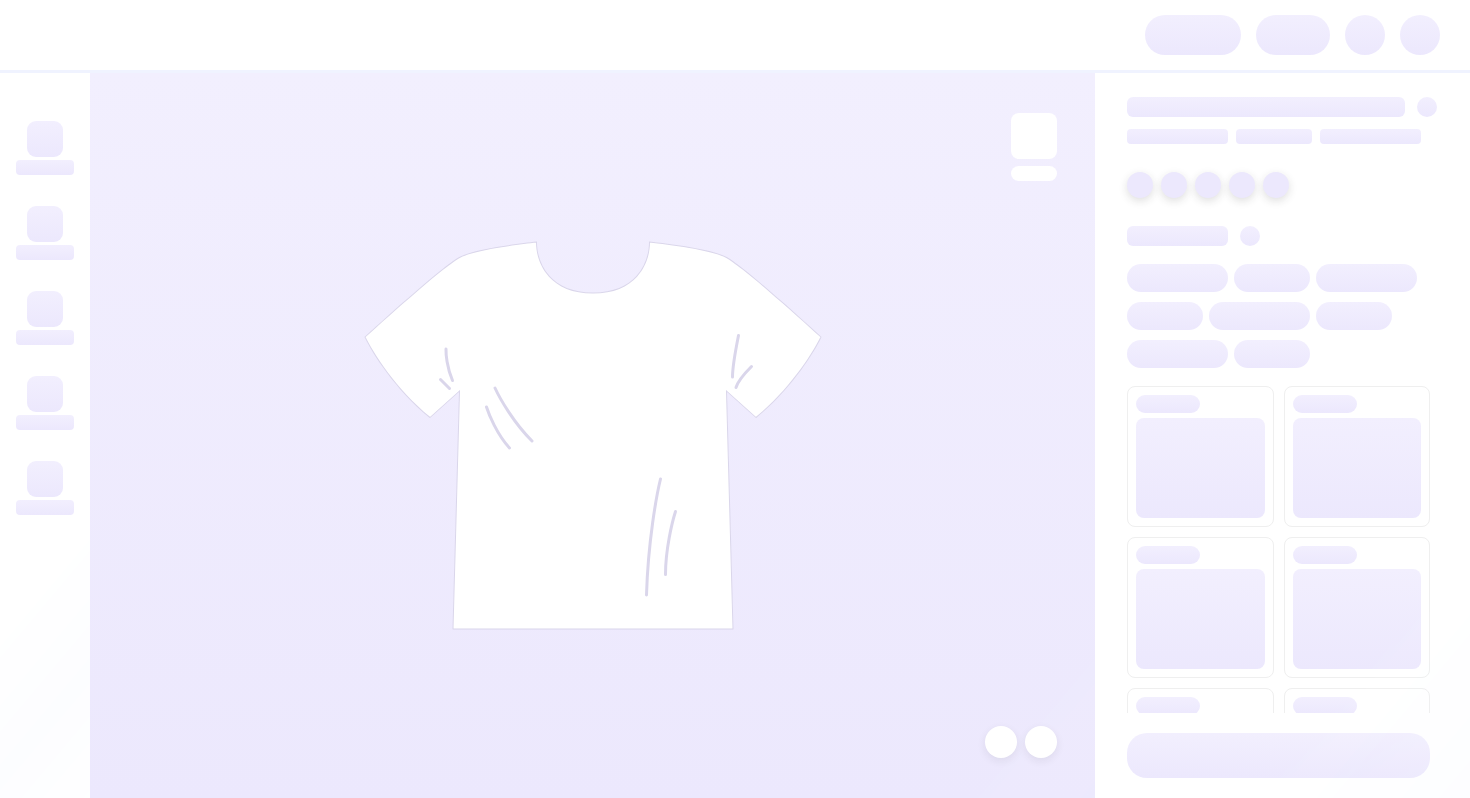 scroll, scrollTop: 0, scrollLeft: 0, axis: both 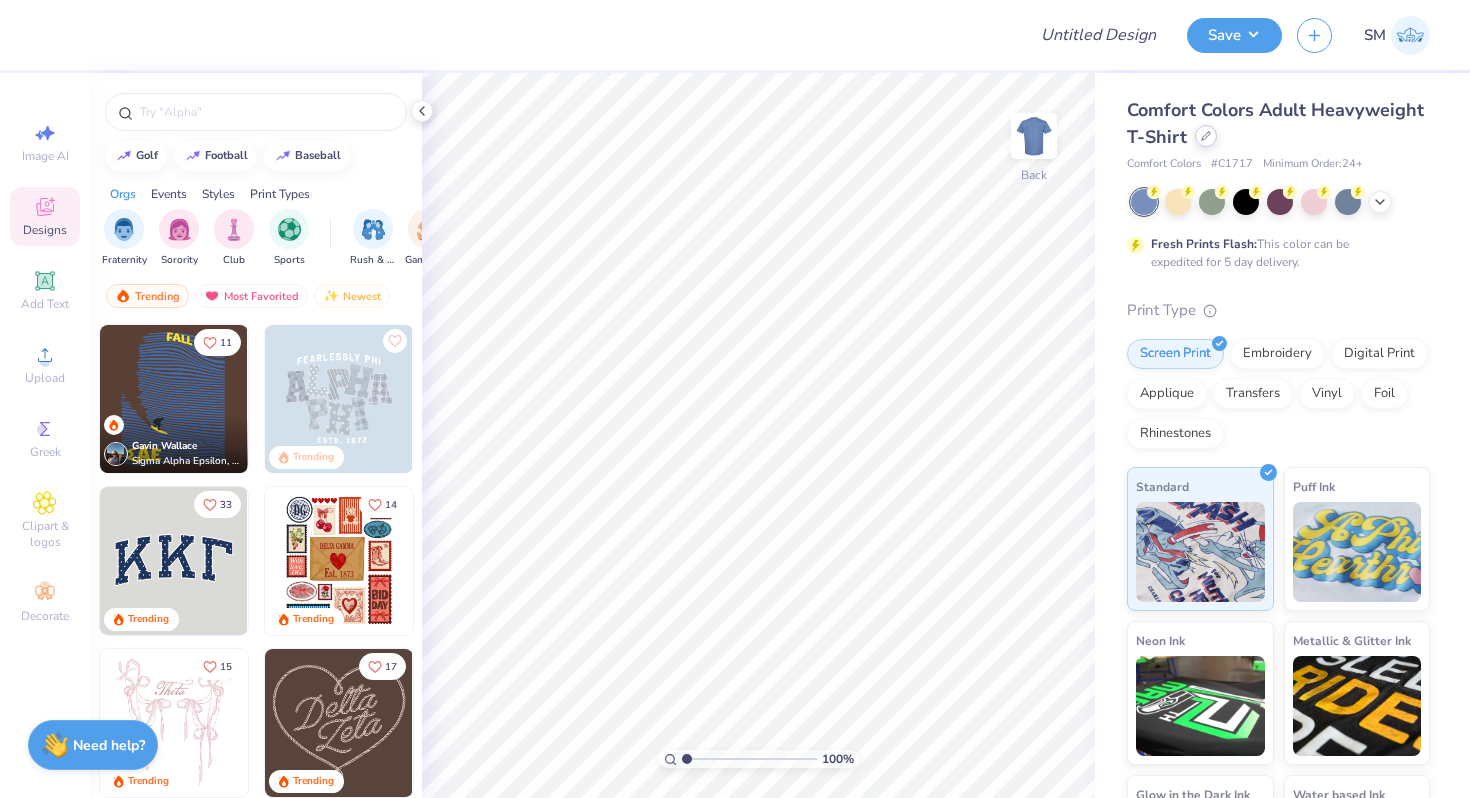 click 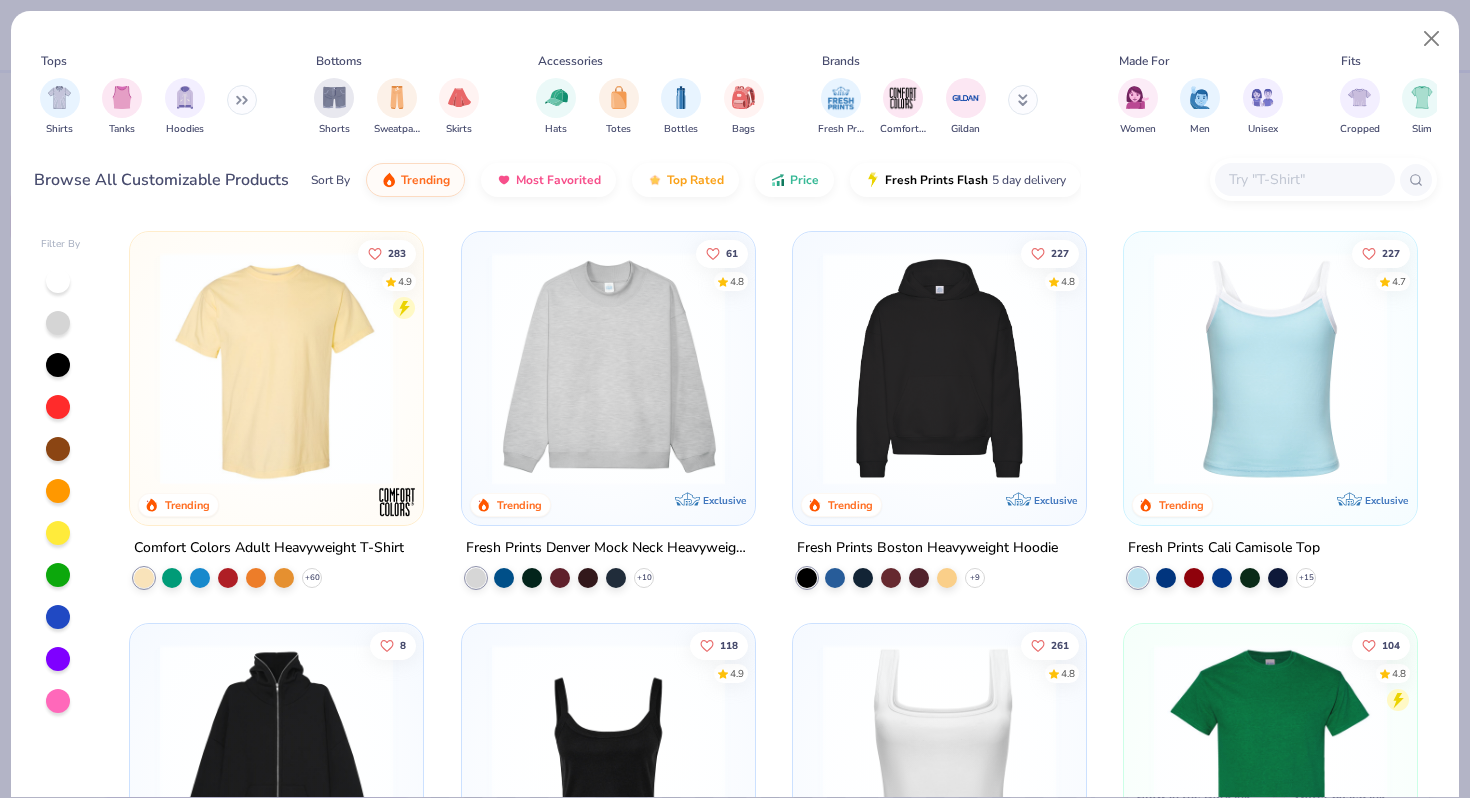 click at bounding box center (939, 368) 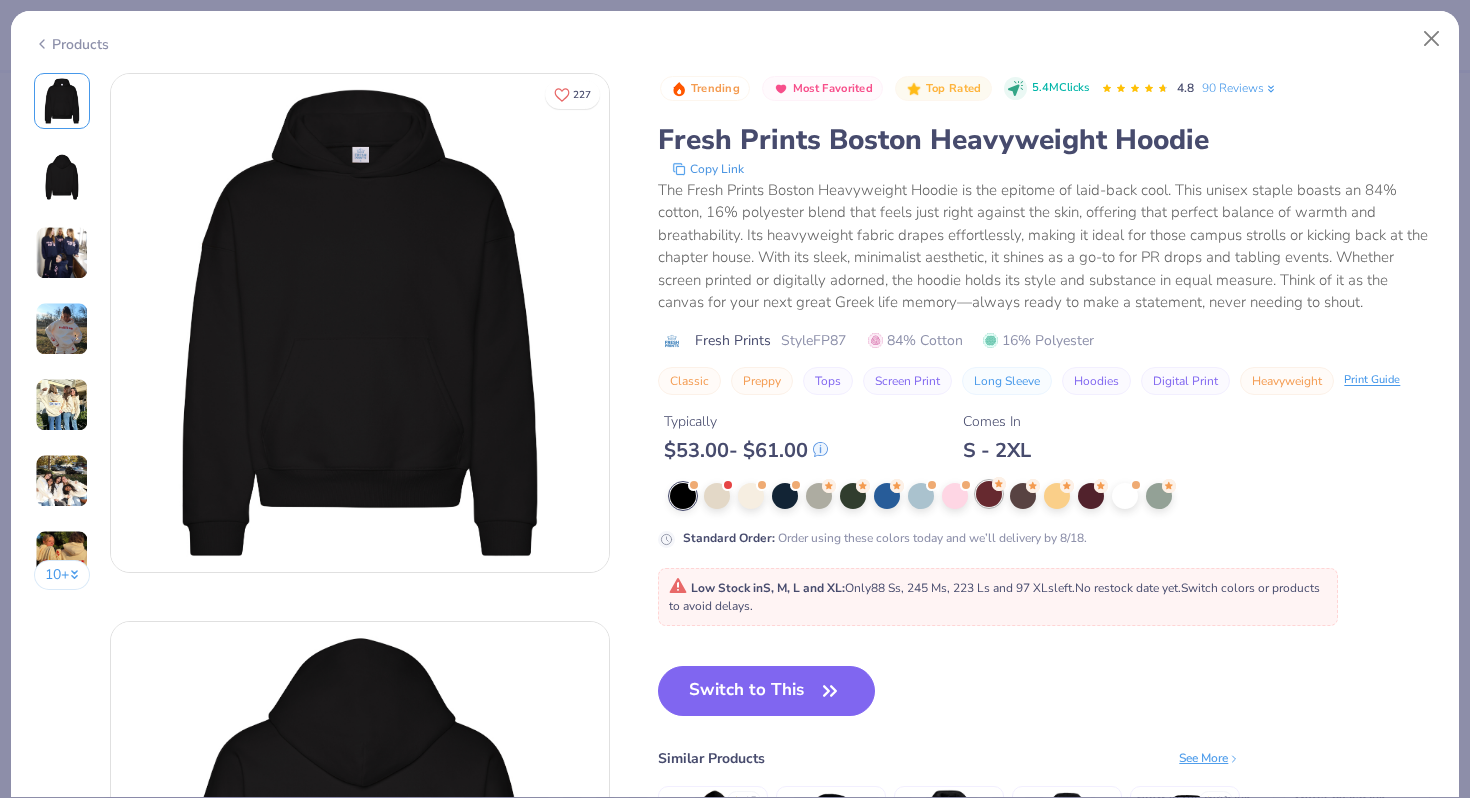 click at bounding box center [989, 494] 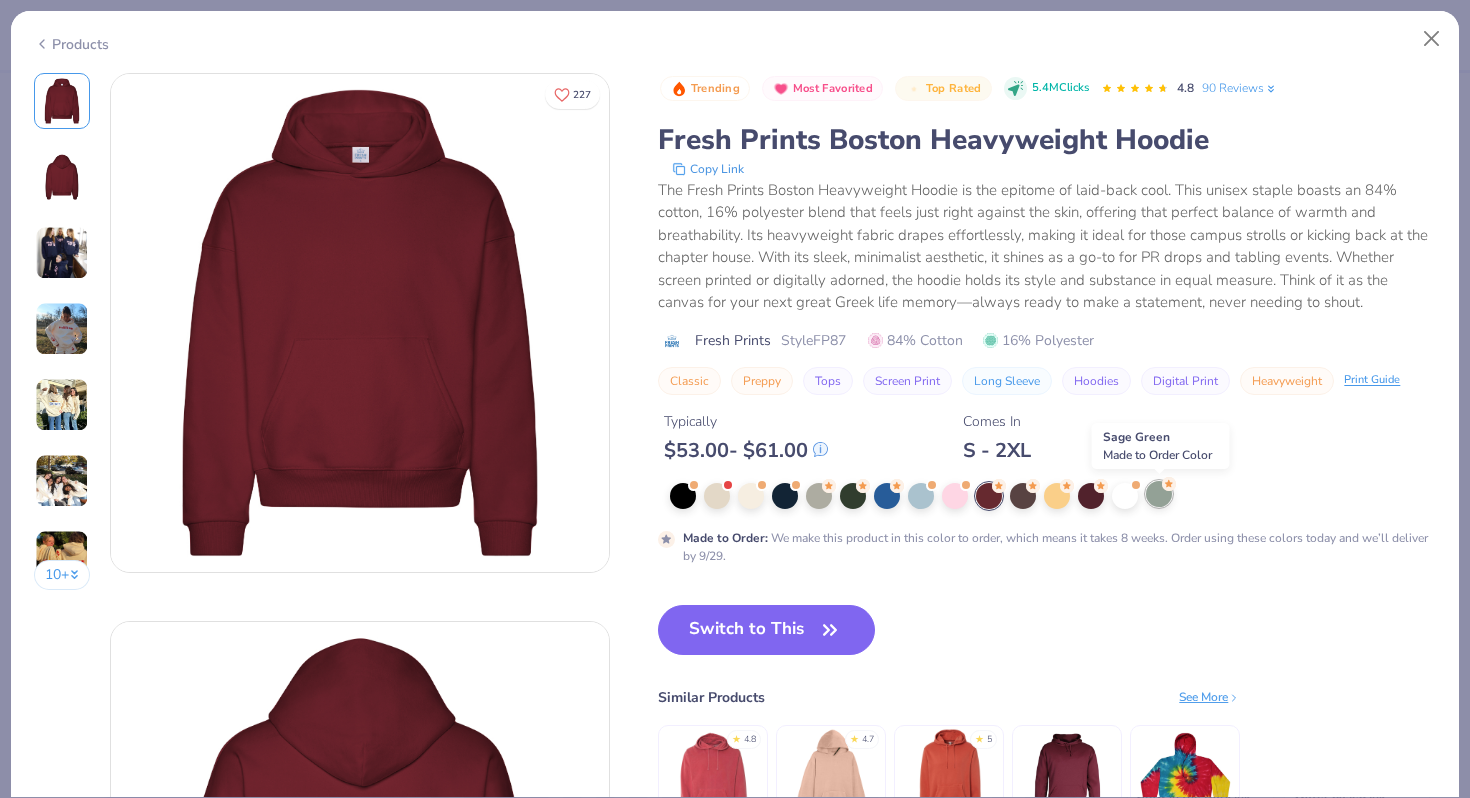 click at bounding box center (1159, 494) 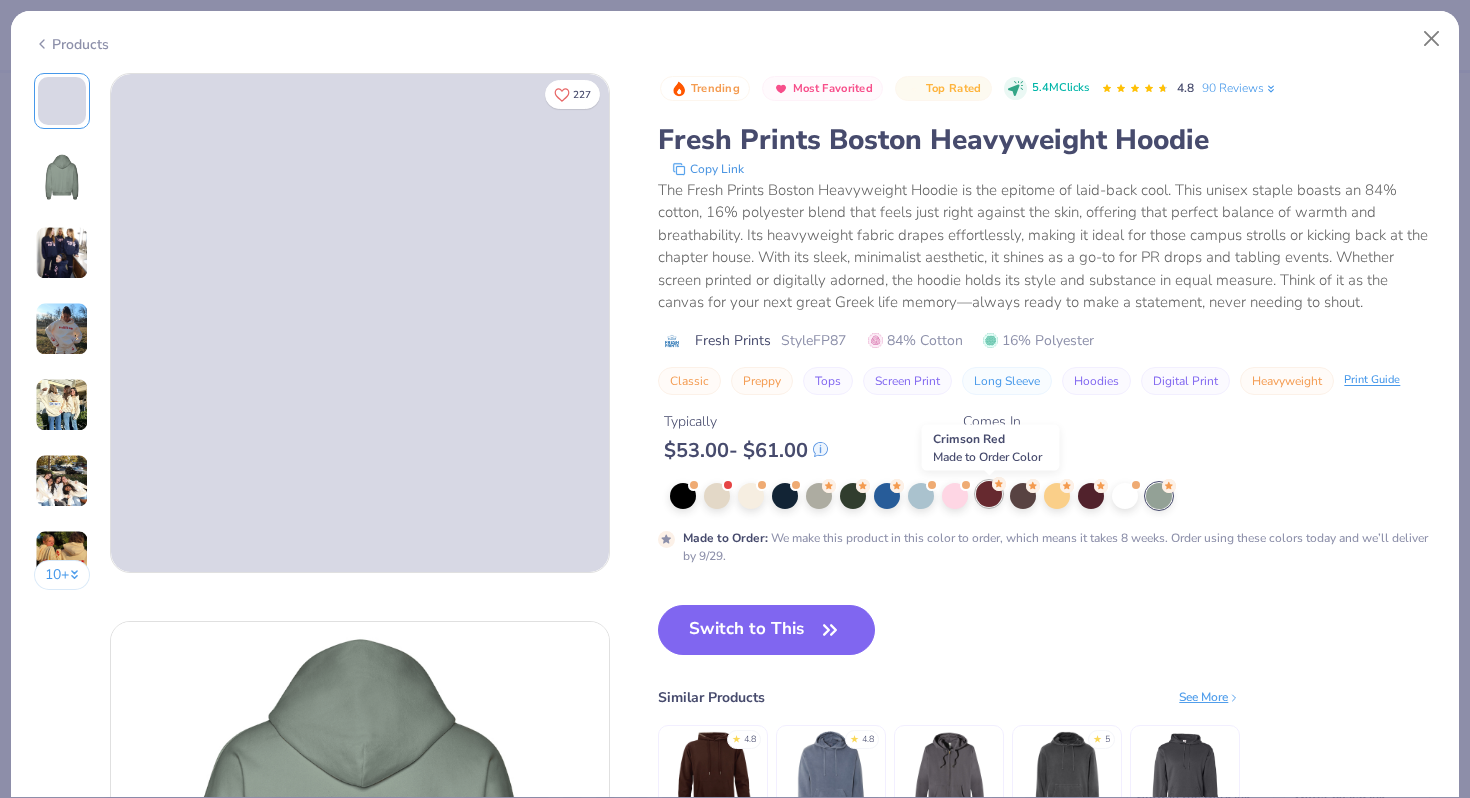 click at bounding box center [989, 494] 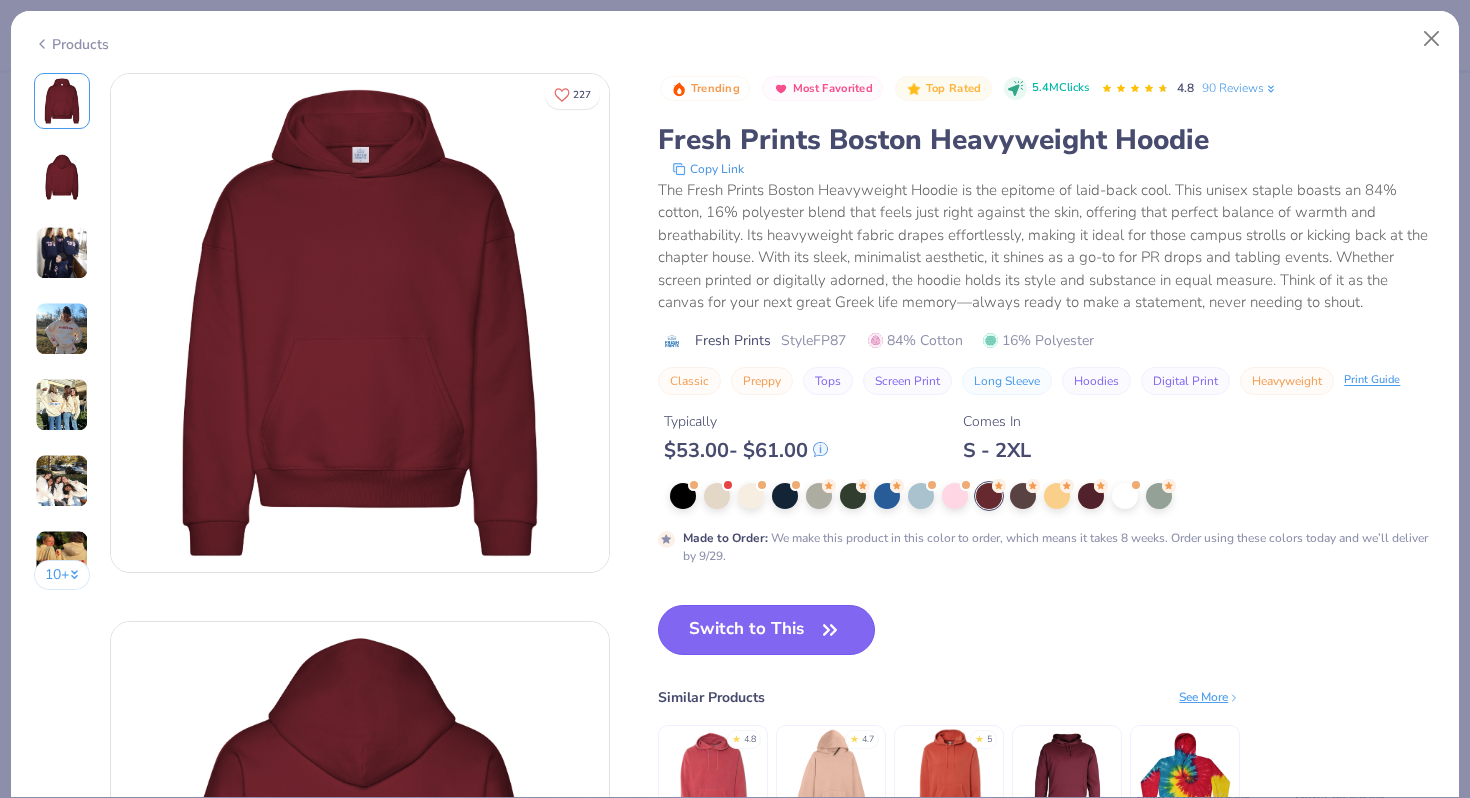 click 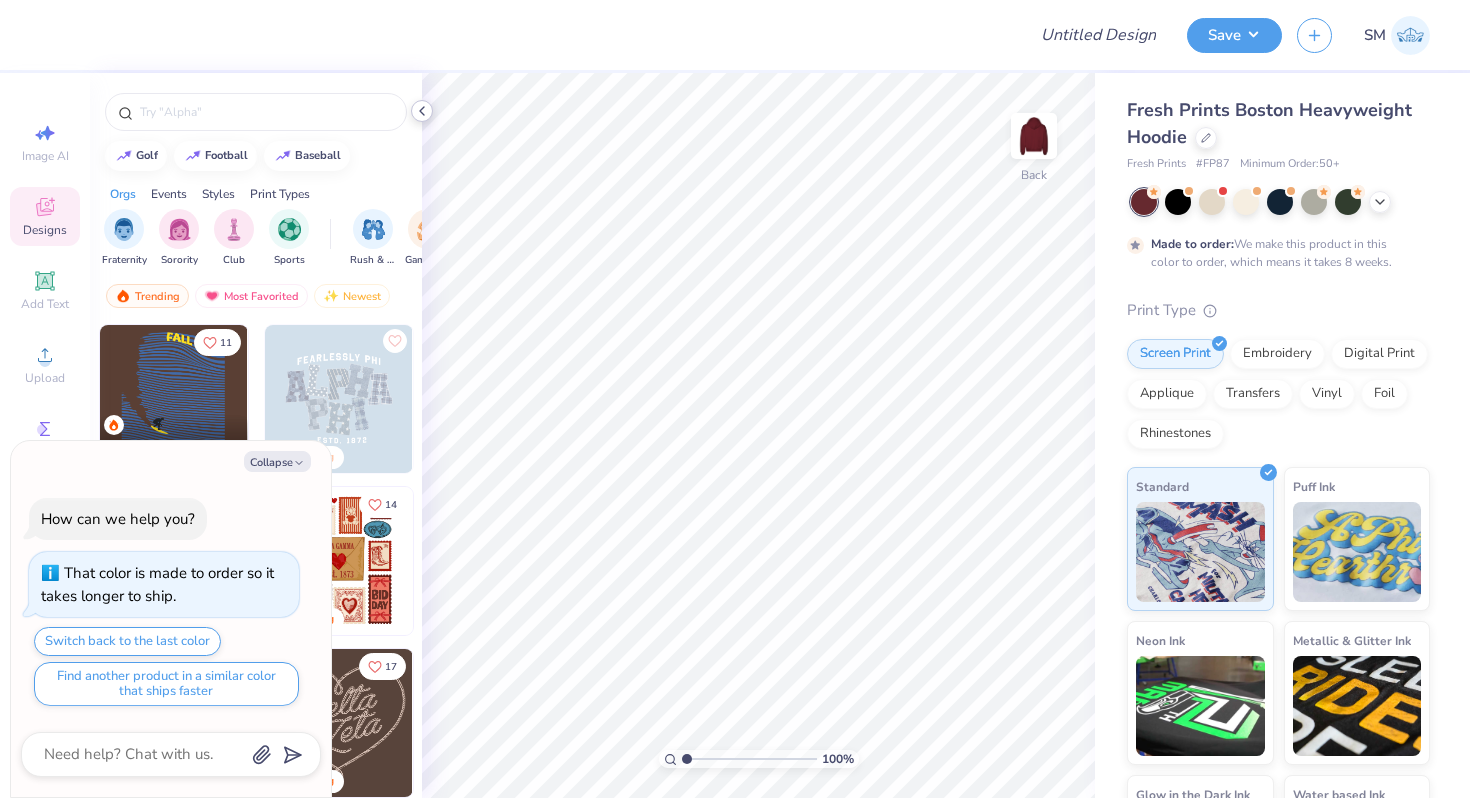 click 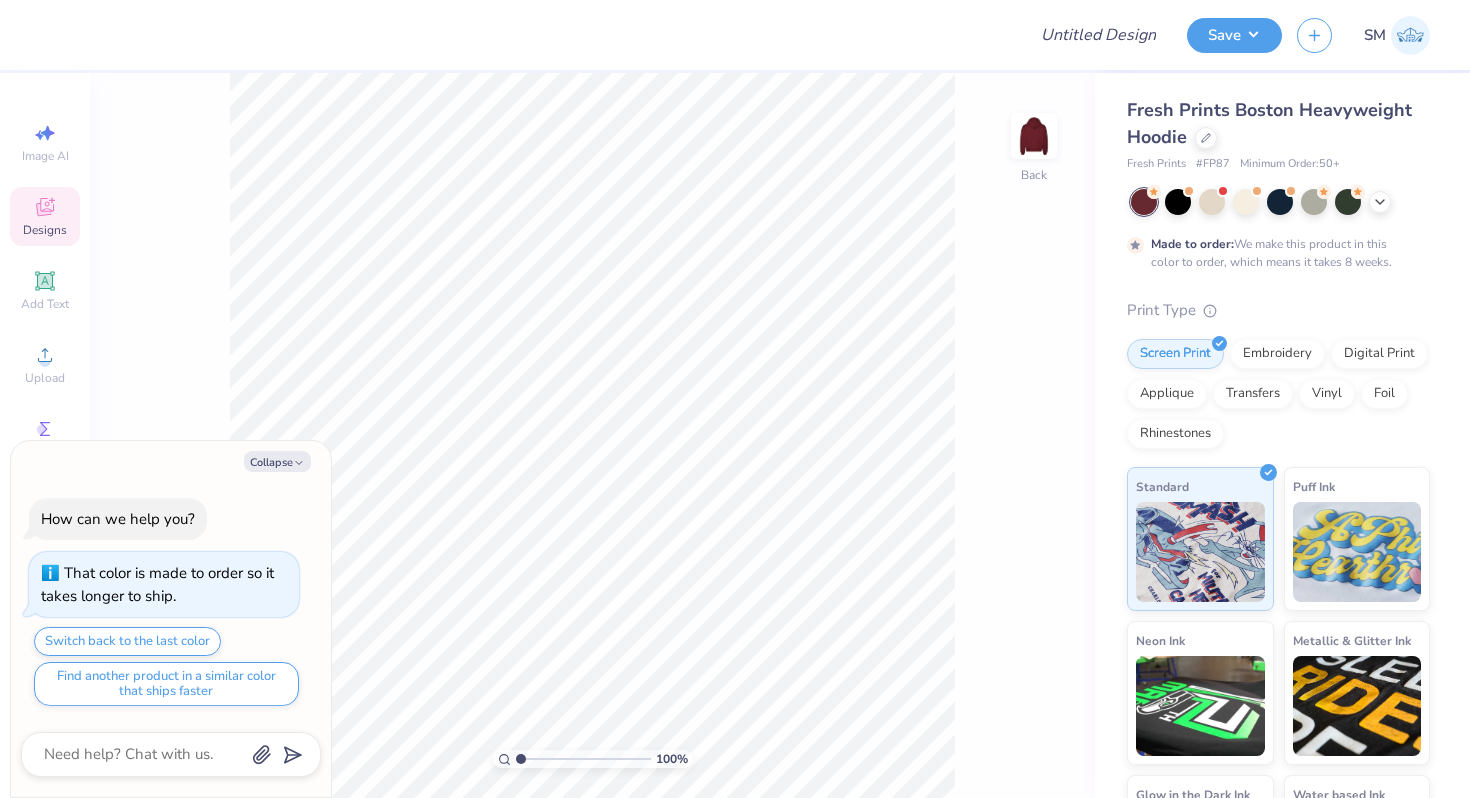 click on "Image AI Designs Add Text Upload Greek Clipart & logos Decorate" at bounding box center [45, 435] 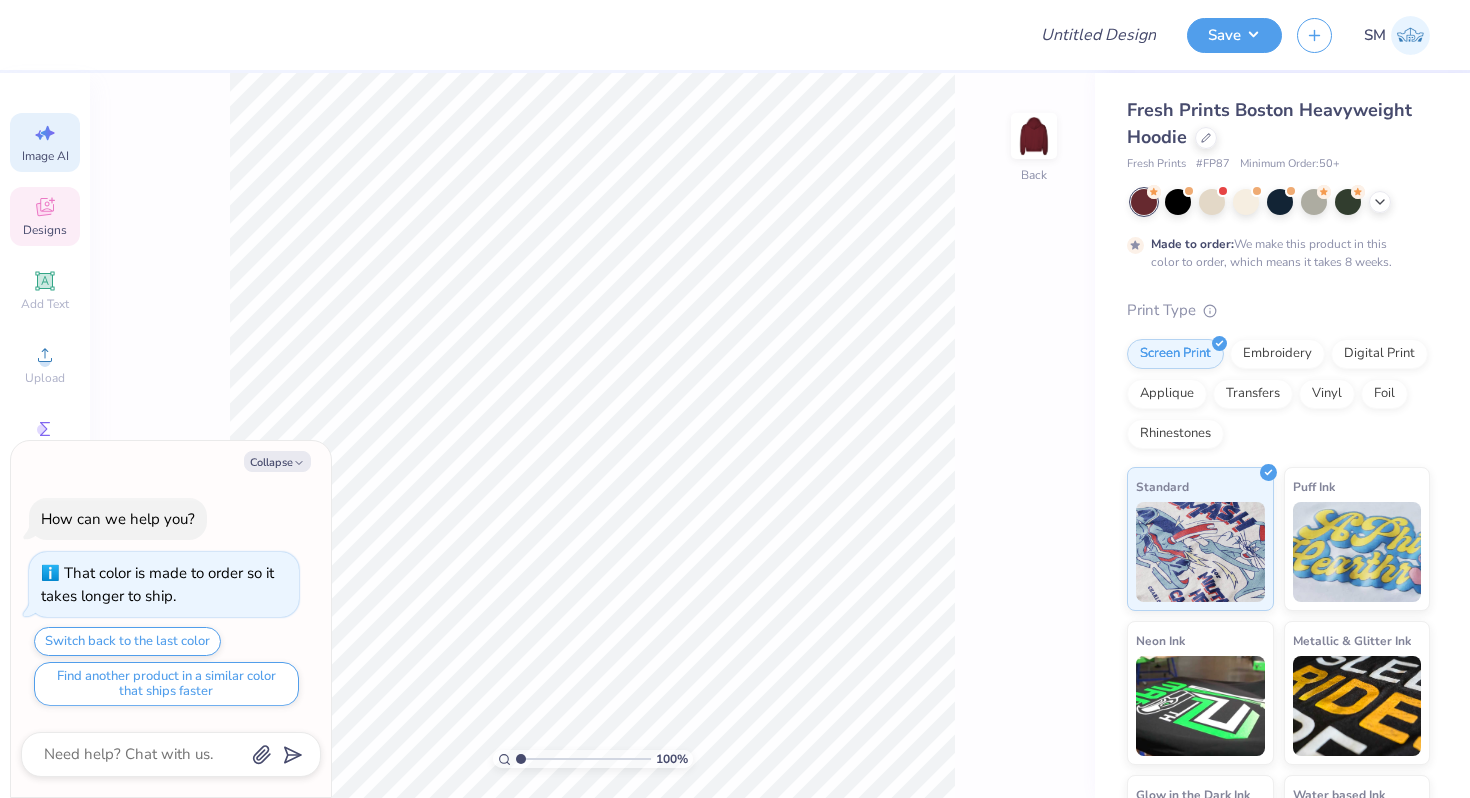 click 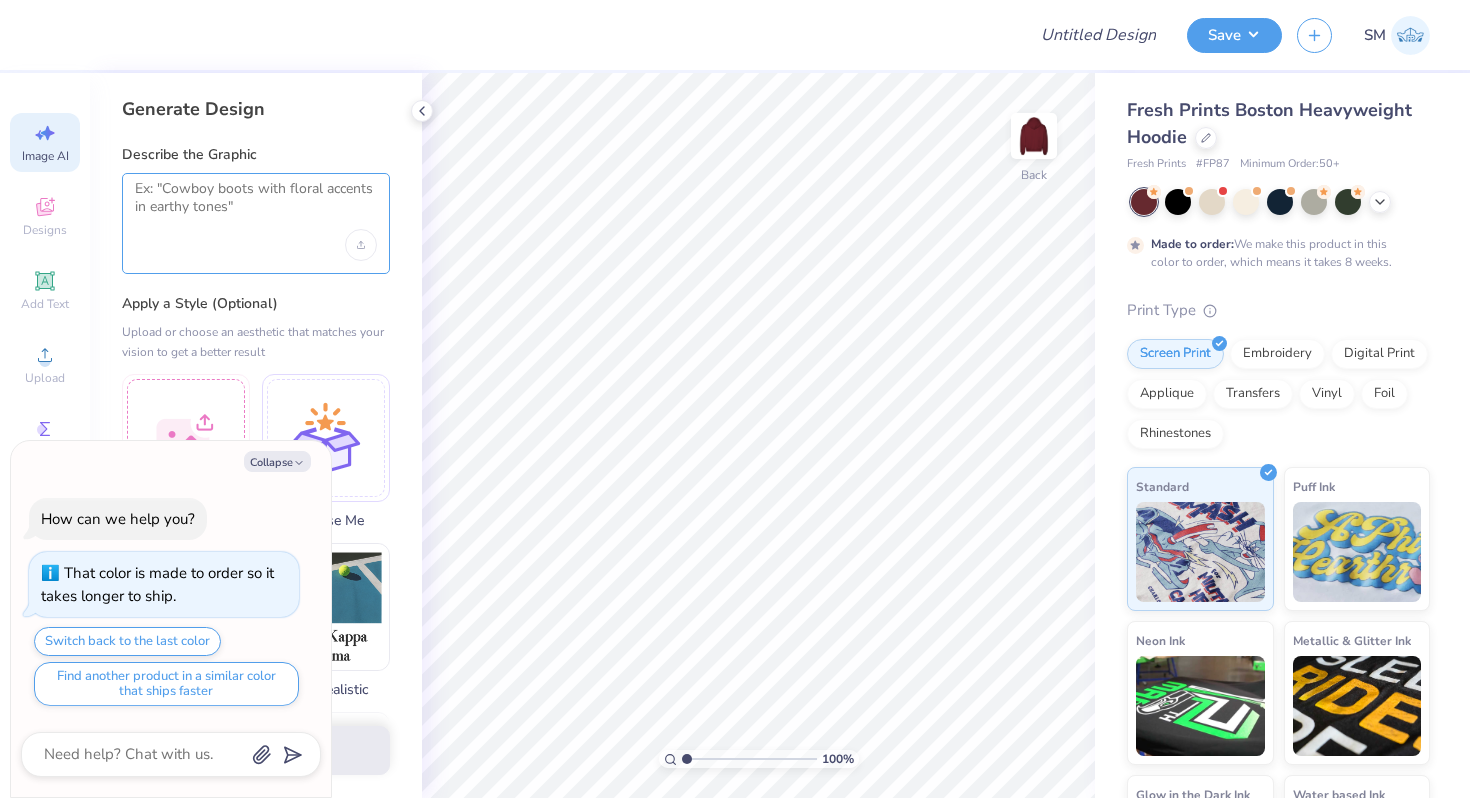 click at bounding box center (256, 205) 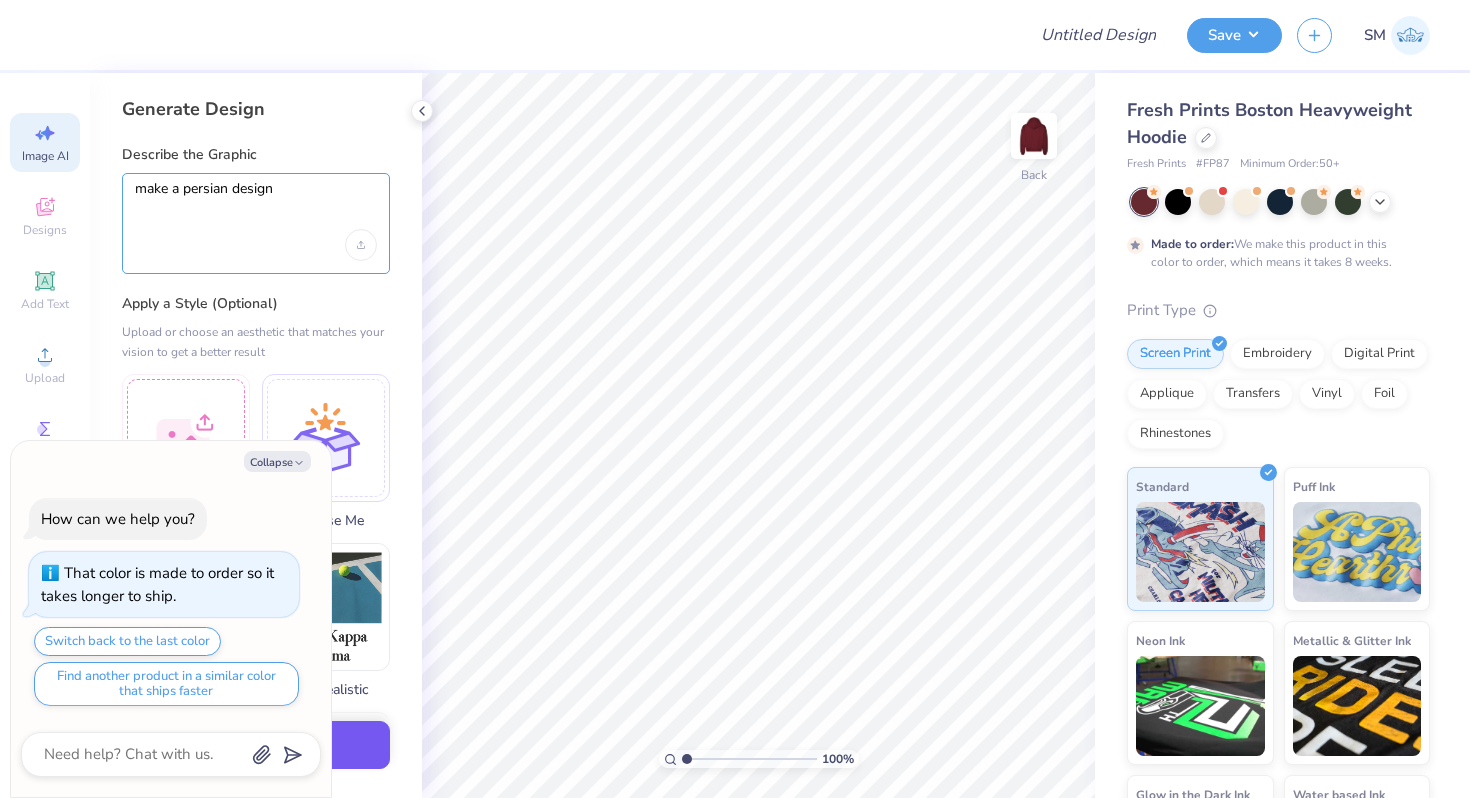 type on "make a persian design" 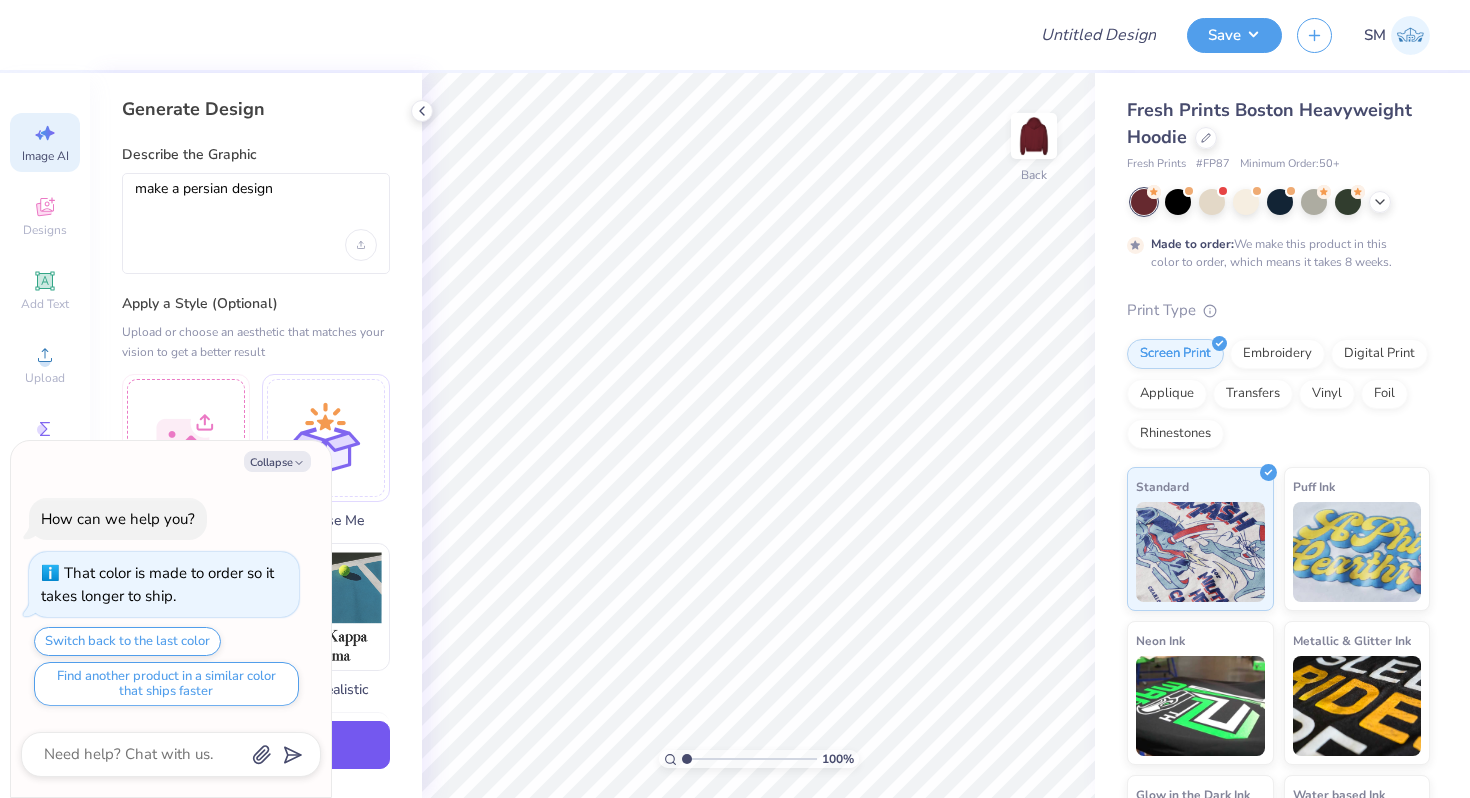 click on "Generate Design" at bounding box center [256, 745] 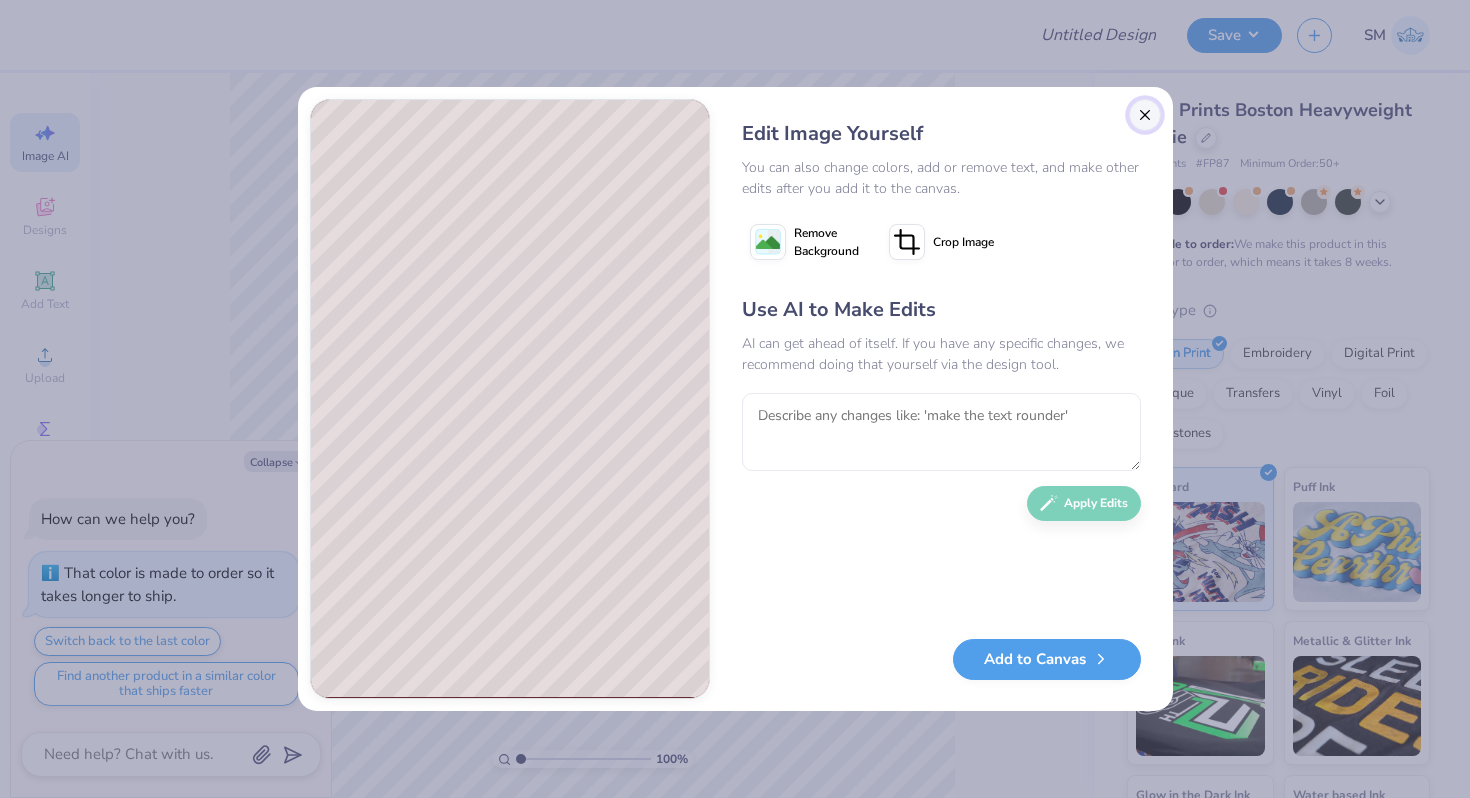 click at bounding box center (1145, 115) 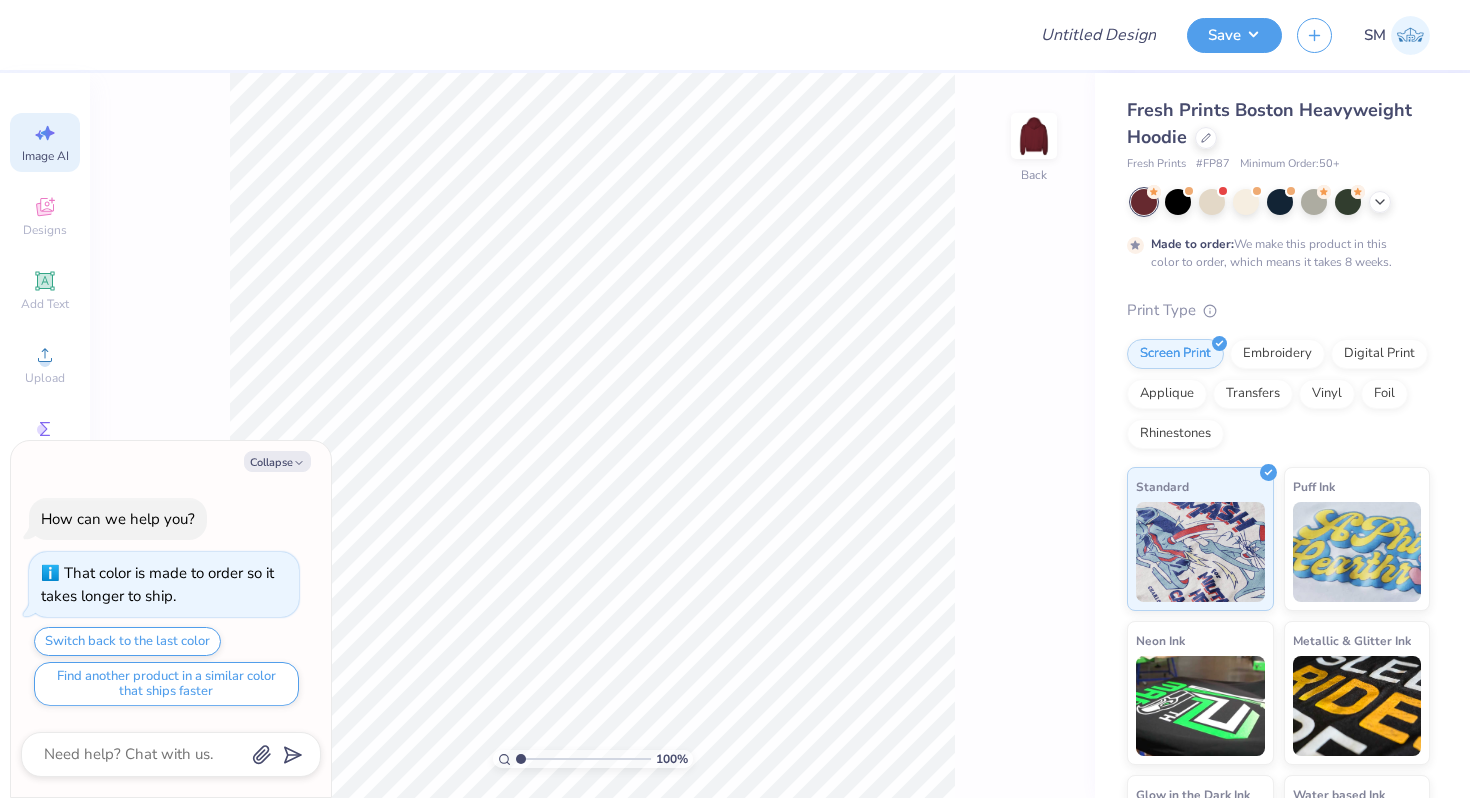 scroll, scrollTop: 0, scrollLeft: 45, axis: horizontal 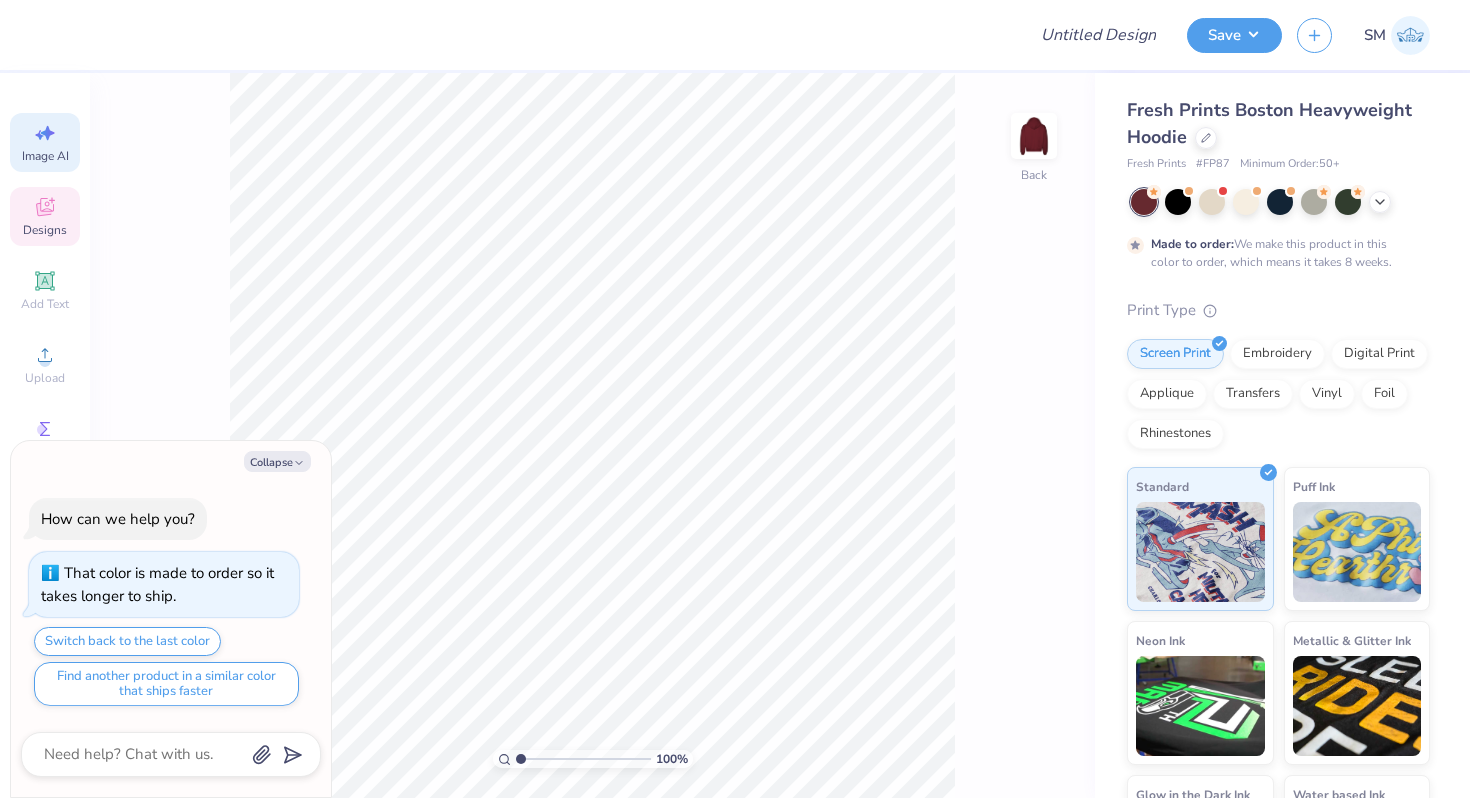 click on "Designs" at bounding box center (45, 230) 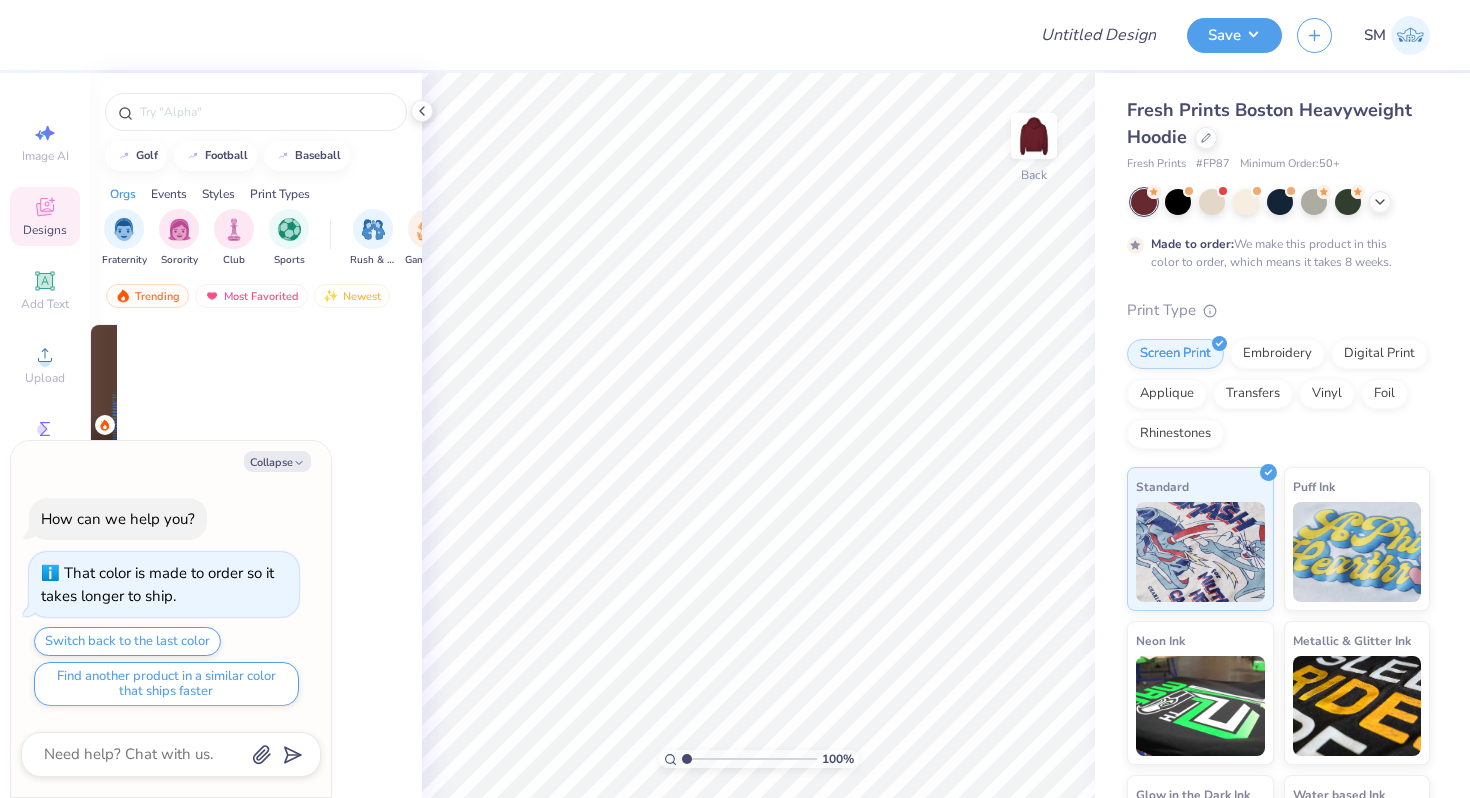 scroll, scrollTop: 0, scrollLeft: 0, axis: both 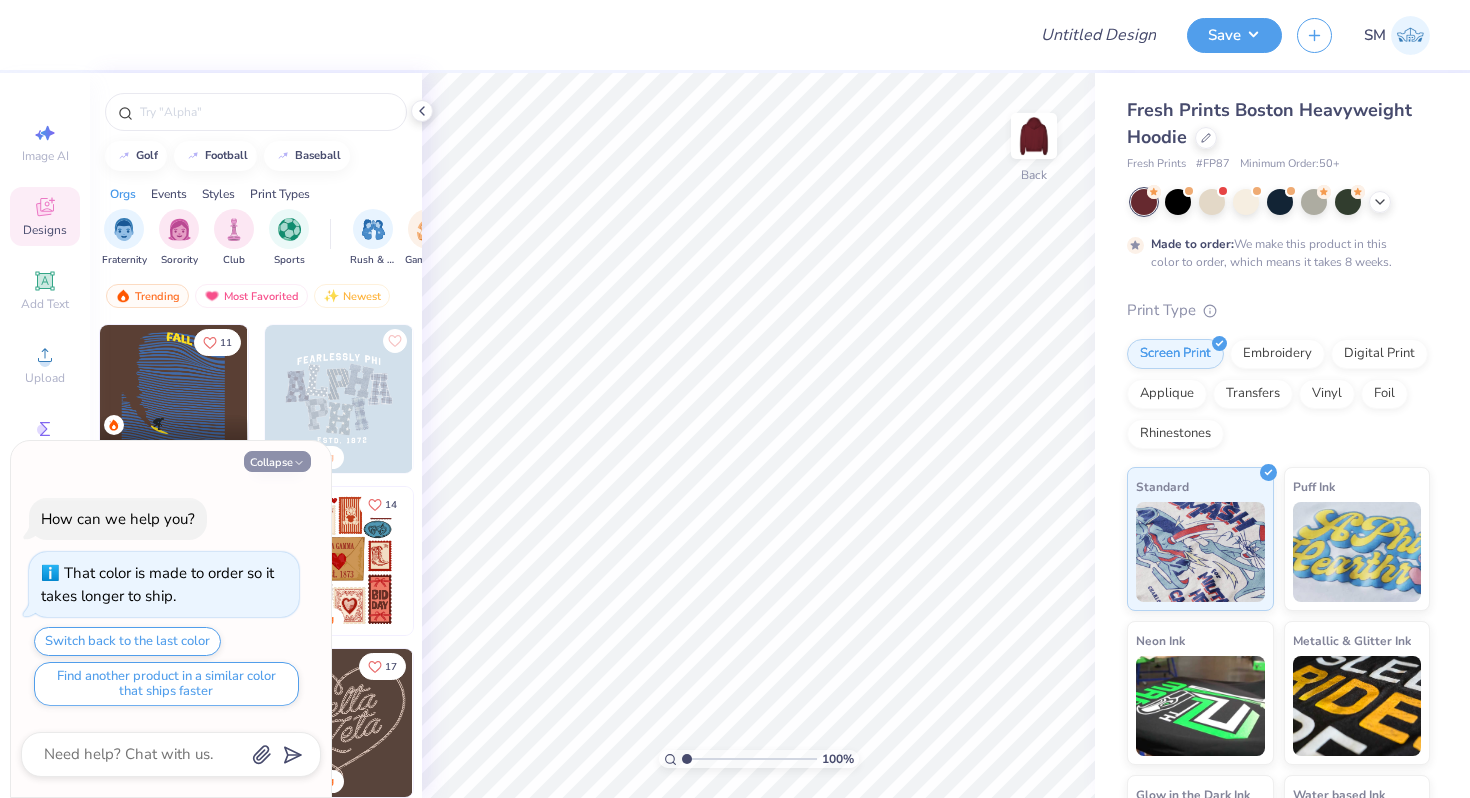 click 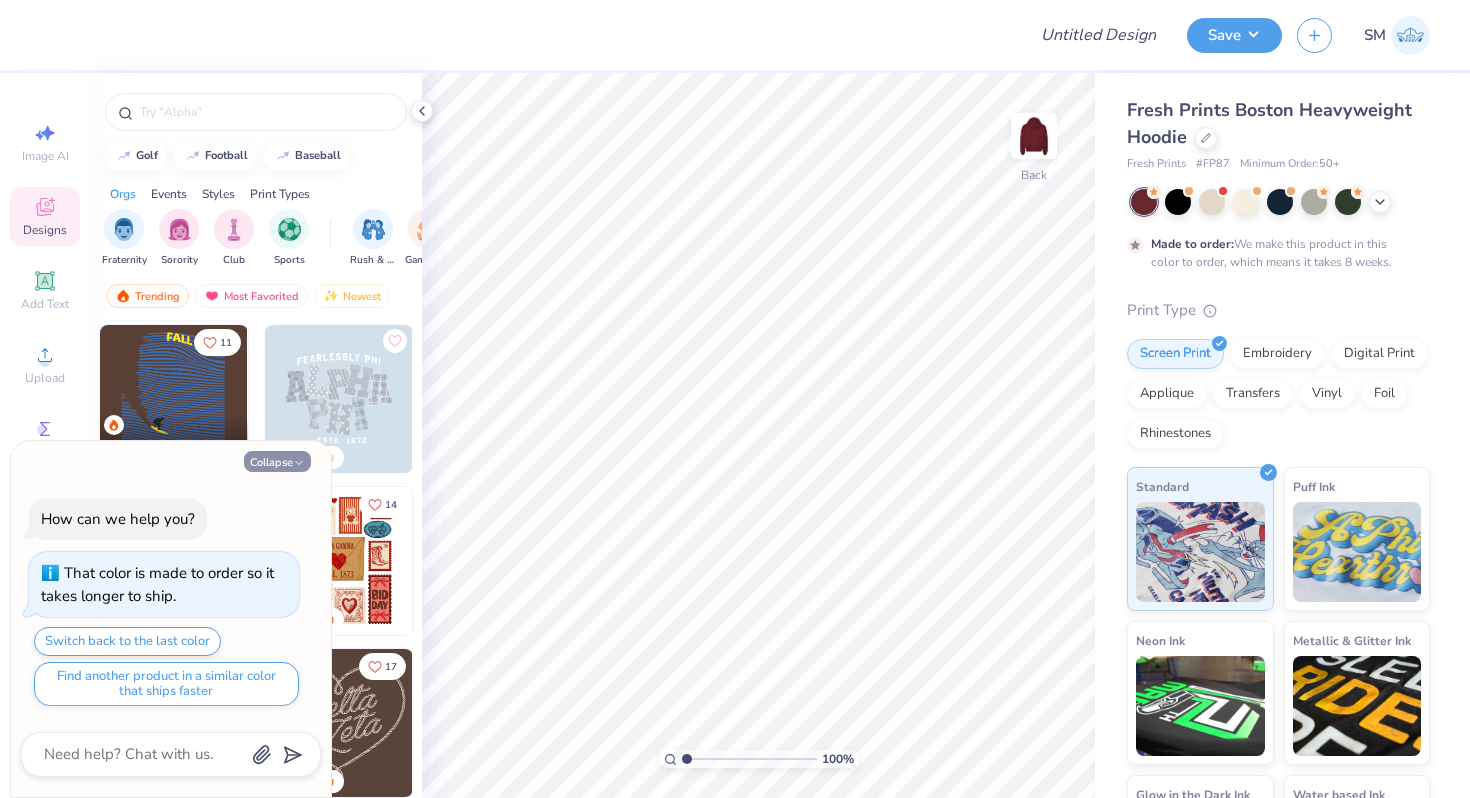 type on "x" 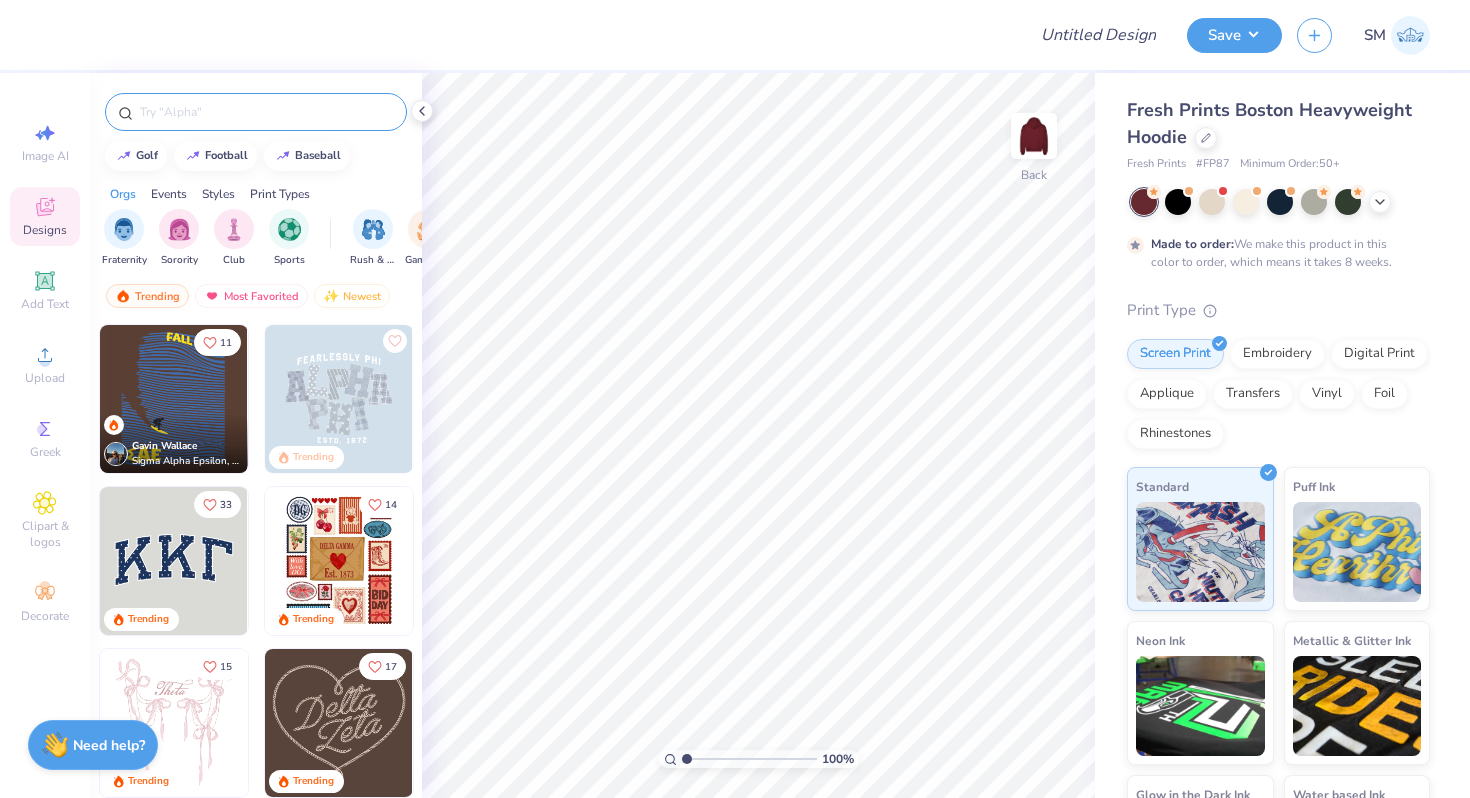 click at bounding box center (266, 112) 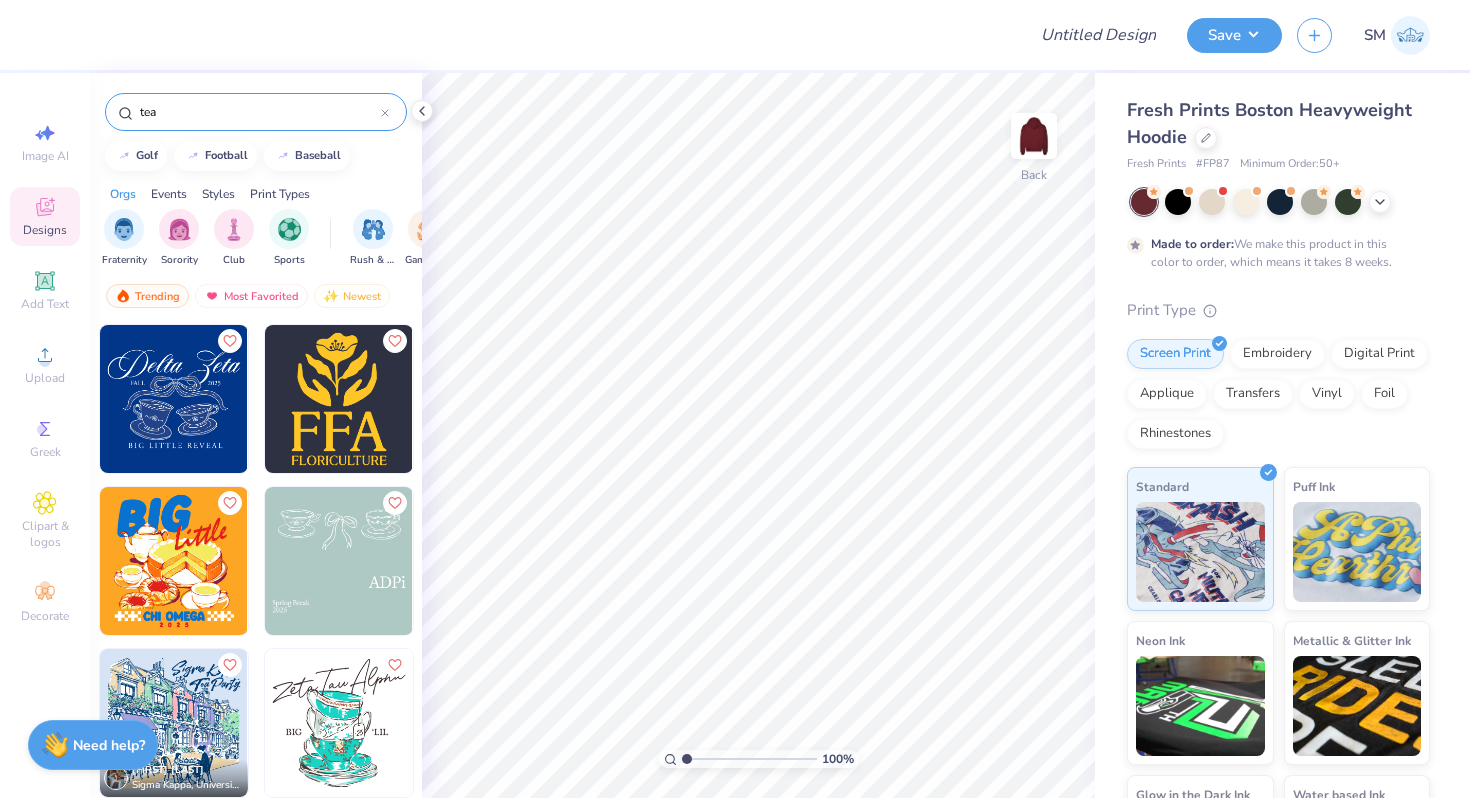 scroll, scrollTop: 1618, scrollLeft: 0, axis: vertical 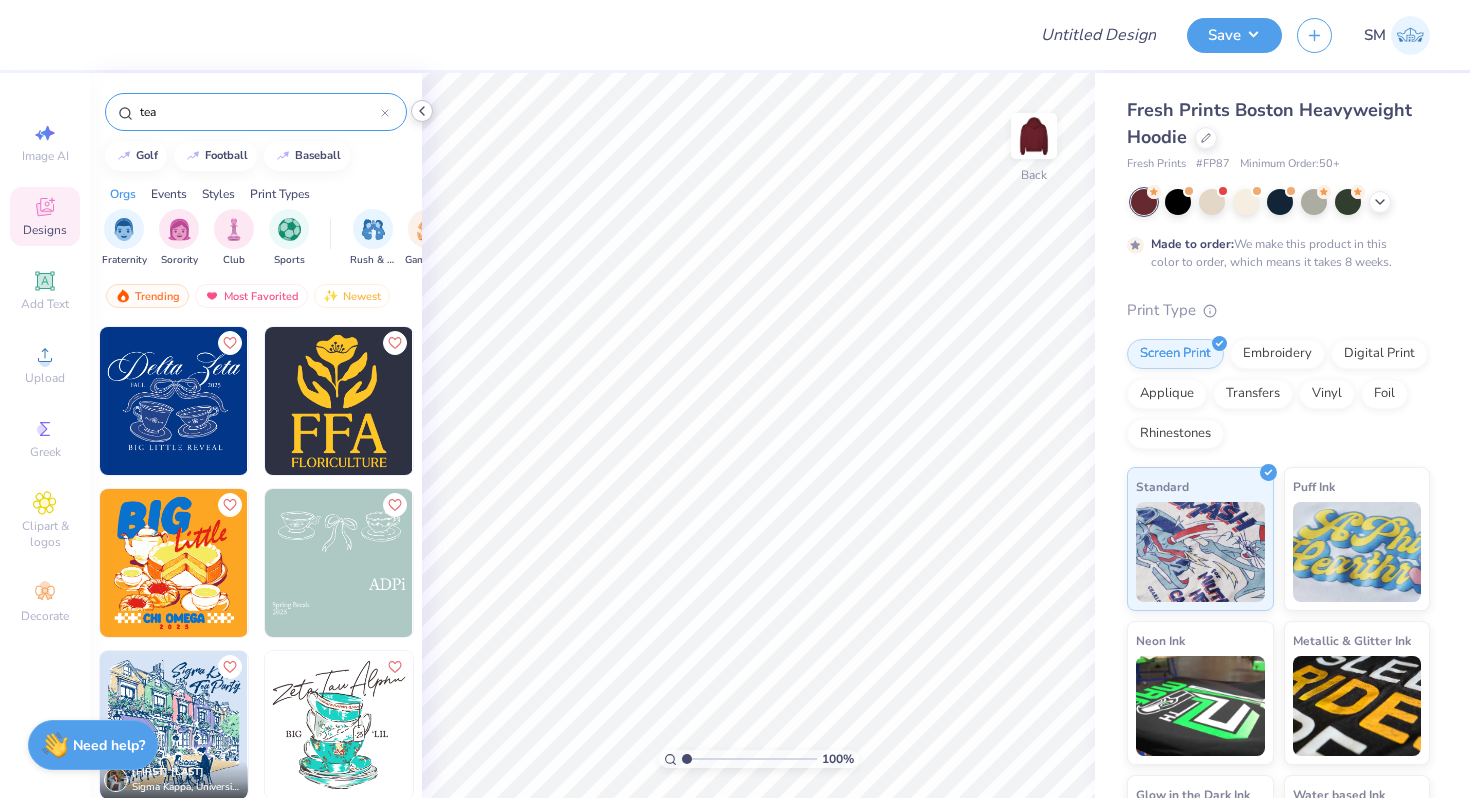 type on "tea" 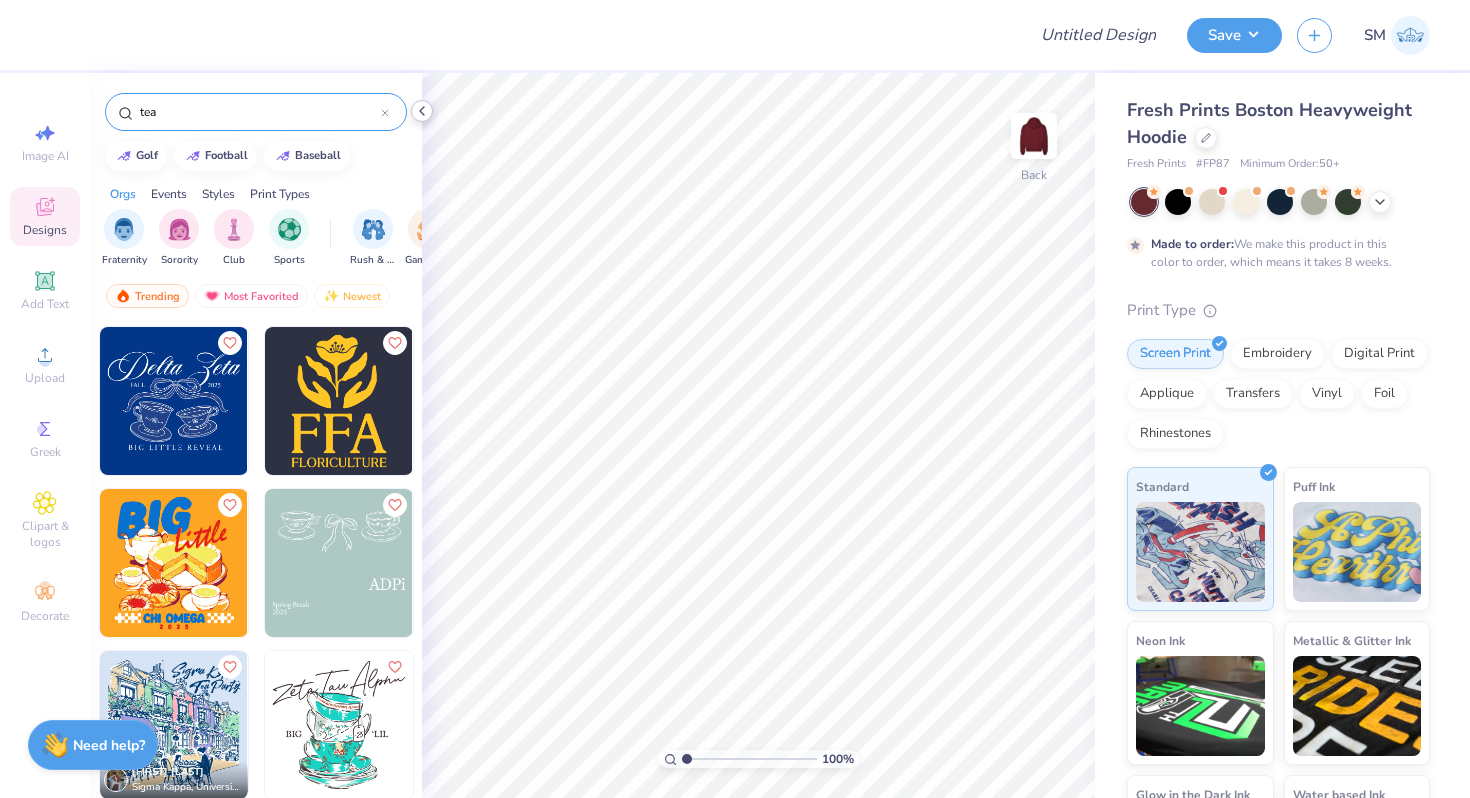 click 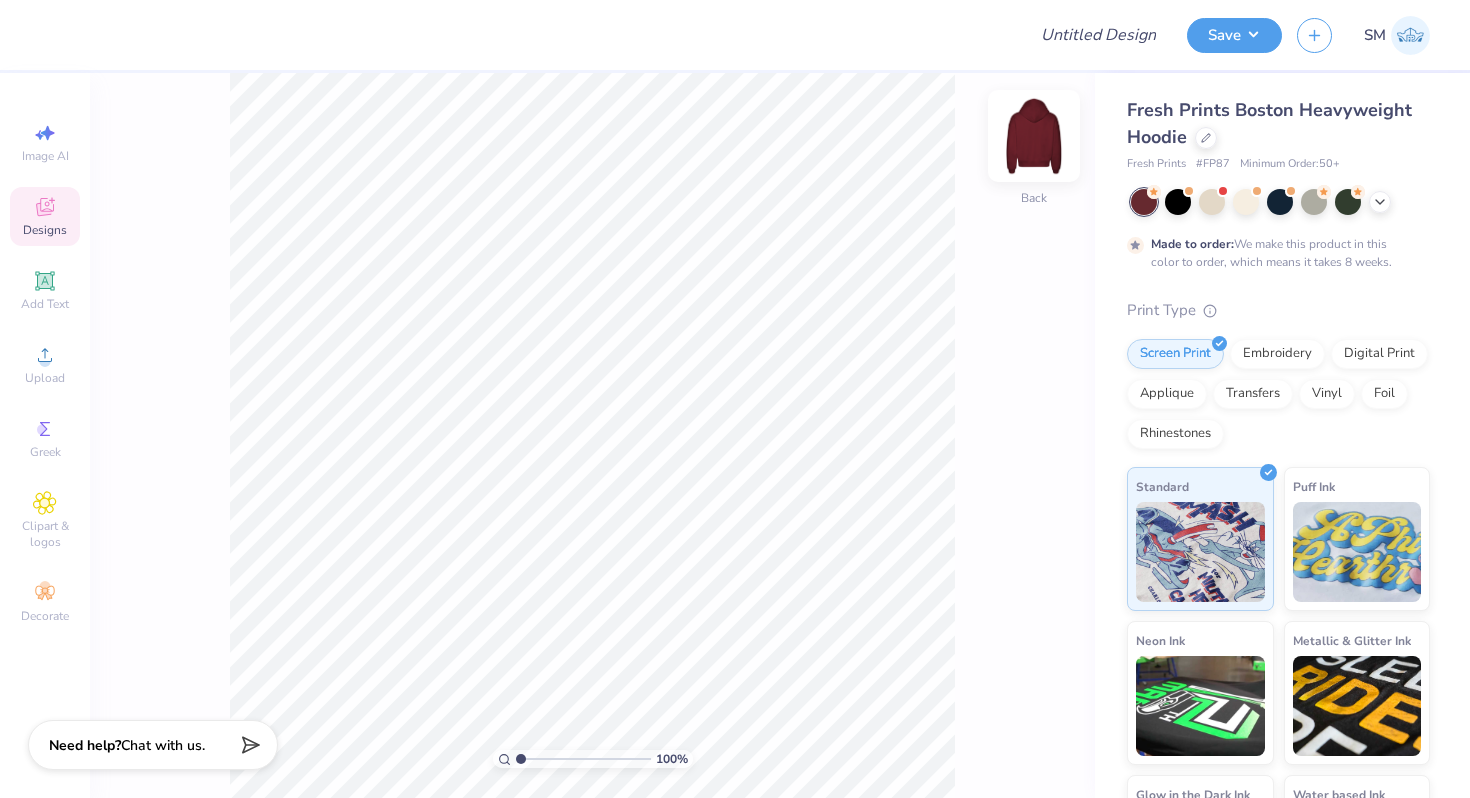 click at bounding box center (1034, 136) 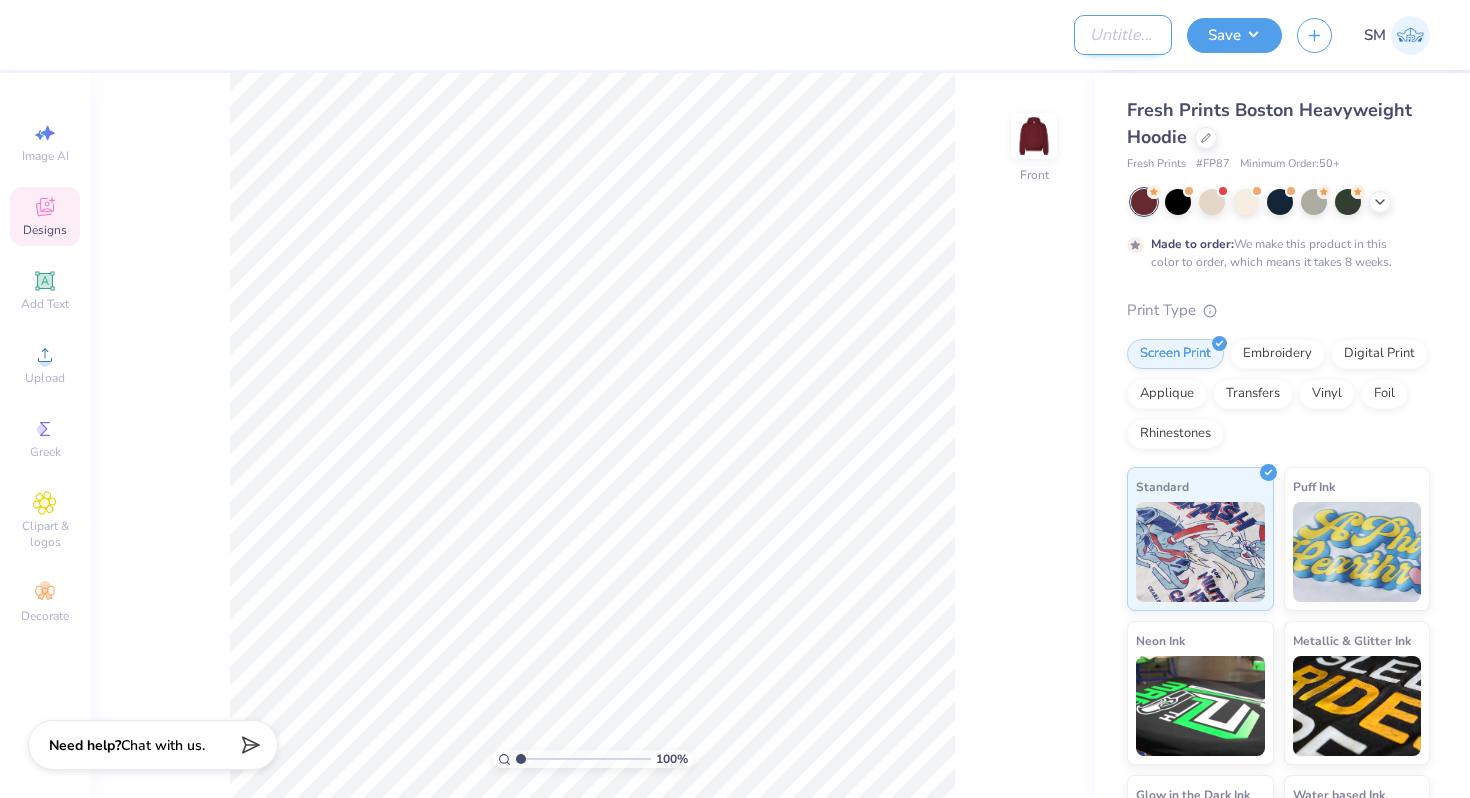click on "Design Title" at bounding box center [1123, 35] 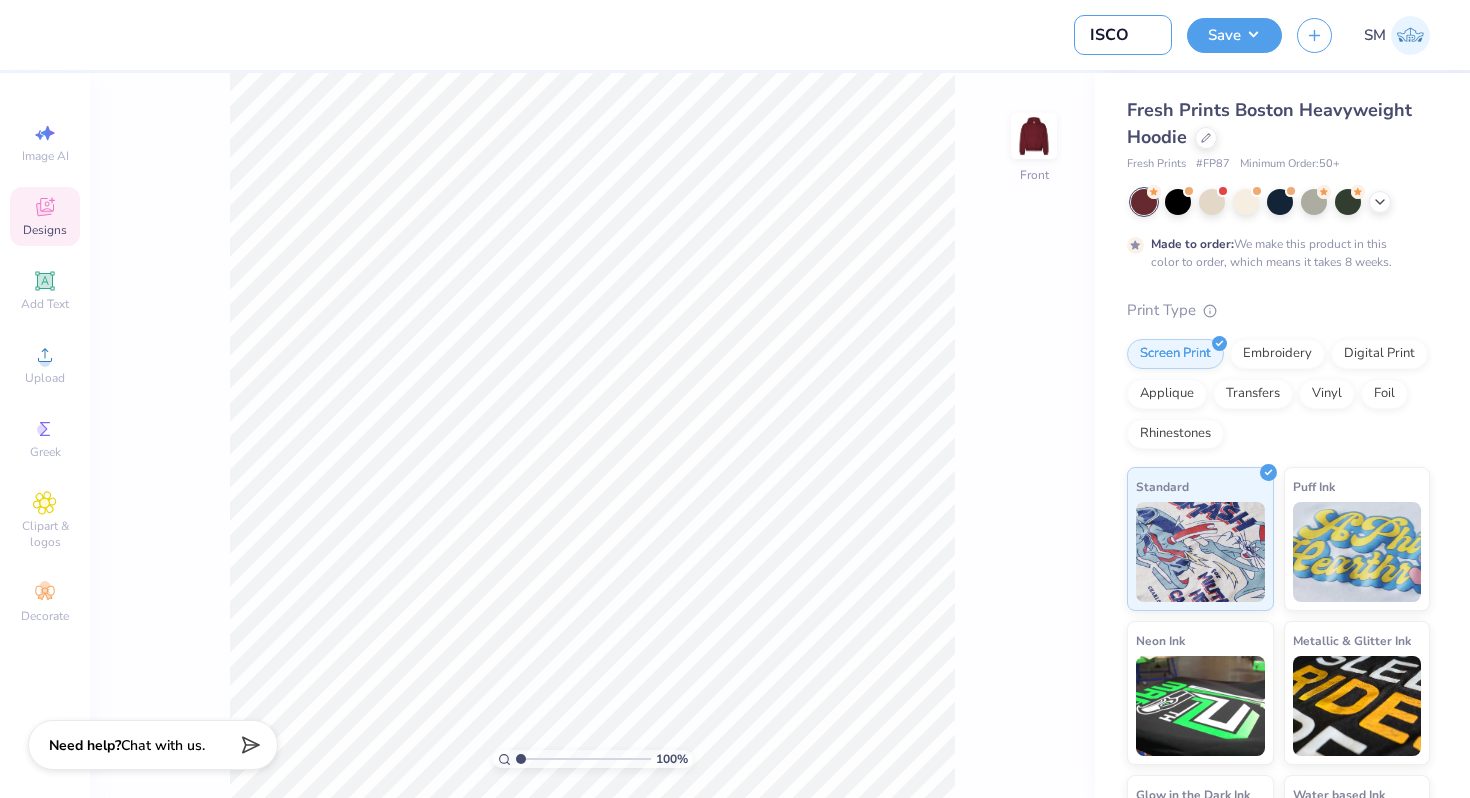 type on "ISCO" 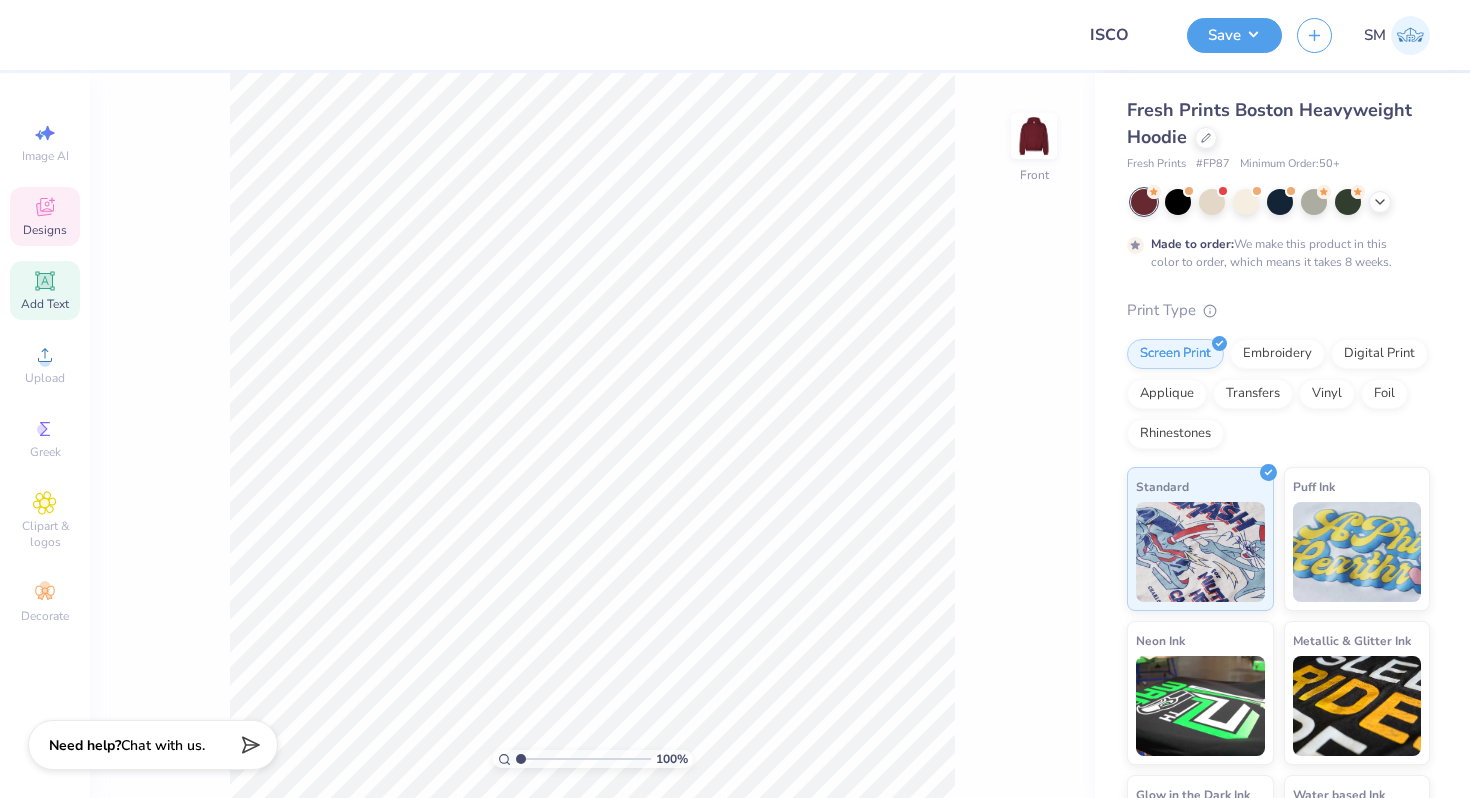 click 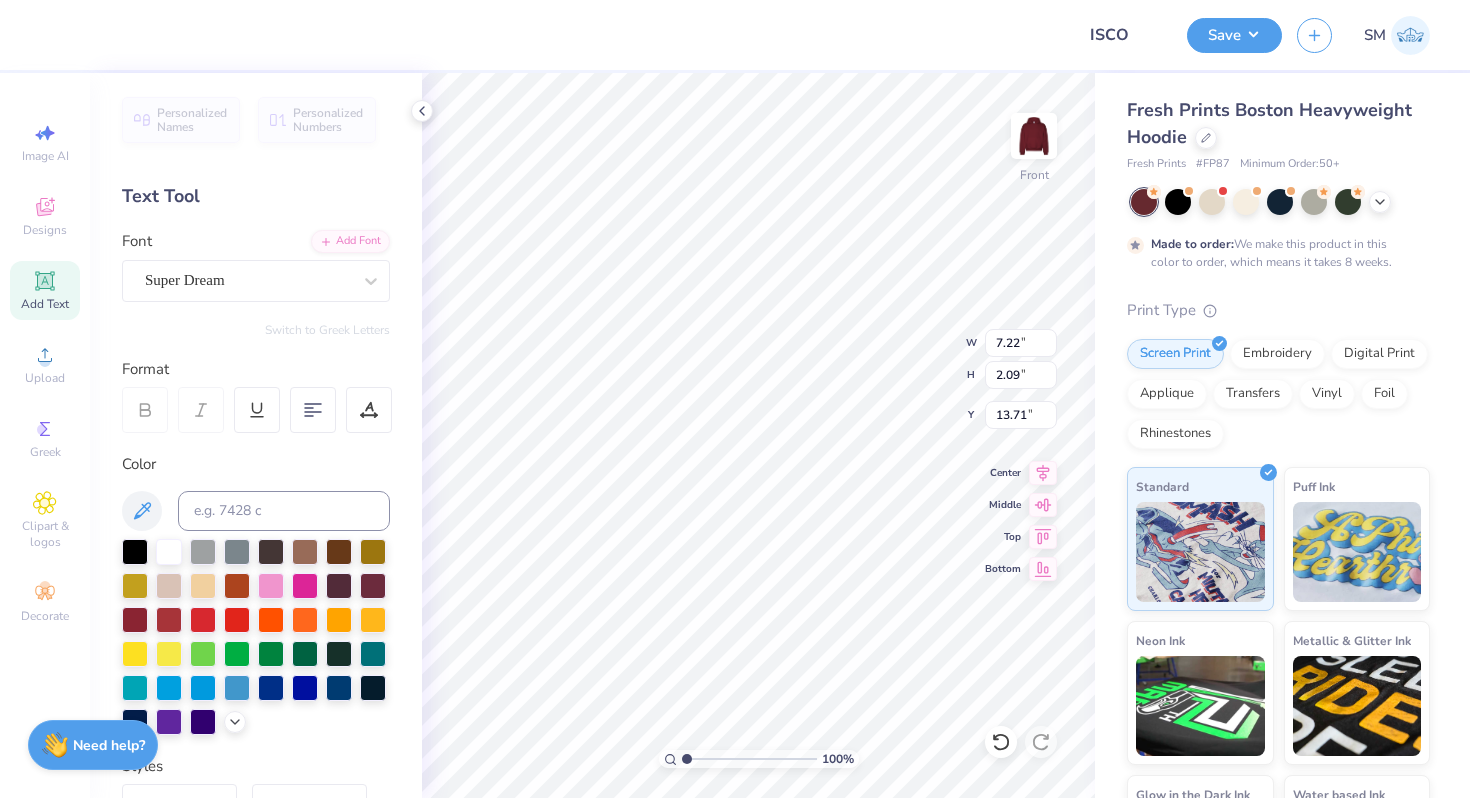 type on "I" 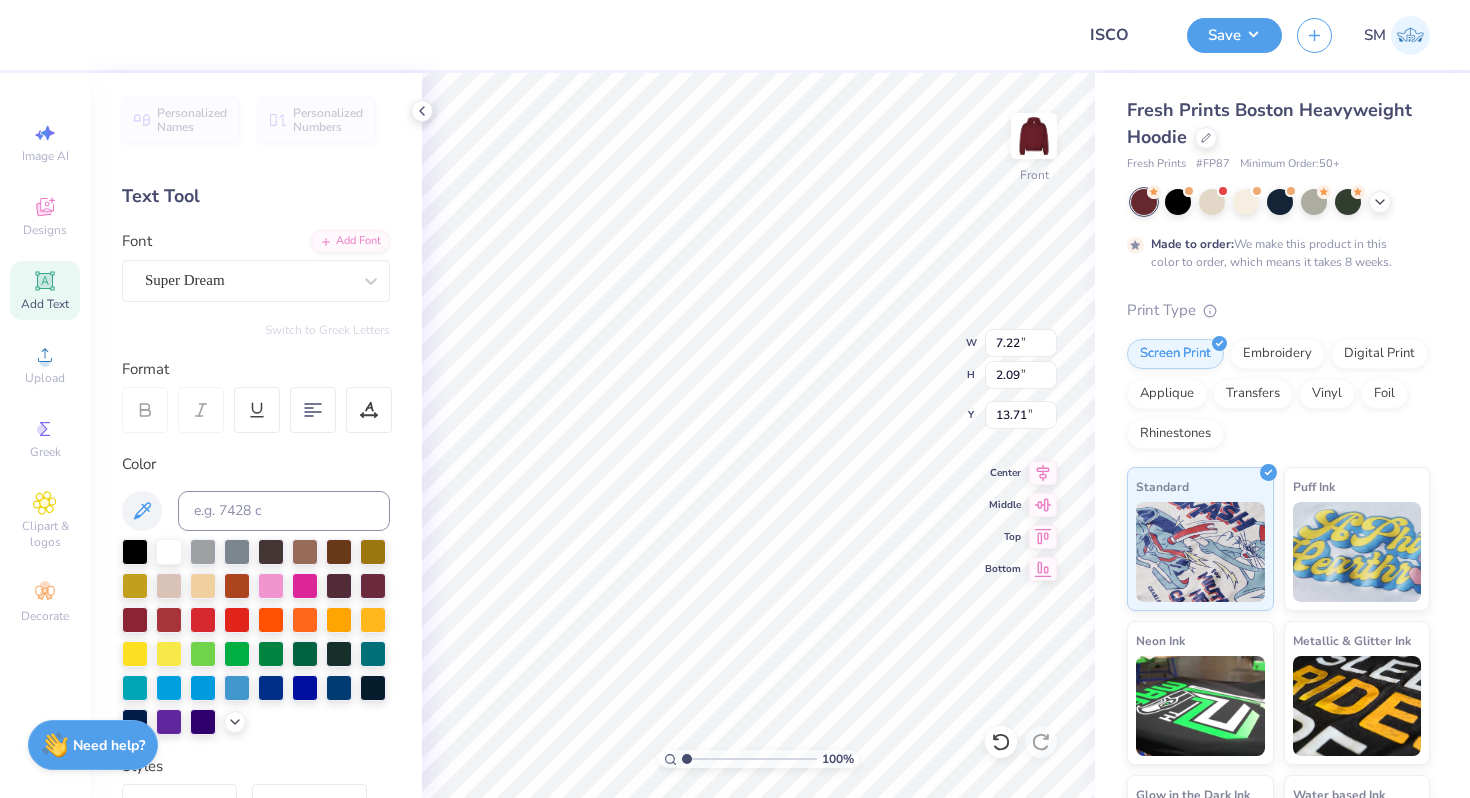 scroll, scrollTop: 1, scrollLeft: 0, axis: vertical 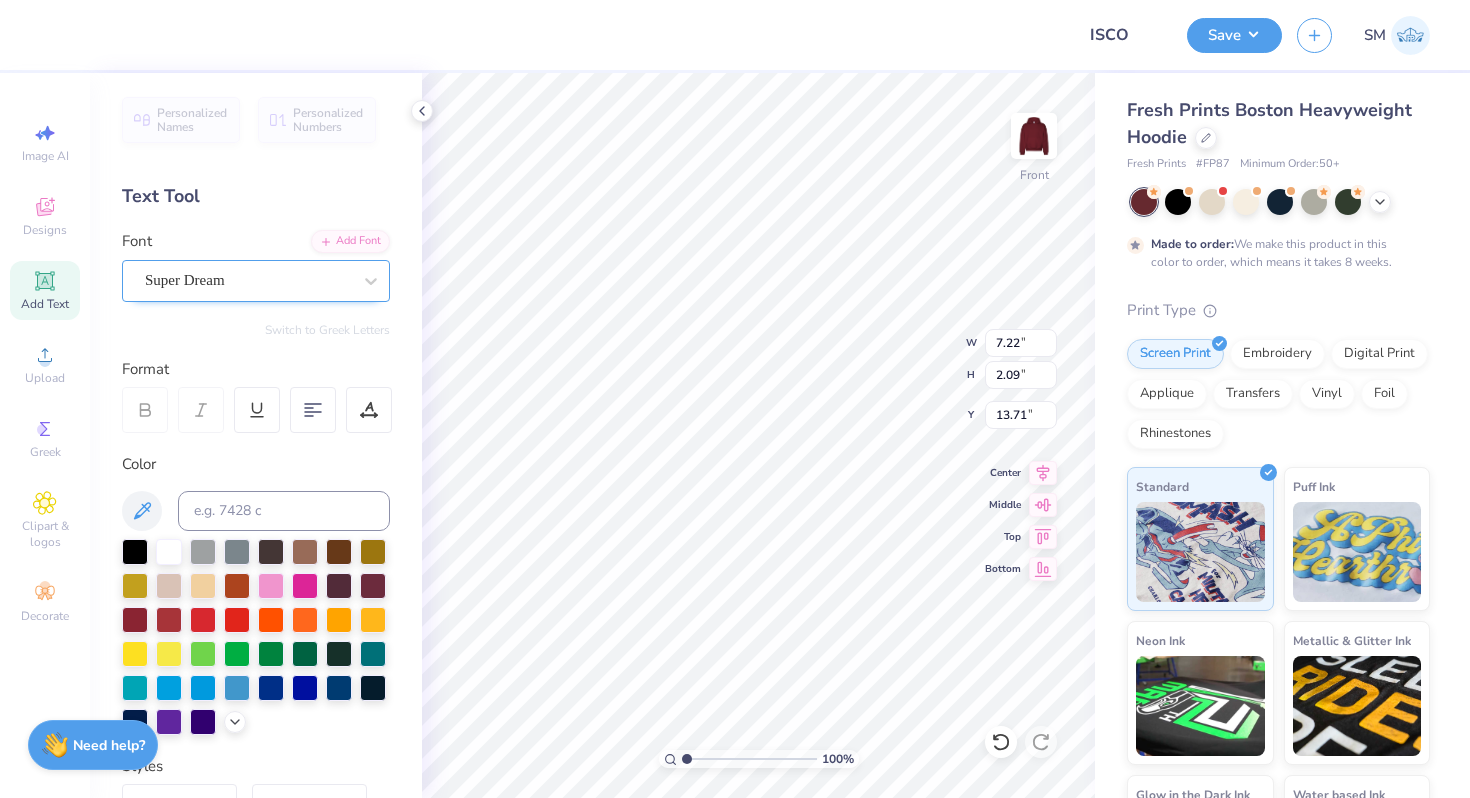 type on "Cal Poly
ISCO
'25" 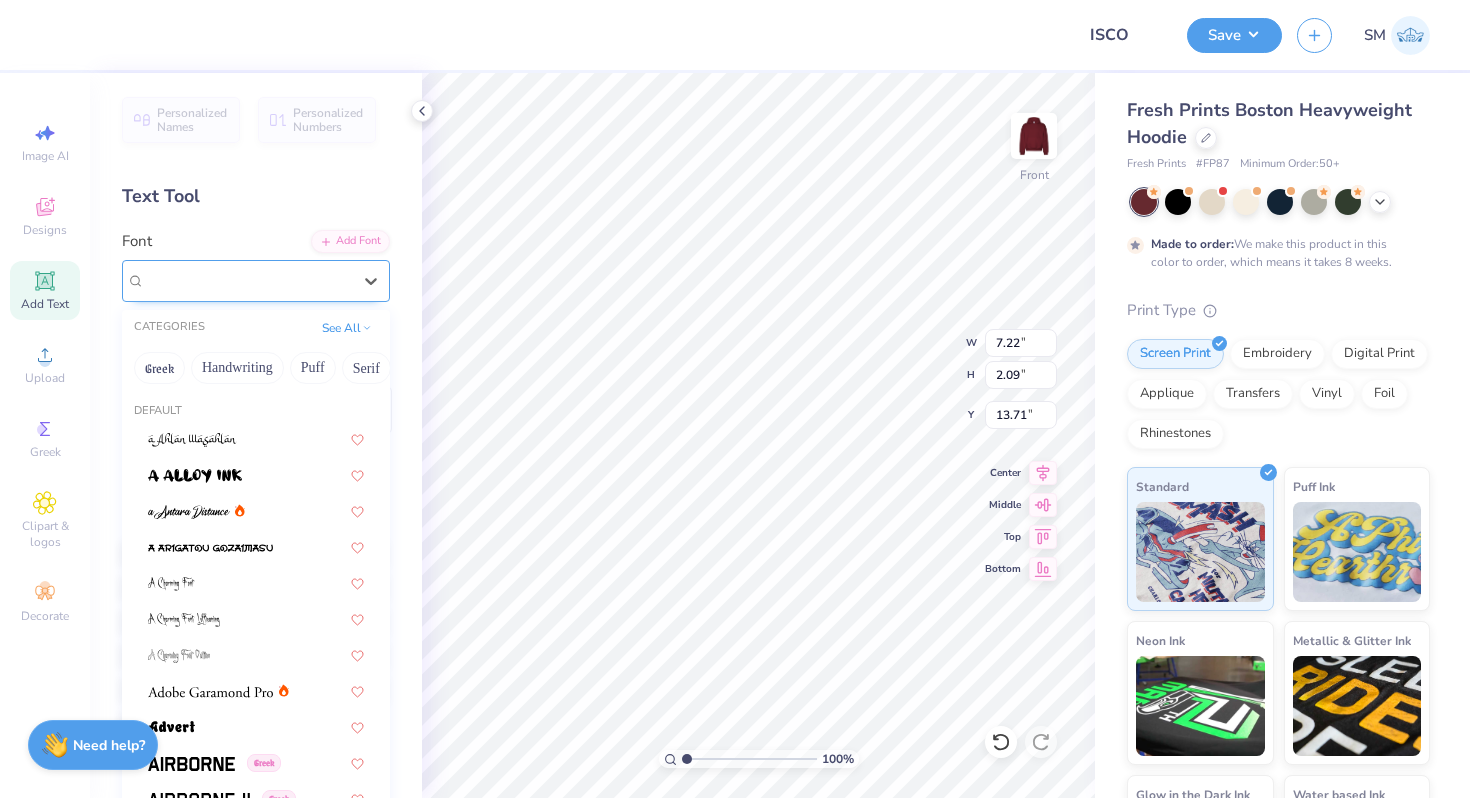 click on "Super Dream" at bounding box center (248, 280) 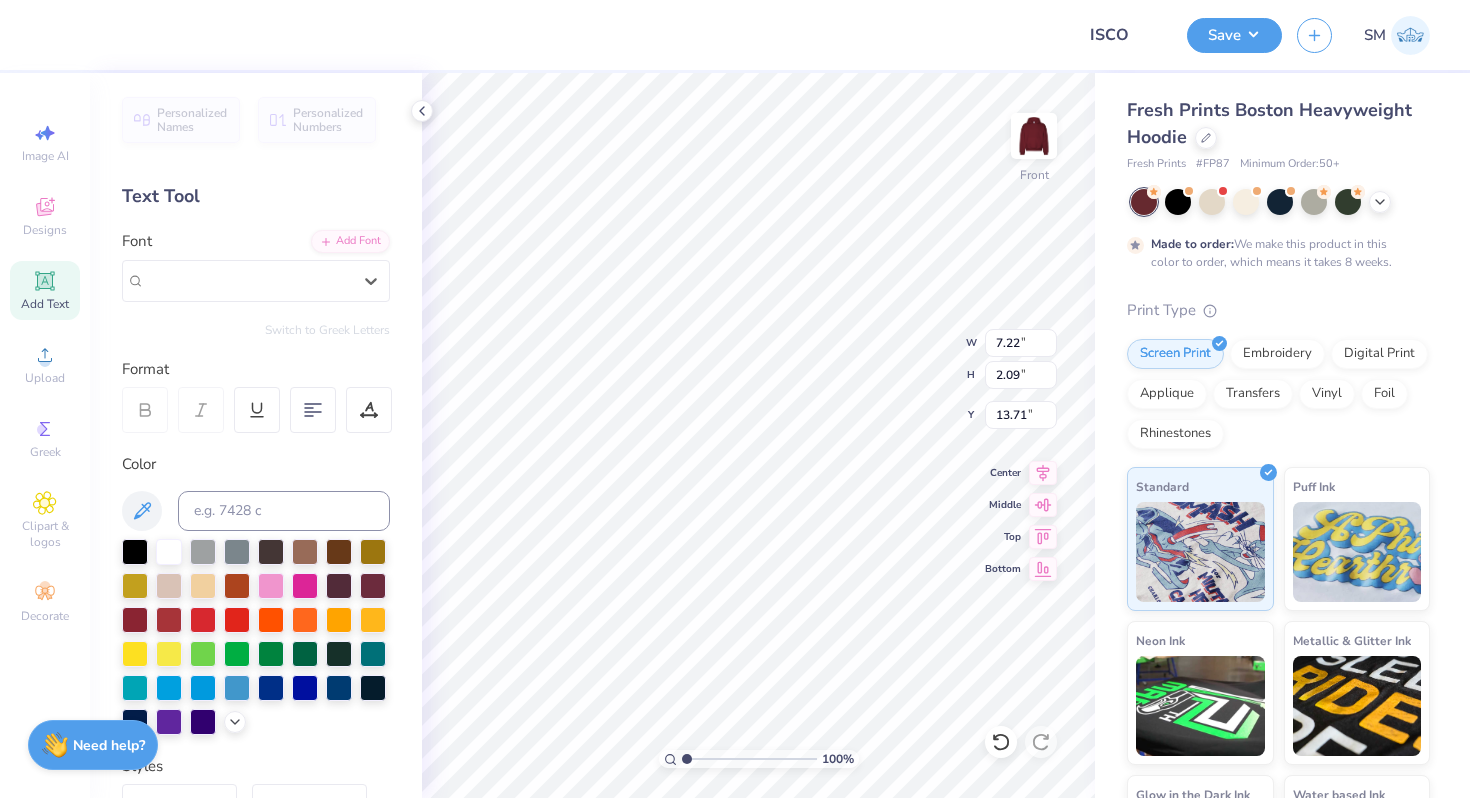 click at bounding box center [256, 637] 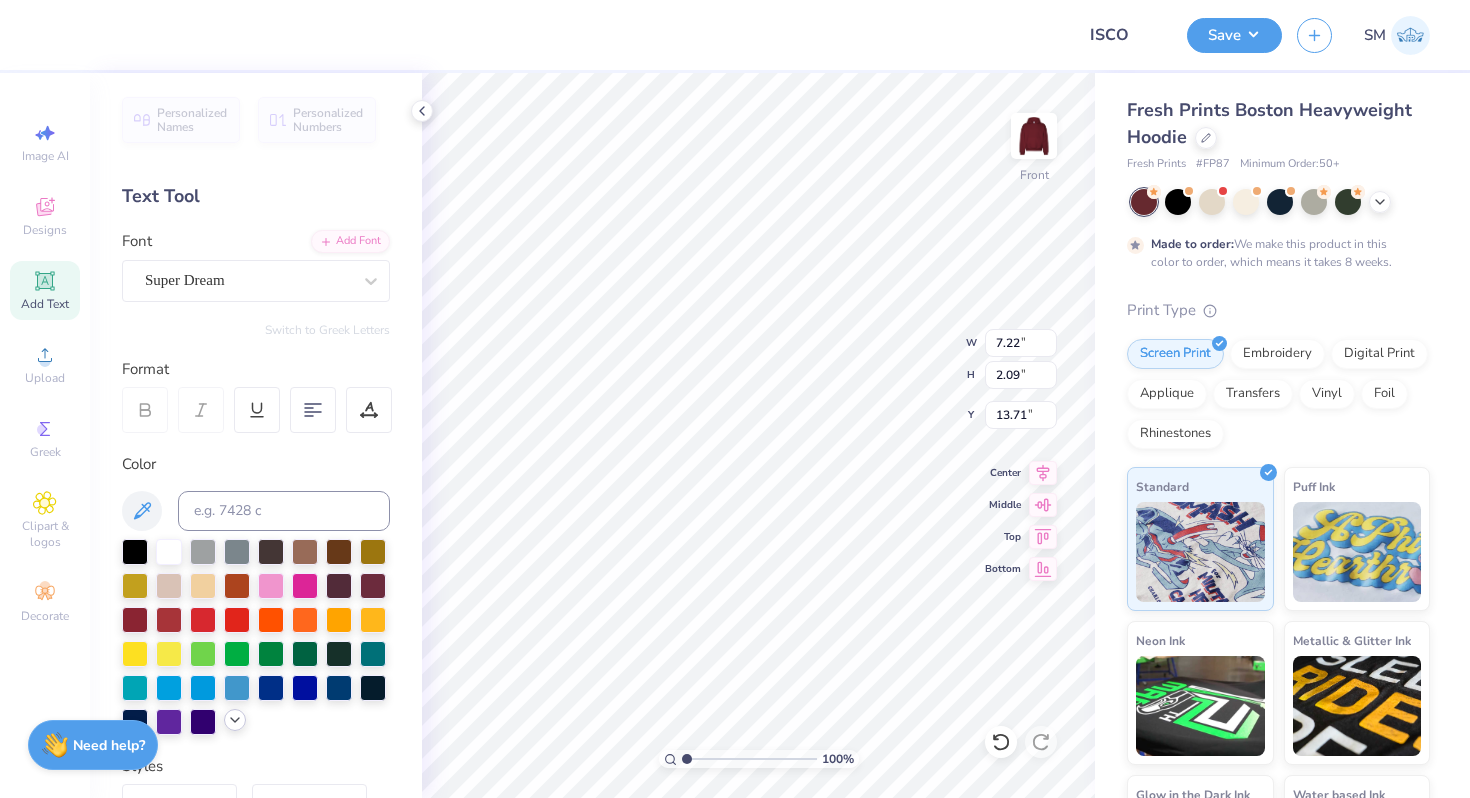 click at bounding box center (235, 720) 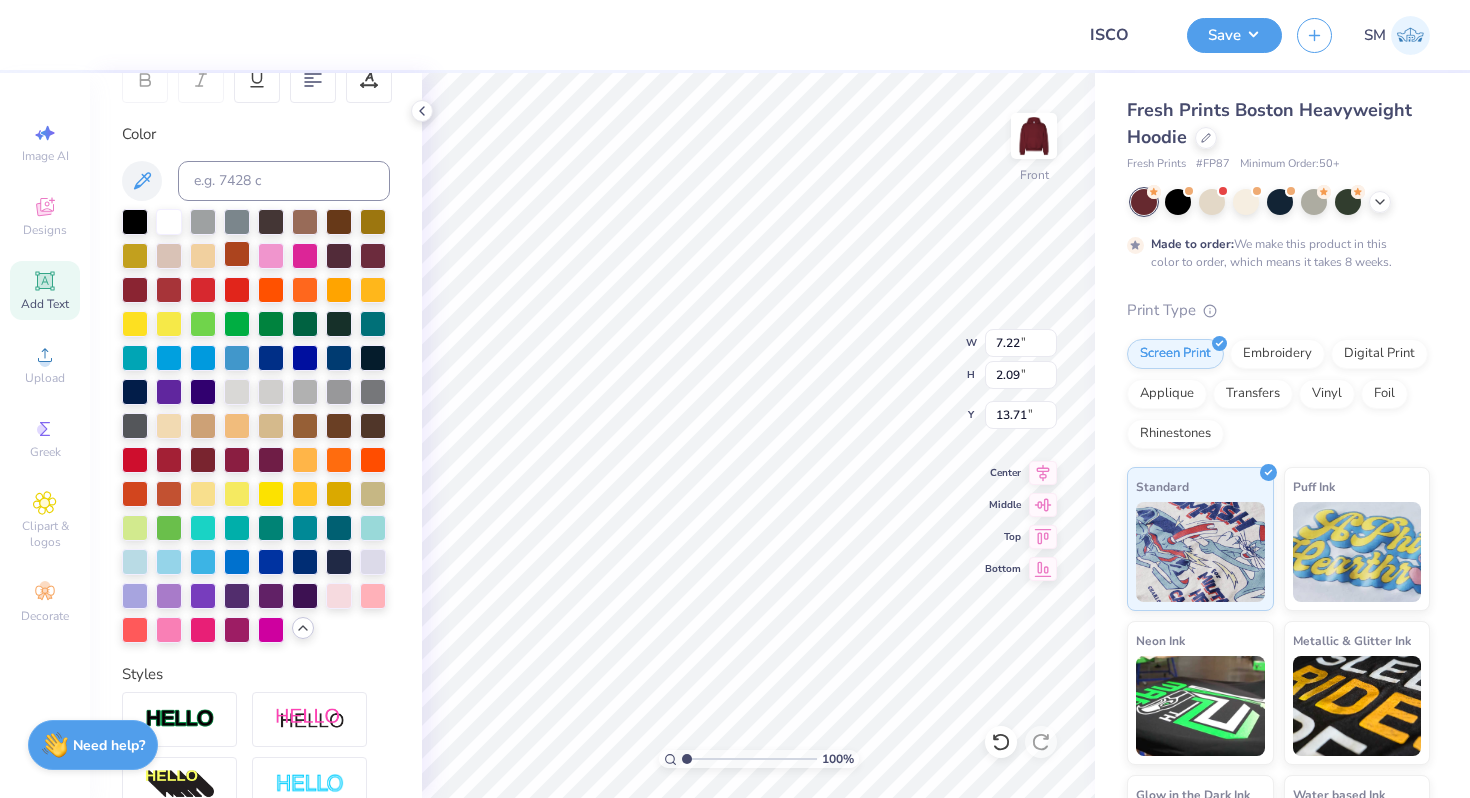 scroll, scrollTop: 331, scrollLeft: 0, axis: vertical 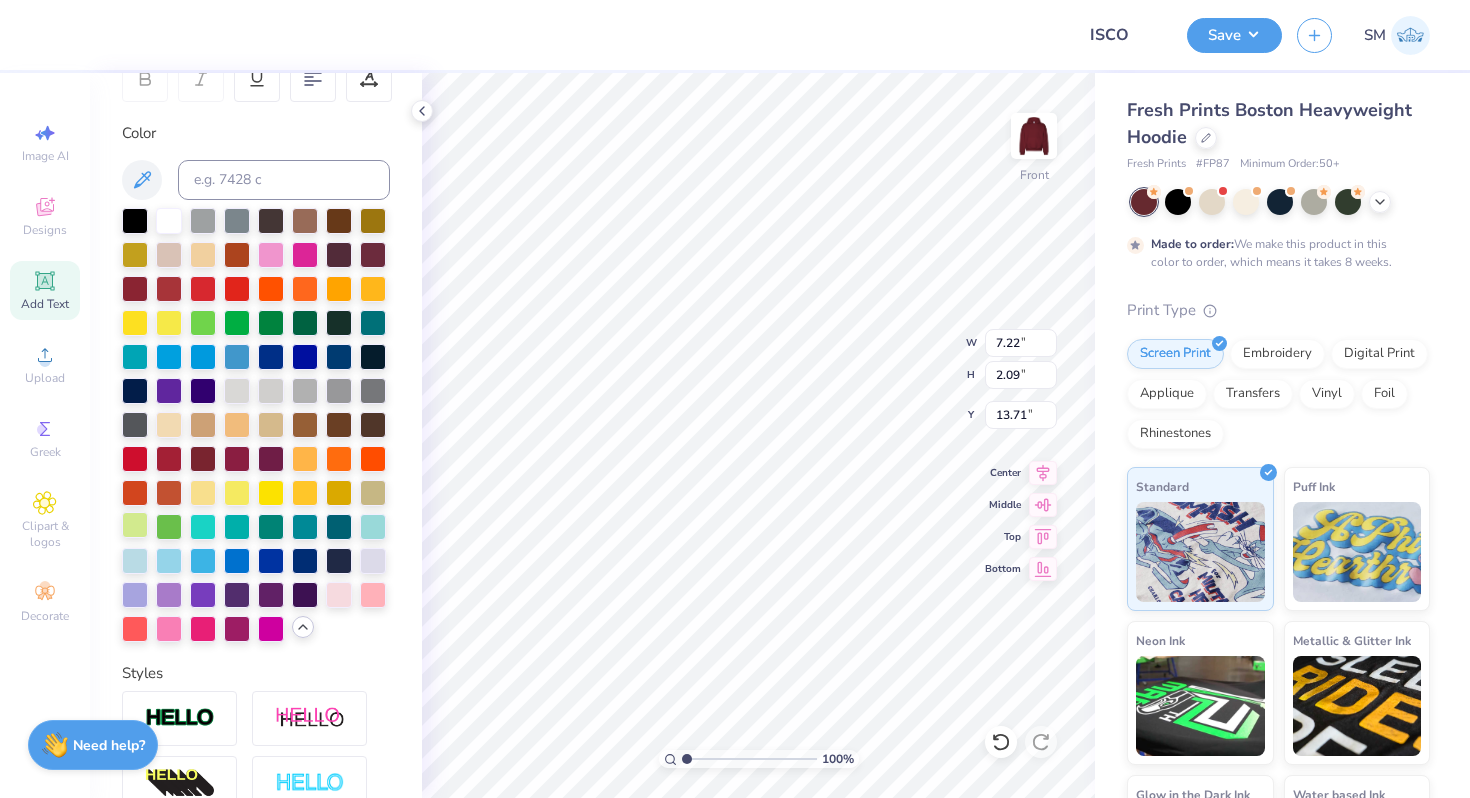 click at bounding box center (135, 525) 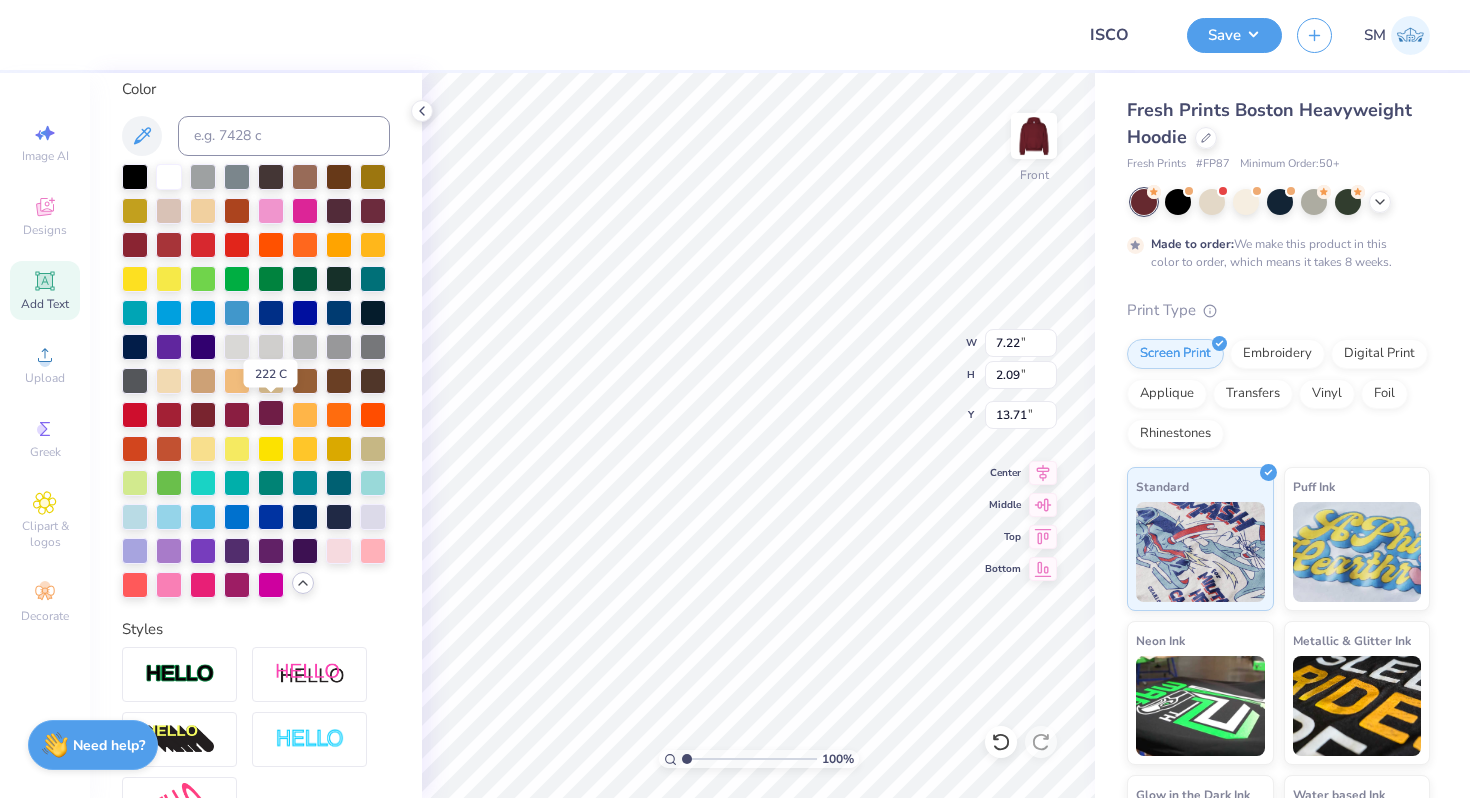 scroll, scrollTop: 376, scrollLeft: 0, axis: vertical 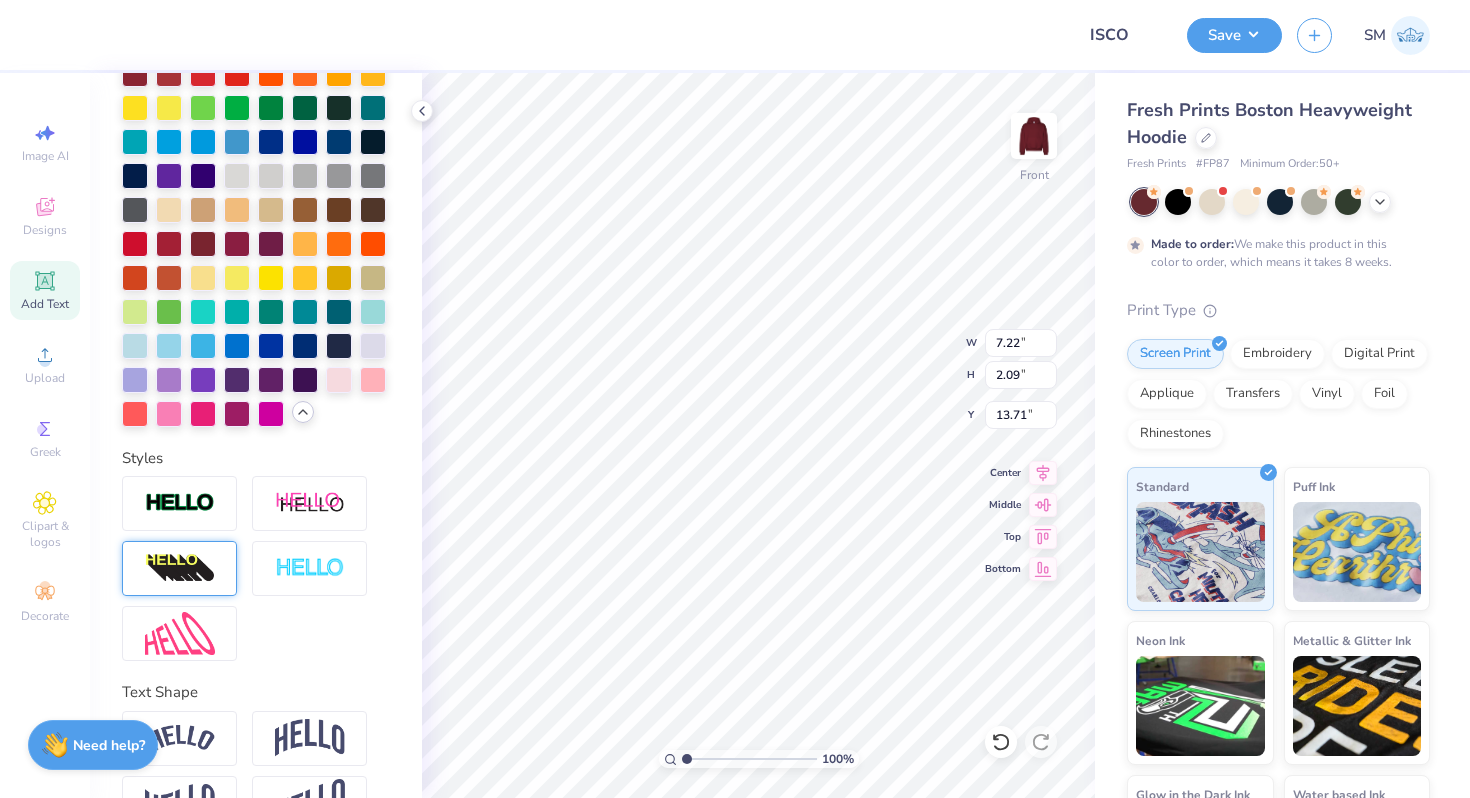 click at bounding box center (179, 568) 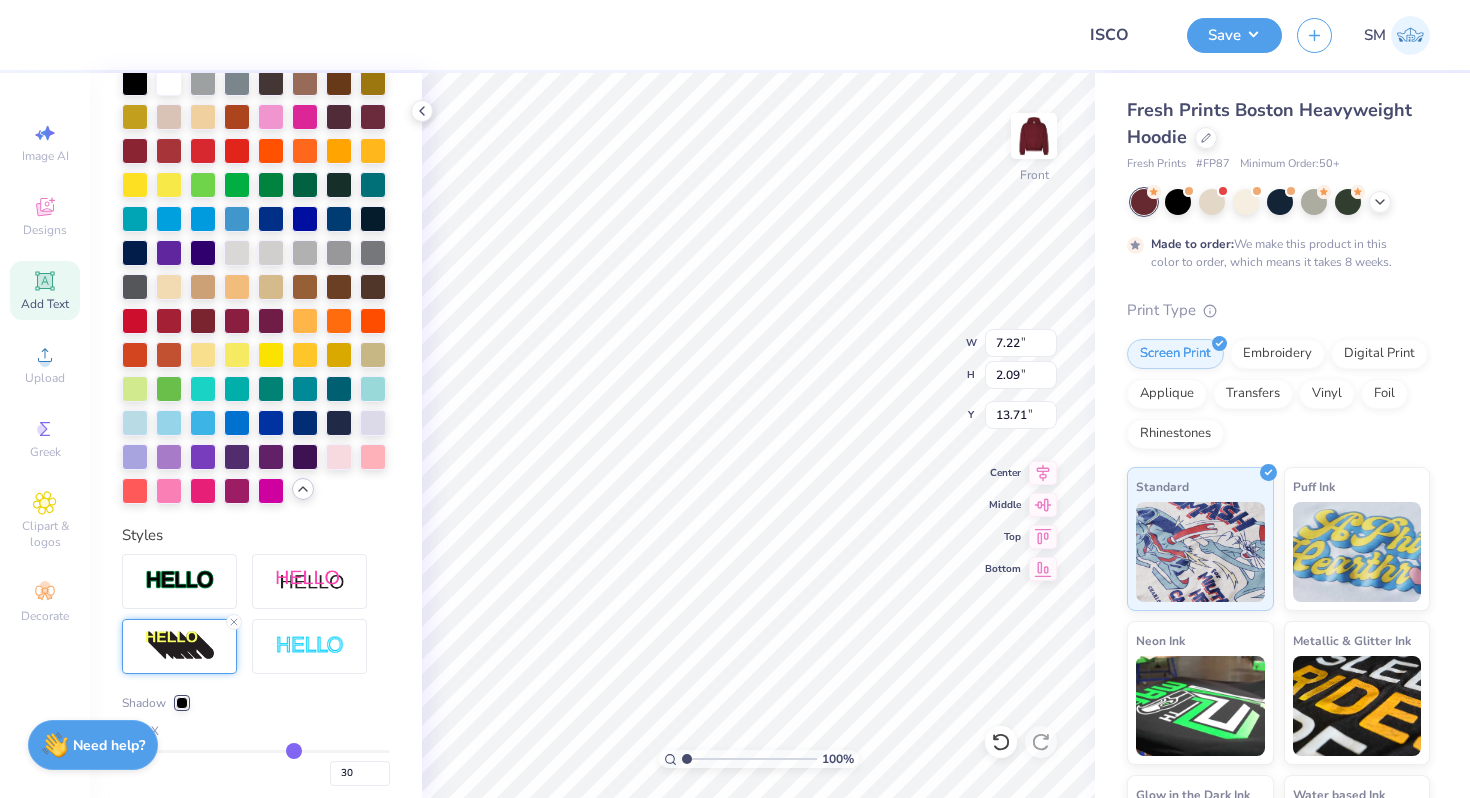 scroll, scrollTop: 623, scrollLeft: 0, axis: vertical 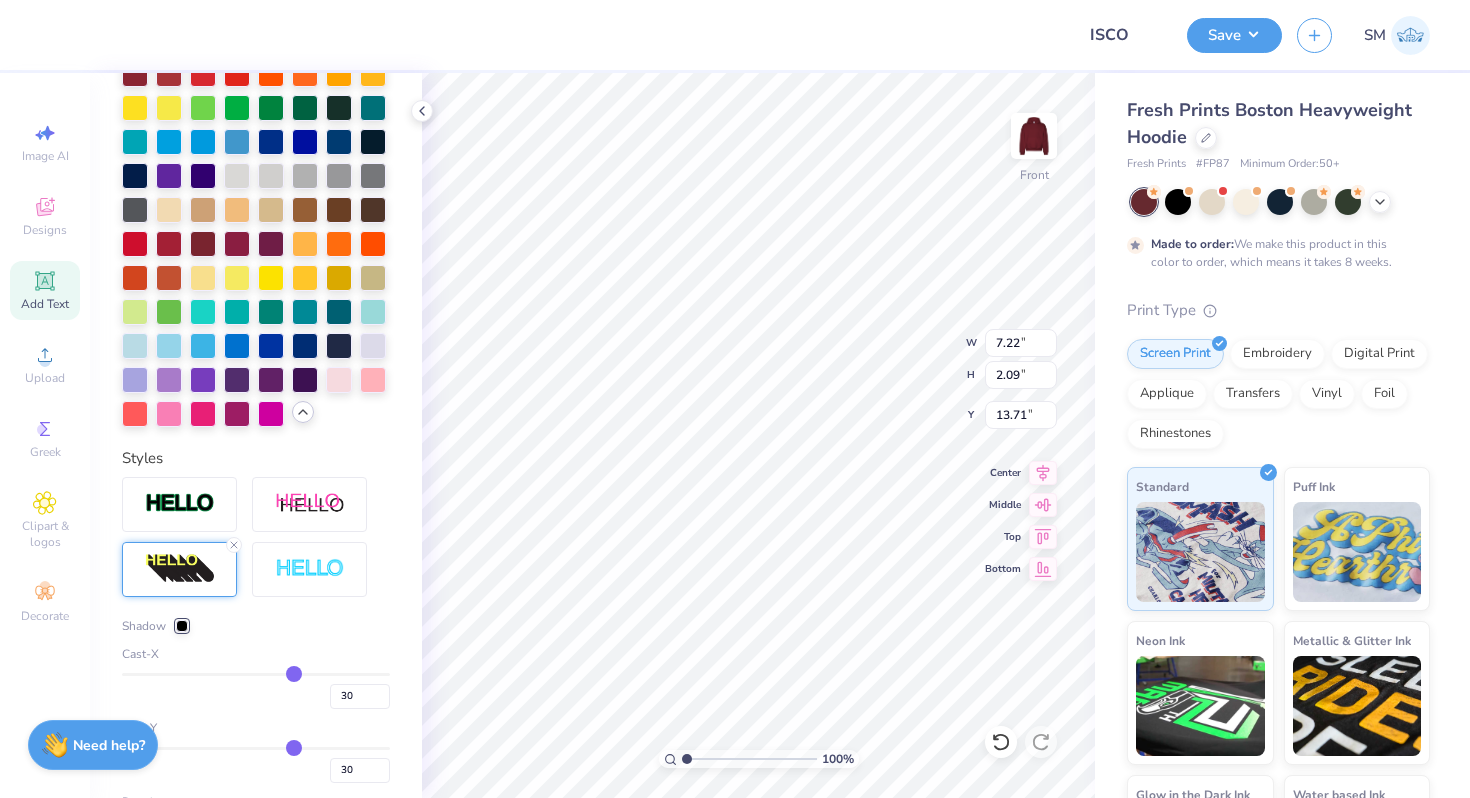 type on "28" 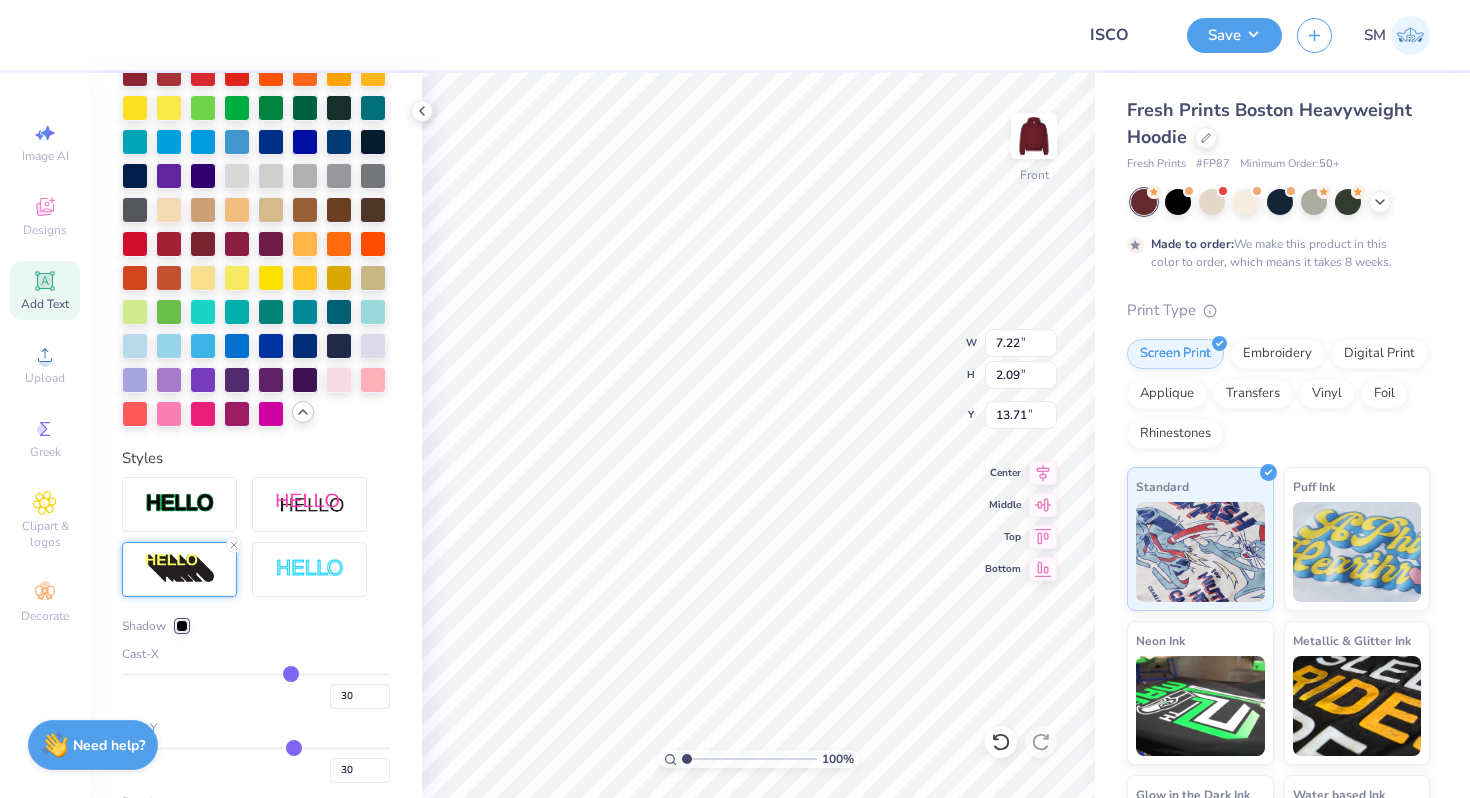 type on "28" 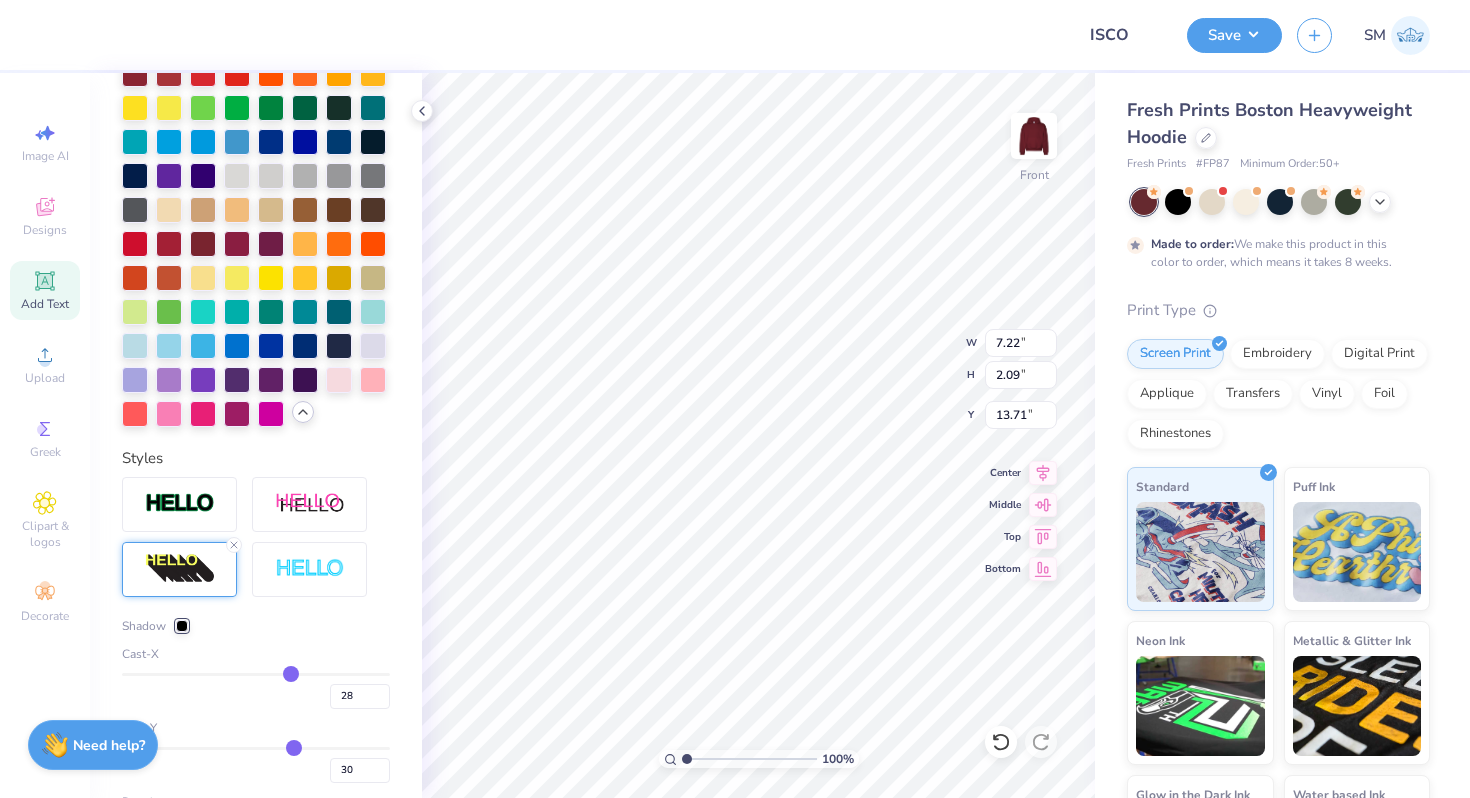 type on "24" 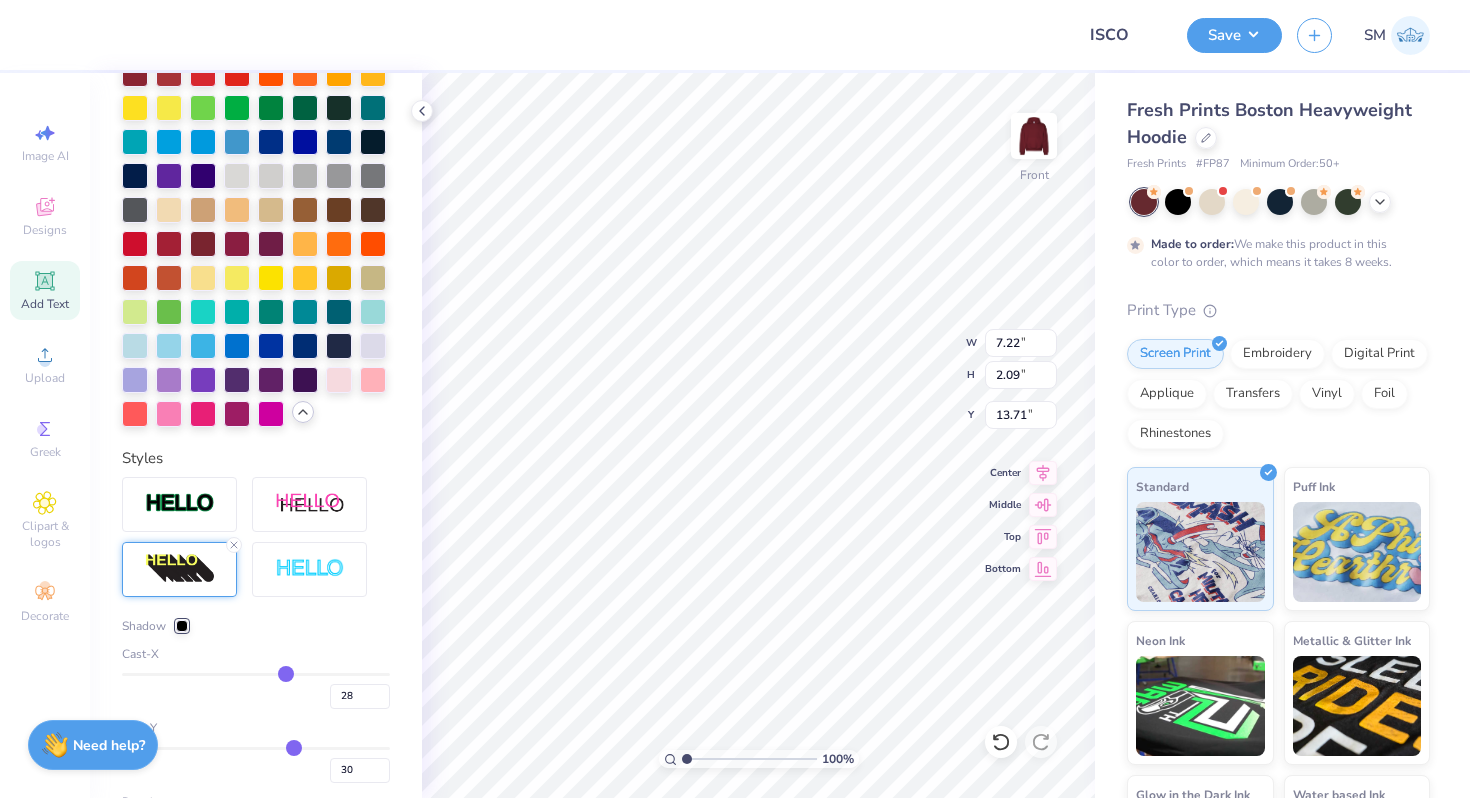 type on "24" 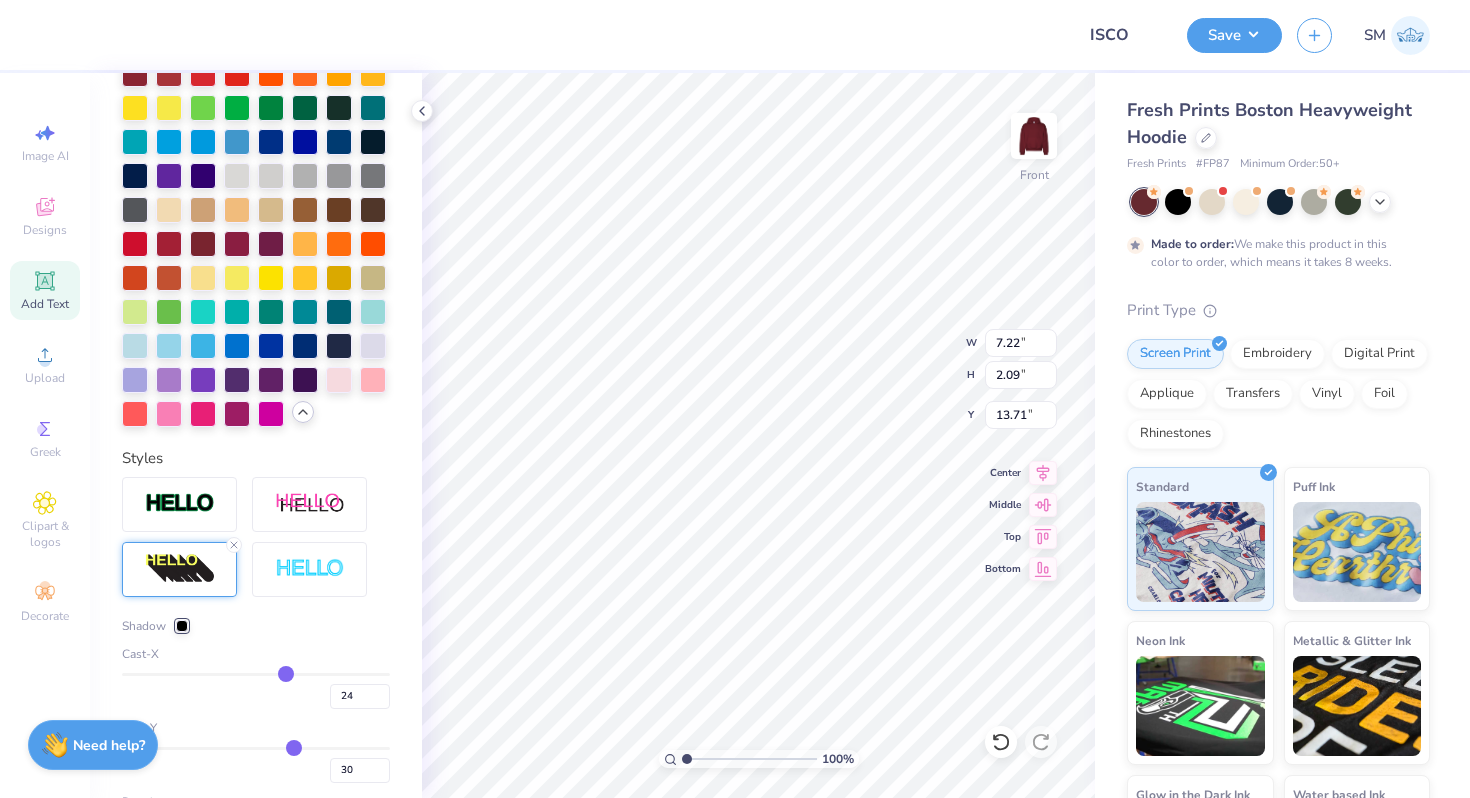 type on "18" 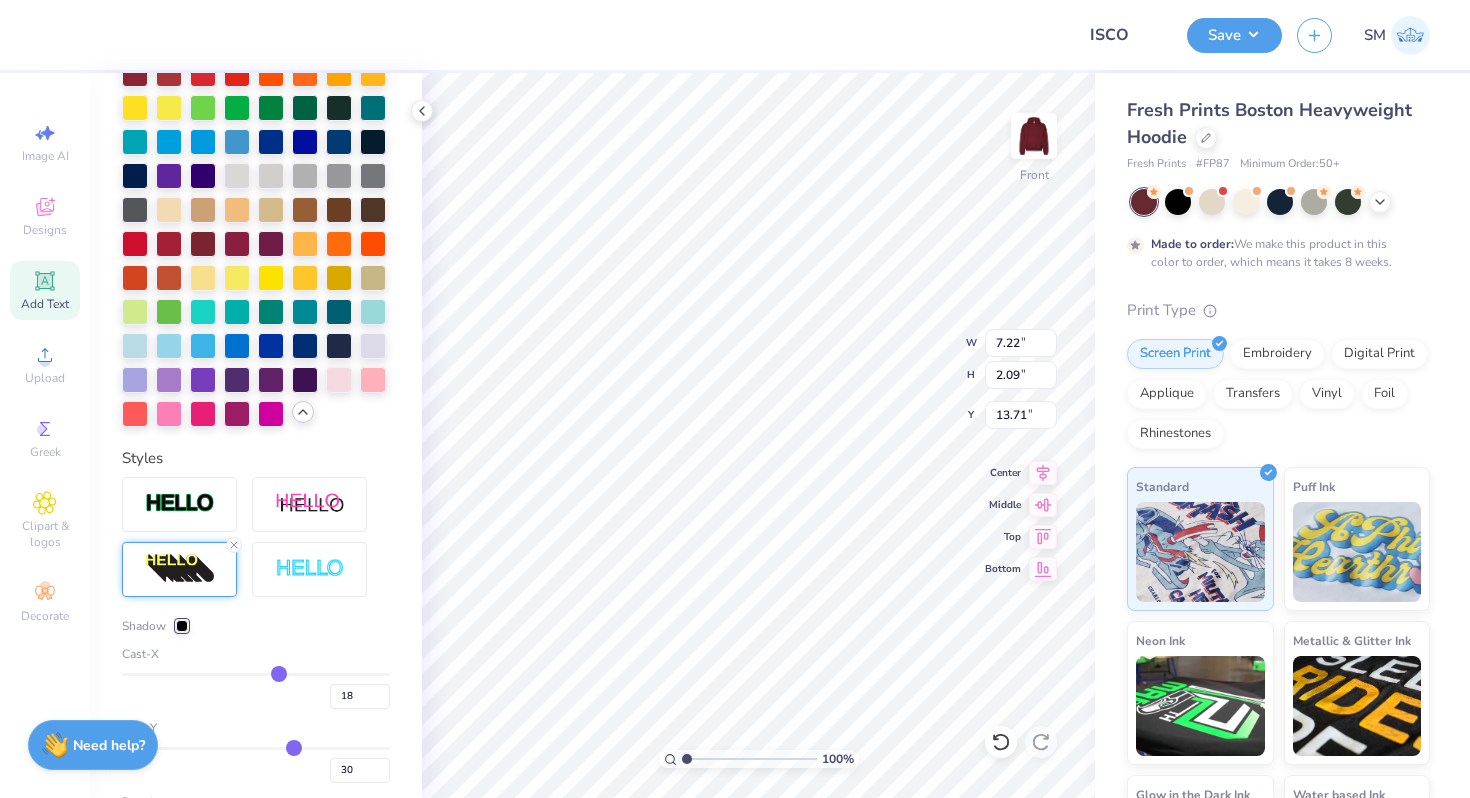 type on "7" 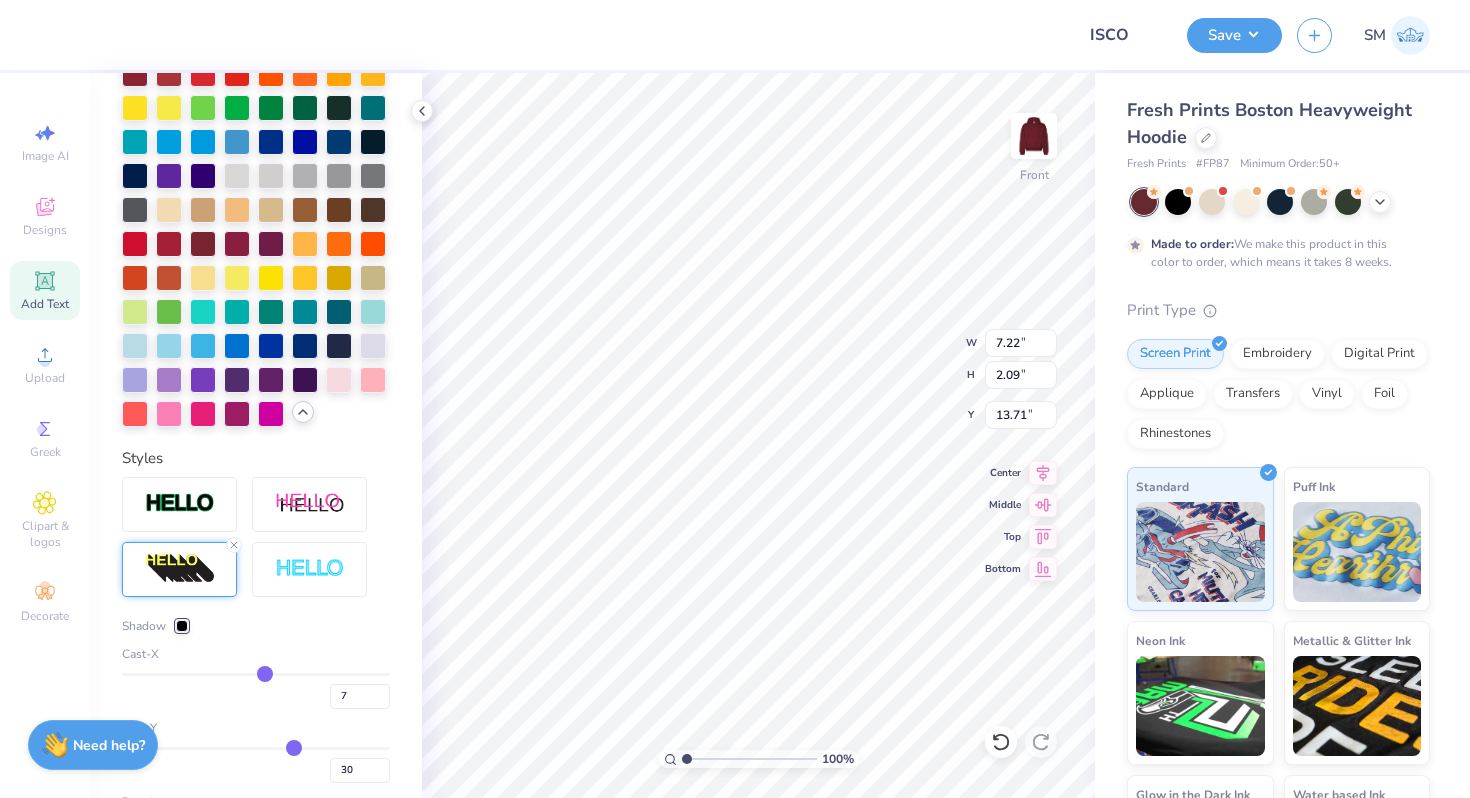 type on "1" 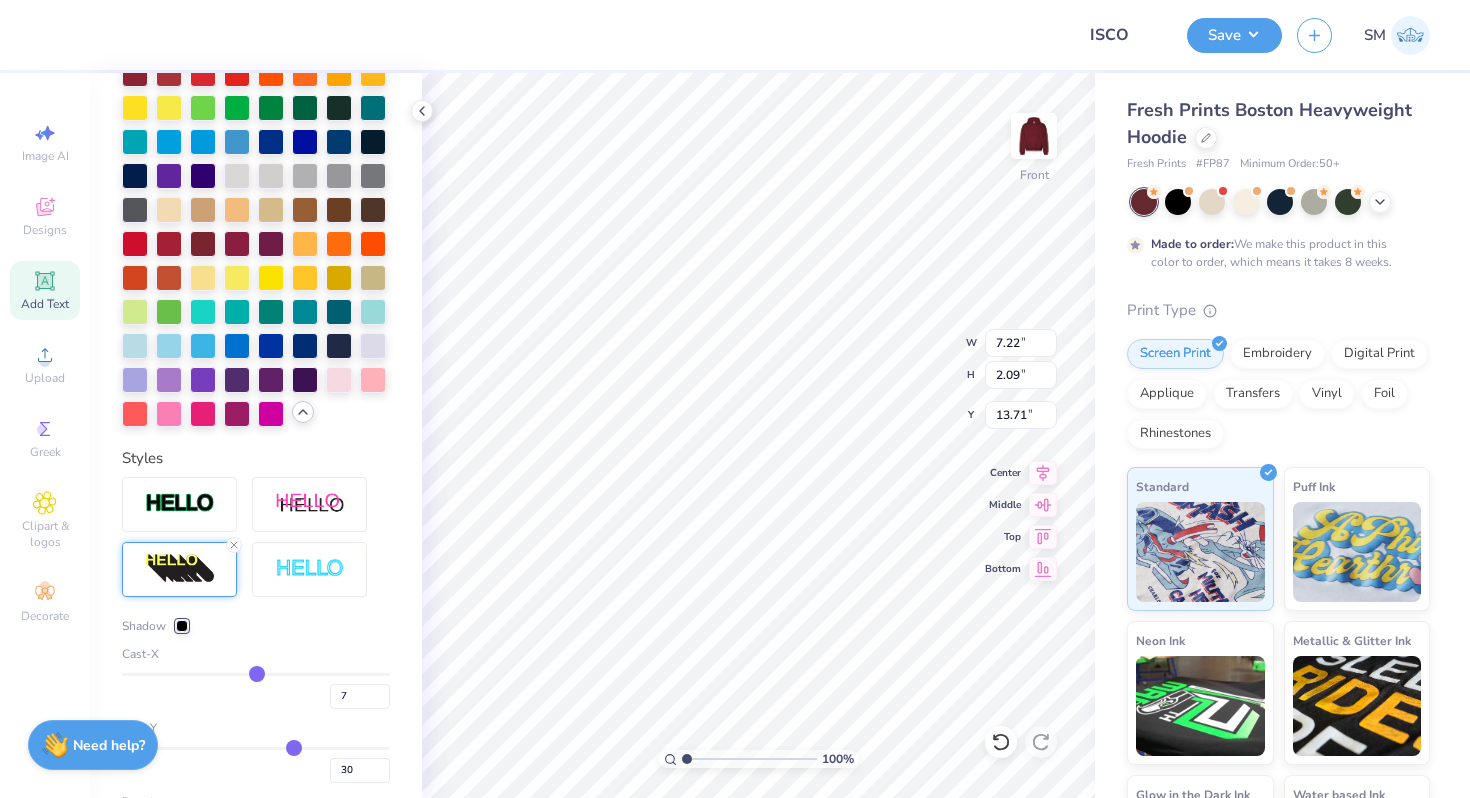 type on "1" 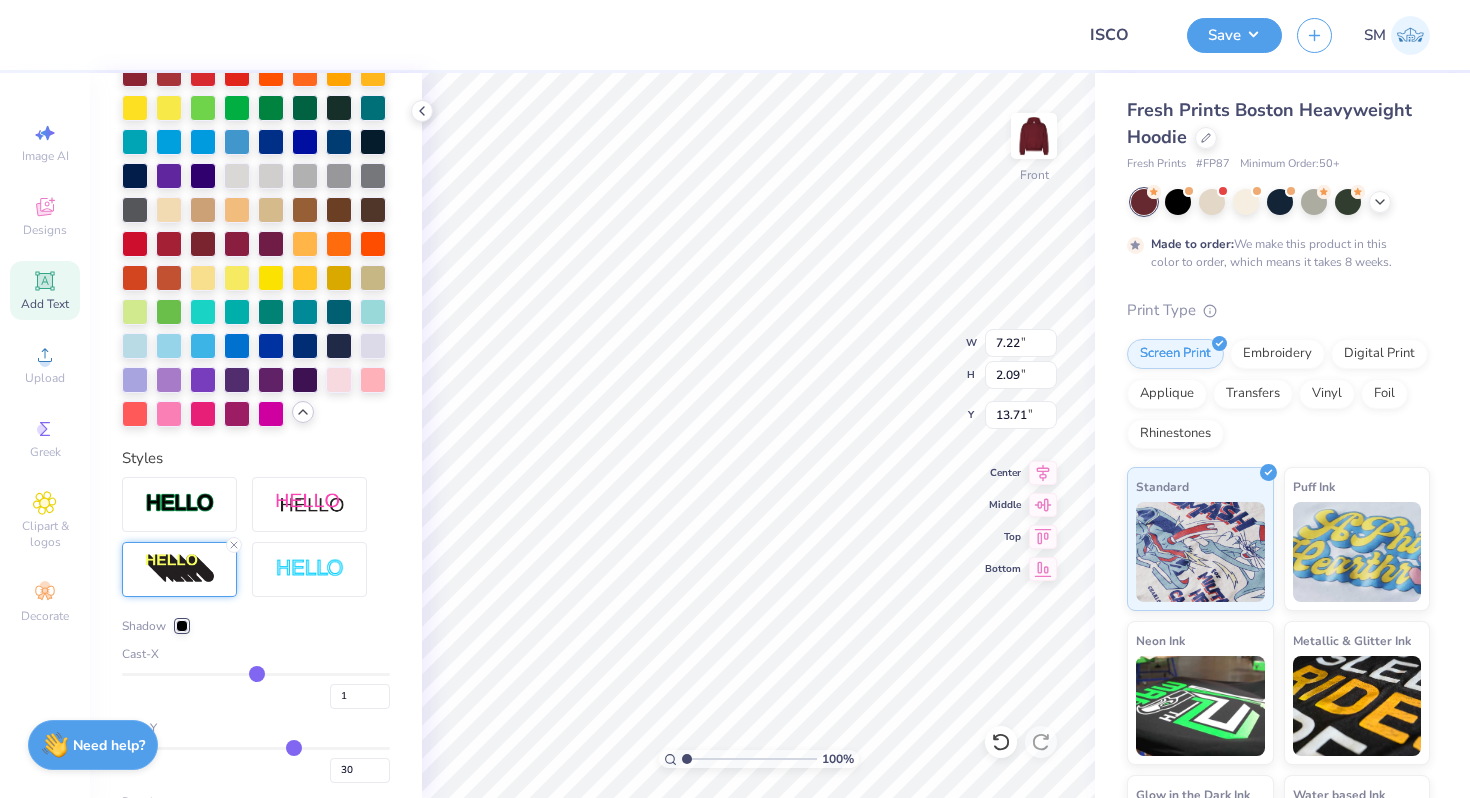 type on "-3" 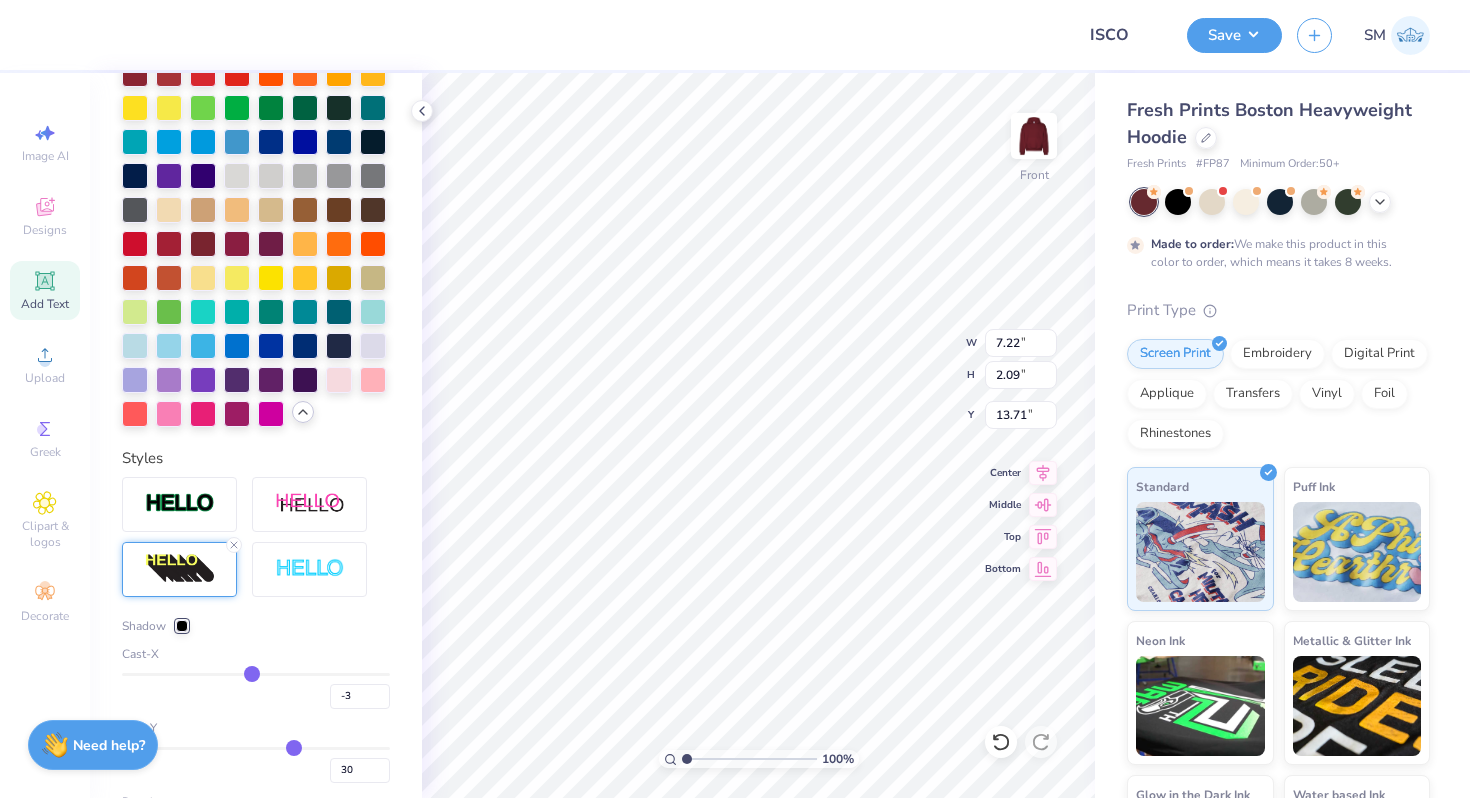 type on "-6" 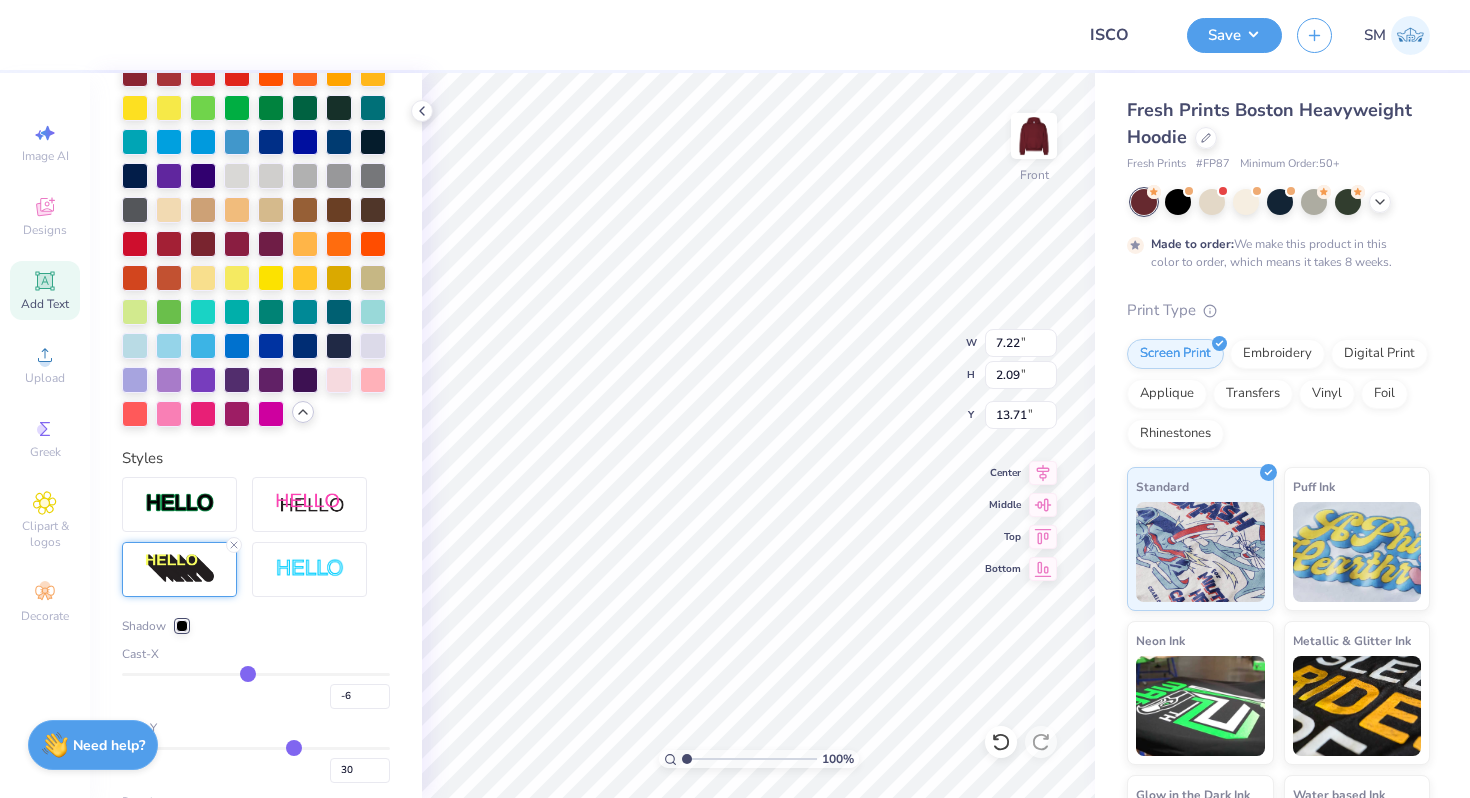 drag, startPoint x: 293, startPoint y: 672, endPoint x: 247, endPoint y: 672, distance: 46 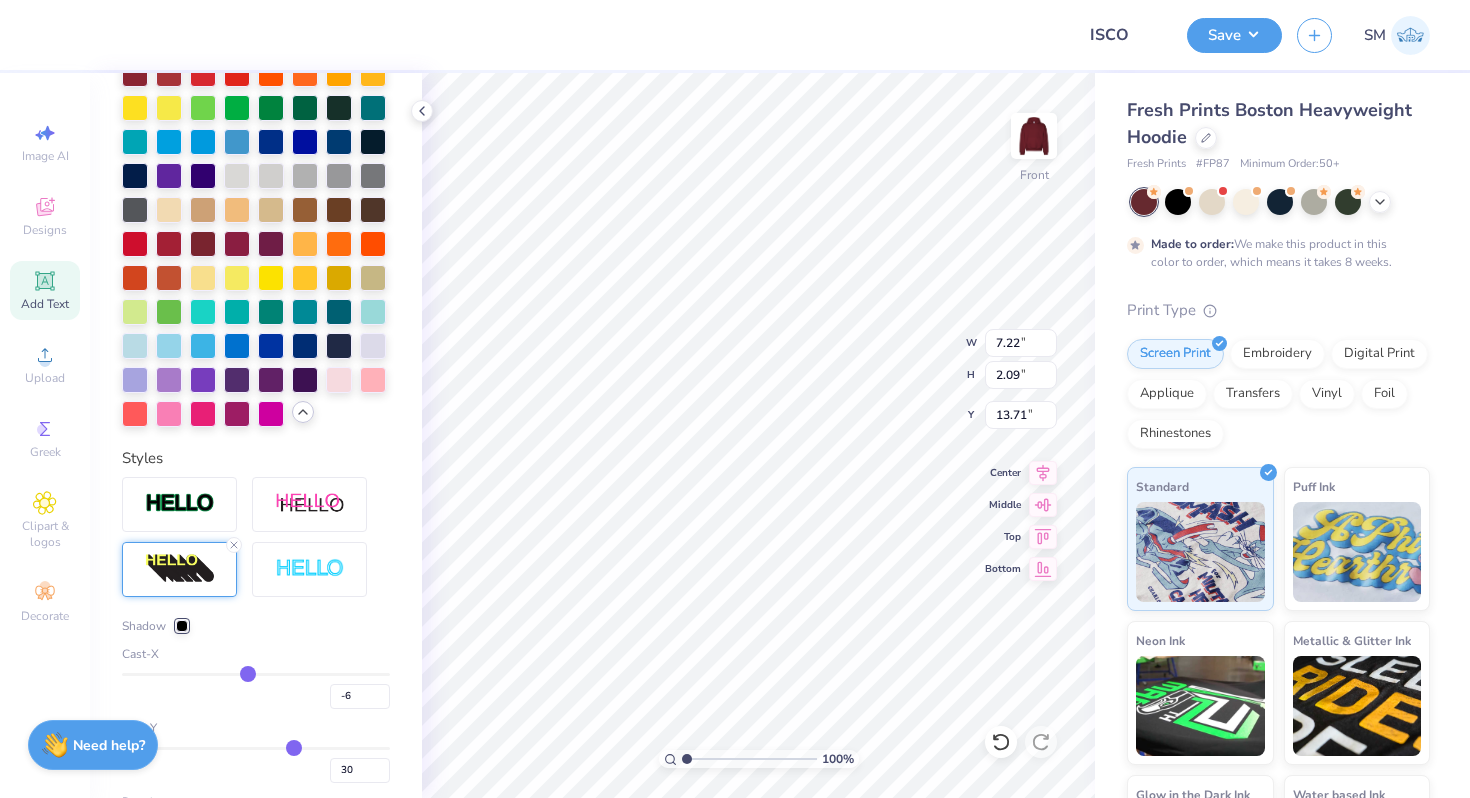 type on "-7" 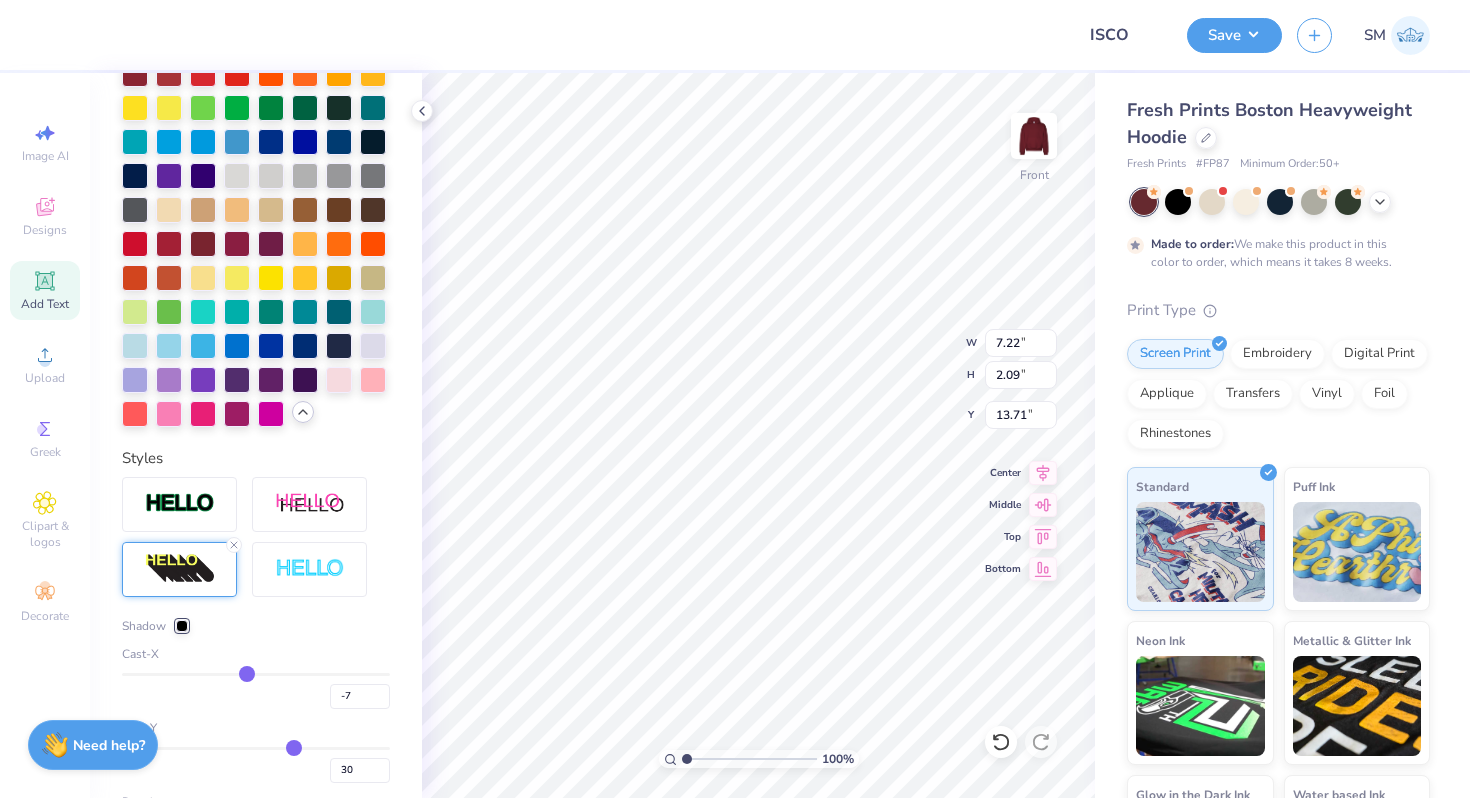 type on "-11" 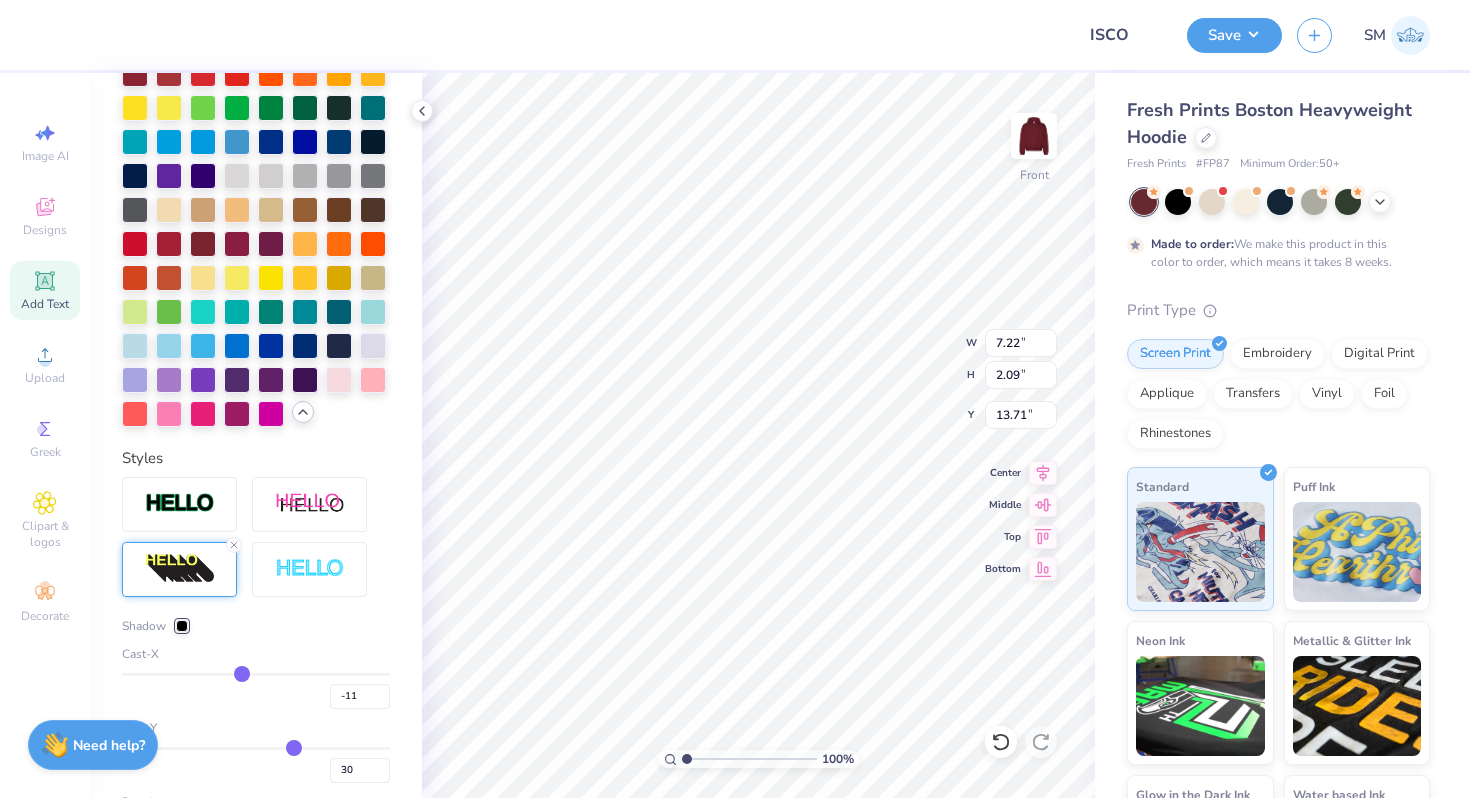 type on "-15" 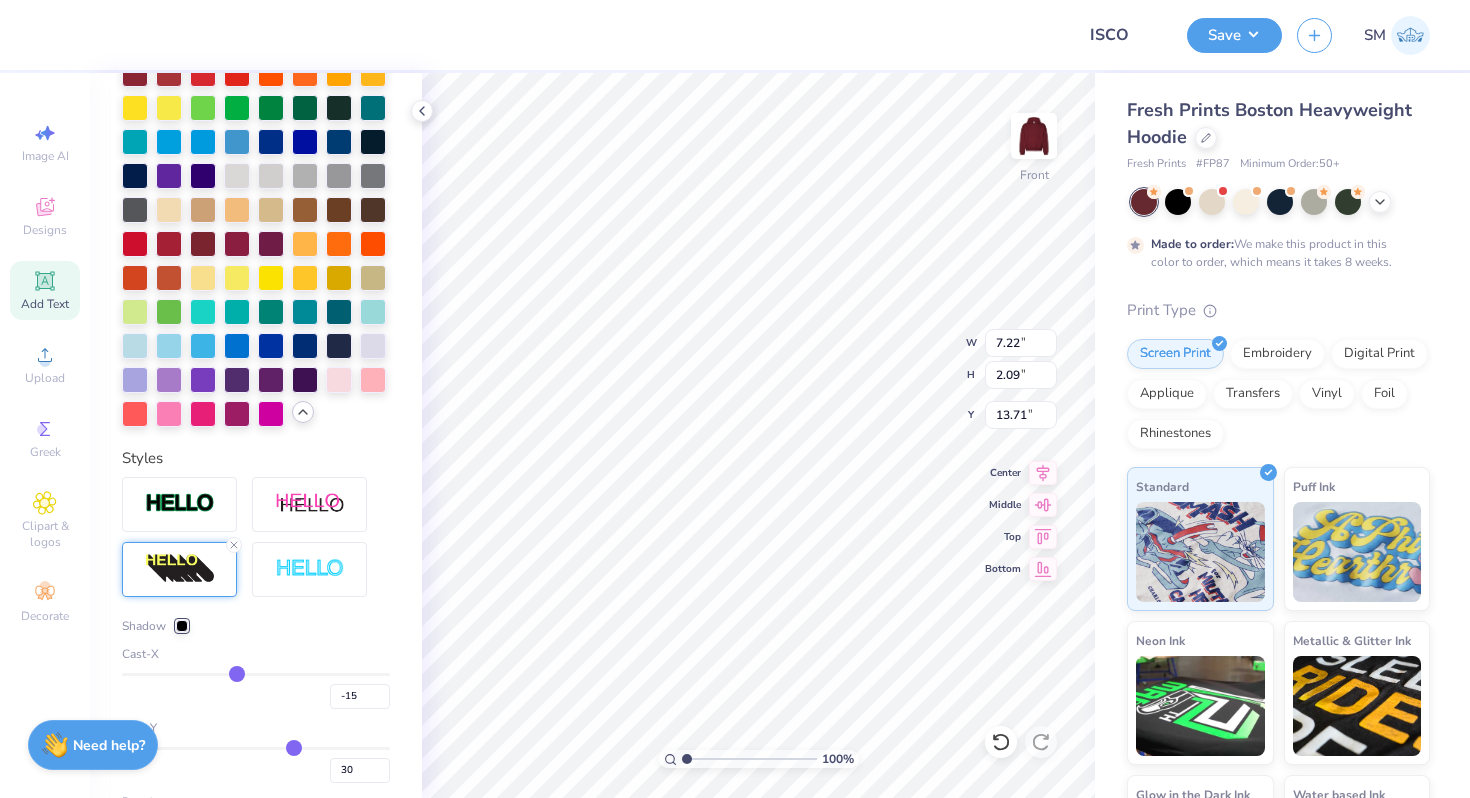 type on "-27" 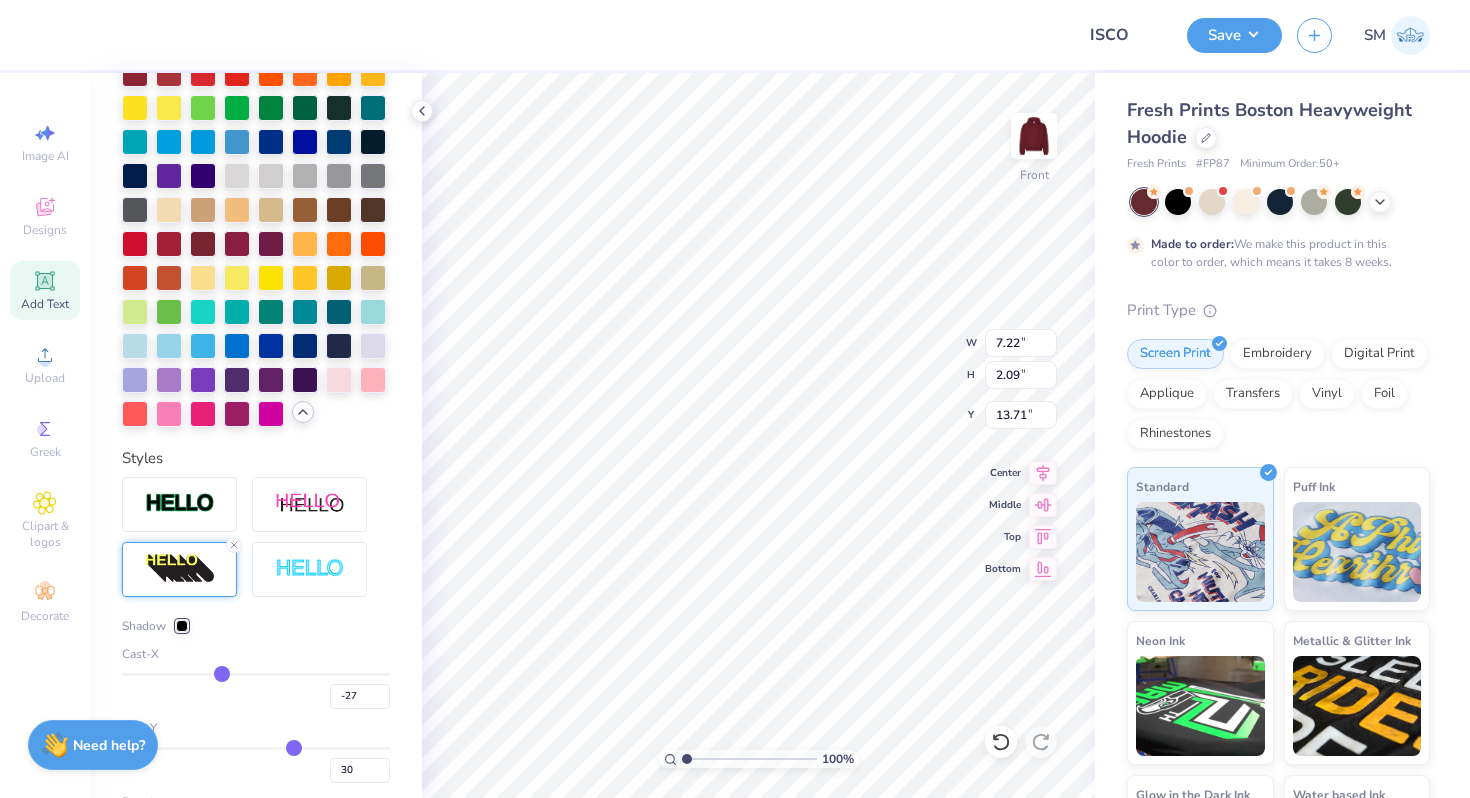 type on "-32" 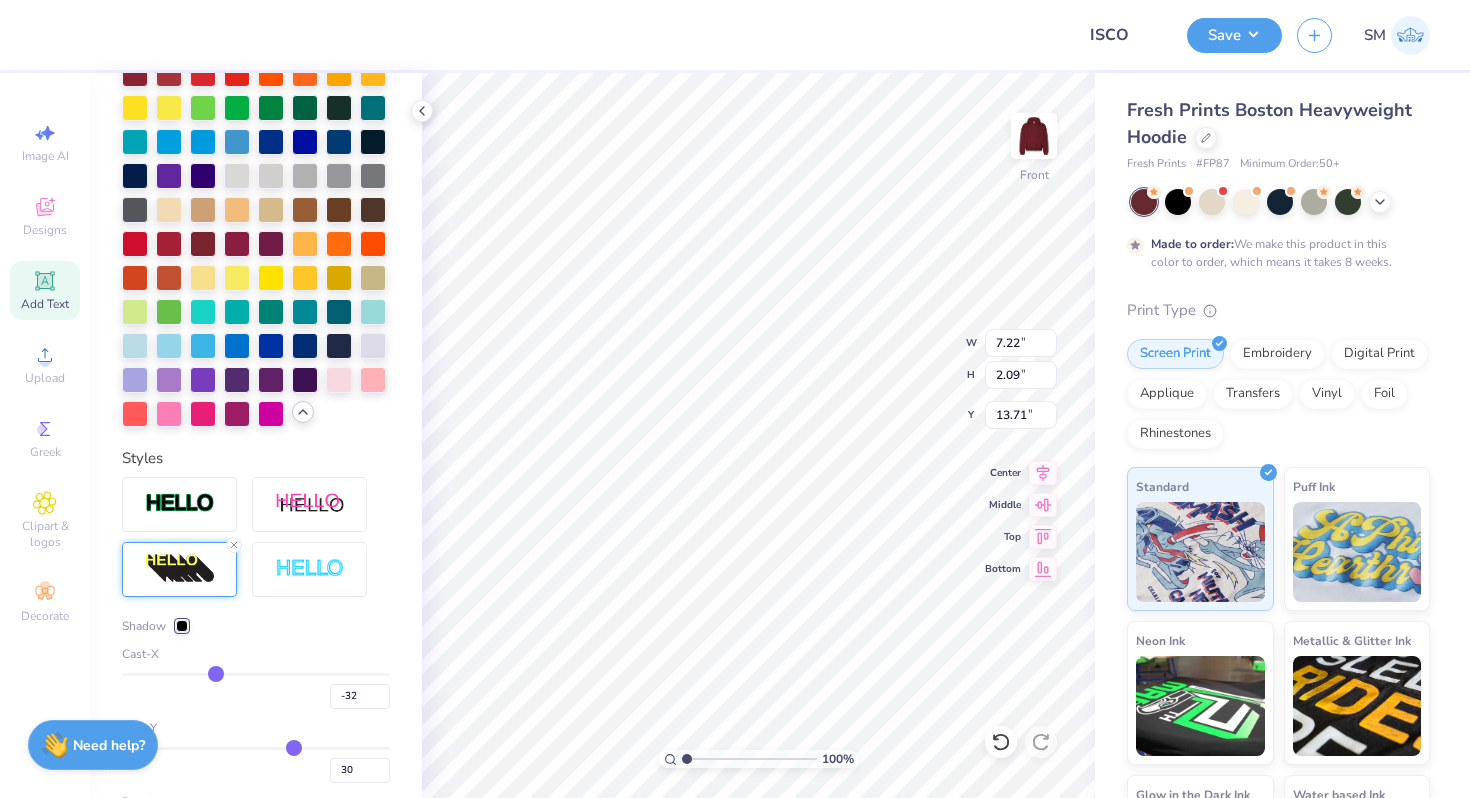 type on "-40" 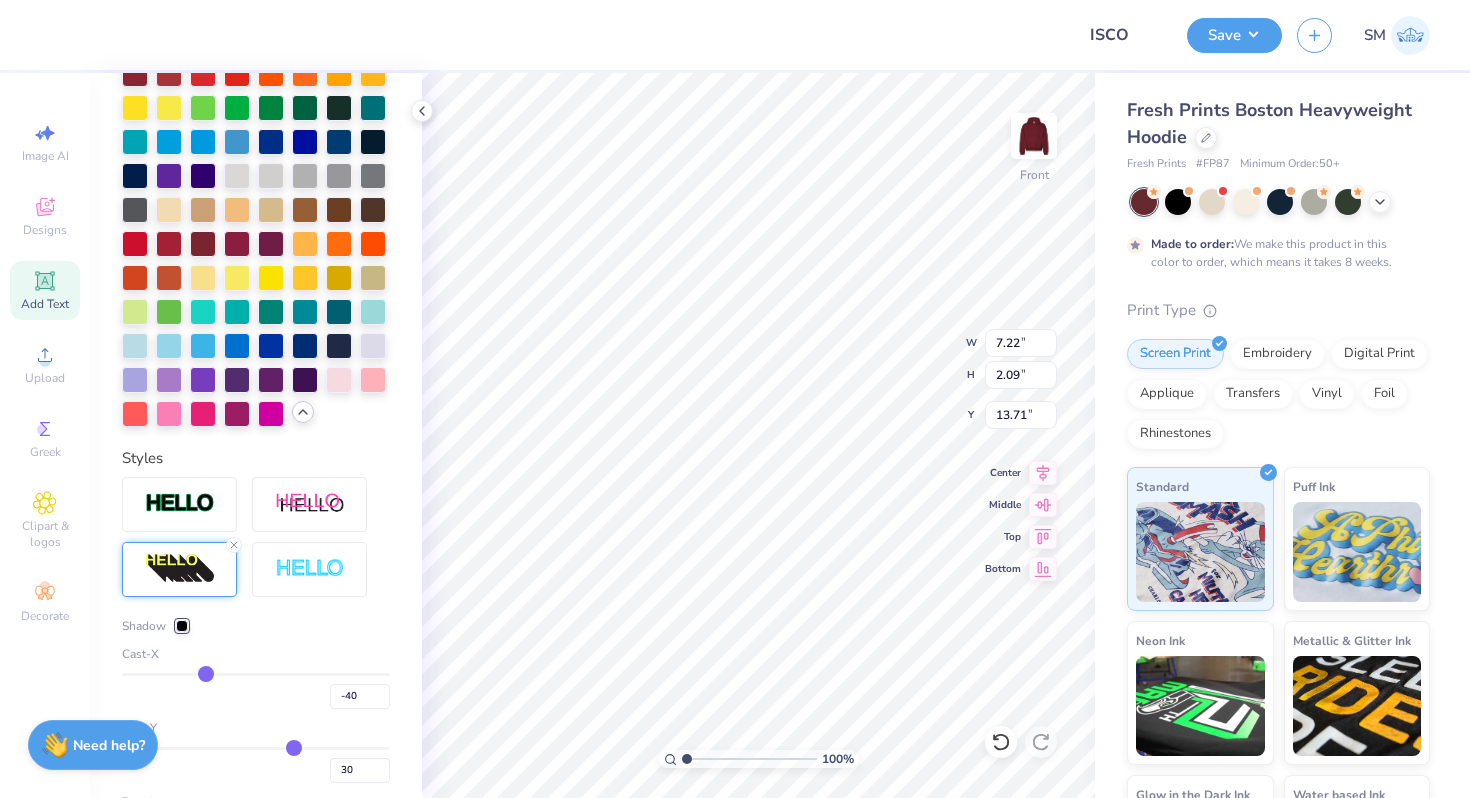 type on "-45" 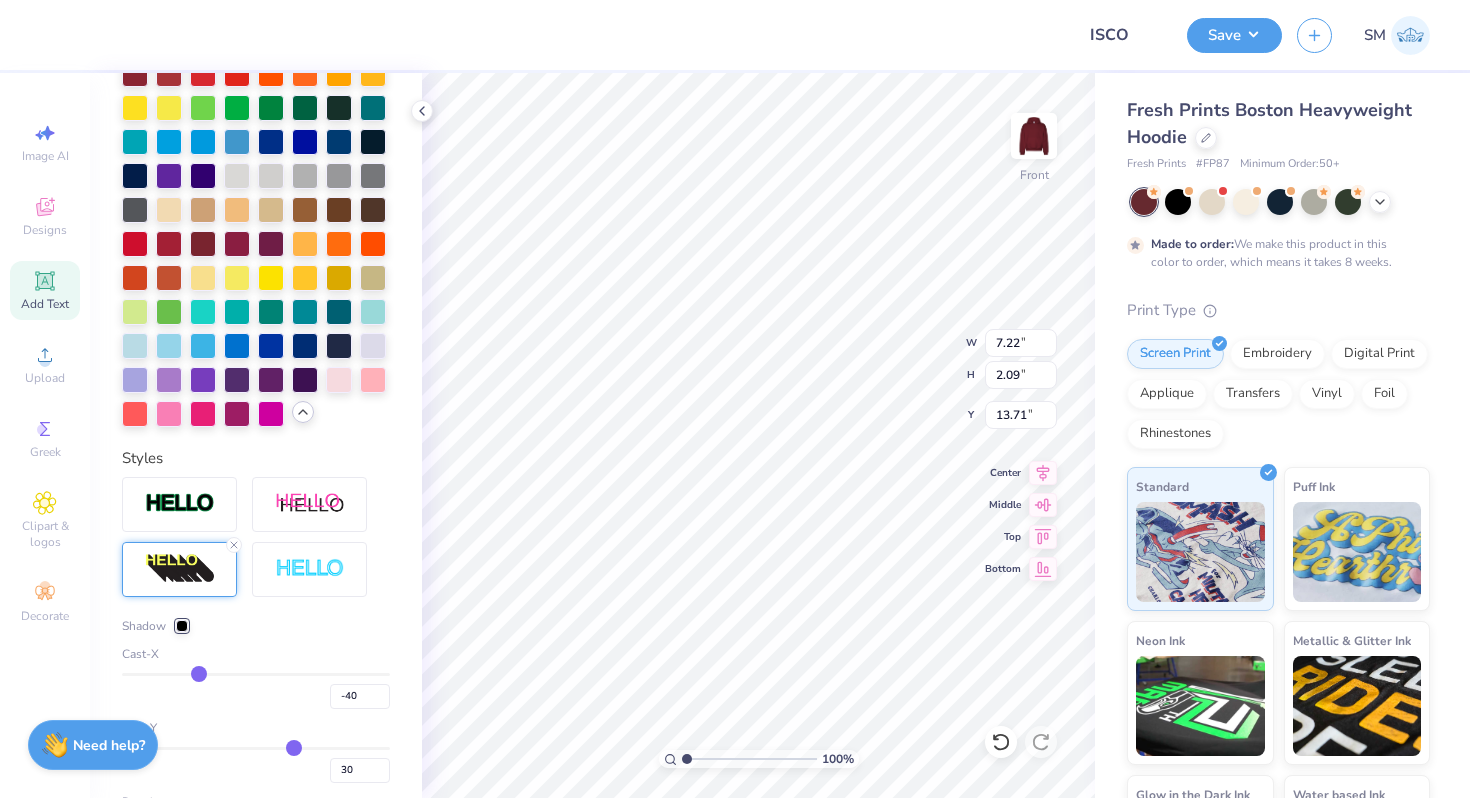type on "-45" 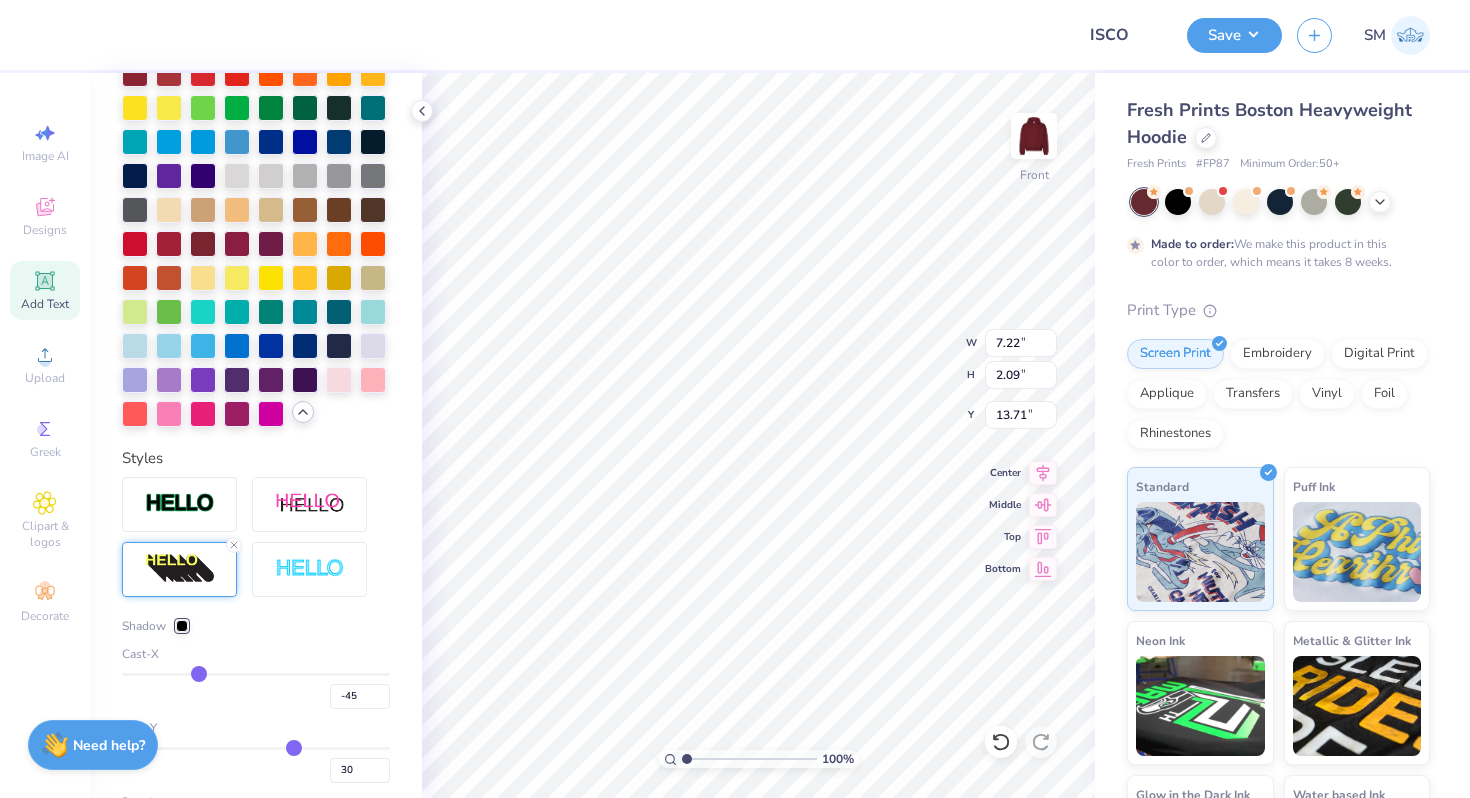 type on "-47" 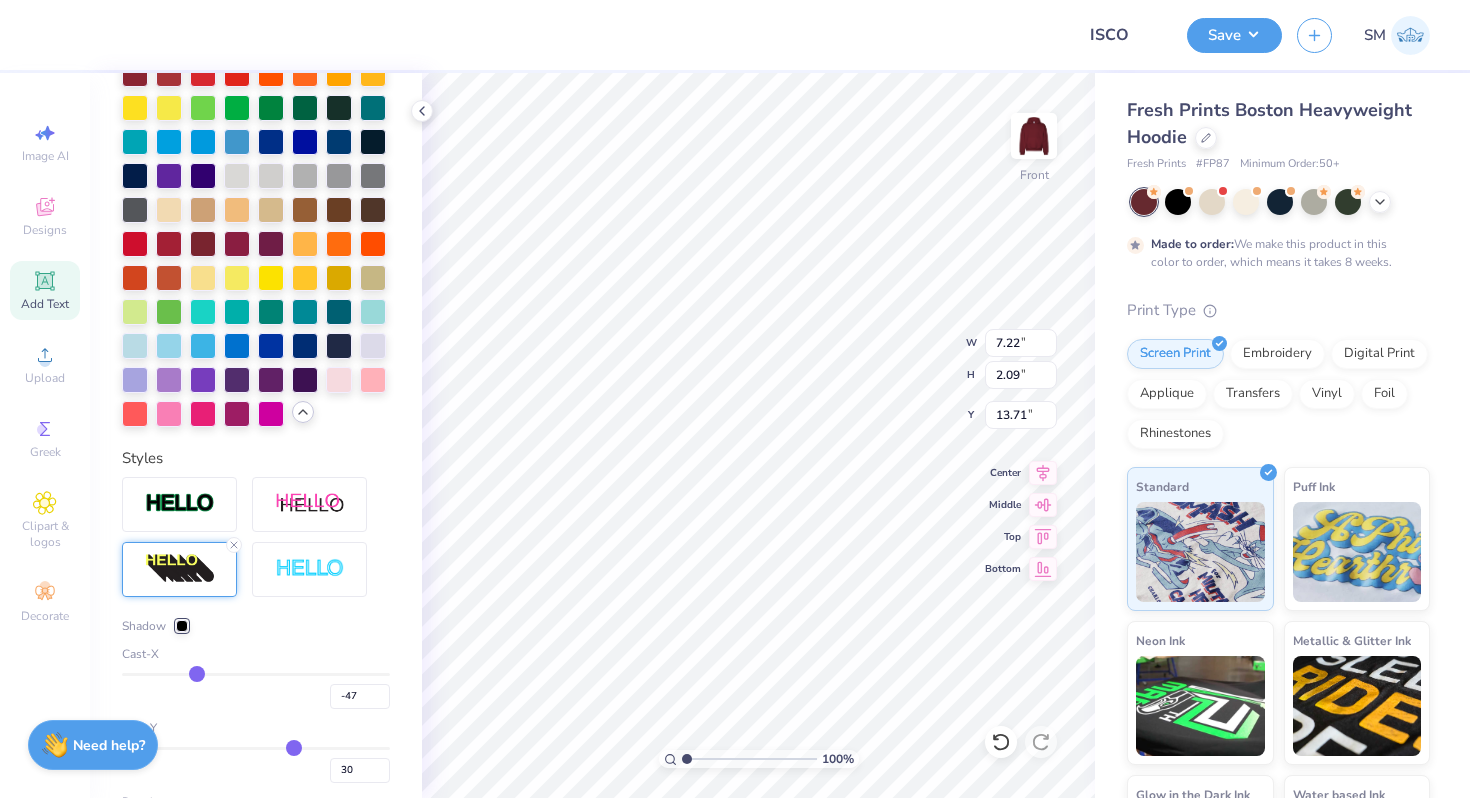 type on "-50" 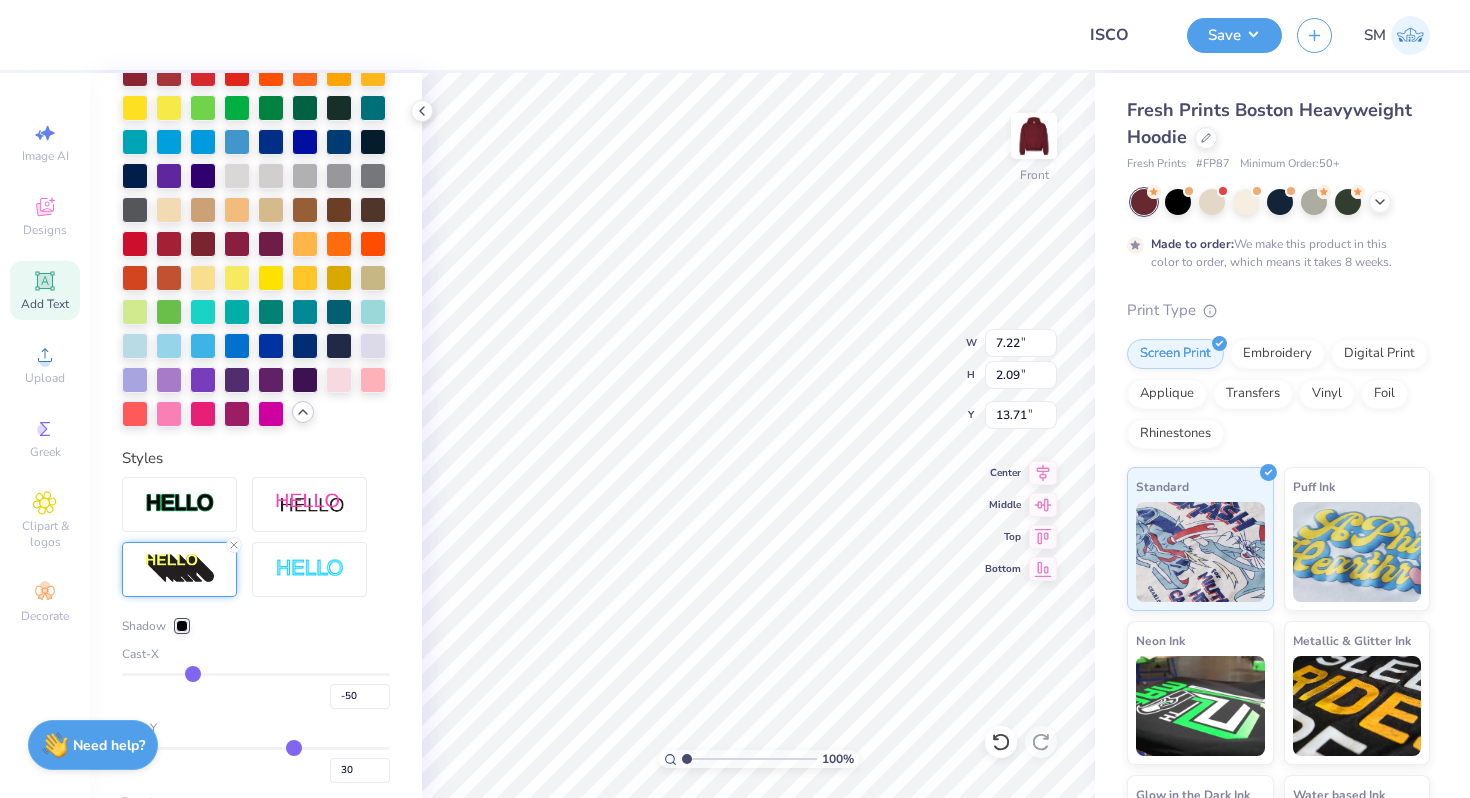 type on "-51" 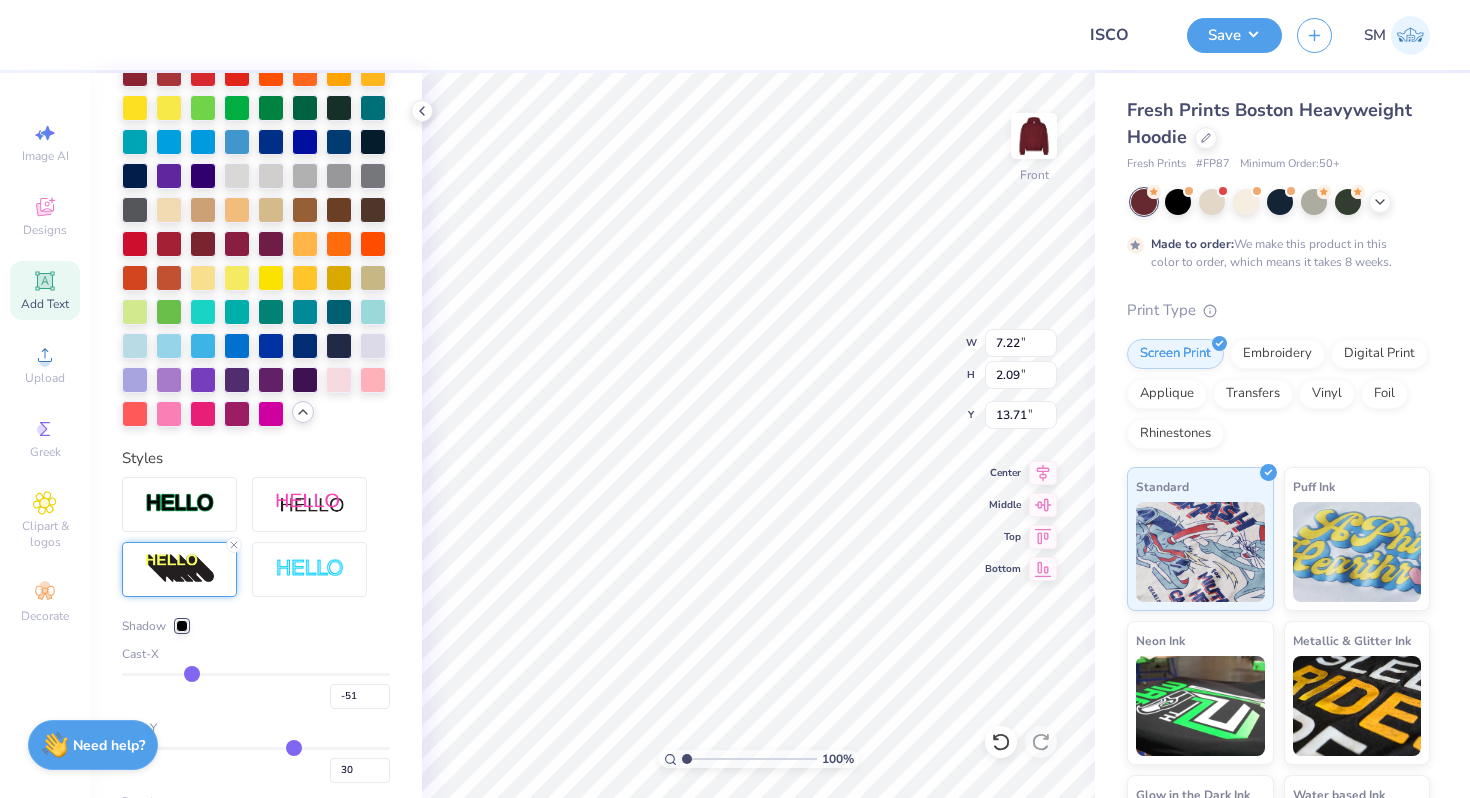 drag, startPoint x: 247, startPoint y: 672, endPoint x: 191, endPoint y: 672, distance: 56 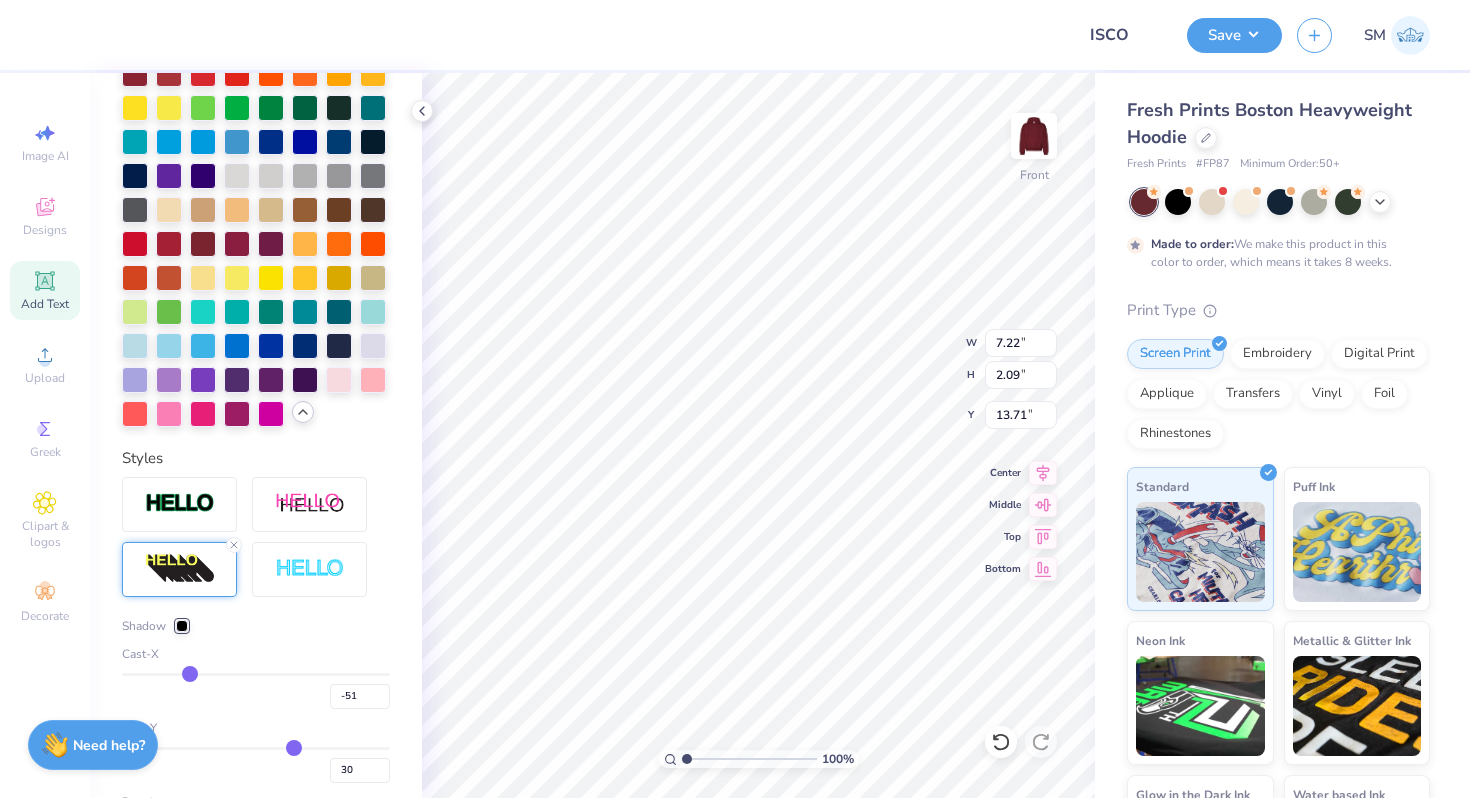 type on "-52" 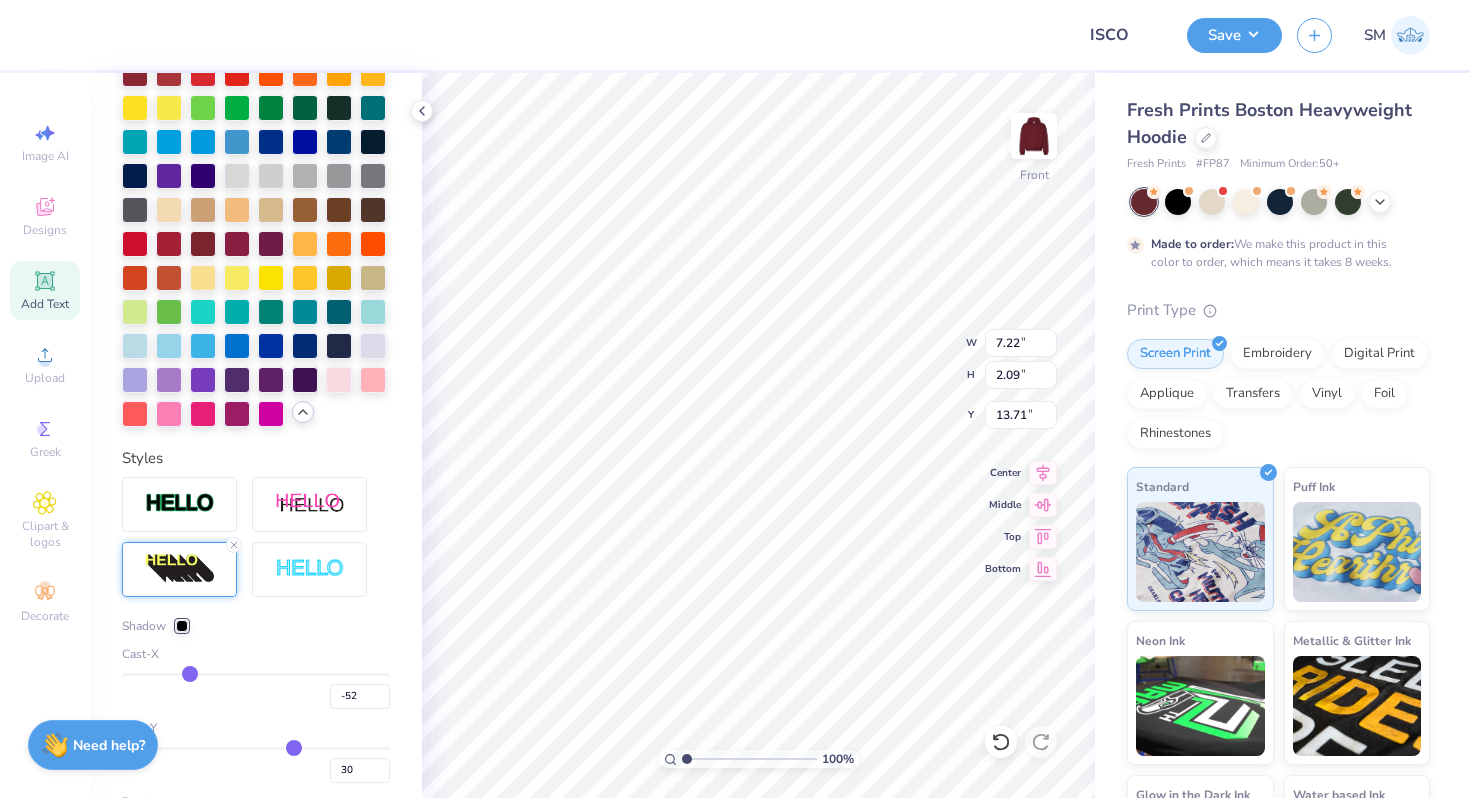 type on "-53" 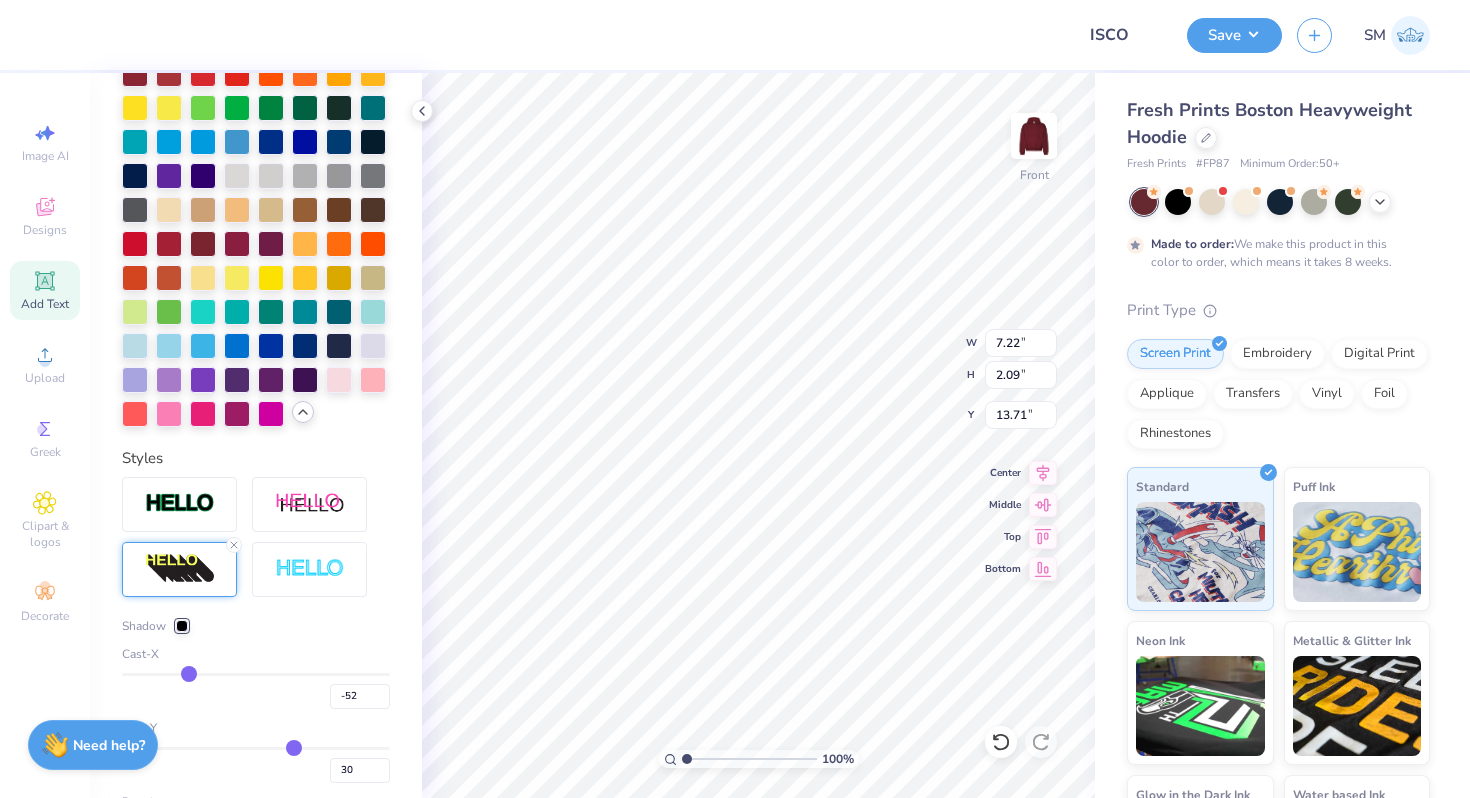 type on "-53" 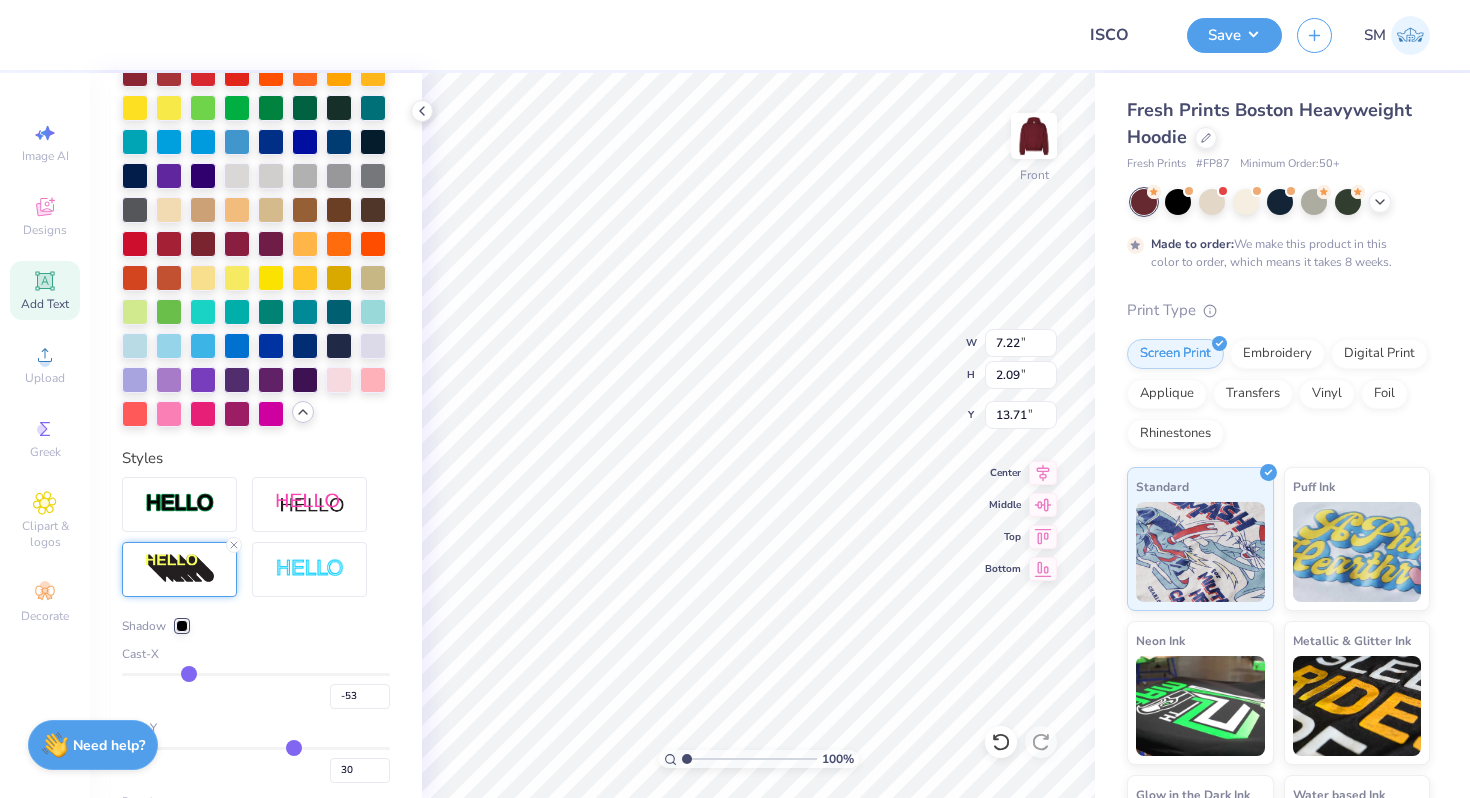 type on "-62" 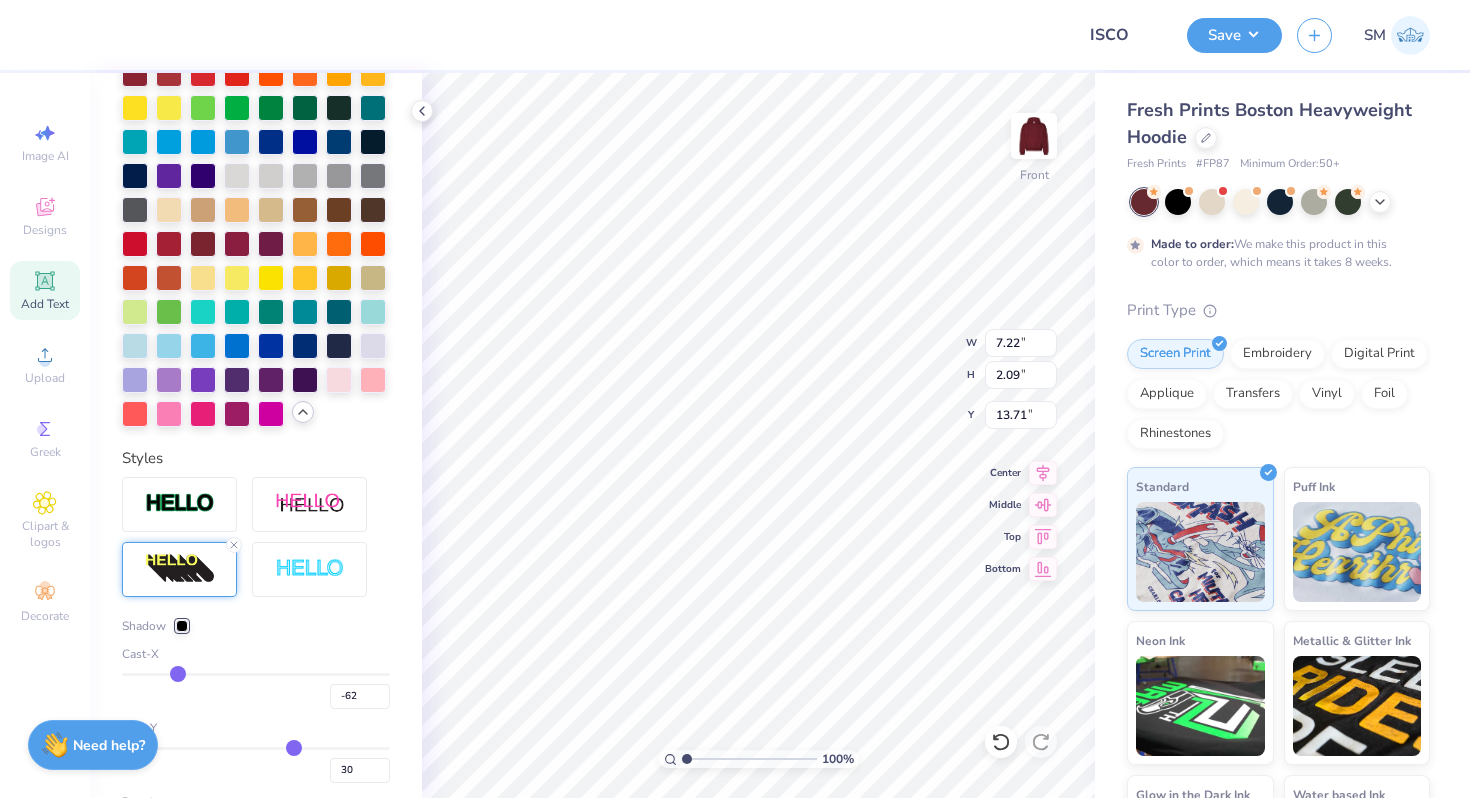 type on "-68" 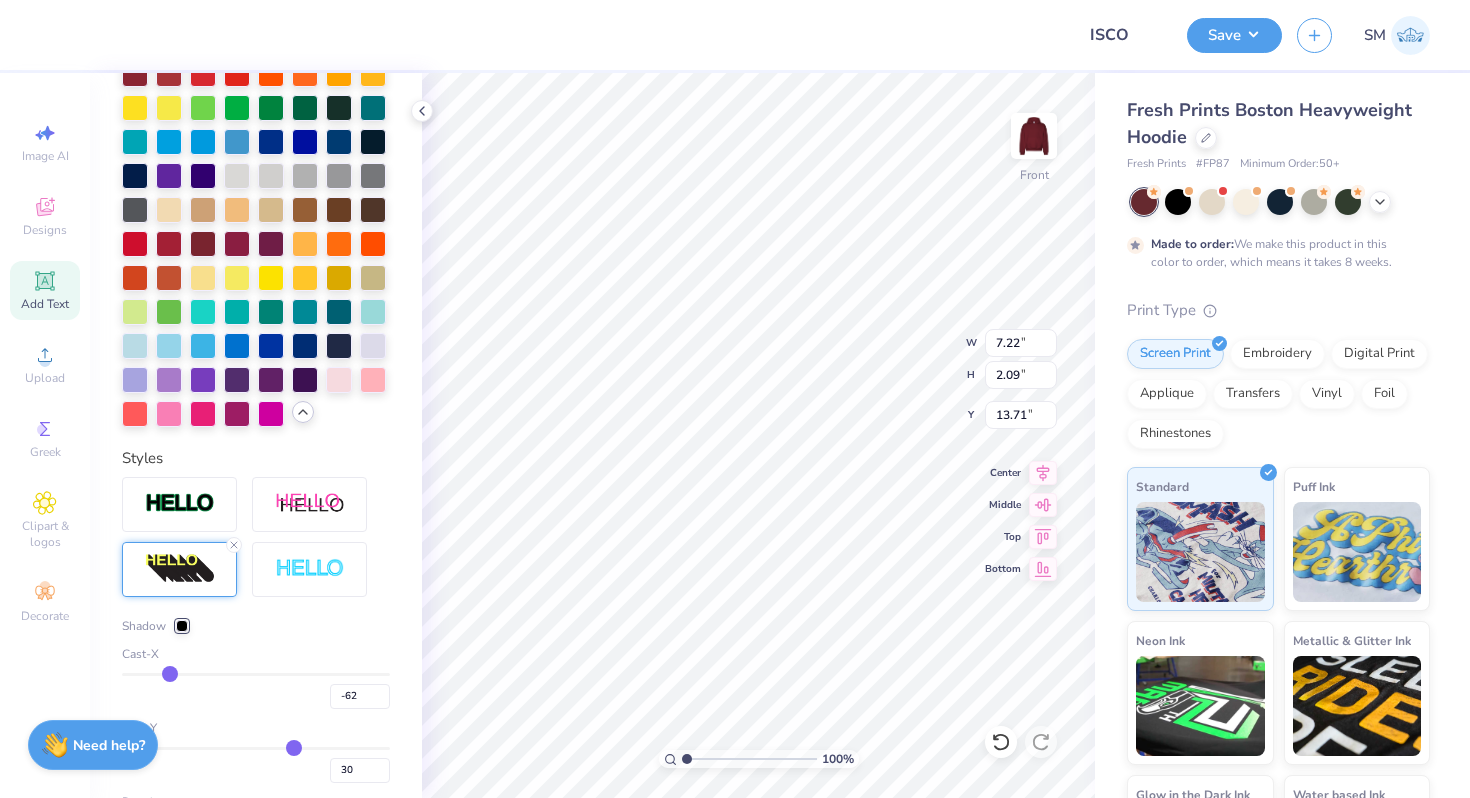 type on "-68" 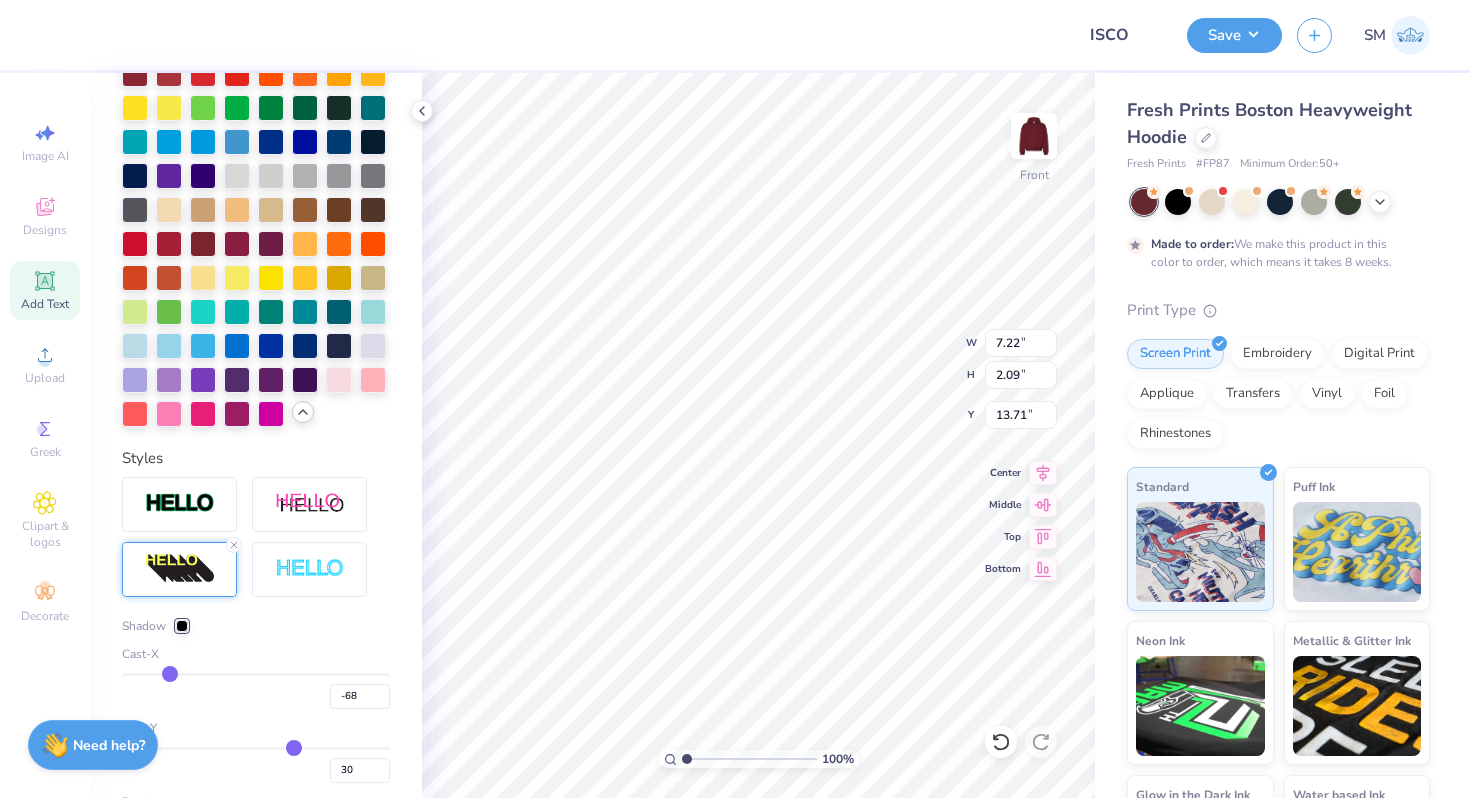 type on "-76" 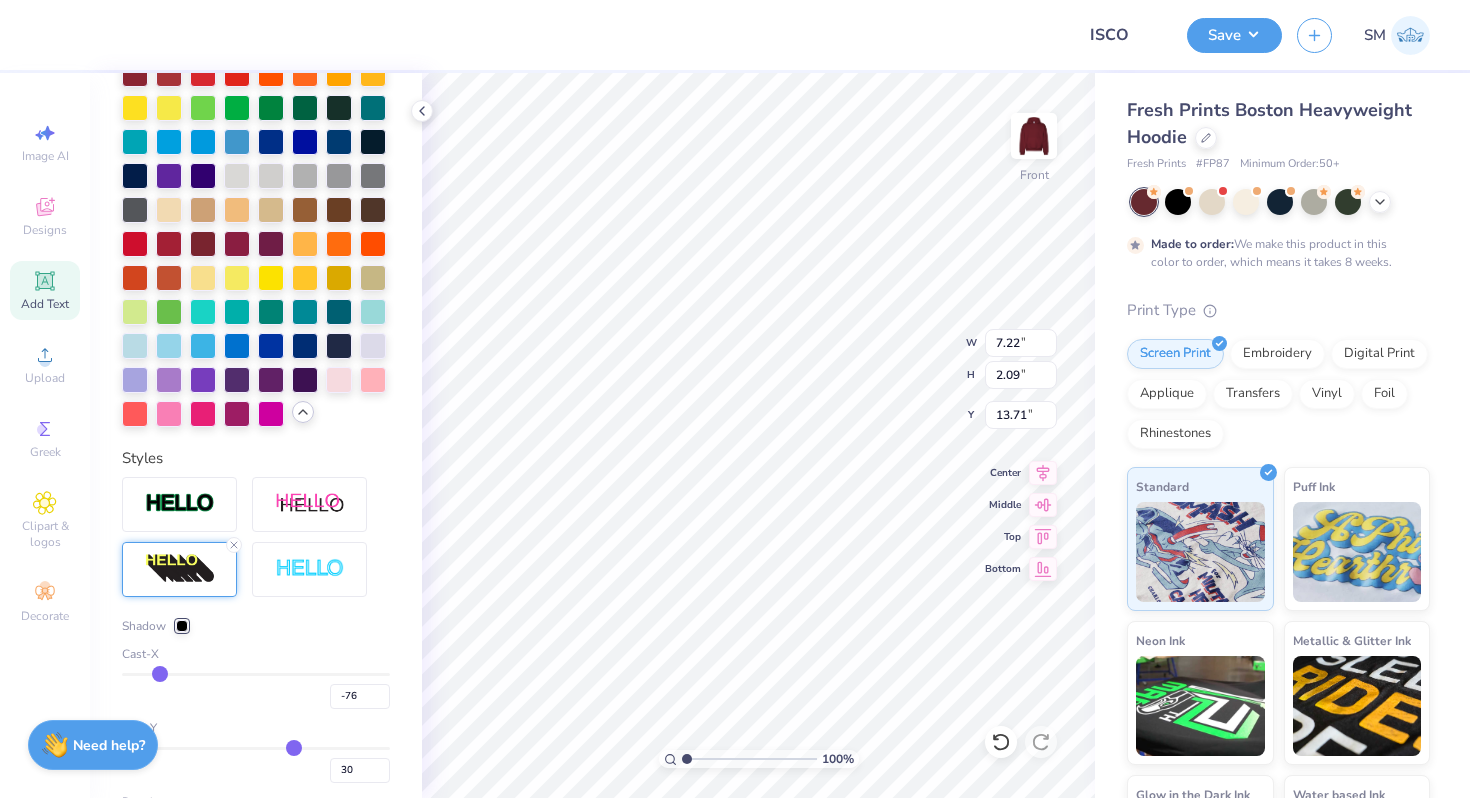 type on "-84" 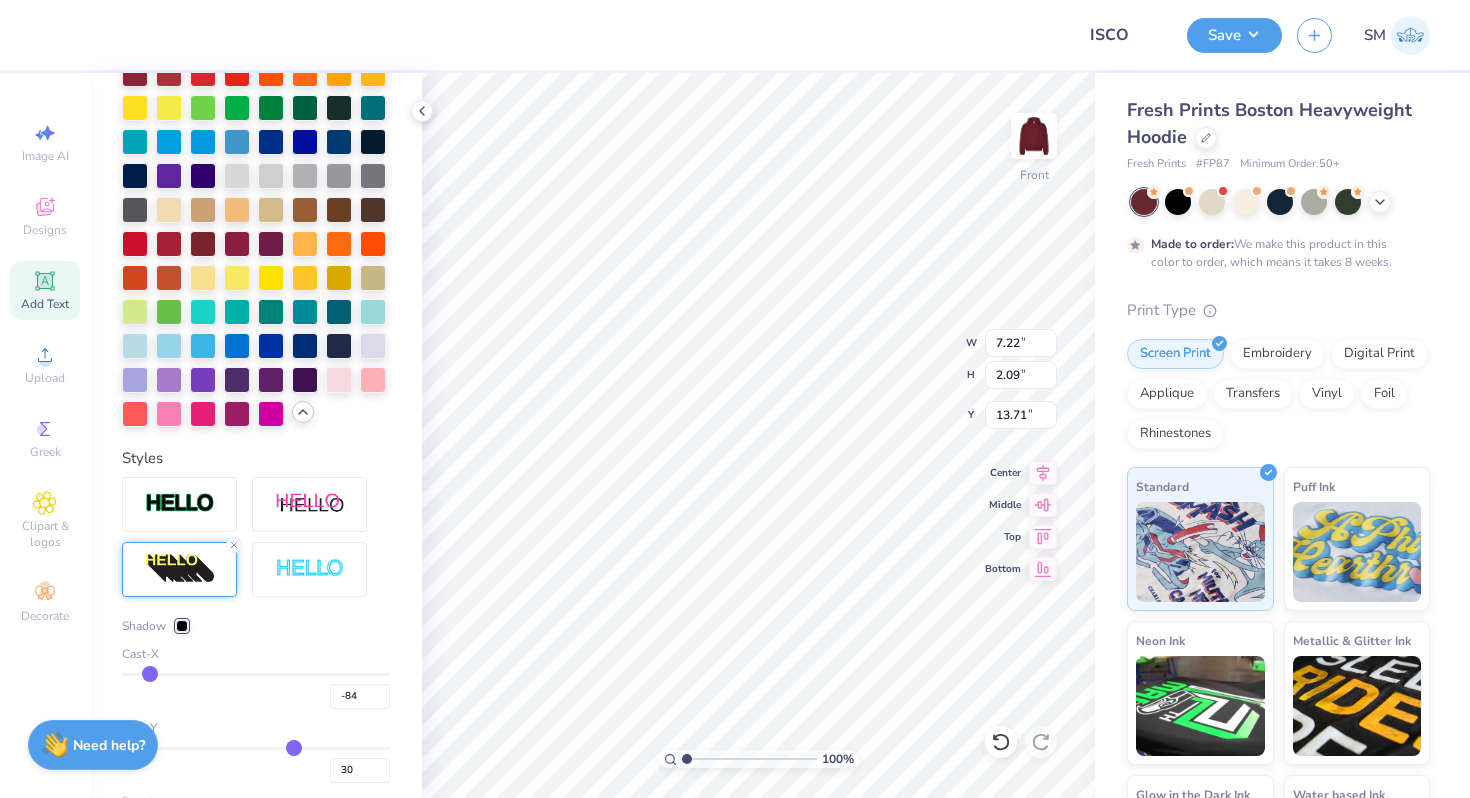 type on "-88" 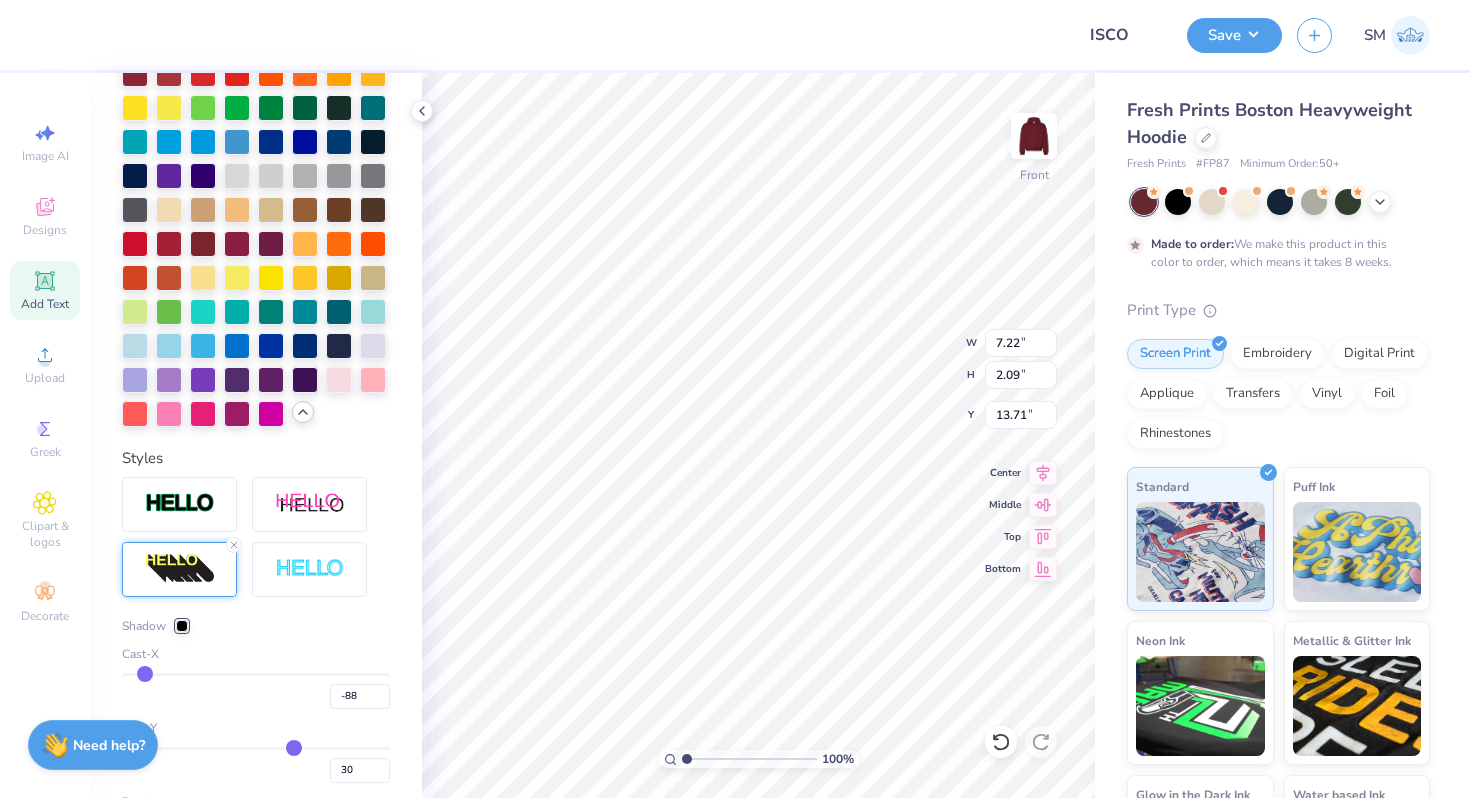 type on "-95" 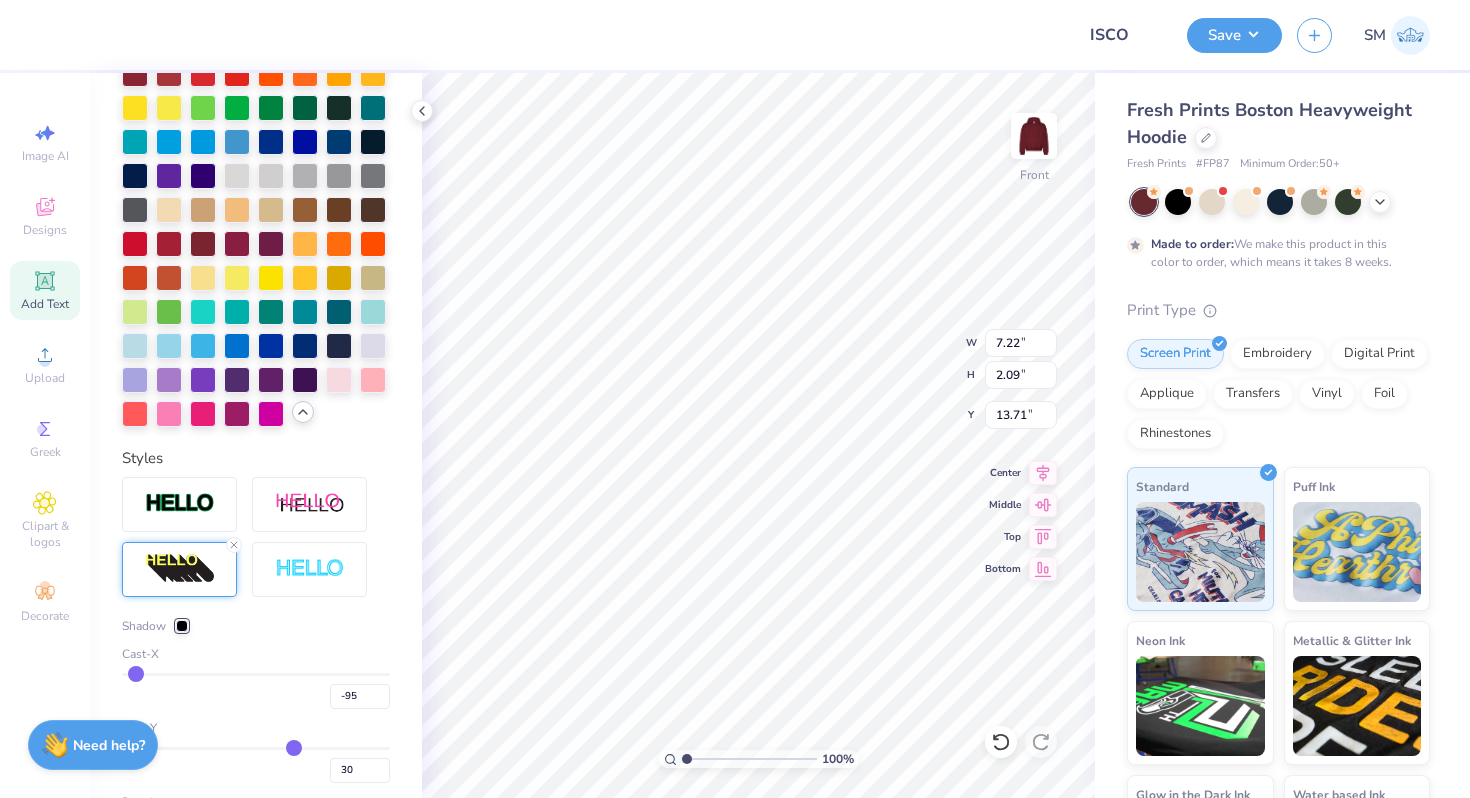 drag, startPoint x: 191, startPoint y: 672, endPoint x: 134, endPoint y: 672, distance: 57 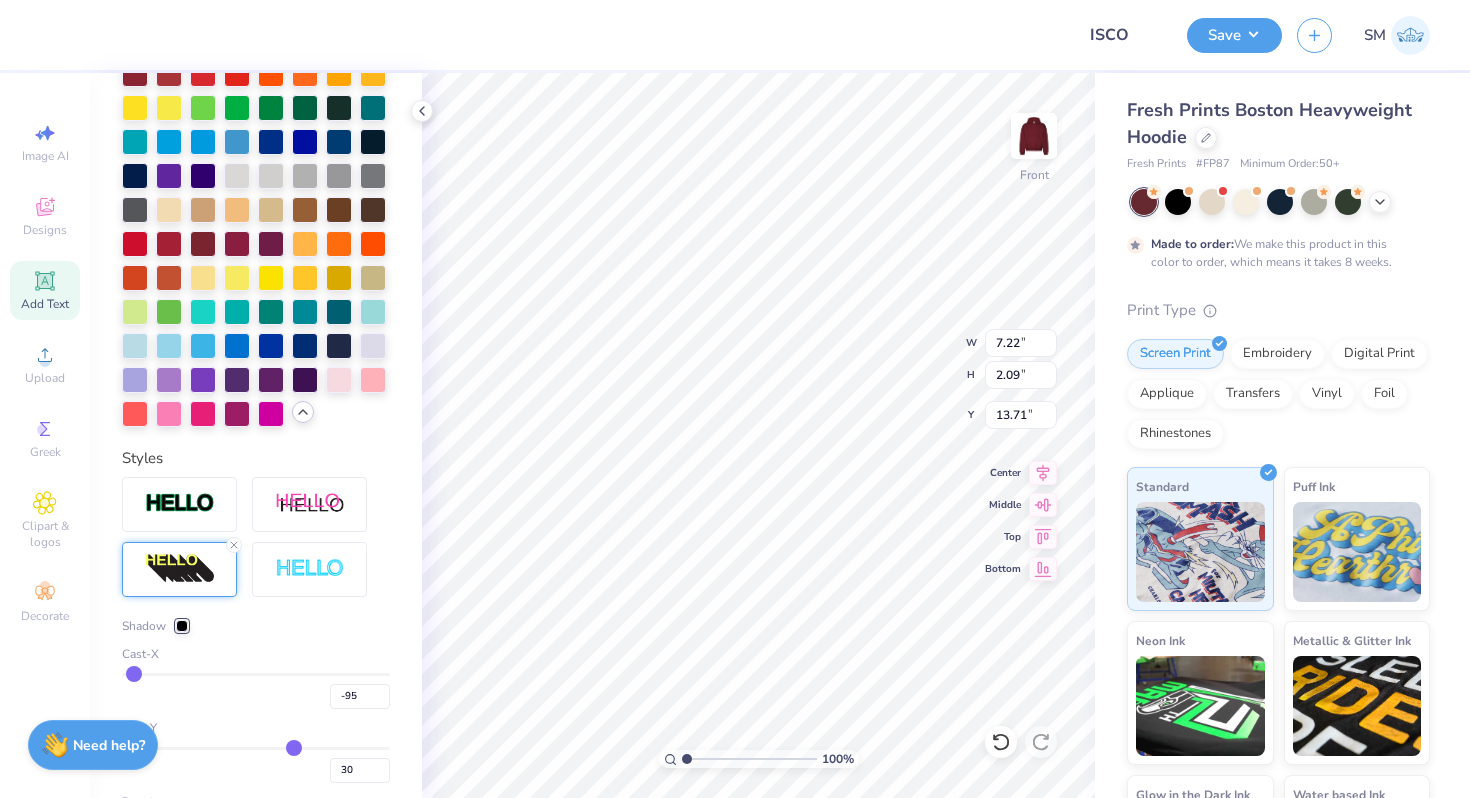 type on "-97" 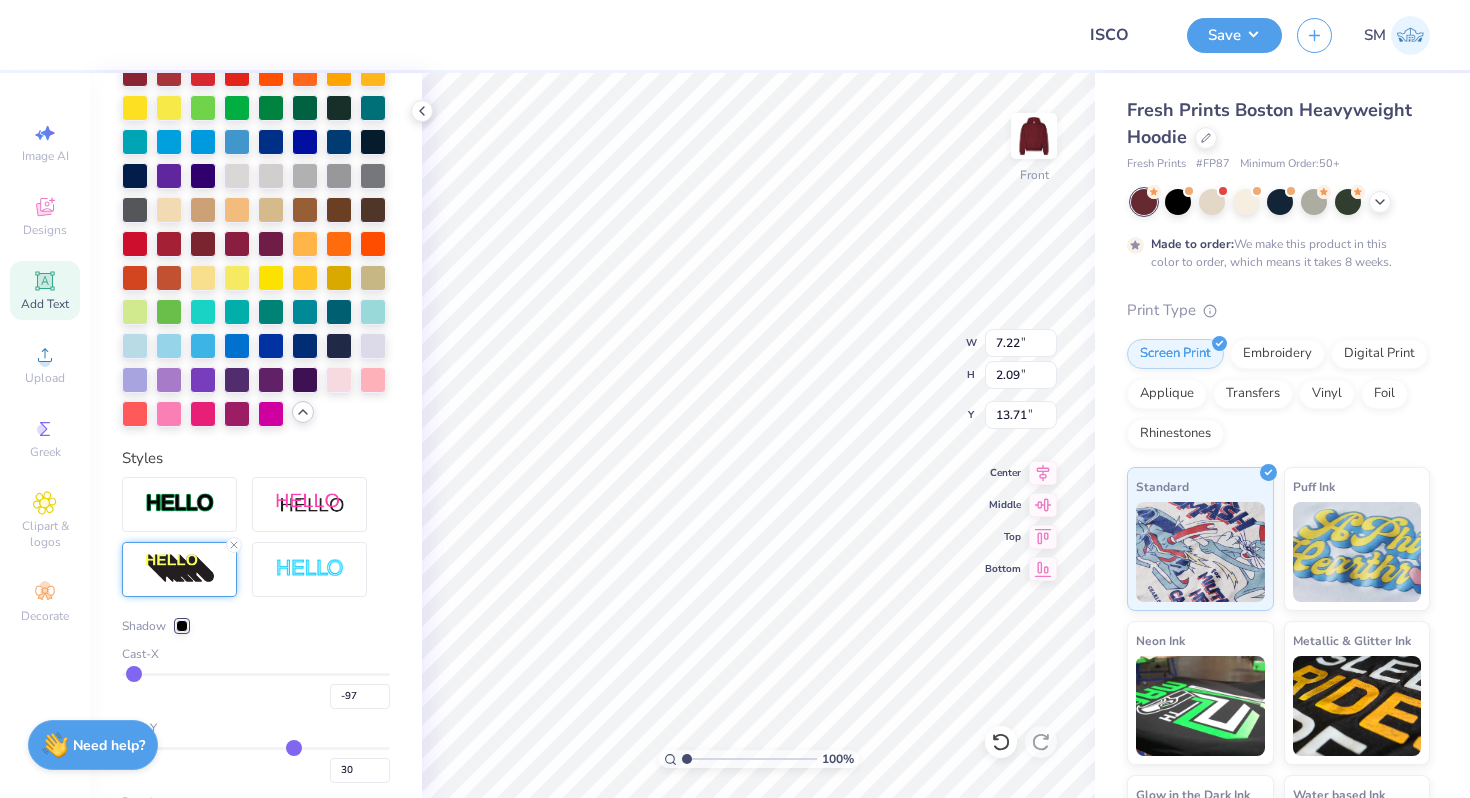 type on "-96" 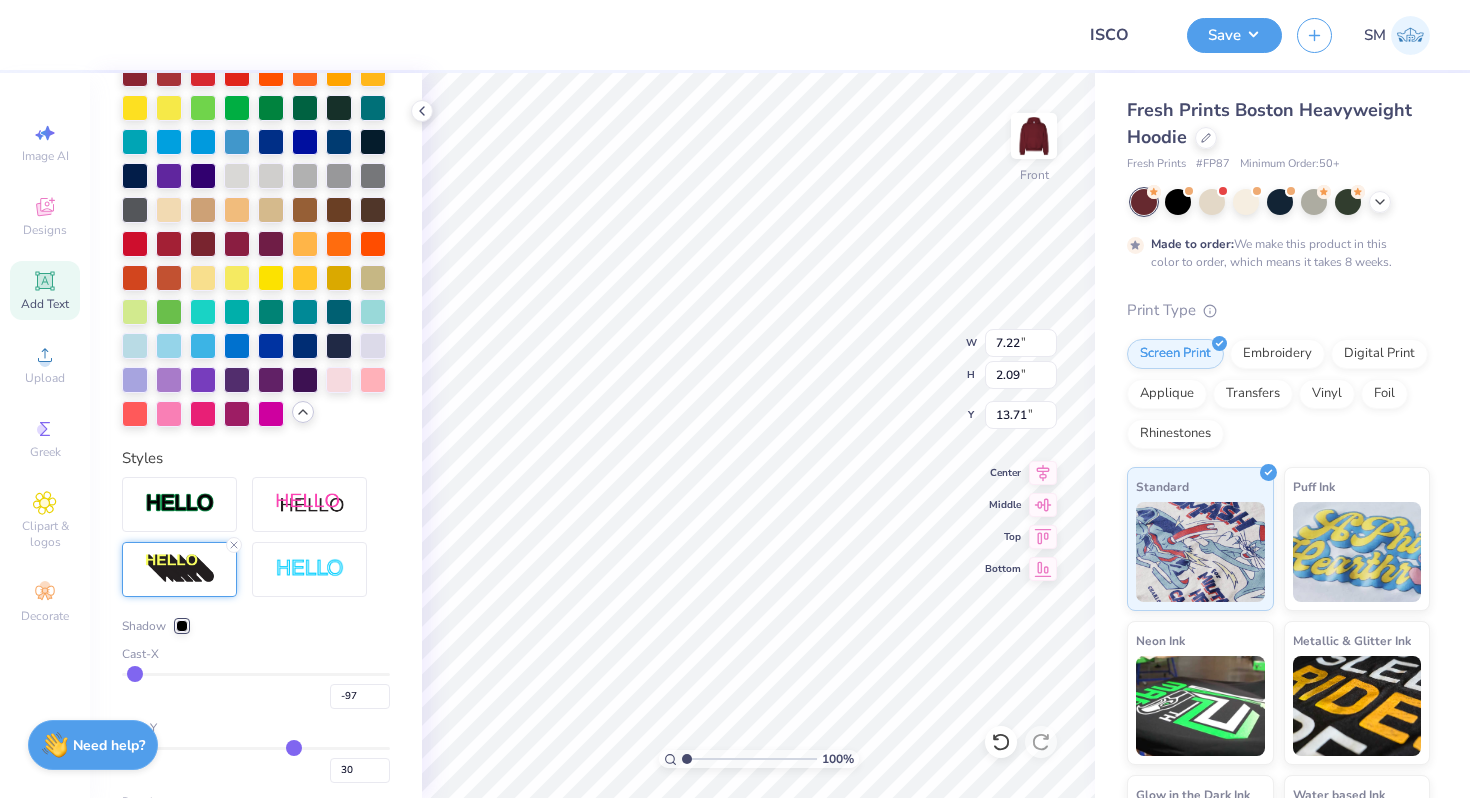 type on "-96" 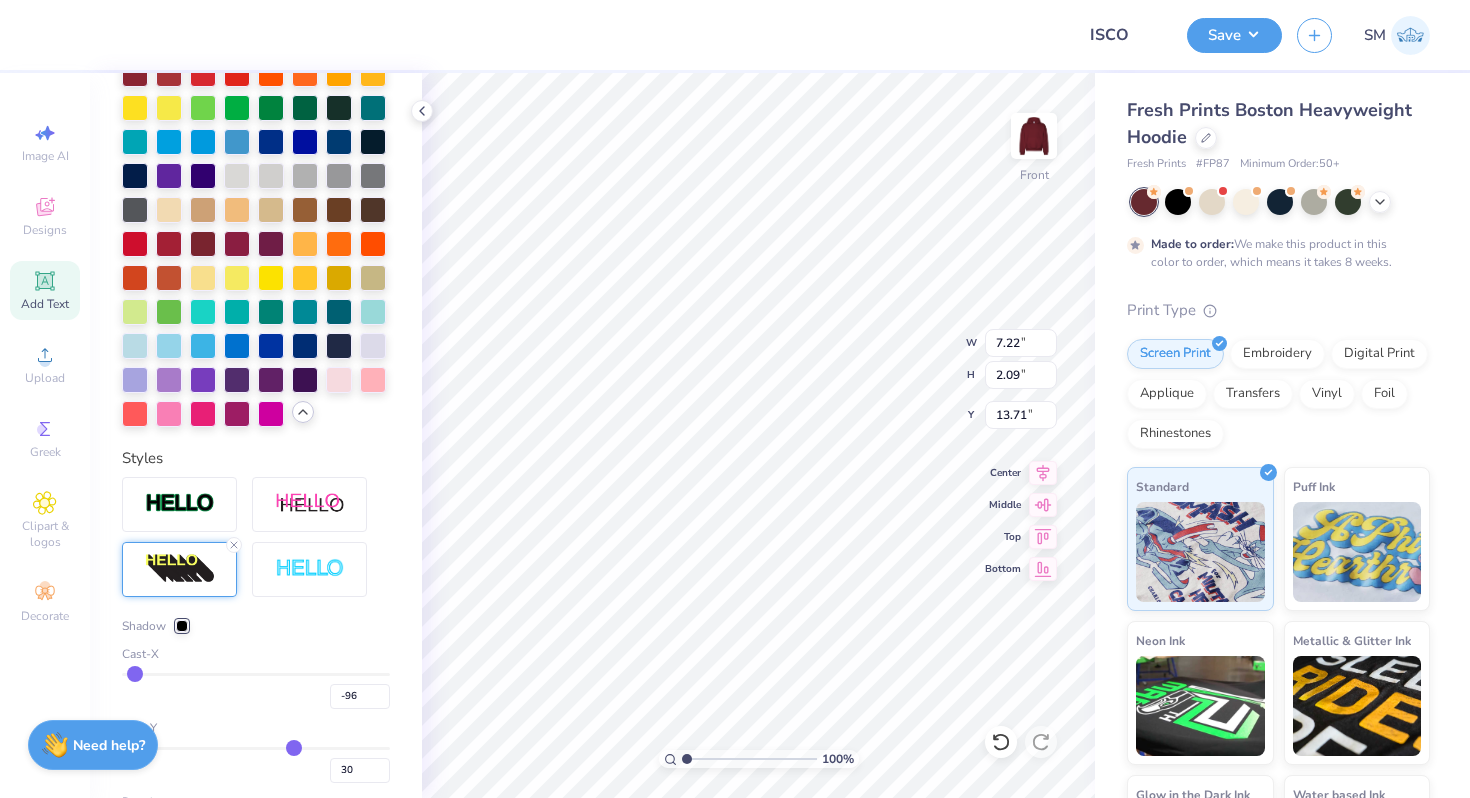 type on "-94" 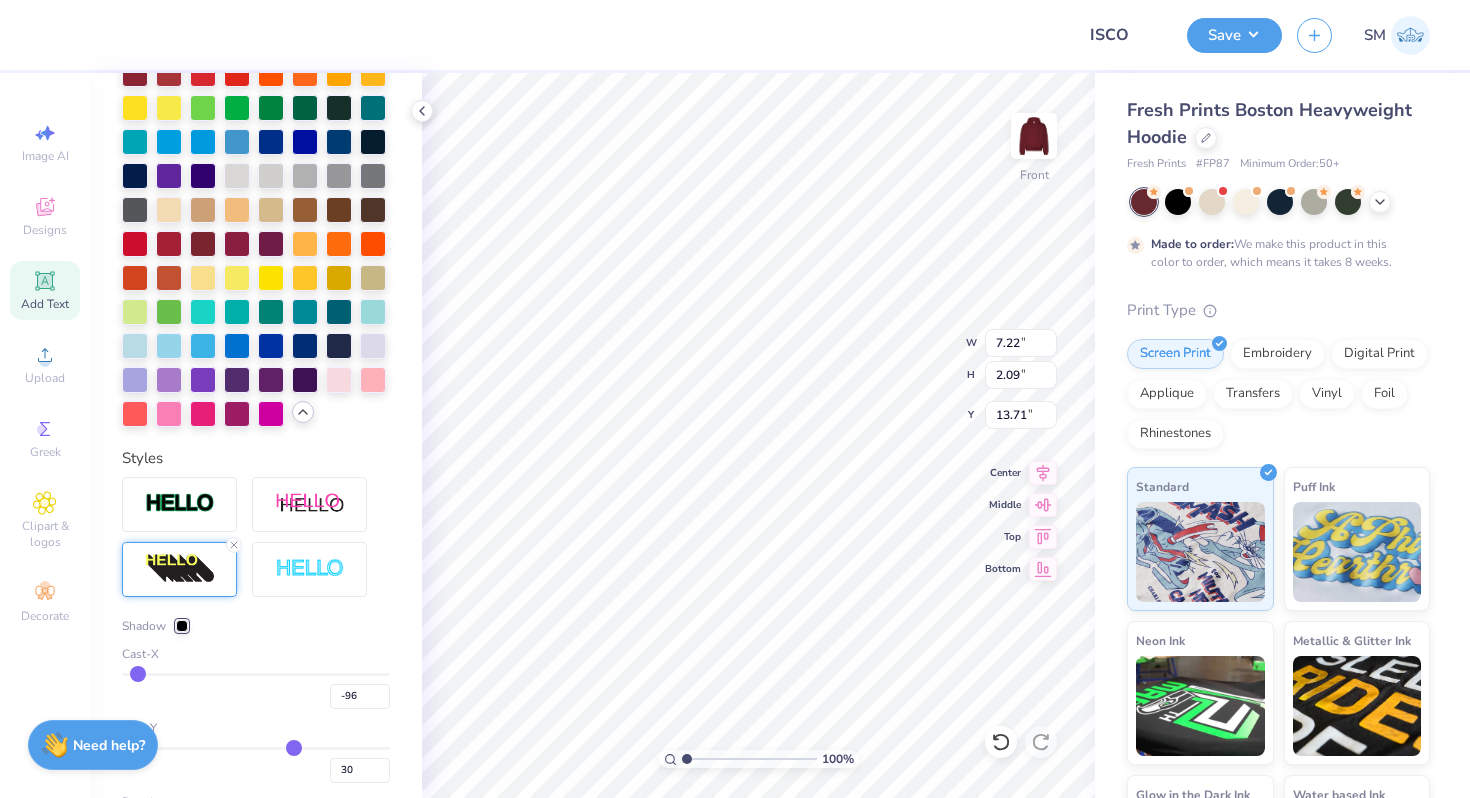 type on "-94" 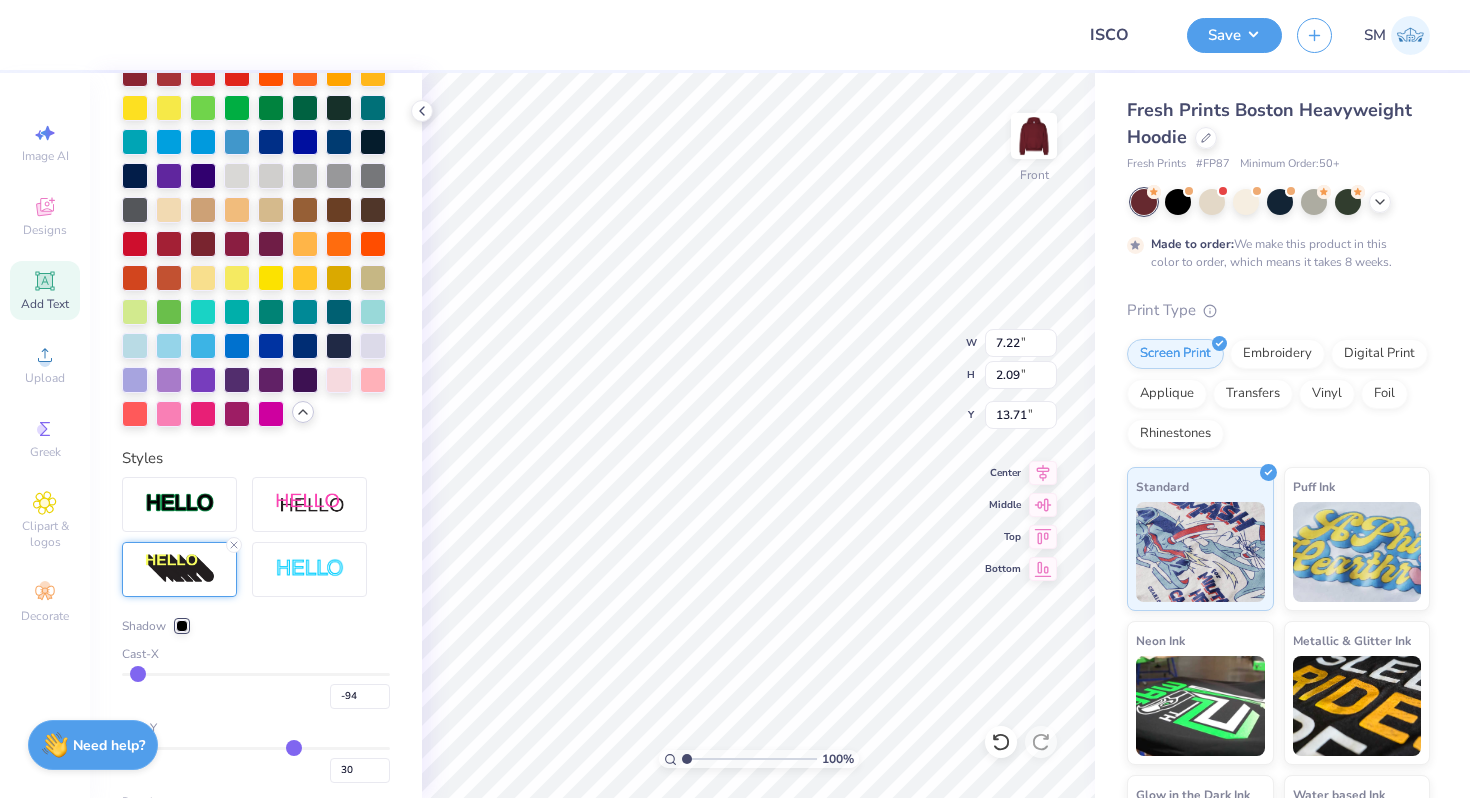 type on "-86" 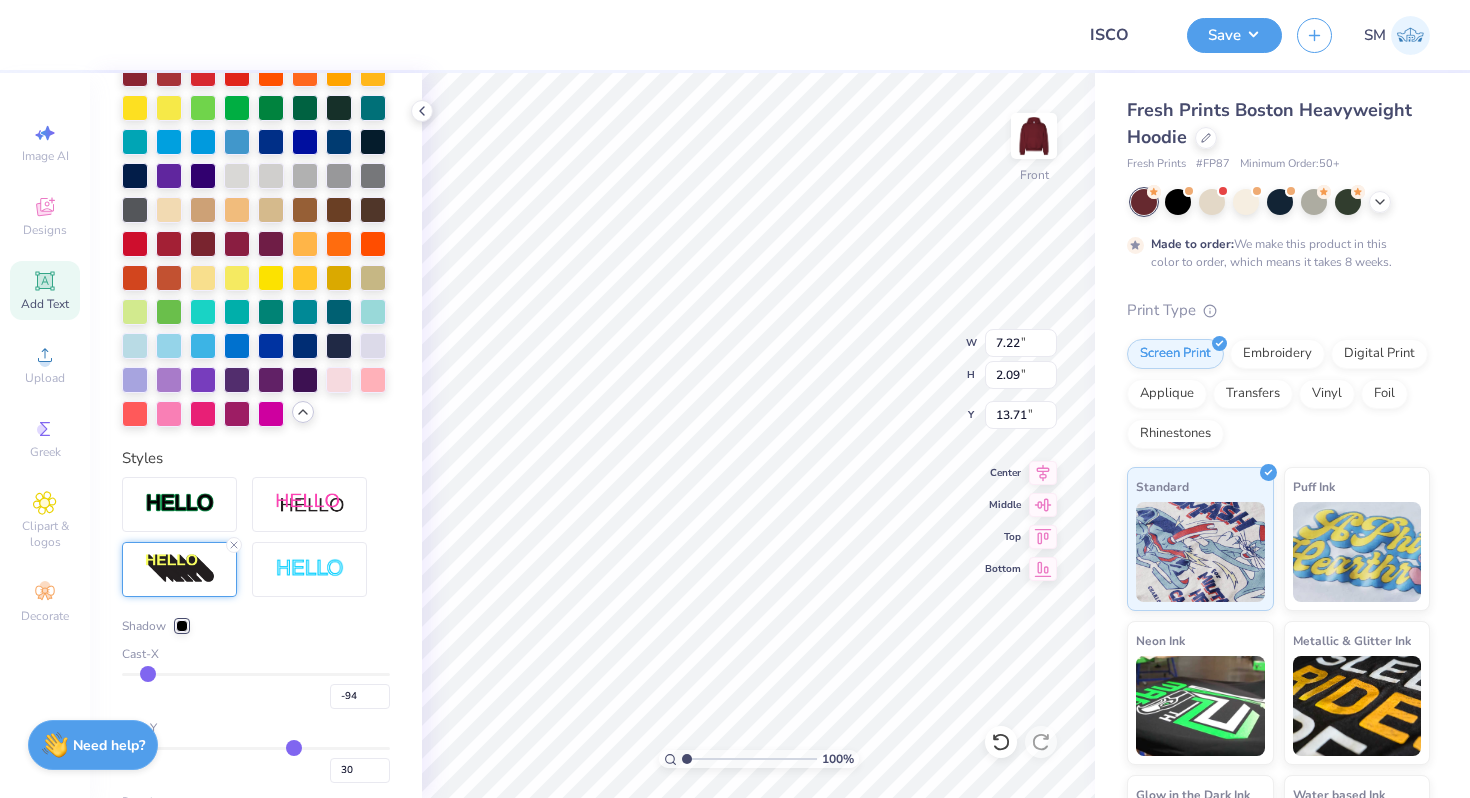 type on "-86" 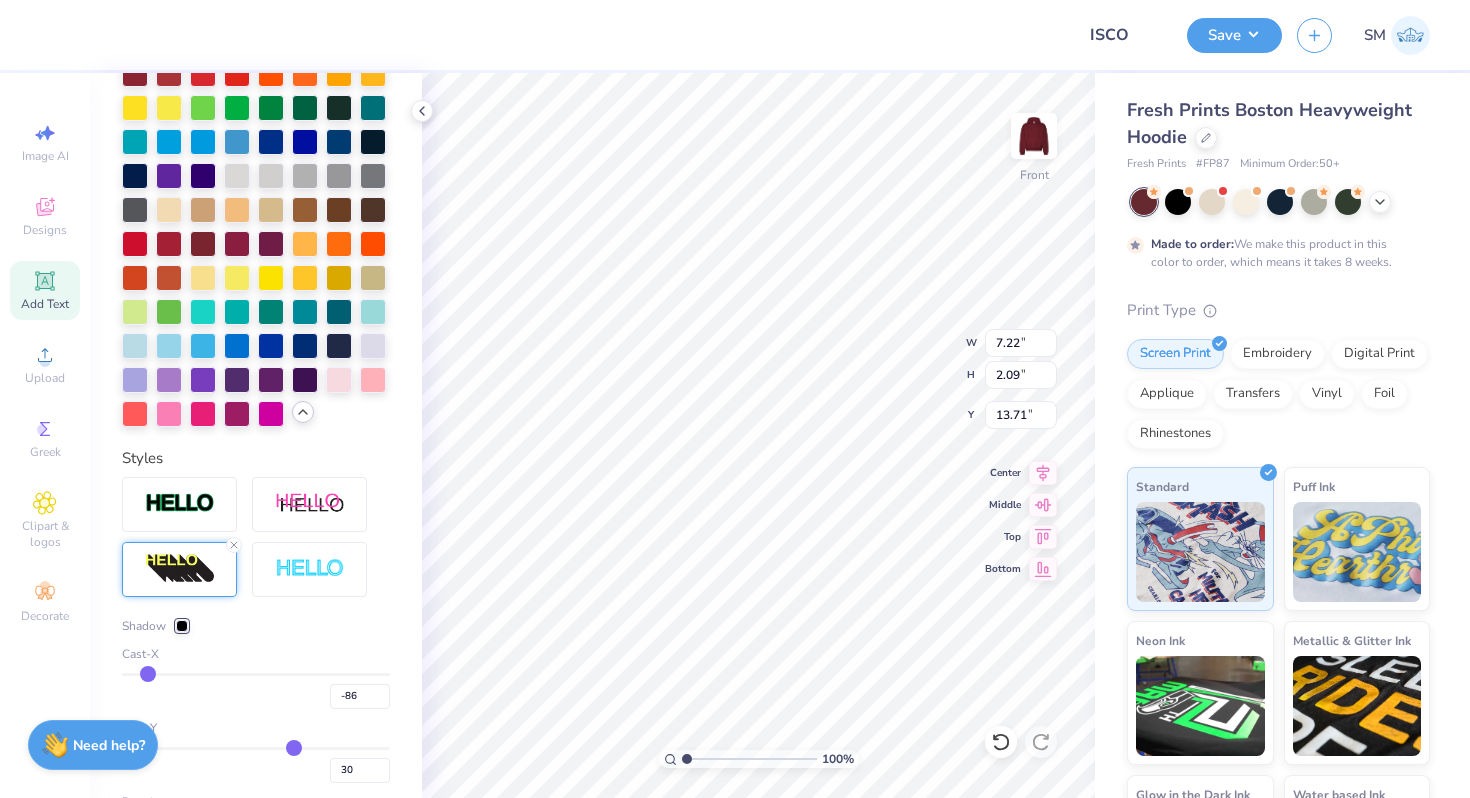 type on "-71" 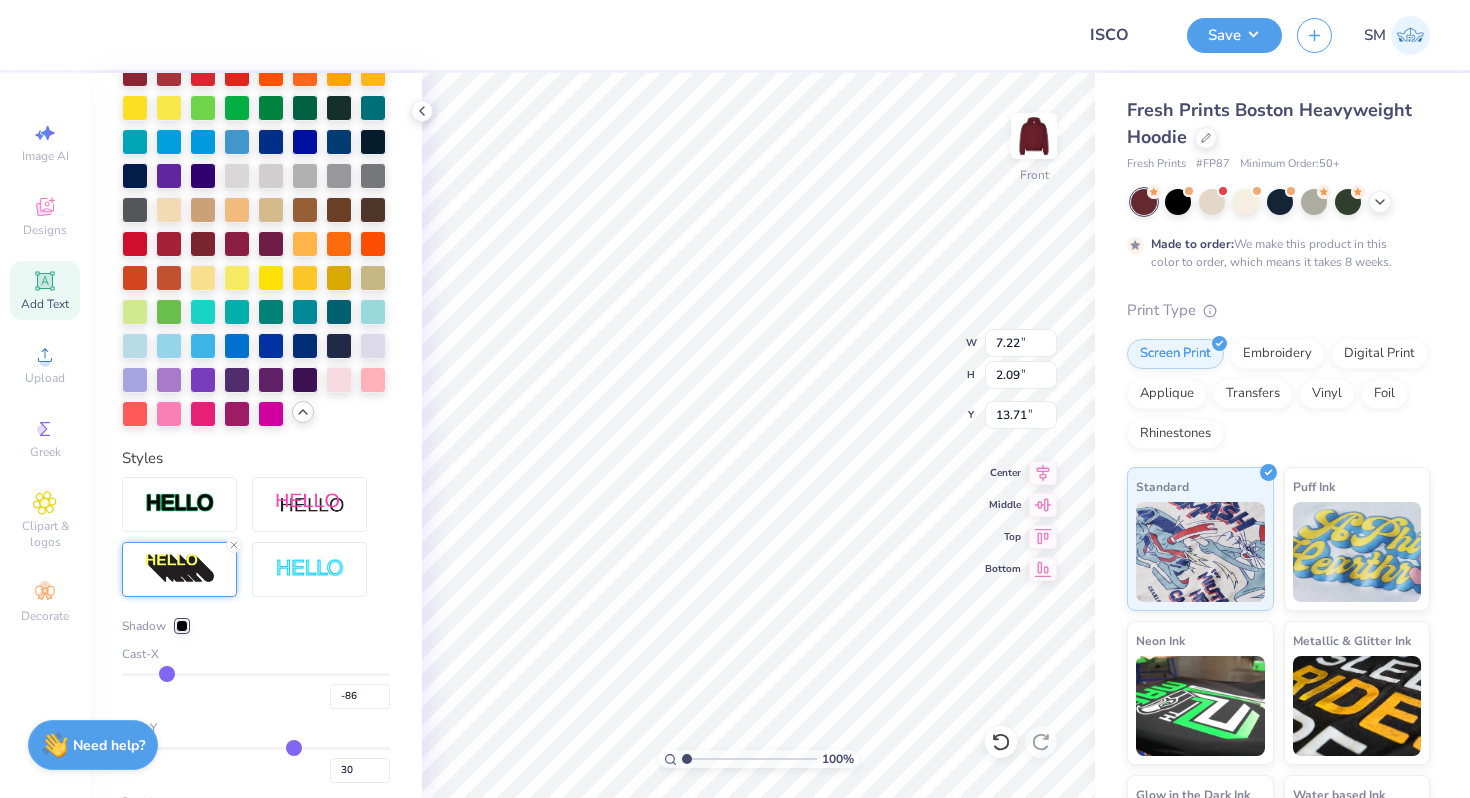 type on "-71" 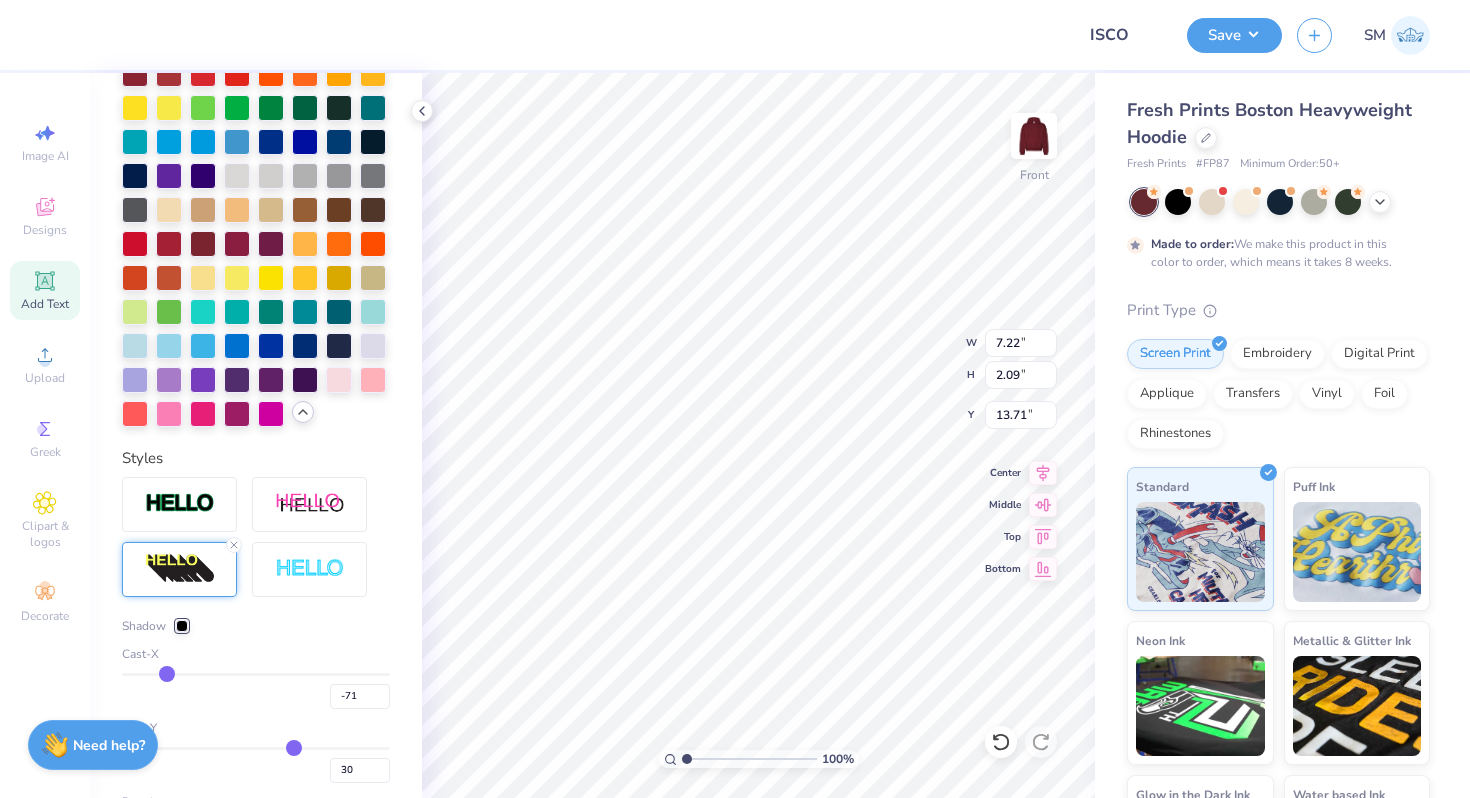 type on "-54" 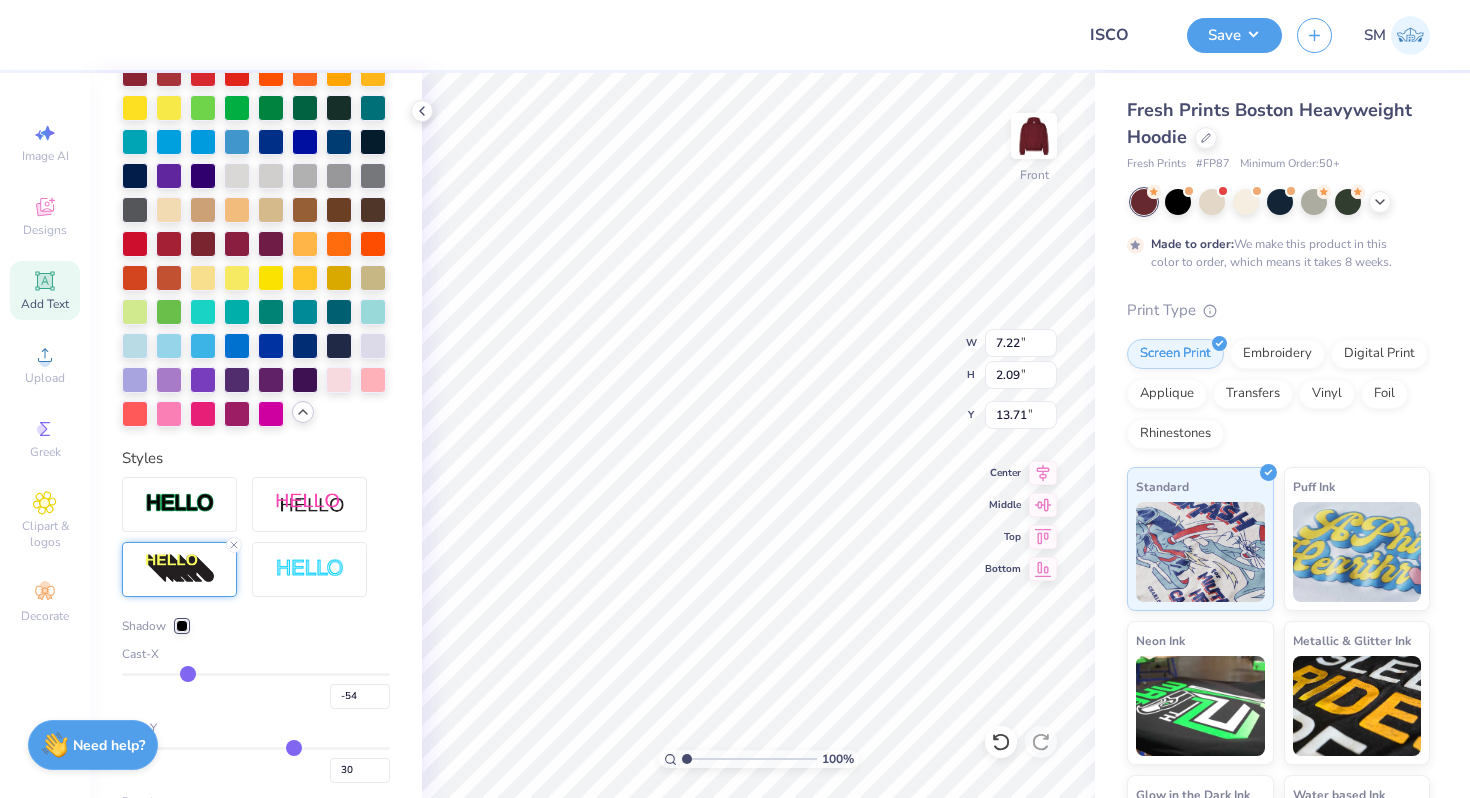 type on "-26" 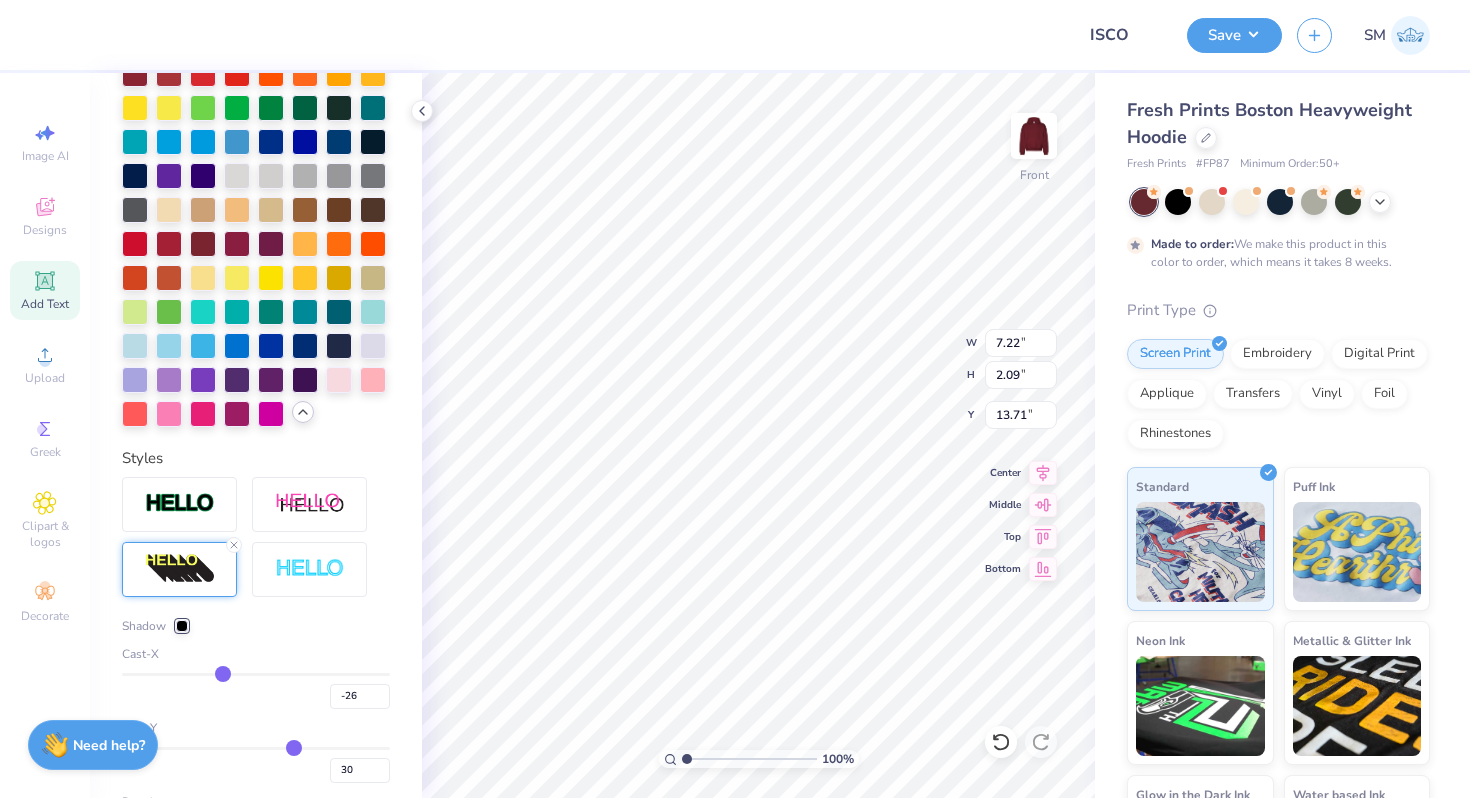 type on "-14" 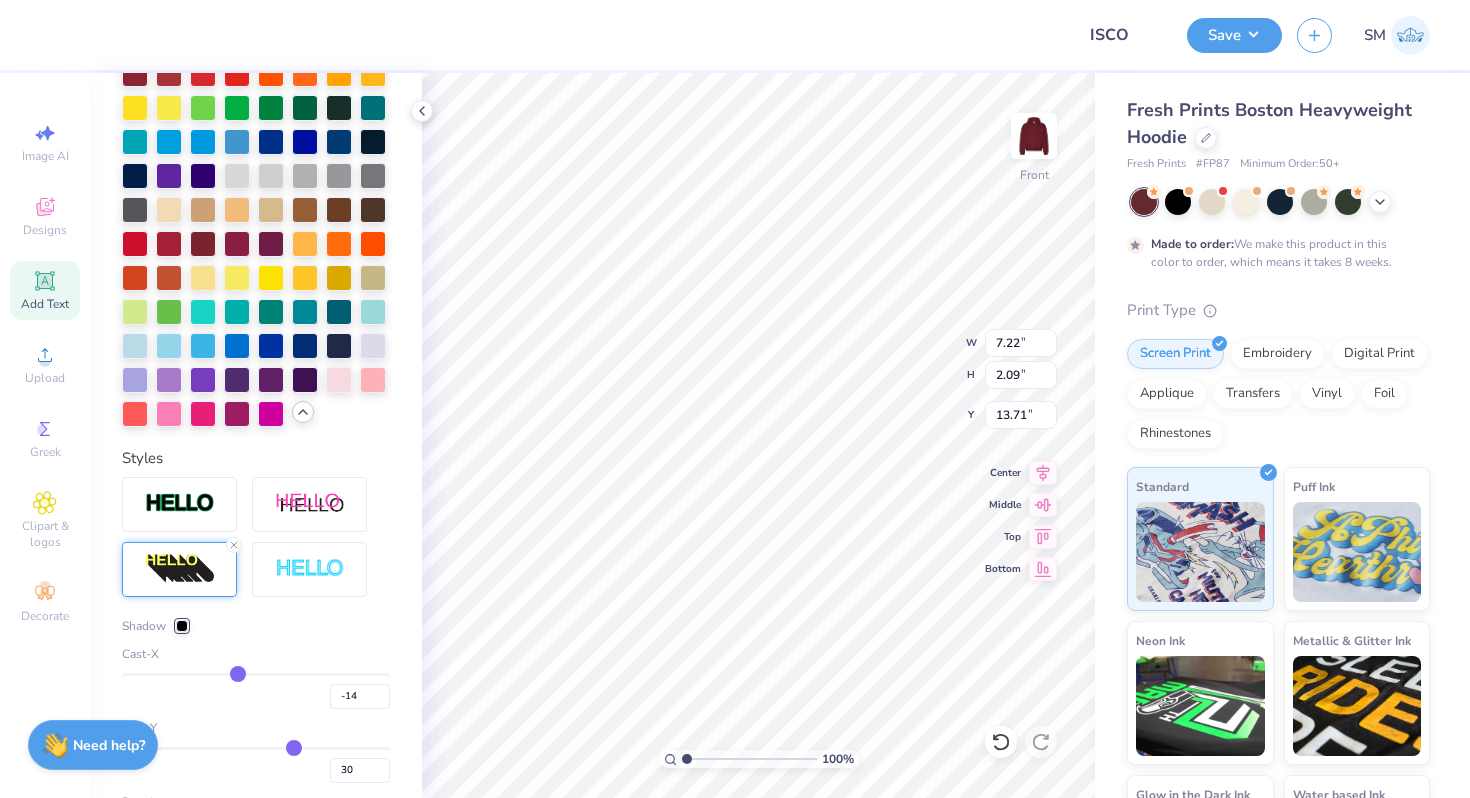 type on "-8" 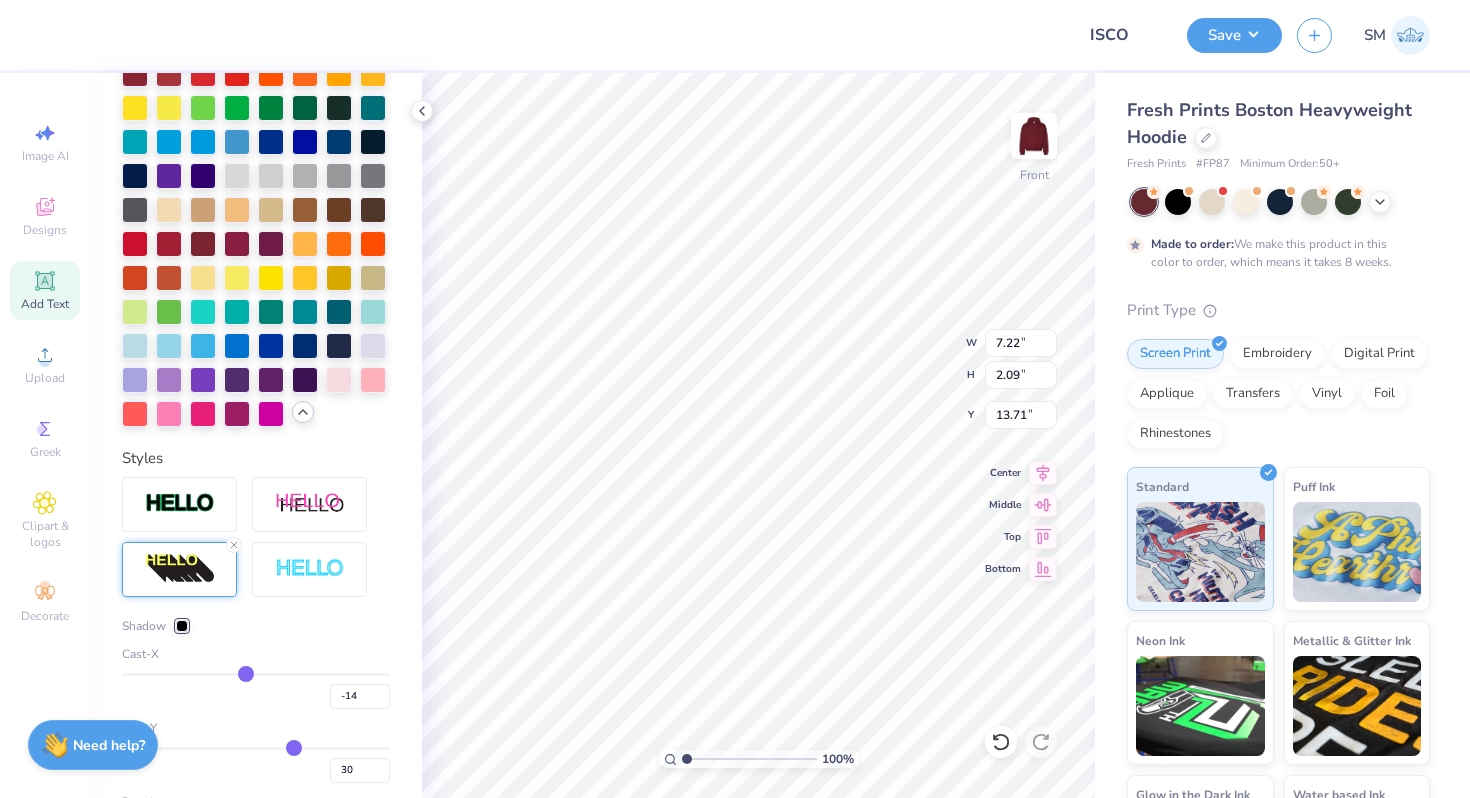 type on "-8" 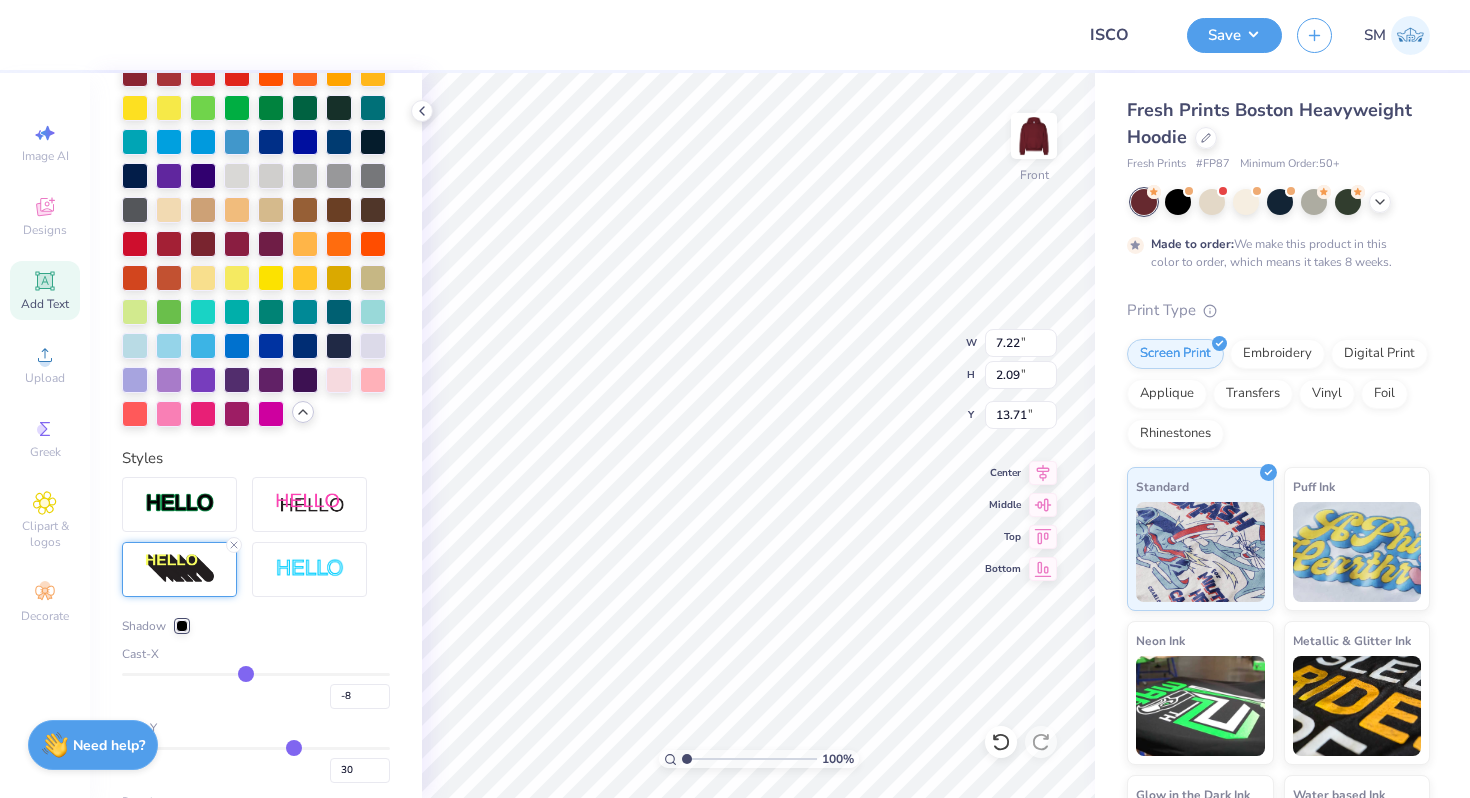 type on "3" 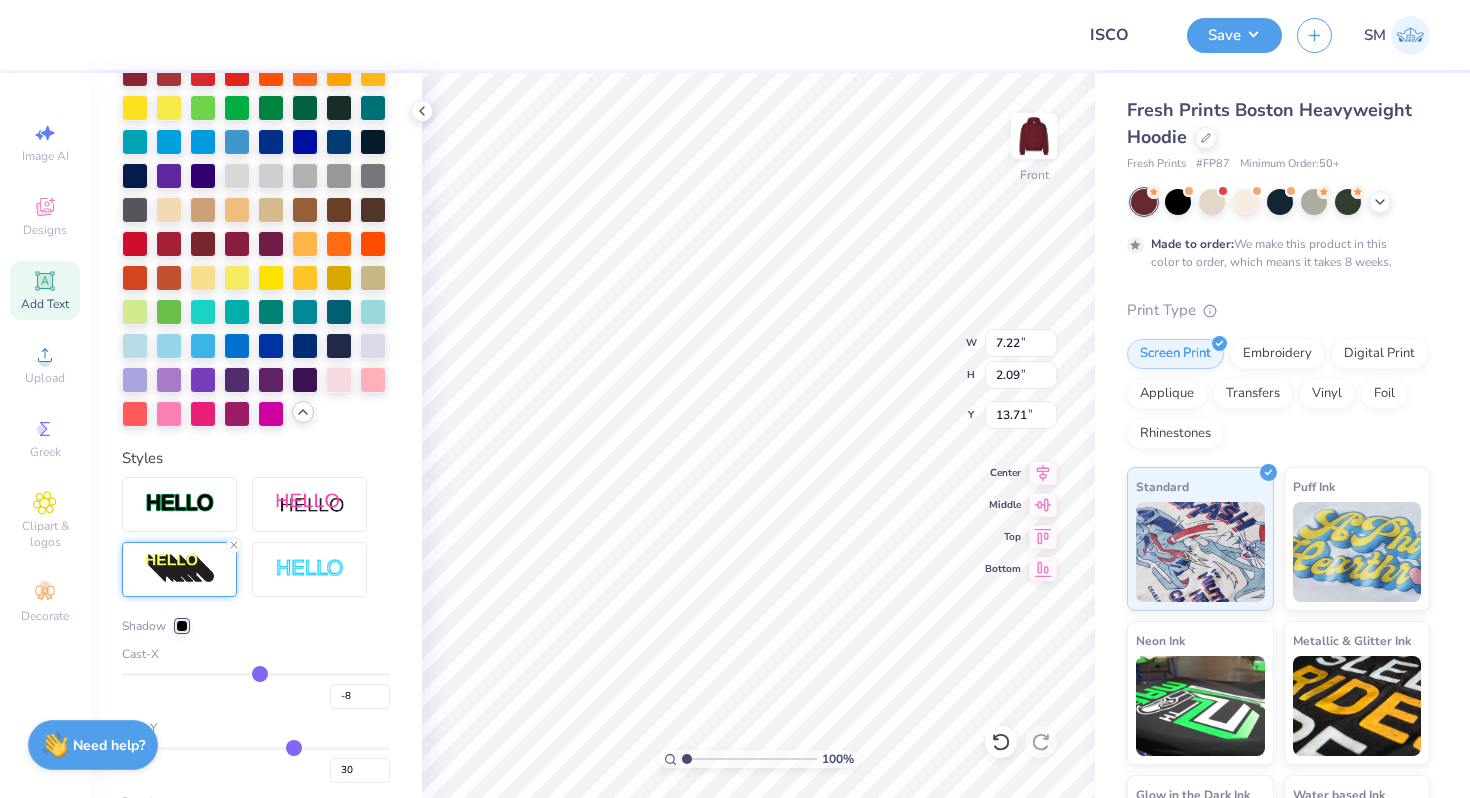 type on "3" 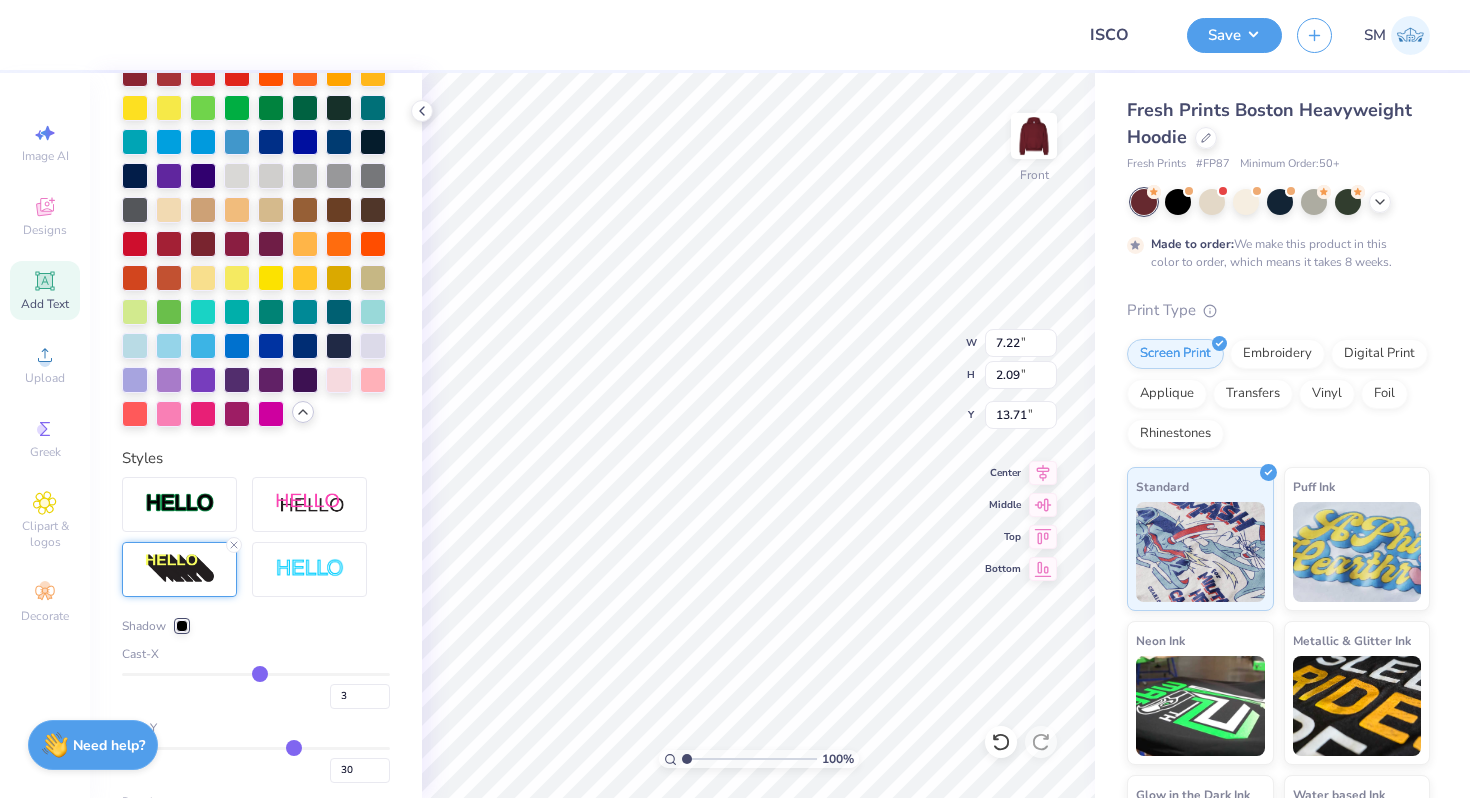 type on "7" 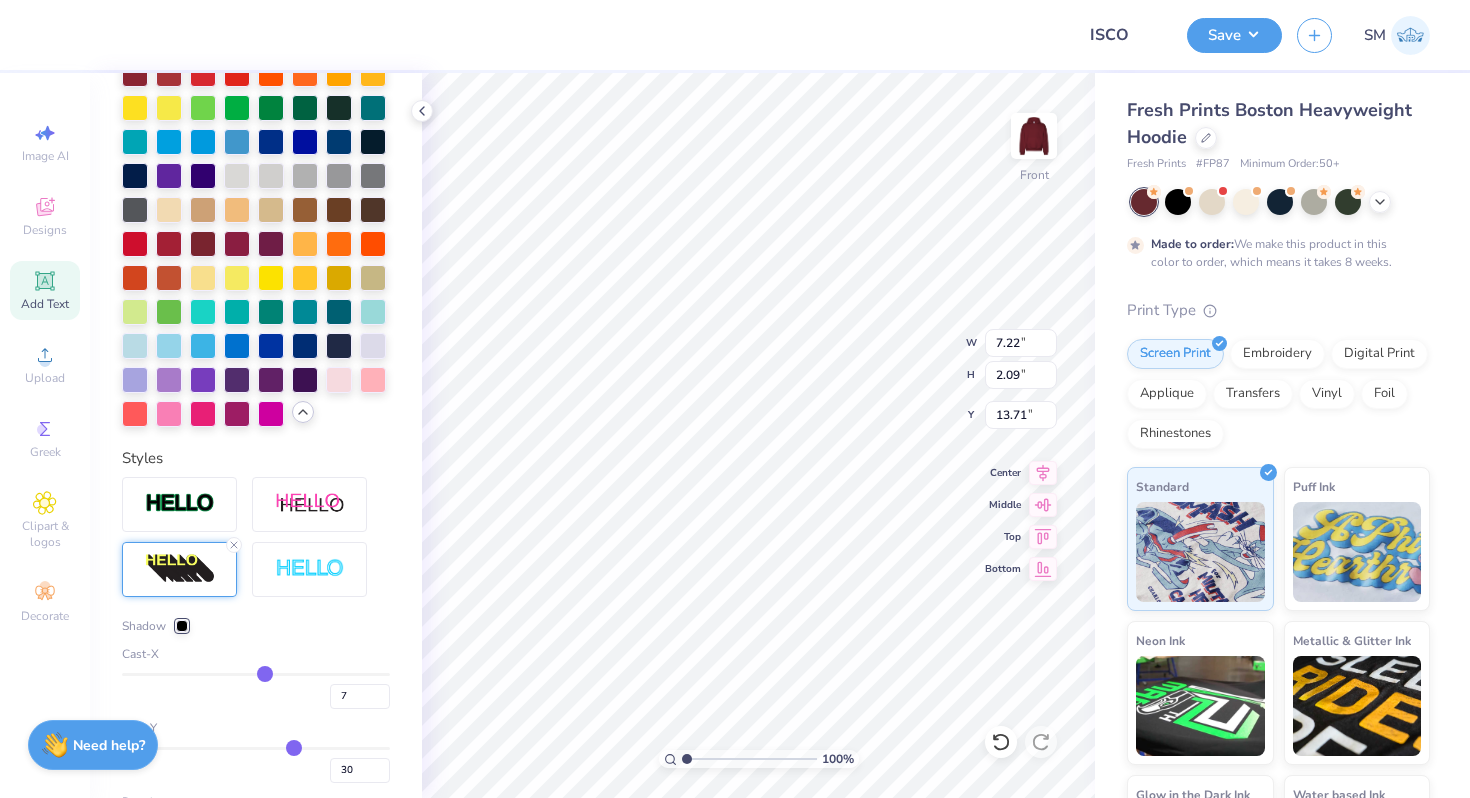 type on "10" 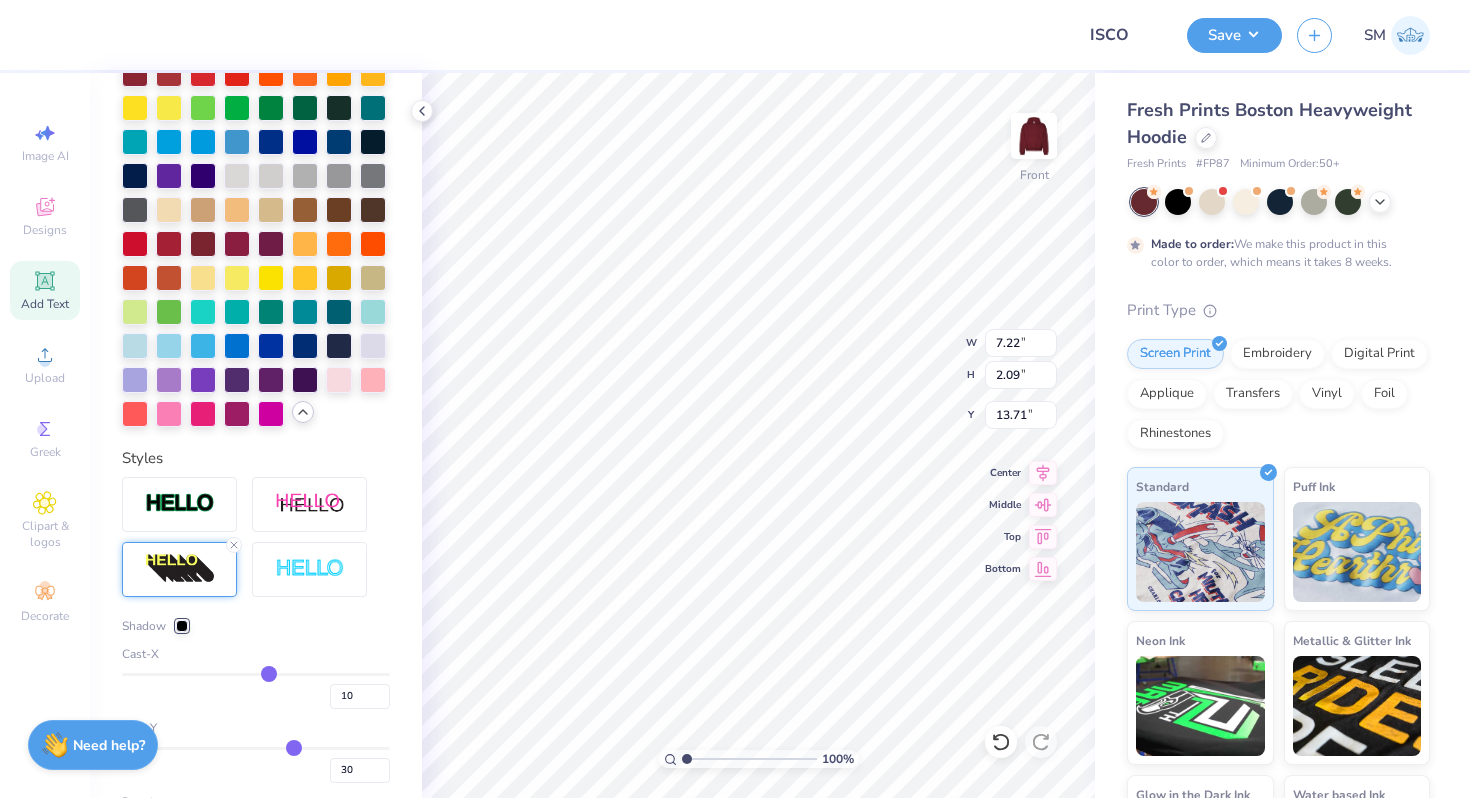 type on "12" 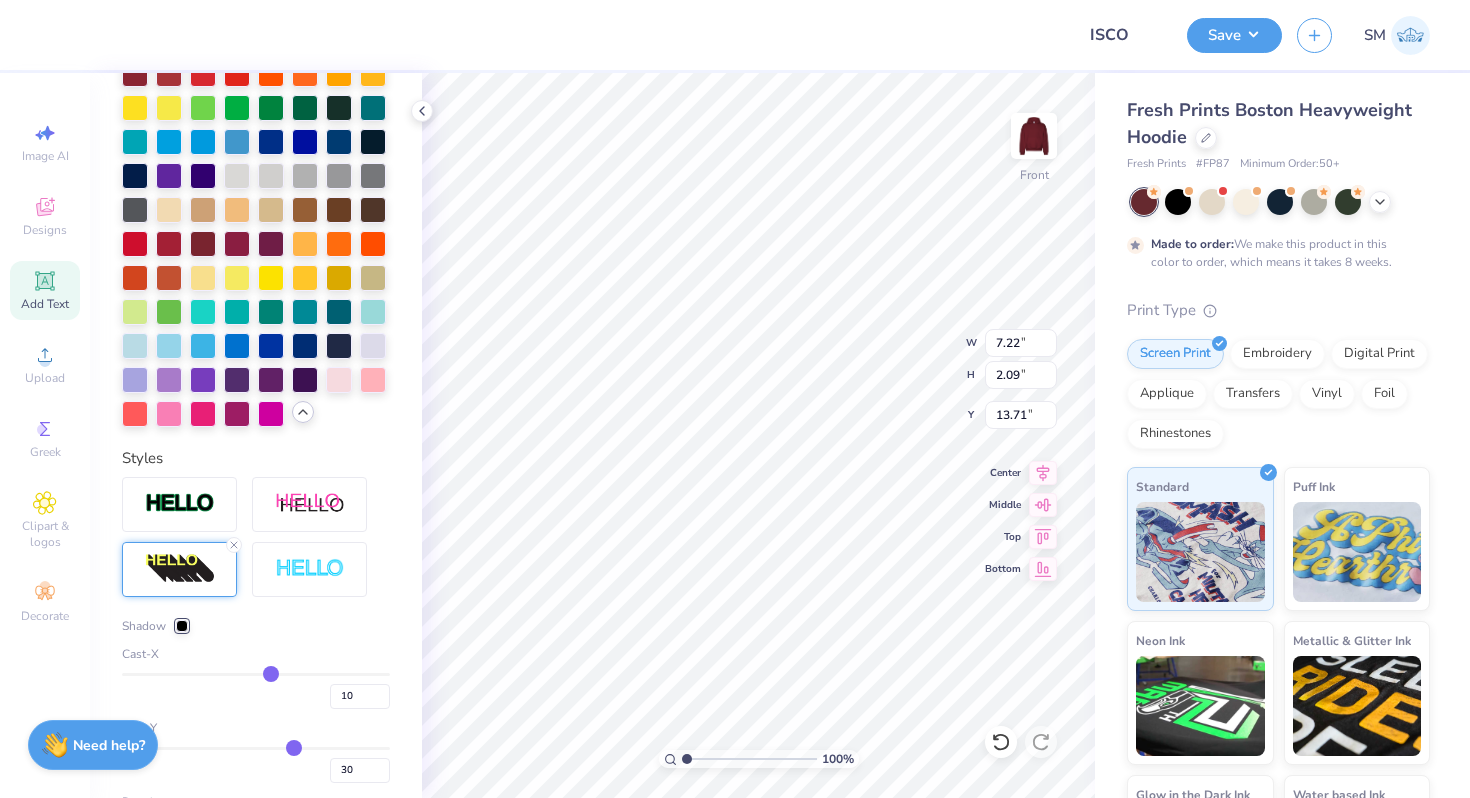 type on "12" 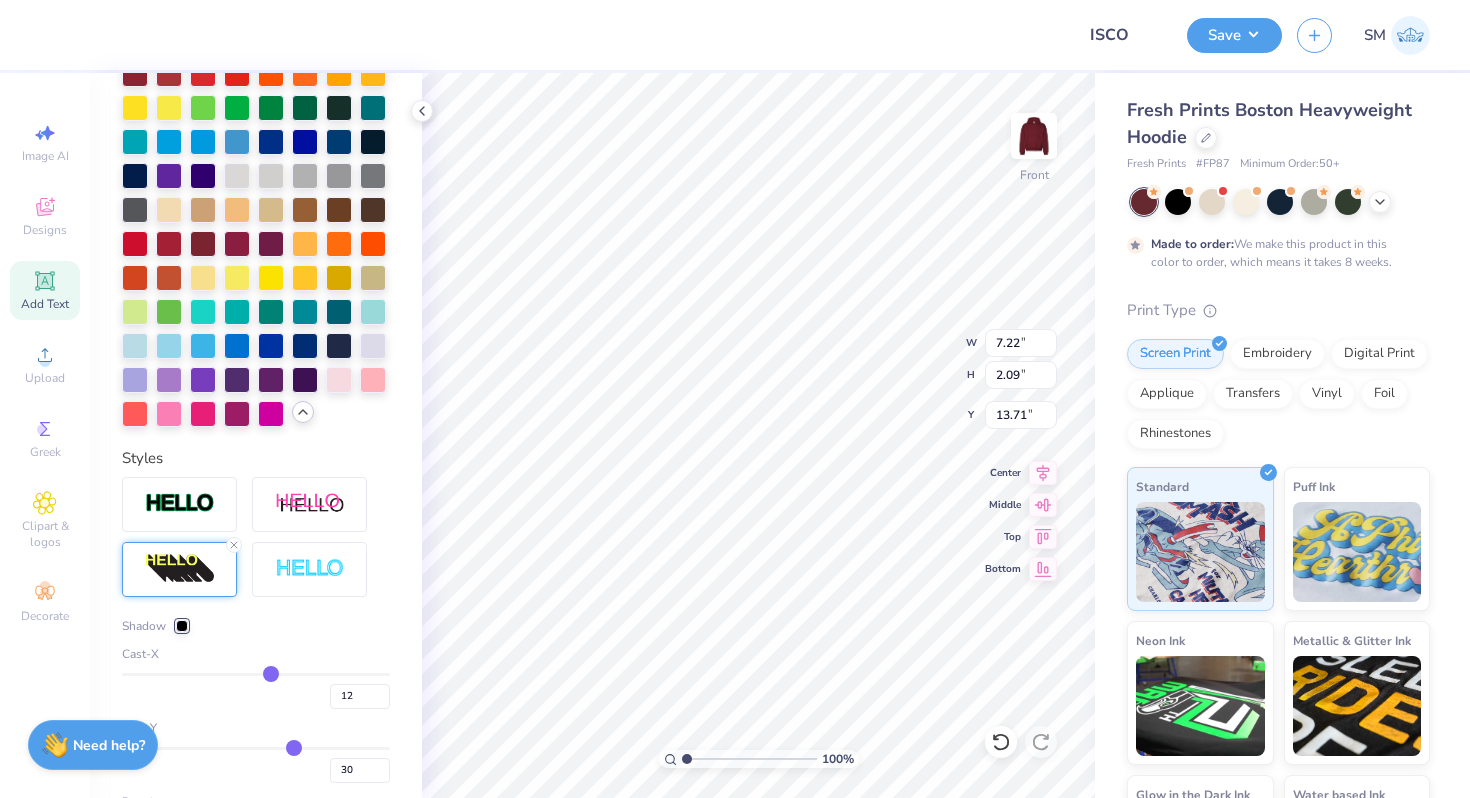 type on "11" 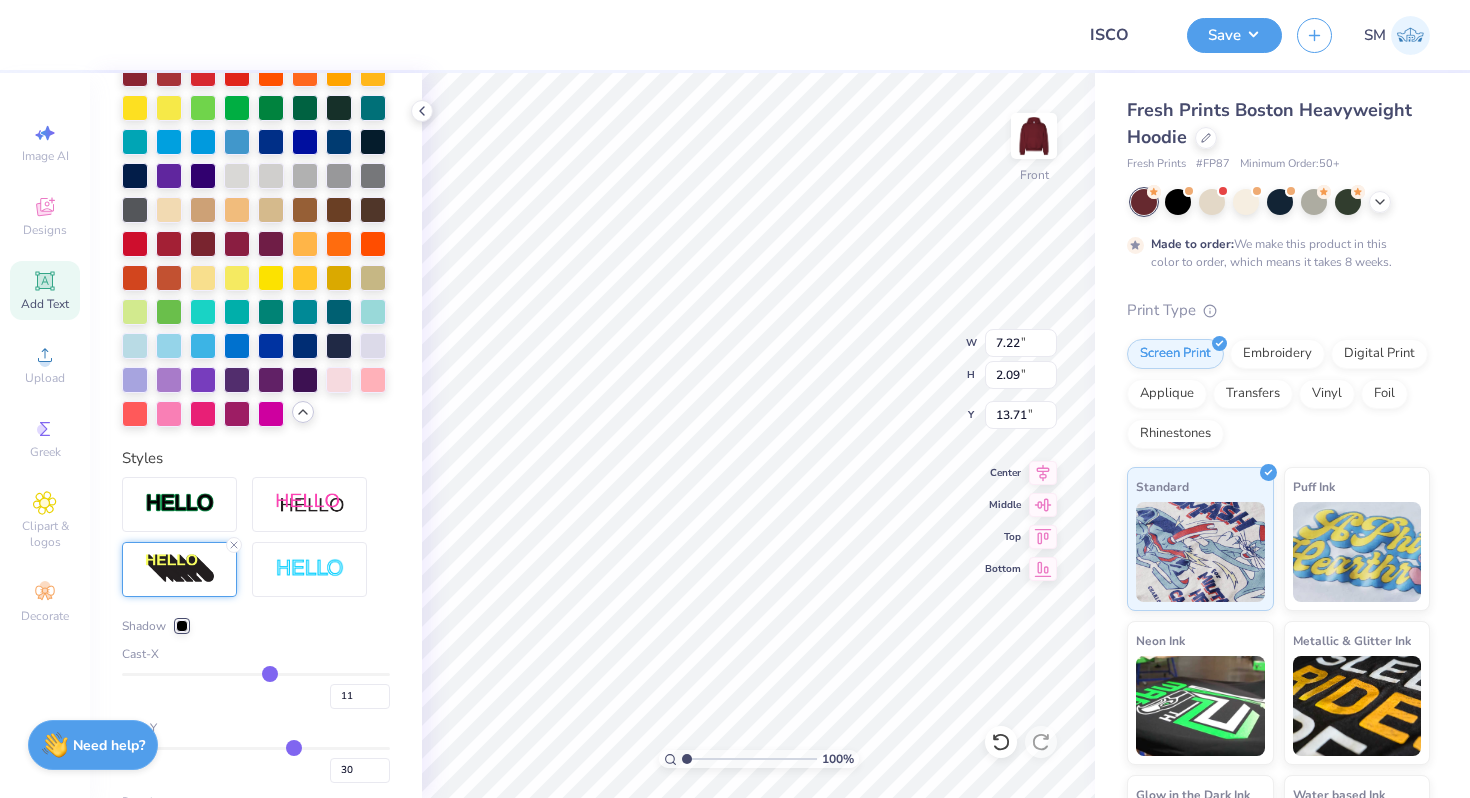 type on "8" 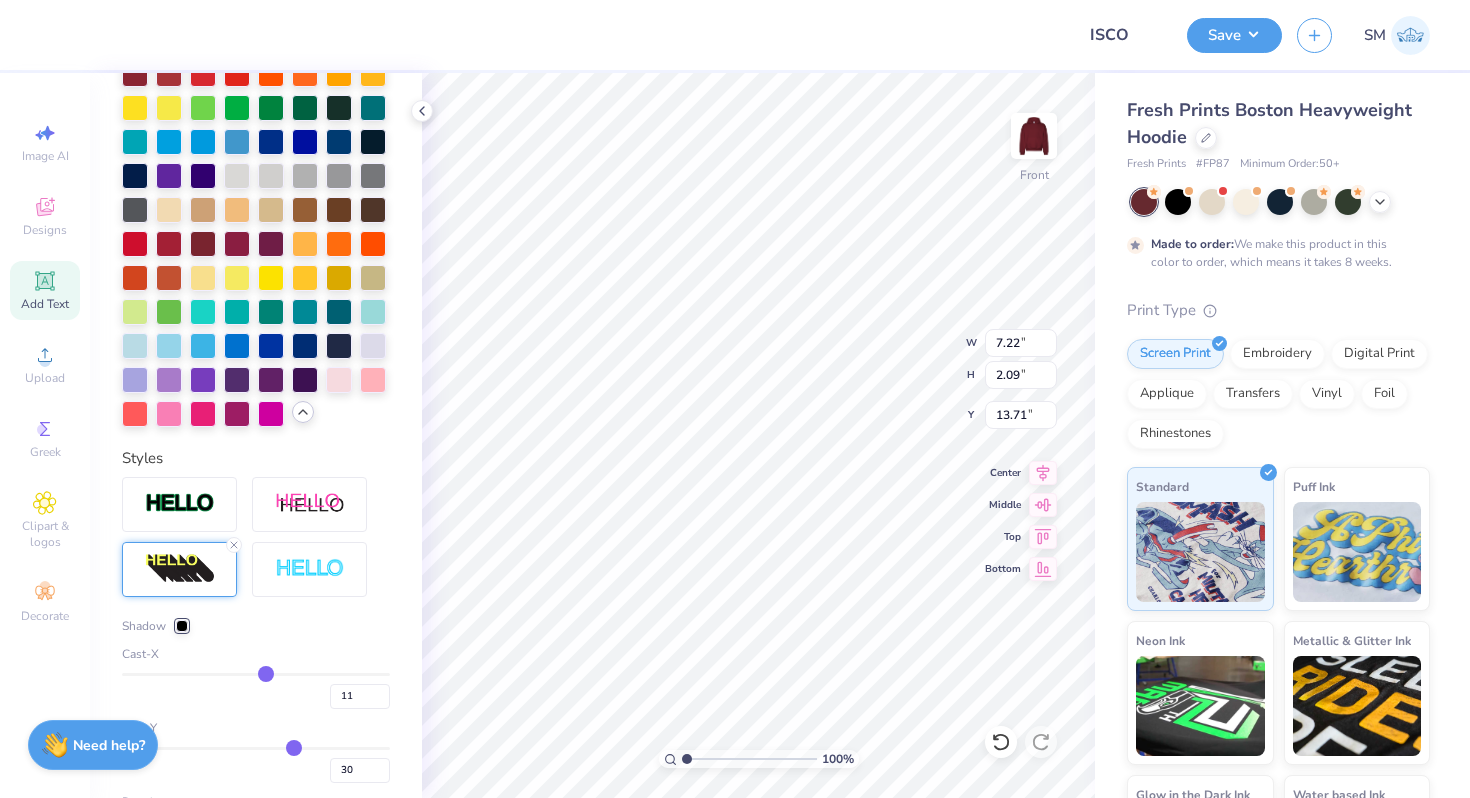 type on "8" 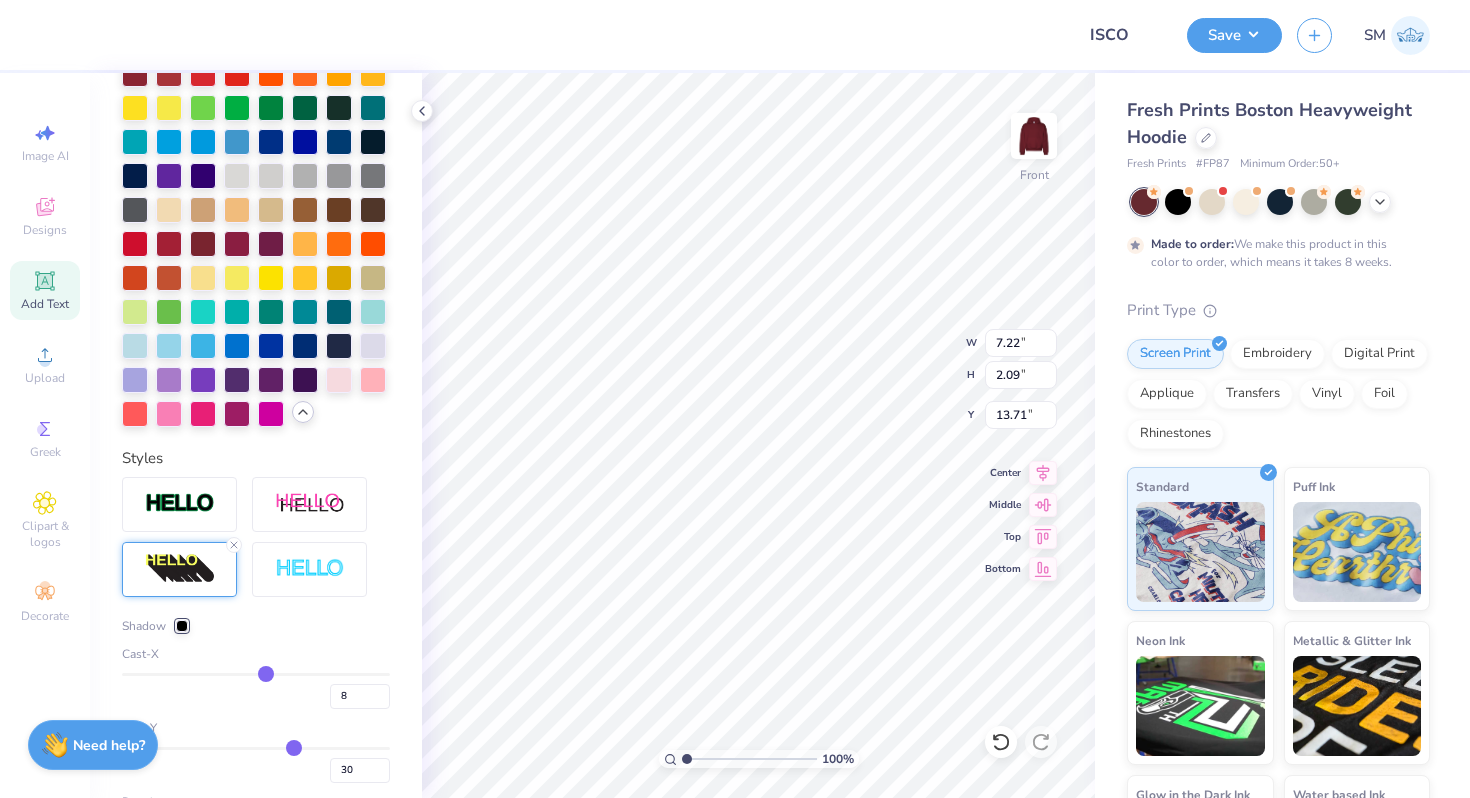 type on "3" 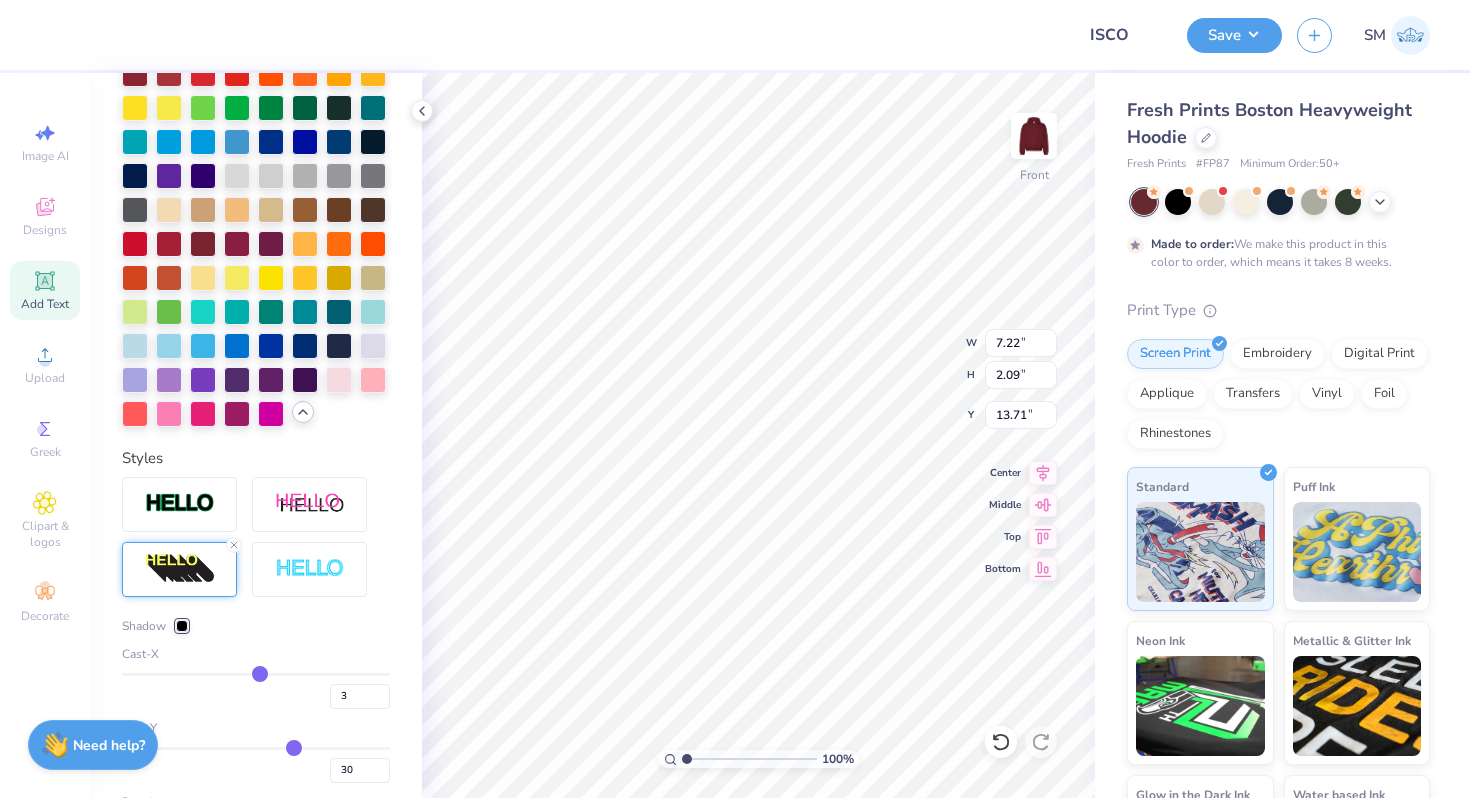 type on "-2" 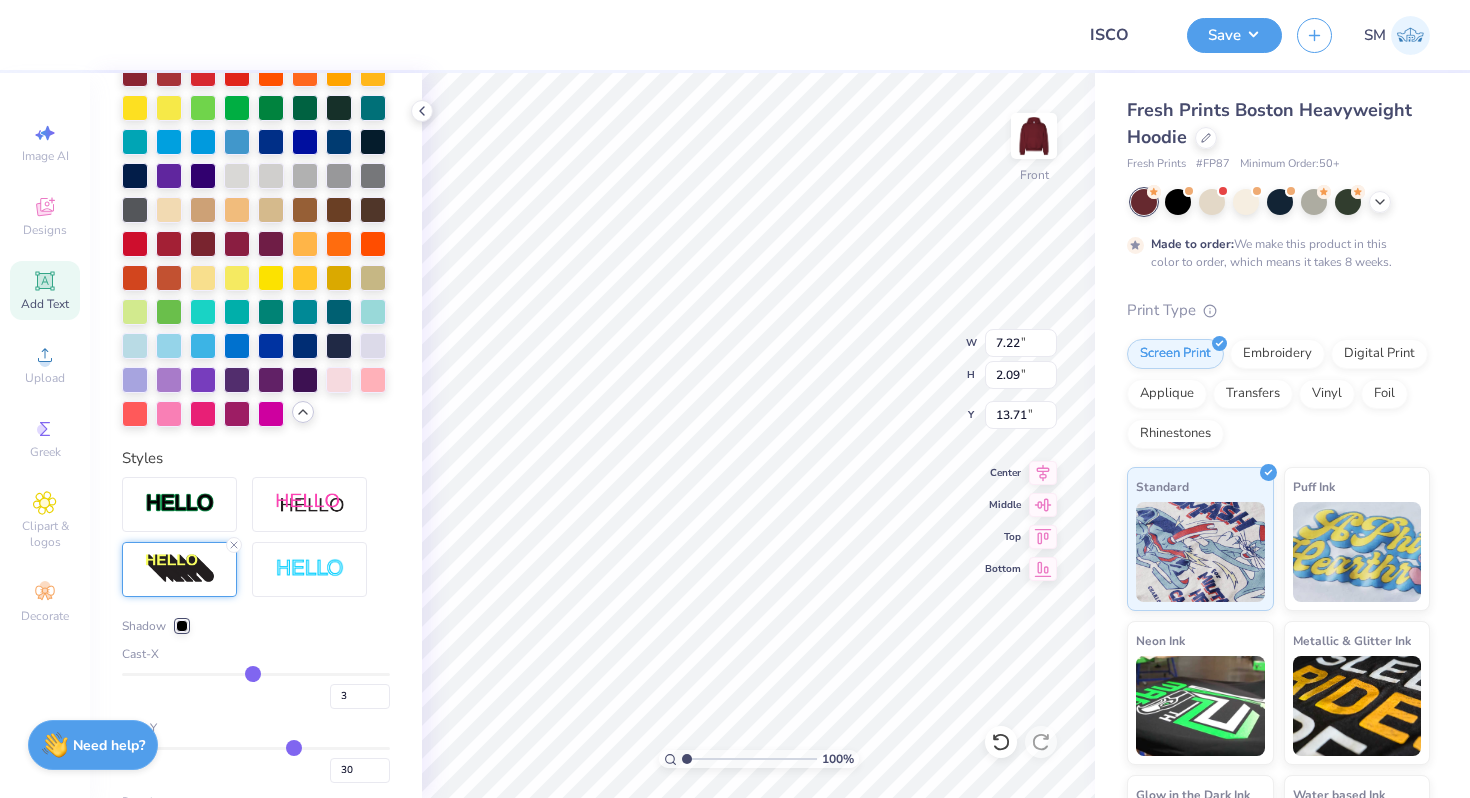 type on "-2" 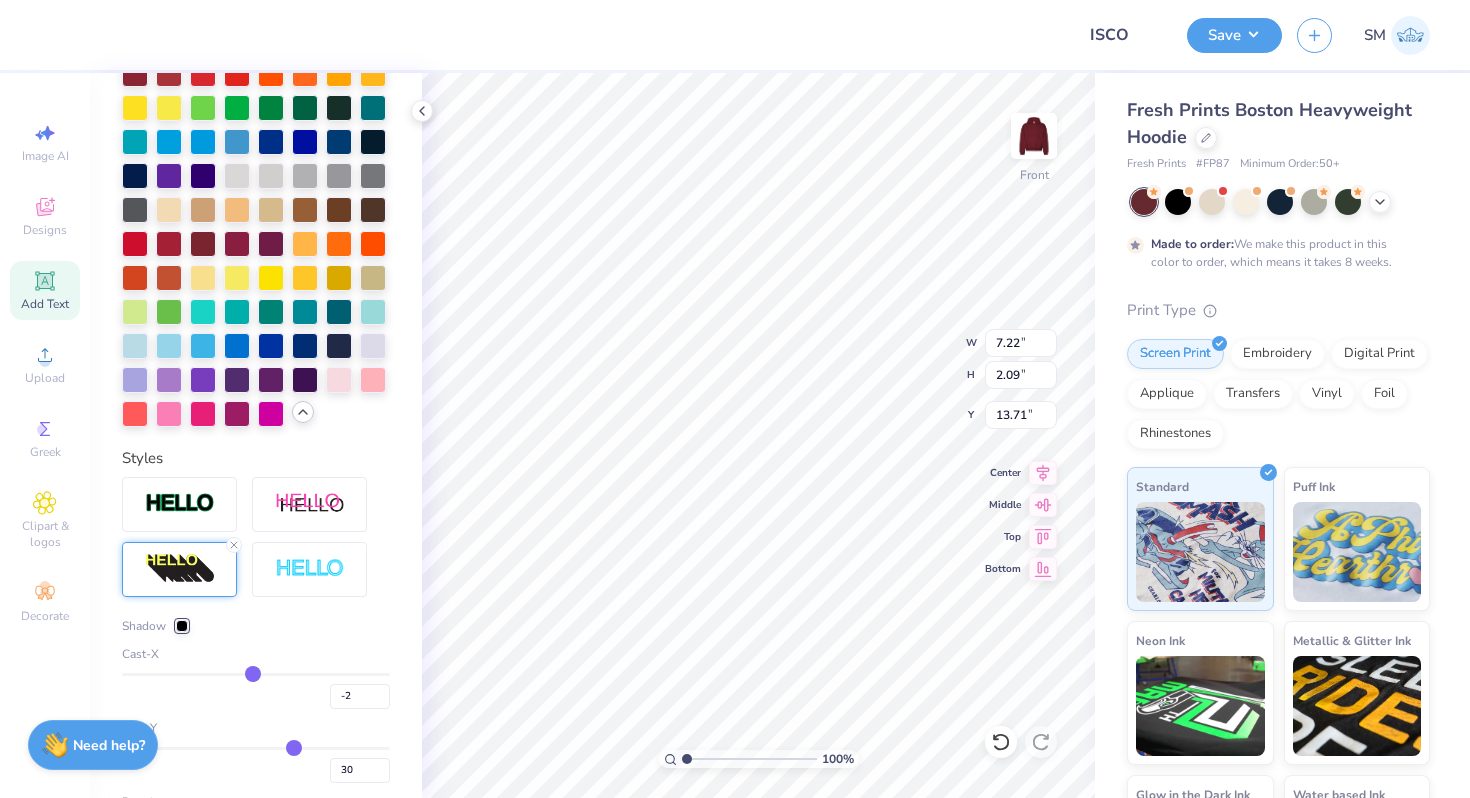 type on "-8" 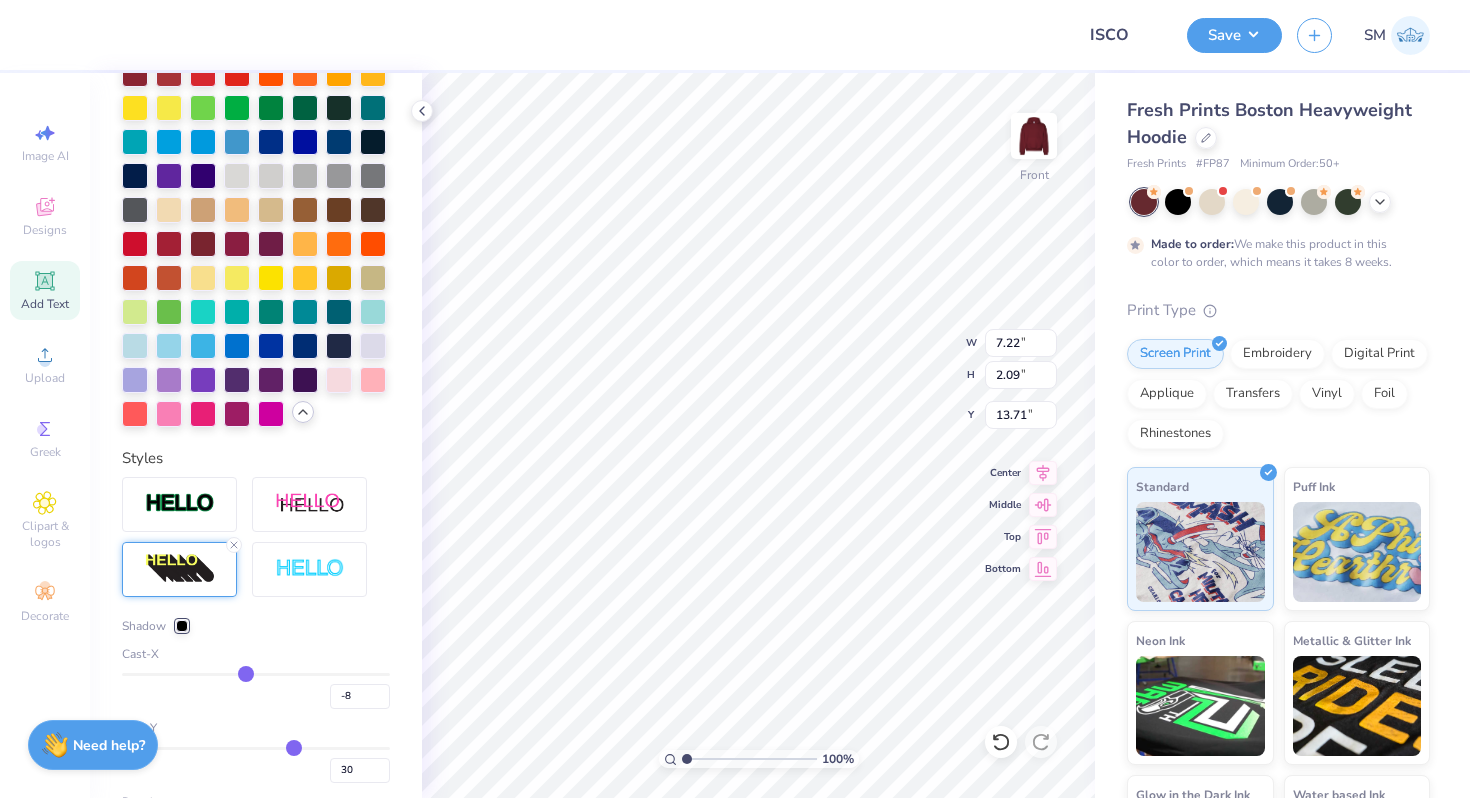 type on "-11" 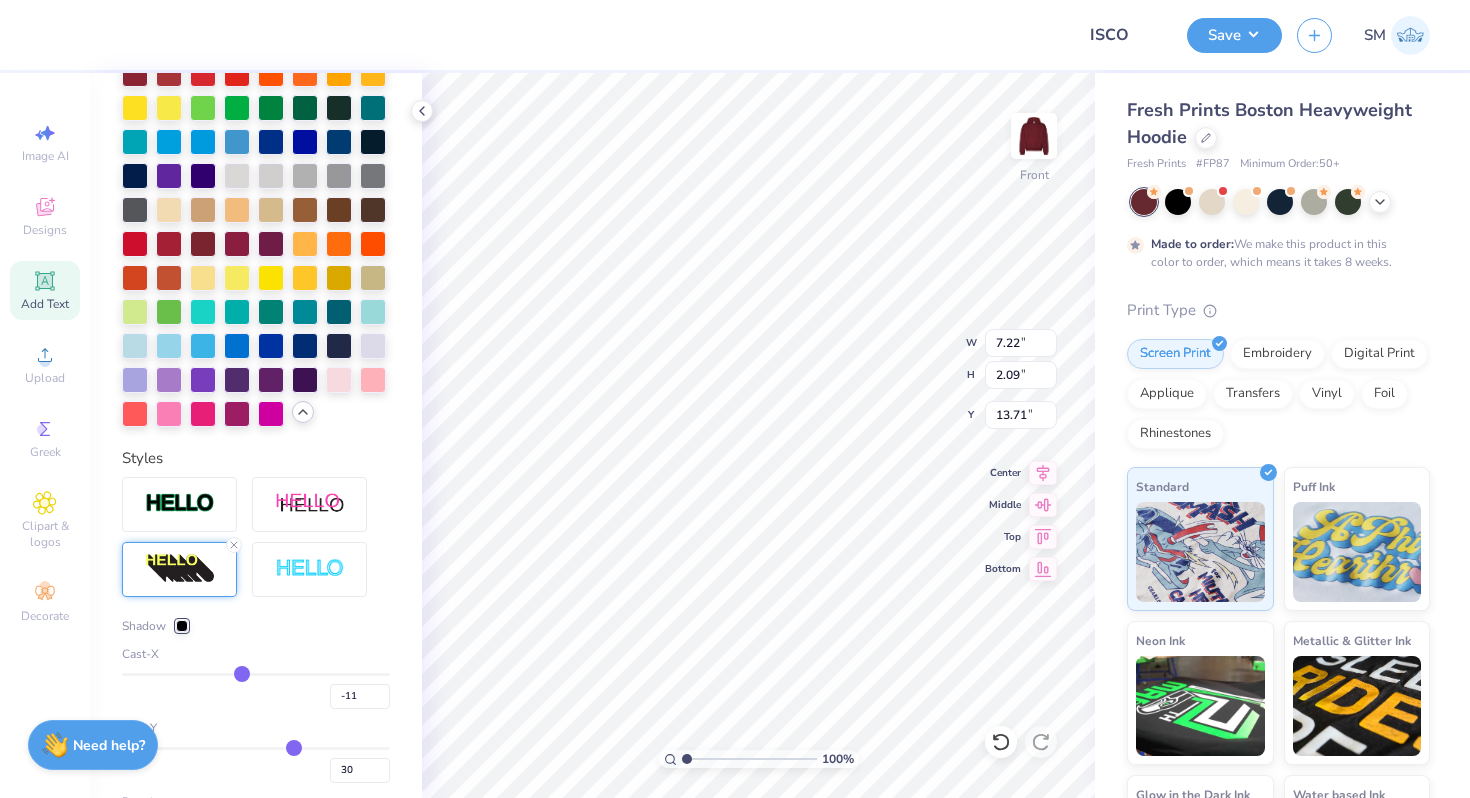 type on "-14" 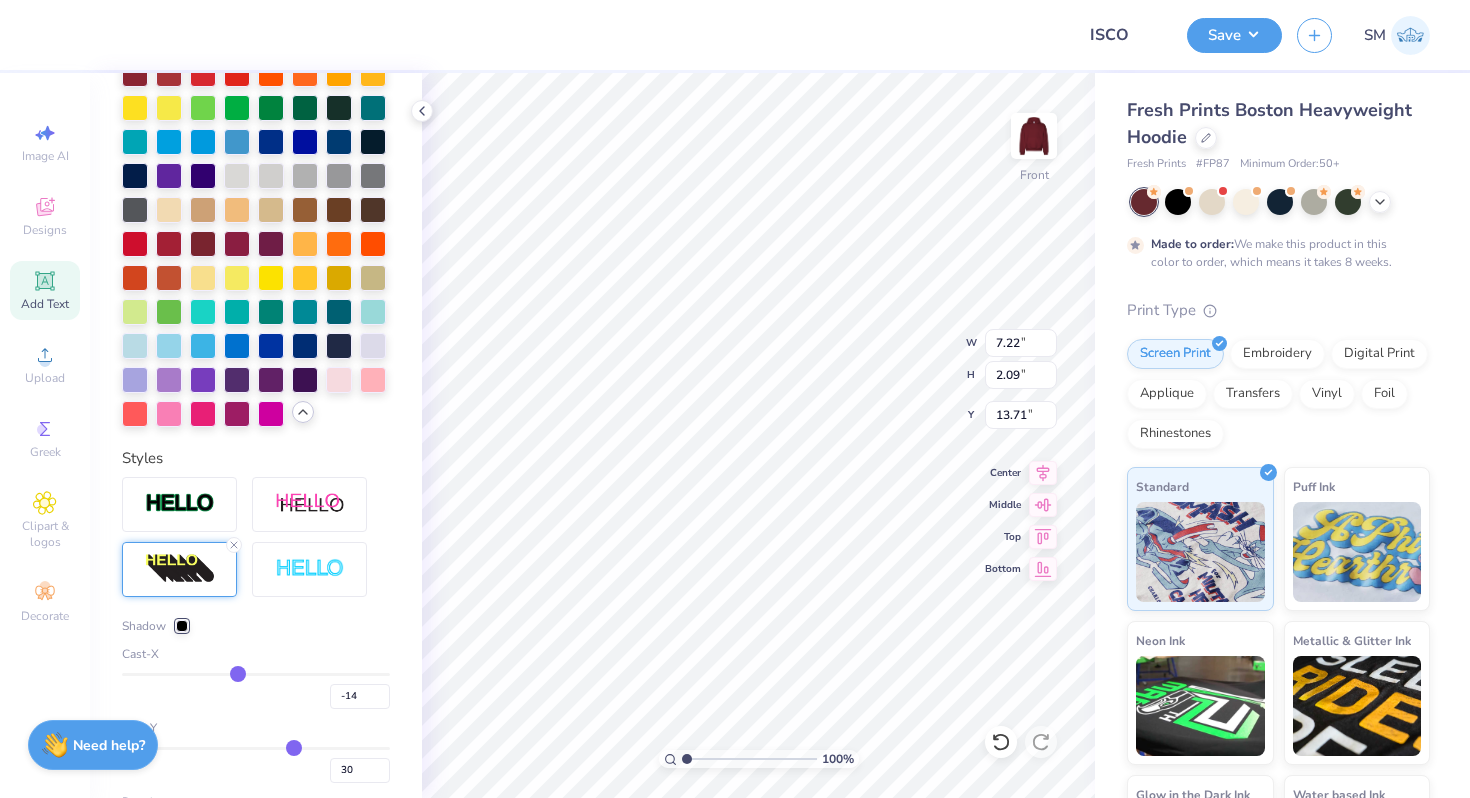 type on "-15" 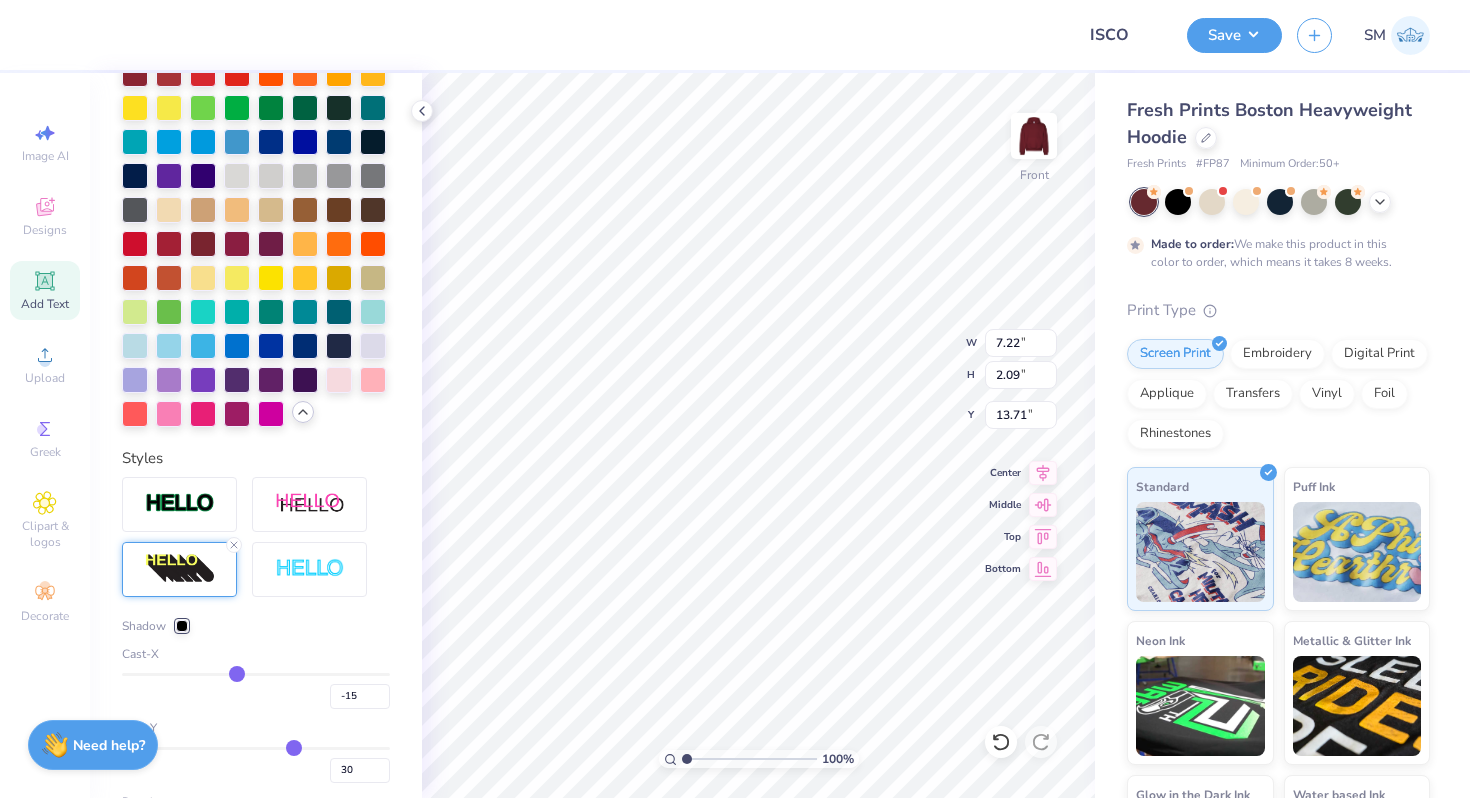 drag, startPoint x: 271, startPoint y: 672, endPoint x: 236, endPoint y: 672, distance: 35 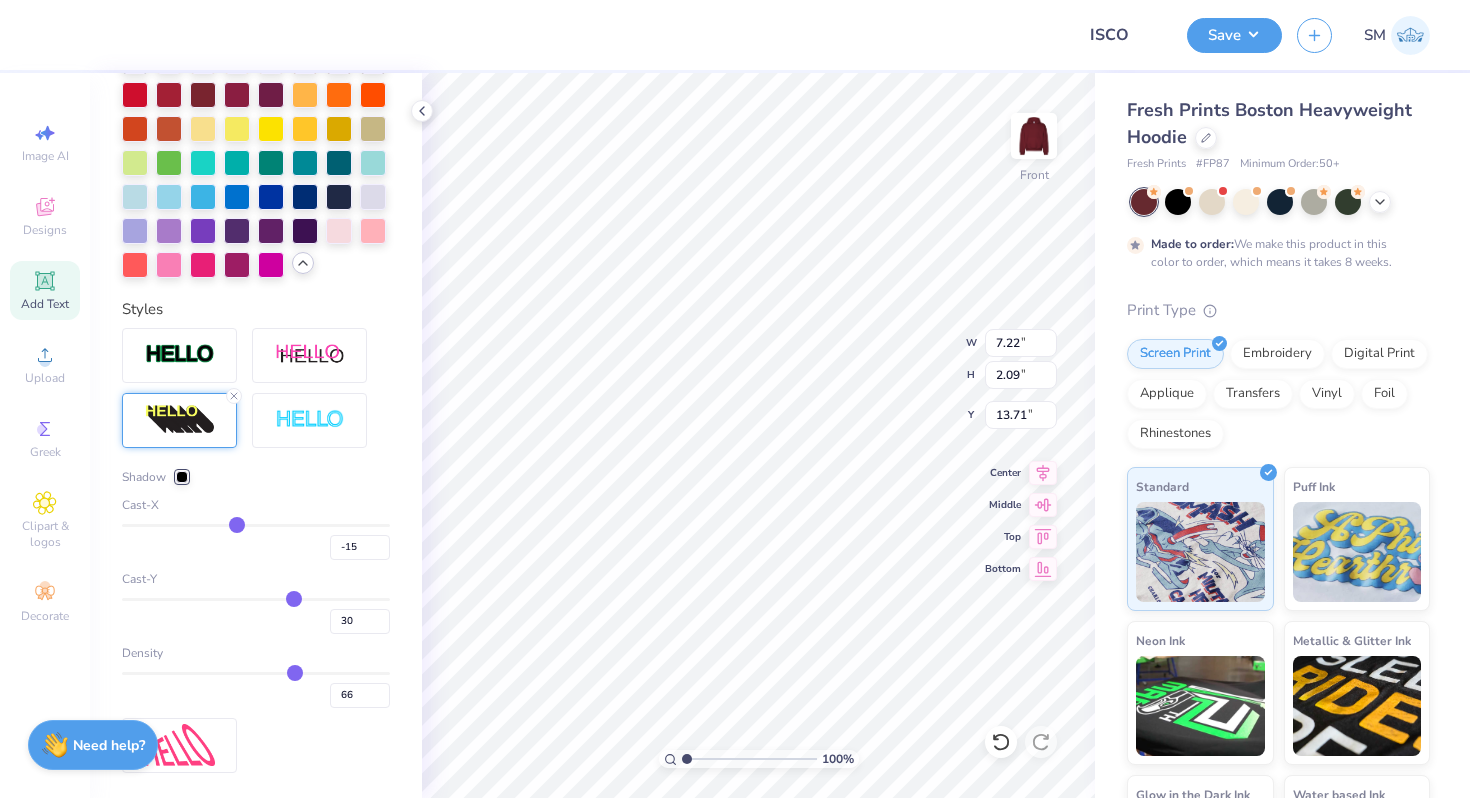 scroll, scrollTop: 839, scrollLeft: 0, axis: vertical 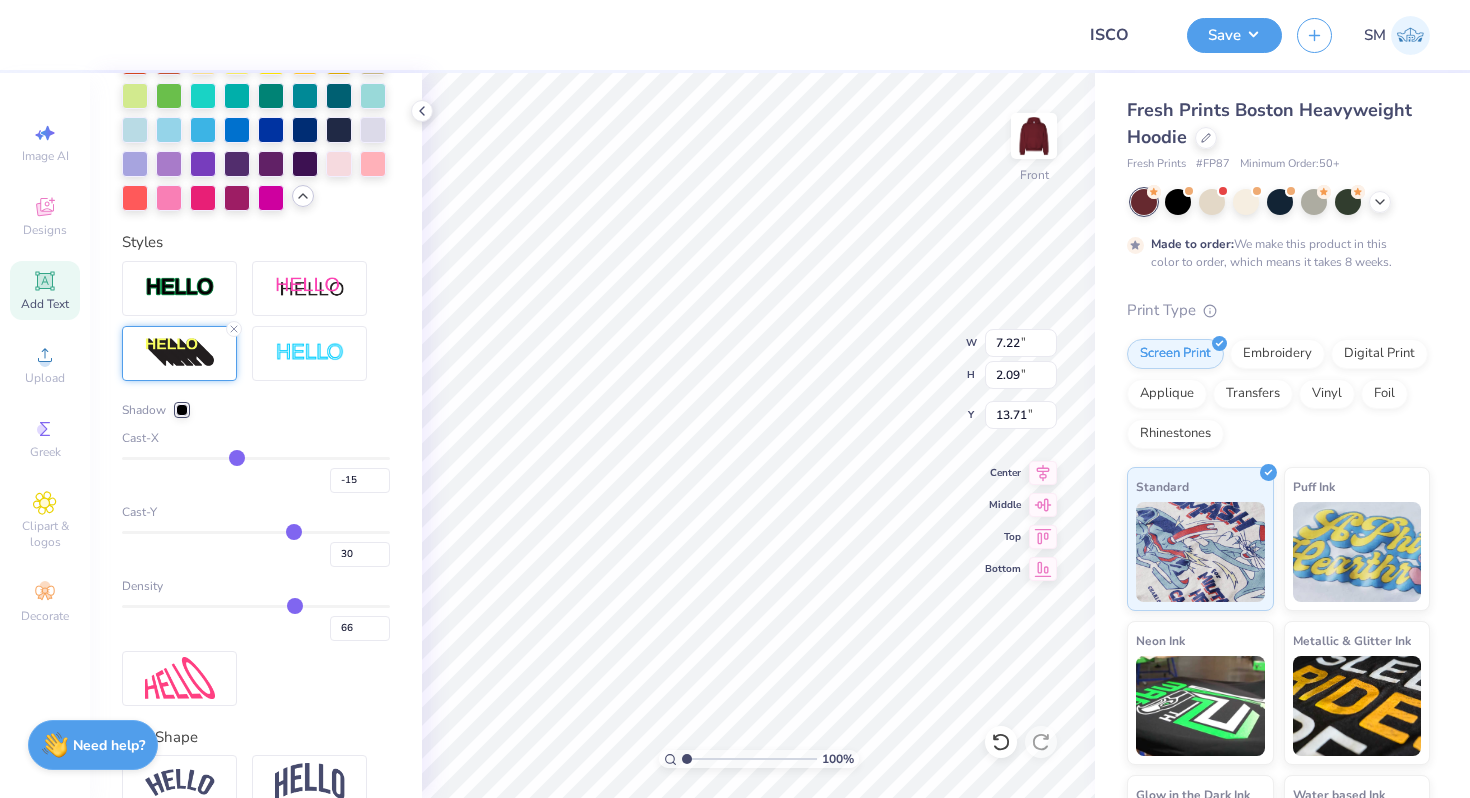 type on "29" 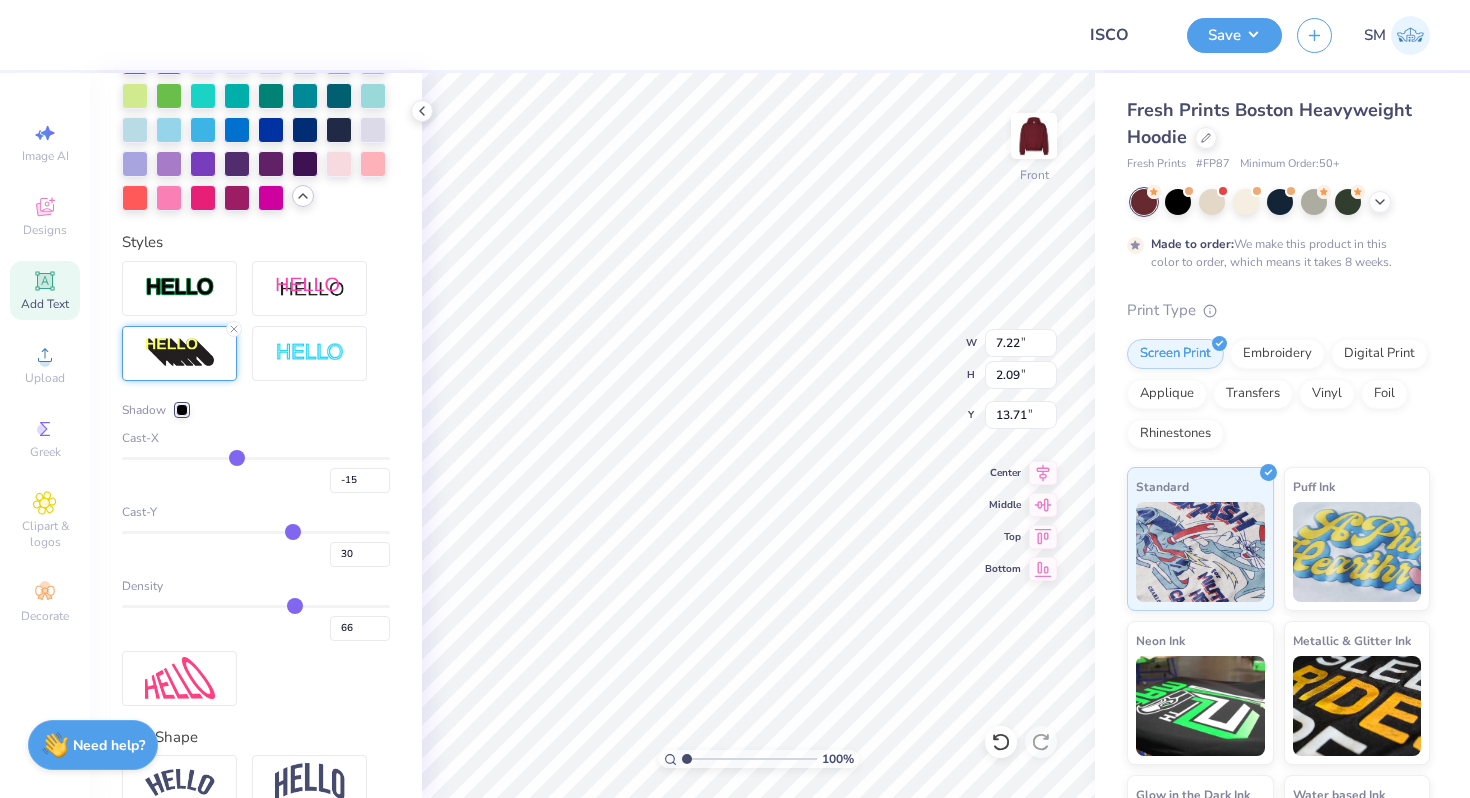 type on "29" 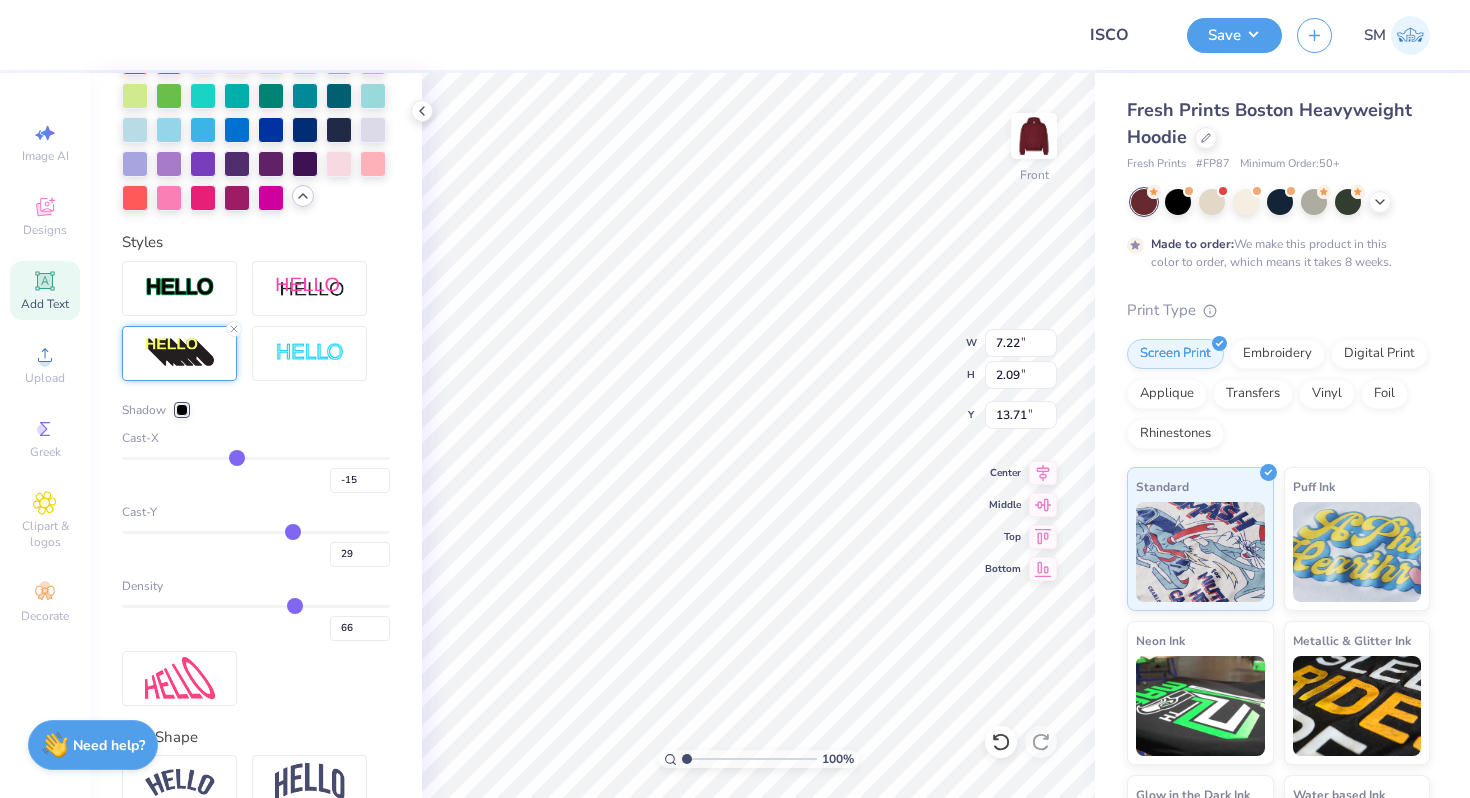 type on "28" 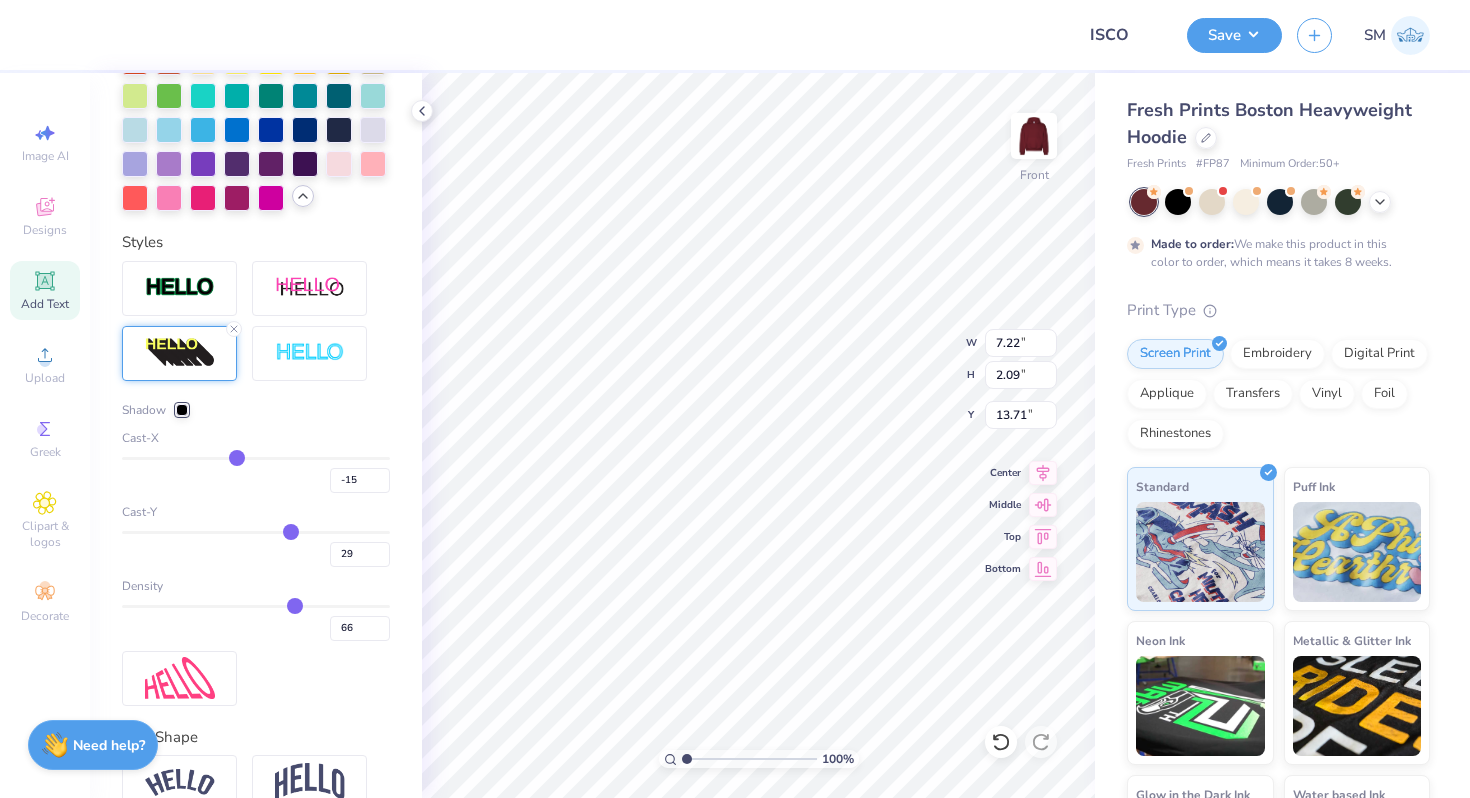 type on "28" 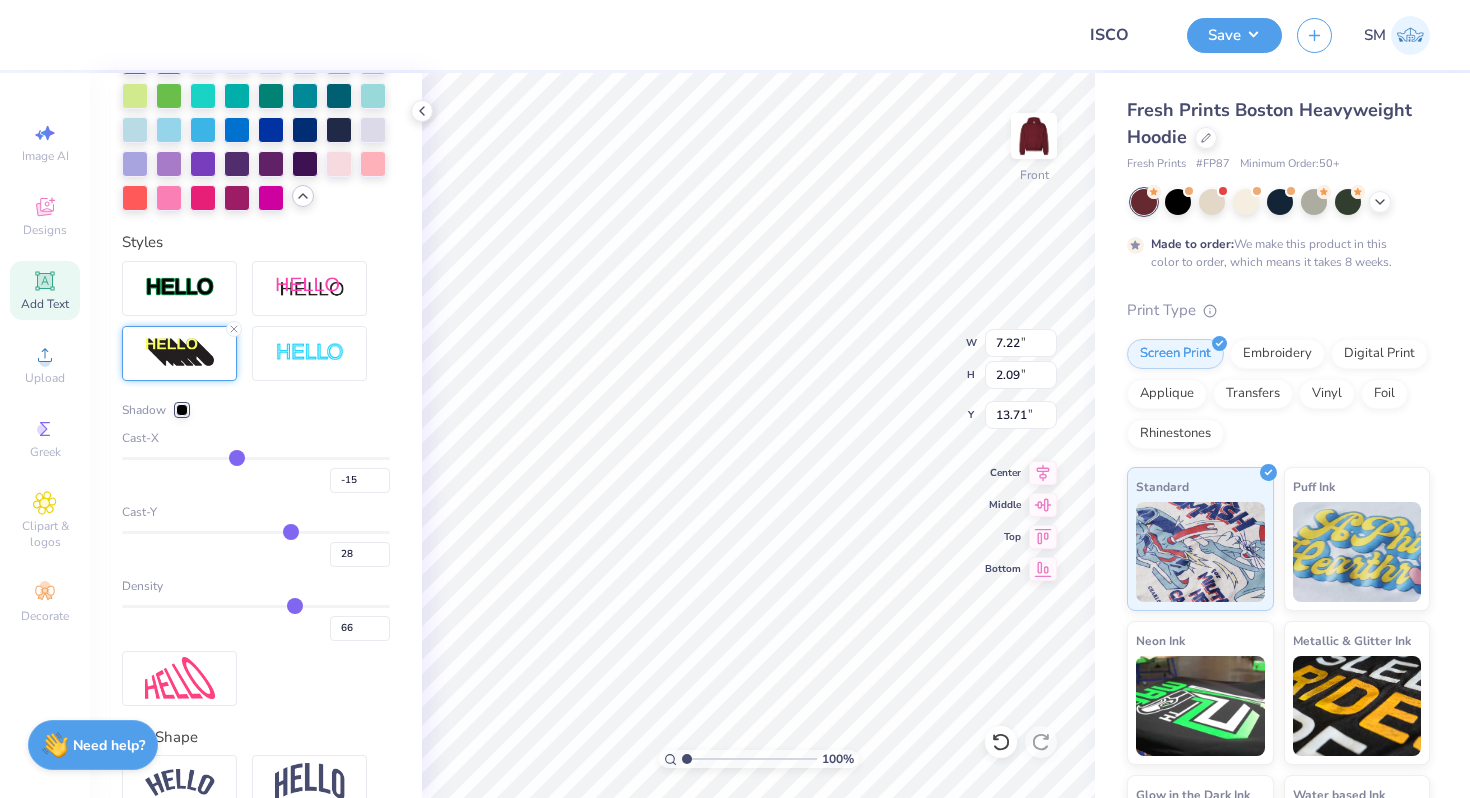 type on "25" 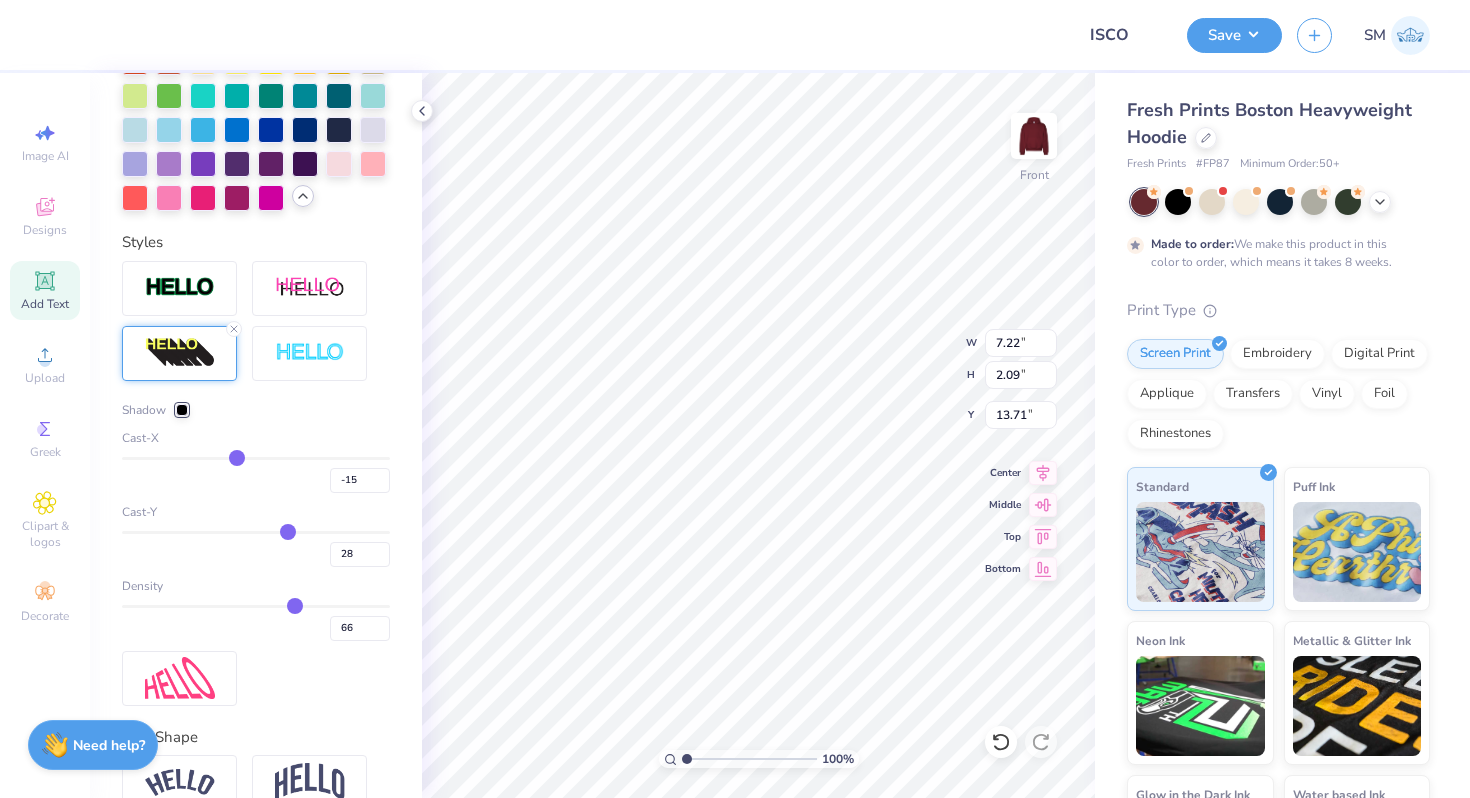 type on "25" 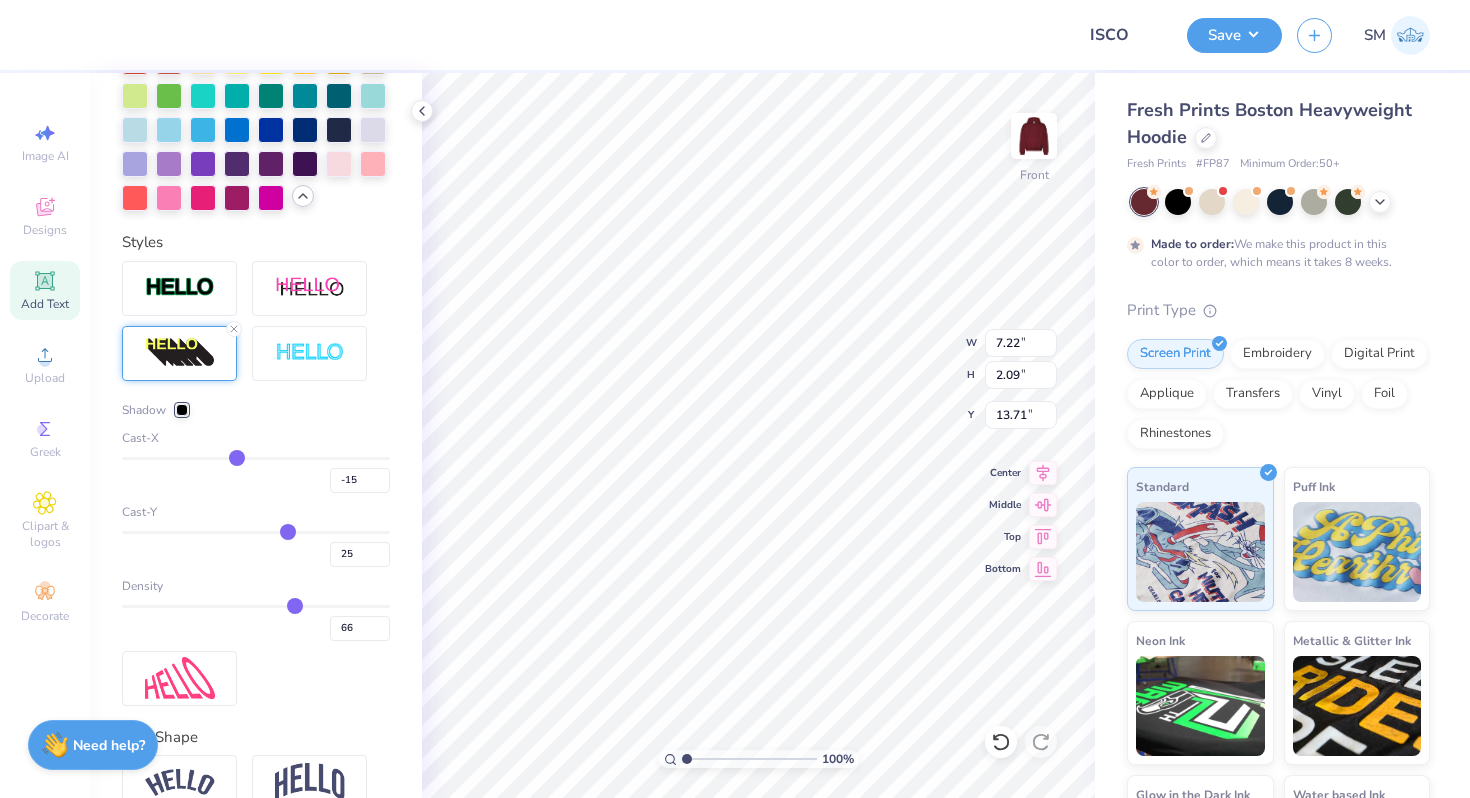 type on "18" 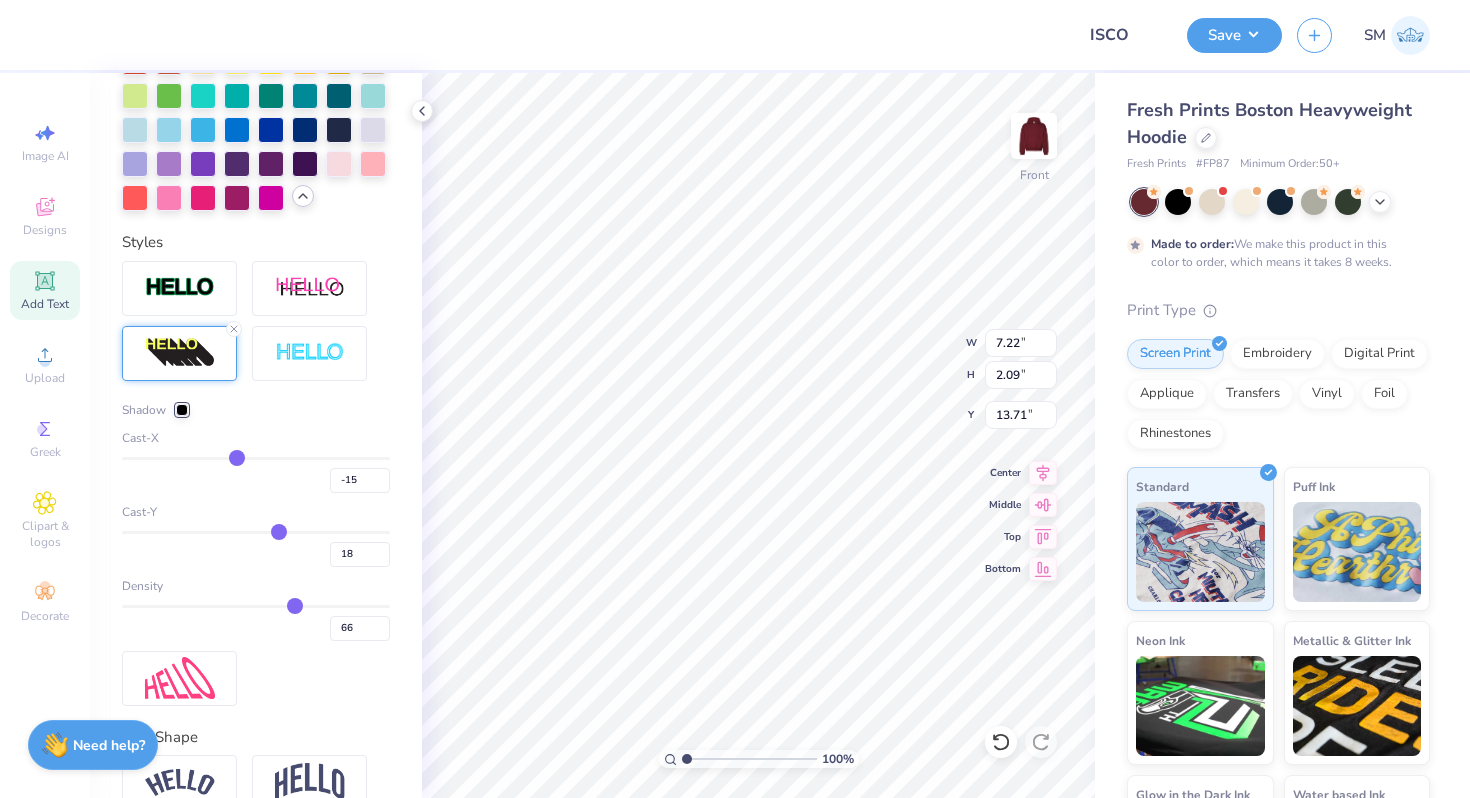 type on "12" 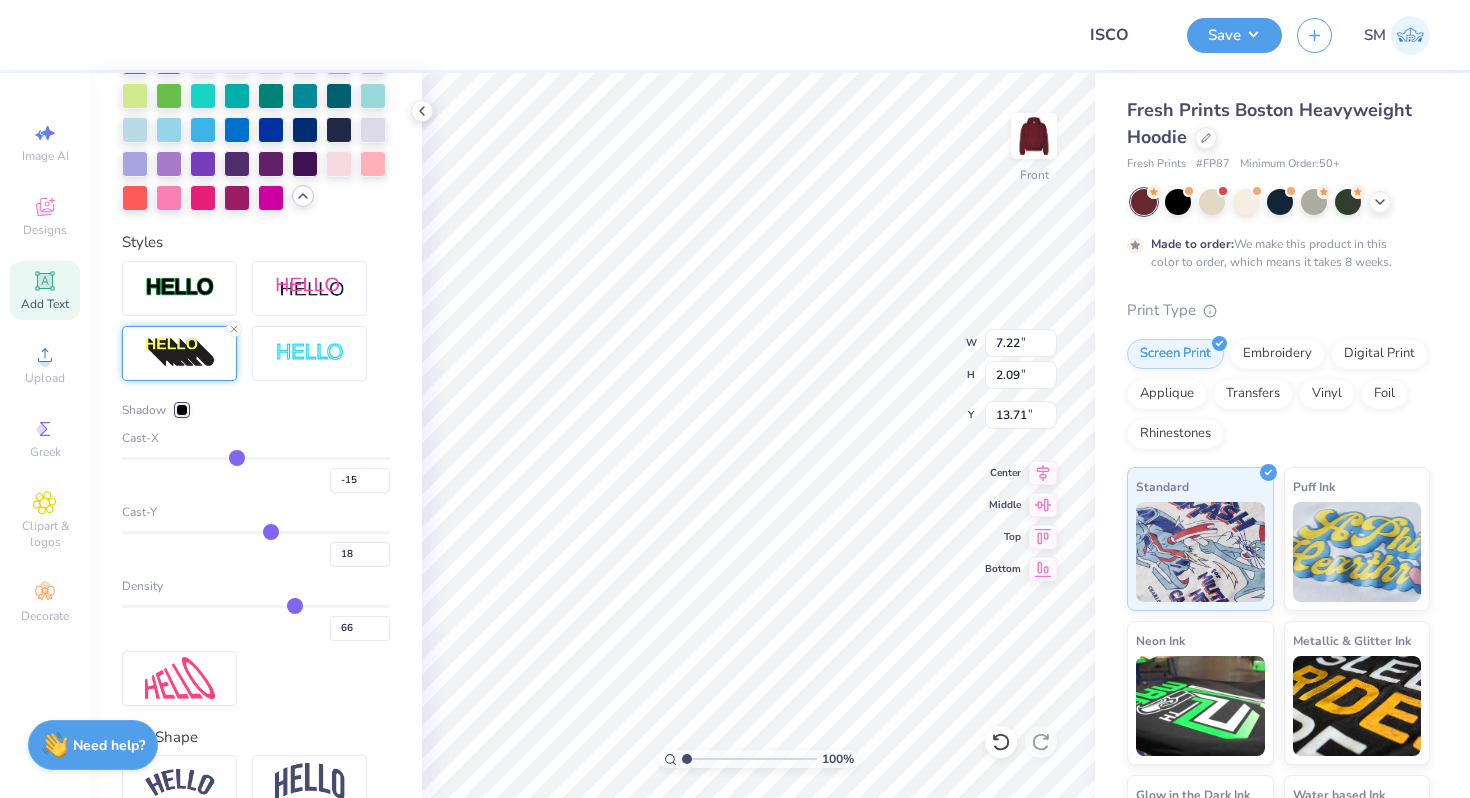 type on "12" 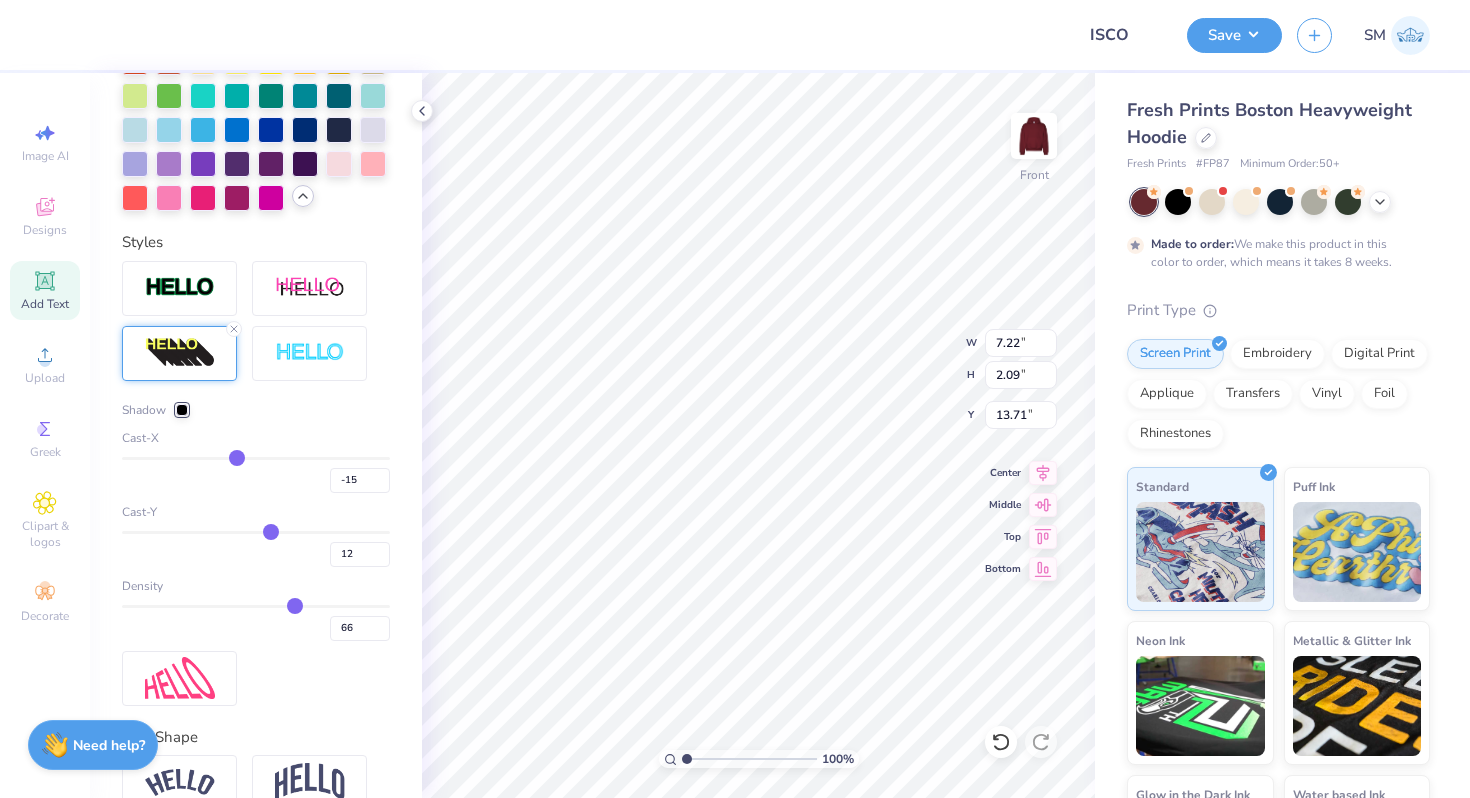 type on "5" 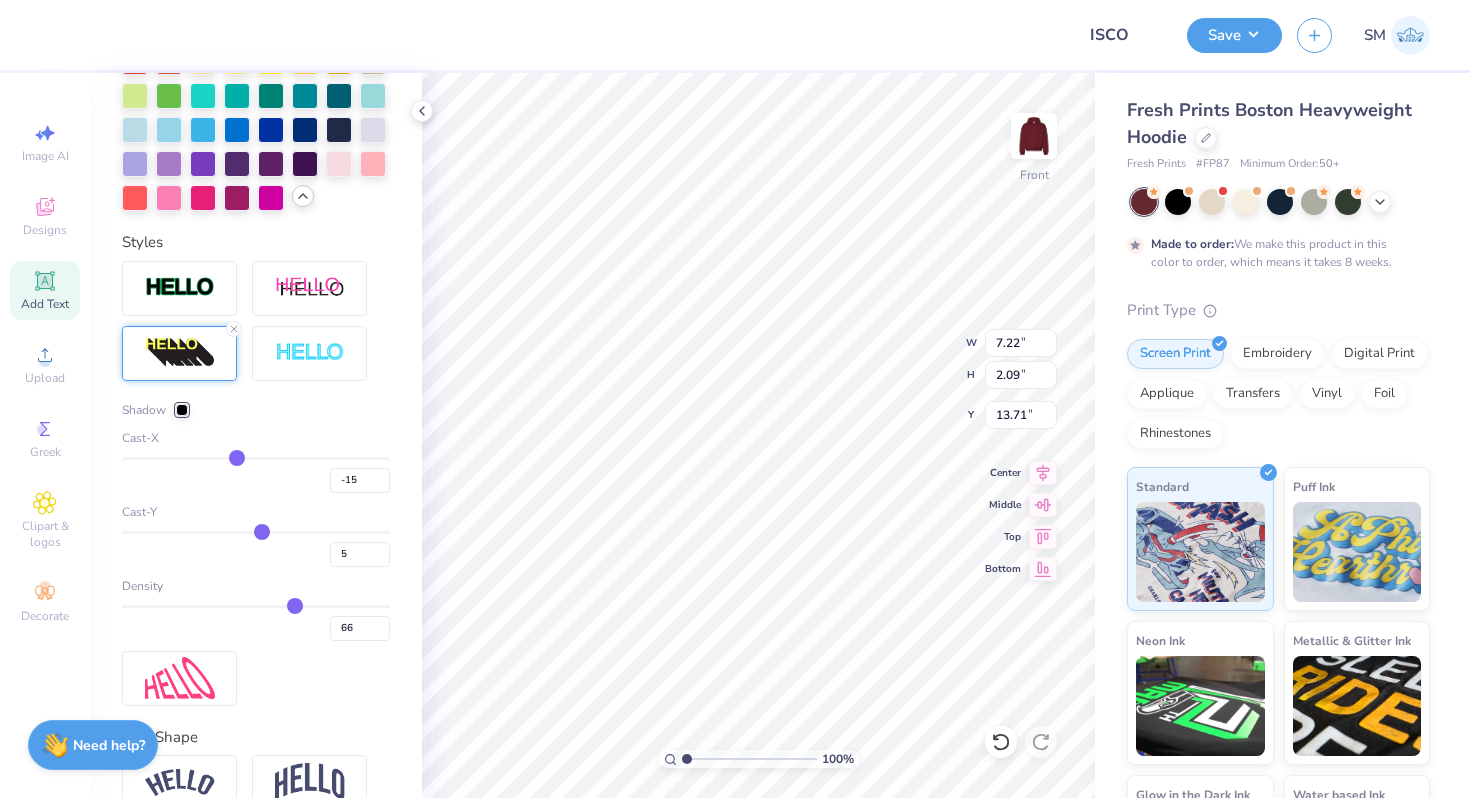 type on "-2" 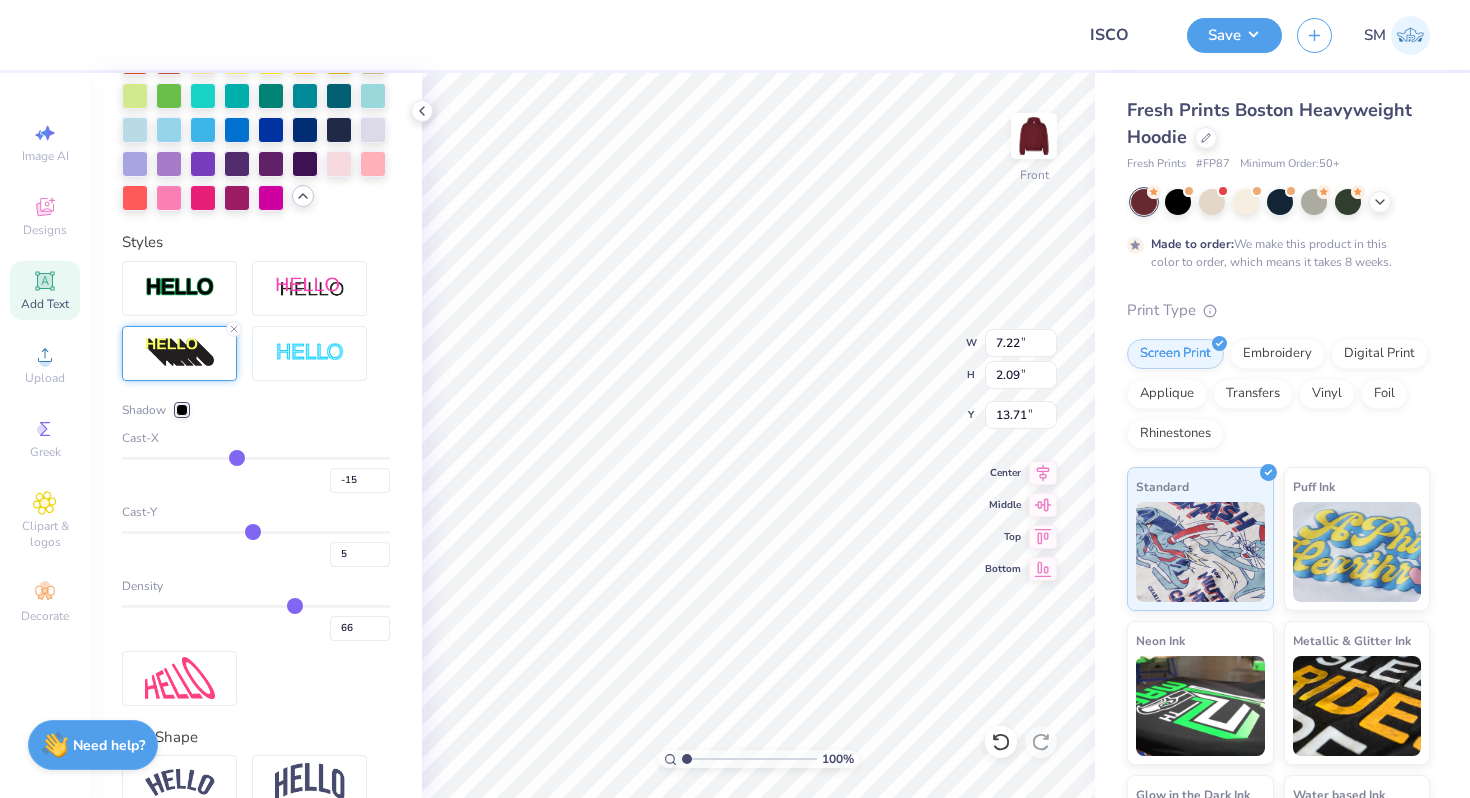 type on "-2" 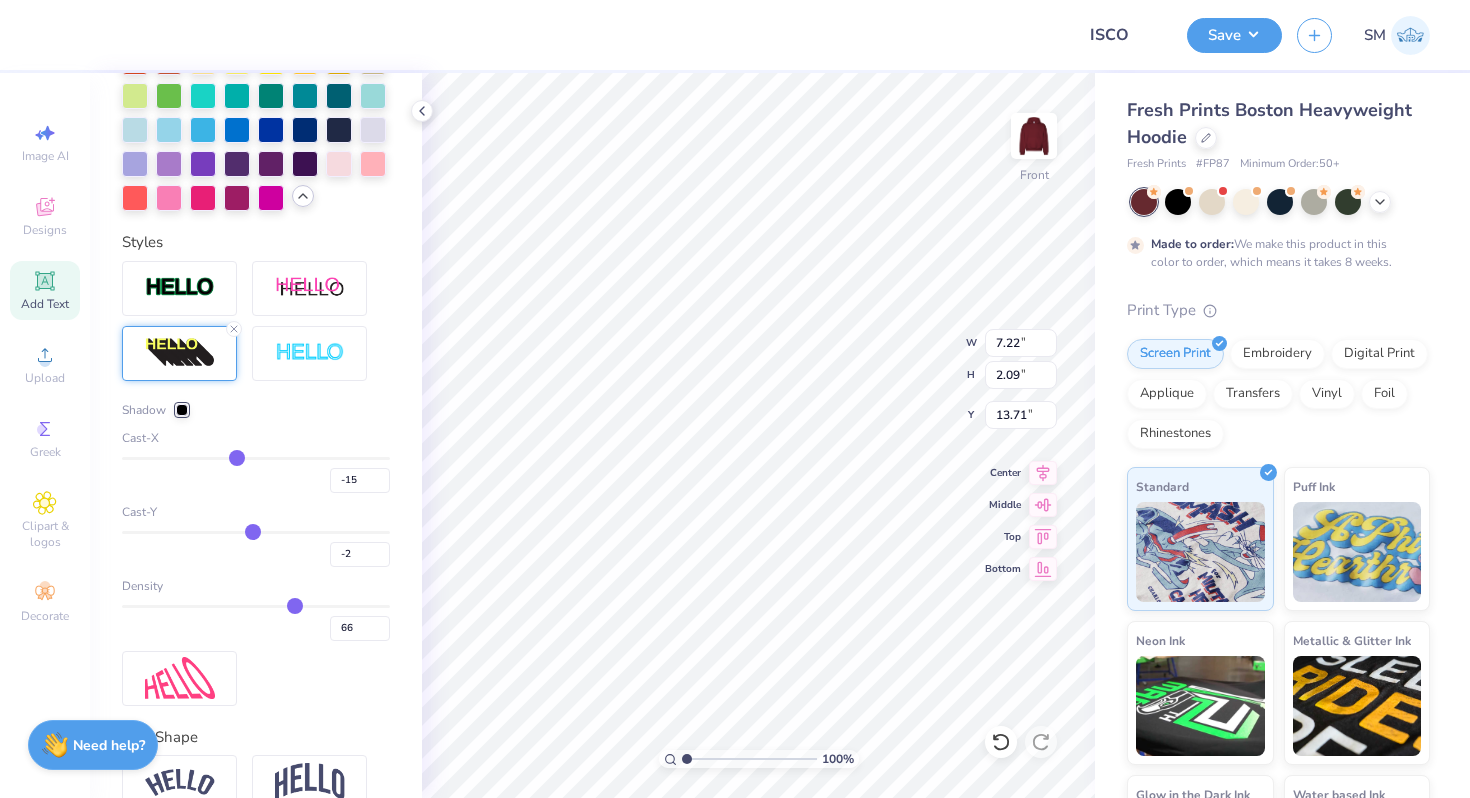 type on "-8" 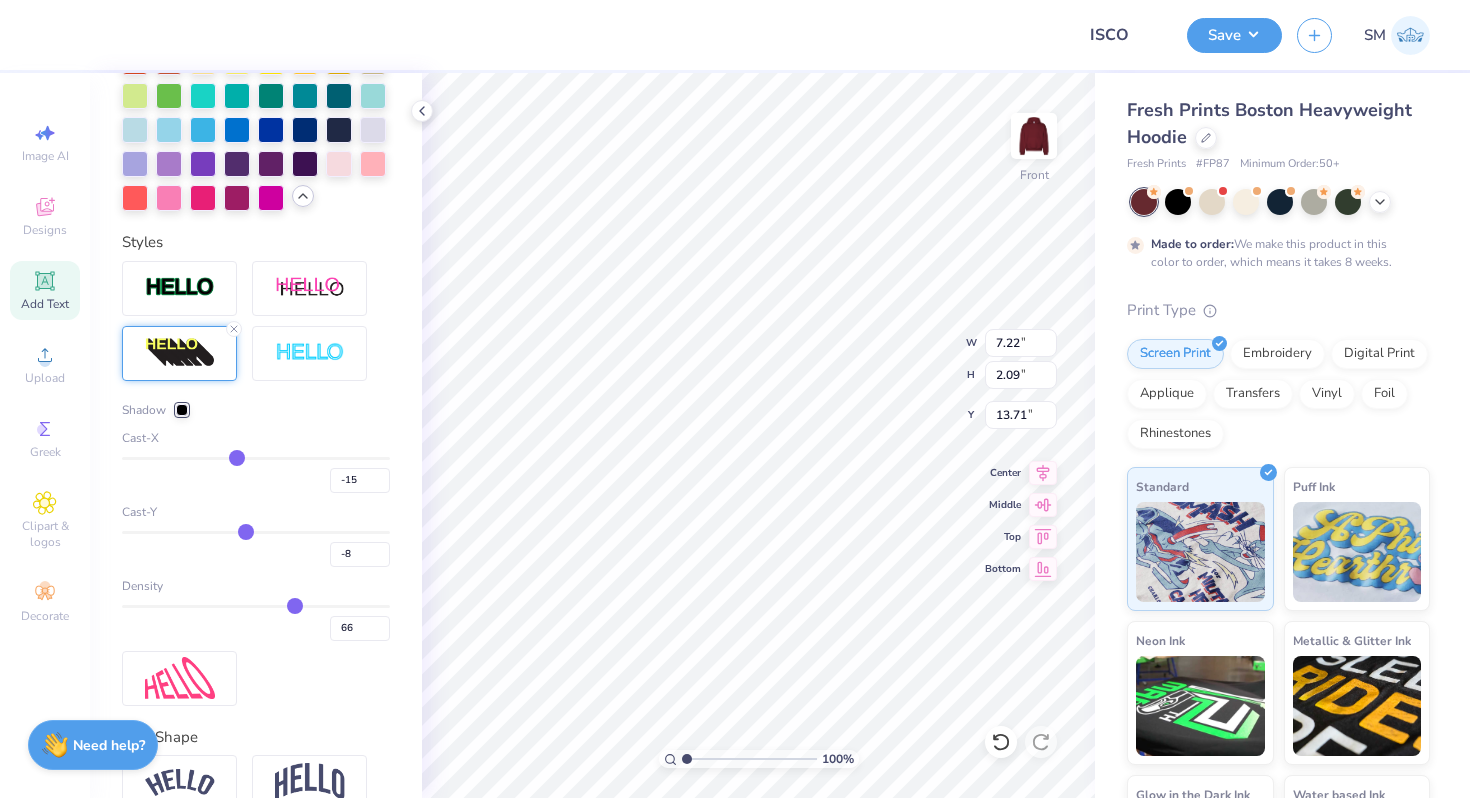 type on "-14" 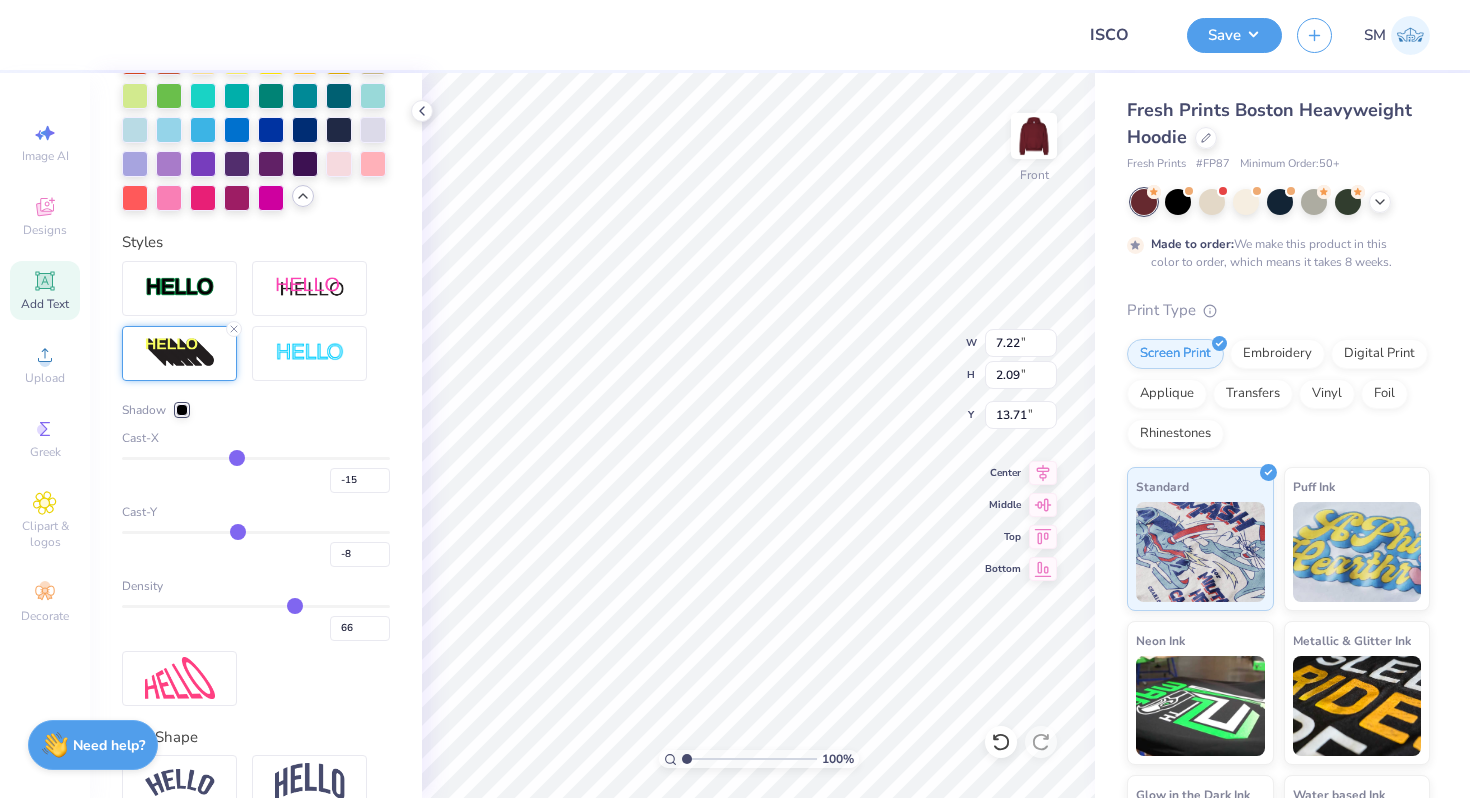 type on "-14" 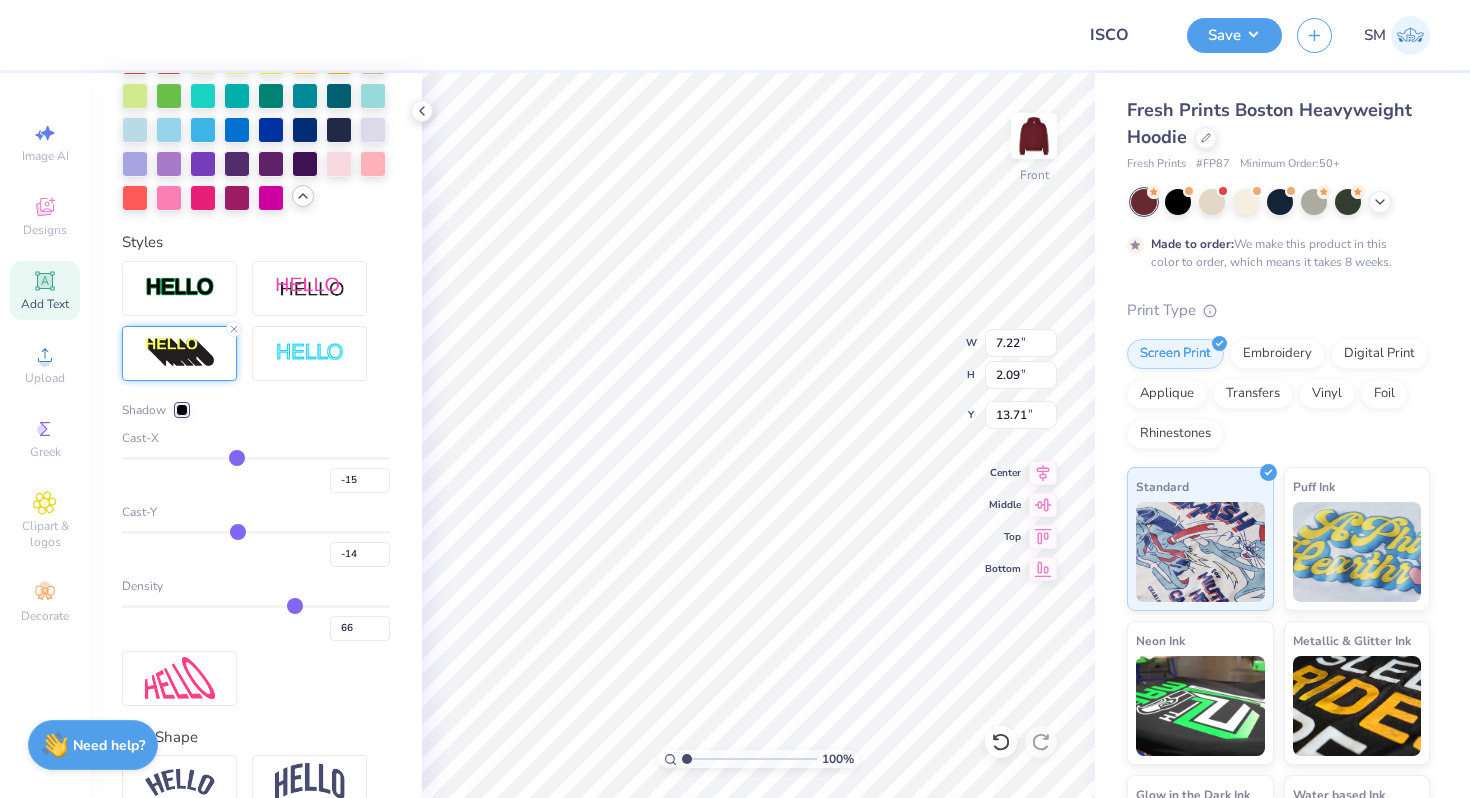 drag, startPoint x: 292, startPoint y: 524, endPoint x: 234, endPoint y: 524, distance: 58 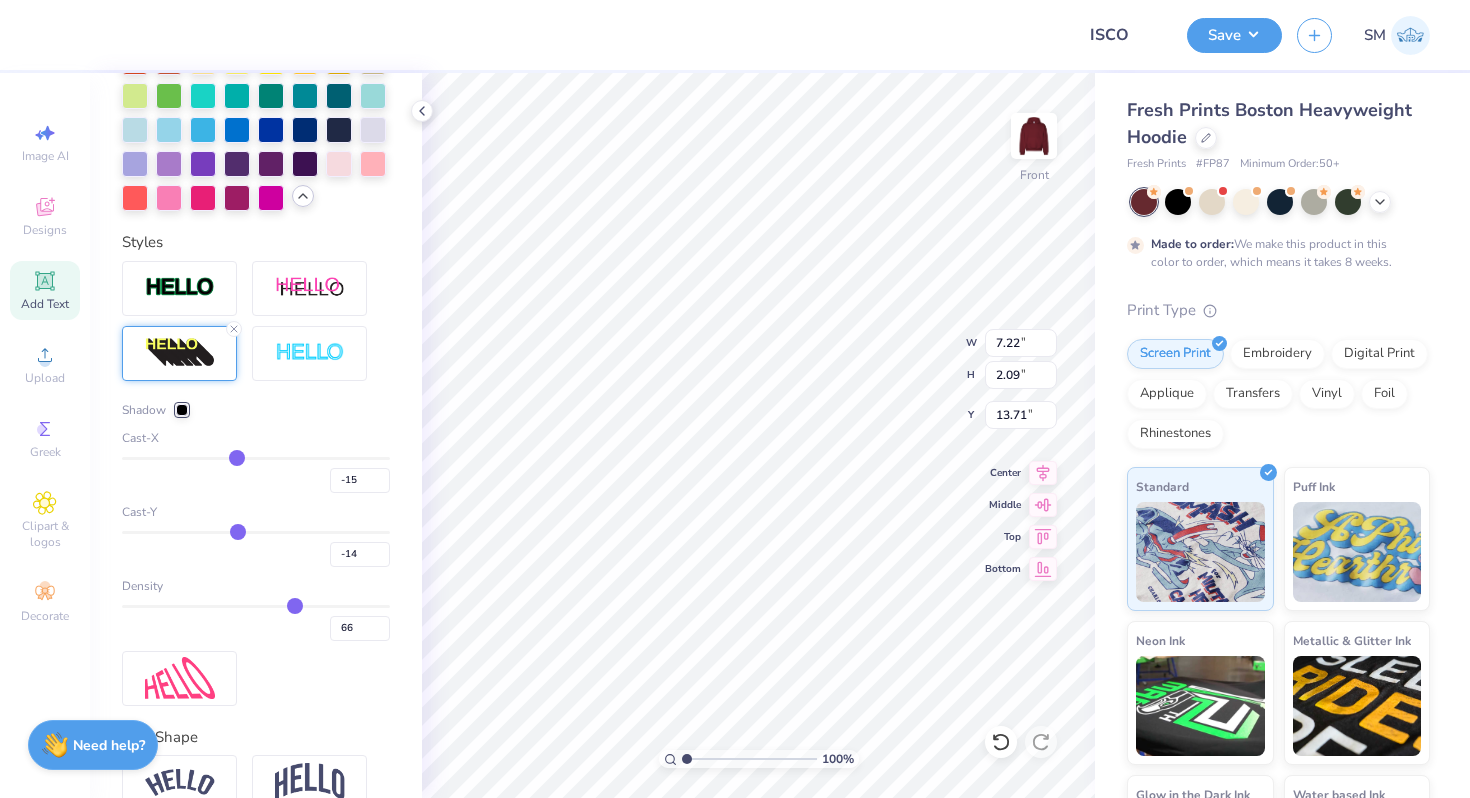 type on "-16" 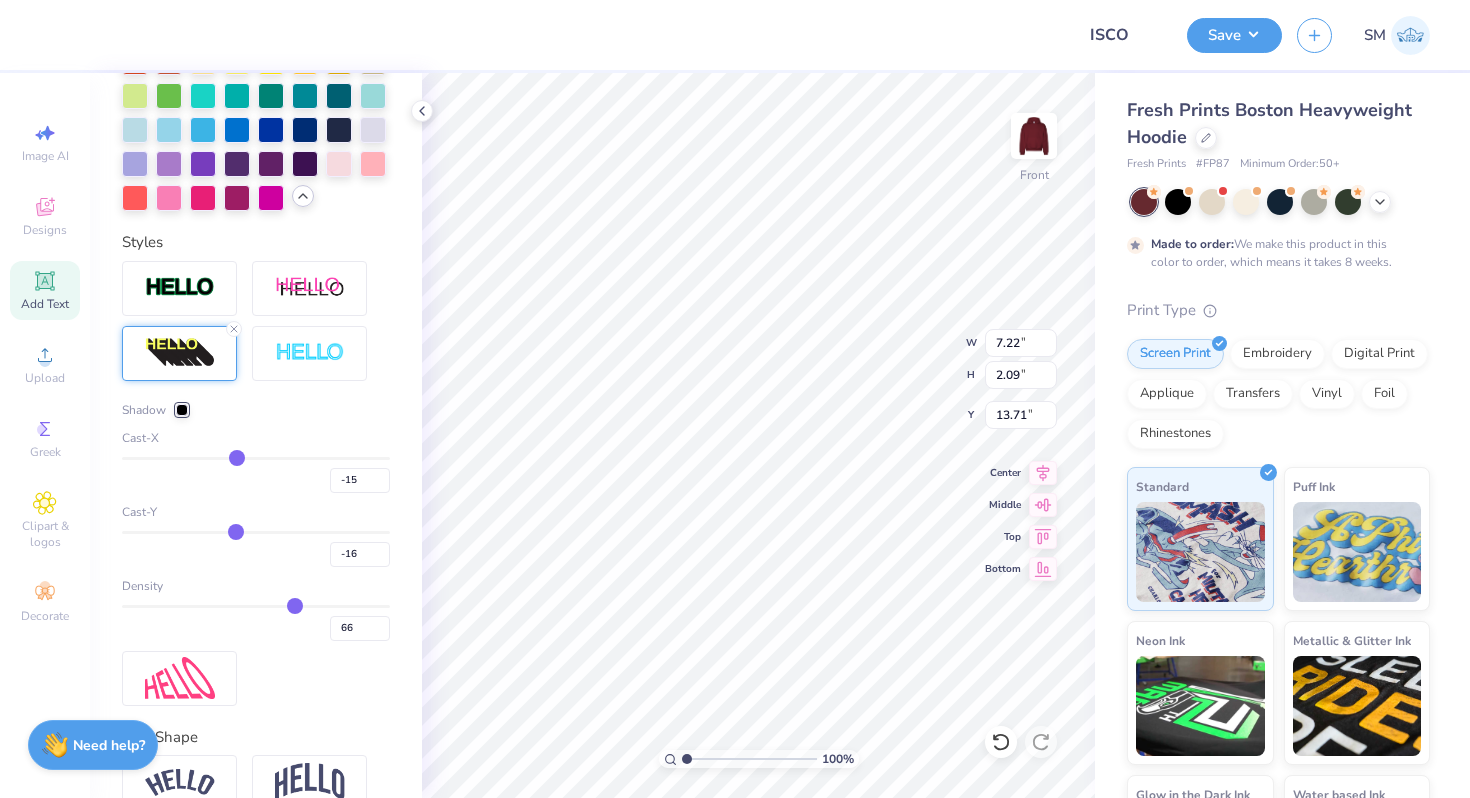 type on "-14" 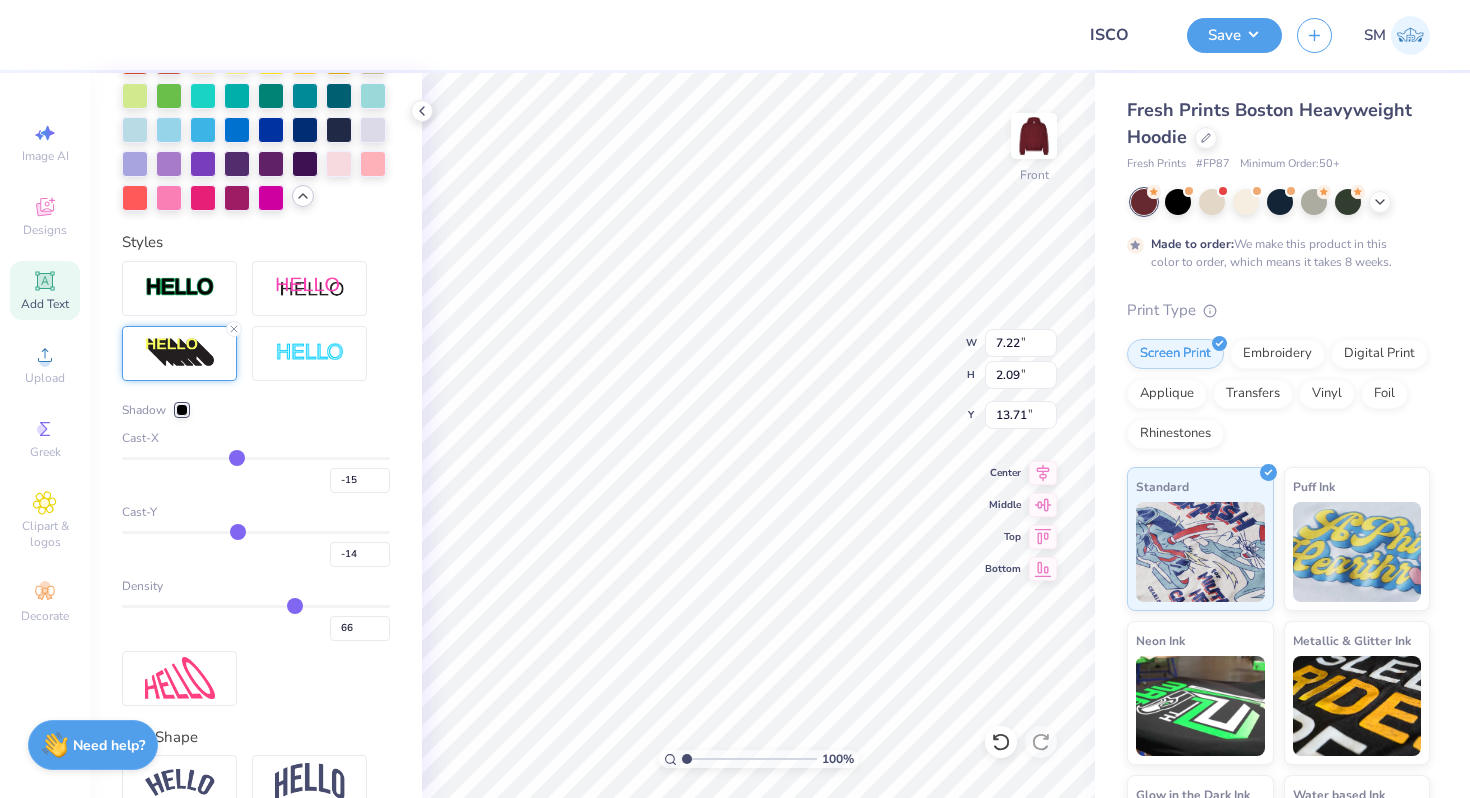 type on "-11" 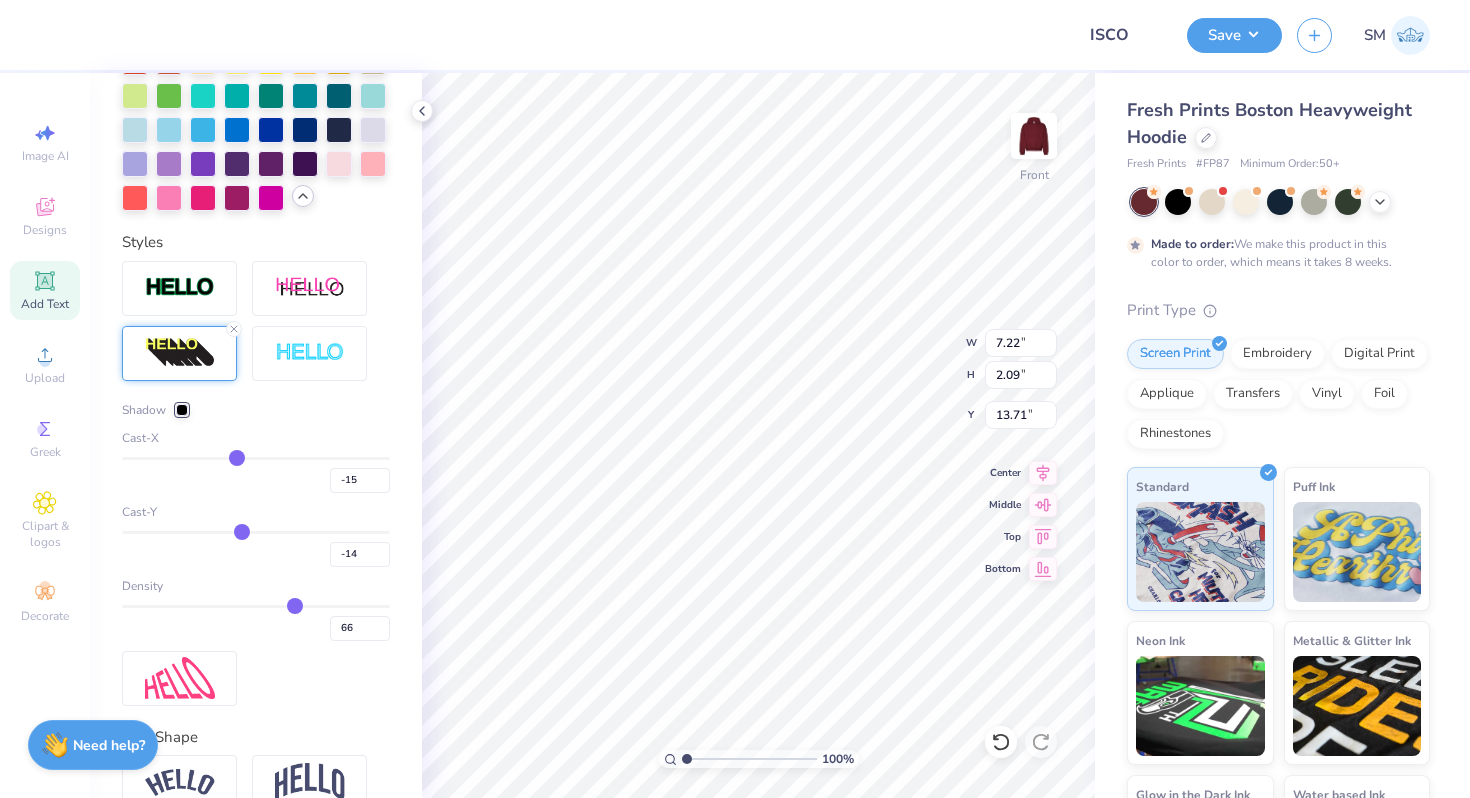 type on "-11" 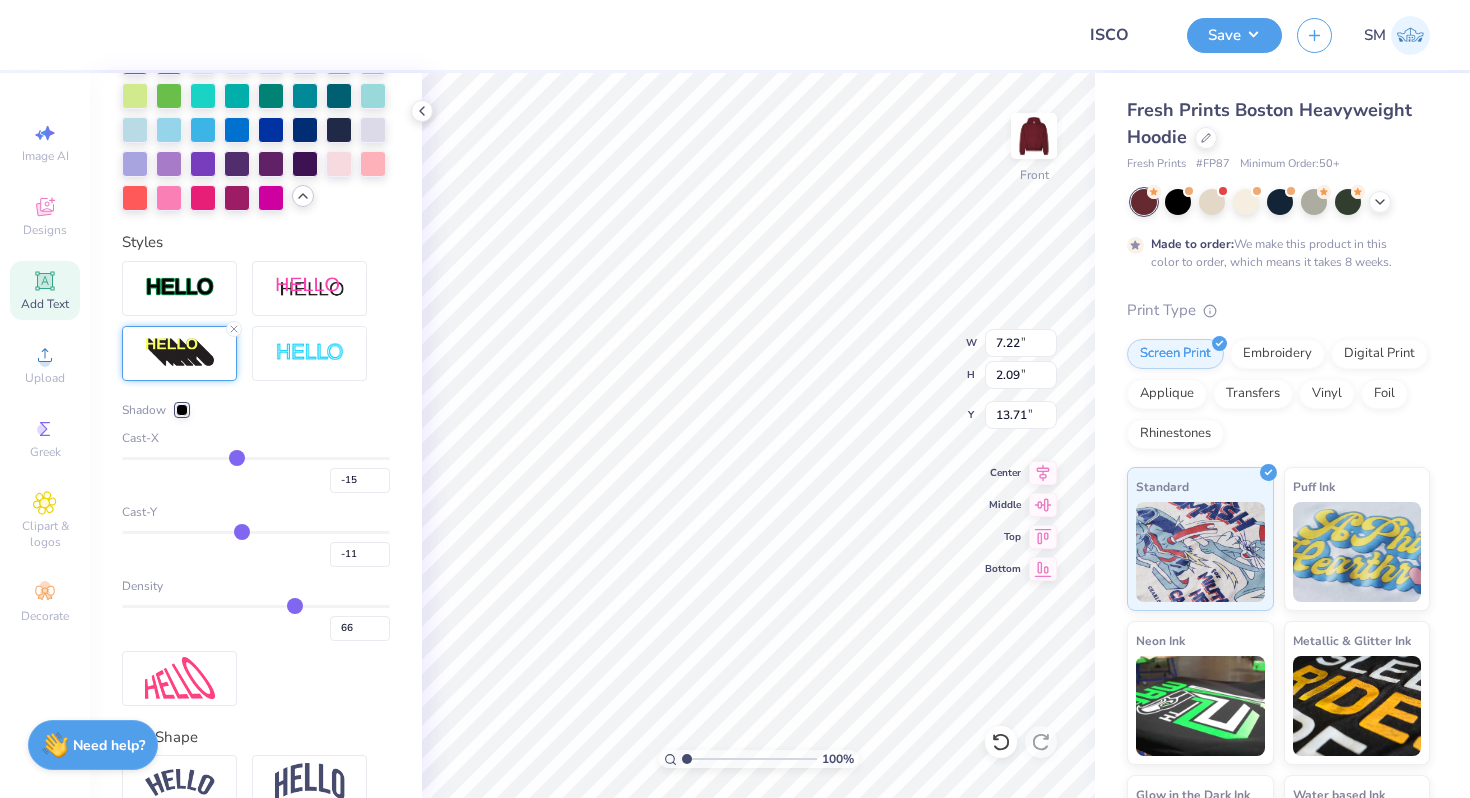 type on "-9" 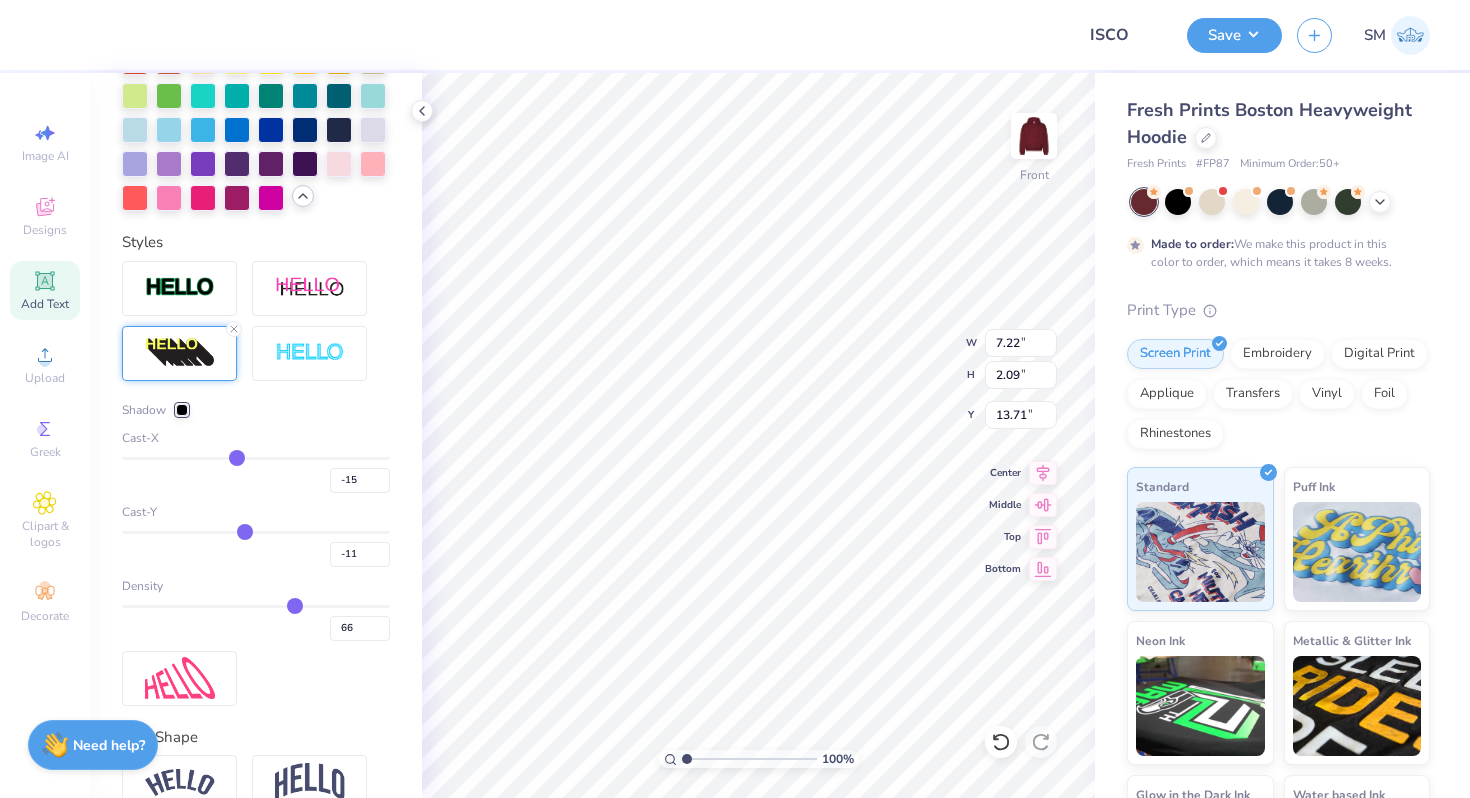 type on "-9" 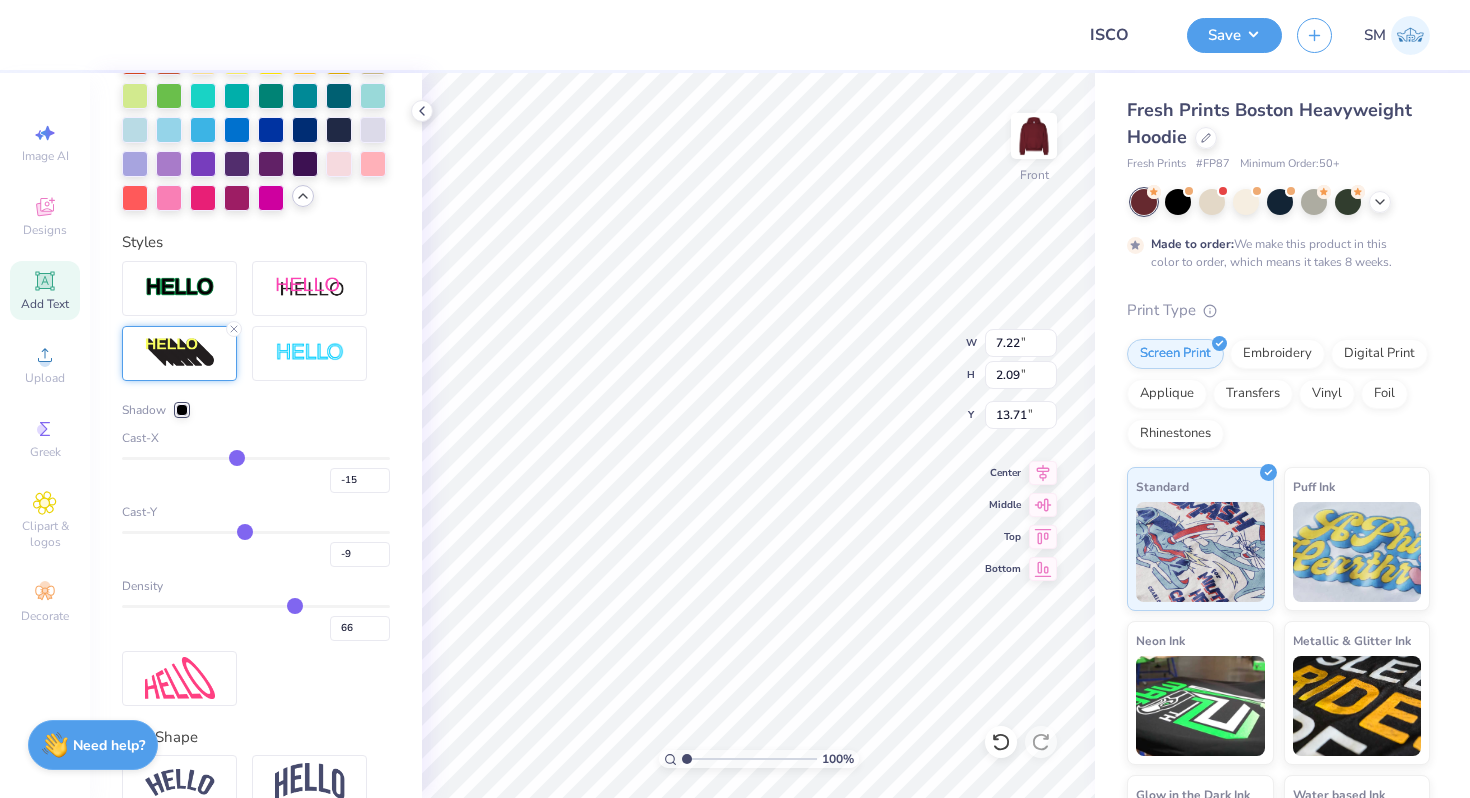 type on "-8" 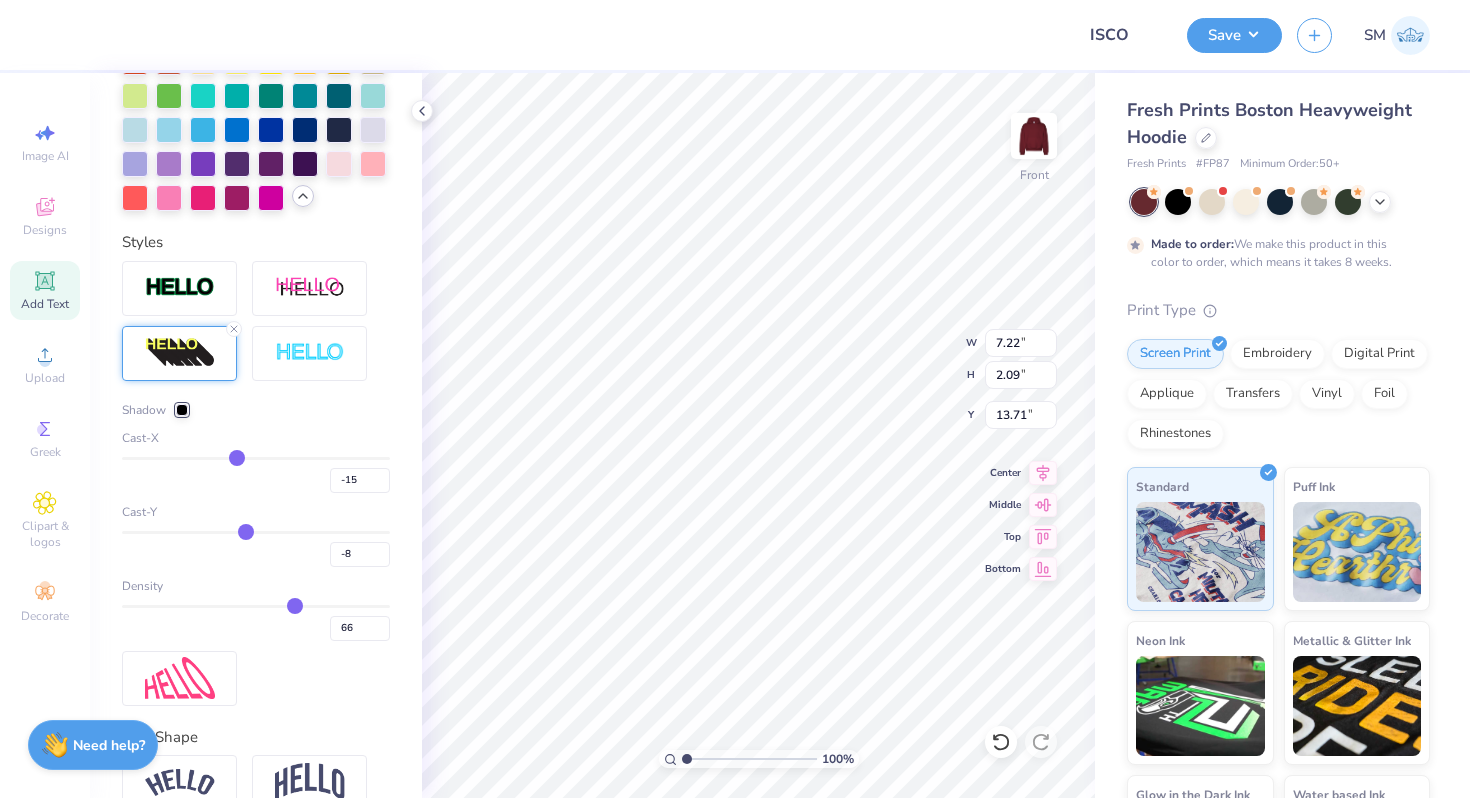 drag, startPoint x: 234, startPoint y: 524, endPoint x: 245, endPoint y: 524, distance: 11 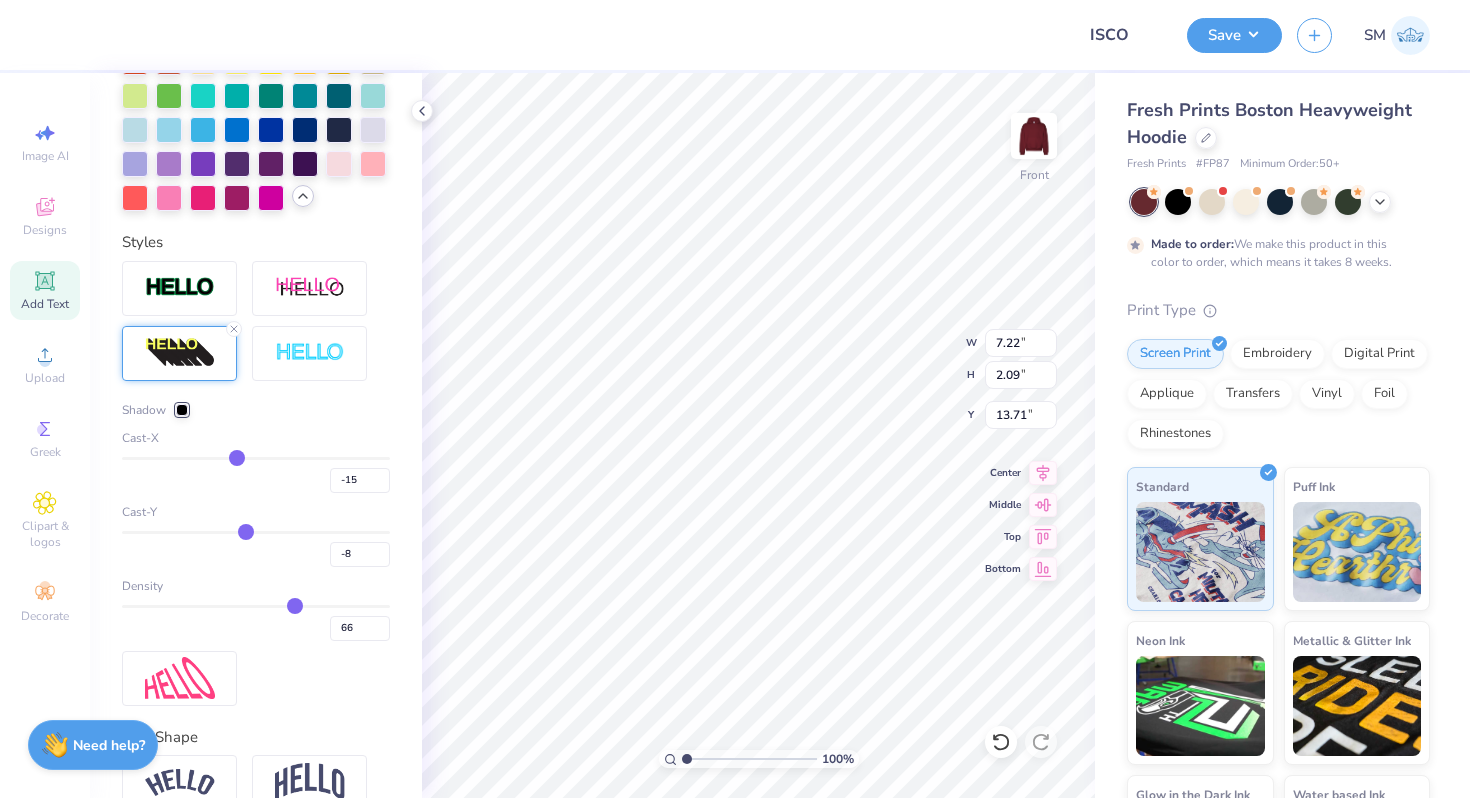 click at bounding box center [182, 410] 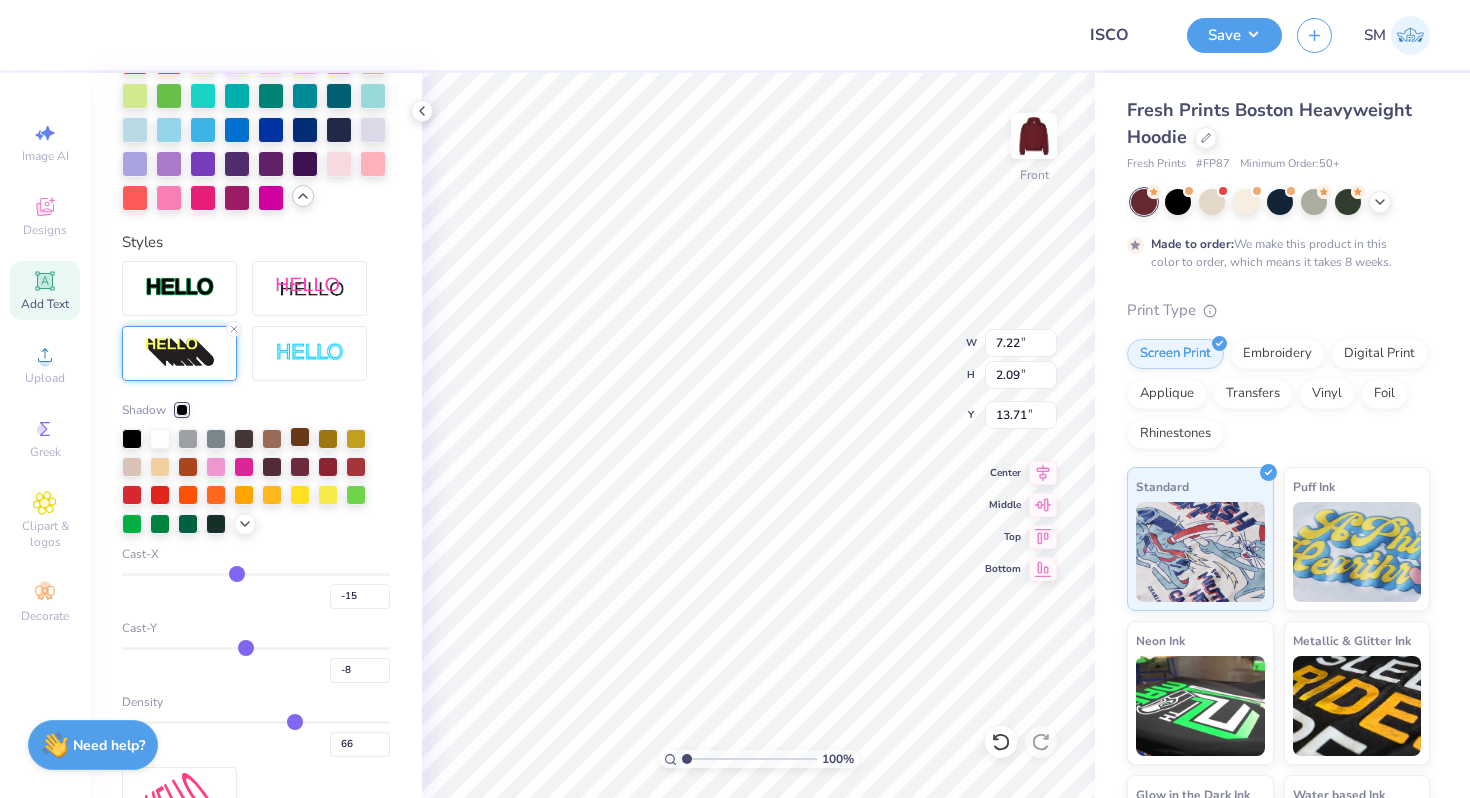 click at bounding box center (300, 437) 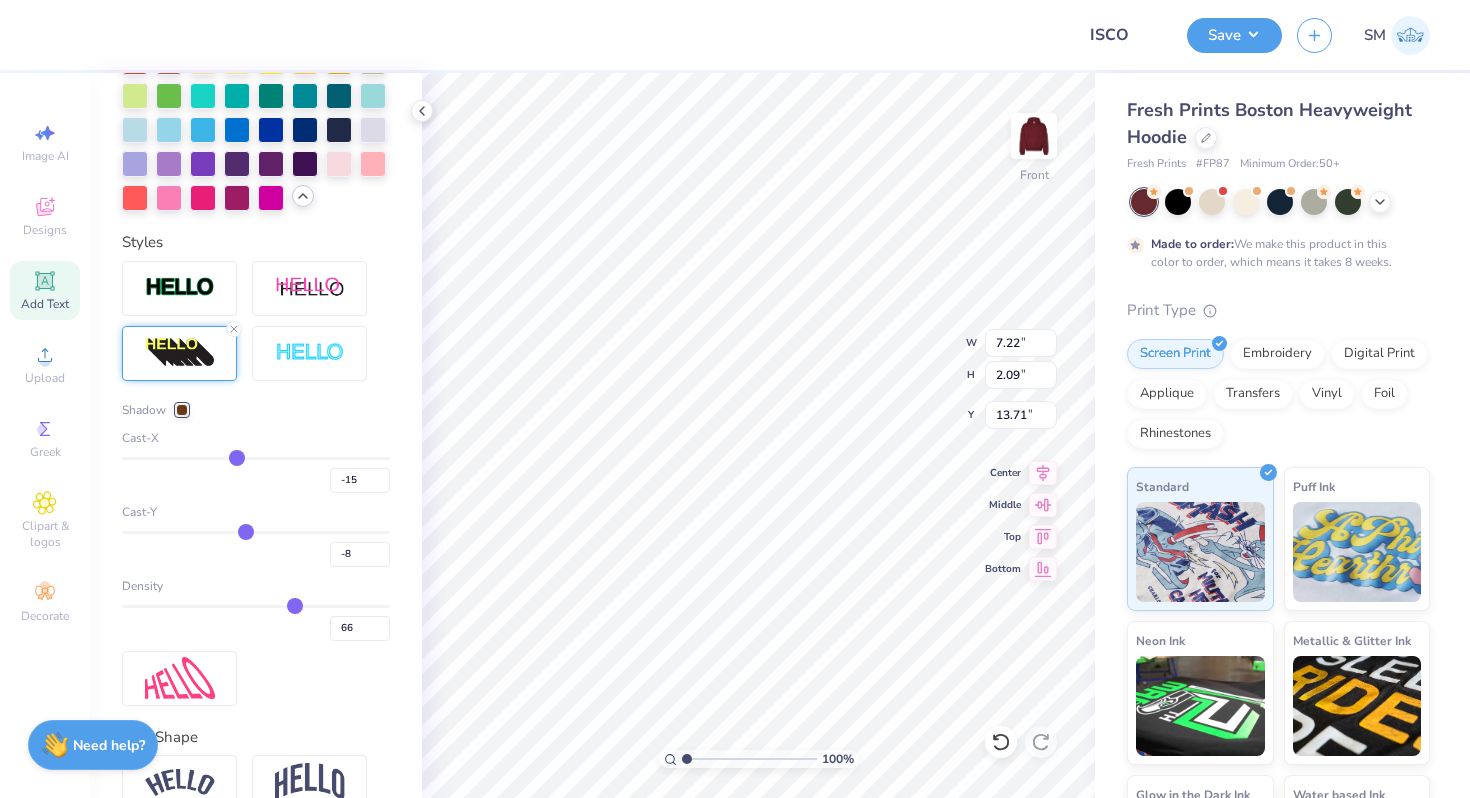 click at bounding box center (182, 410) 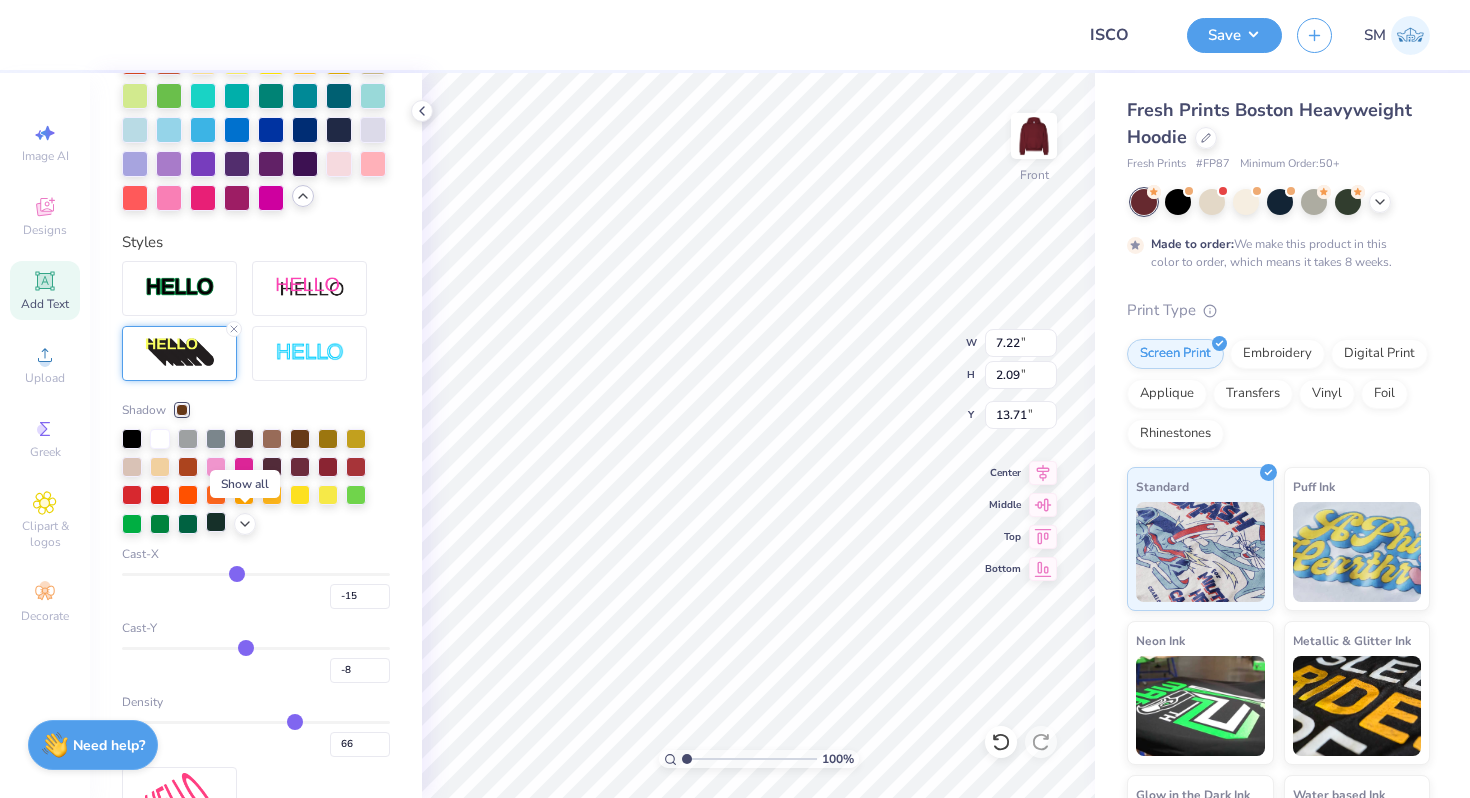 click at bounding box center [216, 522] 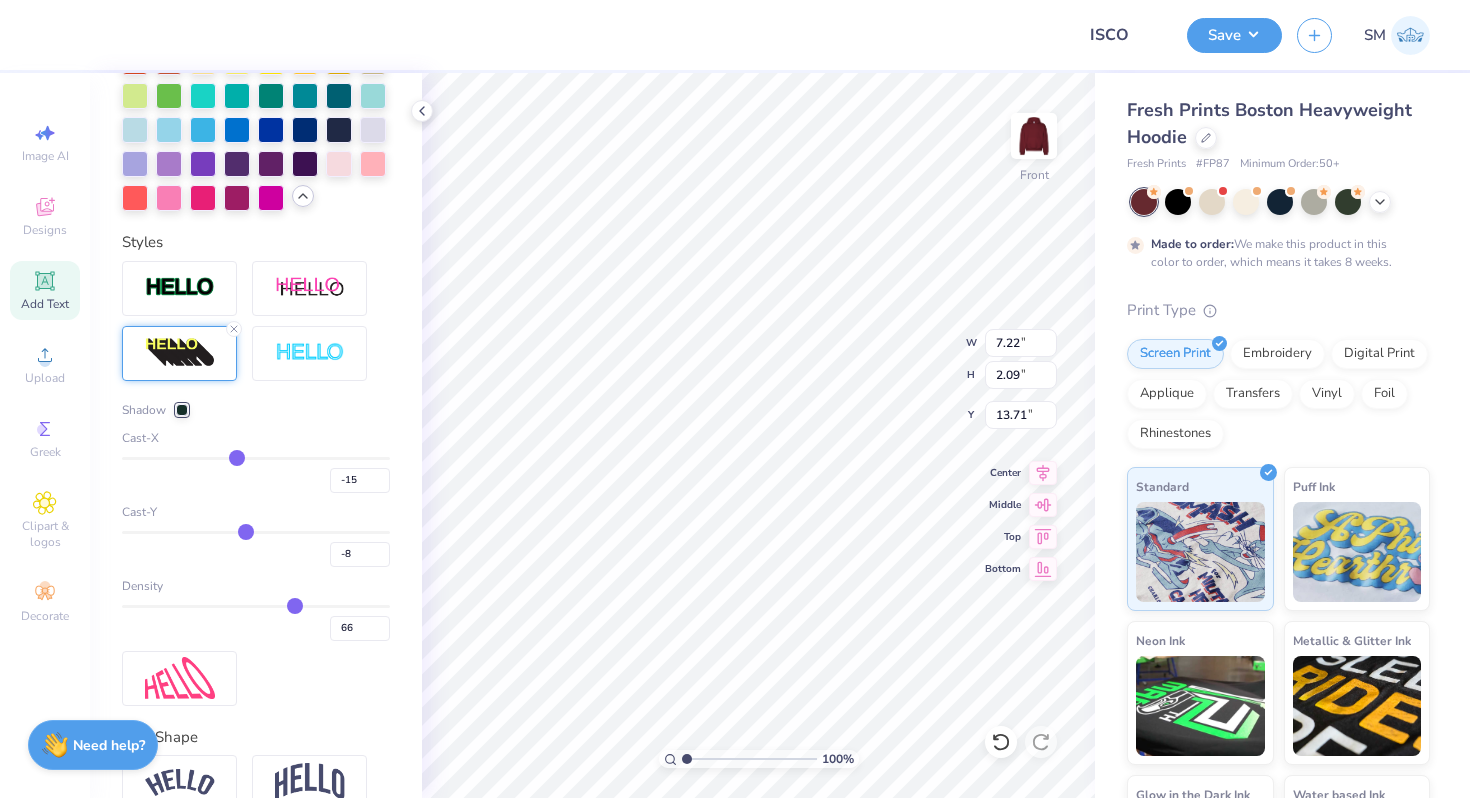 click at bounding box center (182, 410) 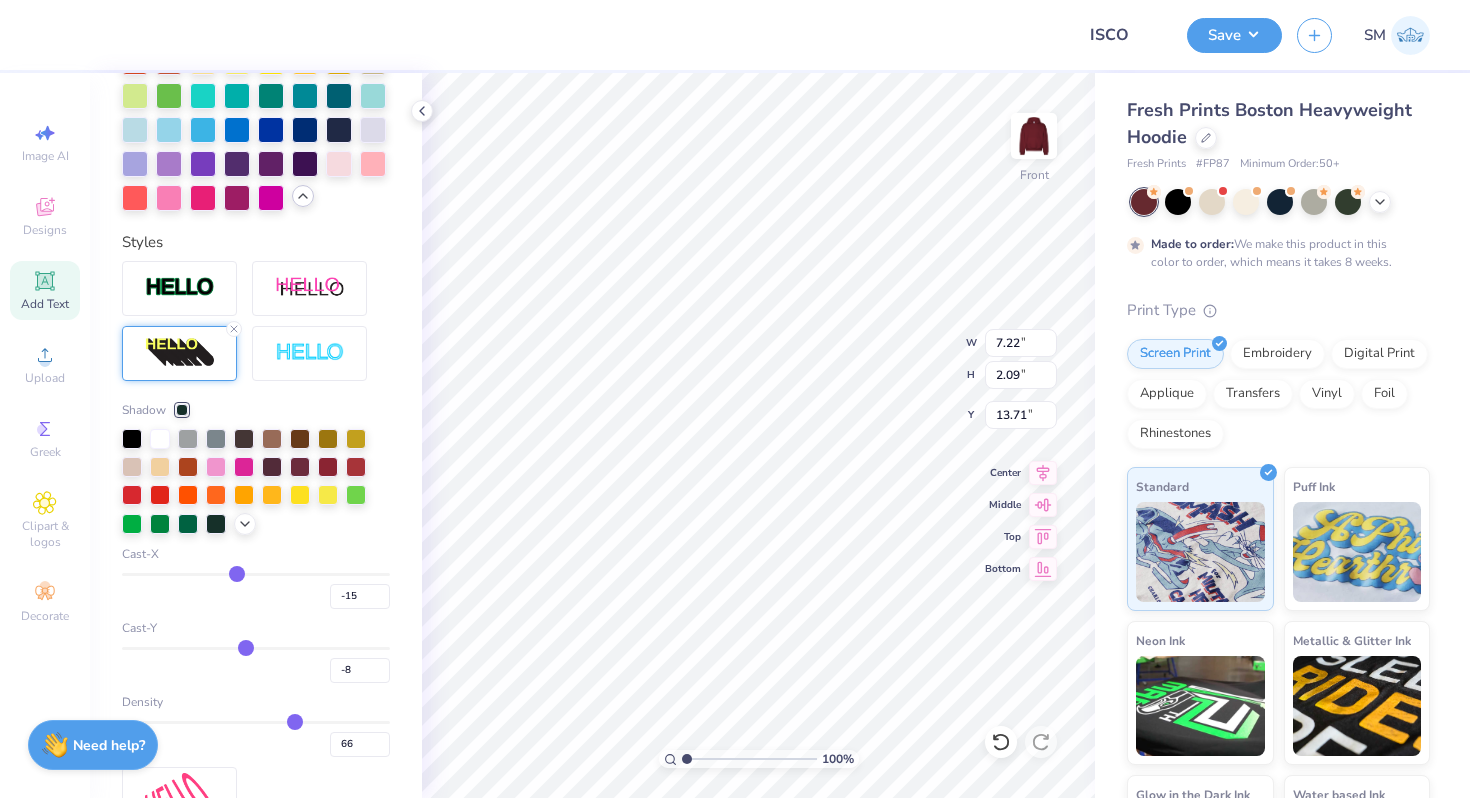 click at bounding box center (256, 482) 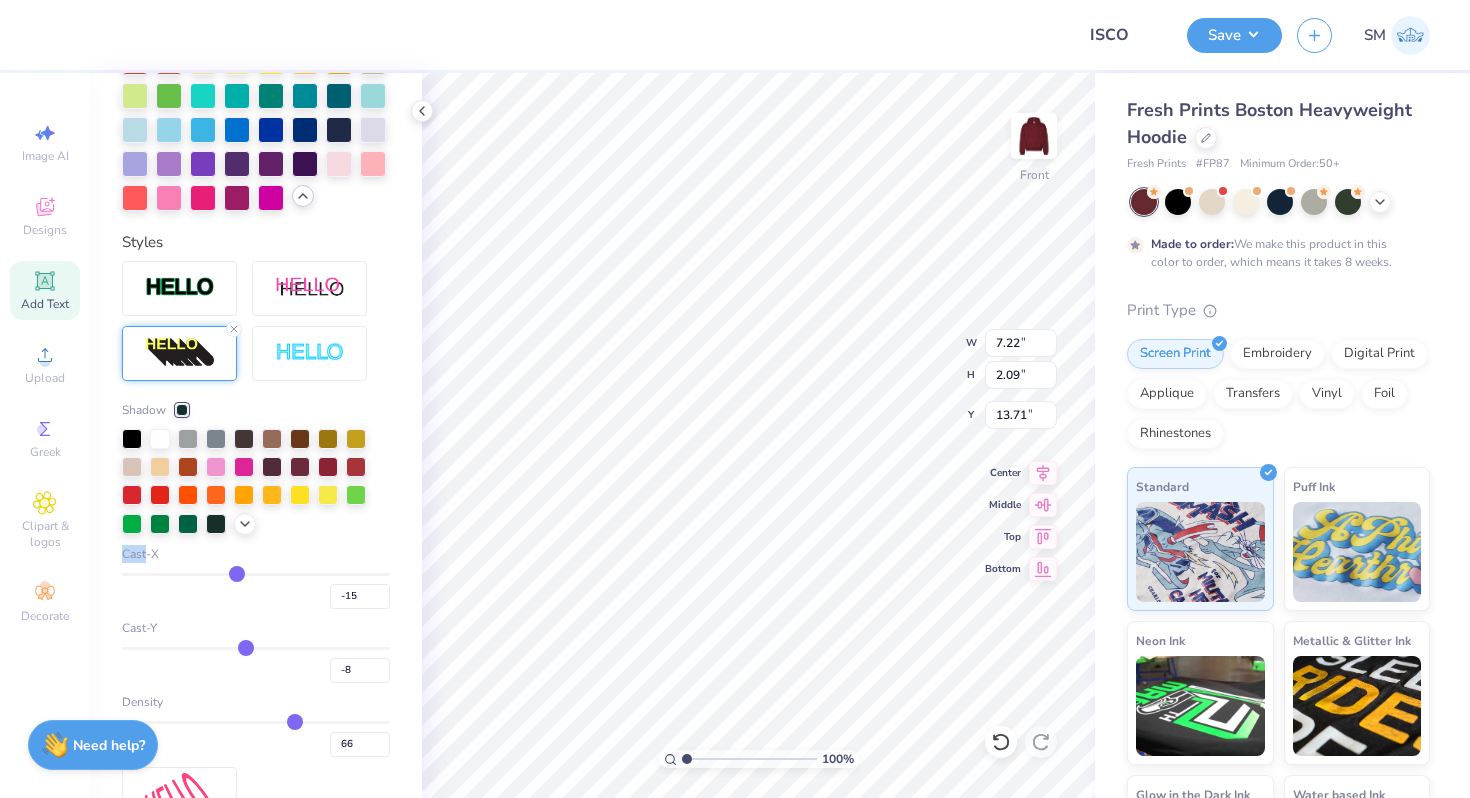 click at bounding box center (256, 482) 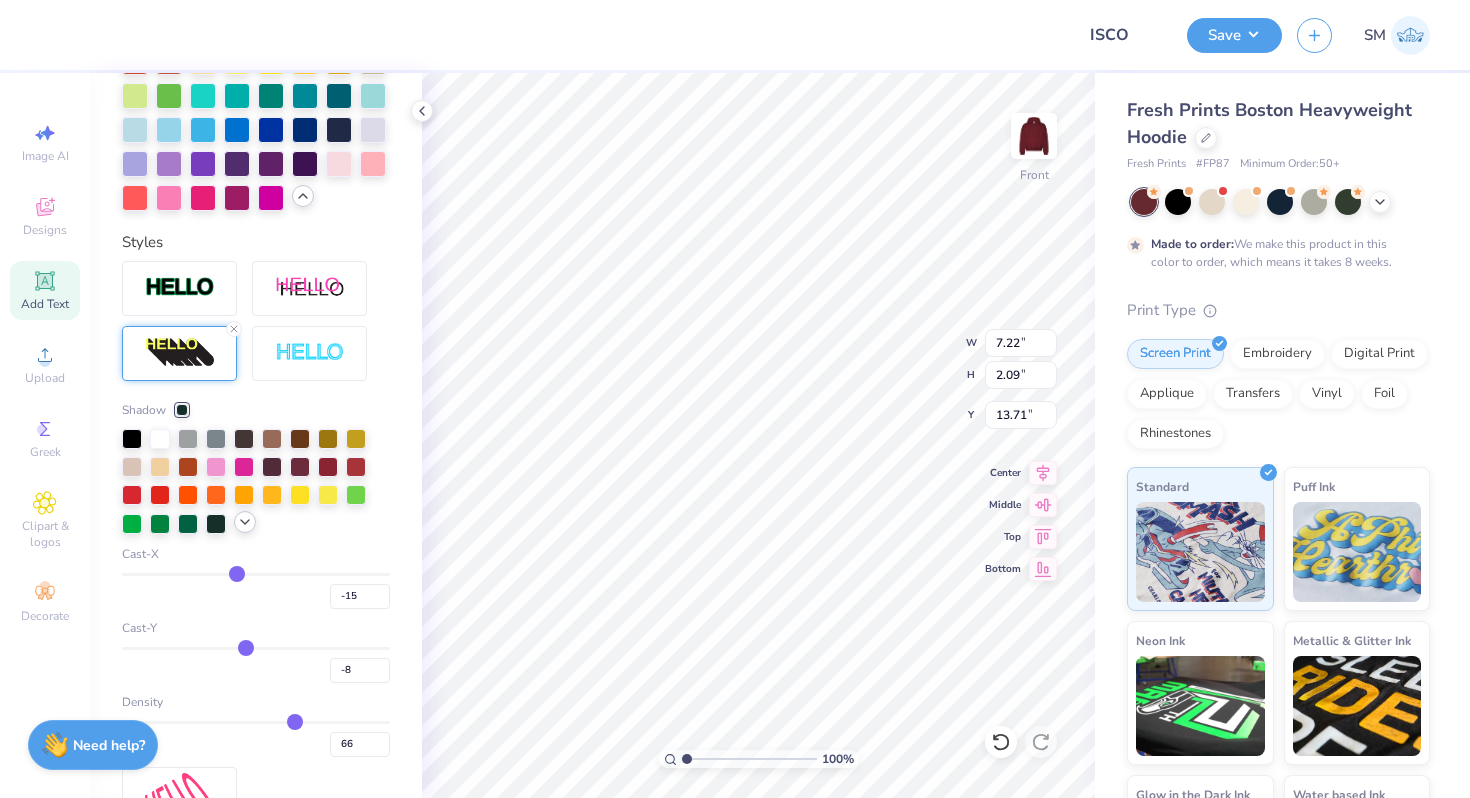 click 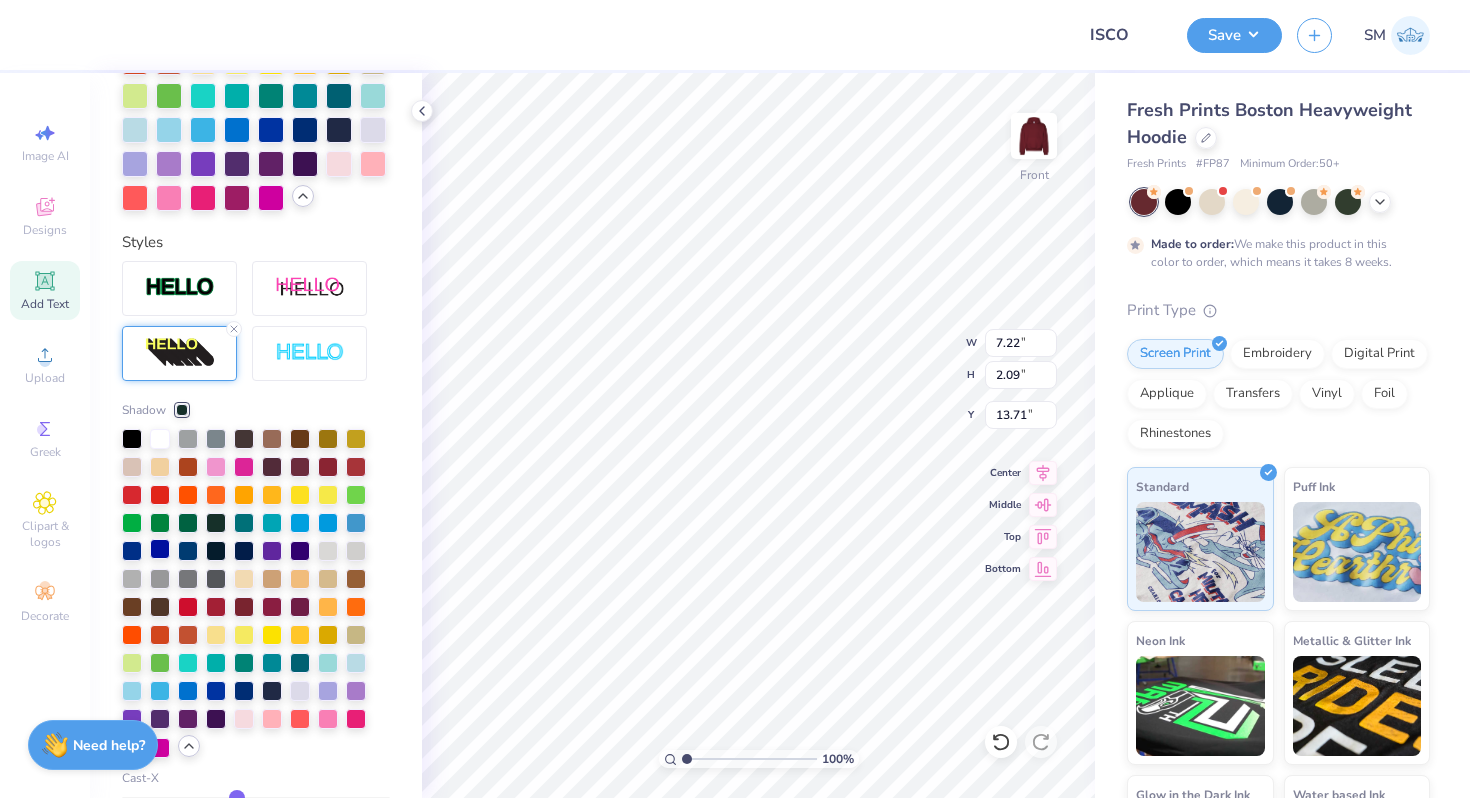 click at bounding box center [160, 549] 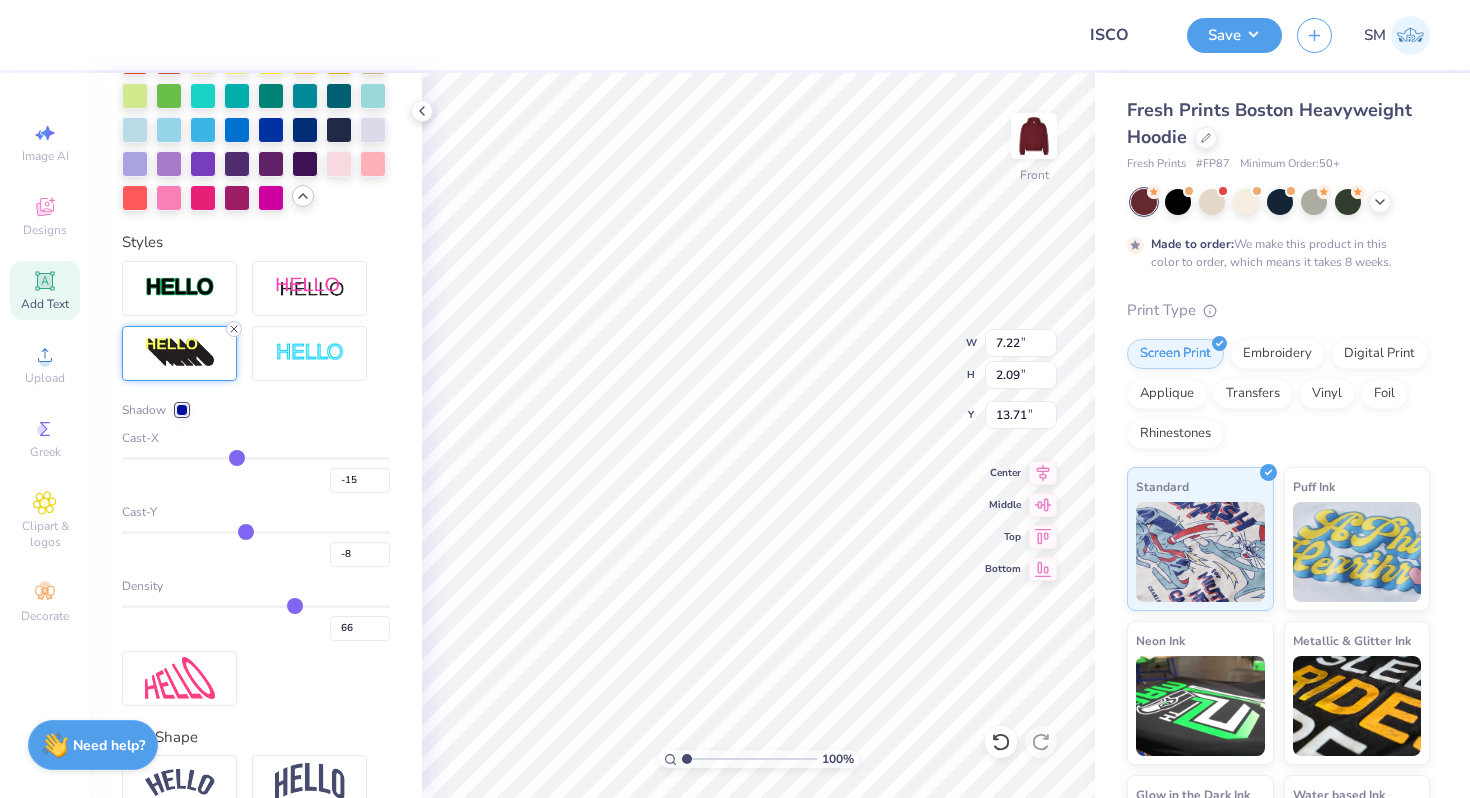 click 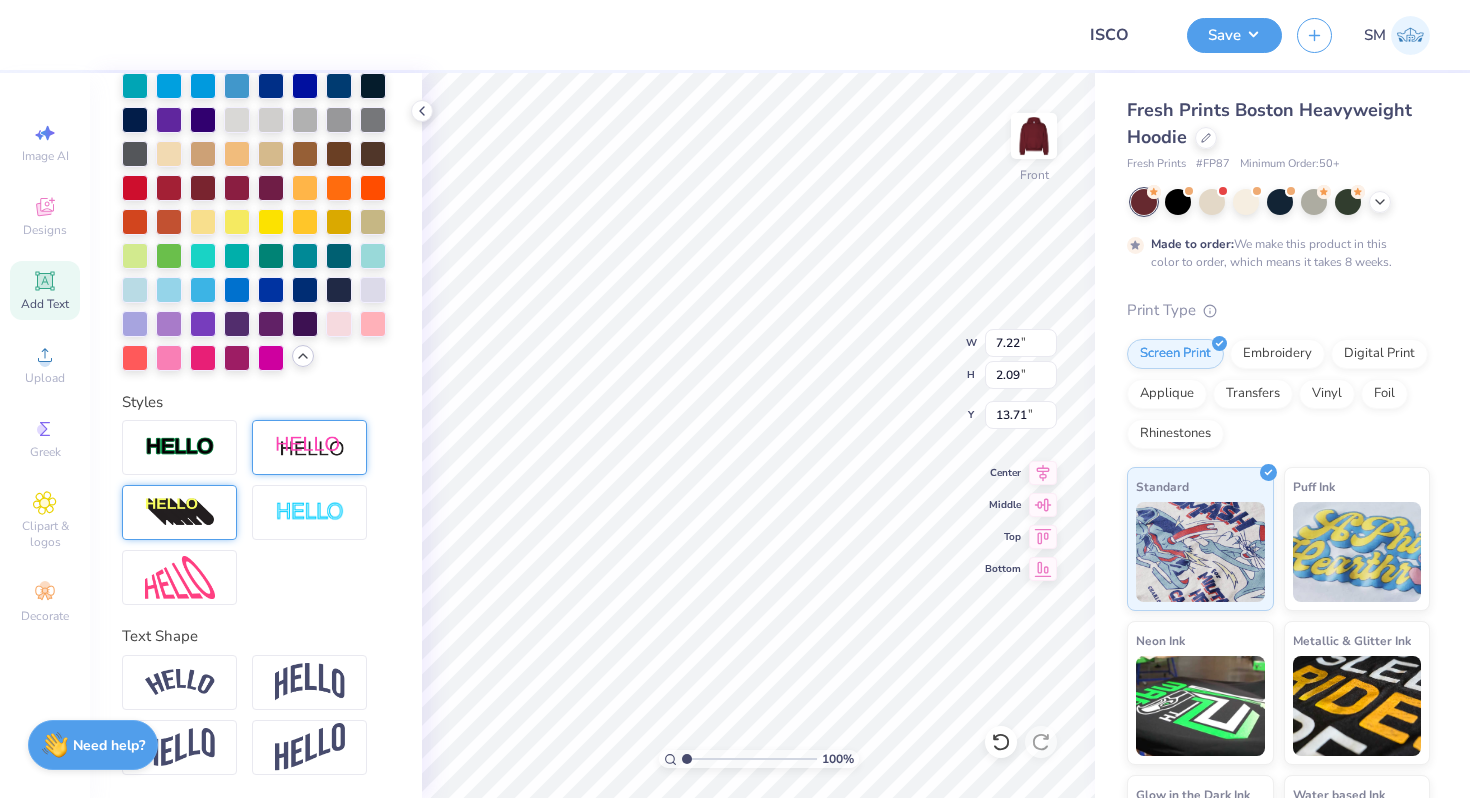 click at bounding box center (309, 447) 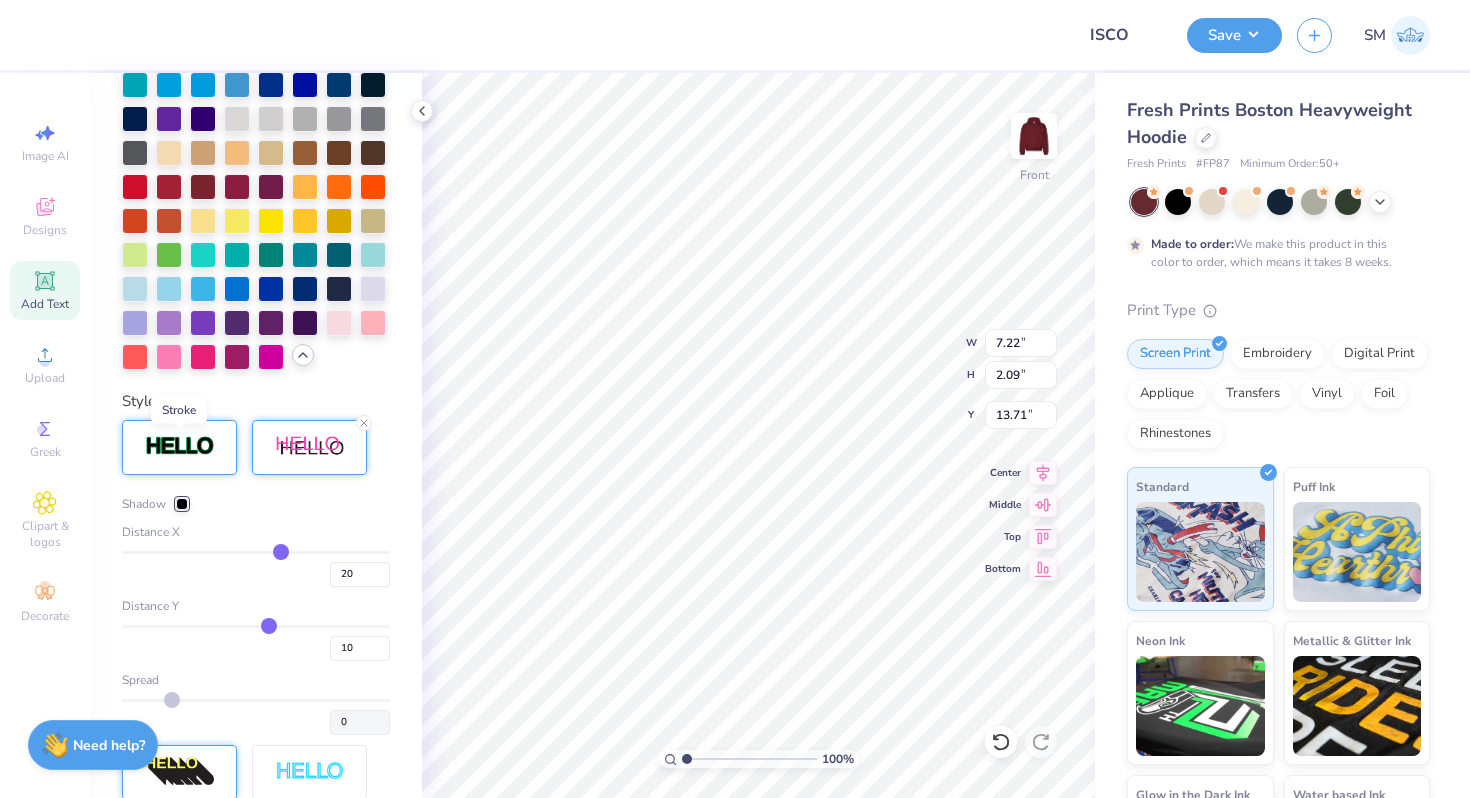click at bounding box center [180, 446] 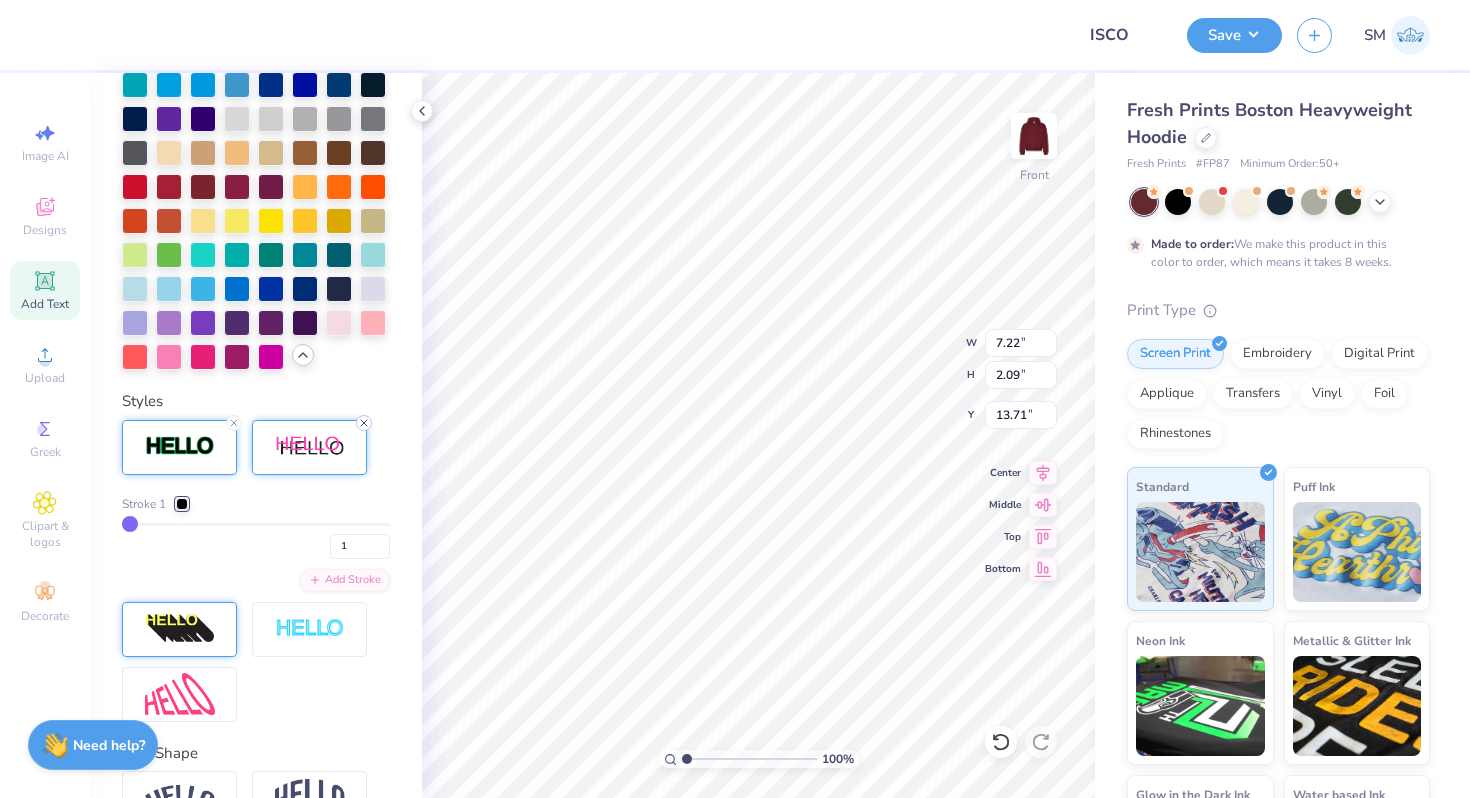 click 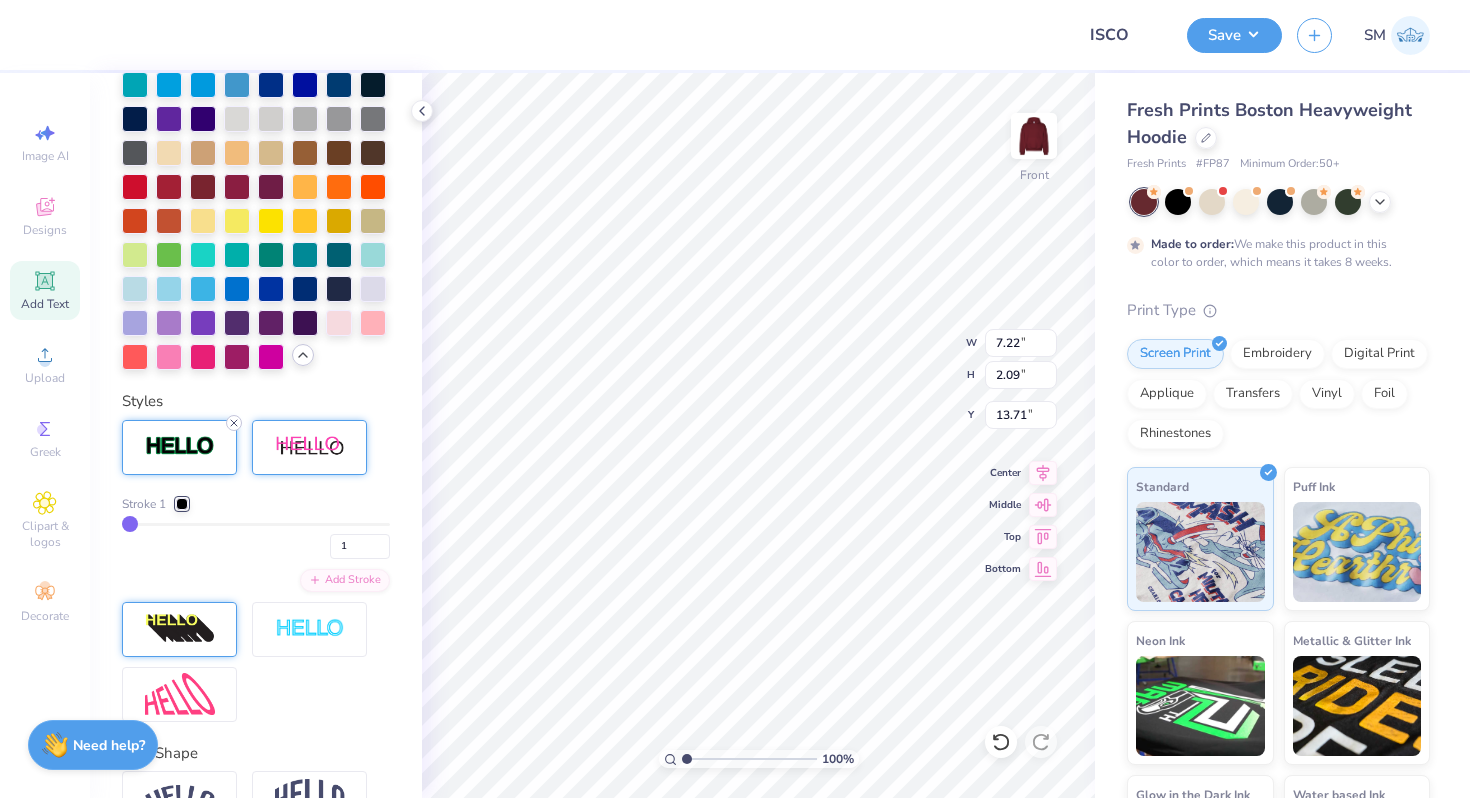 click 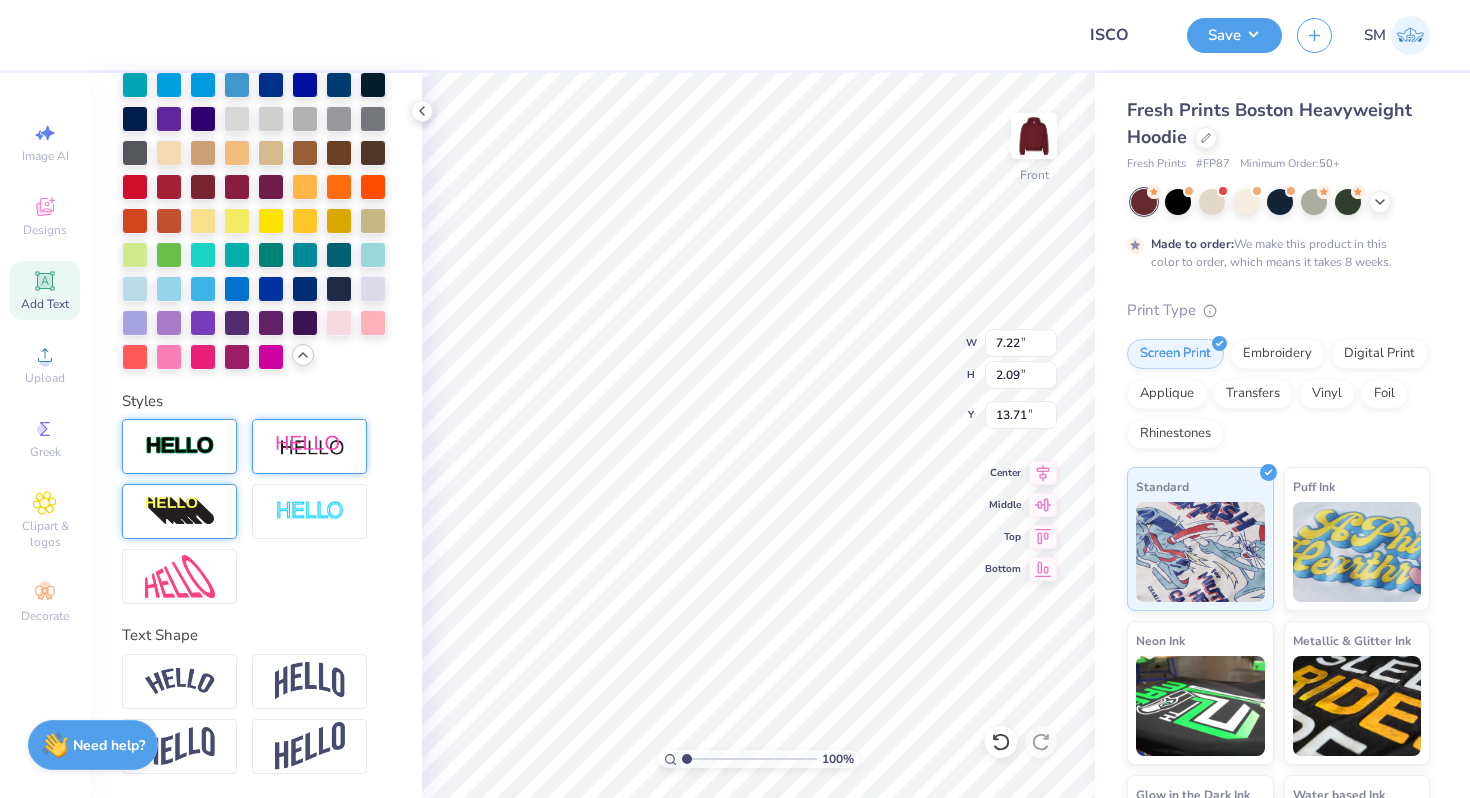 scroll, scrollTop: 602, scrollLeft: 0, axis: vertical 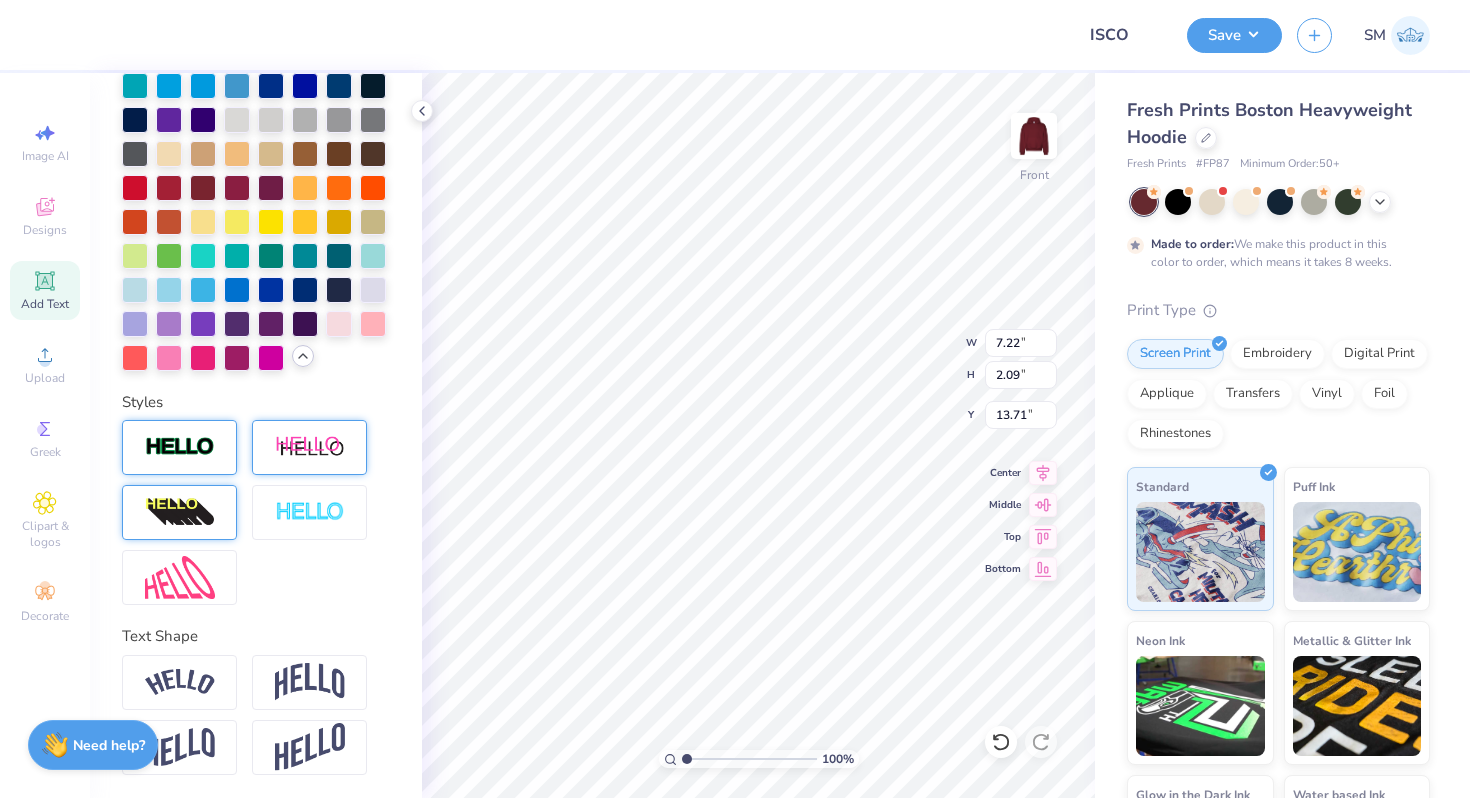 click at bounding box center (309, 447) 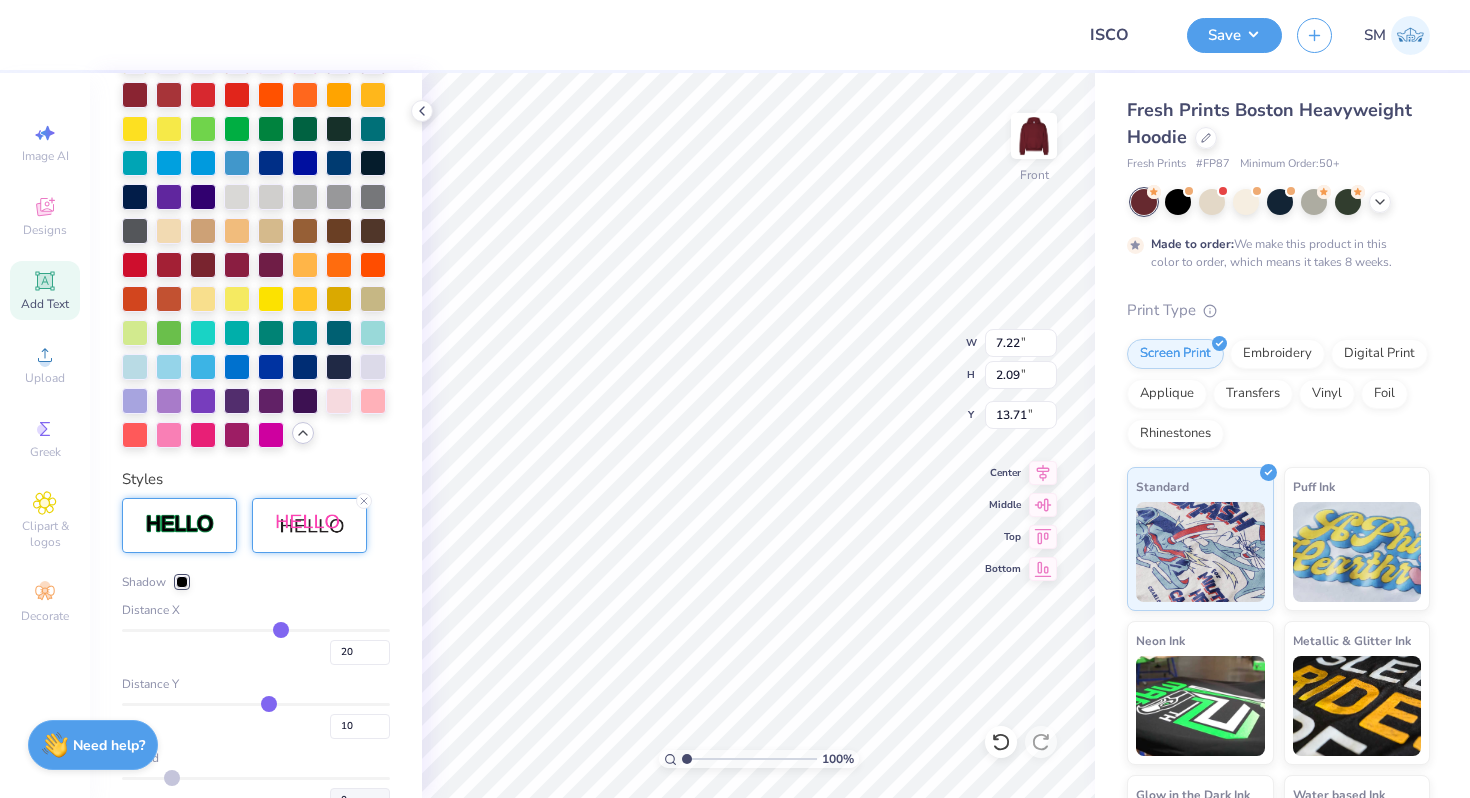 scroll, scrollTop: 680, scrollLeft: 0, axis: vertical 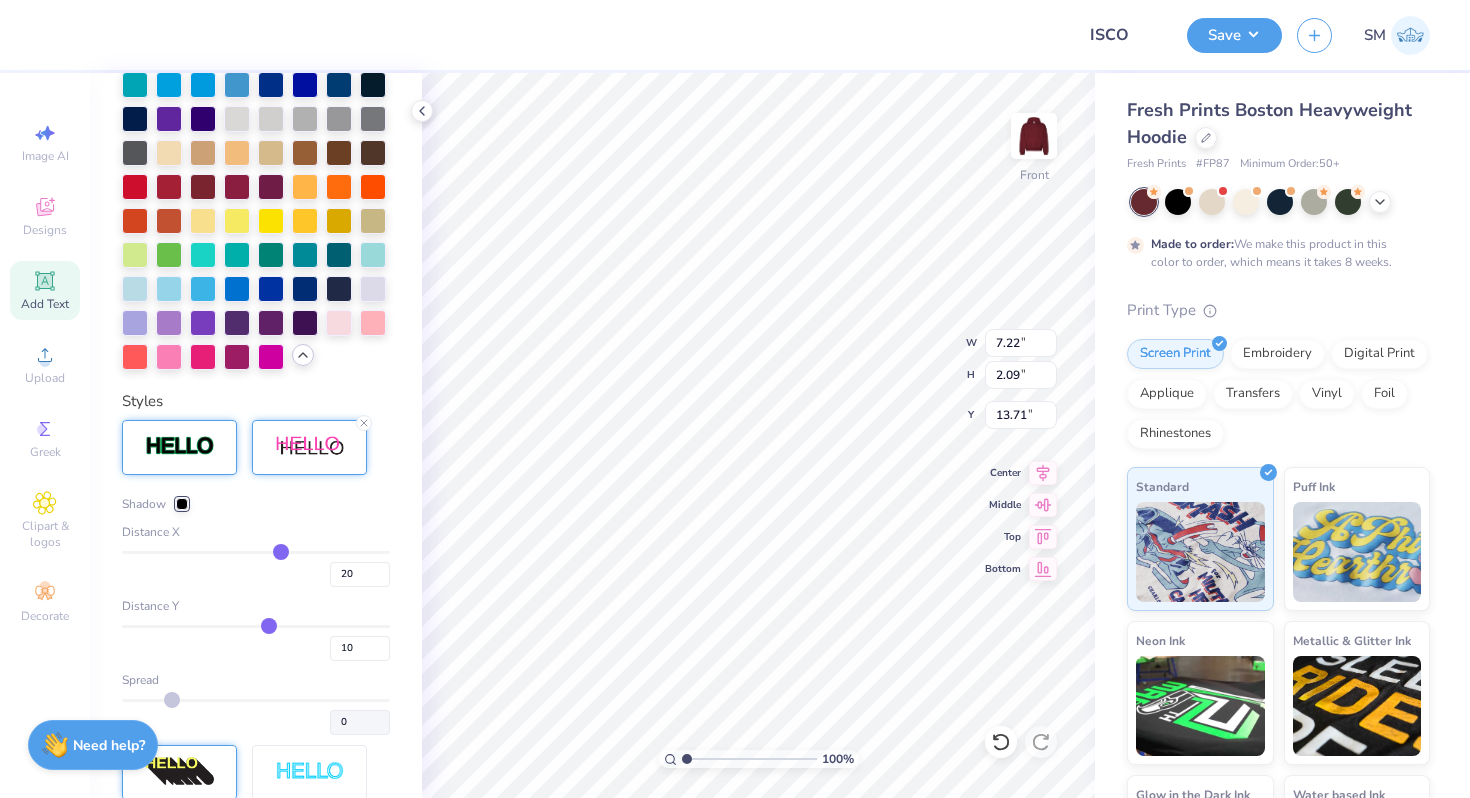 drag, startPoint x: 271, startPoint y: 547, endPoint x: 207, endPoint y: 547, distance: 64 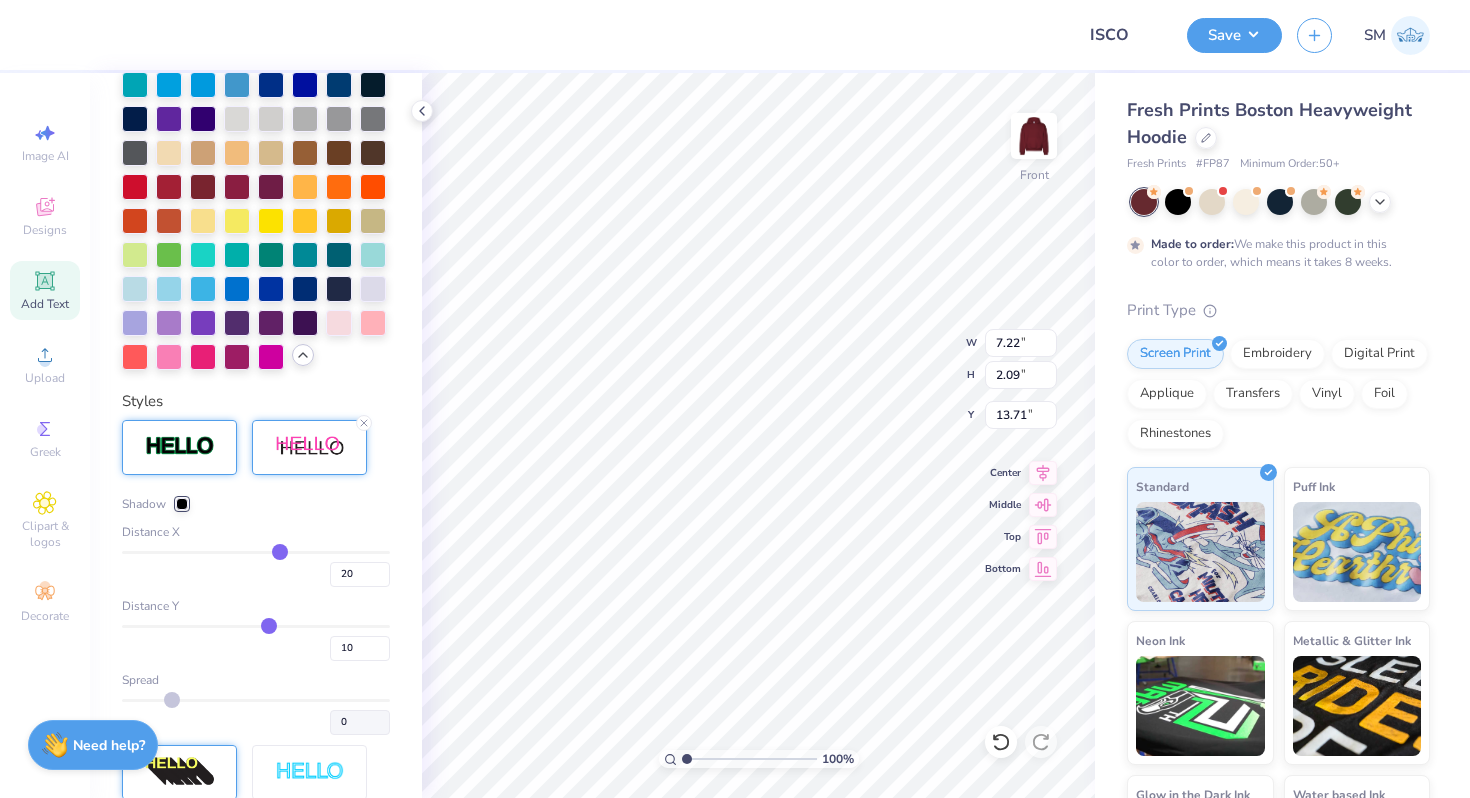 type on "19" 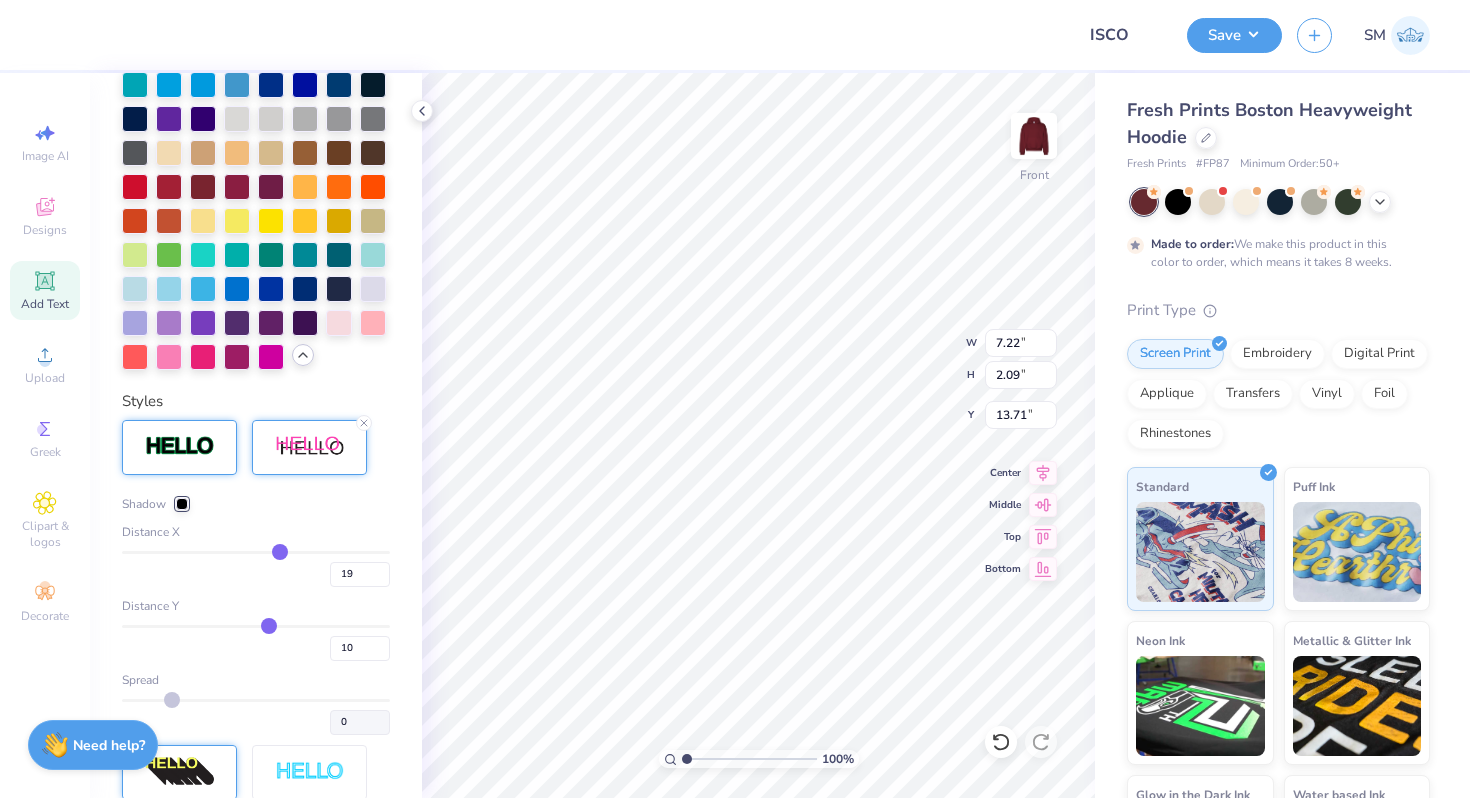 type on "16" 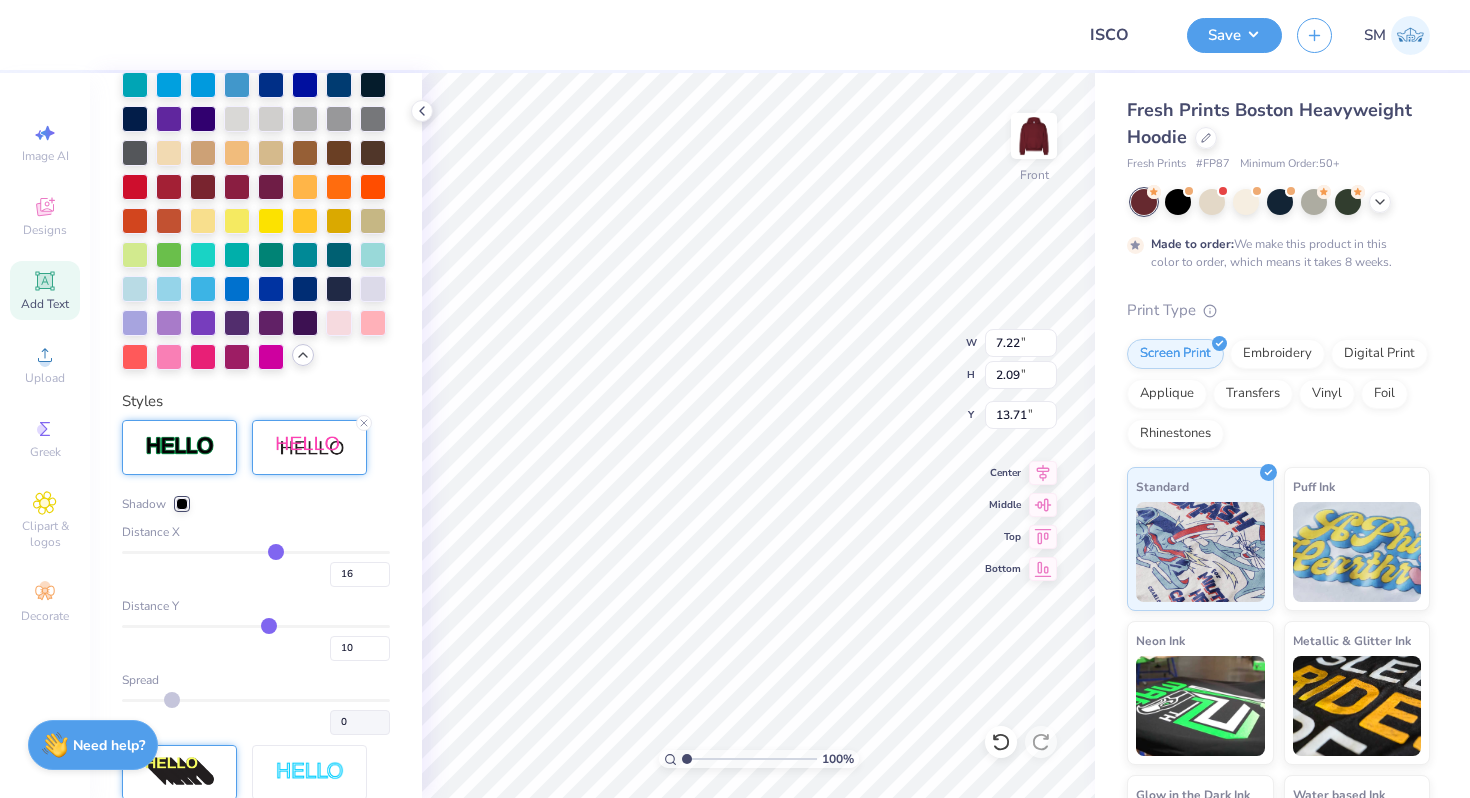 type on "9" 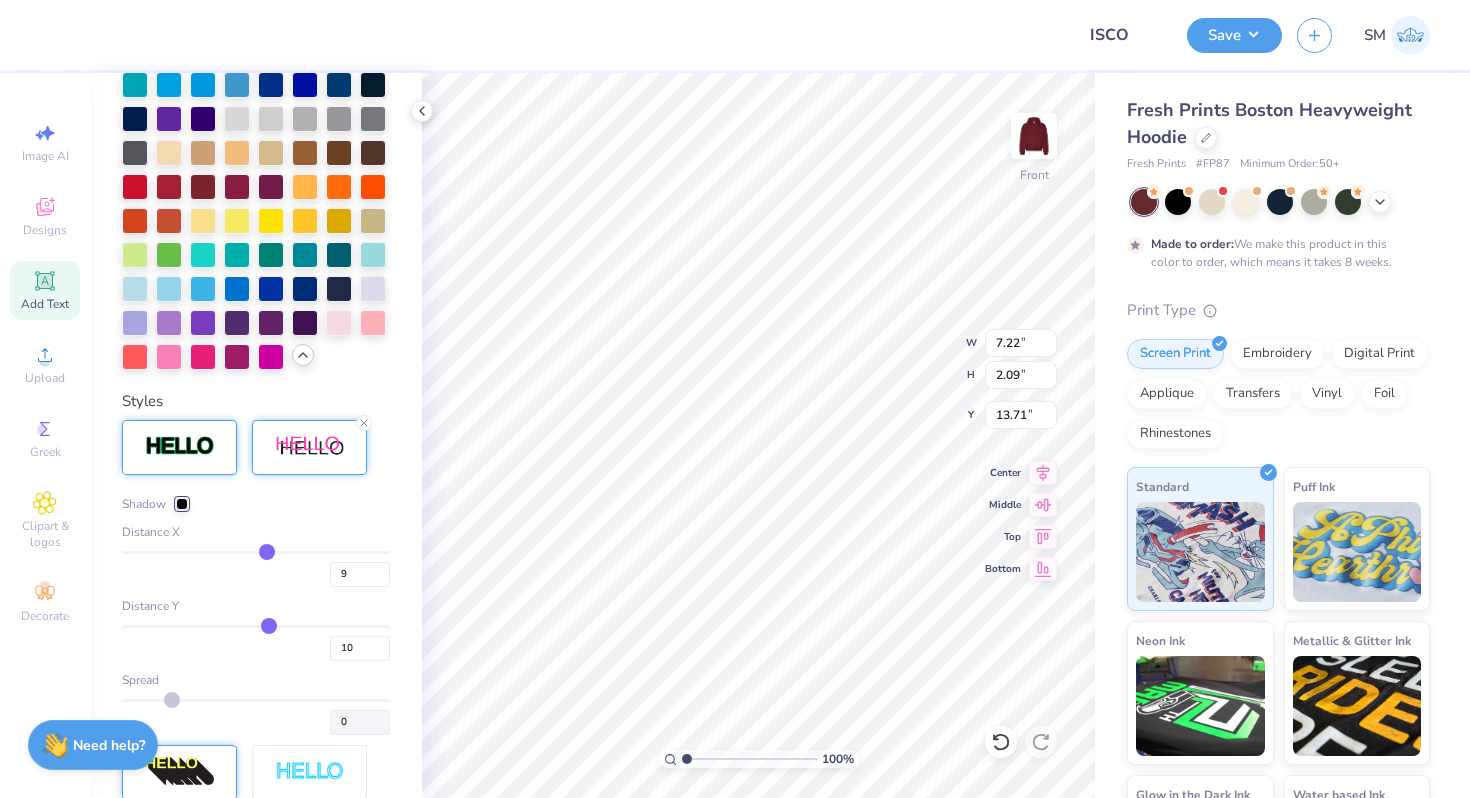 type on "0" 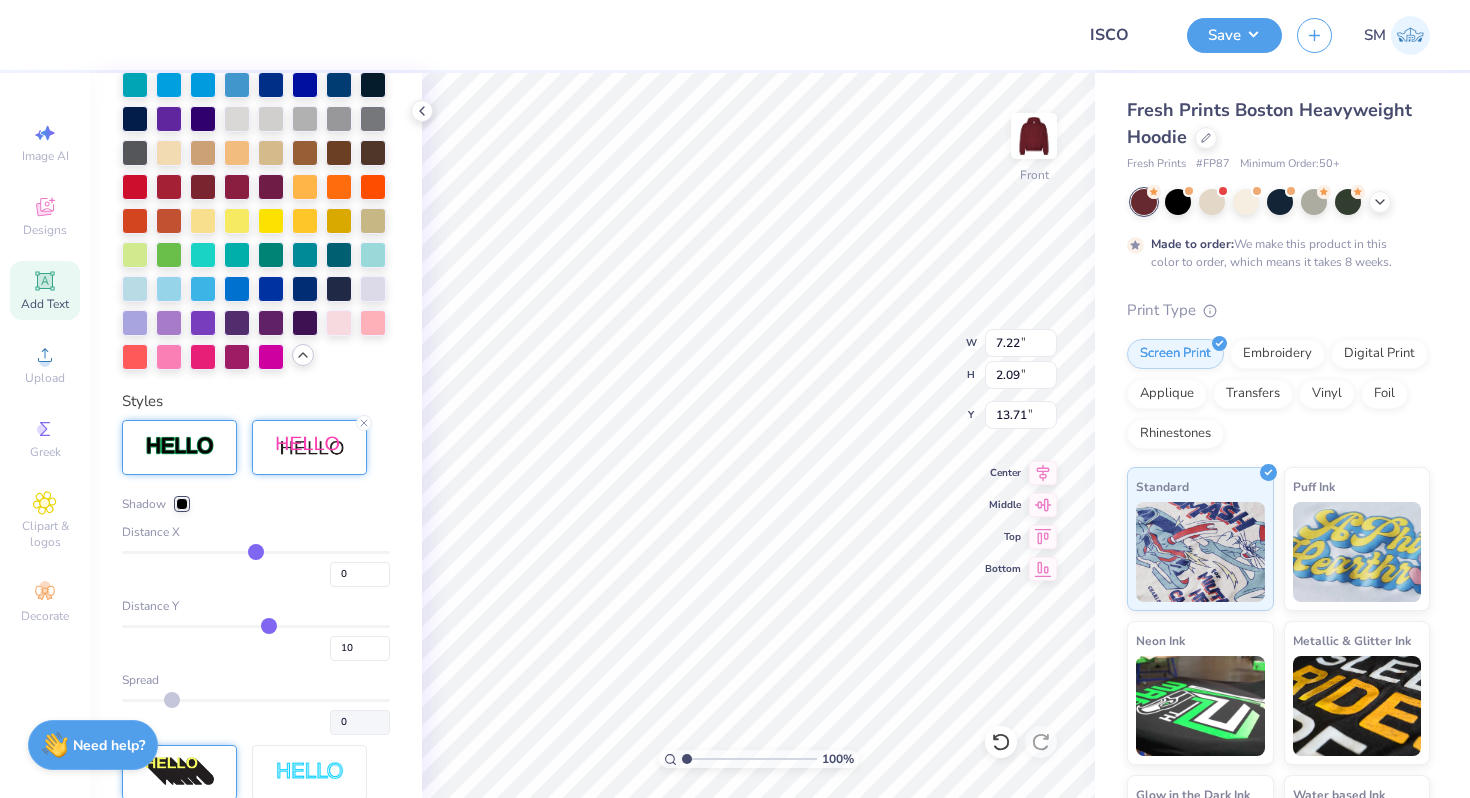type on "-7" 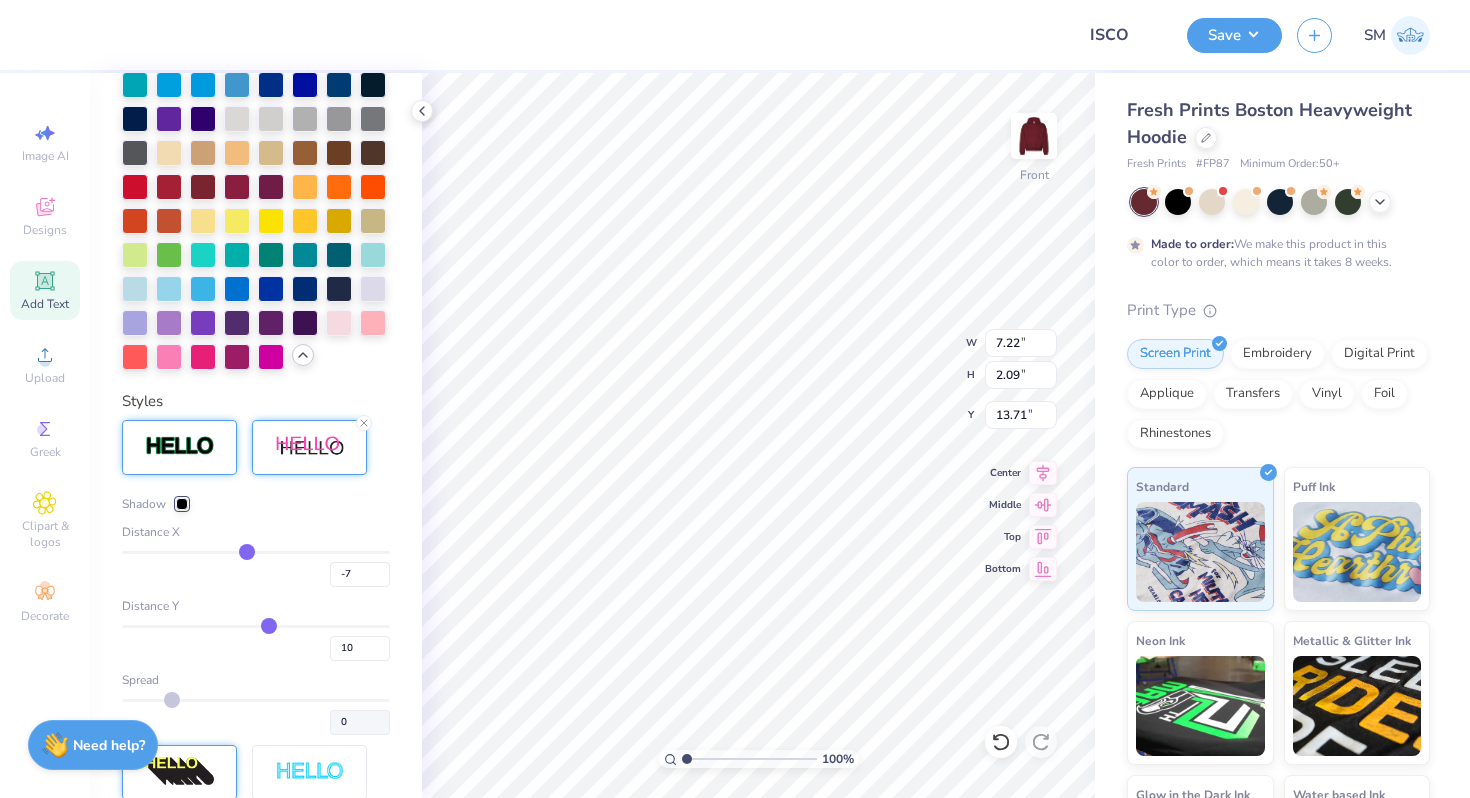 drag, startPoint x: 279, startPoint y: 545, endPoint x: 235, endPoint y: 545, distance: 44 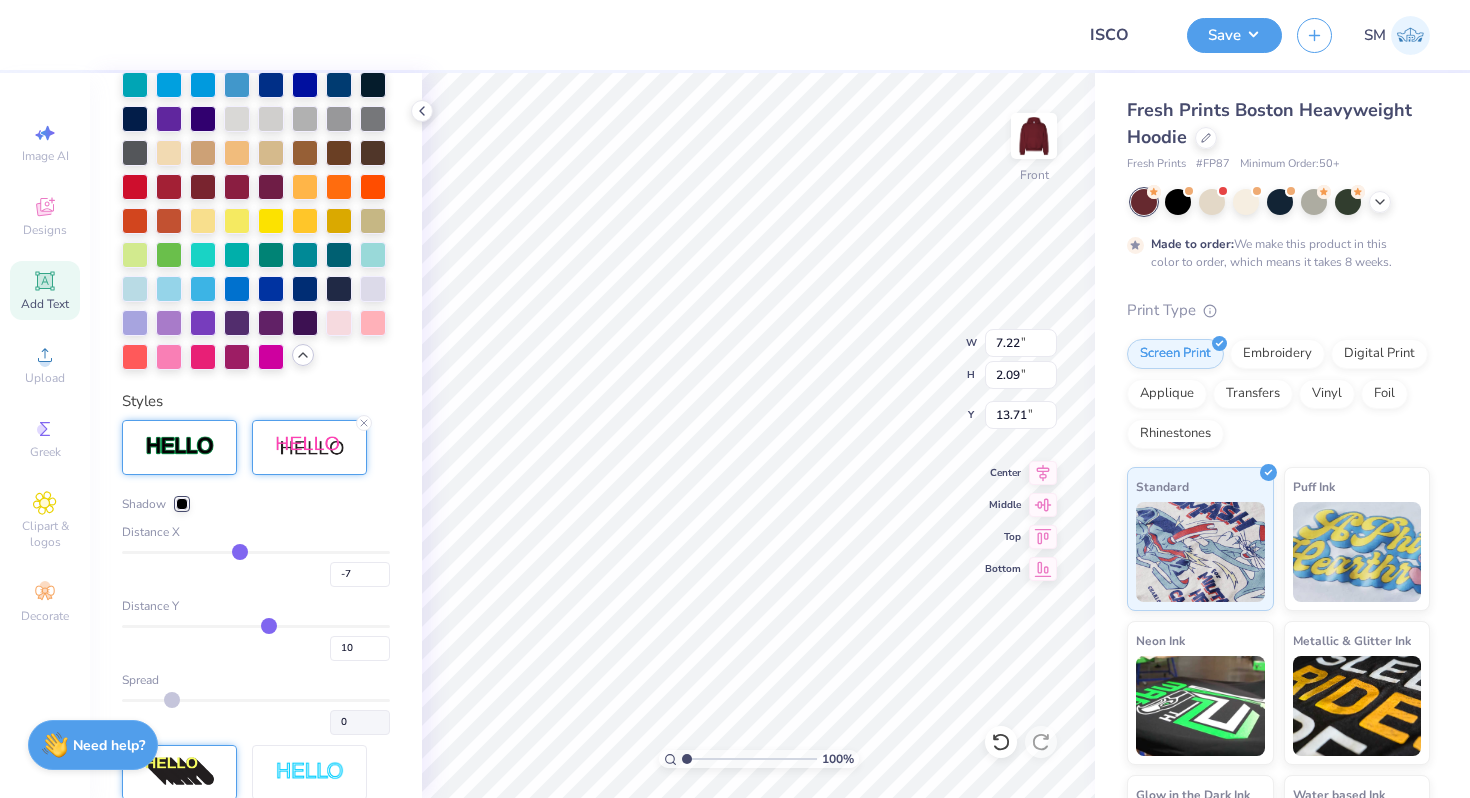 click at bounding box center (256, 552) 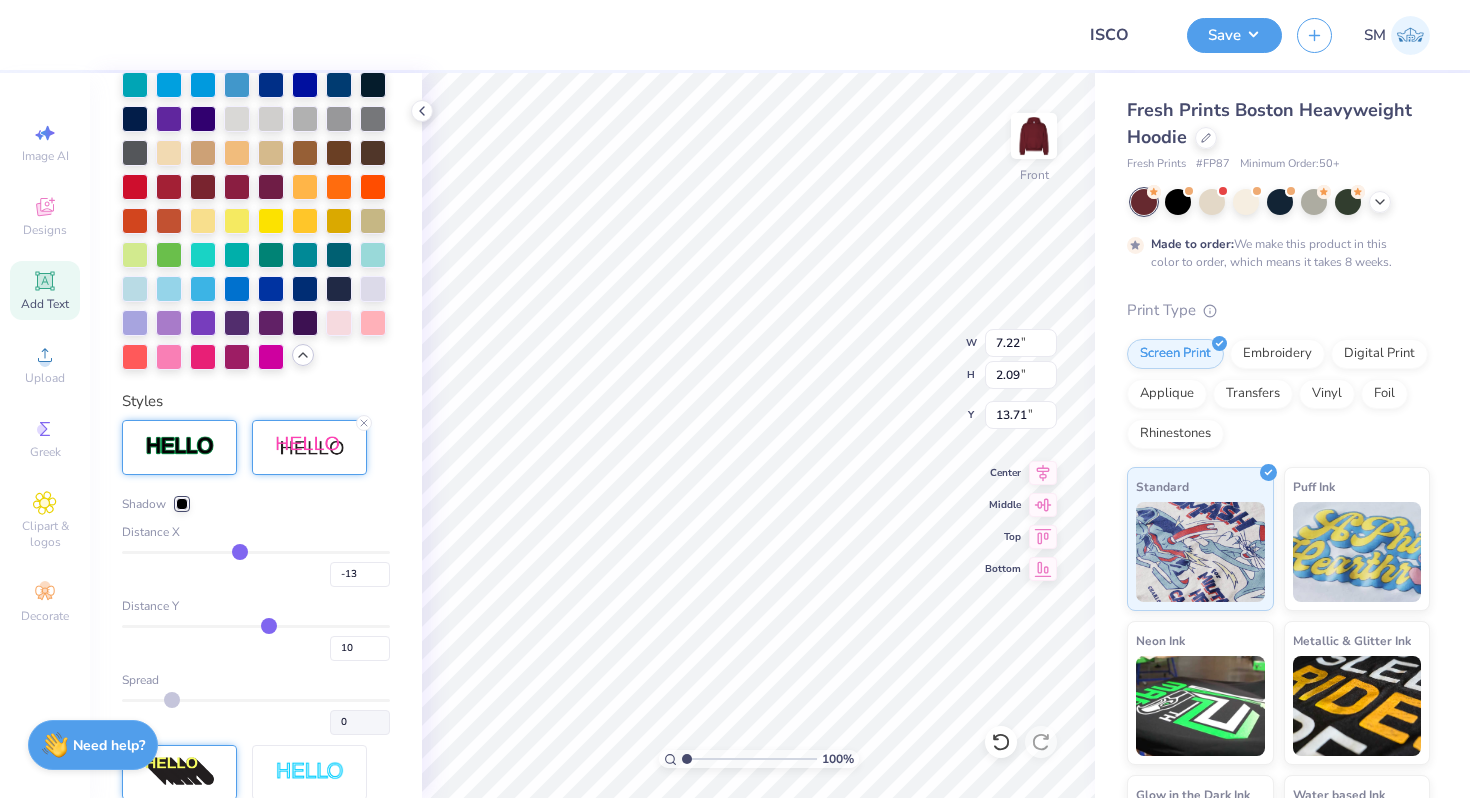 type on "-19" 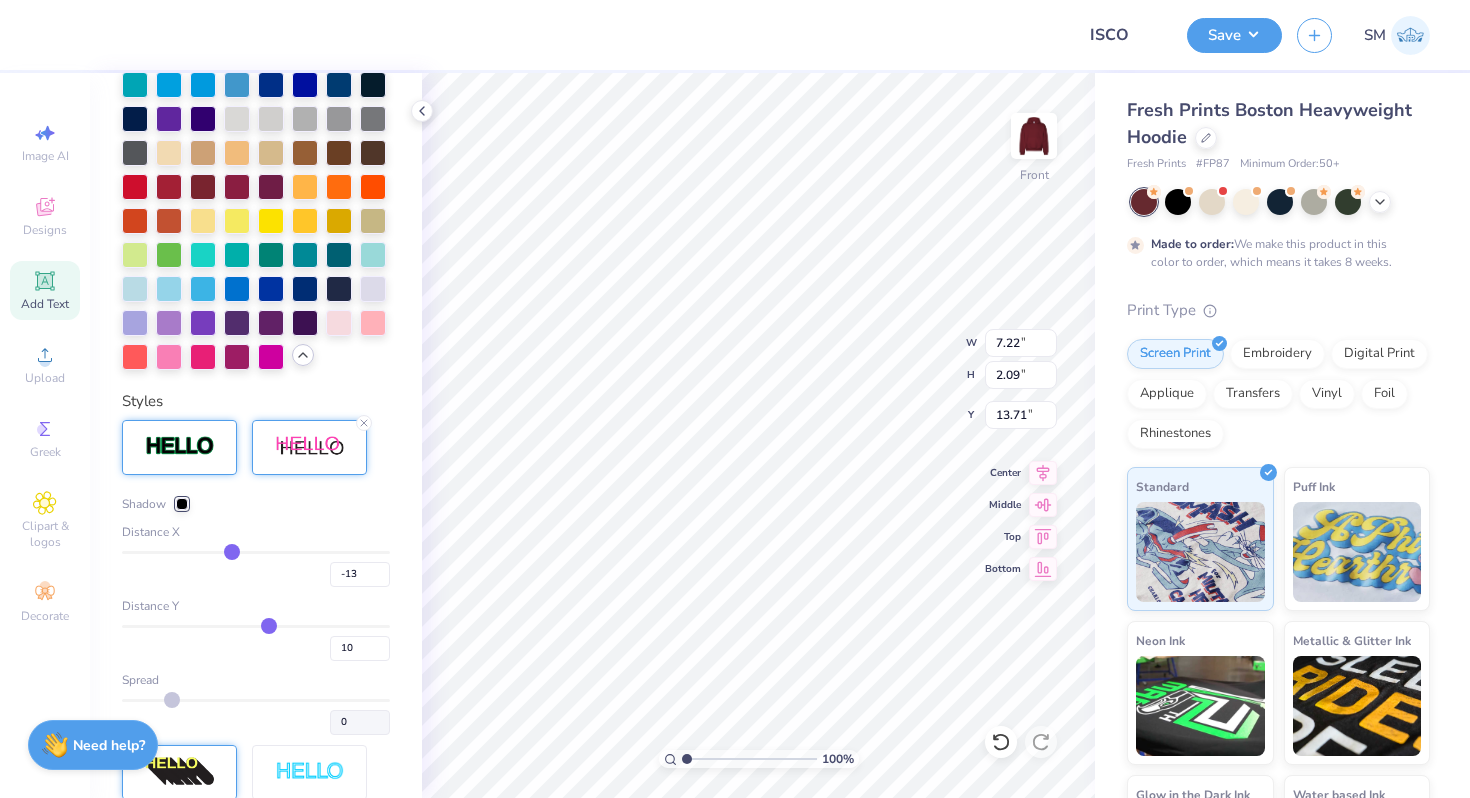 type on "-19" 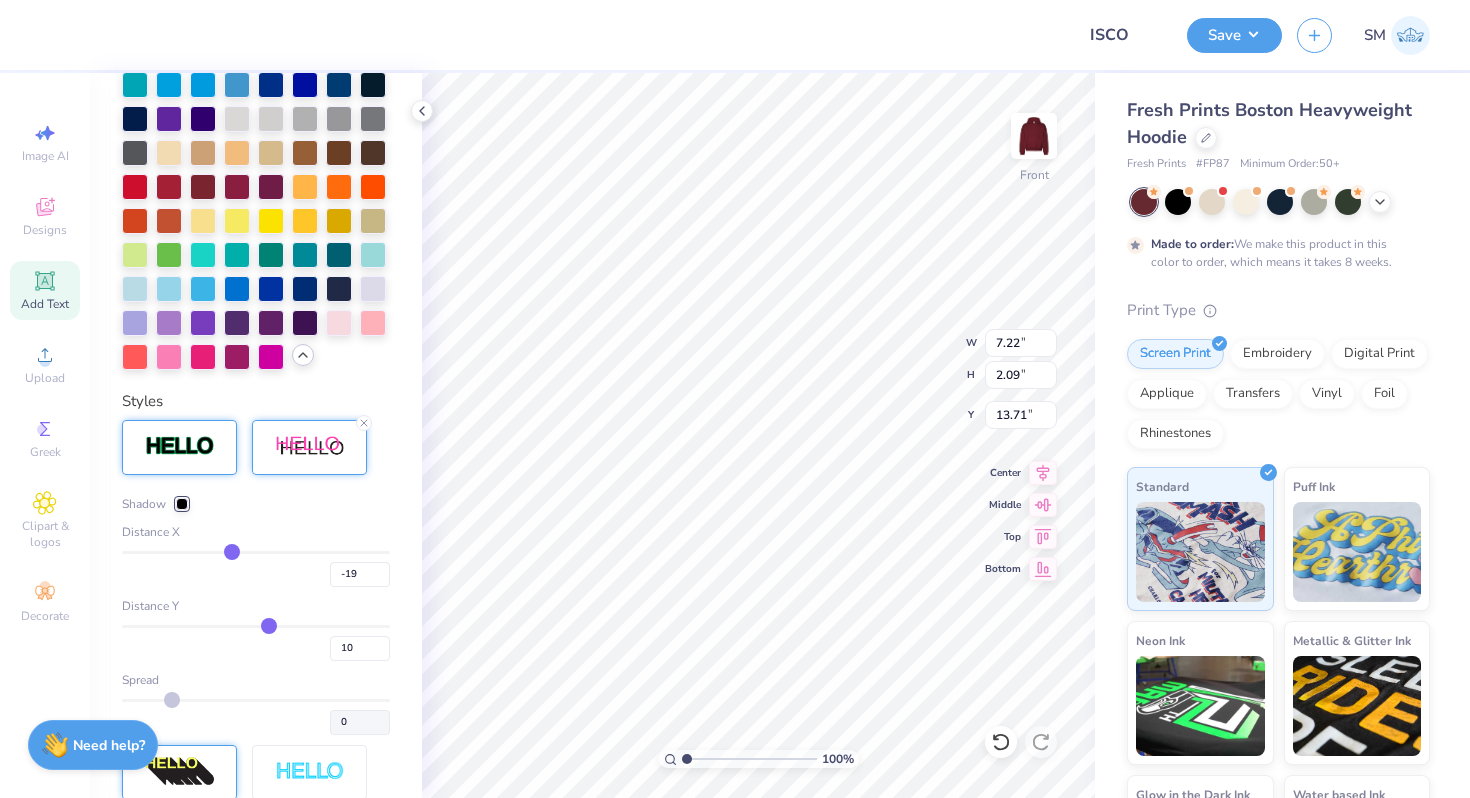 type on "-23" 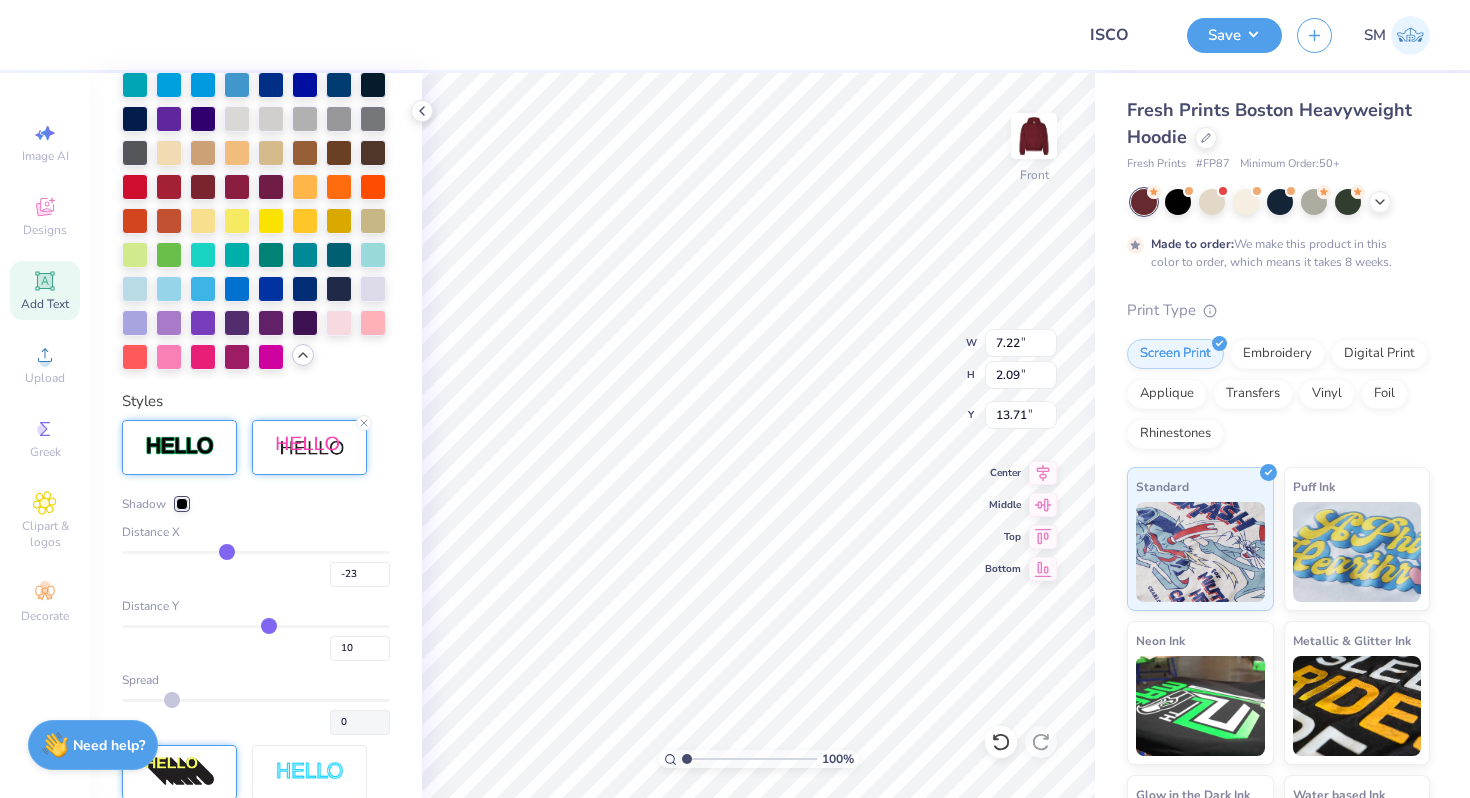 type on "-28" 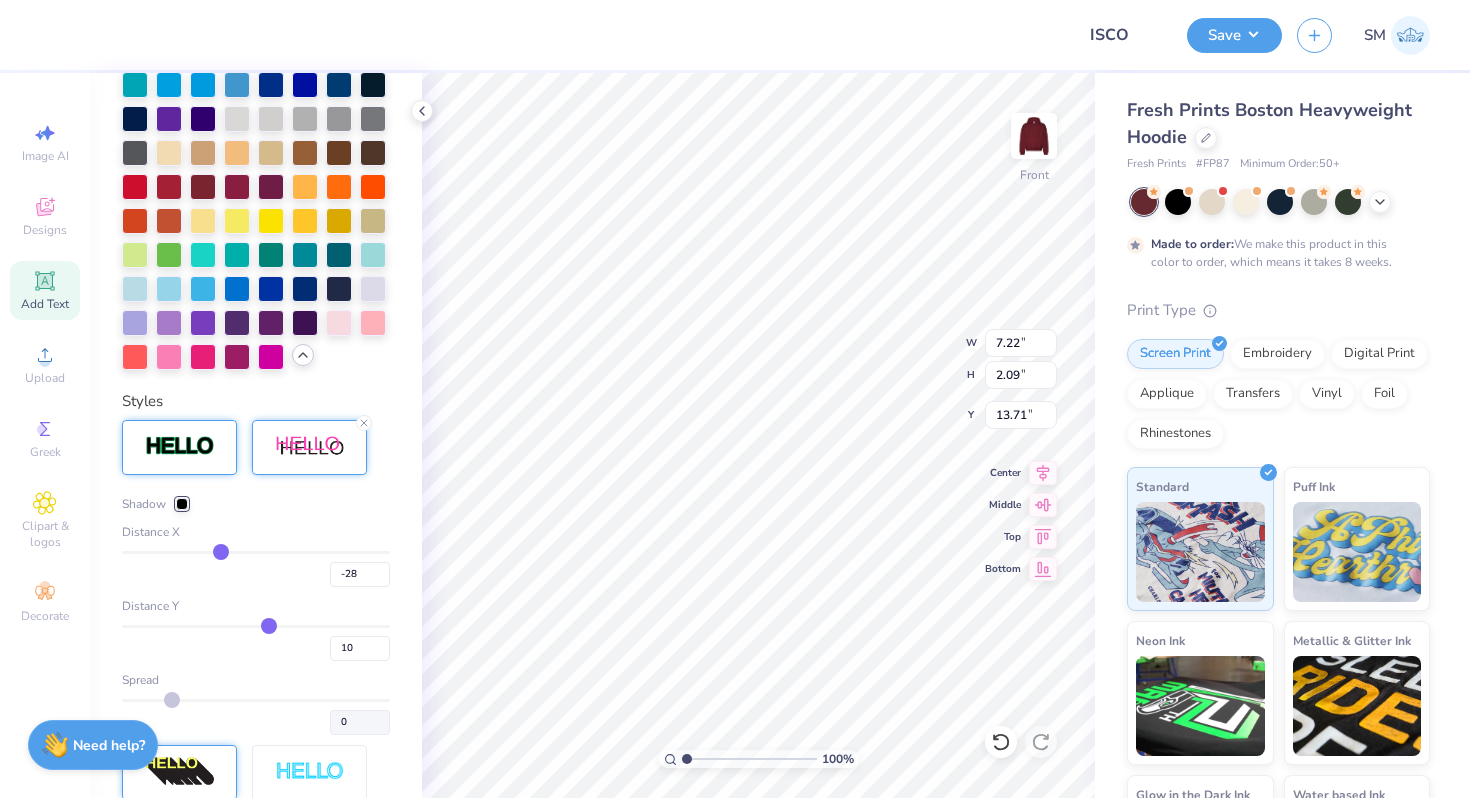 type on "-41" 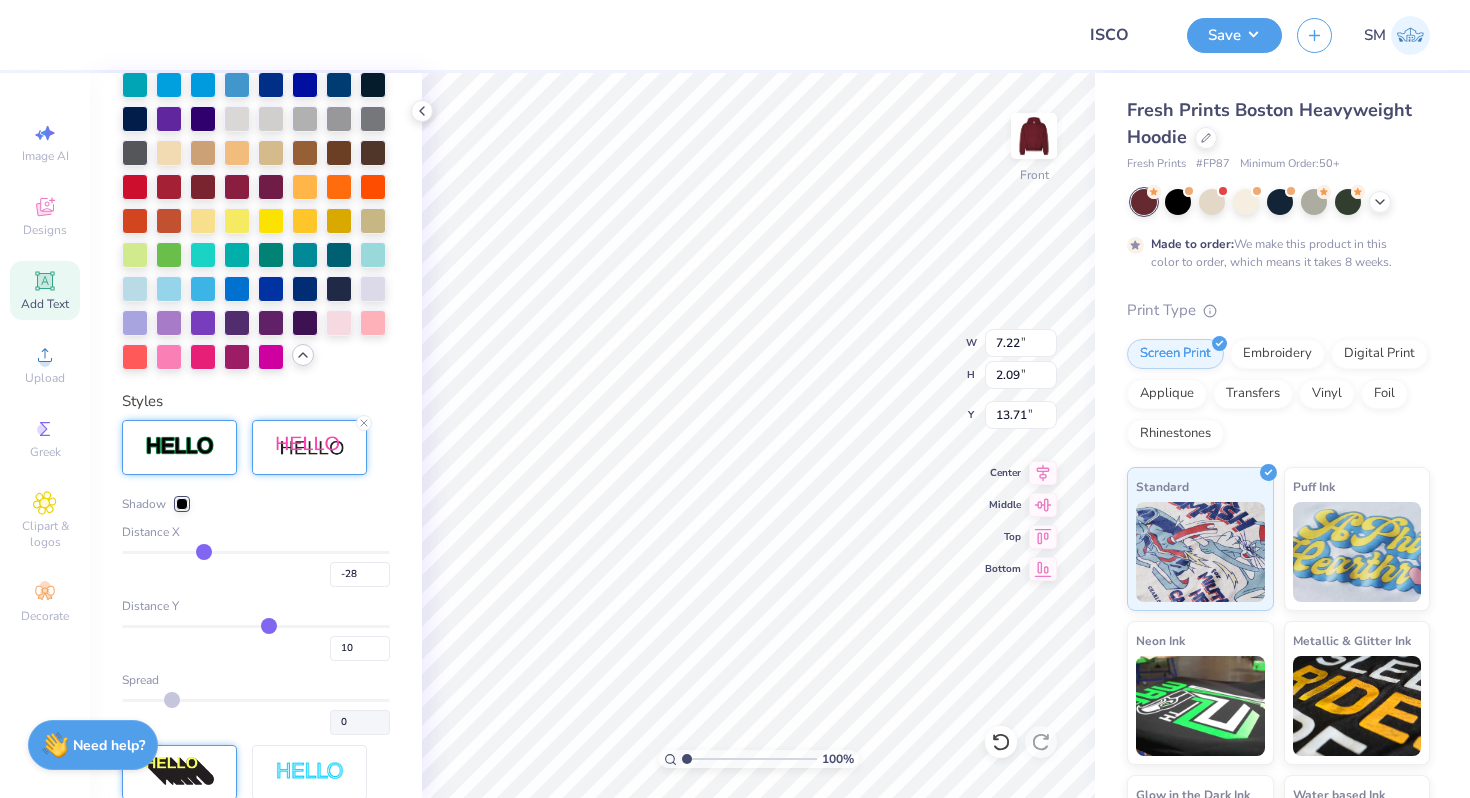 type on "-41" 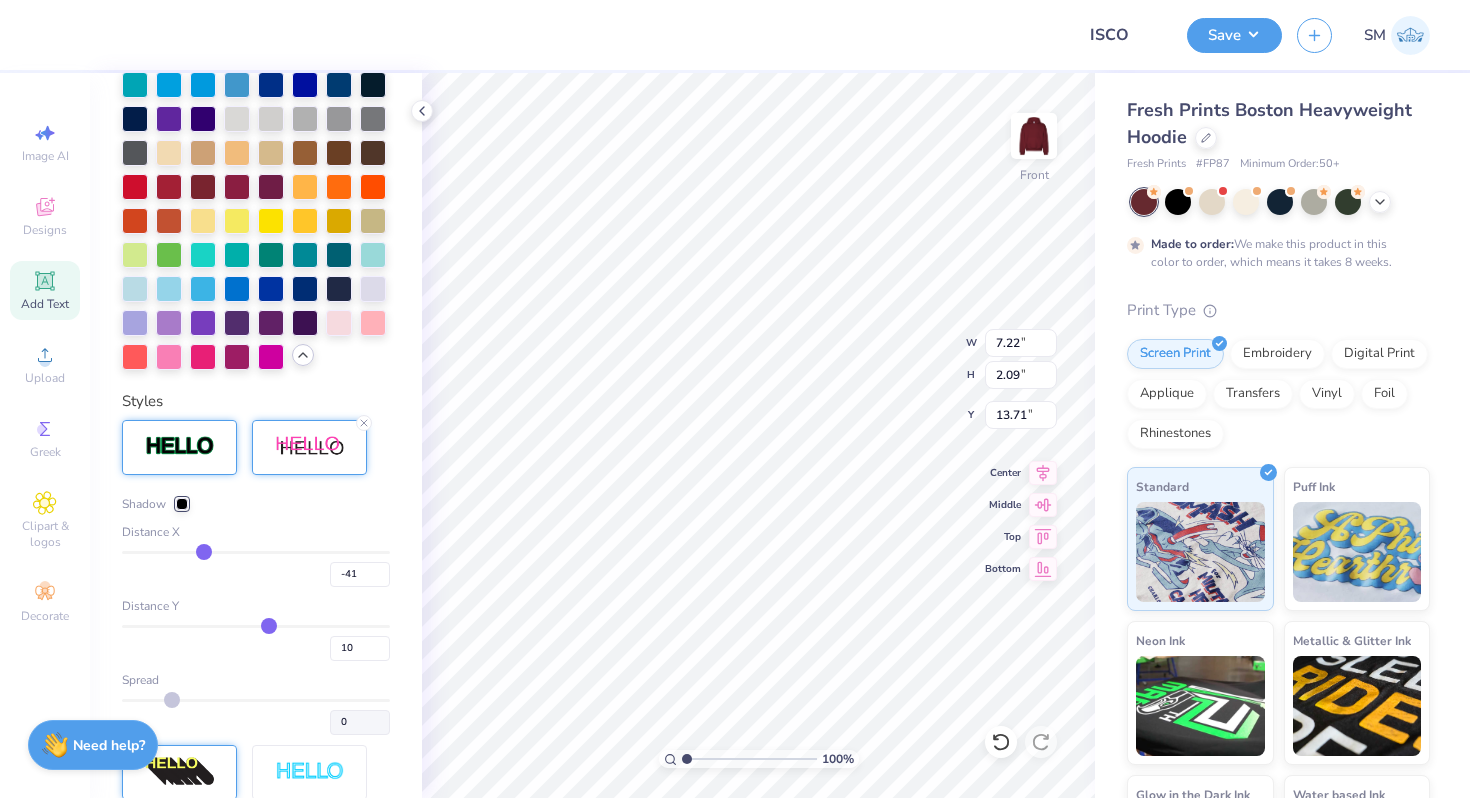type on "-48" 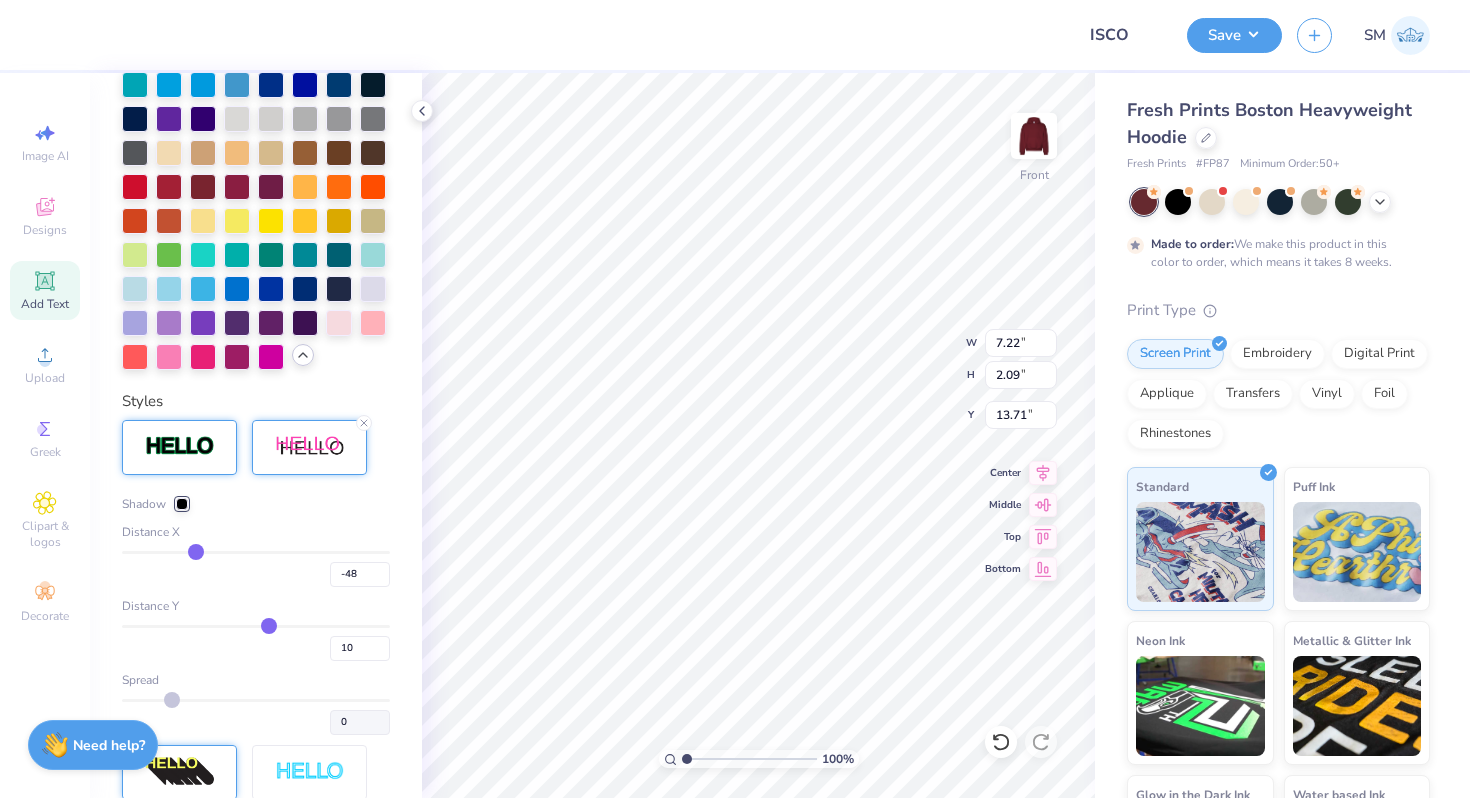 type on "-53" 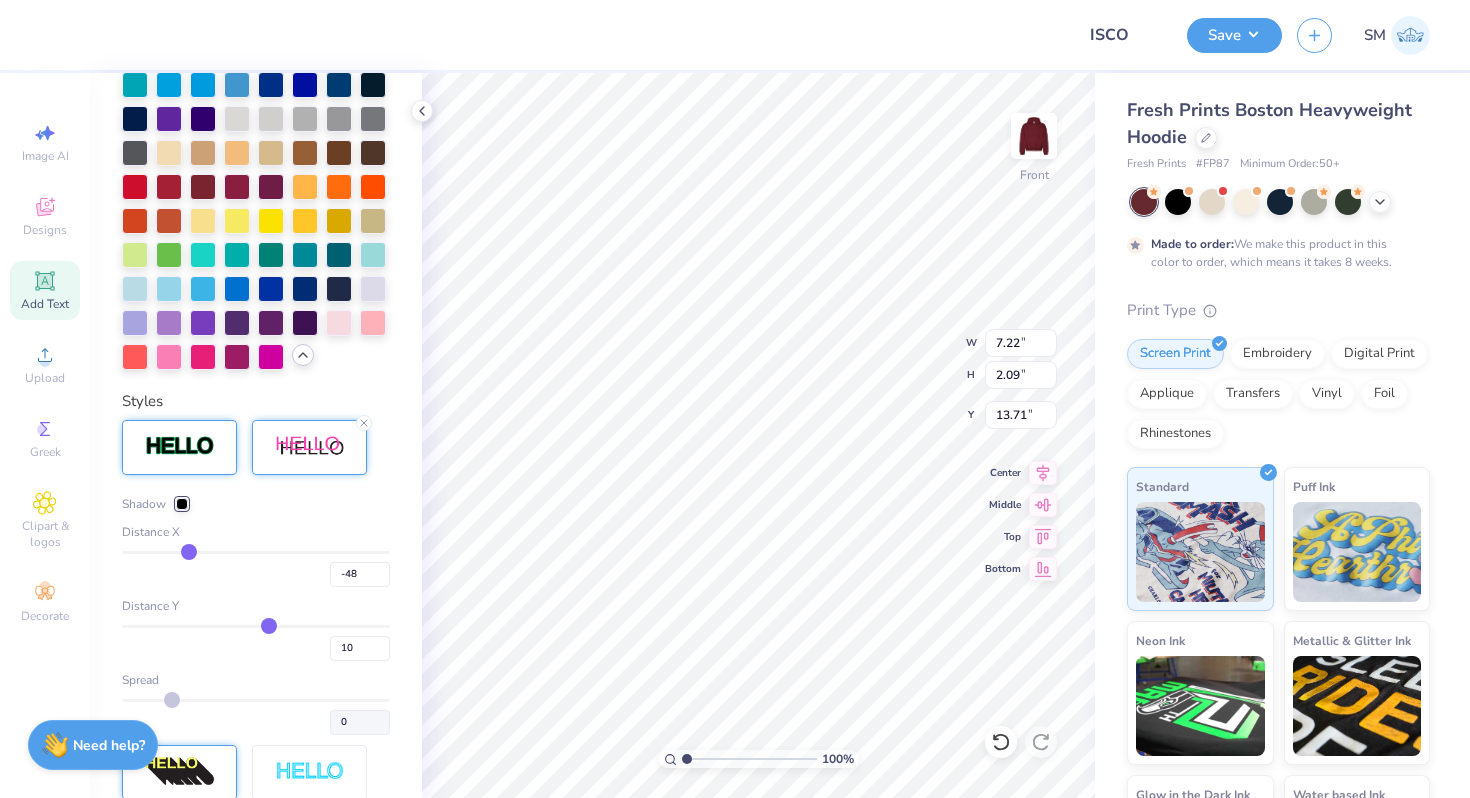 type on "-53" 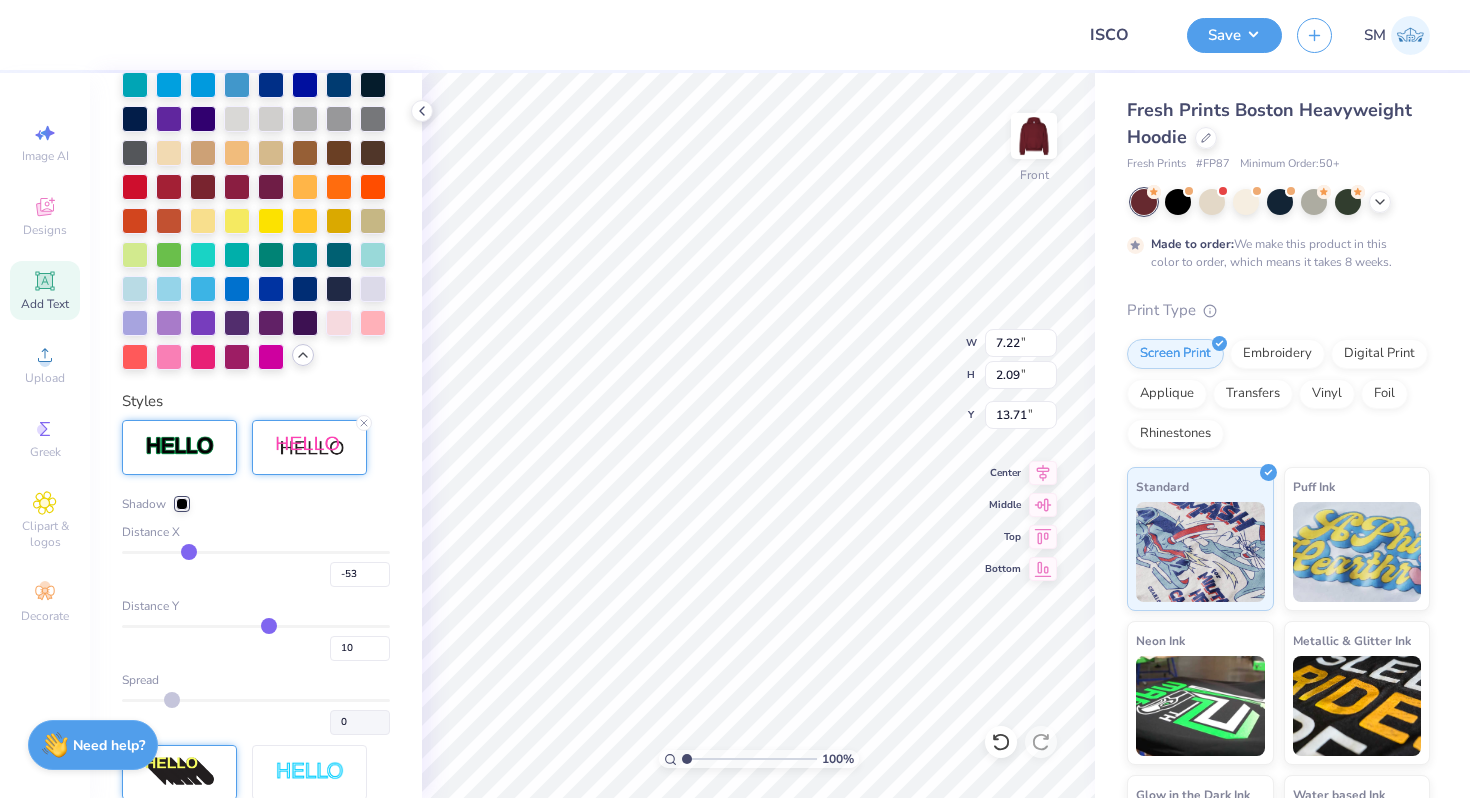 drag, startPoint x: 232, startPoint y: 548, endPoint x: 180, endPoint y: 548, distance: 52 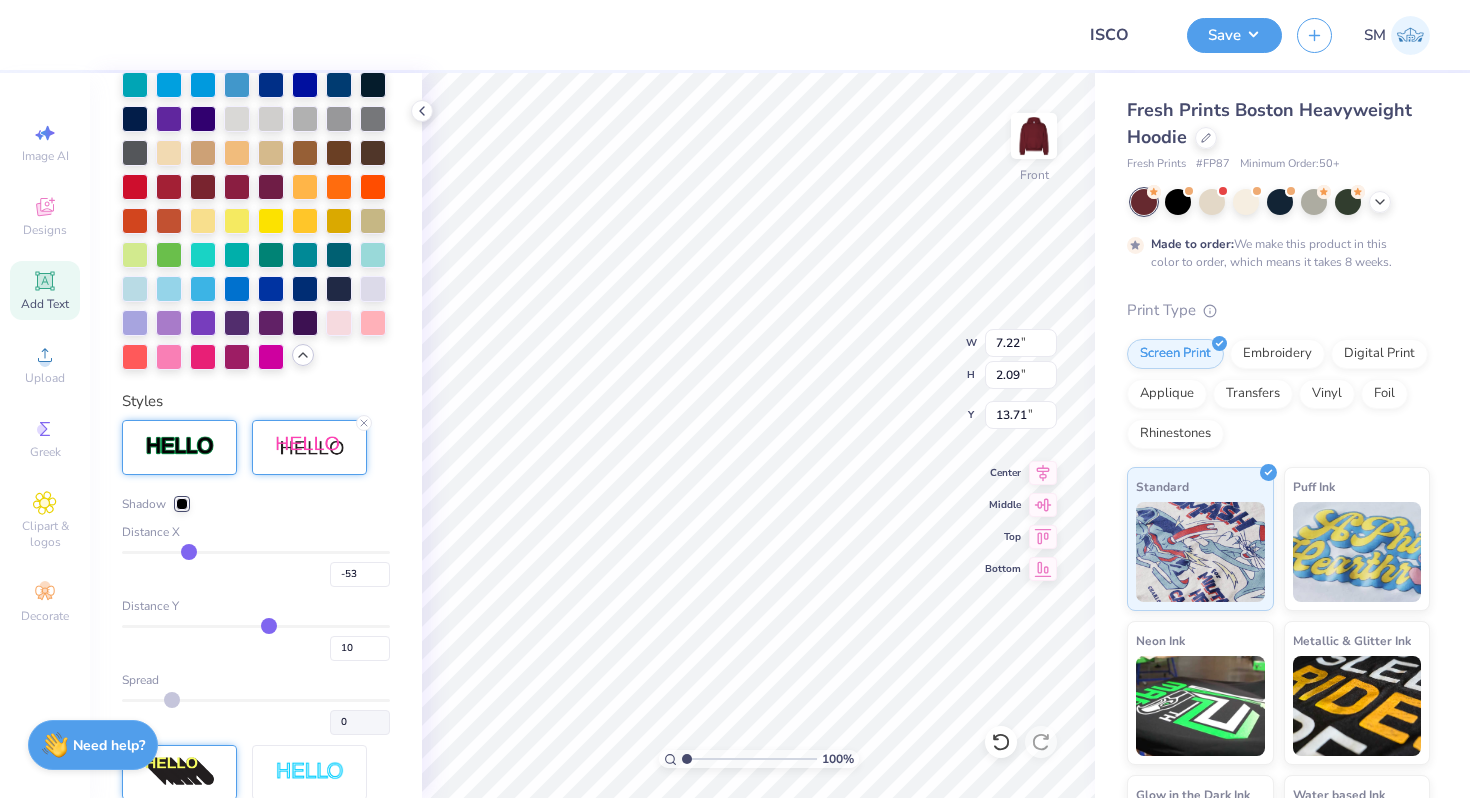 type on "-54" 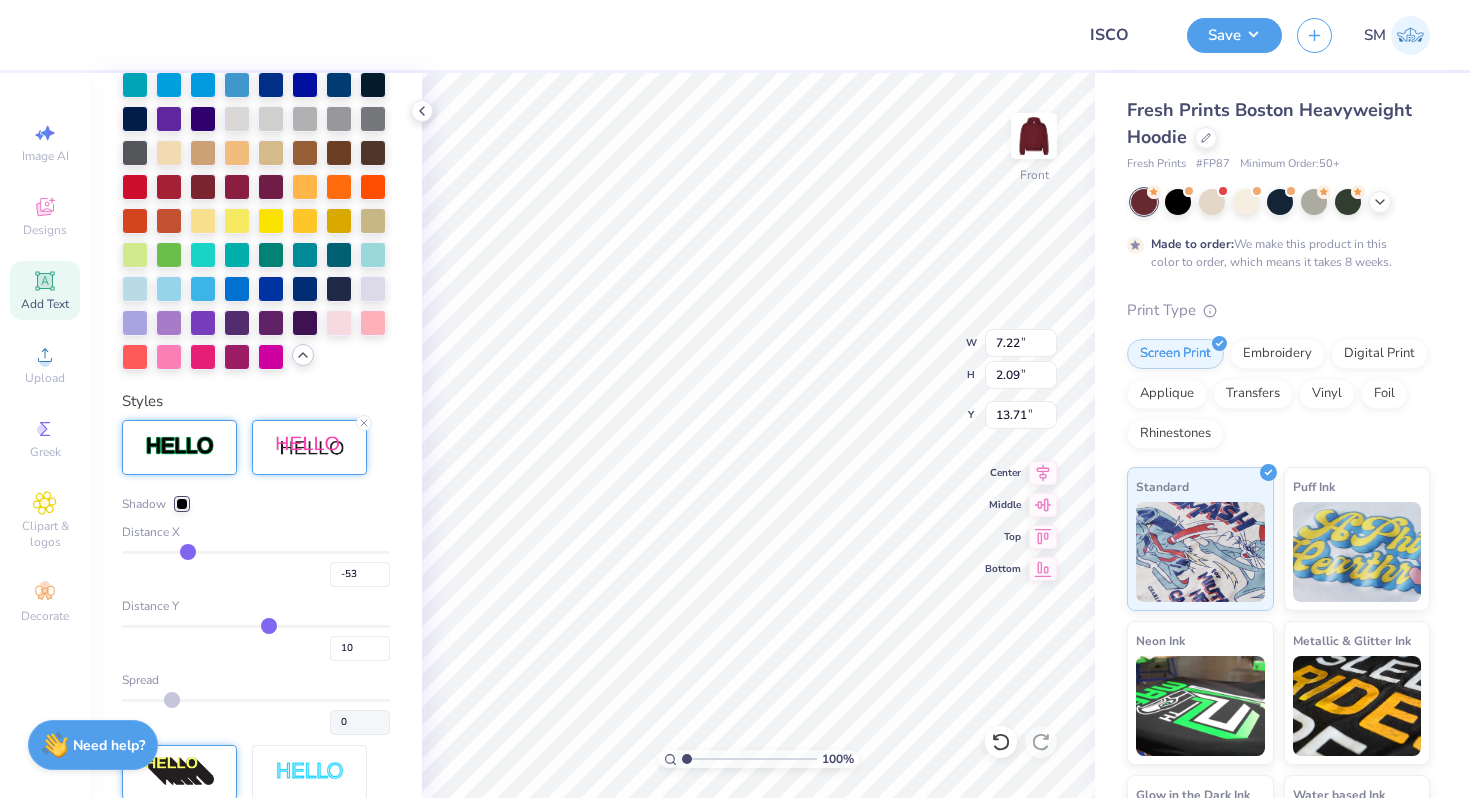 type on "-54" 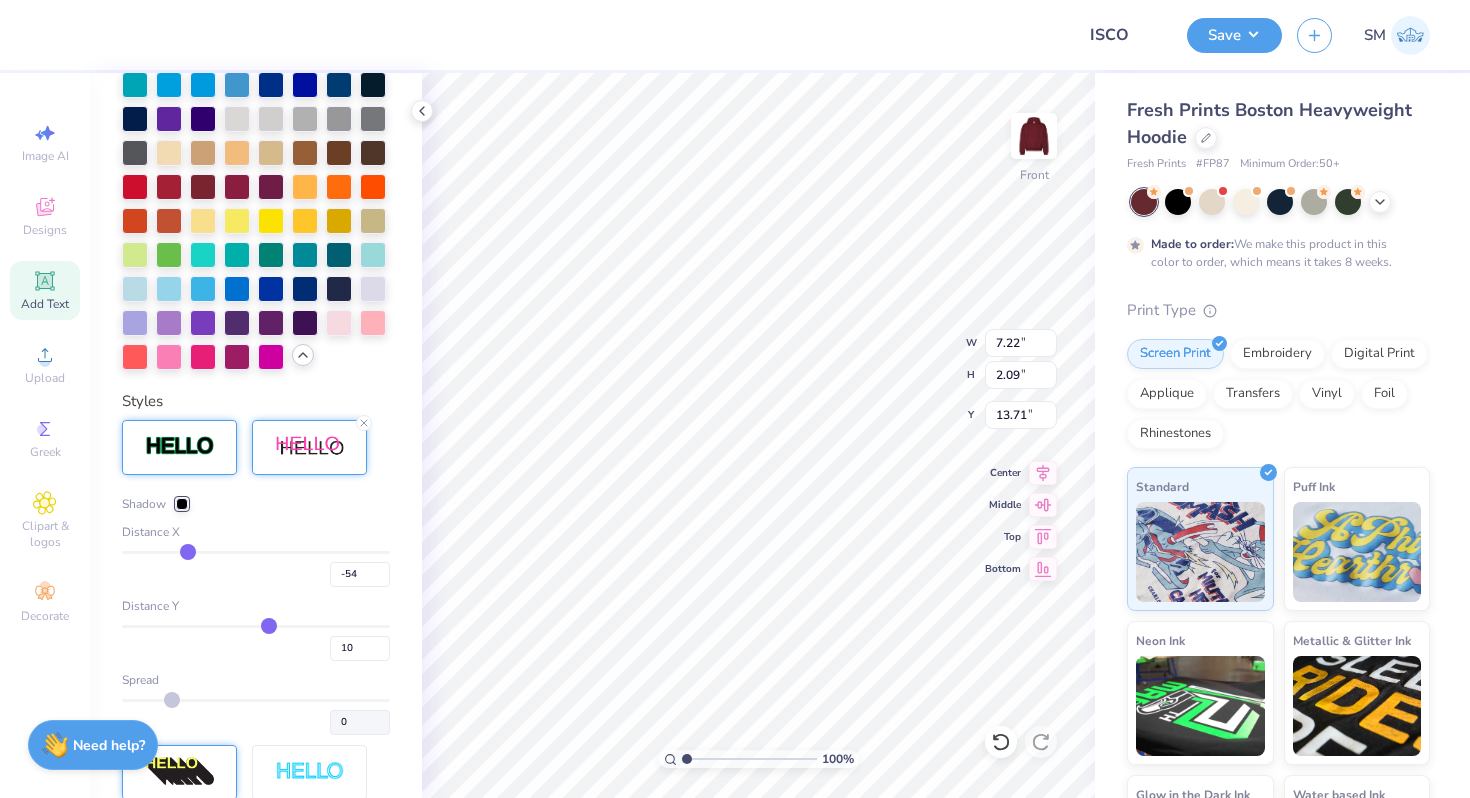 type on "-52" 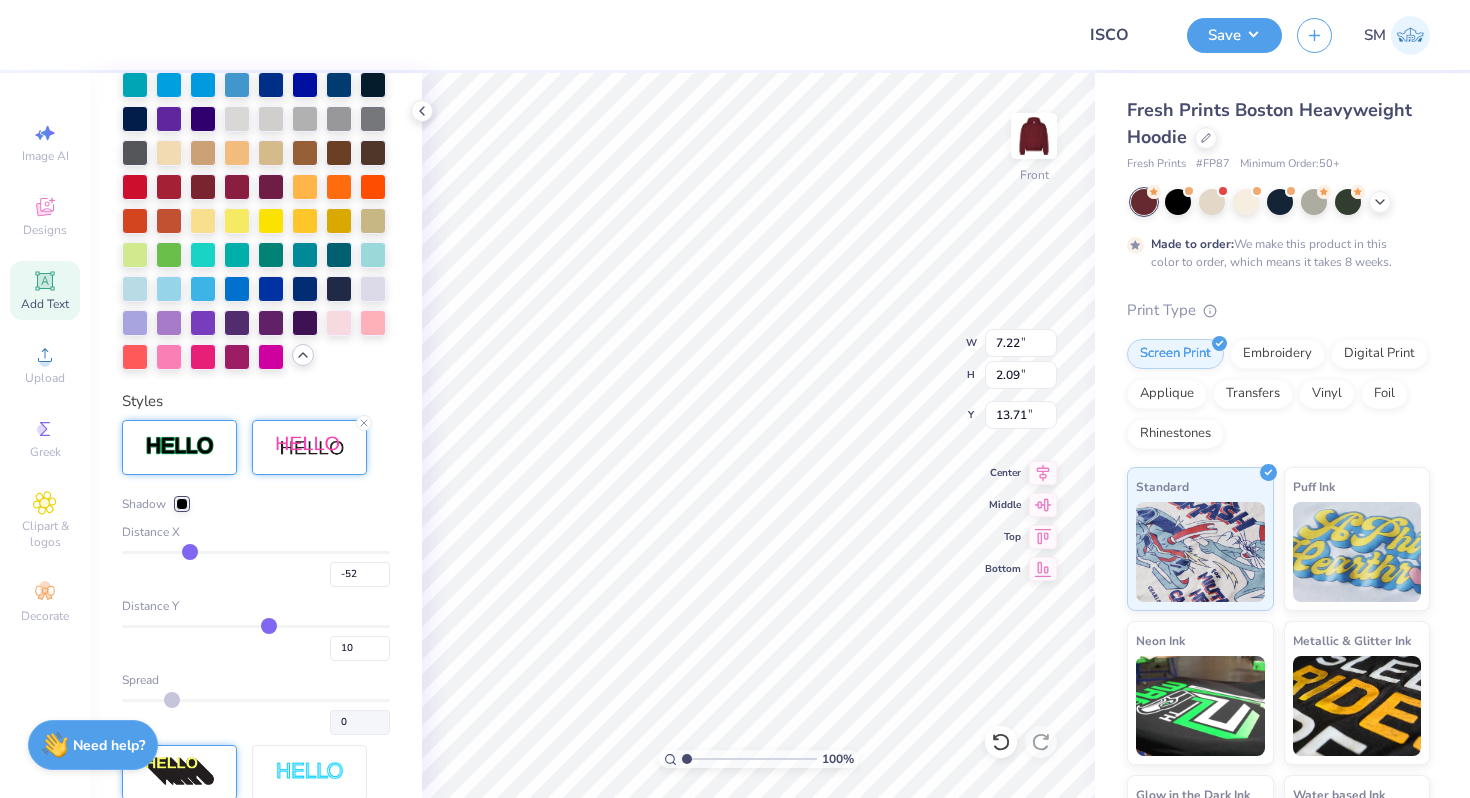 type on "-44" 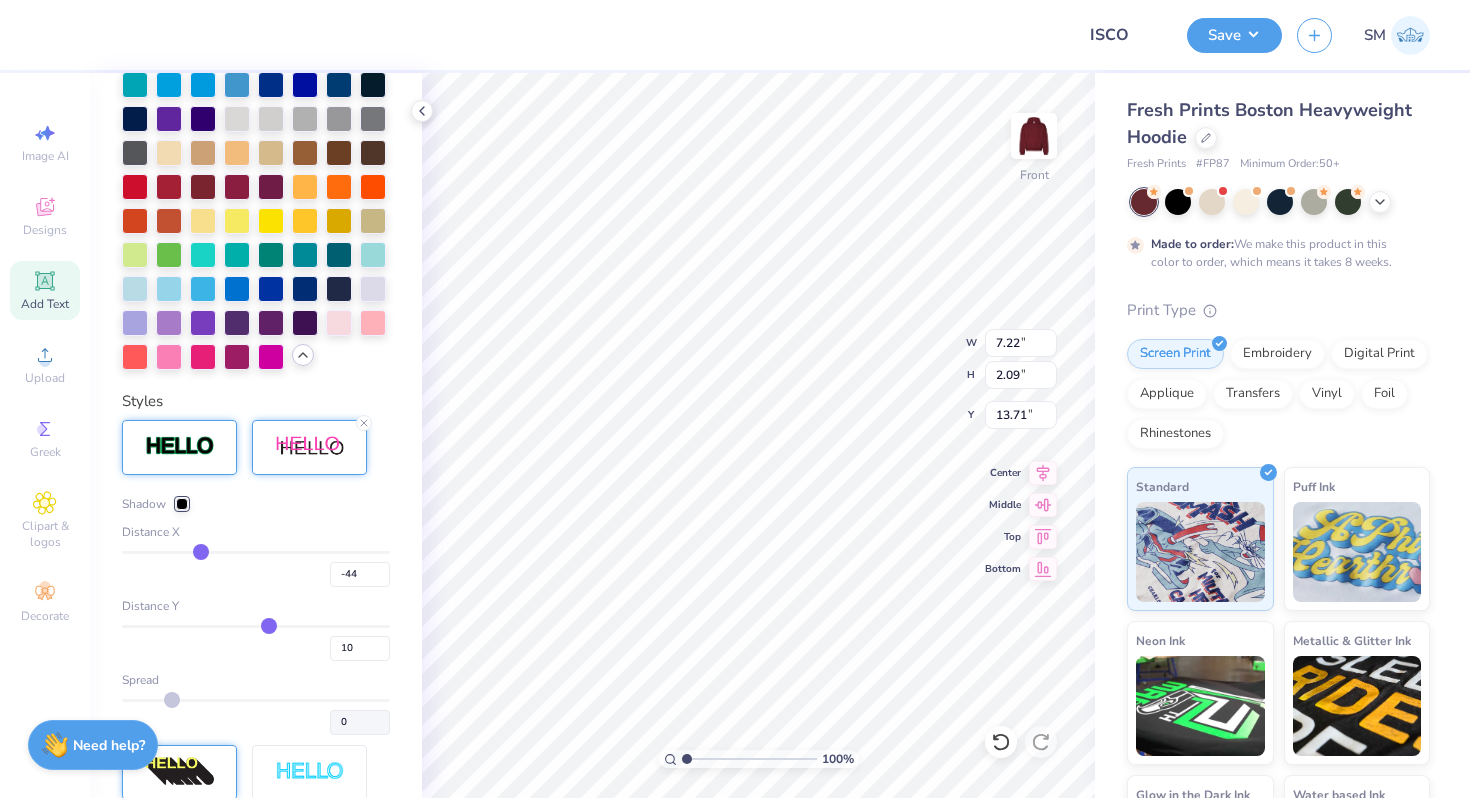 type on "-32" 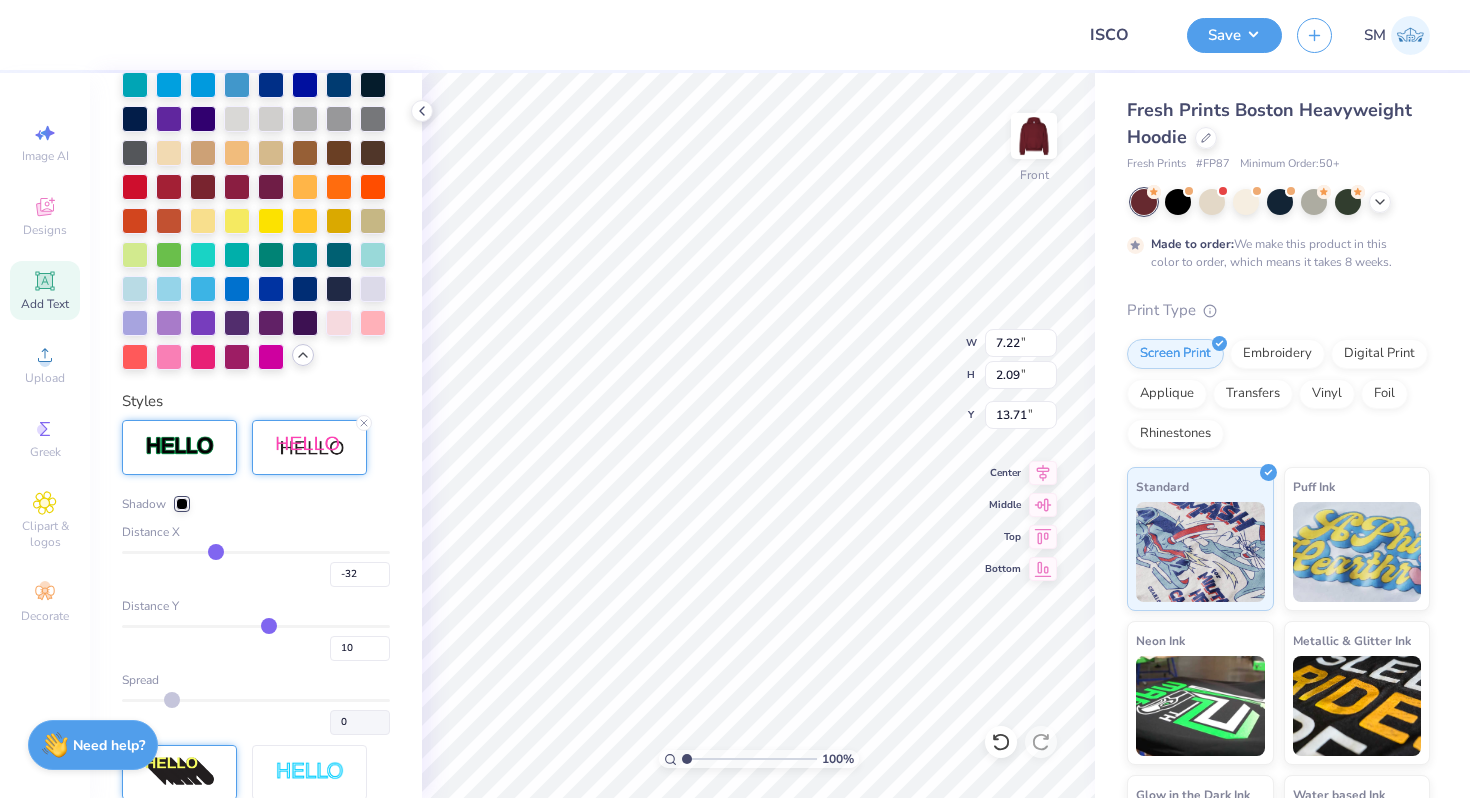 type on "-23" 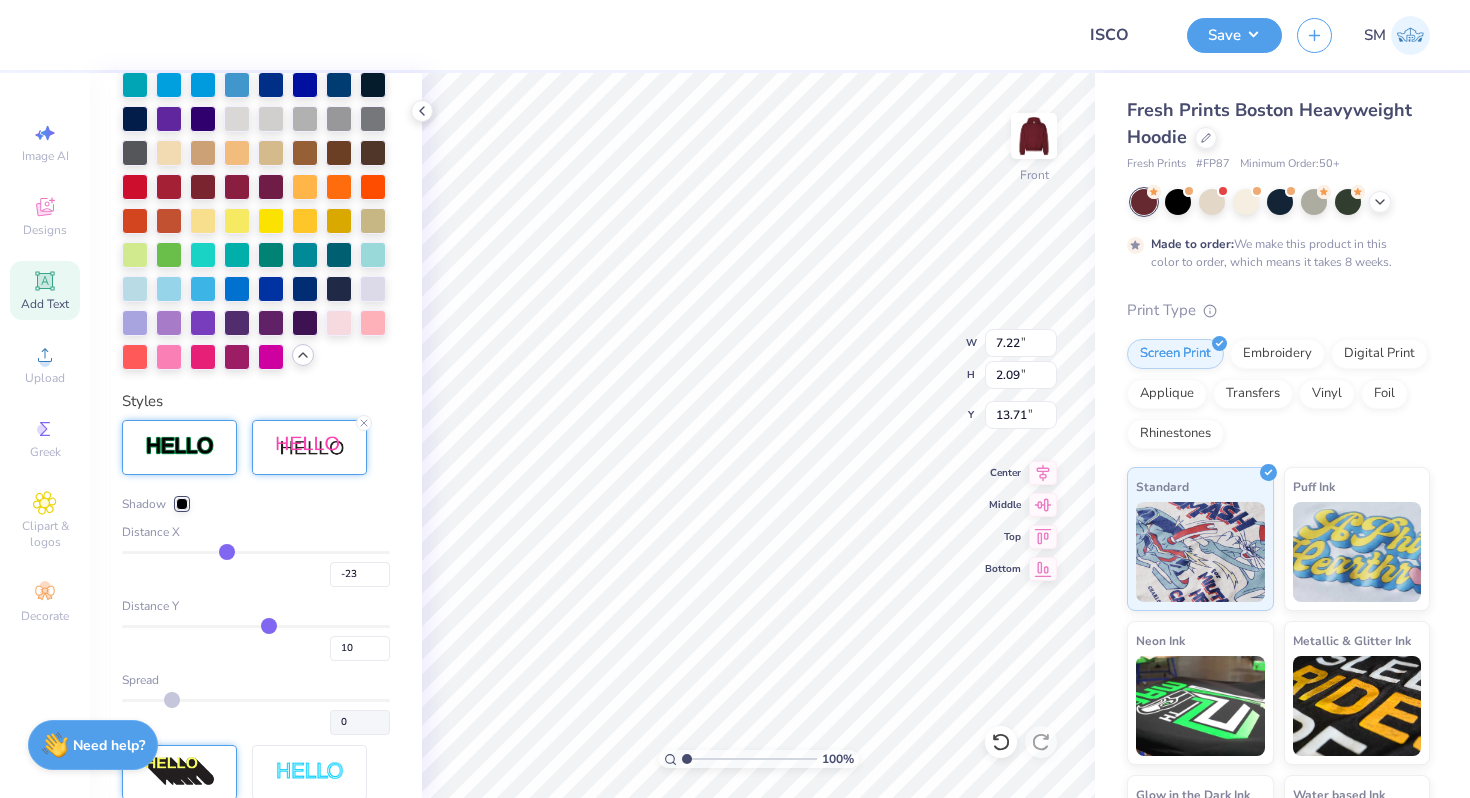 type on "-14" 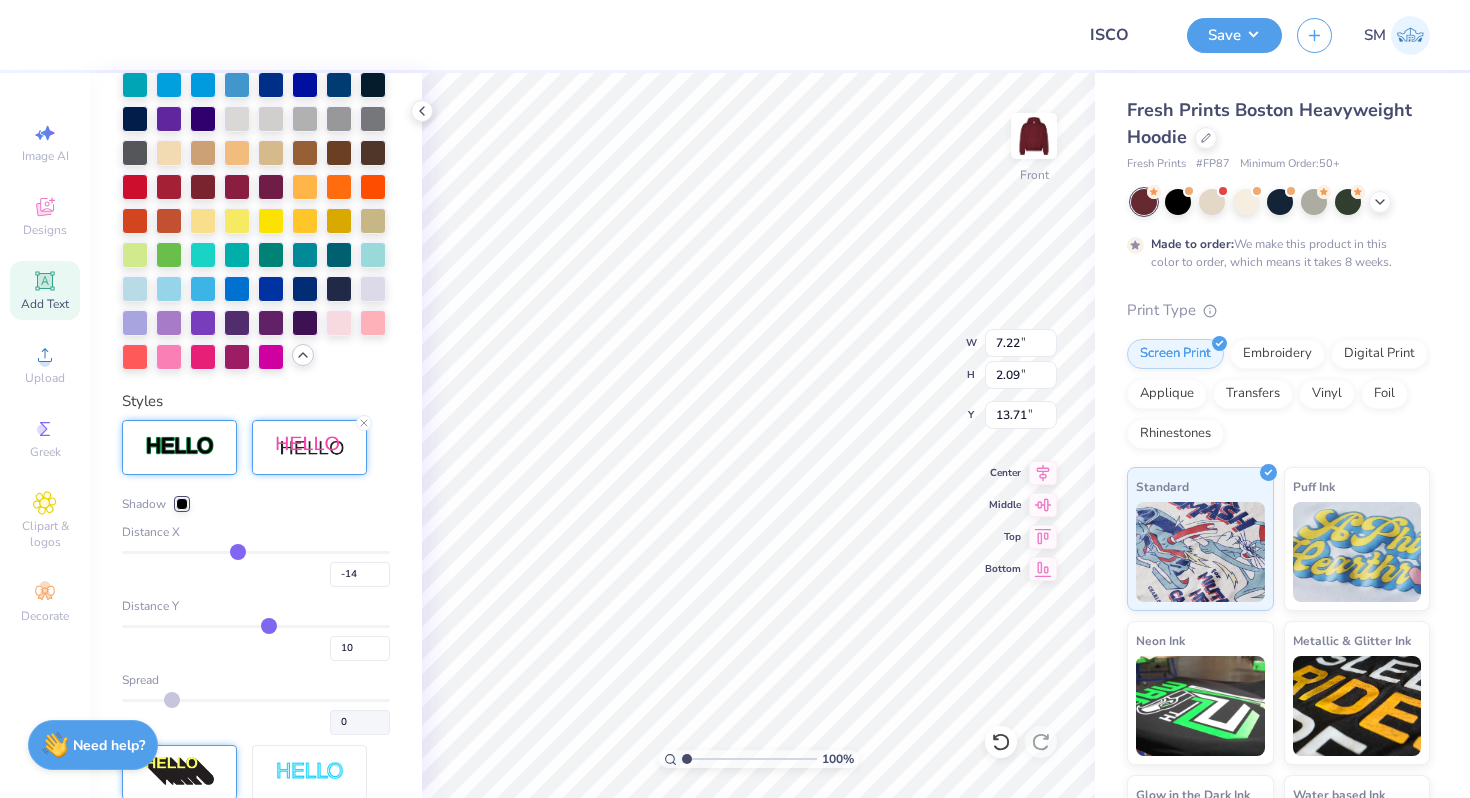 type on "-9" 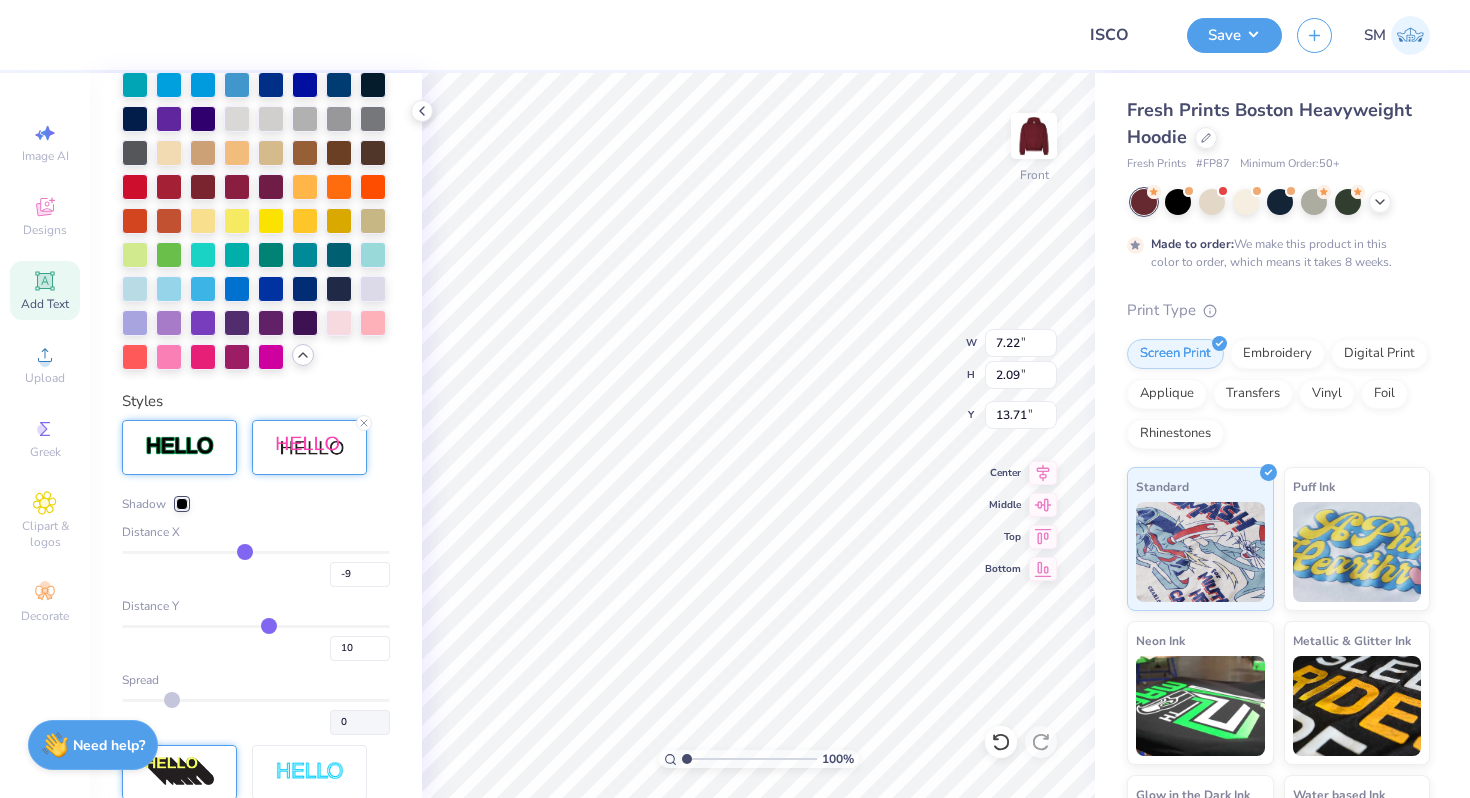 type on "-6" 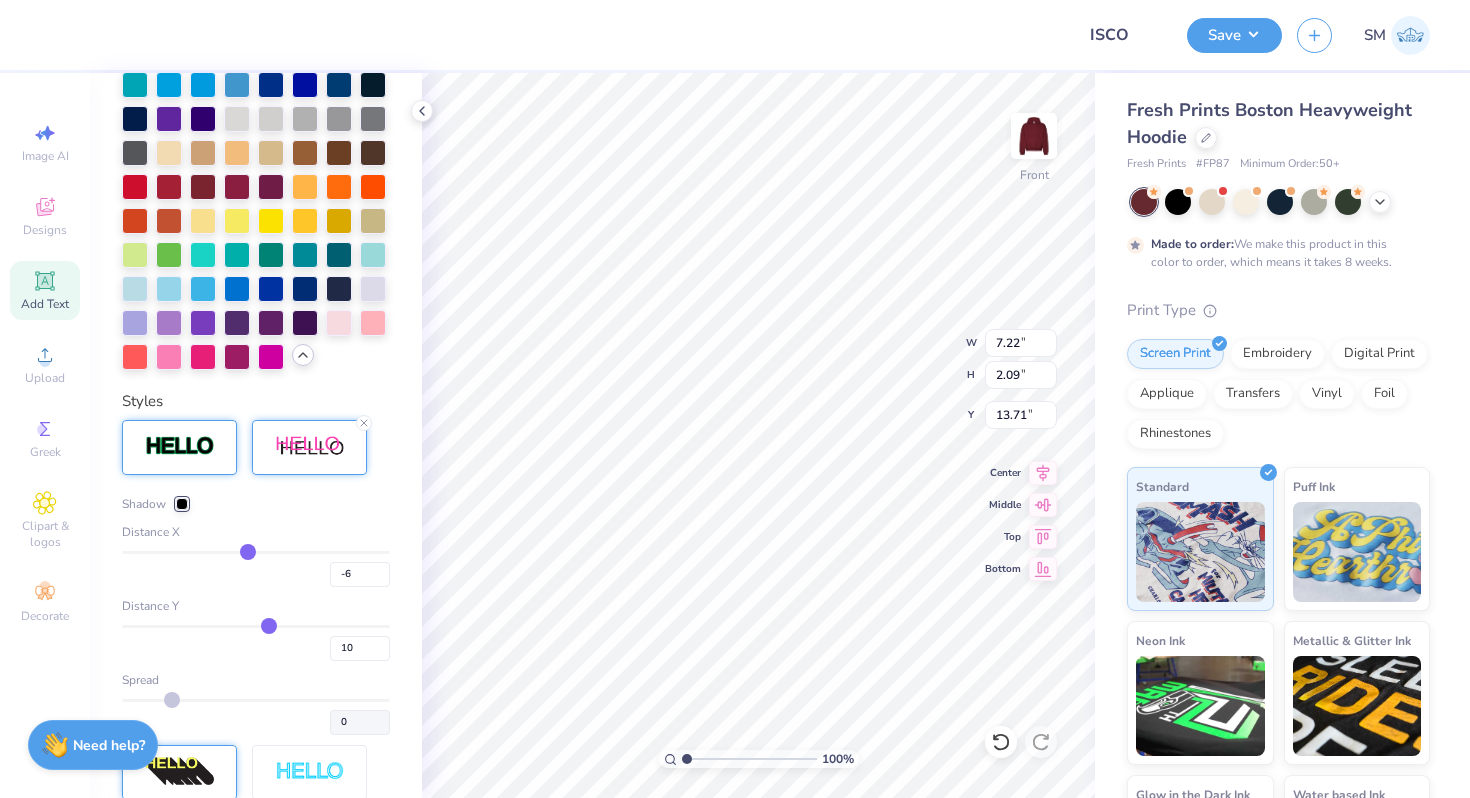 type on "-5" 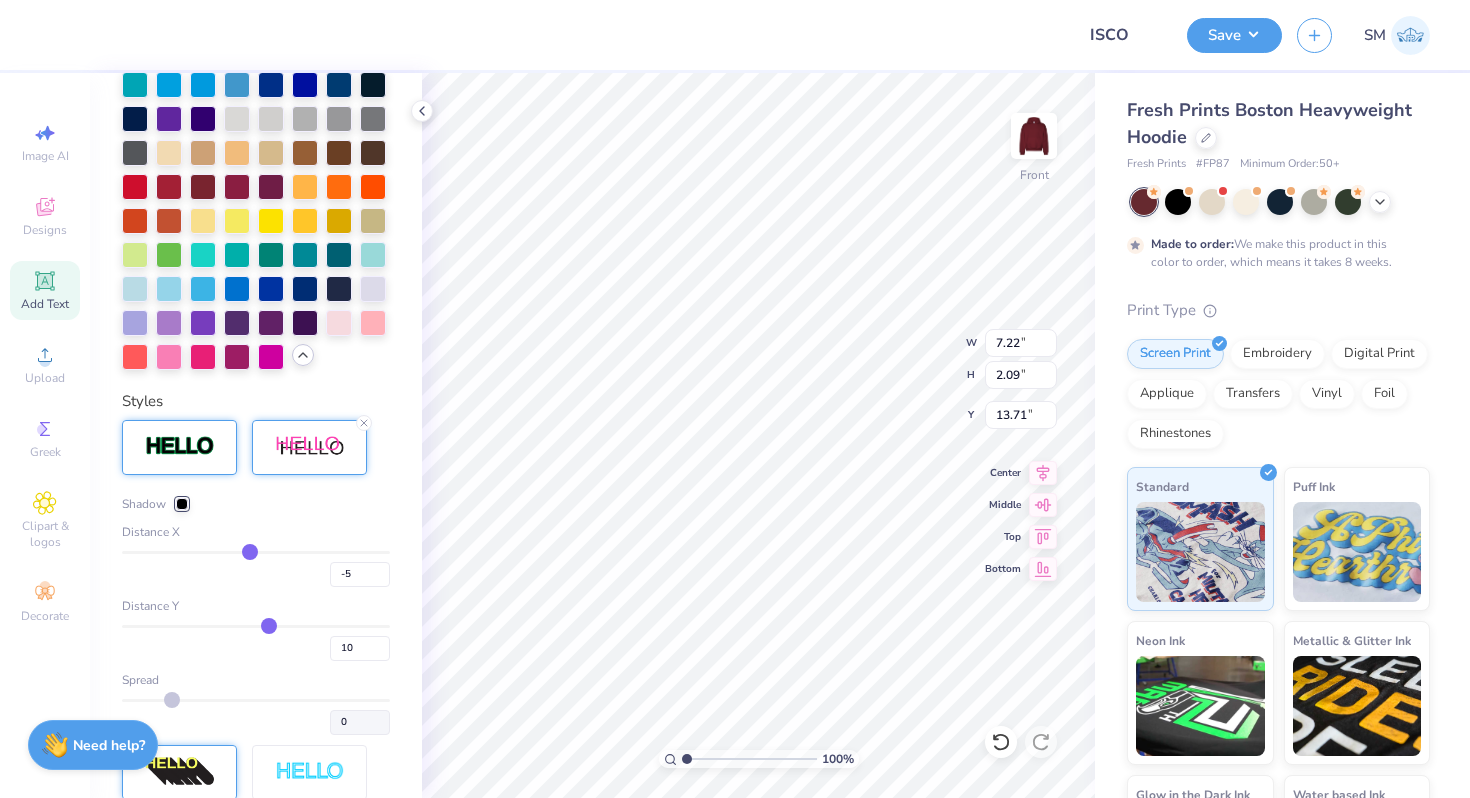 drag, startPoint x: 186, startPoint y: 550, endPoint x: 250, endPoint y: 550, distance: 64 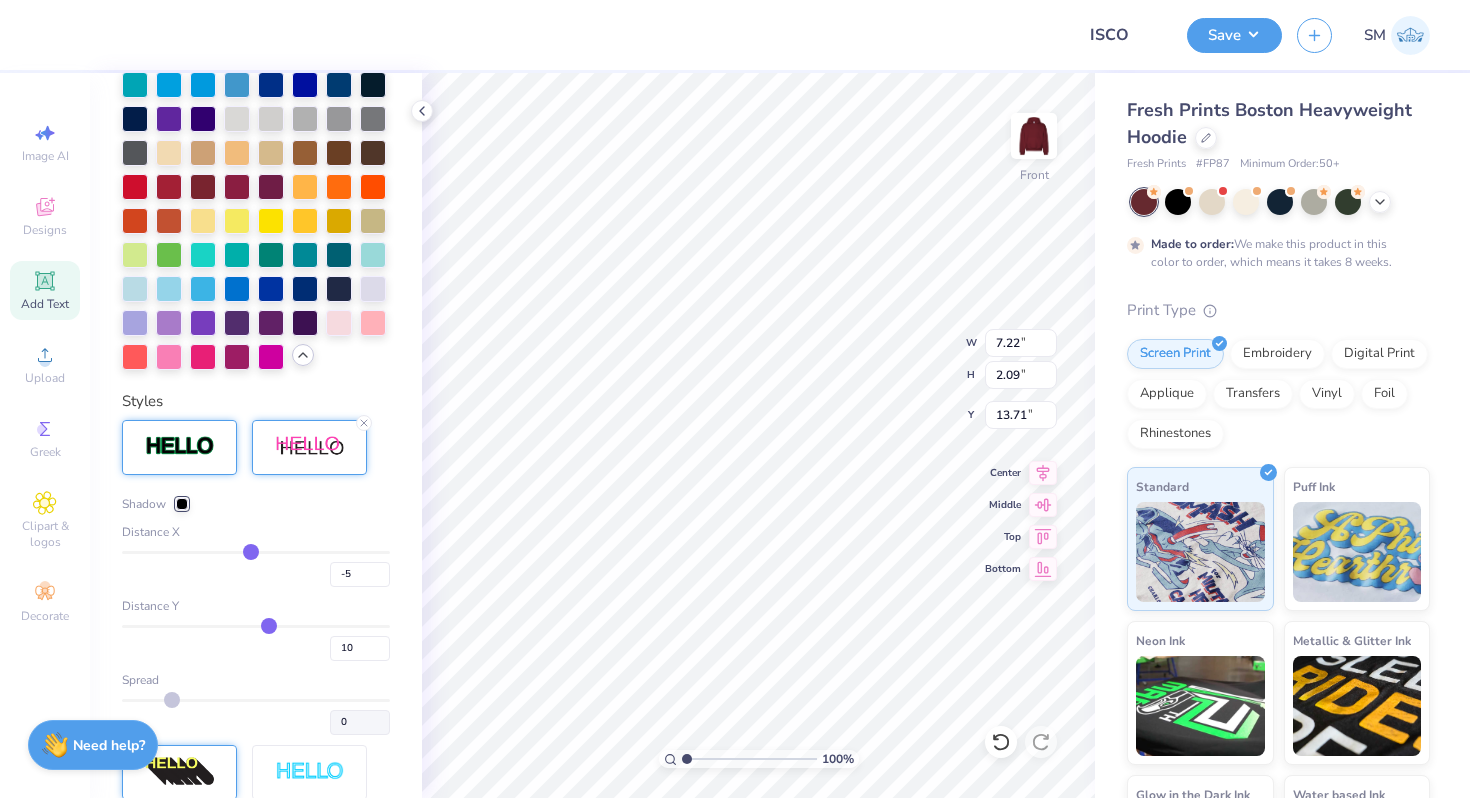 click at bounding box center [256, 552] 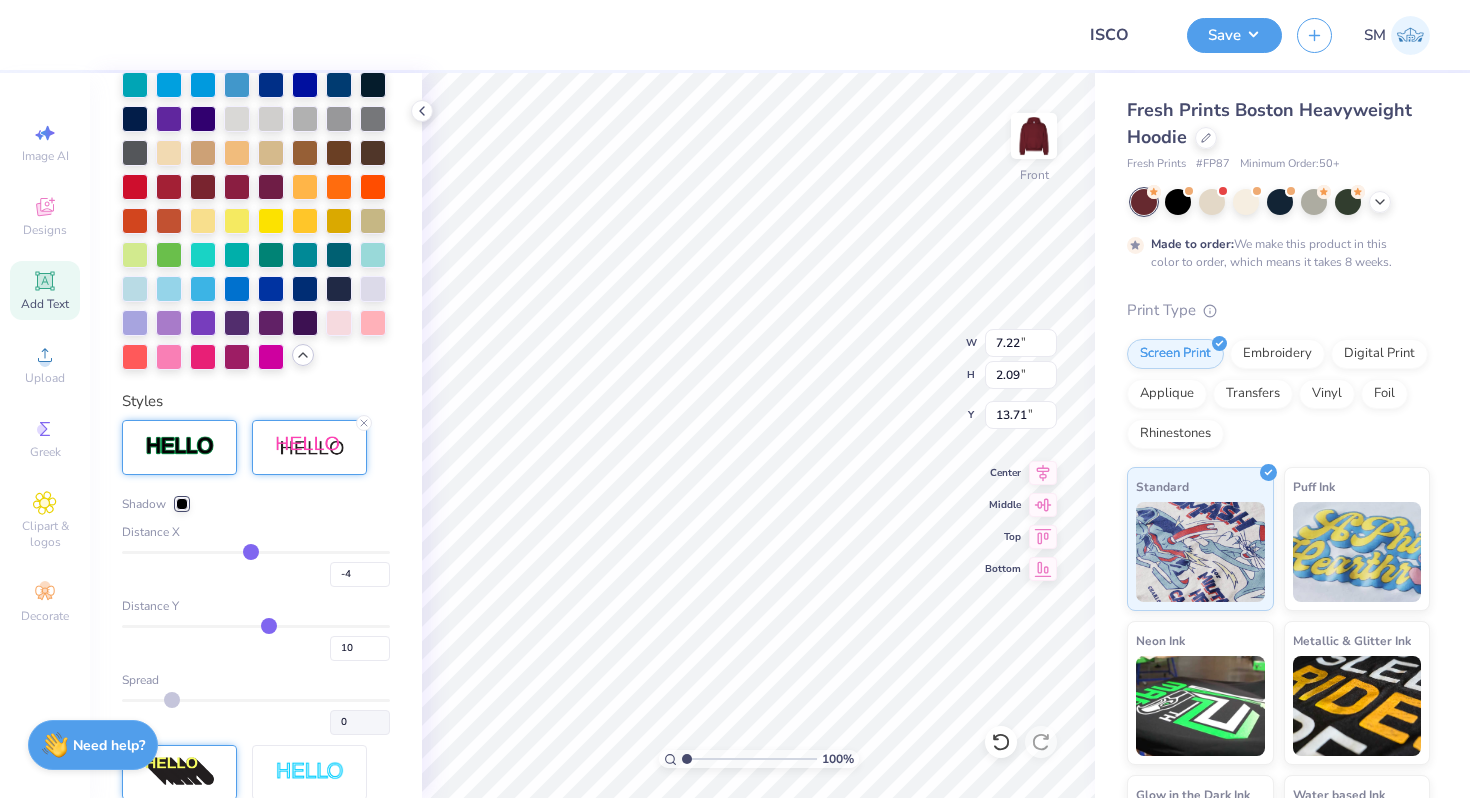 click at bounding box center [256, 552] 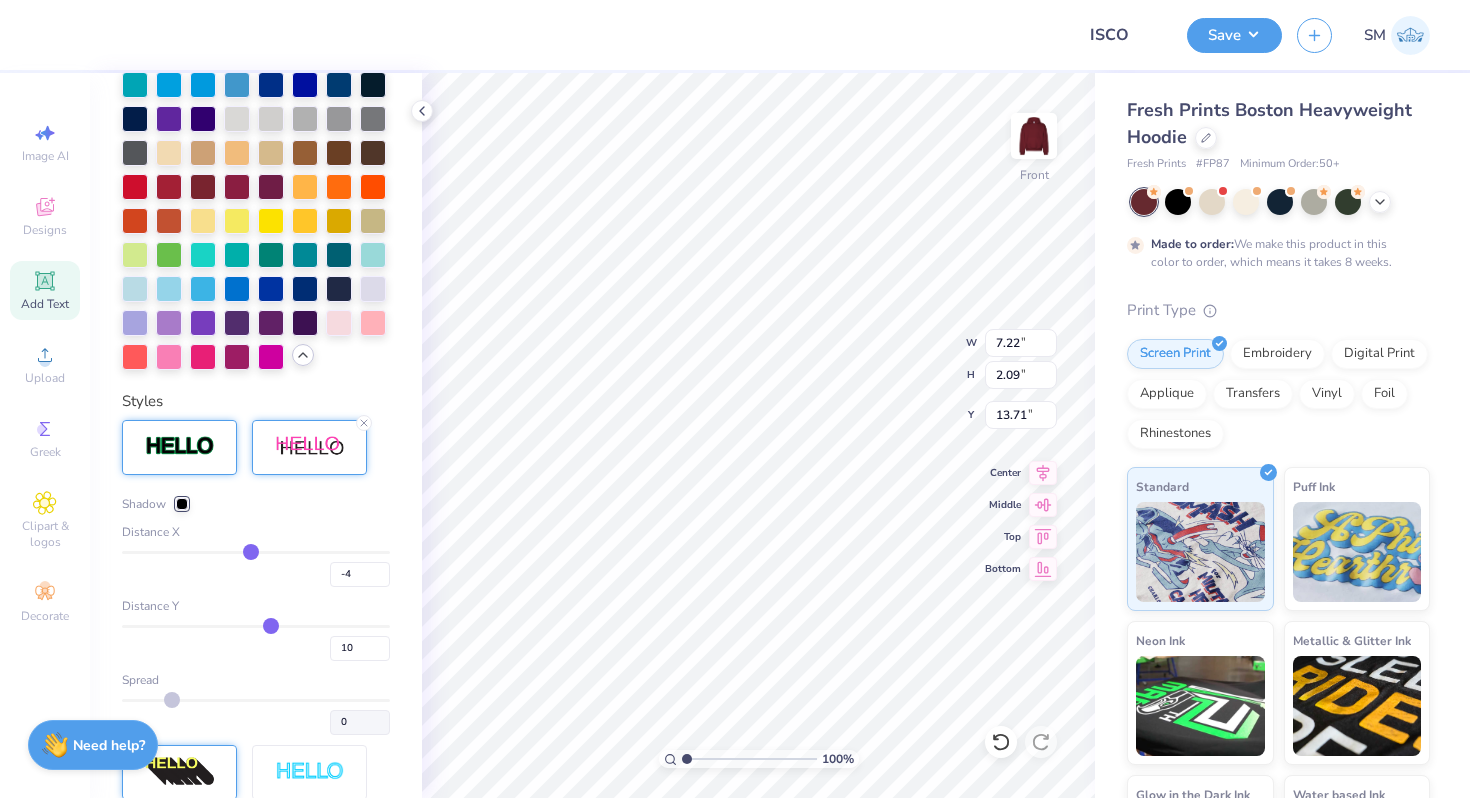 type on "12" 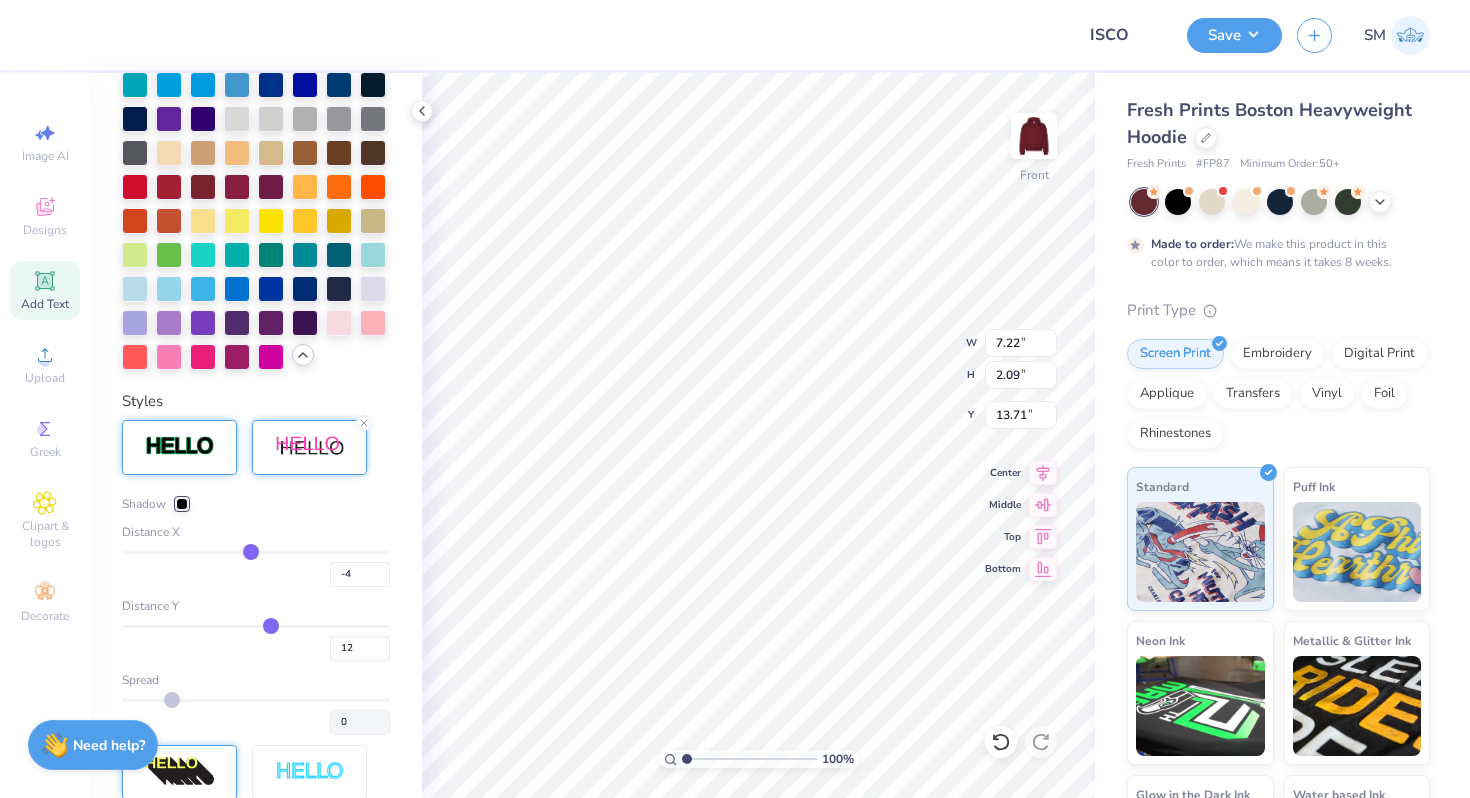 type on "8" 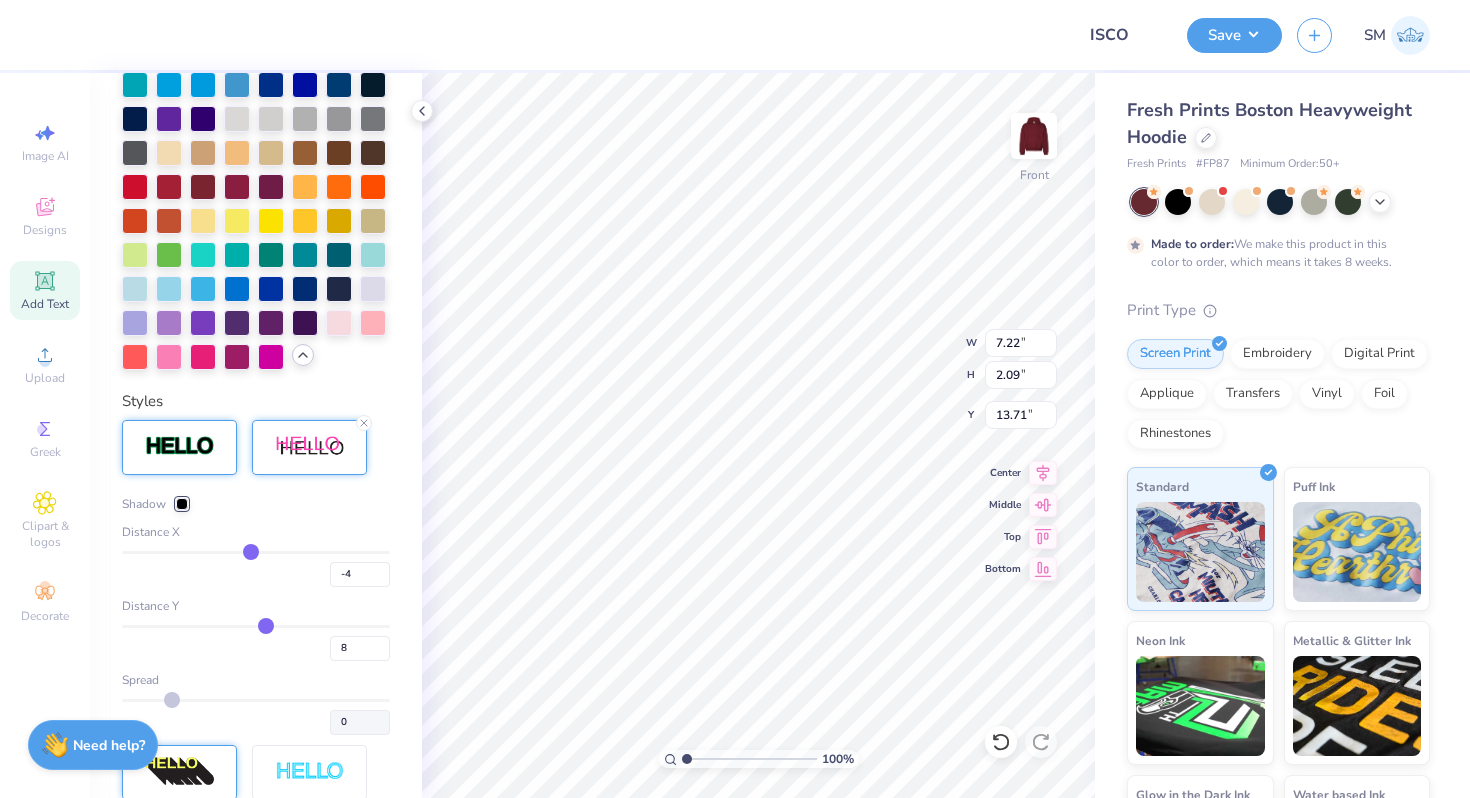 type on "4" 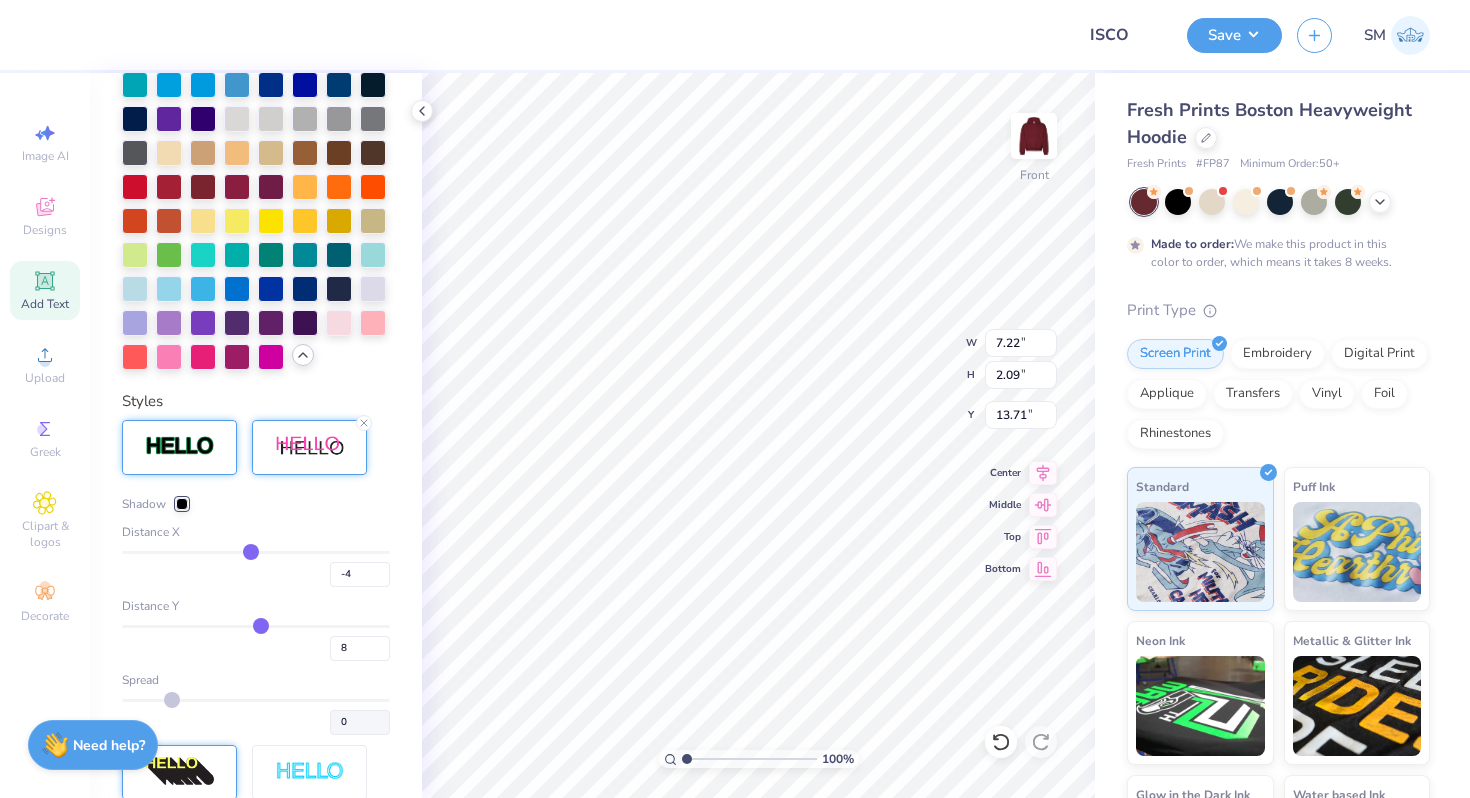 type on "4" 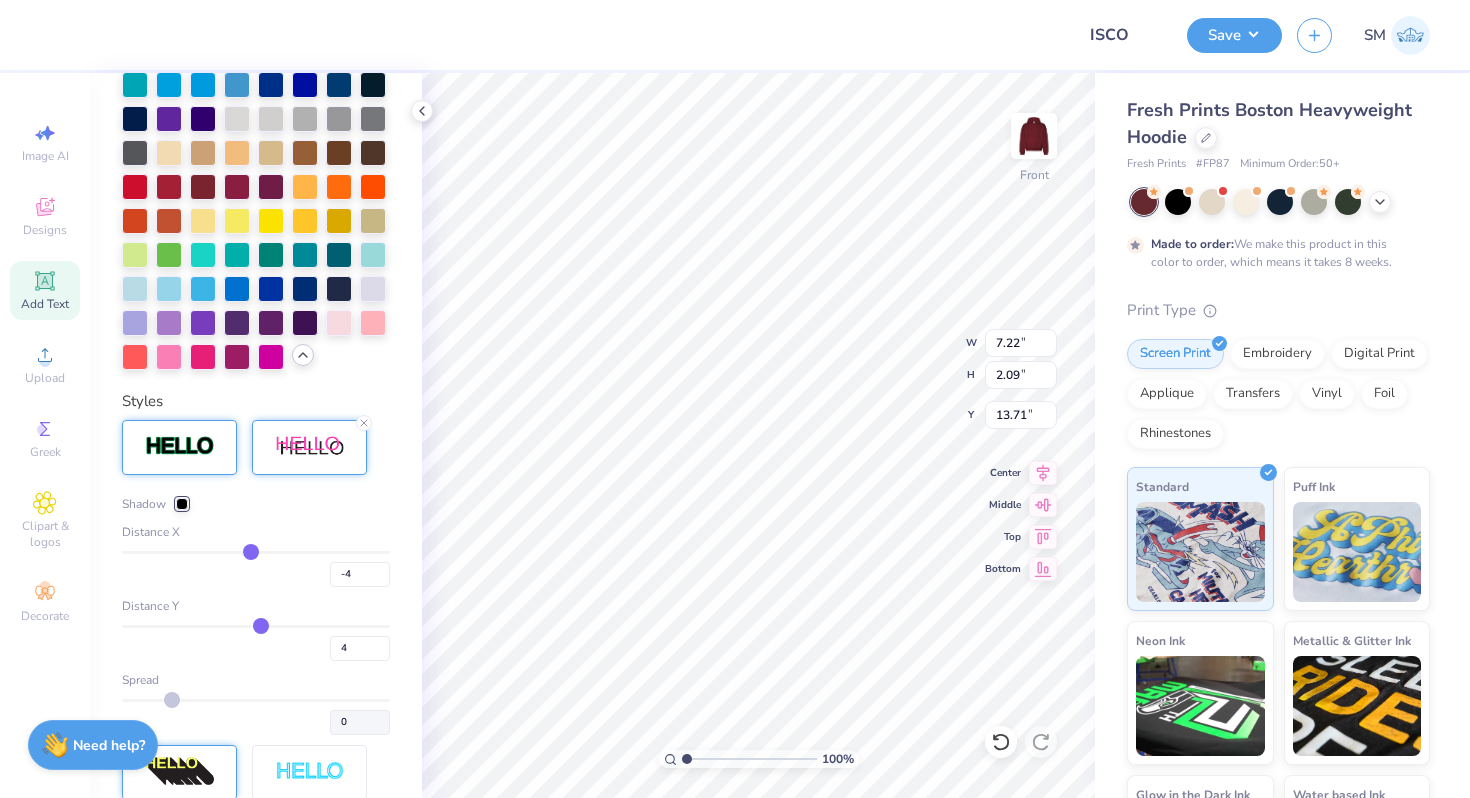type on "1" 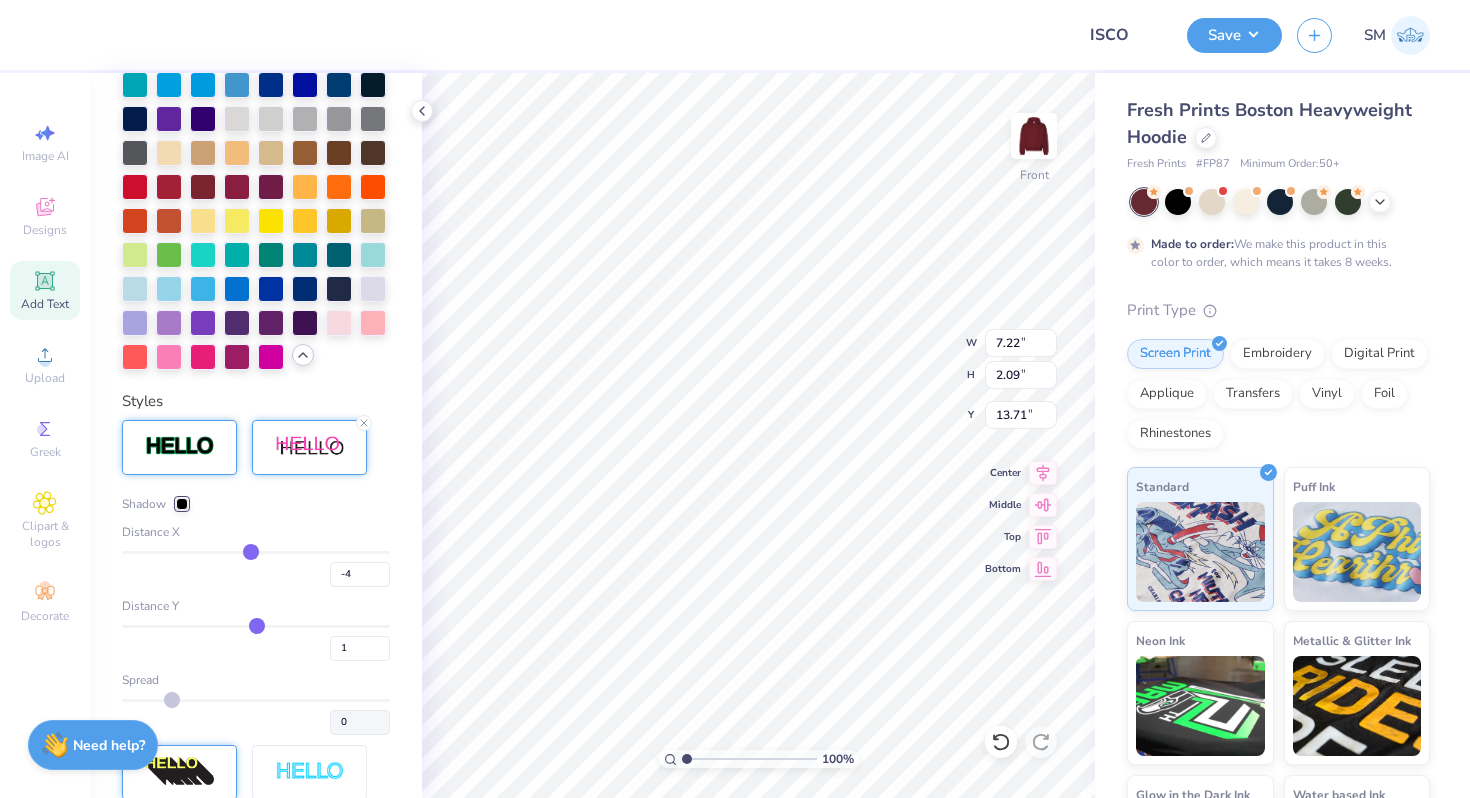 type on "-2" 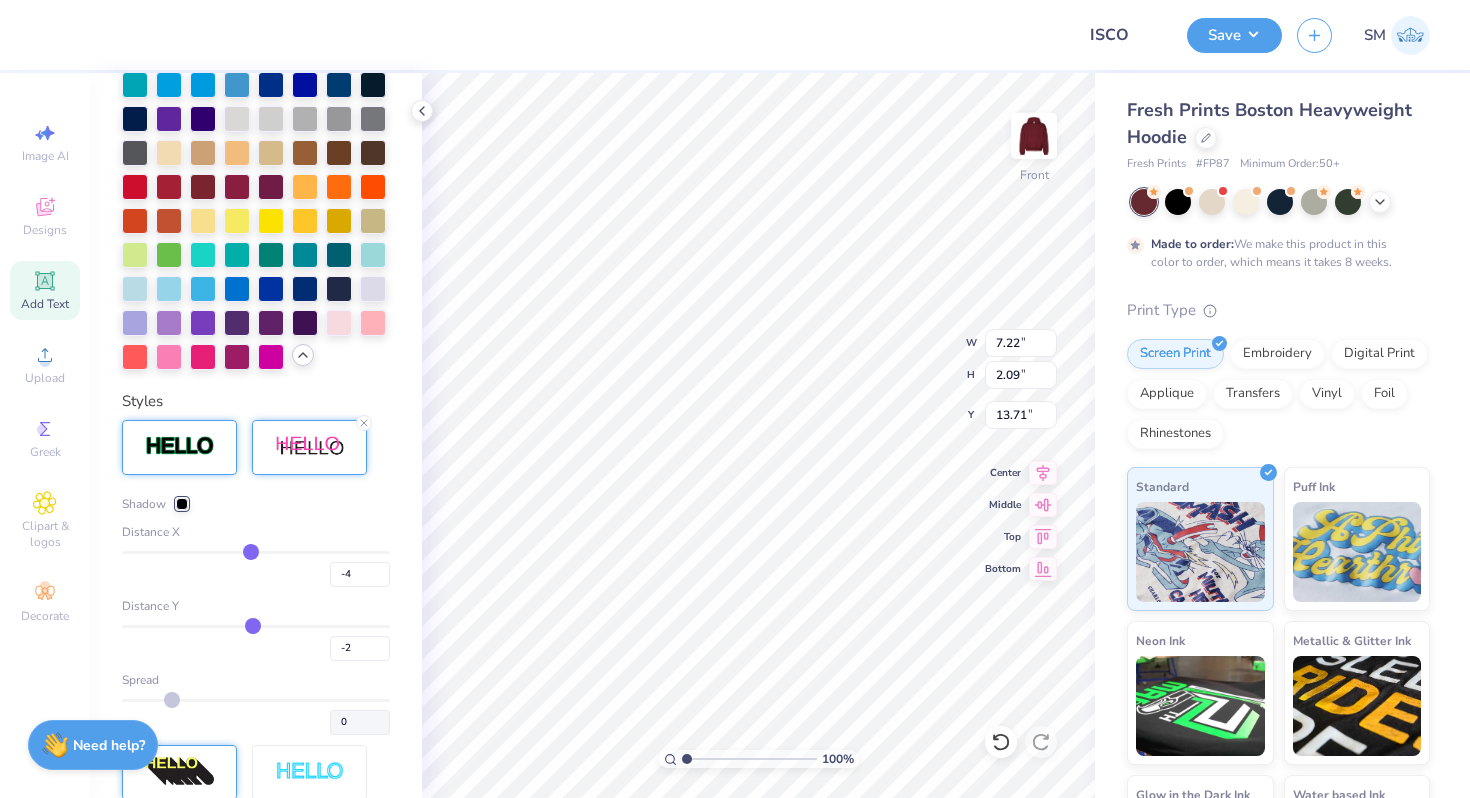 type on "-4" 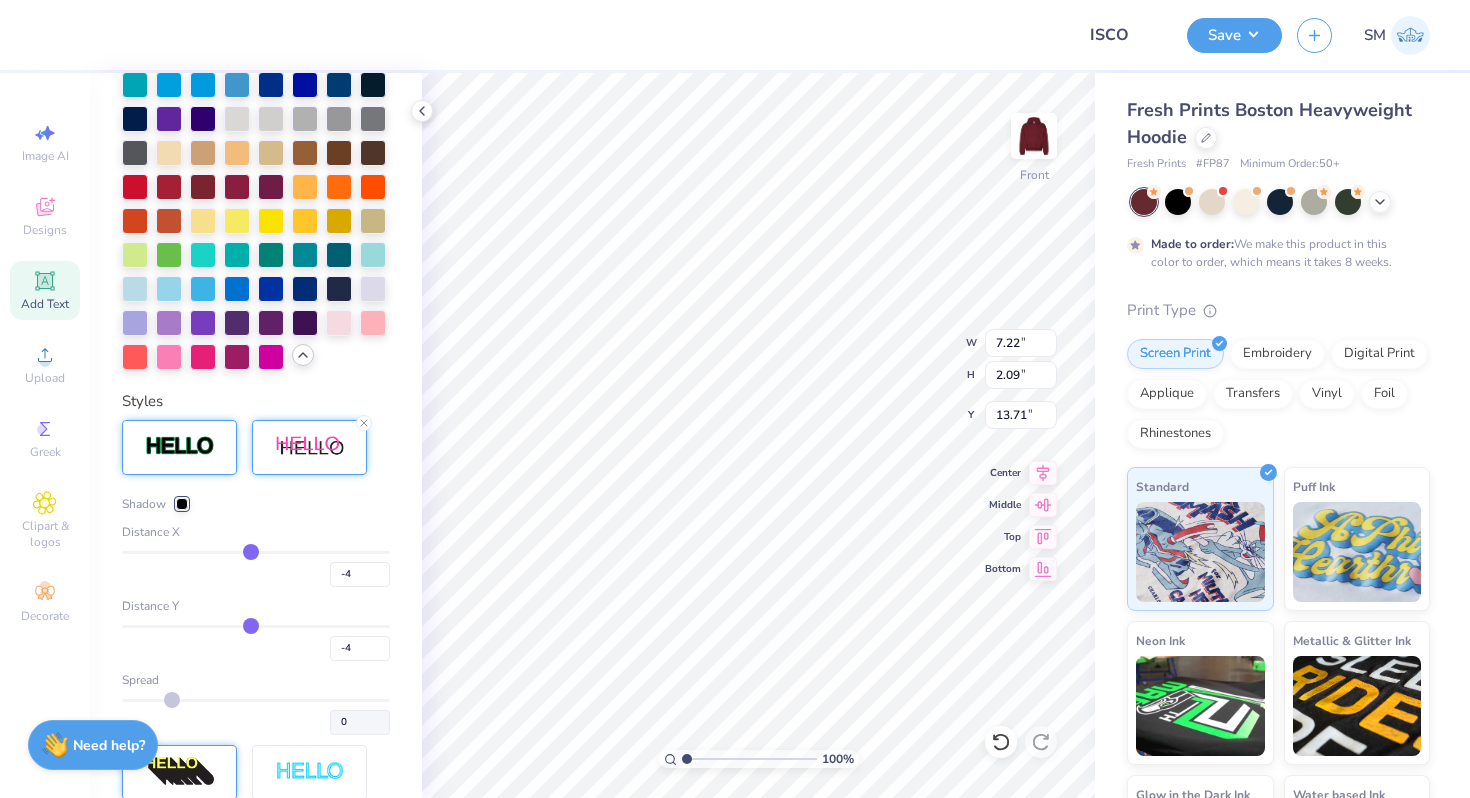 drag, startPoint x: 272, startPoint y: 618, endPoint x: 251, endPoint y: 618, distance: 21 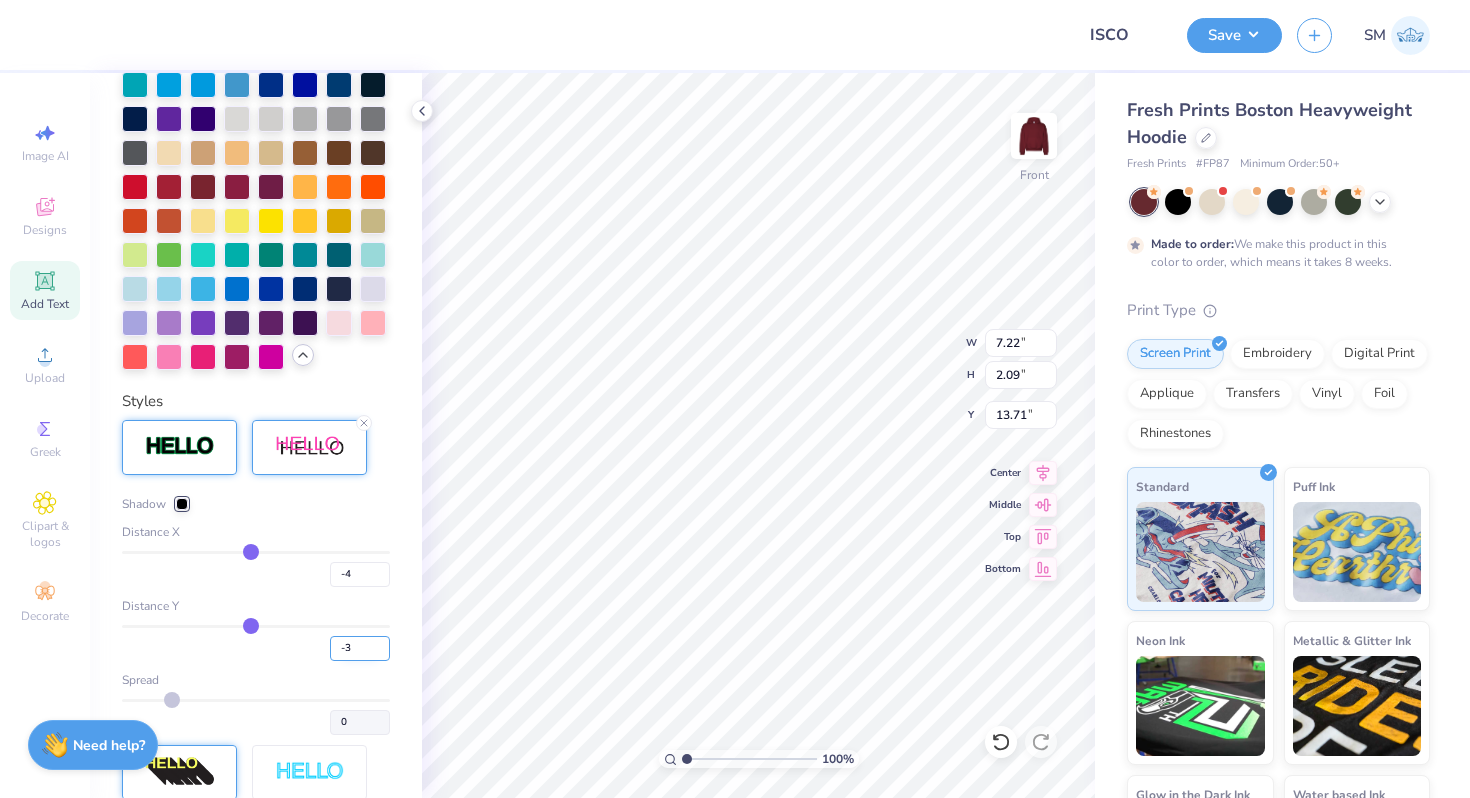click on "-3" at bounding box center [360, 648] 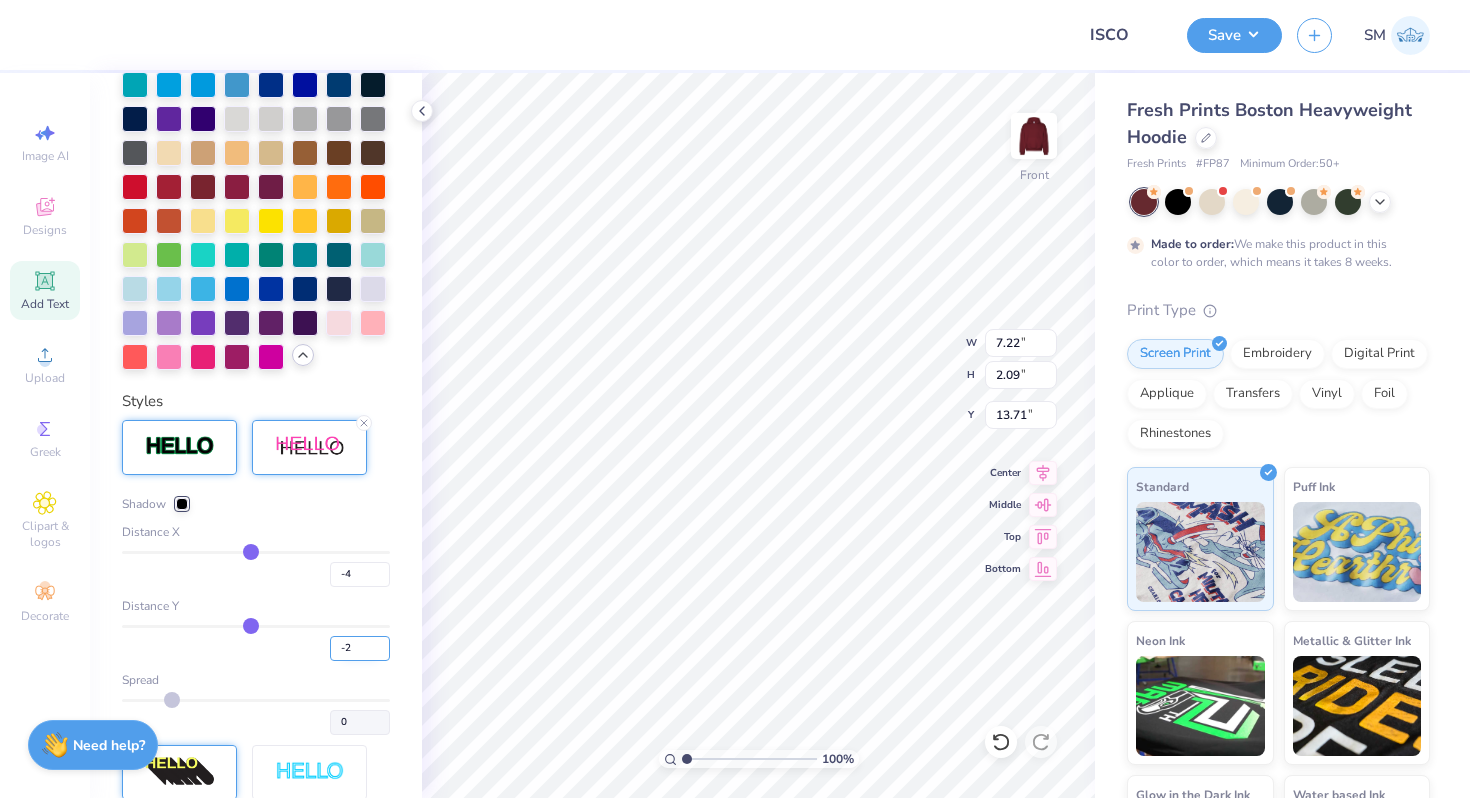 click on "-2" at bounding box center [360, 648] 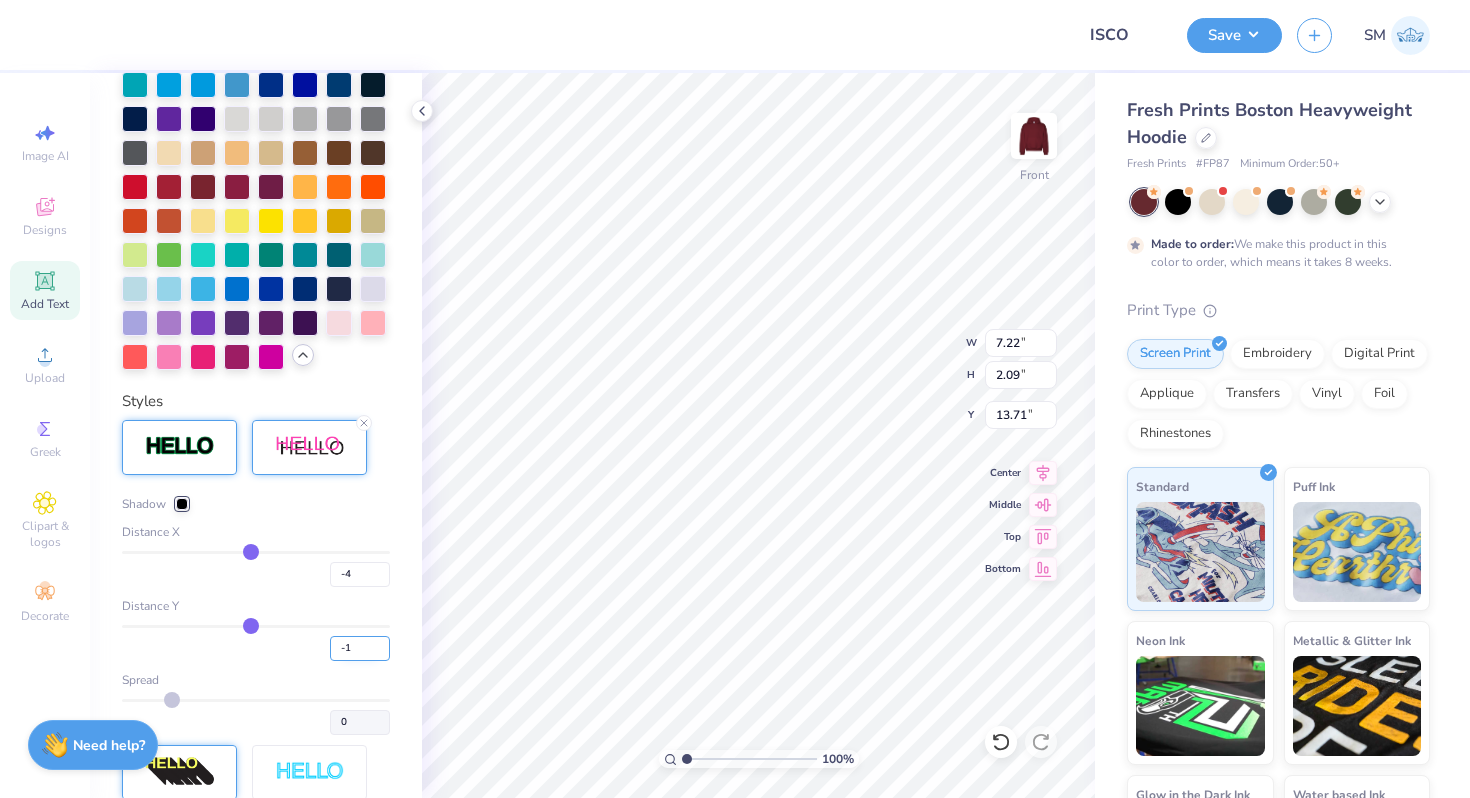 click on "-1" at bounding box center [360, 648] 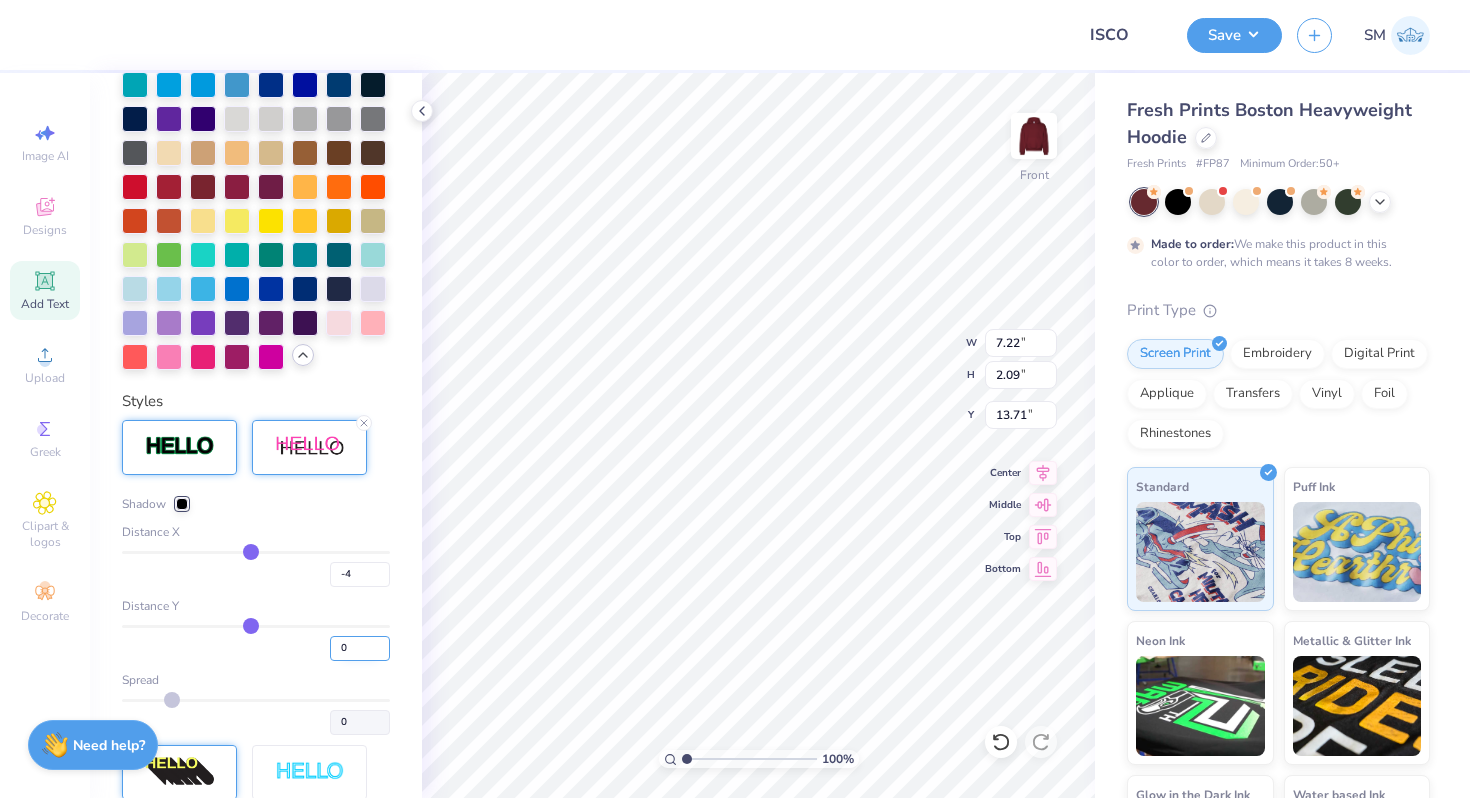 click on "0" at bounding box center [360, 648] 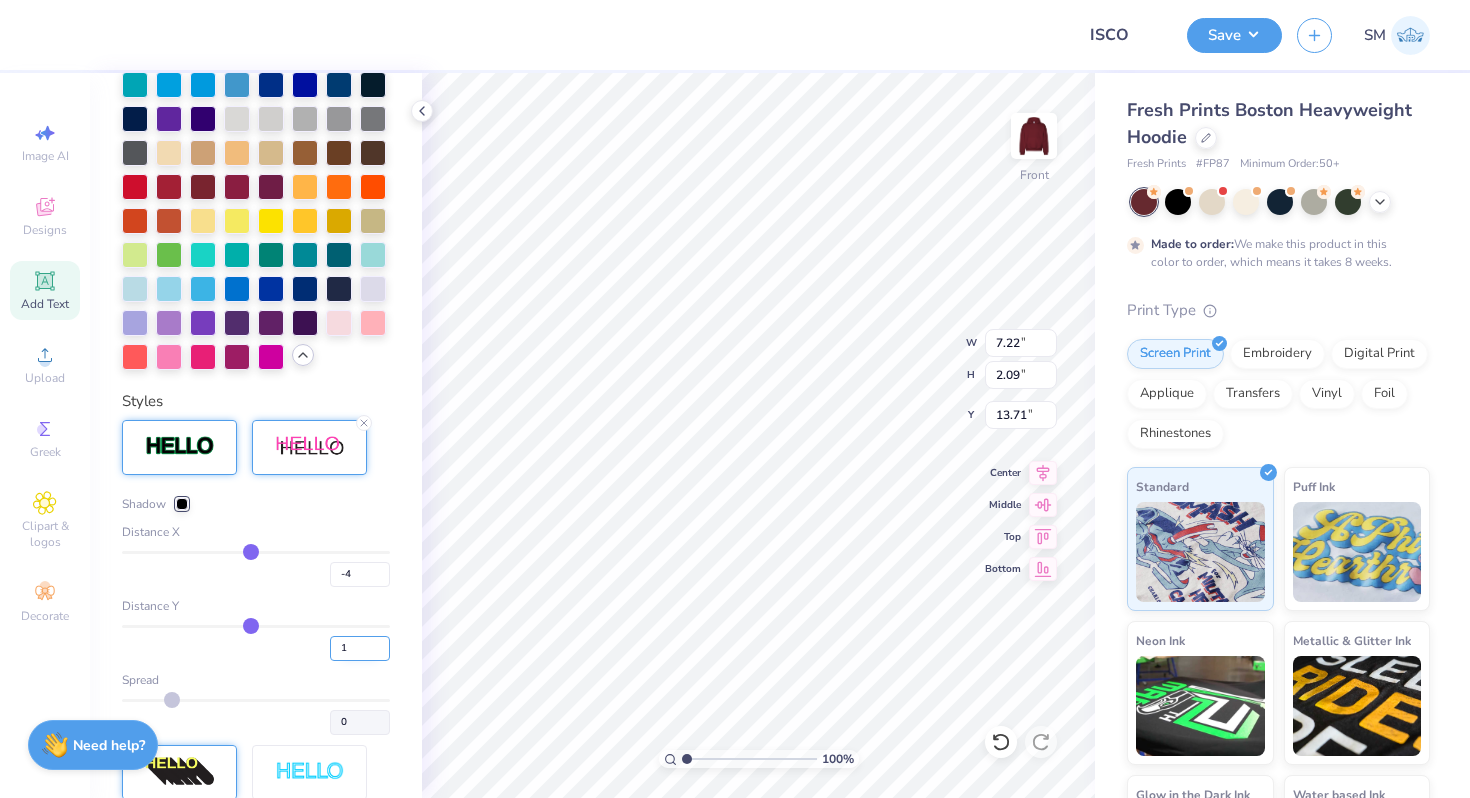 click on "1" at bounding box center [360, 648] 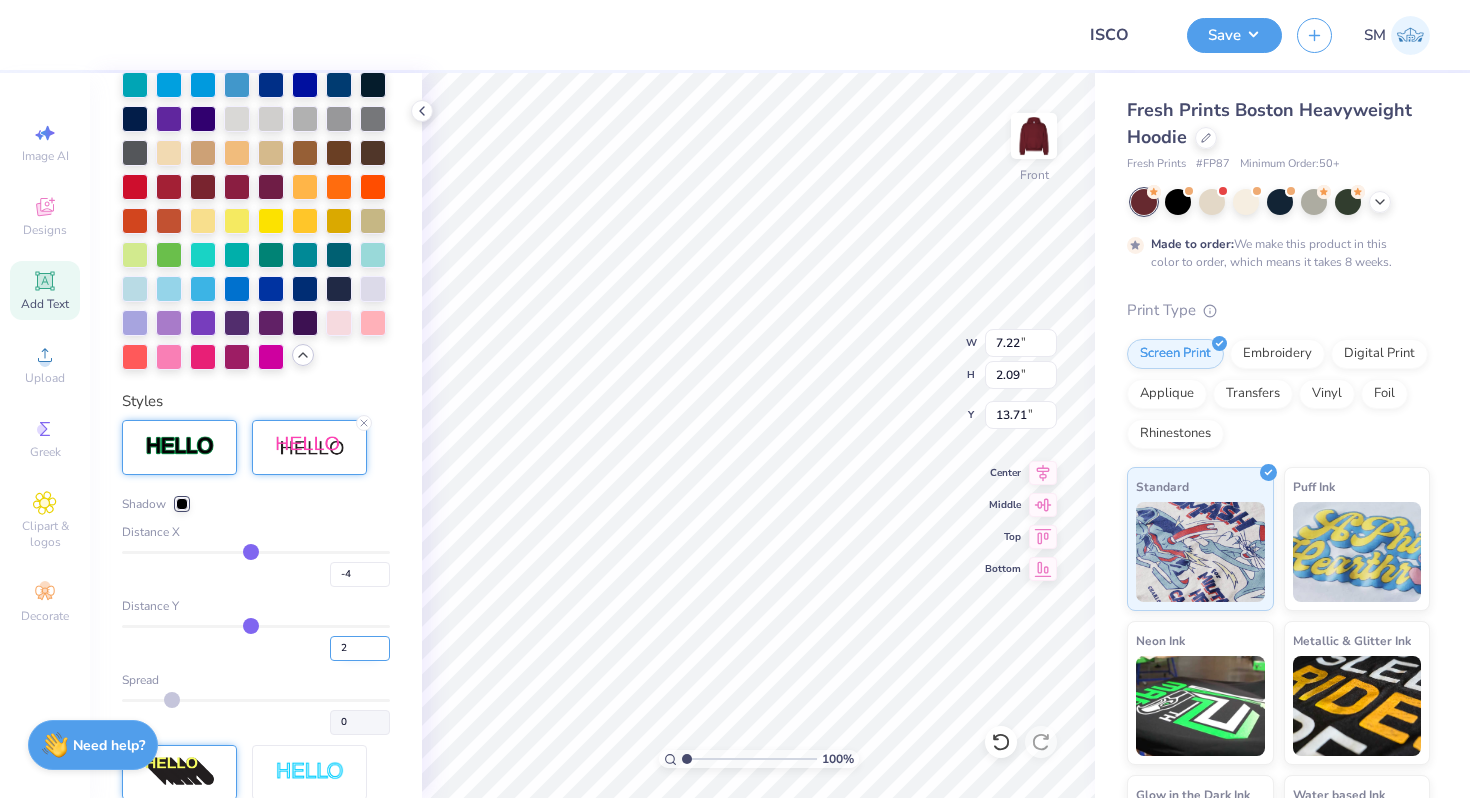 click on "2" at bounding box center (360, 648) 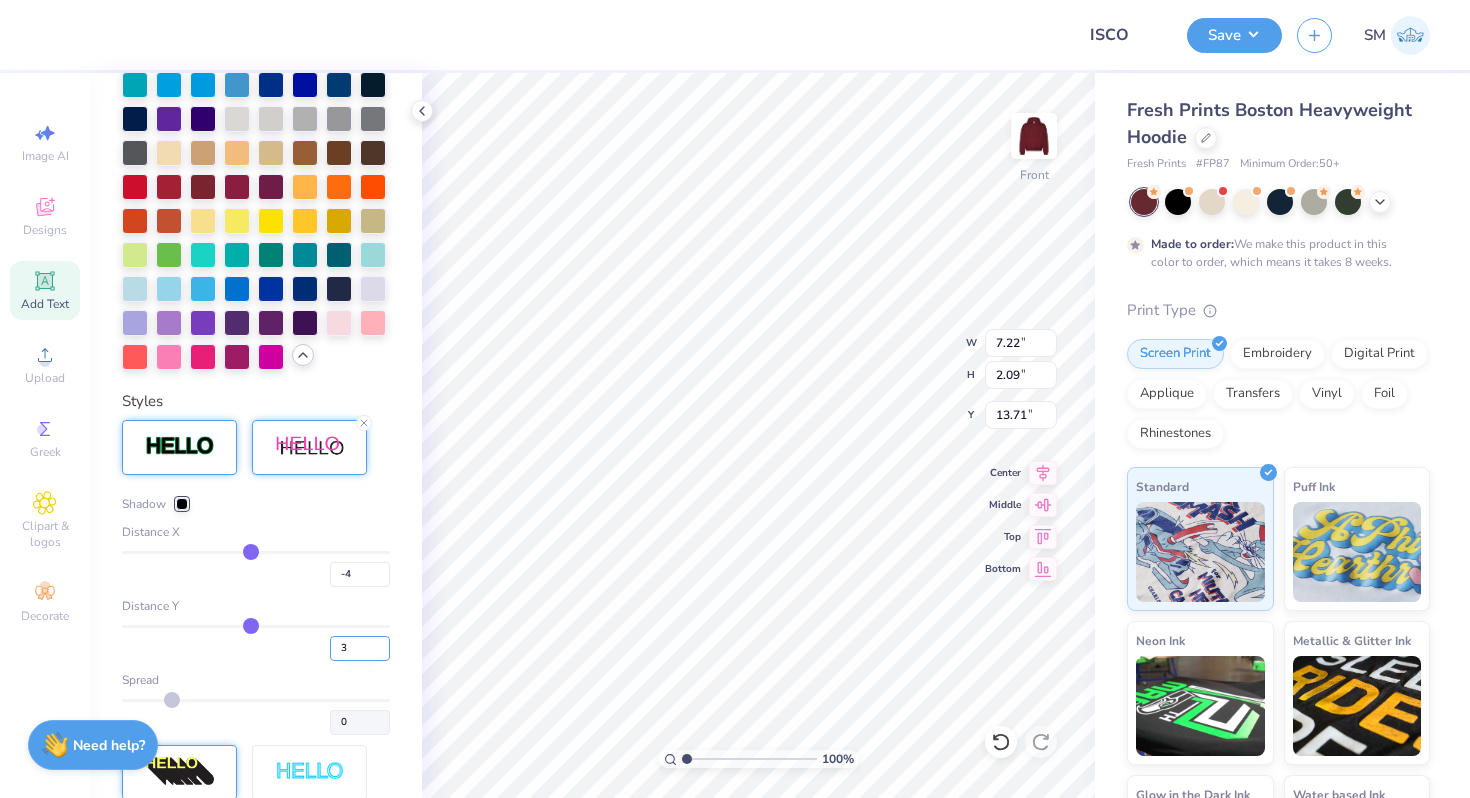 click on "3" at bounding box center [360, 648] 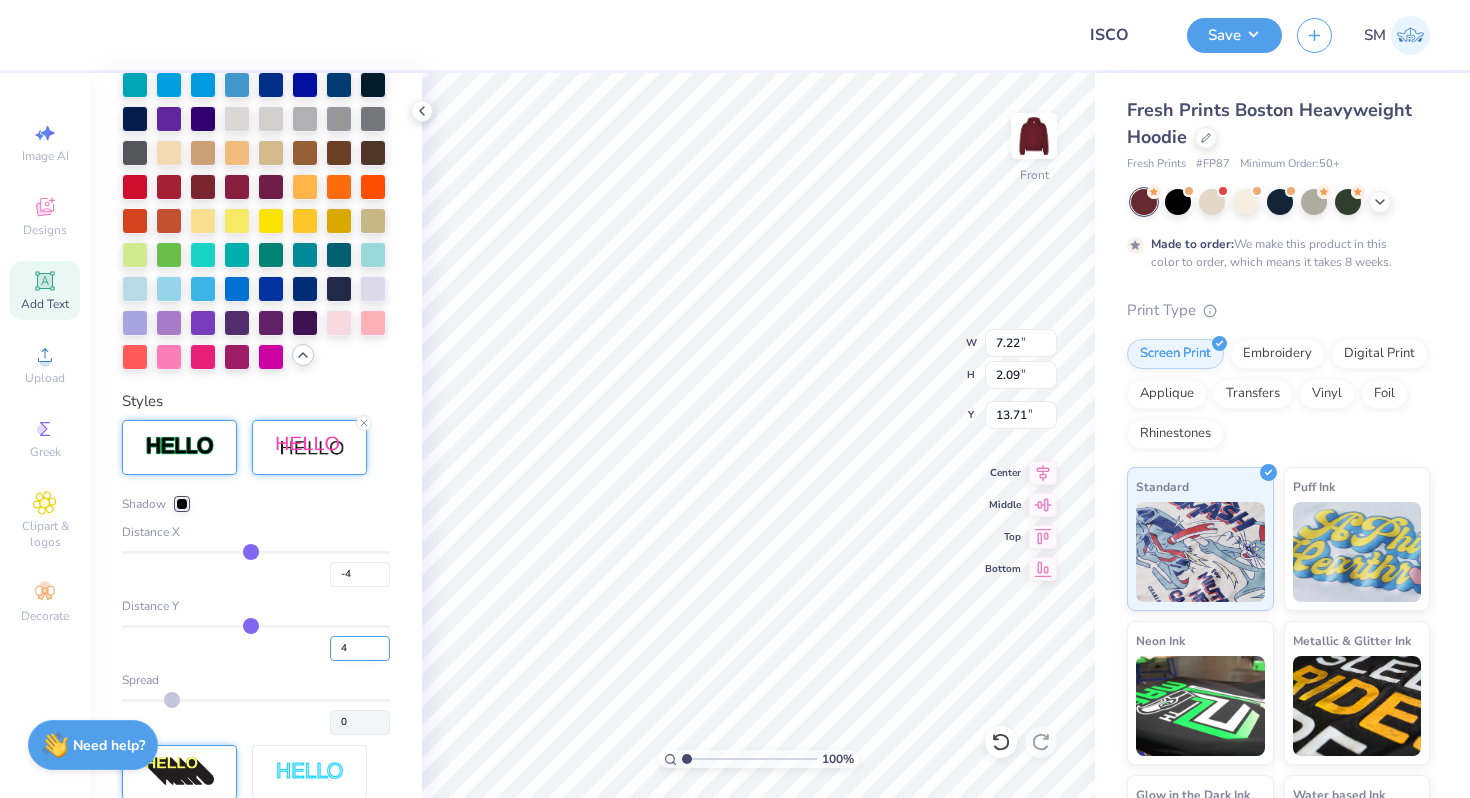 type on "4" 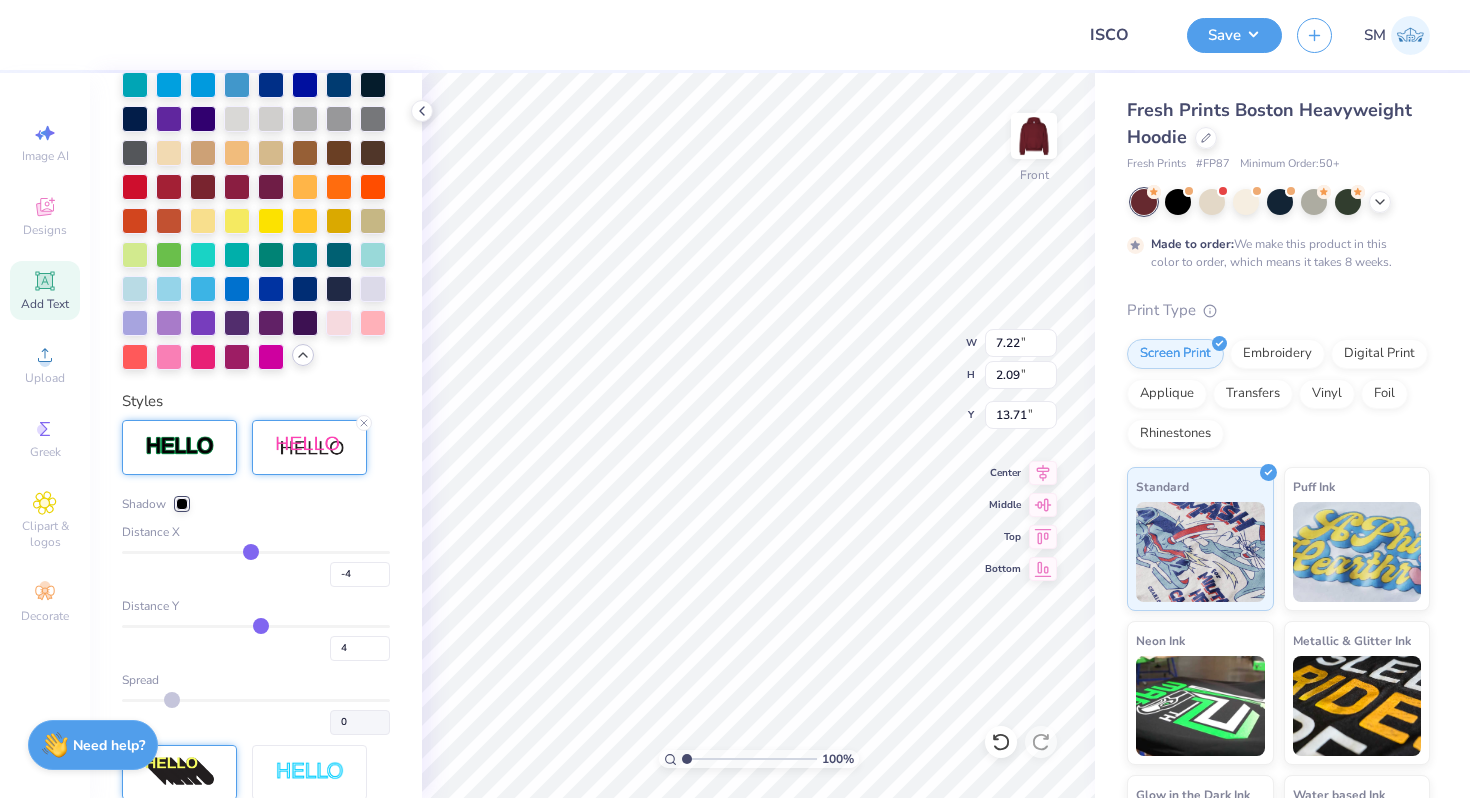 type on "-5" 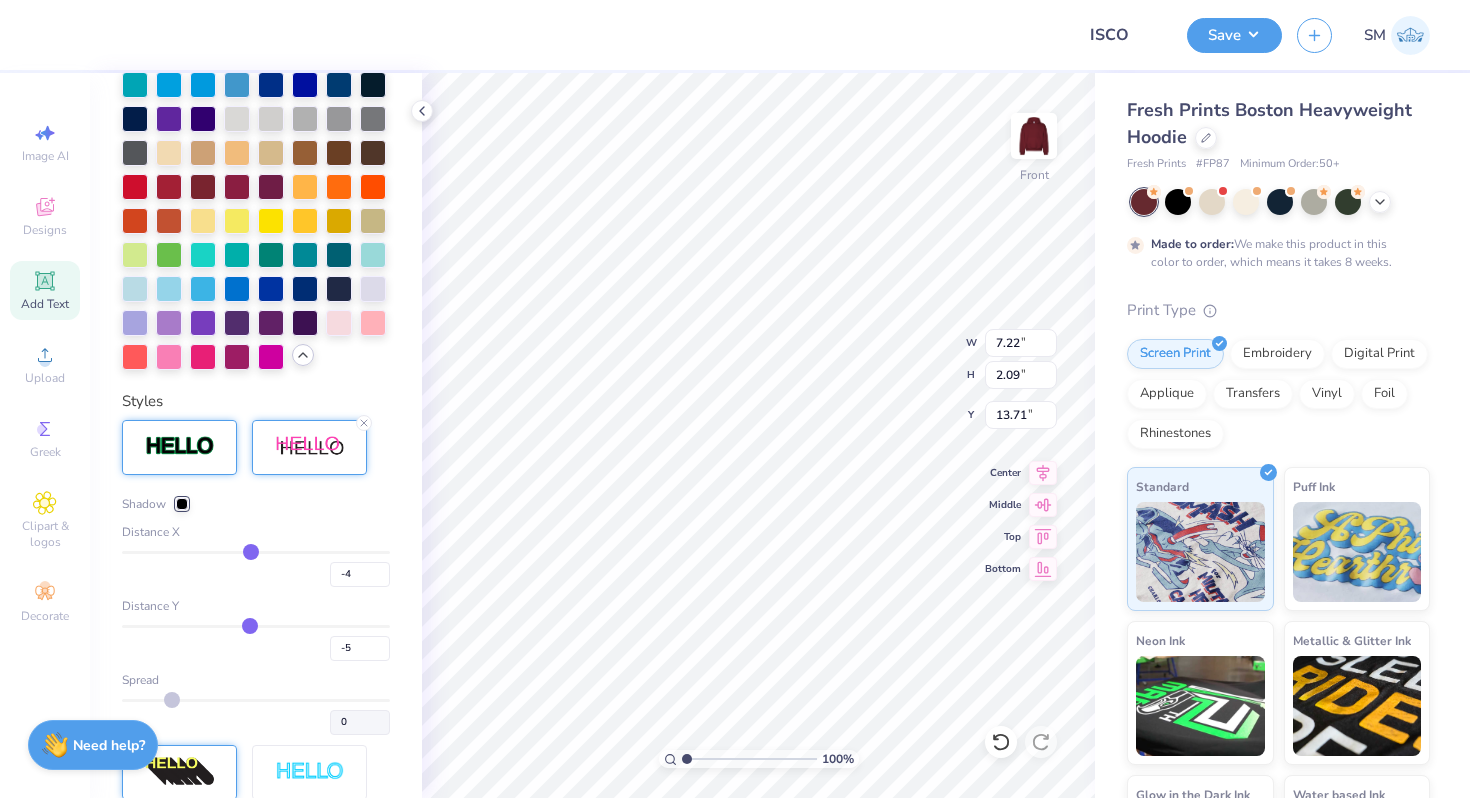 type on "-4" 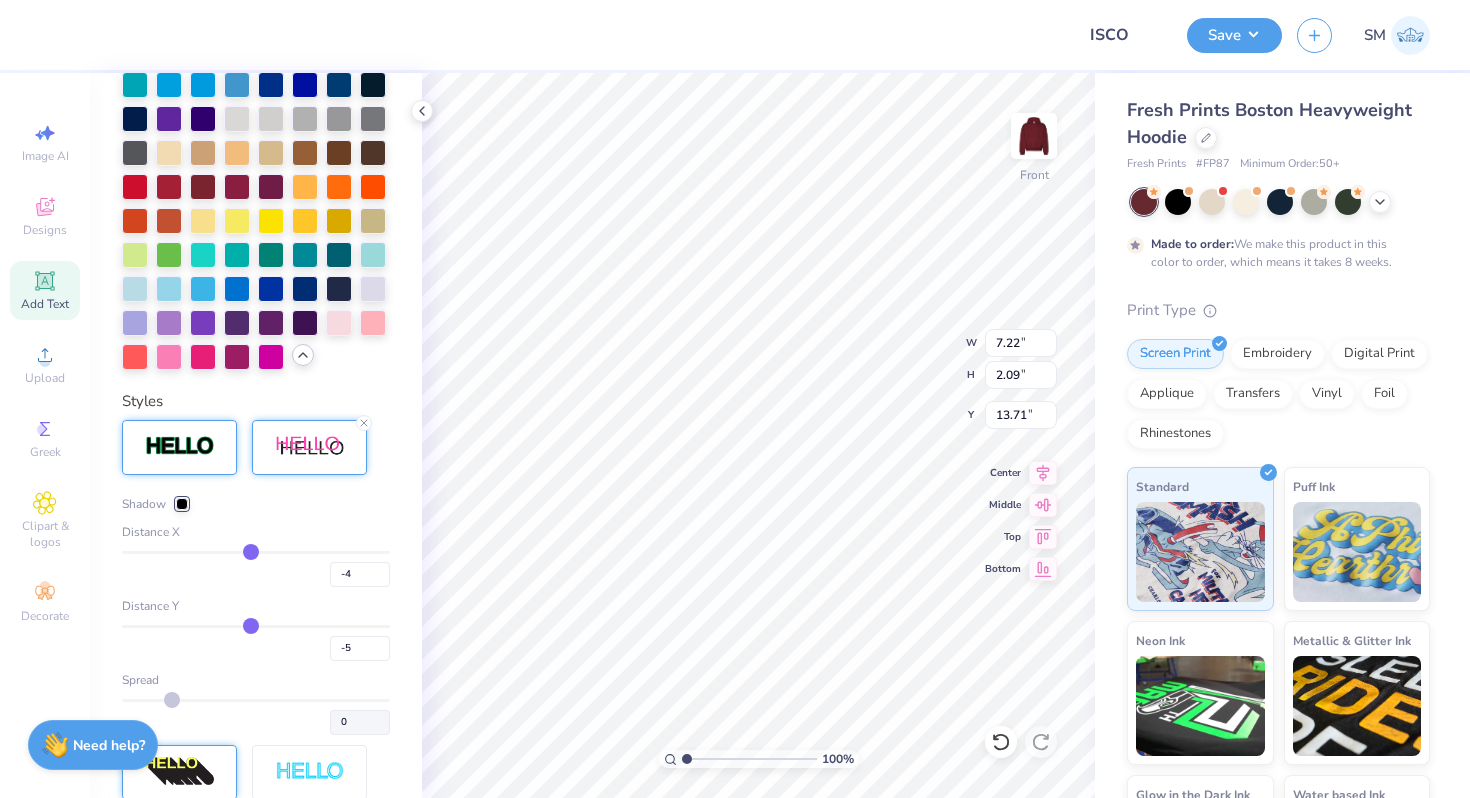 type on "-4" 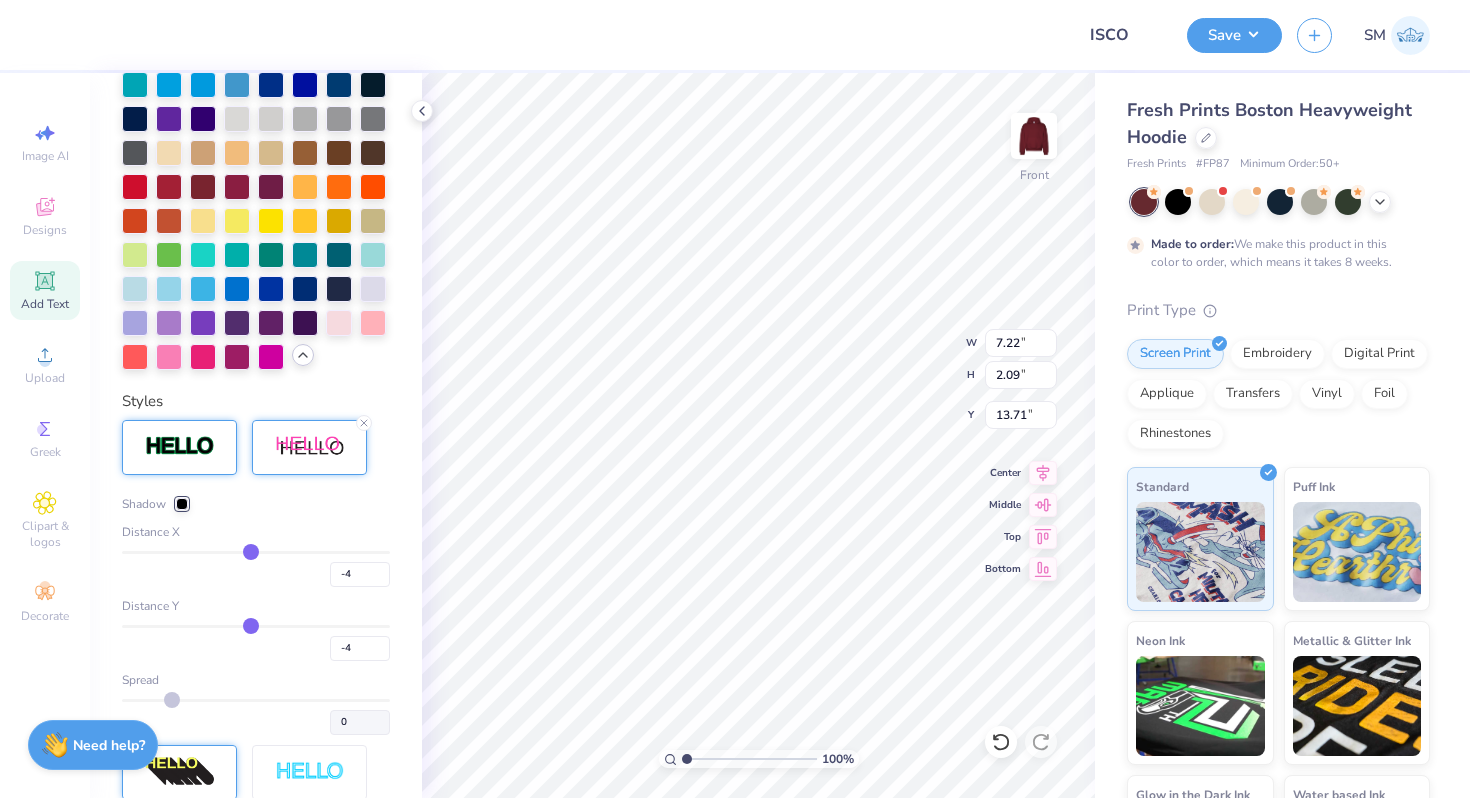type on "-3" 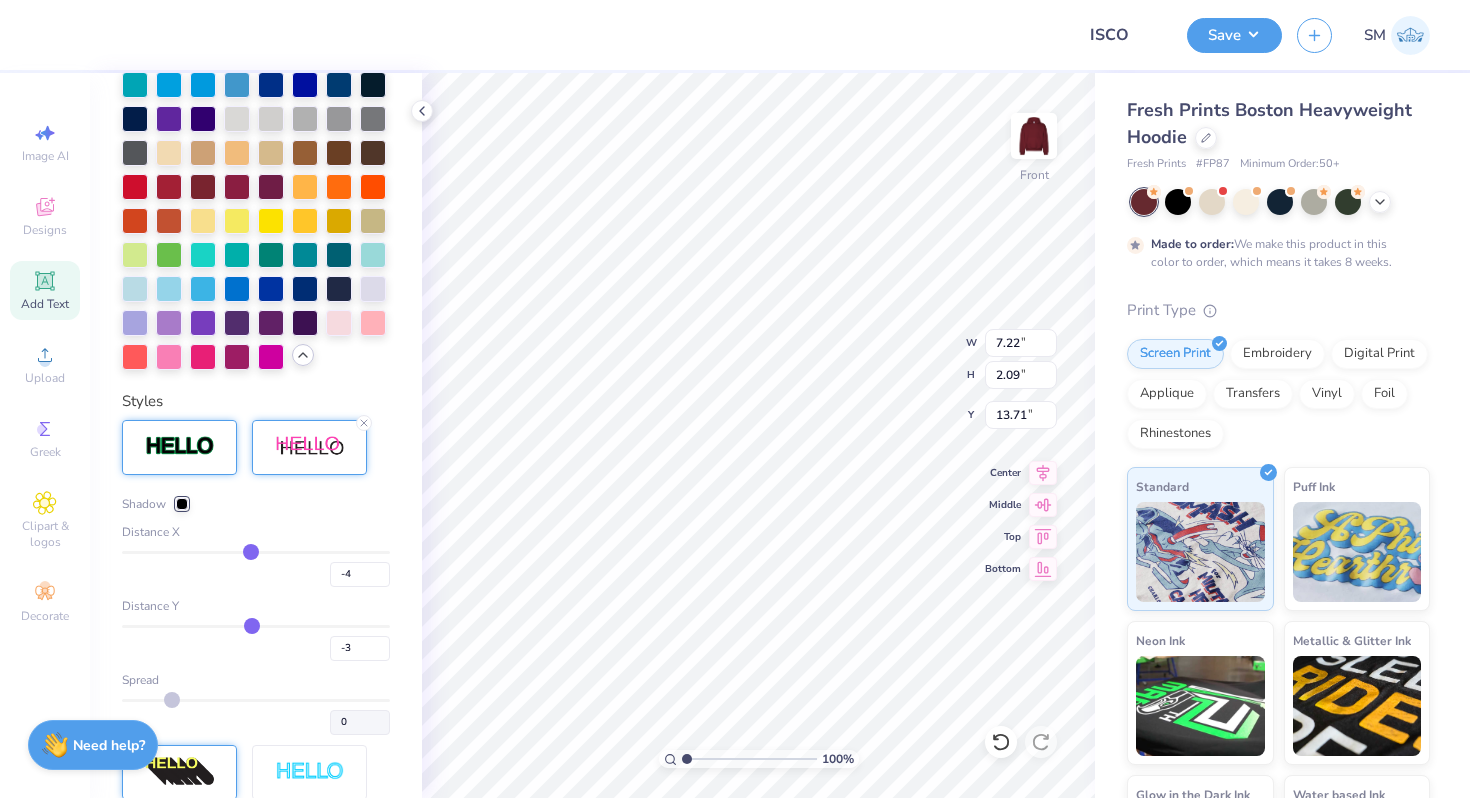 type on "-2" 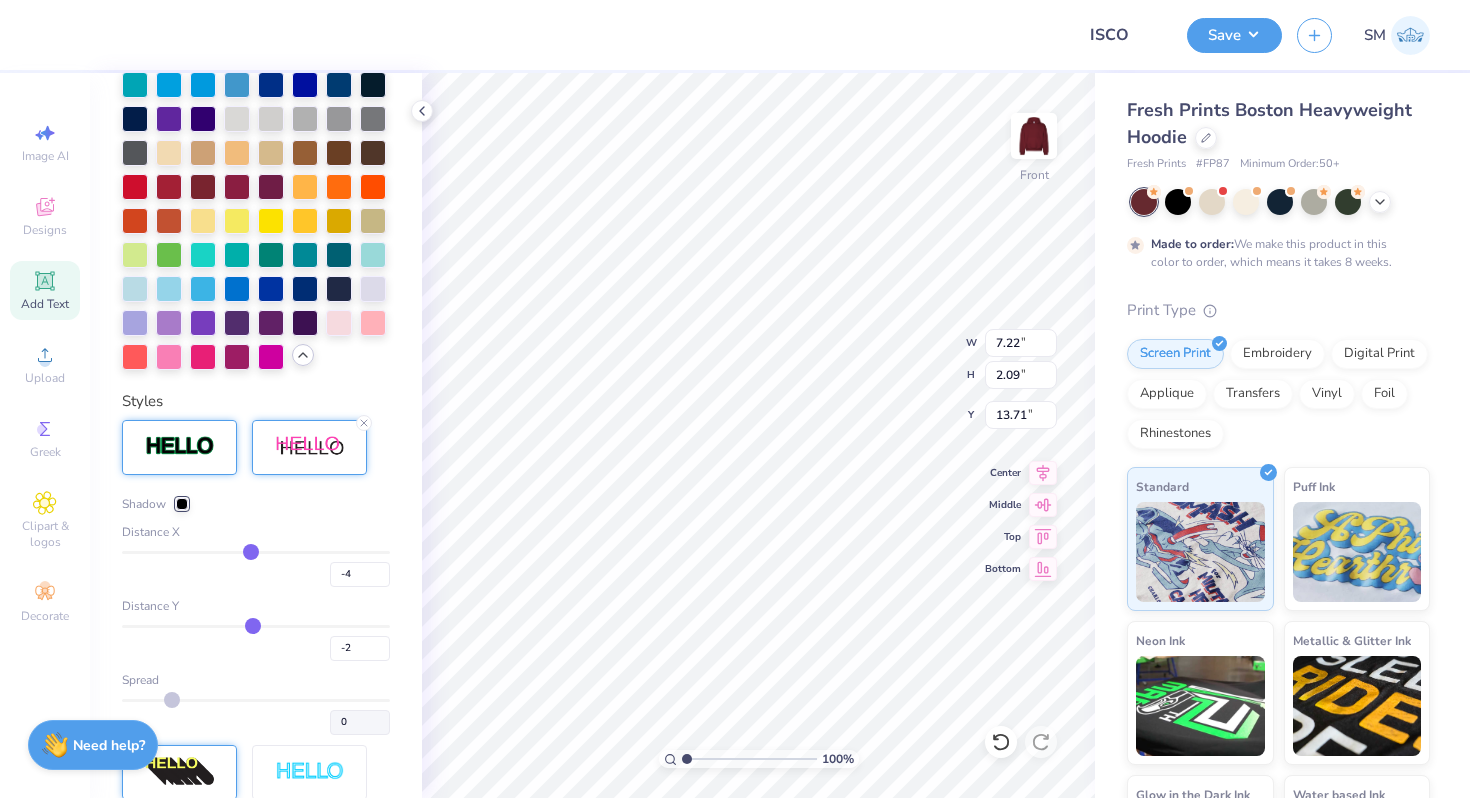 type on "-2" 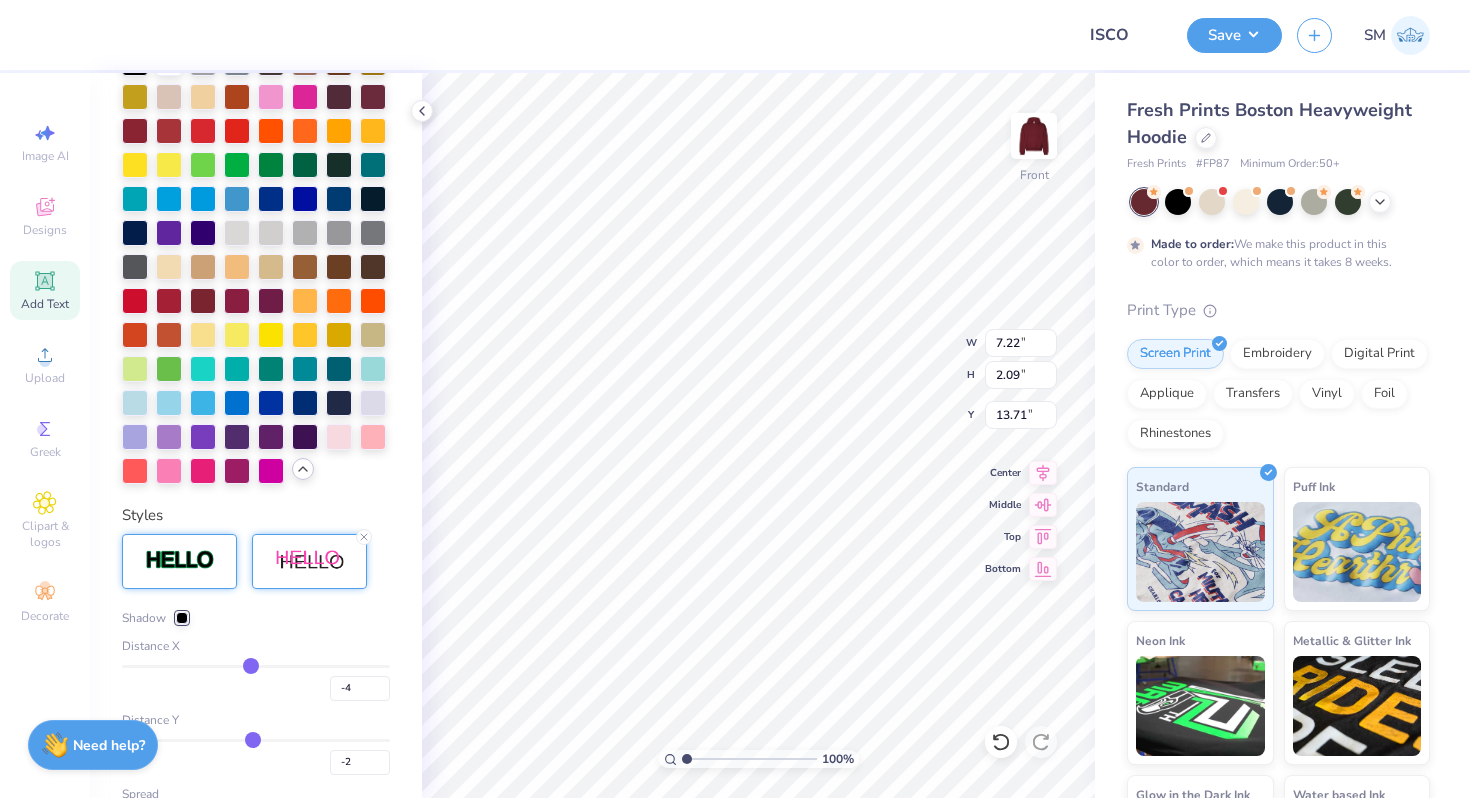 scroll, scrollTop: 643, scrollLeft: 0, axis: vertical 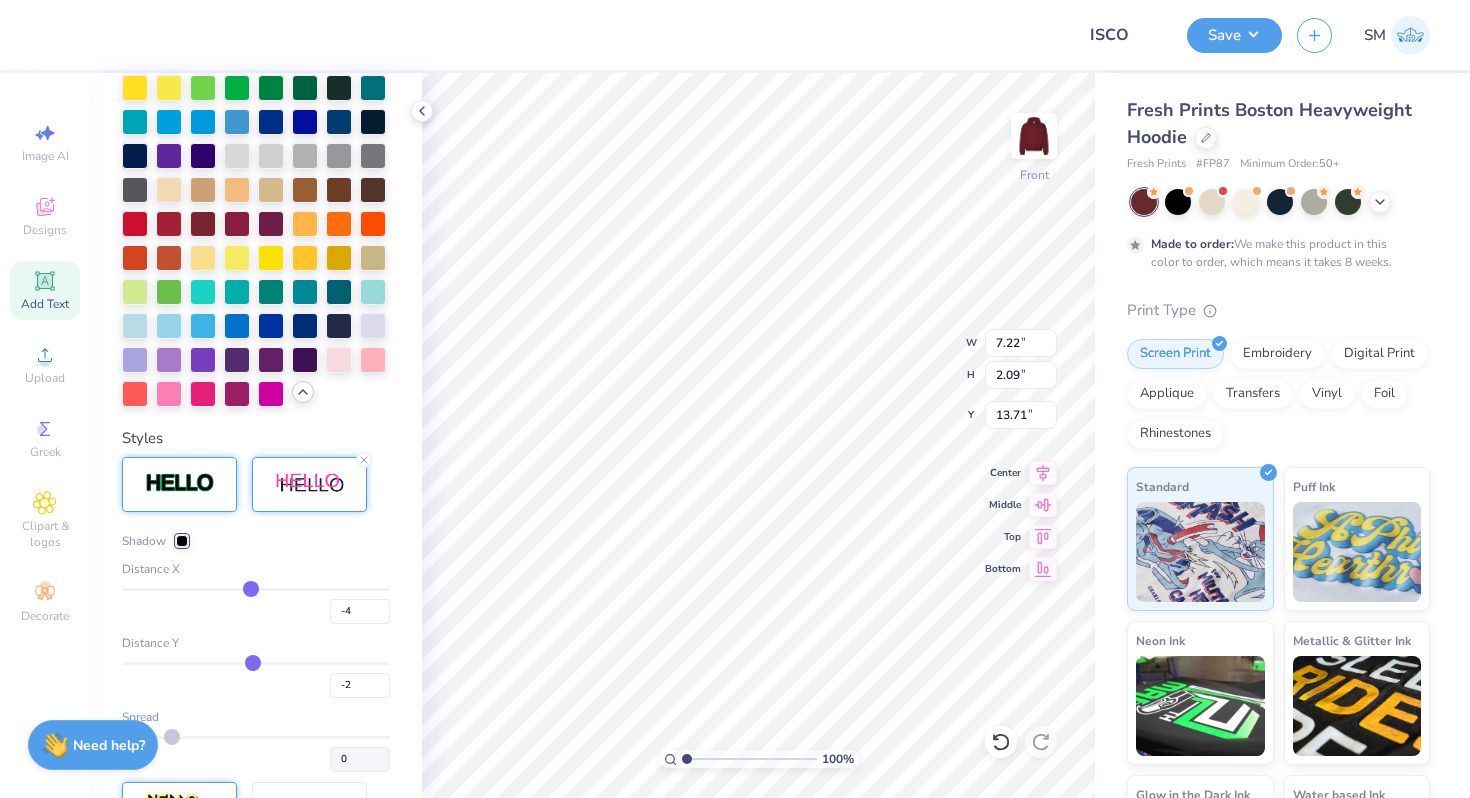 click at bounding box center (182, 541) 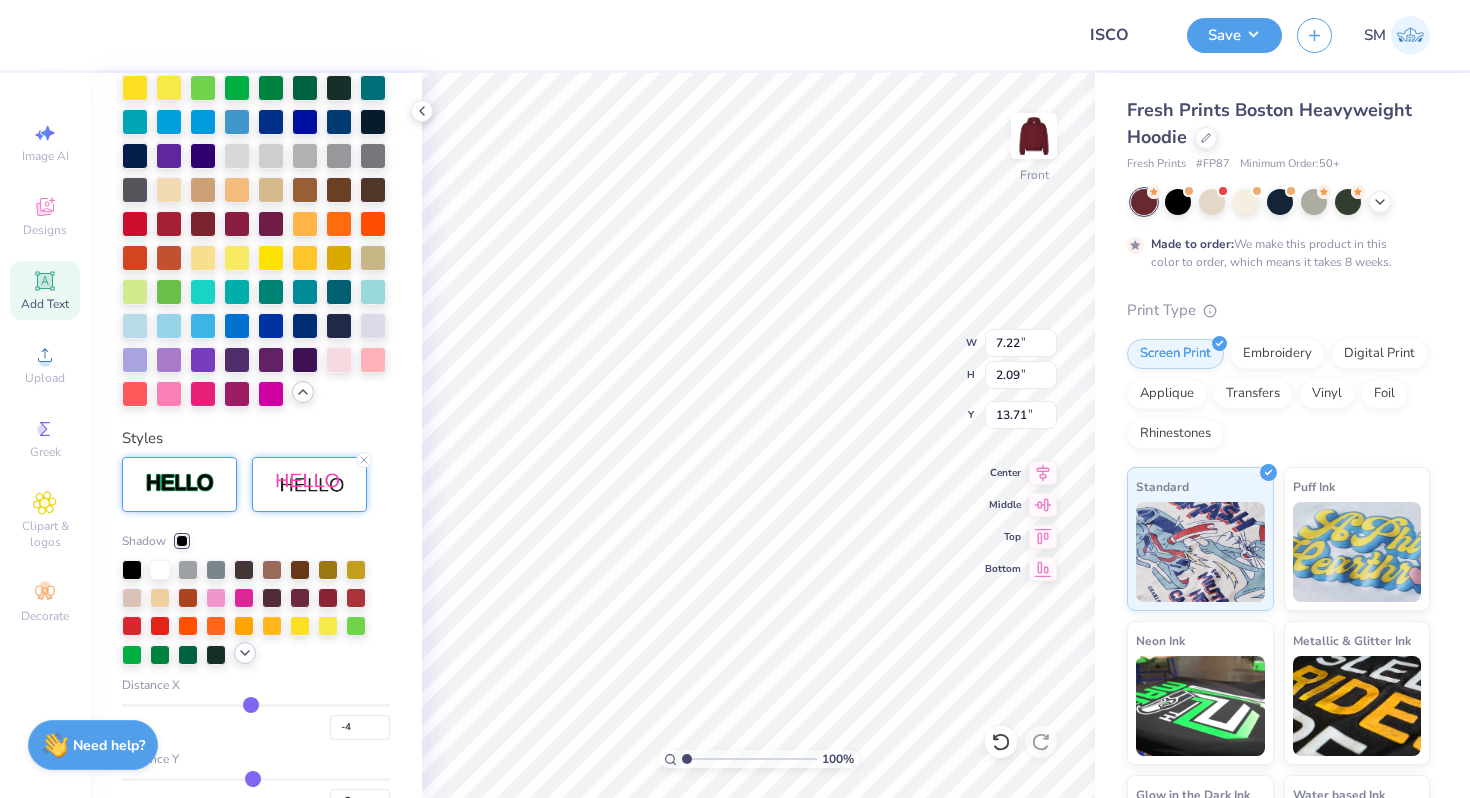 click 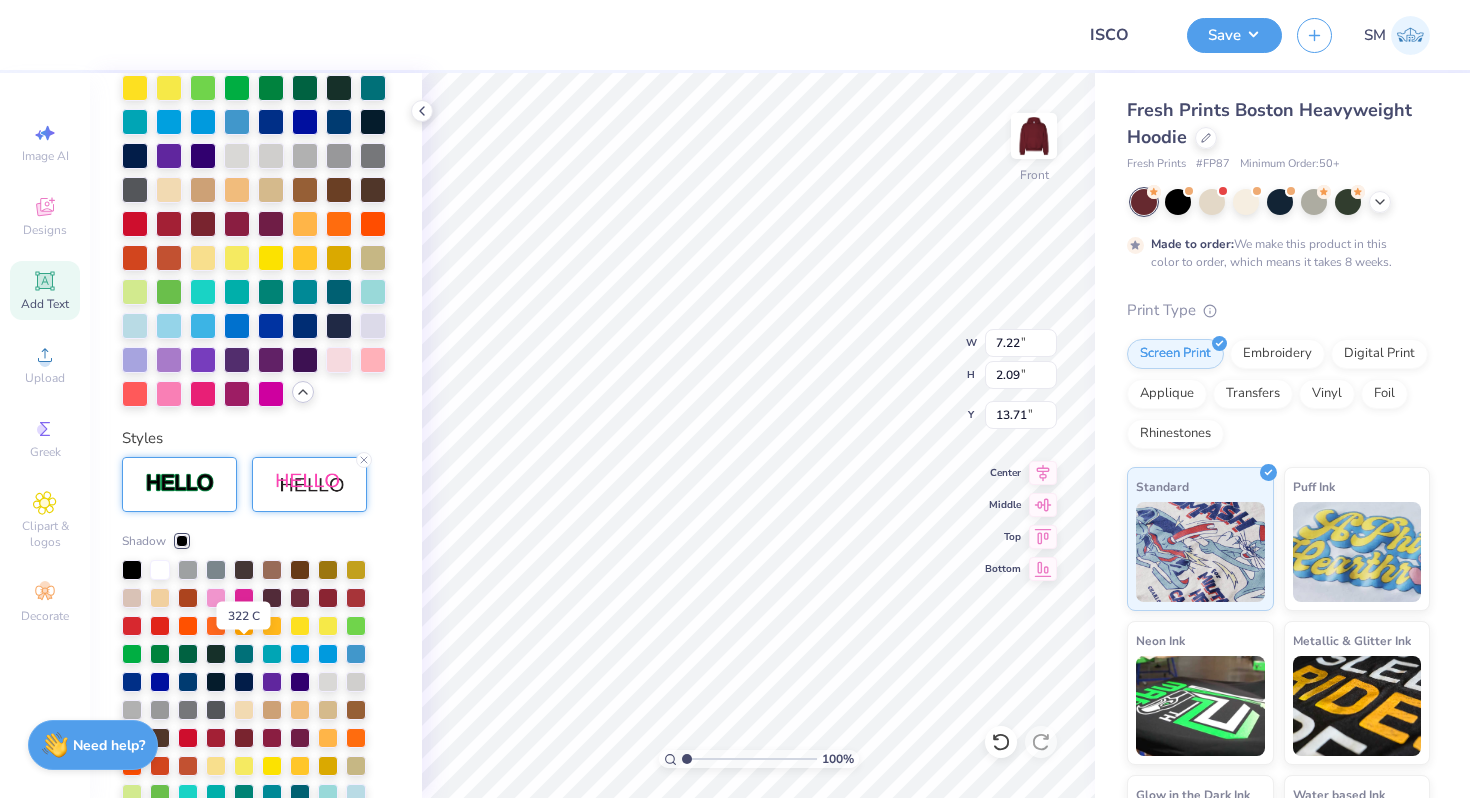 scroll, scrollTop: 676, scrollLeft: 0, axis: vertical 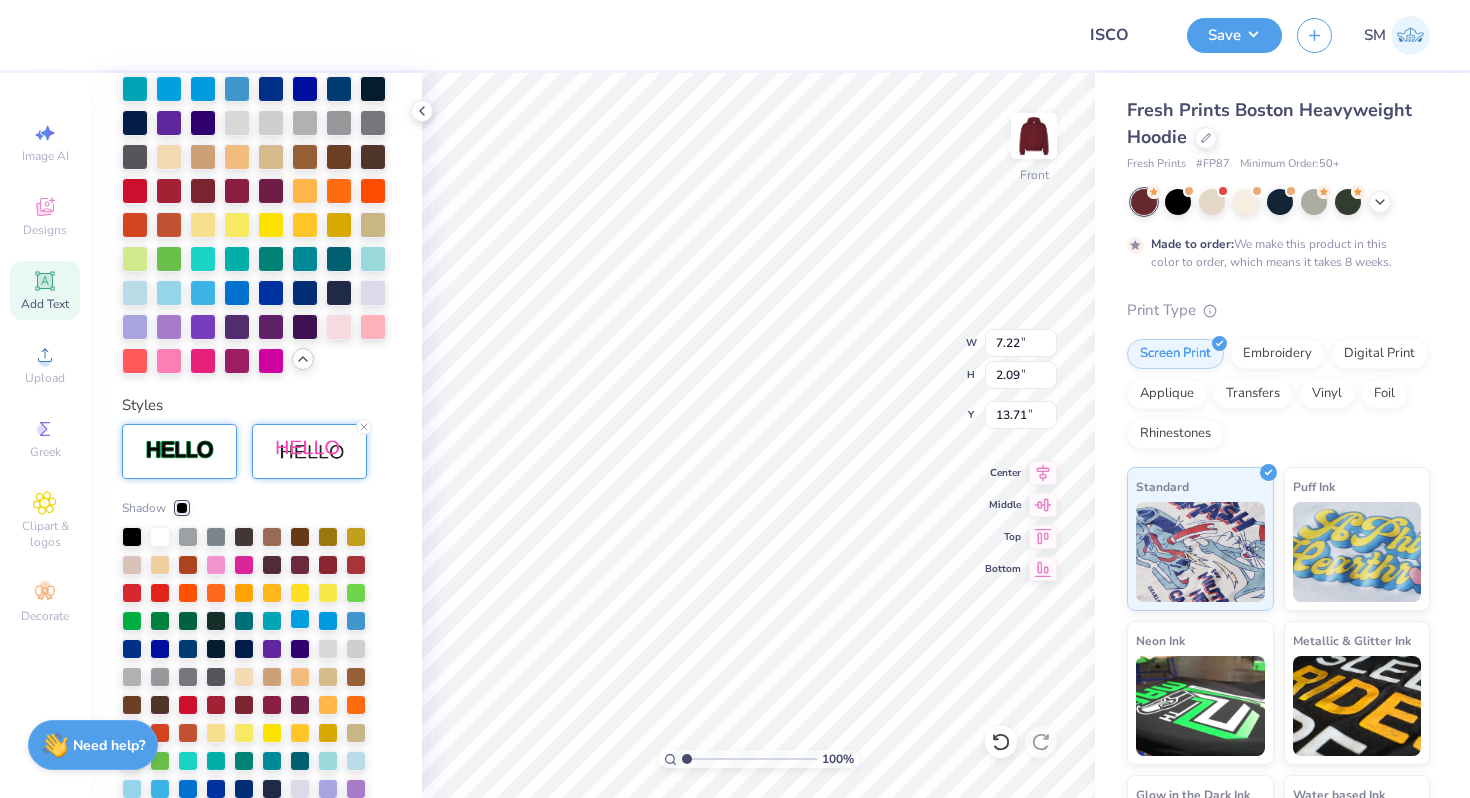 click at bounding box center [300, 619] 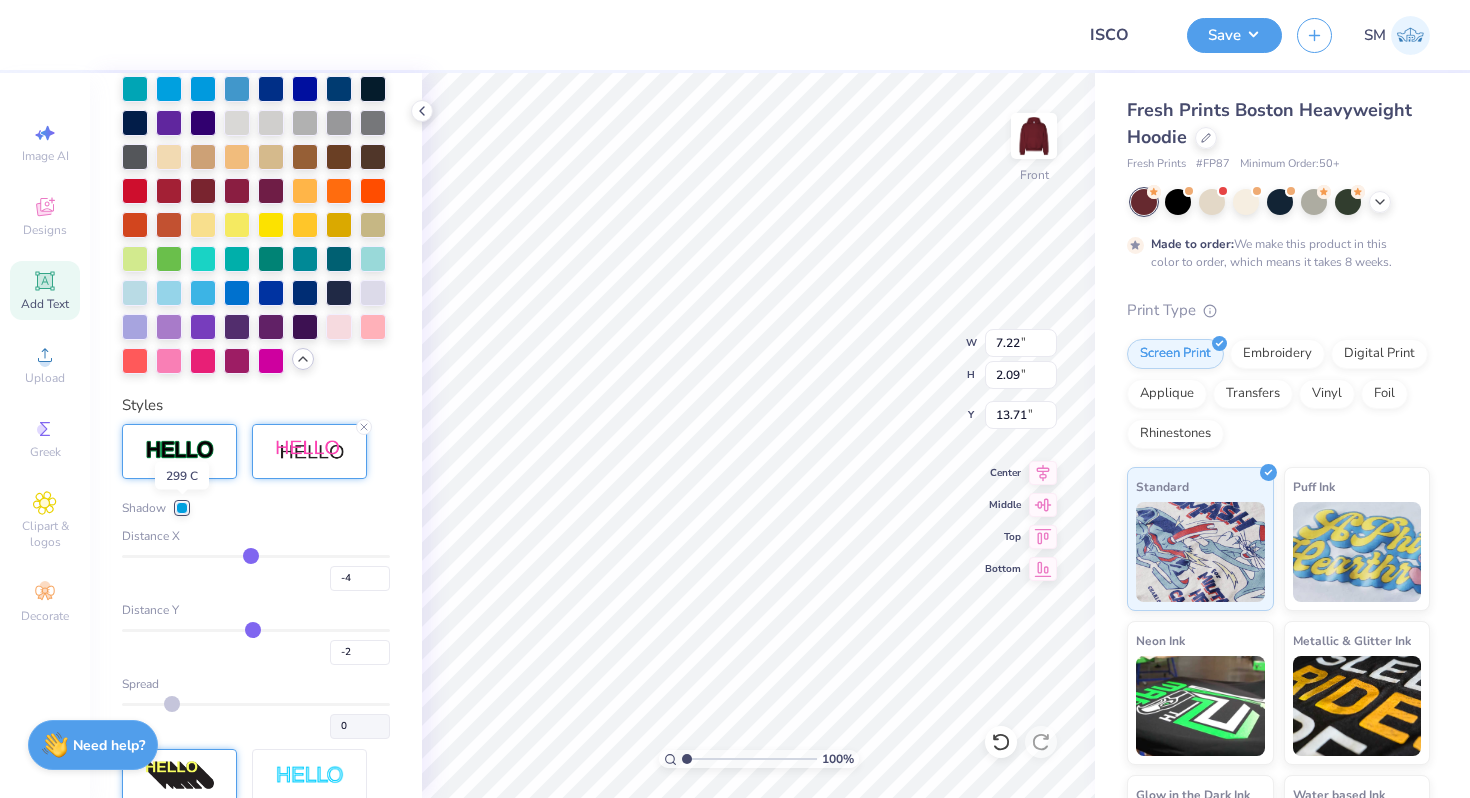 click at bounding box center [182, 508] 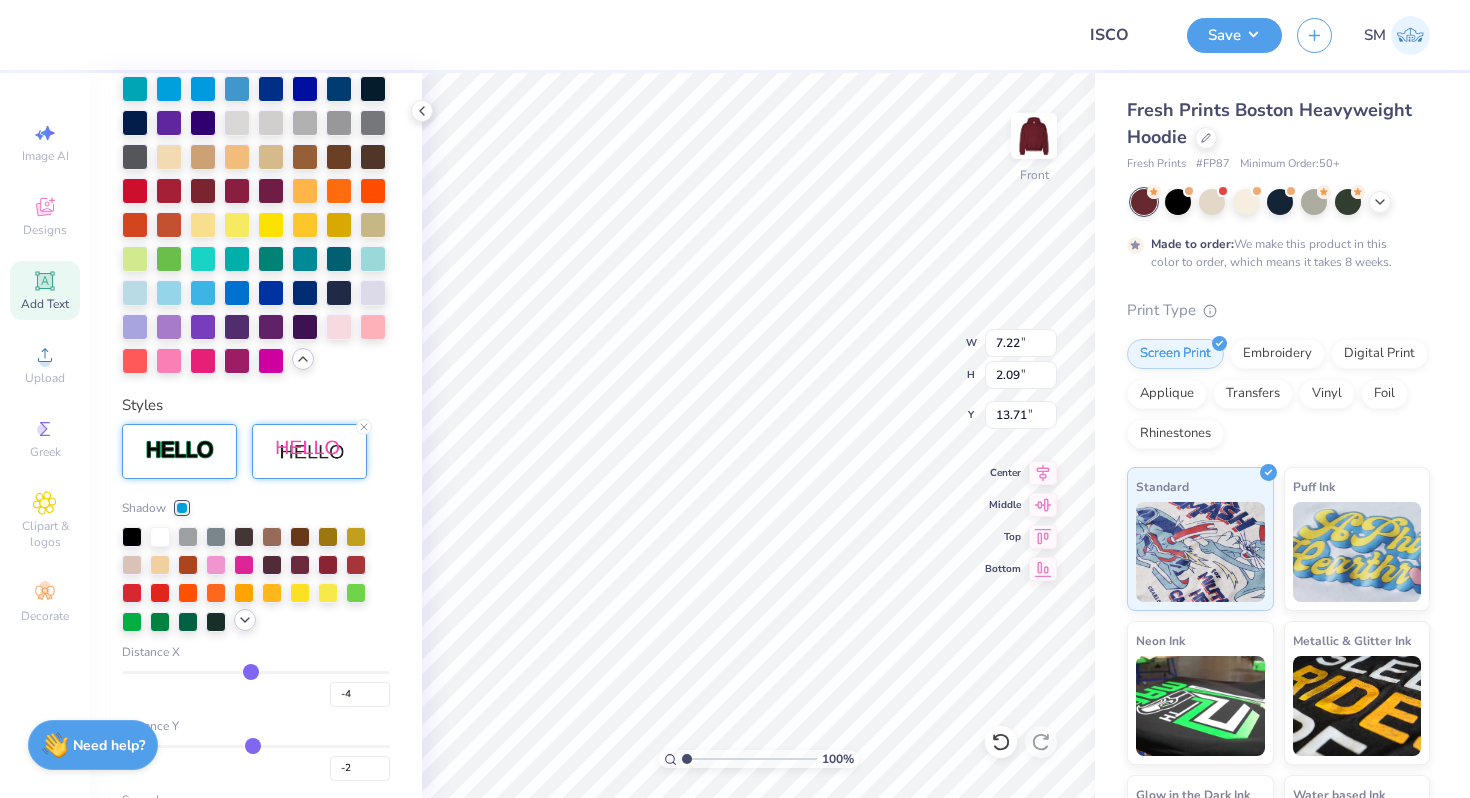 click 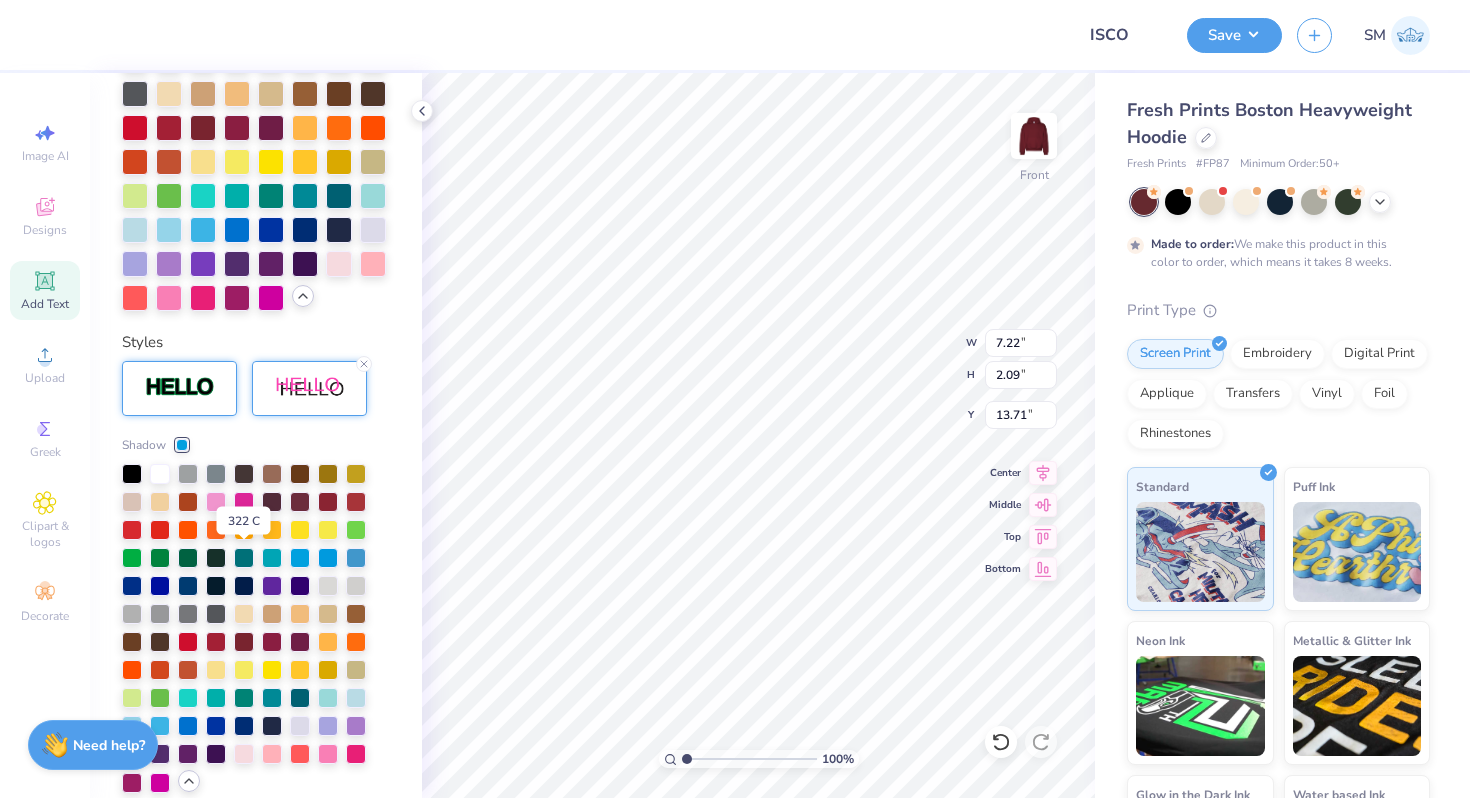 scroll, scrollTop: 746, scrollLeft: 0, axis: vertical 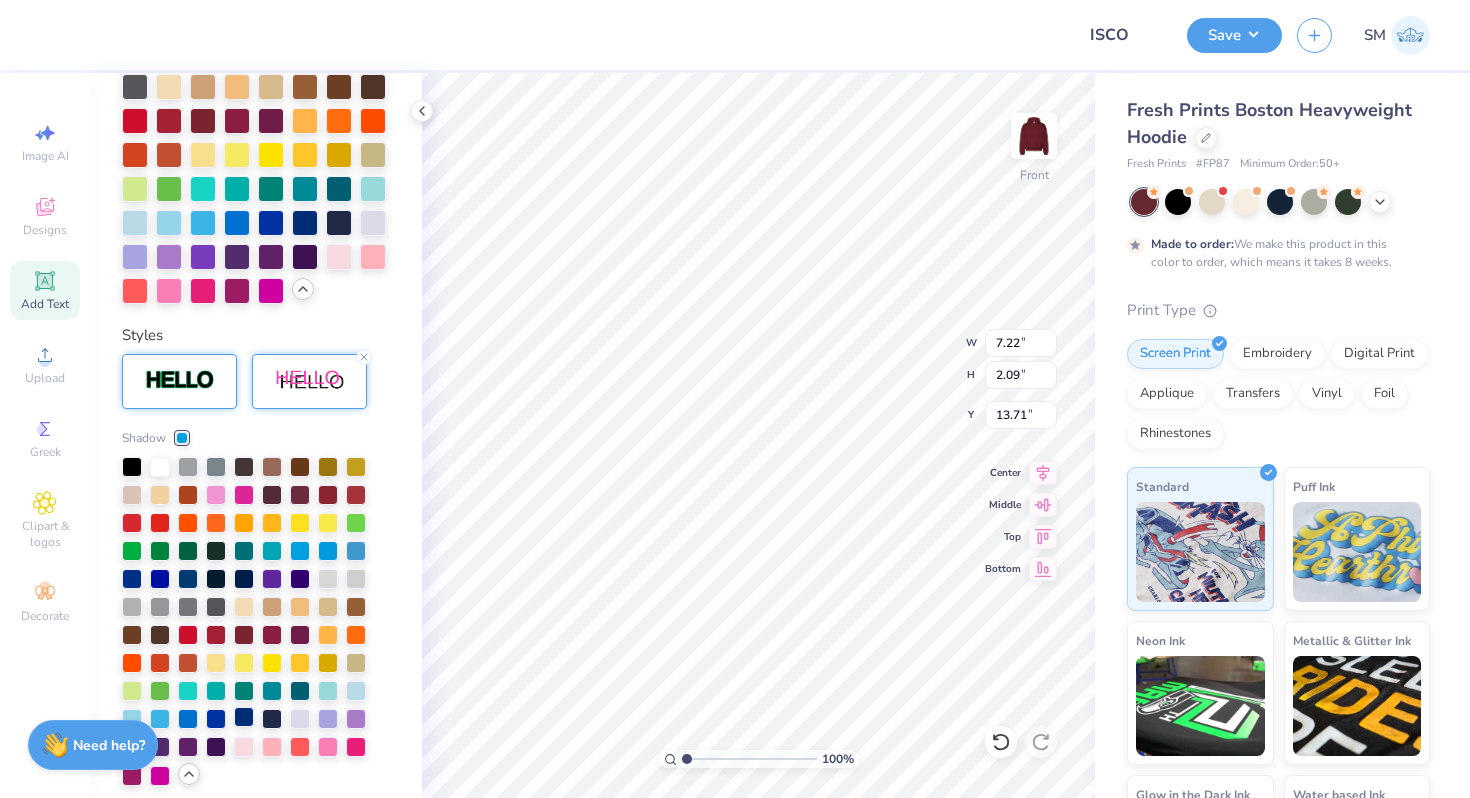 click at bounding box center (244, 717) 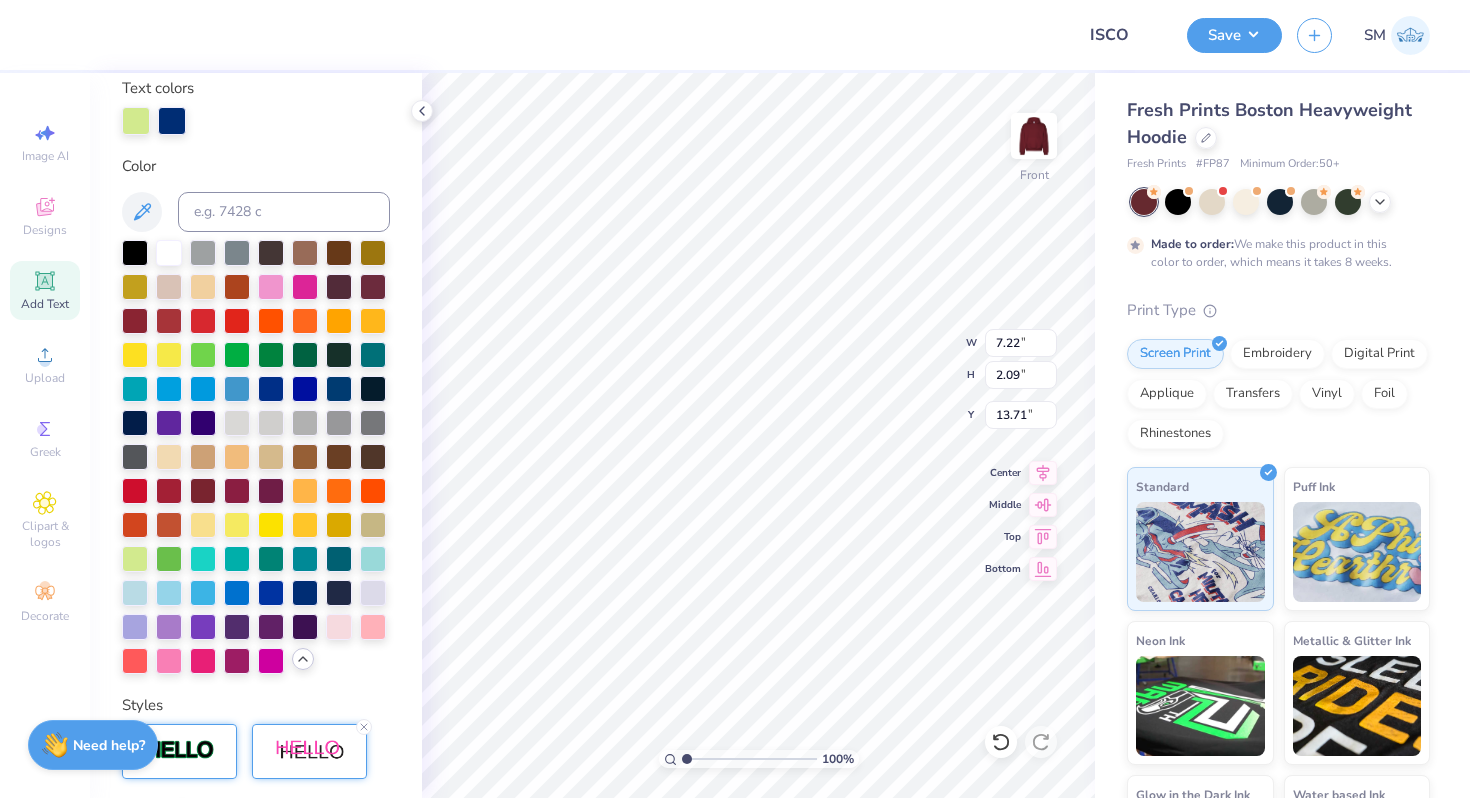 scroll, scrollTop: 0, scrollLeft: 0, axis: both 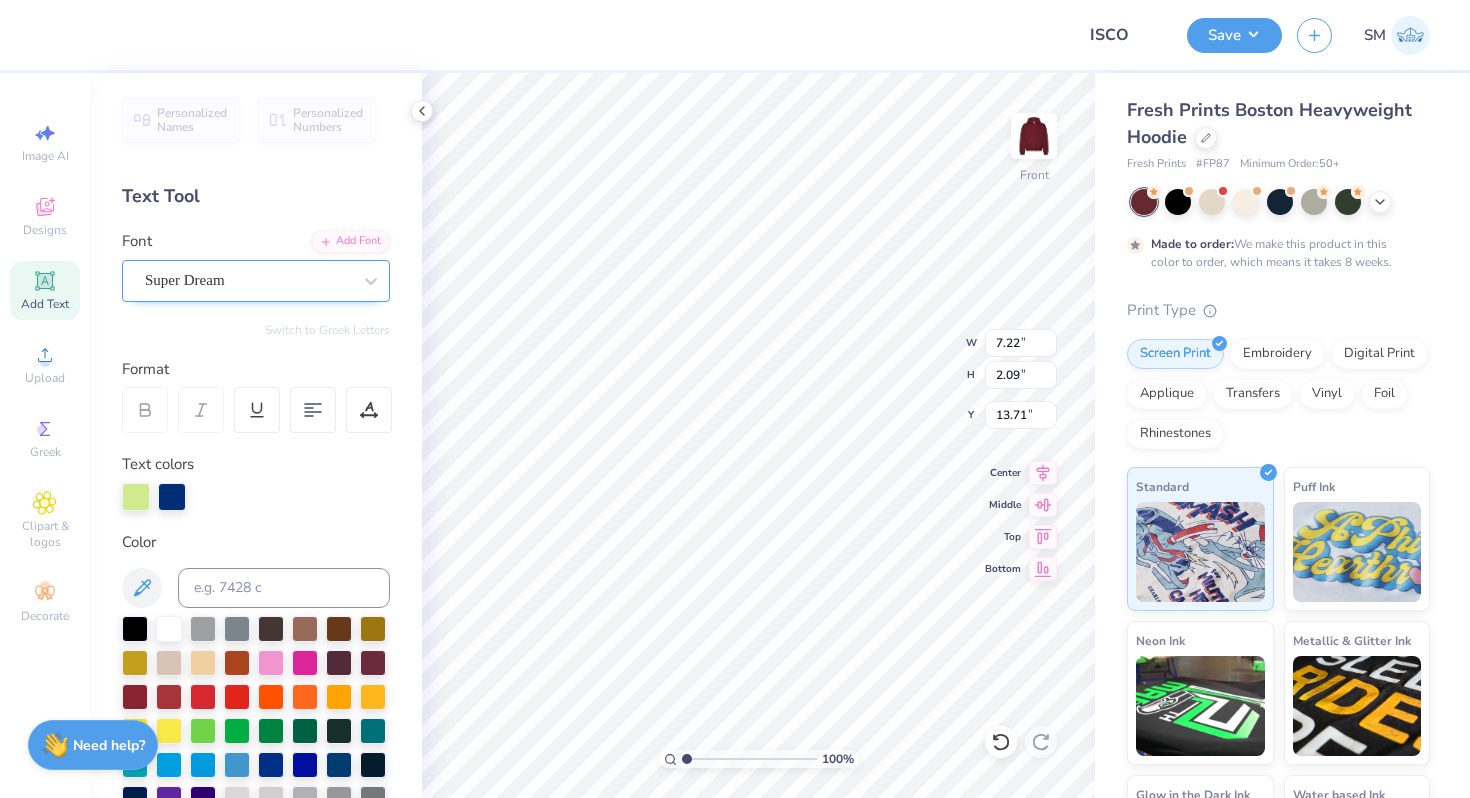 click on "Super Dream" at bounding box center [248, 280] 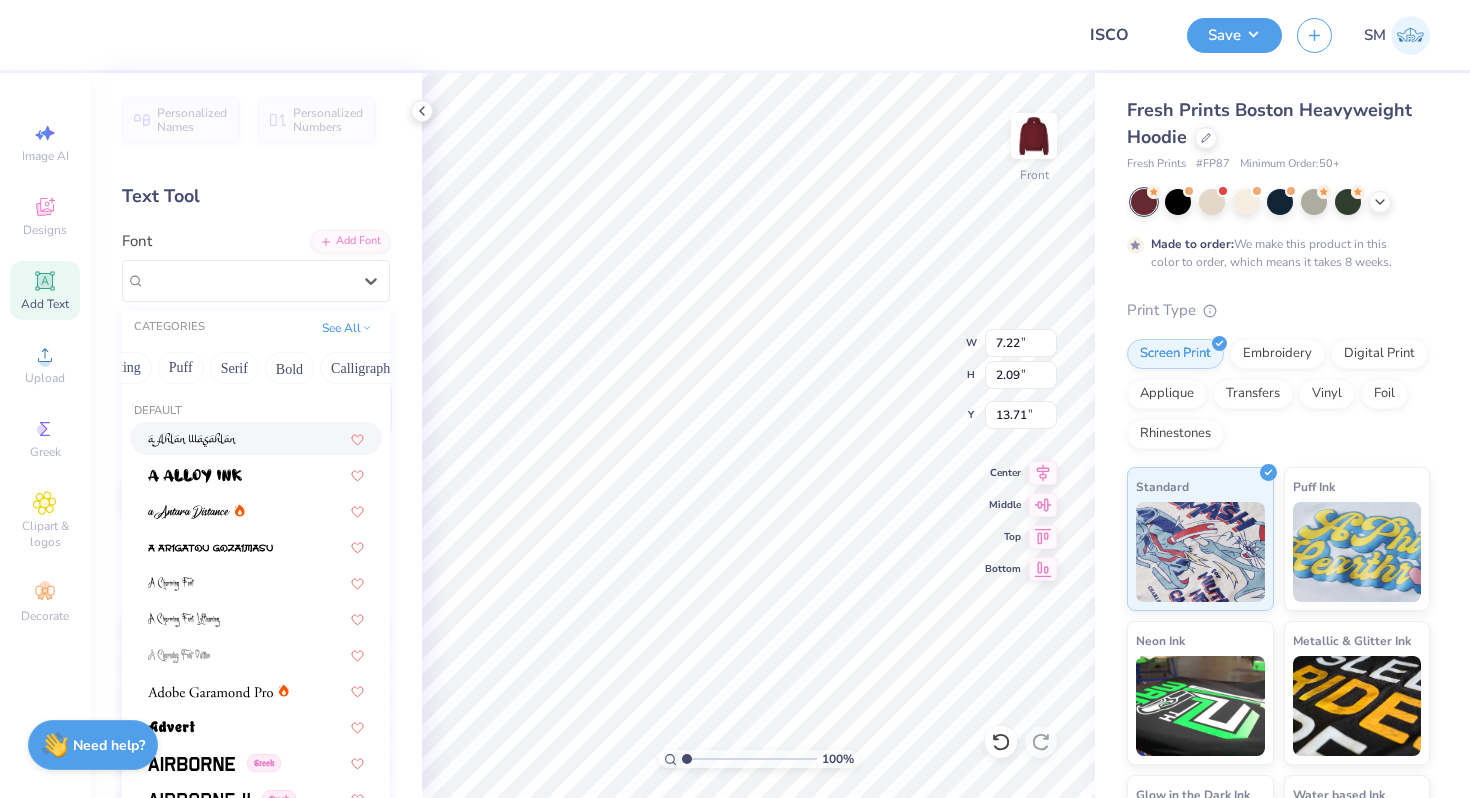 scroll, scrollTop: 0, scrollLeft: 232, axis: horizontal 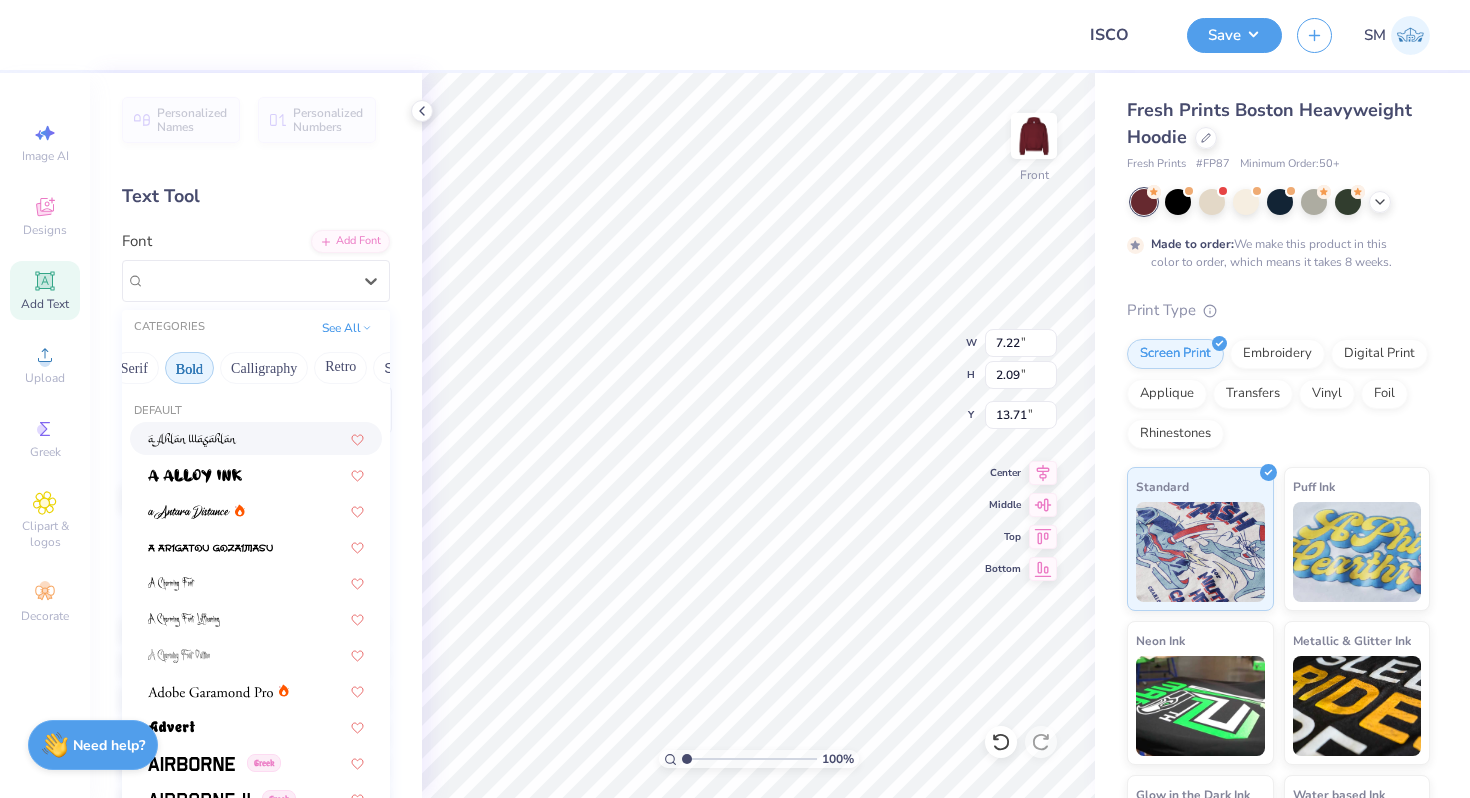 click on "Bold" at bounding box center [189, 368] 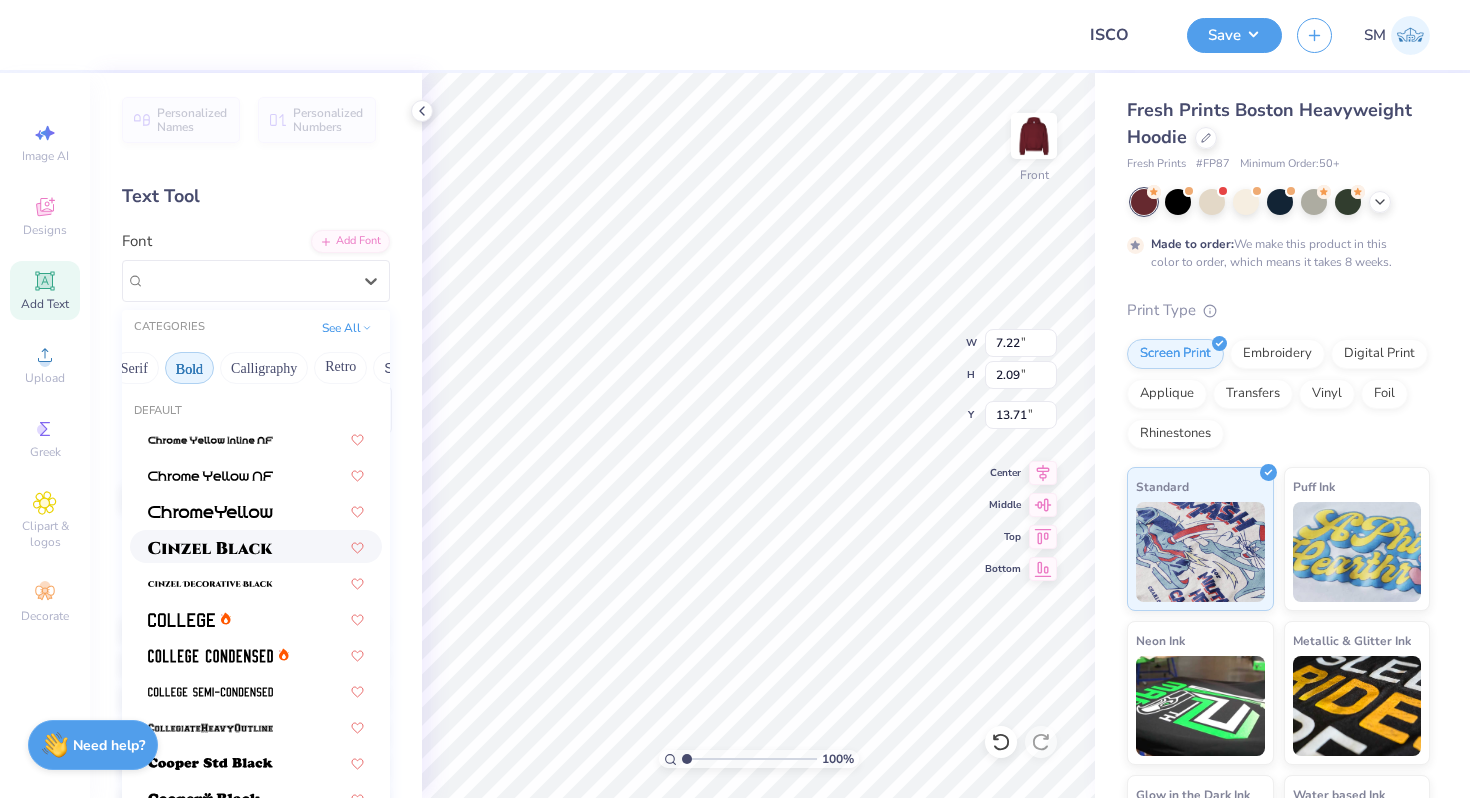 click at bounding box center (256, 546) 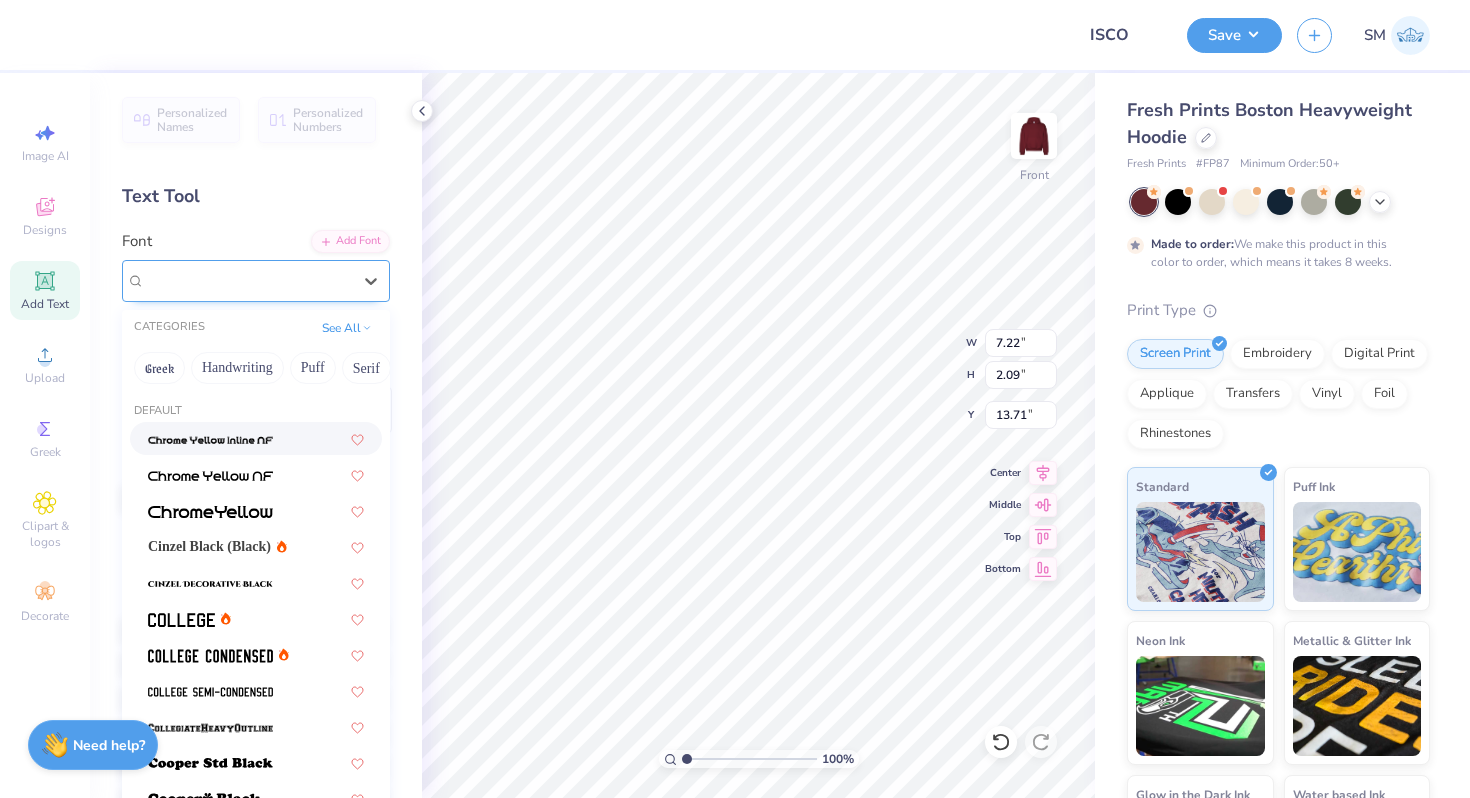 click on "Cinzel" at bounding box center [248, 280] 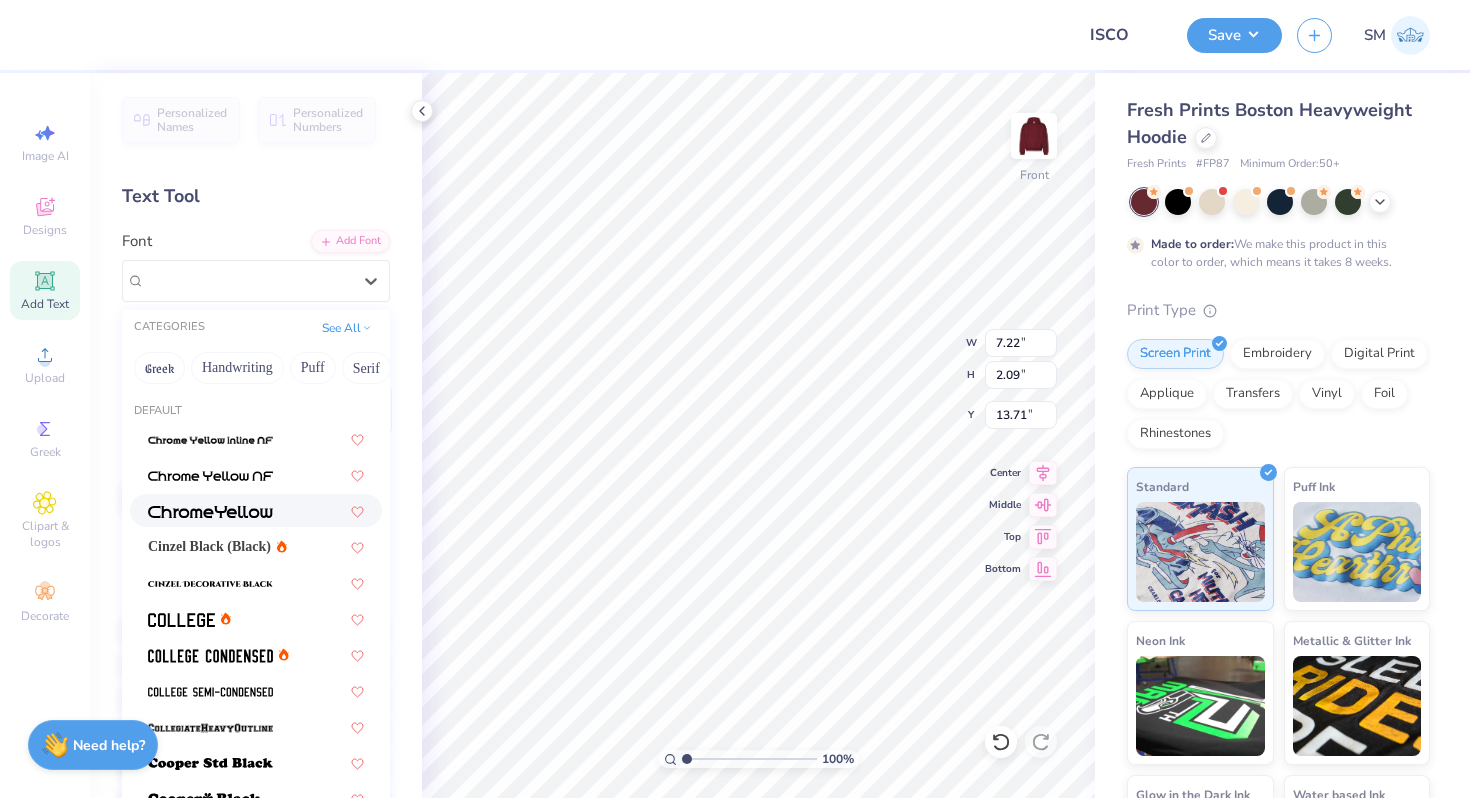 scroll, scrollTop: 354, scrollLeft: 0, axis: vertical 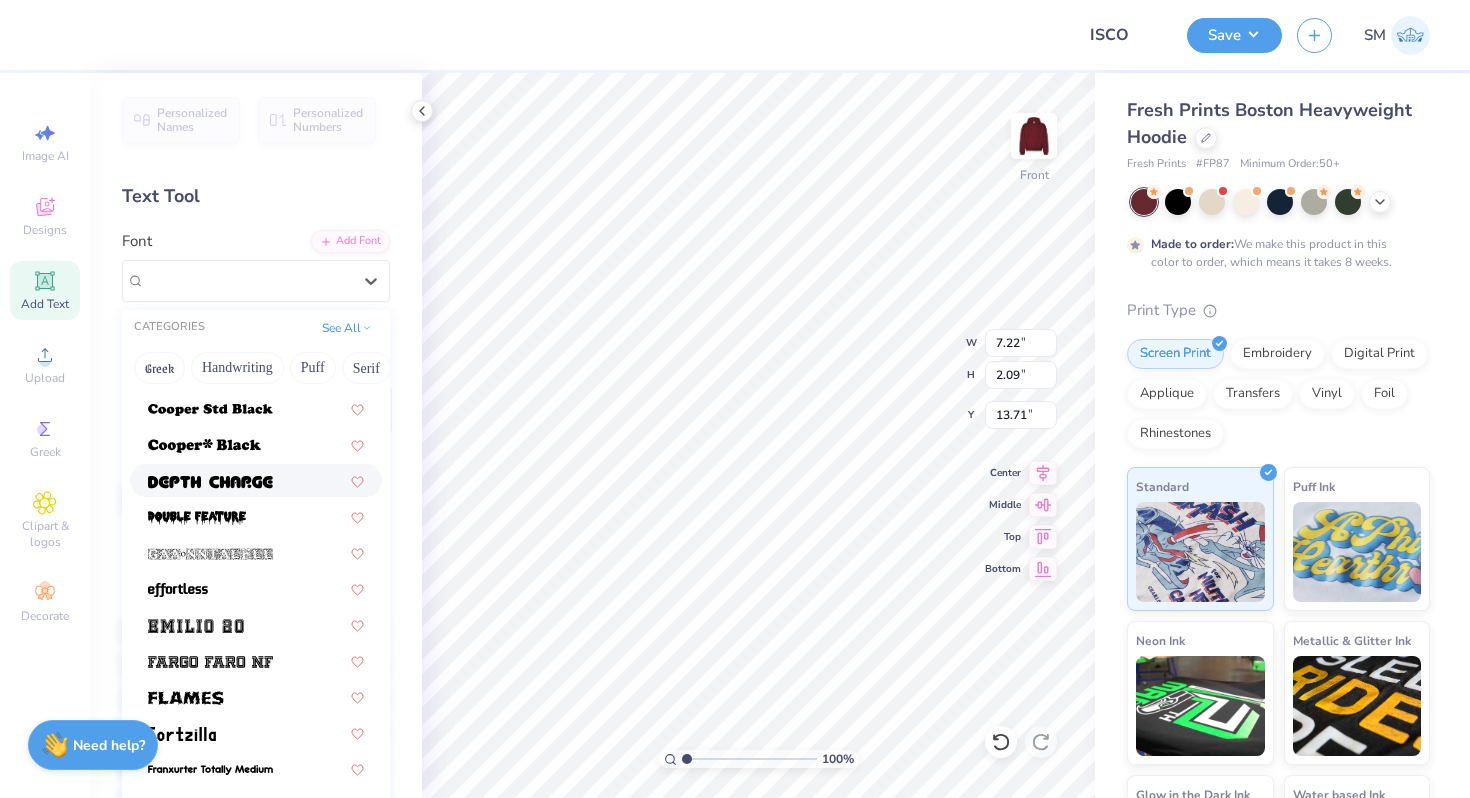 click at bounding box center [210, 482] 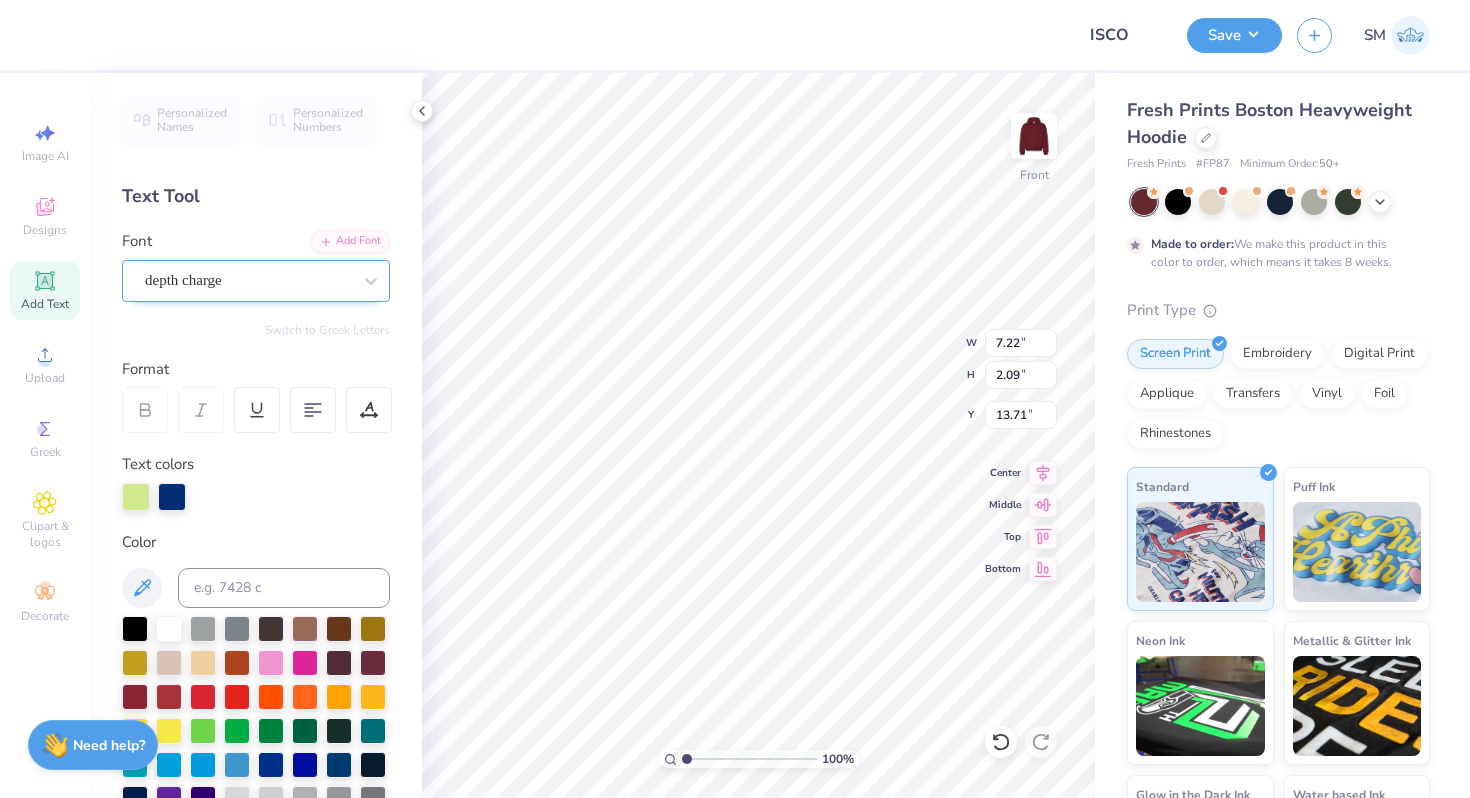 click on "depth charge" at bounding box center (248, 280) 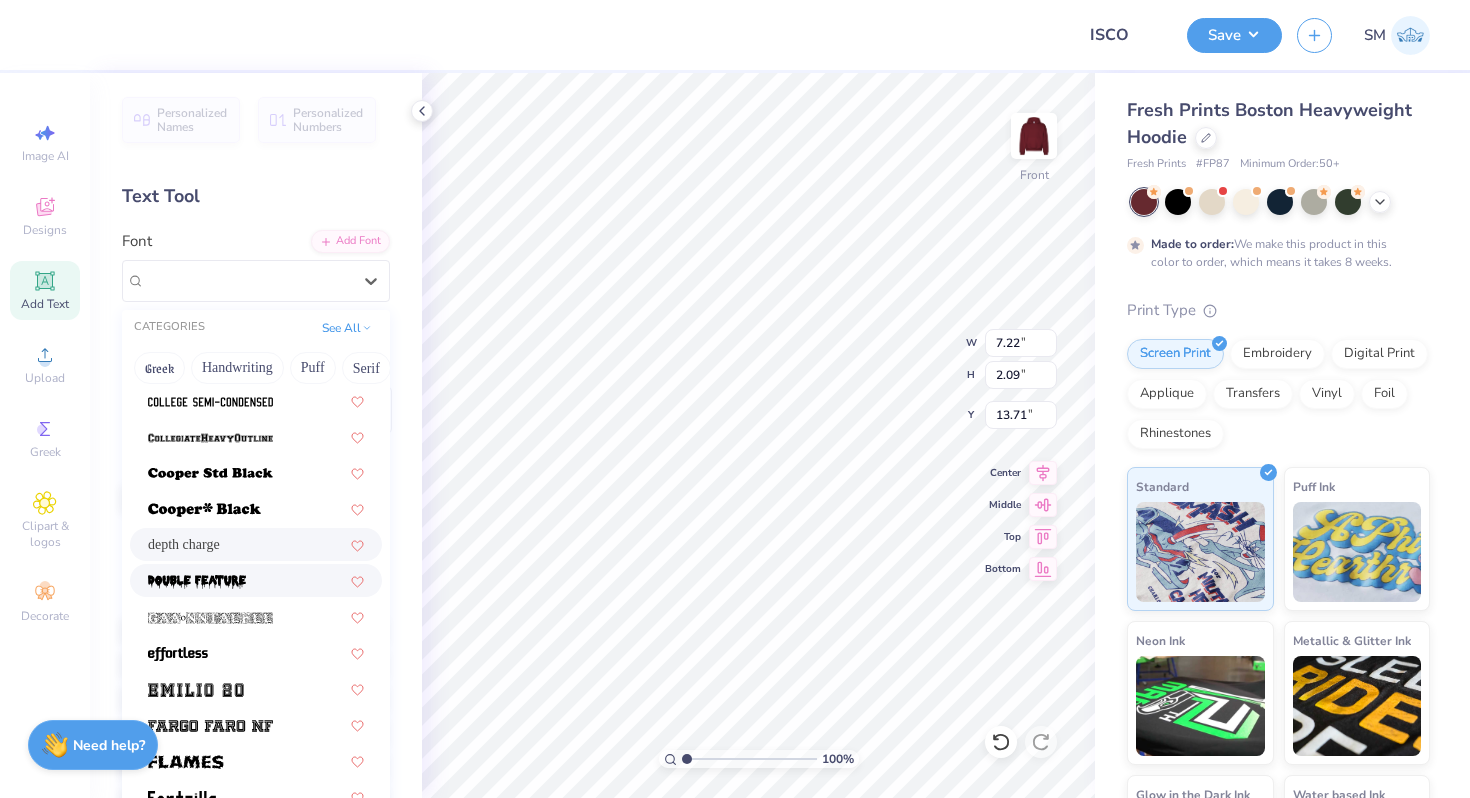 scroll, scrollTop: 689, scrollLeft: 0, axis: vertical 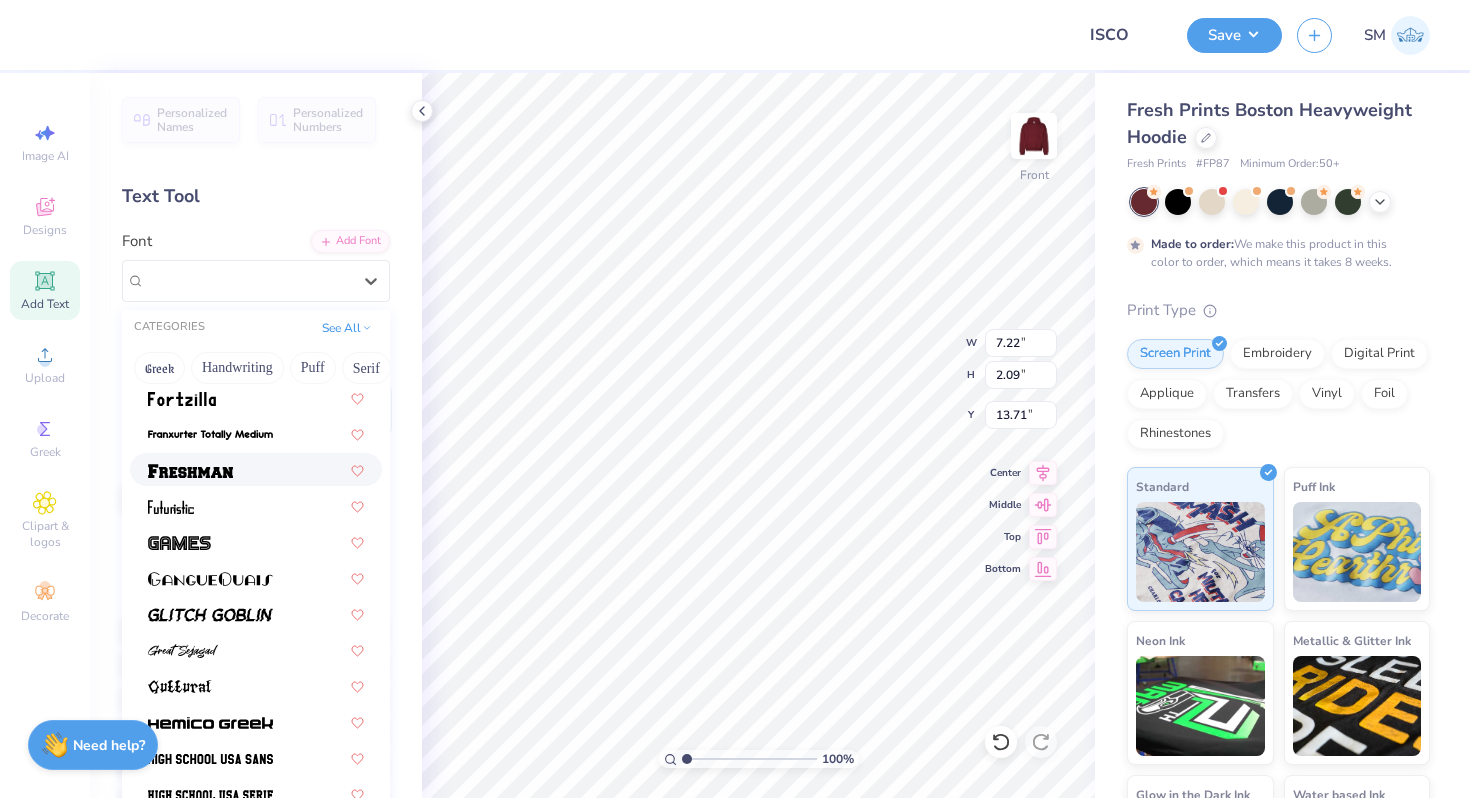 click at bounding box center [256, 469] 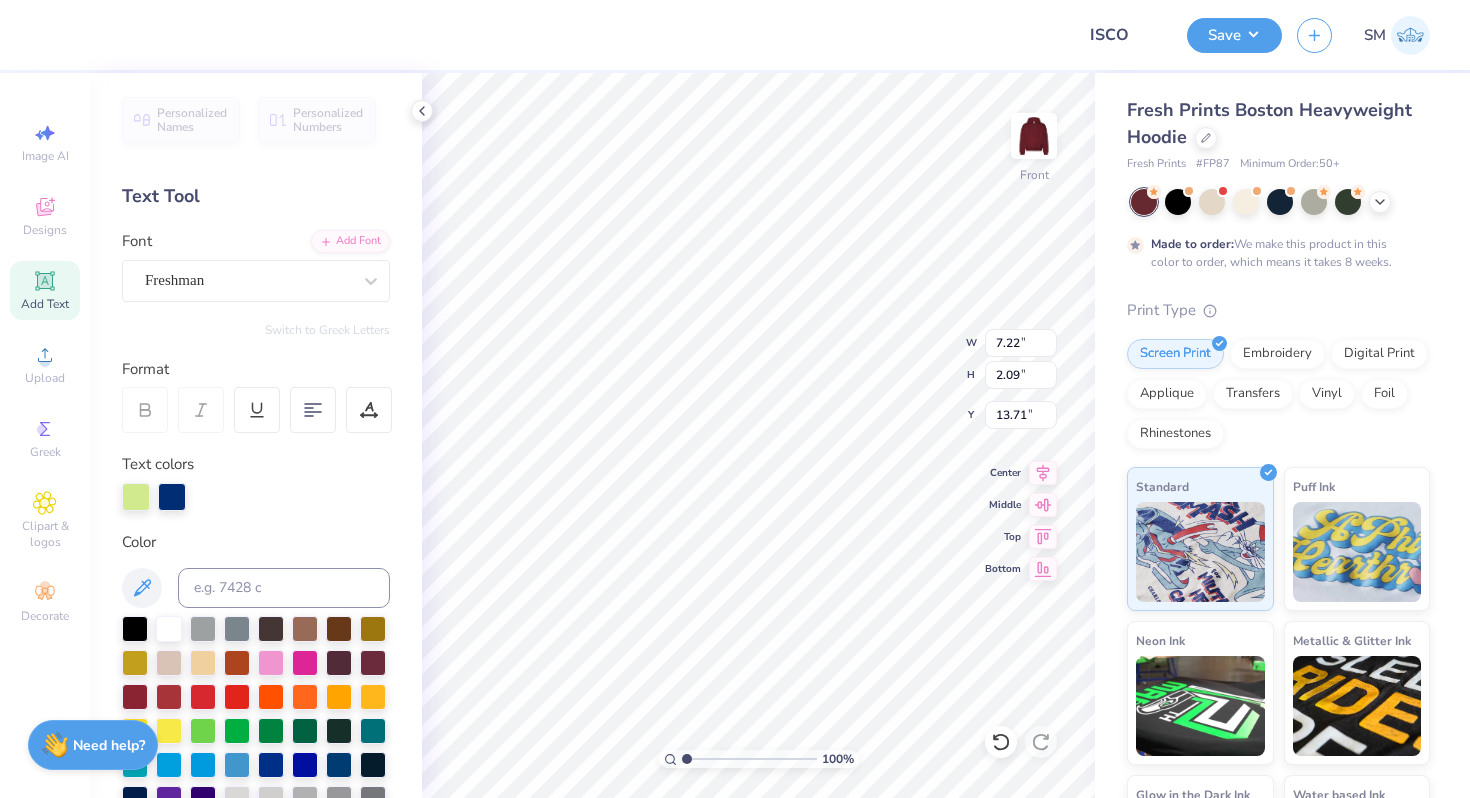 type on "Cal Poly
ISCO
'25" 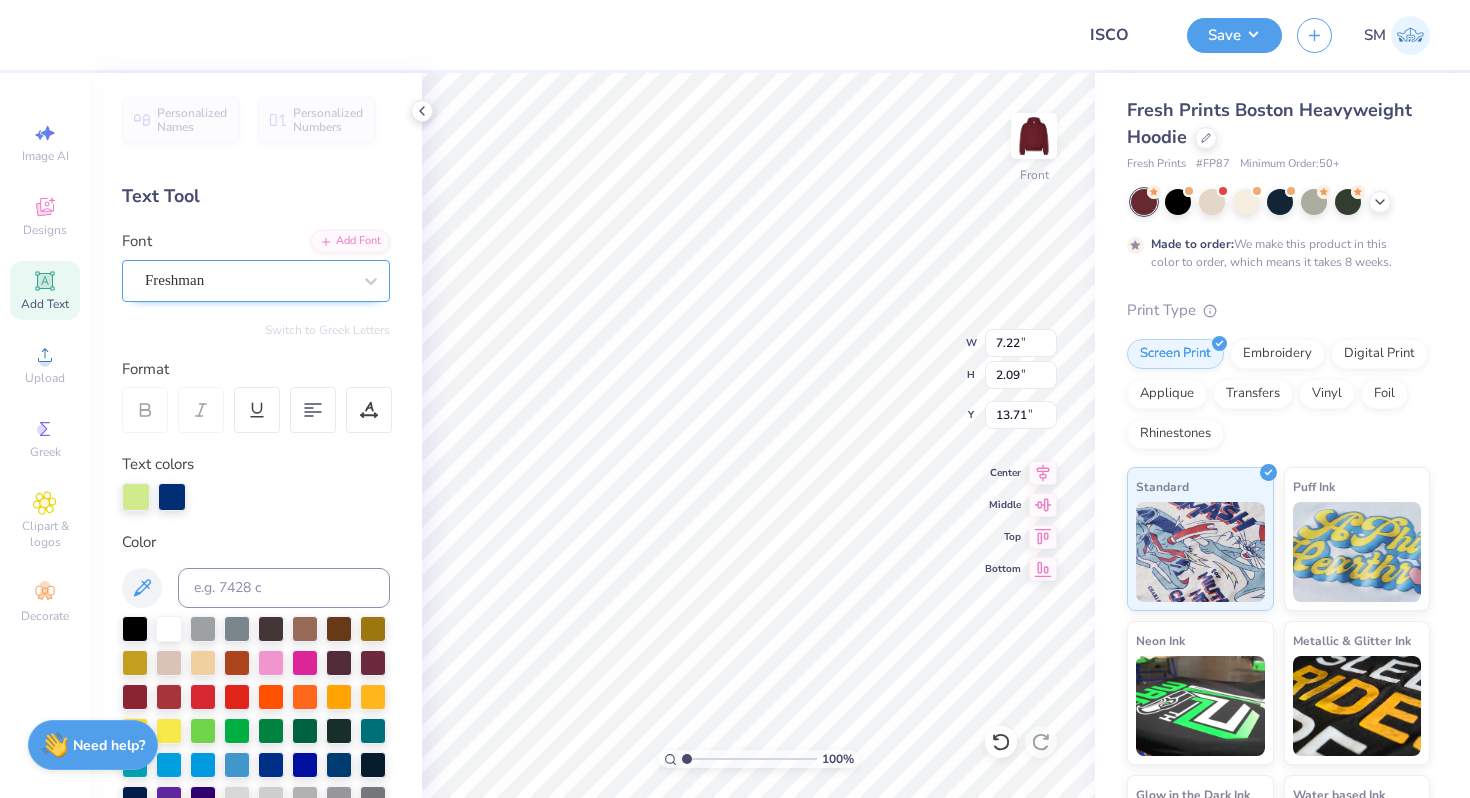click on "Freshman" at bounding box center [248, 280] 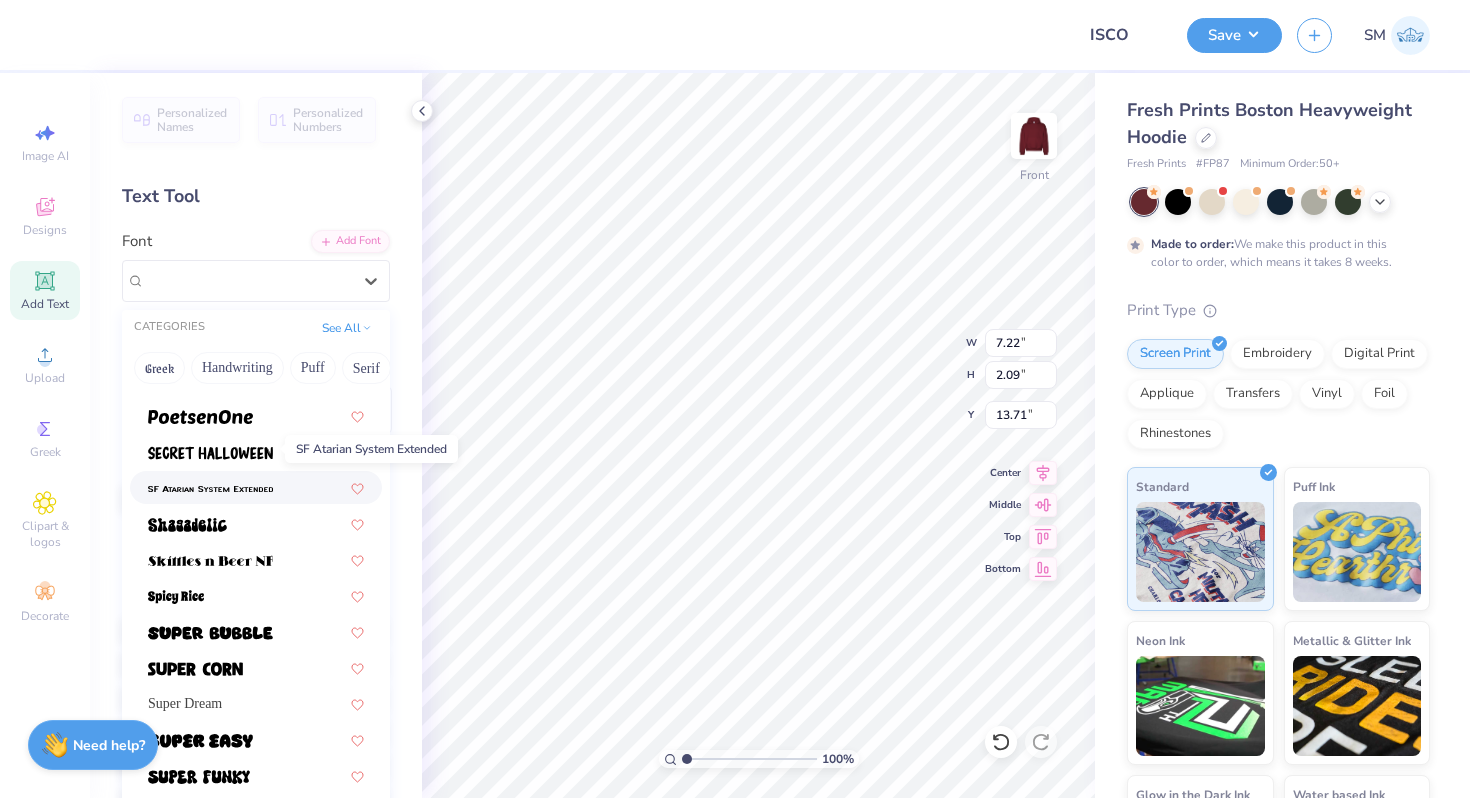 scroll, scrollTop: 2018, scrollLeft: 0, axis: vertical 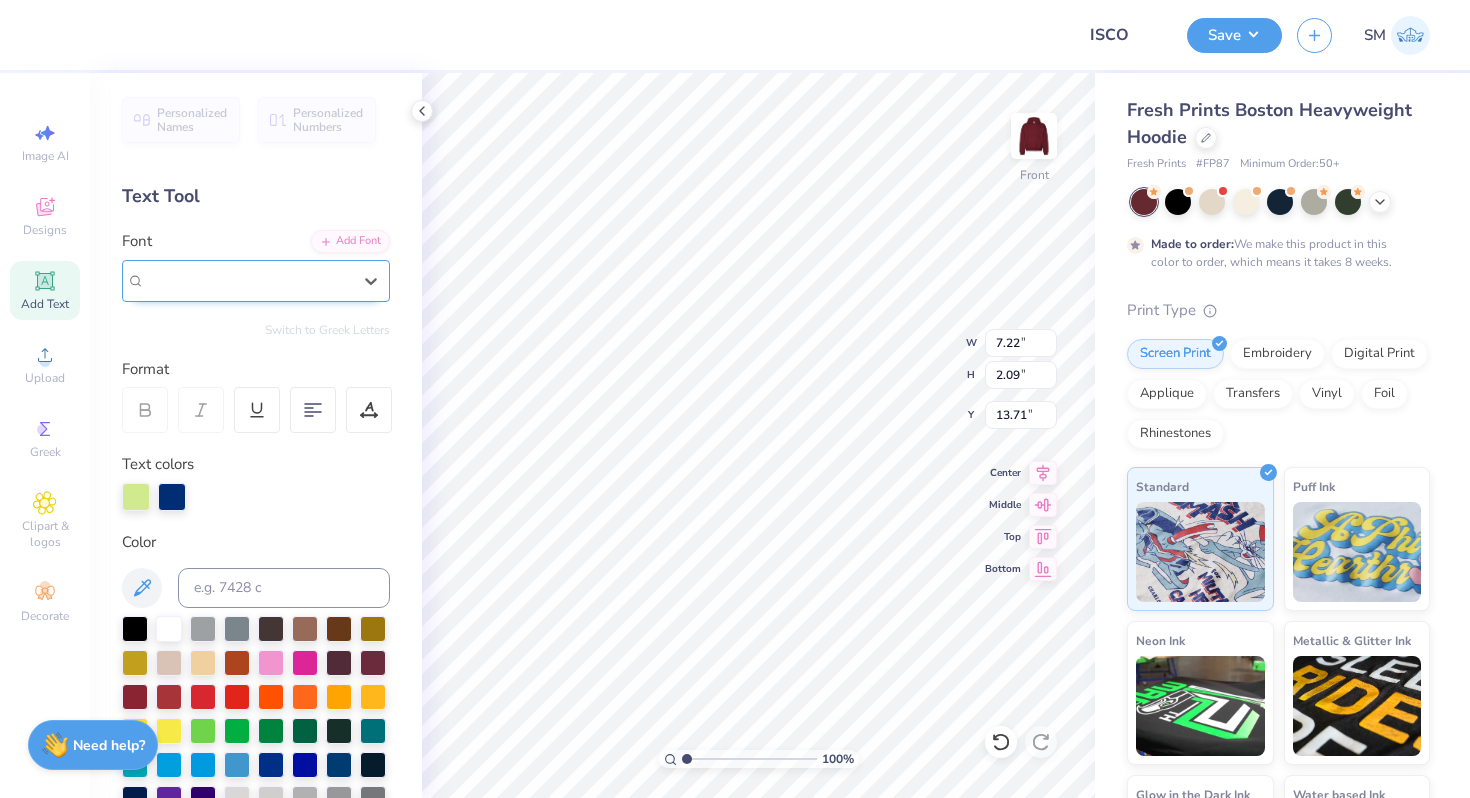 click on "Freshman" at bounding box center (248, 280) 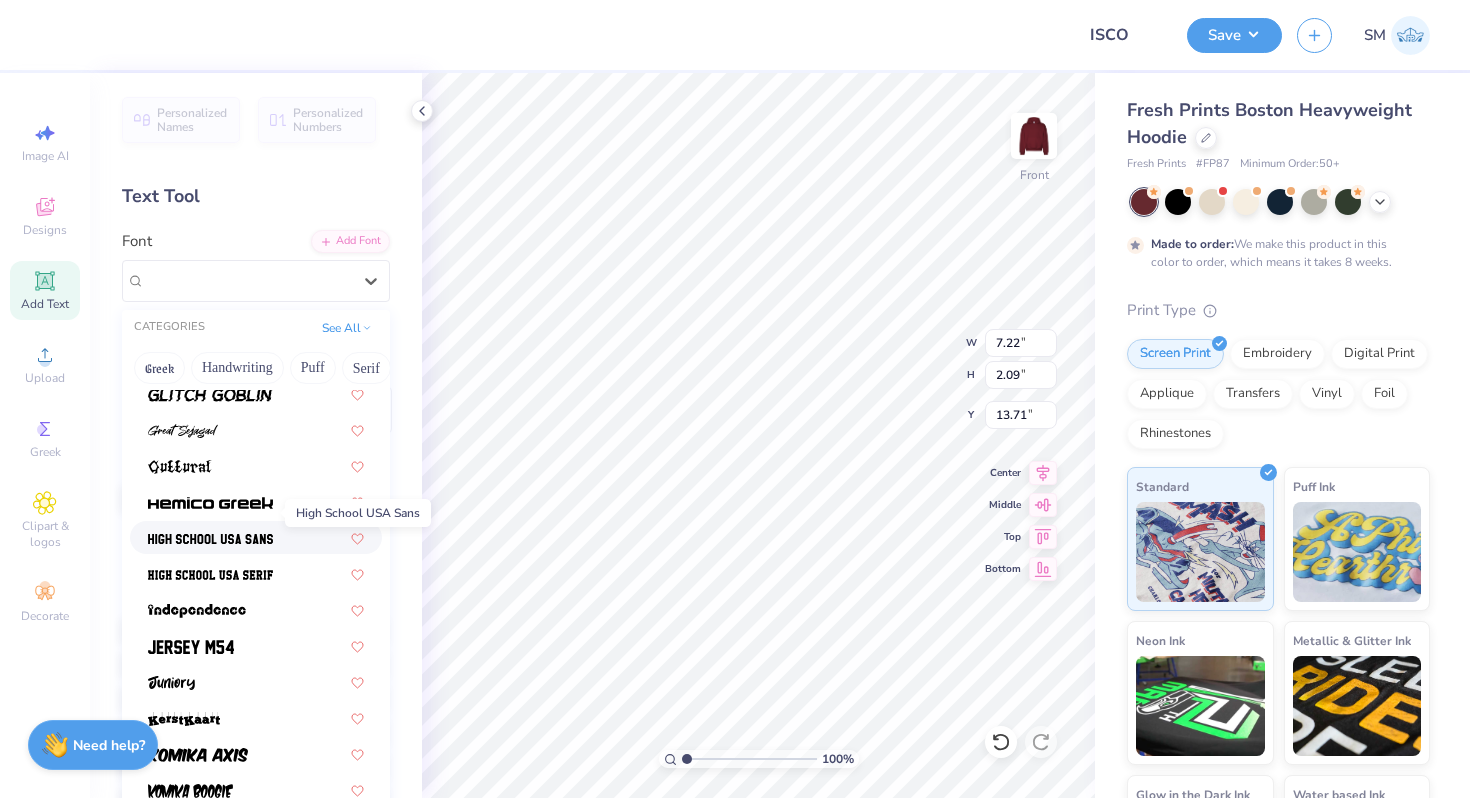 scroll, scrollTop: 1225, scrollLeft: 0, axis: vertical 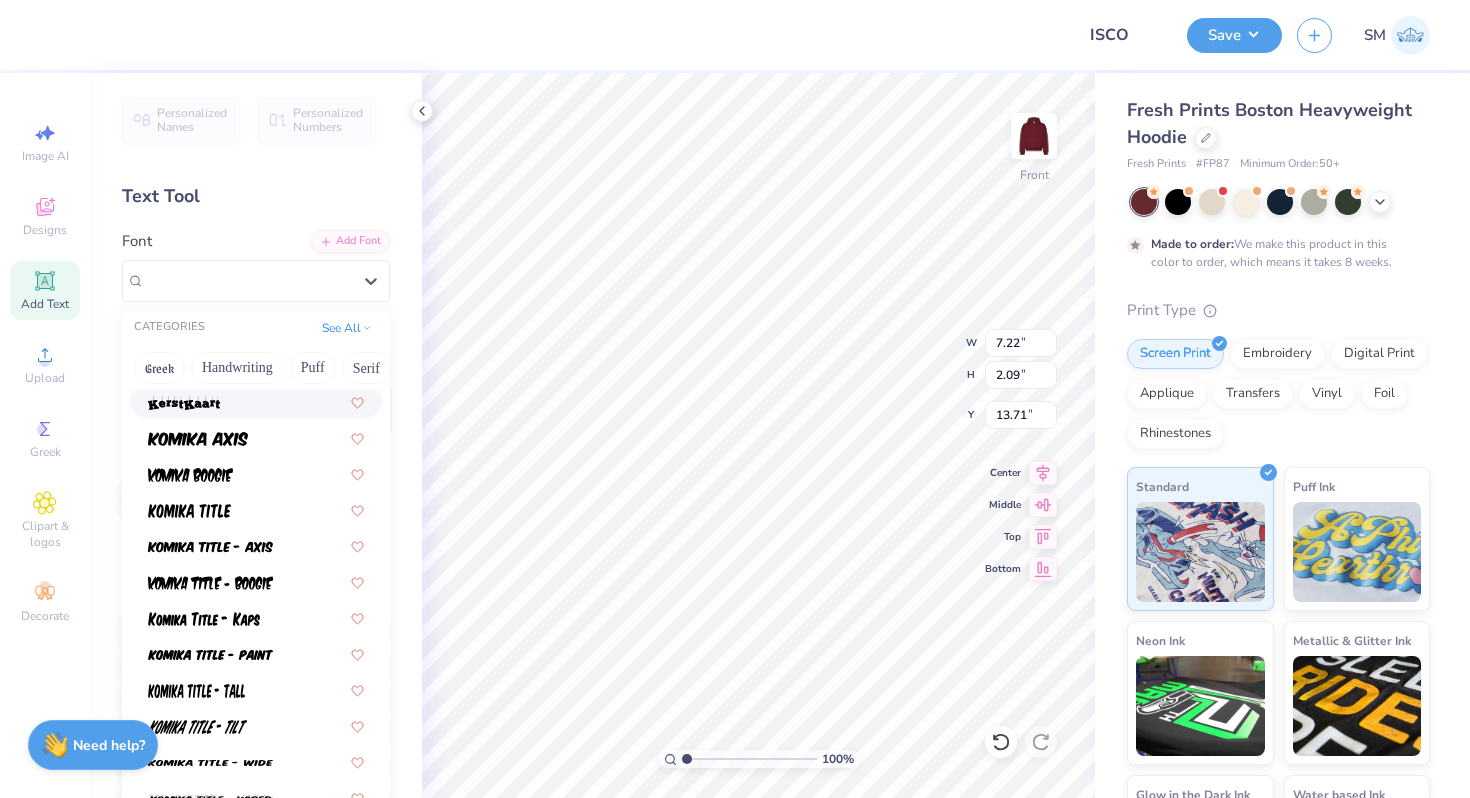 click at bounding box center [184, 403] 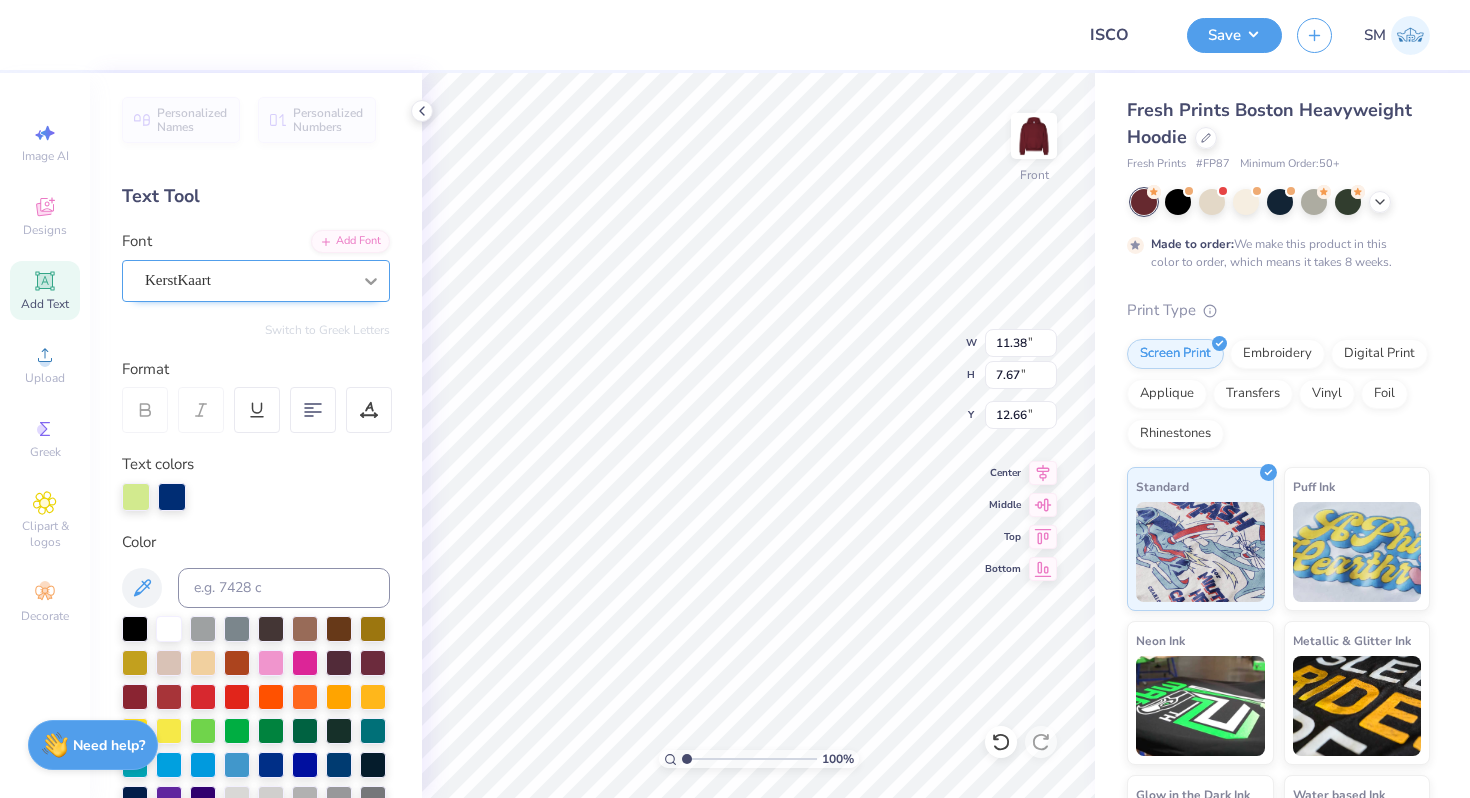 type on "11.38" 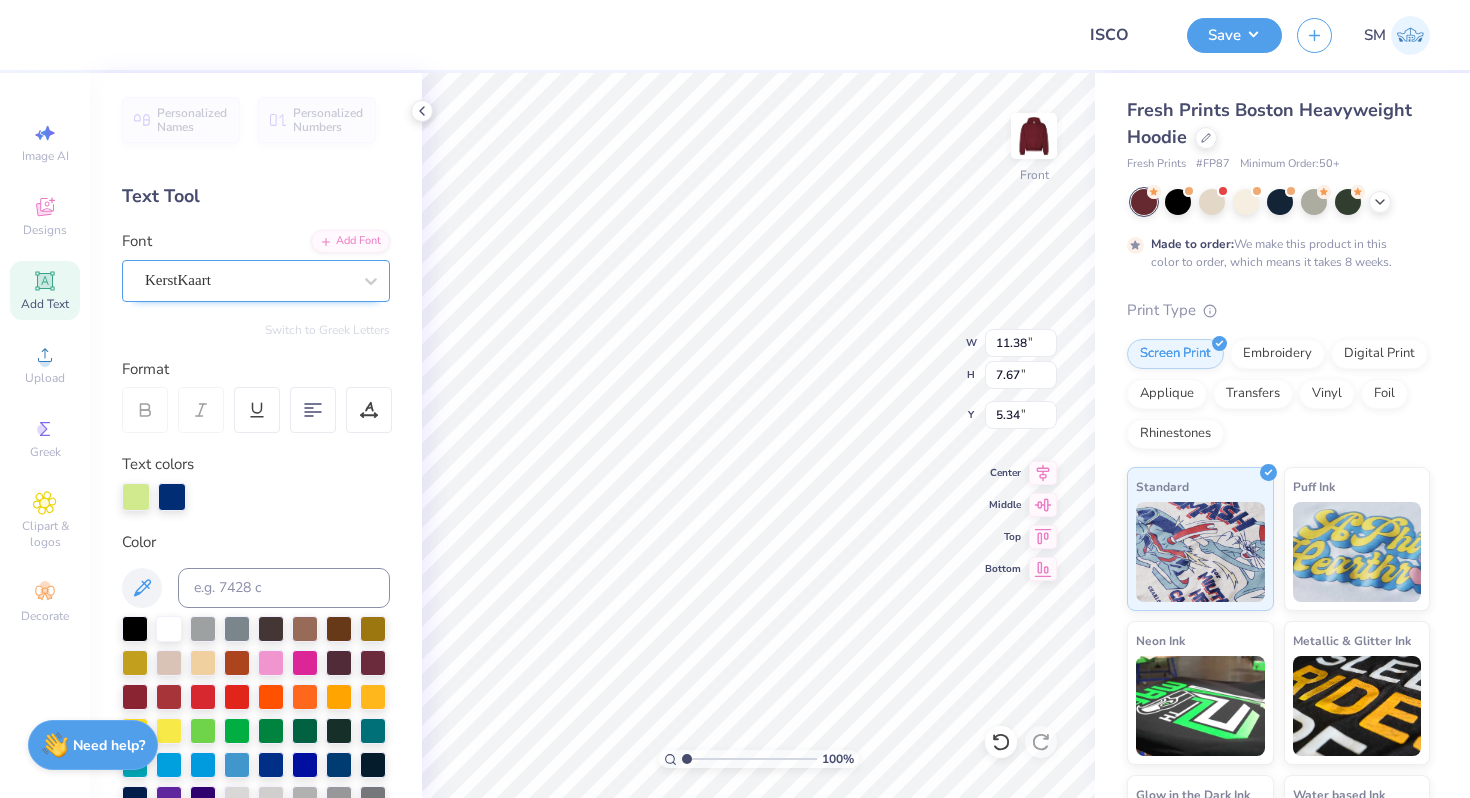 click on "KerstKaart" at bounding box center [248, 280] 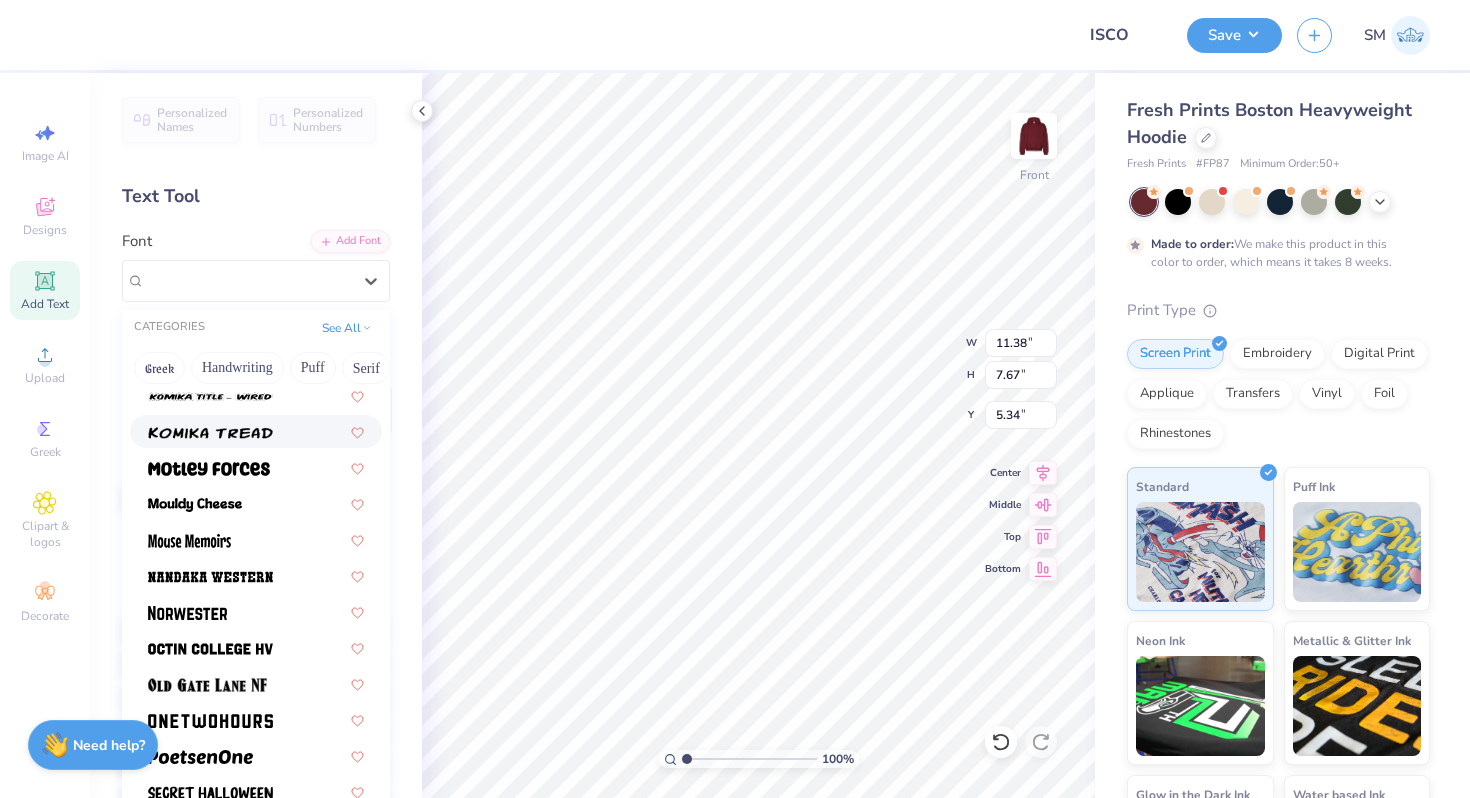 scroll, scrollTop: 2182, scrollLeft: 0, axis: vertical 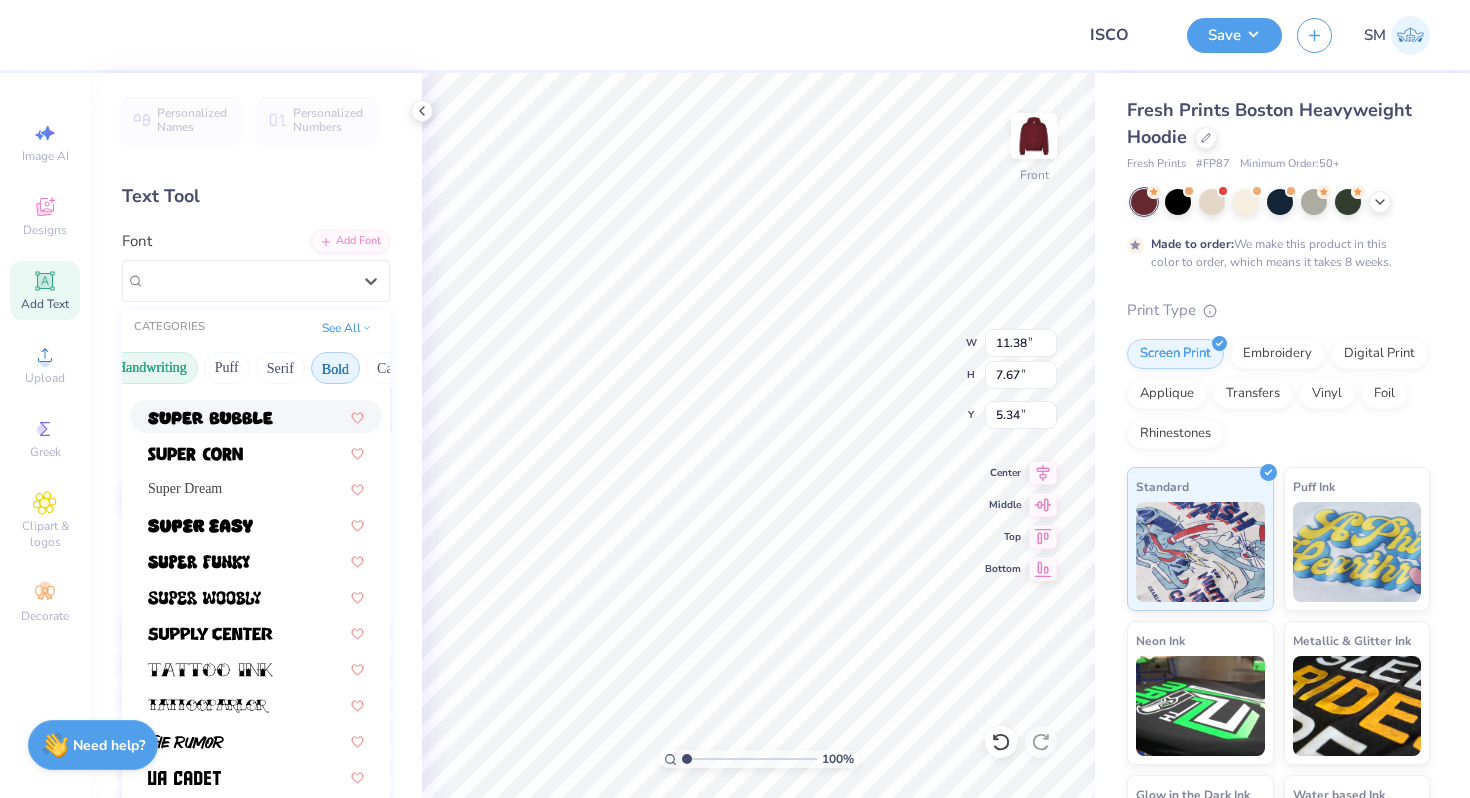 click on "Handwriting" at bounding box center [151, 368] 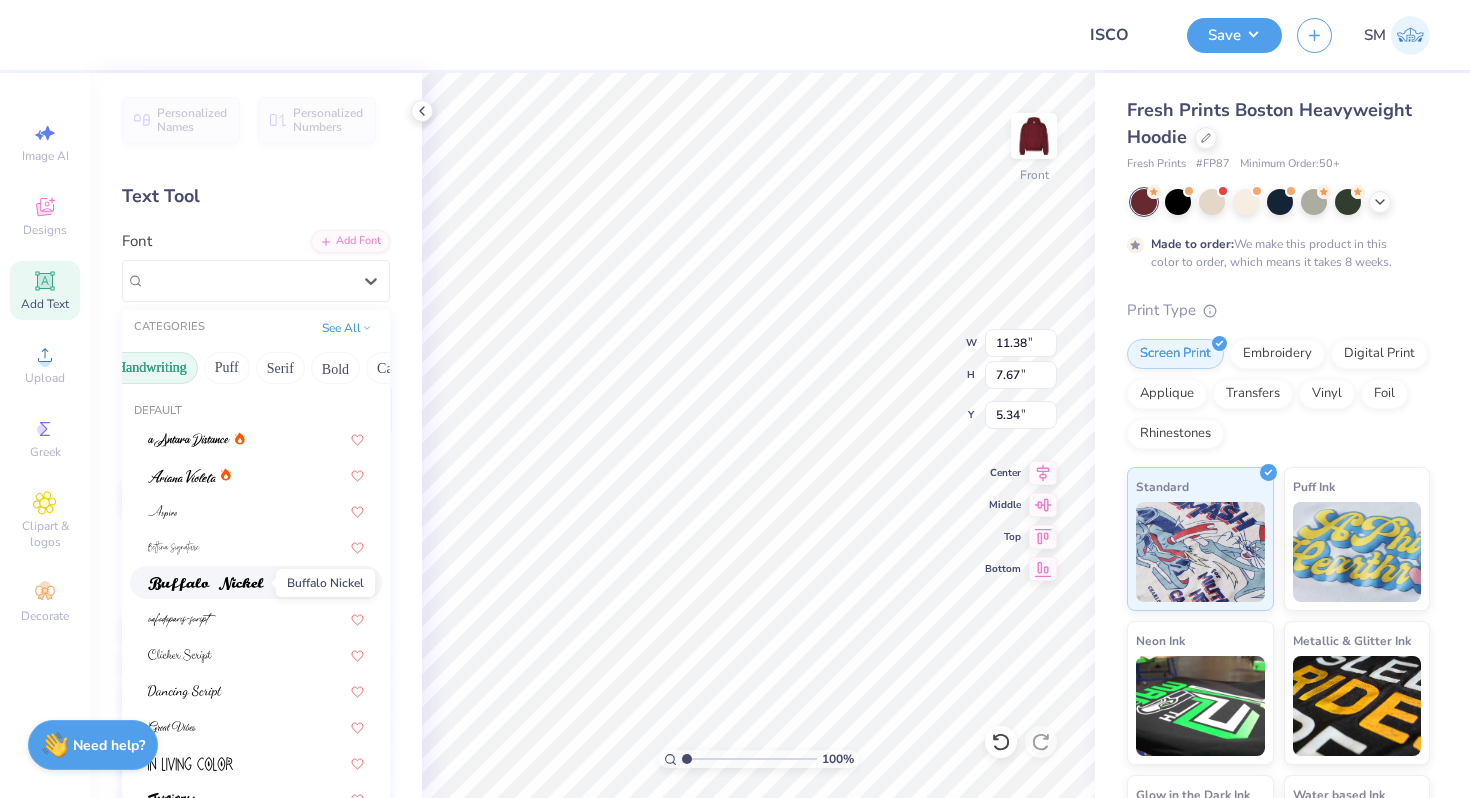 click at bounding box center [206, 584] 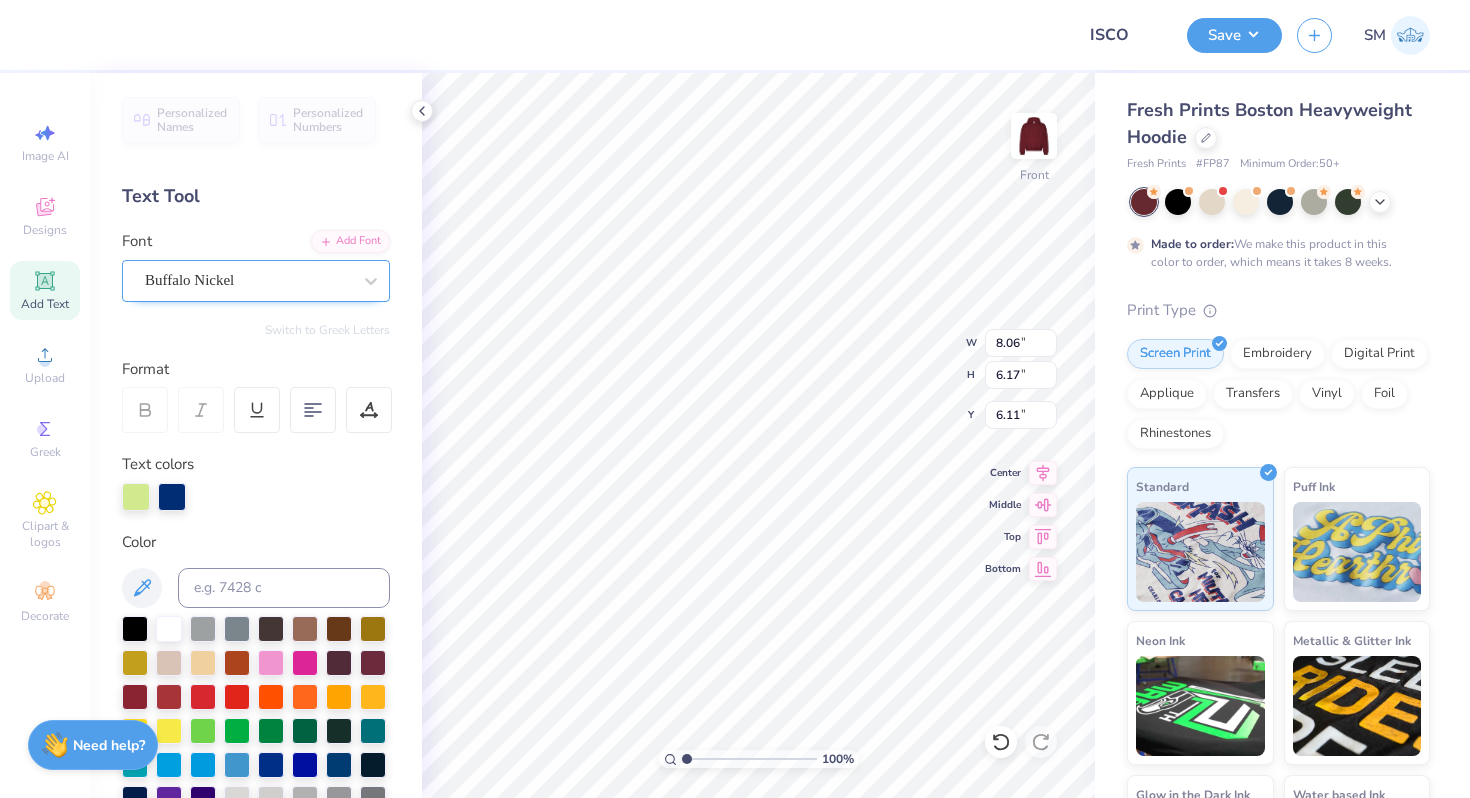 click on "Buffalo Nickel" at bounding box center [256, 281] 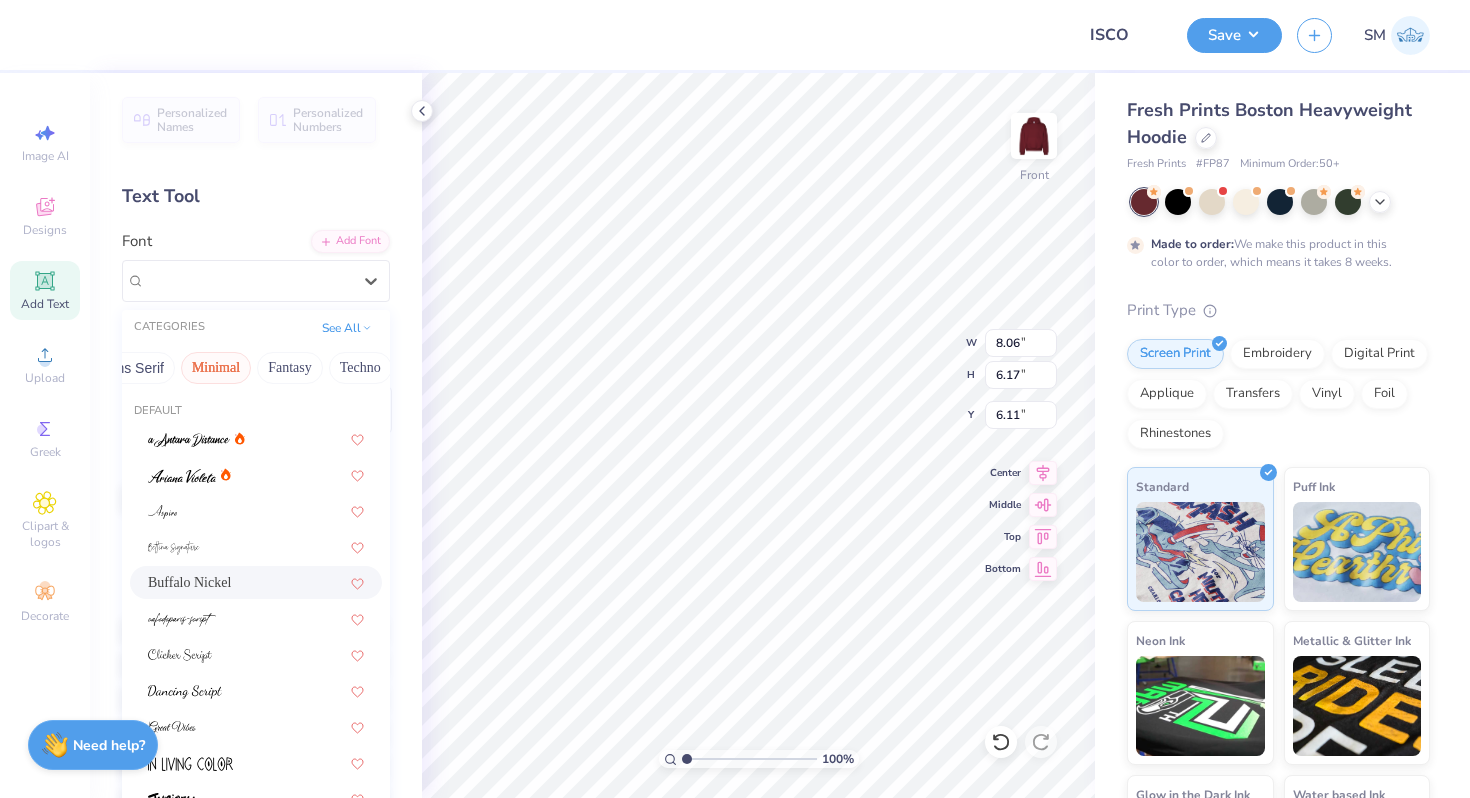 scroll, scrollTop: 0, scrollLeft: 322, axis: horizontal 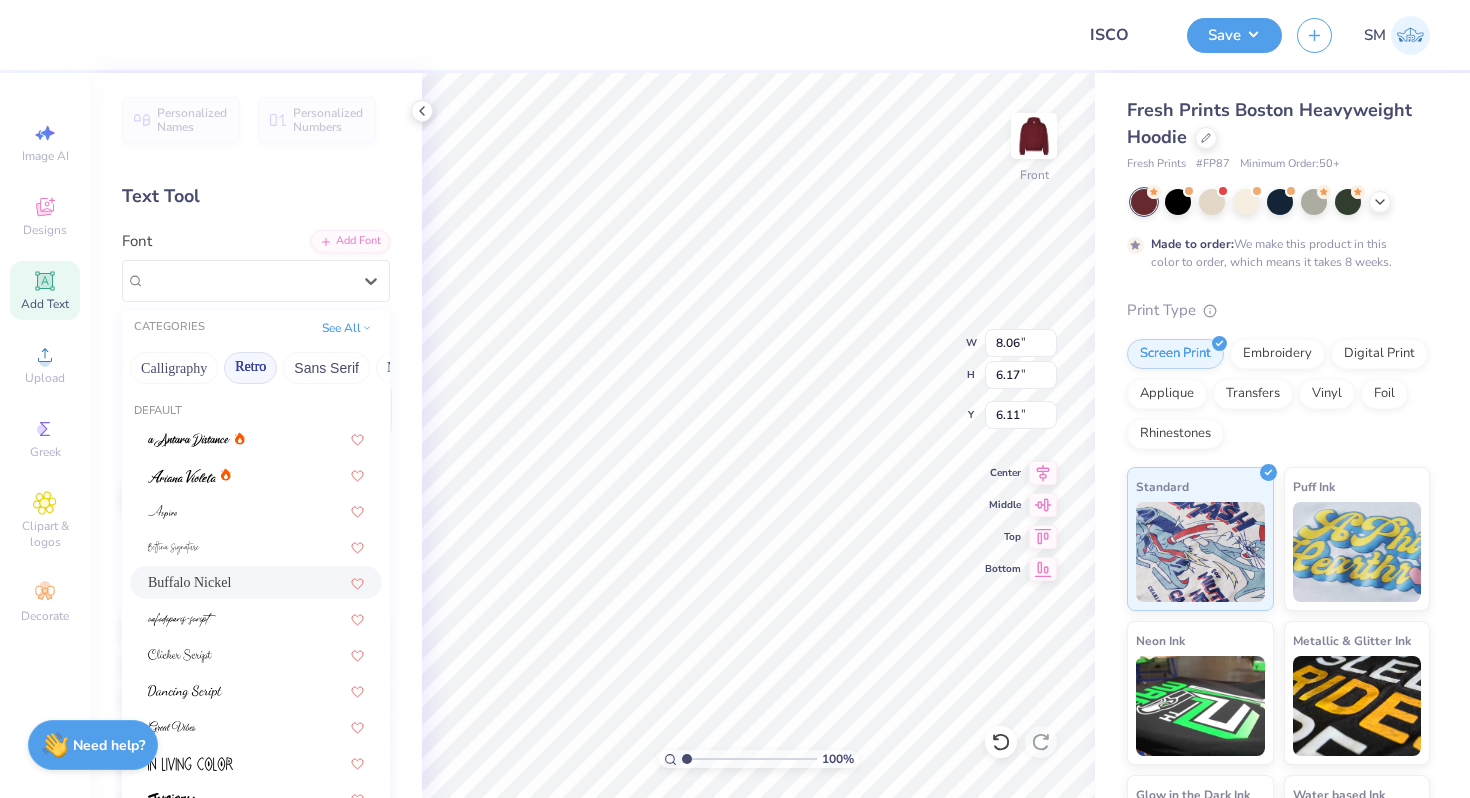 click on "Retro" at bounding box center [250, 368] 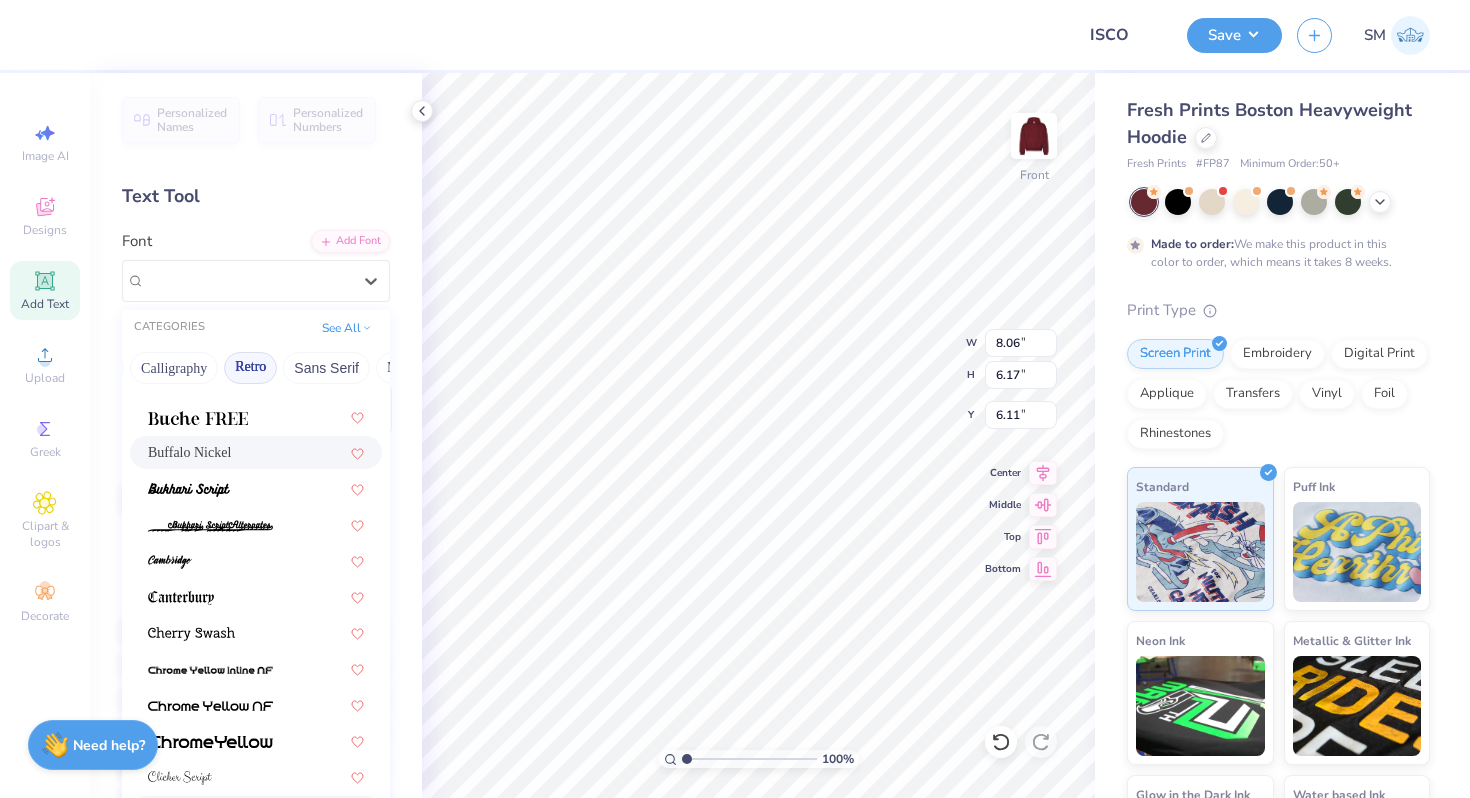 scroll, scrollTop: 622, scrollLeft: 0, axis: vertical 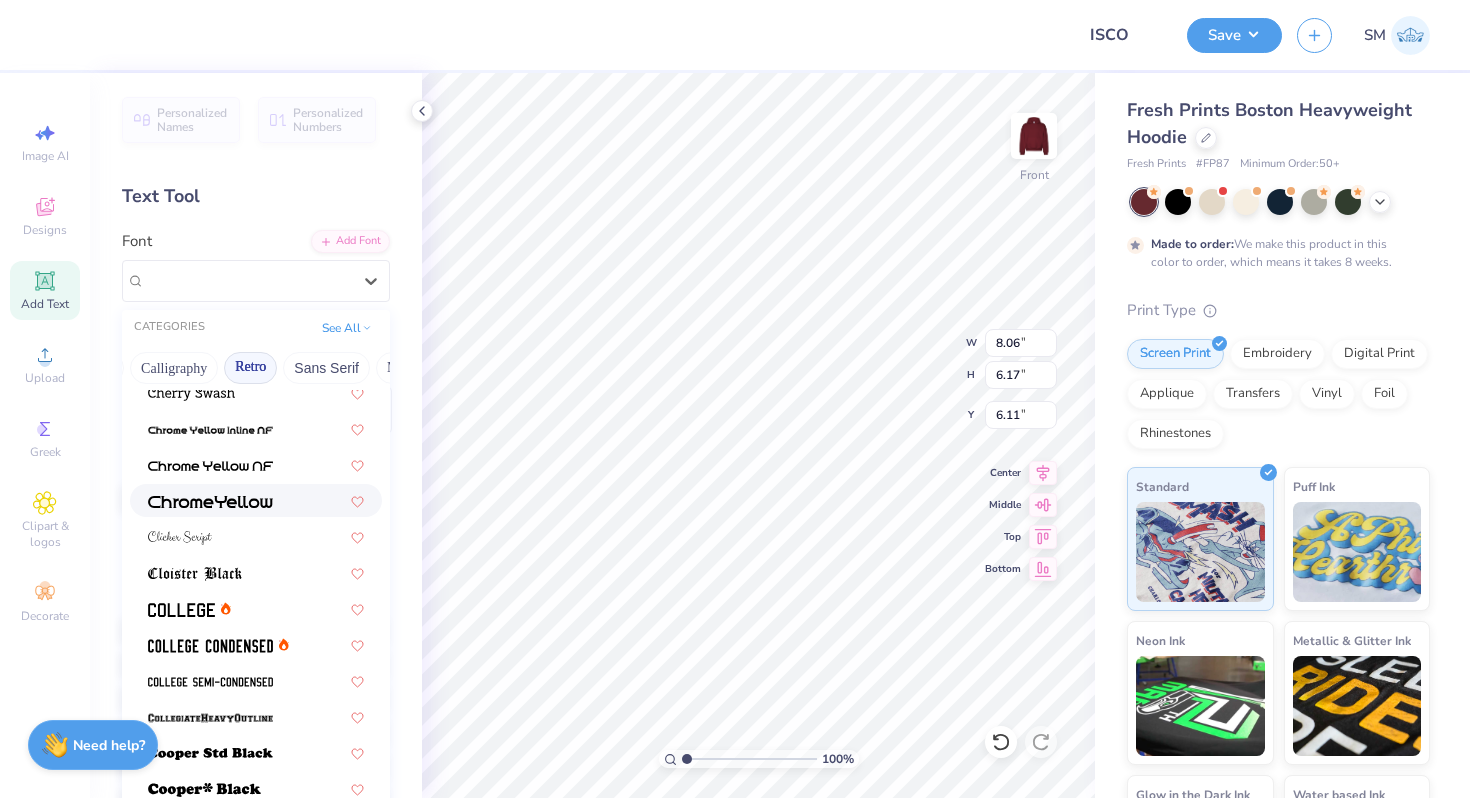 click at bounding box center [210, 502] 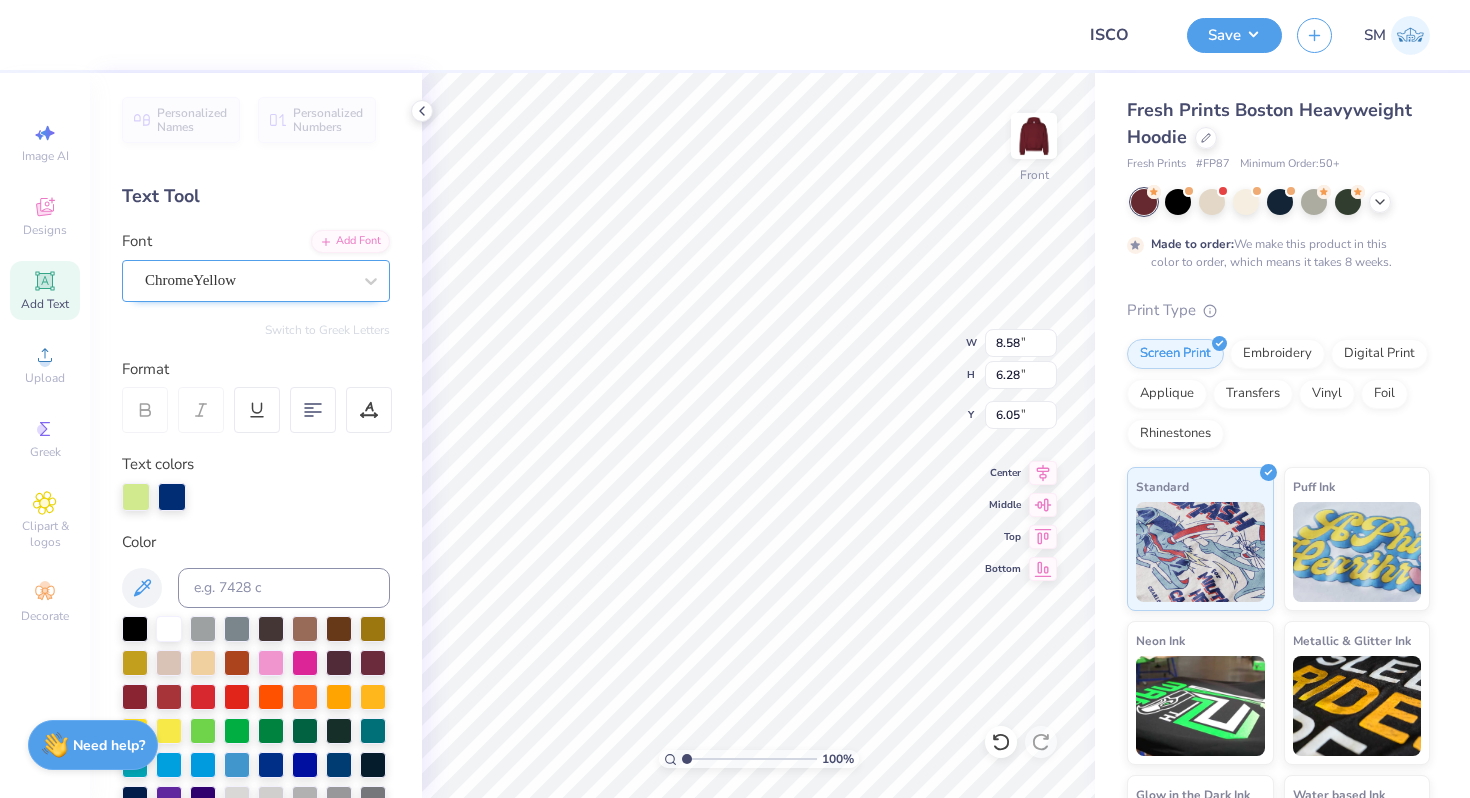 click on "ChromeYellow" at bounding box center (248, 280) 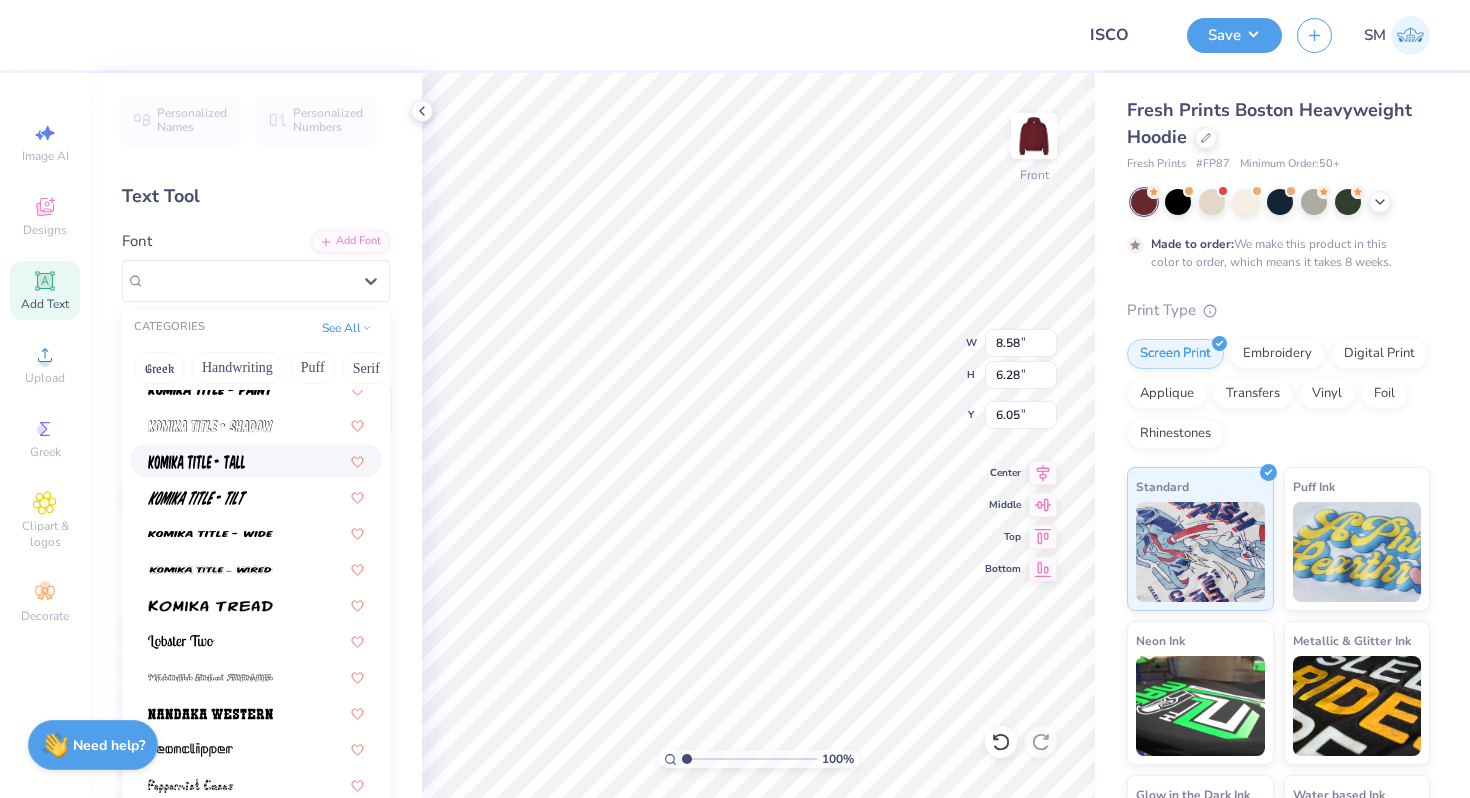 scroll, scrollTop: 2531, scrollLeft: 0, axis: vertical 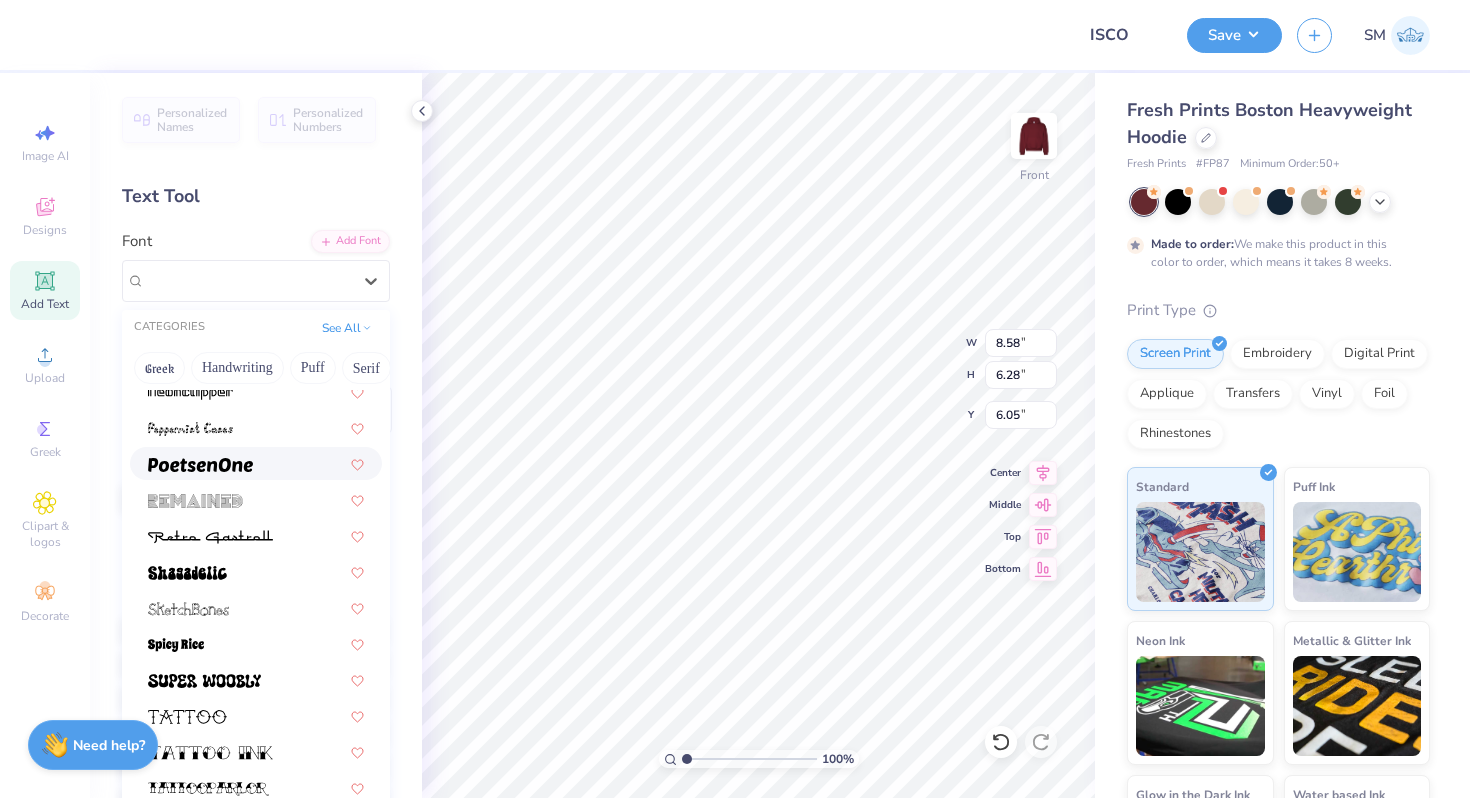click at bounding box center (256, 463) 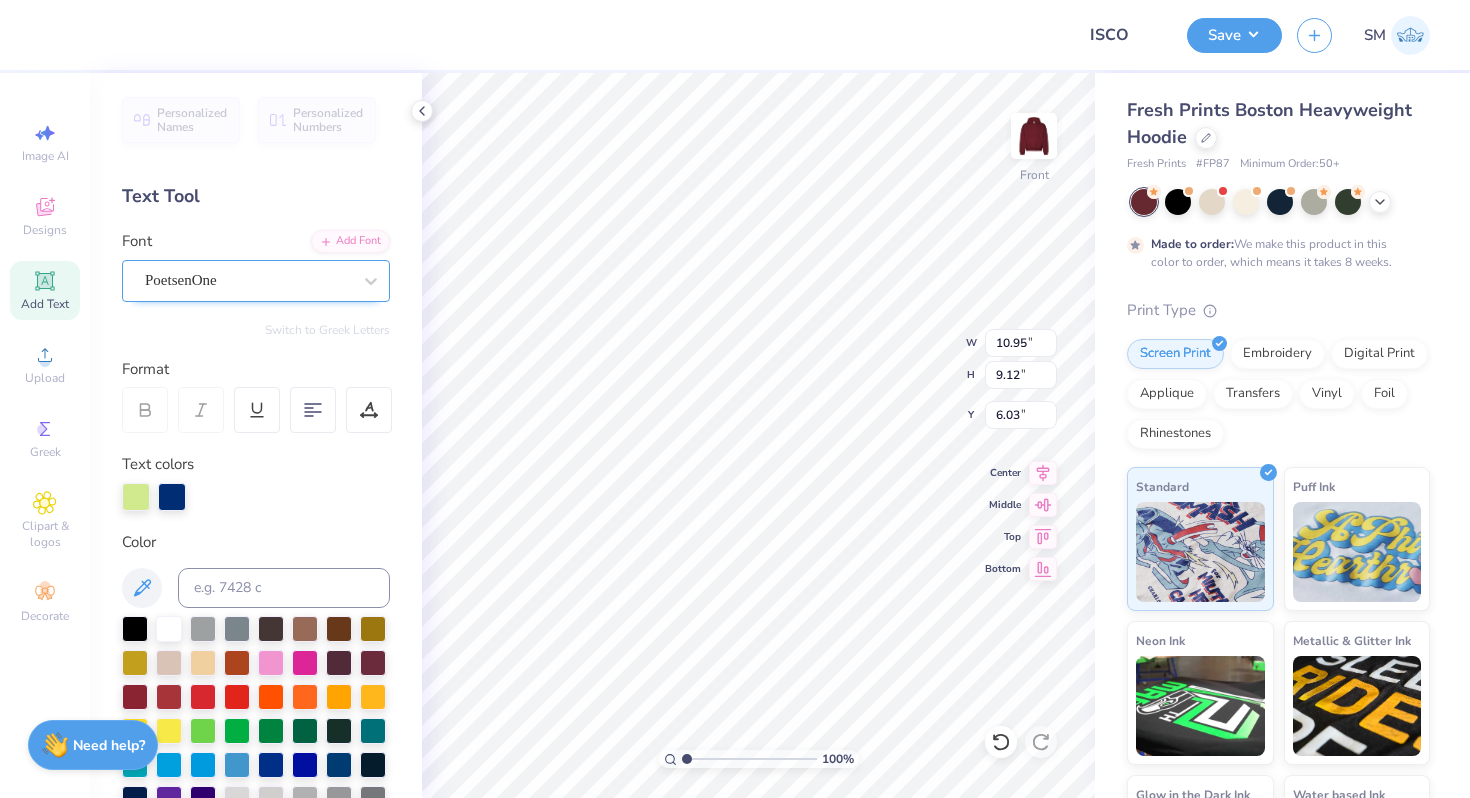 click on "PoetsenOne" at bounding box center [248, 280] 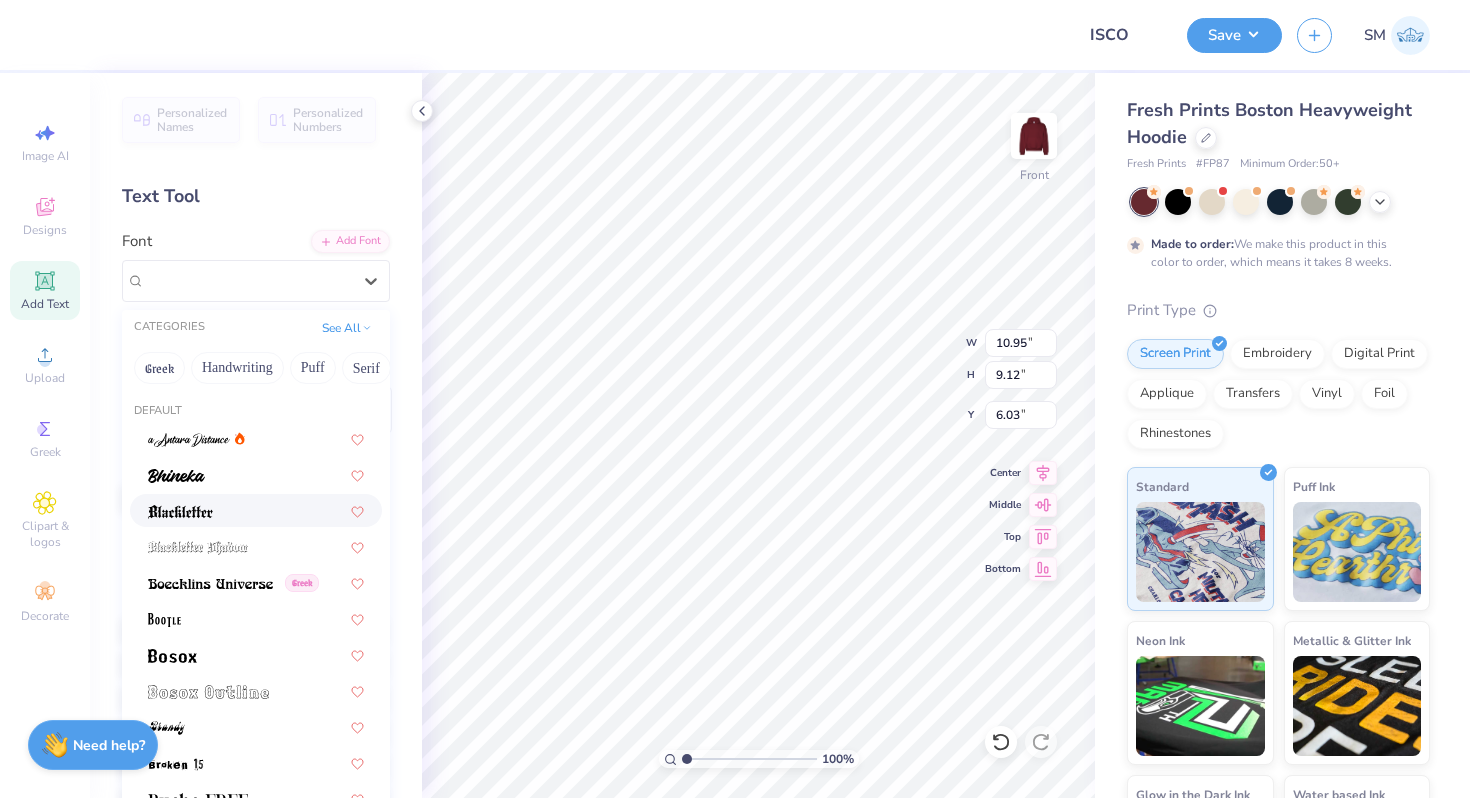 scroll, scrollTop: 0, scrollLeft: 0, axis: both 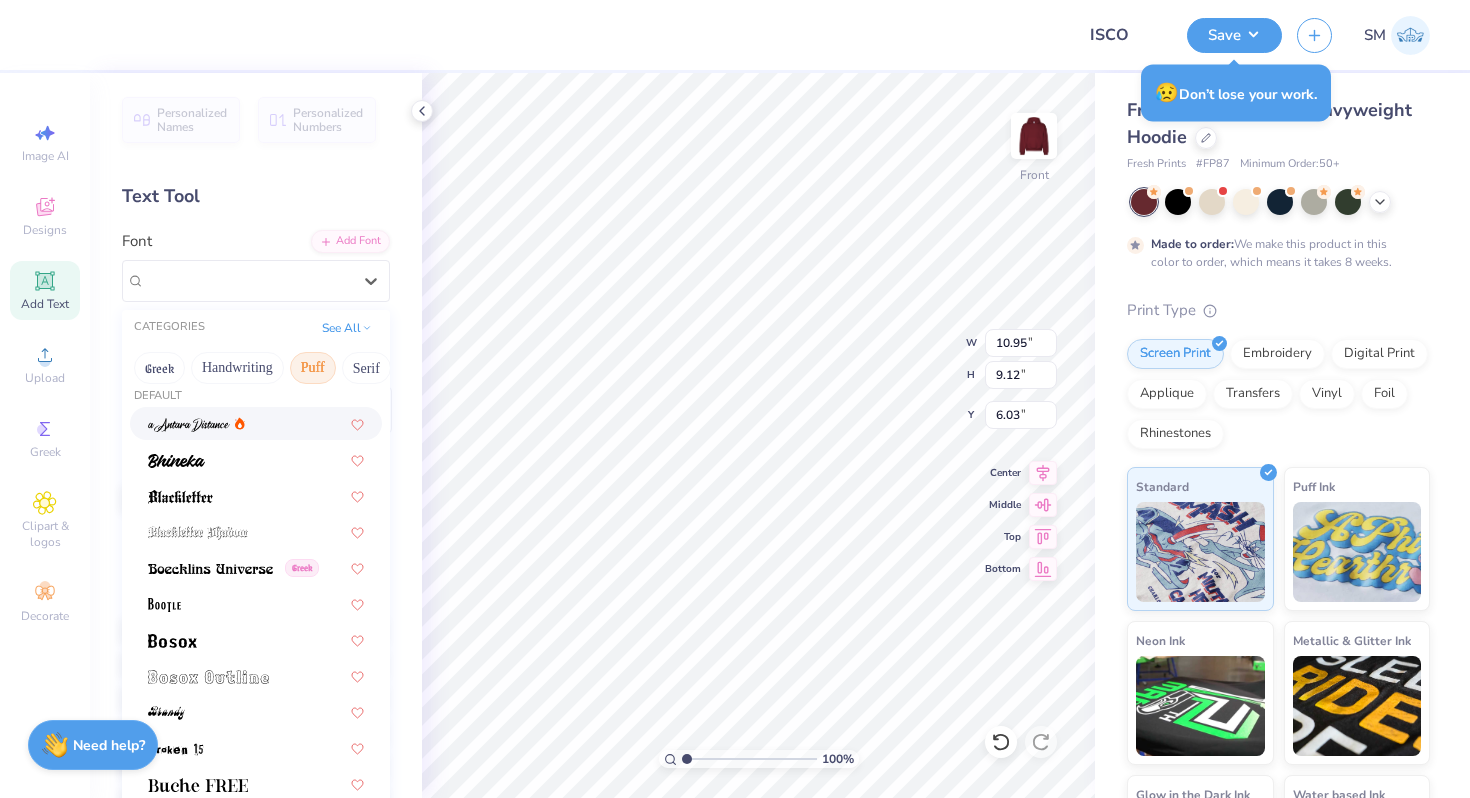 click on "Puff" at bounding box center (313, 368) 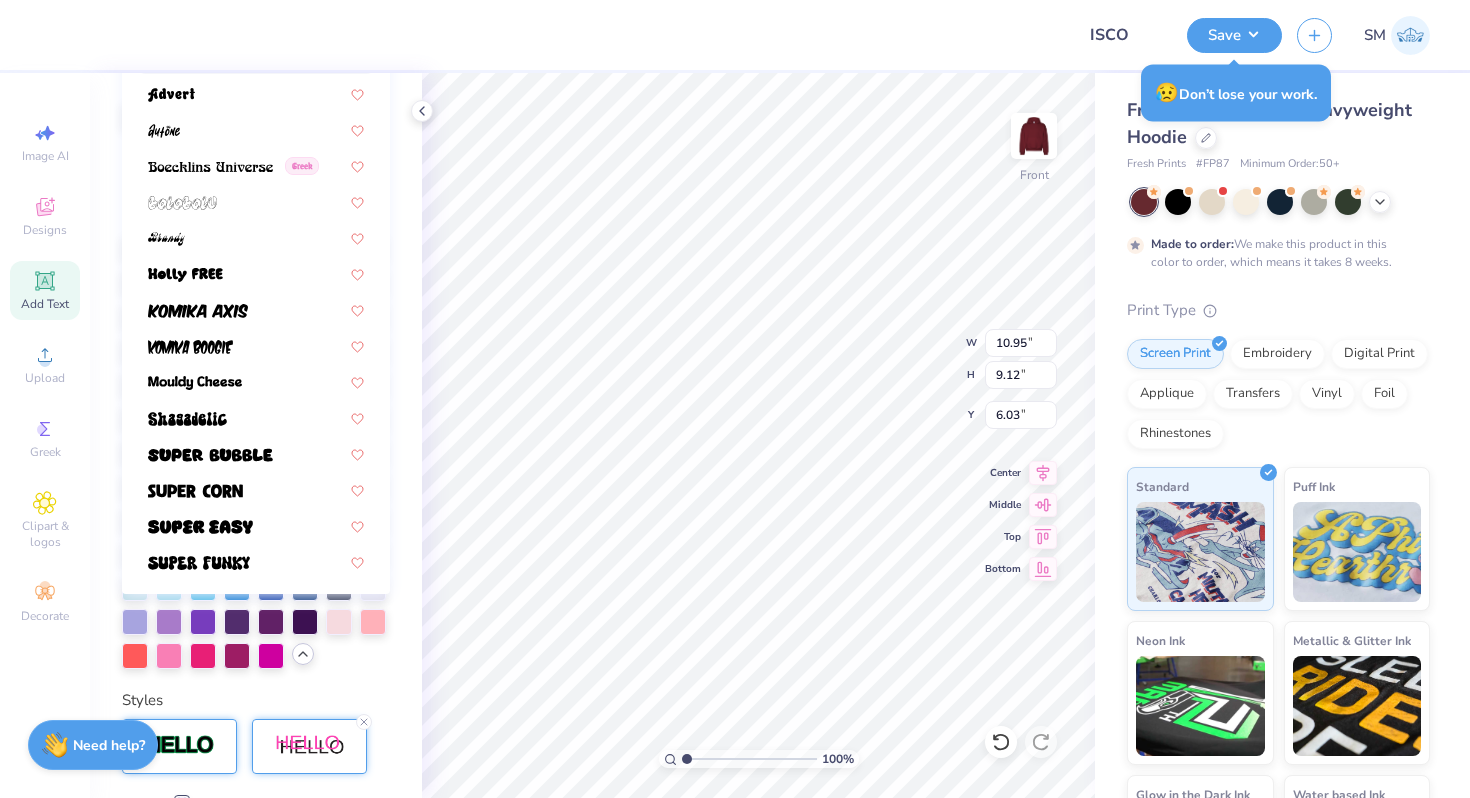 scroll, scrollTop: 342, scrollLeft: 0, axis: vertical 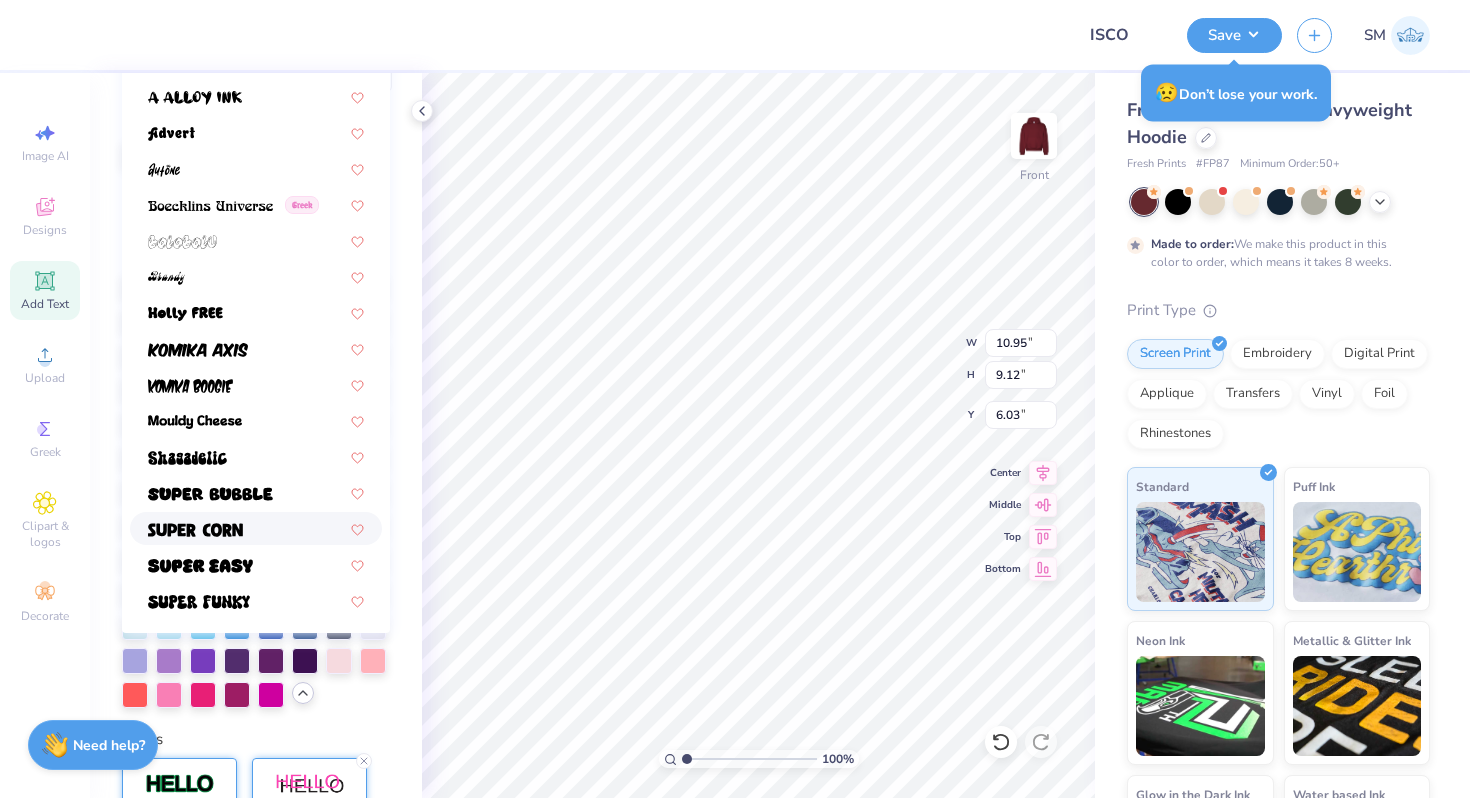 click at bounding box center [256, 528] 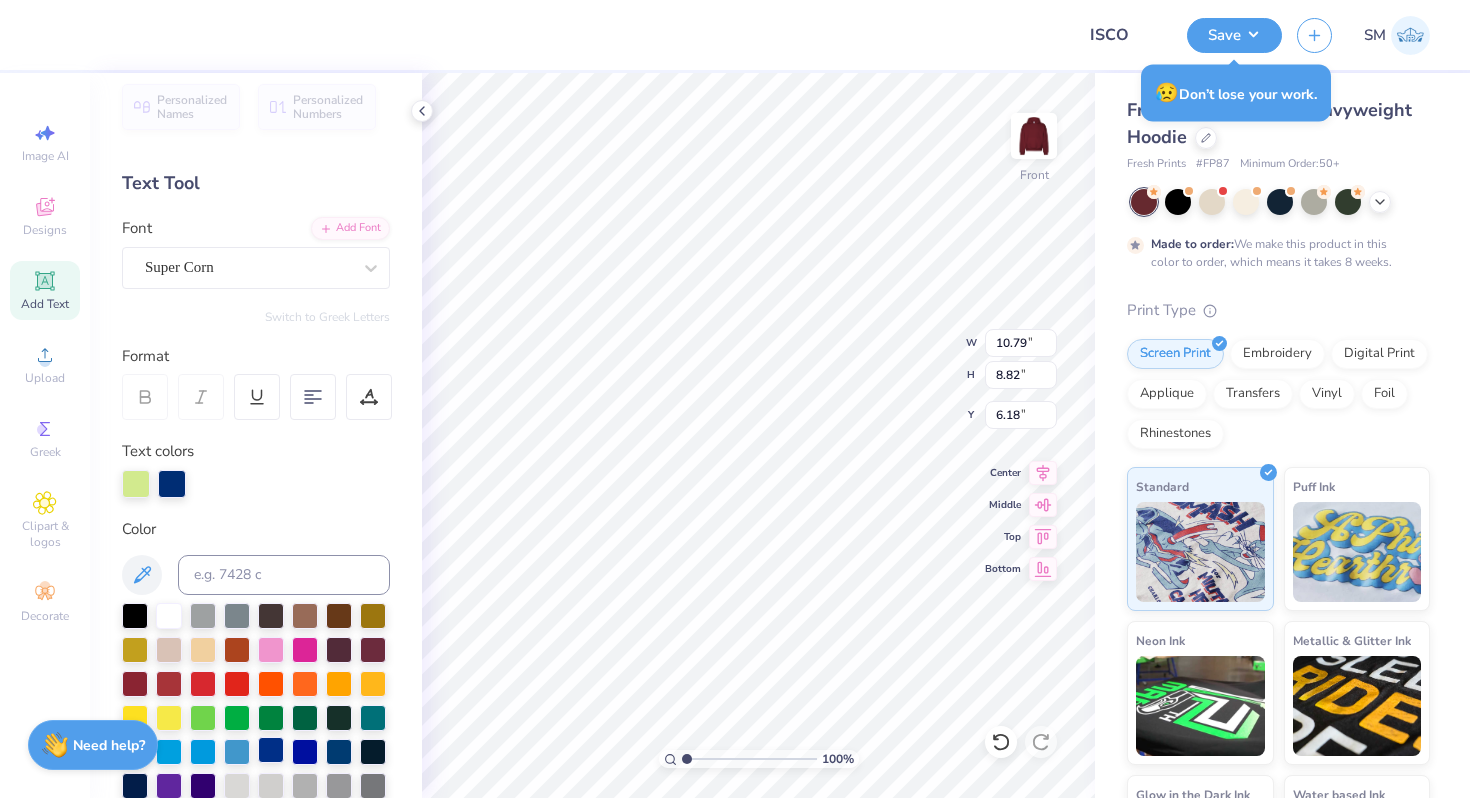 scroll, scrollTop: 0, scrollLeft: 0, axis: both 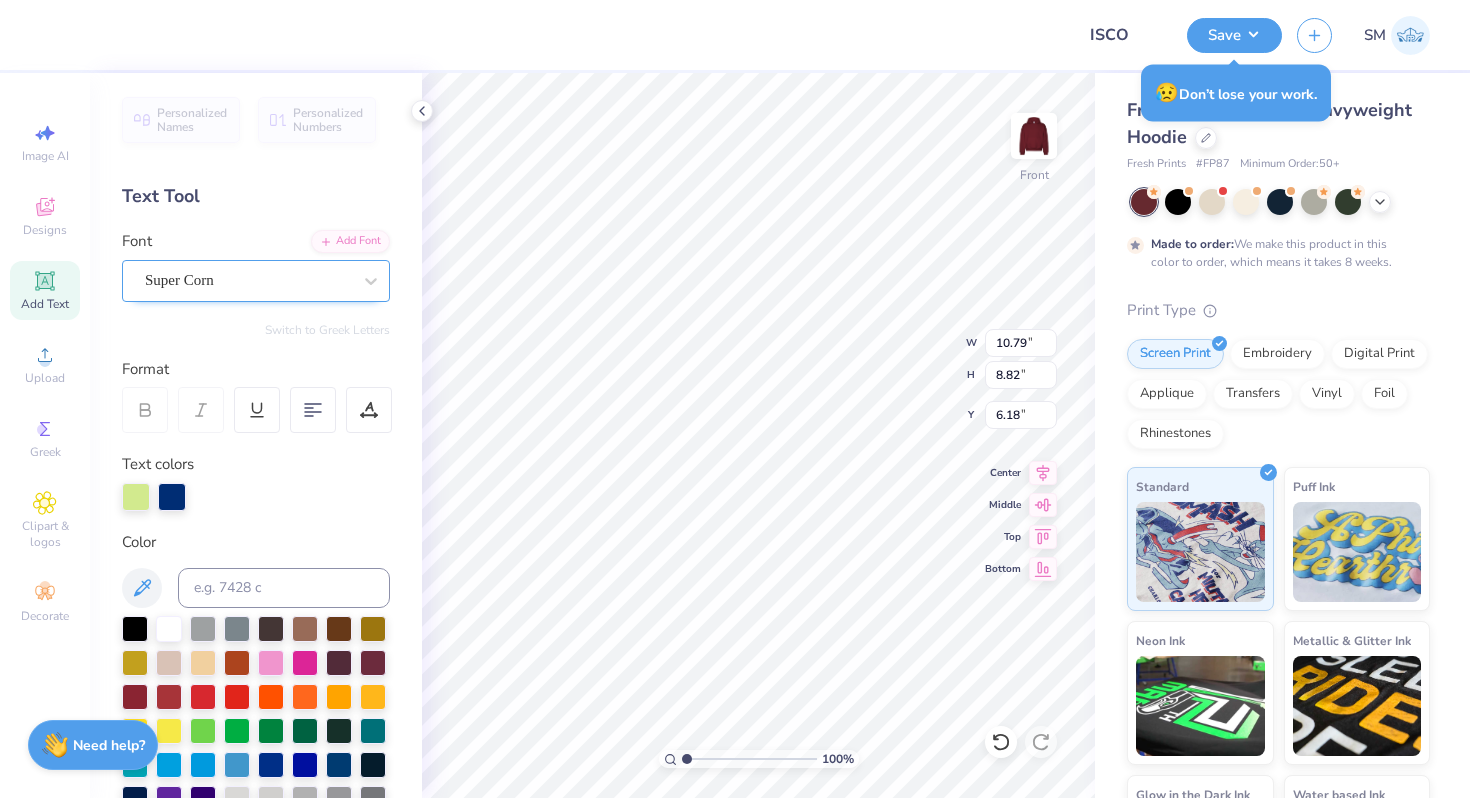 click on "Super Corn" at bounding box center [248, 280] 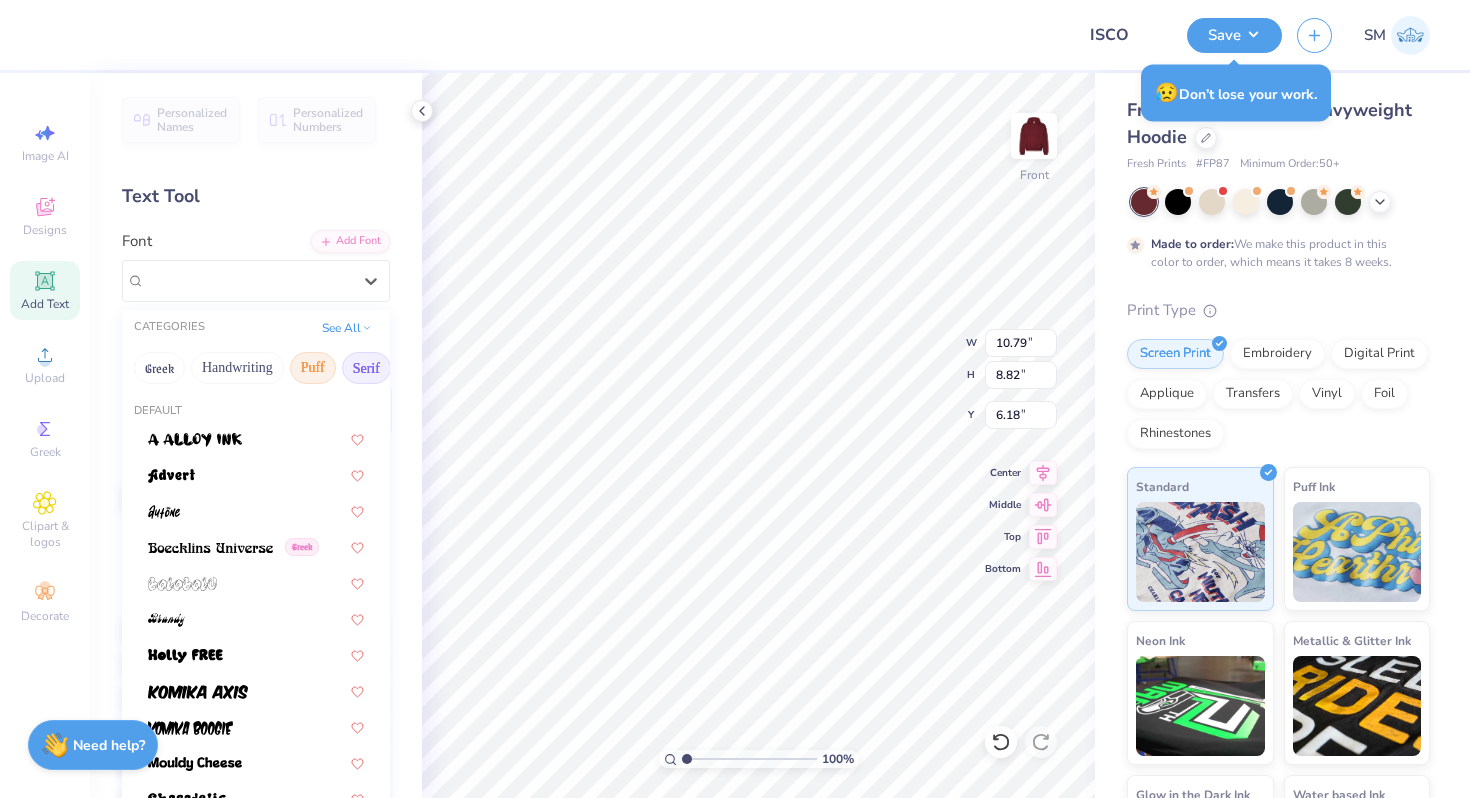 click on "Serif" at bounding box center [366, 368] 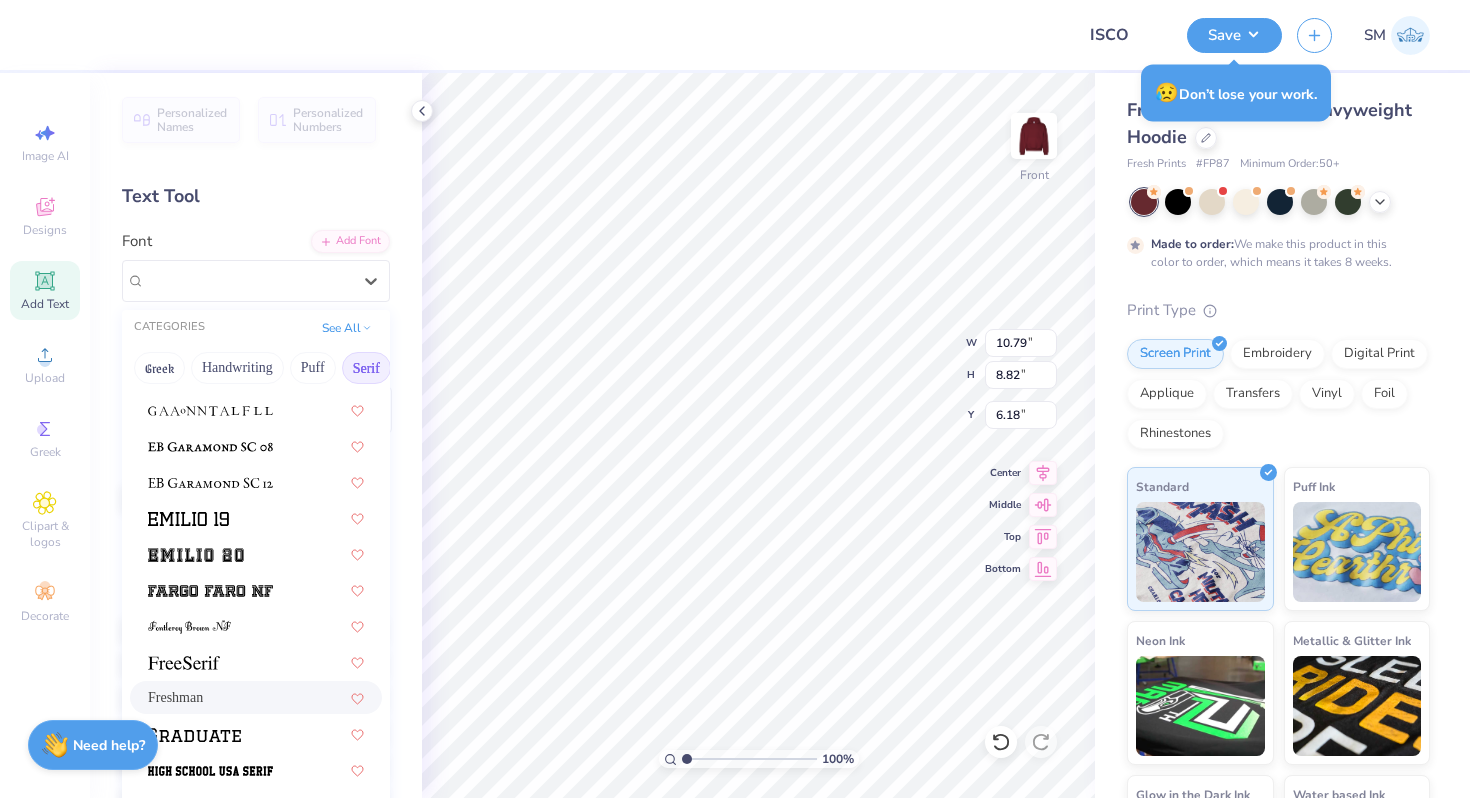 scroll, scrollTop: 2126, scrollLeft: 0, axis: vertical 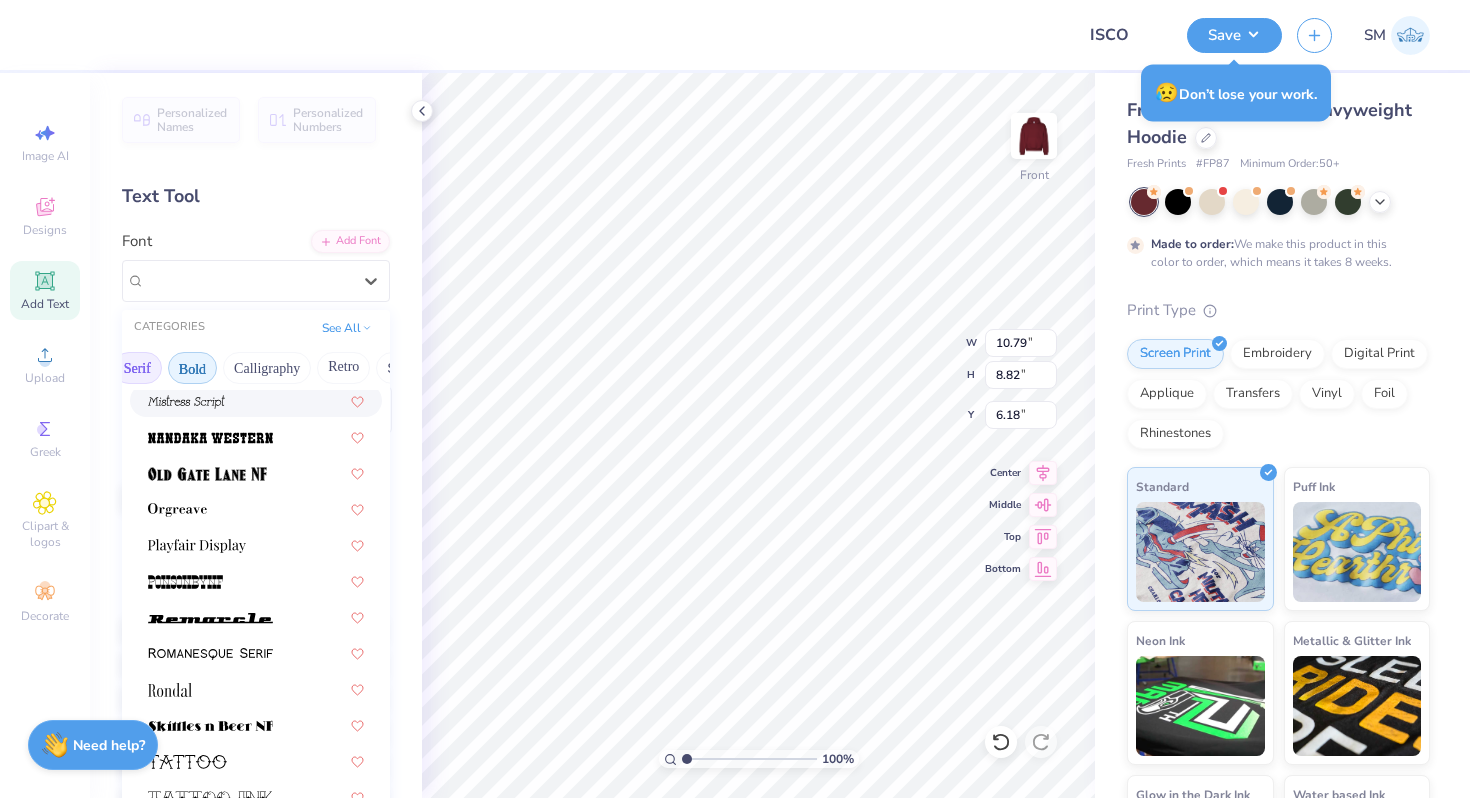 click on "Bold" at bounding box center (192, 368) 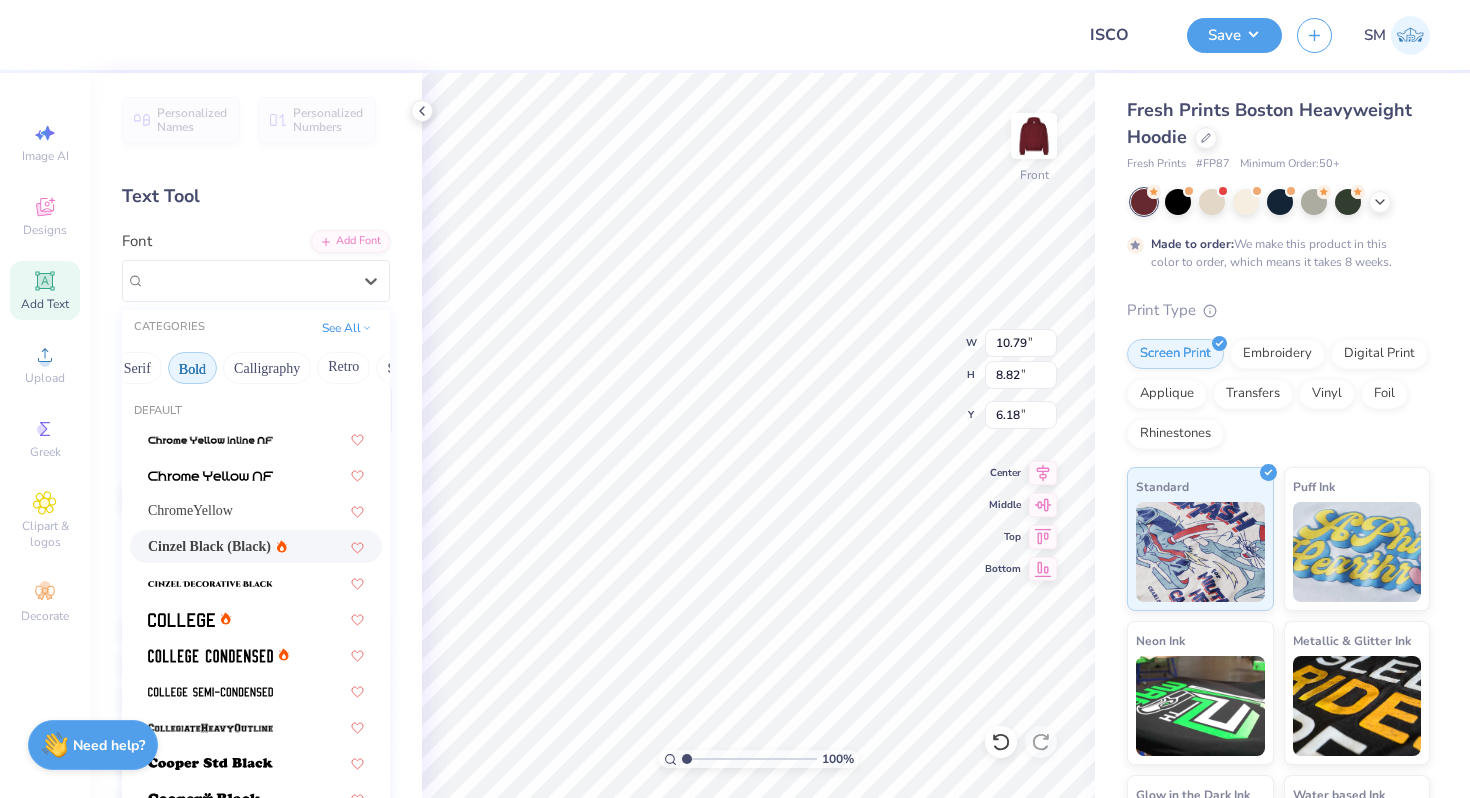 scroll, scrollTop: 162, scrollLeft: 0, axis: vertical 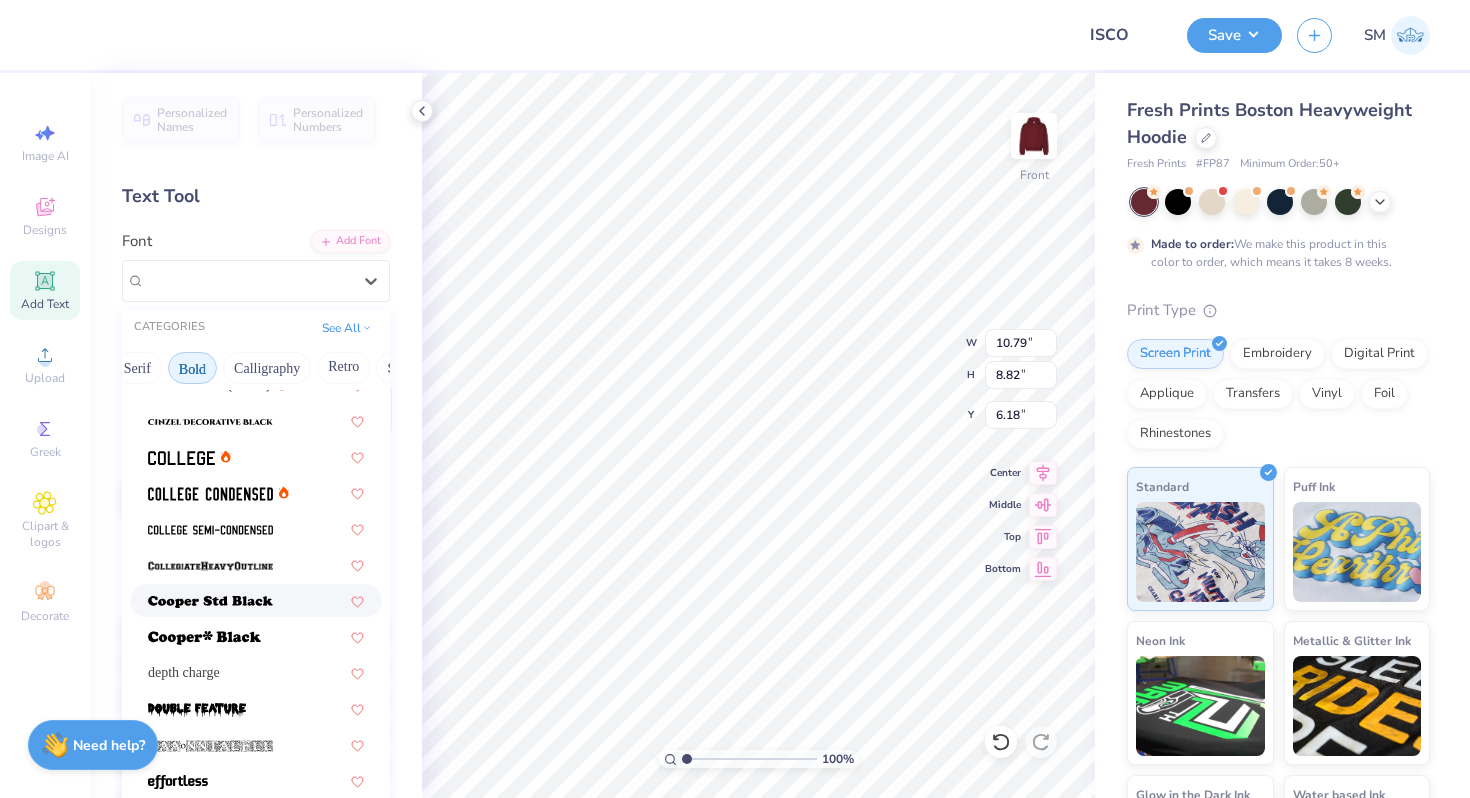 click at bounding box center (210, 600) 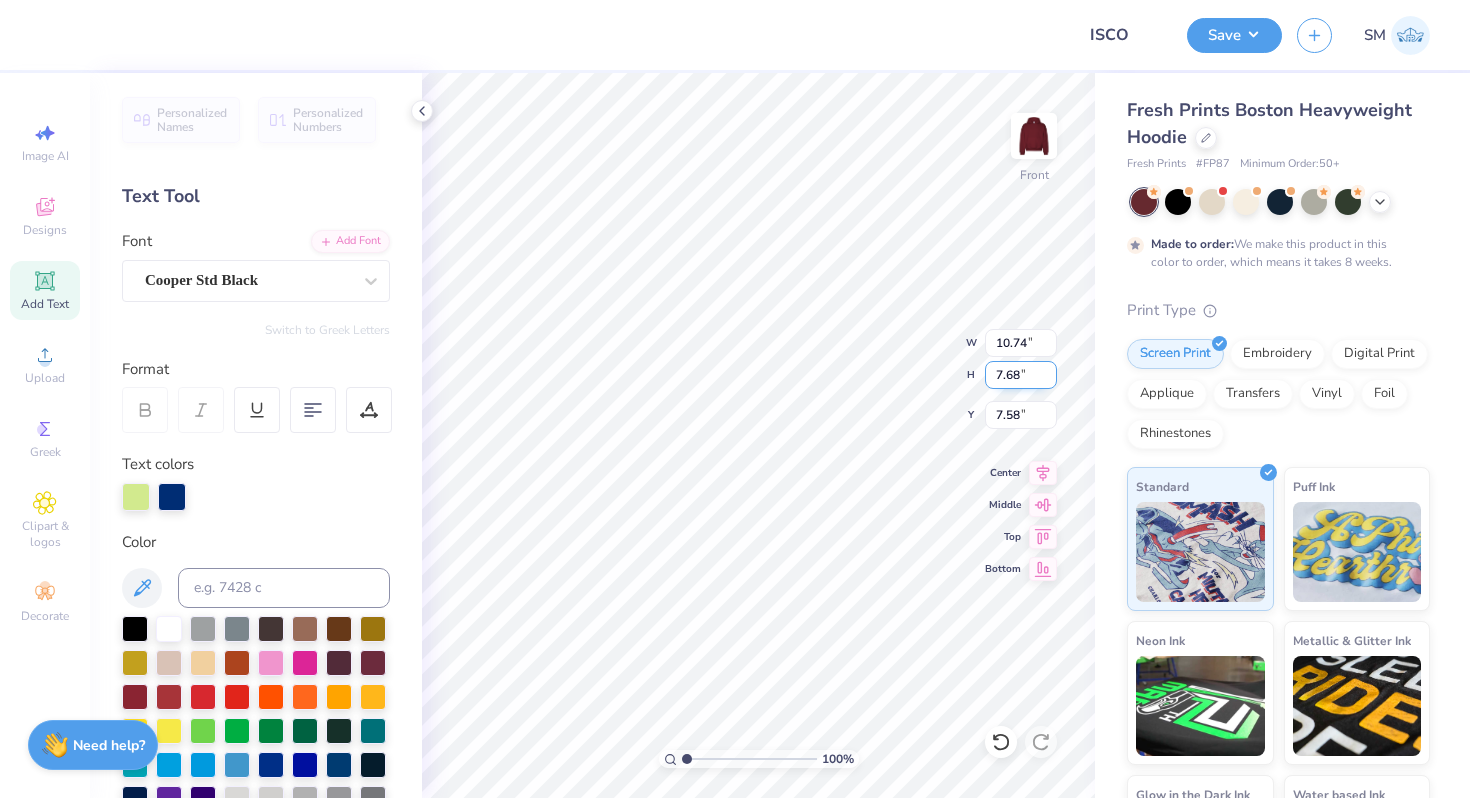 click on "100  % Front W 10.74 10.74 " H 7.68 7.68 " Y 7.58 7.58 " Center Middle Top Bottom" at bounding box center (758, 435) 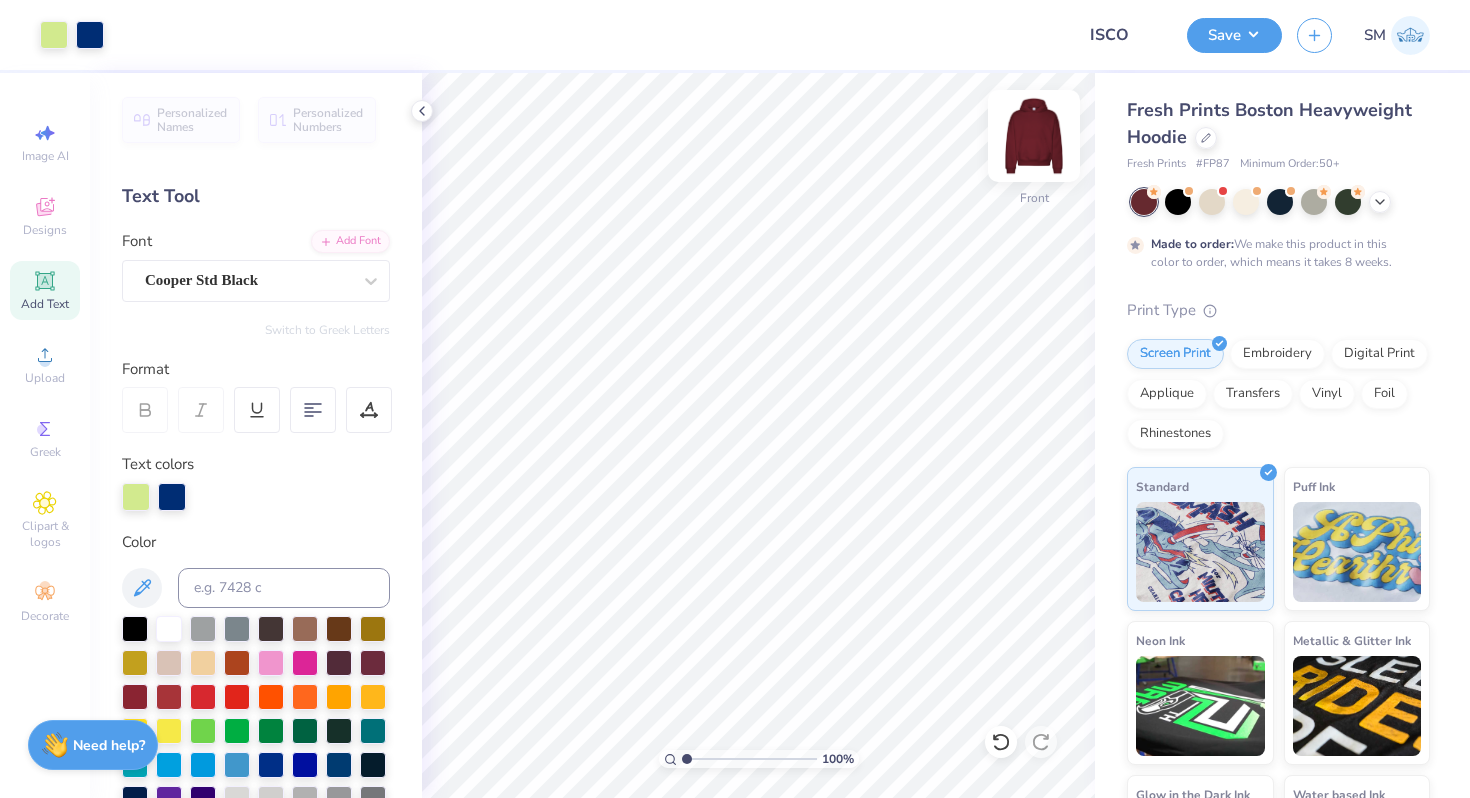 click at bounding box center [1034, 136] 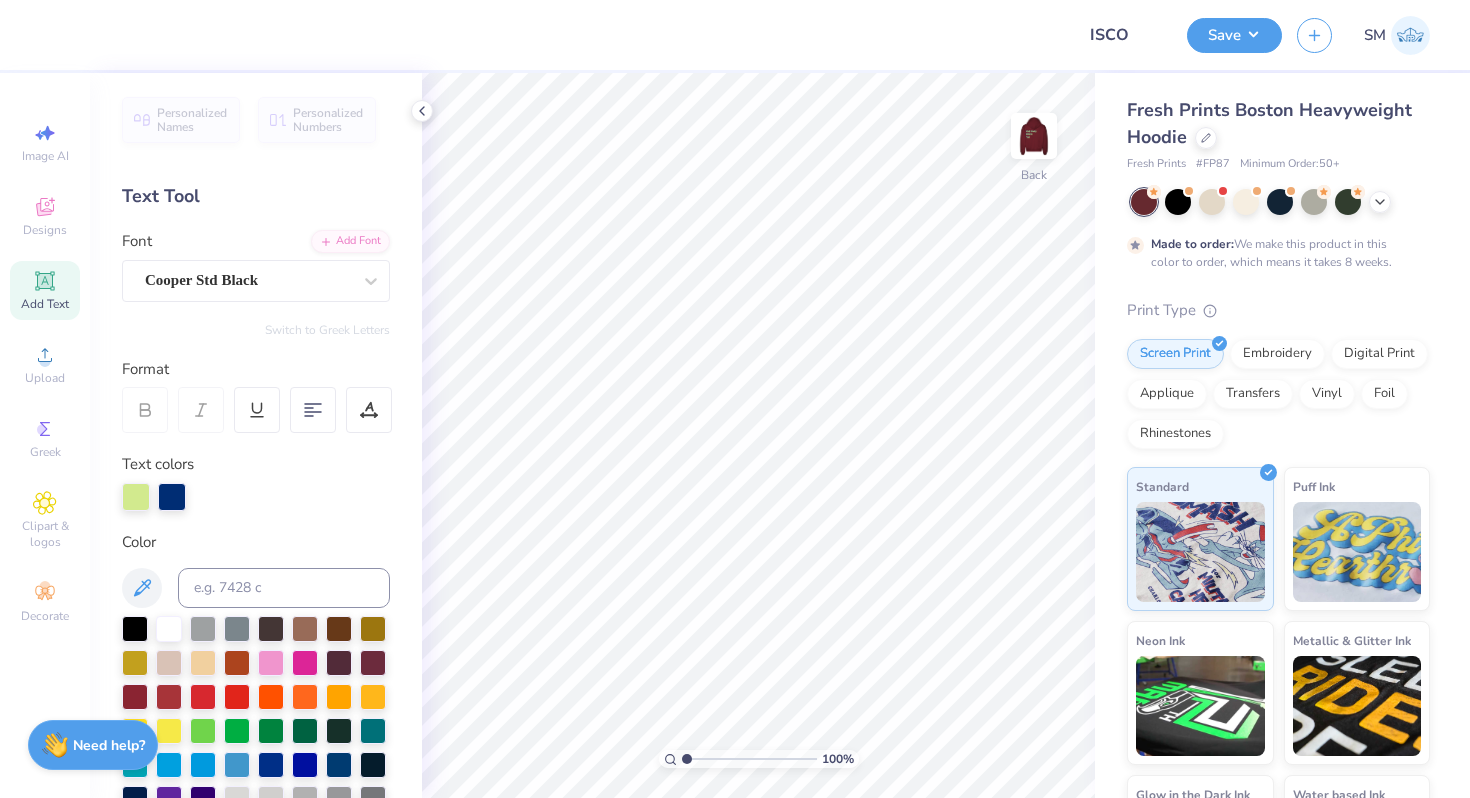 click at bounding box center [1034, 136] 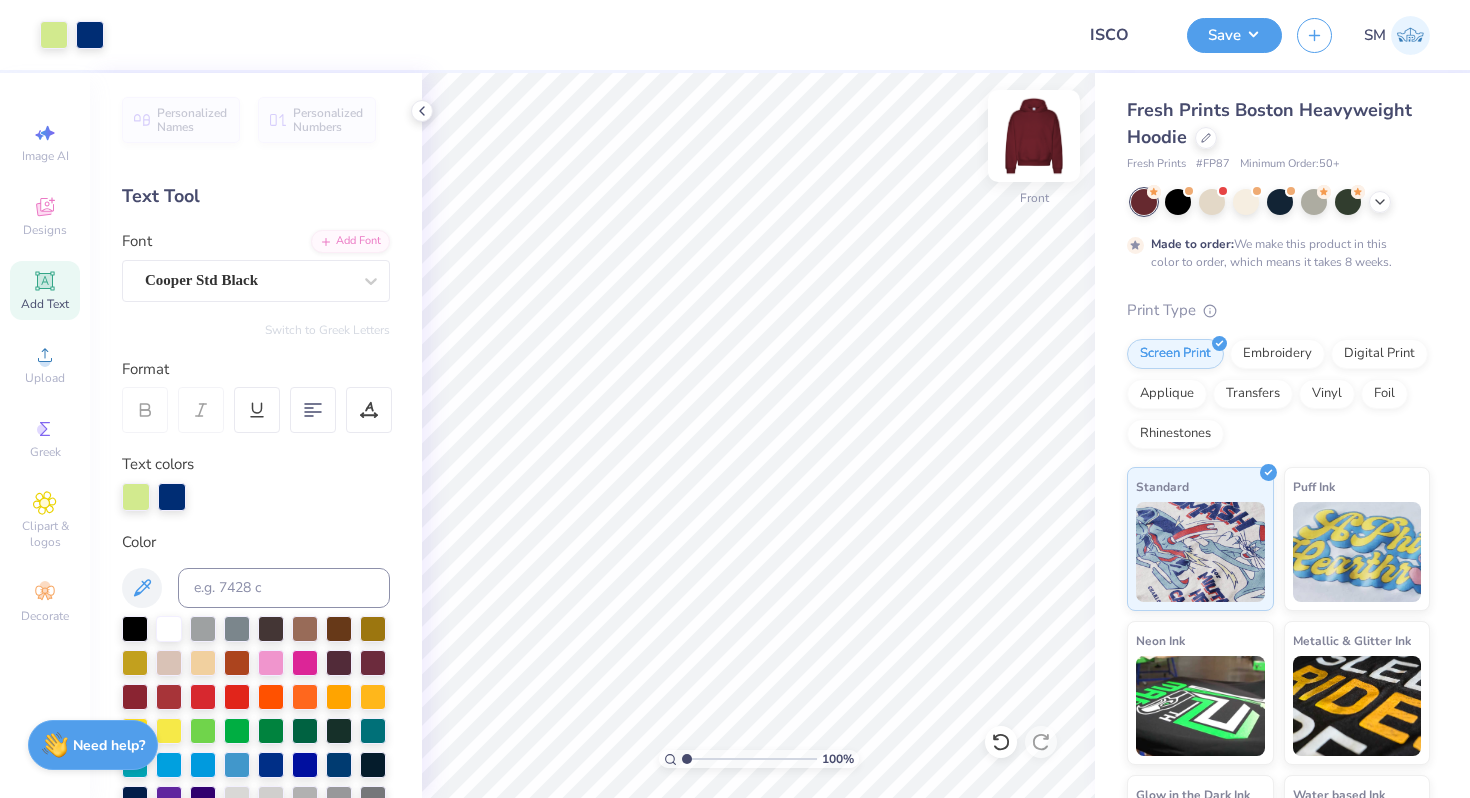 click at bounding box center (1034, 136) 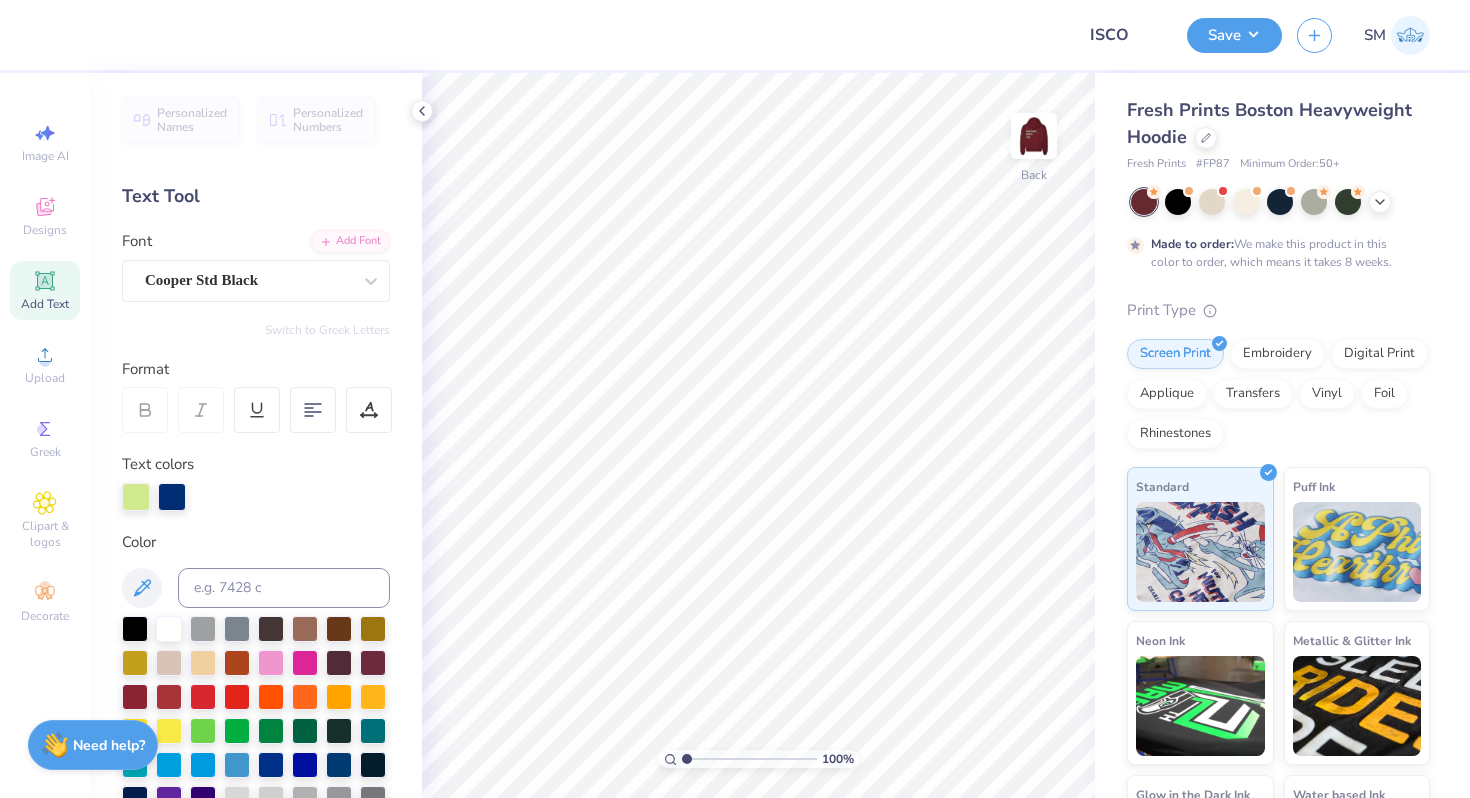 click at bounding box center [1034, 136] 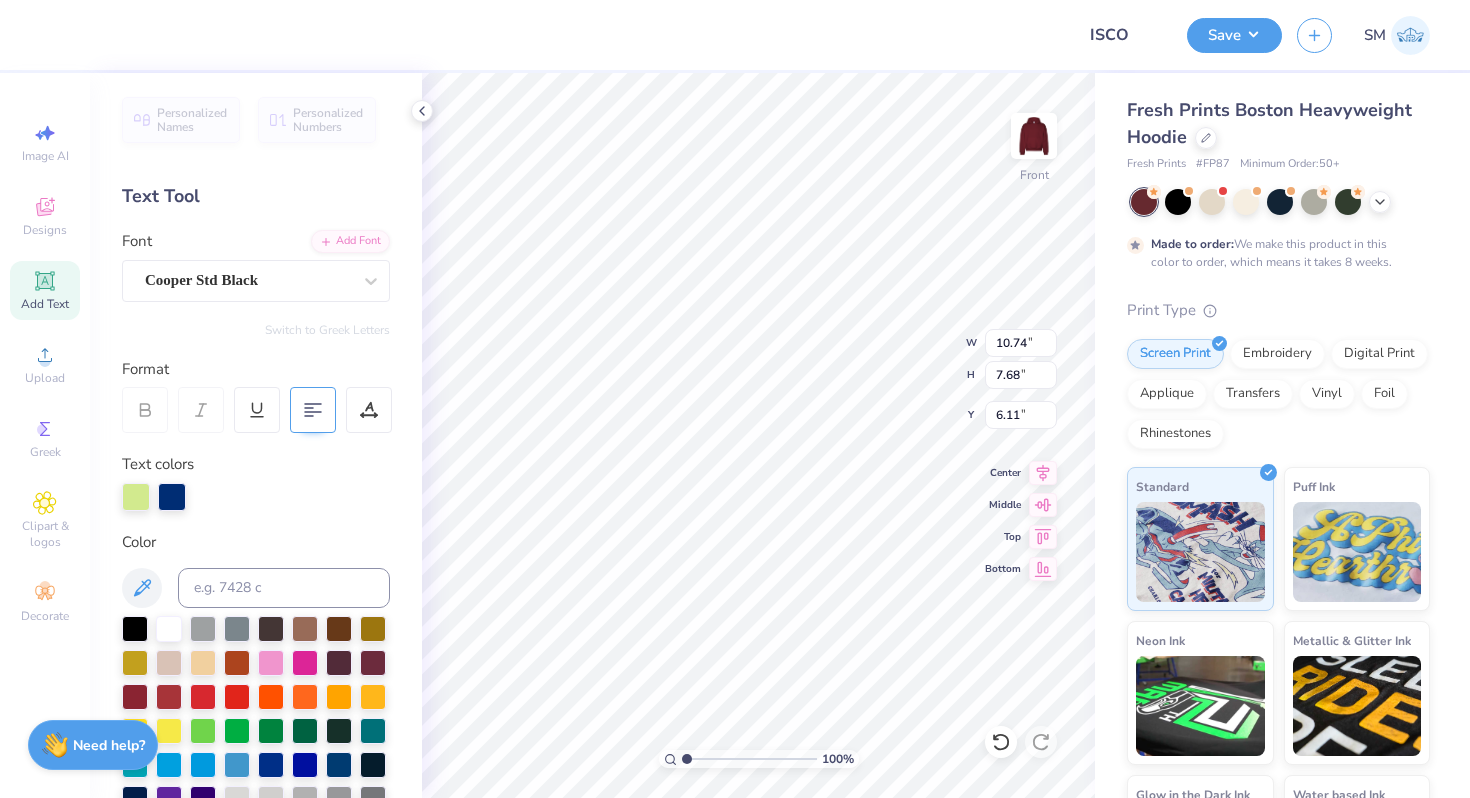 click at bounding box center (313, 410) 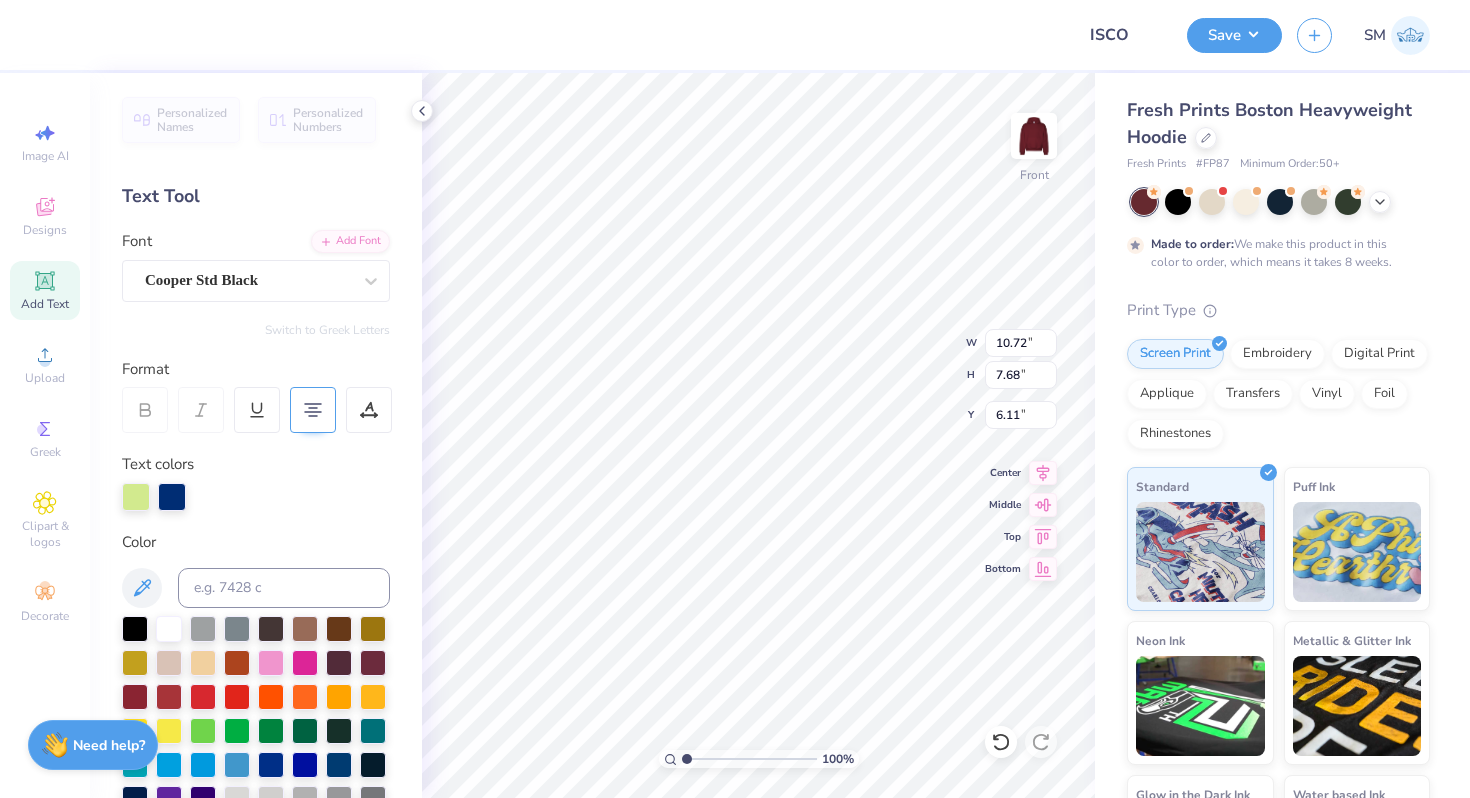click at bounding box center (313, 410) 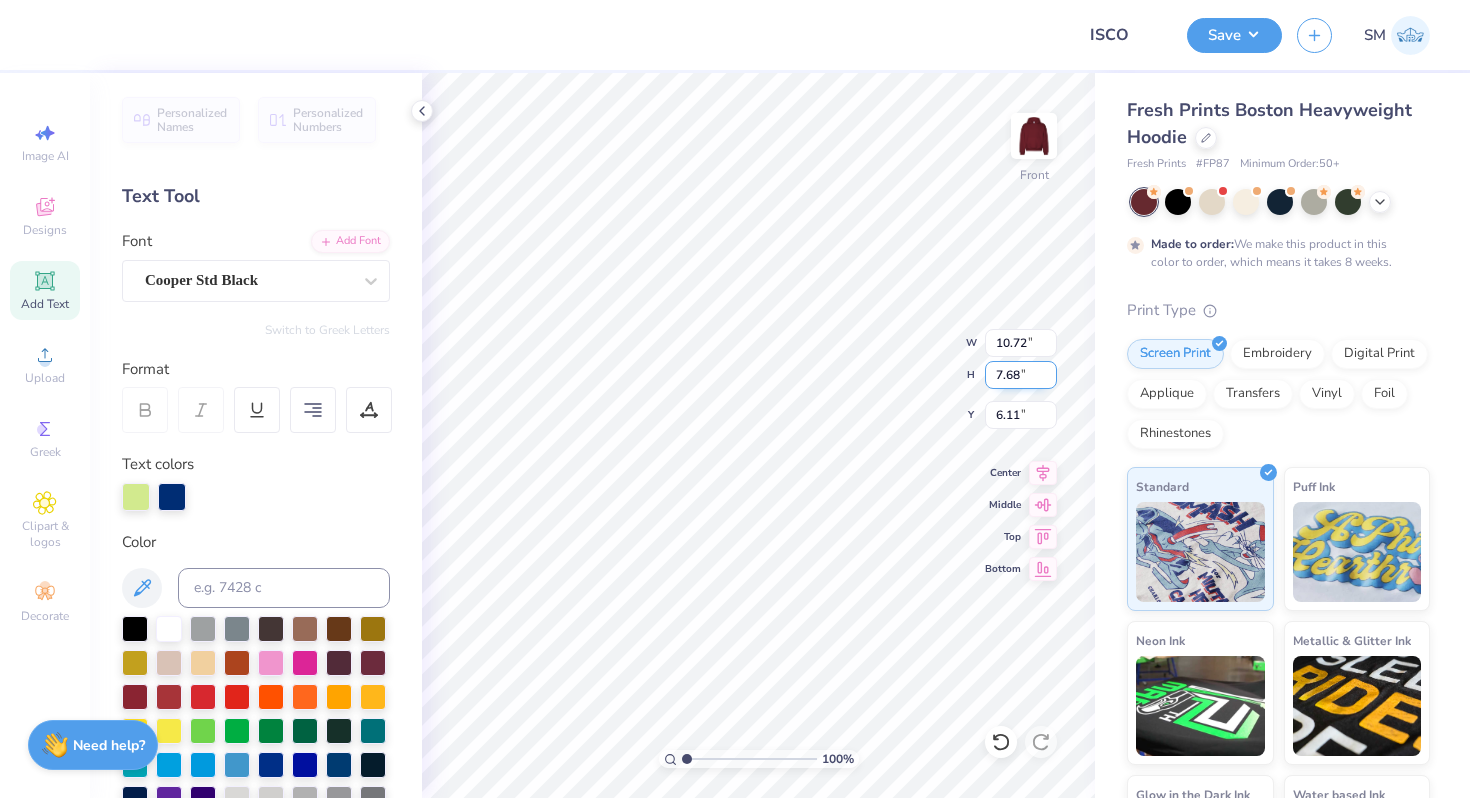 click on "100  % Front W 10.72 10.72 " H 7.68 7.68 " Y 6.11 6.11 " Center Middle Top Bottom" at bounding box center (758, 435) 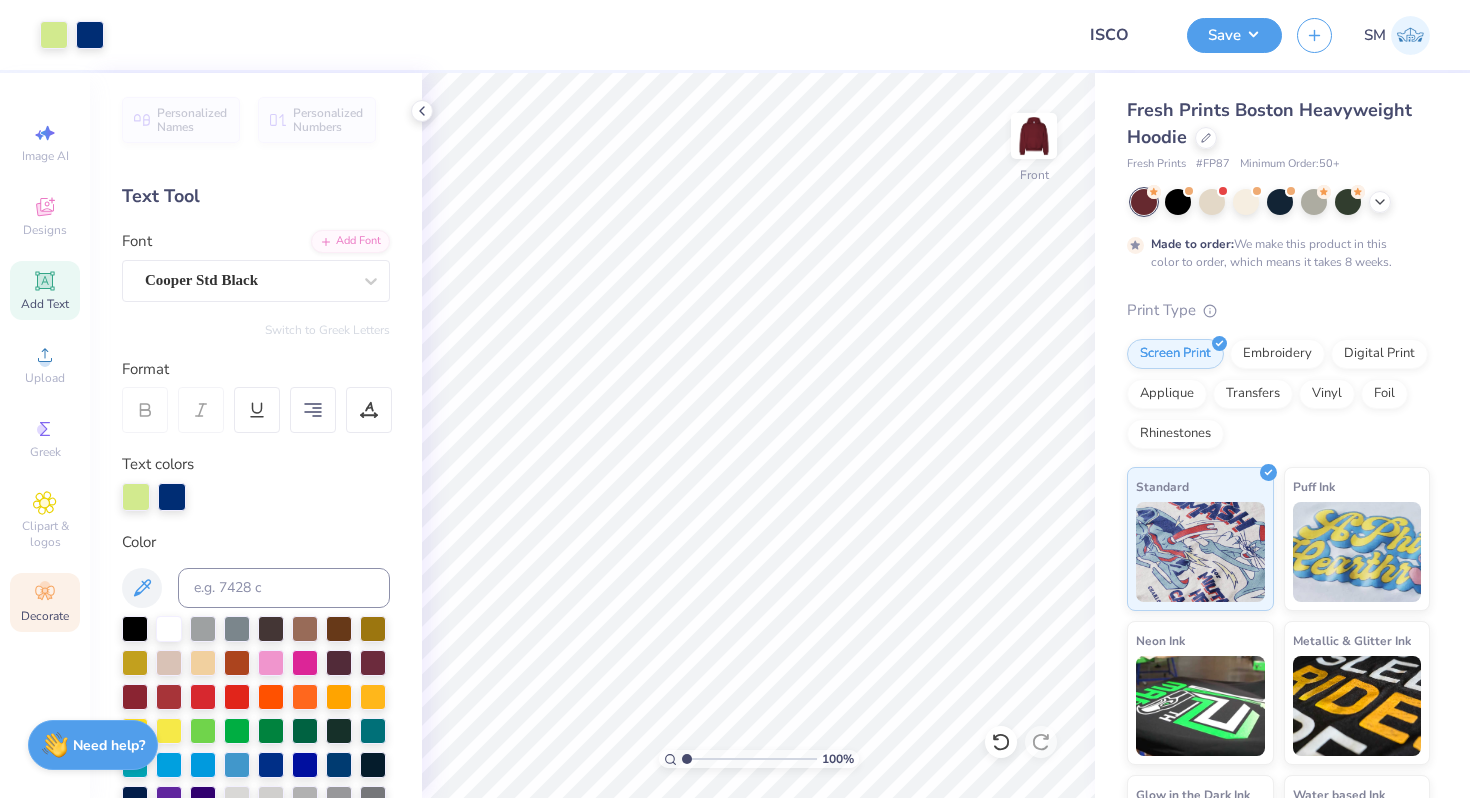 click 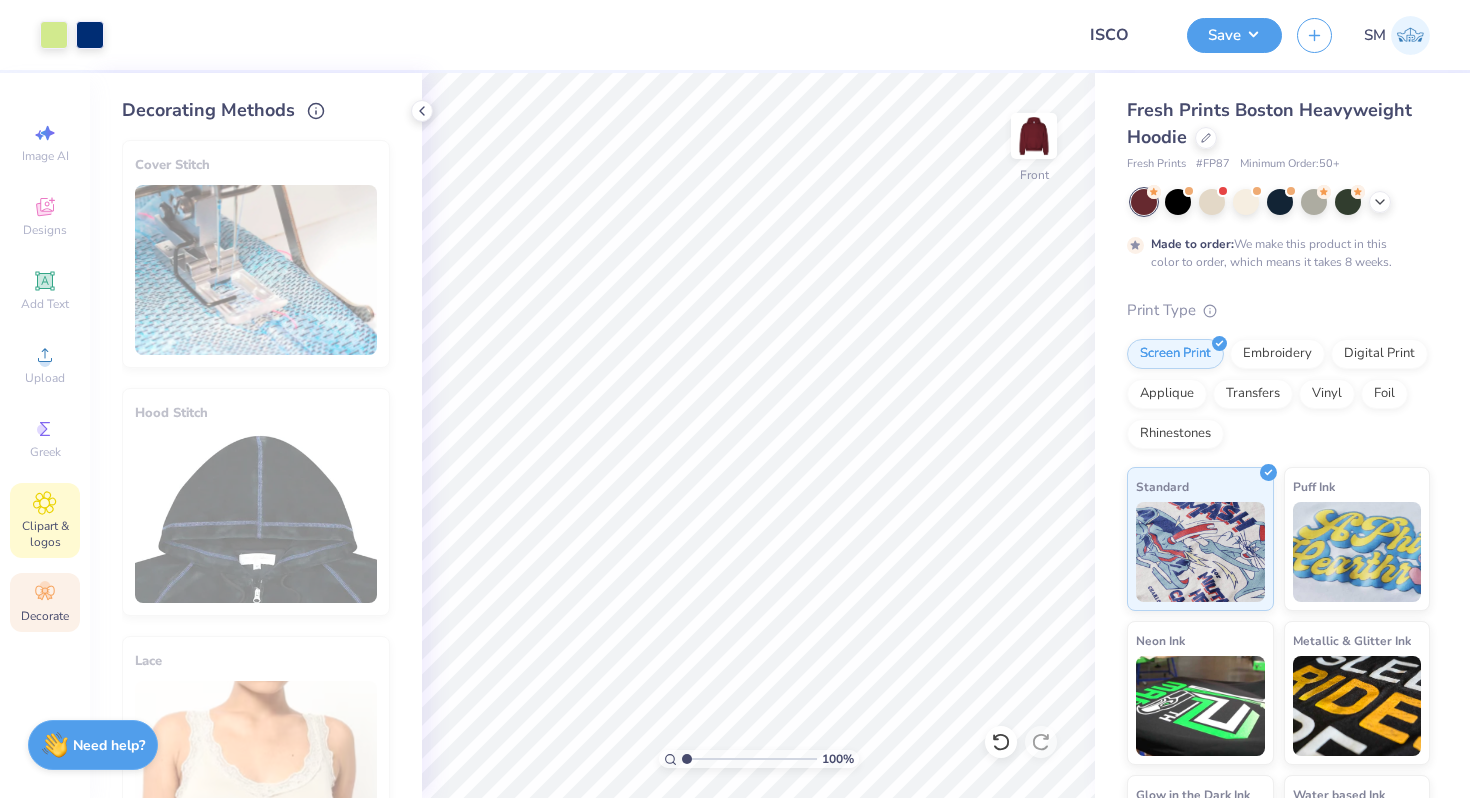click on "Clipart & logos" at bounding box center [45, 534] 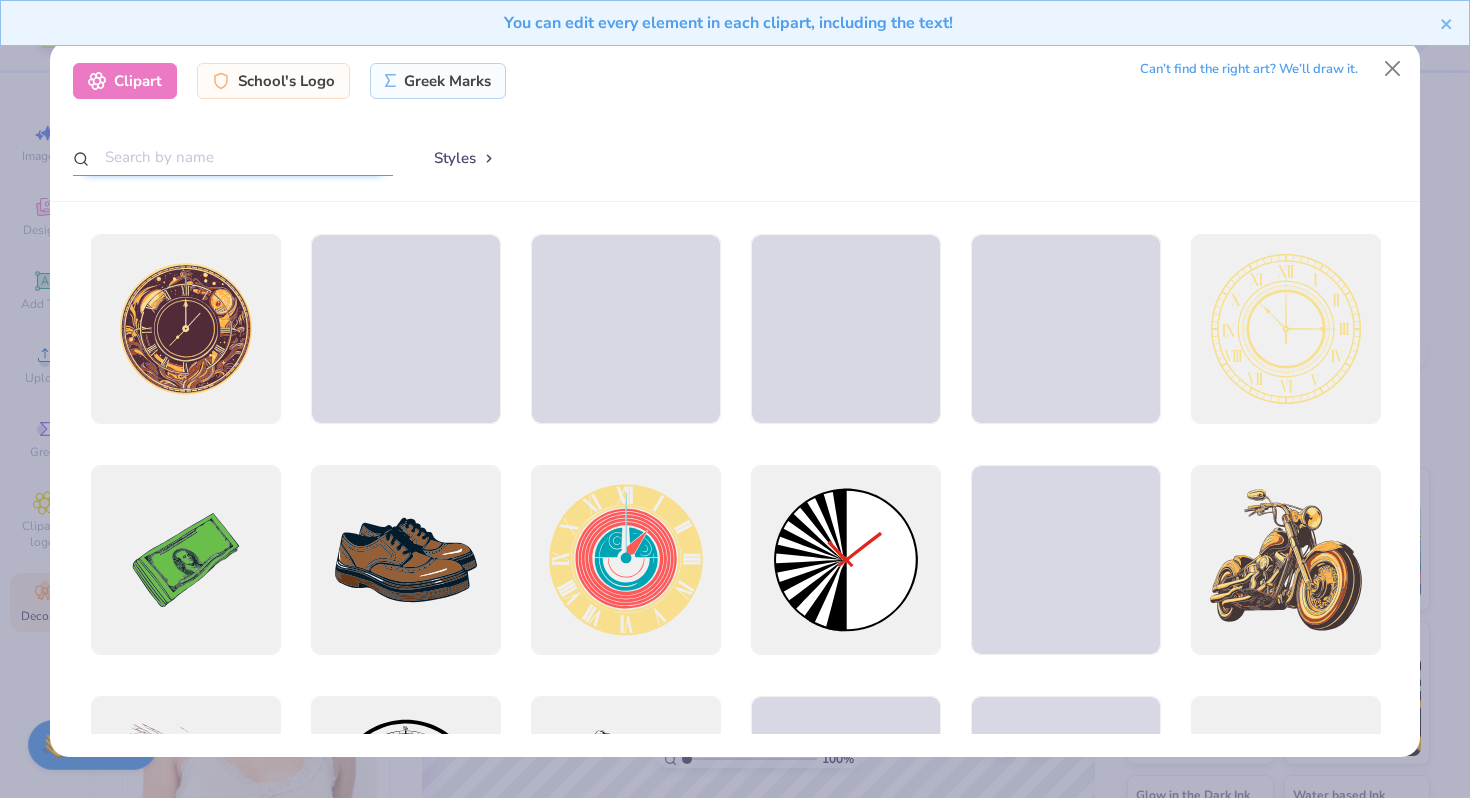 click at bounding box center (233, 157) 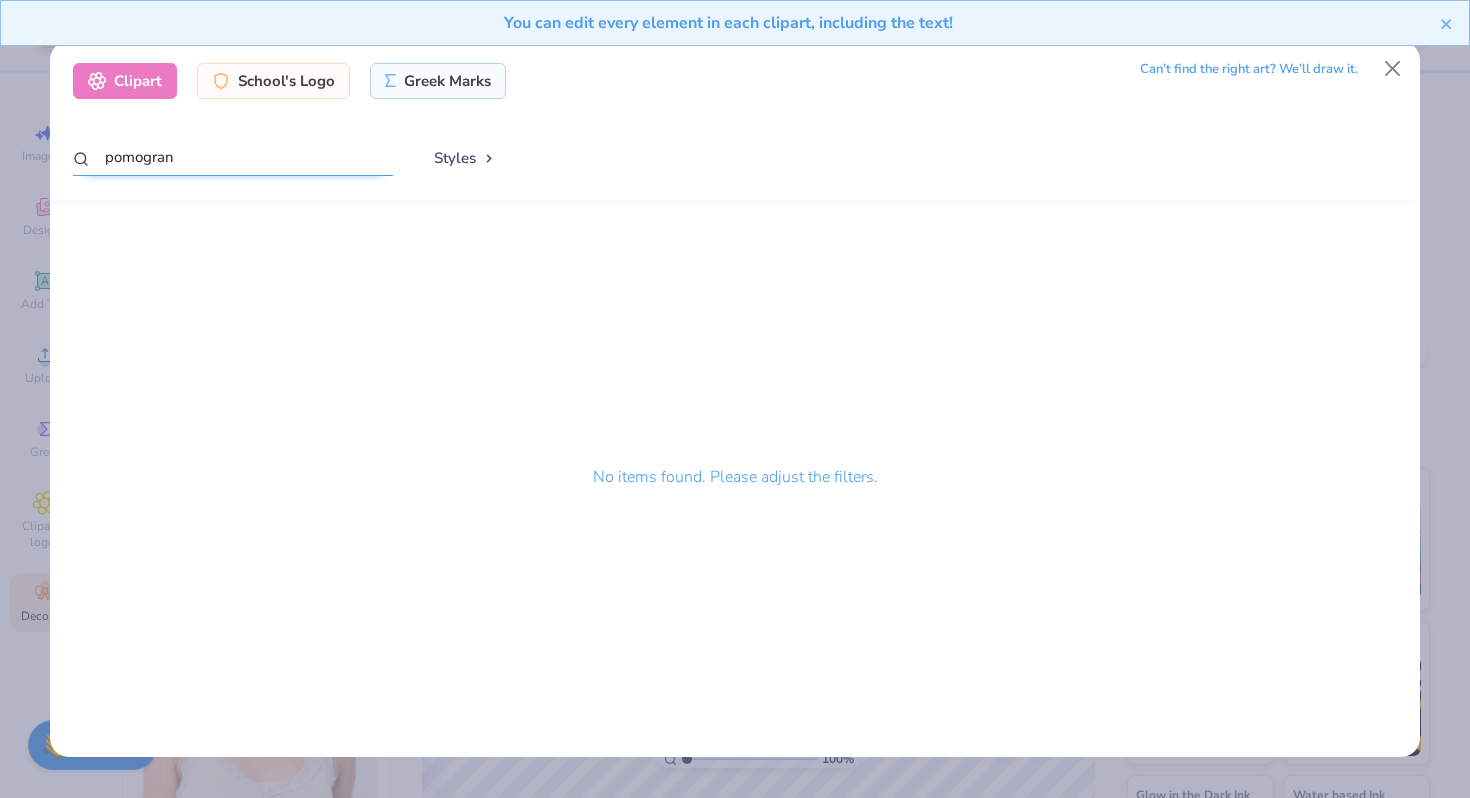 drag, startPoint x: 215, startPoint y: 155, endPoint x: 28, endPoint y: 155, distance: 187 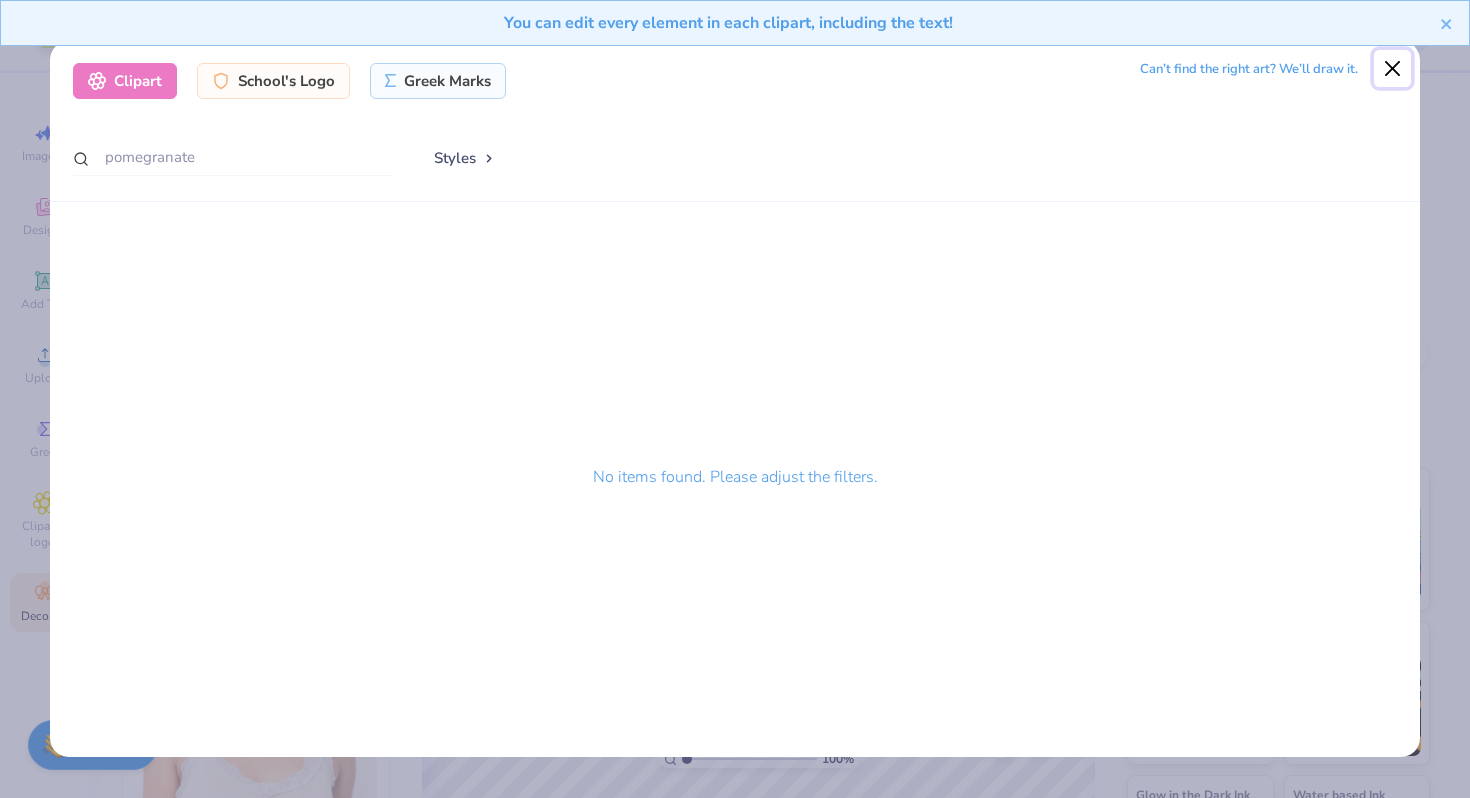 click at bounding box center [1393, 69] 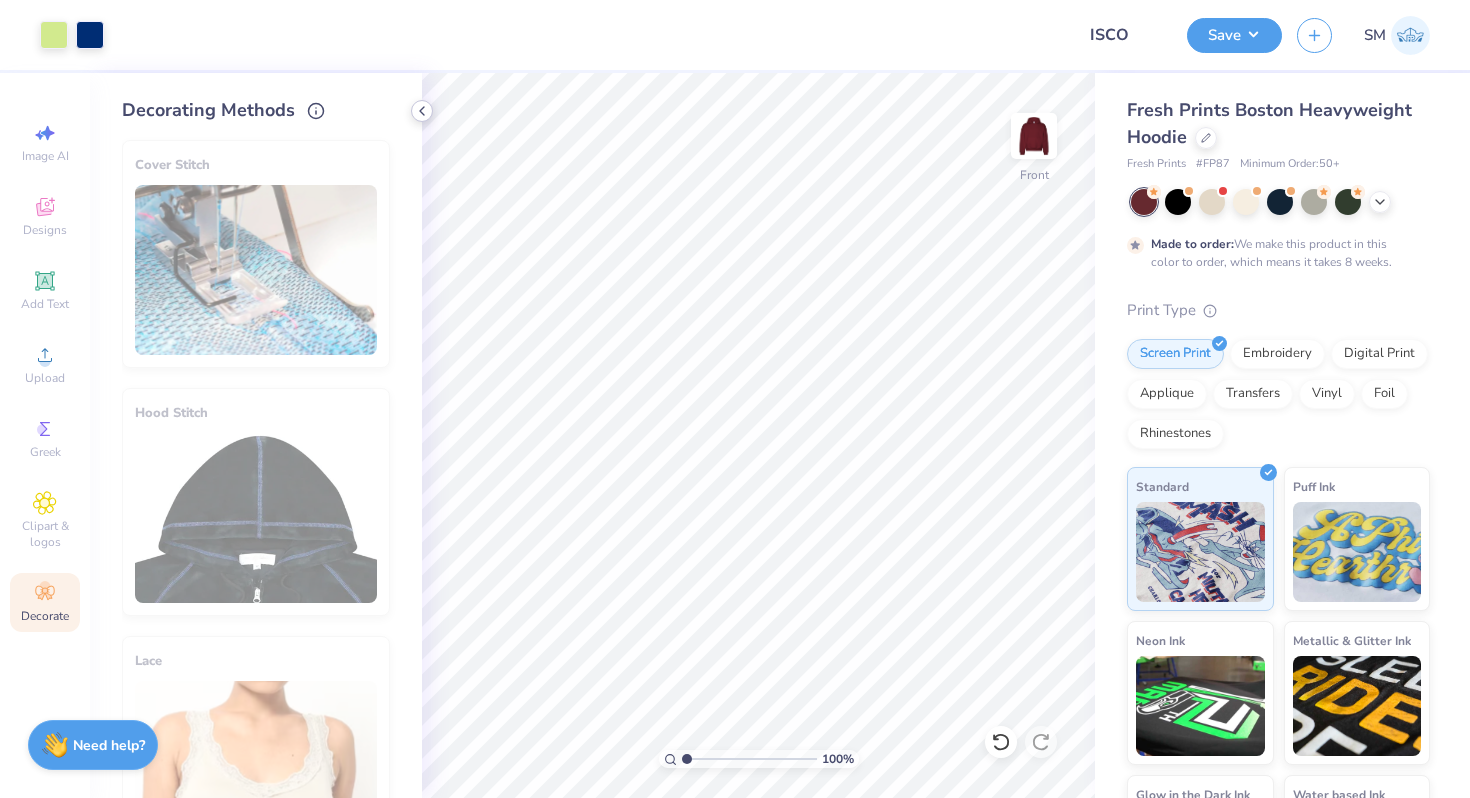 click 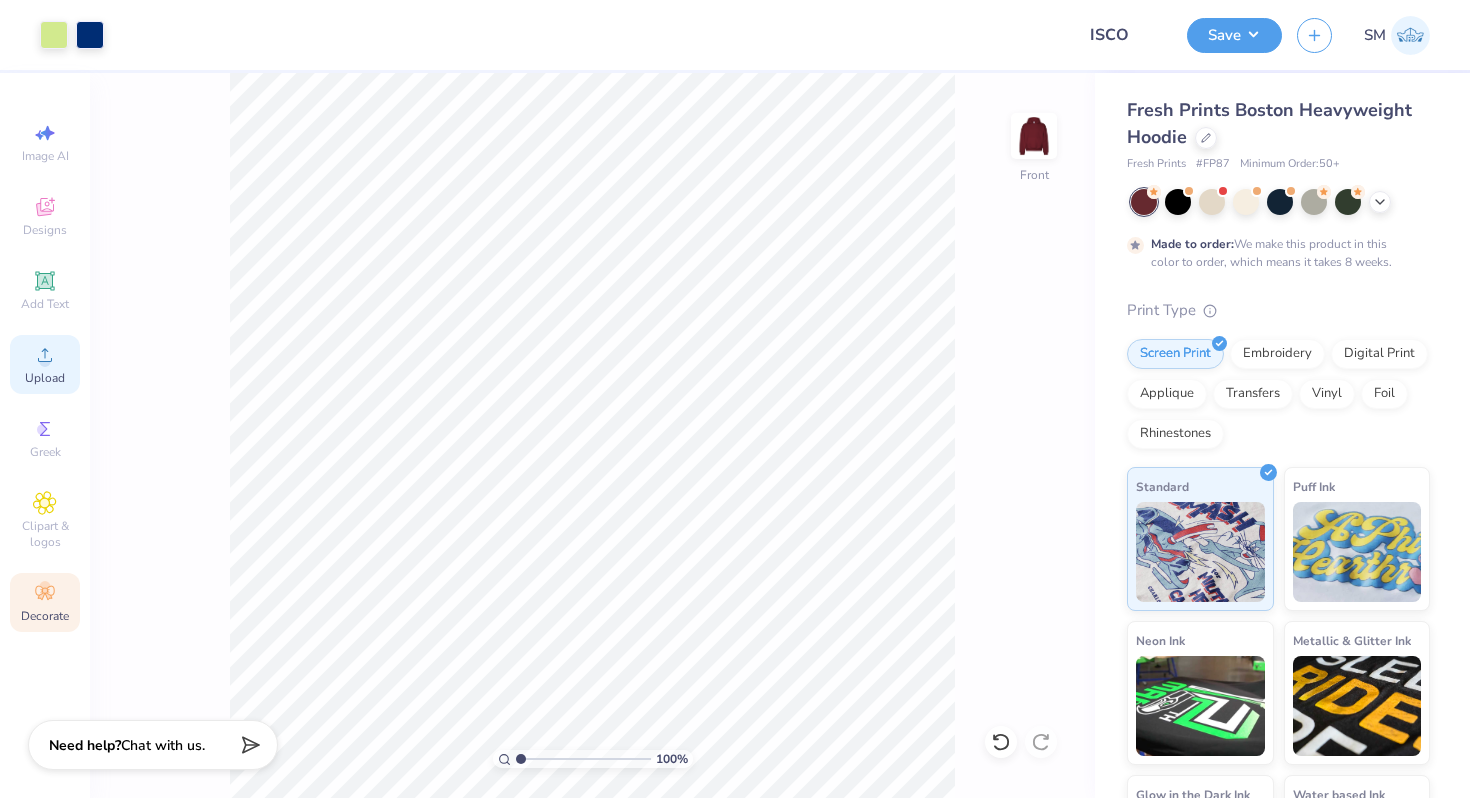 click 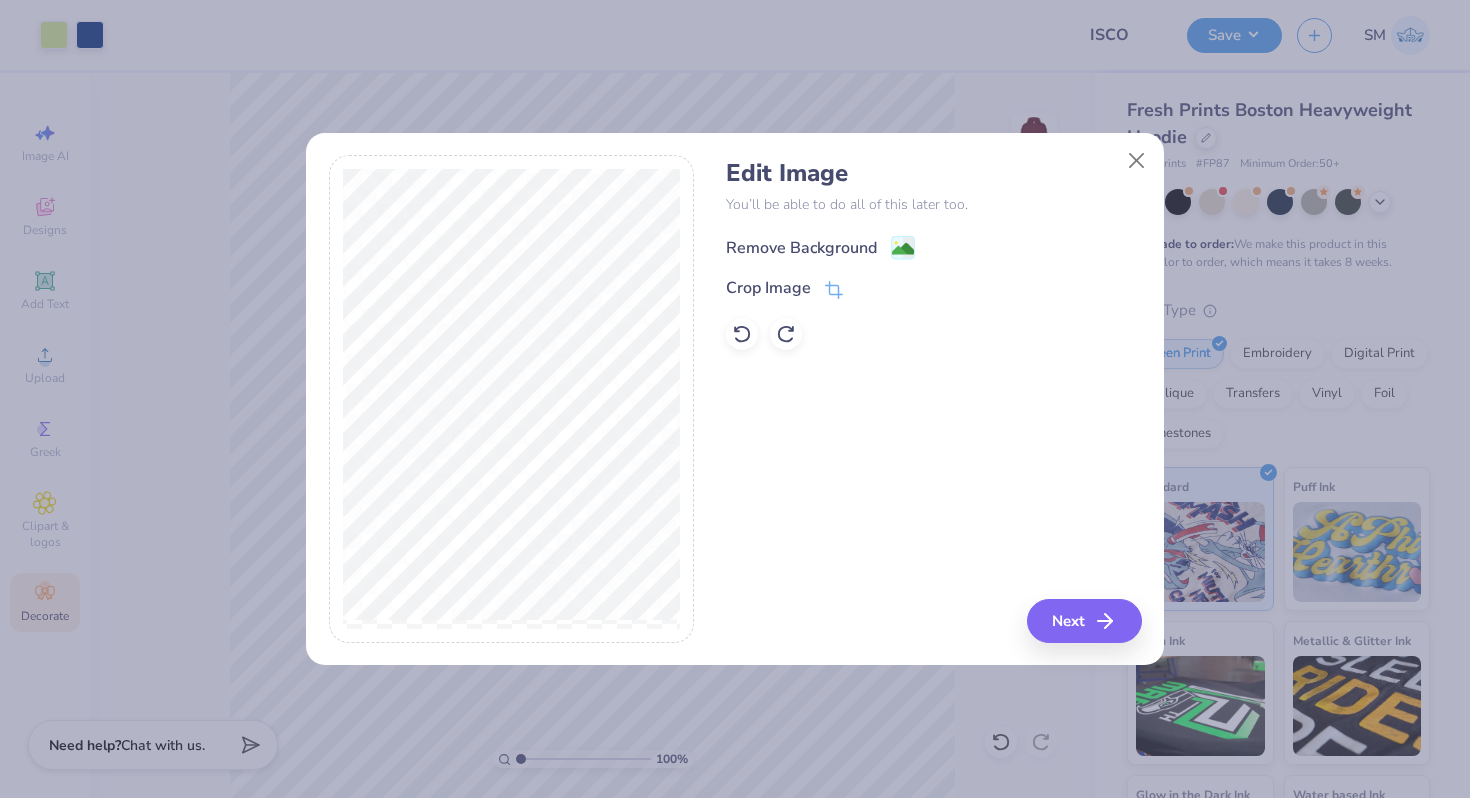 click 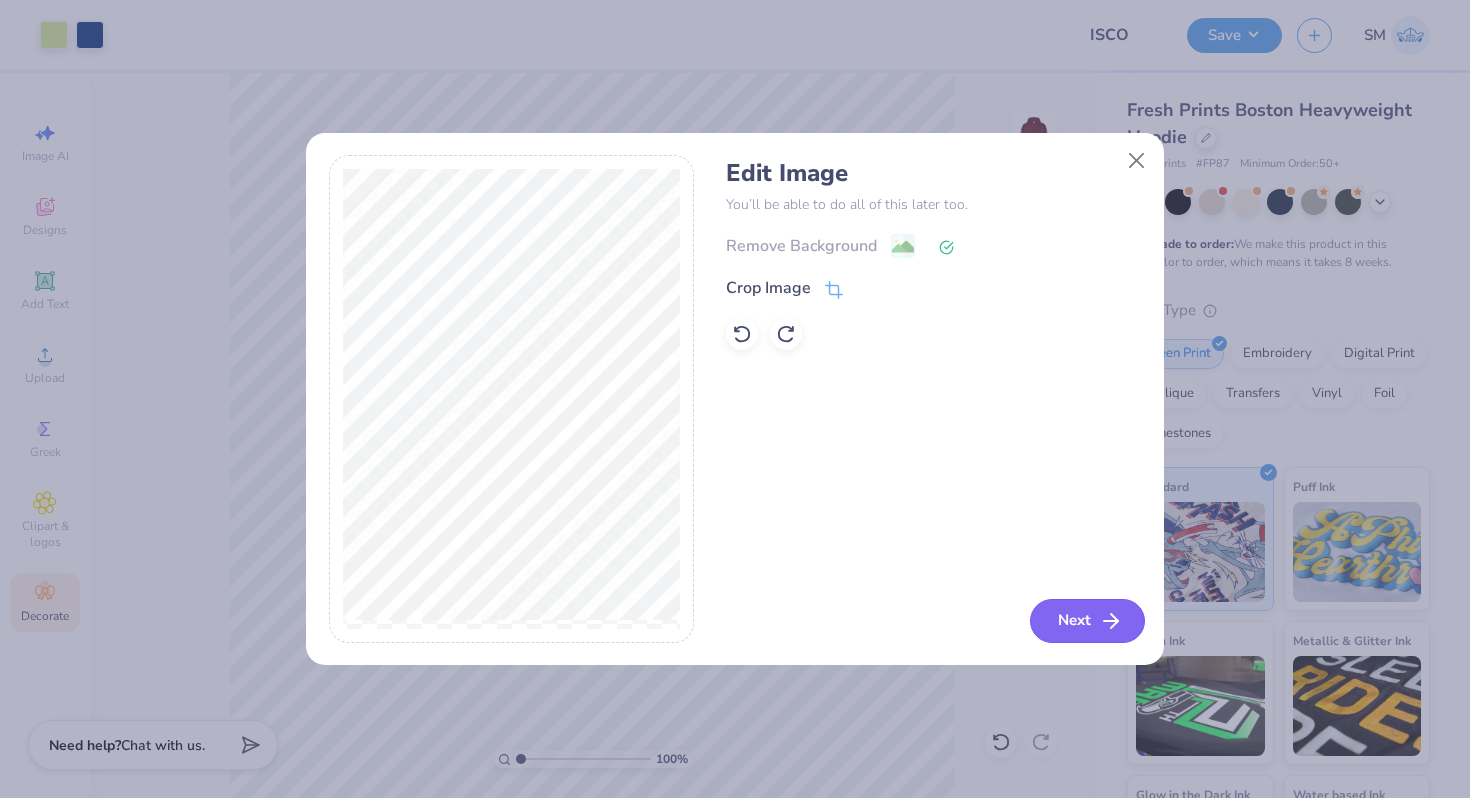 click on "Next" at bounding box center [1087, 621] 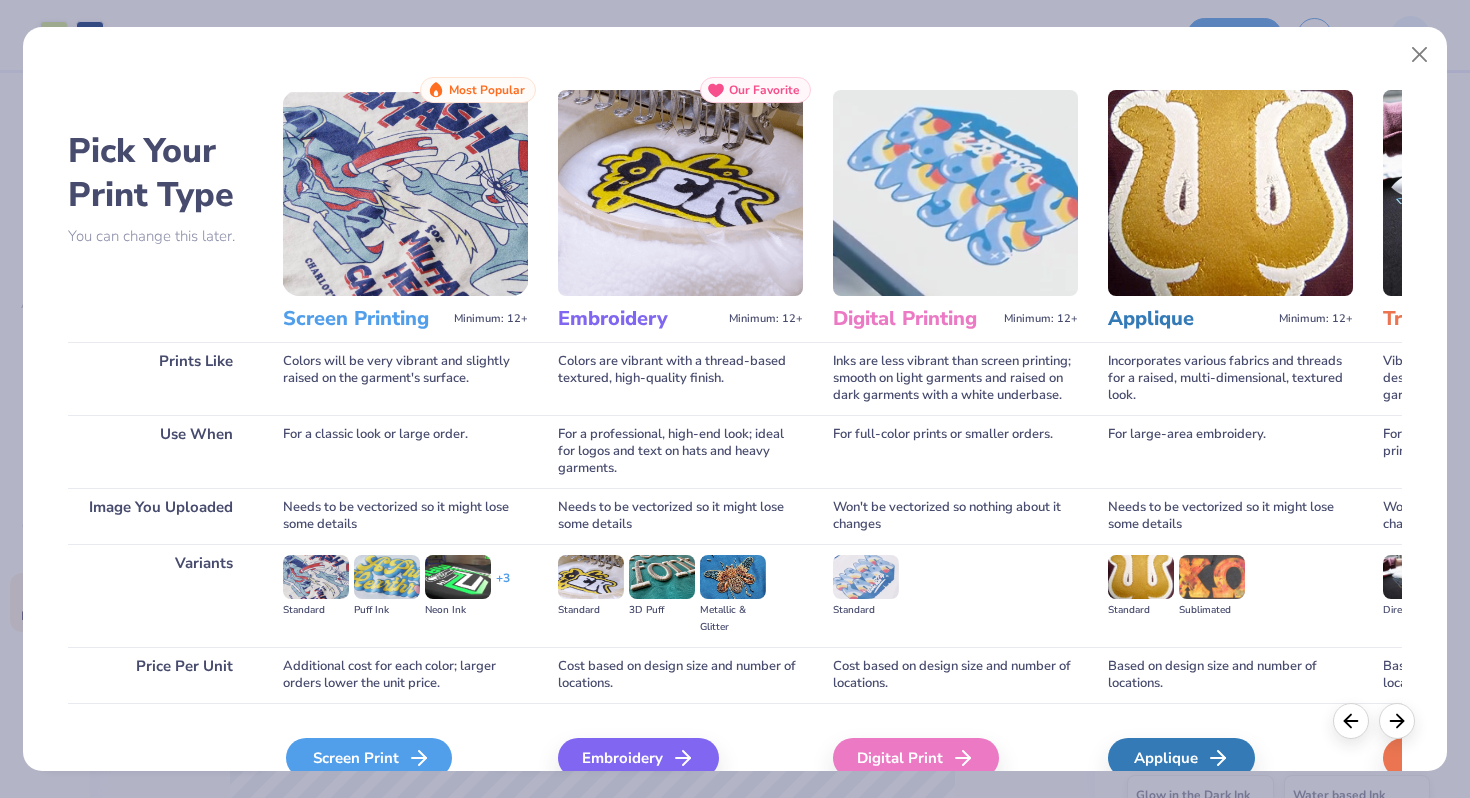 click on "Screen Print" at bounding box center [369, 758] 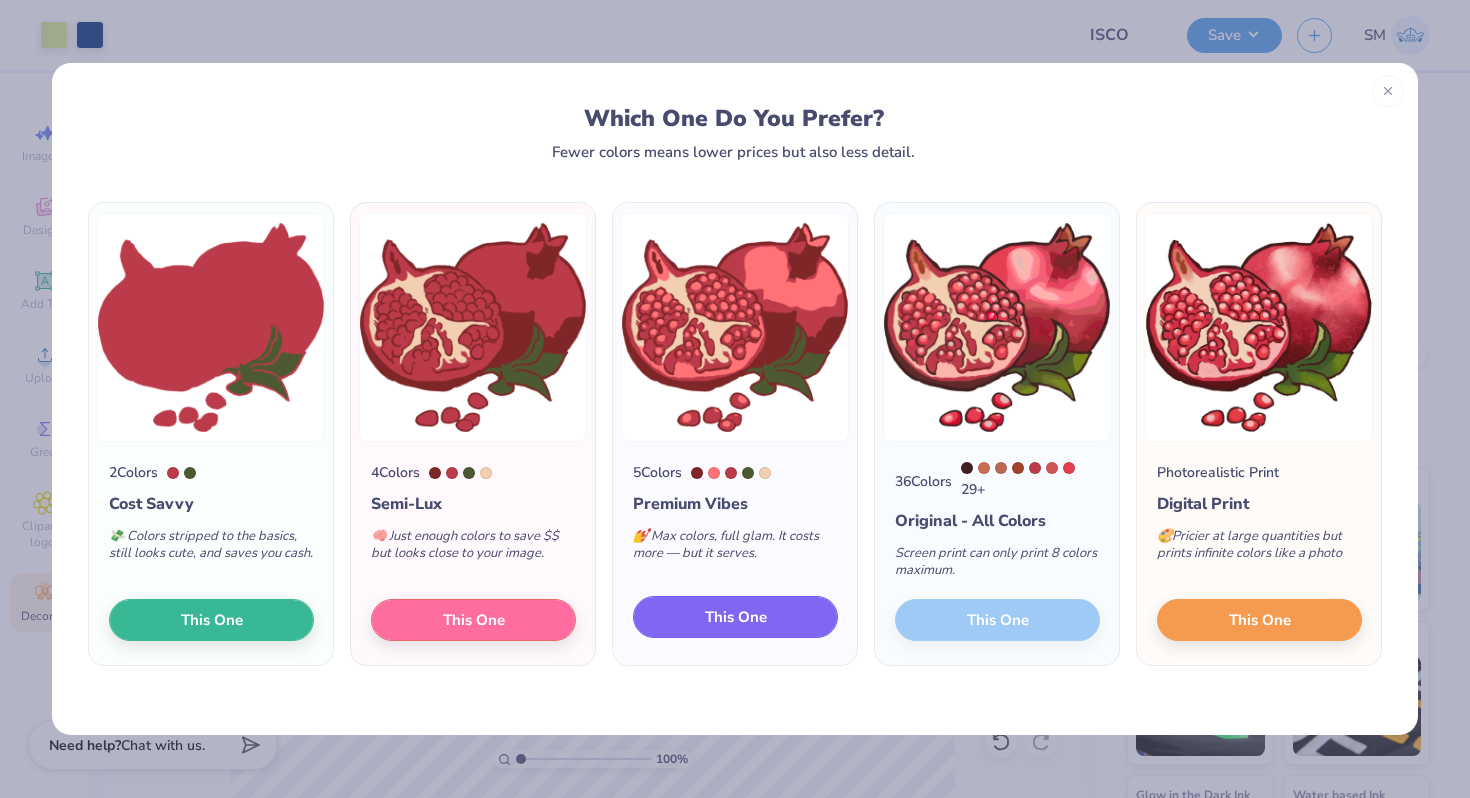 click on "This One" at bounding box center [735, 617] 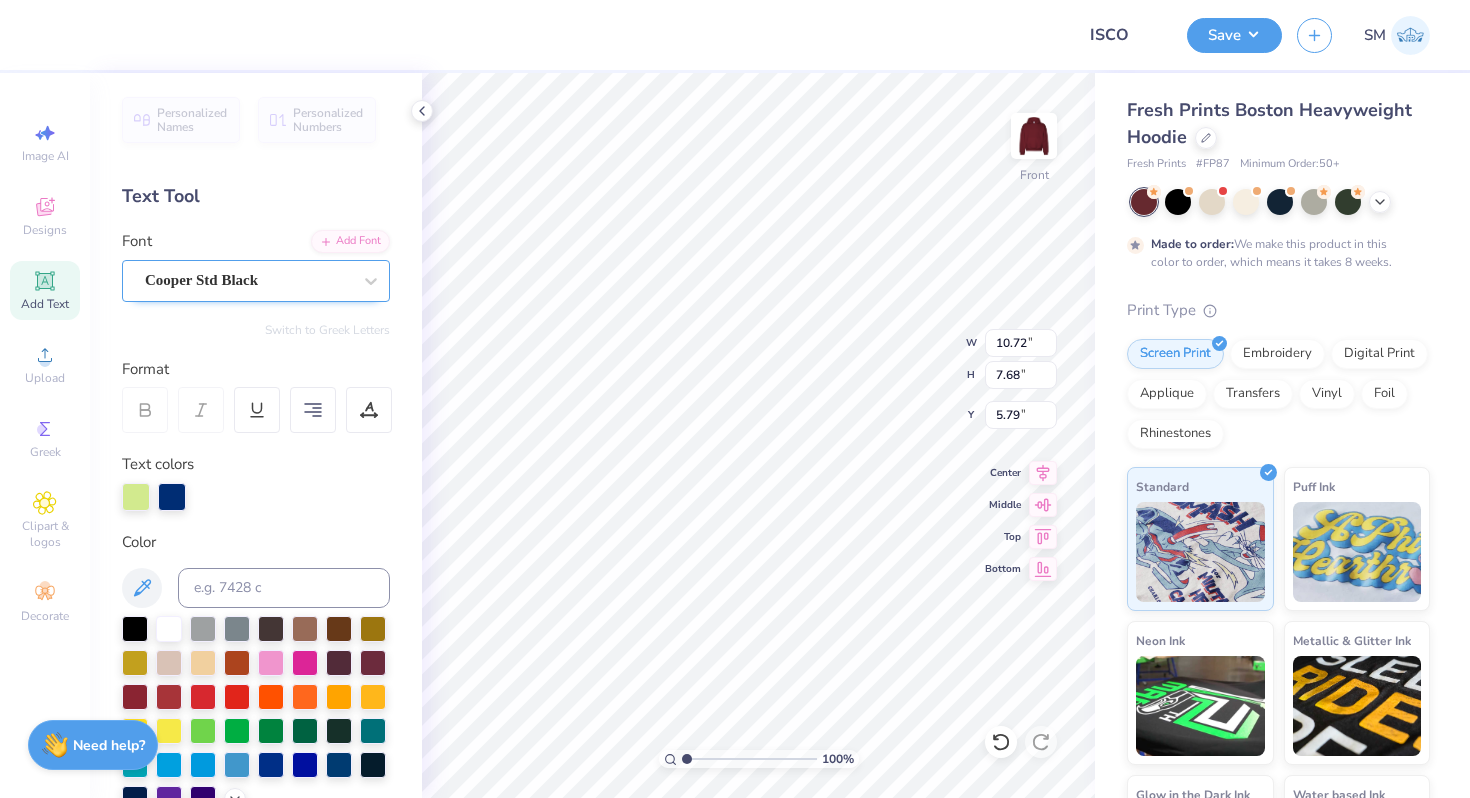 click on "Cooper Std Black" at bounding box center [248, 280] 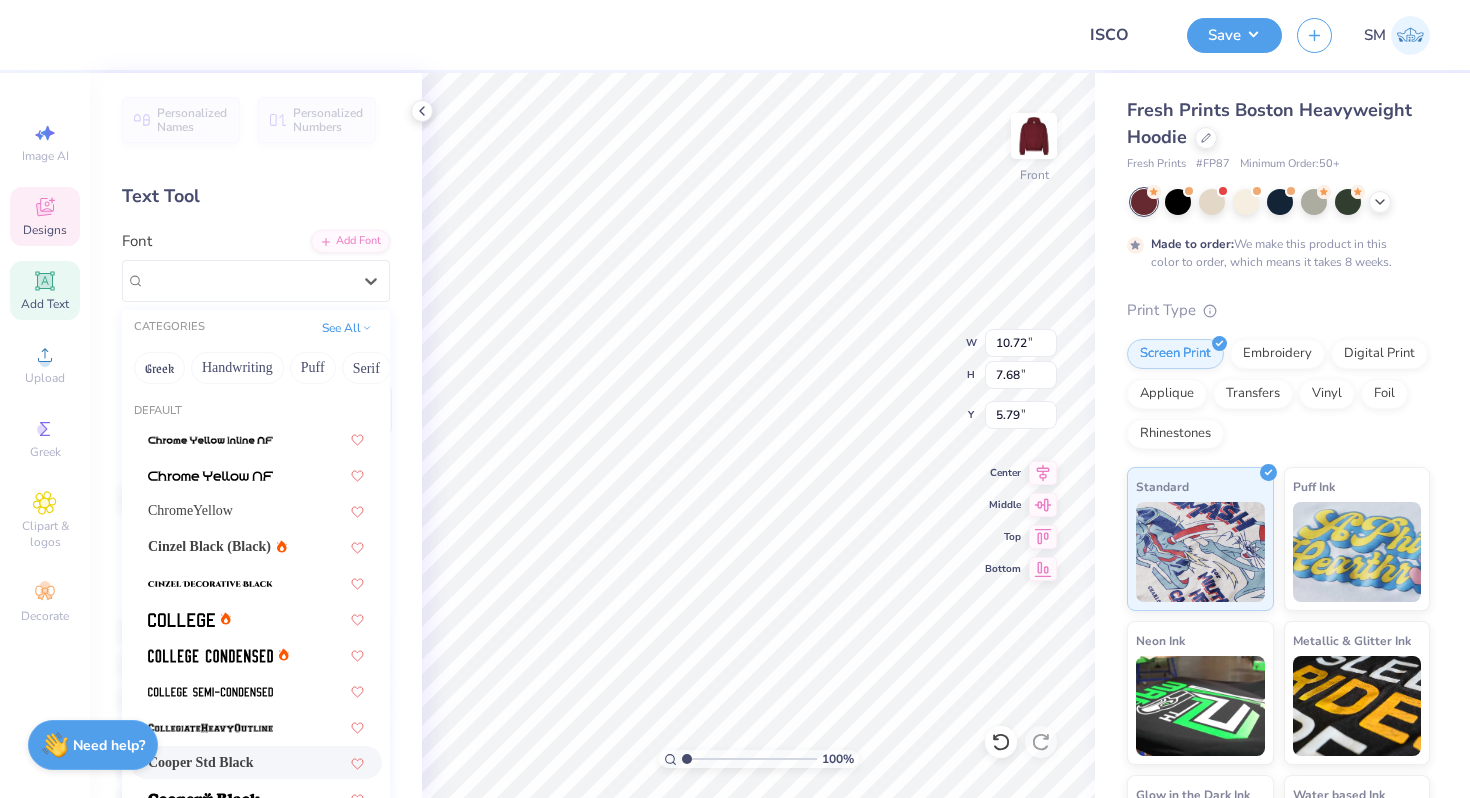 click 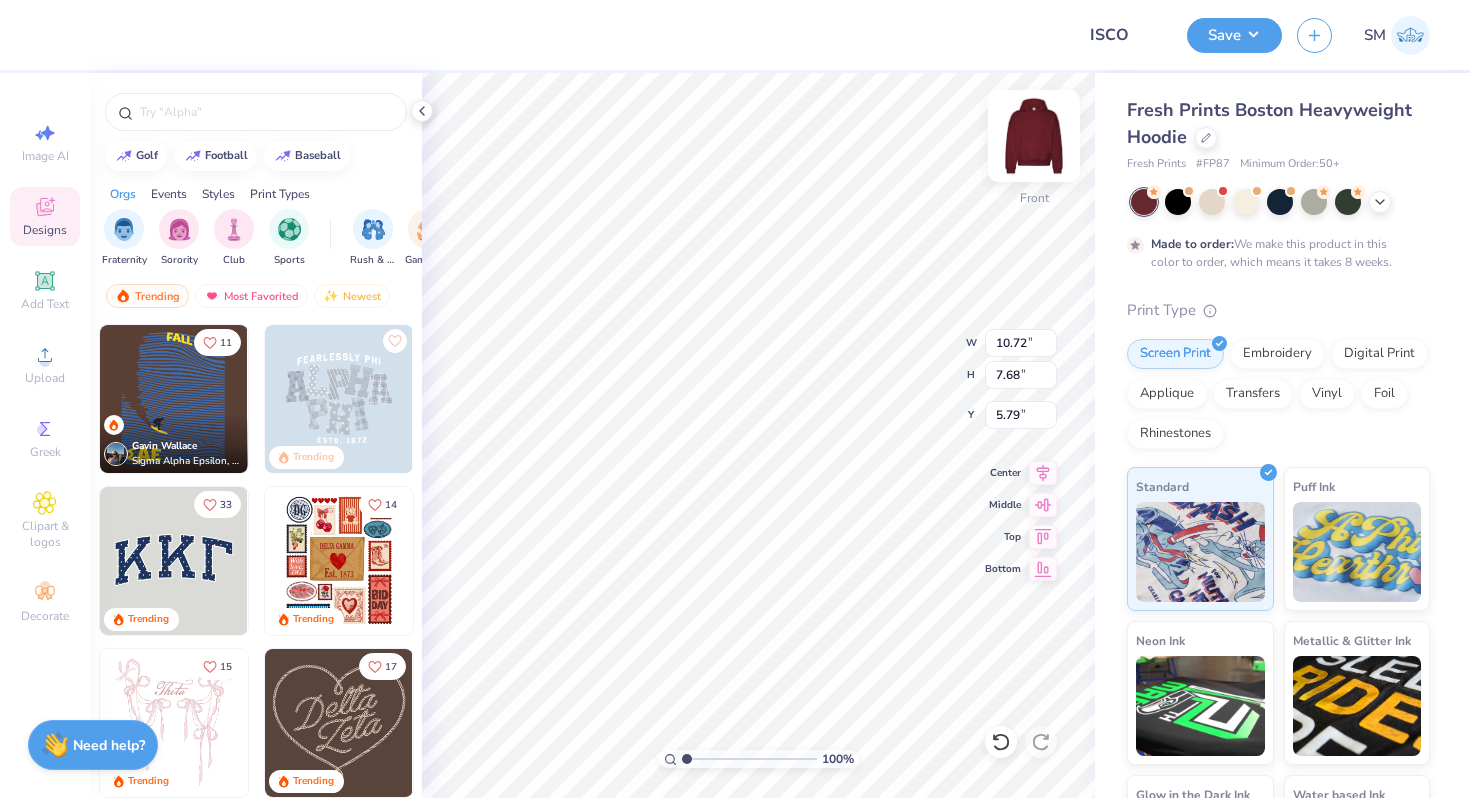 click at bounding box center (1034, 136) 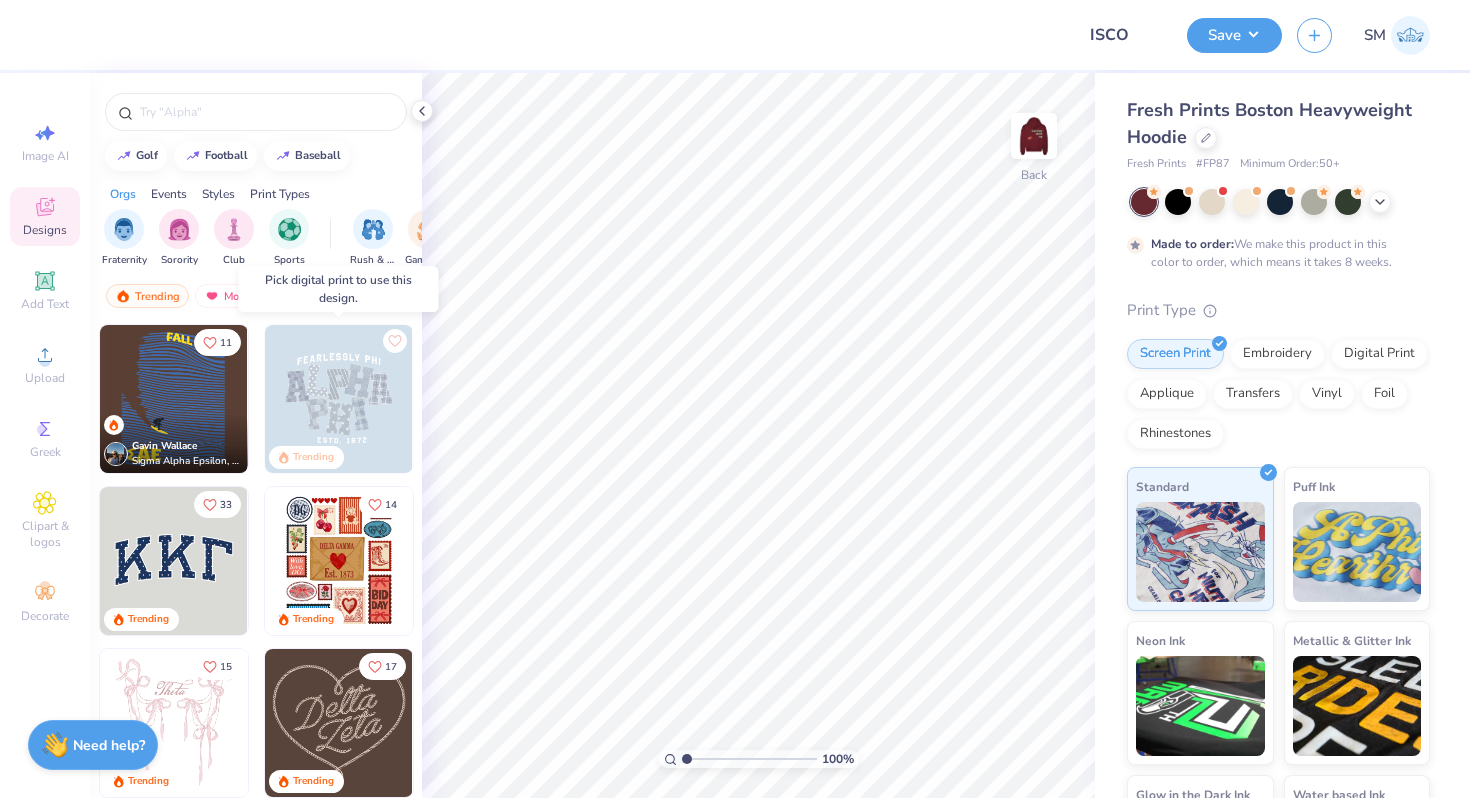 click at bounding box center [339, 399] 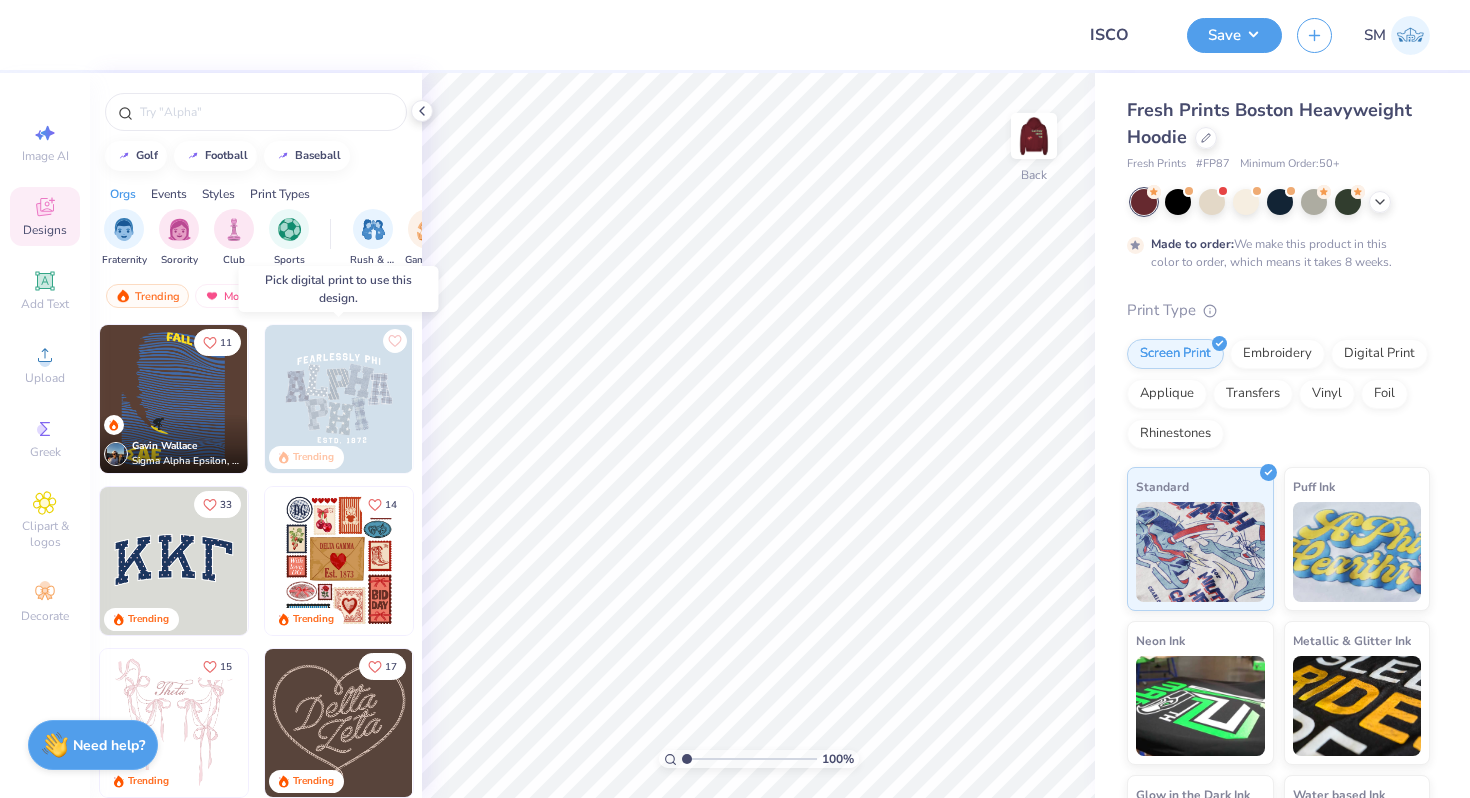 click at bounding box center (339, 399) 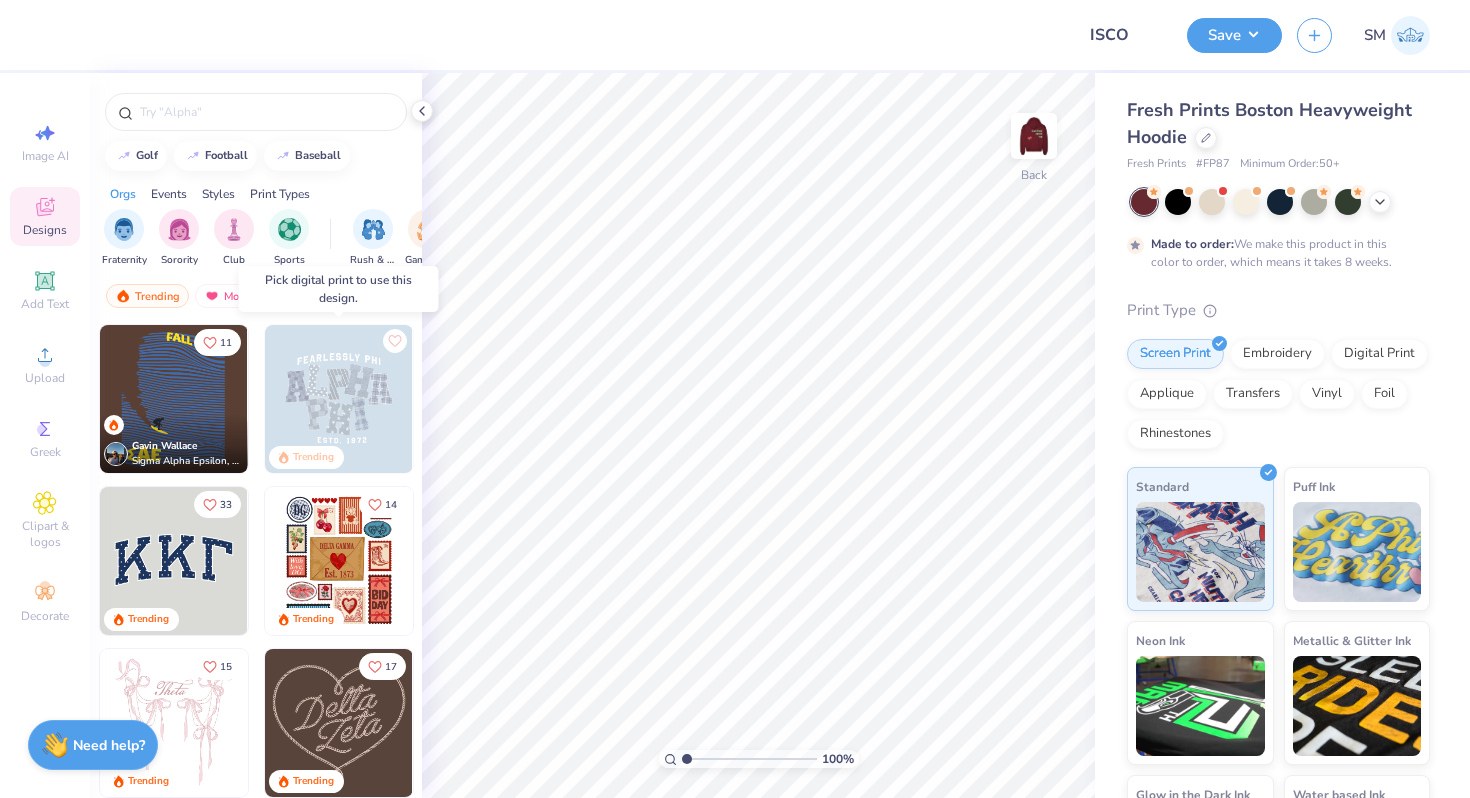 click at bounding box center [339, 399] 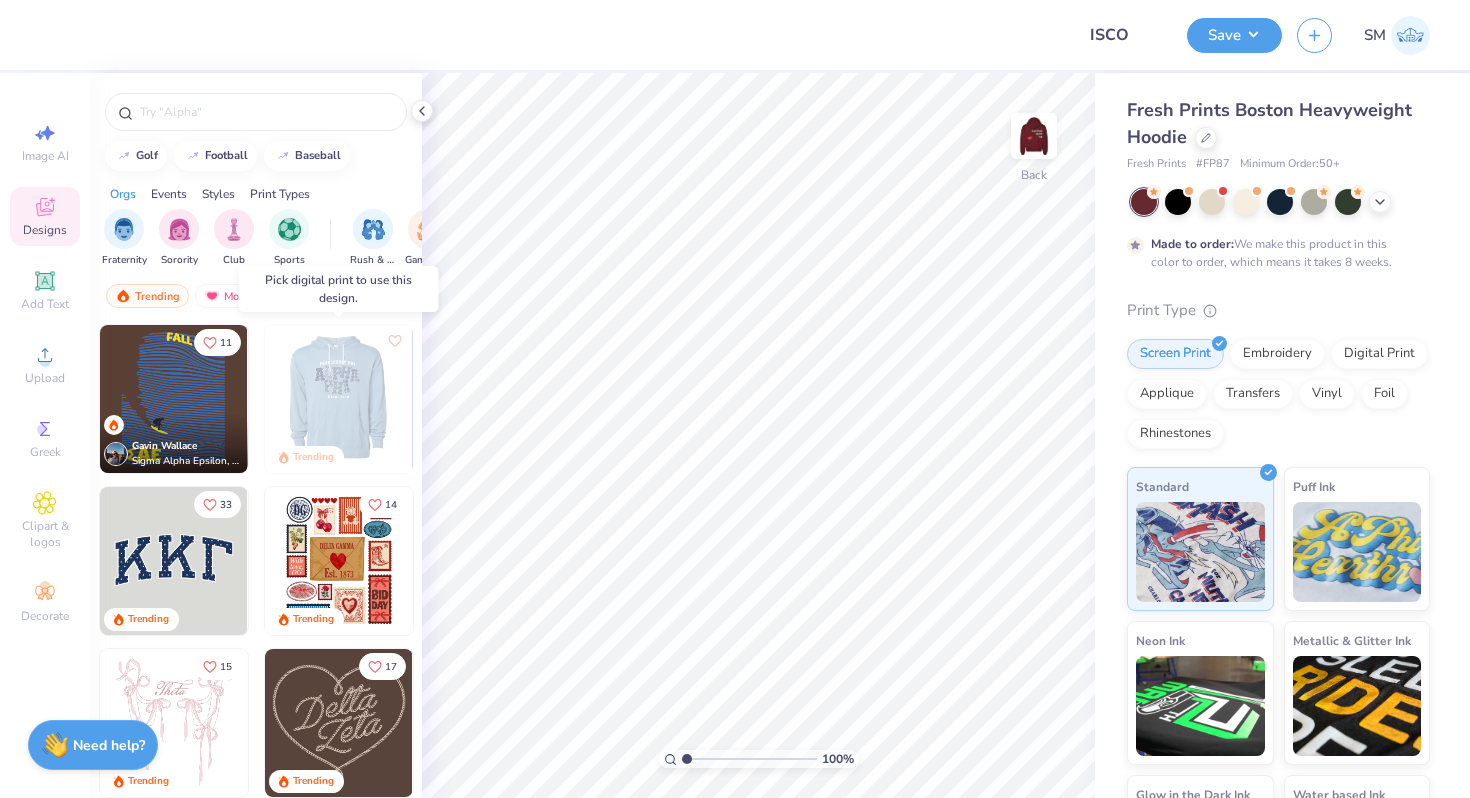 click at bounding box center [191, 399] 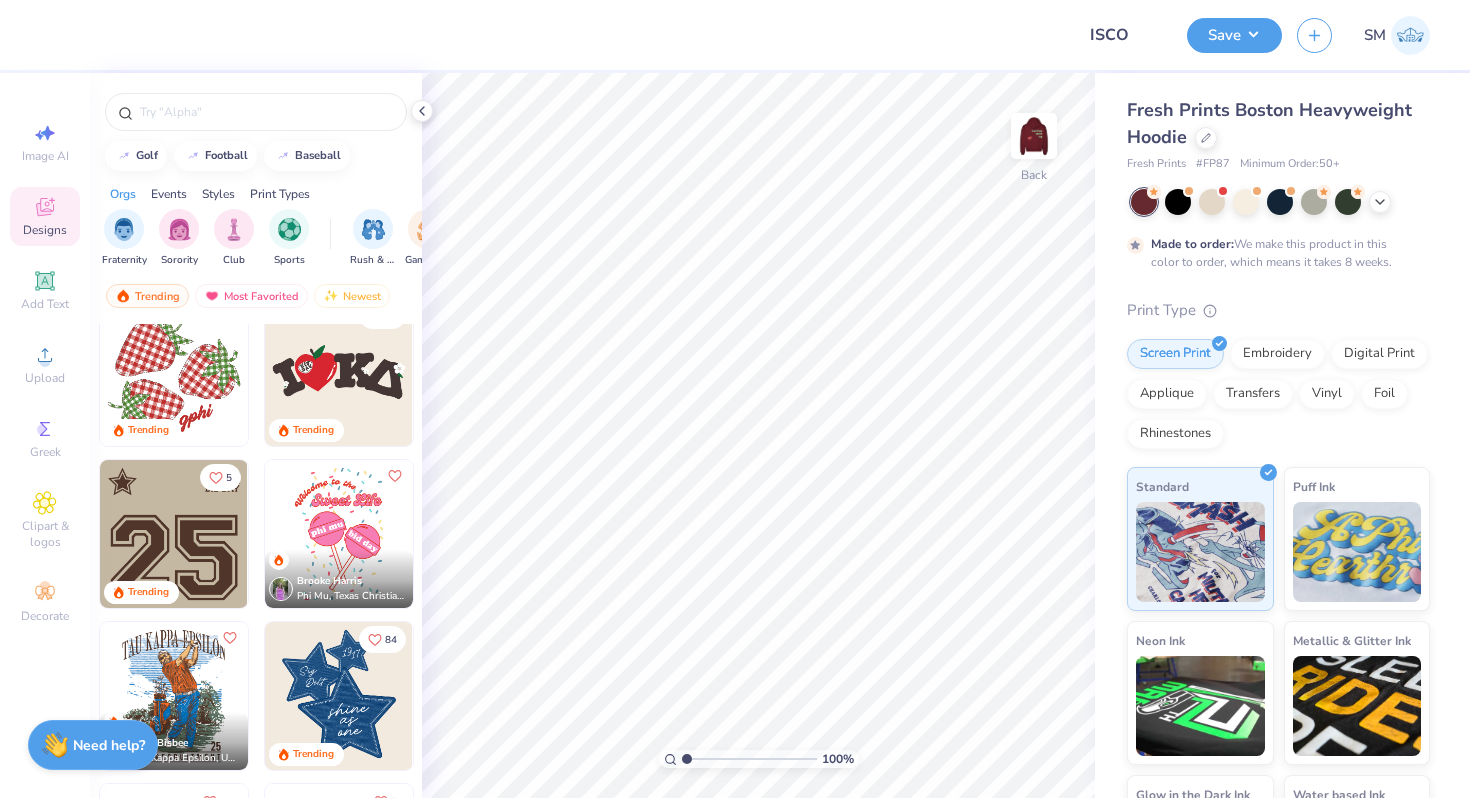 scroll, scrollTop: 5129, scrollLeft: 0, axis: vertical 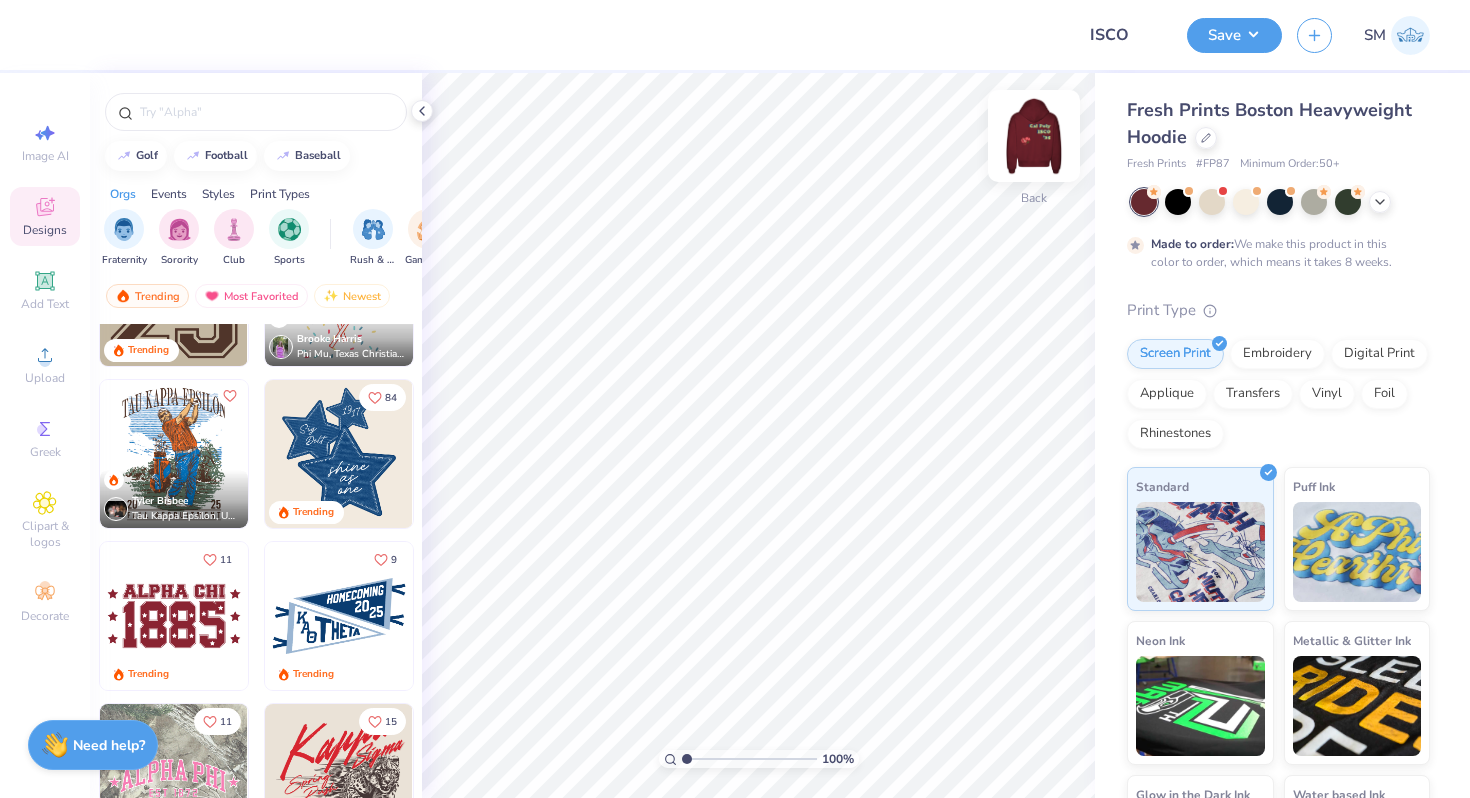 click at bounding box center (1034, 136) 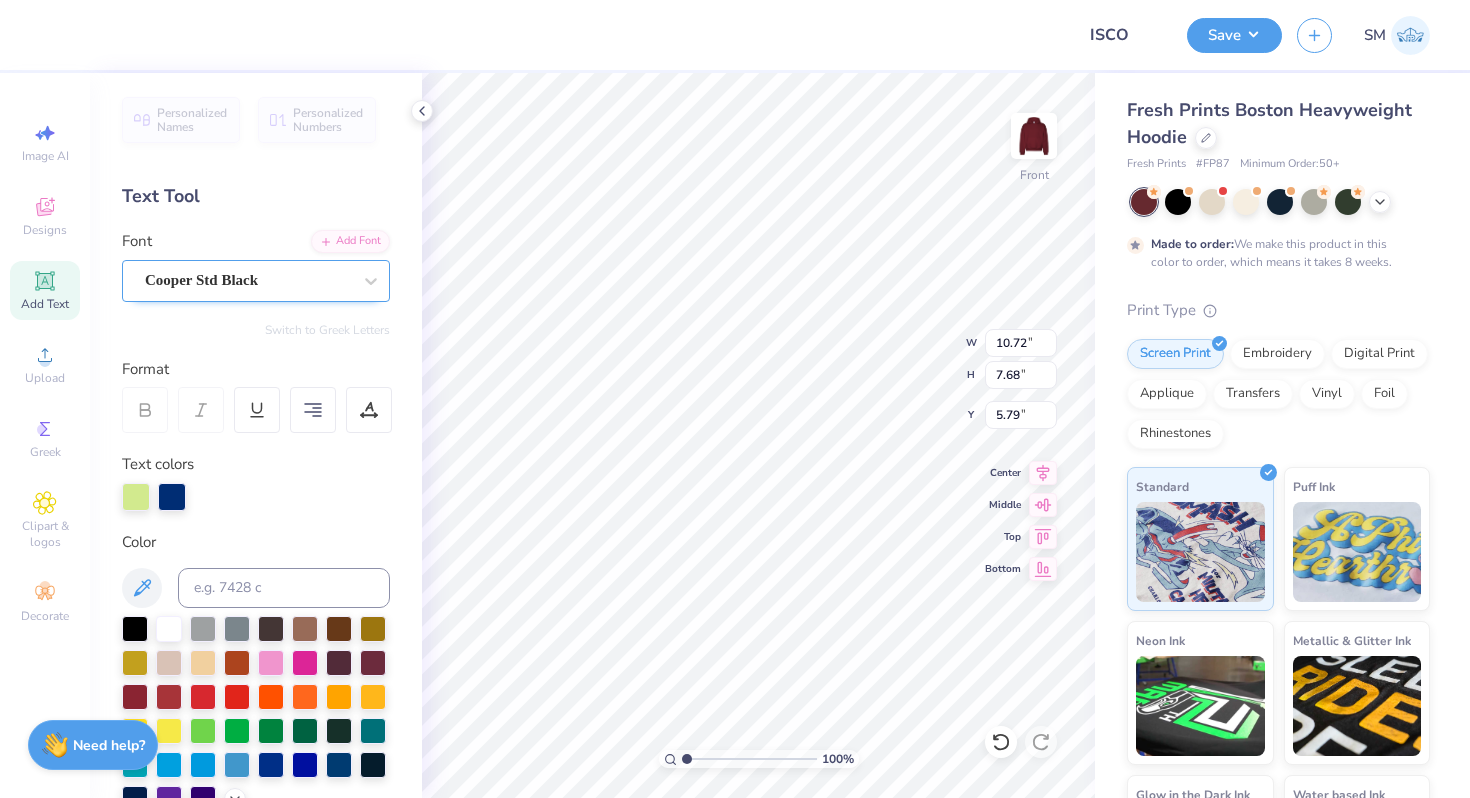 click on "Cooper Std Black" at bounding box center [248, 280] 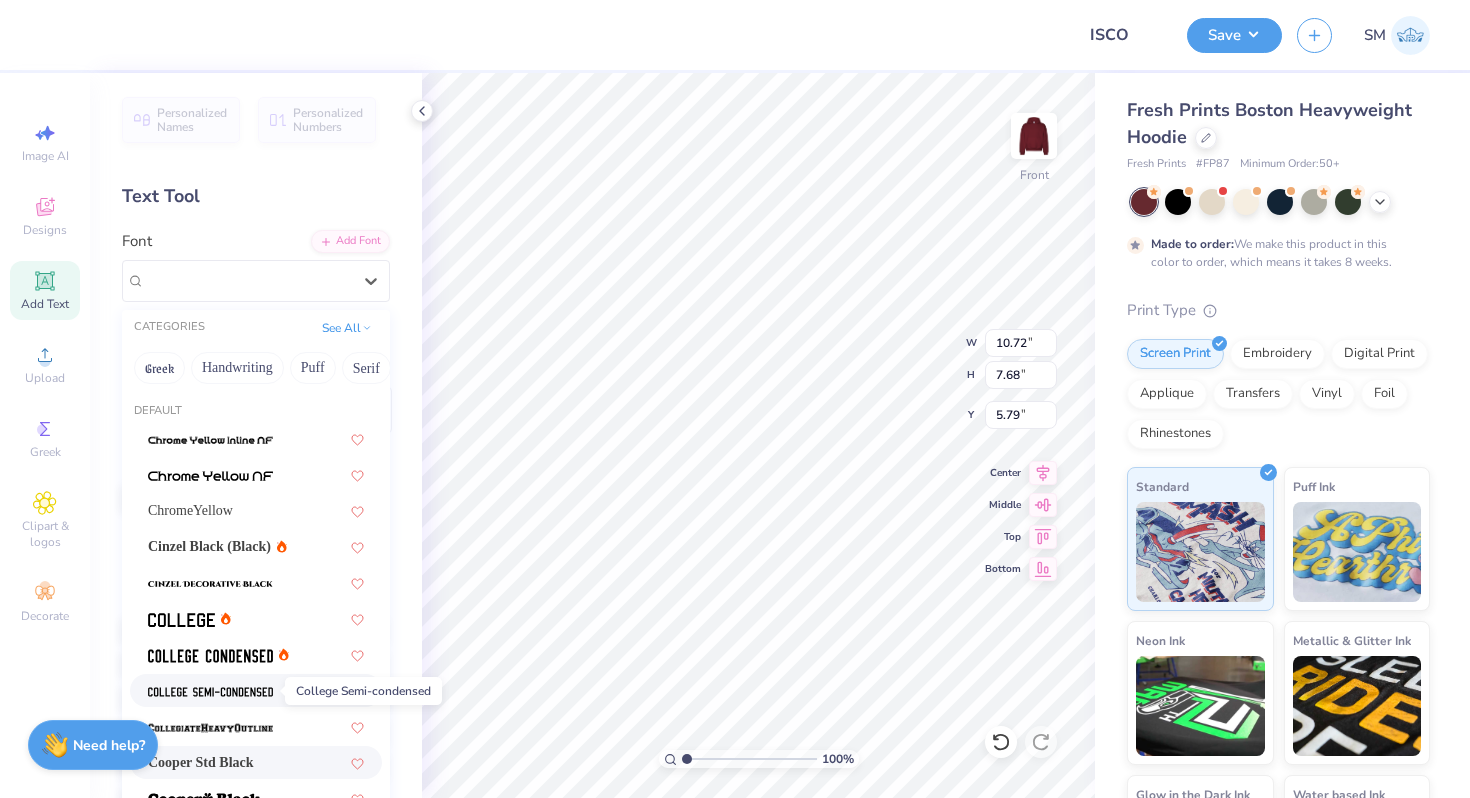 click at bounding box center (210, 692) 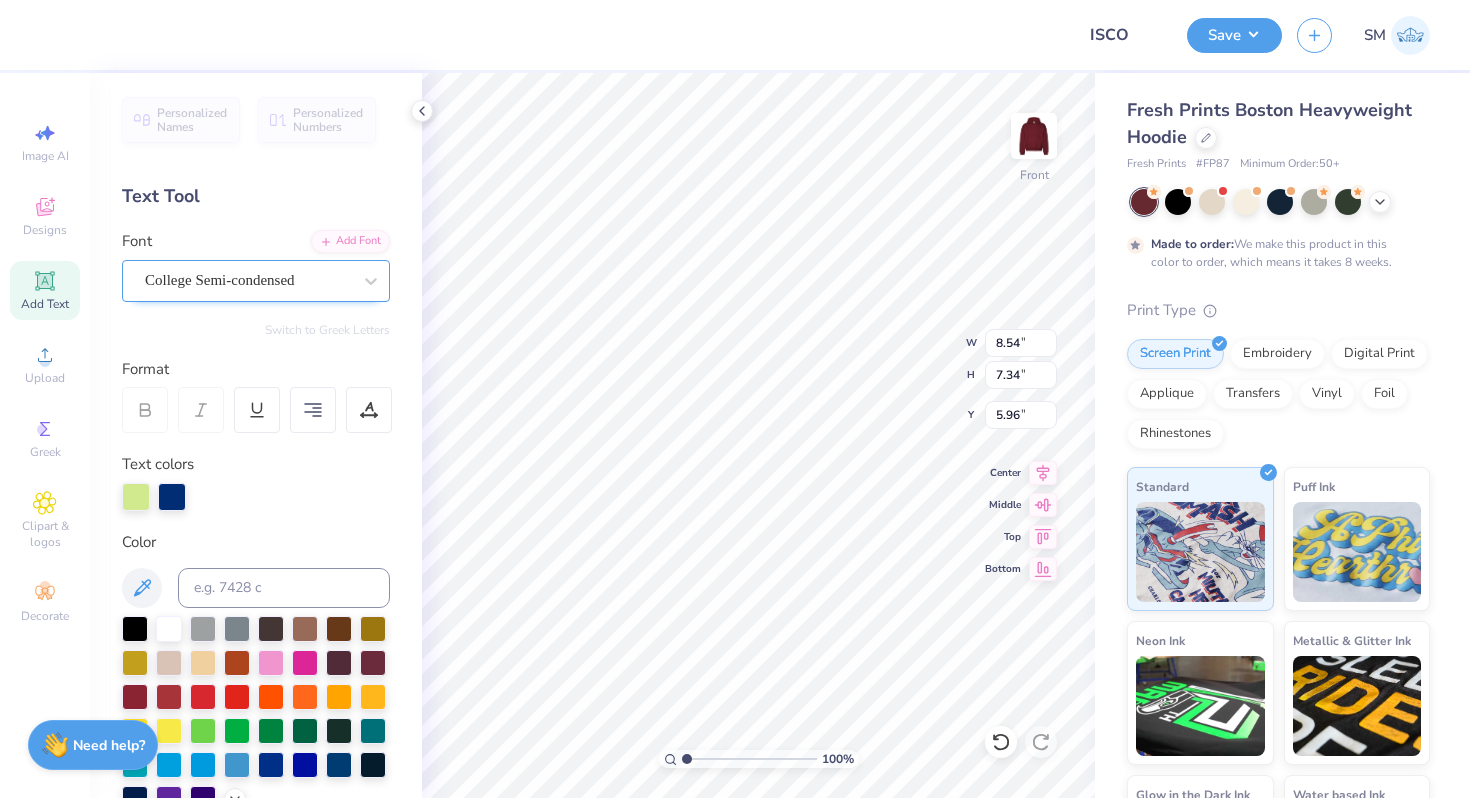 click at bounding box center [248, 280] 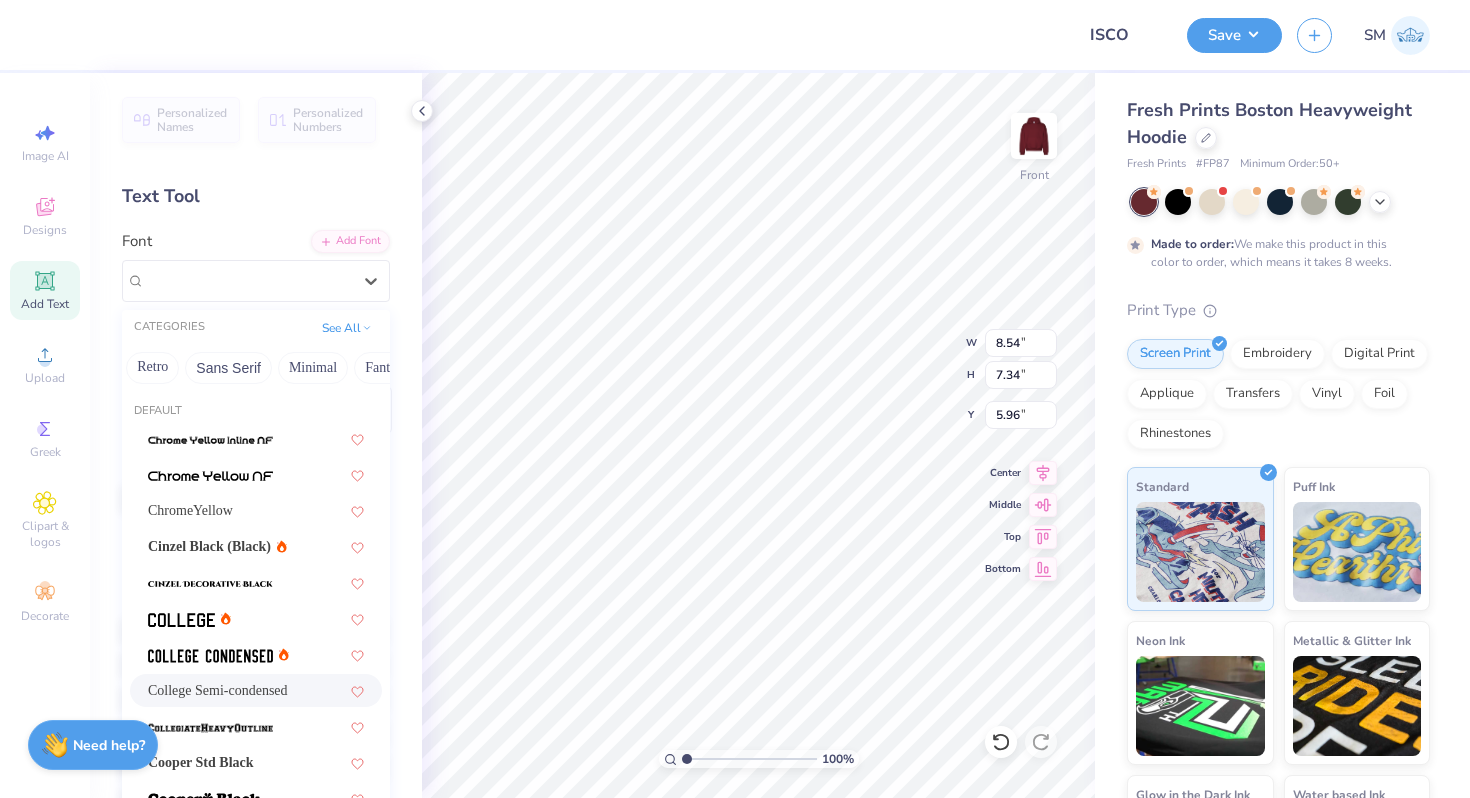 scroll, scrollTop: 0, scrollLeft: 478, axis: horizontal 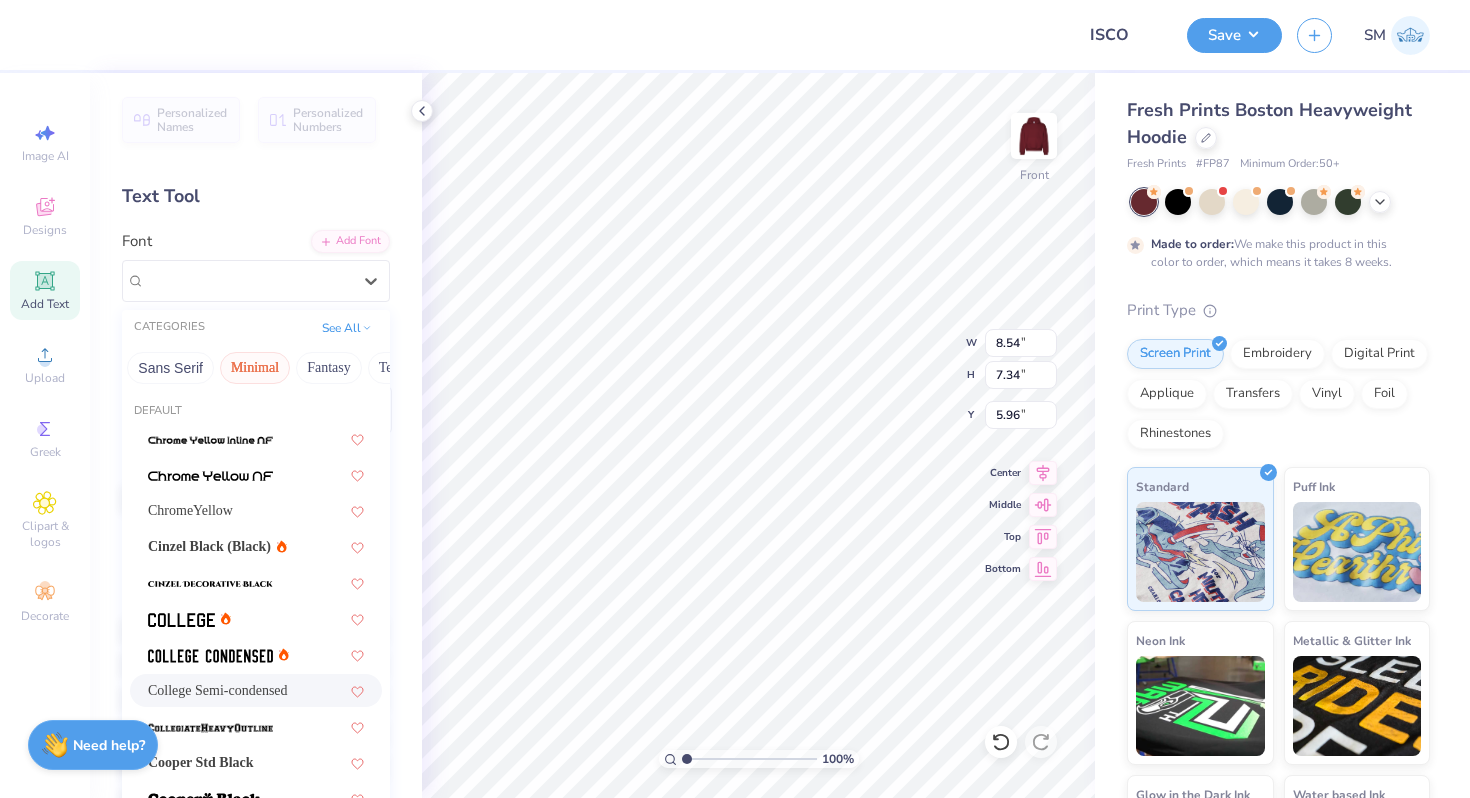 click on "Minimal" at bounding box center [255, 368] 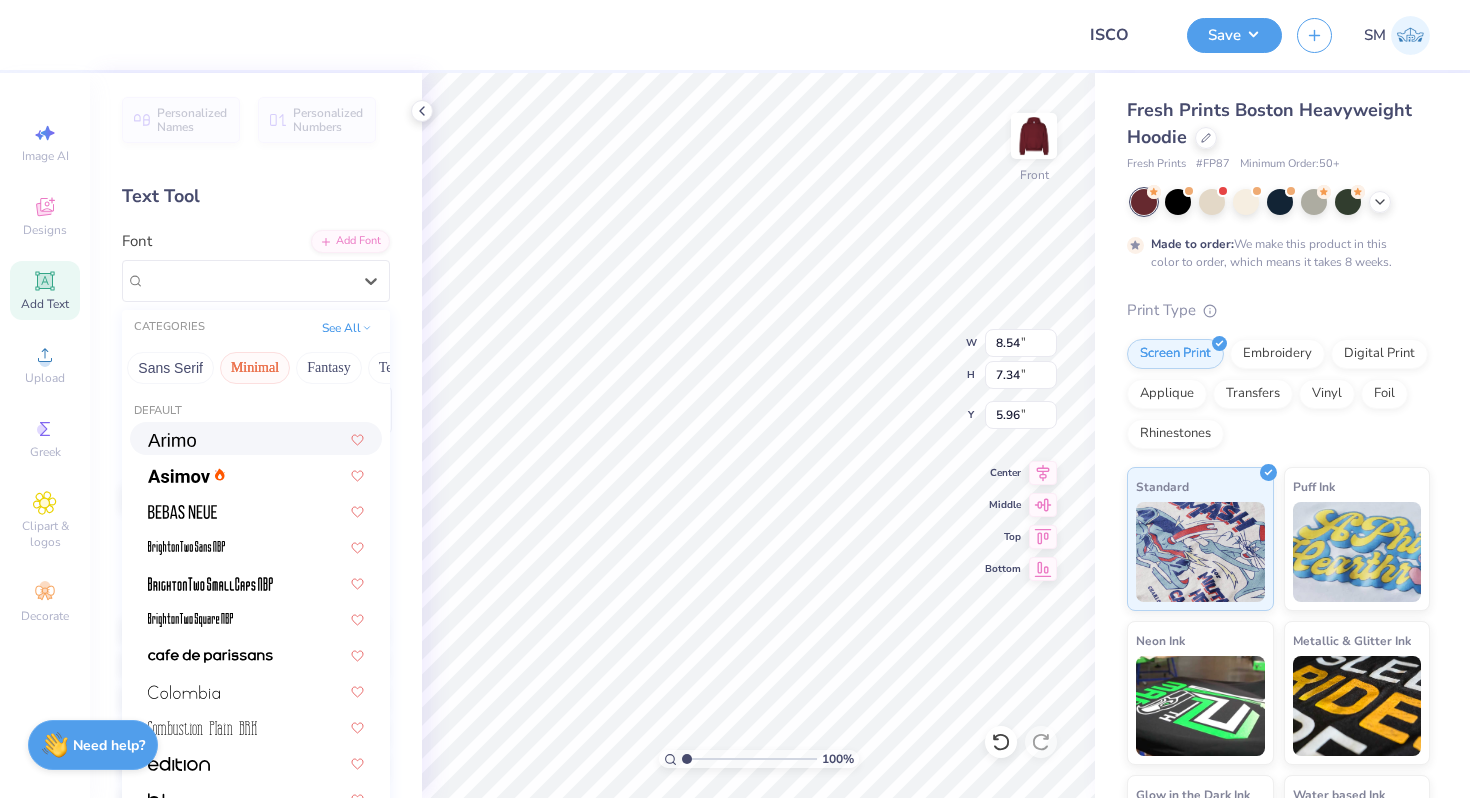 click at bounding box center (256, 438) 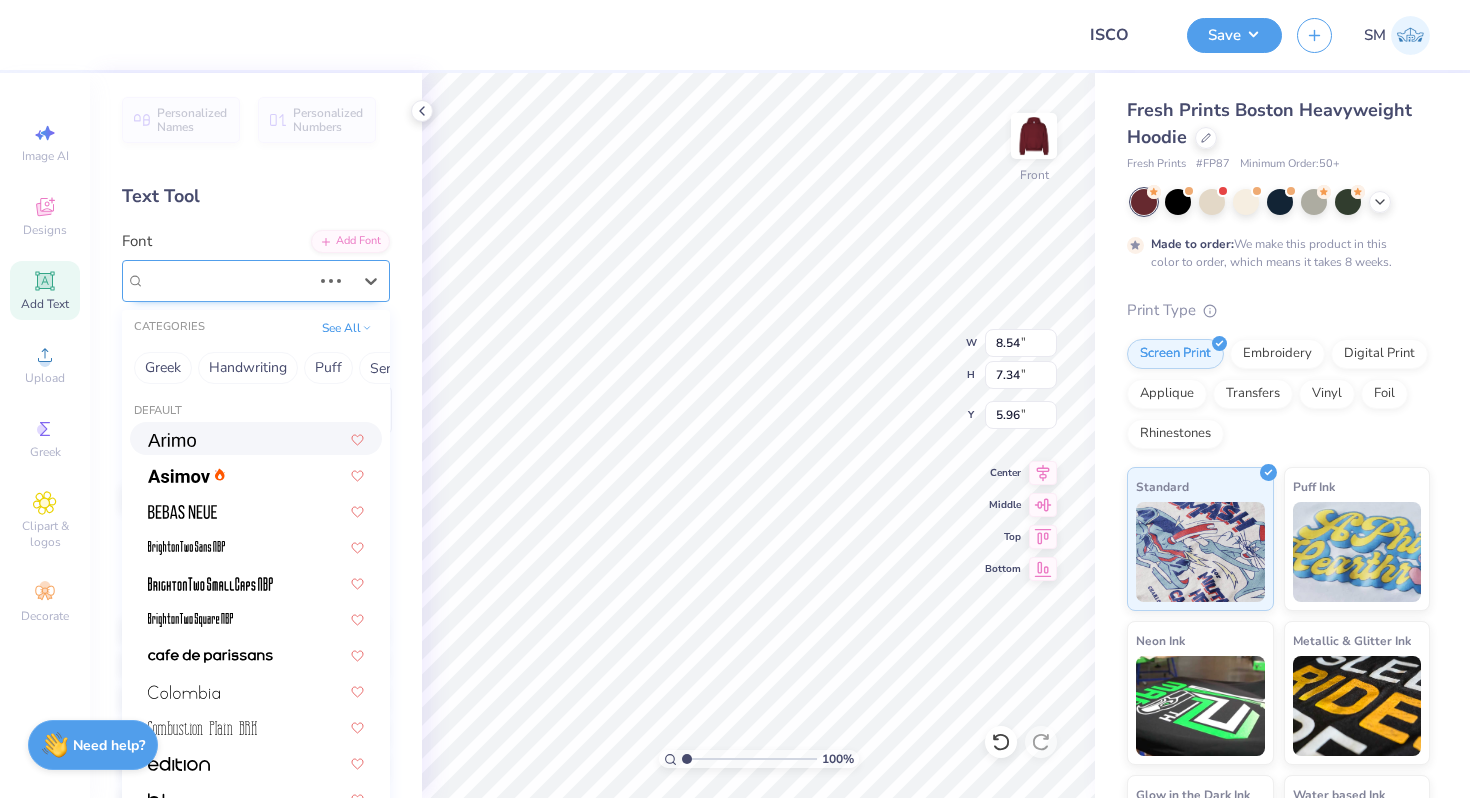 click on "College Semi-condensed" at bounding box center [228, 280] 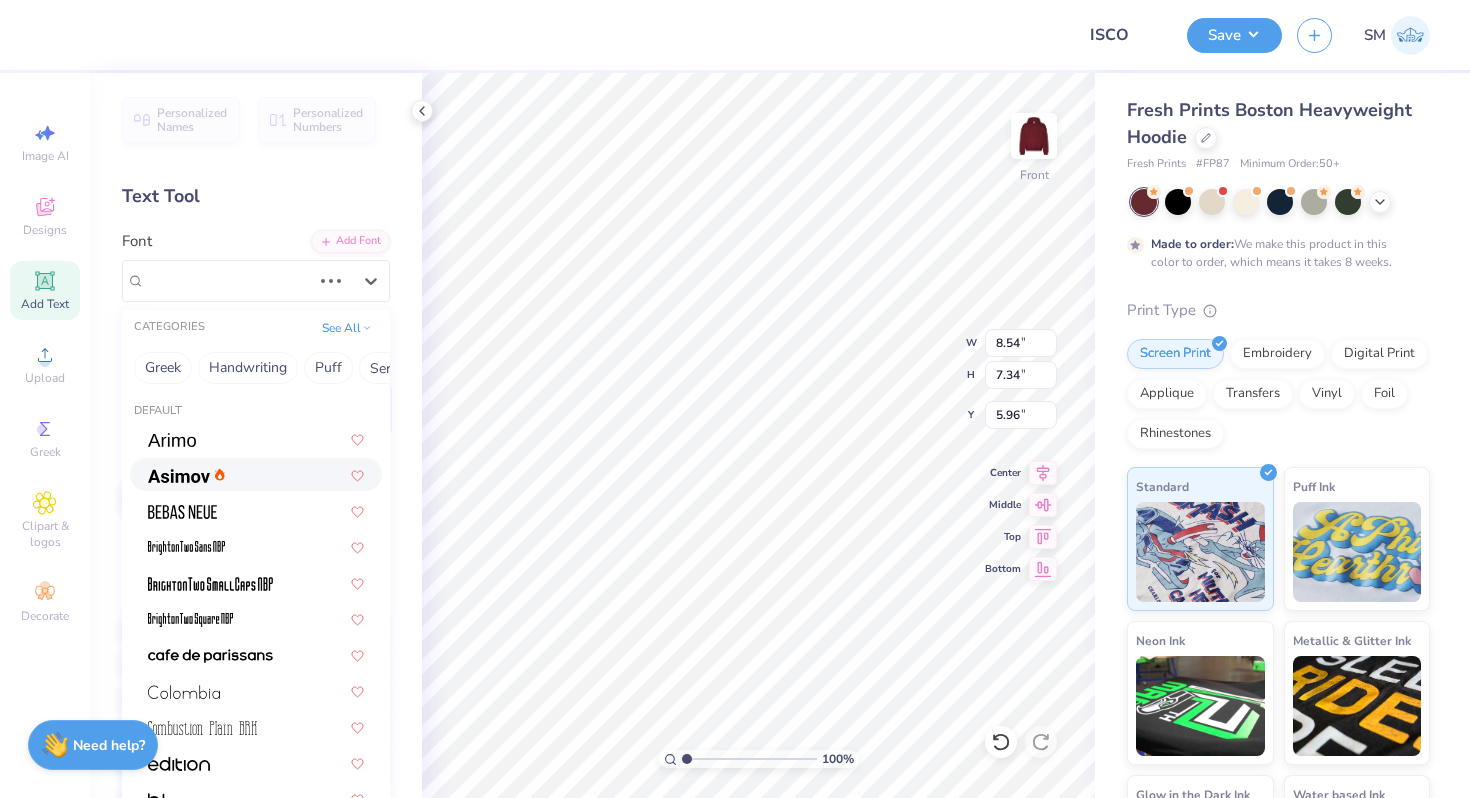 click at bounding box center (256, 474) 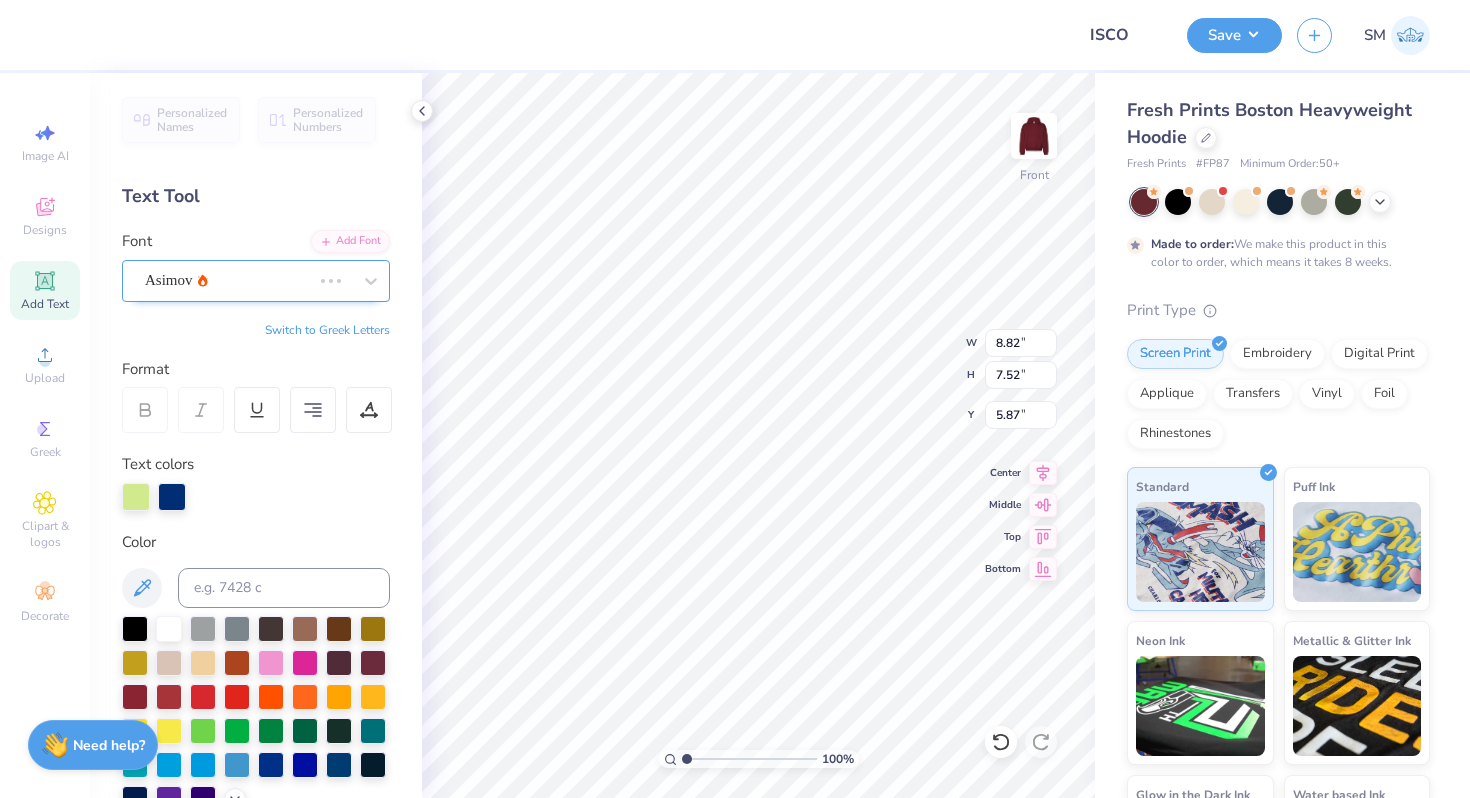 click on "Asimov" at bounding box center (228, 280) 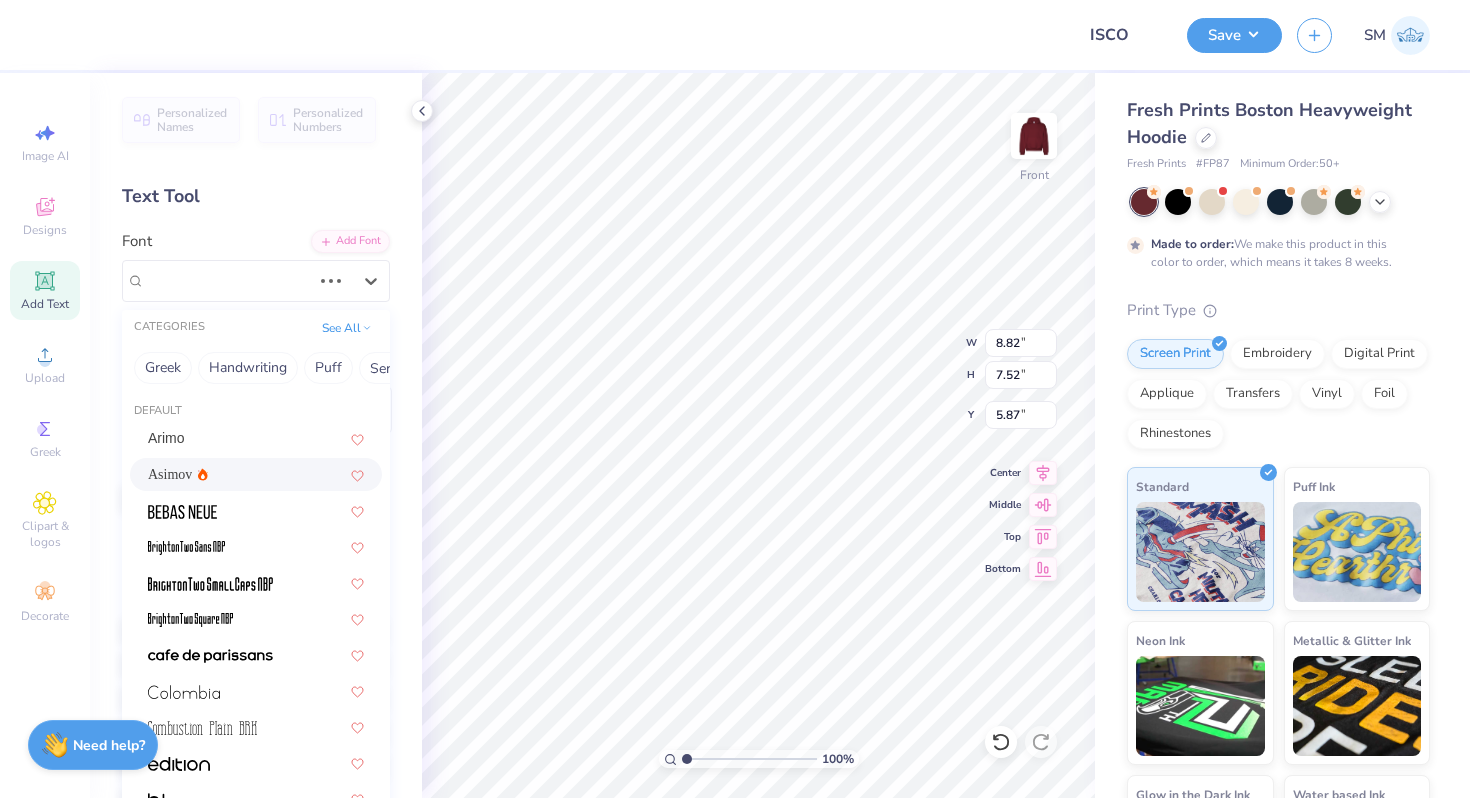 click on "Arimo Asimov" at bounding box center [256, 888] 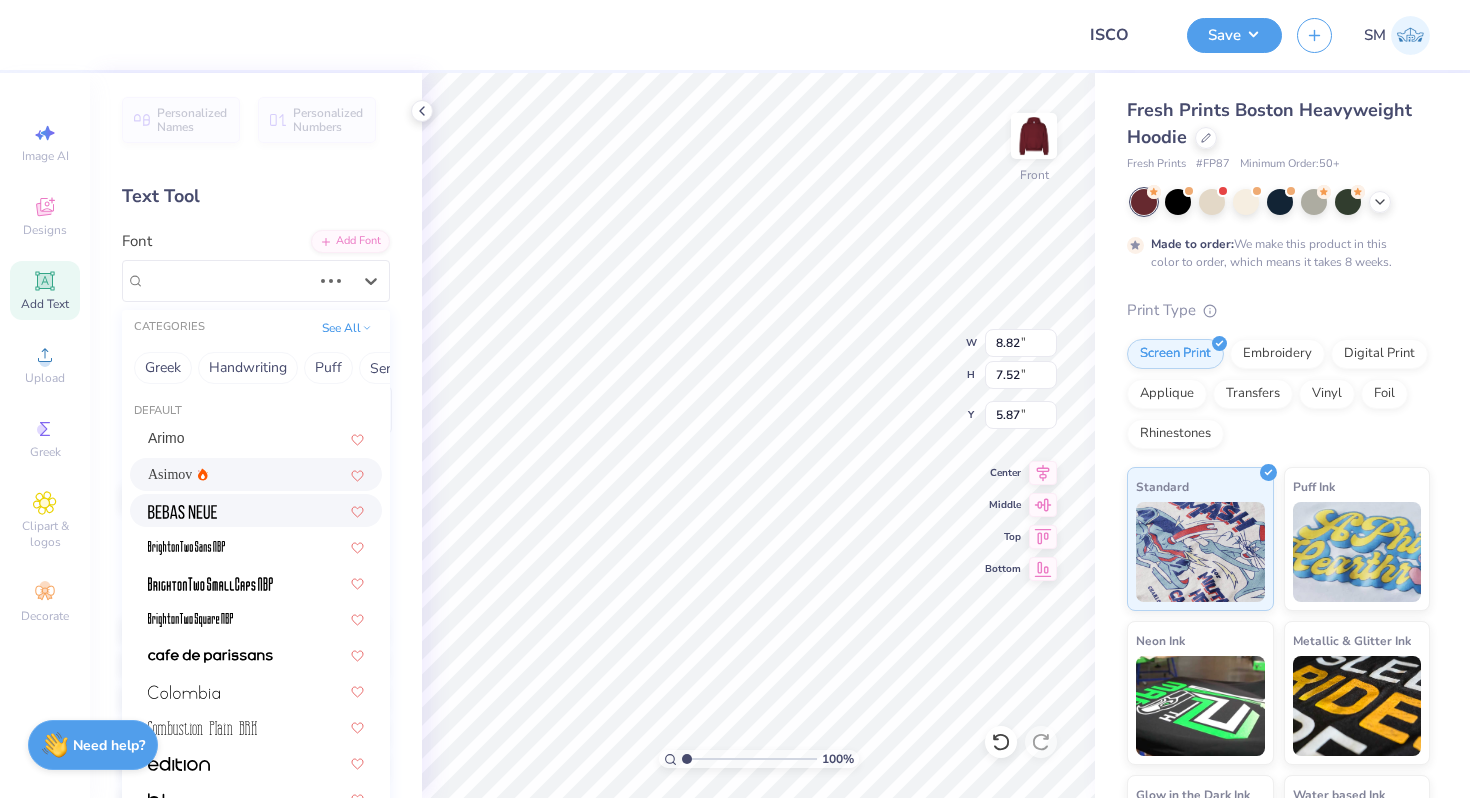 click at bounding box center (256, 510) 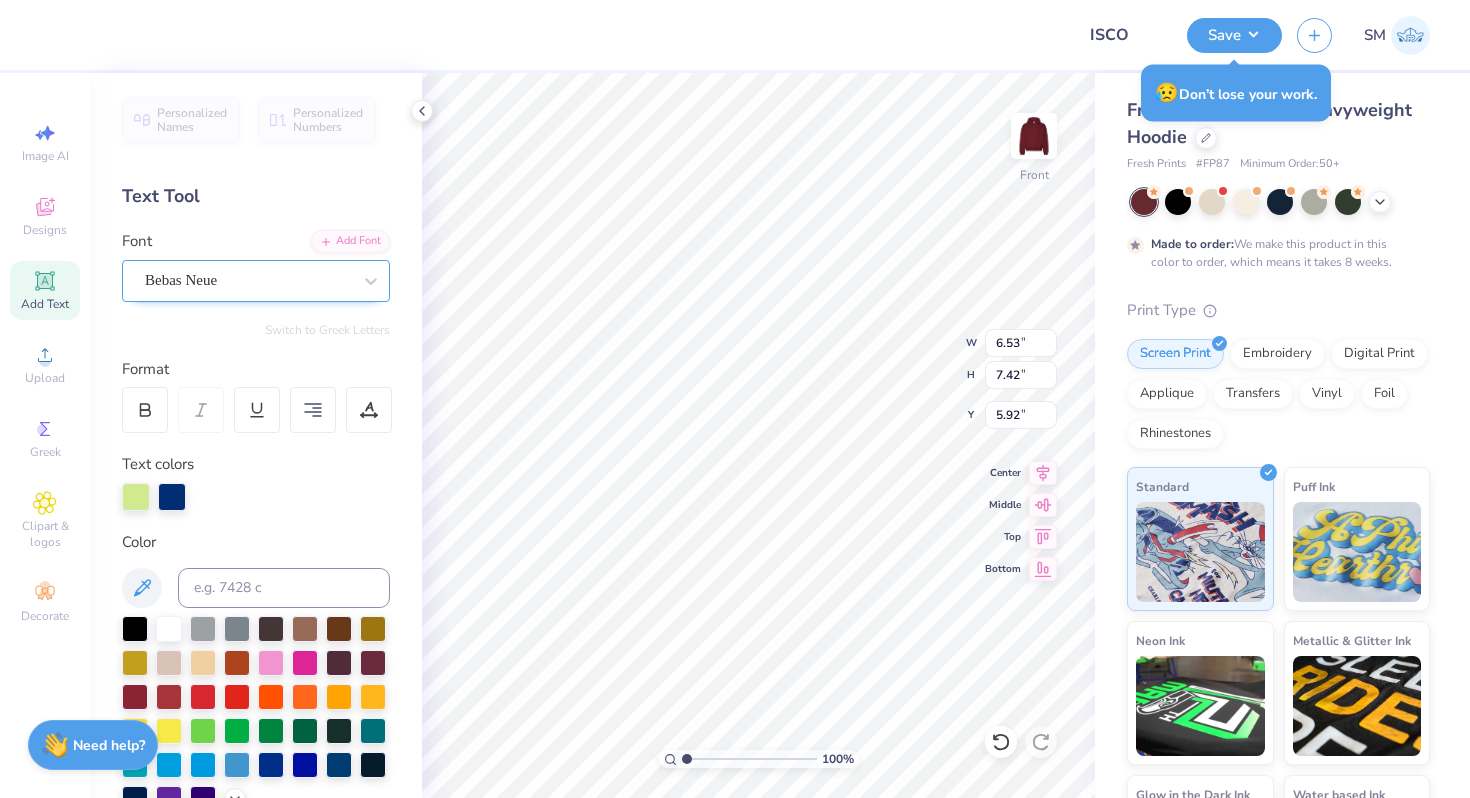 click on "Bebas Neue" at bounding box center (248, 280) 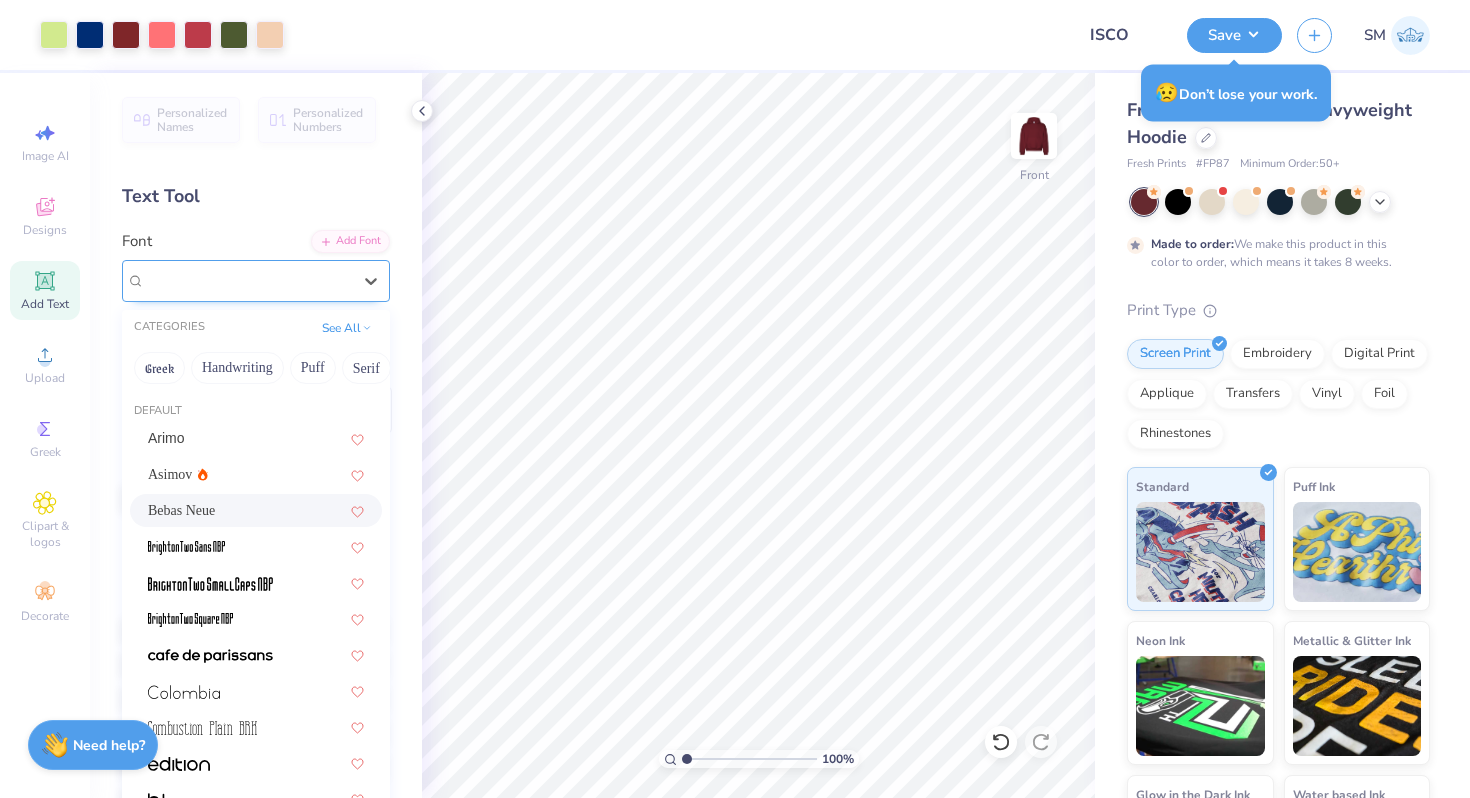 click on "Bebas Neue" at bounding box center [248, 280] 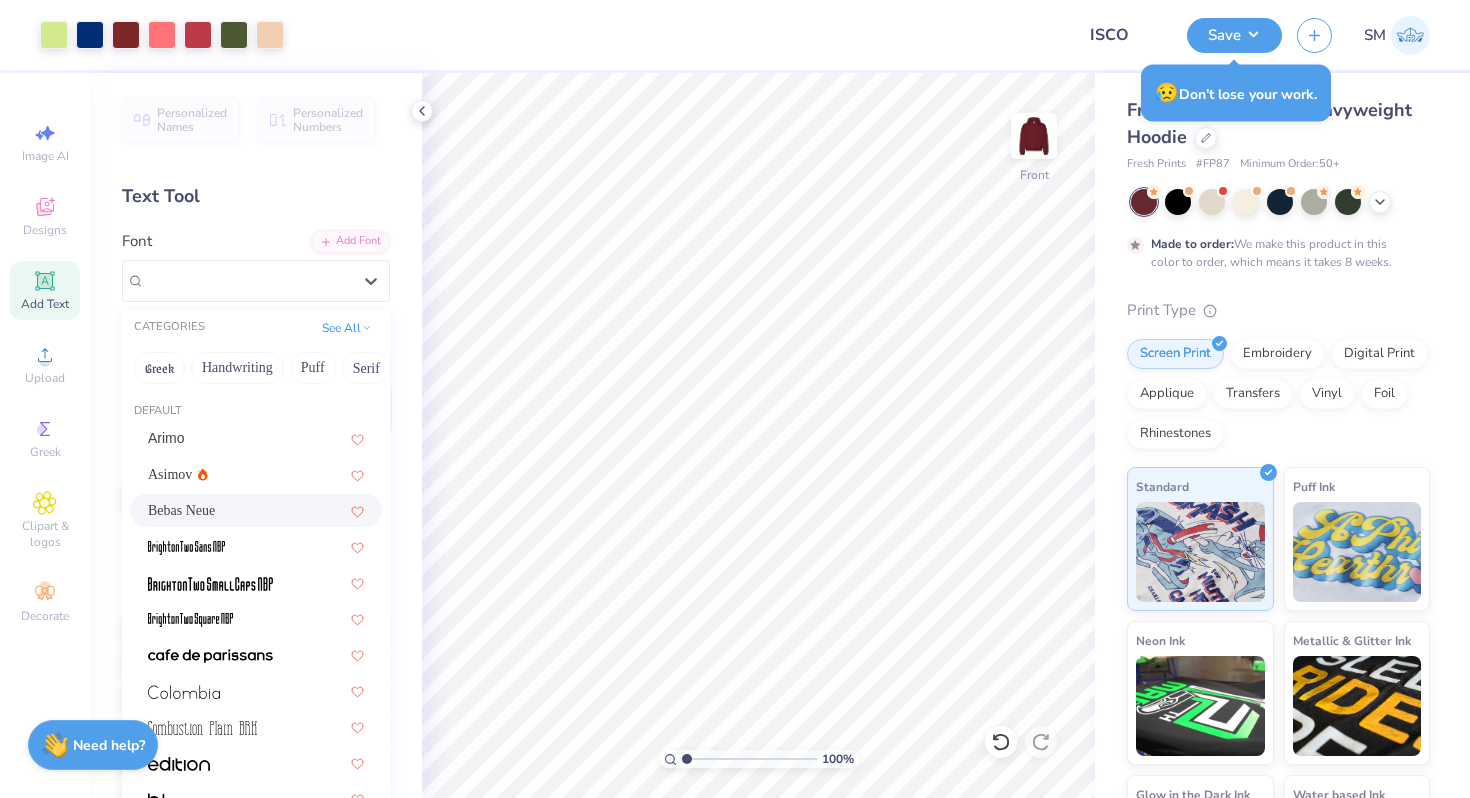 scroll, scrollTop: 85, scrollLeft: 0, axis: vertical 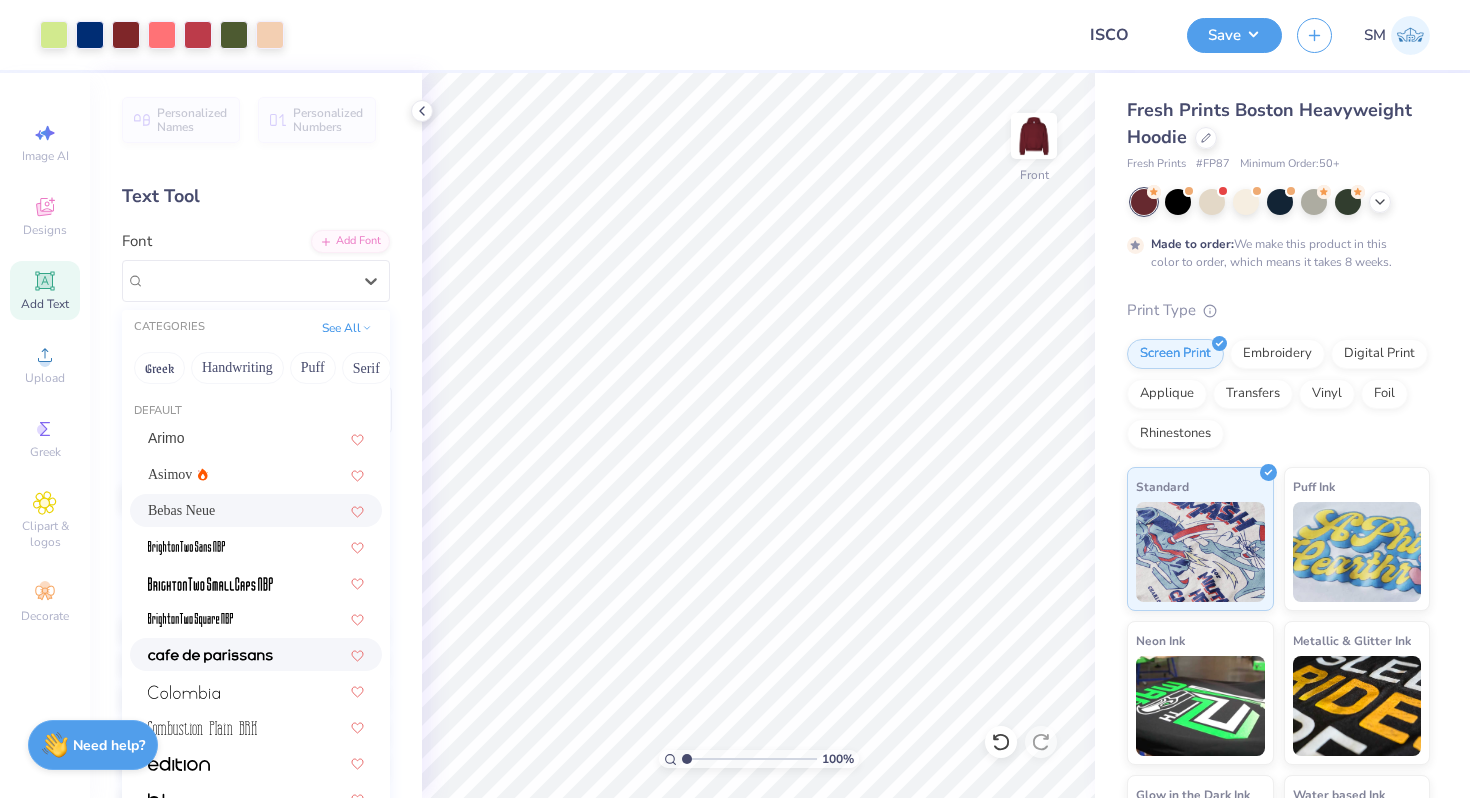 click at bounding box center [210, 656] 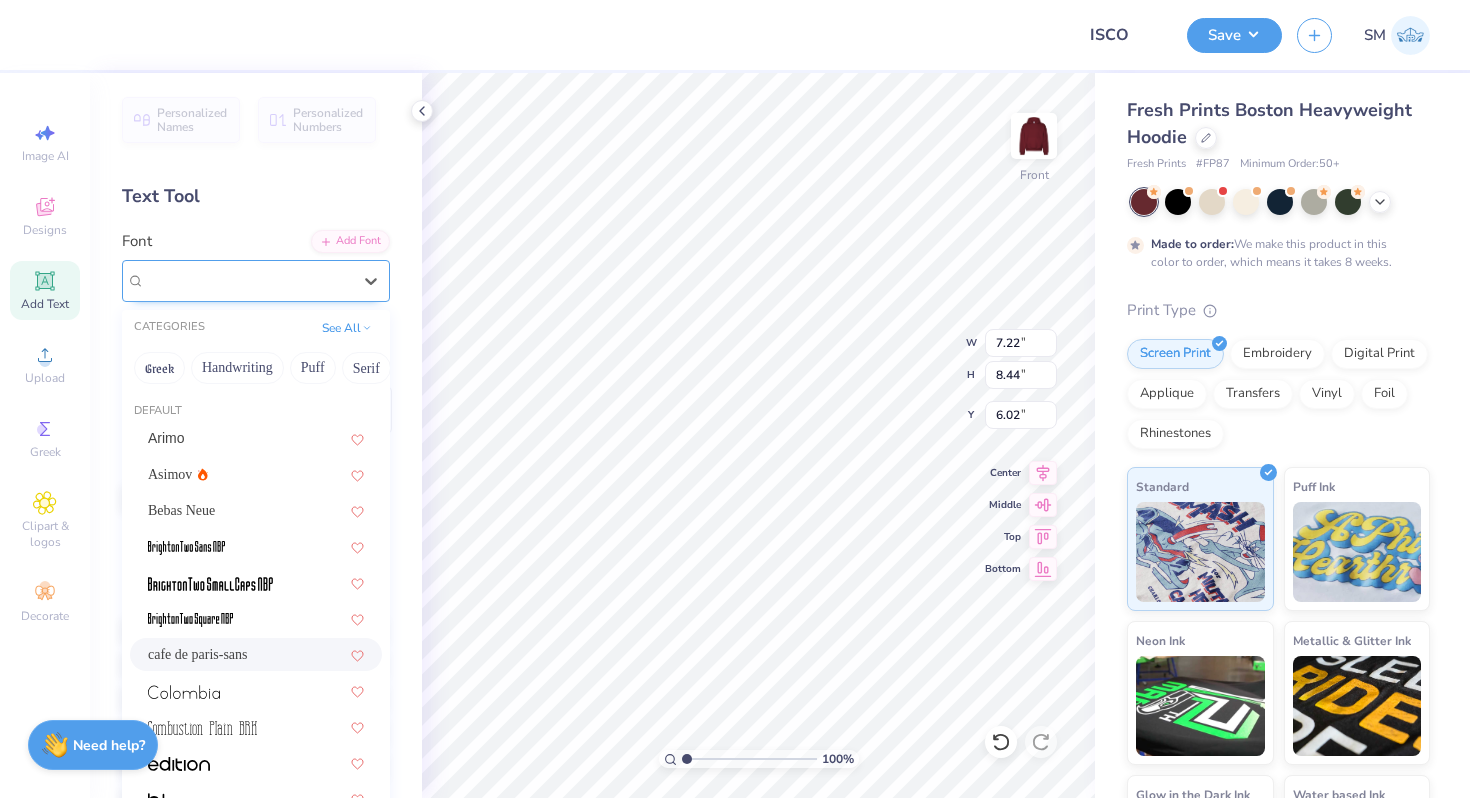 click on "cafe de paris-sans" at bounding box center (248, 280) 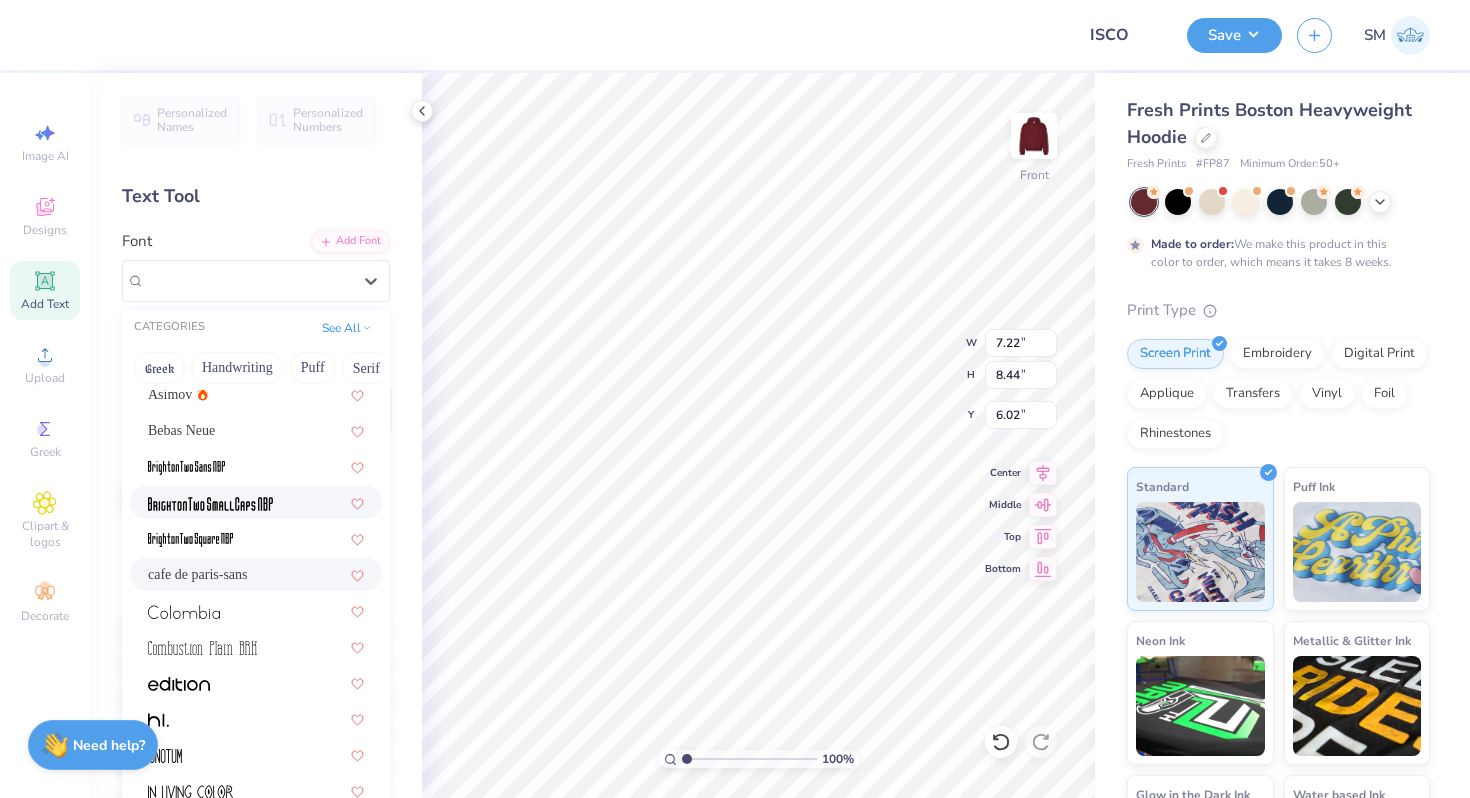 scroll, scrollTop: 78, scrollLeft: 0, axis: vertical 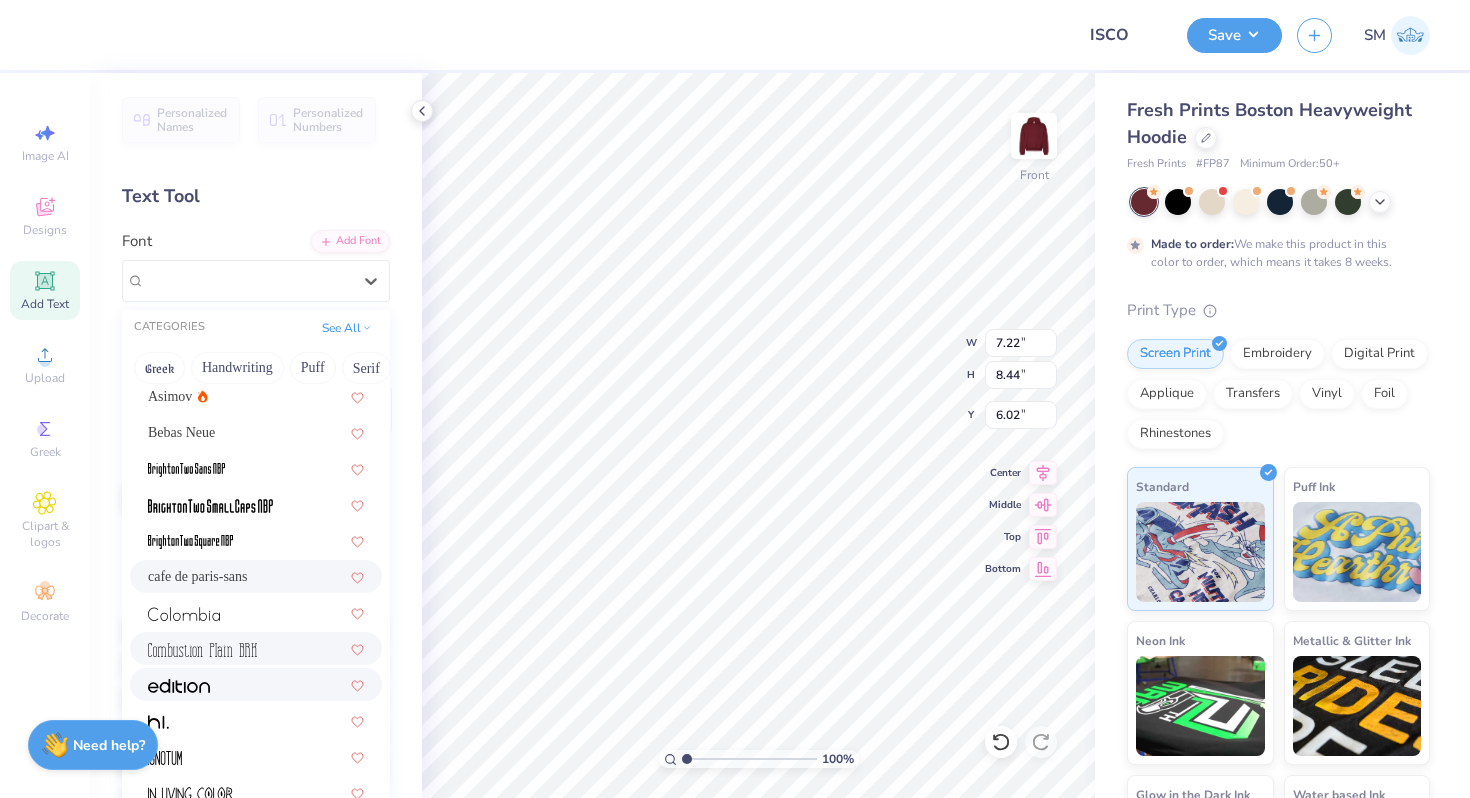 click at bounding box center [256, 684] 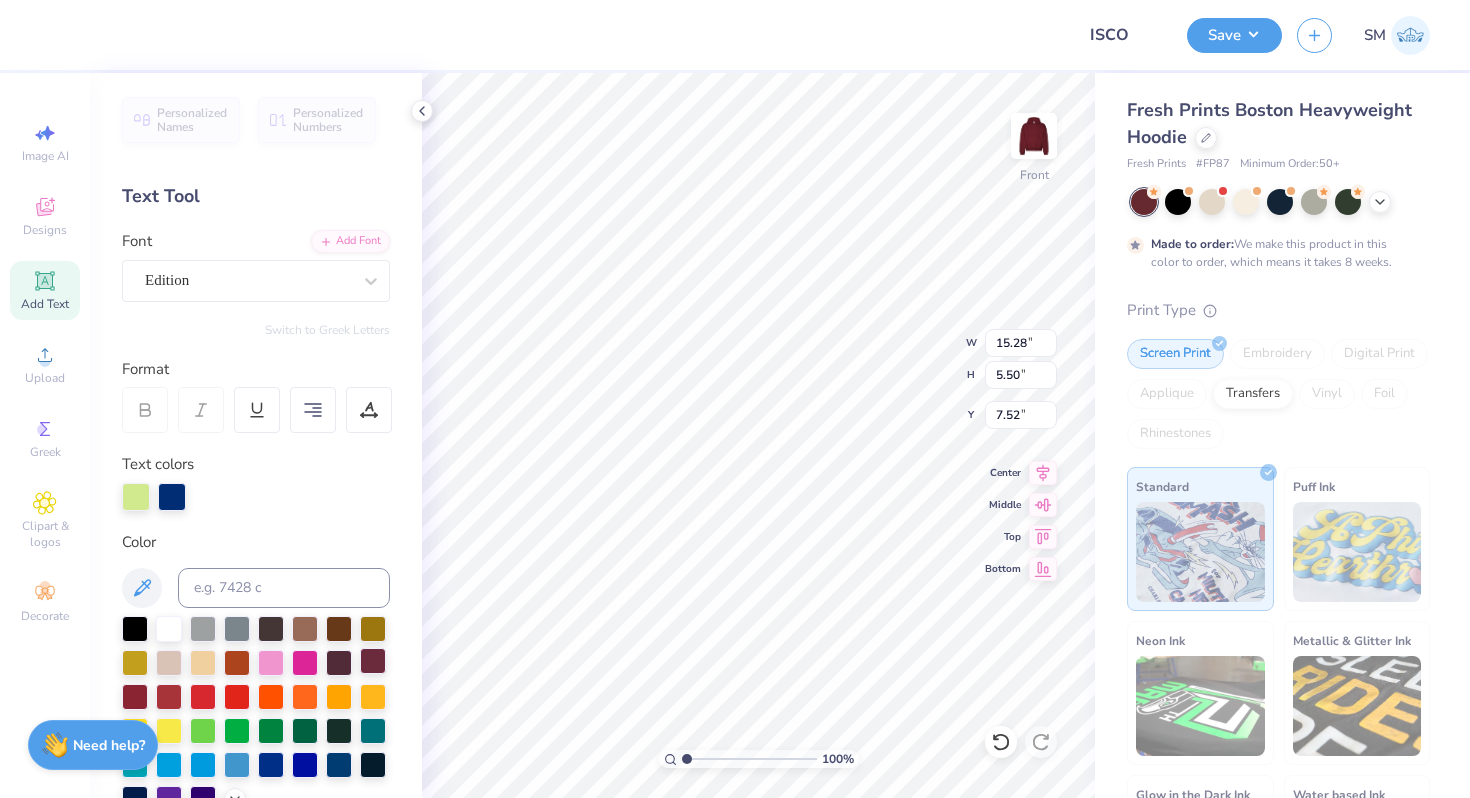scroll, scrollTop: 1, scrollLeft: 0, axis: vertical 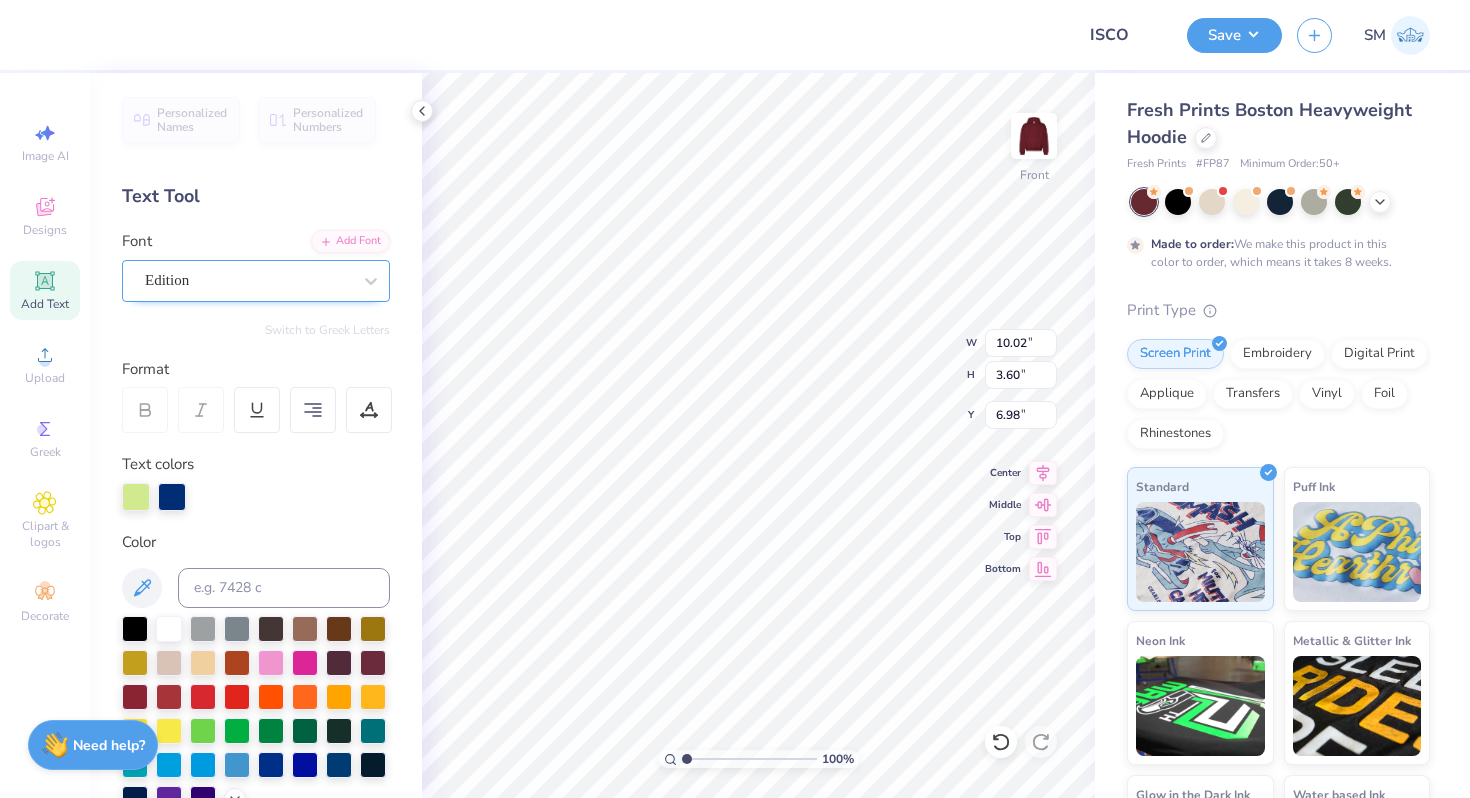 click on "Edition" at bounding box center [256, 281] 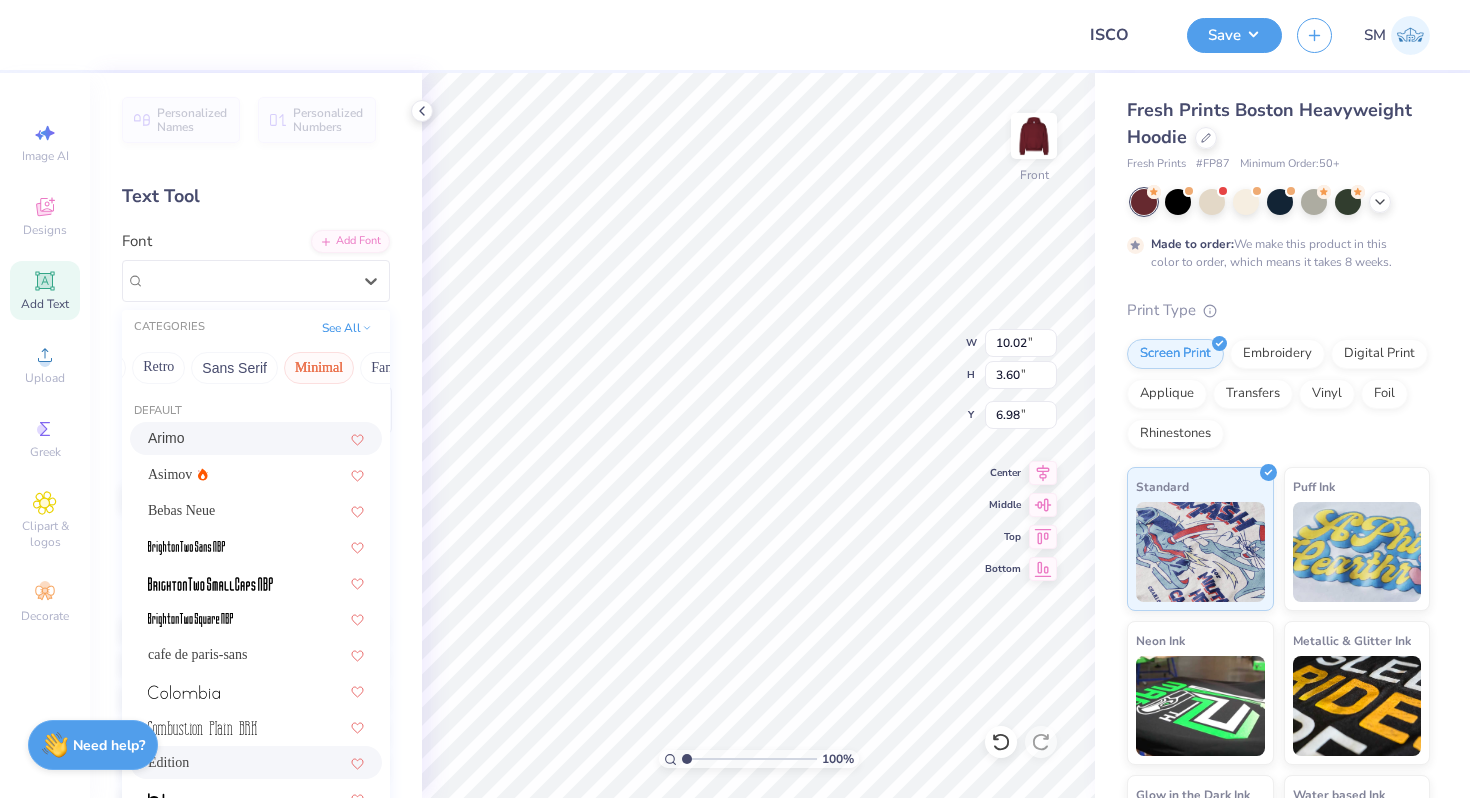 scroll, scrollTop: 0, scrollLeft: 416, axis: horizontal 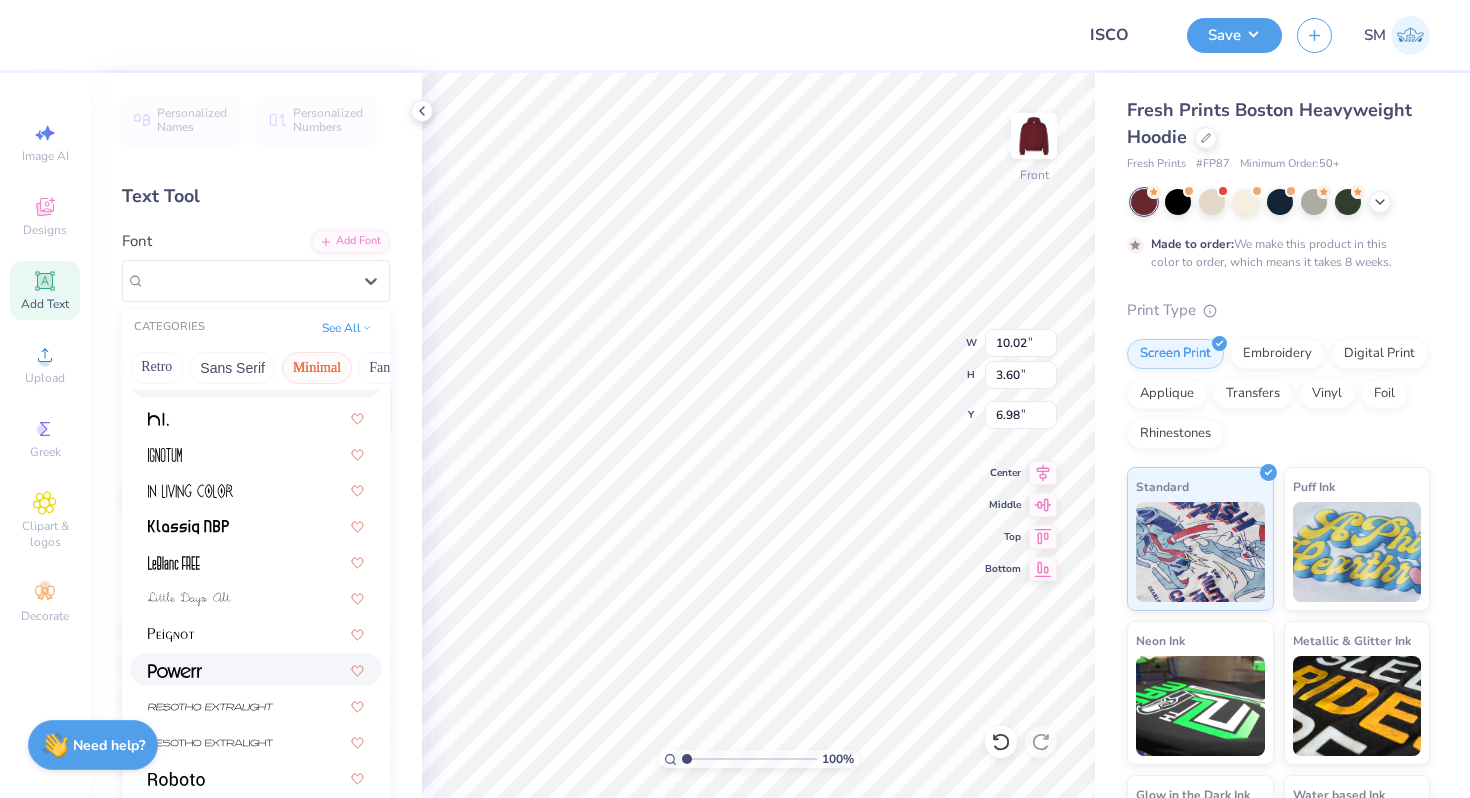 click at bounding box center (256, 669) 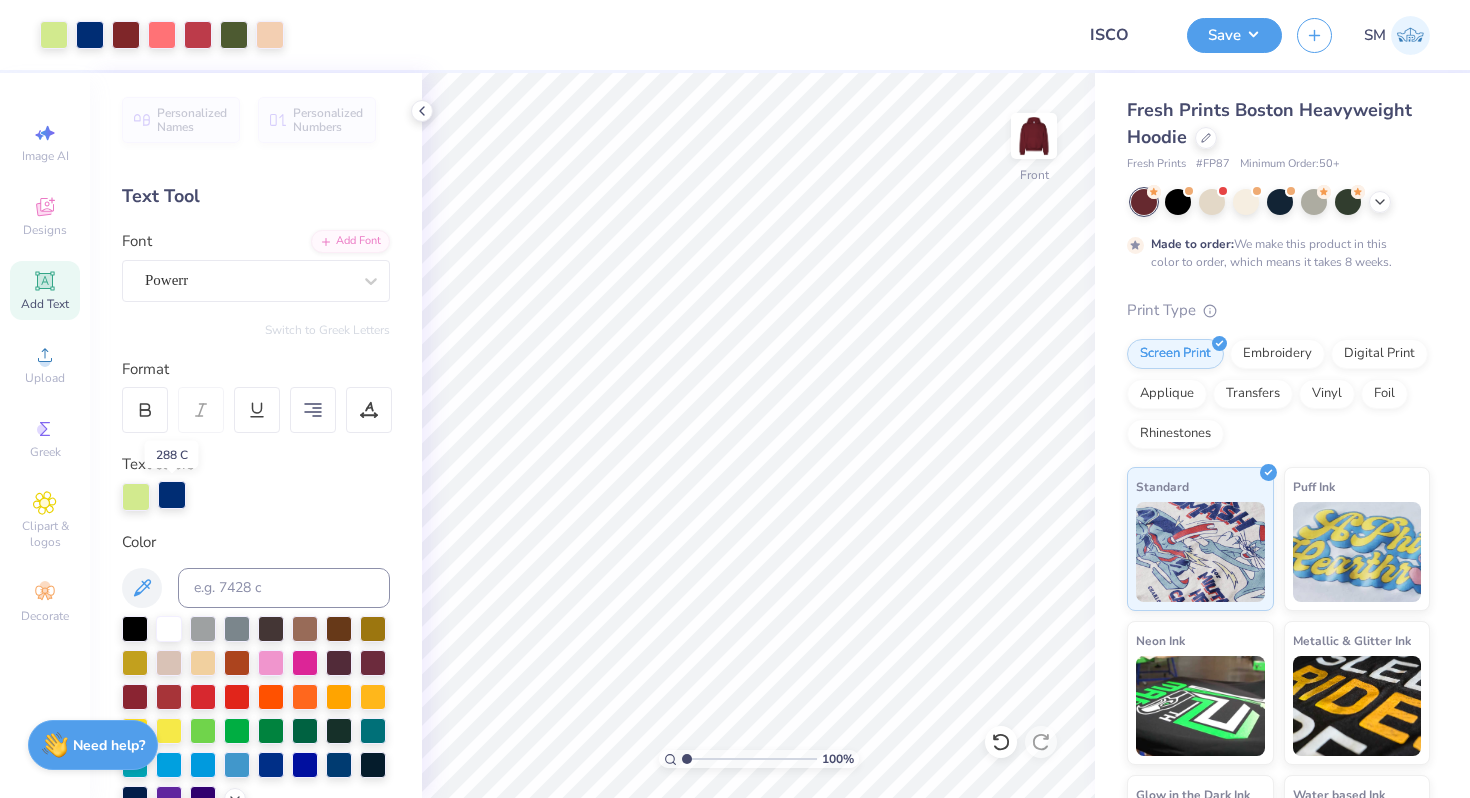 click at bounding box center [172, 495] 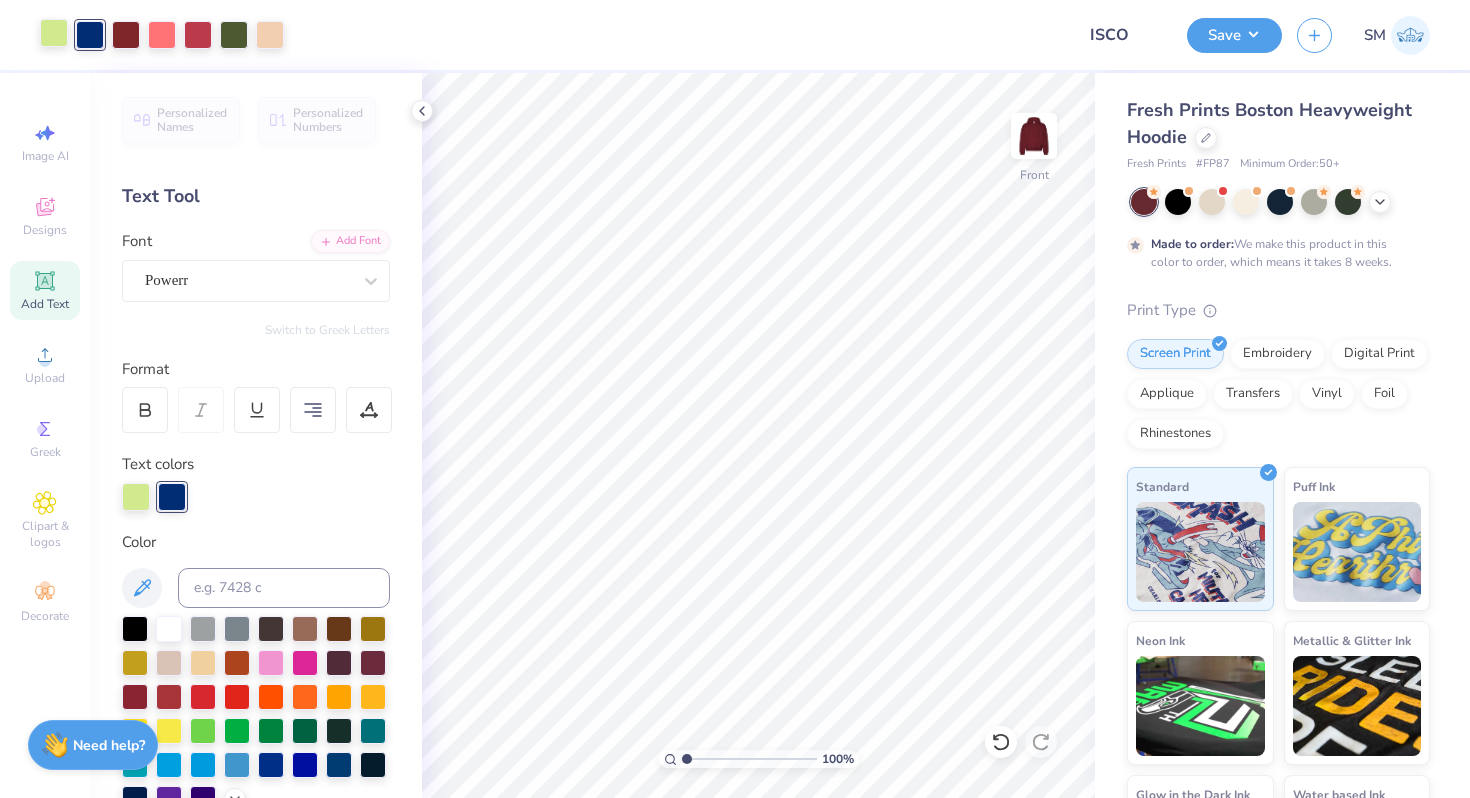 click at bounding box center (54, 33) 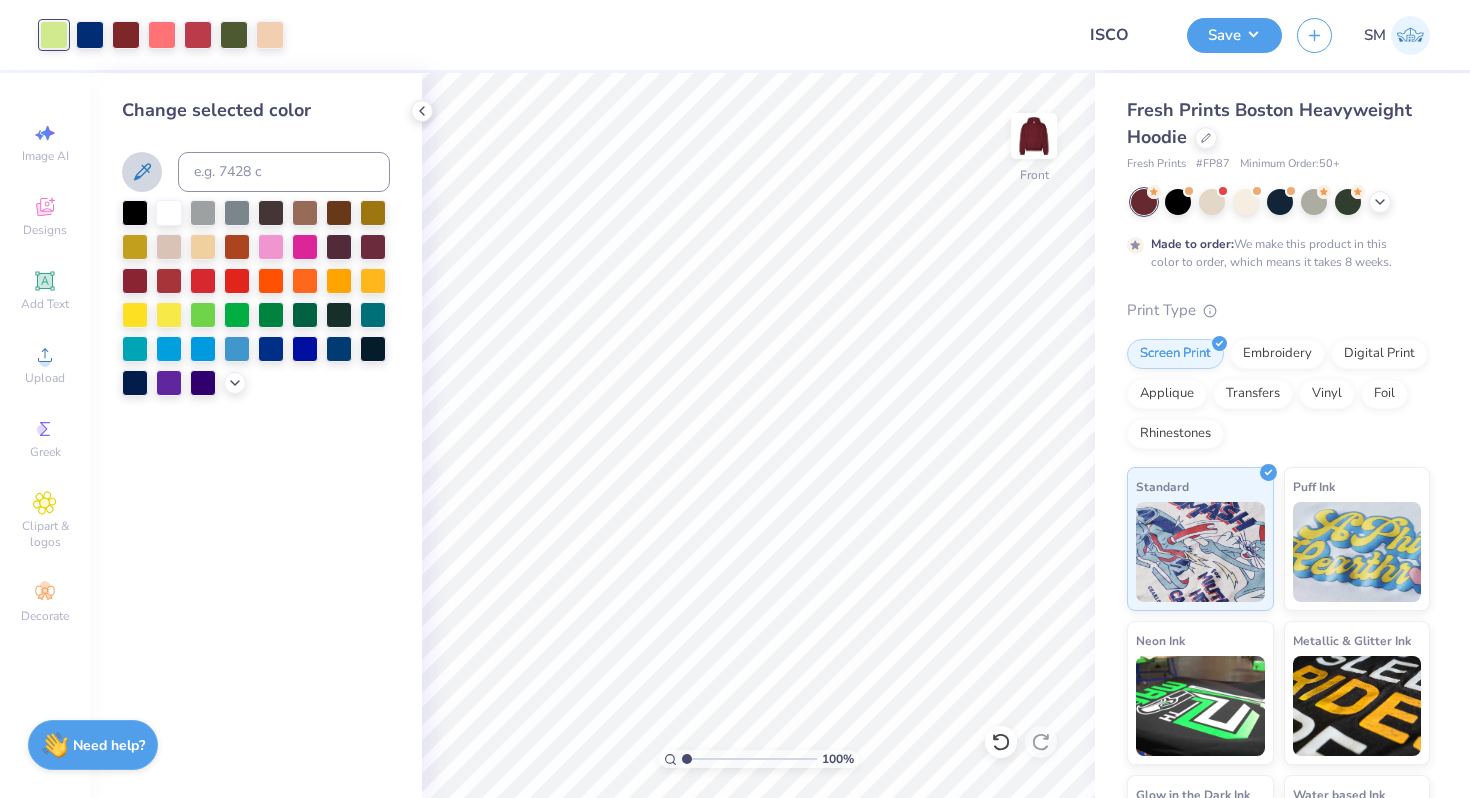 click 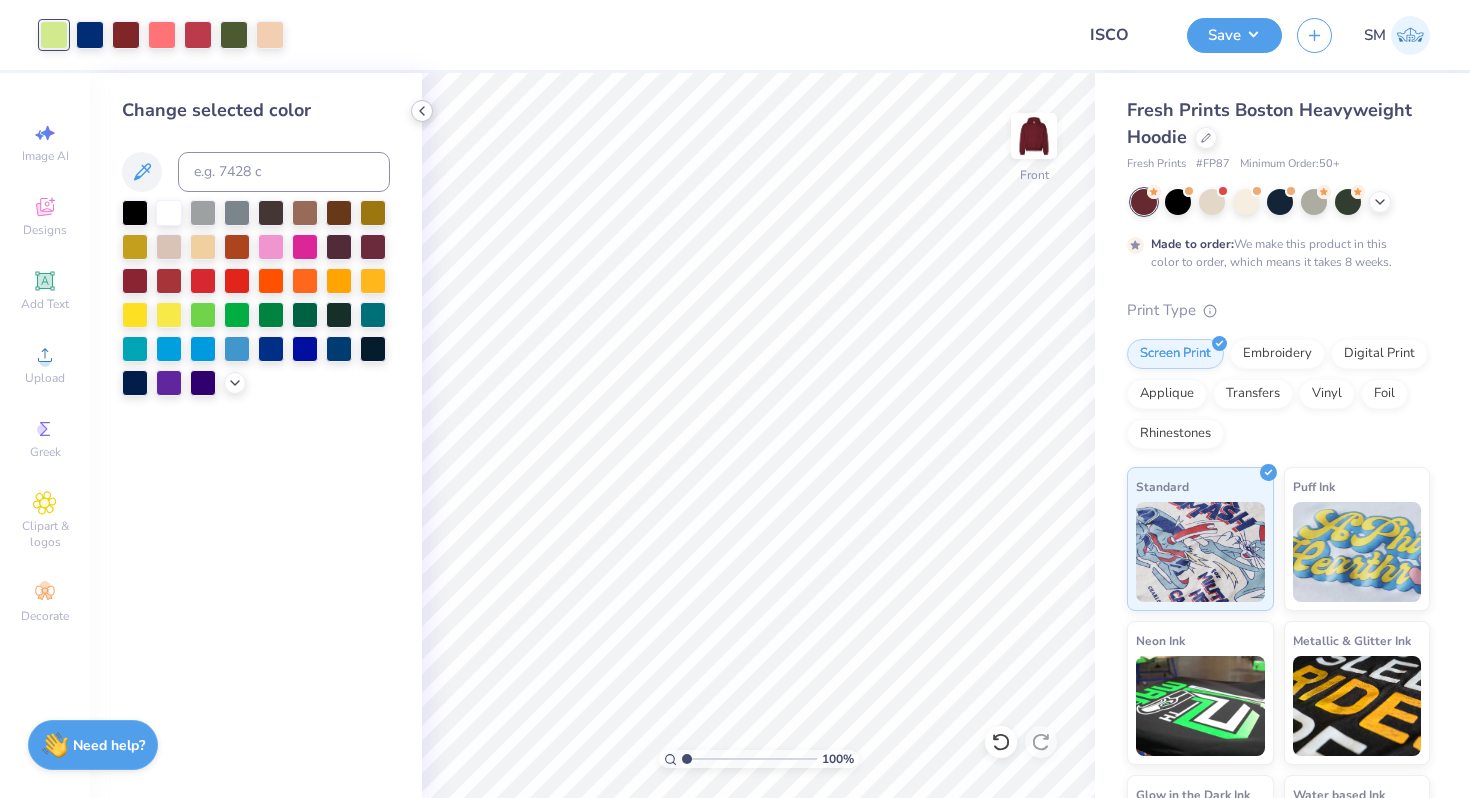 click 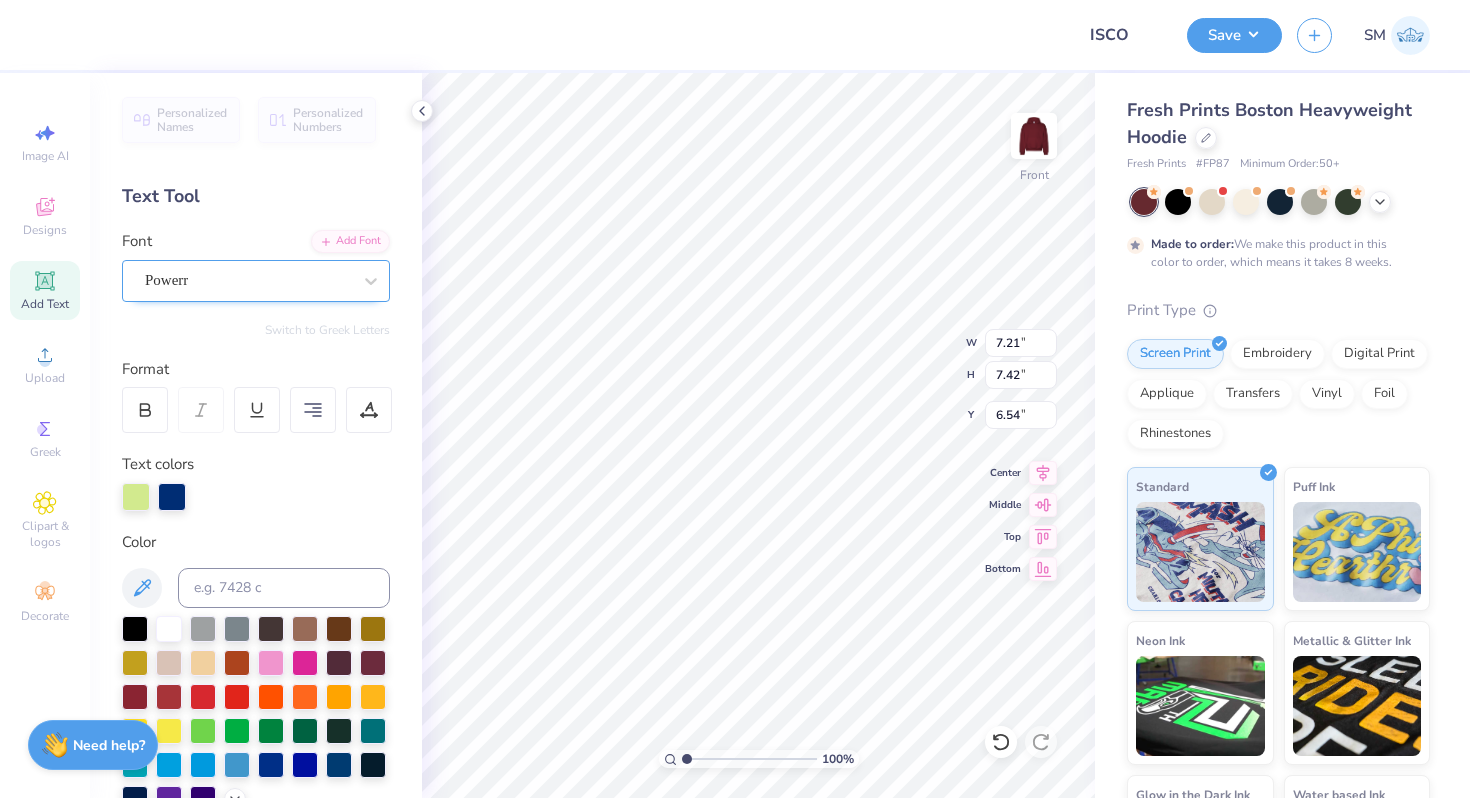 click on "Powerr" at bounding box center (248, 280) 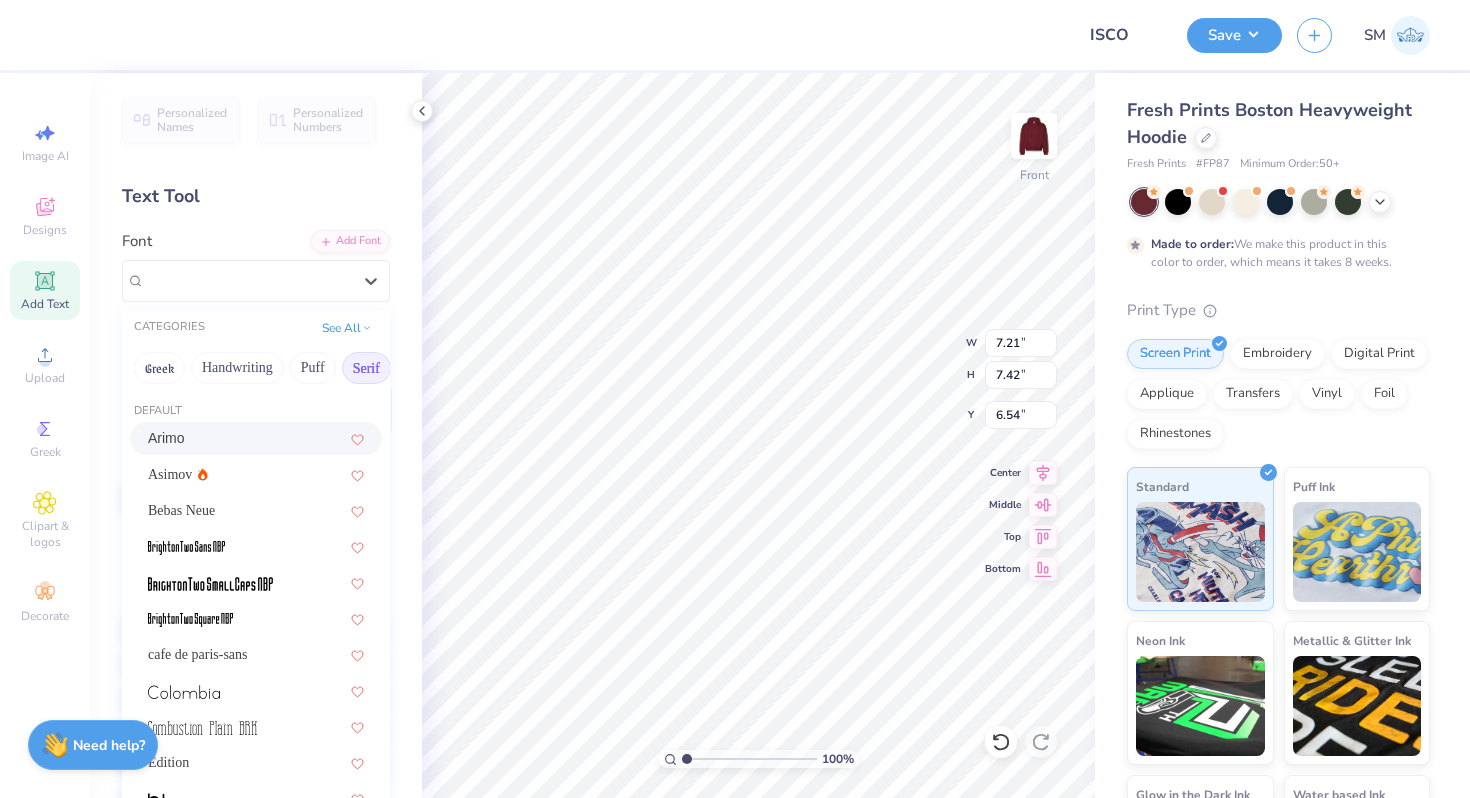 click on "Serif" at bounding box center (366, 368) 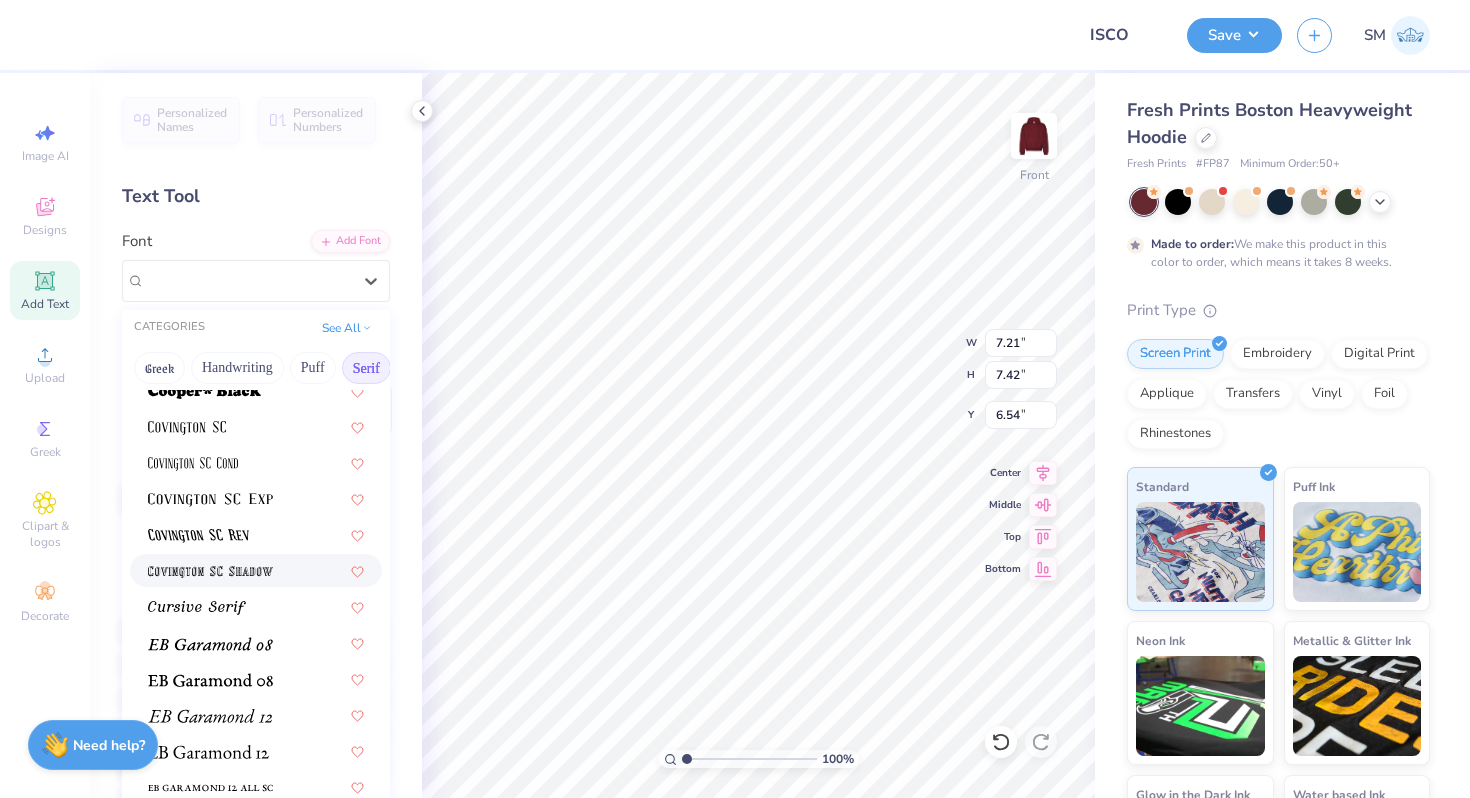 scroll, scrollTop: 940, scrollLeft: 0, axis: vertical 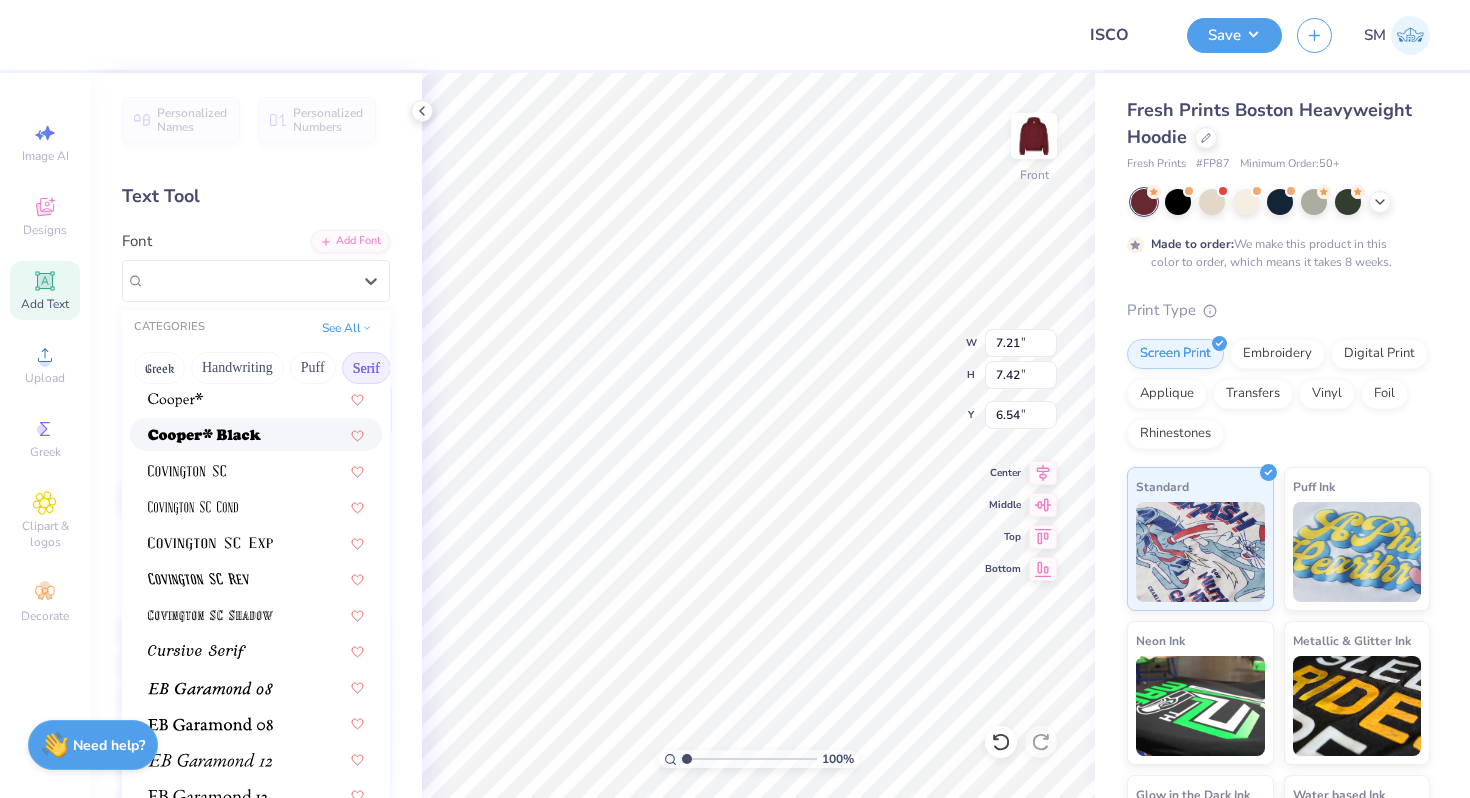 click at bounding box center [256, 434] 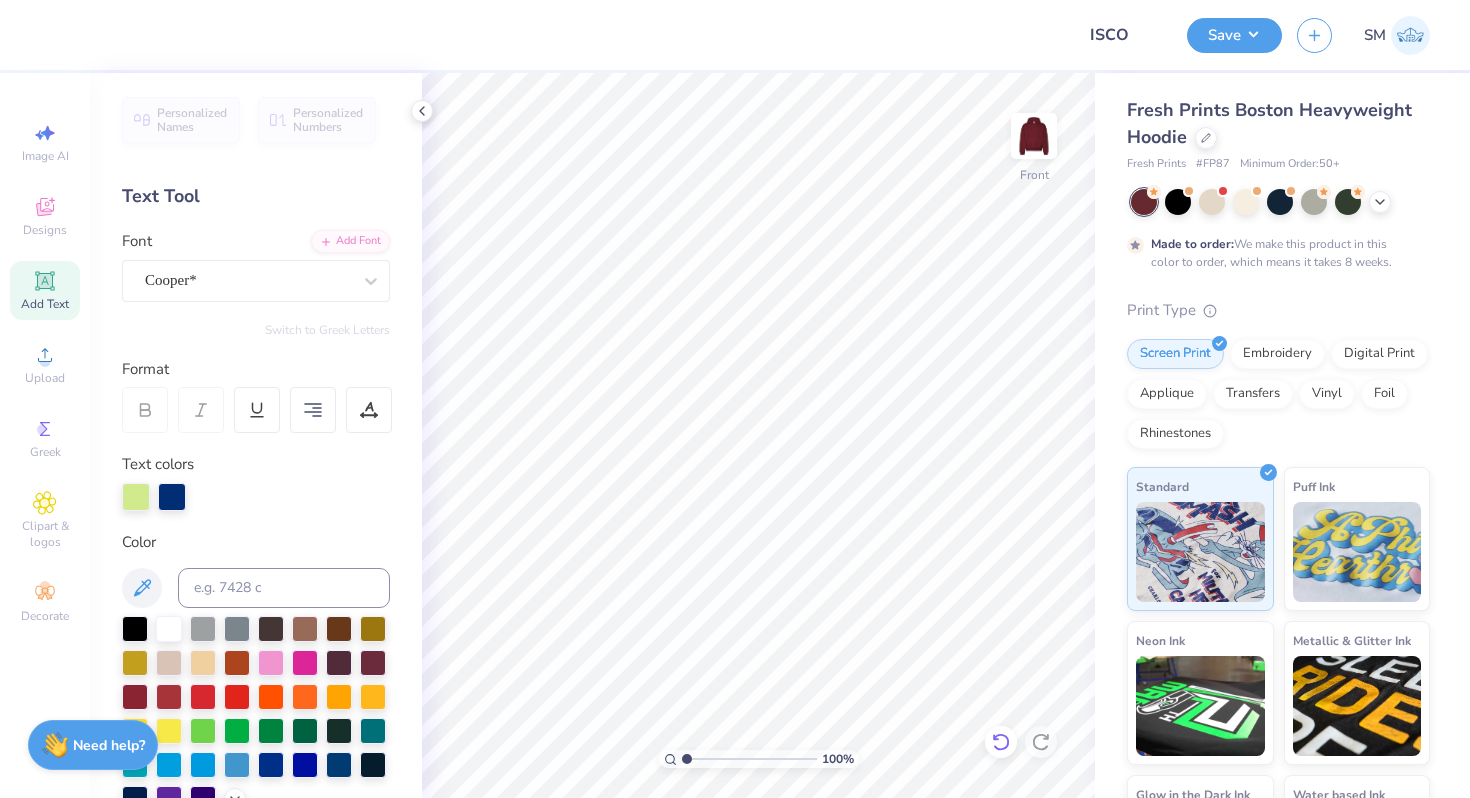 click 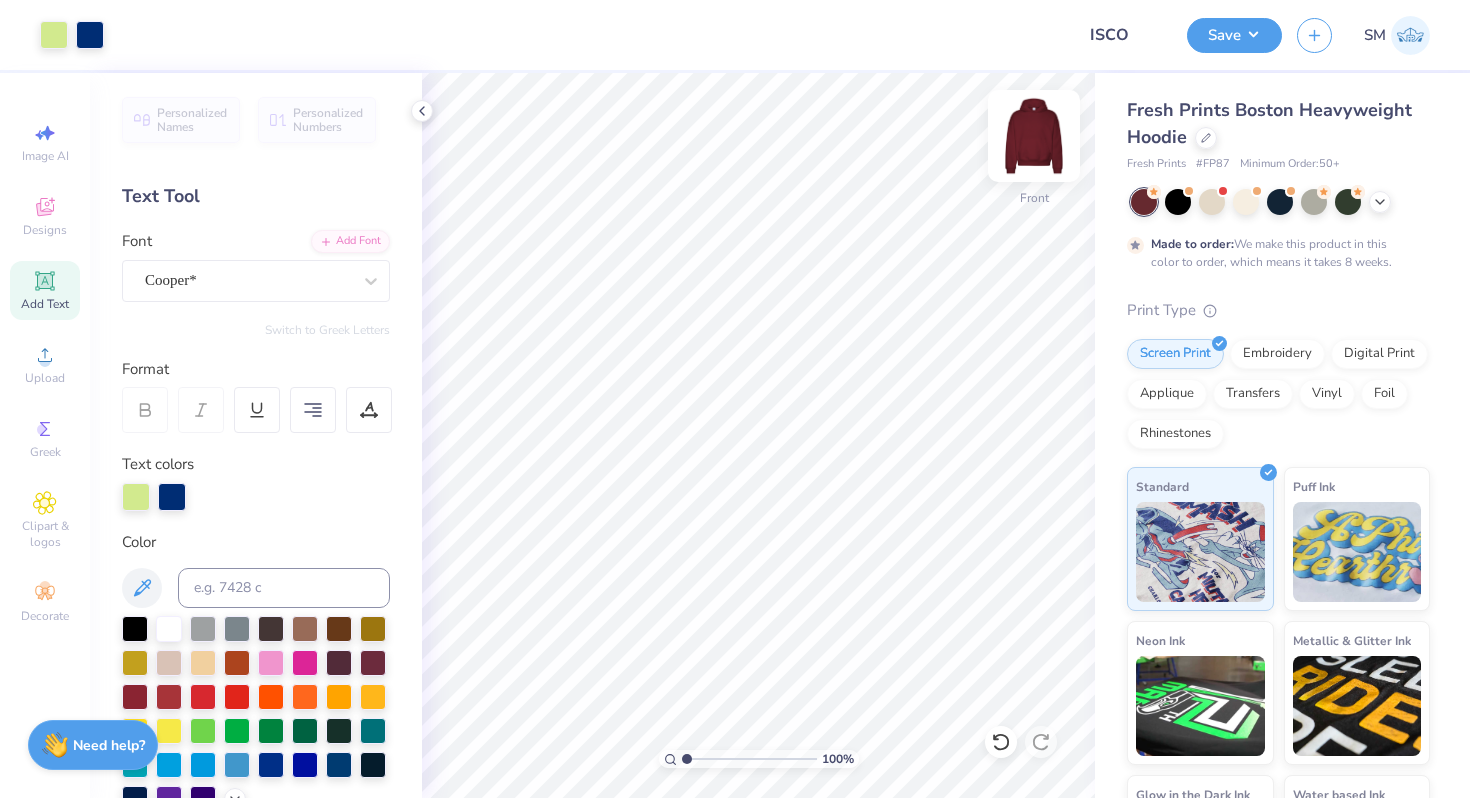 click at bounding box center [1034, 136] 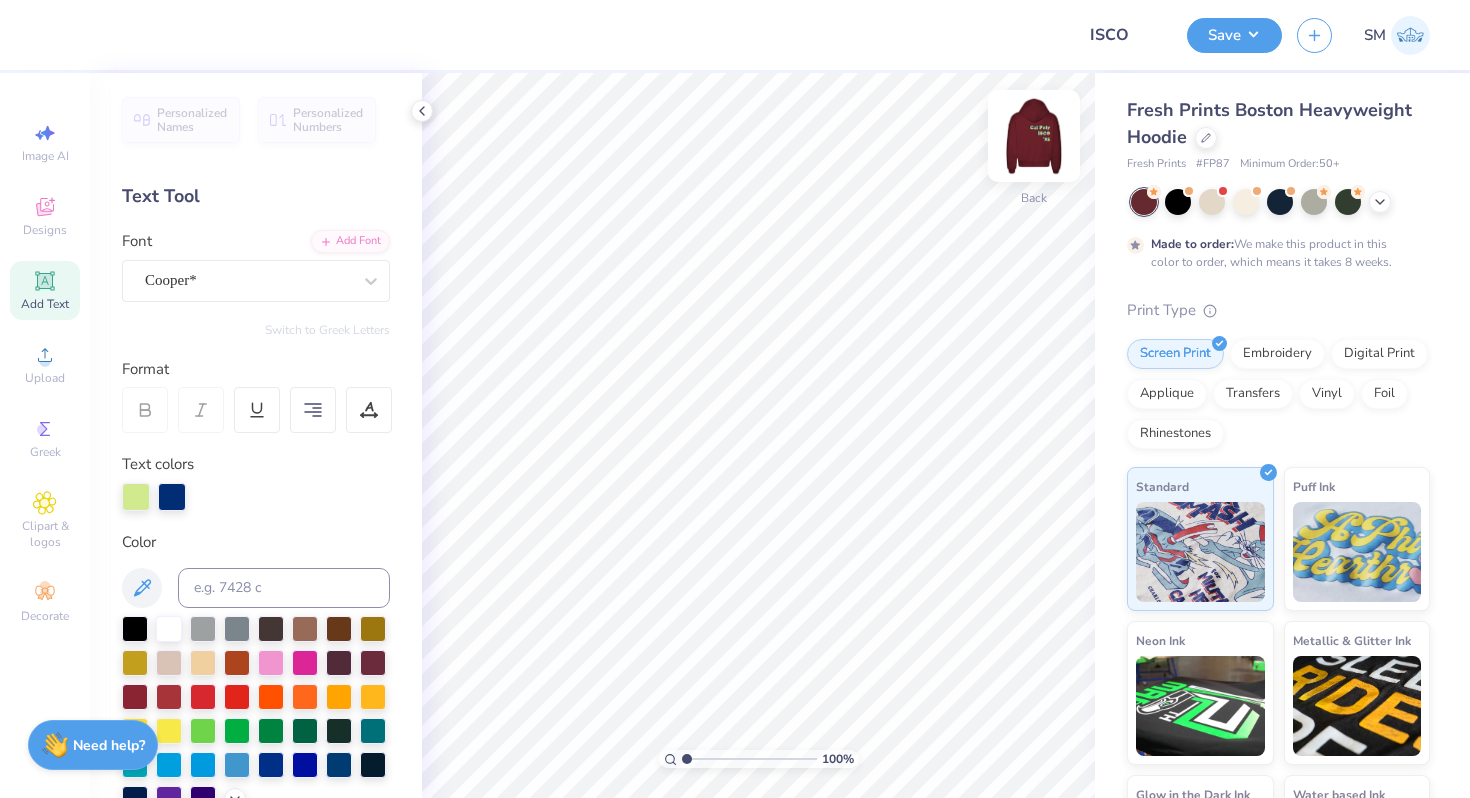 click at bounding box center [1034, 136] 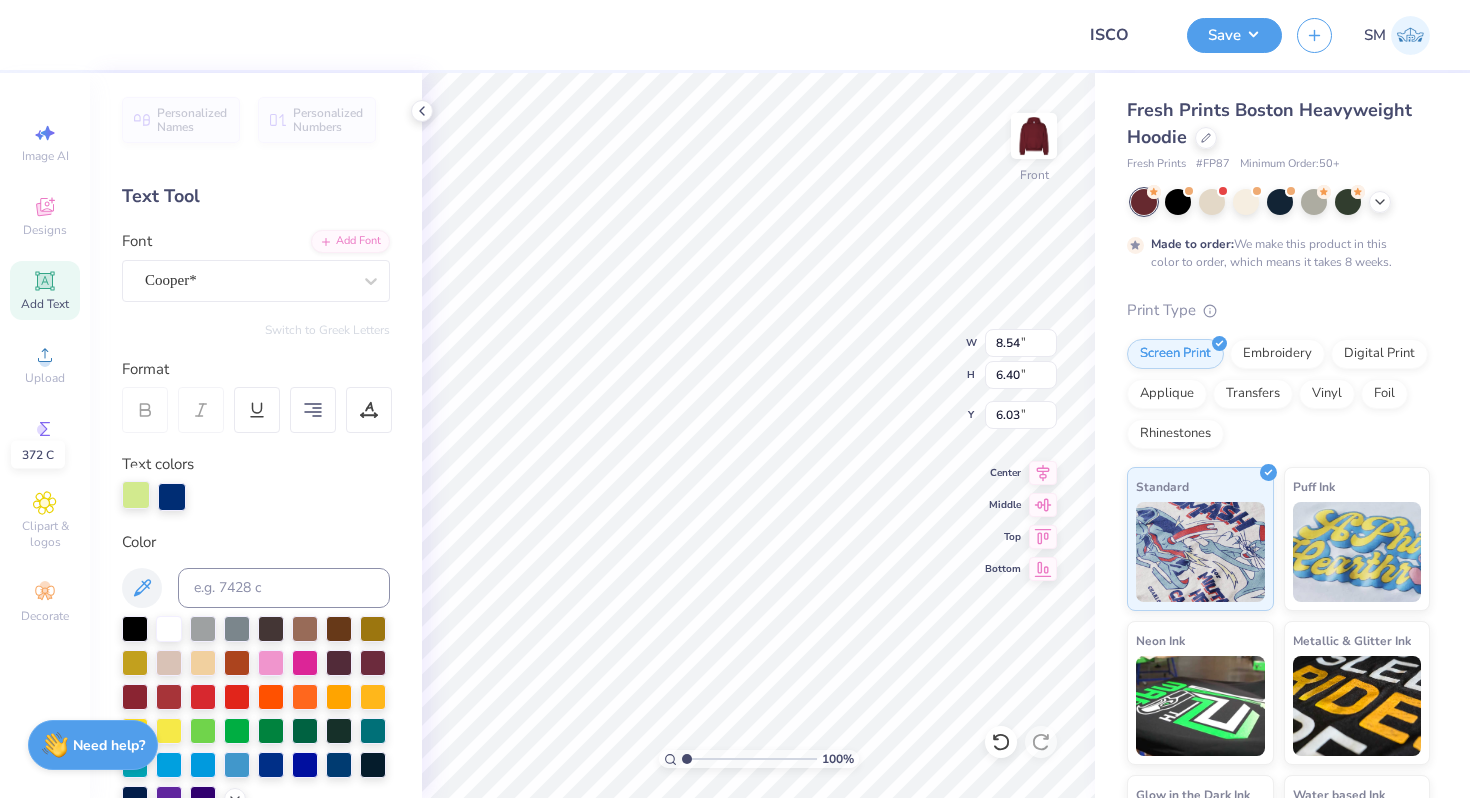 click at bounding box center [136, 495] 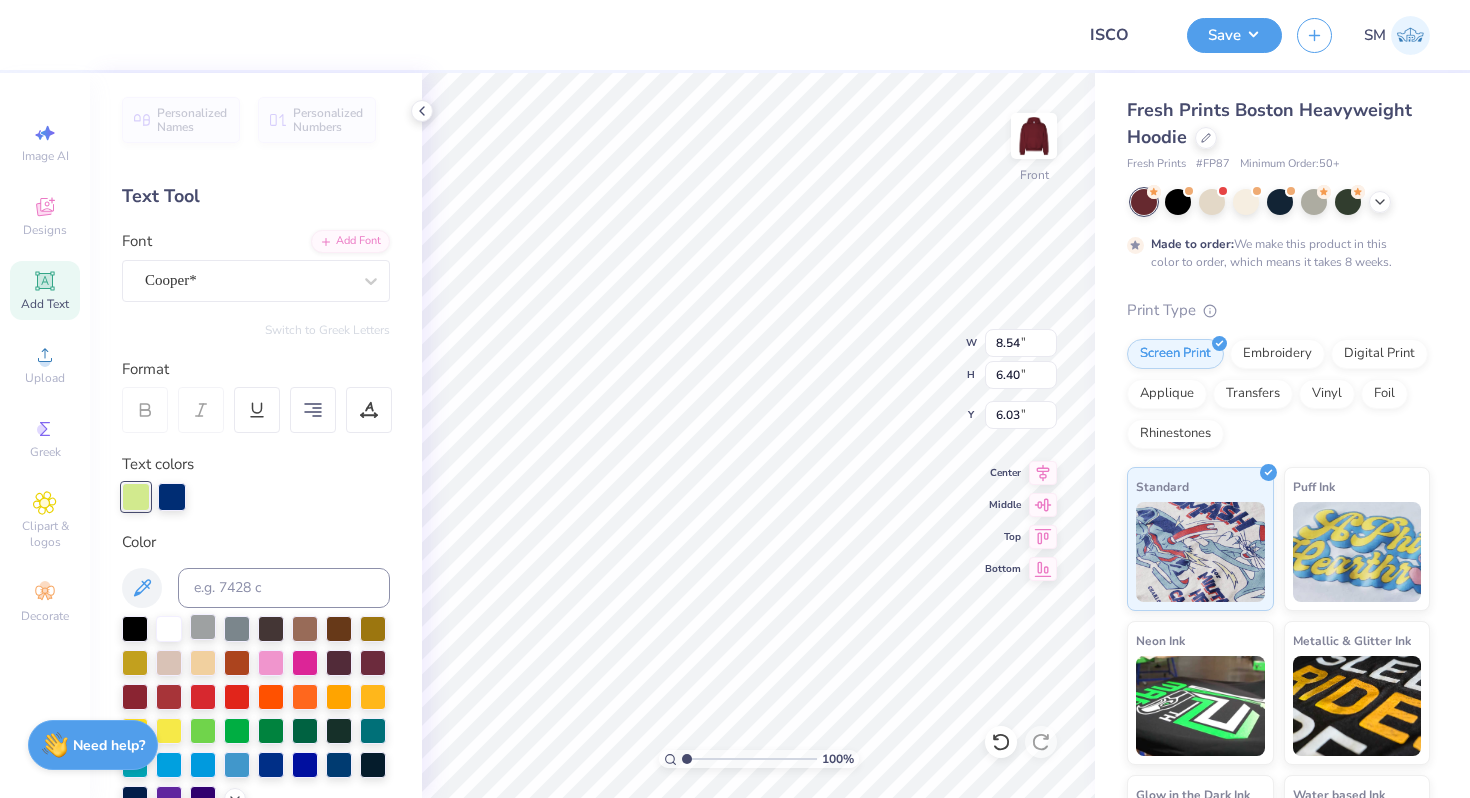 click at bounding box center [203, 627] 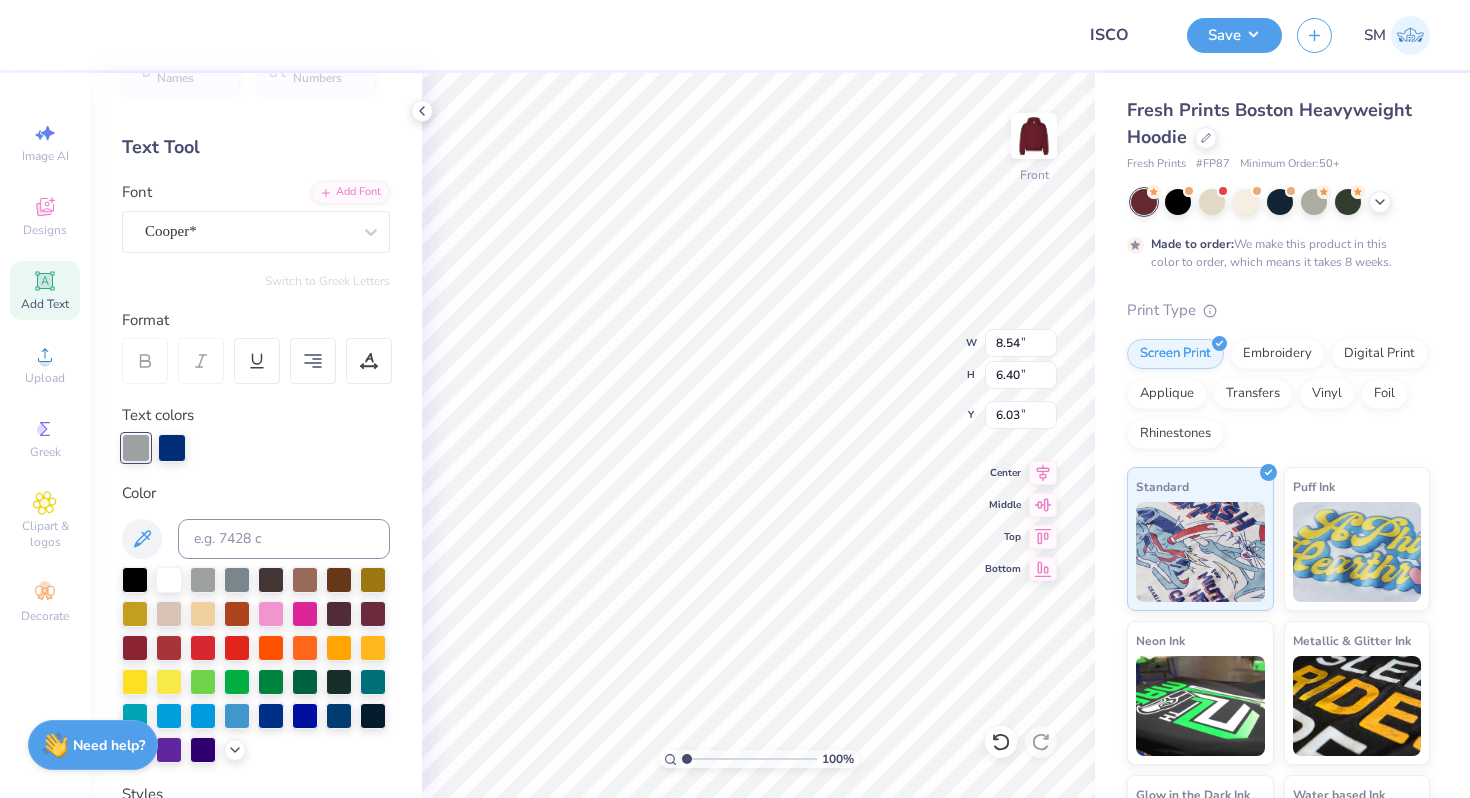 scroll, scrollTop: 68, scrollLeft: 0, axis: vertical 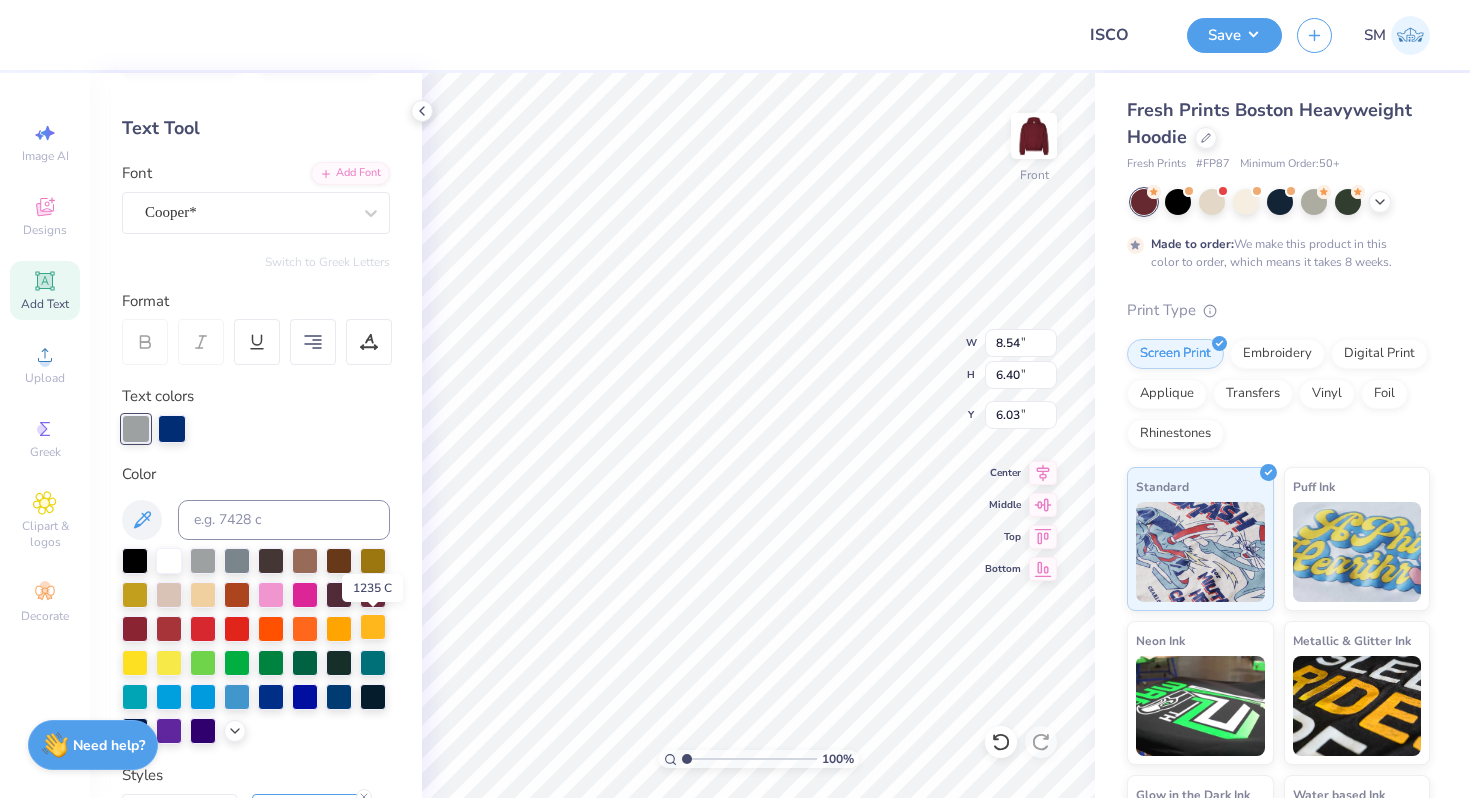 click at bounding box center (373, 627) 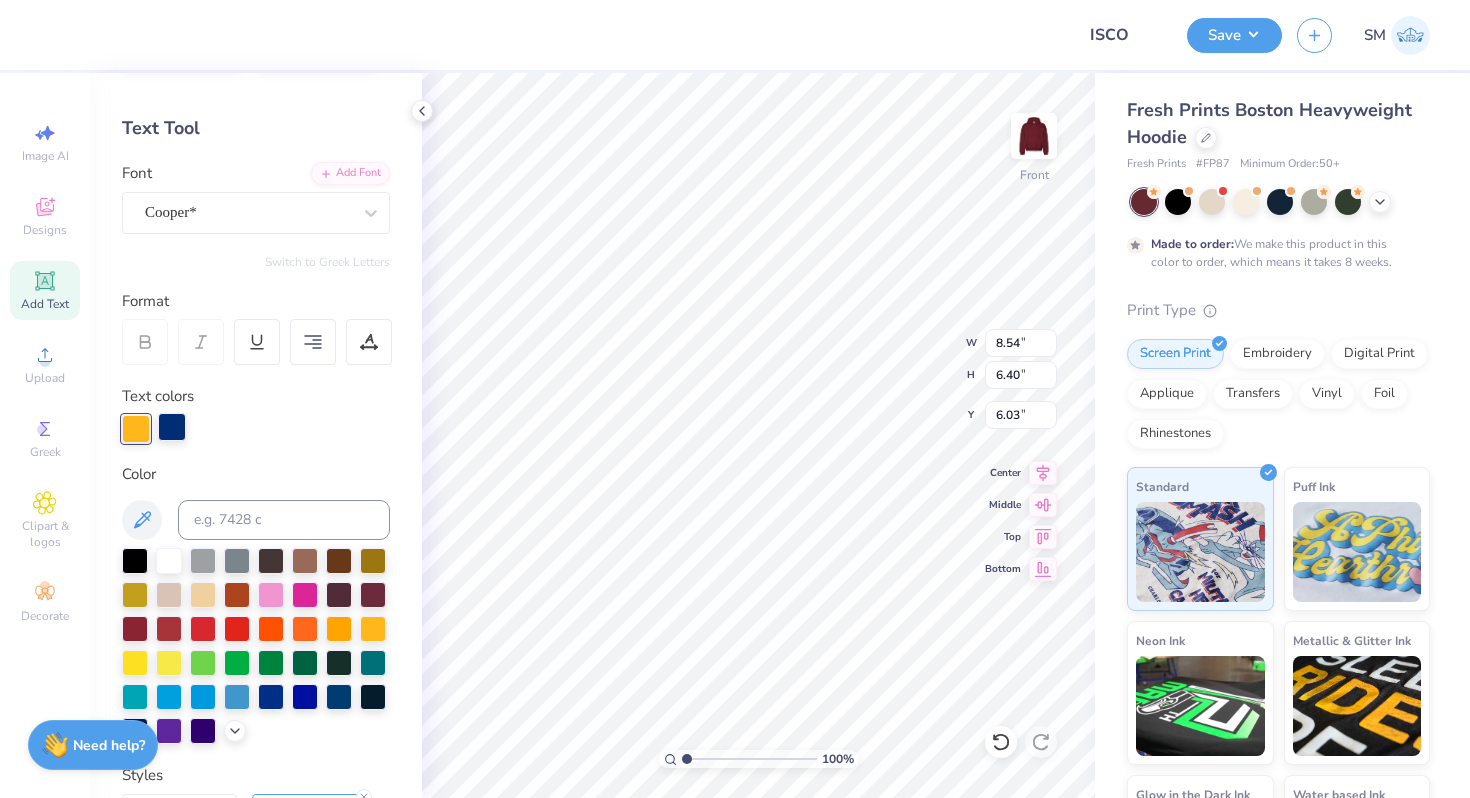 click at bounding box center [172, 427] 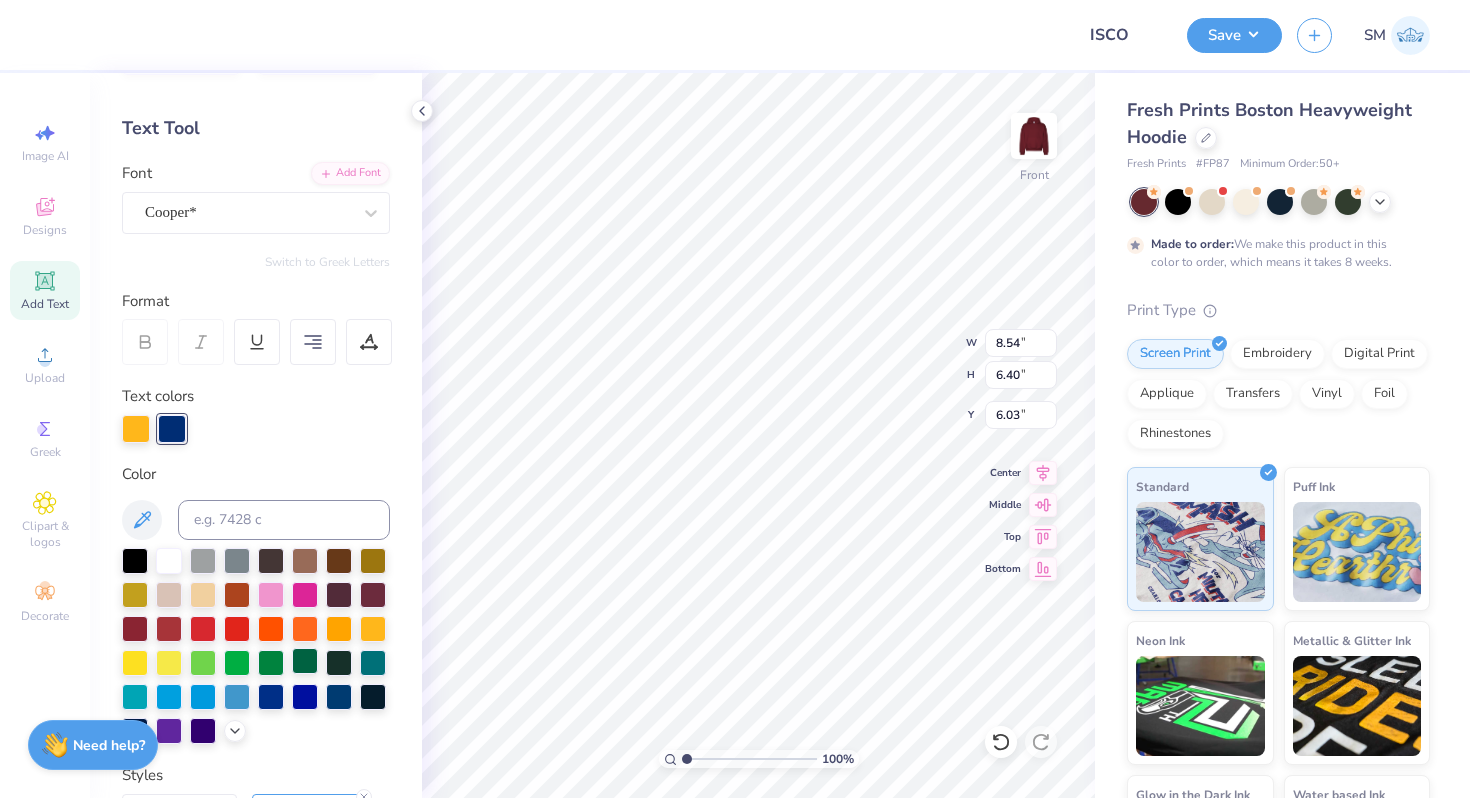 click at bounding box center [305, 661] 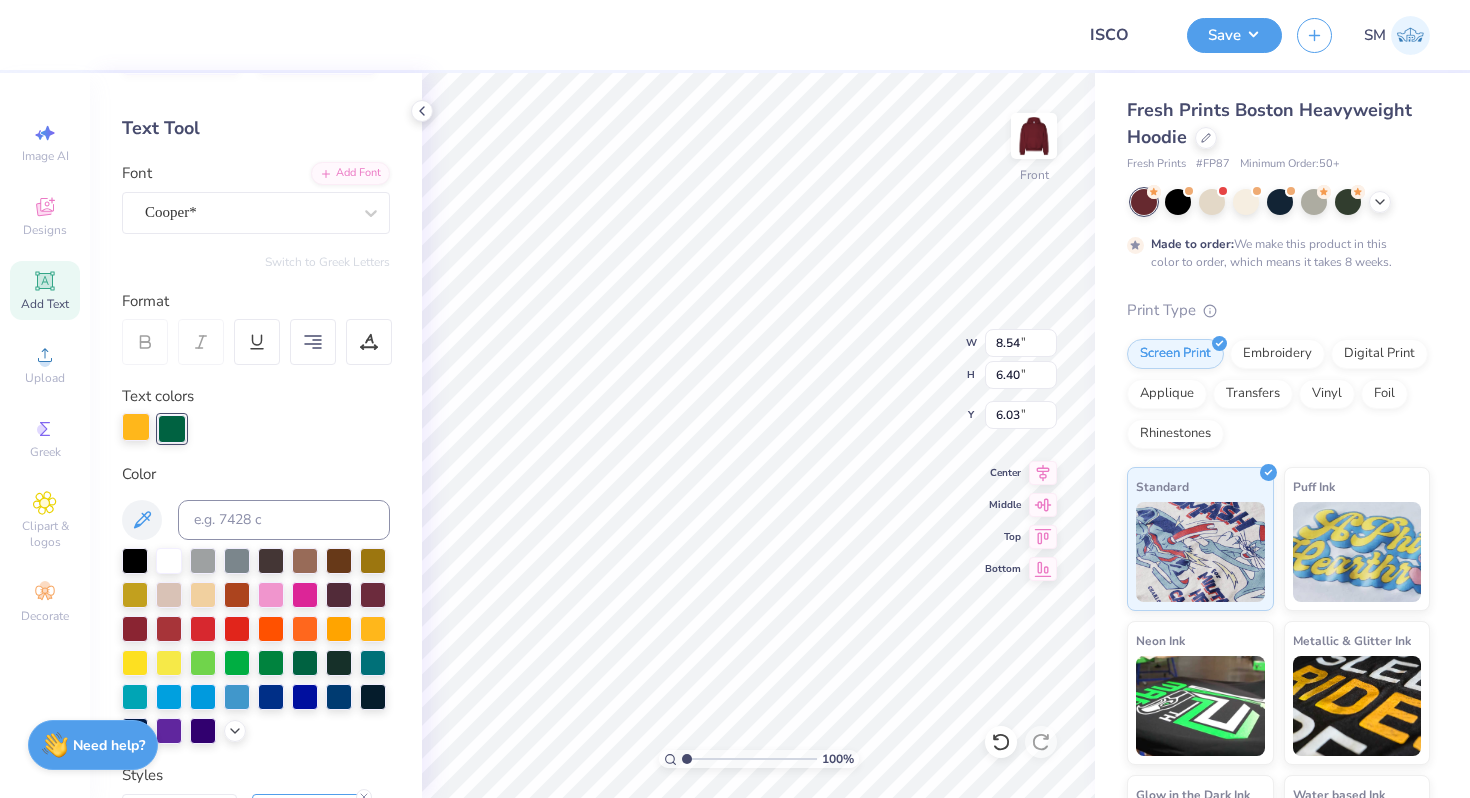 click at bounding box center [136, 427] 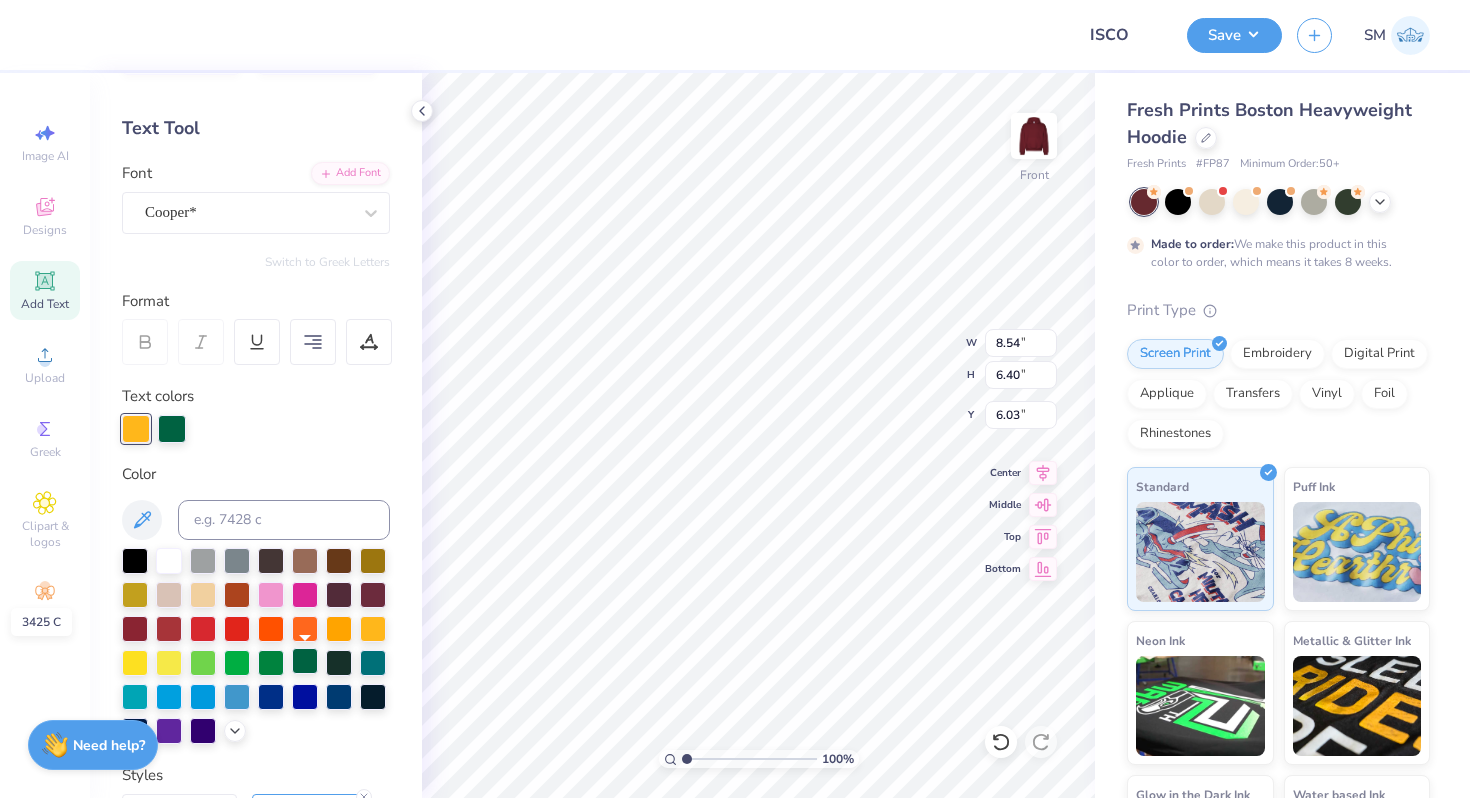 click at bounding box center [305, 661] 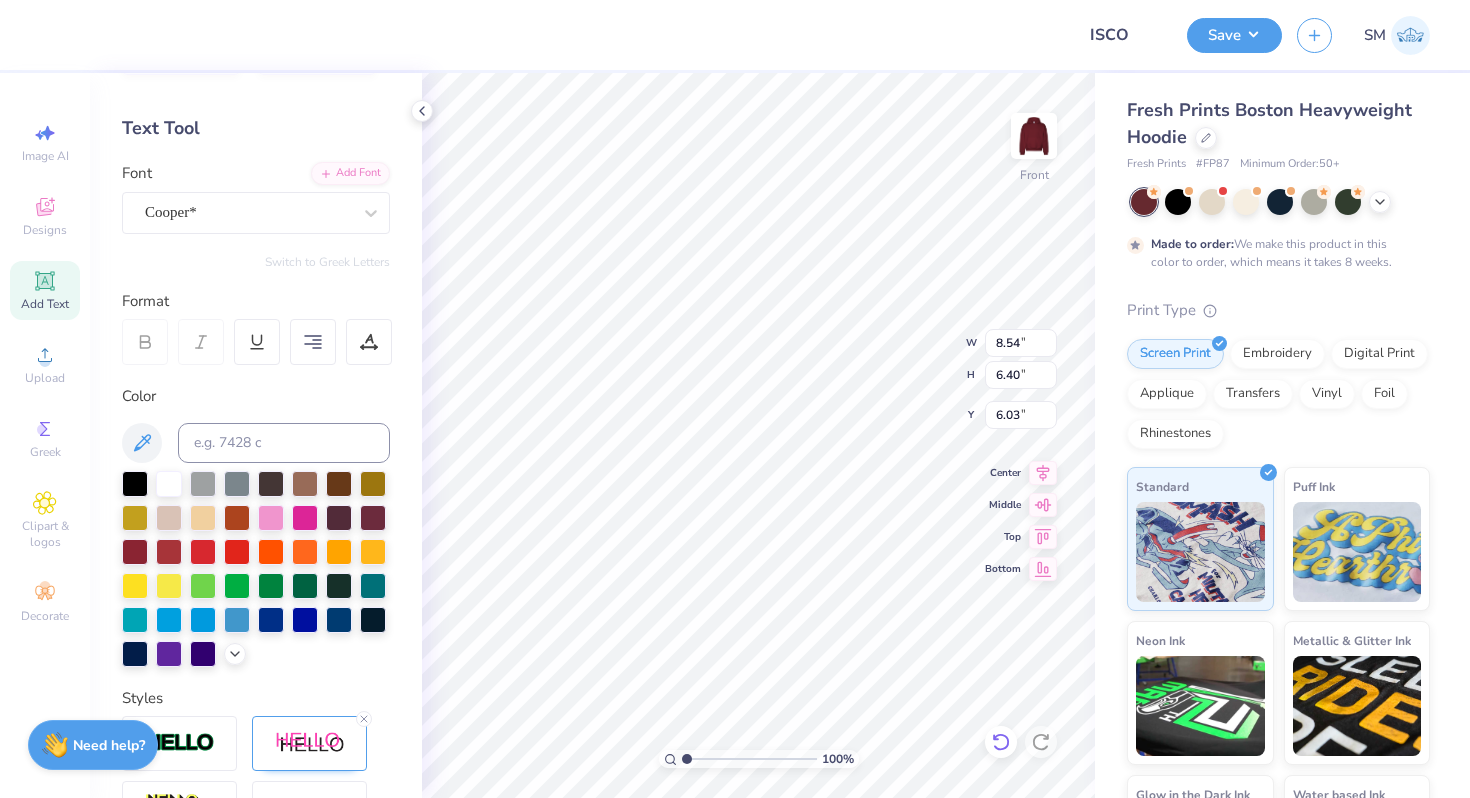 click at bounding box center [1001, 742] 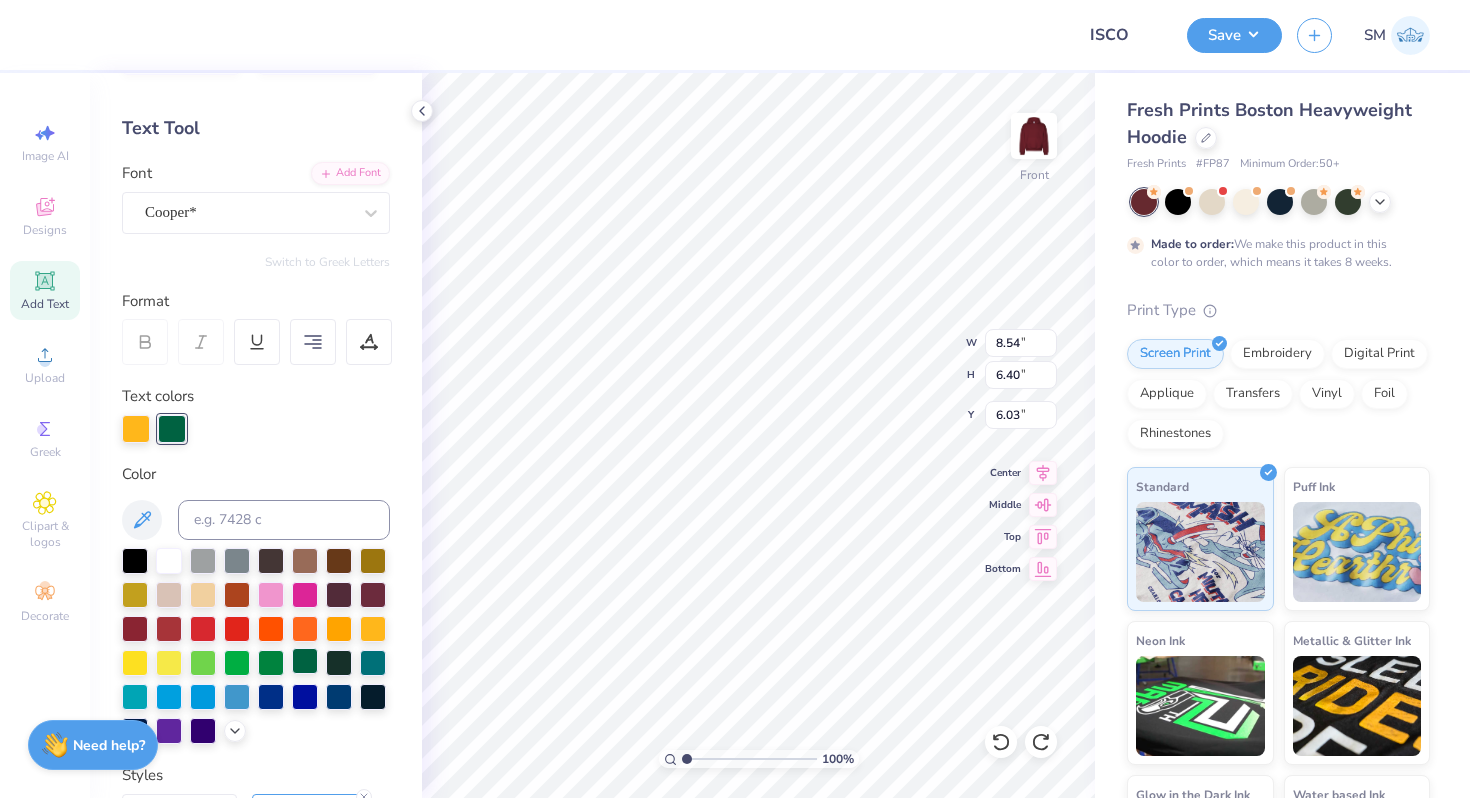 click at bounding box center [305, 661] 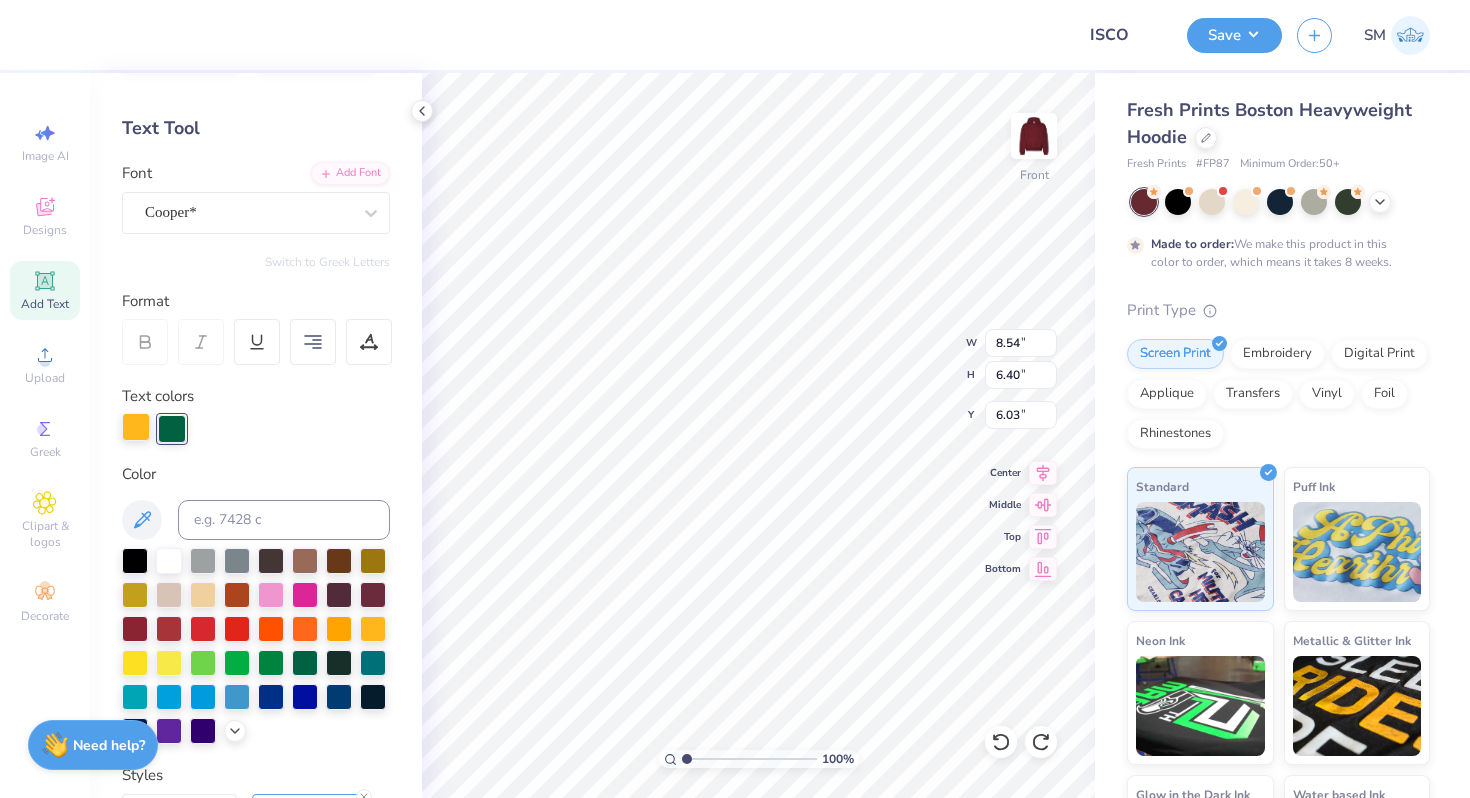 click at bounding box center [136, 427] 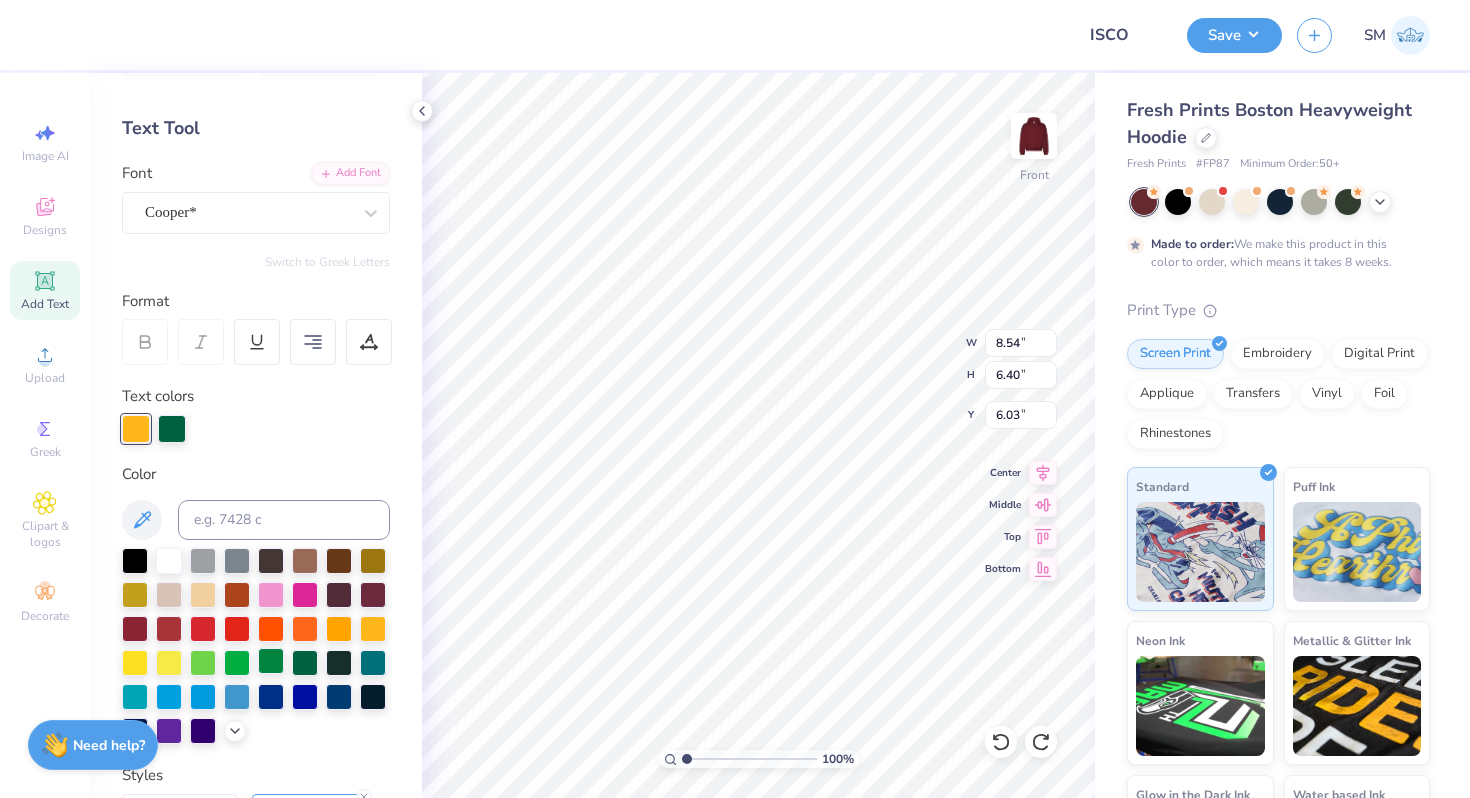 click at bounding box center [271, 661] 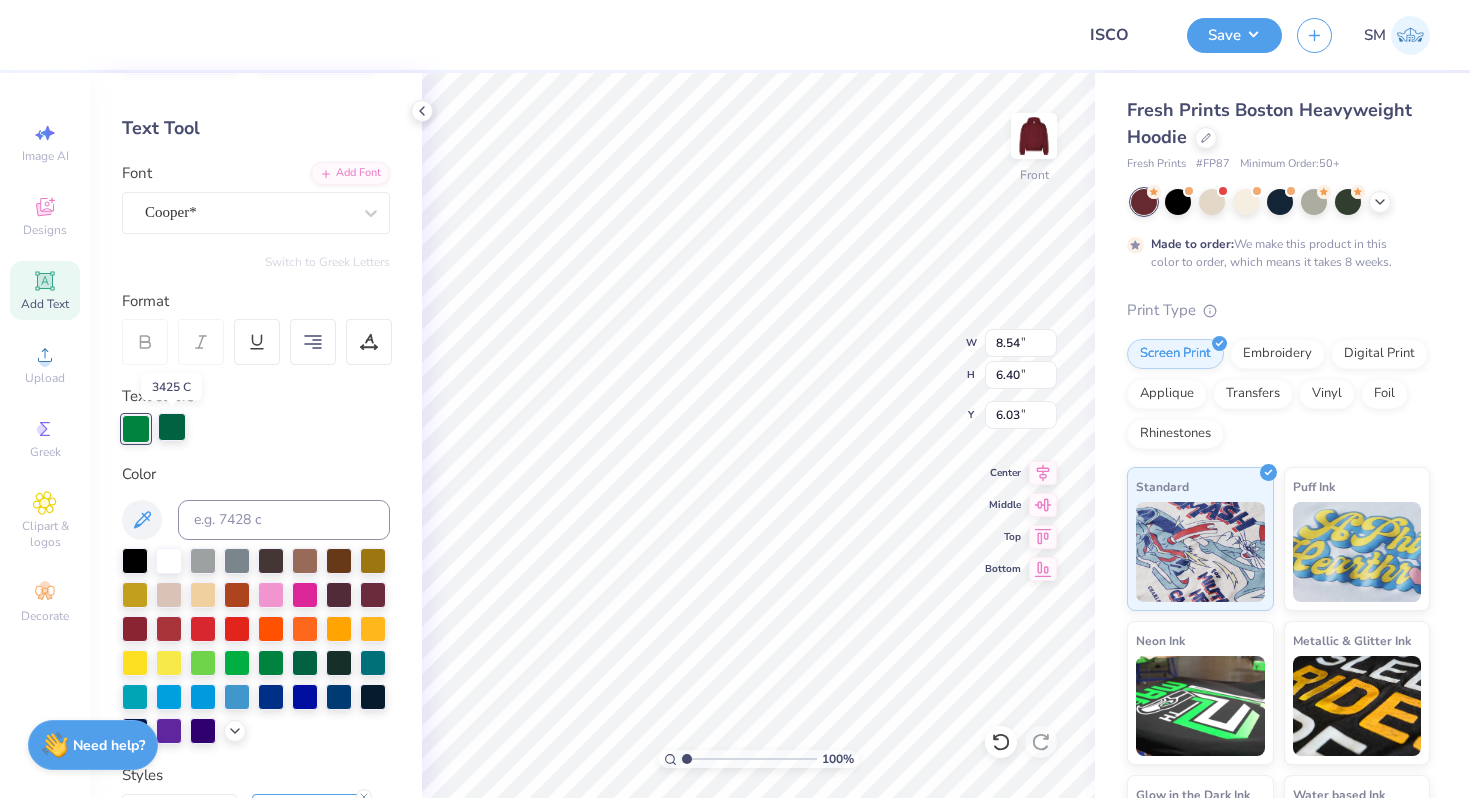 click at bounding box center (172, 427) 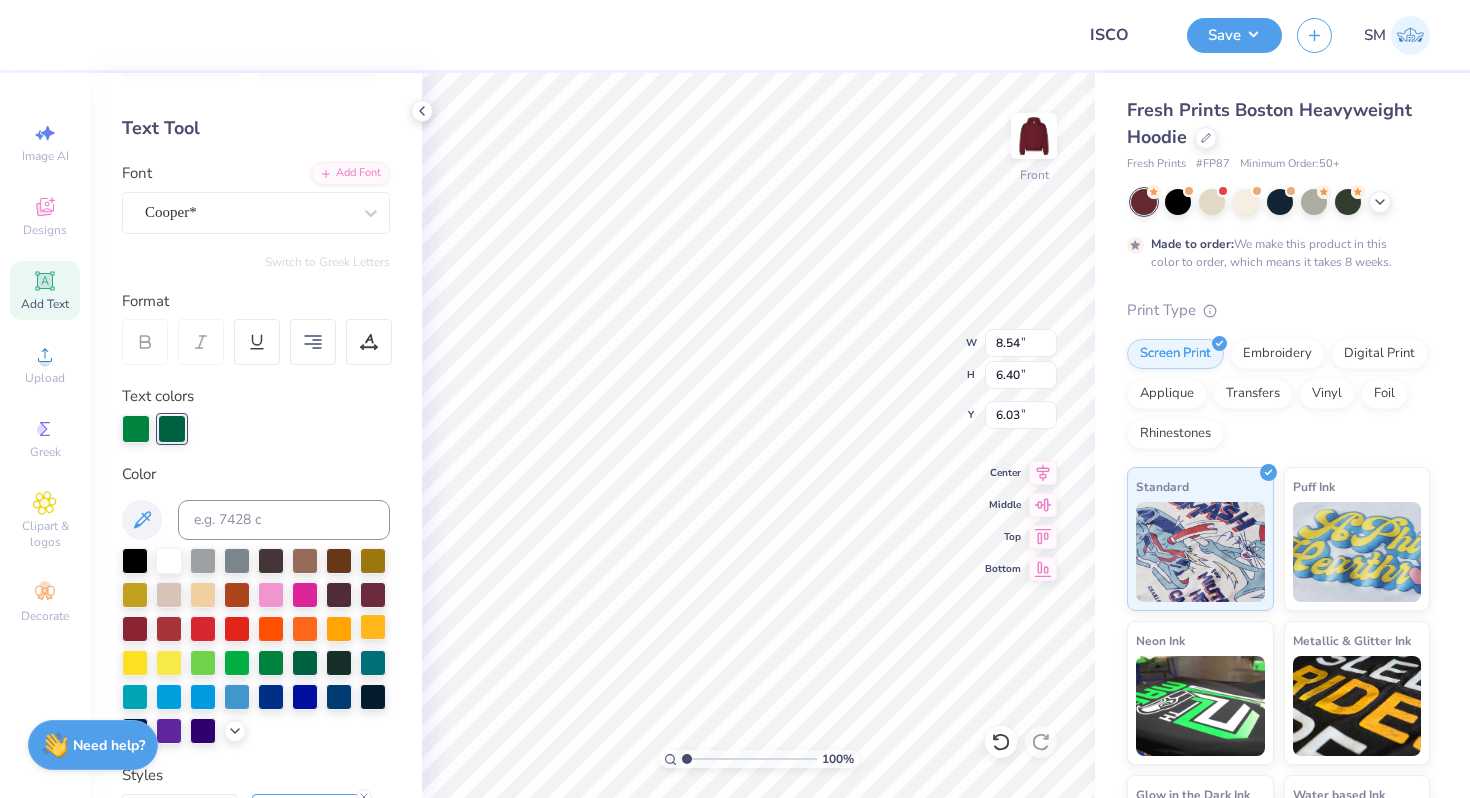 click at bounding box center (373, 627) 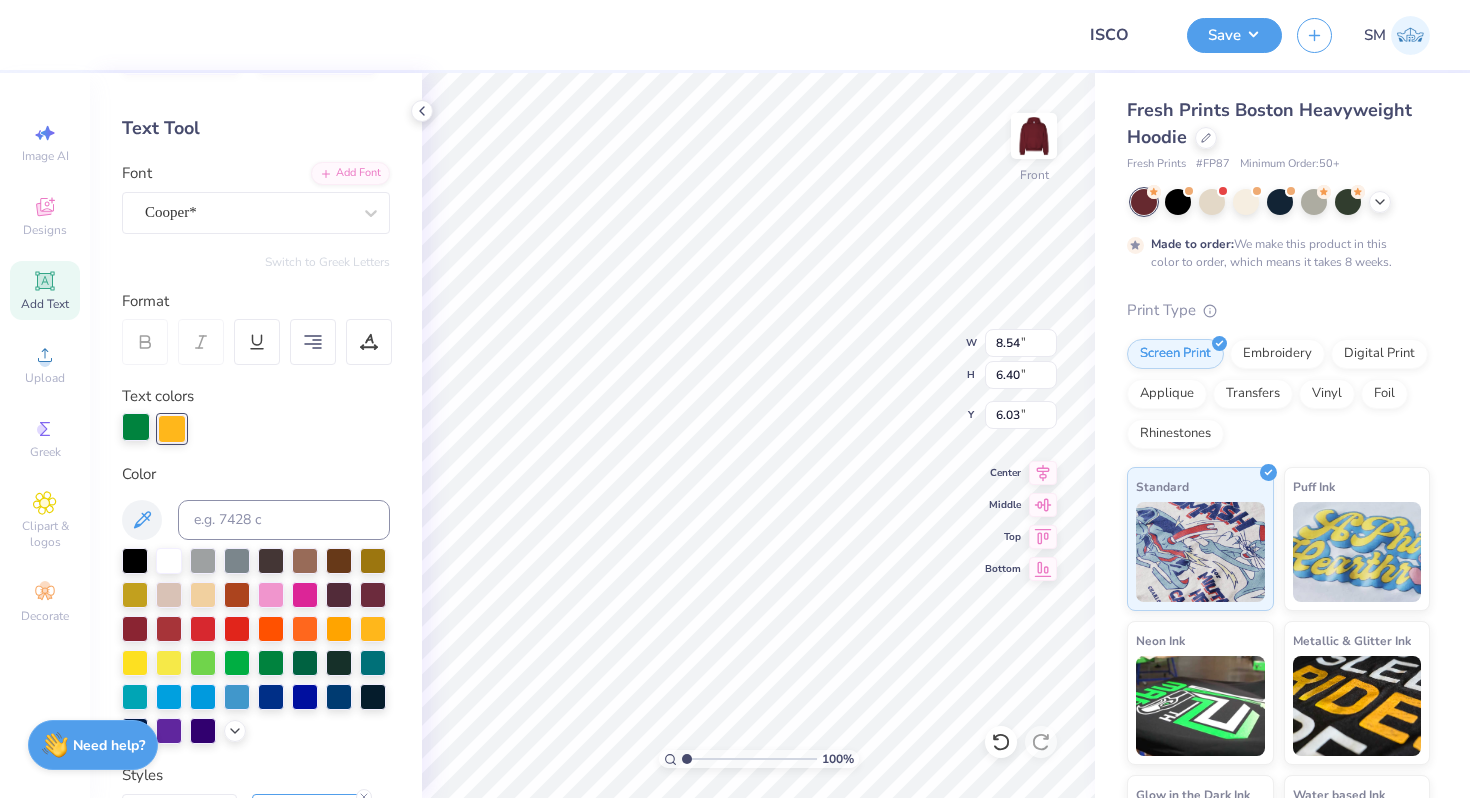 click at bounding box center [136, 427] 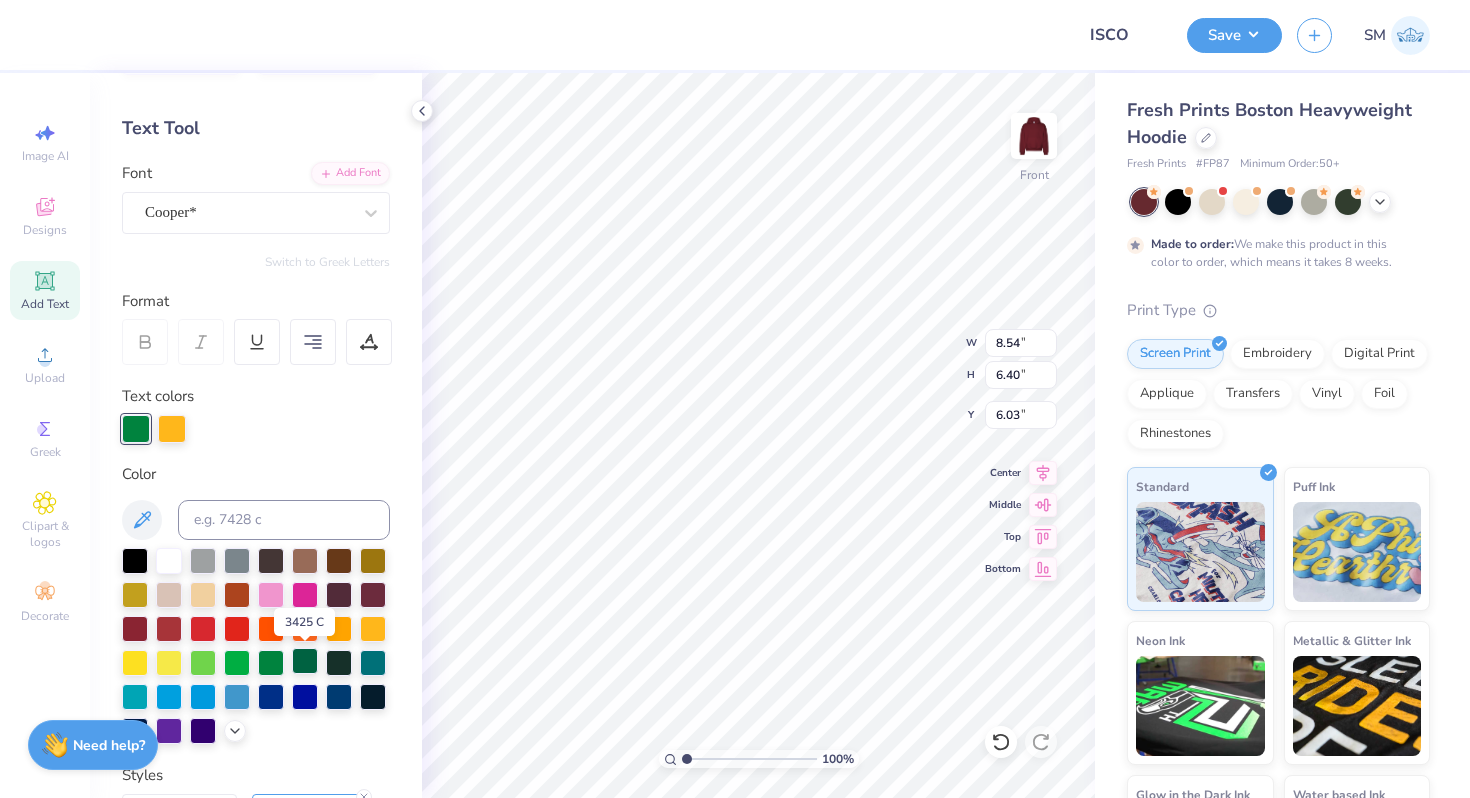 click at bounding box center (305, 661) 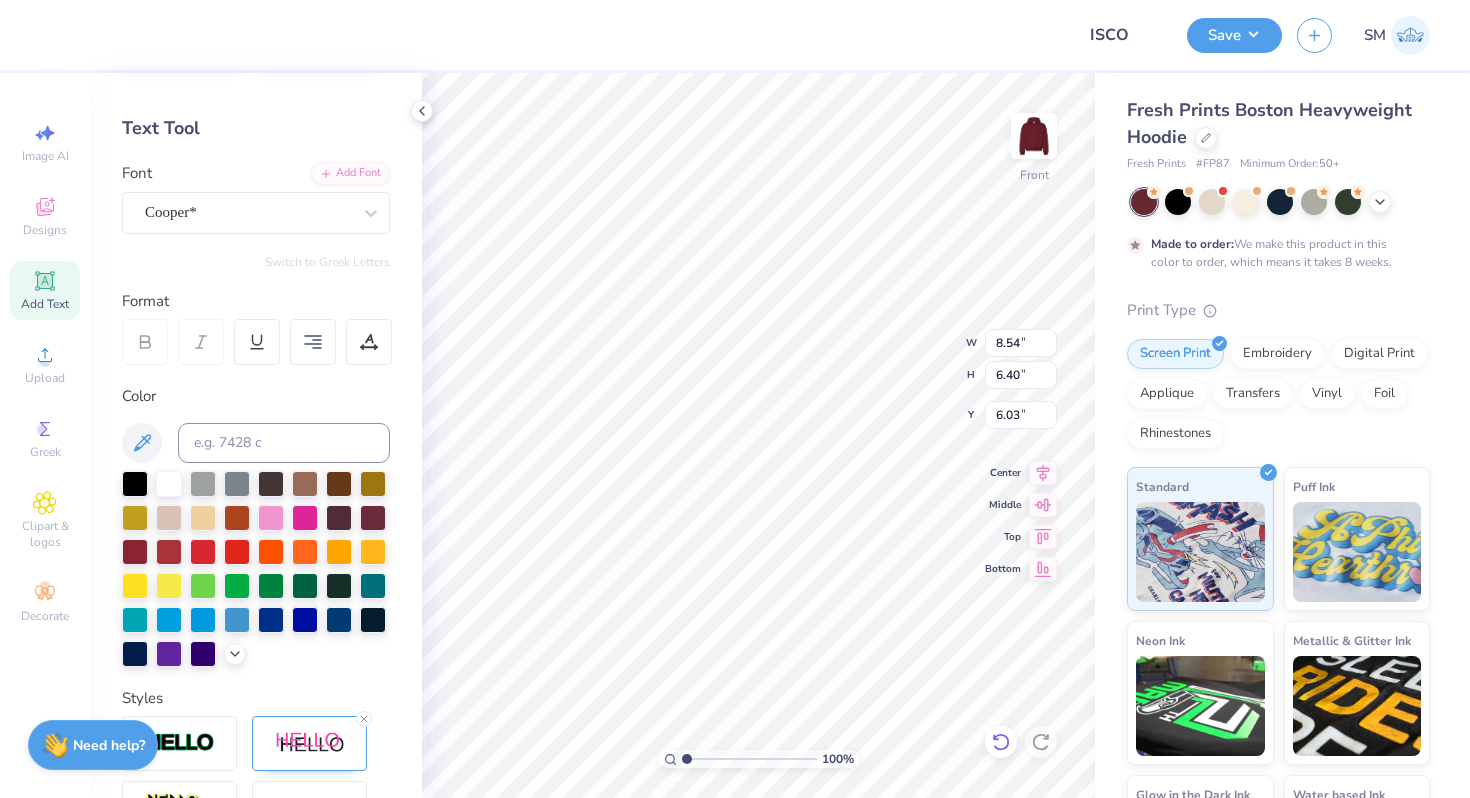 click 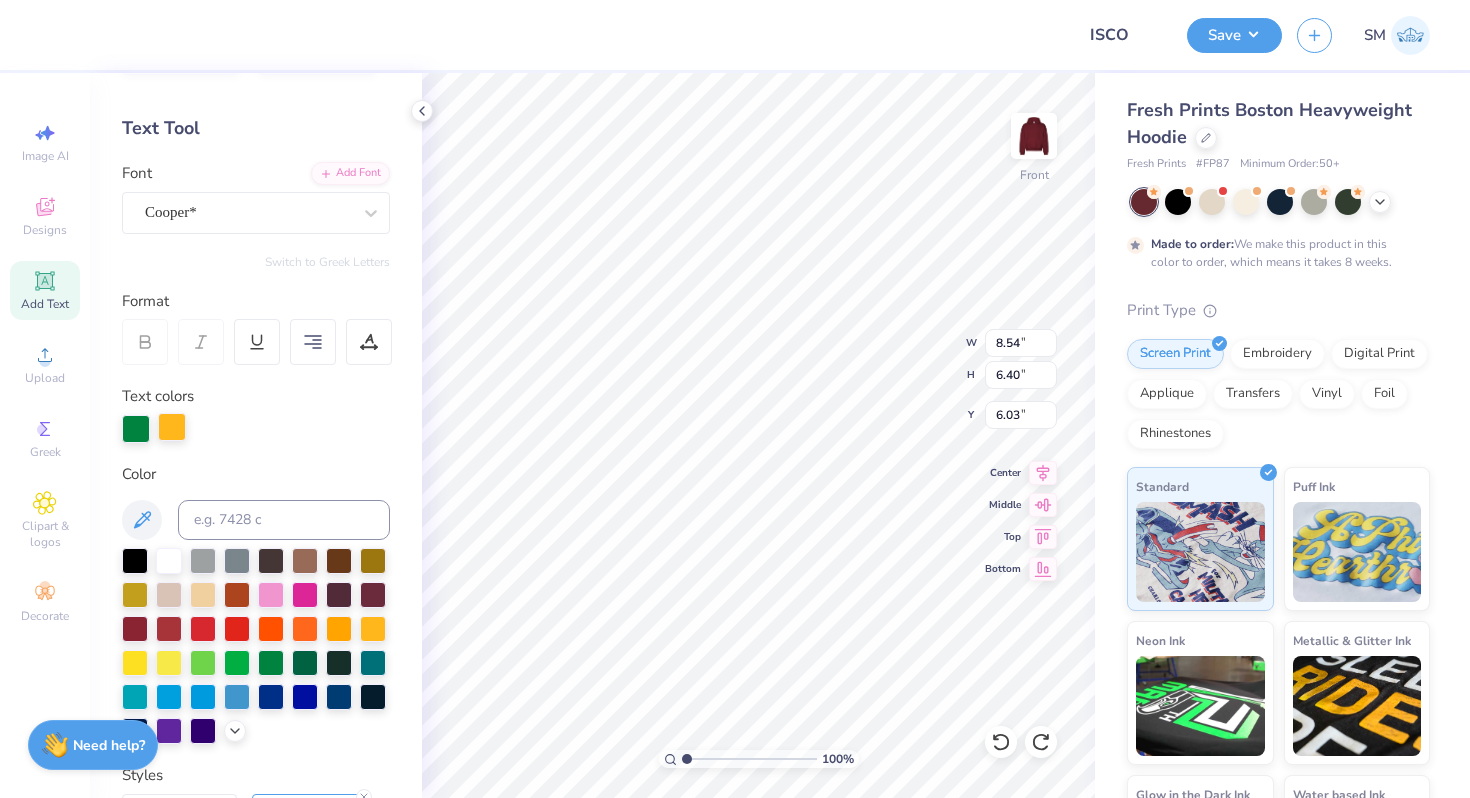 click at bounding box center [172, 427] 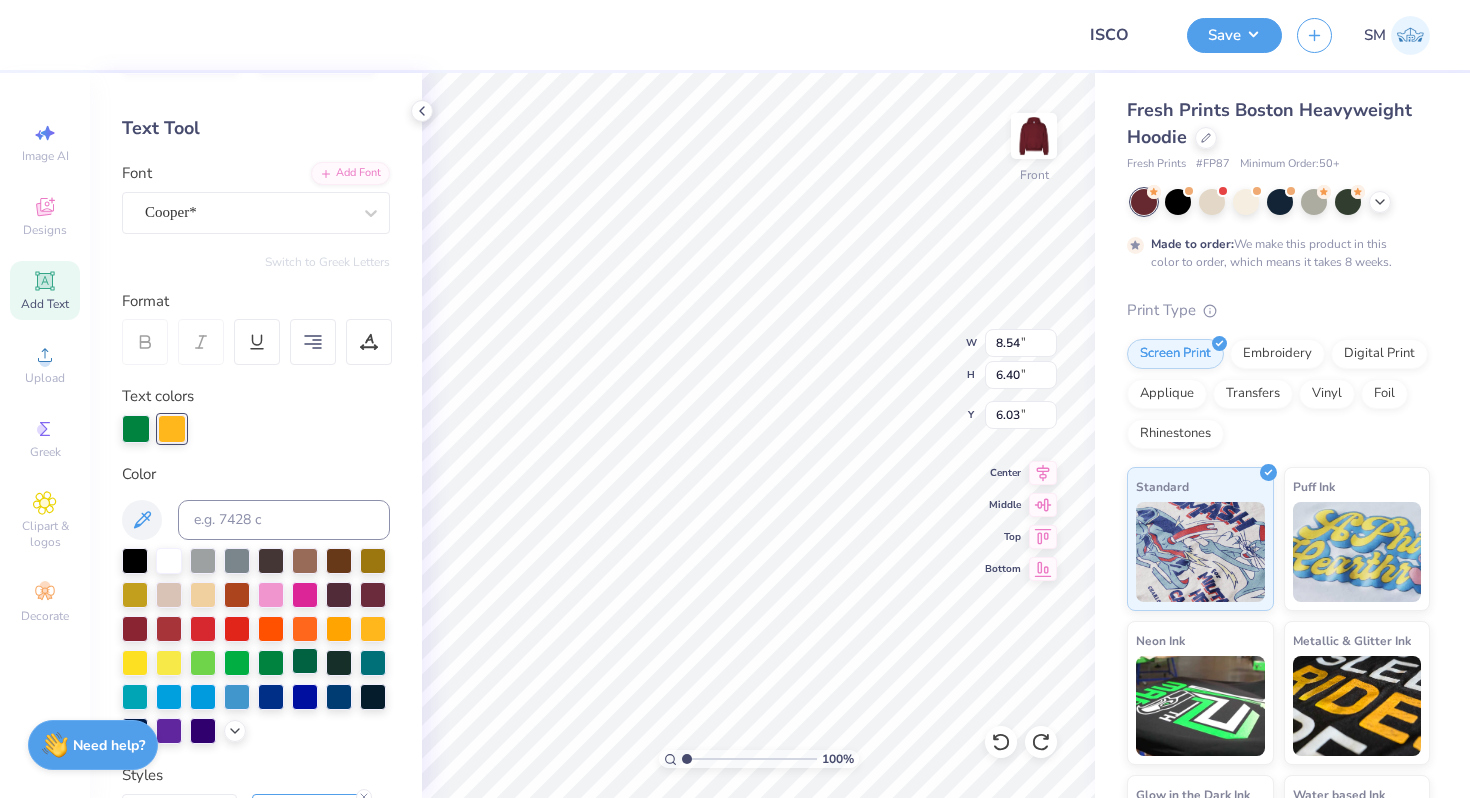click at bounding box center [305, 661] 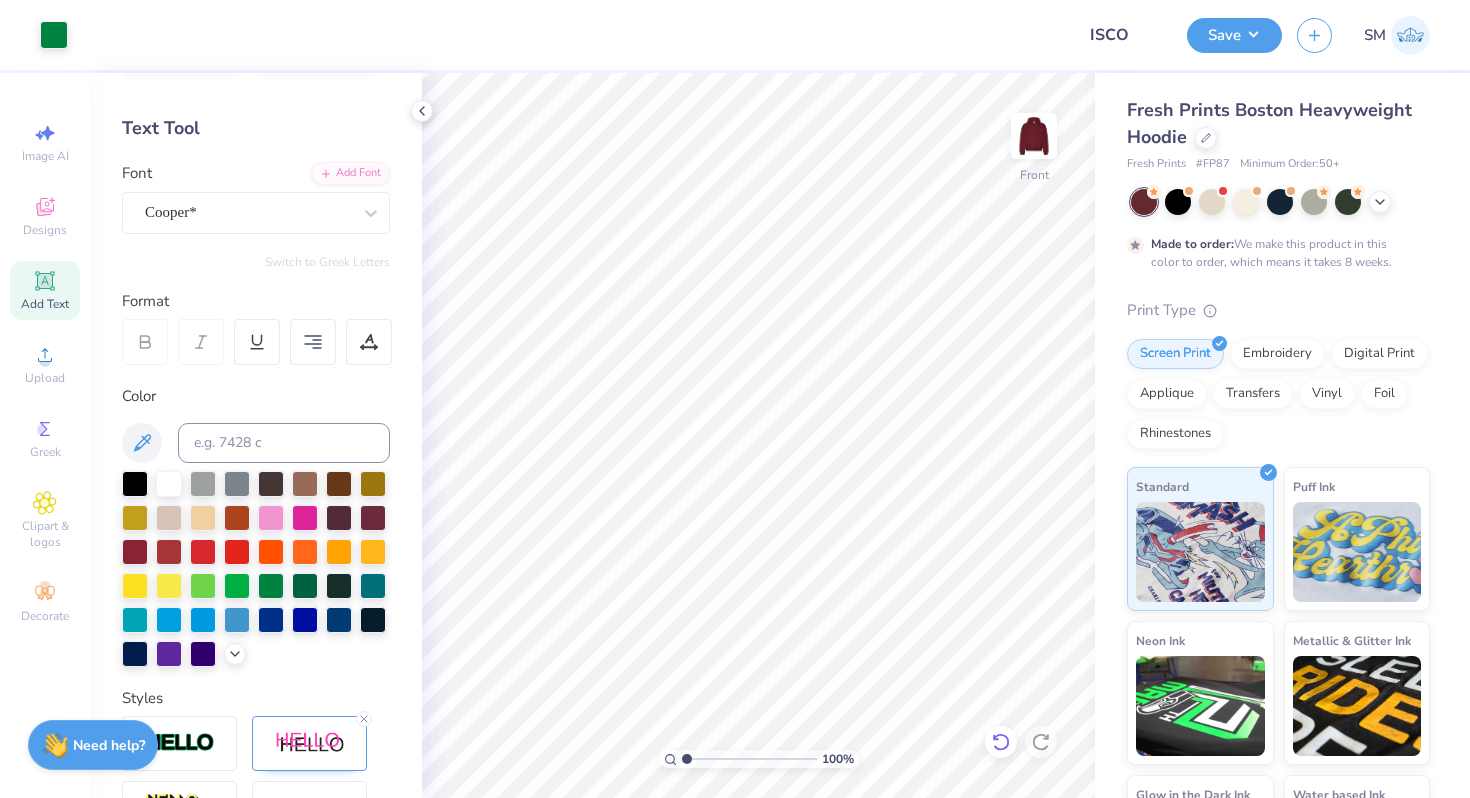click 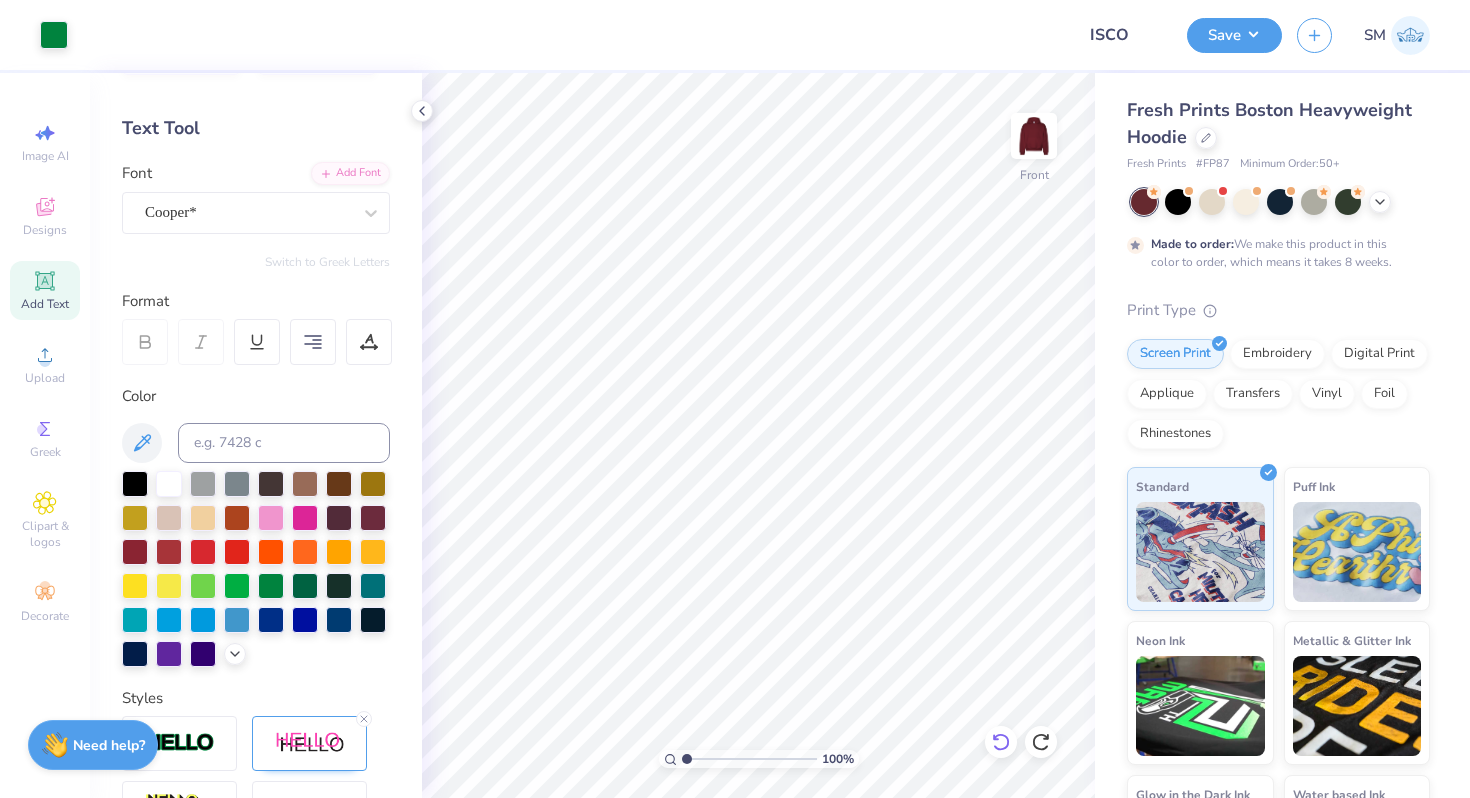 click at bounding box center (1001, 742) 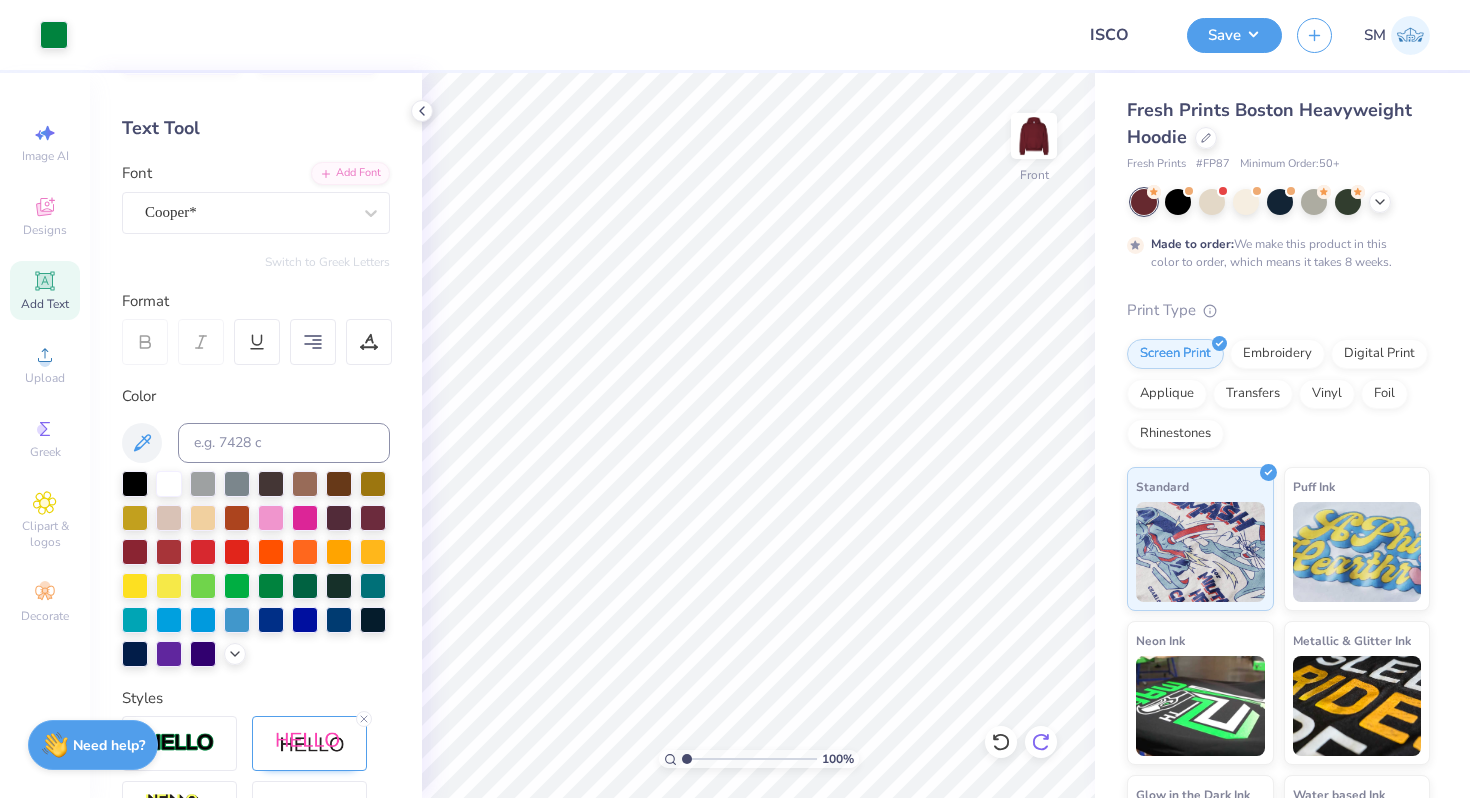 click 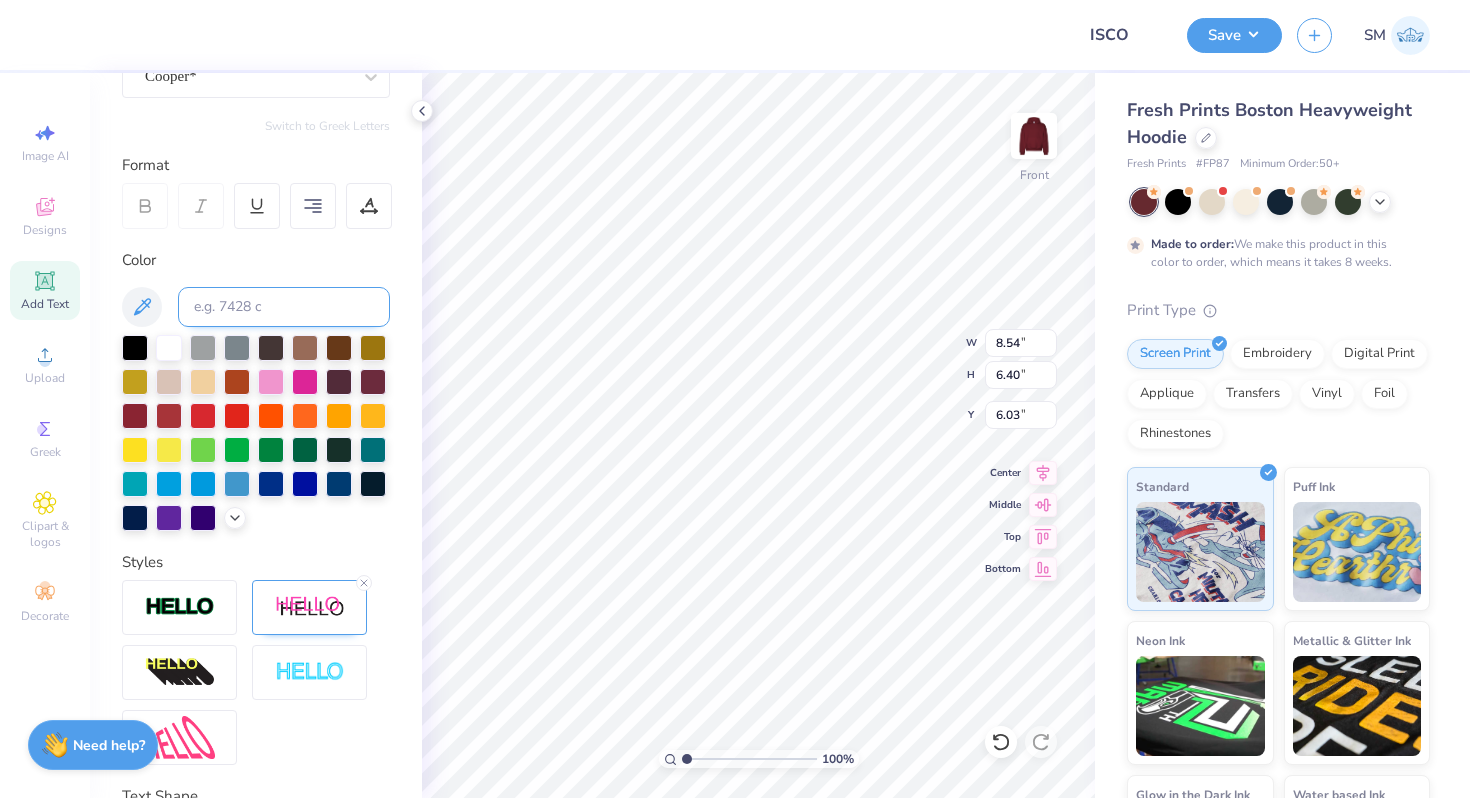 scroll, scrollTop: 364, scrollLeft: 0, axis: vertical 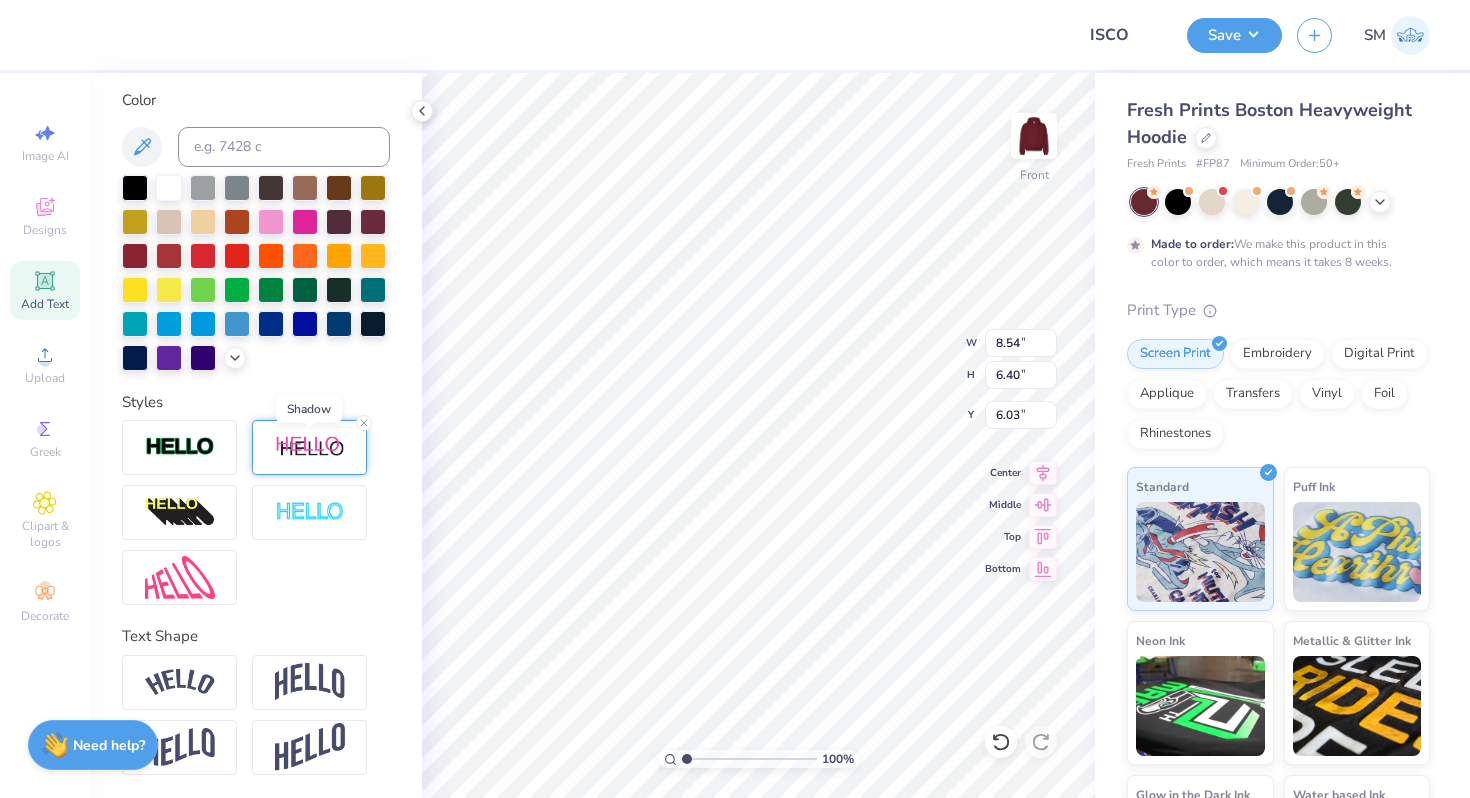click at bounding box center (310, 447) 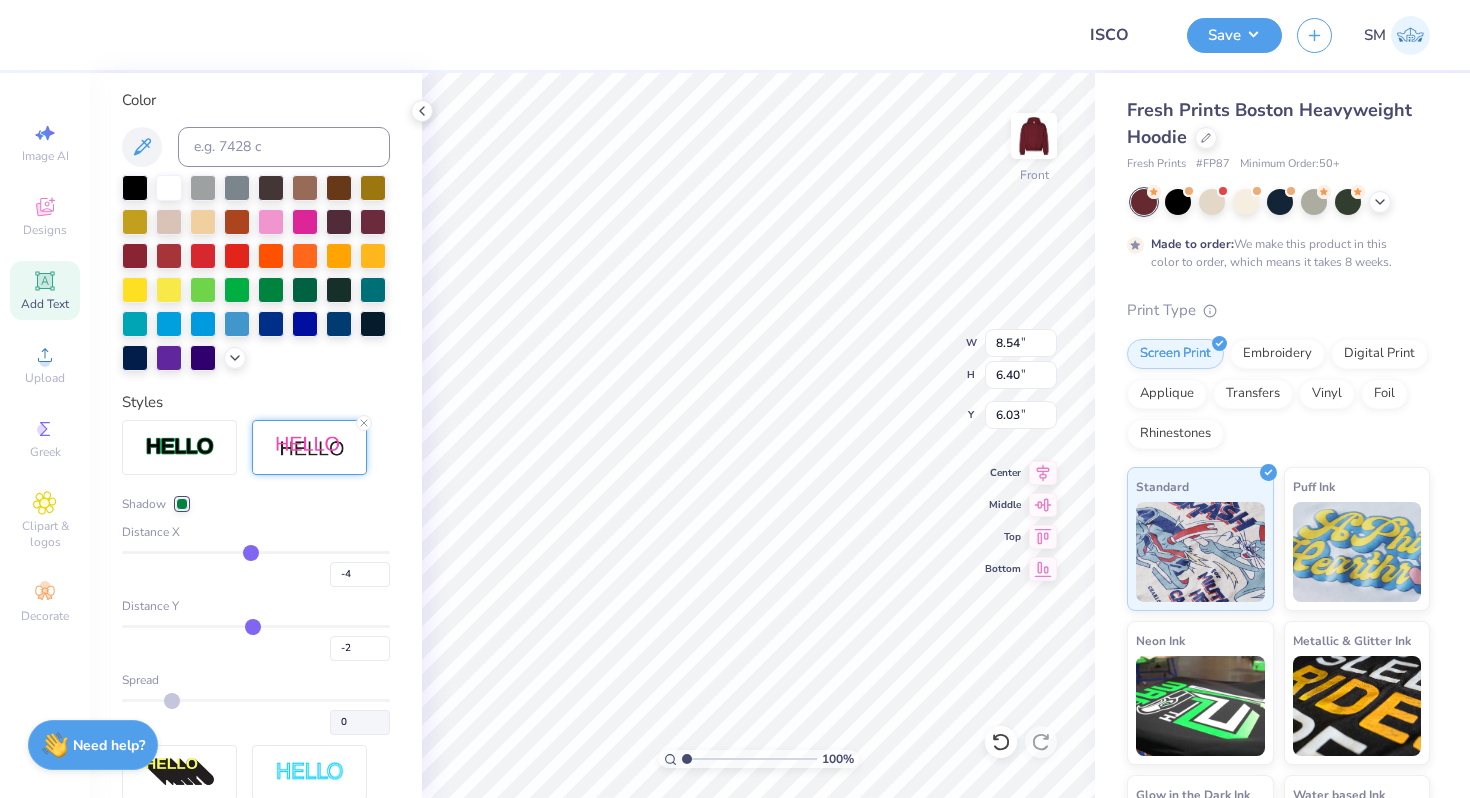click at bounding box center [182, 504] 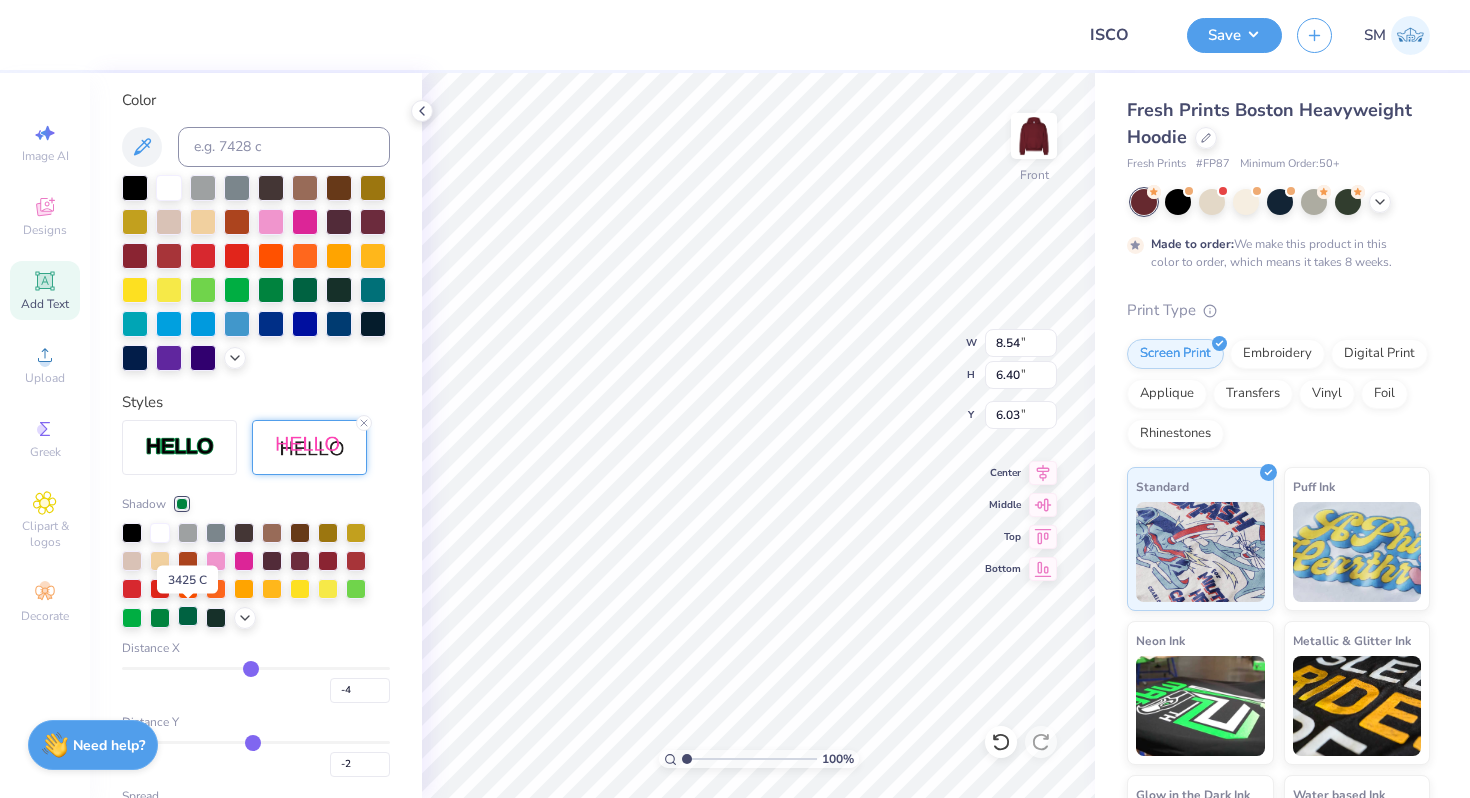 click at bounding box center [188, 616] 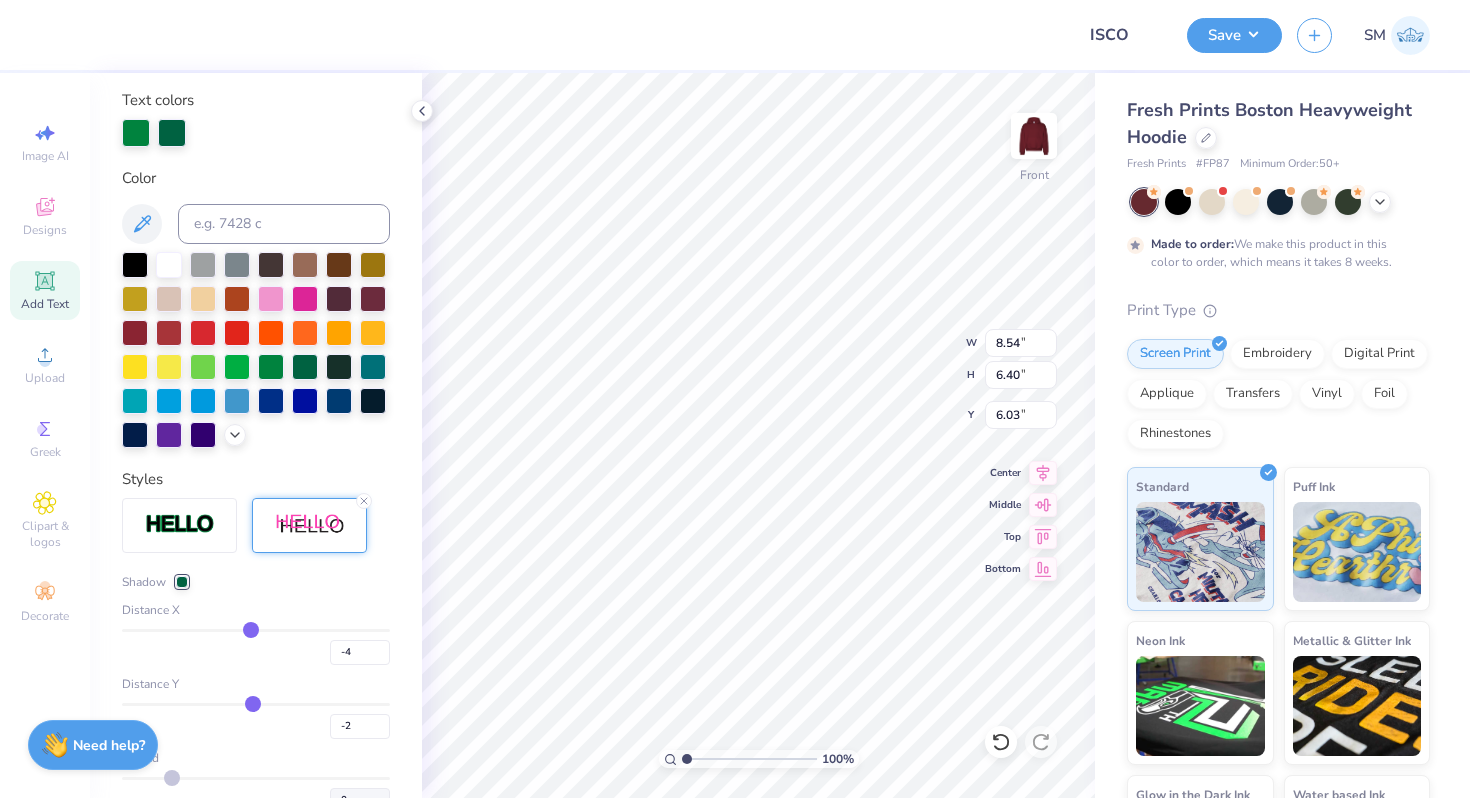 scroll, scrollTop: 442, scrollLeft: 0, axis: vertical 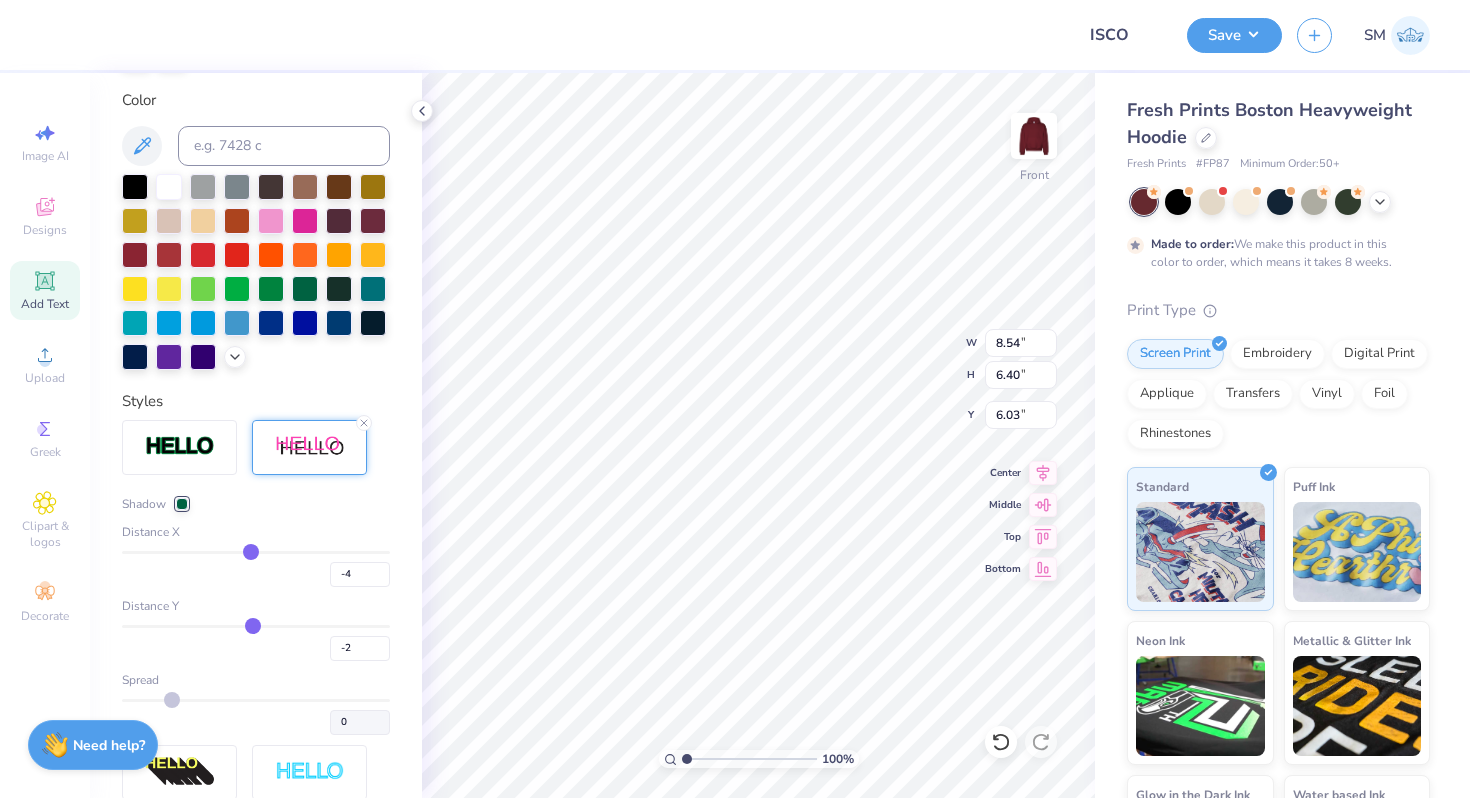click at bounding box center (182, 504) 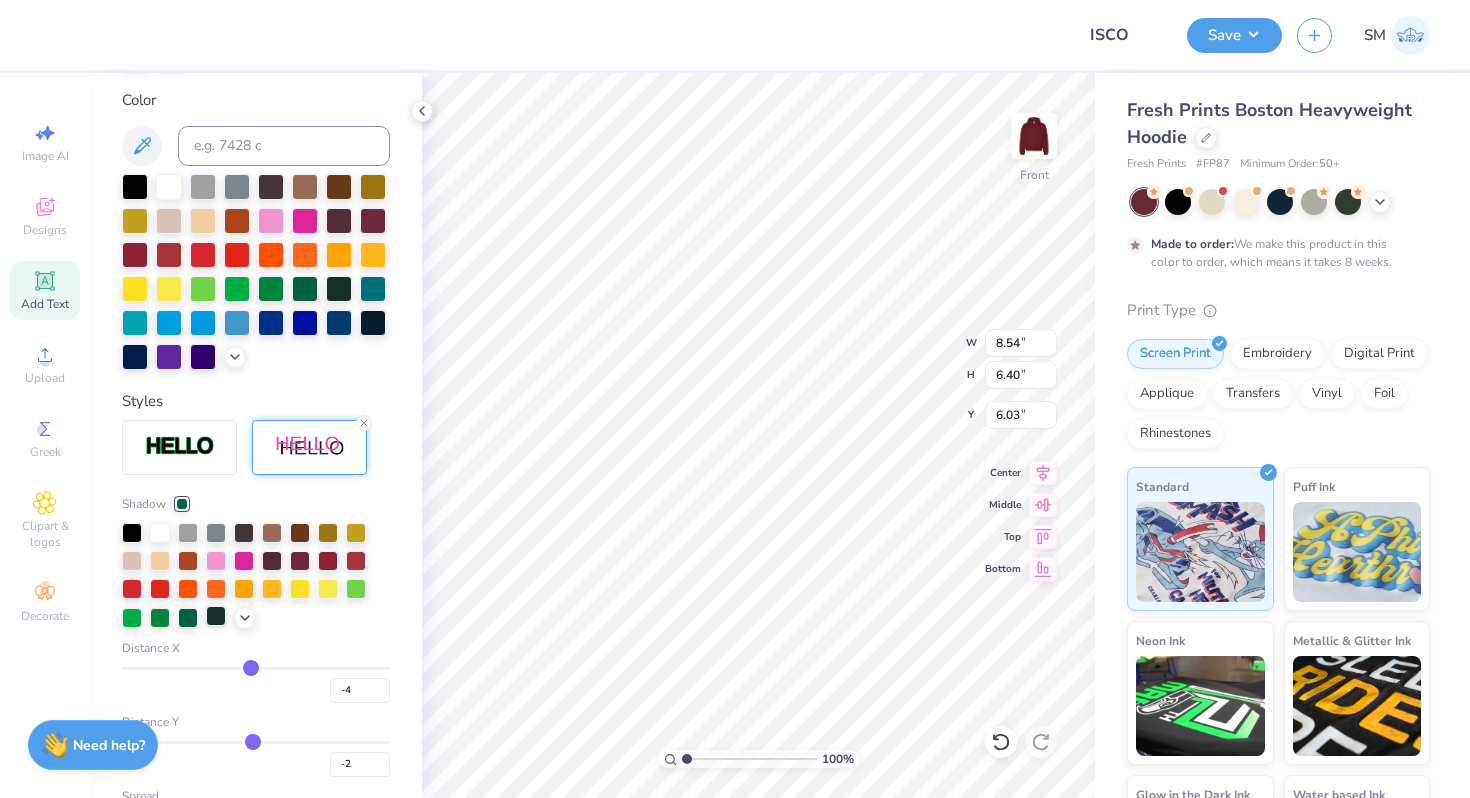click at bounding box center (216, 616) 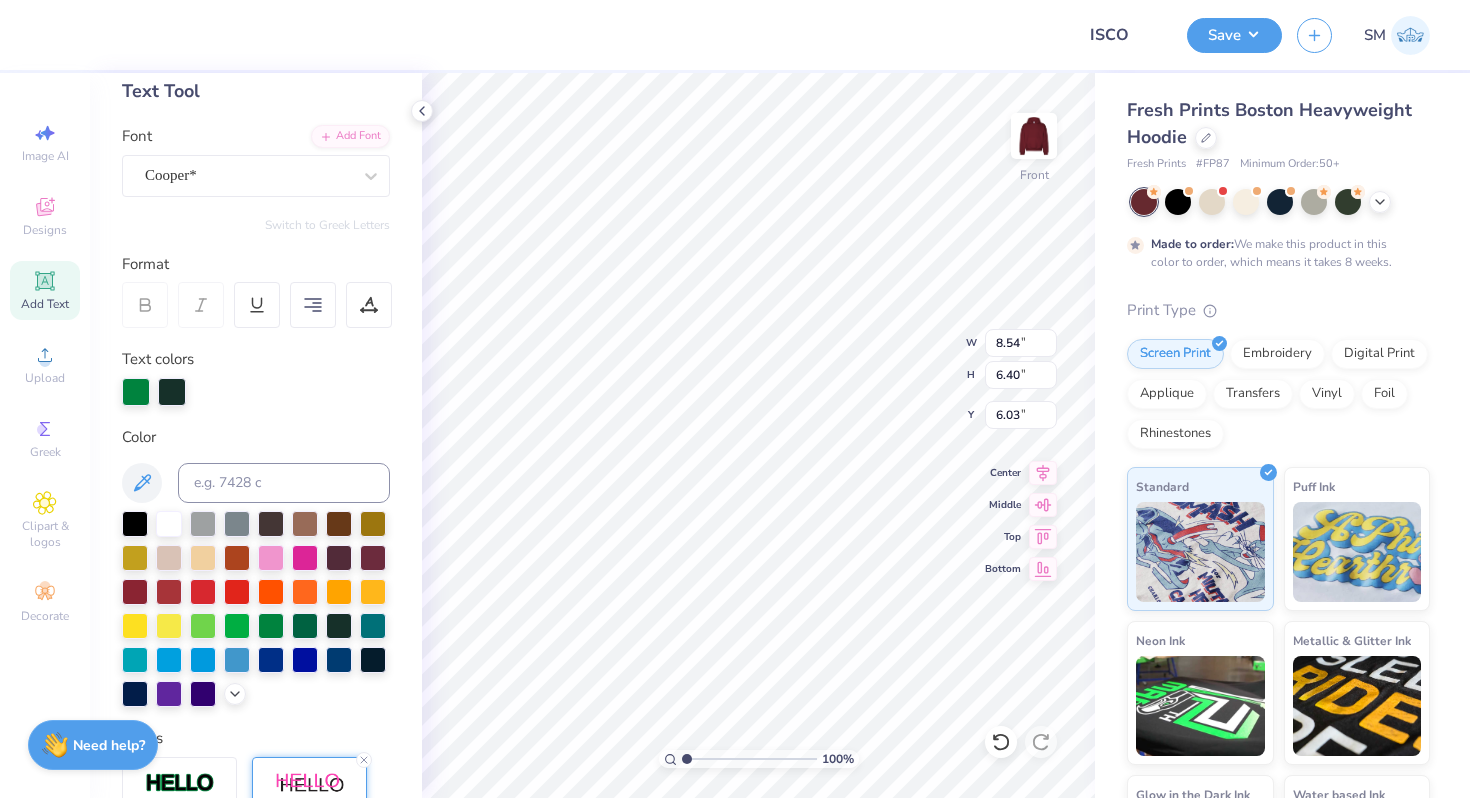 scroll, scrollTop: 0, scrollLeft: 0, axis: both 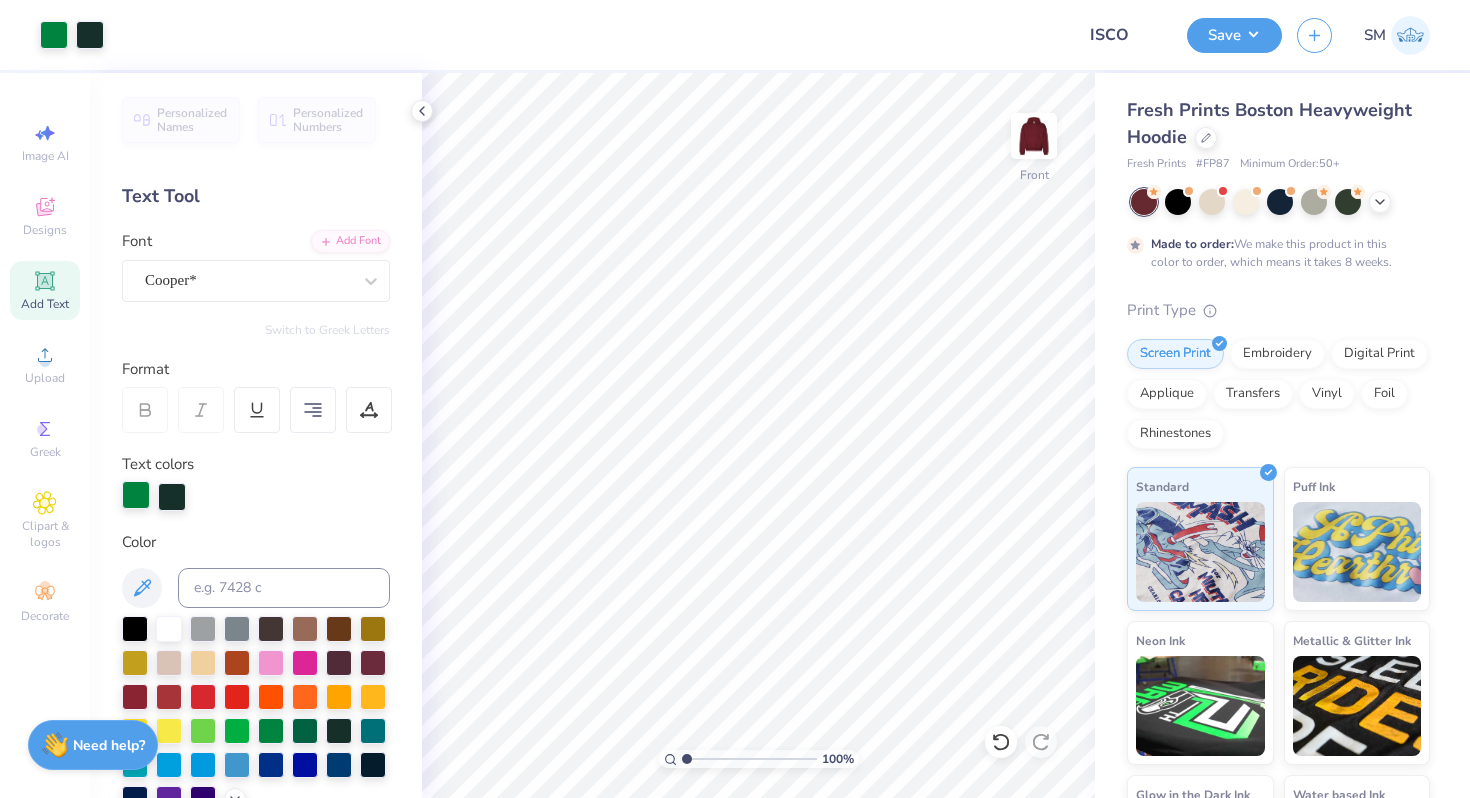 click at bounding box center (136, 495) 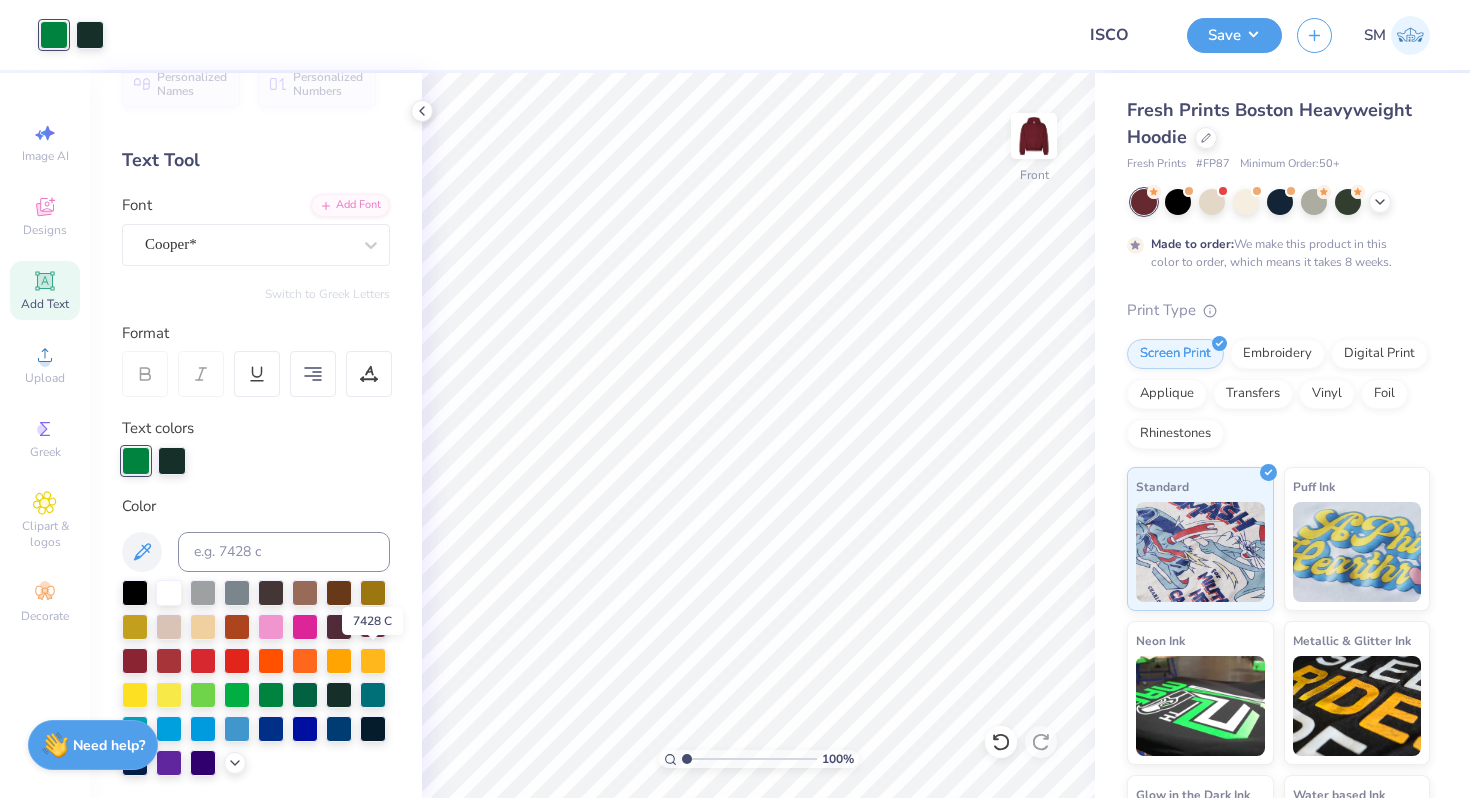 scroll, scrollTop: 71, scrollLeft: 0, axis: vertical 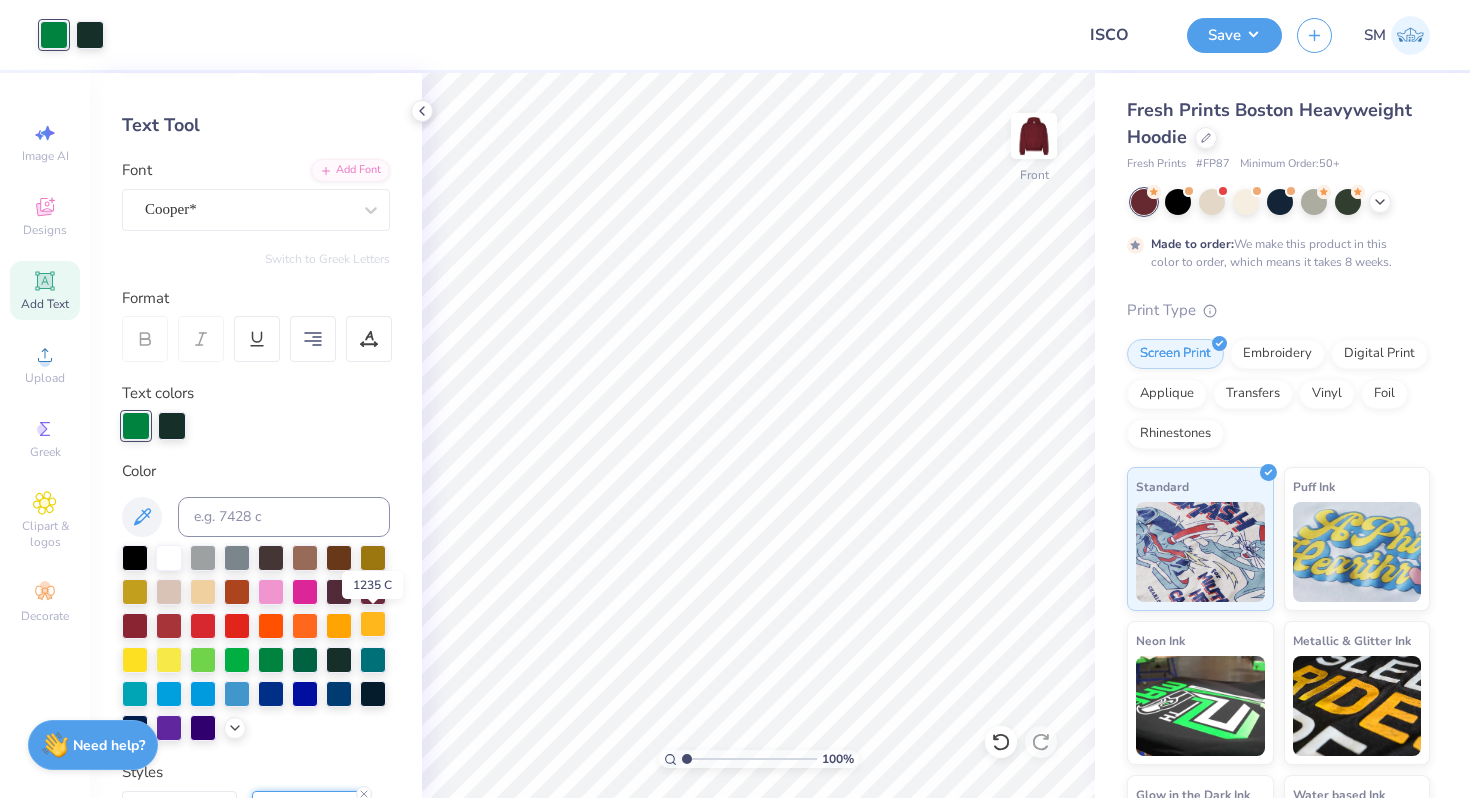click at bounding box center [373, 624] 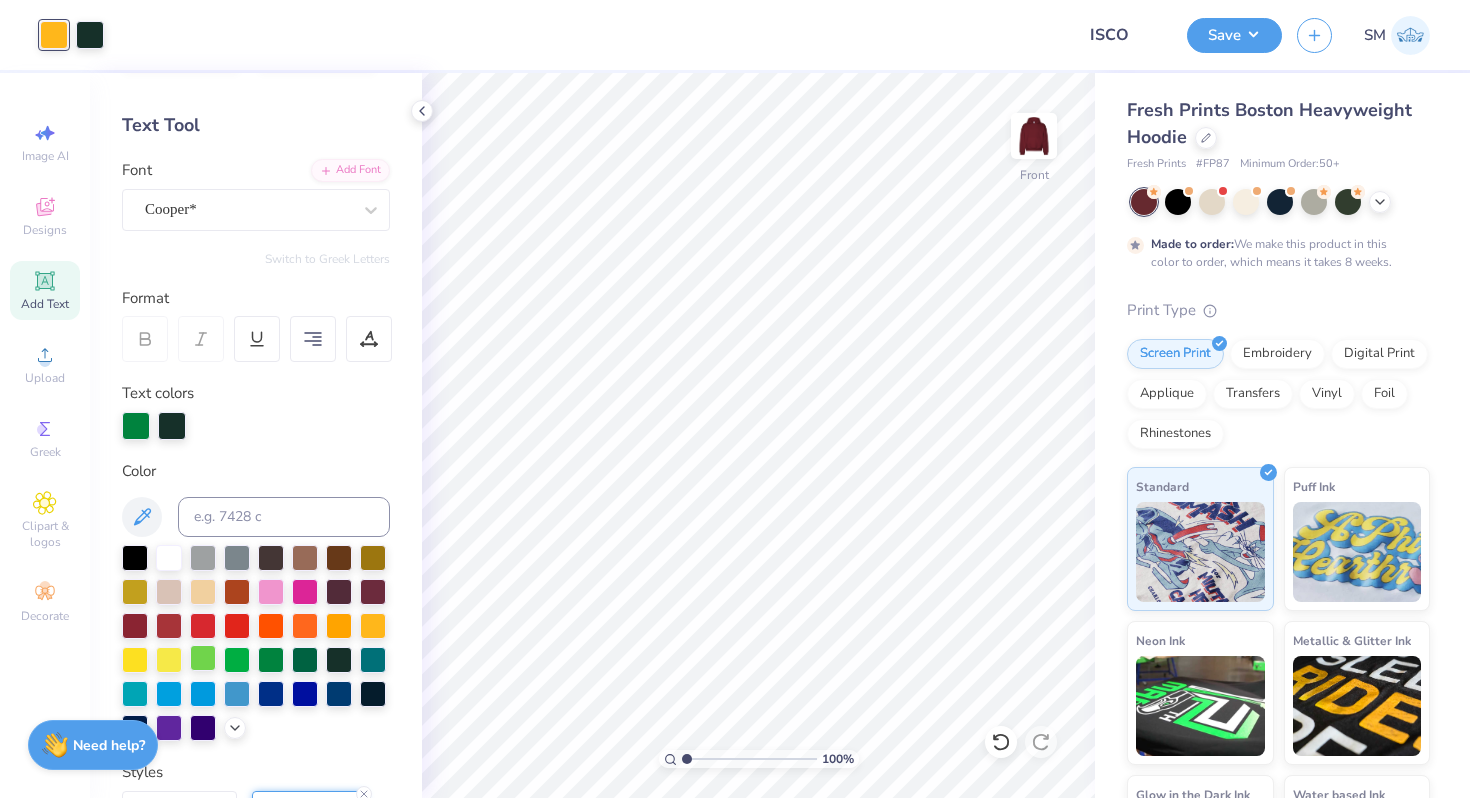 click at bounding box center (203, 658) 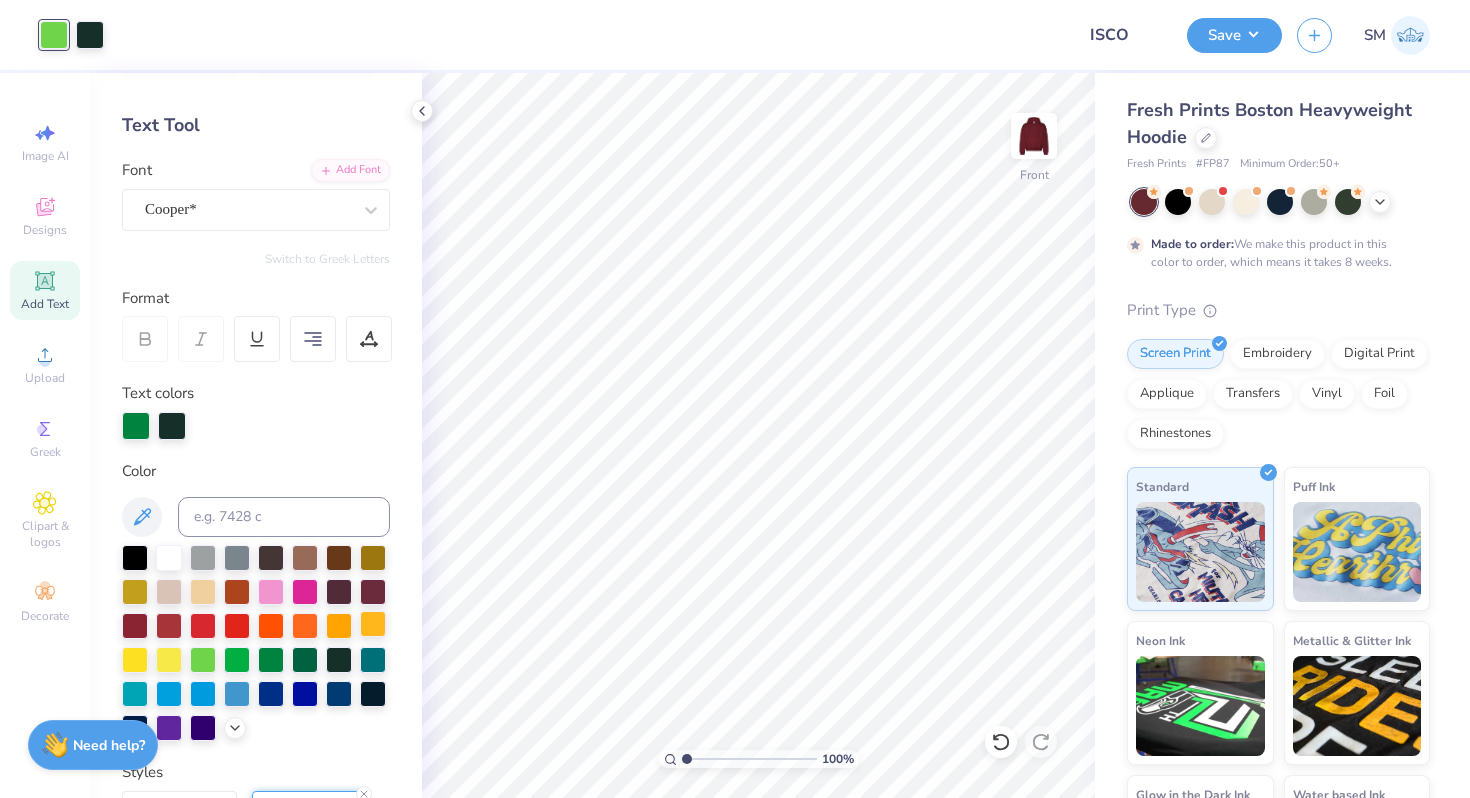click at bounding box center (373, 624) 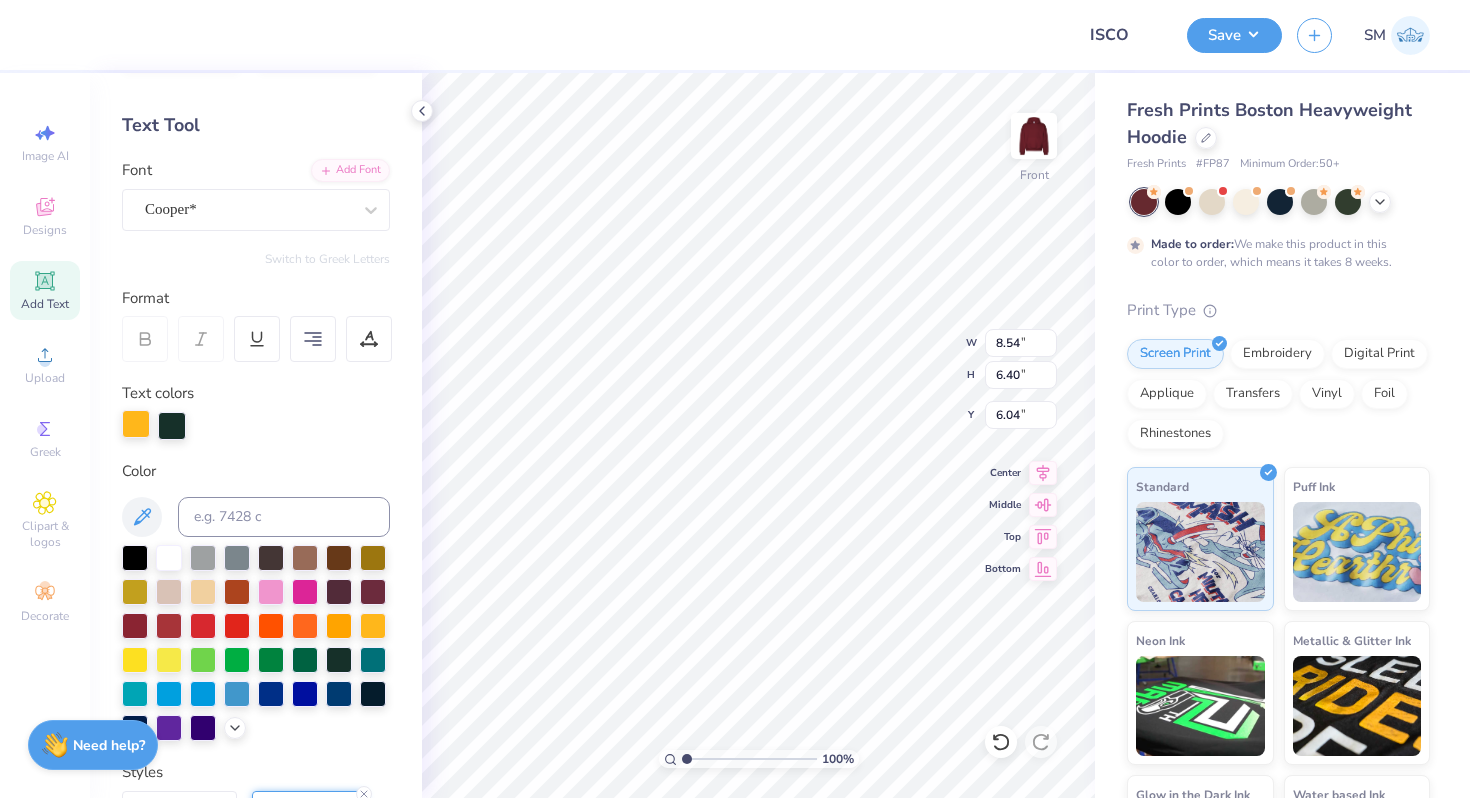click at bounding box center [136, 424] 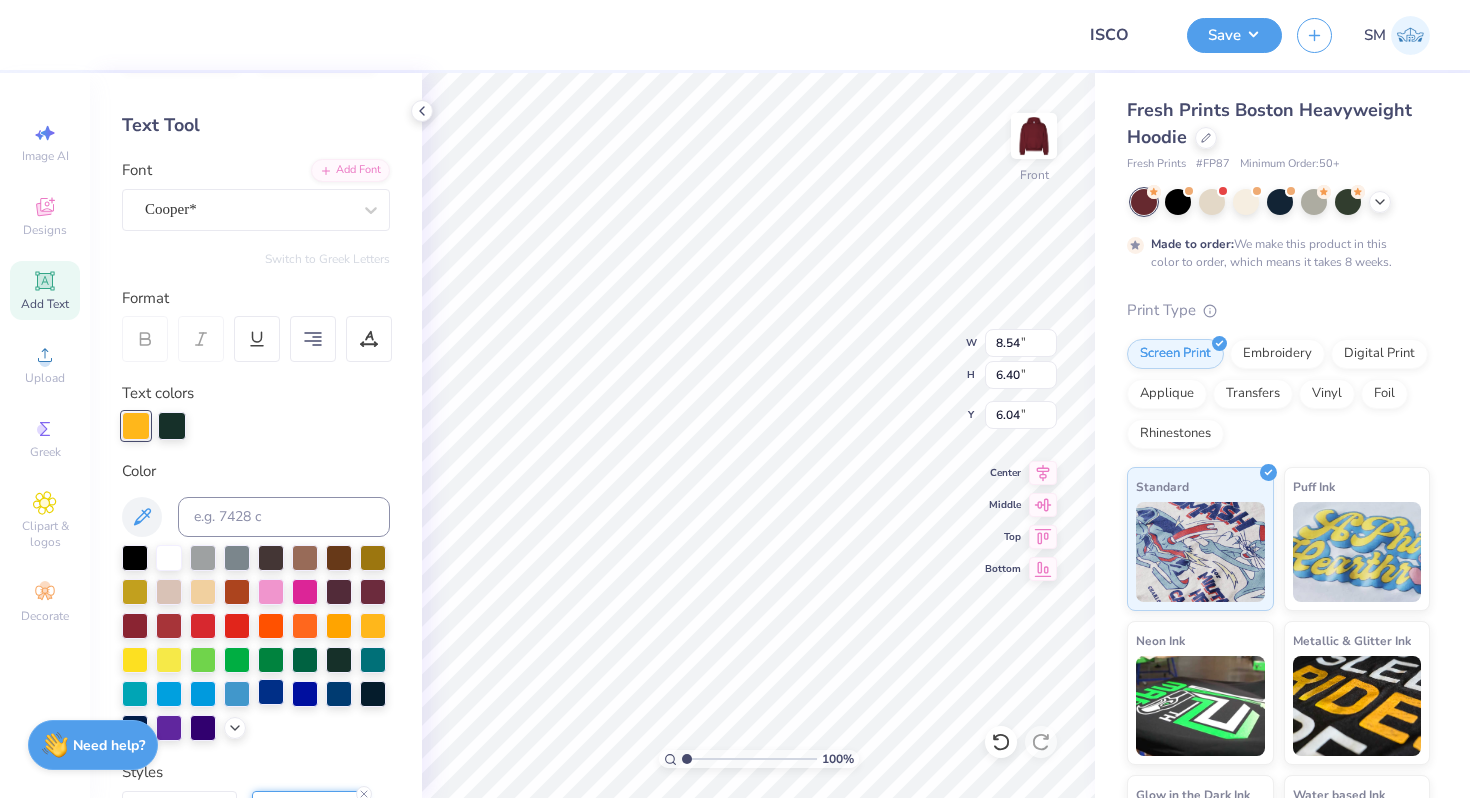 click at bounding box center (271, 692) 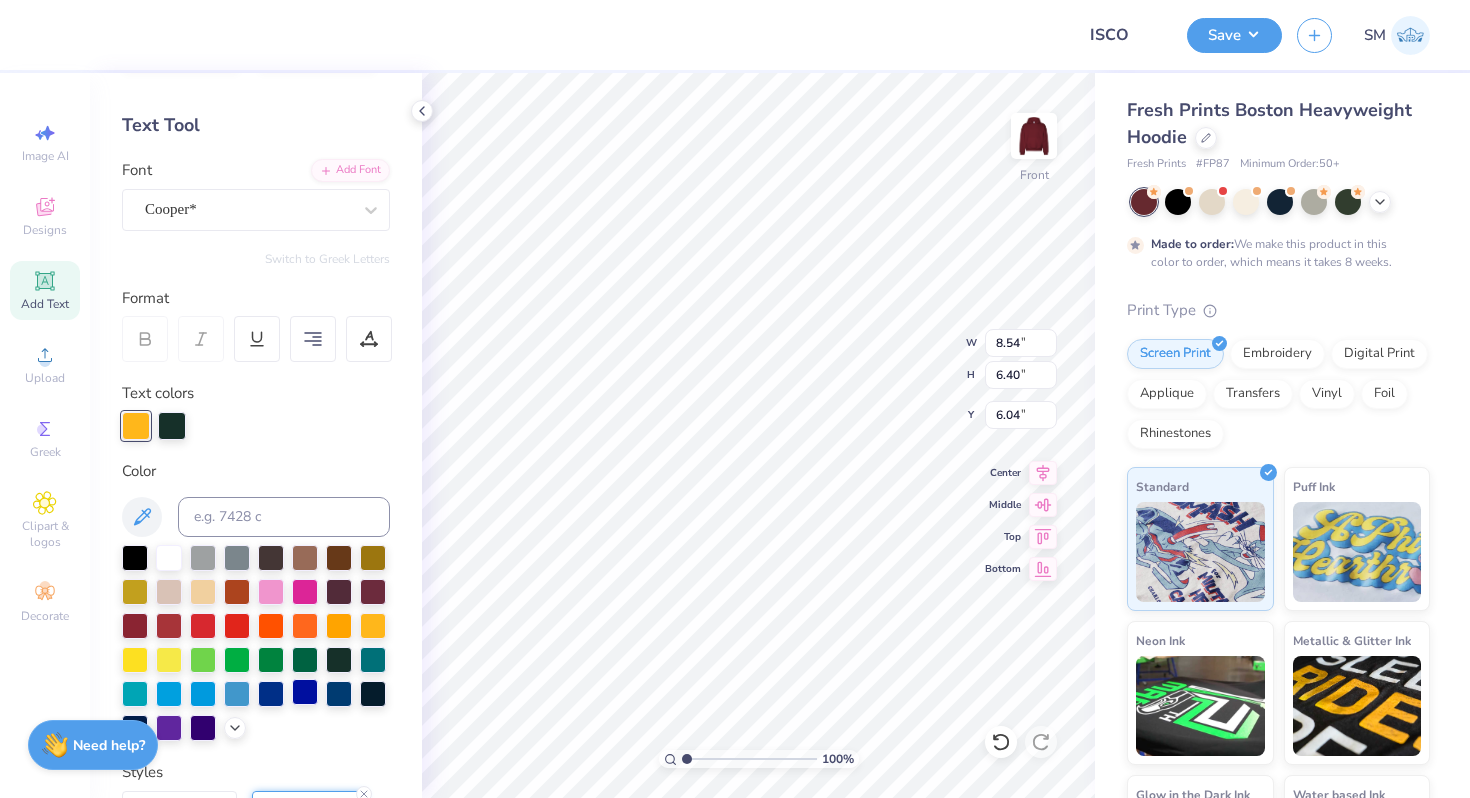 click at bounding box center (305, 692) 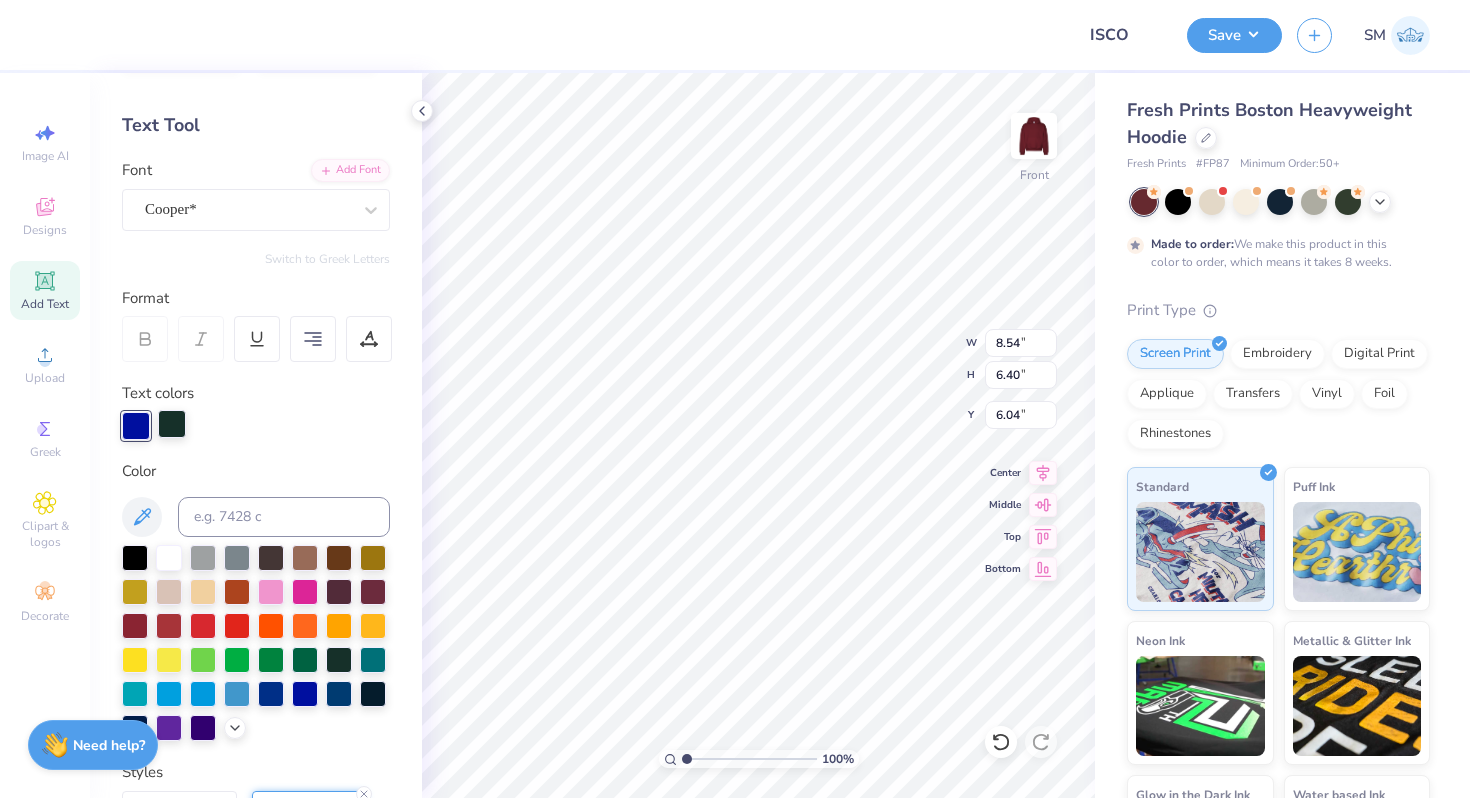 click at bounding box center (172, 424) 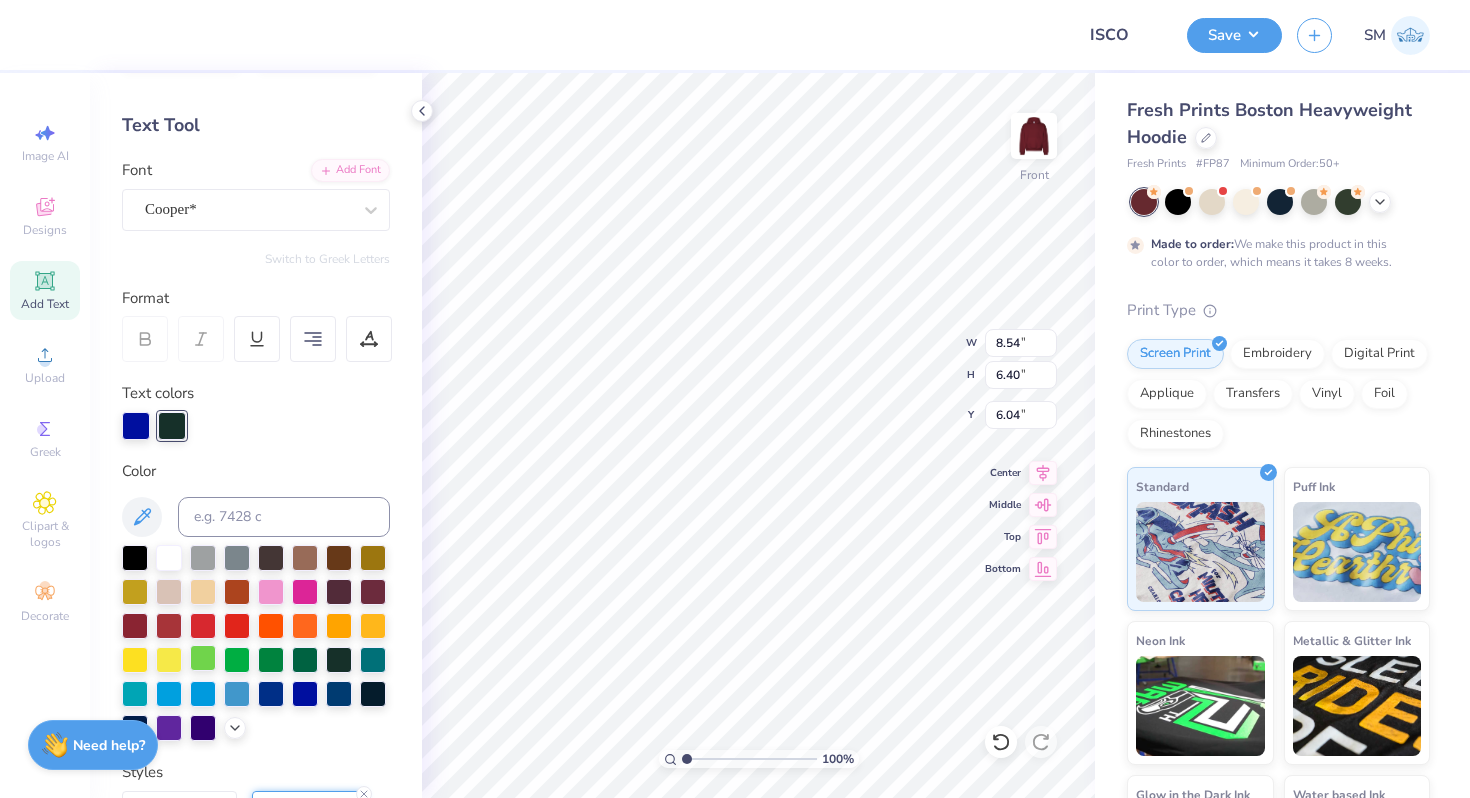 click at bounding box center (203, 658) 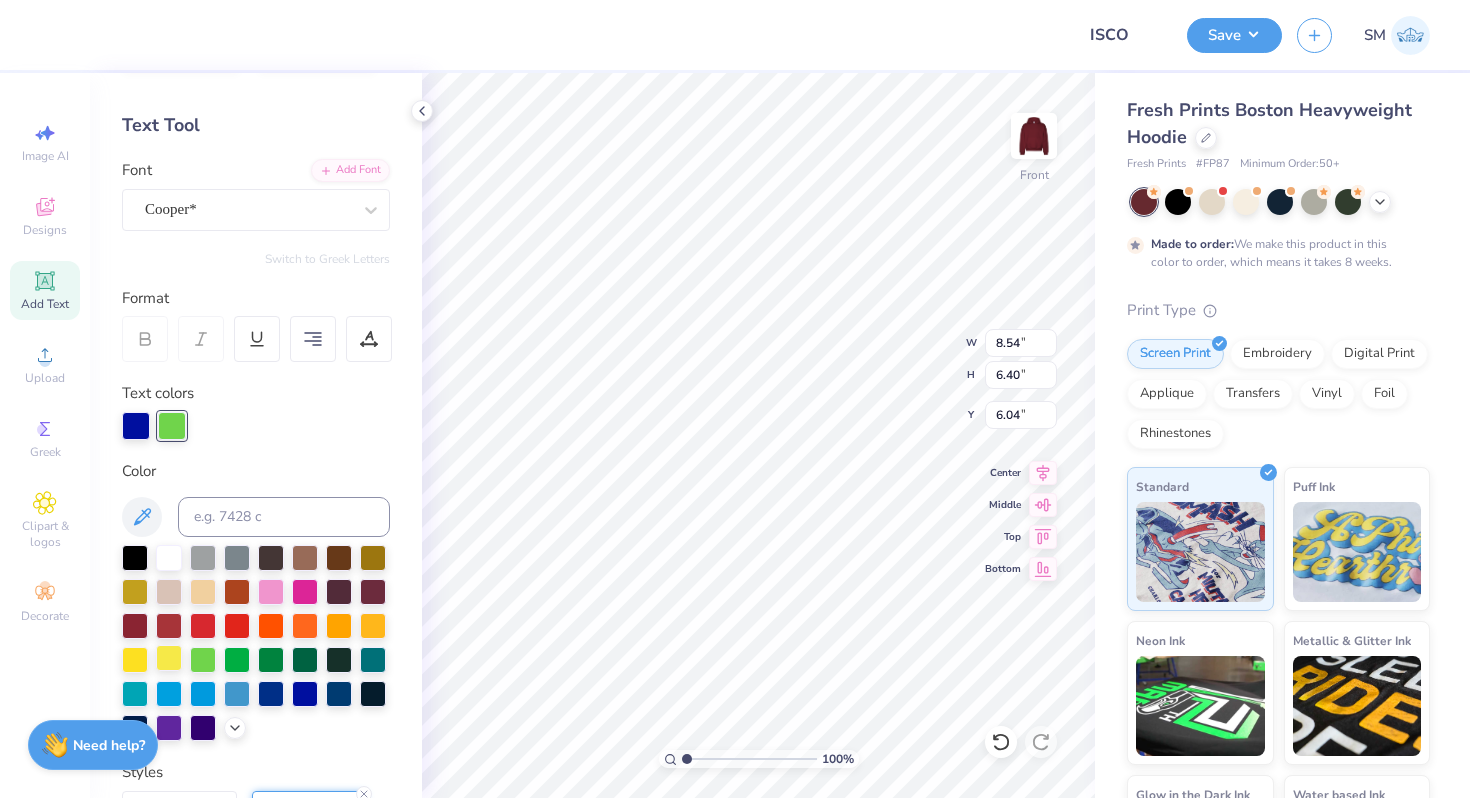click at bounding box center (169, 658) 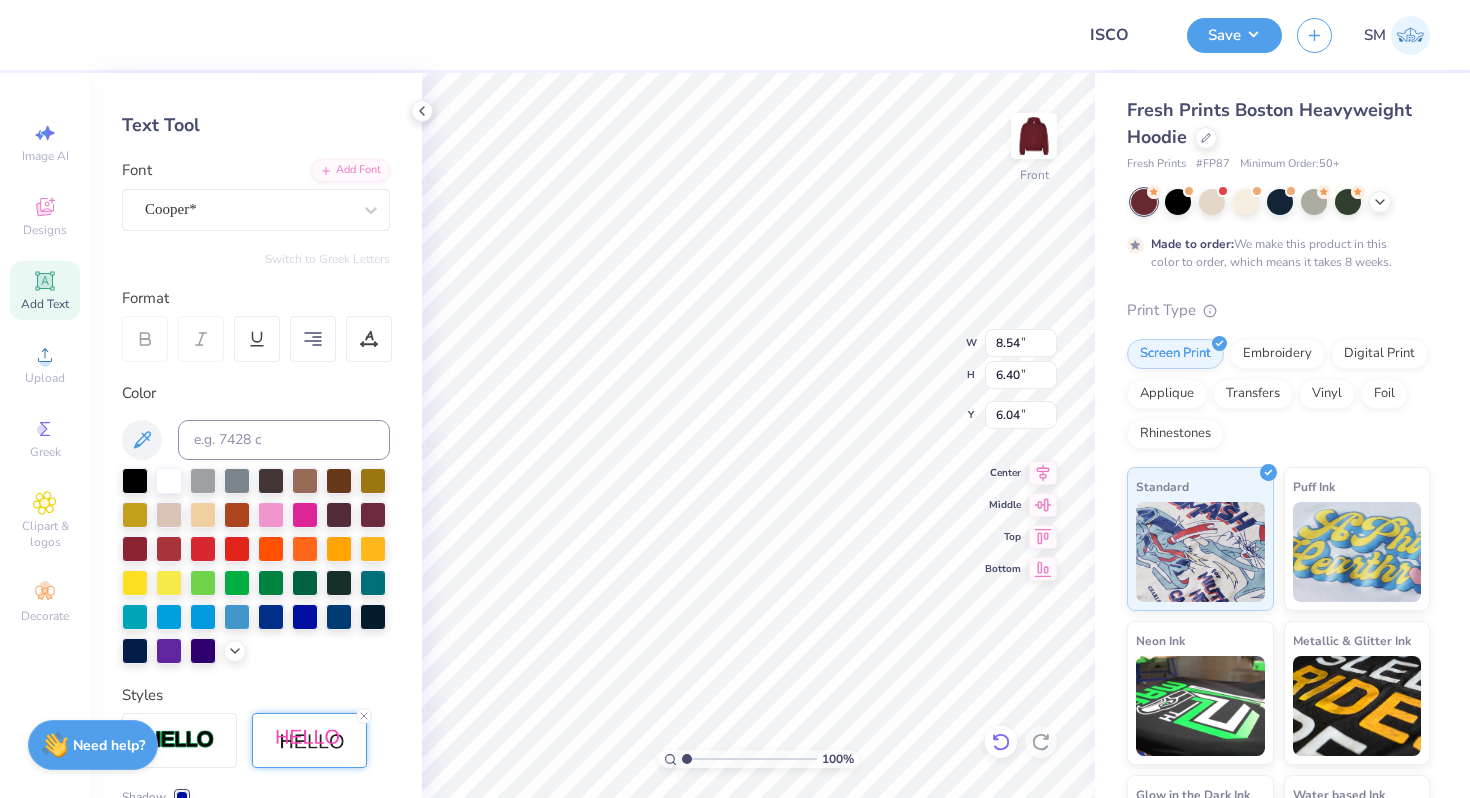 click 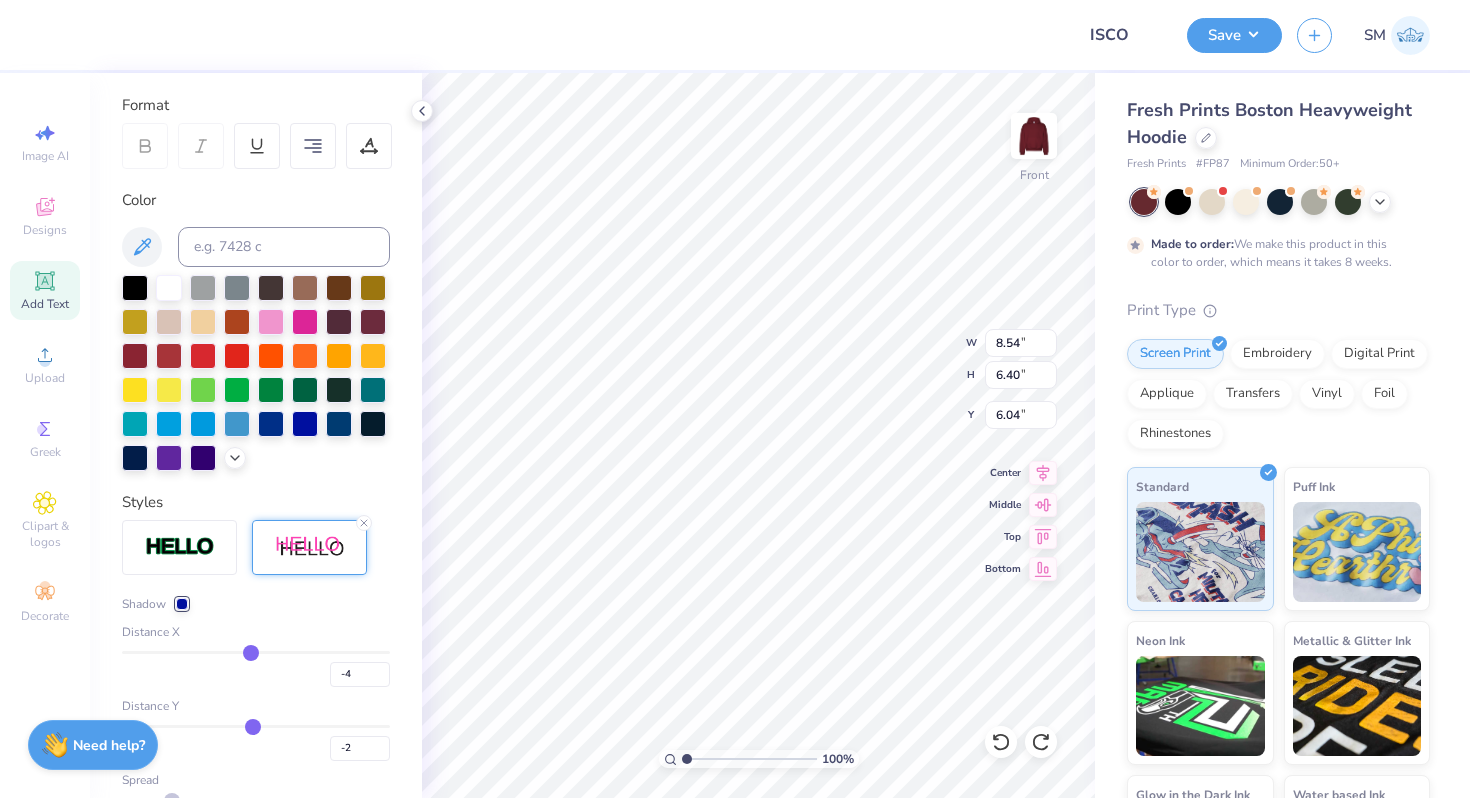 scroll, scrollTop: 408, scrollLeft: 0, axis: vertical 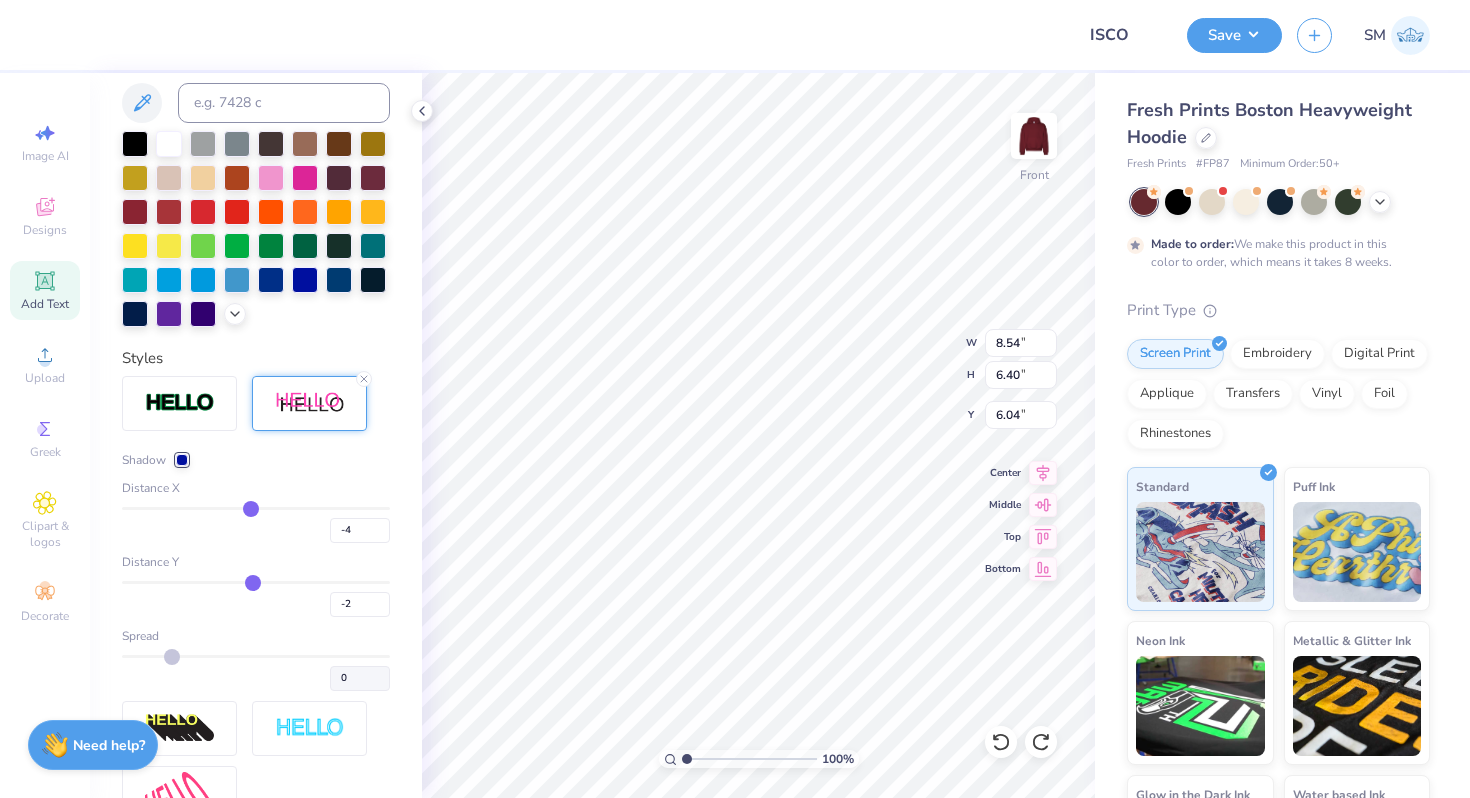 click at bounding box center [182, 460] 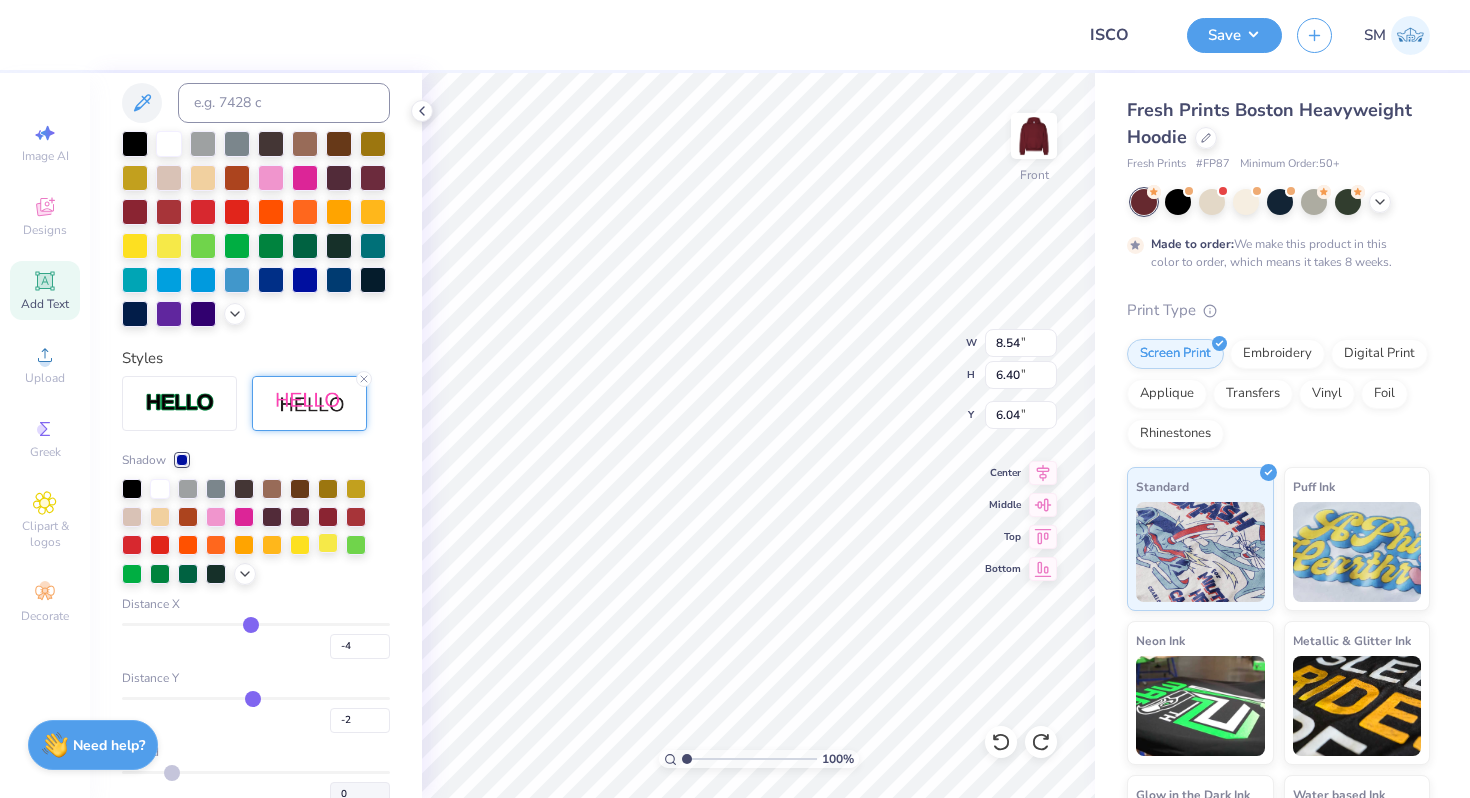 click at bounding box center (328, 543) 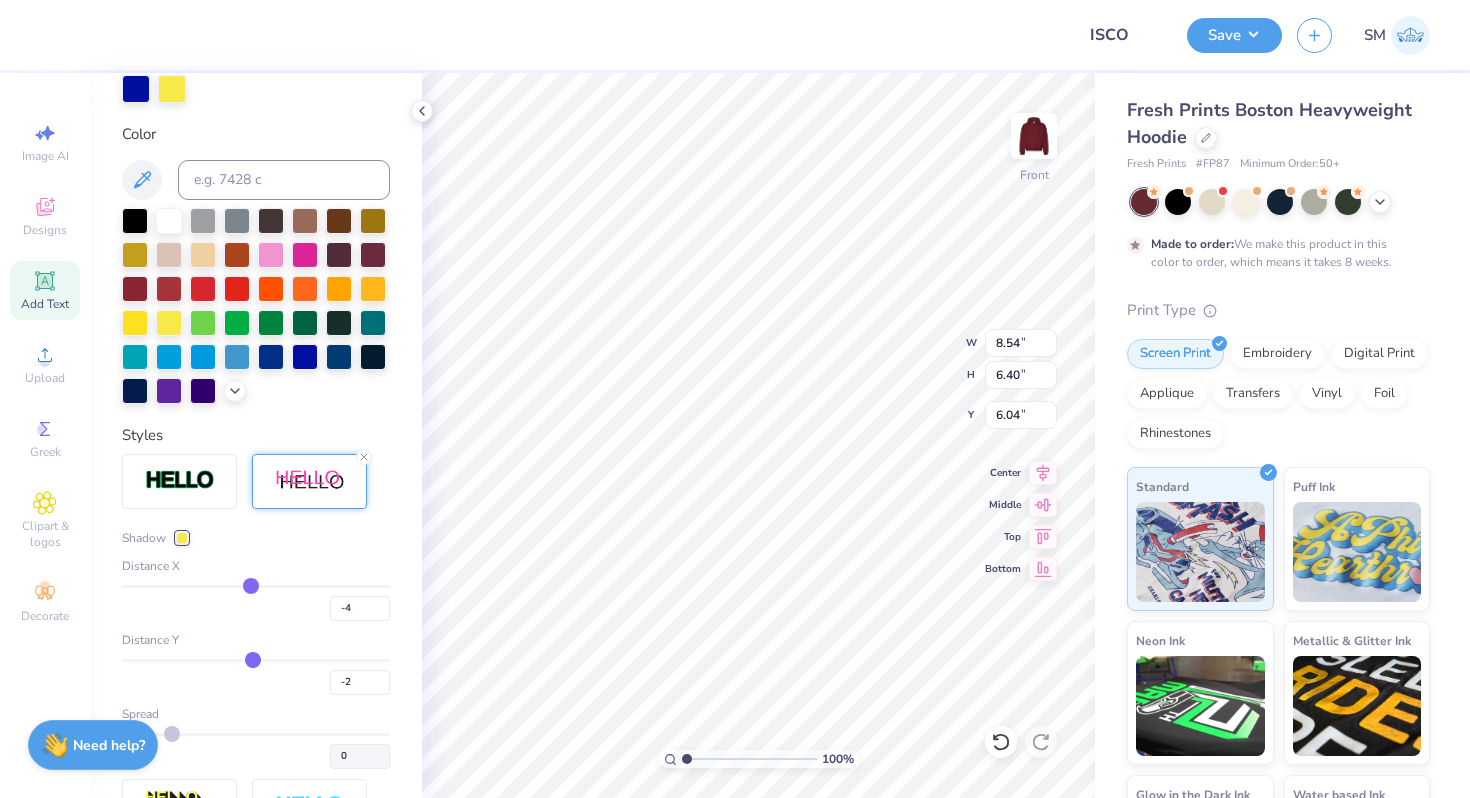 scroll, scrollTop: 485, scrollLeft: 0, axis: vertical 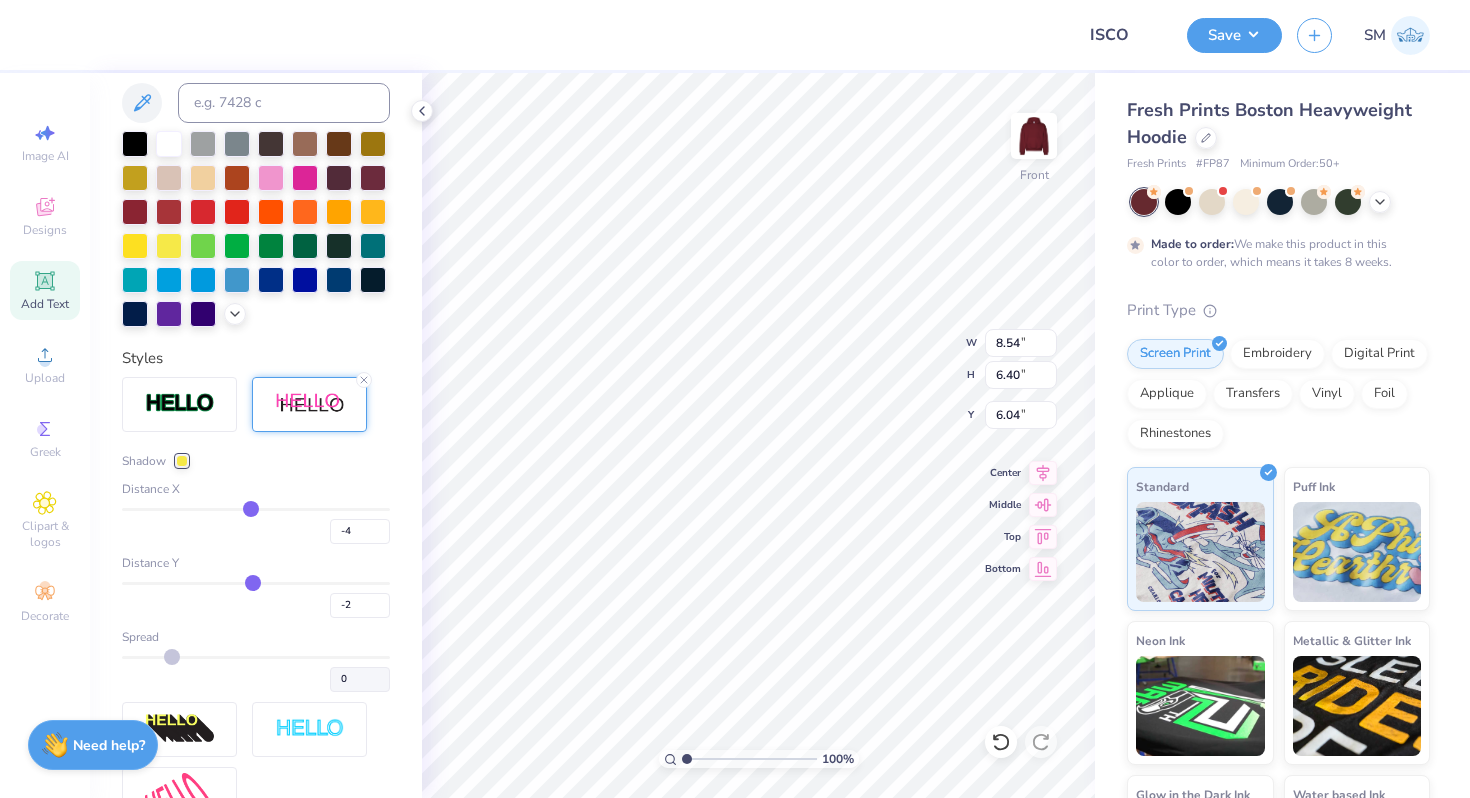 click at bounding box center (182, 461) 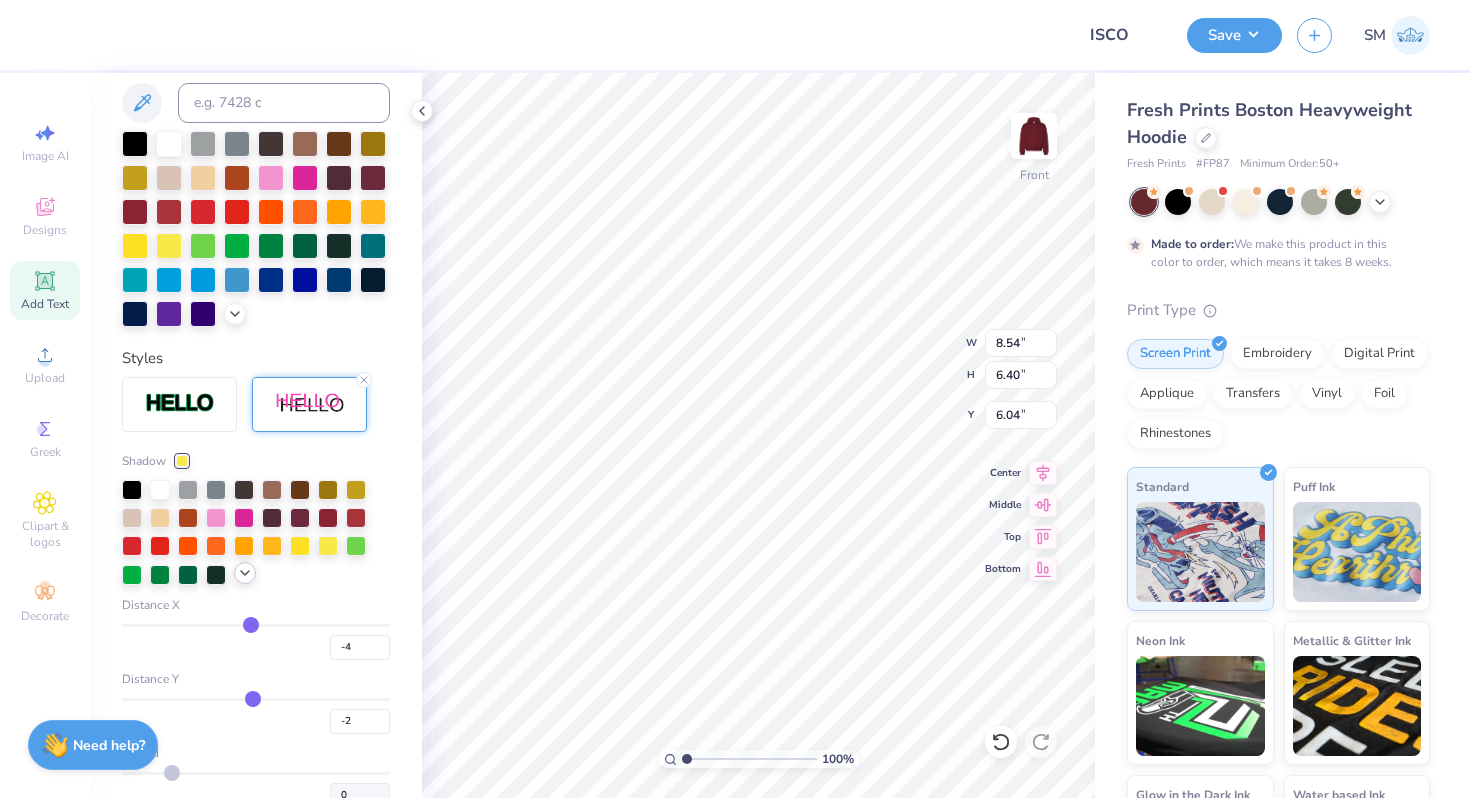 click 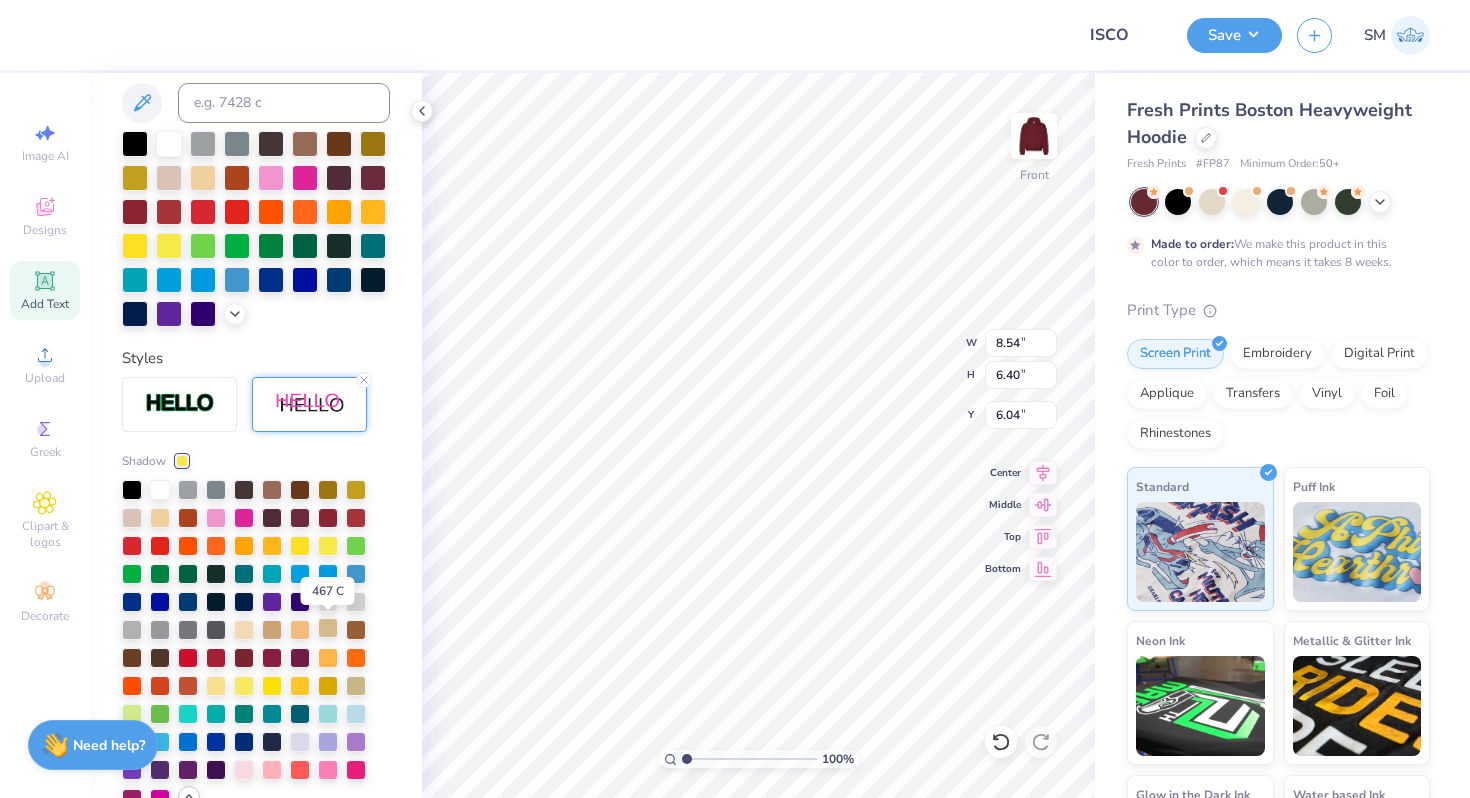 click at bounding box center [328, 628] 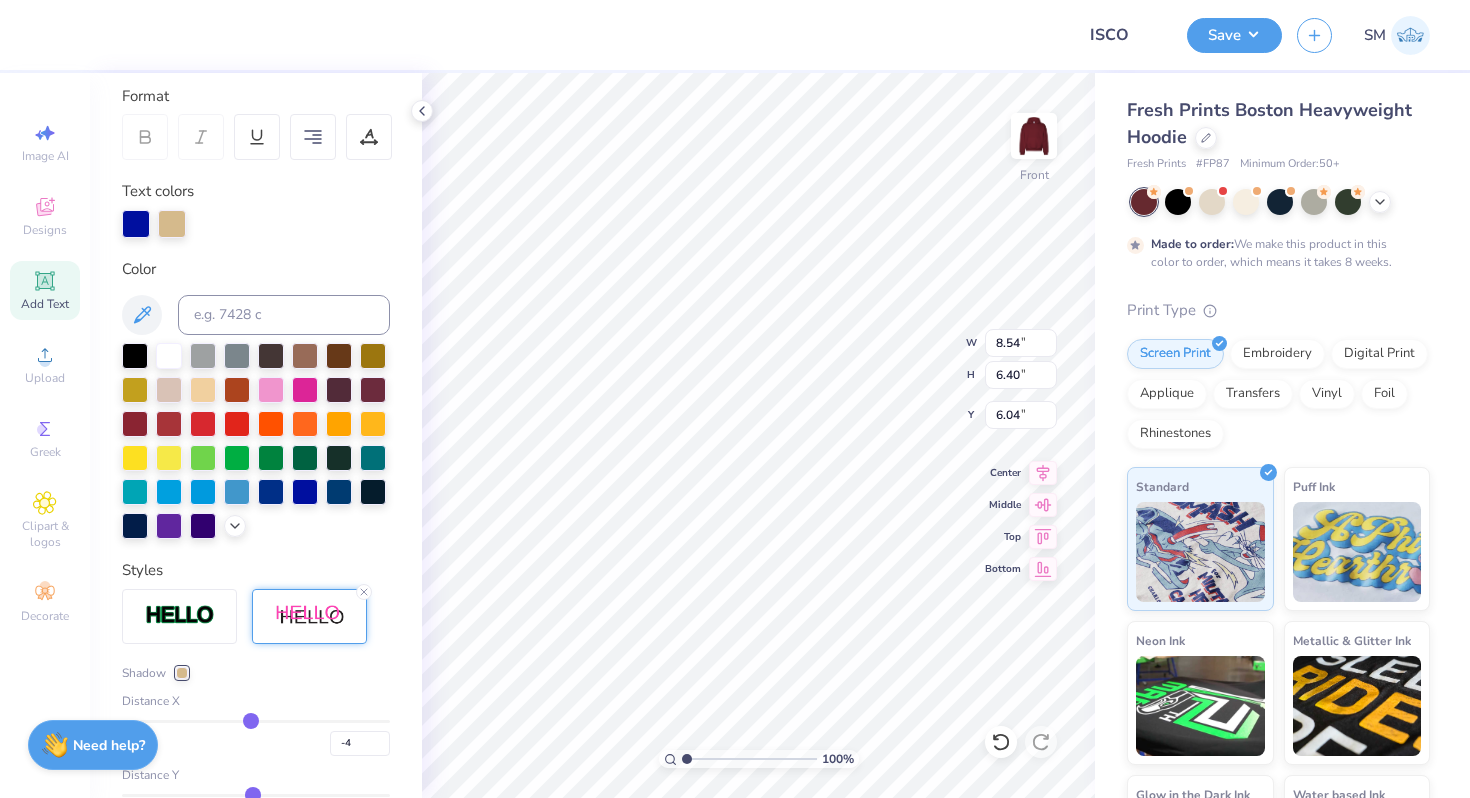 scroll, scrollTop: 0, scrollLeft: 0, axis: both 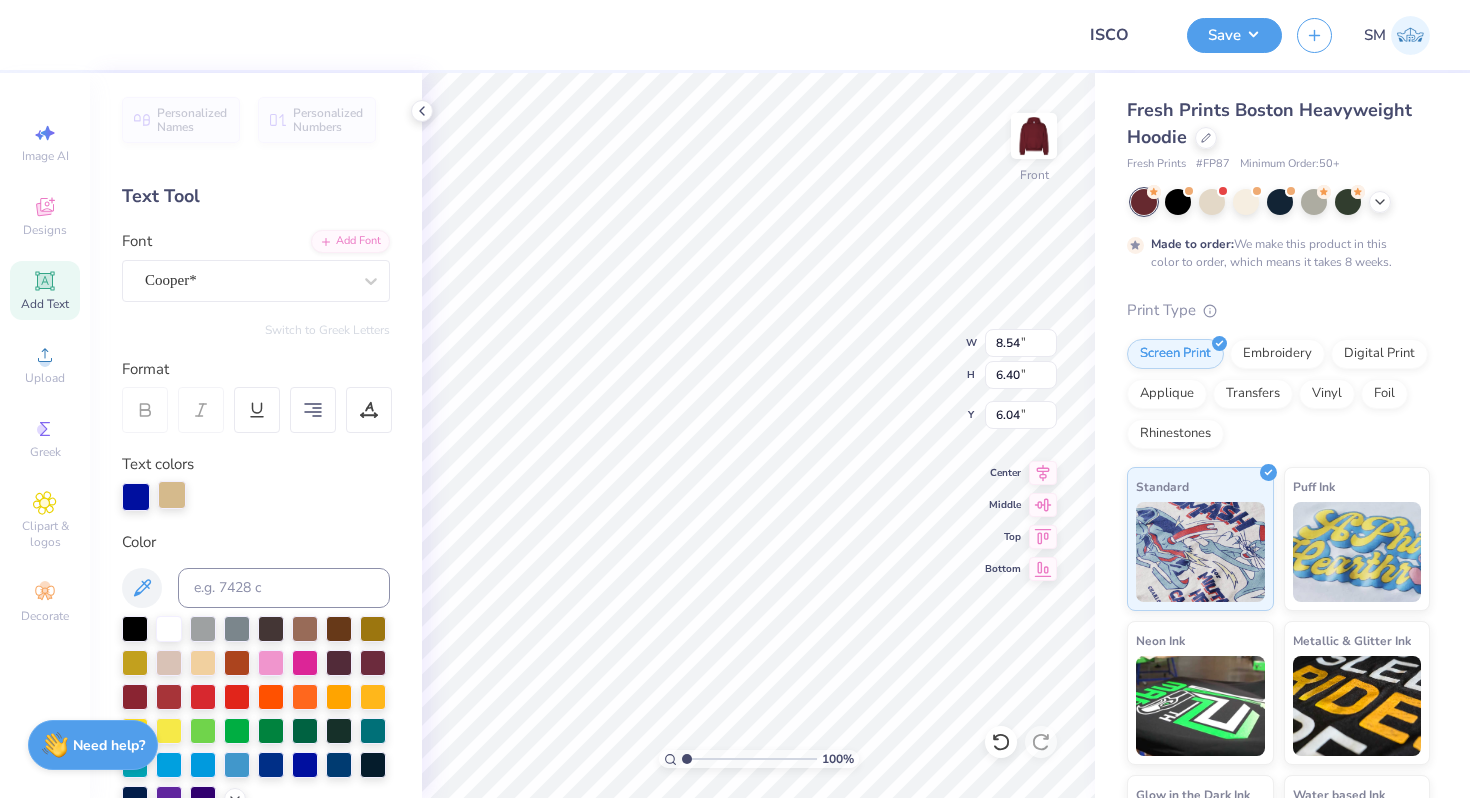 click at bounding box center (172, 495) 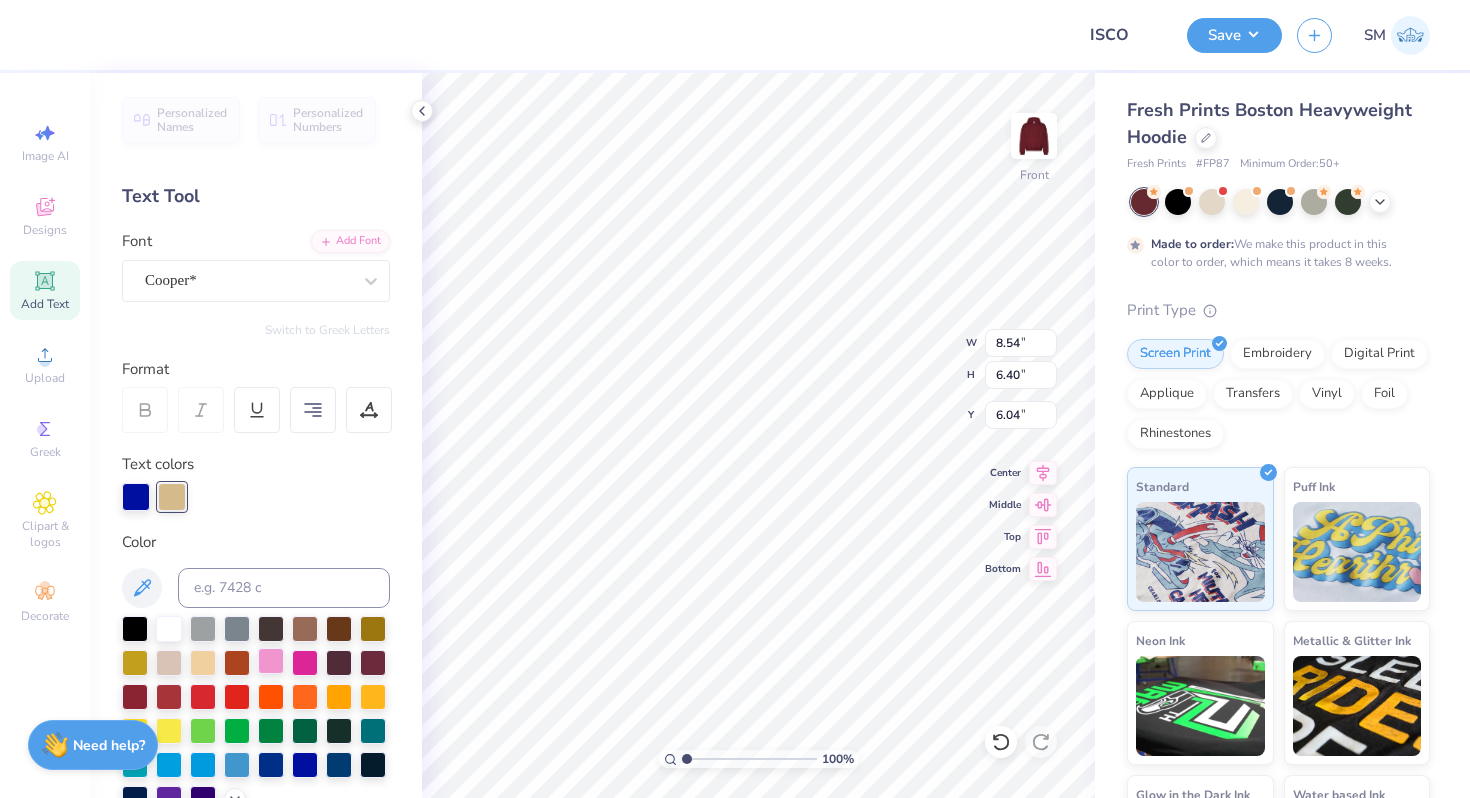 click at bounding box center [271, 661] 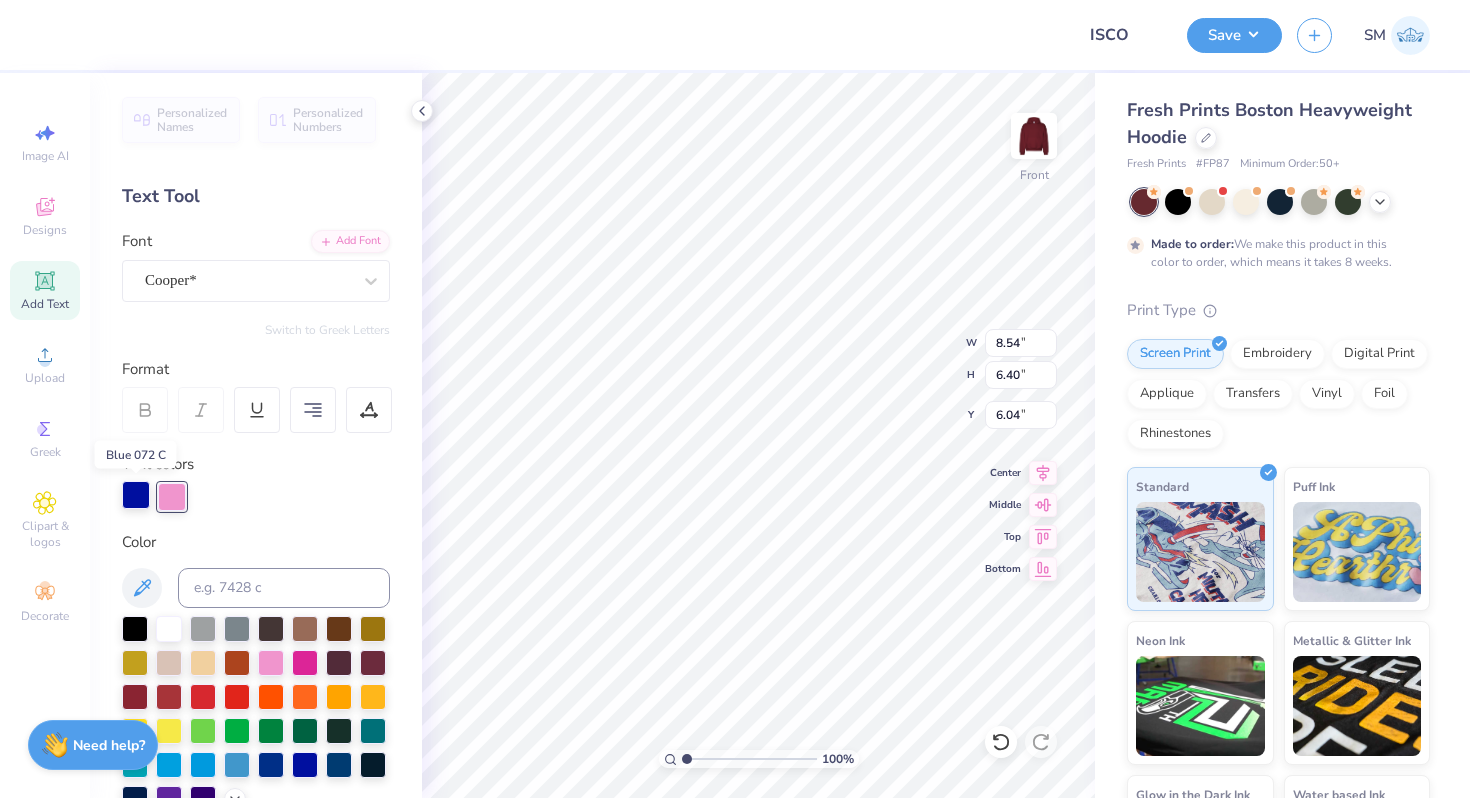 click at bounding box center [136, 495] 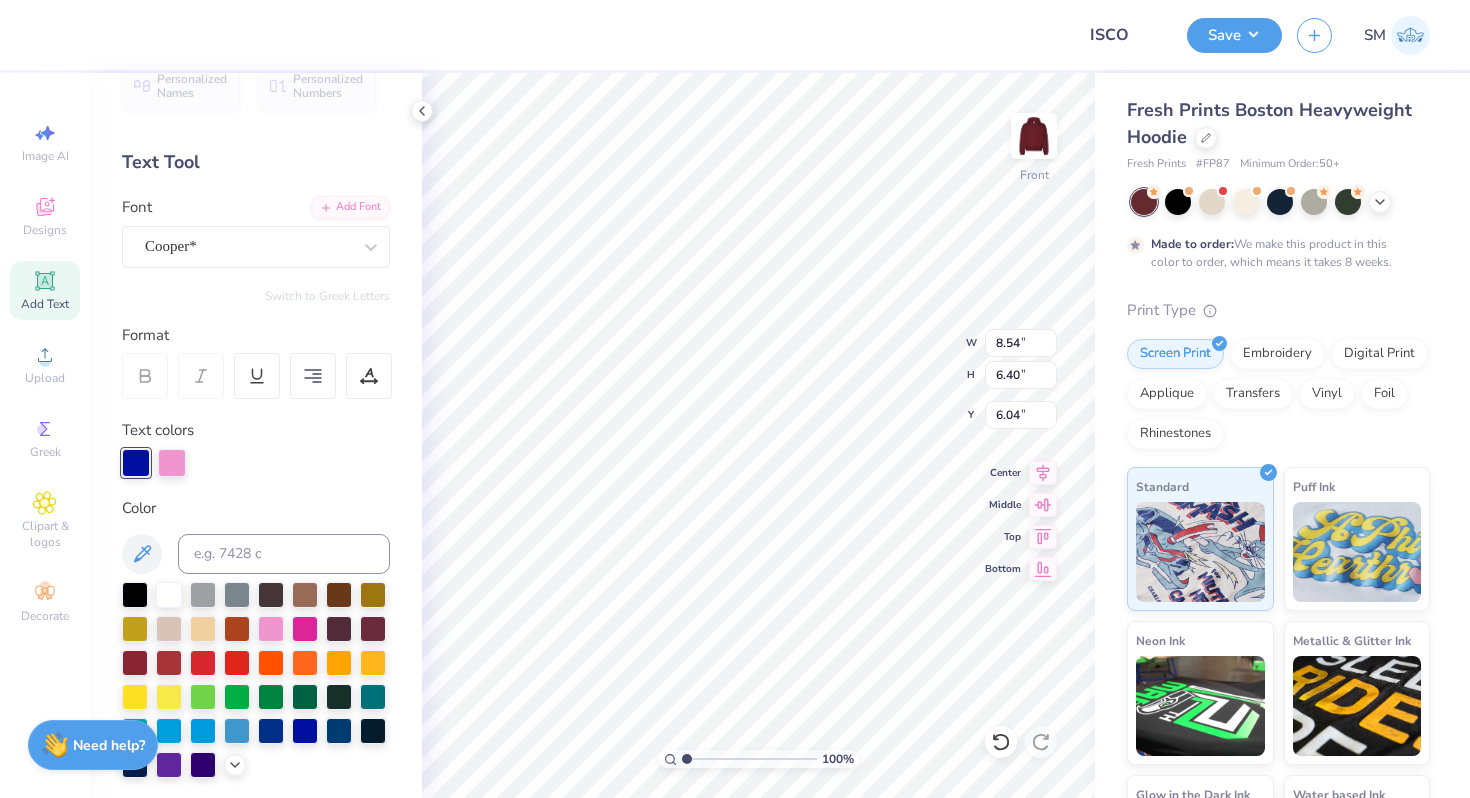 scroll, scrollTop: 36, scrollLeft: 0, axis: vertical 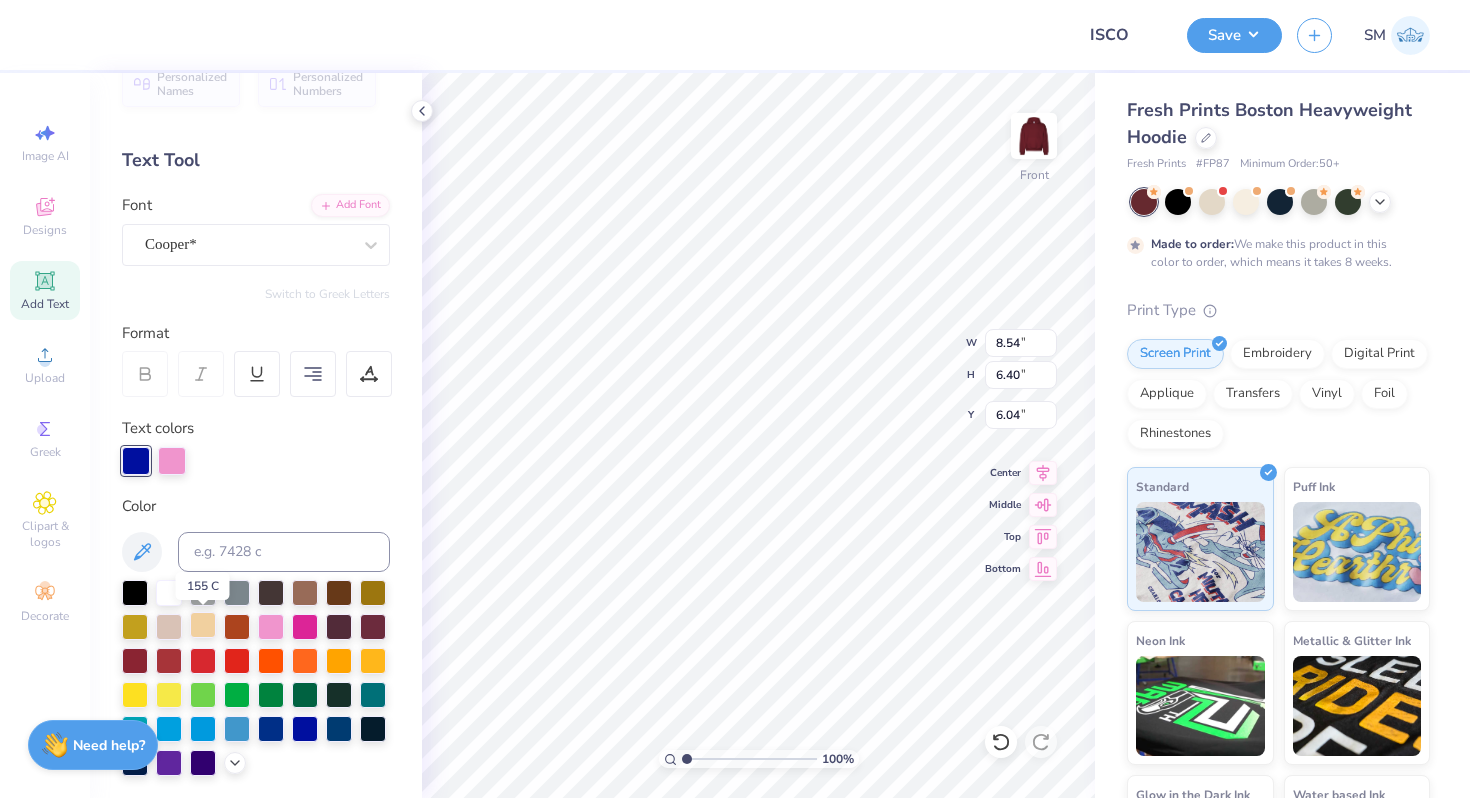 click at bounding box center (203, 625) 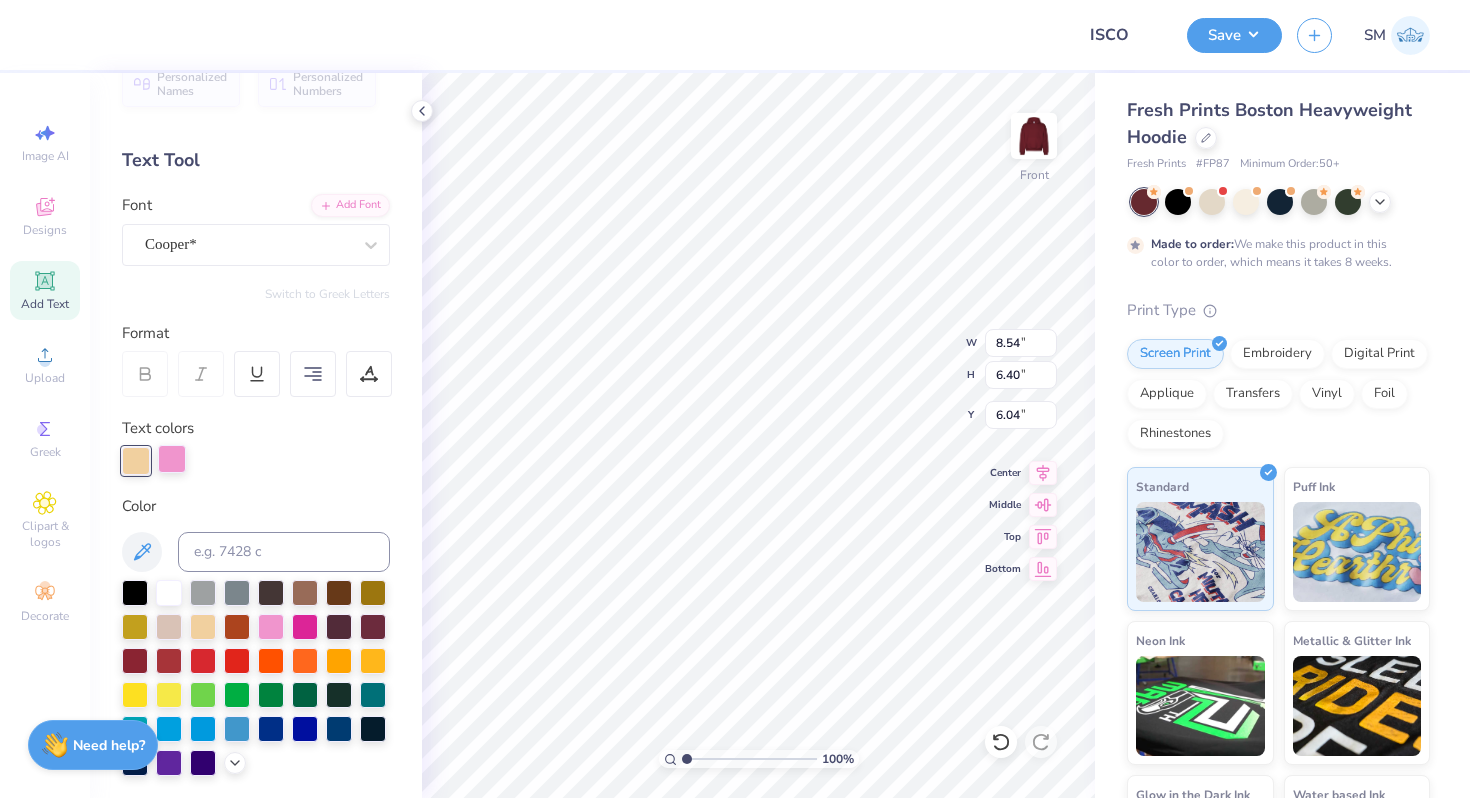 click at bounding box center [172, 459] 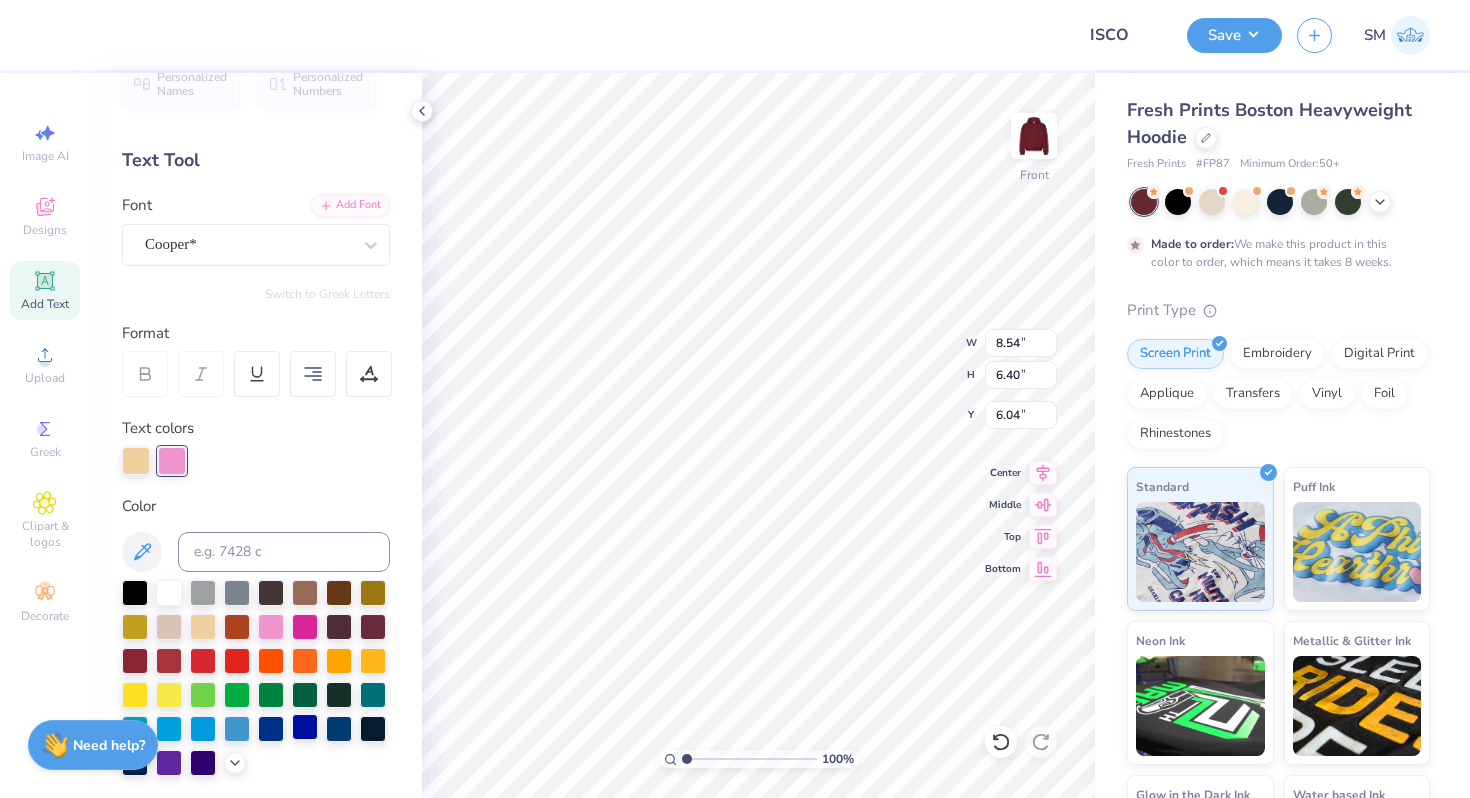click at bounding box center (305, 727) 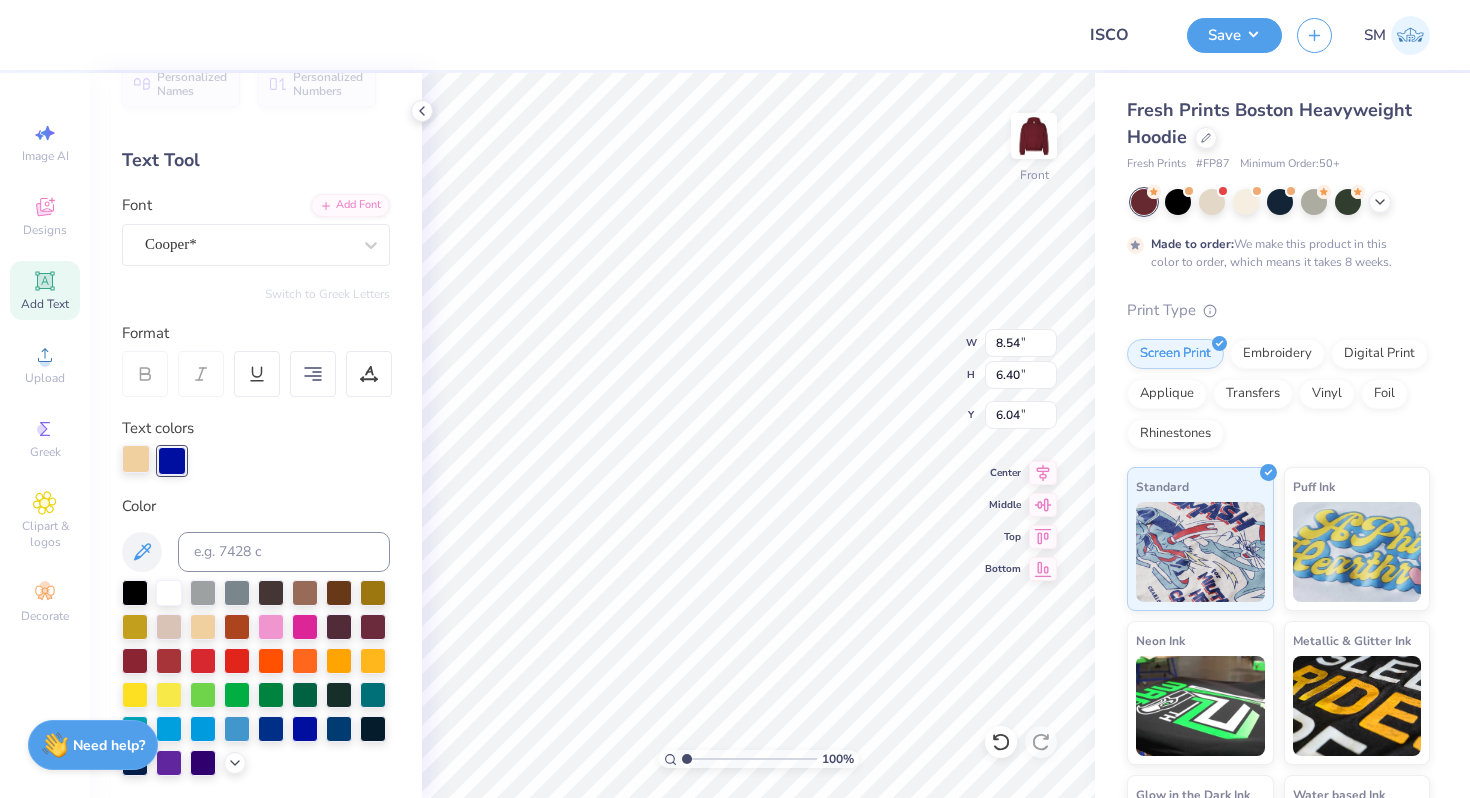 click at bounding box center (136, 459) 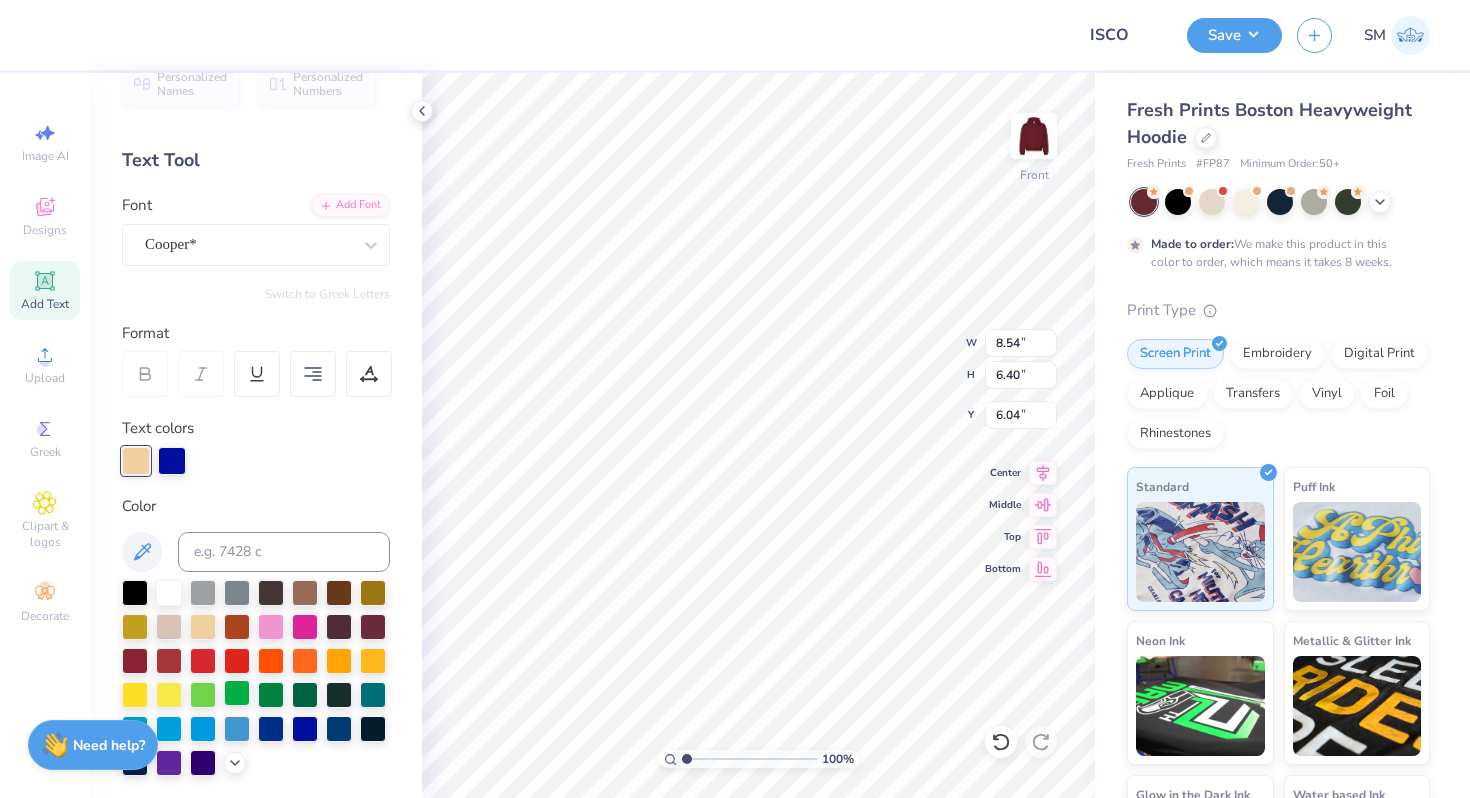 click at bounding box center (237, 693) 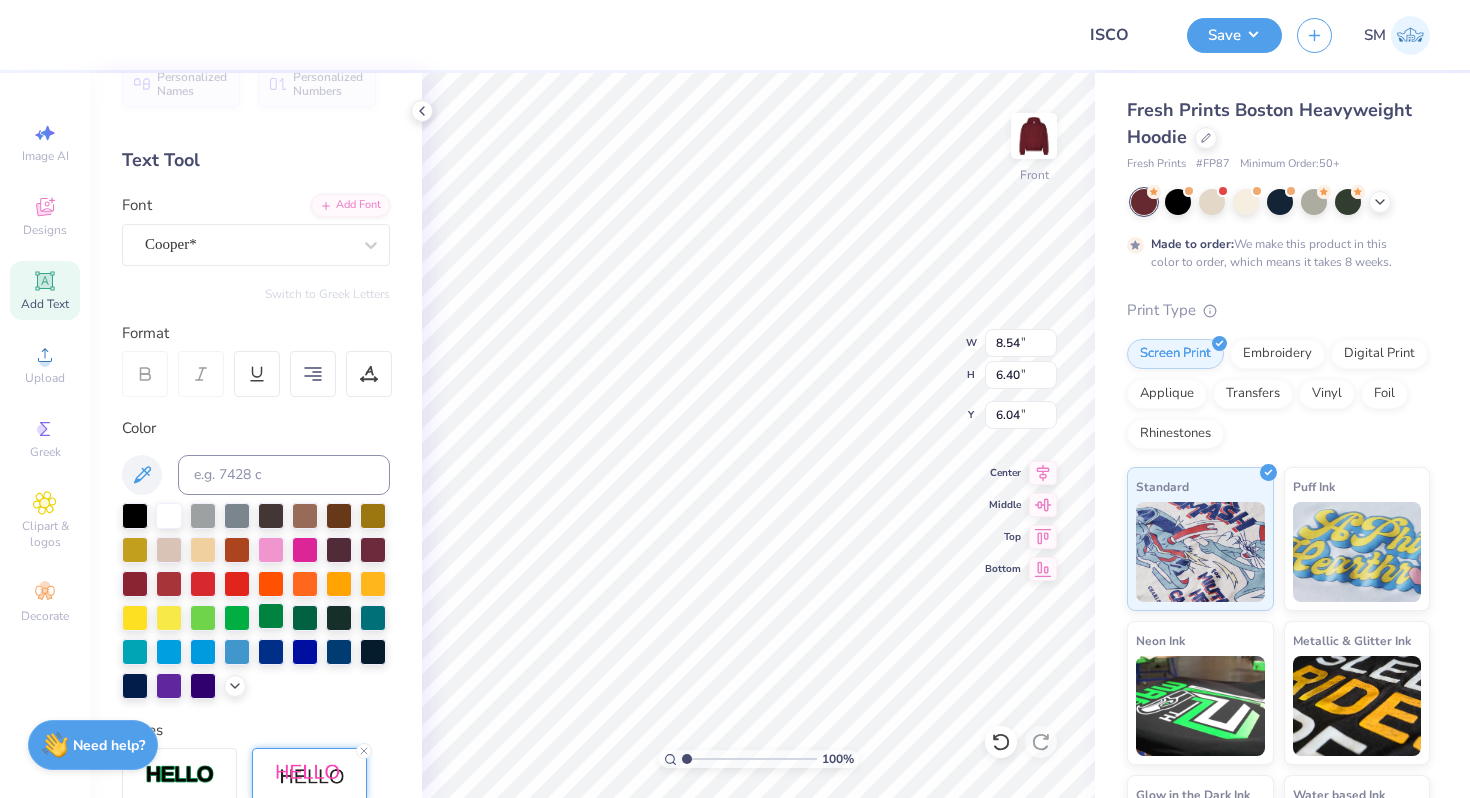 click at bounding box center [271, 616] 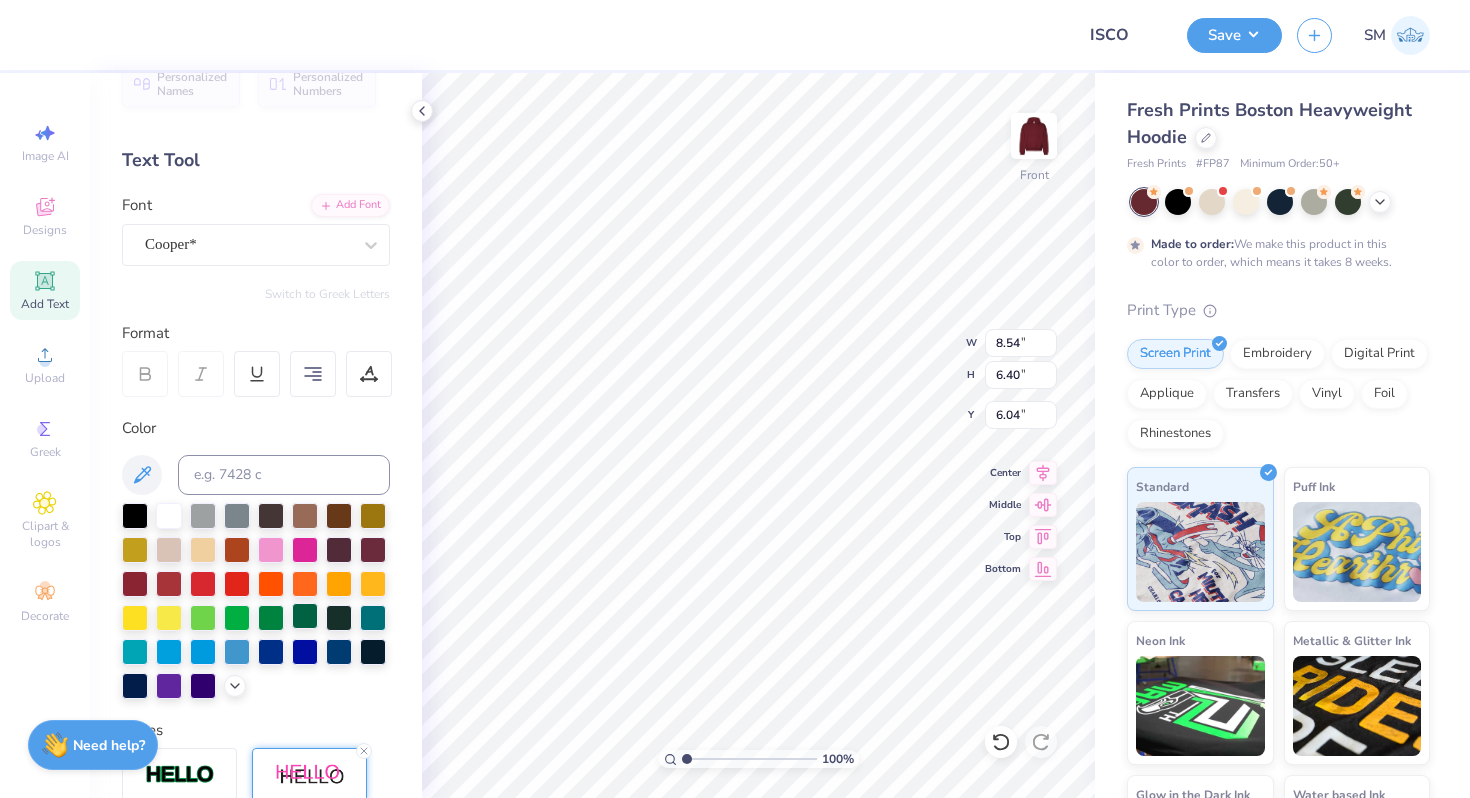 click at bounding box center [305, 616] 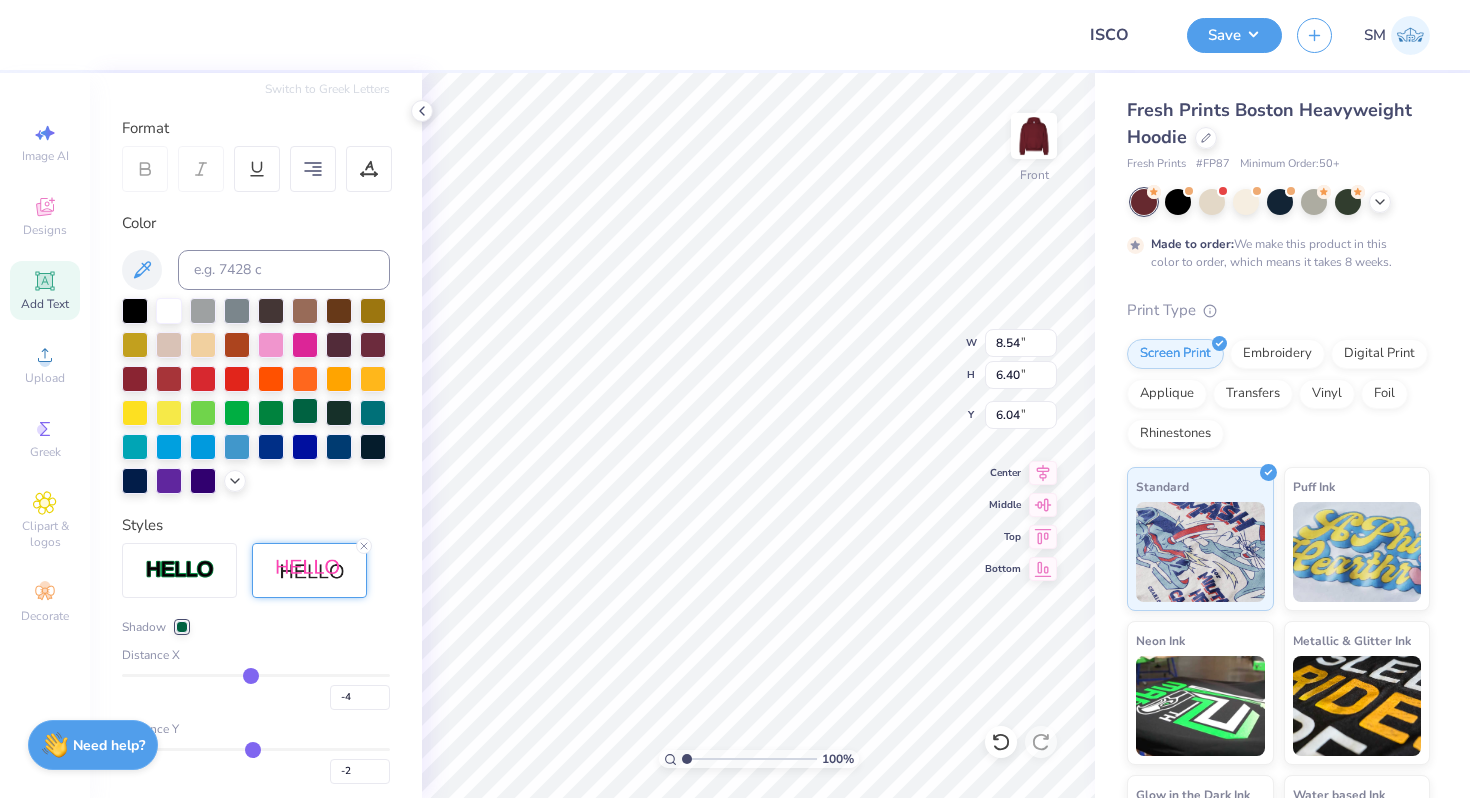 scroll, scrollTop: 268, scrollLeft: 0, axis: vertical 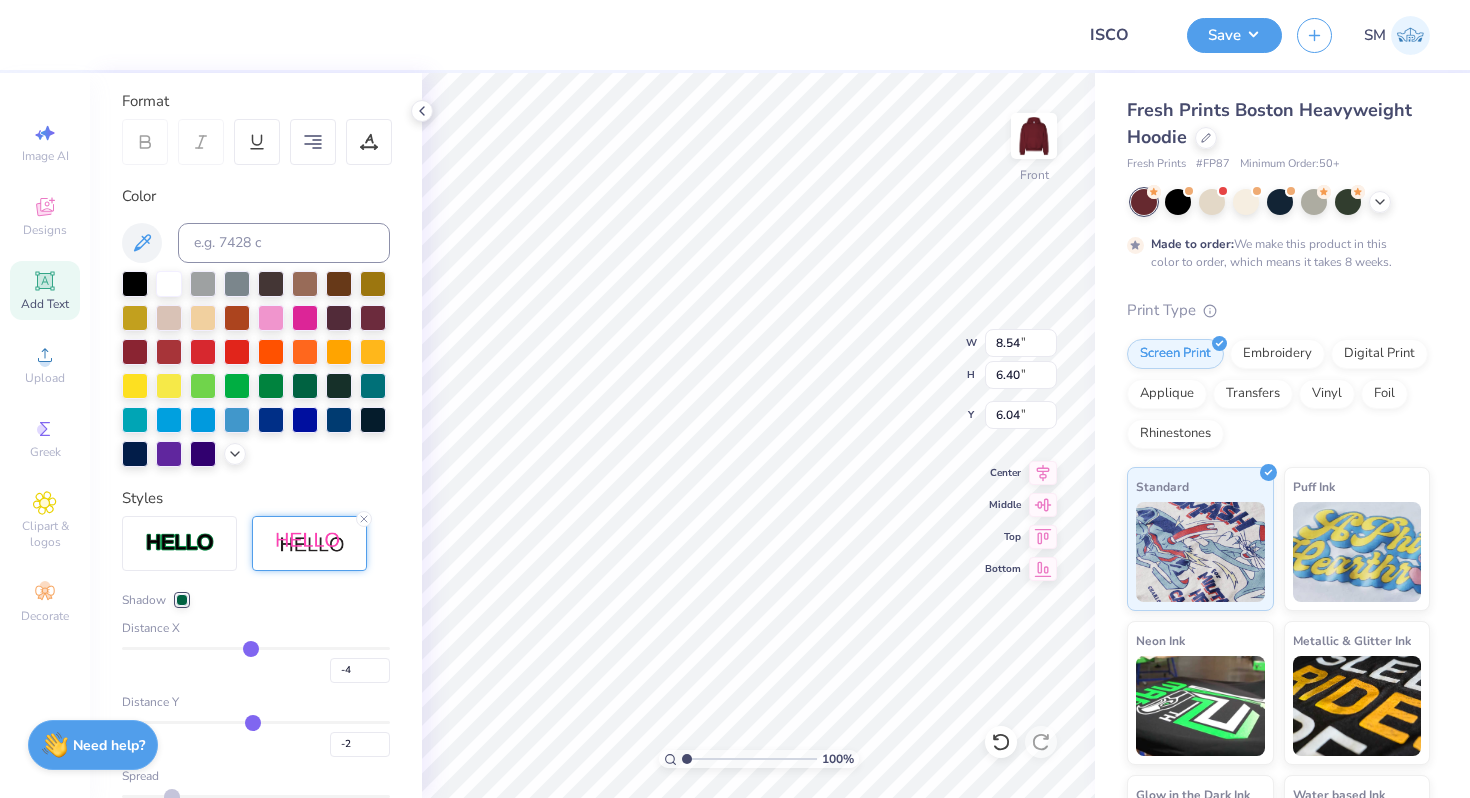click at bounding box center [182, 600] 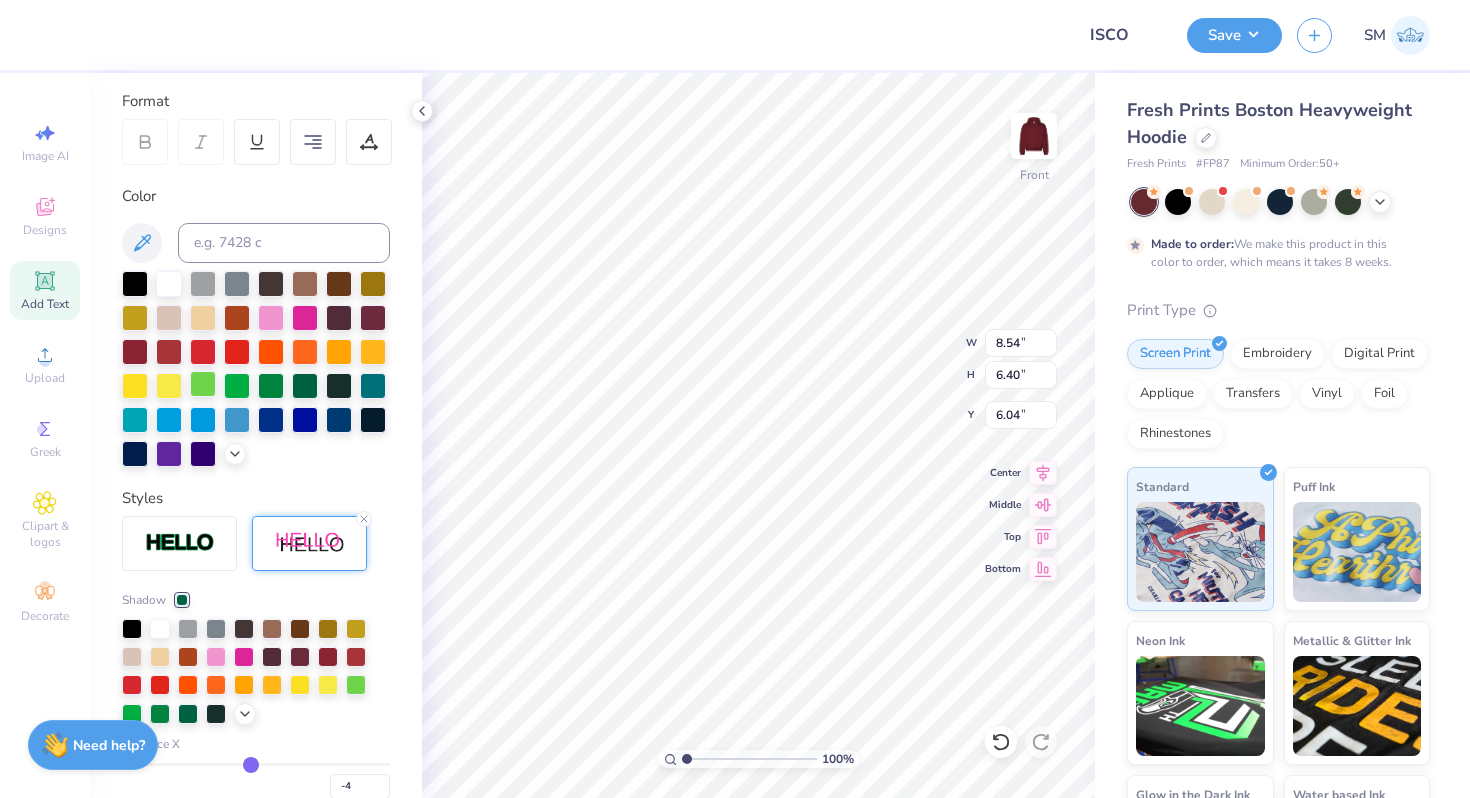 click at bounding box center (203, 384) 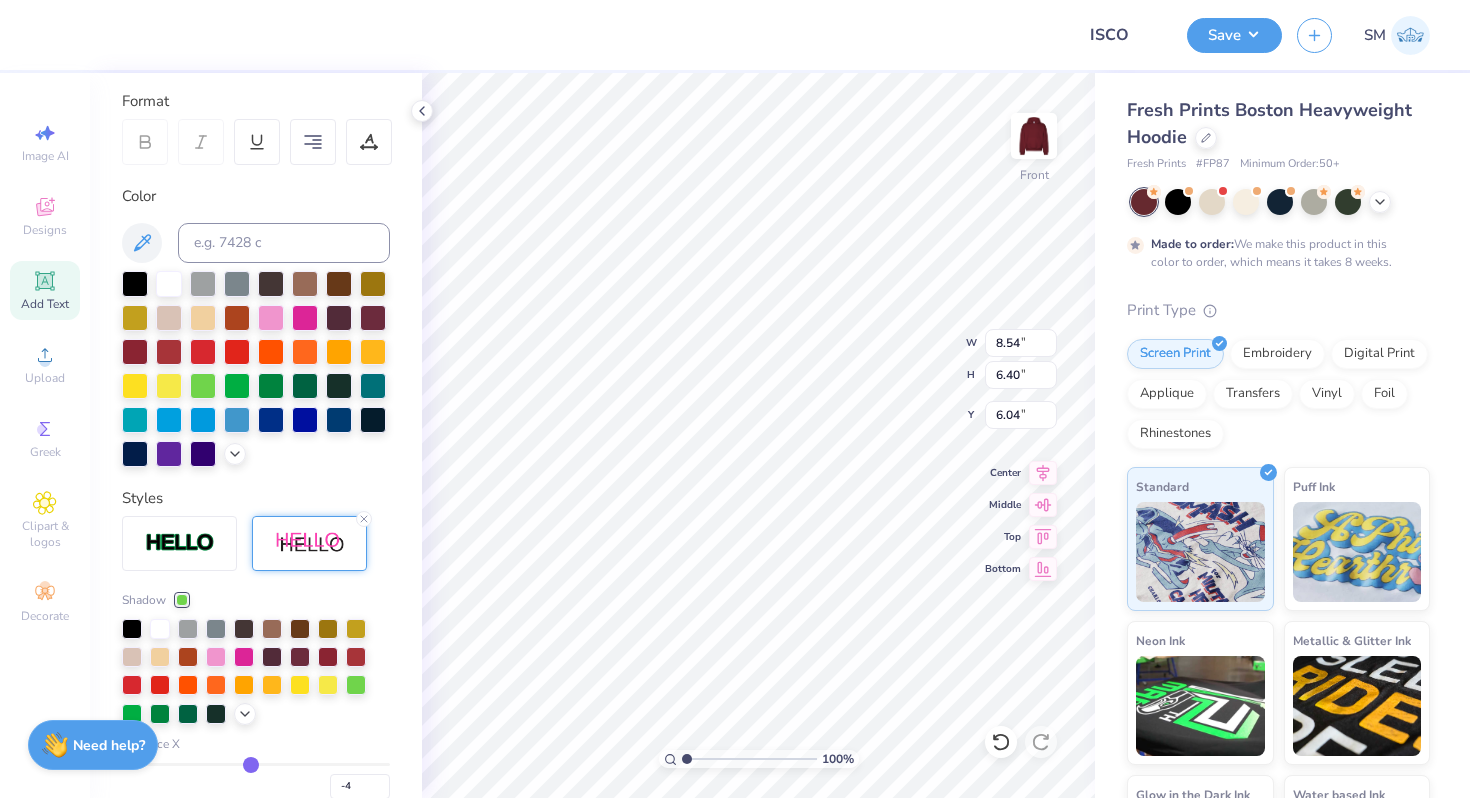click on "Styles" at bounding box center [256, 498] 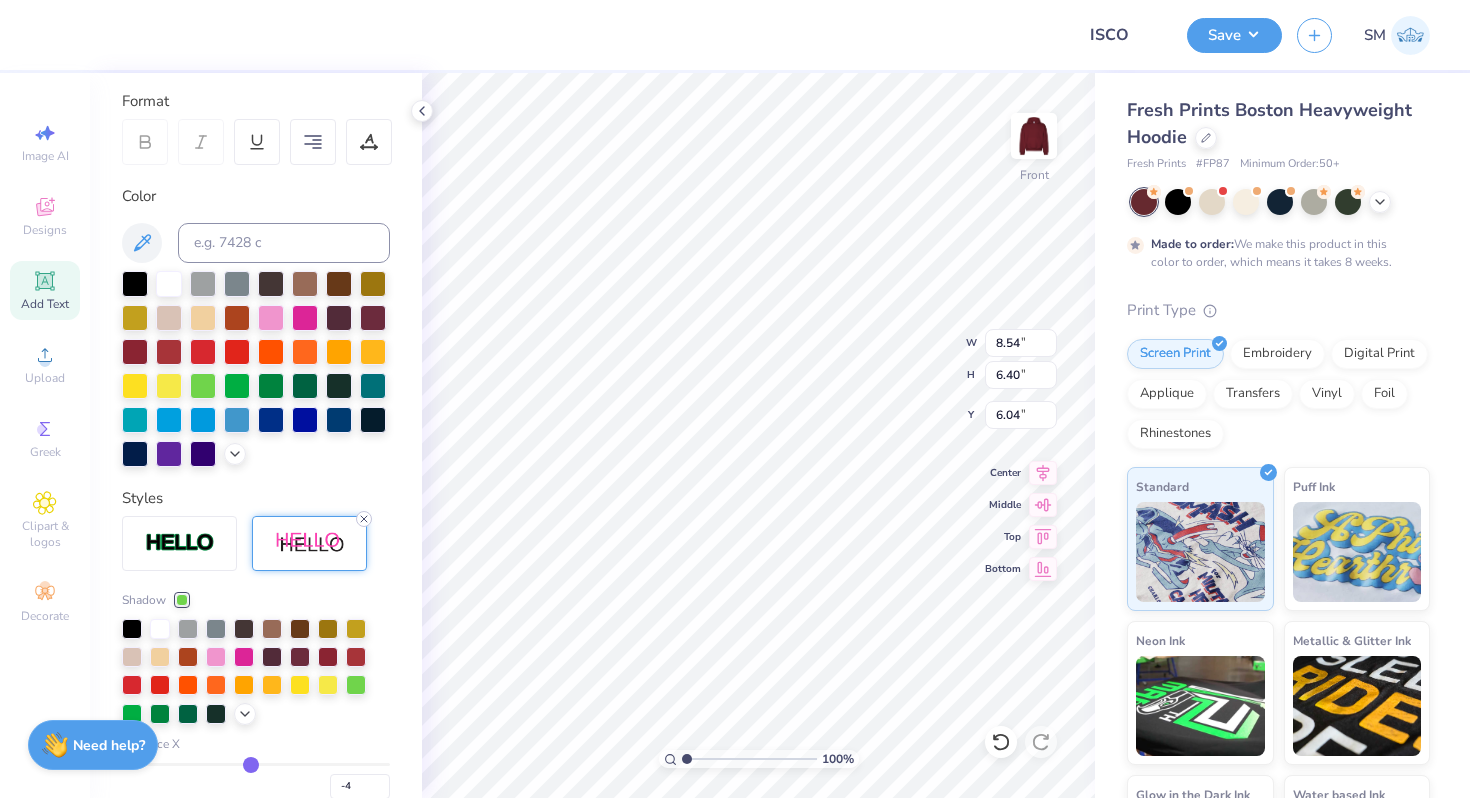 click 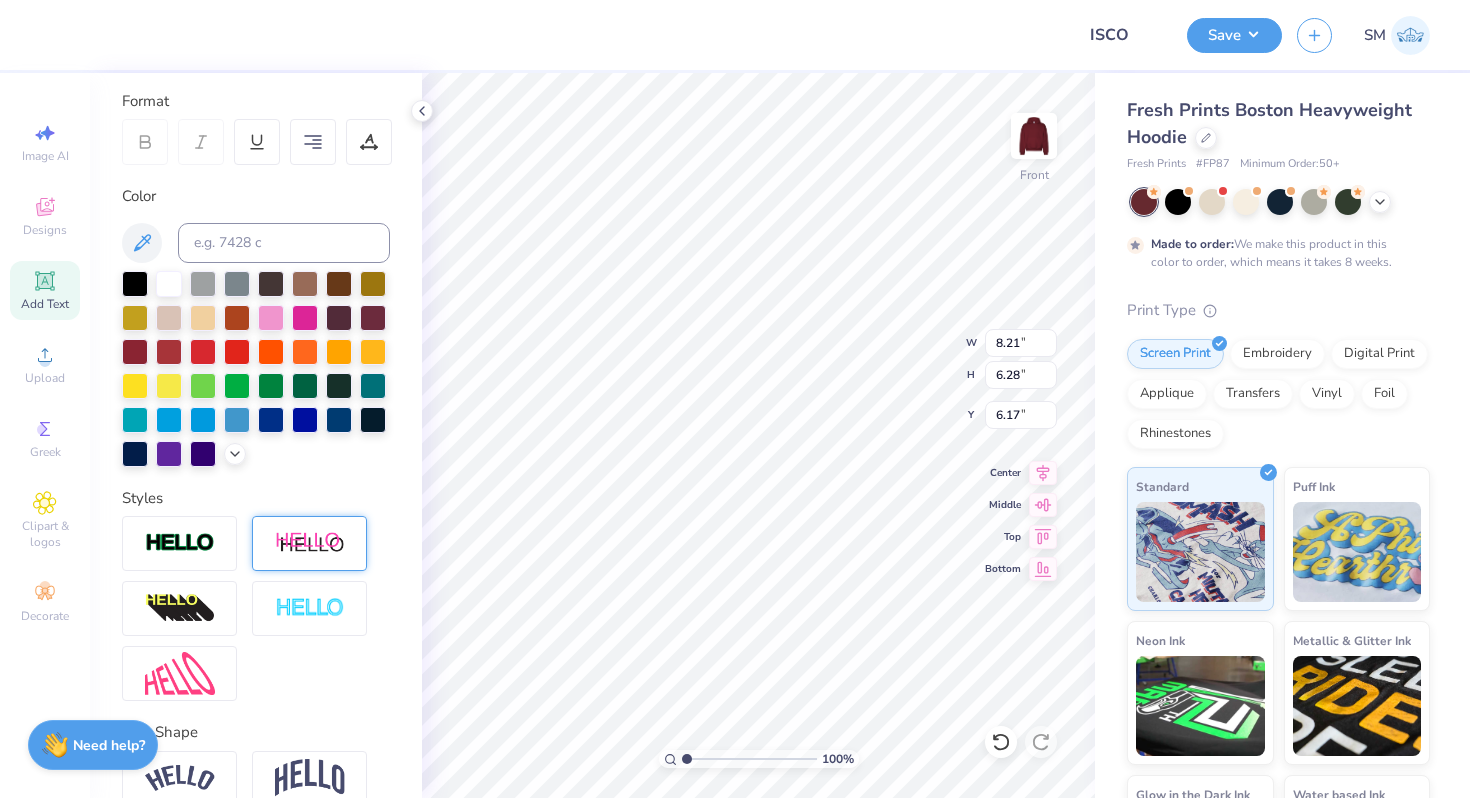 click at bounding box center (310, 543) 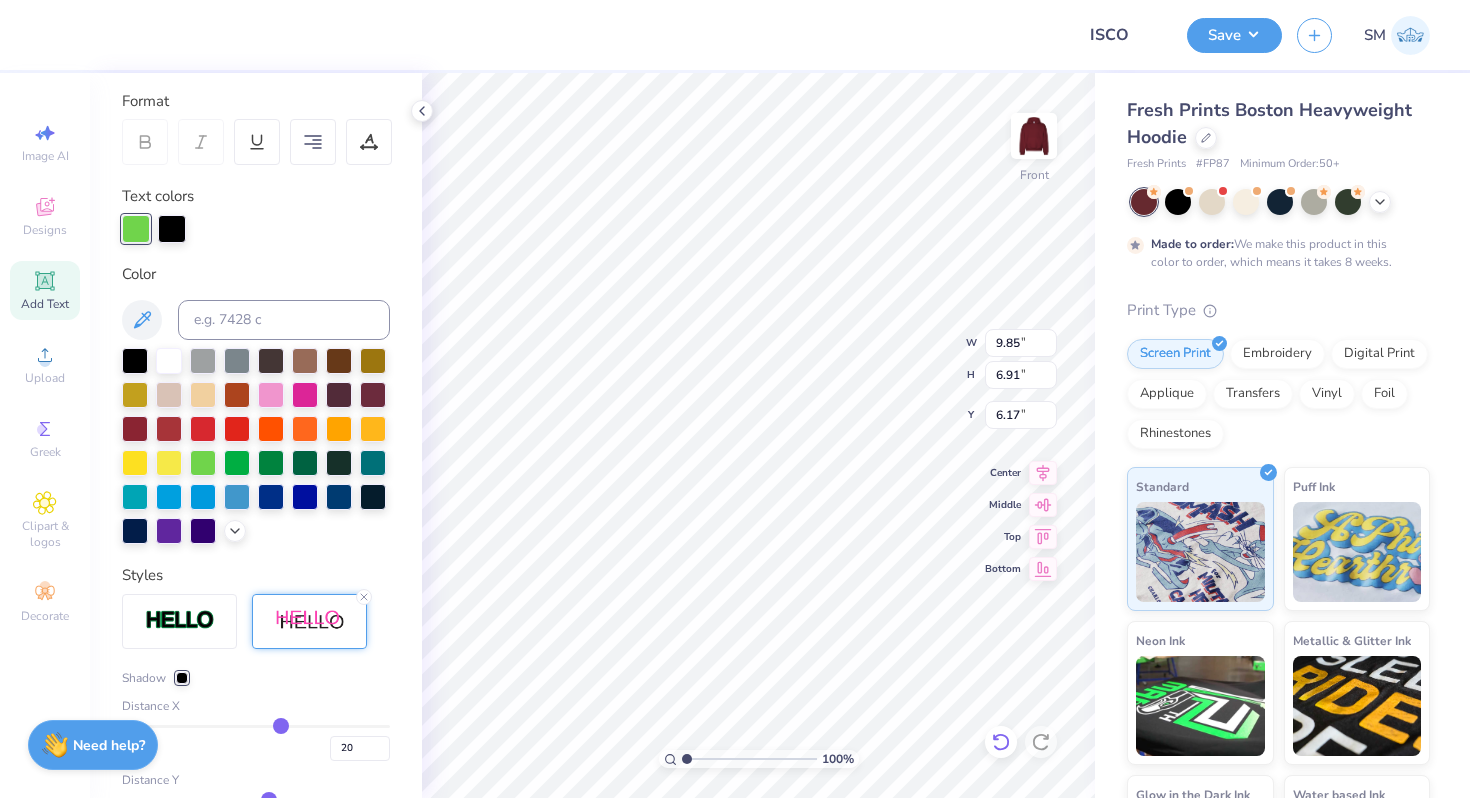 click 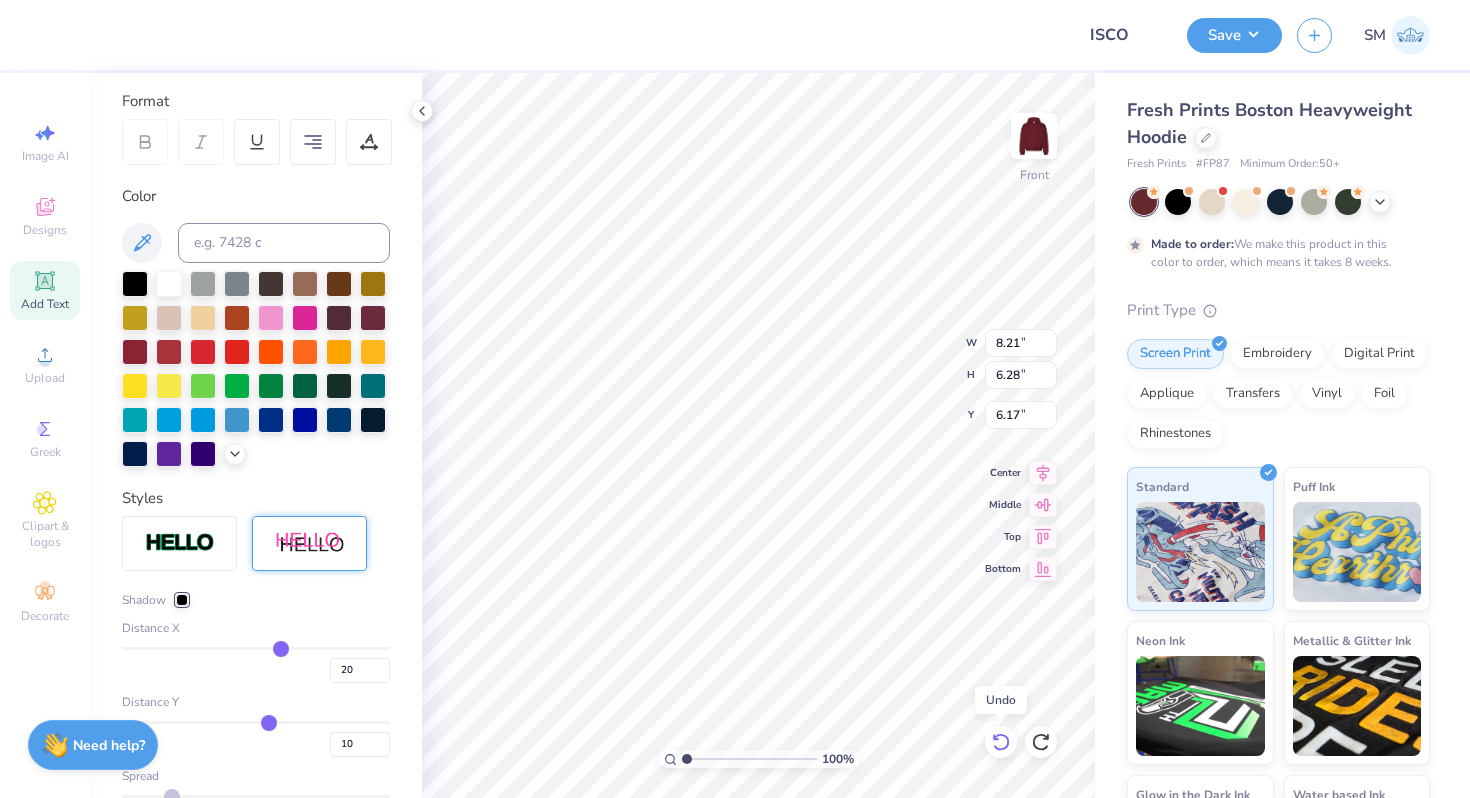 click 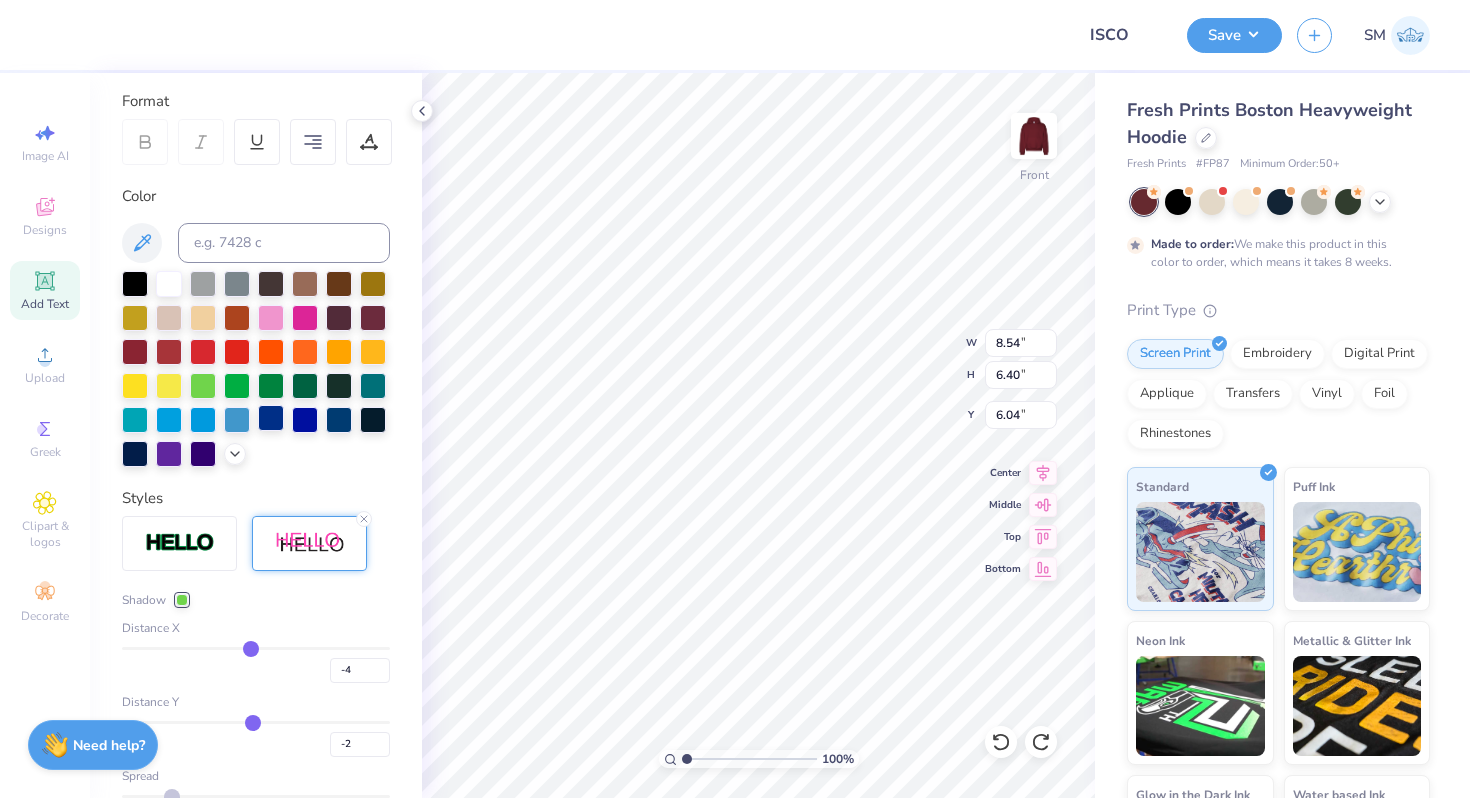 click at bounding box center (271, 418) 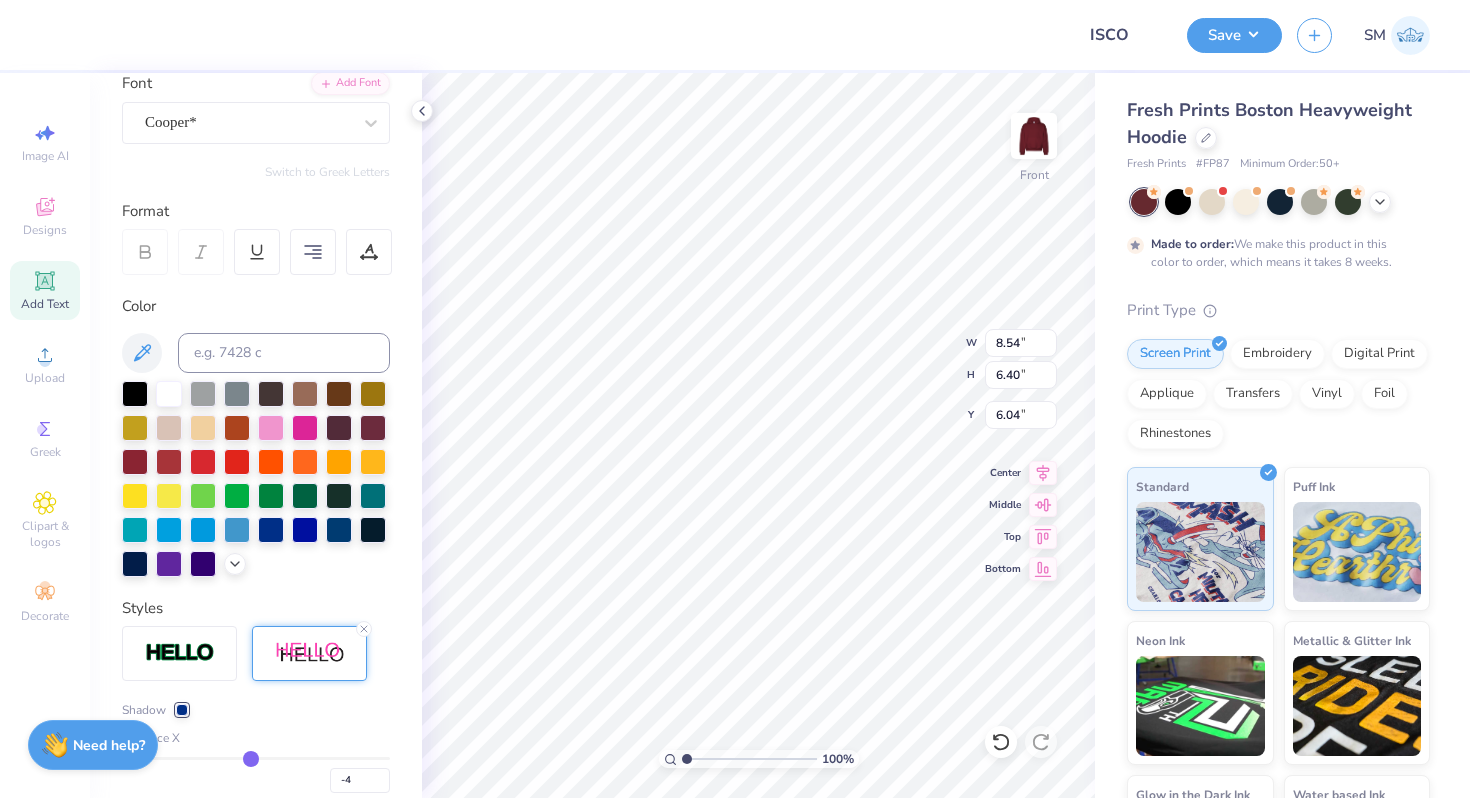 scroll, scrollTop: 203, scrollLeft: 0, axis: vertical 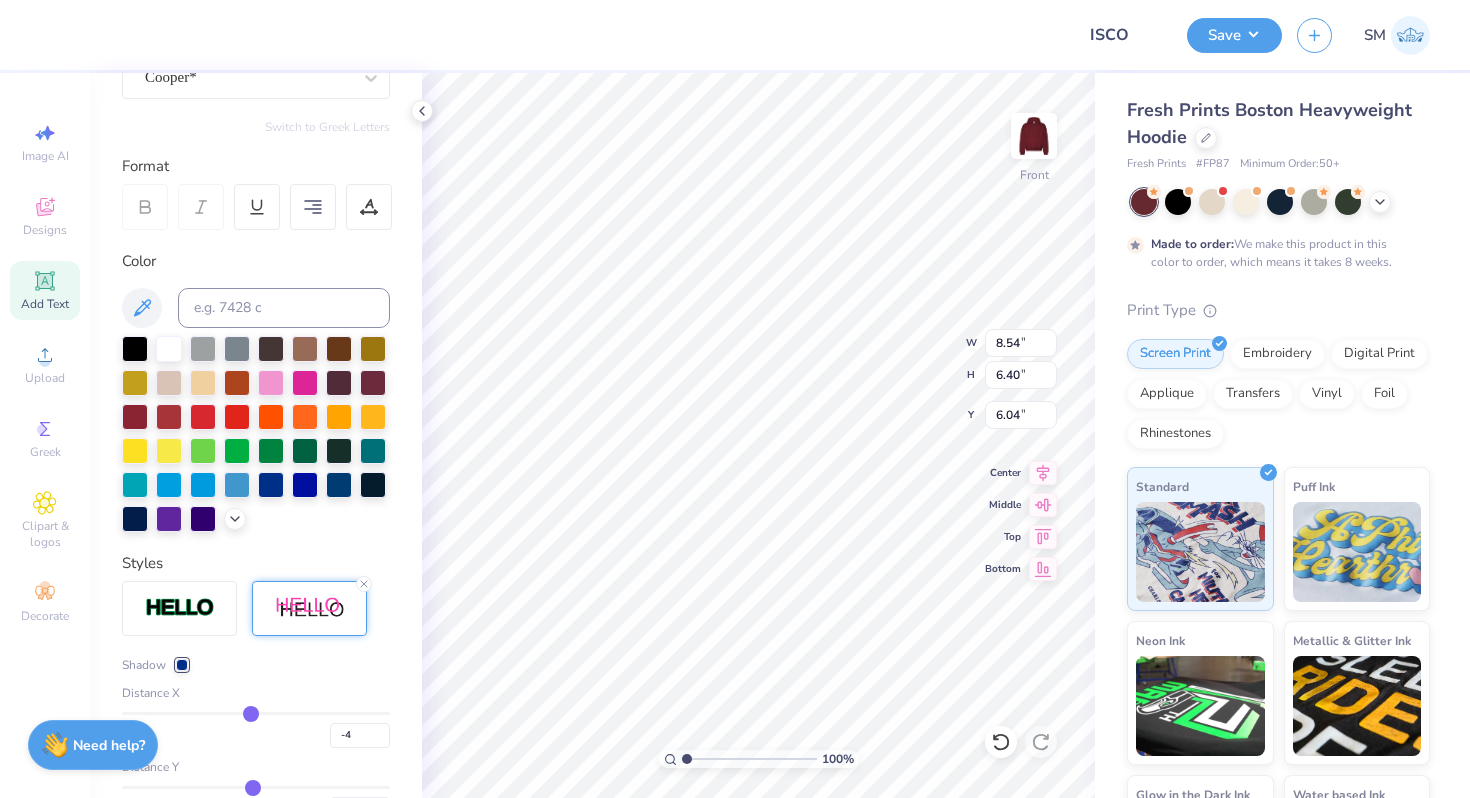 click at bounding box center [182, 665] 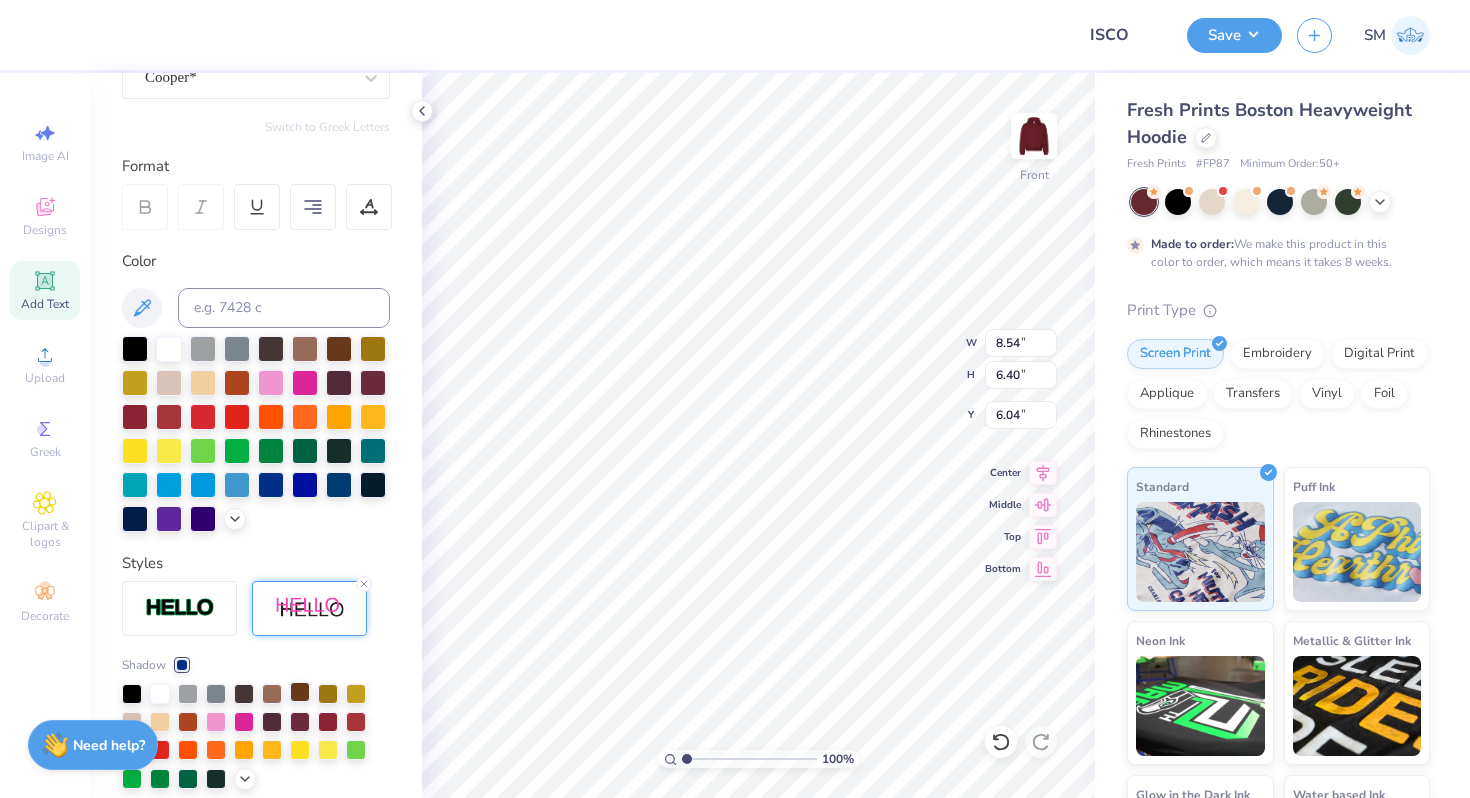 click at bounding box center (300, 692) 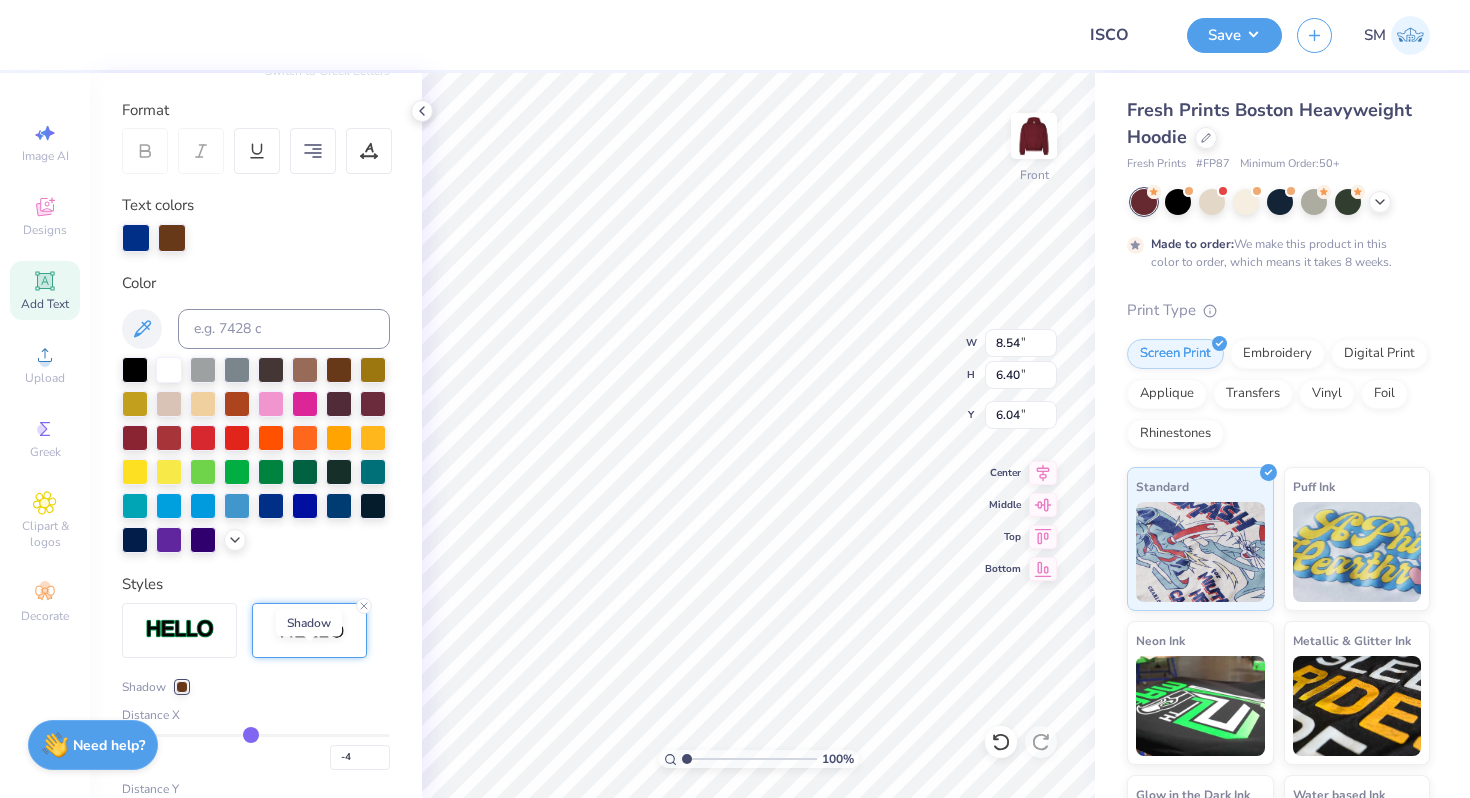 scroll, scrollTop: 268, scrollLeft: 0, axis: vertical 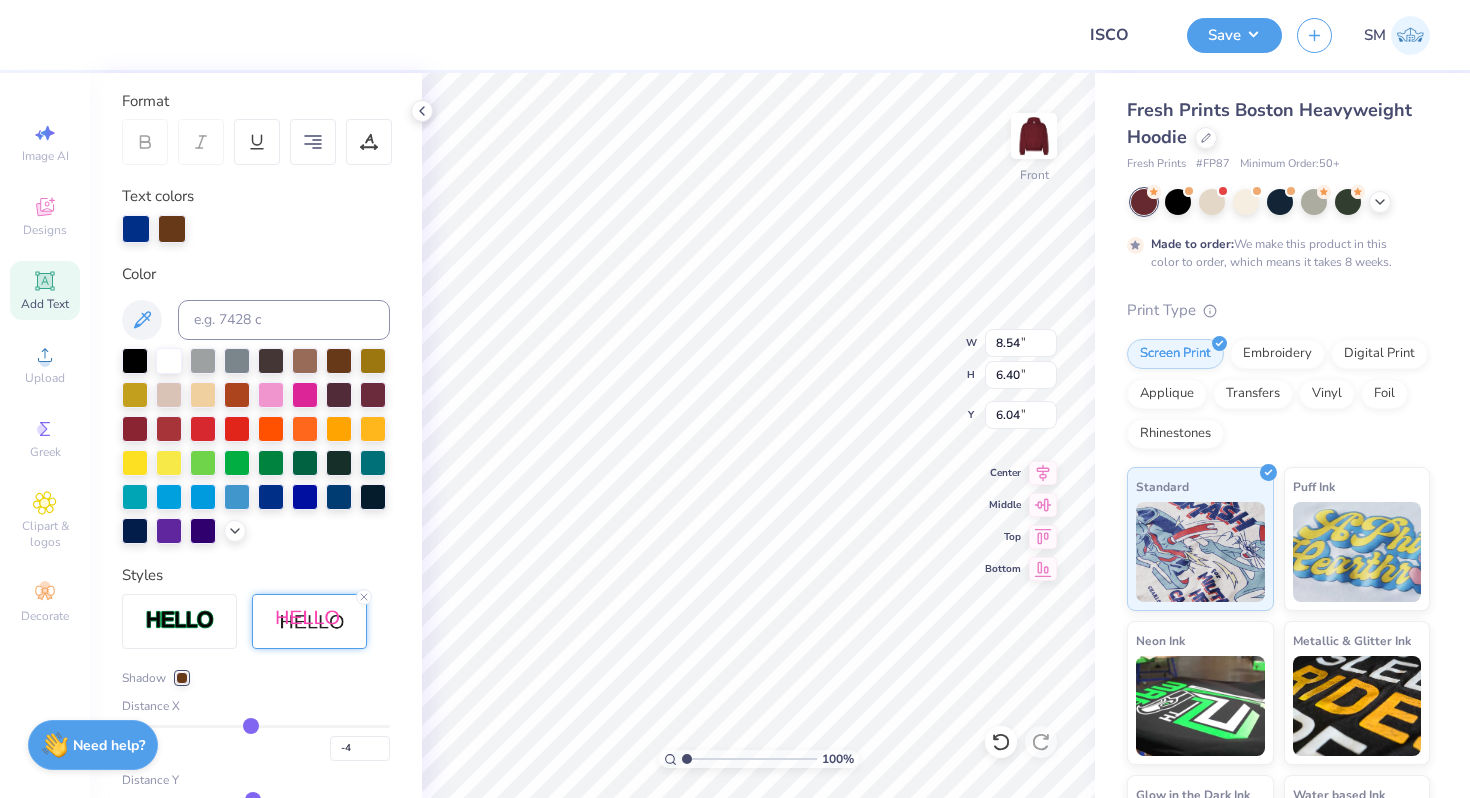 click at bounding box center [182, 678] 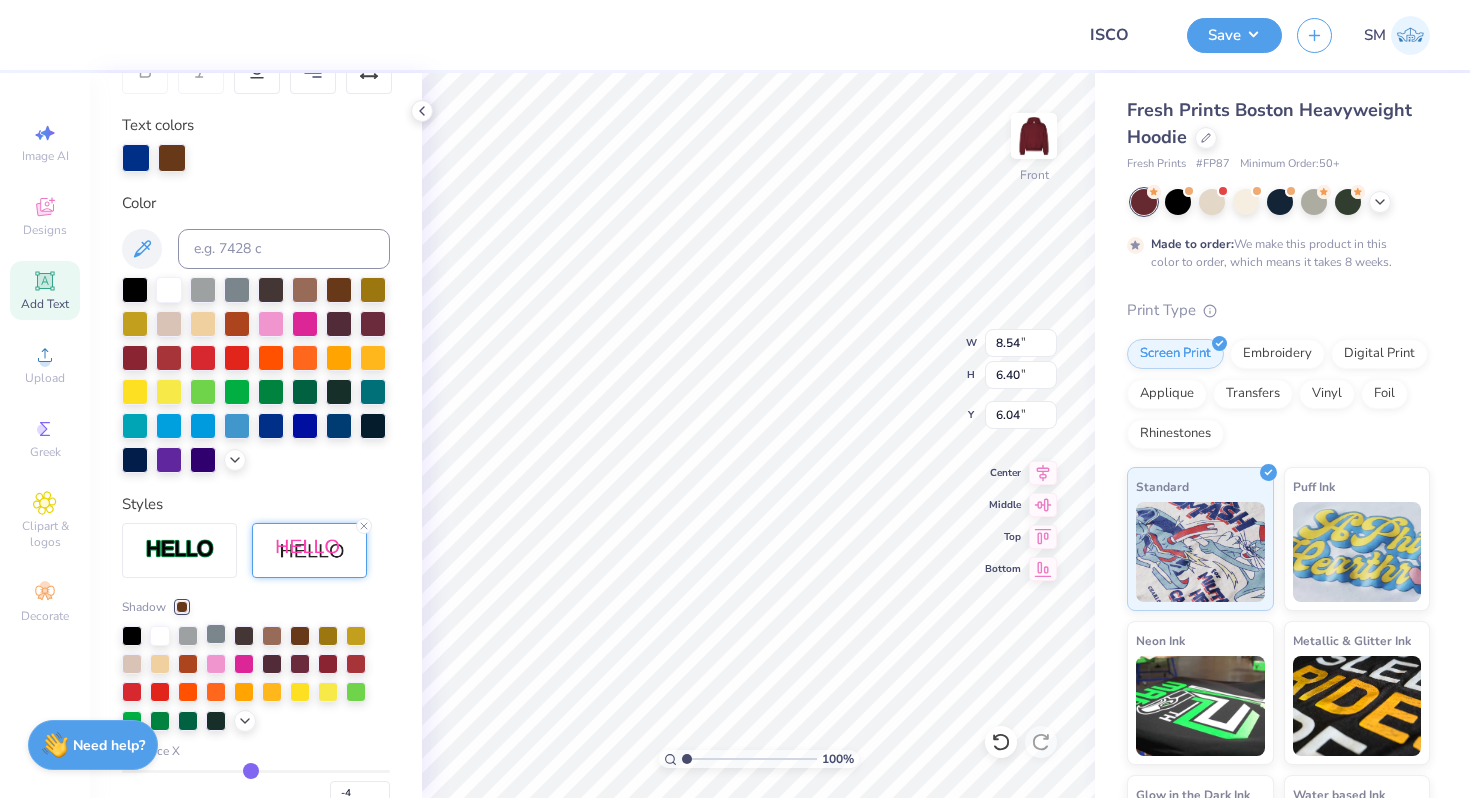 scroll, scrollTop: 358, scrollLeft: 0, axis: vertical 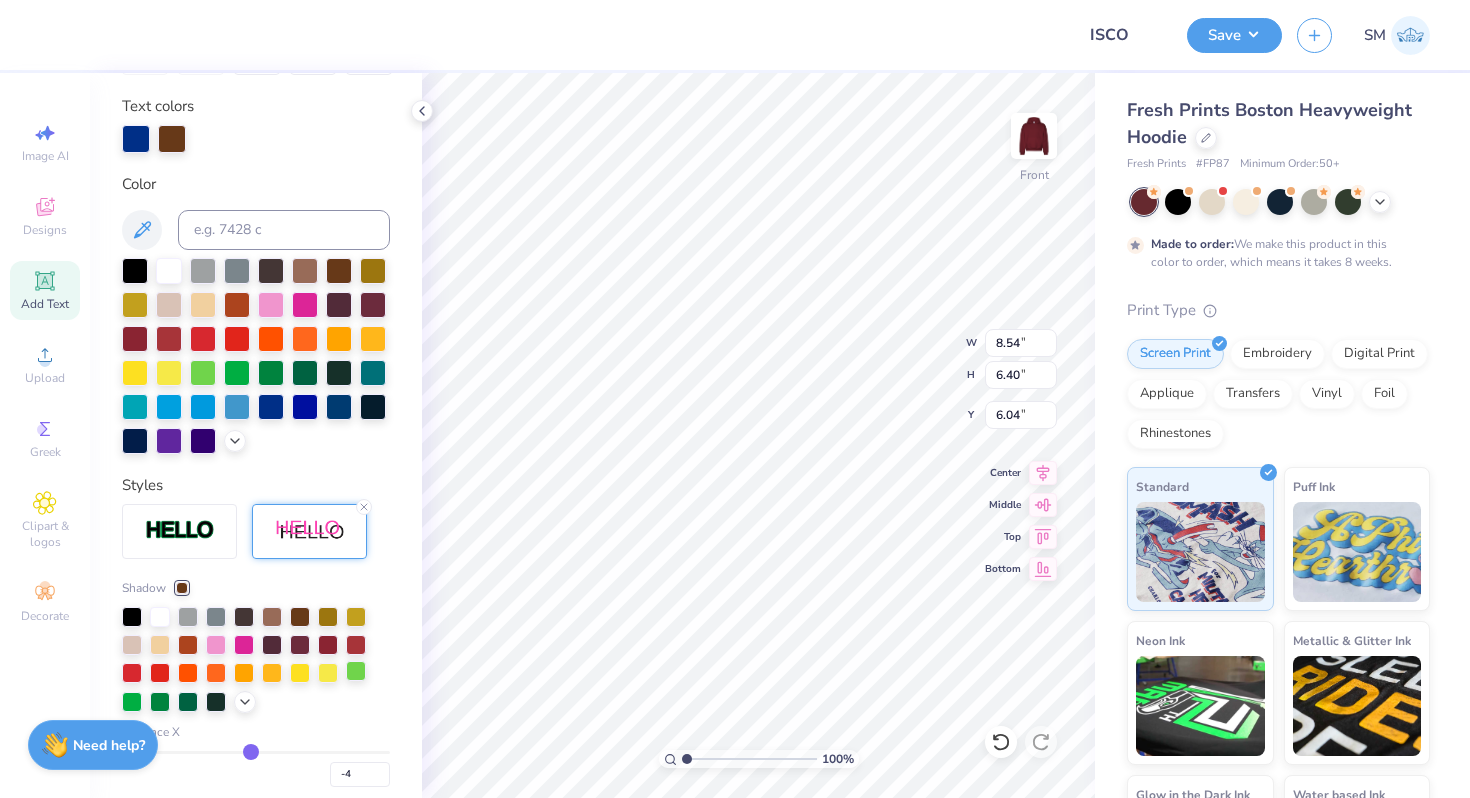 click at bounding box center [356, 671] 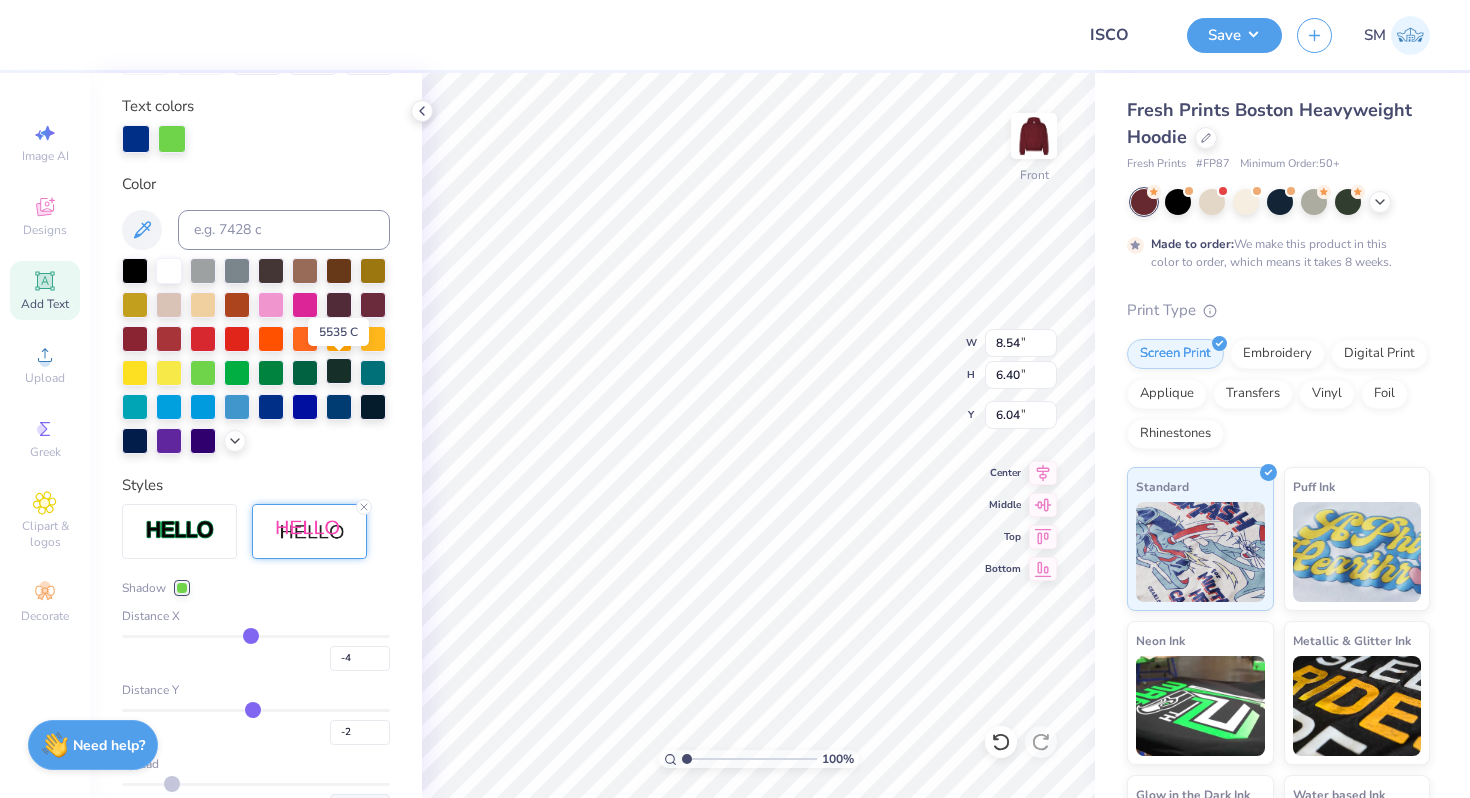 click at bounding box center [339, 371] 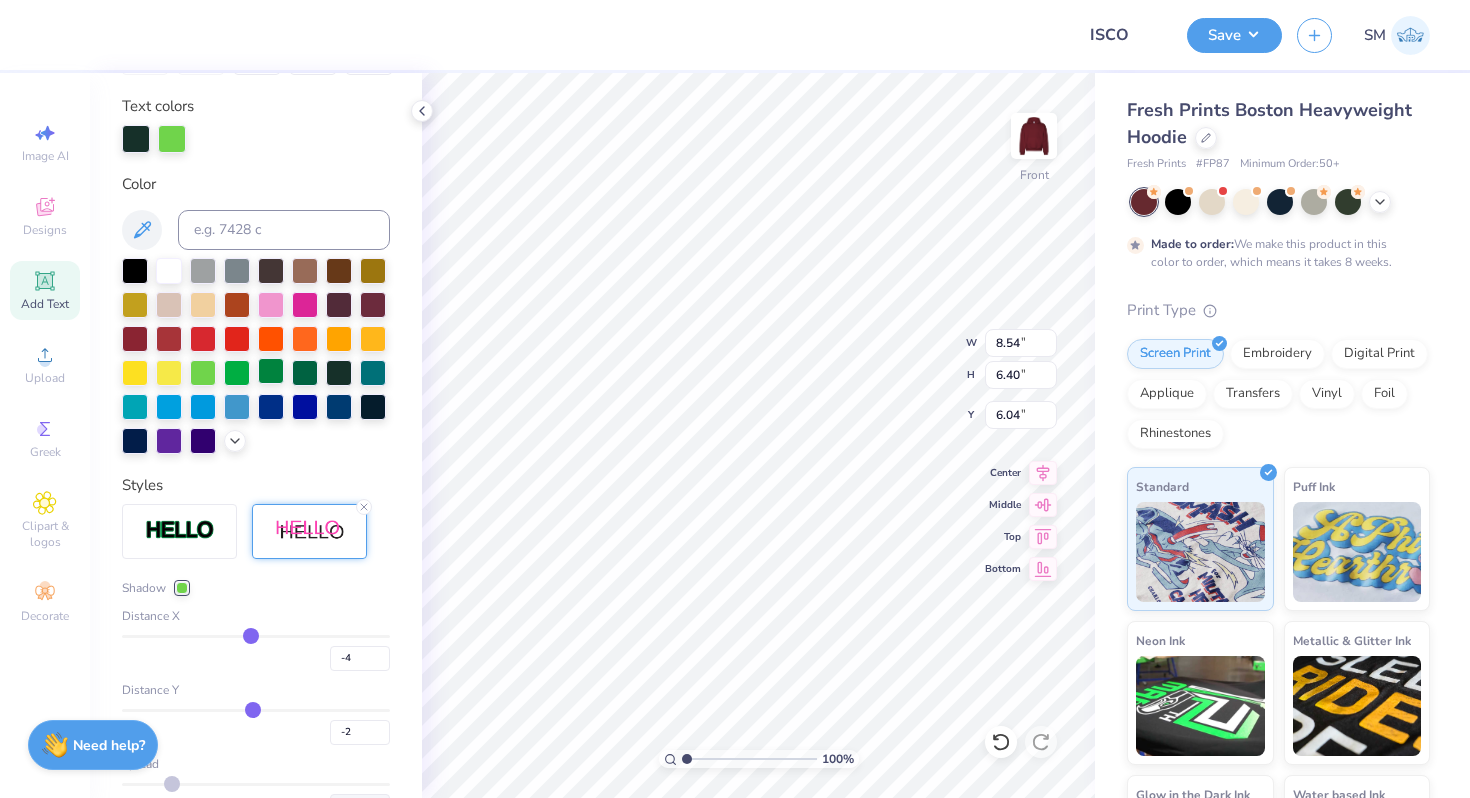 click at bounding box center [271, 371] 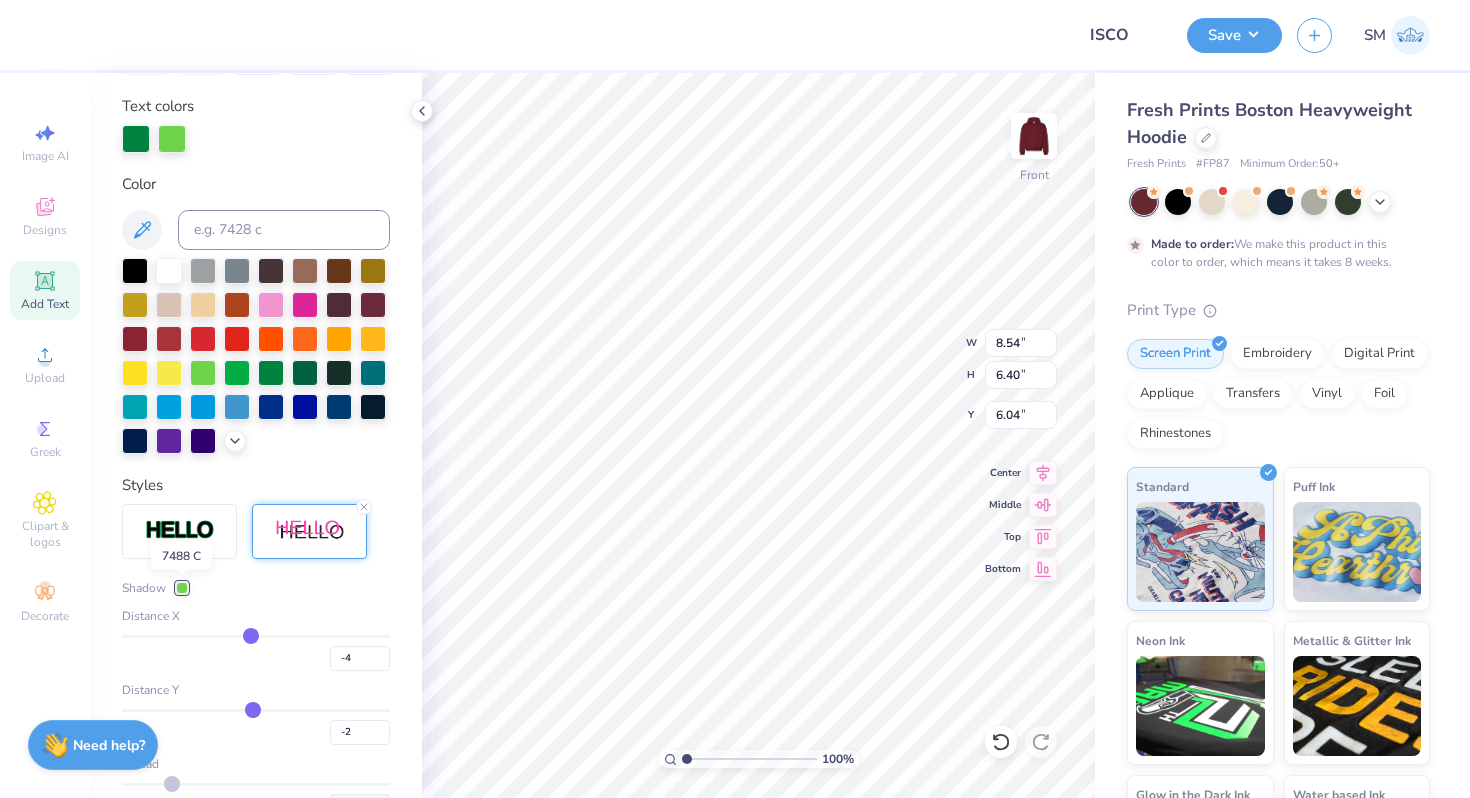 click at bounding box center [182, 588] 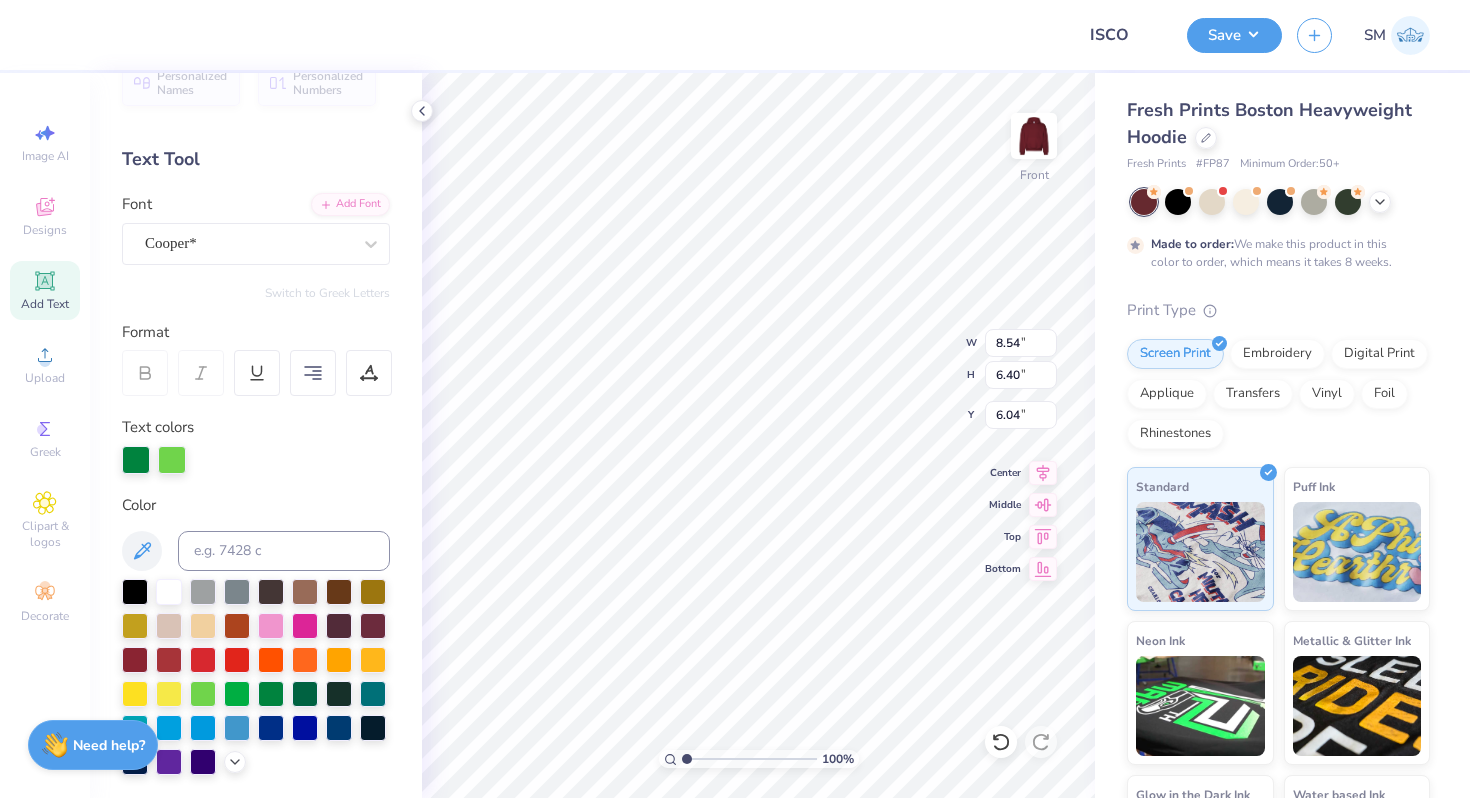 scroll, scrollTop: 0, scrollLeft: 0, axis: both 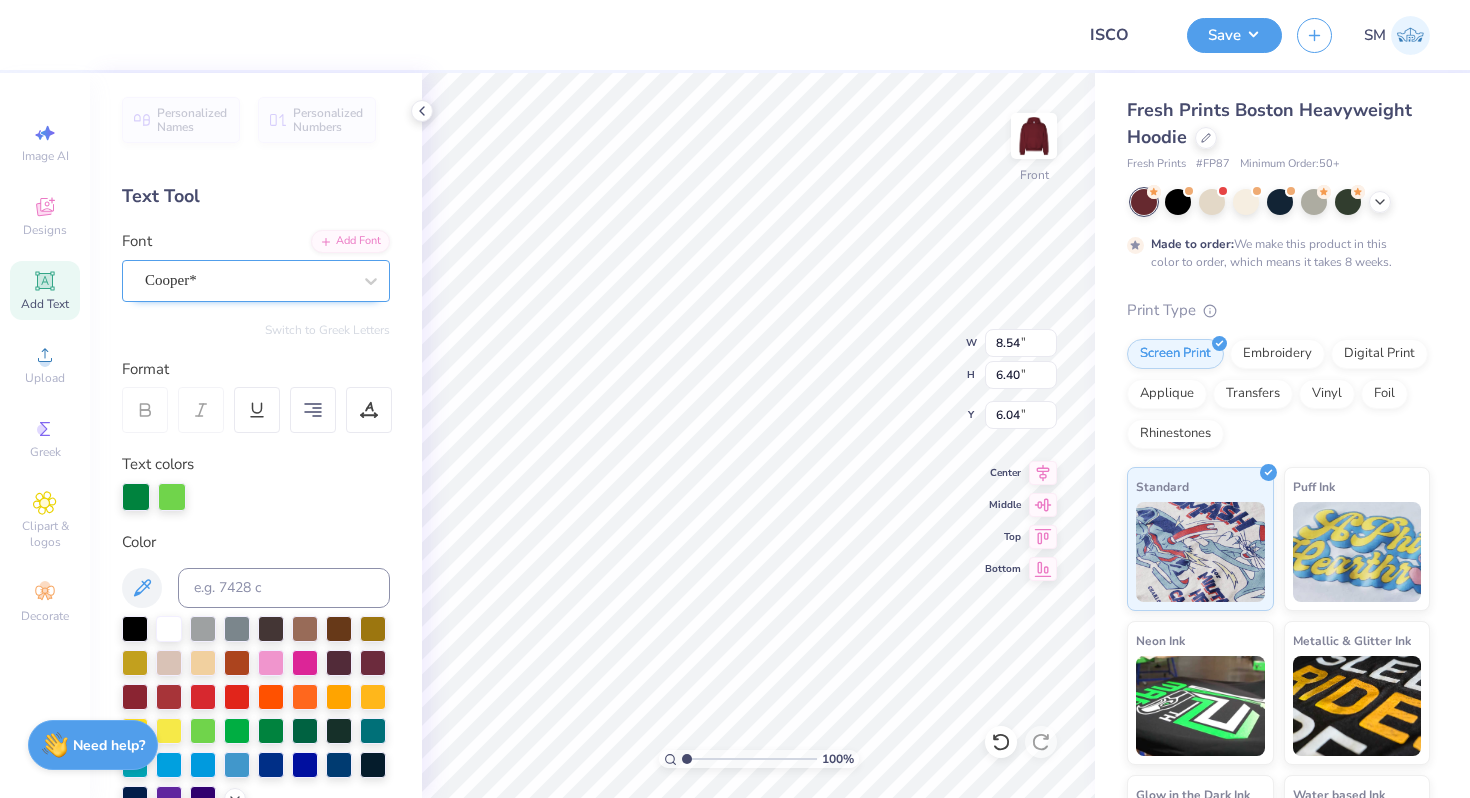 click on "Cooper*" at bounding box center (256, 281) 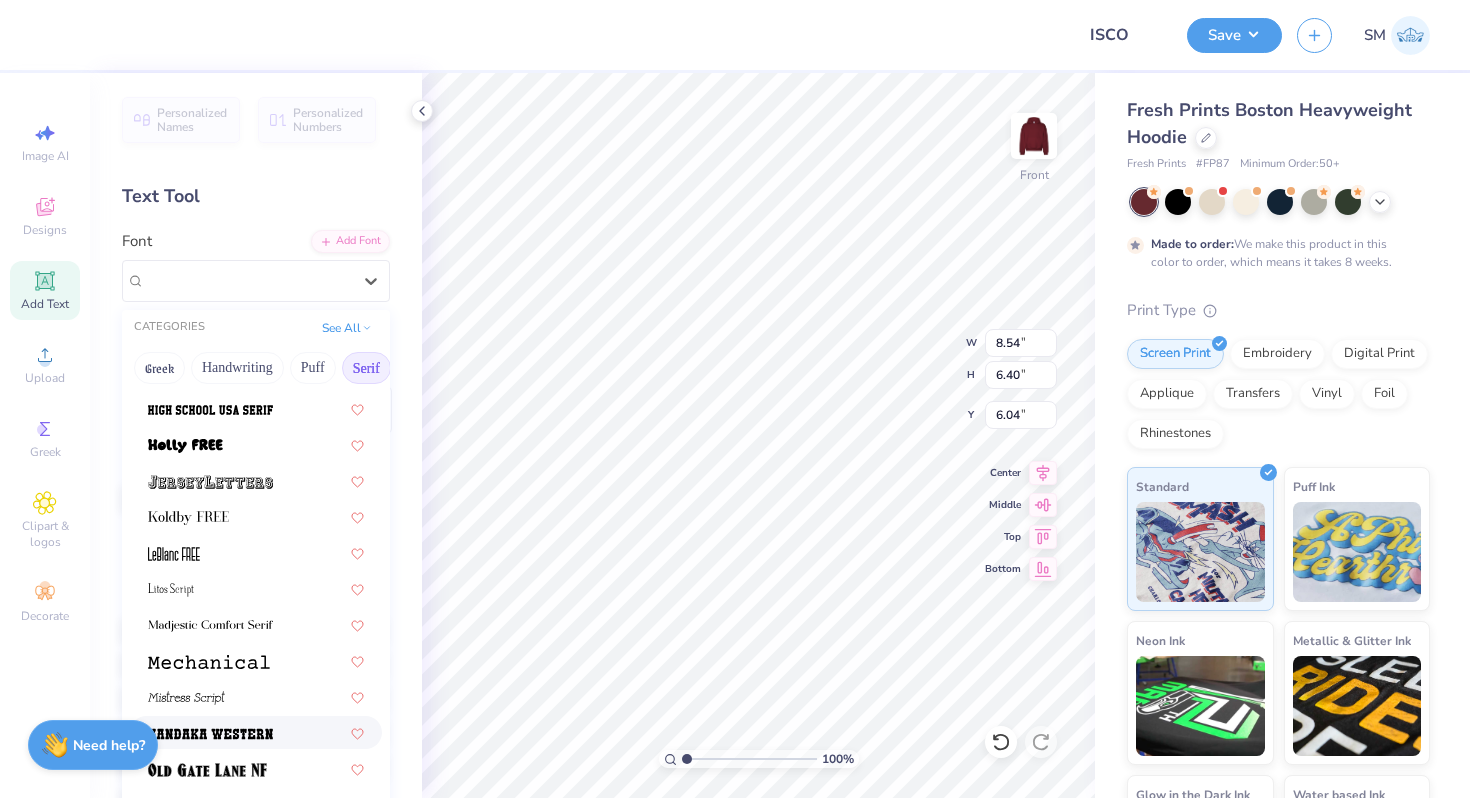 scroll, scrollTop: 1726, scrollLeft: 0, axis: vertical 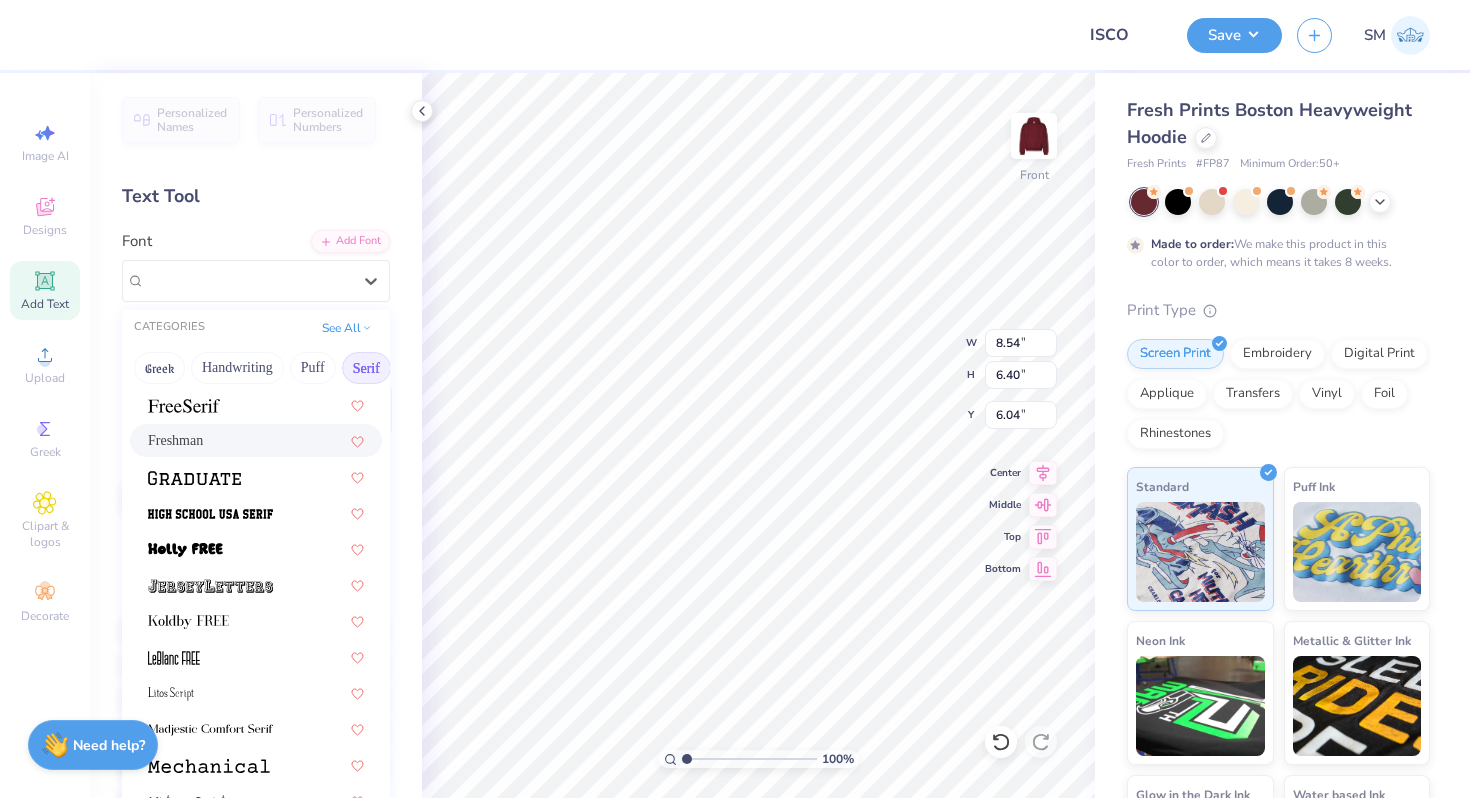 click on "Freshman" at bounding box center [256, 440] 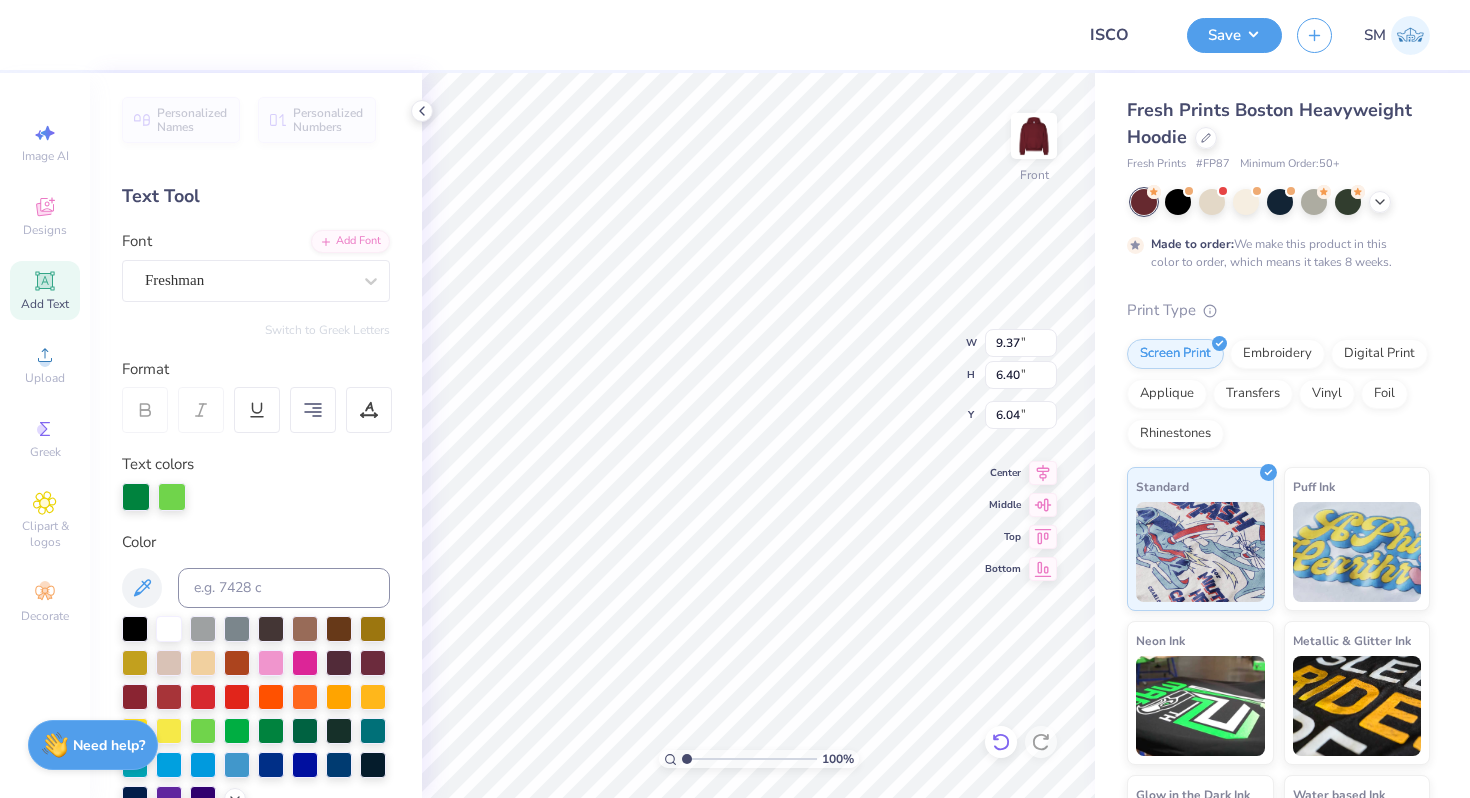 click 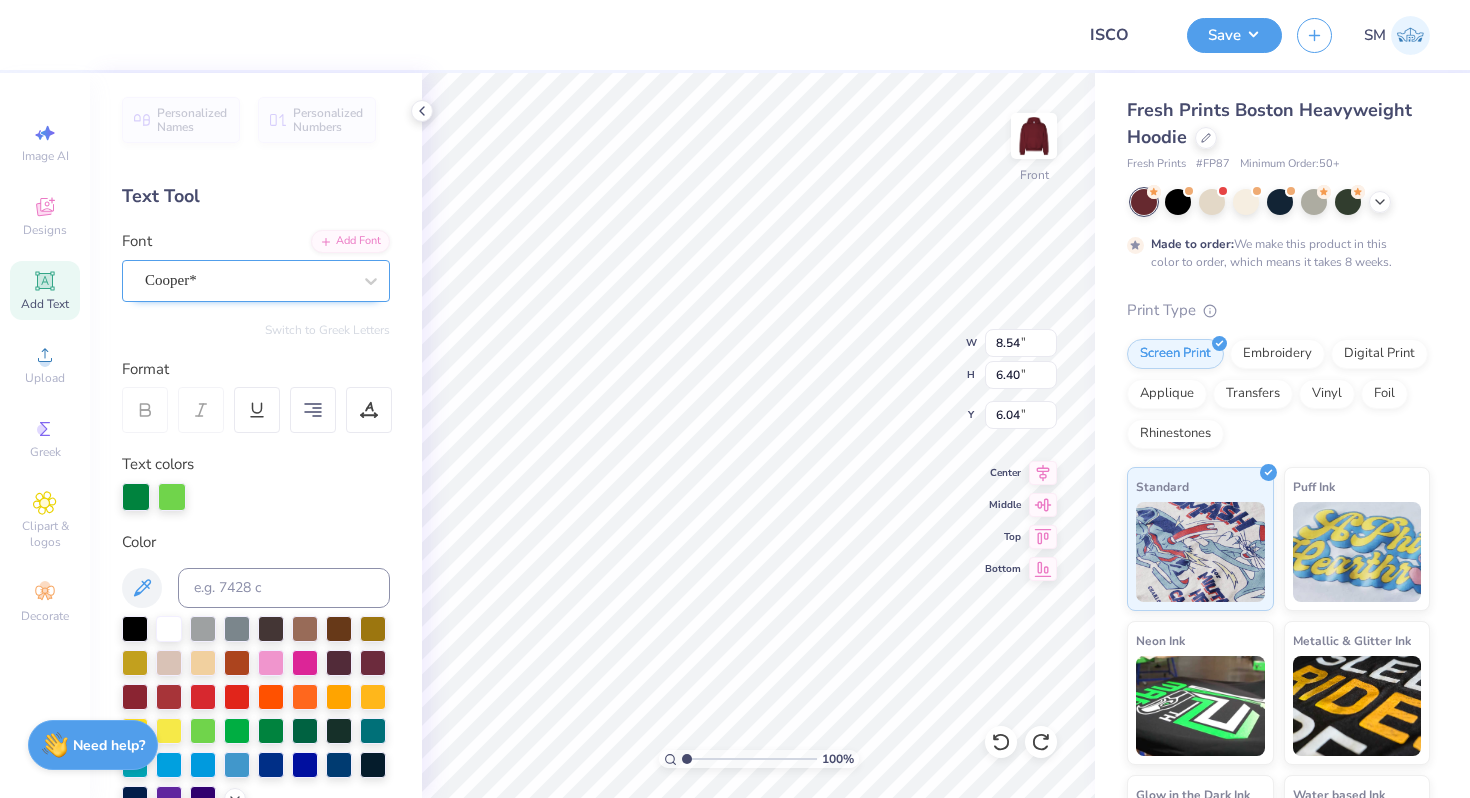 click at bounding box center [248, 280] 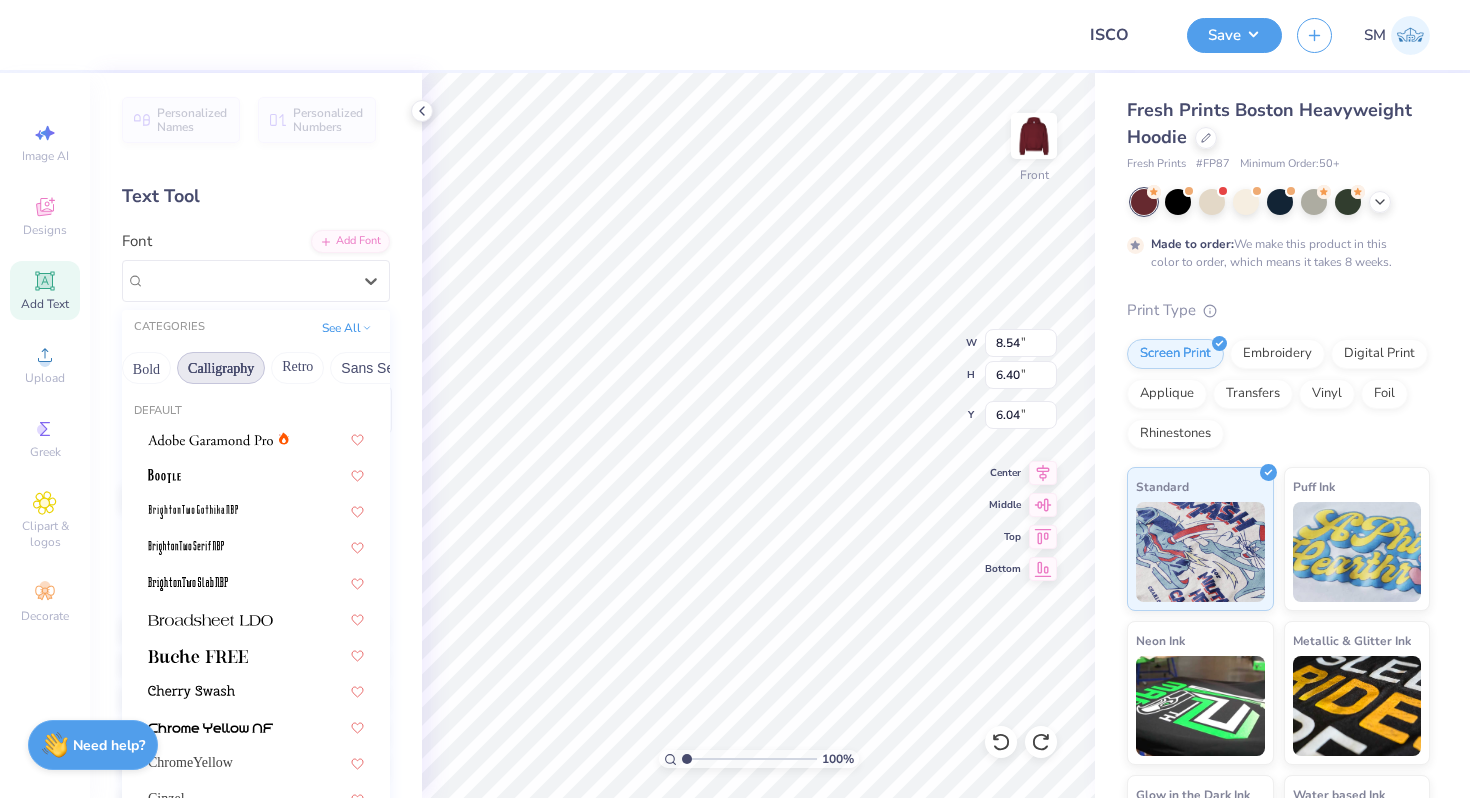 scroll, scrollTop: 0, scrollLeft: 295, axis: horizontal 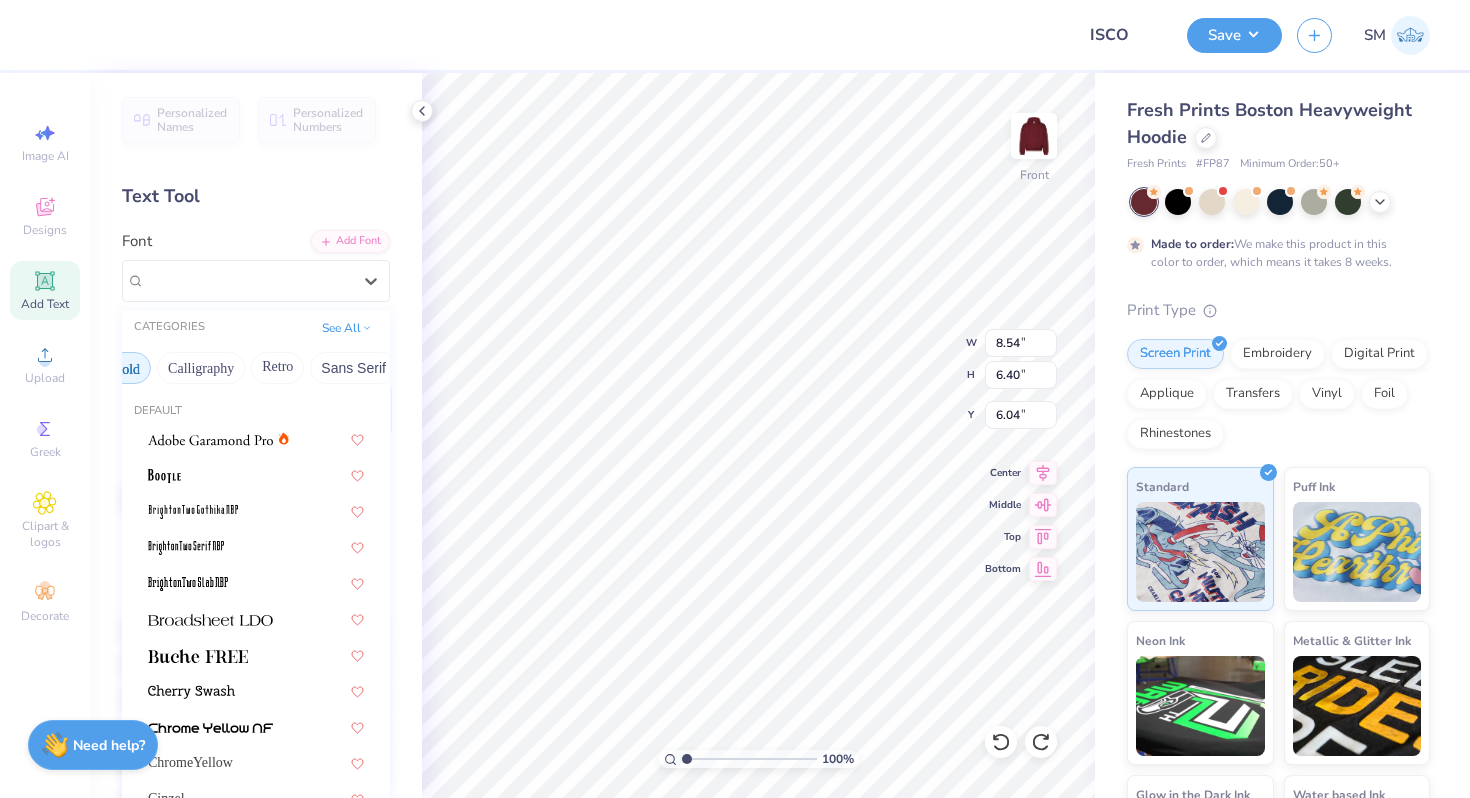 click on "Bold" at bounding box center [126, 368] 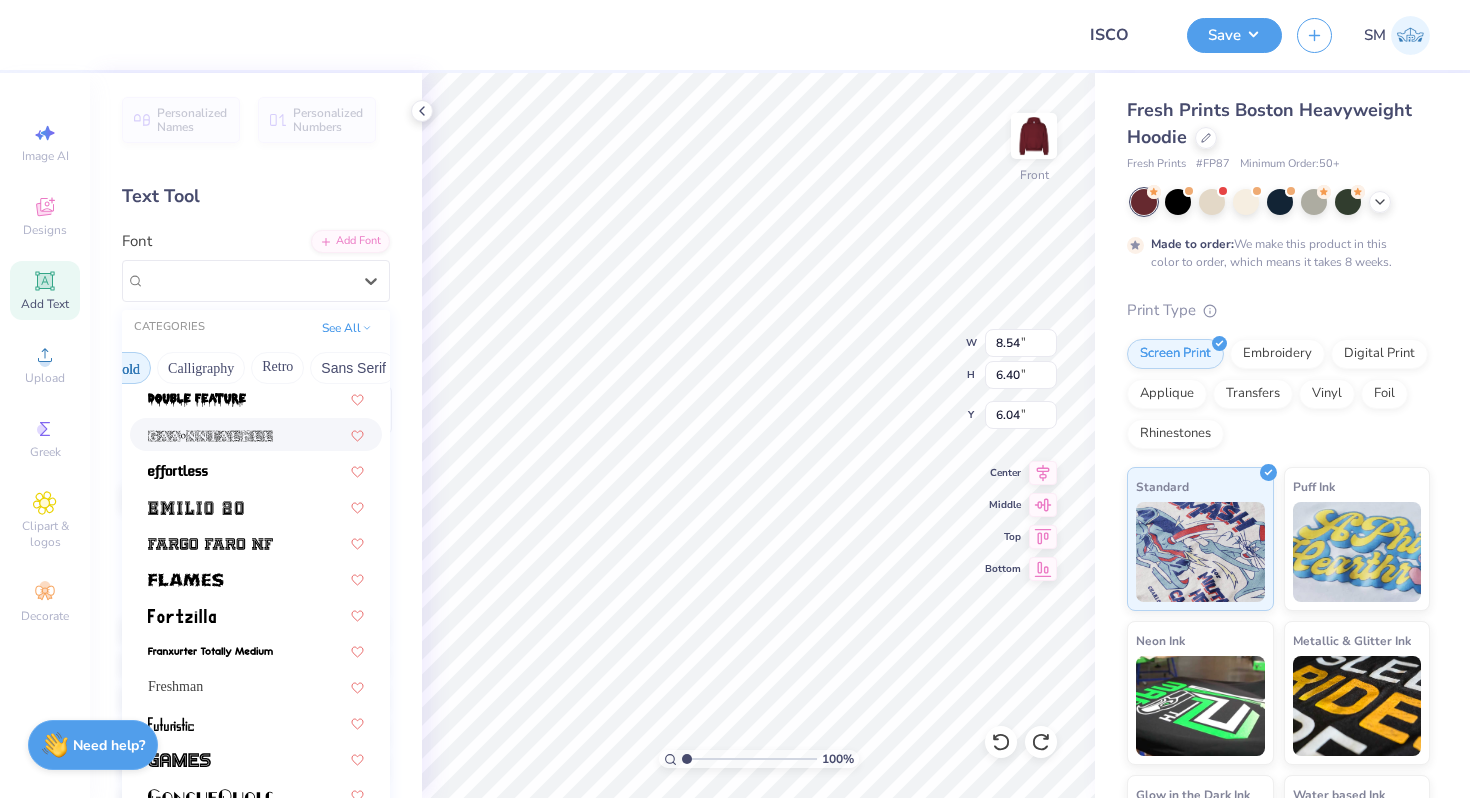 scroll, scrollTop: 478, scrollLeft: 0, axis: vertical 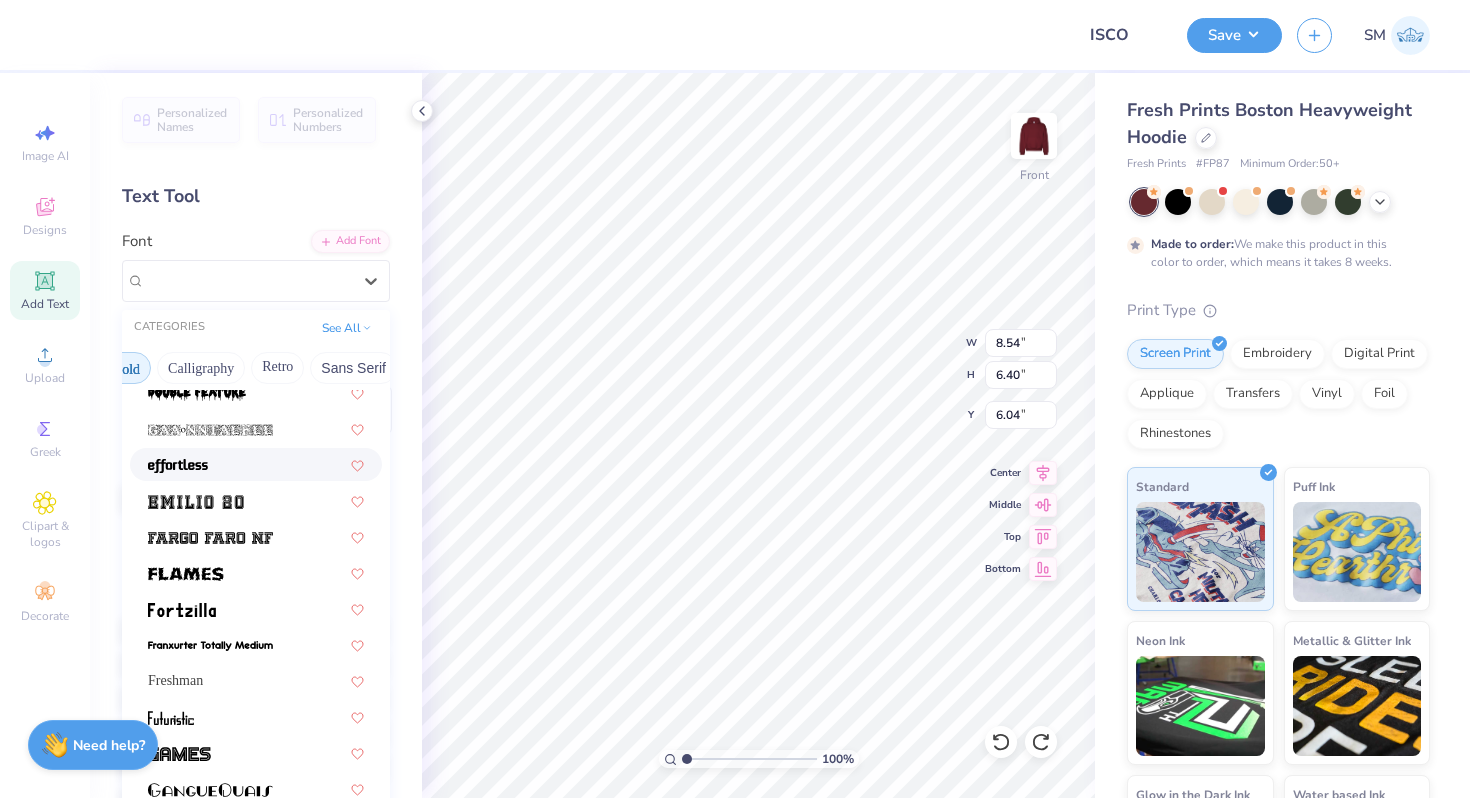 click at bounding box center [256, 464] 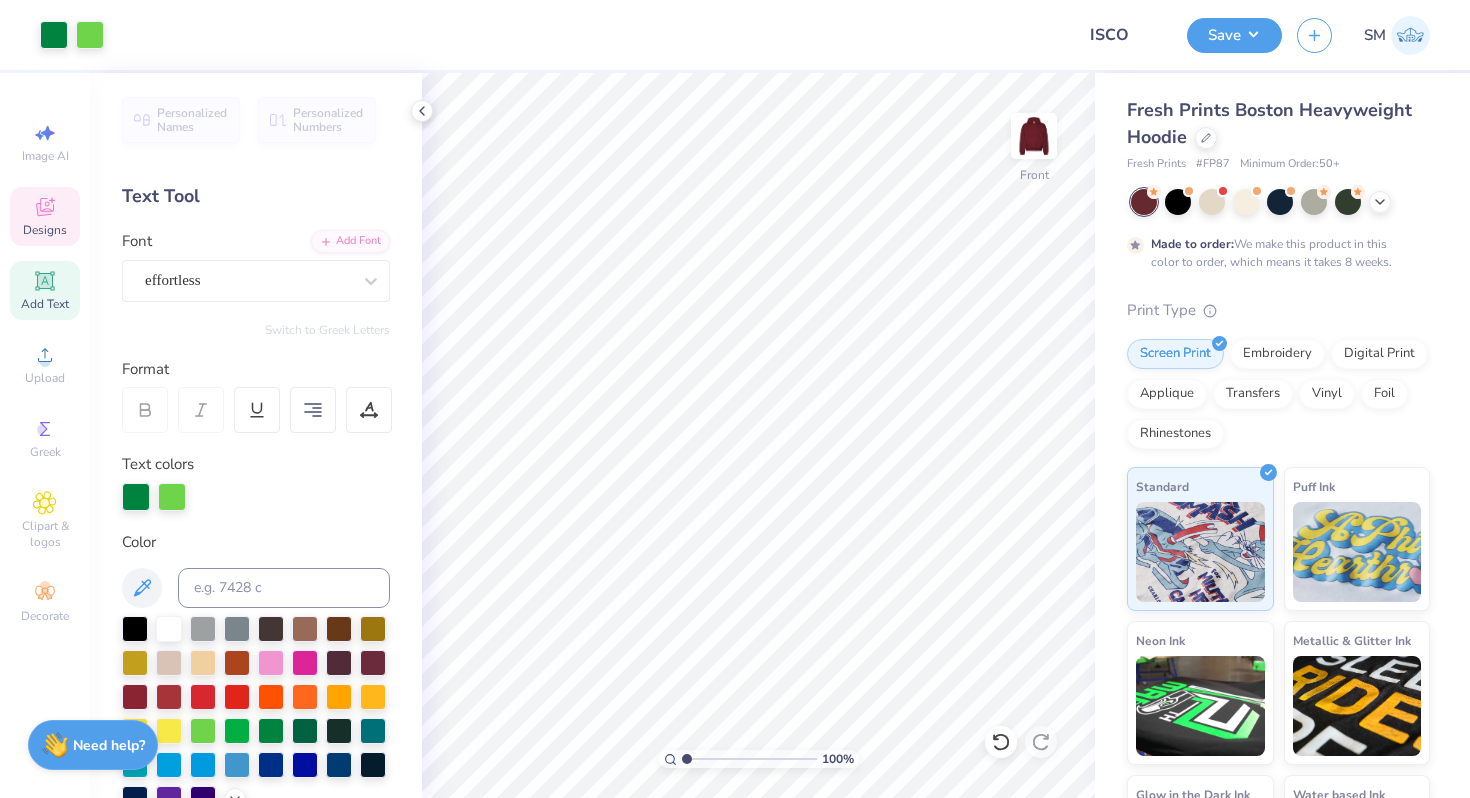 click on "Designs" at bounding box center (45, 230) 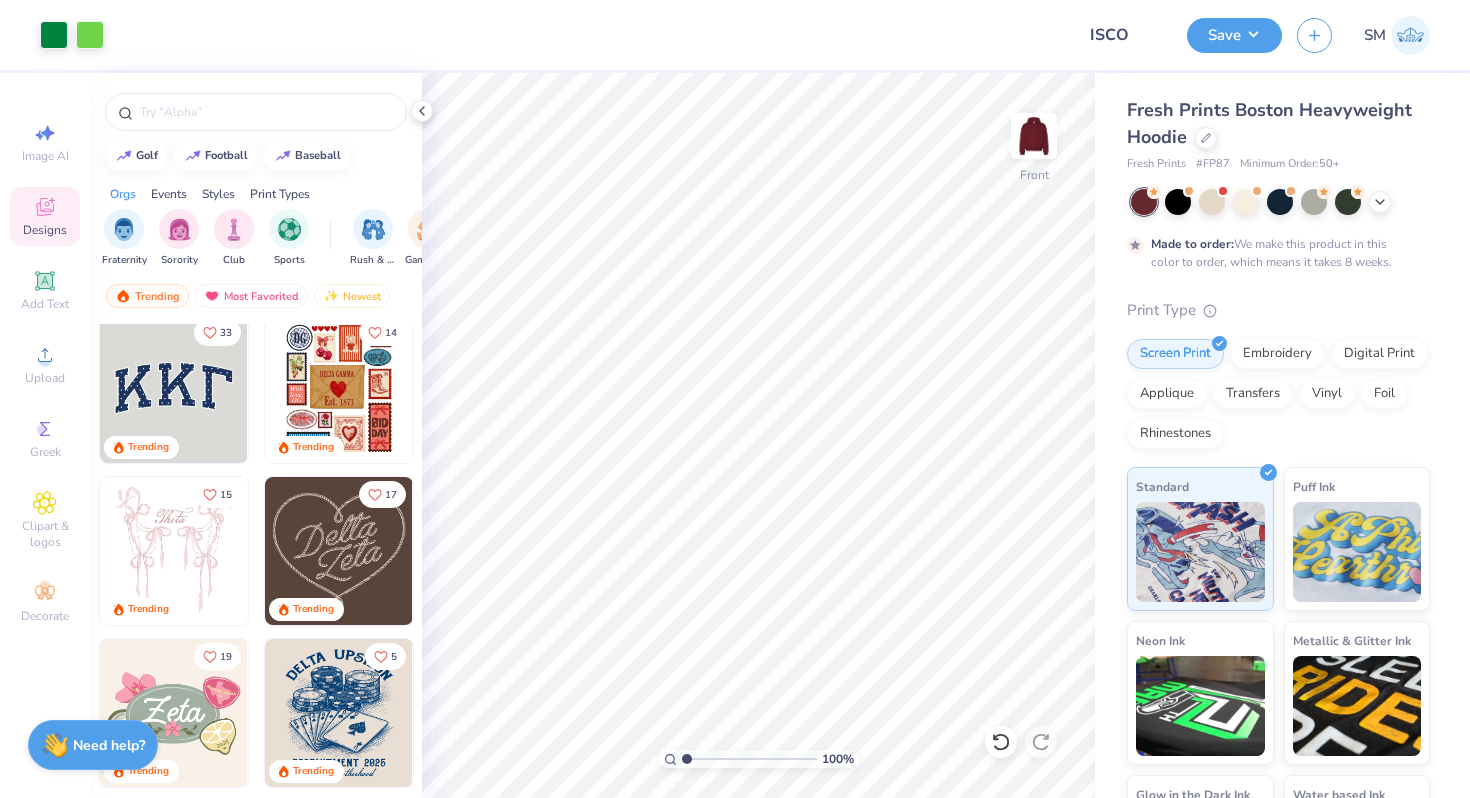 scroll, scrollTop: 448, scrollLeft: 0, axis: vertical 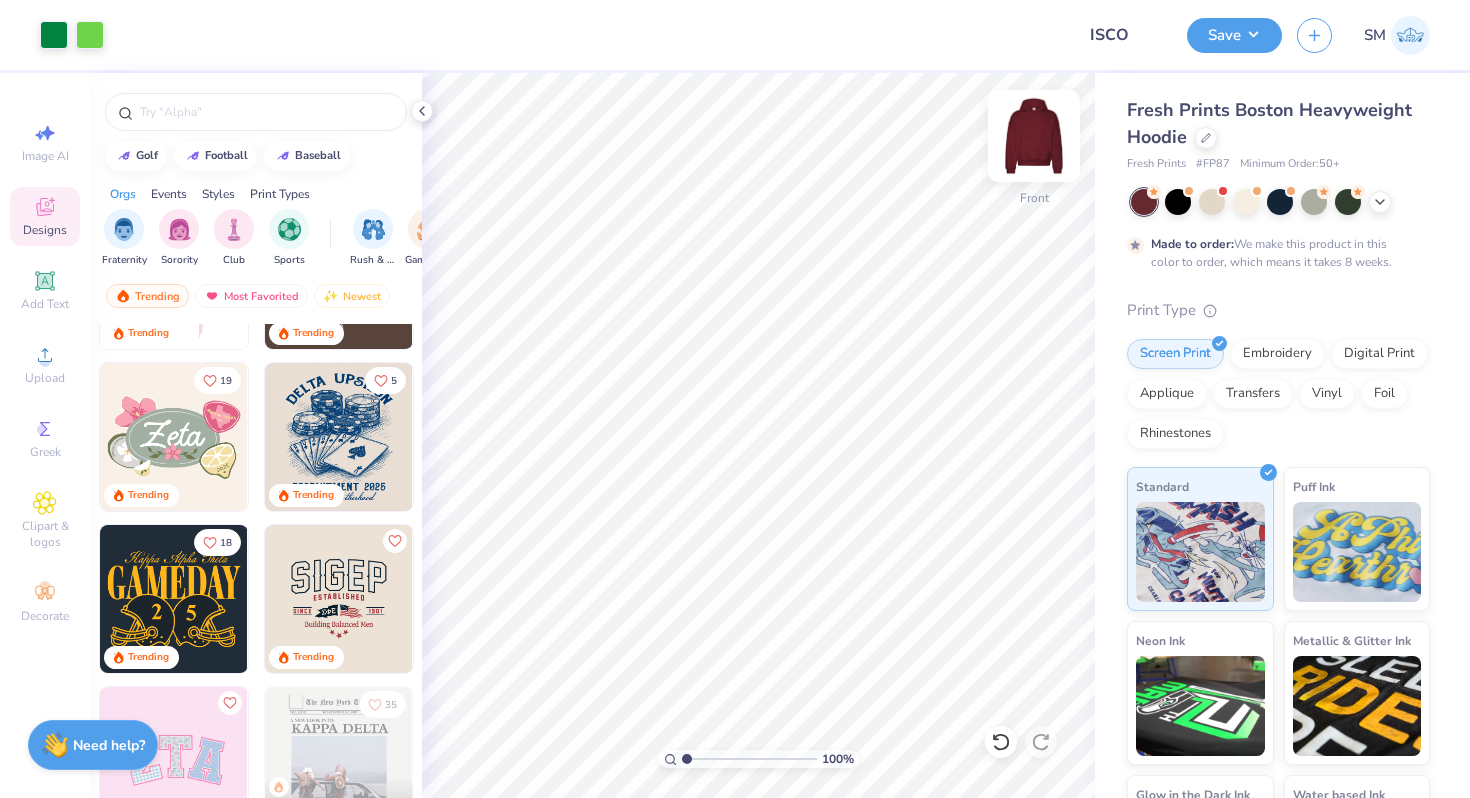 click at bounding box center (1034, 136) 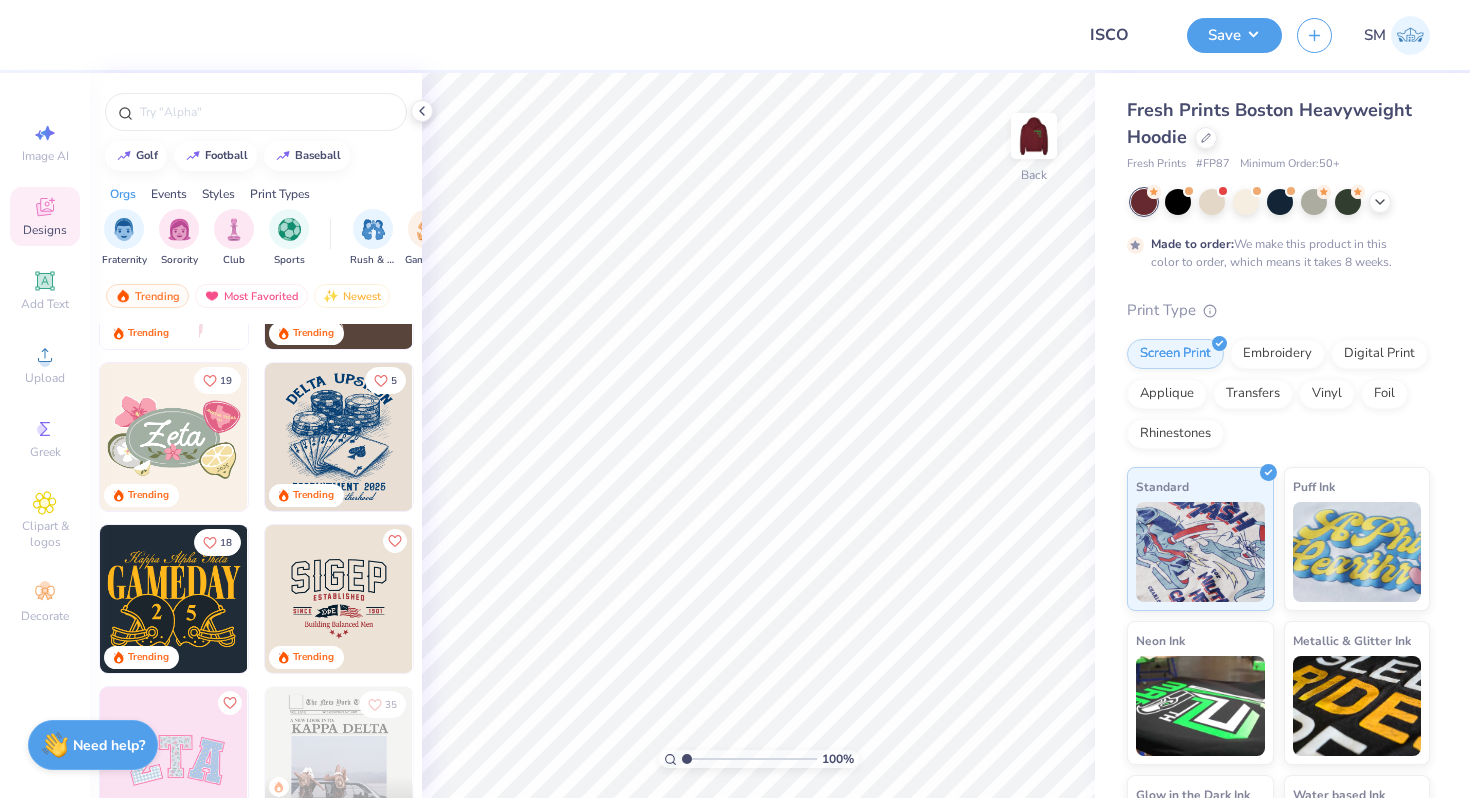 click at bounding box center (1034, 136) 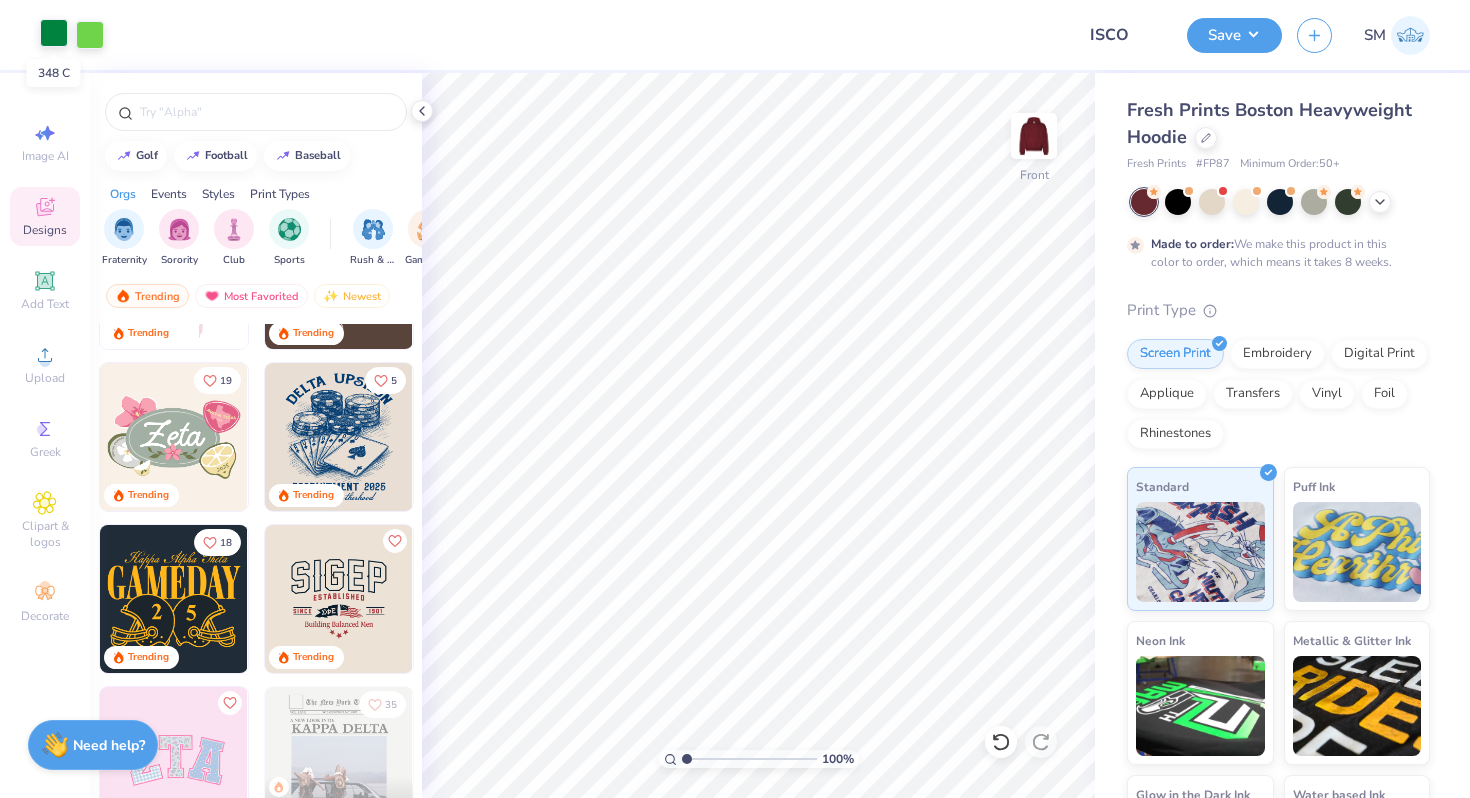 click at bounding box center [54, 33] 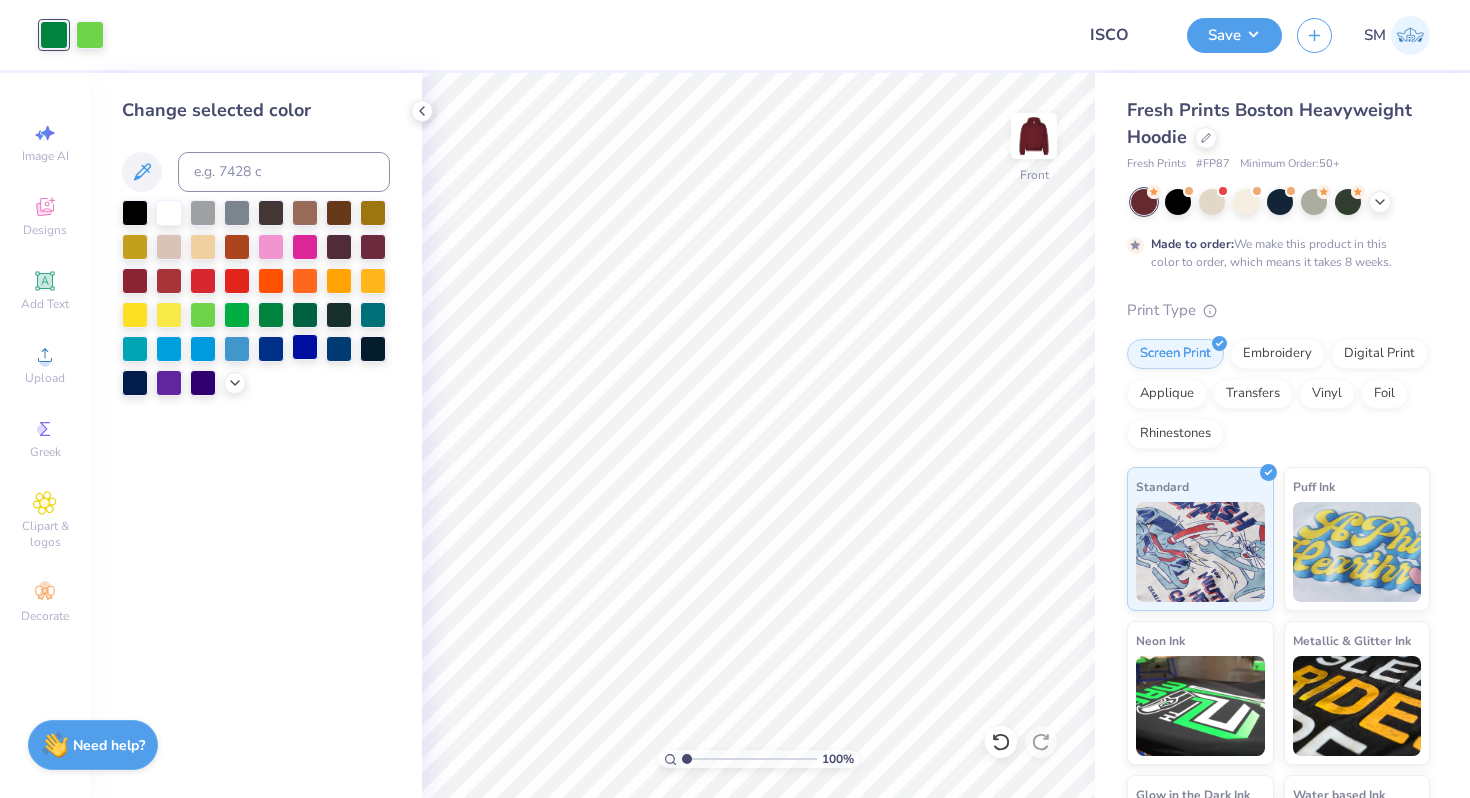 click at bounding box center [305, 347] 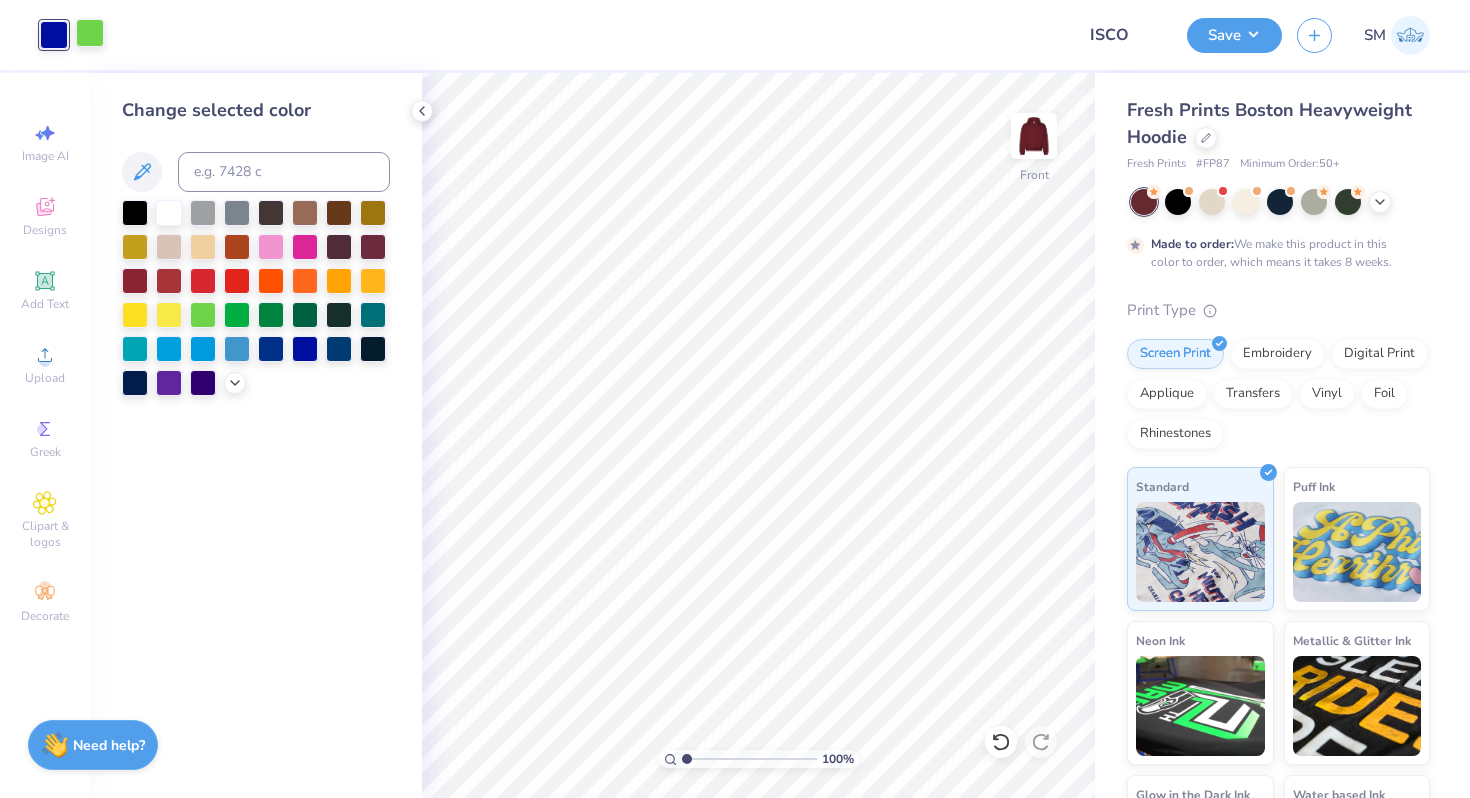 click at bounding box center (90, 33) 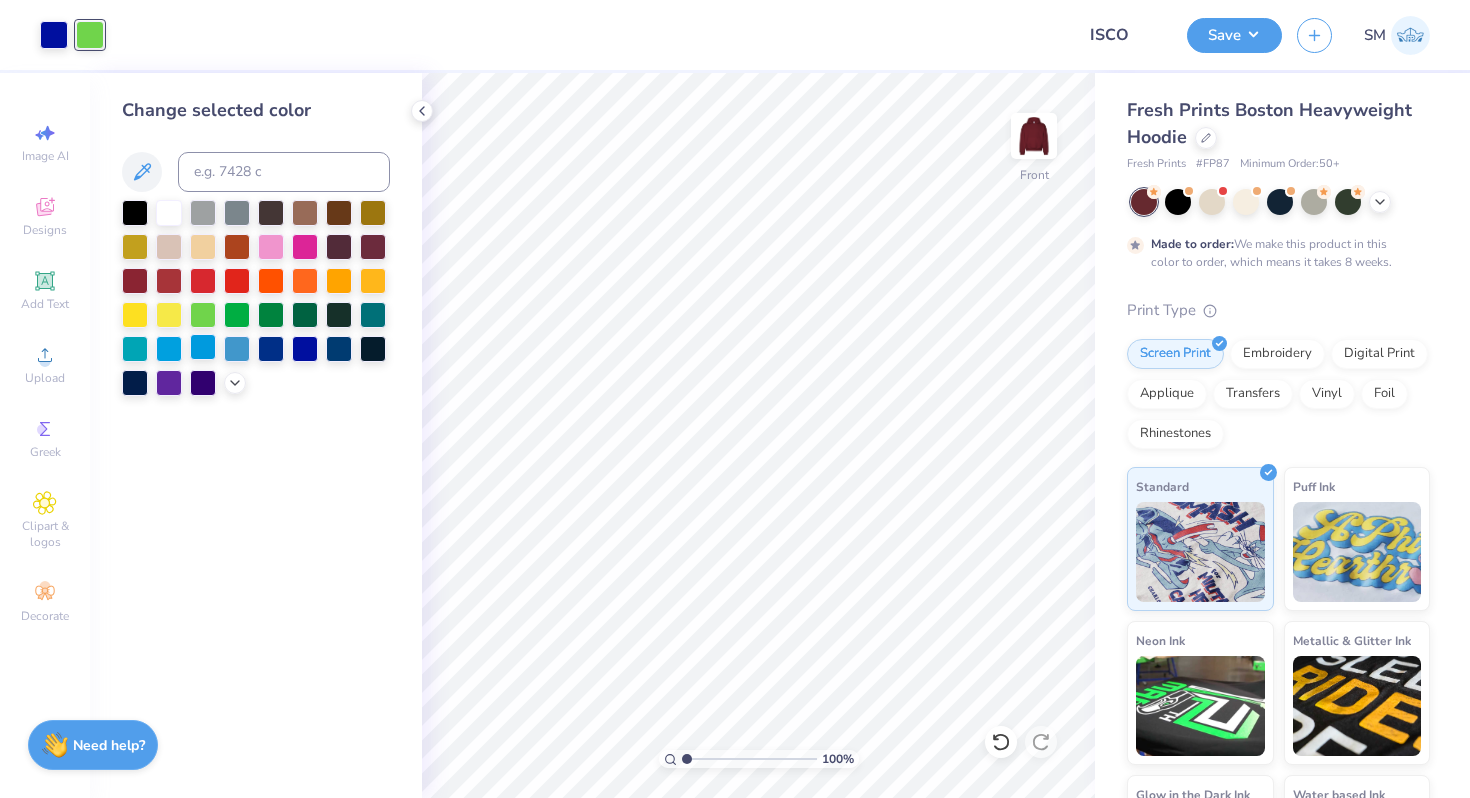 click at bounding box center (203, 347) 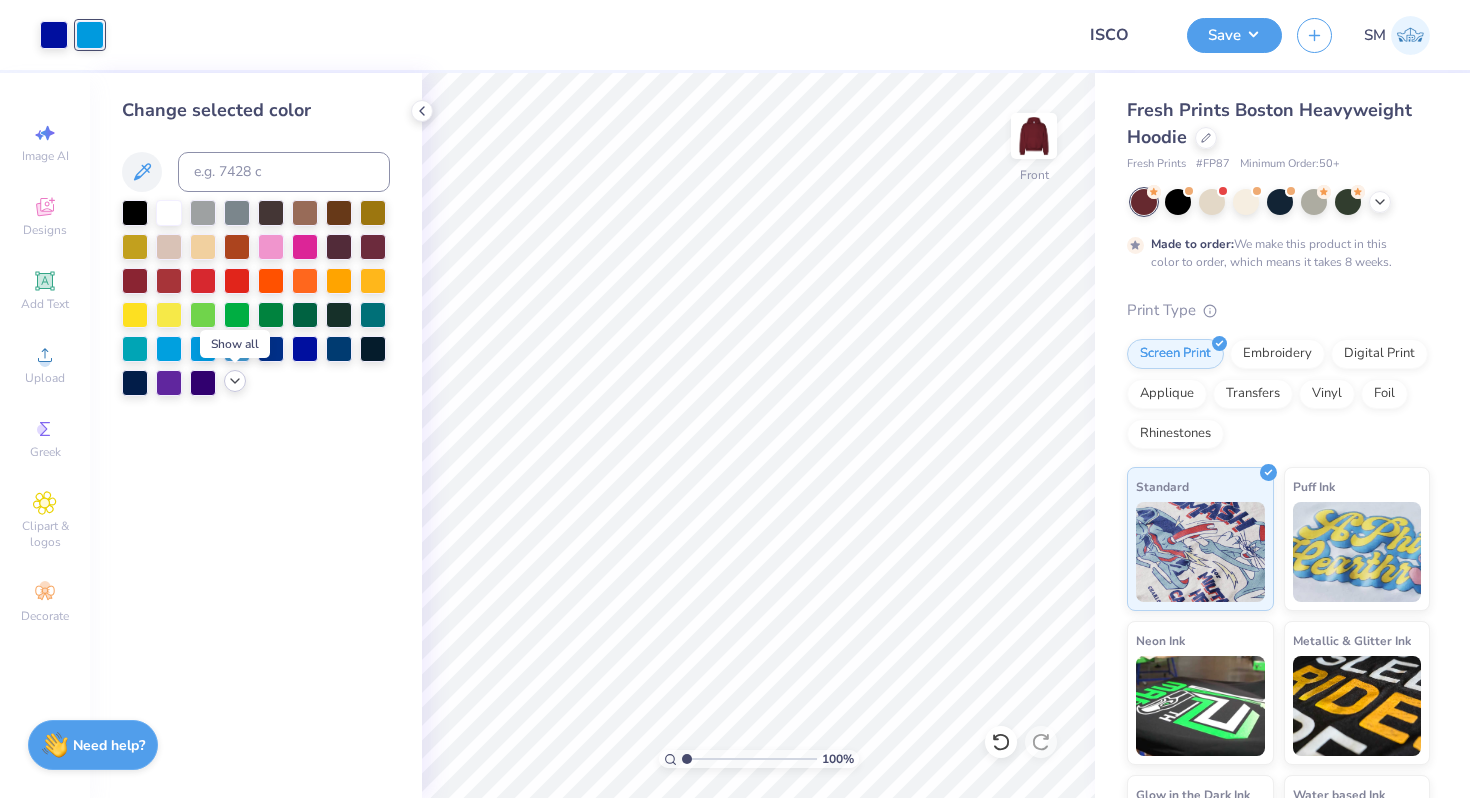 click 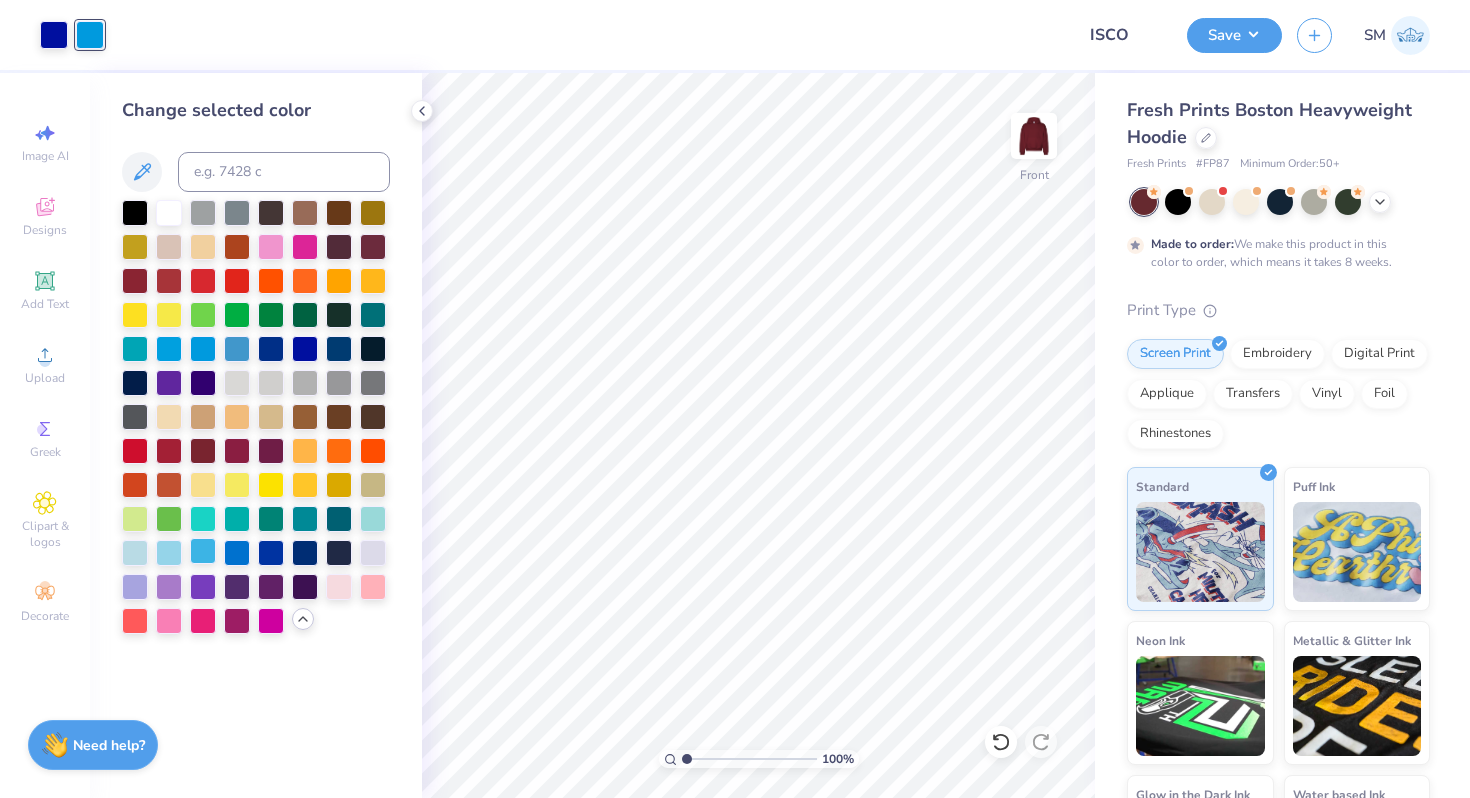 click at bounding box center (169, 553) 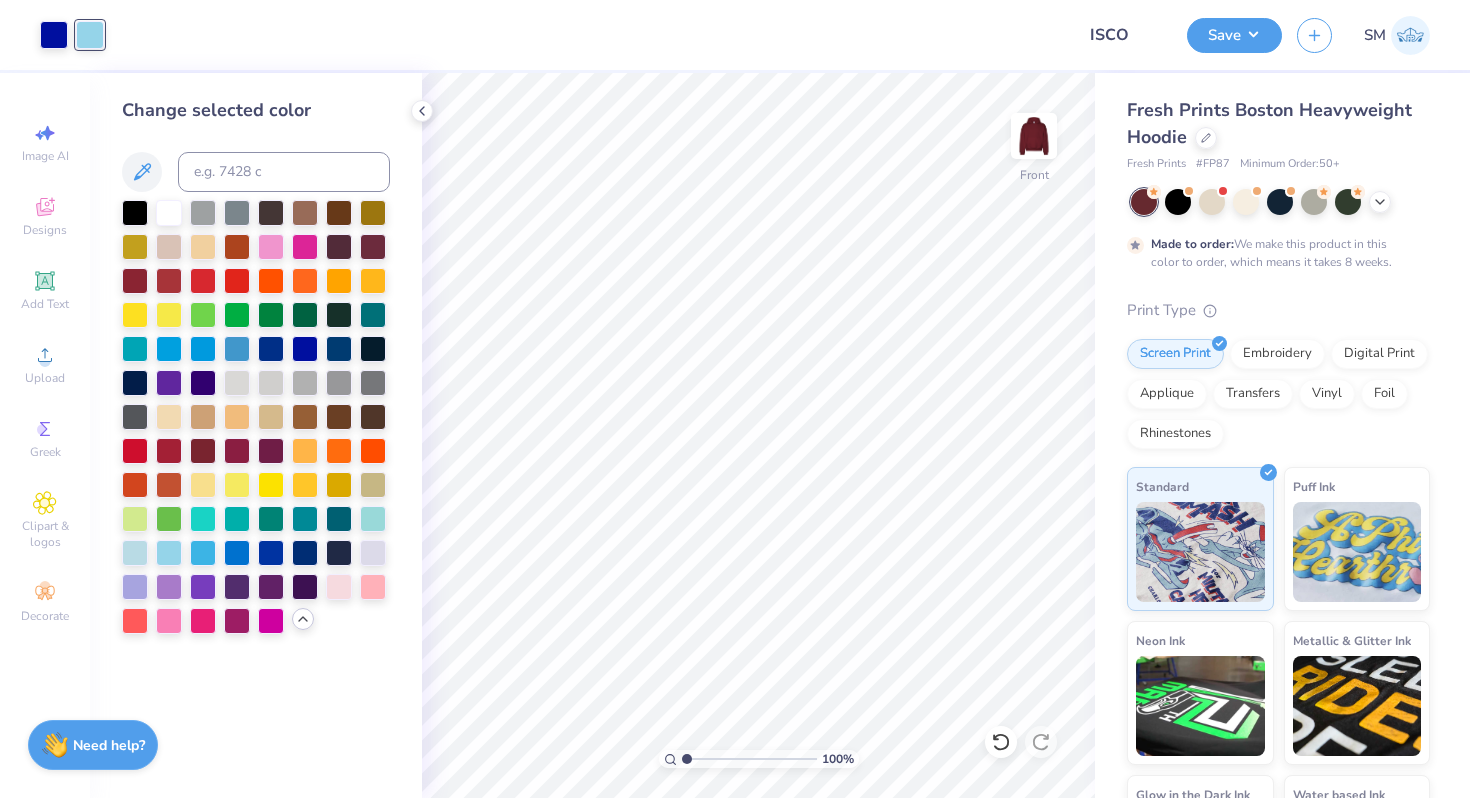 click on "Change selected color" at bounding box center [256, 435] 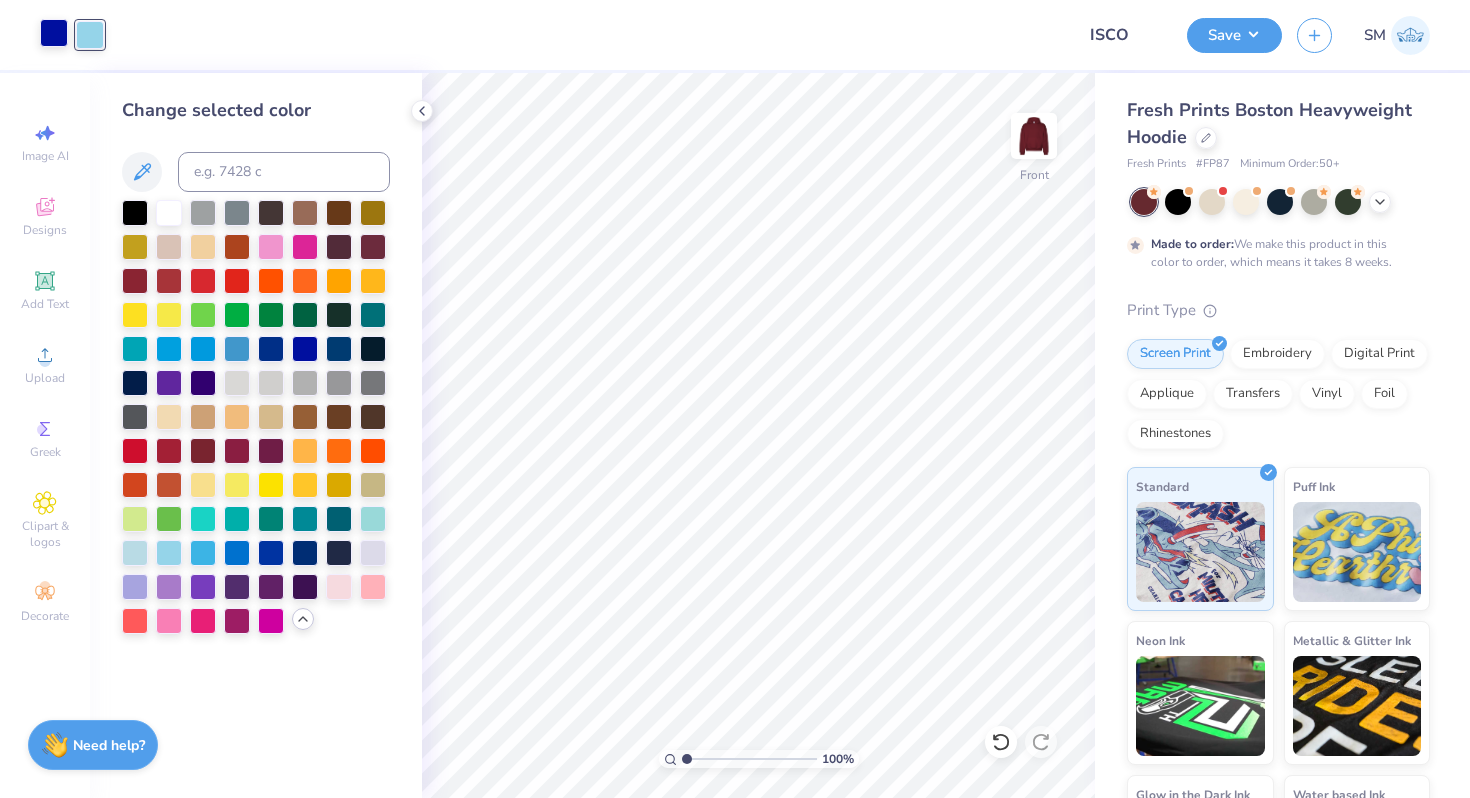 click at bounding box center (54, 33) 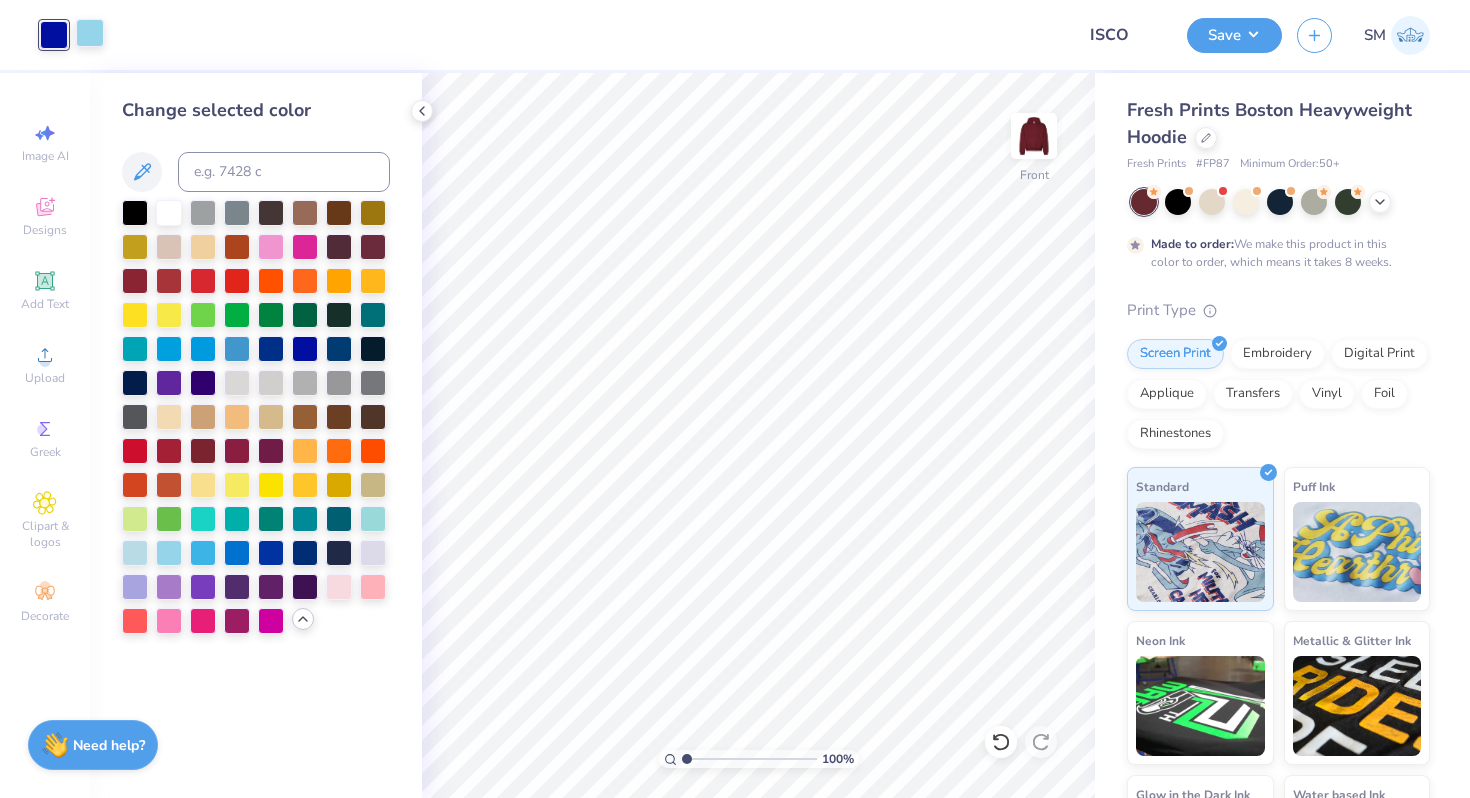 click at bounding box center (203, 553) 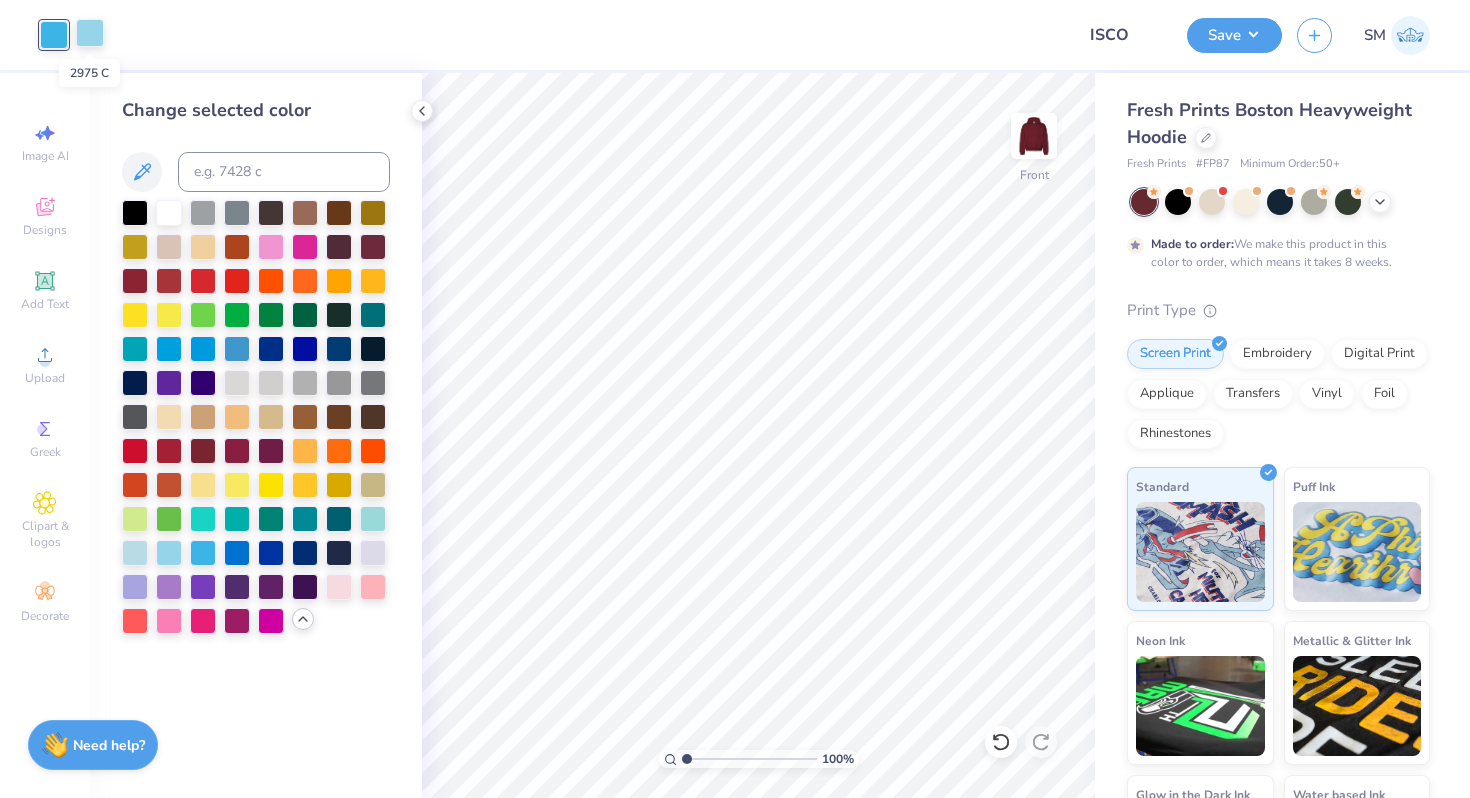 click at bounding box center [90, 33] 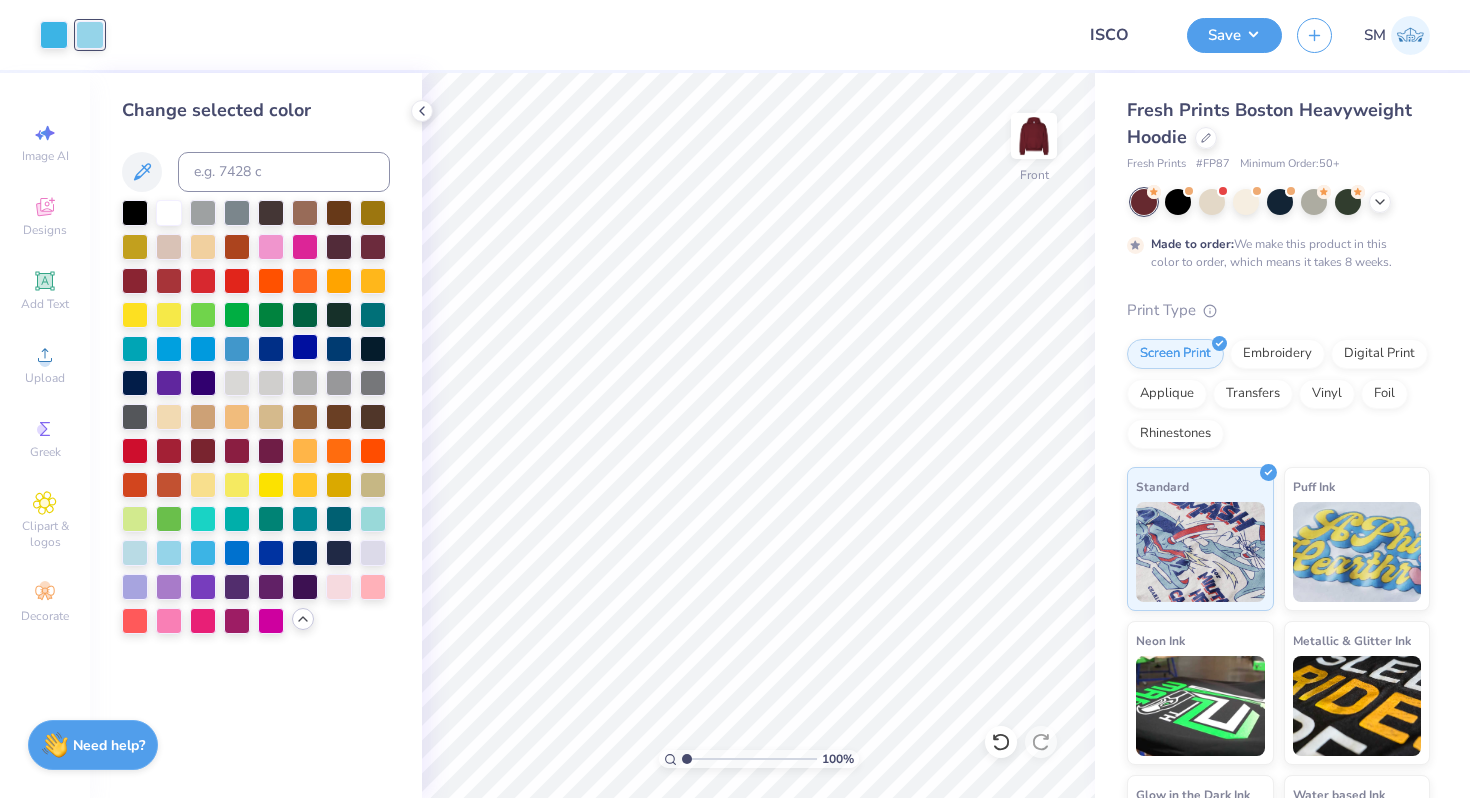 click at bounding box center (305, 347) 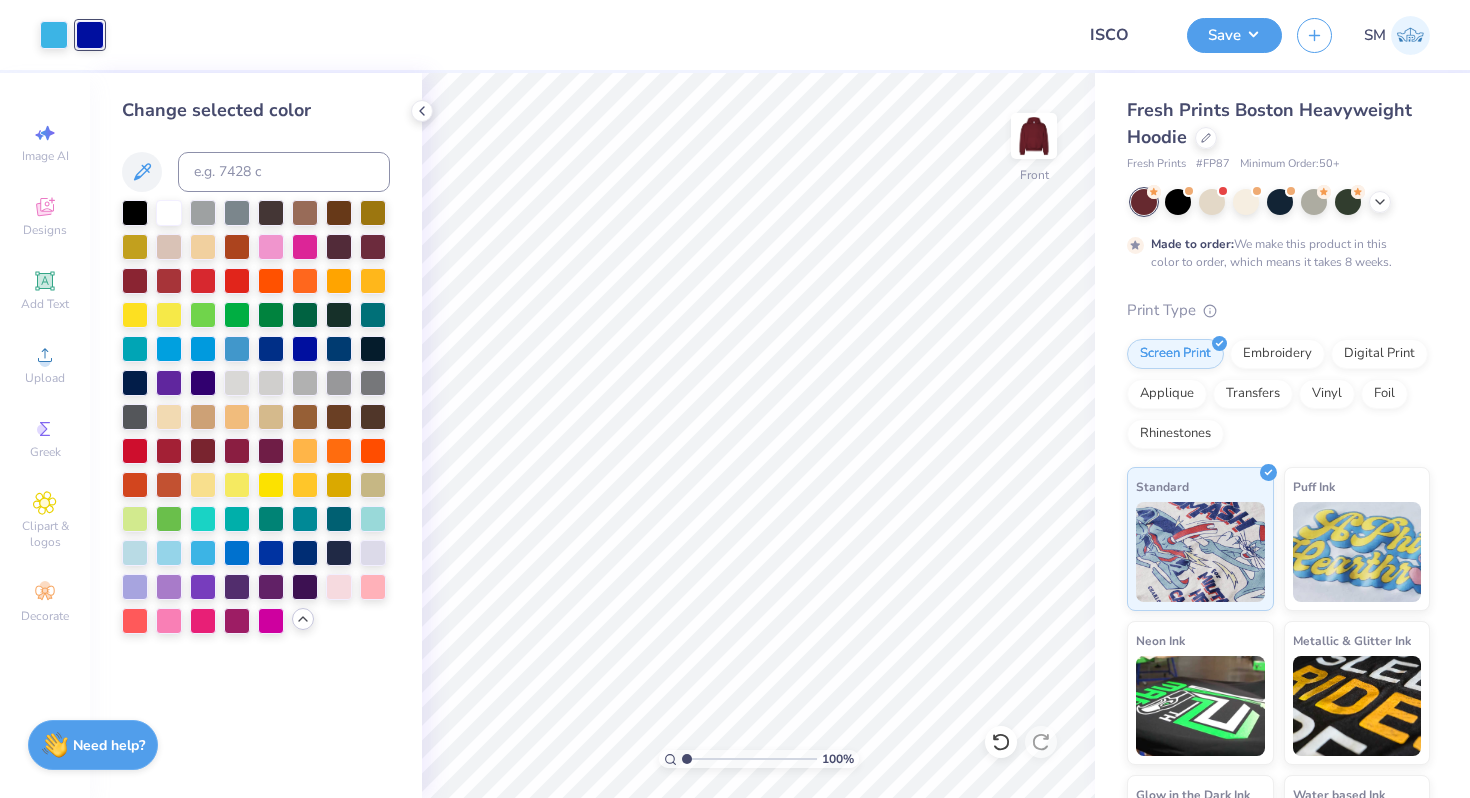click 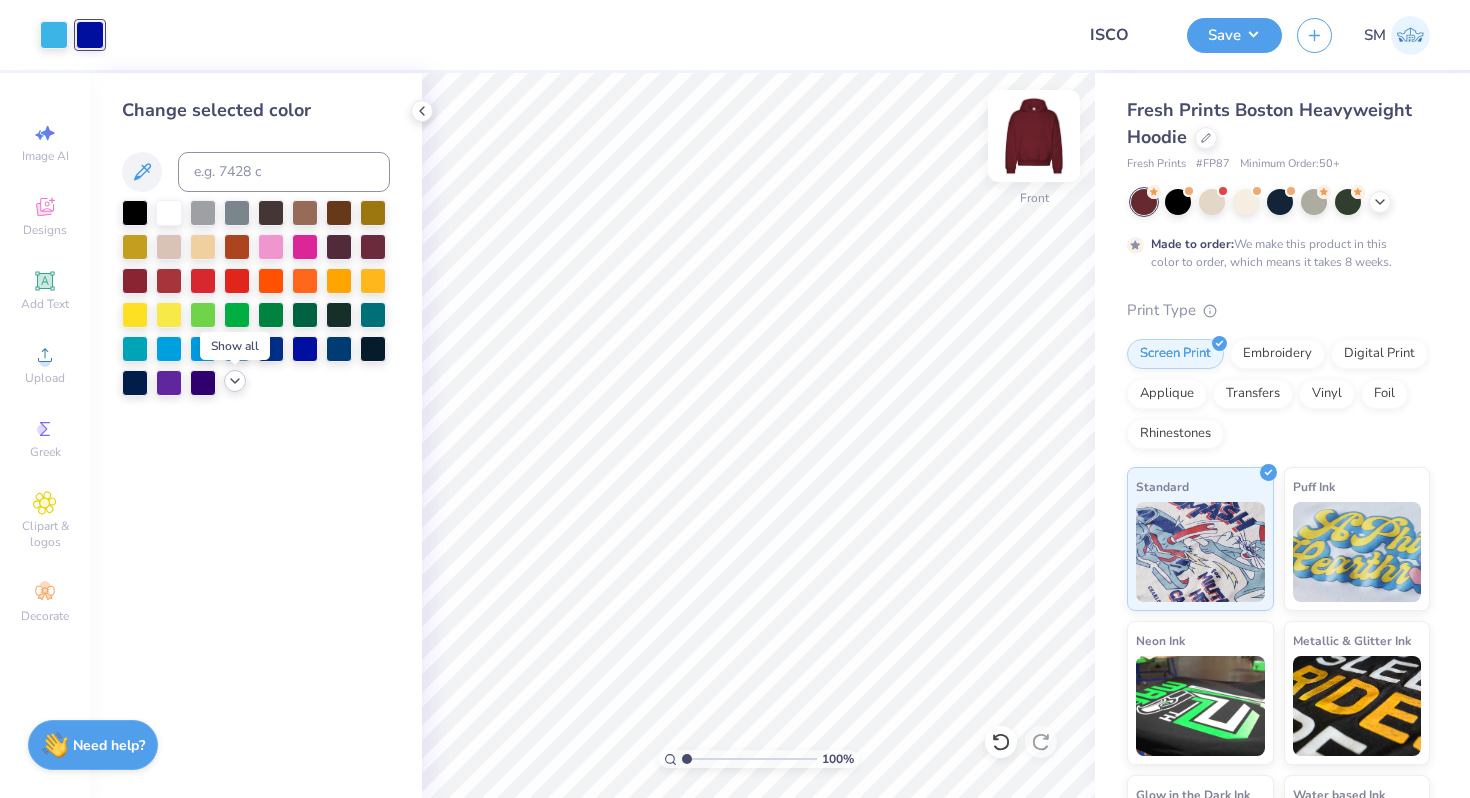 click at bounding box center (1034, 136) 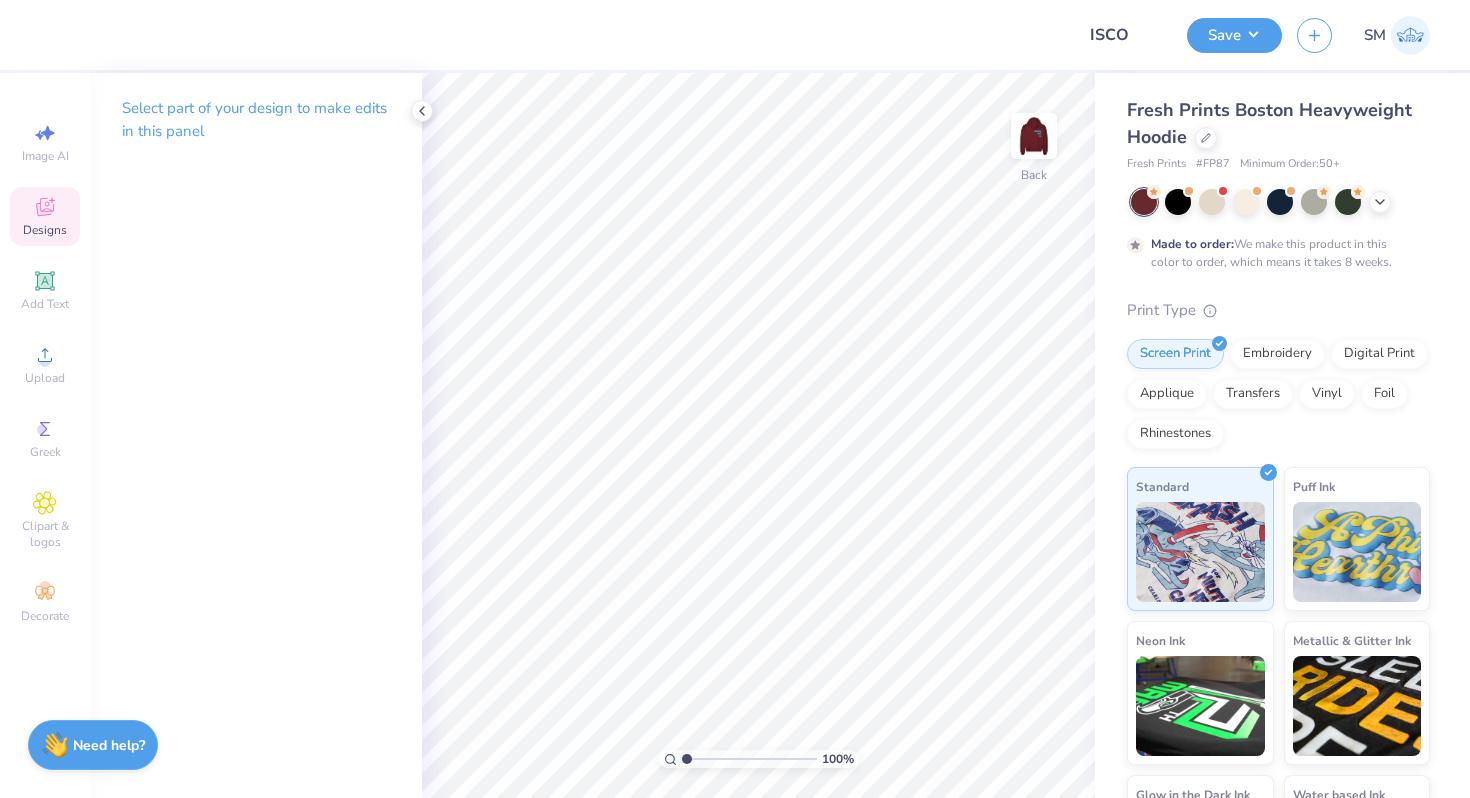 click on "Designs" at bounding box center [45, 216] 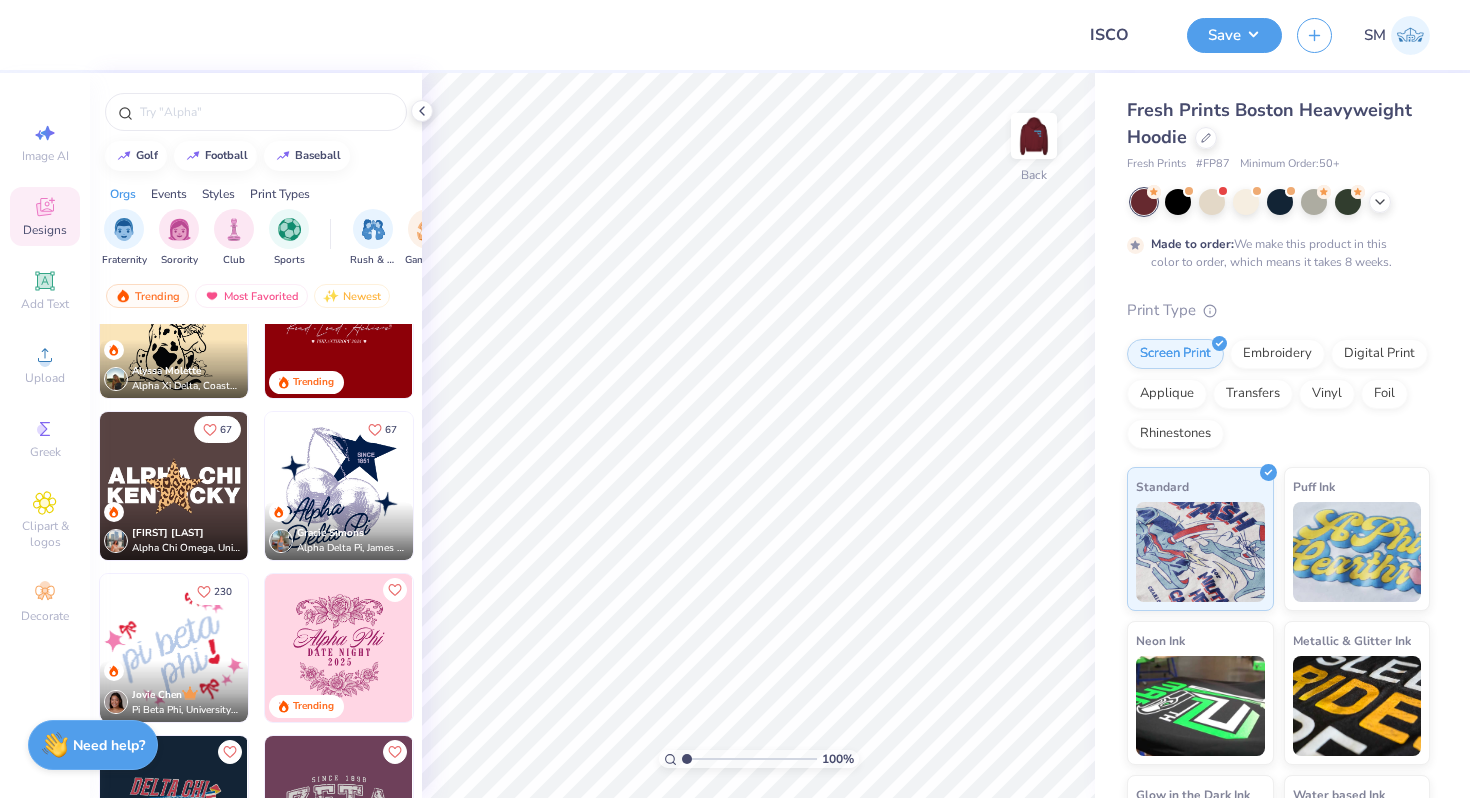 scroll, scrollTop: 3700, scrollLeft: 0, axis: vertical 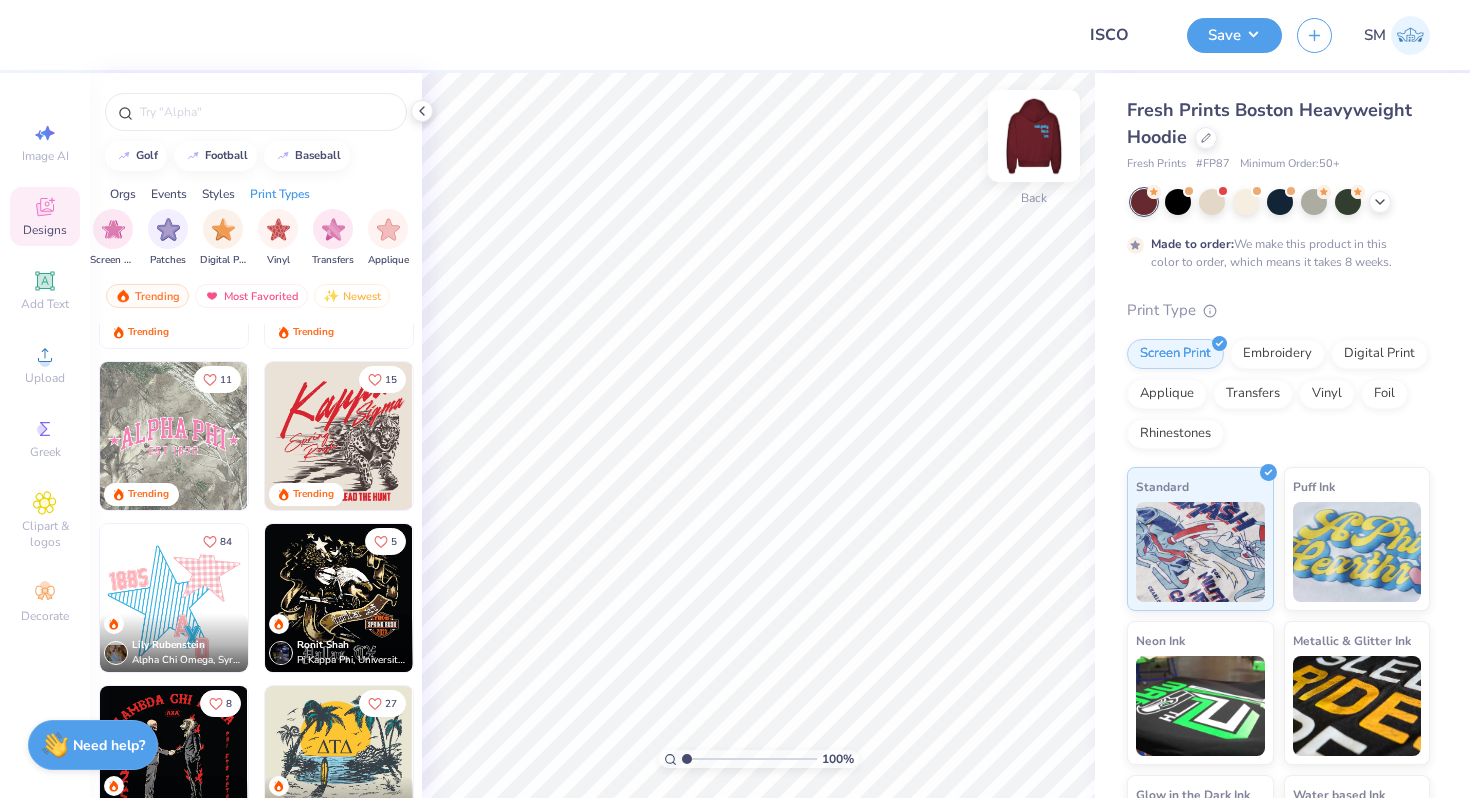 click at bounding box center [1034, 136] 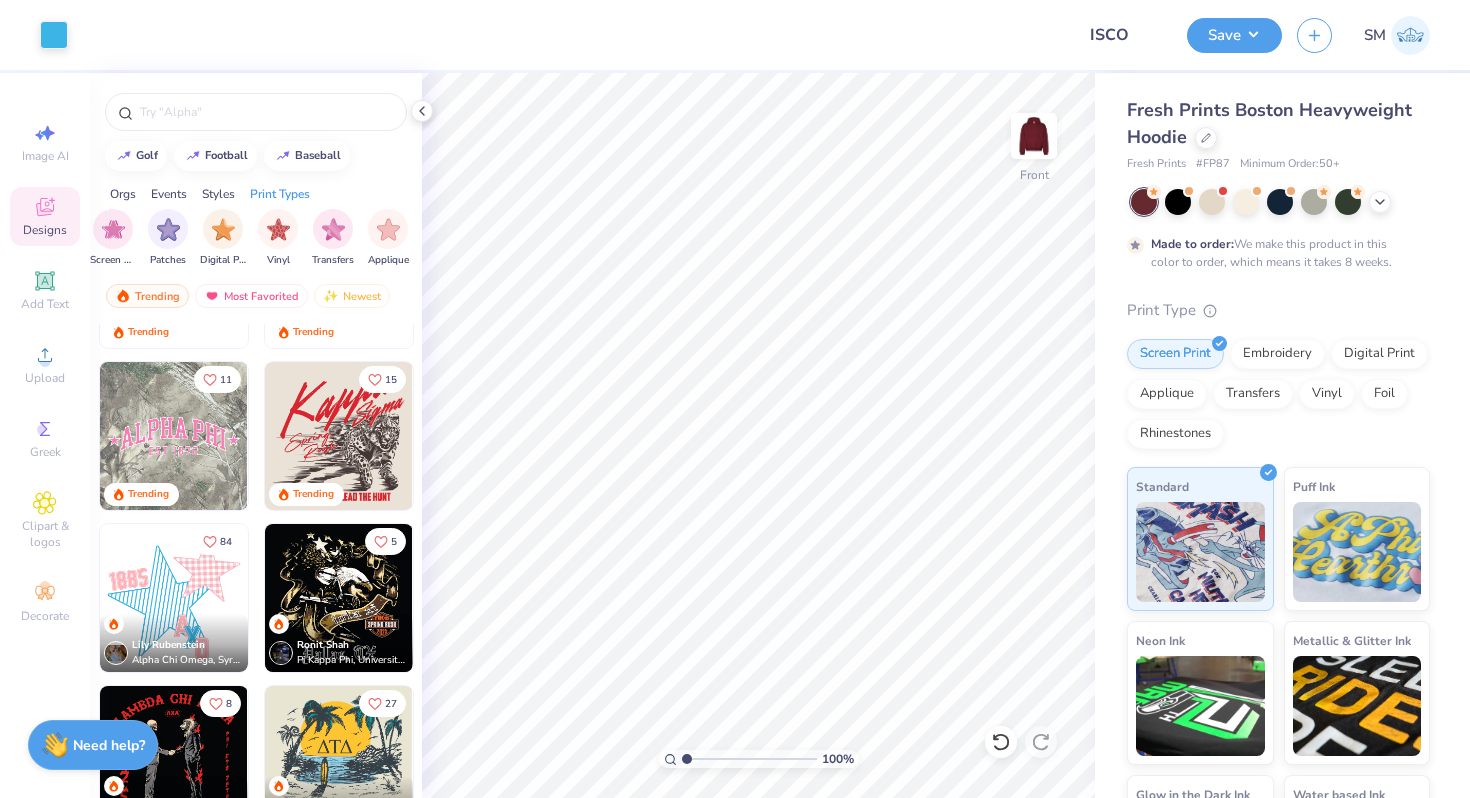 click at bounding box center [339, 436] 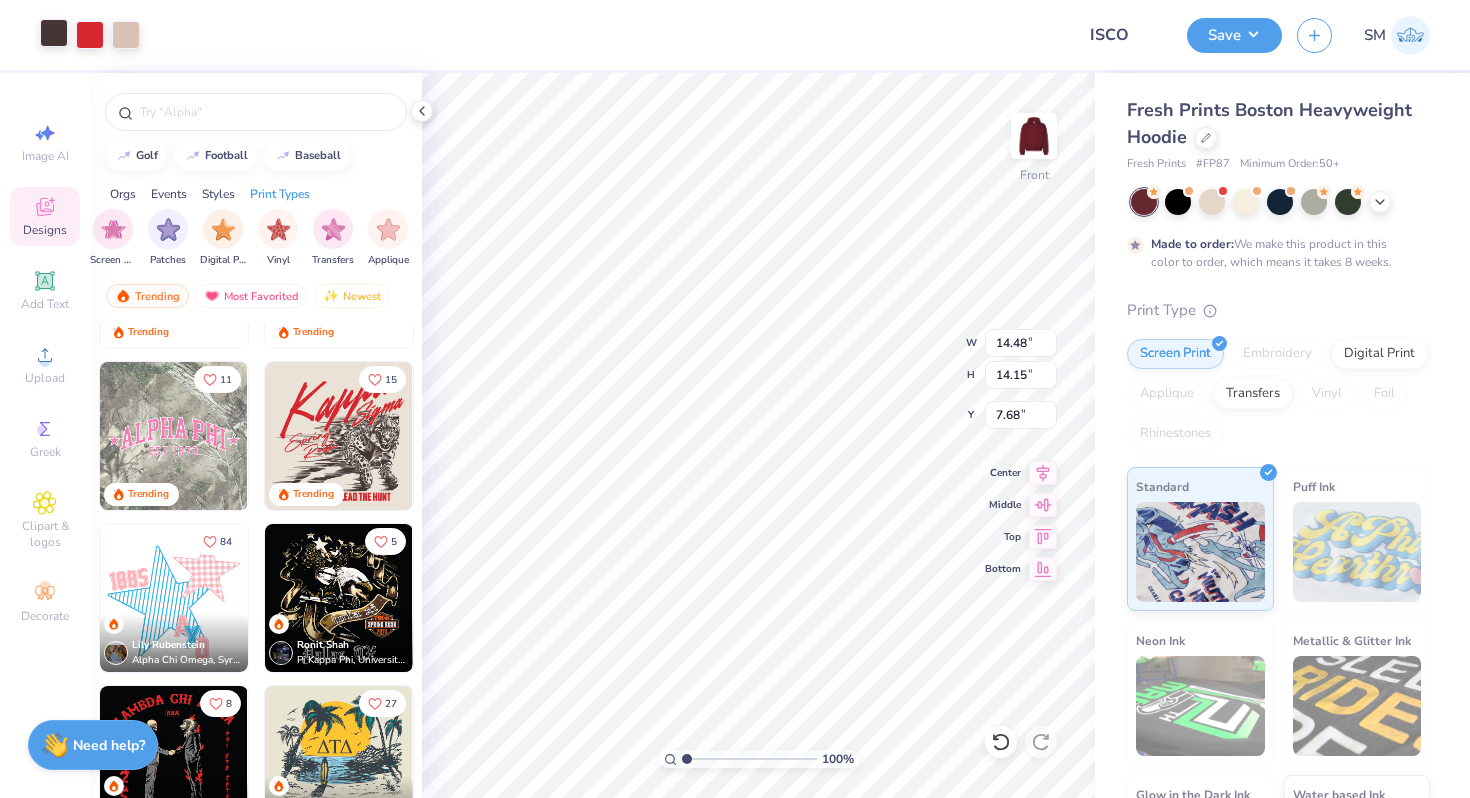 click at bounding box center (54, 33) 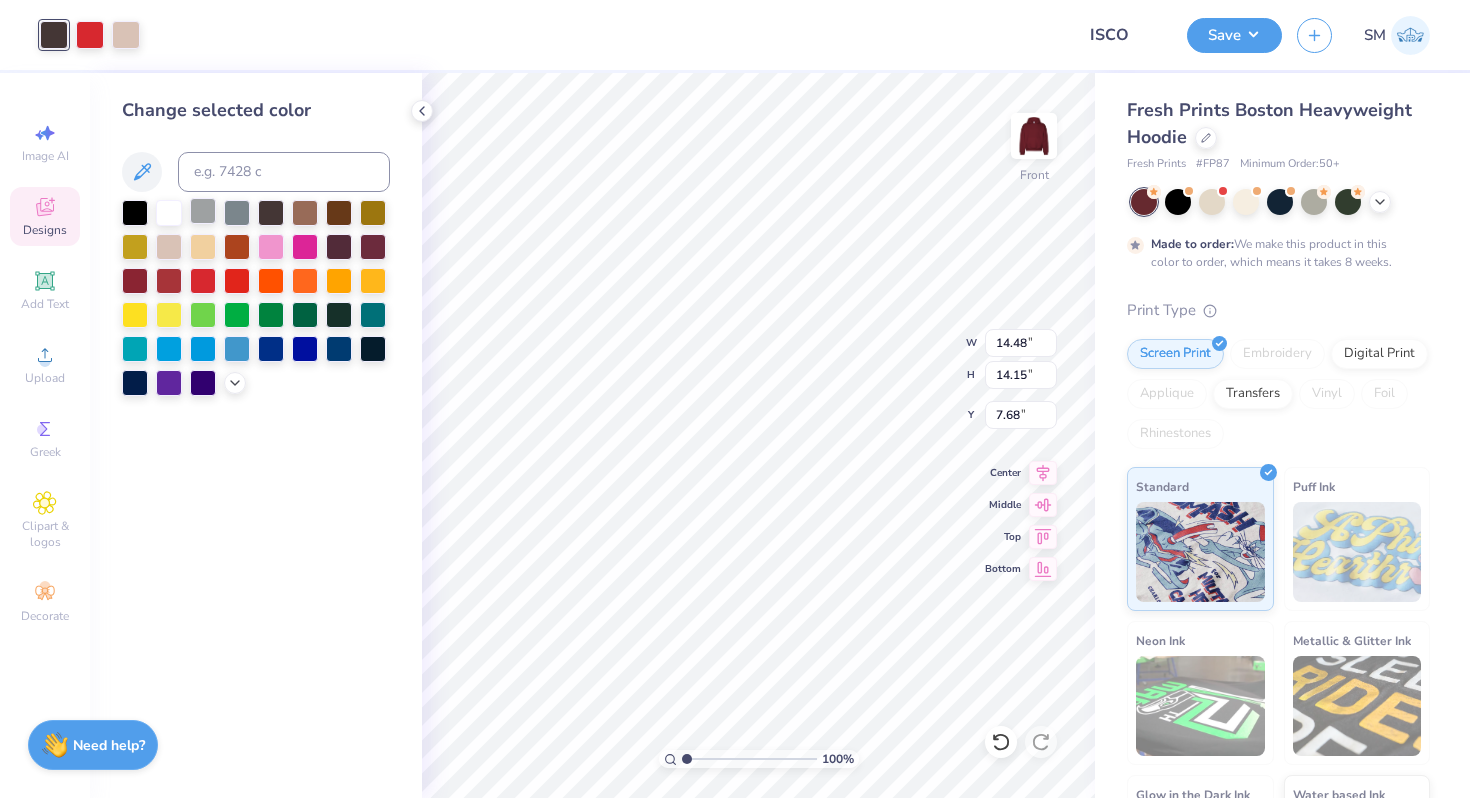 click at bounding box center [203, 211] 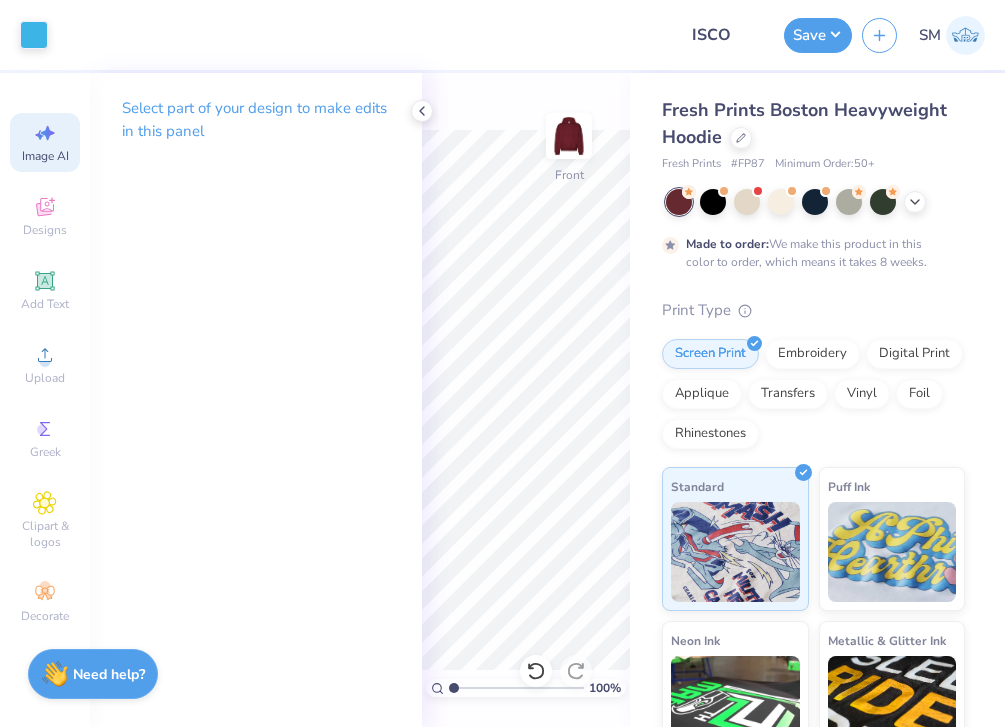 click 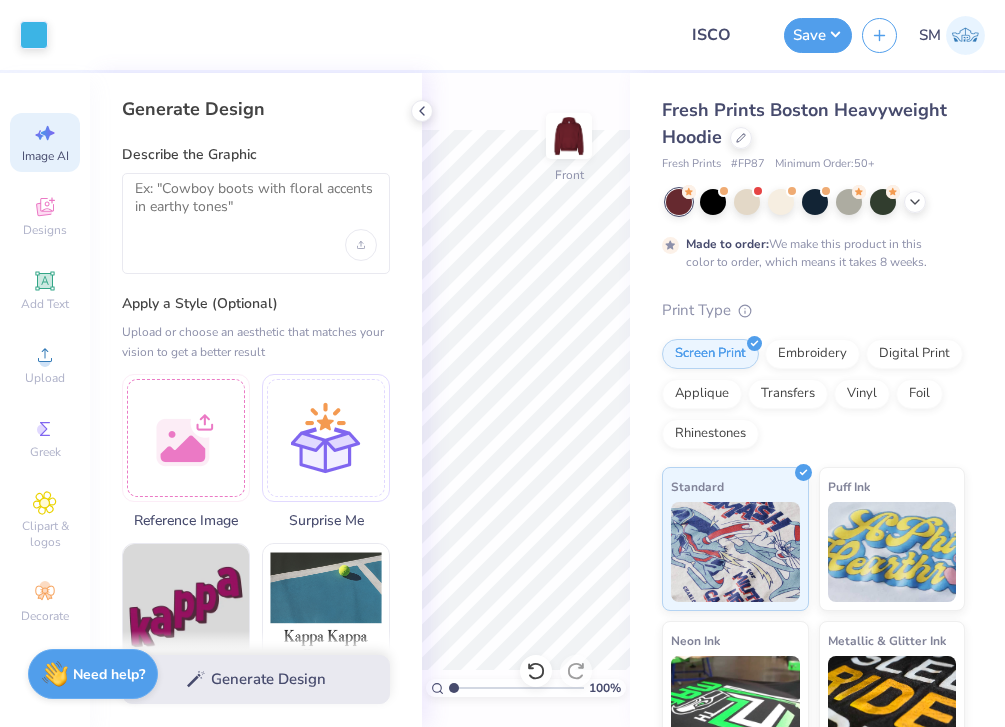 scroll, scrollTop: 98, scrollLeft: 0, axis: vertical 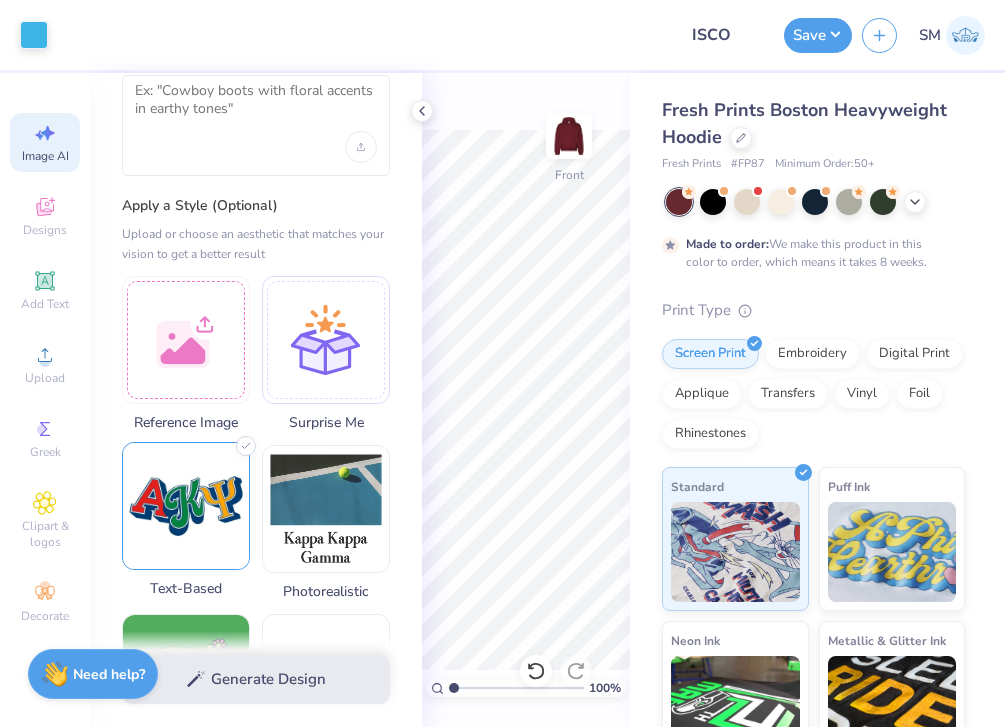click at bounding box center (186, 506) 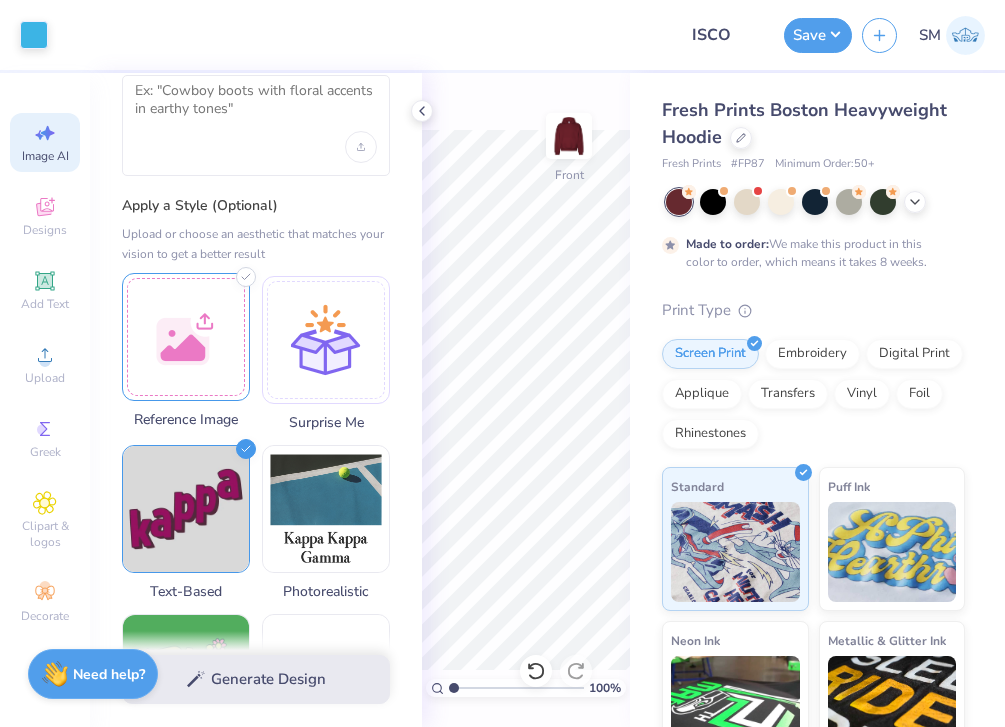 click at bounding box center [186, 337] 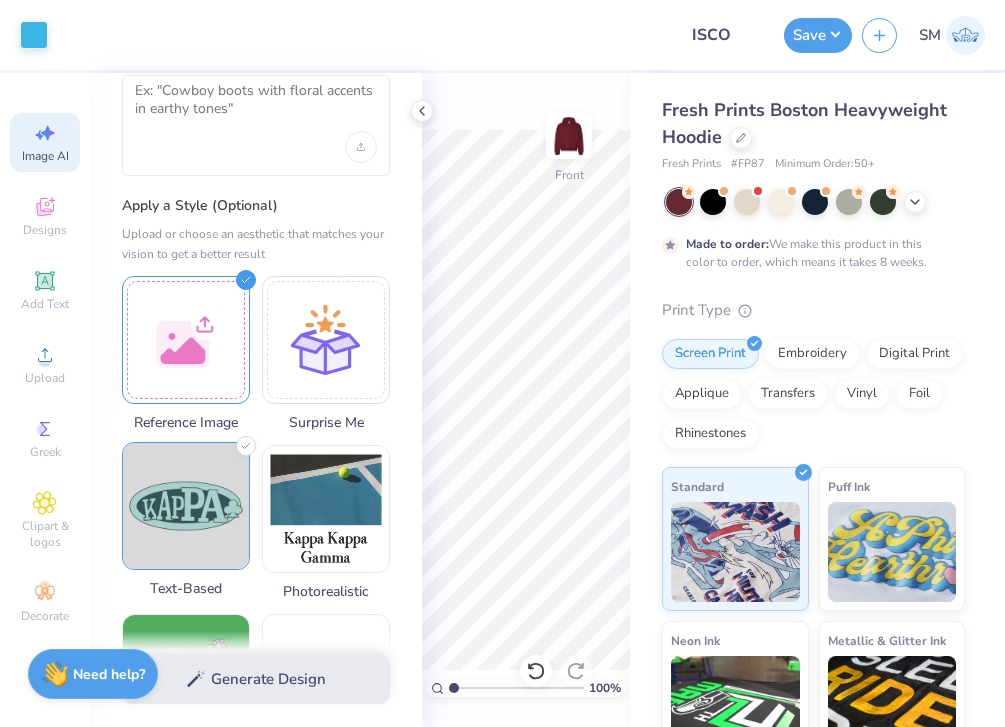click at bounding box center [186, 506] 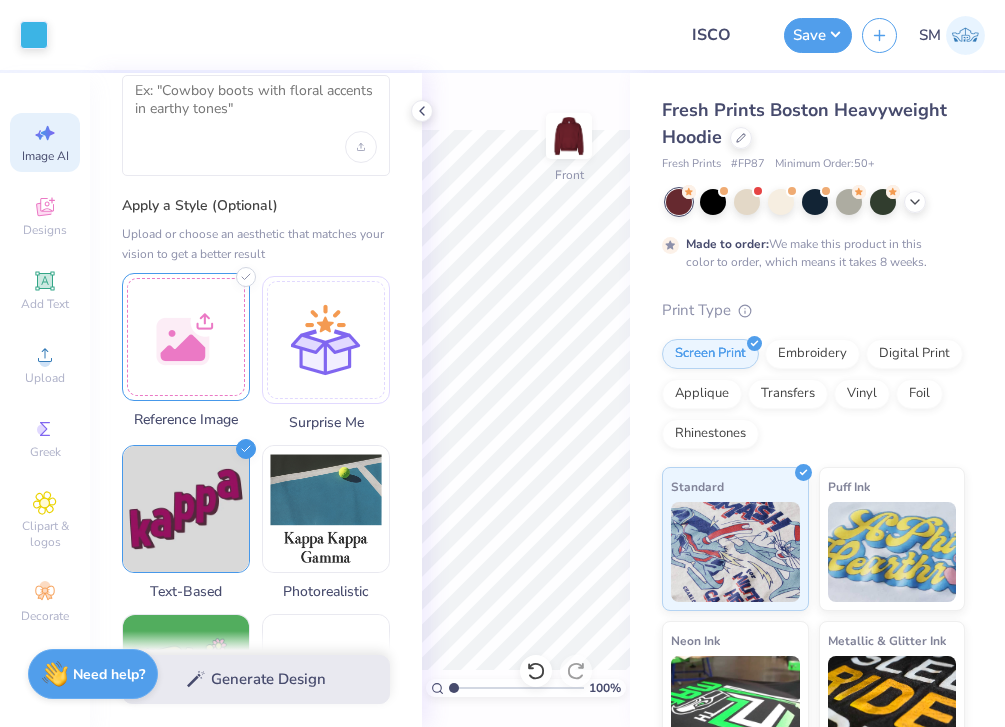 click at bounding box center [186, 337] 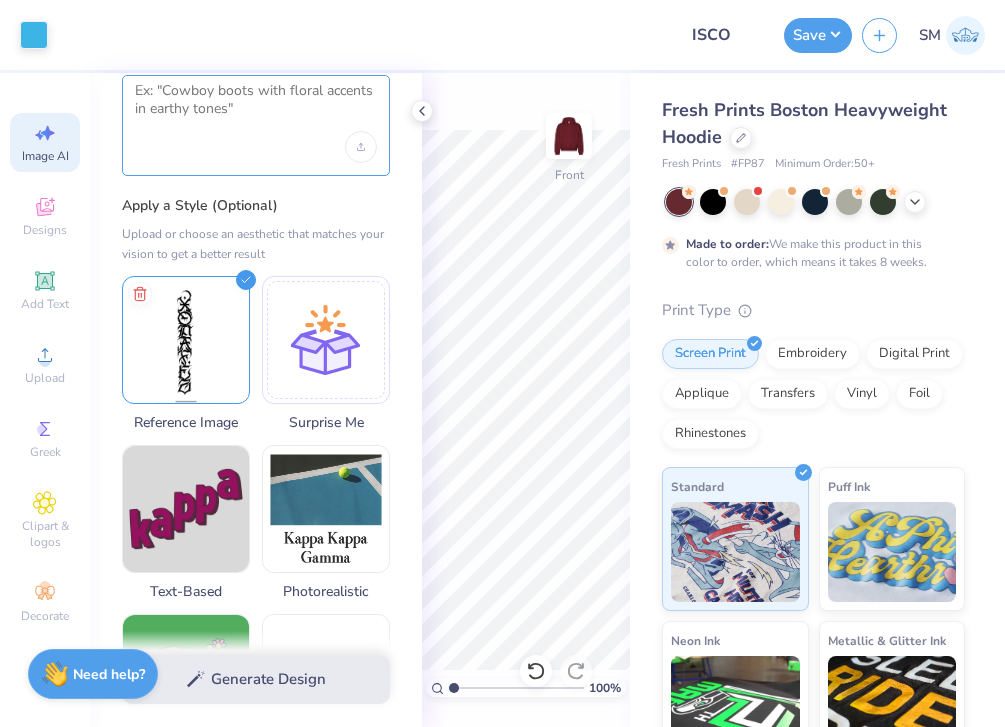 click at bounding box center [256, 107] 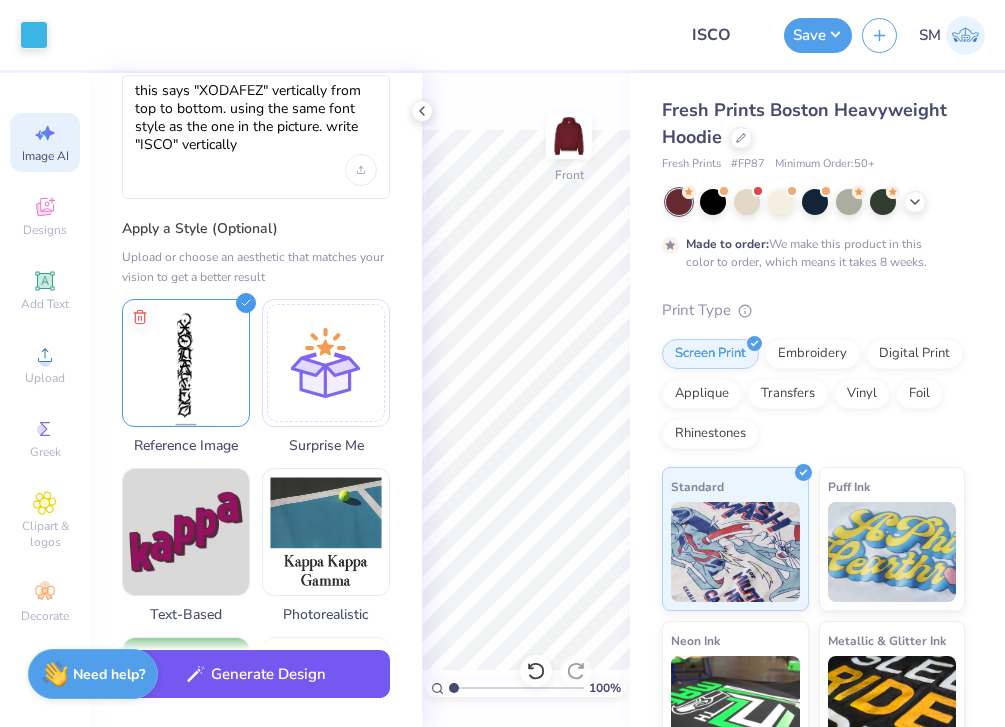 click on "Generate Design" at bounding box center (256, 674) 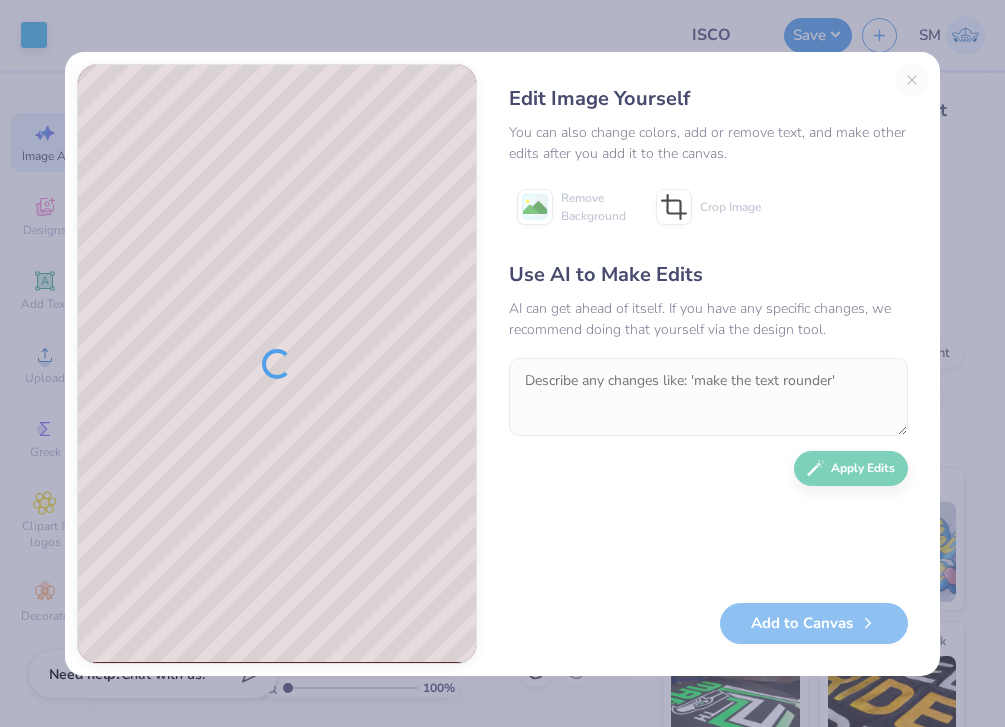 scroll, scrollTop: 0, scrollLeft: 0, axis: both 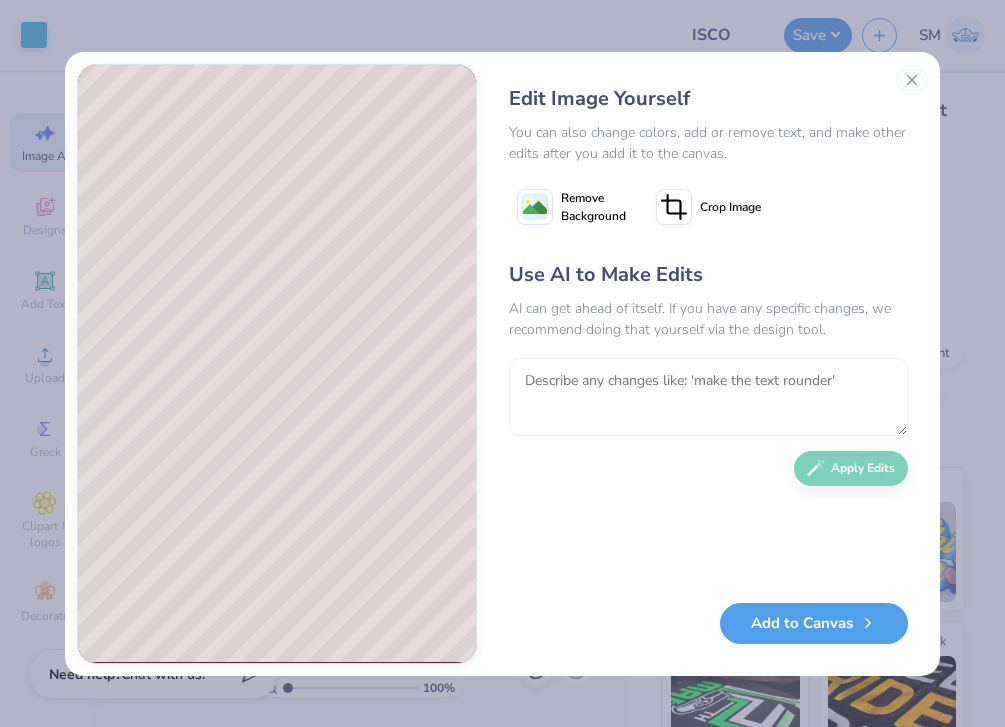 click at bounding box center [708, 397] 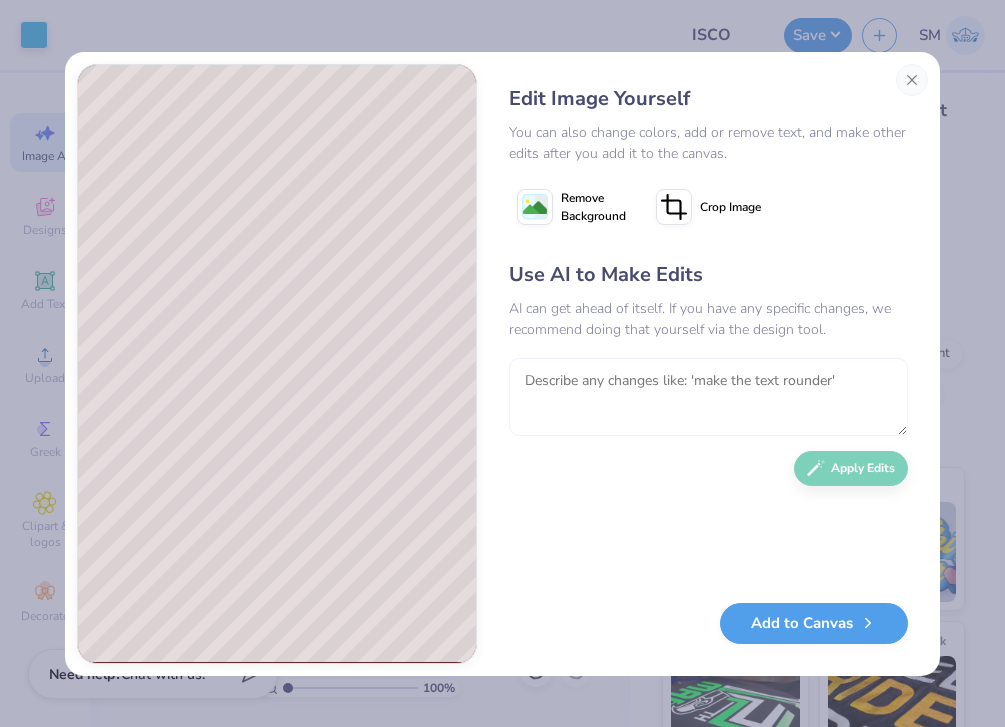 click at bounding box center [708, 397] 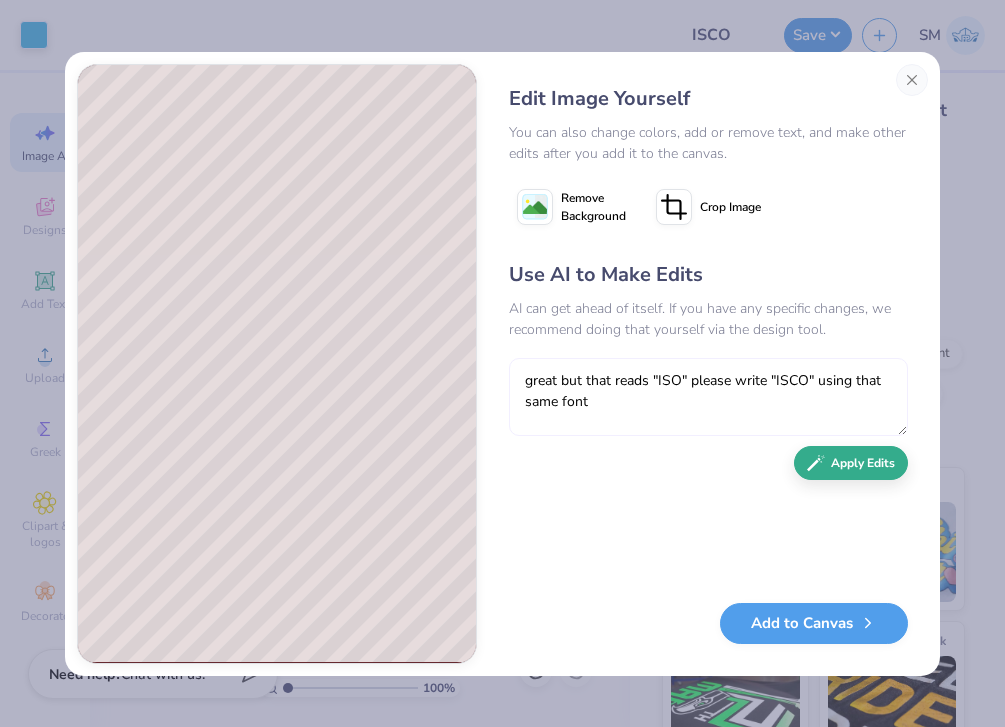 type on "great but that reads "ISO" please write "ISCO" using that same font" 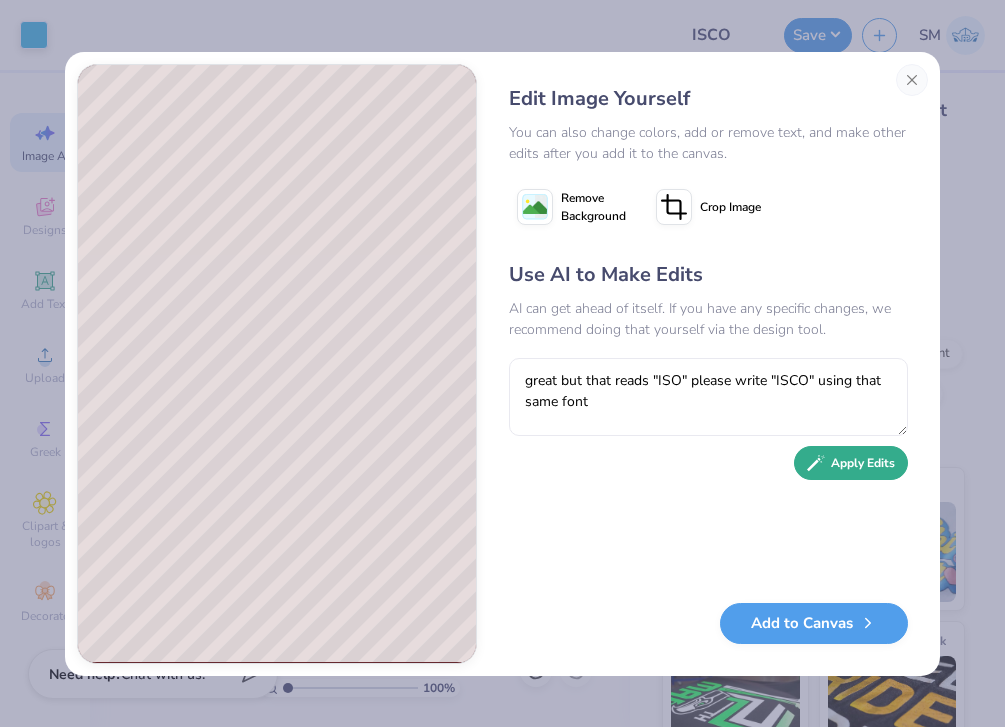 click on "Apply Edits" at bounding box center [851, 463] 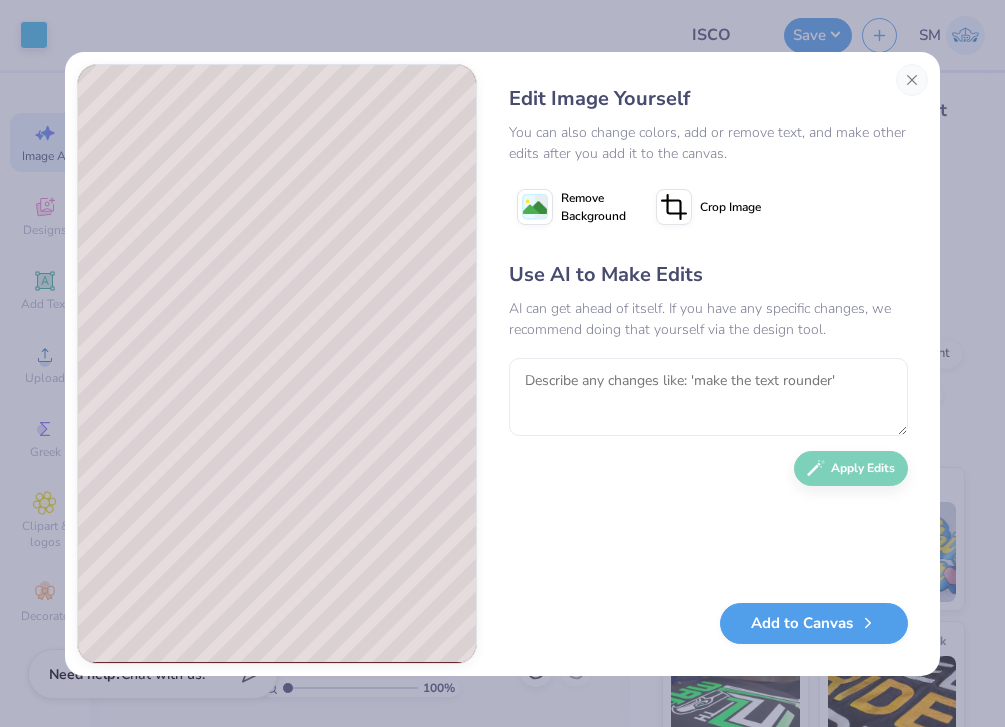 scroll, scrollTop: 0, scrollLeft: 0, axis: both 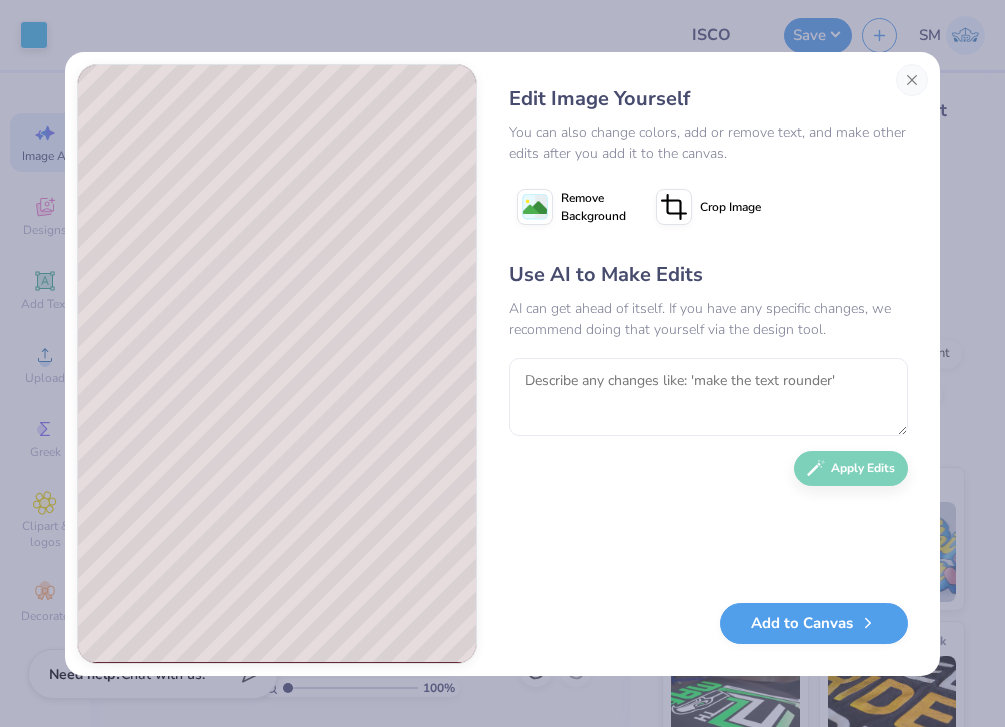 click 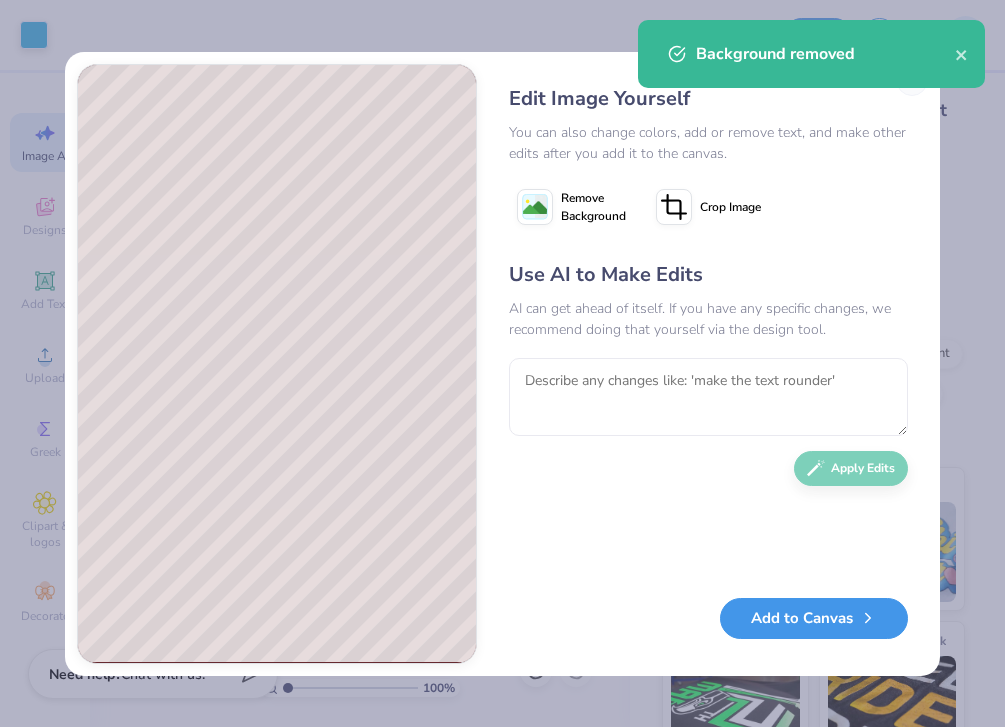 click on "Add to Canvas" at bounding box center (814, 618) 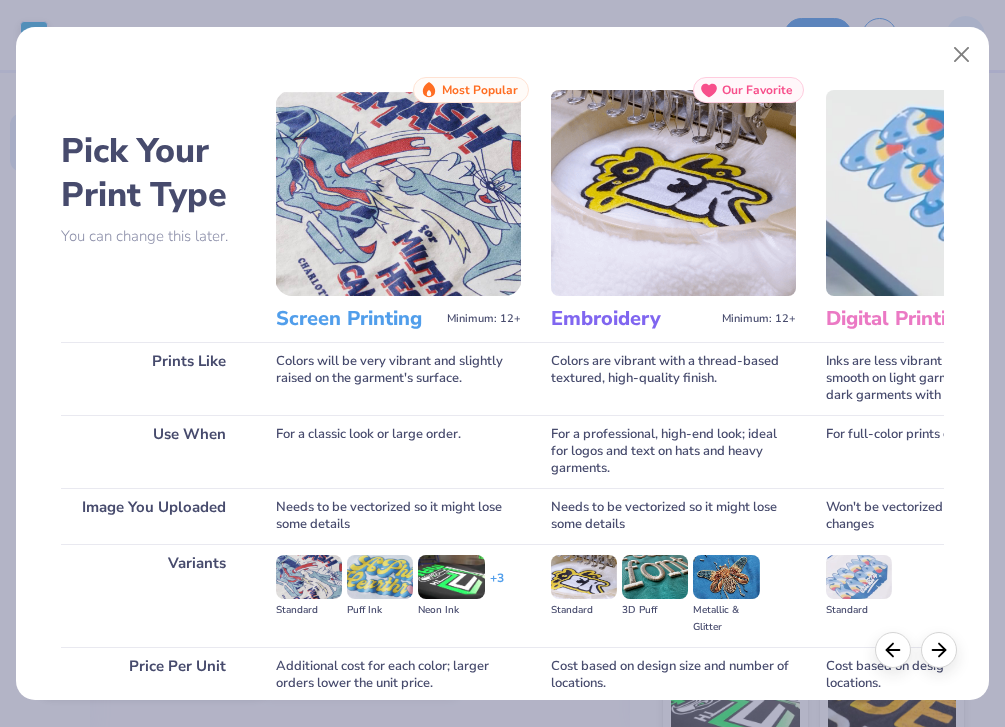 scroll, scrollTop: 170, scrollLeft: 0, axis: vertical 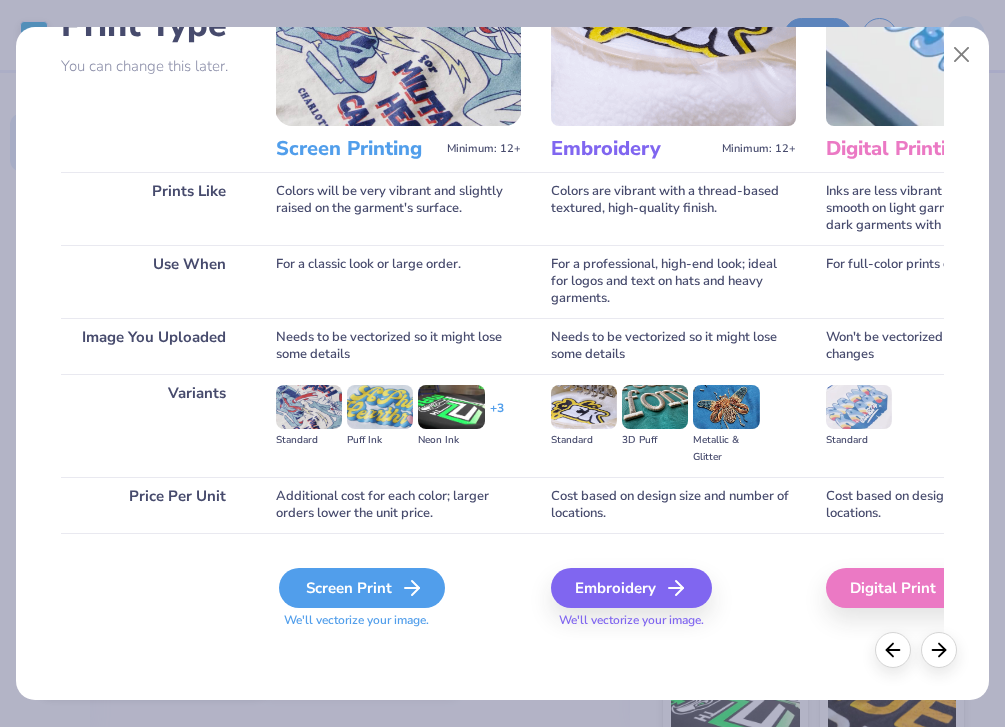 click on "Screen Print" at bounding box center [362, 588] 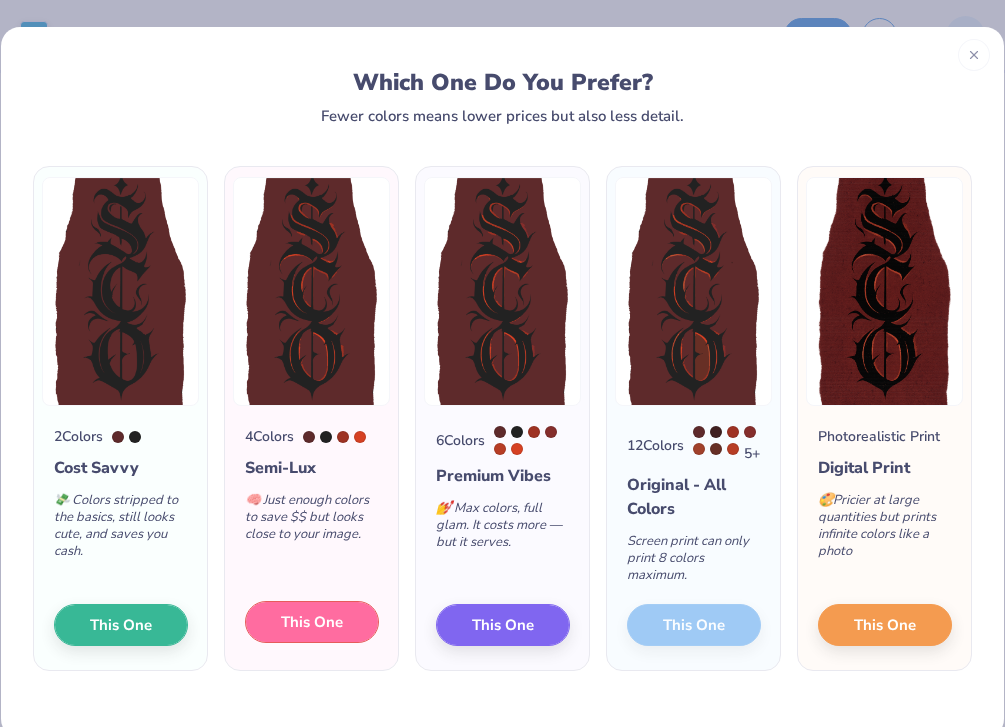 click on "This One" at bounding box center [312, 622] 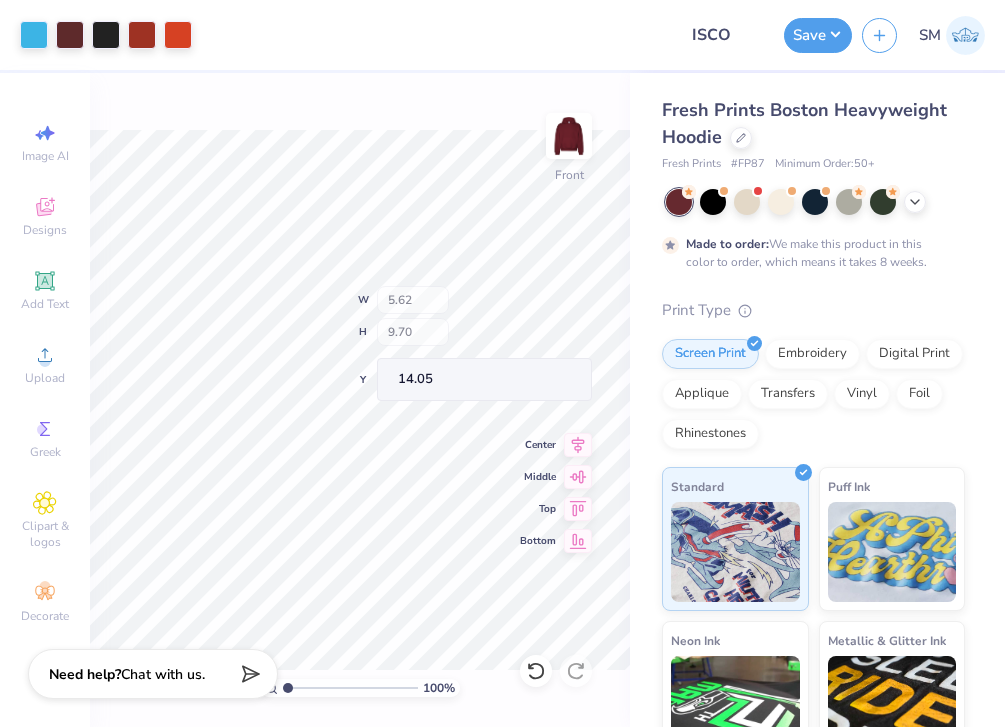 type on "5.62" 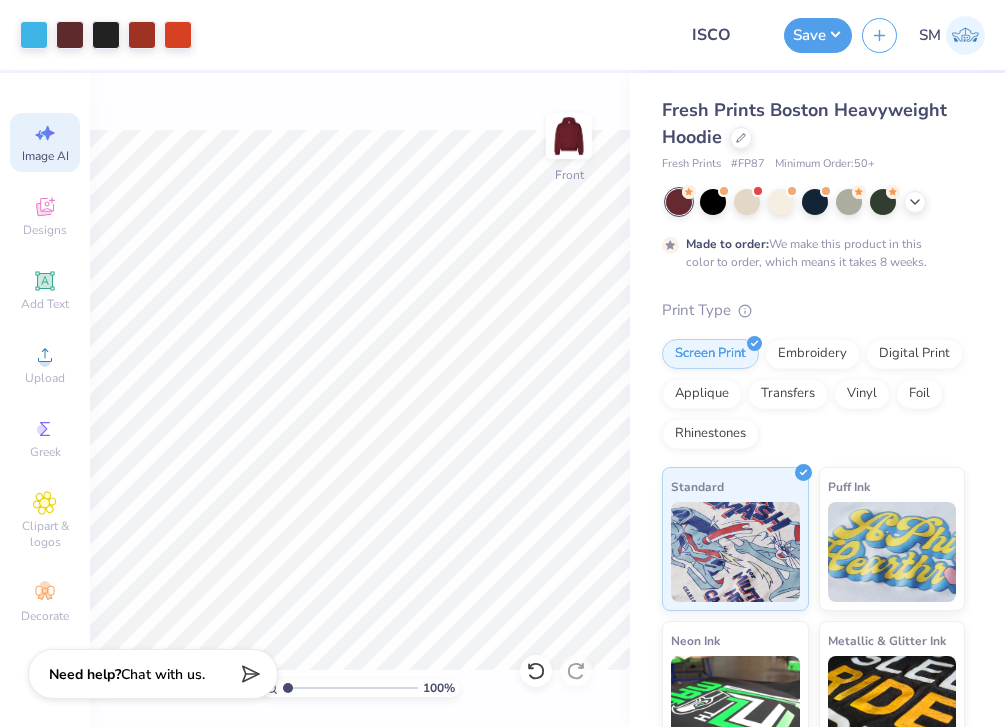 click on "Image AI" at bounding box center (45, 156) 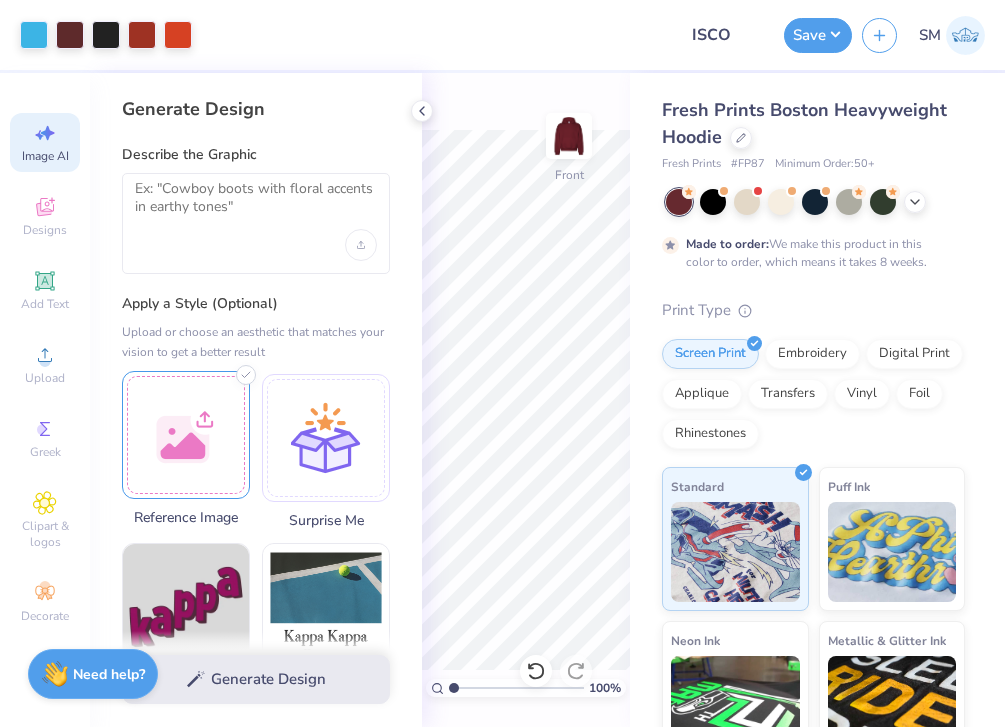click at bounding box center [186, 435] 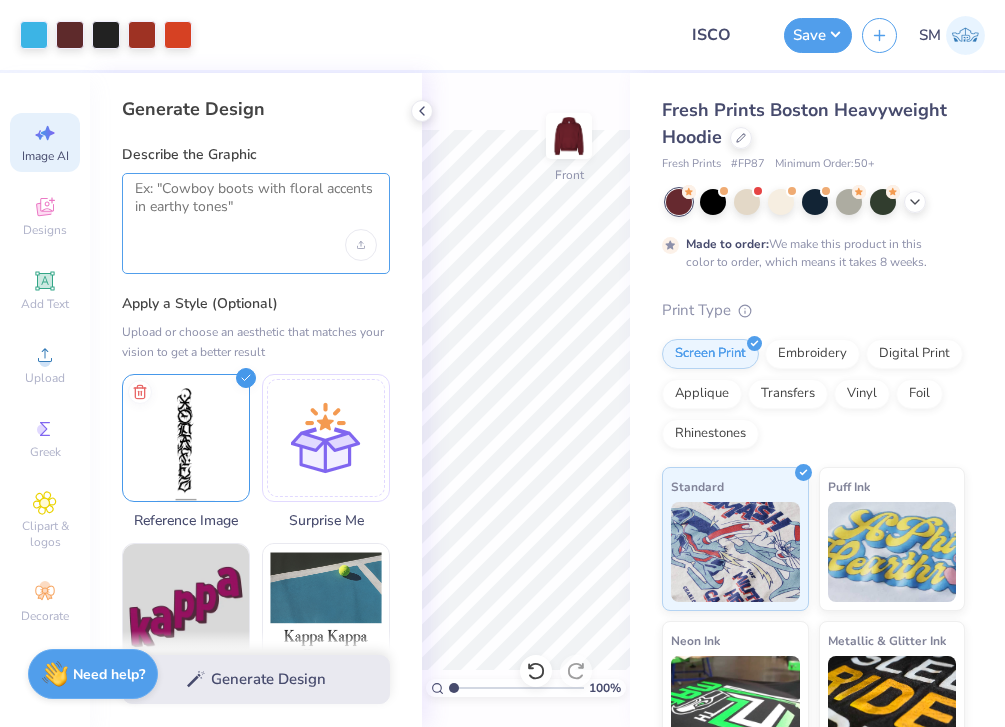 click at bounding box center [256, 205] 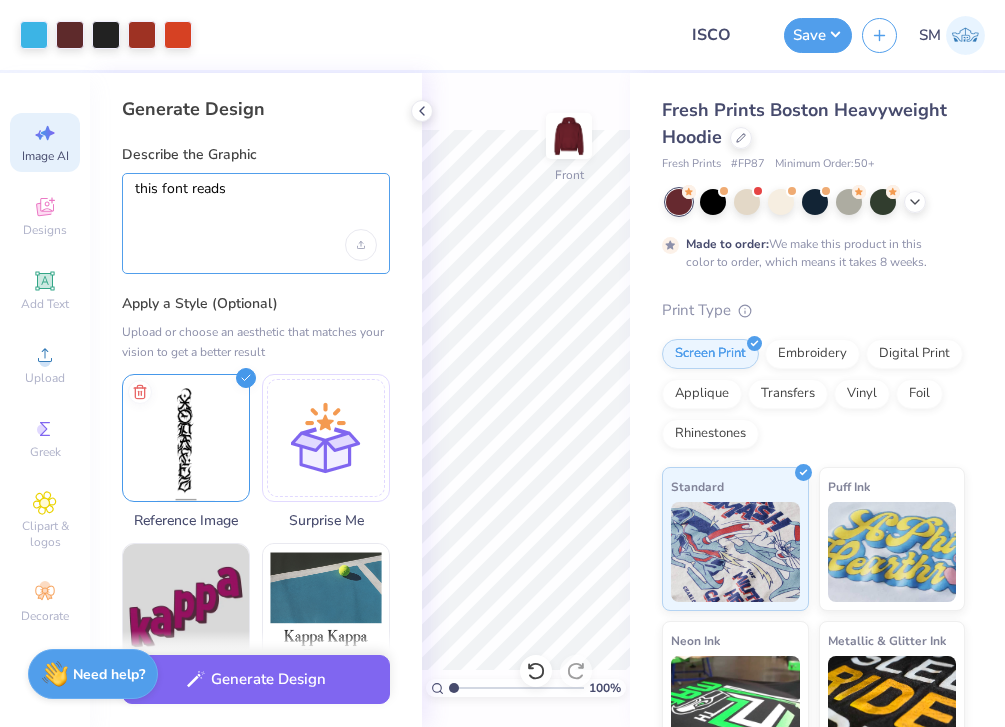type on "this font reads" 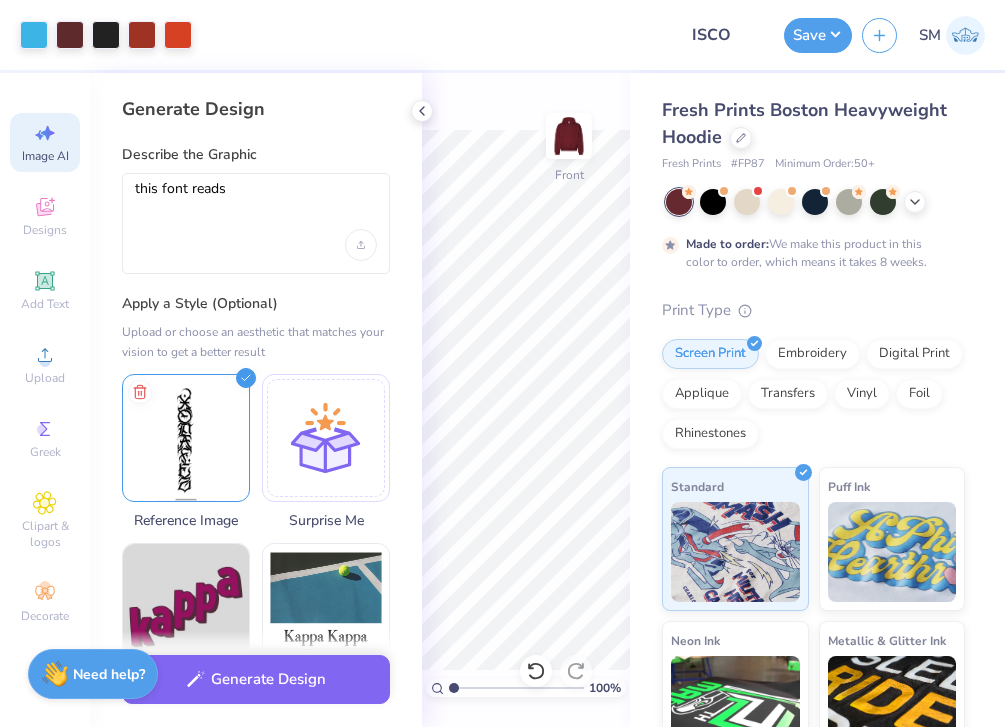 select on "4" 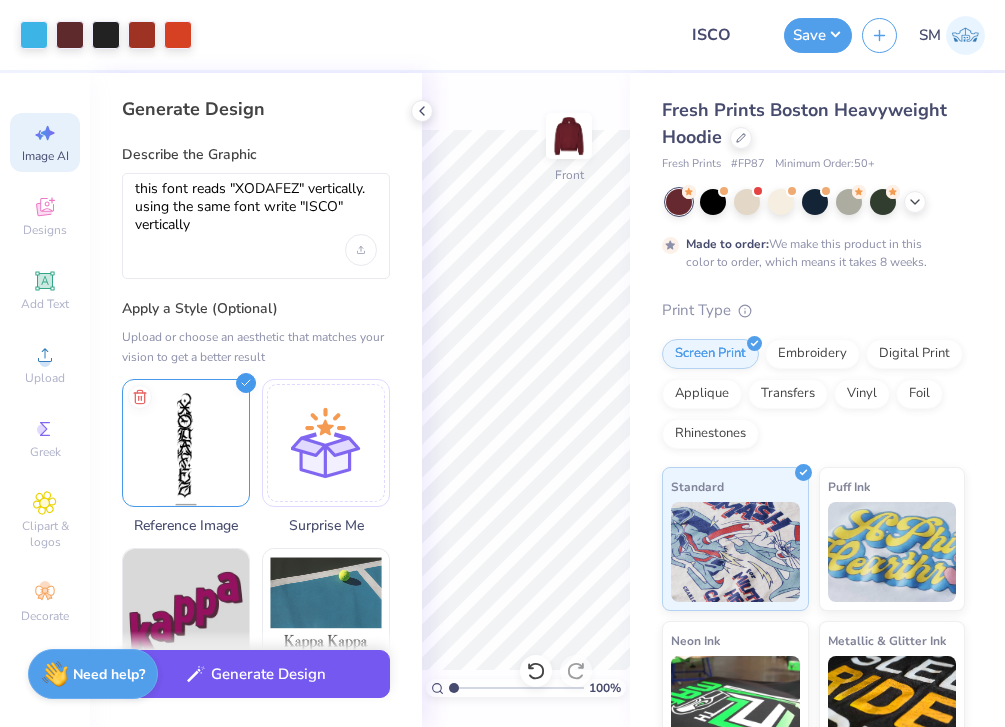 type on "this font reads "XODAFEZ" vertically. using the same font write "ISCO" vertically" 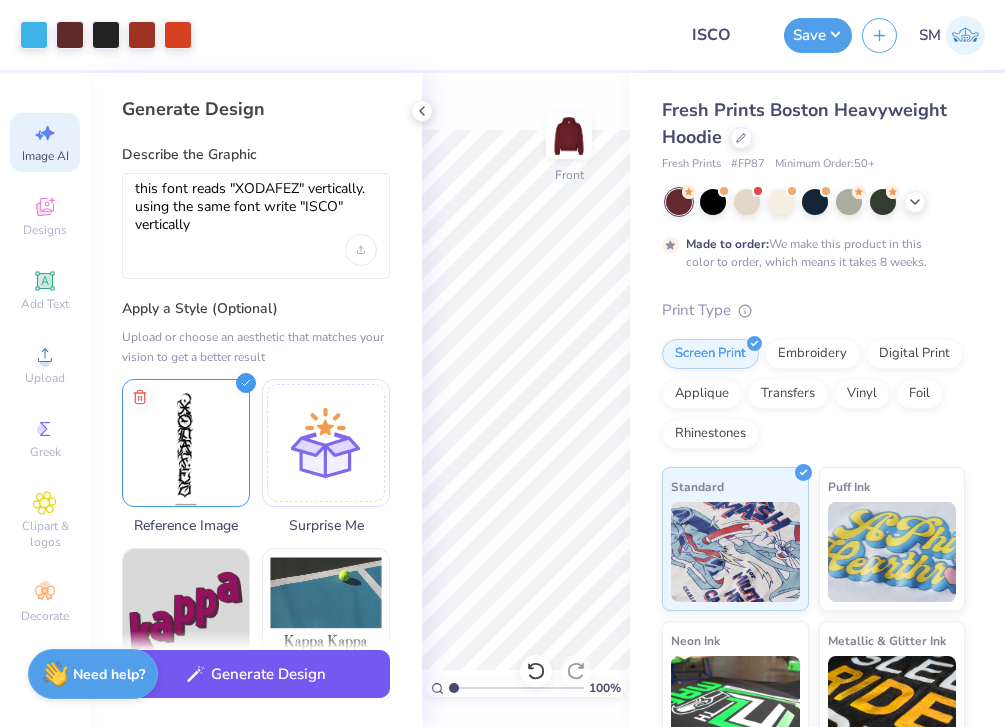 click on "Generate Design" at bounding box center (256, 674) 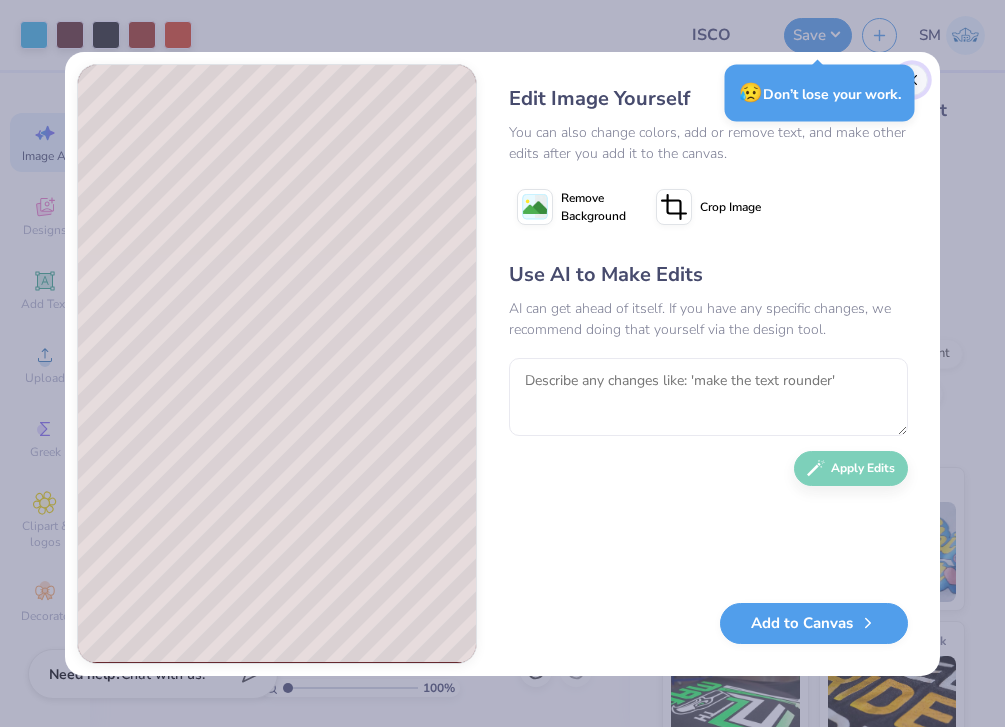 click at bounding box center [912, 80] 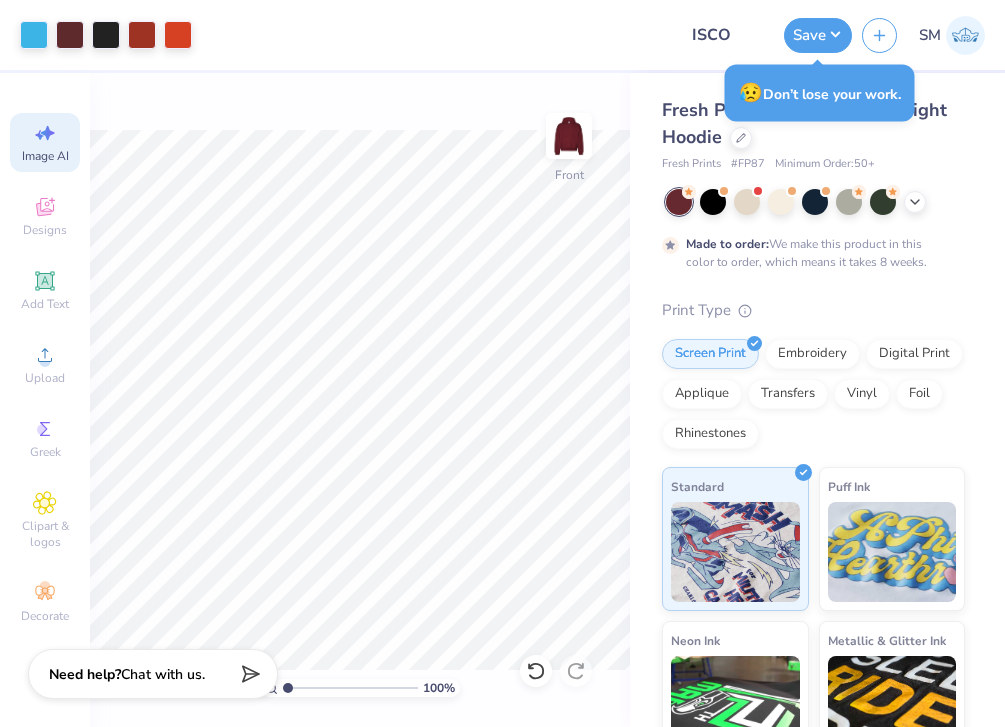scroll, scrollTop: 0, scrollLeft: 45, axis: horizontal 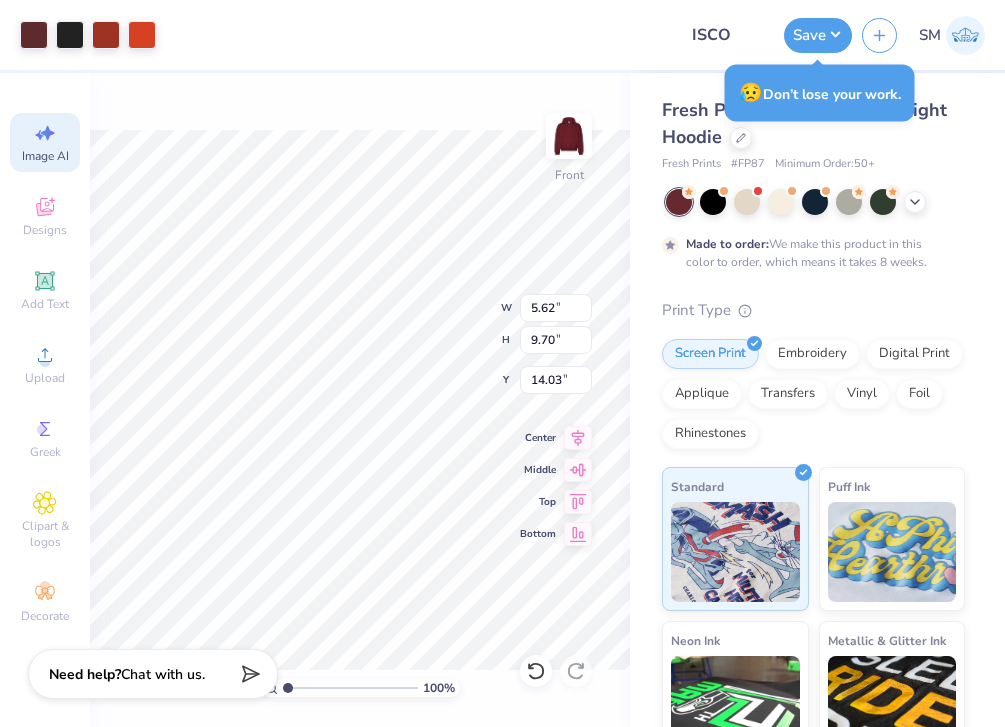 type on "7.82" 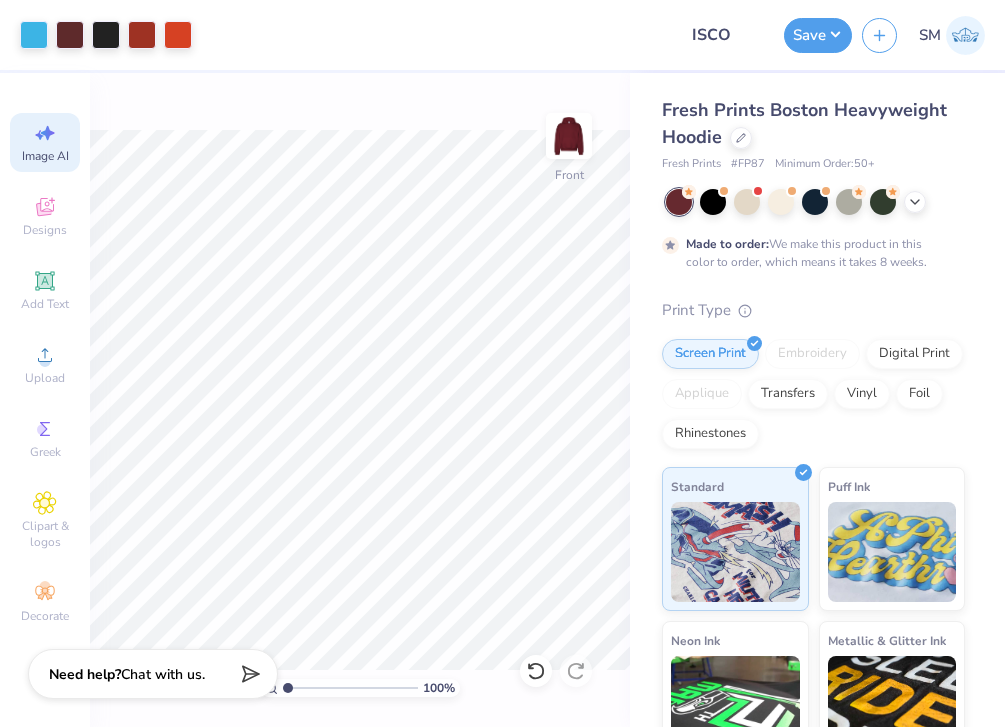 click on "Image AI" at bounding box center [45, 156] 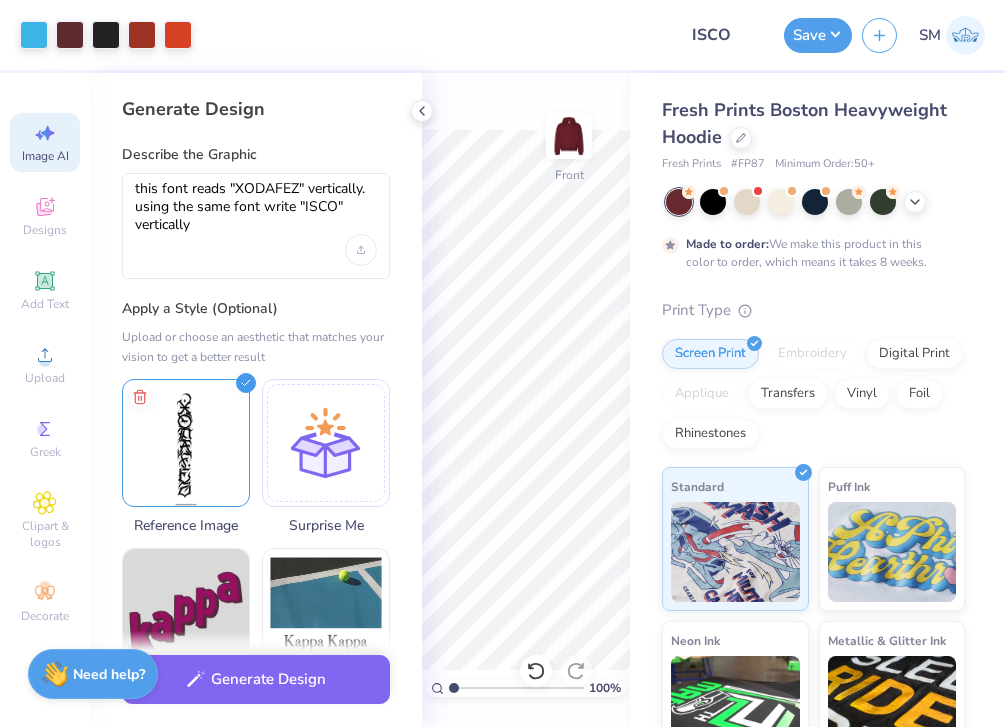 scroll, scrollTop: 0, scrollLeft: 0, axis: both 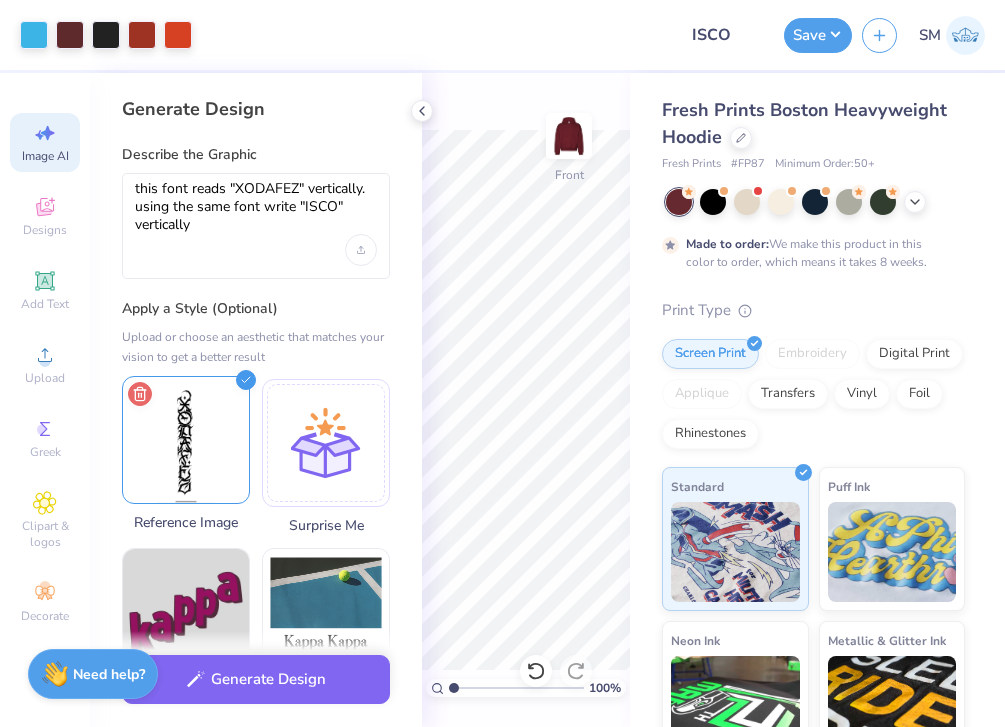 click 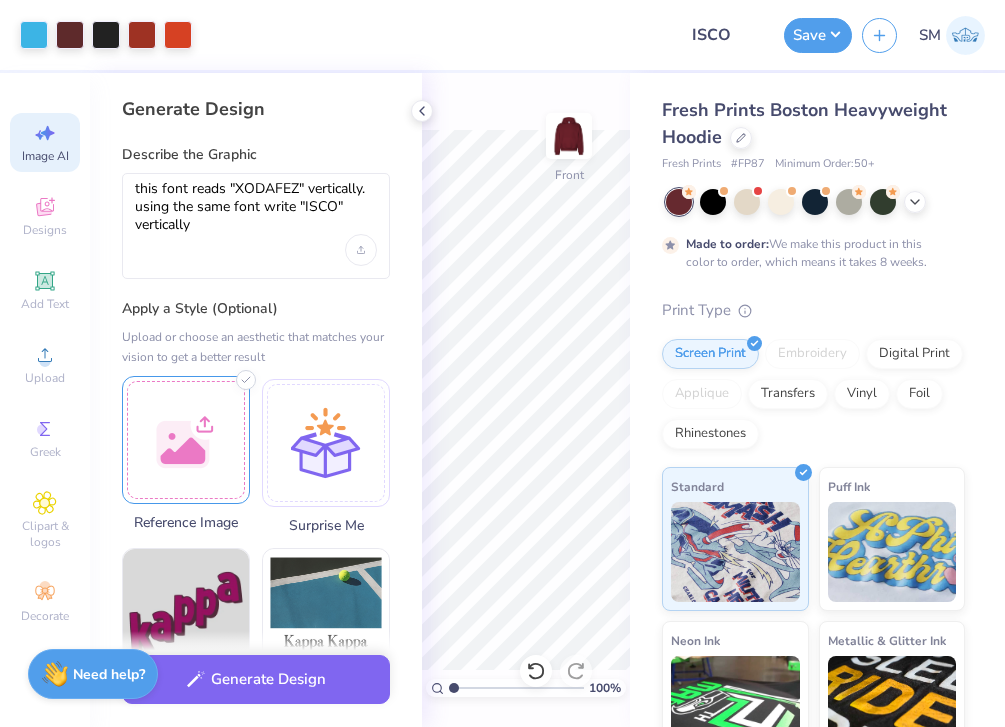 click at bounding box center [186, 440] 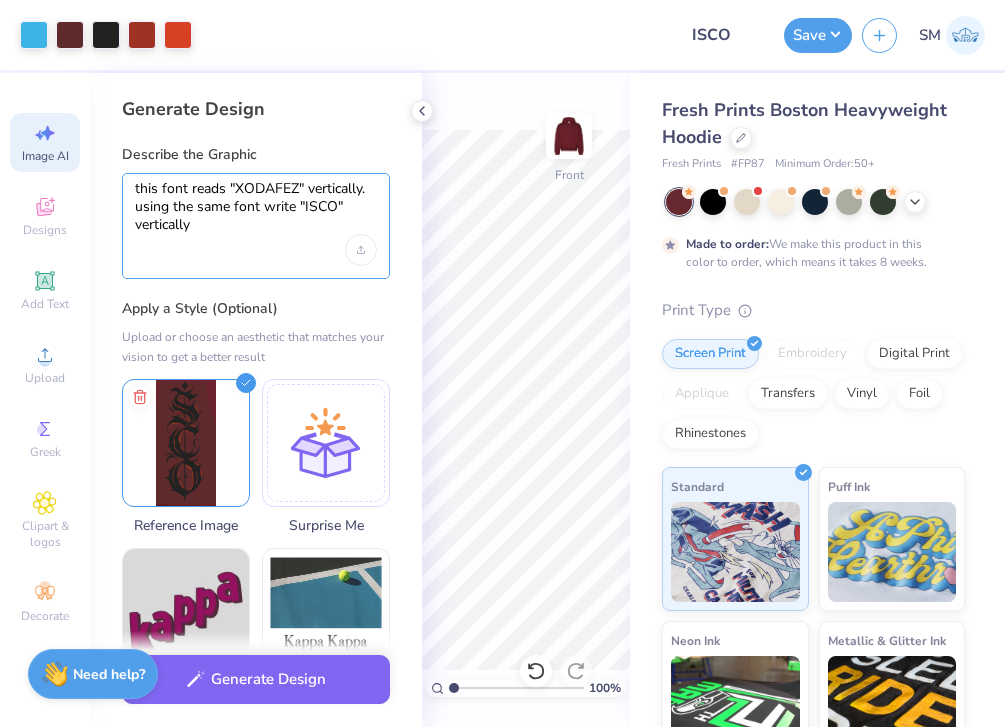 click on "this font reads "XODAFEZ" vertically. using the same font write "ISCO" vertically" at bounding box center [256, 207] 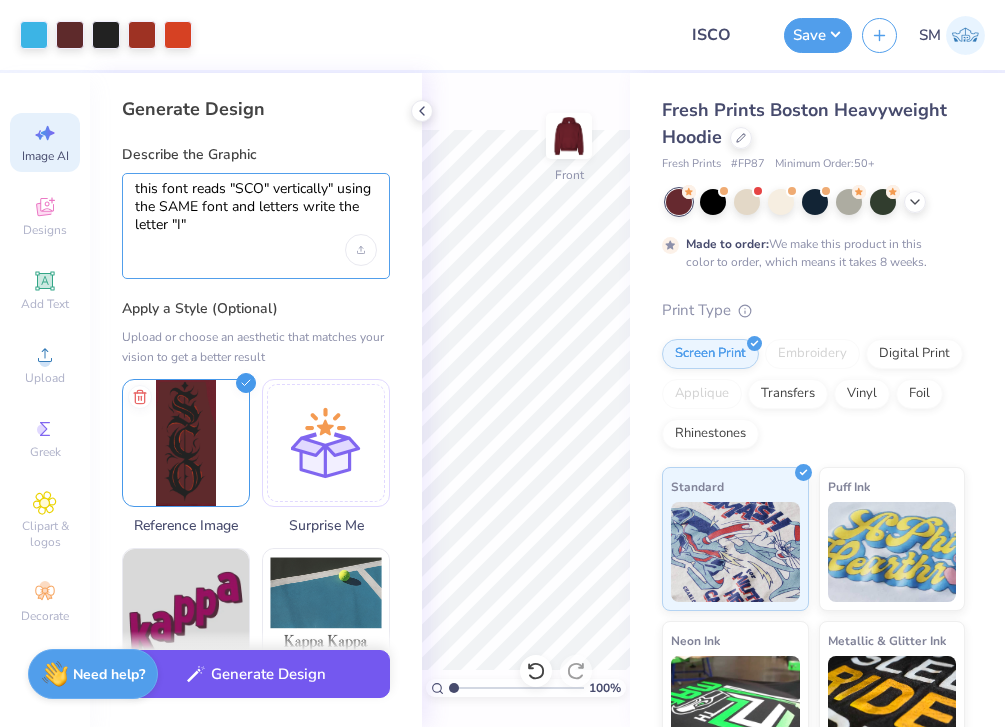 type on "this font reads "SCO" vertically" using the SAME font and letters write the letter "I"" 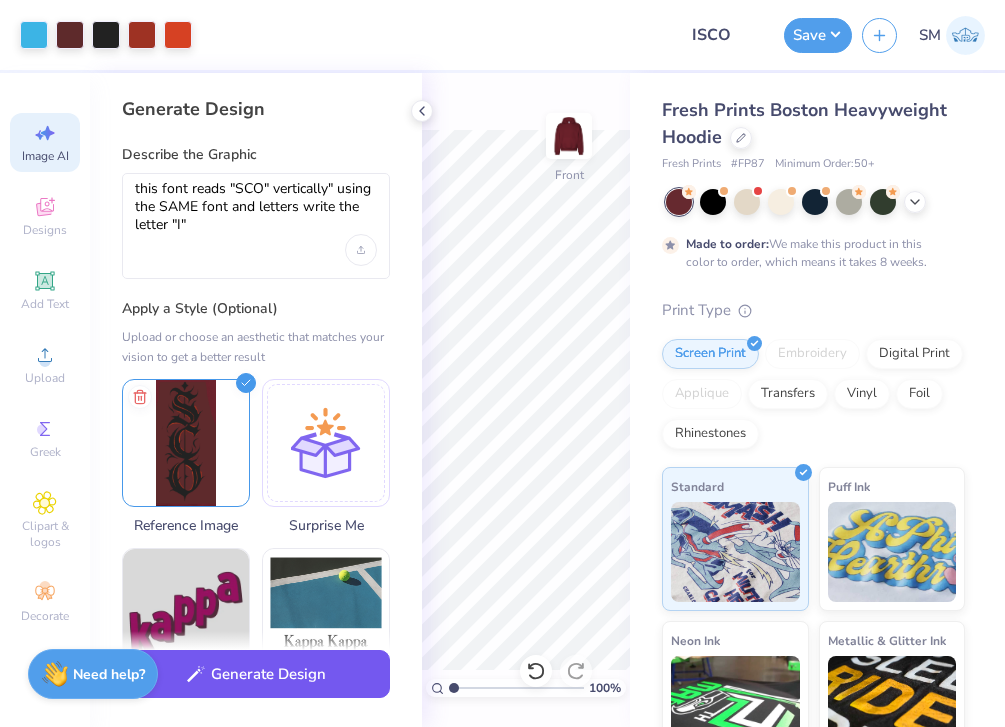 click on "Generate Design" at bounding box center (256, 674) 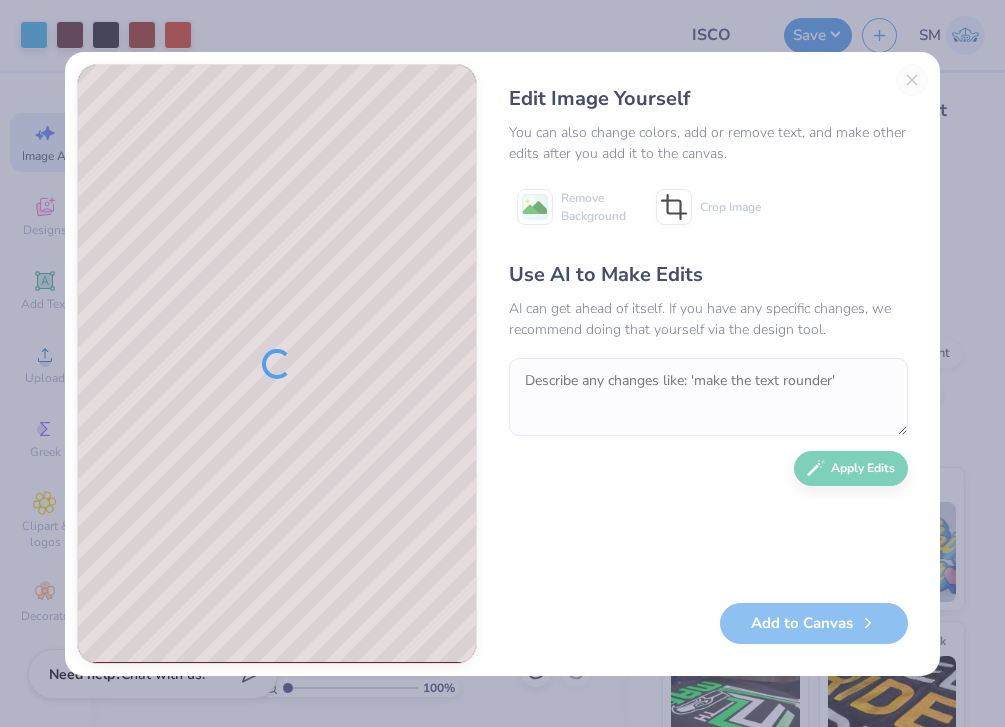 scroll, scrollTop: 0, scrollLeft: 0, axis: both 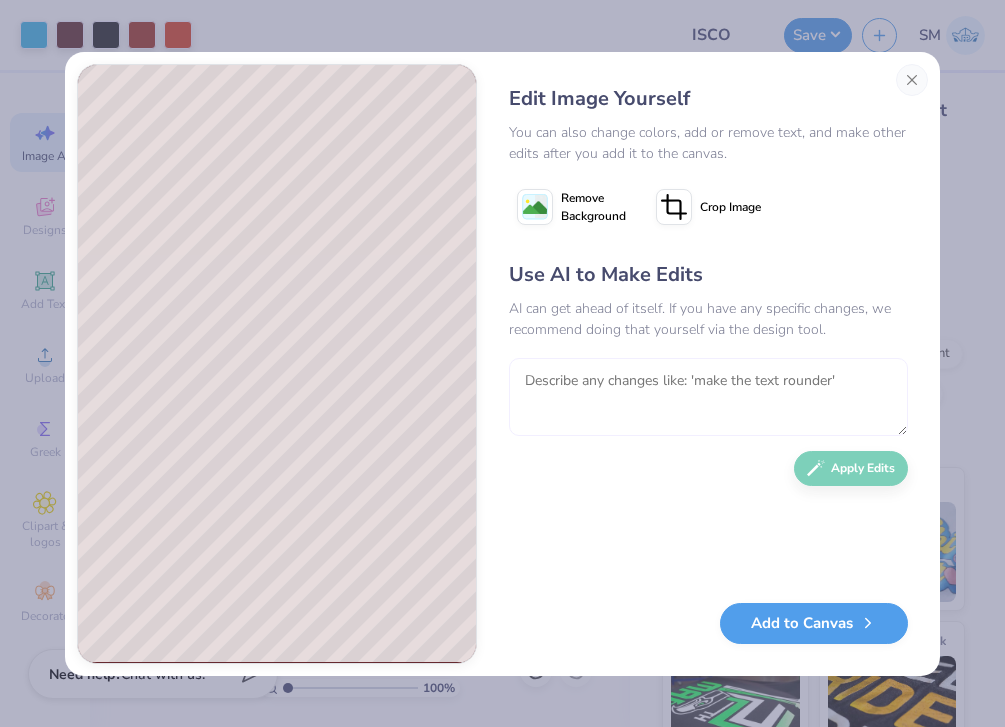 click at bounding box center [708, 397] 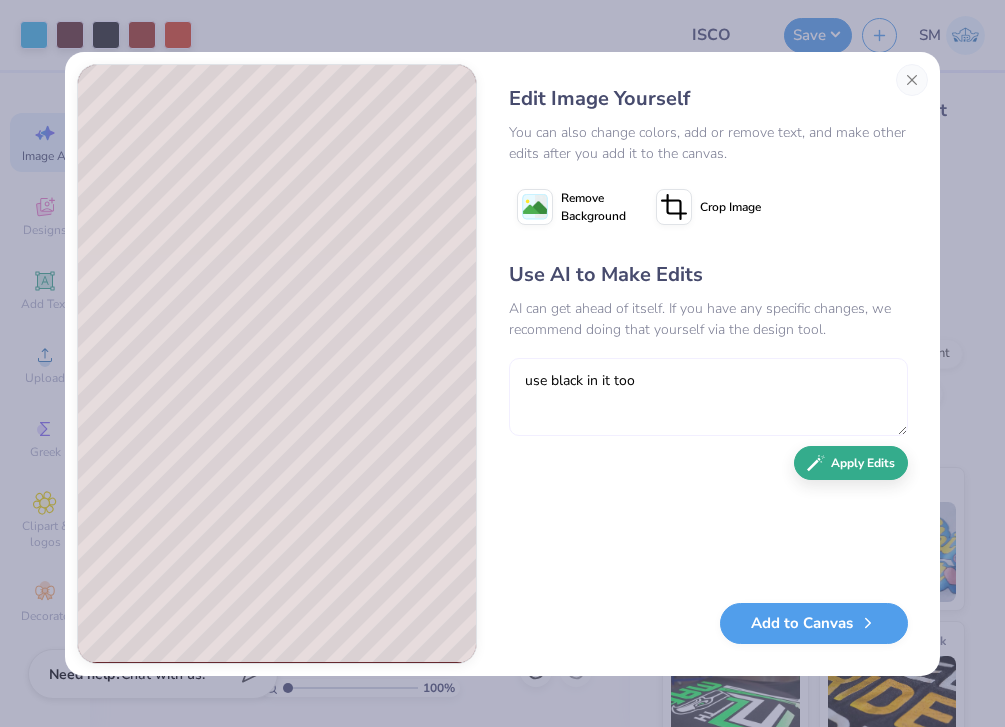 type on "use black in it too" 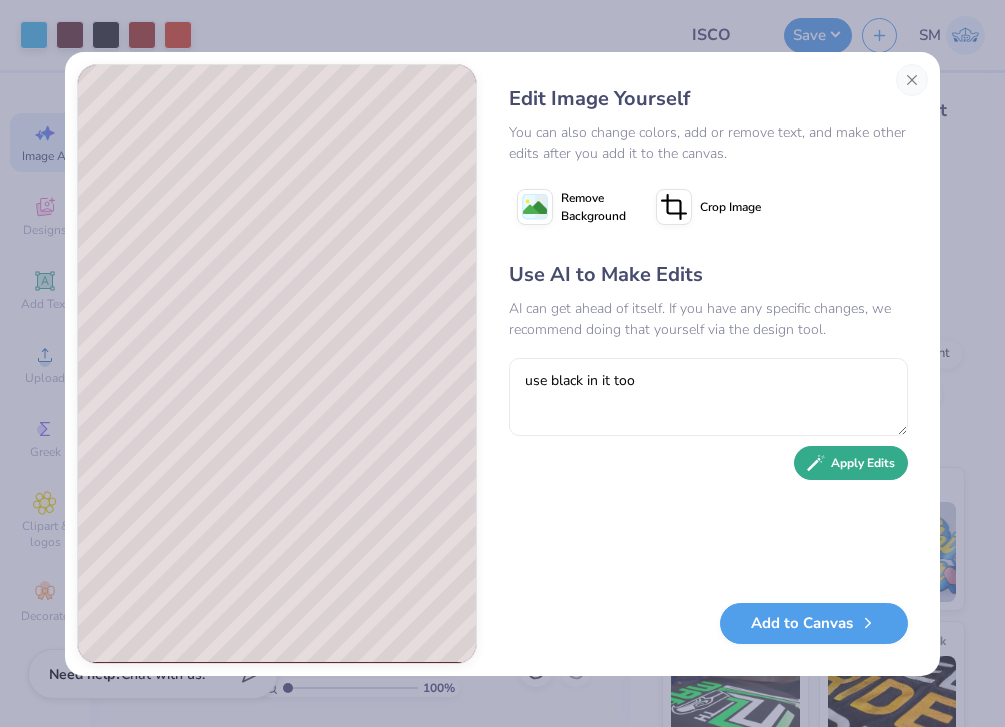 click on "Apply Edits" at bounding box center [851, 463] 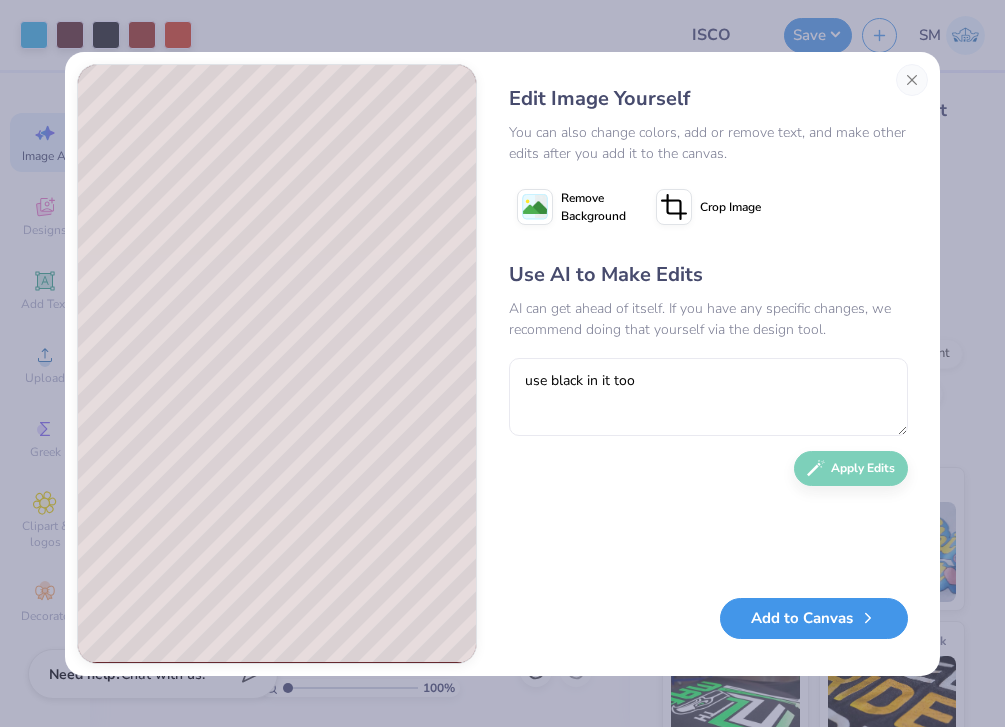 click on "Add to Canvas" at bounding box center [814, 618] 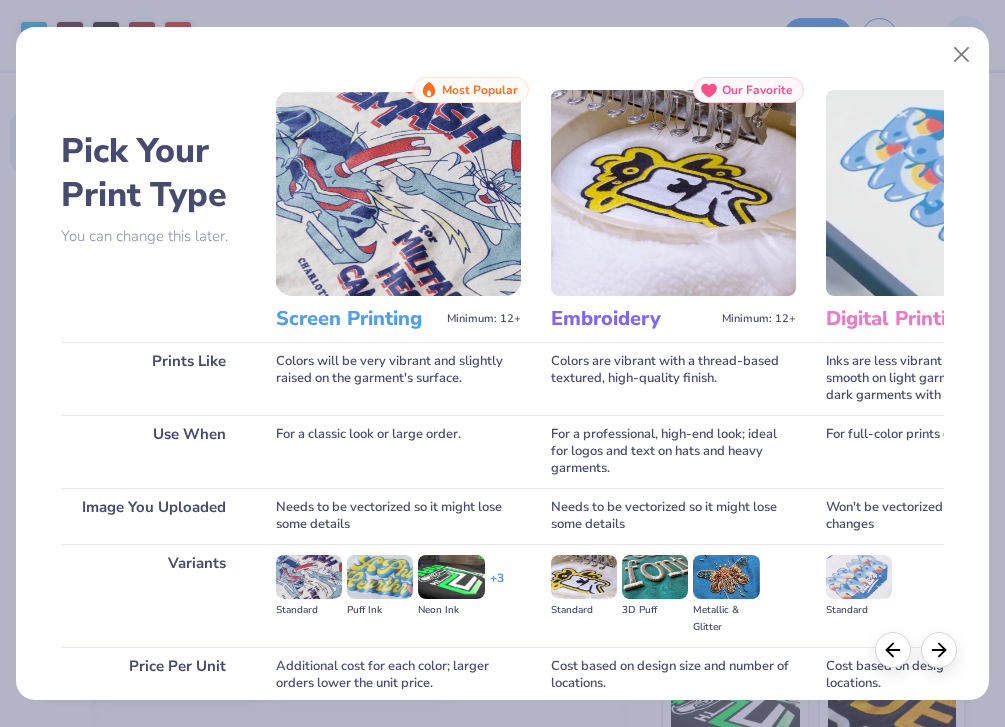 scroll, scrollTop: 170, scrollLeft: 0, axis: vertical 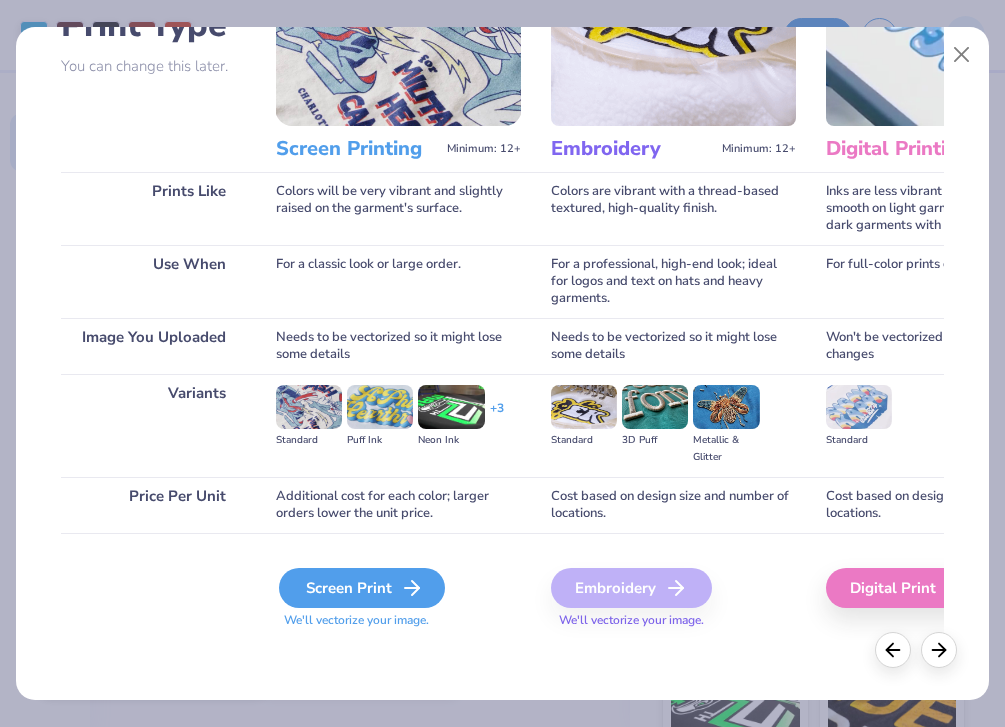 click on "Screen Print" at bounding box center (362, 588) 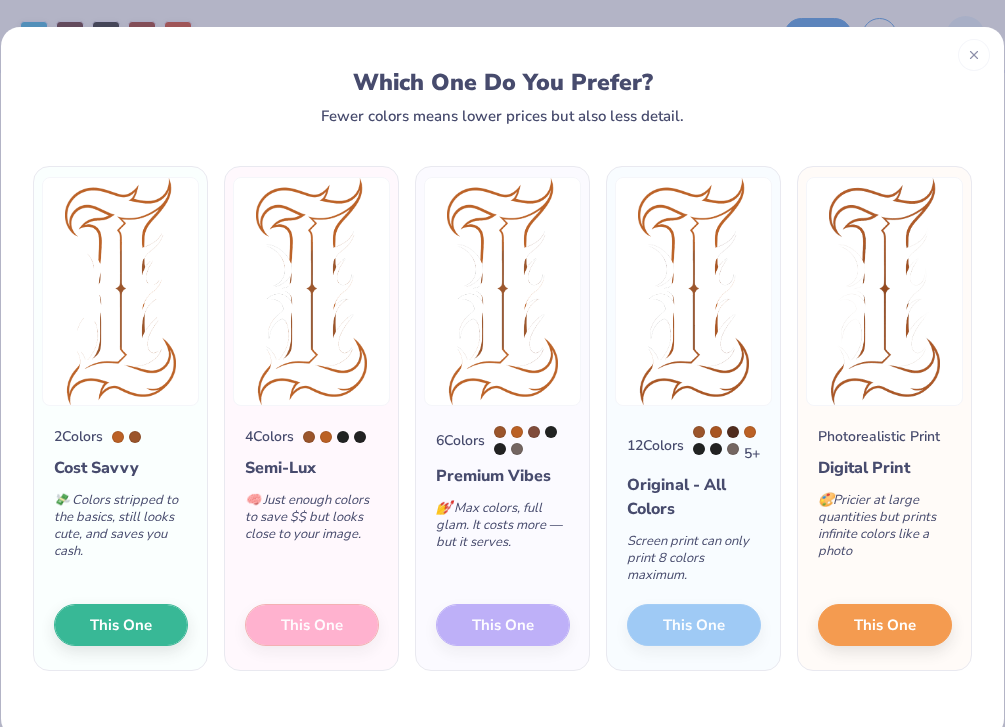 scroll, scrollTop: 0, scrollLeft: 0, axis: both 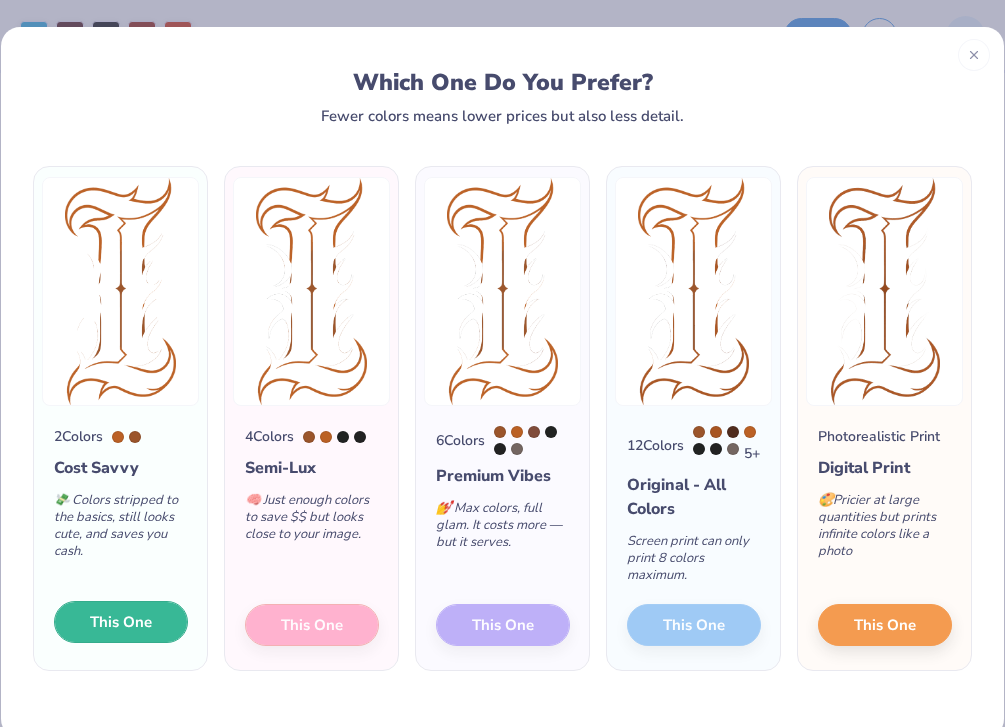 click on "This One" at bounding box center (121, 622) 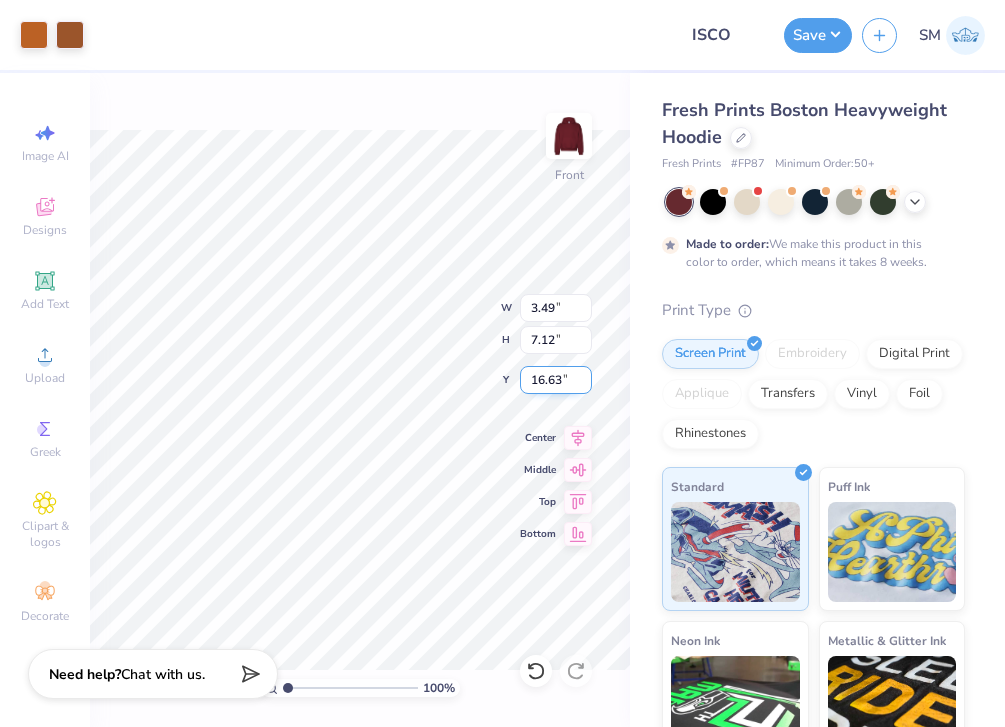 type on "3.49" 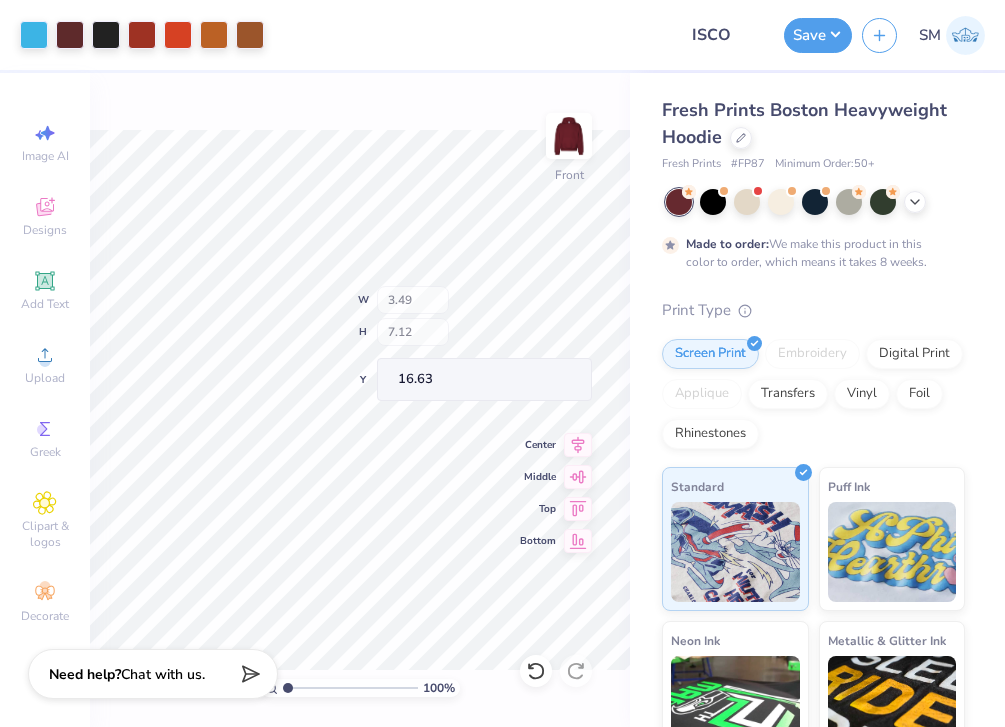 type on "14.10" 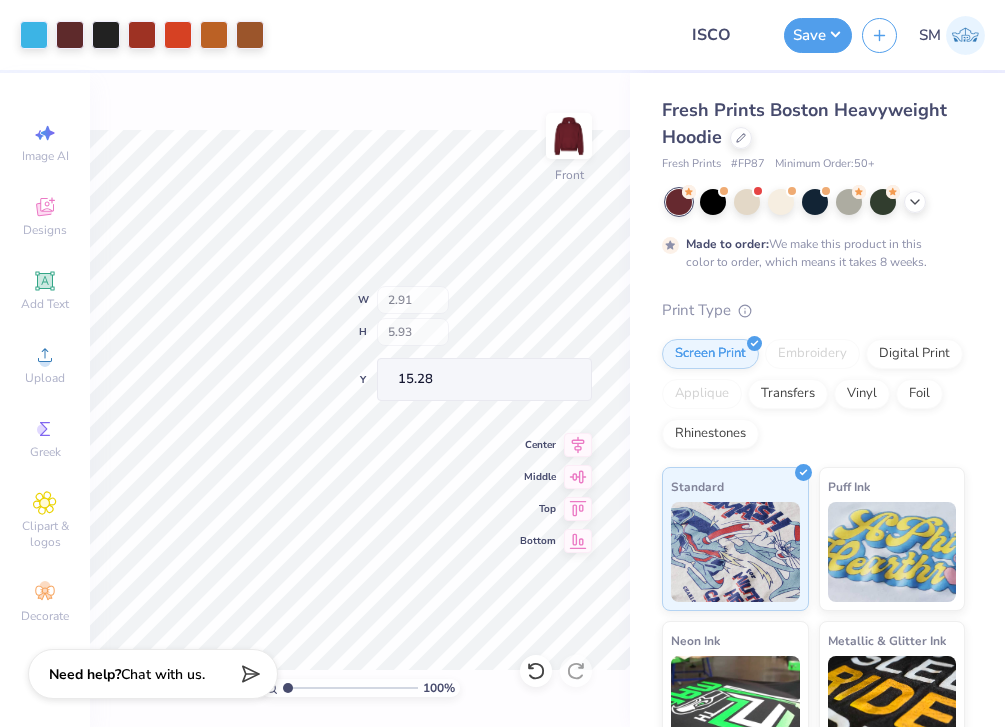 type on "2.91" 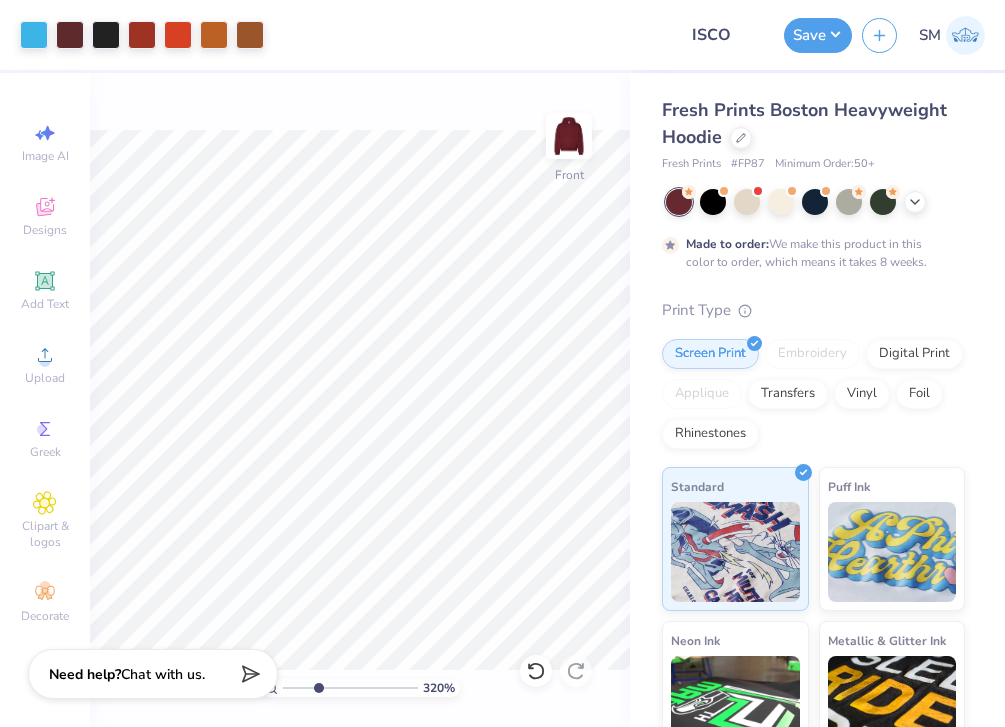 drag, startPoint x: 287, startPoint y: 686, endPoint x: 317, endPoint y: 684, distance: 30.066593 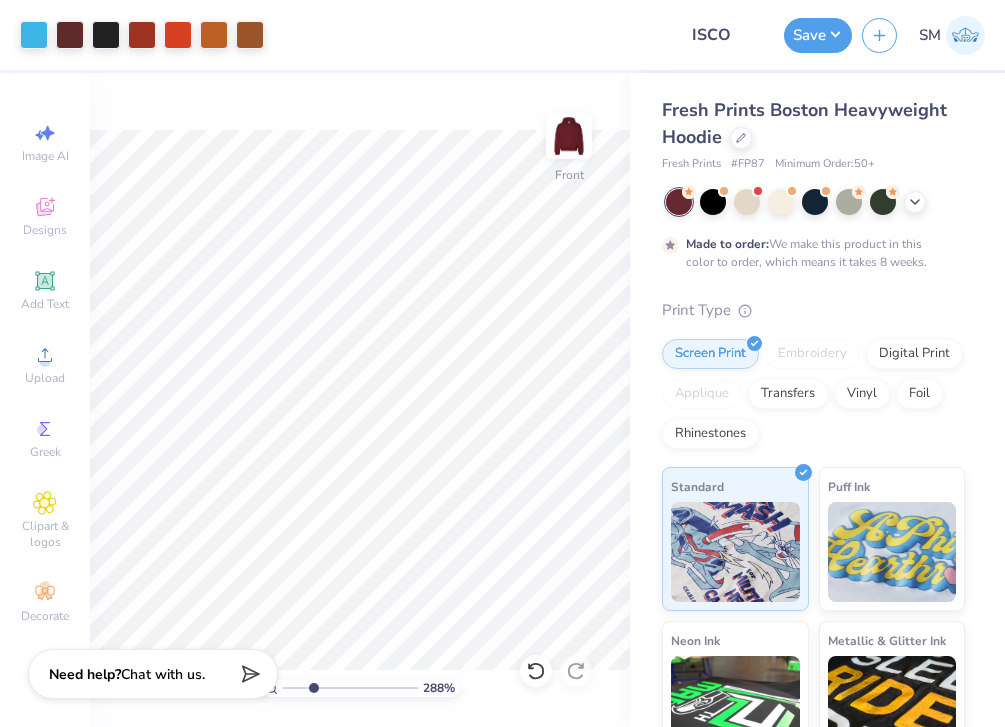click at bounding box center [350, 688] 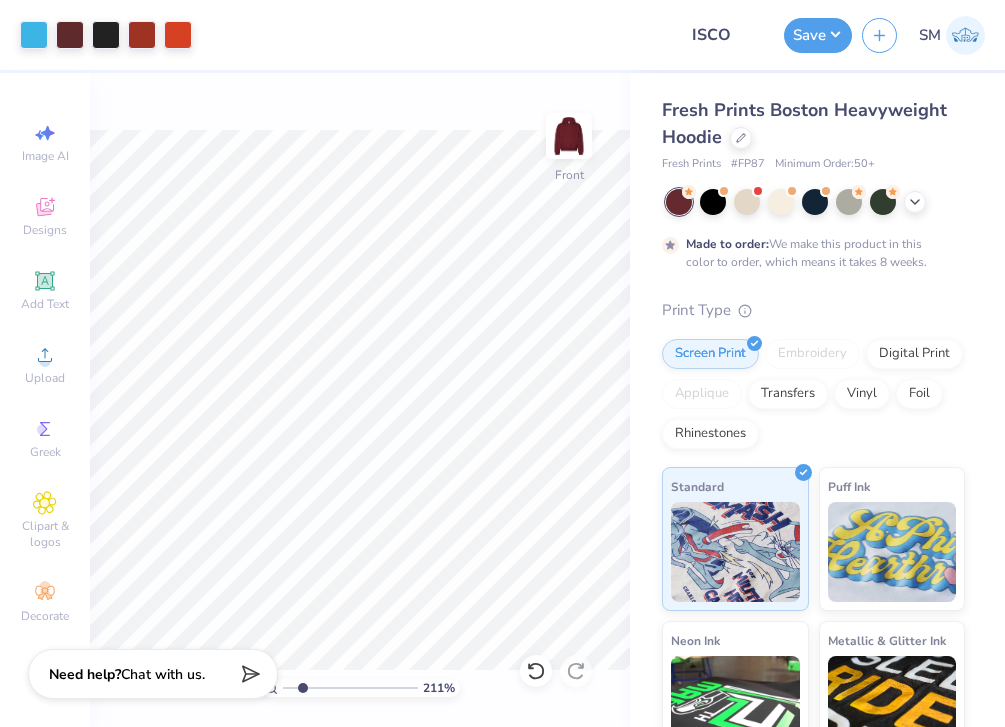 drag, startPoint x: 312, startPoint y: 687, endPoint x: 302, endPoint y: 686, distance: 10.049875 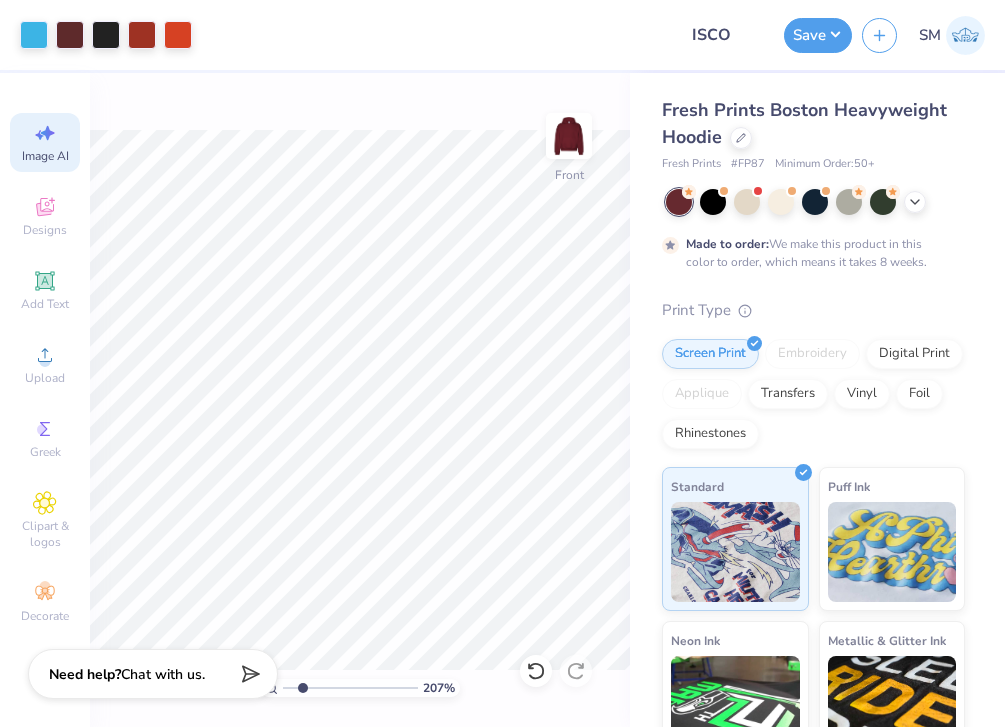click 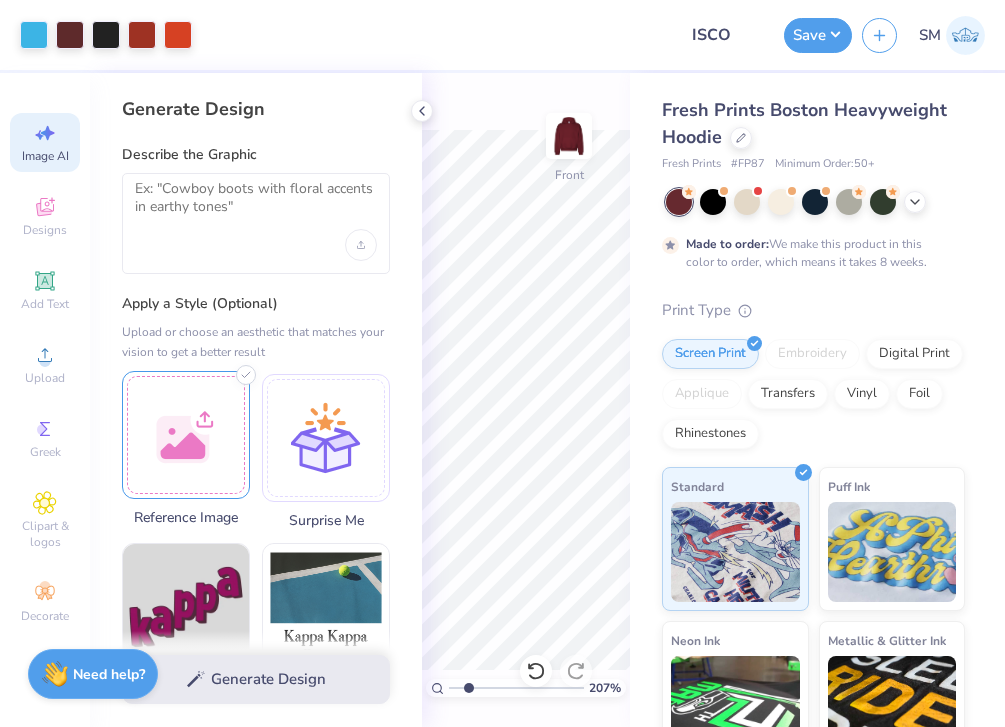 click at bounding box center (186, 435) 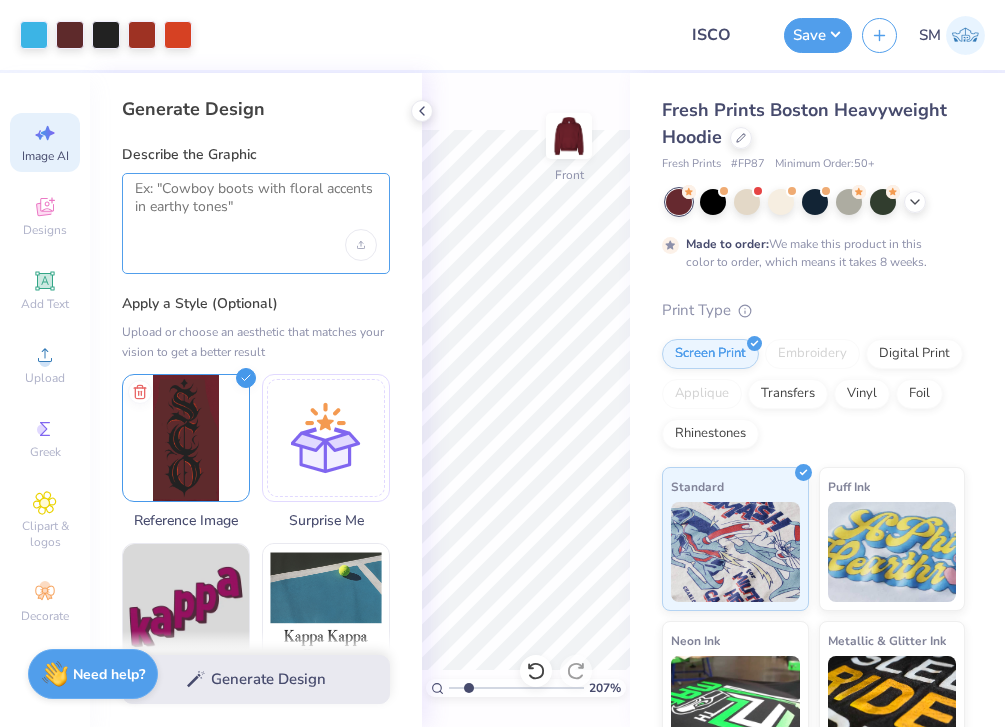 click at bounding box center (256, 205) 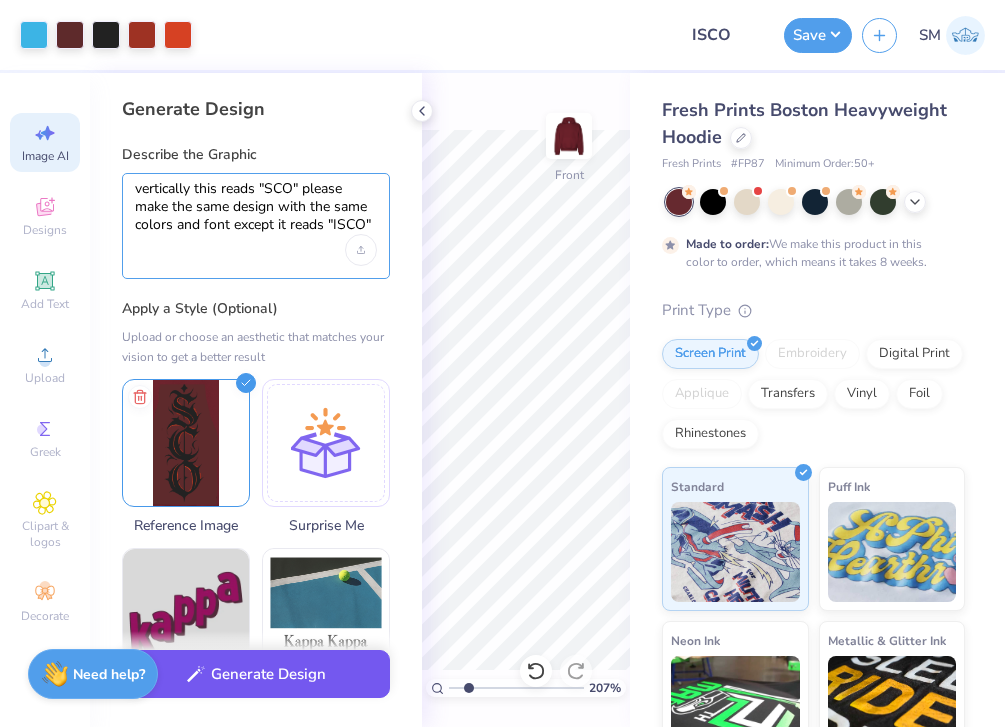type on "vertically this reads "SCO" please make the same design with the same colors and font except it reads "ISCO"" 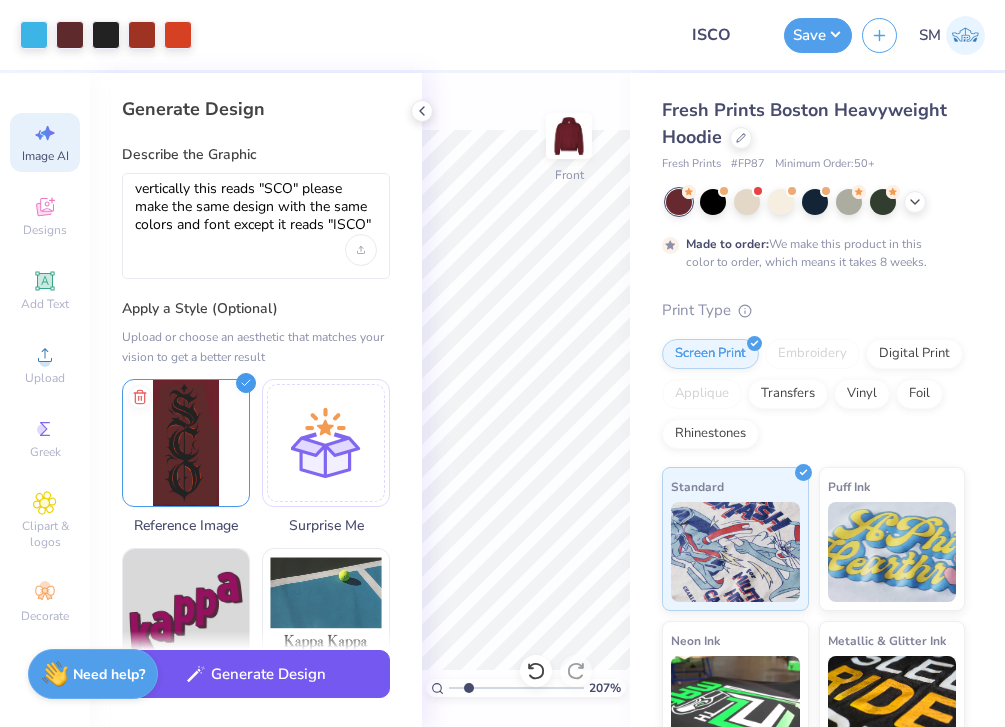 click on "Generate Design" at bounding box center (256, 674) 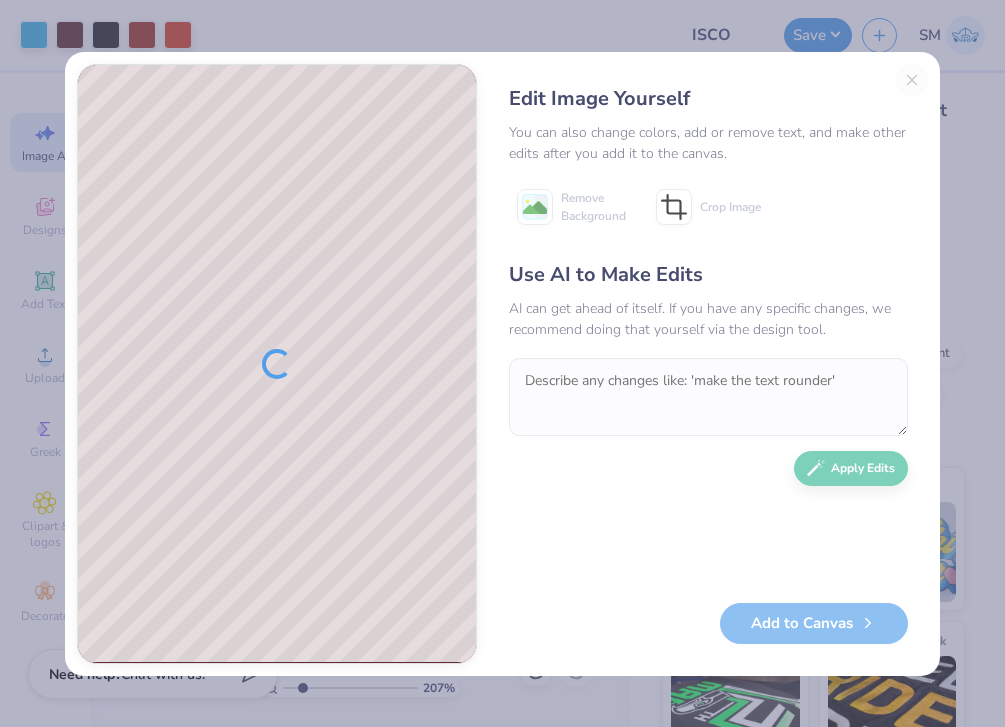 scroll, scrollTop: 0, scrollLeft: 0, axis: both 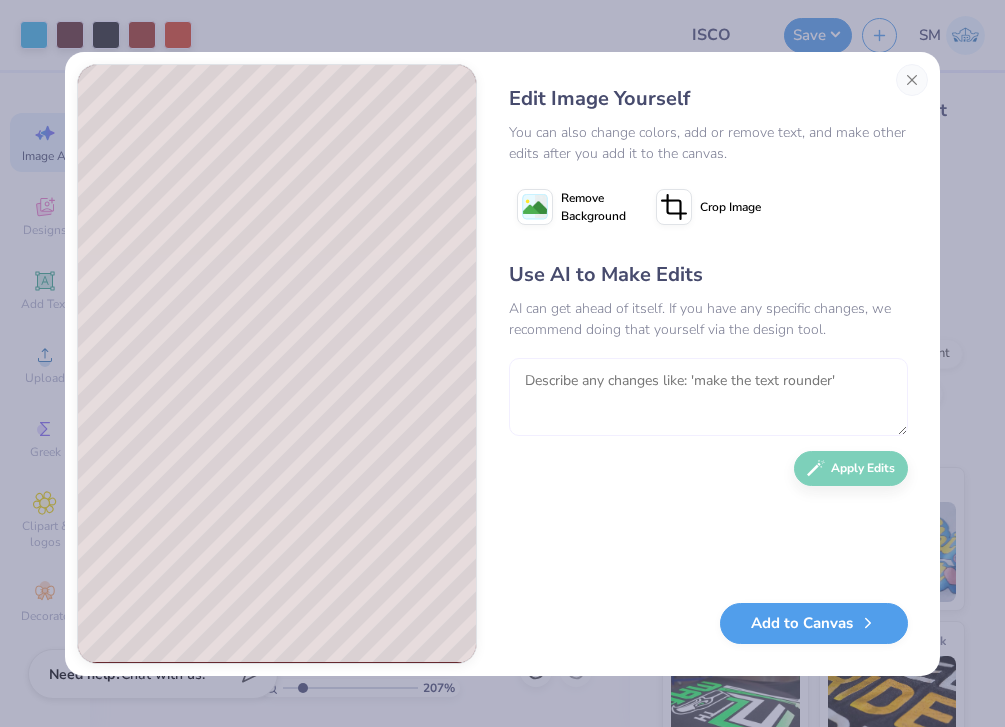click at bounding box center (708, 397) 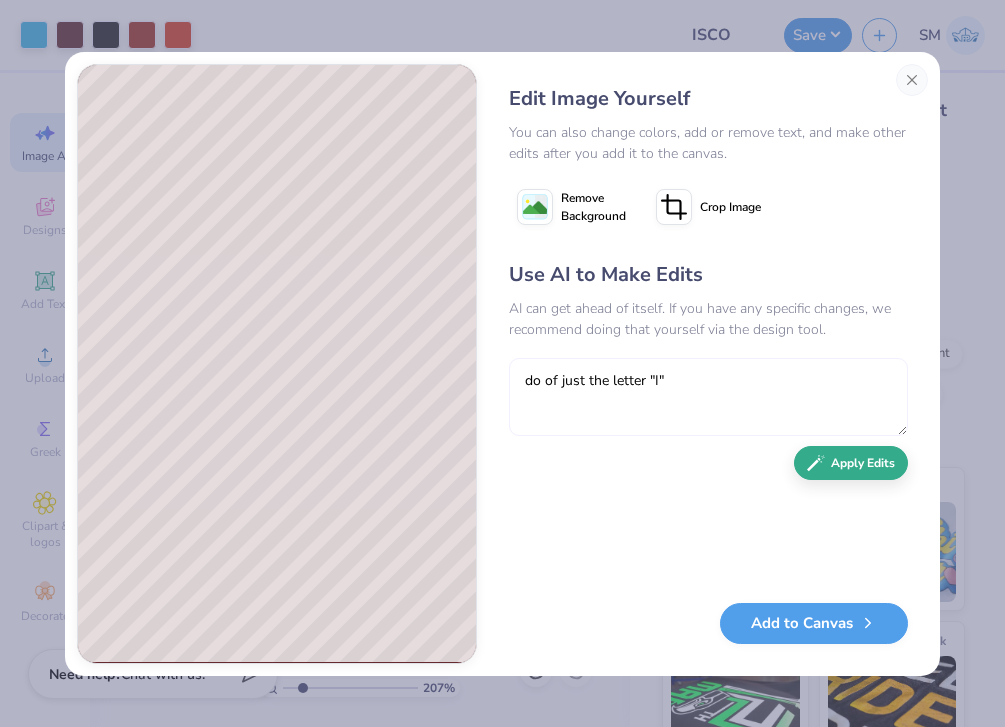 type on "do of just the letter "I"" 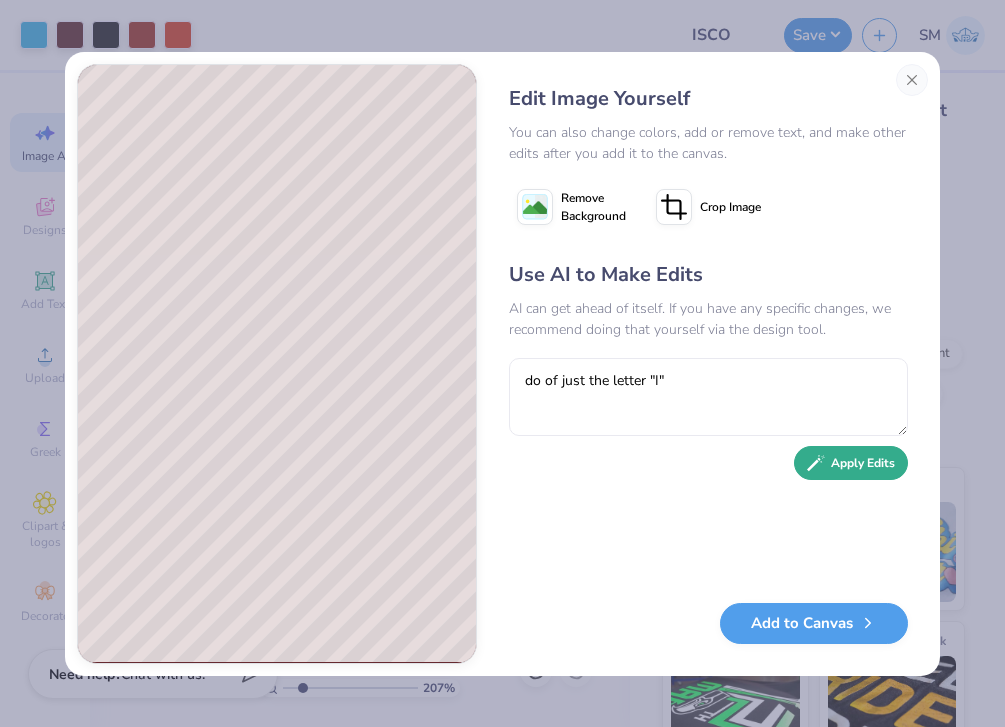 click on "Apply Edits" at bounding box center [851, 463] 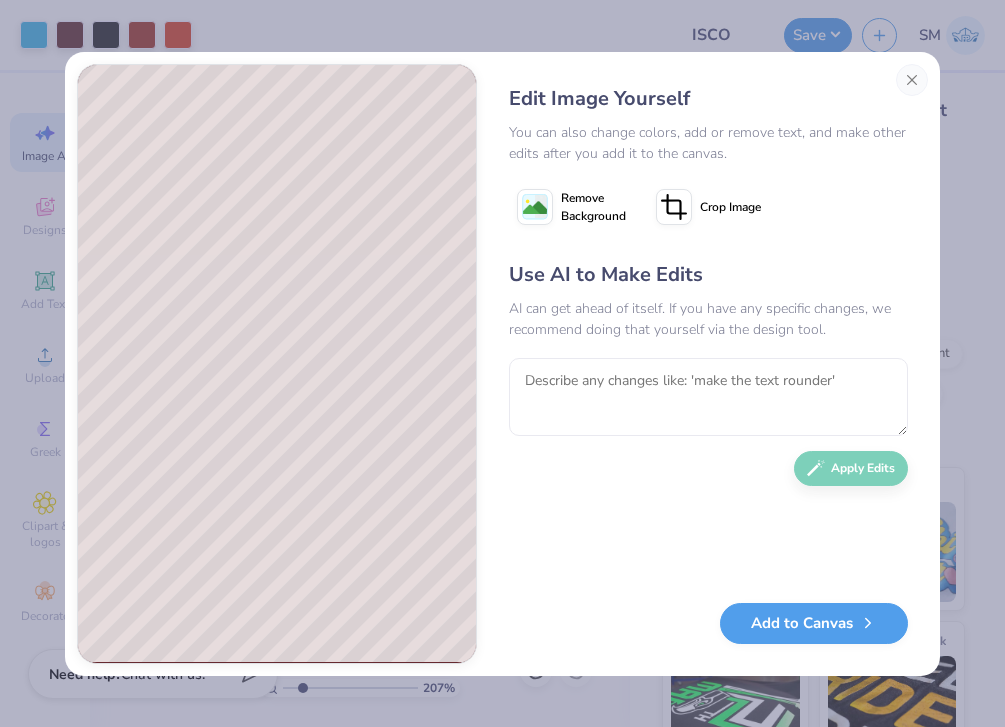scroll, scrollTop: 0, scrollLeft: 0, axis: both 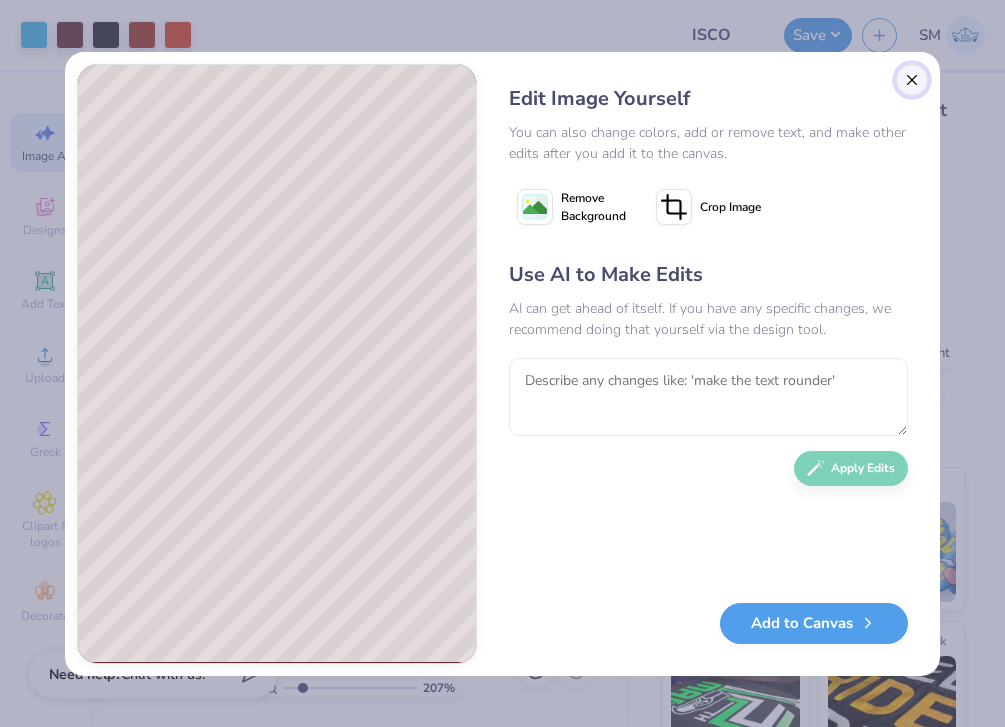click at bounding box center [912, 80] 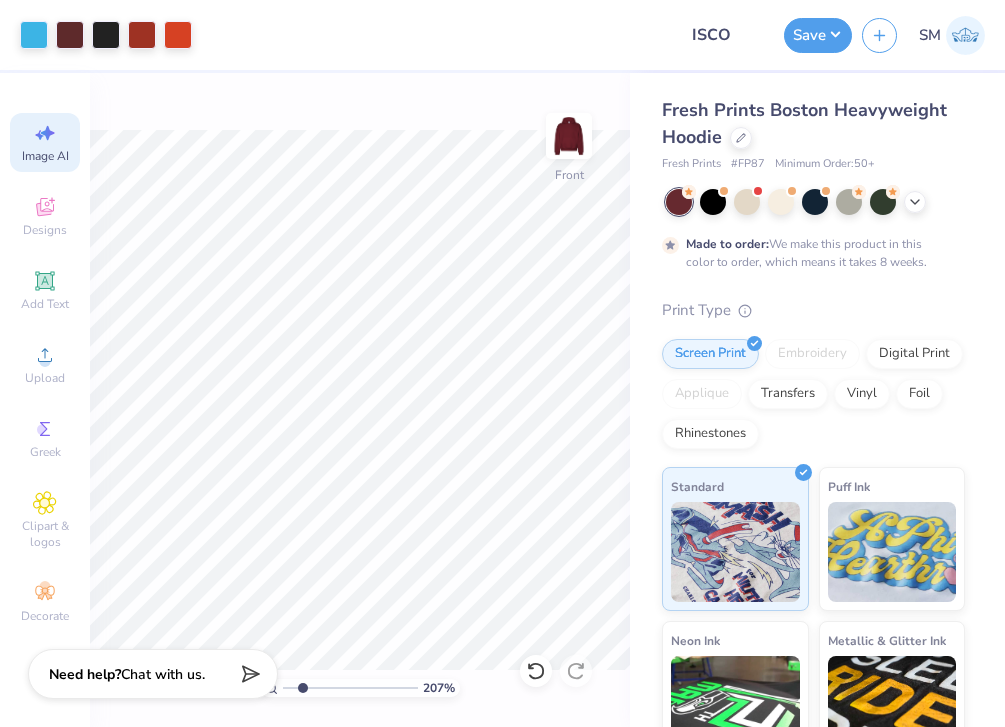 scroll, scrollTop: 0, scrollLeft: 45, axis: horizontal 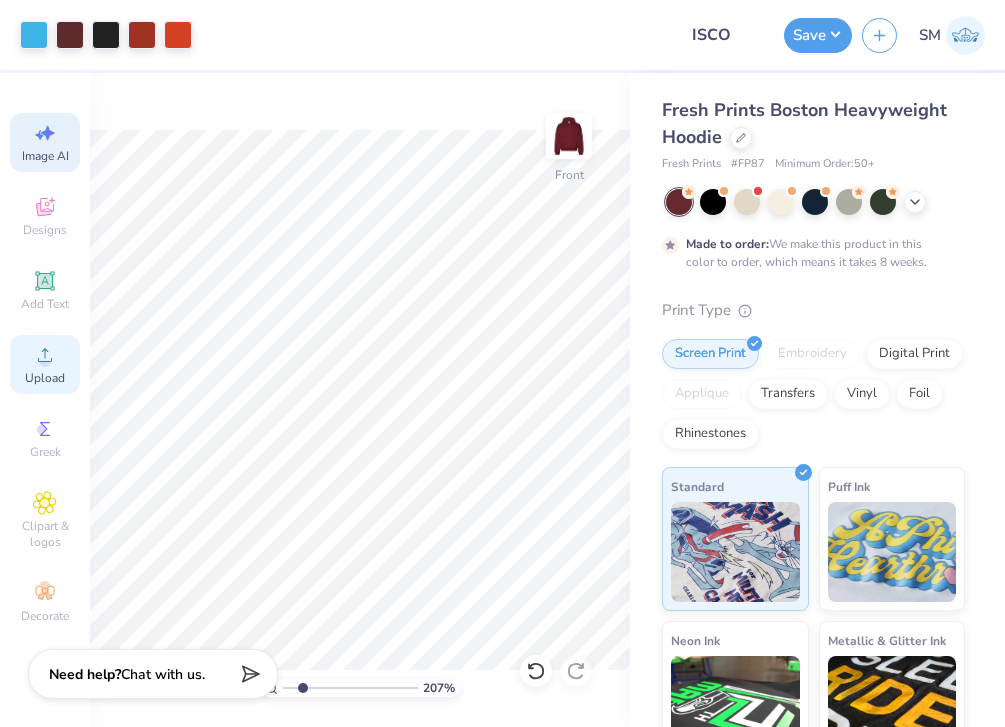 click 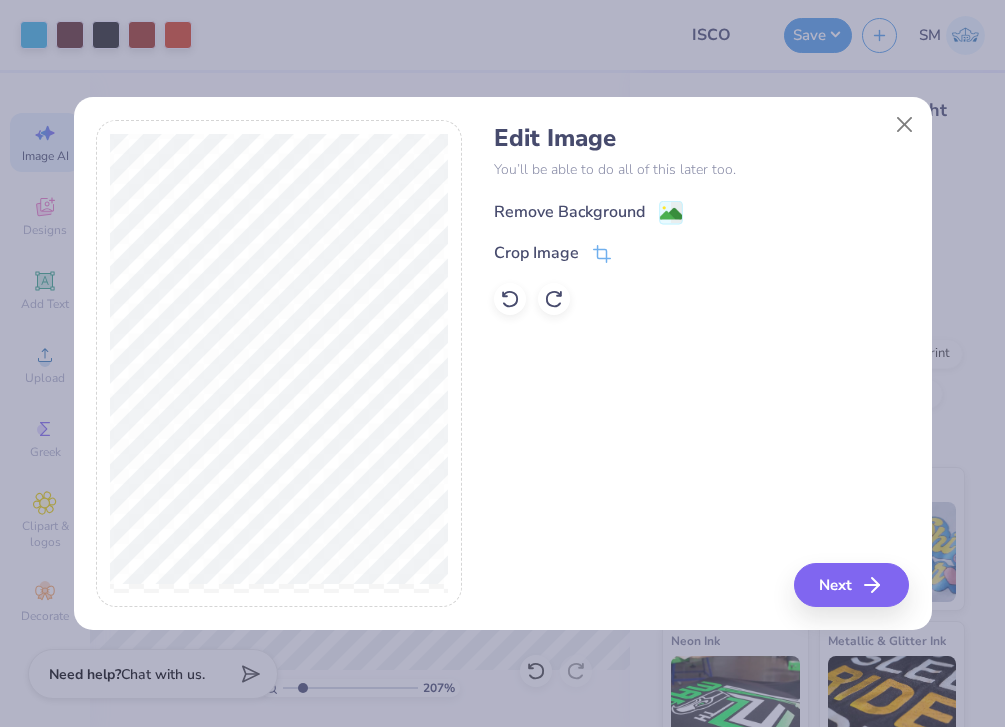 click on "Remove Background" at bounding box center [588, 212] 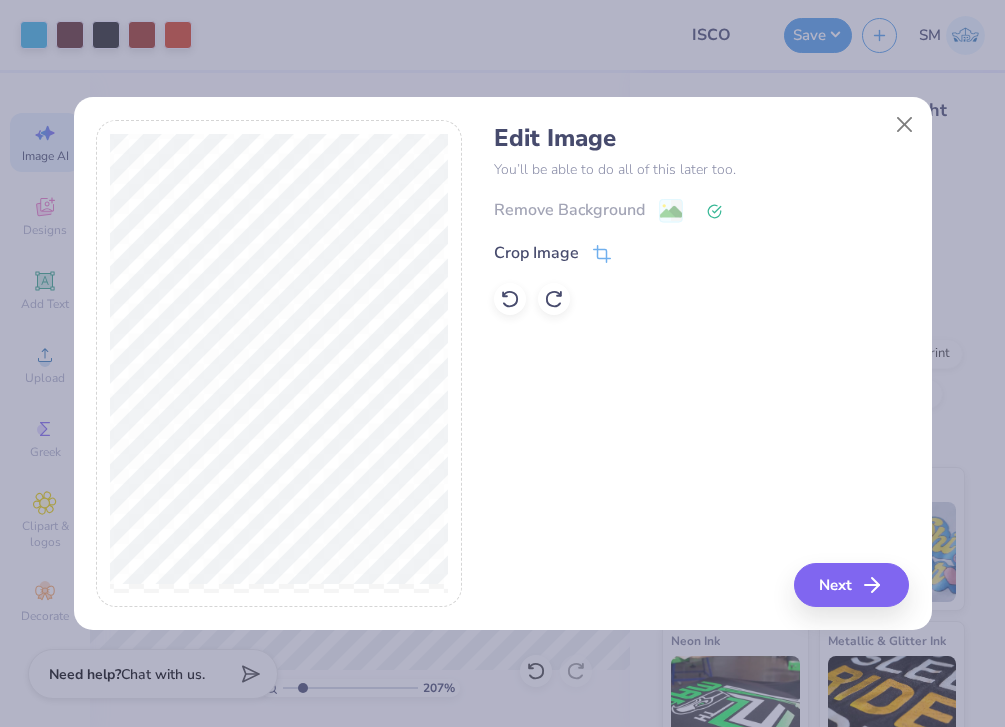 click 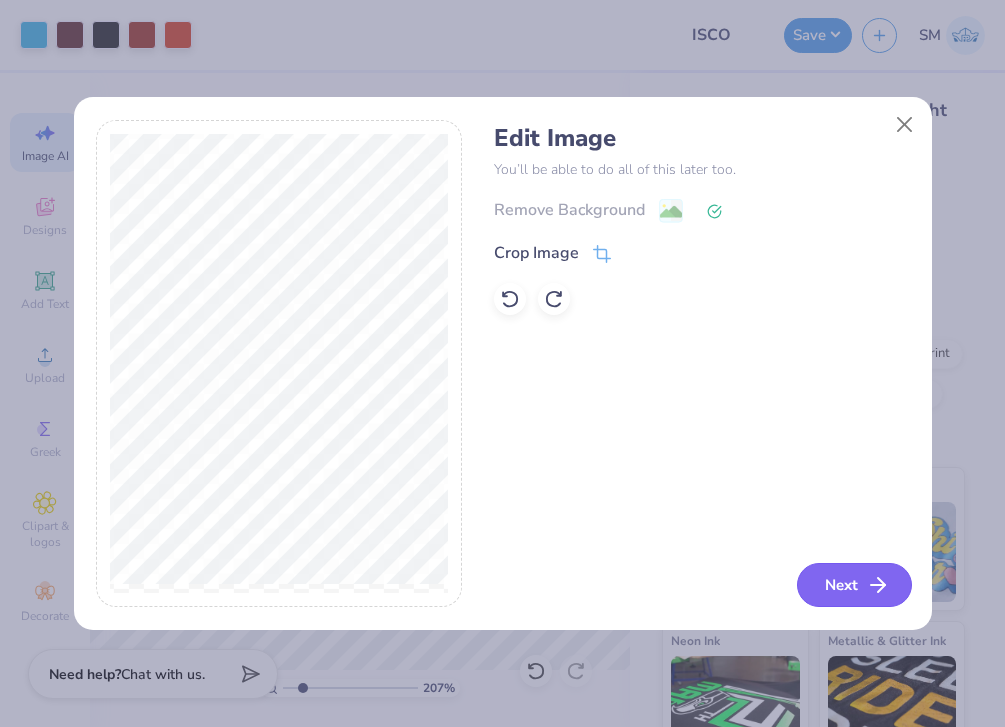 click on "Next" at bounding box center [854, 585] 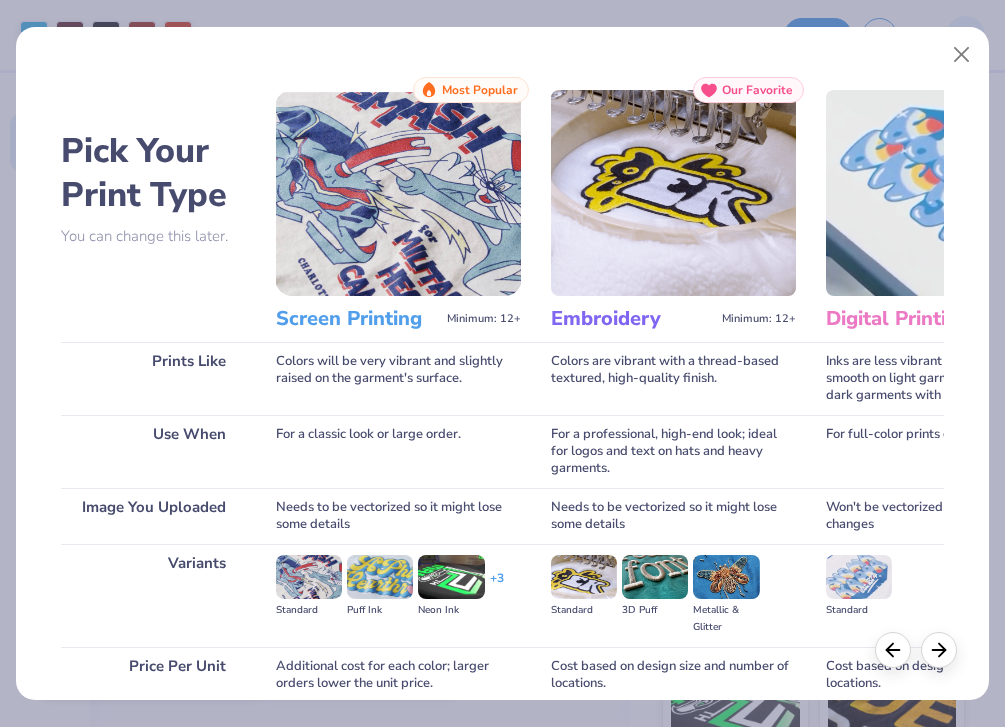 scroll, scrollTop: 170, scrollLeft: 0, axis: vertical 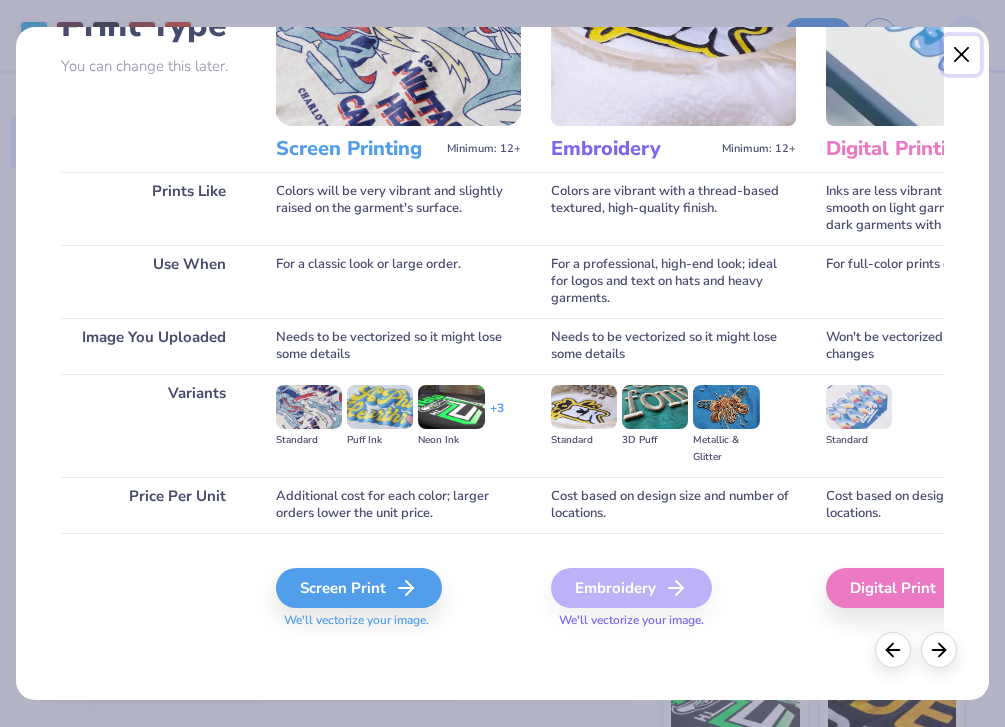 click at bounding box center [962, 55] 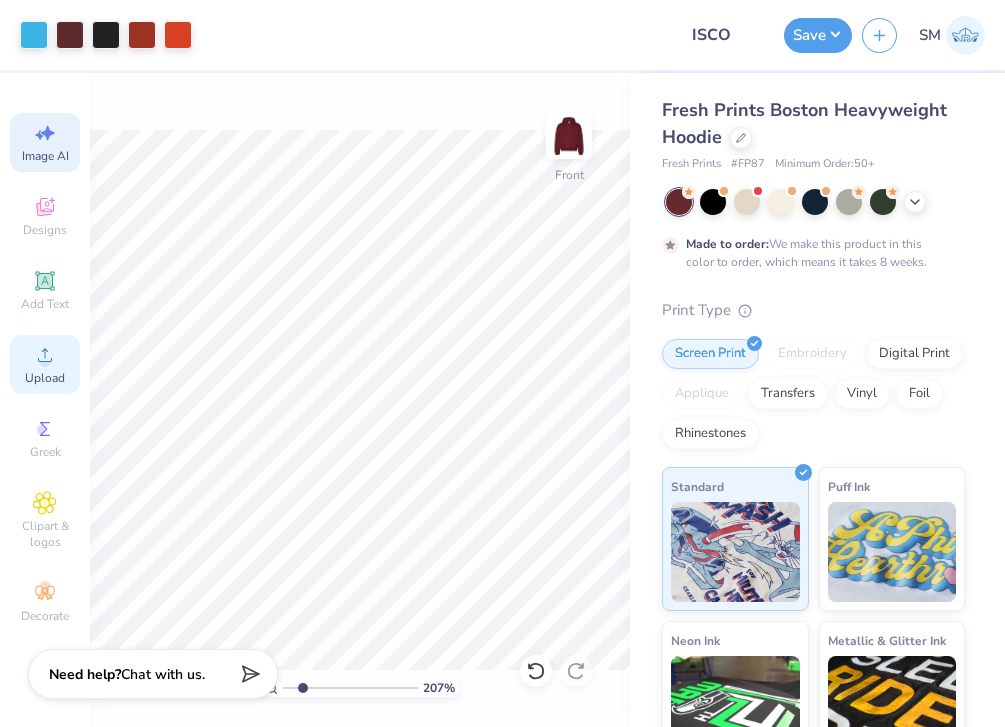 click on "Upload" at bounding box center (45, 378) 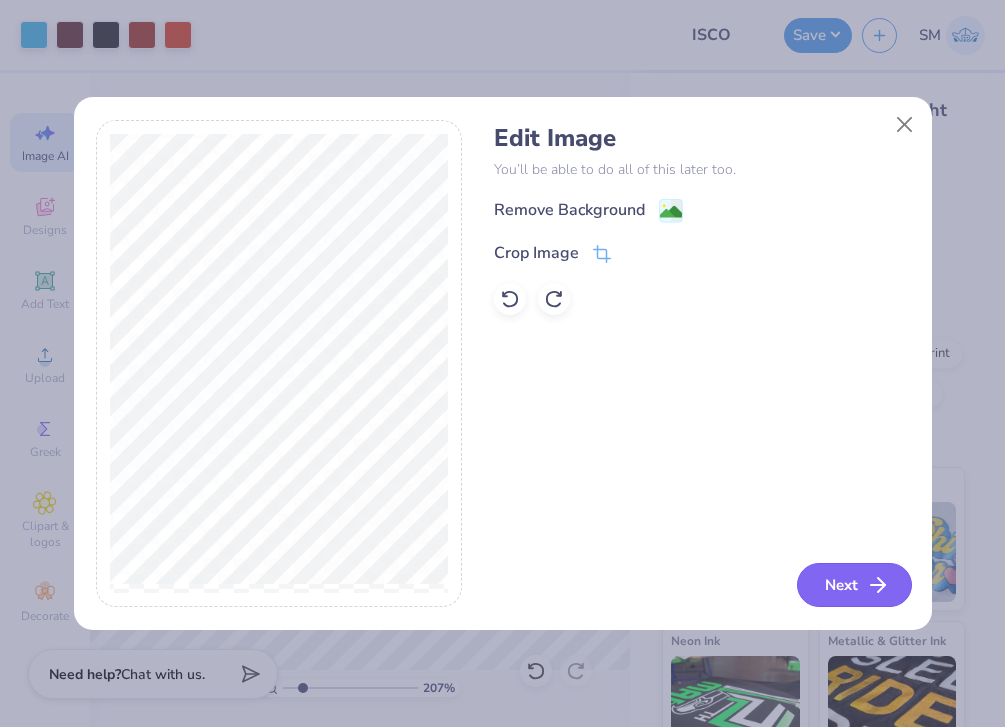 click 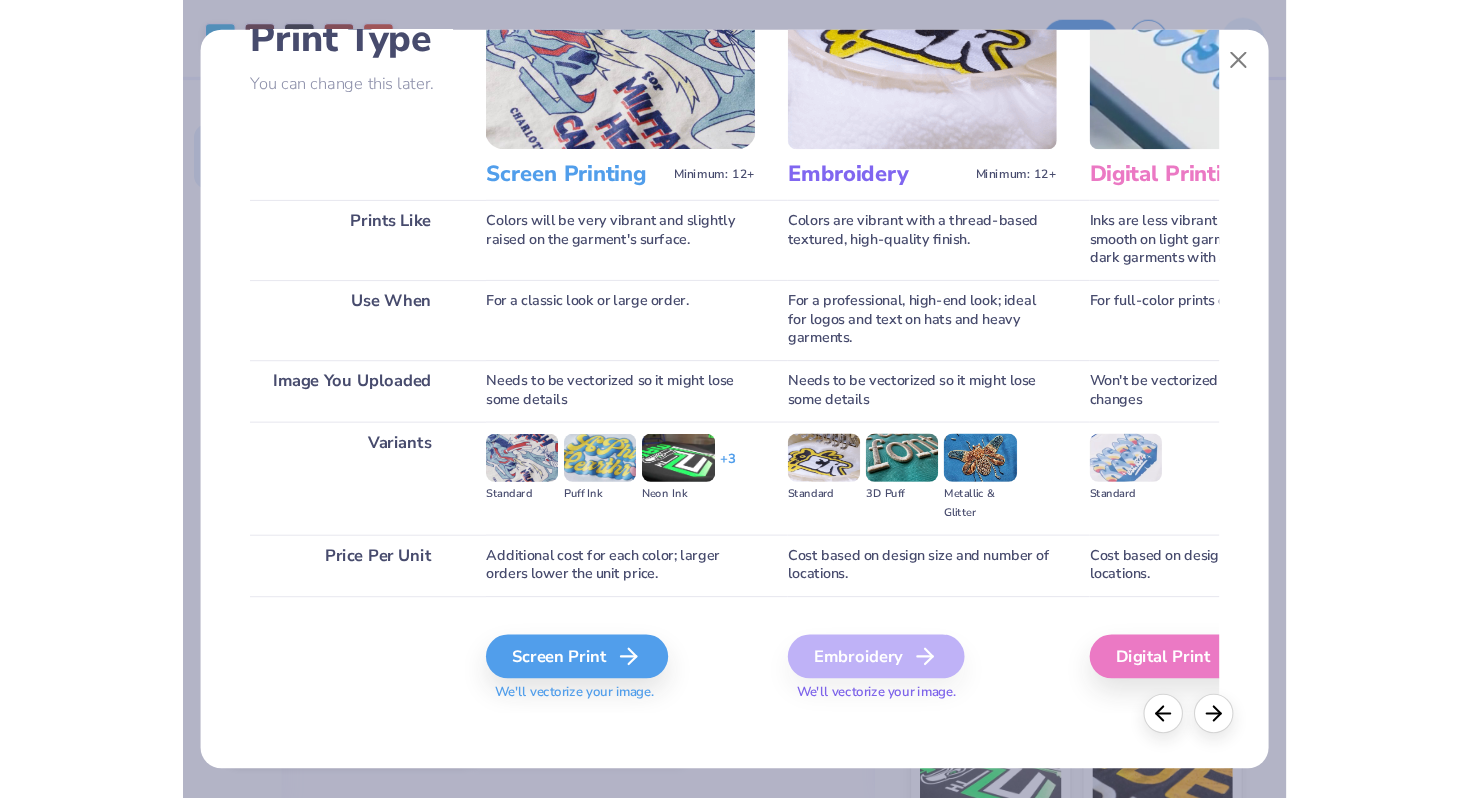 scroll, scrollTop: 170, scrollLeft: 0, axis: vertical 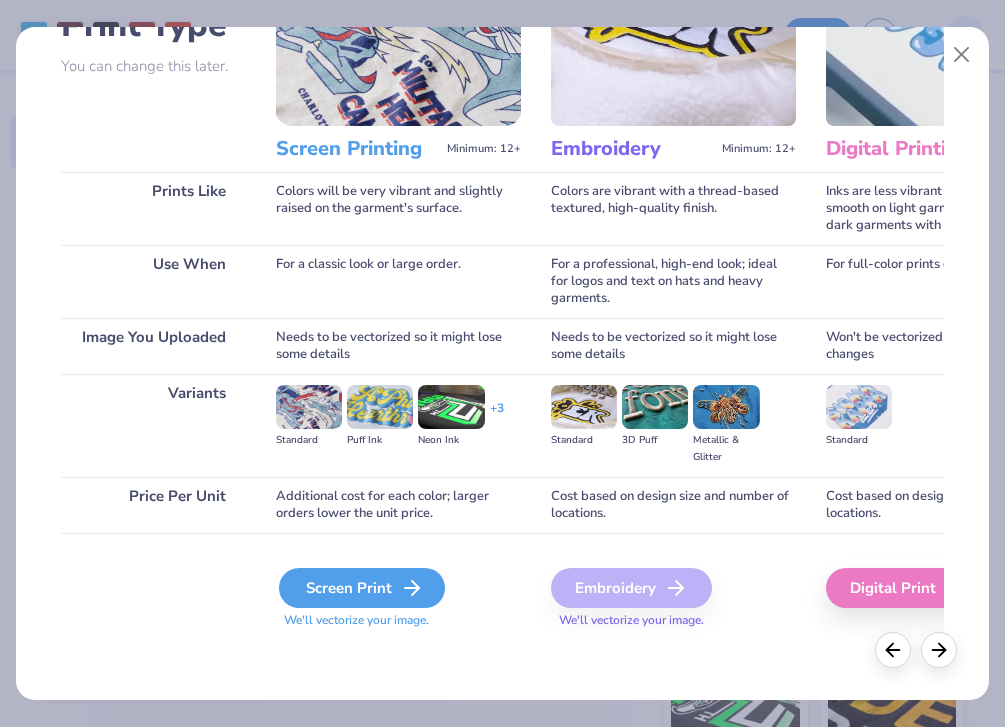 click on "Screen Print" at bounding box center (362, 588) 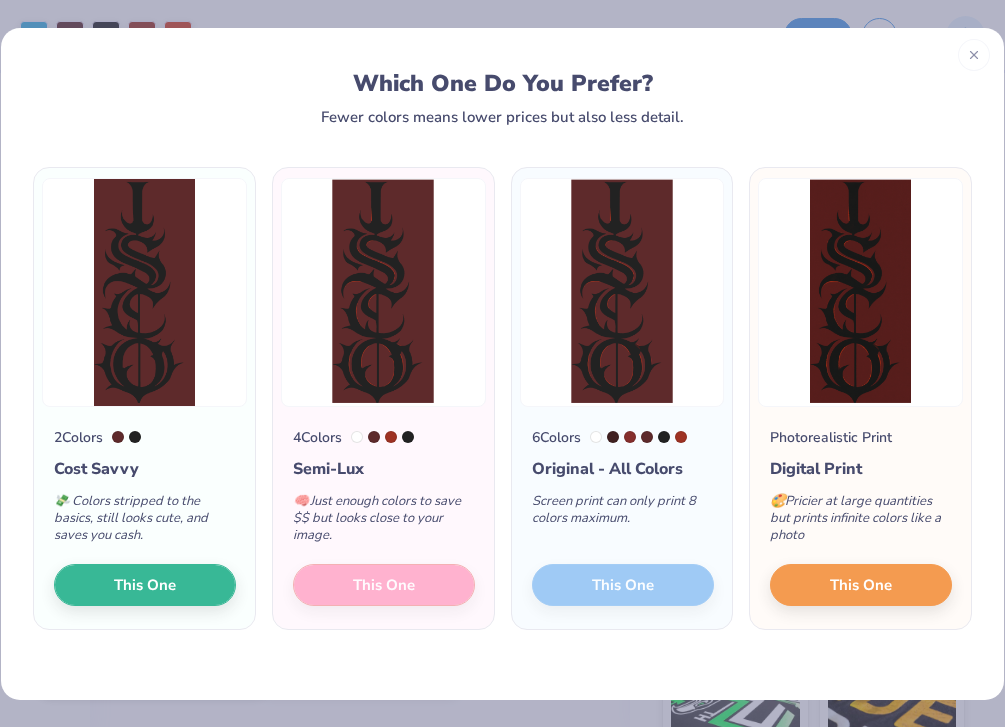 click on "4  Colors Semi-Lux 🧠   Just enough colors to save $$ but looks close to your image. This One" at bounding box center (383, 518) 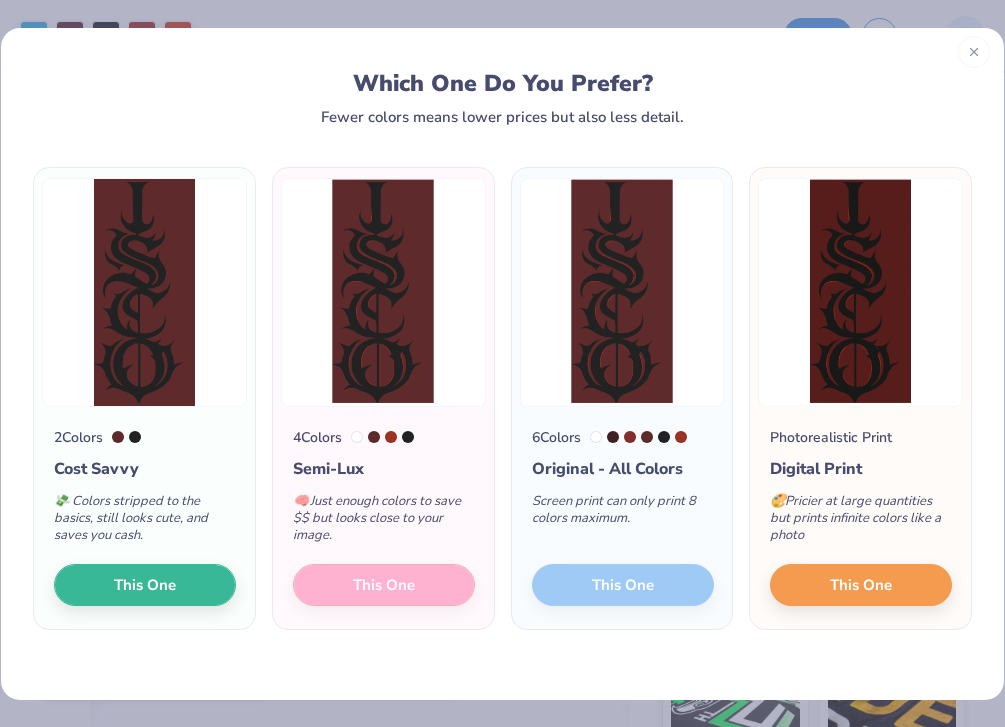 click 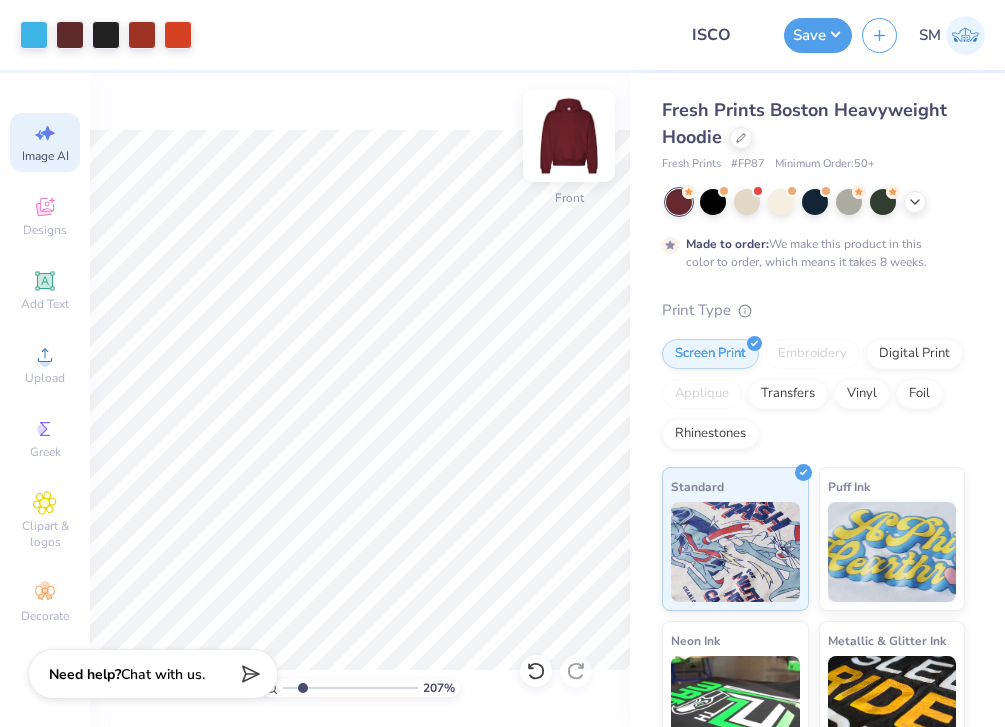 click at bounding box center [569, 136] 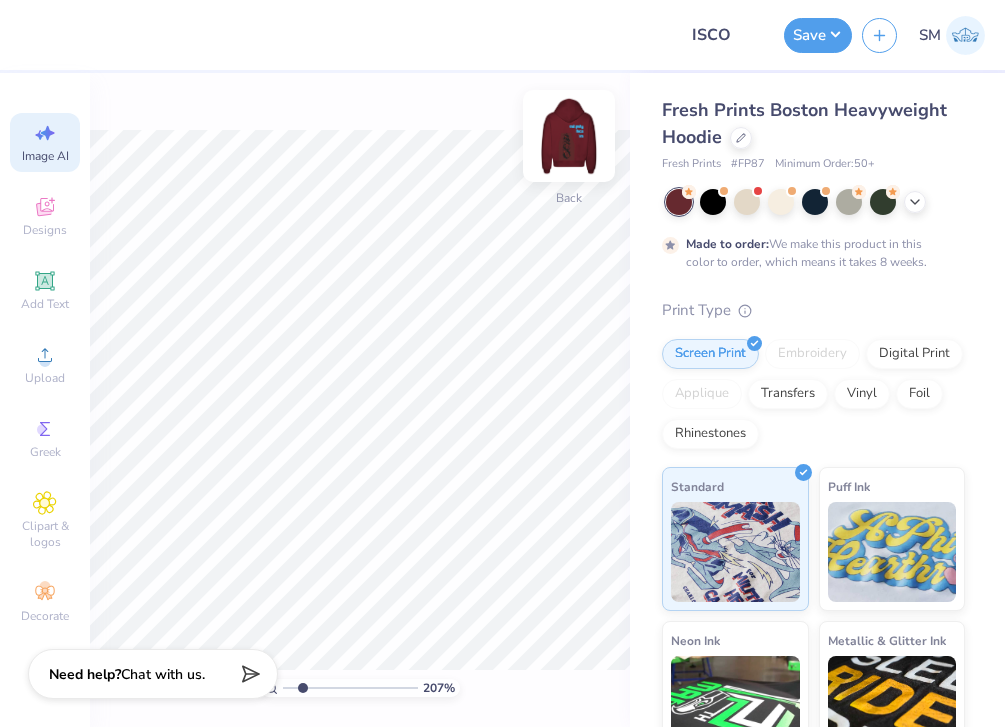 click at bounding box center (569, 136) 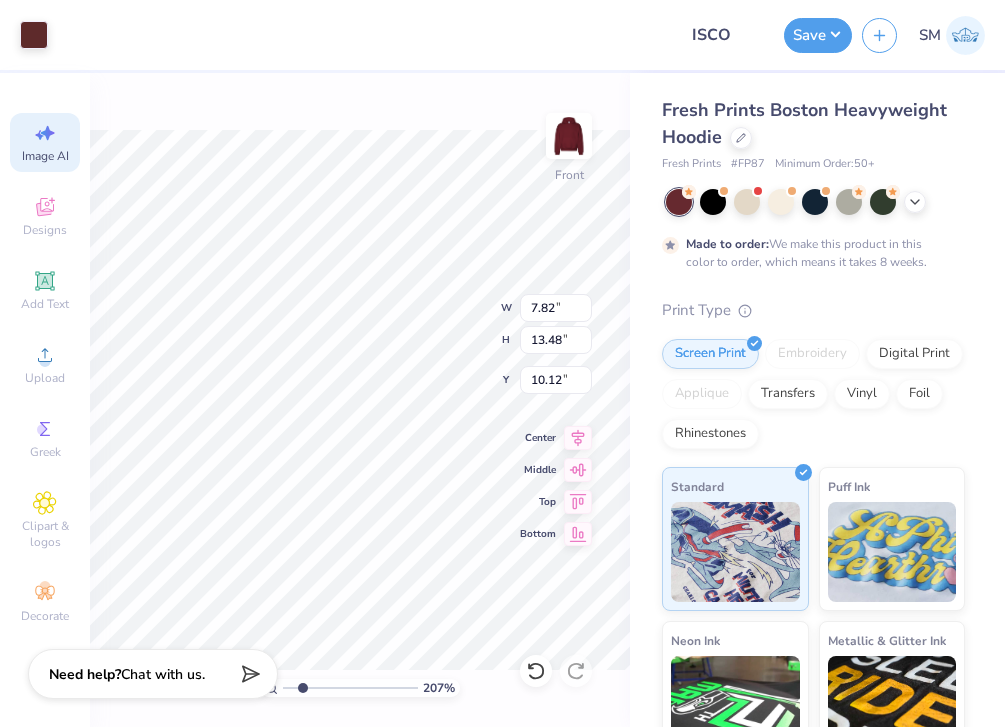 type on "11.02" 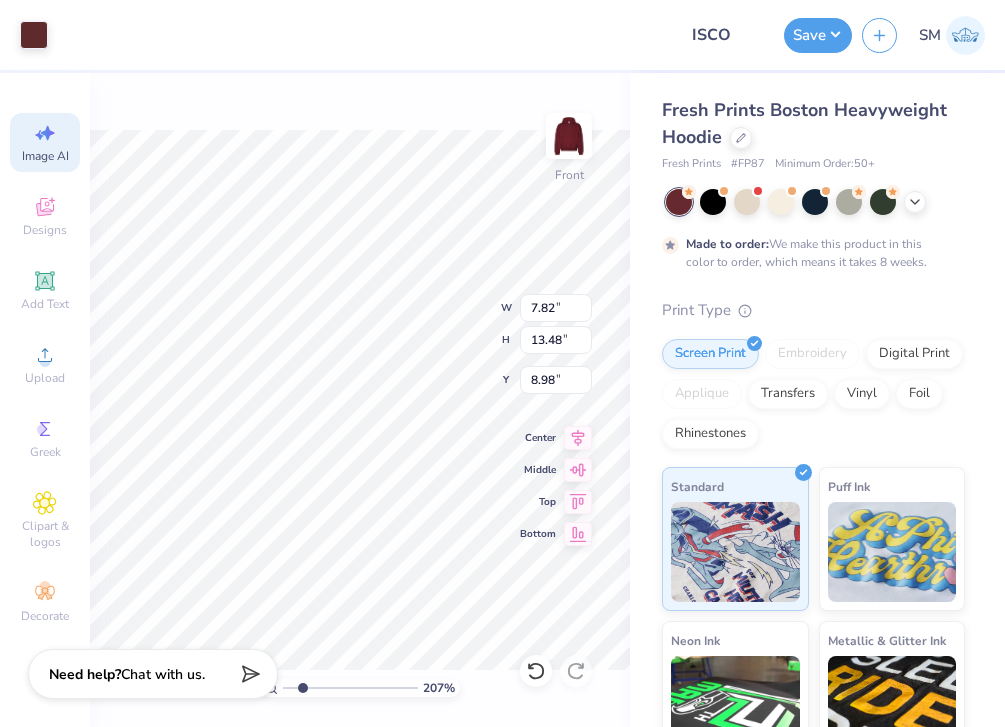 type on "8.98" 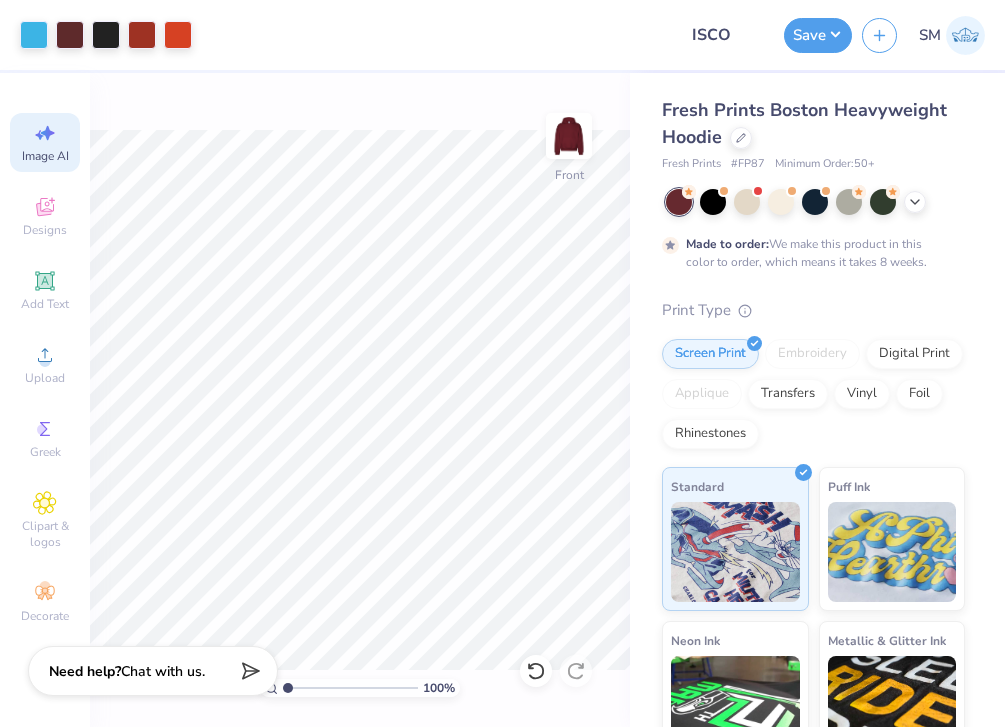 drag, startPoint x: 302, startPoint y: 686, endPoint x: 266, endPoint y: 684, distance: 36.05551 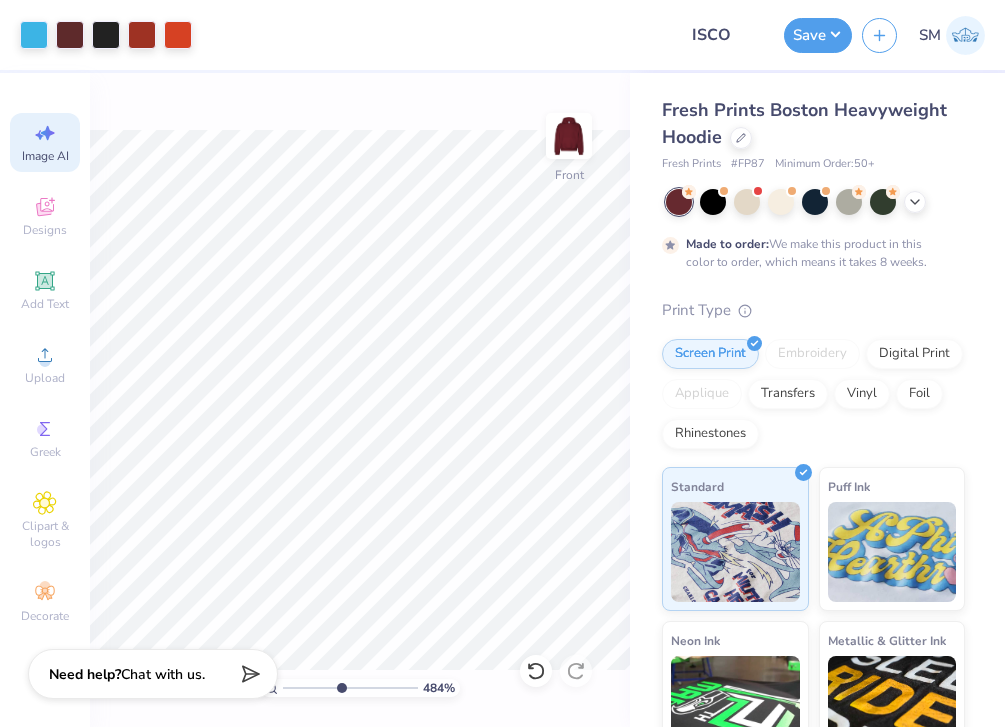 drag, startPoint x: 287, startPoint y: 683, endPoint x: 339, endPoint y: 684, distance: 52.009613 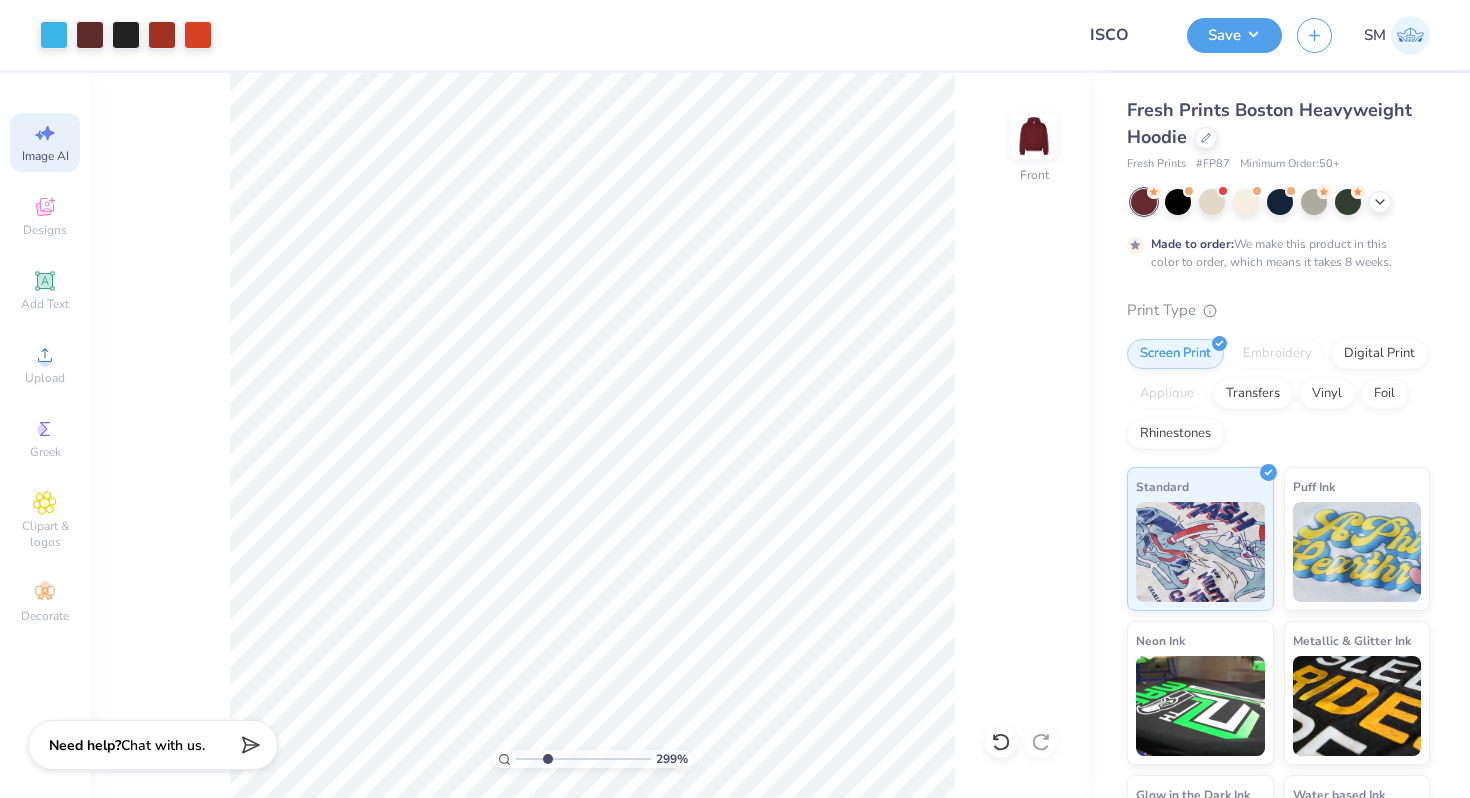 drag, startPoint x: 521, startPoint y: 757, endPoint x: 546, endPoint y: 755, distance: 25.079872 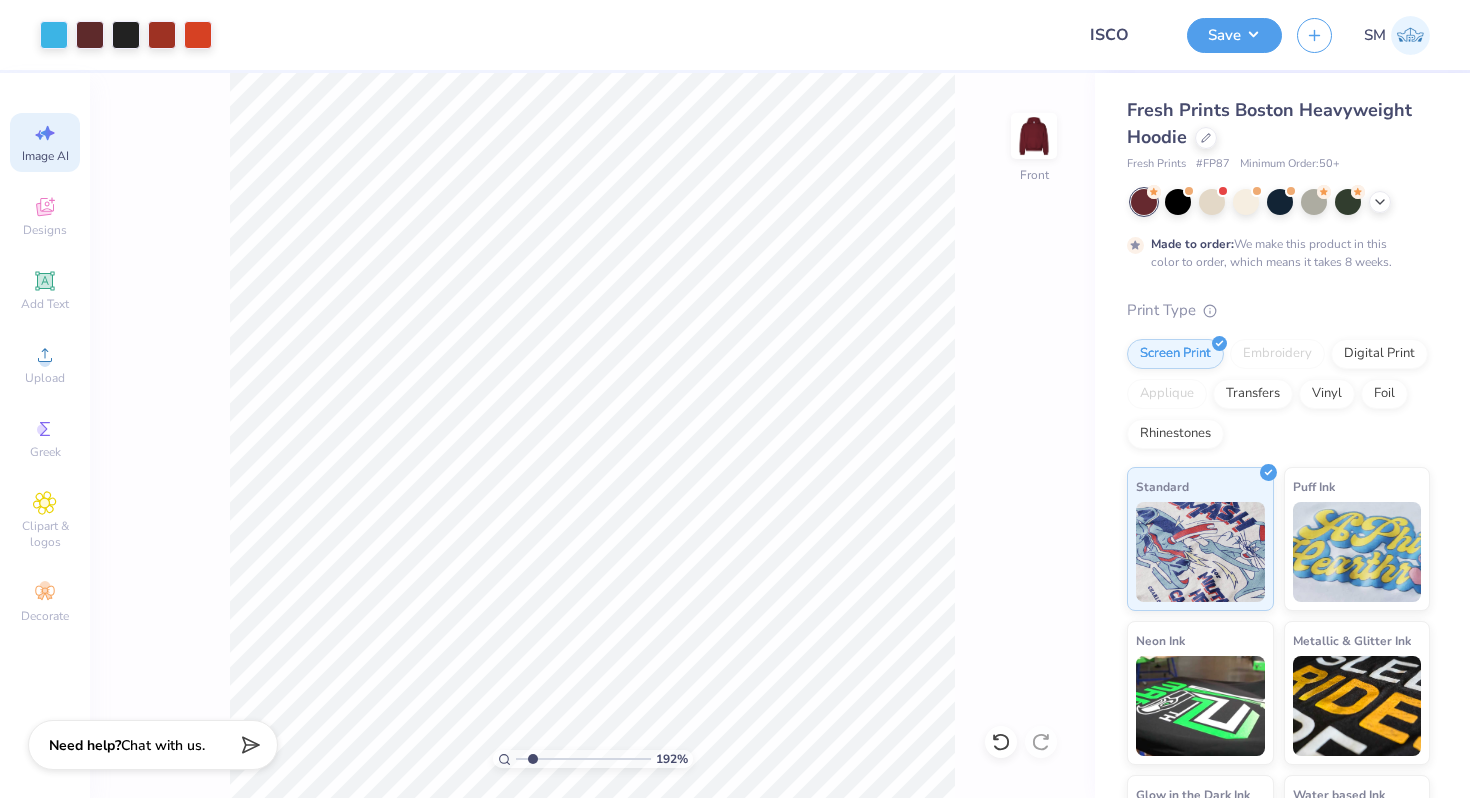 drag, startPoint x: 551, startPoint y: 758, endPoint x: 532, endPoint y: 756, distance: 19.104973 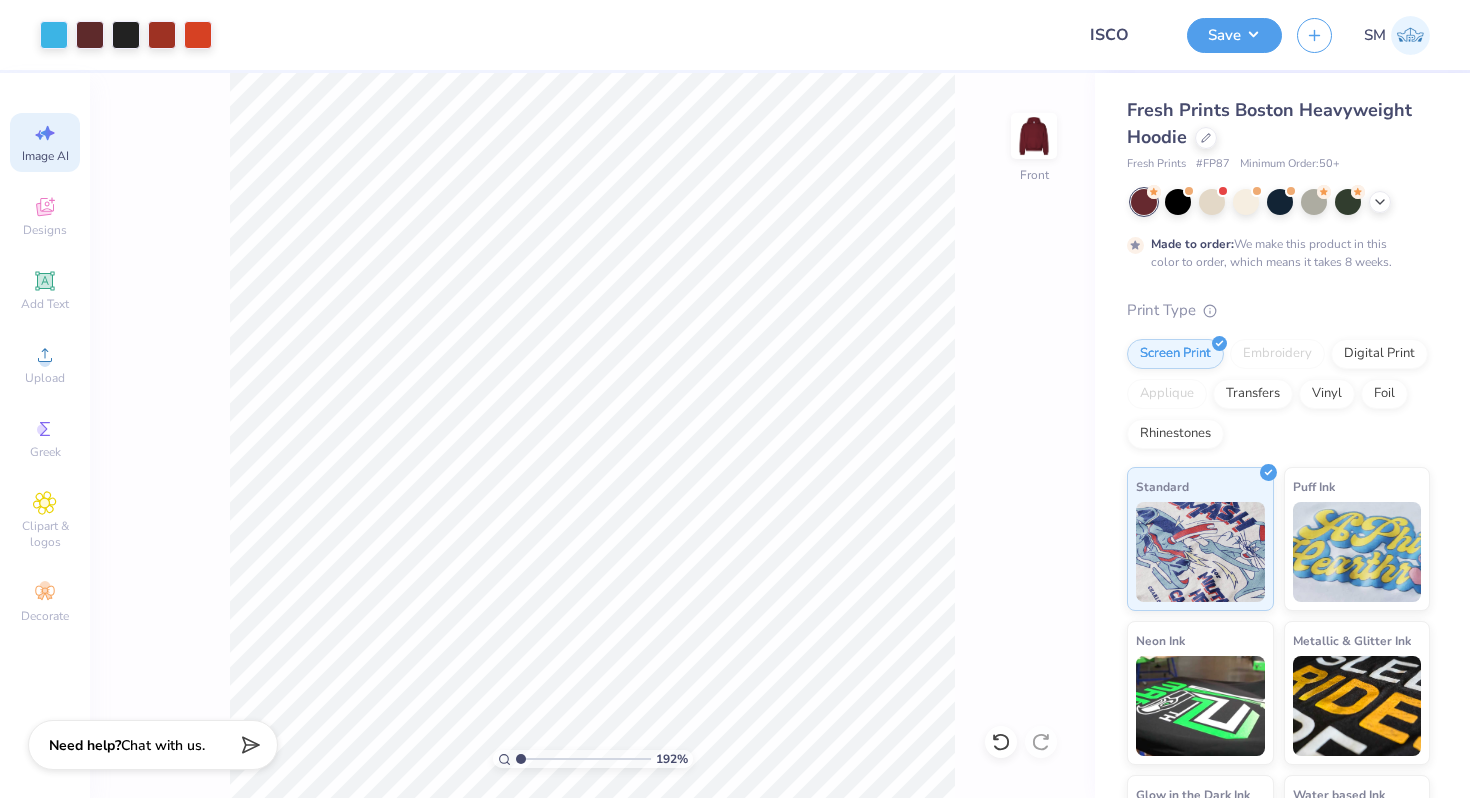 click at bounding box center [583, 759] 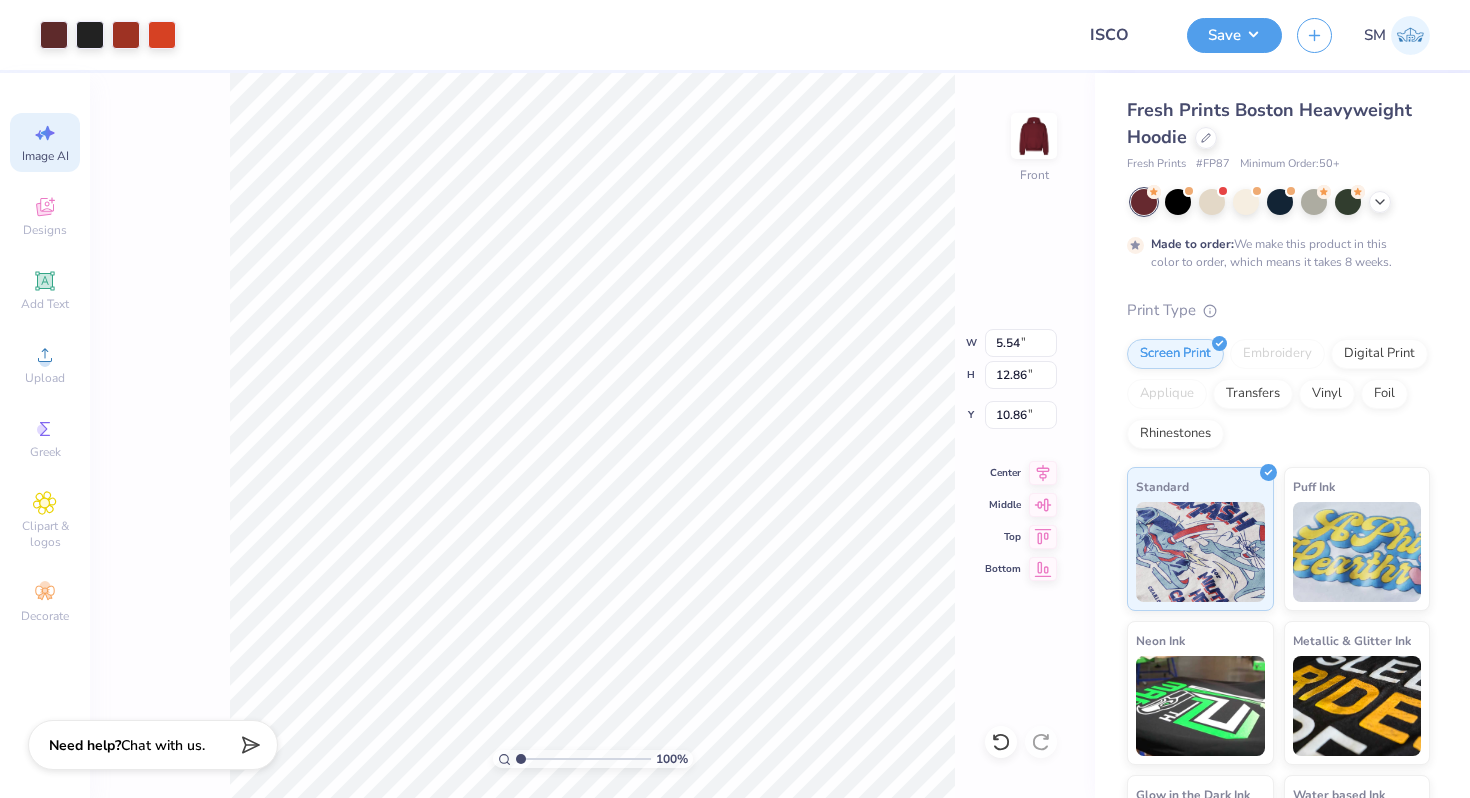 type on "10.86" 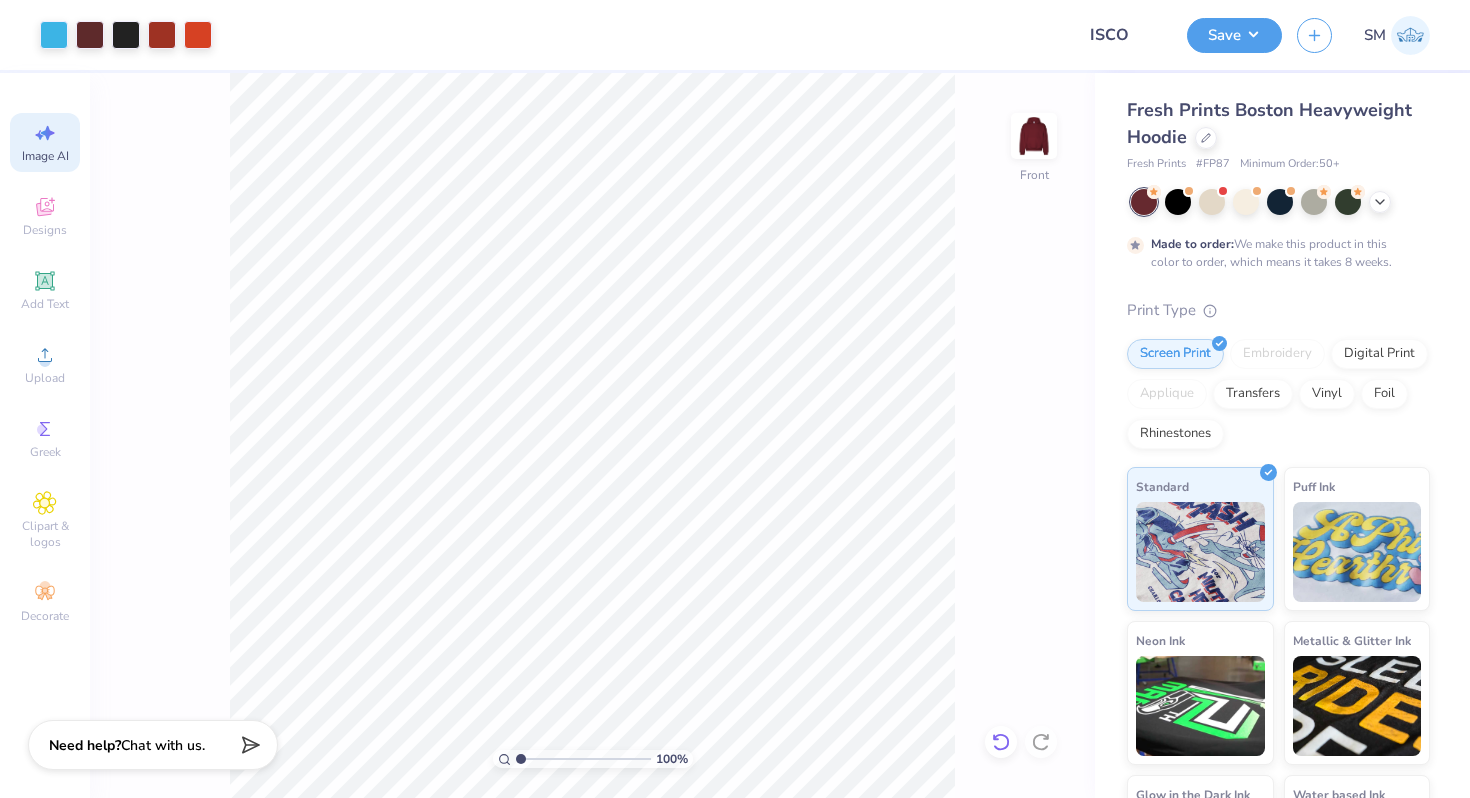 click 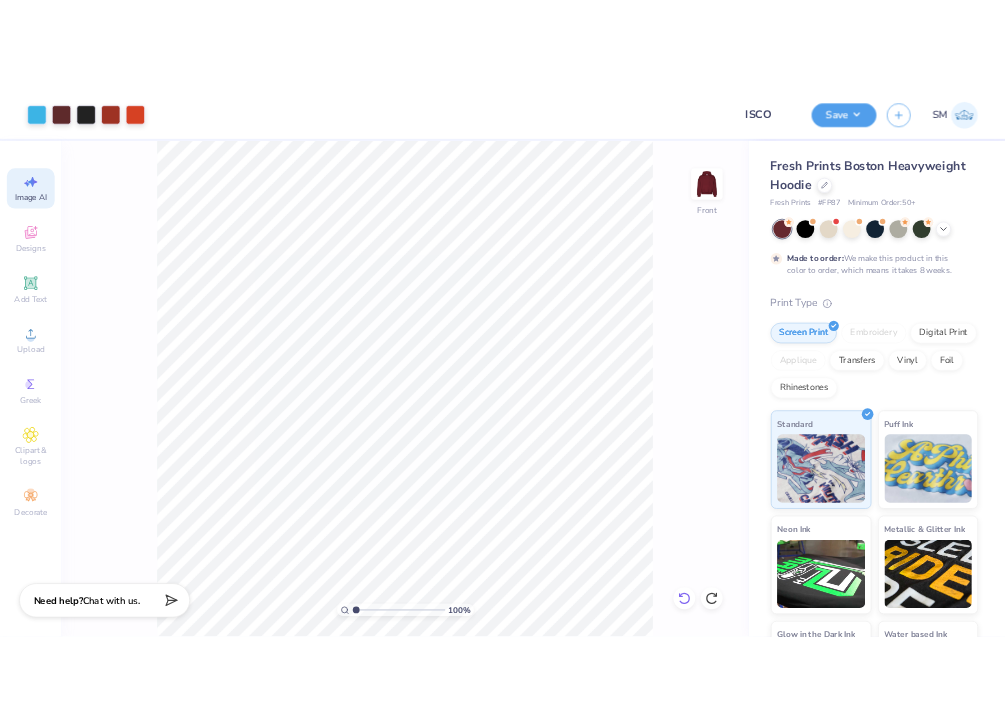 scroll, scrollTop: 0, scrollLeft: 0, axis: both 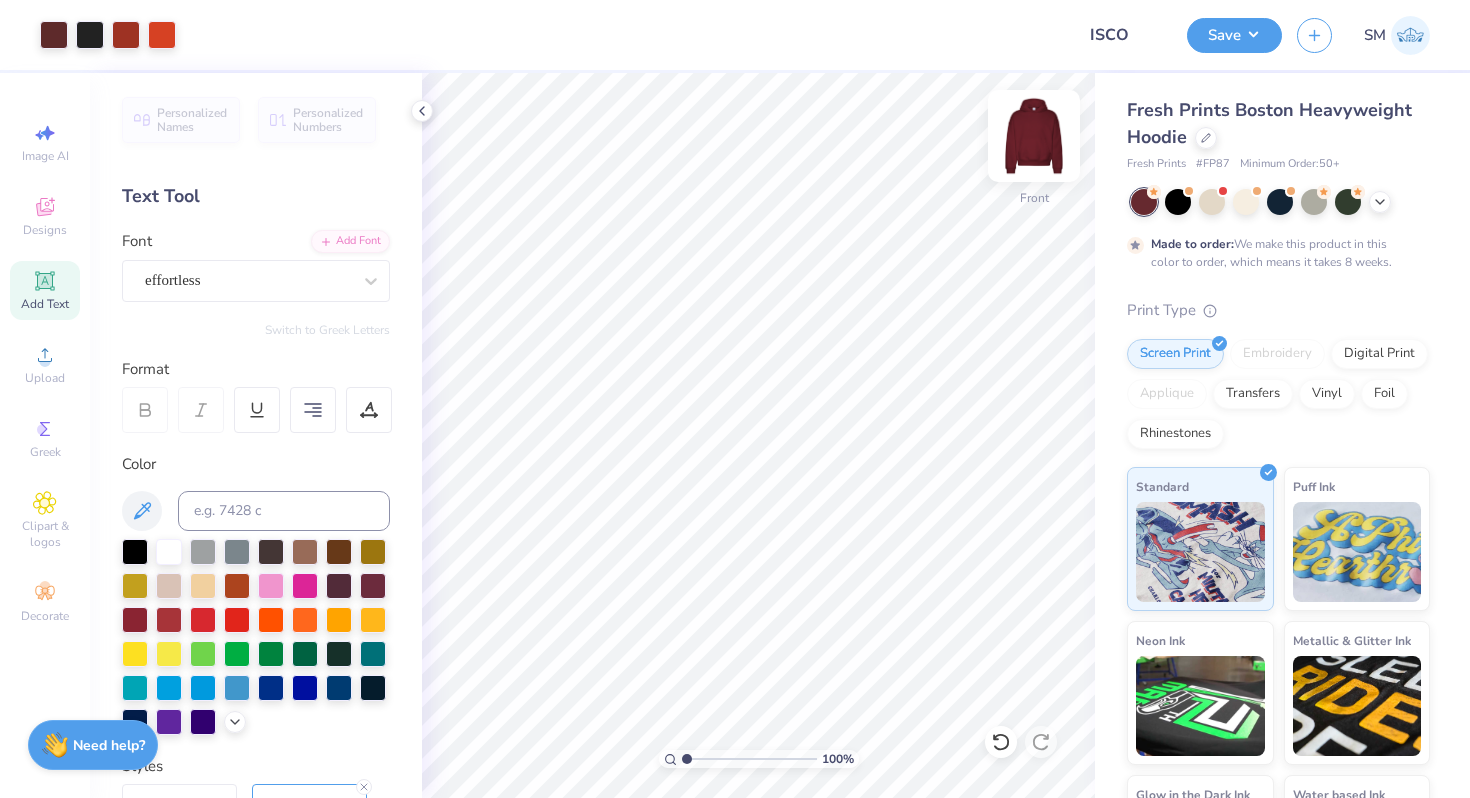 click at bounding box center [1034, 136] 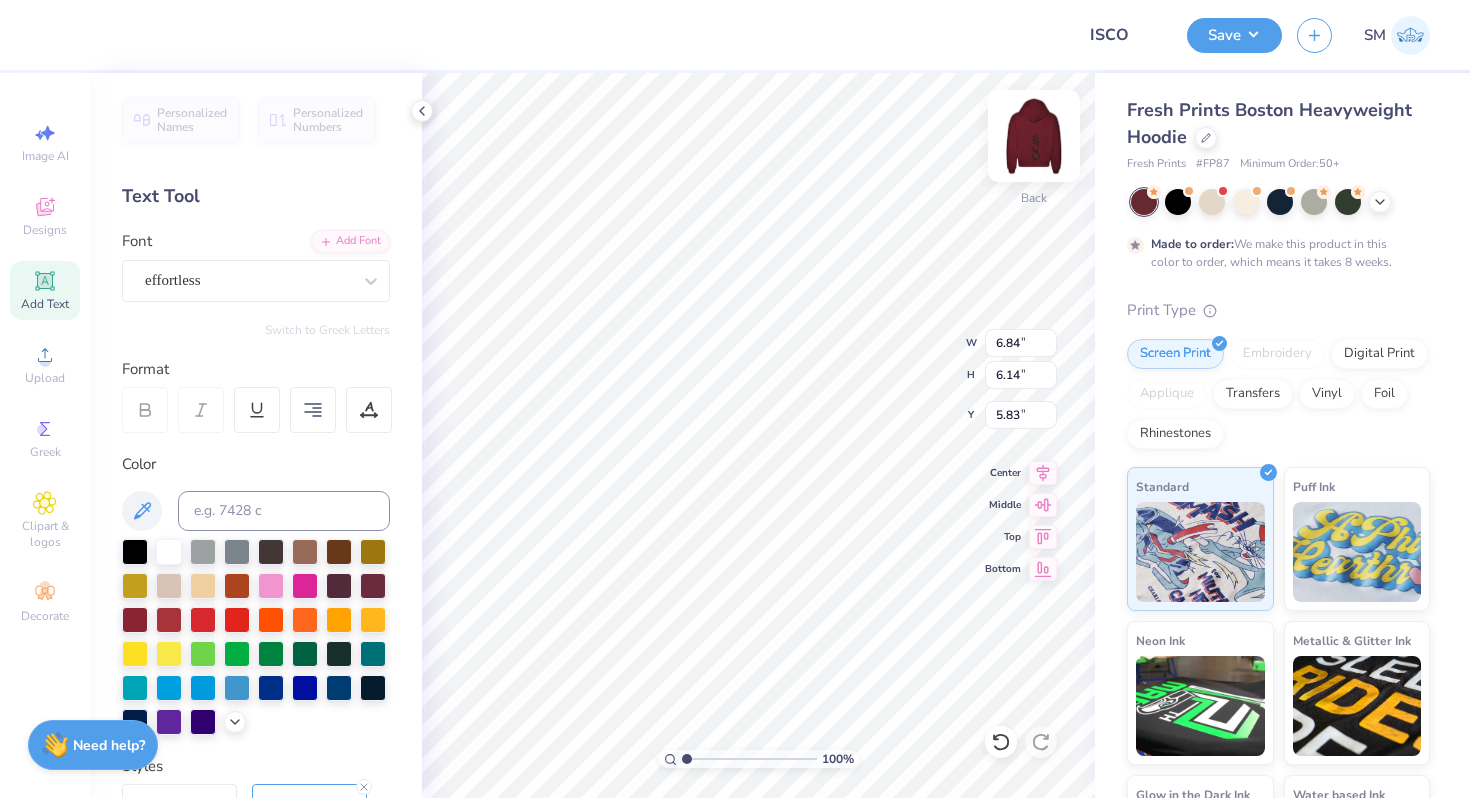 click at bounding box center (1034, 136) 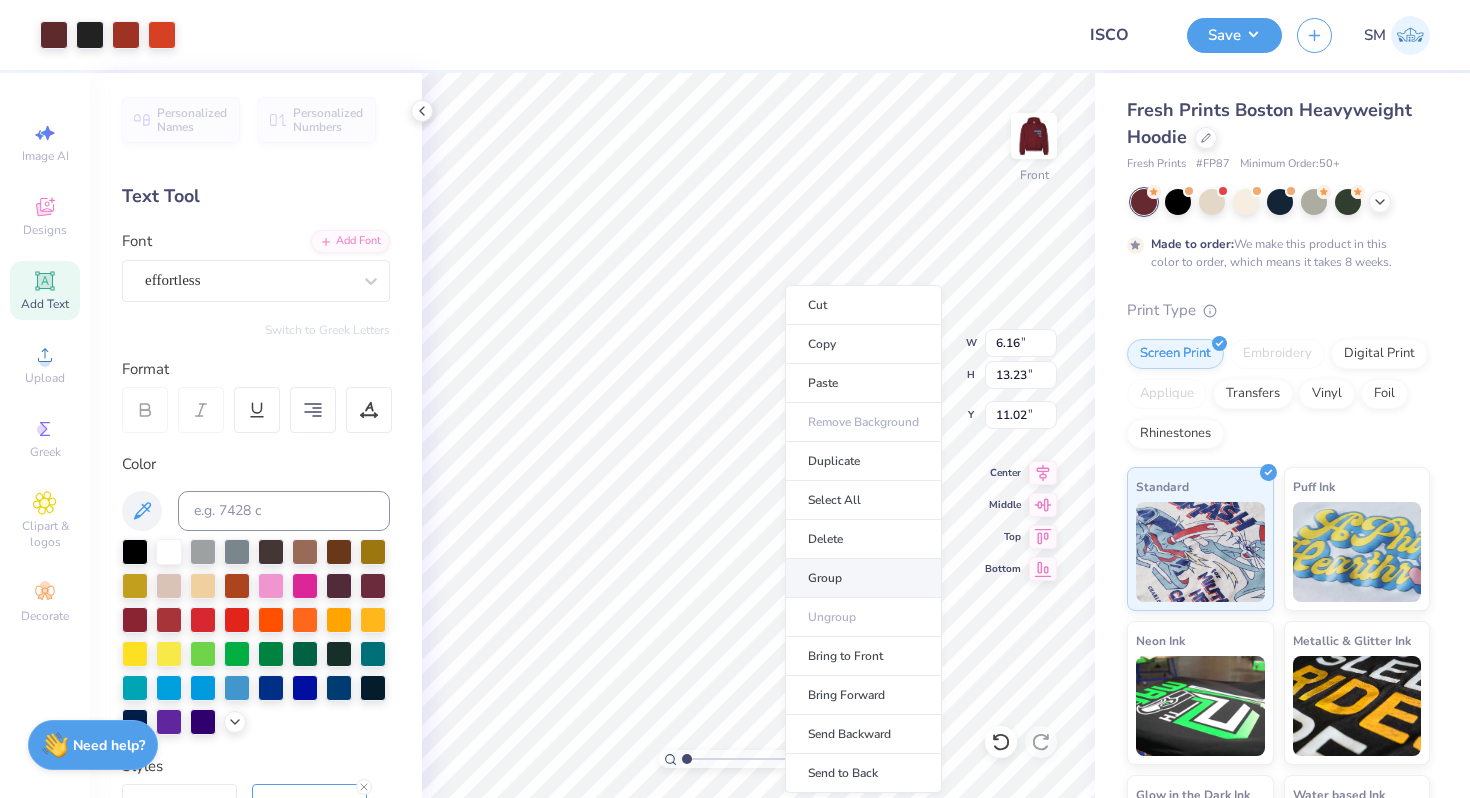 click on "Group" at bounding box center (863, 578) 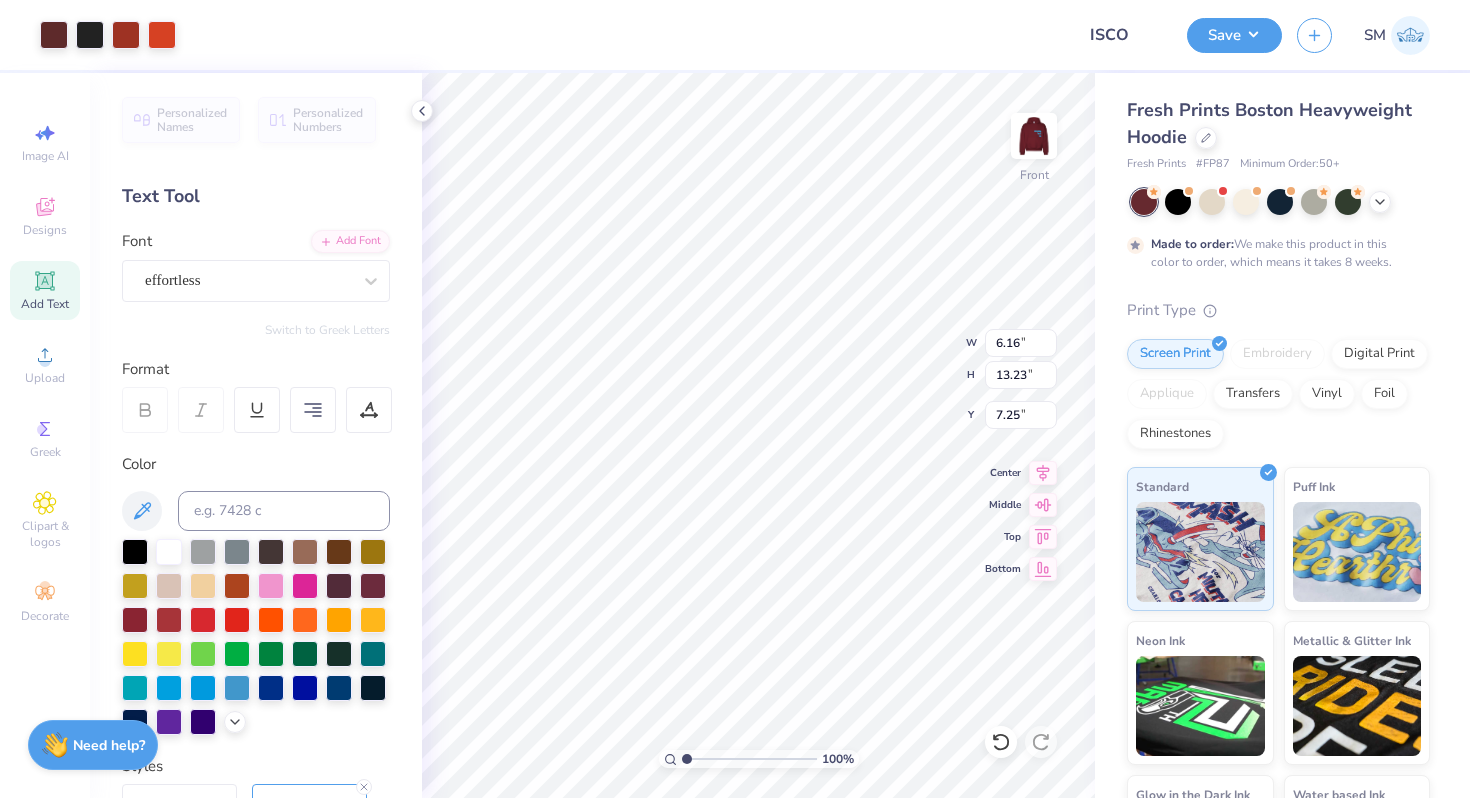 type on "8.76" 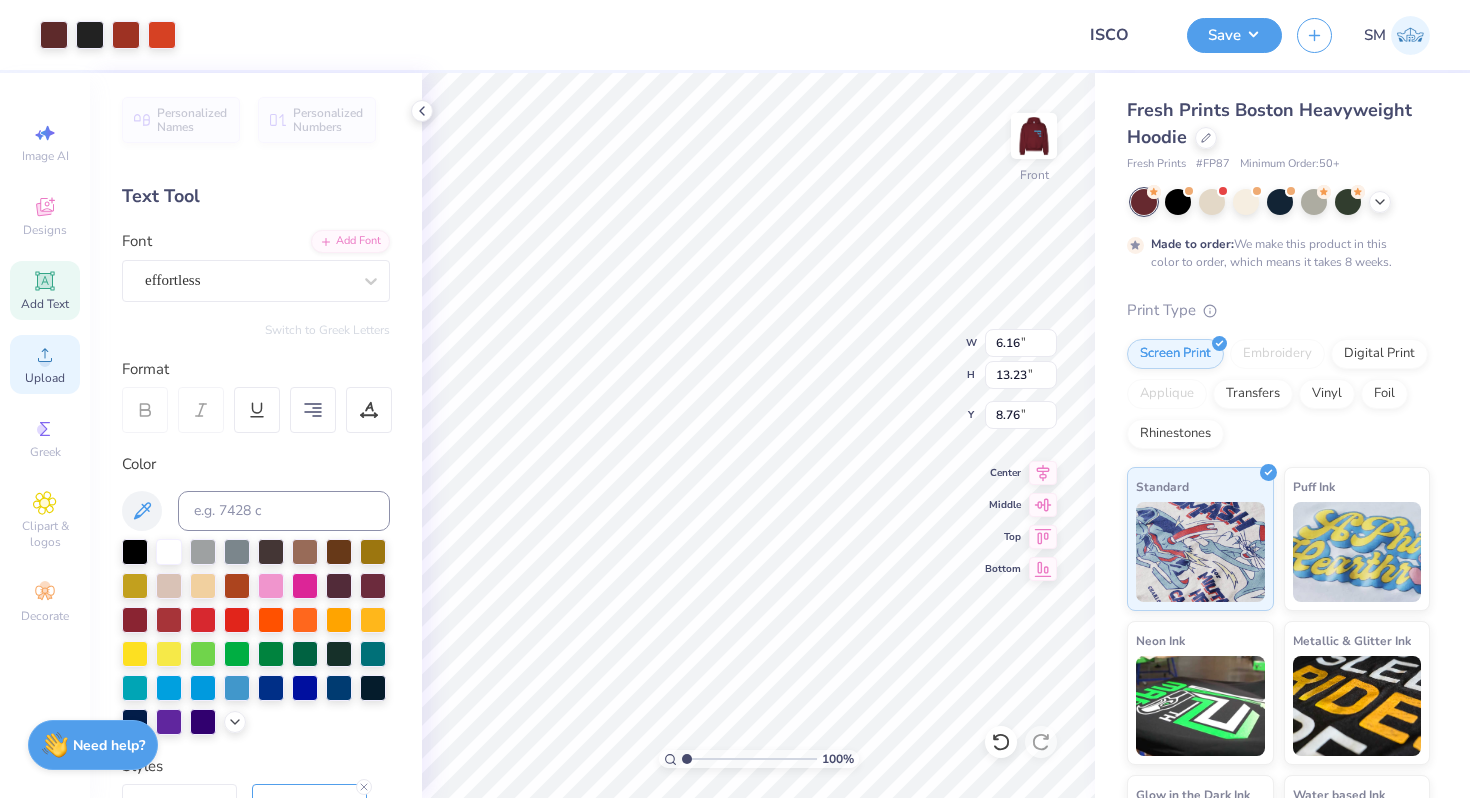 click 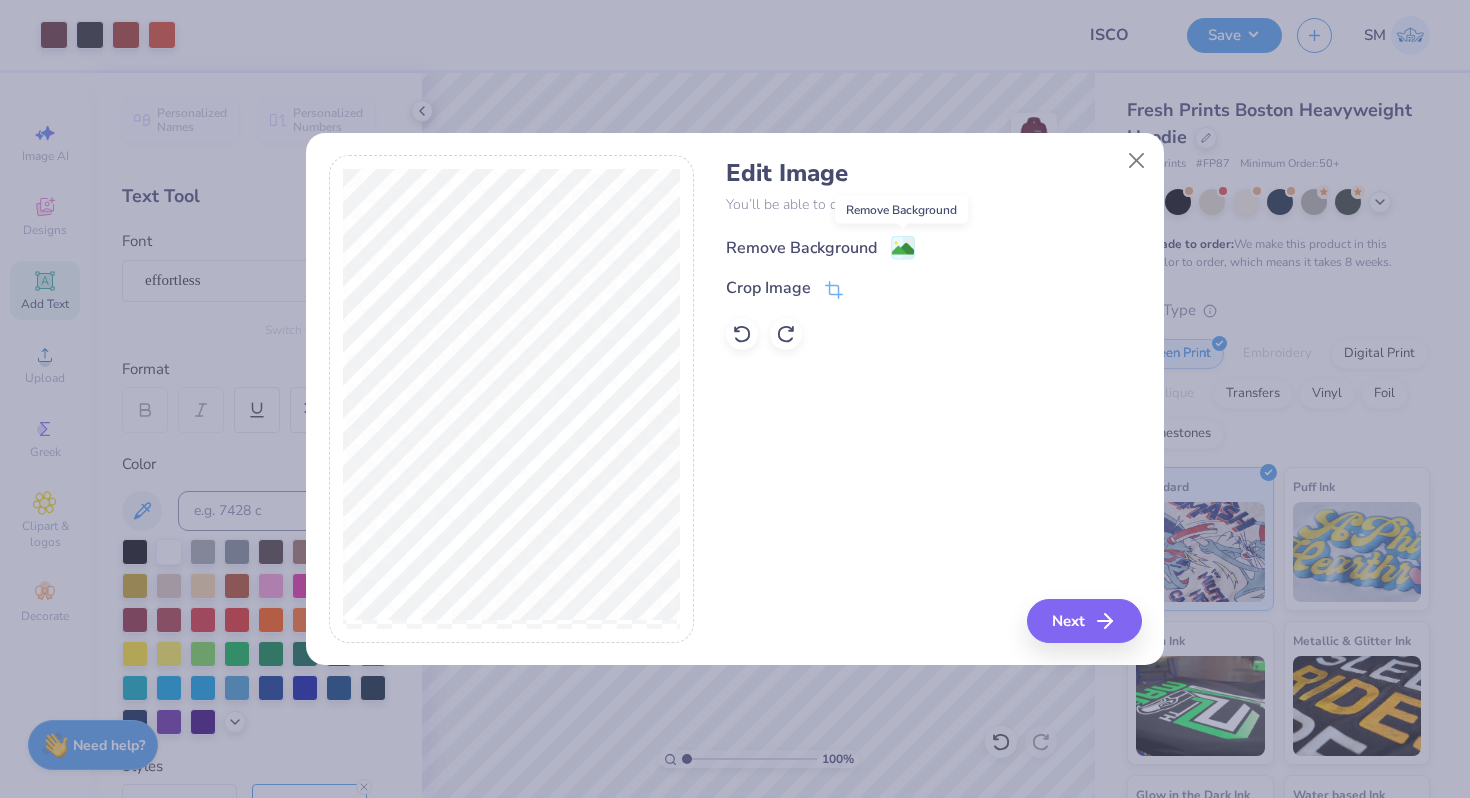 click 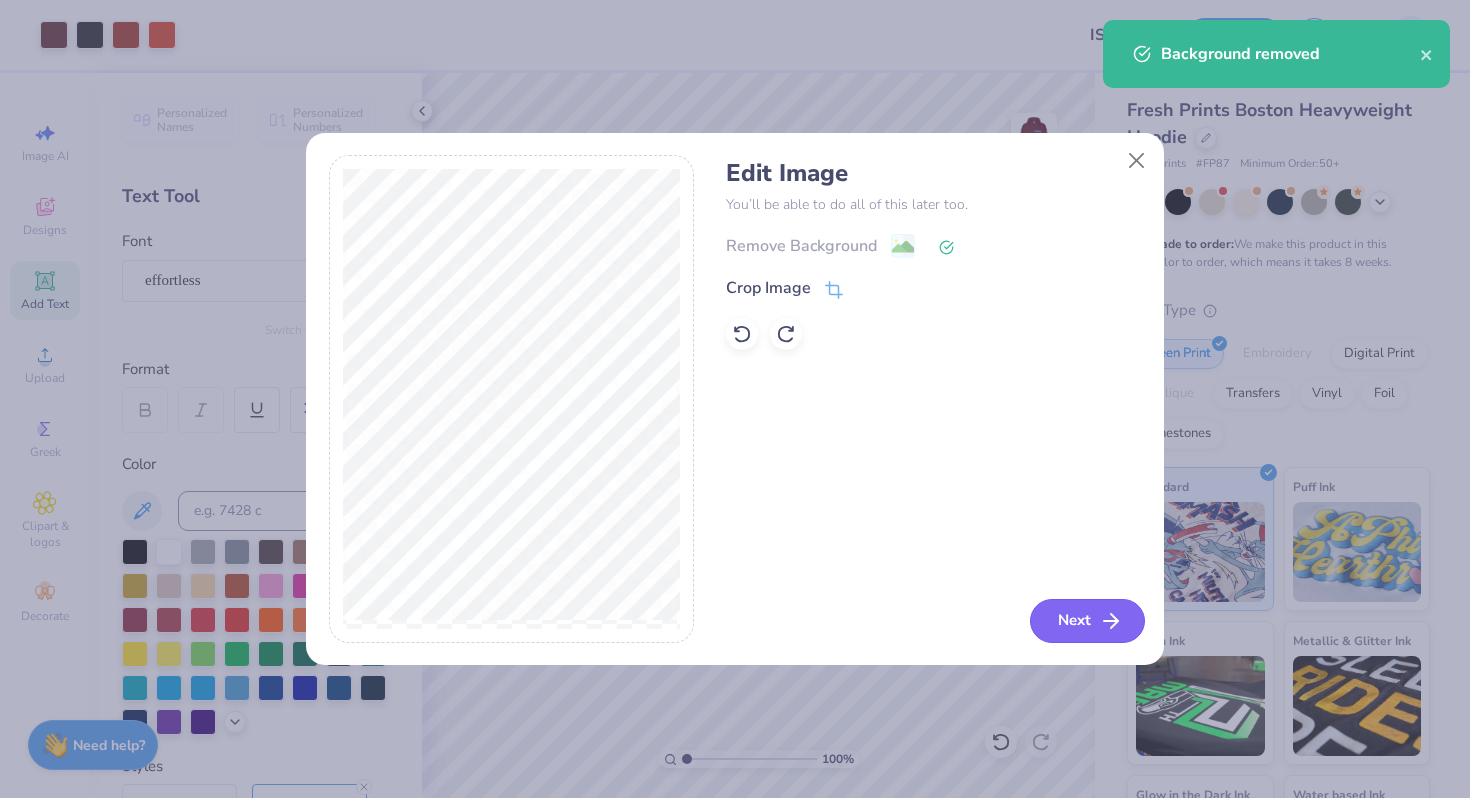 click on "Next" at bounding box center (1087, 621) 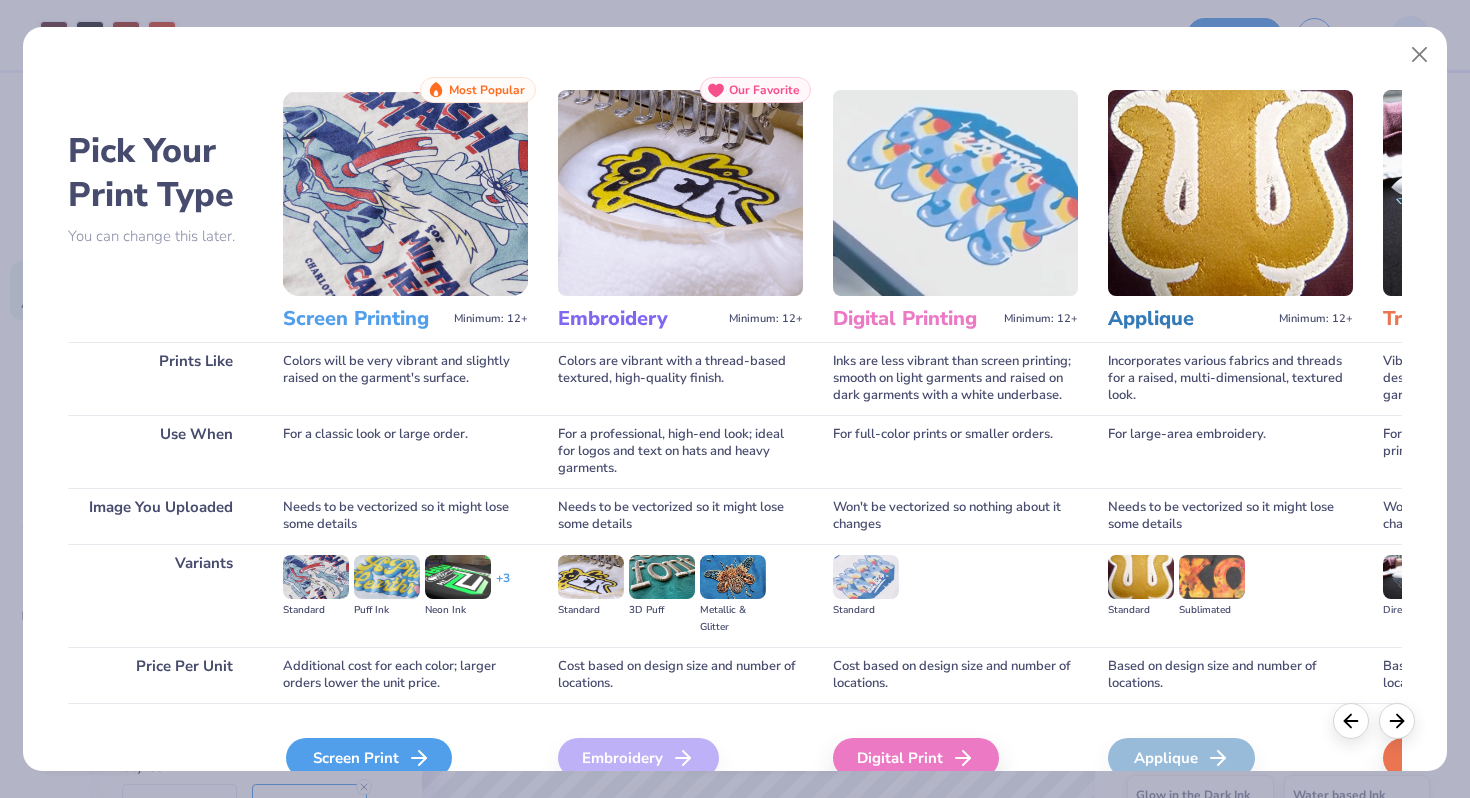 click on "Screen Print" at bounding box center (369, 758) 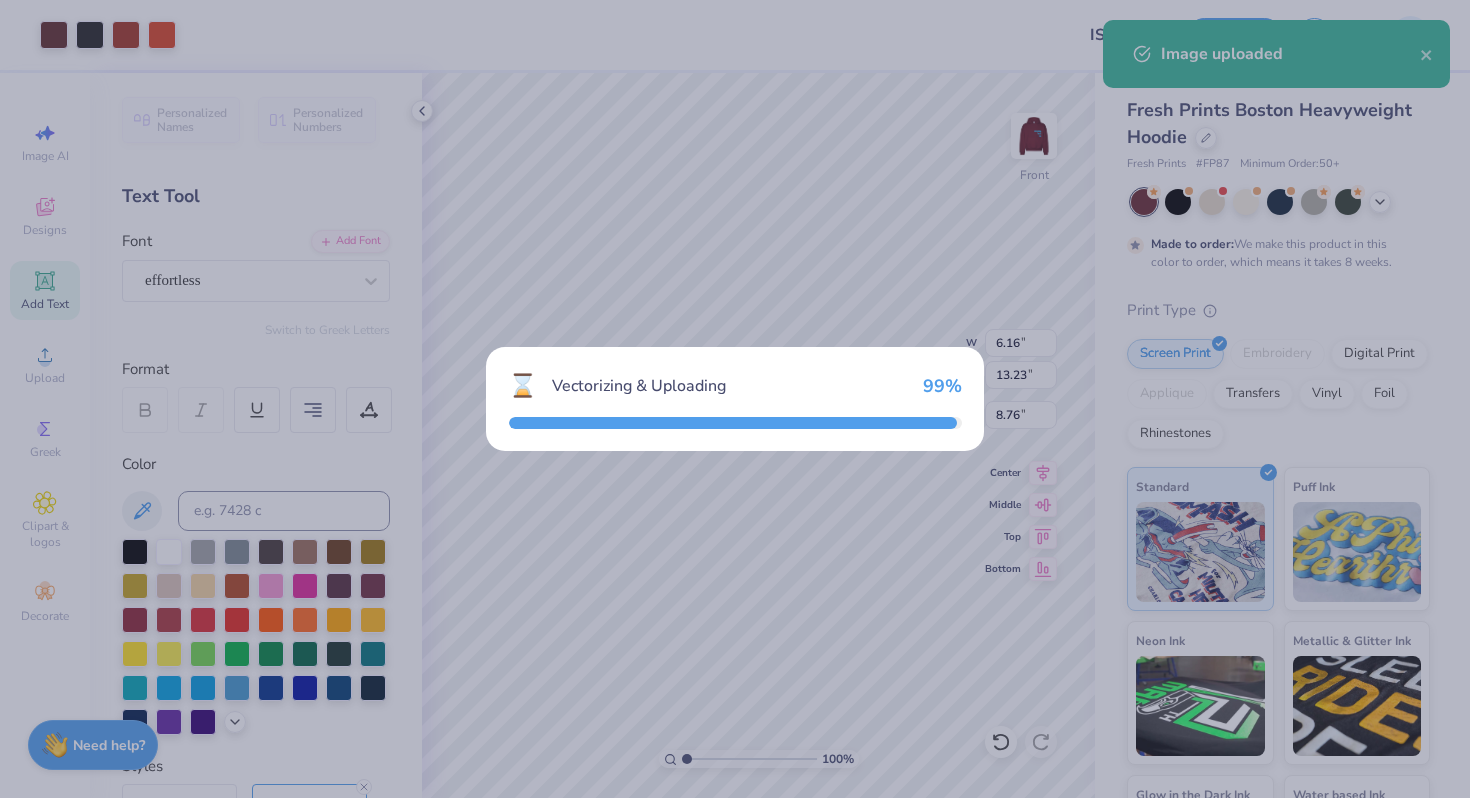 type on "8.40" 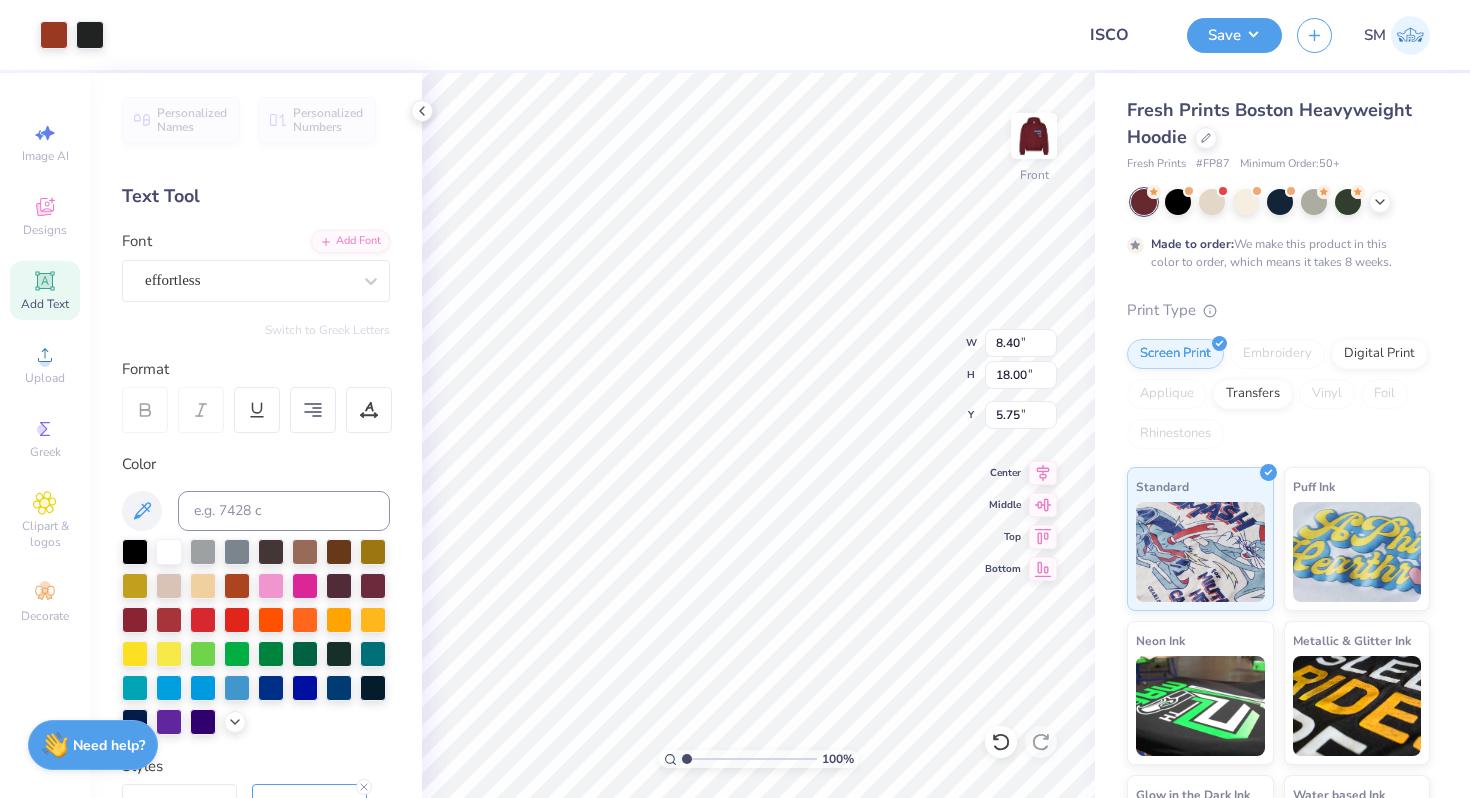 type on "2.24" 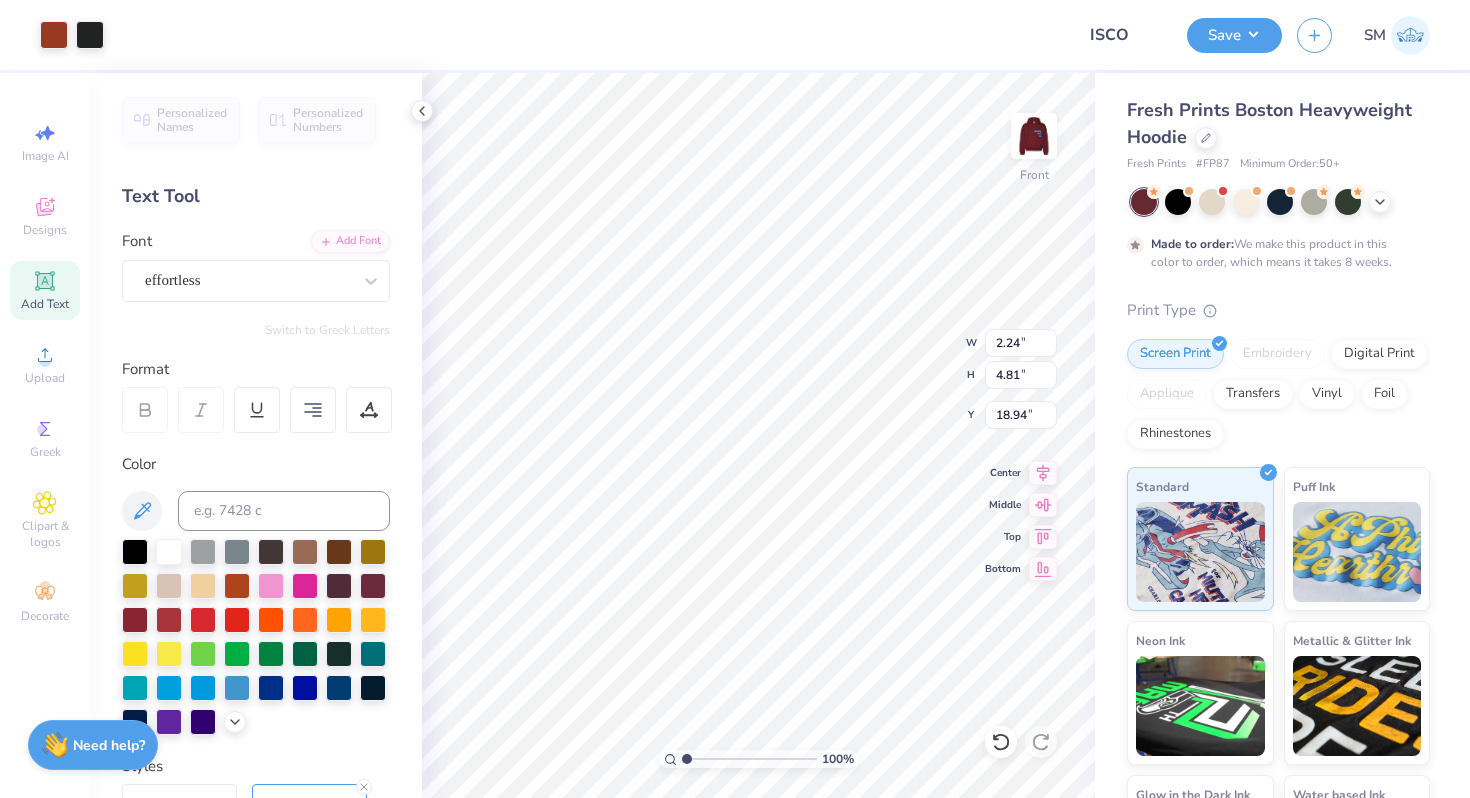 type on "6.16" 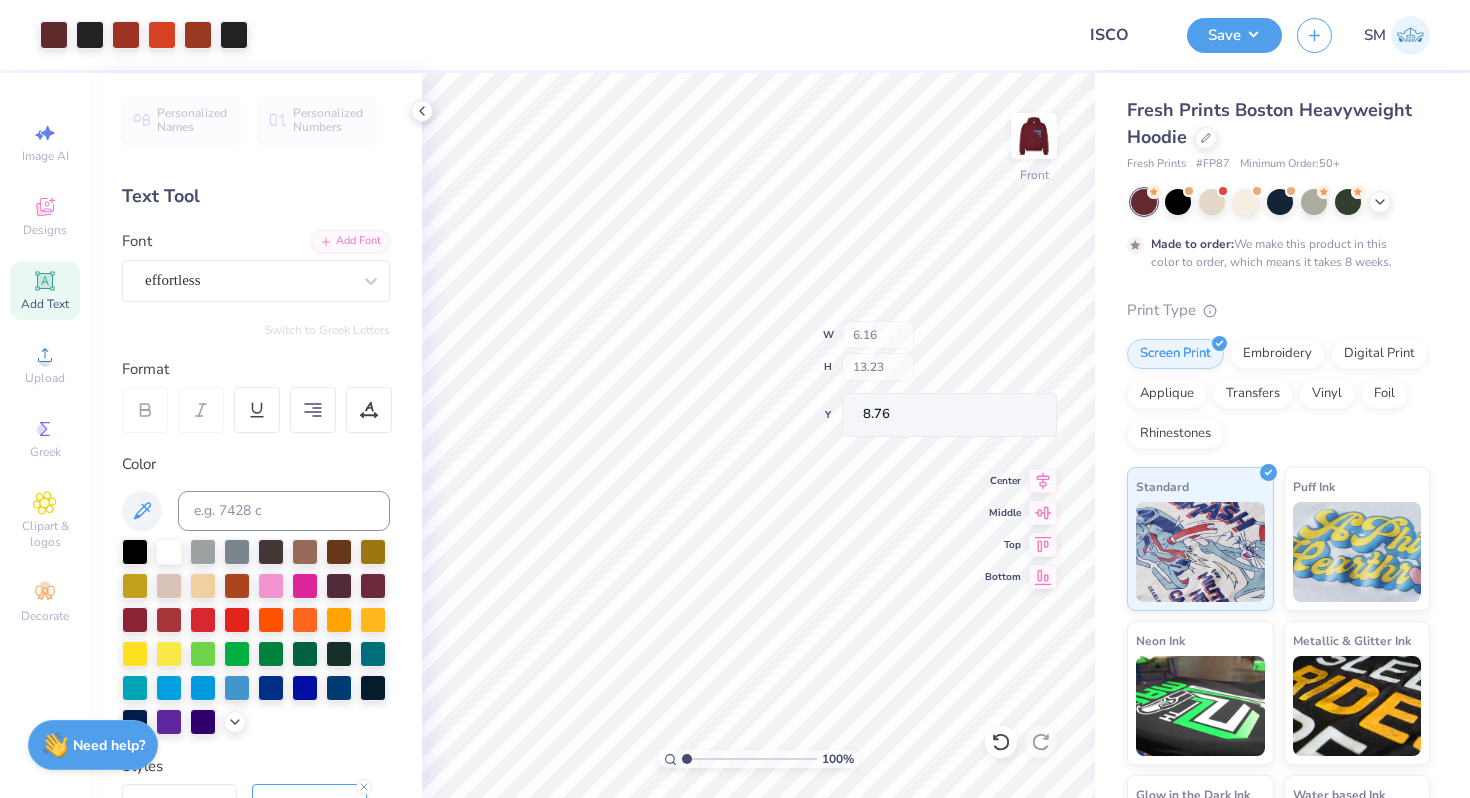 type on "4.92" 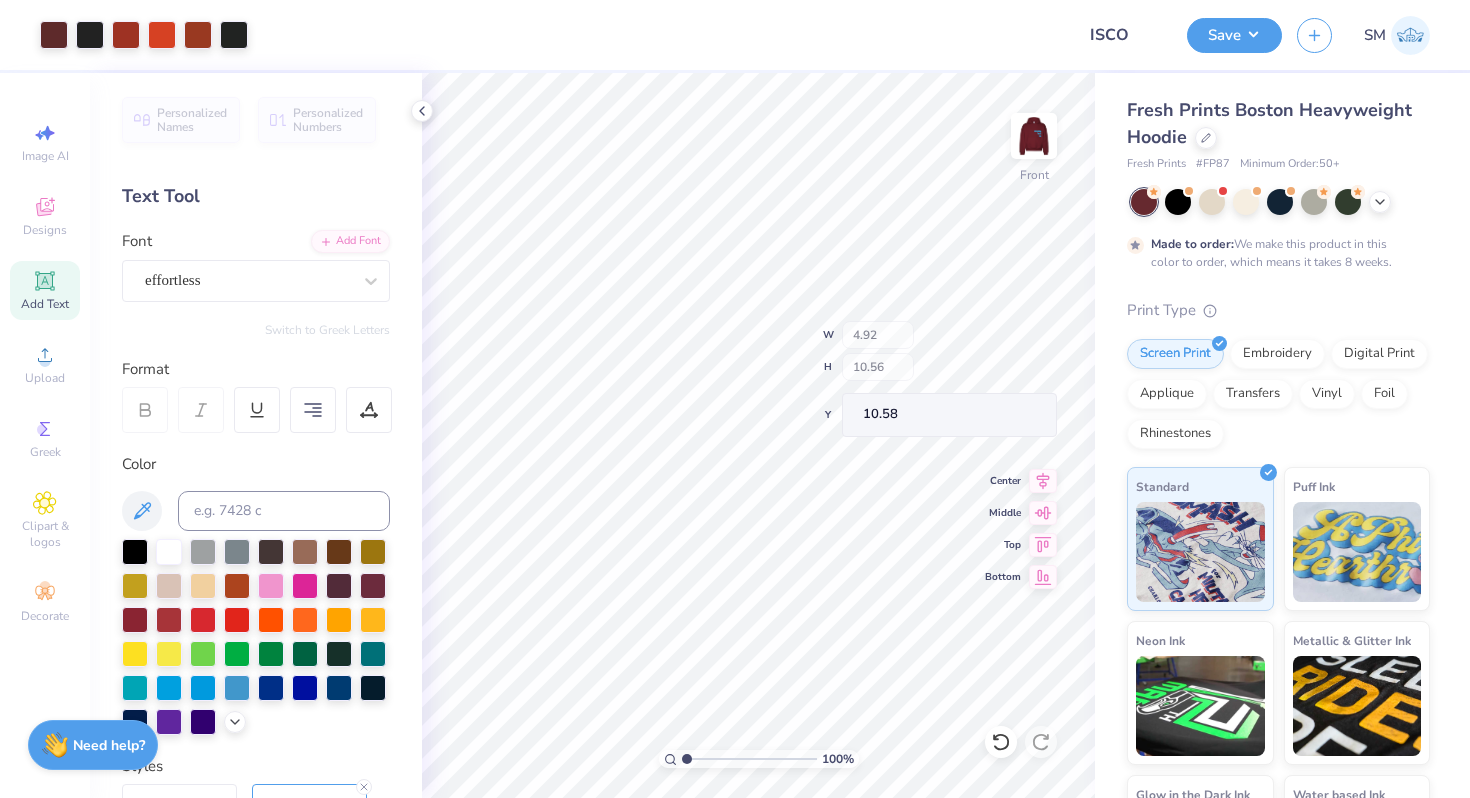 type on "10.58" 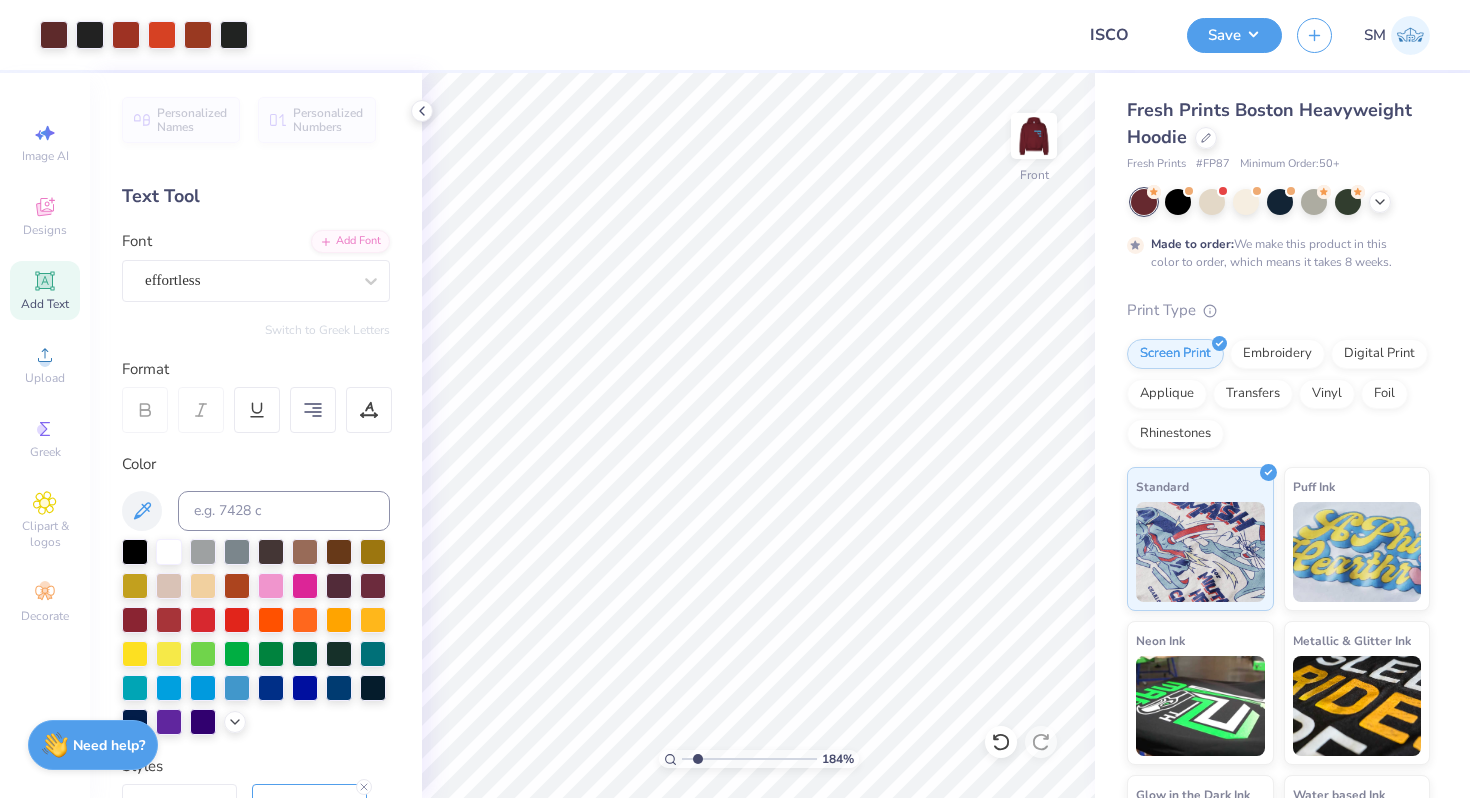 drag, startPoint x: 687, startPoint y: 753, endPoint x: 697, endPoint y: 752, distance: 10.049875 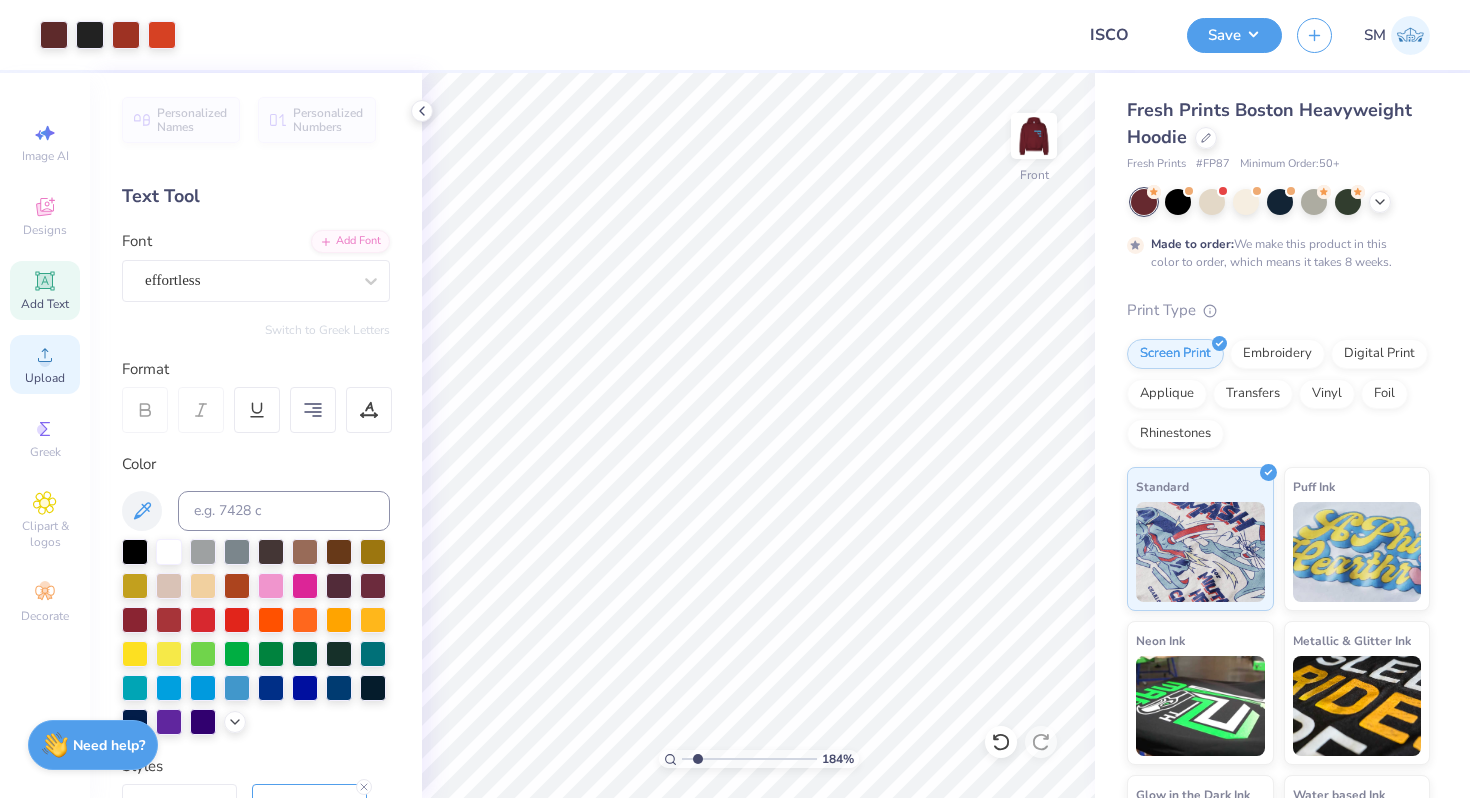 click 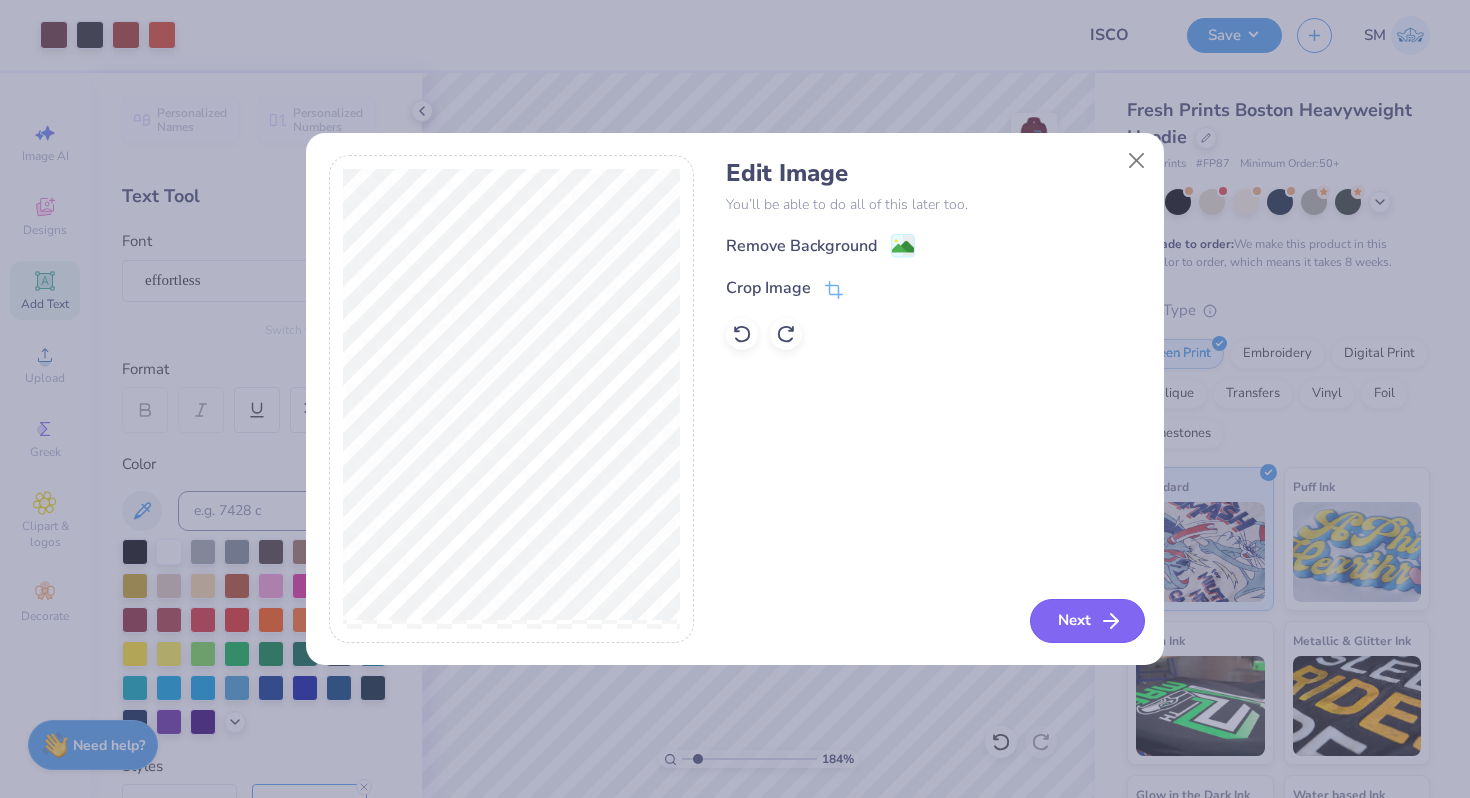 click on "Next" at bounding box center [1087, 621] 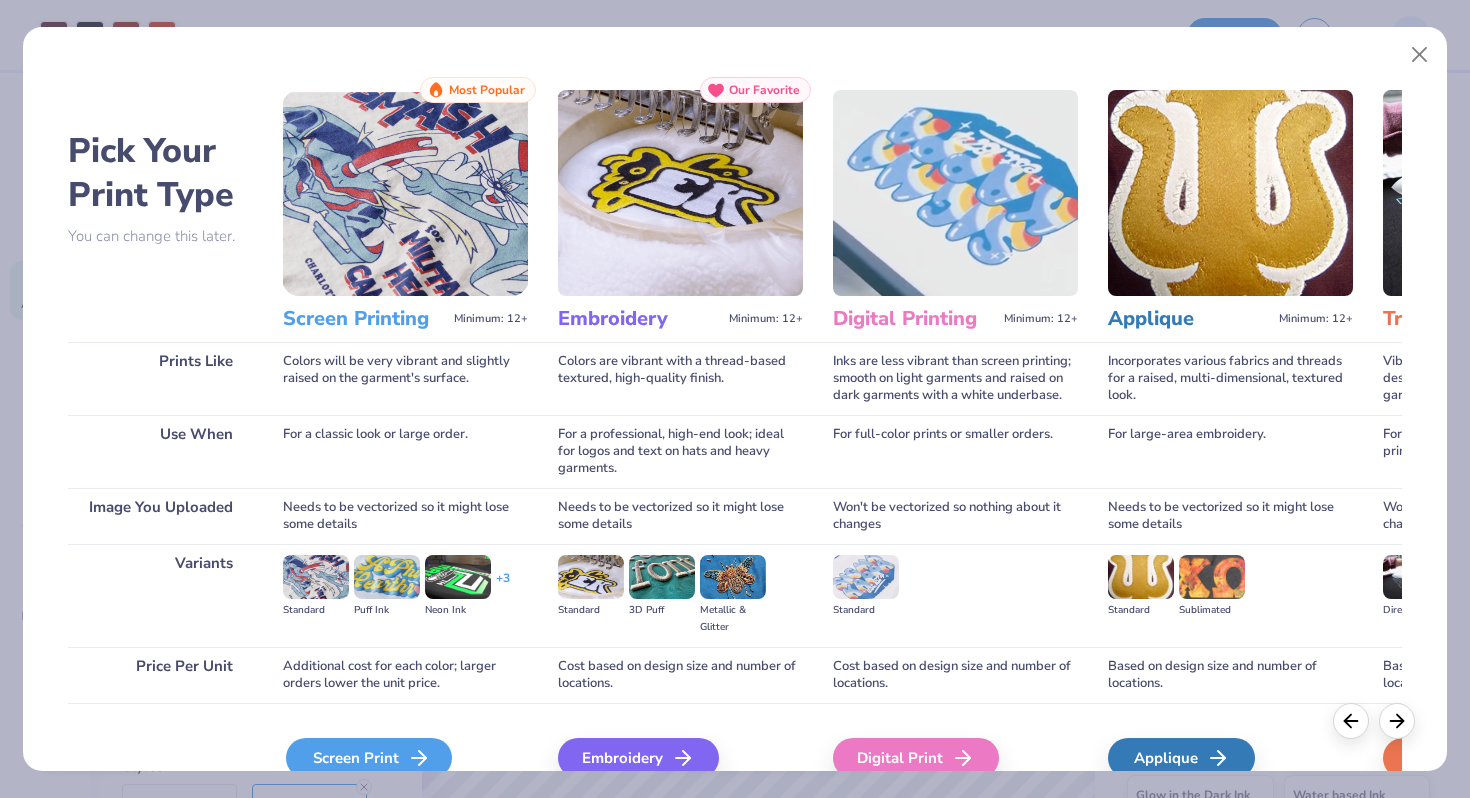 click on "Screen Print" at bounding box center (369, 758) 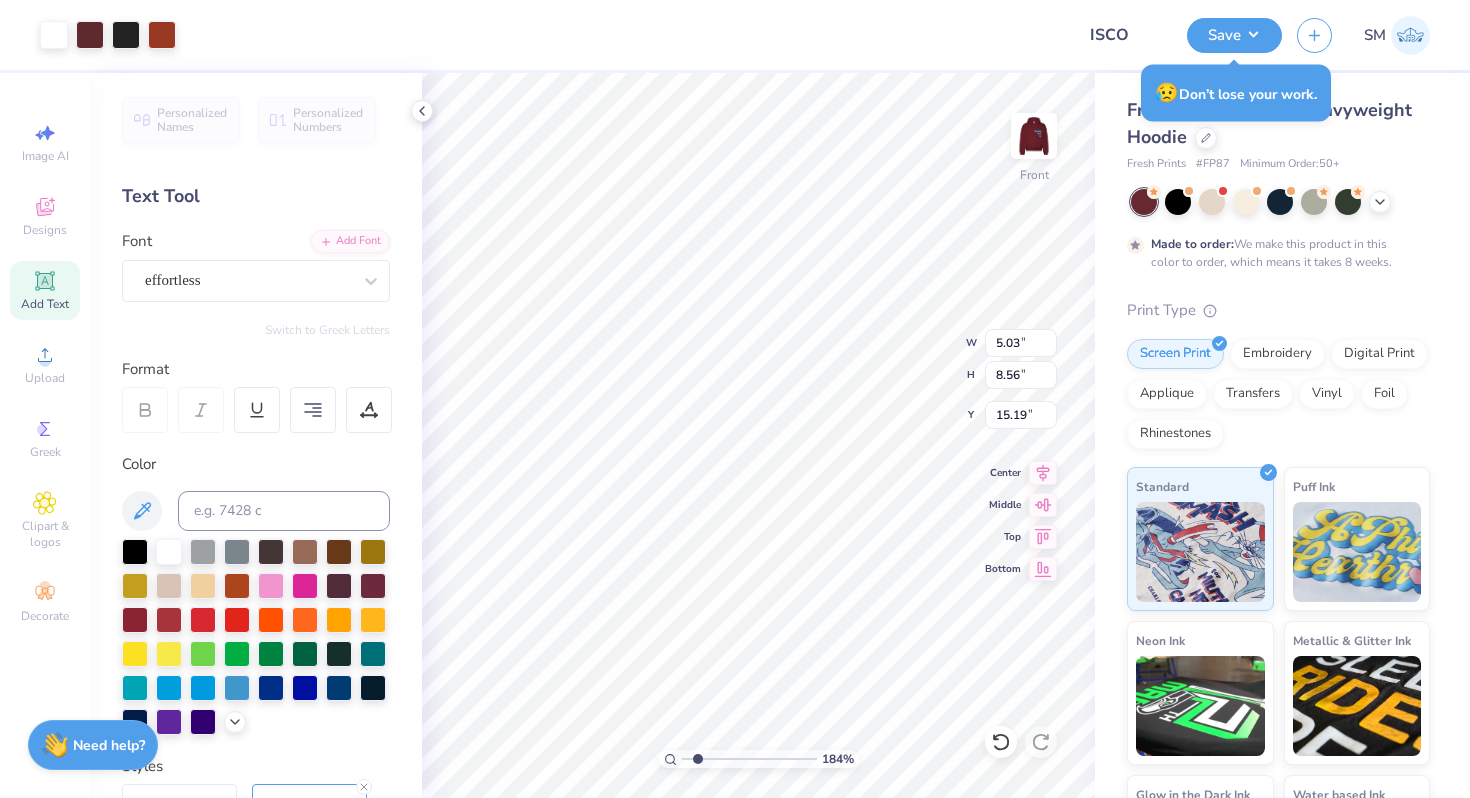 type on "5.03" 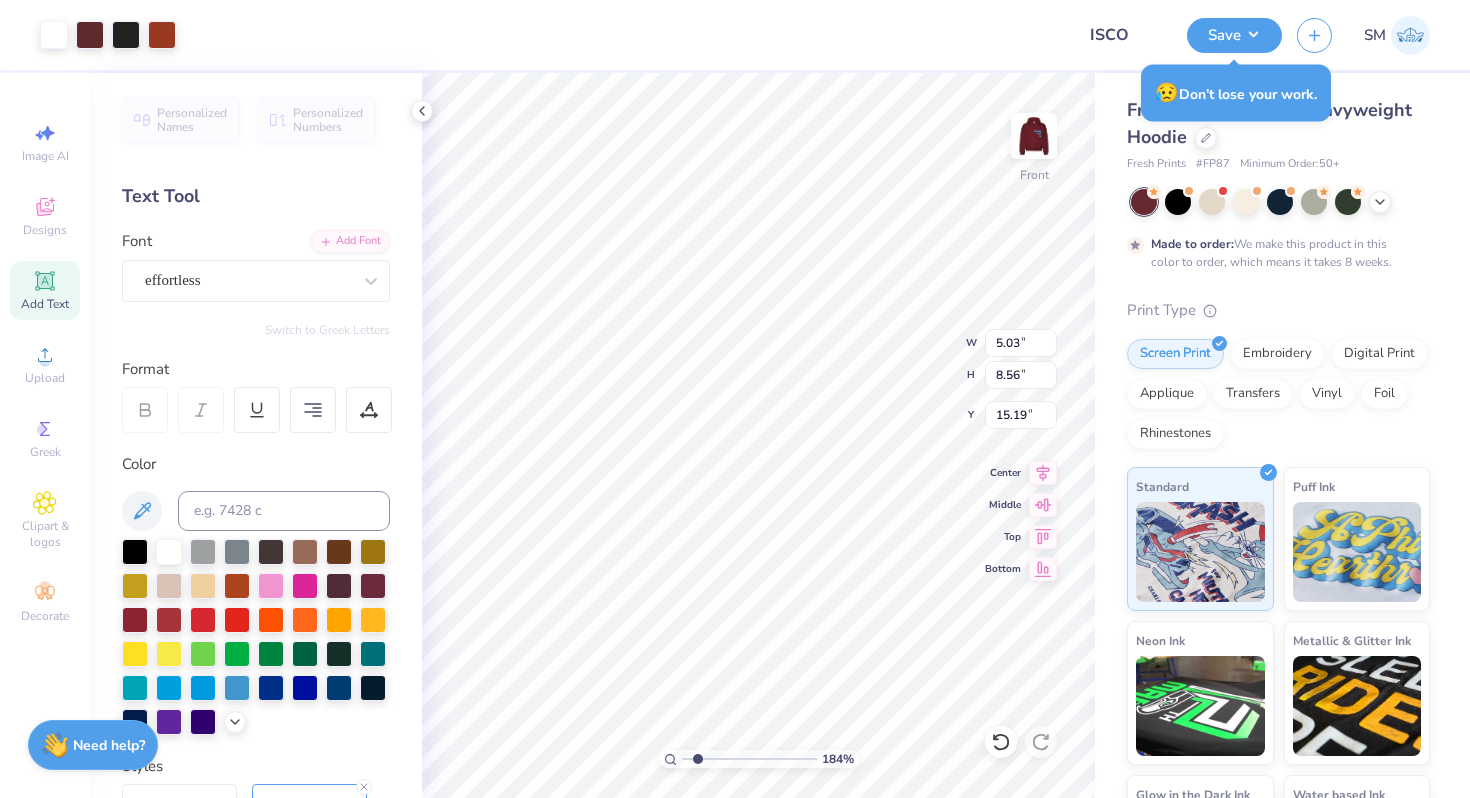type on "6.19" 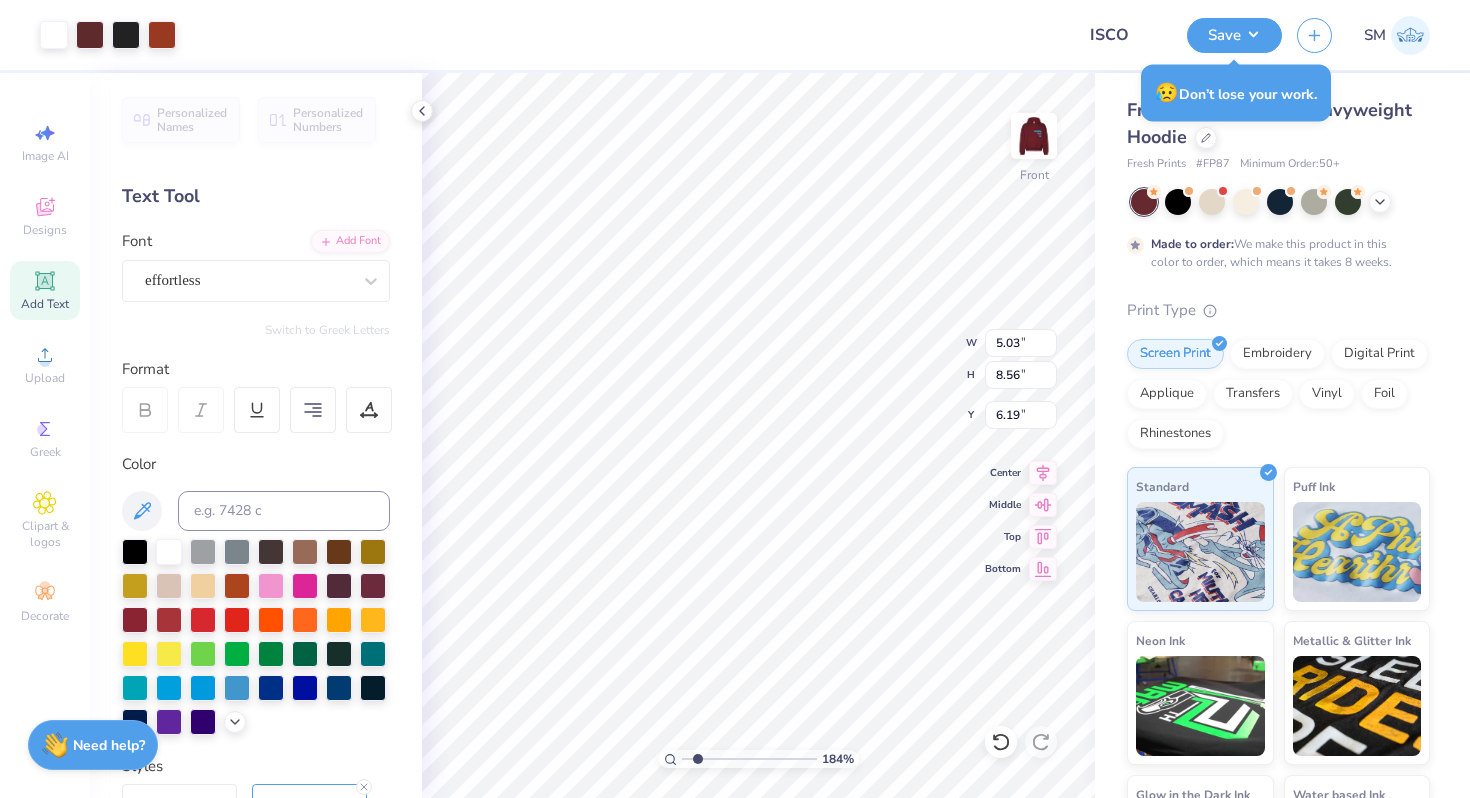 type on "5.02" 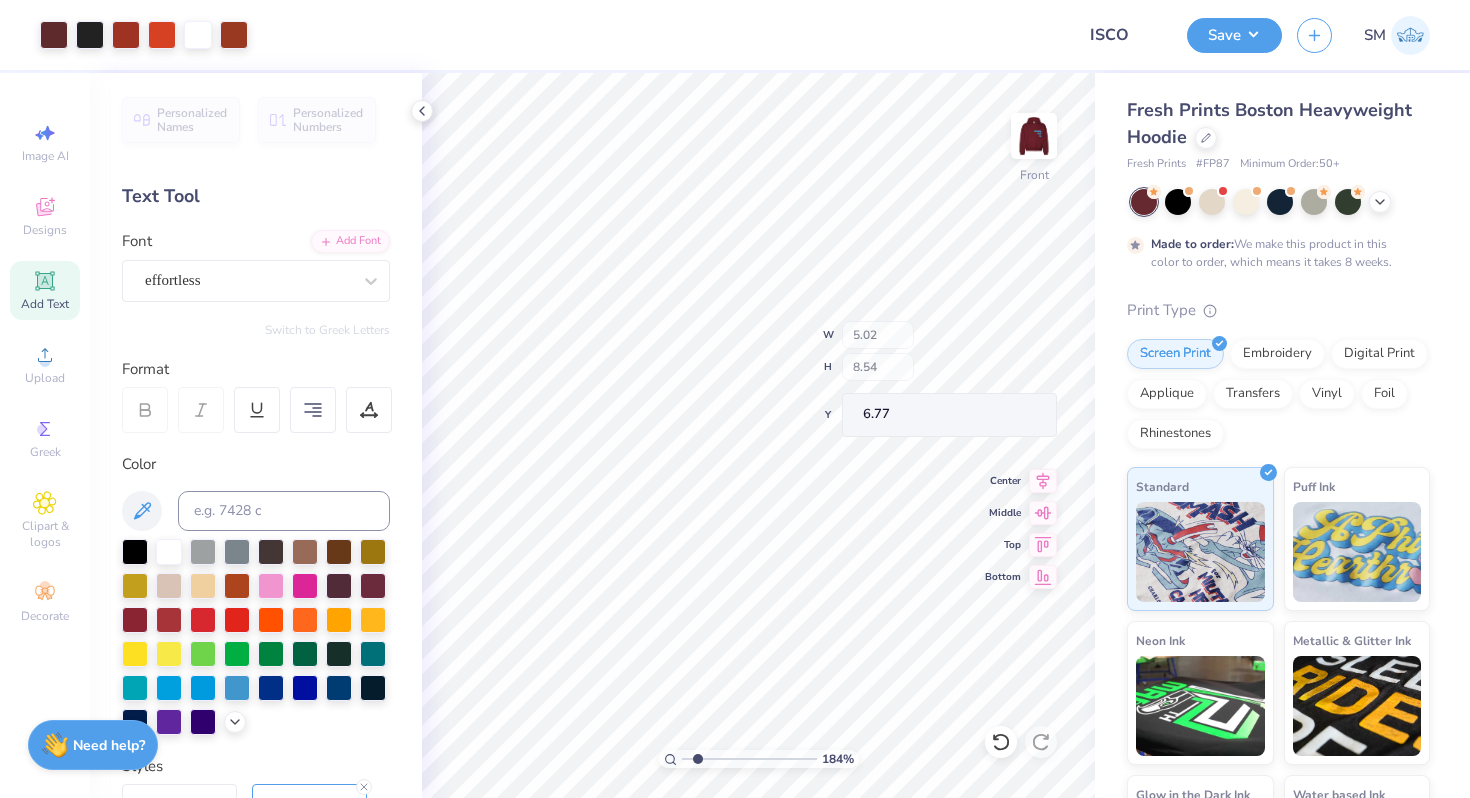 type on "10.48" 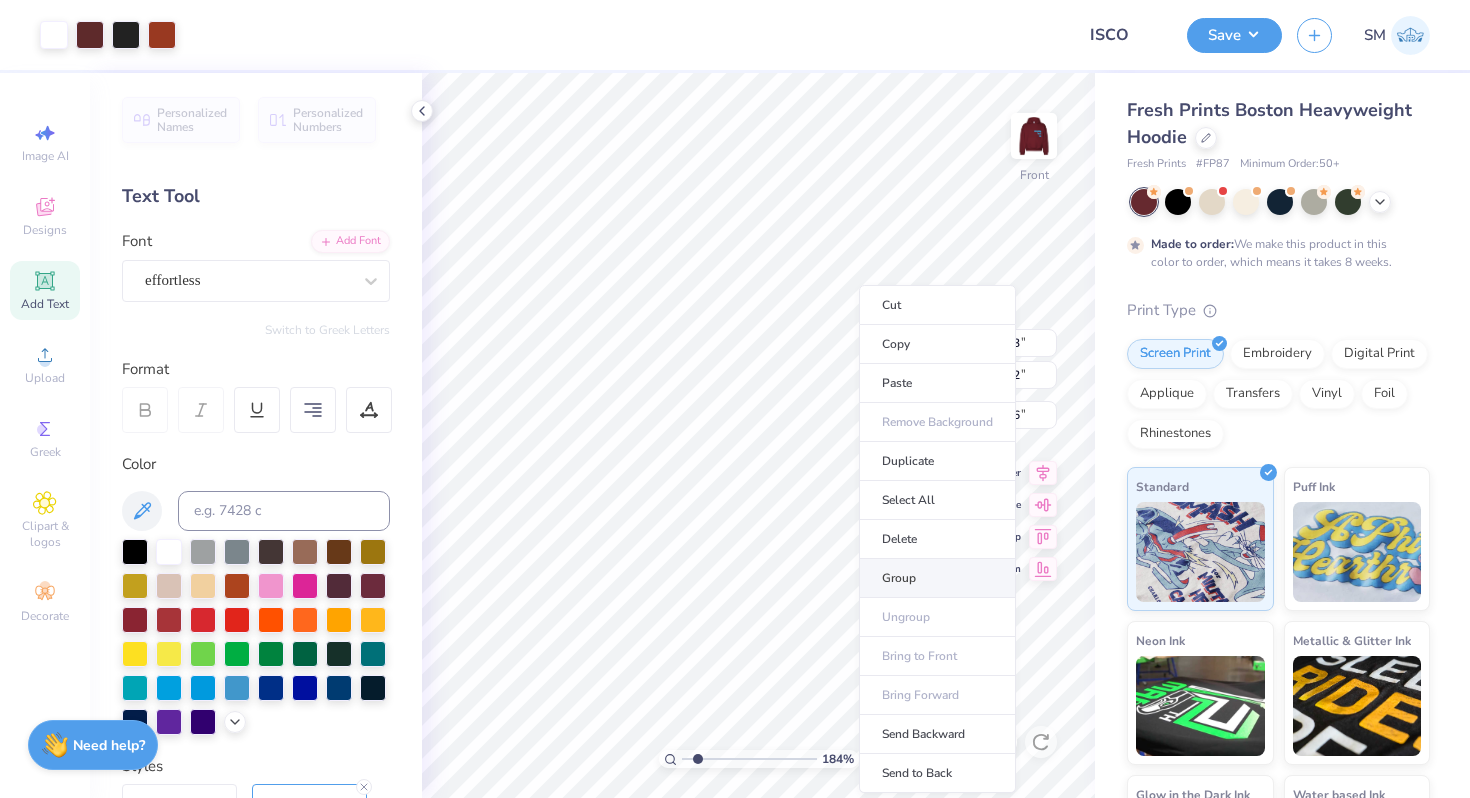 click on "Group" at bounding box center (937, 578) 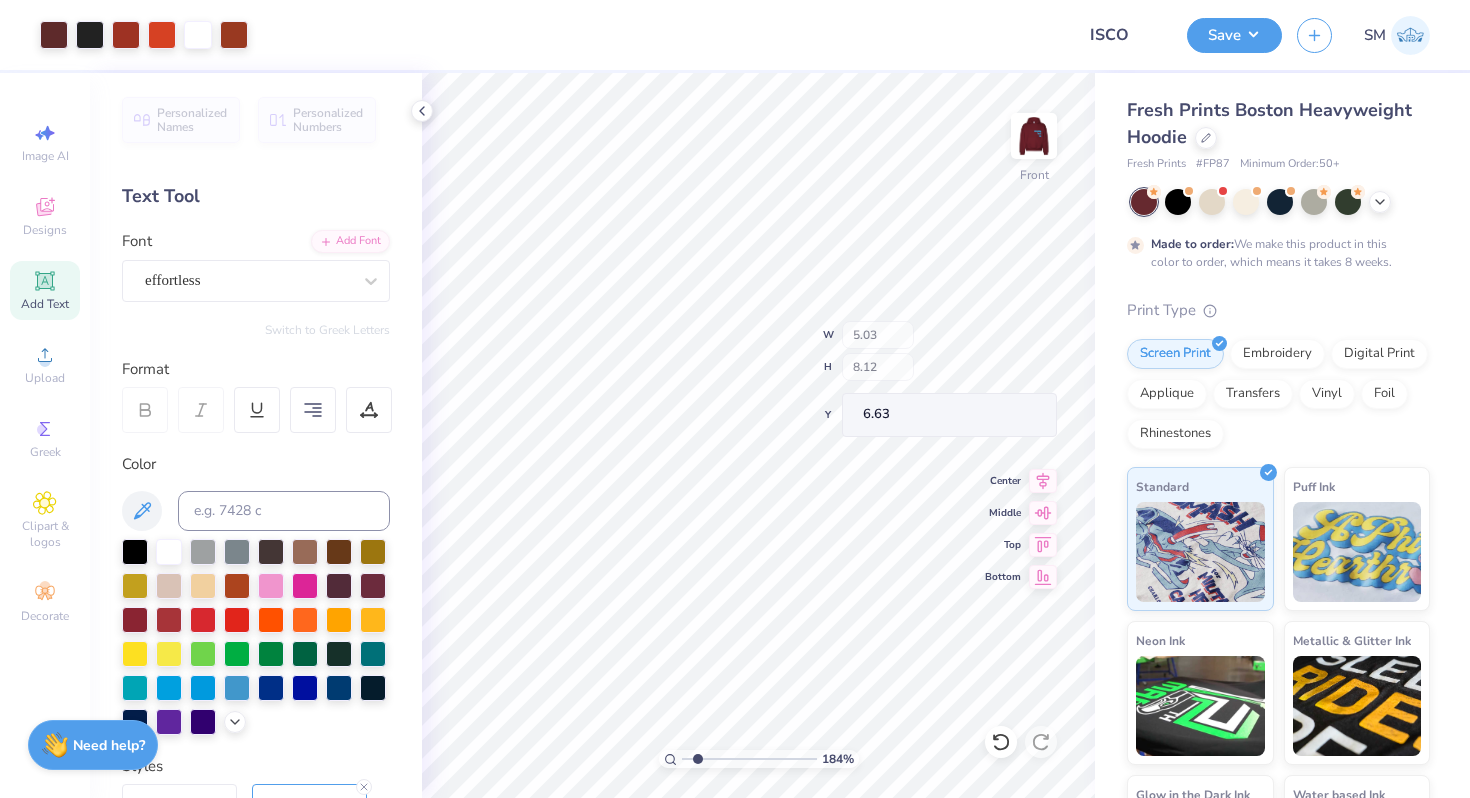 type on "7.74" 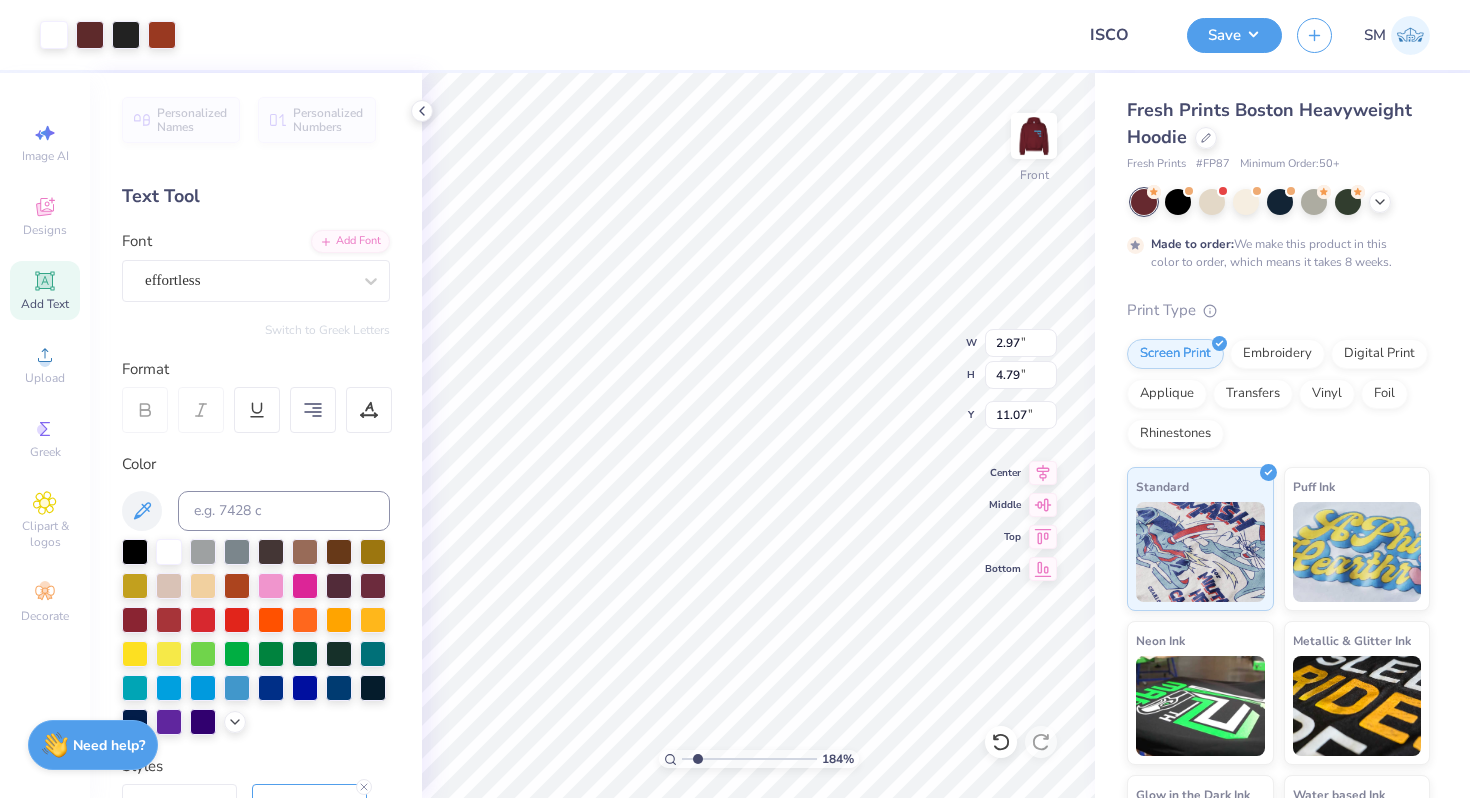 type on "2.97" 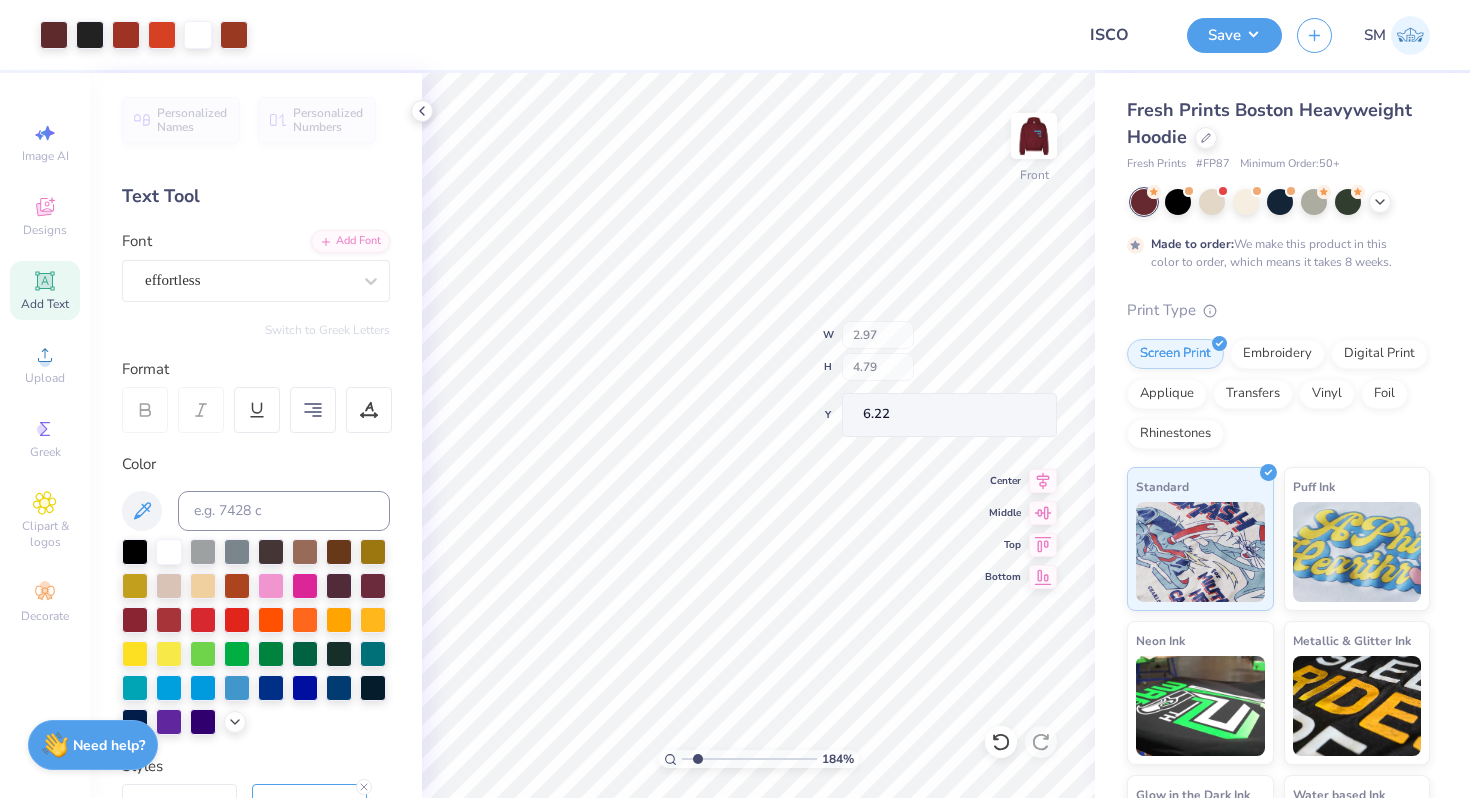 type on "3.10" 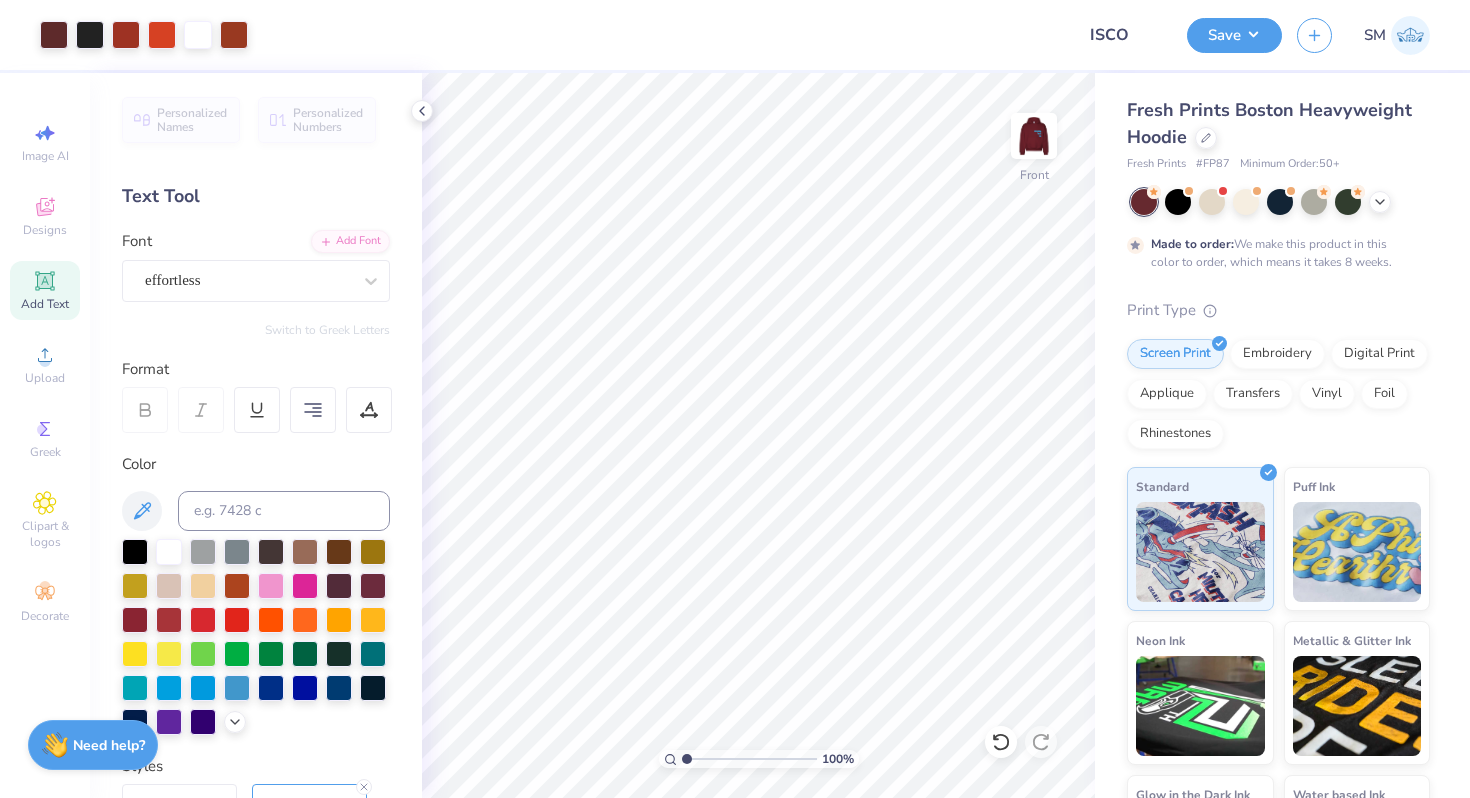 drag, startPoint x: 697, startPoint y: 760, endPoint x: 678, endPoint y: 760, distance: 19 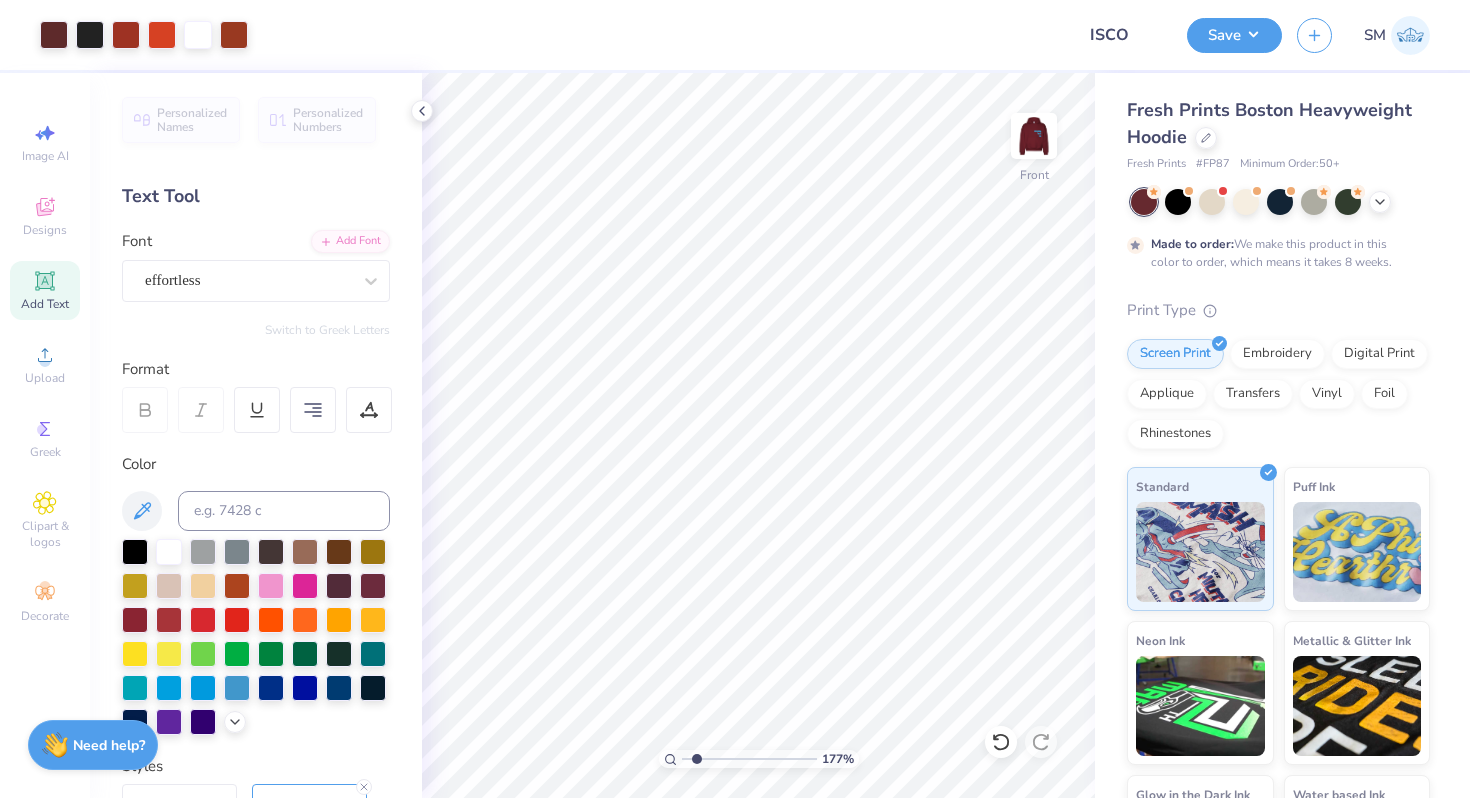 drag, startPoint x: 683, startPoint y: 756, endPoint x: 696, endPoint y: 754, distance: 13.152946 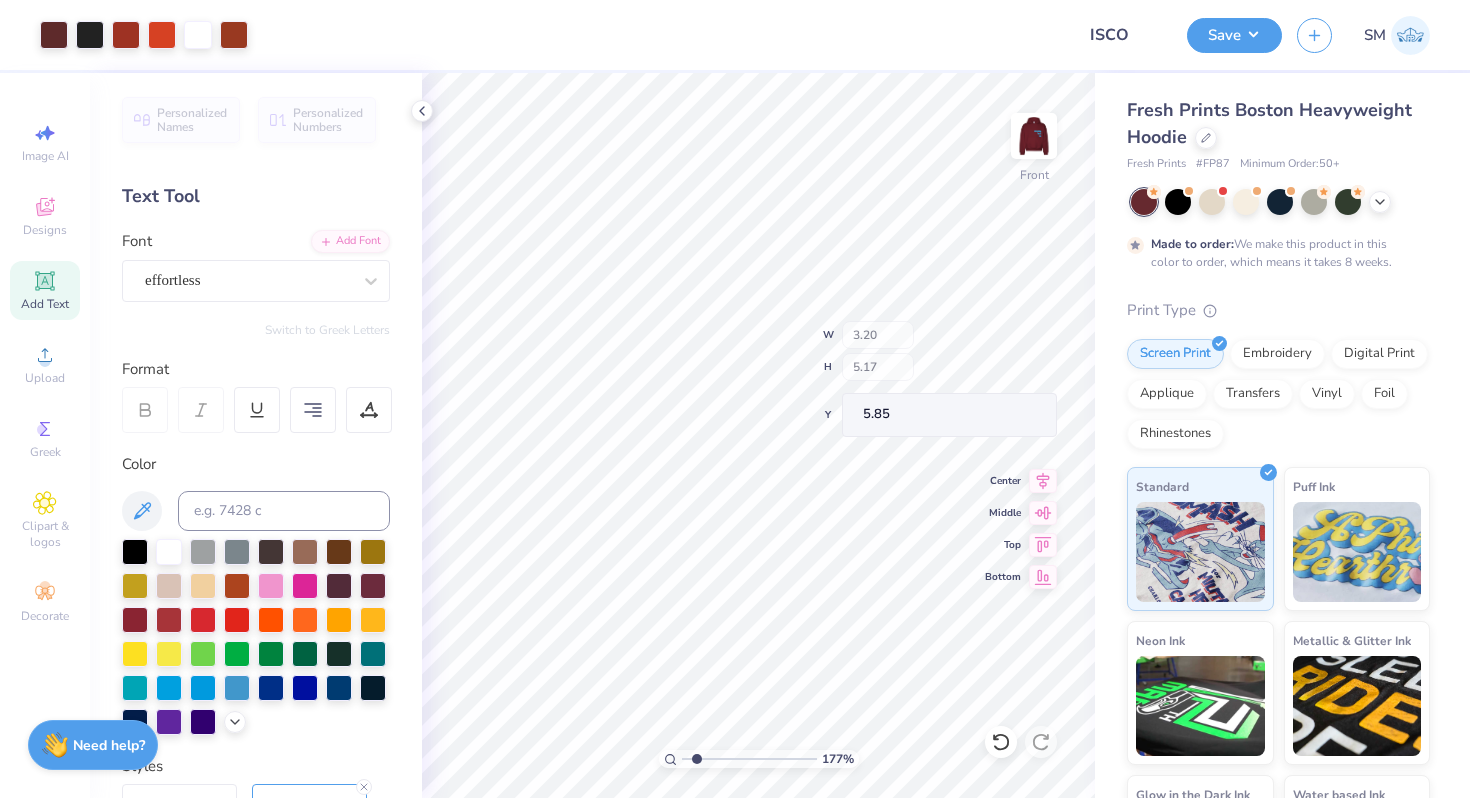 type on "3.20" 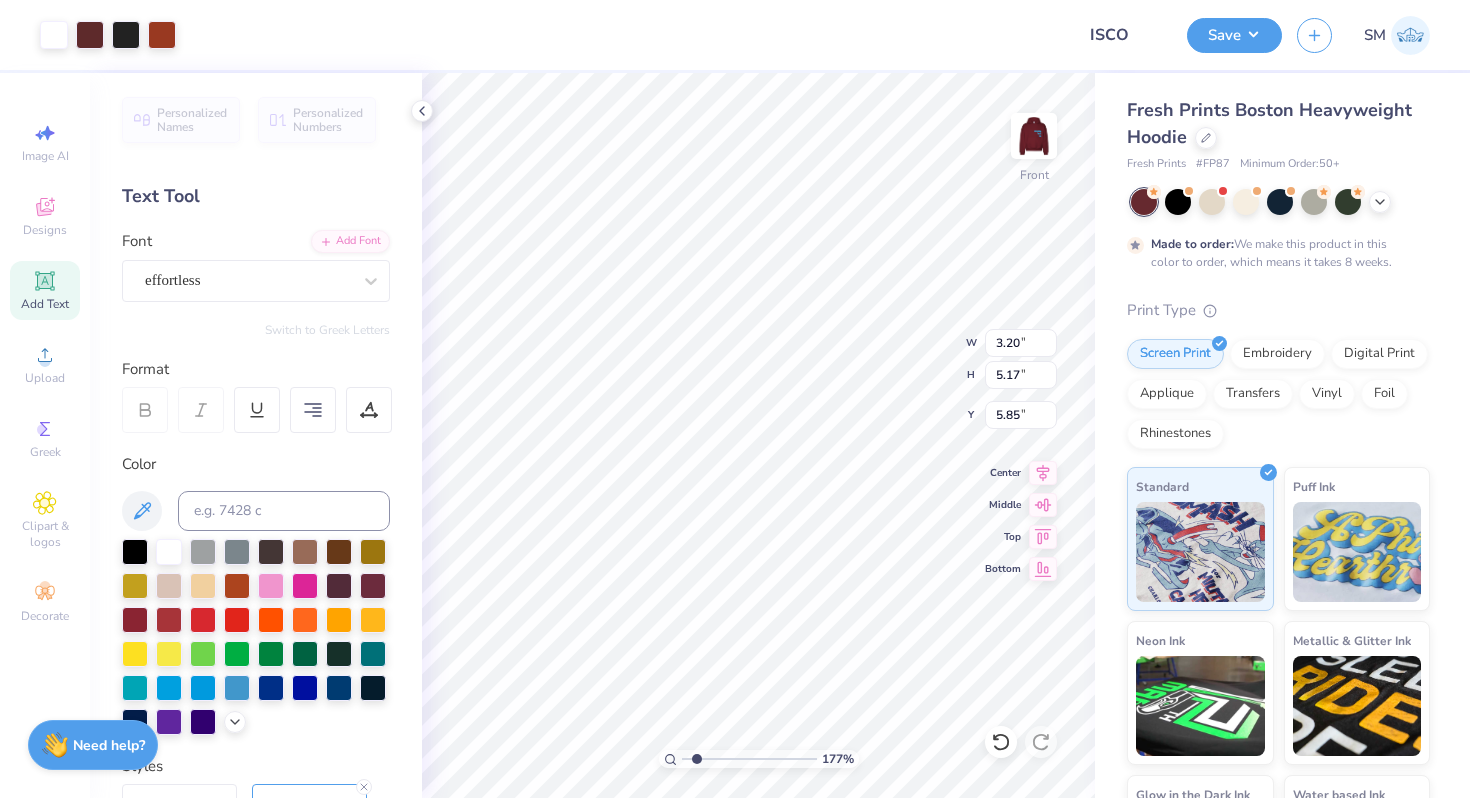 type on "5.82" 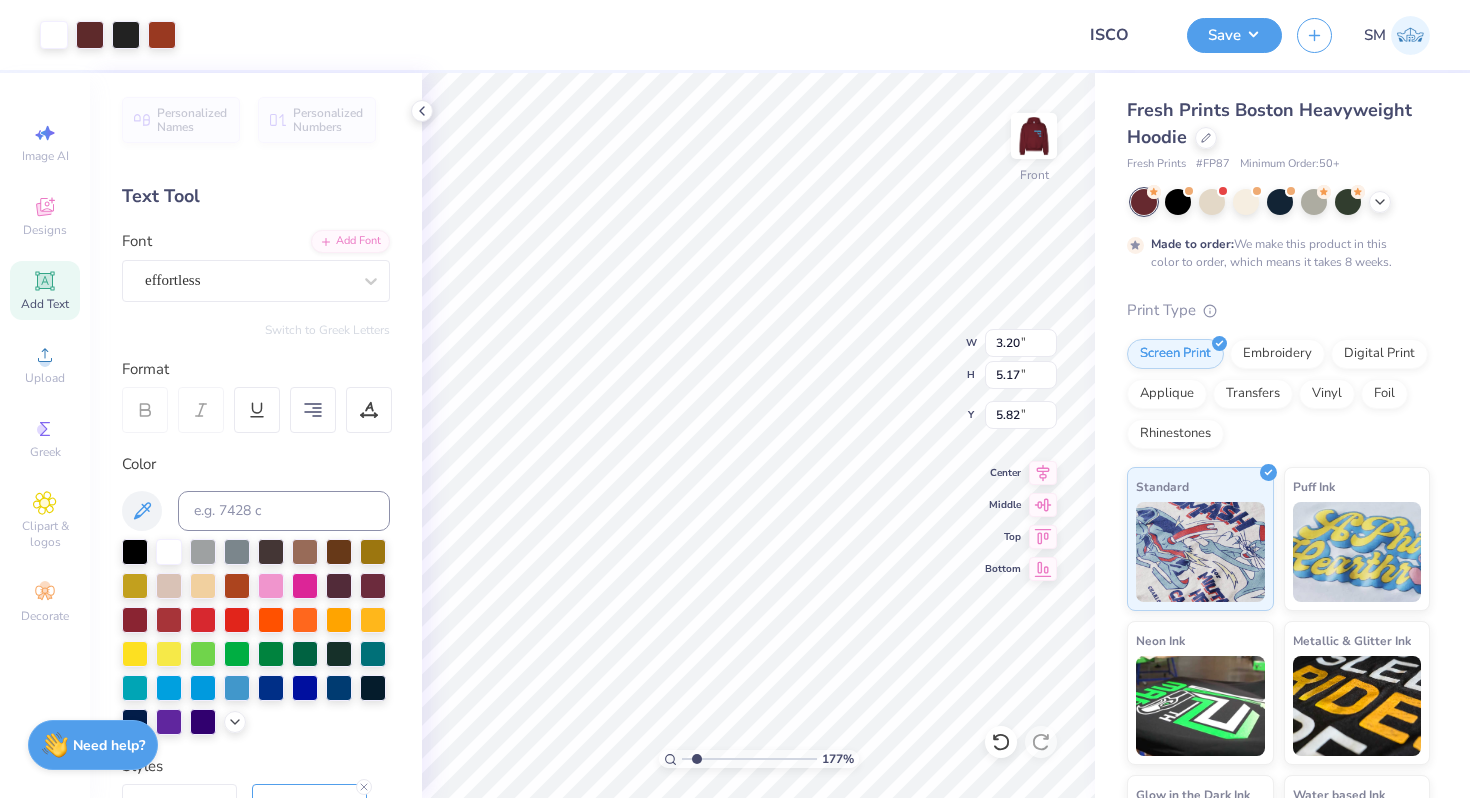 type on "4.92" 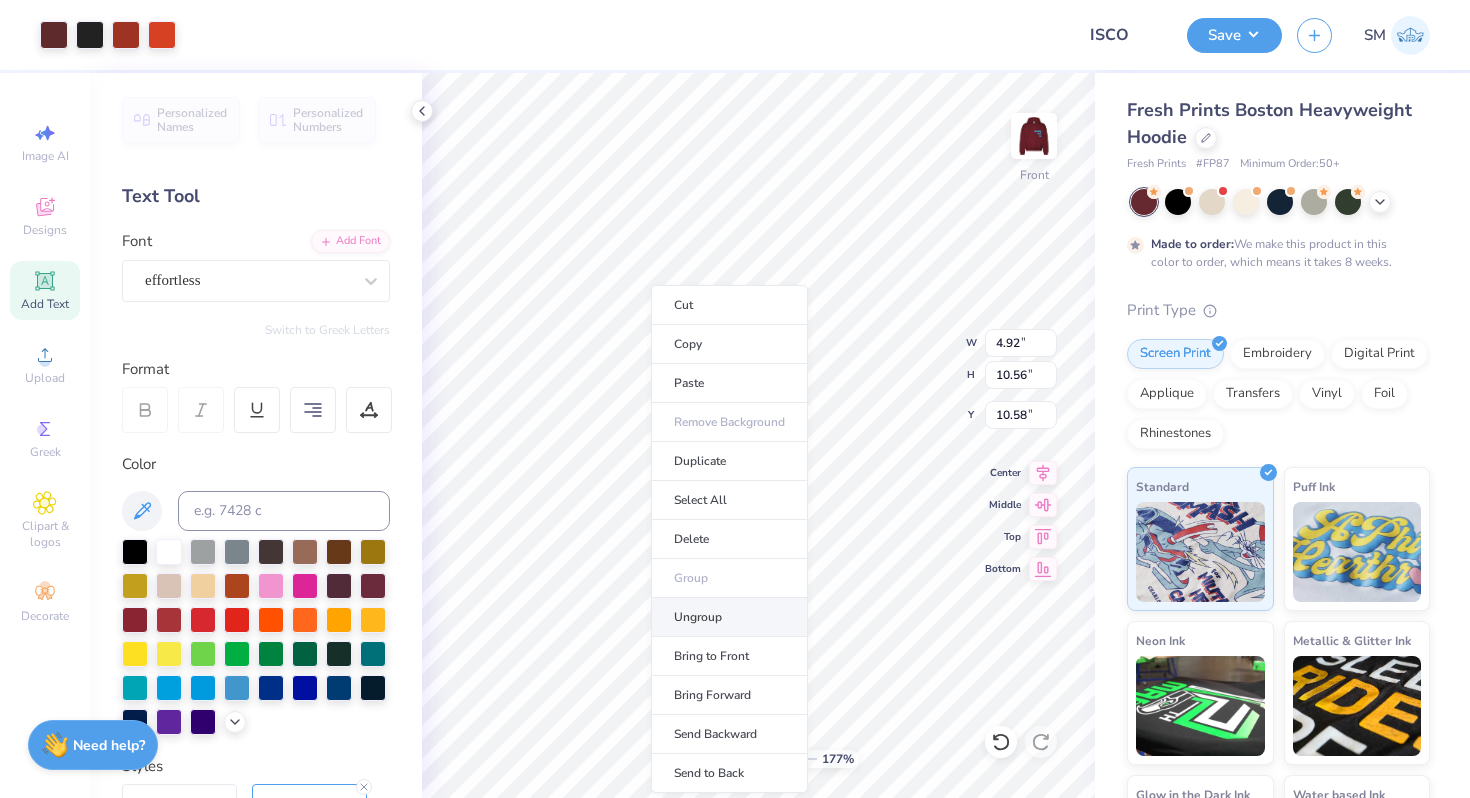 click on "Ungroup" at bounding box center [729, 617] 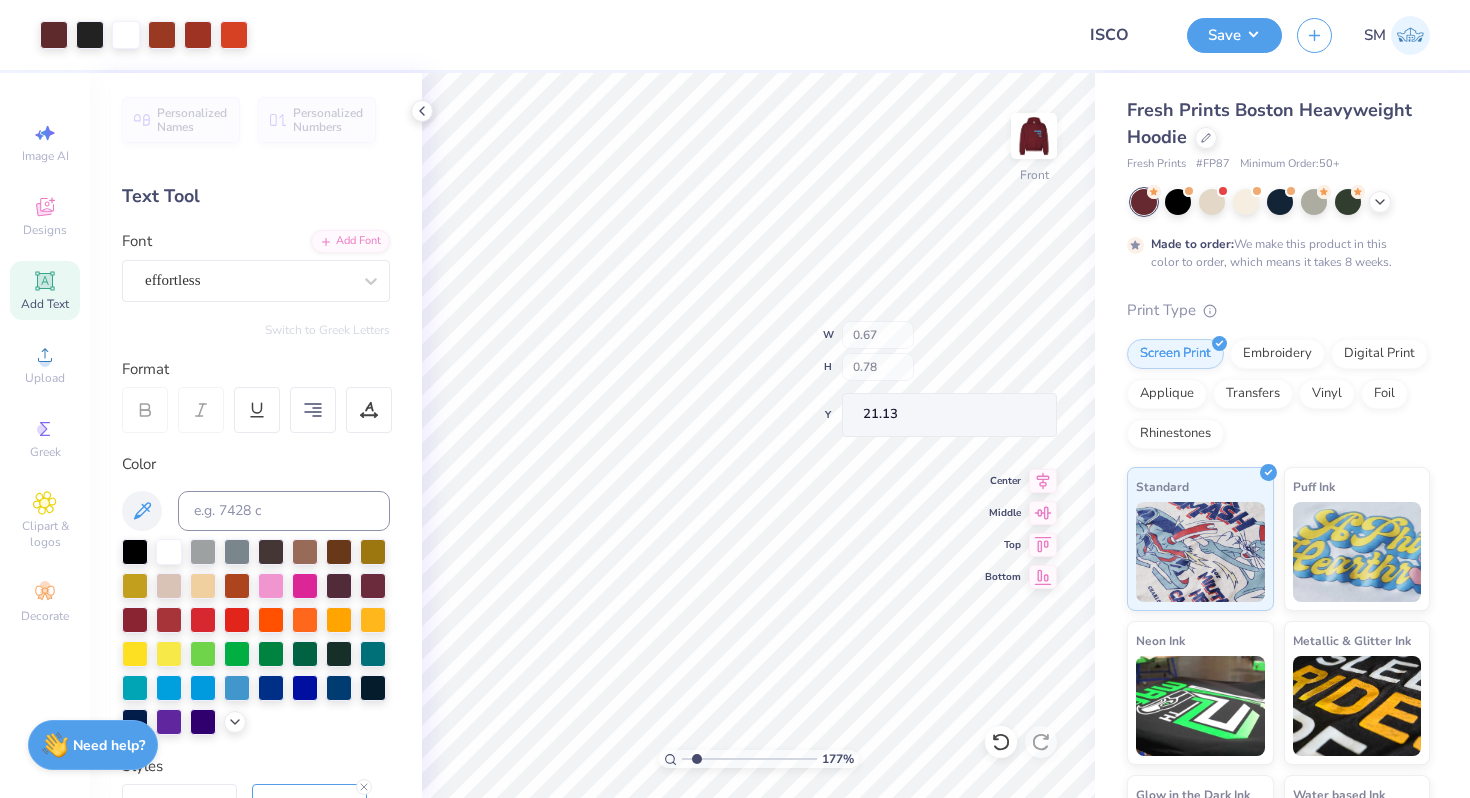type on "21.13" 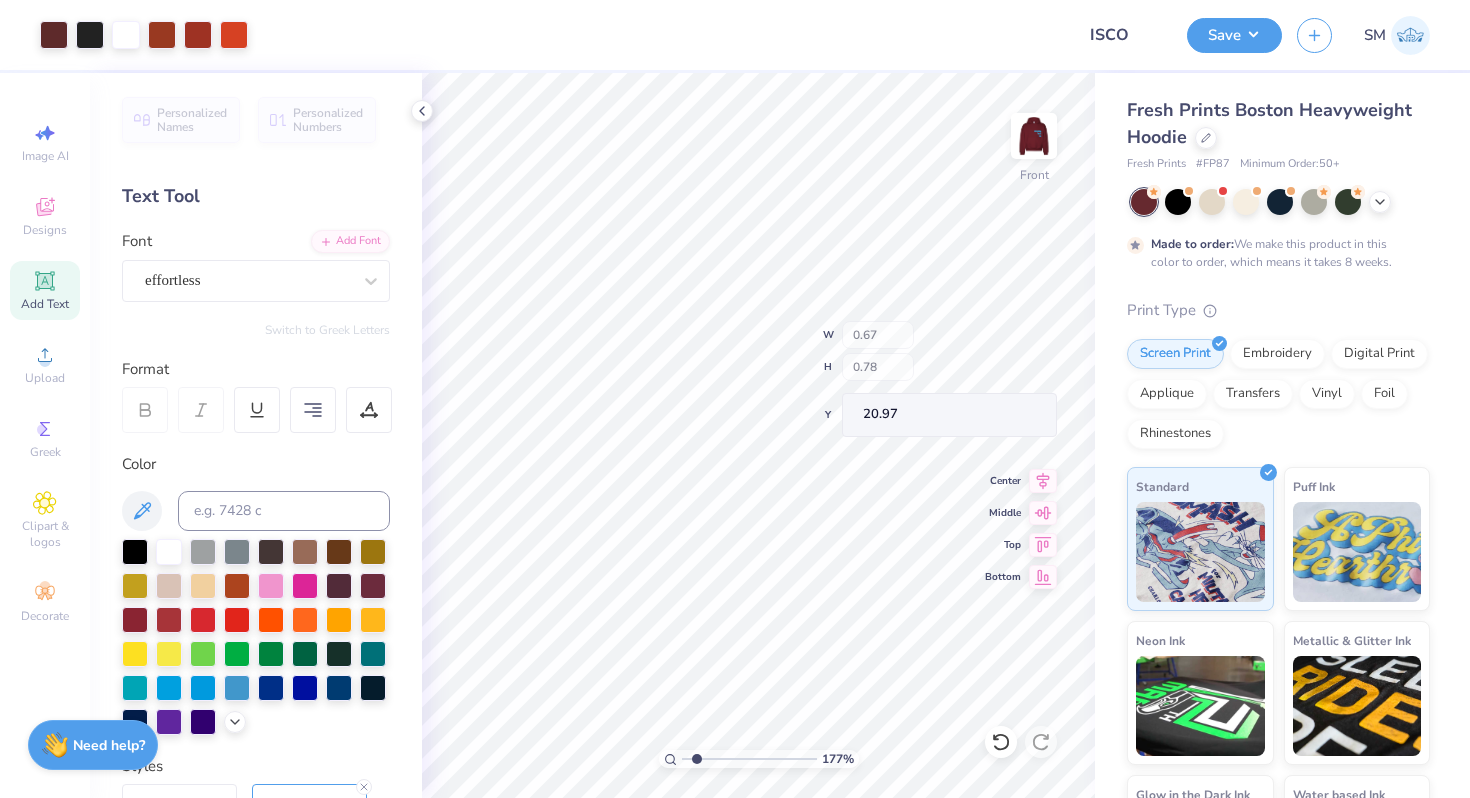 type on "20.97" 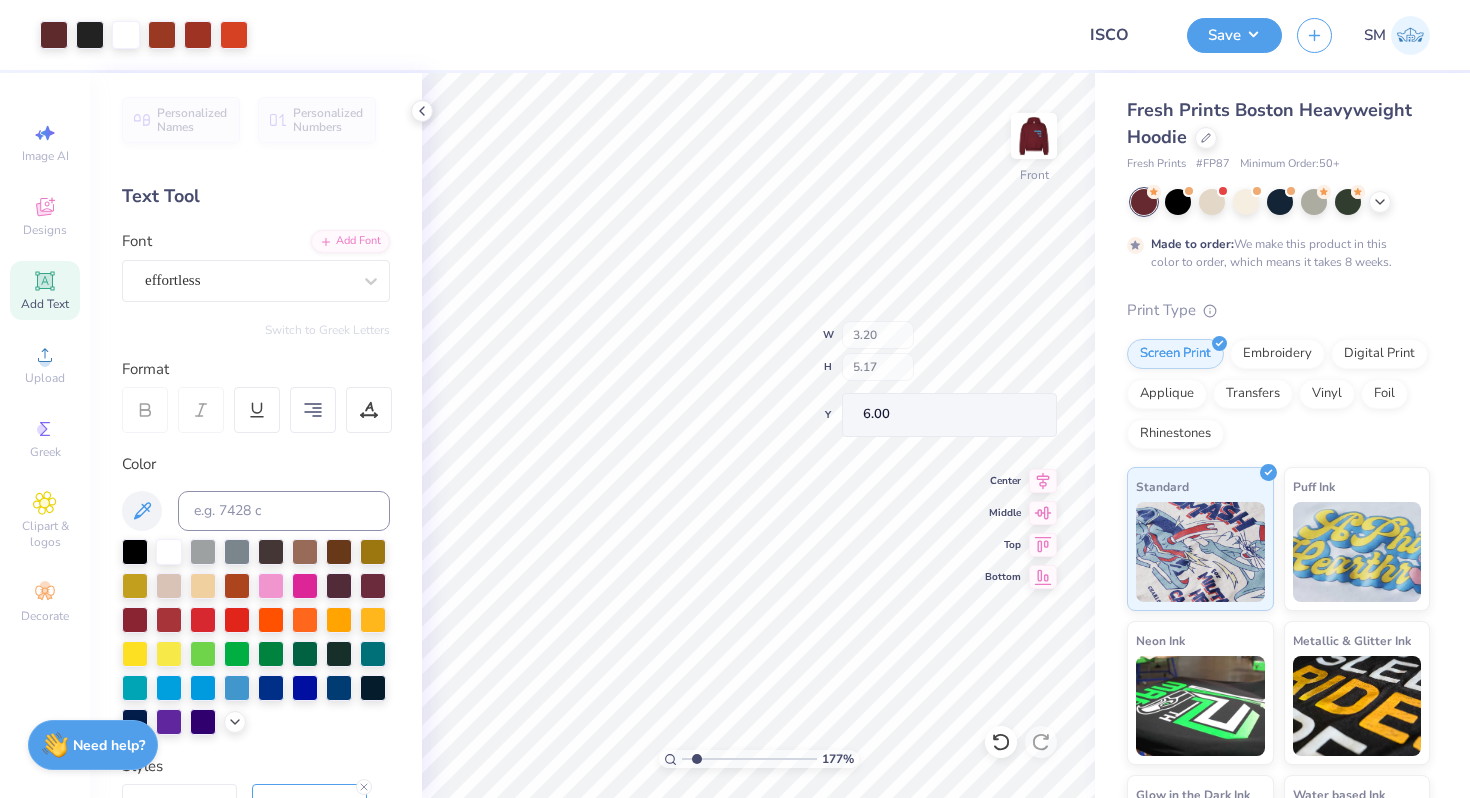 type on "6.00" 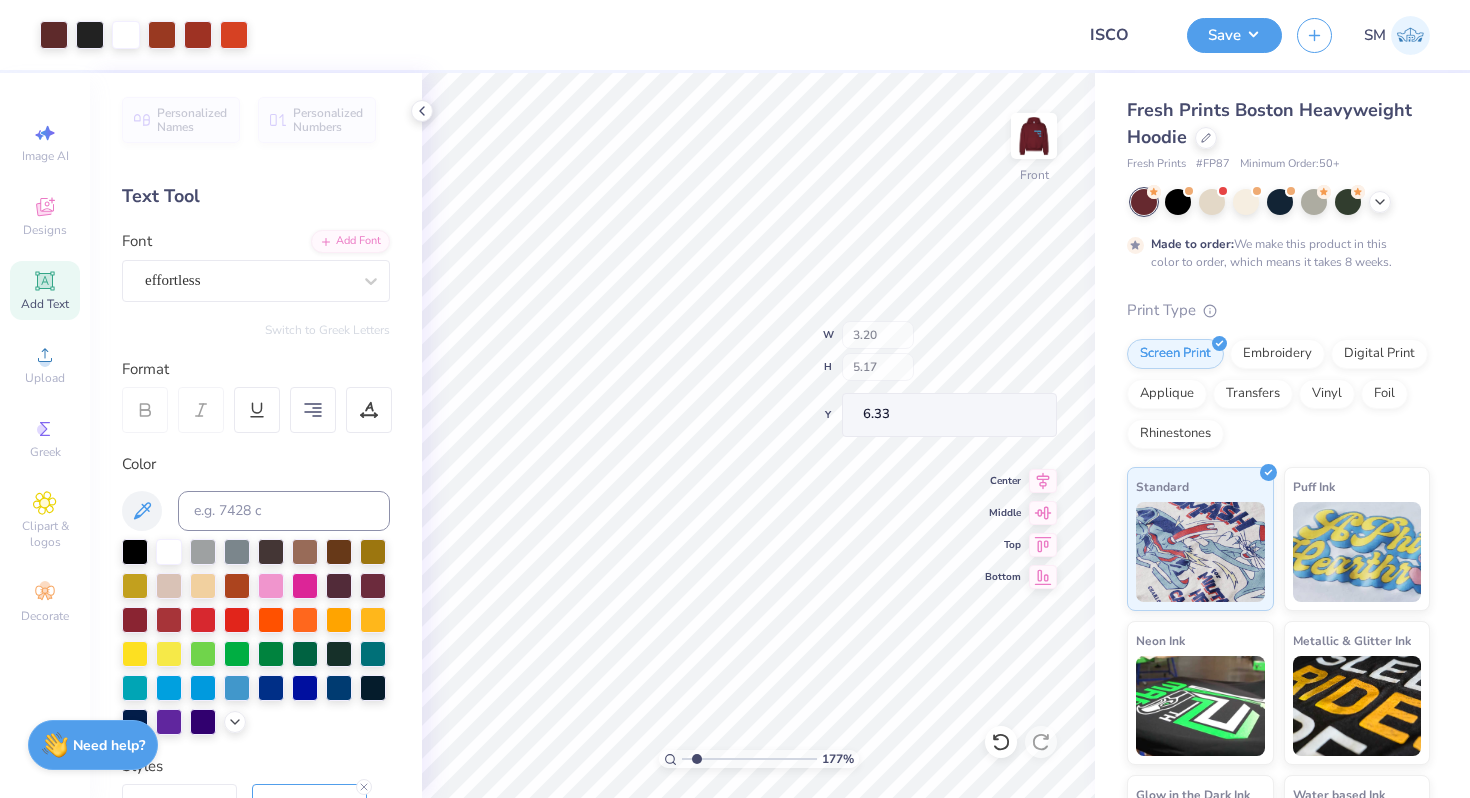 type on "6.33" 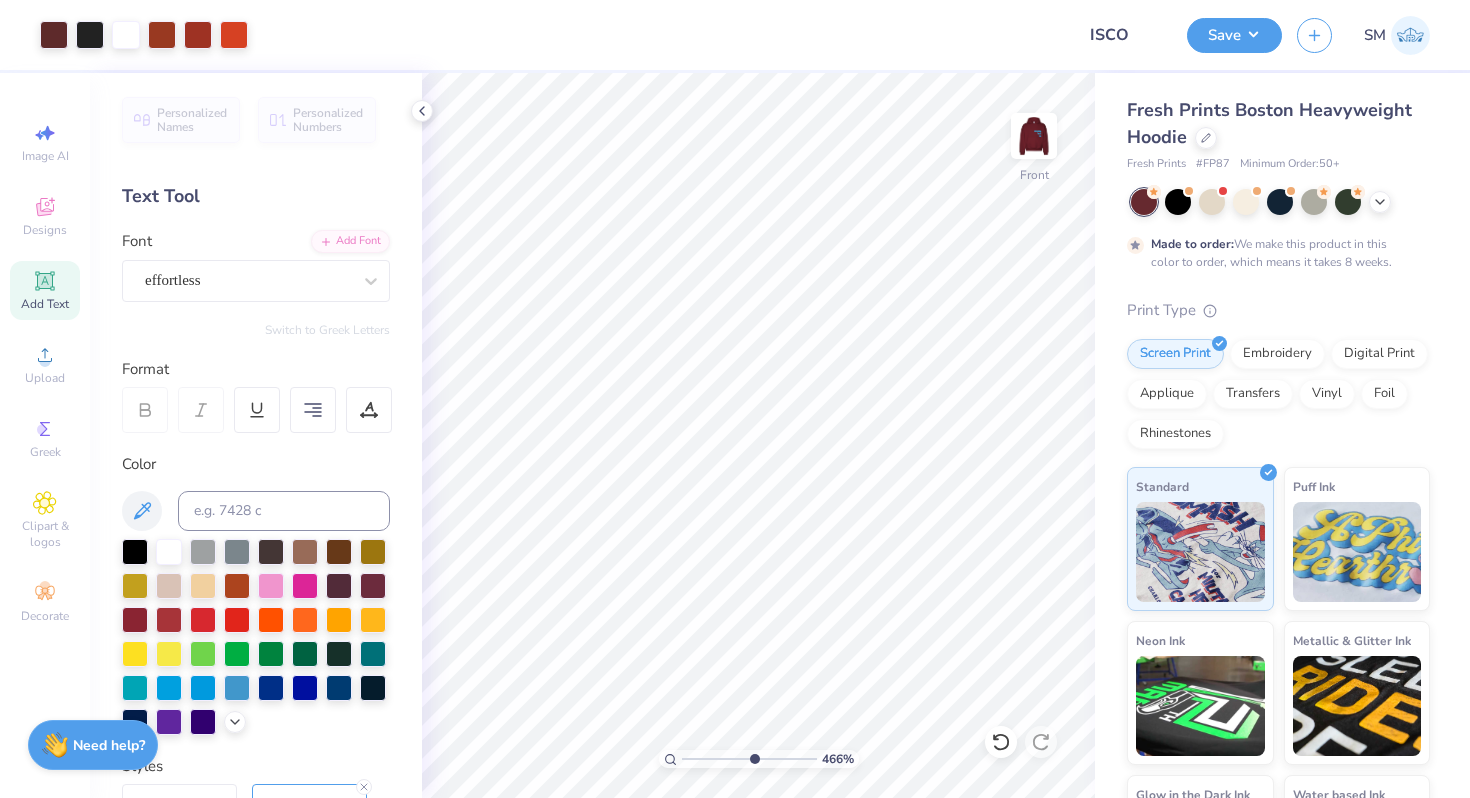 drag, startPoint x: 699, startPoint y: 755, endPoint x: 752, endPoint y: 755, distance: 53 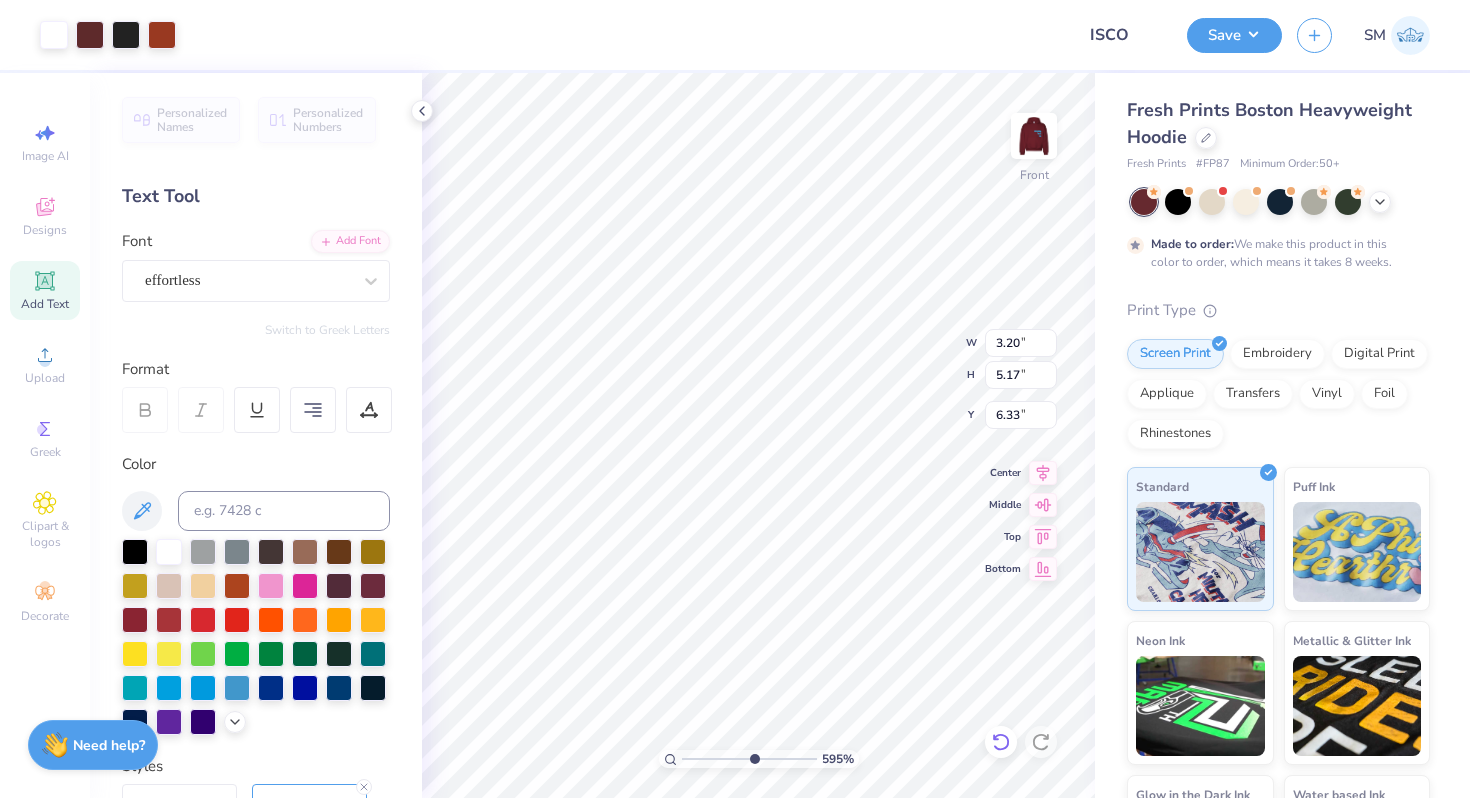 click 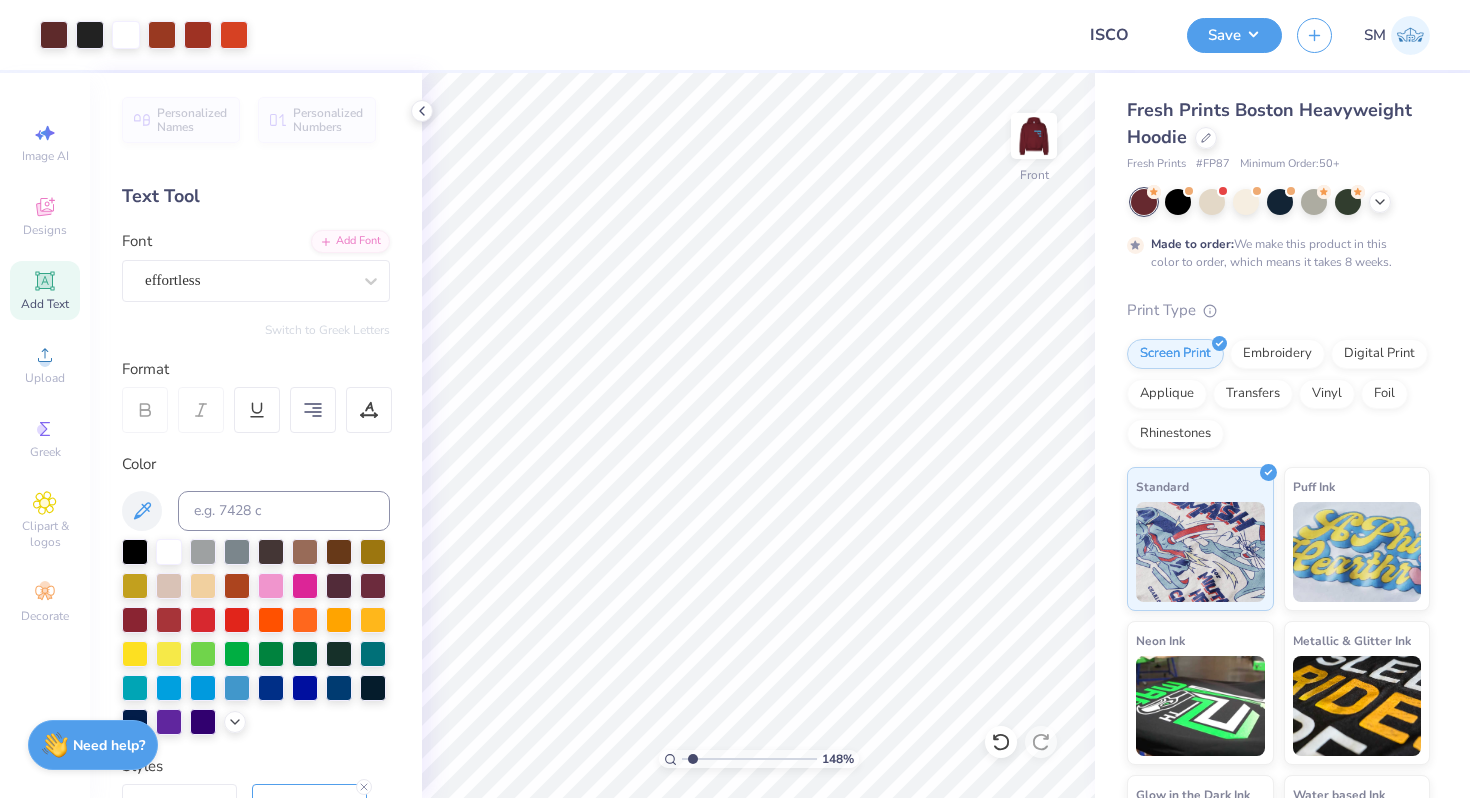 drag, startPoint x: 751, startPoint y: 761, endPoint x: 693, endPoint y: 757, distance: 58.137768 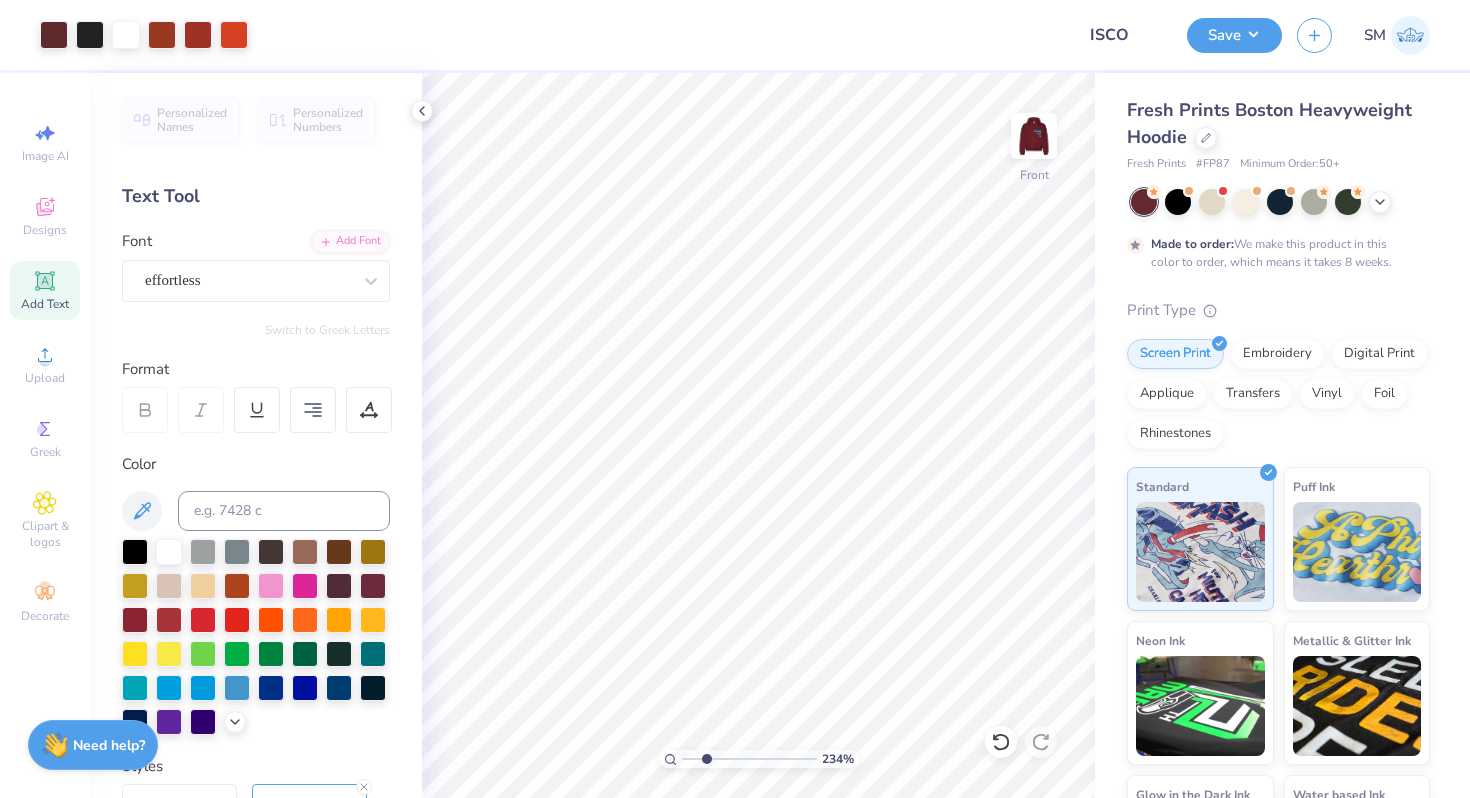 drag, startPoint x: 690, startPoint y: 760, endPoint x: 706, endPoint y: 757, distance: 16.27882 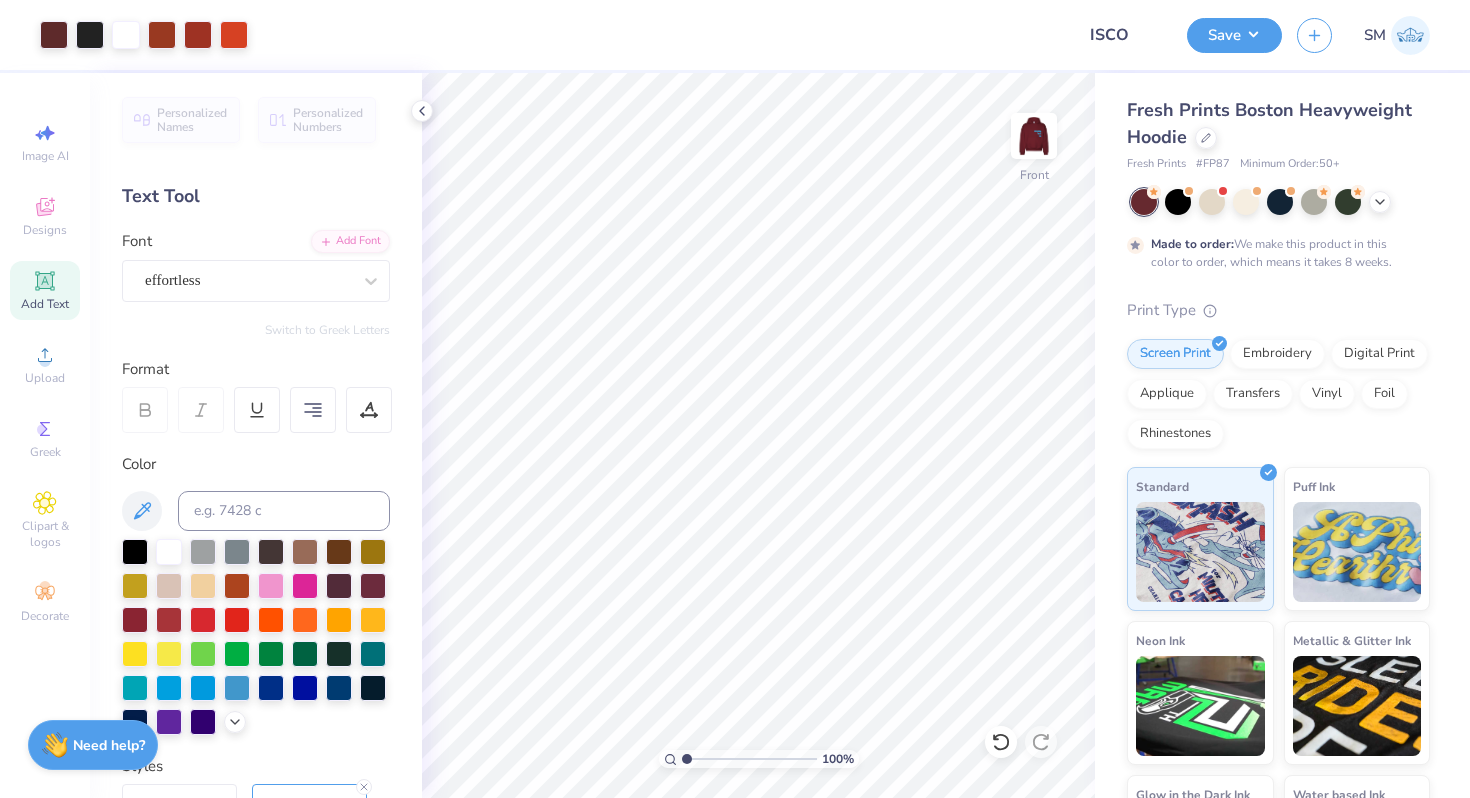 drag, startPoint x: 703, startPoint y: 755, endPoint x: 637, endPoint y: 752, distance: 66.068146 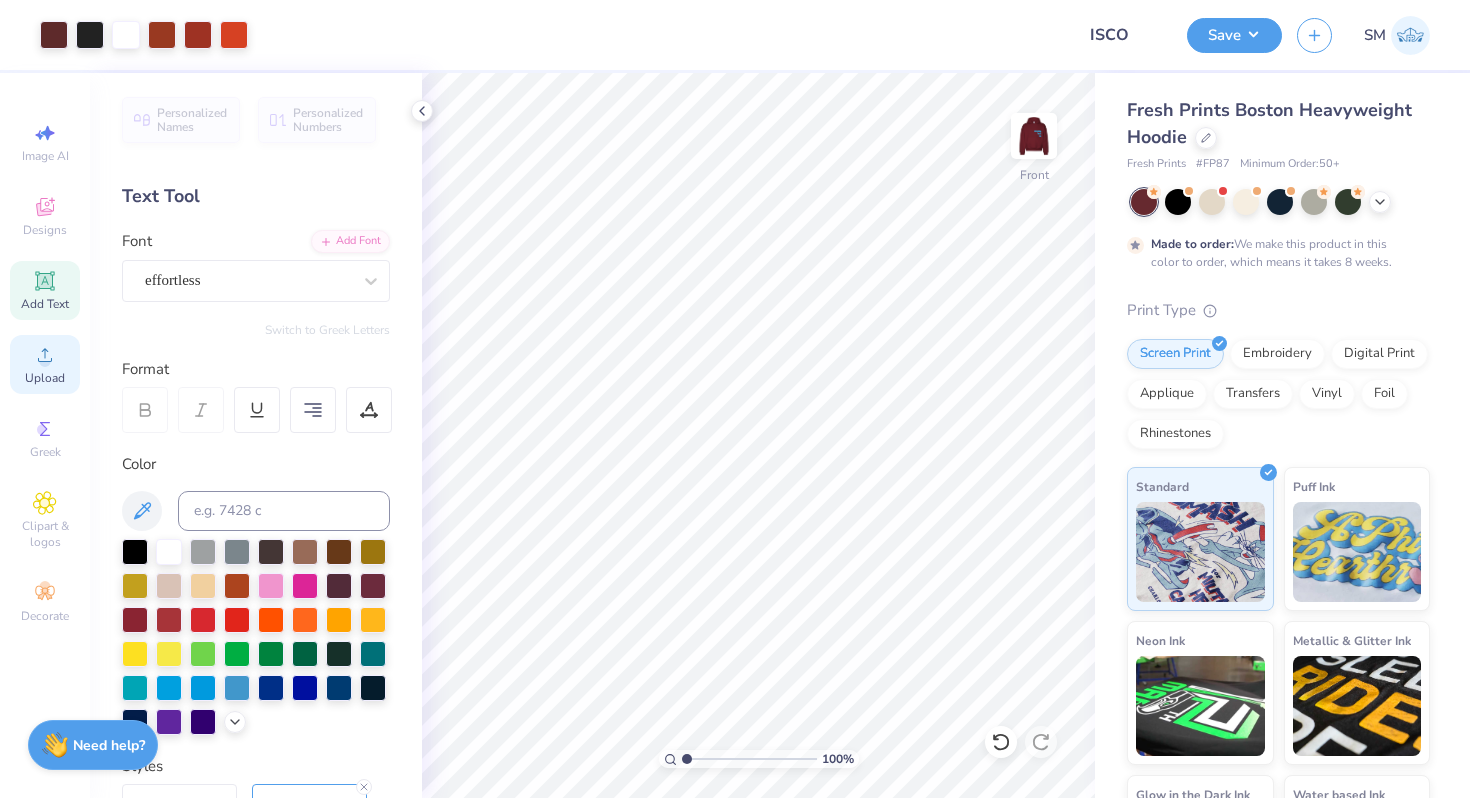 click 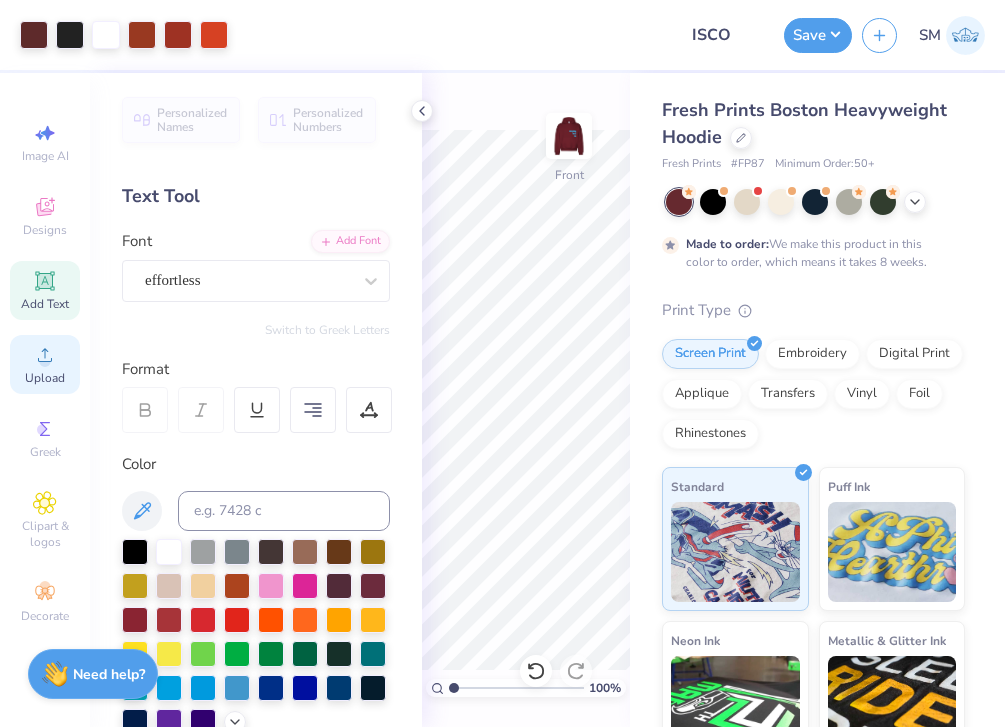 click 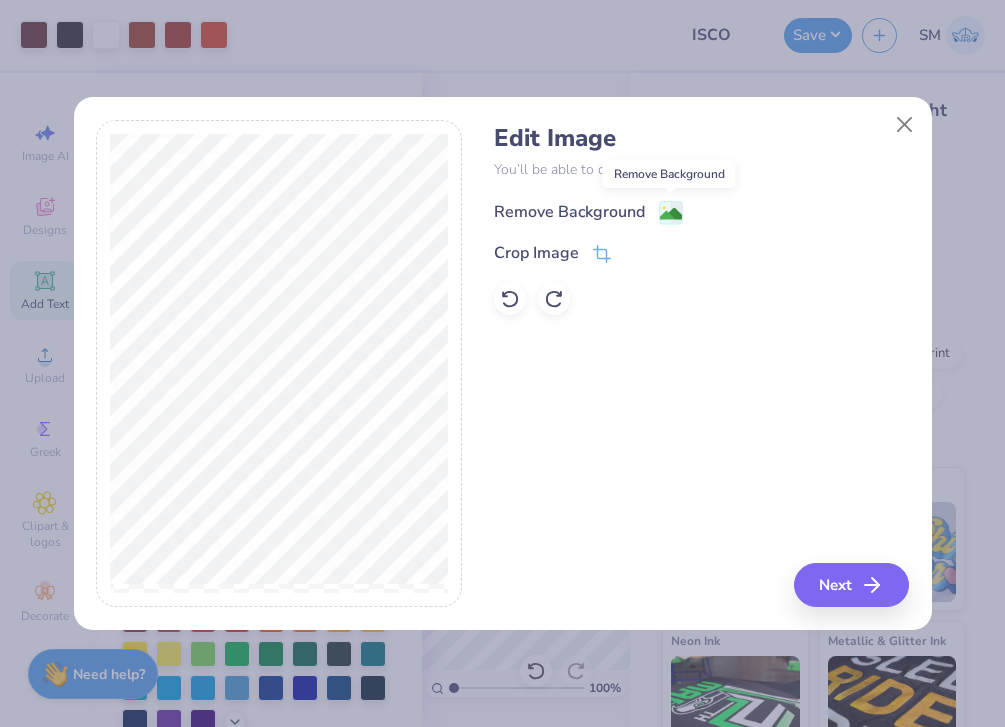 click 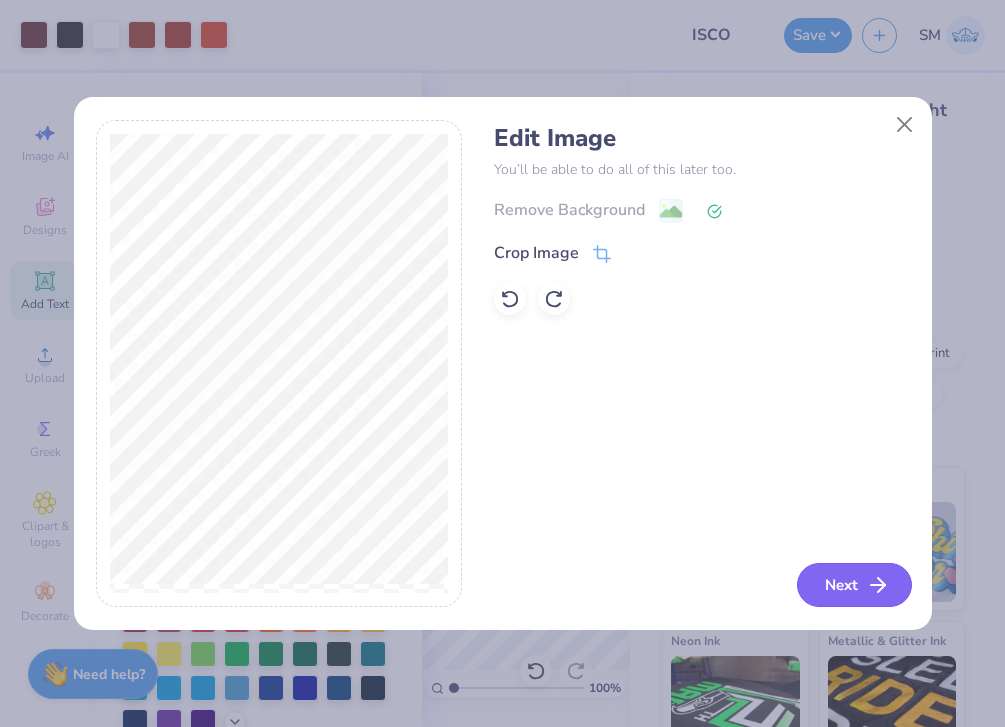 click 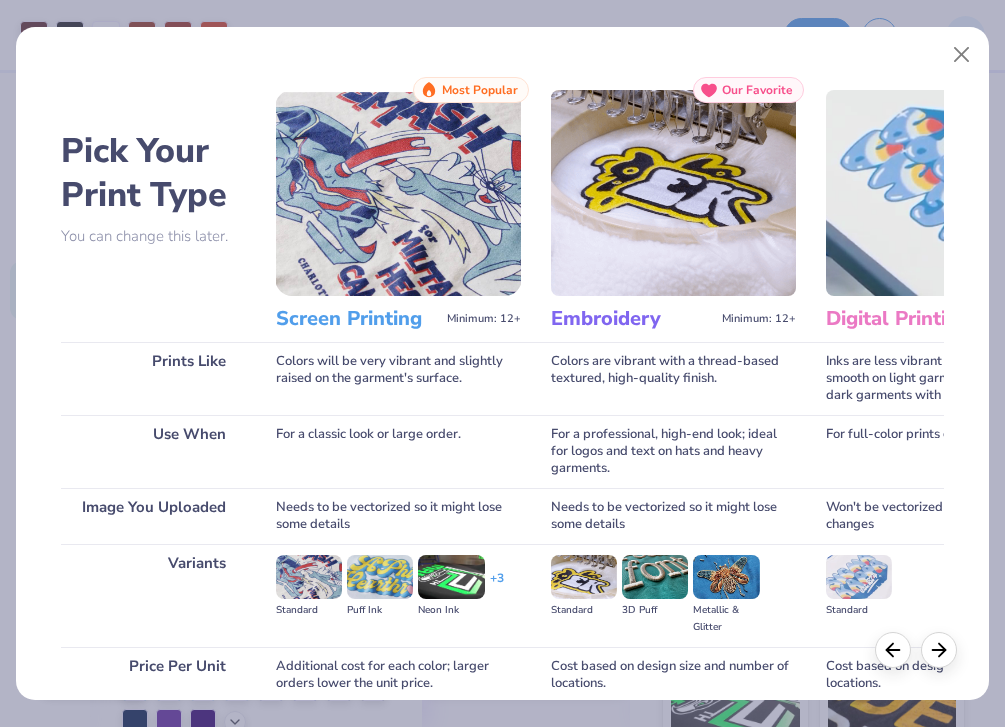 scroll, scrollTop: 170, scrollLeft: 0, axis: vertical 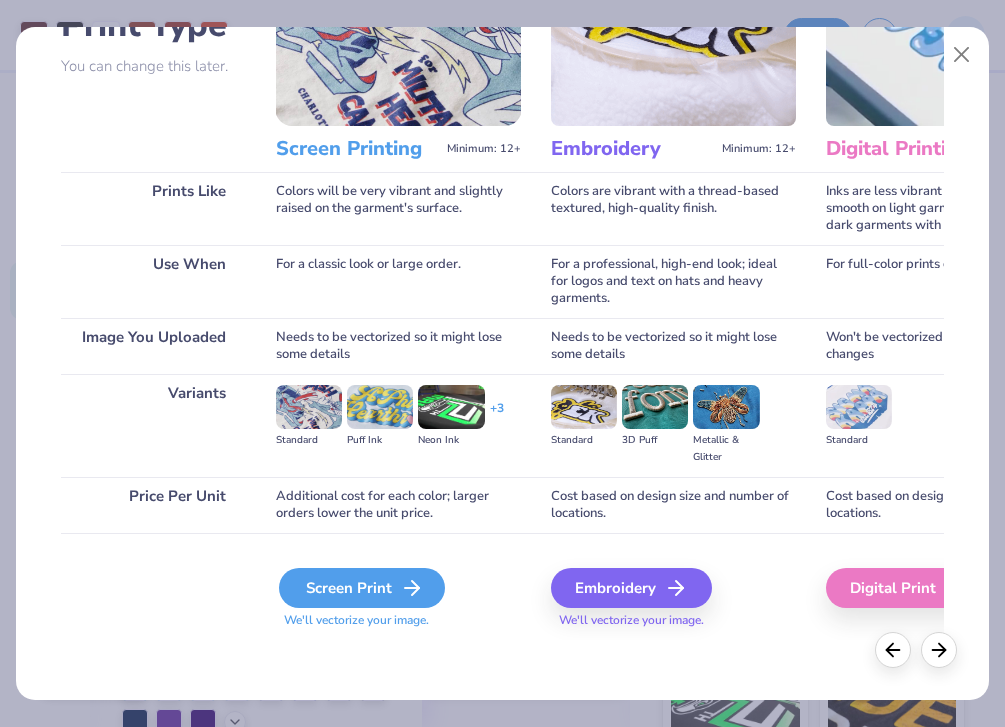 click on "Screen Print" at bounding box center [362, 588] 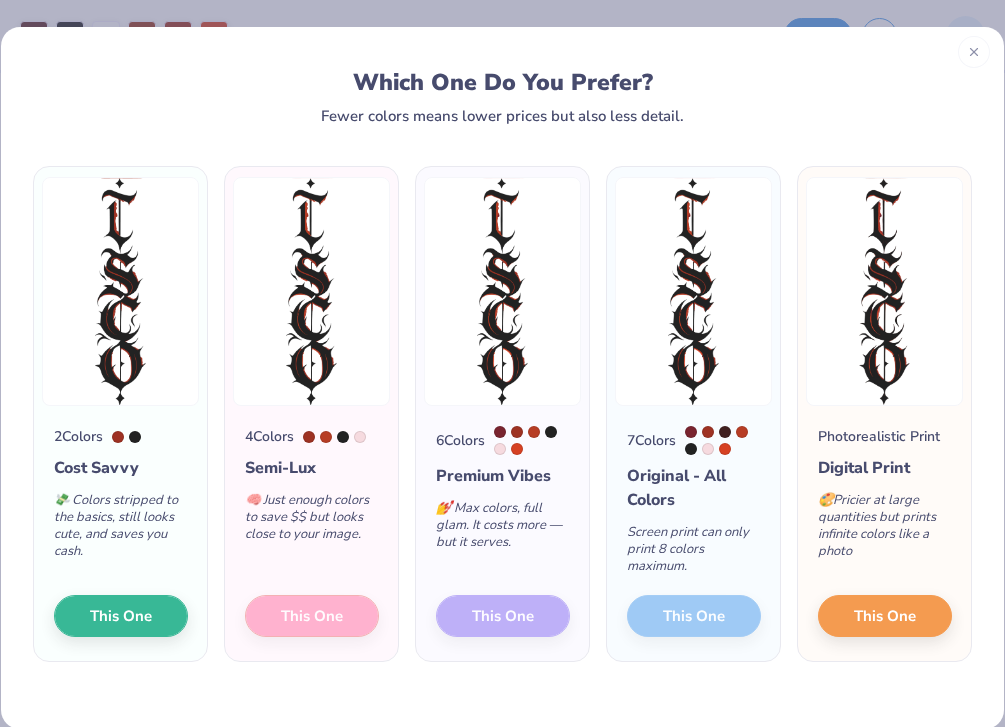 click 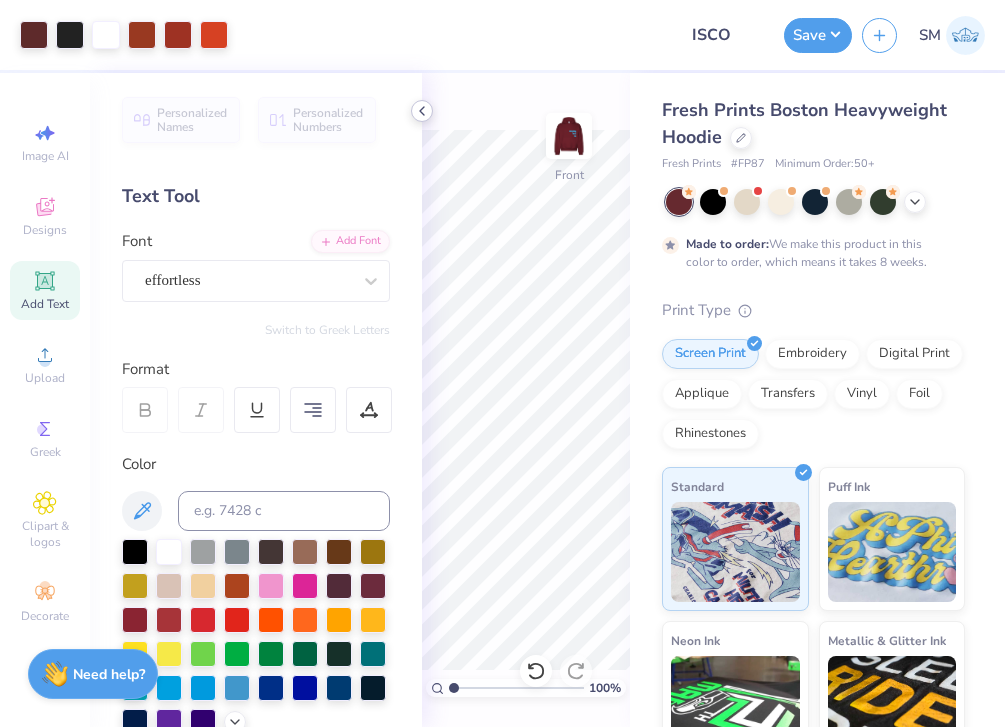 click 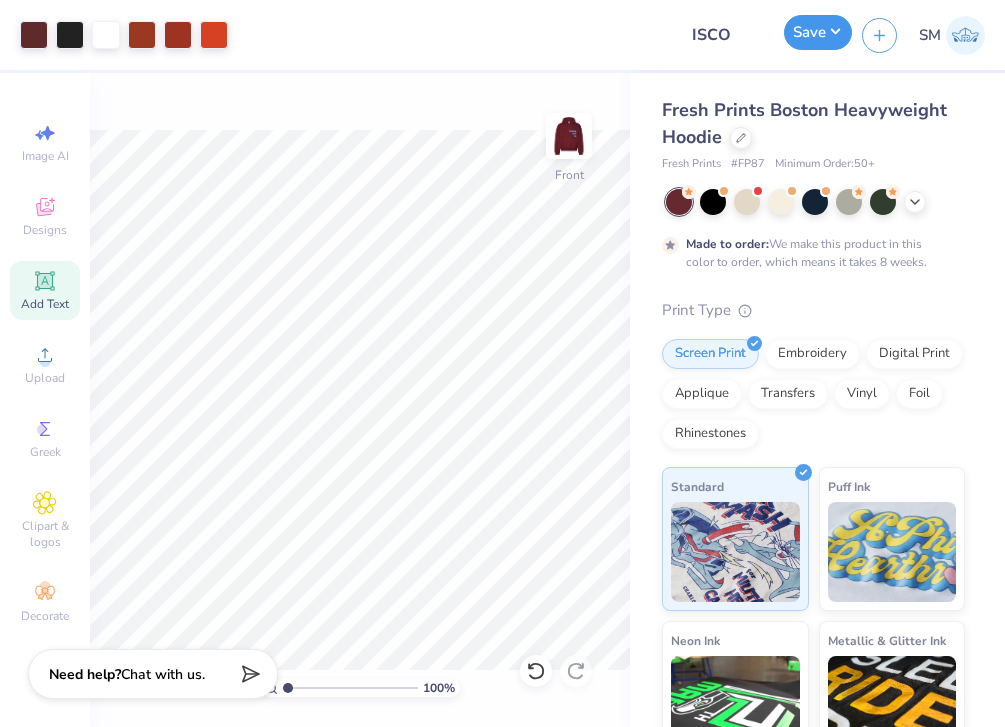 click on "Save" at bounding box center [818, 32] 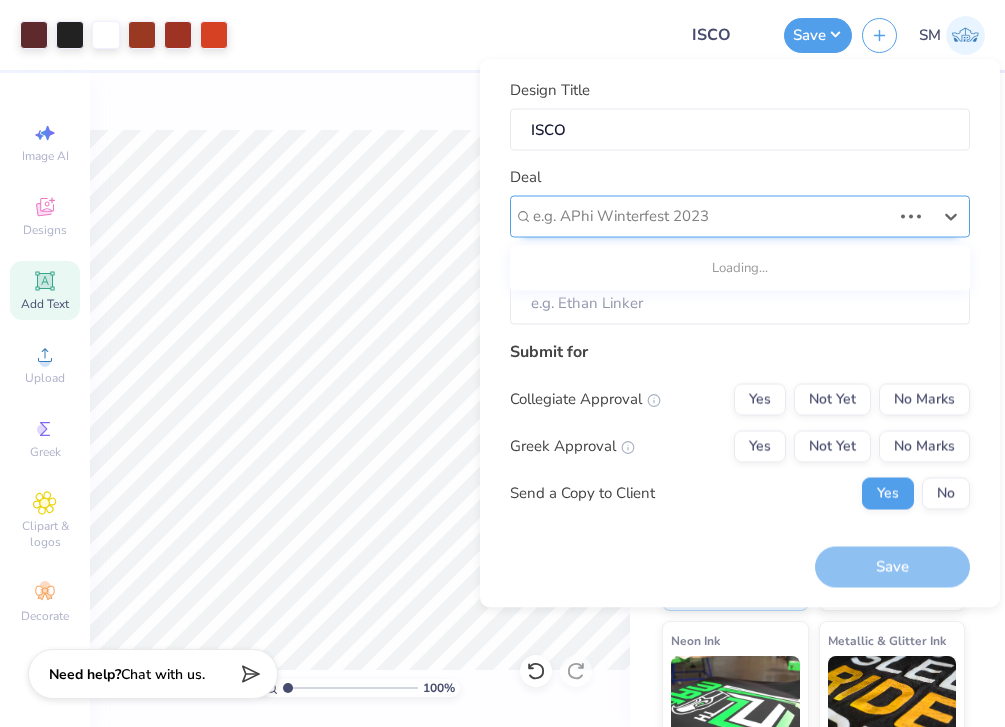 click at bounding box center [712, 216] 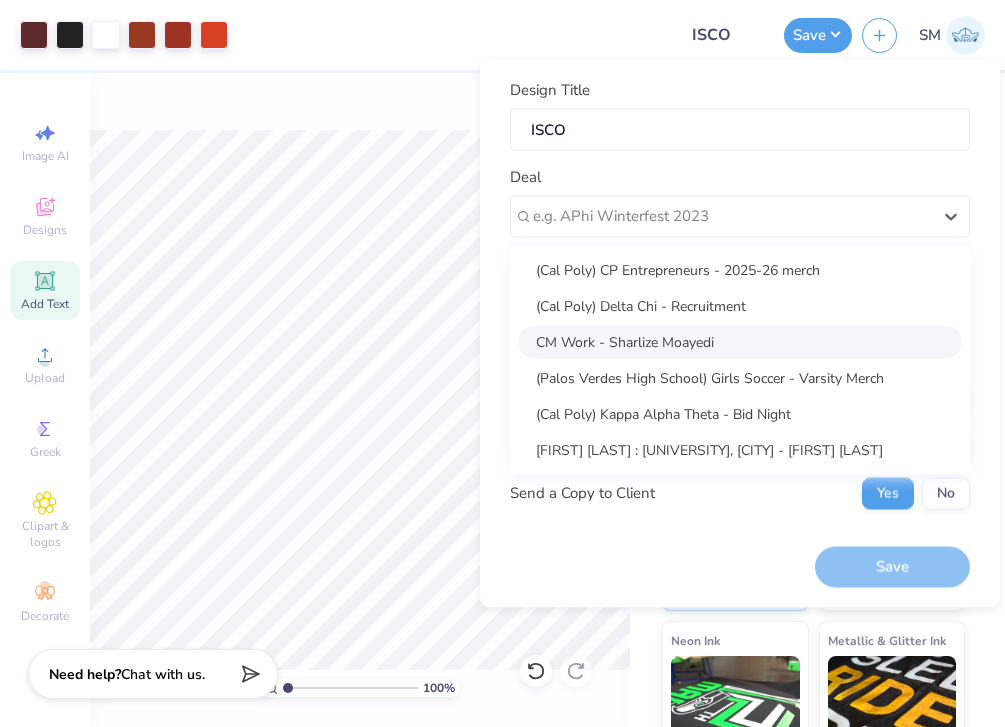 click on "CM Work - Sharlize Moayedi" at bounding box center (740, 341) 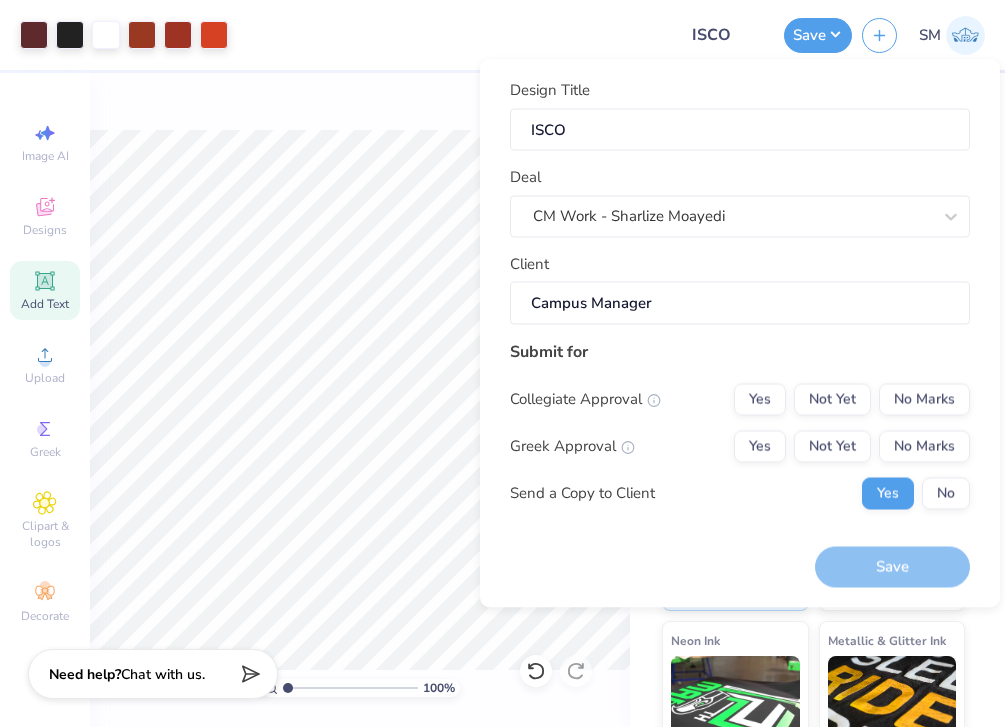 drag, startPoint x: 691, startPoint y: 304, endPoint x: 565, endPoint y: 300, distance: 126.06348 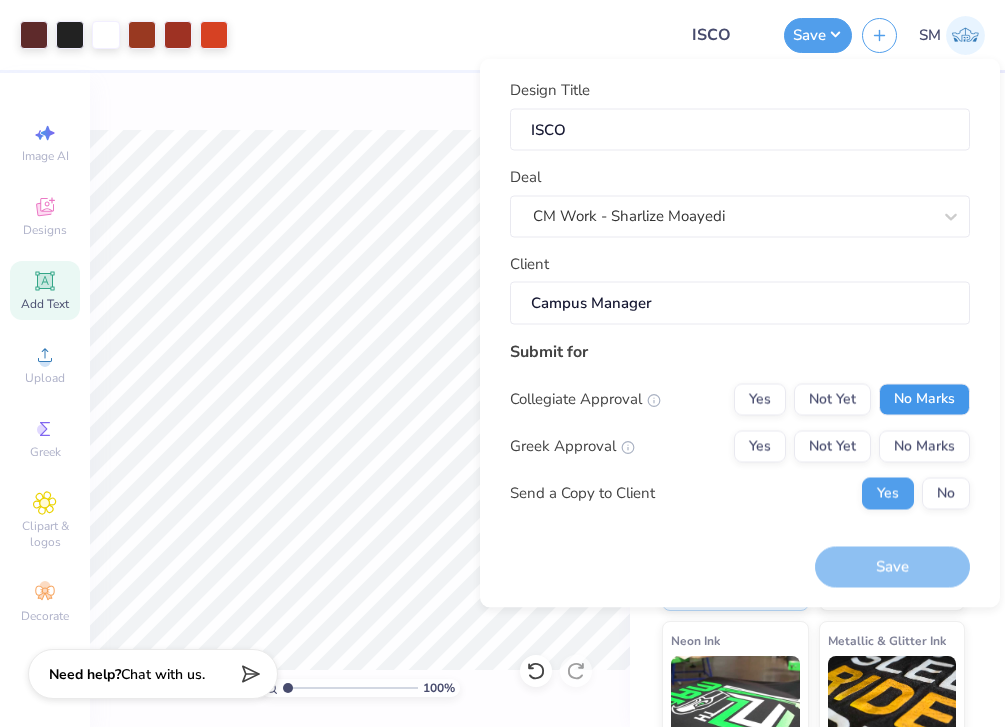 click on "No Marks" at bounding box center [924, 399] 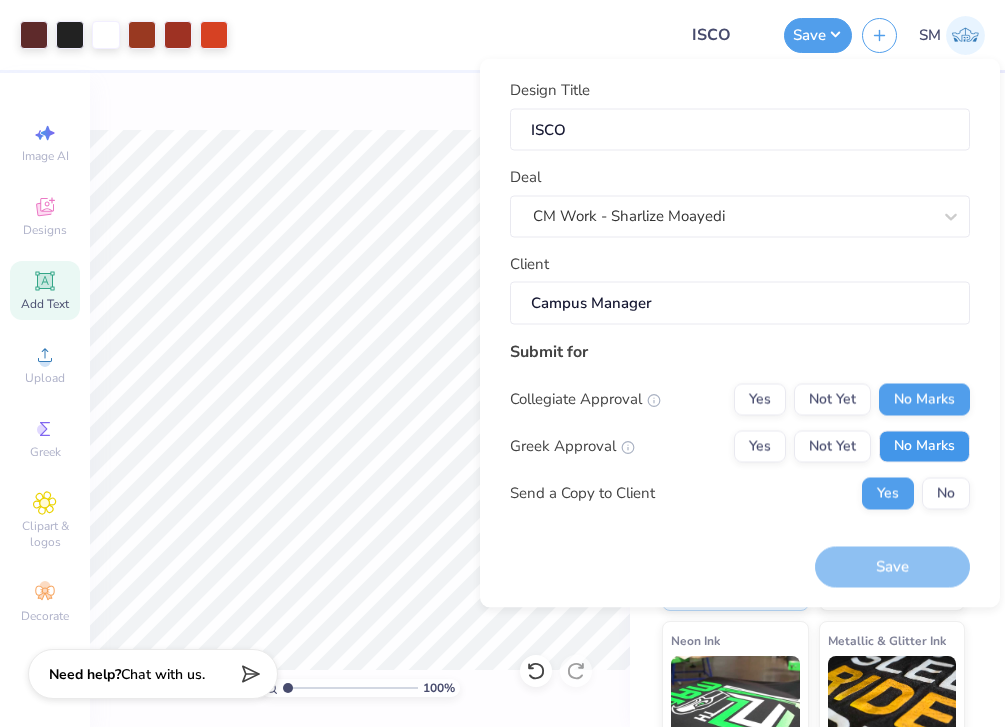 click on "No Marks" at bounding box center (924, 446) 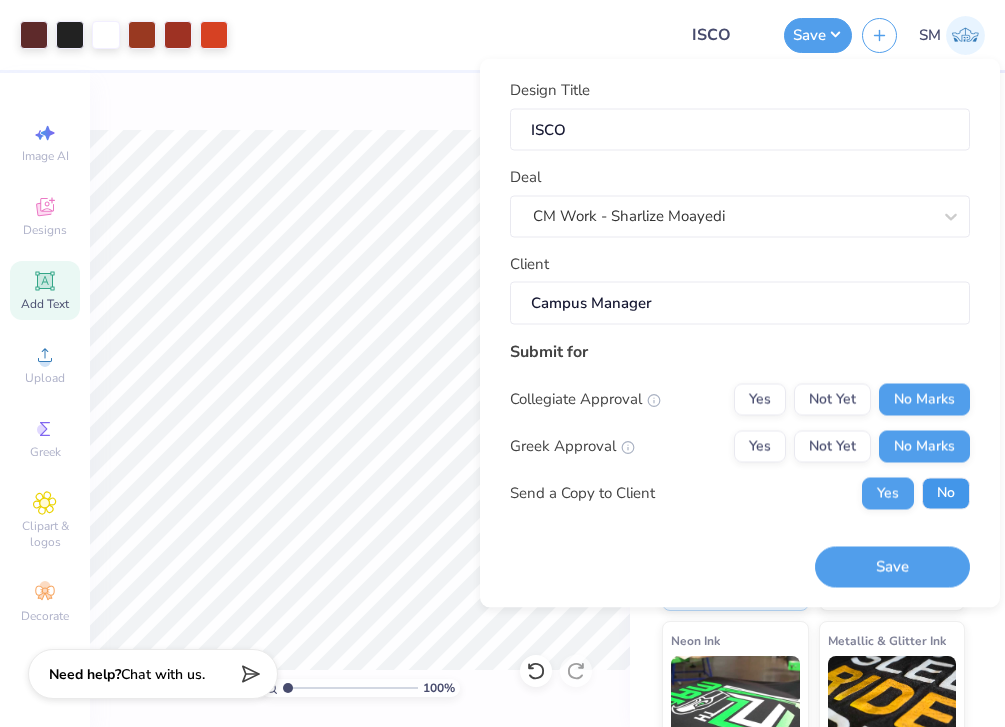 click on "No" at bounding box center [946, 493] 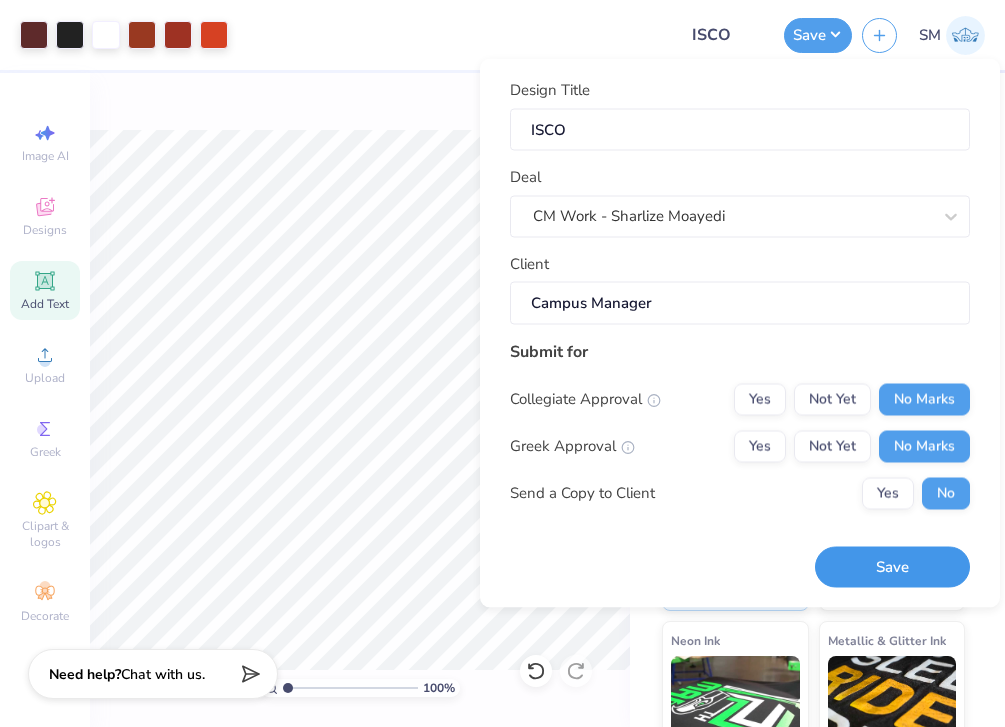click on "Save" at bounding box center [892, 567] 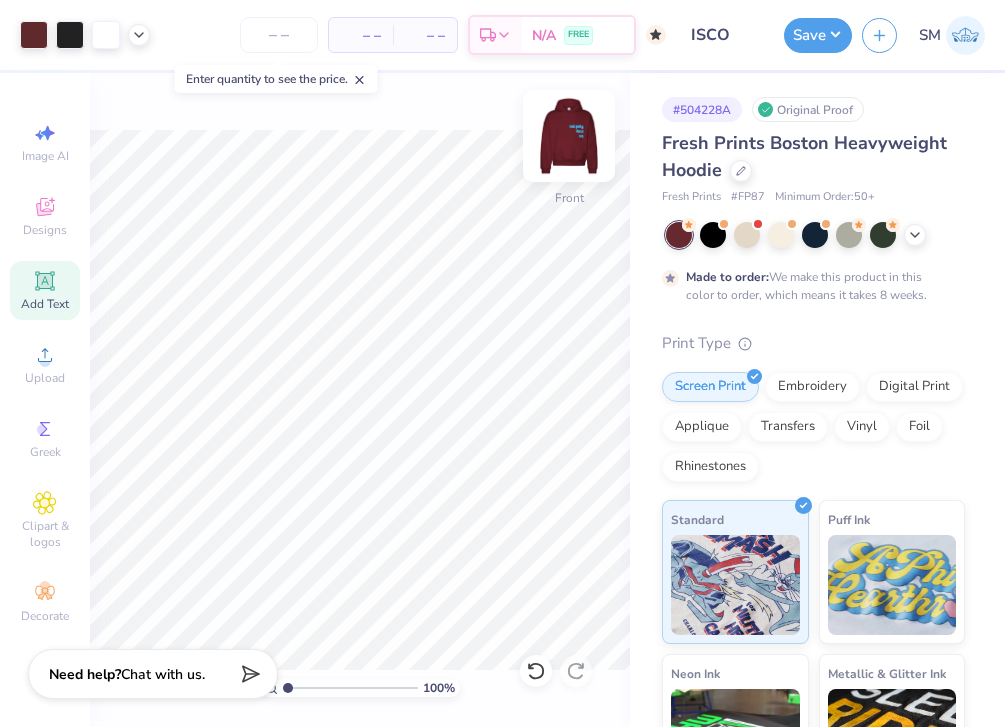 click at bounding box center [569, 136] 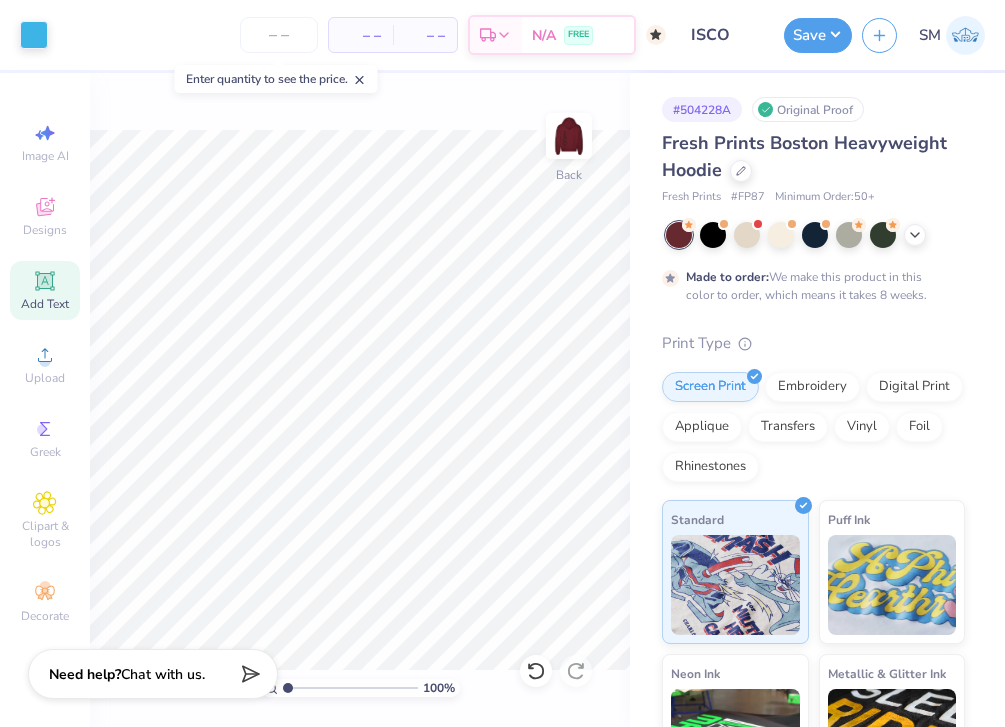 click at bounding box center (569, 136) 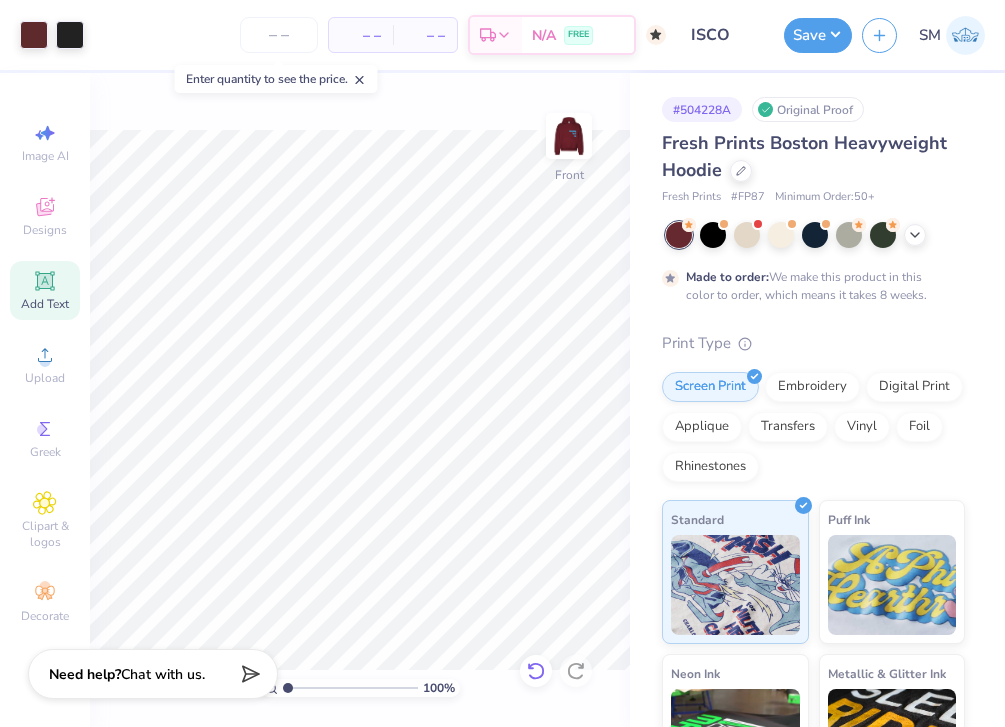 click on "100  % Front" at bounding box center [360, 400] 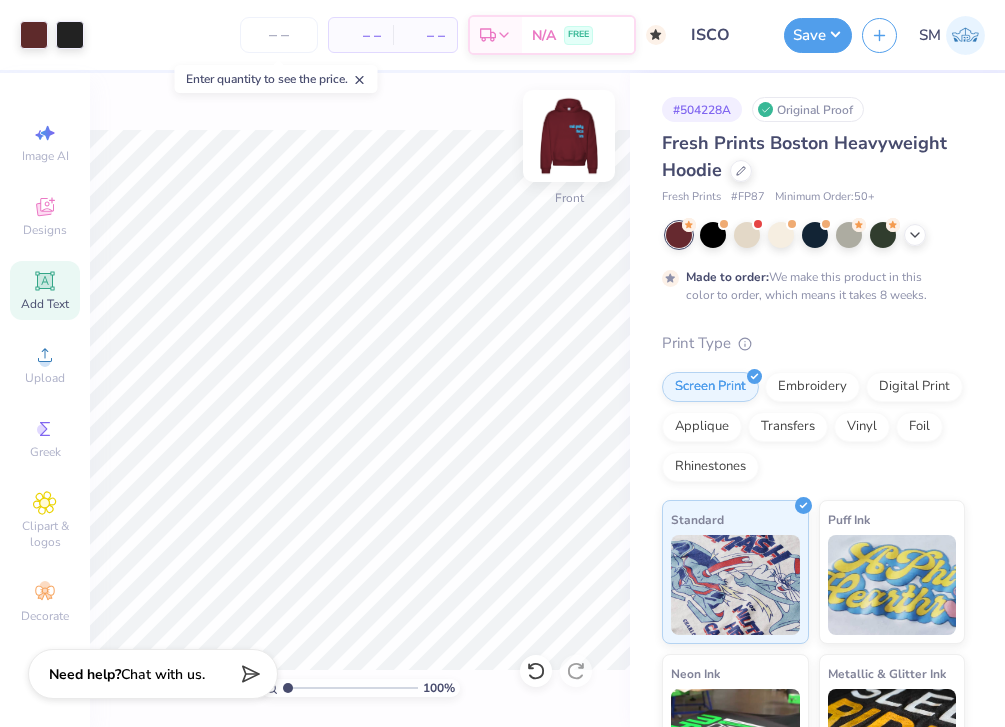 click at bounding box center (569, 136) 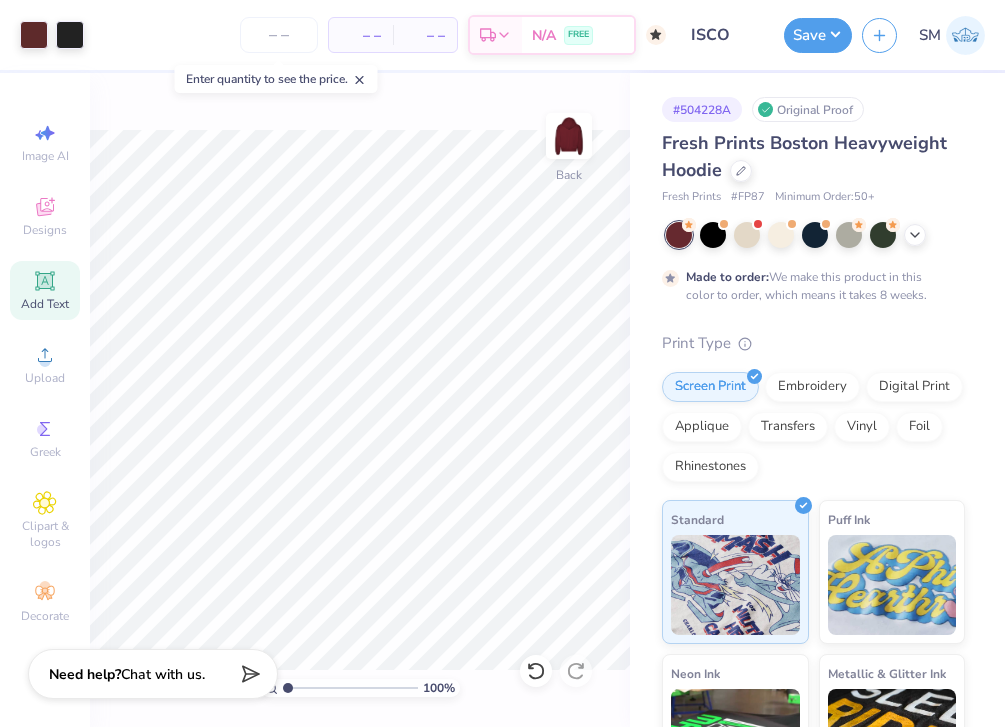 click at bounding box center [569, 136] 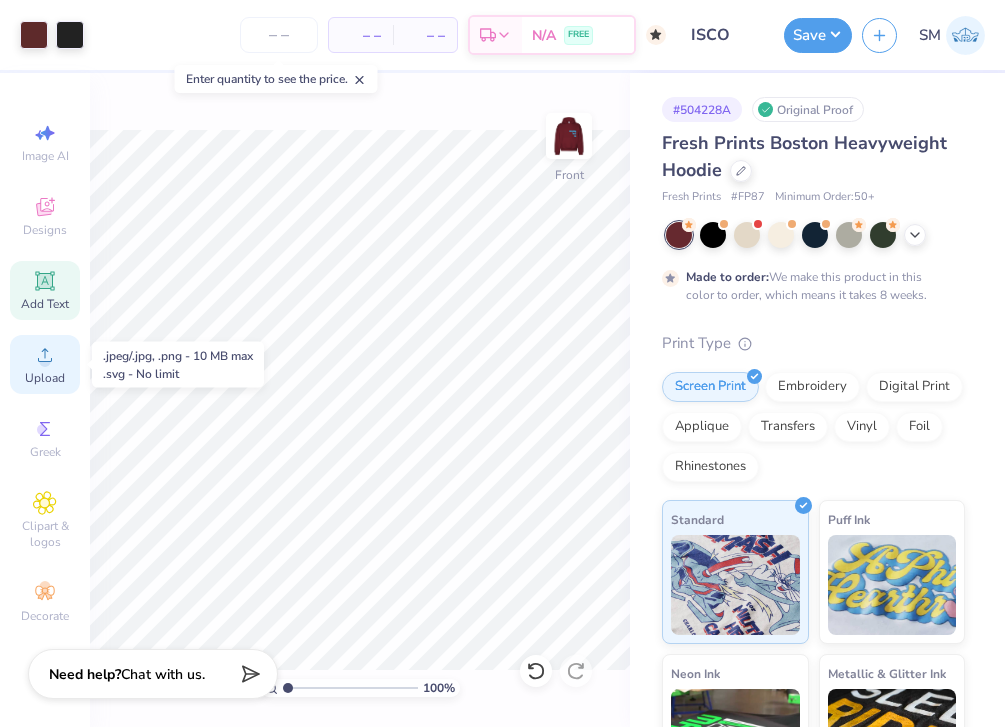click on "Upload" at bounding box center [45, 364] 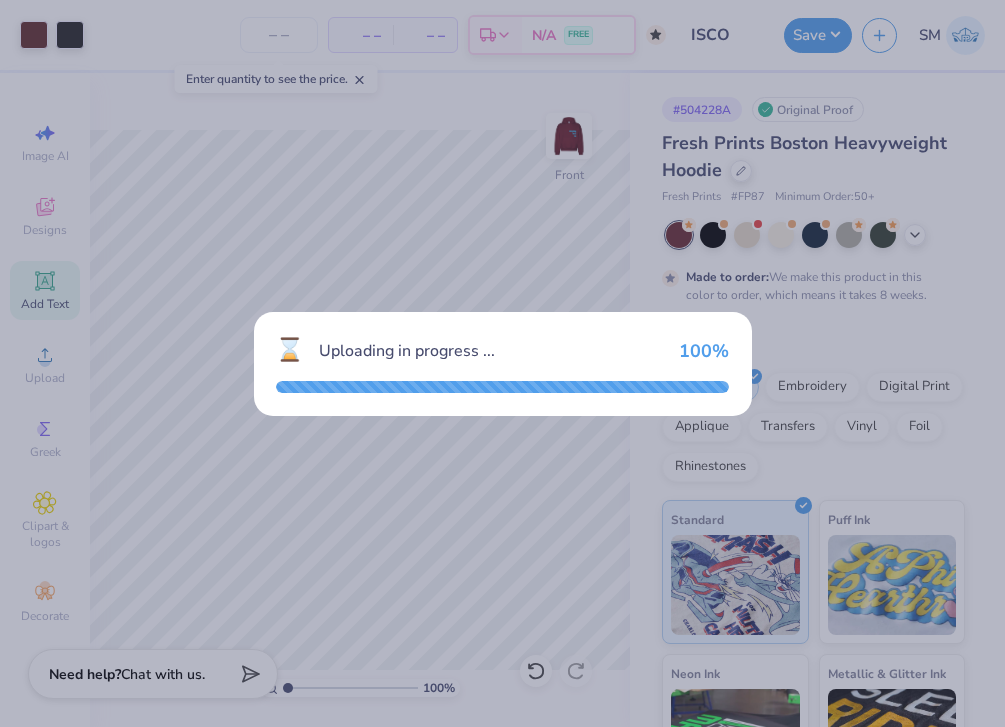 click on "⌛ Uploading in progress ... 100 %" at bounding box center (502, 363) 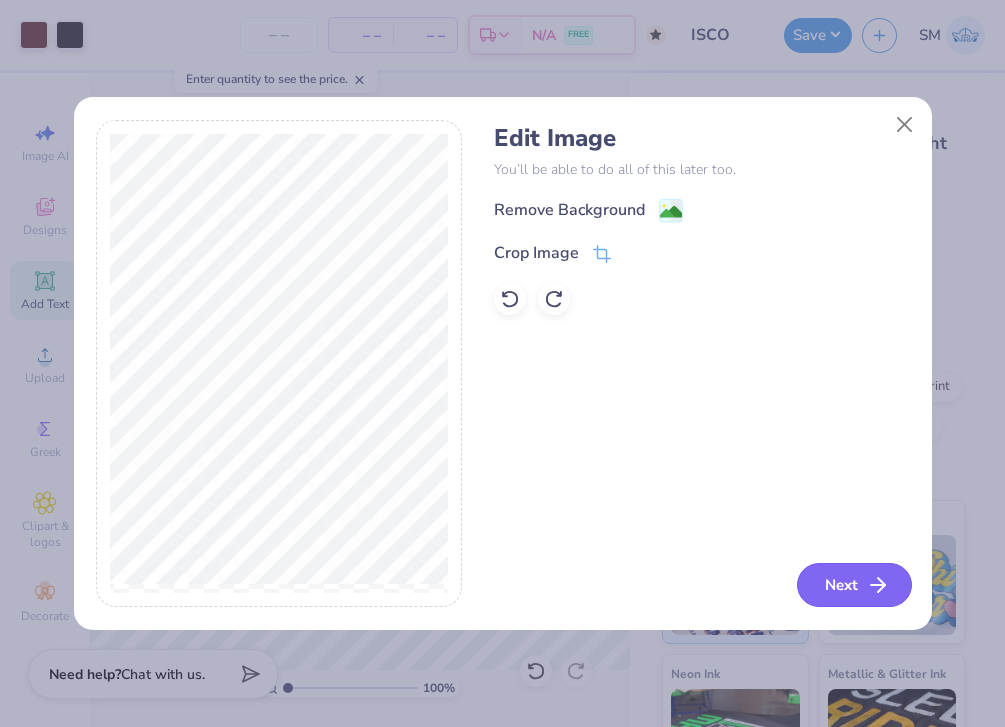 click on "Next" at bounding box center [854, 585] 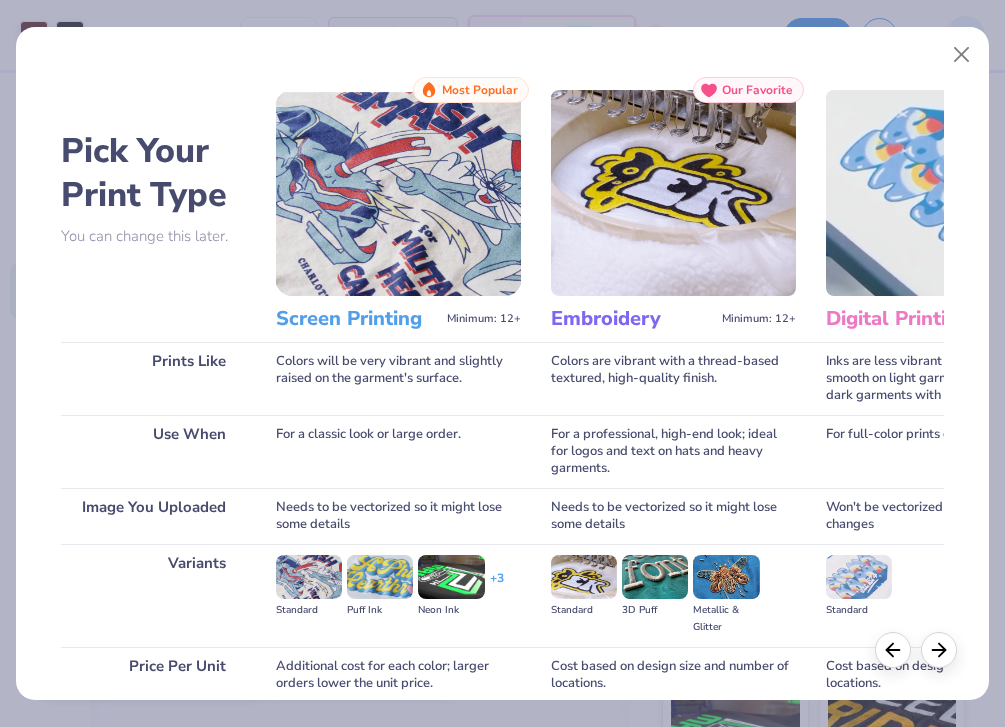 scroll, scrollTop: 170, scrollLeft: 0, axis: vertical 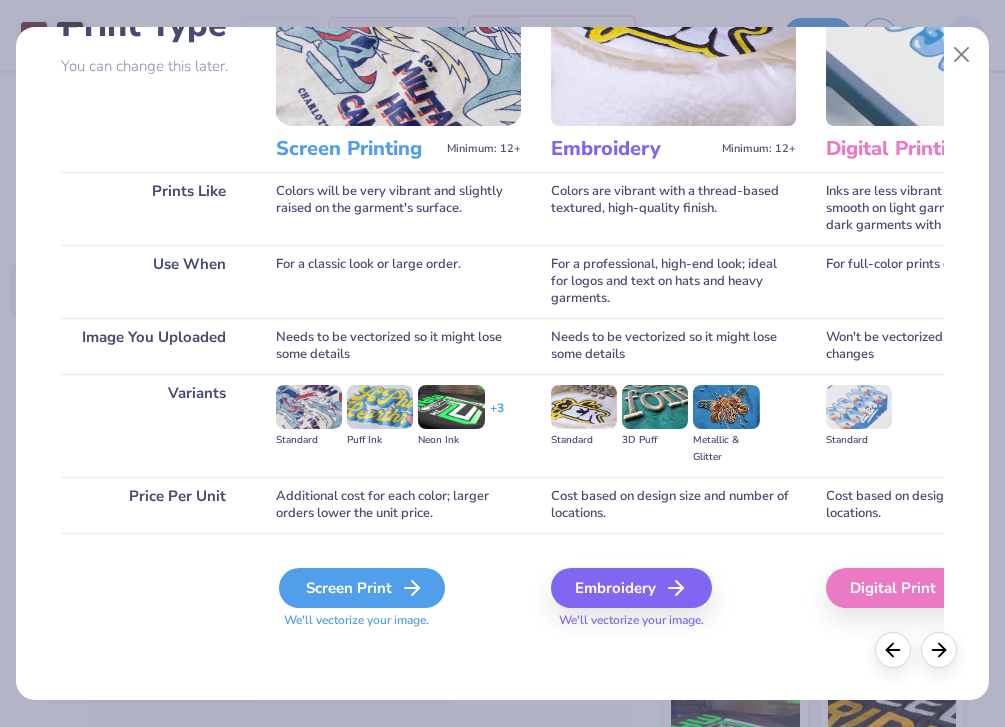 click on "Screen Print" at bounding box center (362, 588) 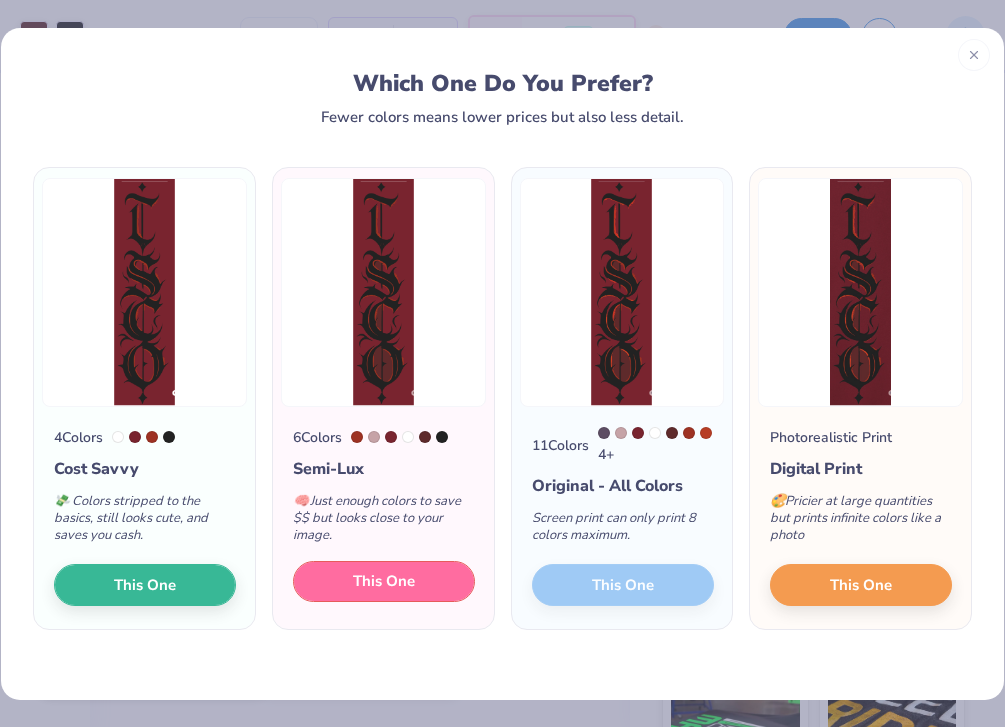 click on "This One" at bounding box center [384, 582] 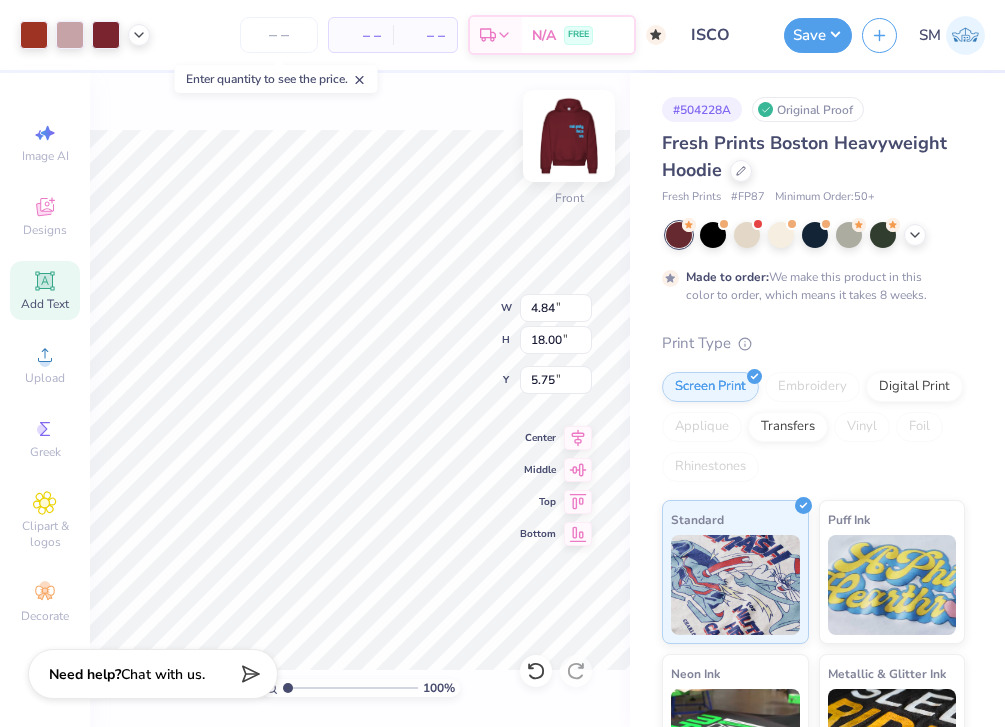 click at bounding box center [569, 136] 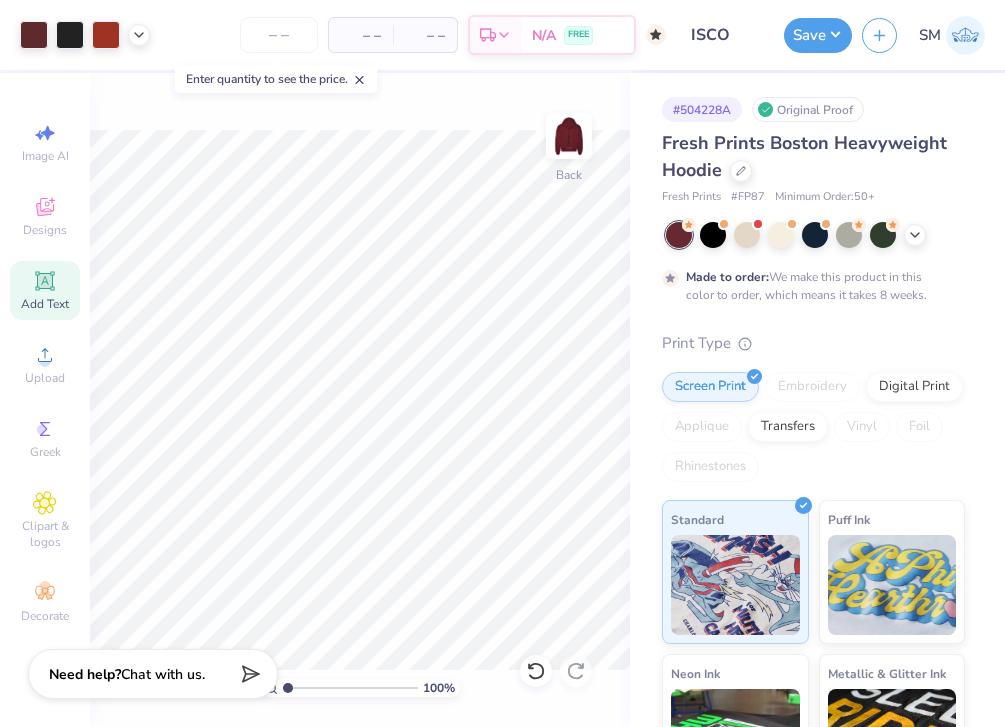 click at bounding box center (569, 136) 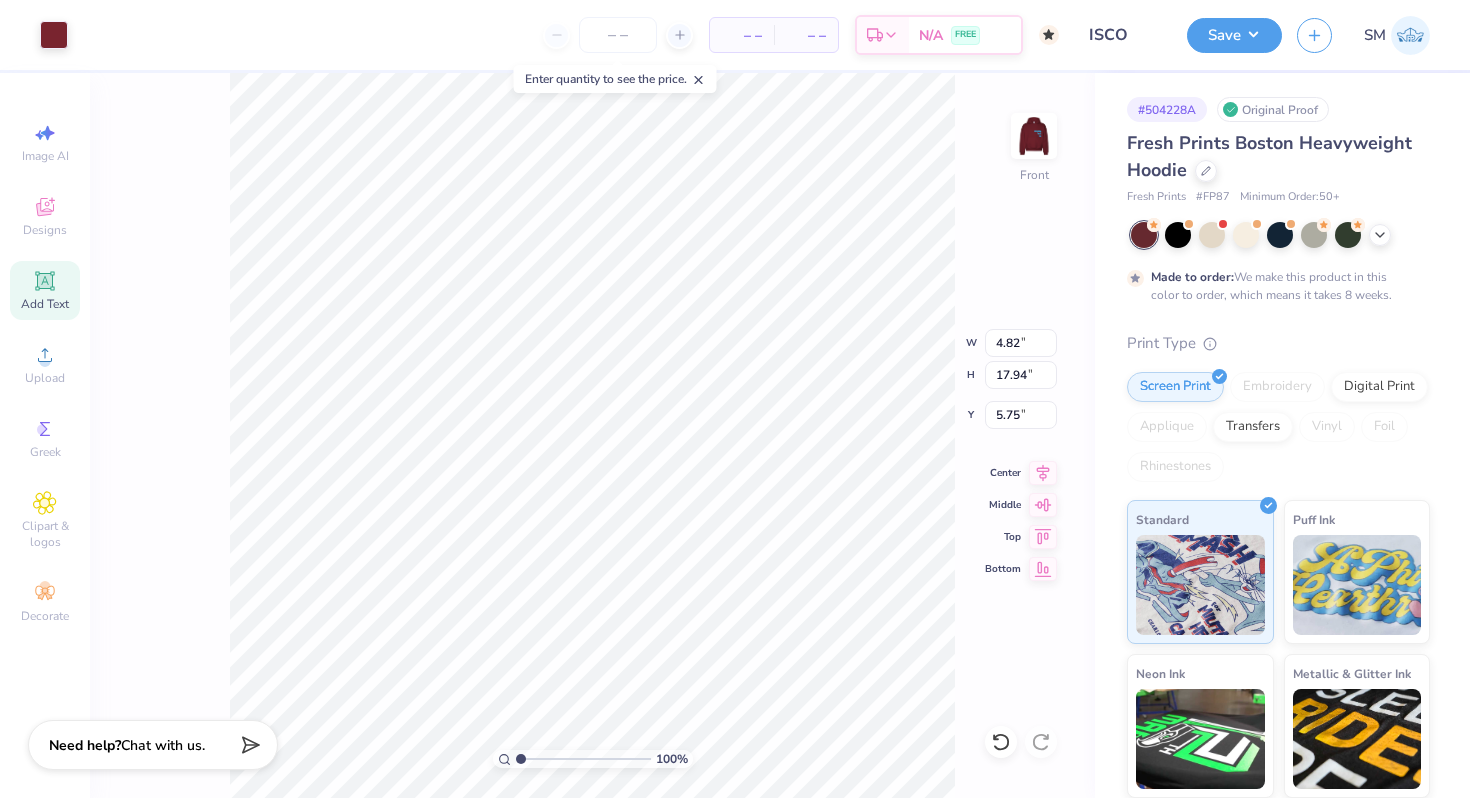 type on "4.82" 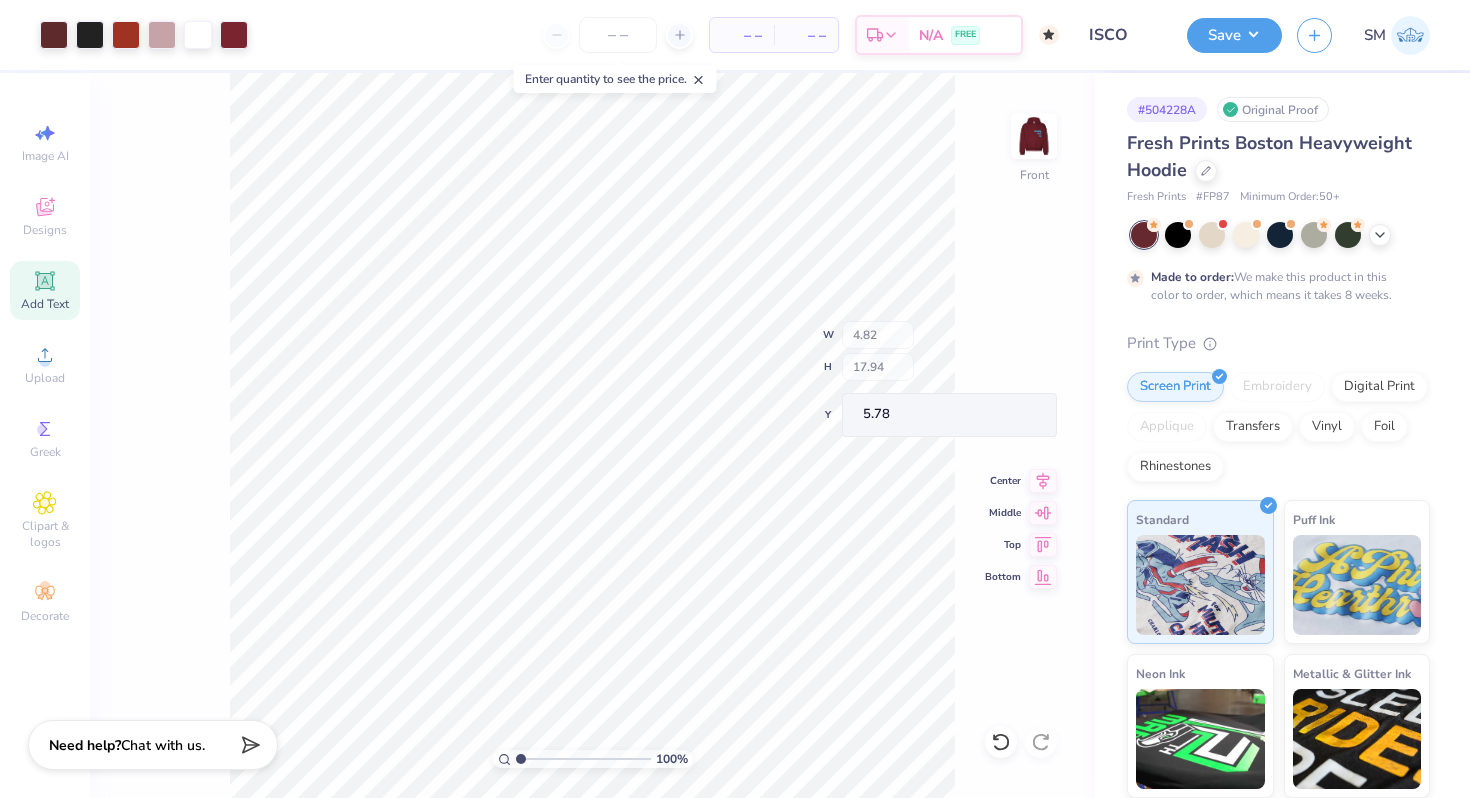 type on "5.78" 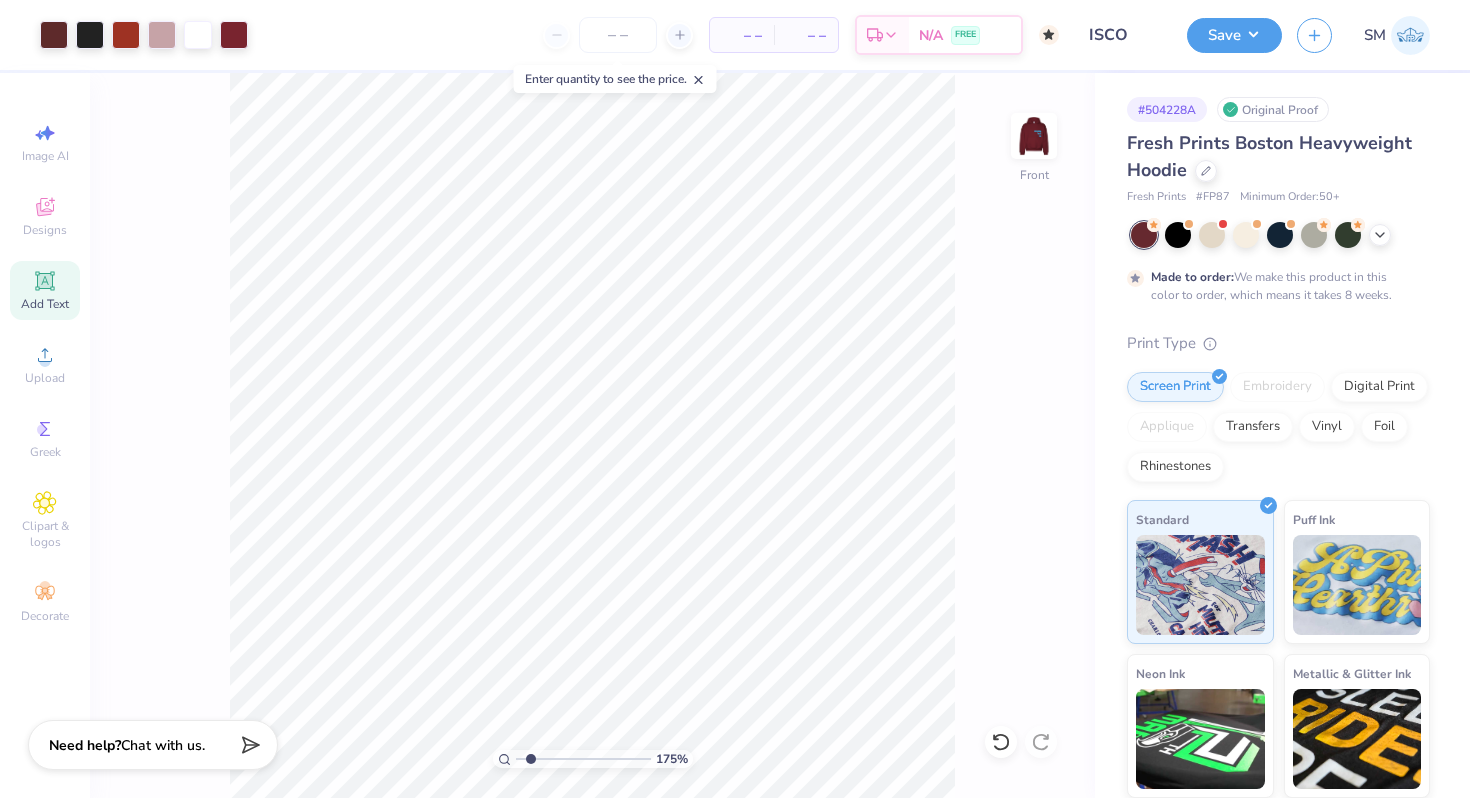 click at bounding box center (583, 759) 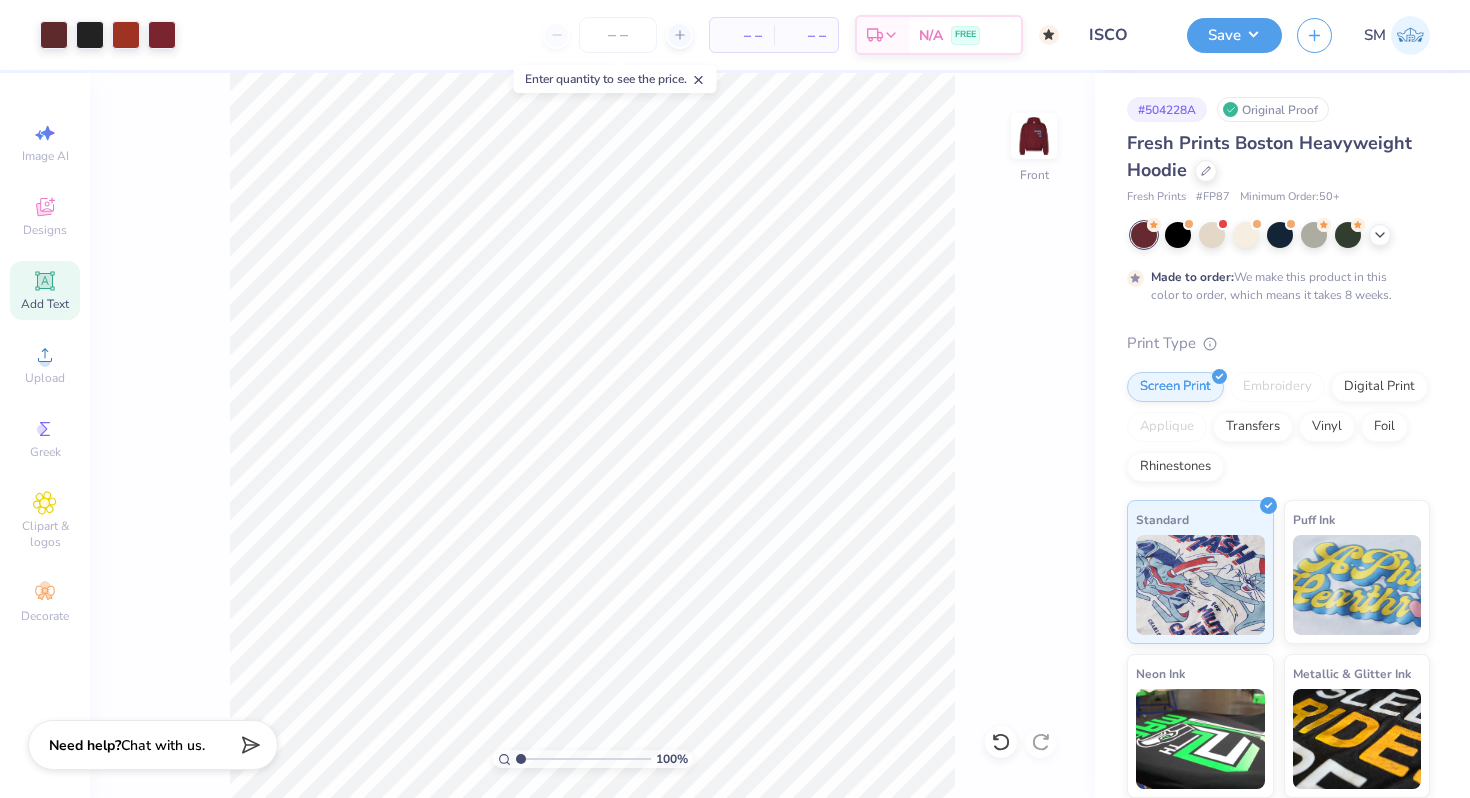 drag, startPoint x: 529, startPoint y: 759, endPoint x: 500, endPoint y: 758, distance: 29.017237 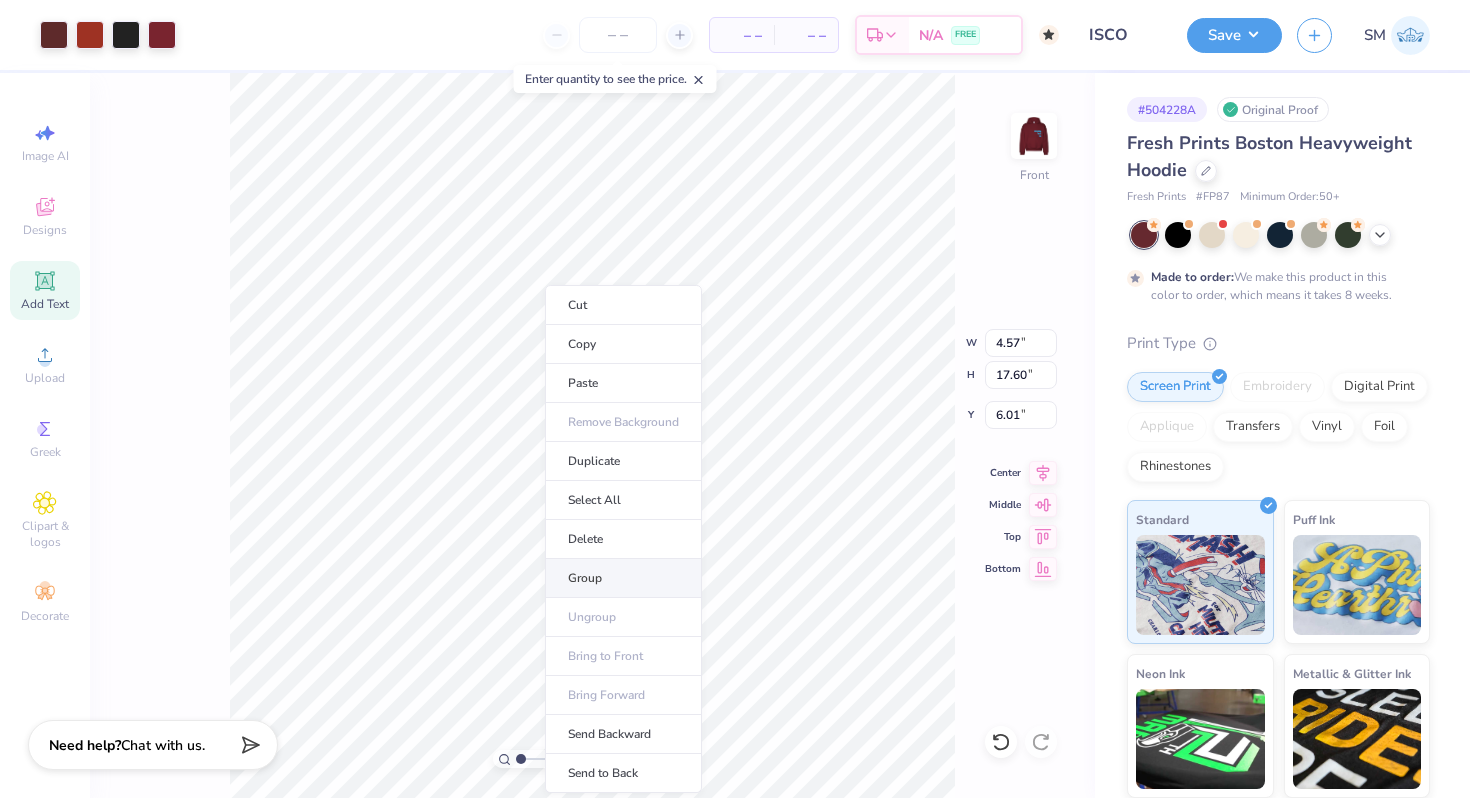 click on "Group" at bounding box center [623, 578] 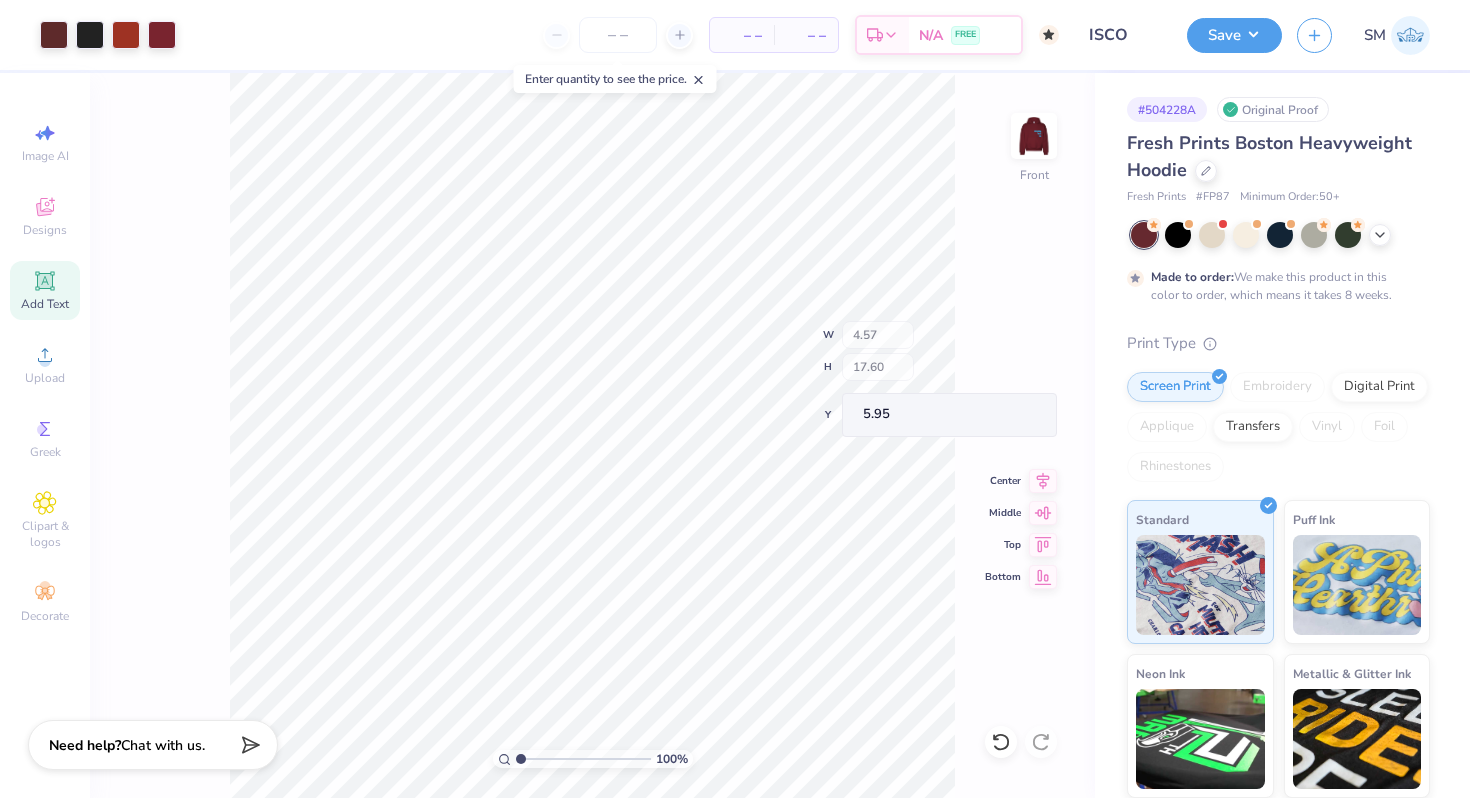 type on "5.95" 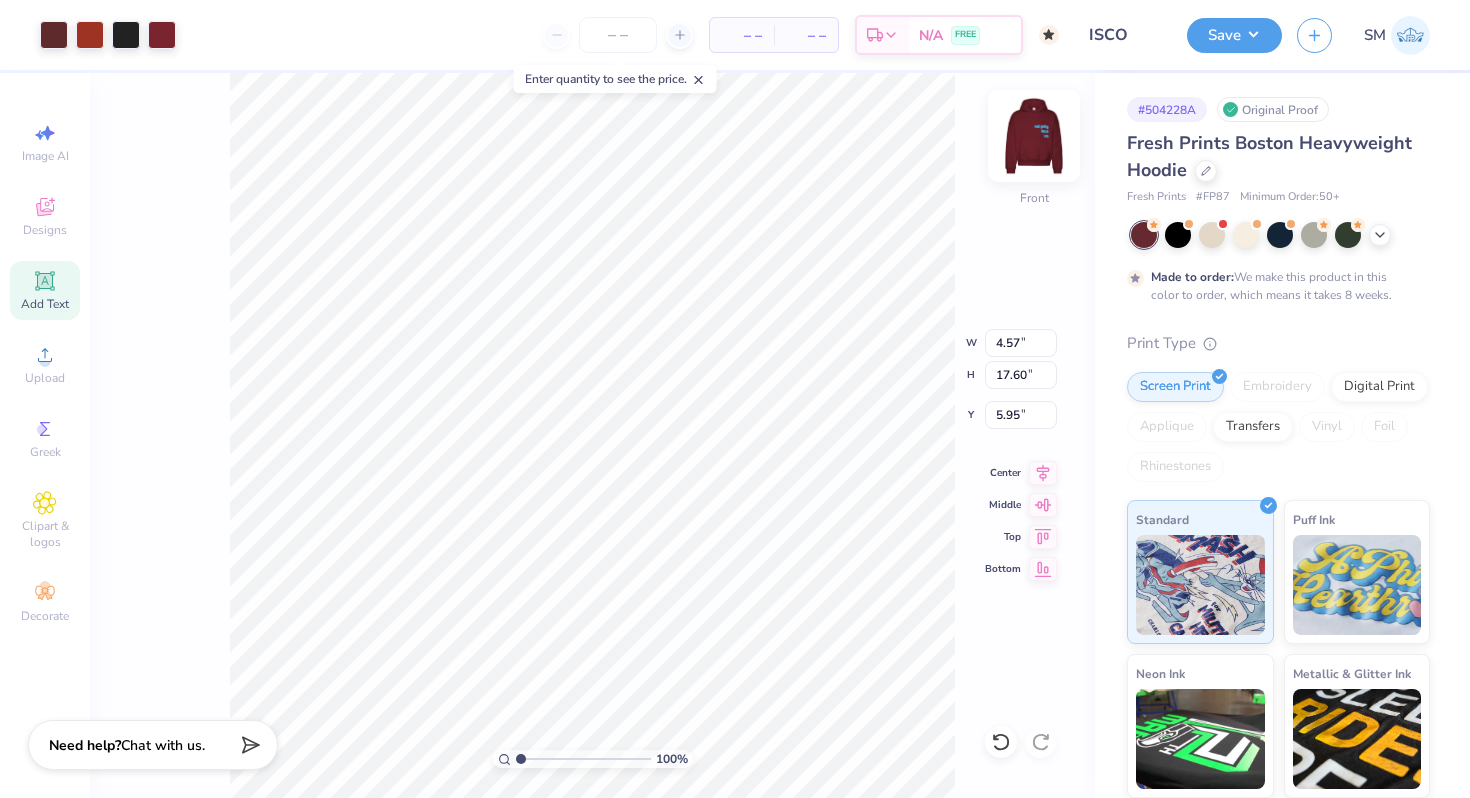 click at bounding box center [1034, 136] 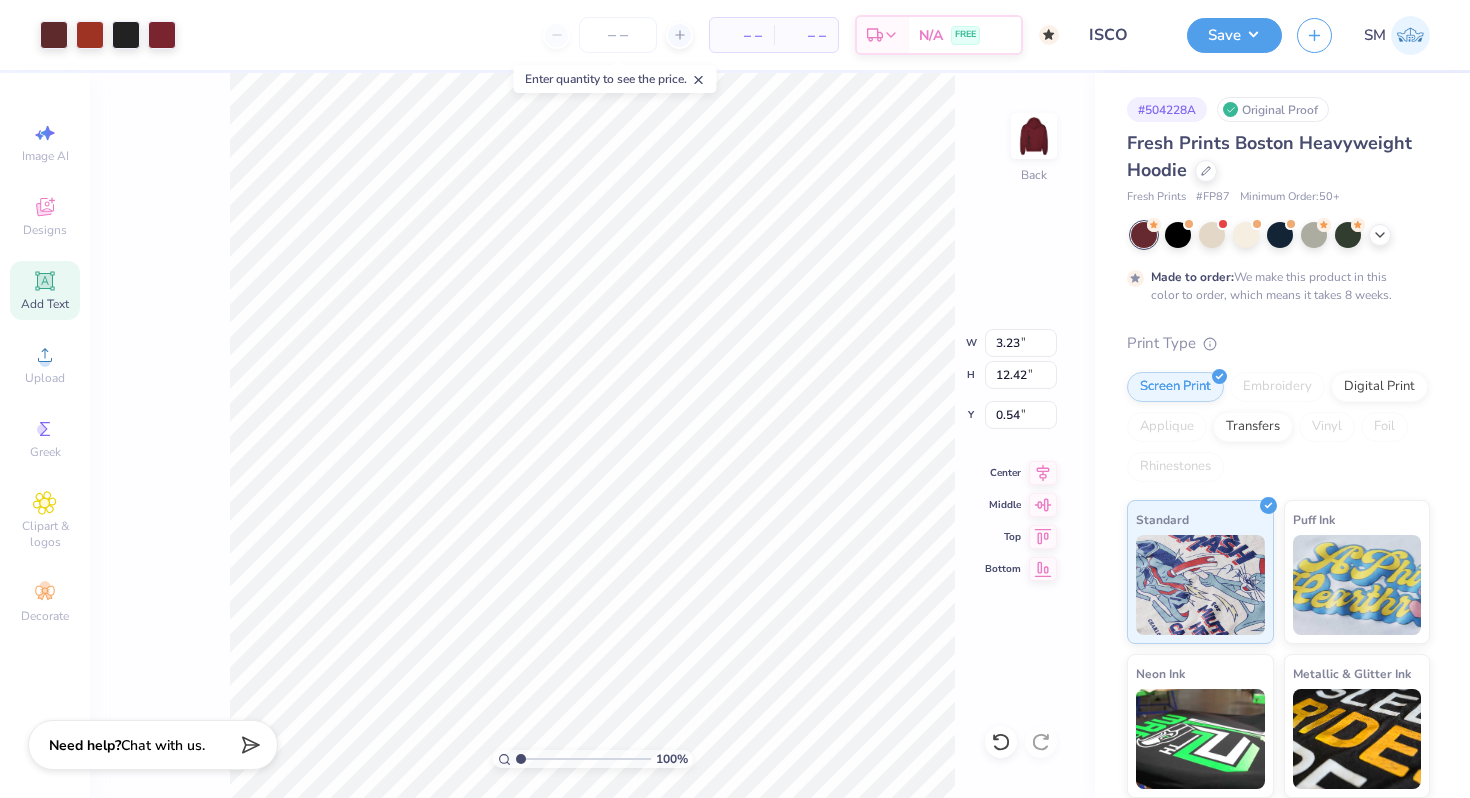 type on "6.84" 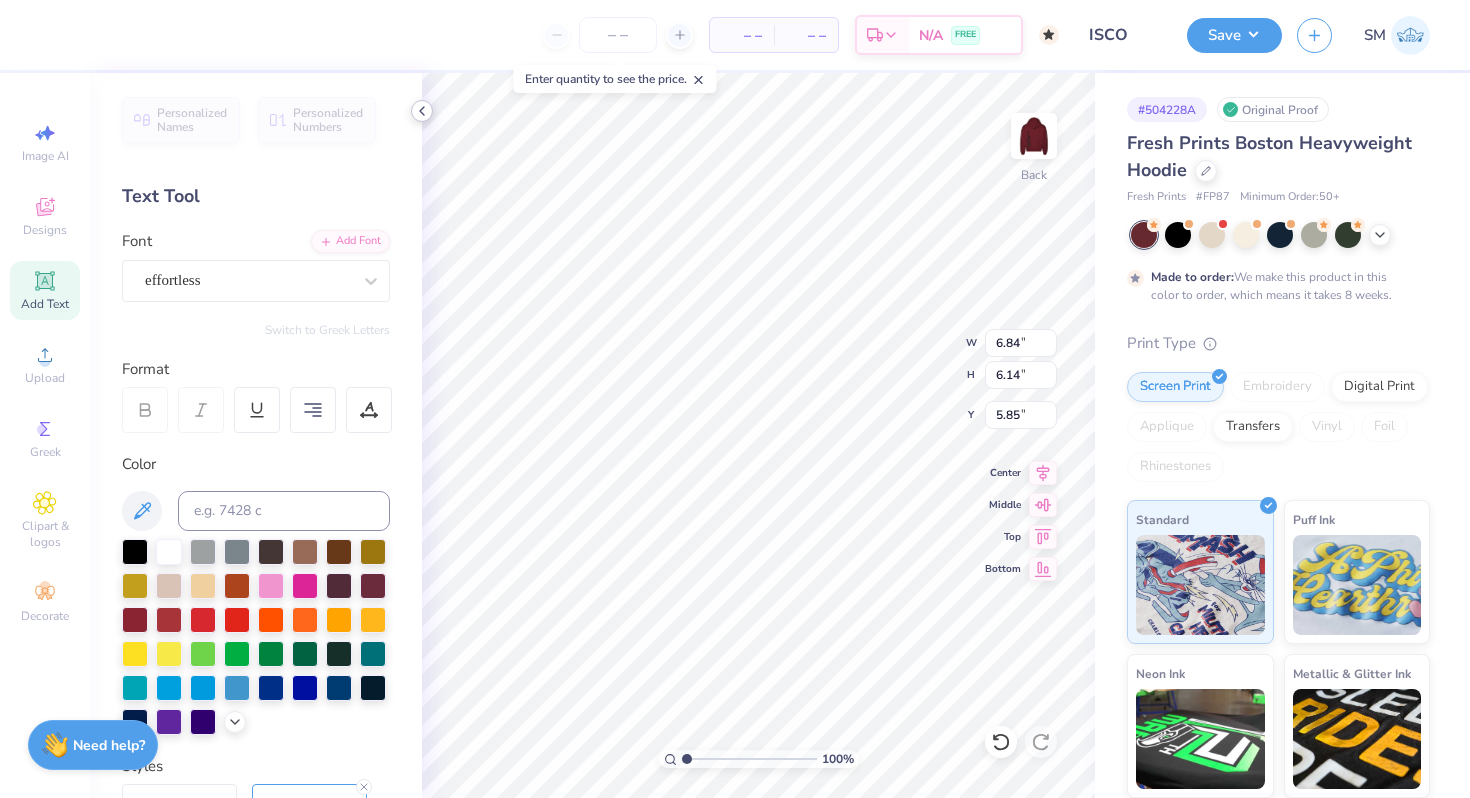 click 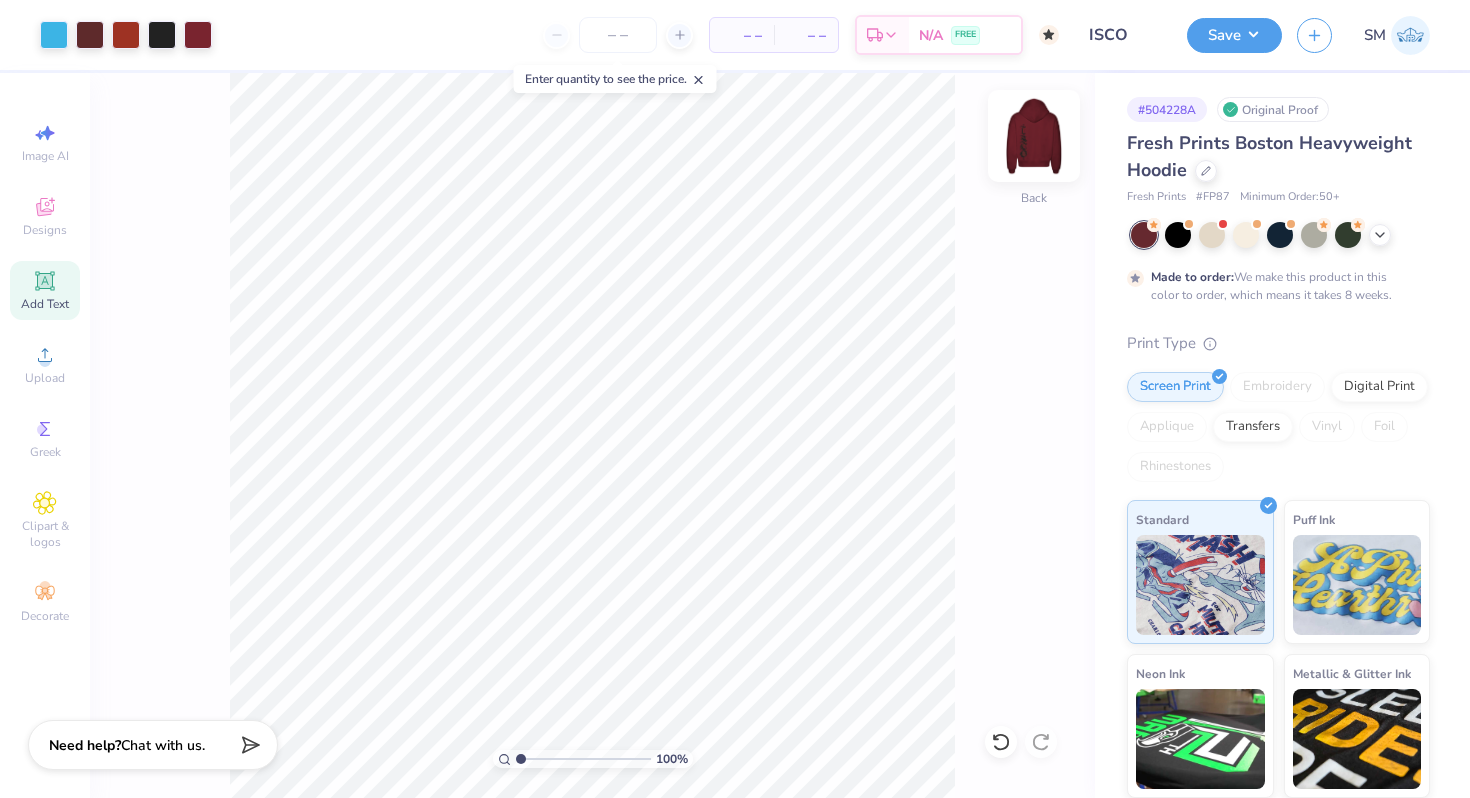 click at bounding box center (1034, 136) 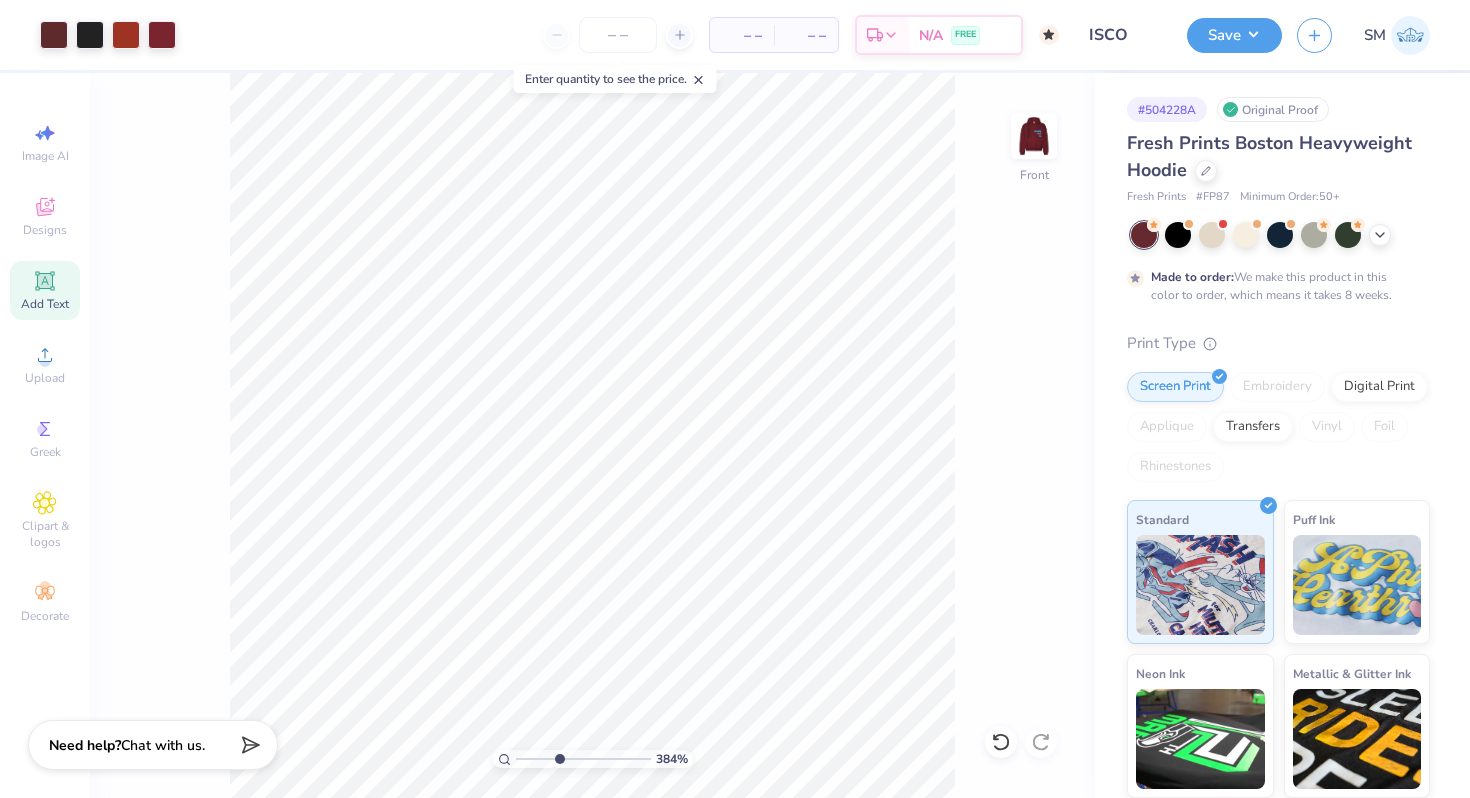drag, startPoint x: 519, startPoint y: 758, endPoint x: 558, endPoint y: 758, distance: 39 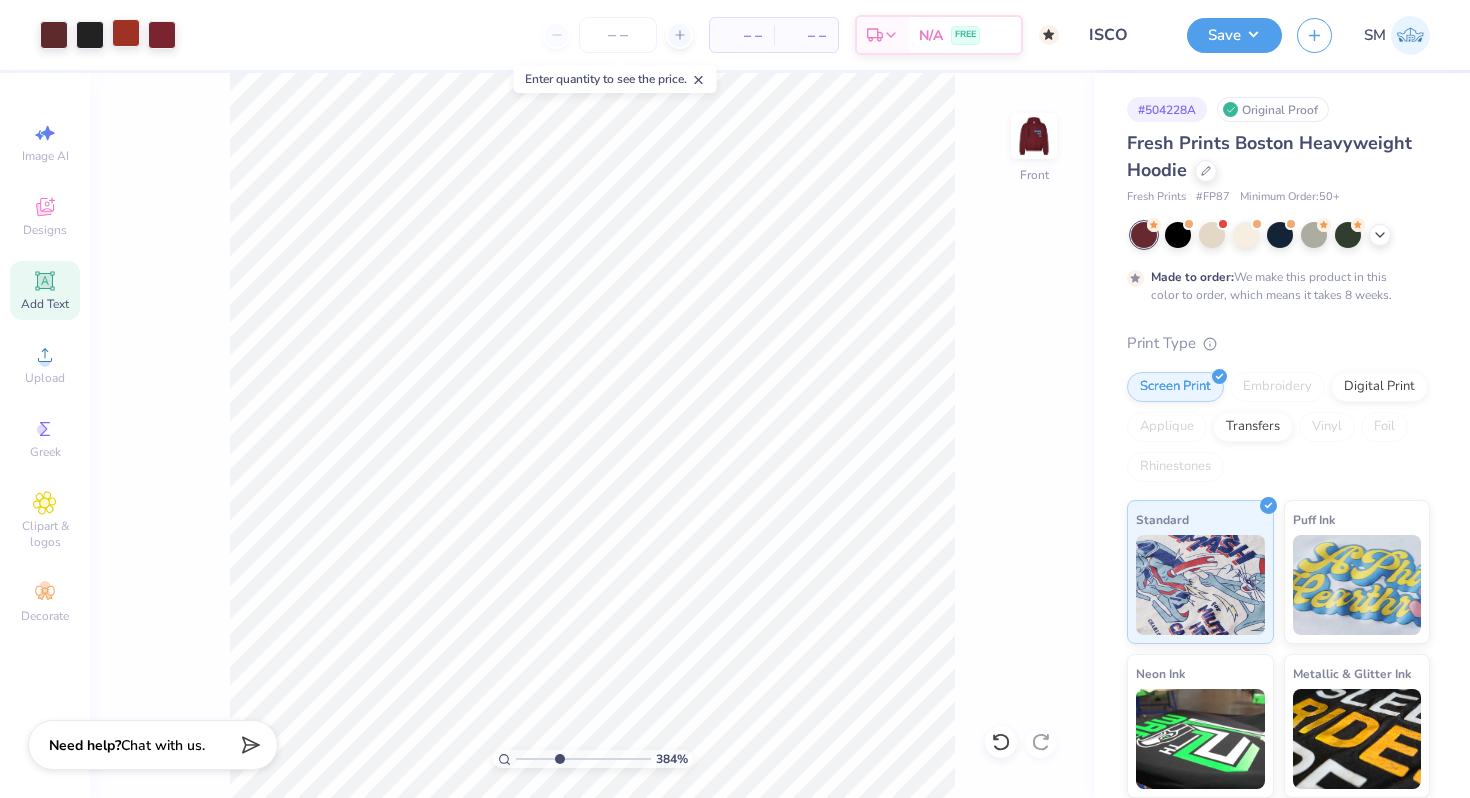 click at bounding box center (126, 33) 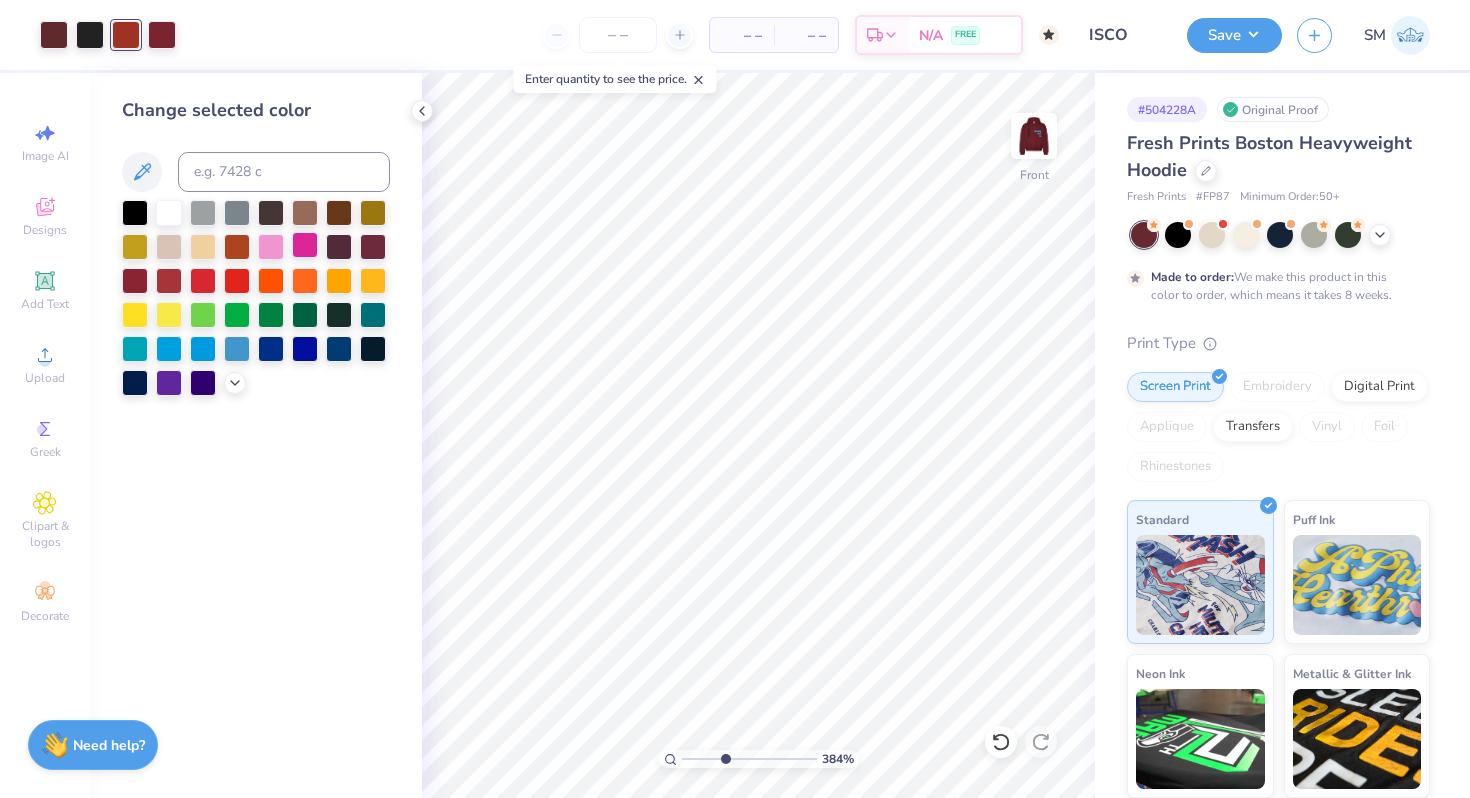 click at bounding box center [305, 245] 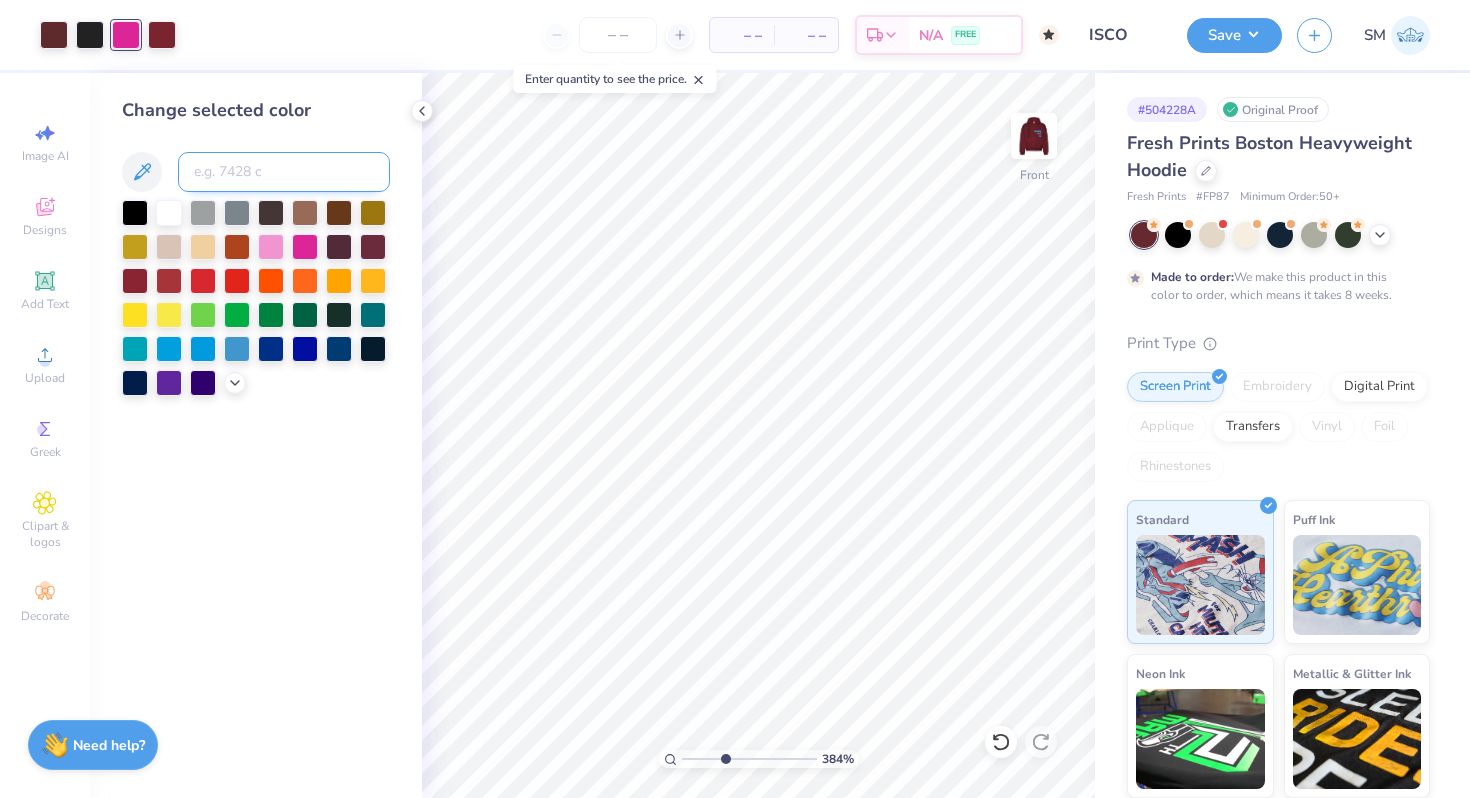 click at bounding box center (284, 172) 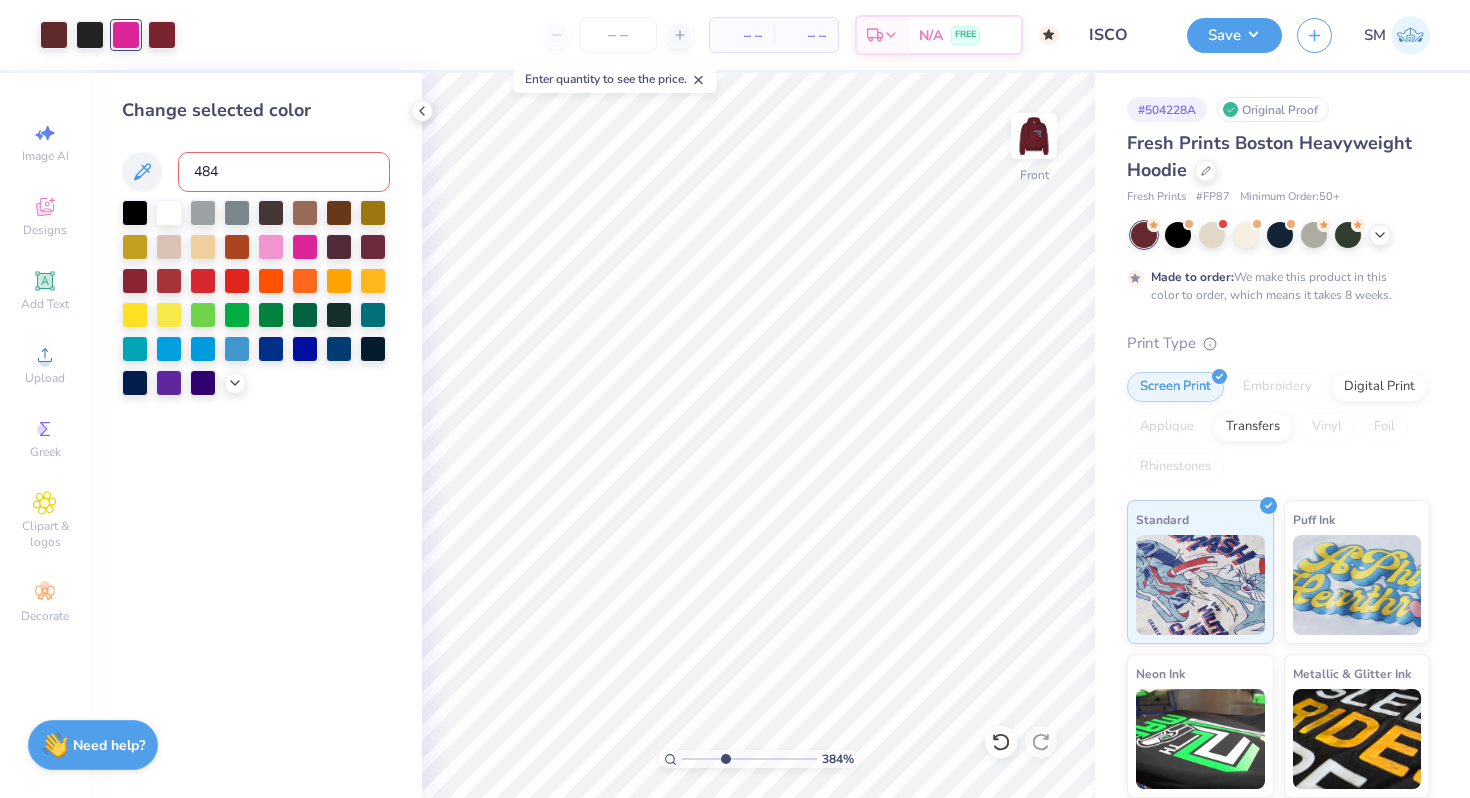 type on "484" 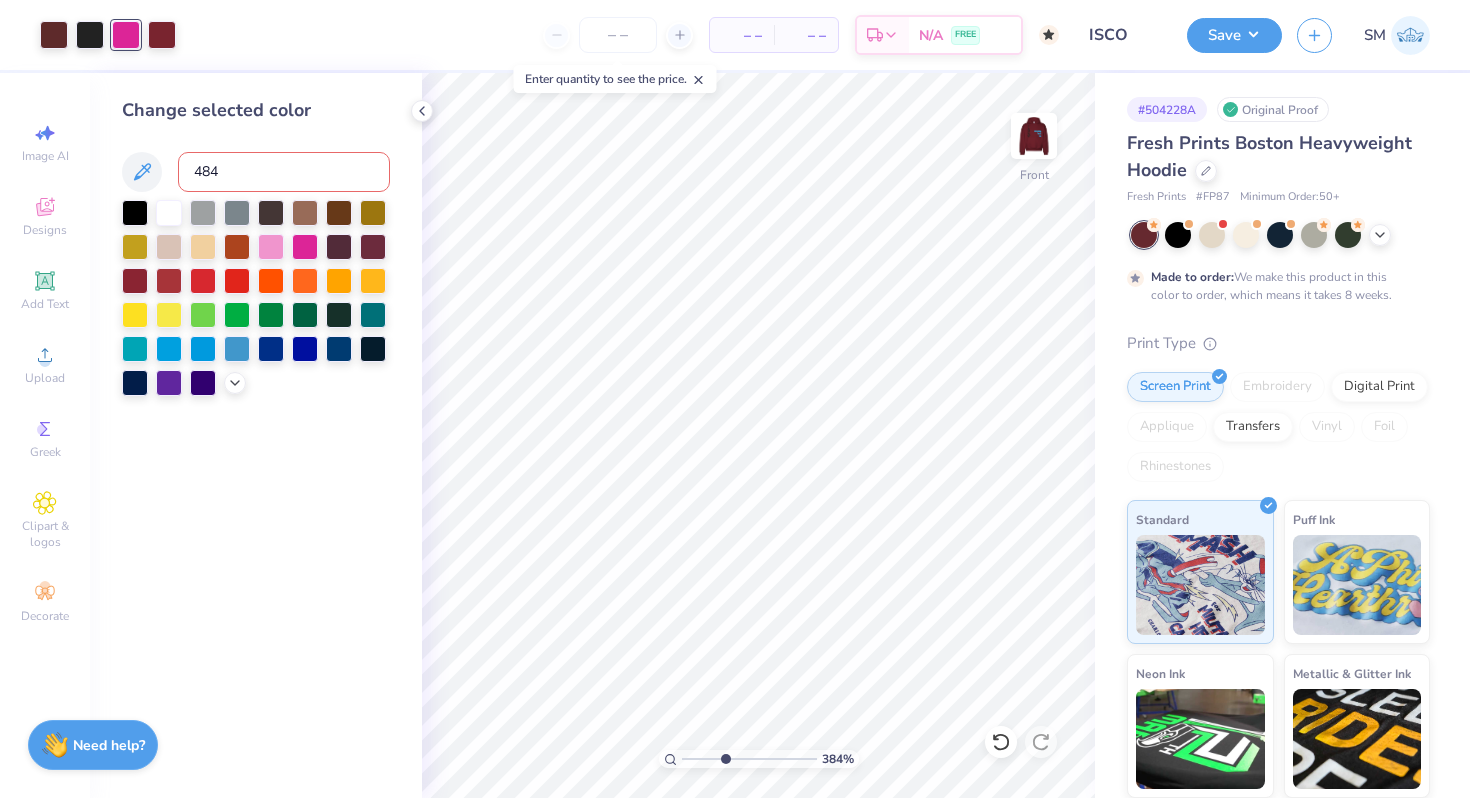 type 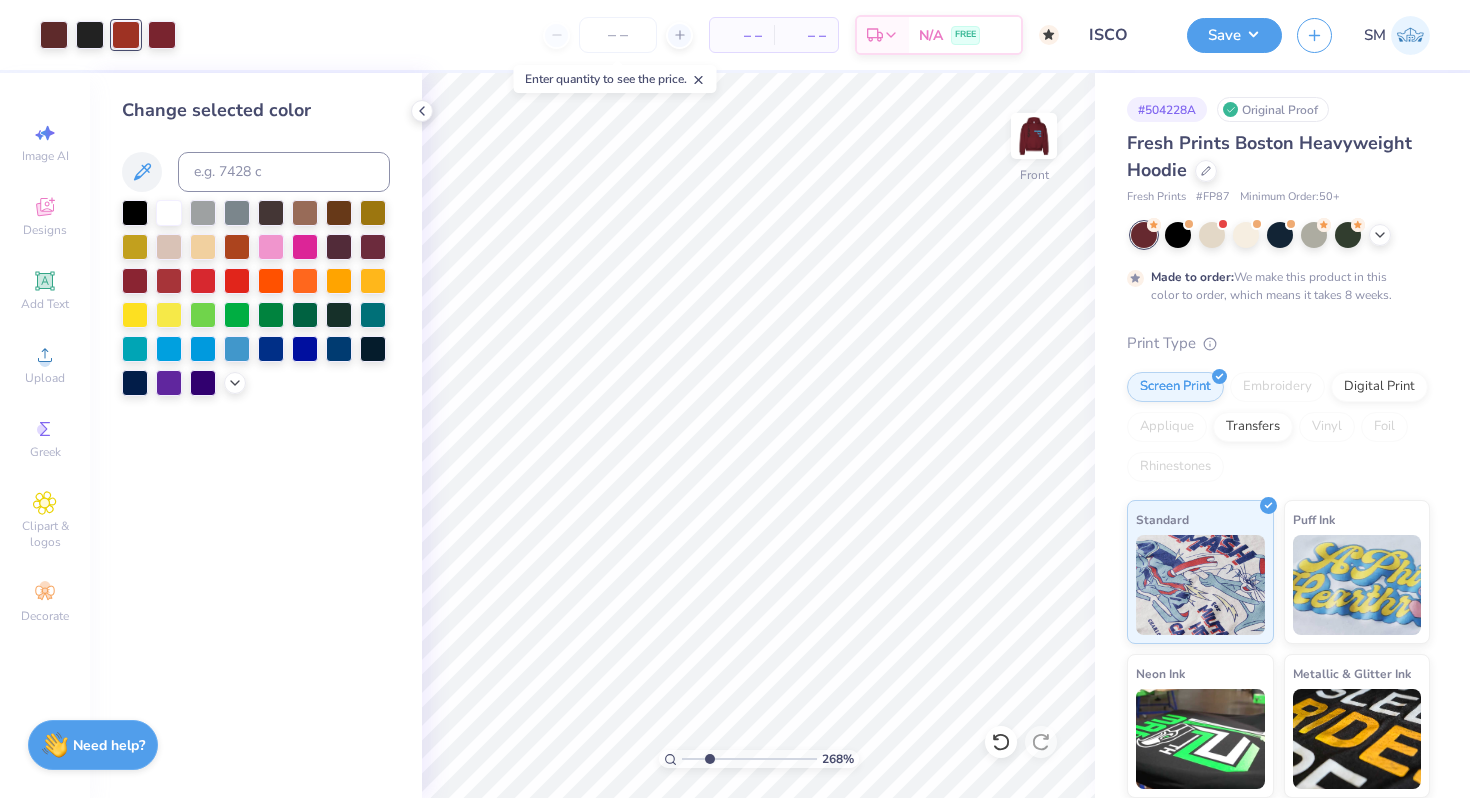 drag, startPoint x: 722, startPoint y: 756, endPoint x: 709, endPoint y: 755, distance: 13.038404 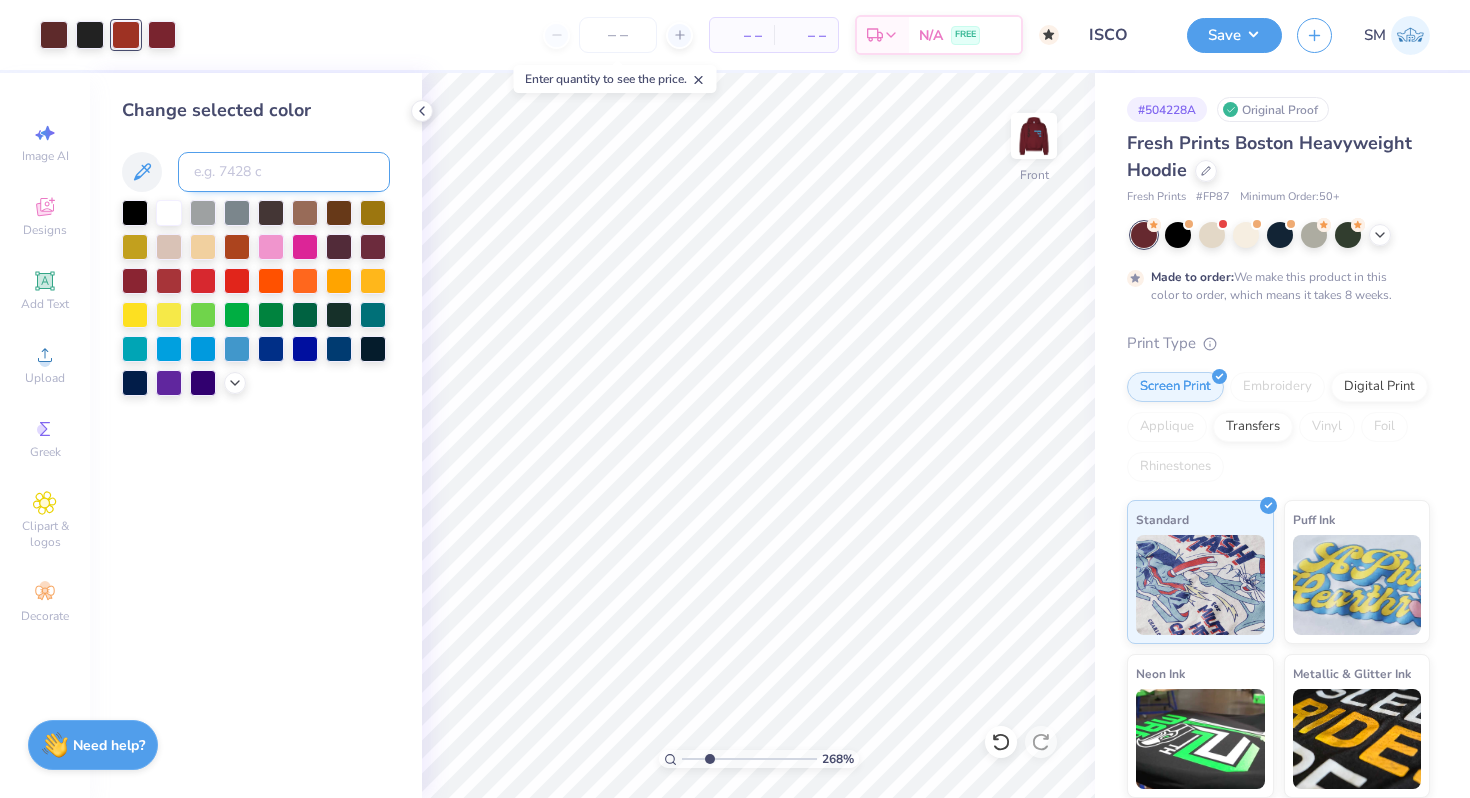 click at bounding box center [284, 172] 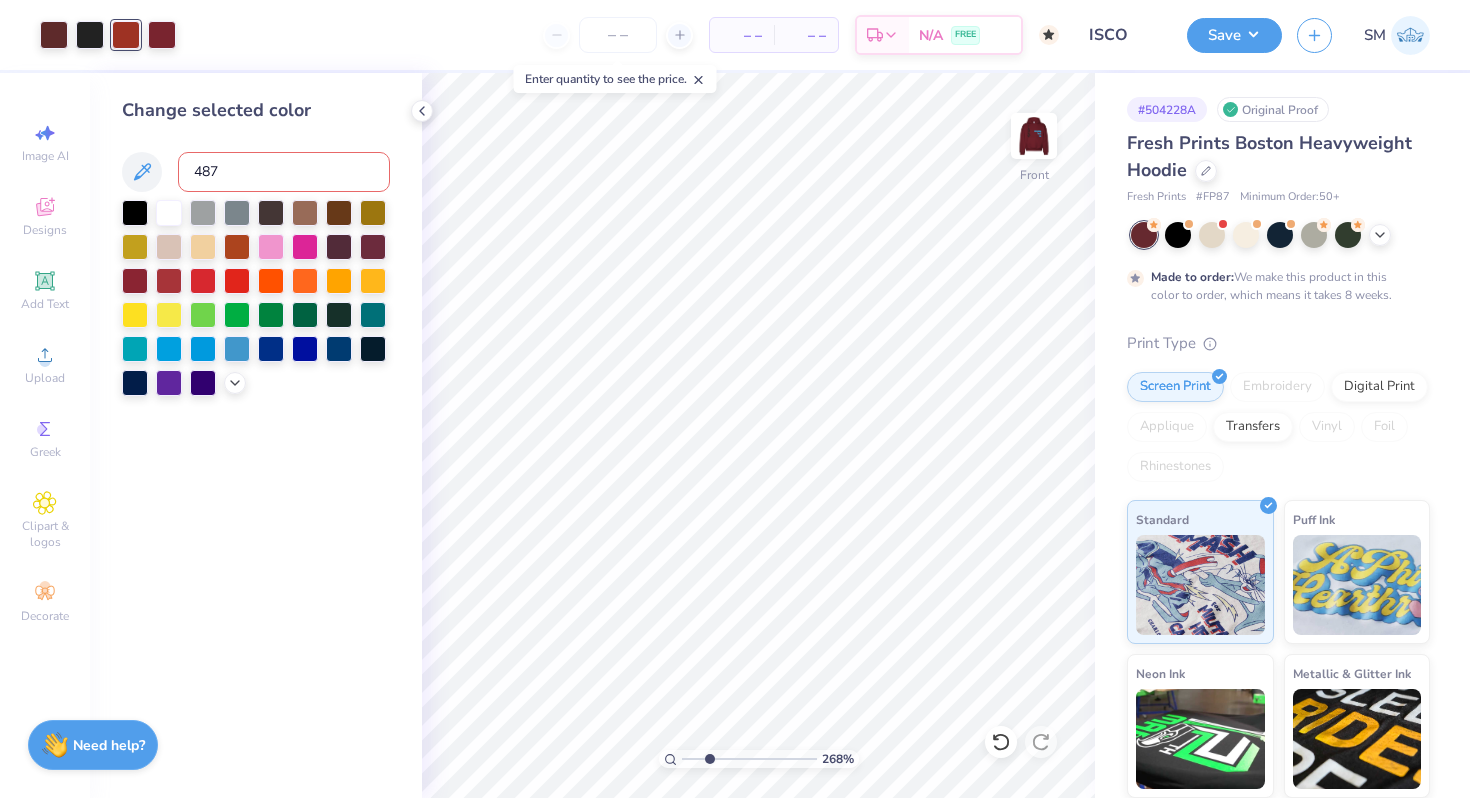 type on "487" 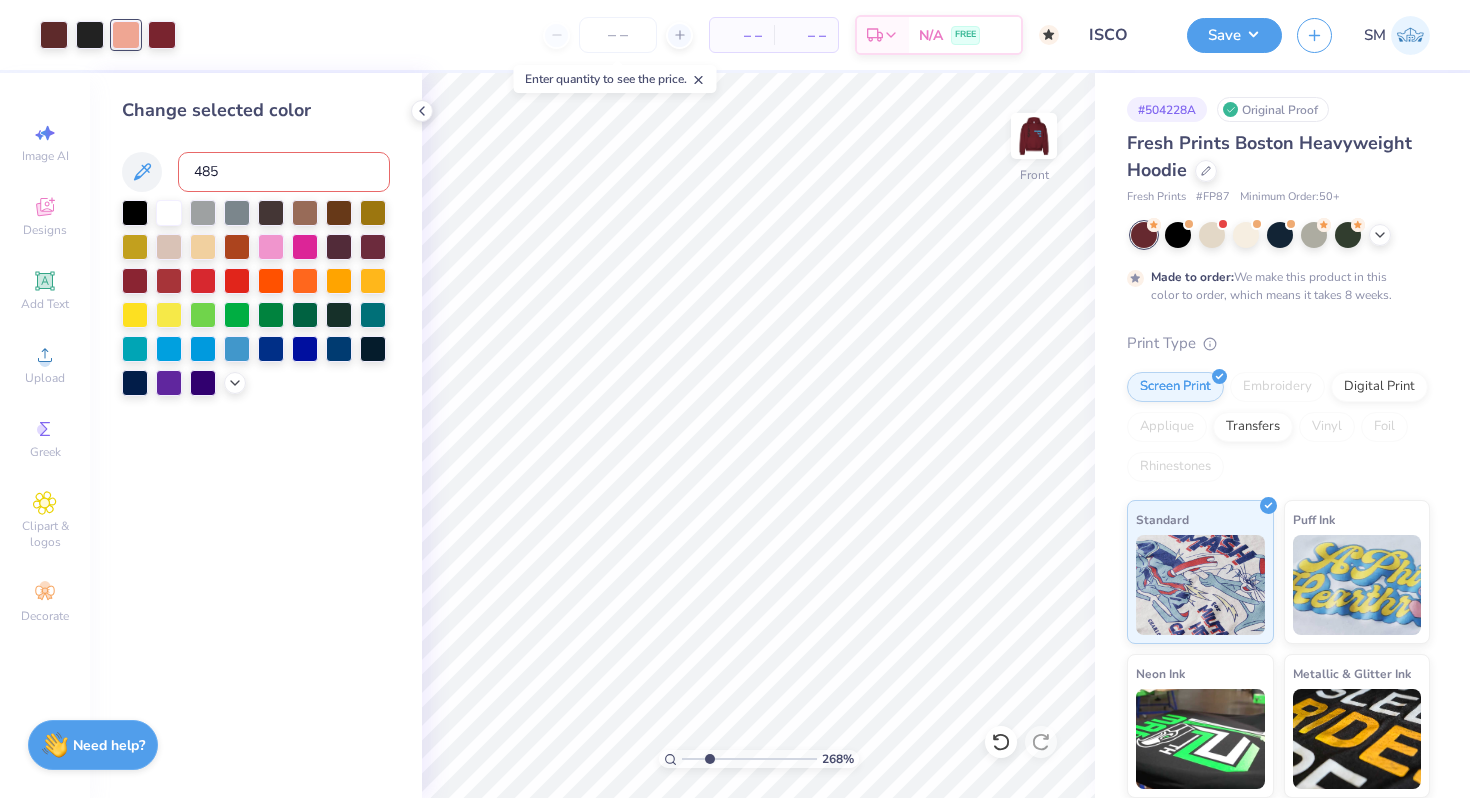 type on "485" 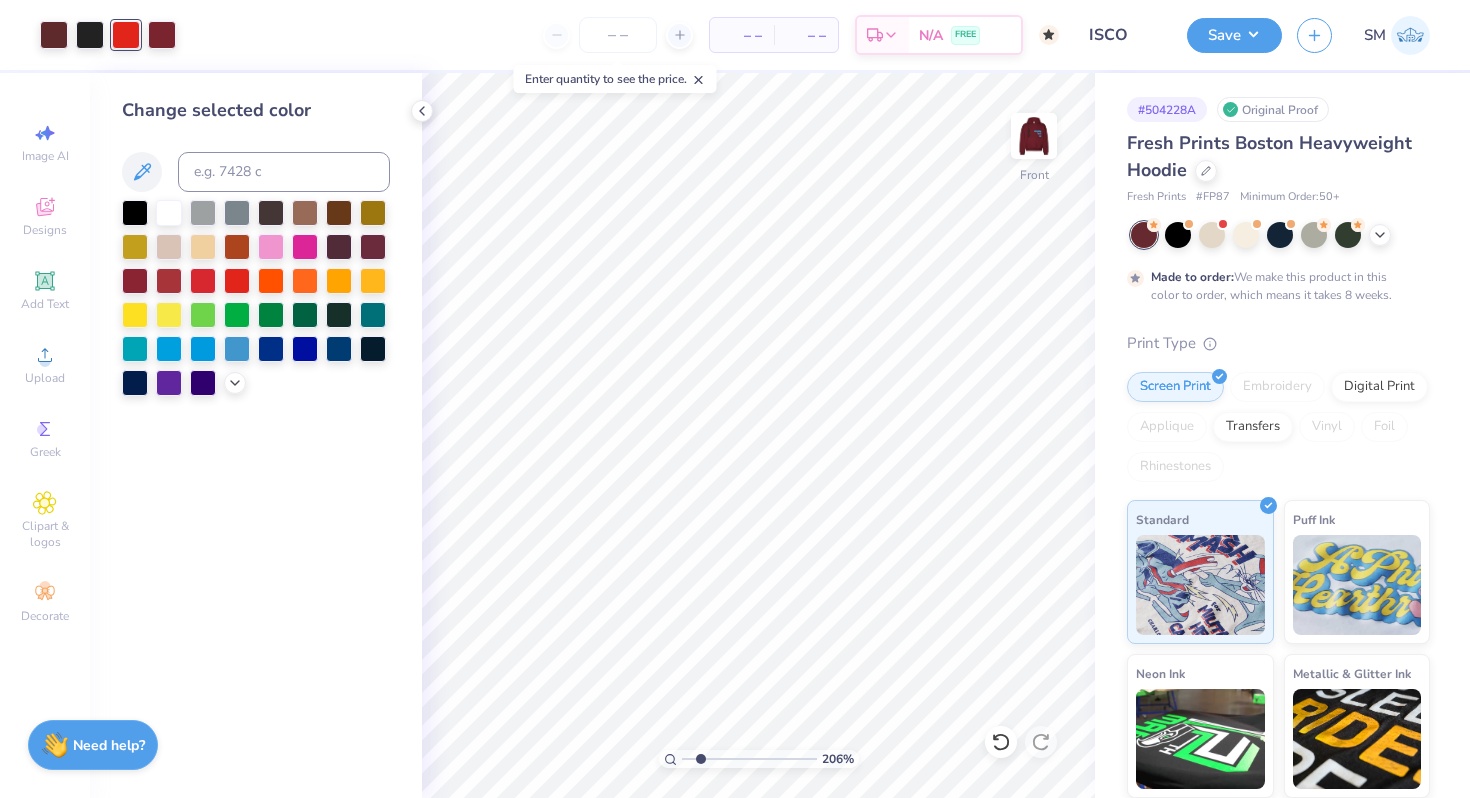 type on "2.06" 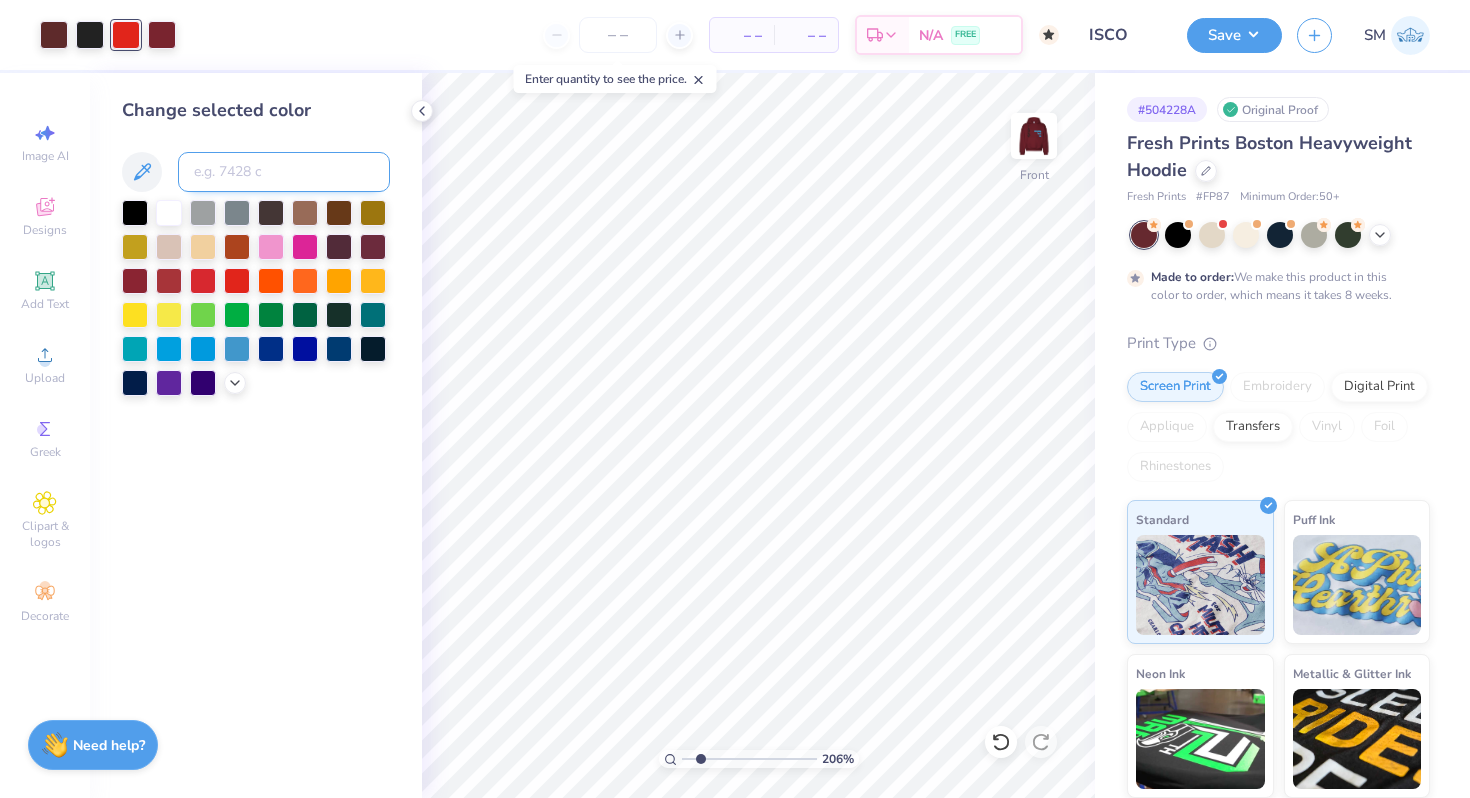 click at bounding box center [284, 172] 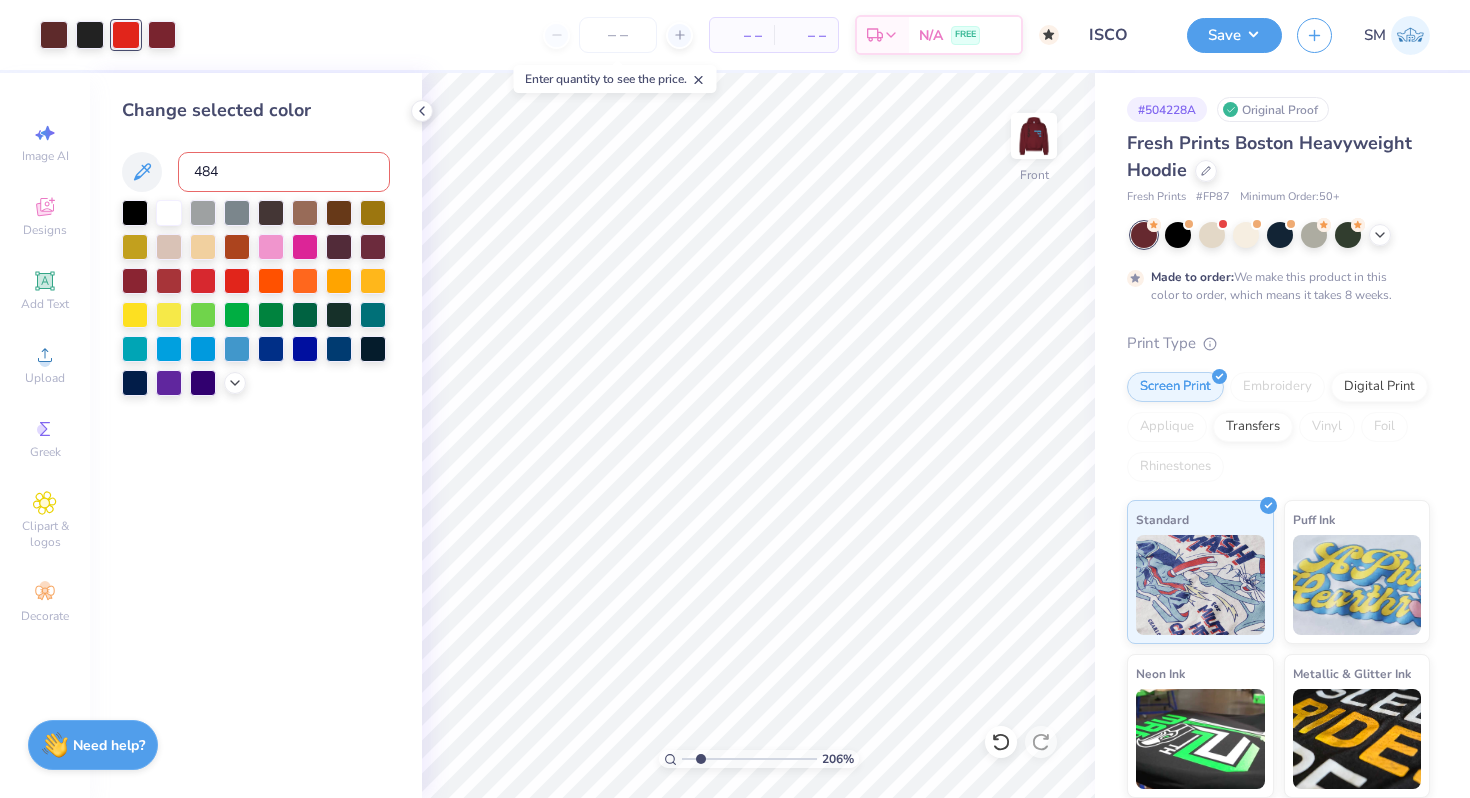 type on "484" 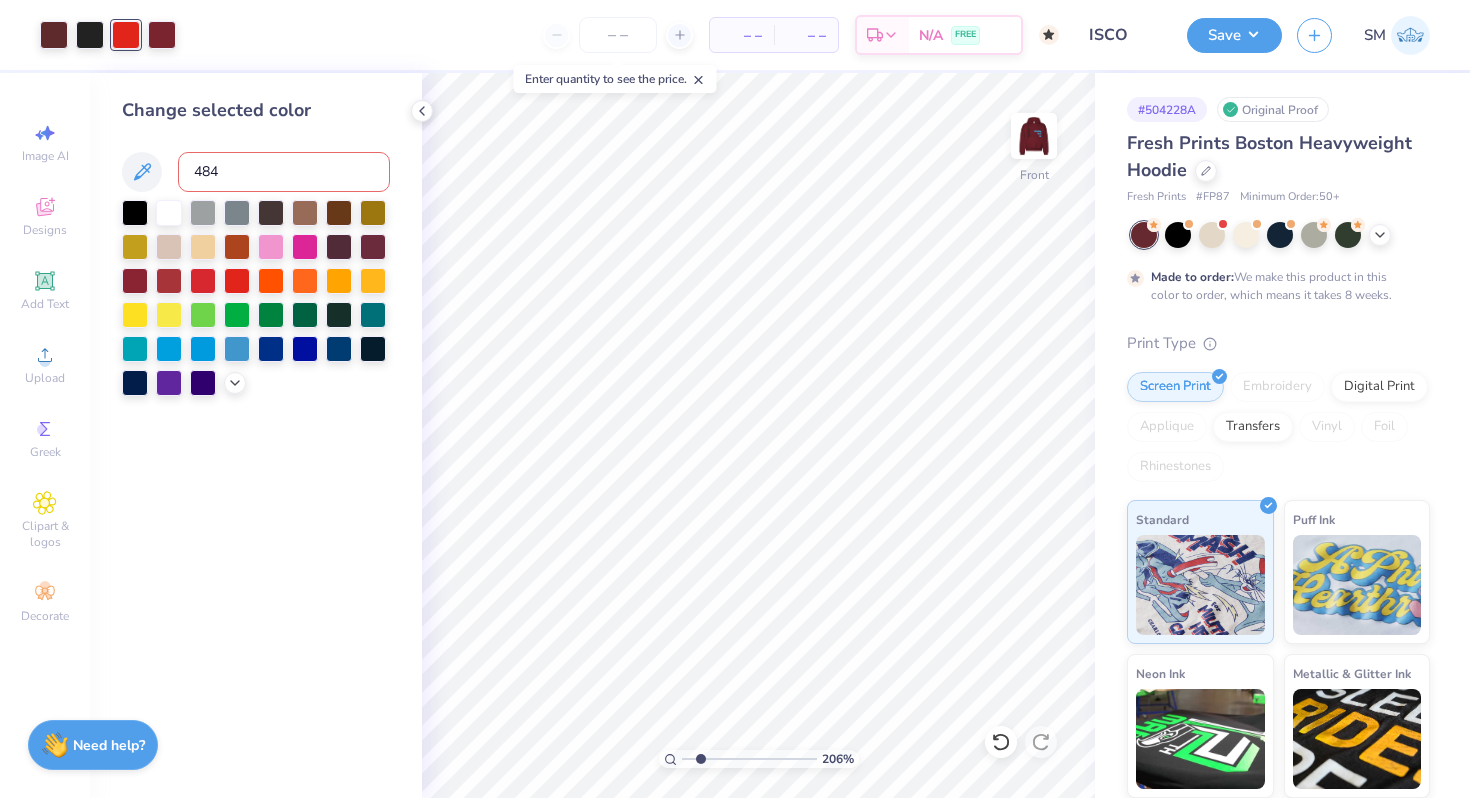 type 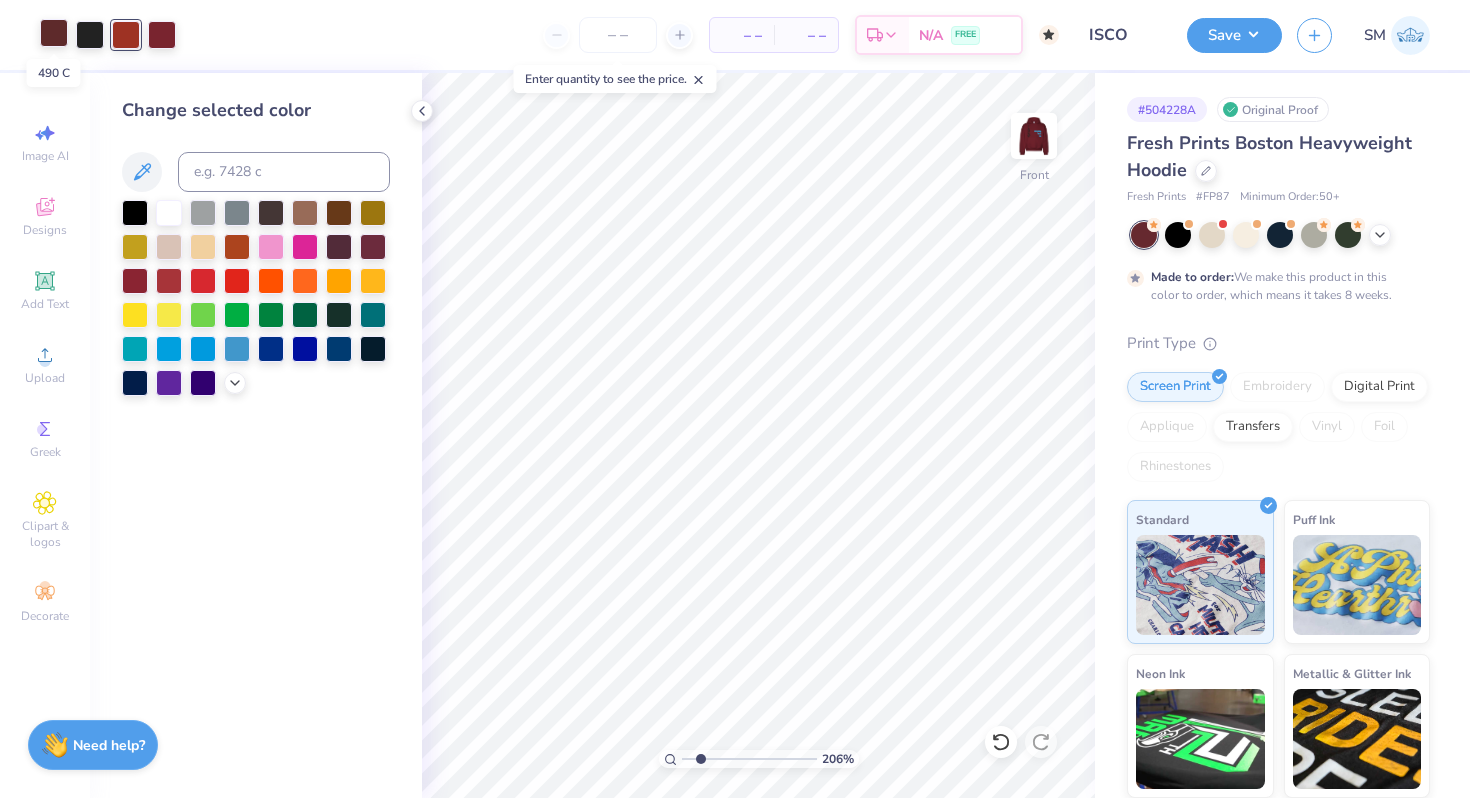 click at bounding box center [54, 33] 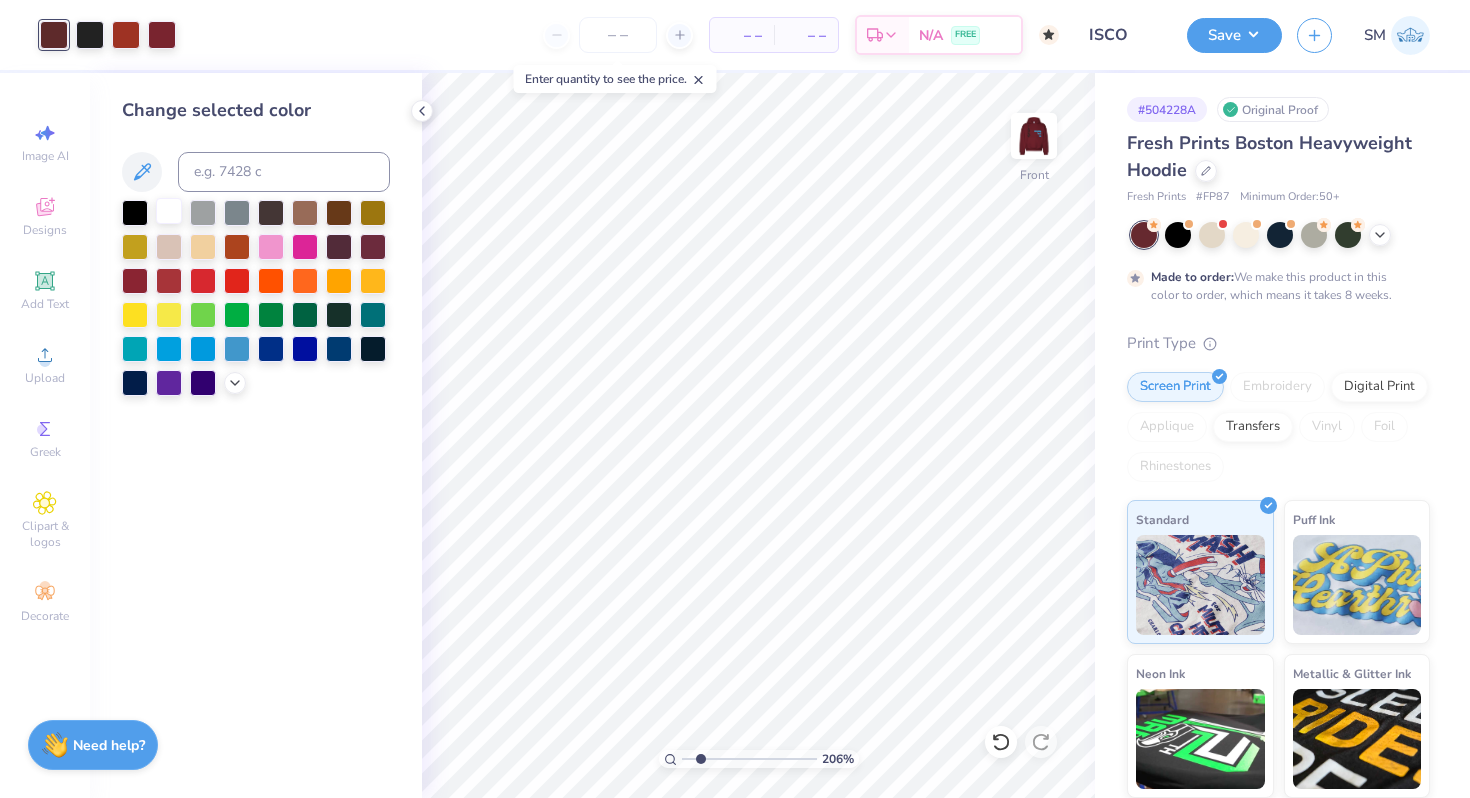 click at bounding box center [169, 211] 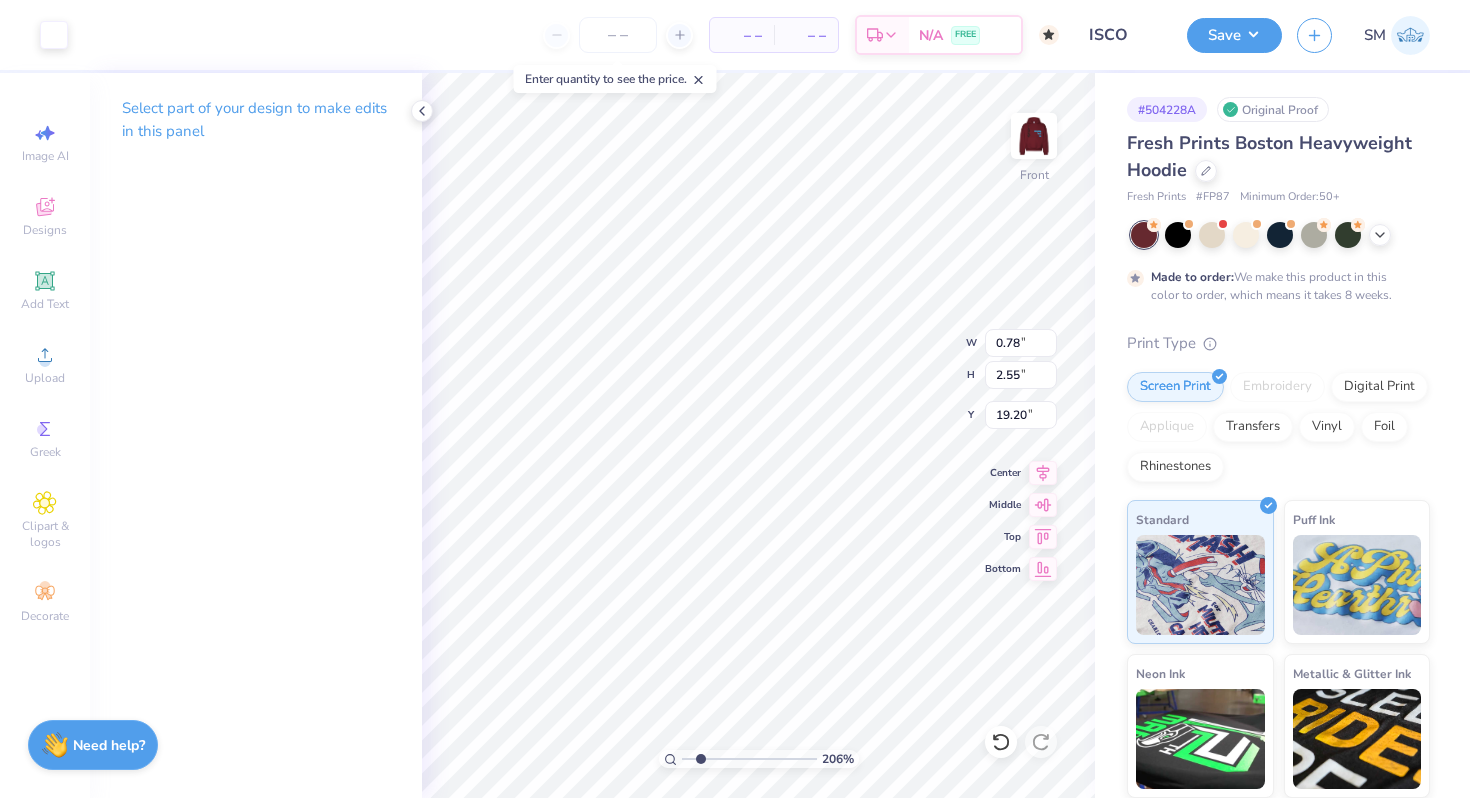 type on "0.78" 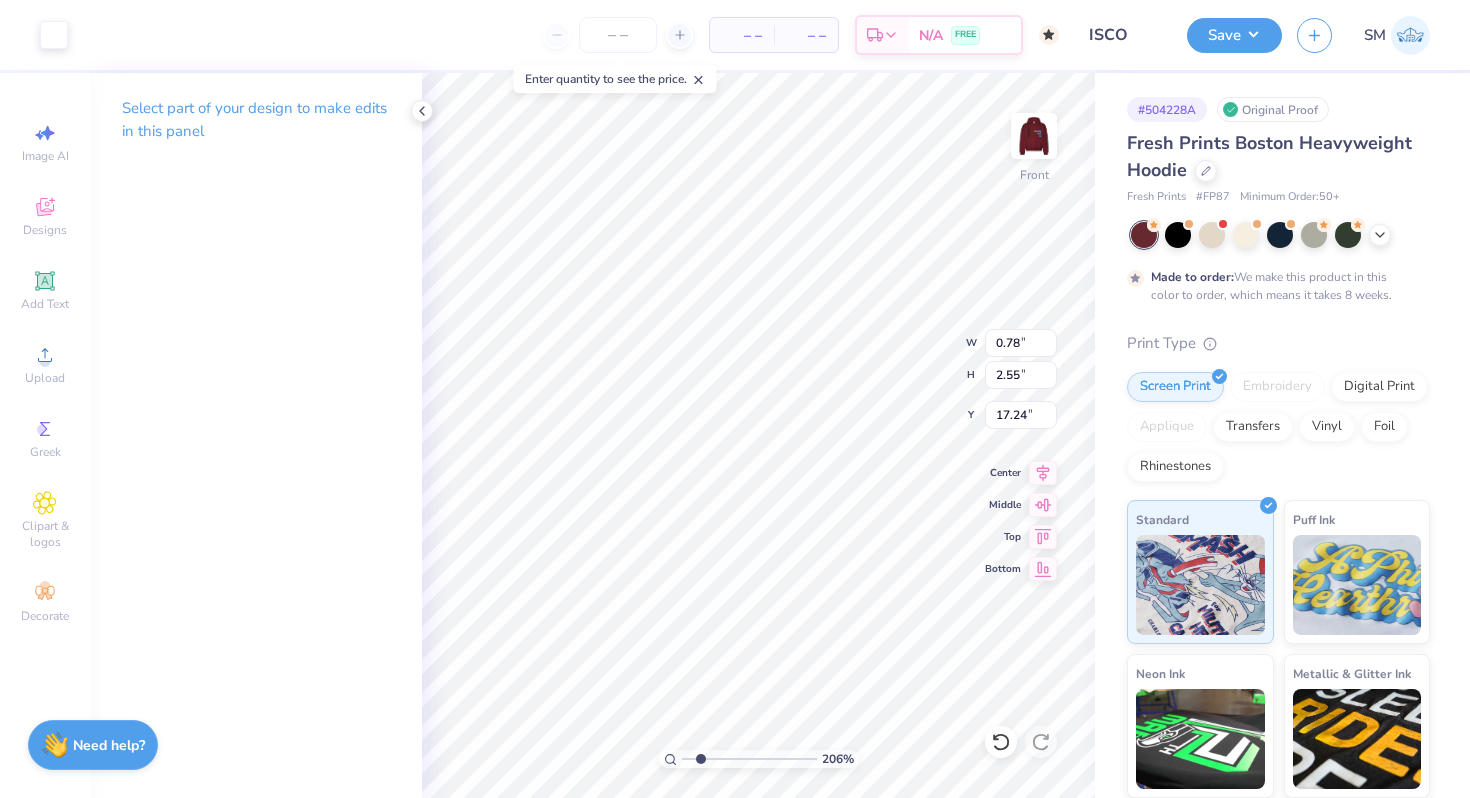 type on "4.08" 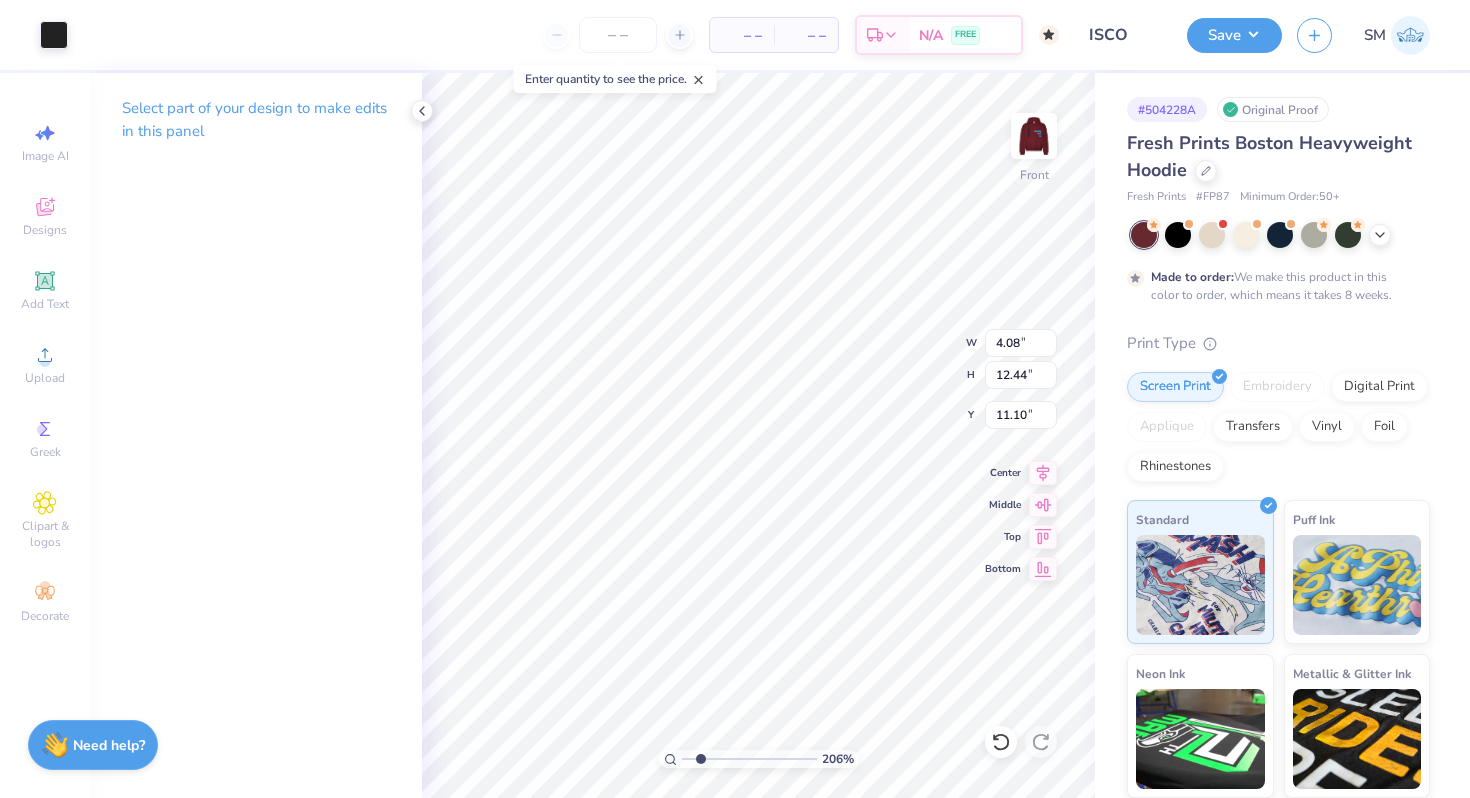 type on "11.02" 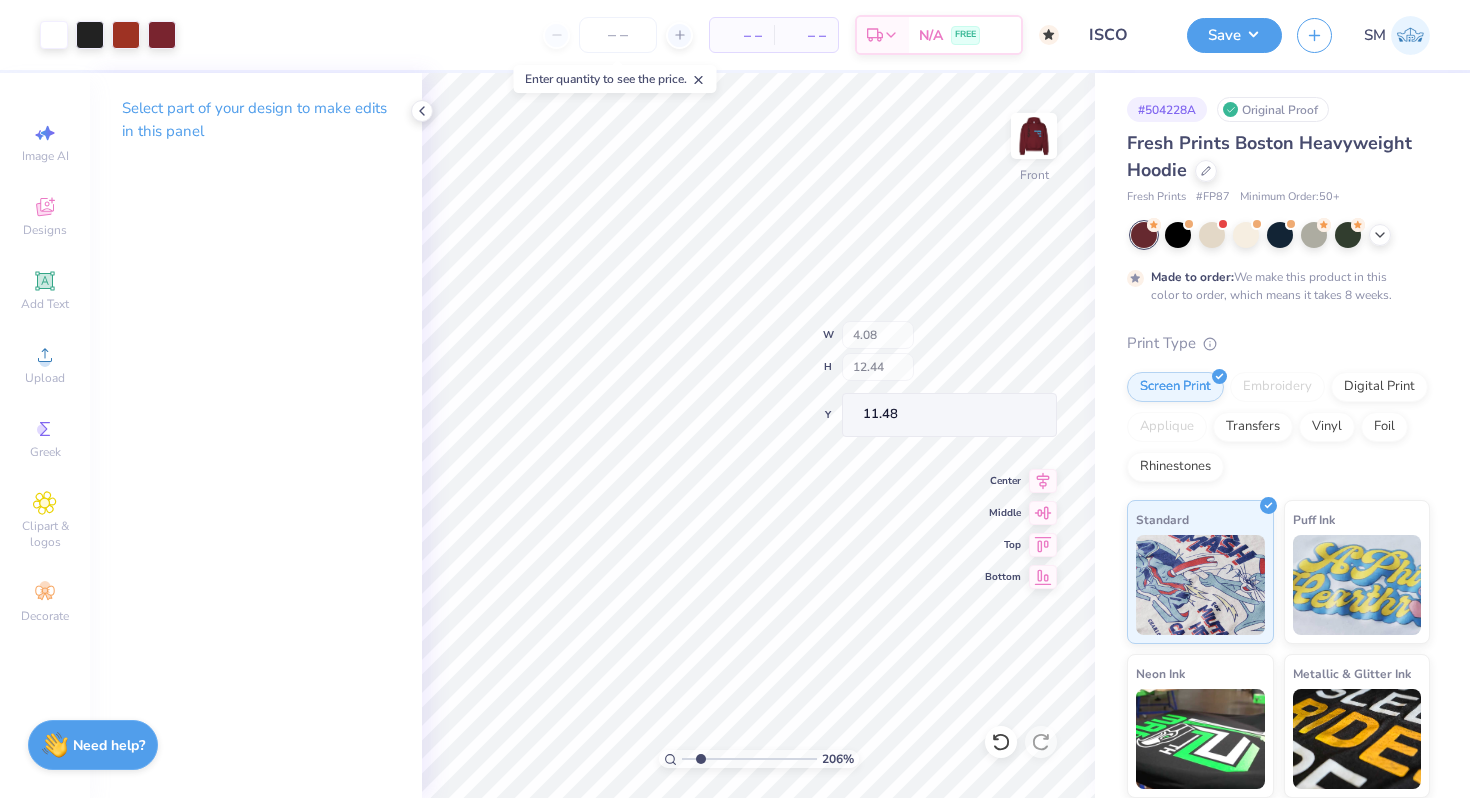 type on "11.48" 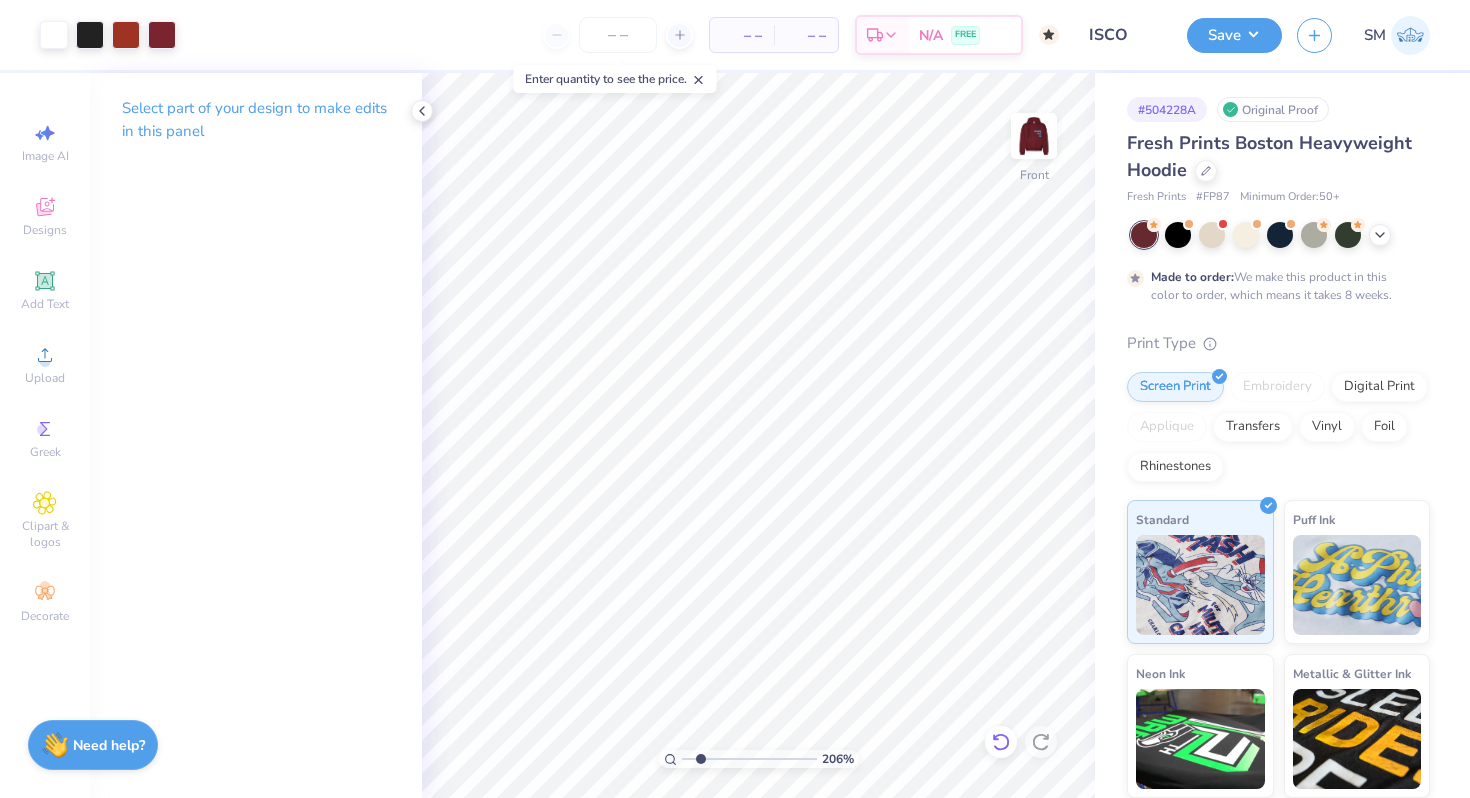 click 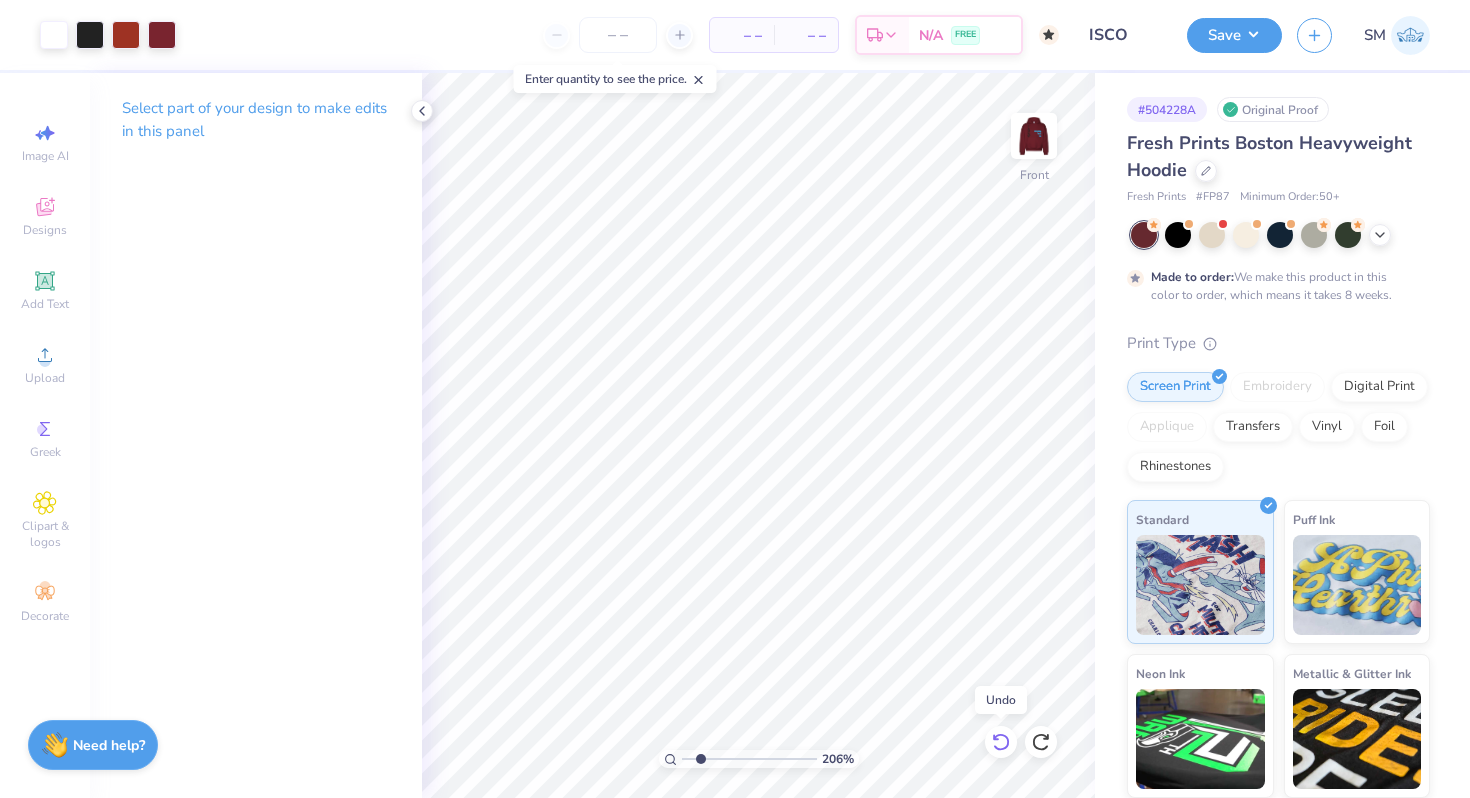 click 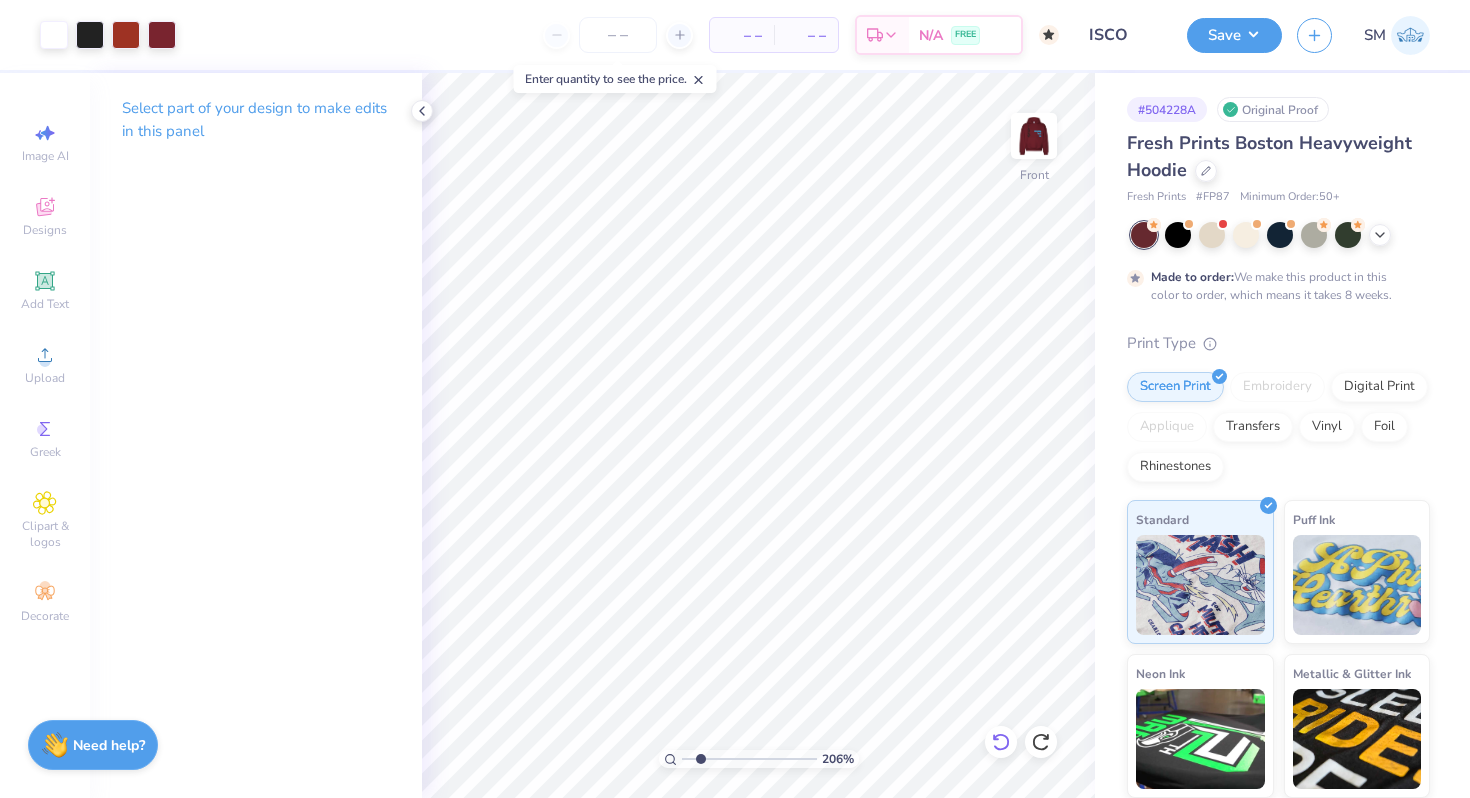 click 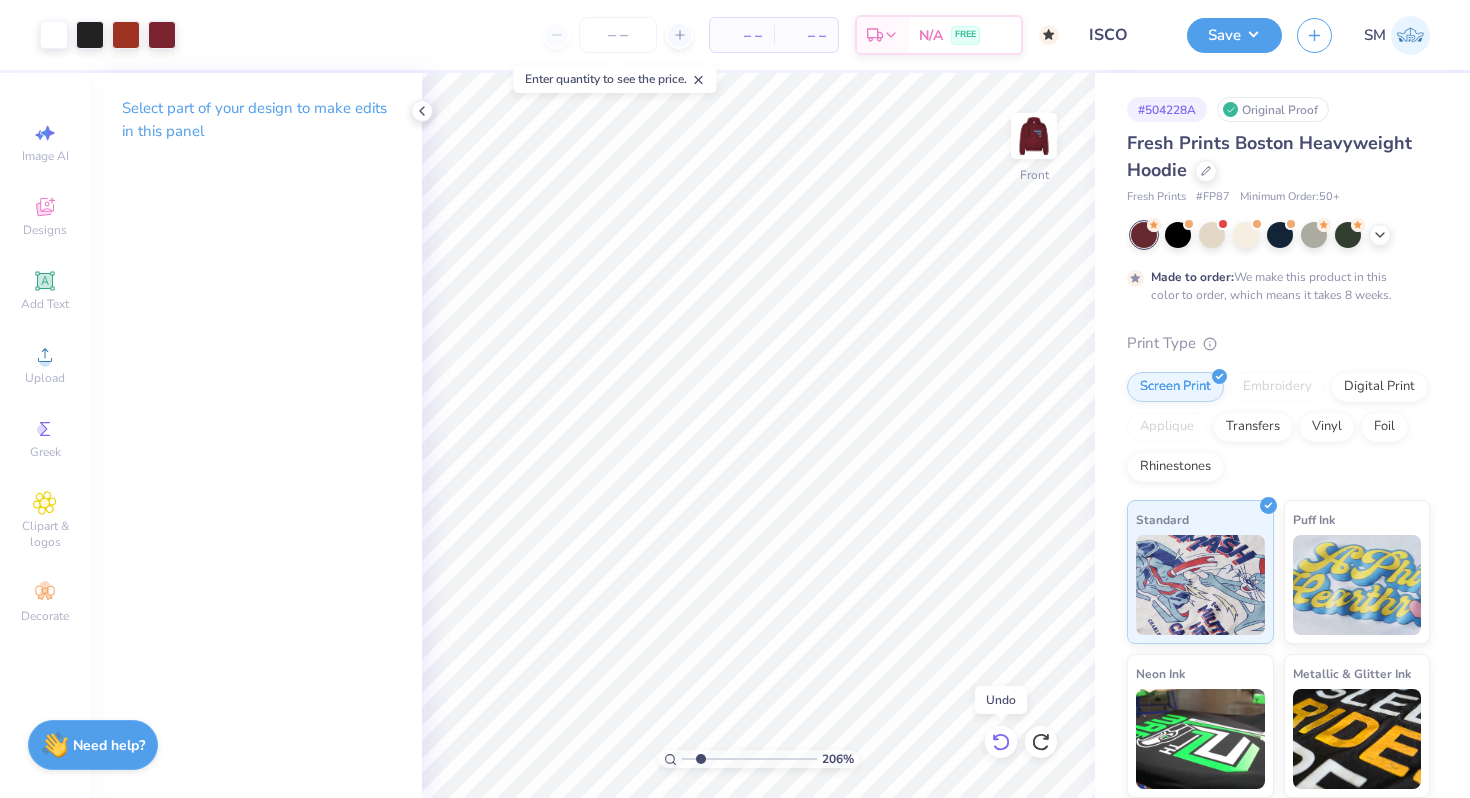 click 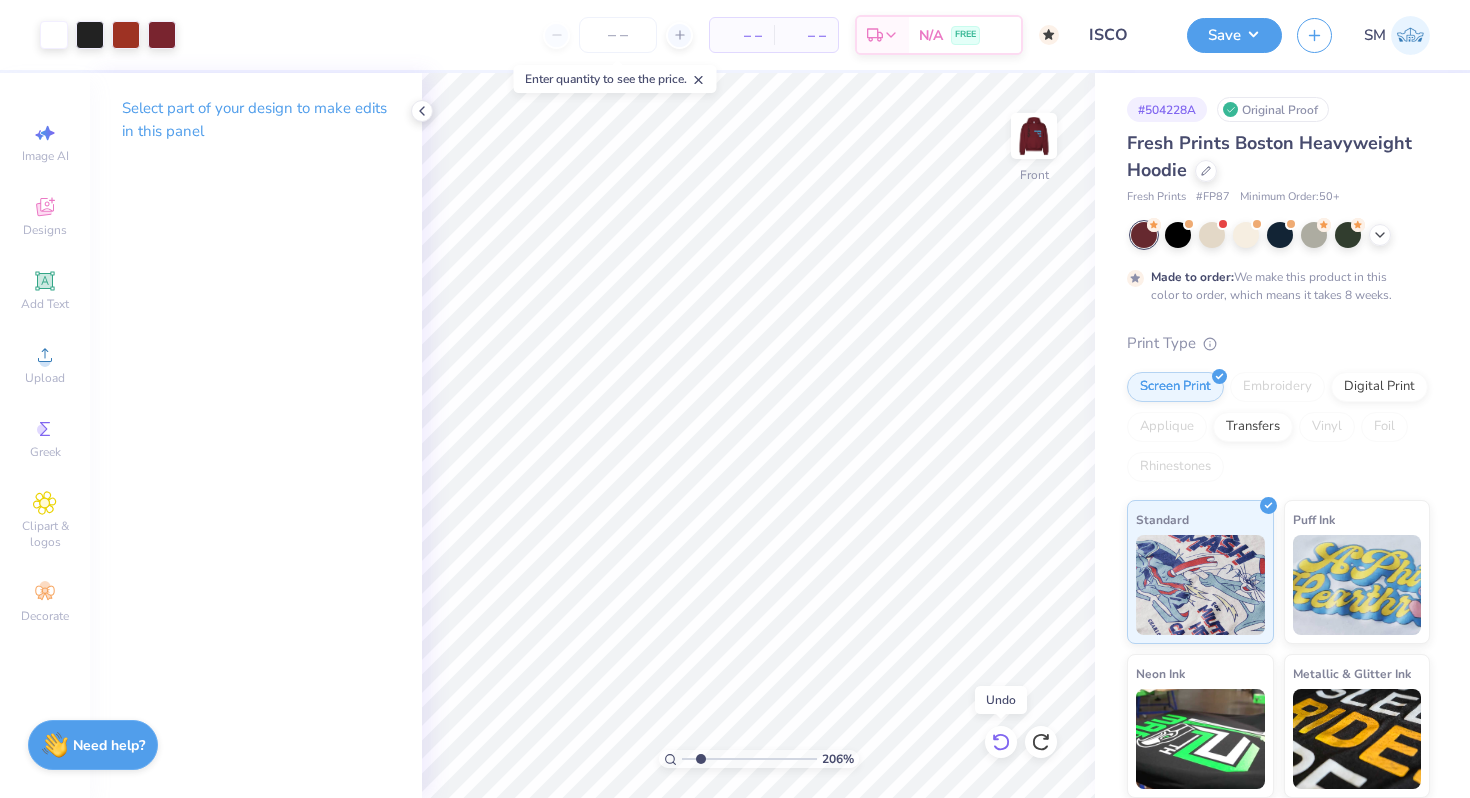 click 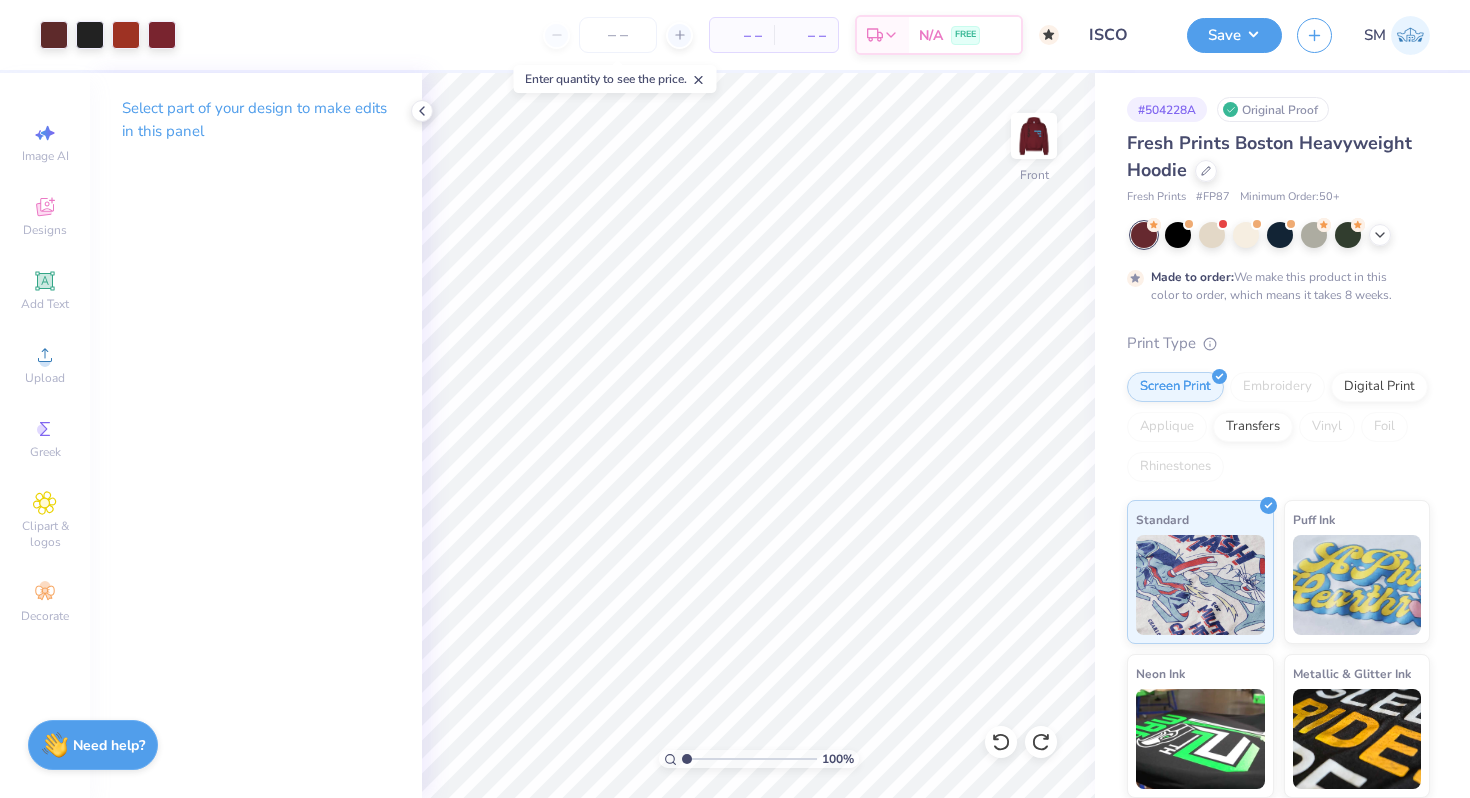 drag, startPoint x: 698, startPoint y: 756, endPoint x: 629, endPoint y: 759, distance: 69.065186 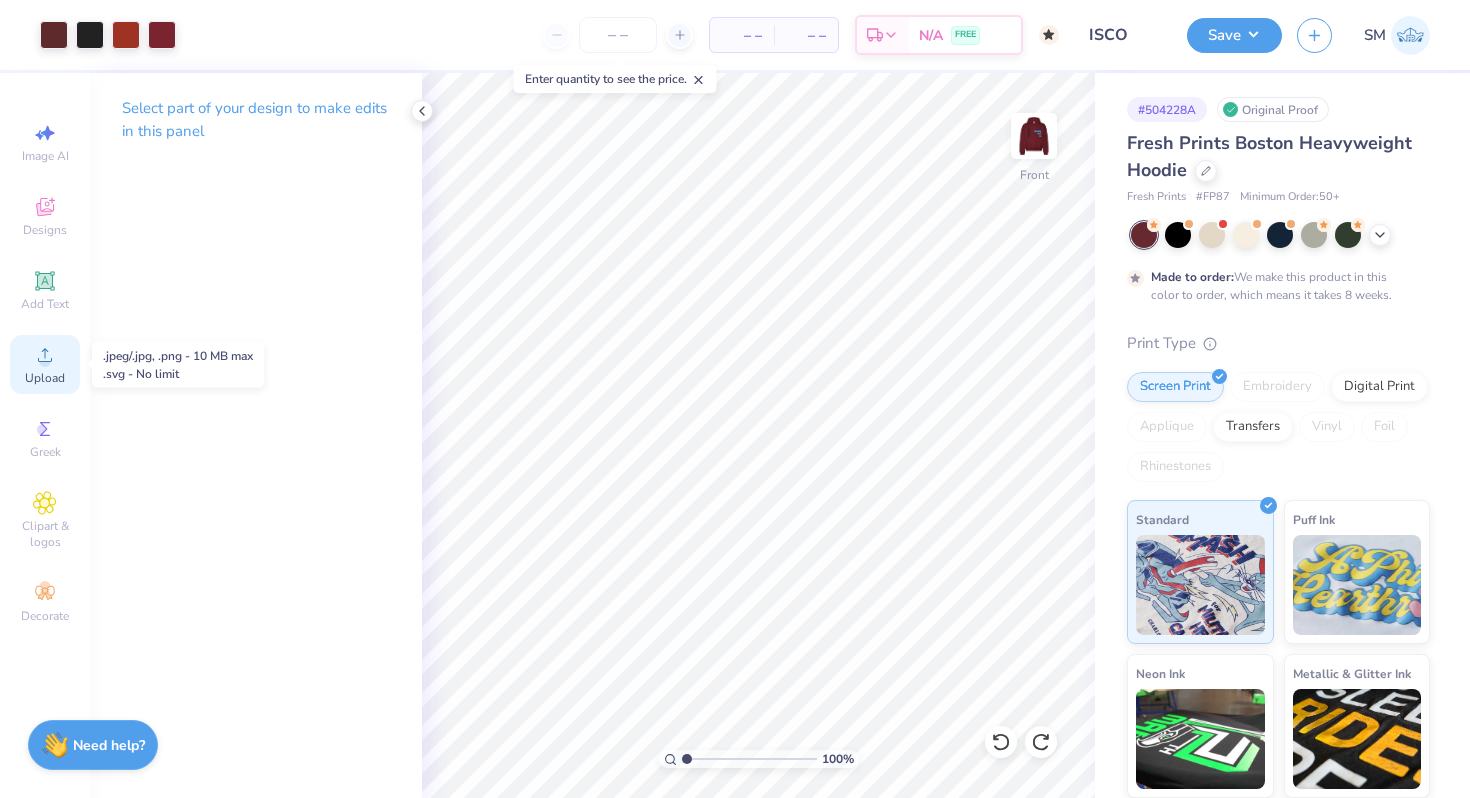 click on "Upload" at bounding box center [45, 378] 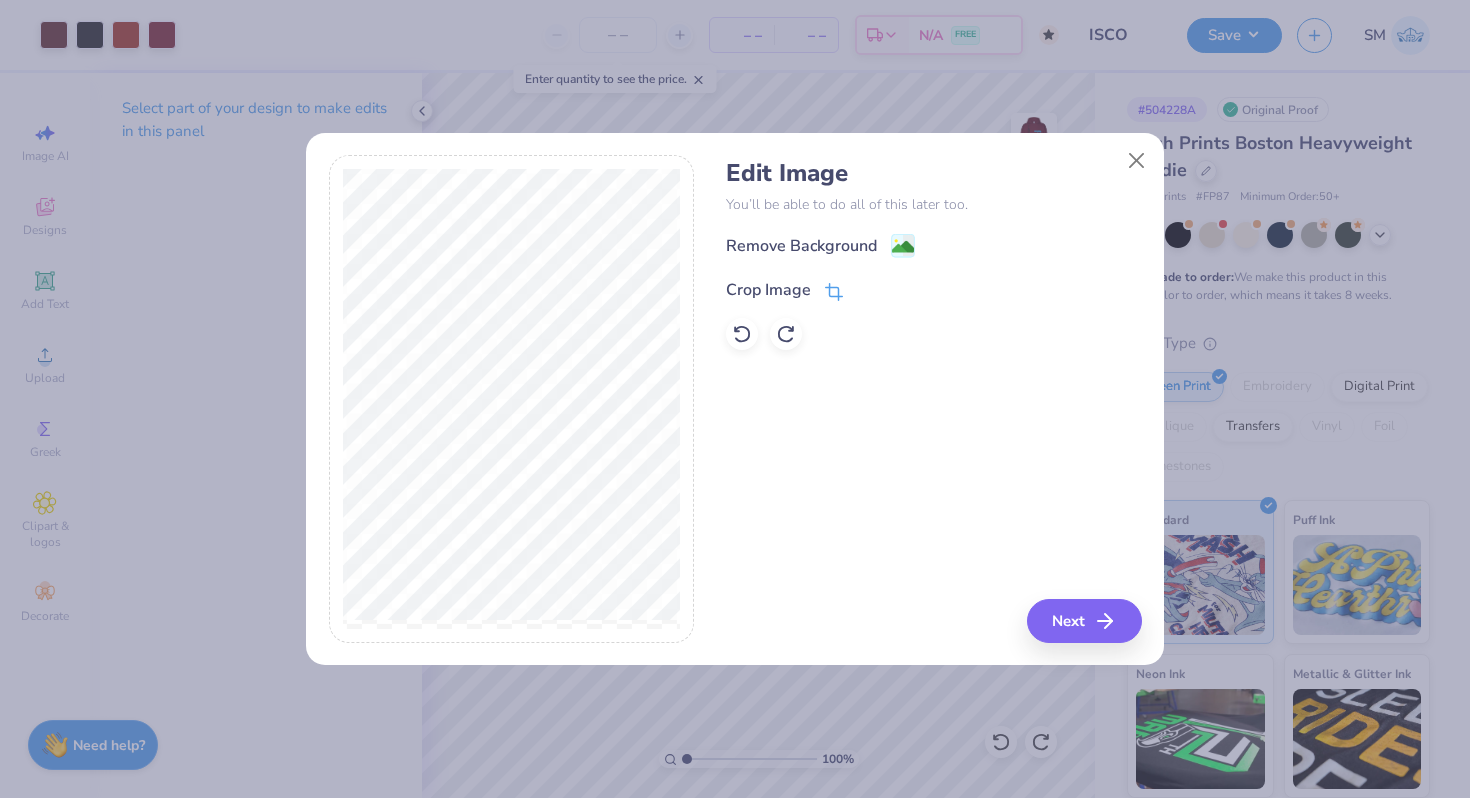 click 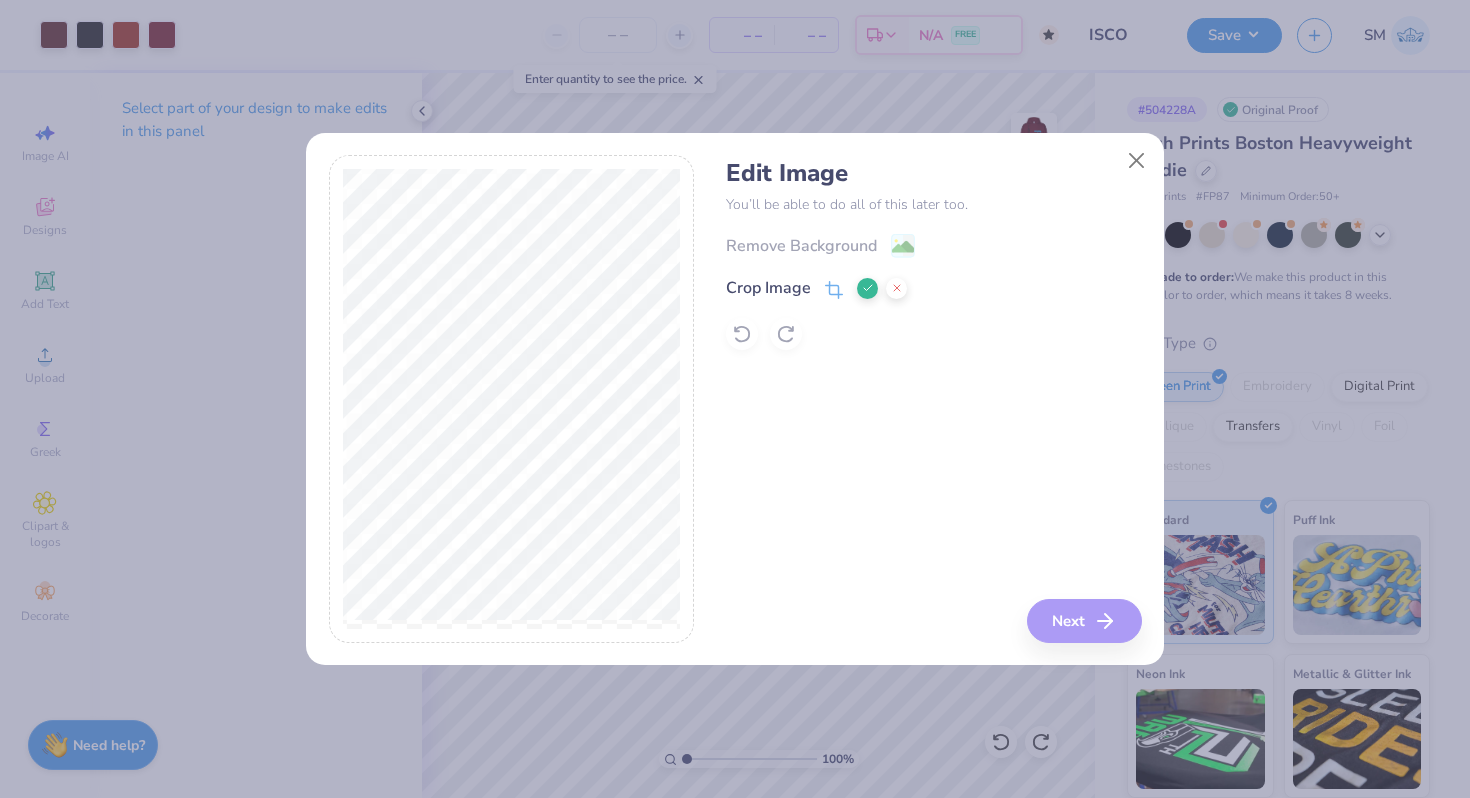click 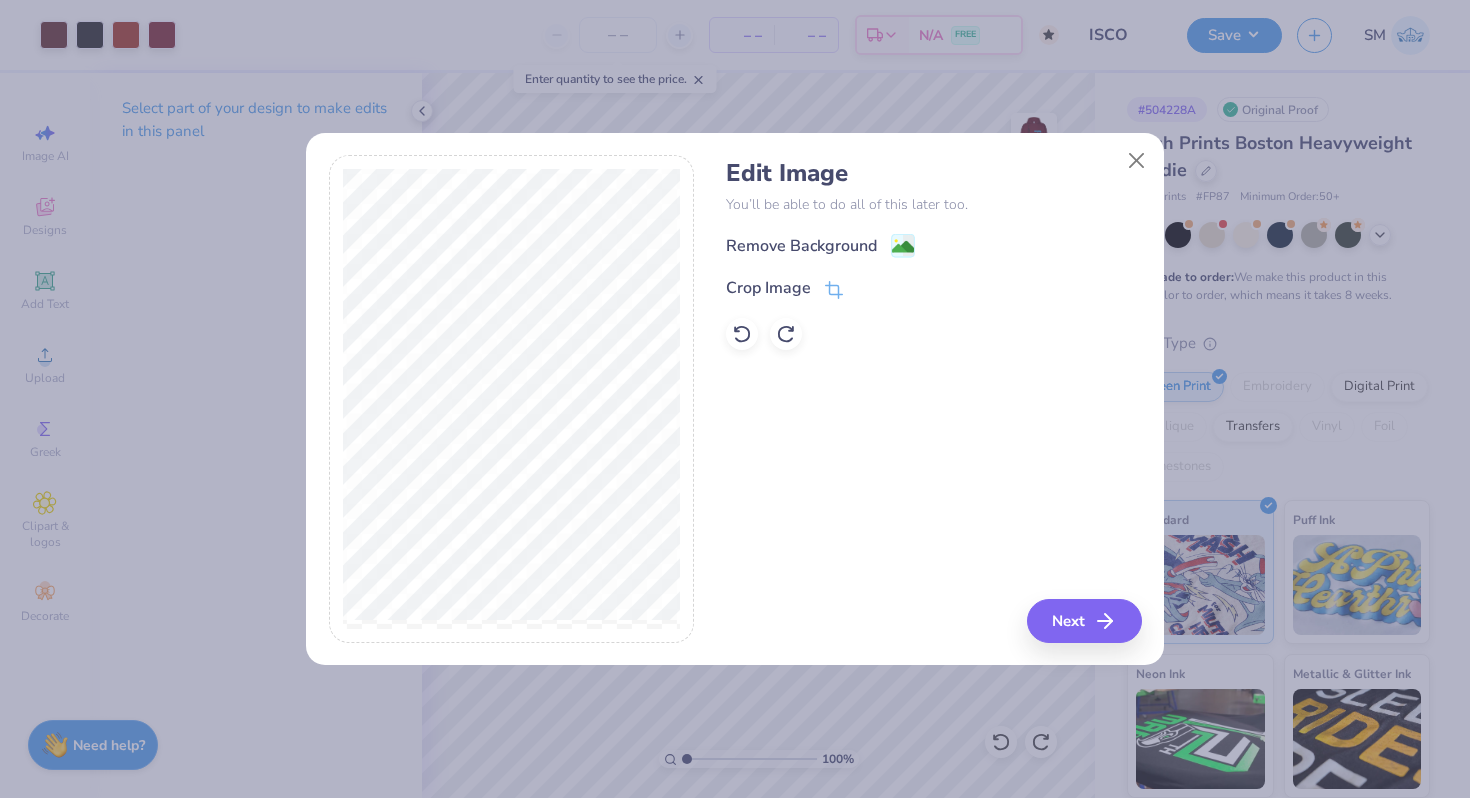 click on "Remove Background Crop Image" at bounding box center (933, 291) 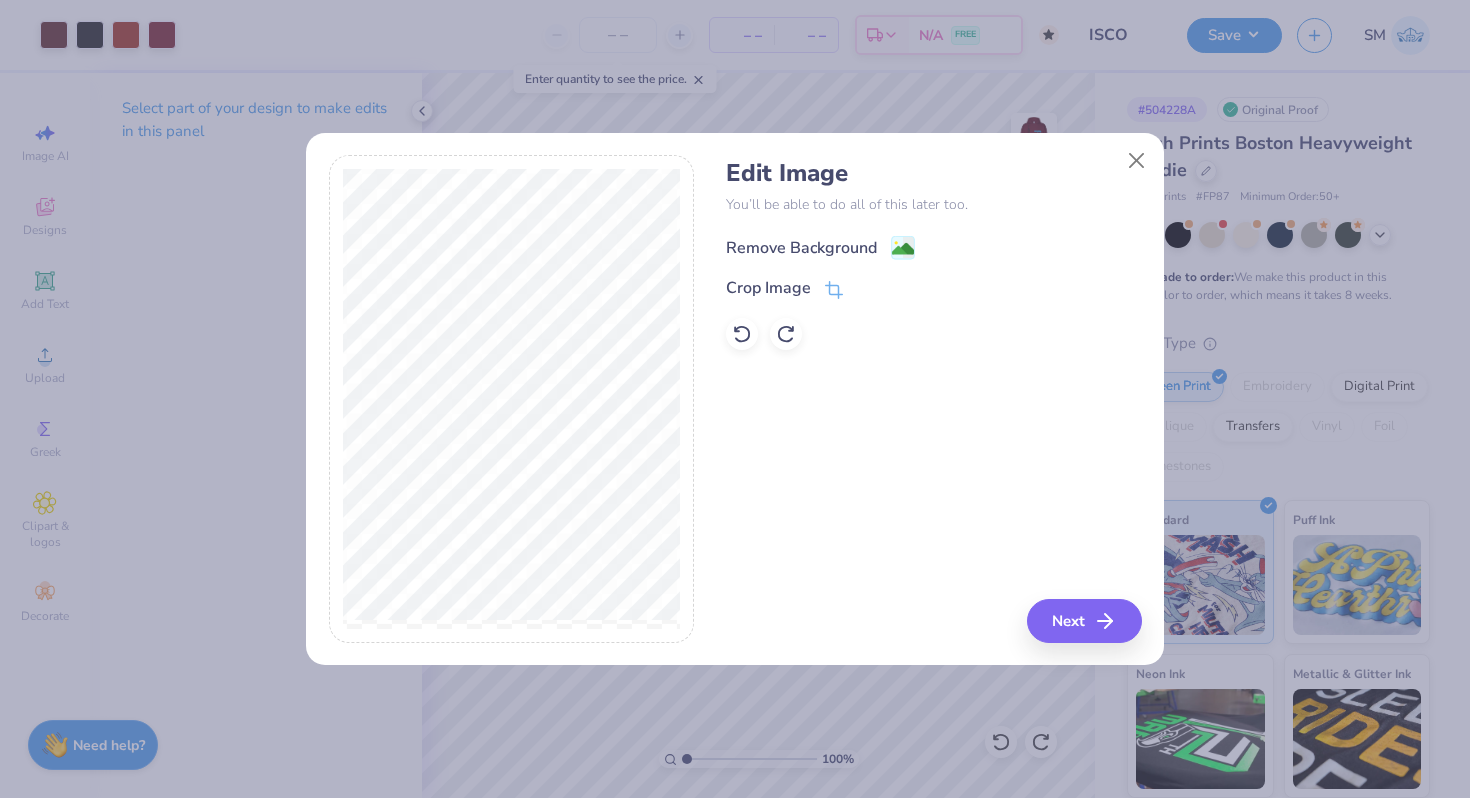 click 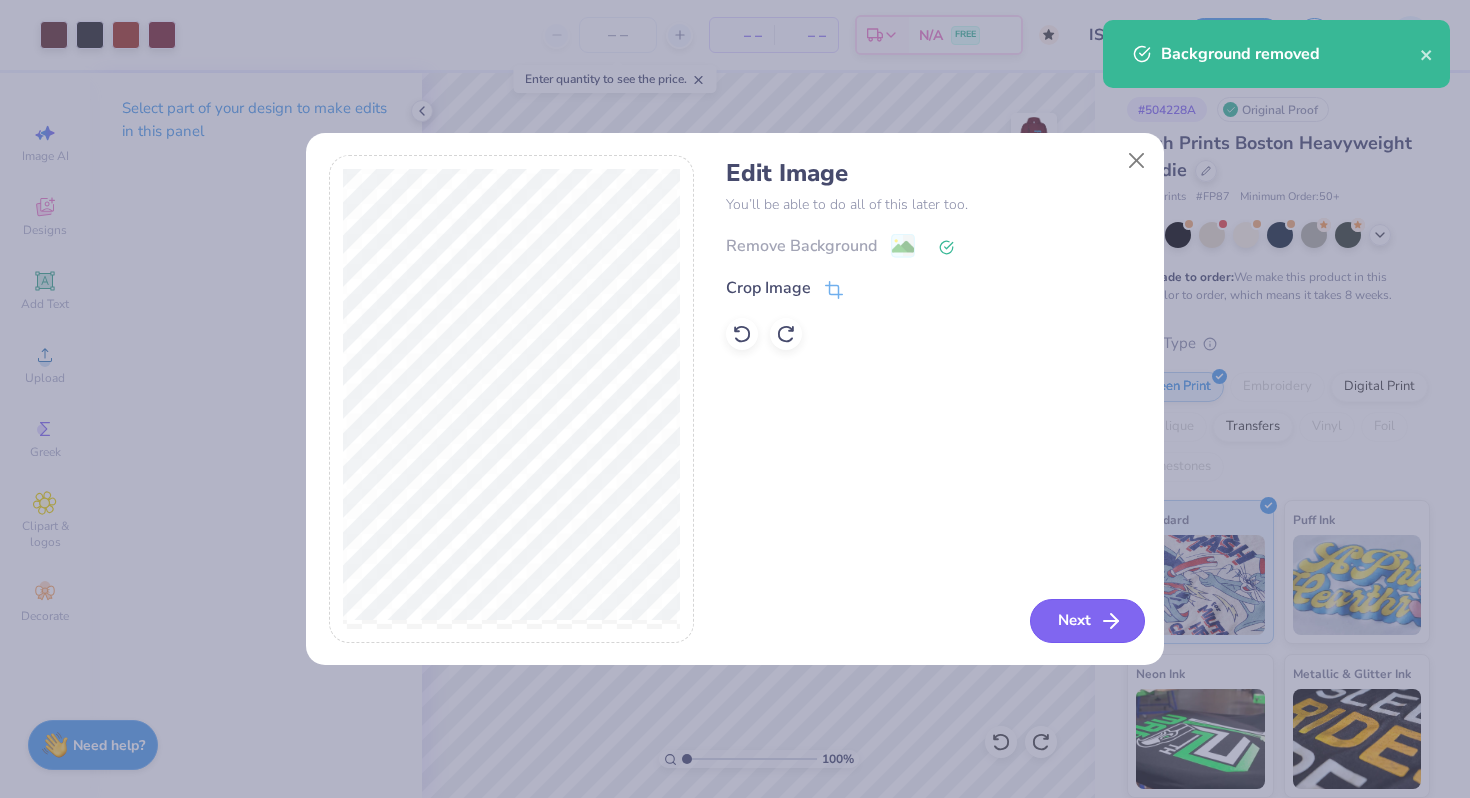 click on "Next" at bounding box center [1087, 621] 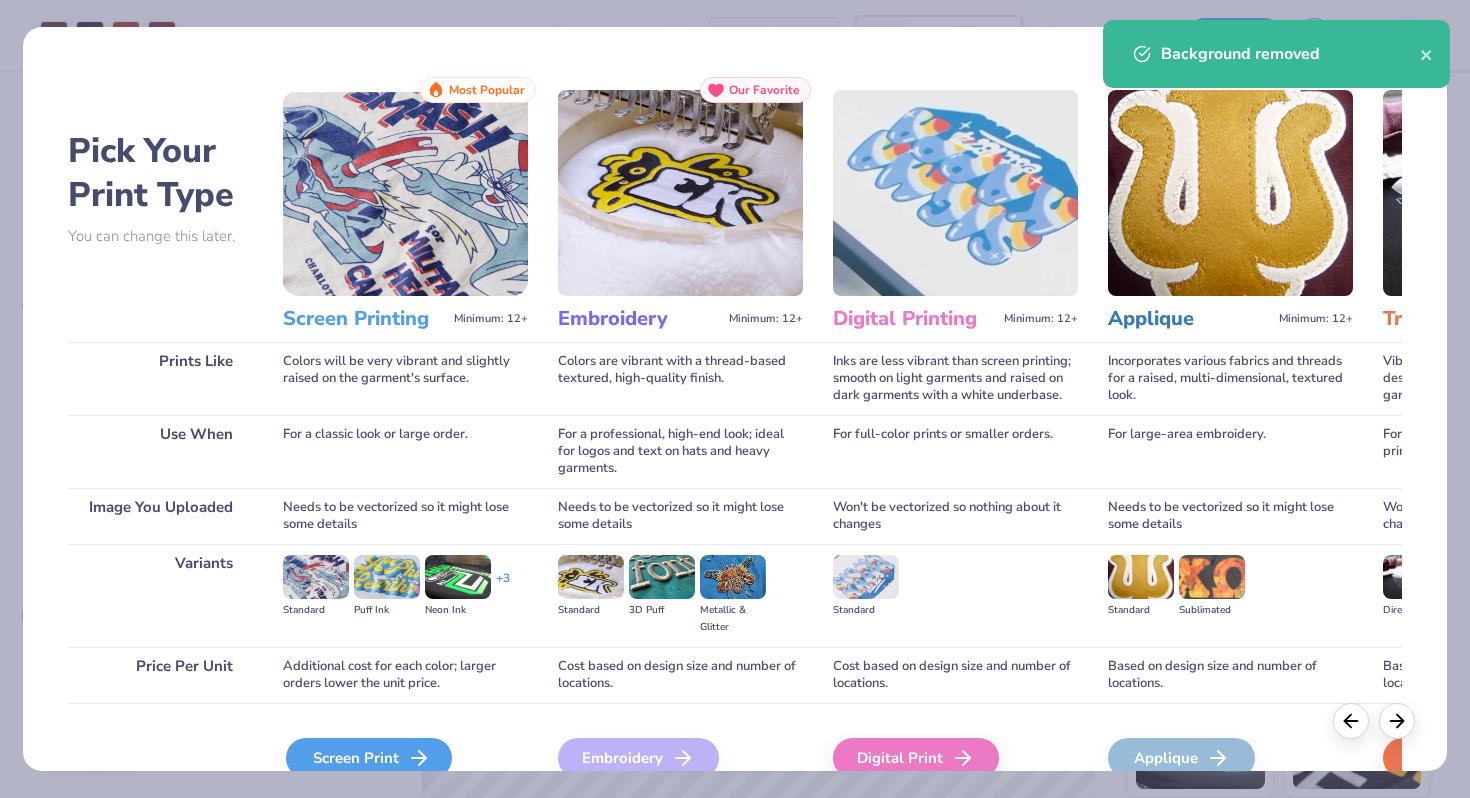 click 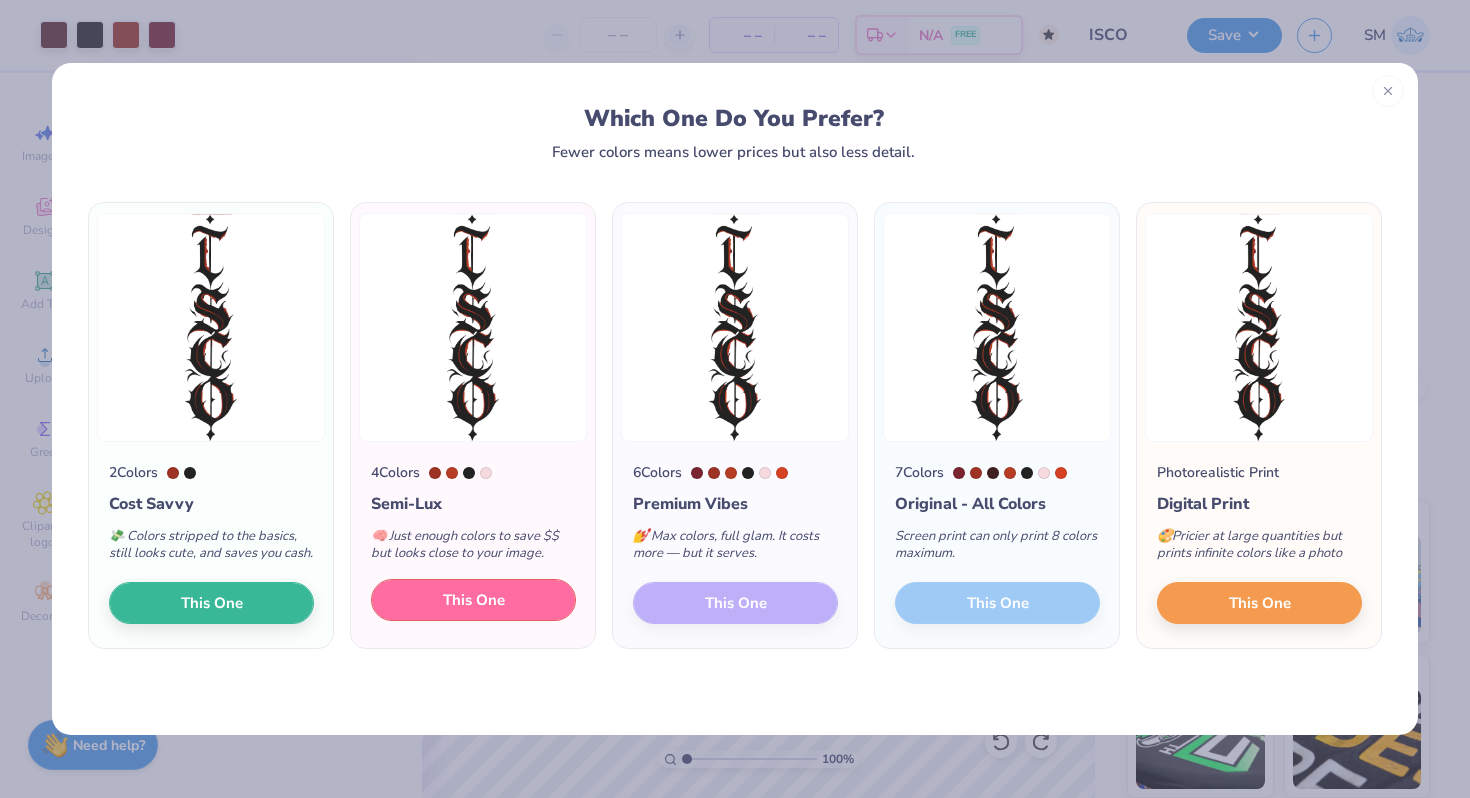 click on "This One" at bounding box center [473, 600] 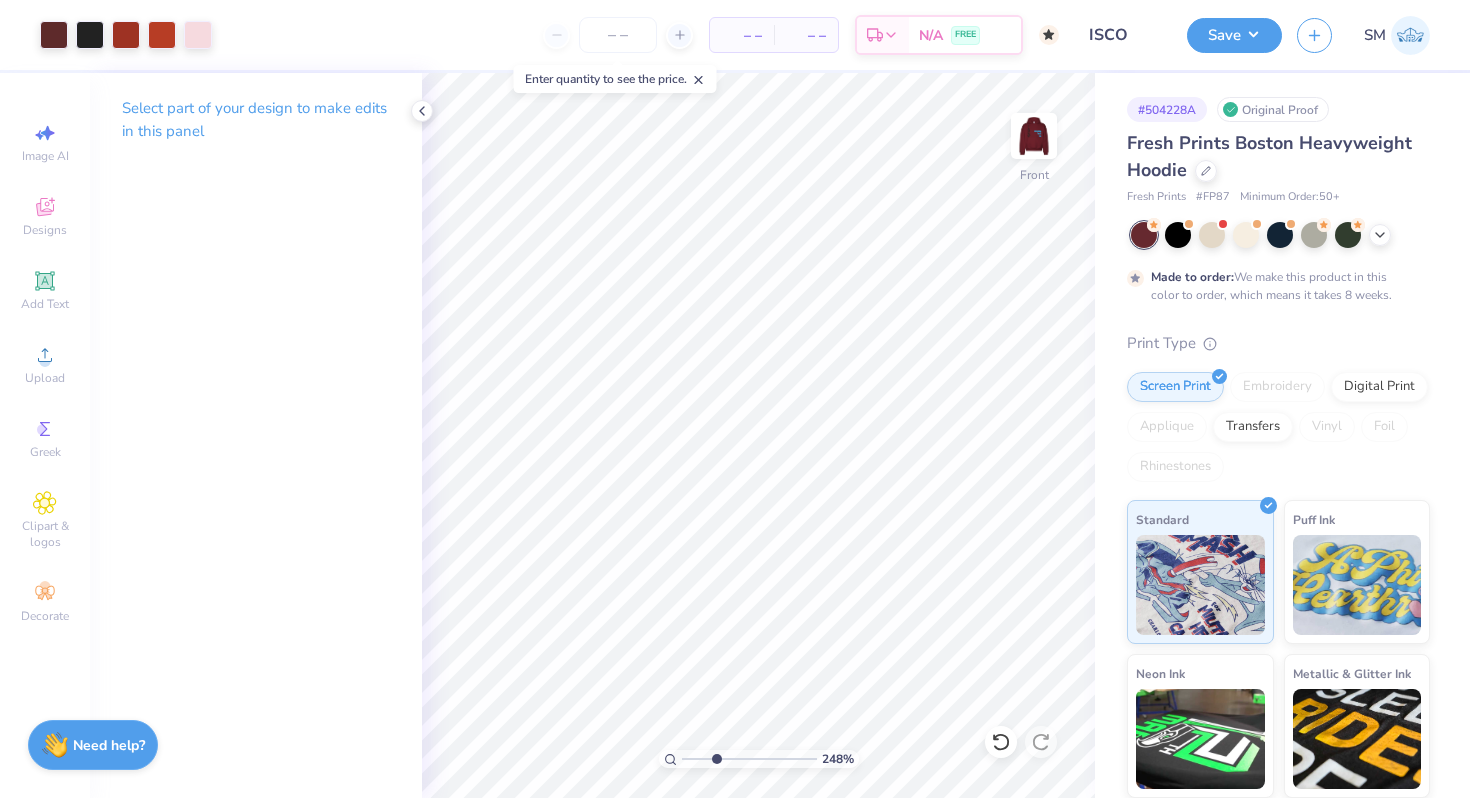 drag, startPoint x: 684, startPoint y: 754, endPoint x: 716, endPoint y: 754, distance: 32 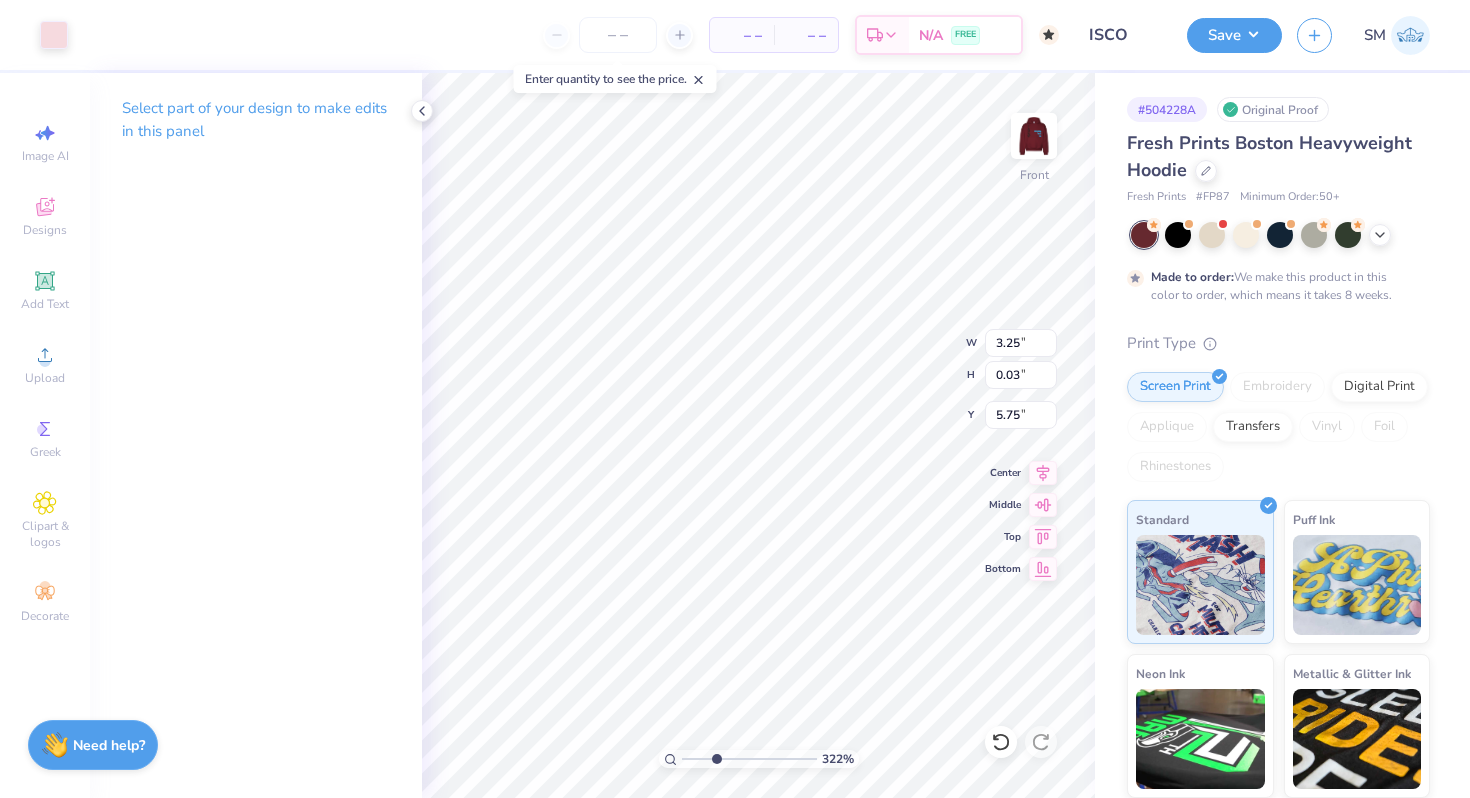 type on "3.25" 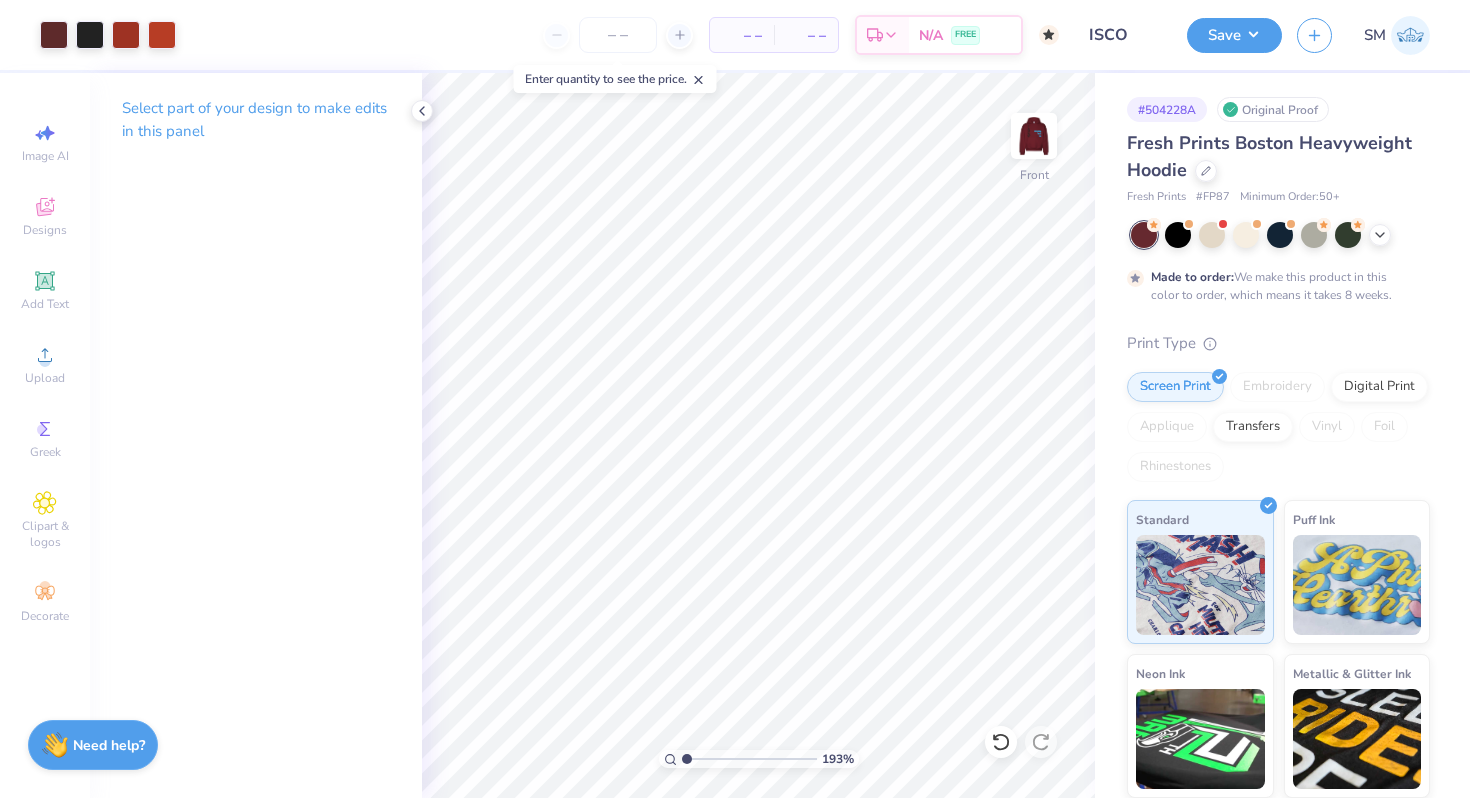 drag, startPoint x: 708, startPoint y: 758, endPoint x: 669, endPoint y: 758, distance: 39 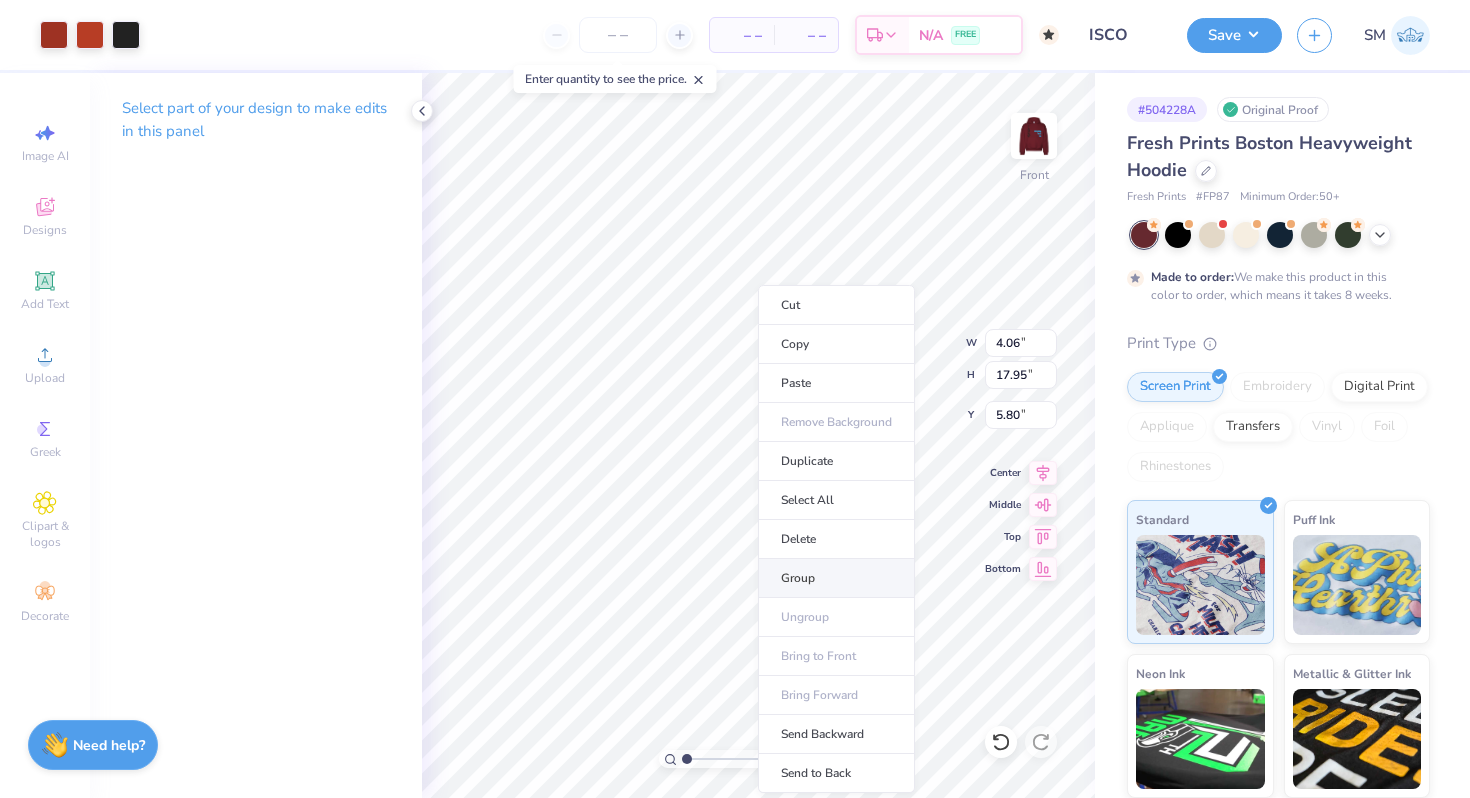 click on "Group" at bounding box center (836, 578) 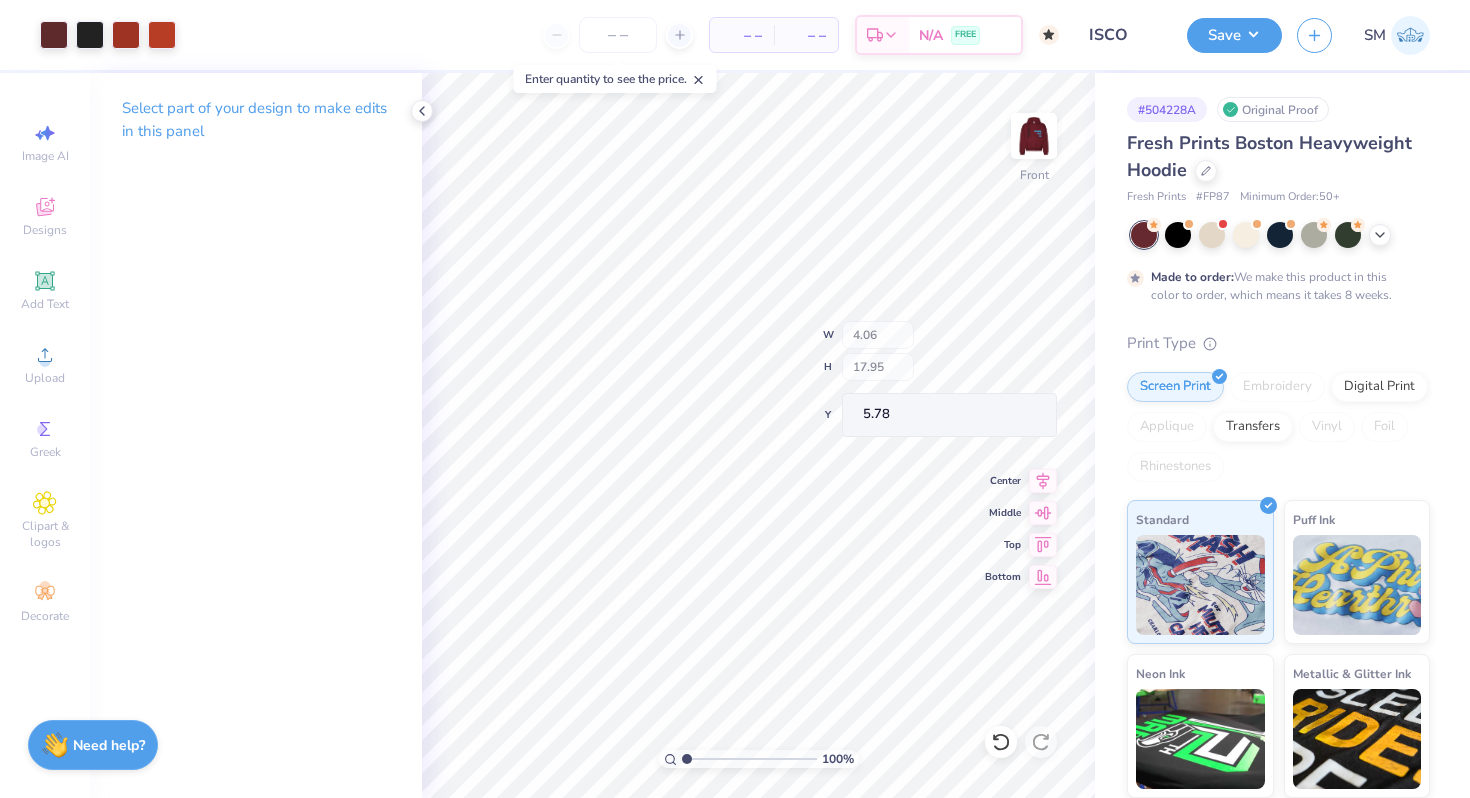 type on "5.78" 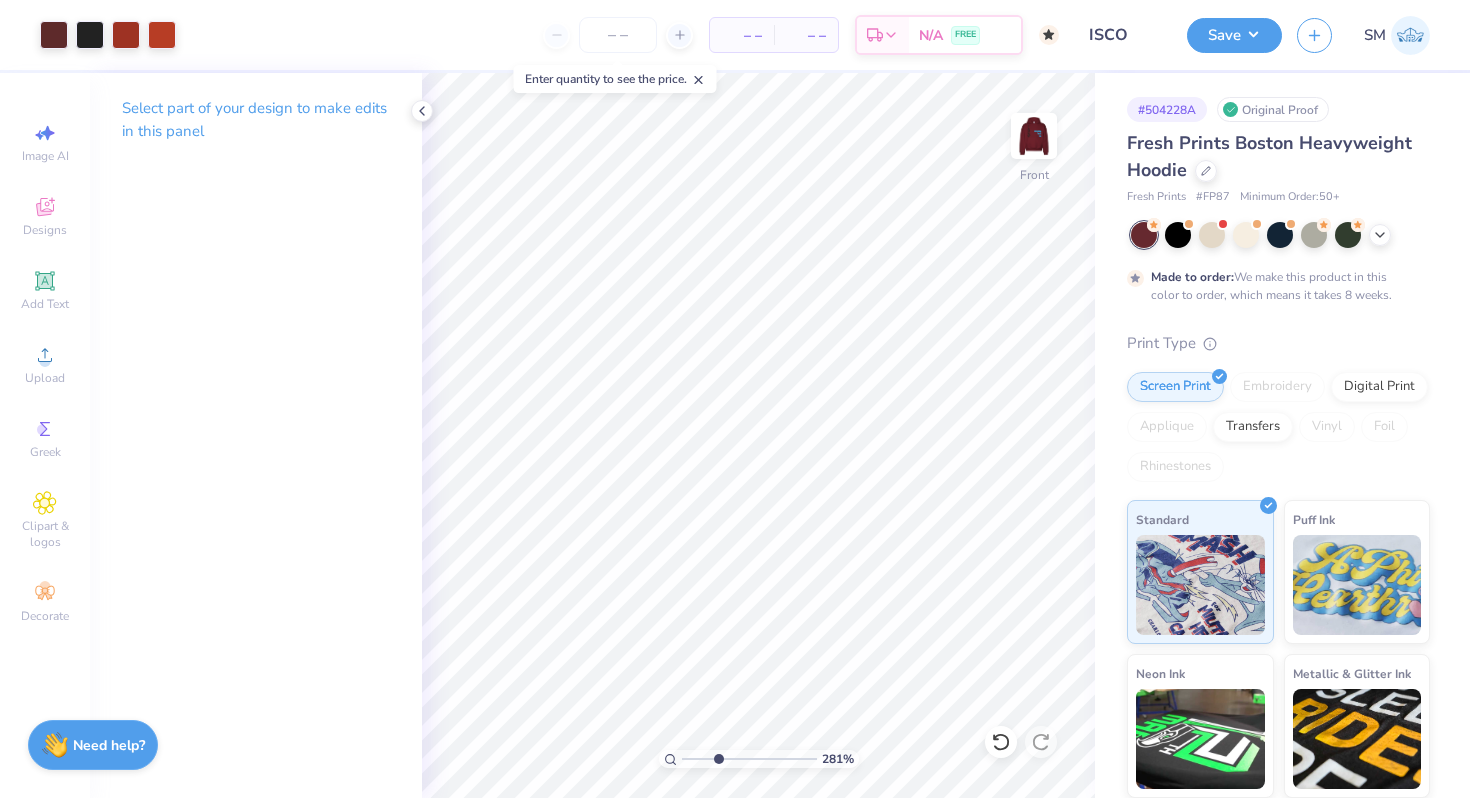 drag, startPoint x: 685, startPoint y: 758, endPoint x: 718, endPoint y: 756, distance: 33.06055 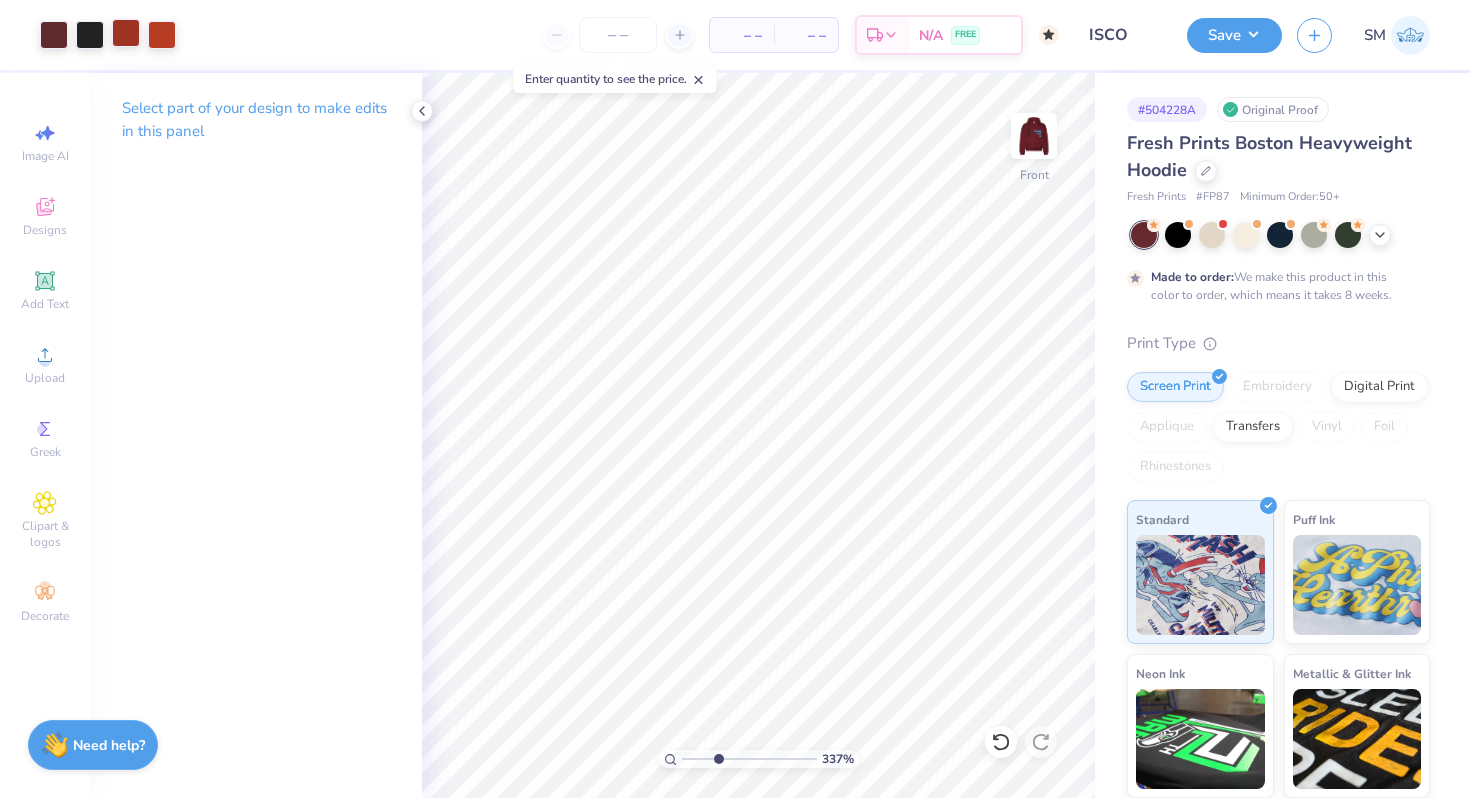 click at bounding box center (126, 33) 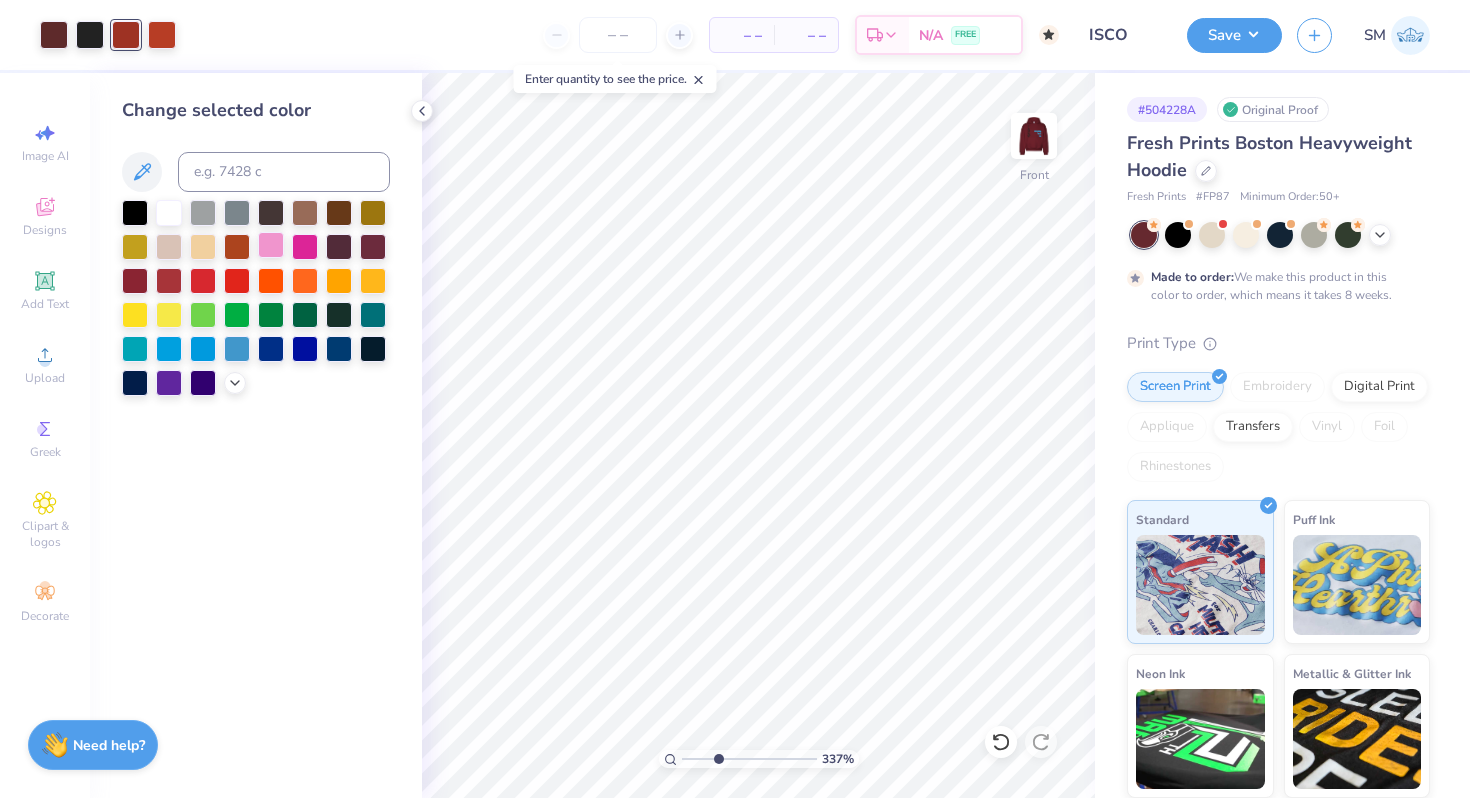 click at bounding box center [271, 245] 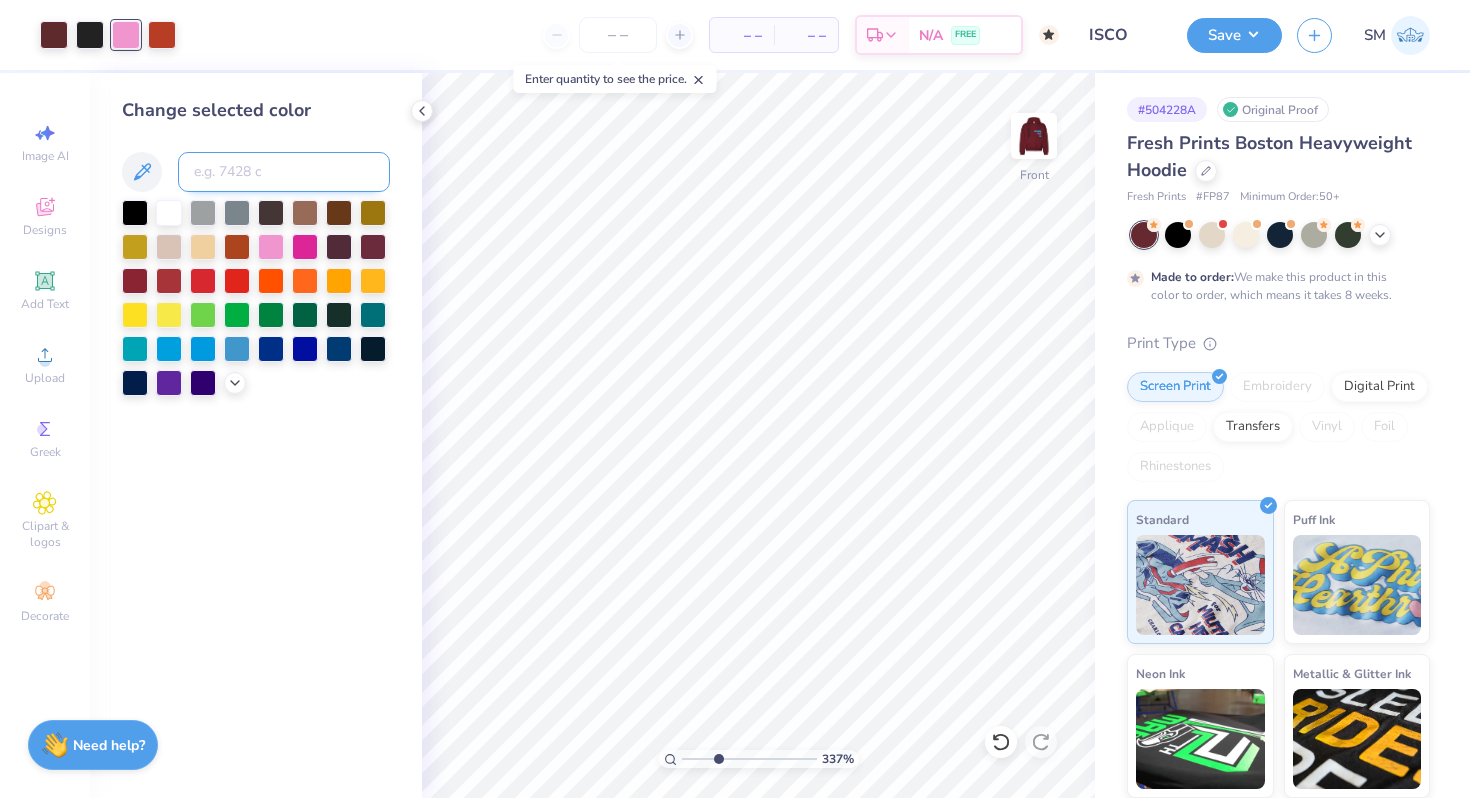 click at bounding box center (284, 172) 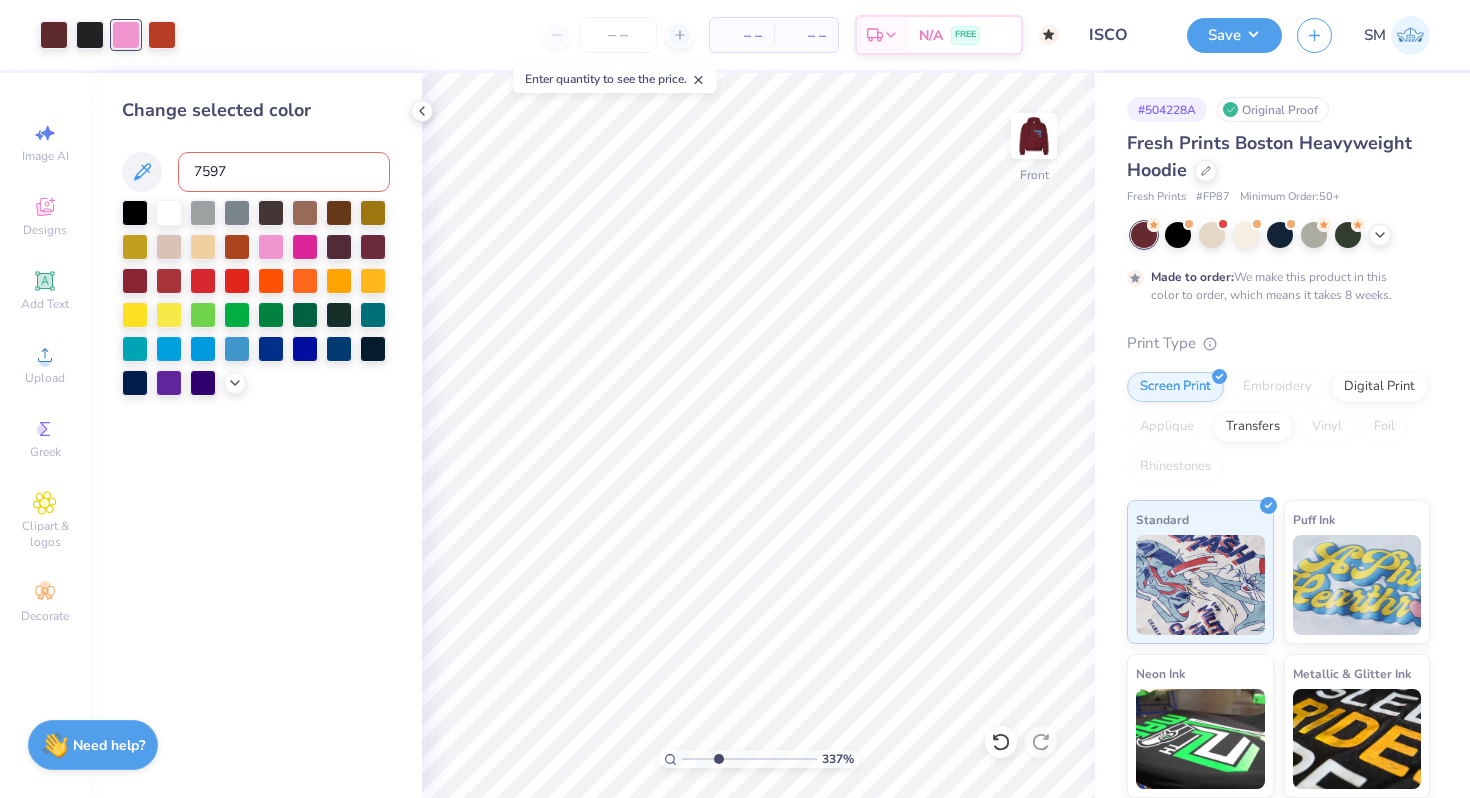 type on "7597" 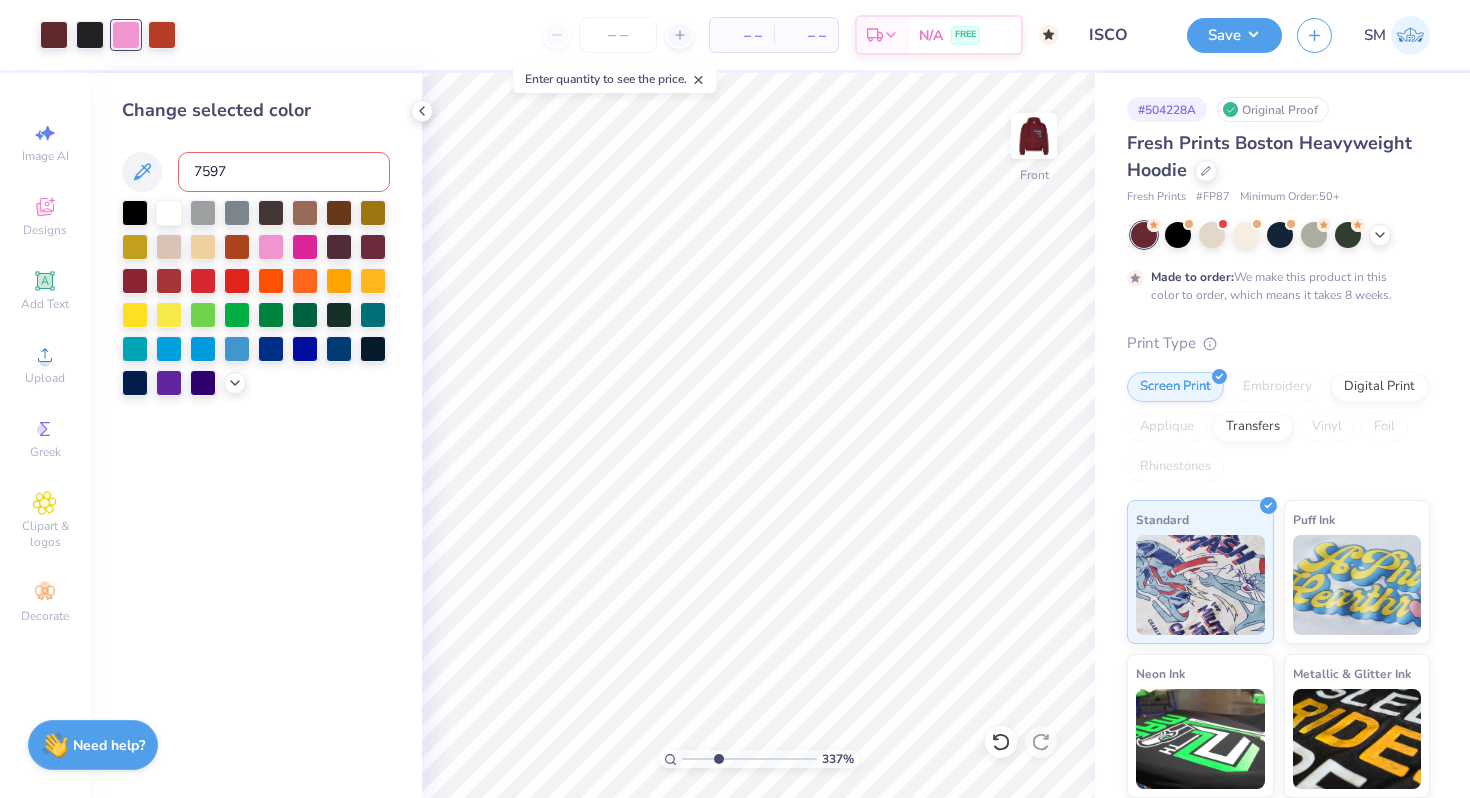 type 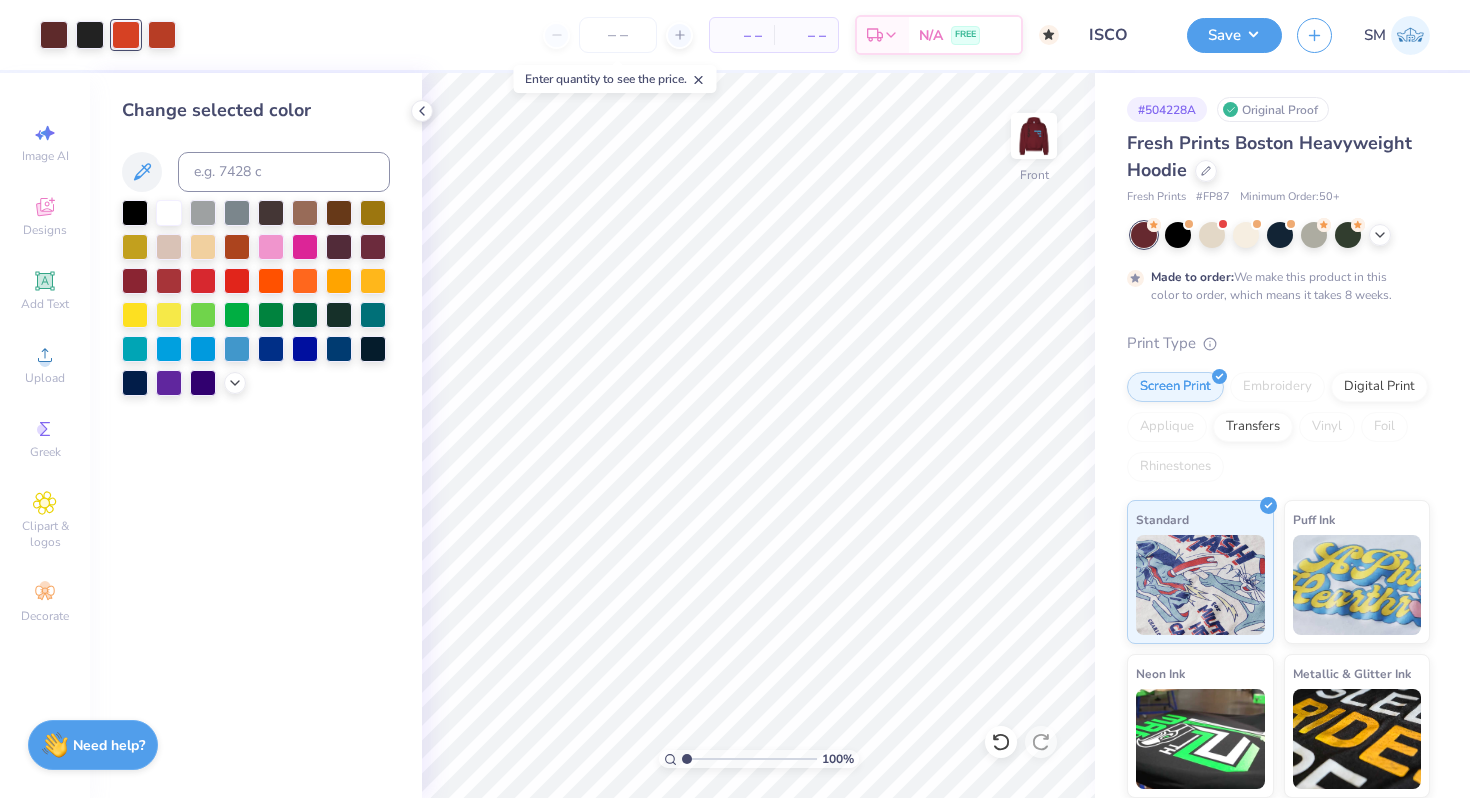 drag, startPoint x: 720, startPoint y: 757, endPoint x: 676, endPoint y: 757, distance: 44 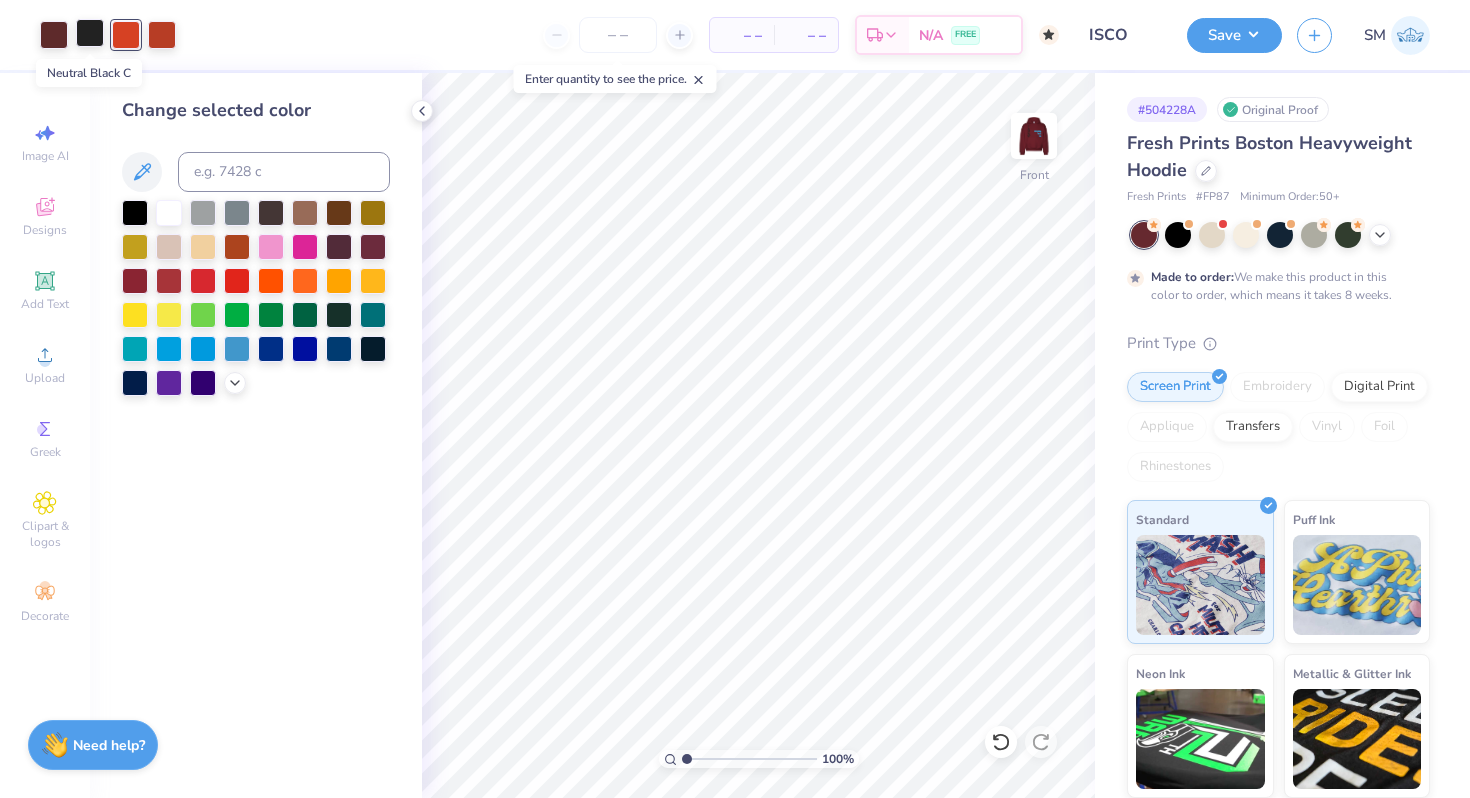 click at bounding box center (90, 33) 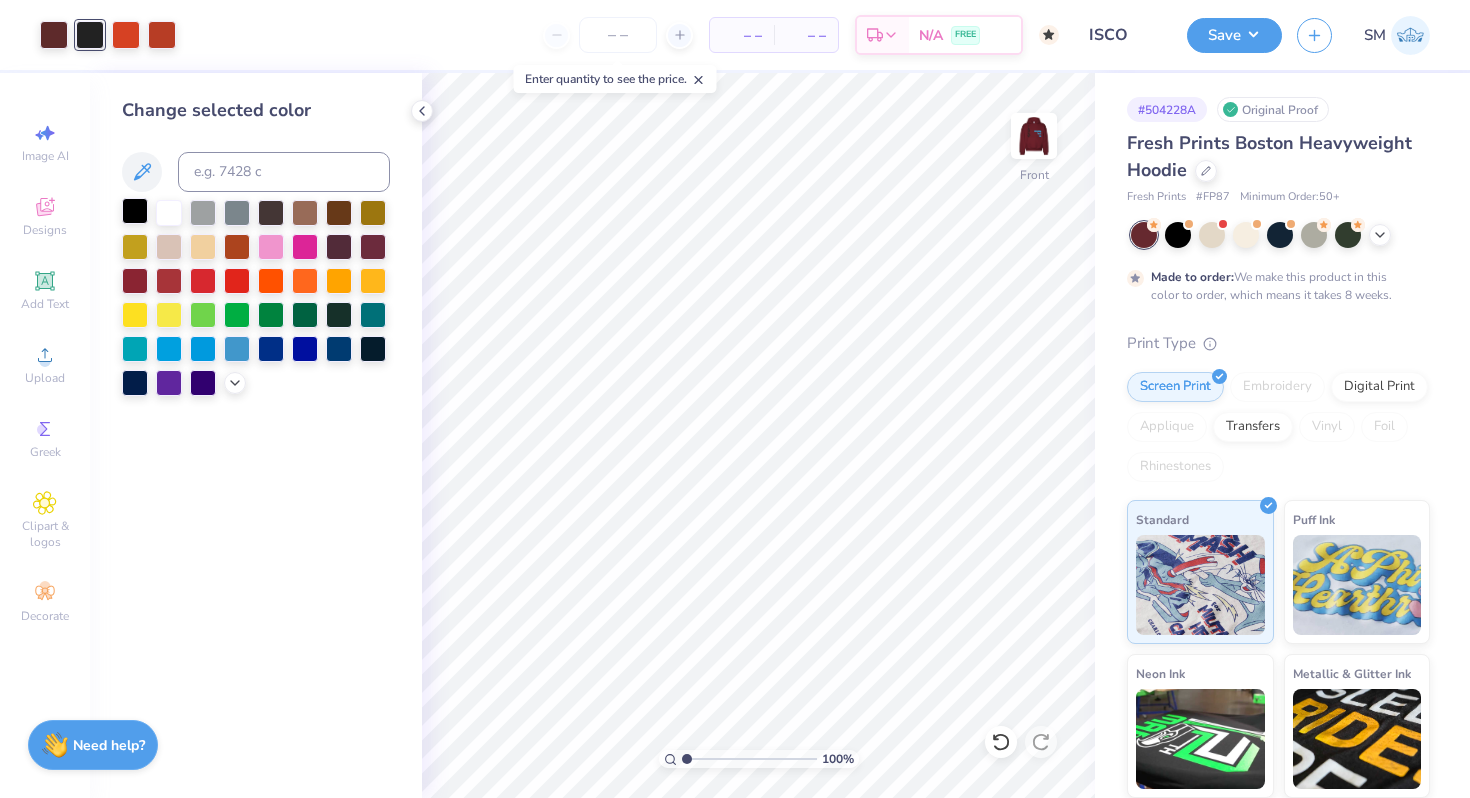 click at bounding box center (135, 211) 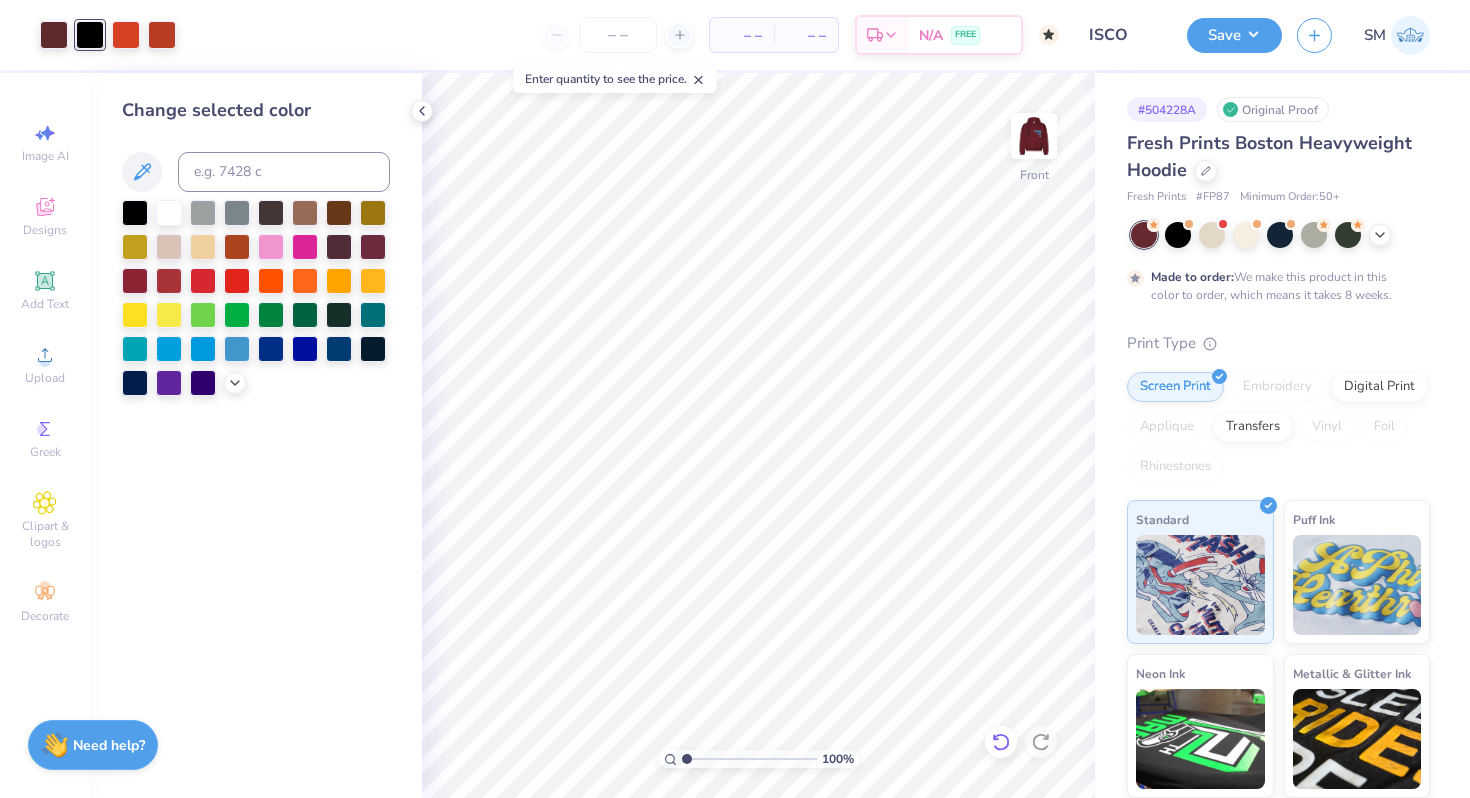 click 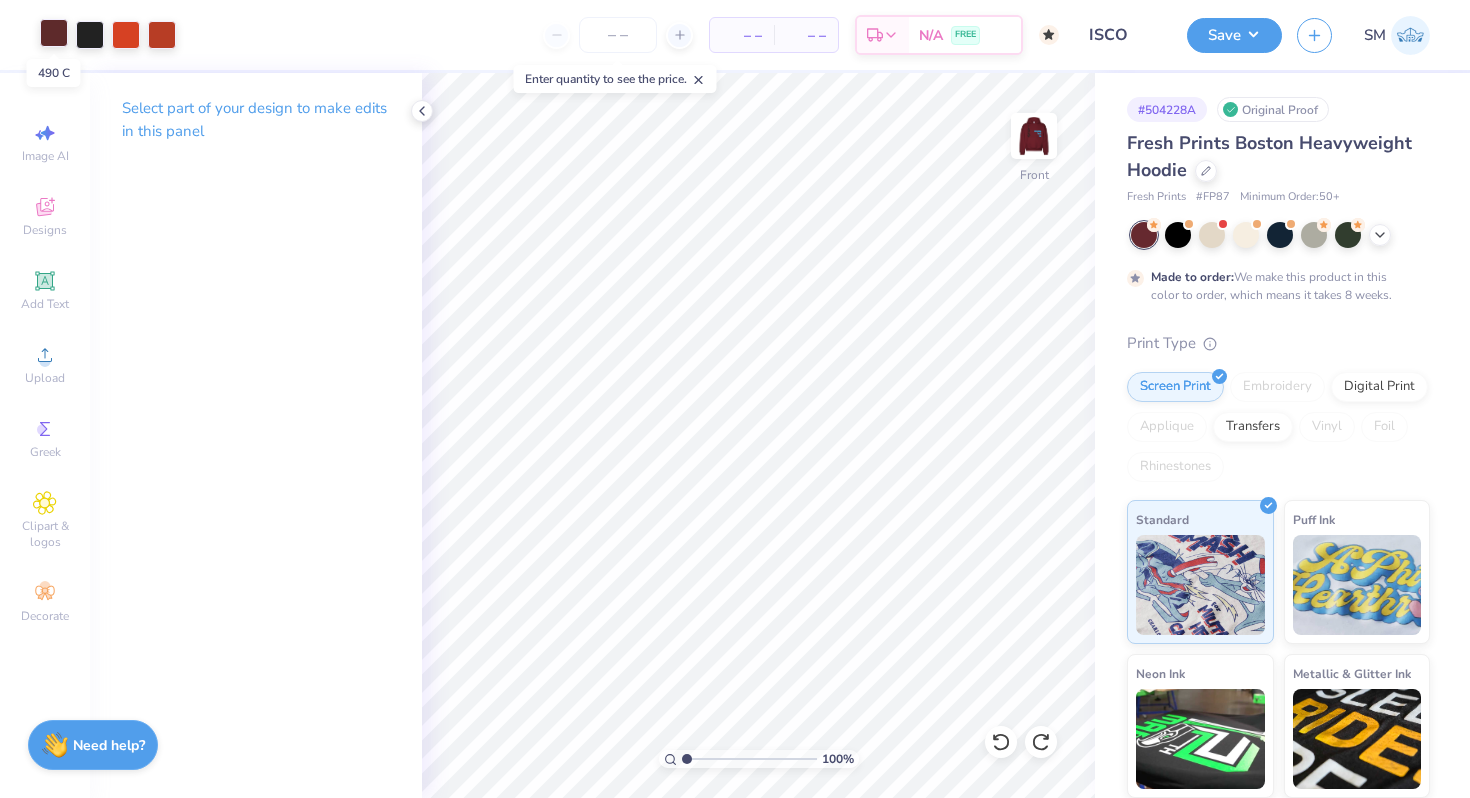 click at bounding box center (54, 33) 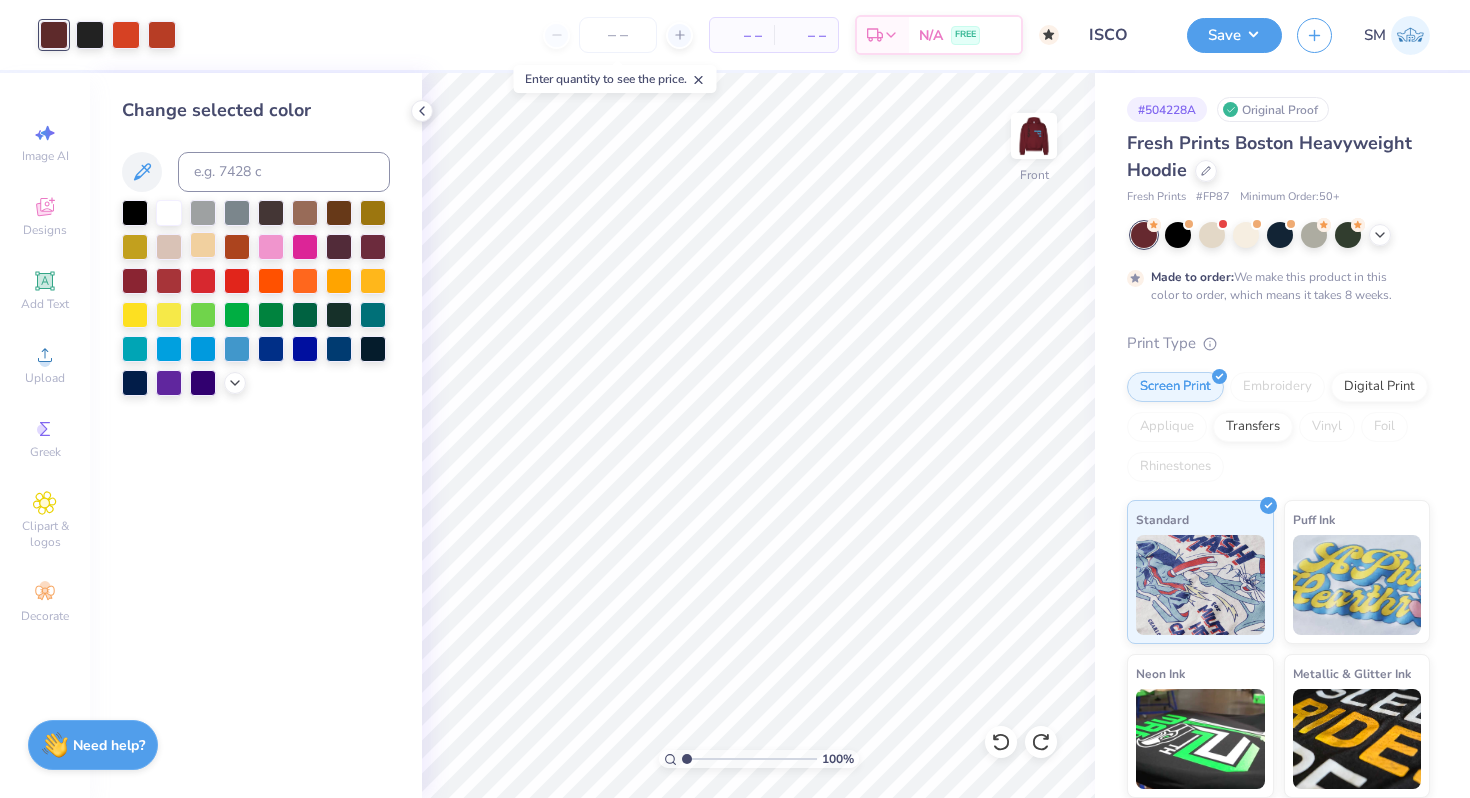 click at bounding box center (203, 245) 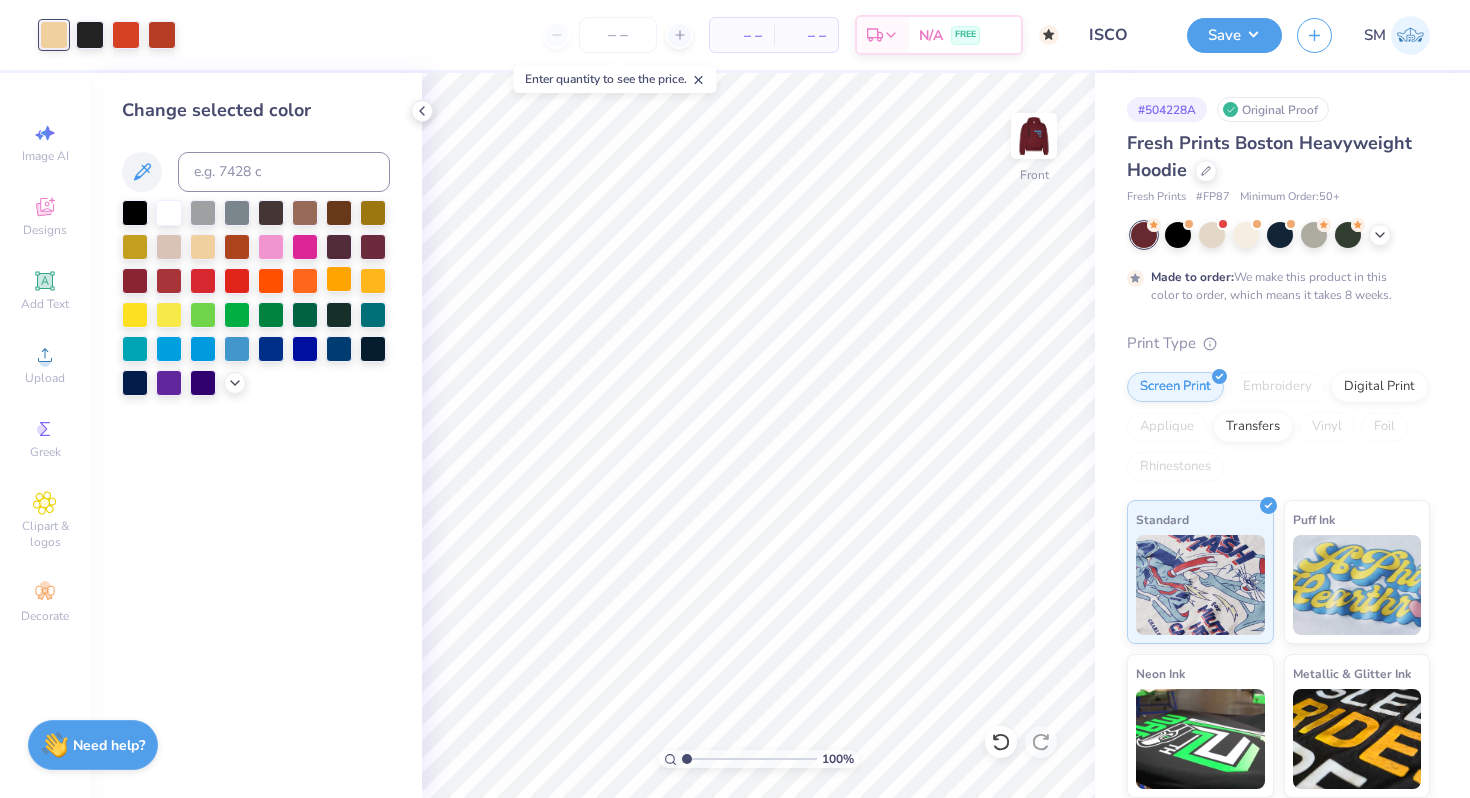 click at bounding box center (339, 279) 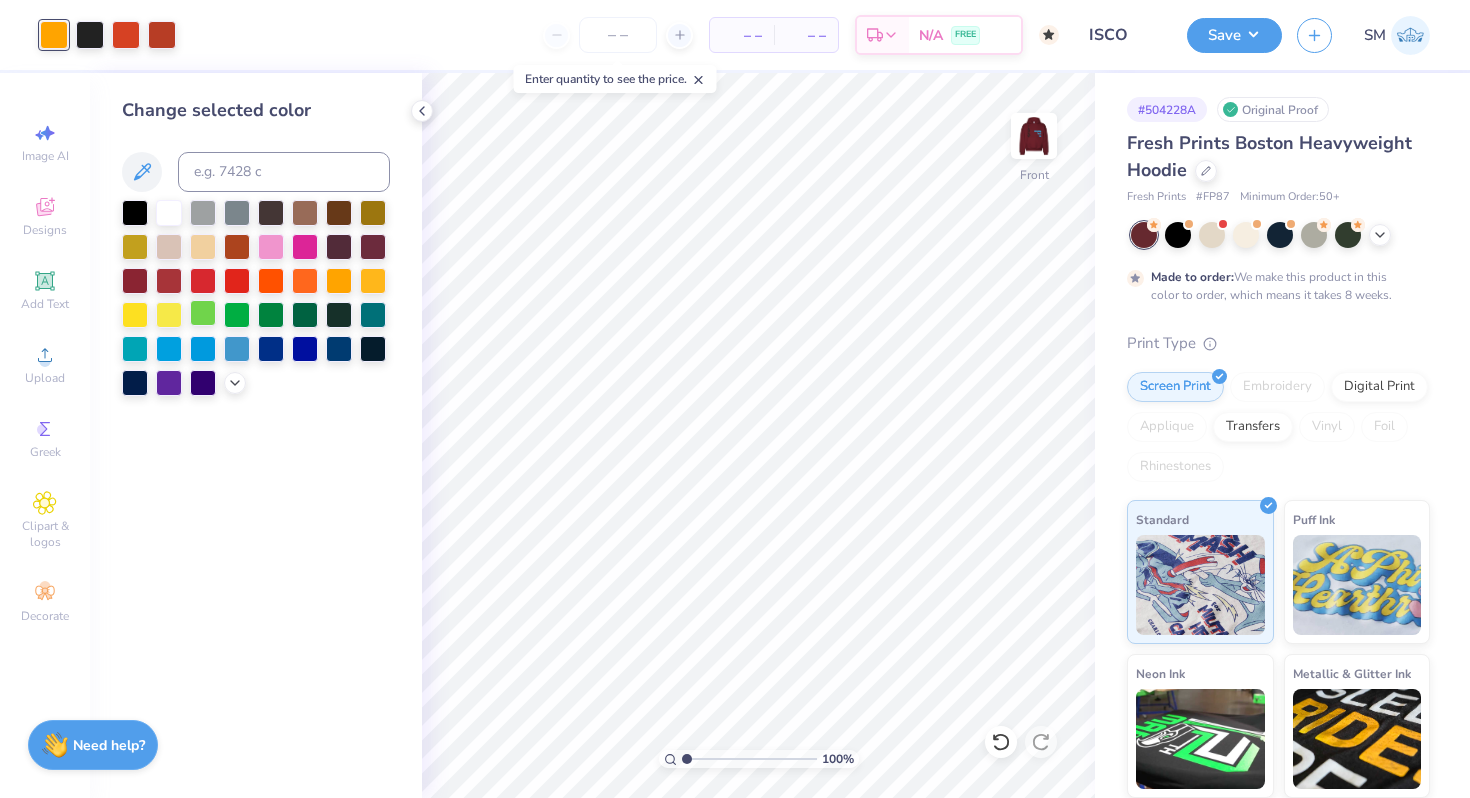 click at bounding box center [203, 313] 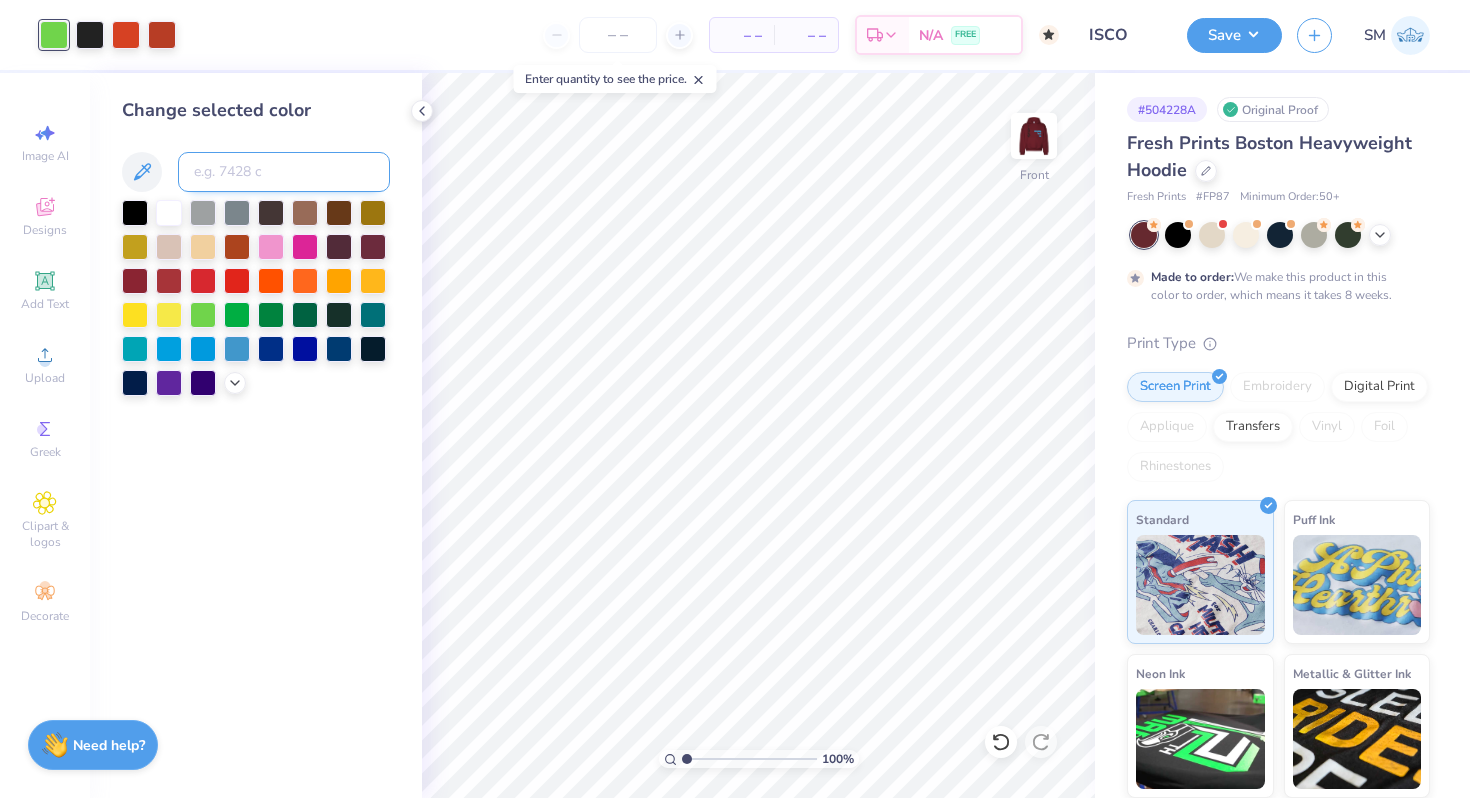 click at bounding box center (284, 172) 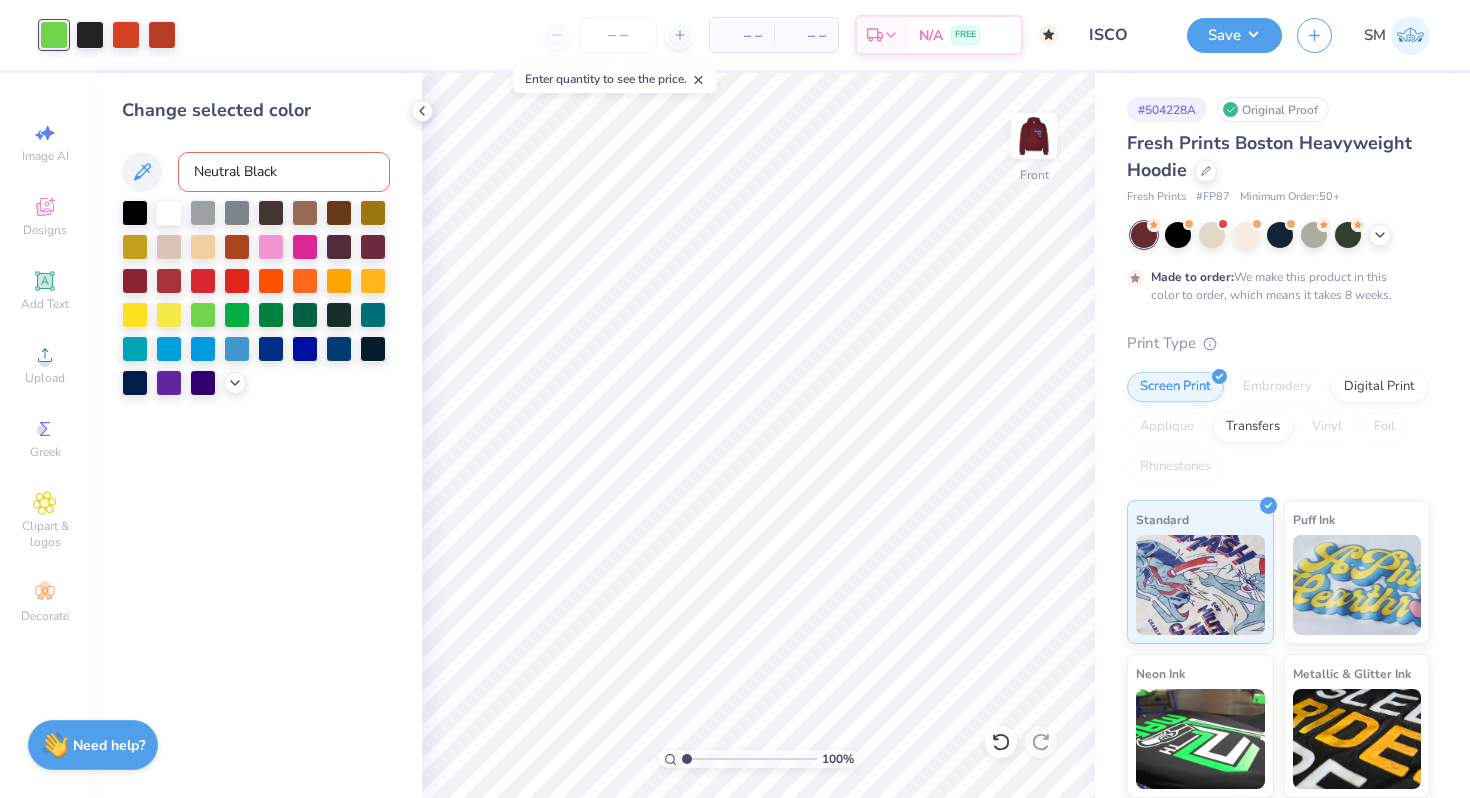 type on "Neutral Black" 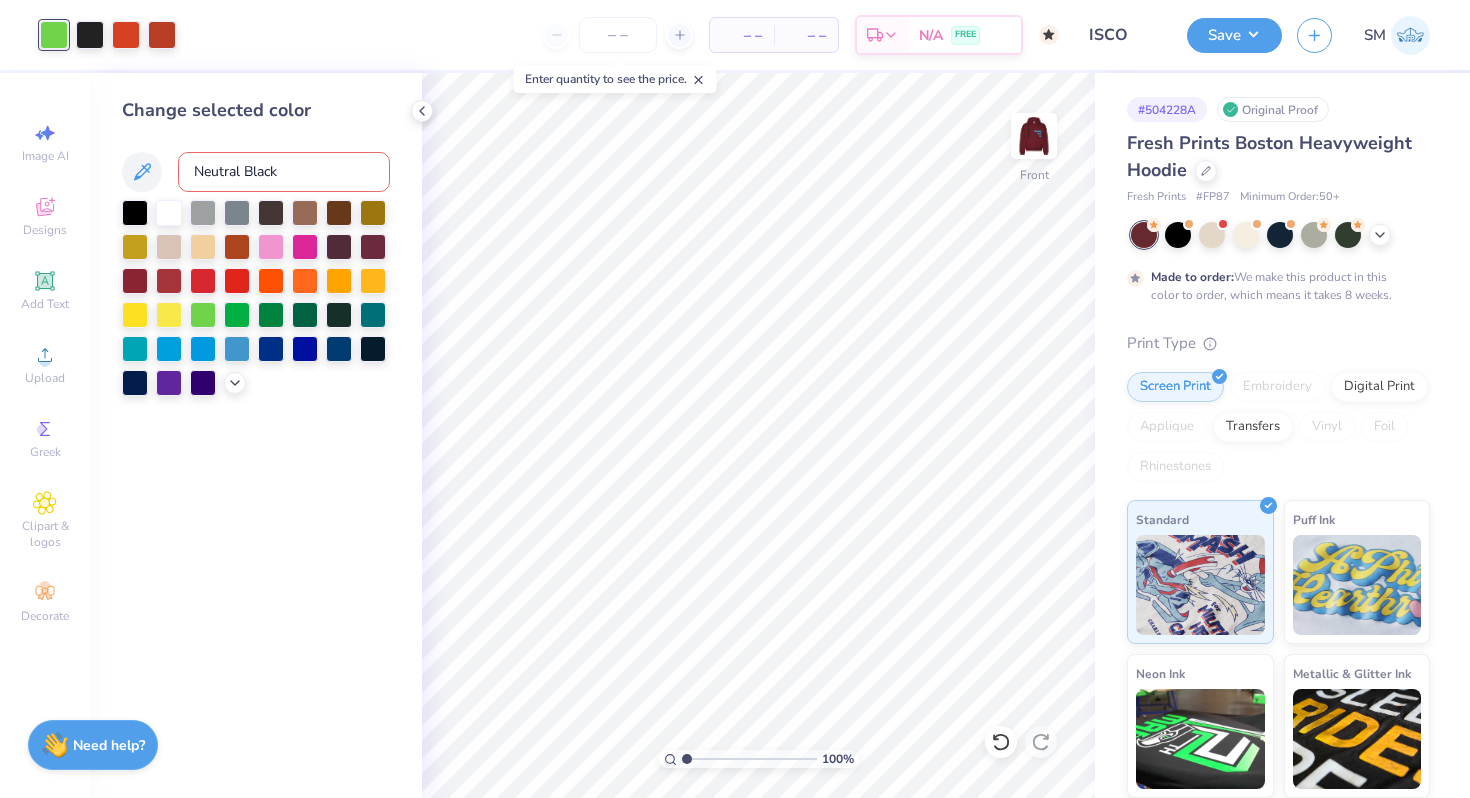 type 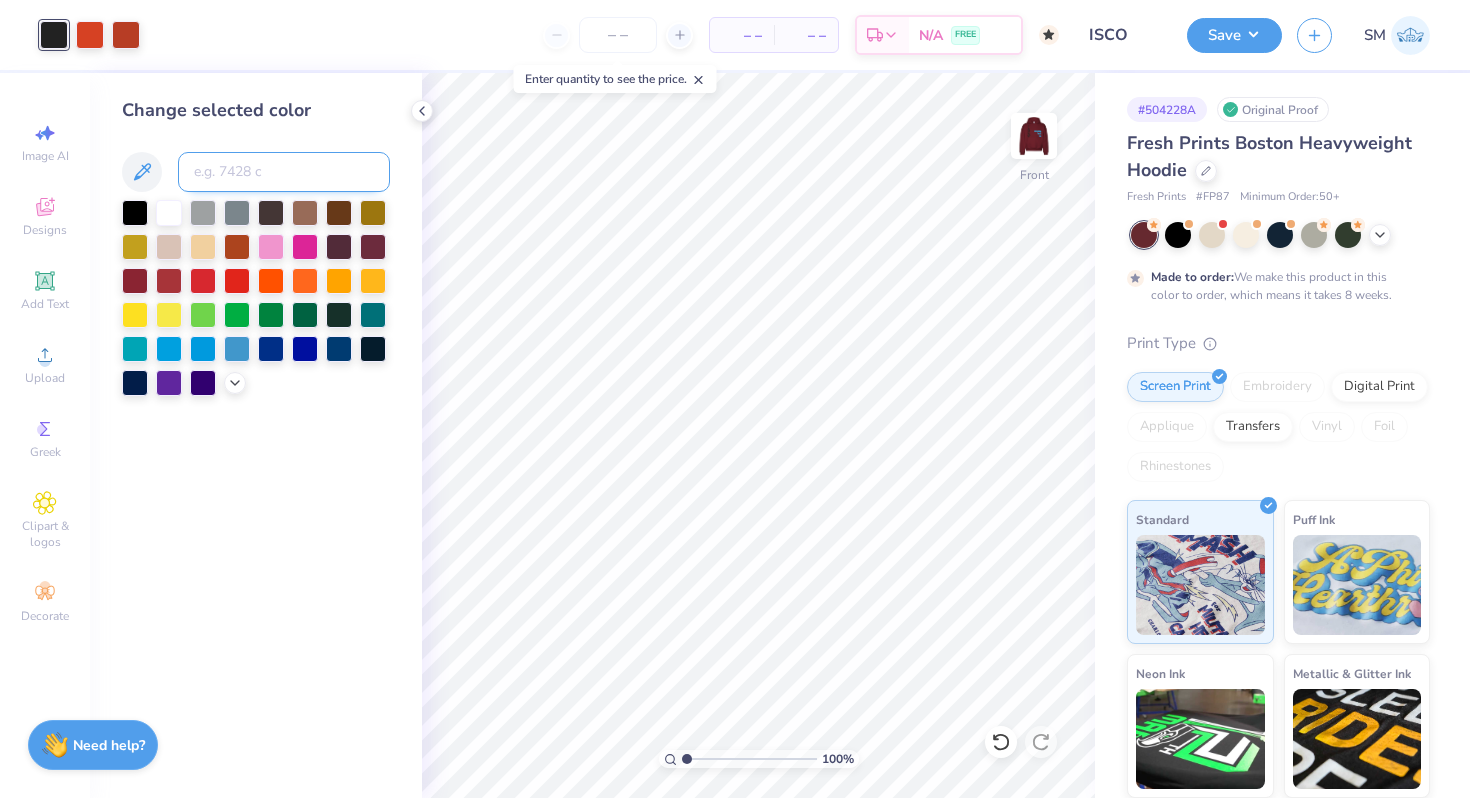 click at bounding box center (284, 172) 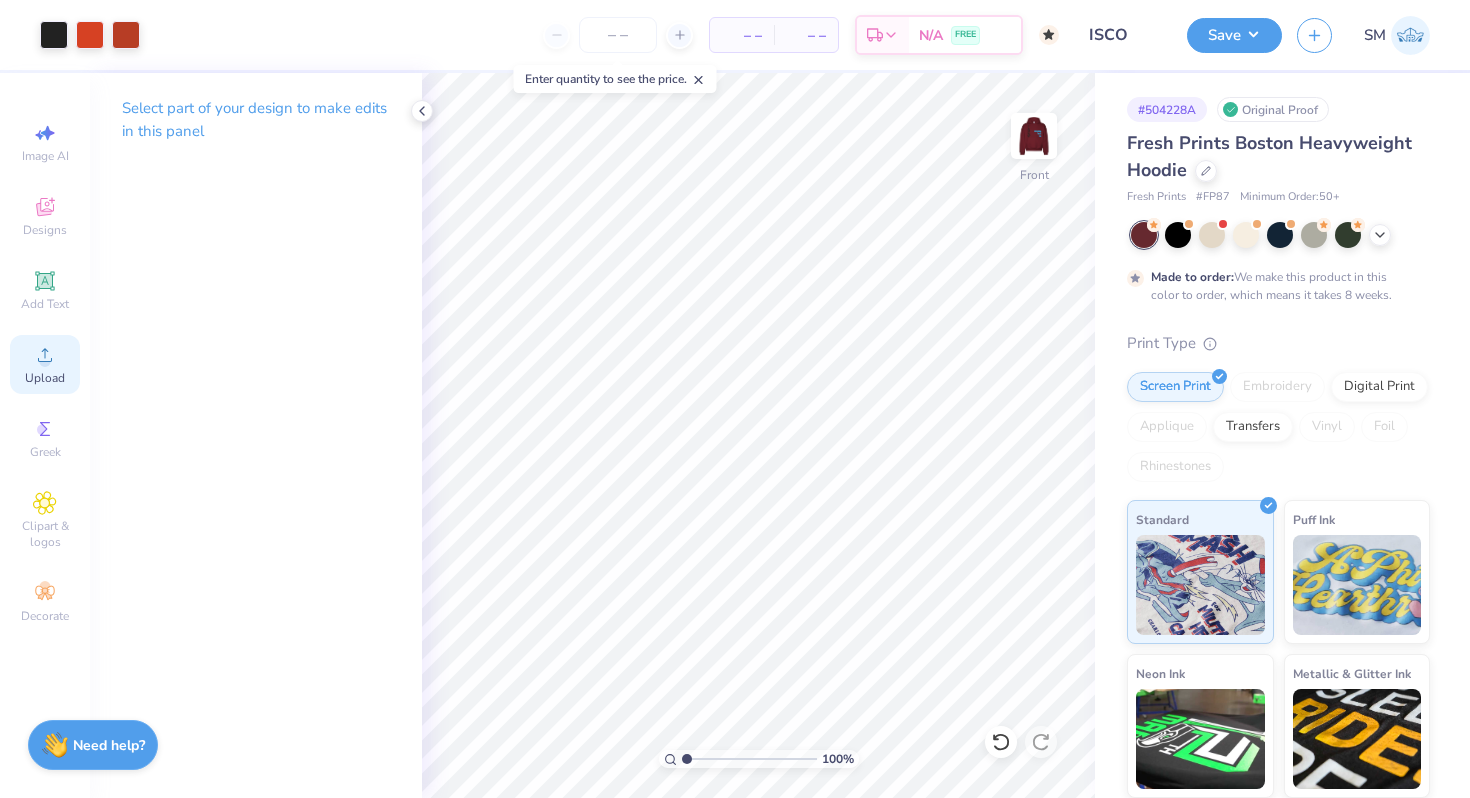 click on "Upload" at bounding box center [45, 378] 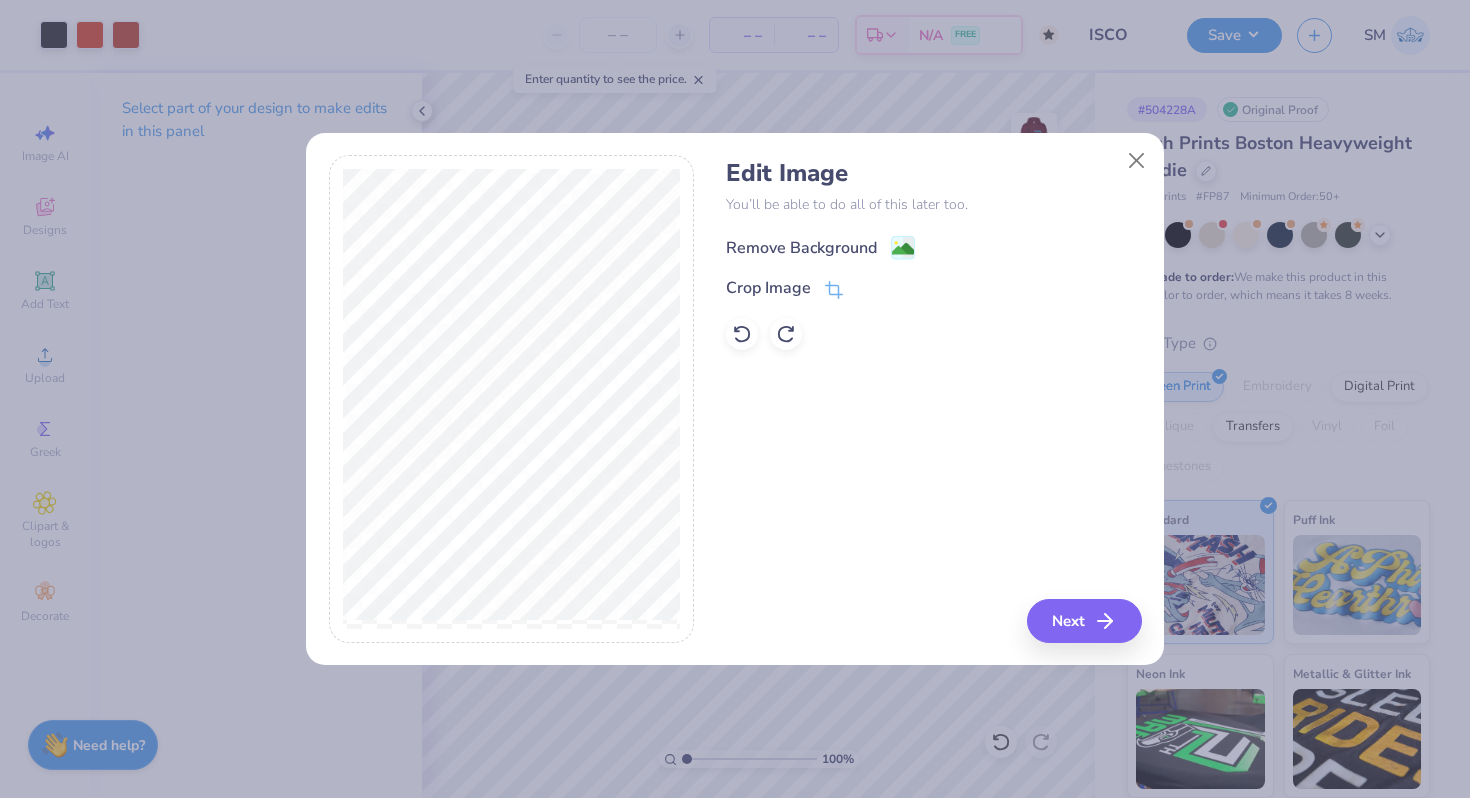 click 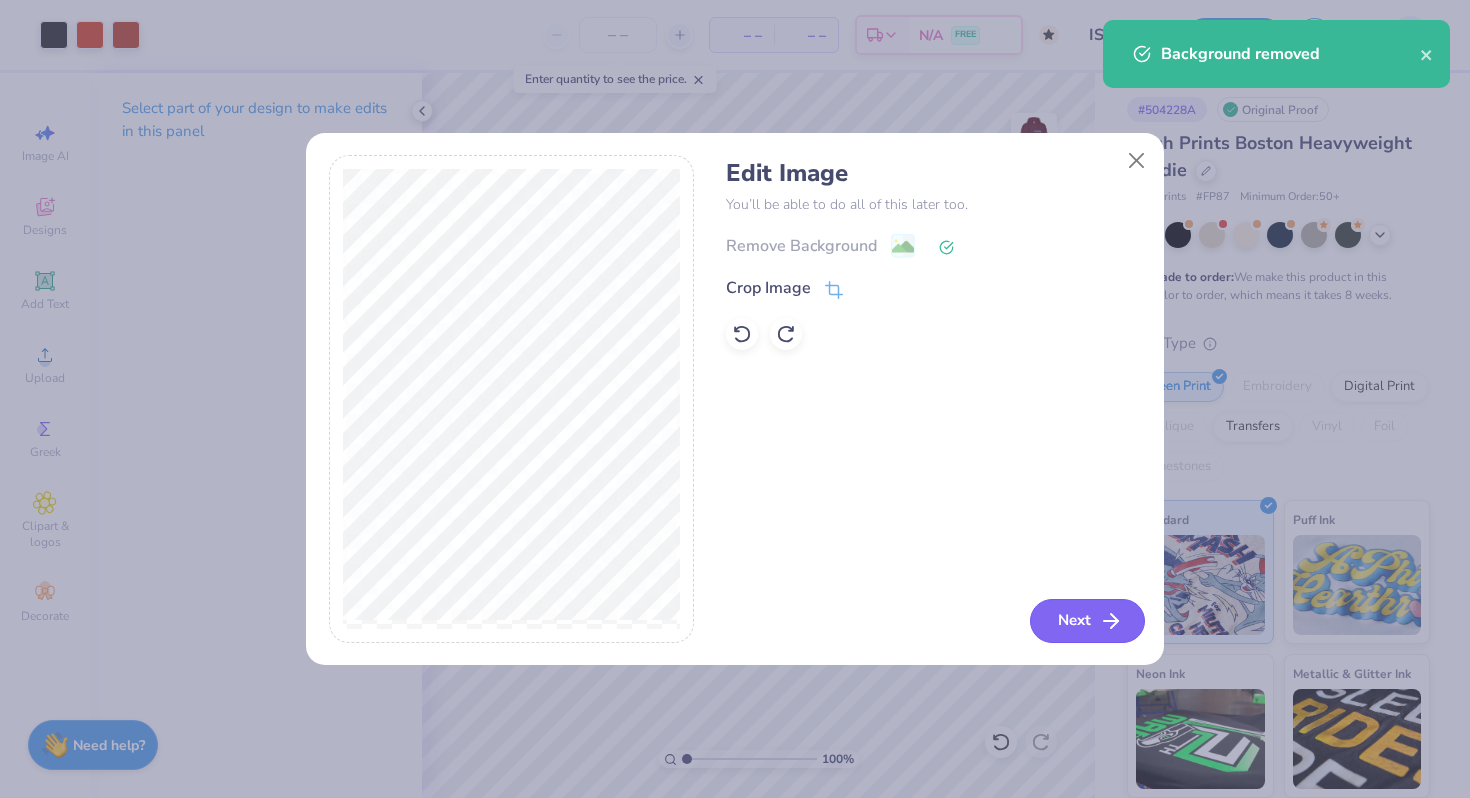 click on "Next" at bounding box center [1087, 621] 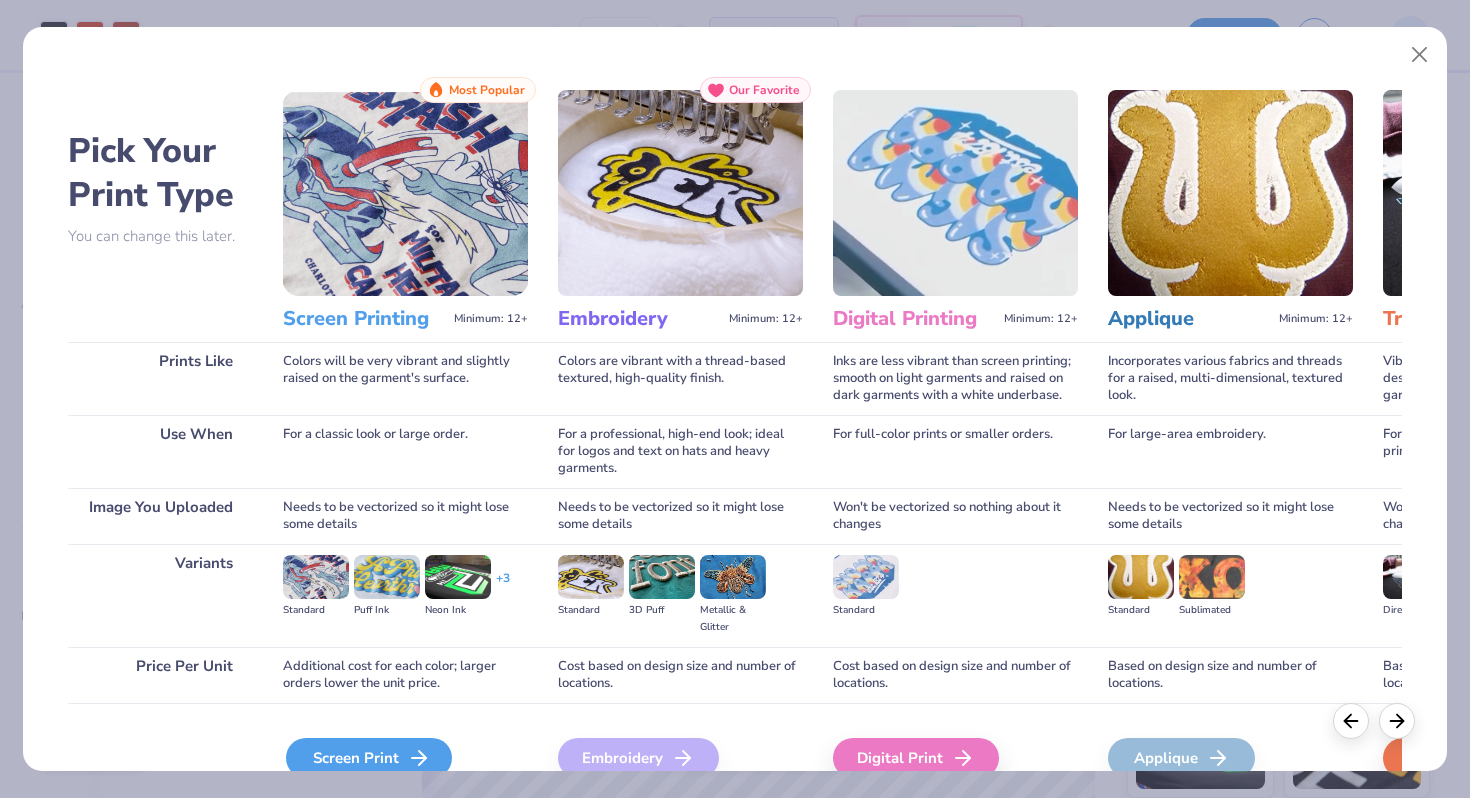 click on "Screen Print" at bounding box center [369, 758] 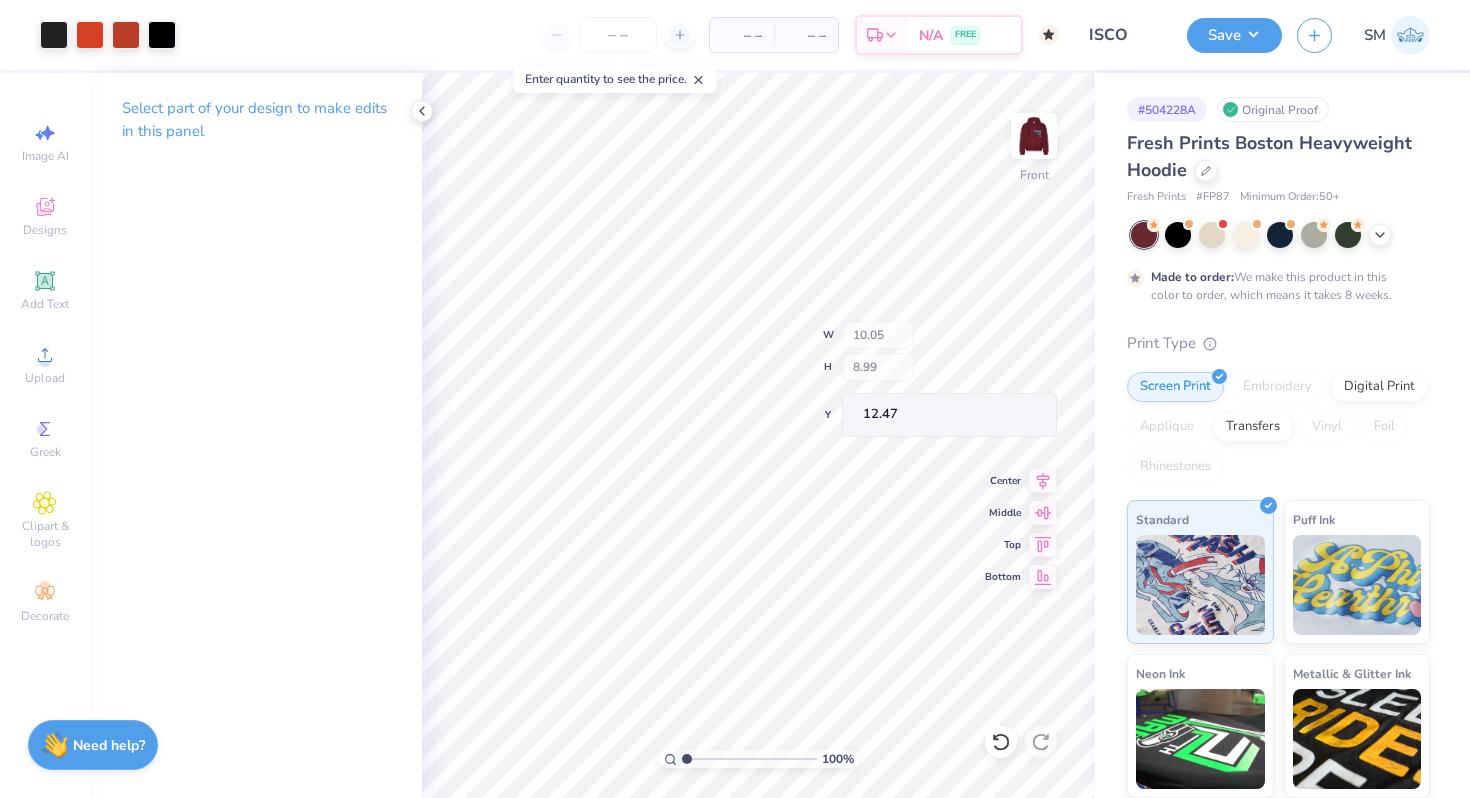 type on "10.05" 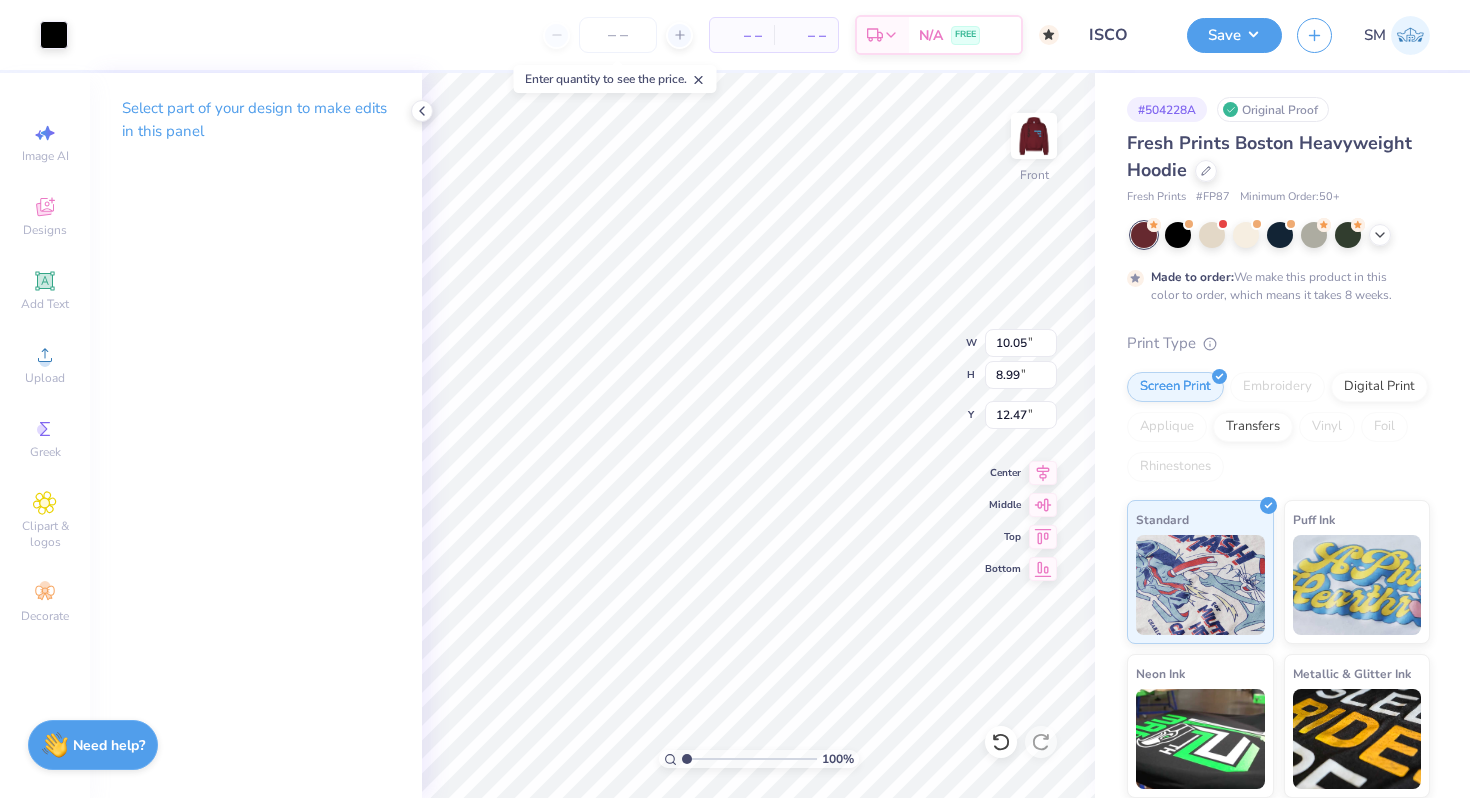 type on "9.11" 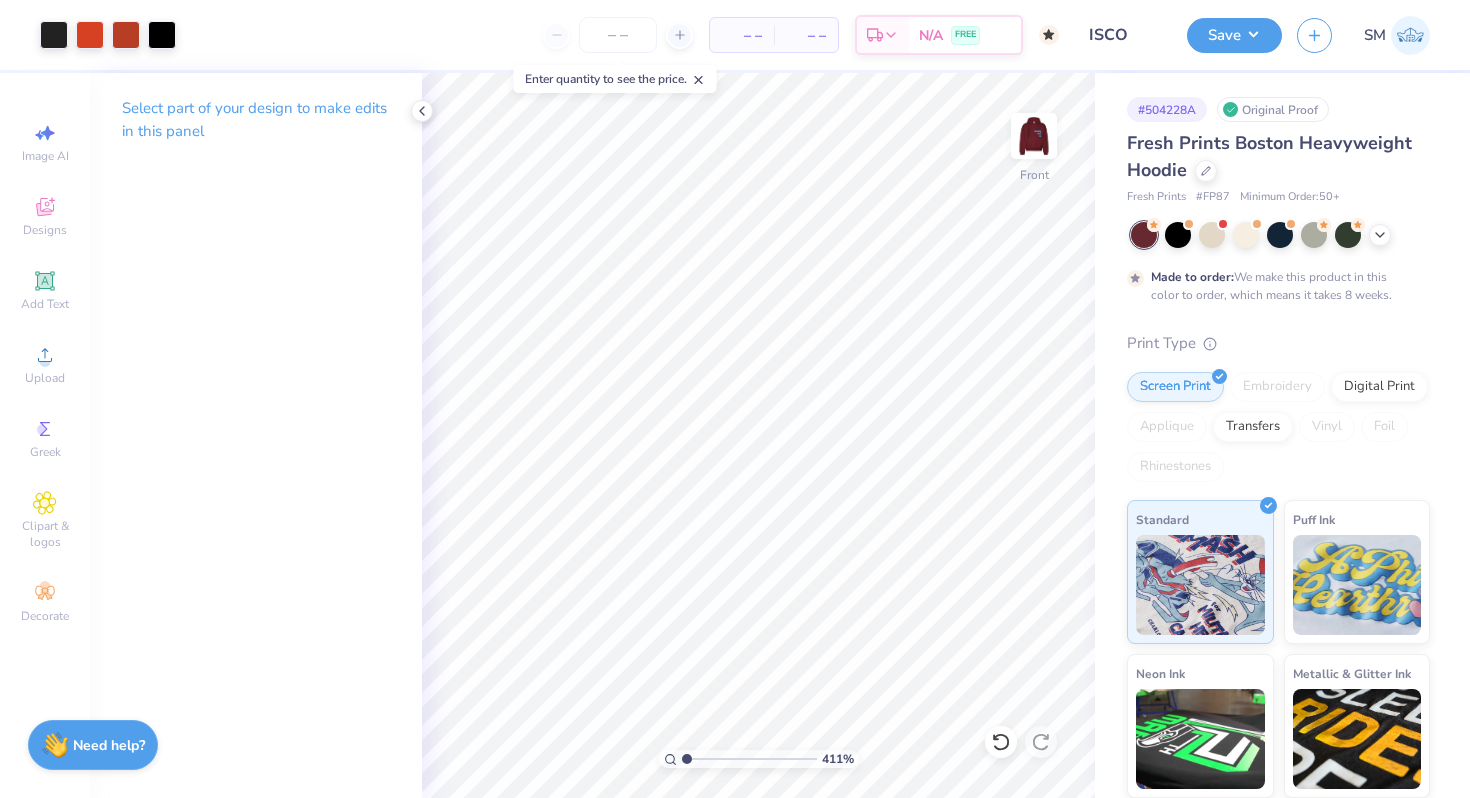 type on "1" 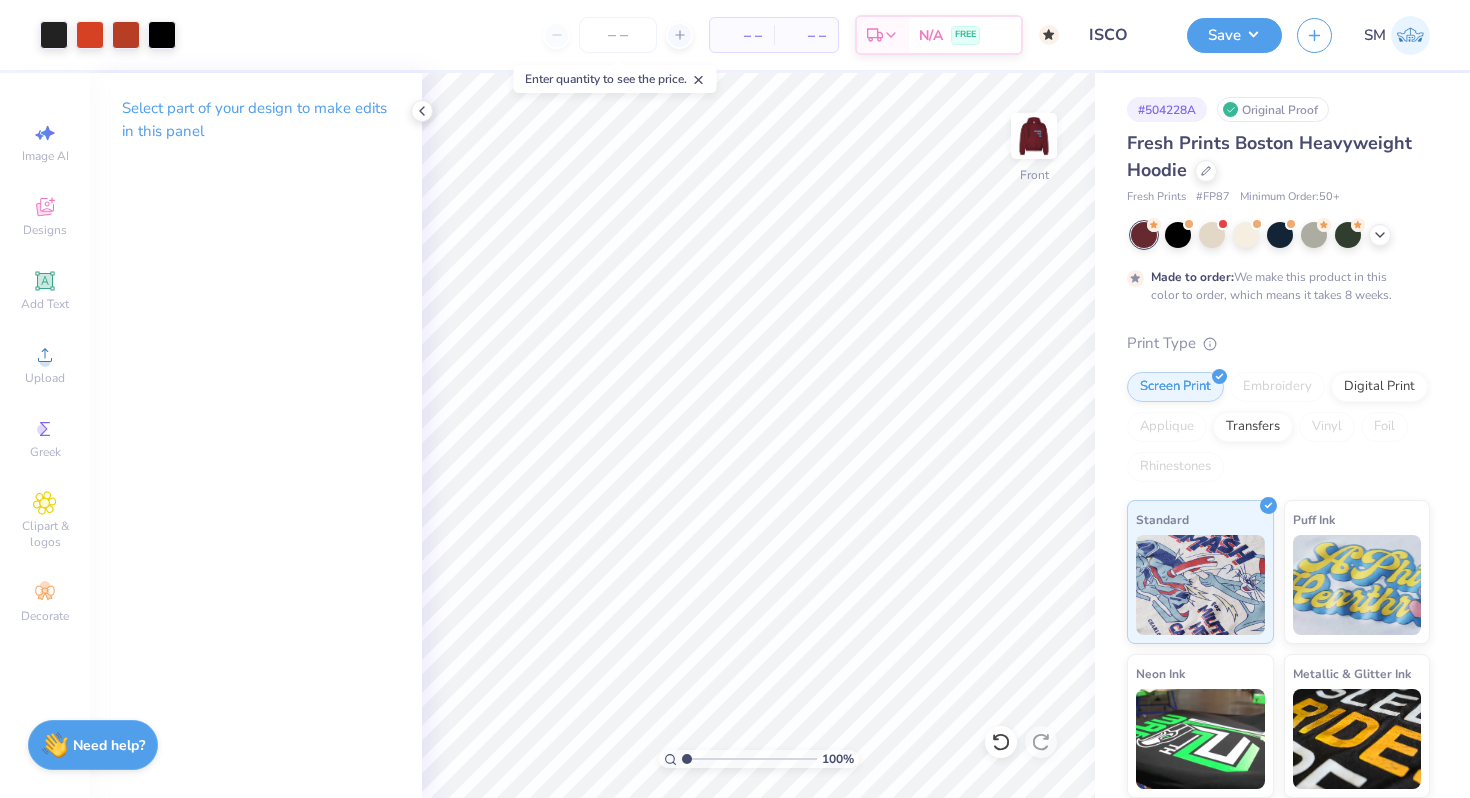 click at bounding box center (749, 759) 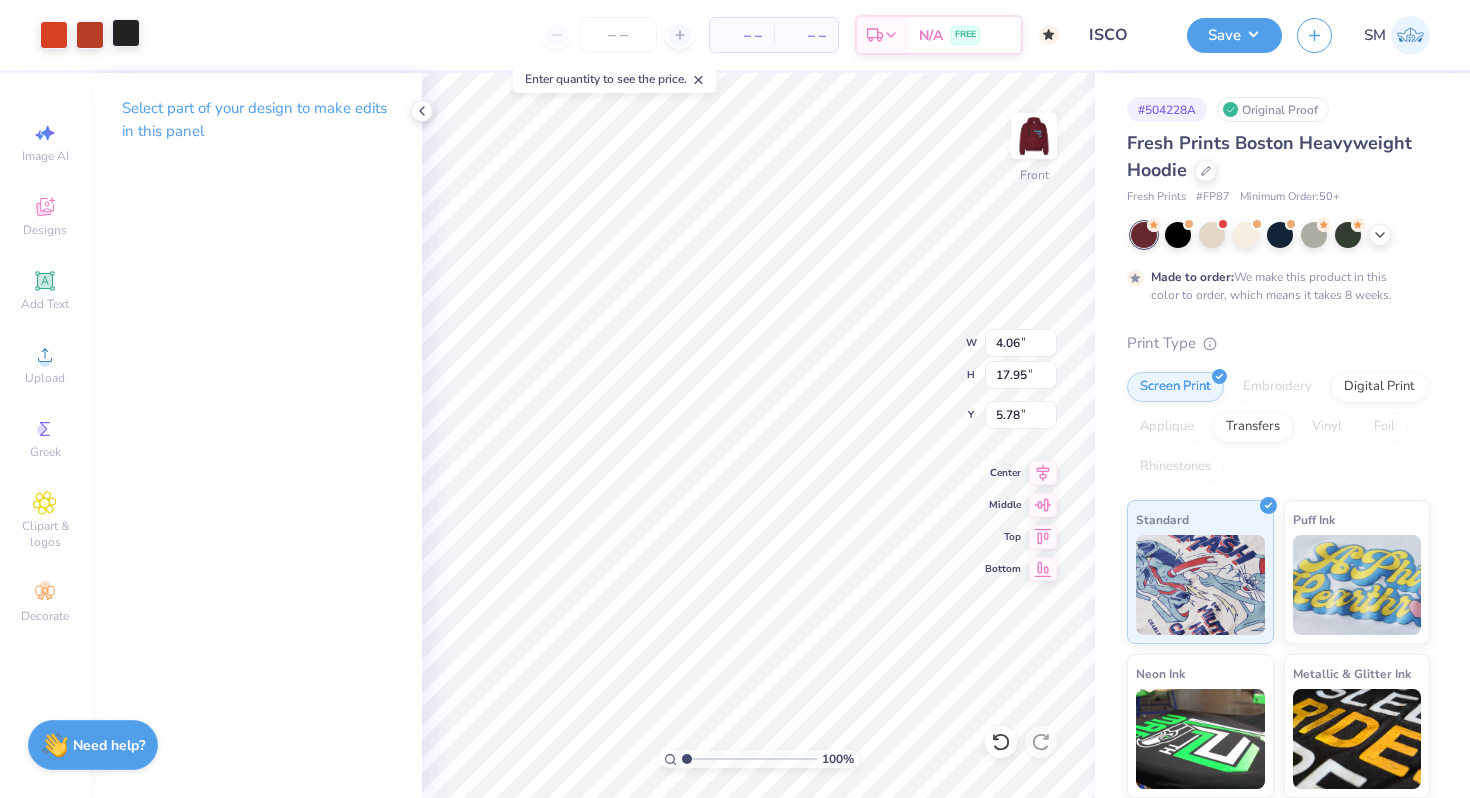 click at bounding box center [126, 33] 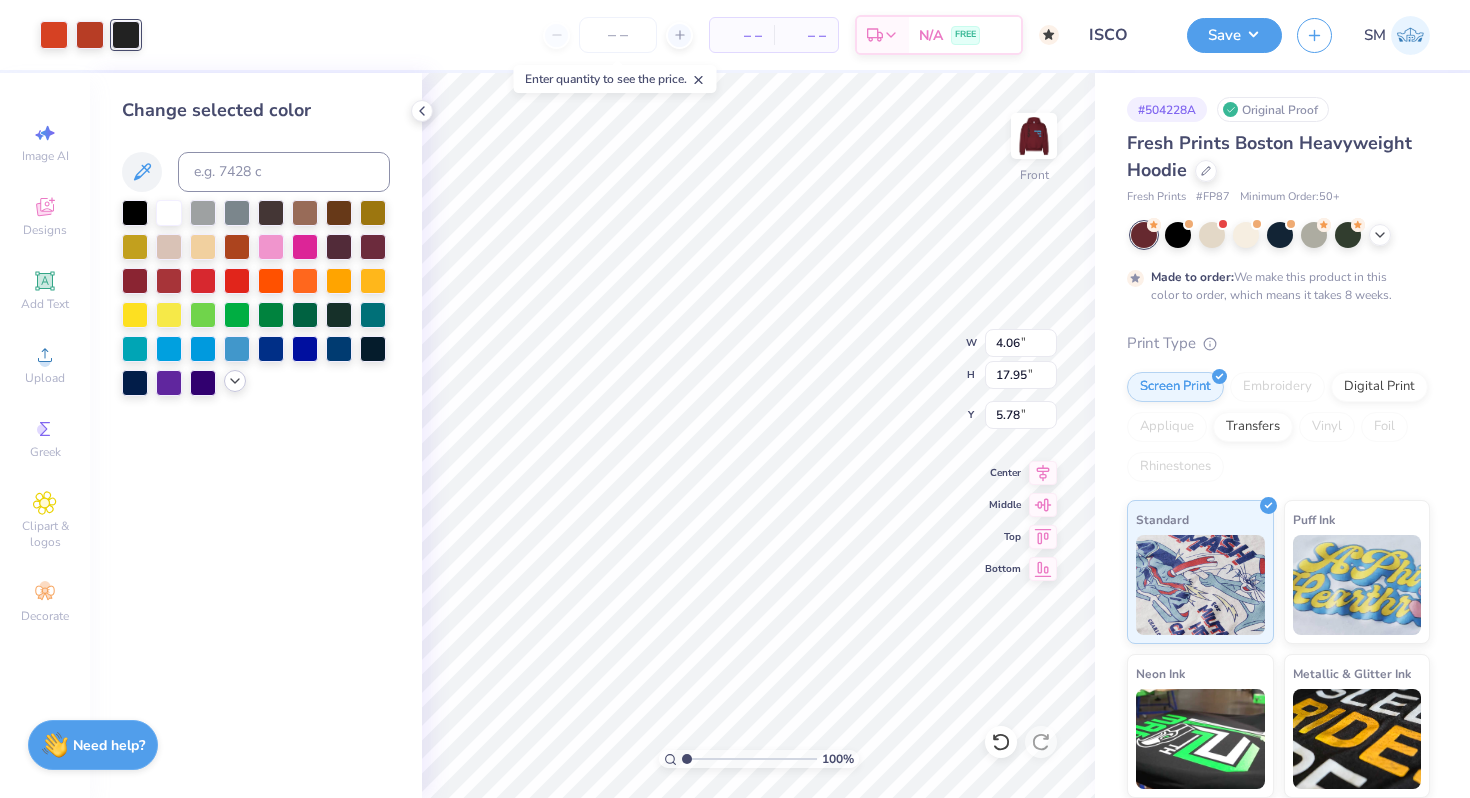 click 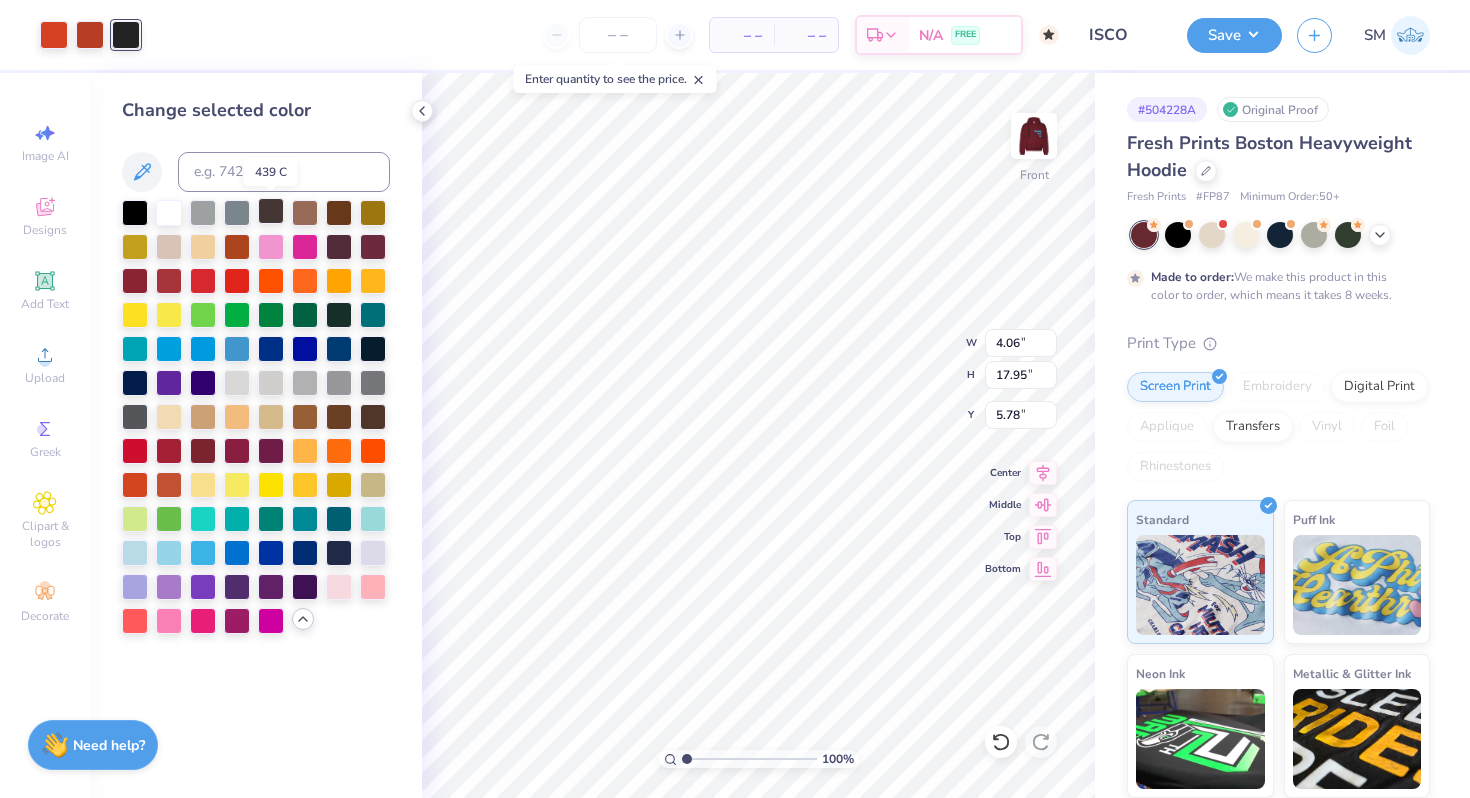 click at bounding box center (271, 211) 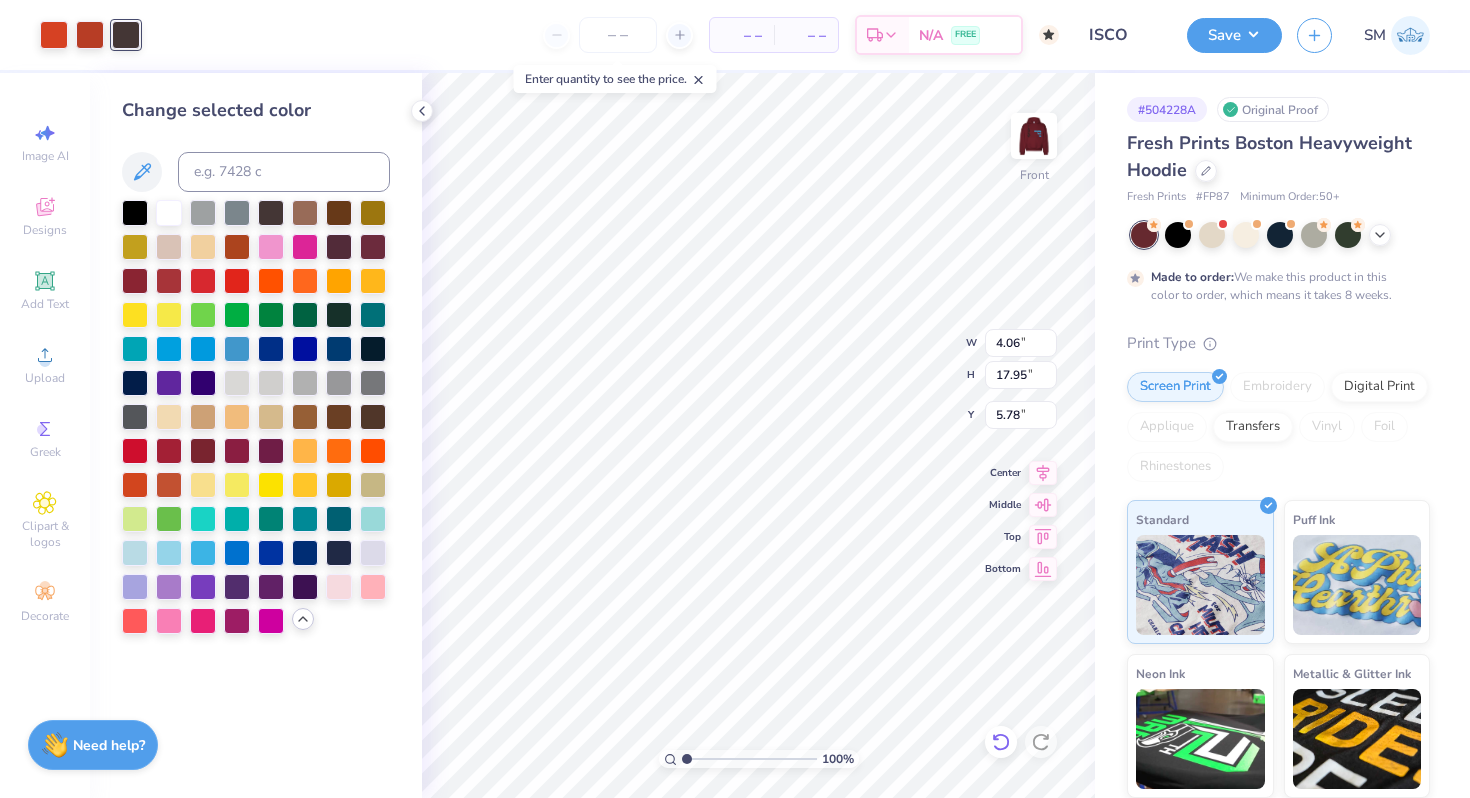 click 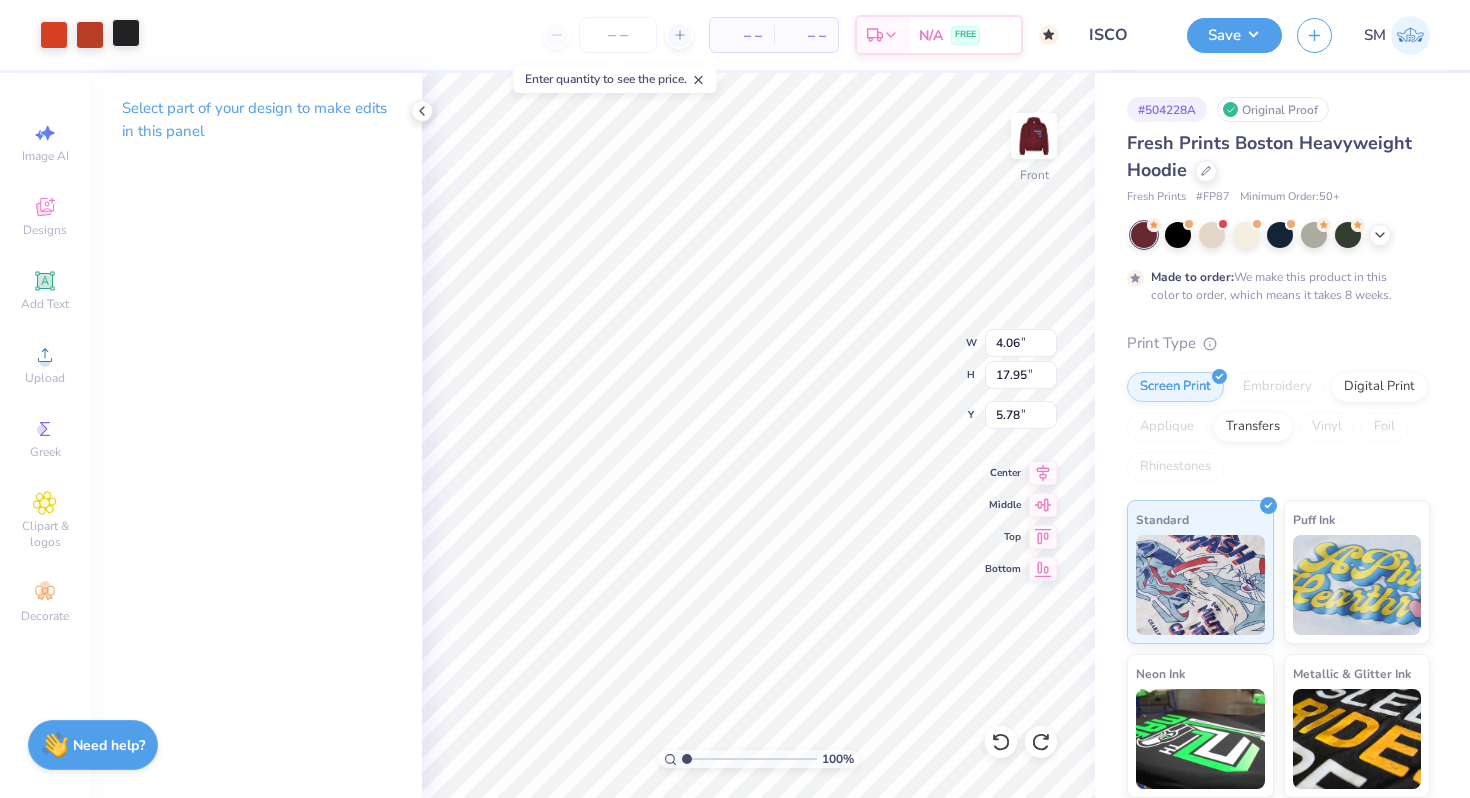 click at bounding box center [126, 33] 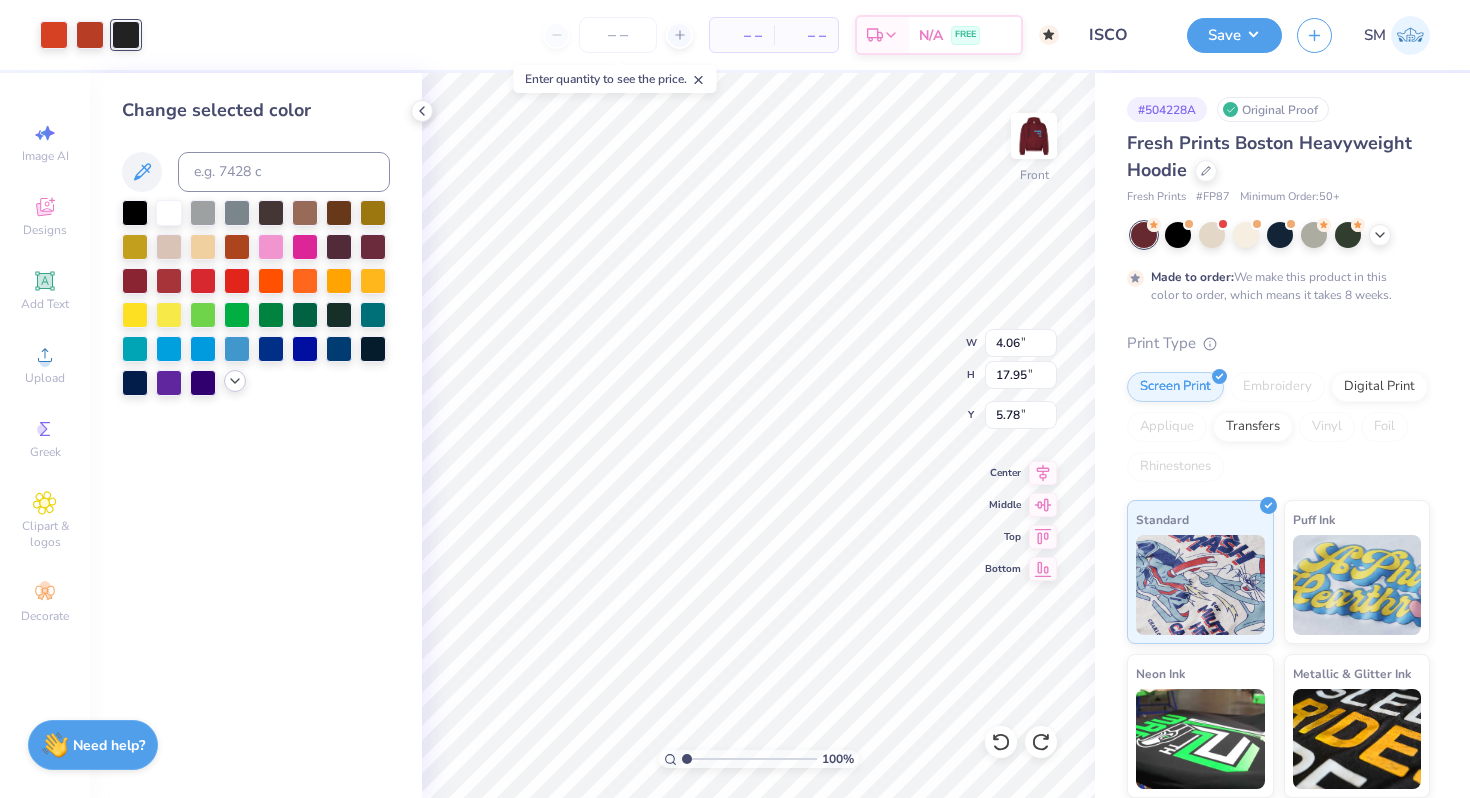 click 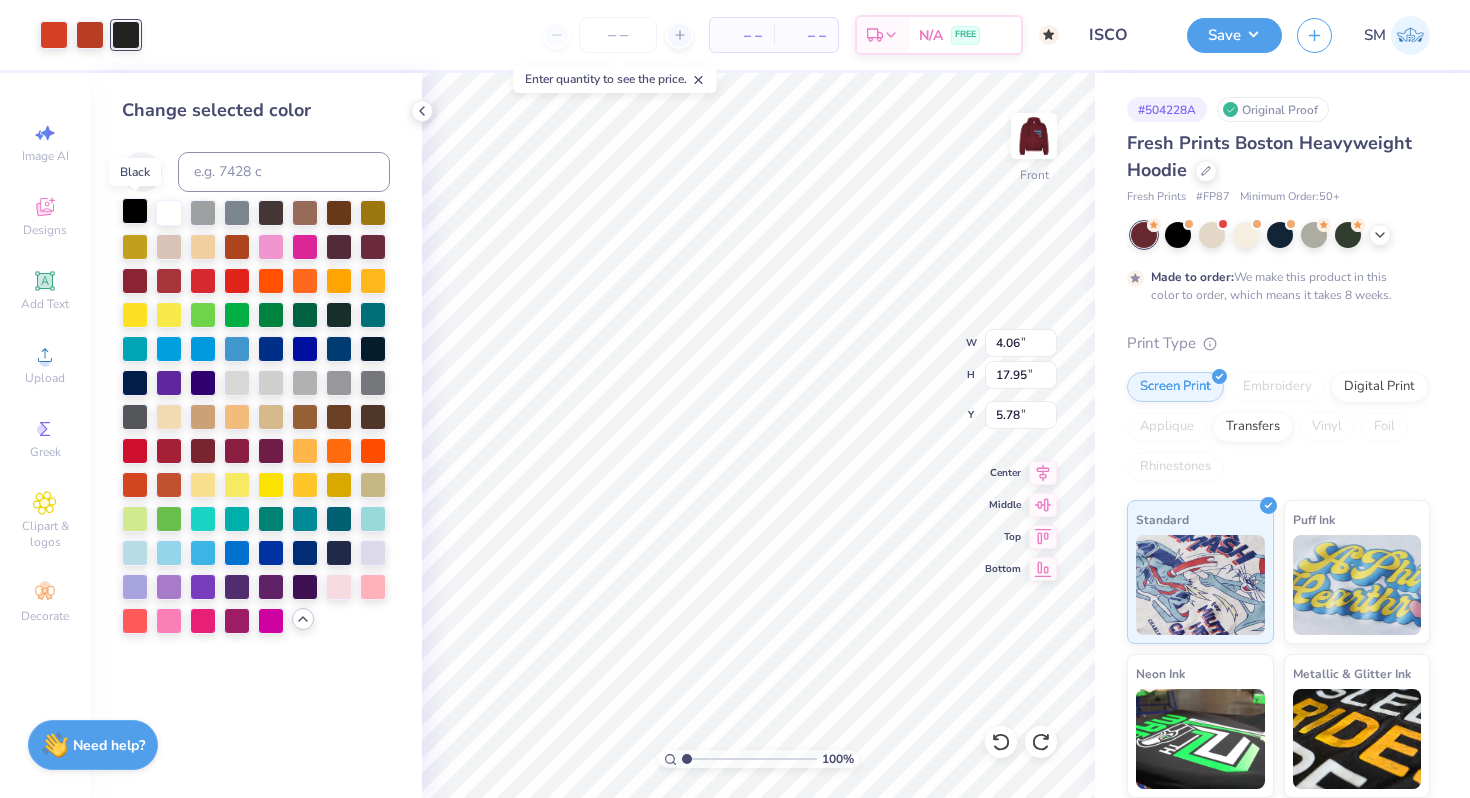 click at bounding box center (135, 211) 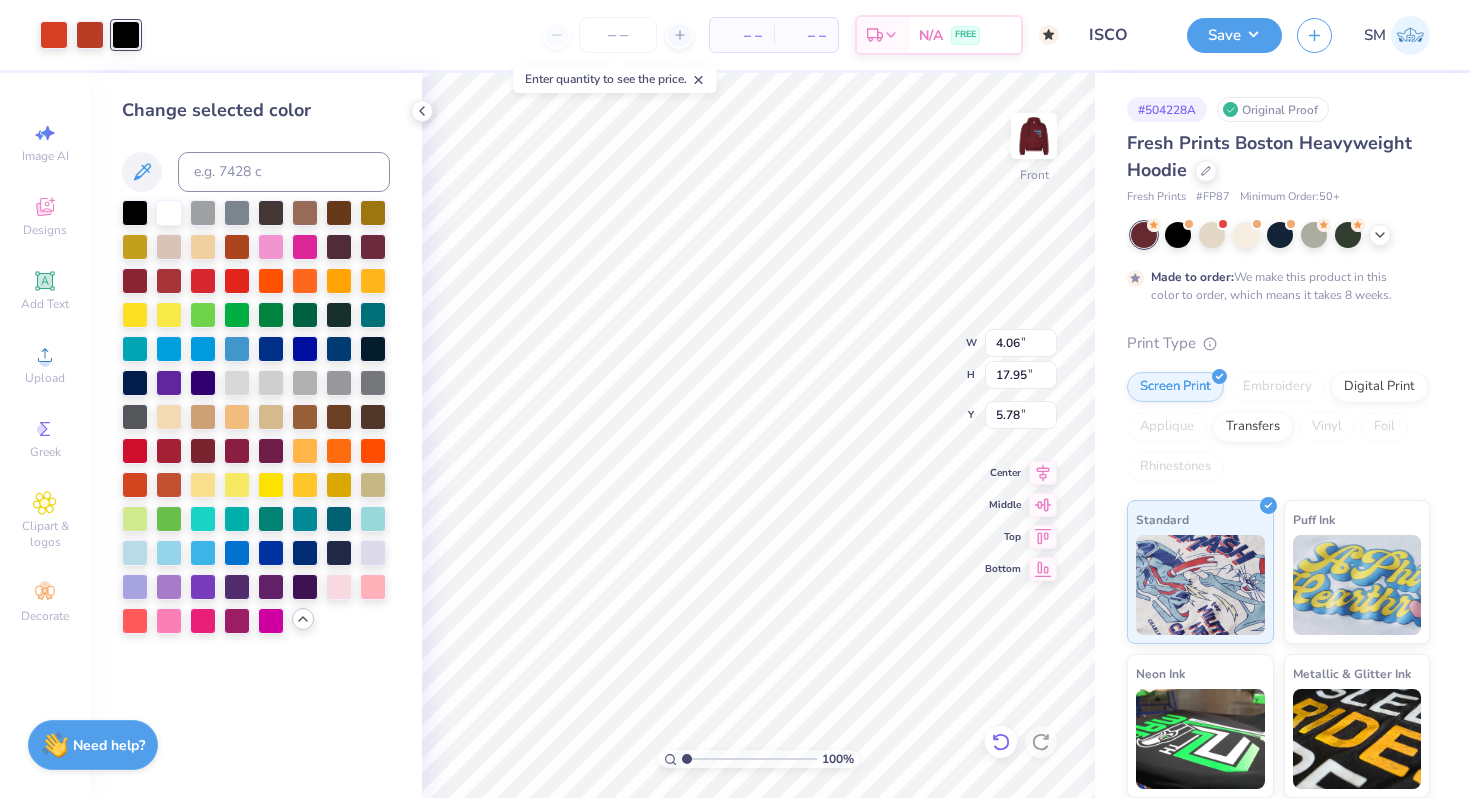 click 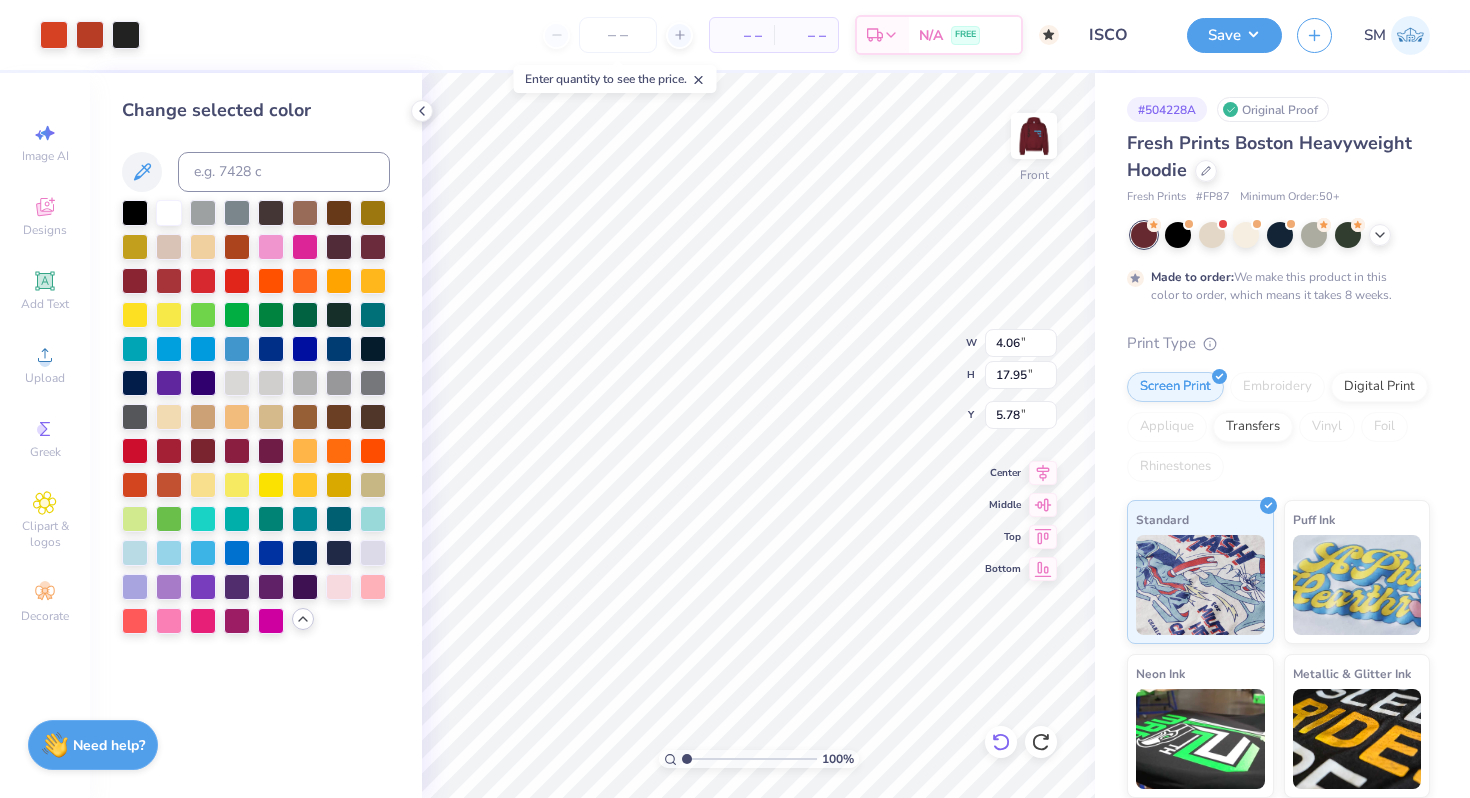 type on "10.05" 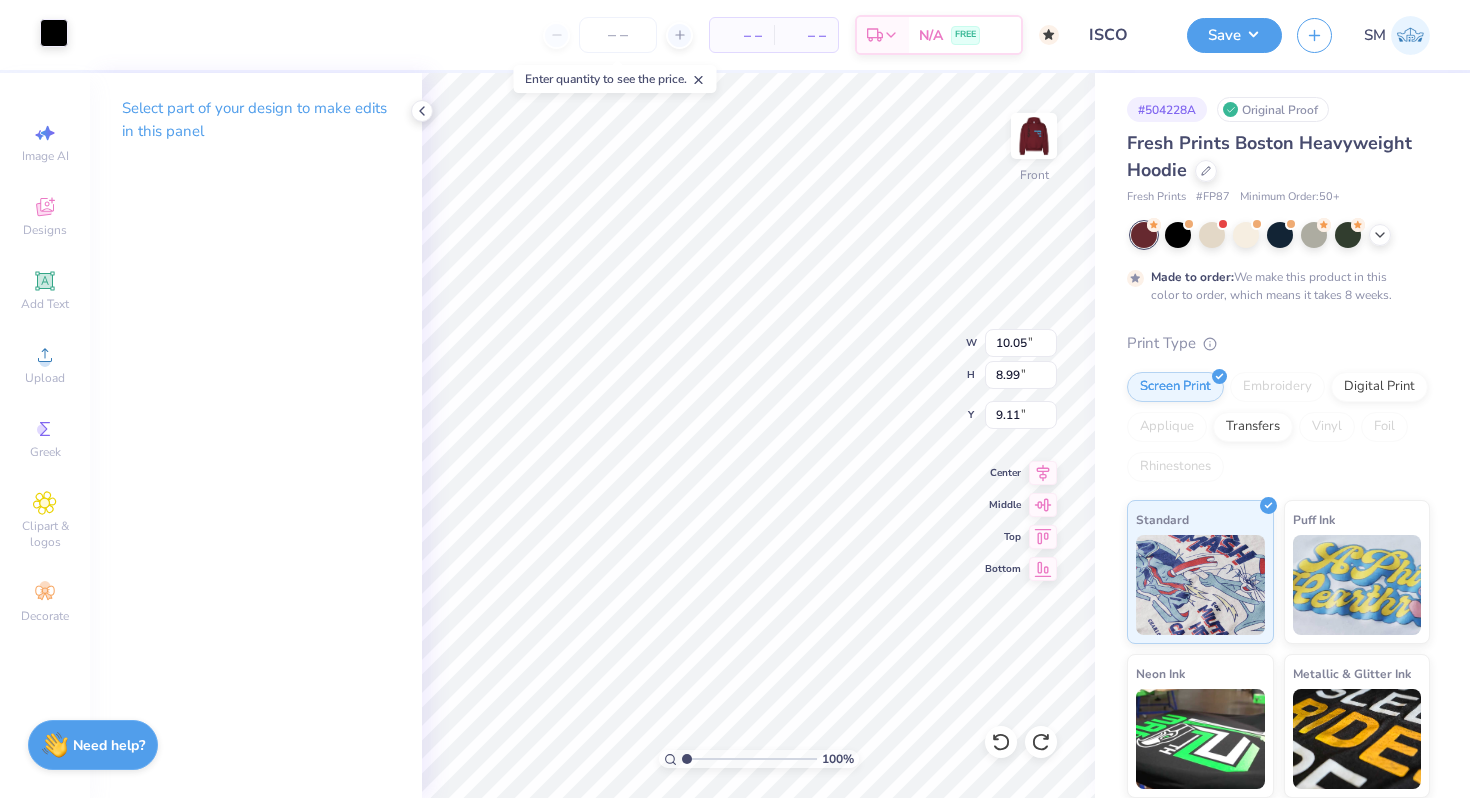 click at bounding box center [54, 33] 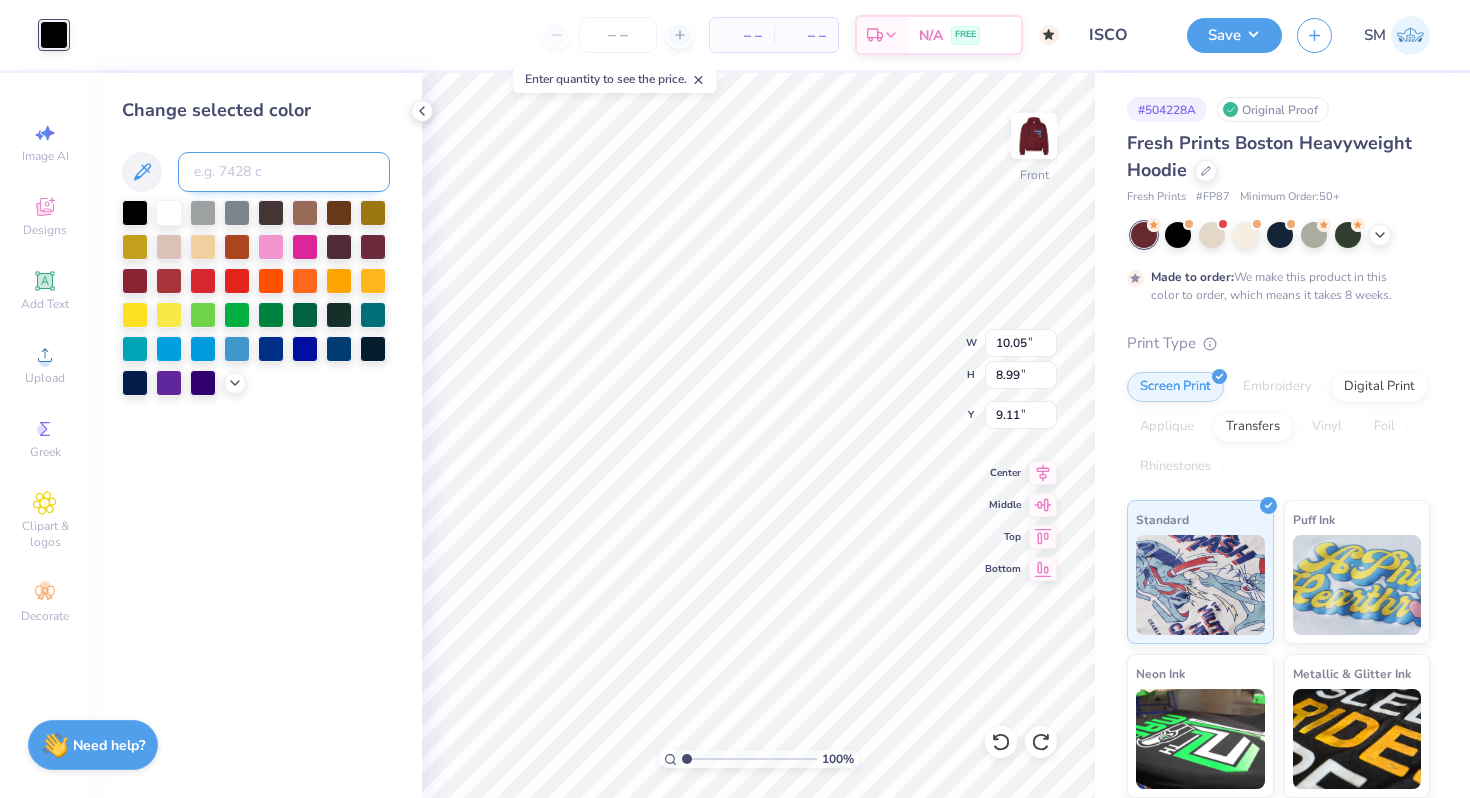 click at bounding box center [284, 172] 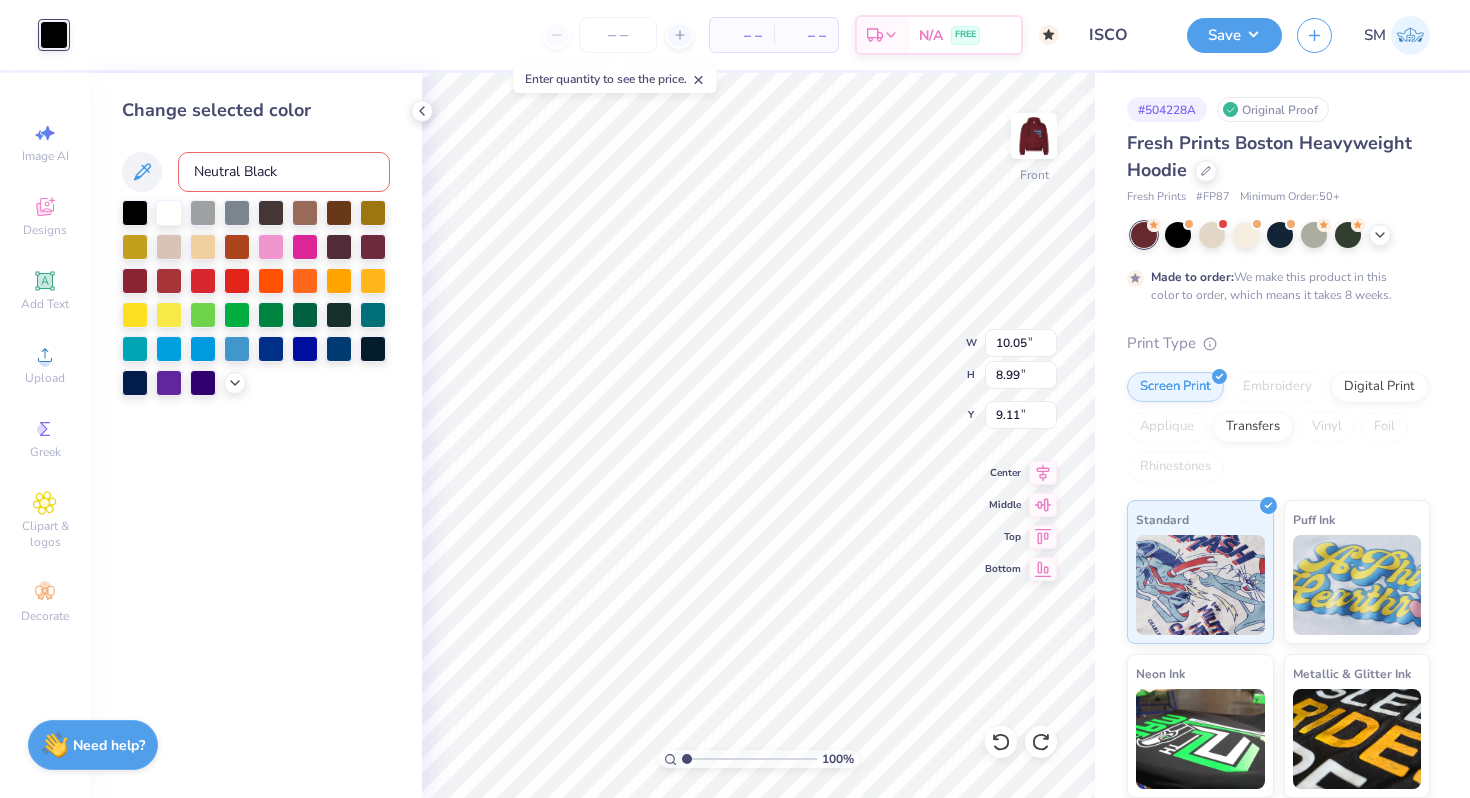 type on "Neutral Black" 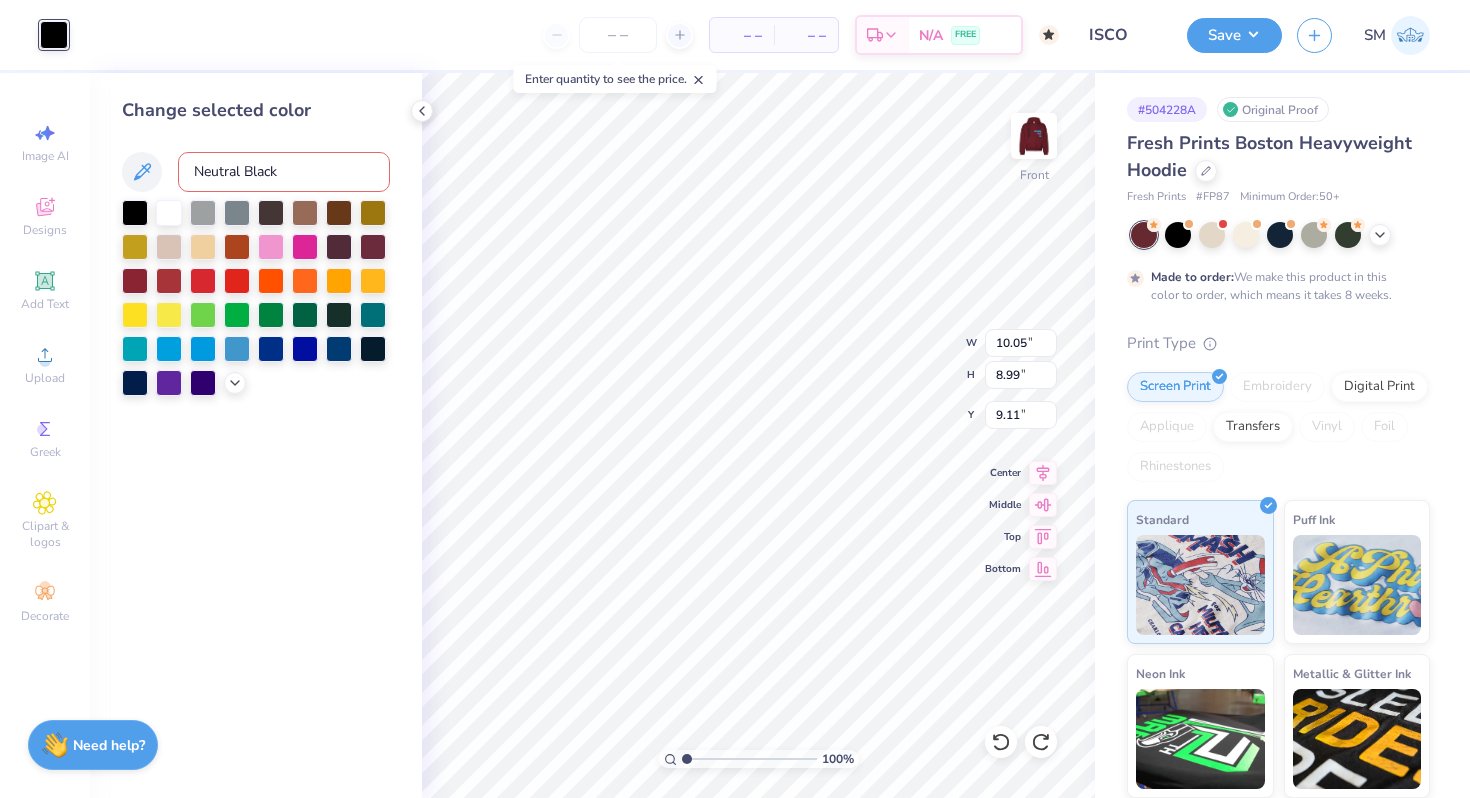 type 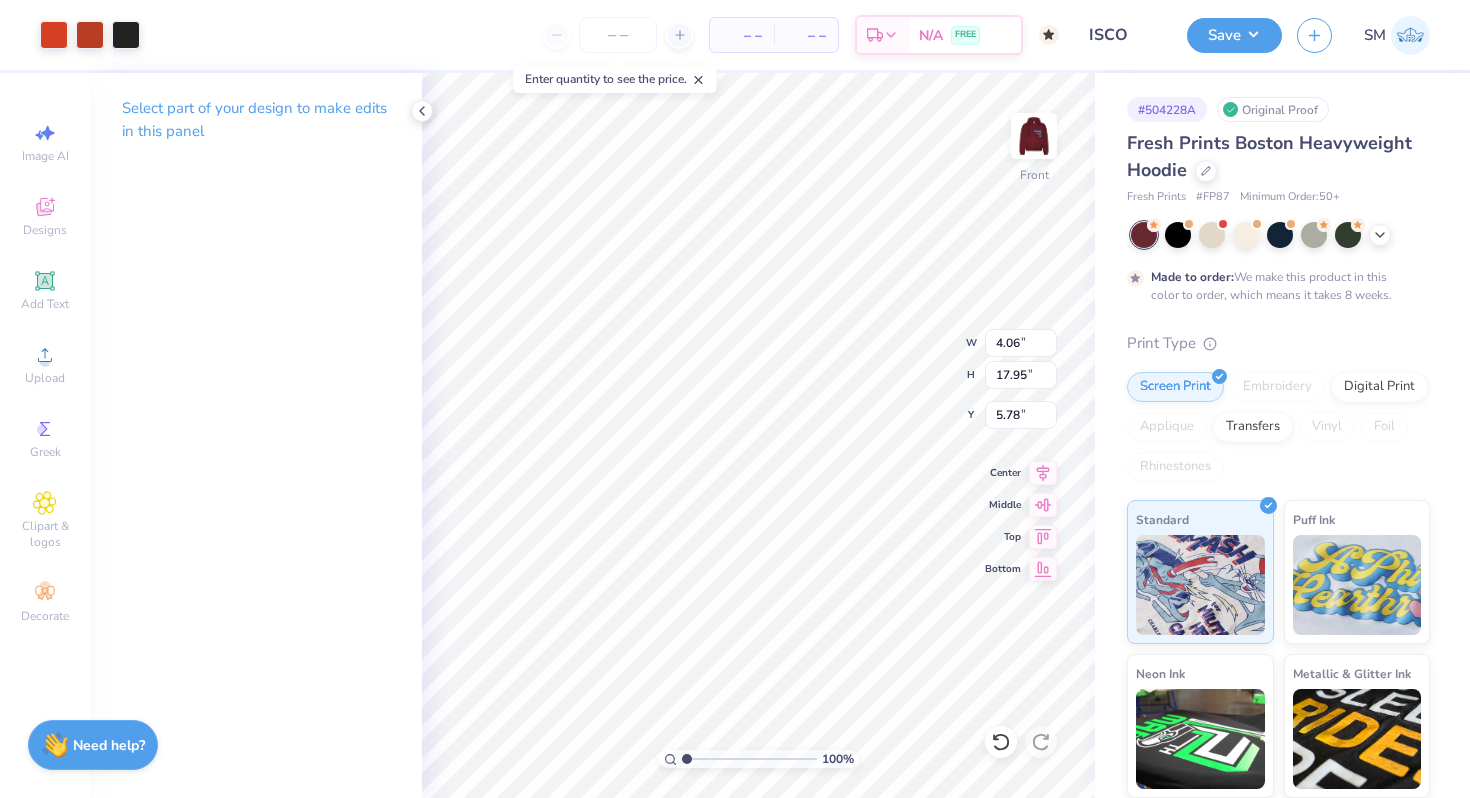 type on "5.30" 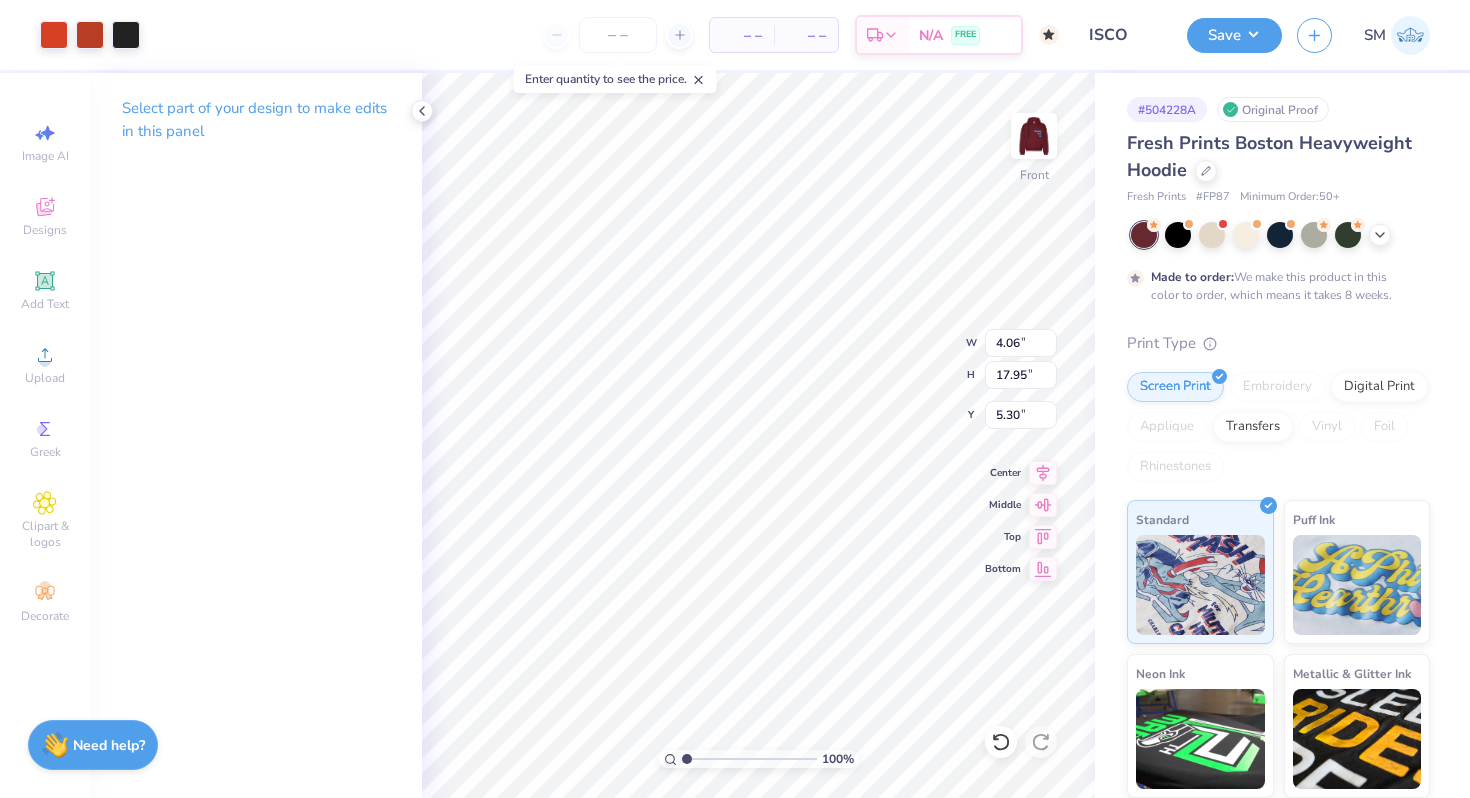 type on "3.93" 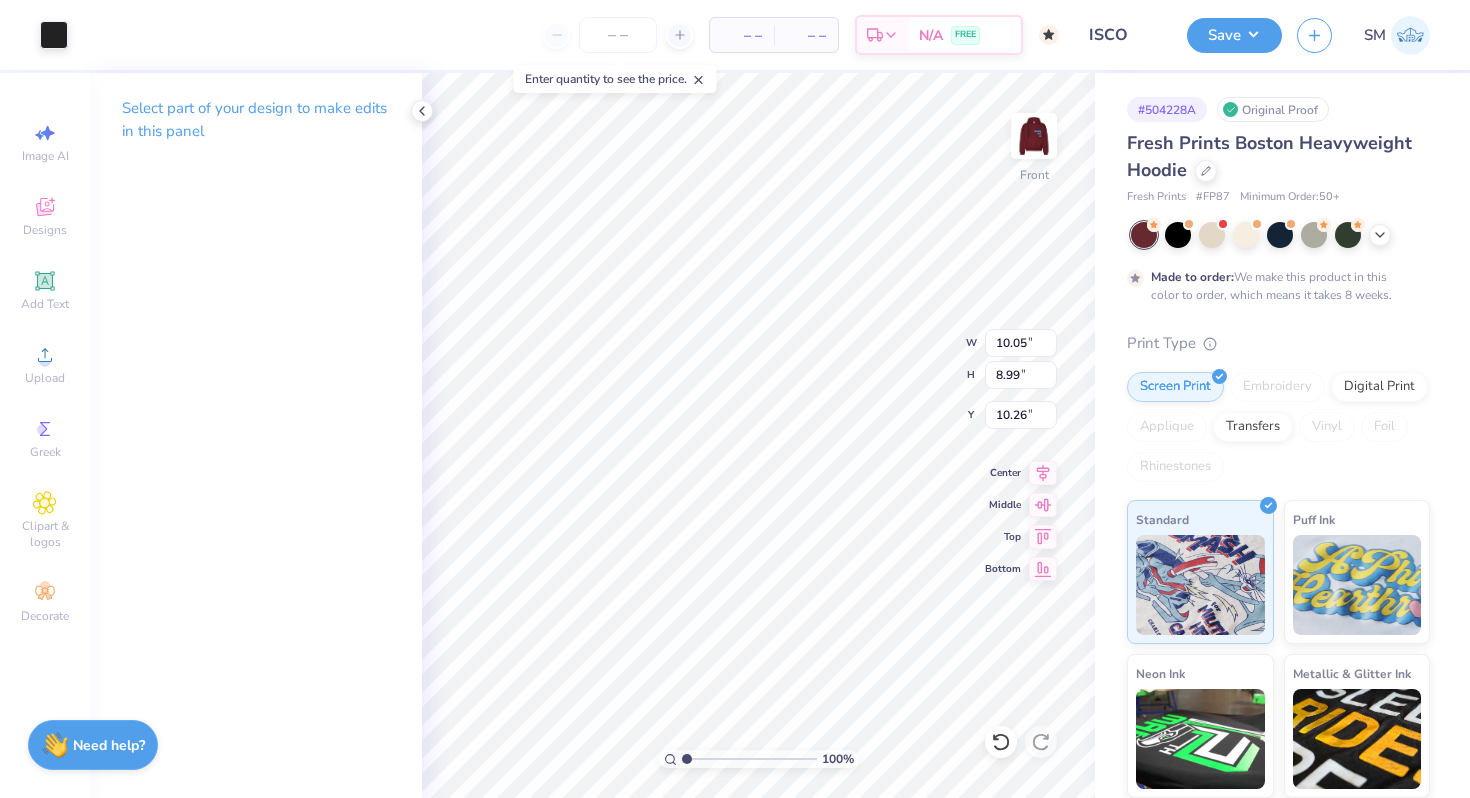 type on "12.89" 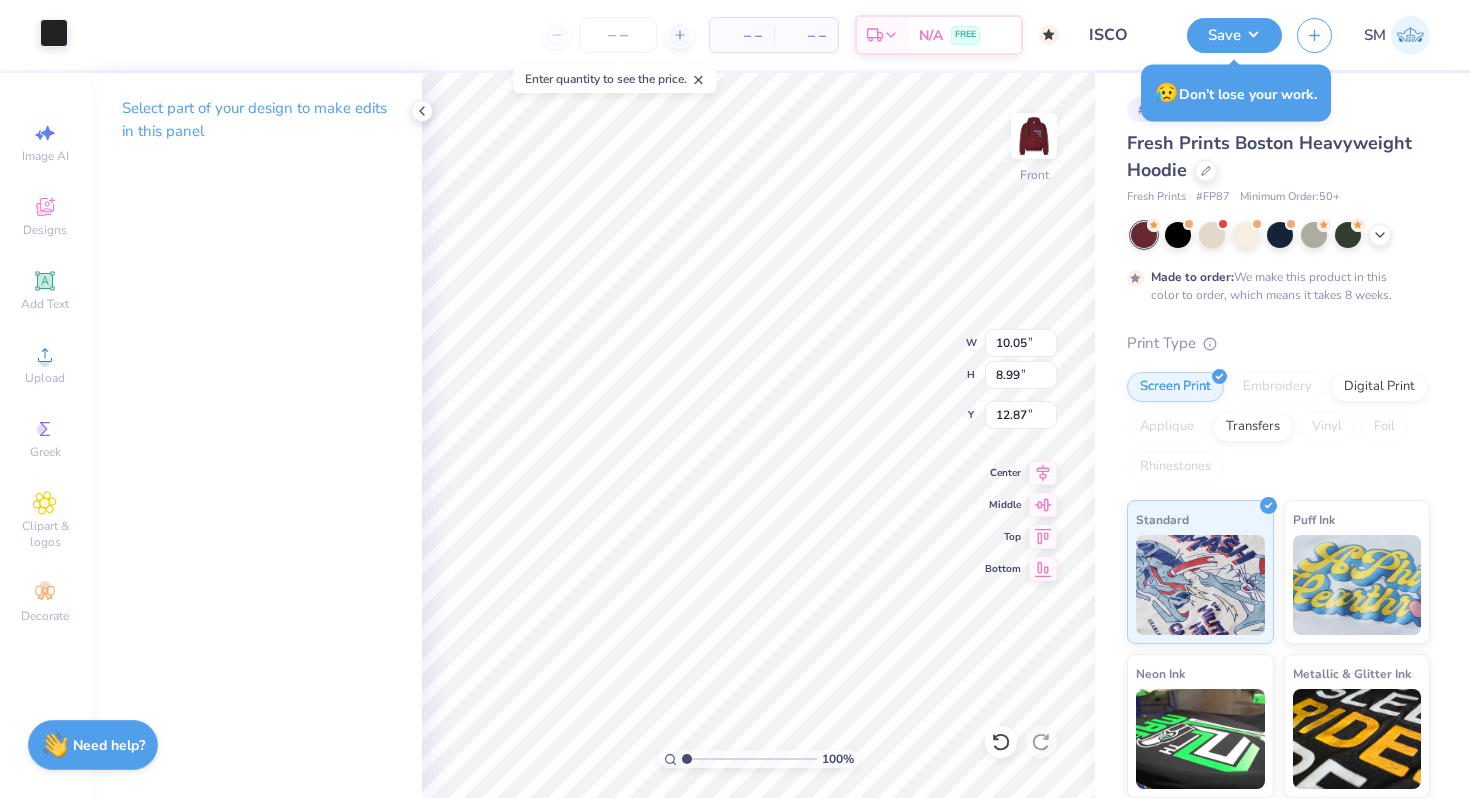click at bounding box center [54, 33] 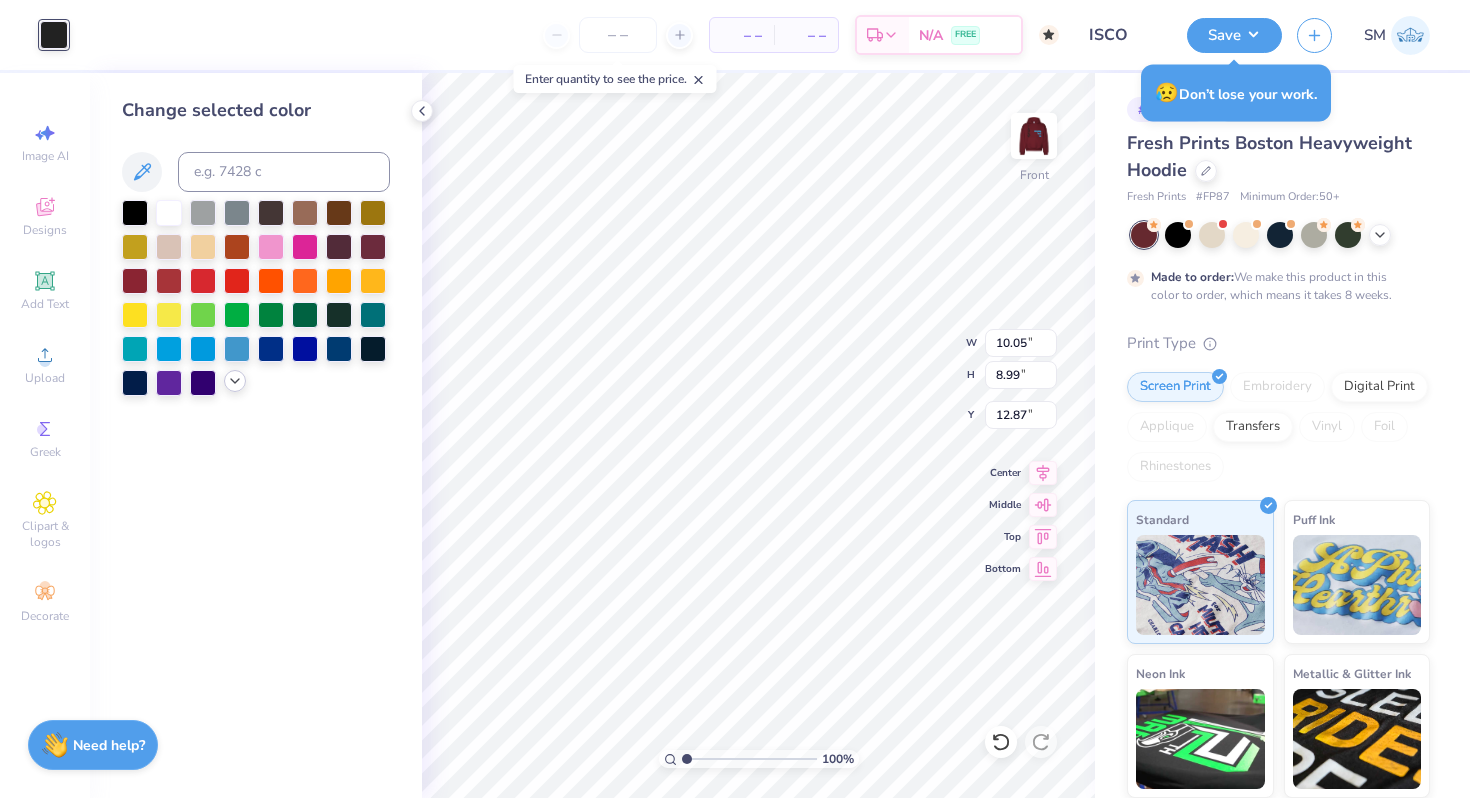 click 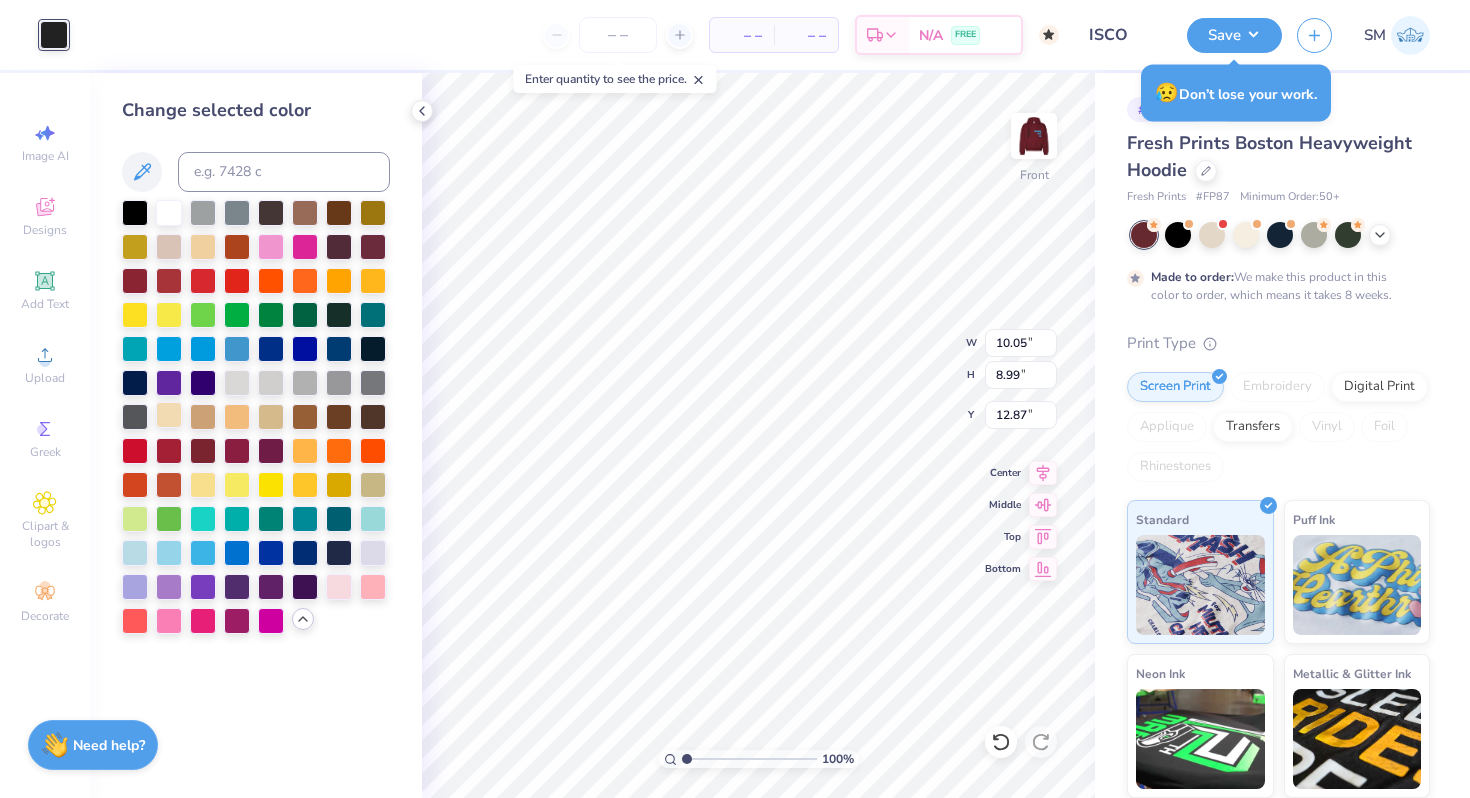 click at bounding box center (169, 415) 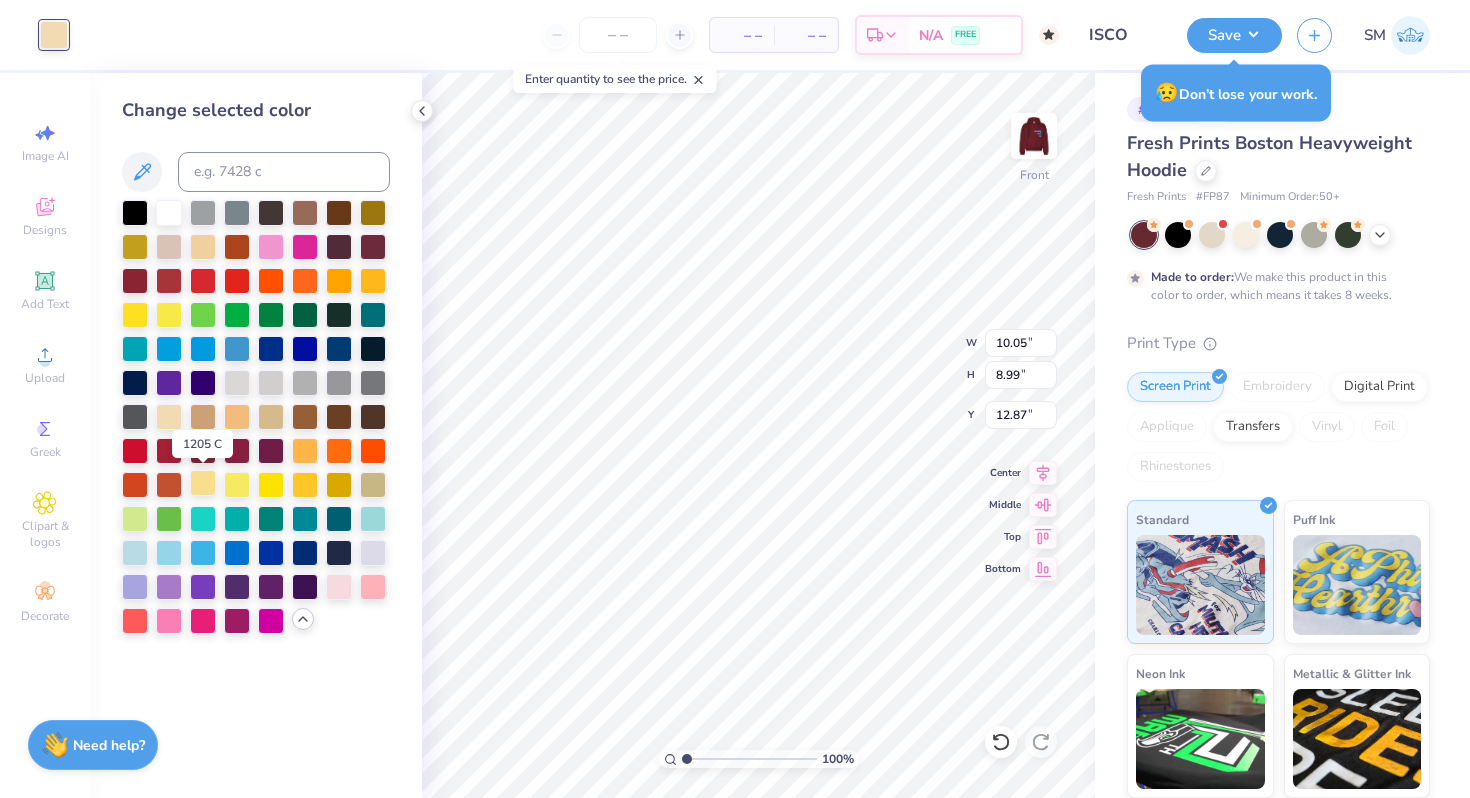 click at bounding box center (203, 483) 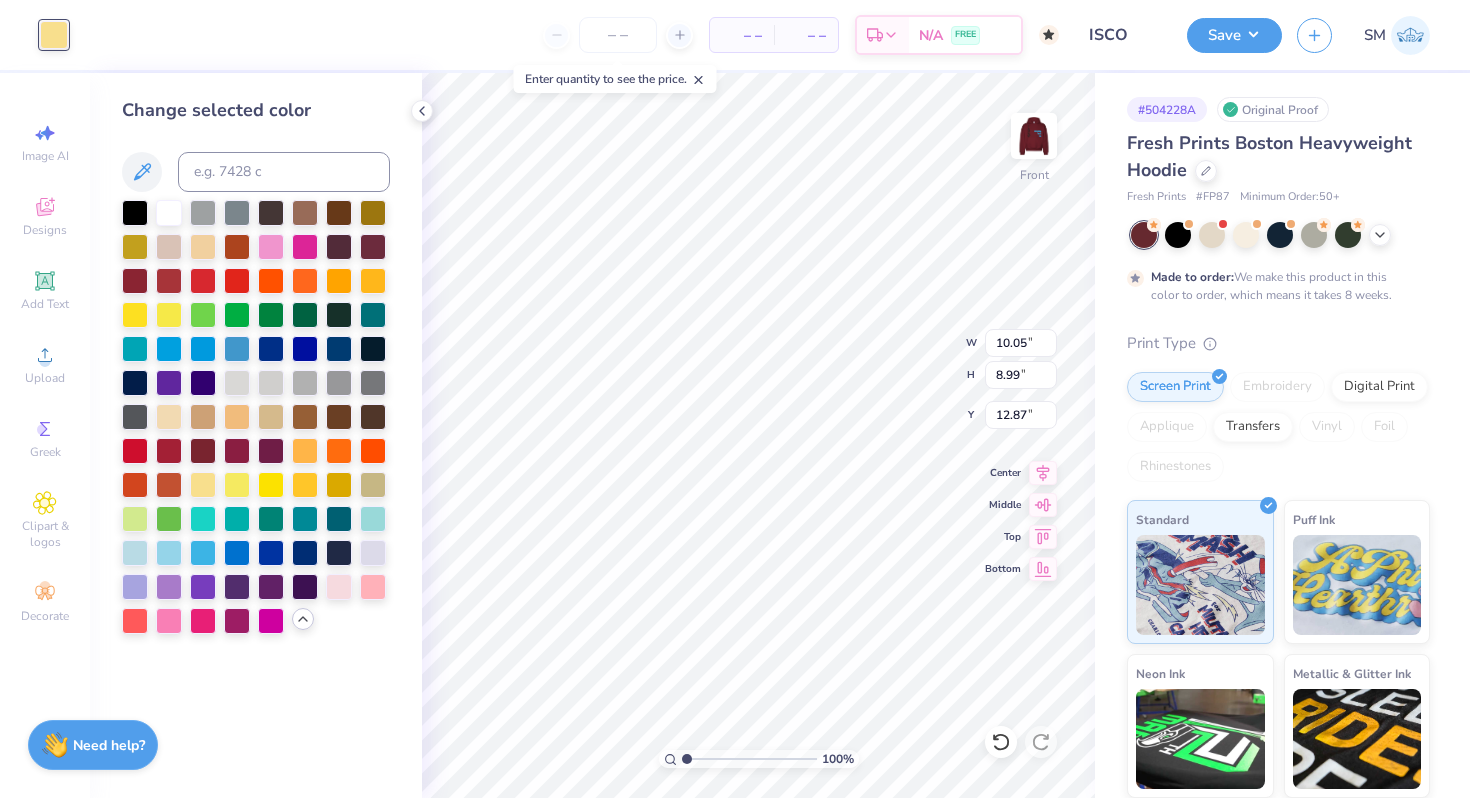 click on "100  % Front W 10.05 10.05 " H 8.99 8.99 " Y 12.87 12.87 " Center Middle Top Bottom" at bounding box center [758, 435] 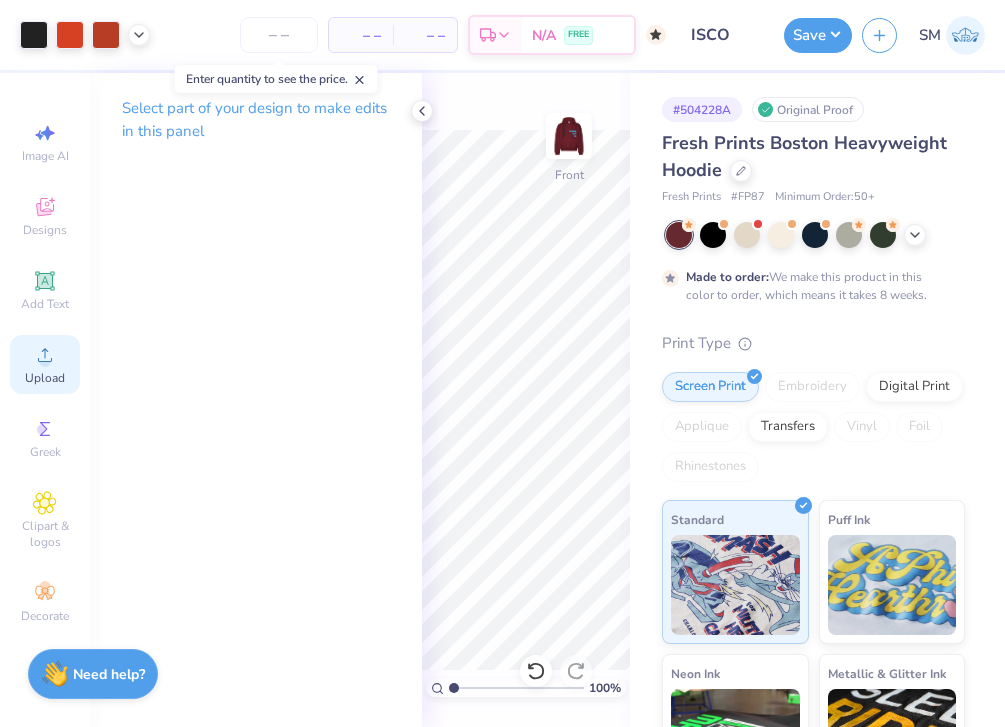 click 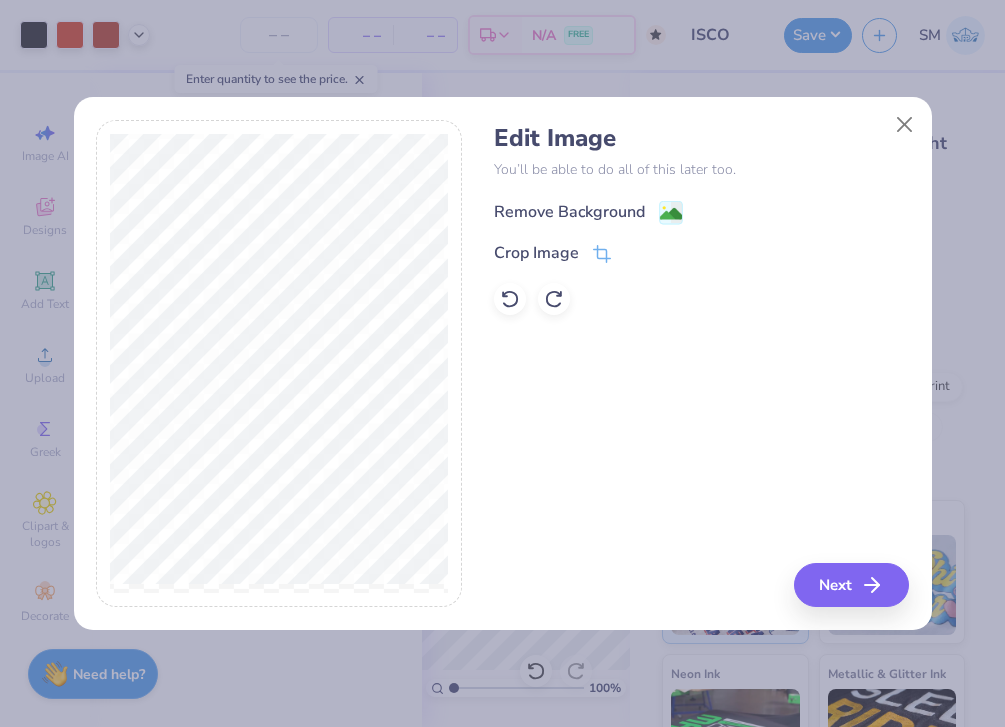 click 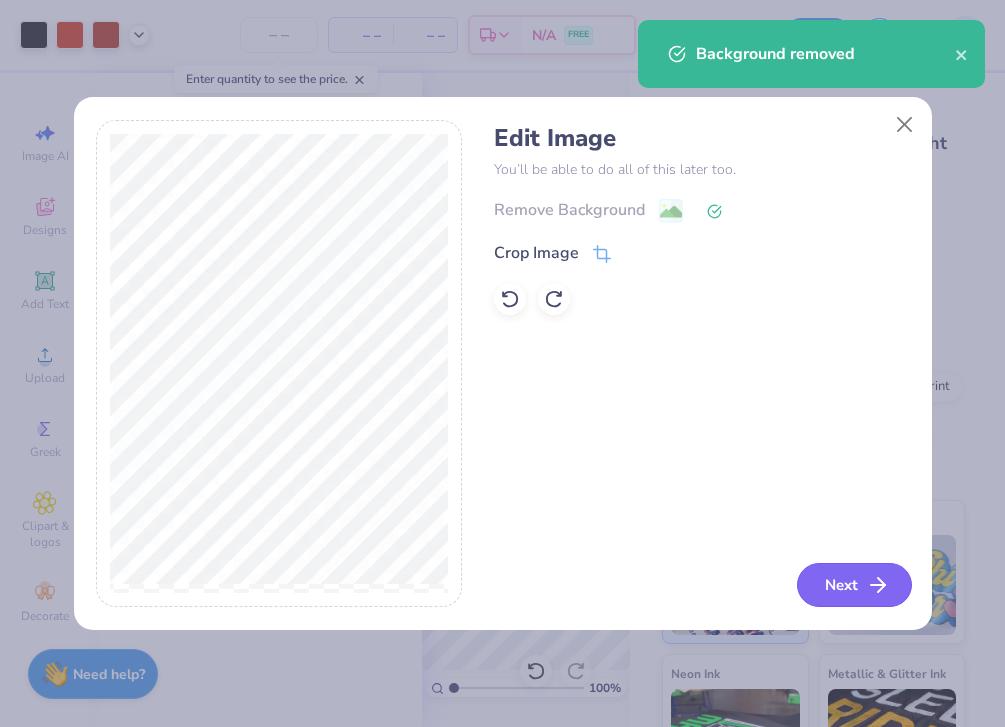 click on "Next" at bounding box center [854, 585] 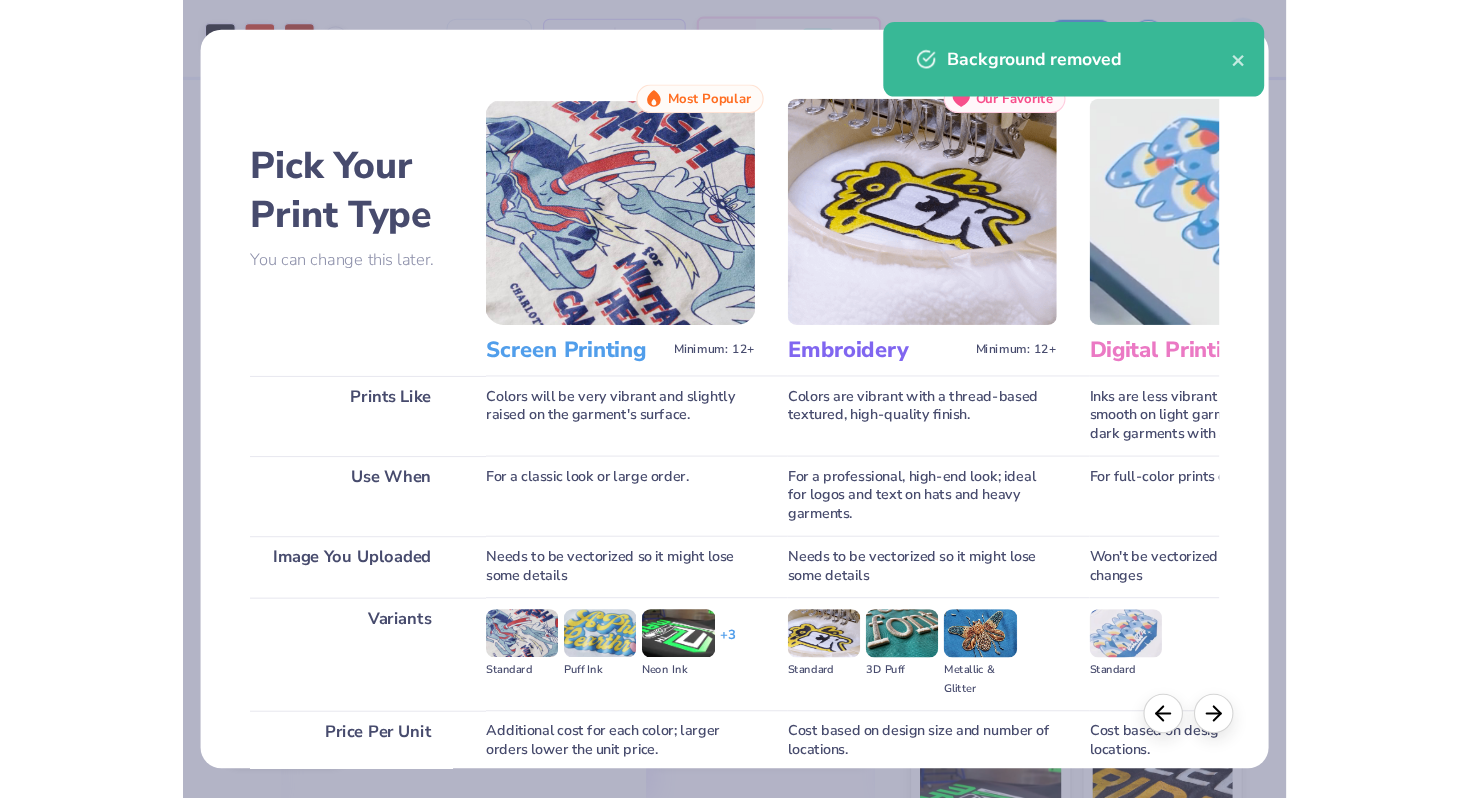 scroll, scrollTop: 170, scrollLeft: 0, axis: vertical 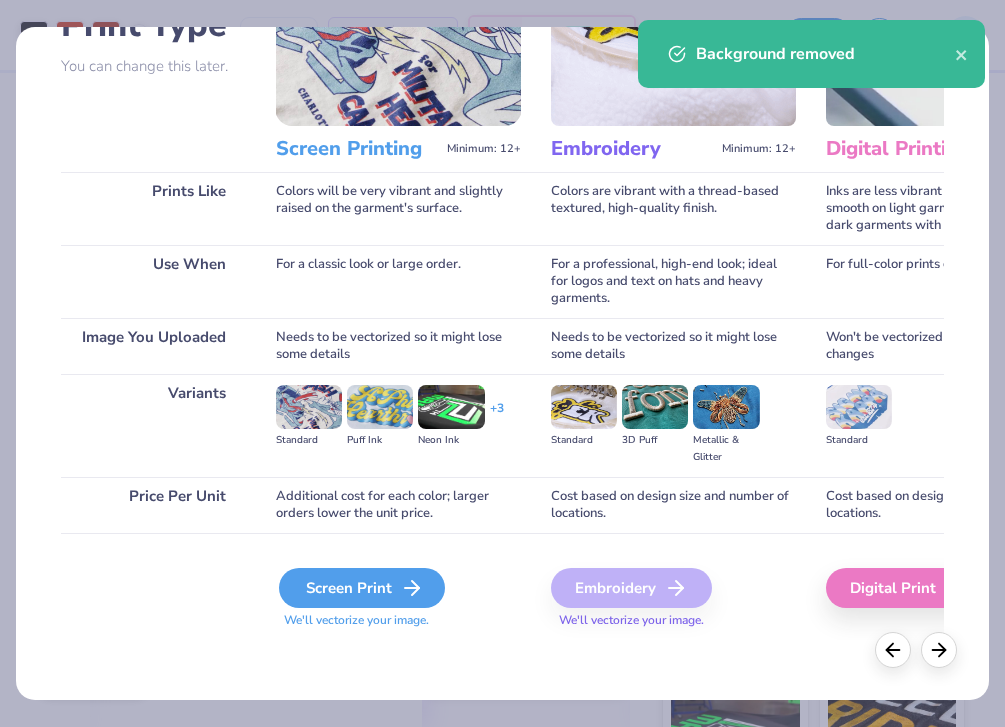 click on "Screen Print" at bounding box center [362, 588] 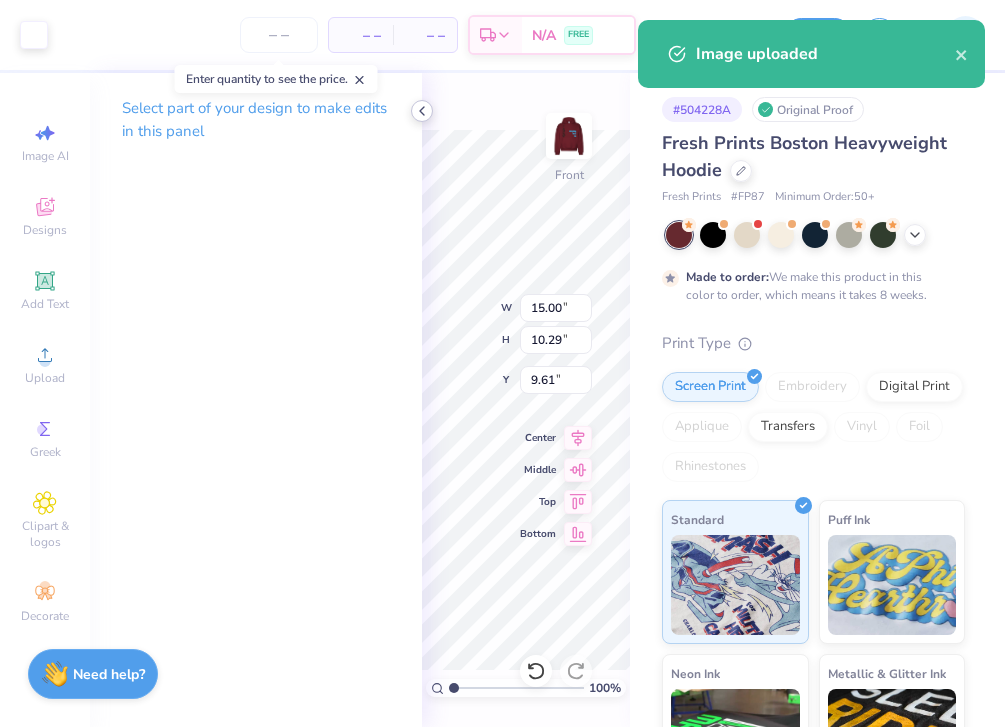 click 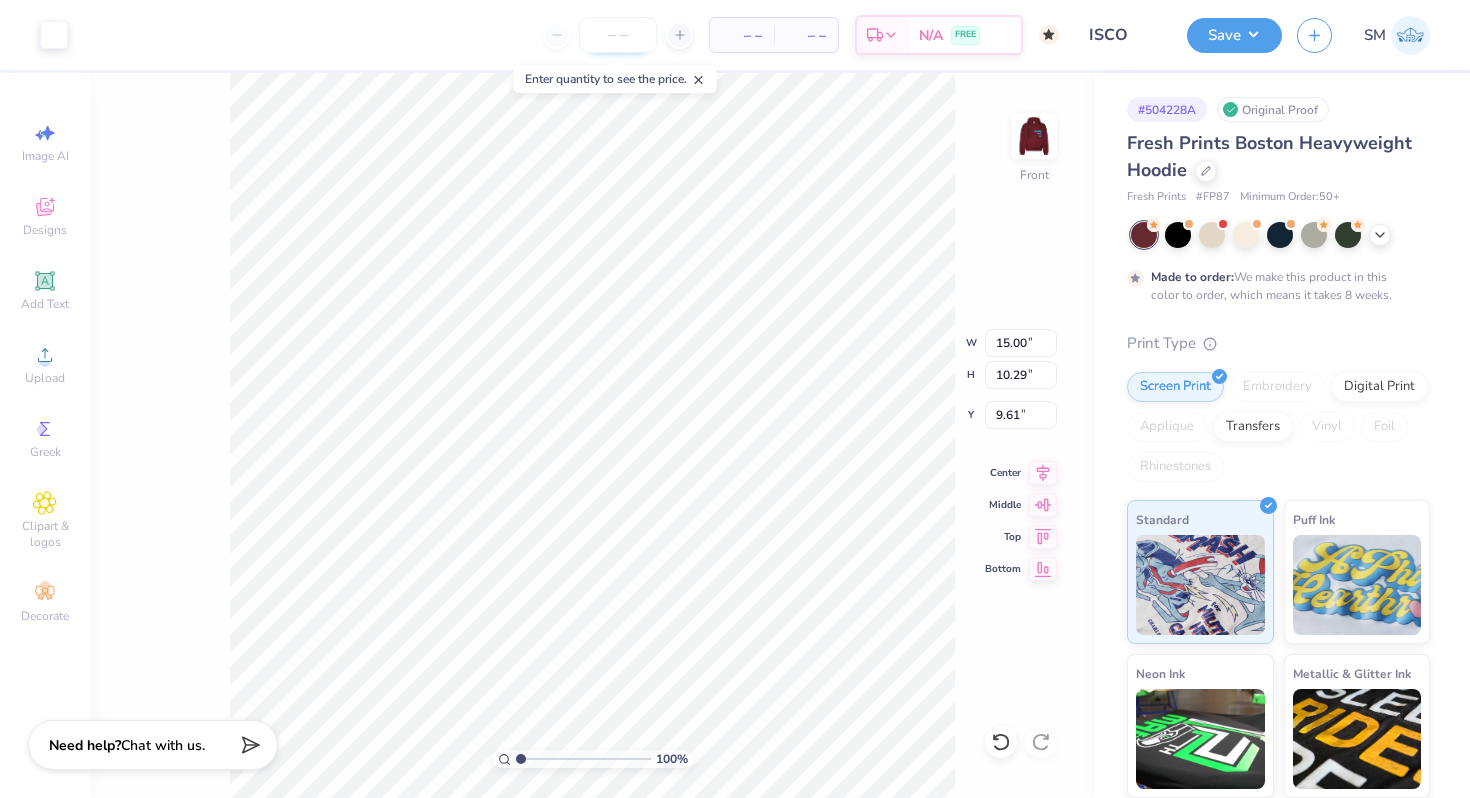 click at bounding box center (618, 35) 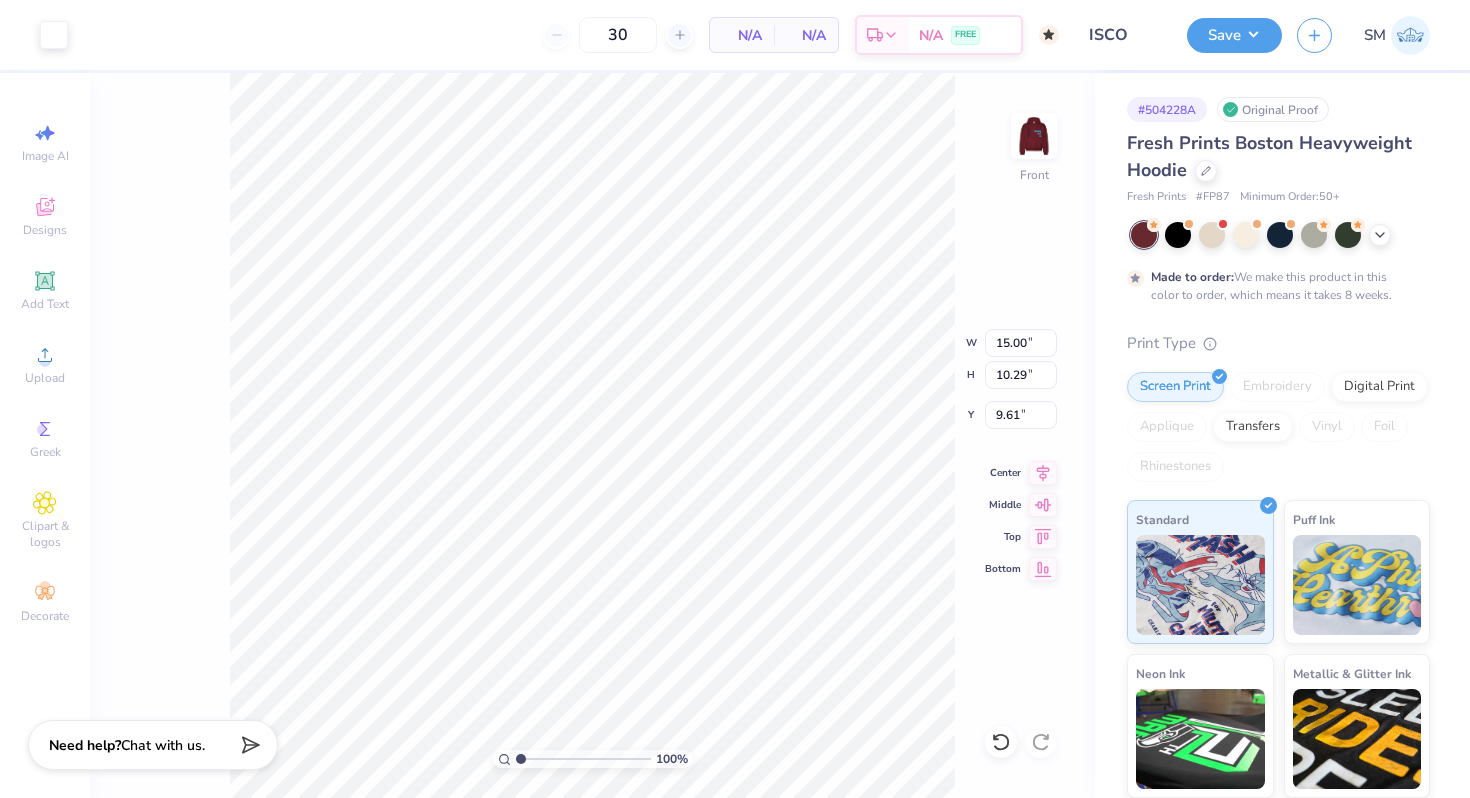 type on "50" 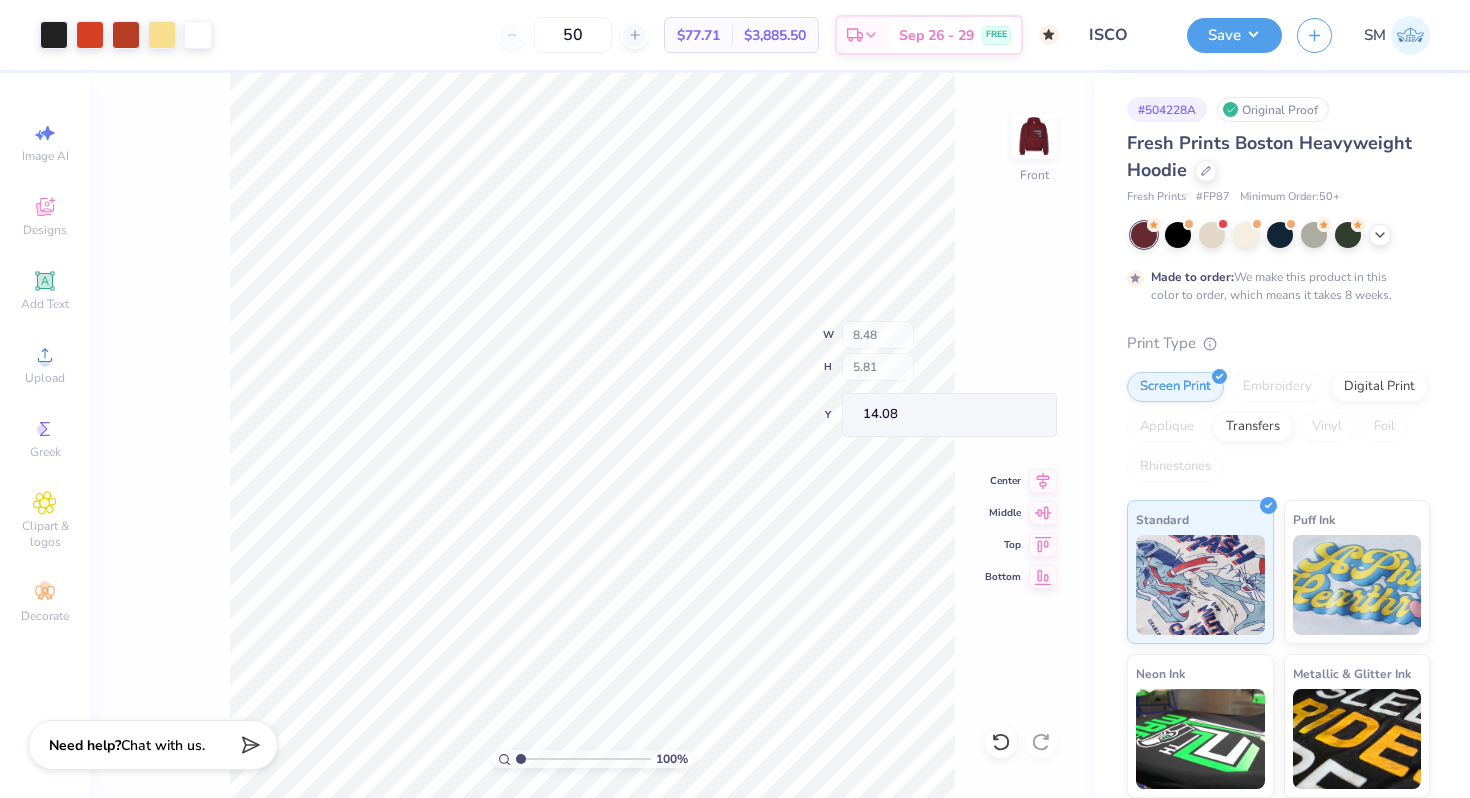 type on "8.48" 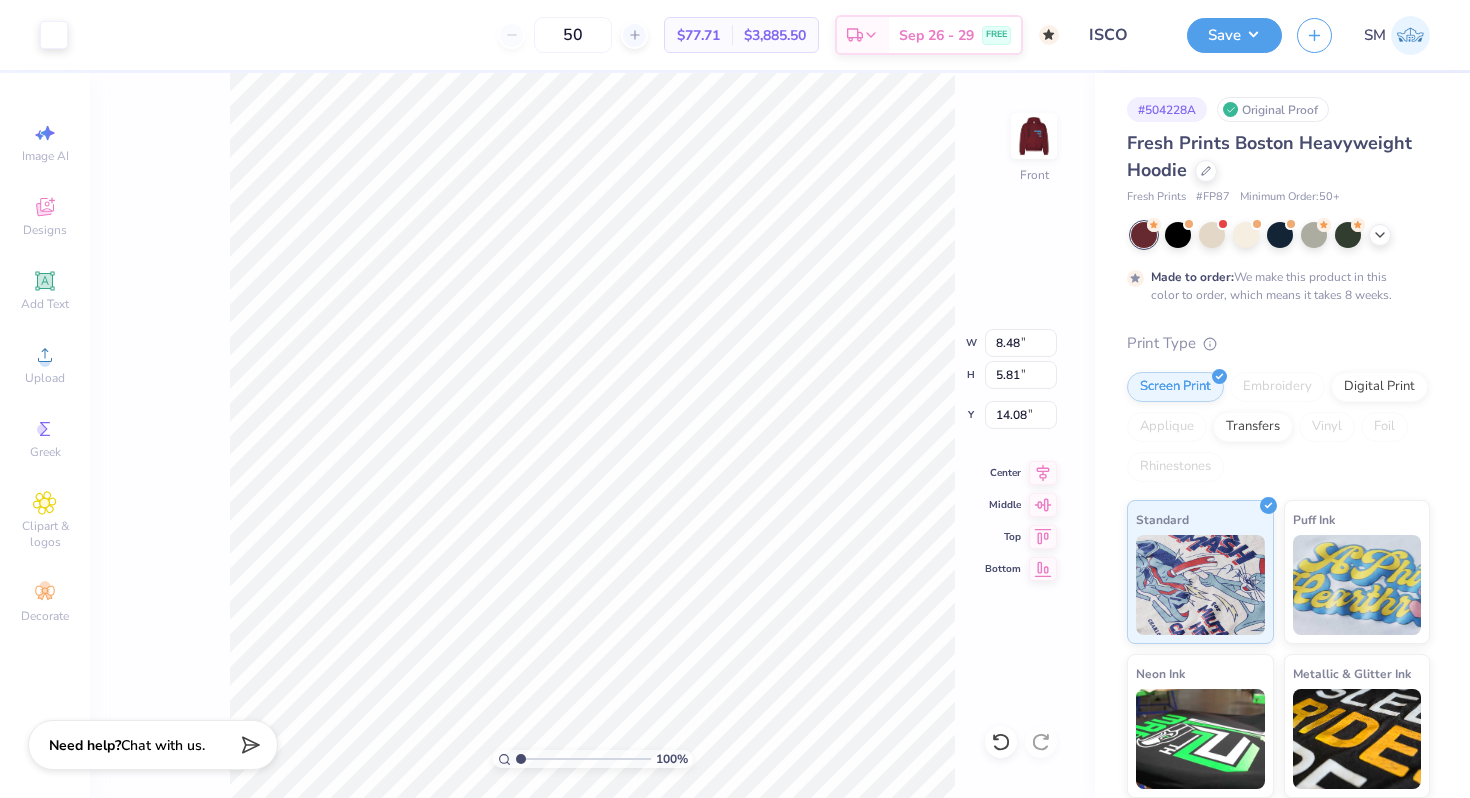 type on "7.06" 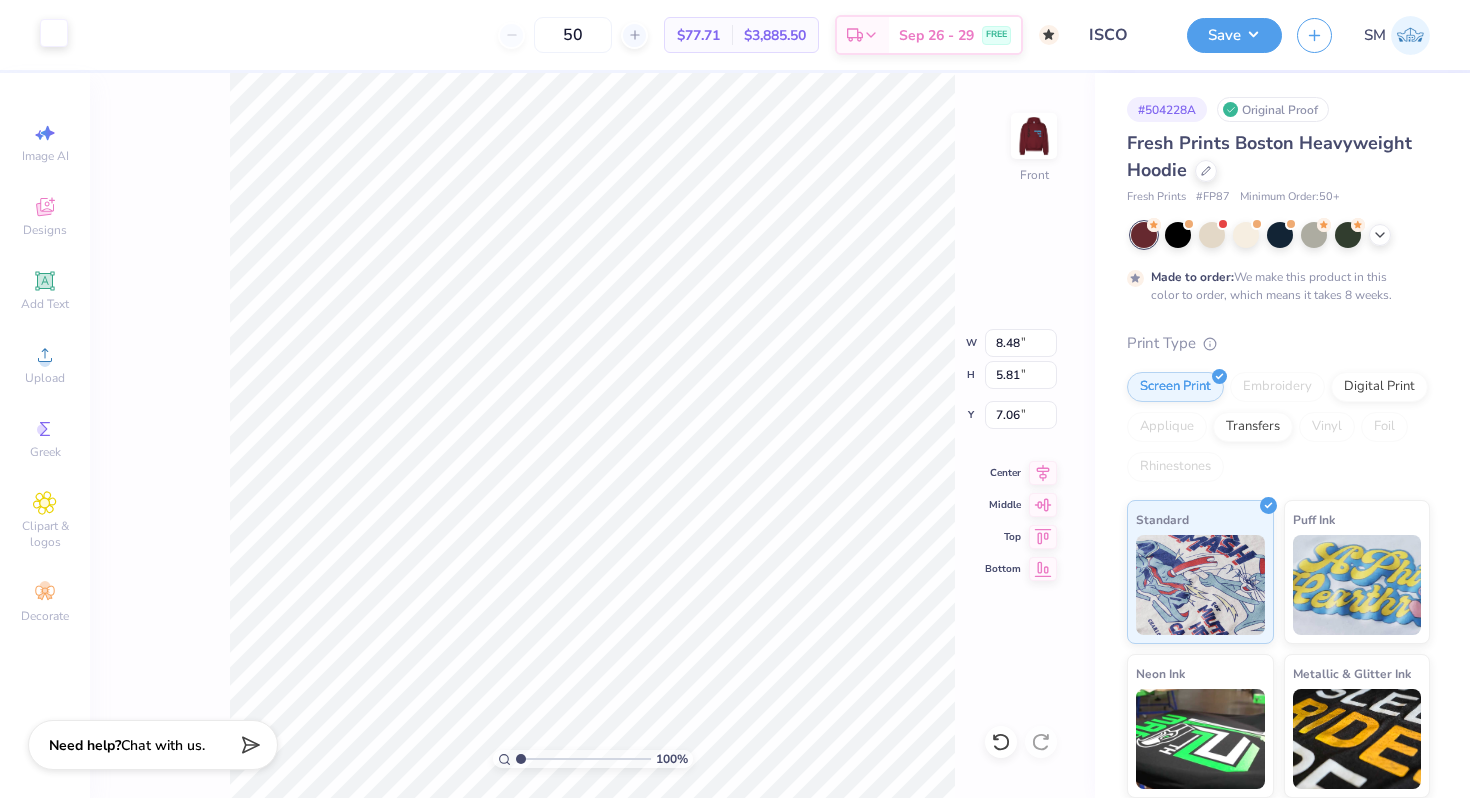 click at bounding box center [54, 33] 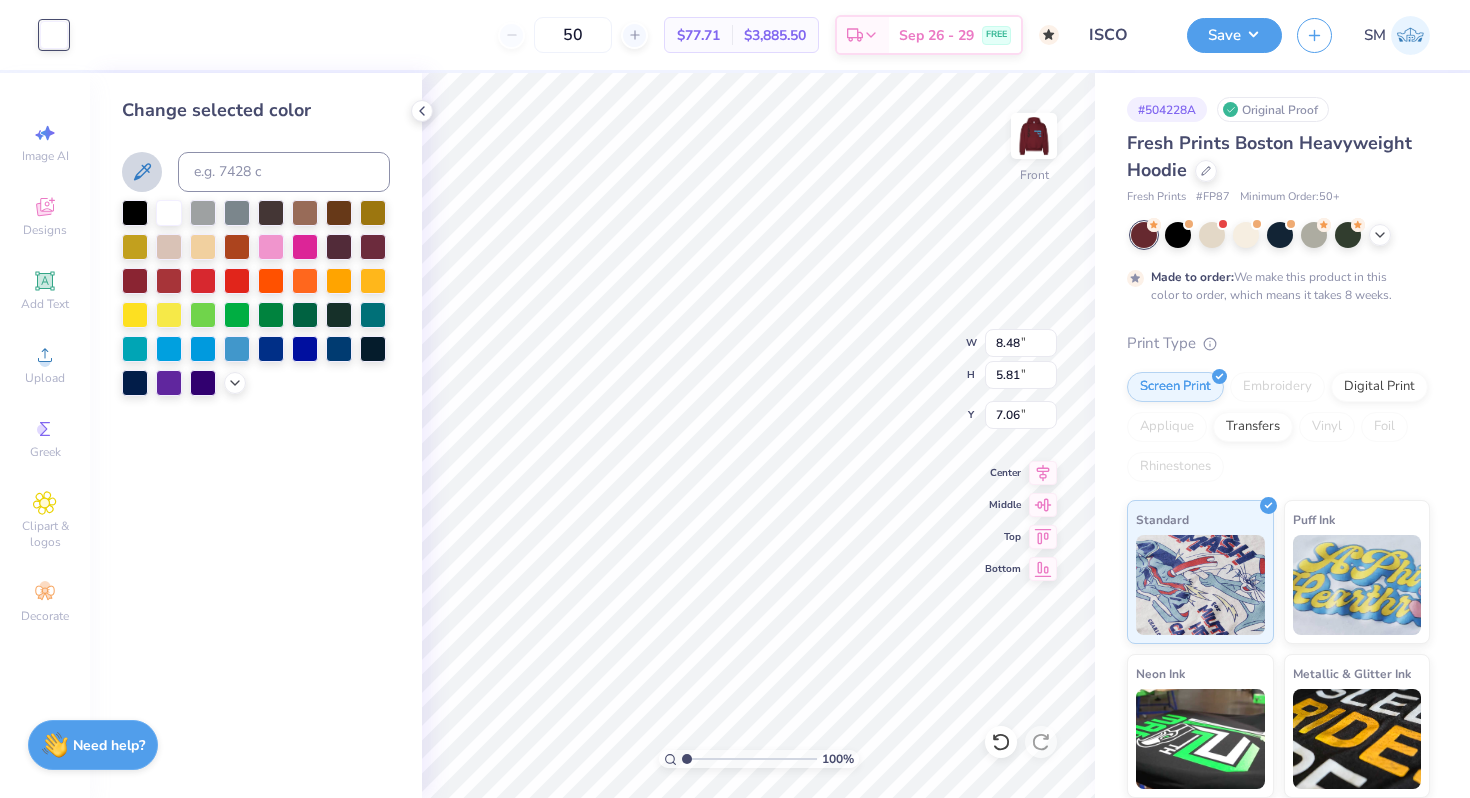 click 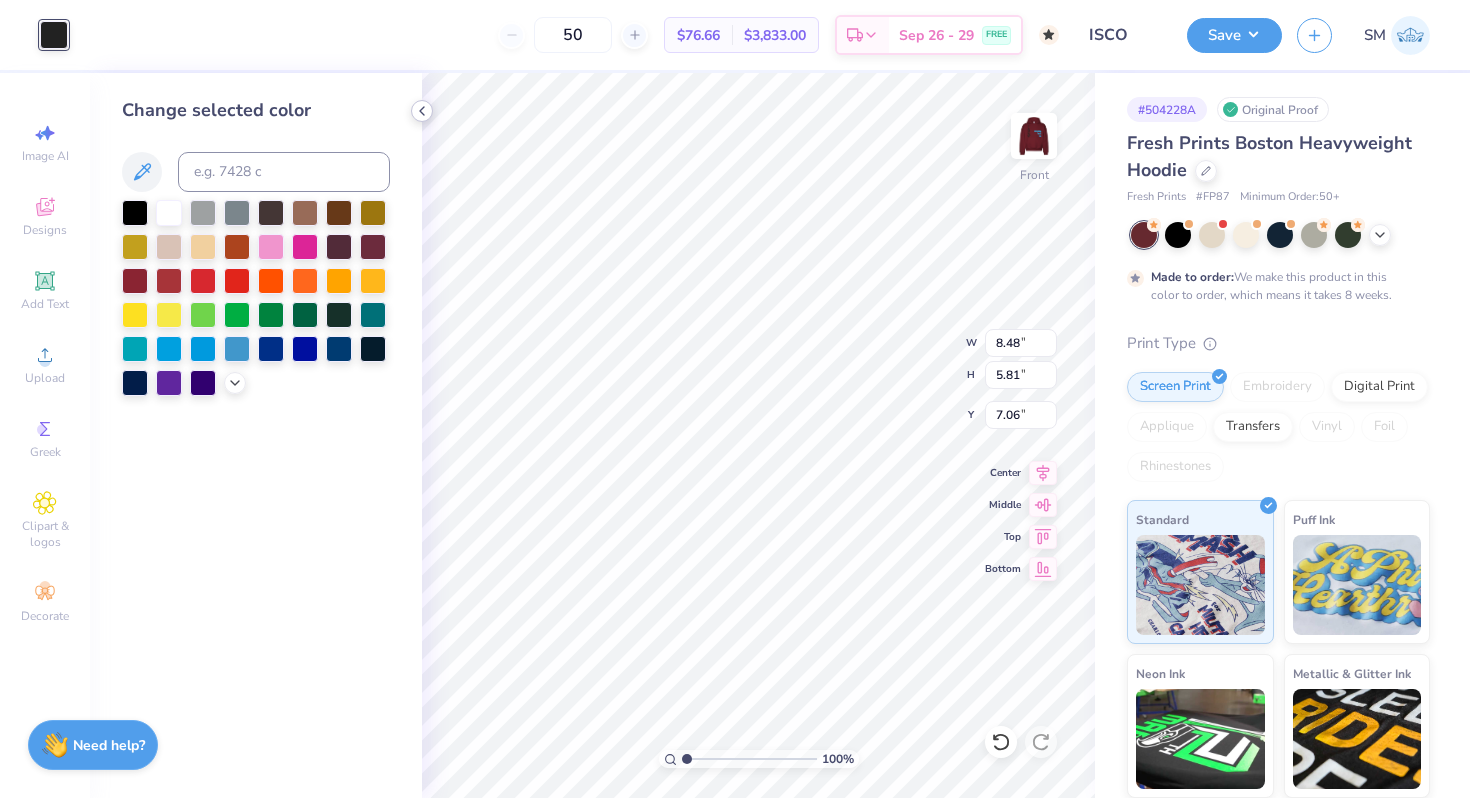 click 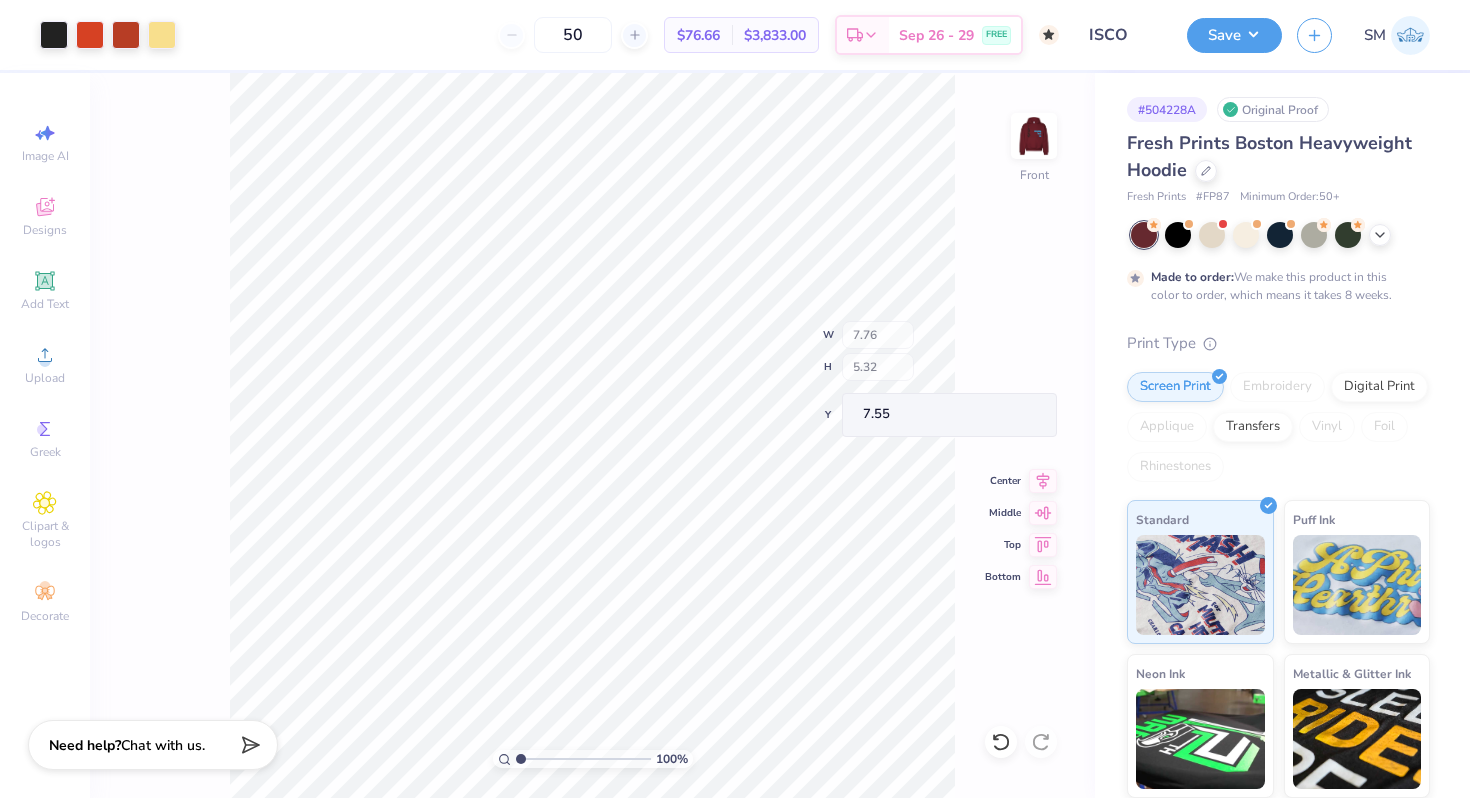 type on "7.76" 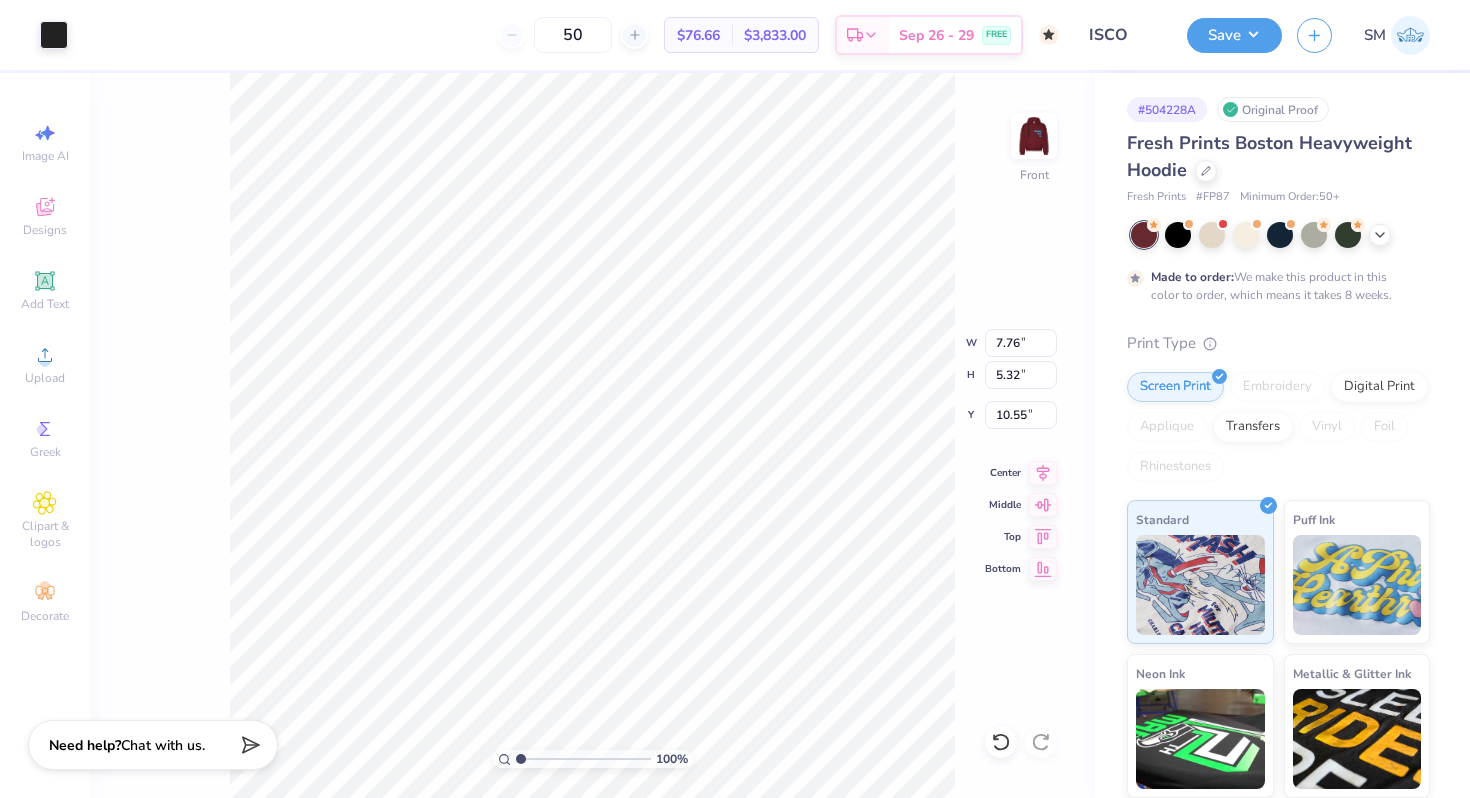 type on "10.55" 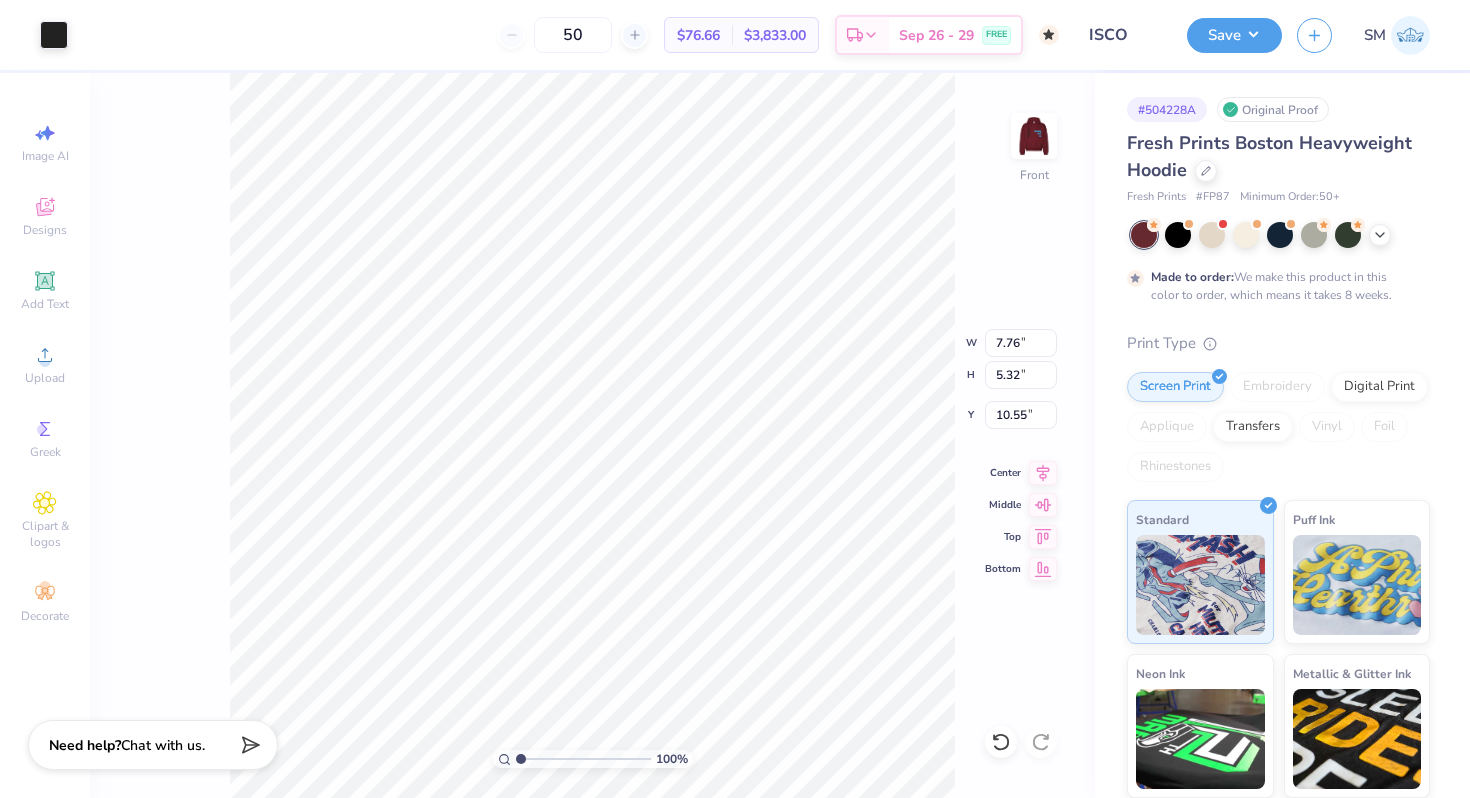 type on "6.78" 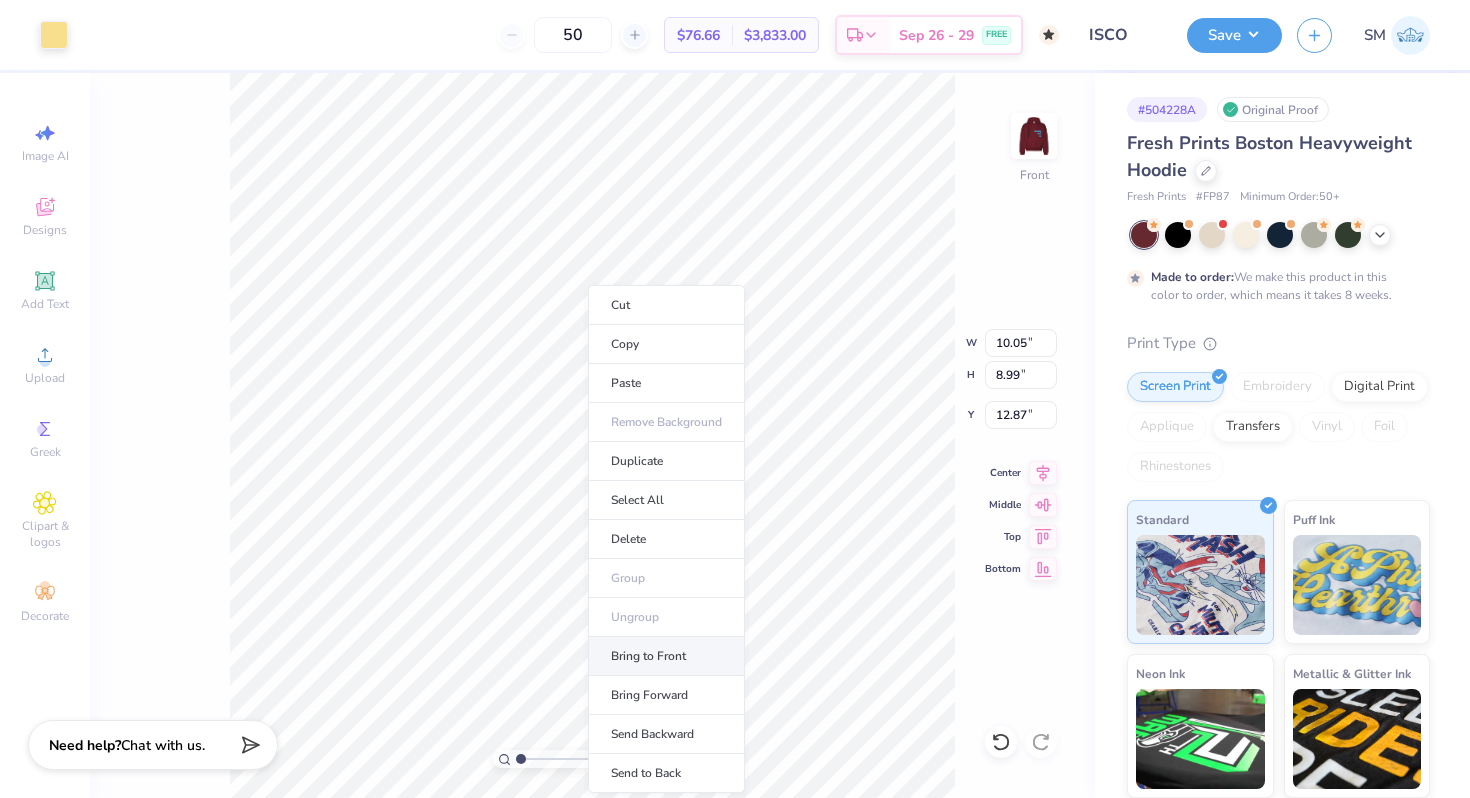 click on "Bring to Front" at bounding box center (666, 656) 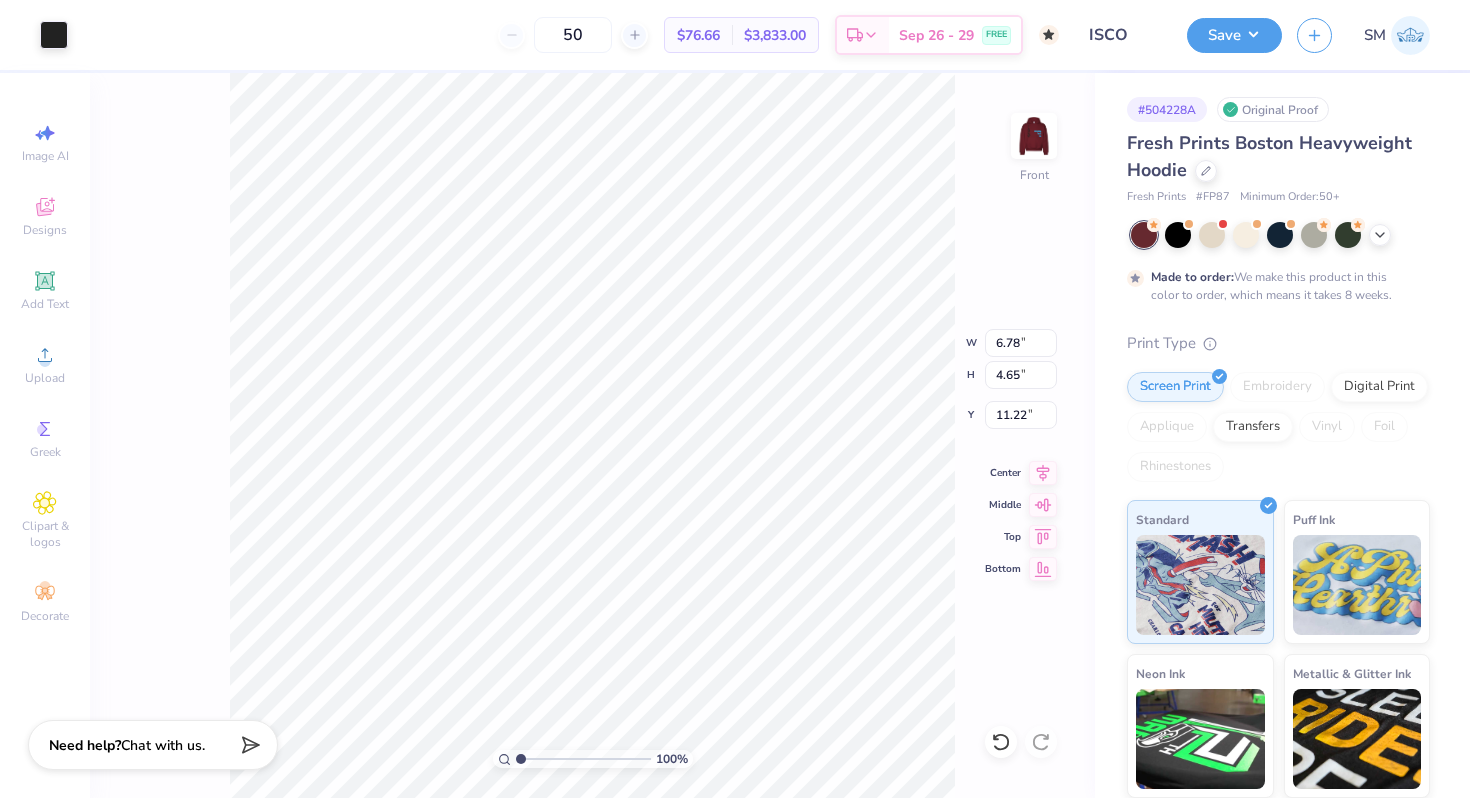 type on "12.42" 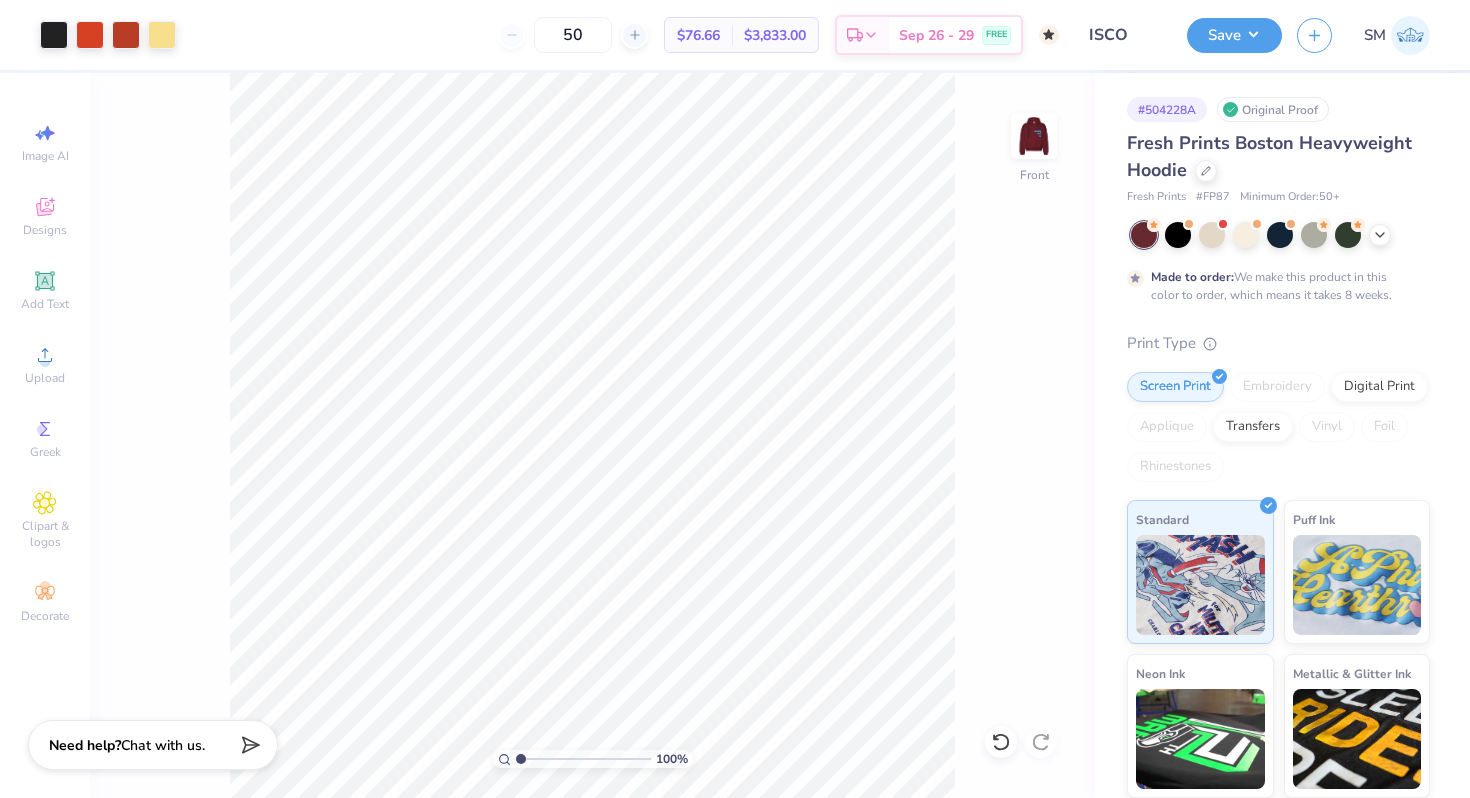 drag, startPoint x: 521, startPoint y: 758, endPoint x: 495, endPoint y: 760, distance: 26.076809 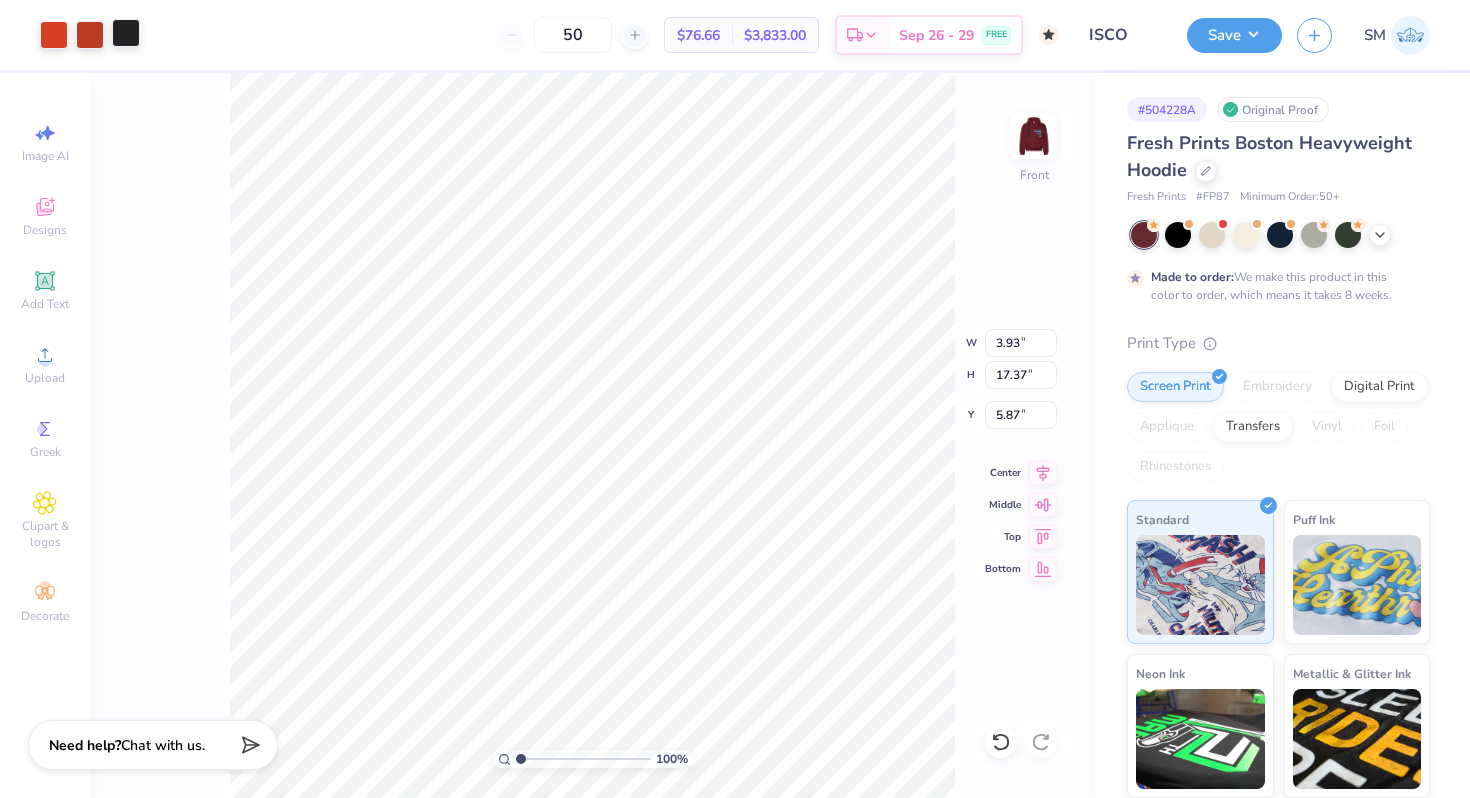 click at bounding box center (126, 33) 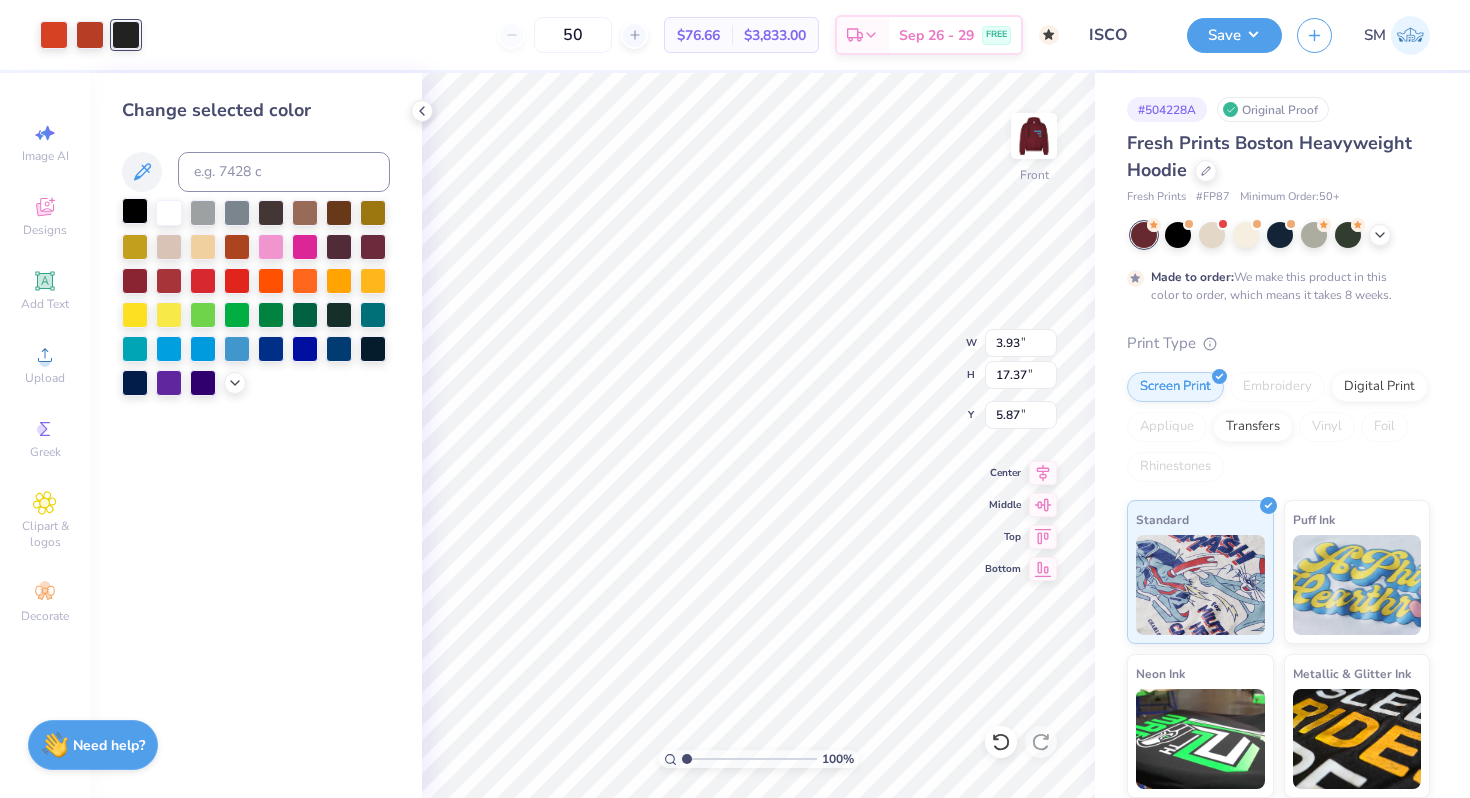 click at bounding box center [135, 211] 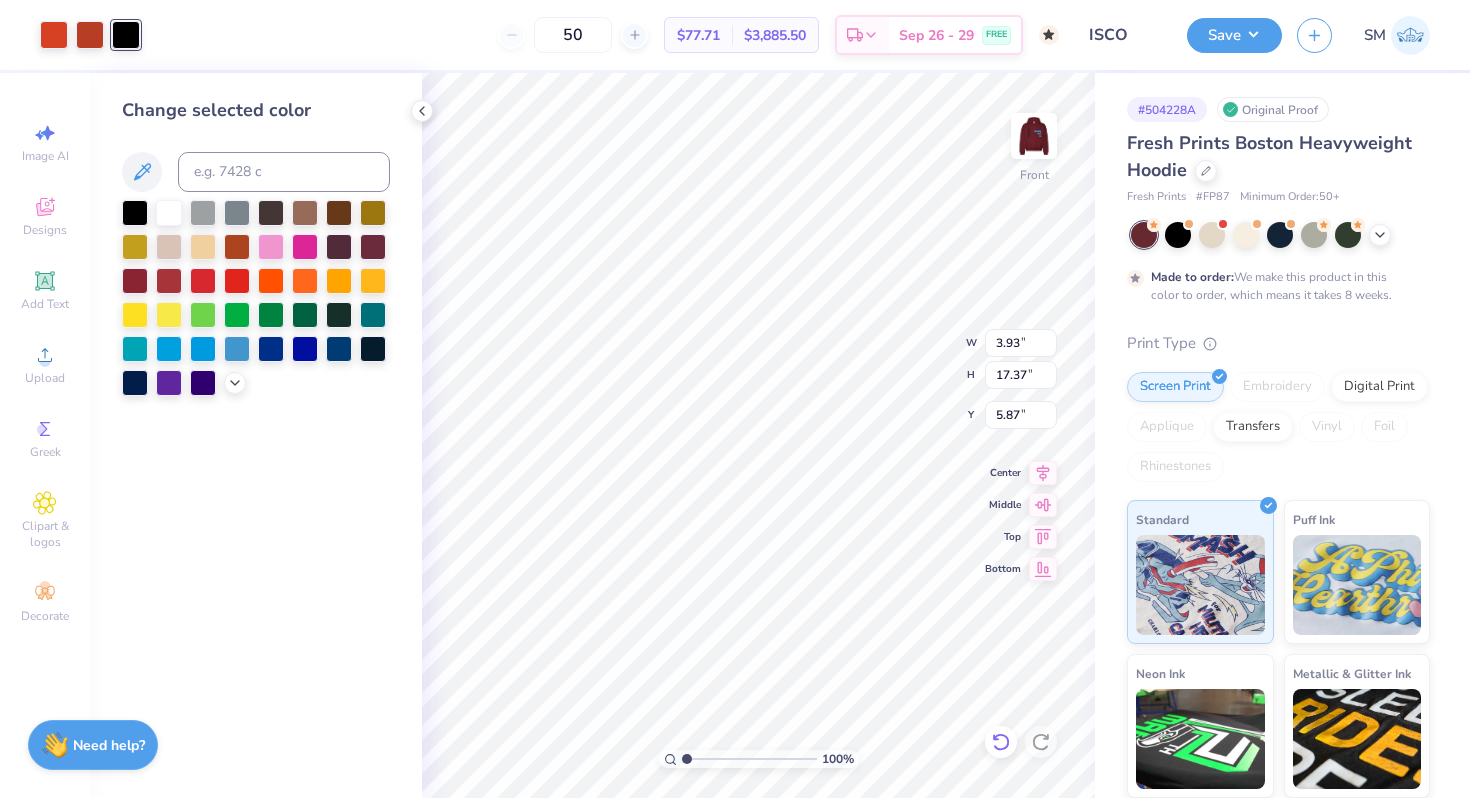 click 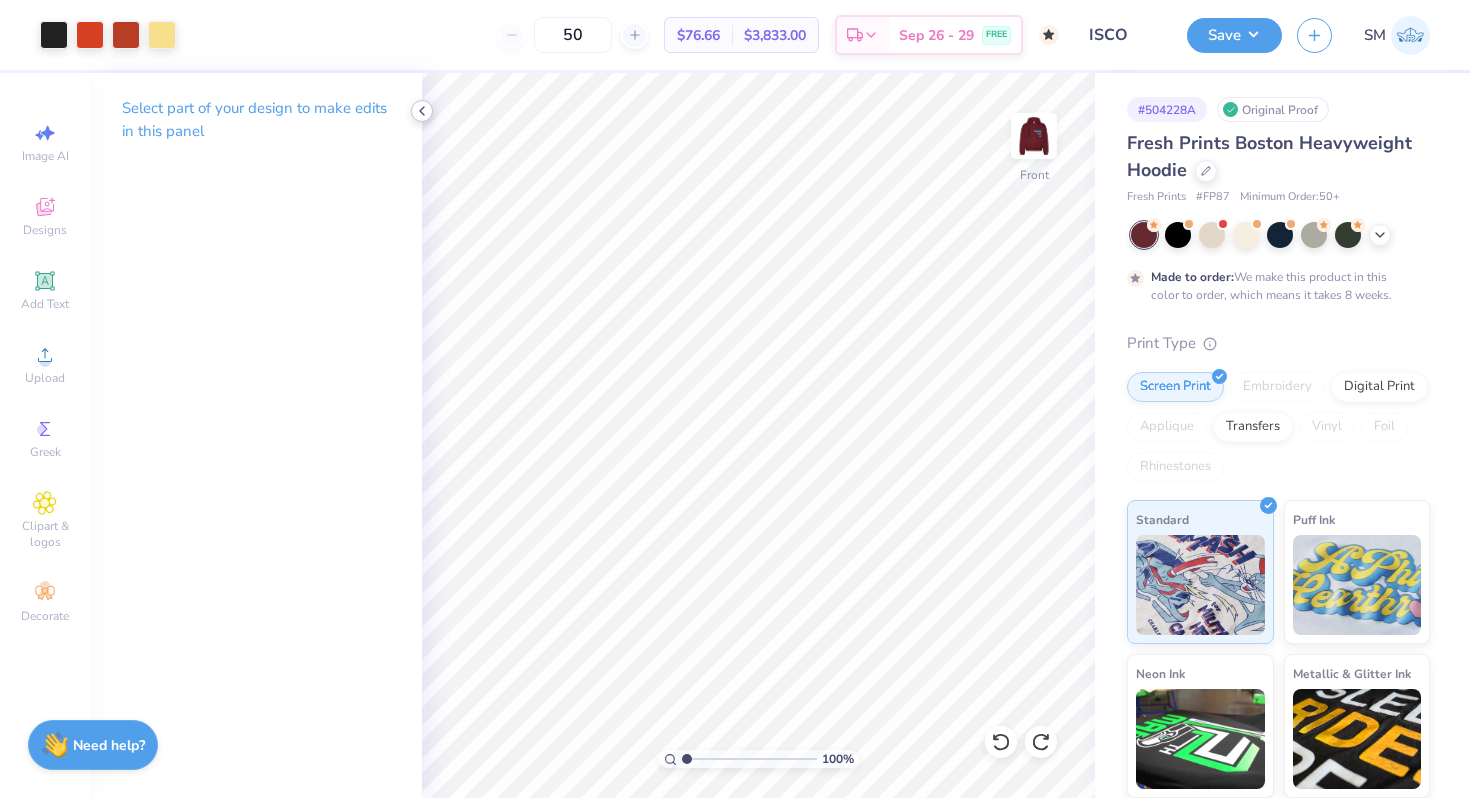 click at bounding box center (422, 111) 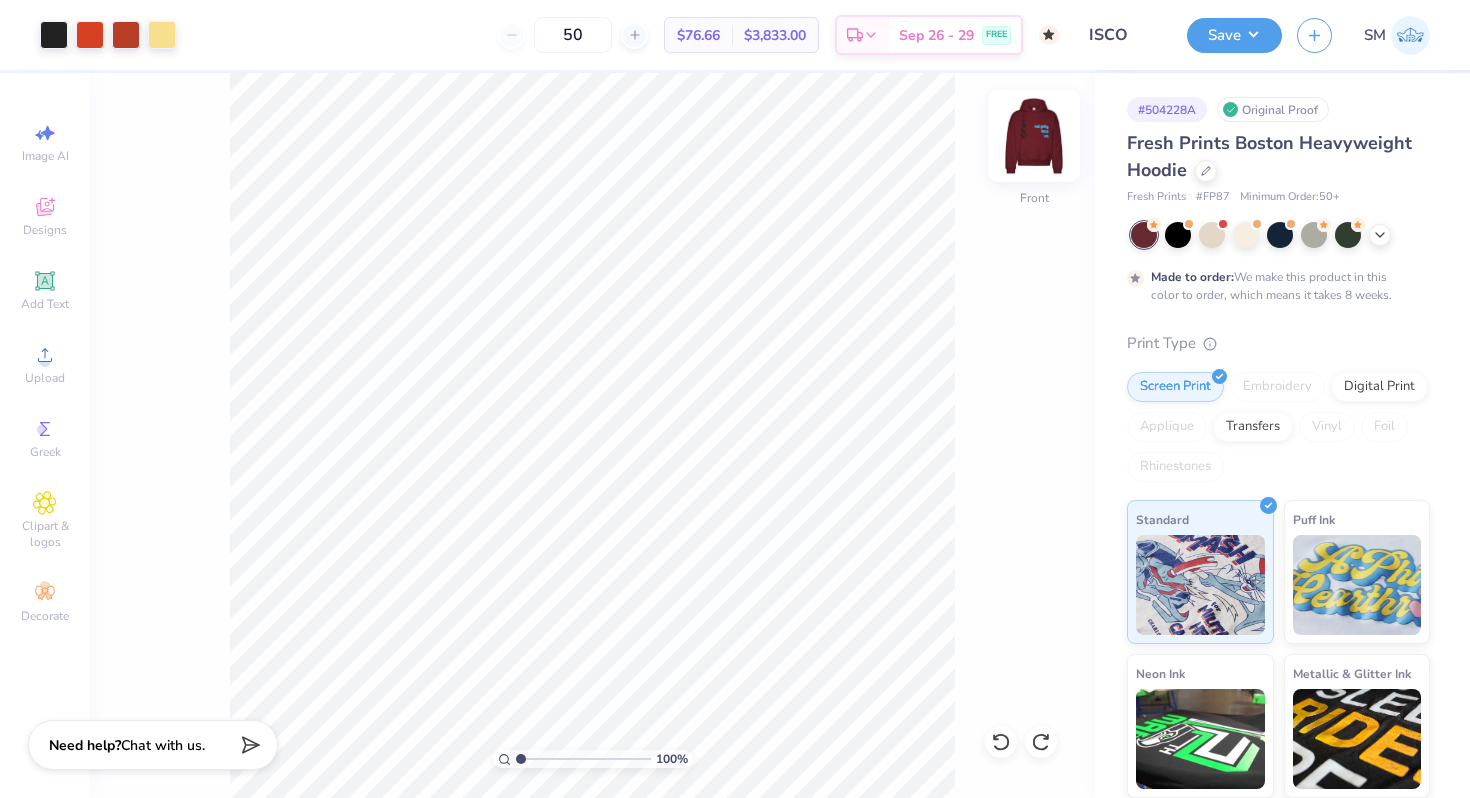 click at bounding box center (1034, 136) 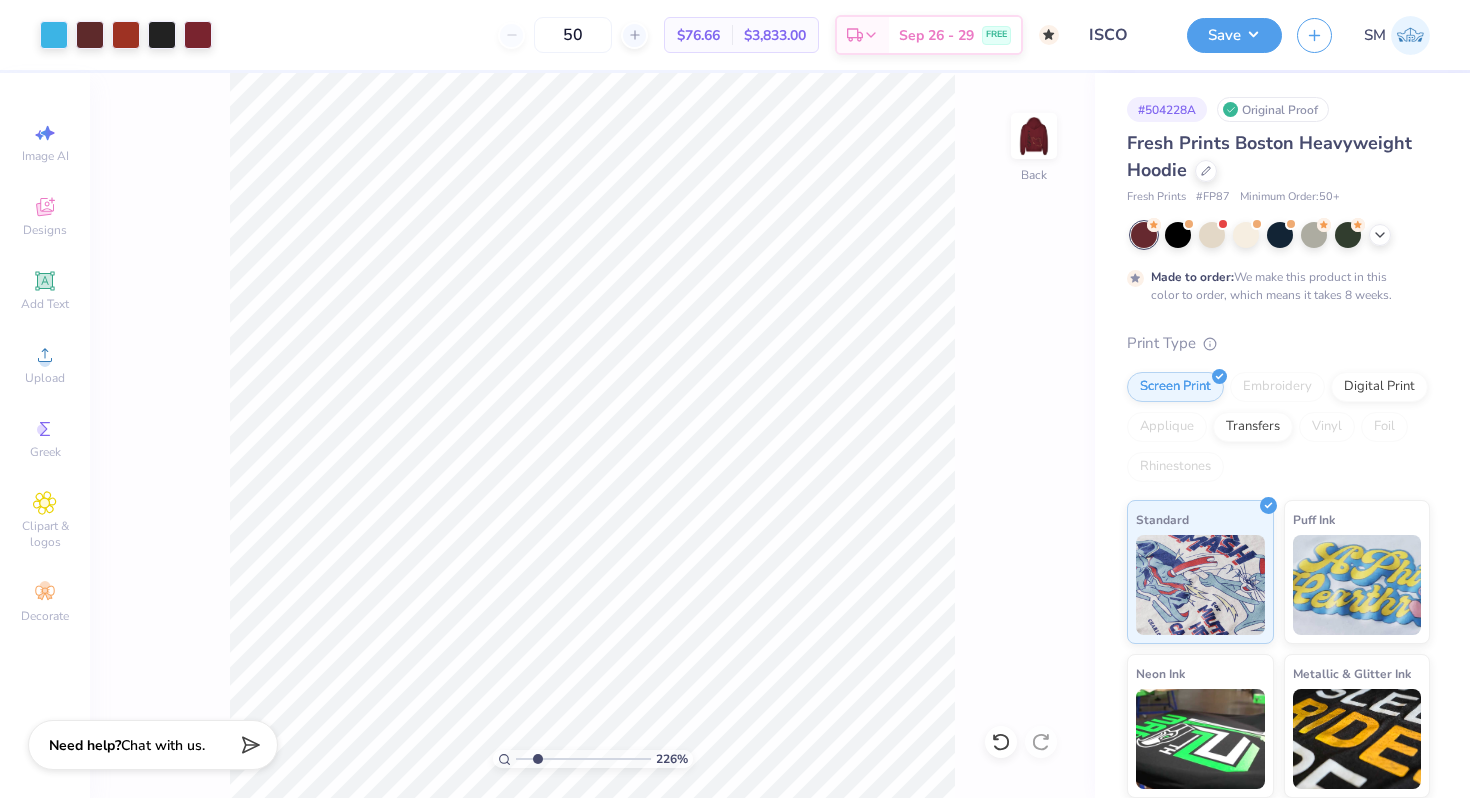 drag, startPoint x: 516, startPoint y: 757, endPoint x: 538, endPoint y: 756, distance: 22.022715 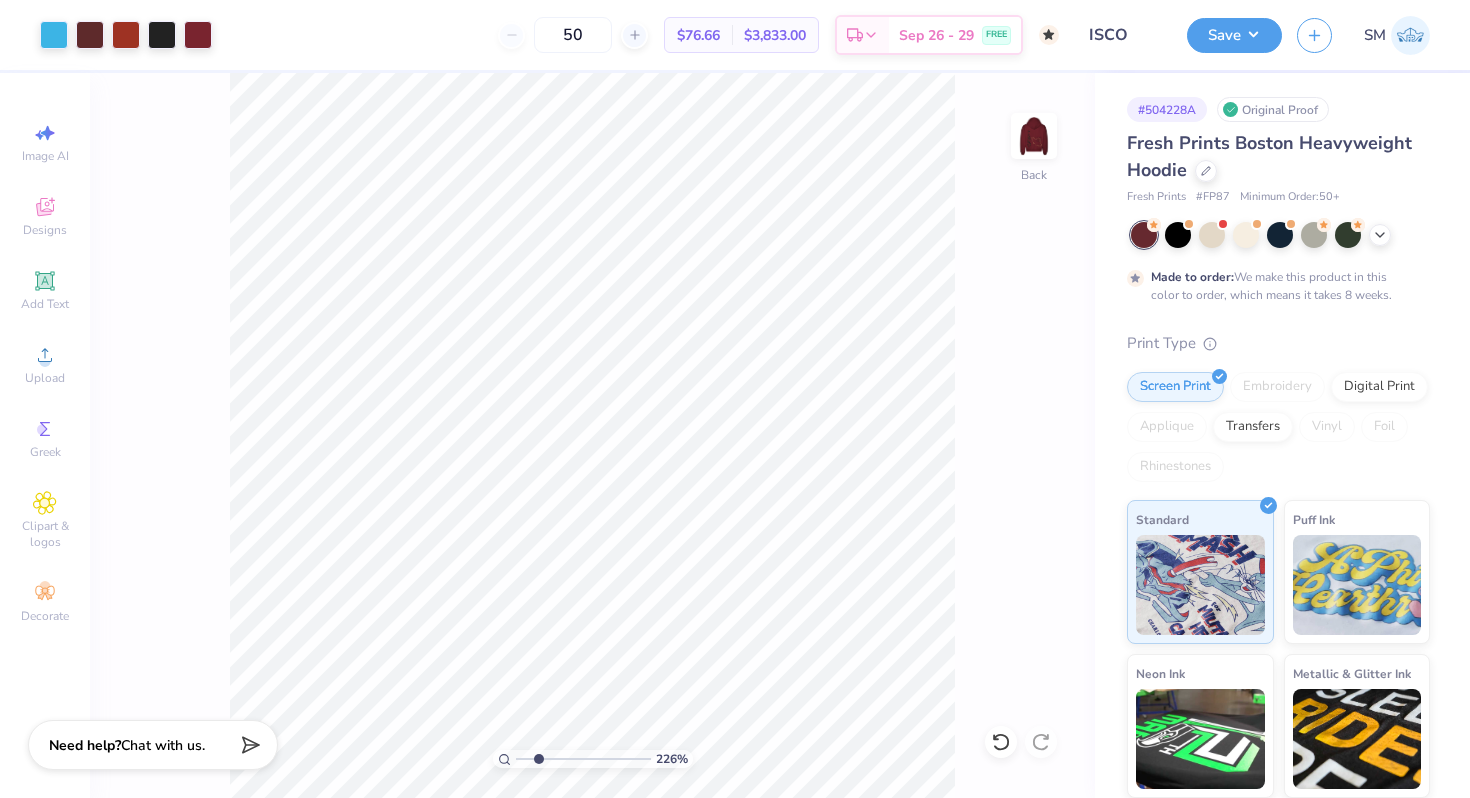 click at bounding box center (583, 759) 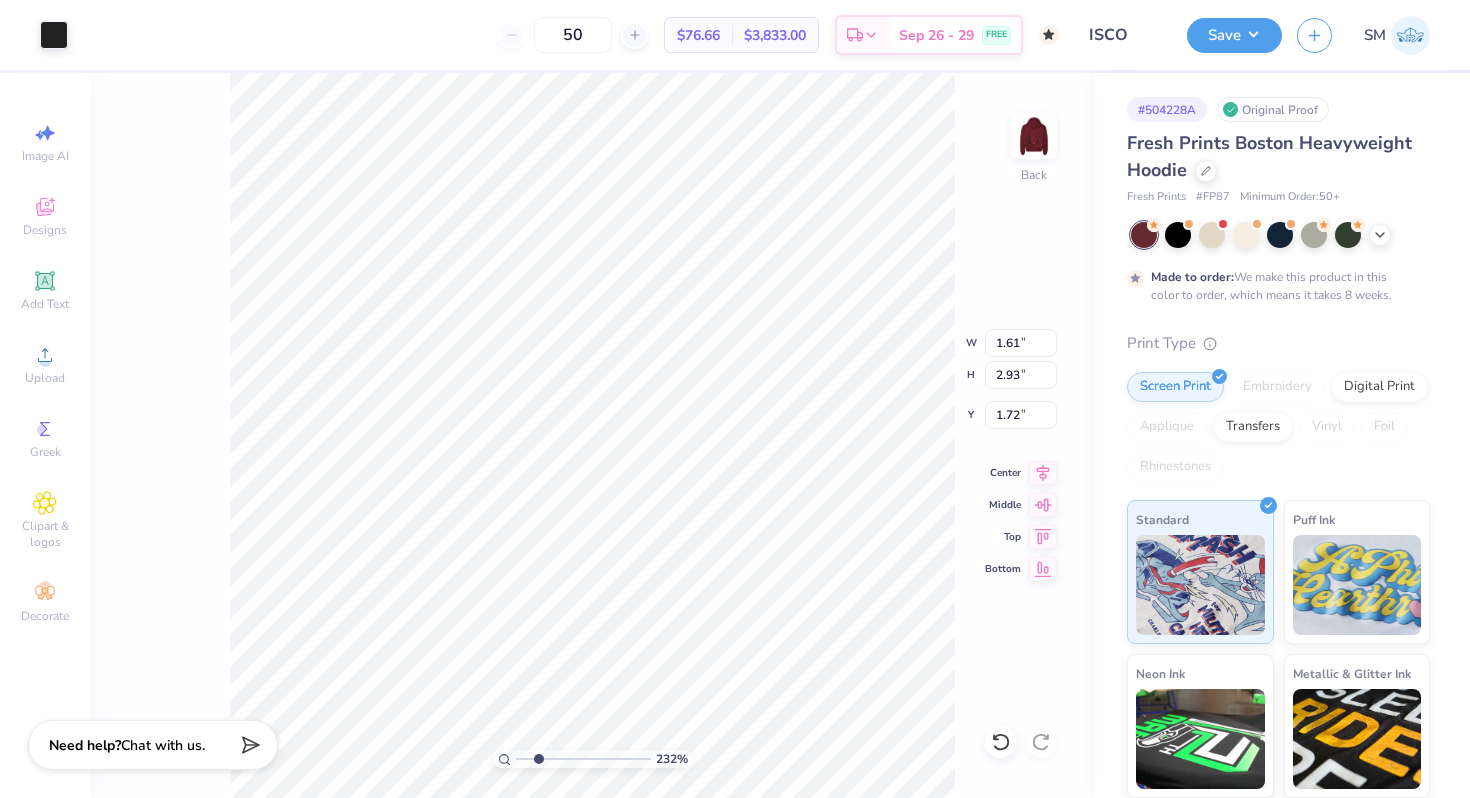type on "1.75" 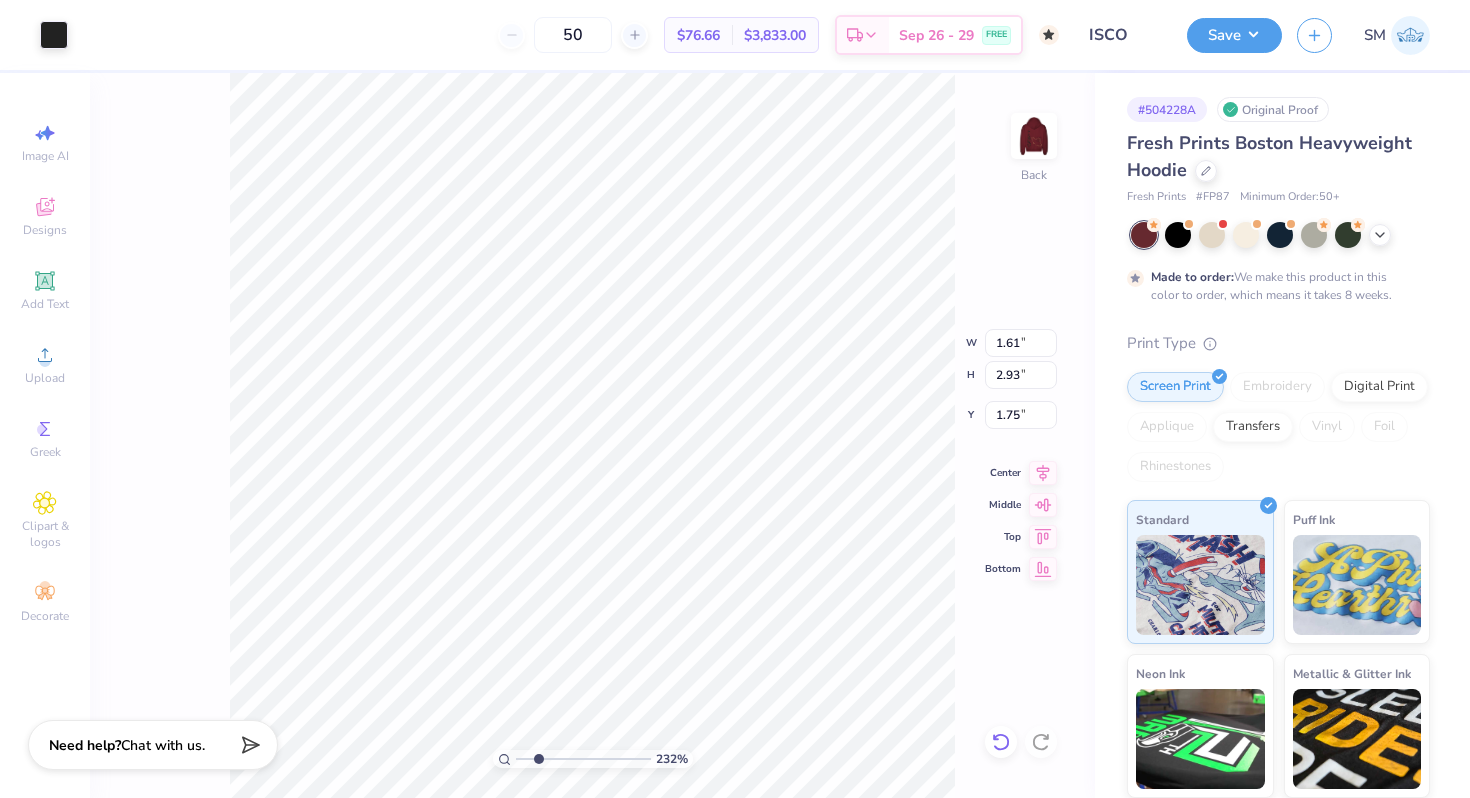 click 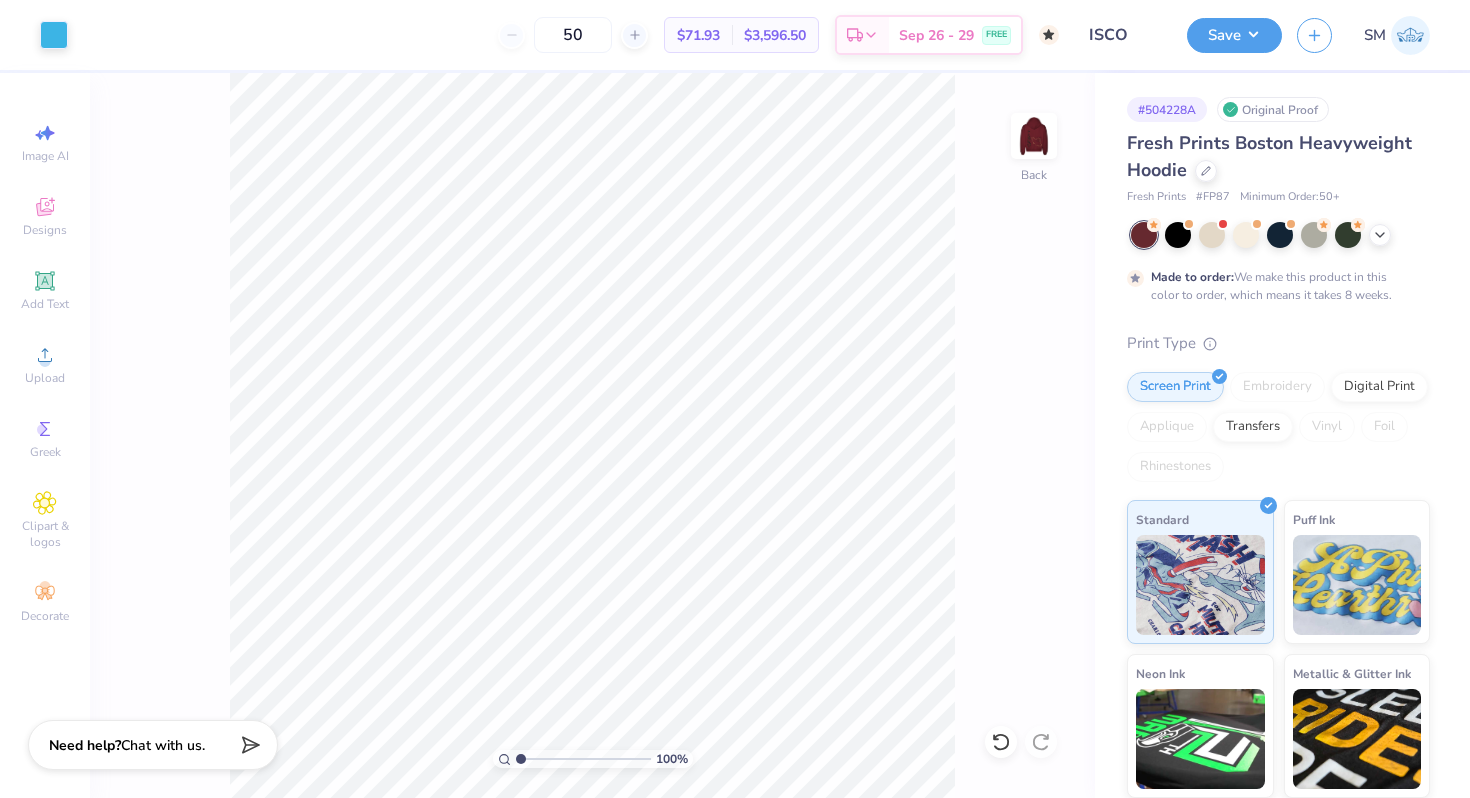 drag, startPoint x: 539, startPoint y: 758, endPoint x: 515, endPoint y: 757, distance: 24.020824 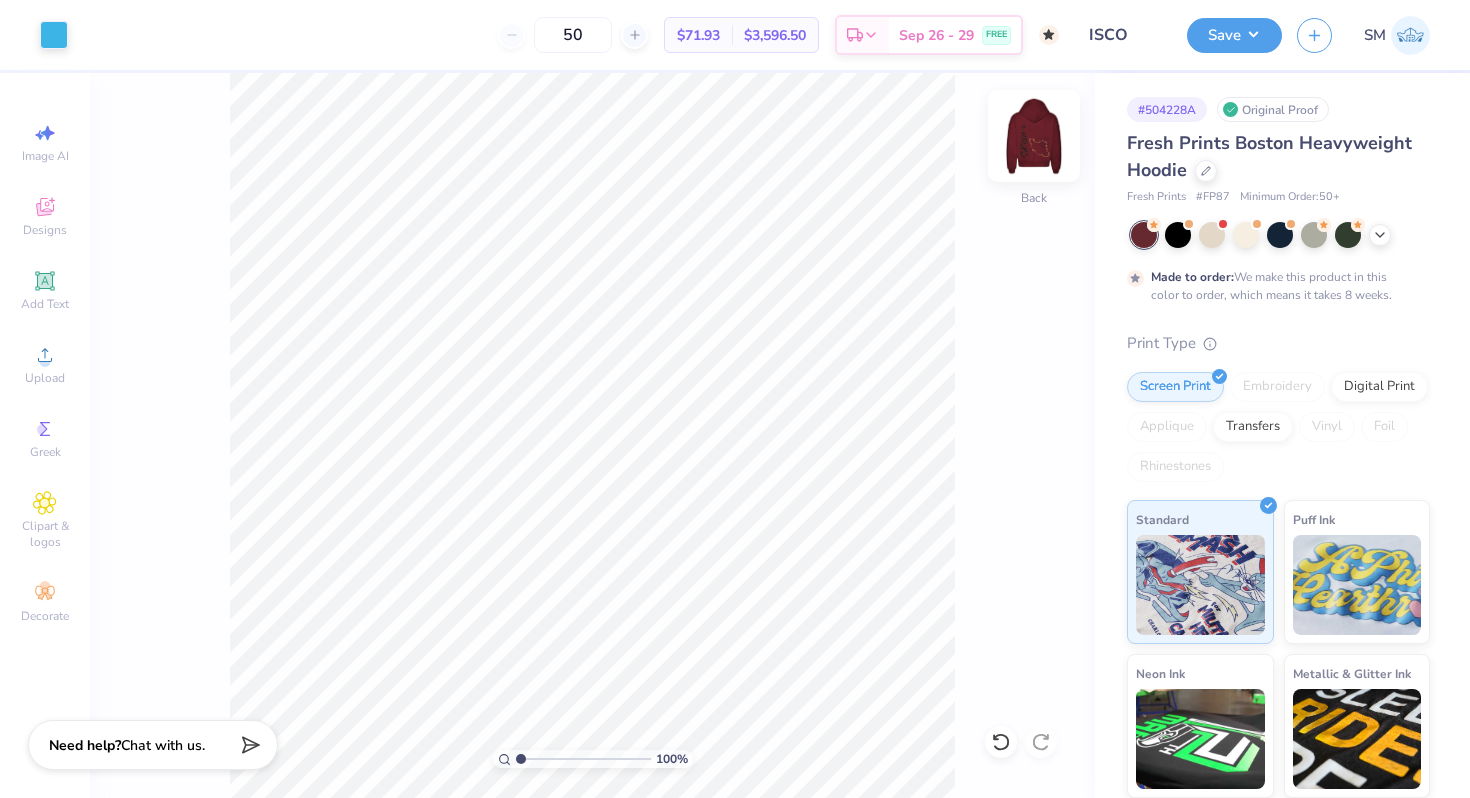 click at bounding box center (1034, 136) 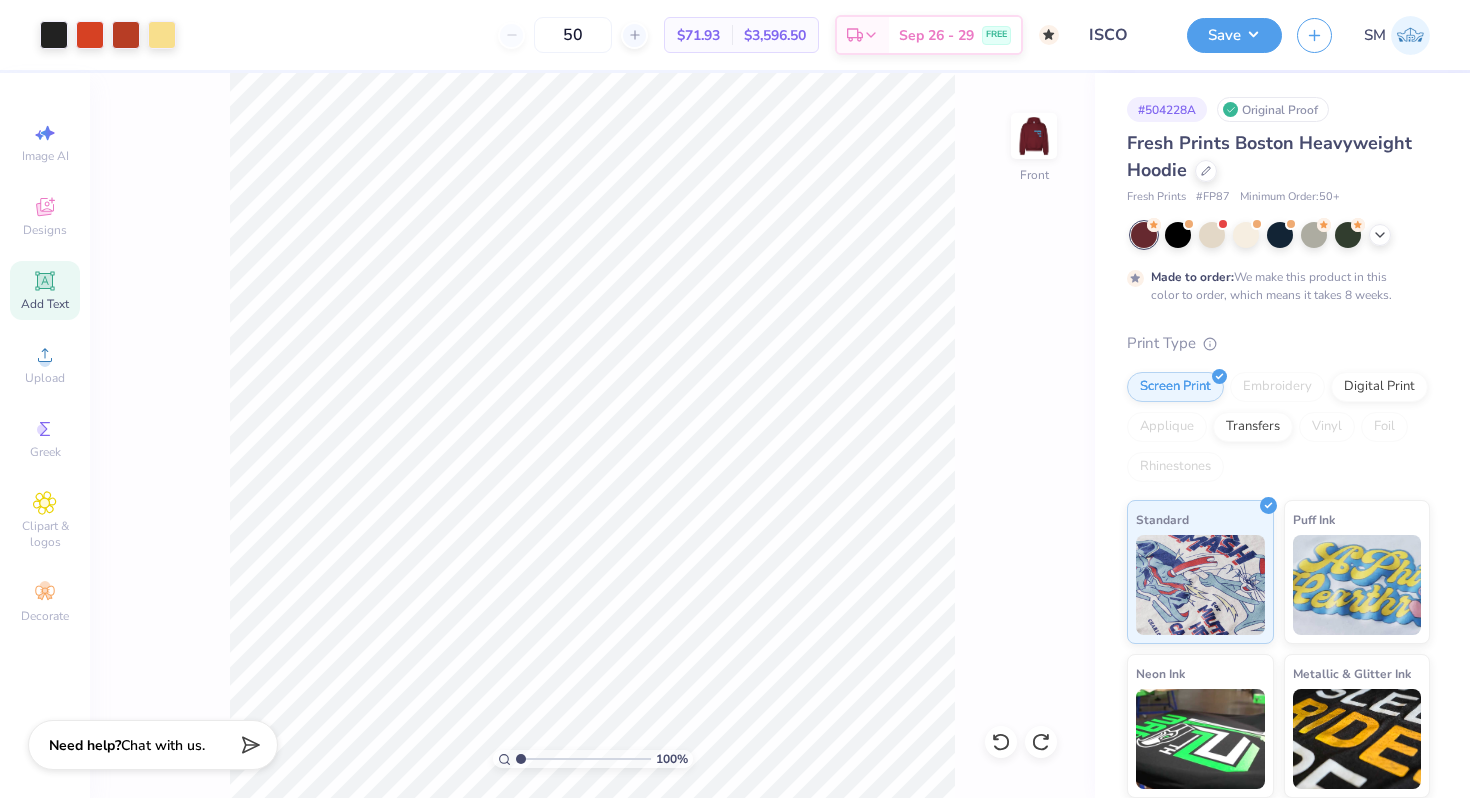 click on "Add Text" at bounding box center (45, 290) 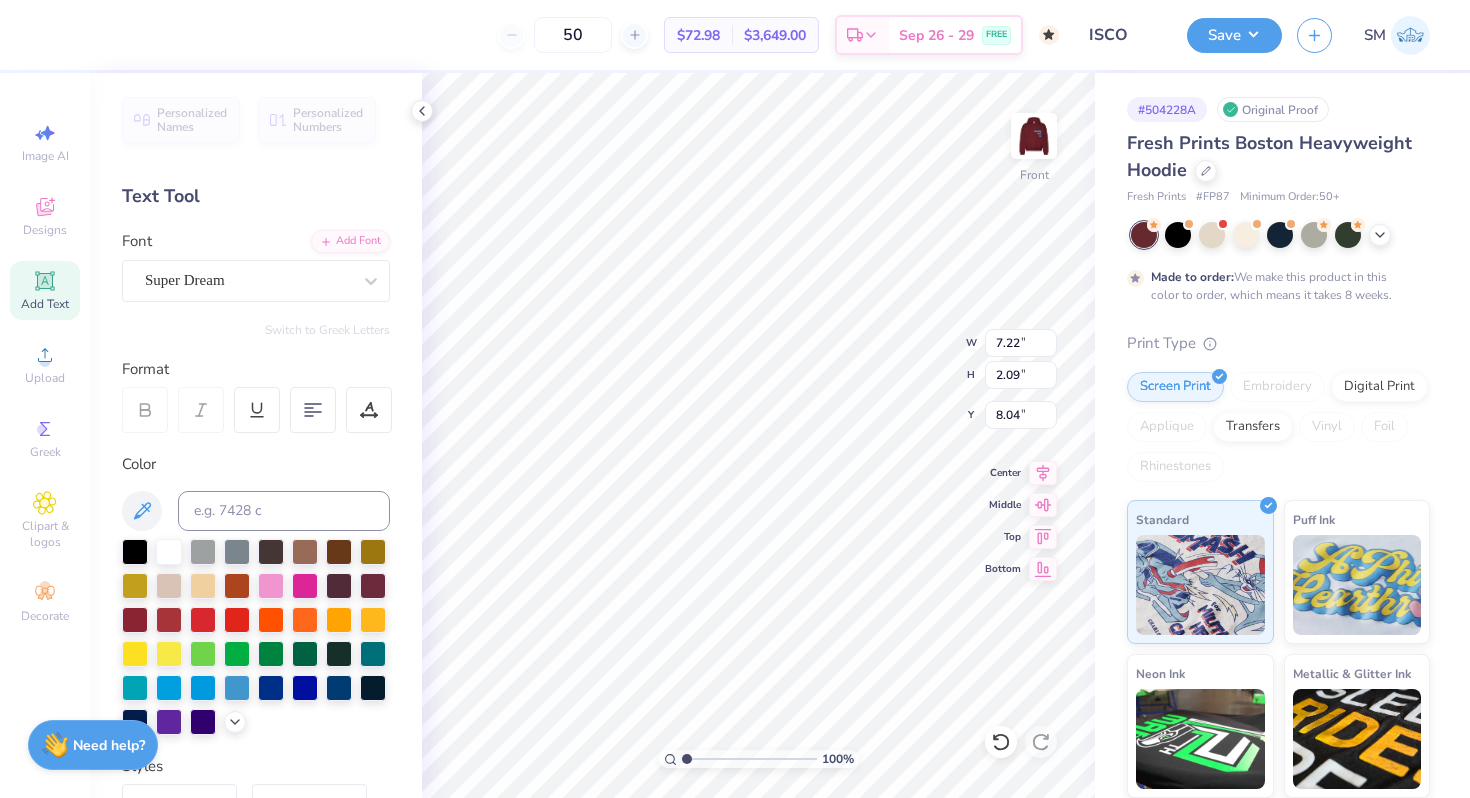type on "8.04" 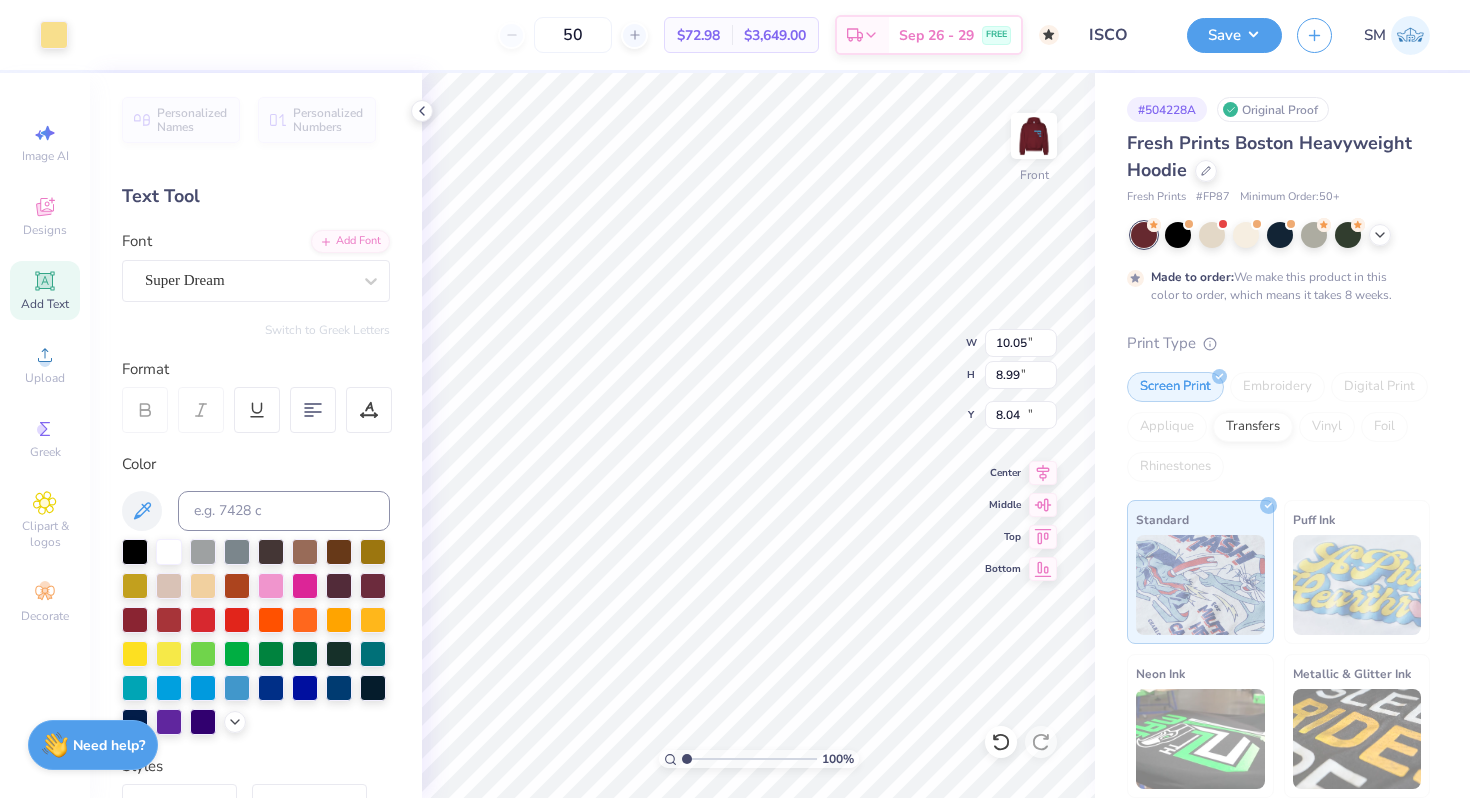 type on "10.05" 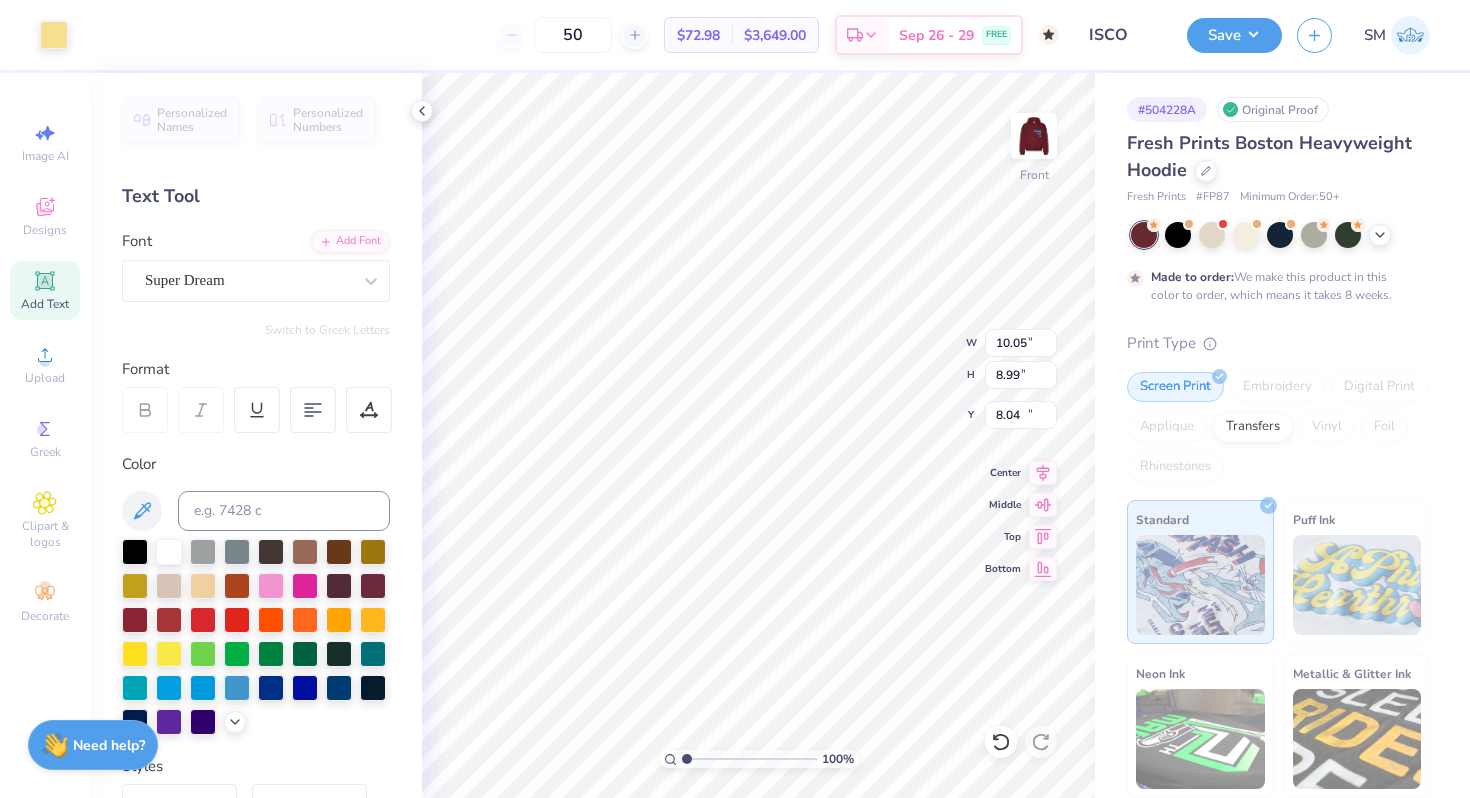 type on "8.99" 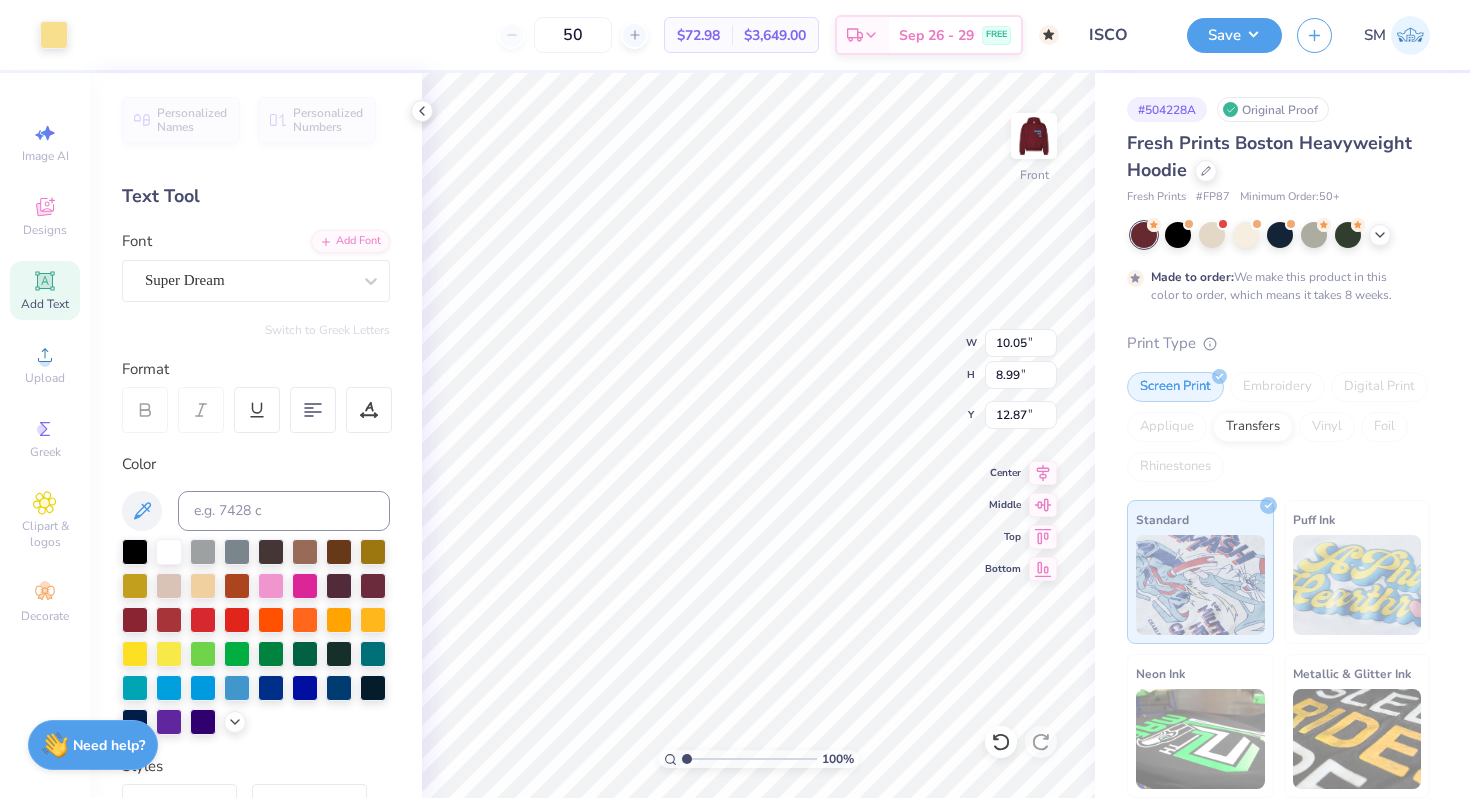 click on "100  % Front W 10.05 10.05 " H 8.99 8.99 " Y 12.87 12.87 " Center Middle Top Bottom" at bounding box center [758, 435] 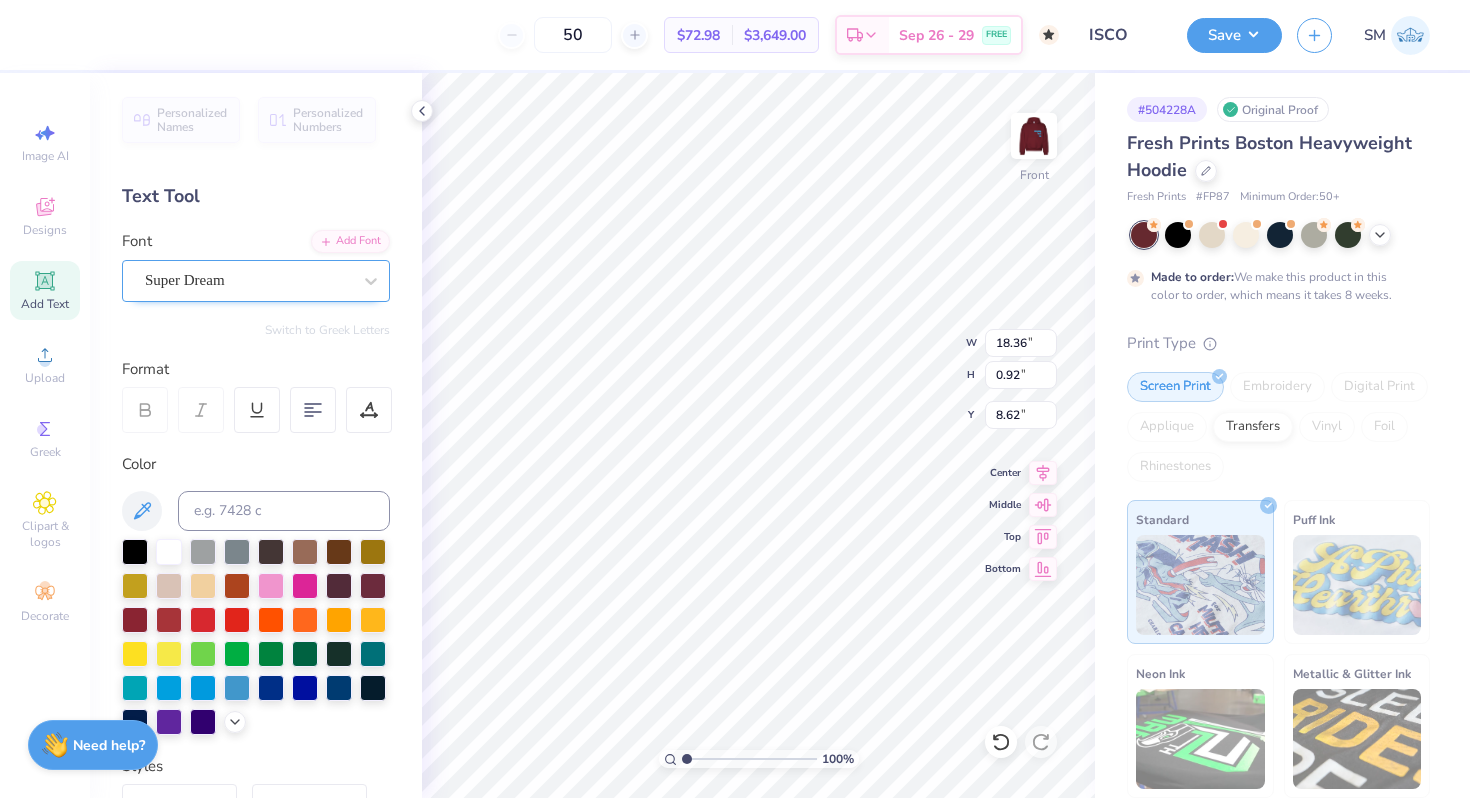 click on "Super Dream" at bounding box center [248, 280] 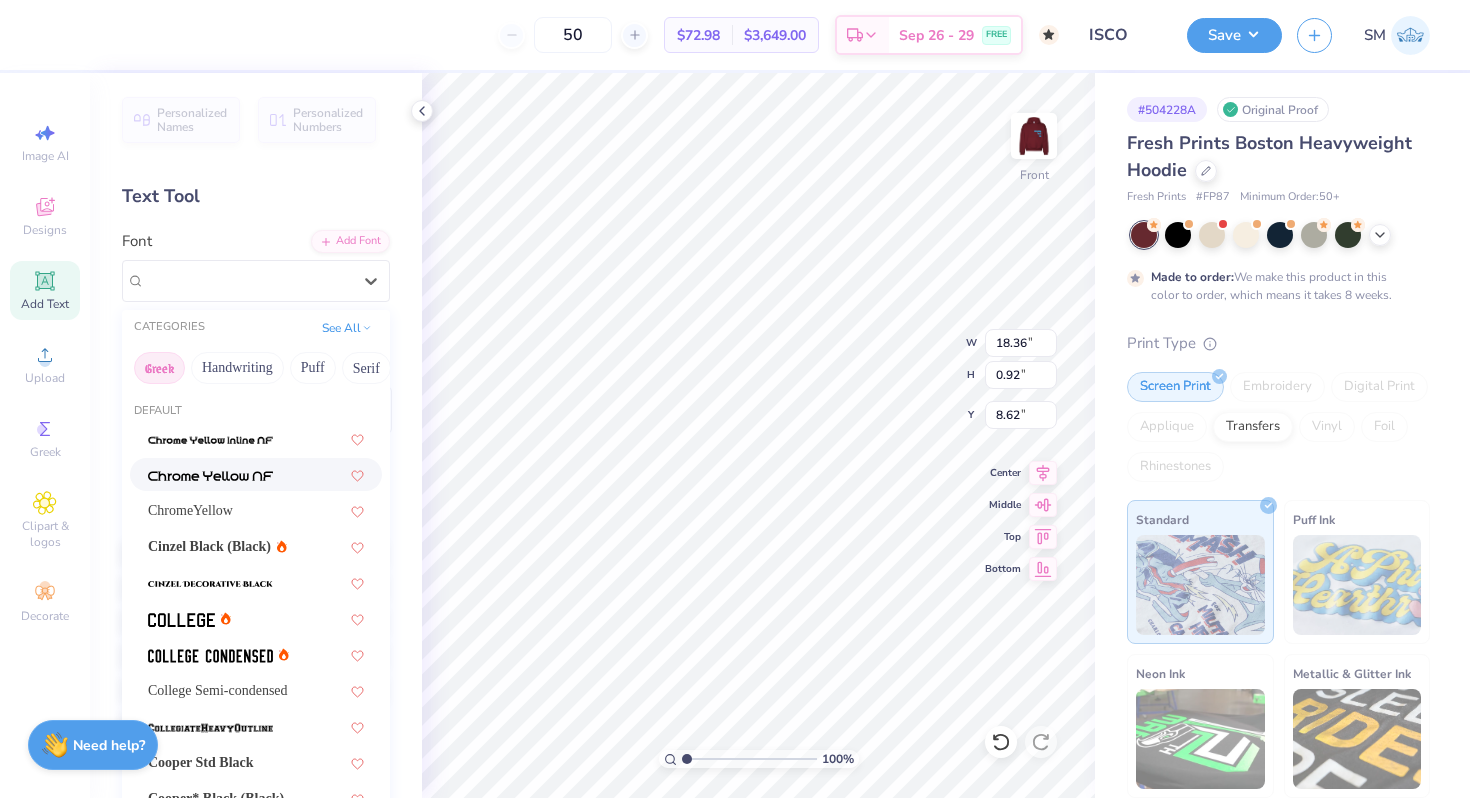 click on "Greek" at bounding box center [159, 368] 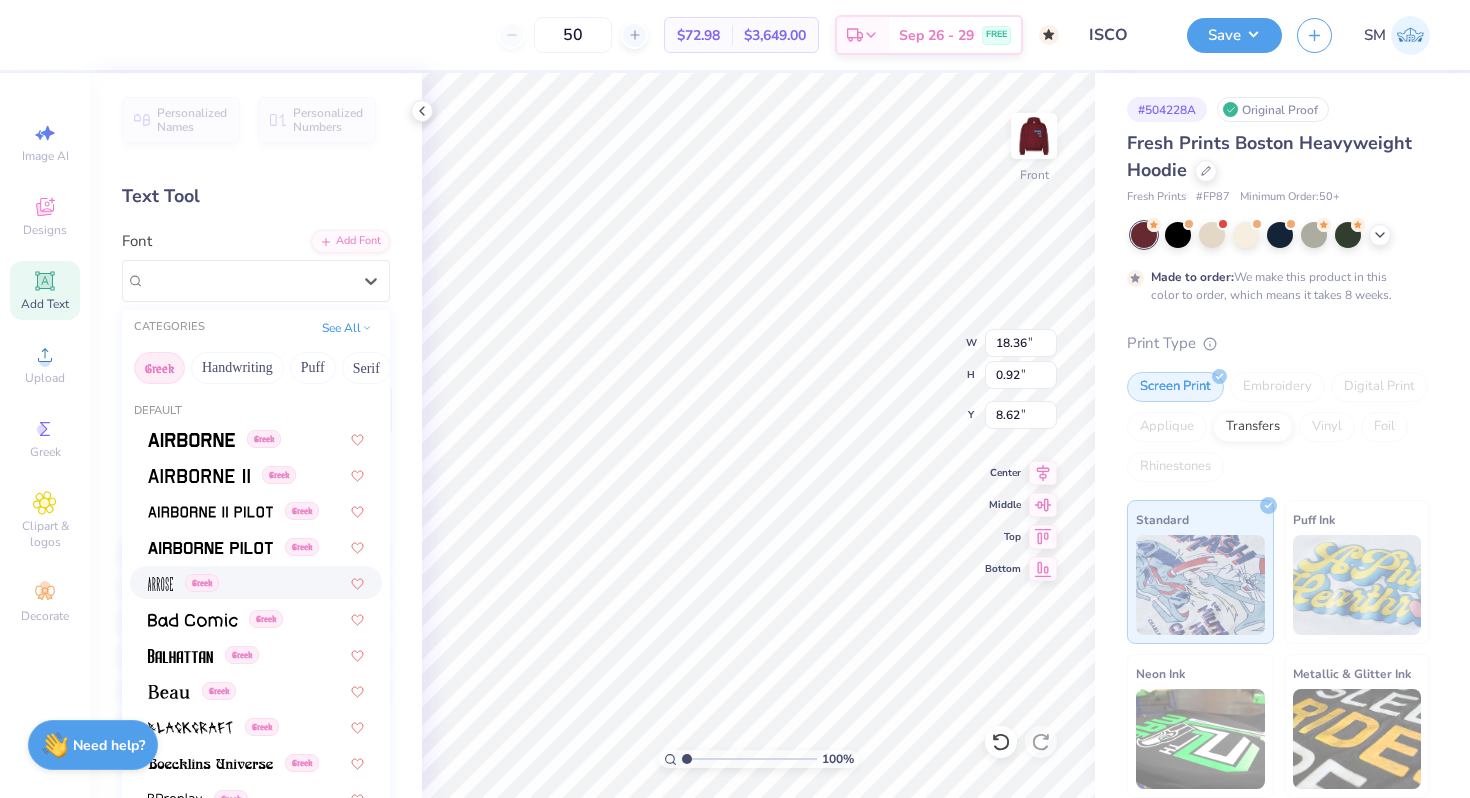 click at bounding box center (160, 582) 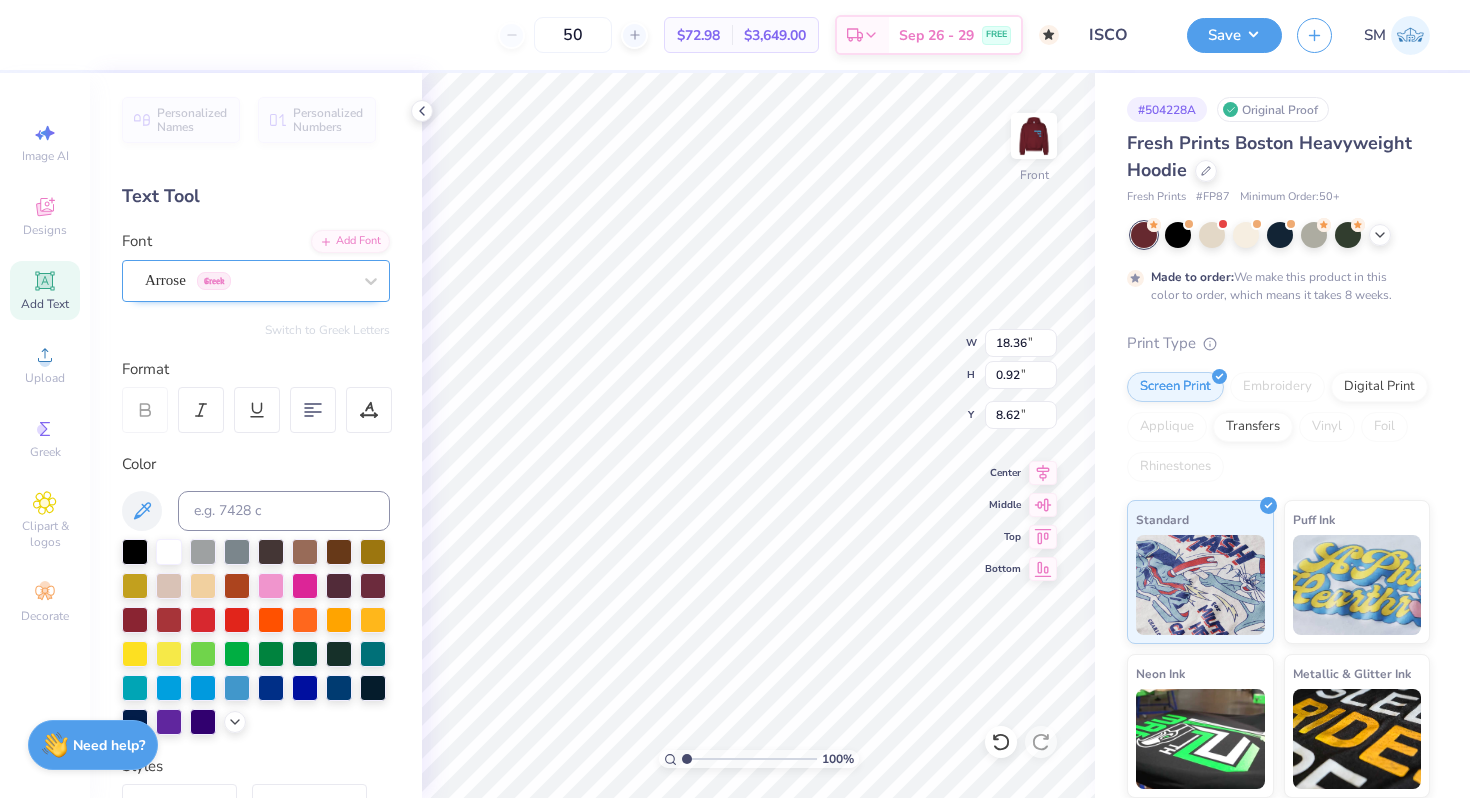 type on "11.18" 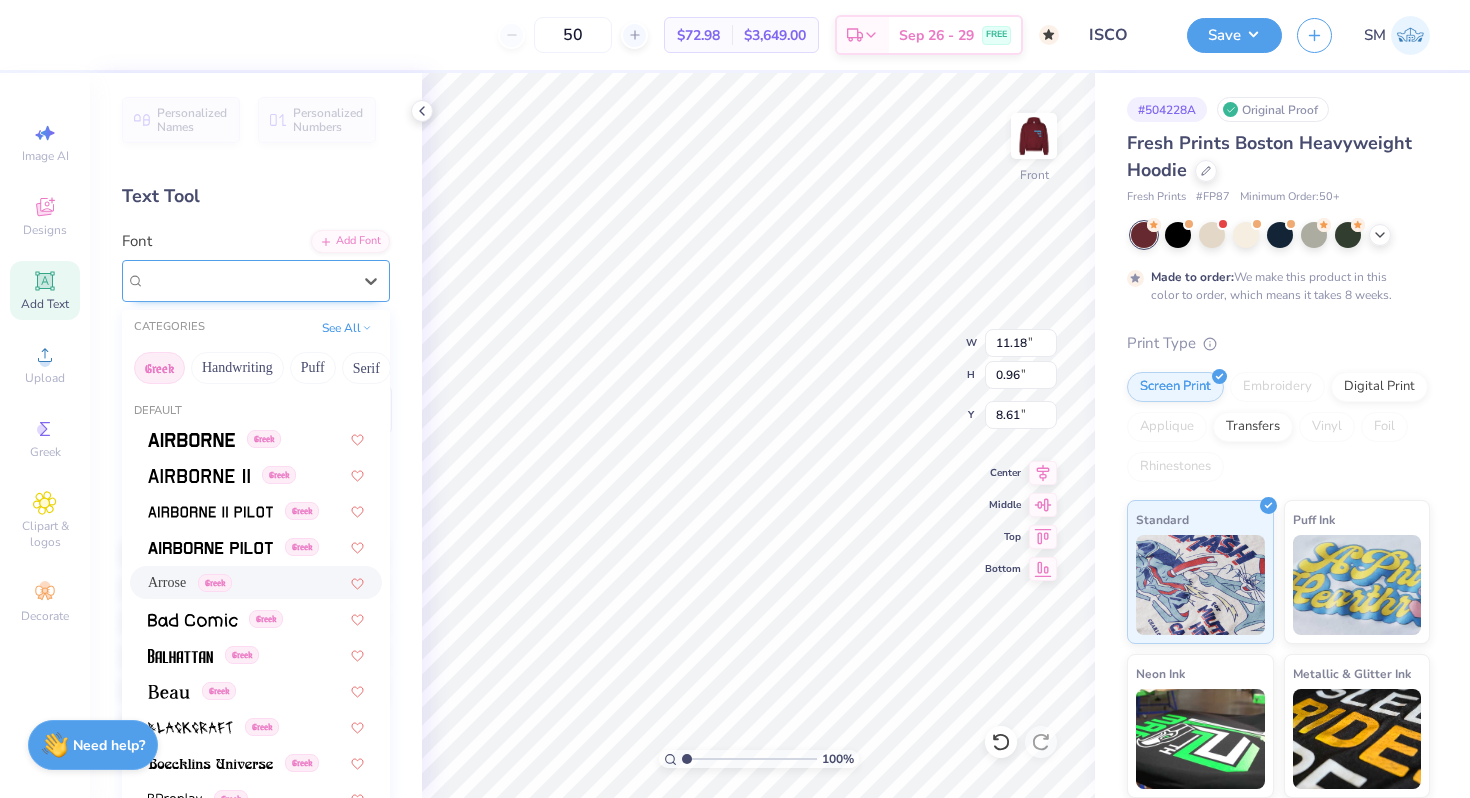 click on "Arrose Greek" at bounding box center (248, 280) 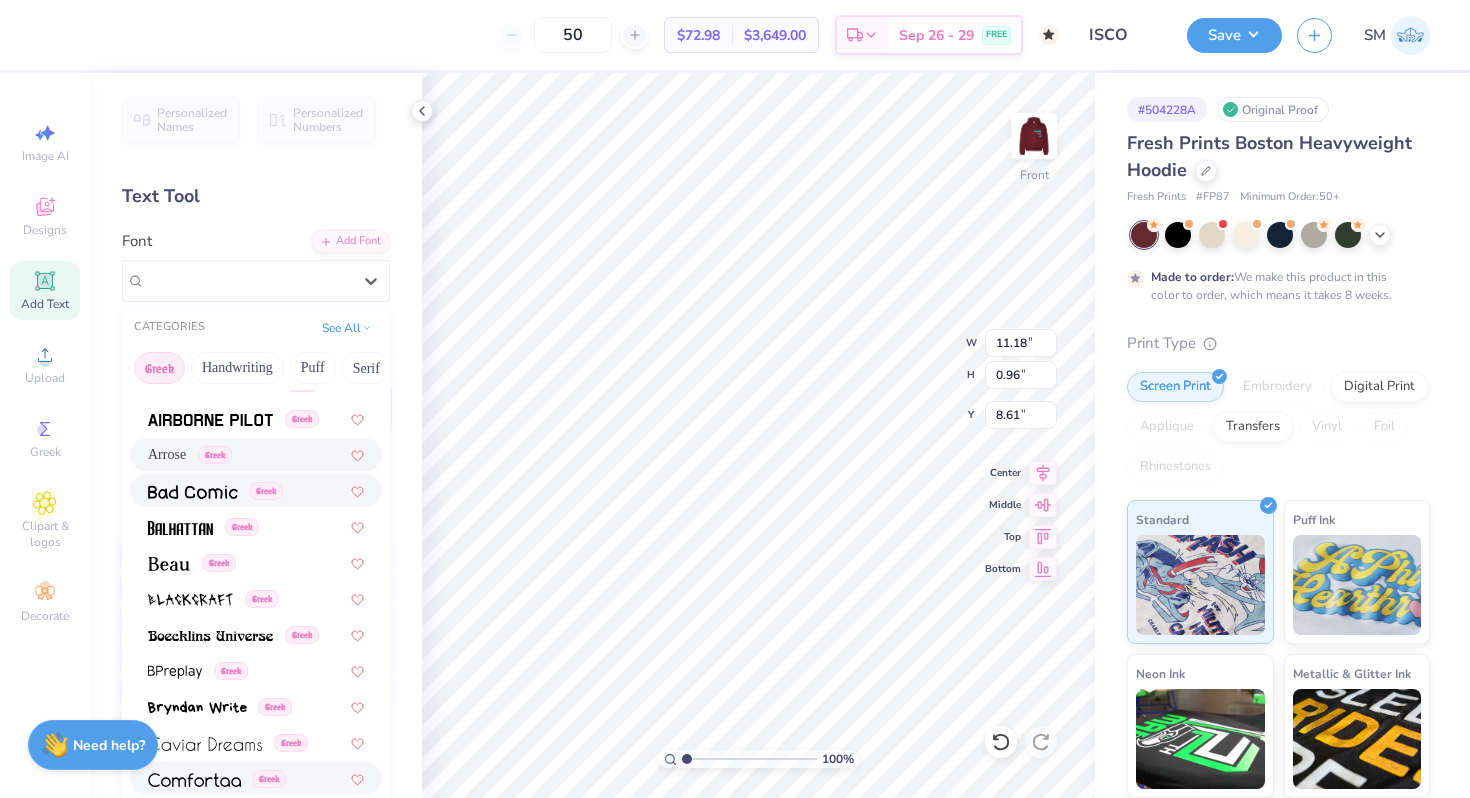 scroll, scrollTop: 304, scrollLeft: 0, axis: vertical 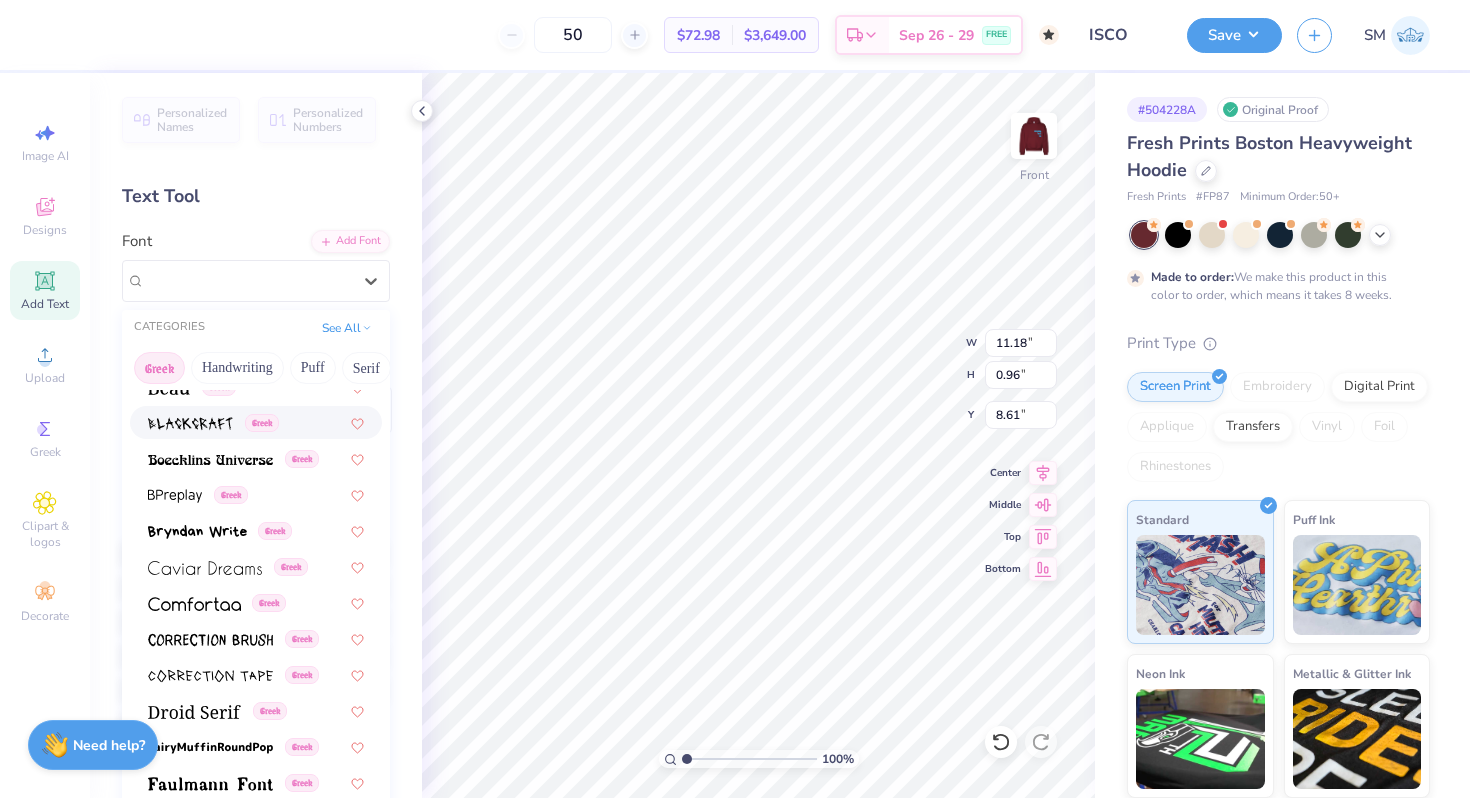 click on "Greek" at bounding box center [256, 422] 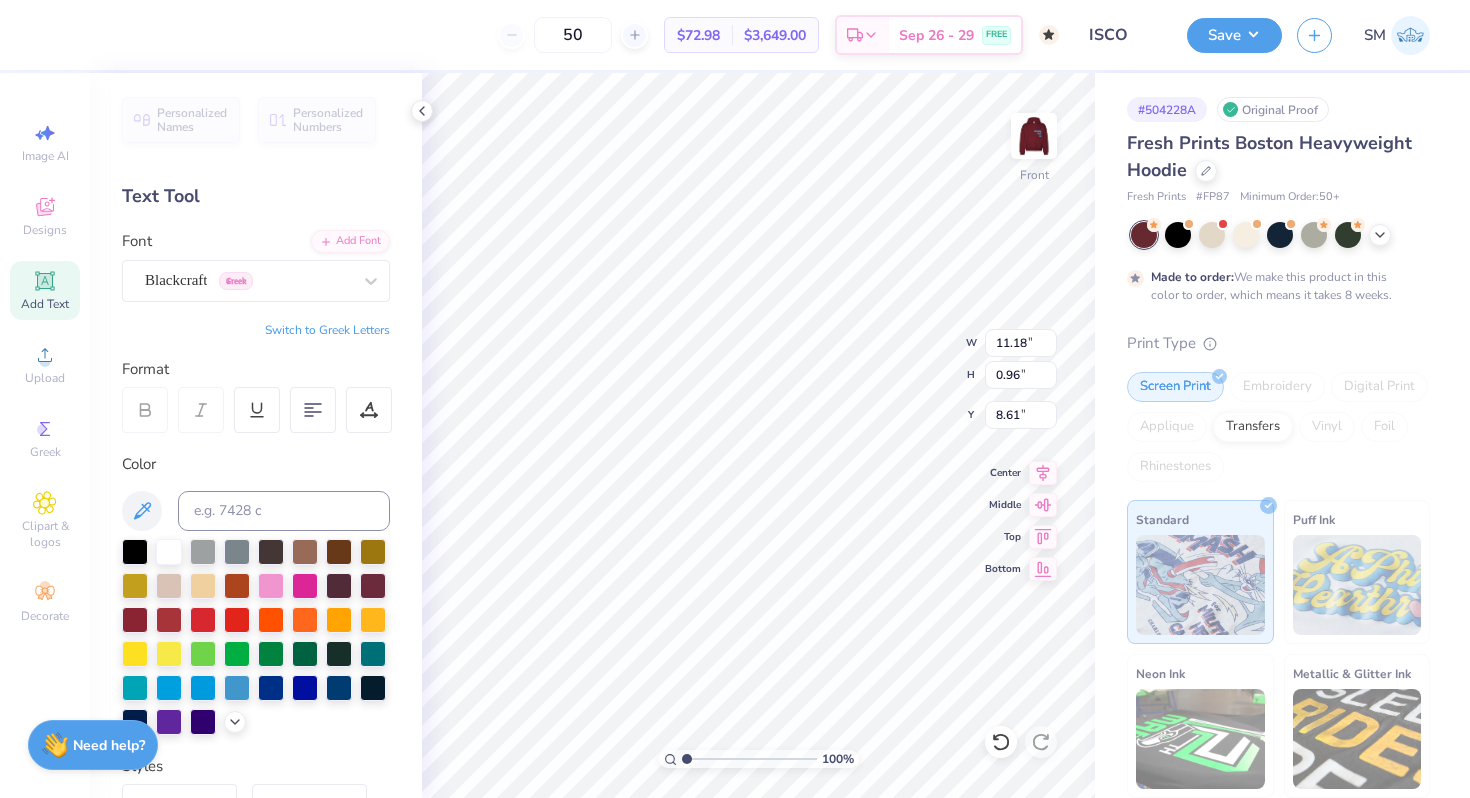 type on "17.82" 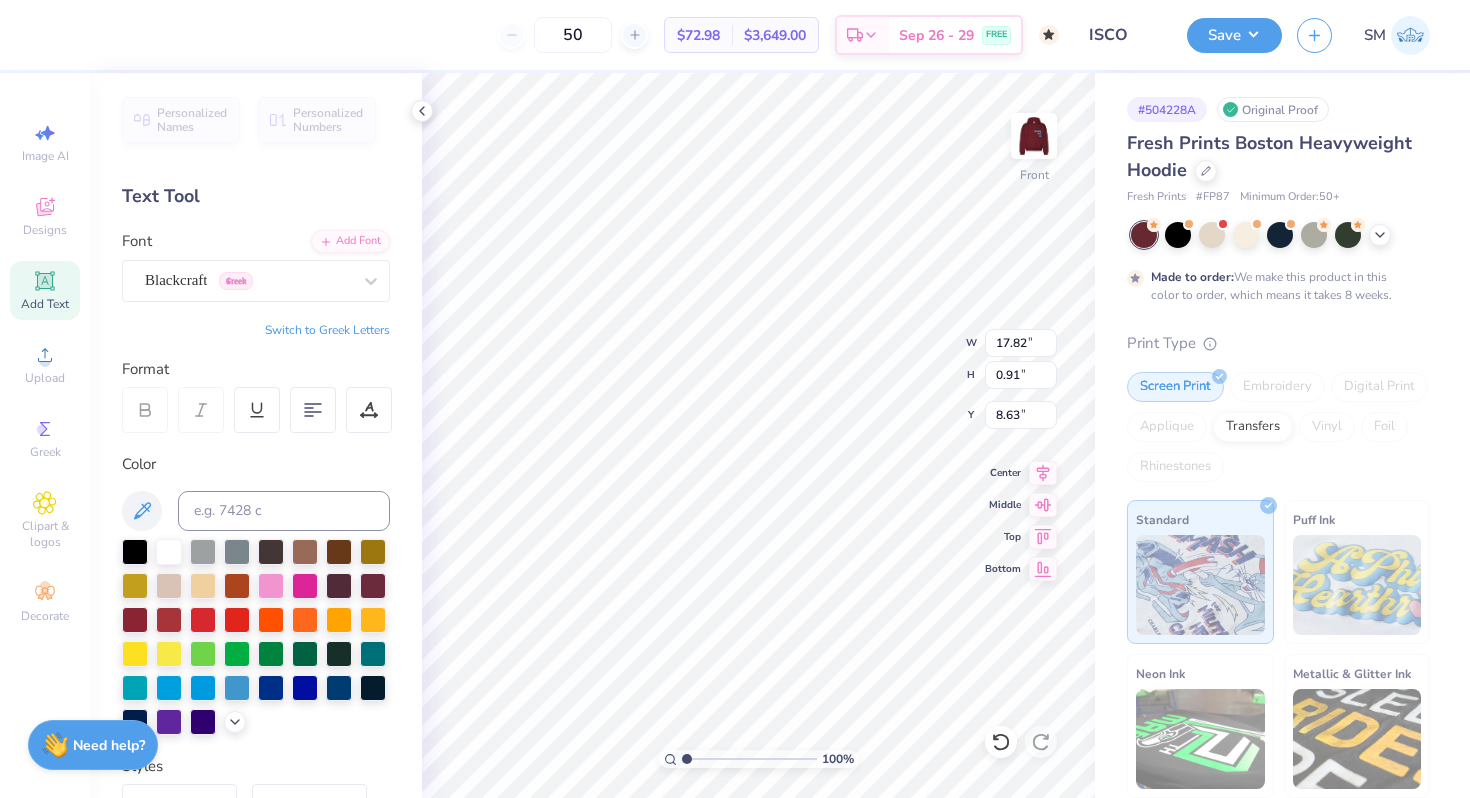 type on "12.16" 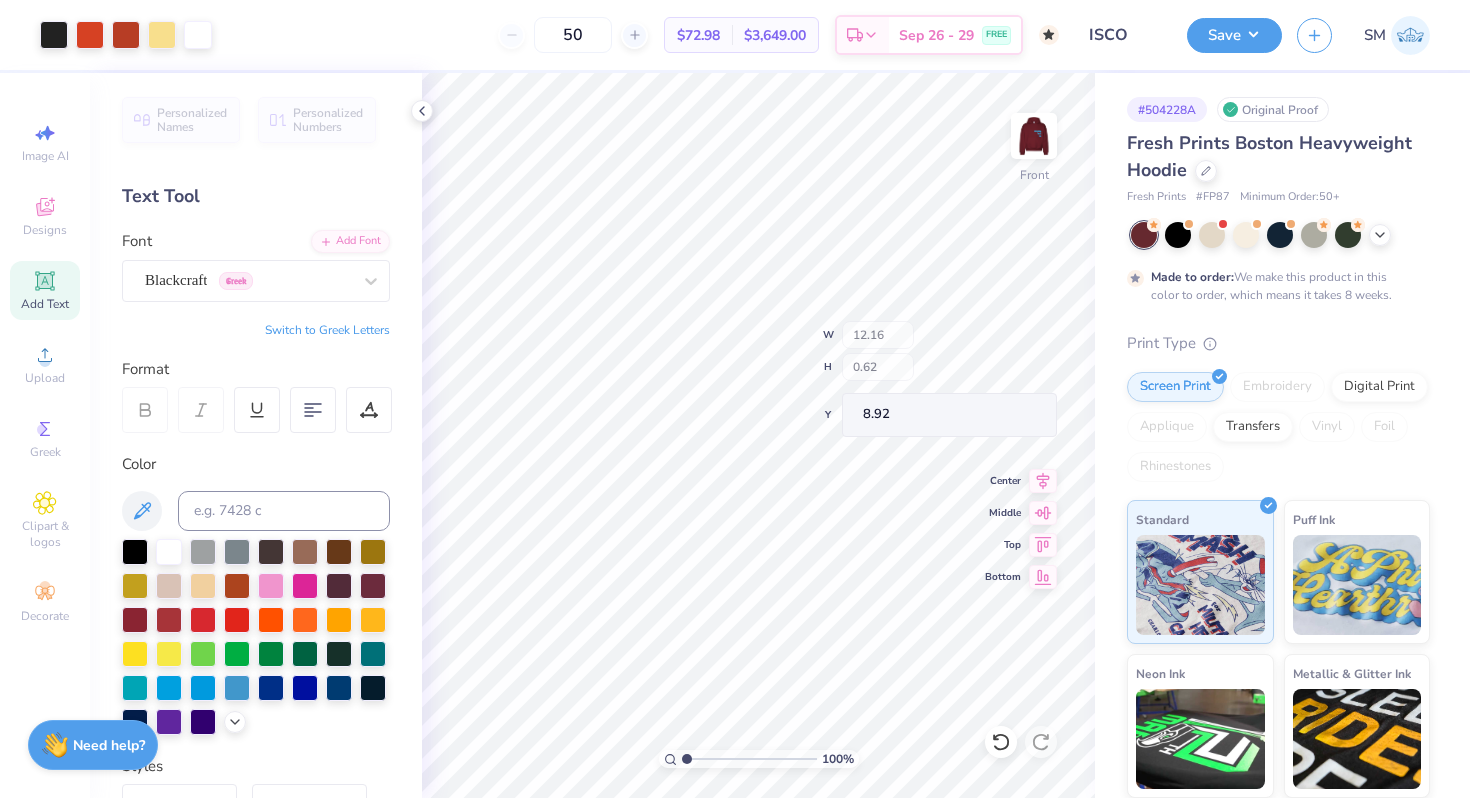type on "6.34" 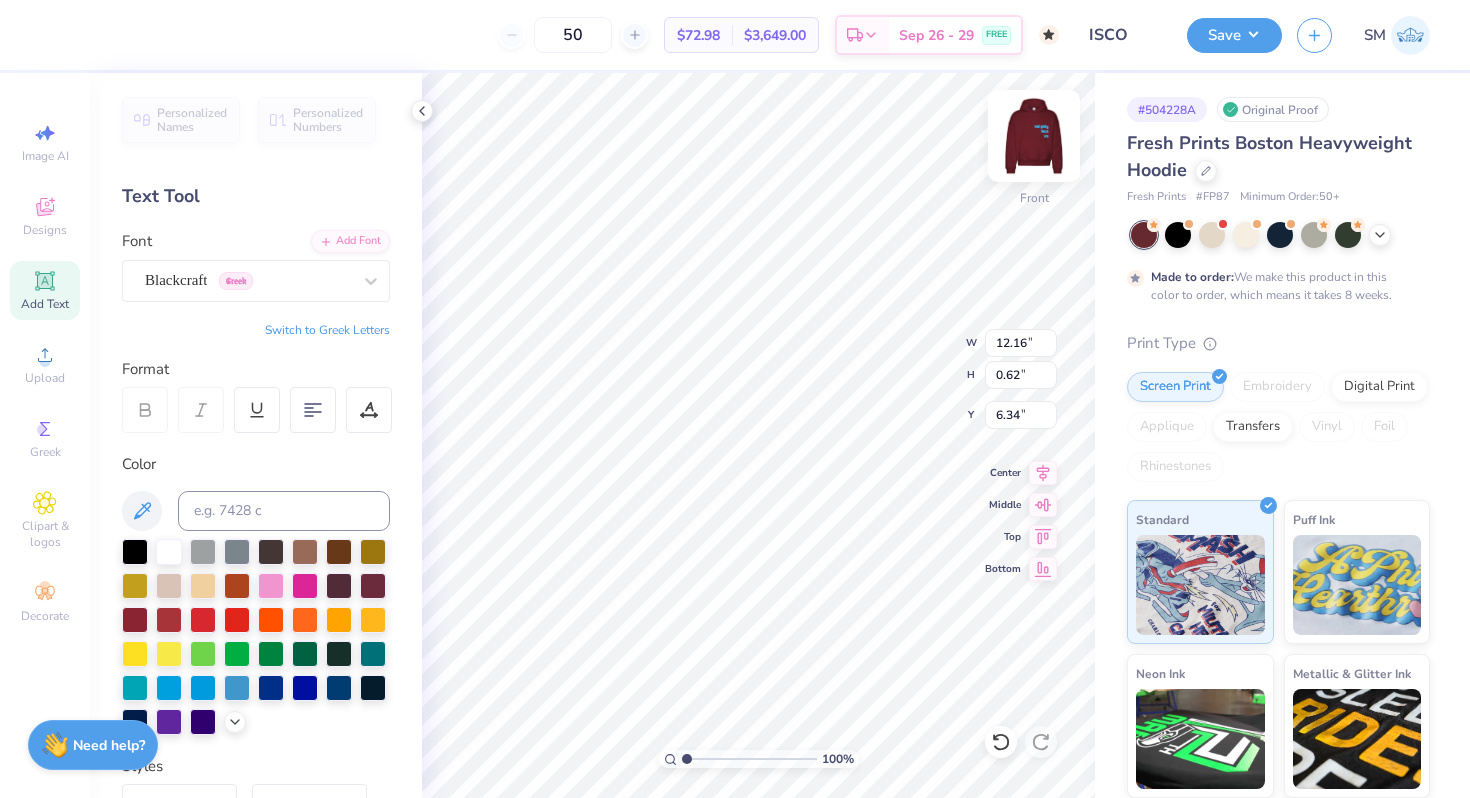 click at bounding box center (1034, 136) 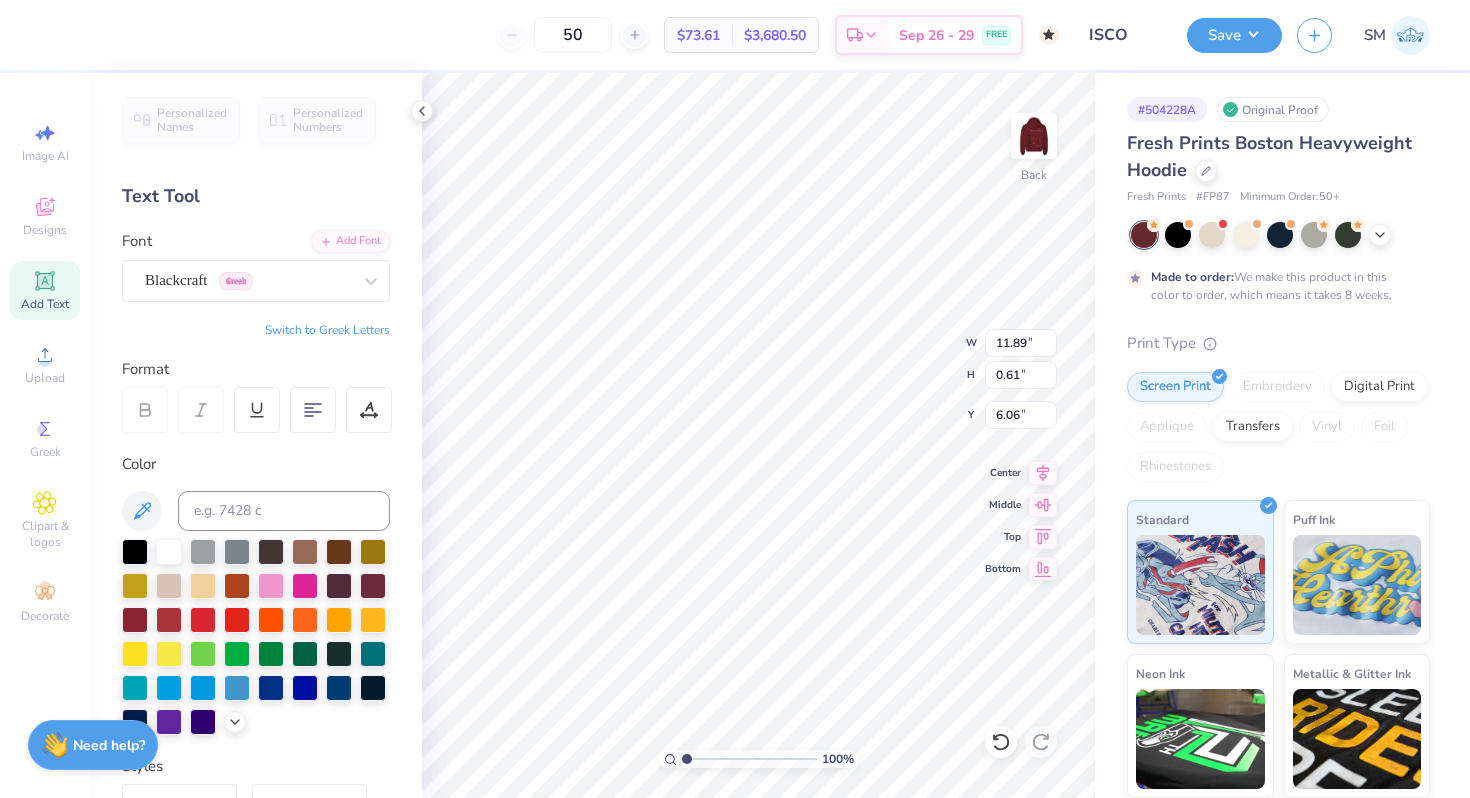 type on "4.30" 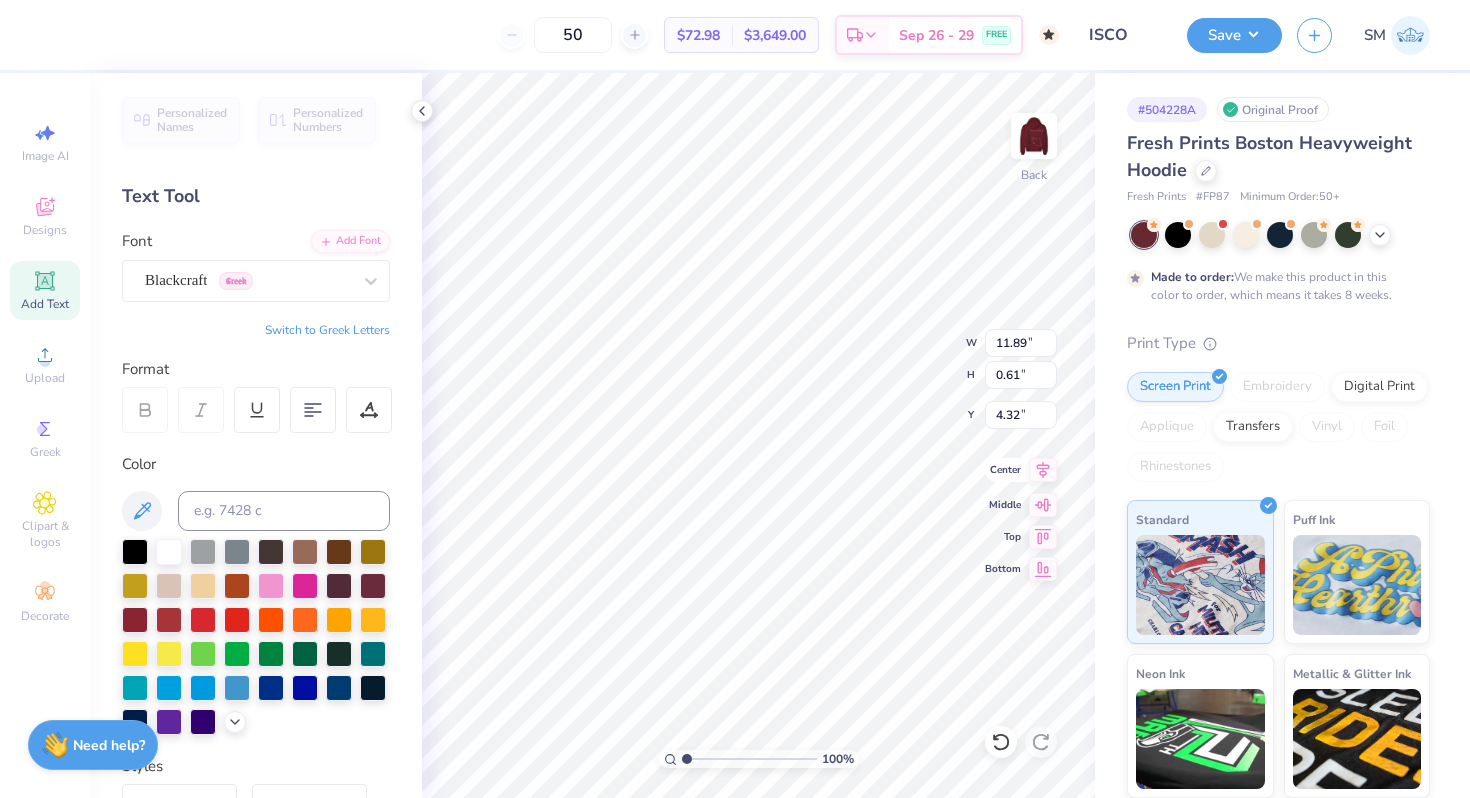 click 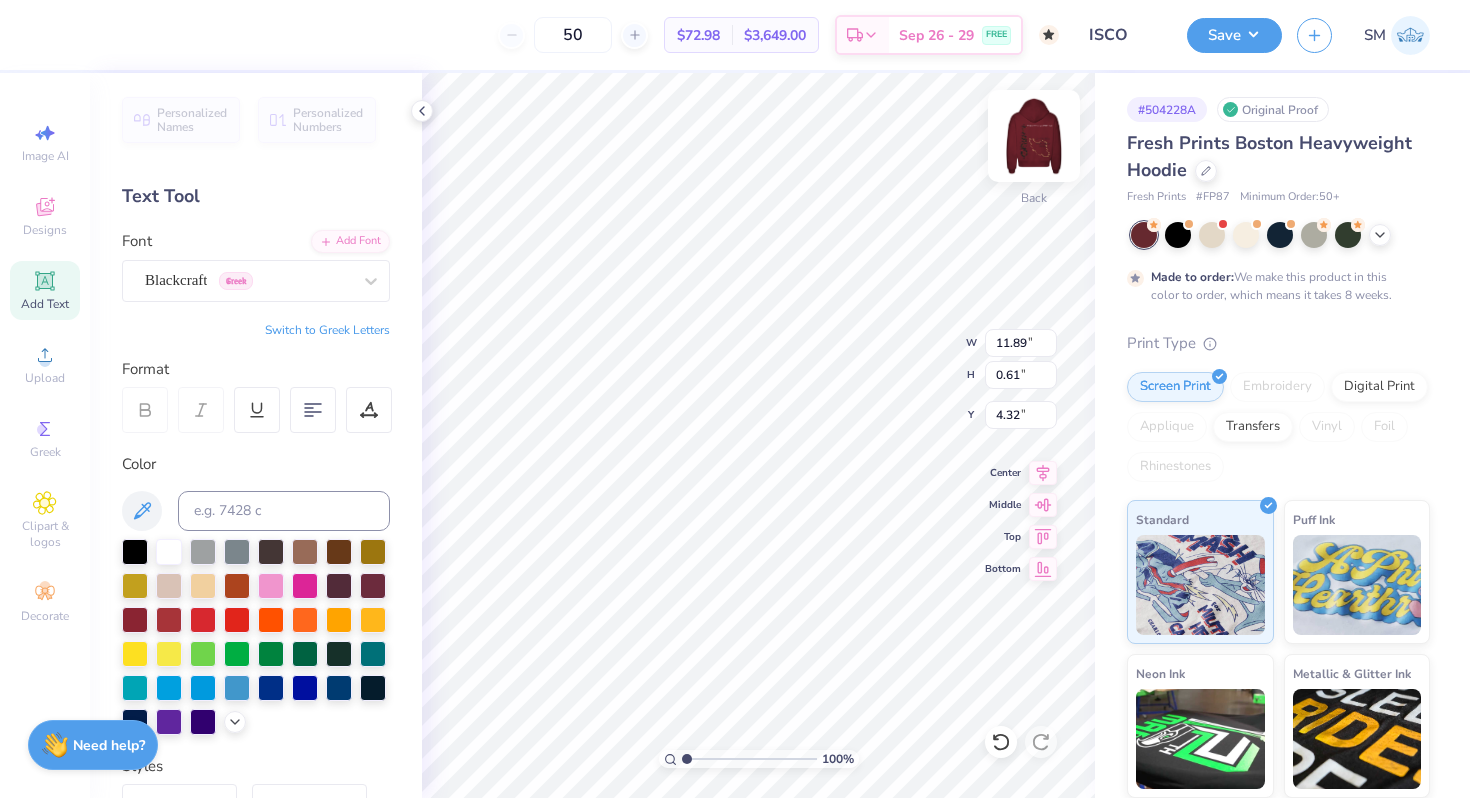 click on "Back" at bounding box center [1034, 148] 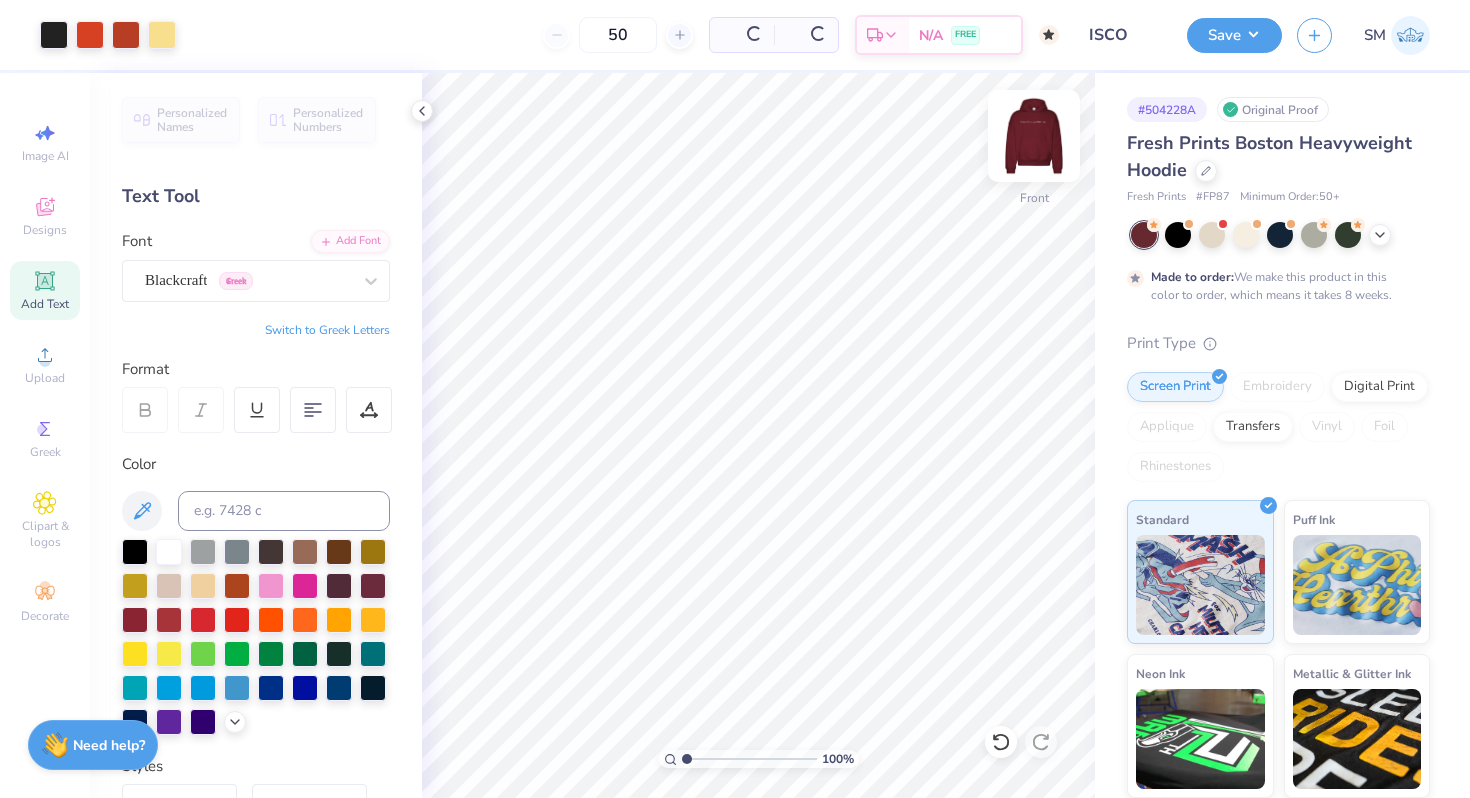 click at bounding box center [1034, 136] 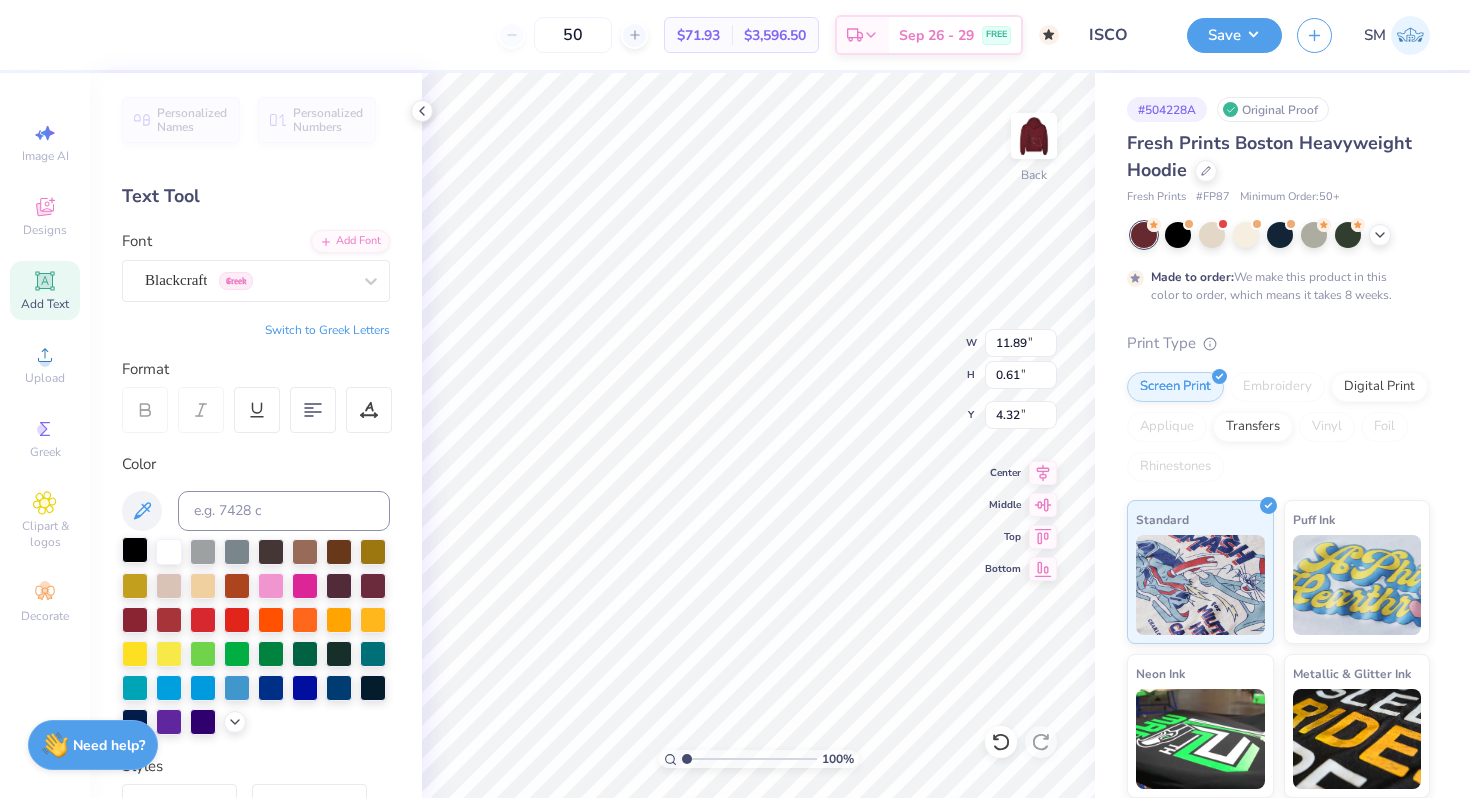 click at bounding box center [135, 550] 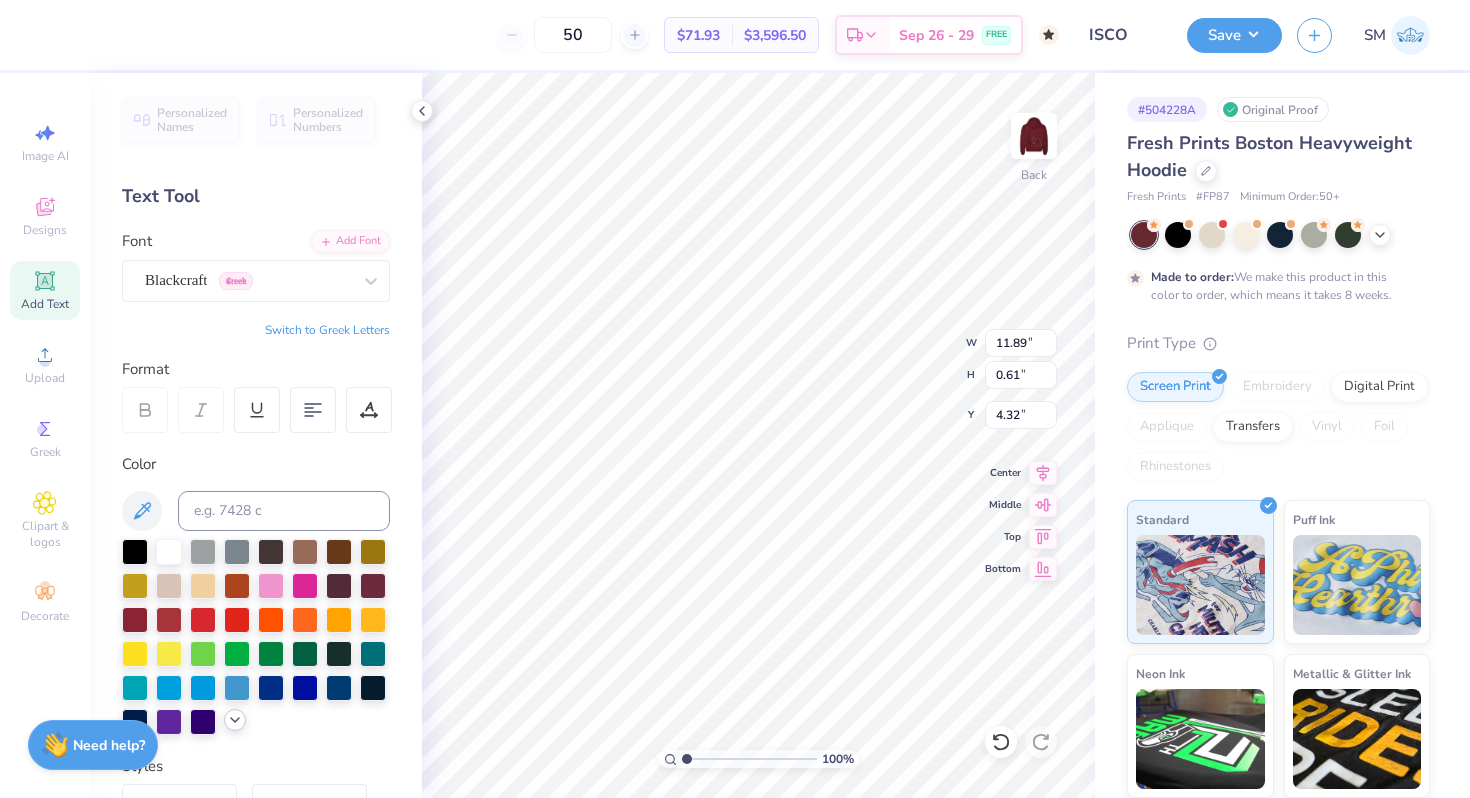 click 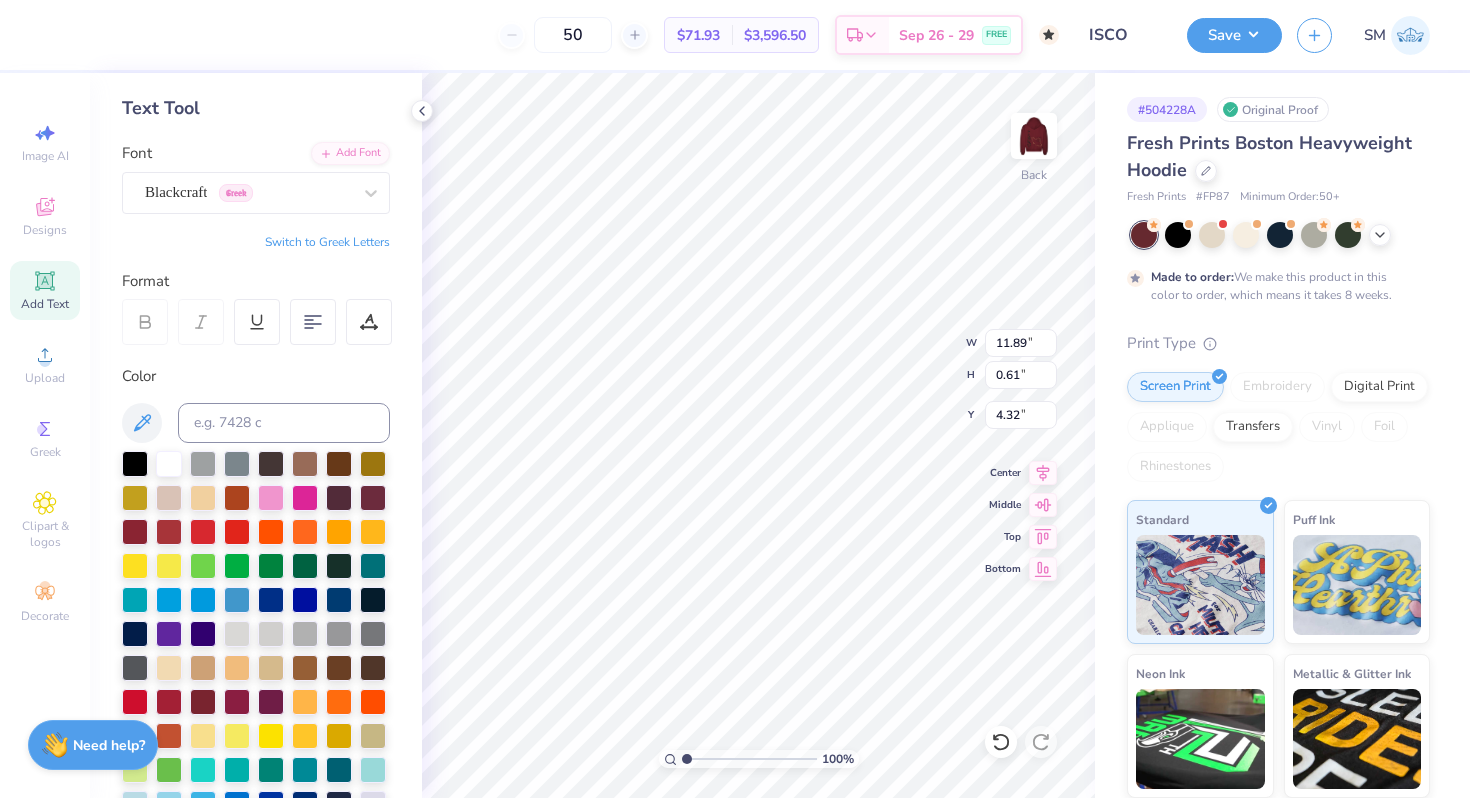 scroll, scrollTop: 130, scrollLeft: 0, axis: vertical 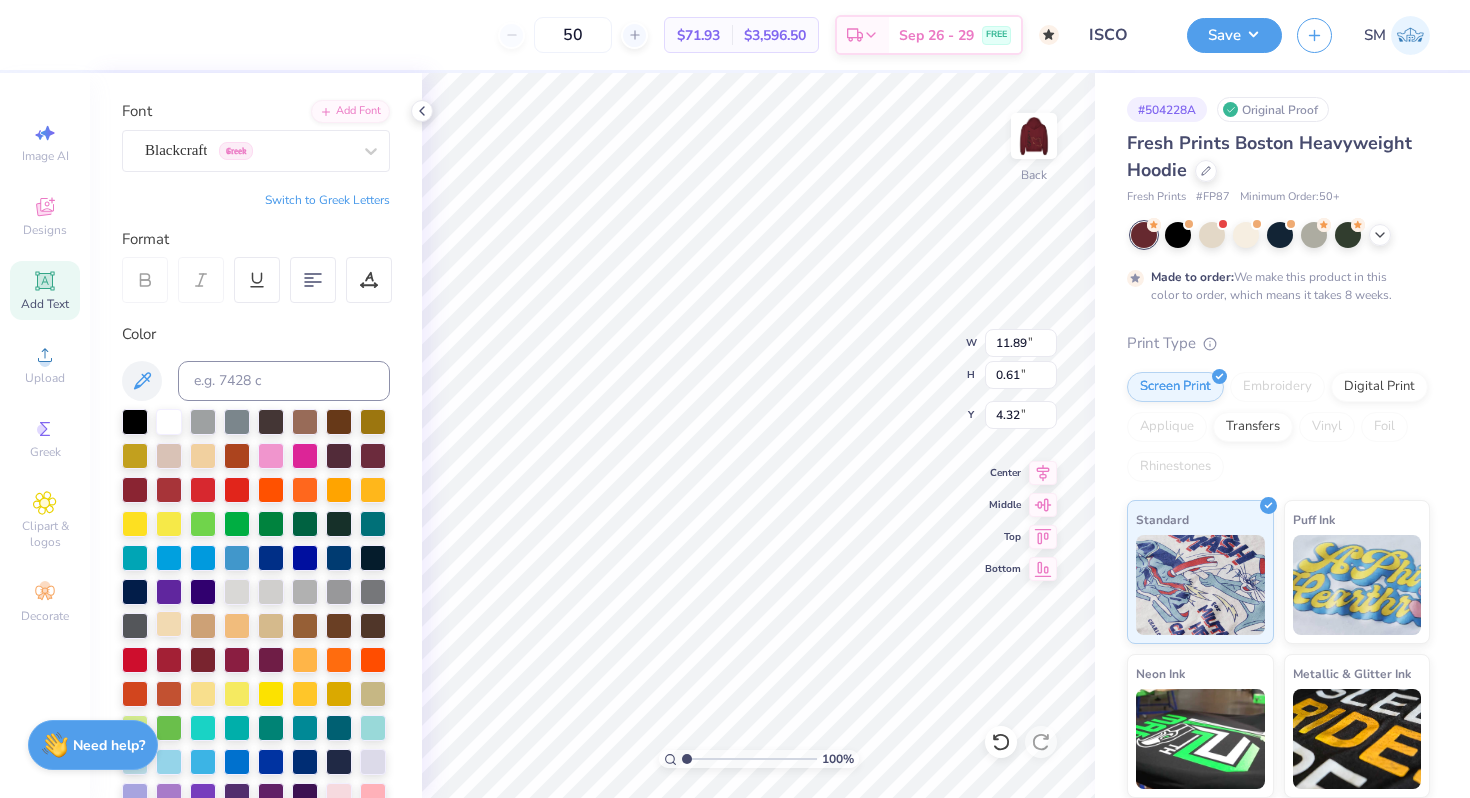 click at bounding box center (169, 624) 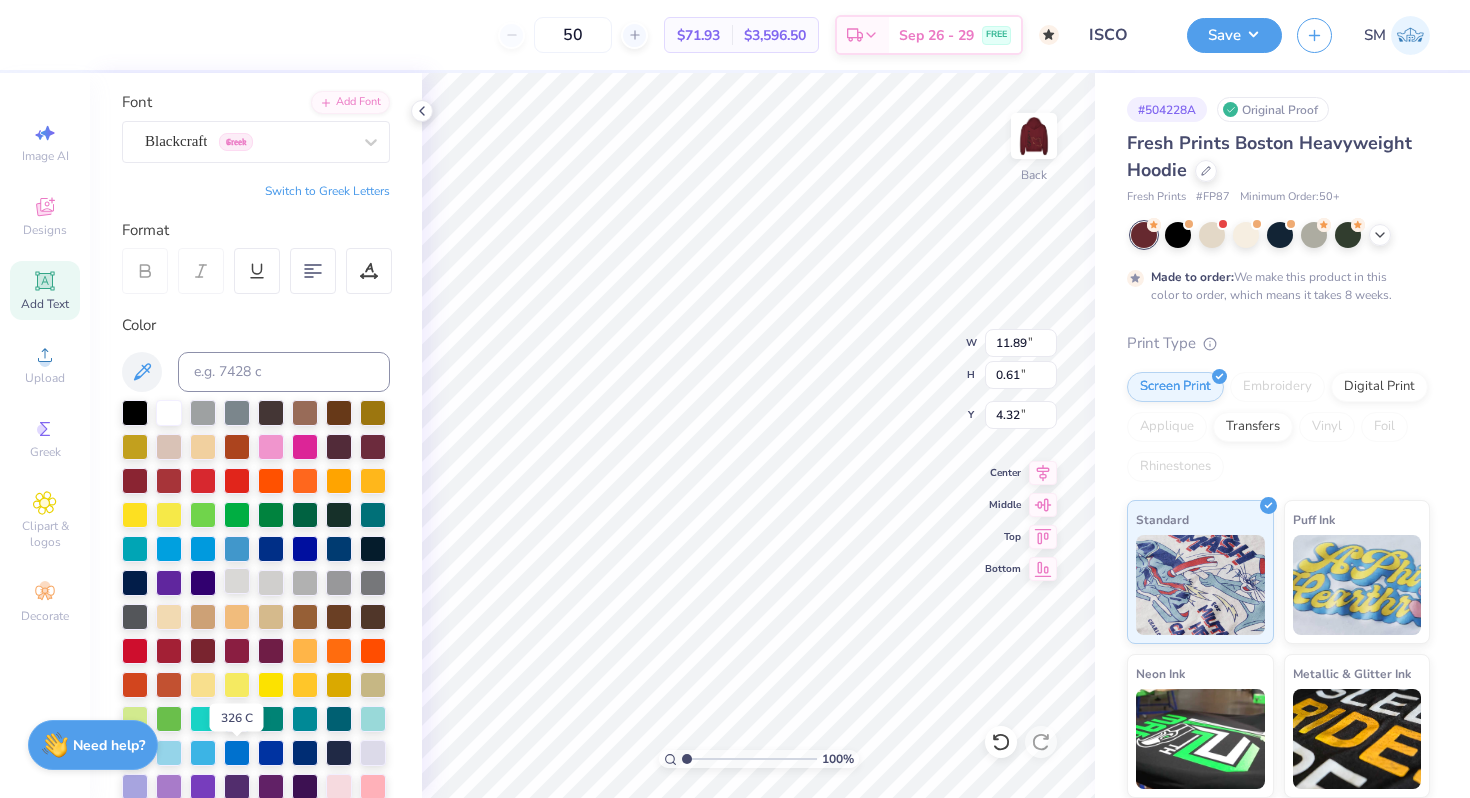 scroll, scrollTop: 0, scrollLeft: 0, axis: both 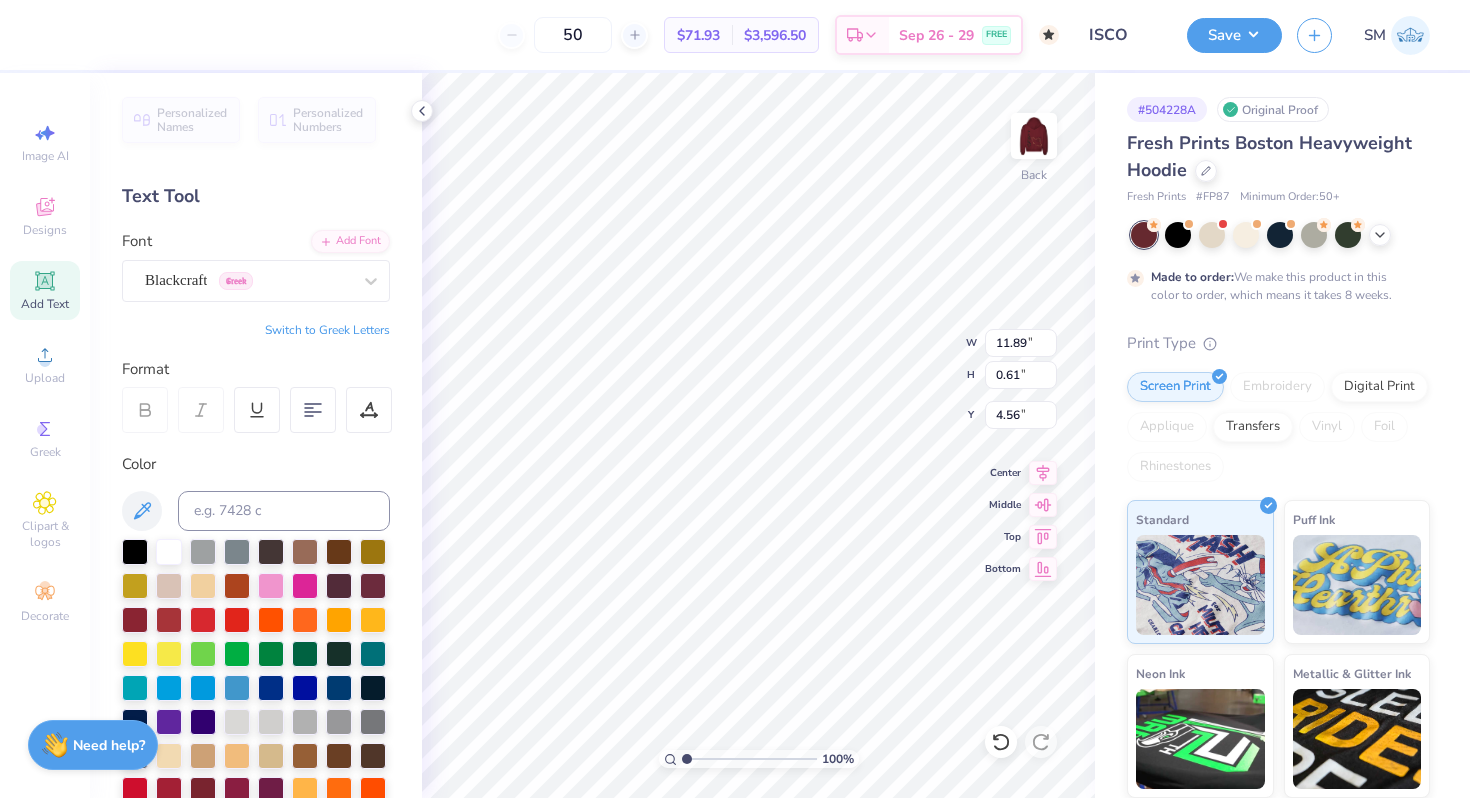 type on "4.56" 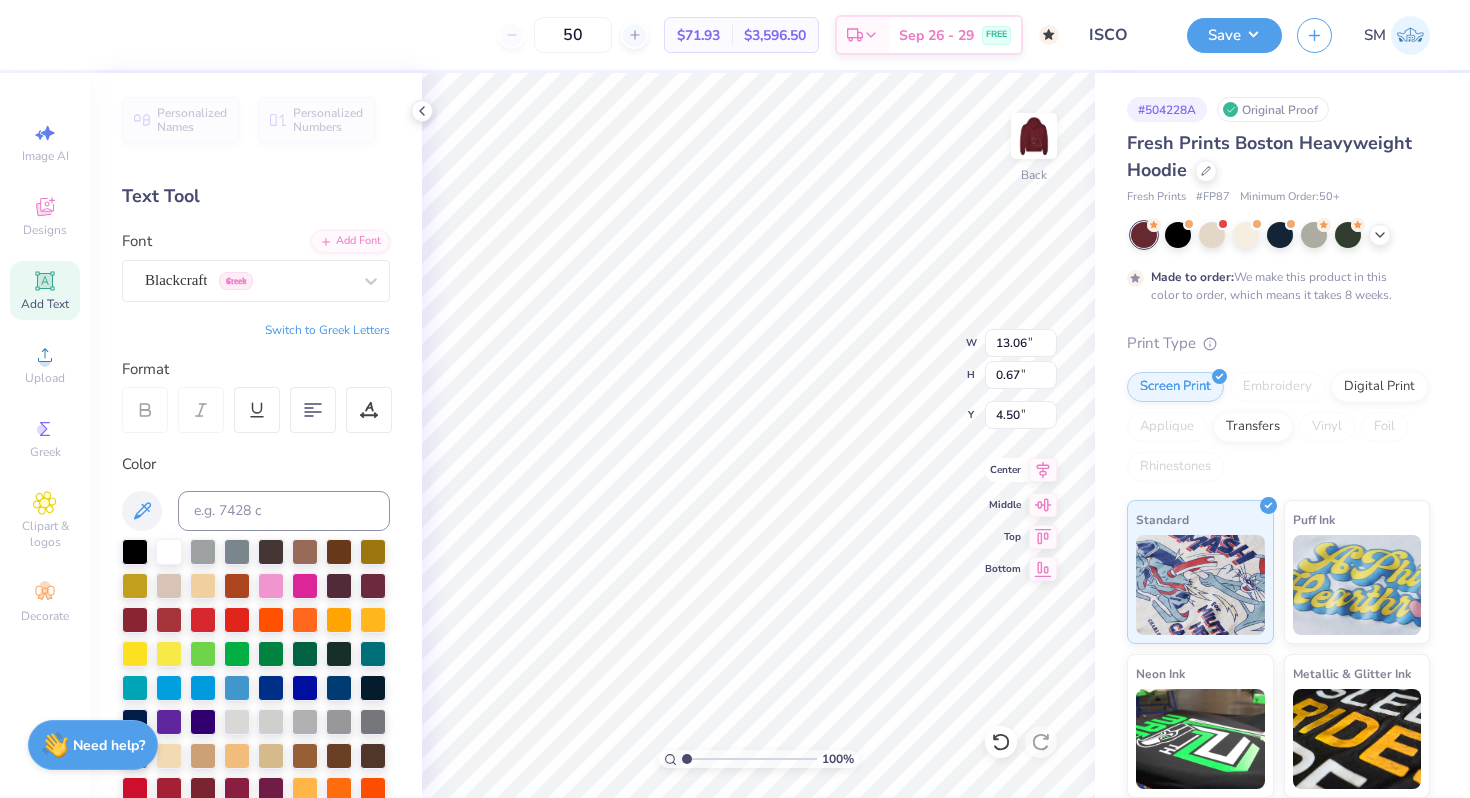 click 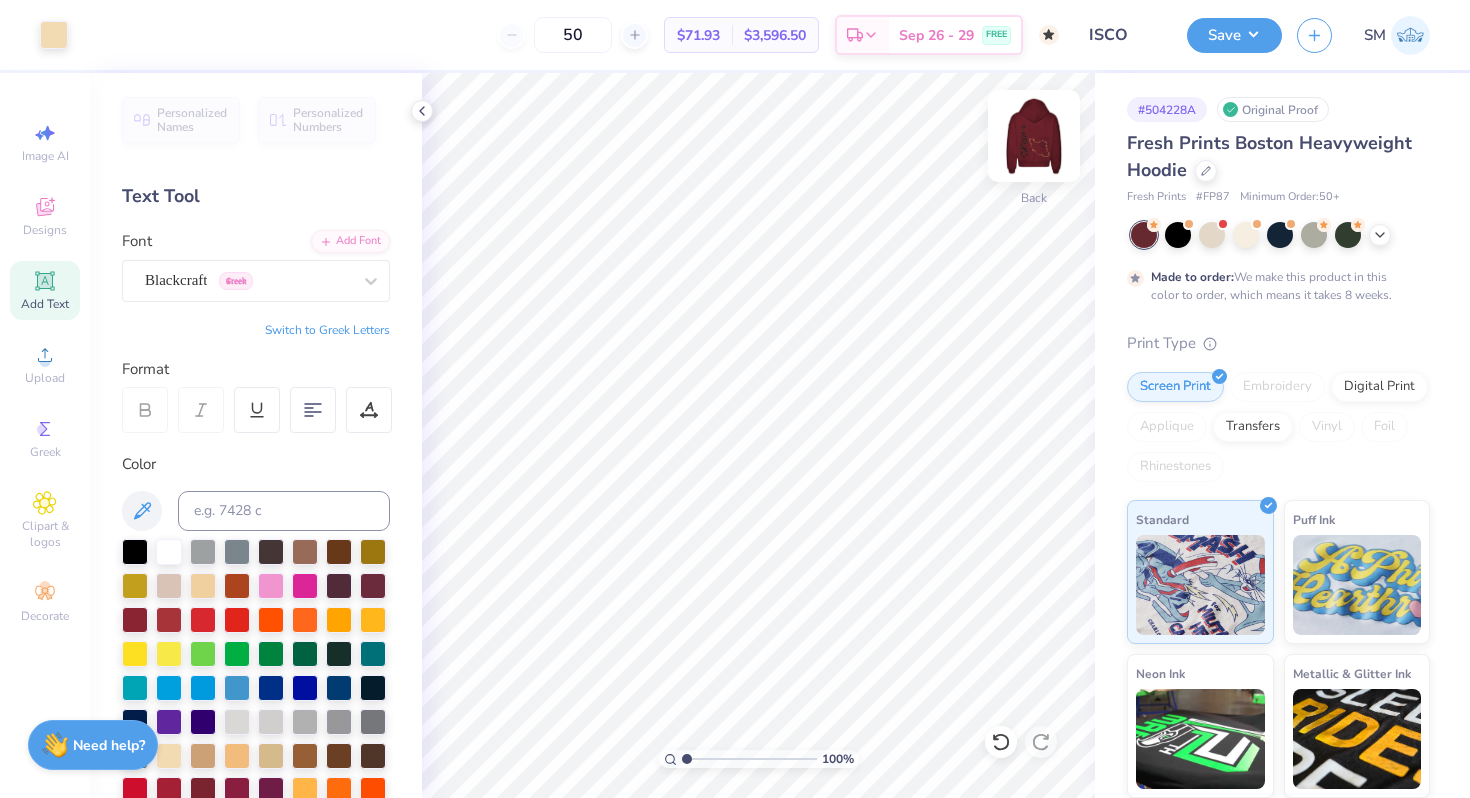 click at bounding box center (1034, 136) 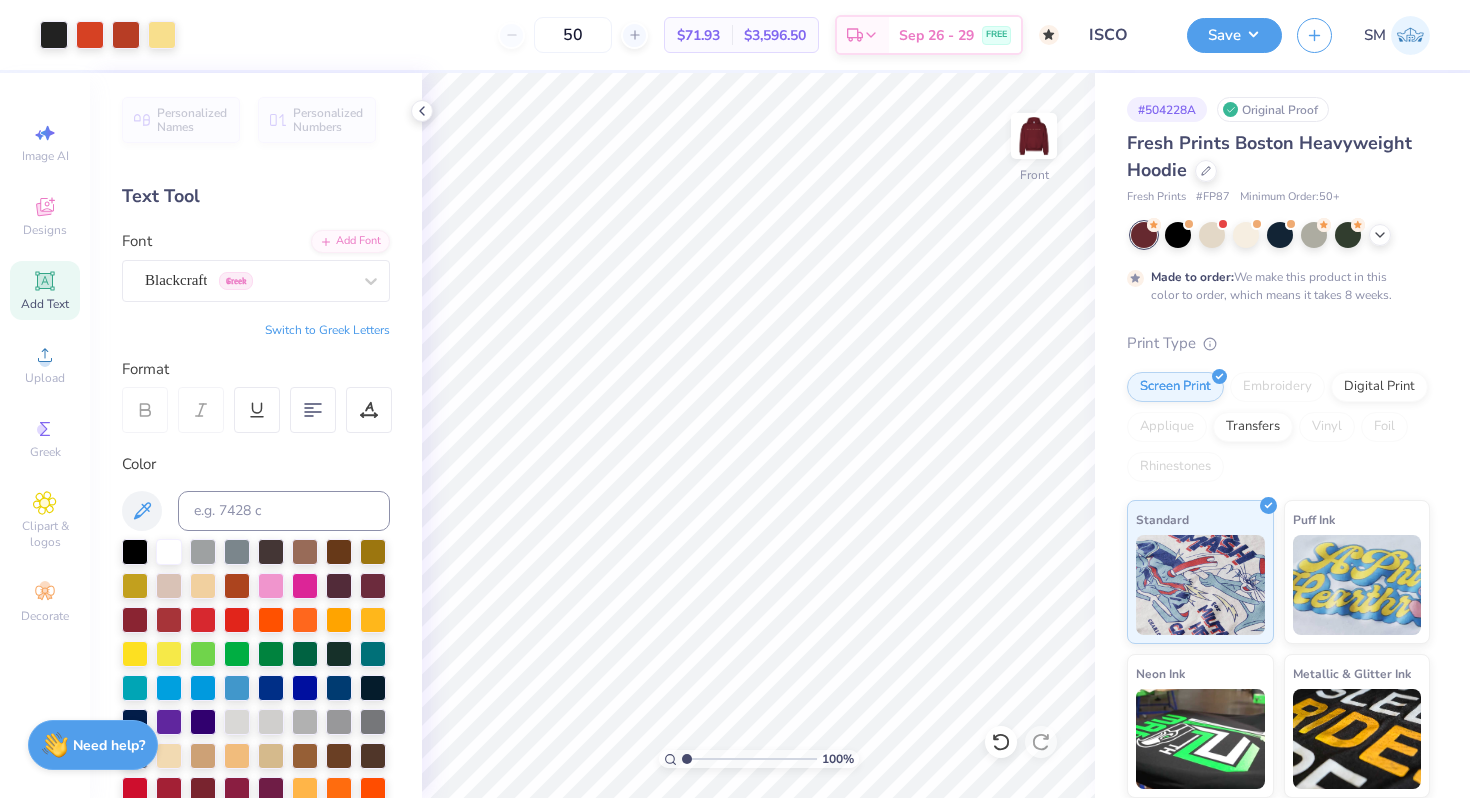 click at bounding box center [1034, 136] 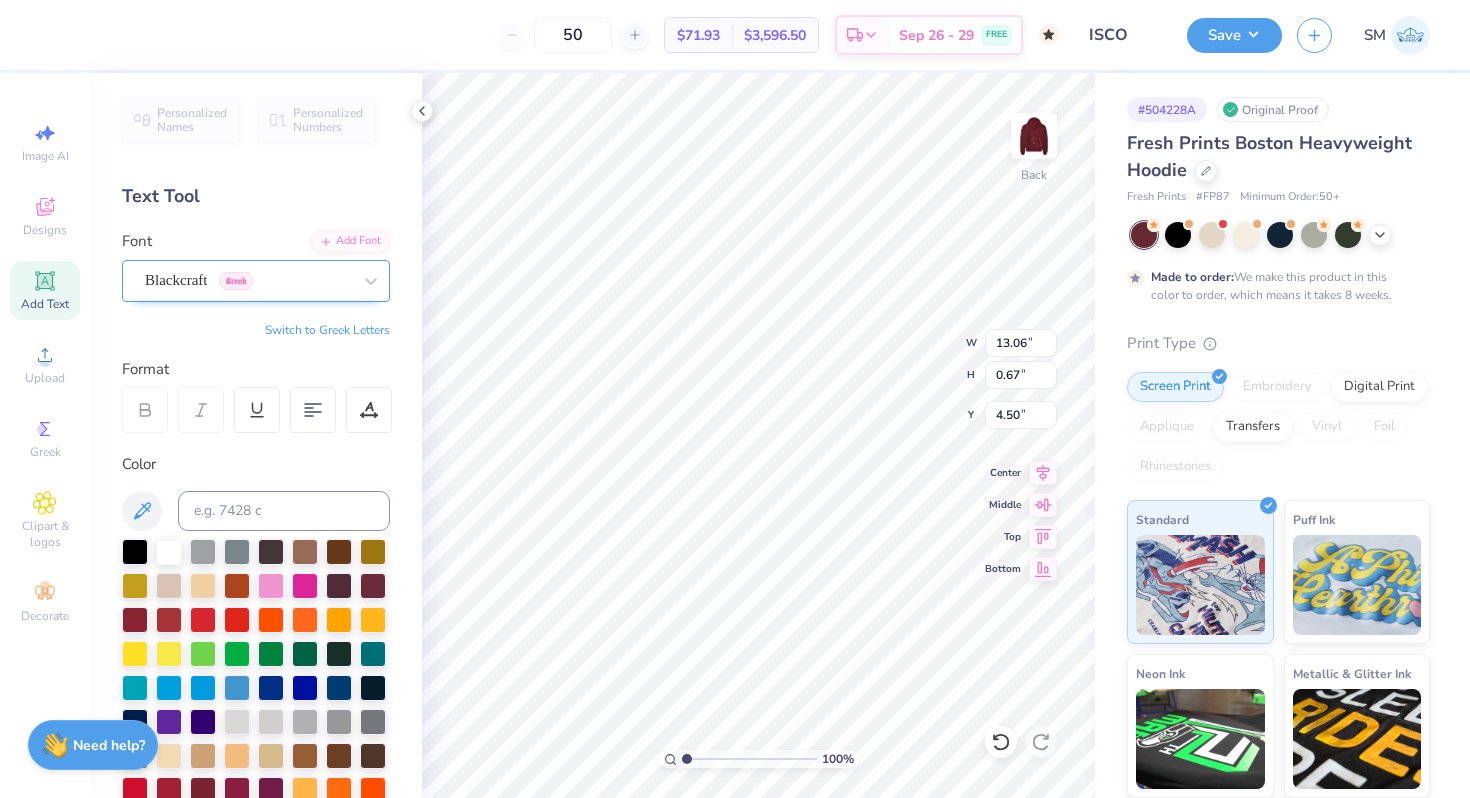 click on "Blackcraft Greek" at bounding box center [248, 280] 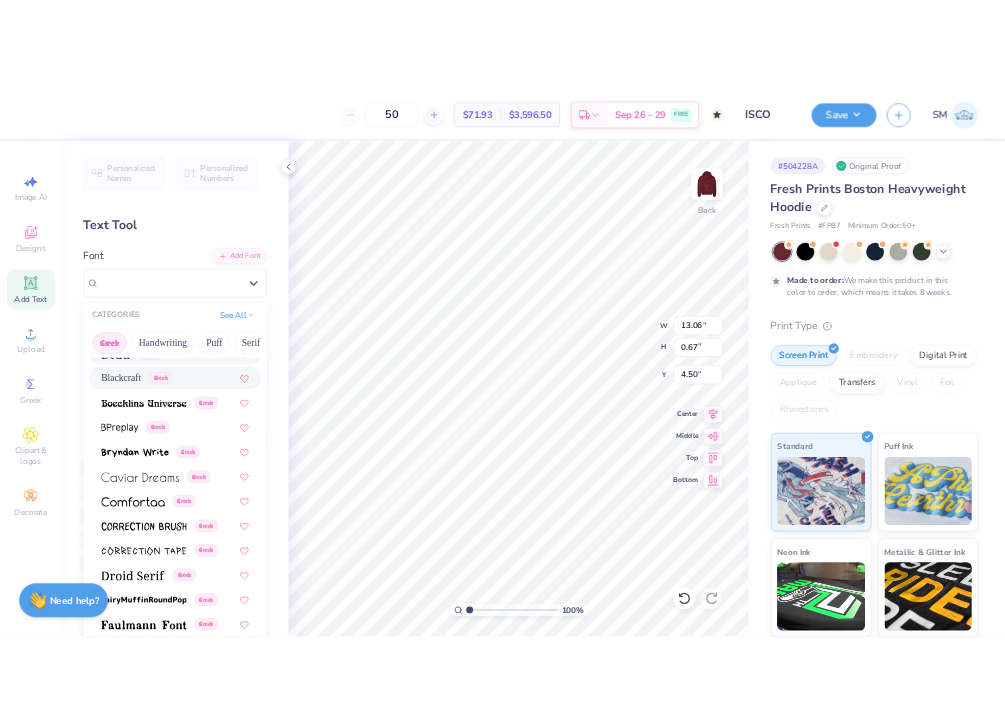 scroll, scrollTop: 306, scrollLeft: 0, axis: vertical 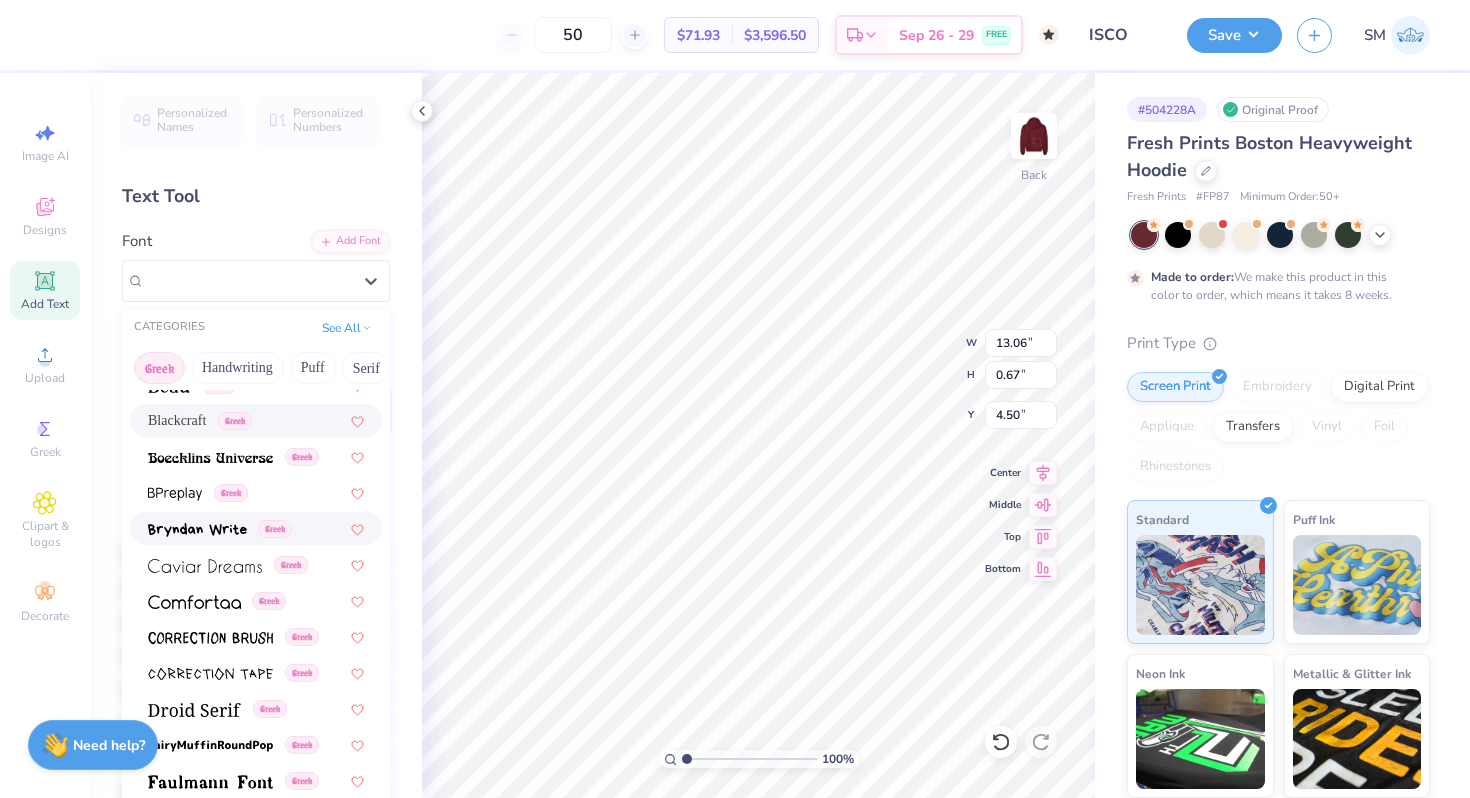 click on "Greek" at bounding box center [256, 528] 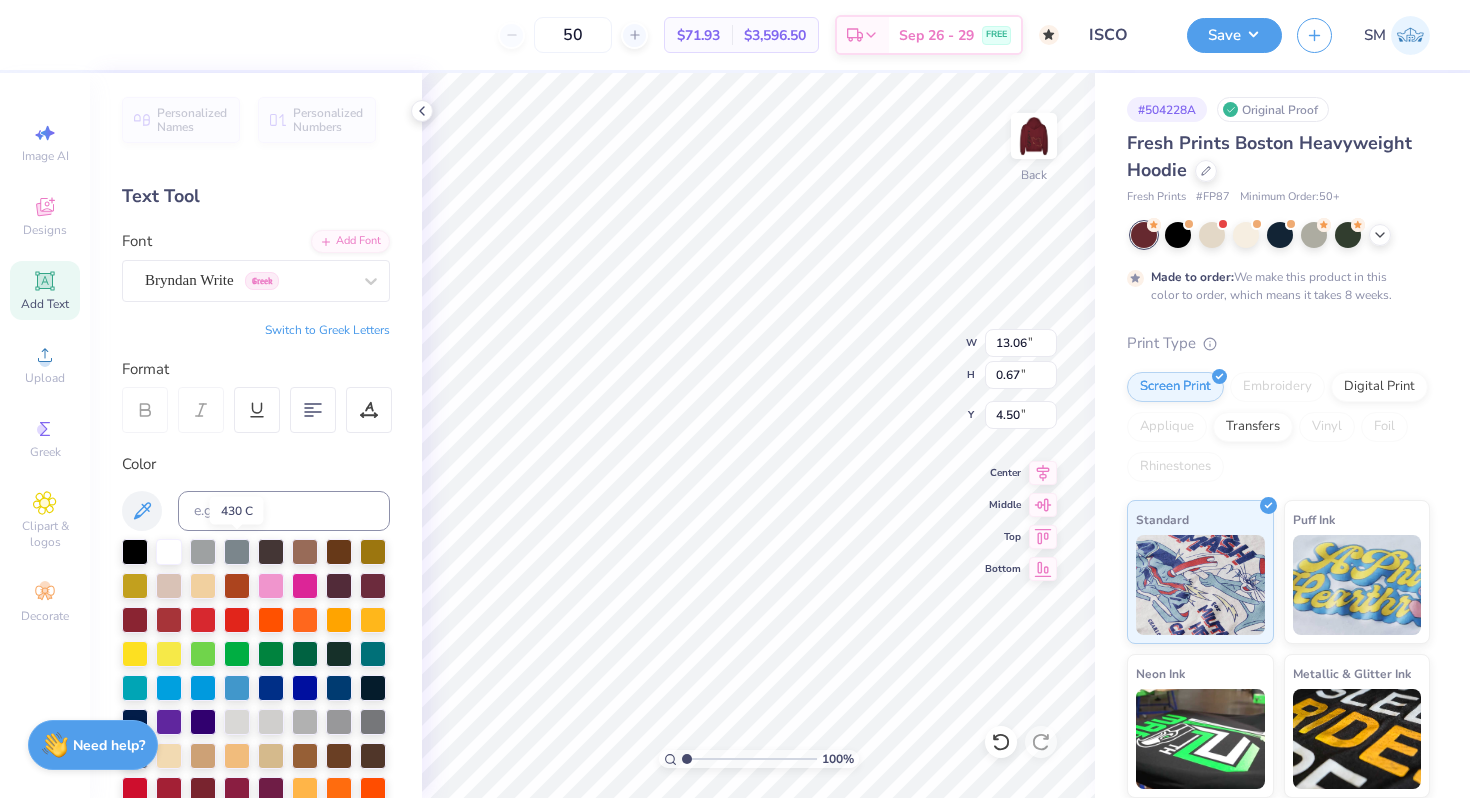 type on "12.61" 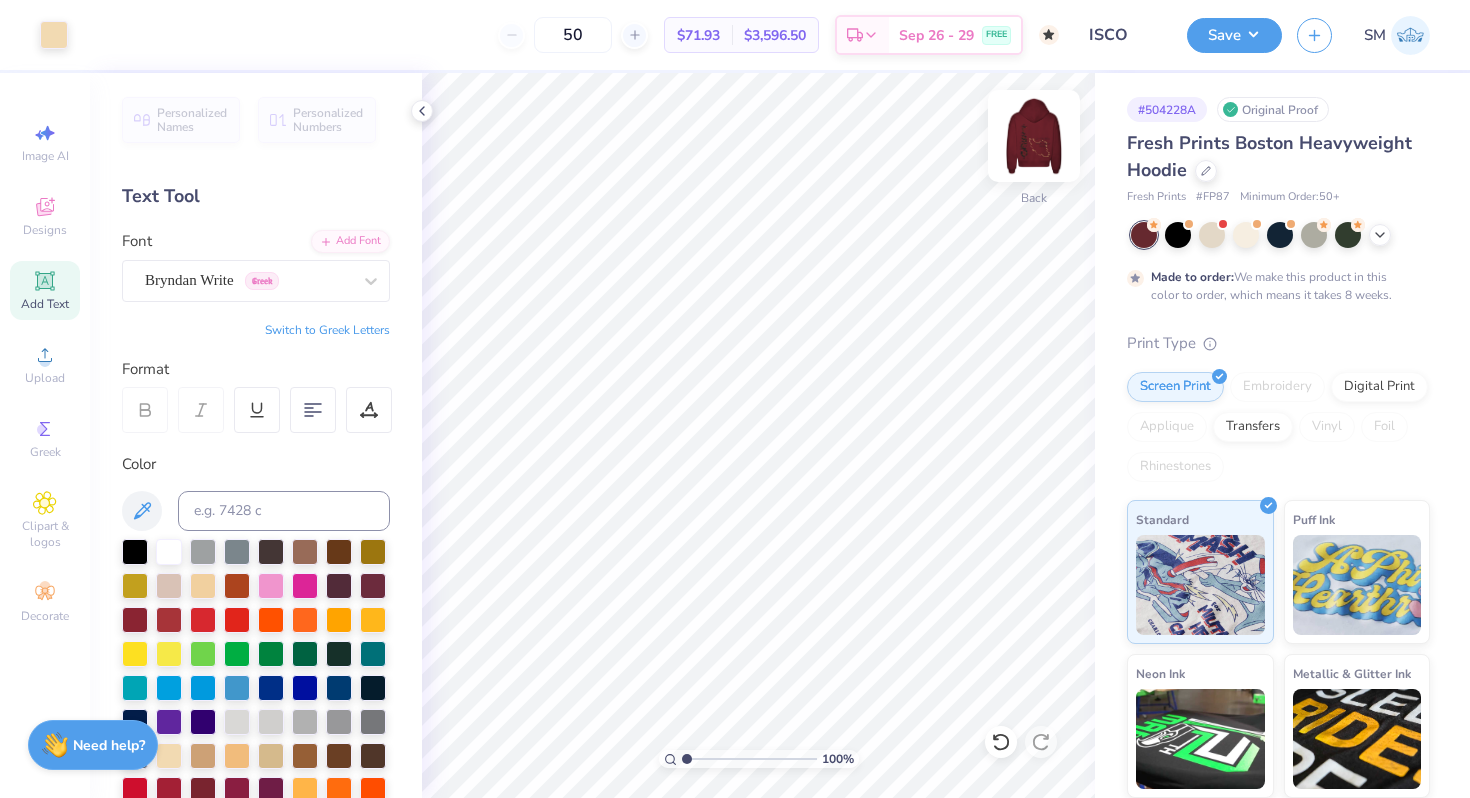 click at bounding box center [1034, 136] 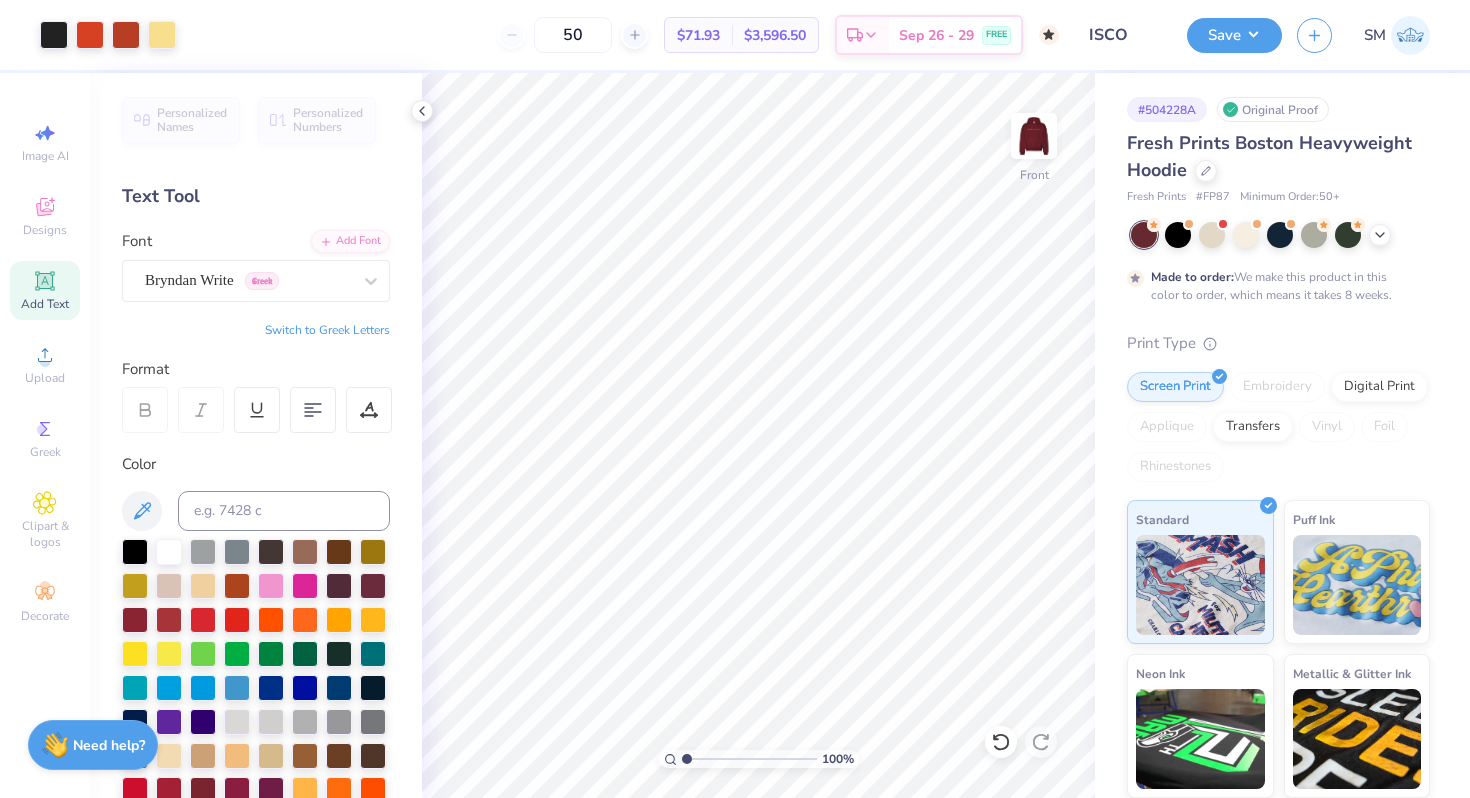 click at bounding box center [1034, 136] 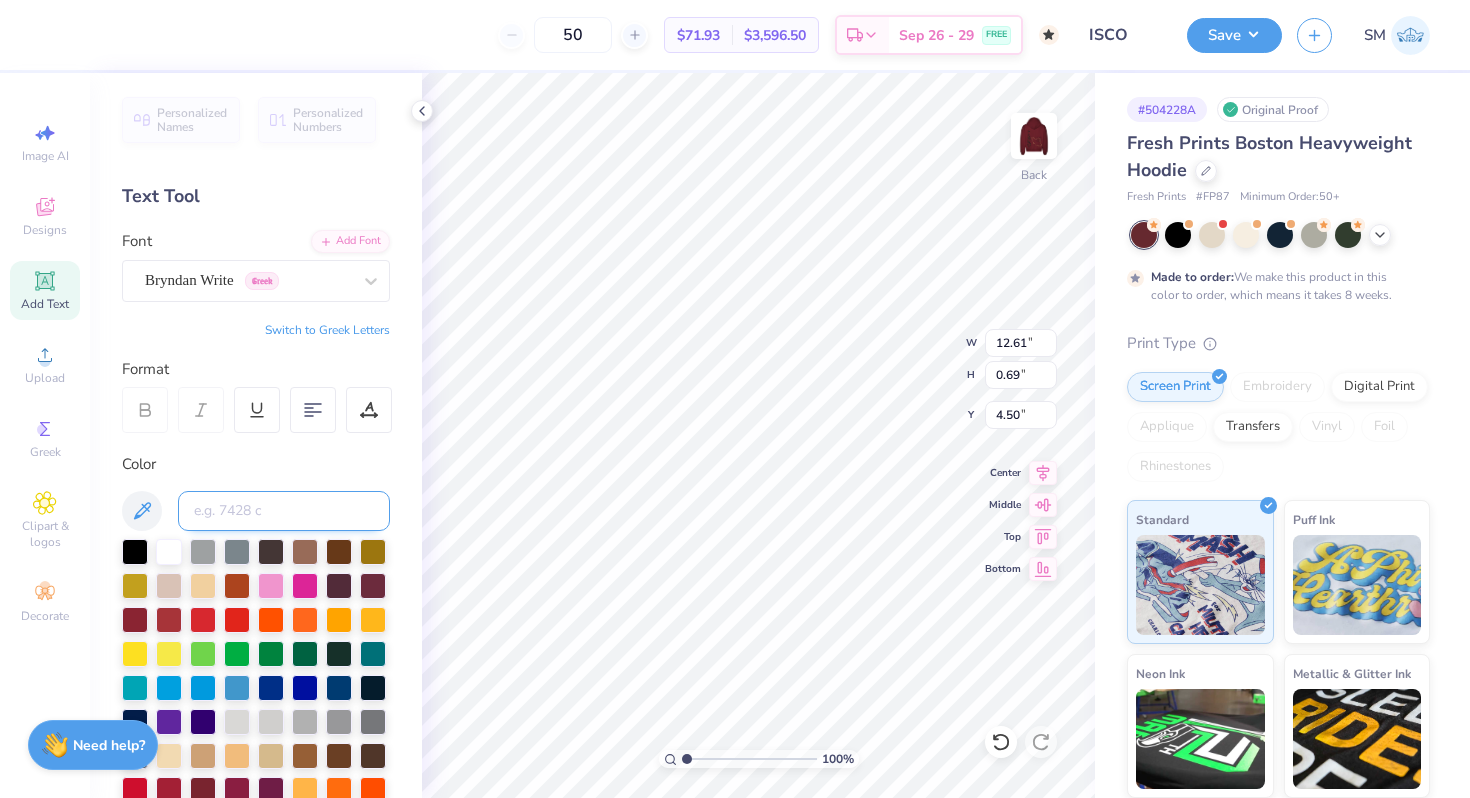 click at bounding box center [284, 511] 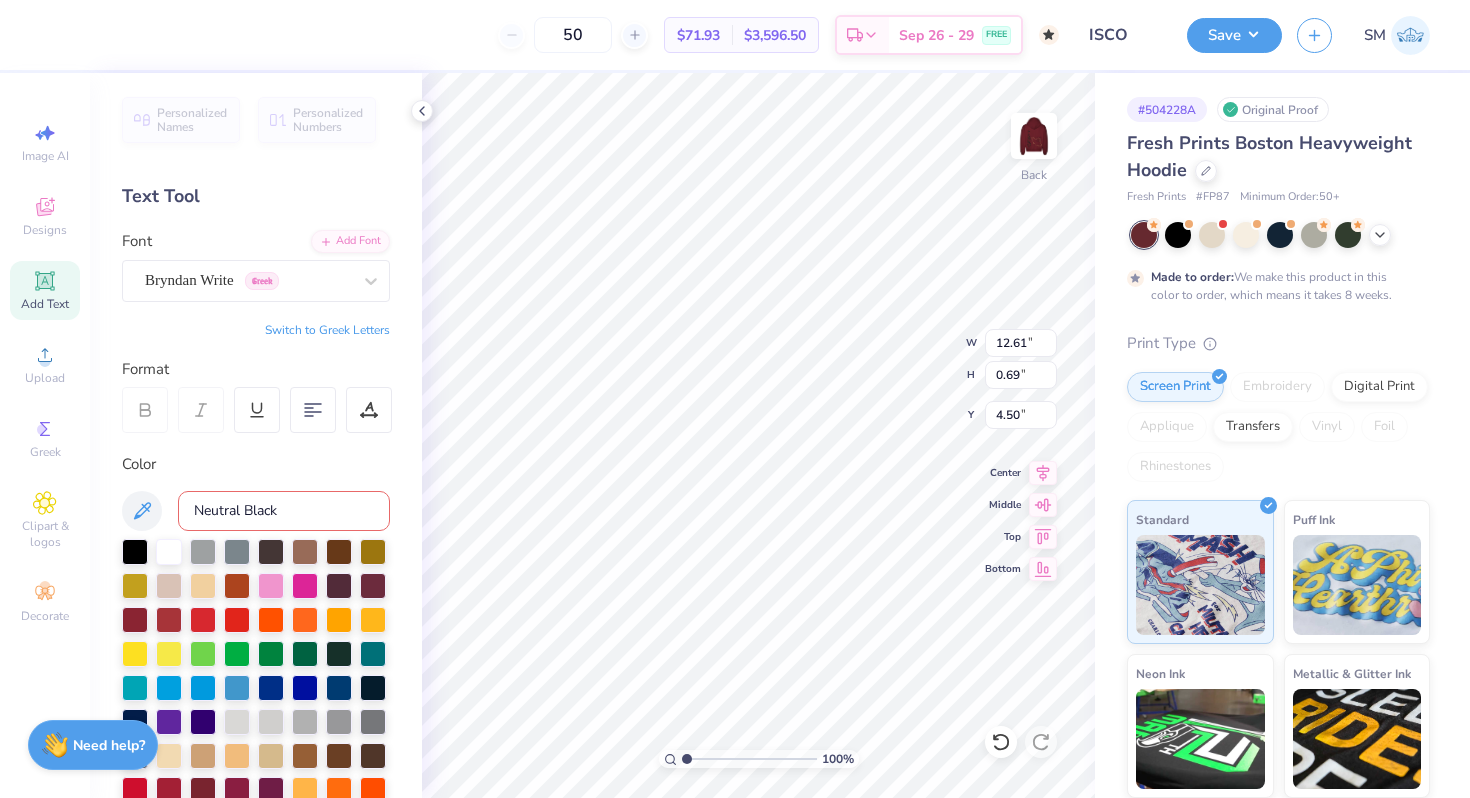 type on "Neutral Black" 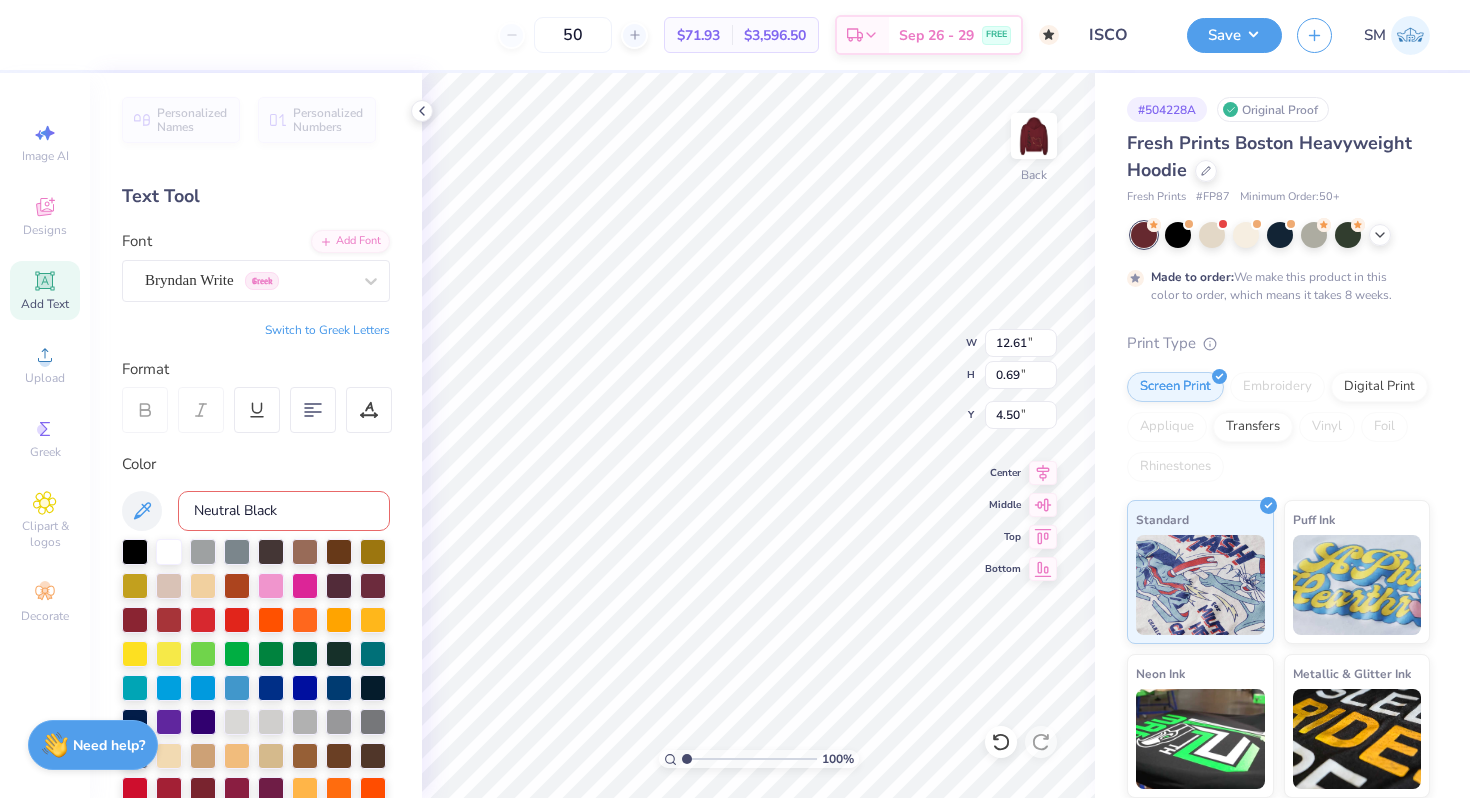 type 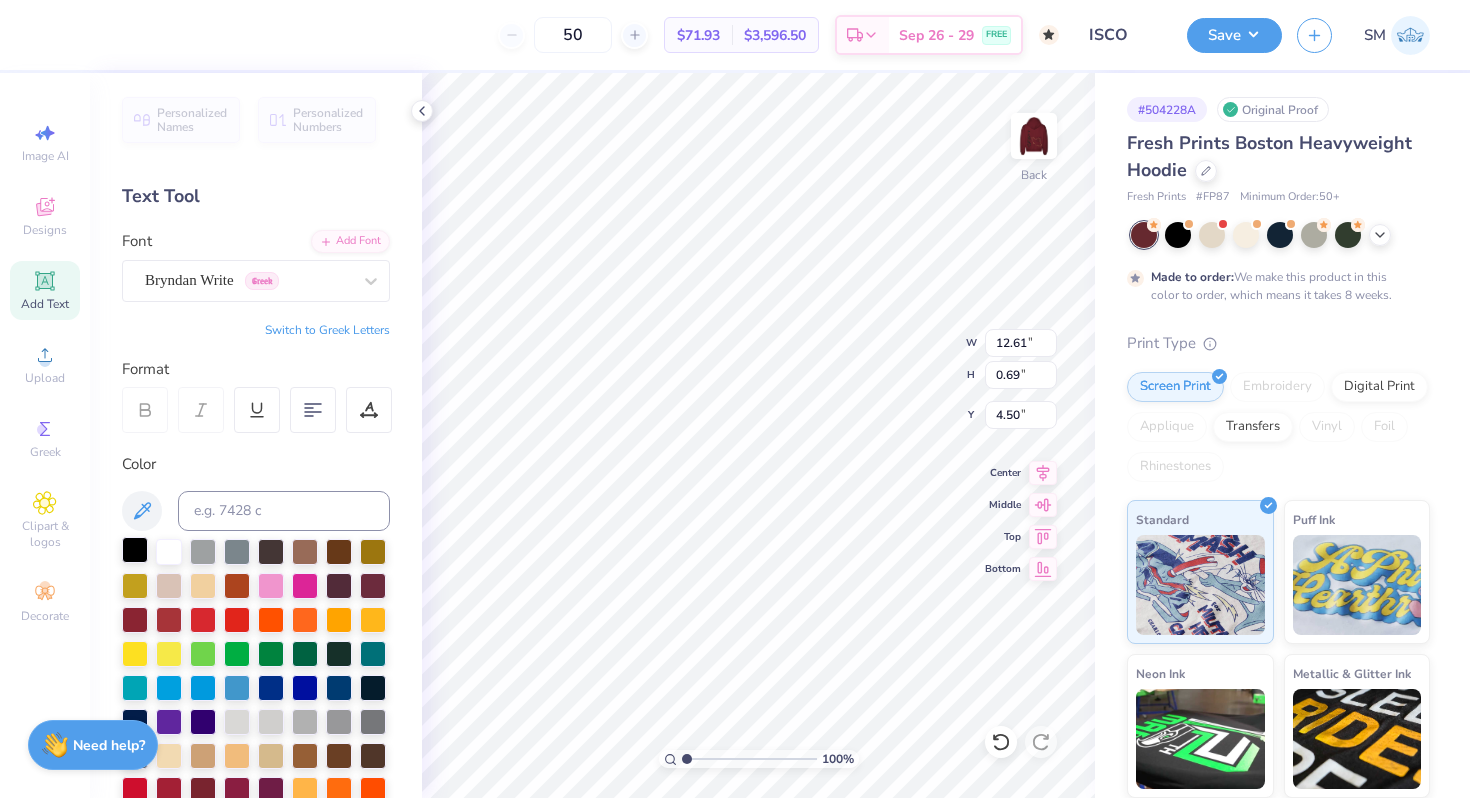click at bounding box center (135, 550) 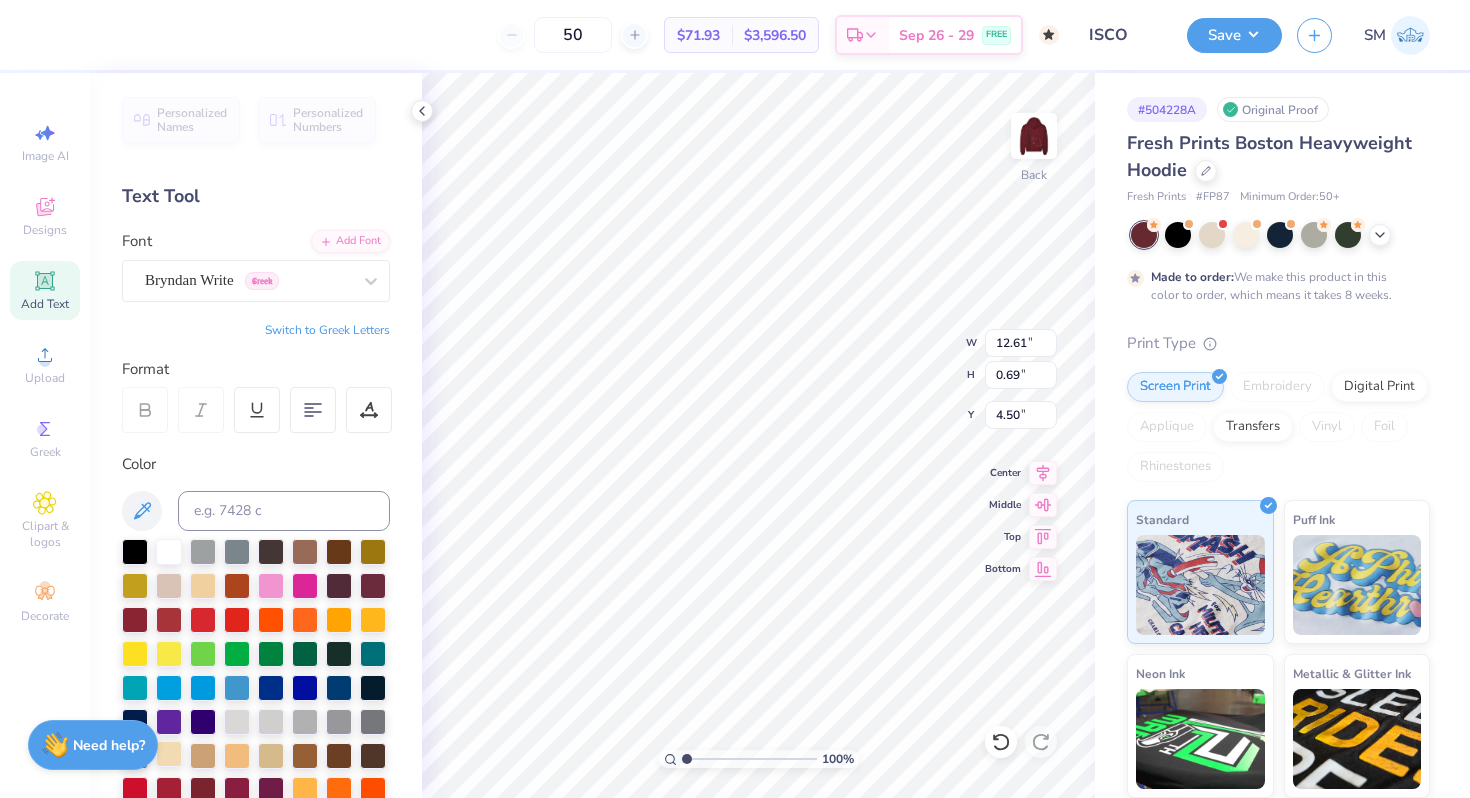 click at bounding box center [169, 754] 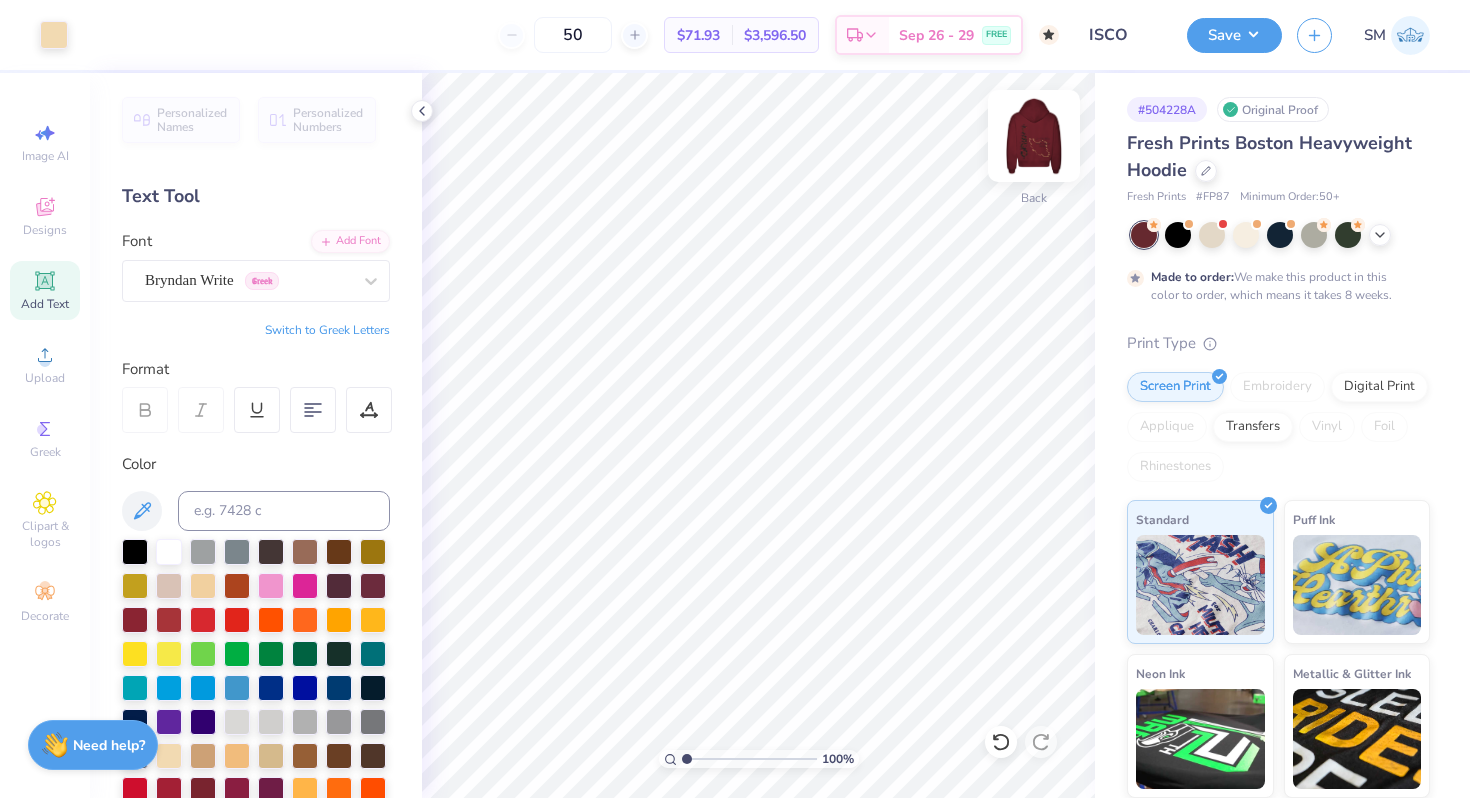 click at bounding box center [1034, 136] 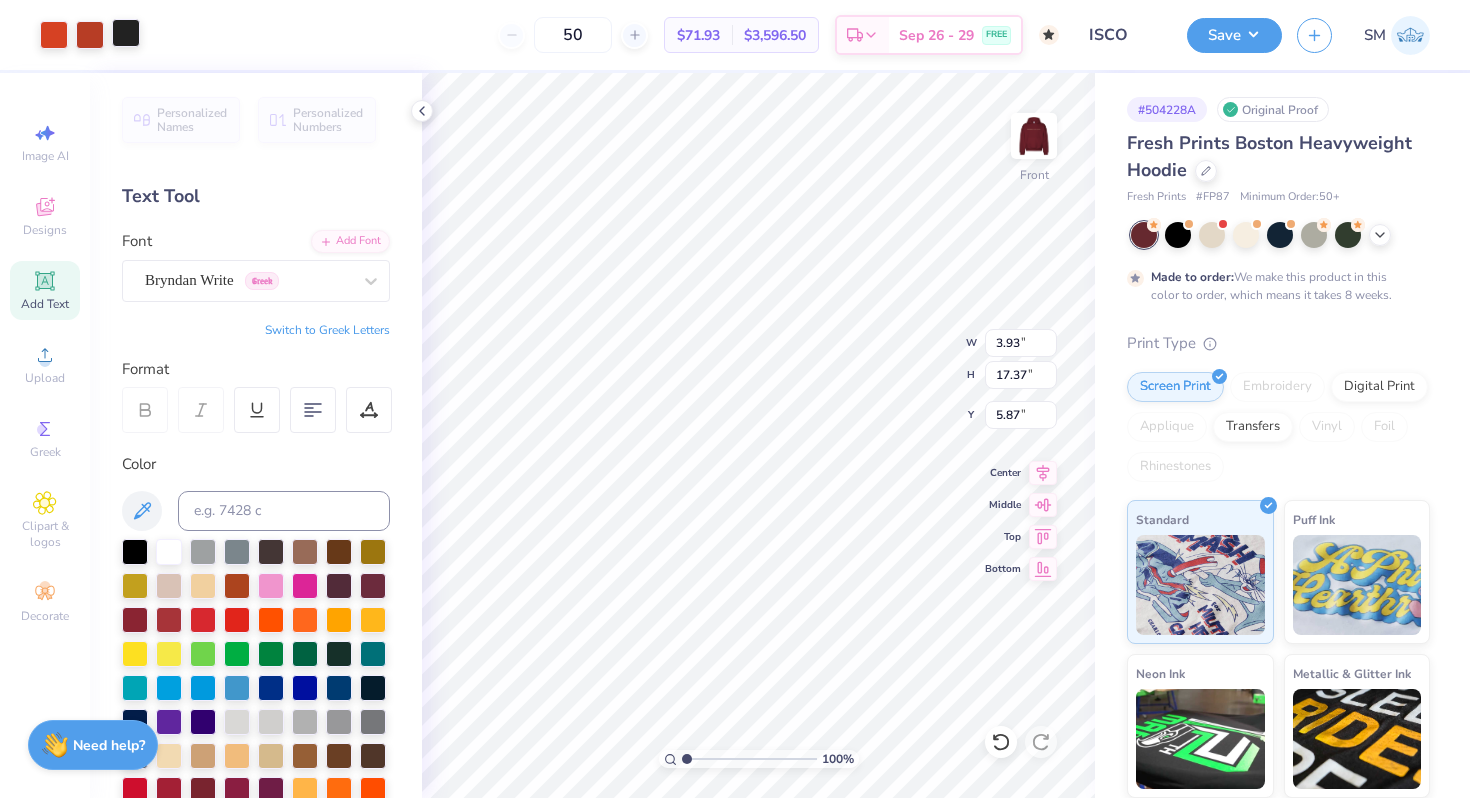 click at bounding box center [126, 33] 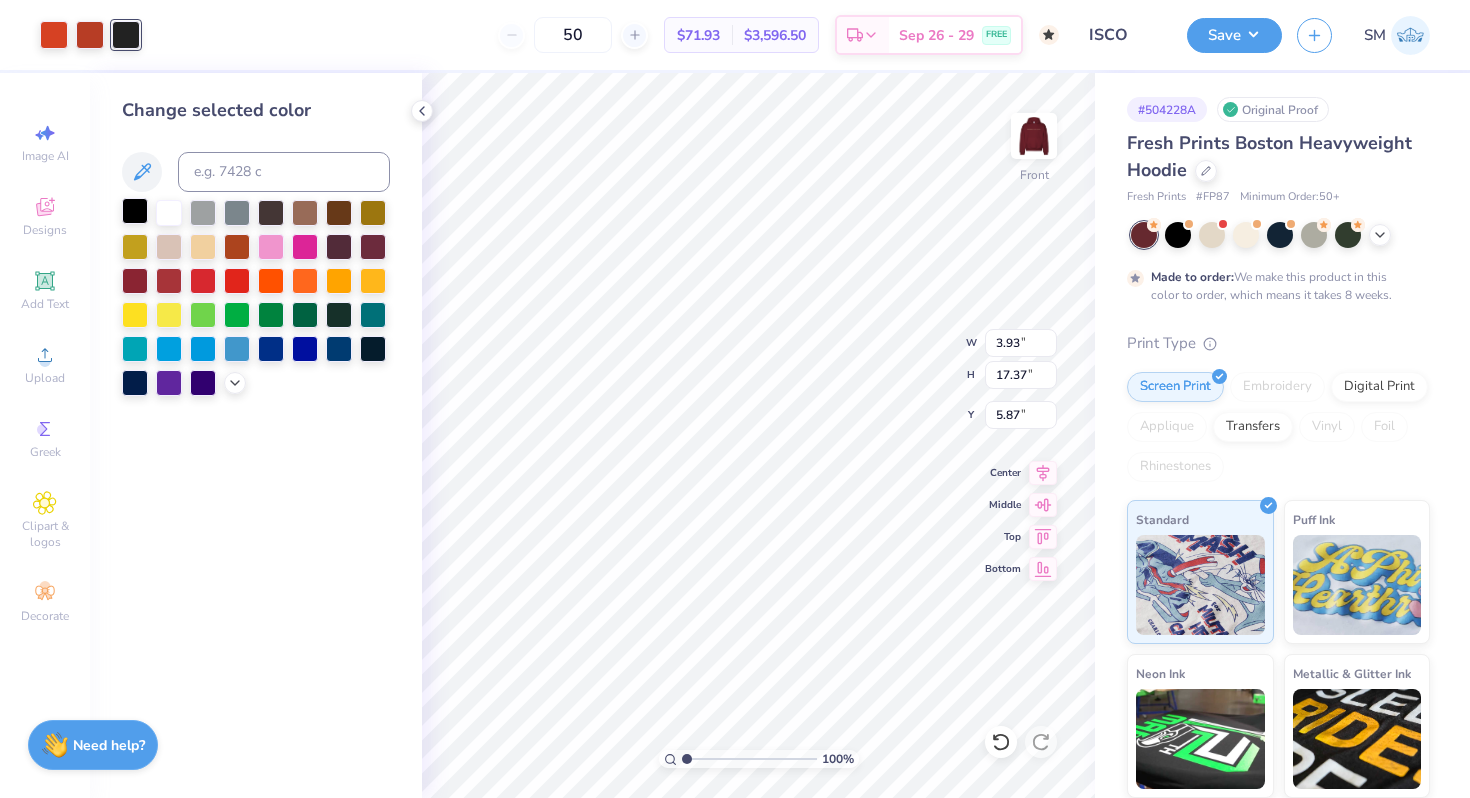 click at bounding box center [135, 211] 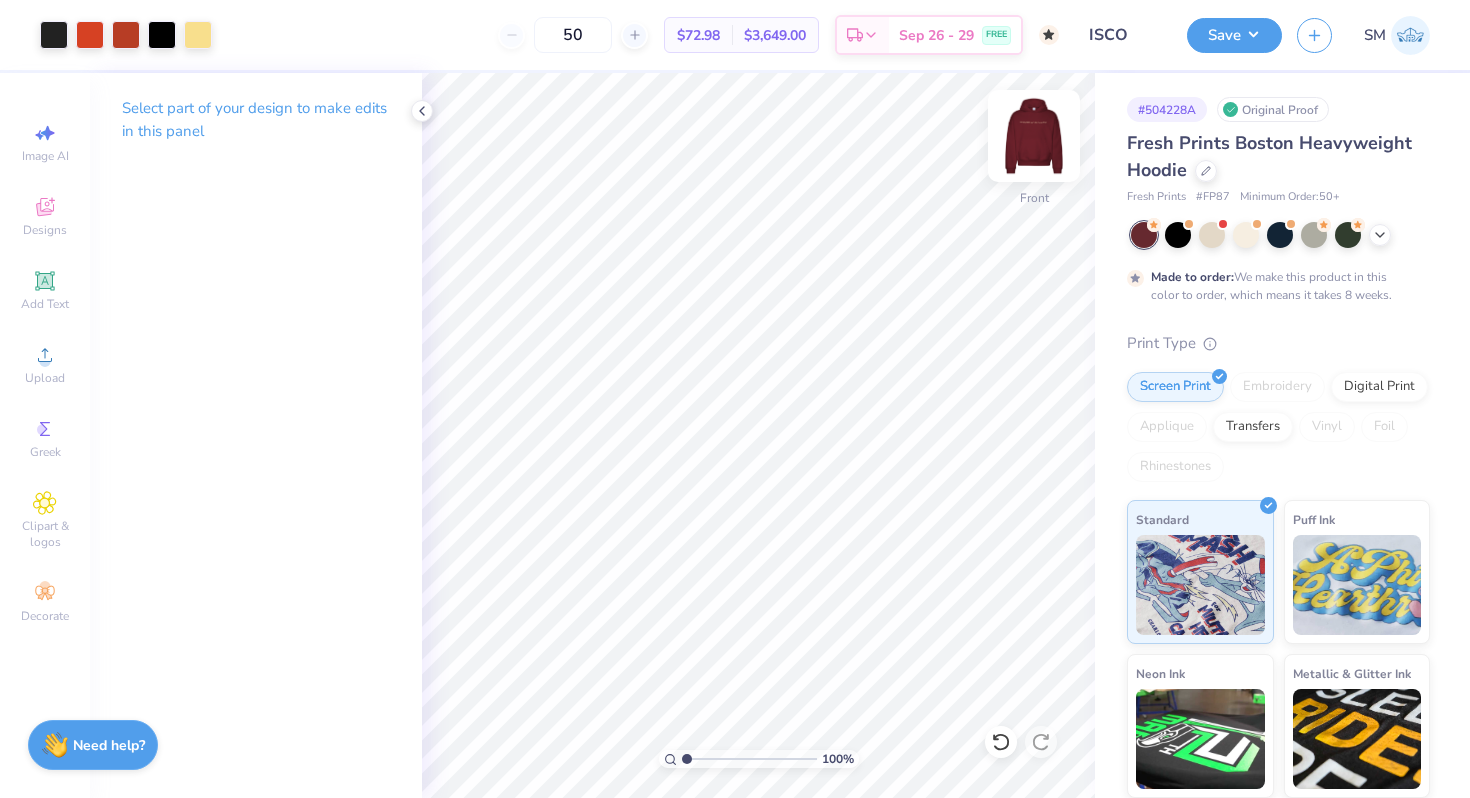 click at bounding box center [1034, 136] 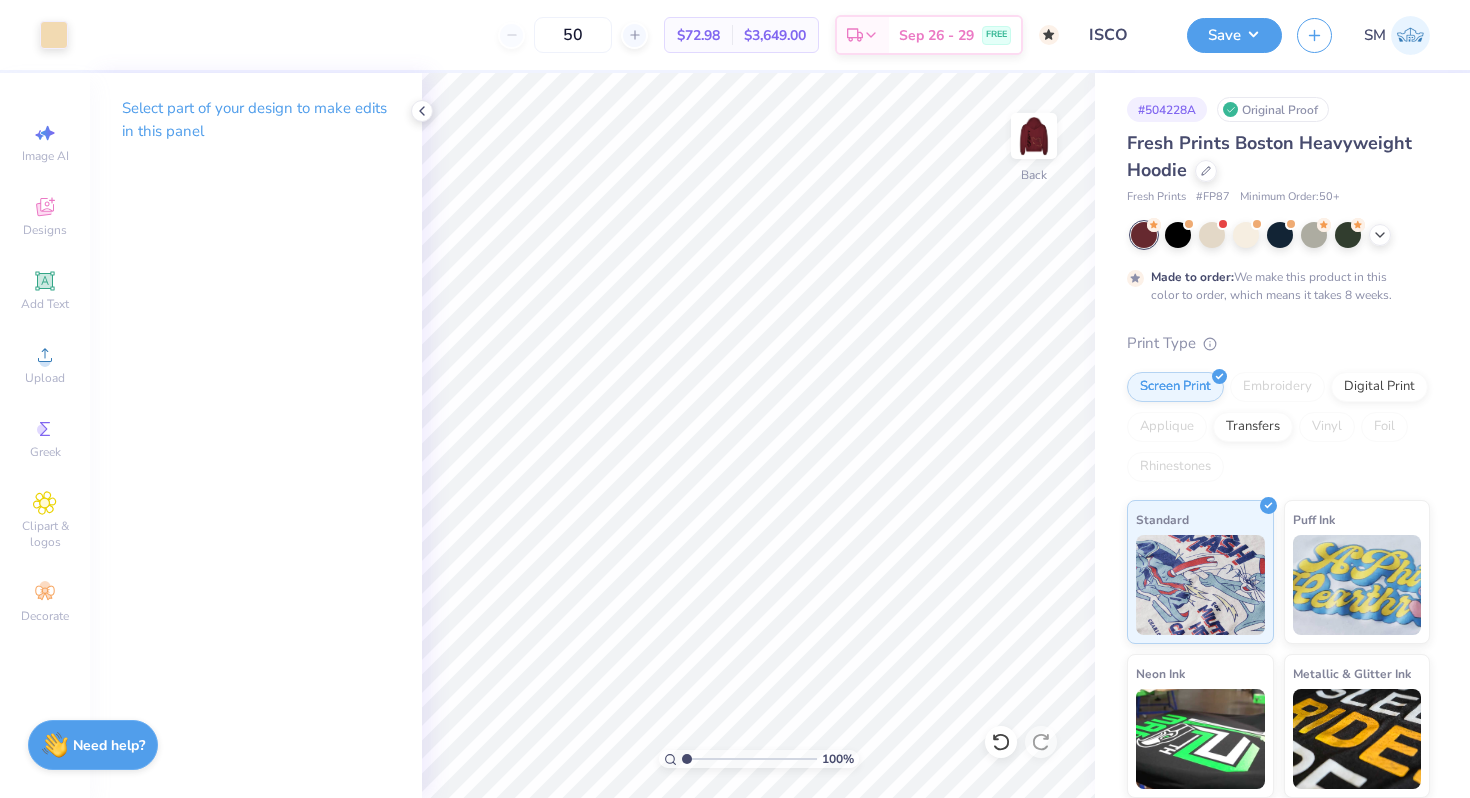 click at bounding box center [1034, 136] 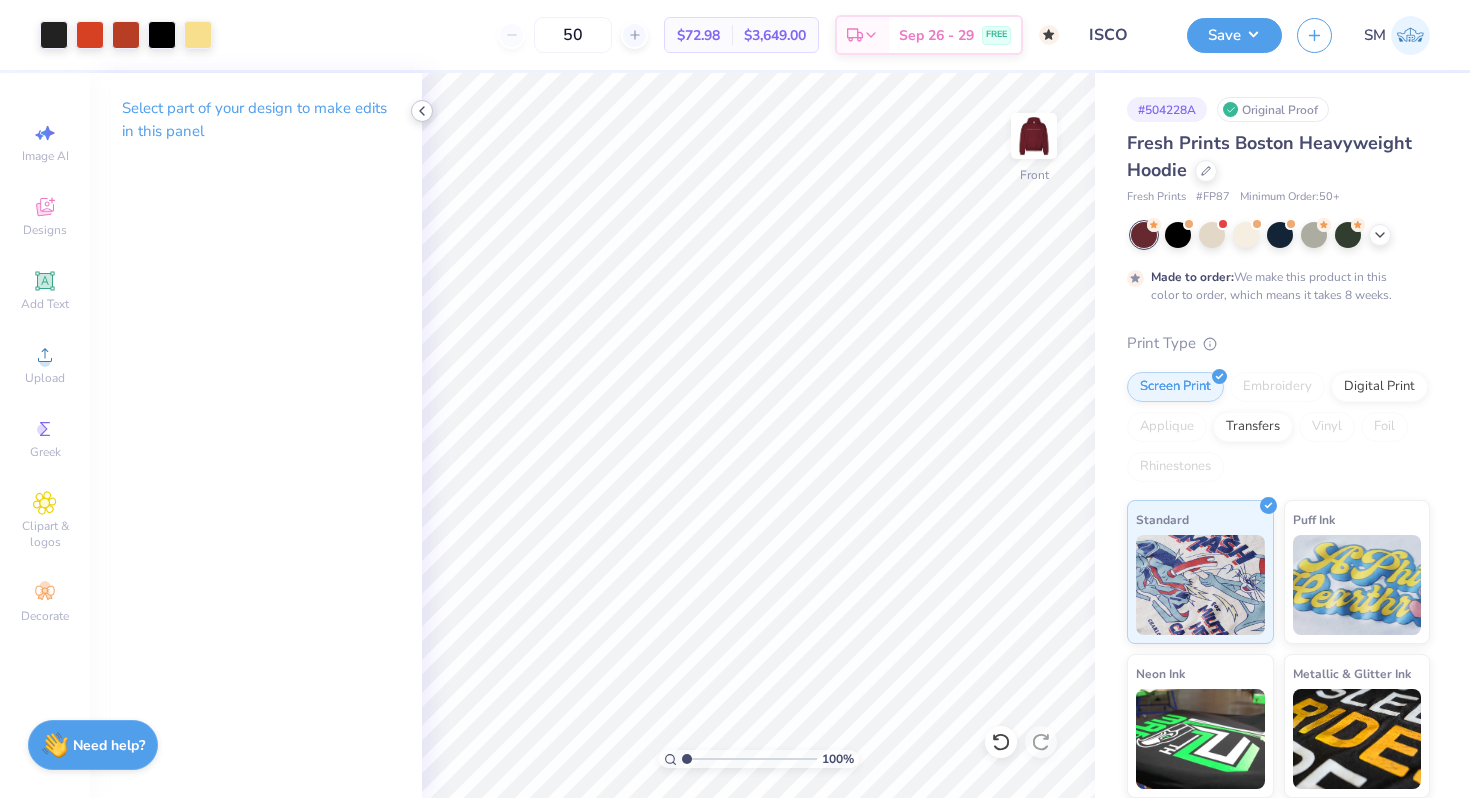 click 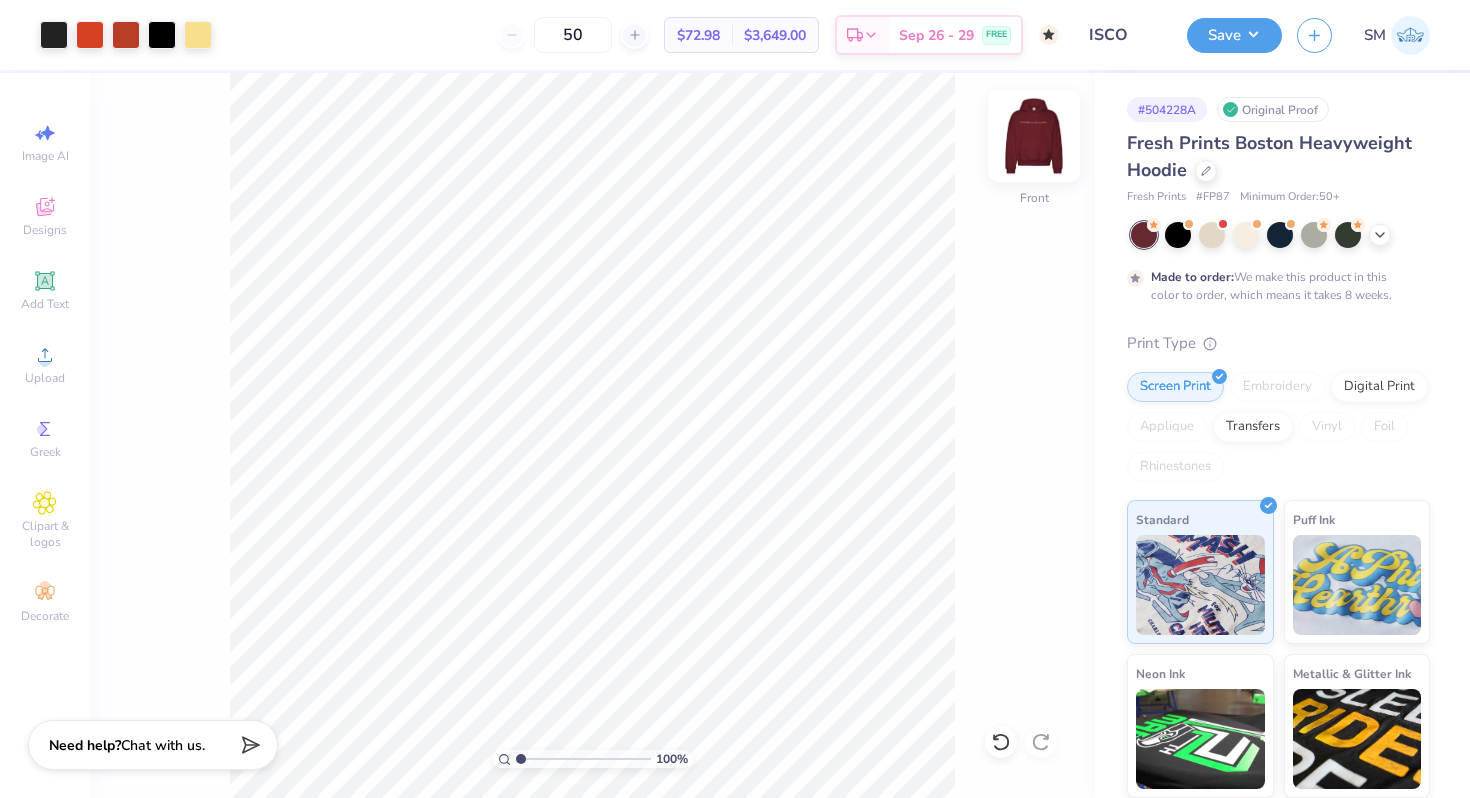 click at bounding box center (1034, 136) 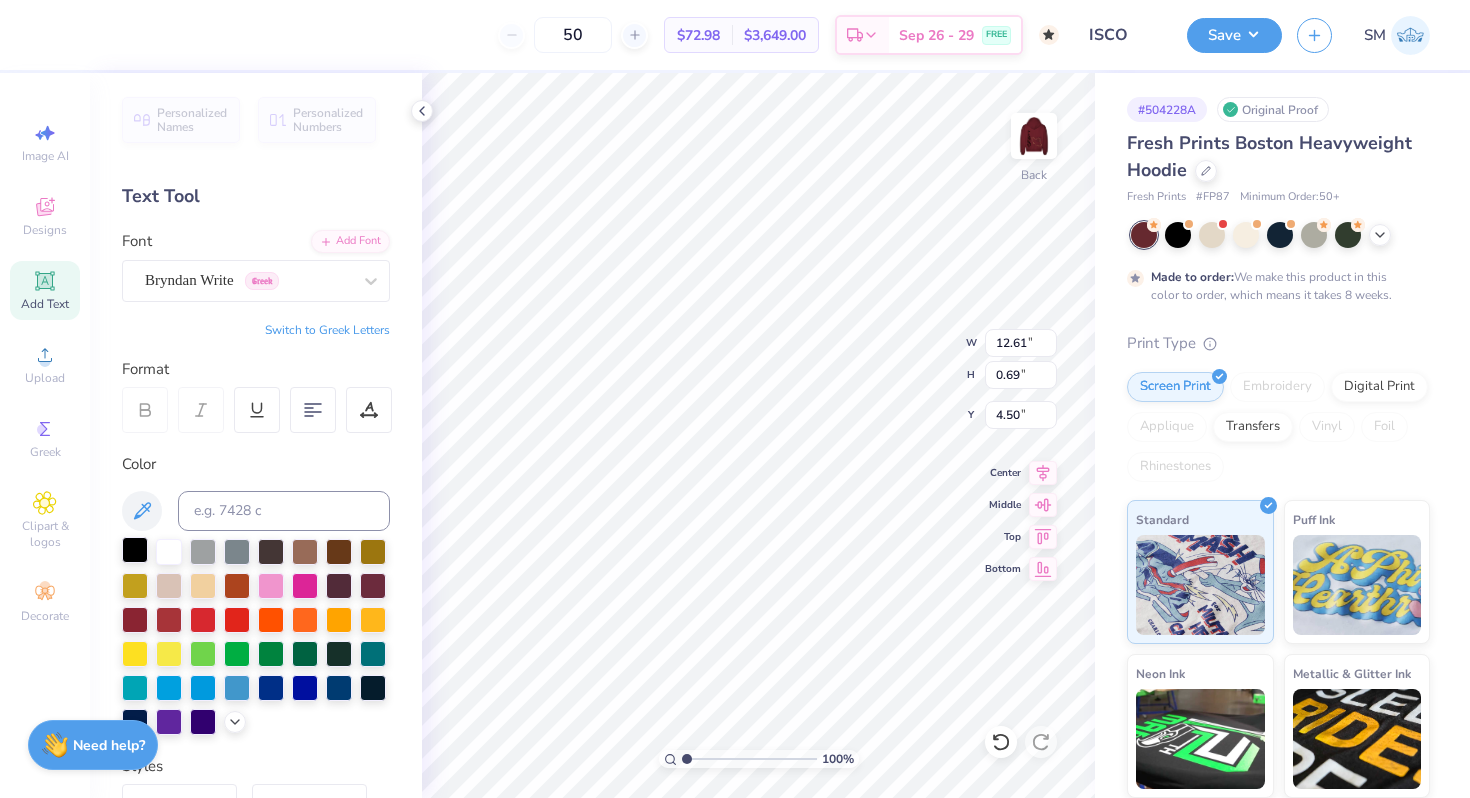 click at bounding box center (135, 550) 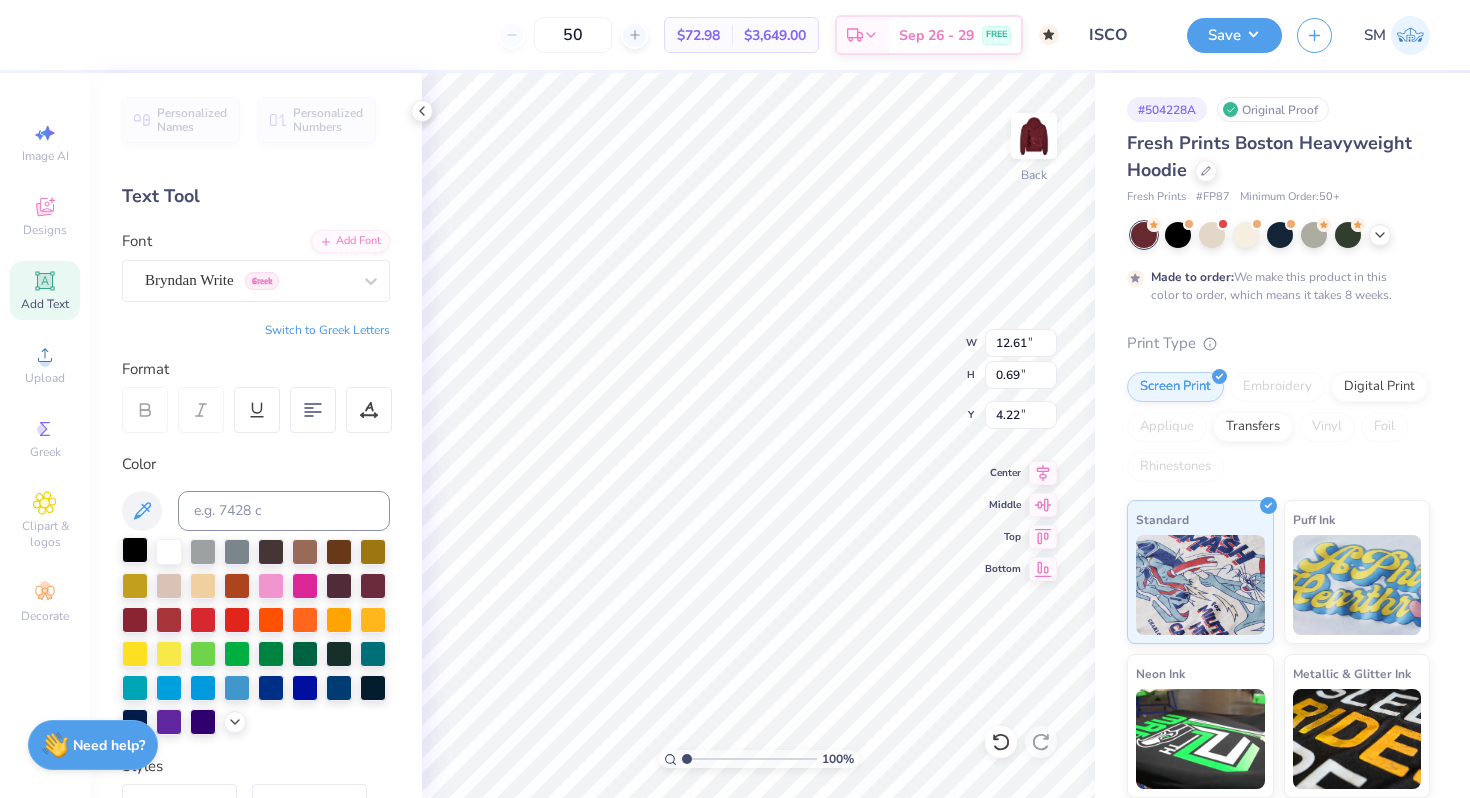 type on "4.22" 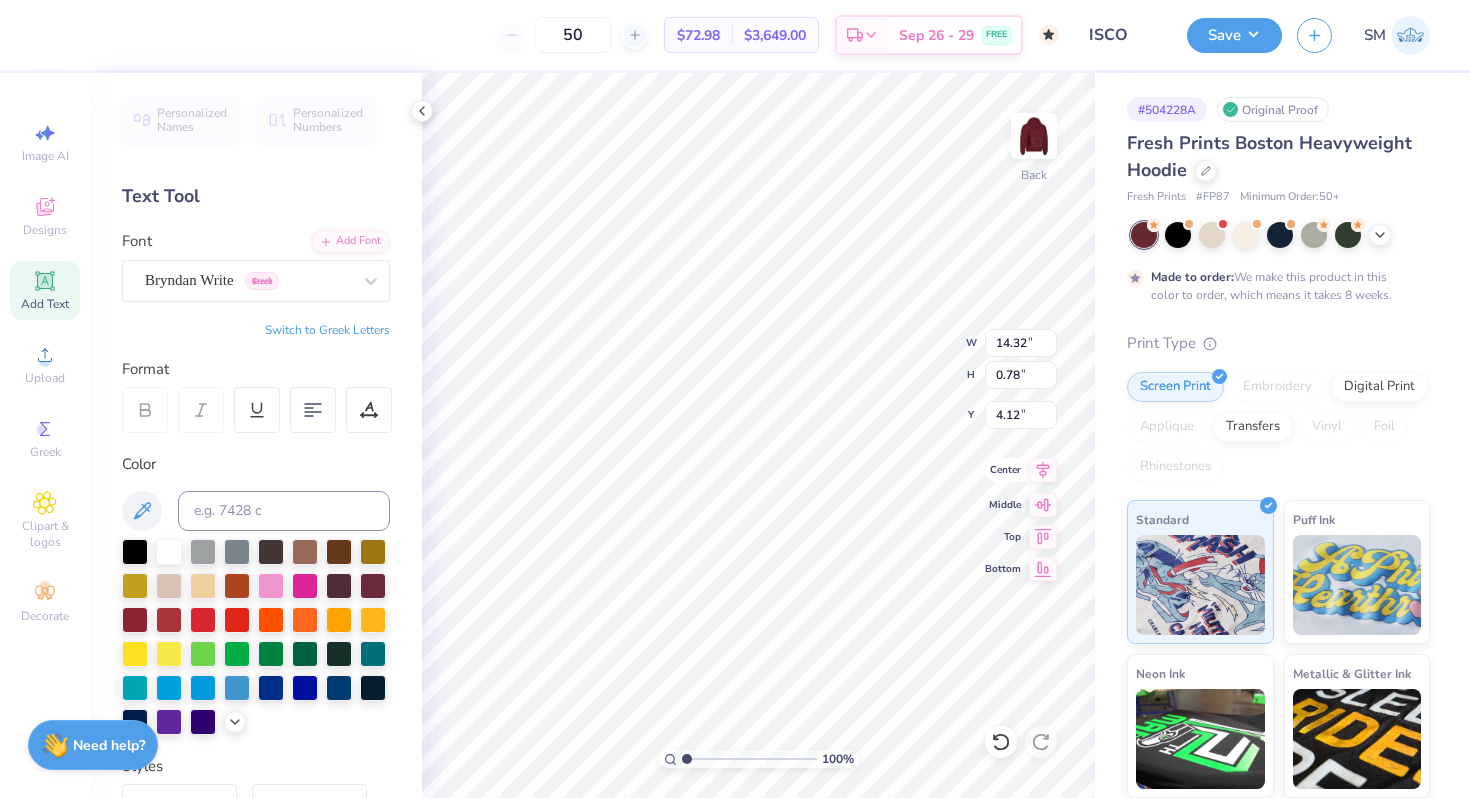 click 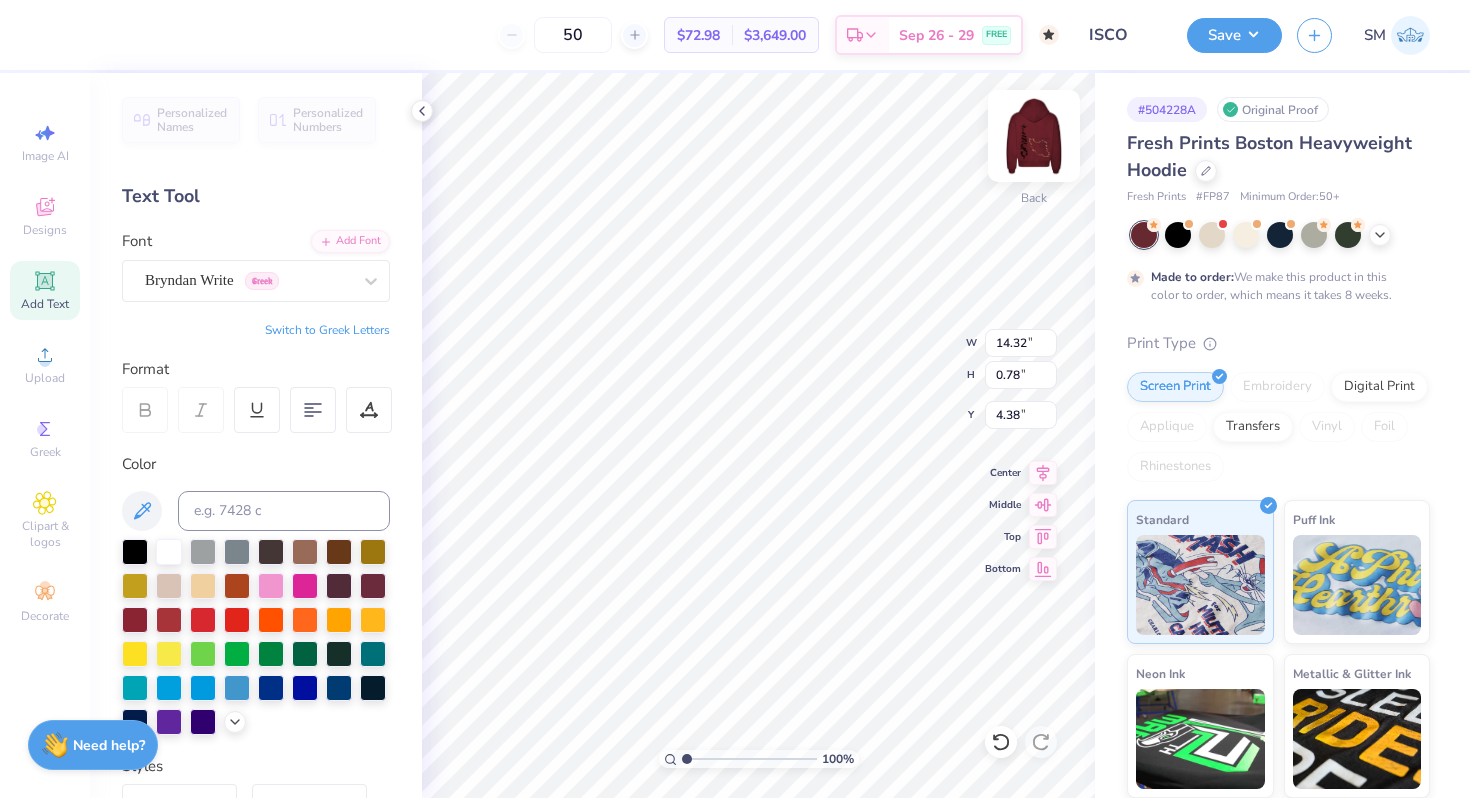 type on "4.38" 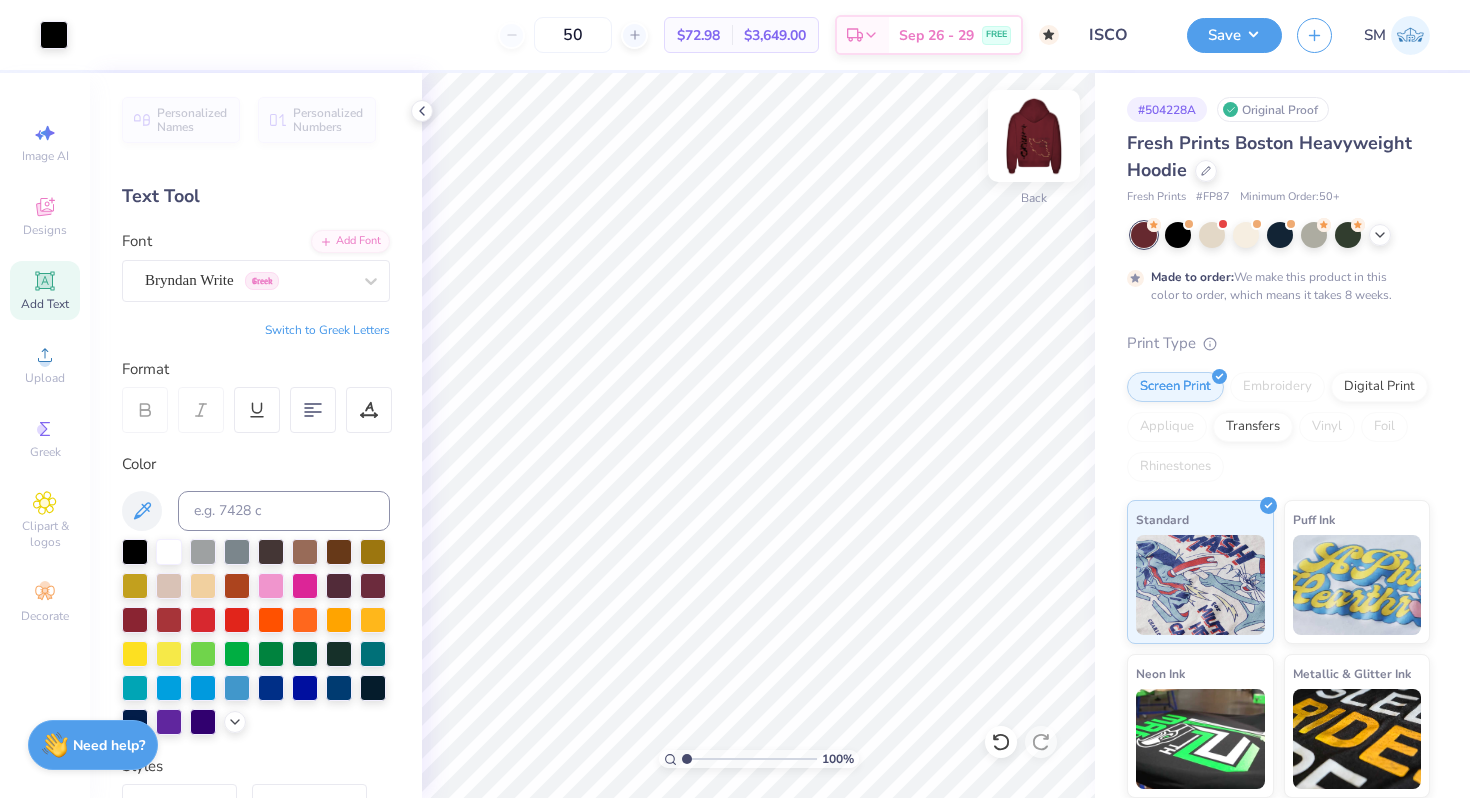 click at bounding box center [1034, 136] 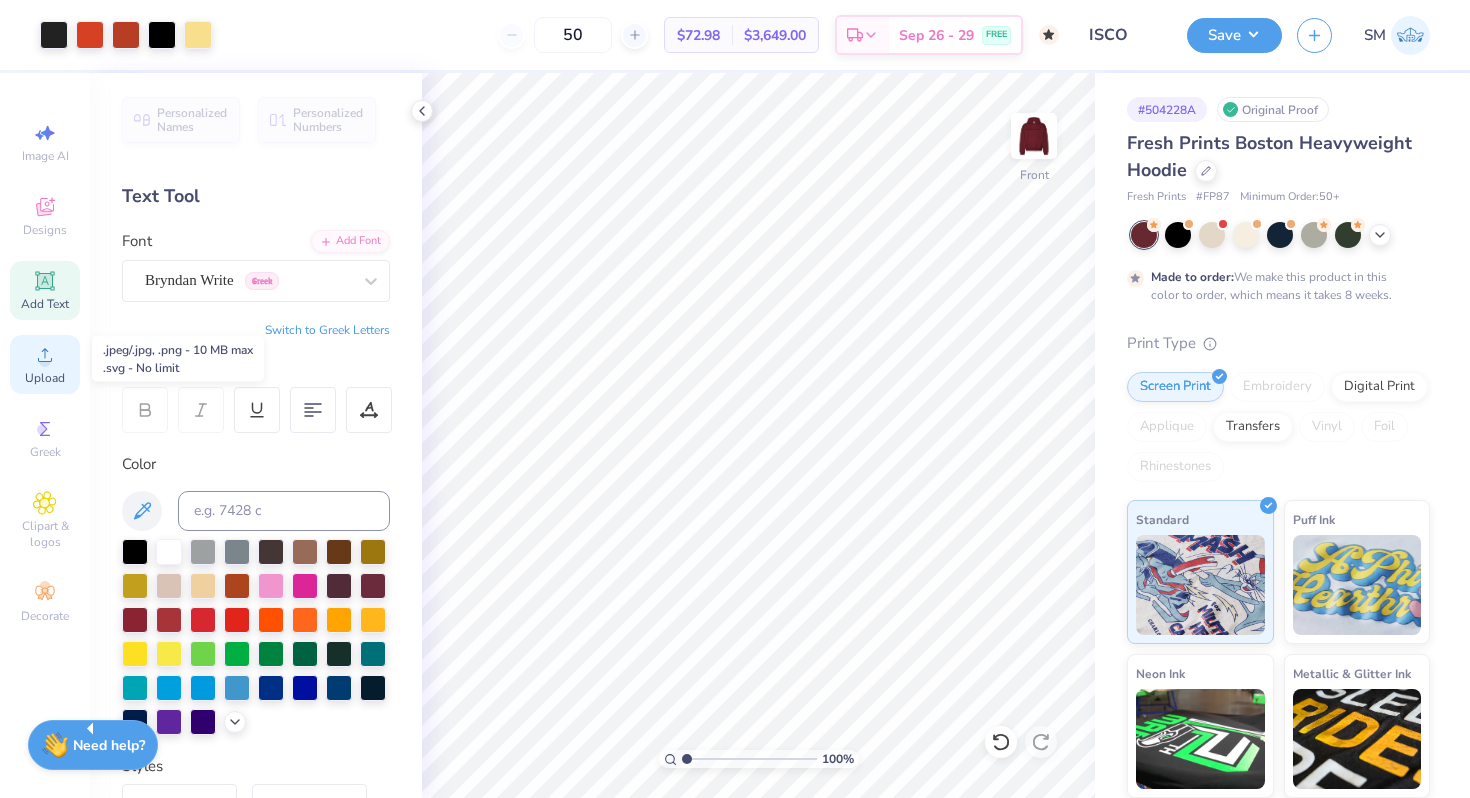 click on "Upload" at bounding box center [45, 364] 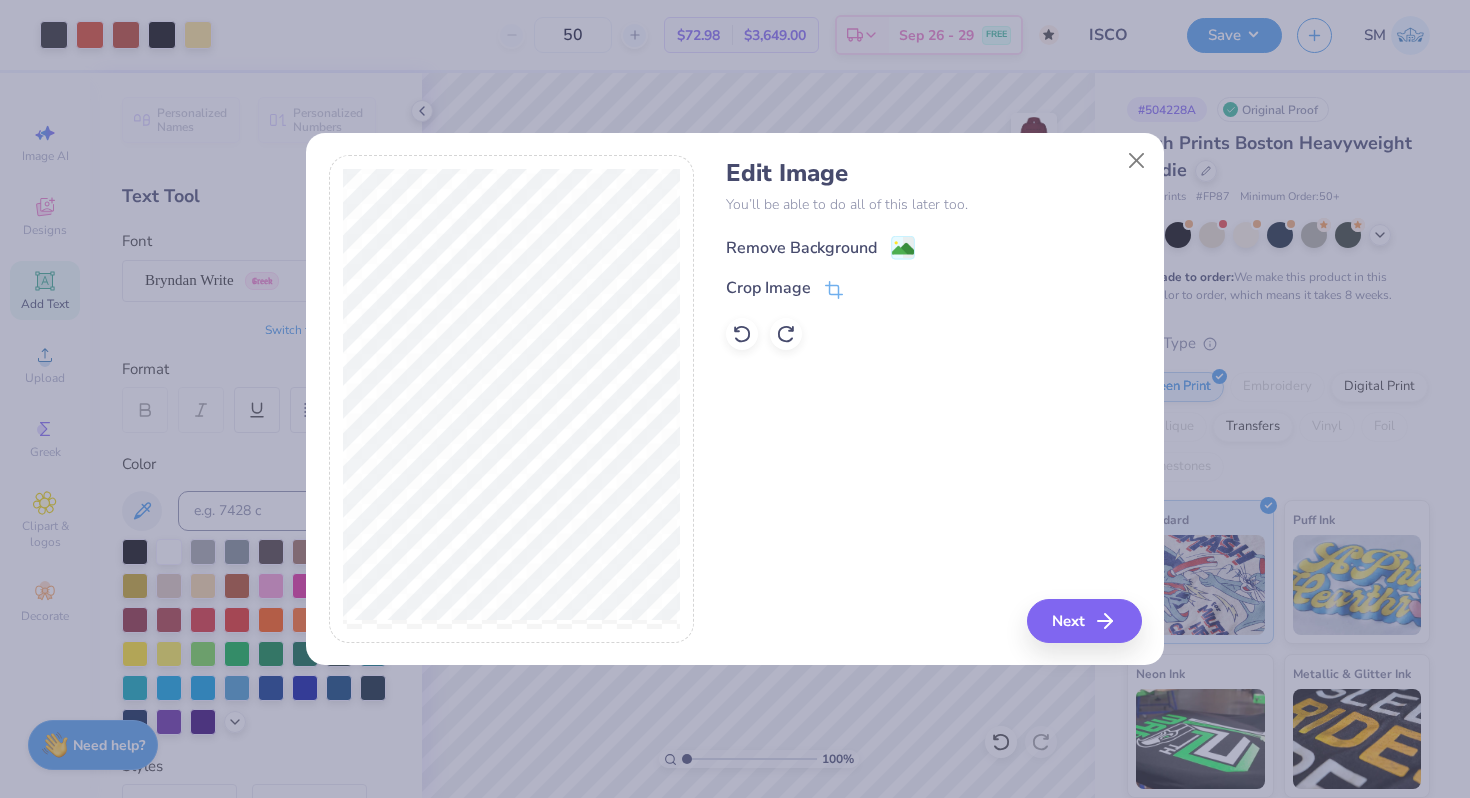 click 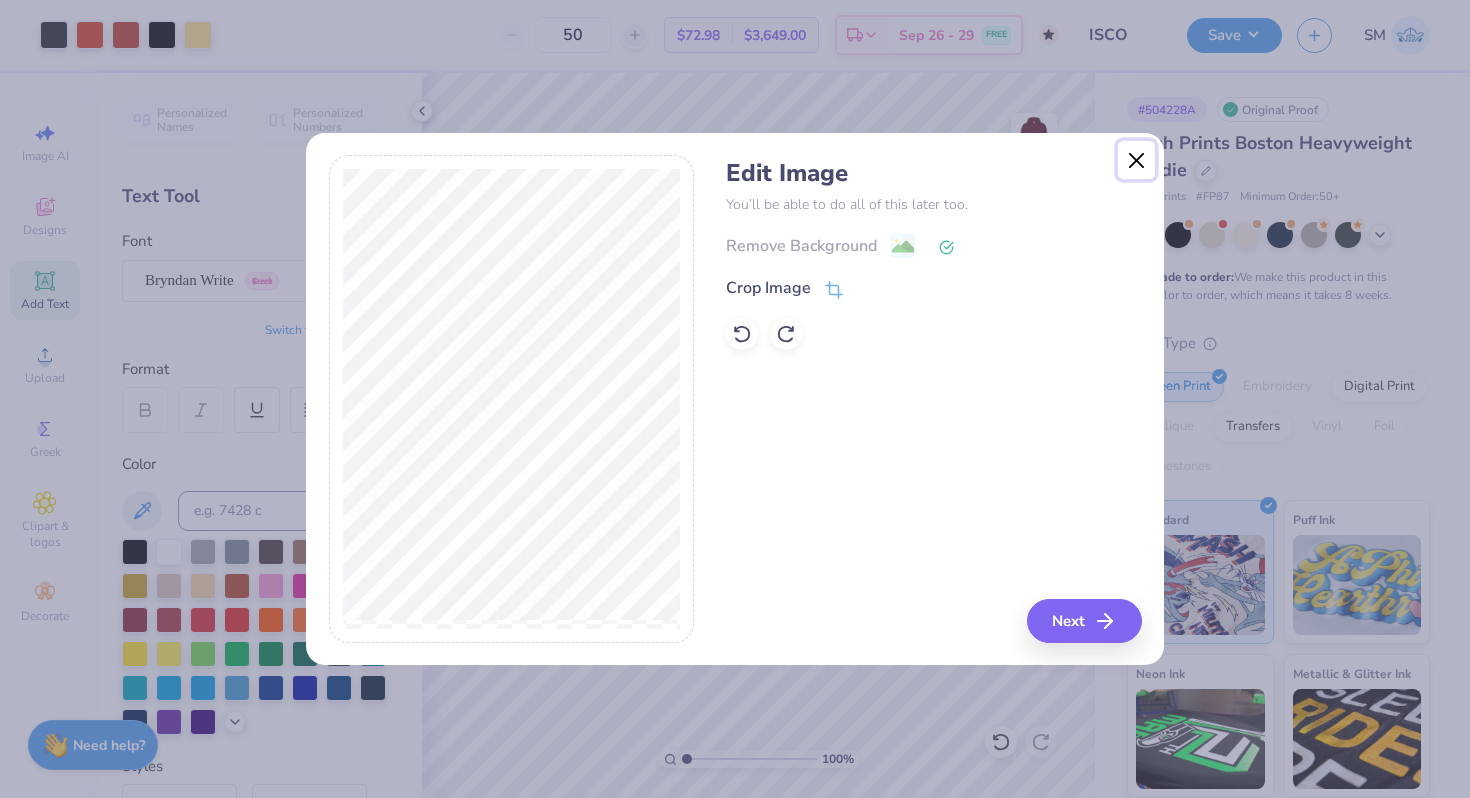 click at bounding box center (1137, 160) 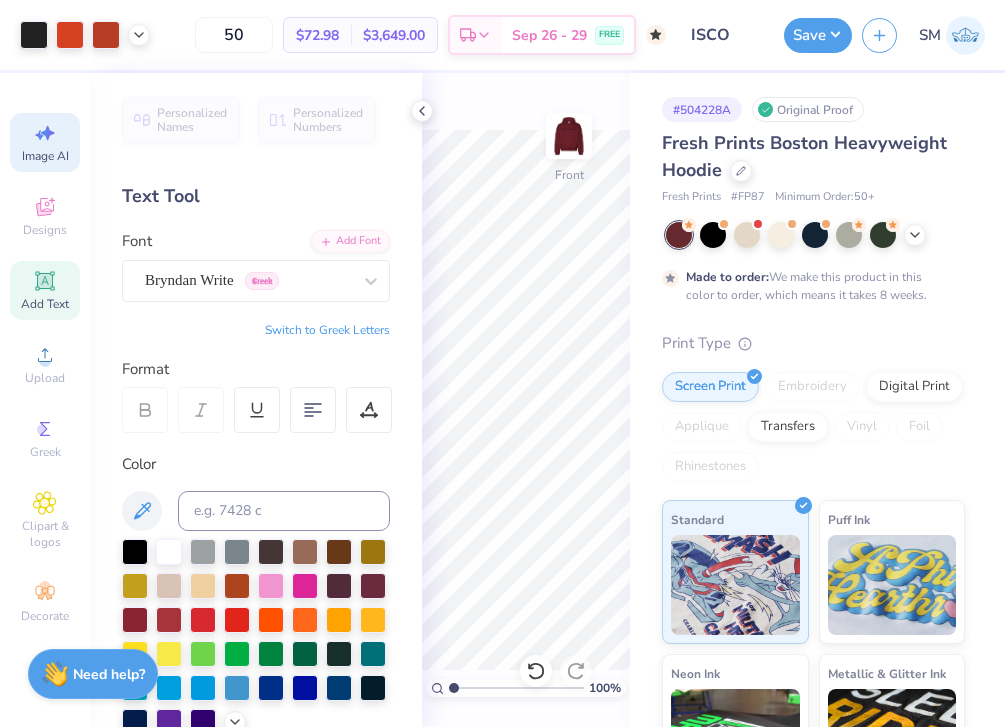 click 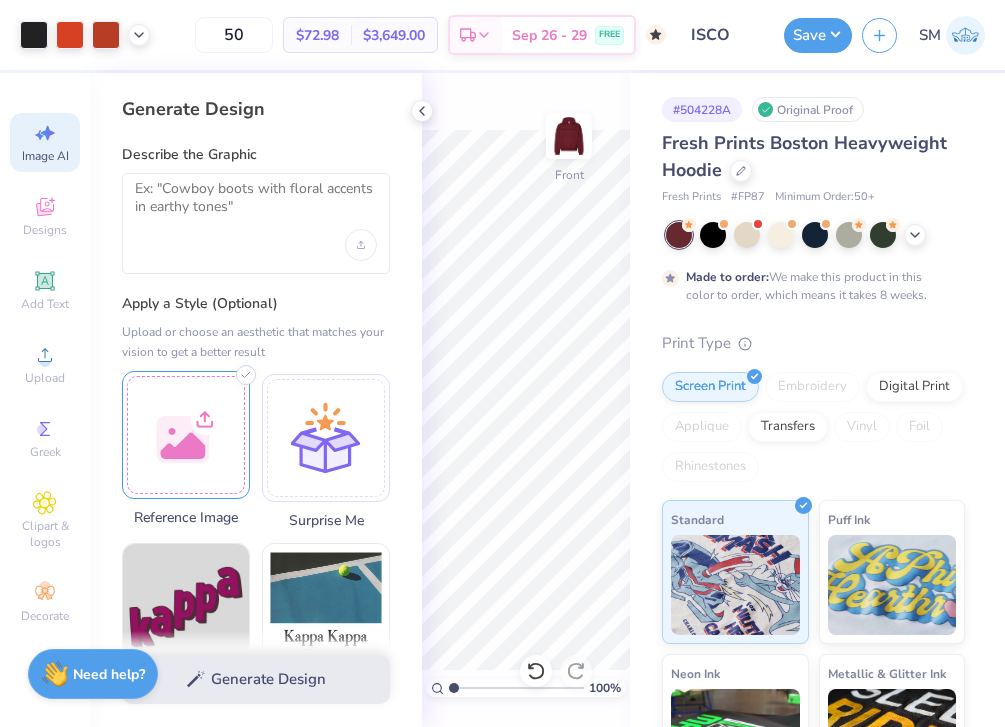 click at bounding box center (186, 435) 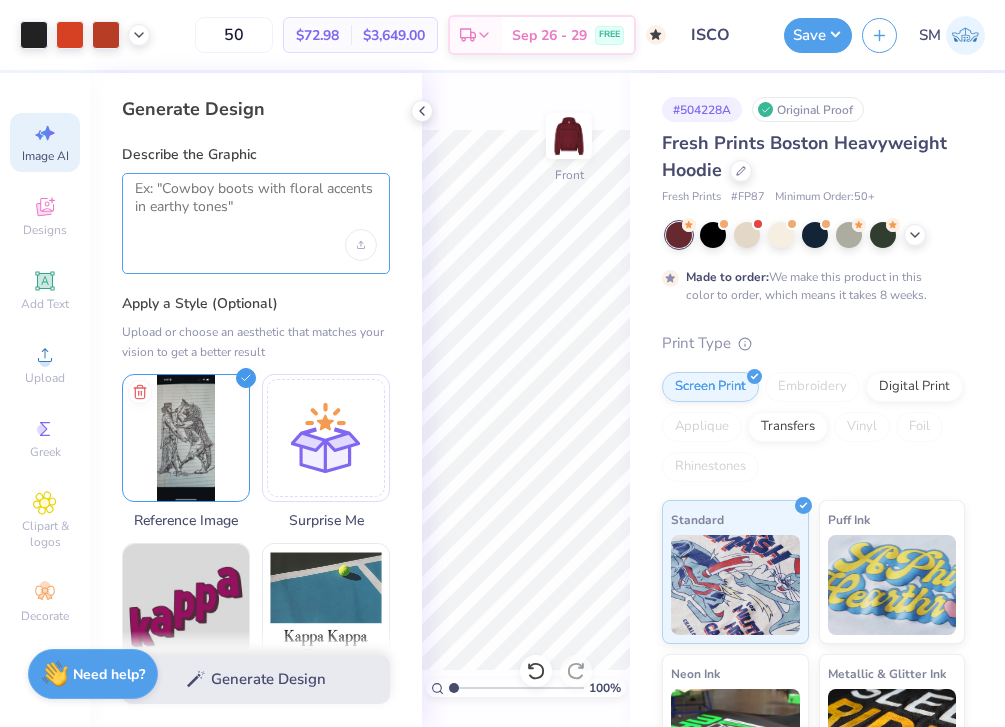 click at bounding box center (256, 205) 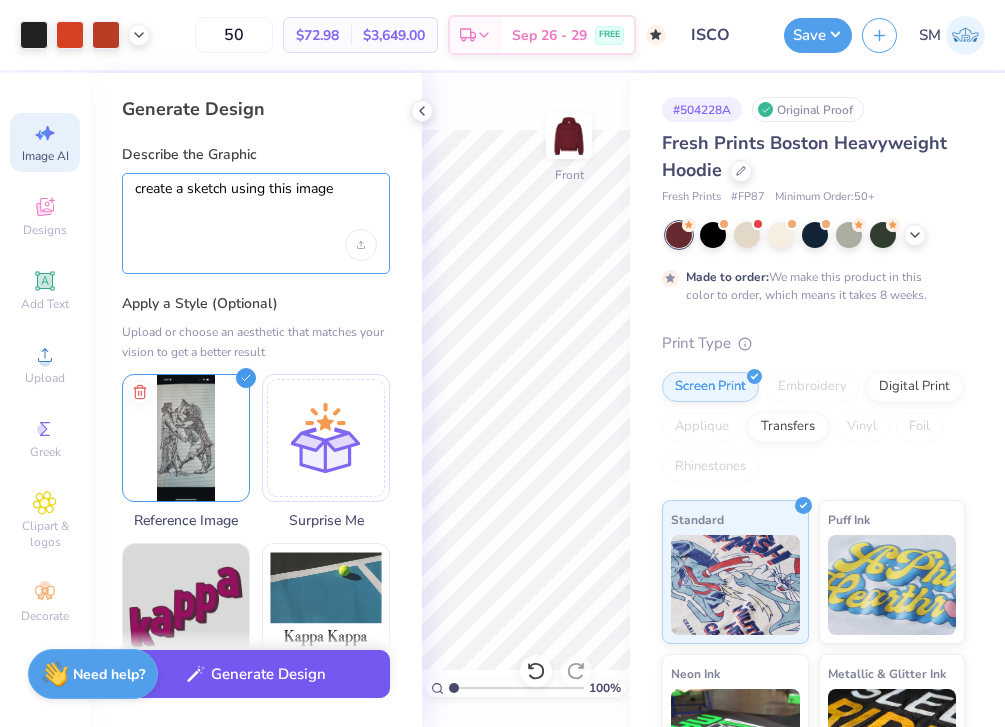 type on "create a sketch using this image" 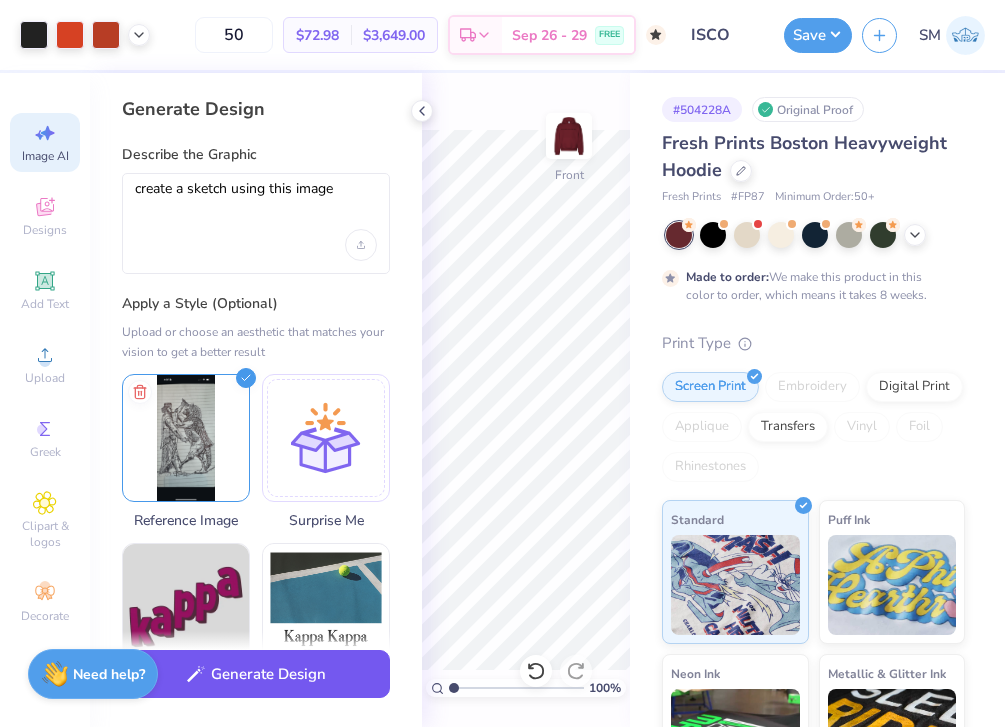 click on "Generate Design" at bounding box center [256, 674] 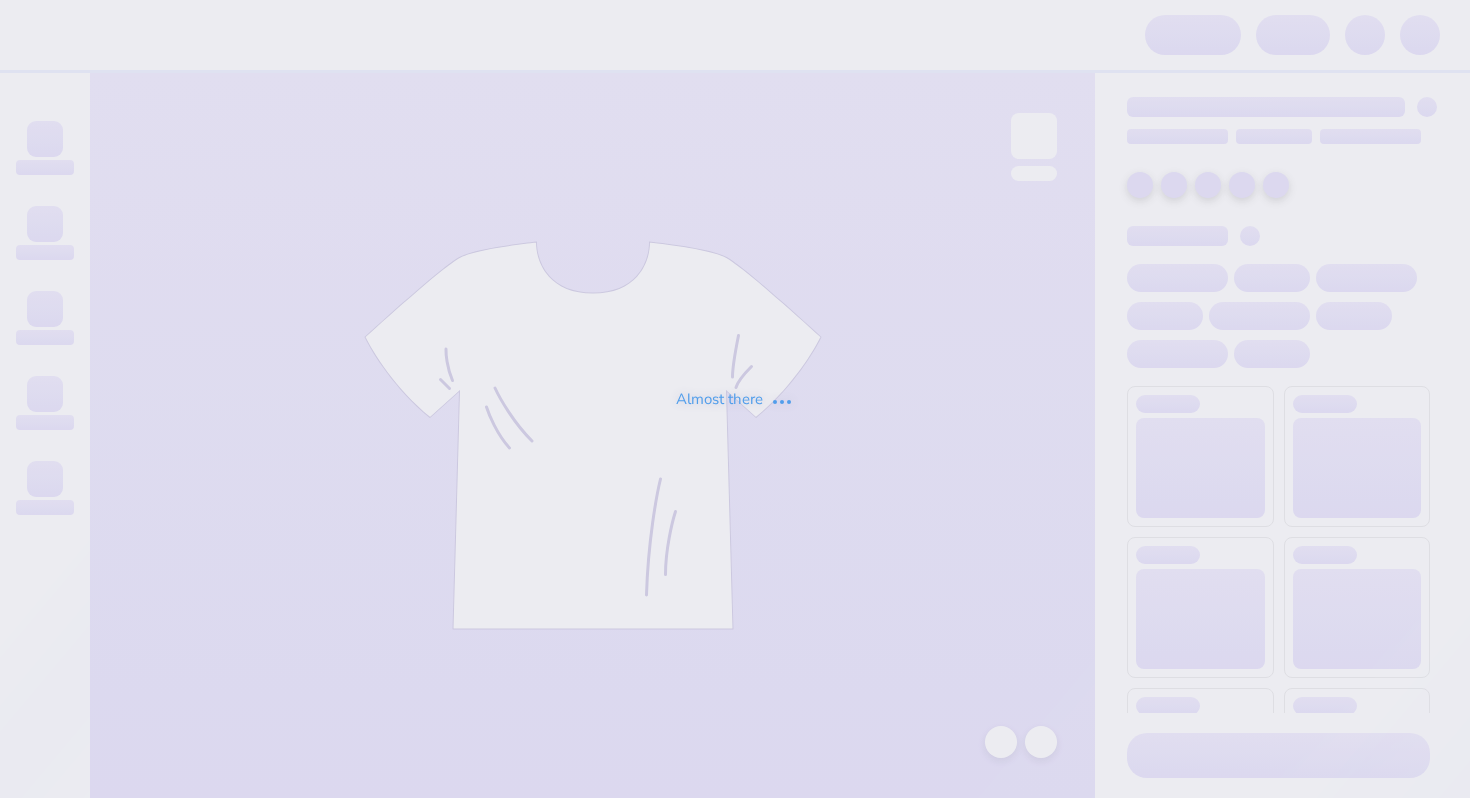 scroll, scrollTop: 0, scrollLeft: 0, axis: both 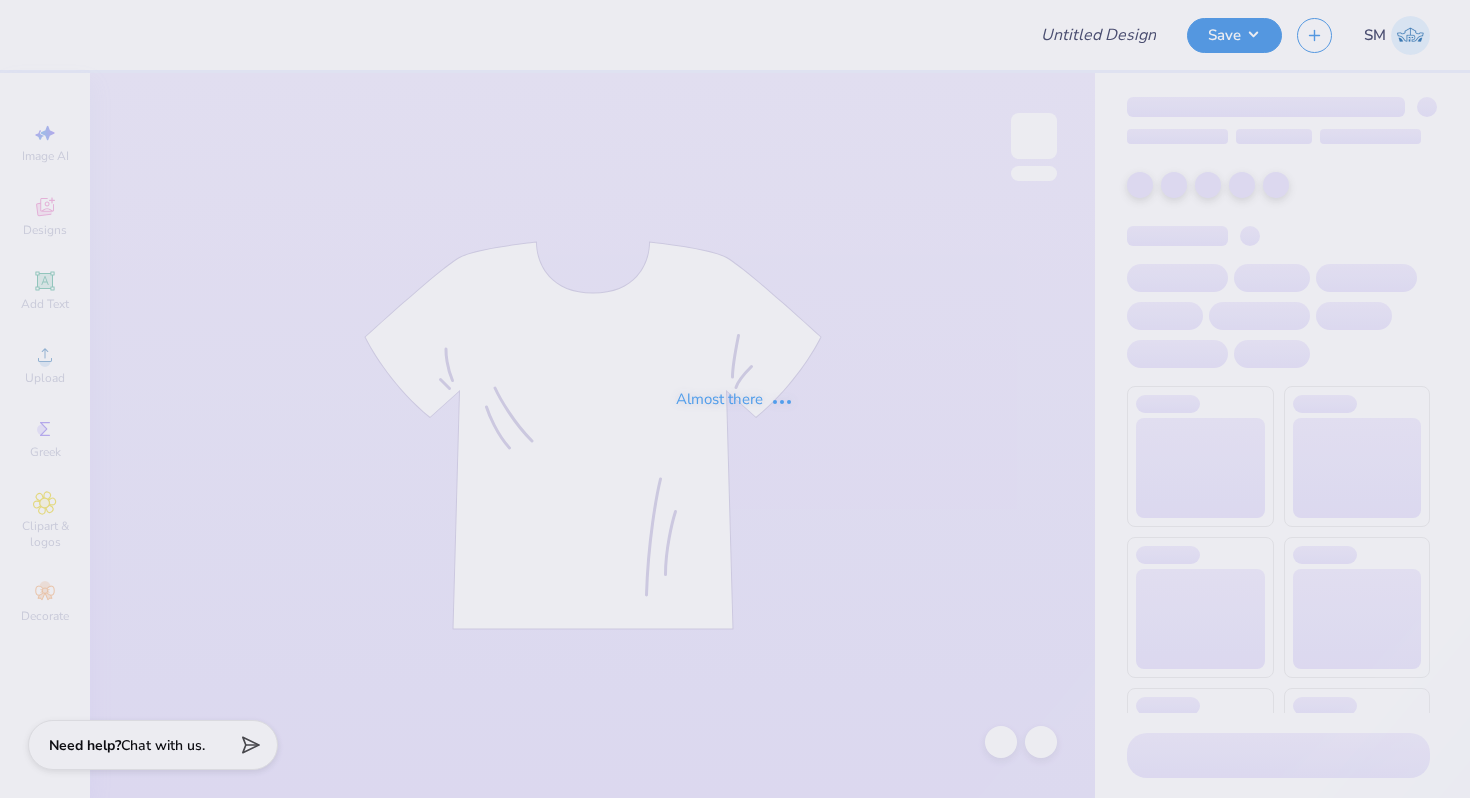 type on "Entrepreneur Crewneck" 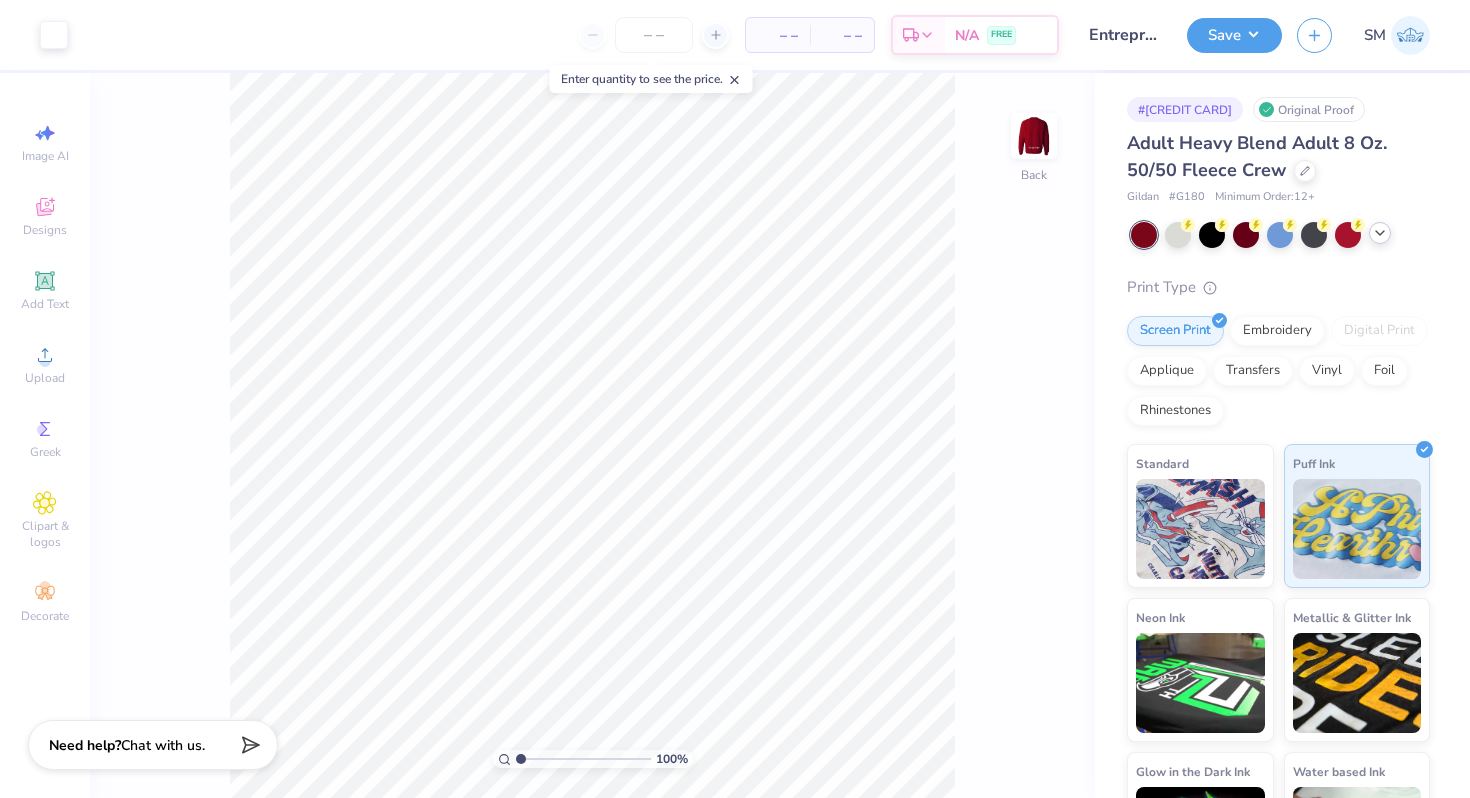 click 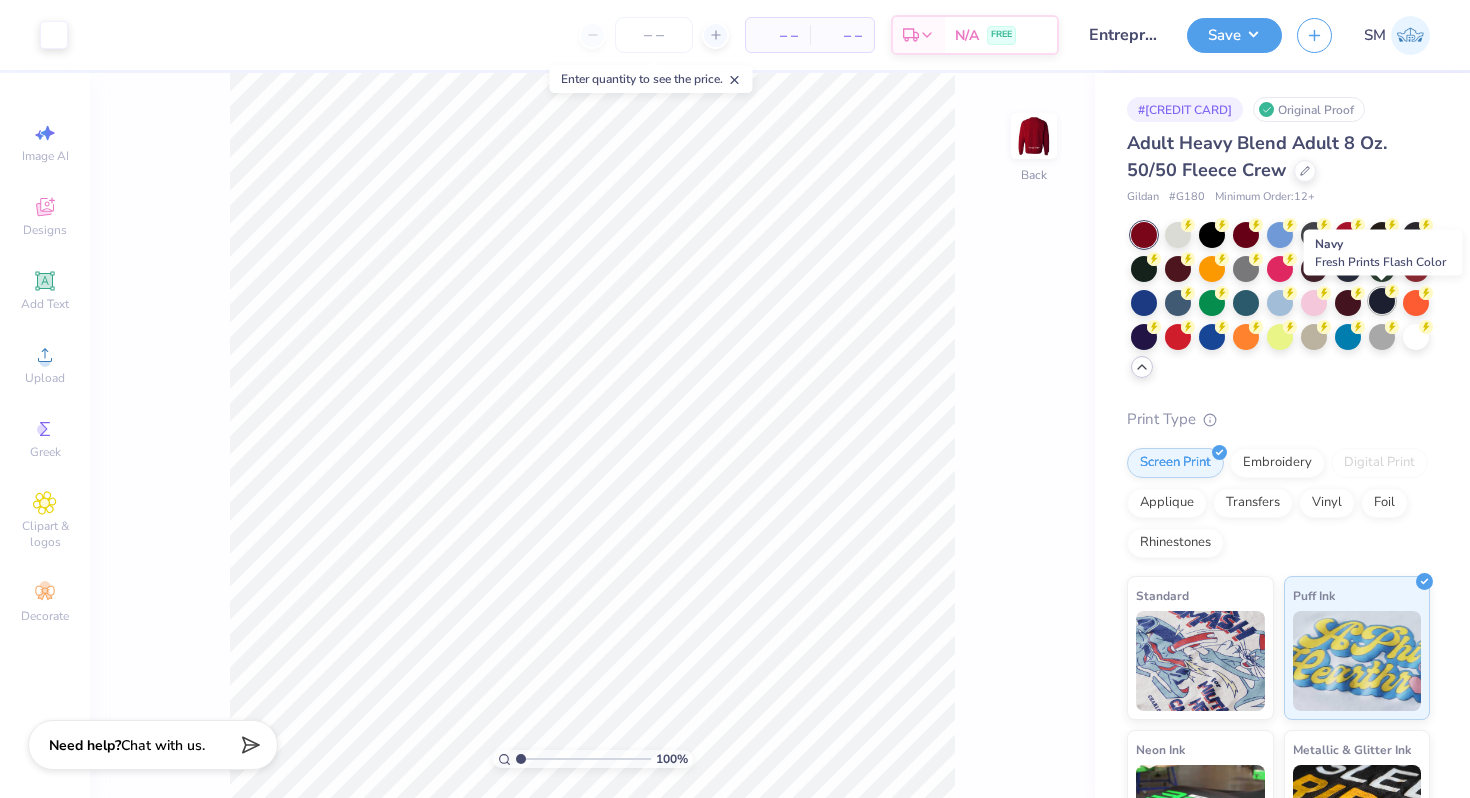 click at bounding box center (1382, 301) 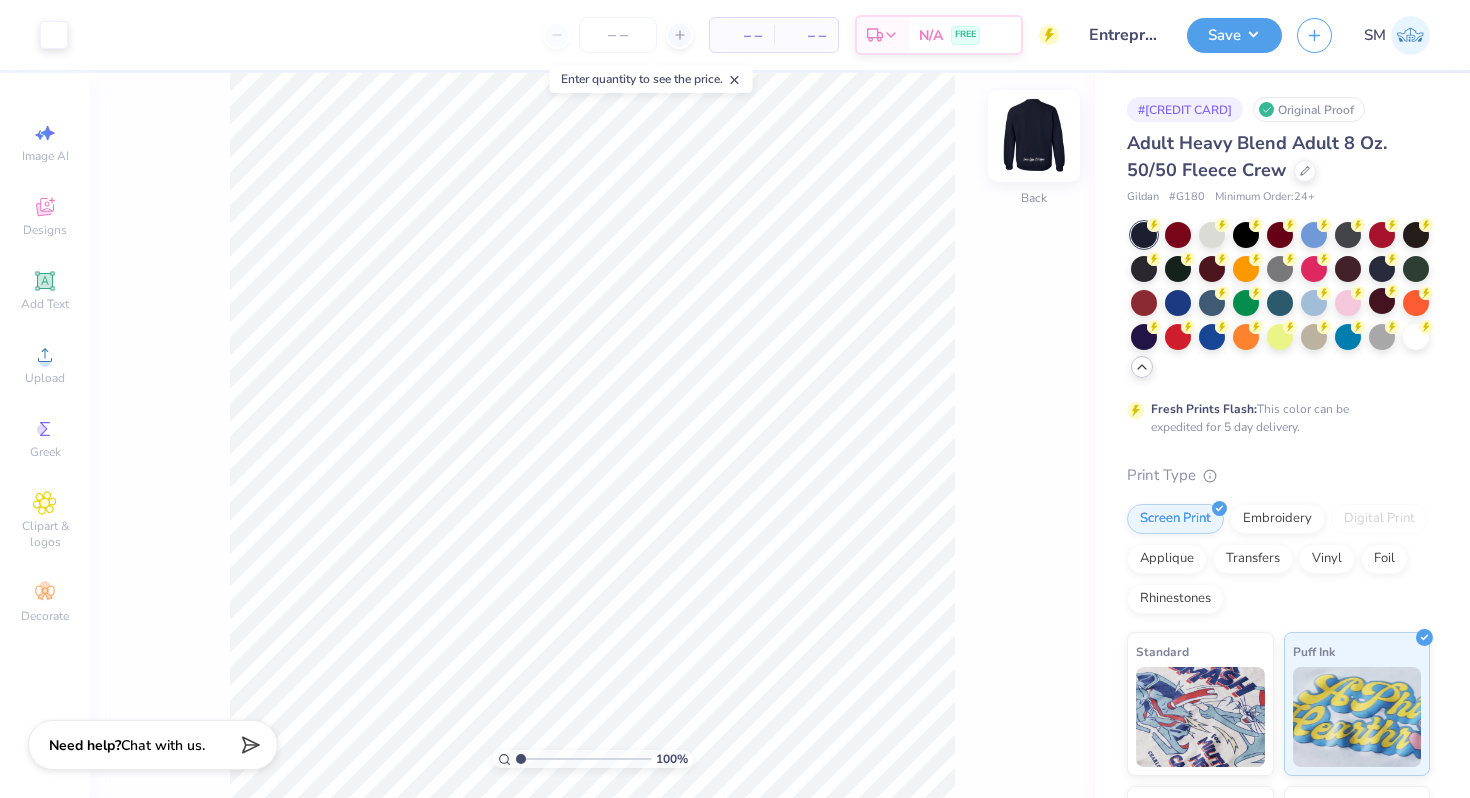 click at bounding box center [1034, 136] 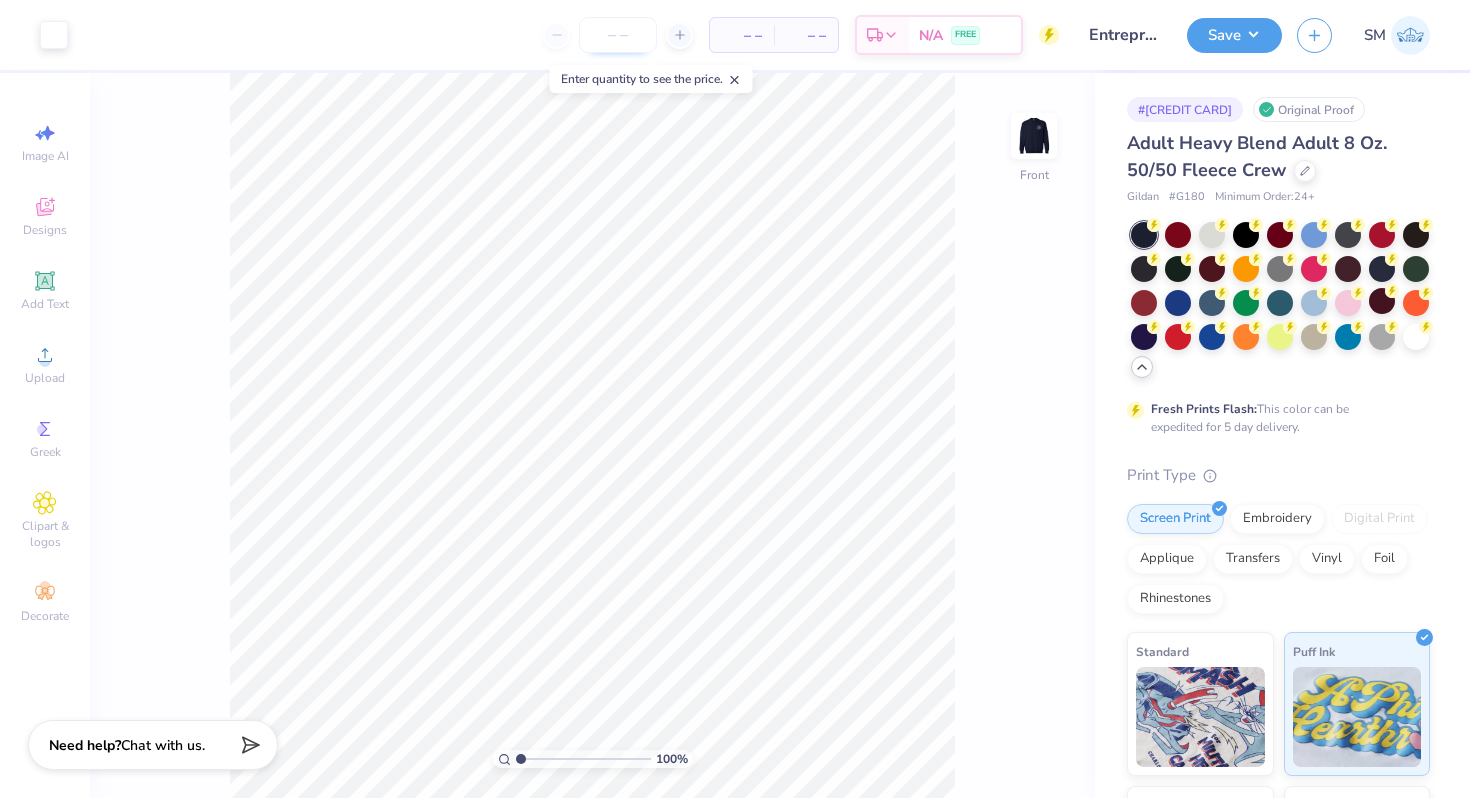 click at bounding box center [618, 35] 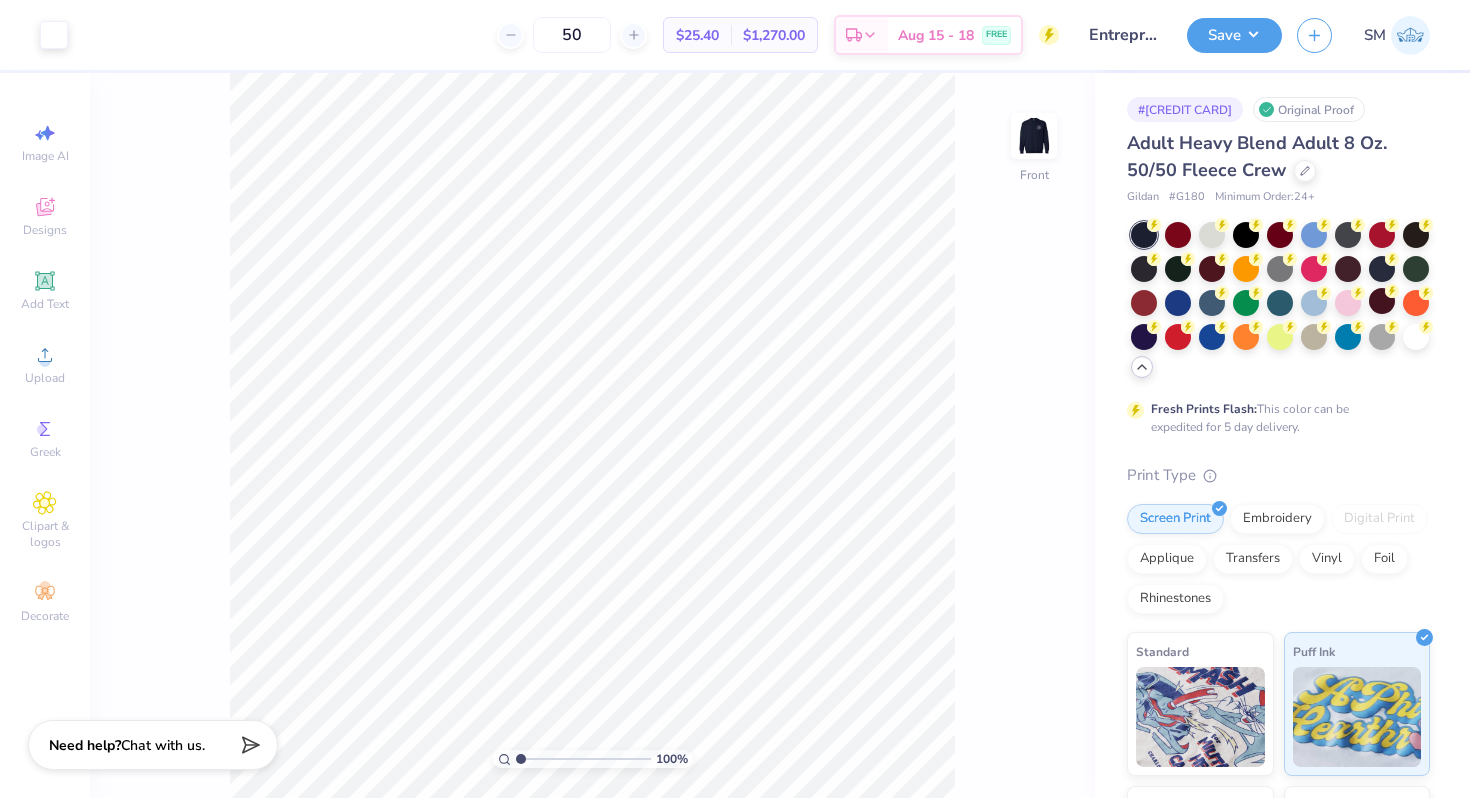 type on "50" 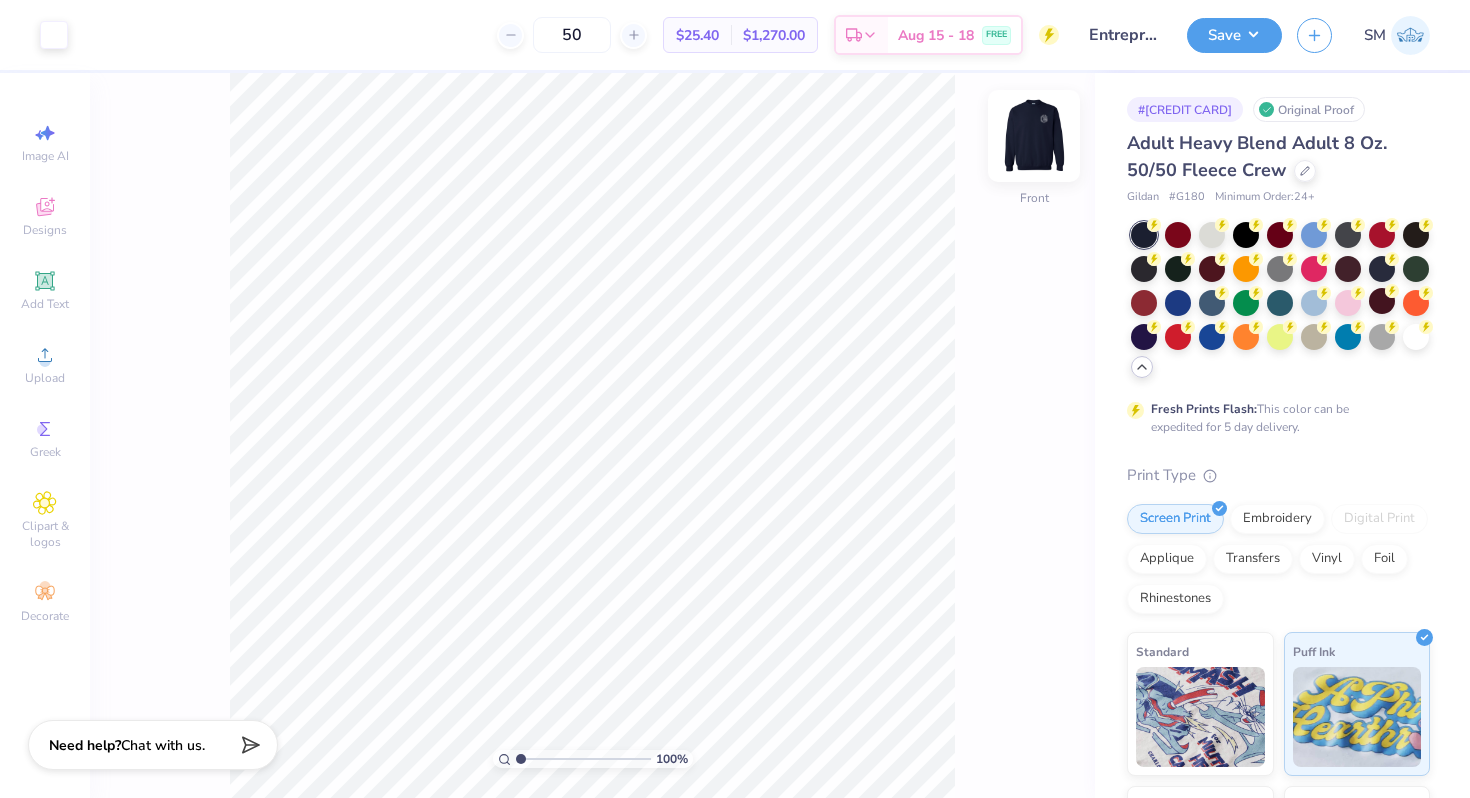 click at bounding box center (1034, 136) 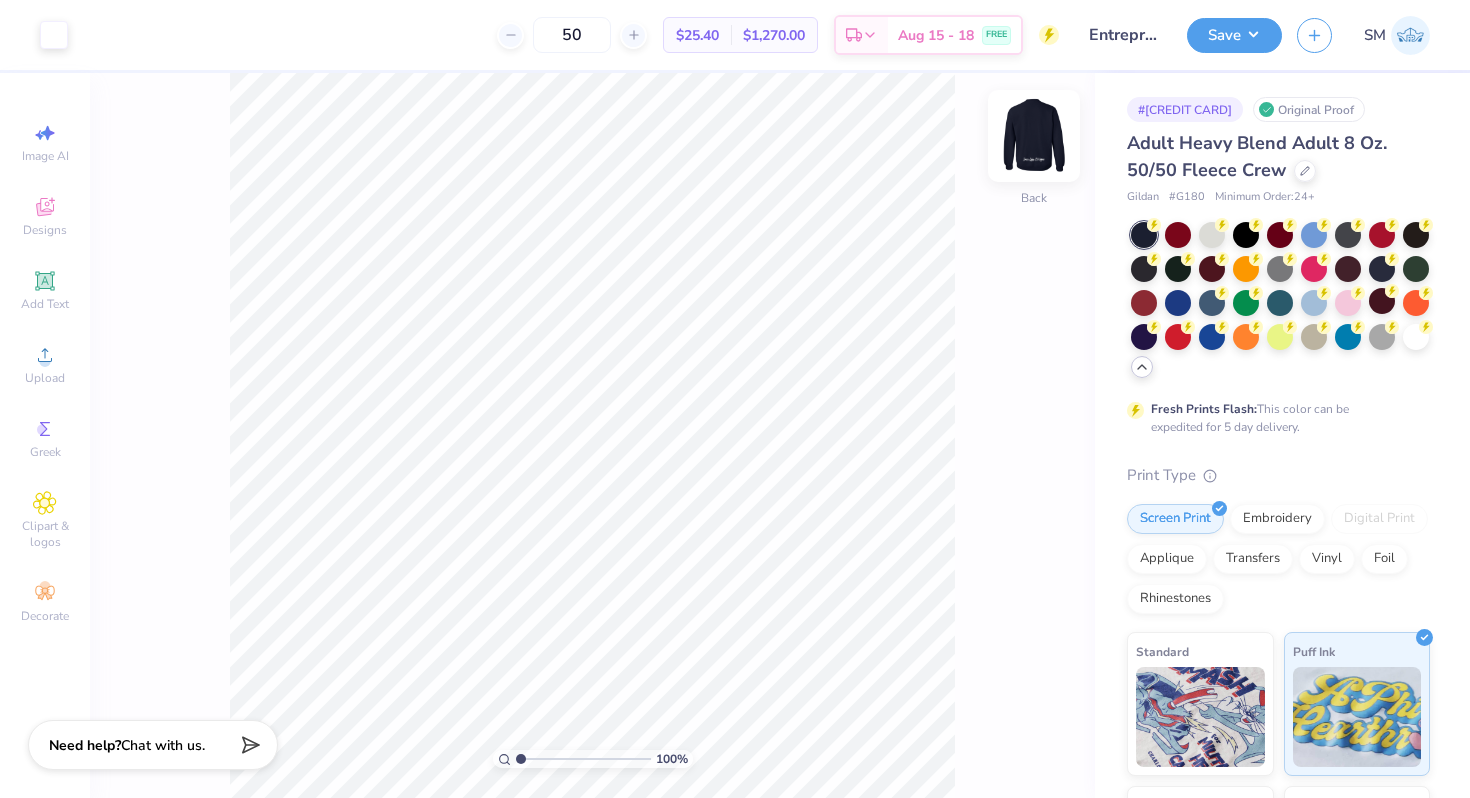 click at bounding box center (1034, 136) 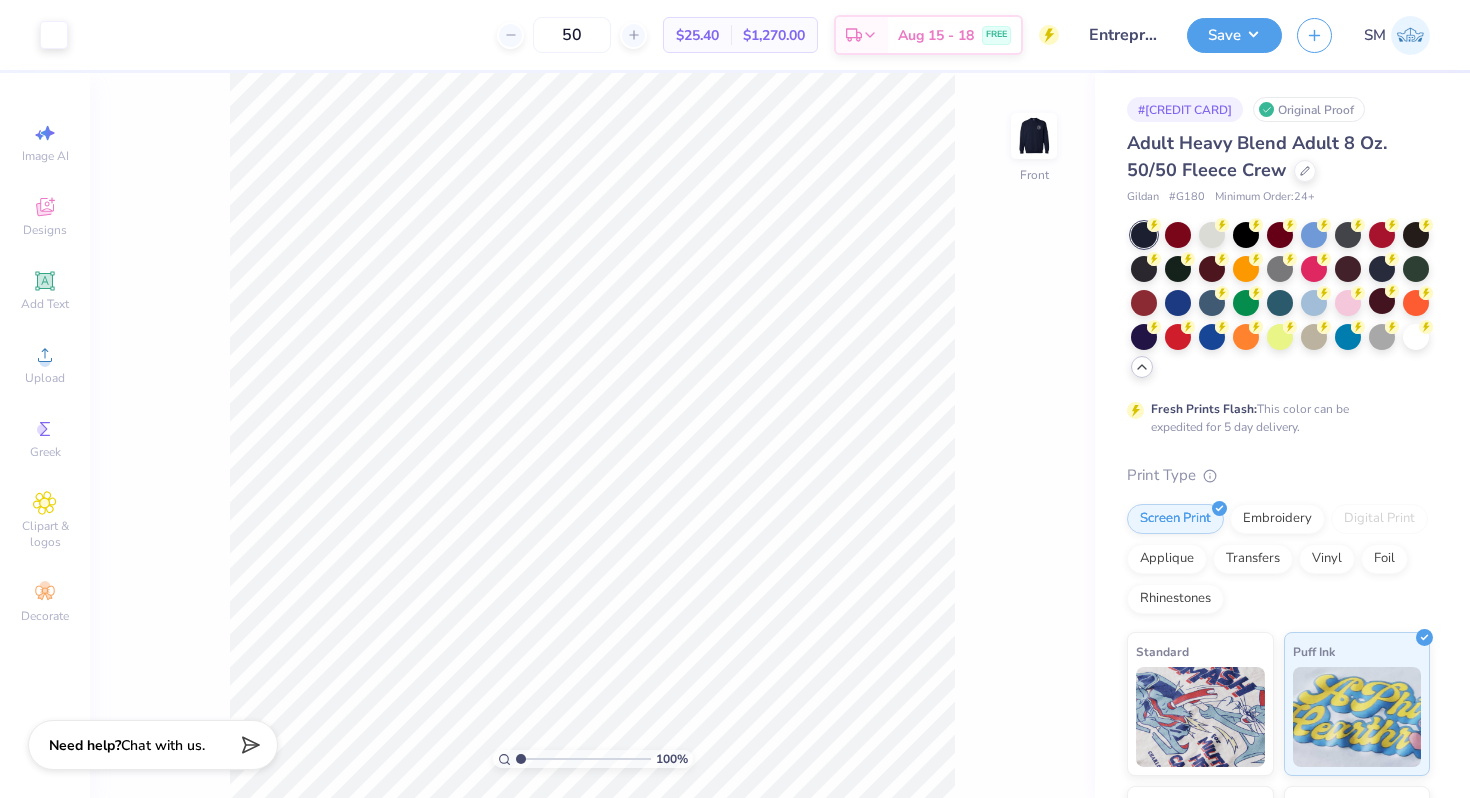 click at bounding box center [1034, 136] 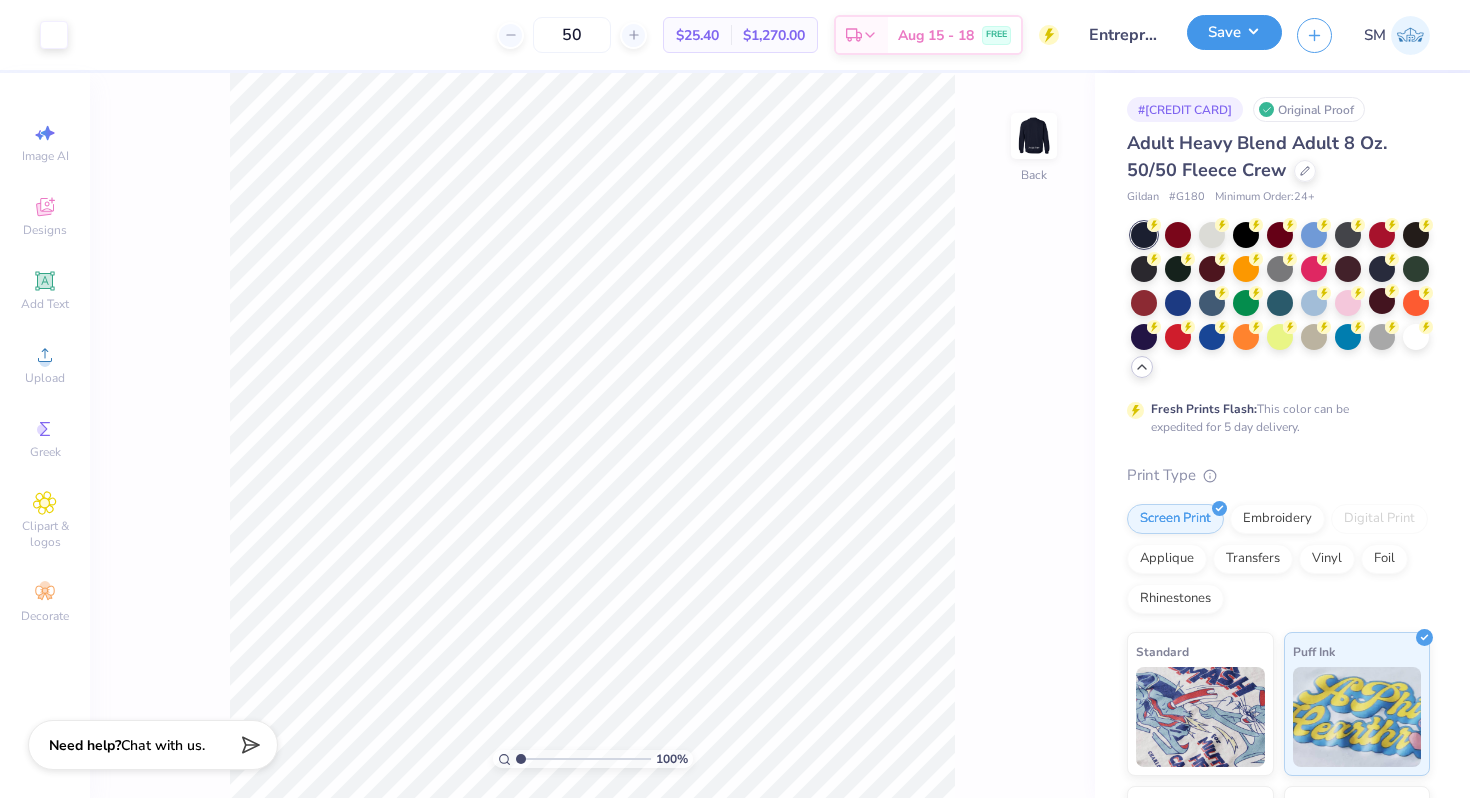click on "Save" at bounding box center [1234, 32] 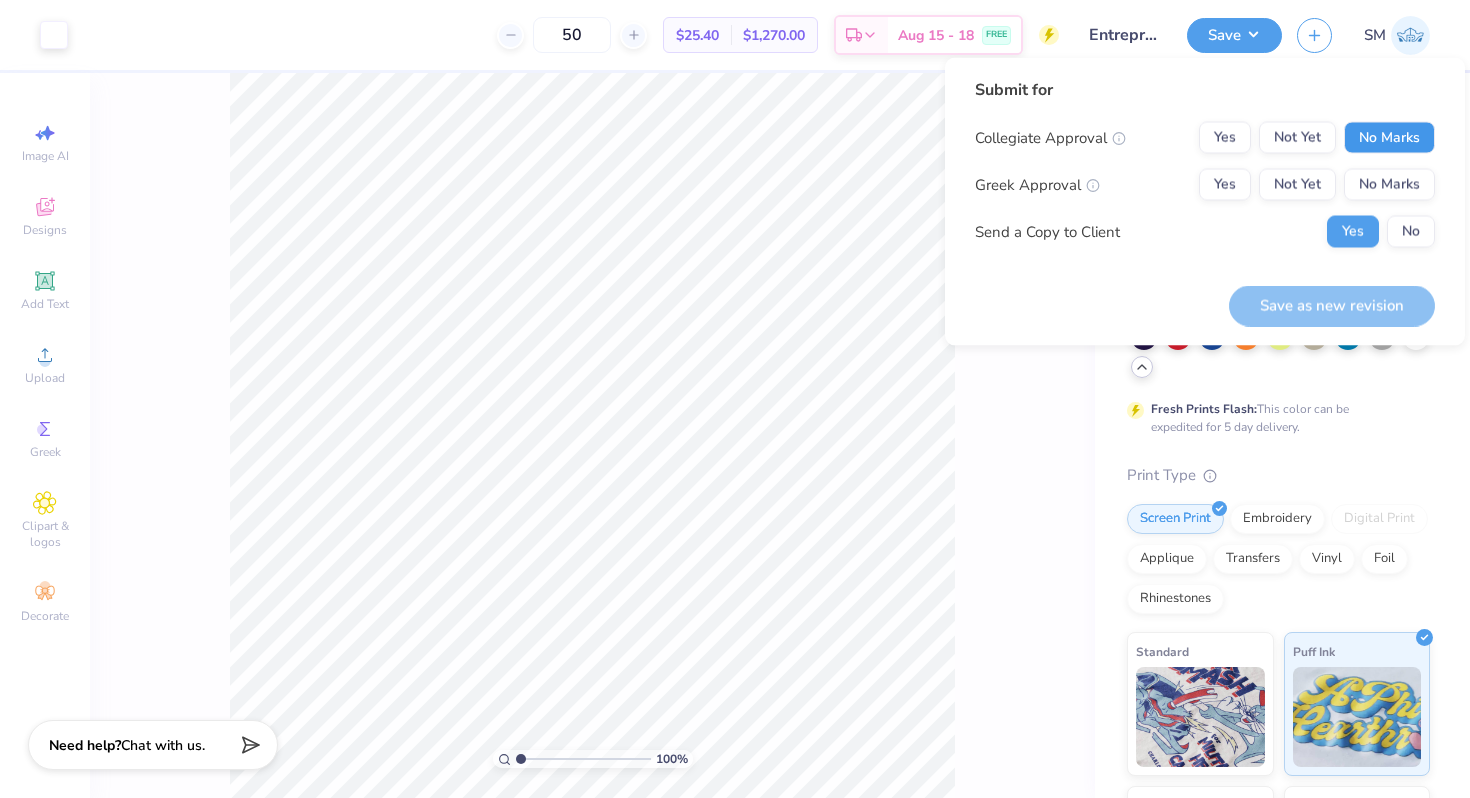 click on "No Marks" at bounding box center [1389, 138] 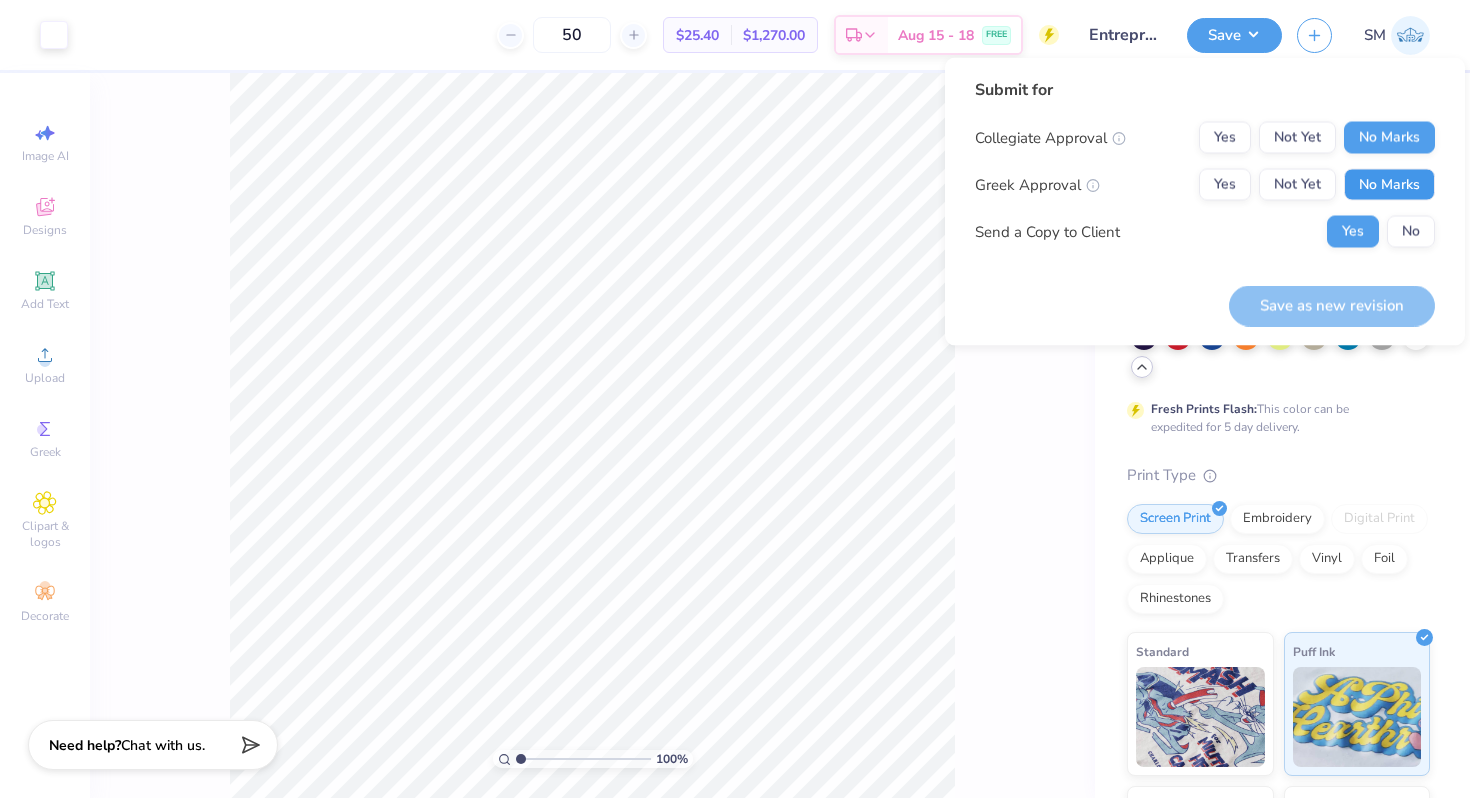 click on "No Marks" at bounding box center (1389, 185) 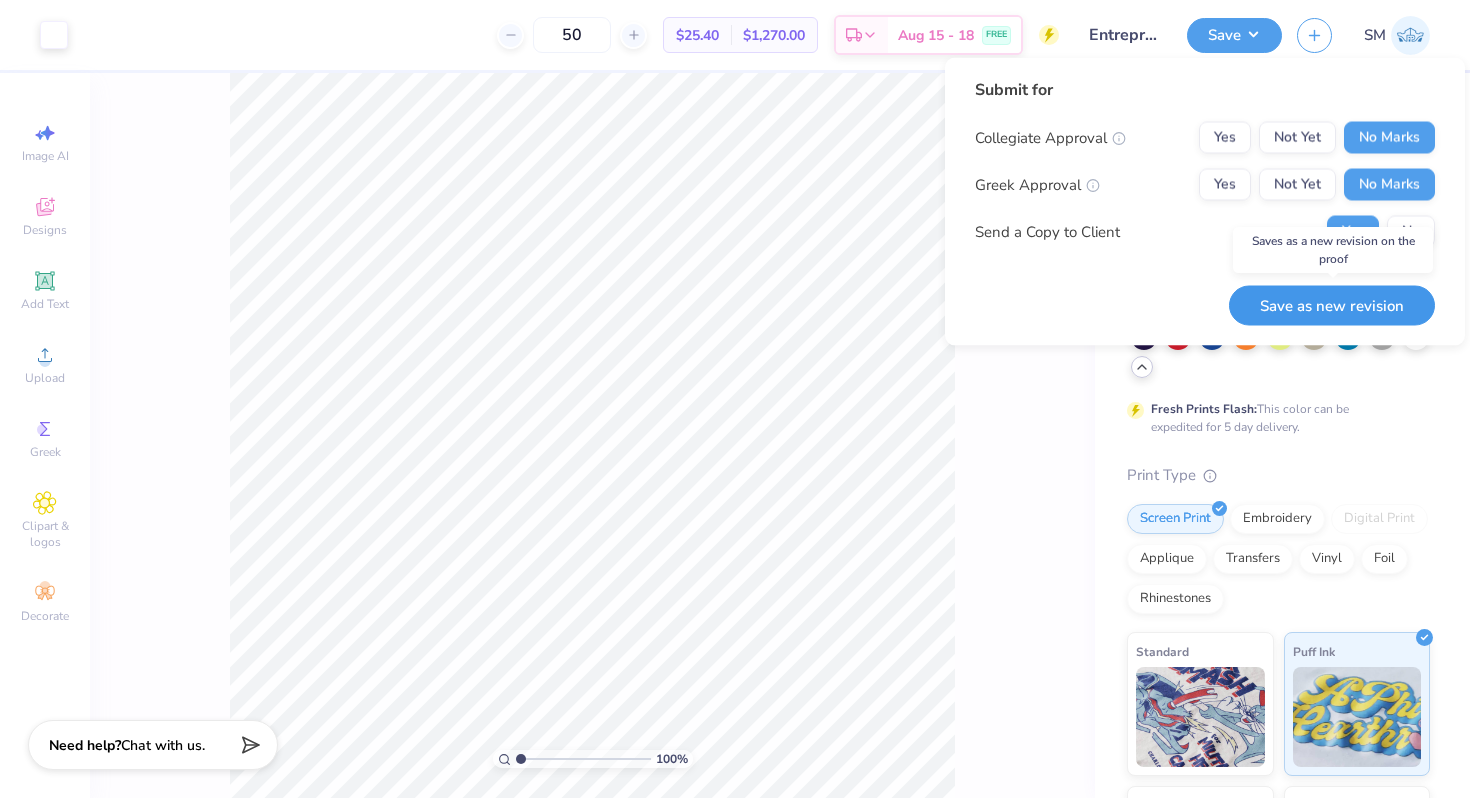 click on "Save as new revision" at bounding box center [1332, 305] 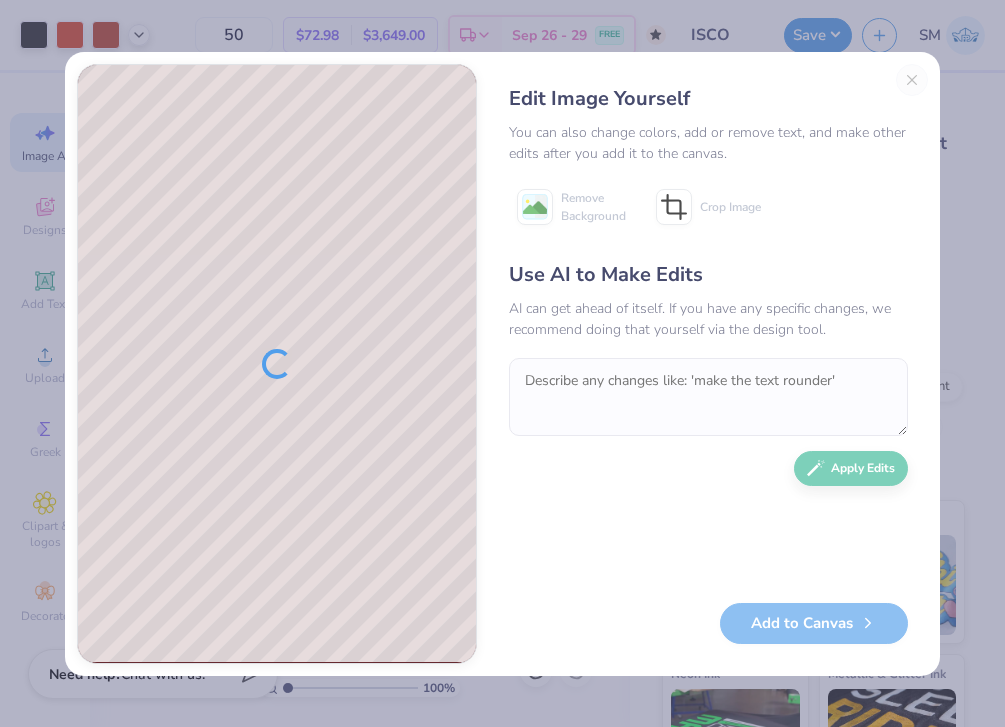 scroll, scrollTop: 0, scrollLeft: 0, axis: both 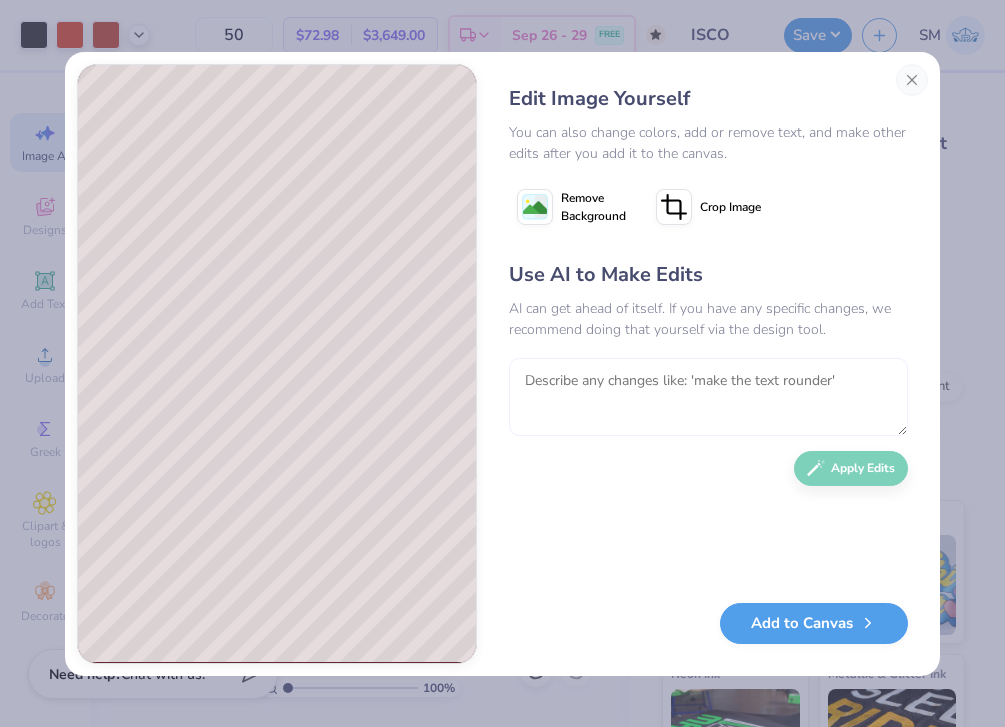 click at bounding box center [708, 397] 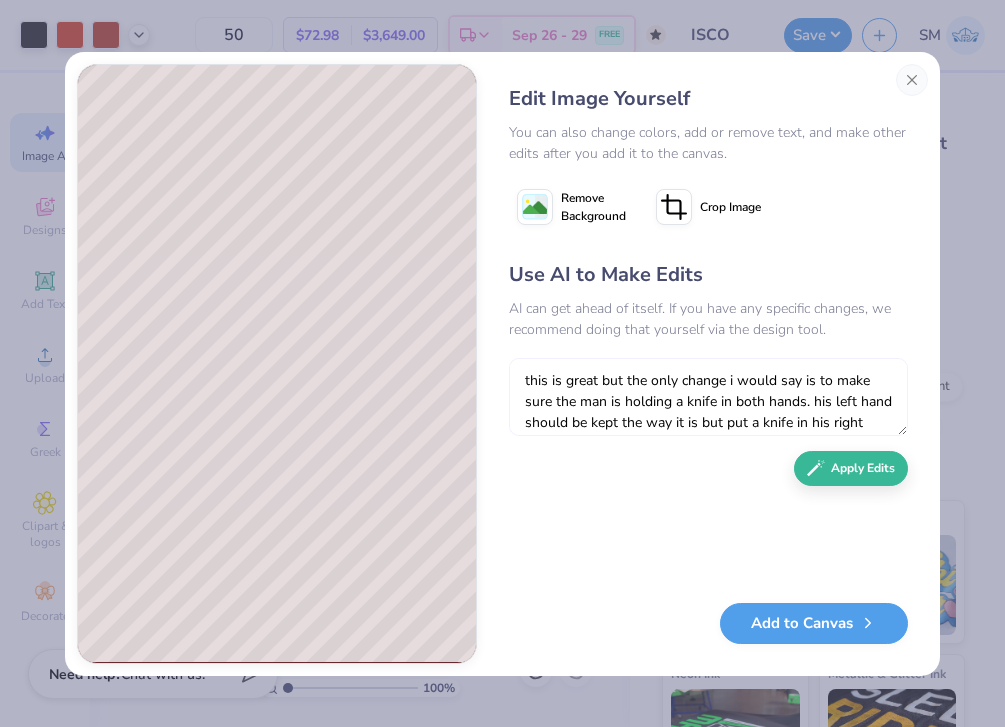 scroll, scrollTop: 18, scrollLeft: 0, axis: vertical 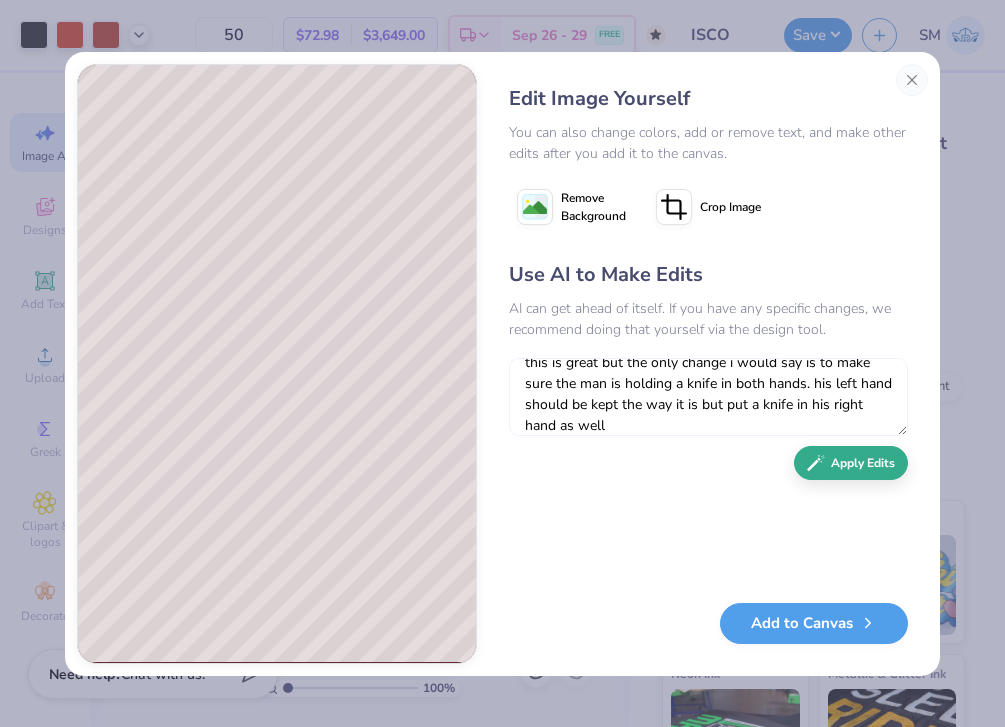 type on "this is great but the only change i would say is to make sure the man is holding a knife in both hands. his left hand should be kept the way it is but put a knife in his right hand as well" 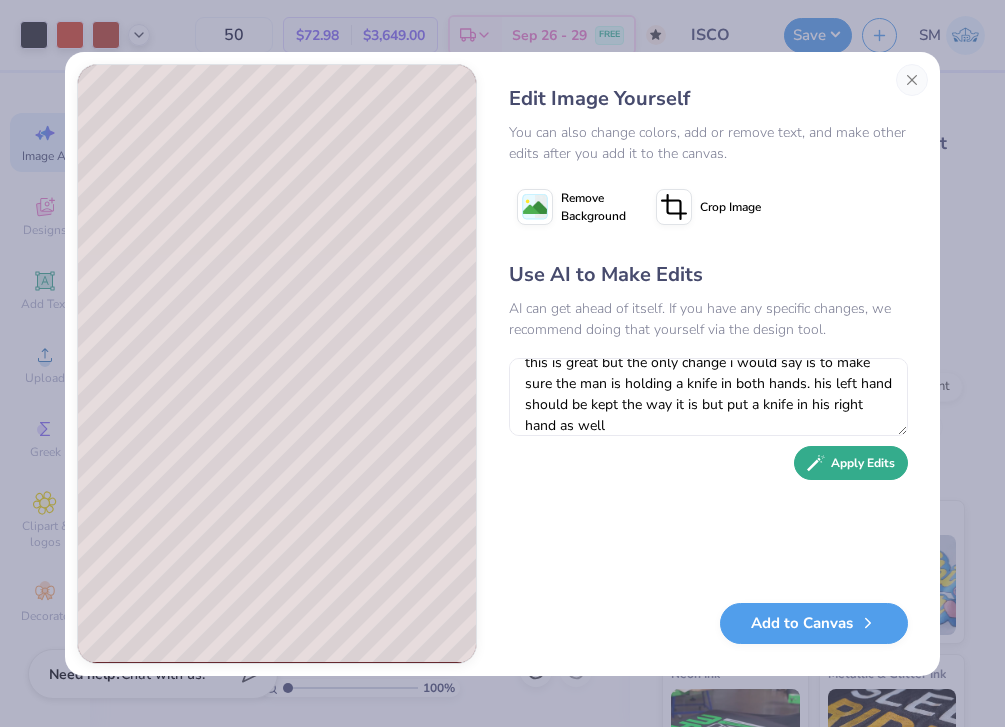 click on "Apply Edits" at bounding box center [851, 463] 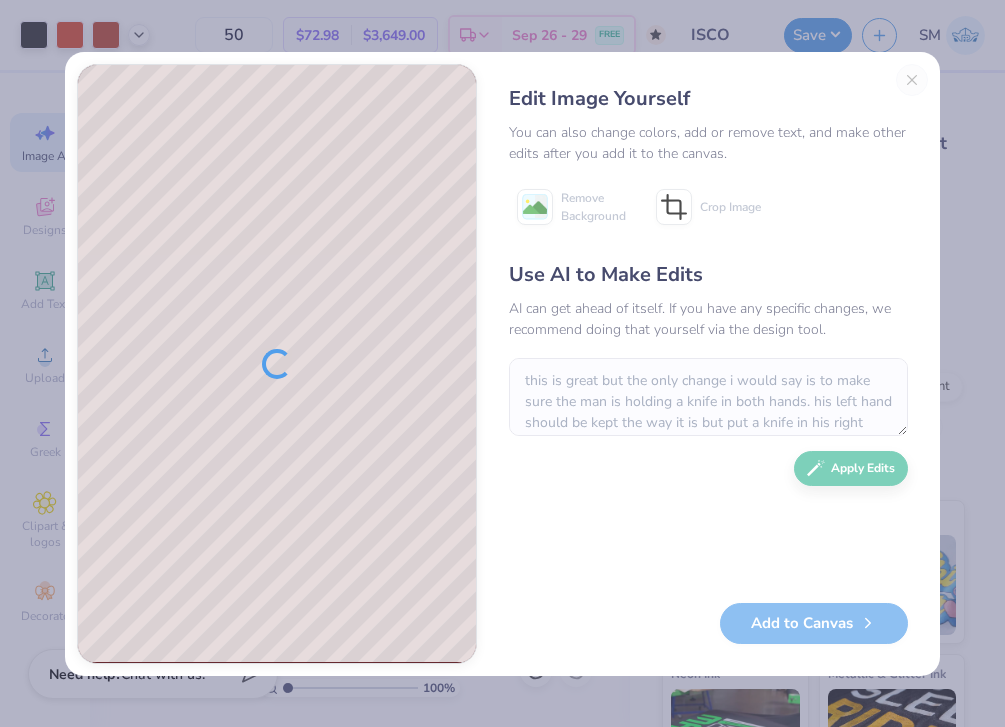 scroll, scrollTop: 0, scrollLeft: 0, axis: both 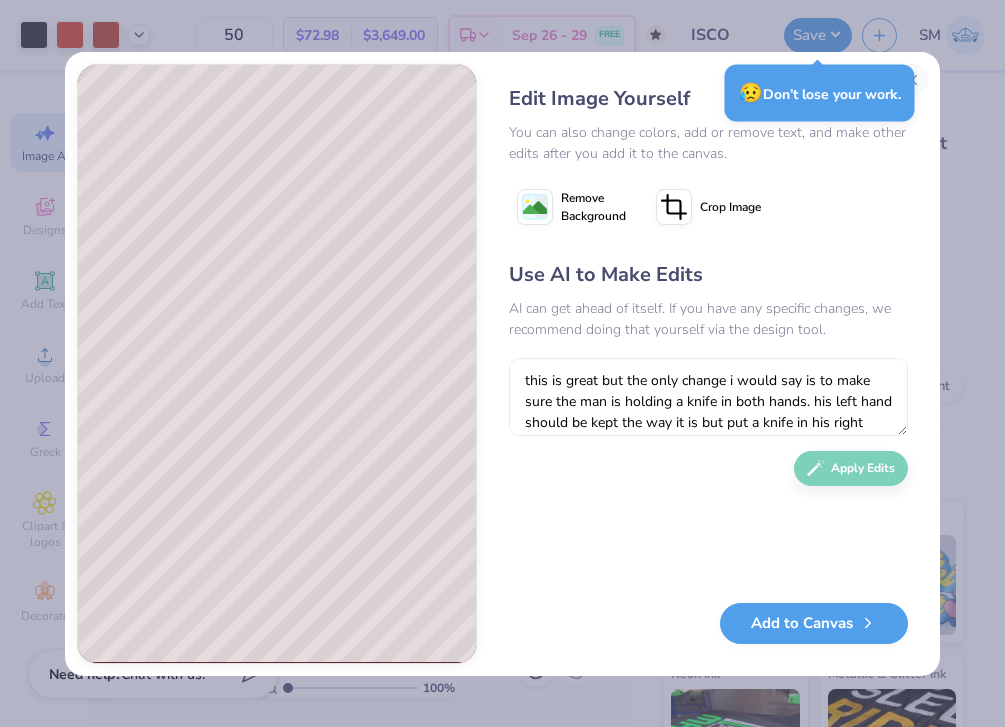 click 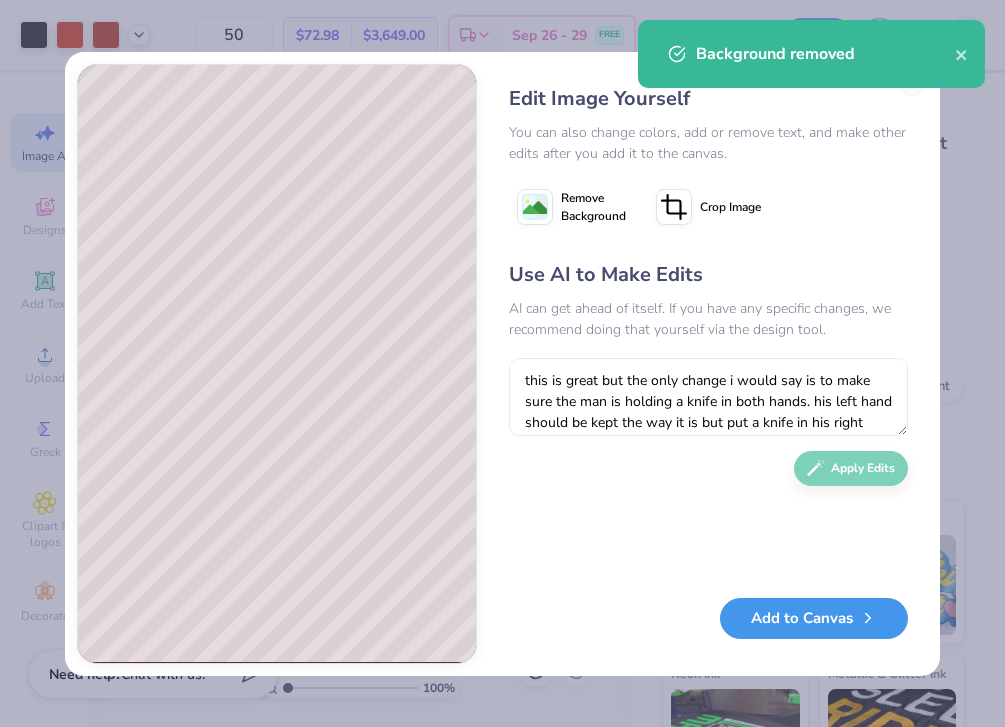 click on "Add to Canvas" at bounding box center [814, 618] 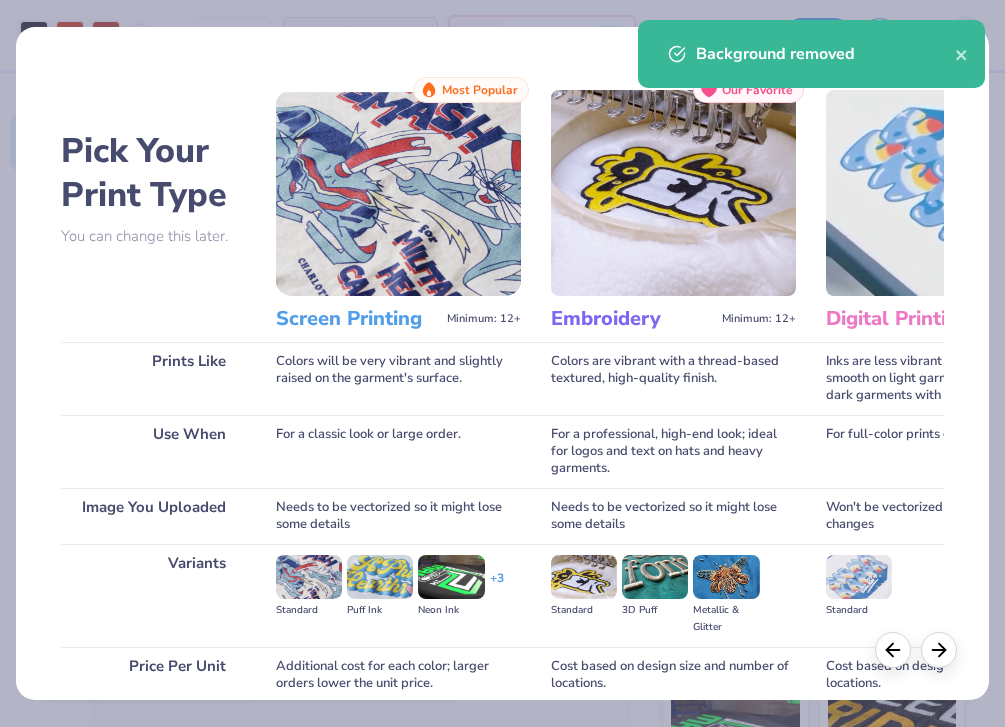 scroll, scrollTop: 170, scrollLeft: 0, axis: vertical 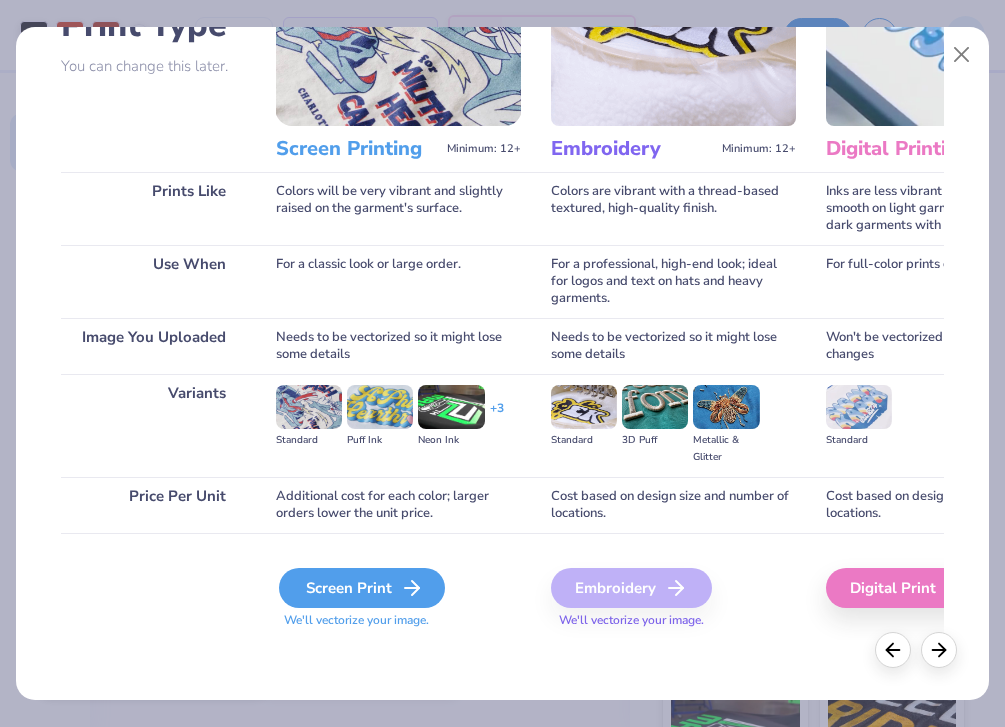 click on "Screen Print" at bounding box center (362, 588) 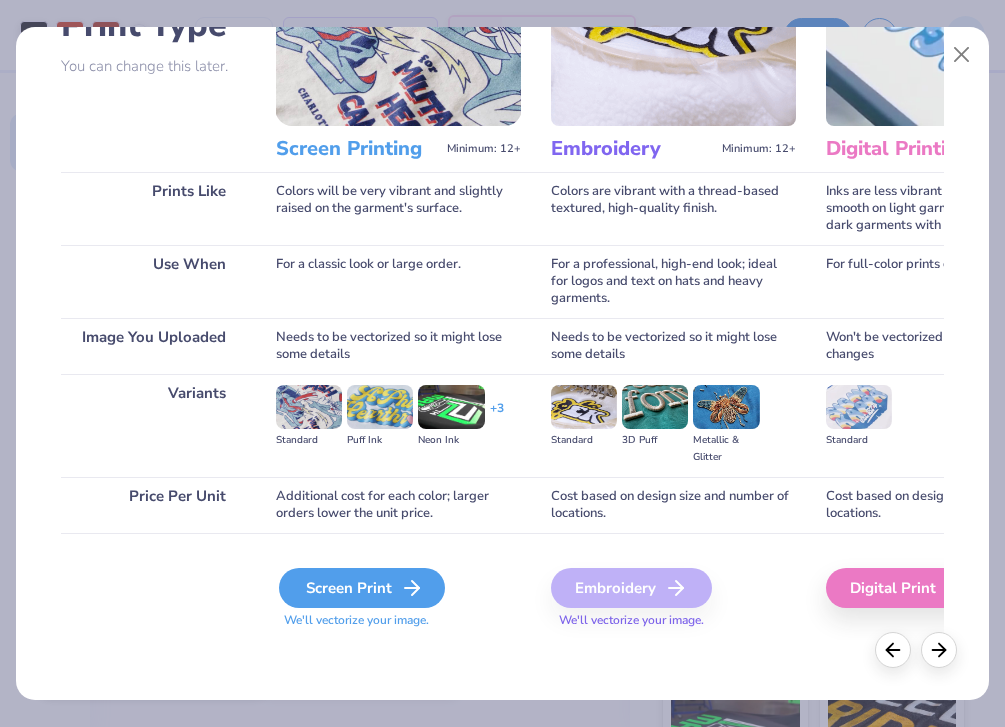 click on "Screen Print" at bounding box center [362, 588] 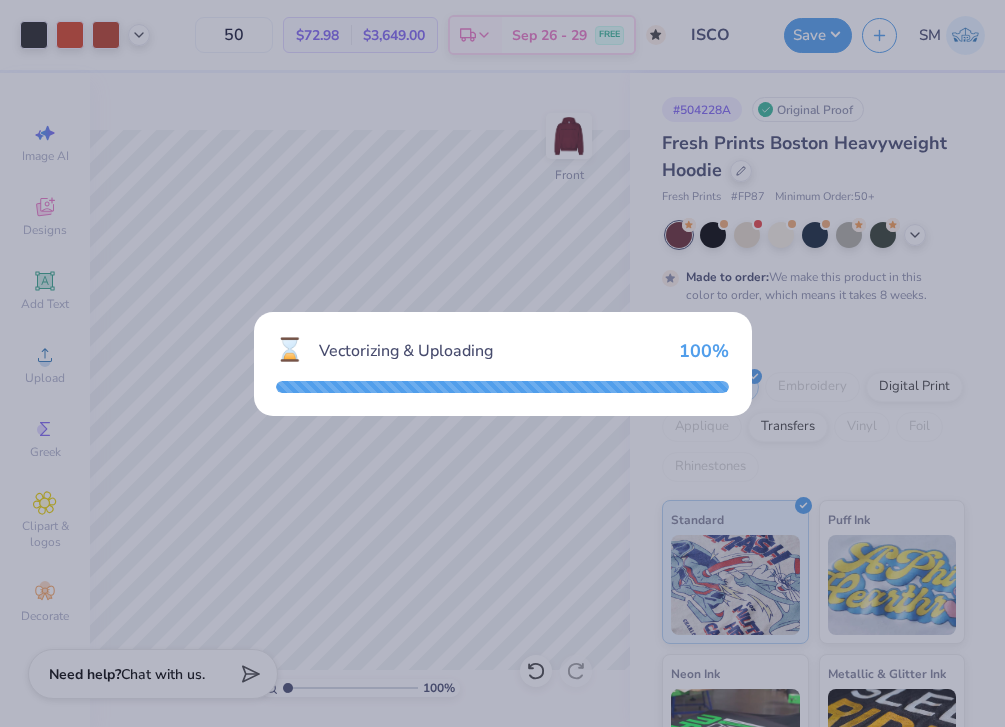 scroll, scrollTop: 0, scrollLeft: 0, axis: both 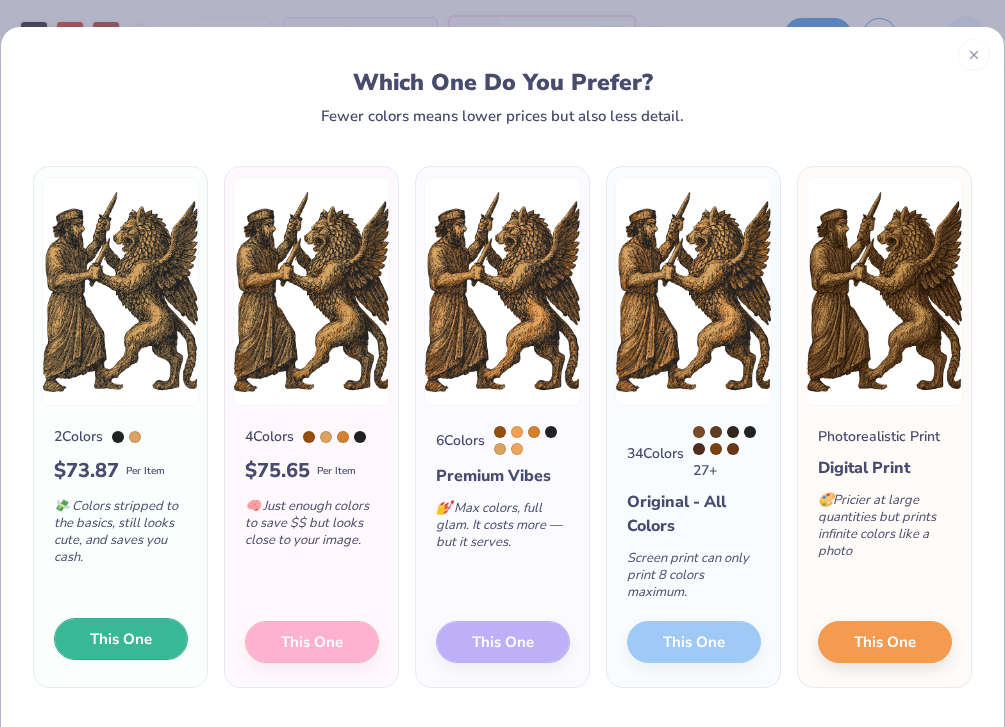click on "This One" at bounding box center (121, 639) 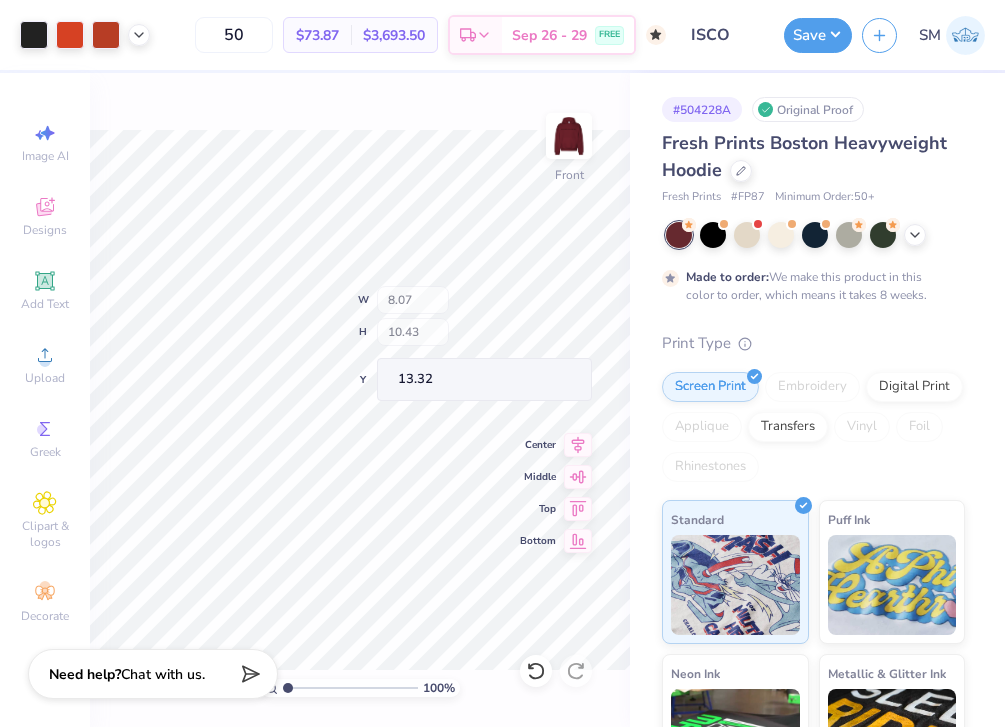 type on "8.07" 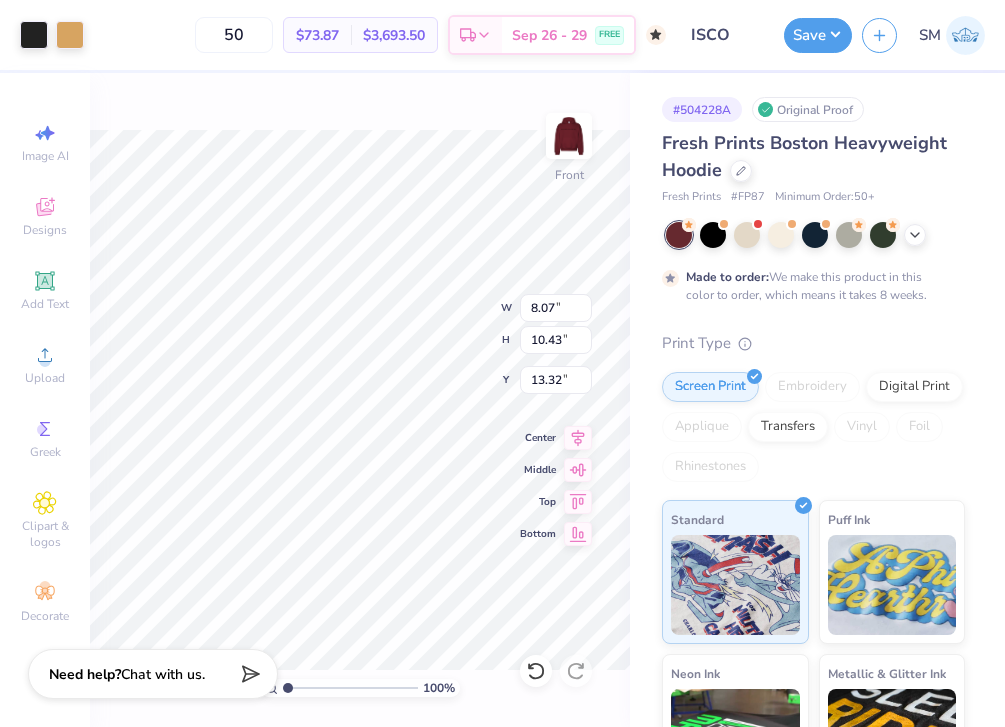 type on "6.94" 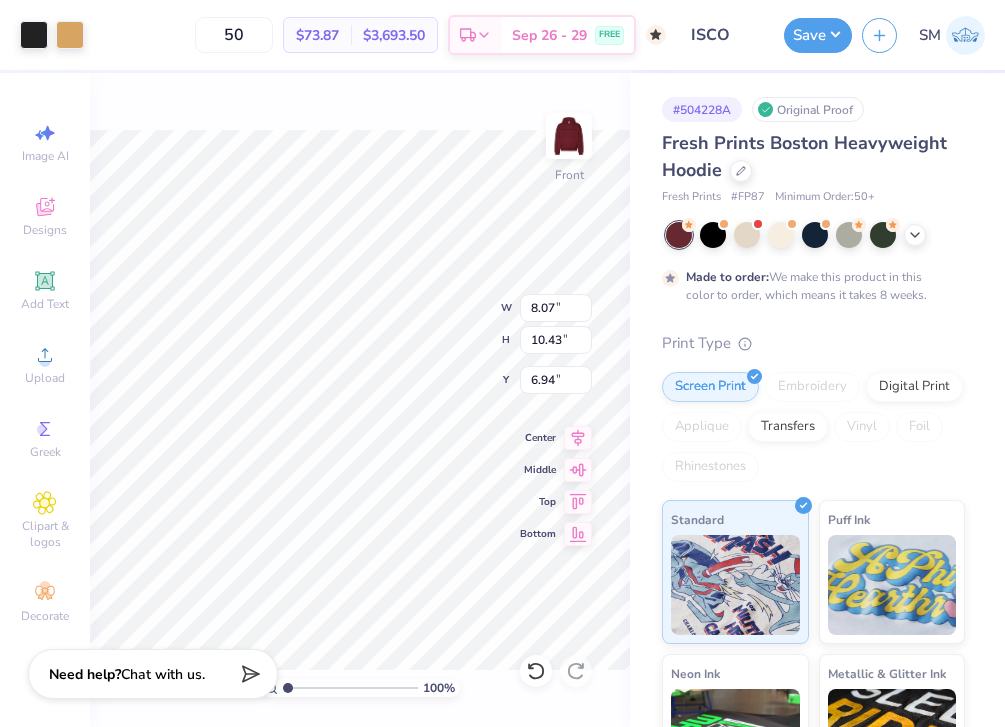 type on "10.05" 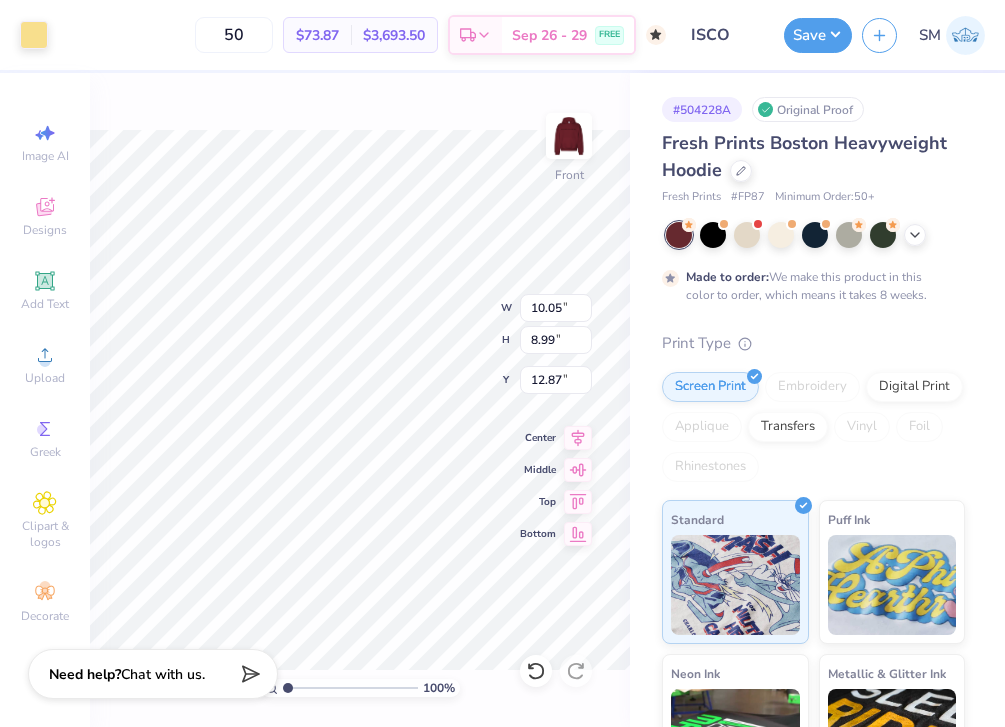 type on "5.76" 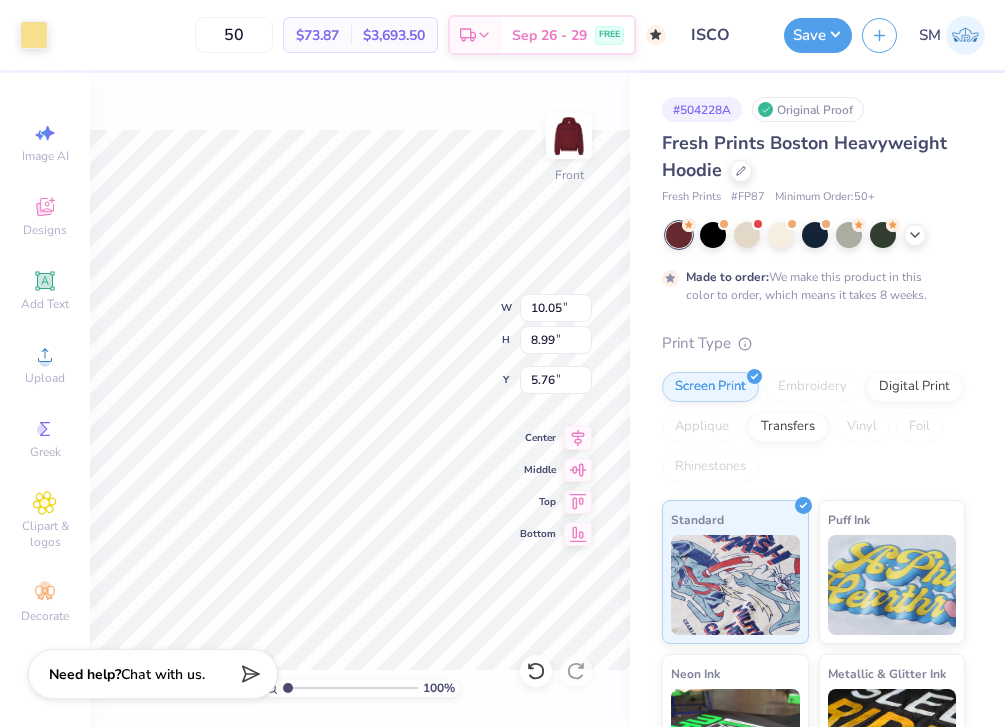 type on "8.07" 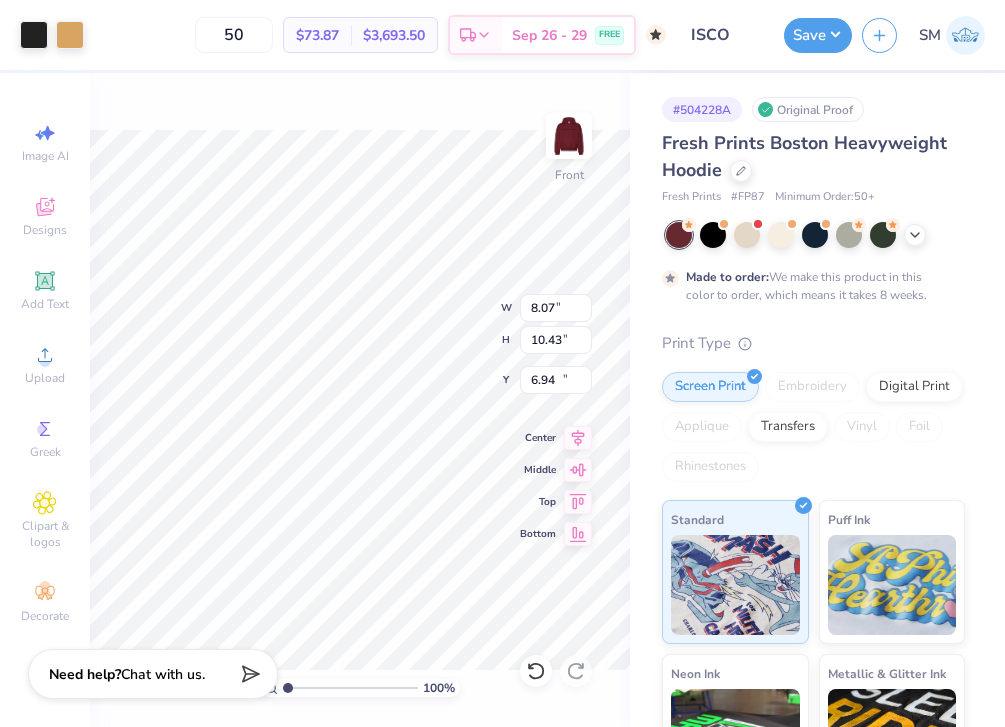 type on "12.42" 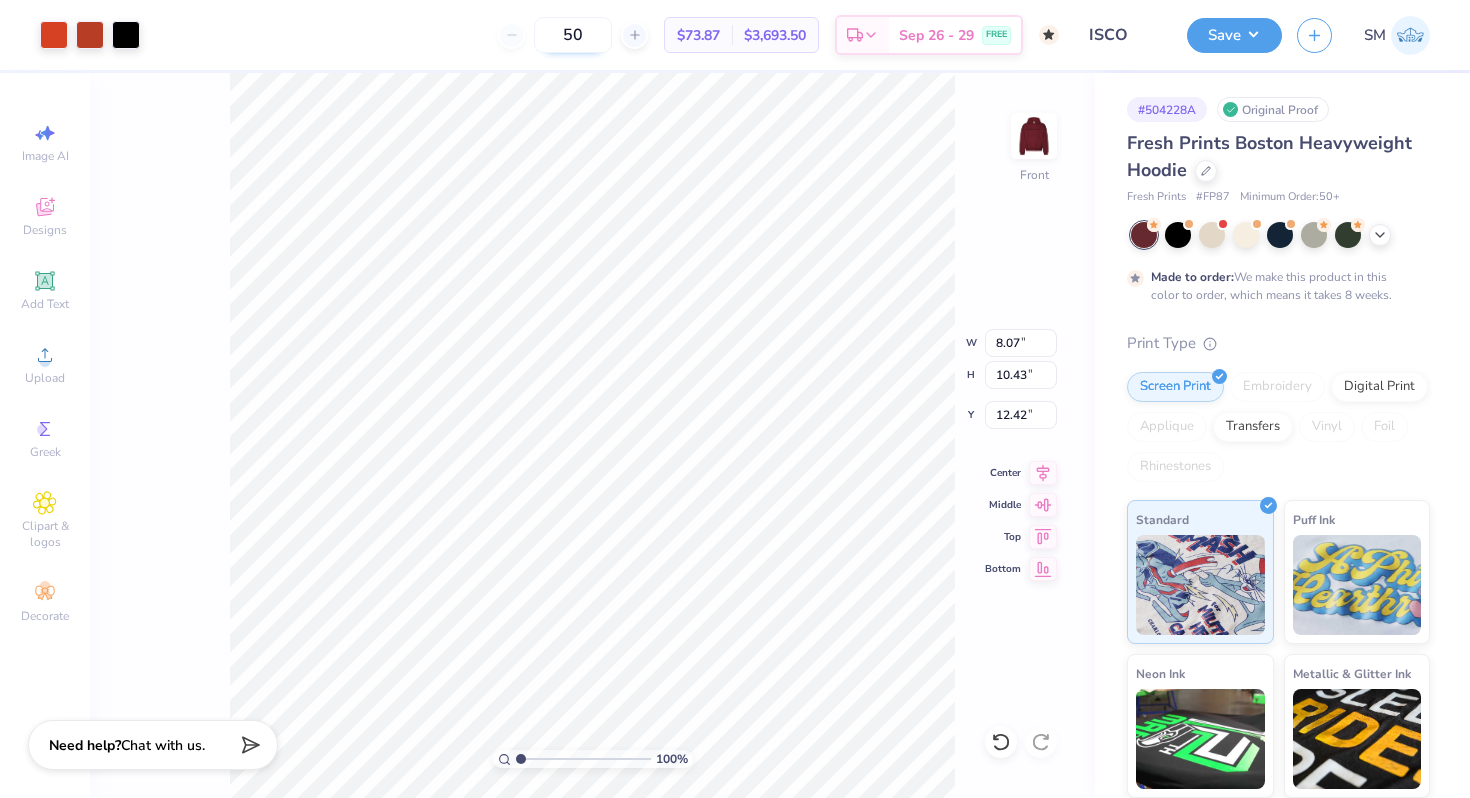 type on "3.93" 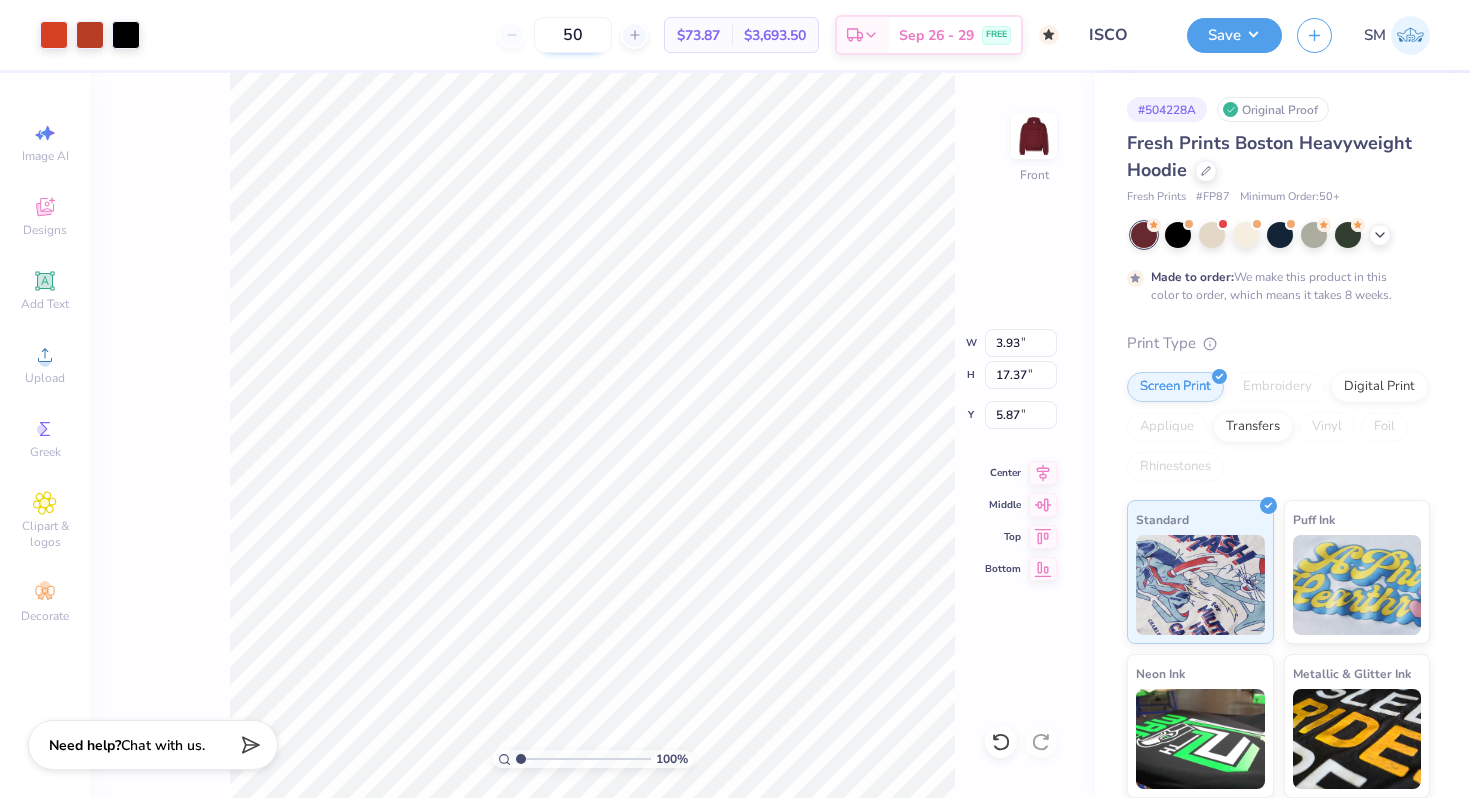 type on "10.05" 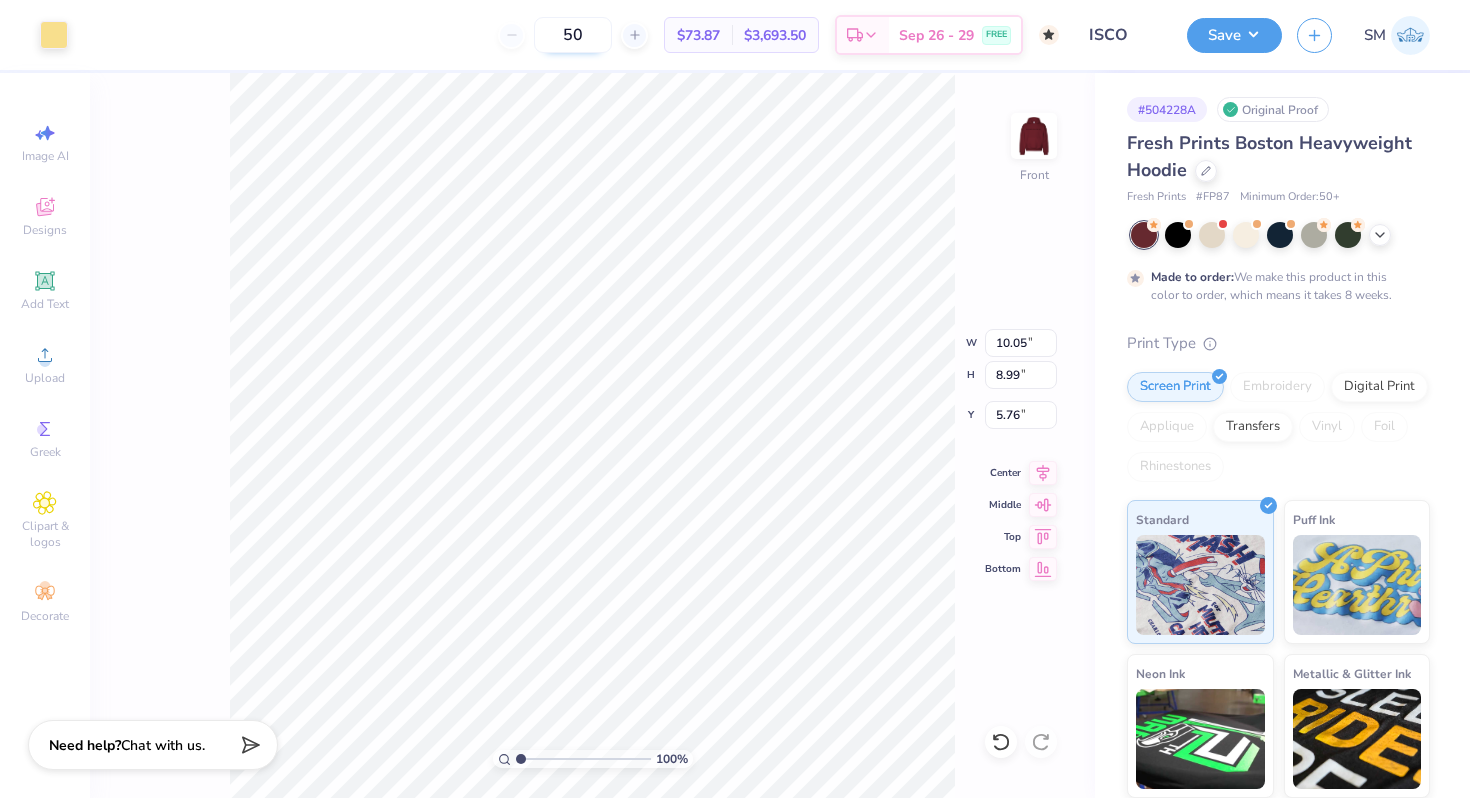 type on "13.57" 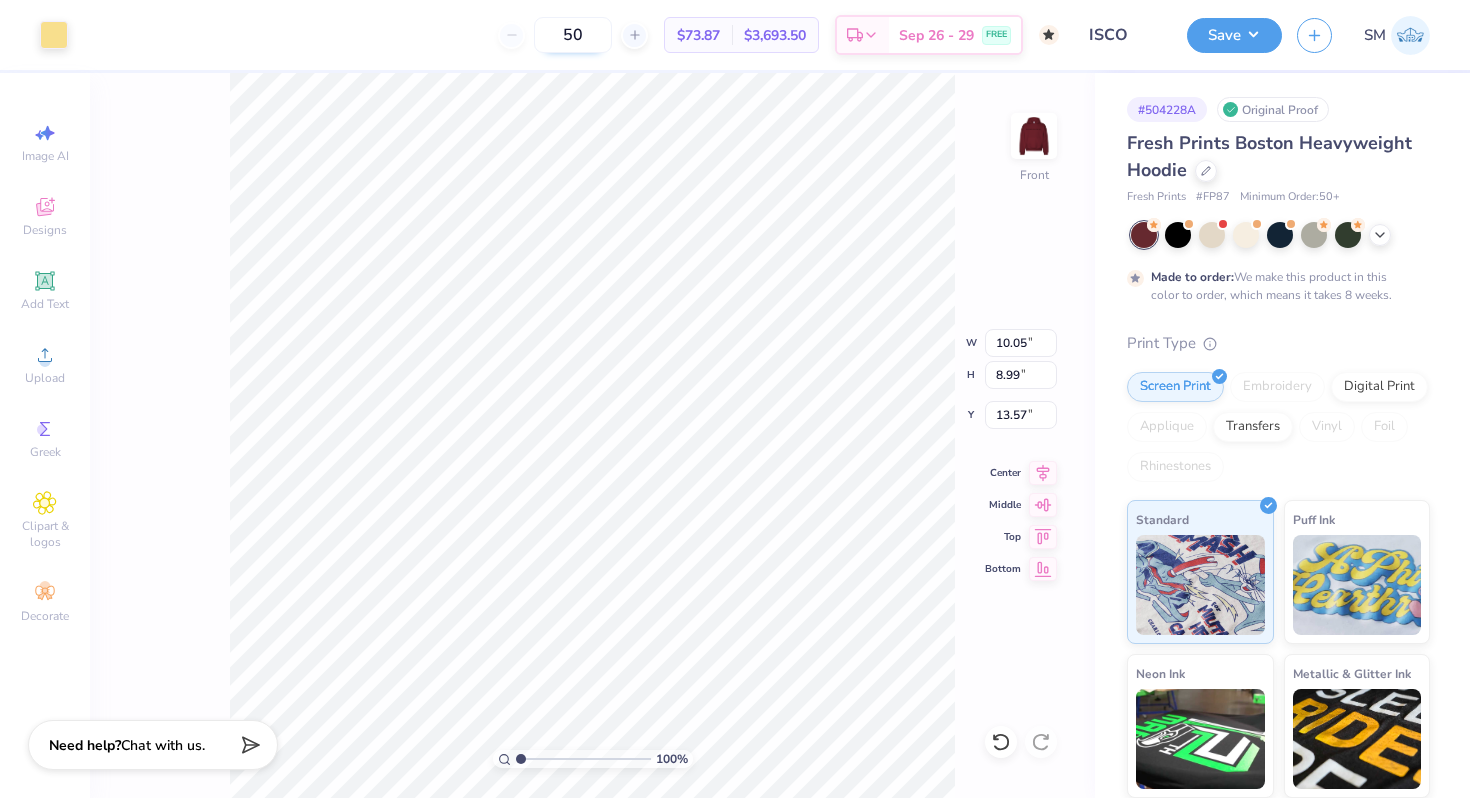 type on "8.07" 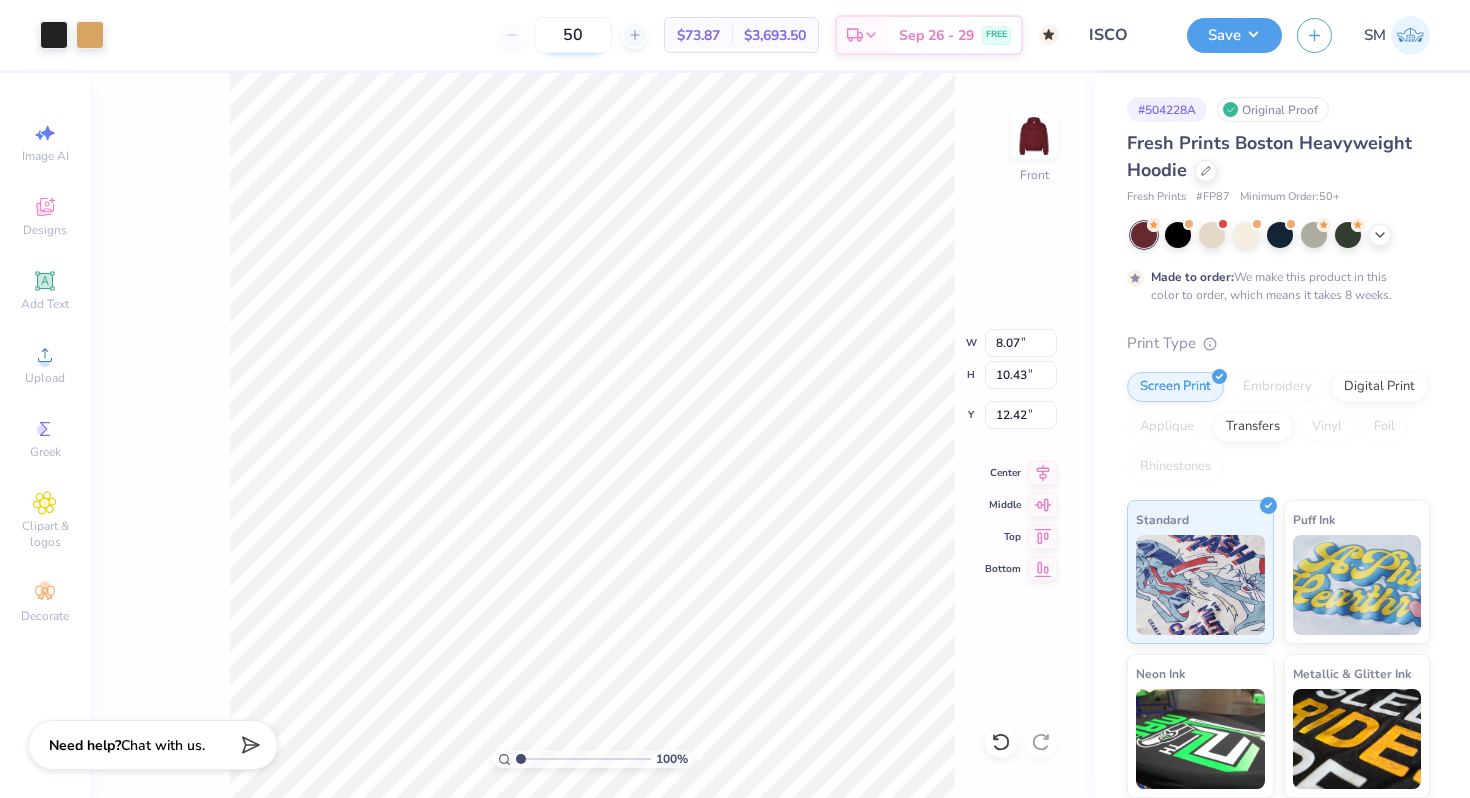 type on "5.62" 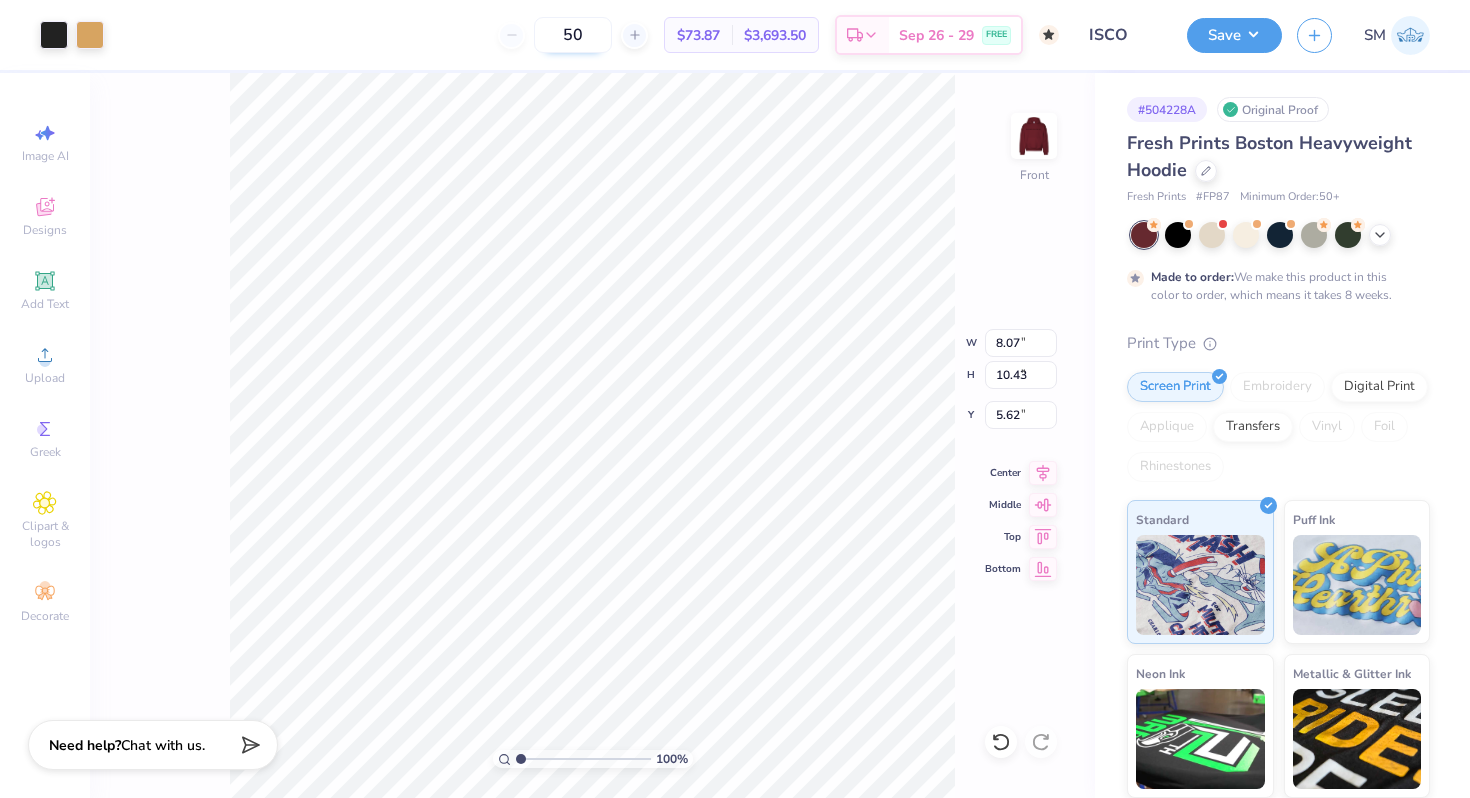 type on "6.63" 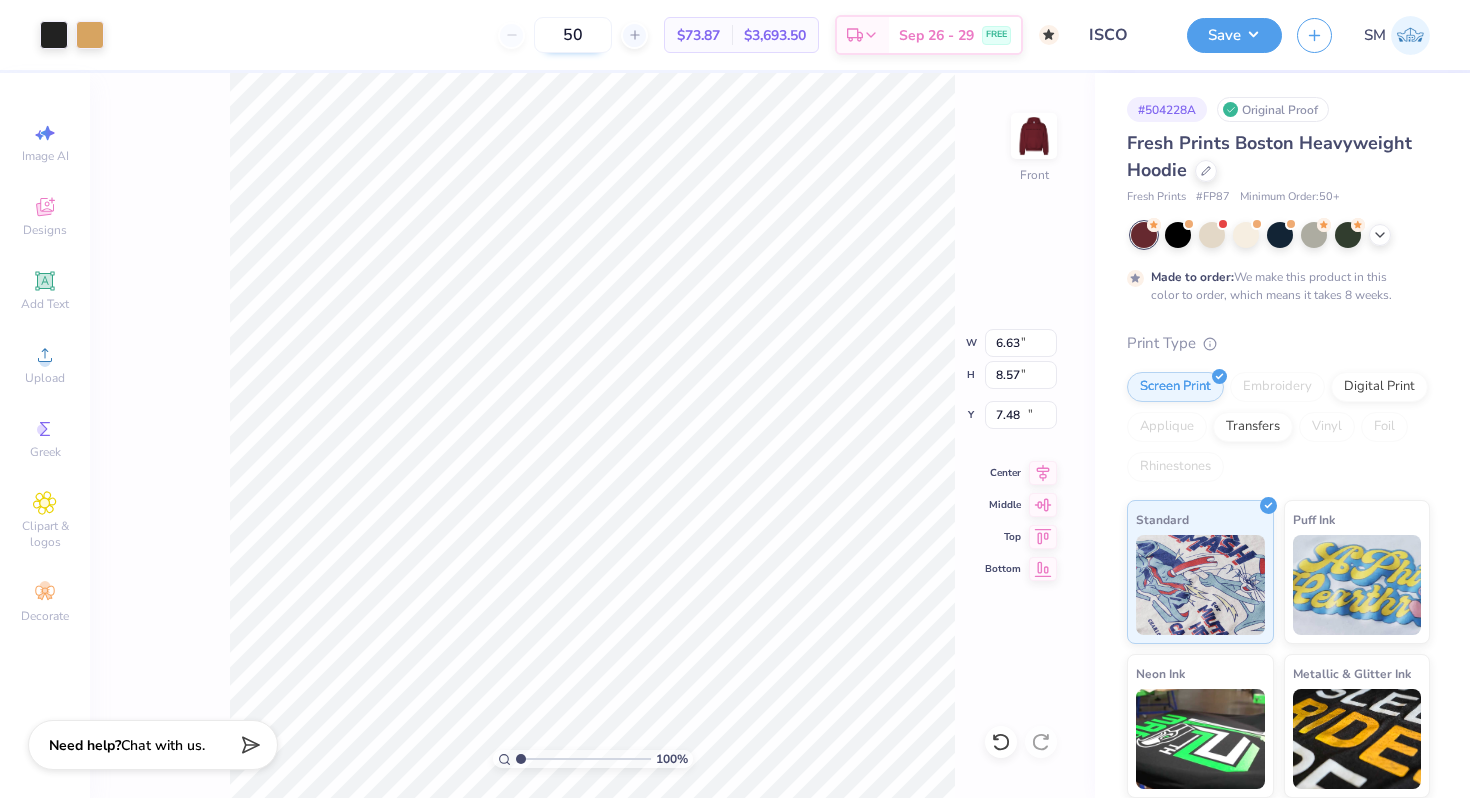 type on "13.99" 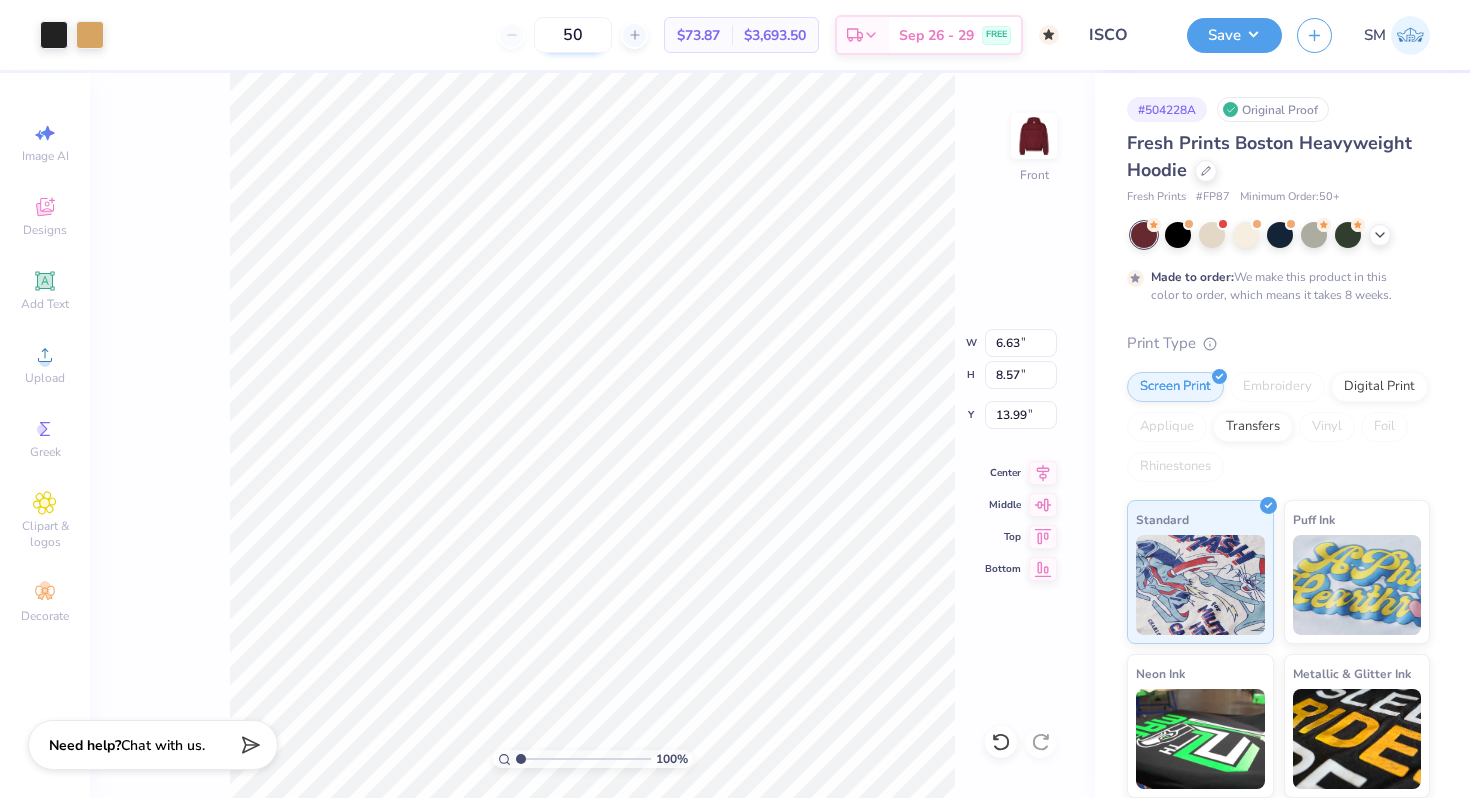type on "10.05" 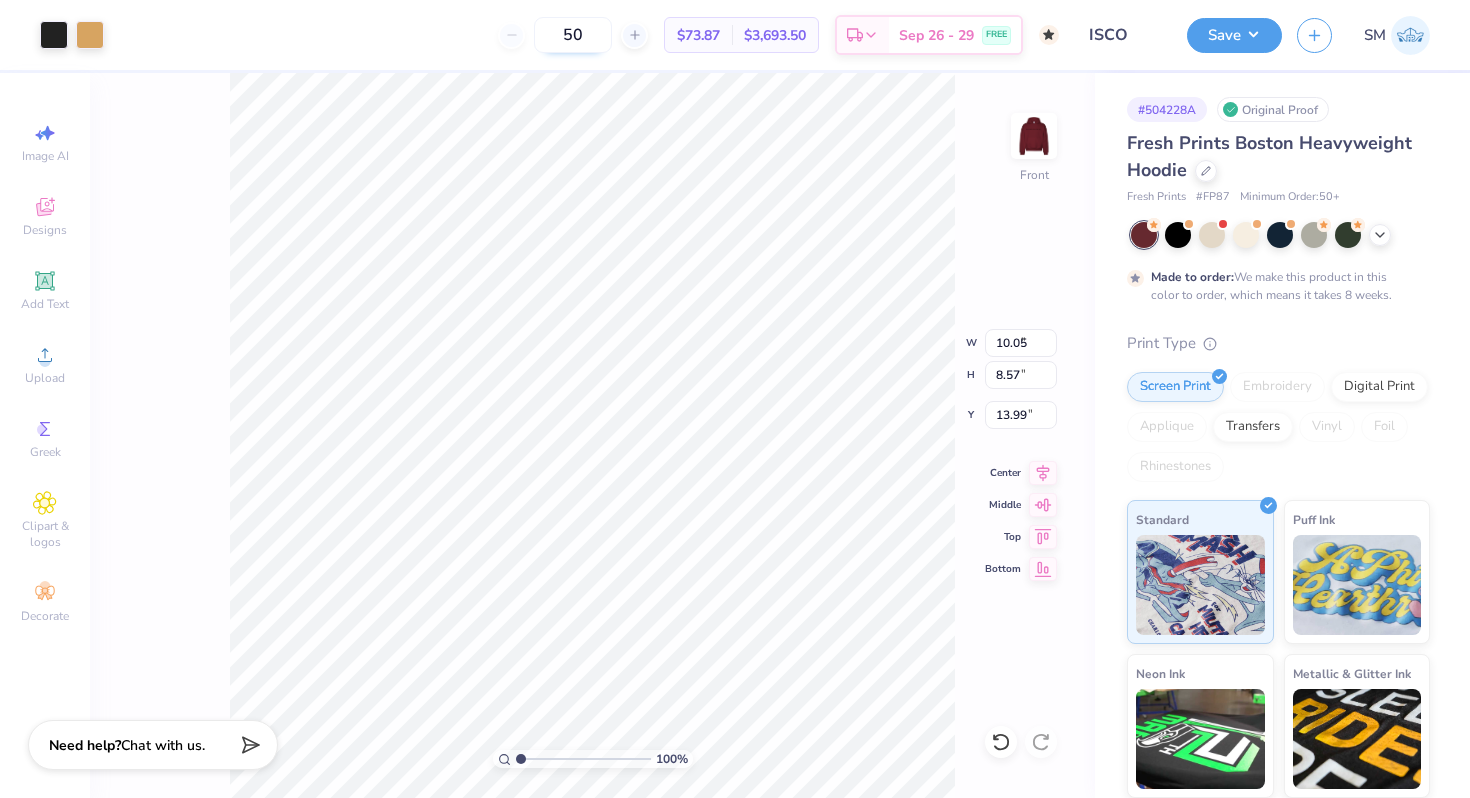 type on "8.99" 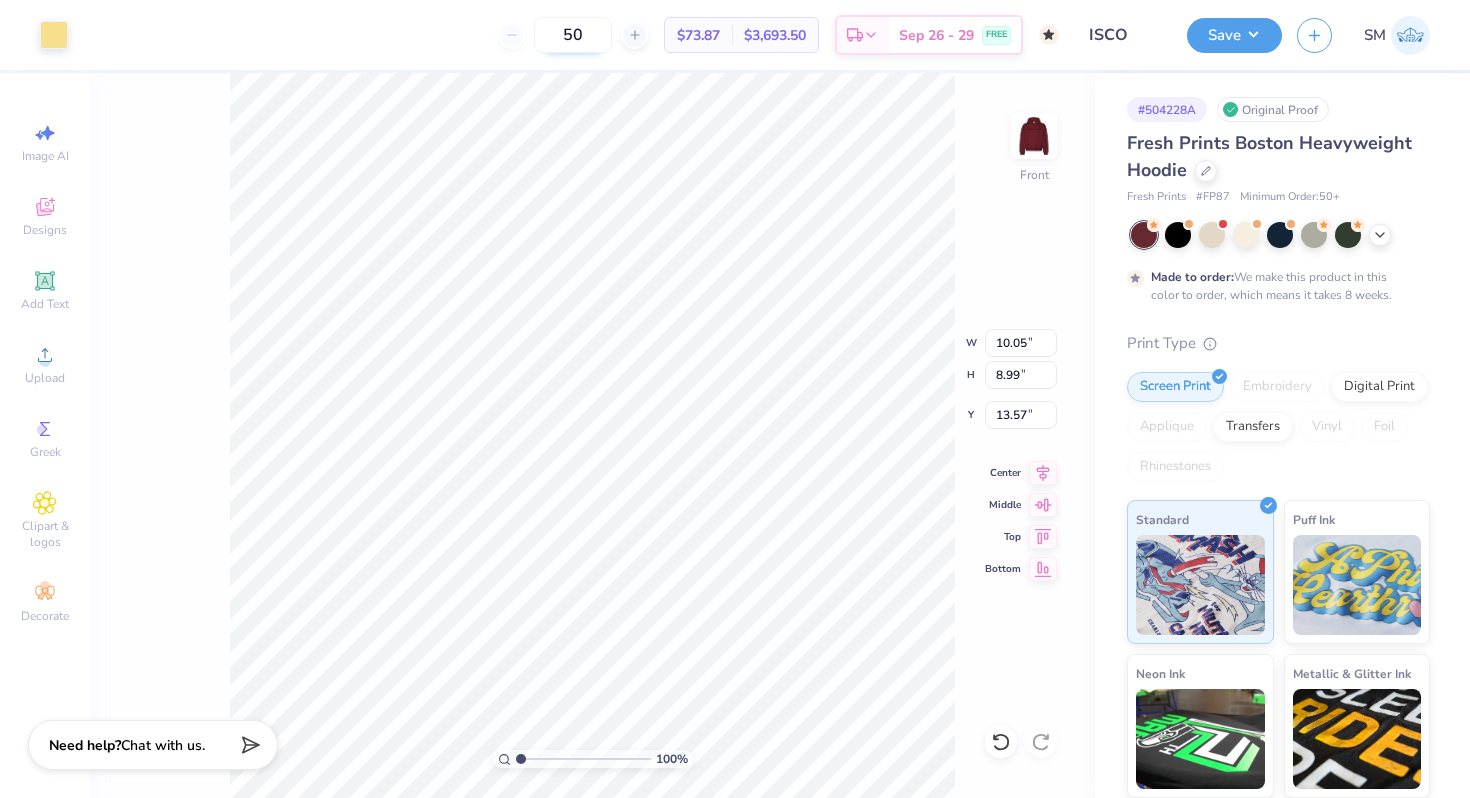 type on "13.04" 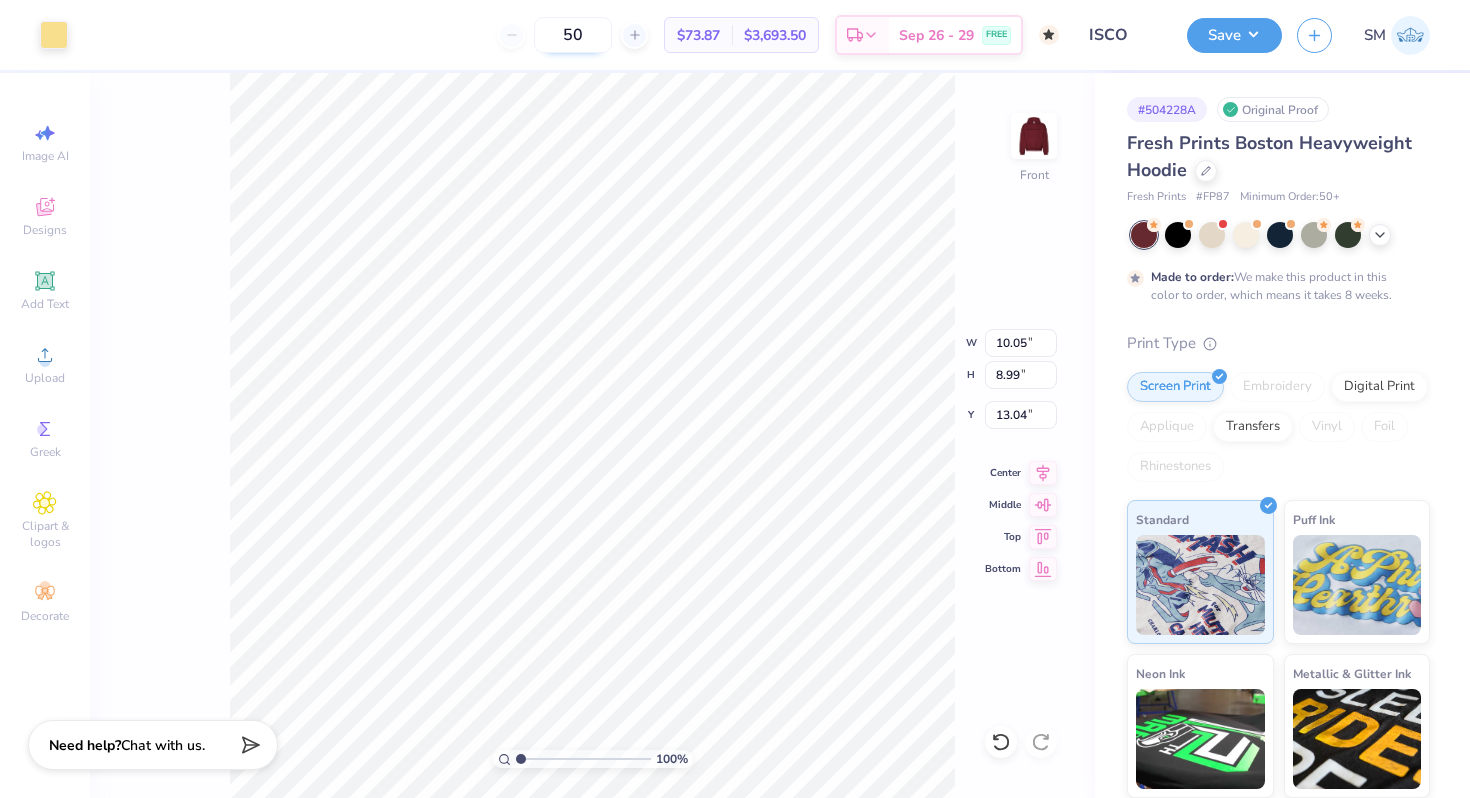 type on "10.51" 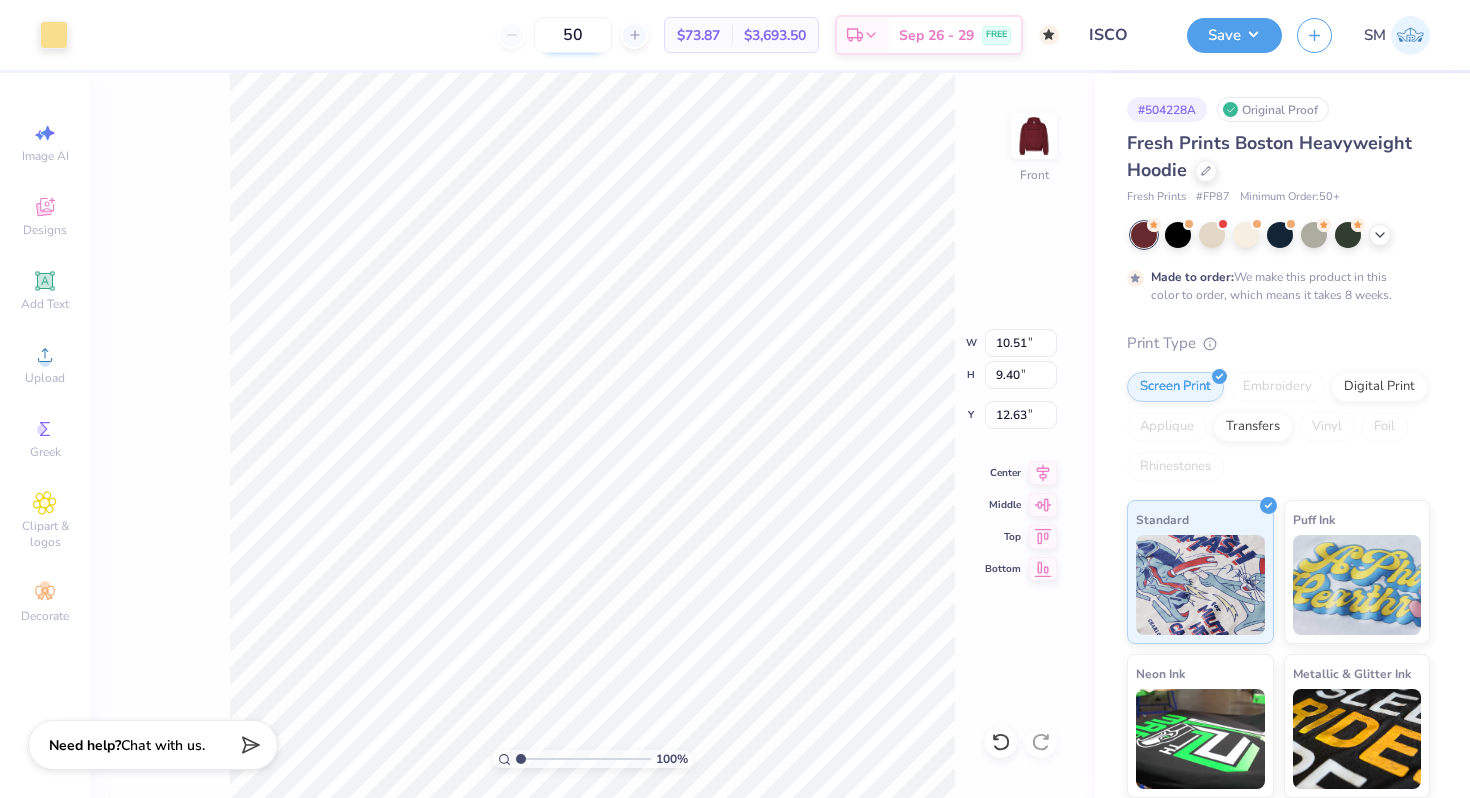 type on "3.93" 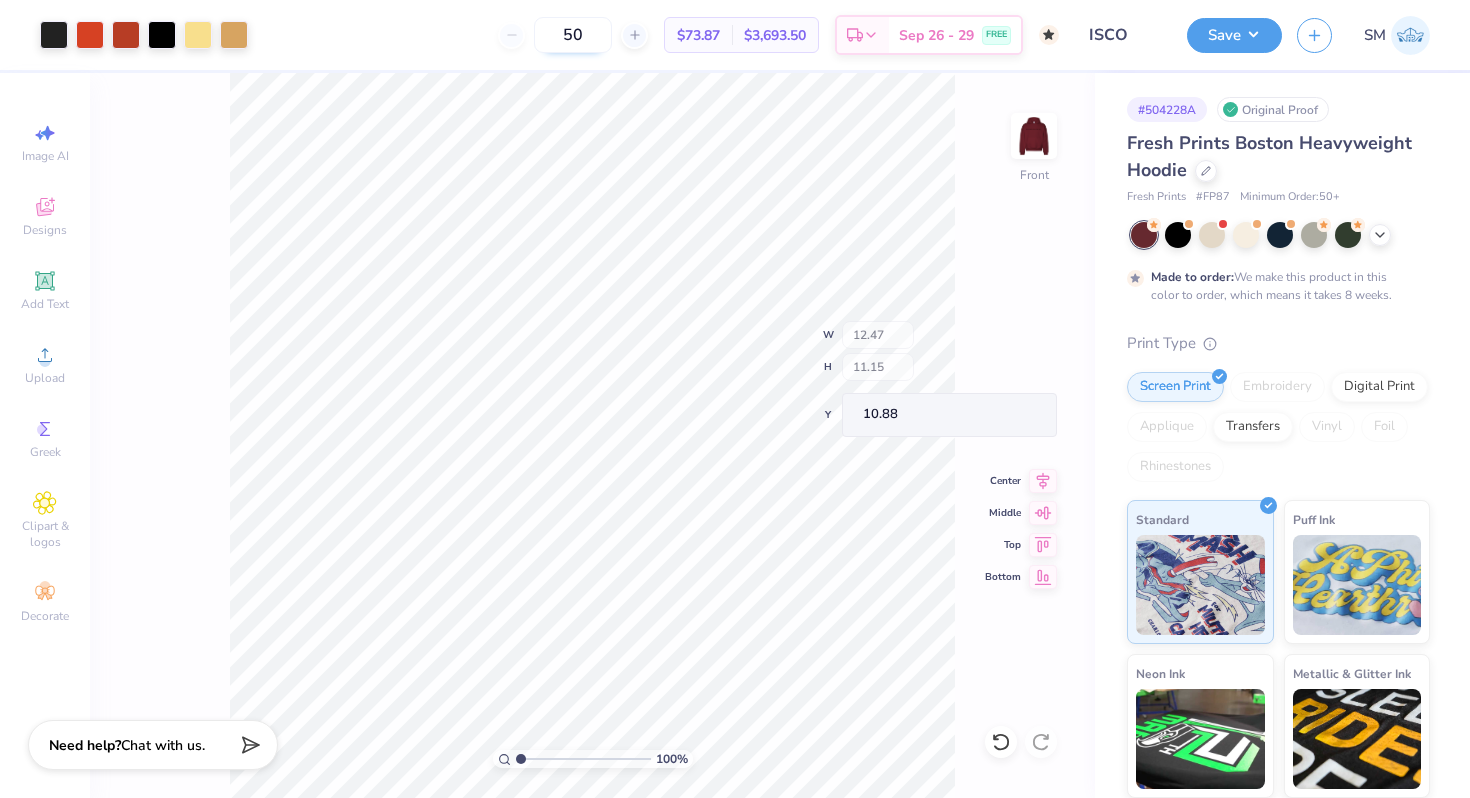 type on "12.47" 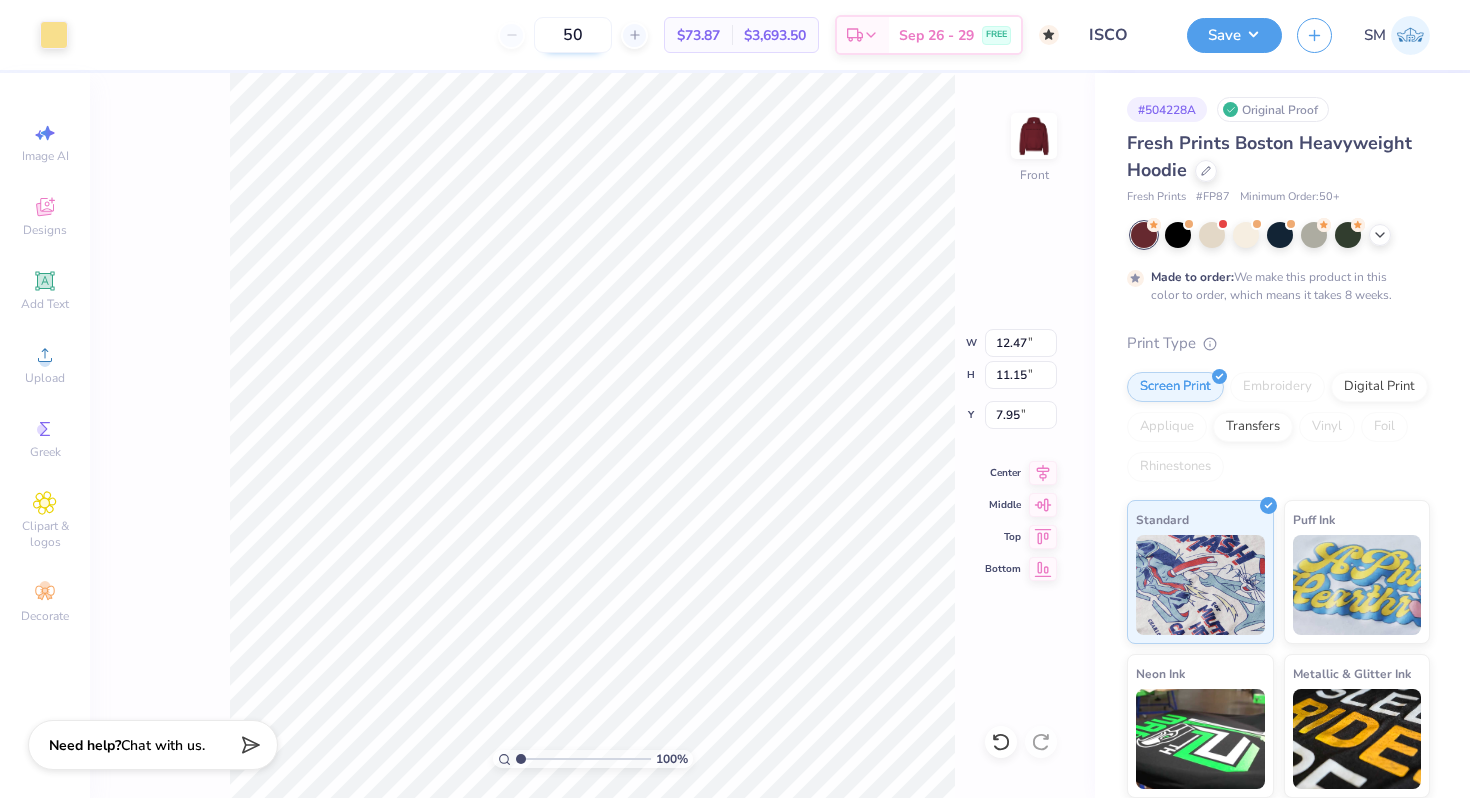 type on "7.95" 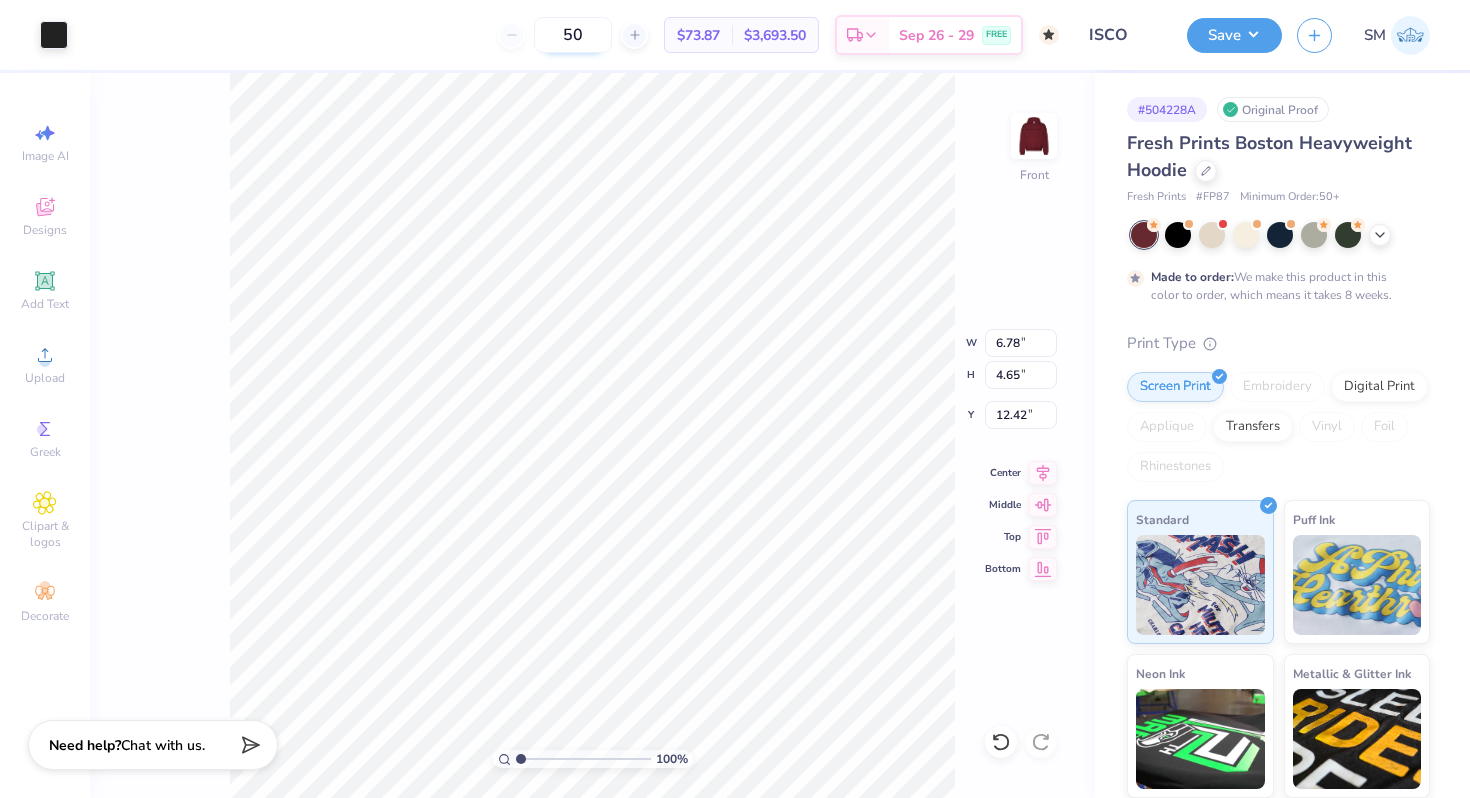 type on "12.47" 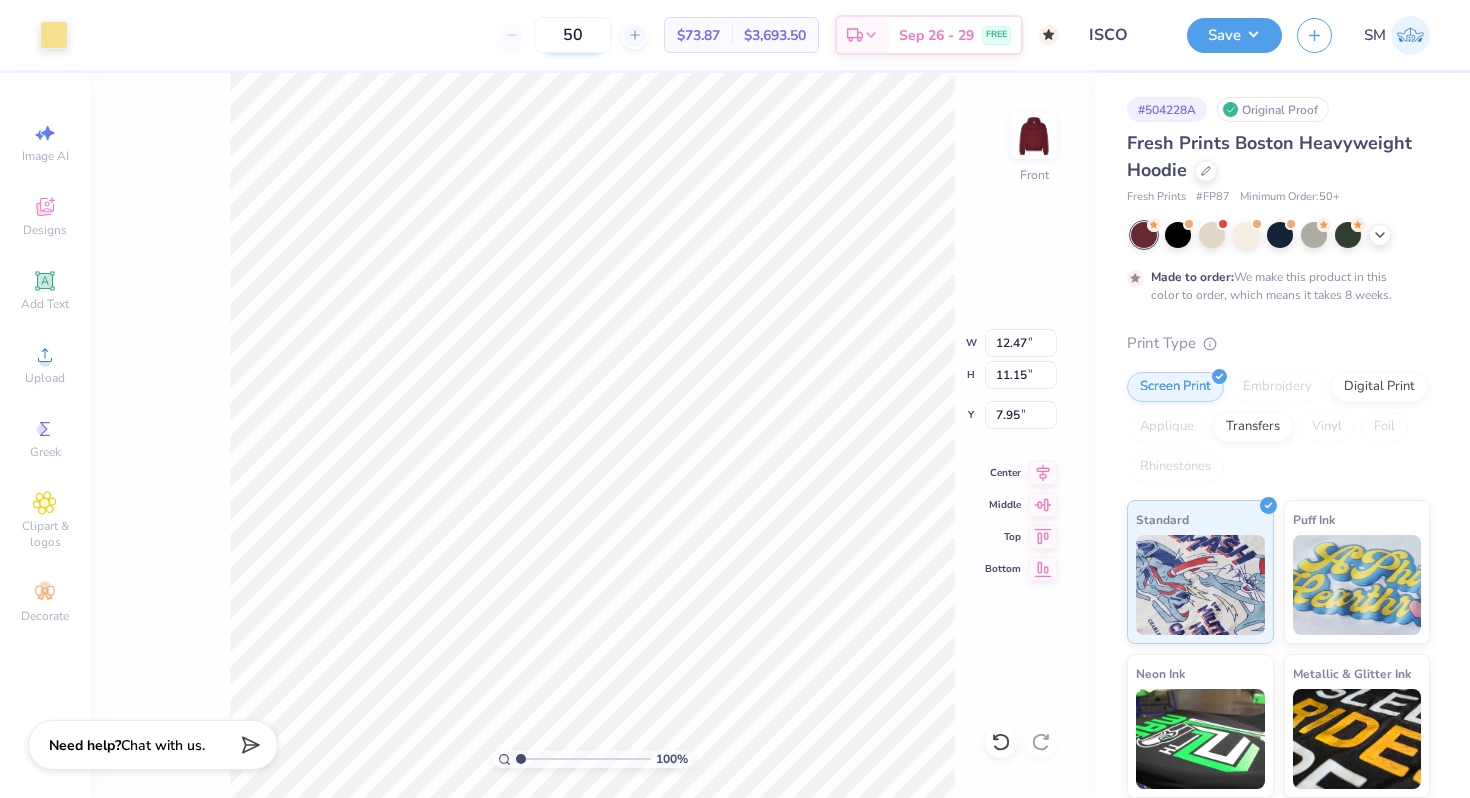 type on "7.71" 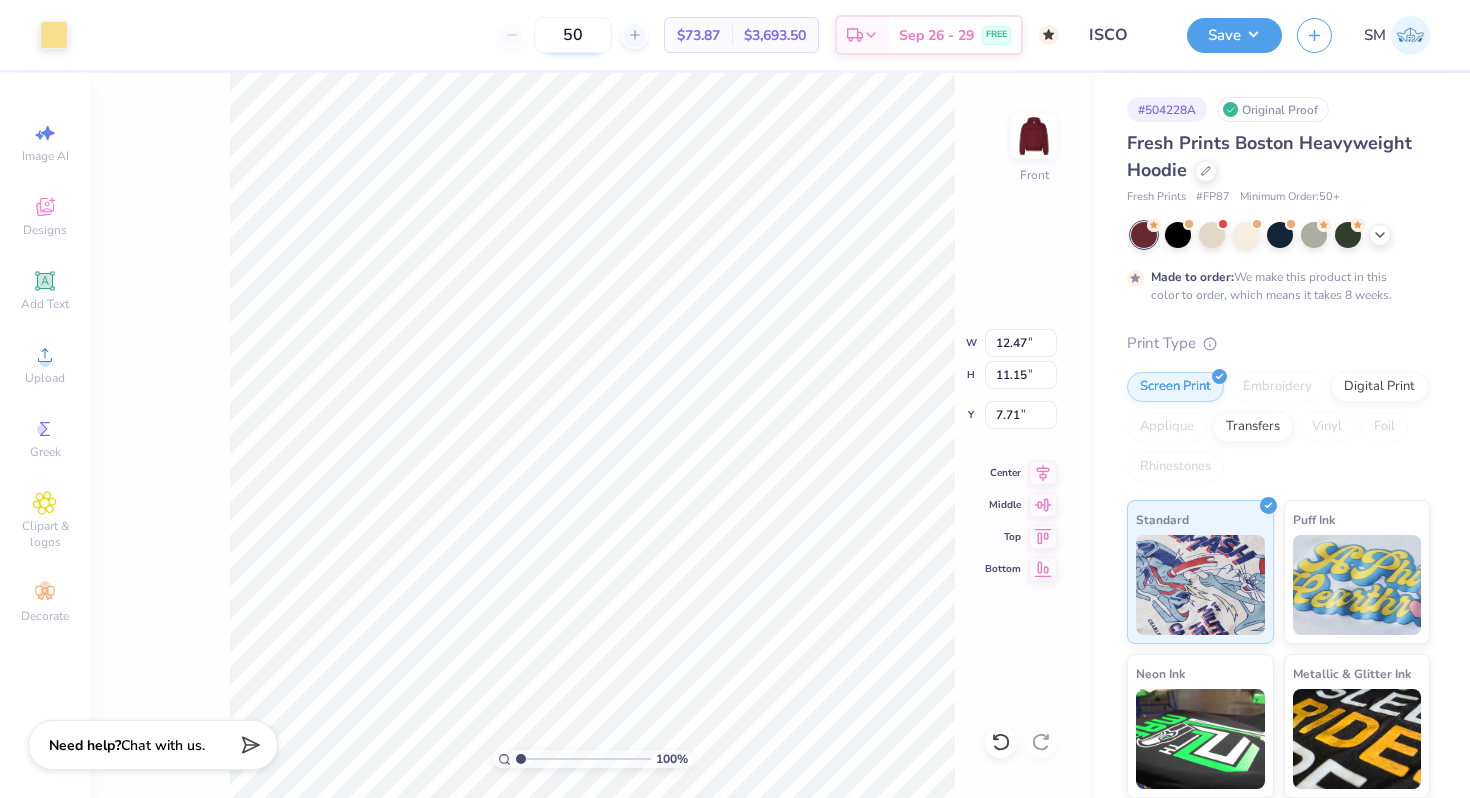 type on "6.78" 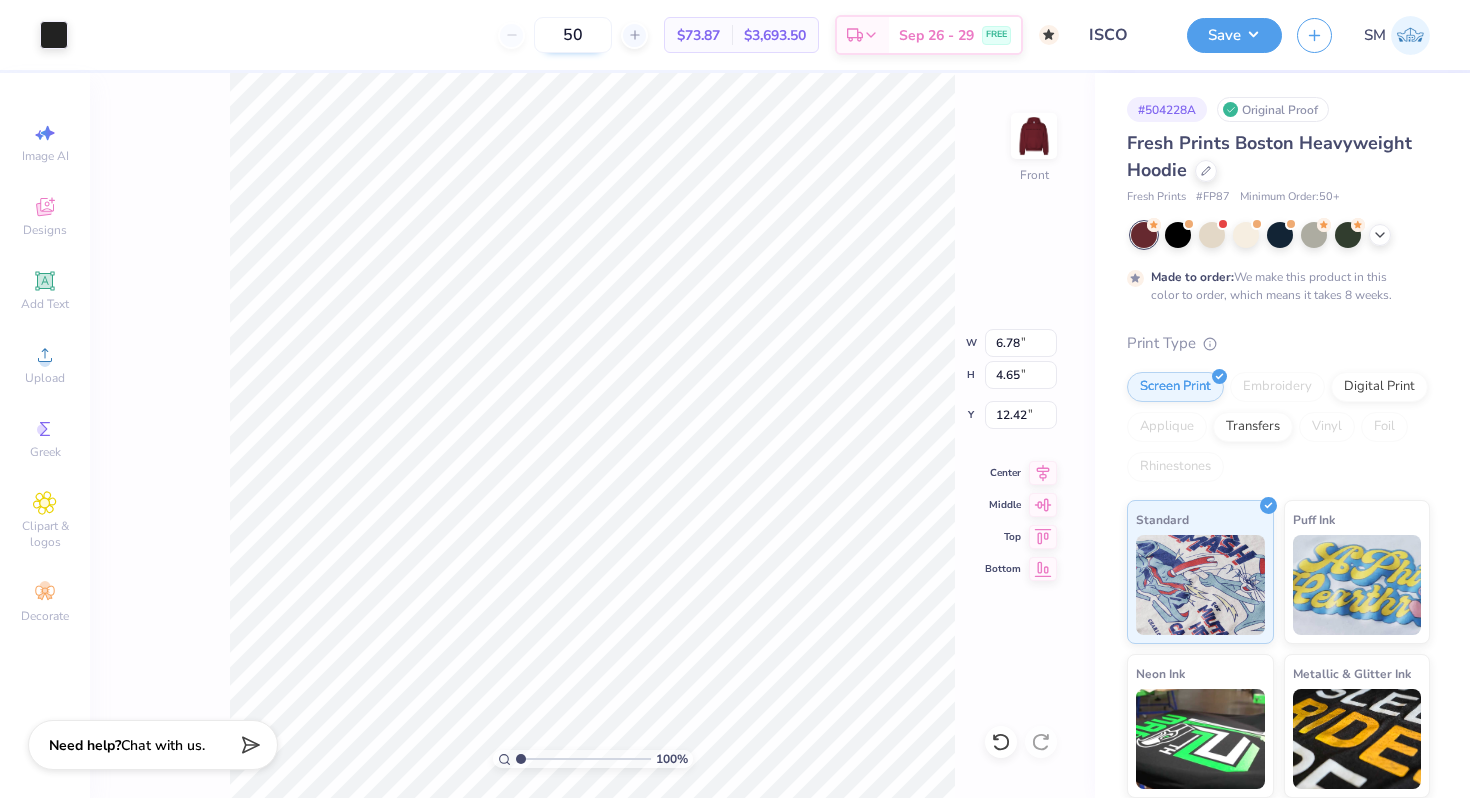 type on "8.26" 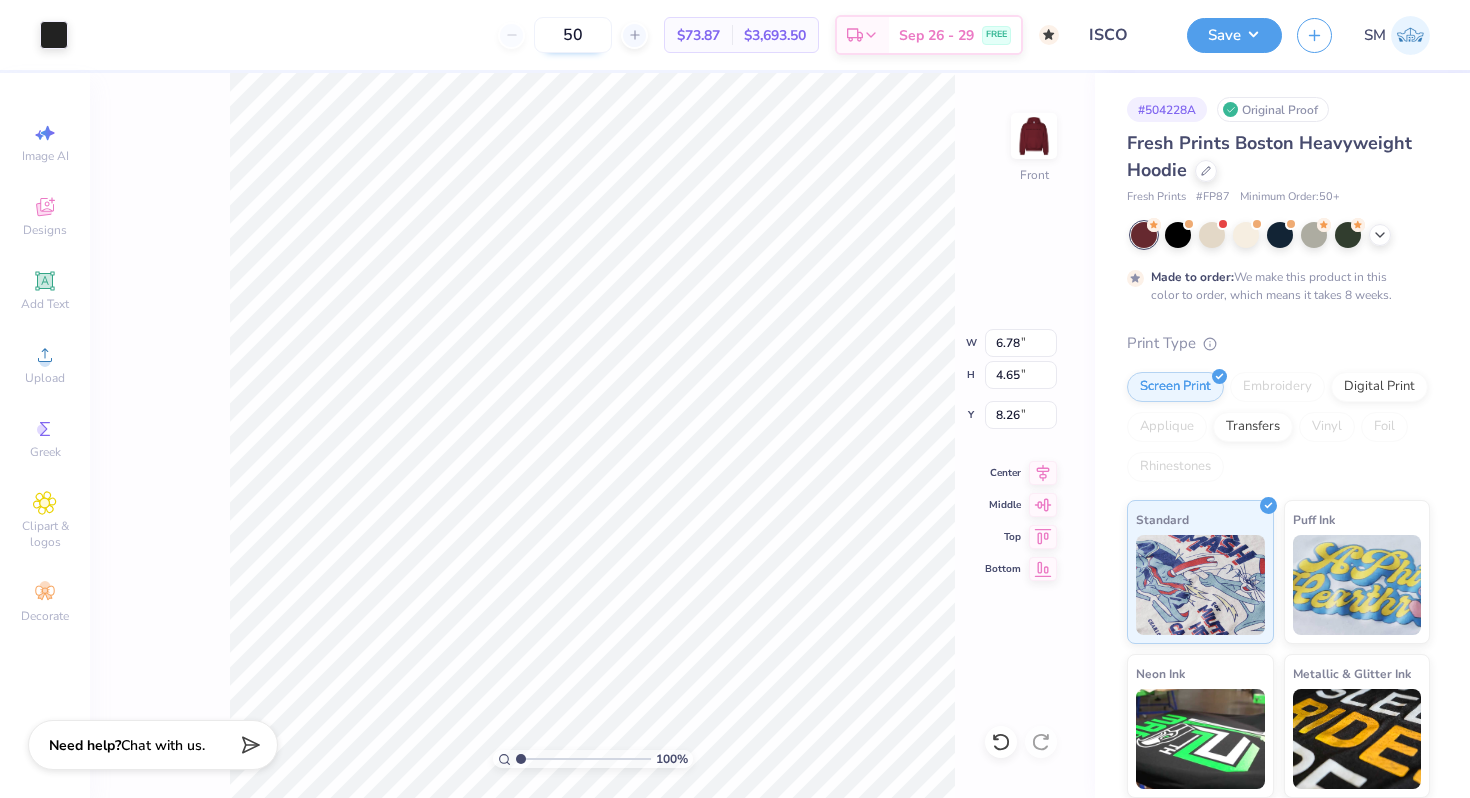 type on "12.47" 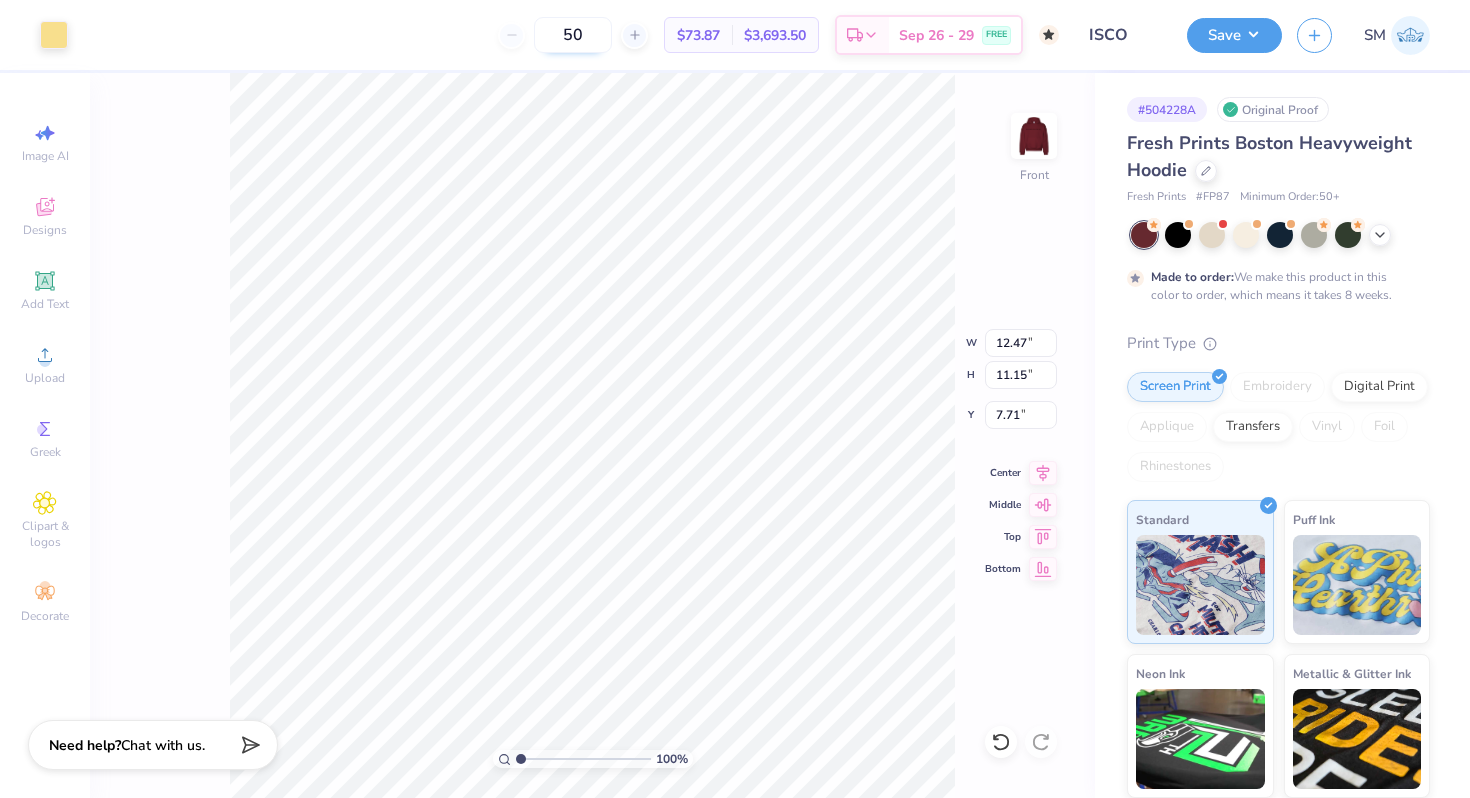 type on "11.41" 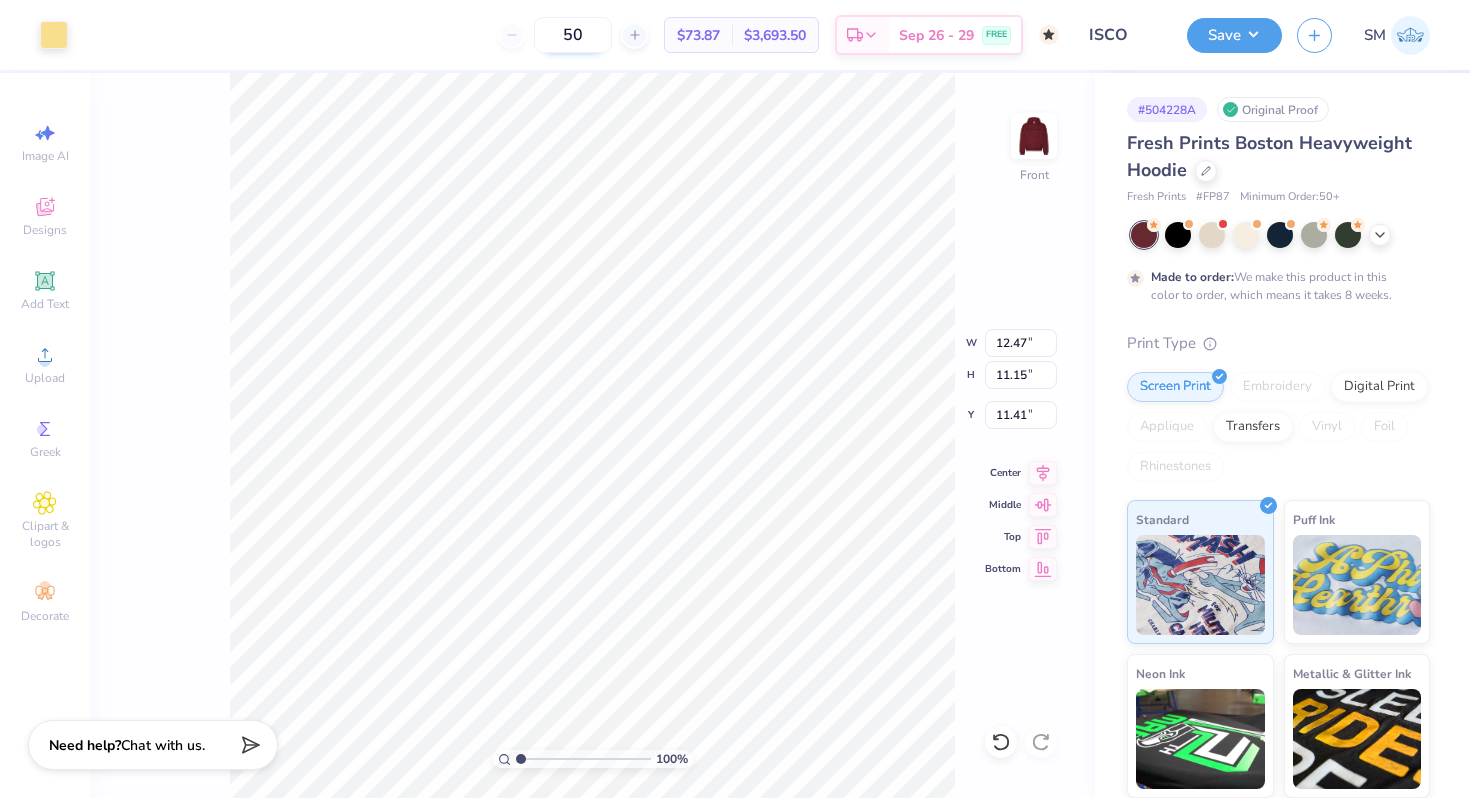 type on "6.63" 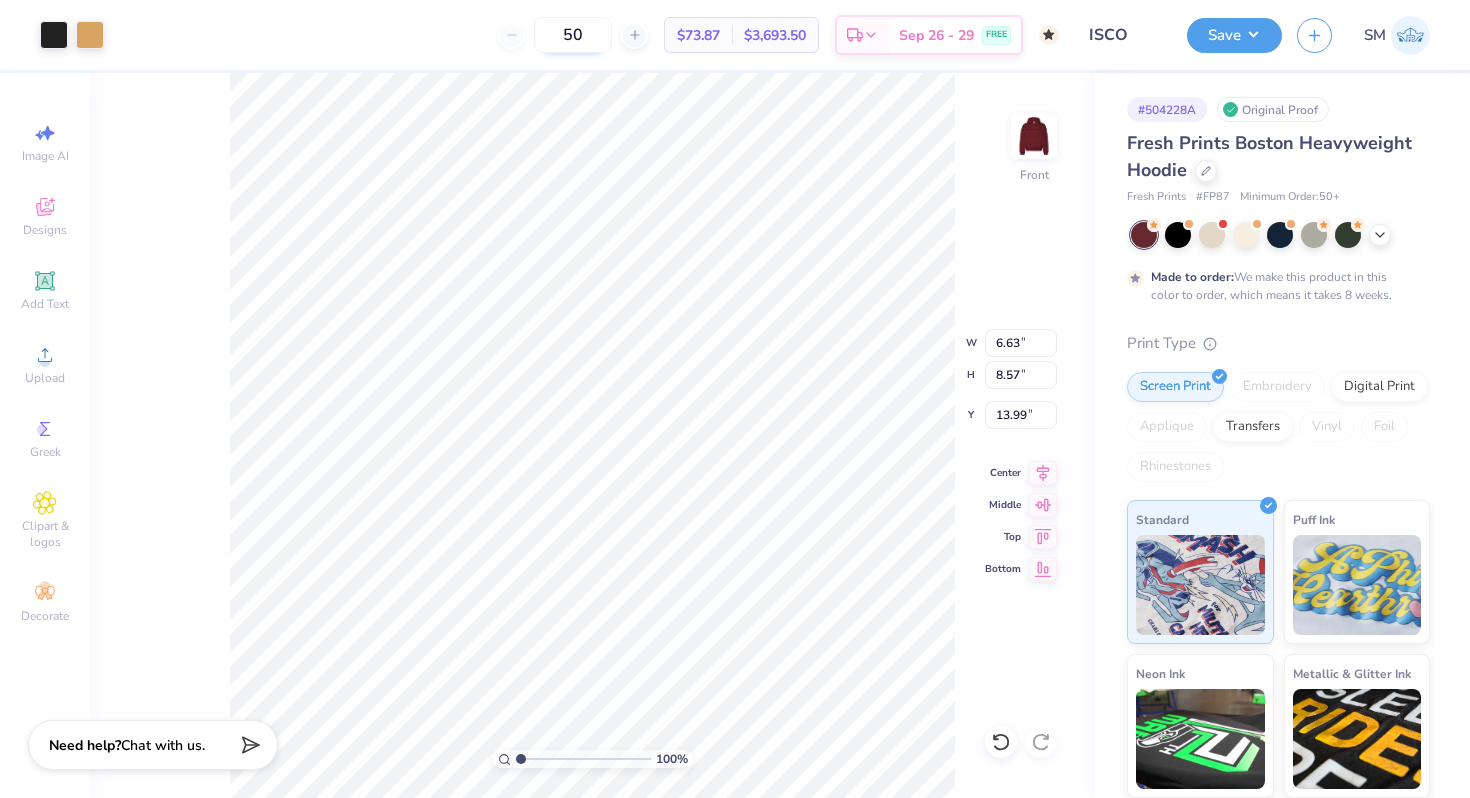 type on "7.15" 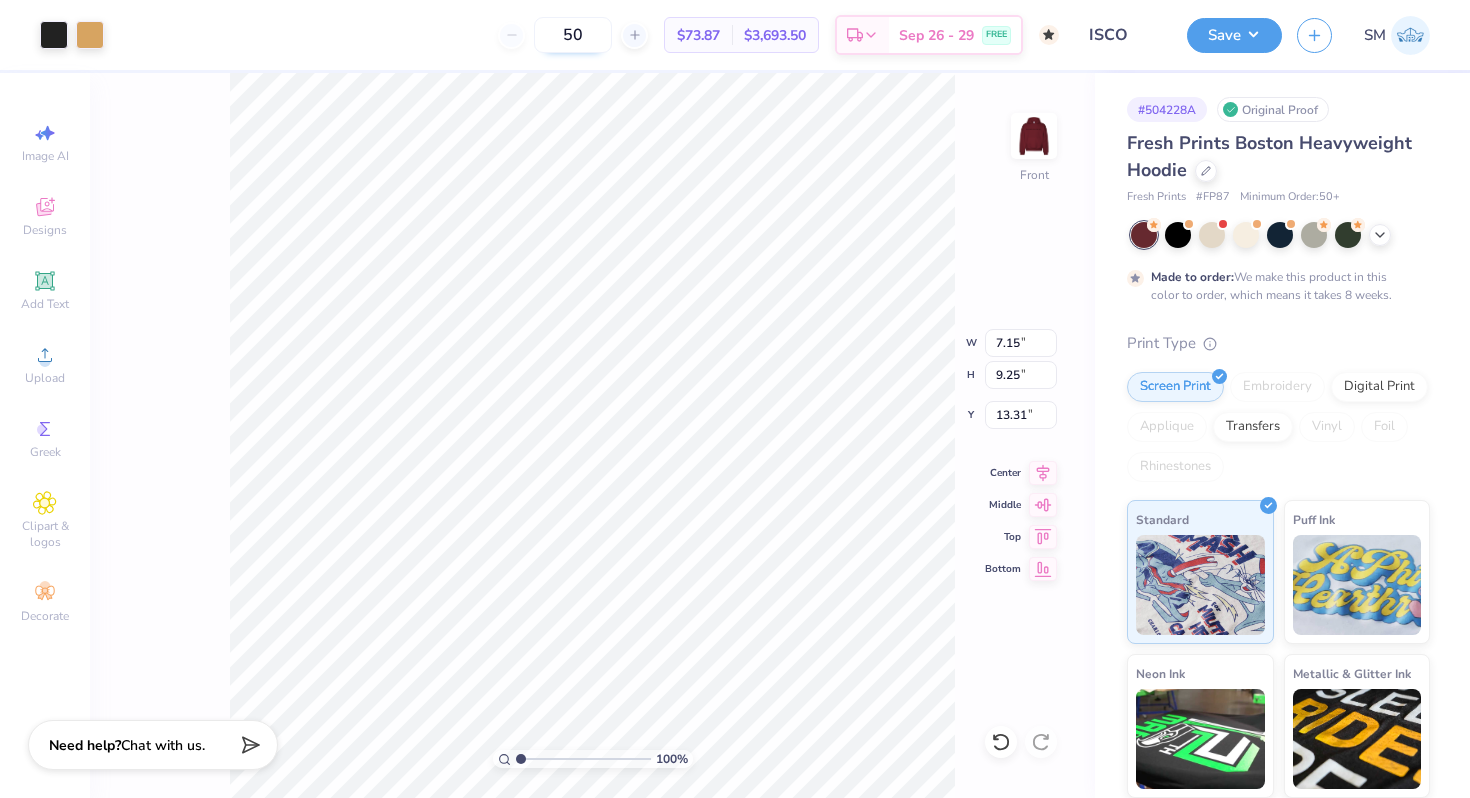 type on "6.78" 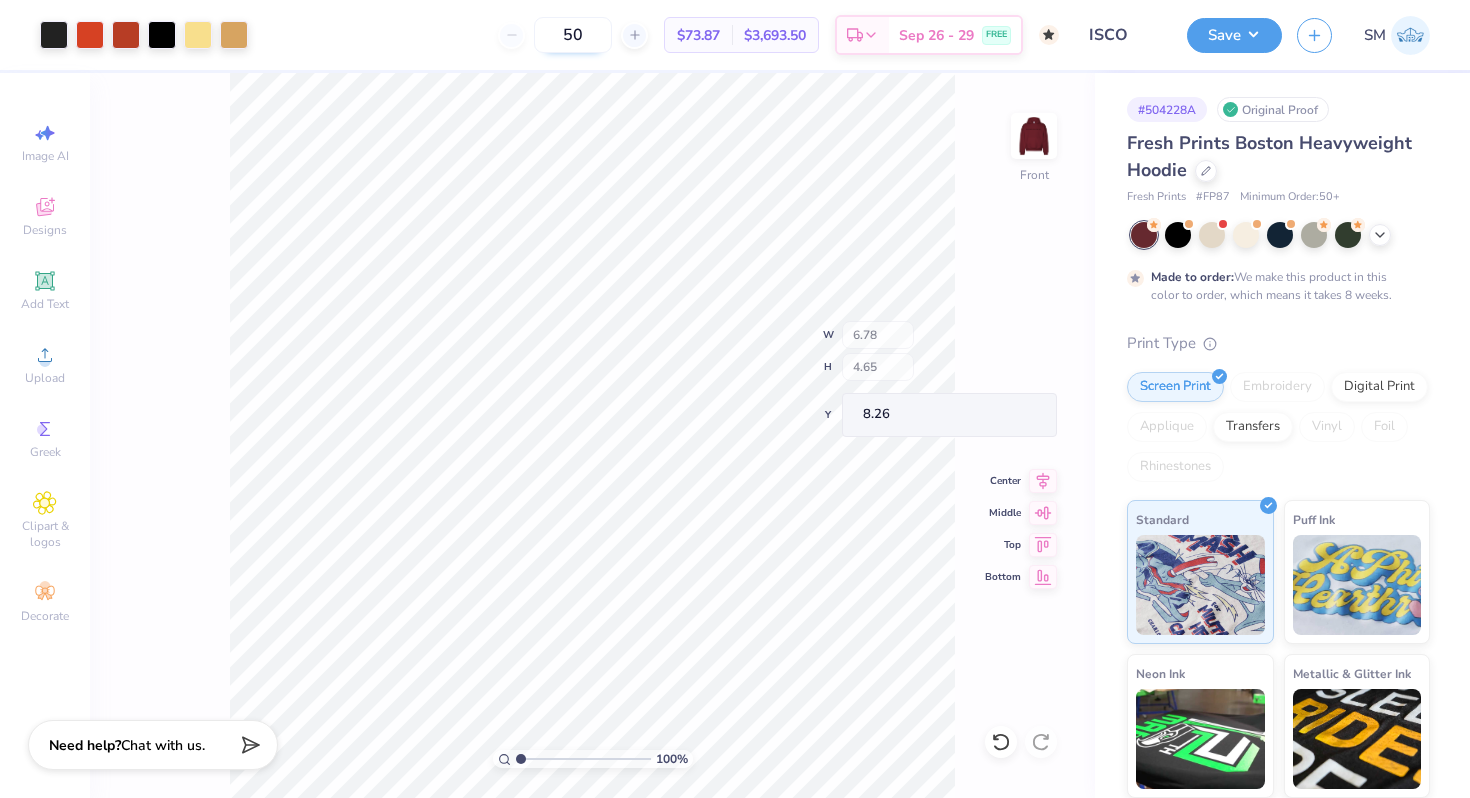 type on "15.05" 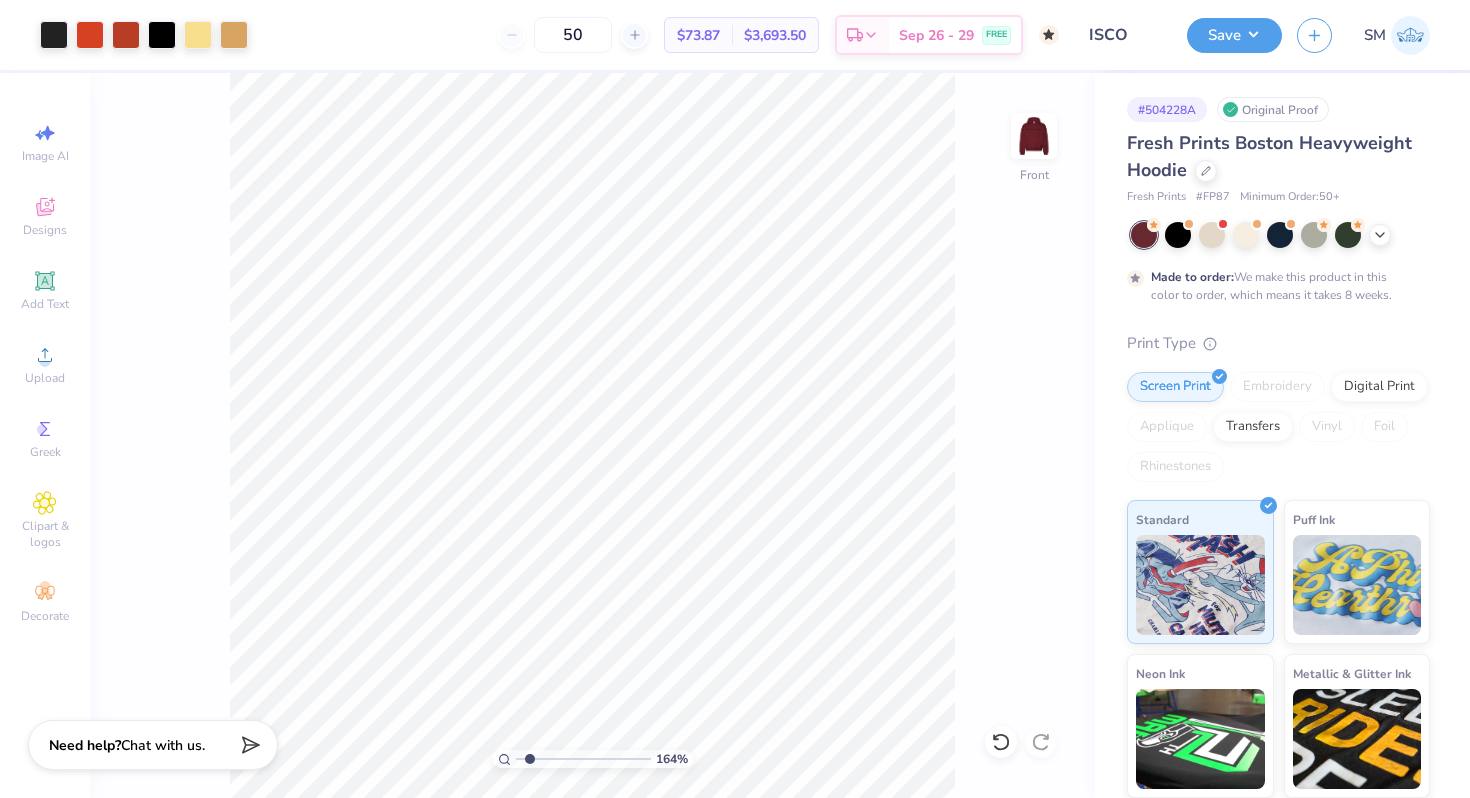 drag, startPoint x: 519, startPoint y: 755, endPoint x: 529, endPoint y: 751, distance: 10.770329 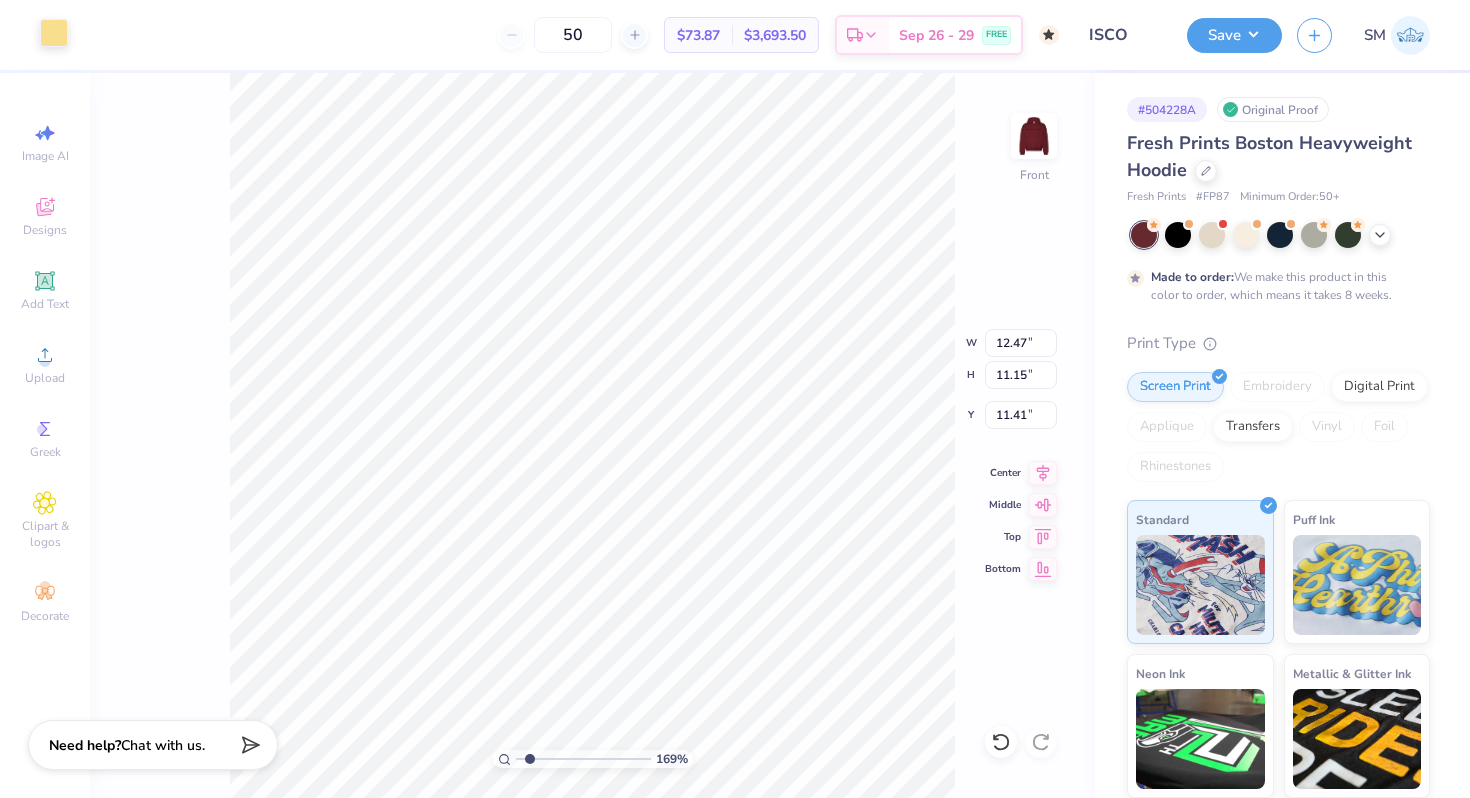 click at bounding box center (54, 33) 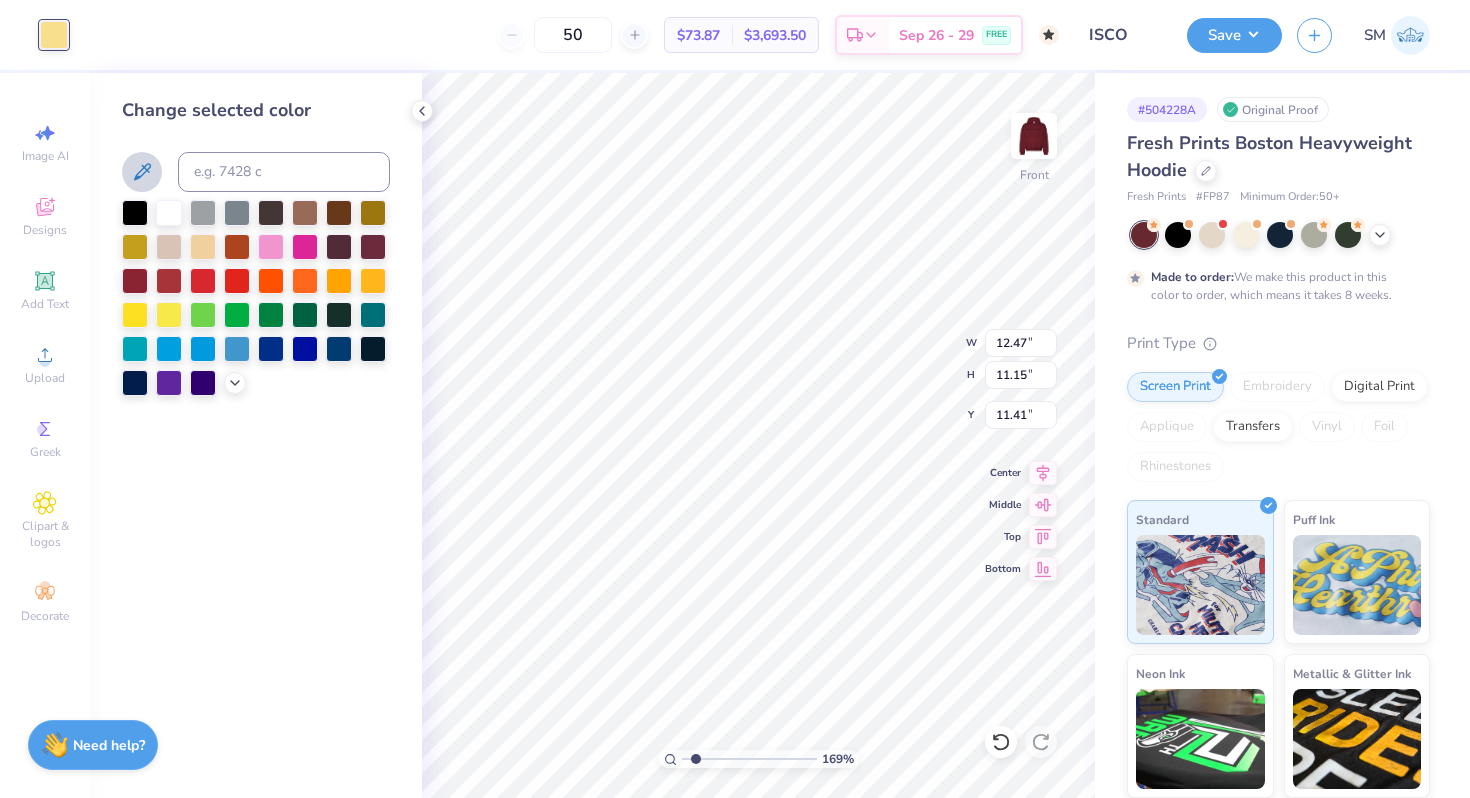 click 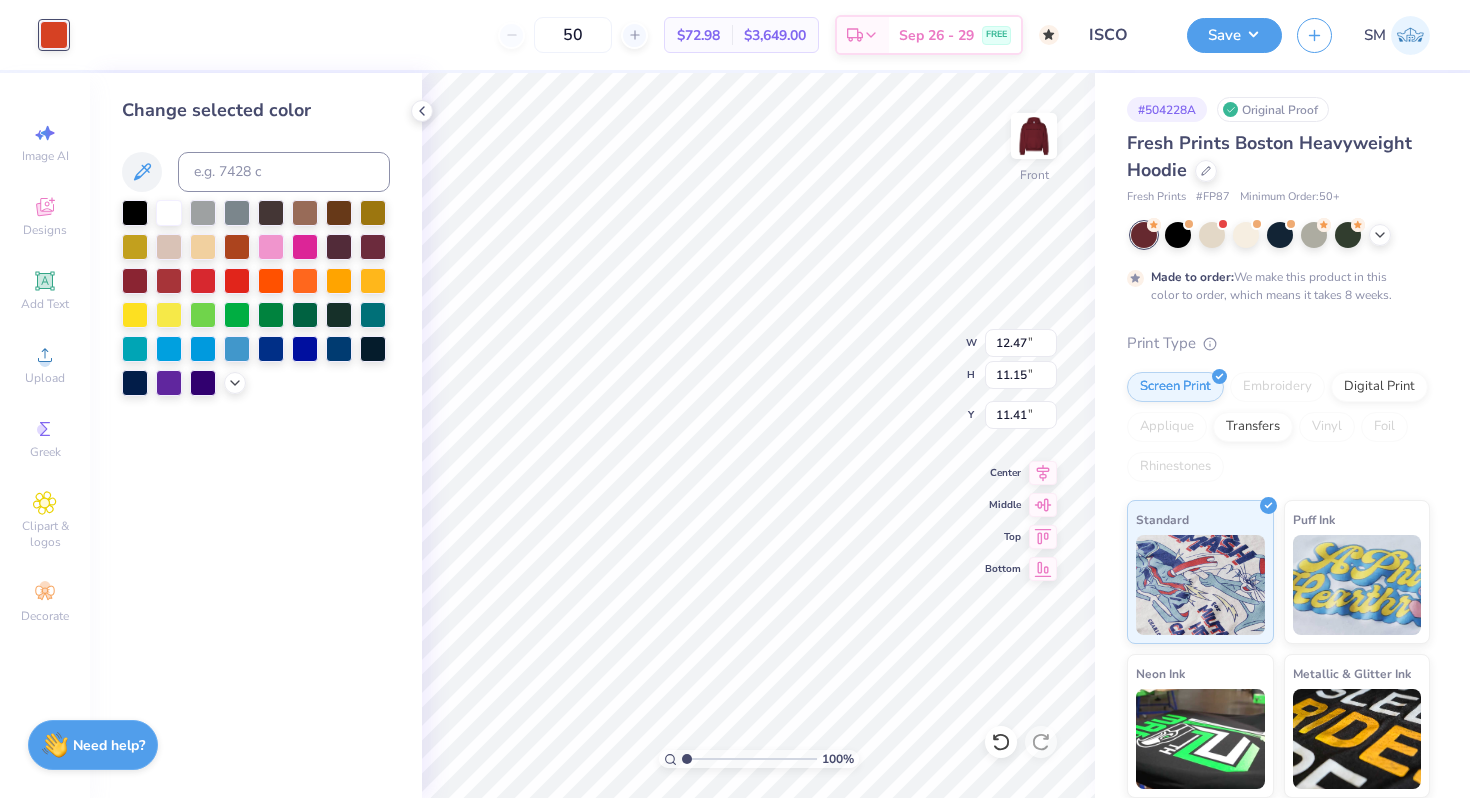 drag, startPoint x: 695, startPoint y: 756, endPoint x: 658, endPoint y: 752, distance: 37.215588 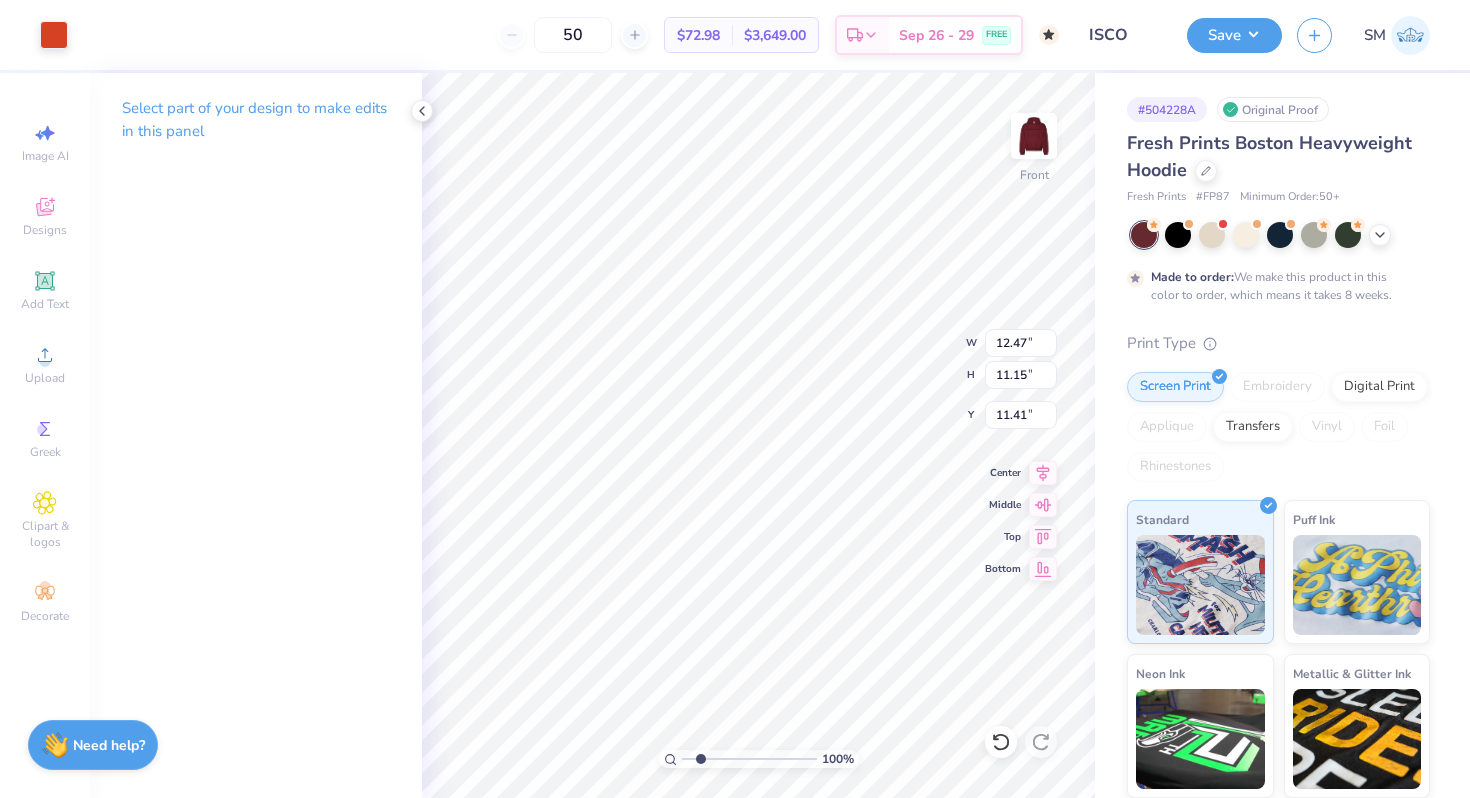 drag, startPoint x: 686, startPoint y: 760, endPoint x: 708, endPoint y: 760, distance: 22 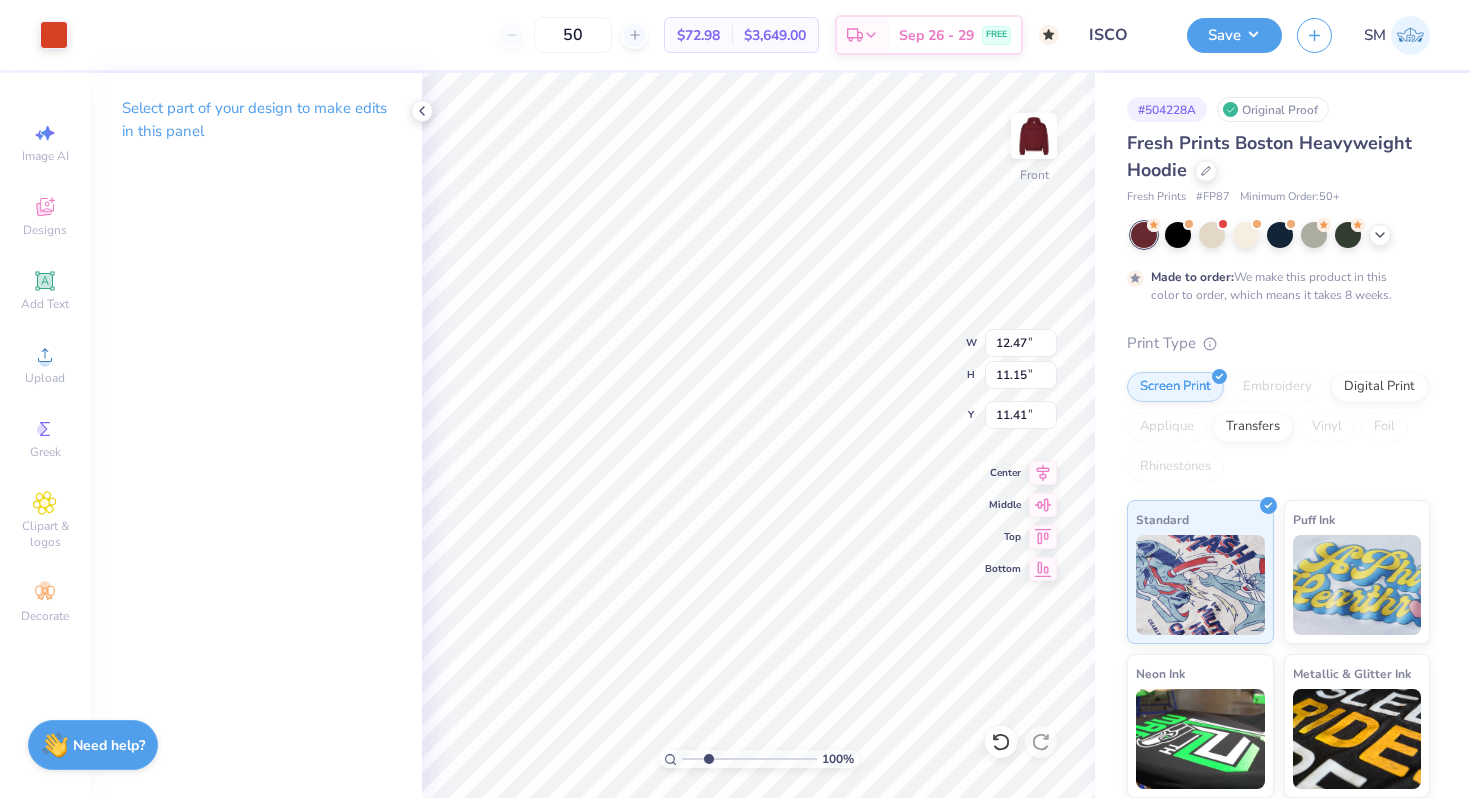click at bounding box center (749, 759) 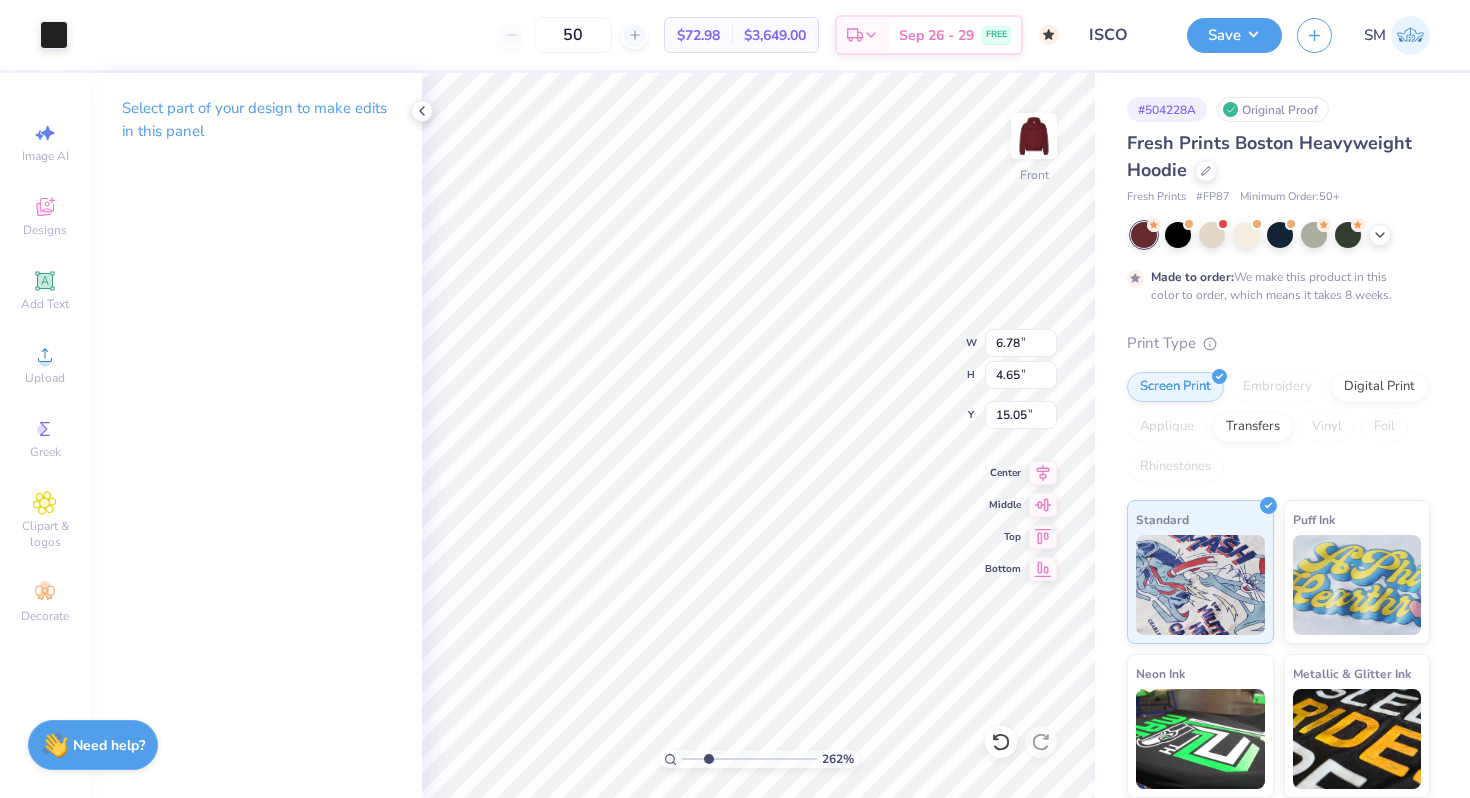 type on "6.78" 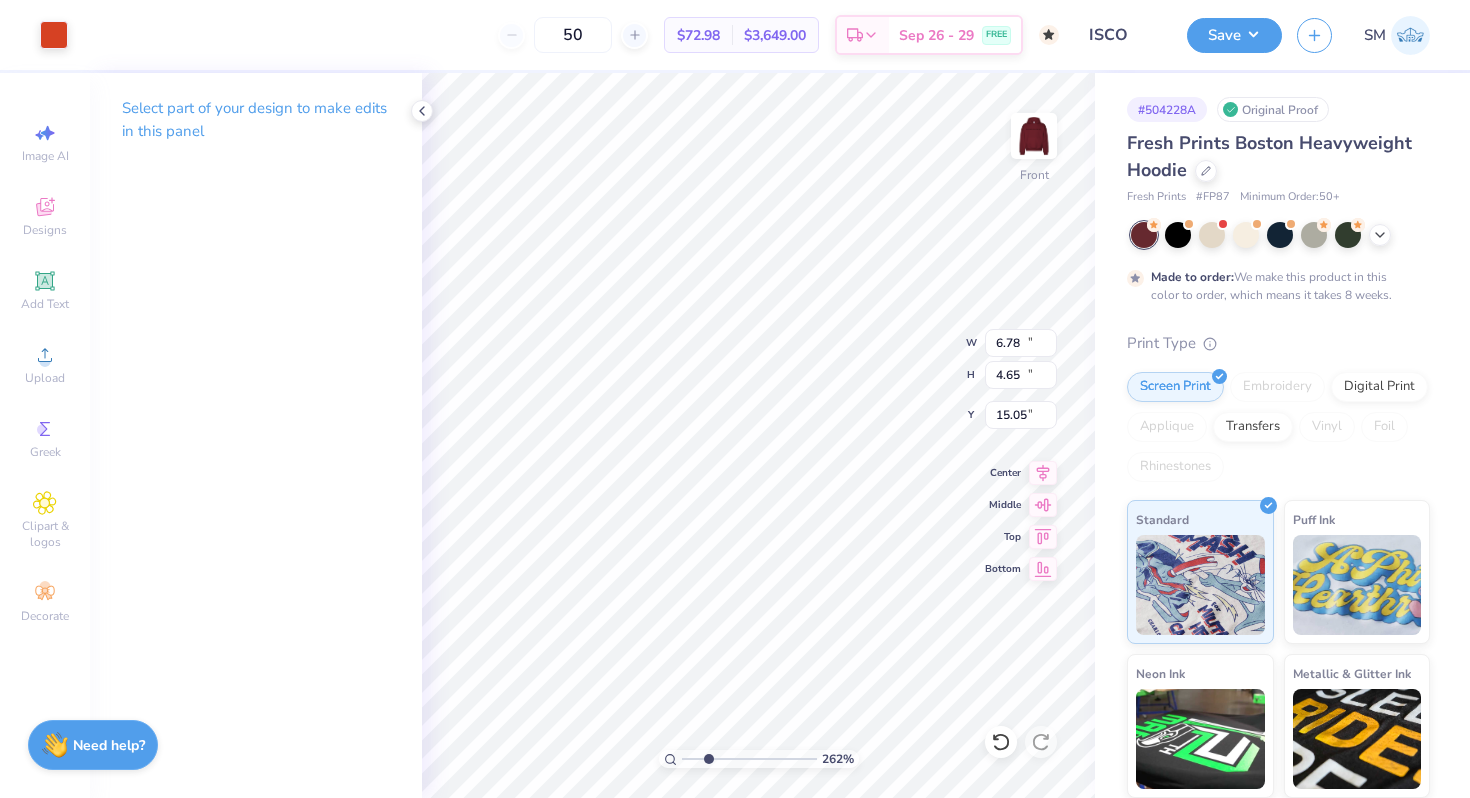 type on "12.47" 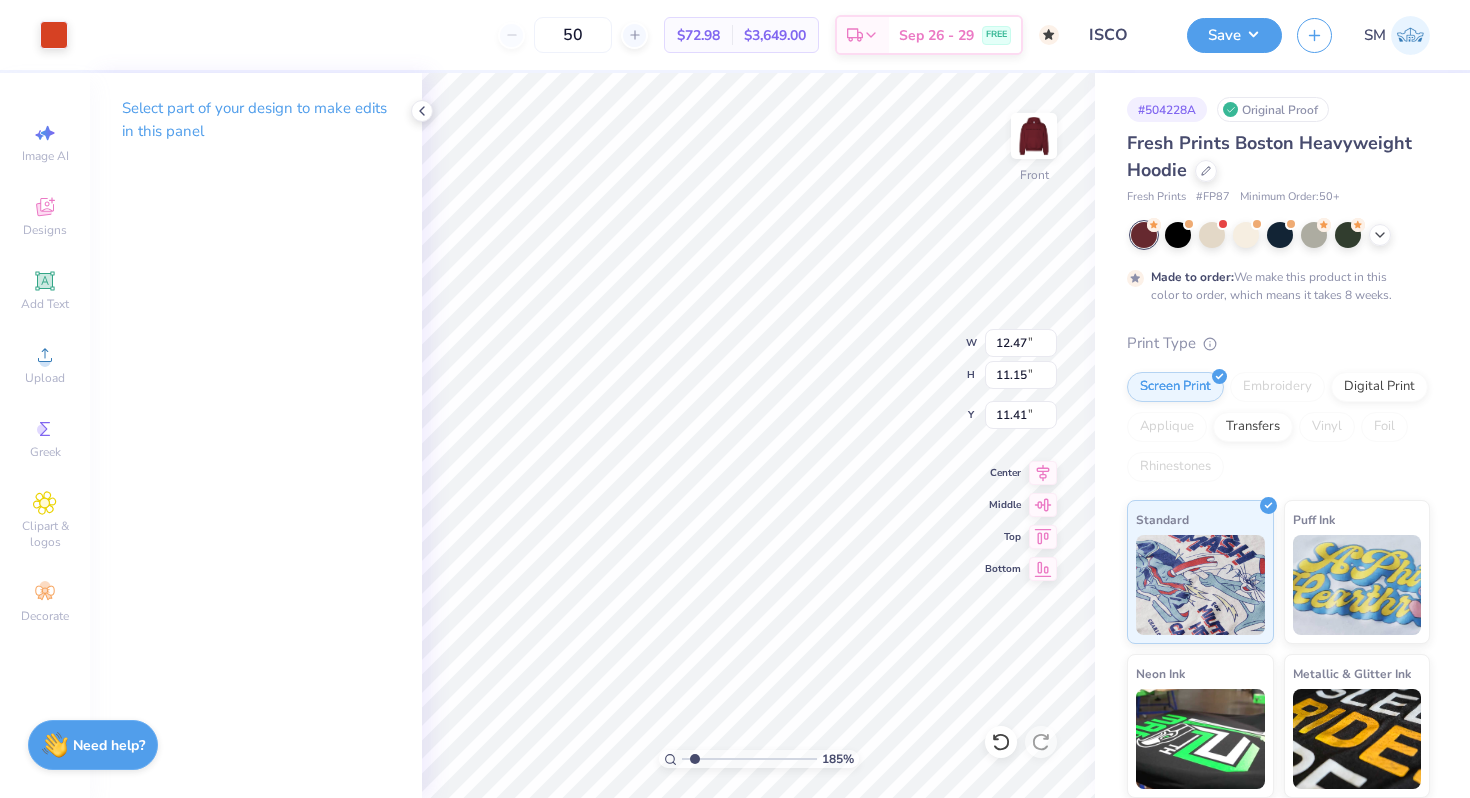 drag, startPoint x: 709, startPoint y: 759, endPoint x: 693, endPoint y: 759, distance: 16 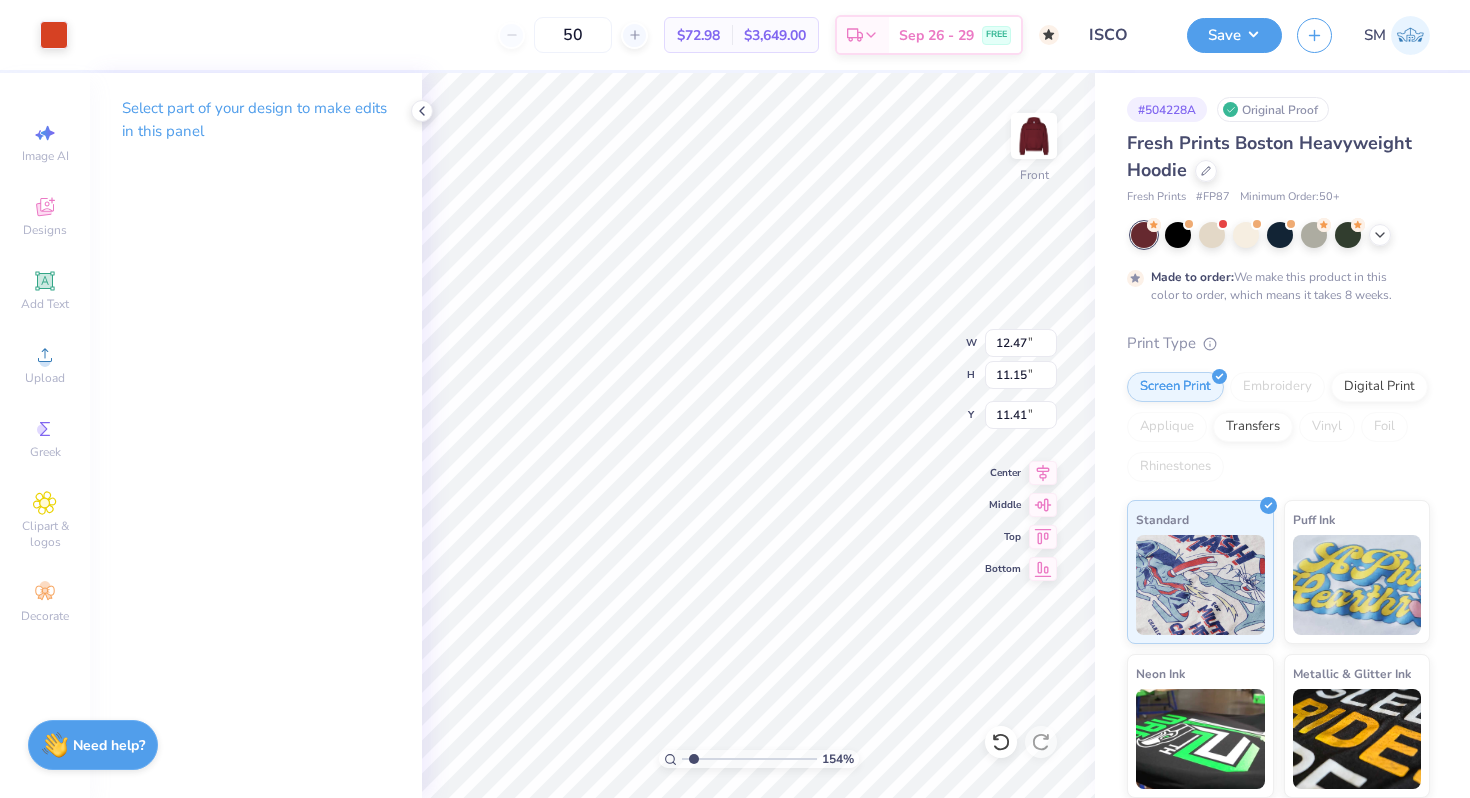 type on "11.24" 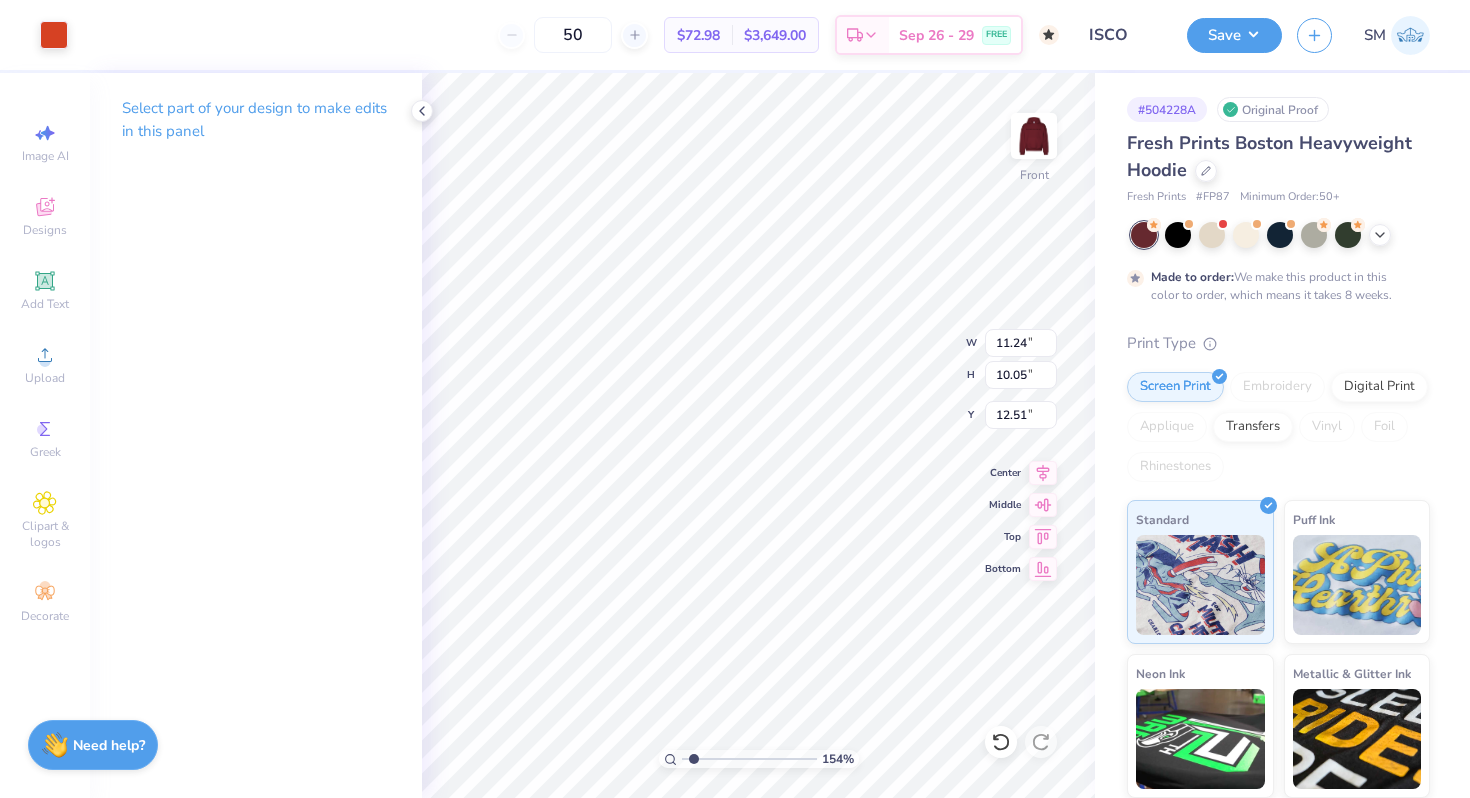 type on "6.78" 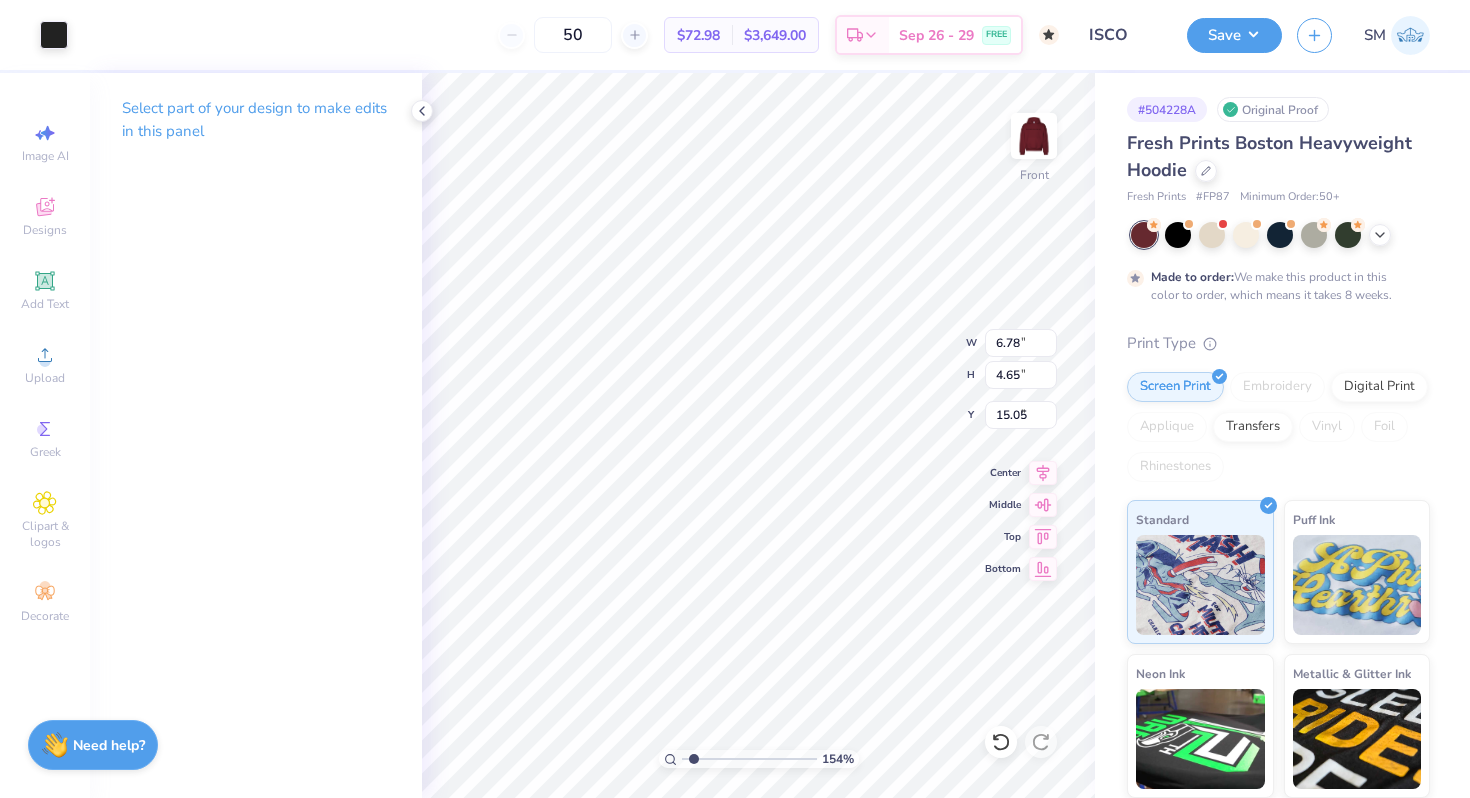 type on "7.38" 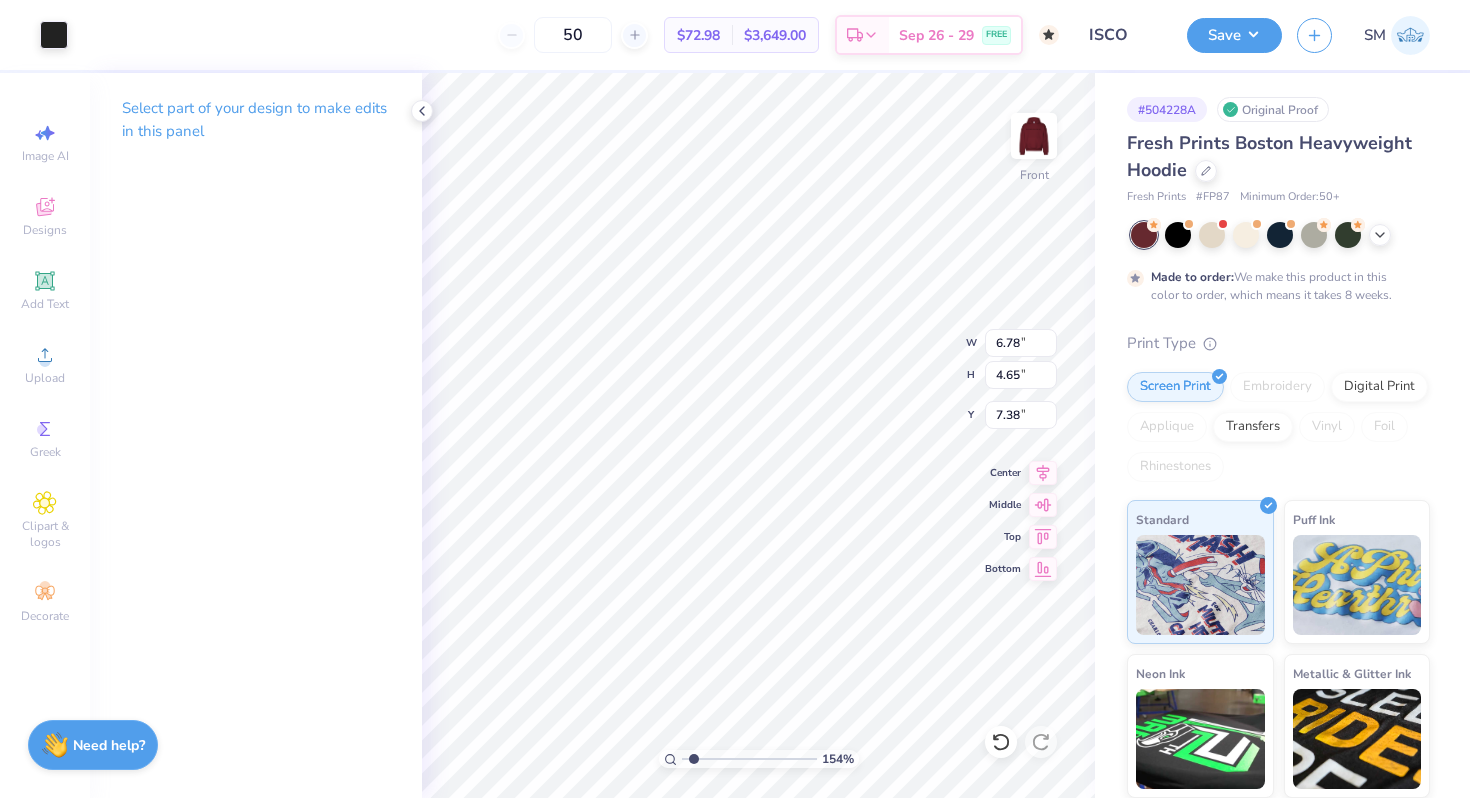 type on "11.24" 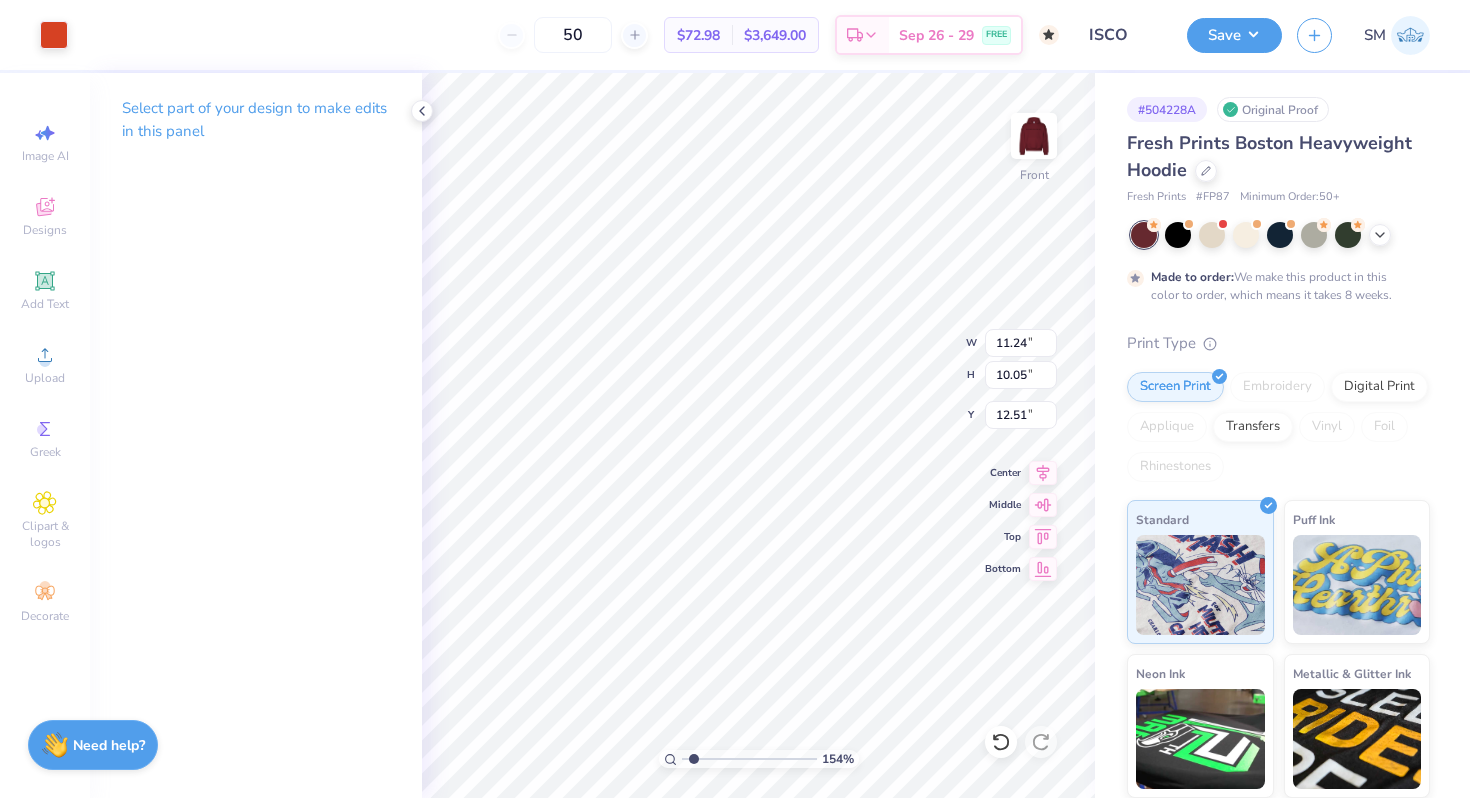 type on "12.91" 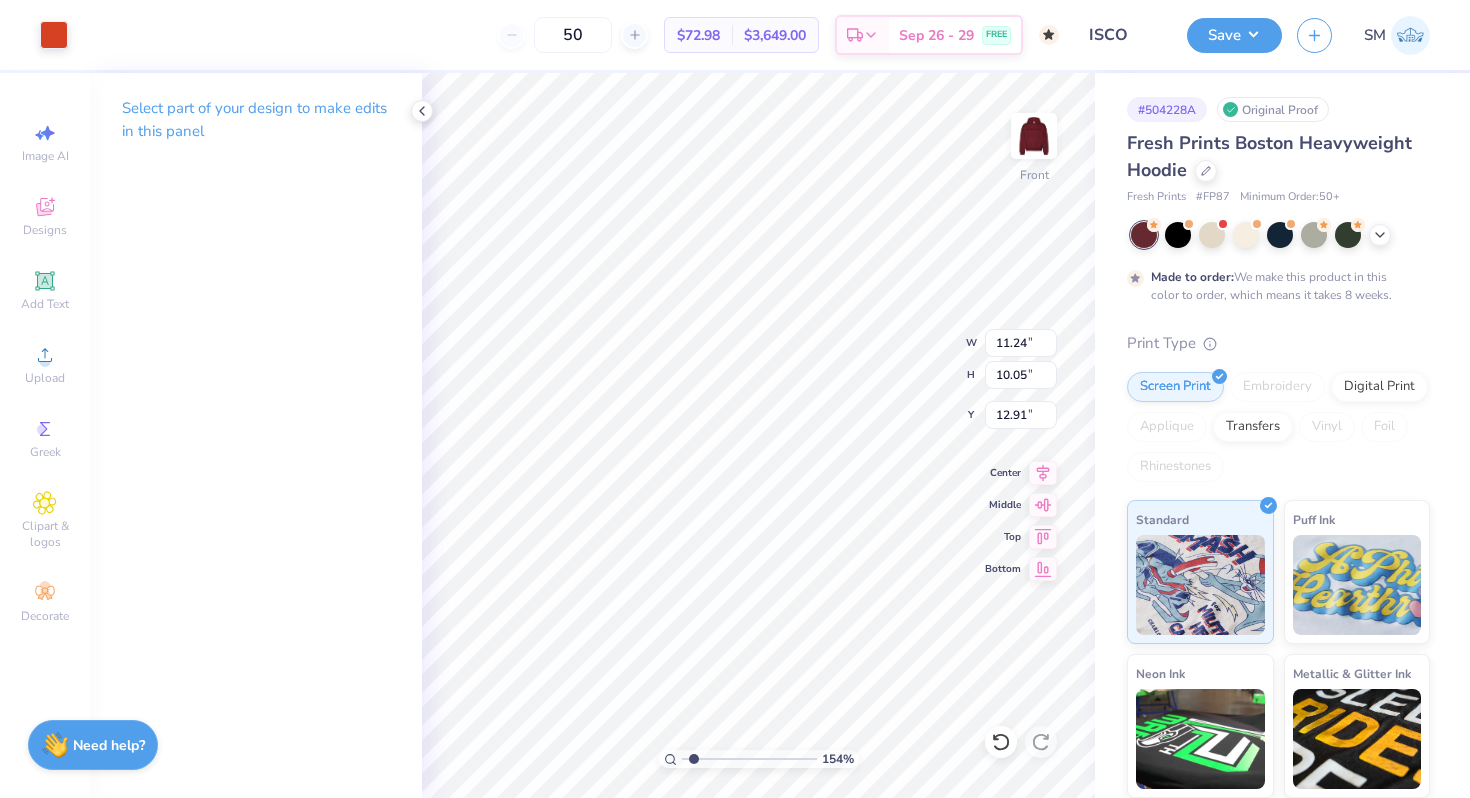 type on "11.89" 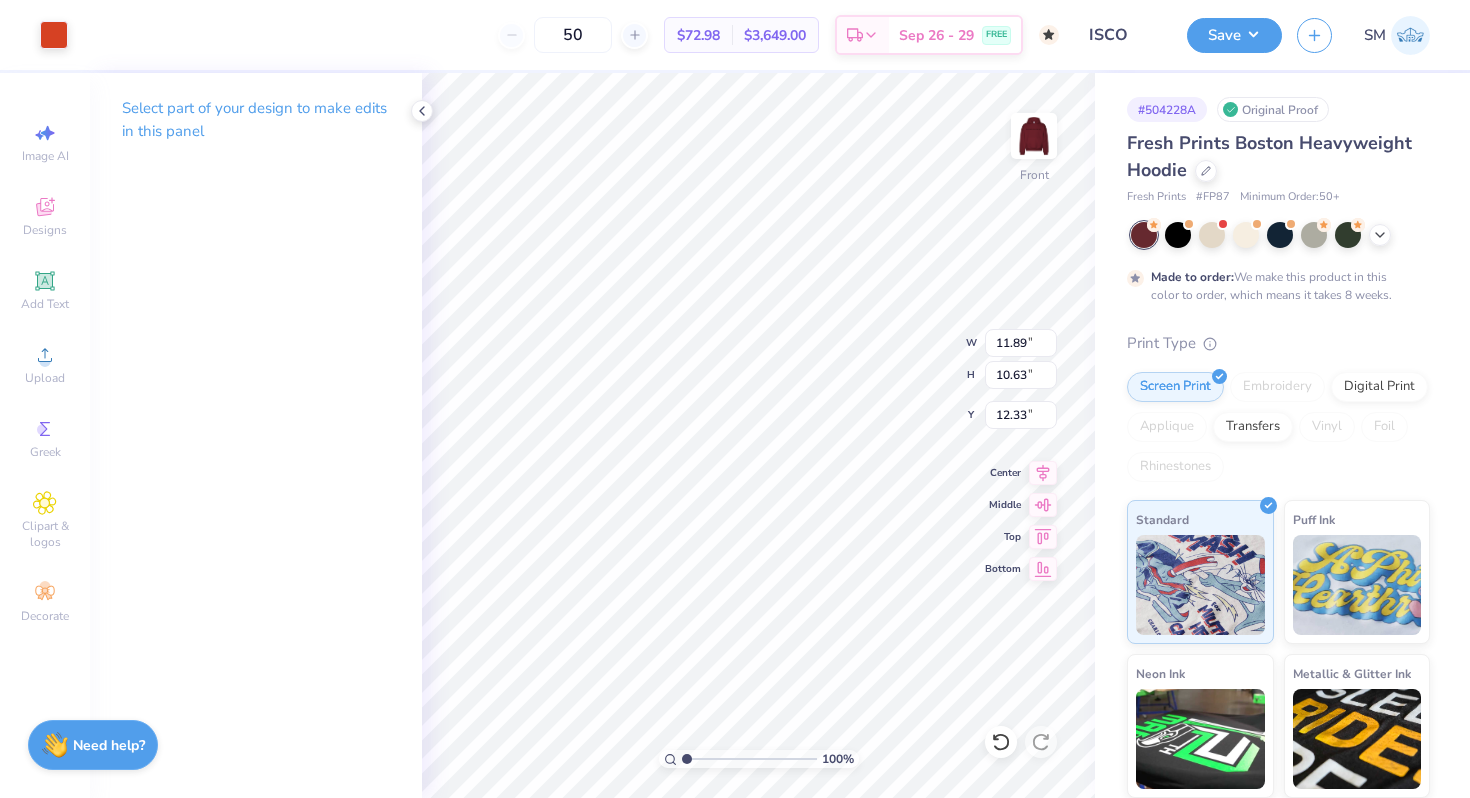drag, startPoint x: 694, startPoint y: 759, endPoint x: 679, endPoint y: 758, distance: 15.033297 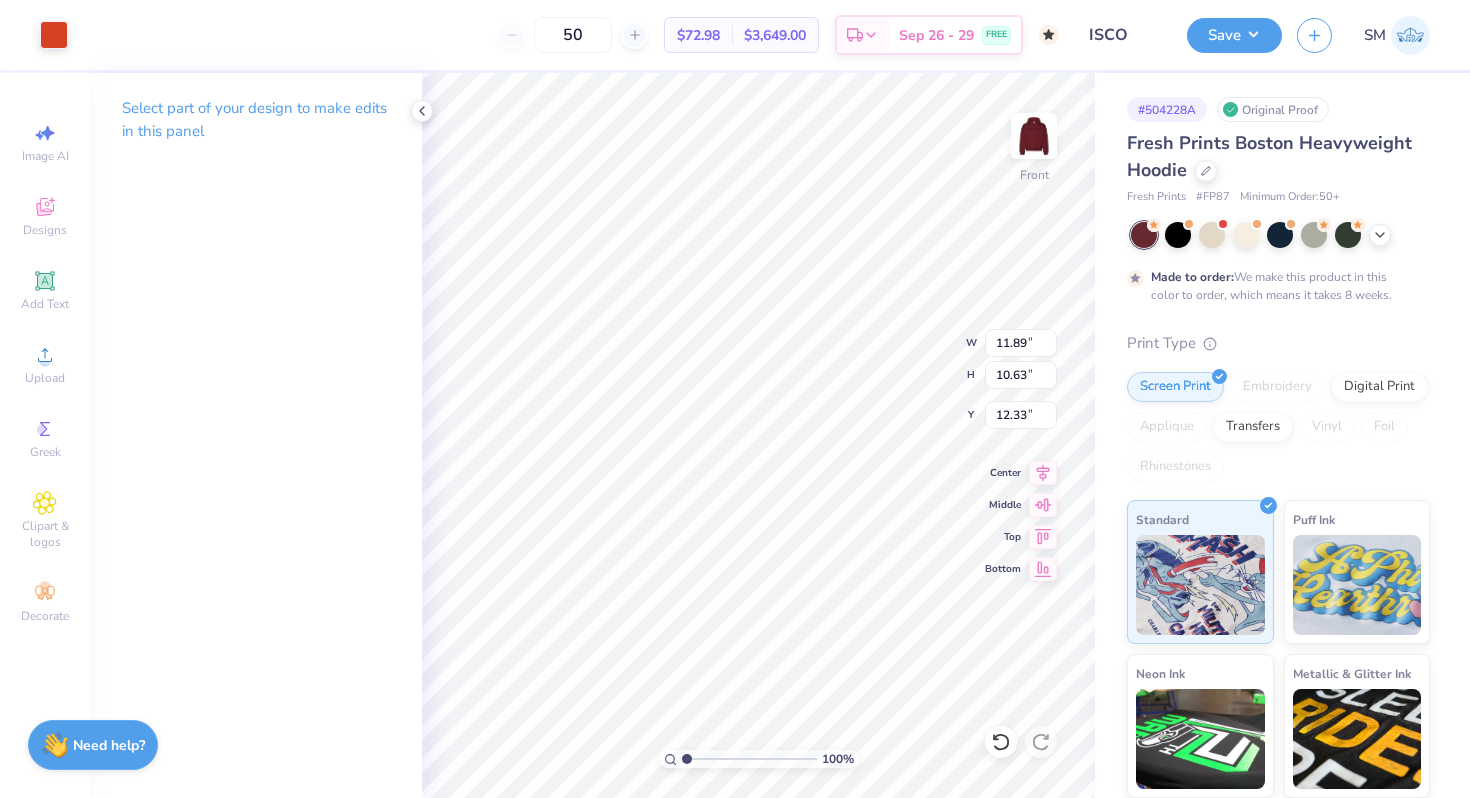 type on "6.78" 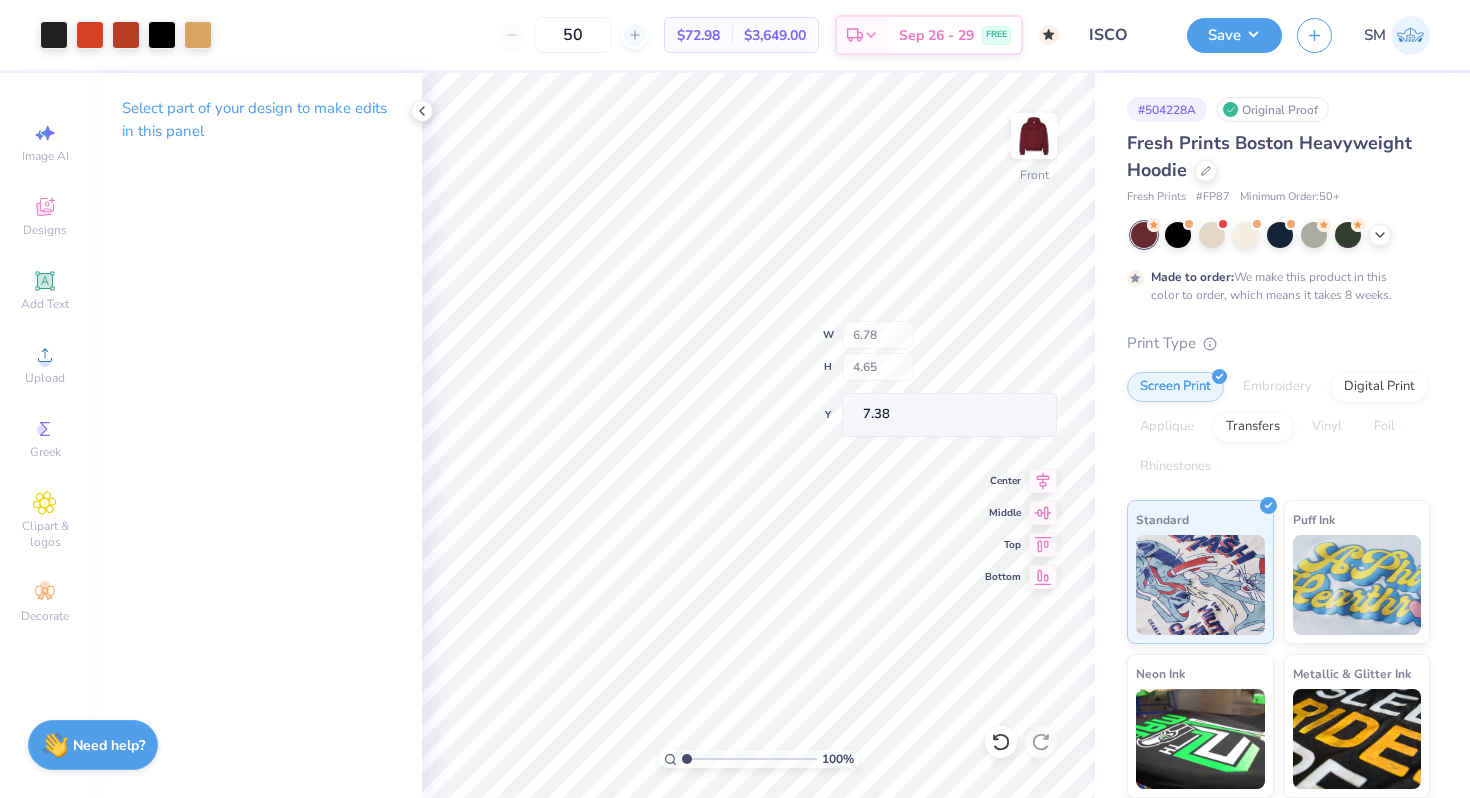 type on "11.58" 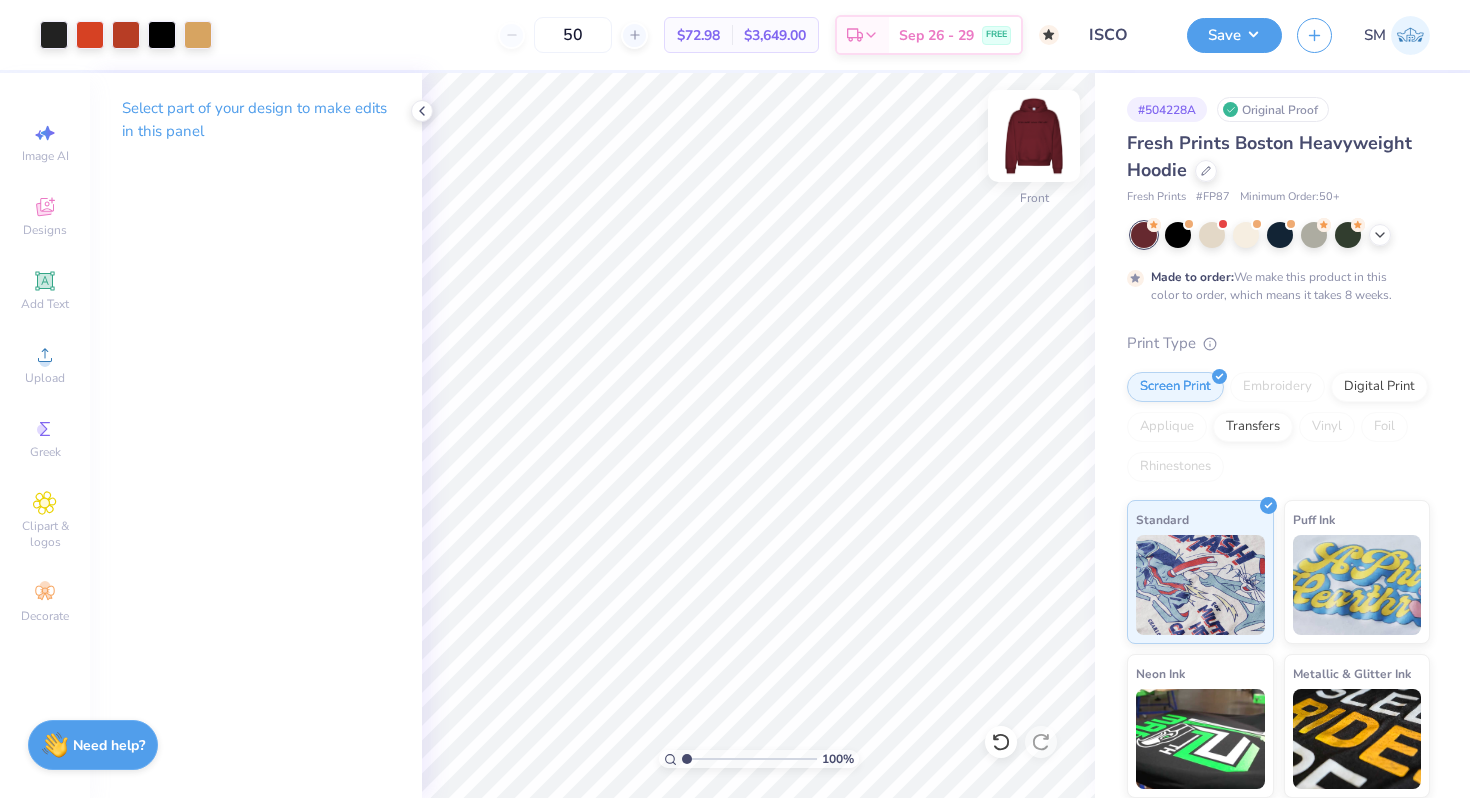 click at bounding box center (1034, 136) 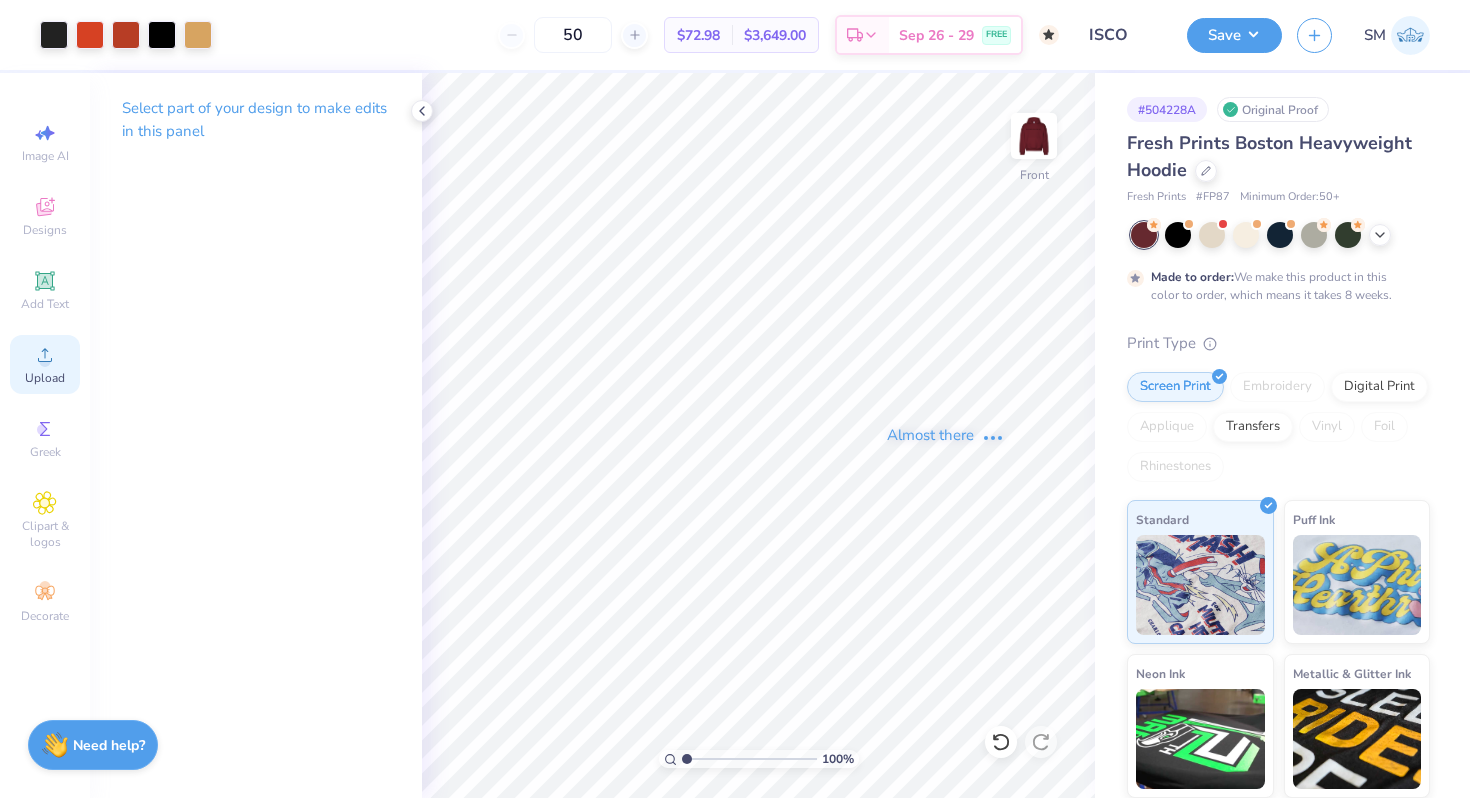 click 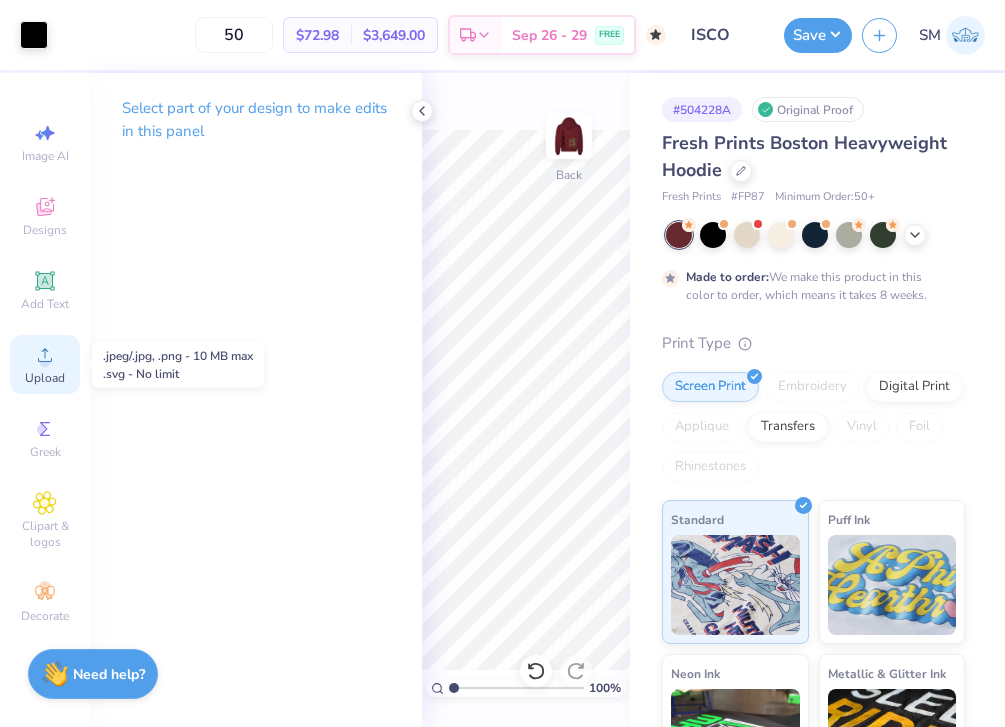 click 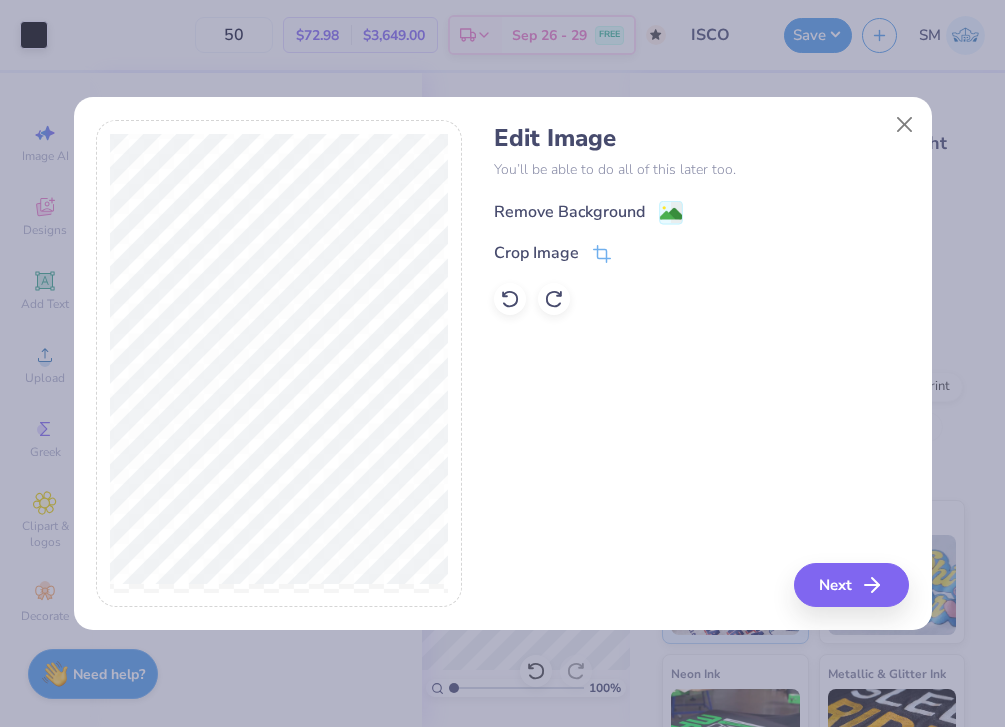 click 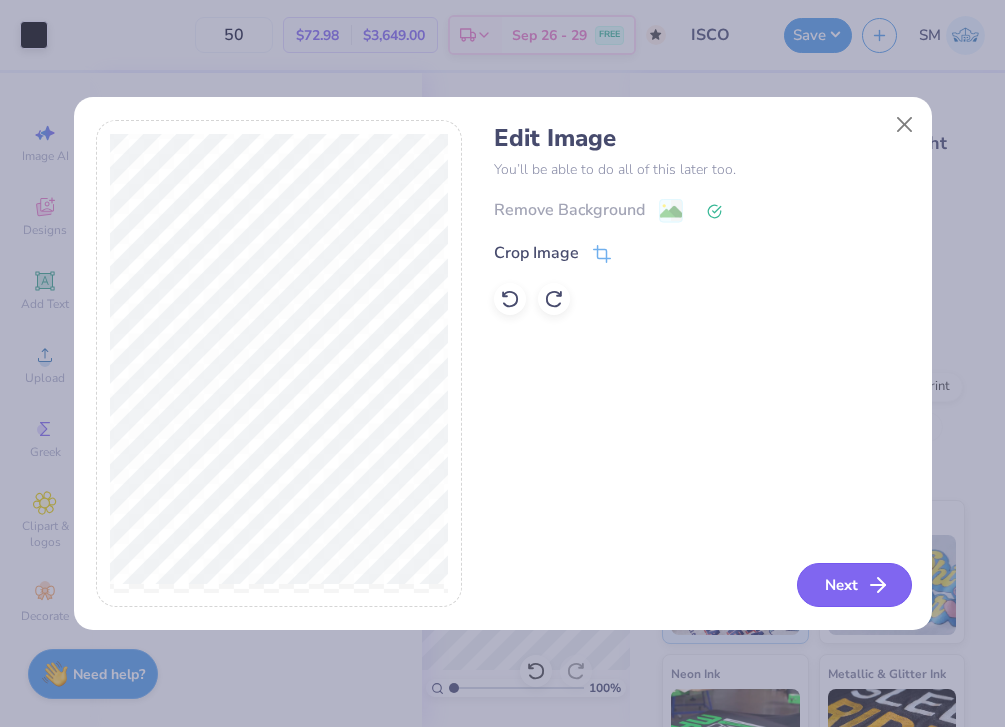 click on "Next" at bounding box center (854, 585) 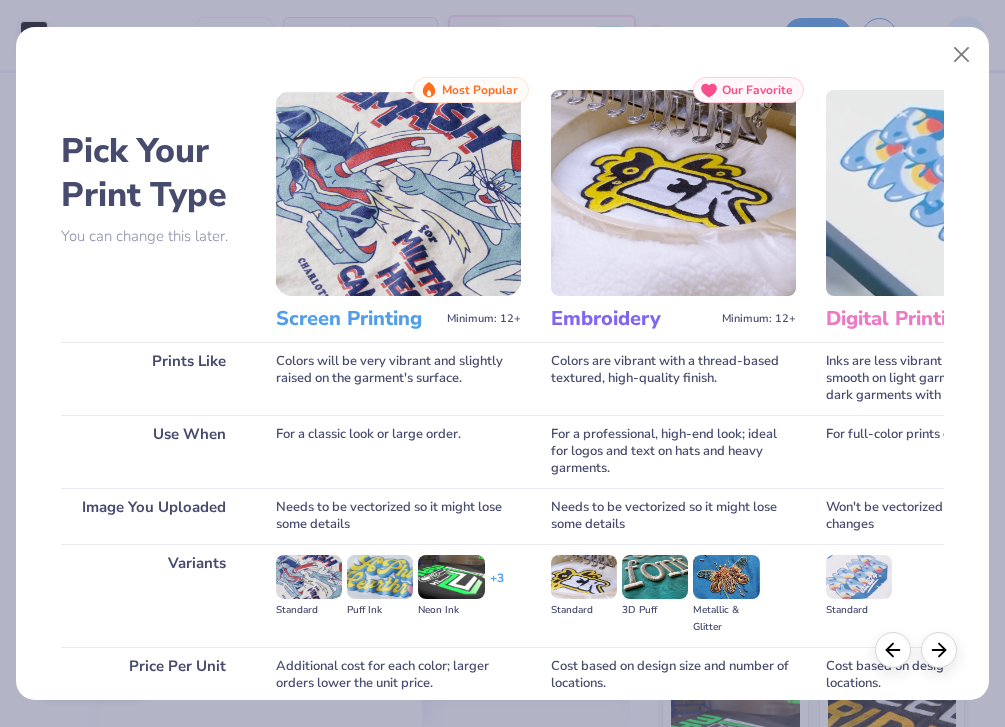 scroll, scrollTop: 170, scrollLeft: 0, axis: vertical 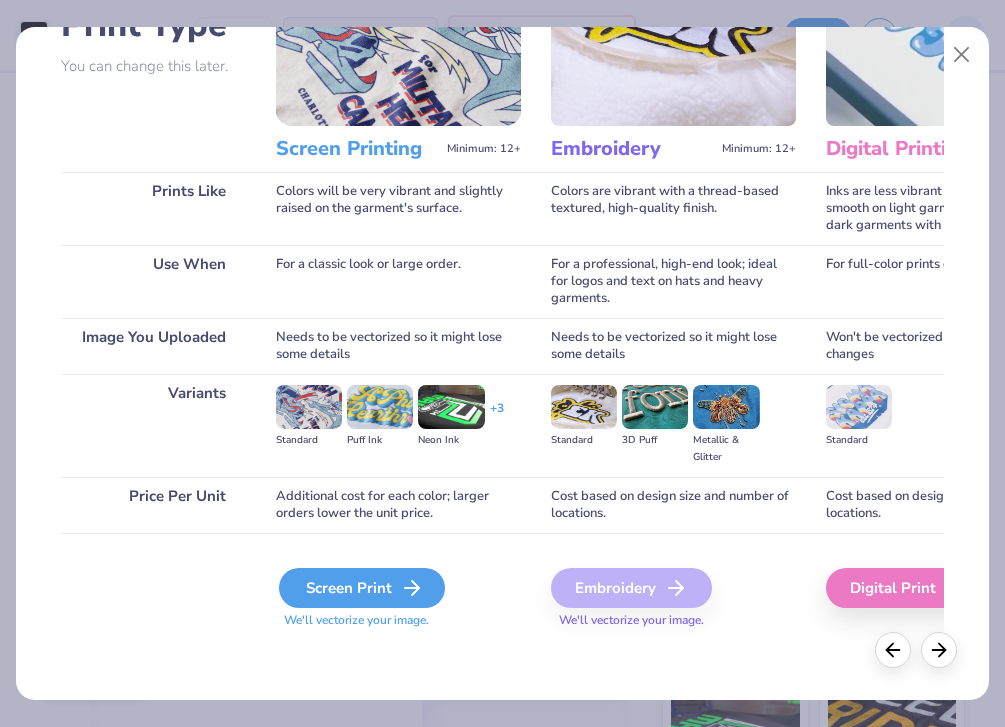 click on "Screen Print" at bounding box center (362, 588) 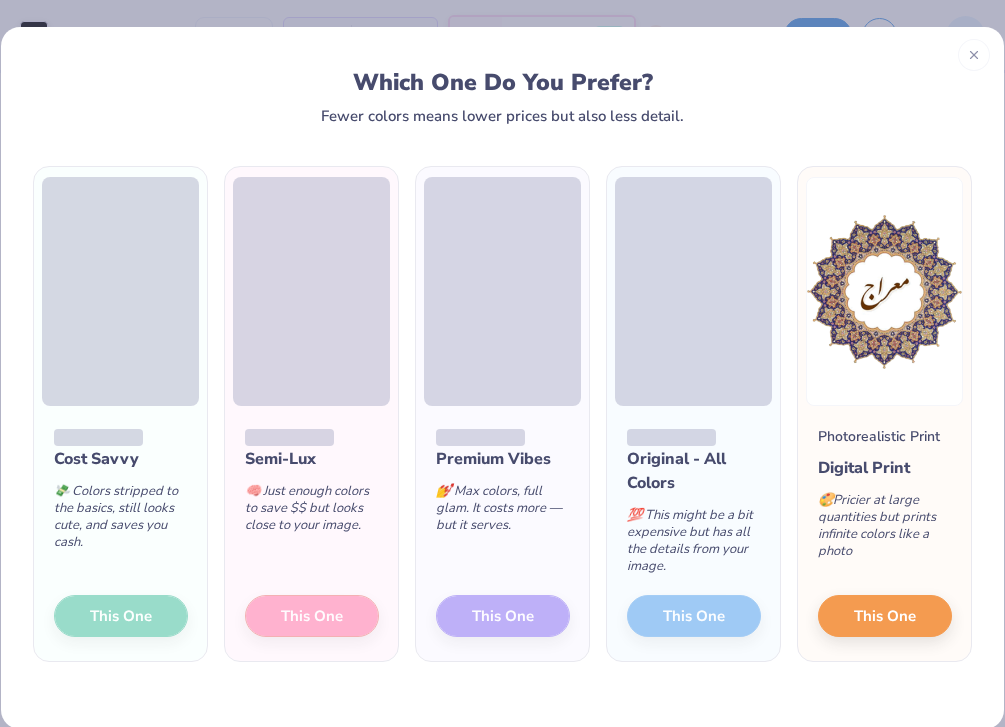 scroll, scrollTop: 0, scrollLeft: 0, axis: both 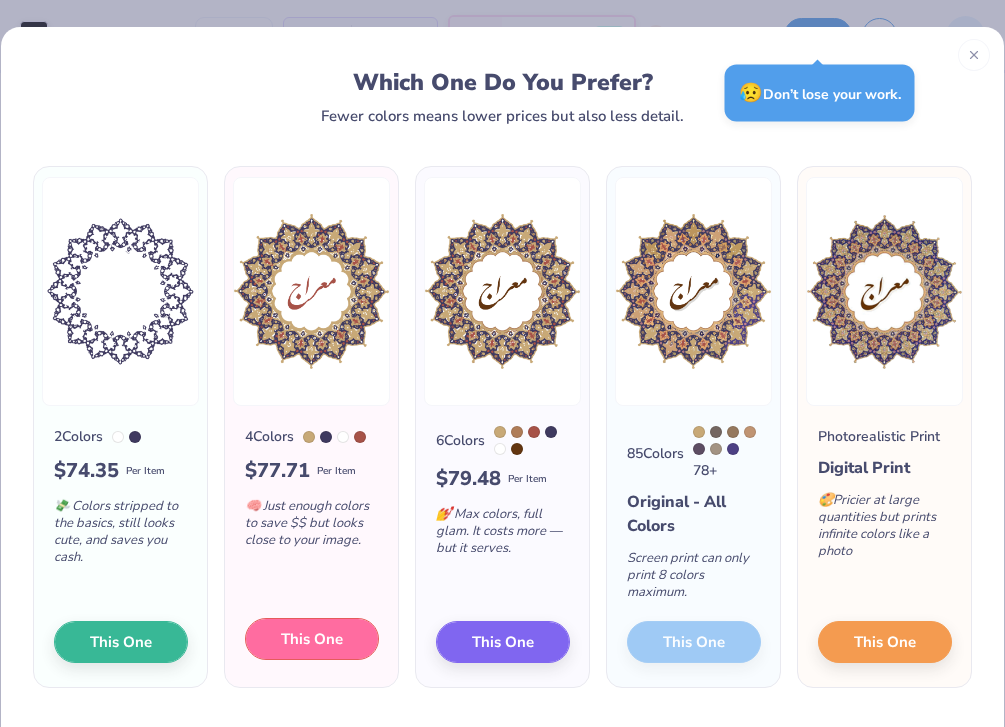 click on "This One" at bounding box center [312, 639] 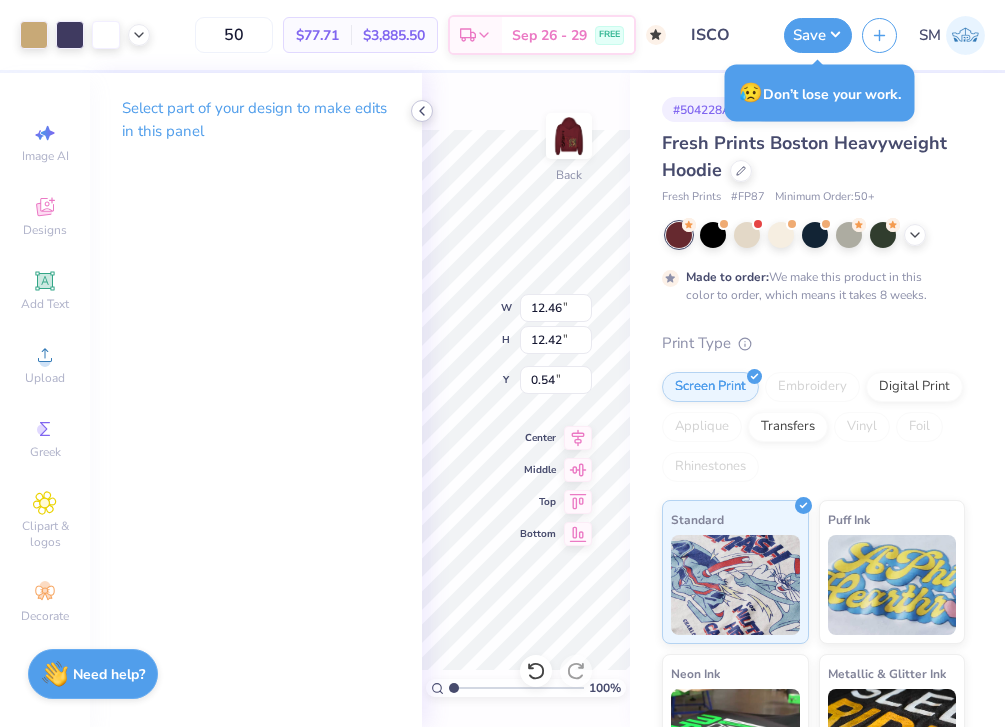 click 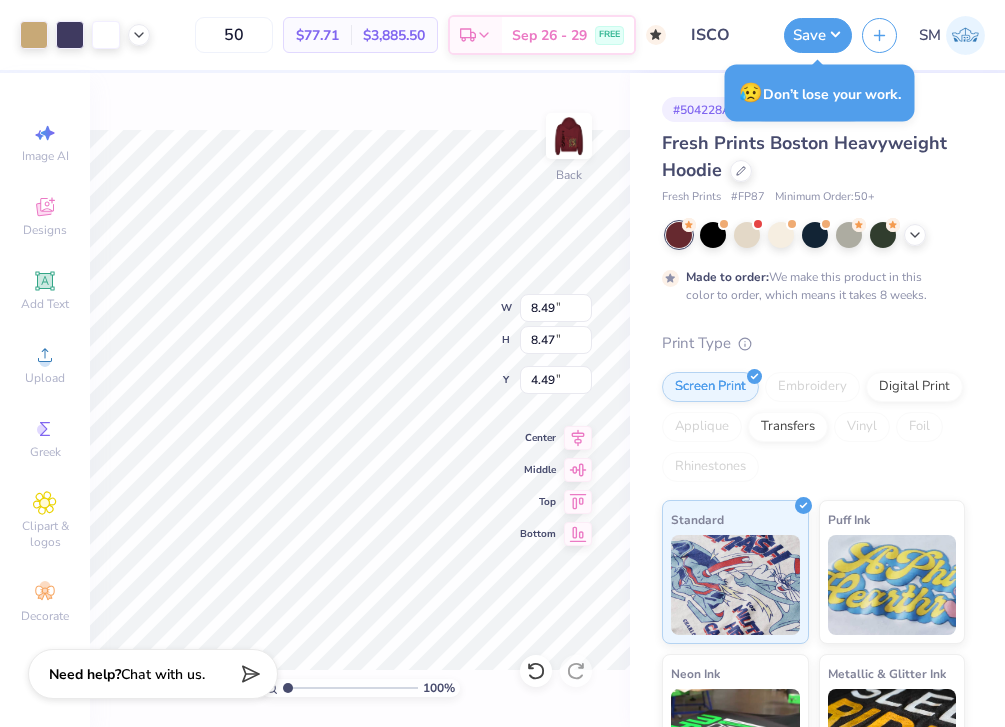 type on "8.49" 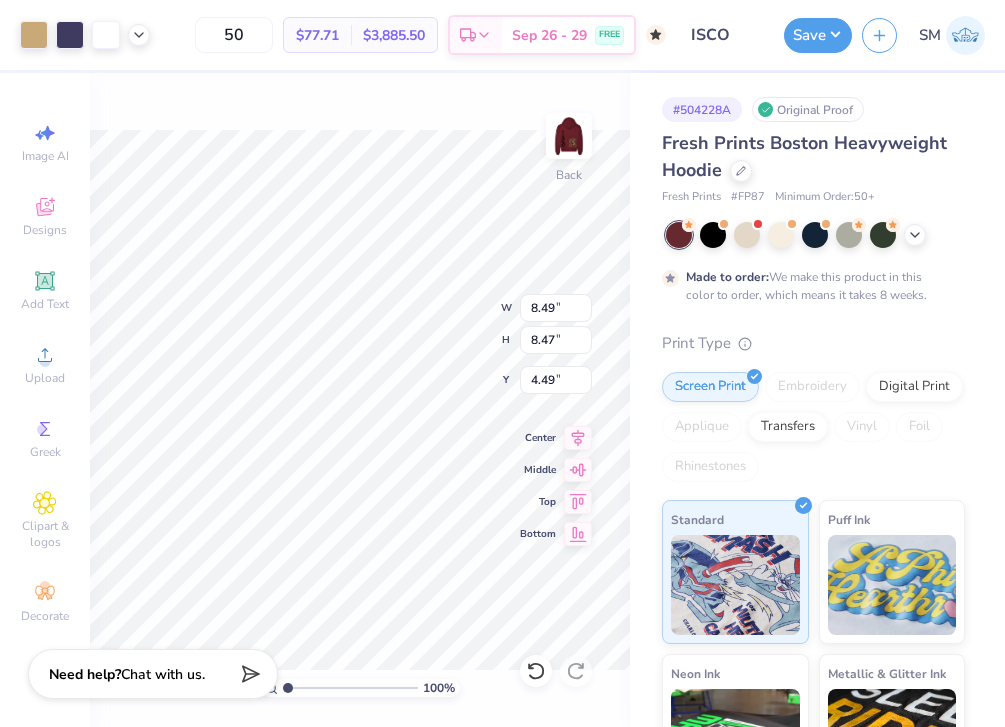 type on "4.53" 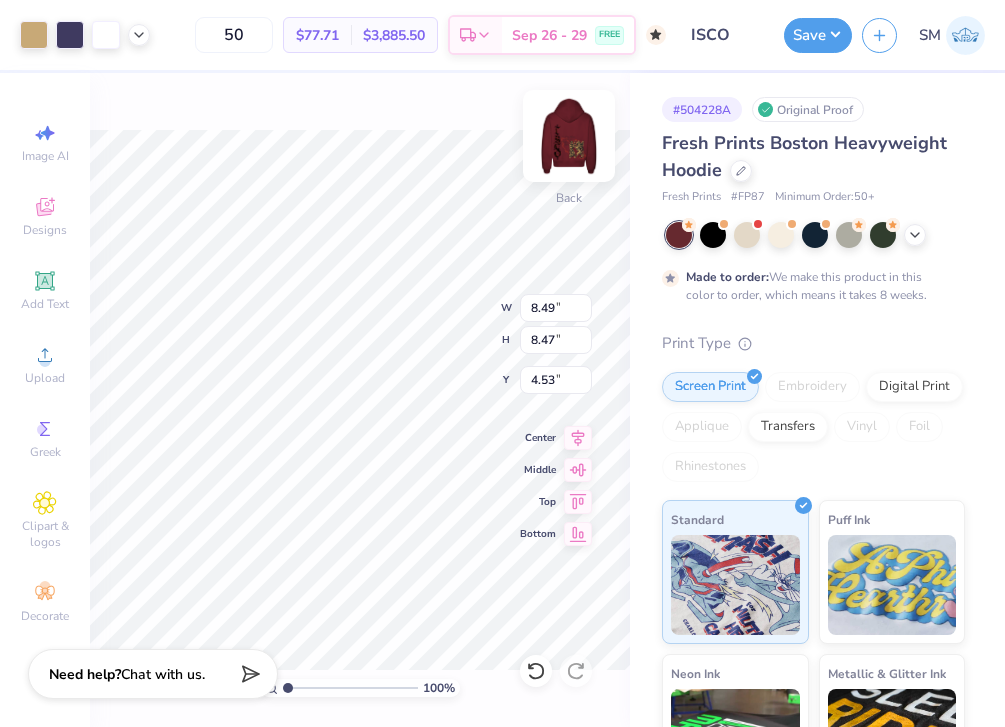 click at bounding box center [569, 136] 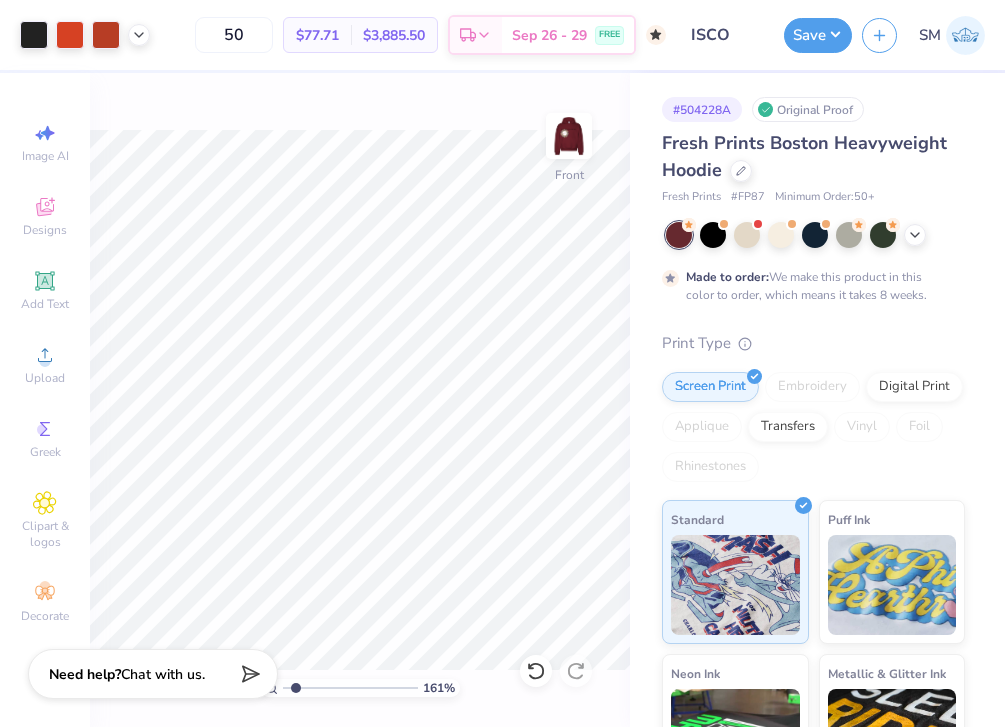 type on "1.61" 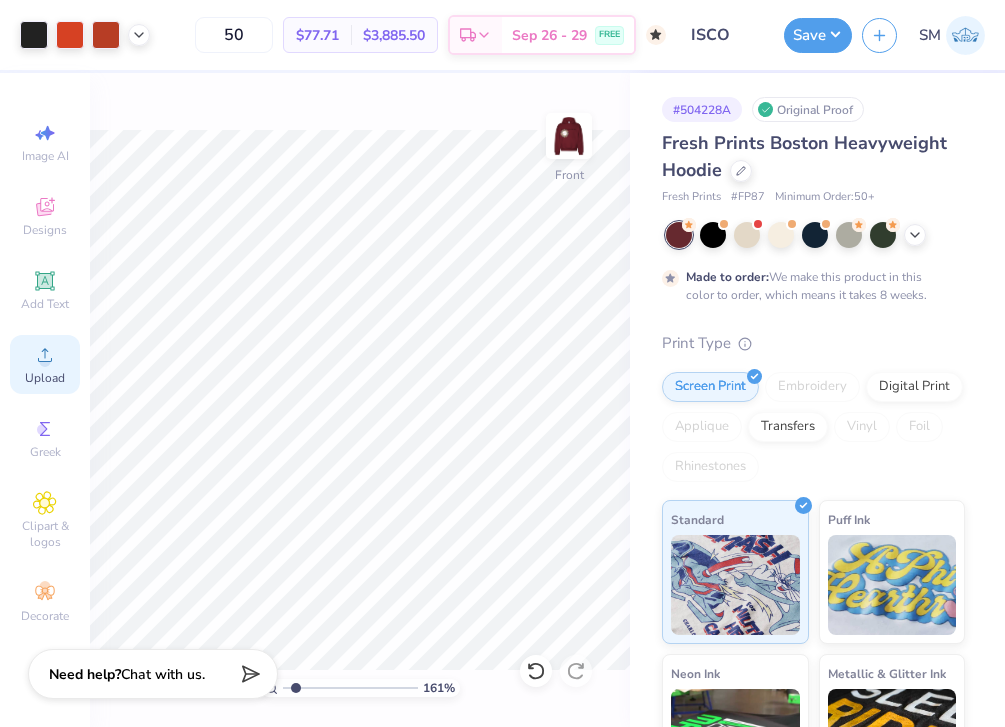 click 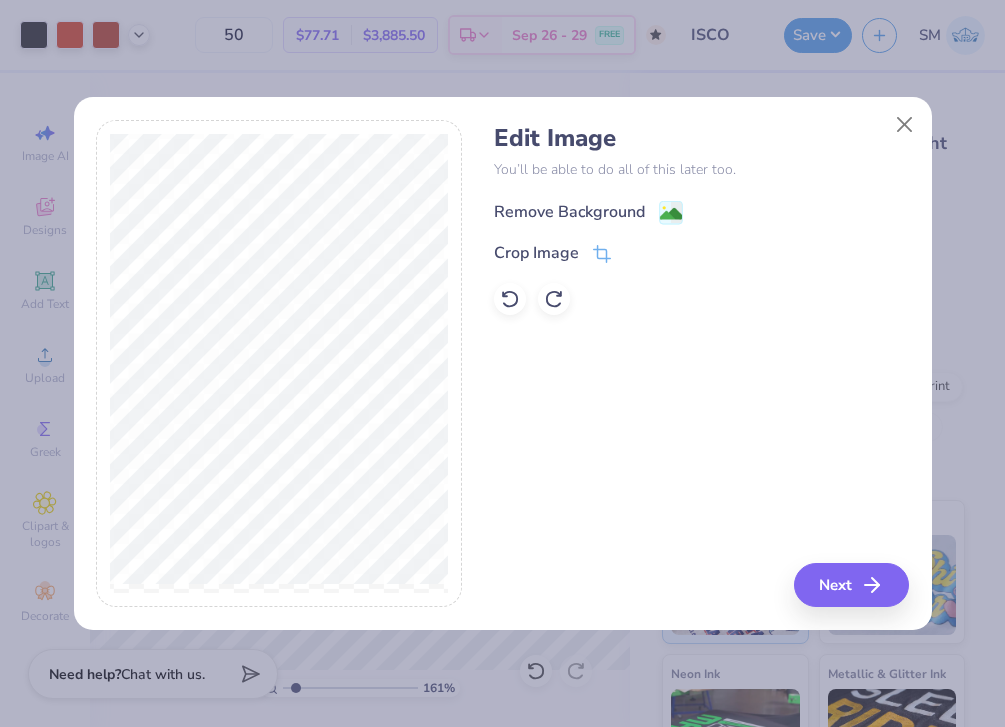 click 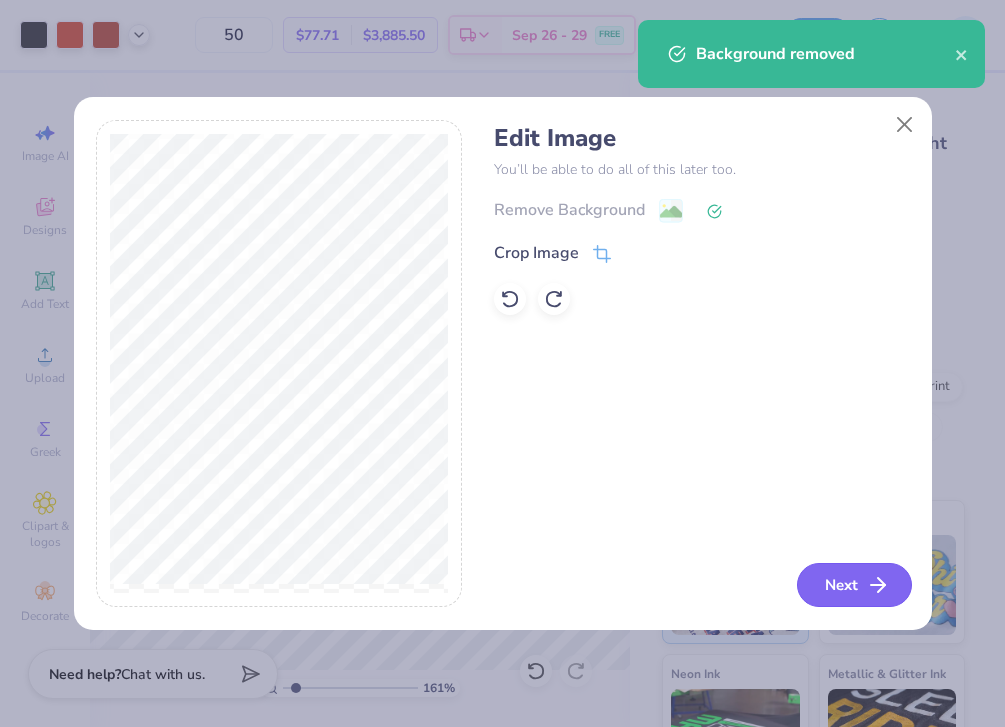 click on "Next" at bounding box center [854, 585] 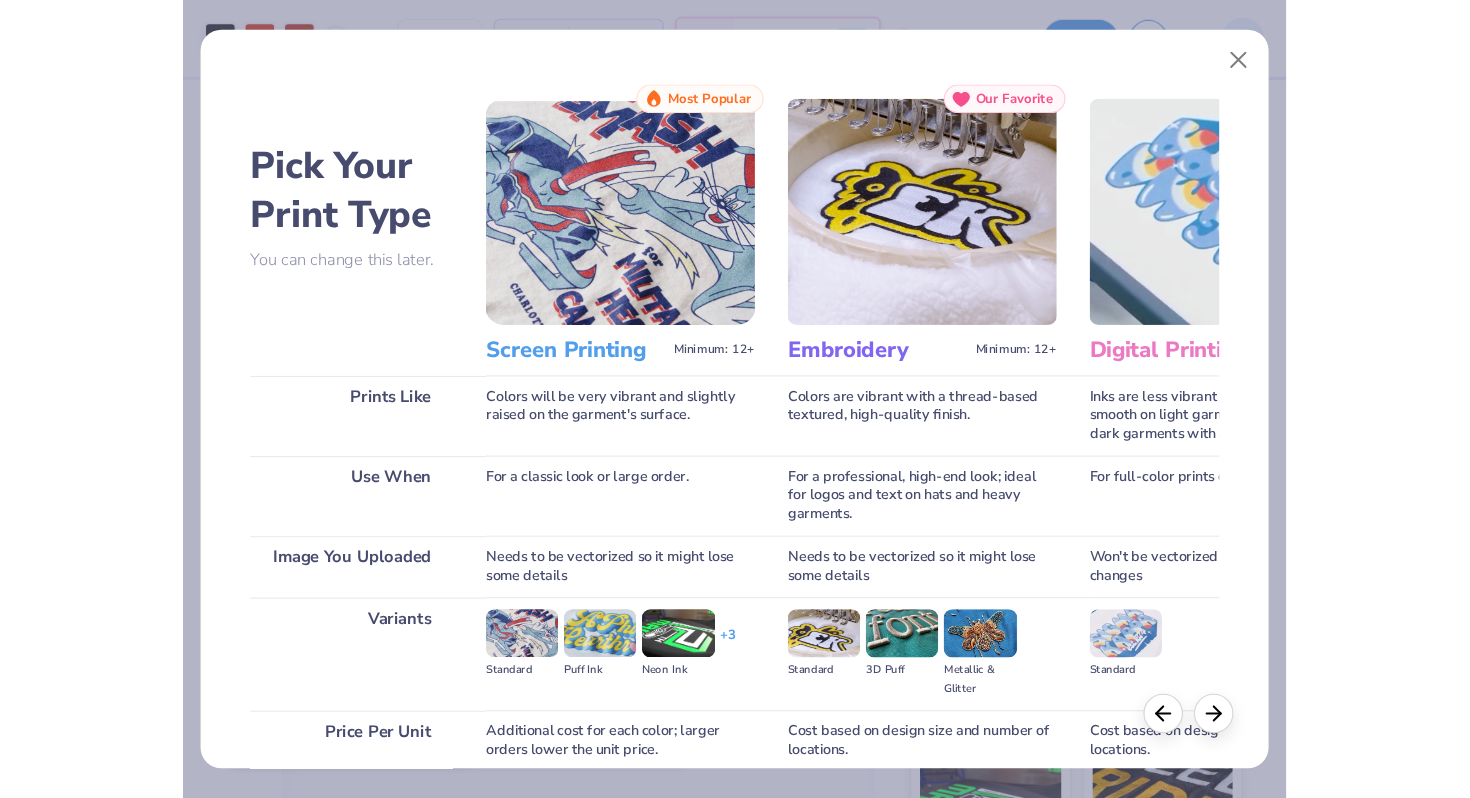 scroll, scrollTop: 170, scrollLeft: 0, axis: vertical 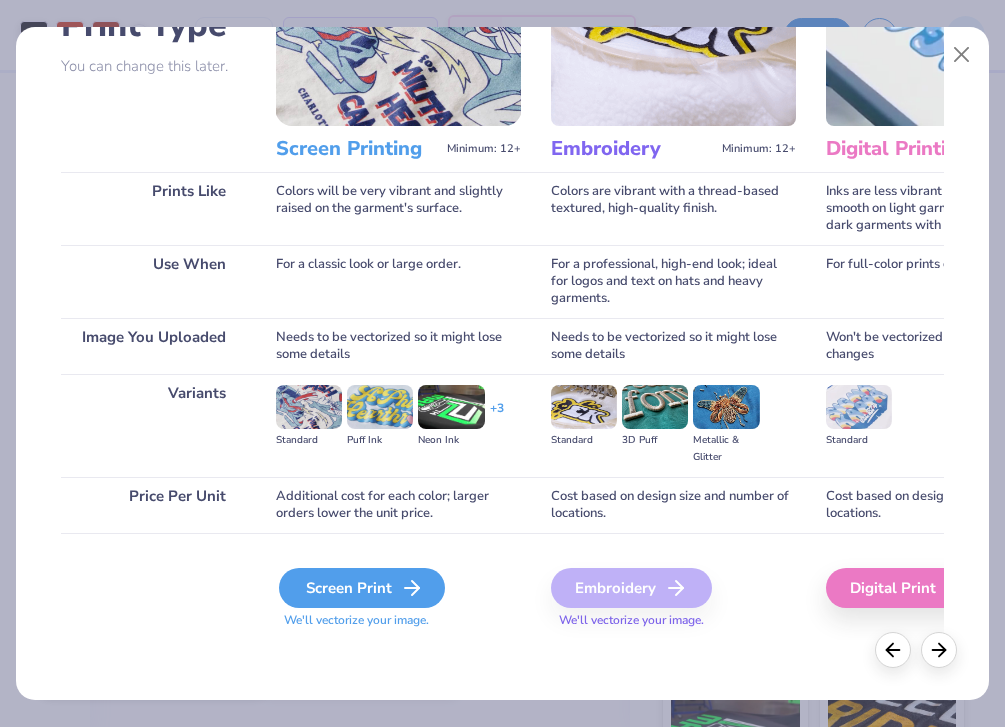 click on "Screen Print" at bounding box center [362, 588] 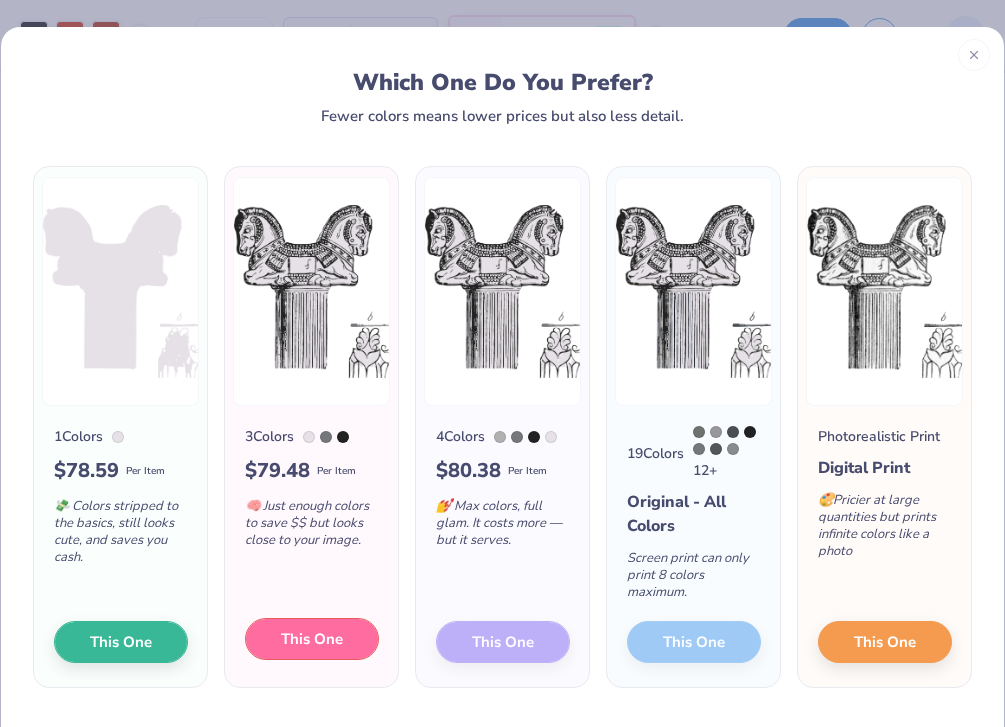 click on "This One" at bounding box center (312, 639) 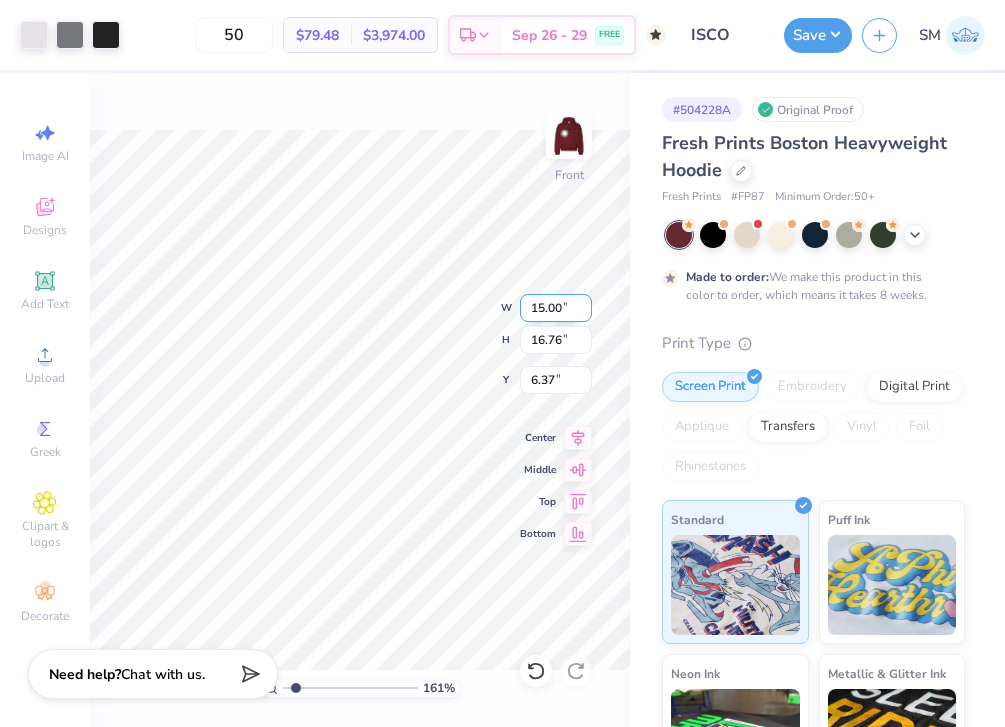 type on "6.54" 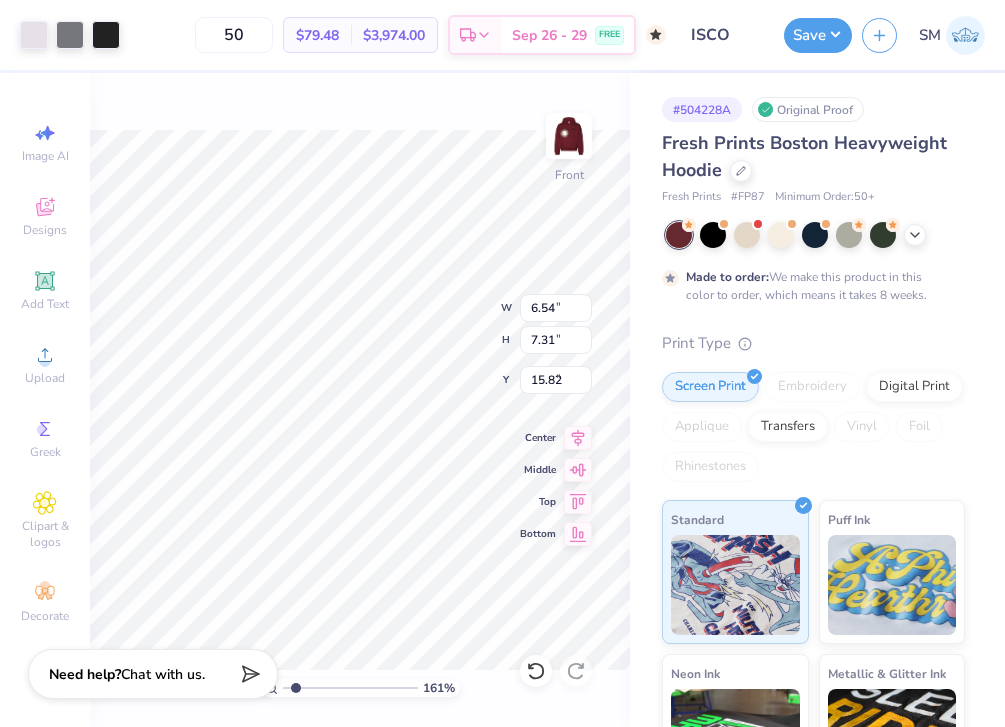 type on "5.32" 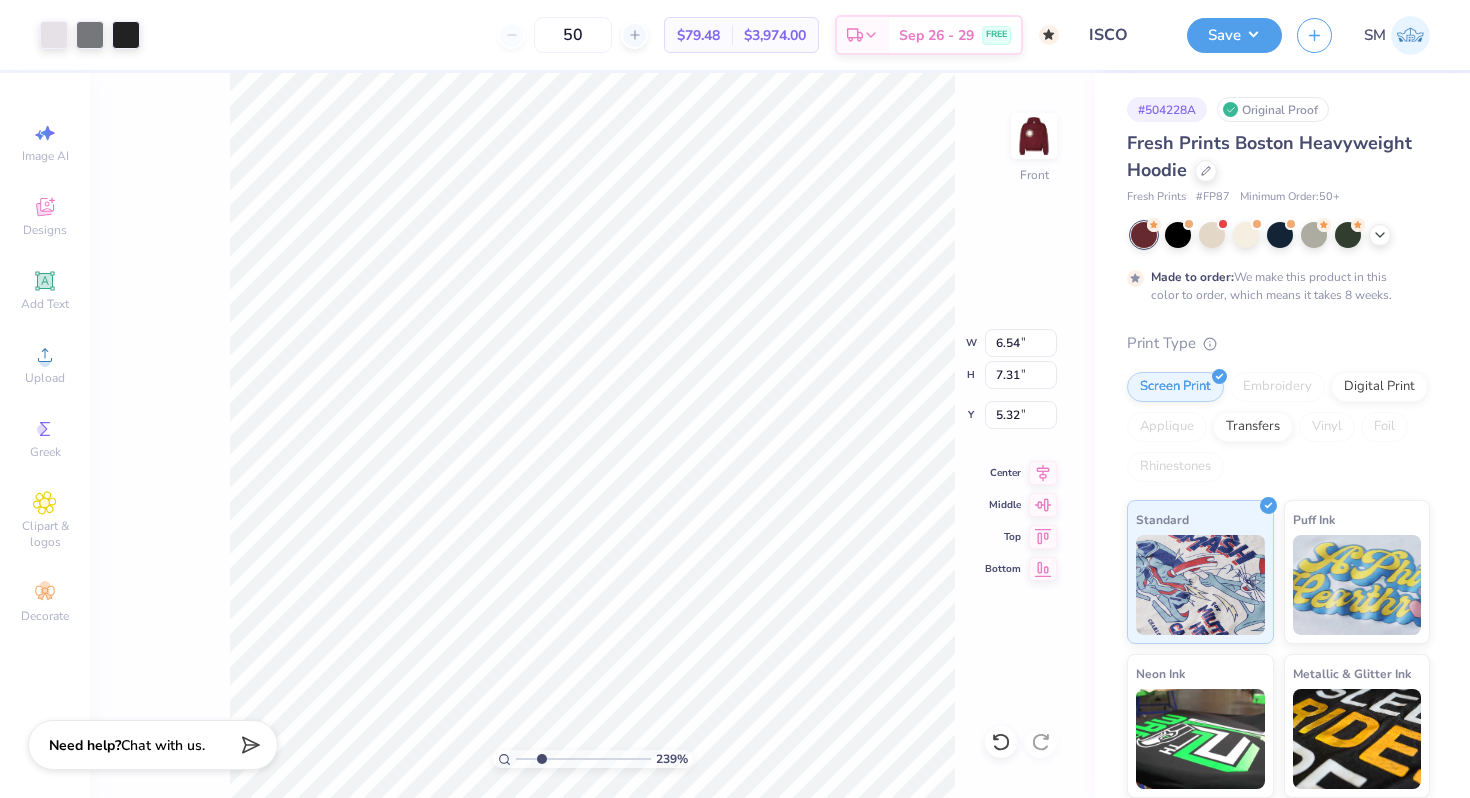 drag, startPoint x: 522, startPoint y: 756, endPoint x: 541, endPoint y: 756, distance: 19 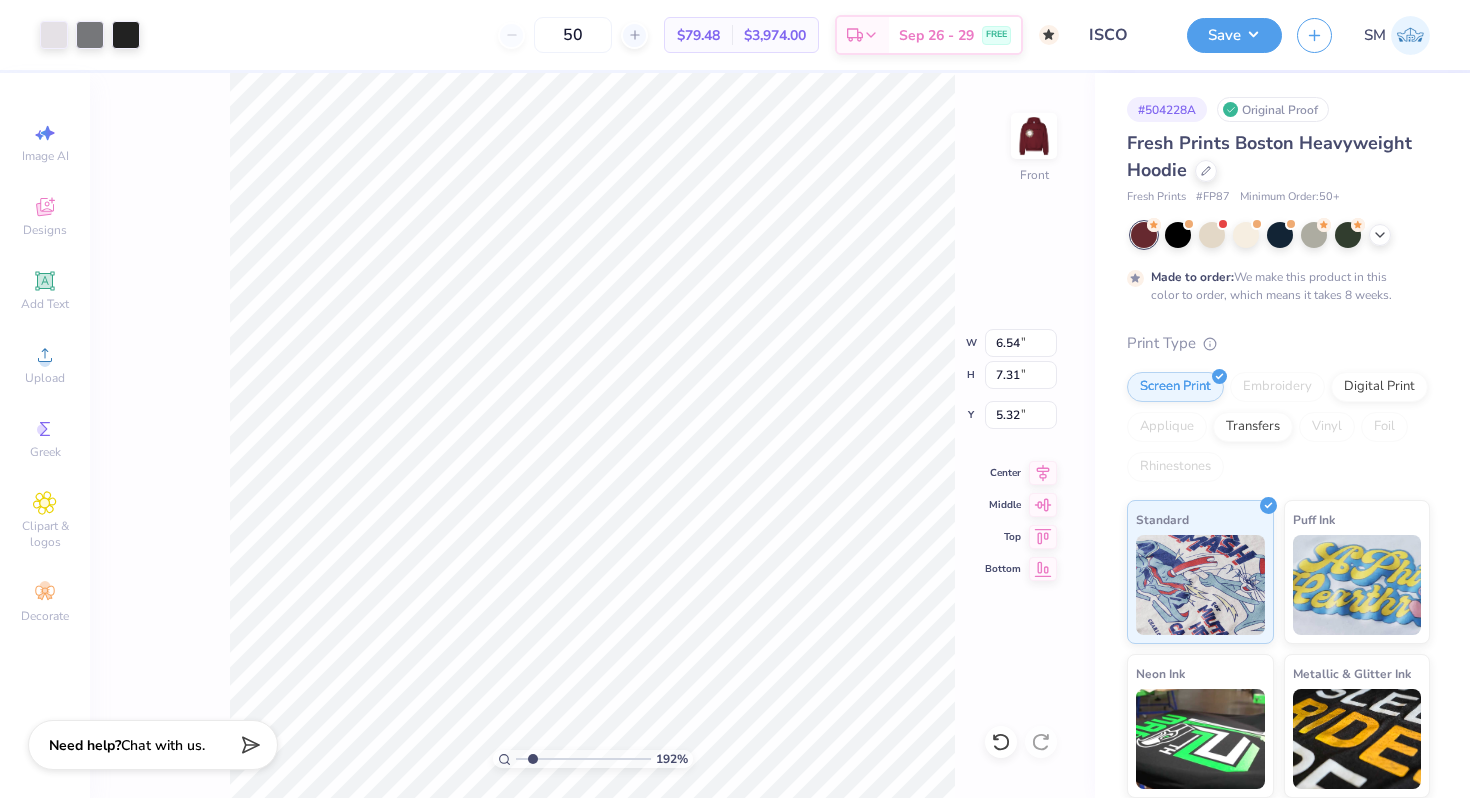 click at bounding box center [583, 759] 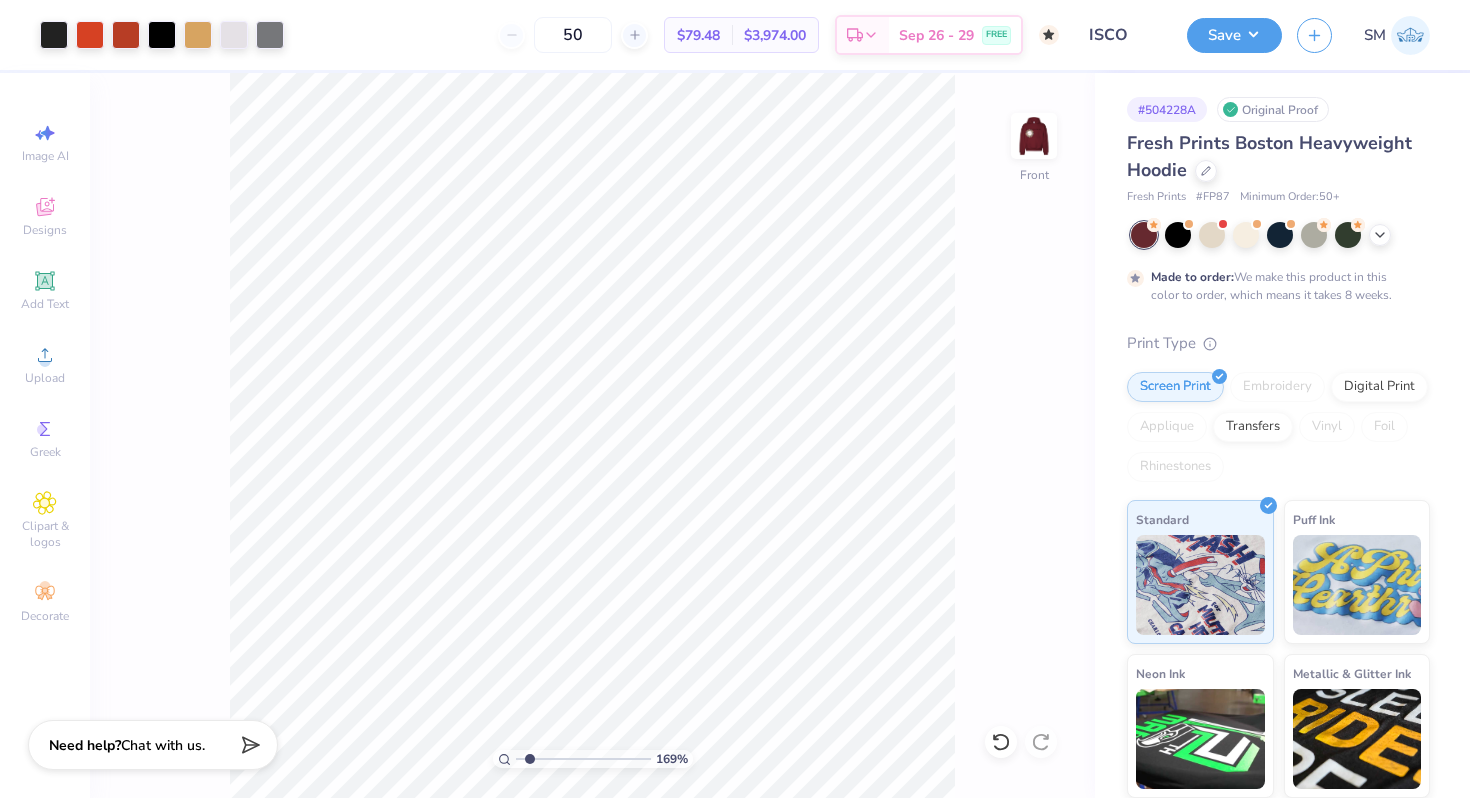 type on "1.67" 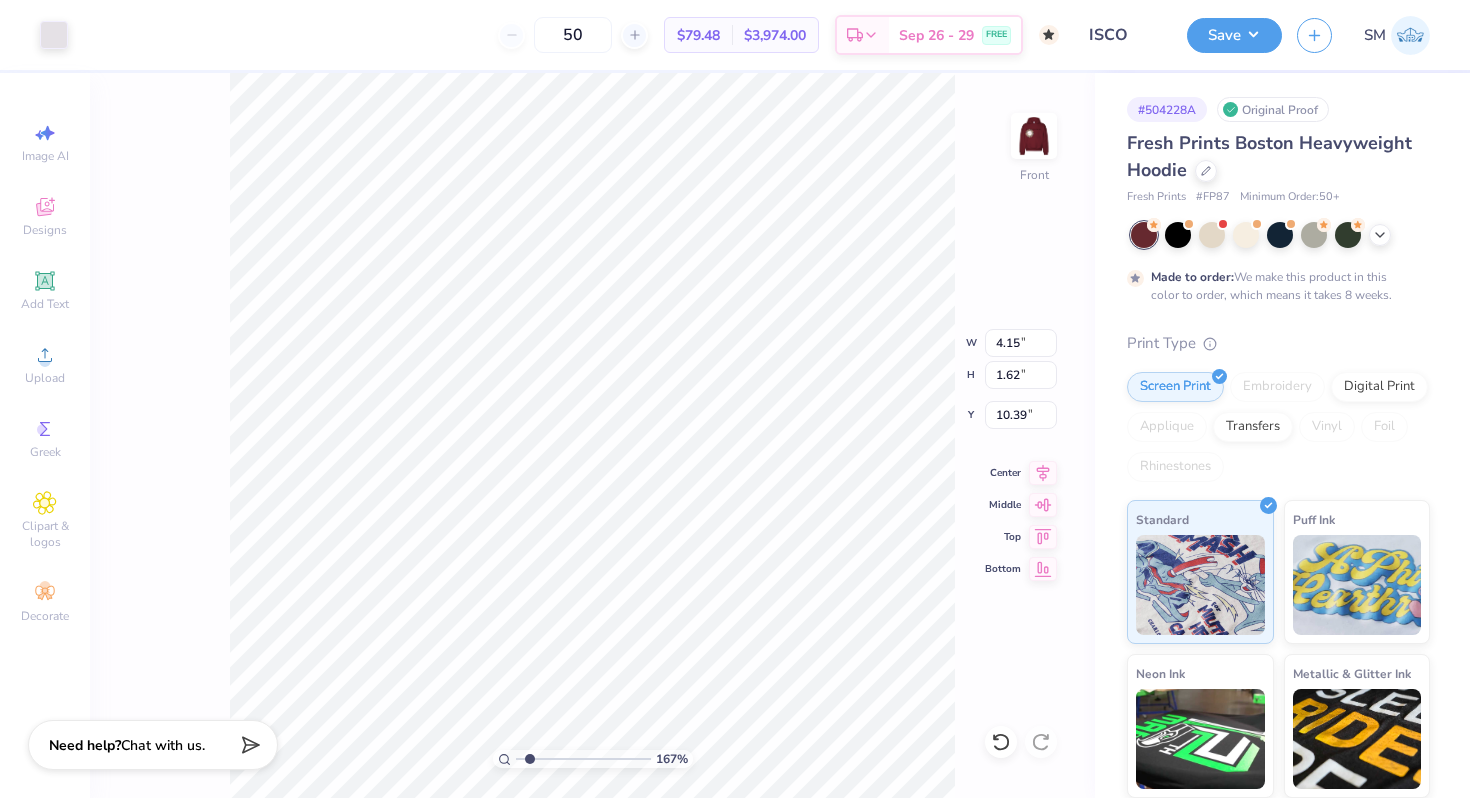 type on "4.76" 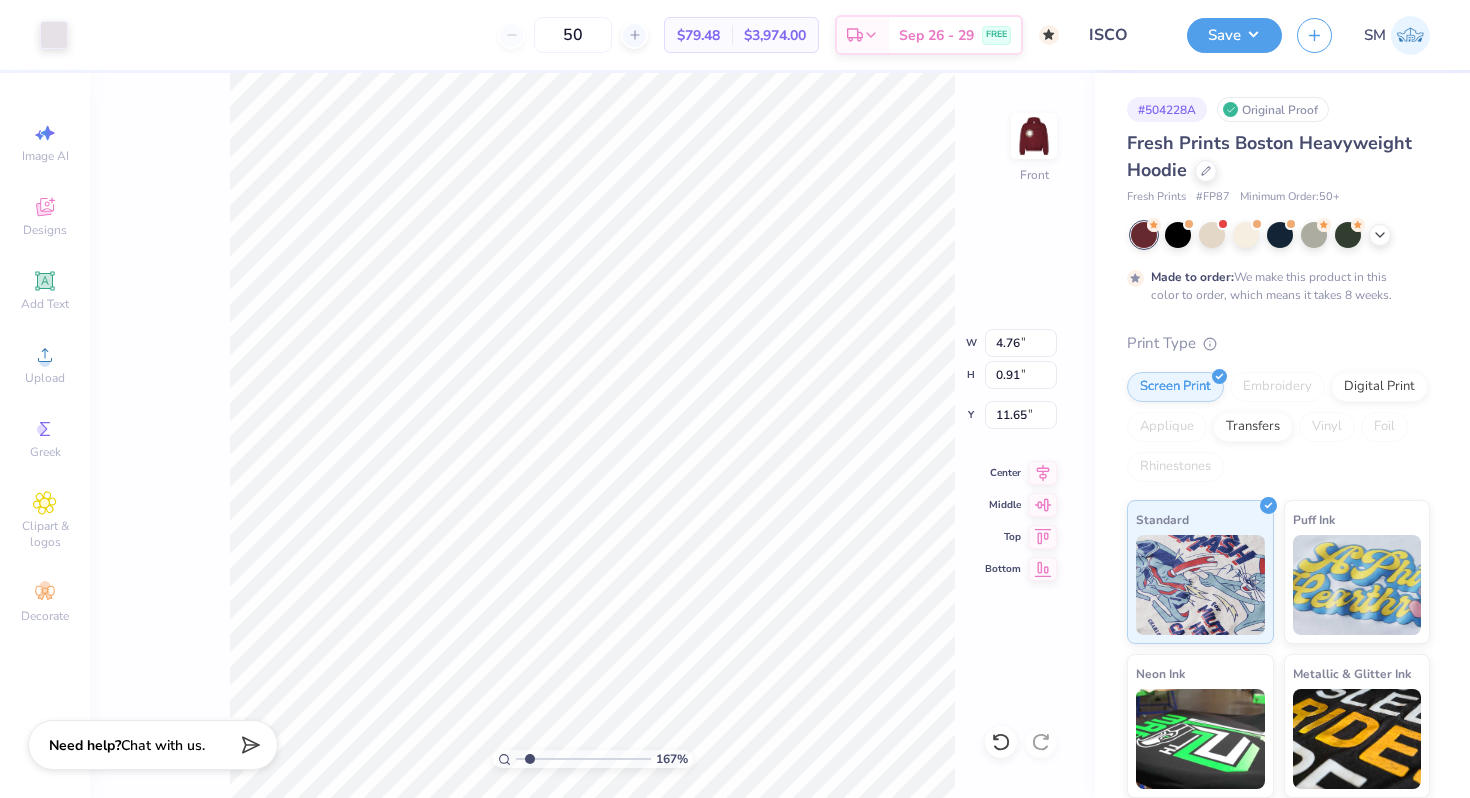 type on "4.15" 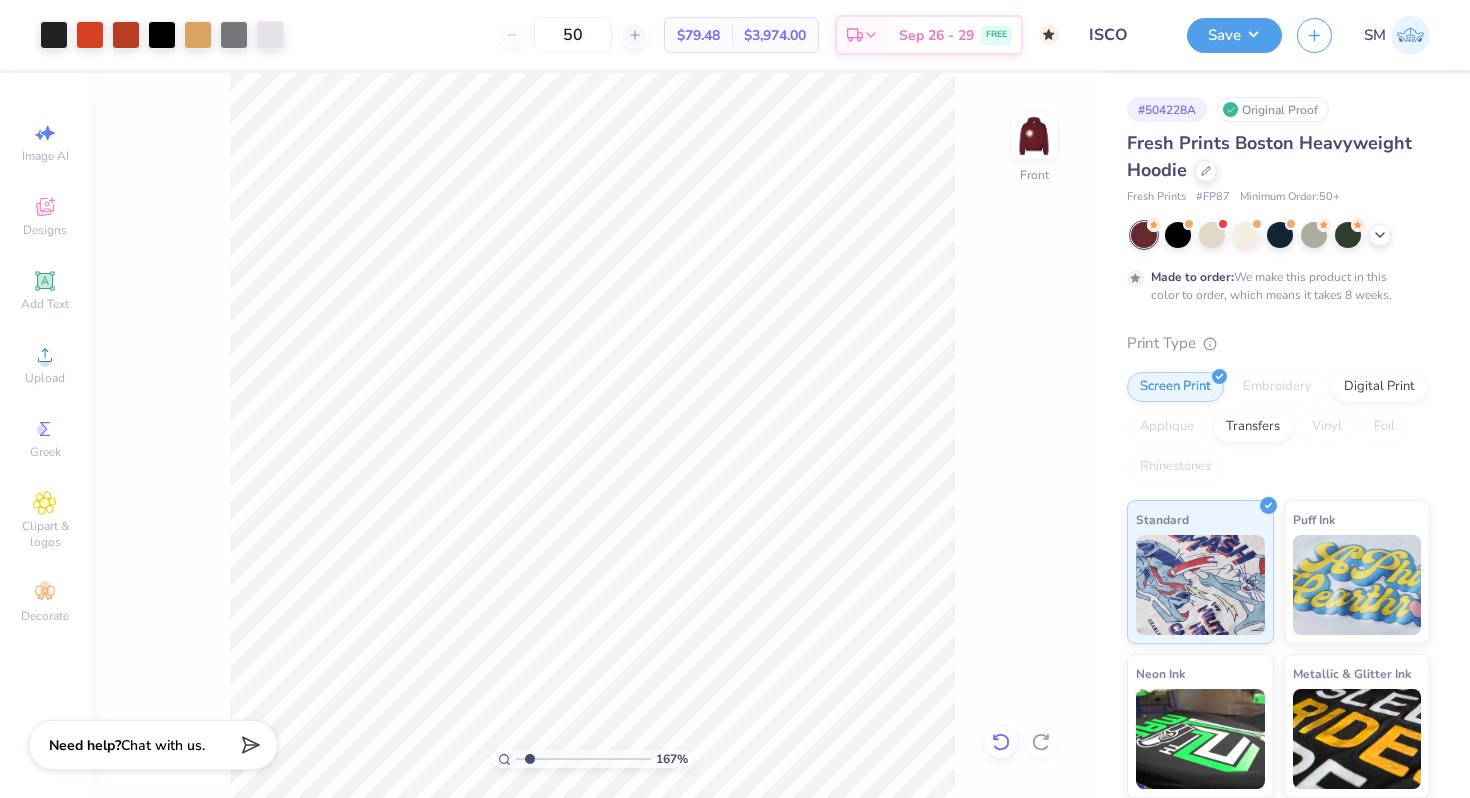 click at bounding box center (1001, 742) 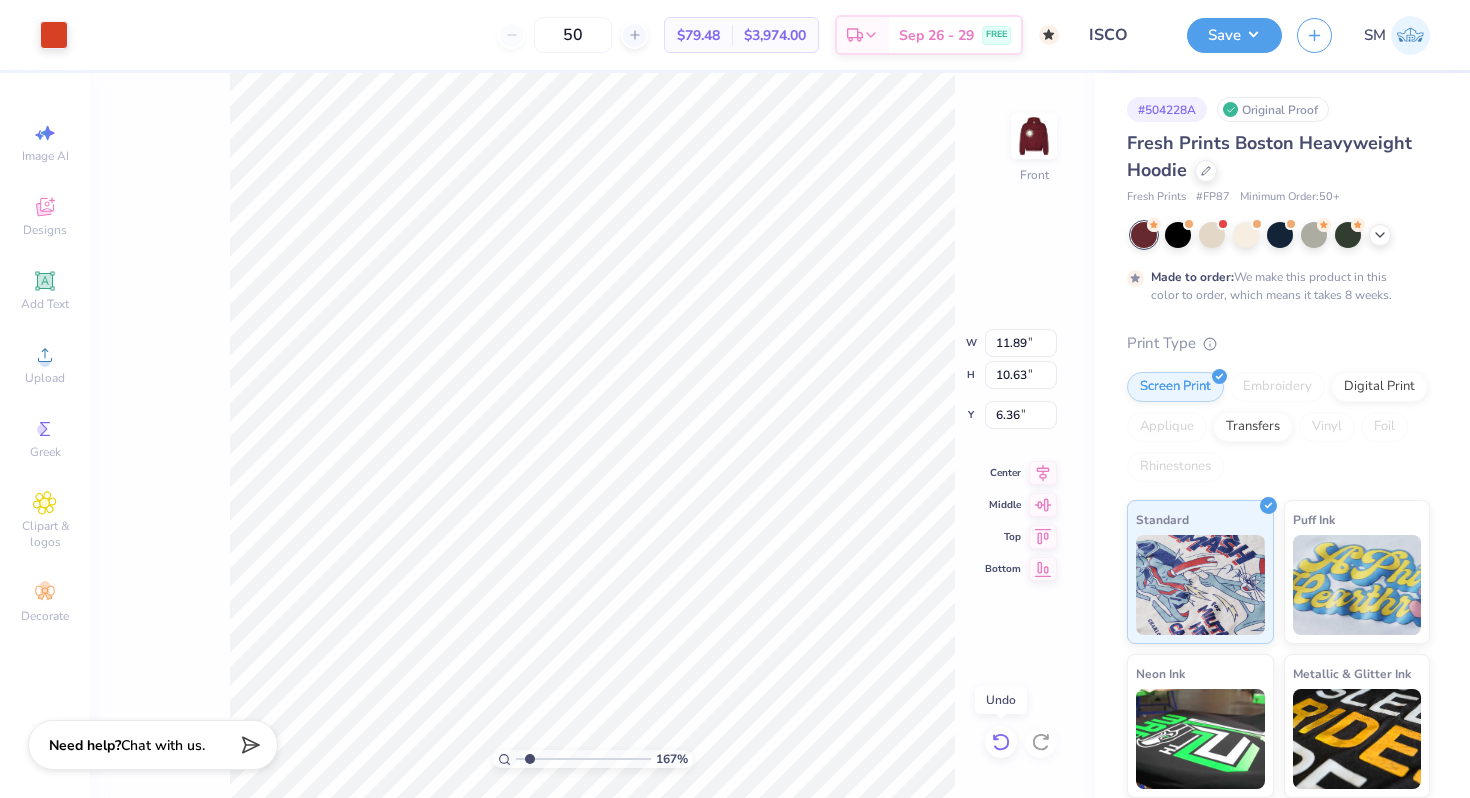 click 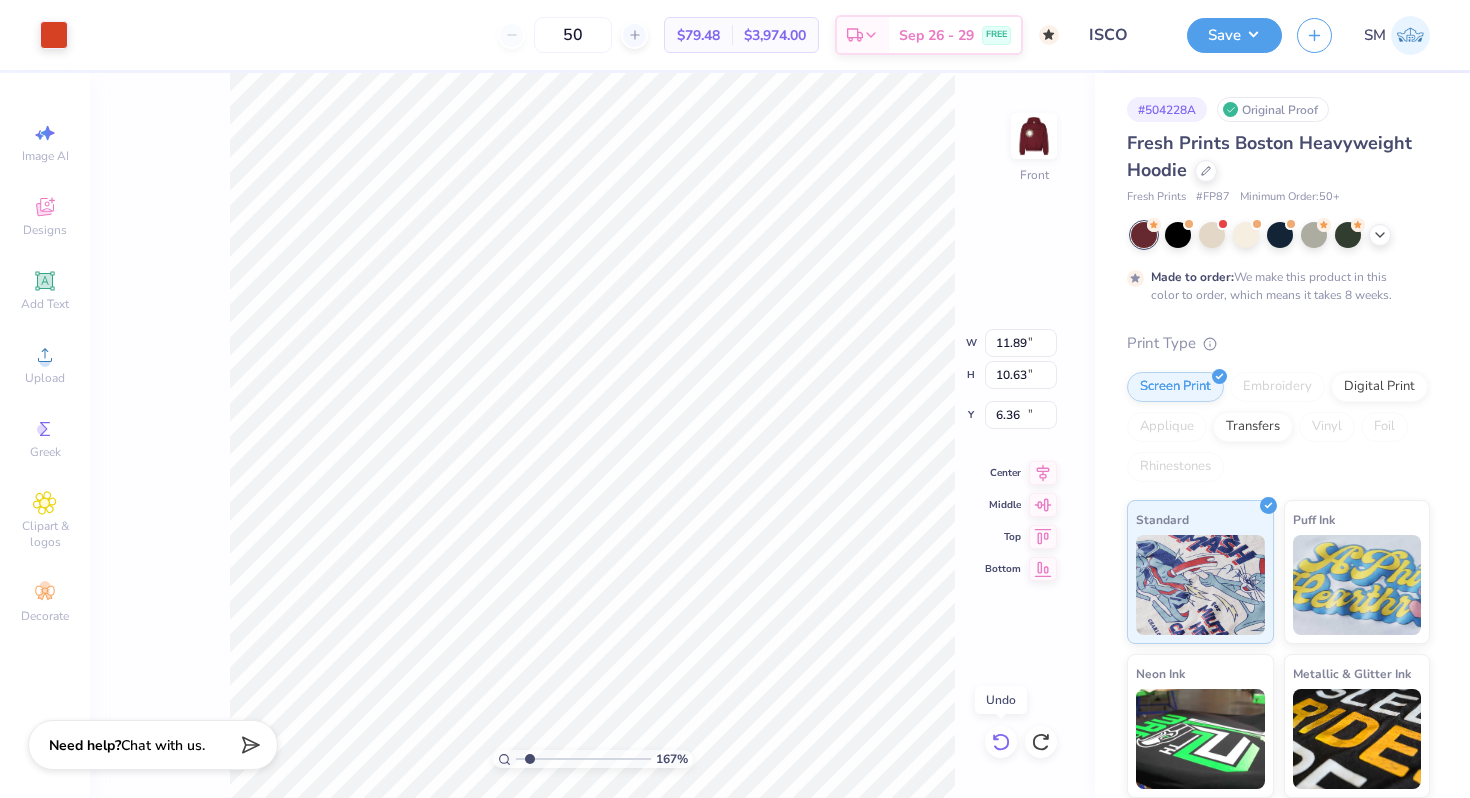 type on "12.33" 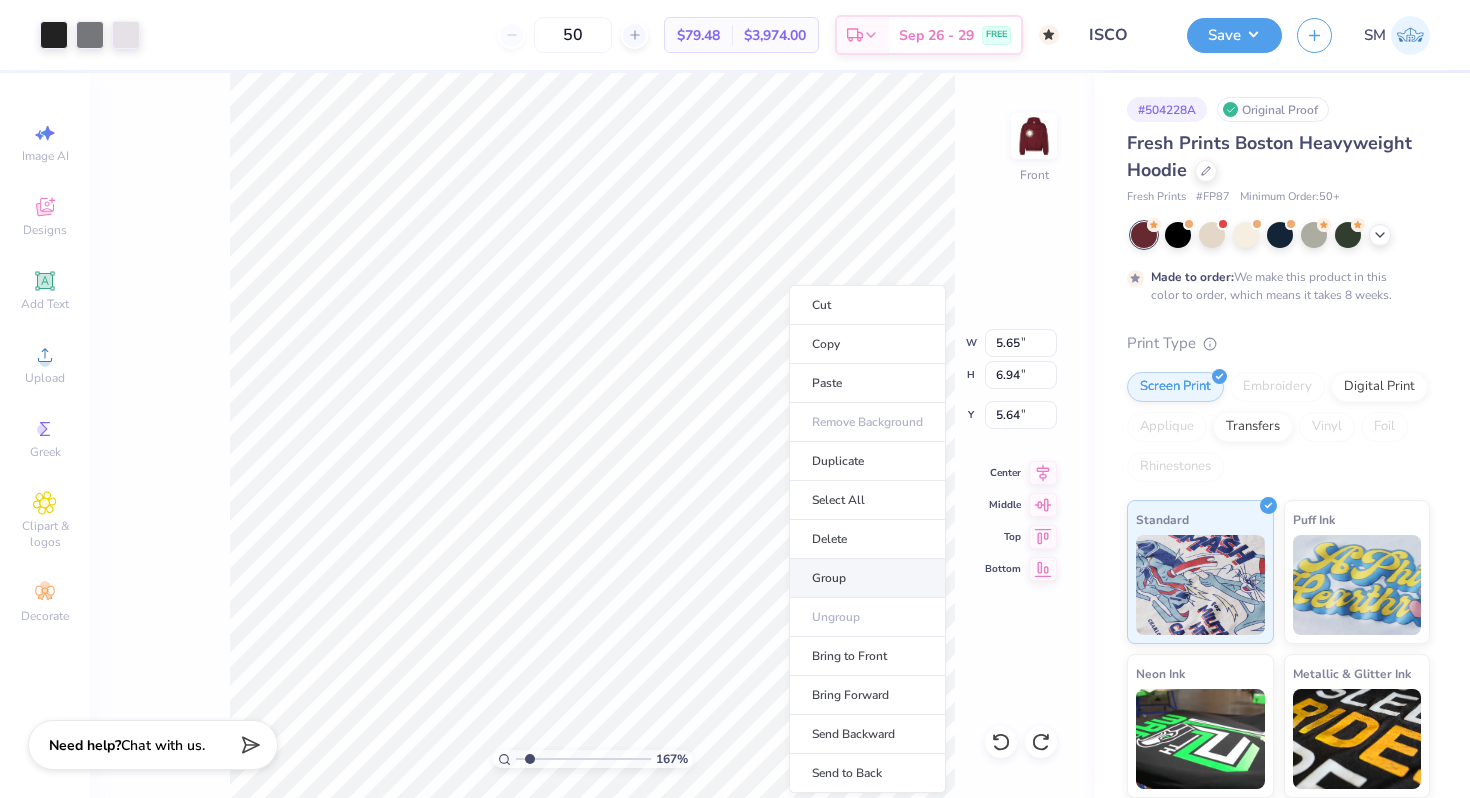 click on "Group" at bounding box center [867, 578] 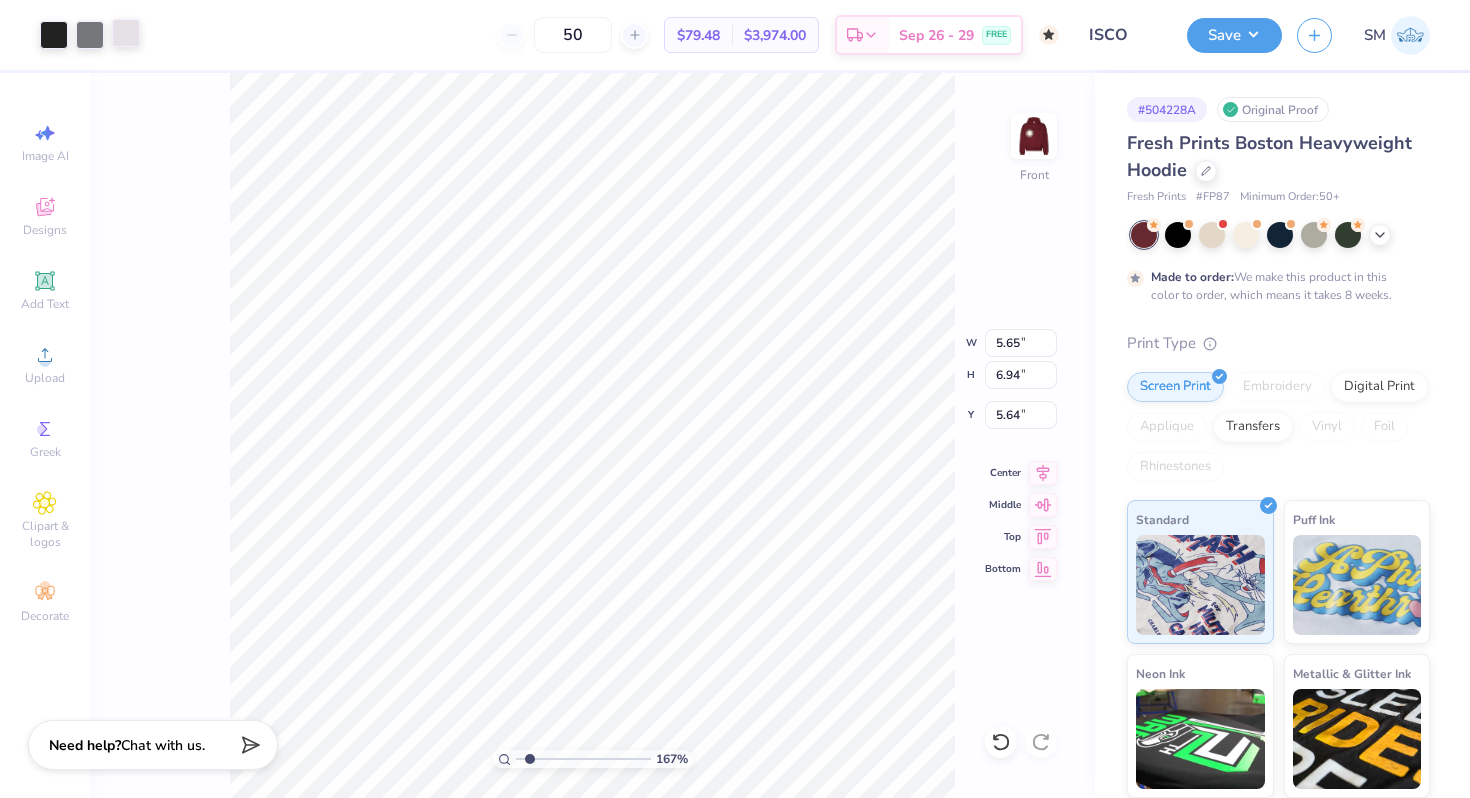 click at bounding box center (126, 33) 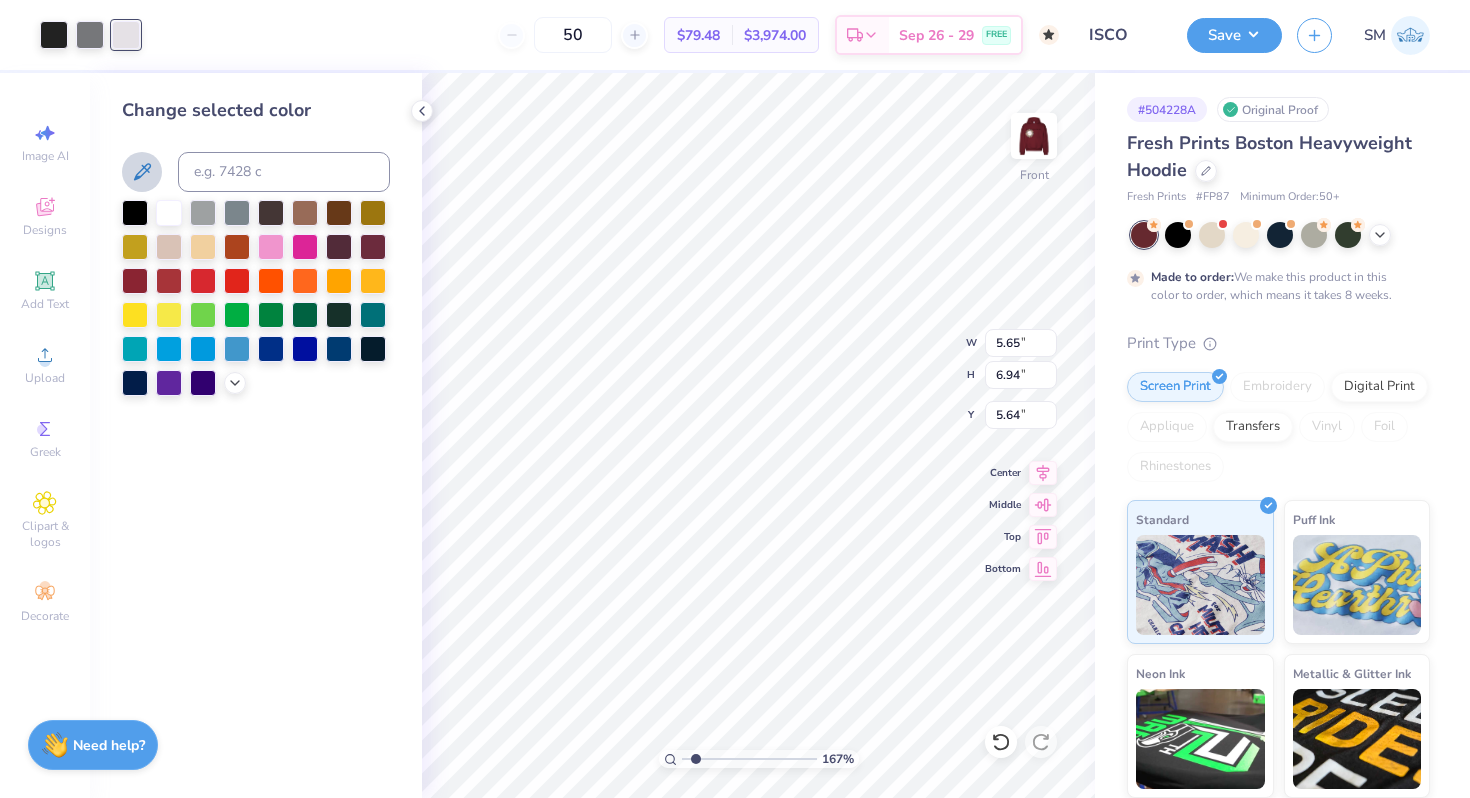click 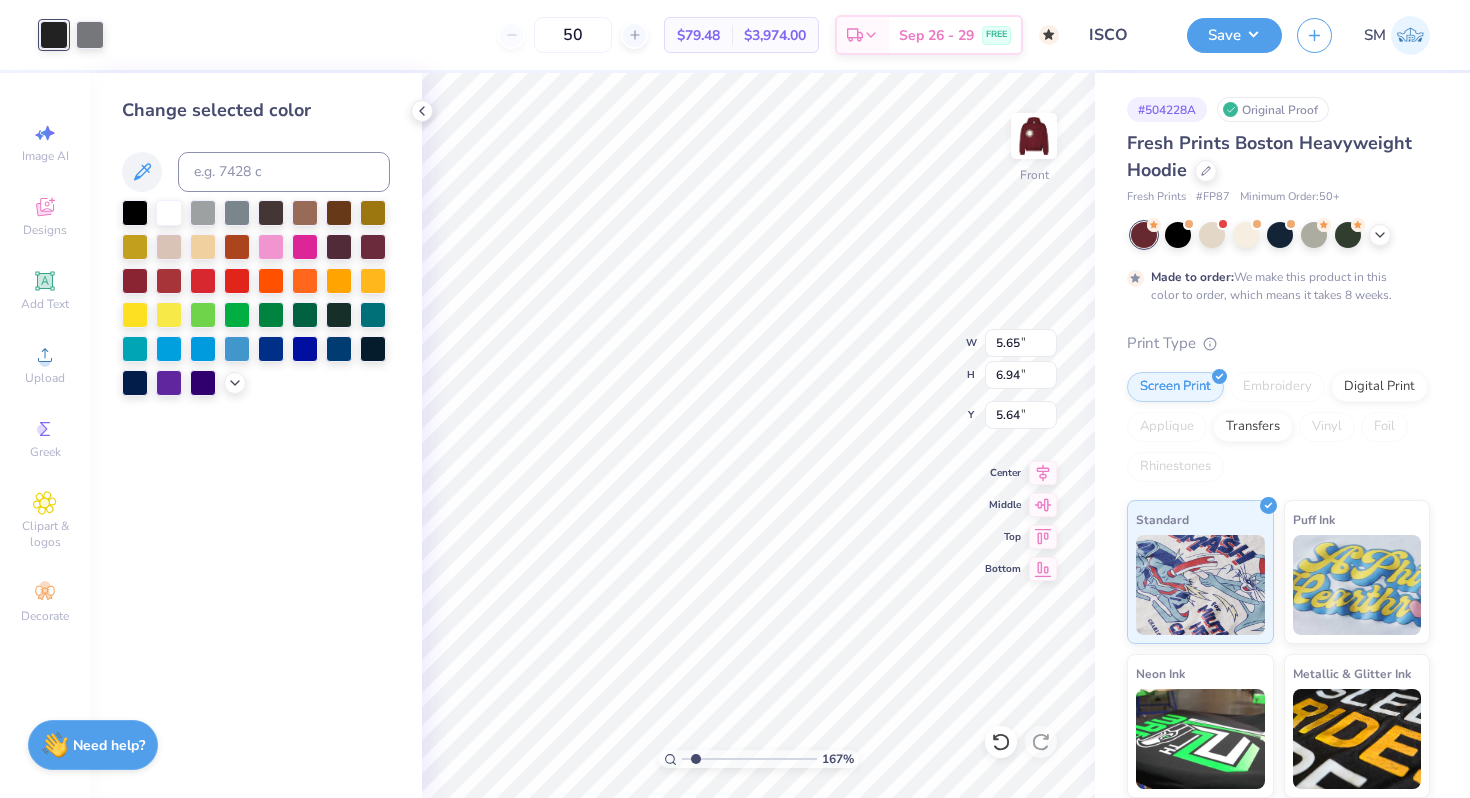 click 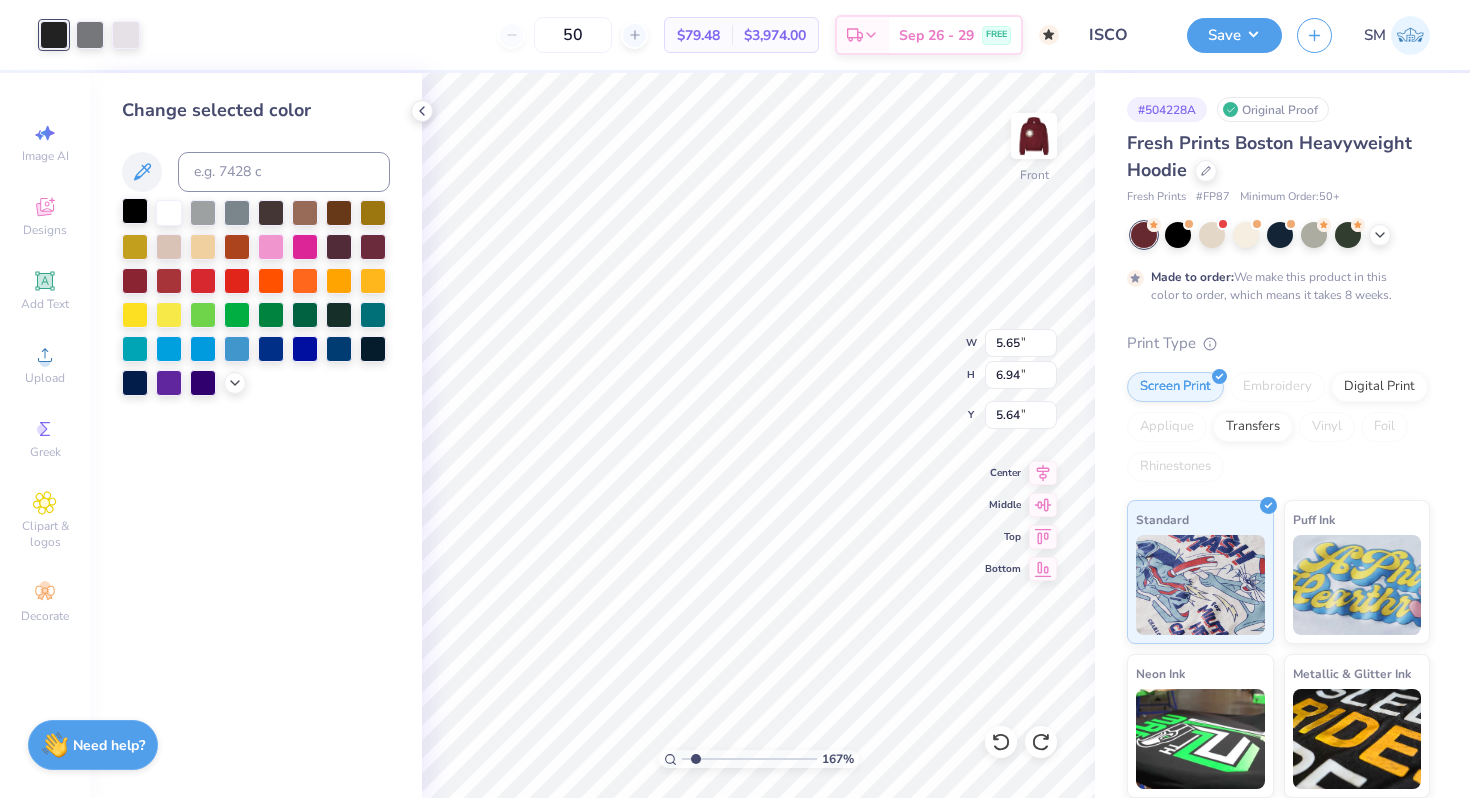 click at bounding box center [135, 211] 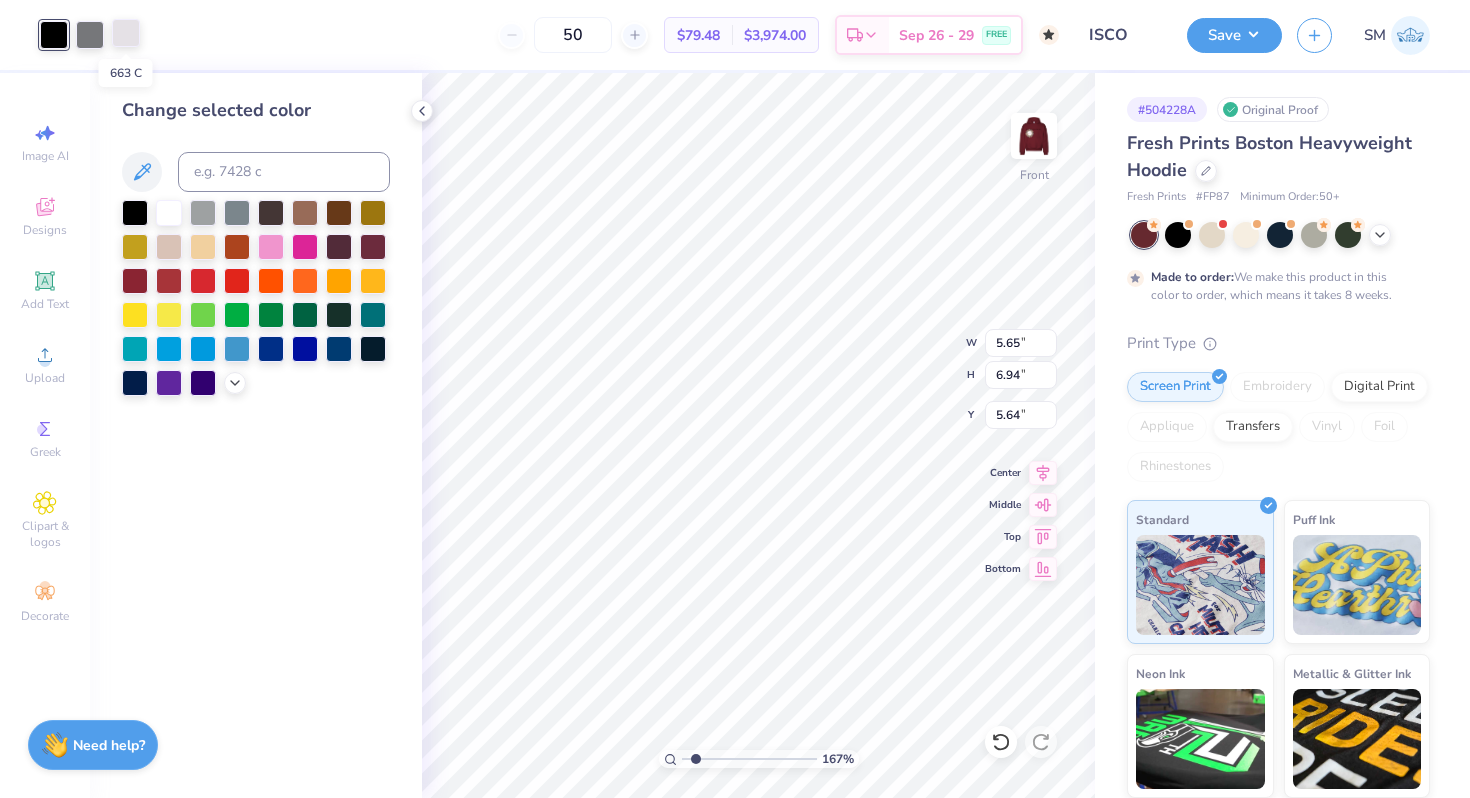 click at bounding box center [126, 33] 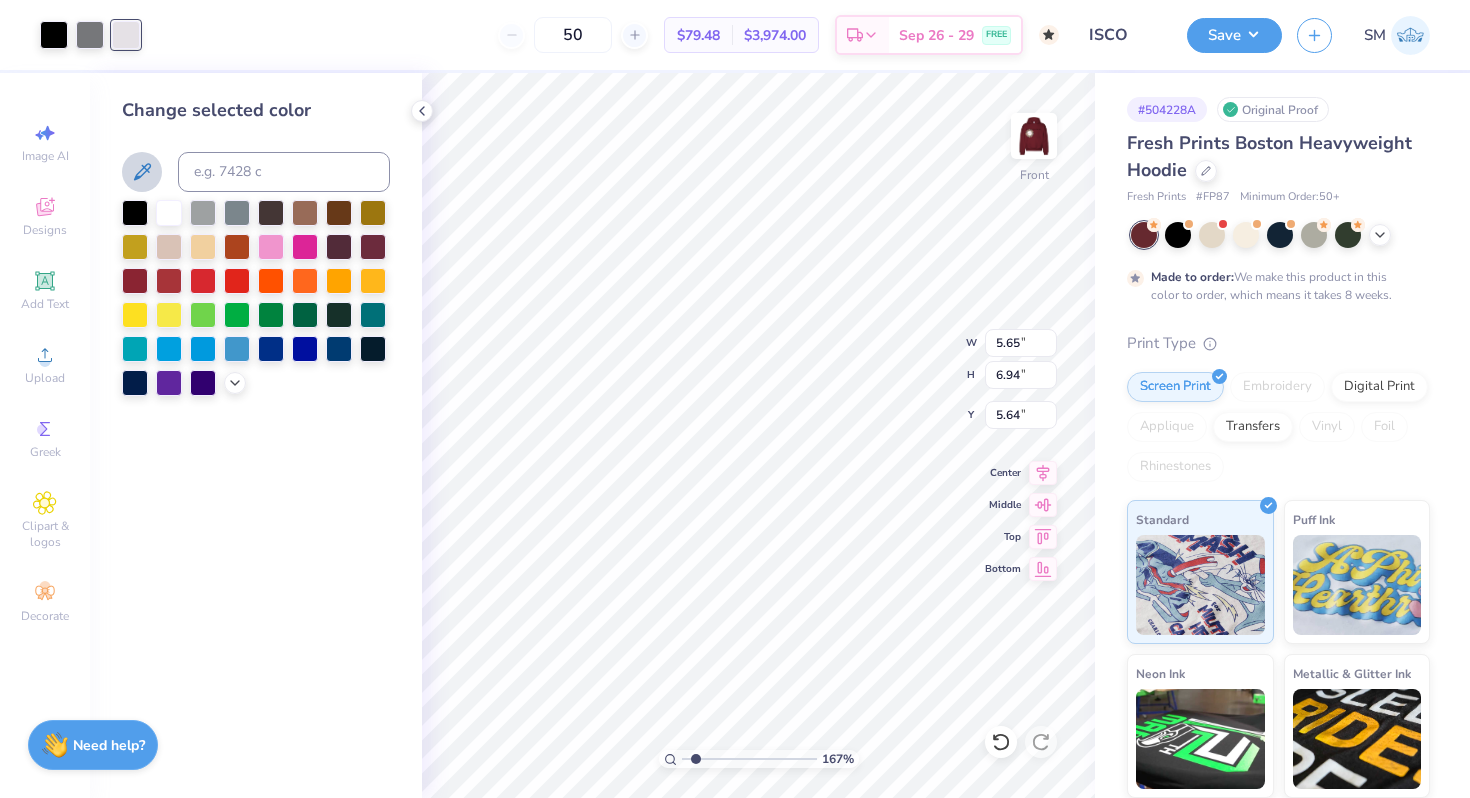 click at bounding box center [142, 172] 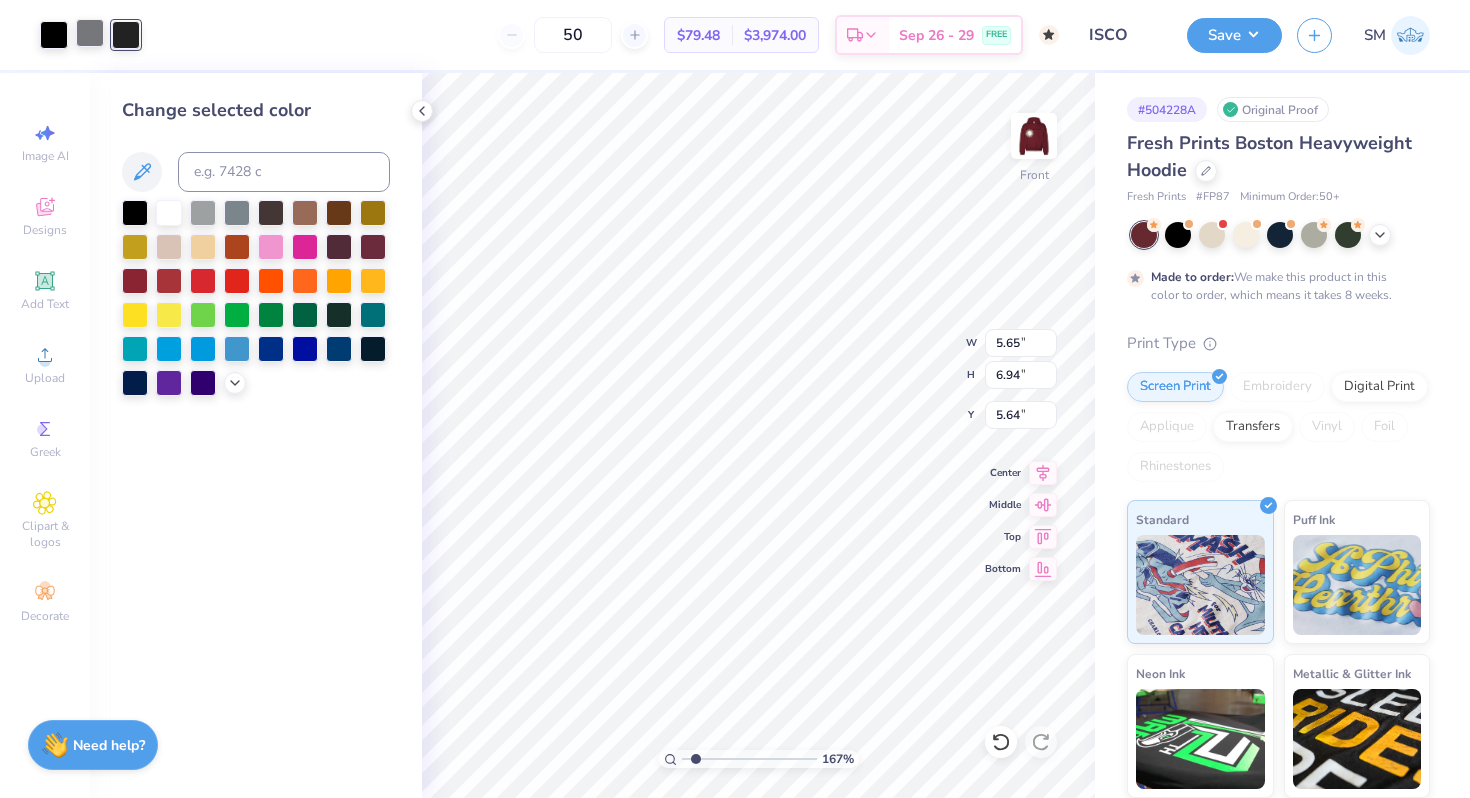 click at bounding box center [90, 33] 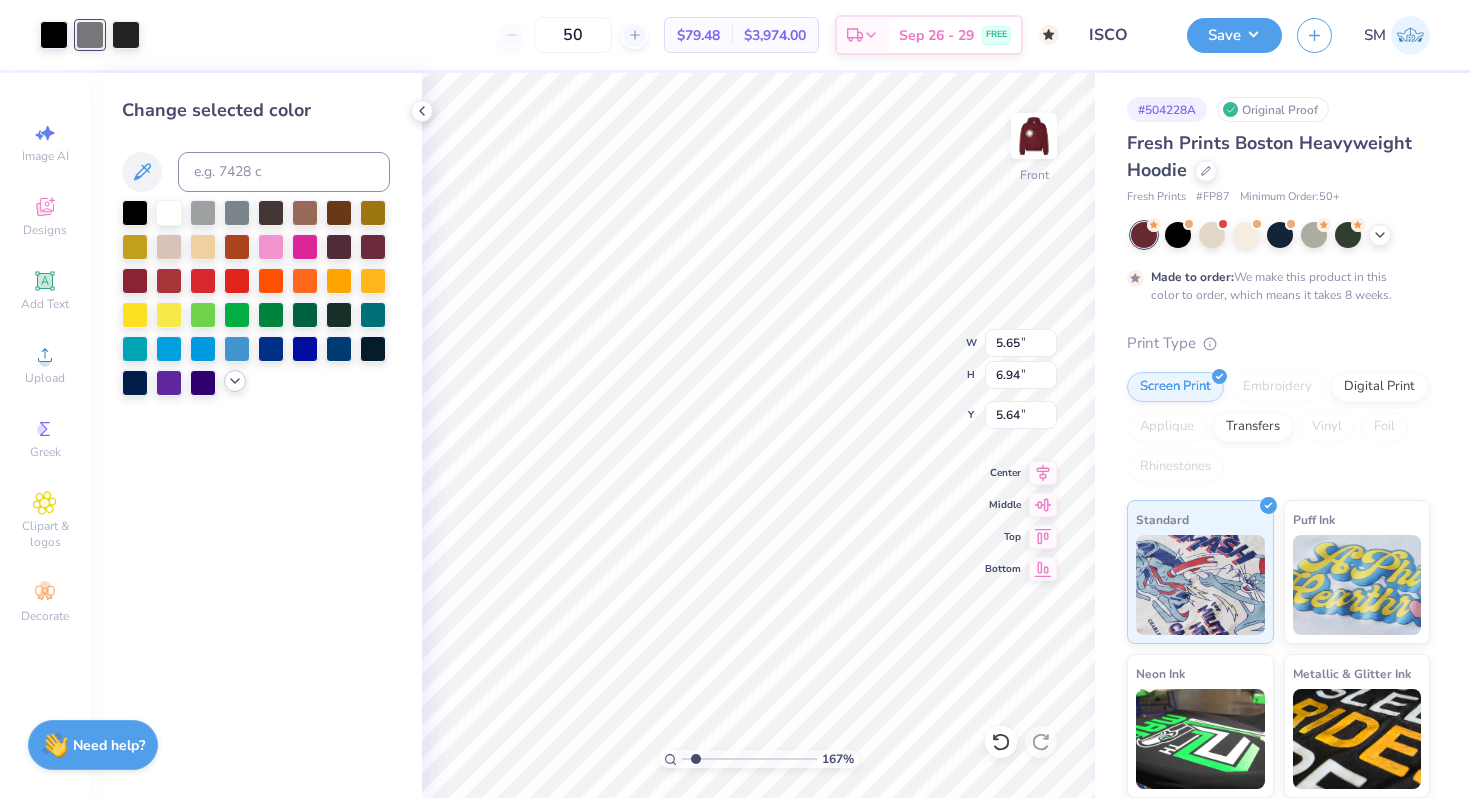 click 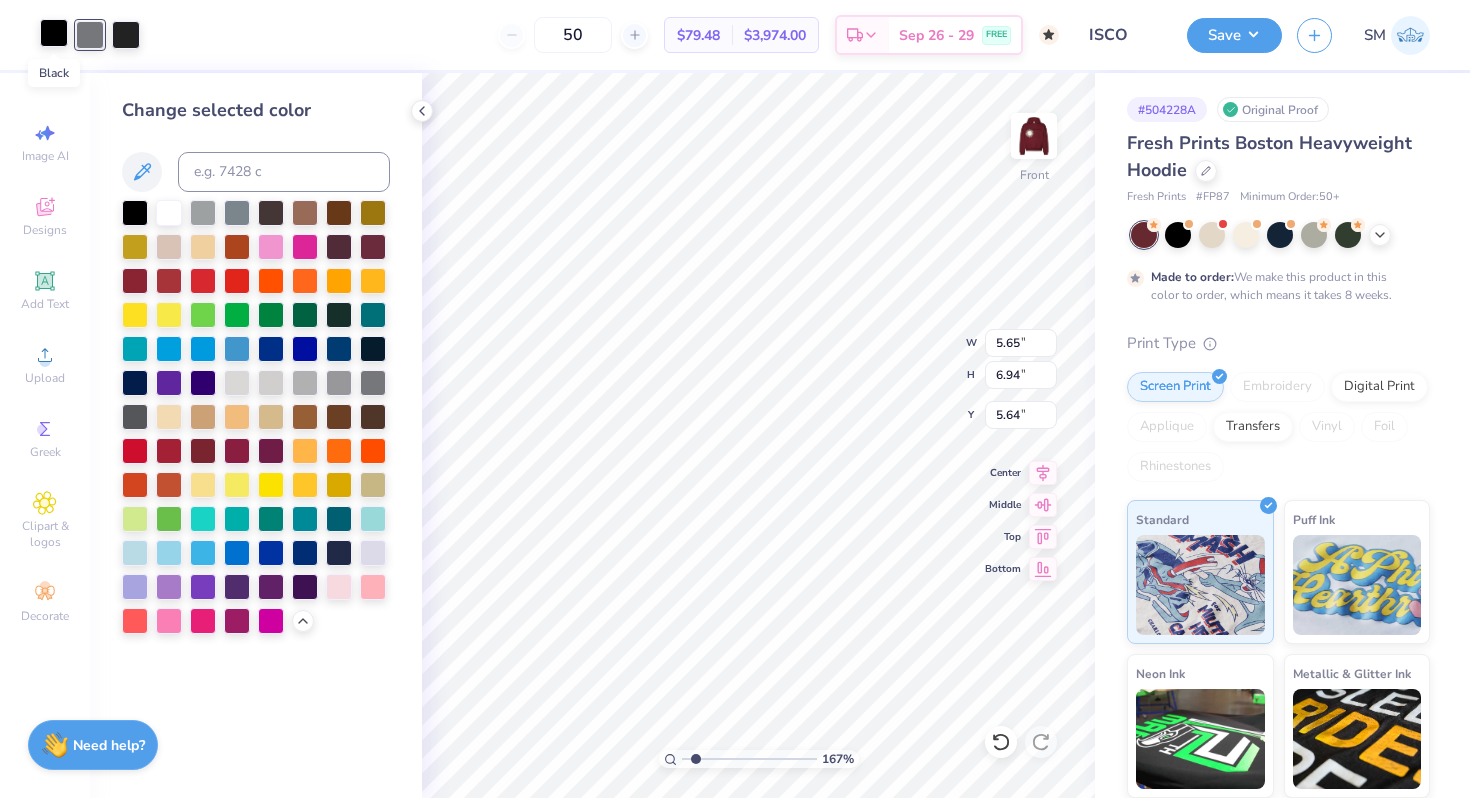 click at bounding box center [54, 33] 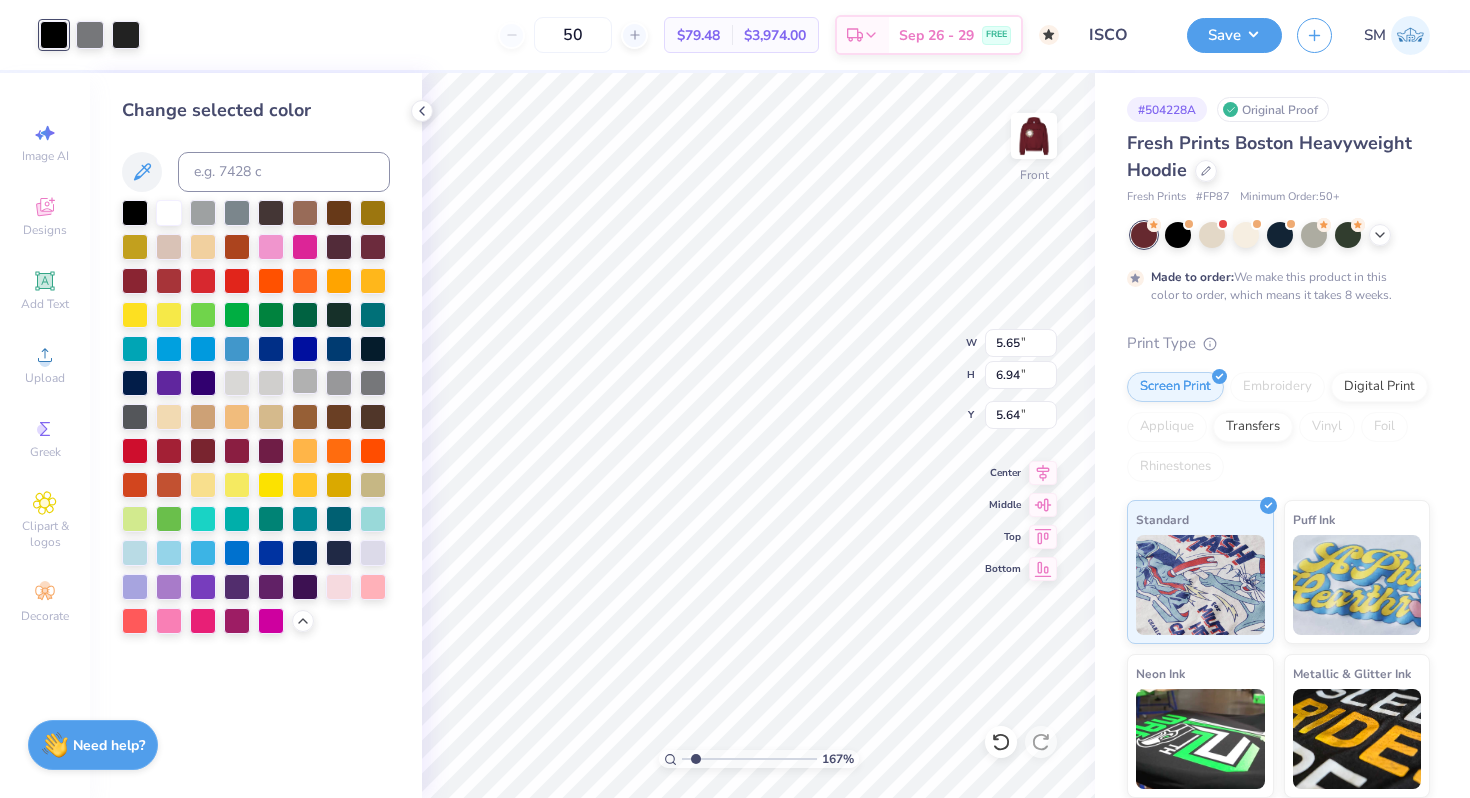 click at bounding box center [305, 381] 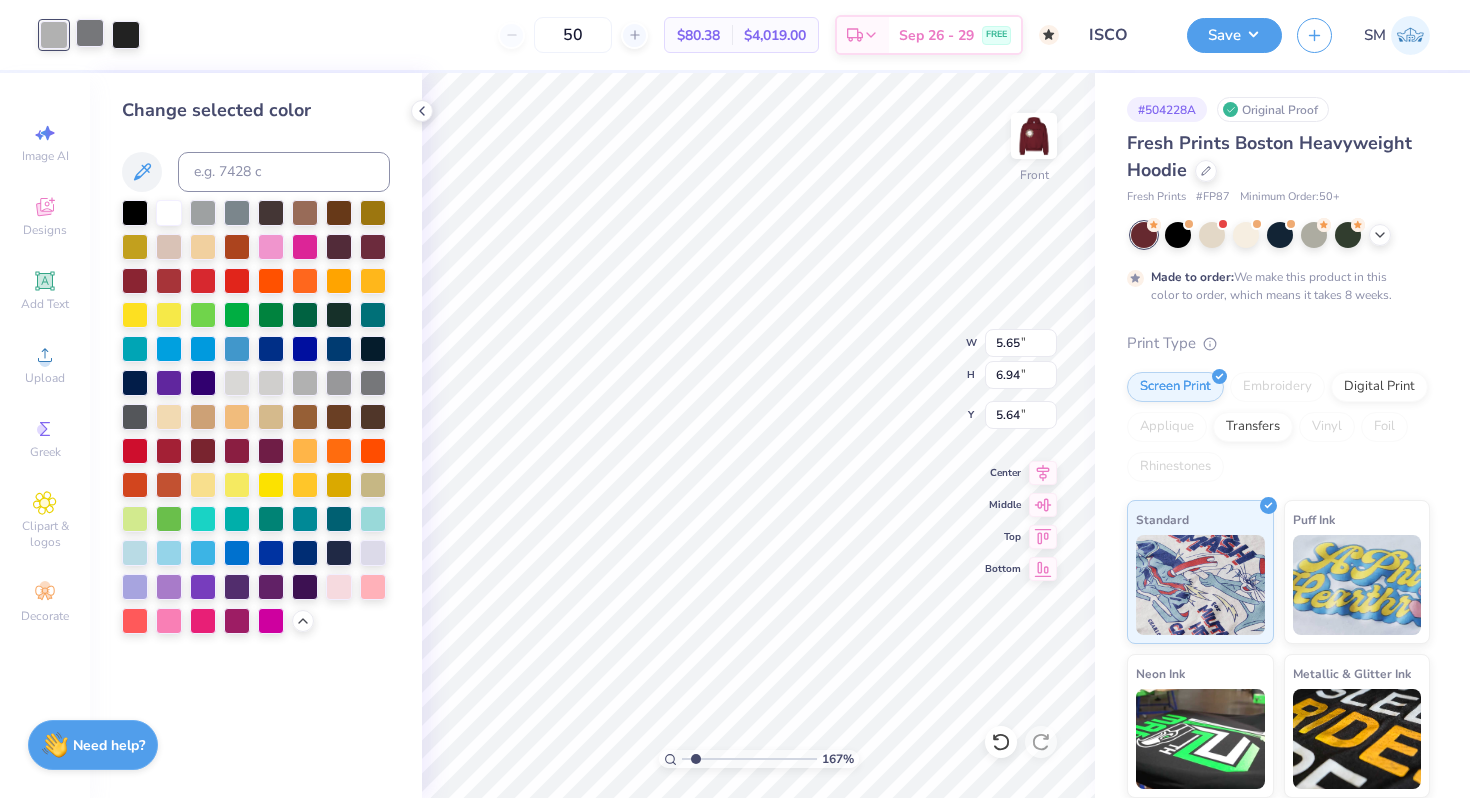 click at bounding box center (90, 33) 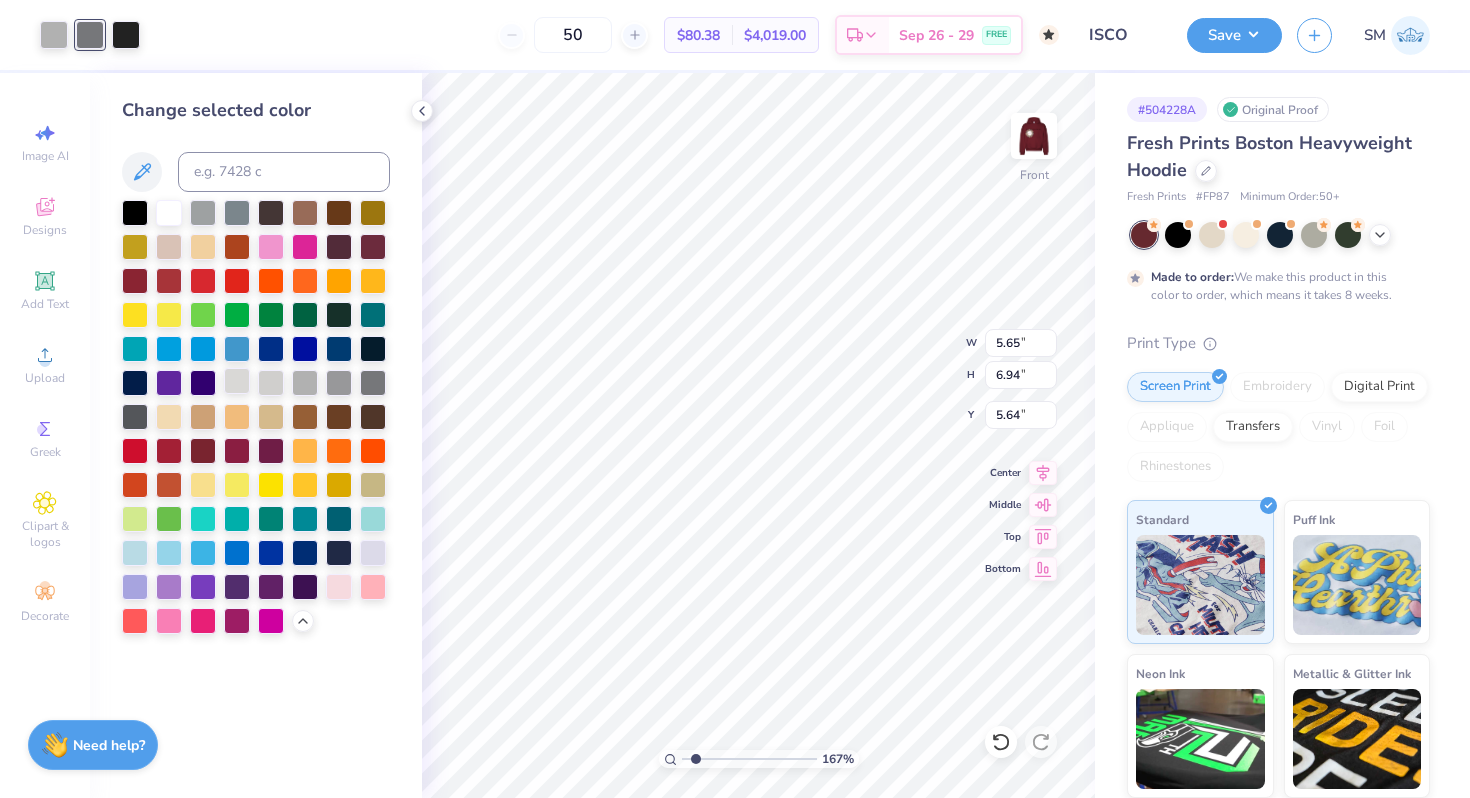 click at bounding box center [237, 381] 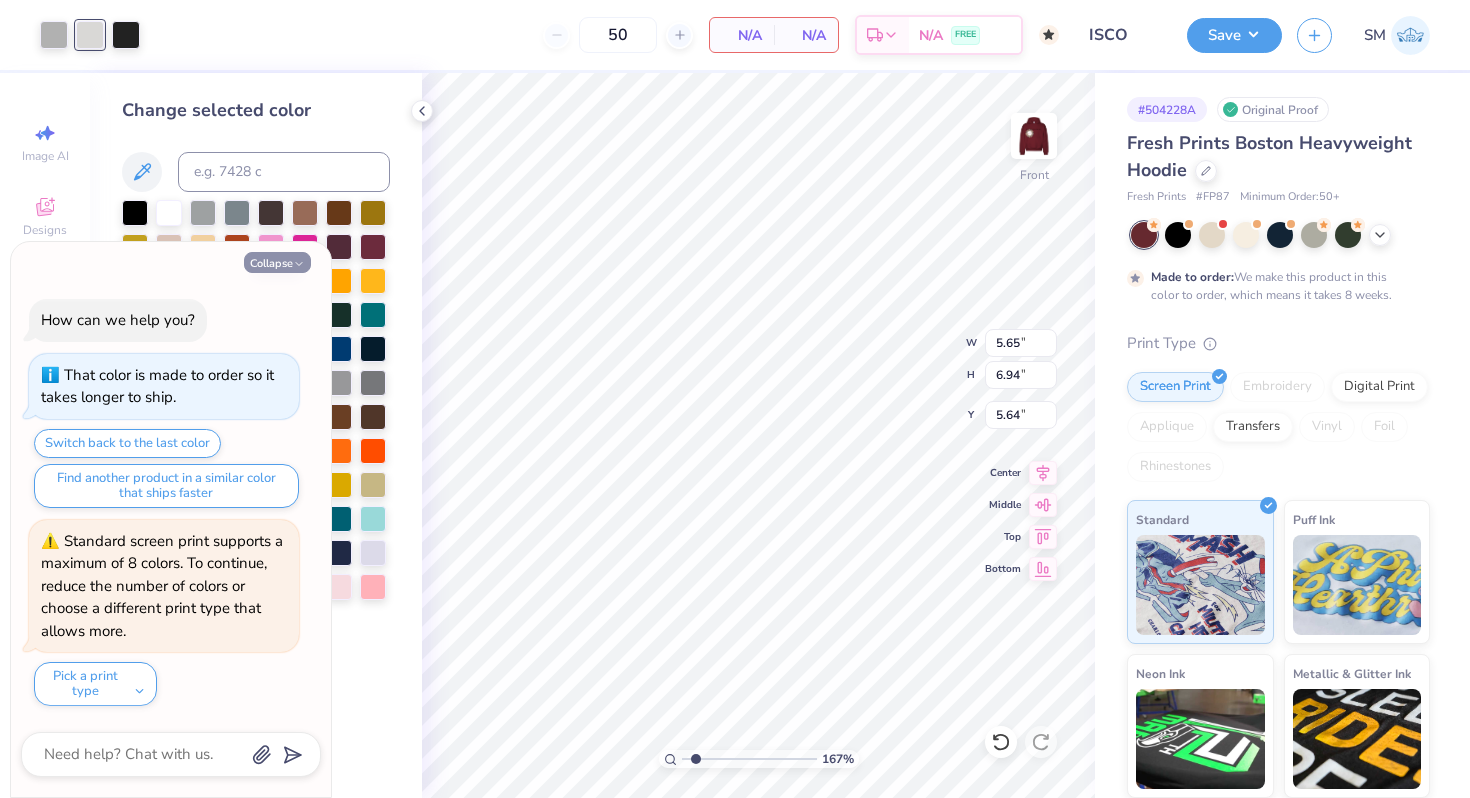click on "Collapse" at bounding box center (277, 262) 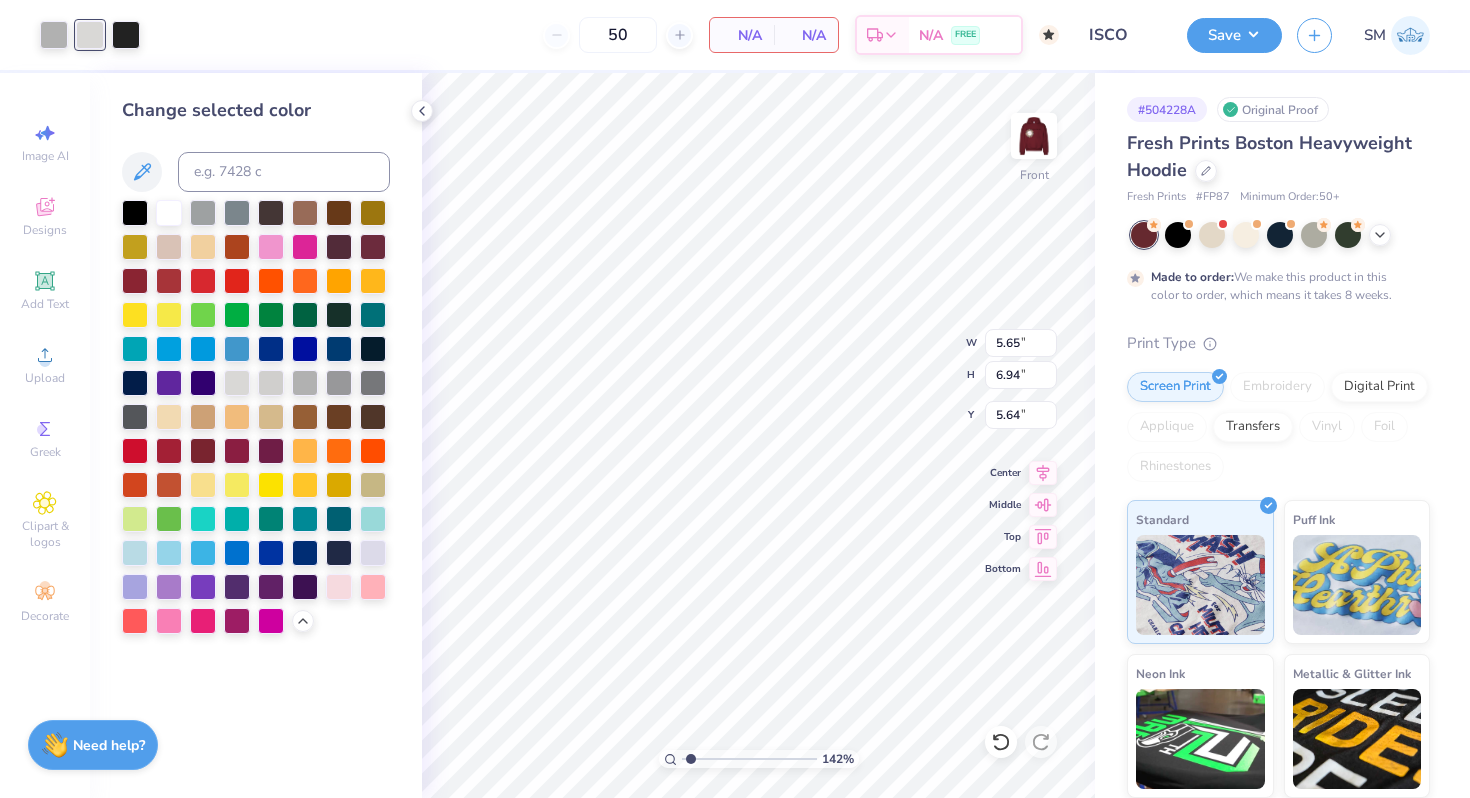 type on "1.29" 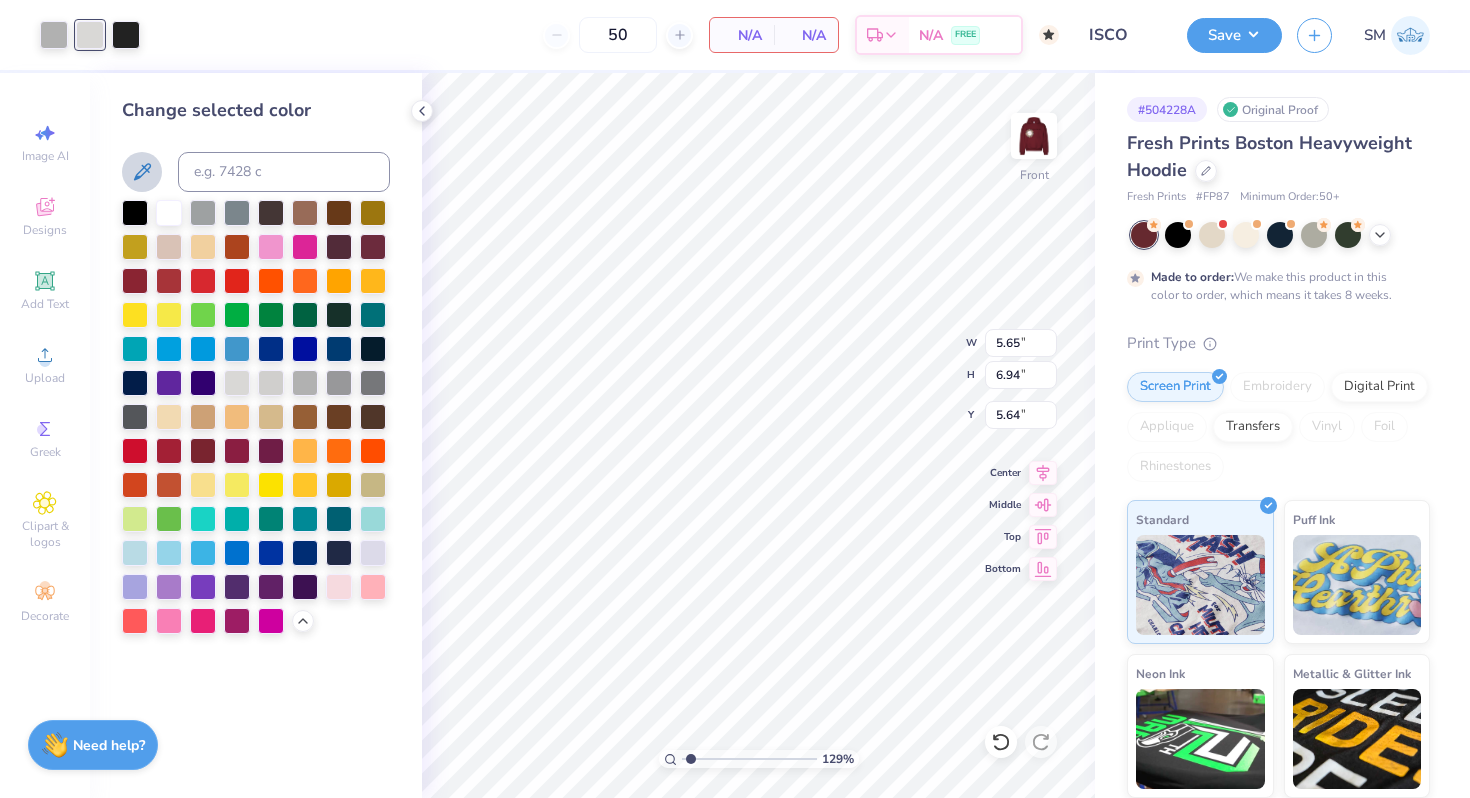 click 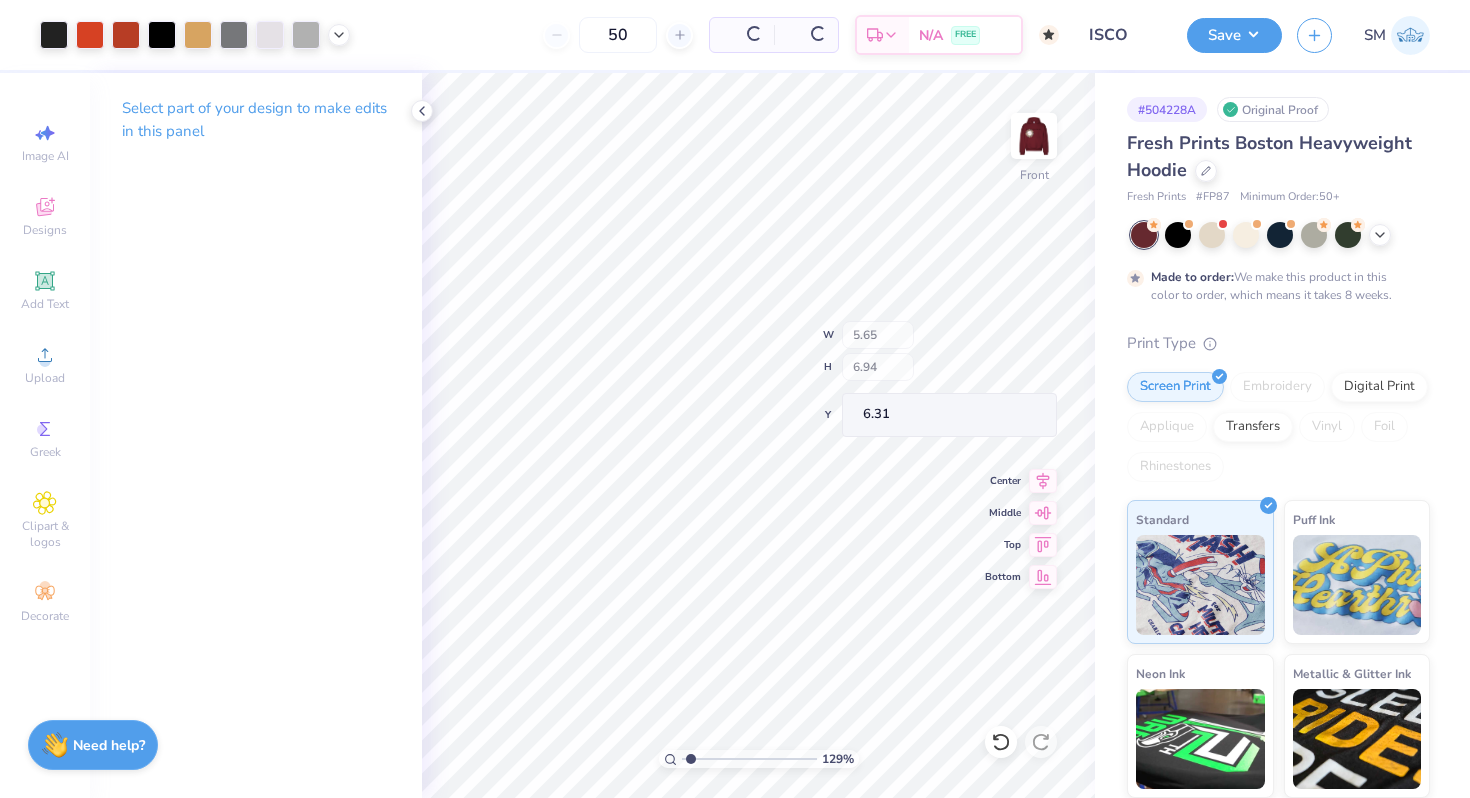 type on "6.31" 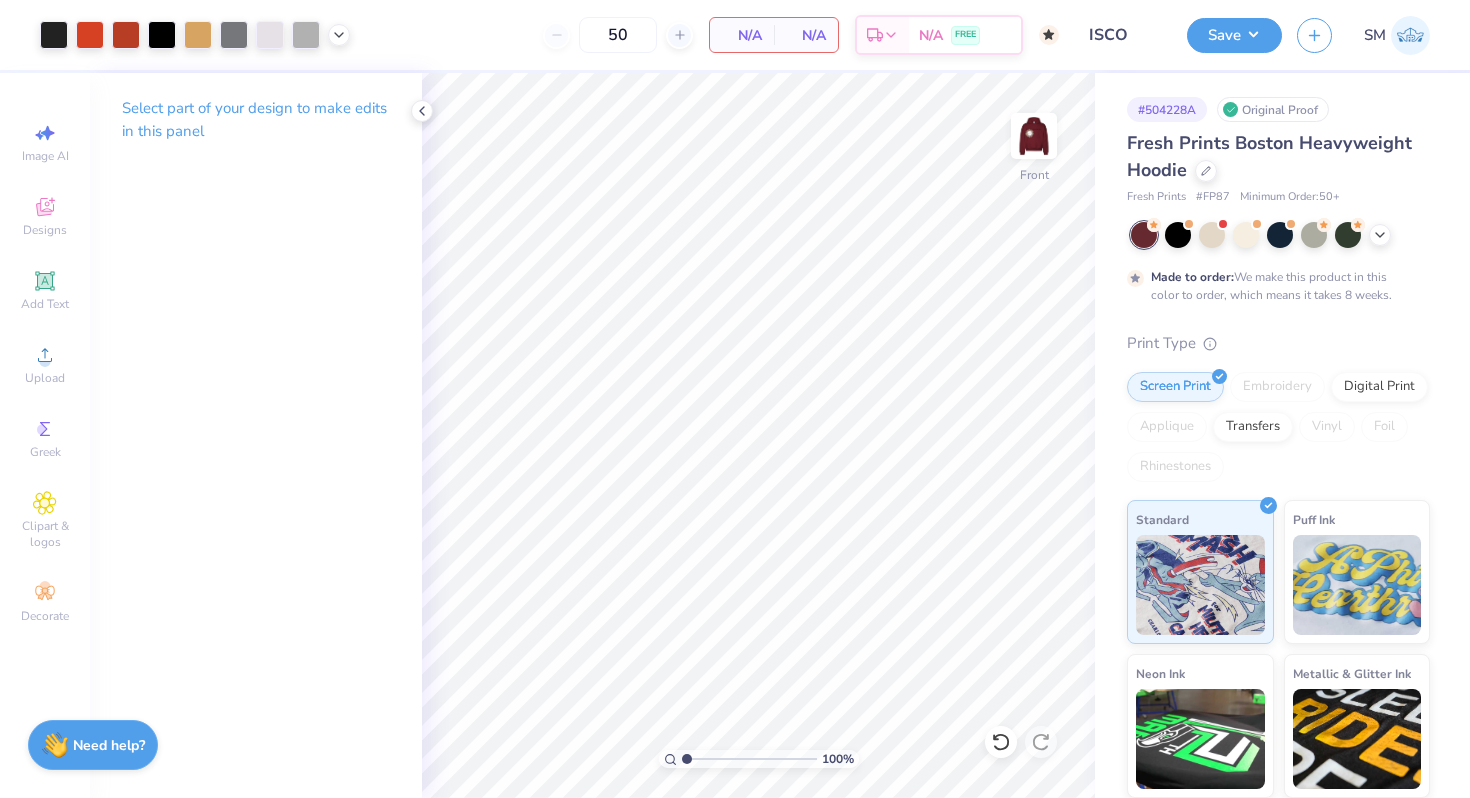 type on "1" 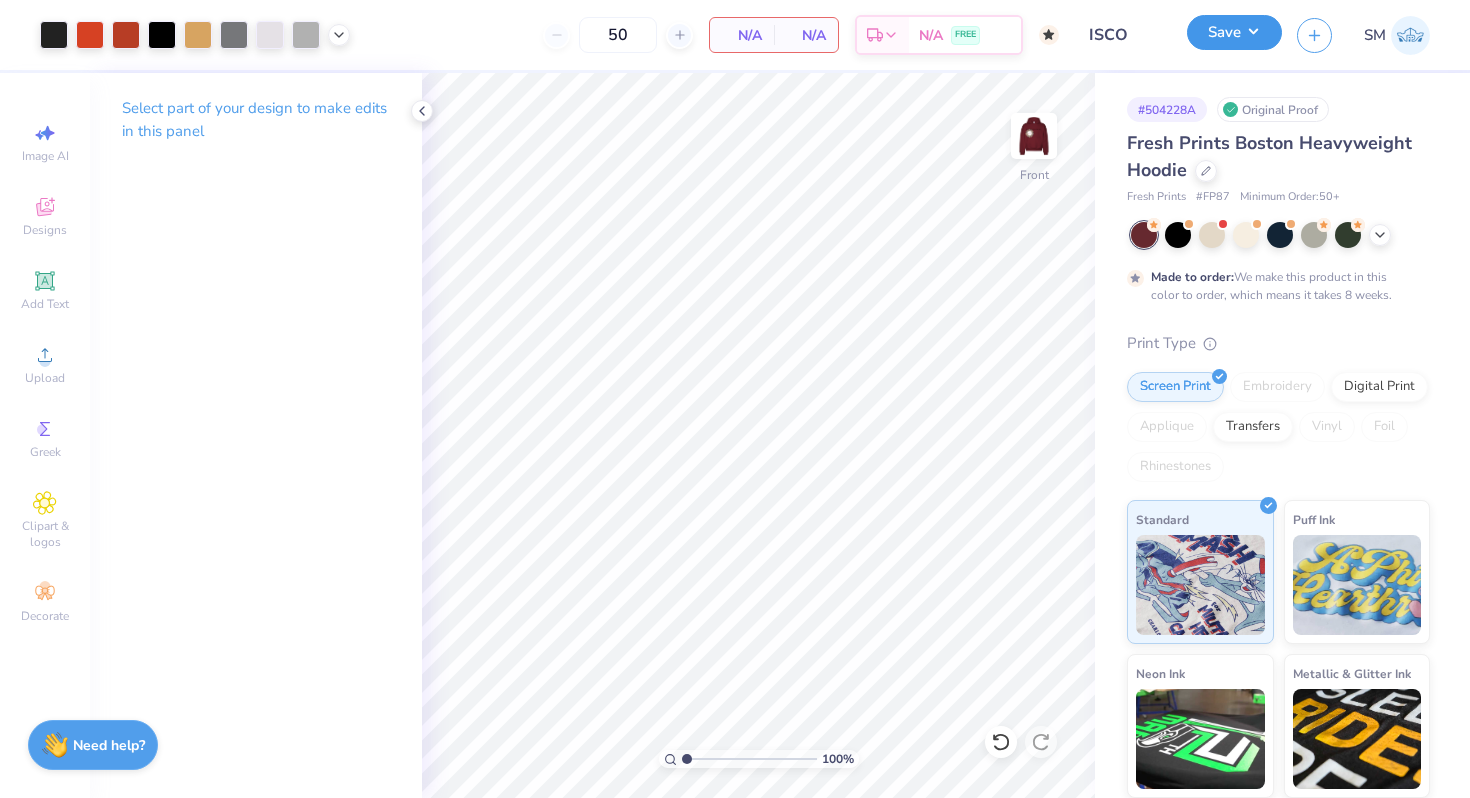 click on "Save" at bounding box center [1234, 32] 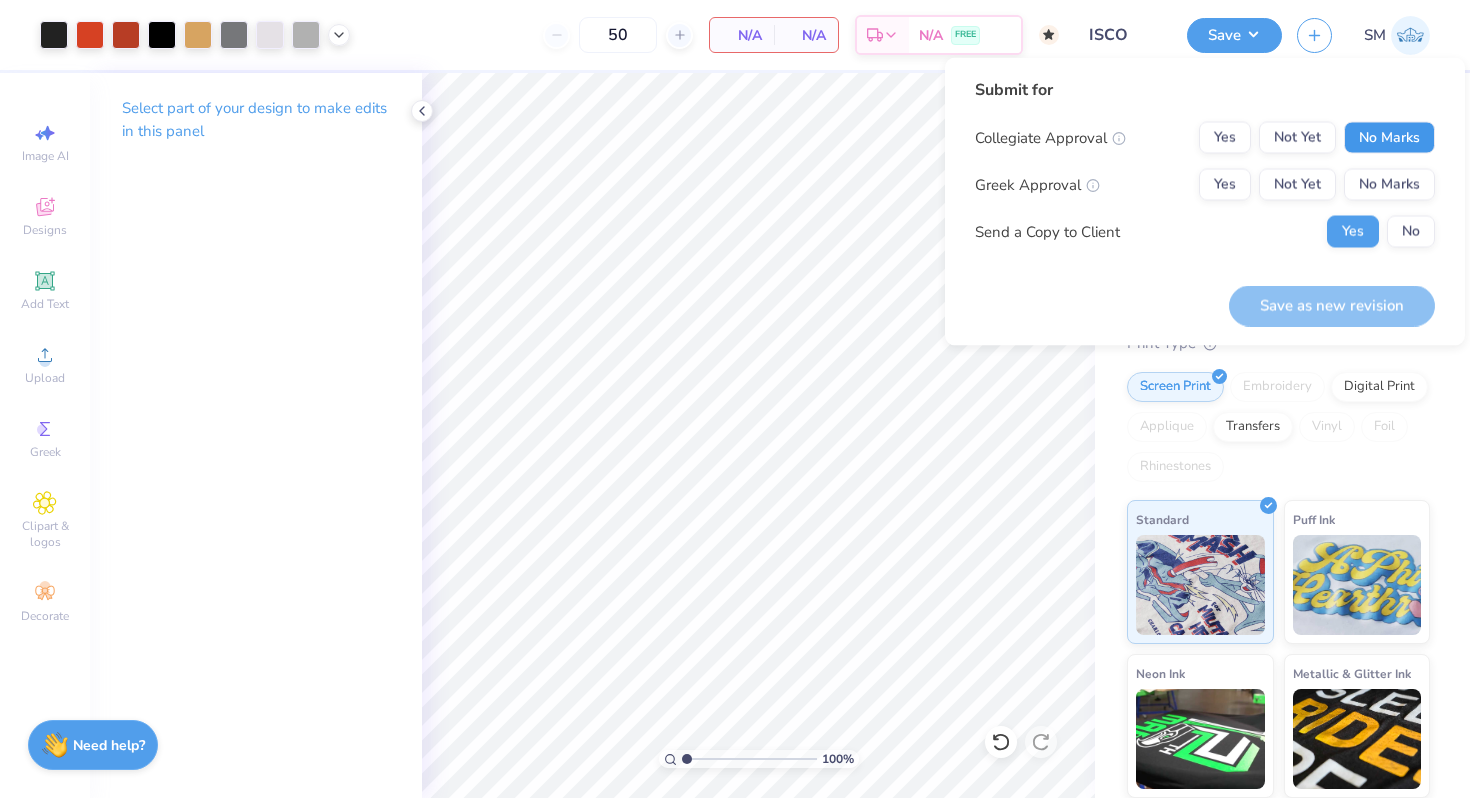 click on "No Marks" at bounding box center (1389, 138) 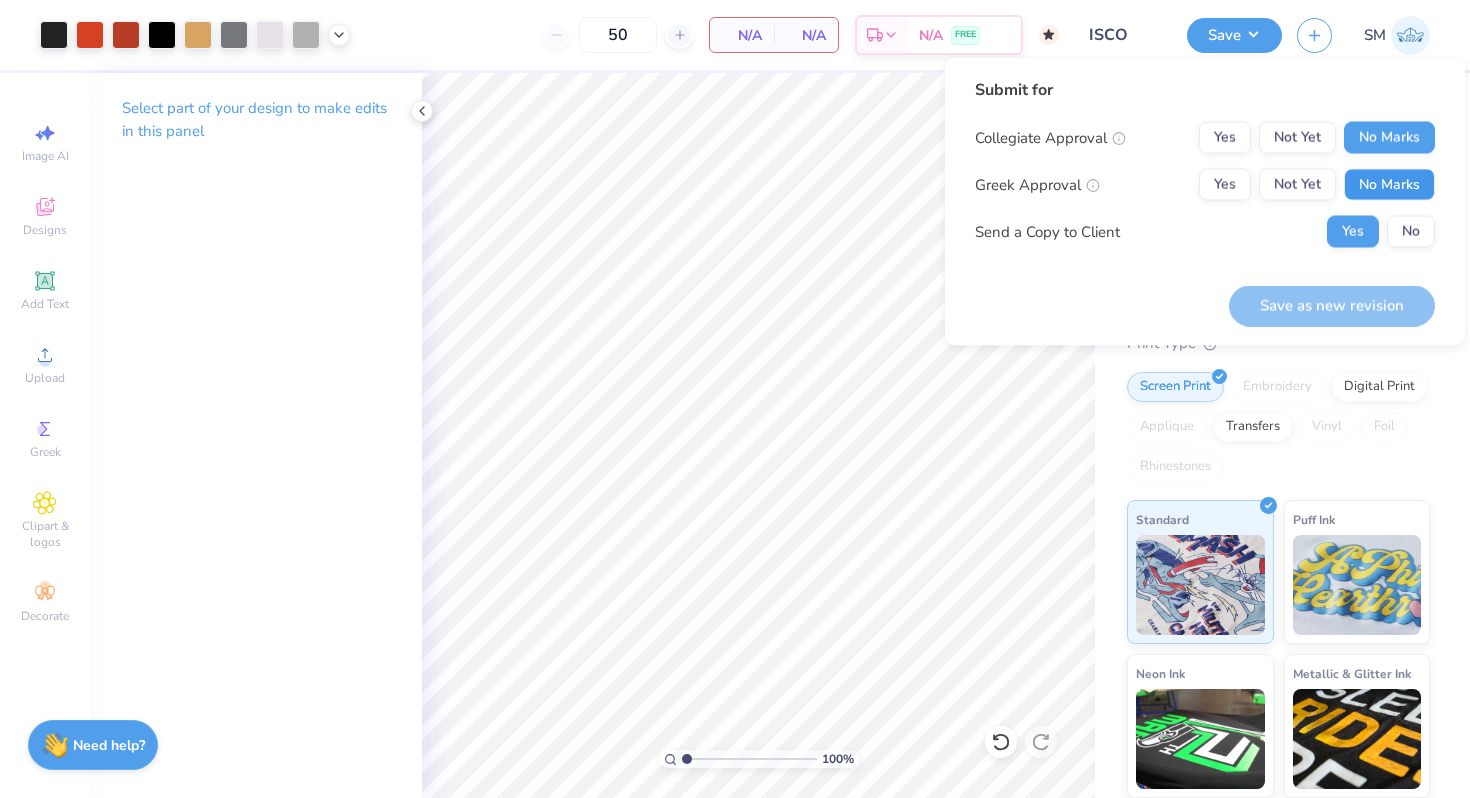 click on "No Marks" at bounding box center [1389, 185] 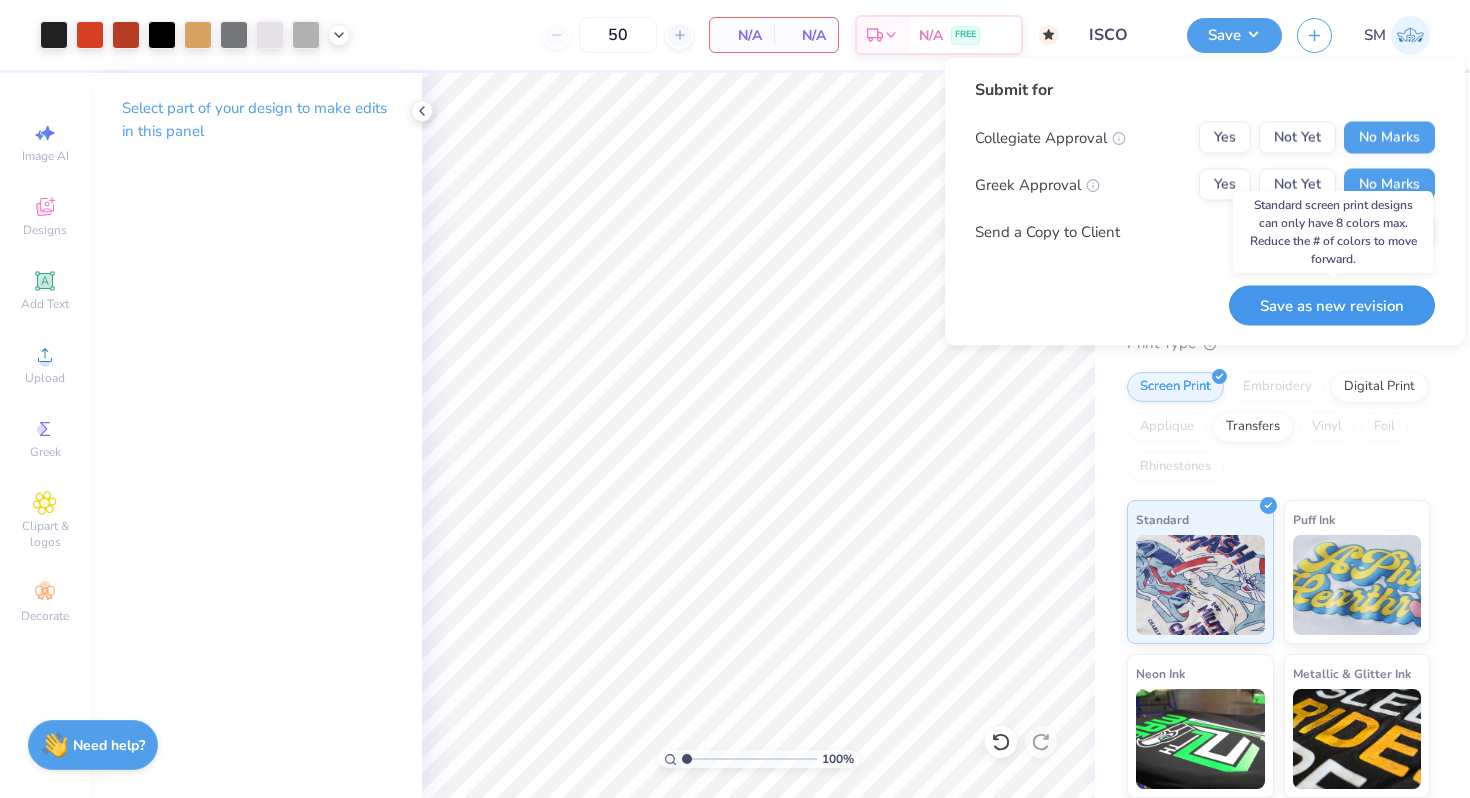 click on "Save as new revision" at bounding box center (1332, 305) 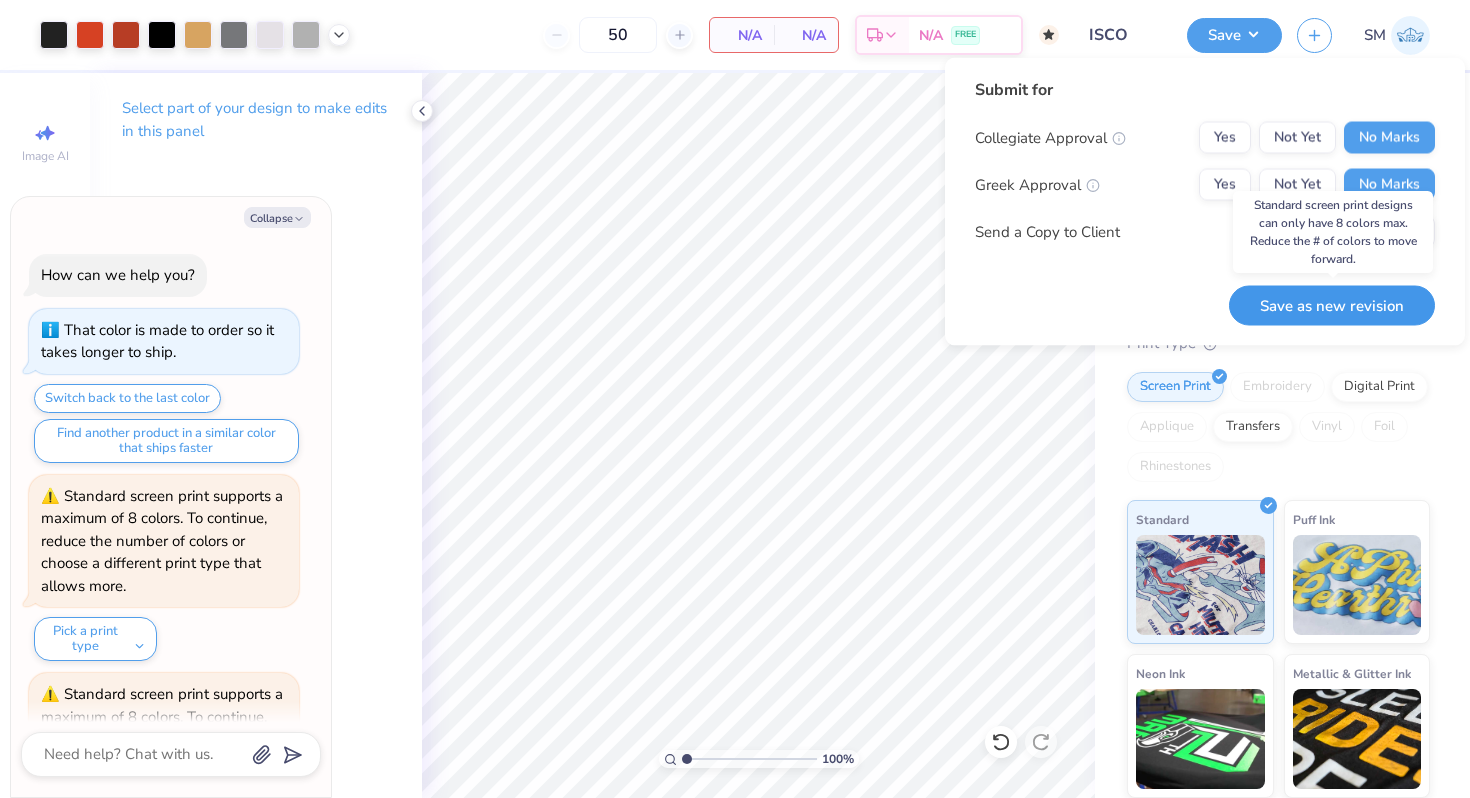 scroll, scrollTop: 153, scrollLeft: 0, axis: vertical 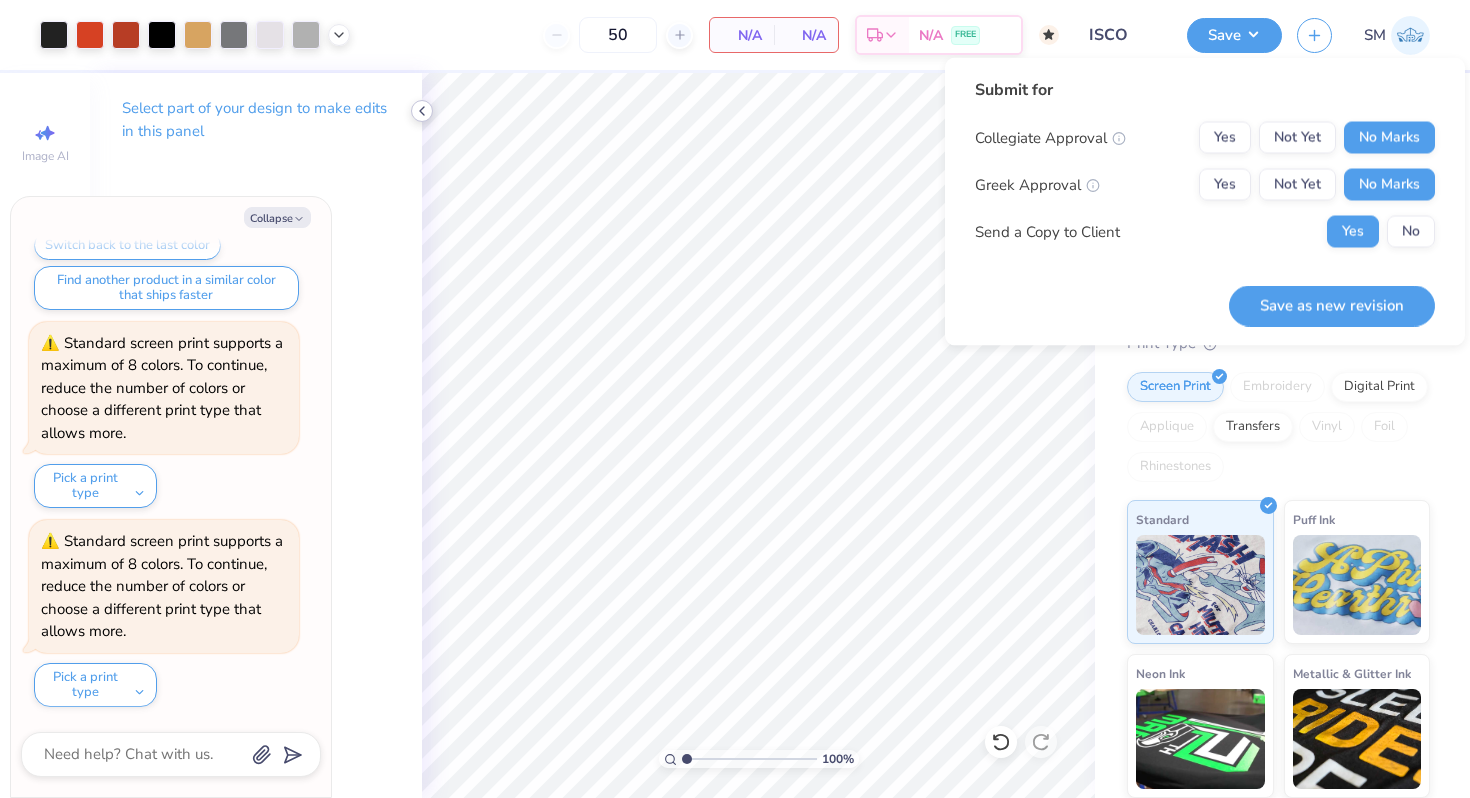 click 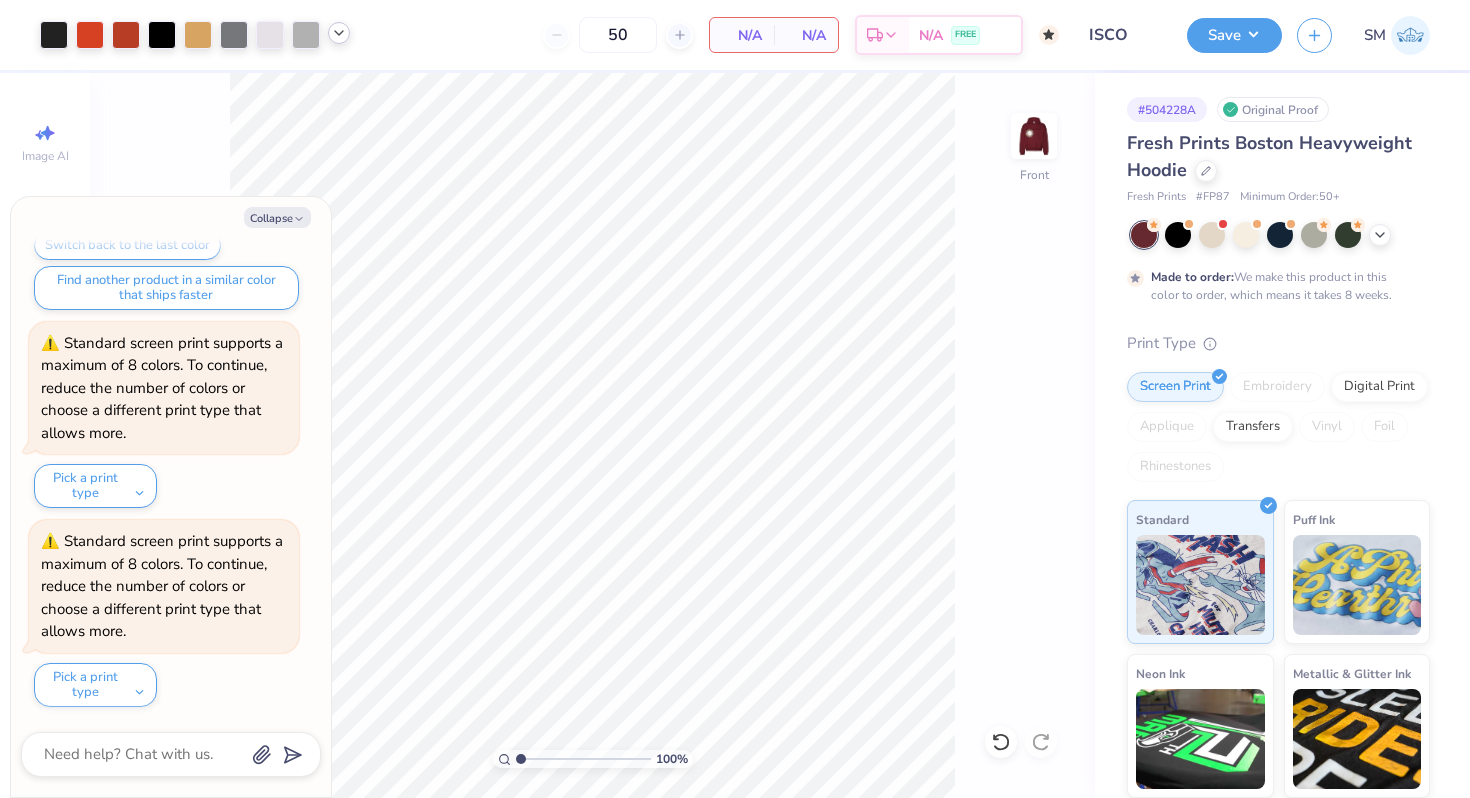 click 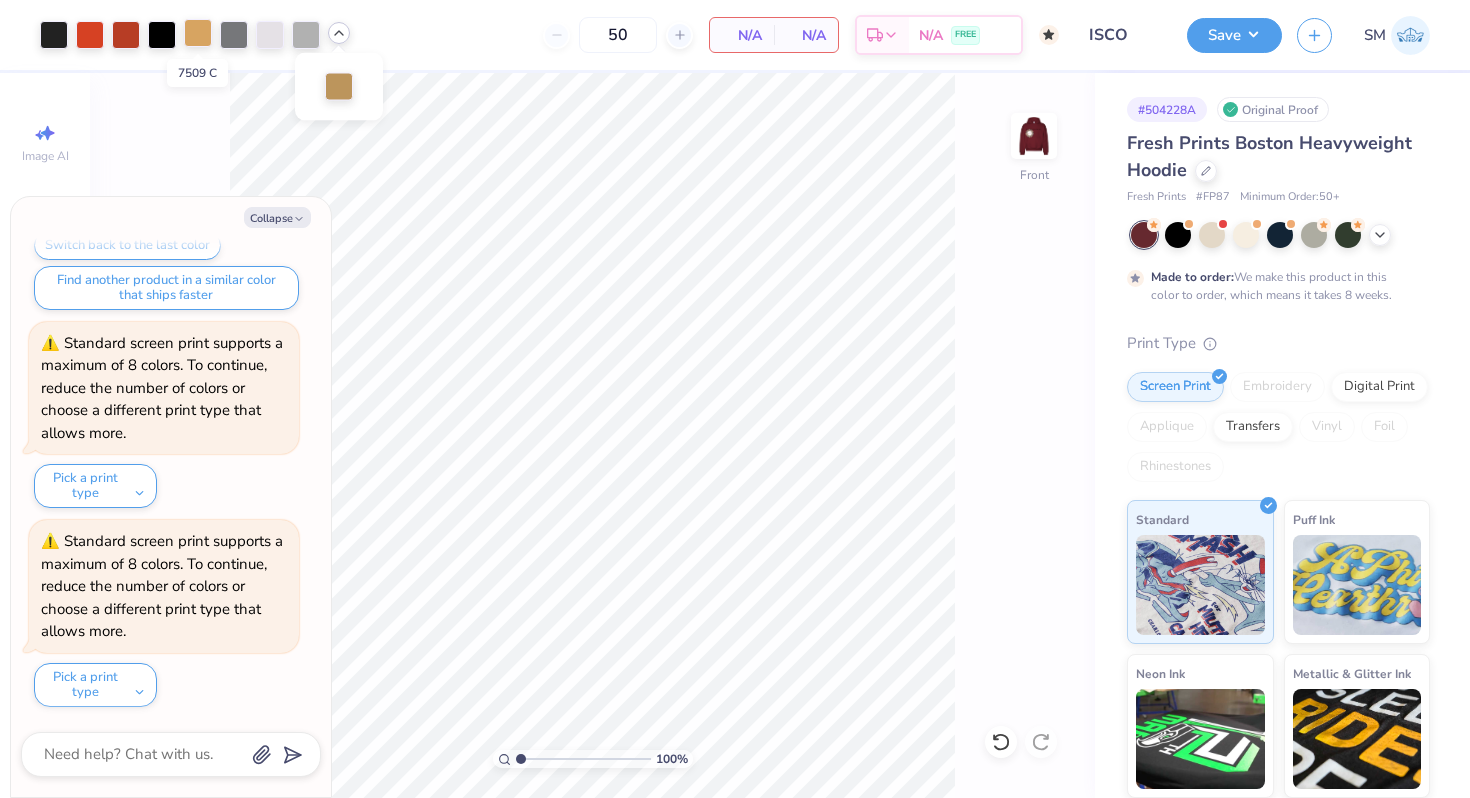click at bounding box center (198, 33) 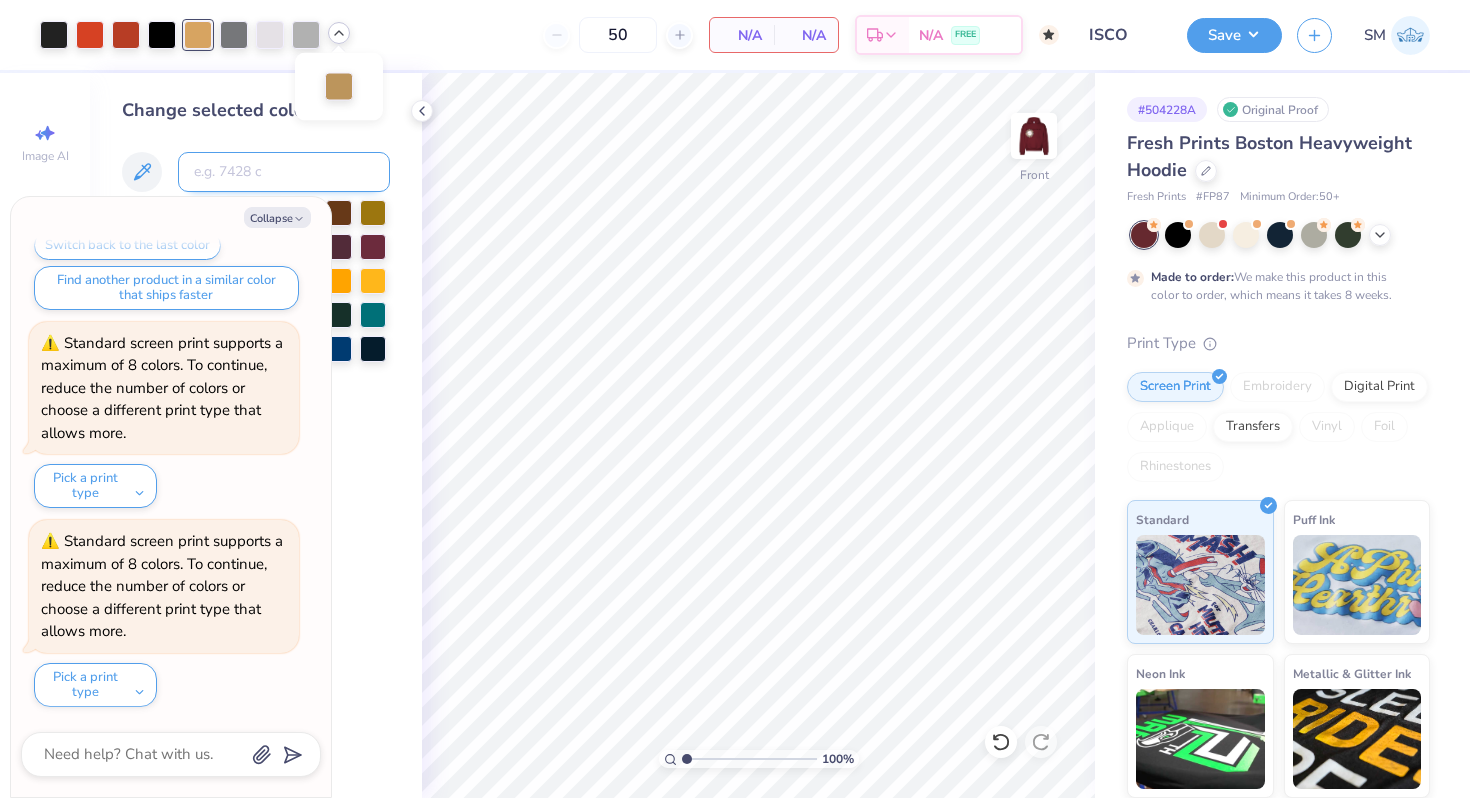 click at bounding box center [284, 172] 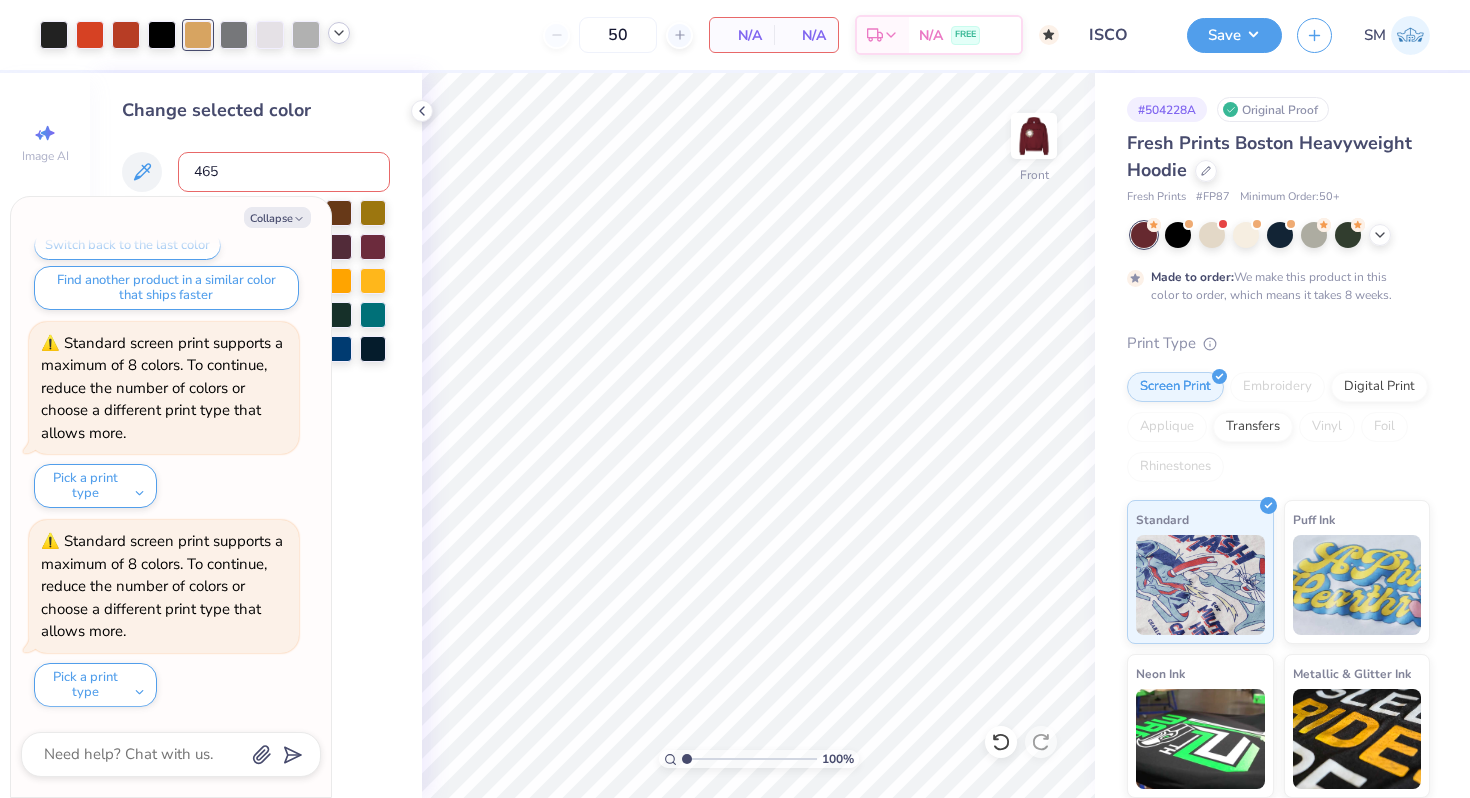 type on "465" 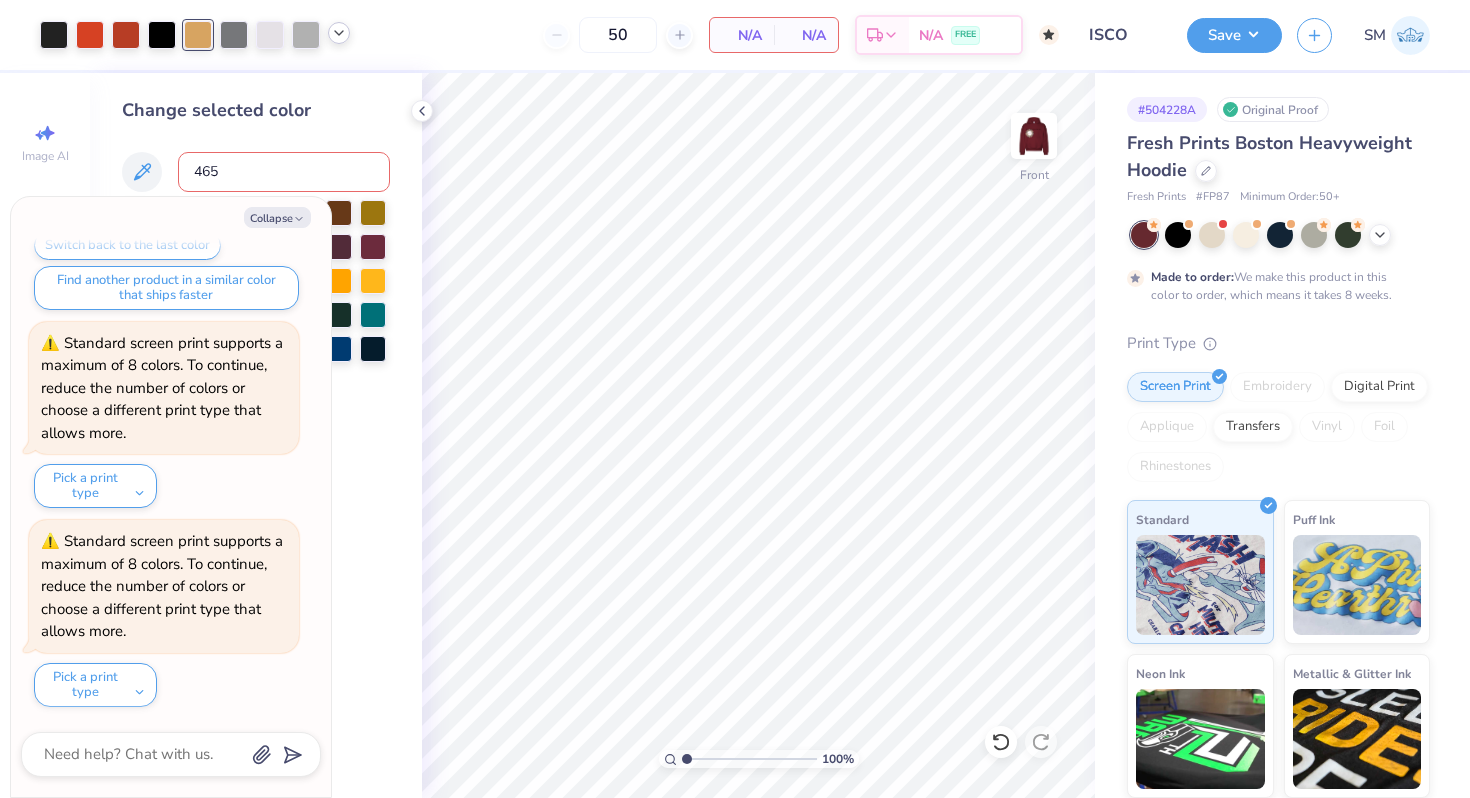 type 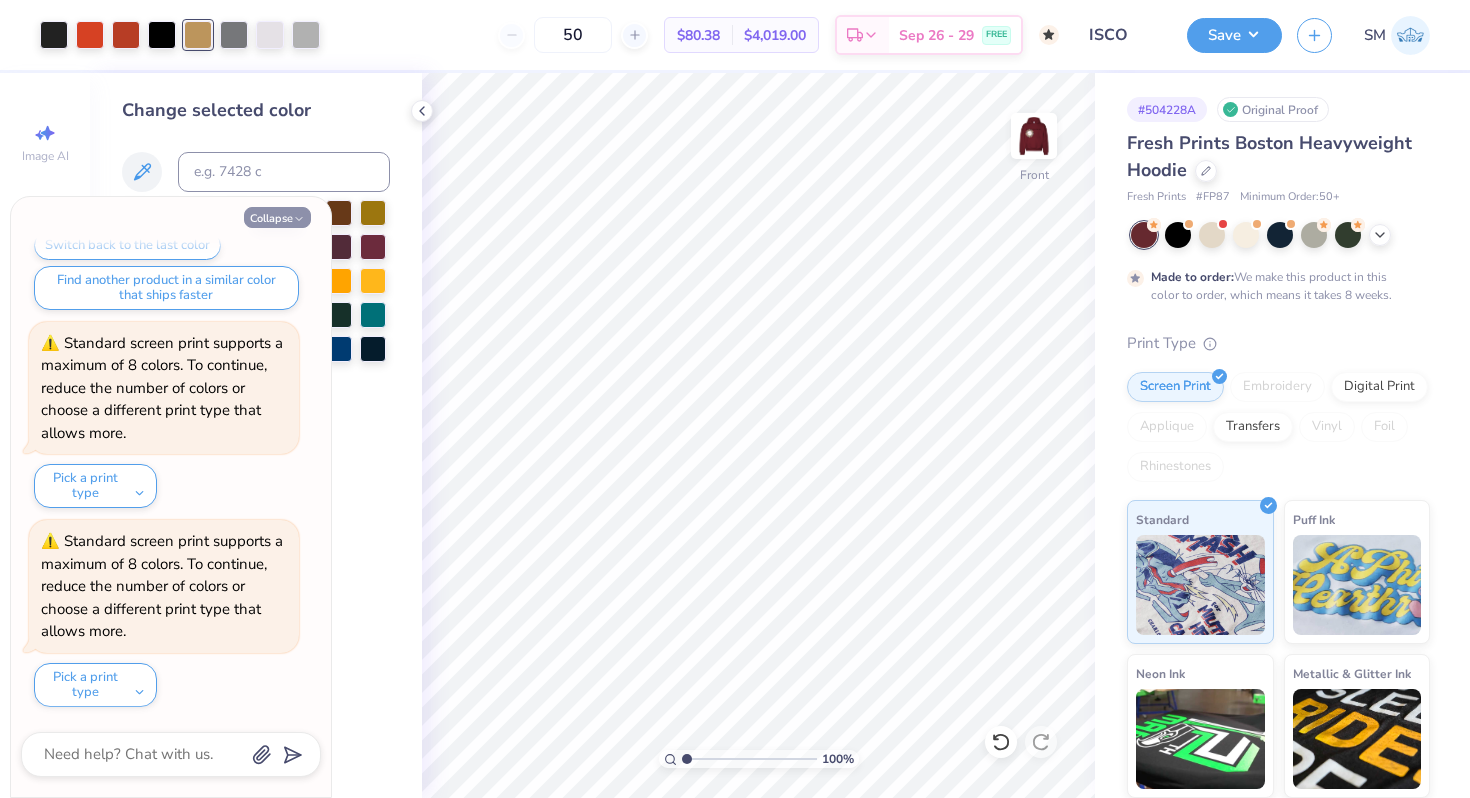 click on "Collapse" at bounding box center (277, 217) 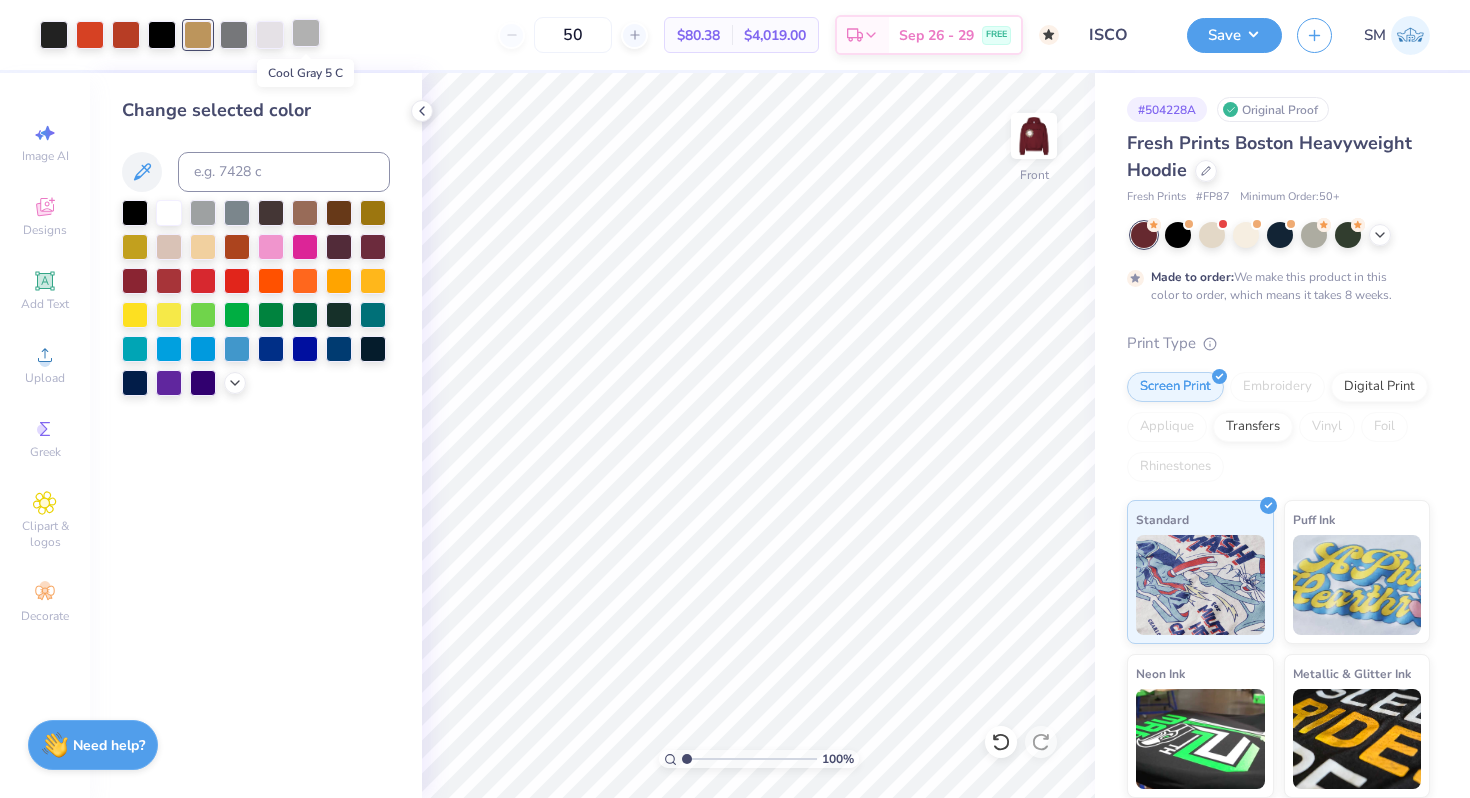 click at bounding box center (306, 33) 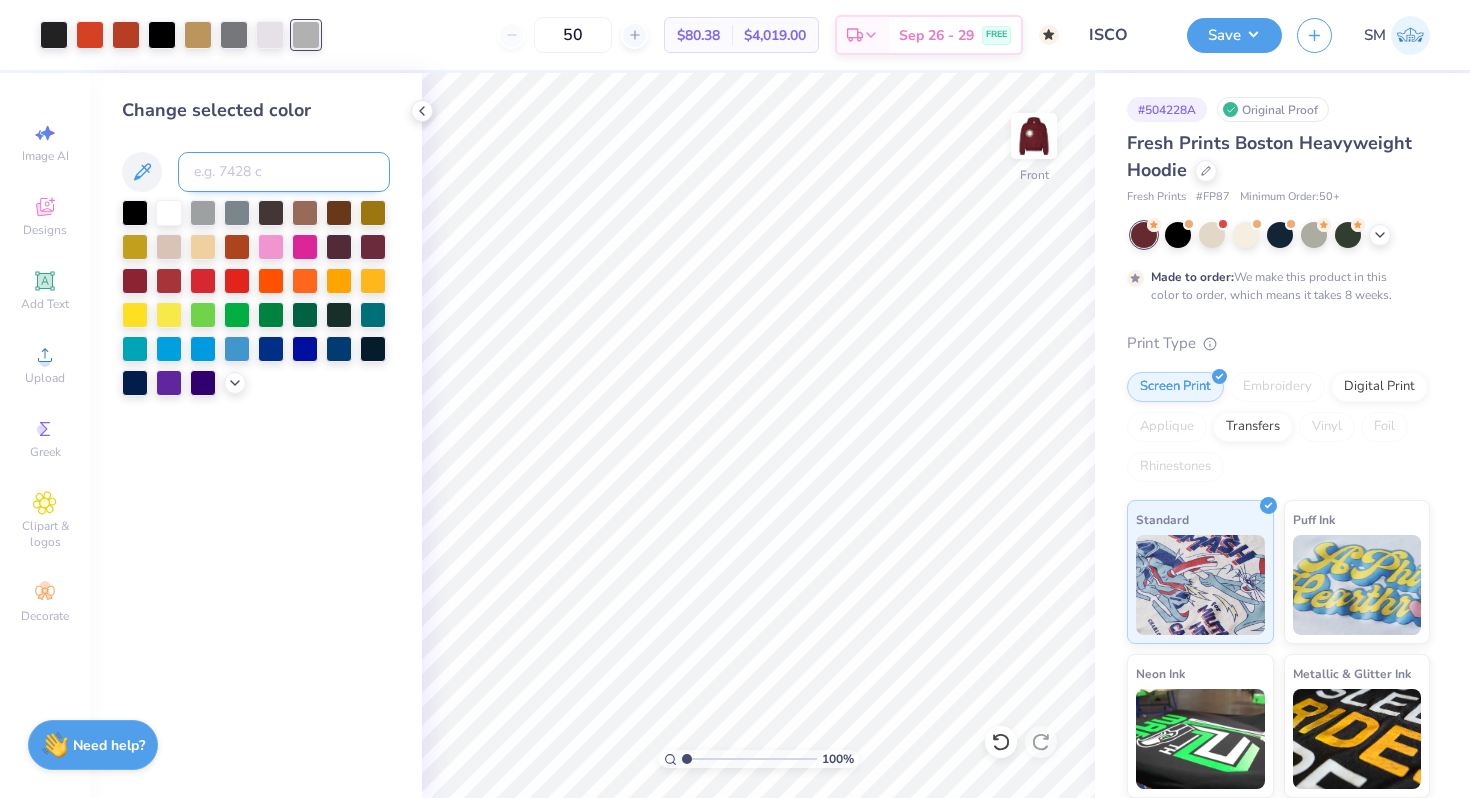 click at bounding box center [284, 172] 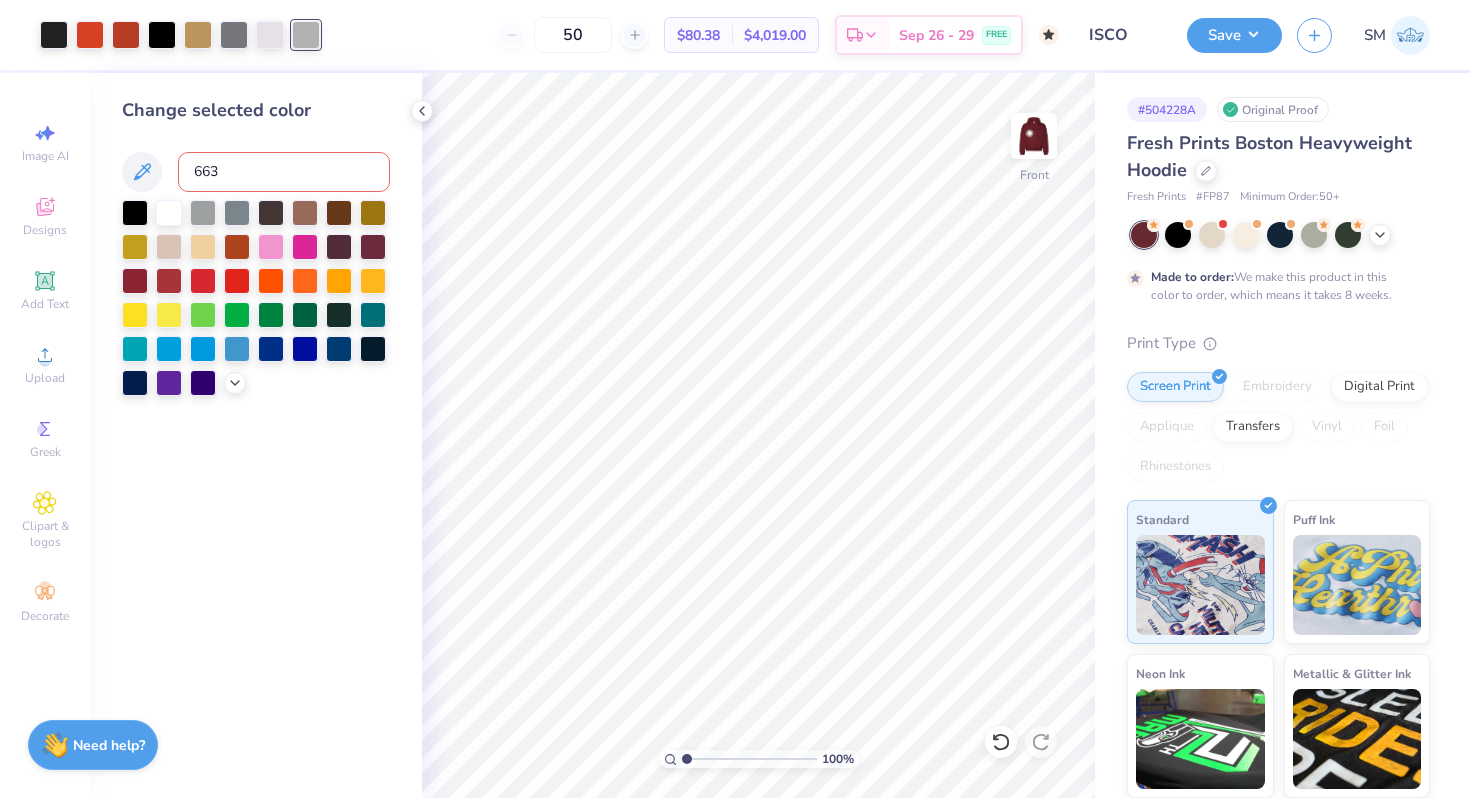 type on "663" 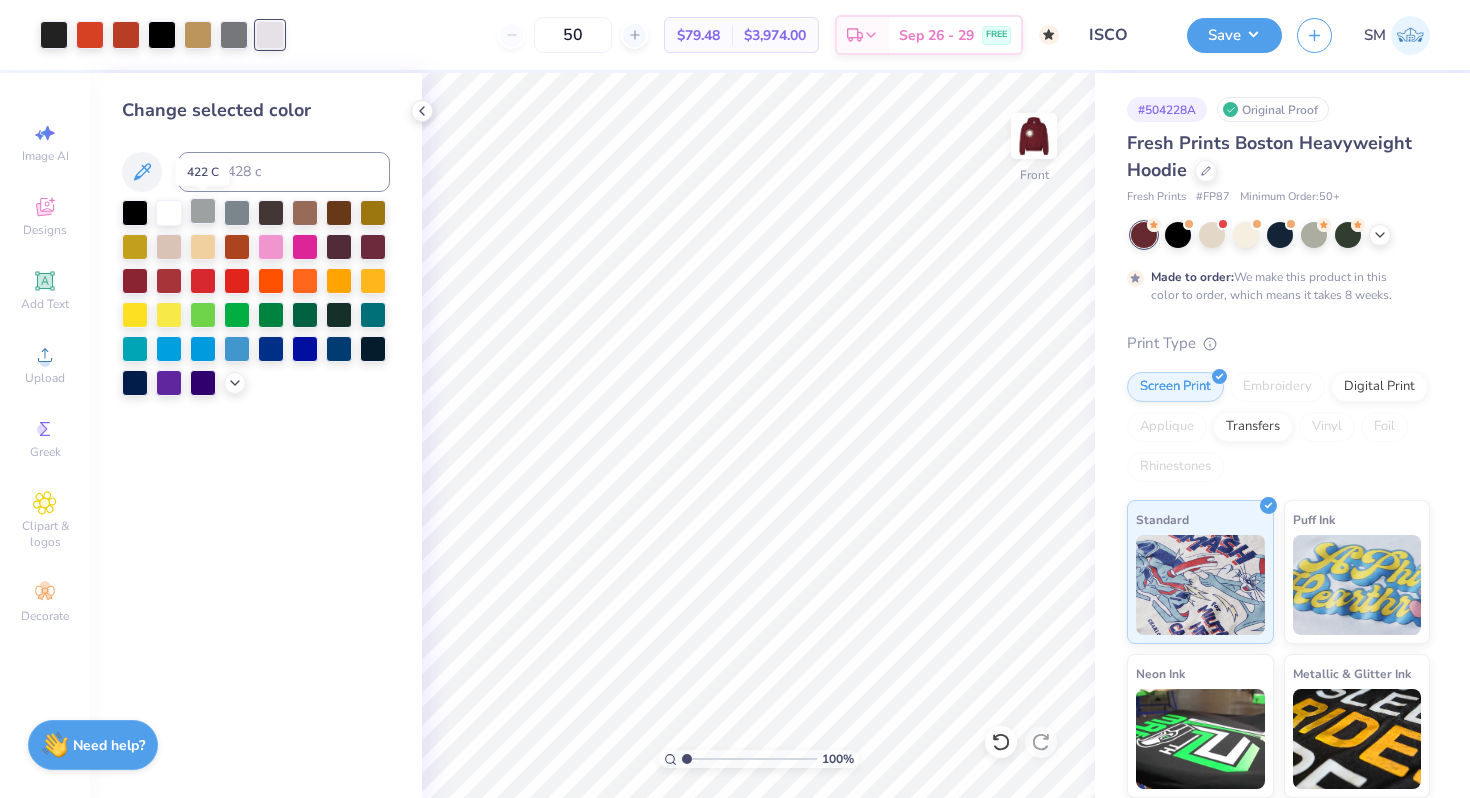 click at bounding box center (203, 211) 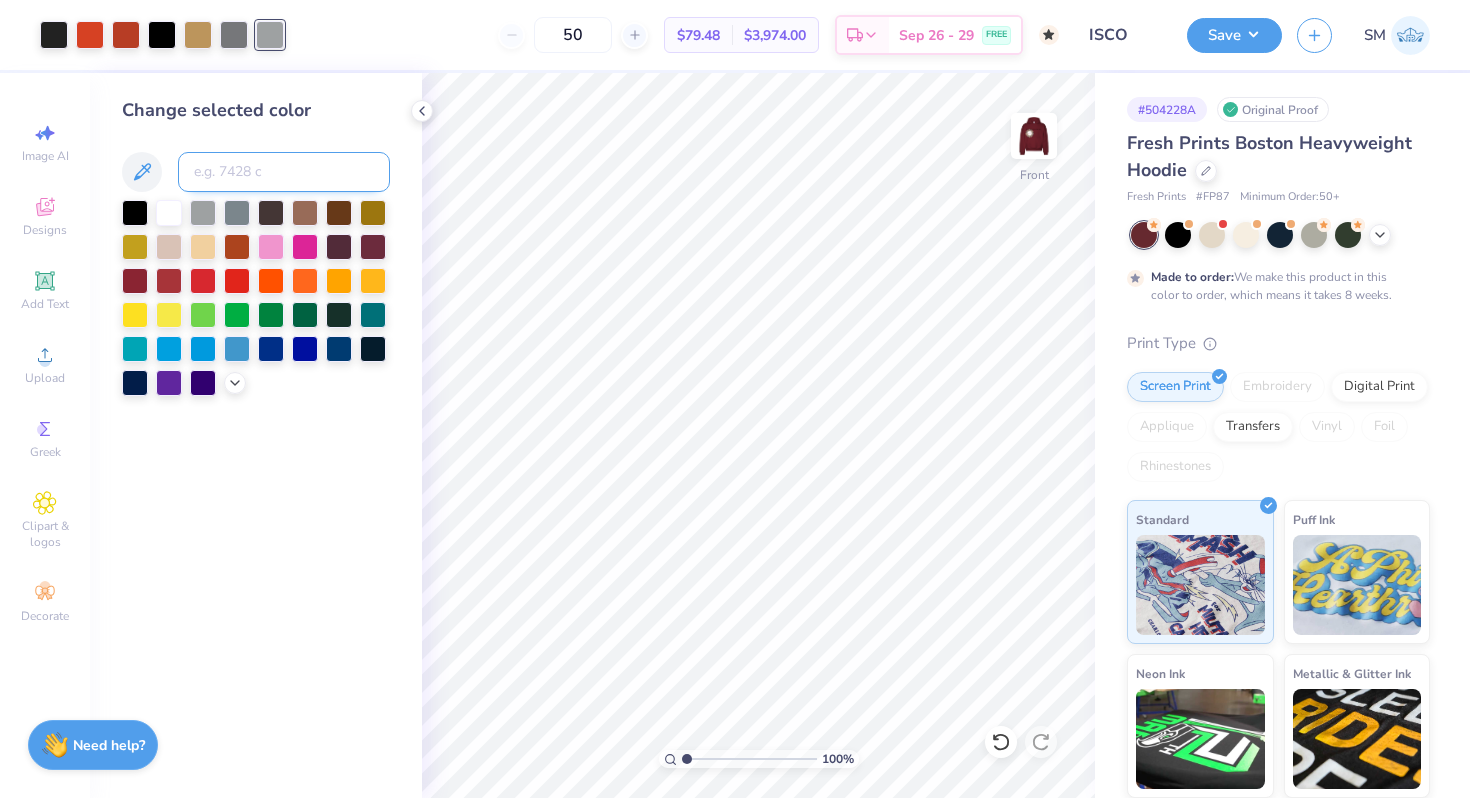 click at bounding box center [284, 172] 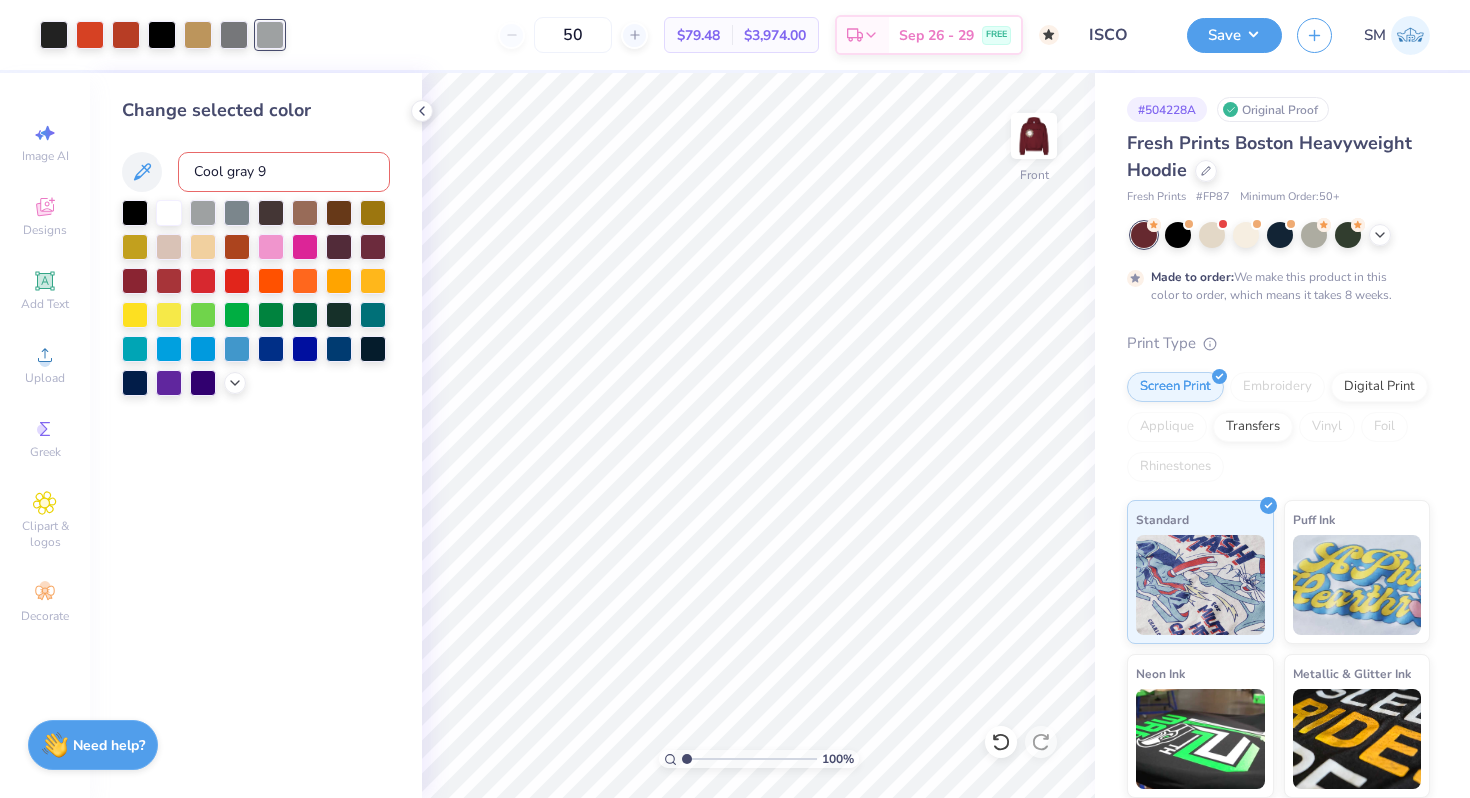type on "Cool gray 9" 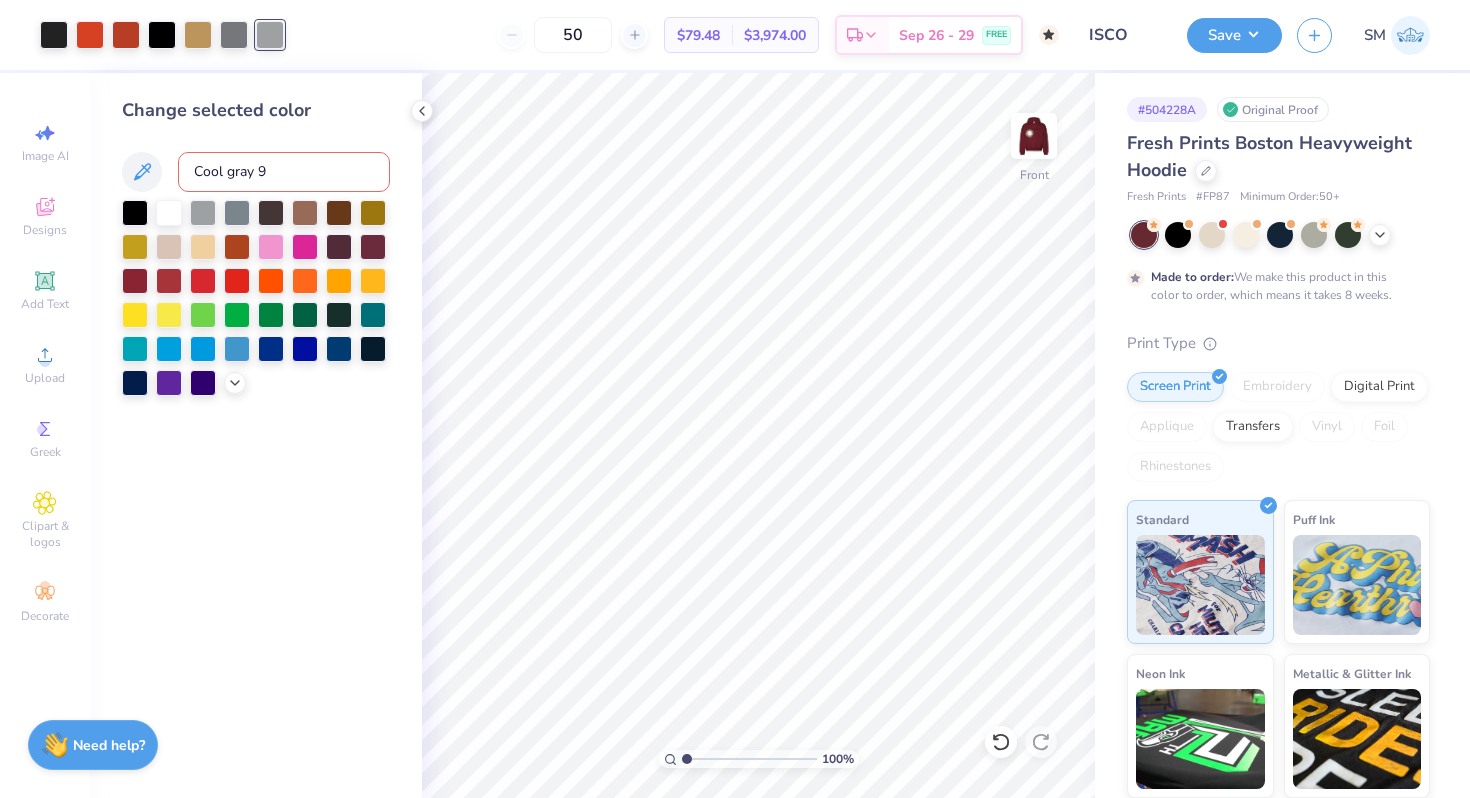 type 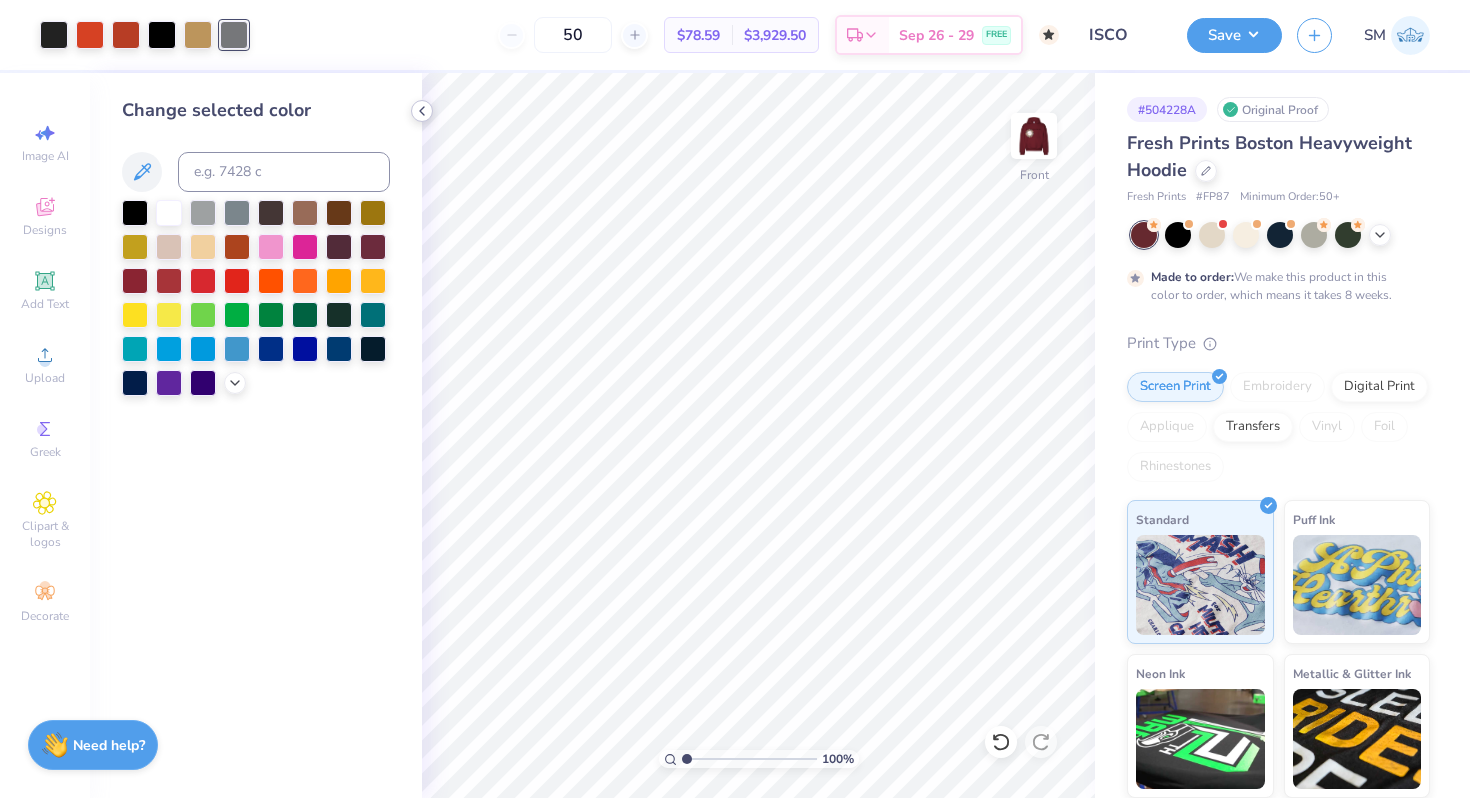 click 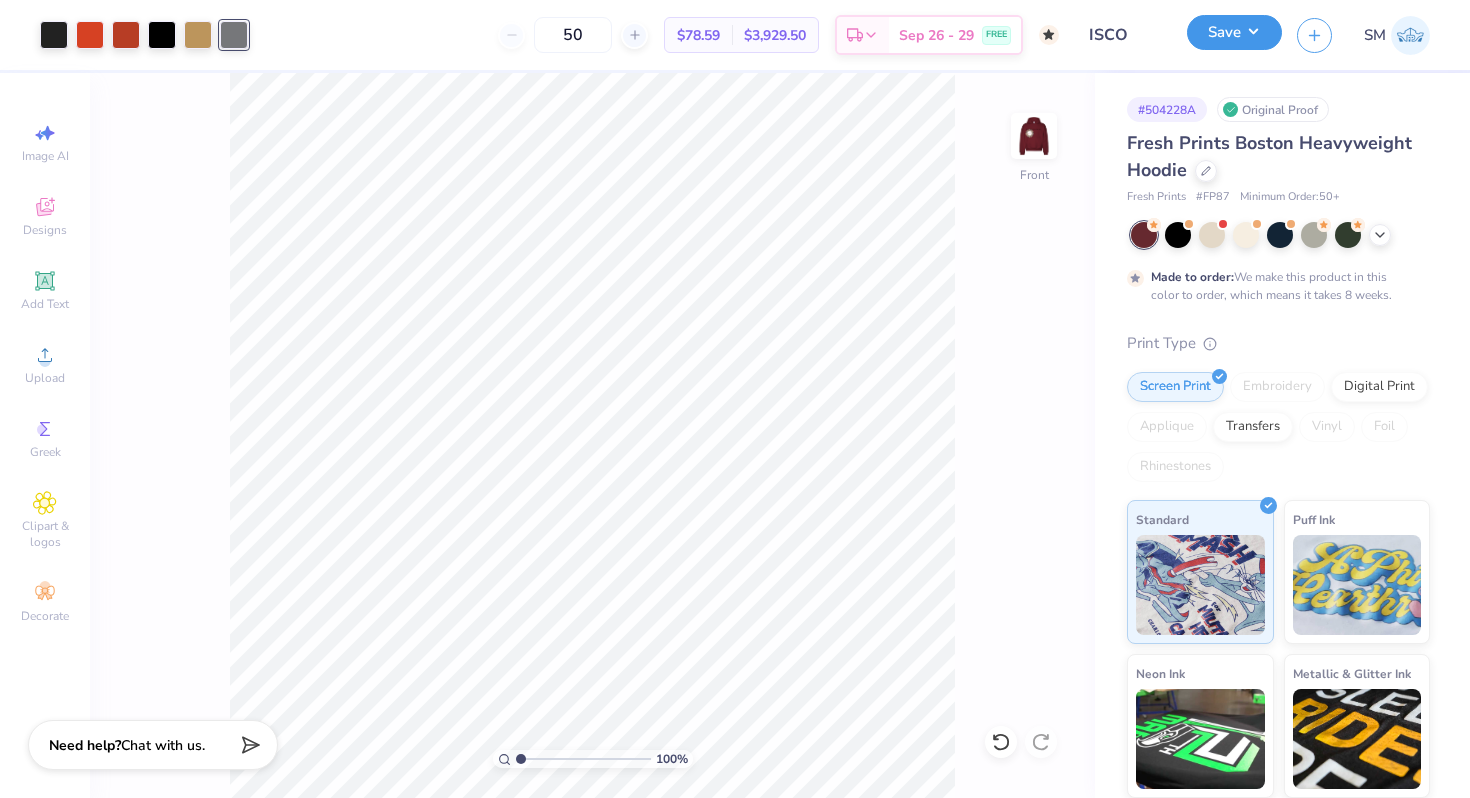 click on "Save" at bounding box center [1234, 32] 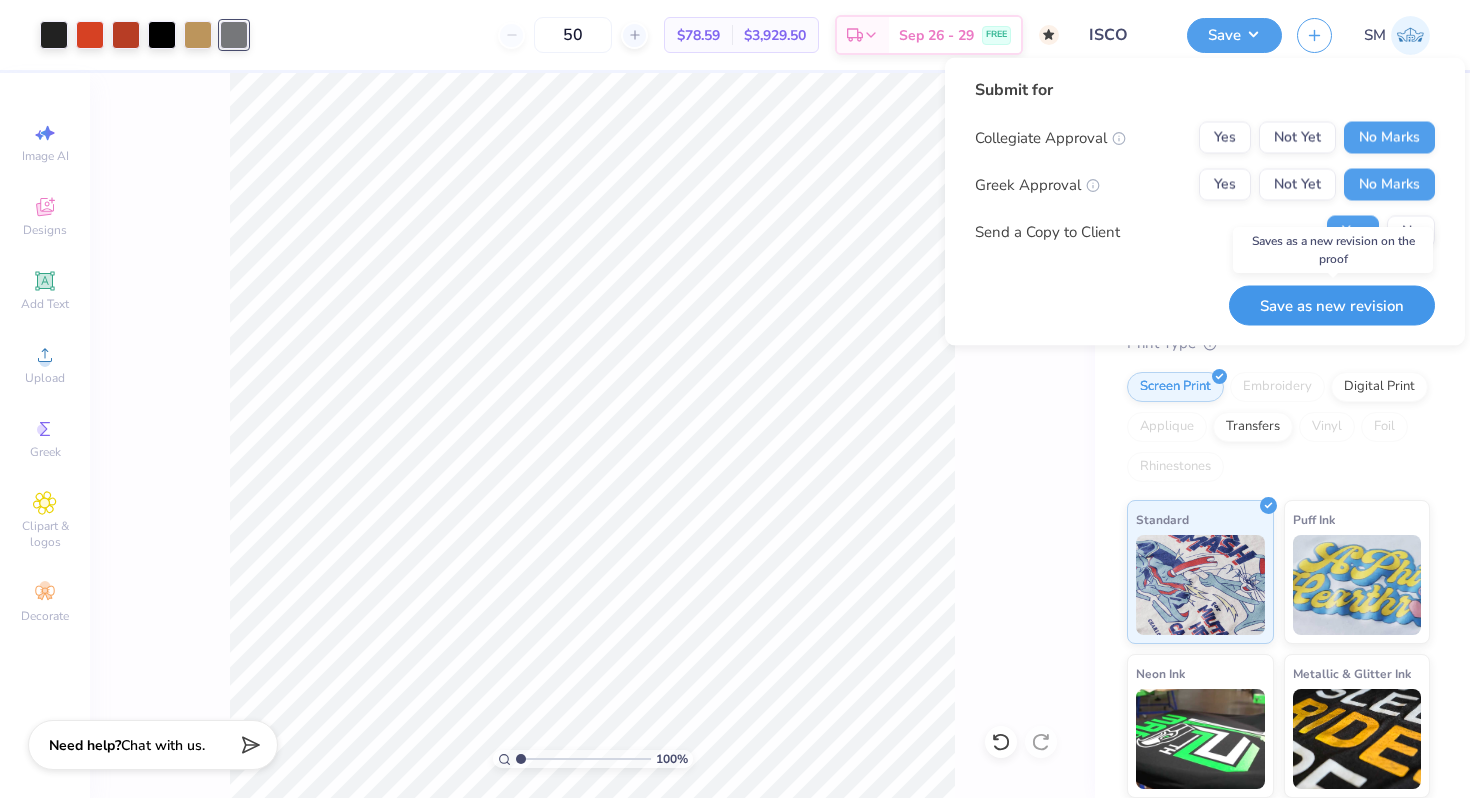 click on "Save as new revision" at bounding box center [1332, 305] 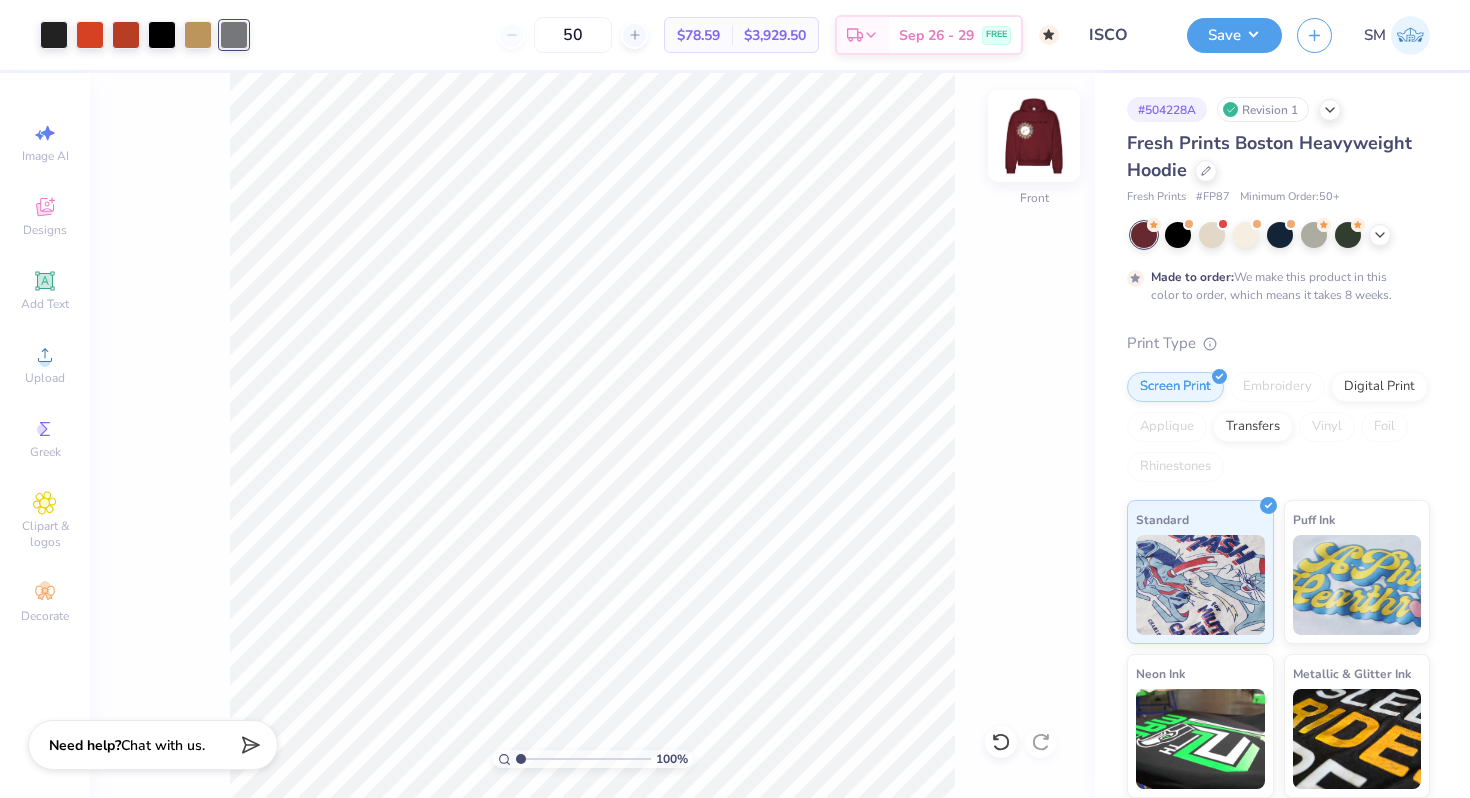 click at bounding box center [1034, 136] 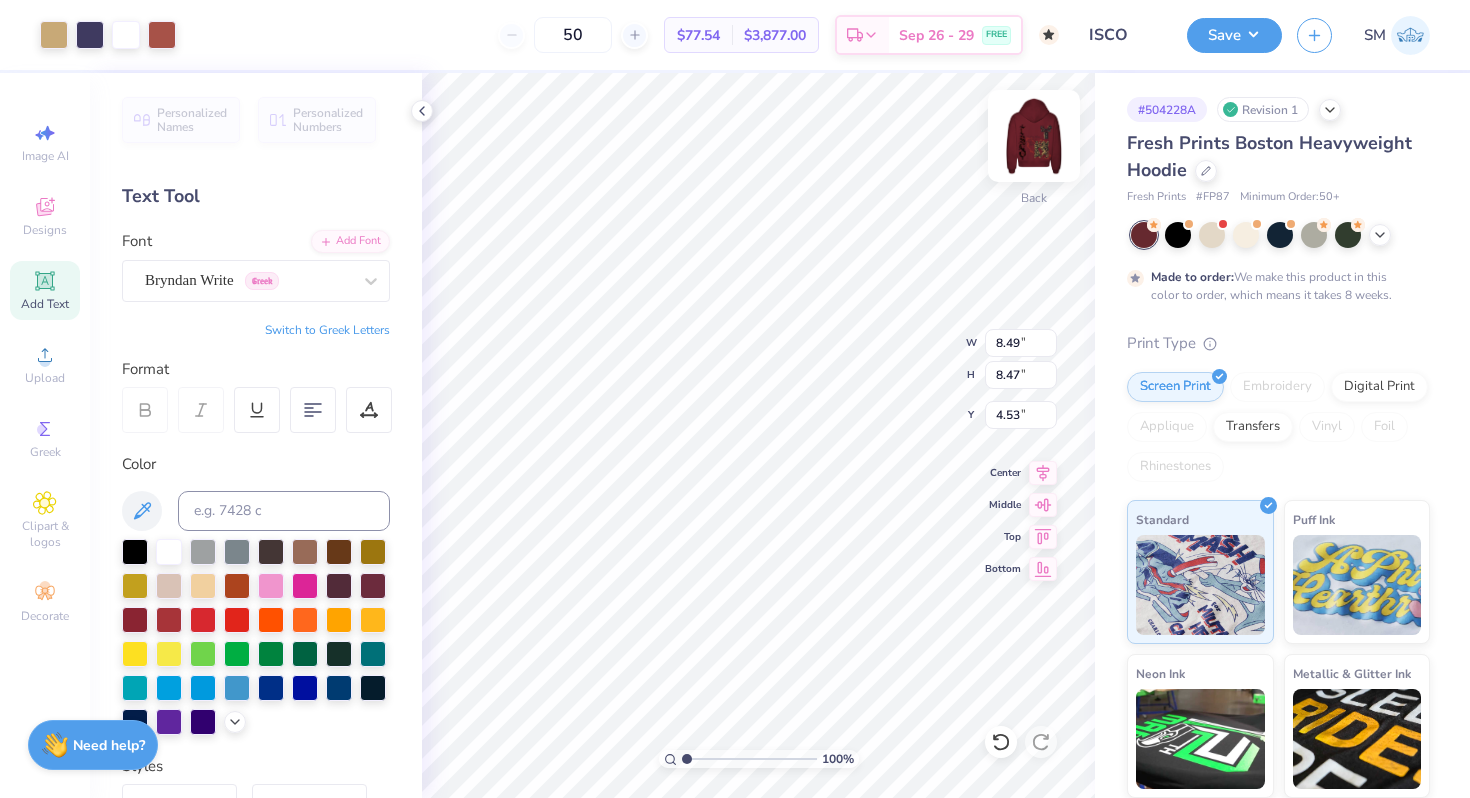 click at bounding box center [1034, 136] 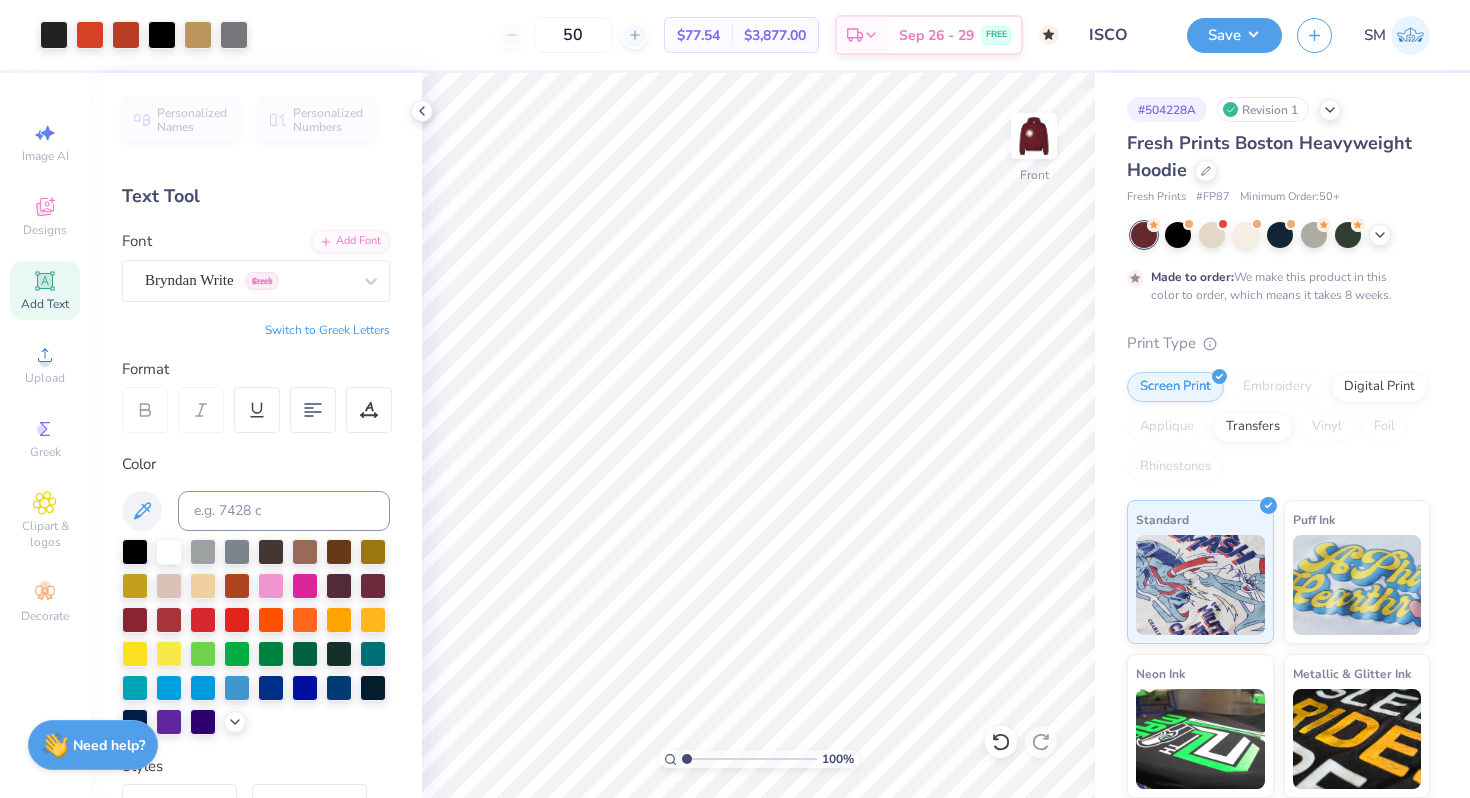 drag, startPoint x: 1045, startPoint y: 142, endPoint x: 262, endPoint y: 80, distance: 785.4508 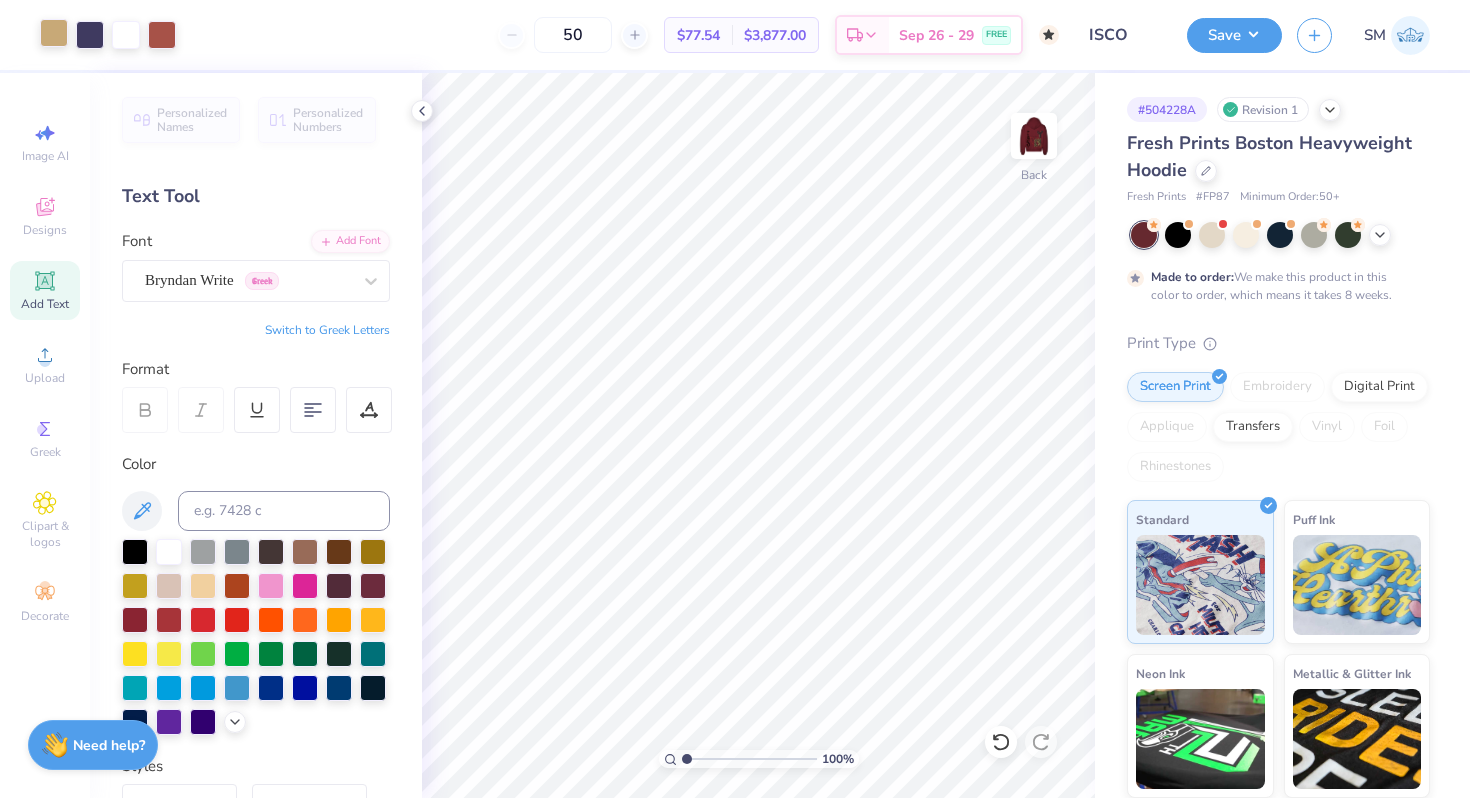 click at bounding box center (54, 33) 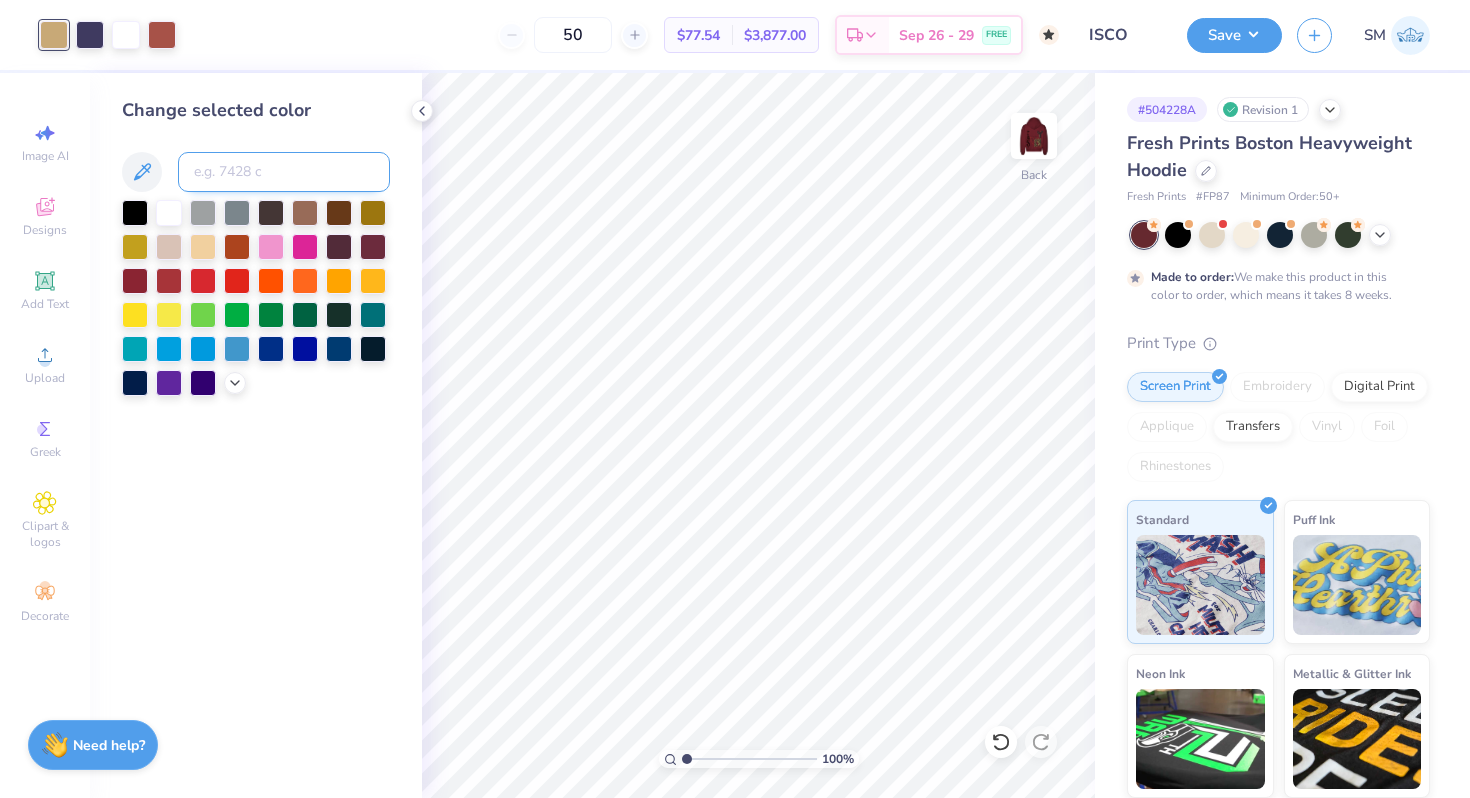 click at bounding box center [284, 172] 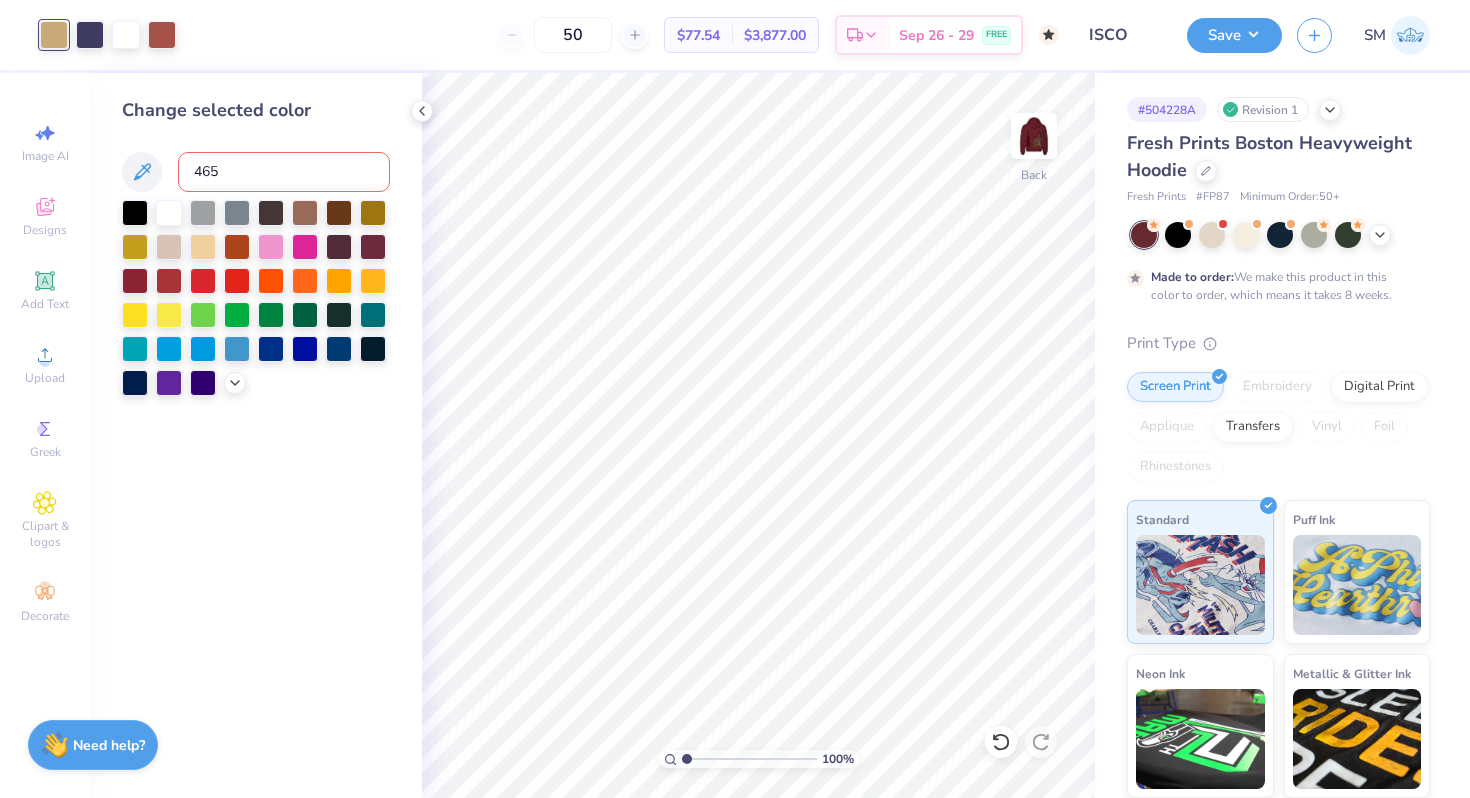 type on "465" 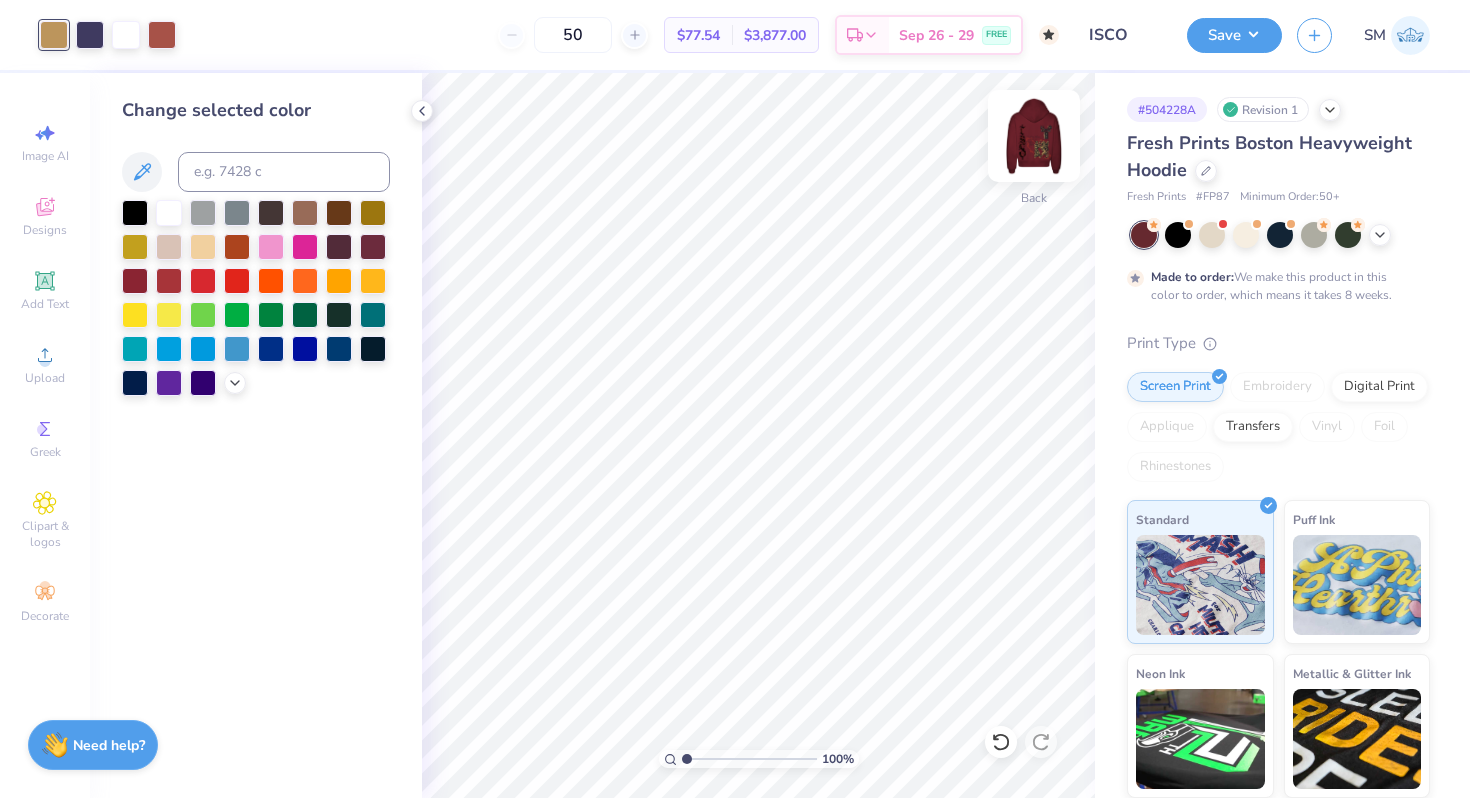 click at bounding box center [1034, 136] 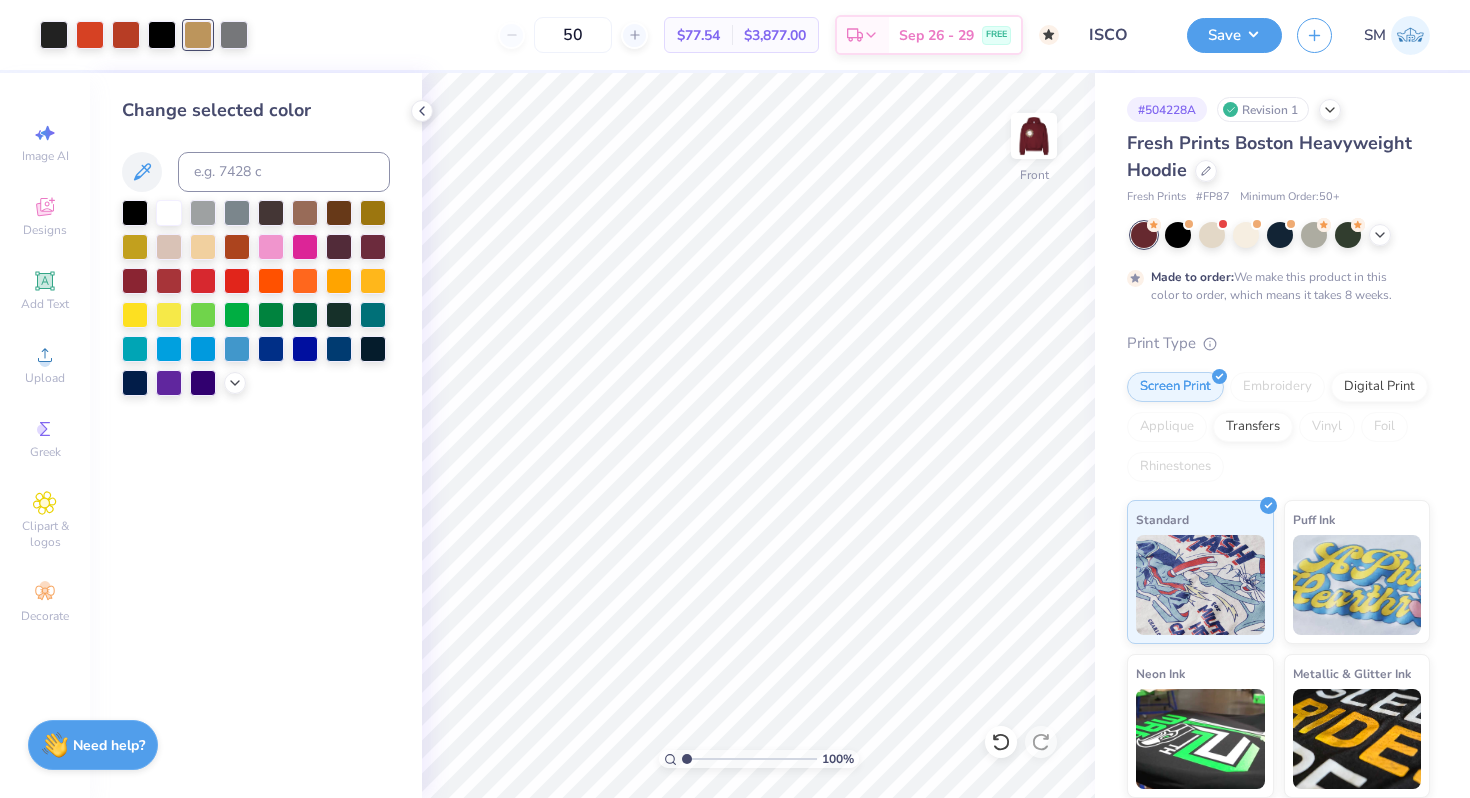 click at bounding box center [1034, 136] 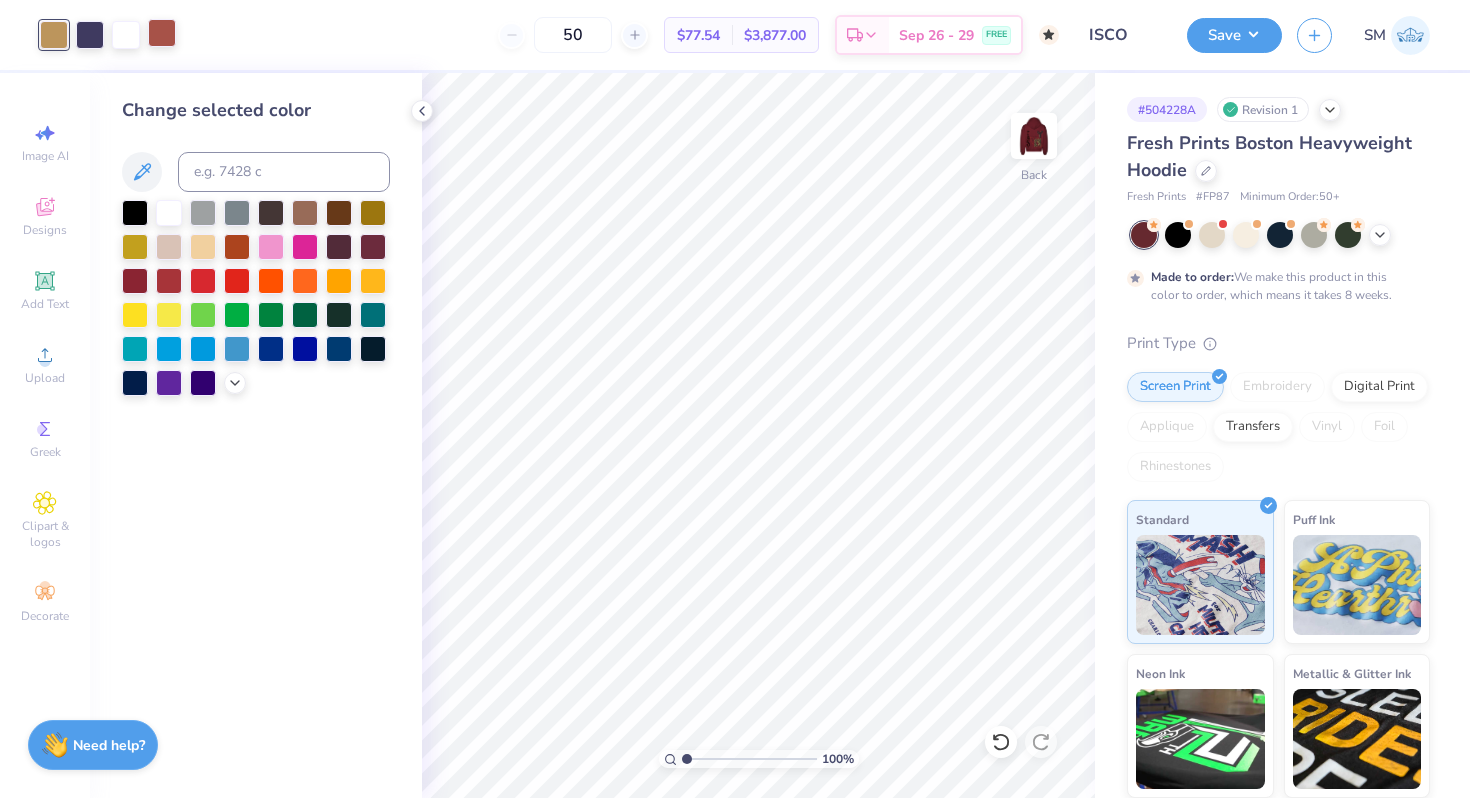click at bounding box center [162, 33] 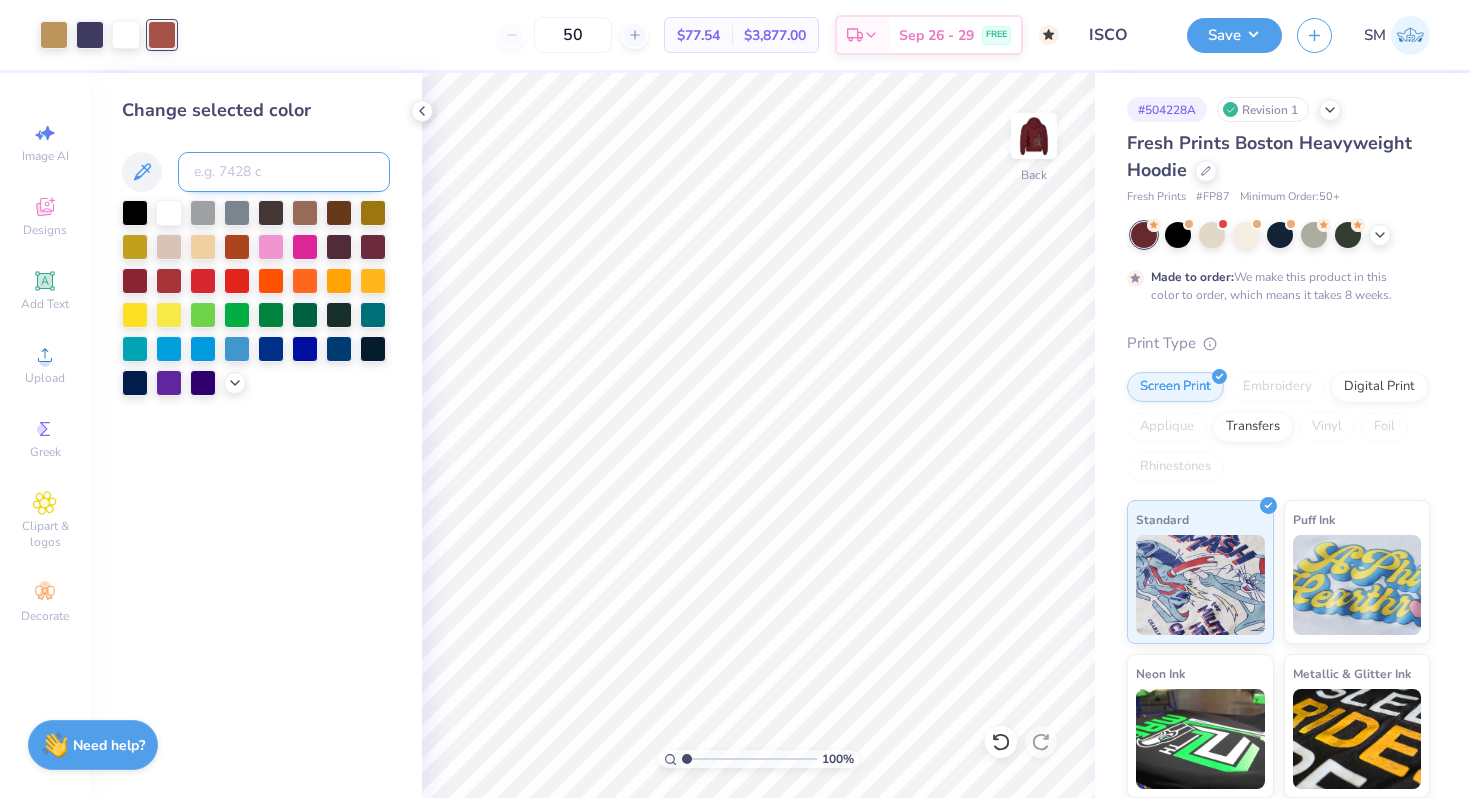 click at bounding box center (284, 172) 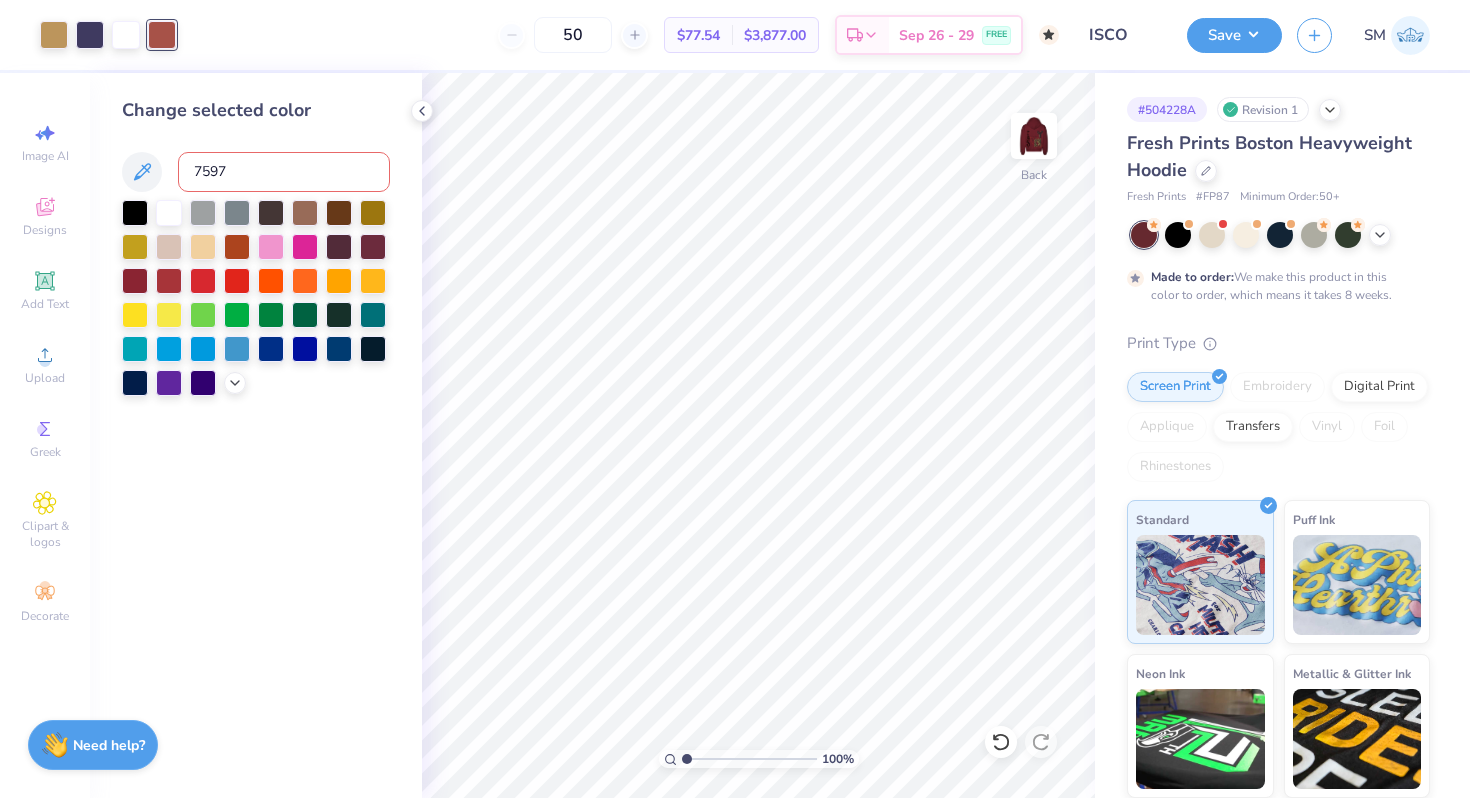 type on "7597" 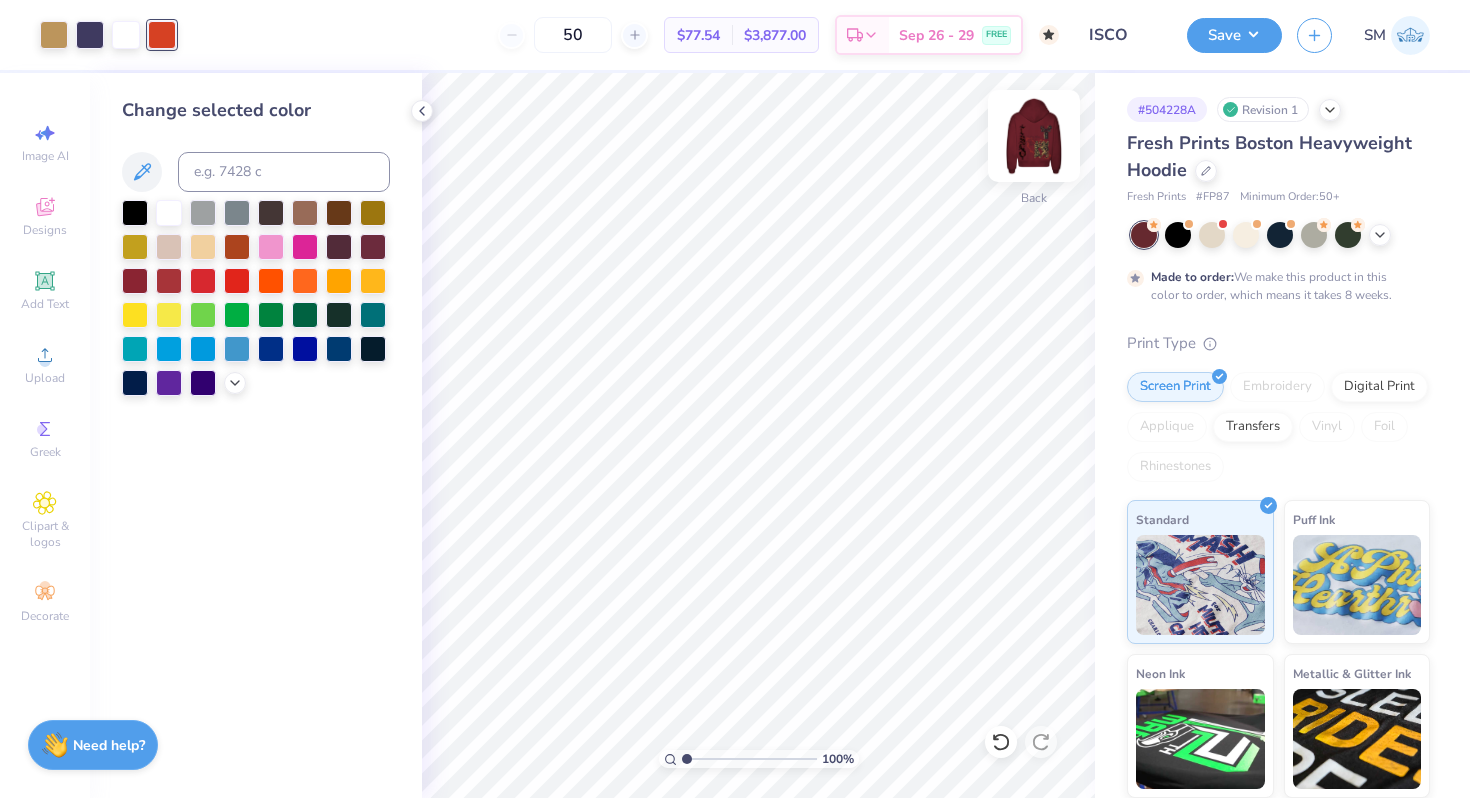 click at bounding box center [1034, 136] 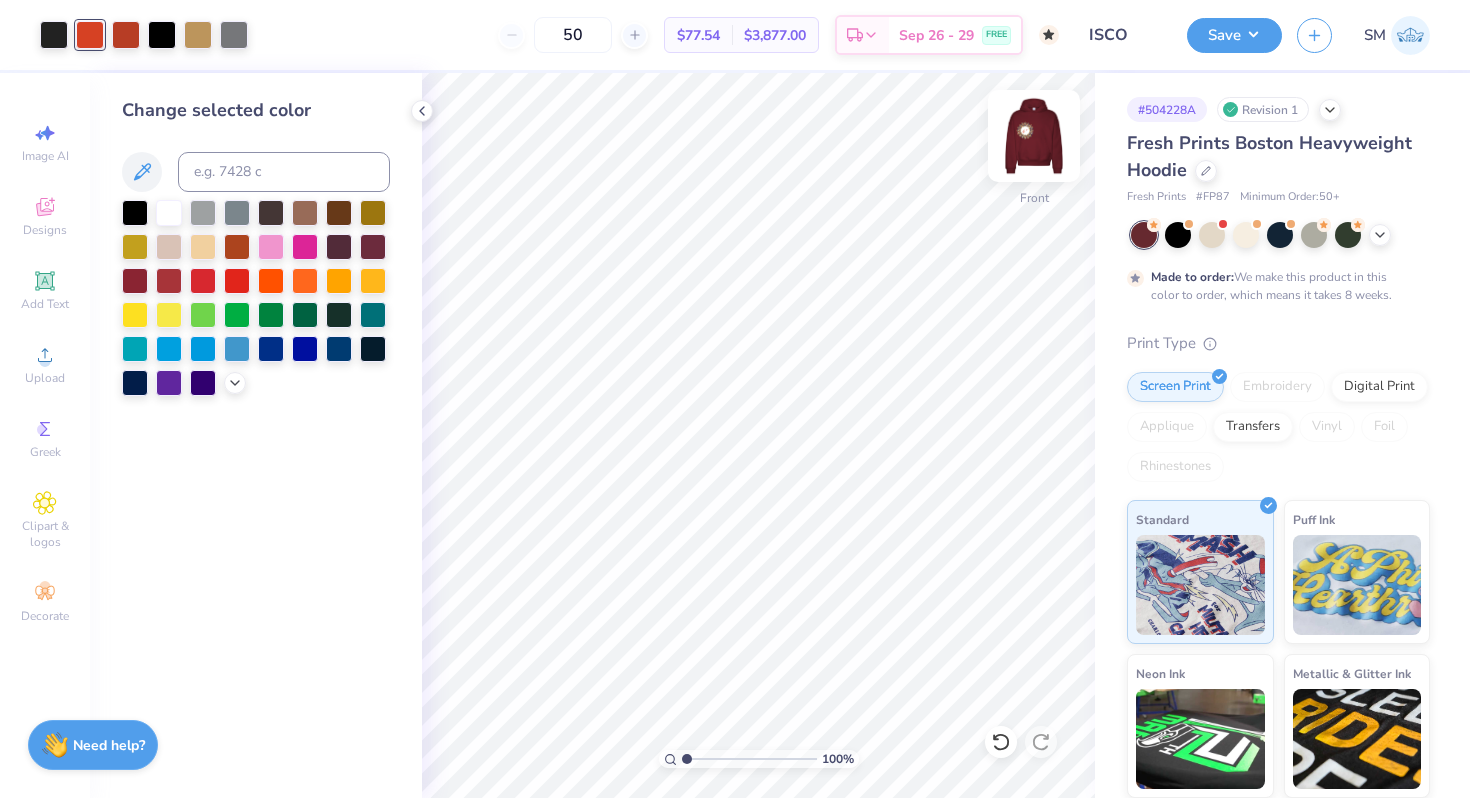 click at bounding box center (1034, 136) 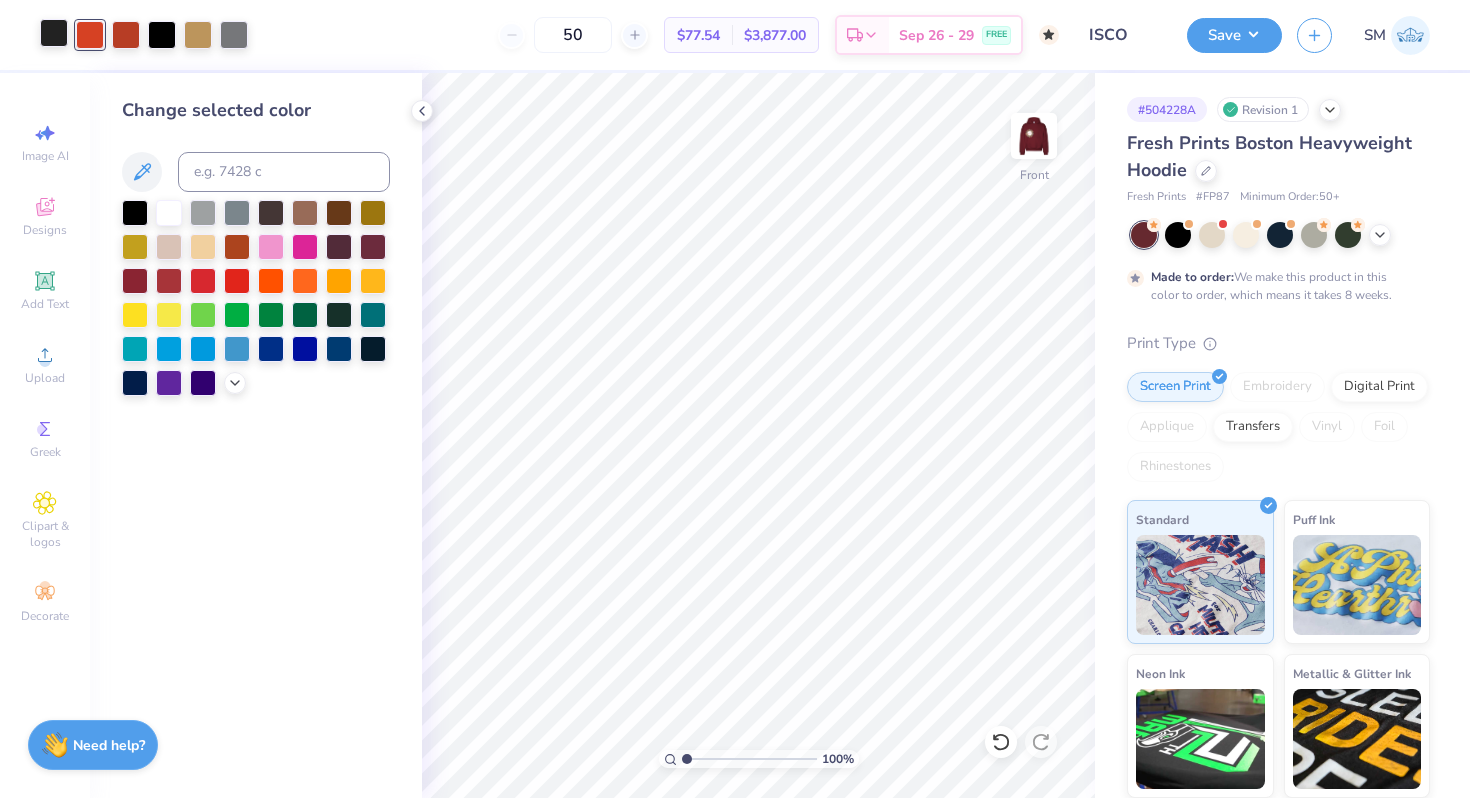 click at bounding box center (54, 33) 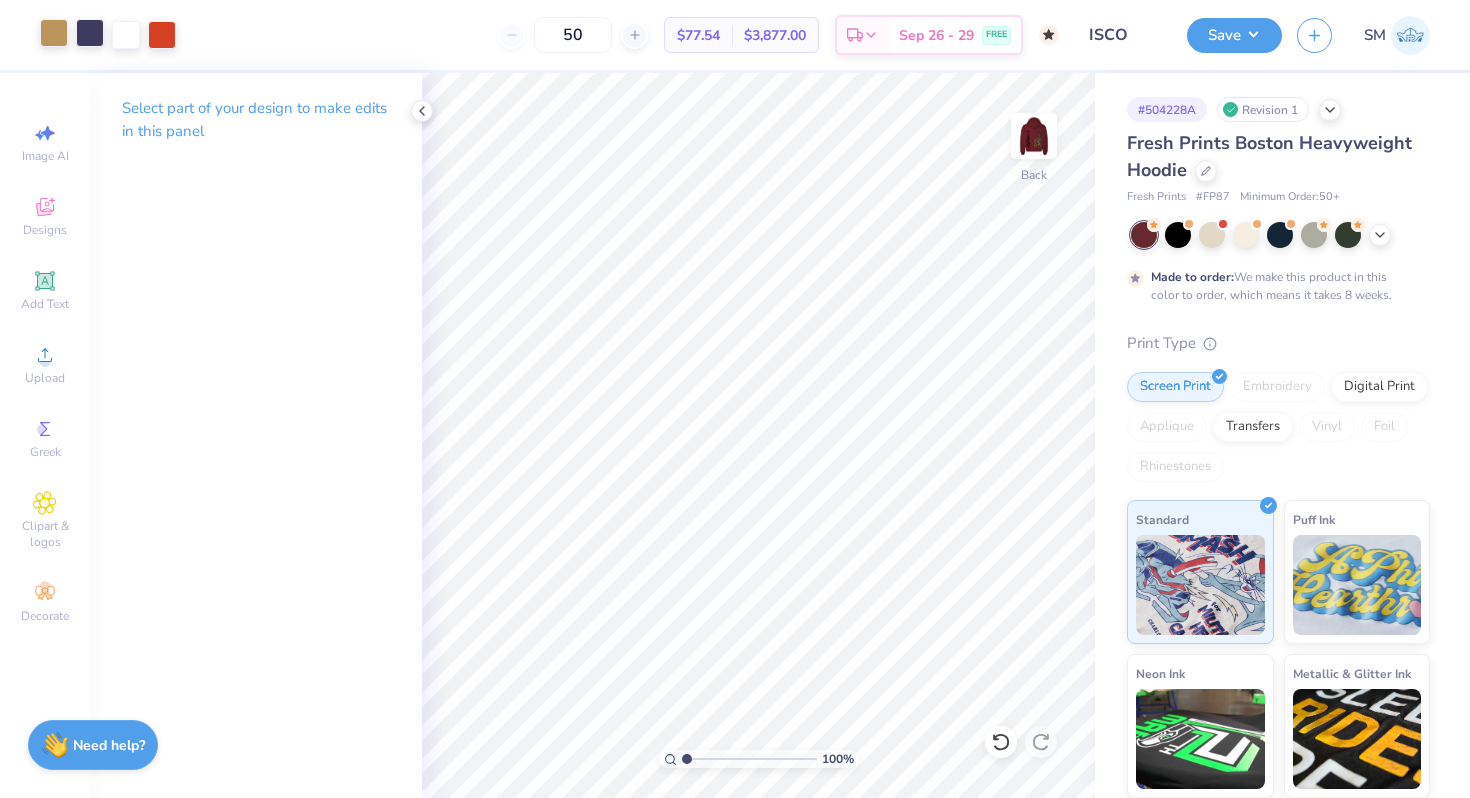 click at bounding box center (90, 33) 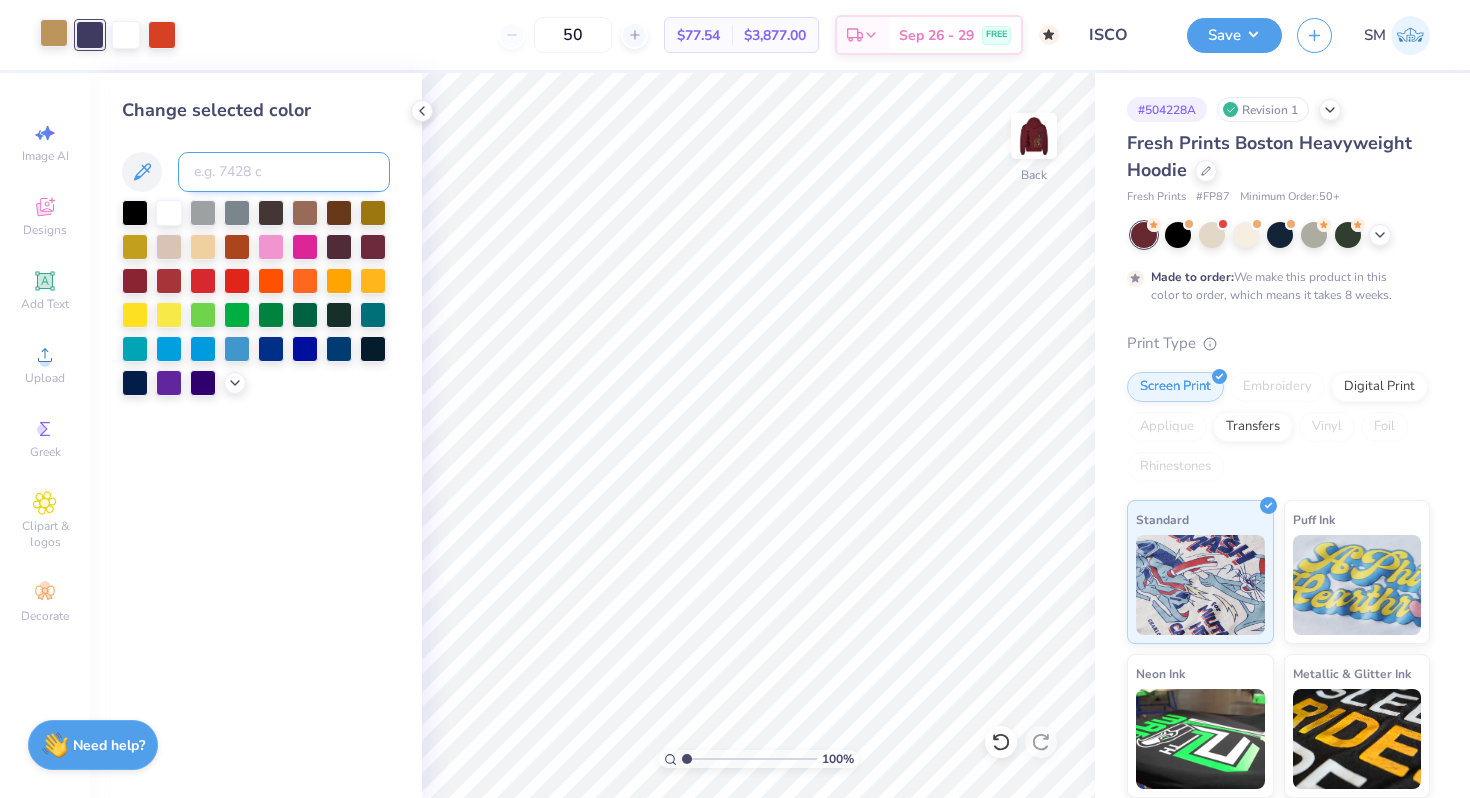 click at bounding box center [284, 172] 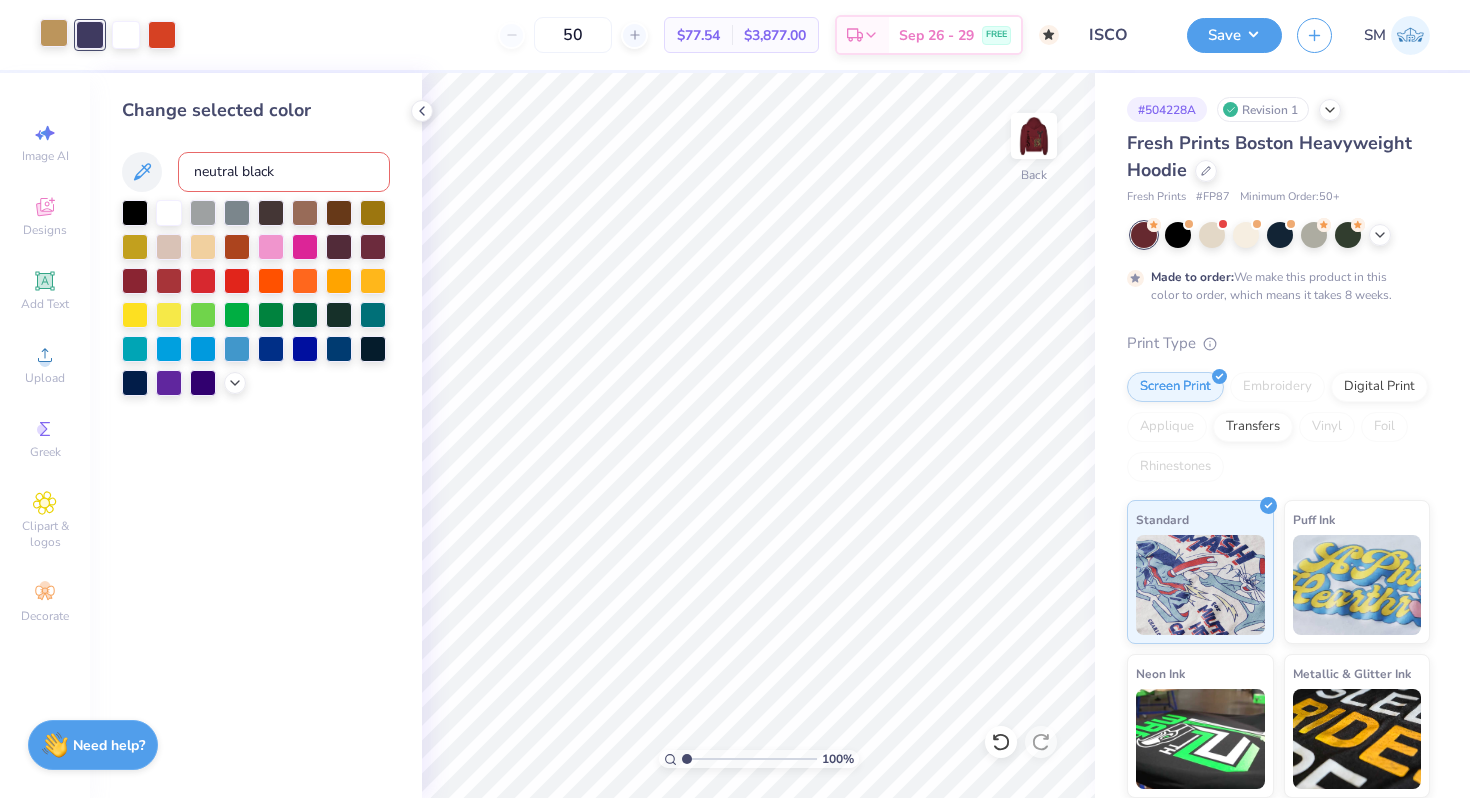 type on "neutral black" 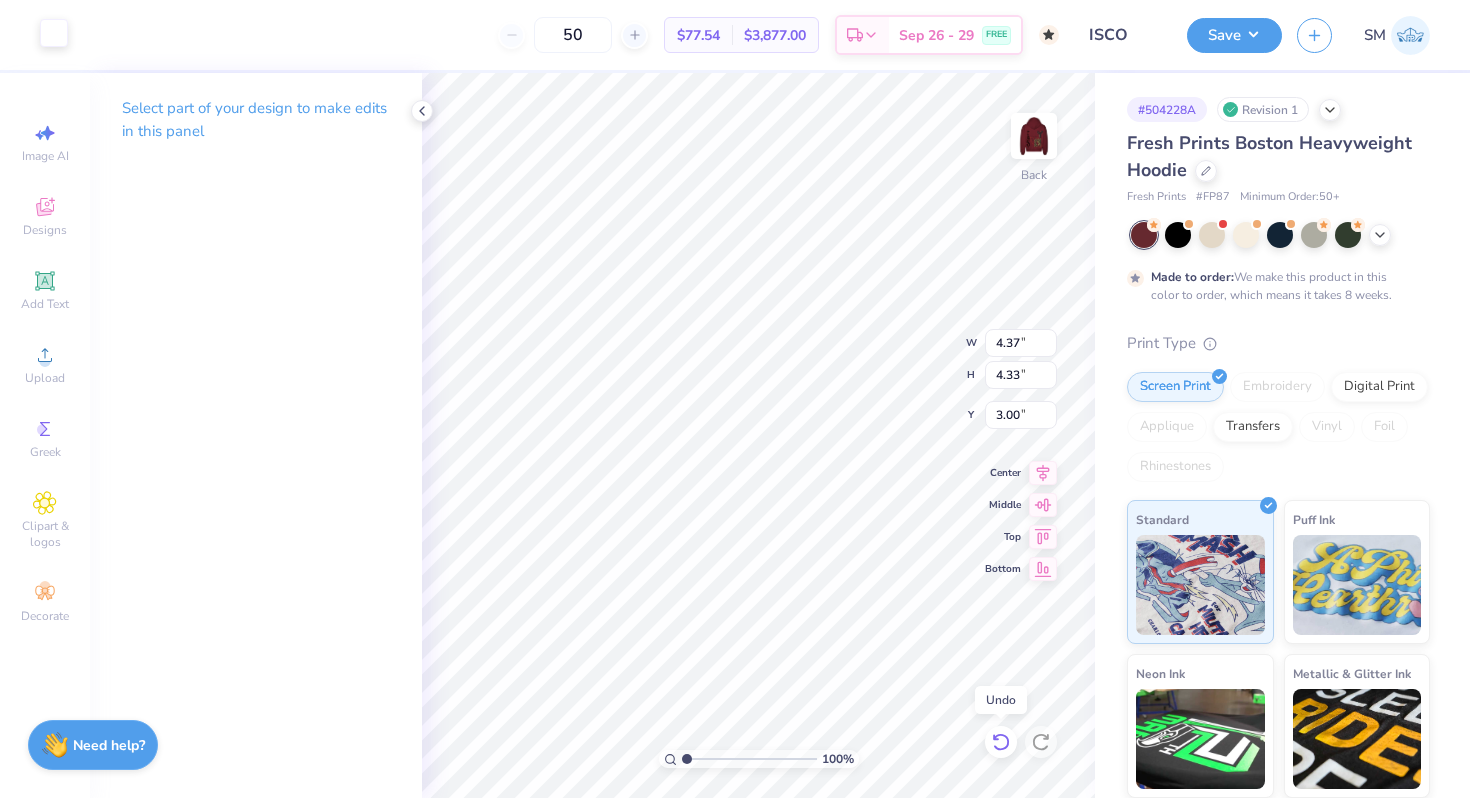 click 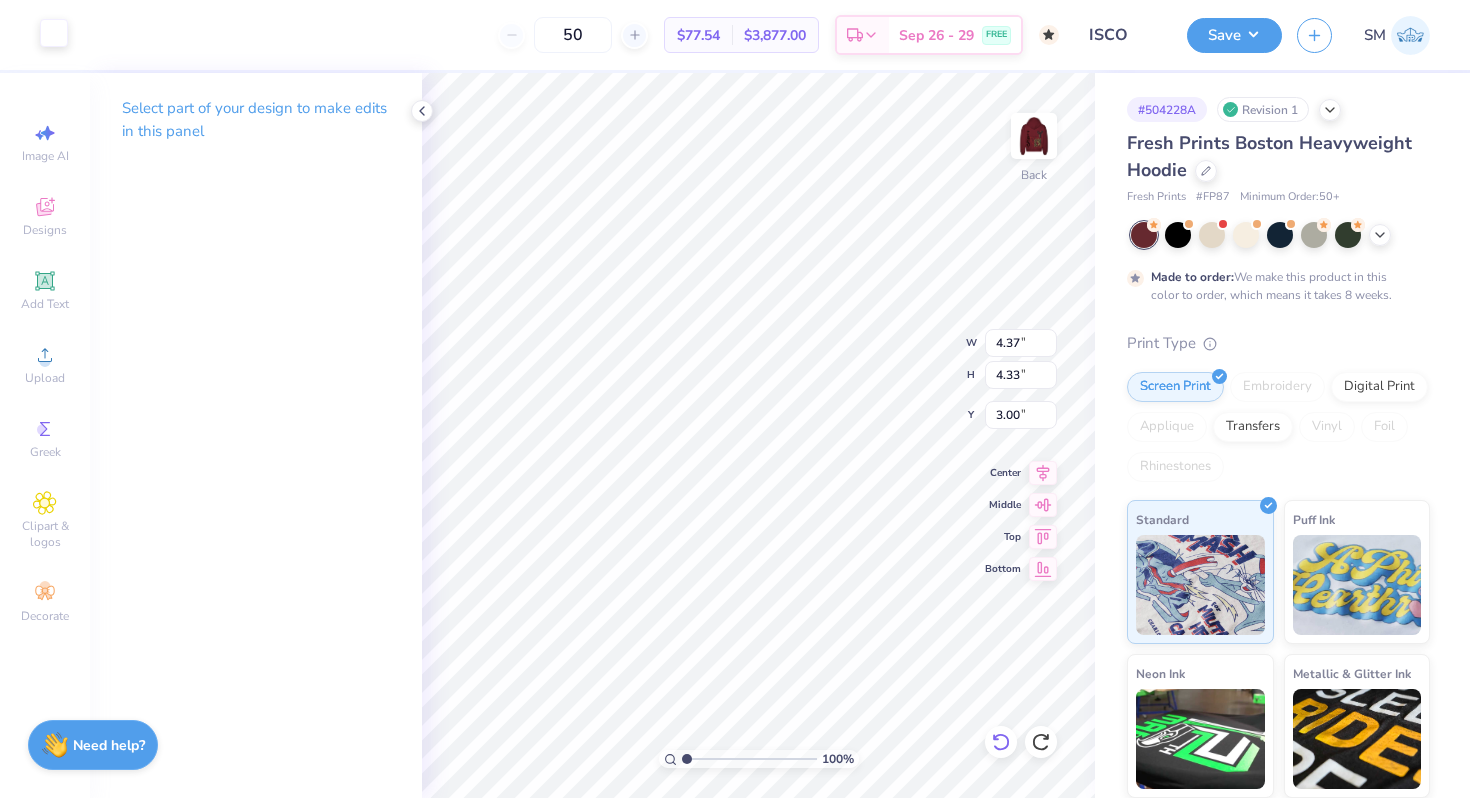 type on "6.75" 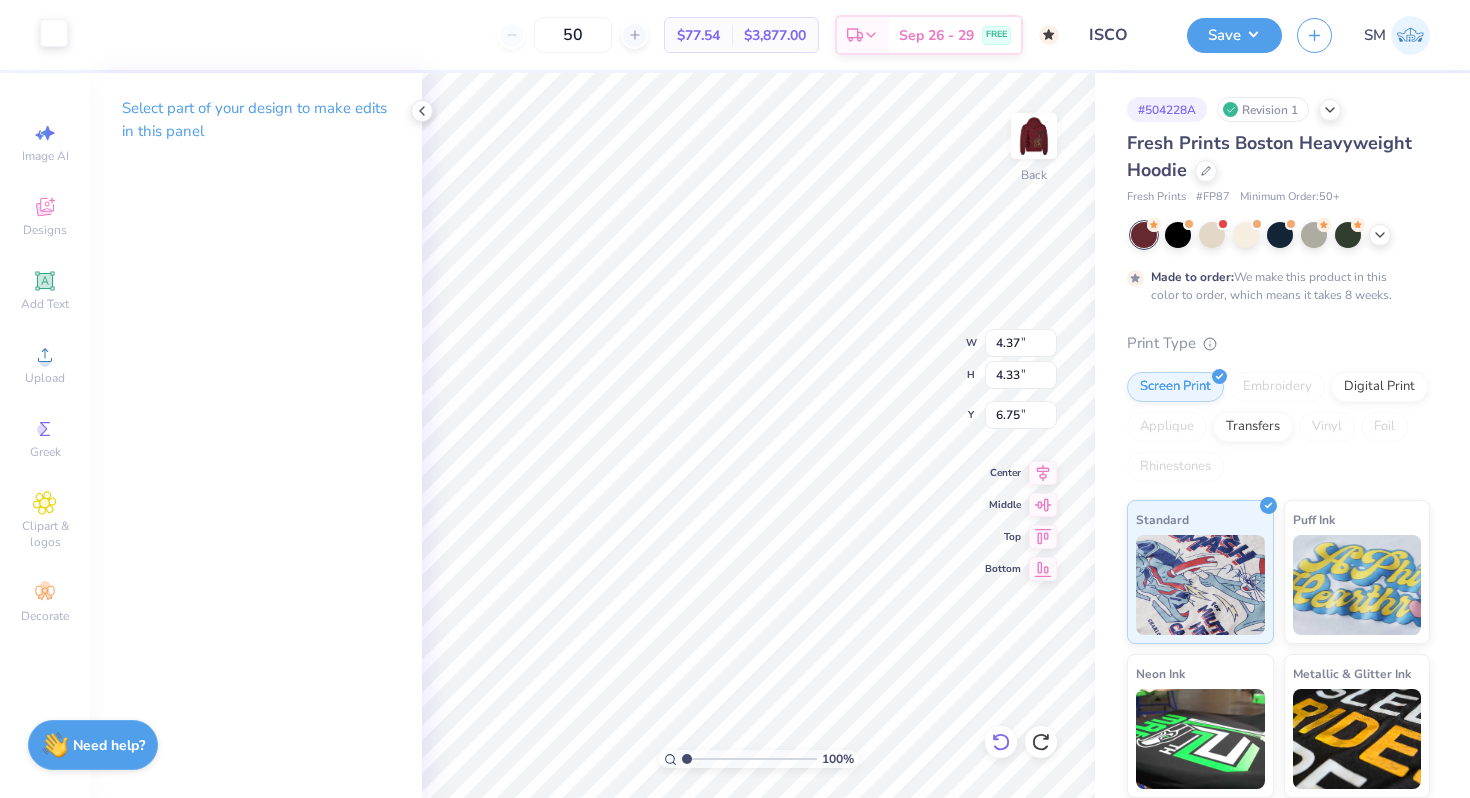 type on "2.63" 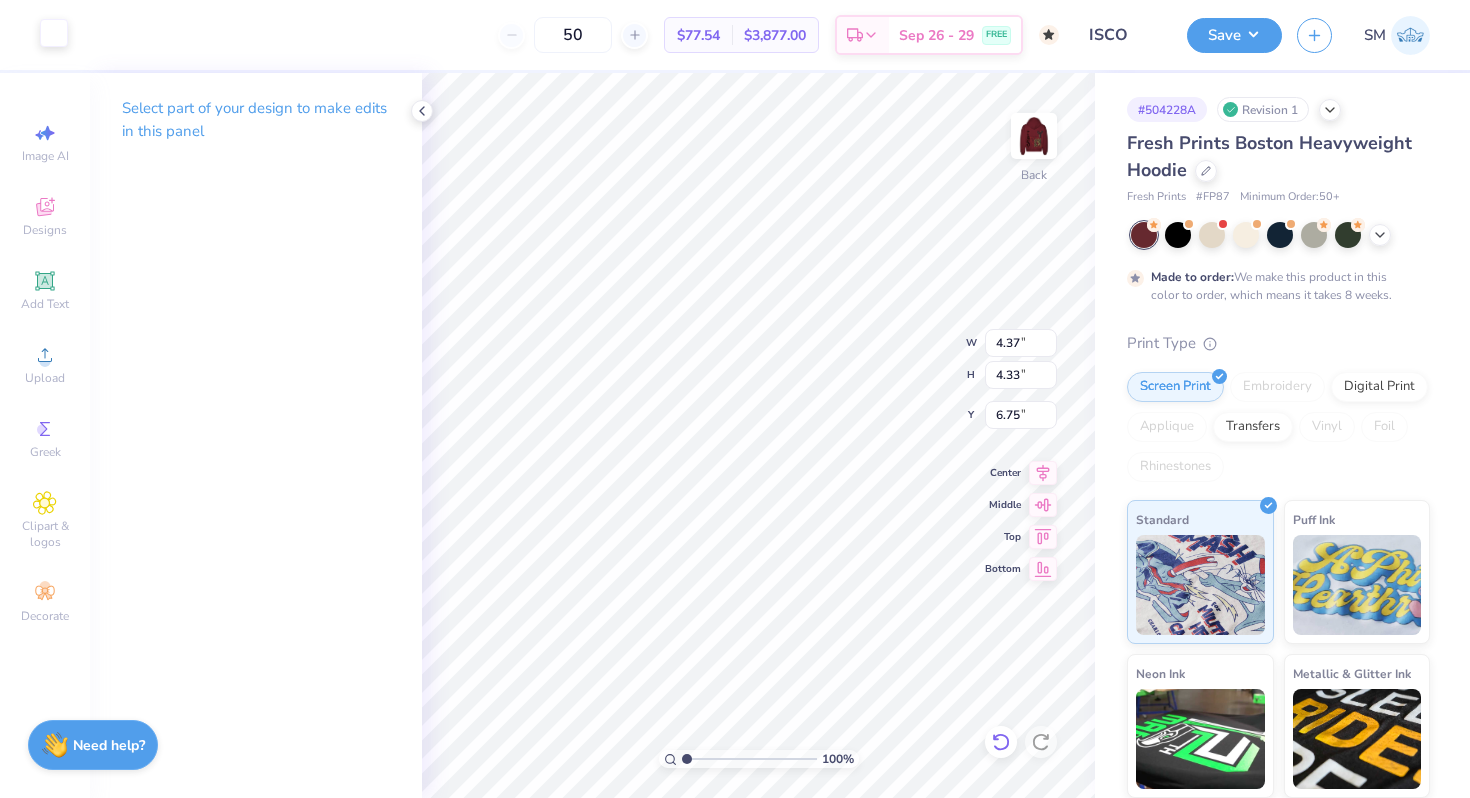 type on "0.27" 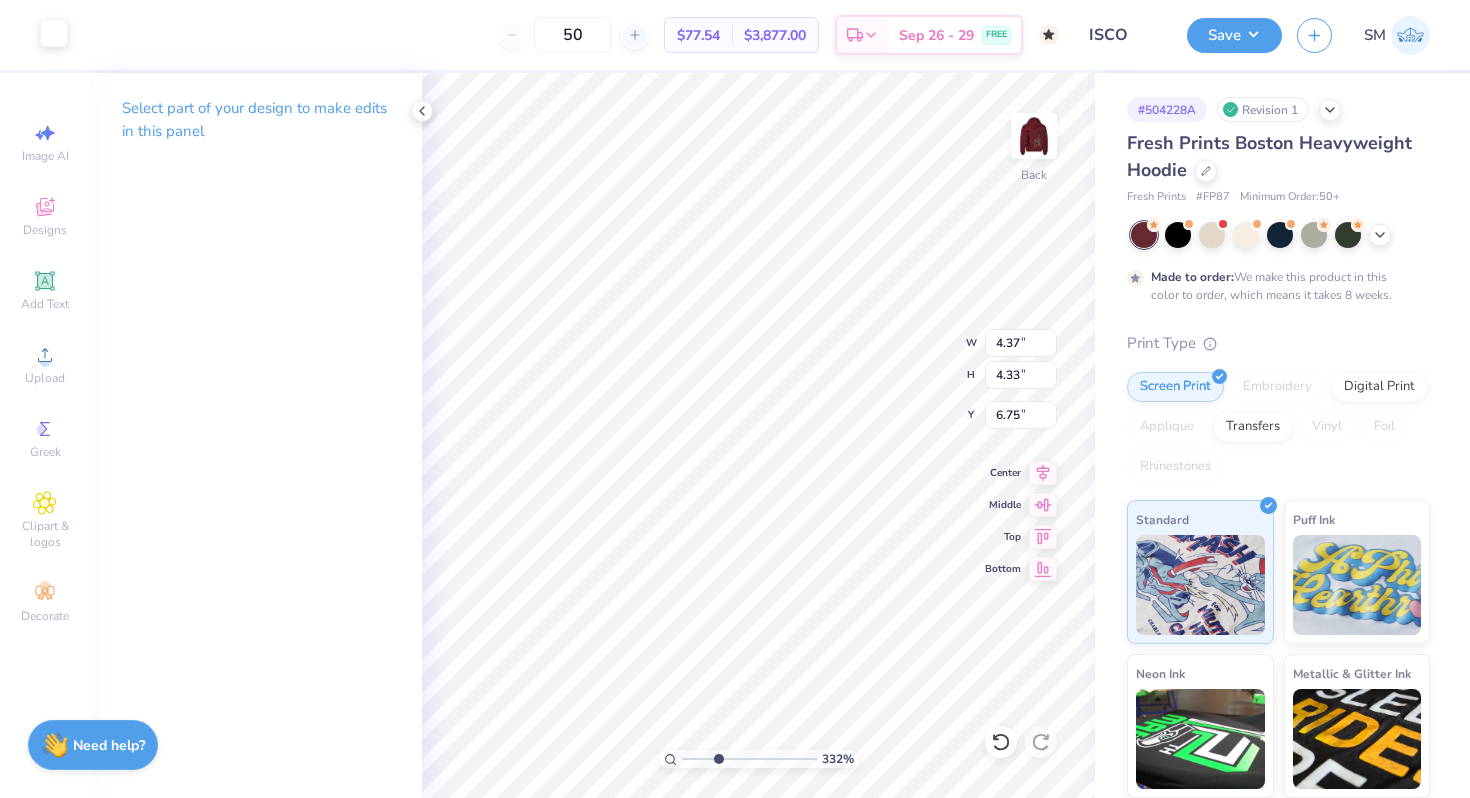 drag, startPoint x: 687, startPoint y: 757, endPoint x: 718, endPoint y: 756, distance: 31.016125 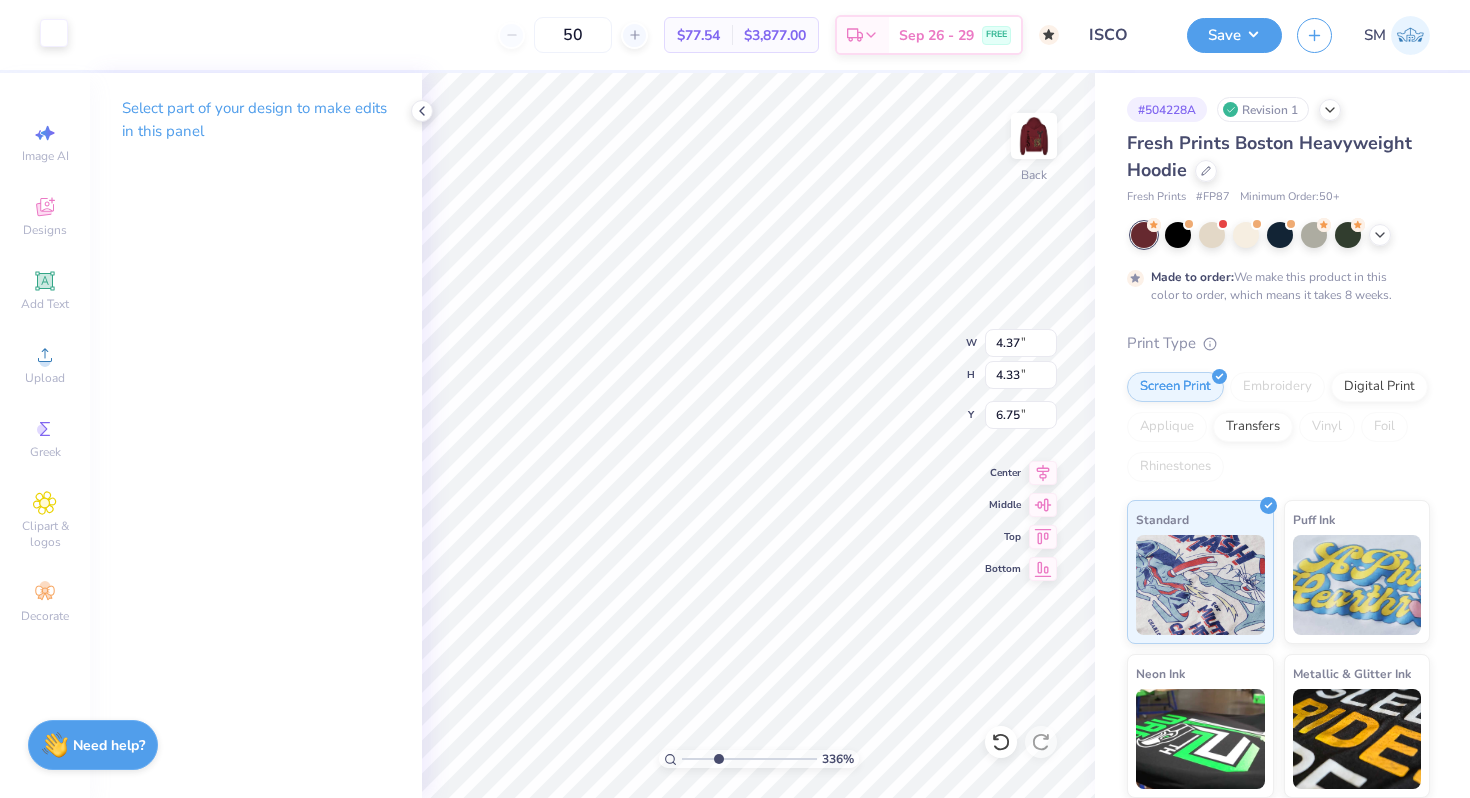 type on "6.56" 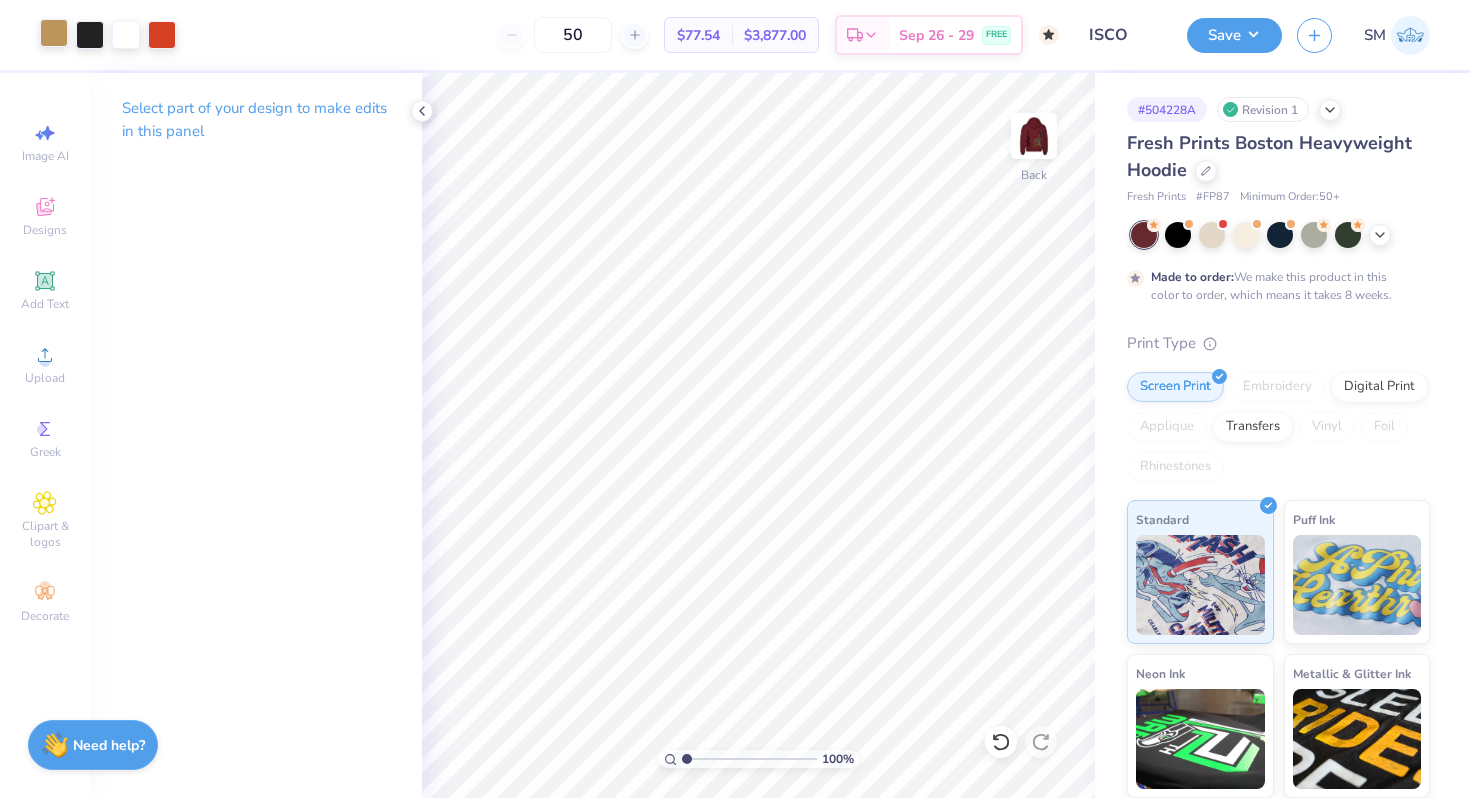 drag, startPoint x: 719, startPoint y: 755, endPoint x: 663, endPoint y: 750, distance: 56.22277 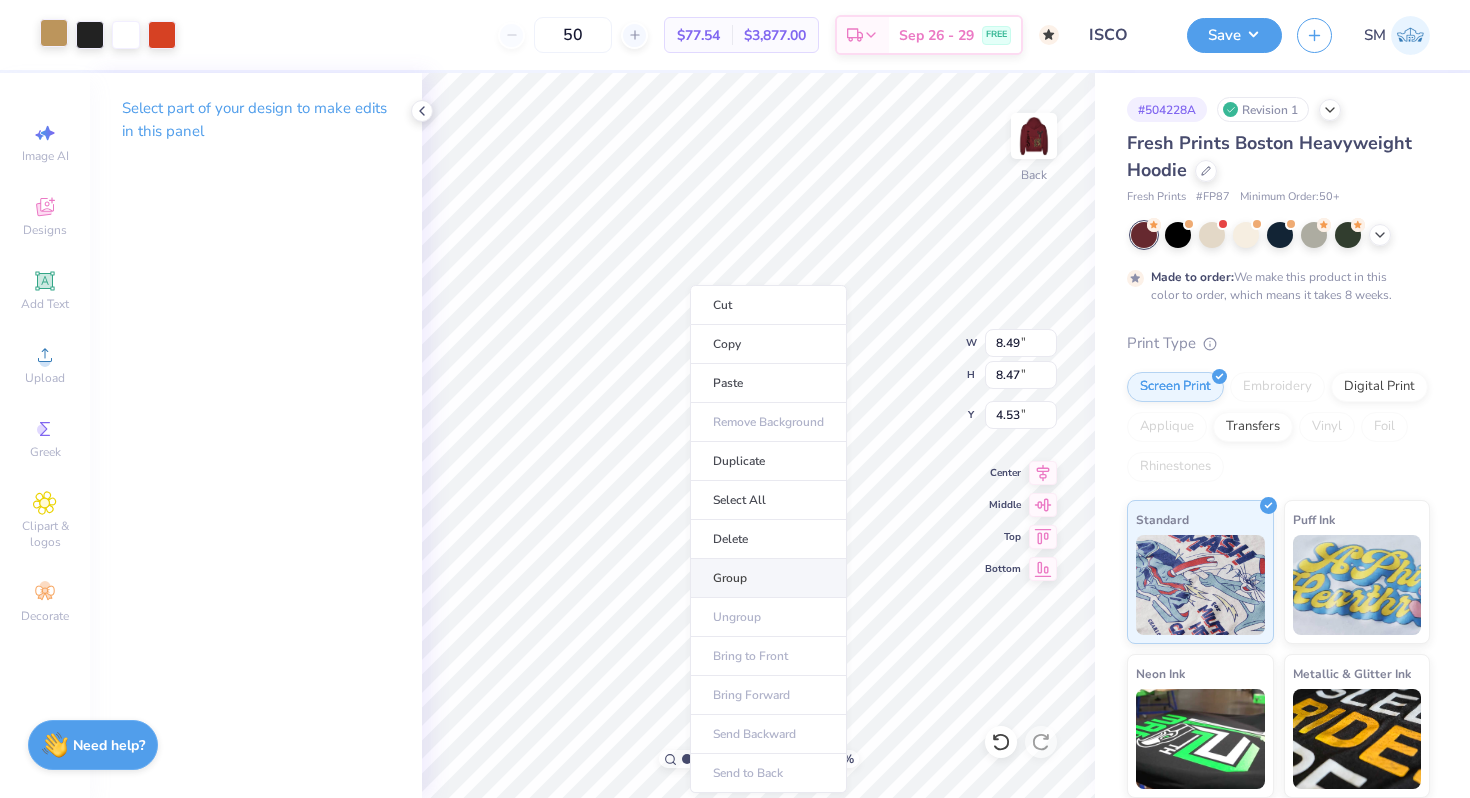 click on "Group" at bounding box center (768, 578) 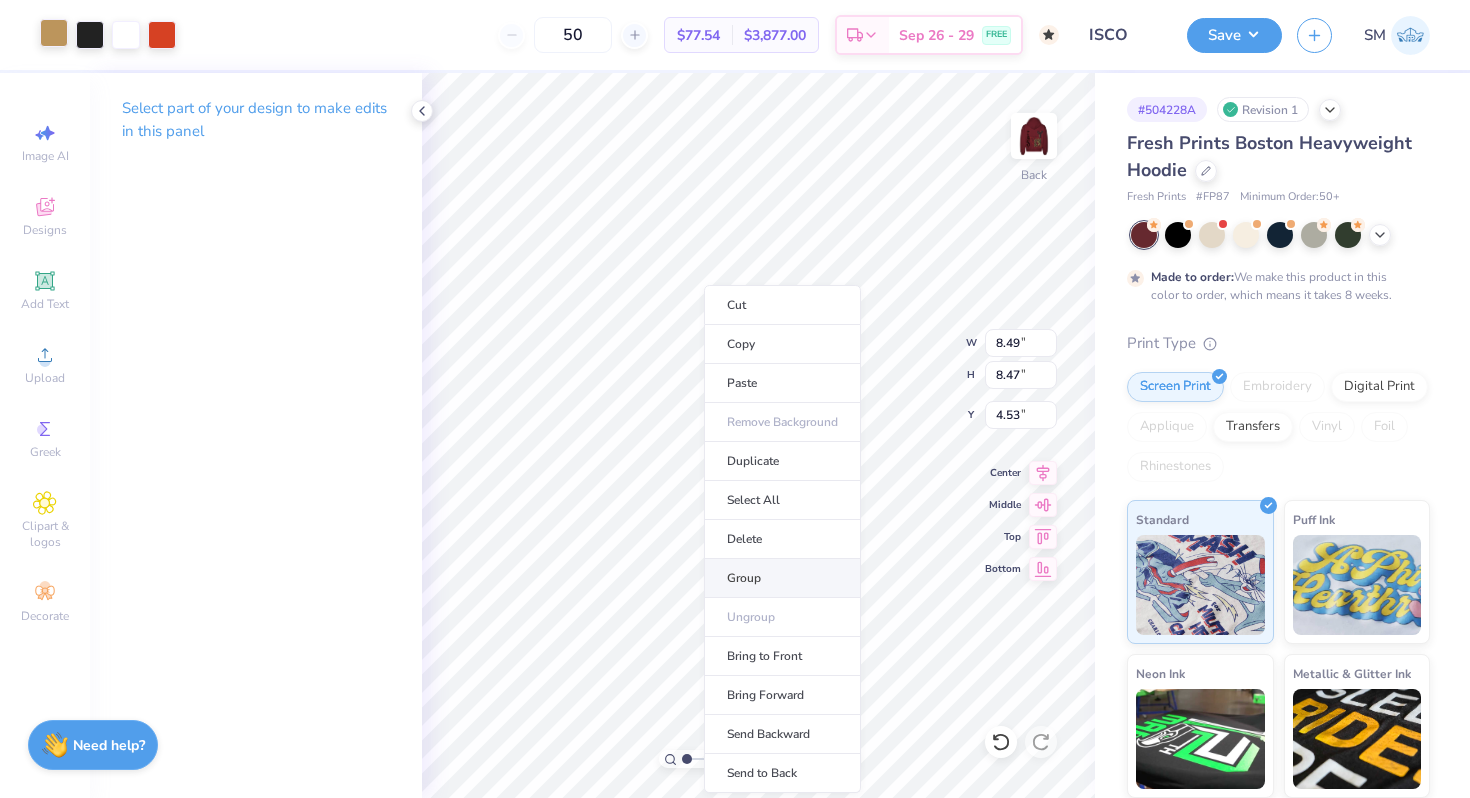 click on "Group" at bounding box center (782, 578) 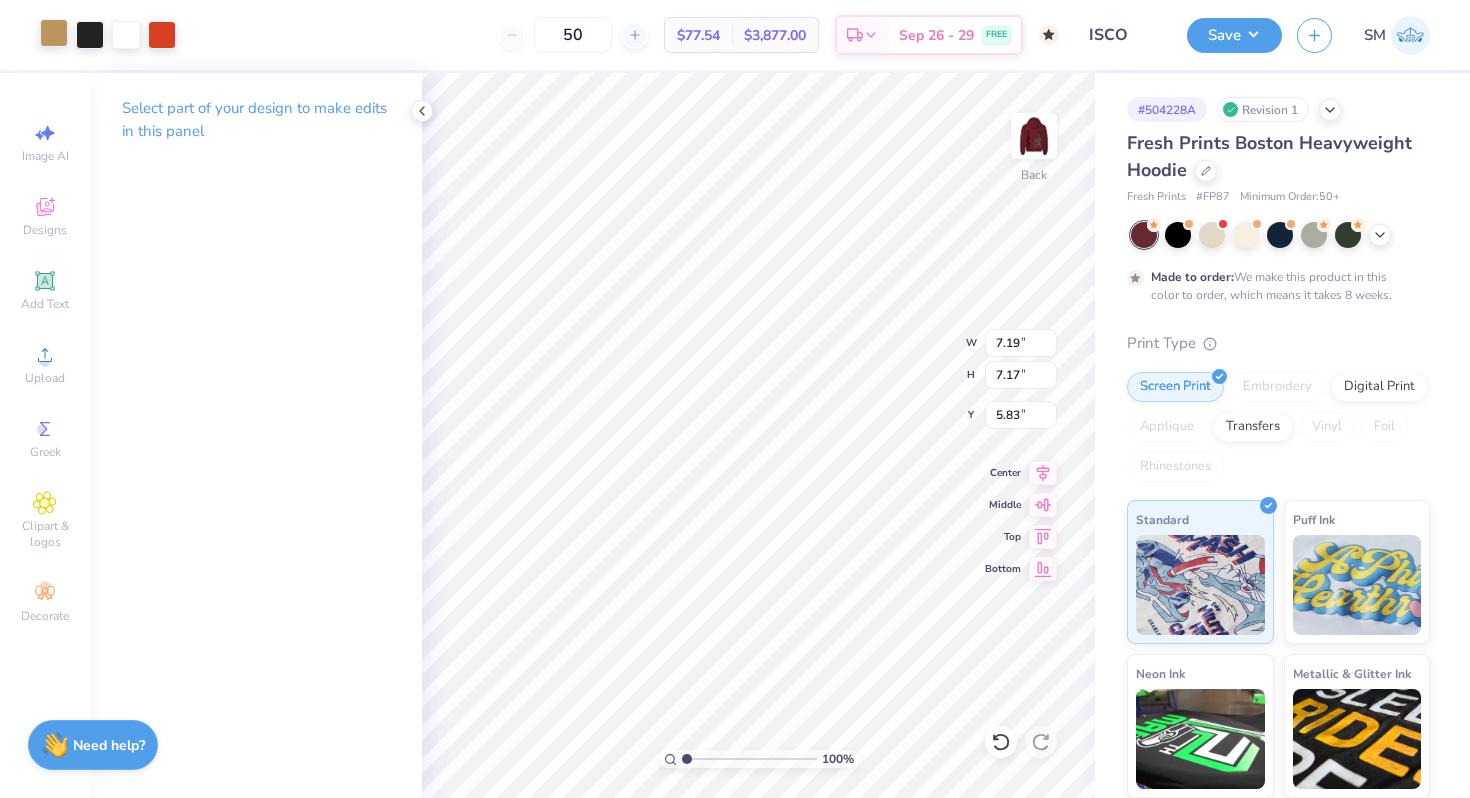 type on "7.19" 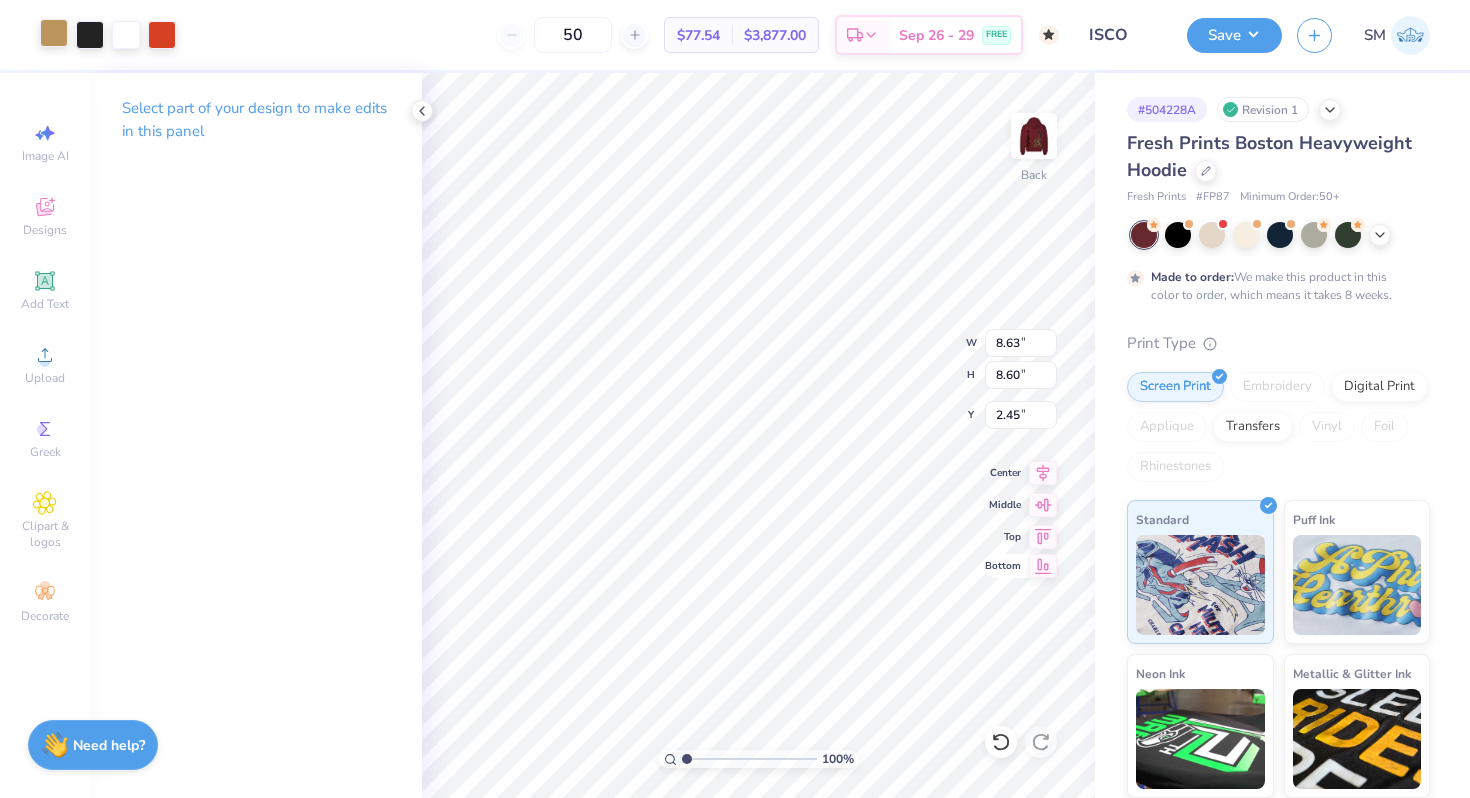 type on "2.45" 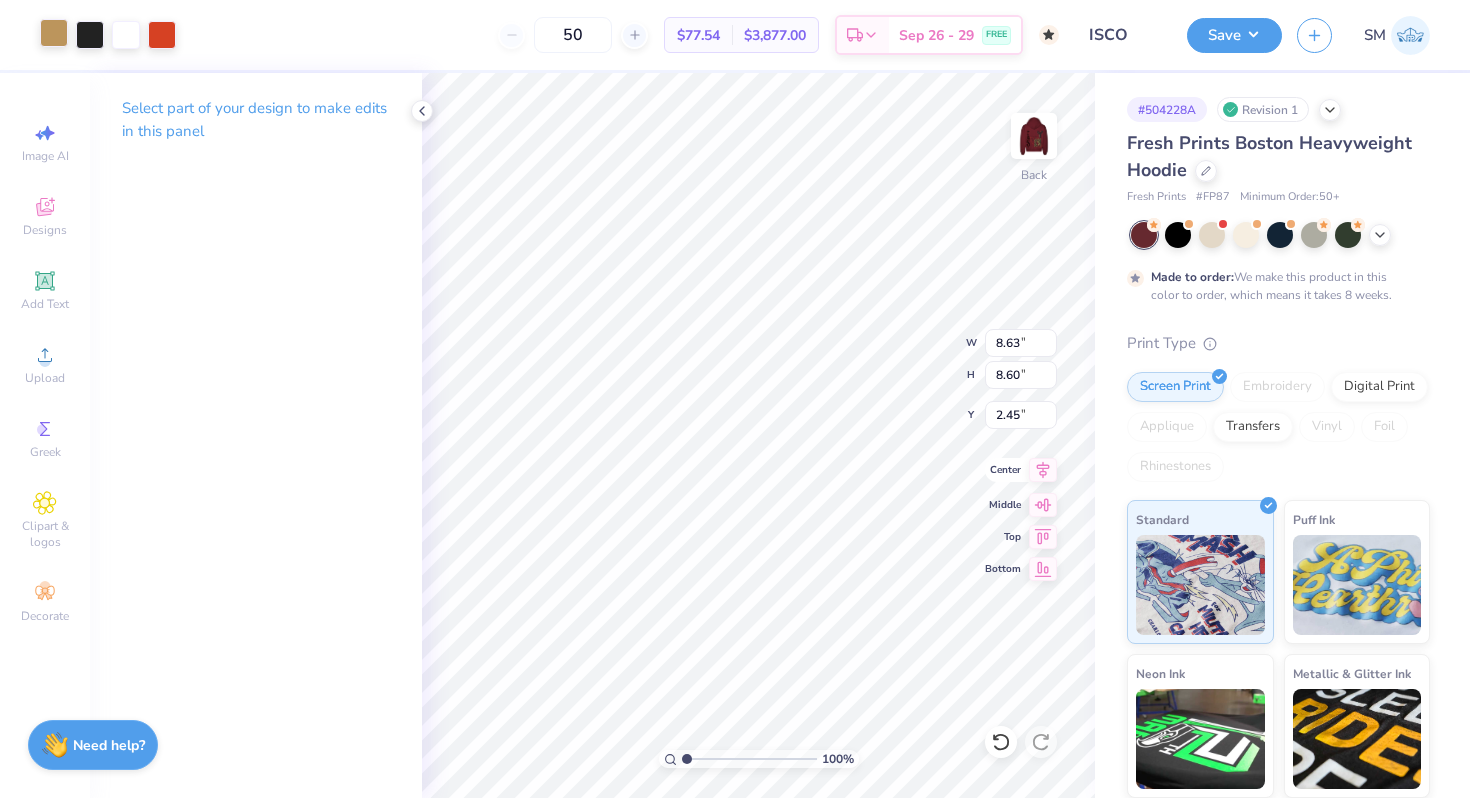 click 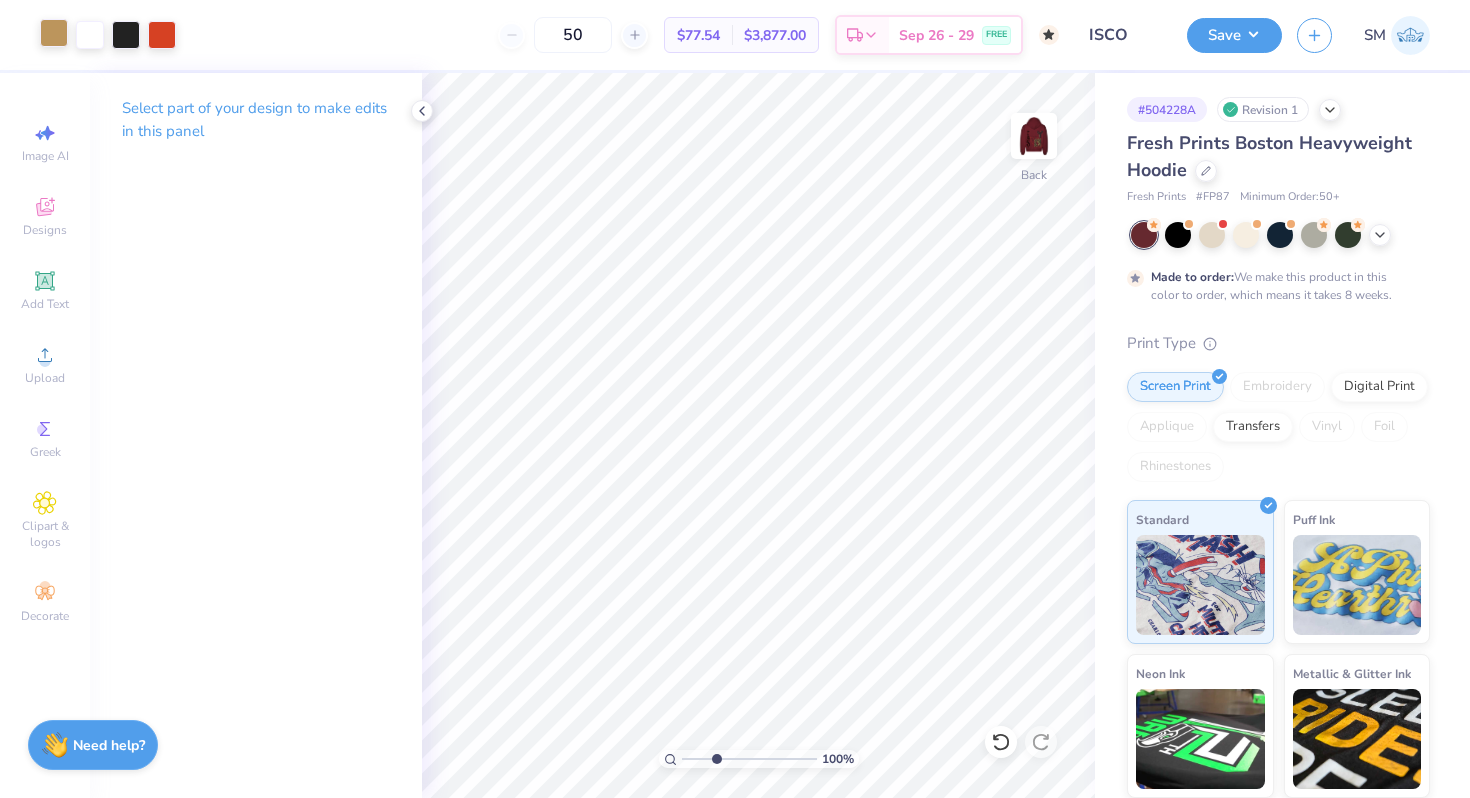 drag, startPoint x: 687, startPoint y: 758, endPoint x: 716, endPoint y: 758, distance: 29 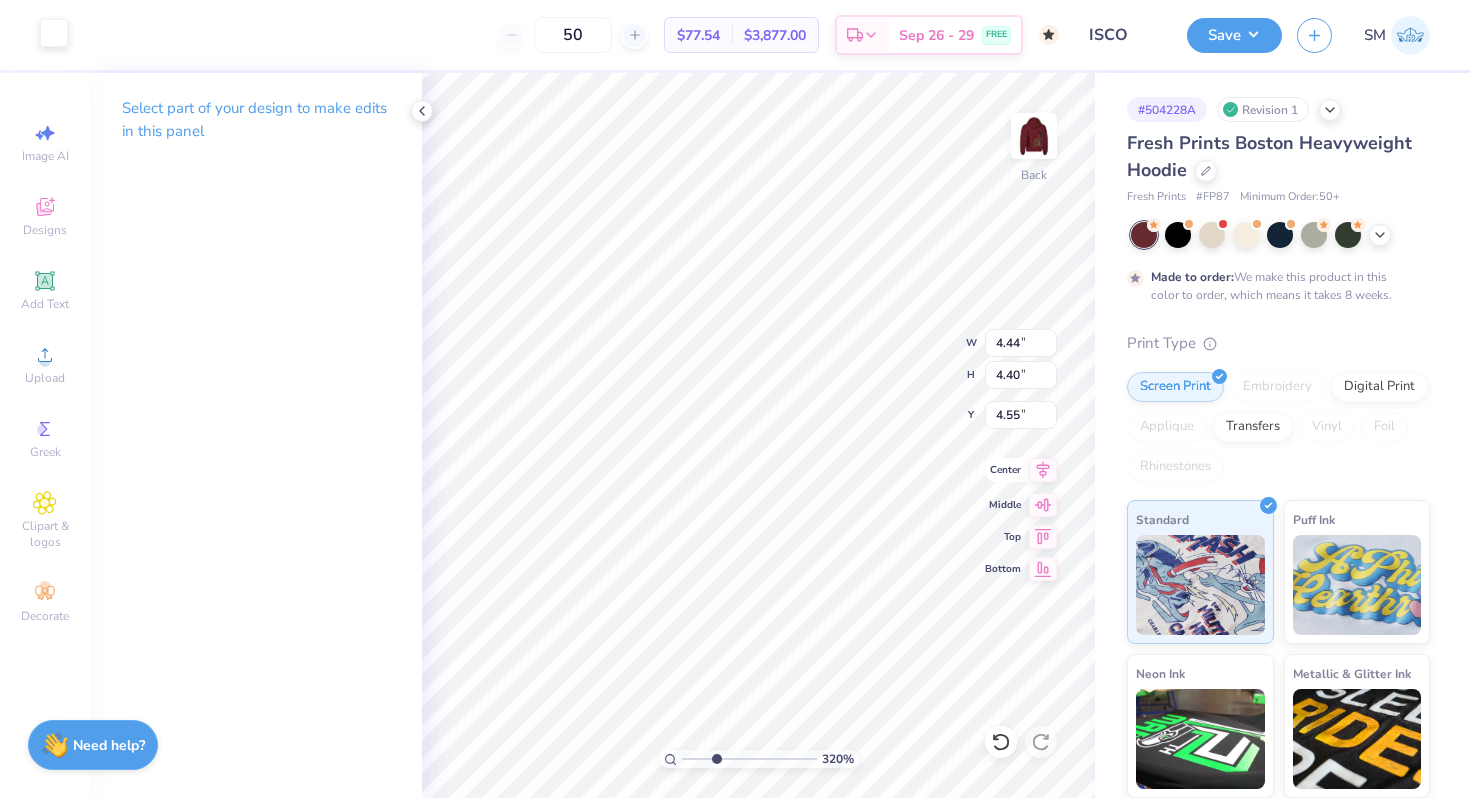 type on "4.55" 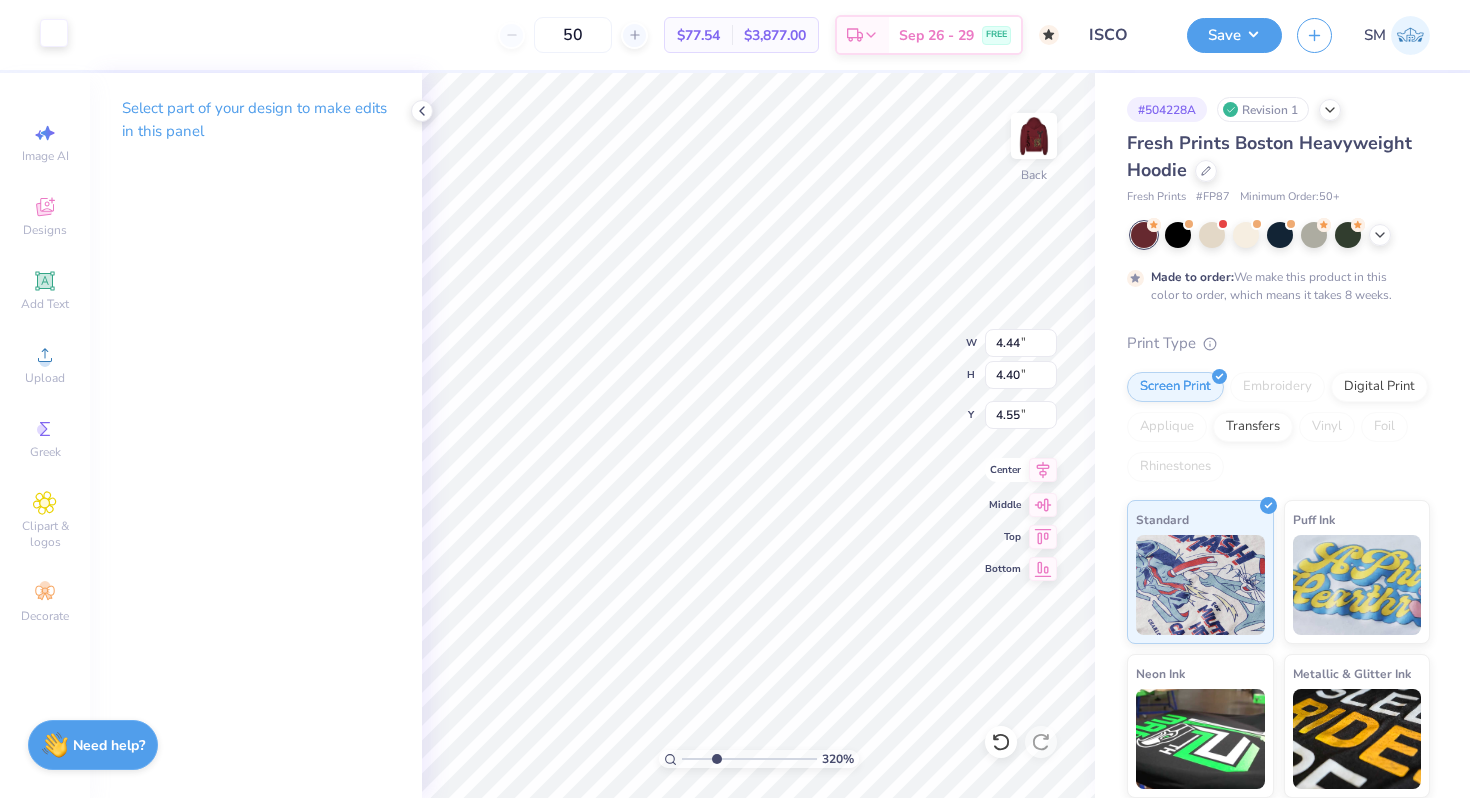 click 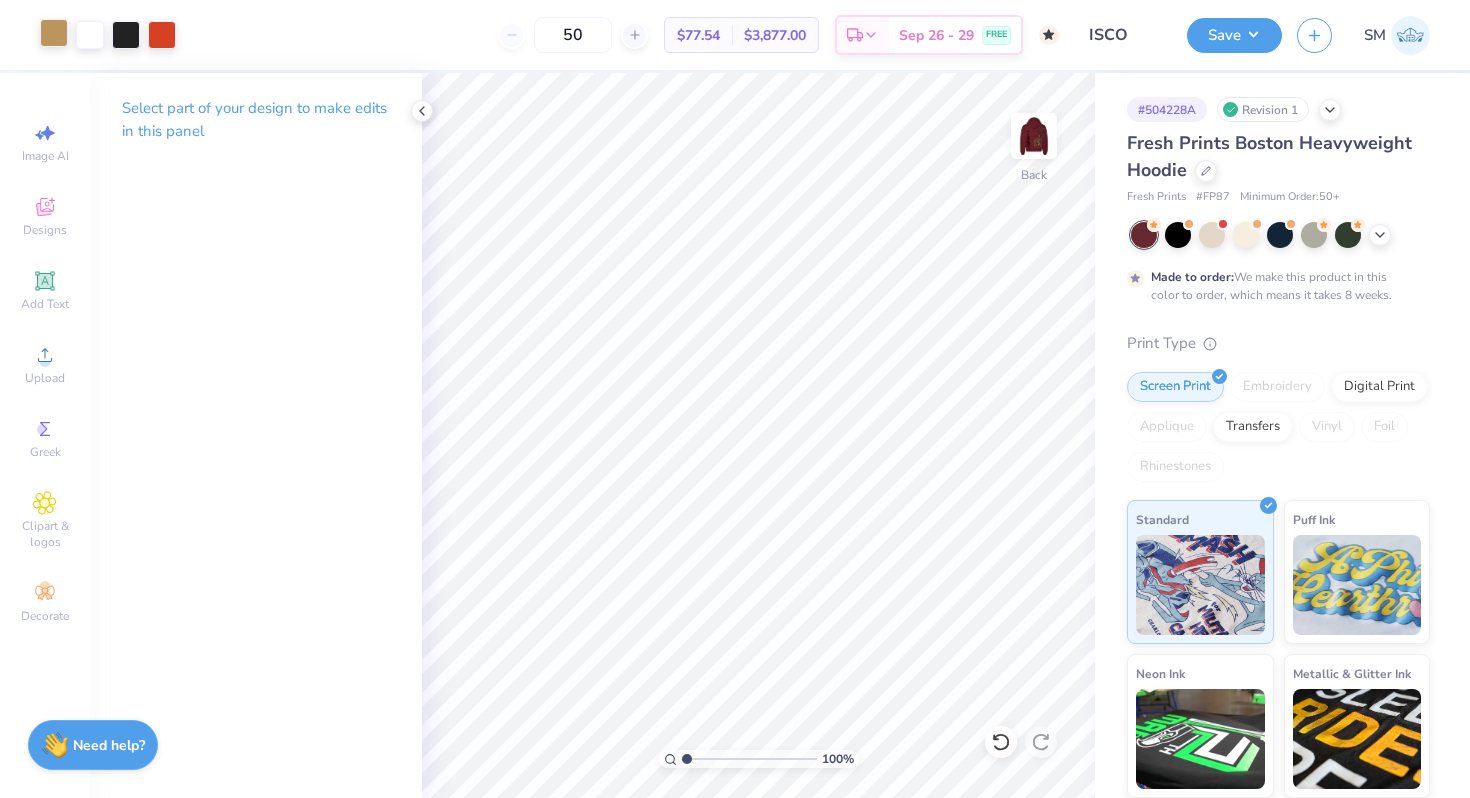 drag, startPoint x: 716, startPoint y: 755, endPoint x: 655, endPoint y: 753, distance: 61.03278 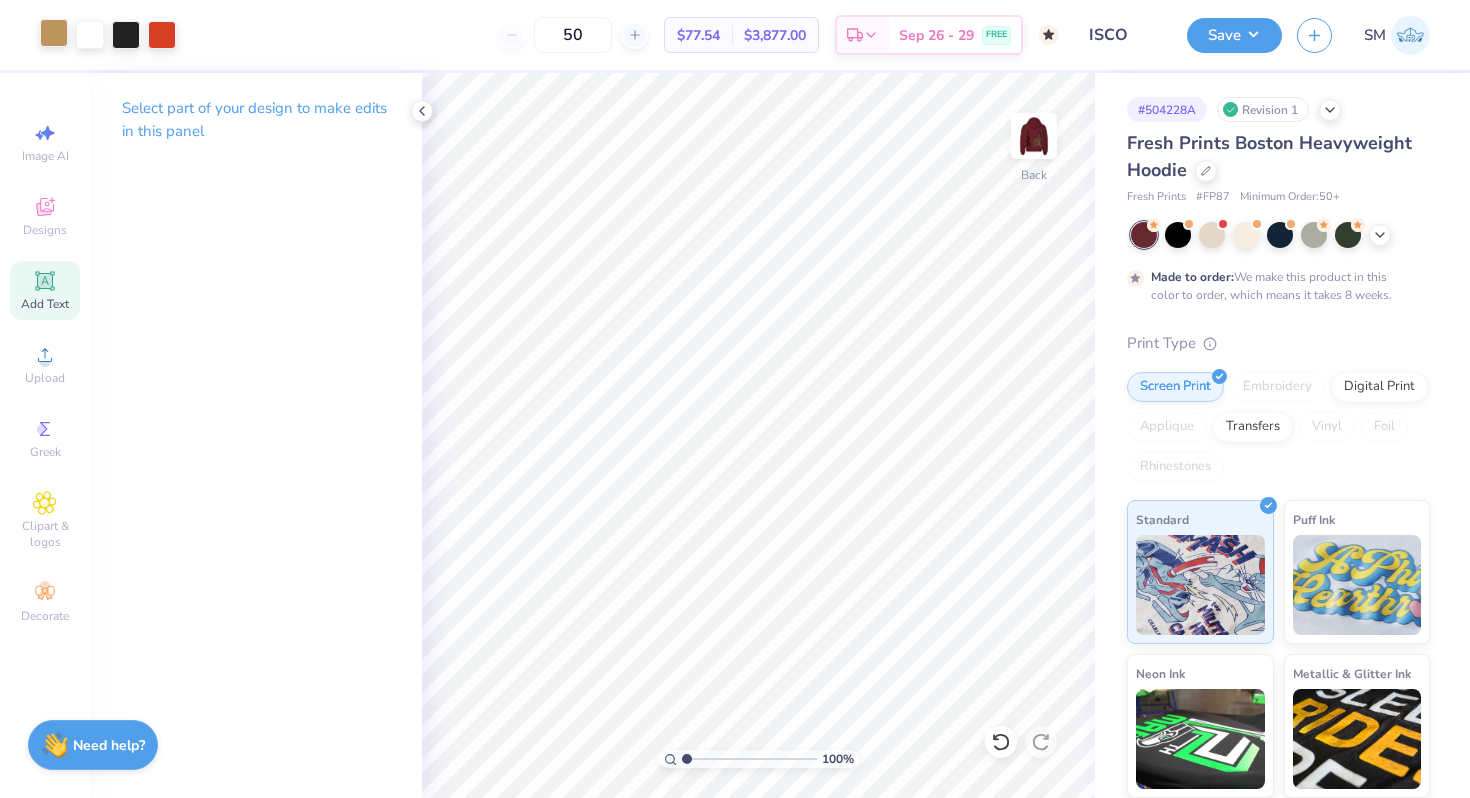 click on "Add Text" at bounding box center (45, 290) 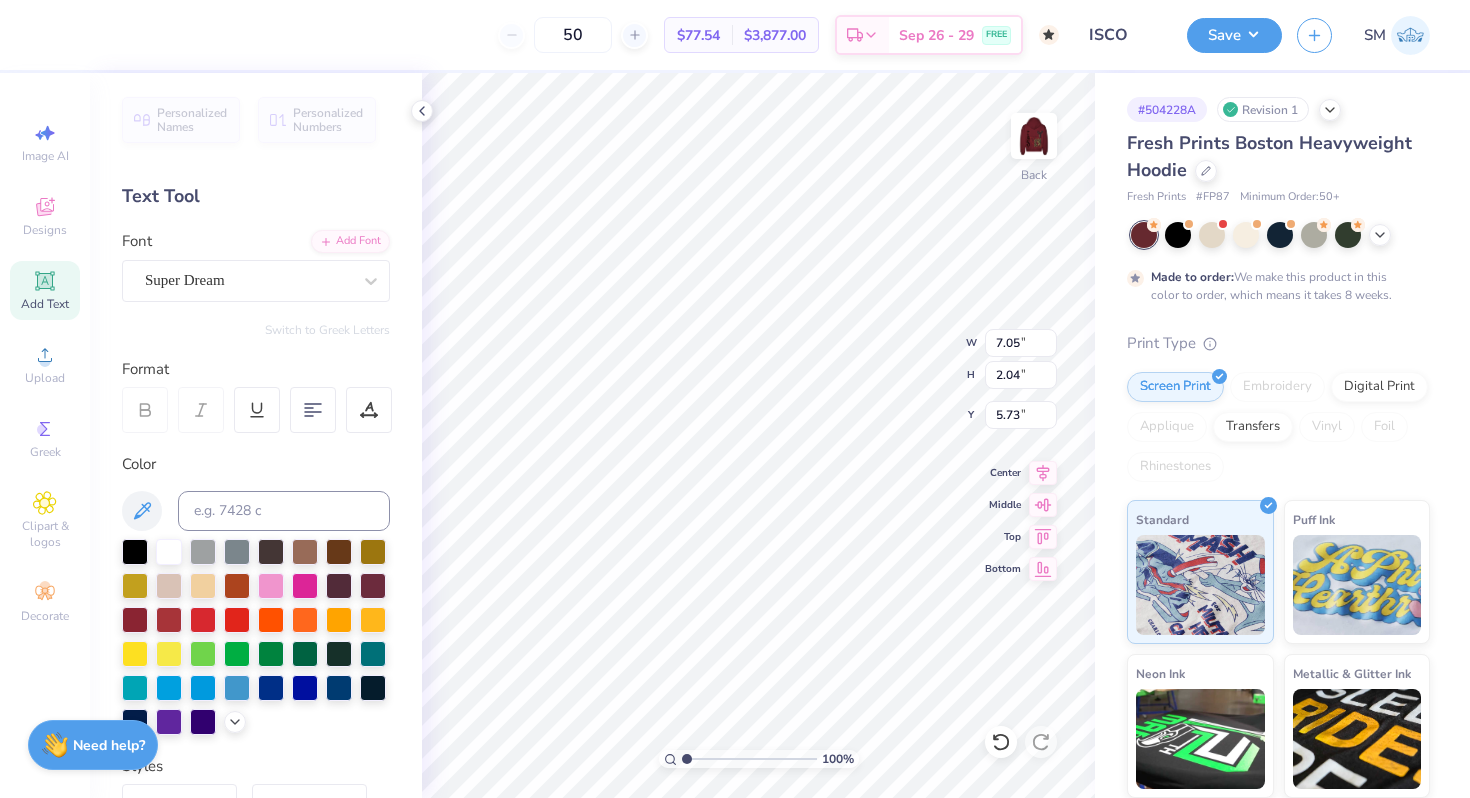 type on "E" 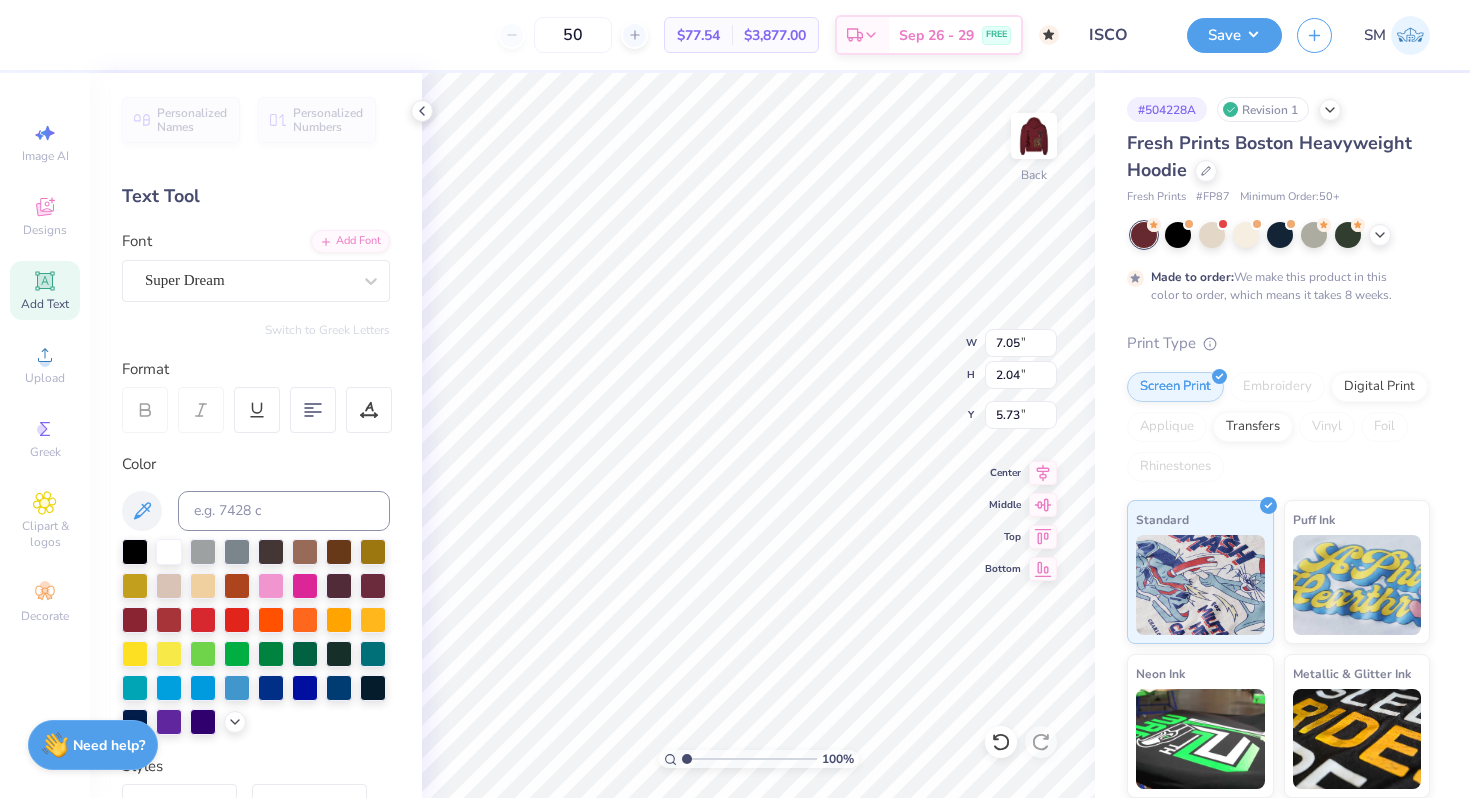 scroll, scrollTop: 0, scrollLeft: 0, axis: both 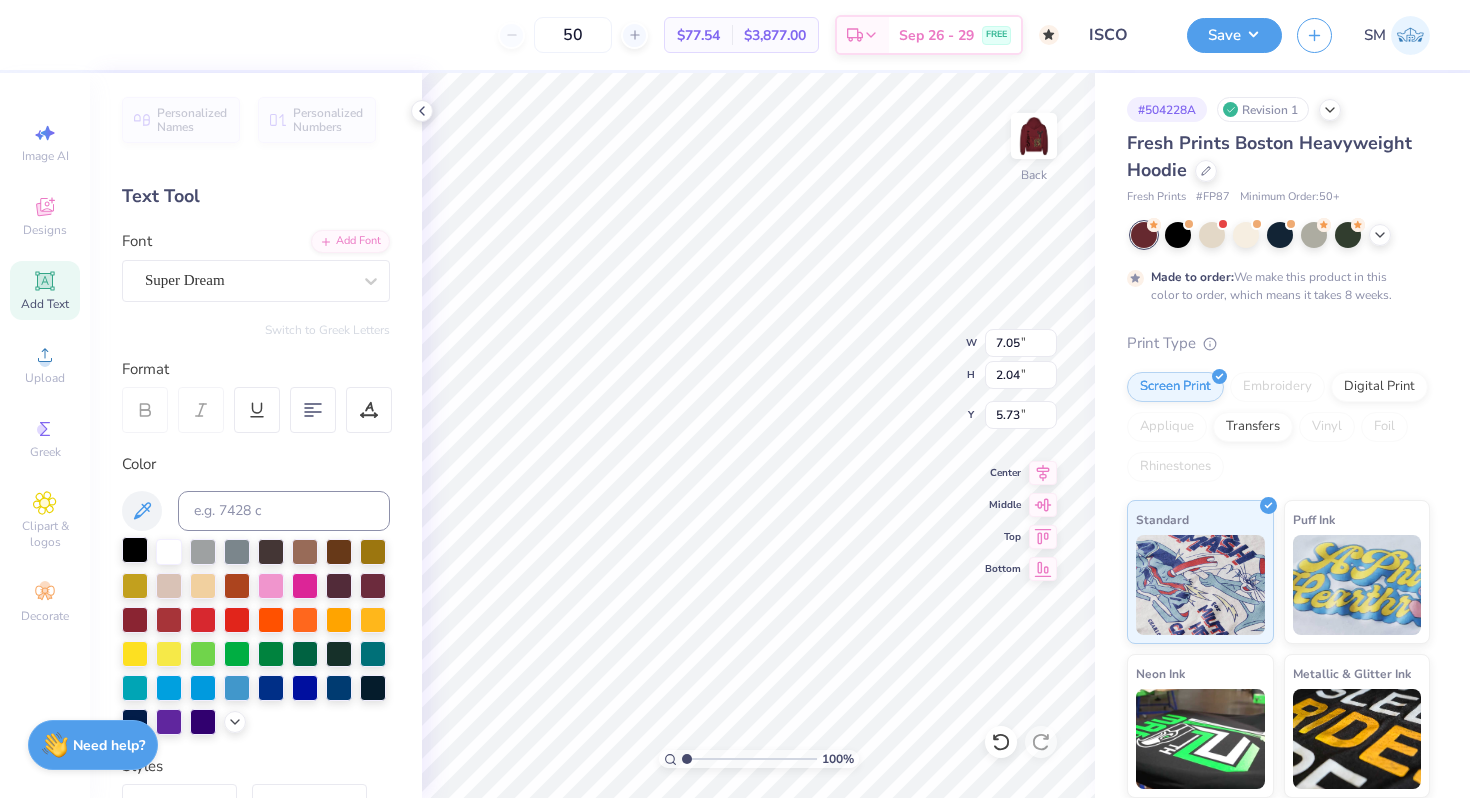 type on "ISCO" 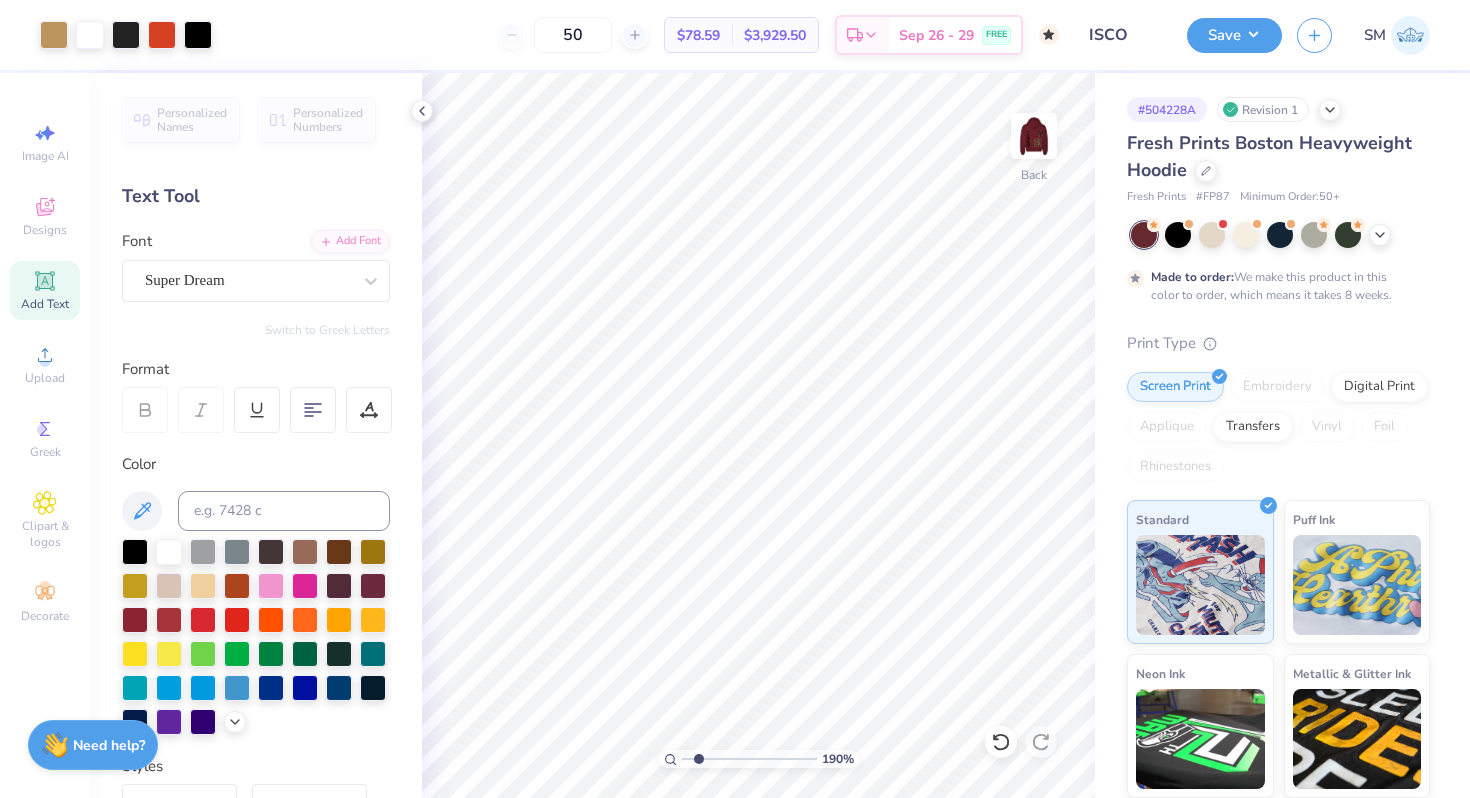 drag, startPoint x: 687, startPoint y: 757, endPoint x: 698, endPoint y: 757, distance: 11 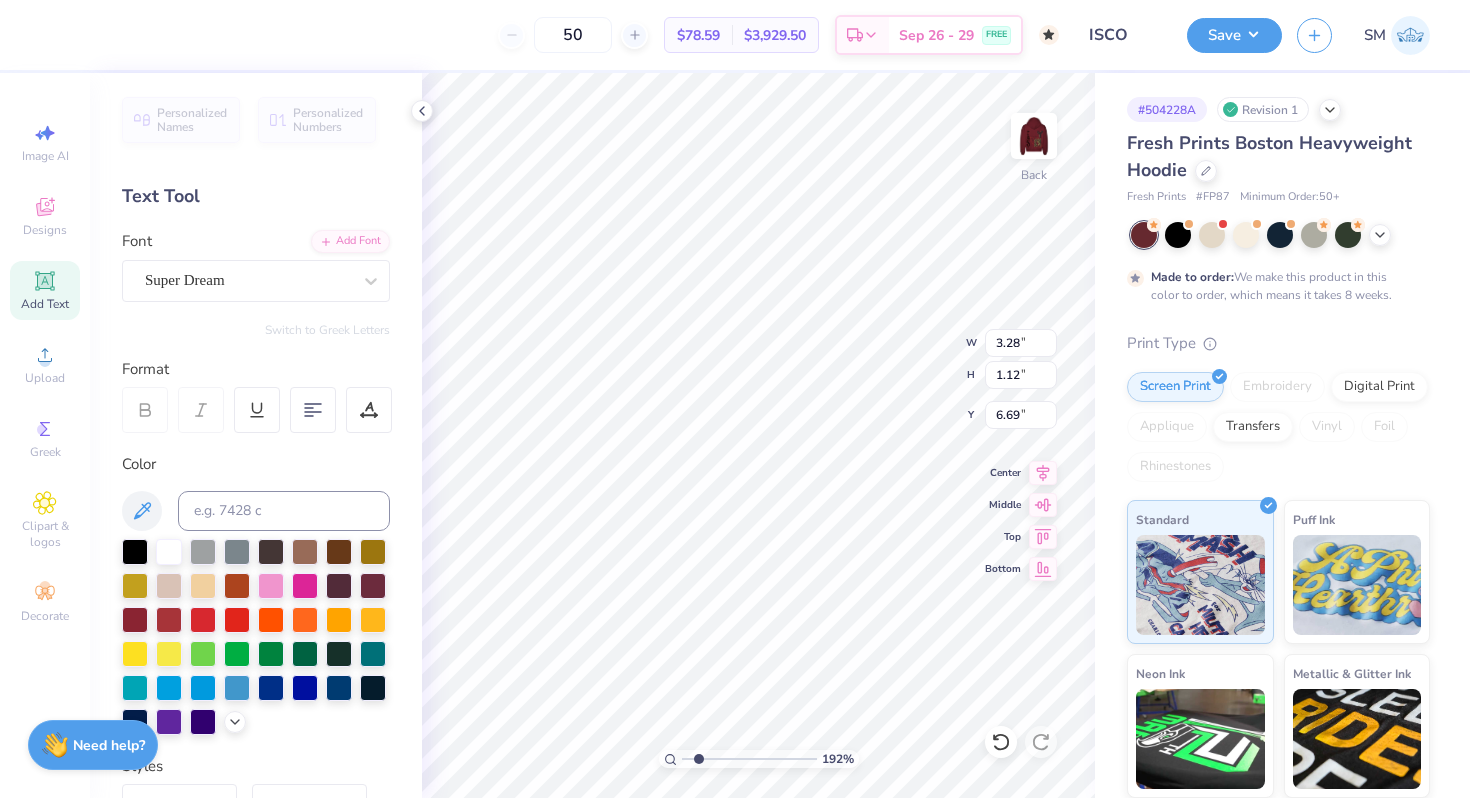 type on "3.28" 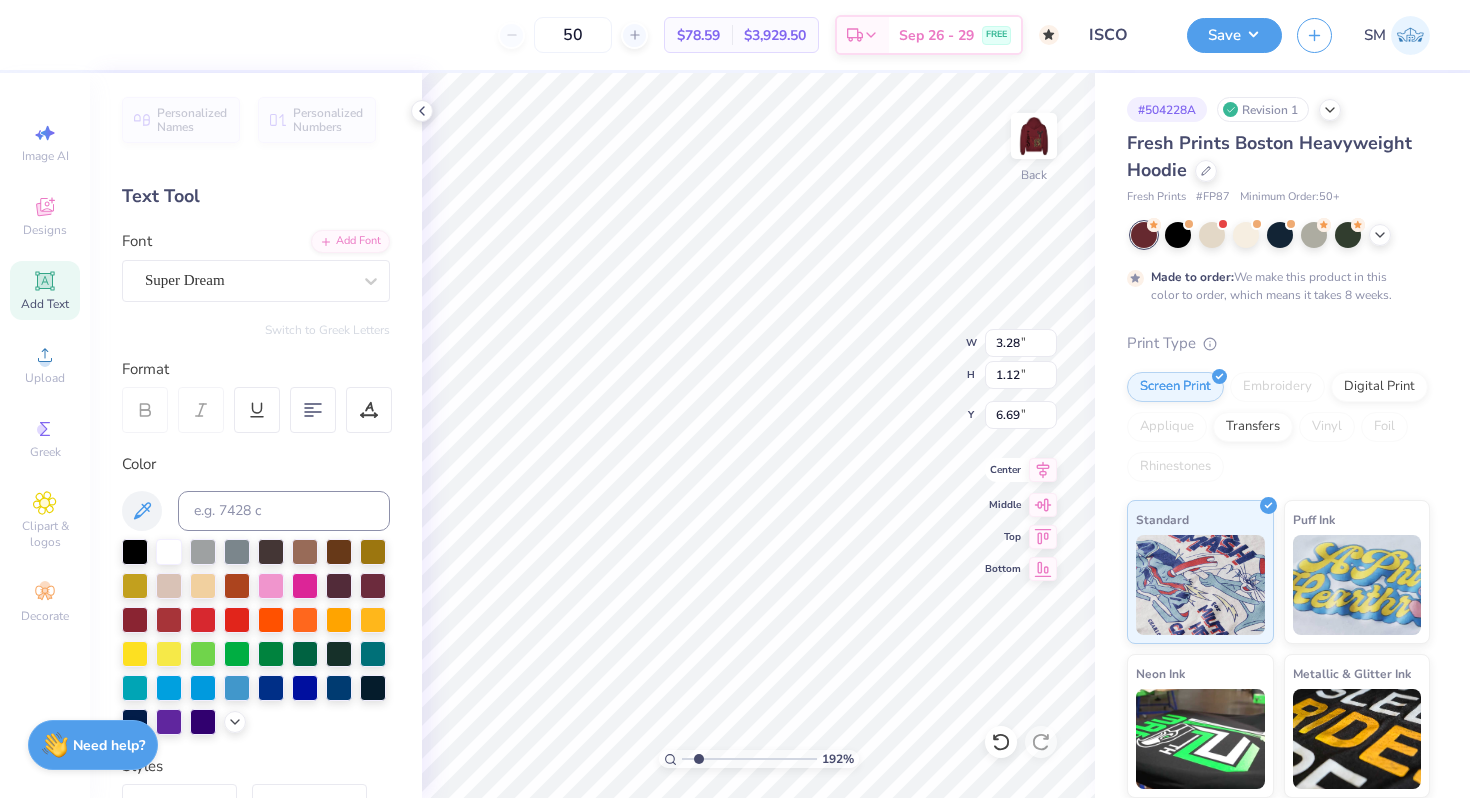 type on "6.19" 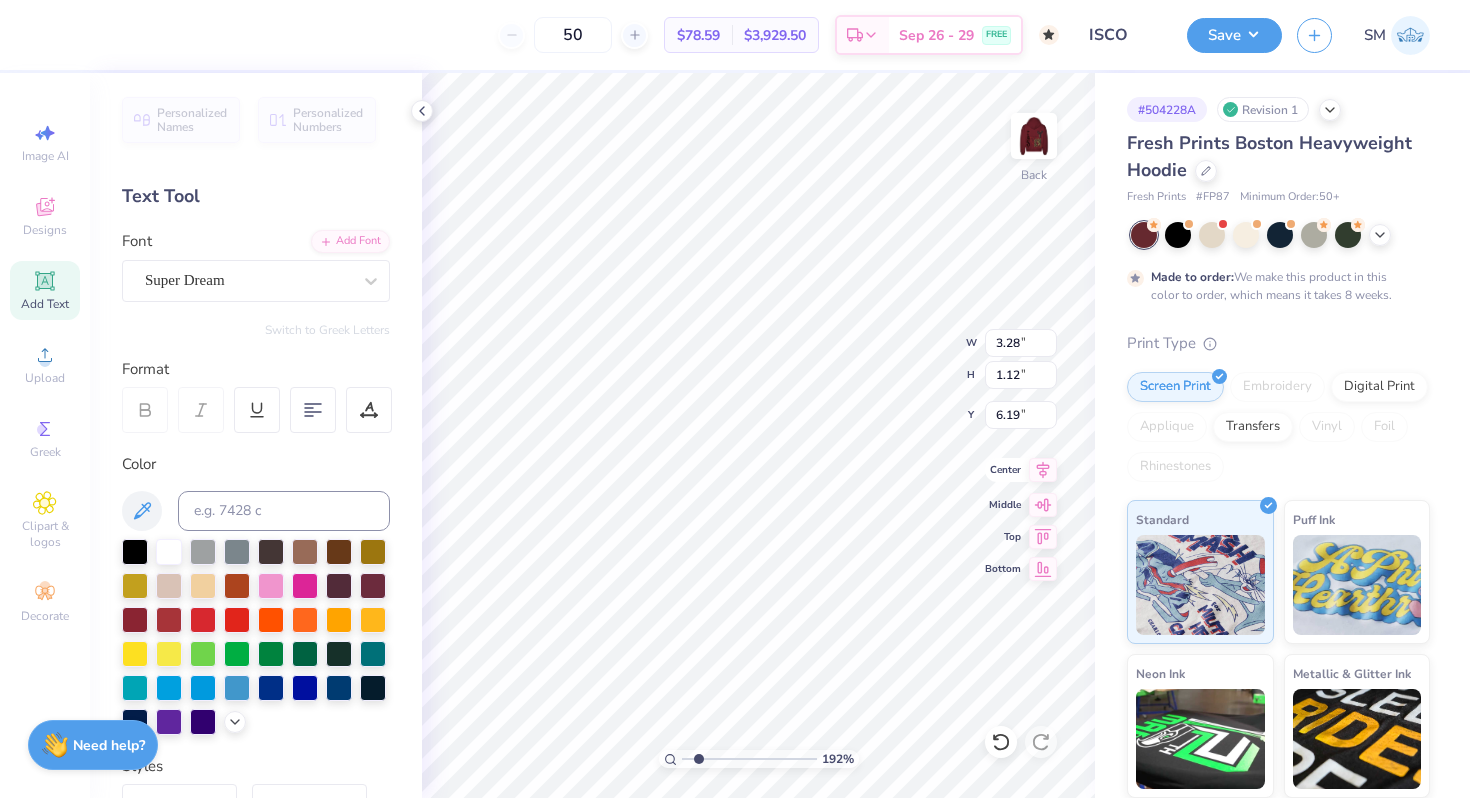click 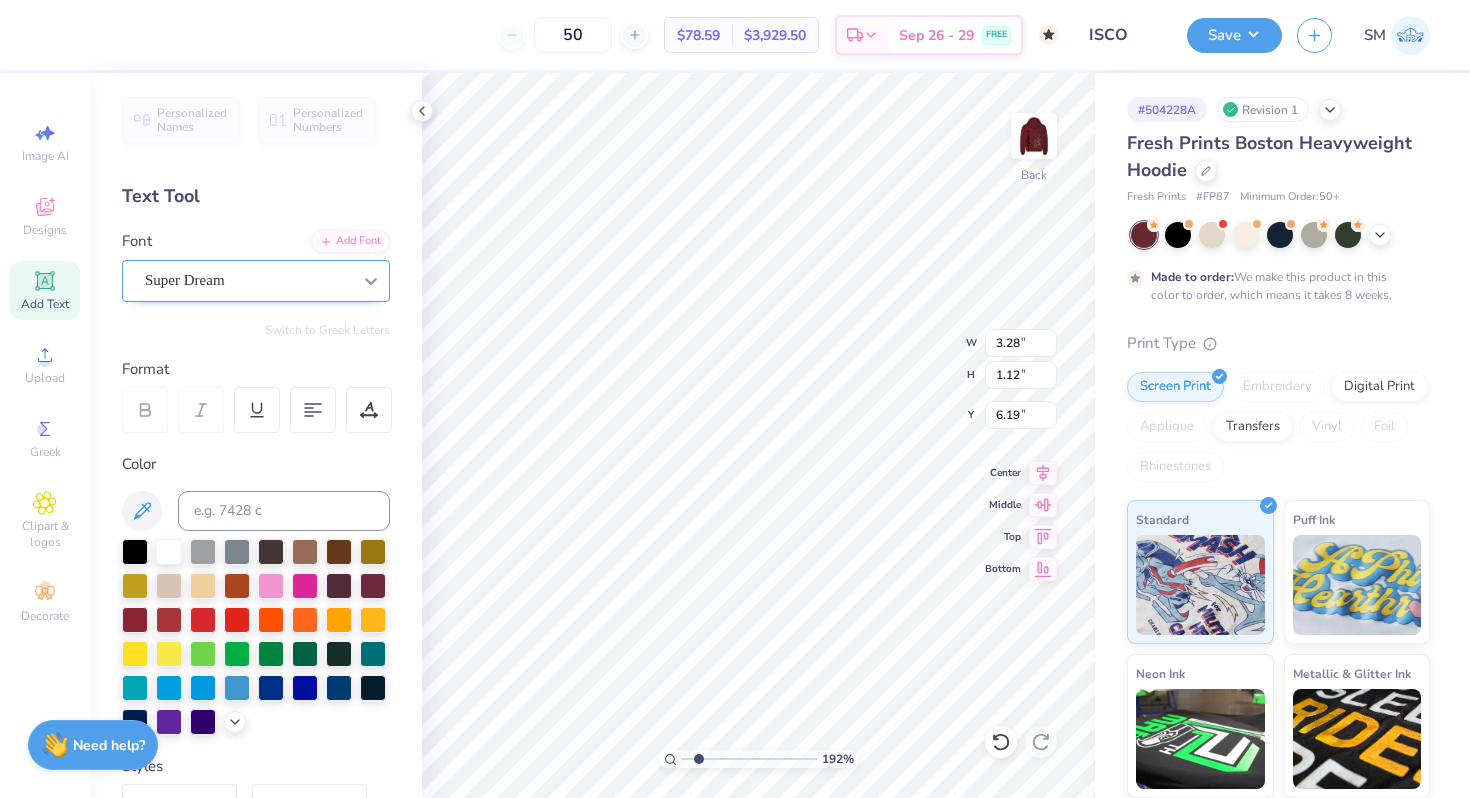click at bounding box center (371, 281) 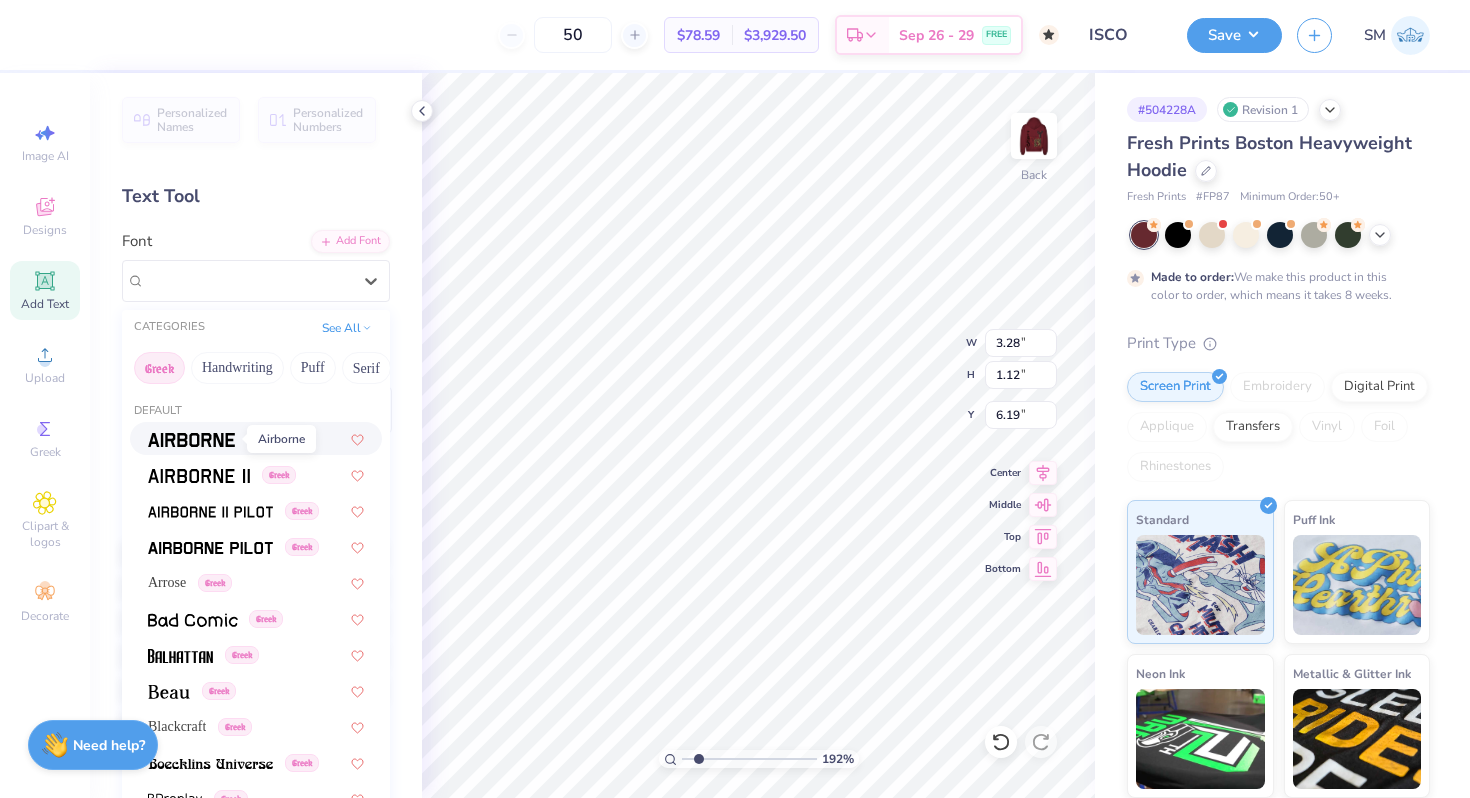 click at bounding box center [191, 438] 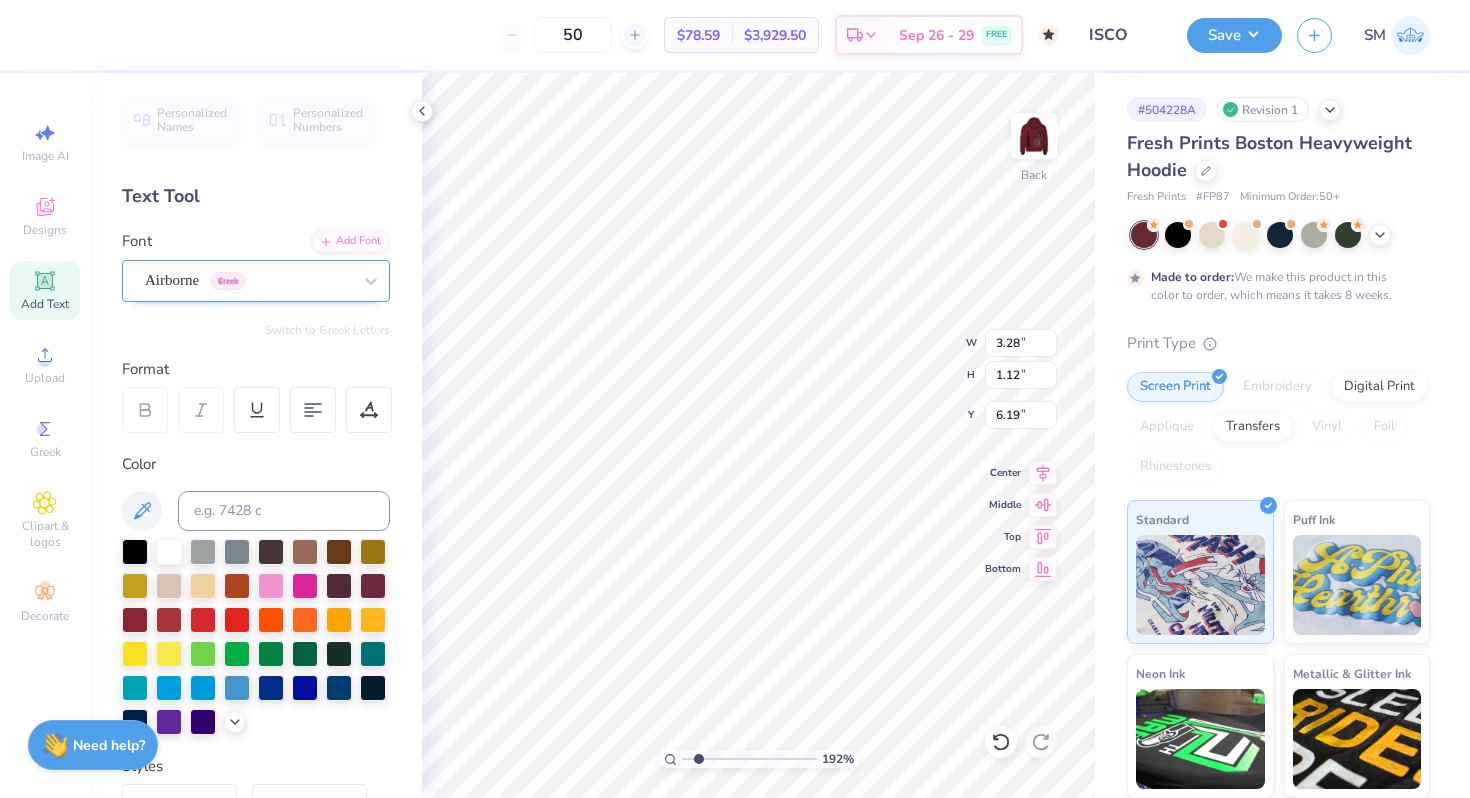 type on "3.12" 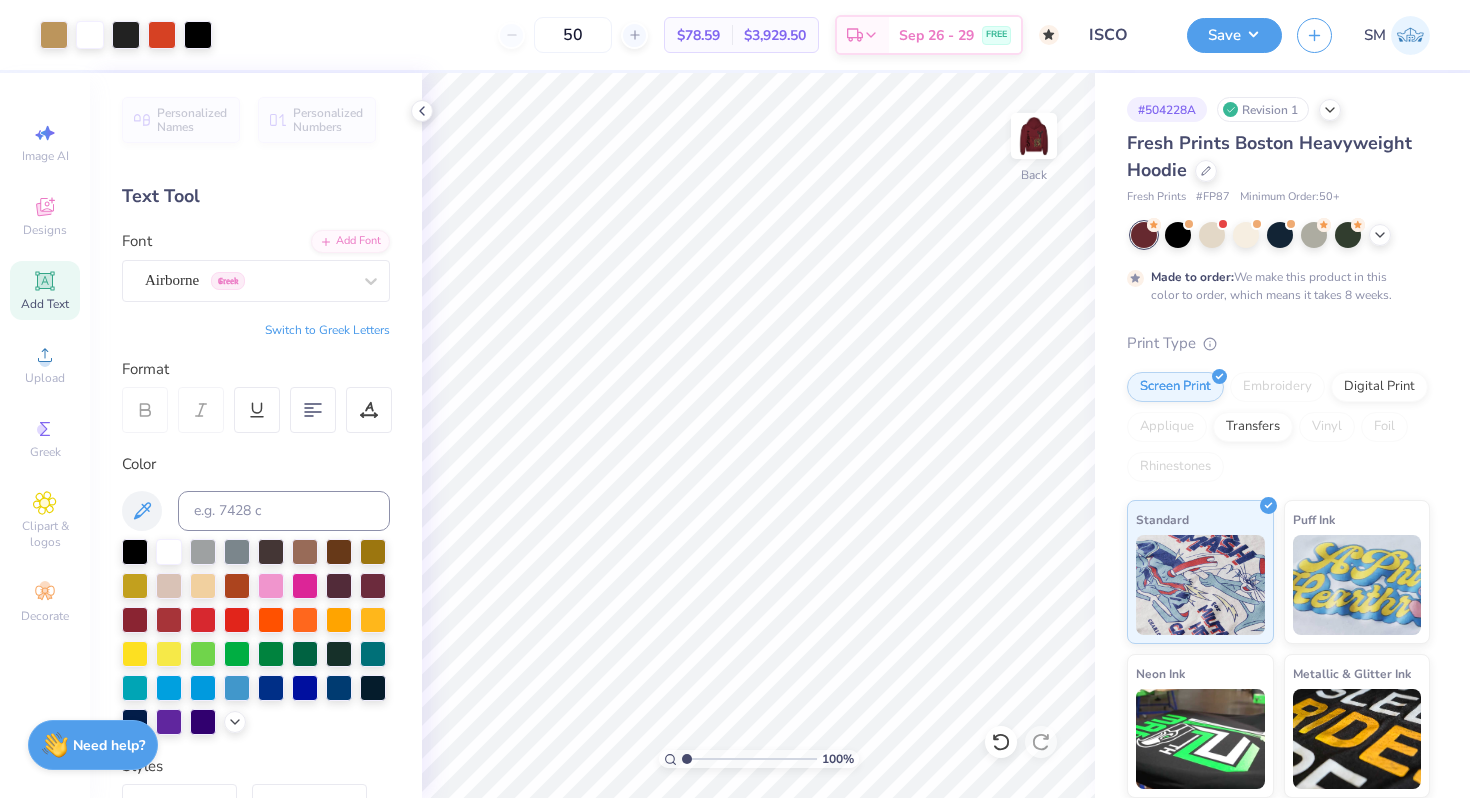 drag, startPoint x: 680, startPoint y: 756, endPoint x: 659, endPoint y: 754, distance: 21.095022 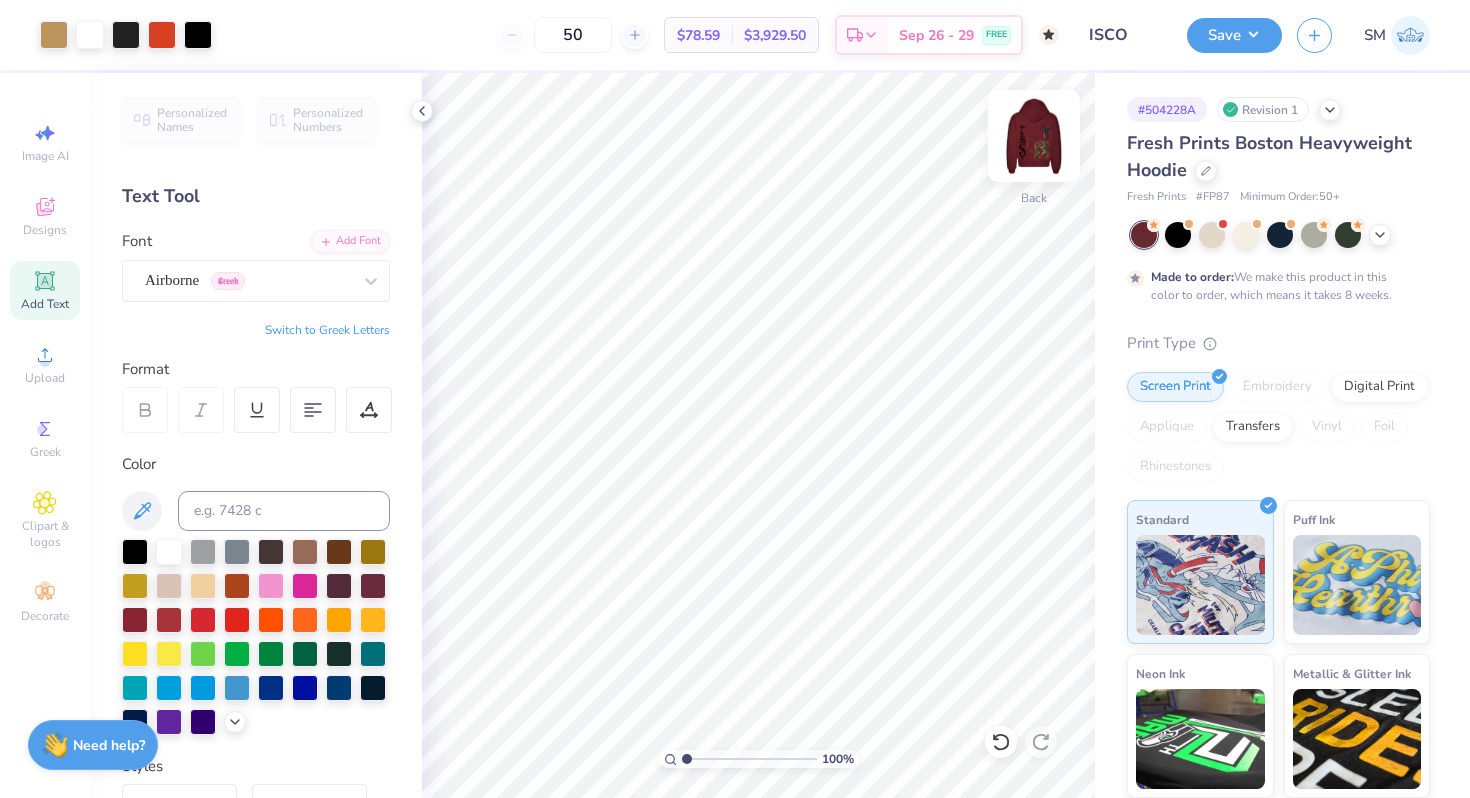 click at bounding box center (1034, 136) 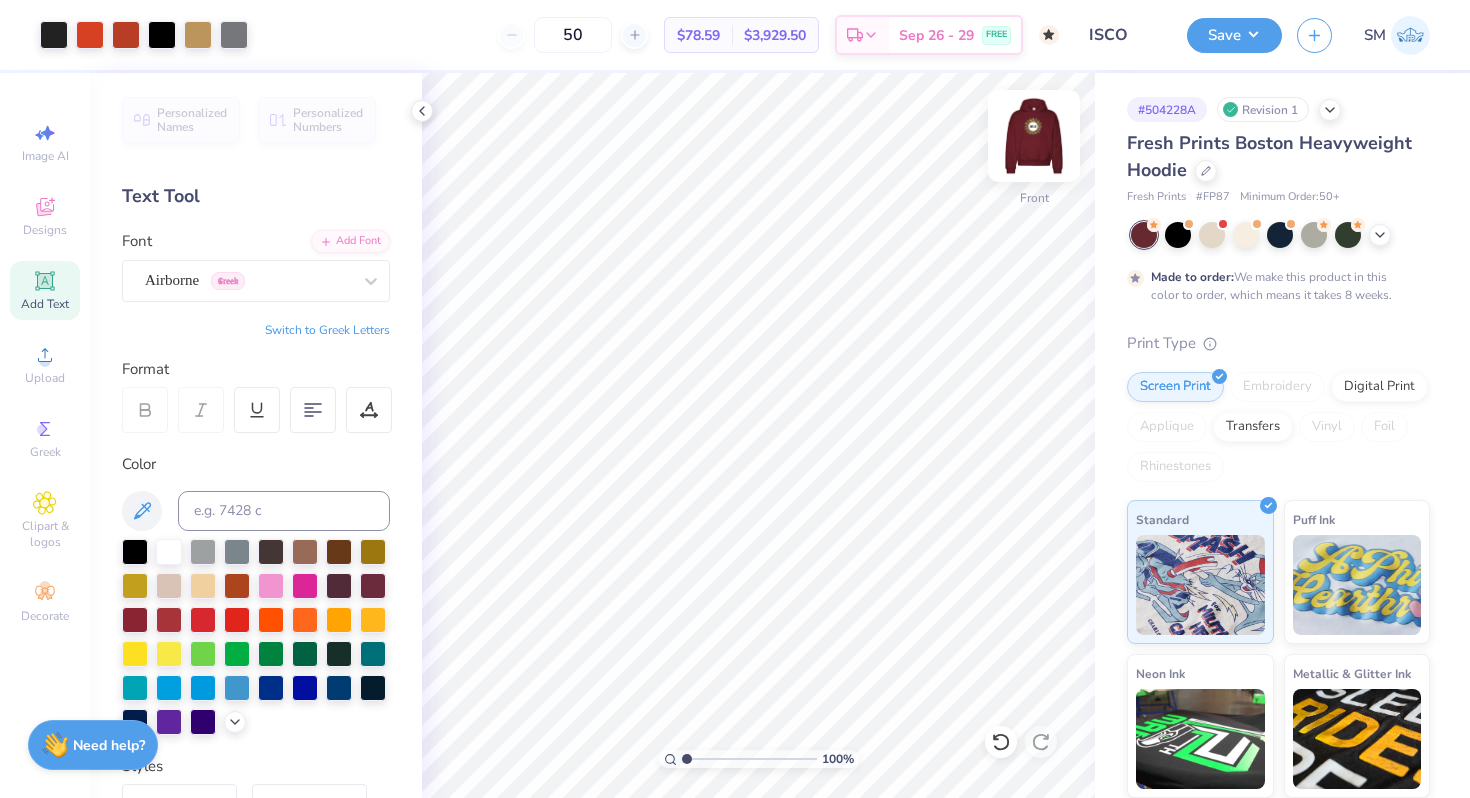 click at bounding box center [1034, 136] 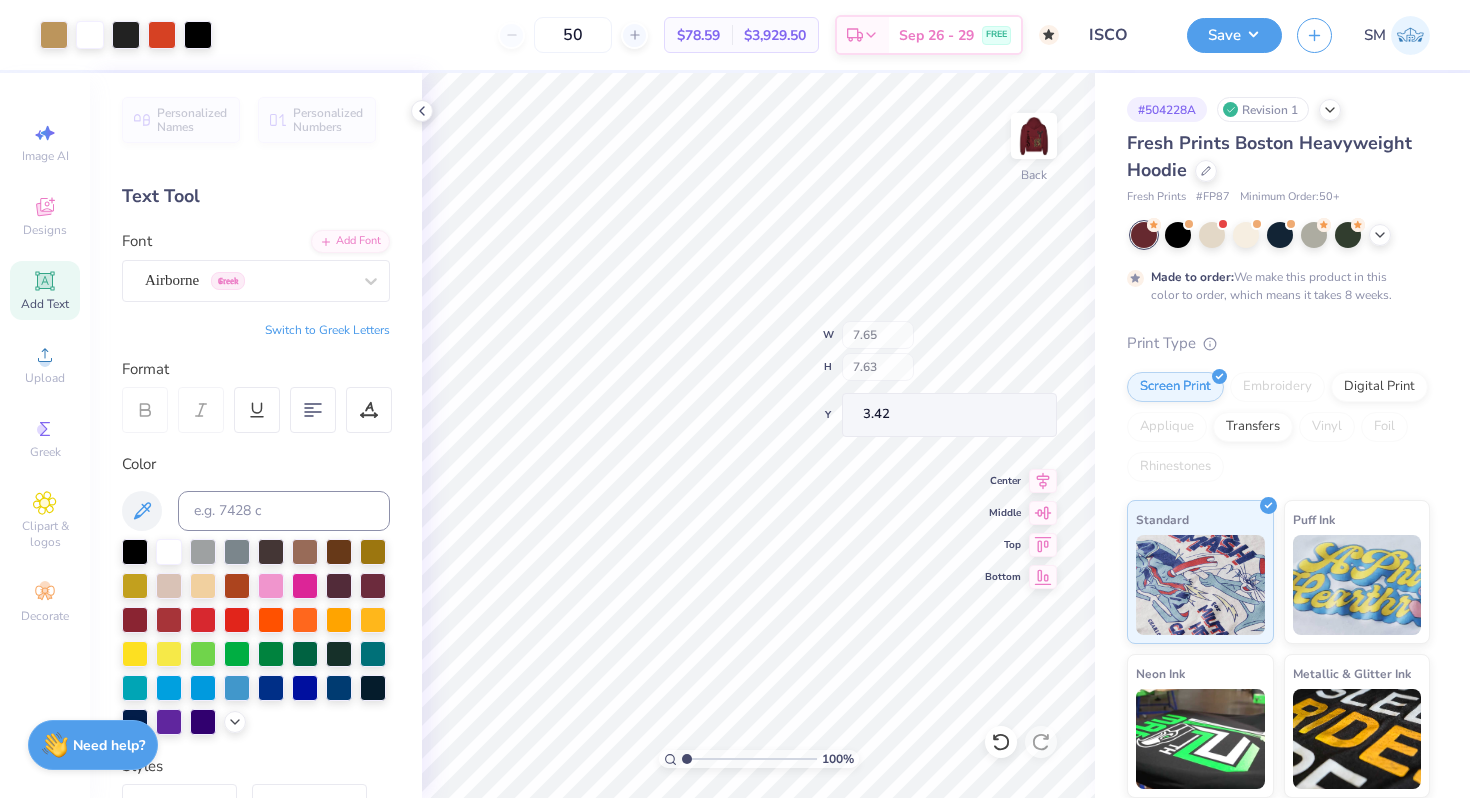 type on "7.65" 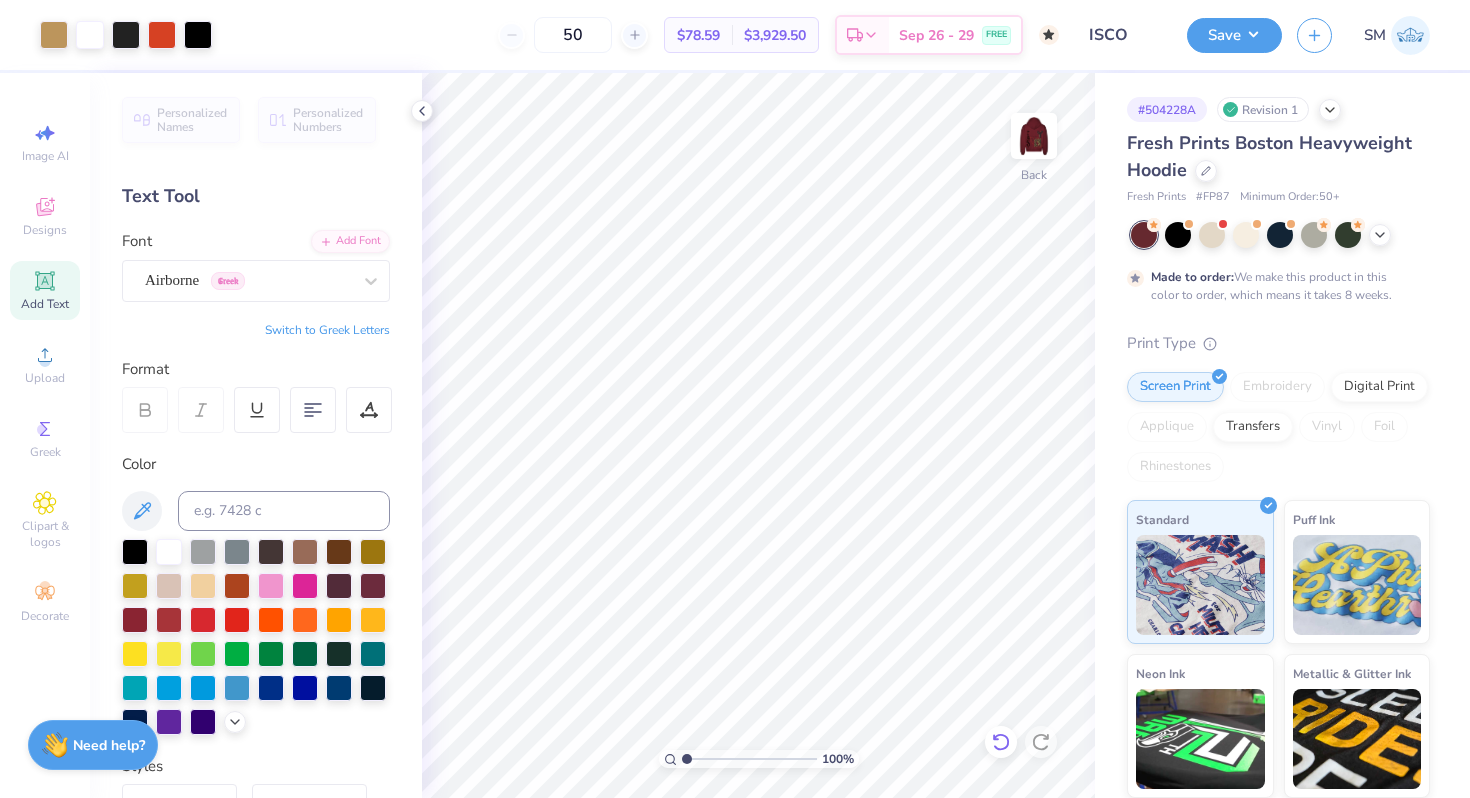 click 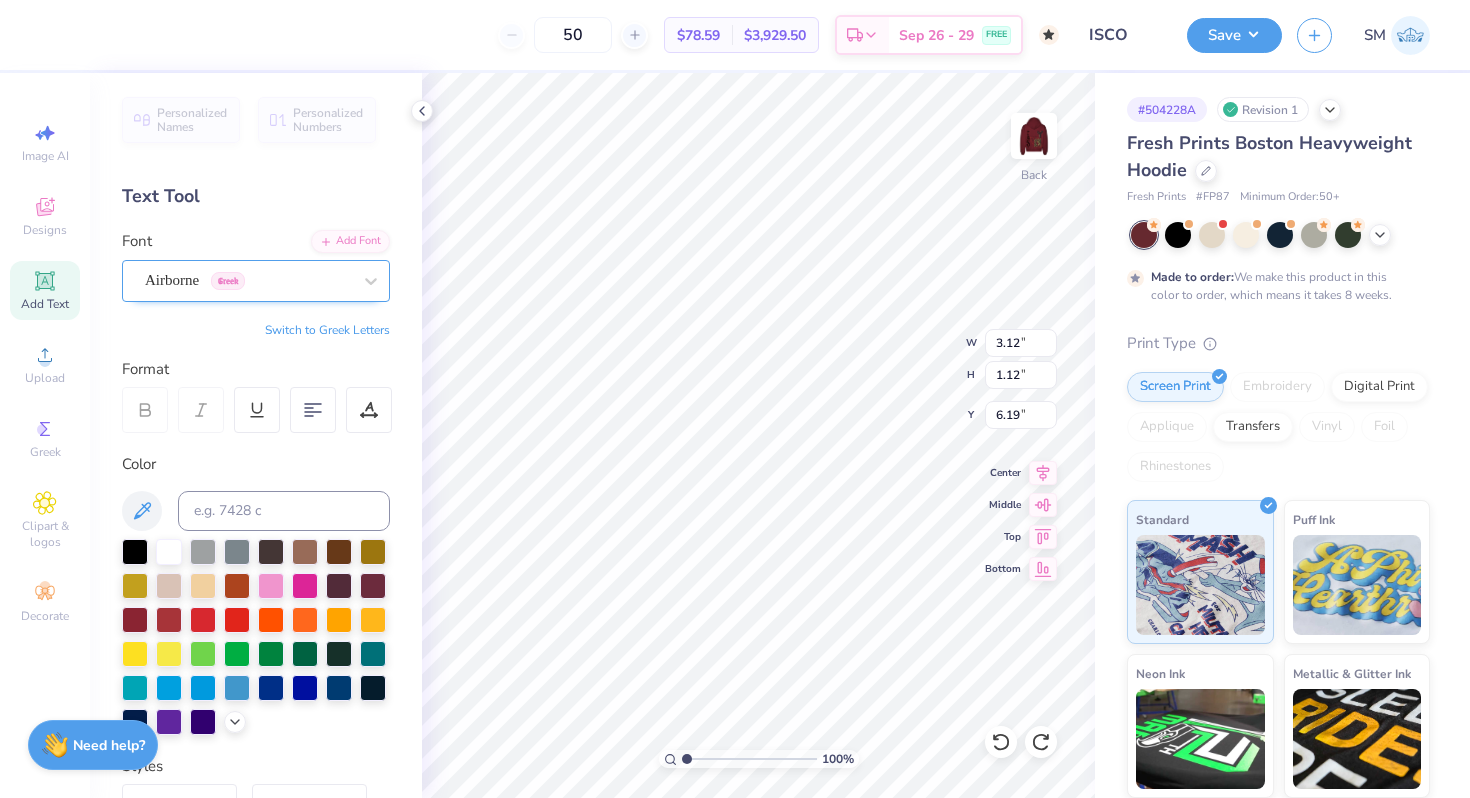 click on "Airborne Greek" at bounding box center (248, 280) 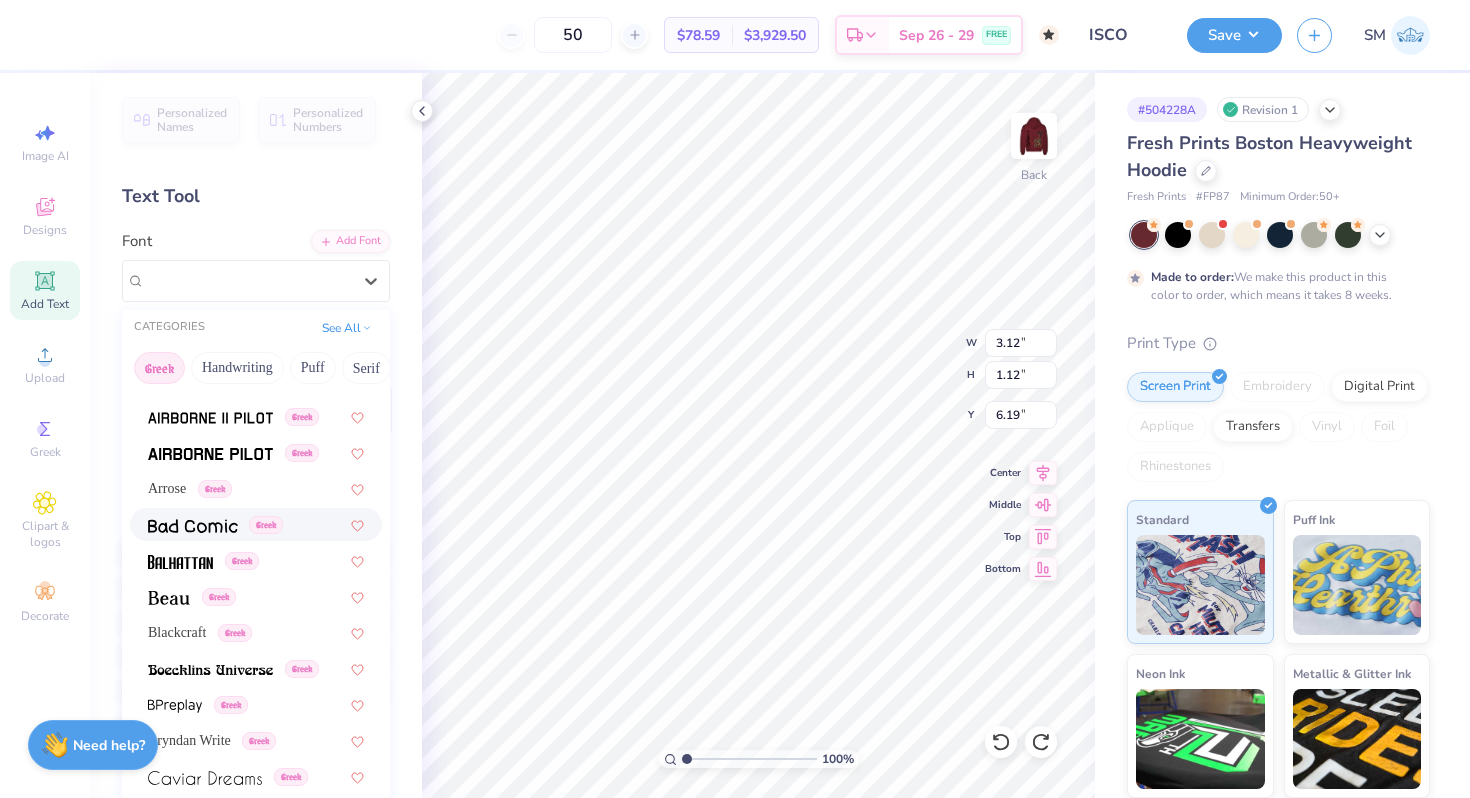 scroll, scrollTop: 95, scrollLeft: 0, axis: vertical 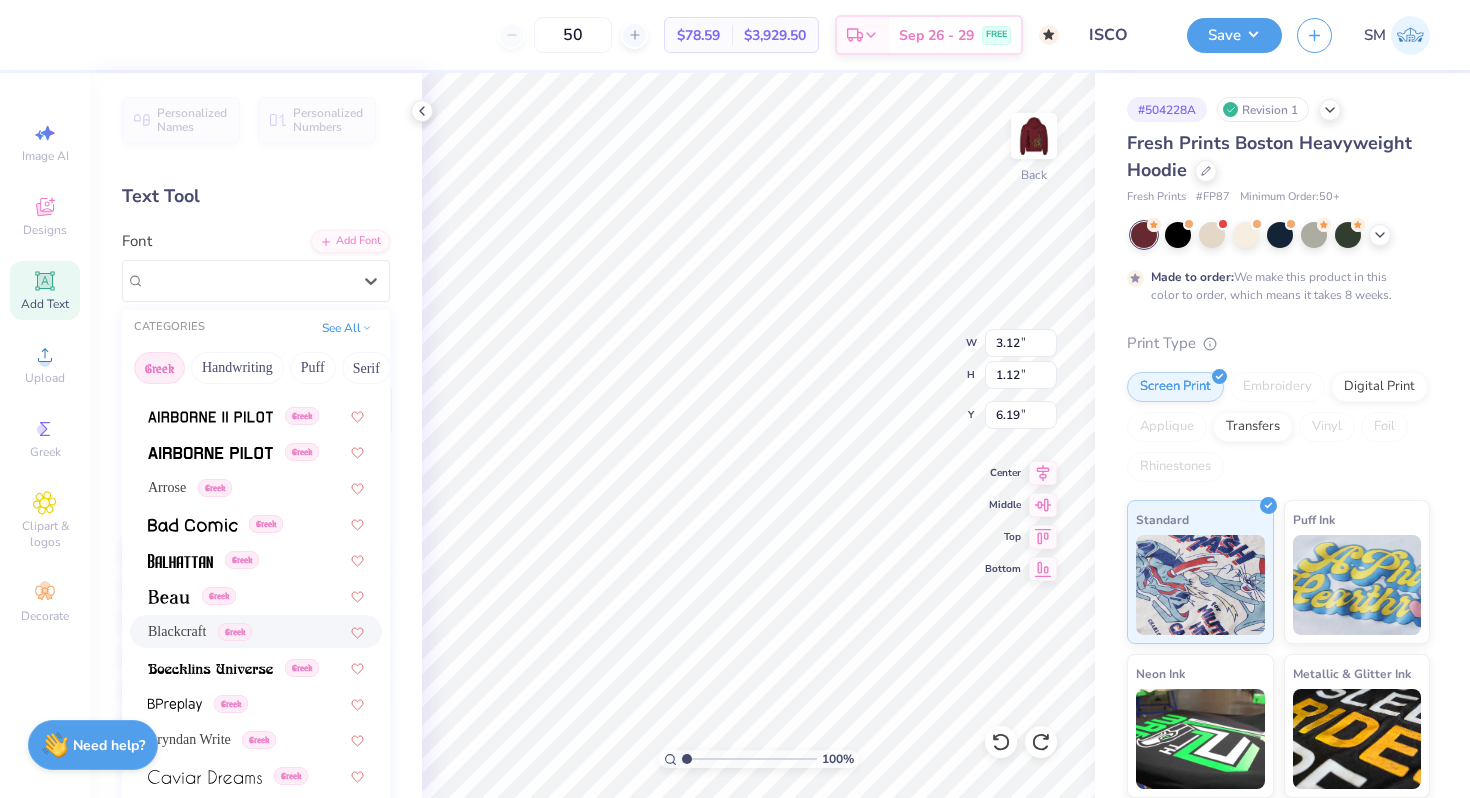click on "Blackcraft Greek" at bounding box center [256, 631] 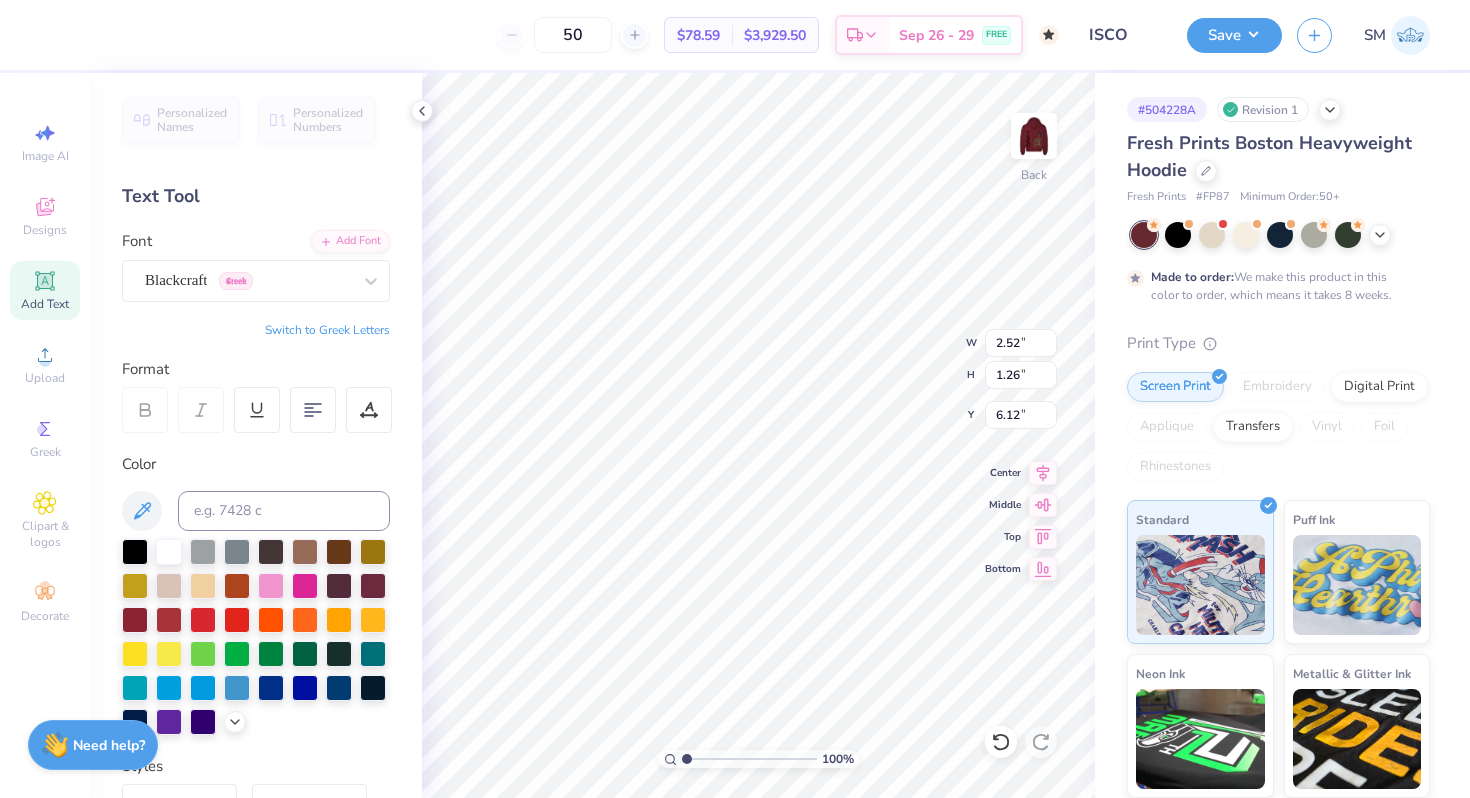 type on "2.52" 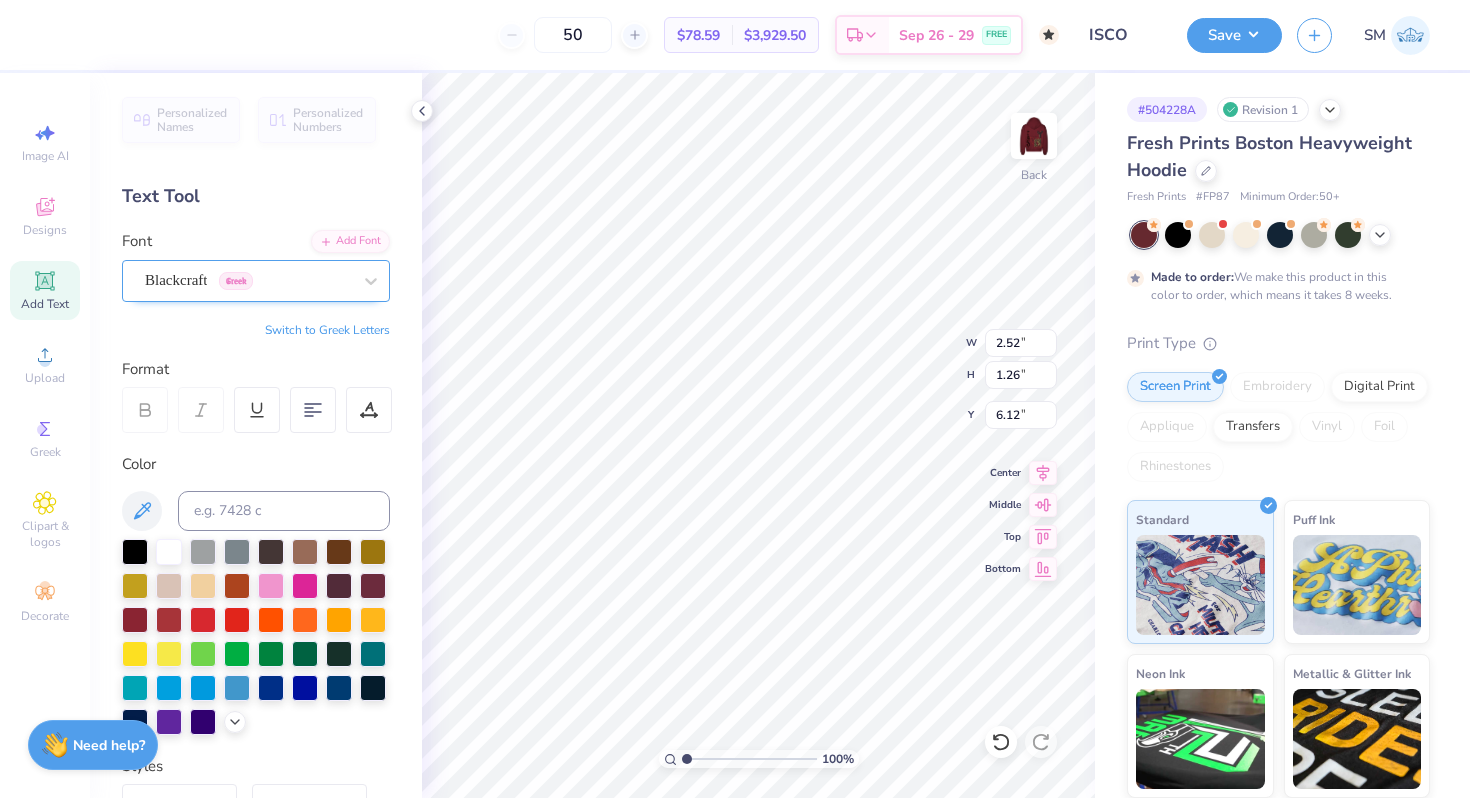 click at bounding box center (248, 280) 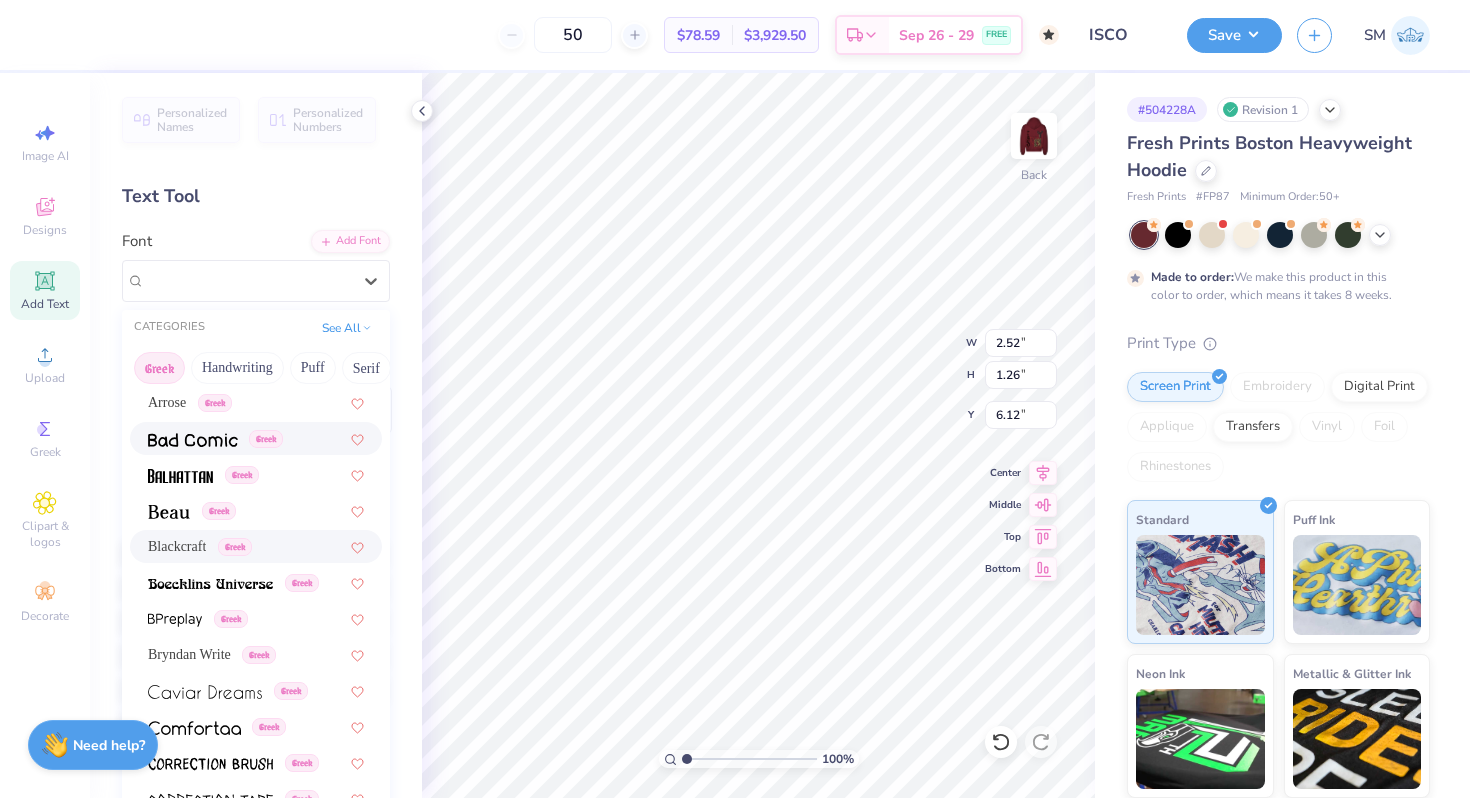 scroll, scrollTop: 196, scrollLeft: 0, axis: vertical 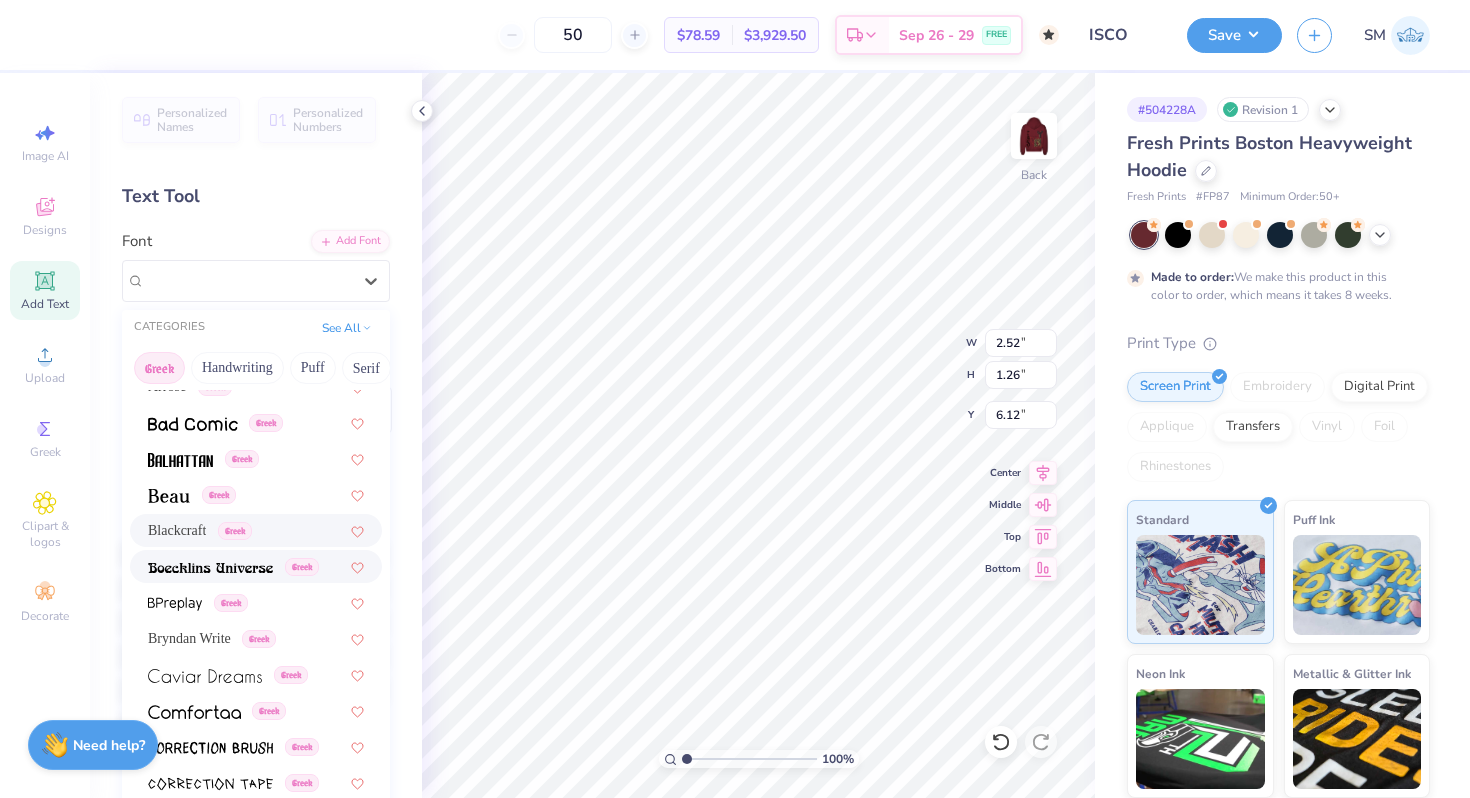 click at bounding box center (210, 568) 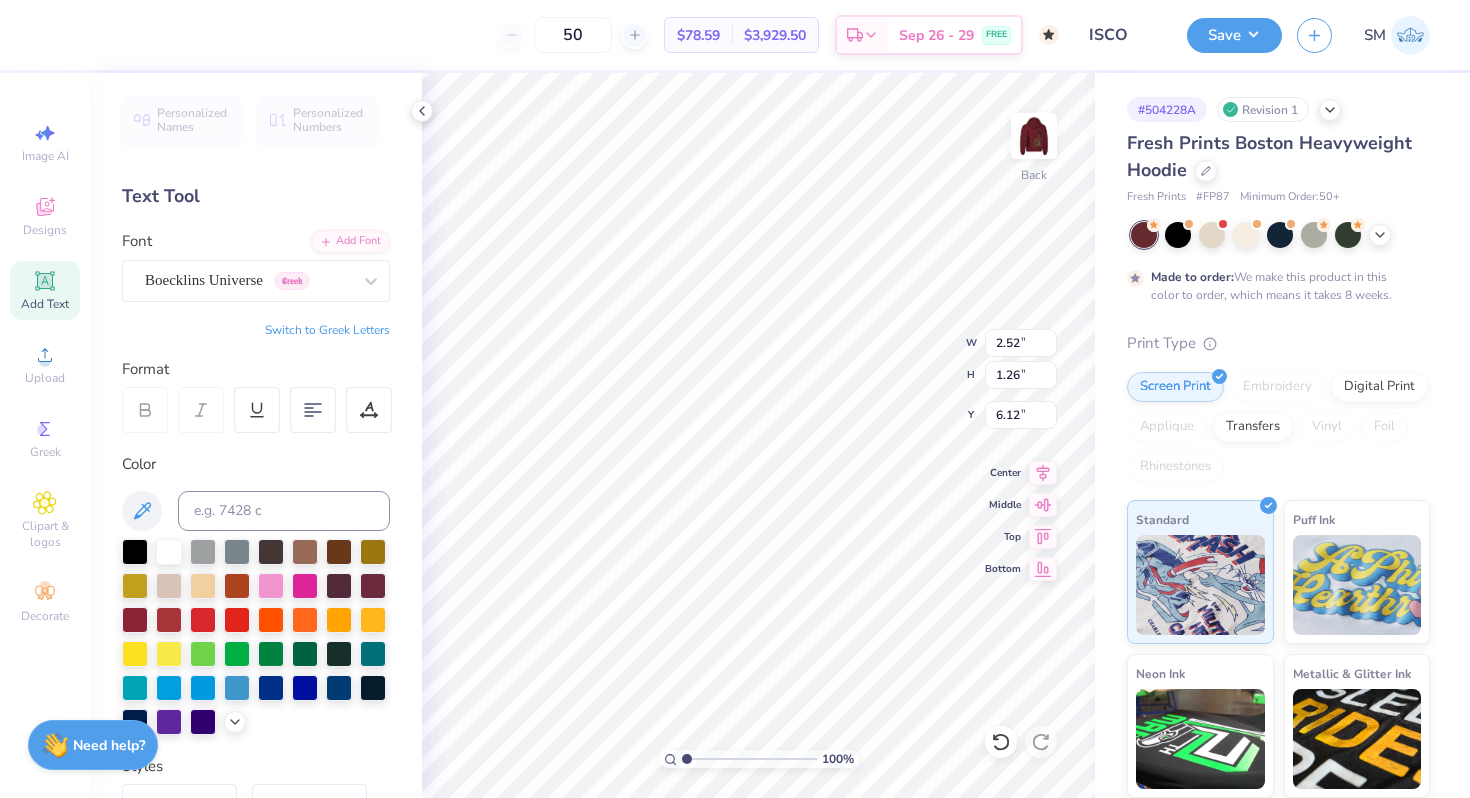 type on "3.53" 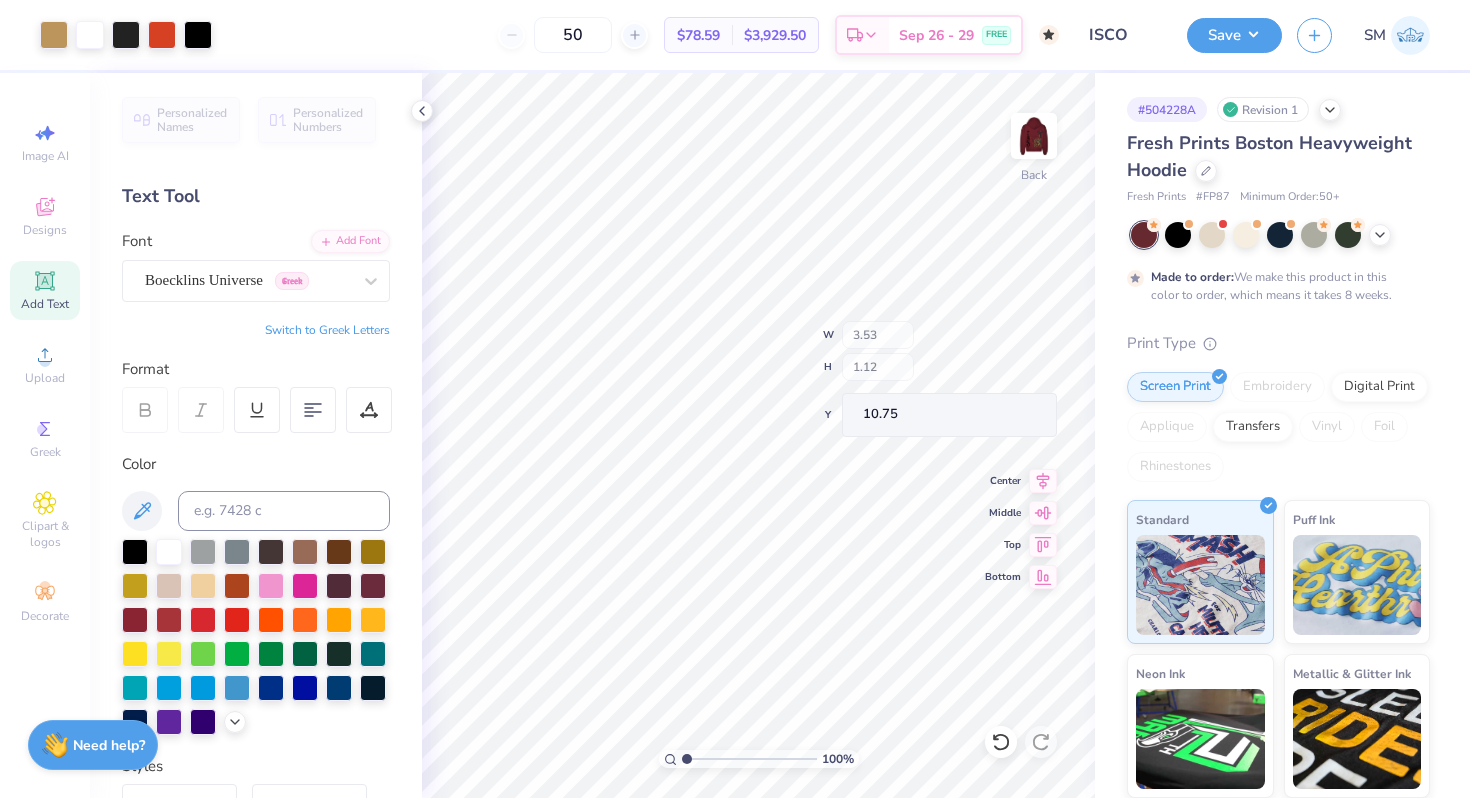 type on "10.75" 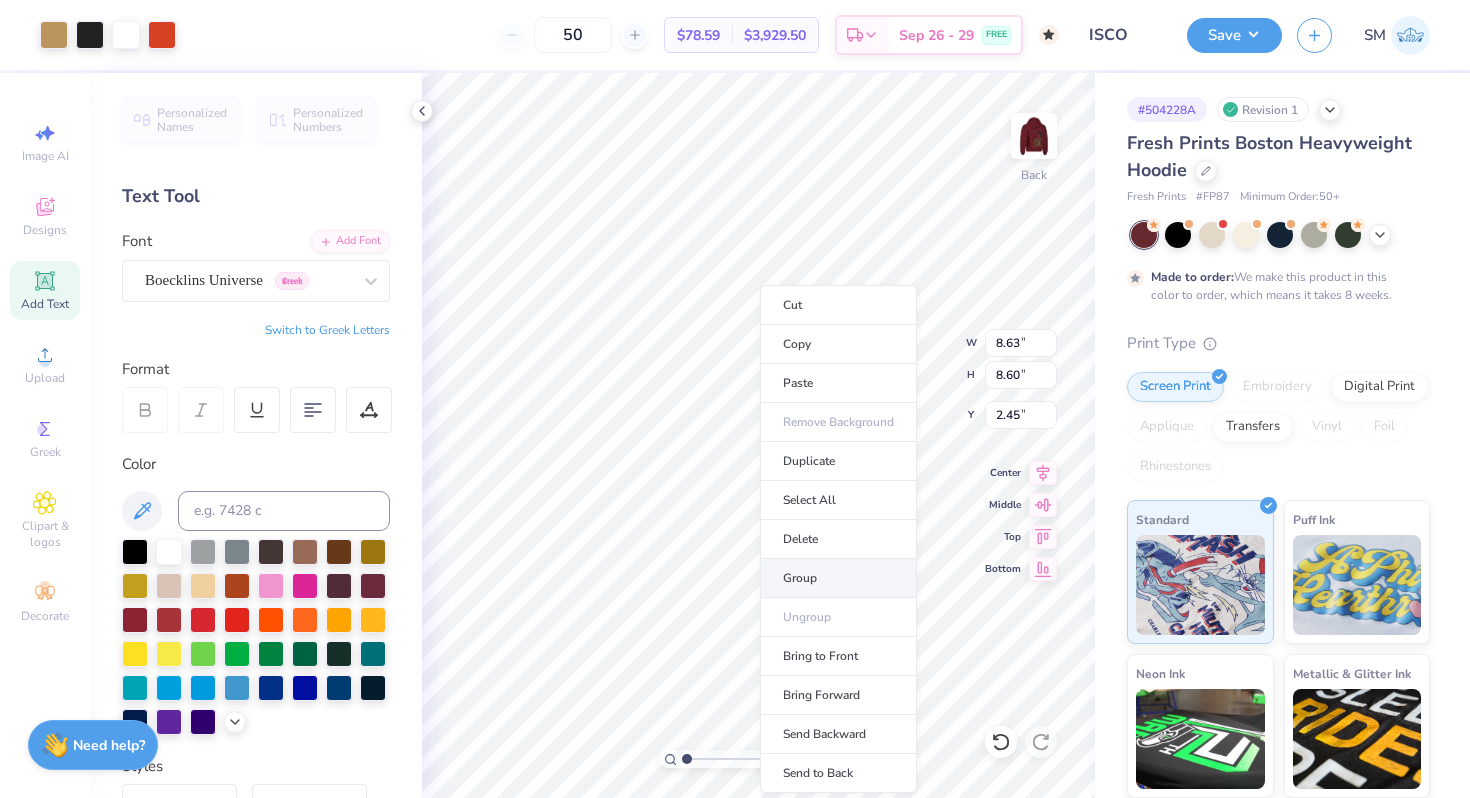 click on "Group" at bounding box center (838, 578) 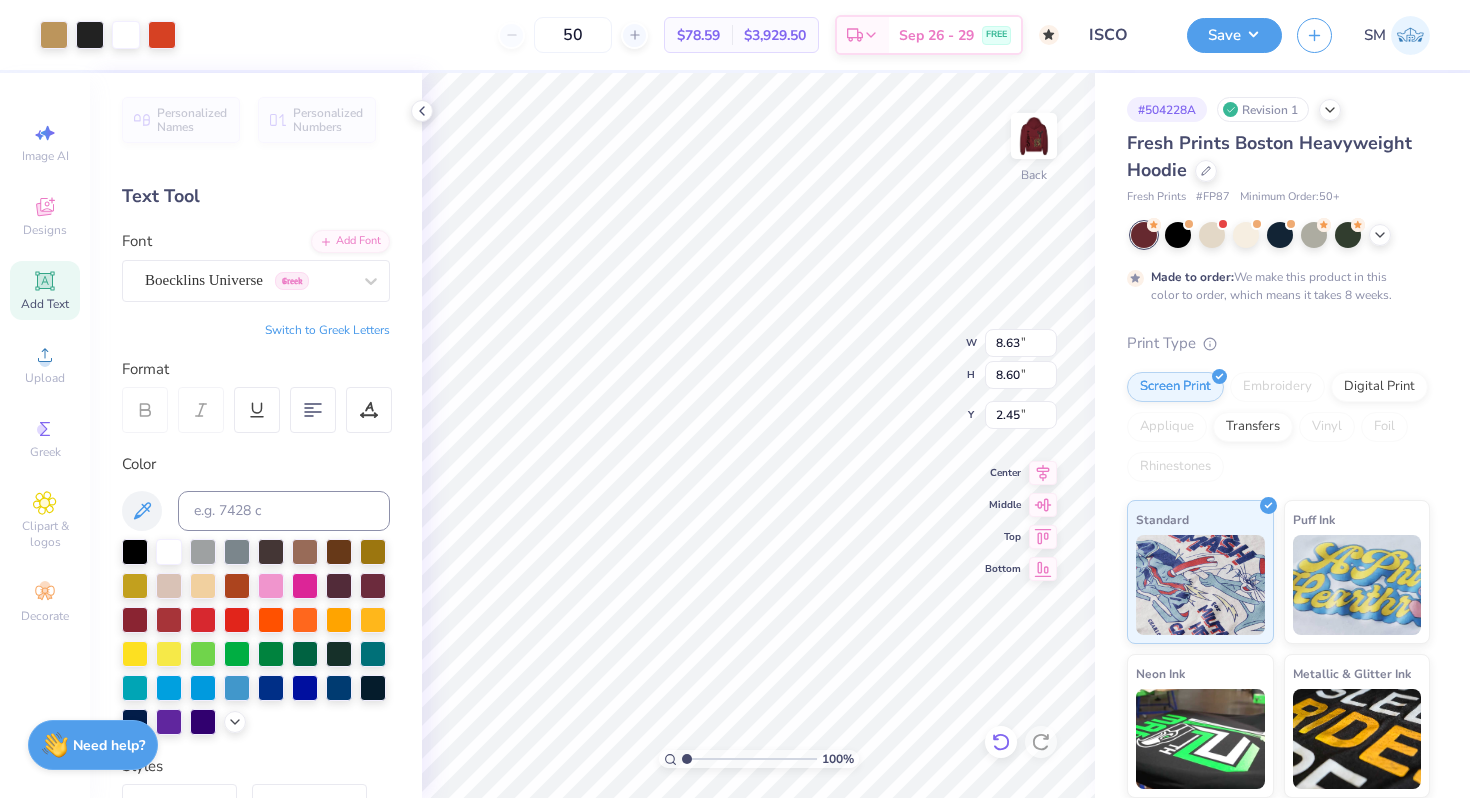 click at bounding box center (1001, 742) 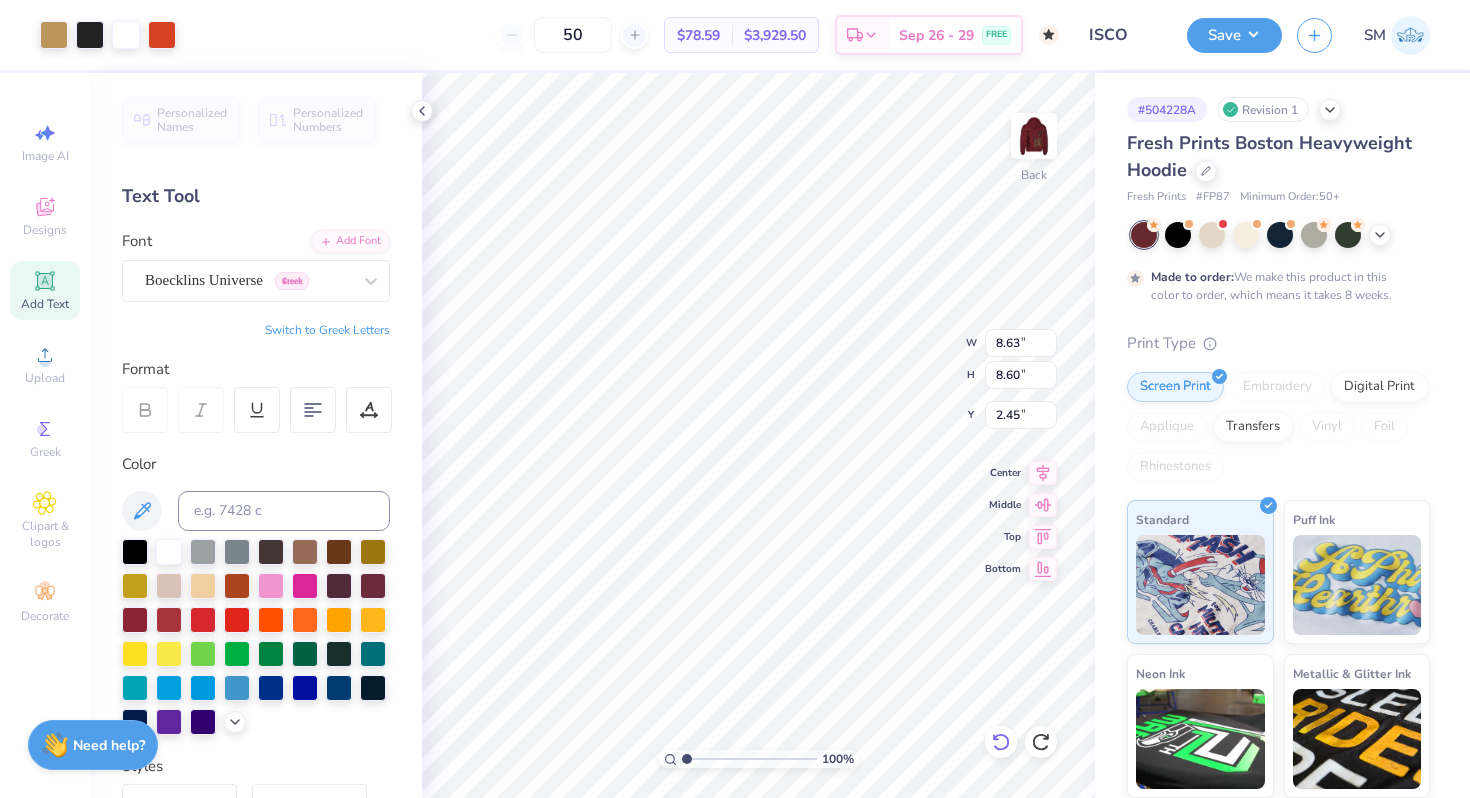 type on "7.66" 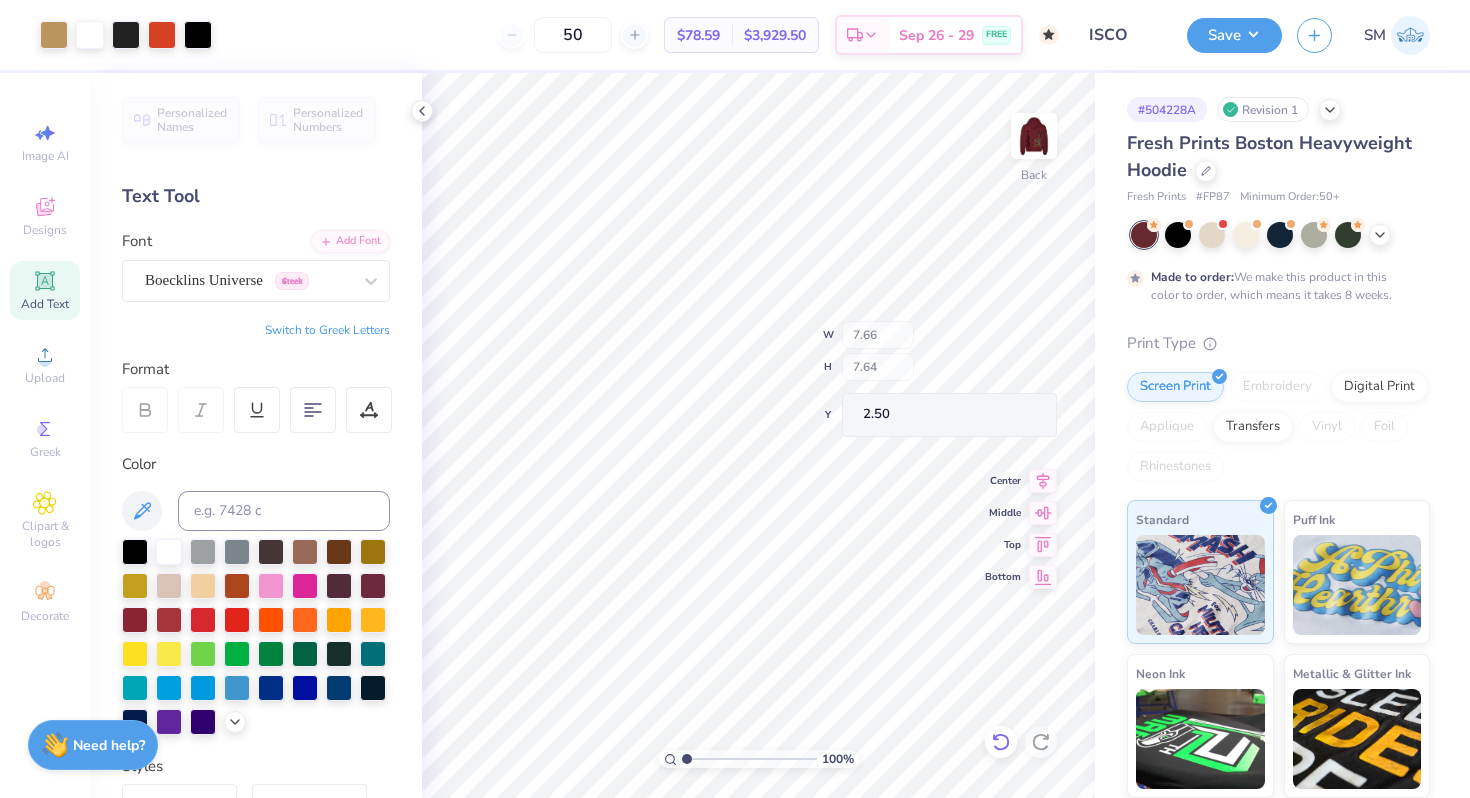 type on "2.50" 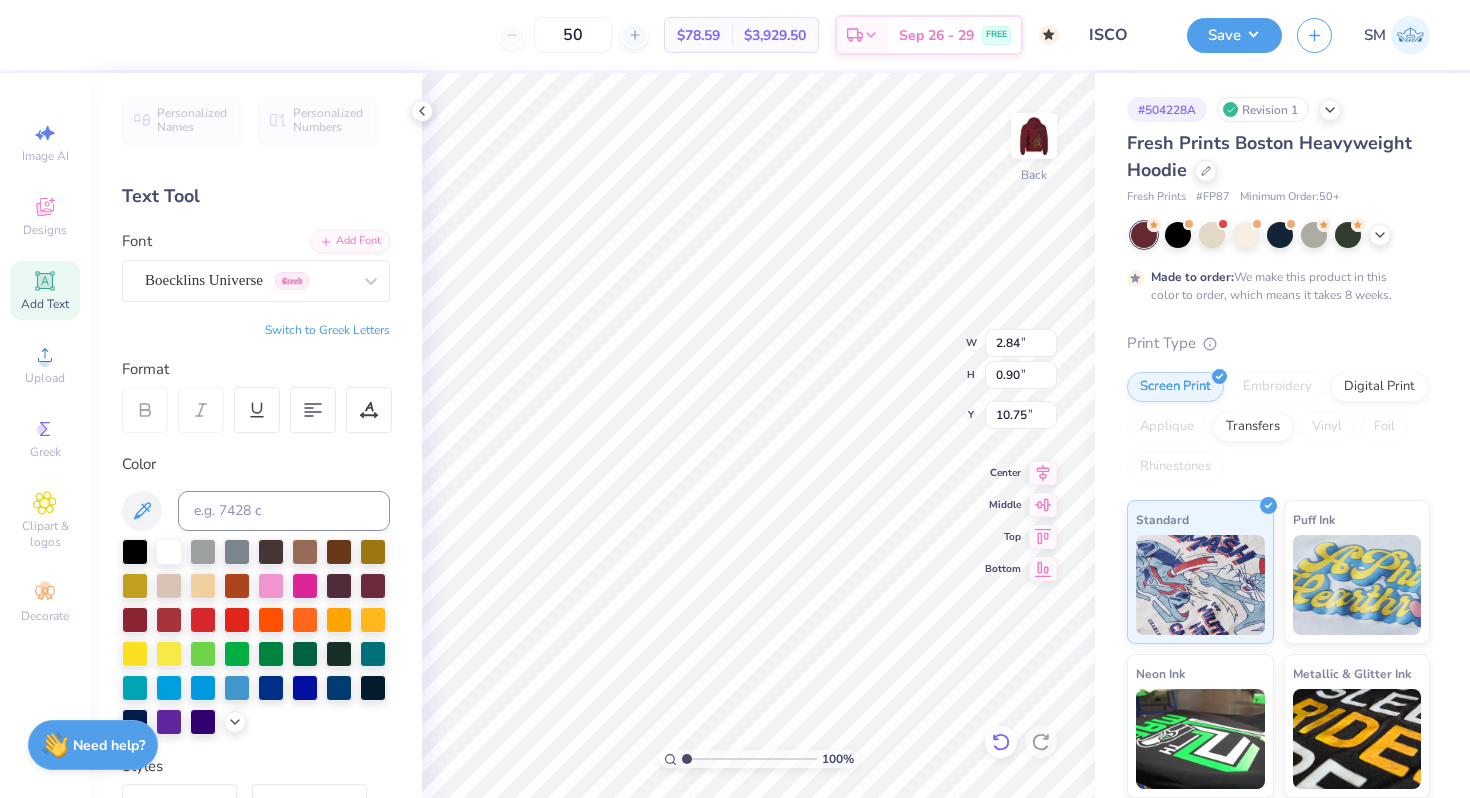 type on "2.84" 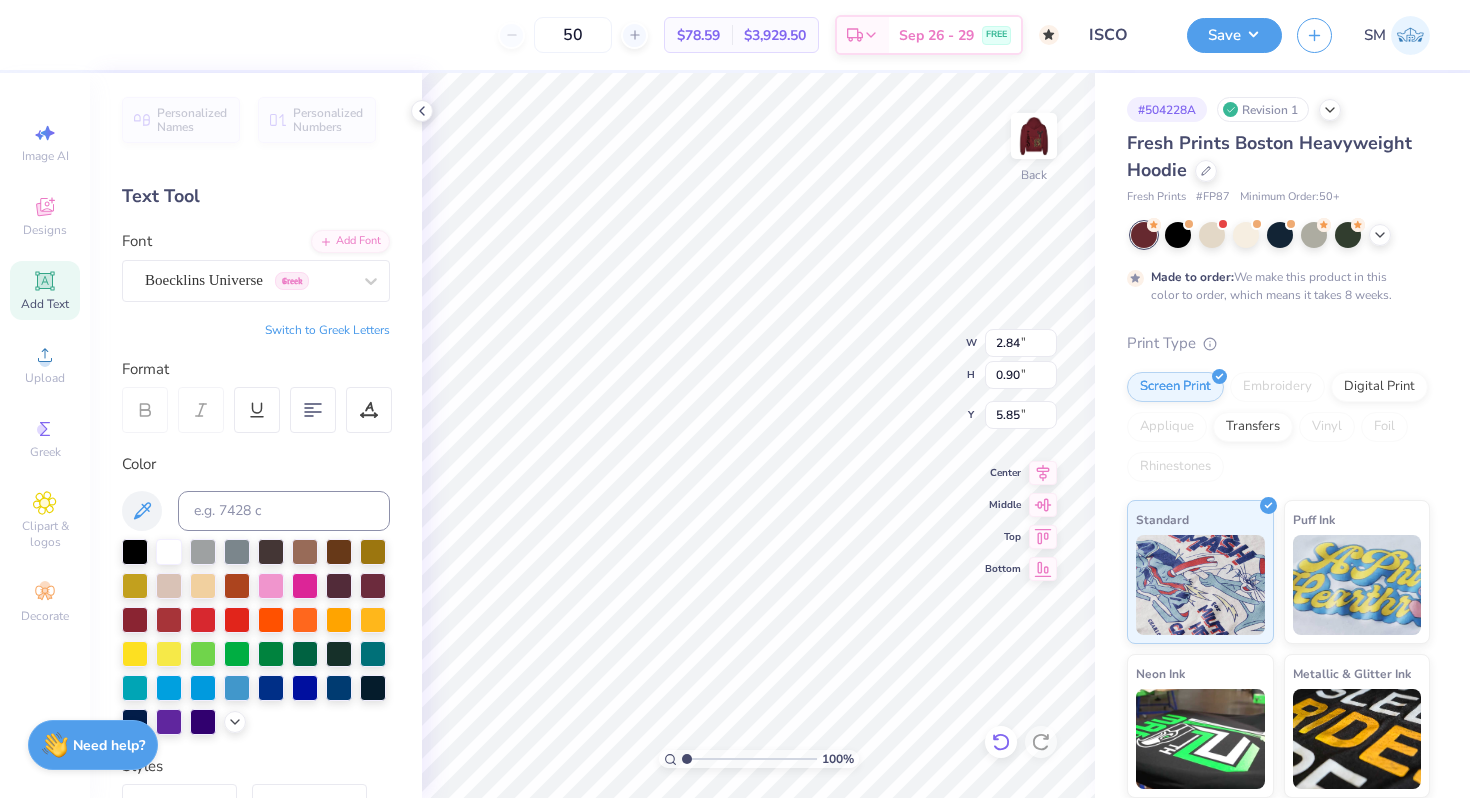 type on "5.85" 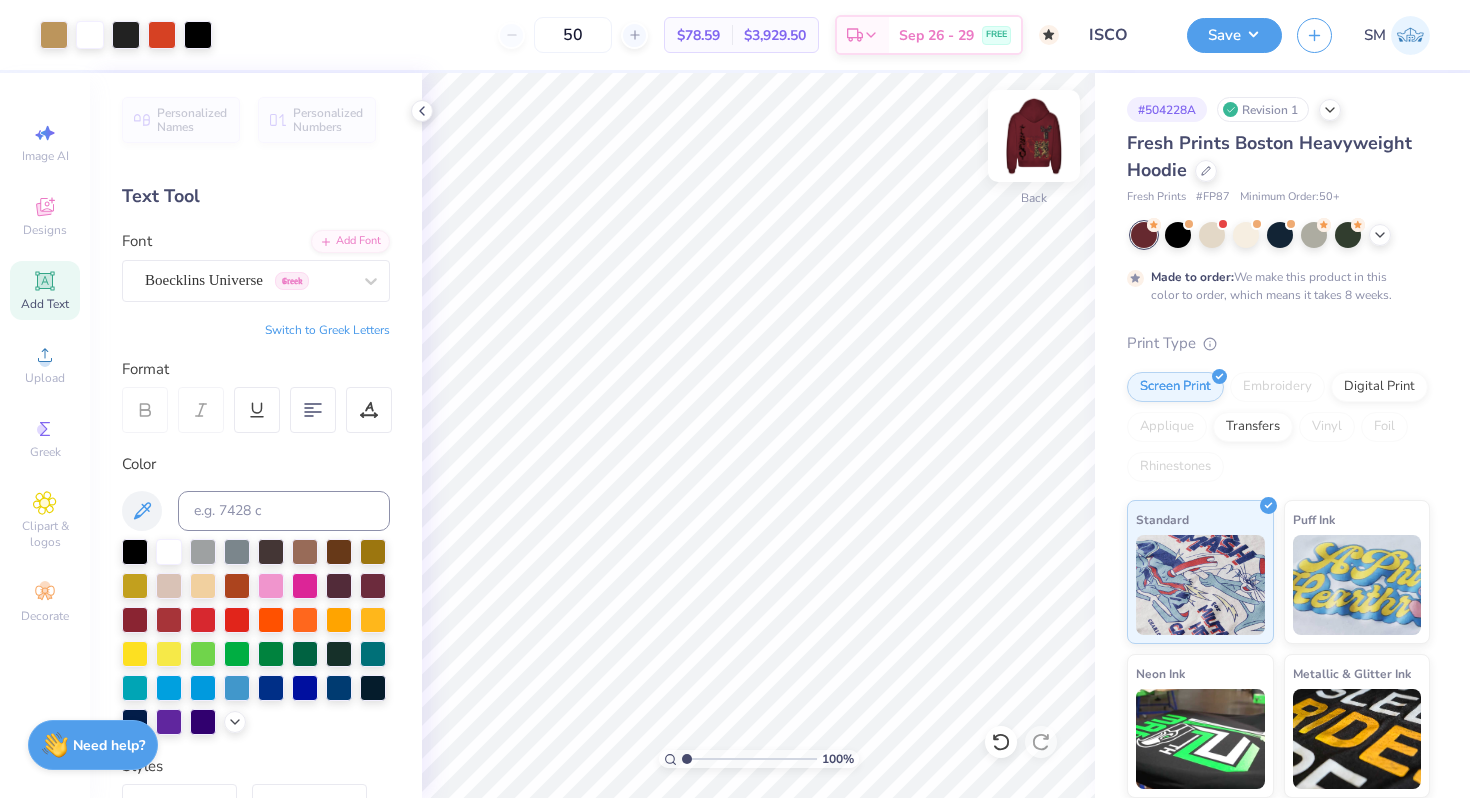 click at bounding box center (1034, 136) 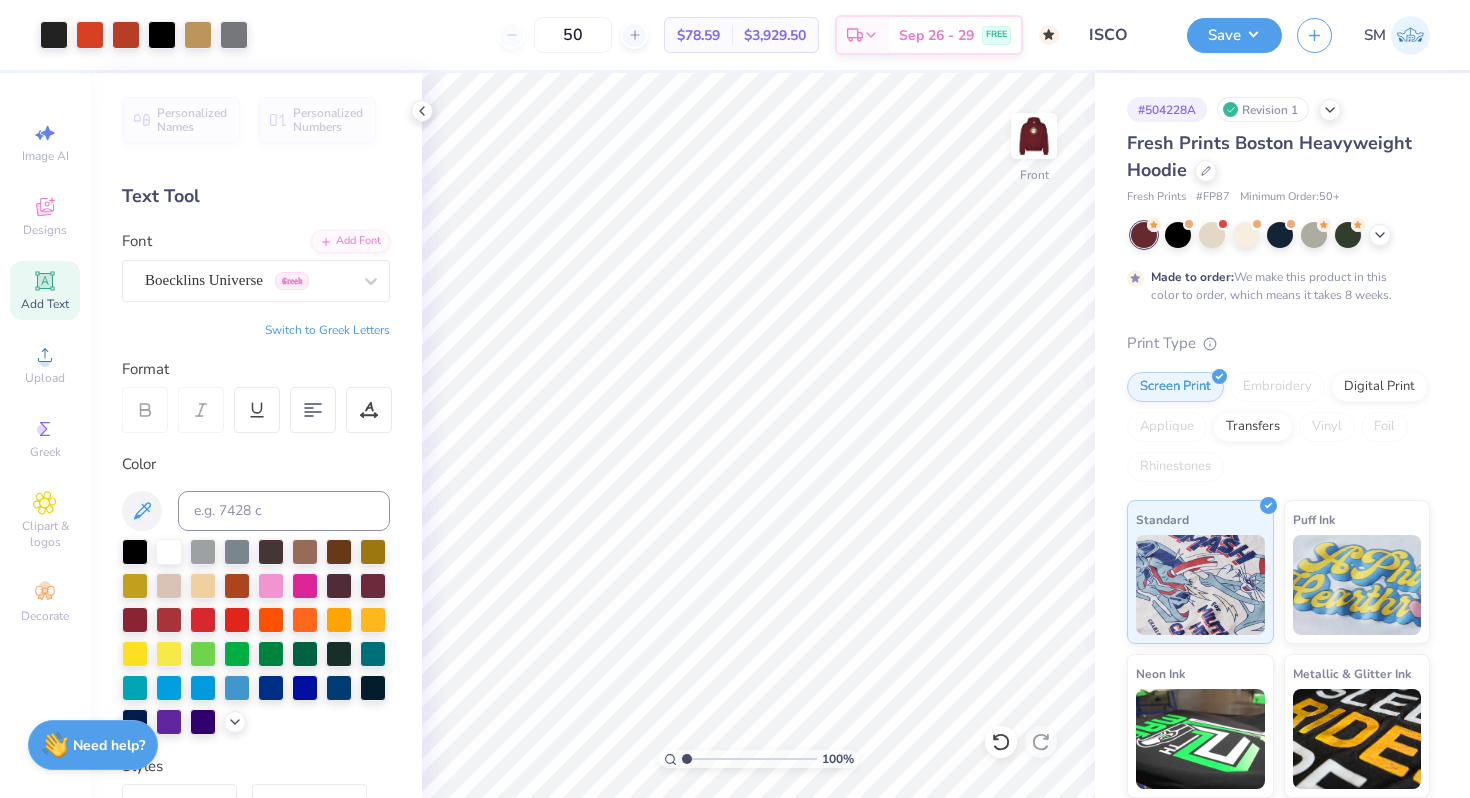 click at bounding box center (1034, 136) 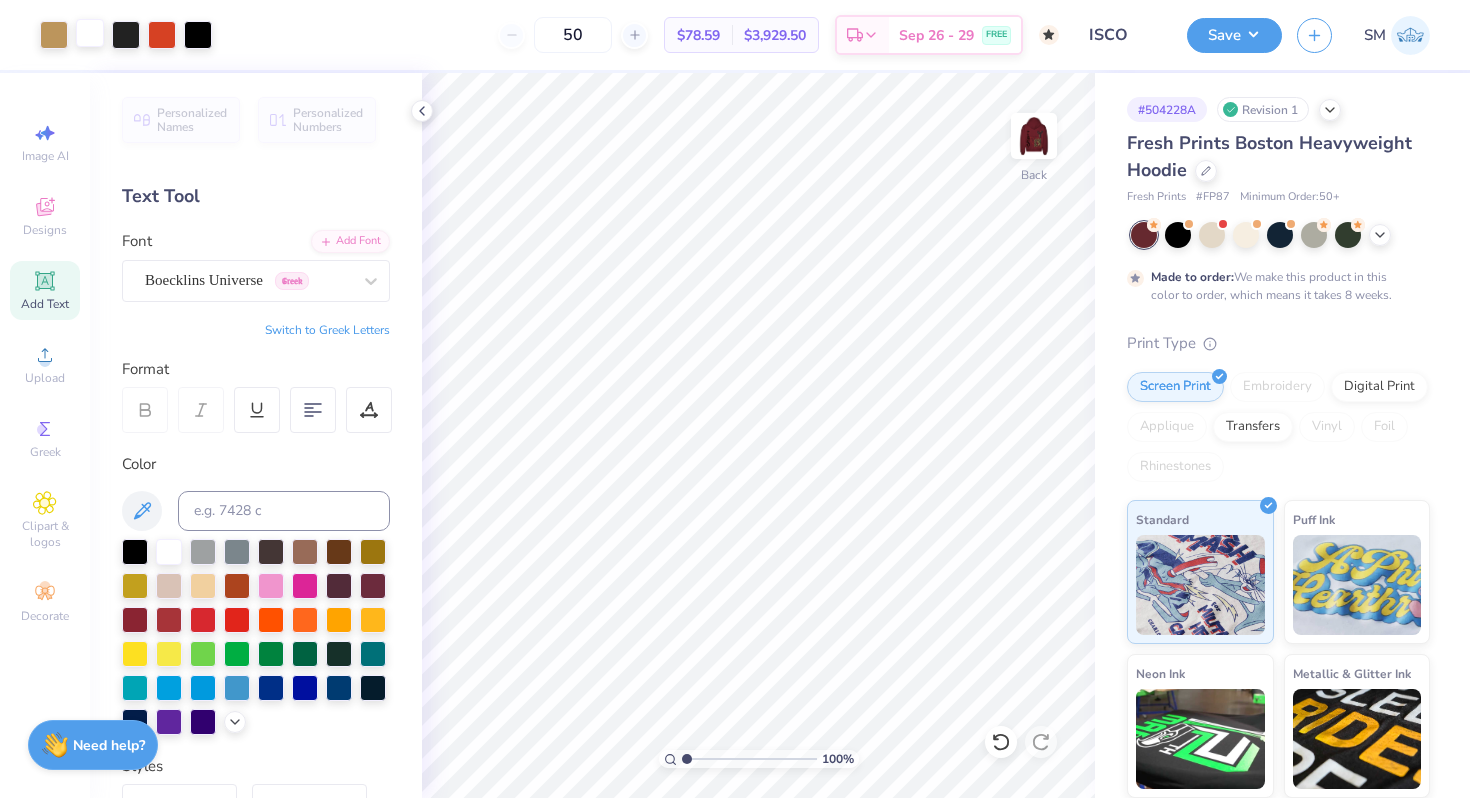 click at bounding box center (90, 33) 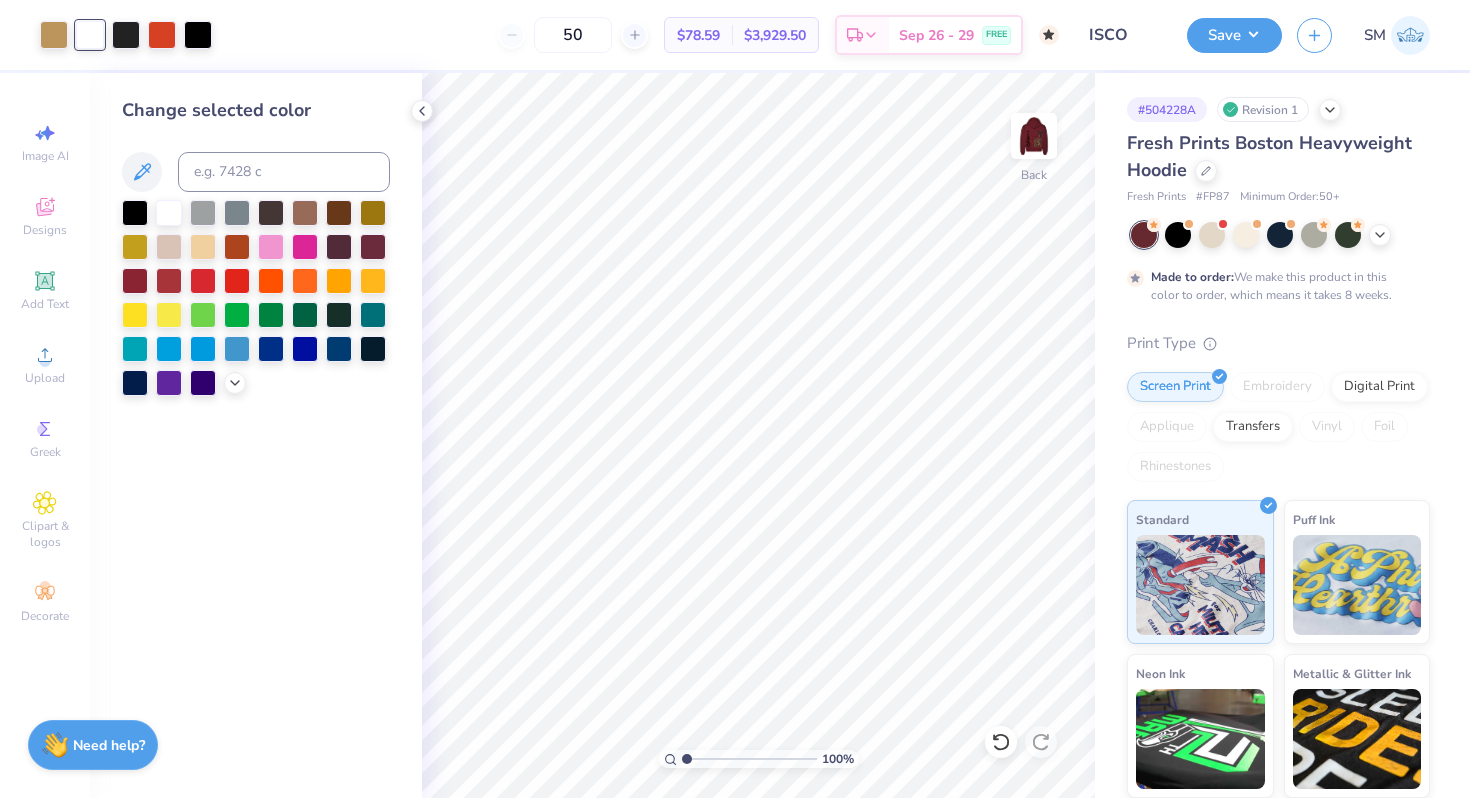 click at bounding box center (256, 298) 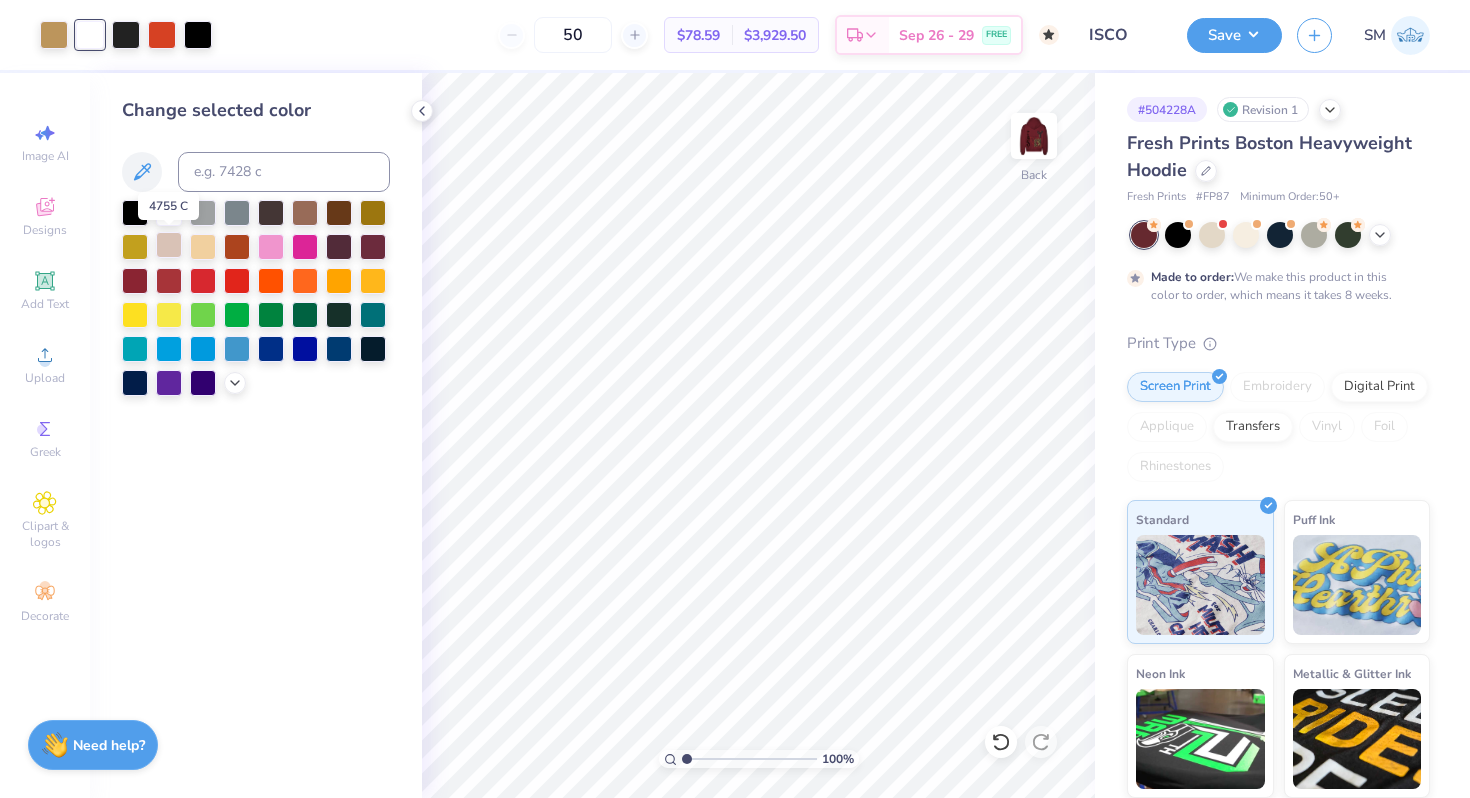 click at bounding box center (169, 245) 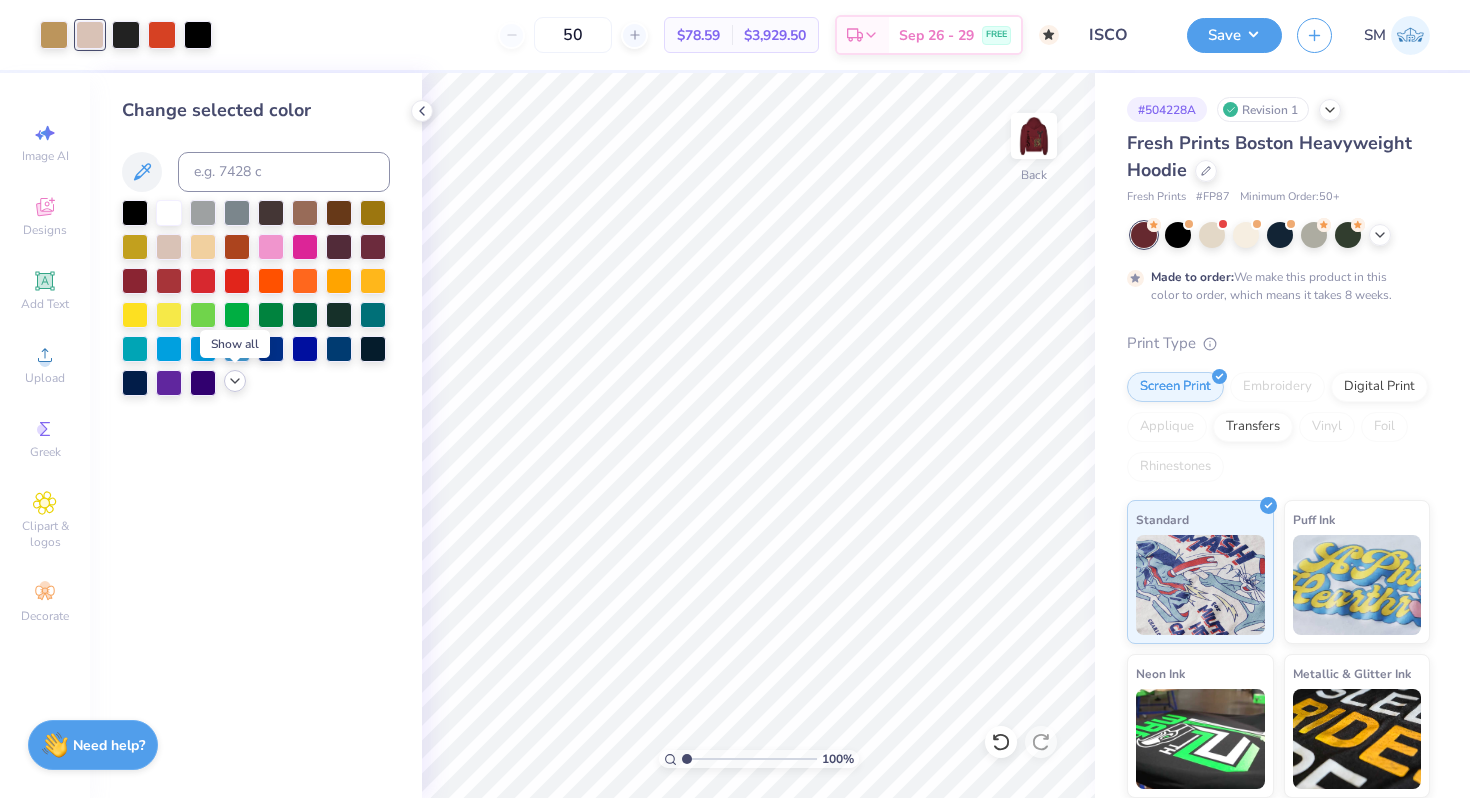 click 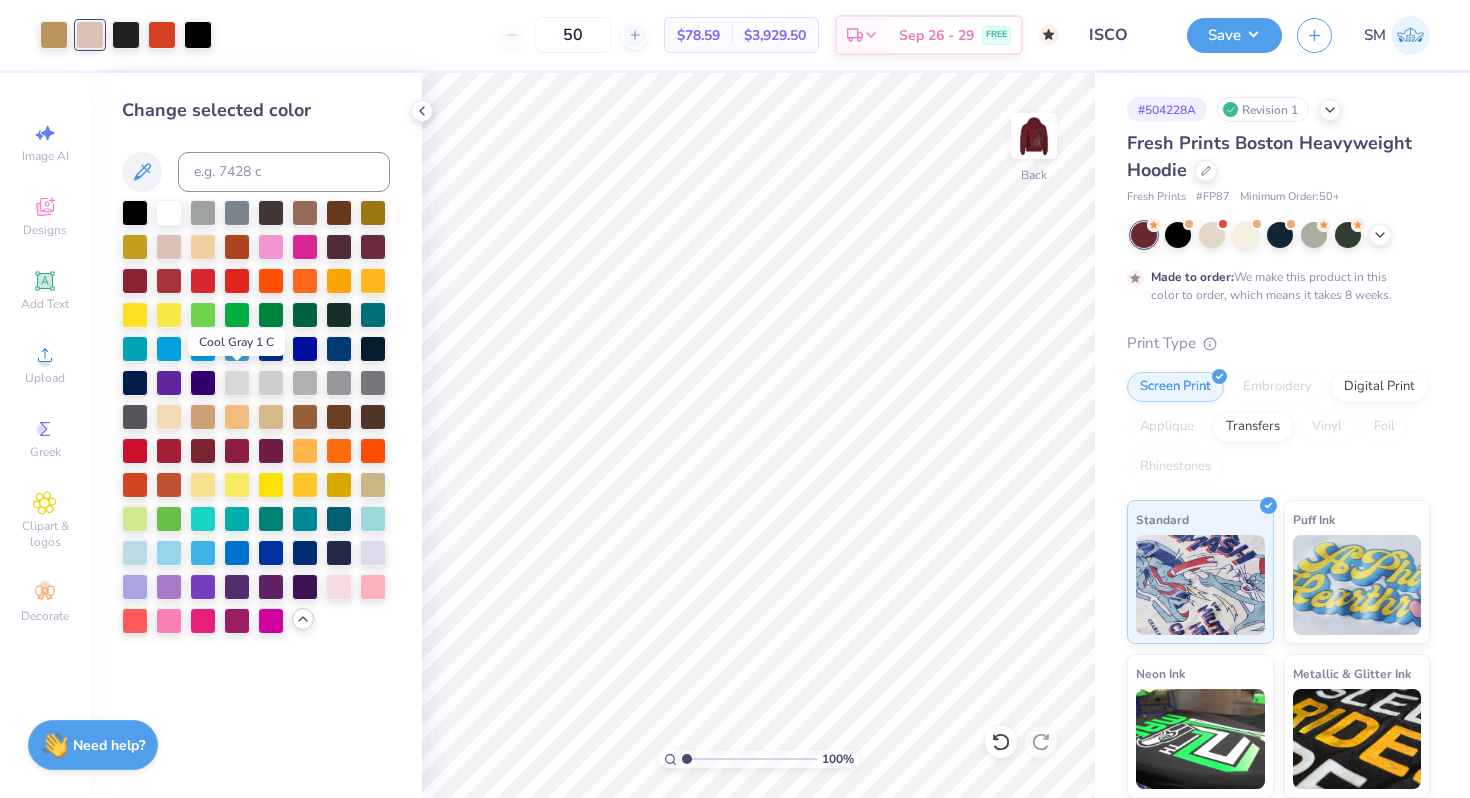 click at bounding box center [237, 383] 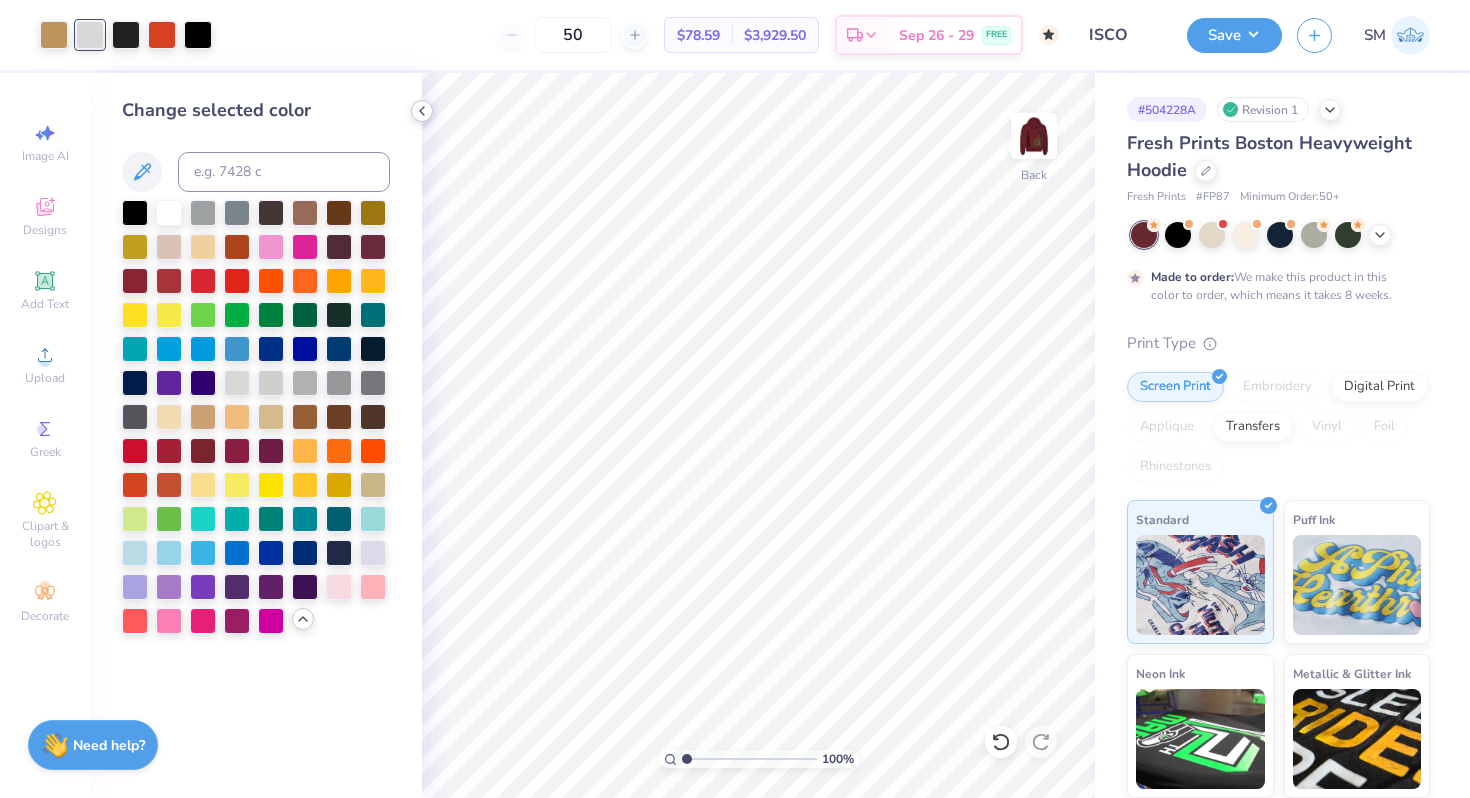 click 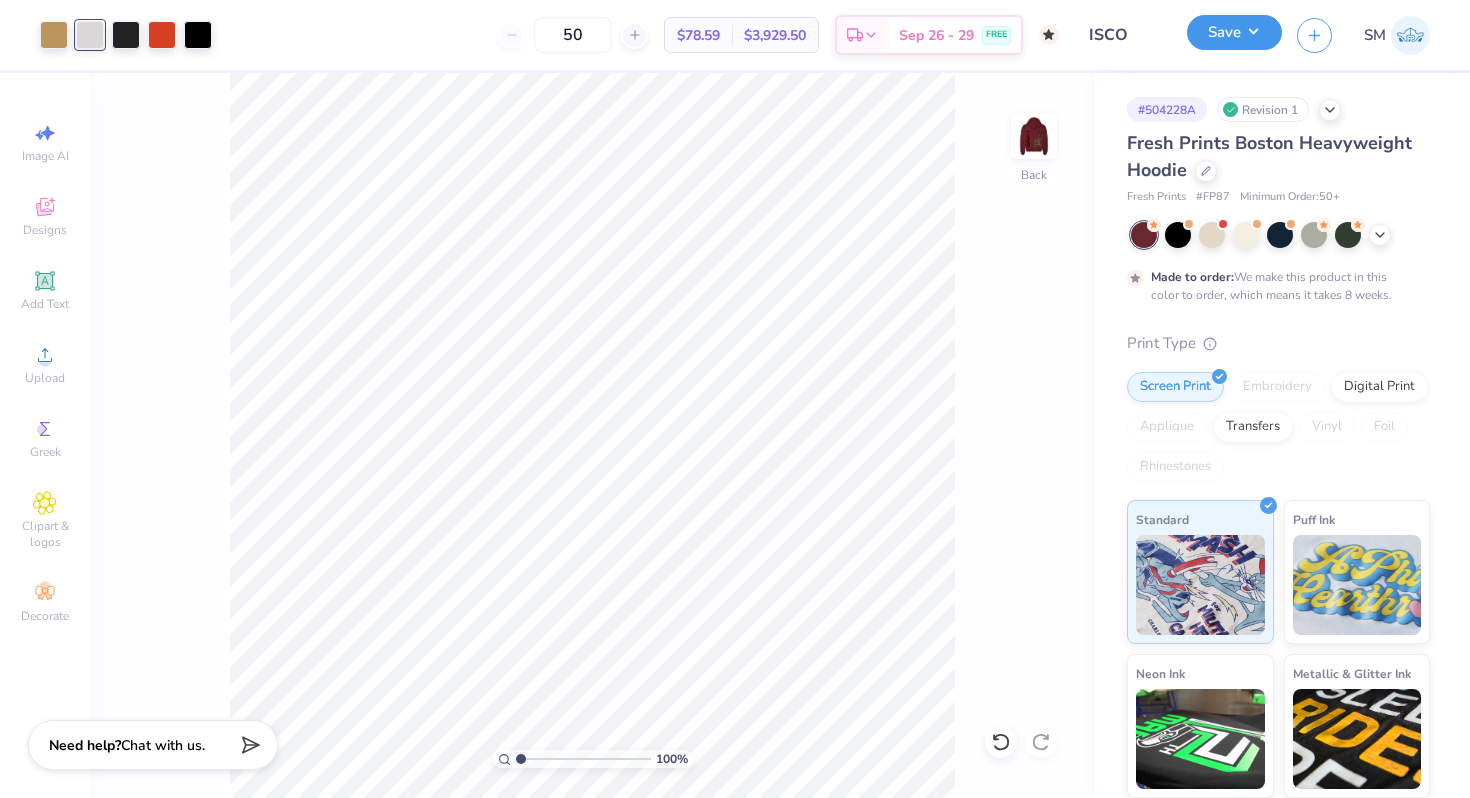 click on "Save" at bounding box center [1234, 32] 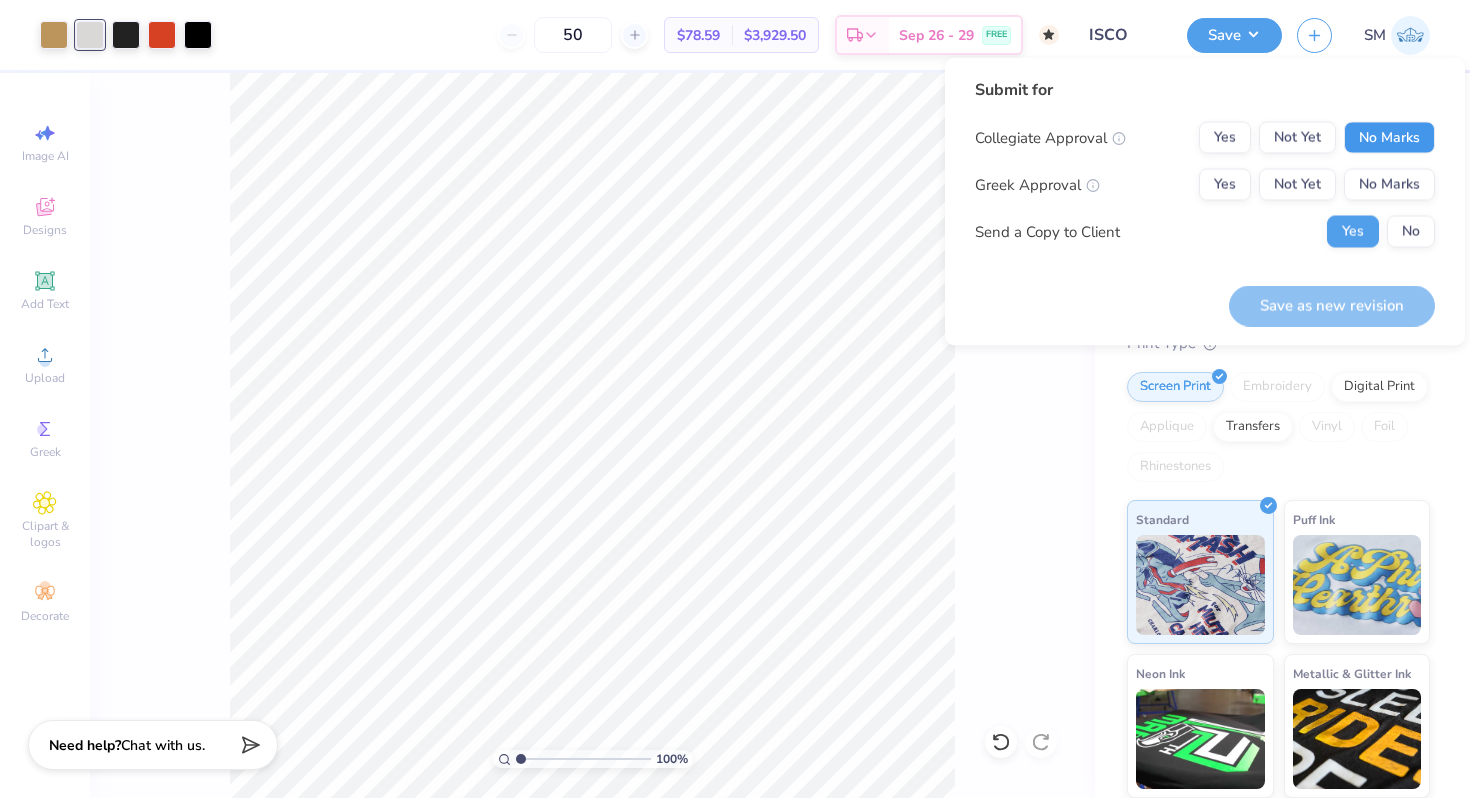 click on "No Marks" at bounding box center (1389, 138) 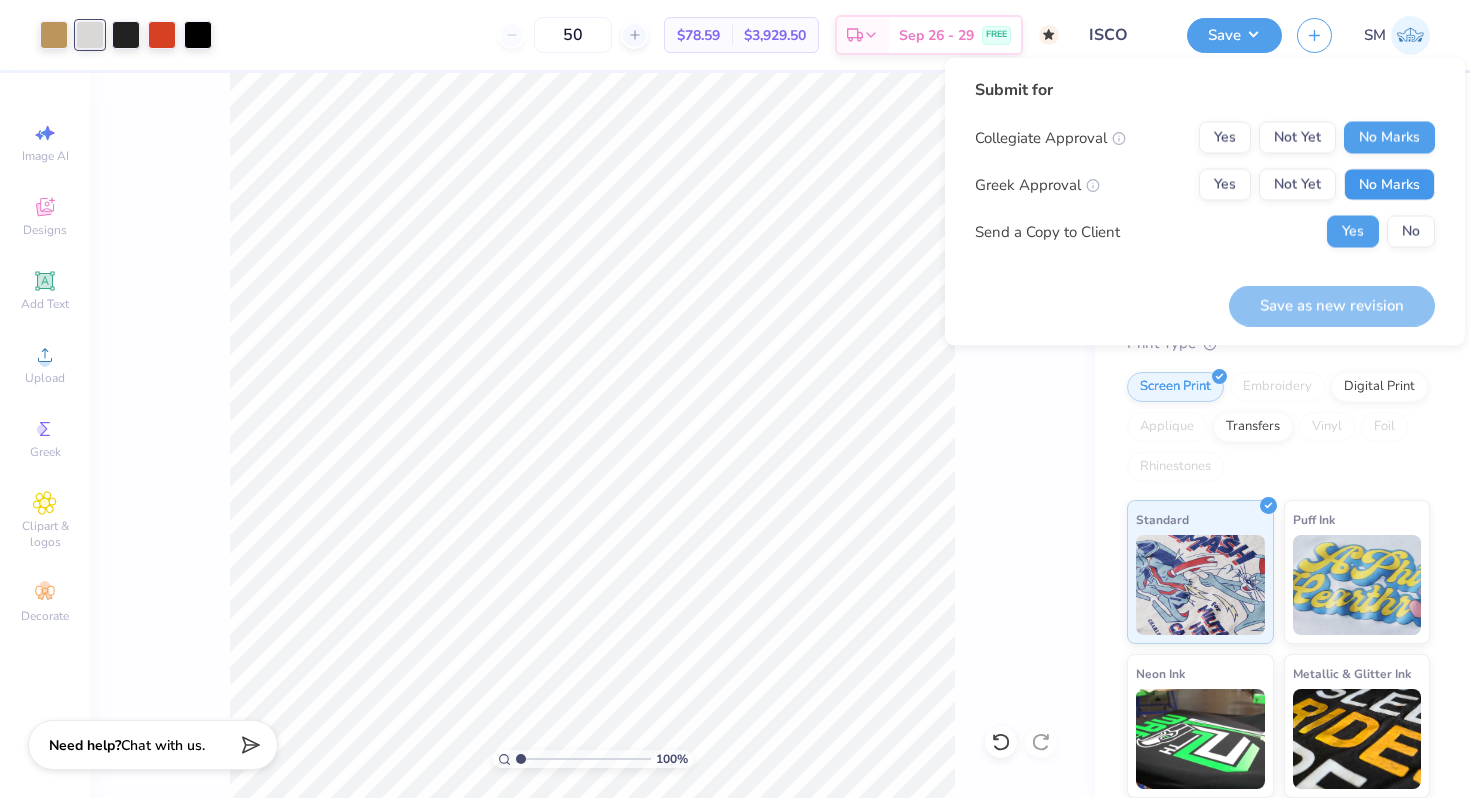 click on "No Marks" at bounding box center [1389, 185] 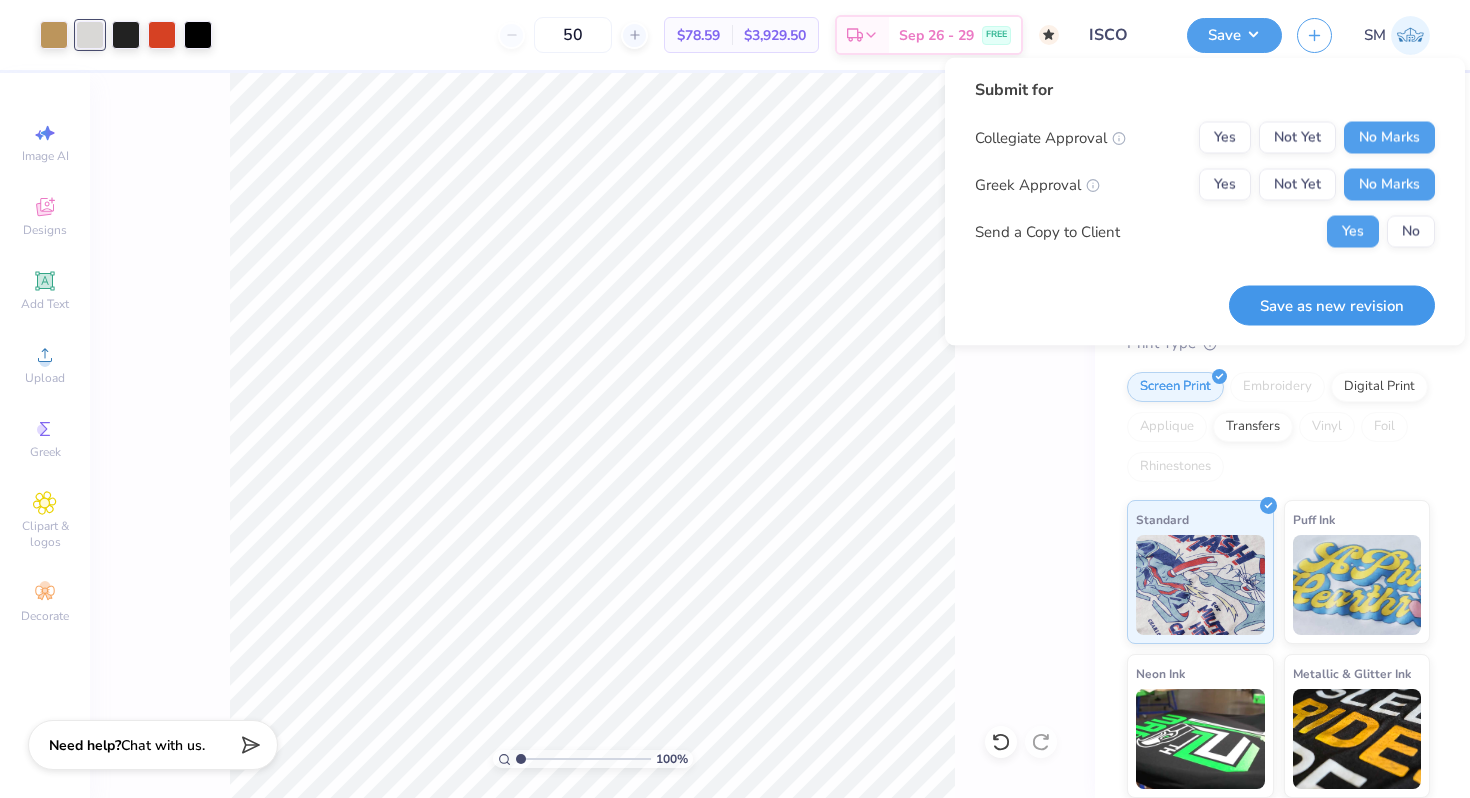 click on "Save as new revision" at bounding box center (1332, 305) 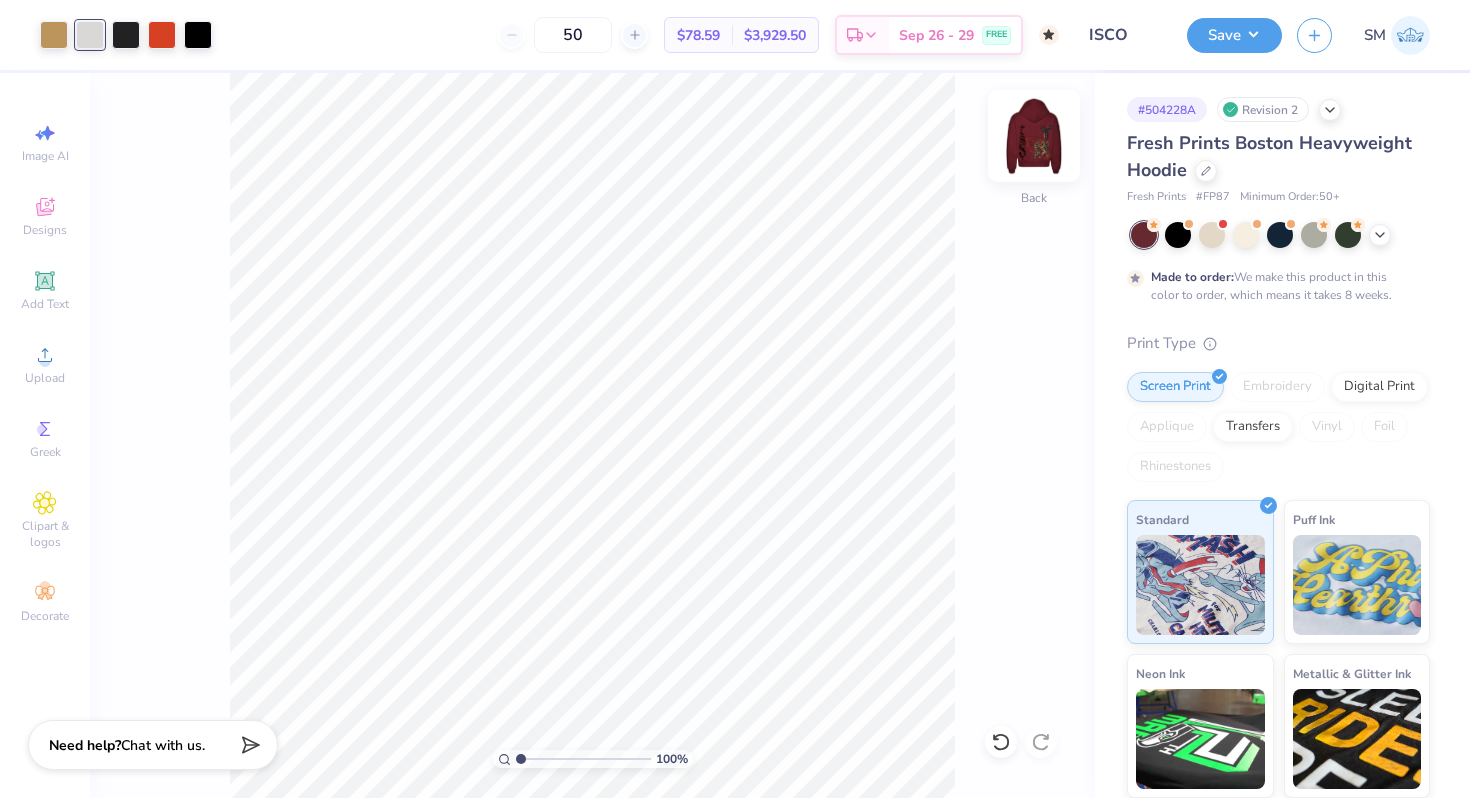 click at bounding box center [1034, 136] 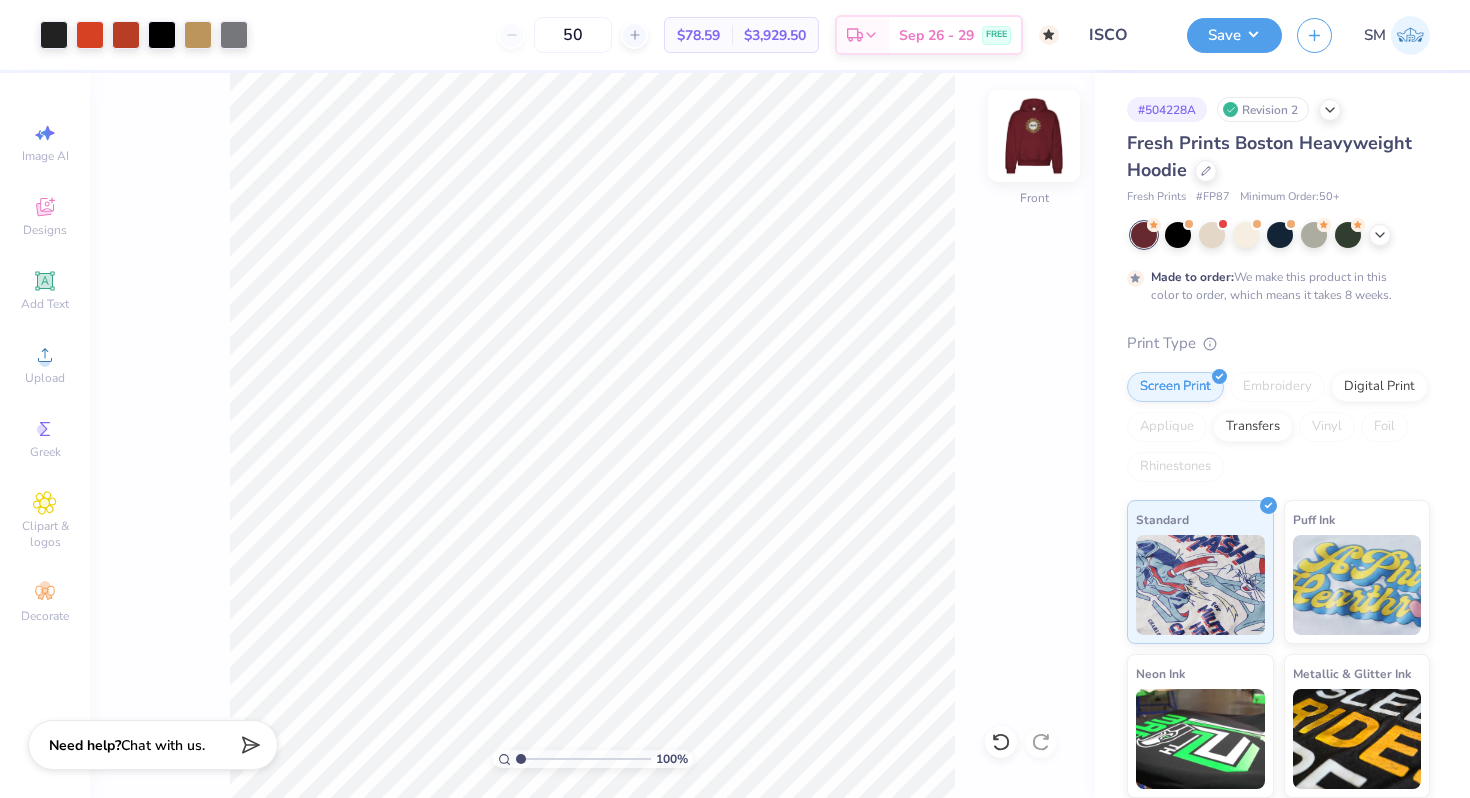 click at bounding box center (1034, 136) 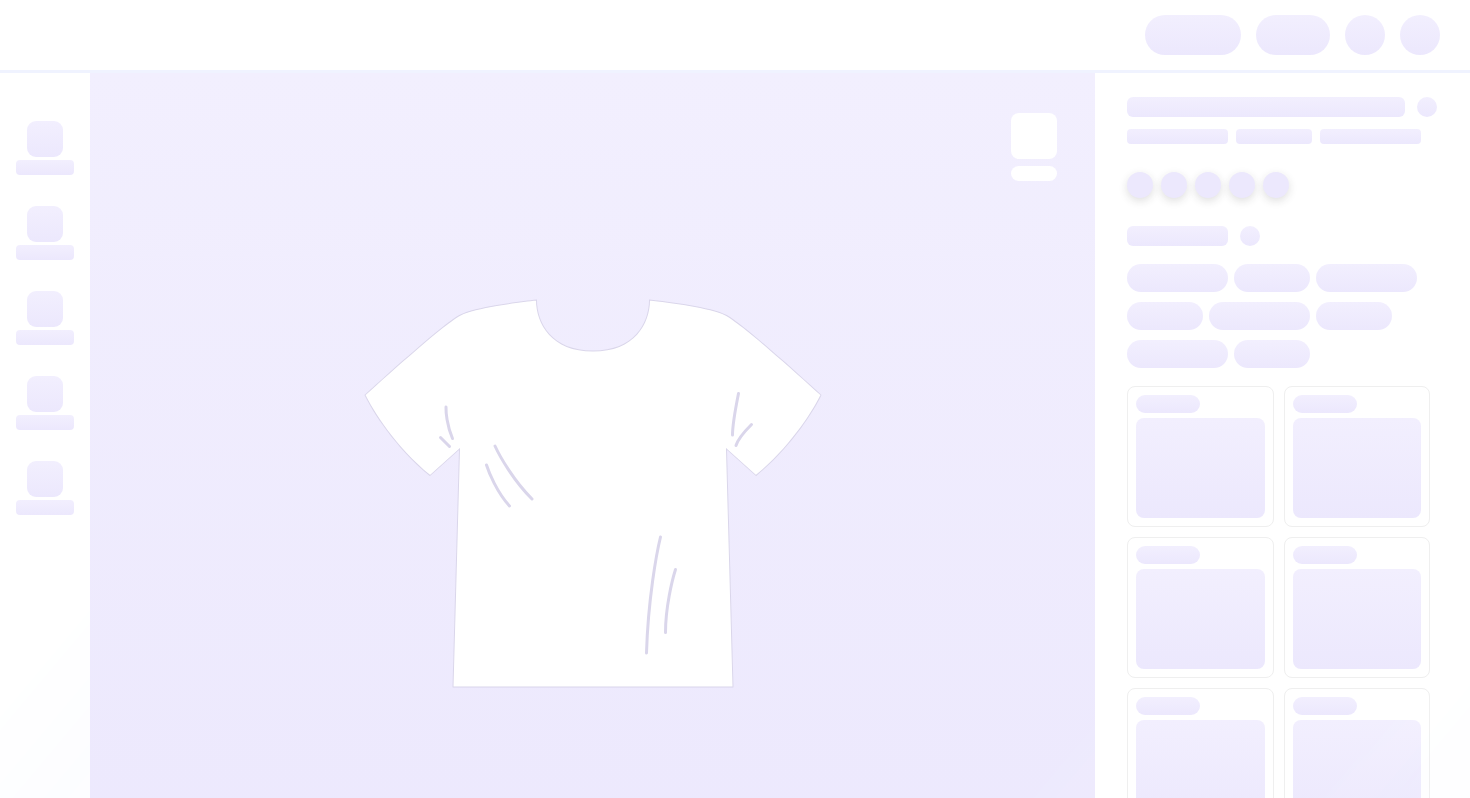 scroll, scrollTop: 0, scrollLeft: 0, axis: both 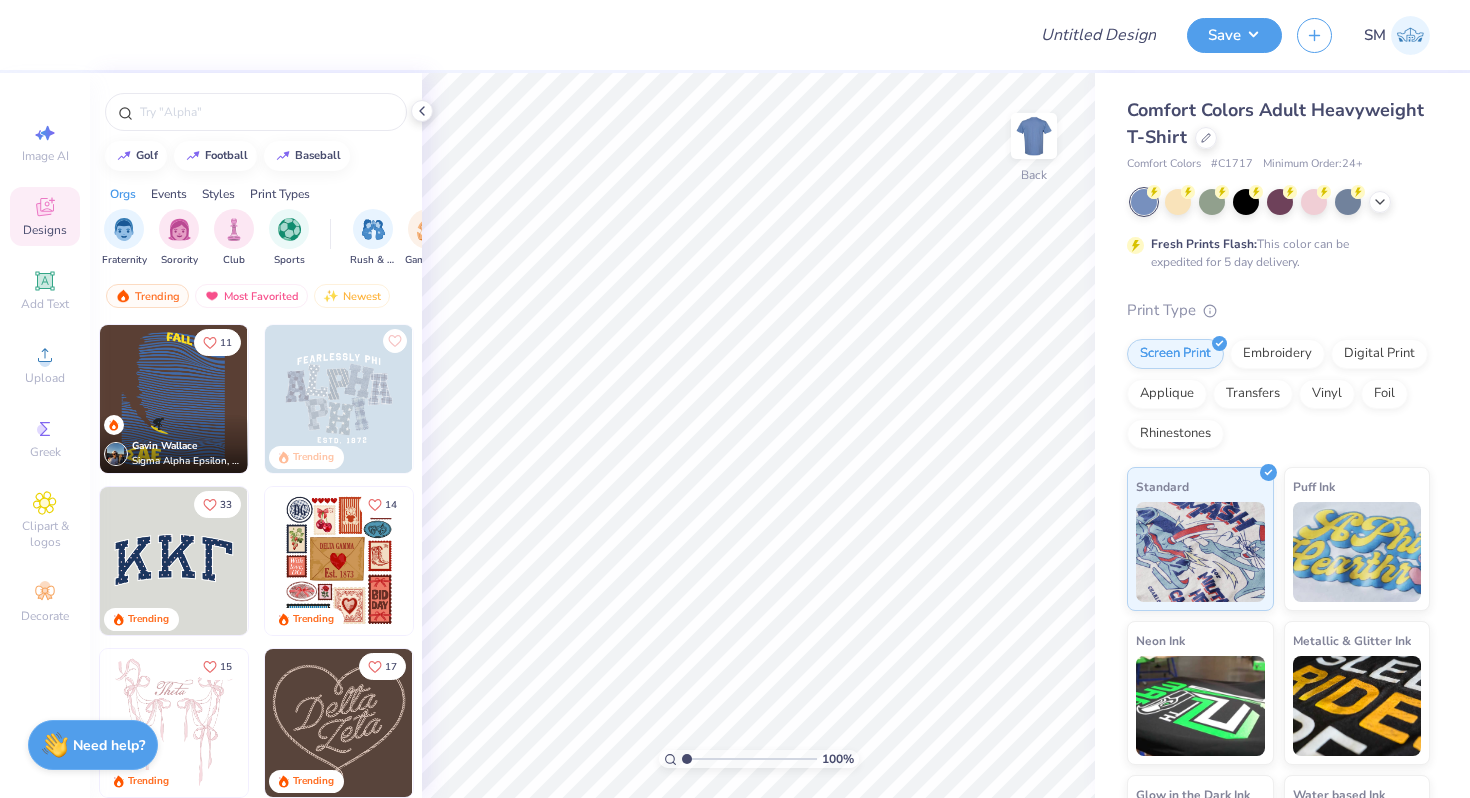 click on "Comfort Colors Adult Heavyweight T-Shirt" at bounding box center (1278, 124) 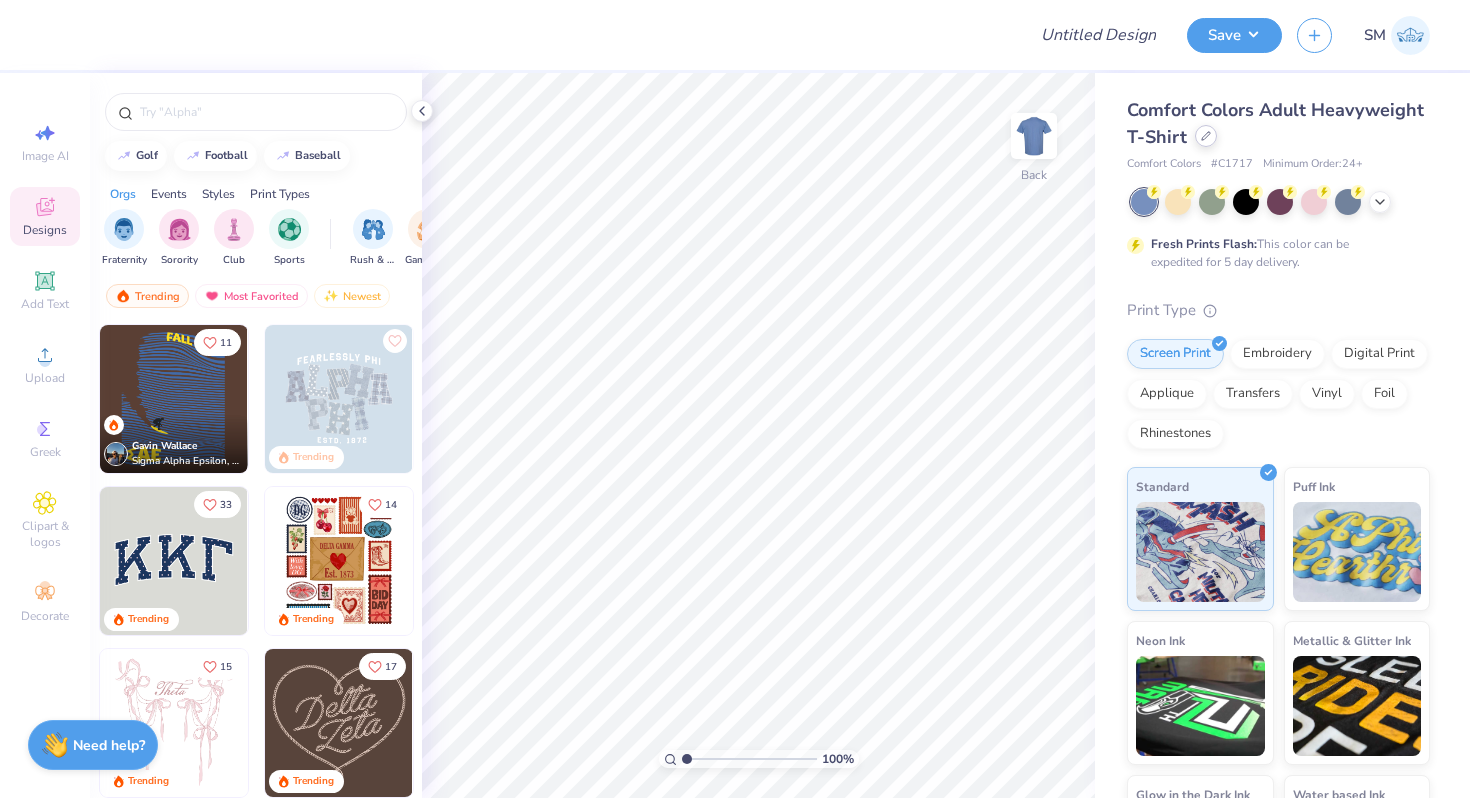 click at bounding box center [1206, 136] 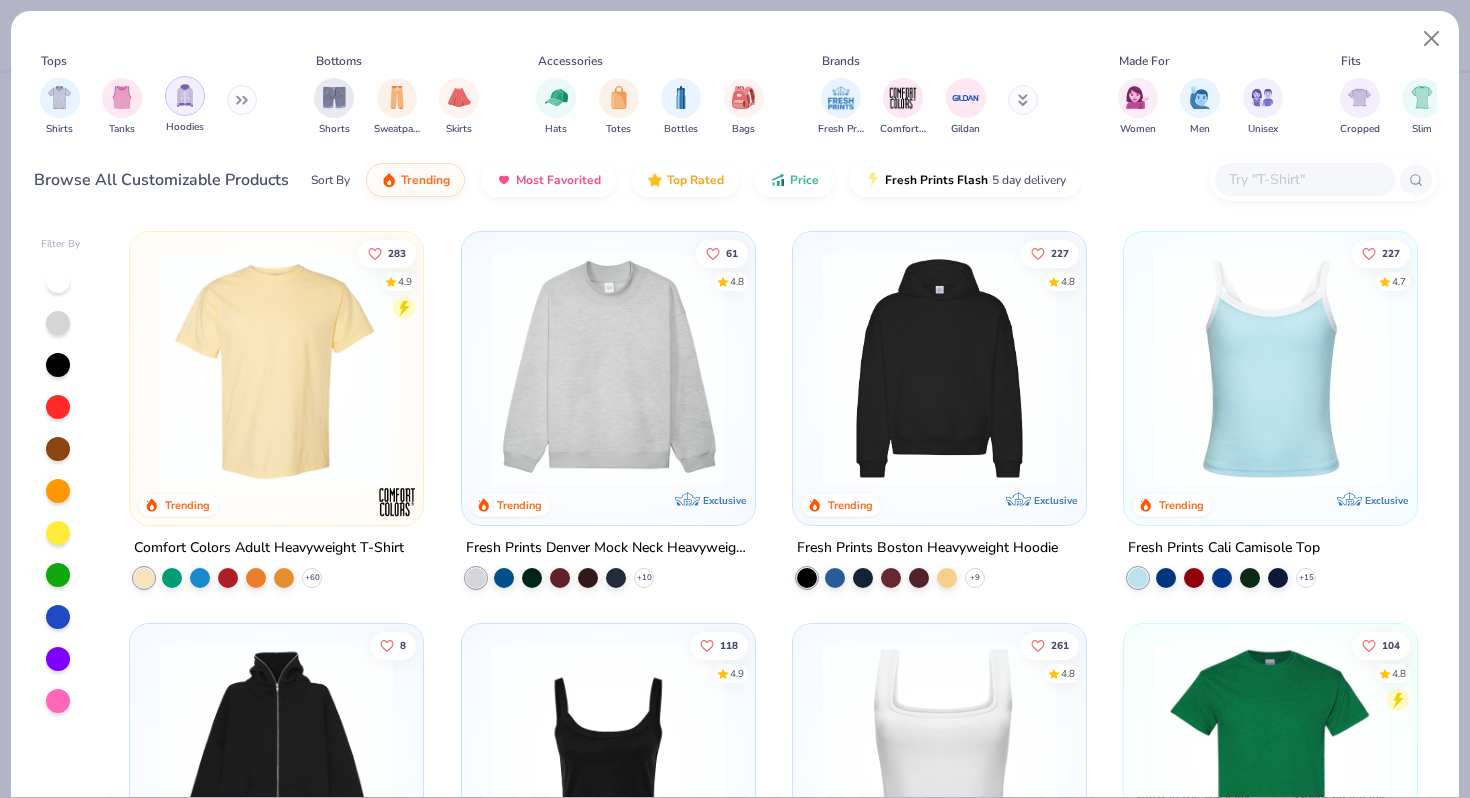 click at bounding box center (185, 96) 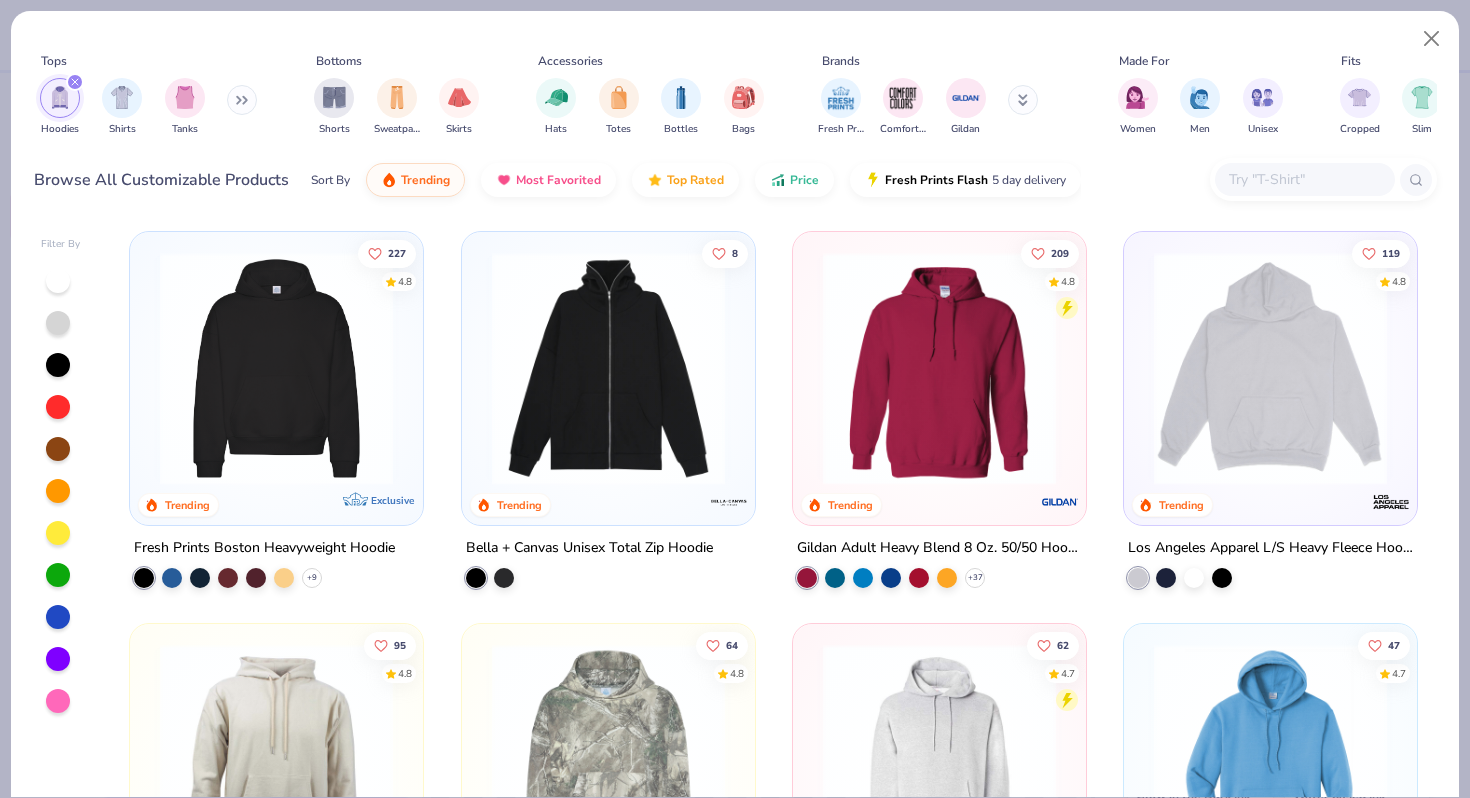 click at bounding box center (1304, 179) 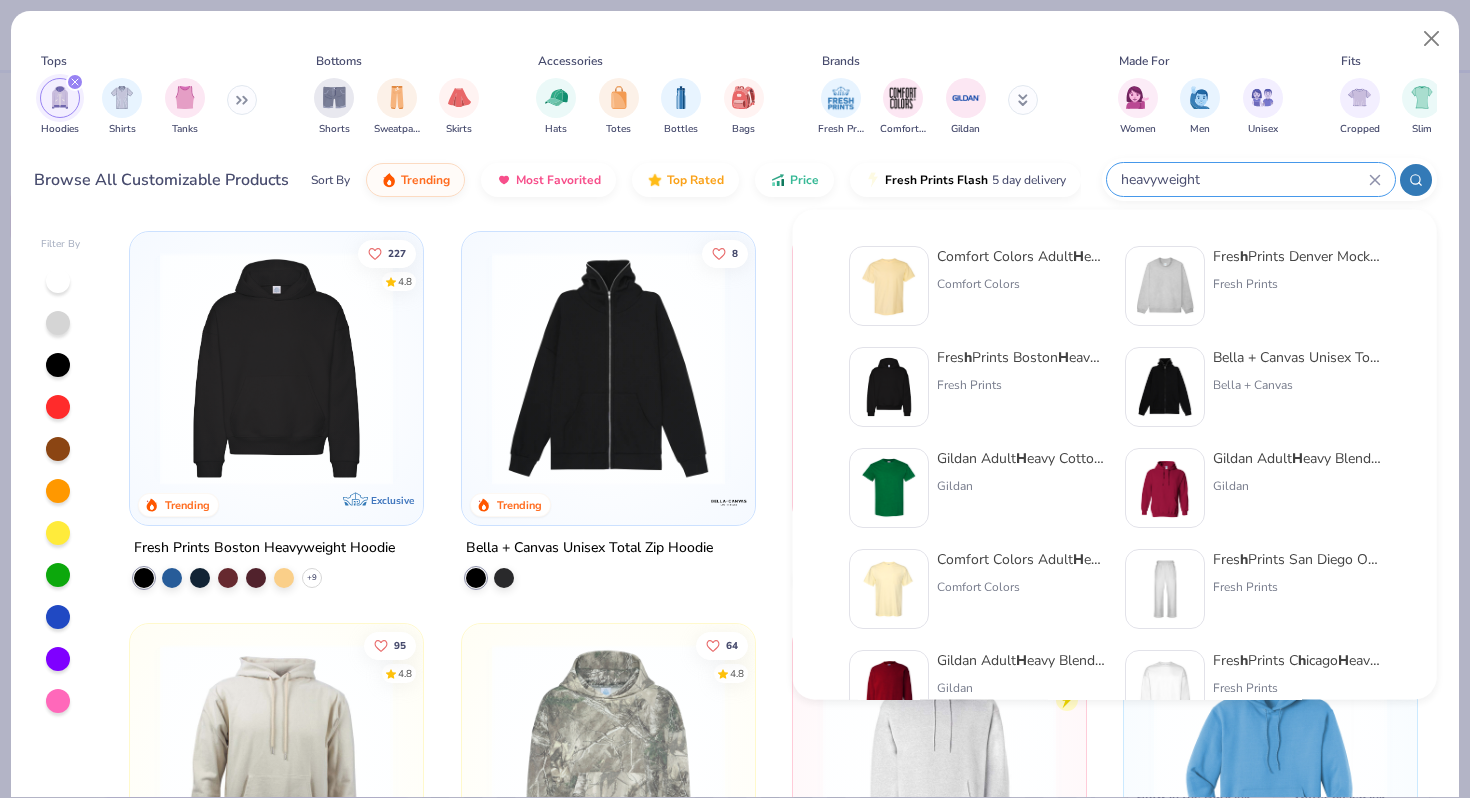 type on "heavyweight" 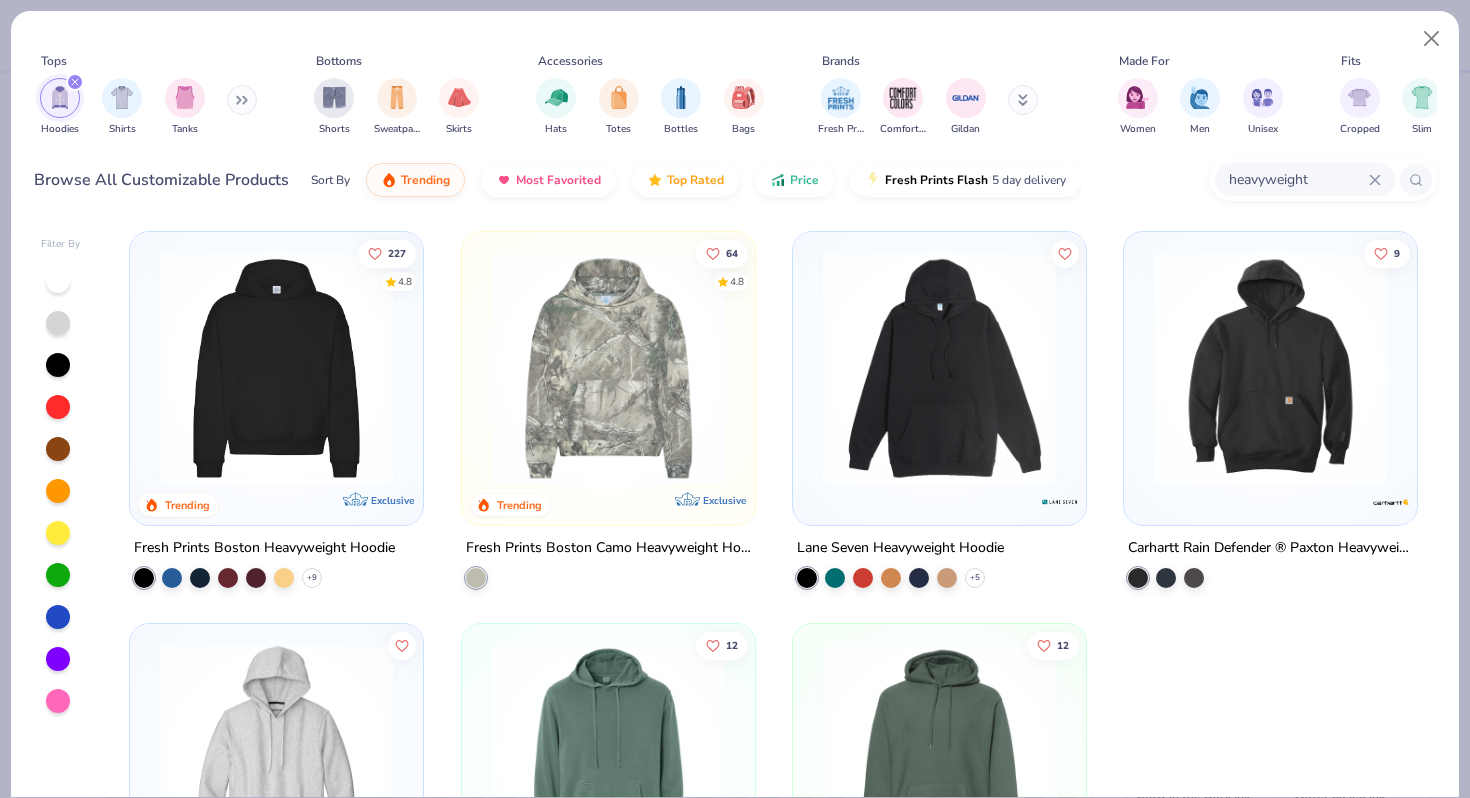 click at bounding box center (939, 368) 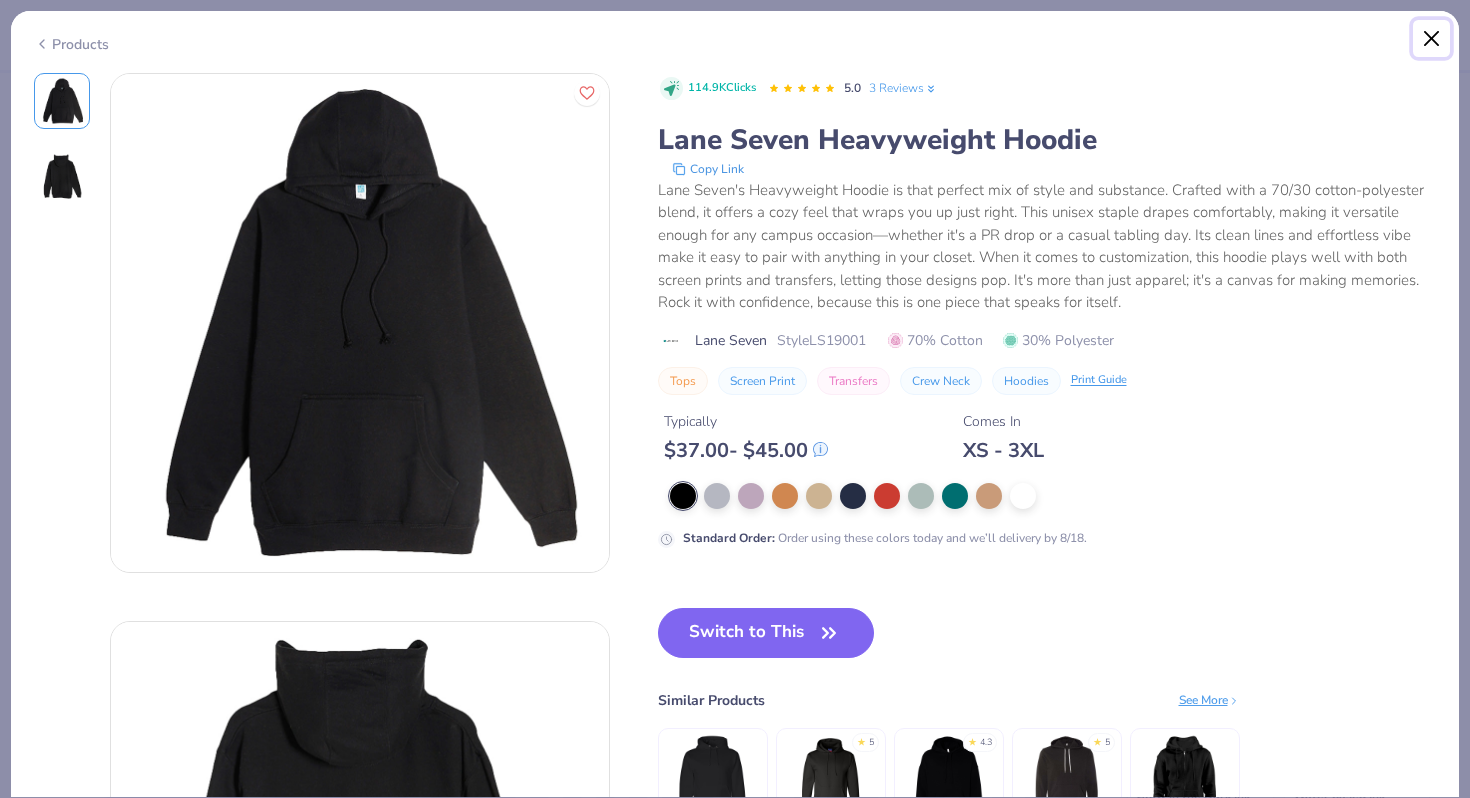 click at bounding box center [1432, 39] 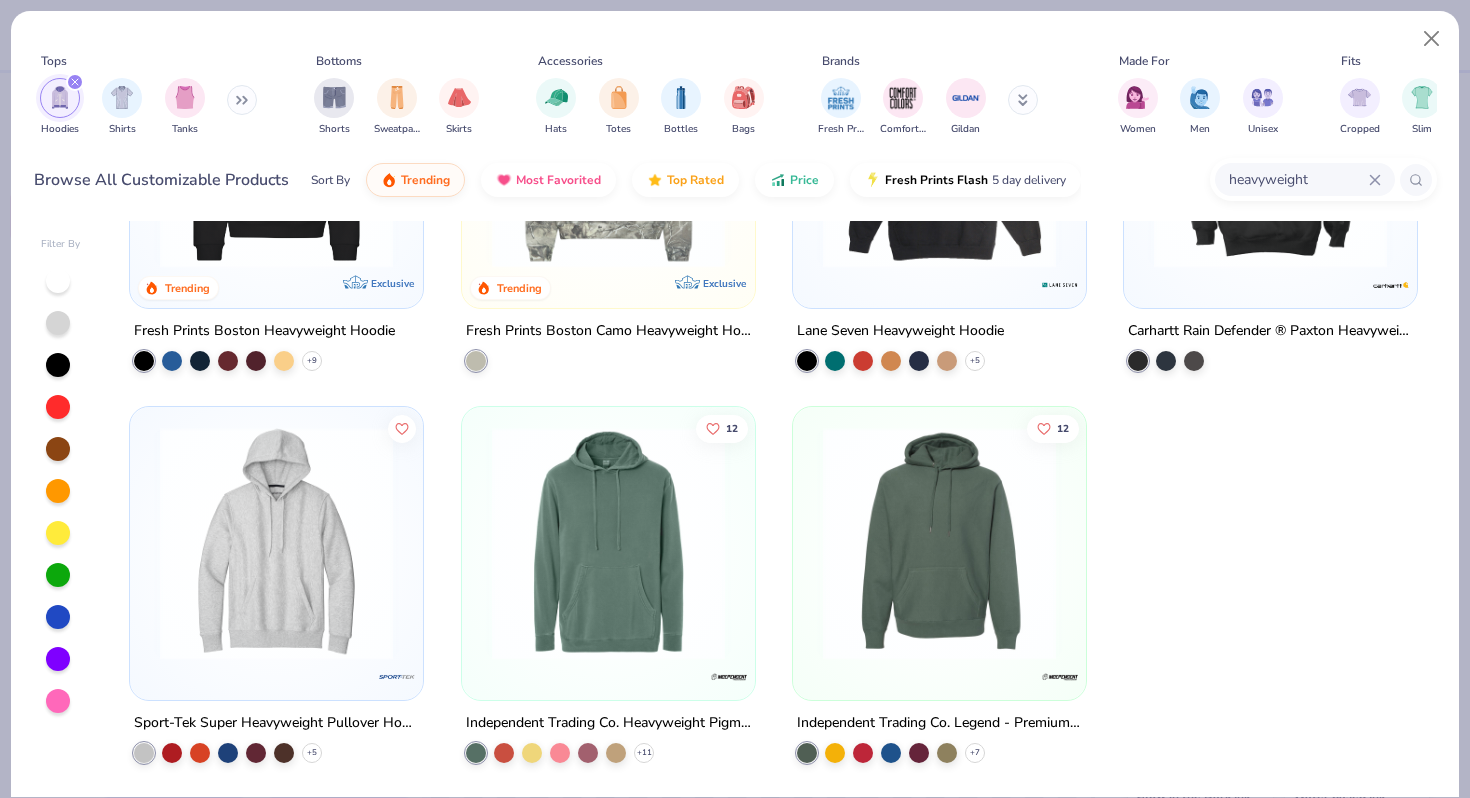 scroll, scrollTop: 0, scrollLeft: 0, axis: both 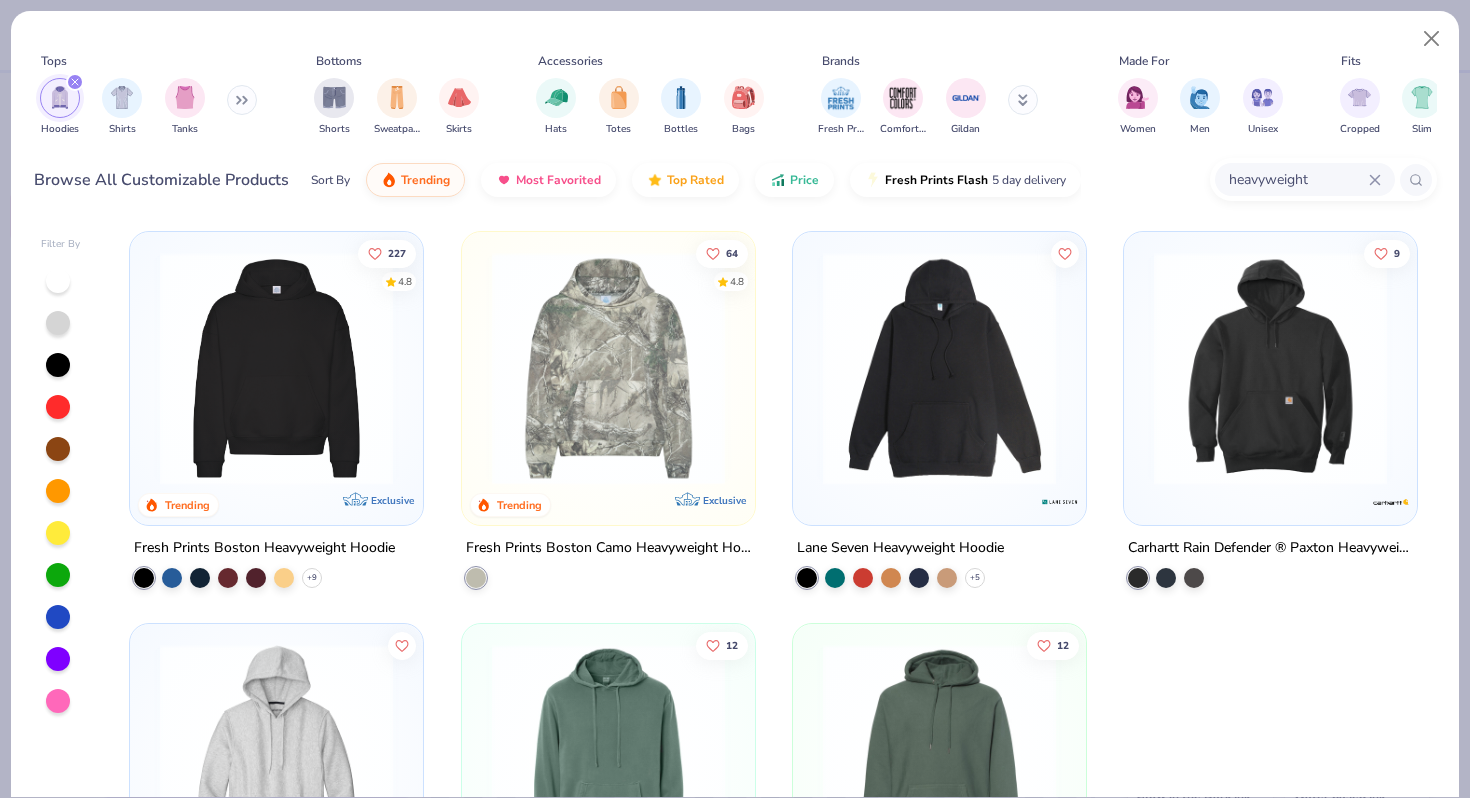 click 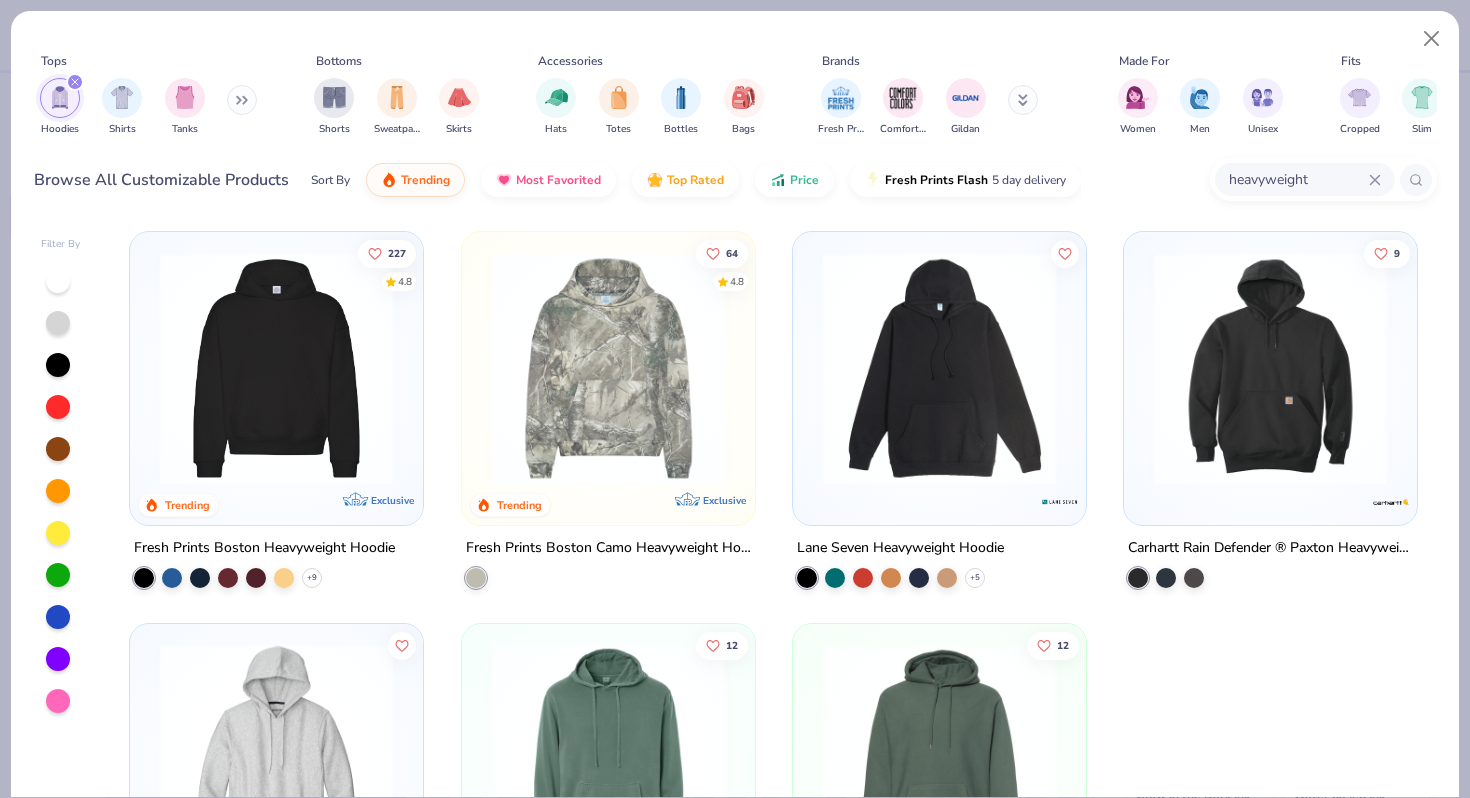 type 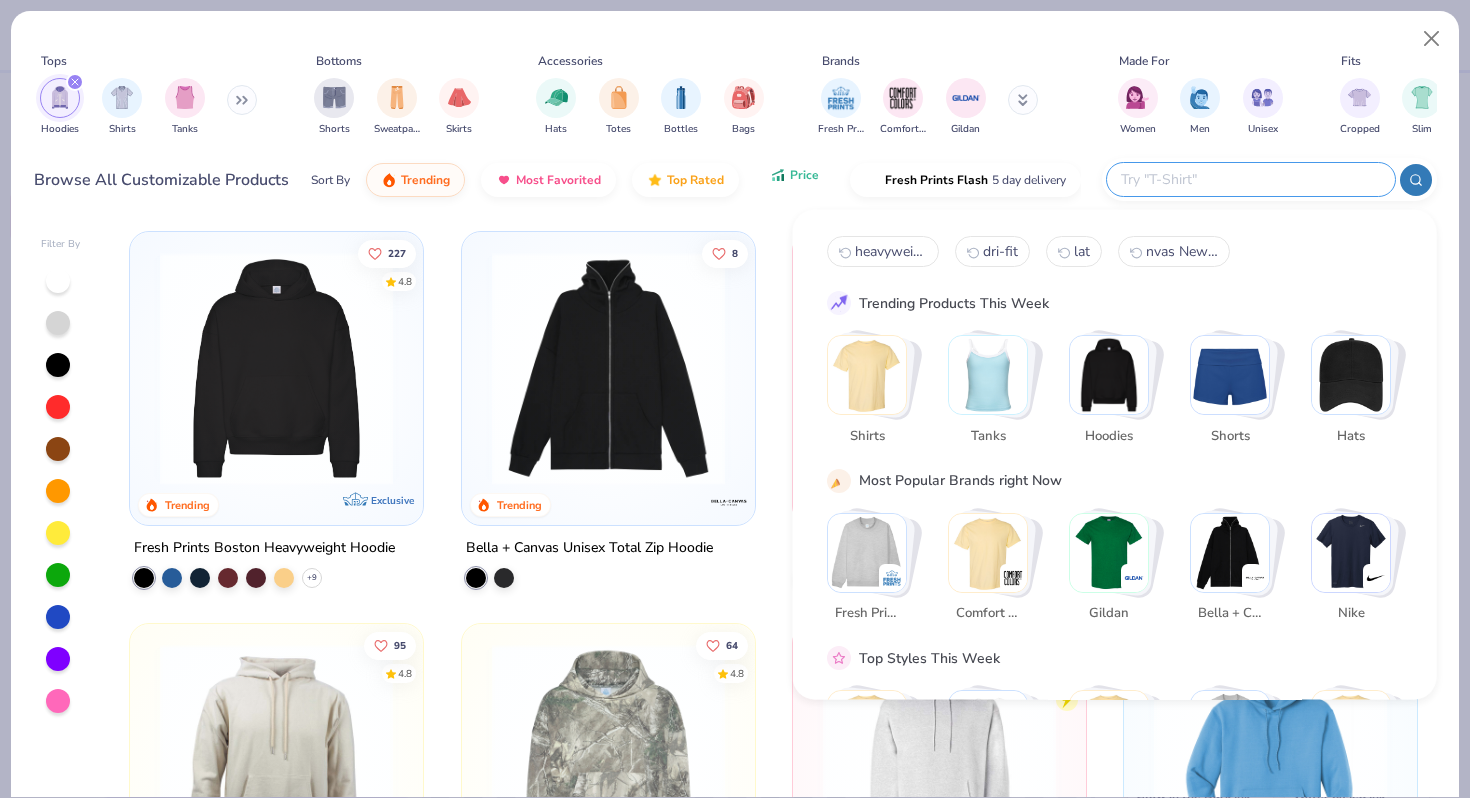 click on "Price" at bounding box center [794, 175] 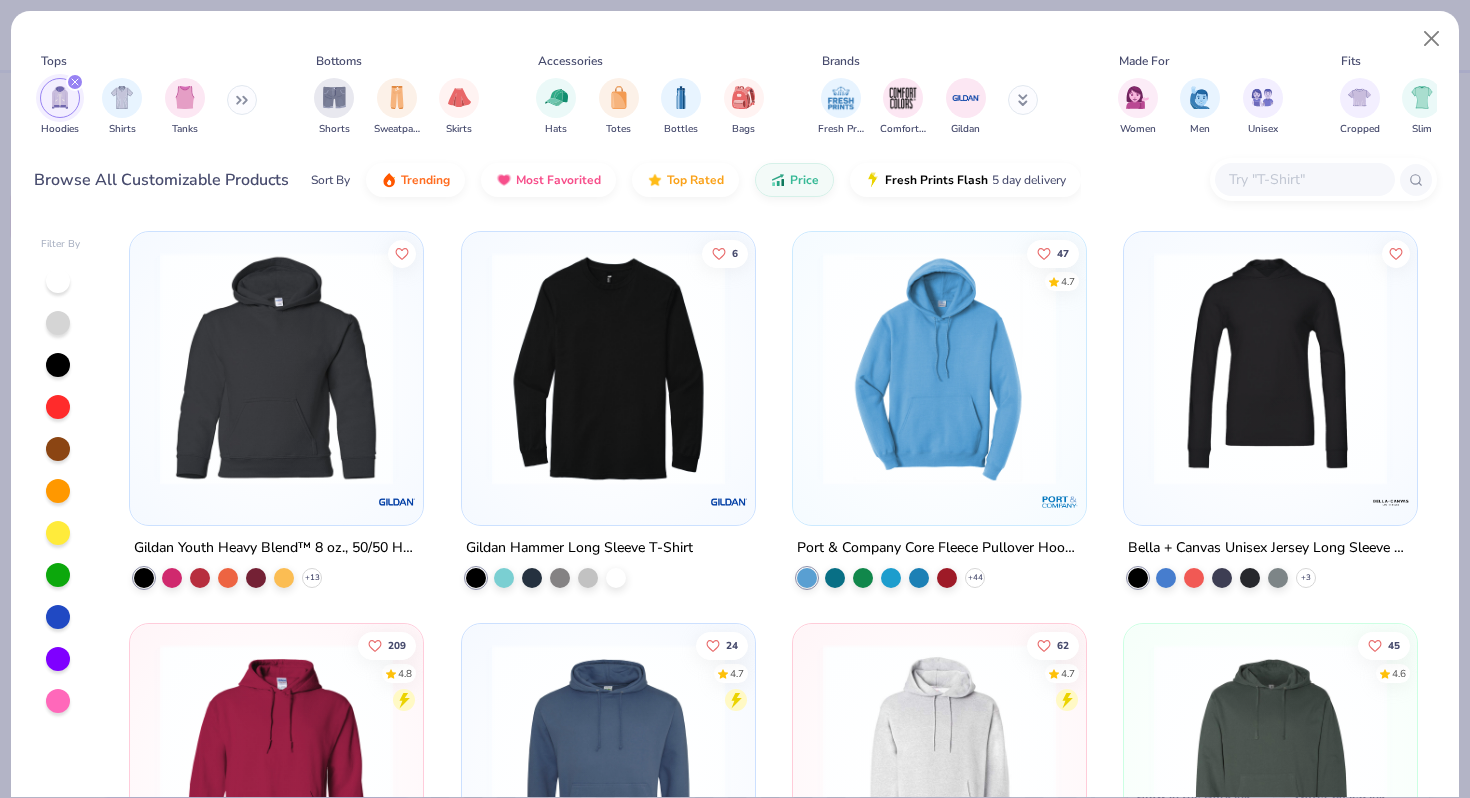 click at bounding box center [939, 368] 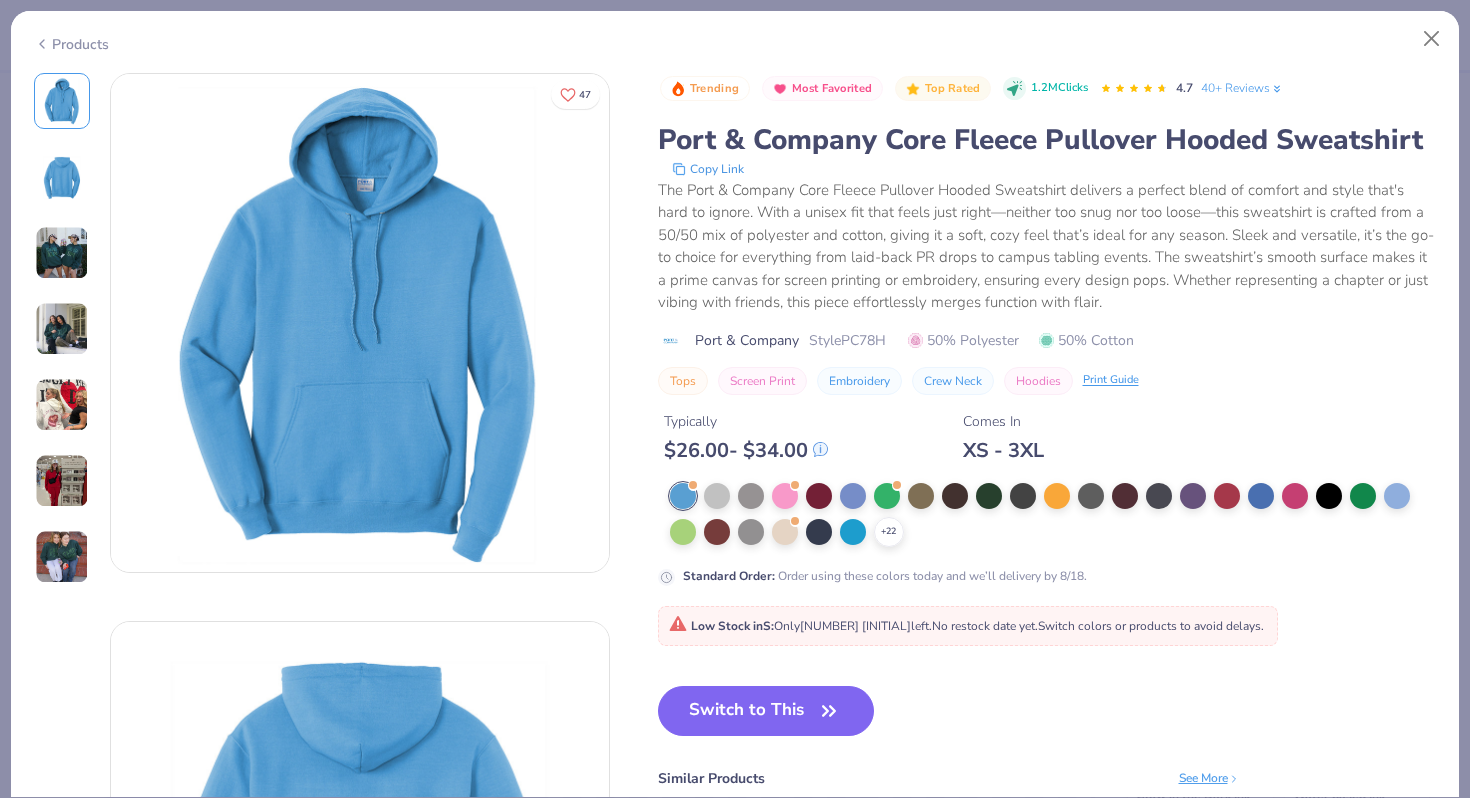 click at bounding box center (62, 253) 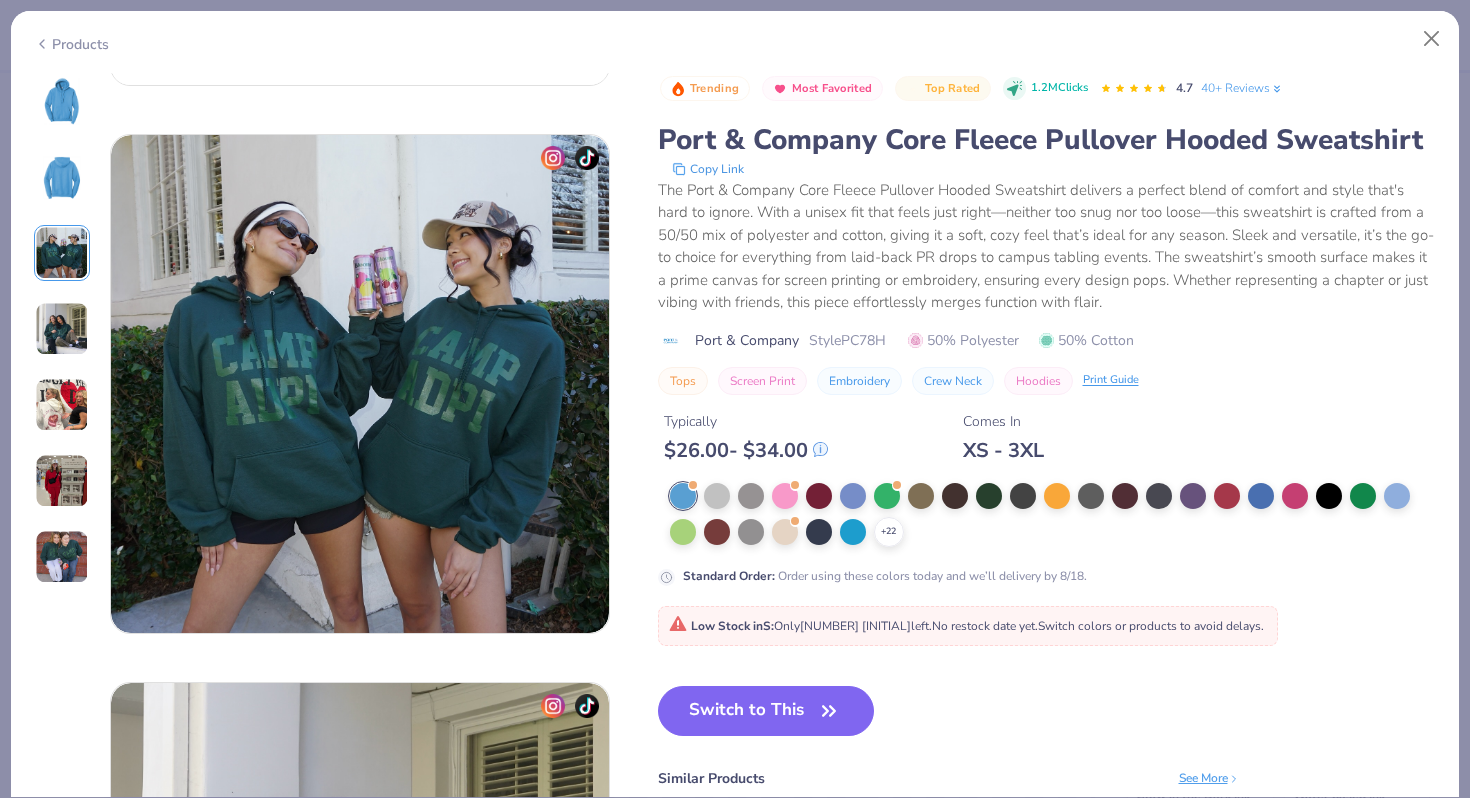 scroll, scrollTop: 1096, scrollLeft: 0, axis: vertical 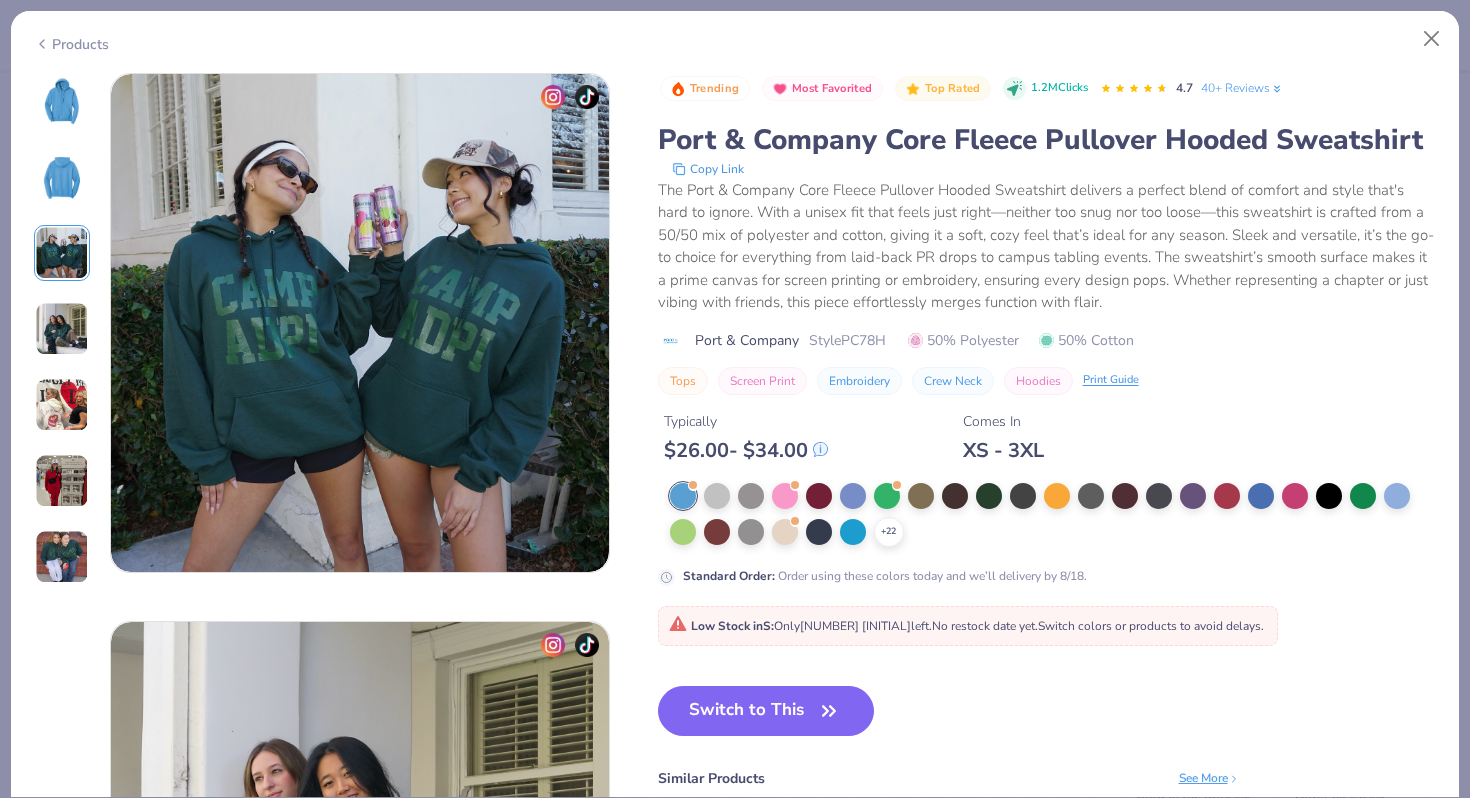 click at bounding box center [62, 405] 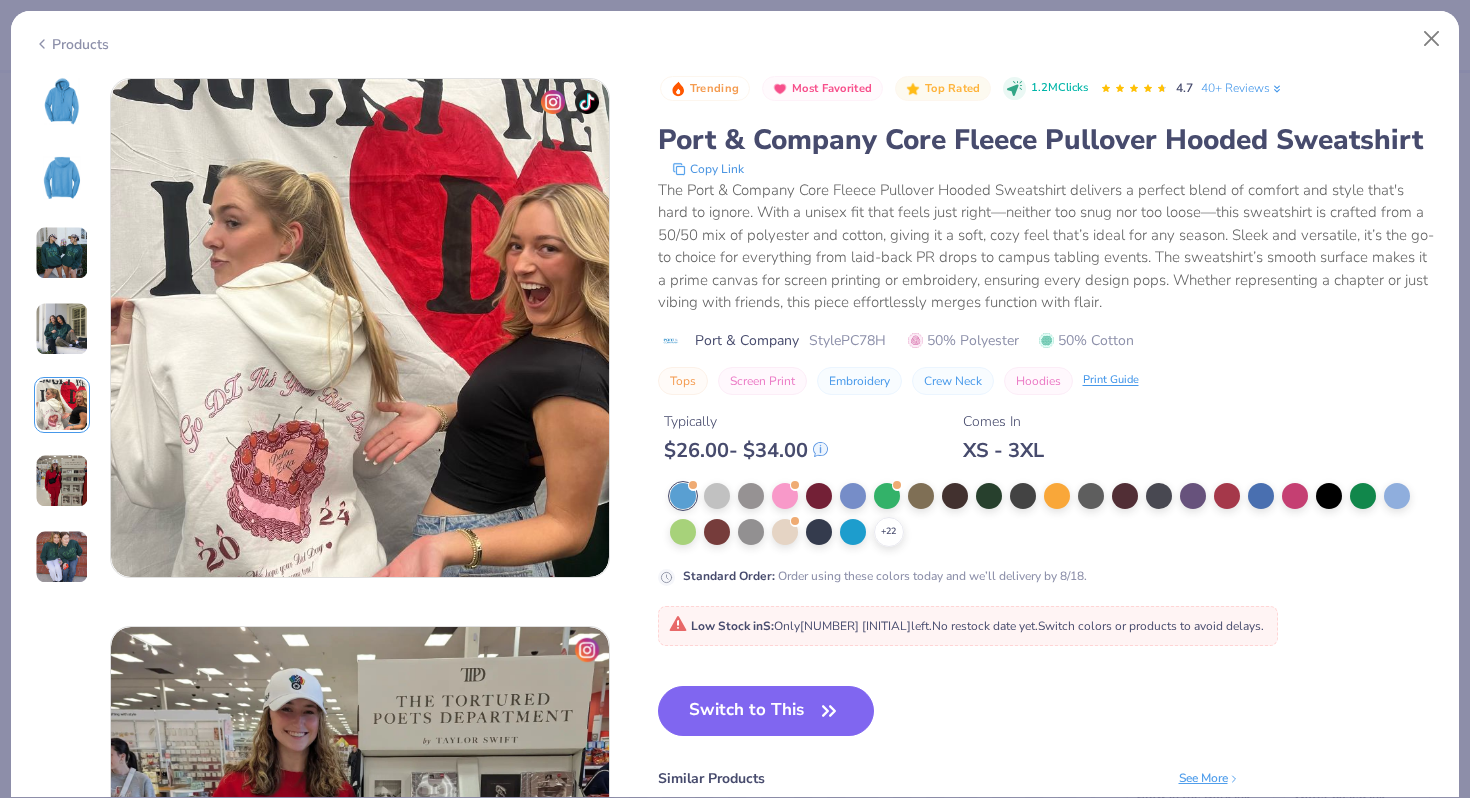scroll, scrollTop: 2192, scrollLeft: 0, axis: vertical 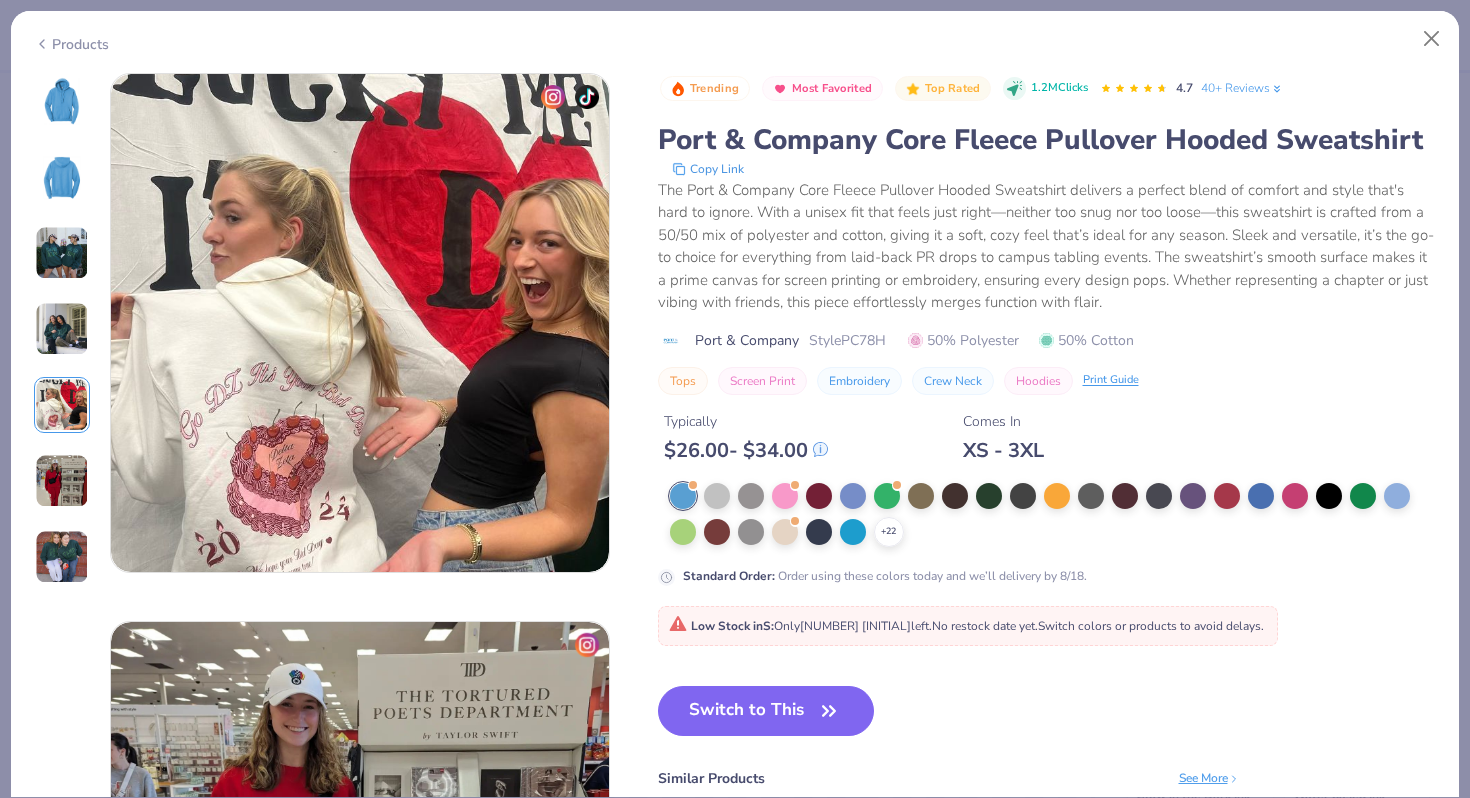 click at bounding box center [62, 481] 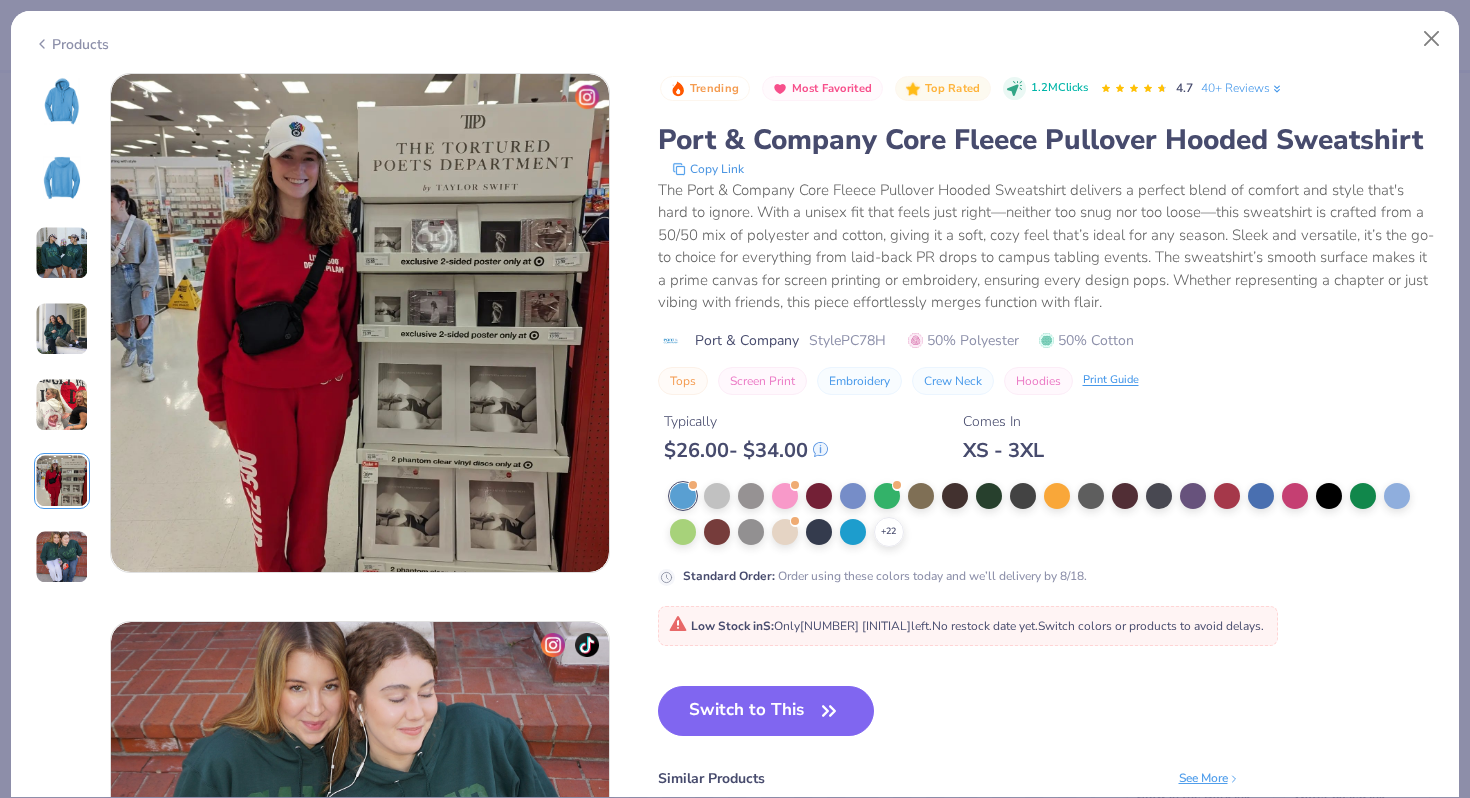 click at bounding box center [62, 557] 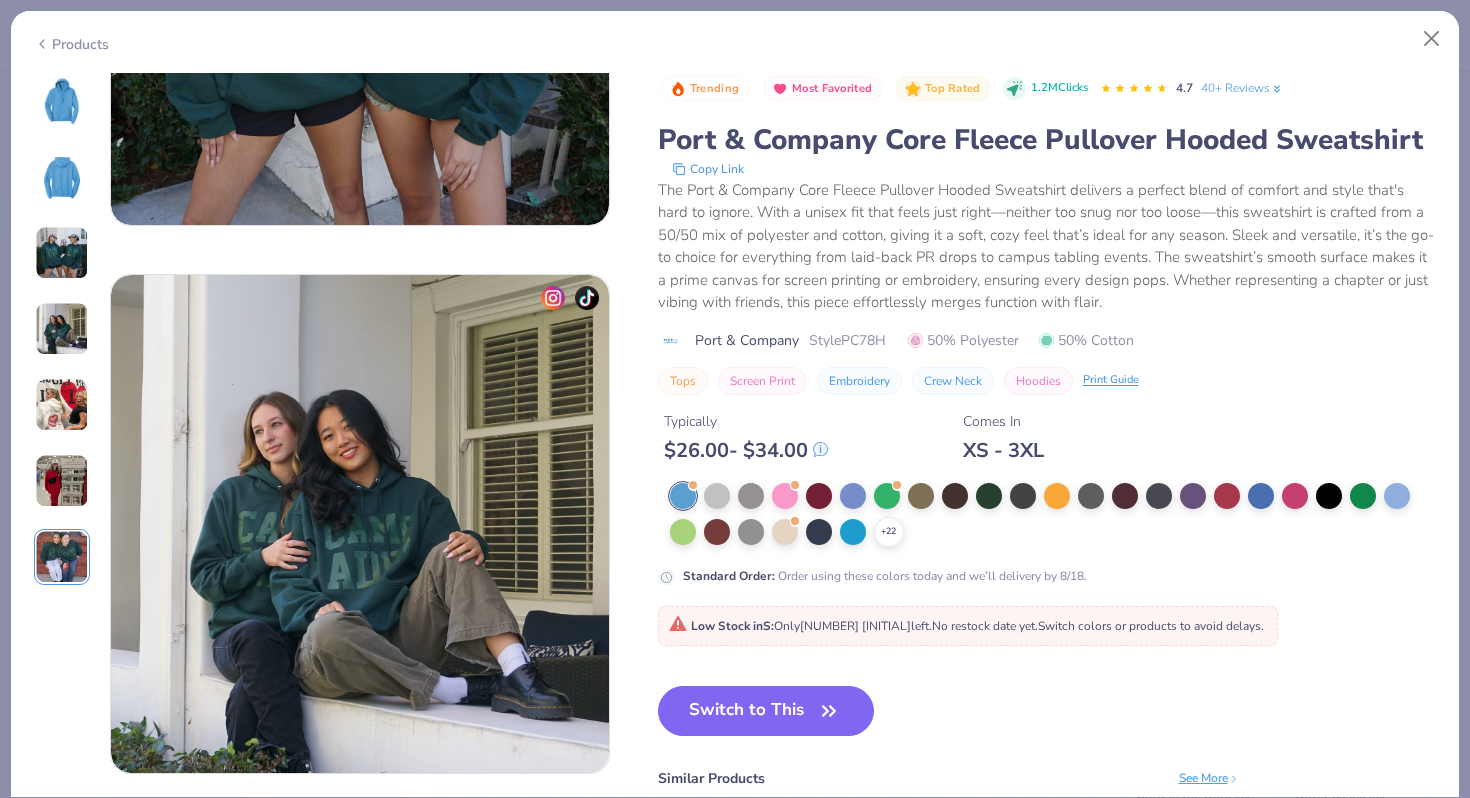 scroll, scrollTop: 1046, scrollLeft: 0, axis: vertical 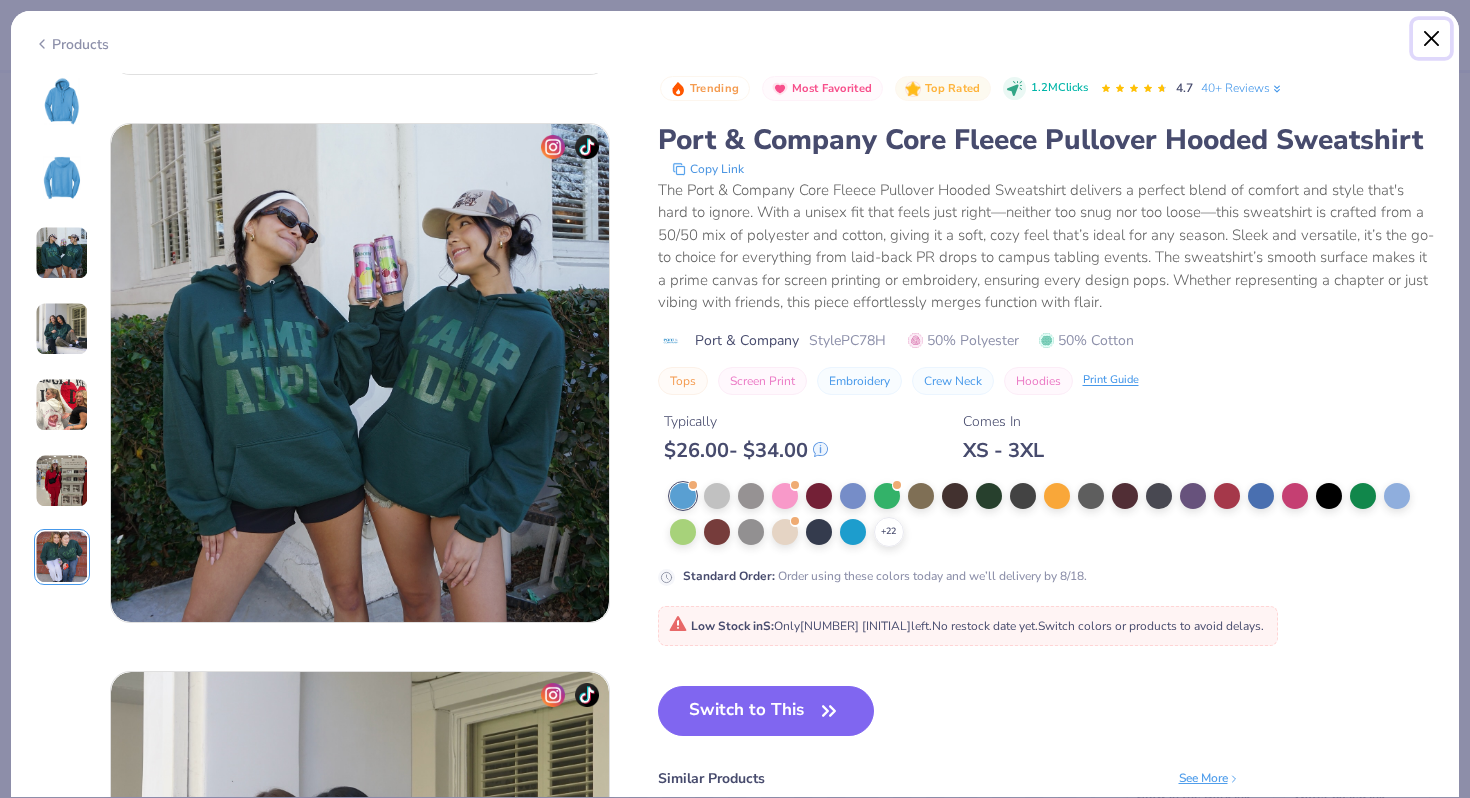 click at bounding box center [1432, 39] 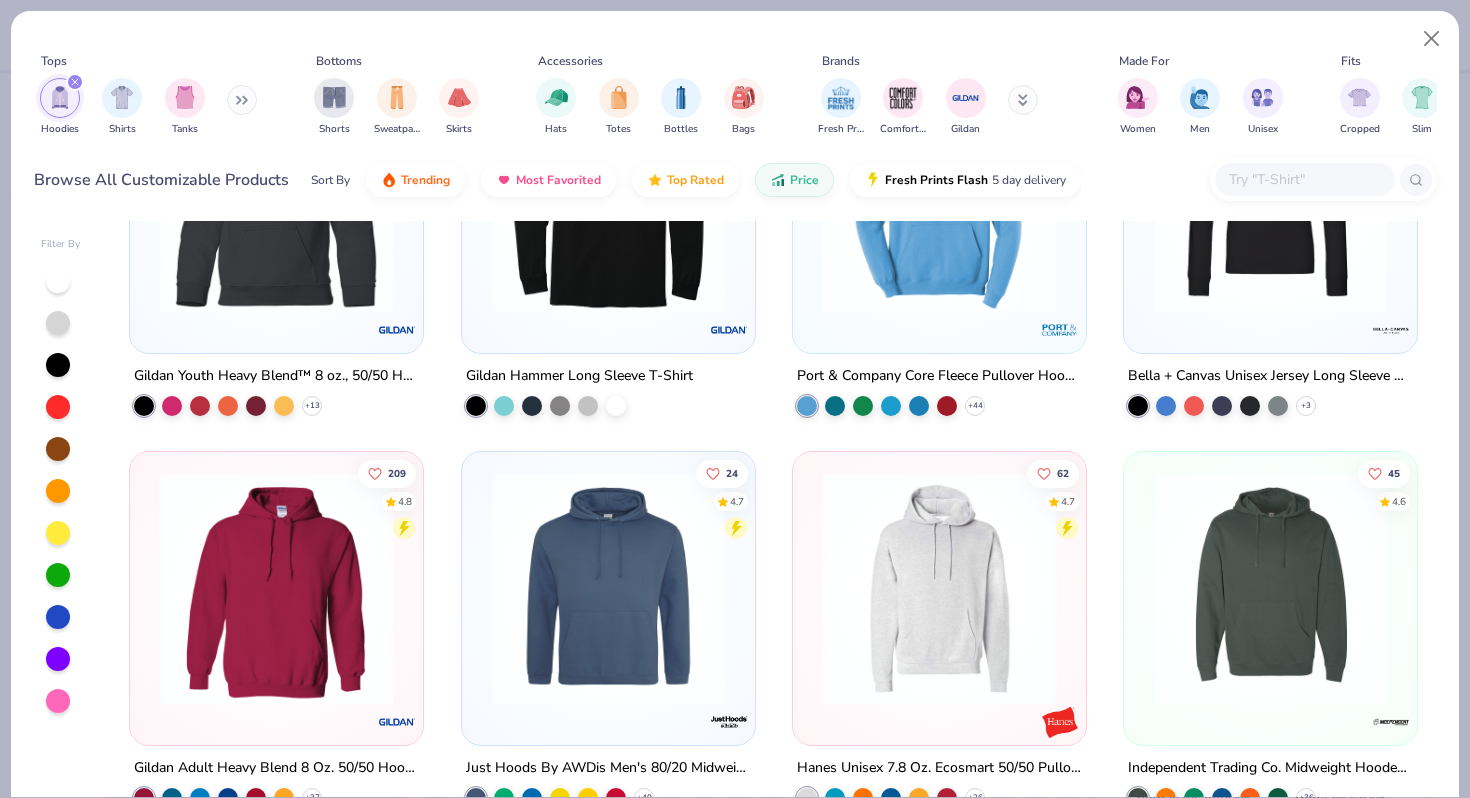 scroll, scrollTop: 260, scrollLeft: 0, axis: vertical 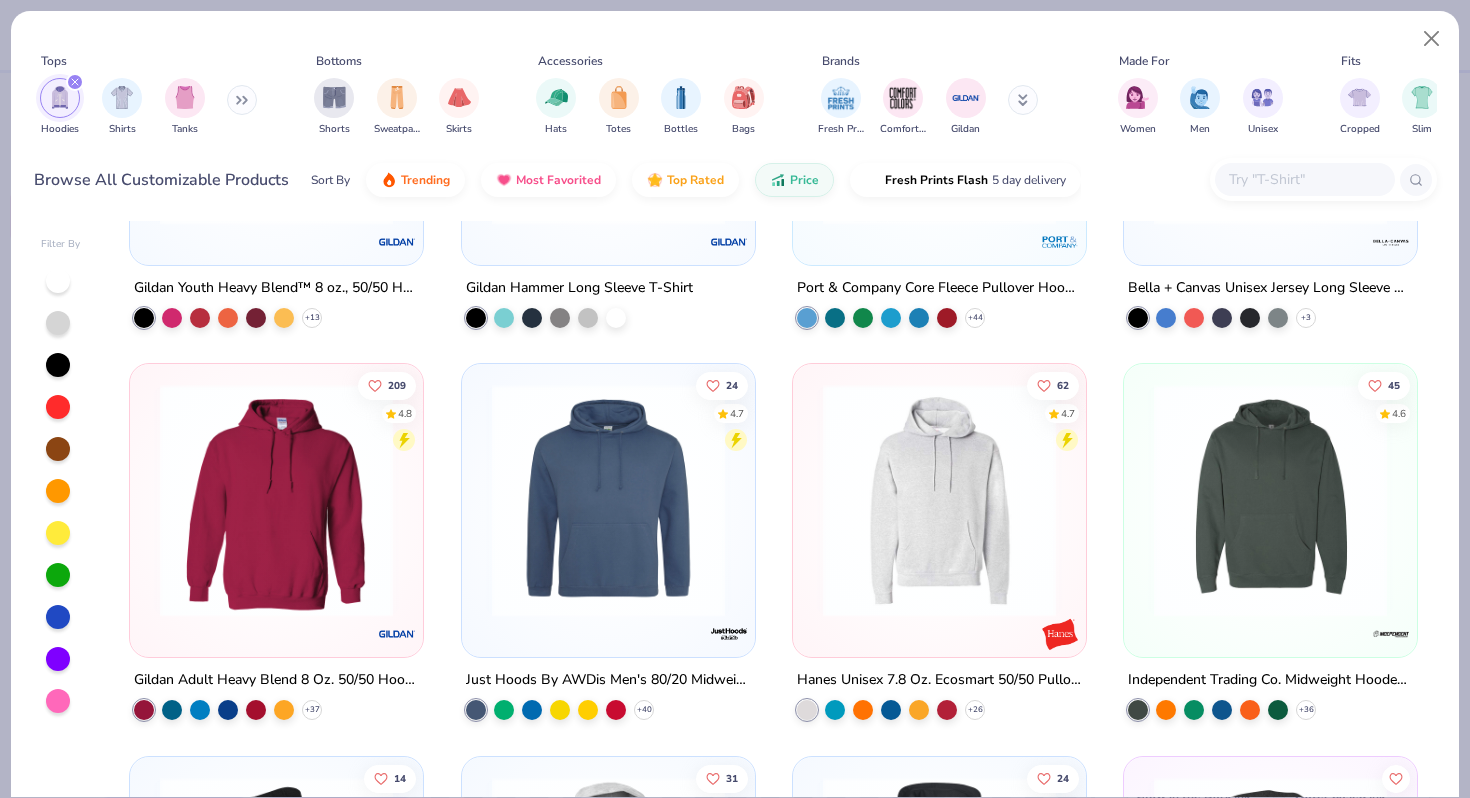 click at bounding box center (1270, 500) 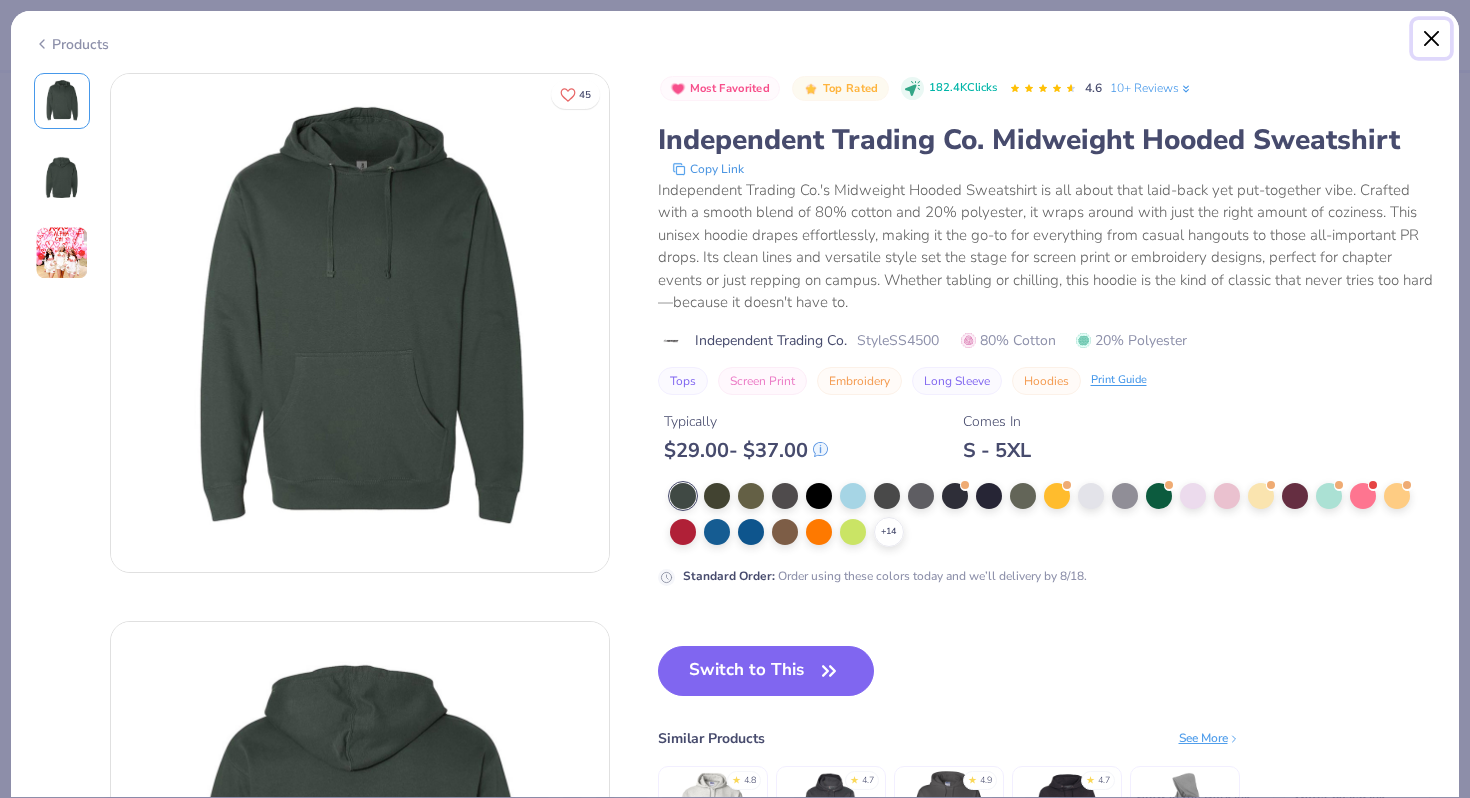 click at bounding box center [1432, 39] 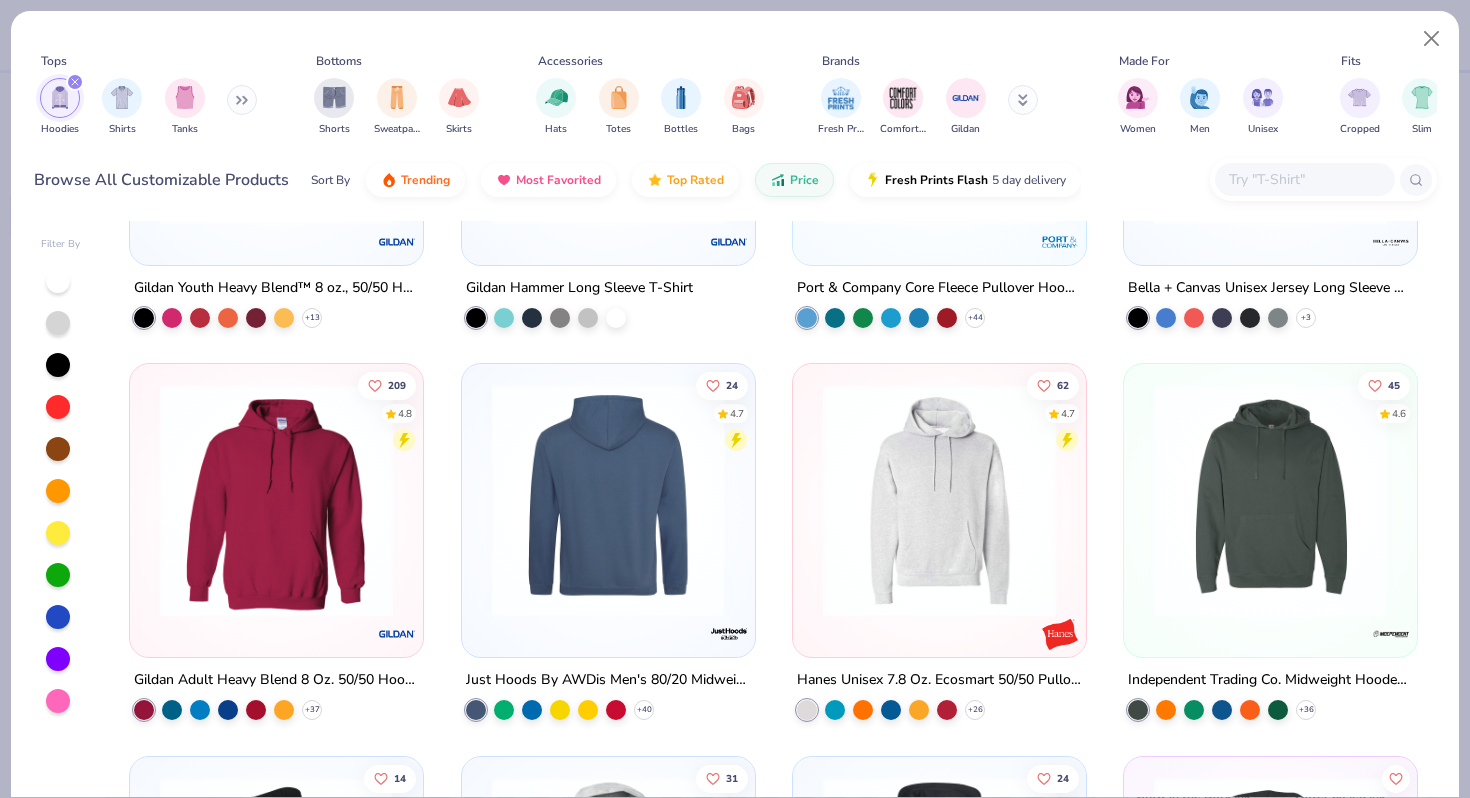 click at bounding box center [276, 500] 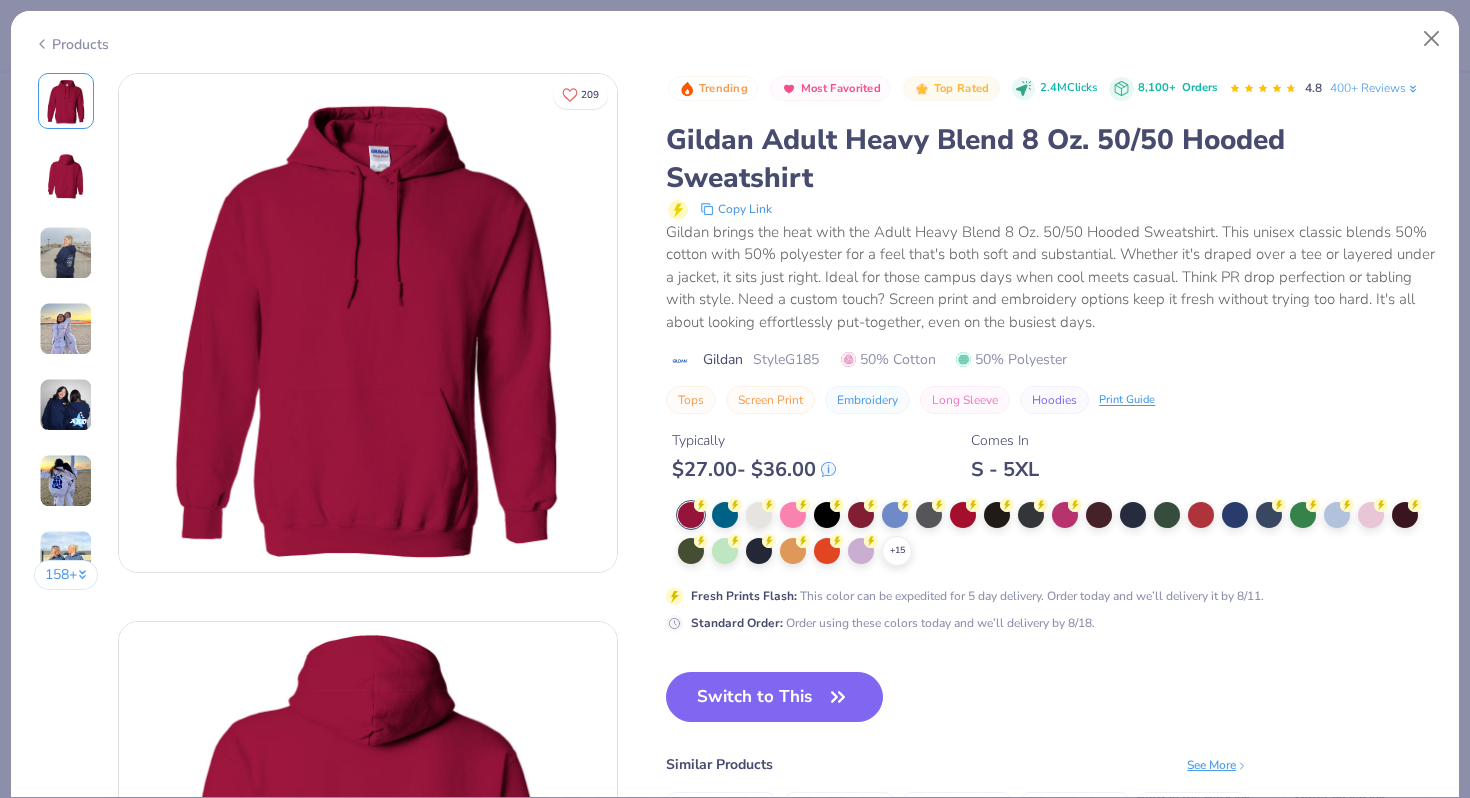 click at bounding box center (66, 253) 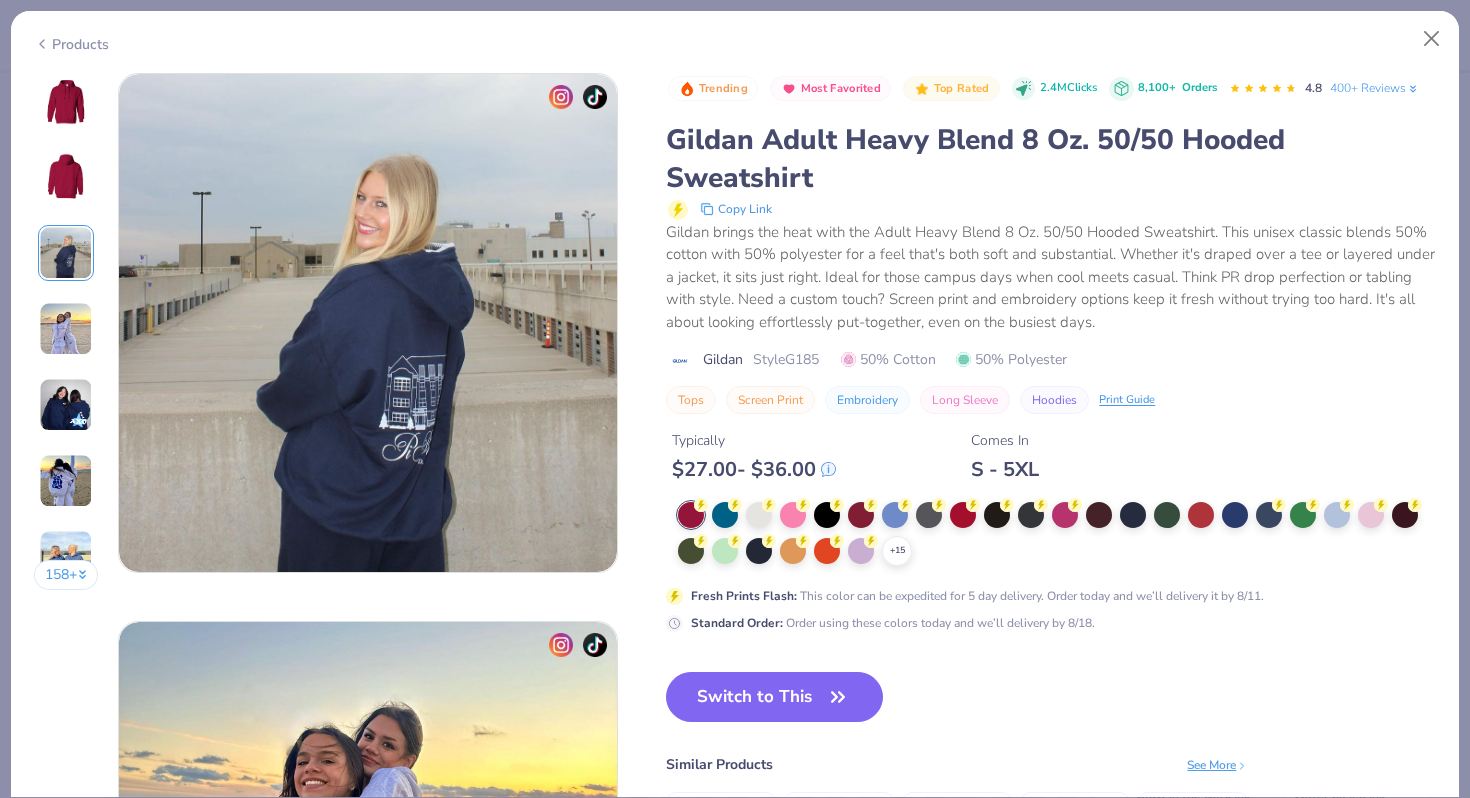 click at bounding box center [66, 329] 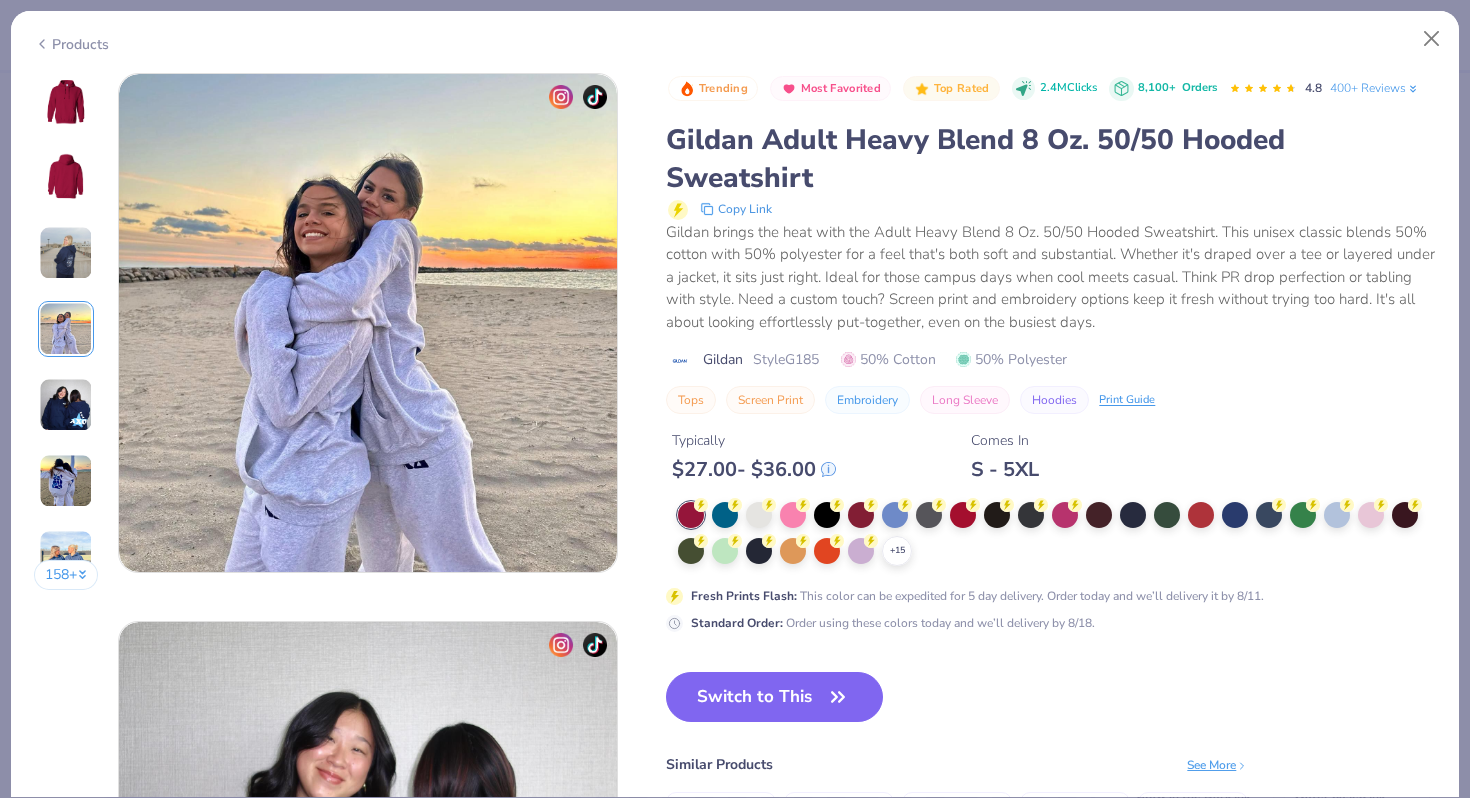 click at bounding box center (66, 253) 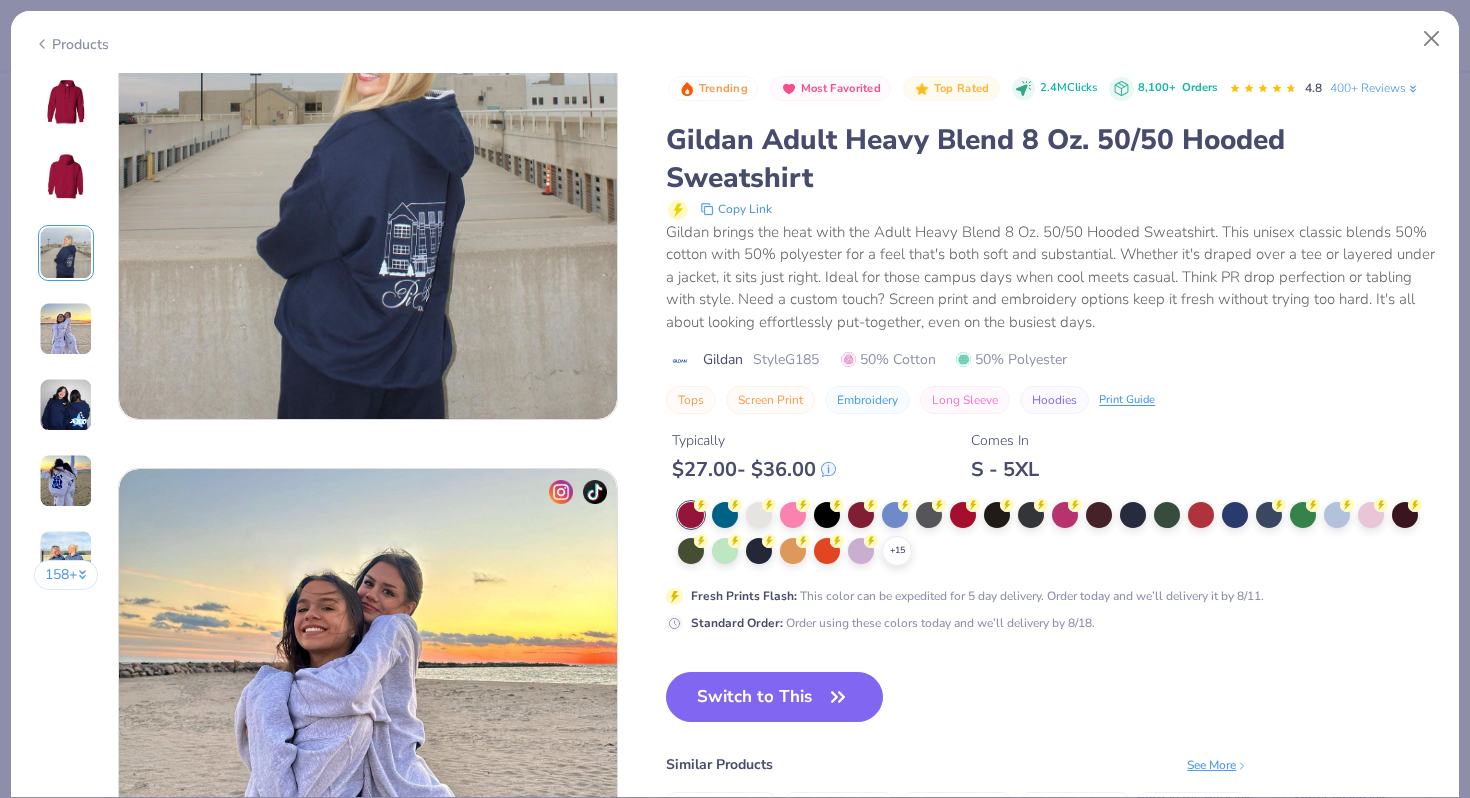 scroll, scrollTop: 1096, scrollLeft: 0, axis: vertical 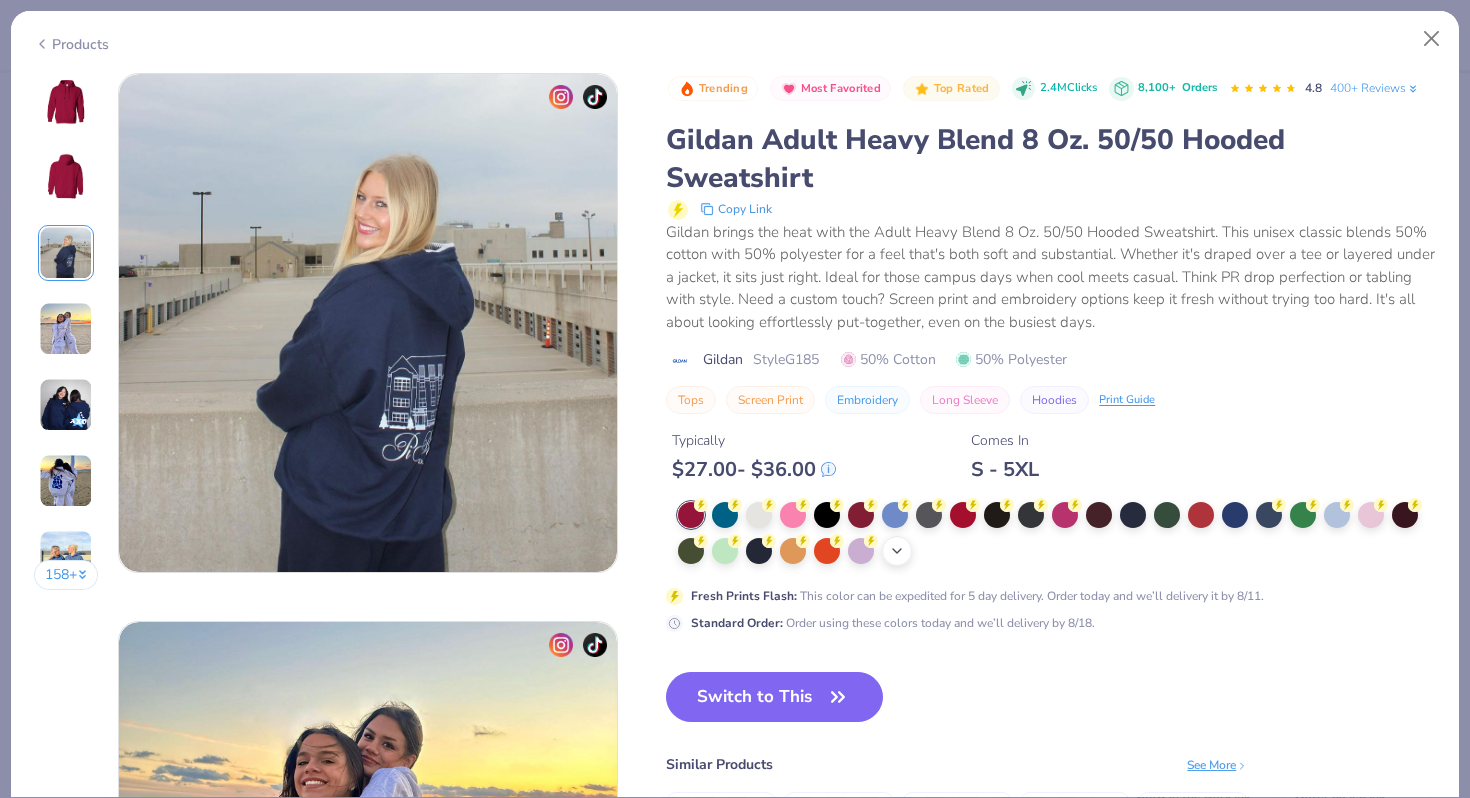 click 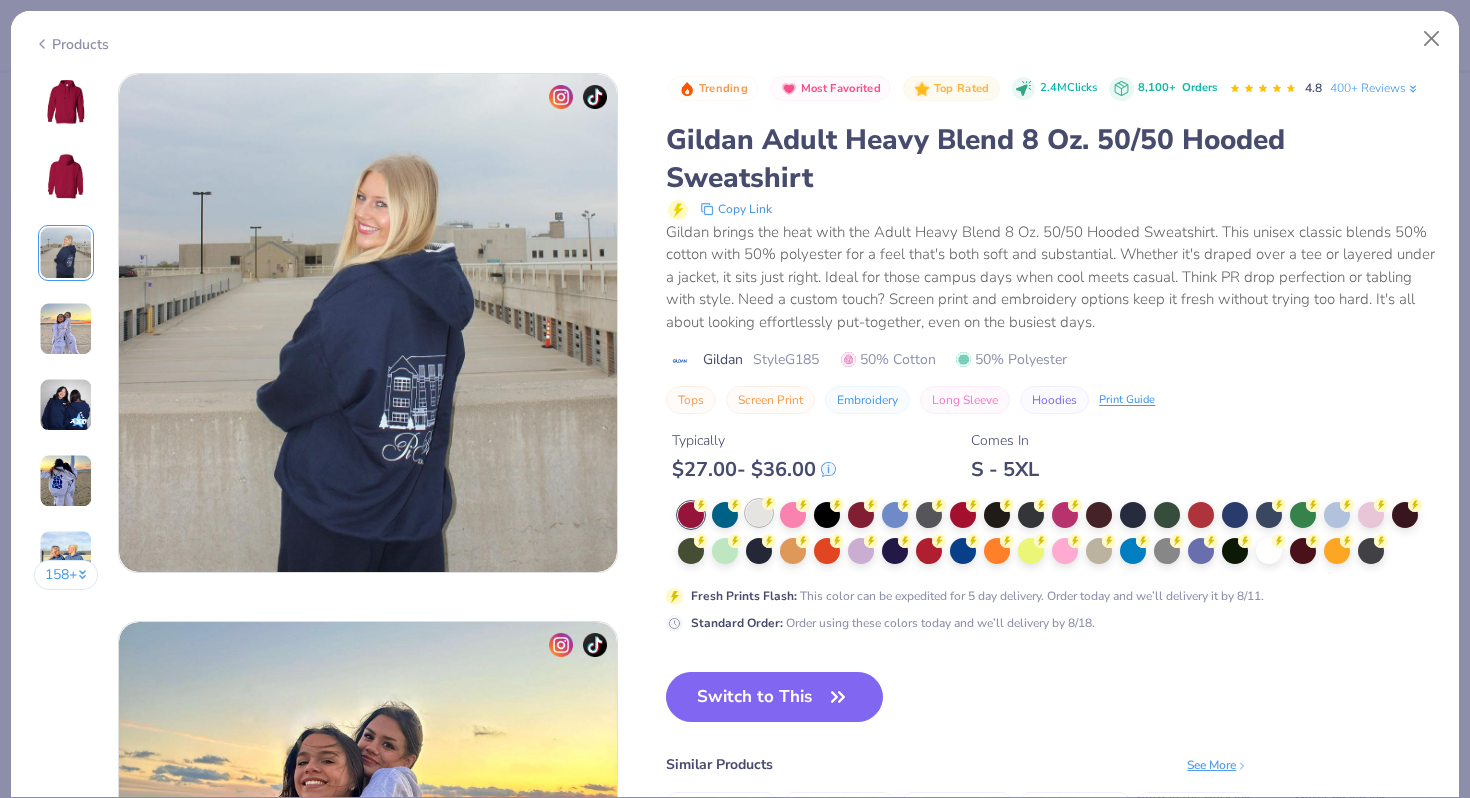 click at bounding box center [759, 513] 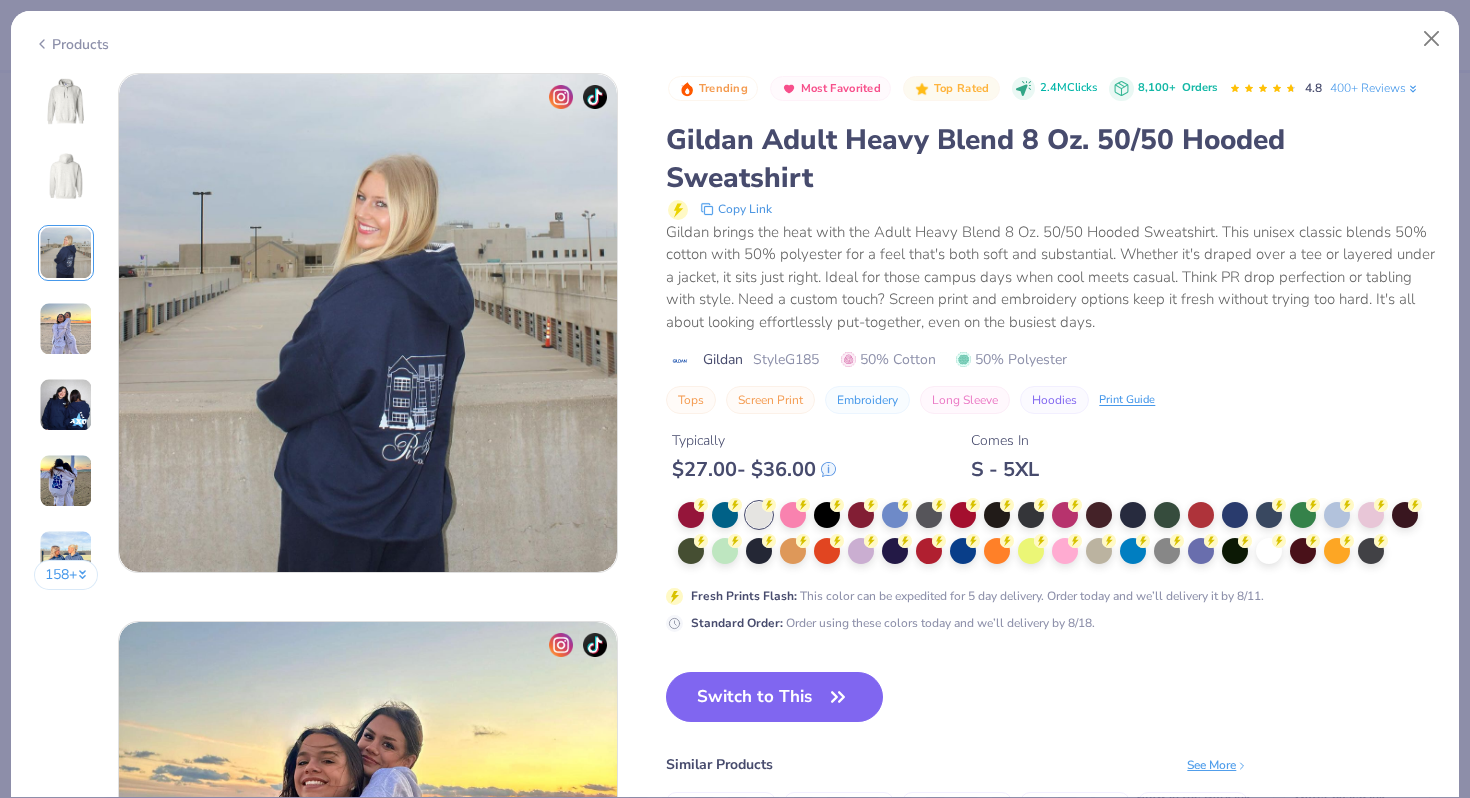 click at bounding box center (66, 101) 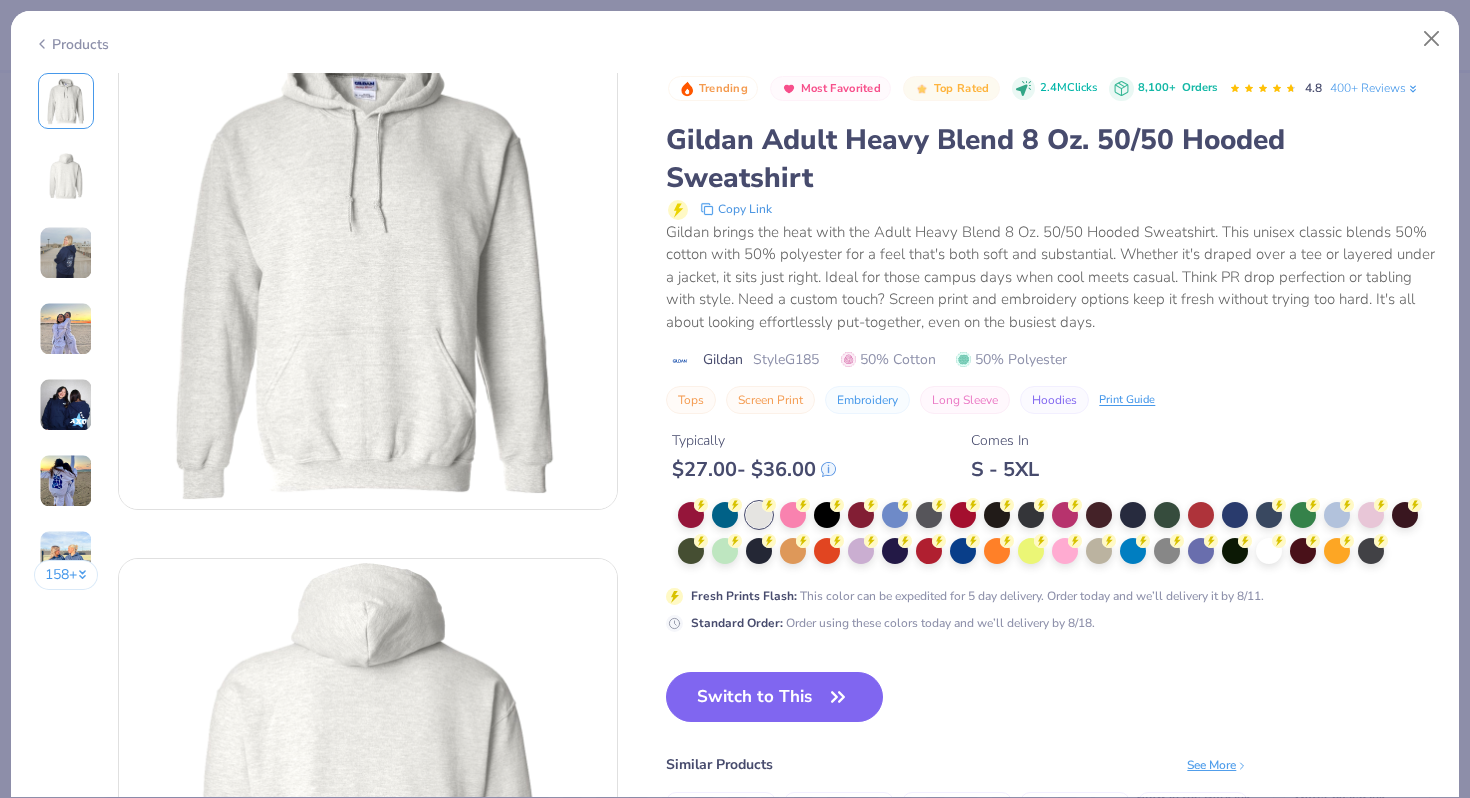 scroll, scrollTop: 0, scrollLeft: 0, axis: both 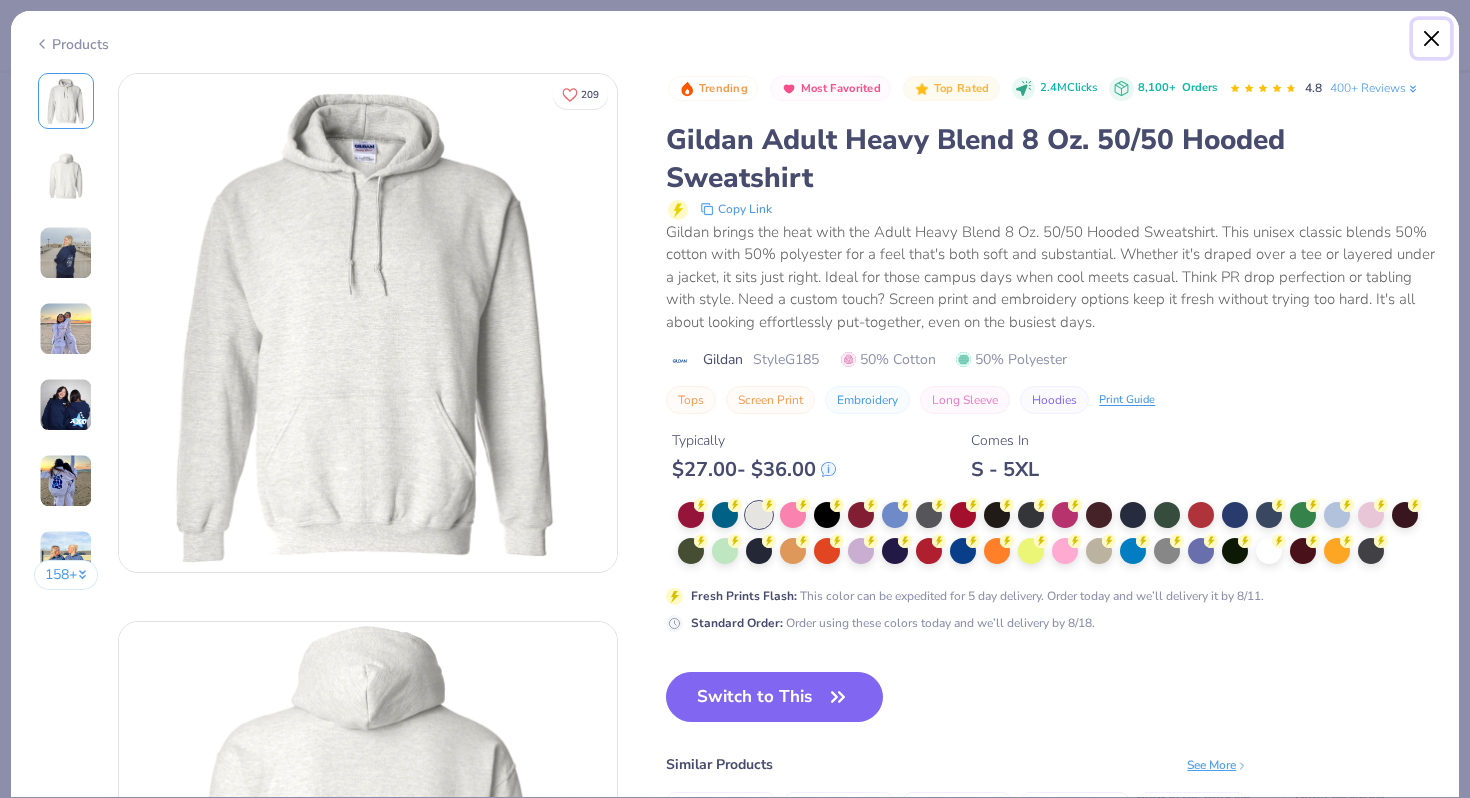click at bounding box center [1432, 39] 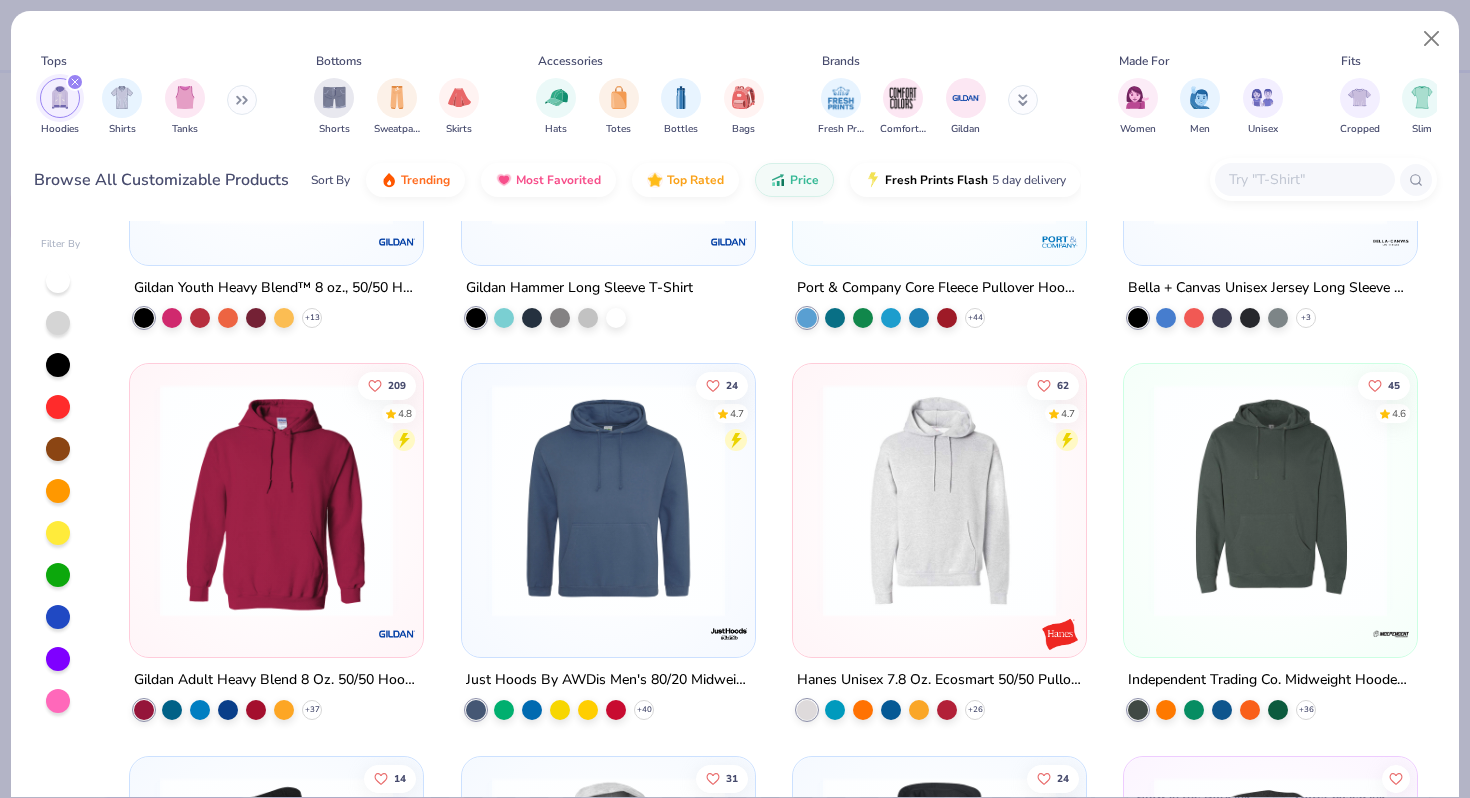 click at bounding box center [61, 491] 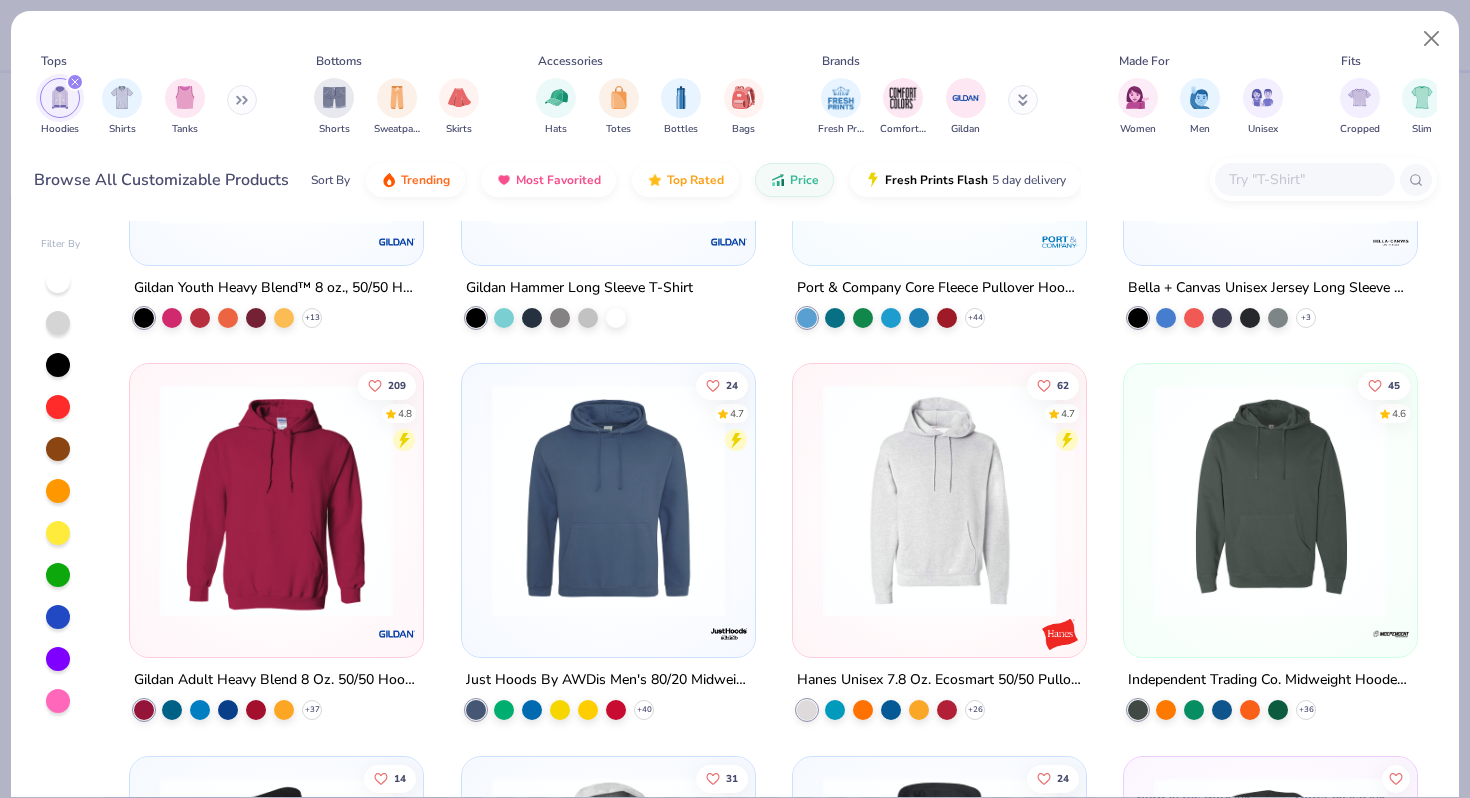 click at bounding box center [58, 491] 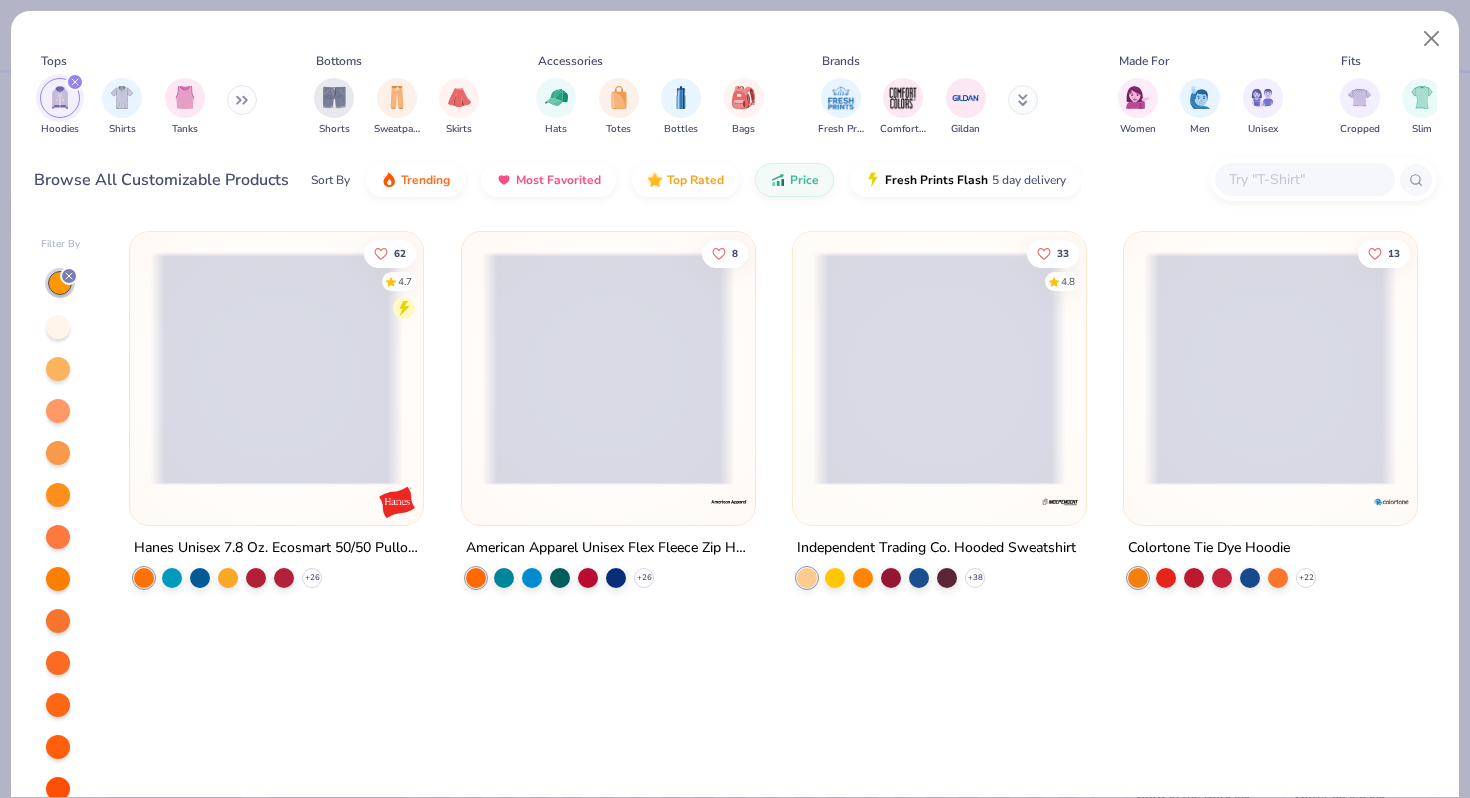 click at bounding box center (58, 327) 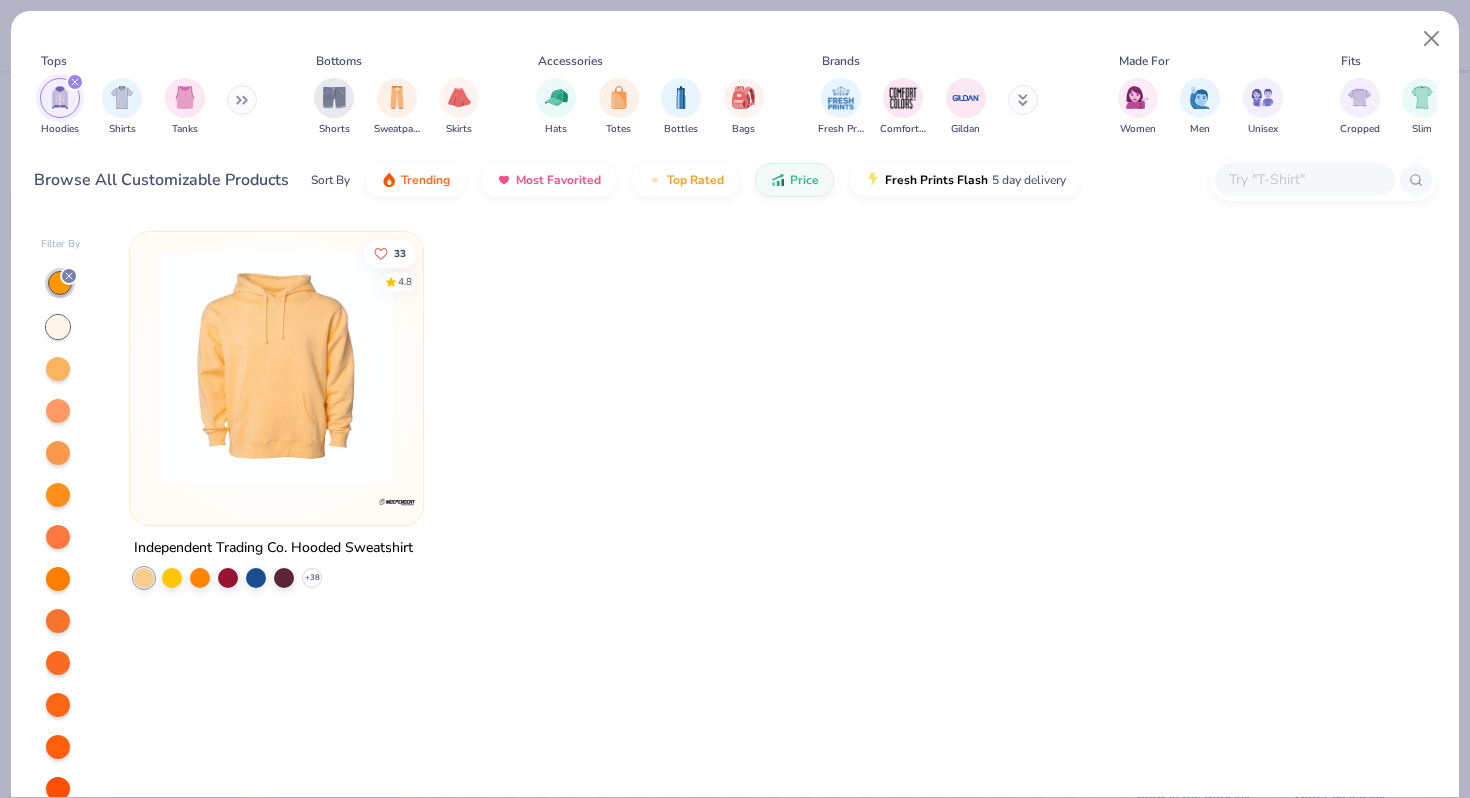 click at bounding box center [276, 368] 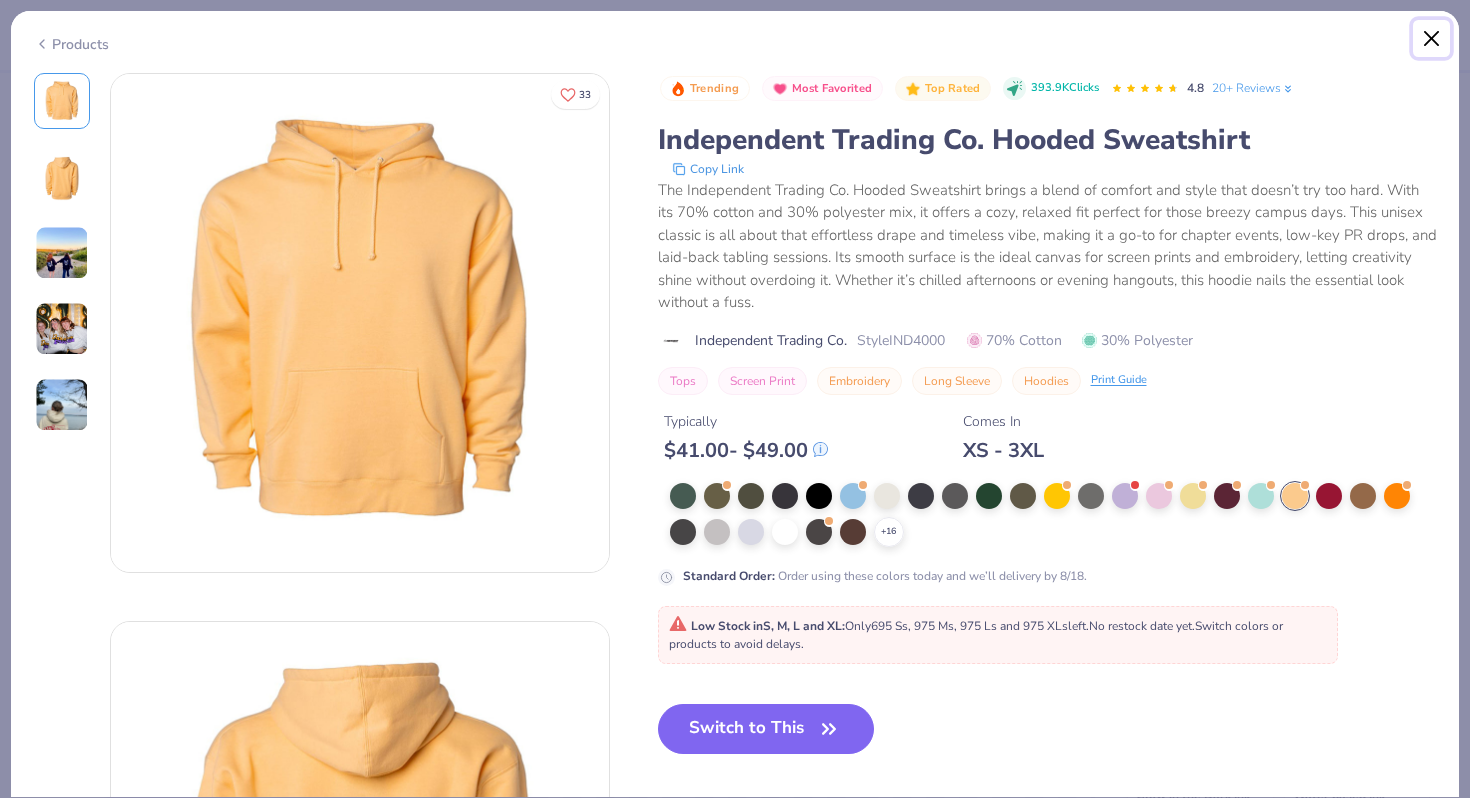 click at bounding box center [1432, 39] 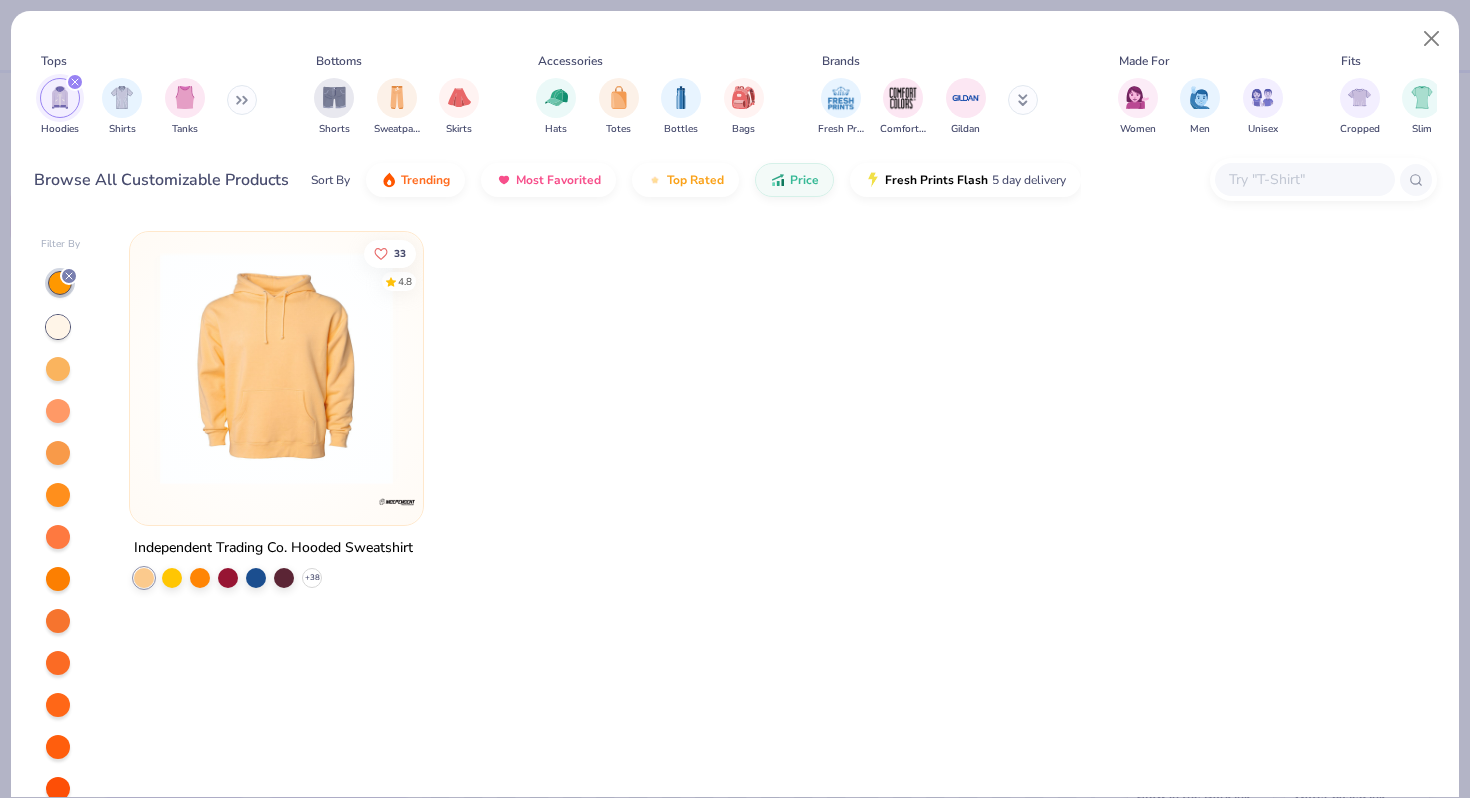 click 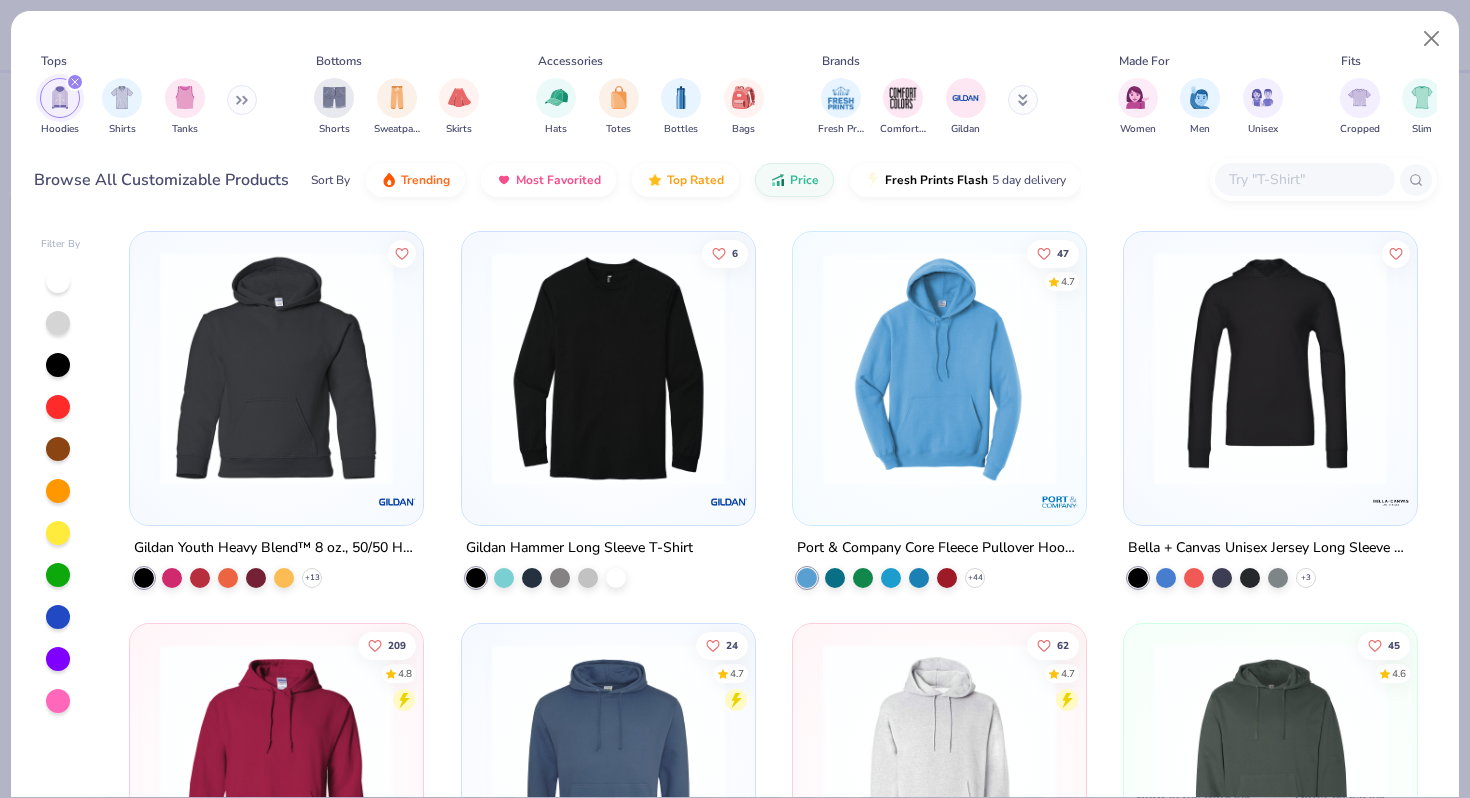 click at bounding box center (58, 533) 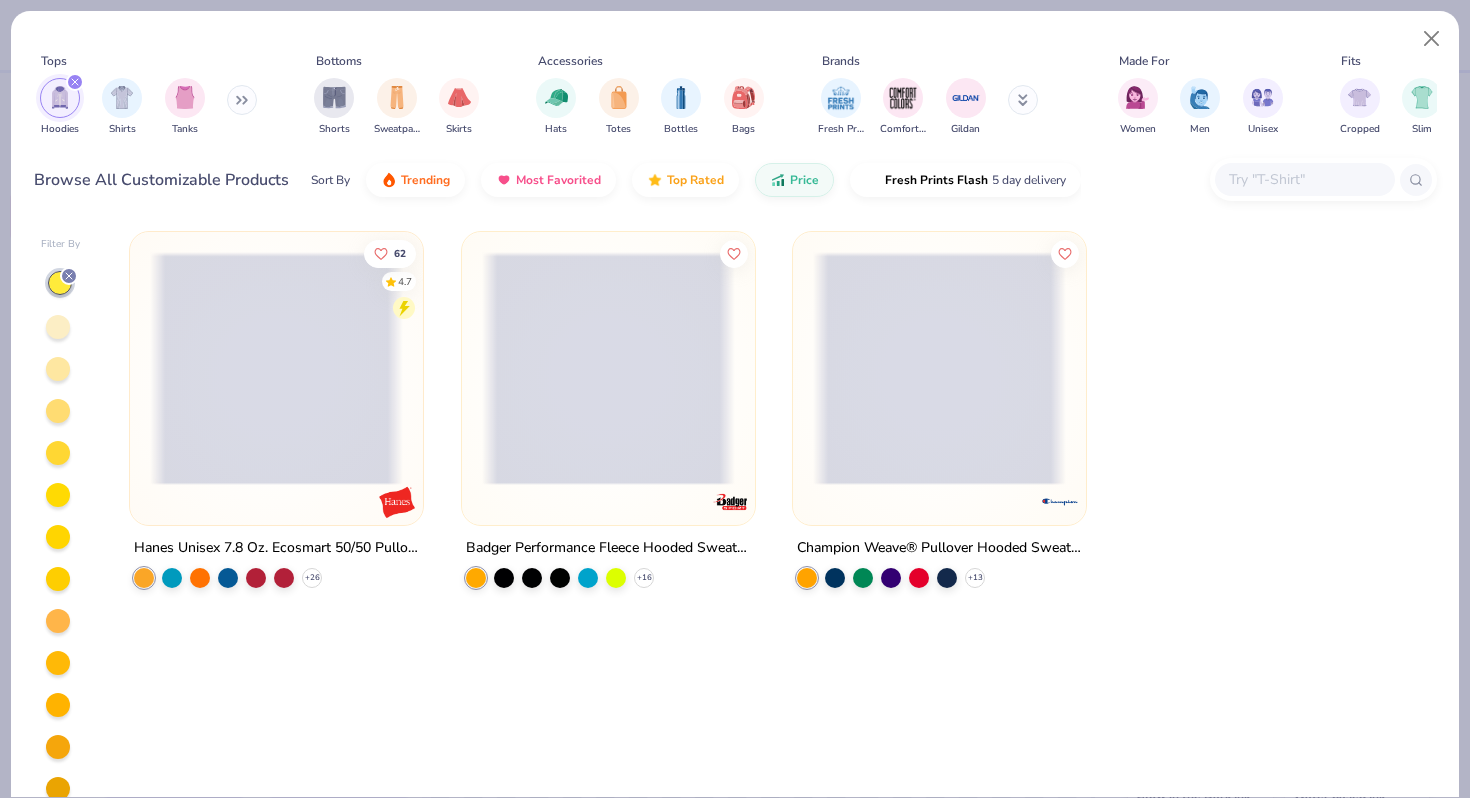 click at bounding box center [61, 535] 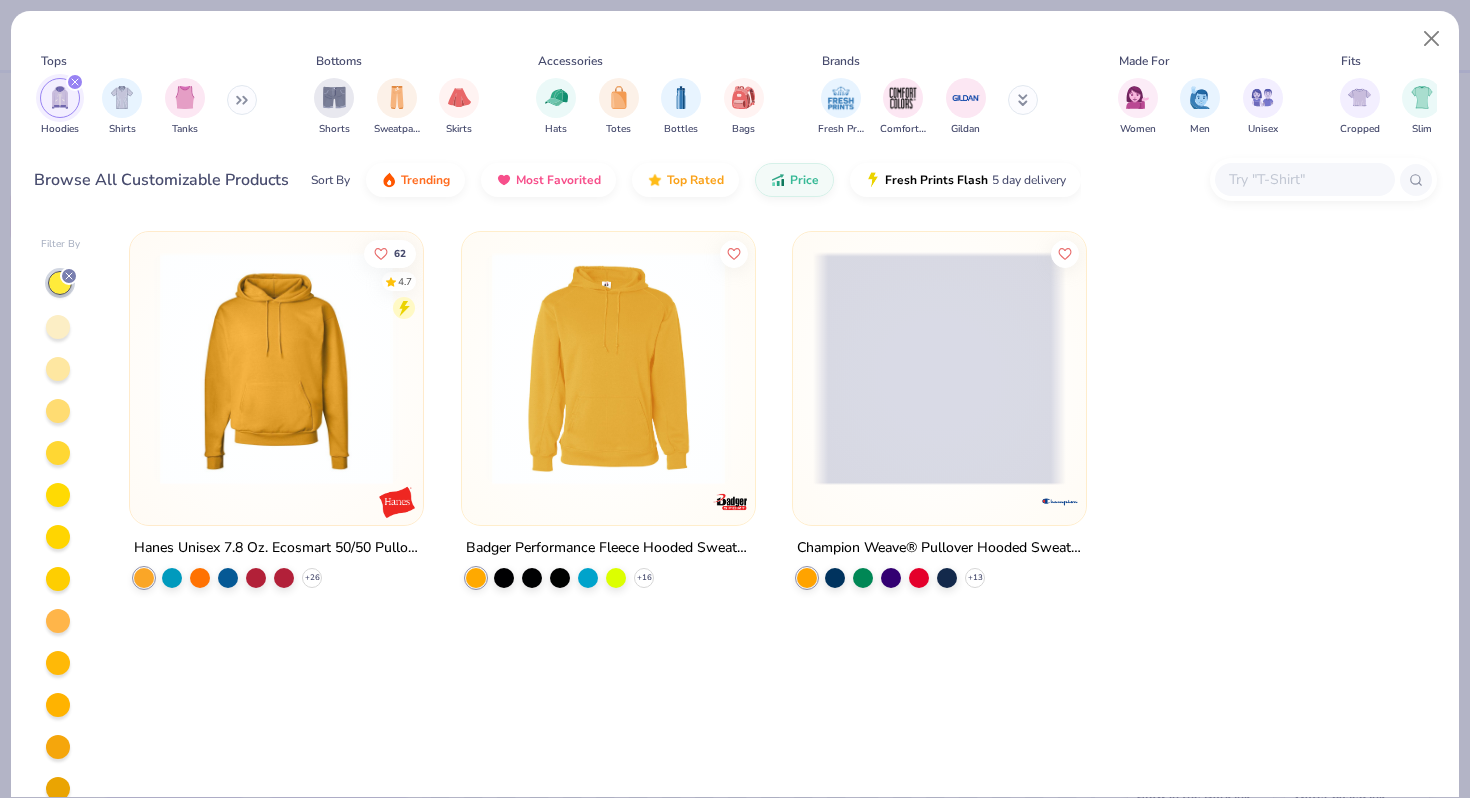 click at bounding box center (58, 327) 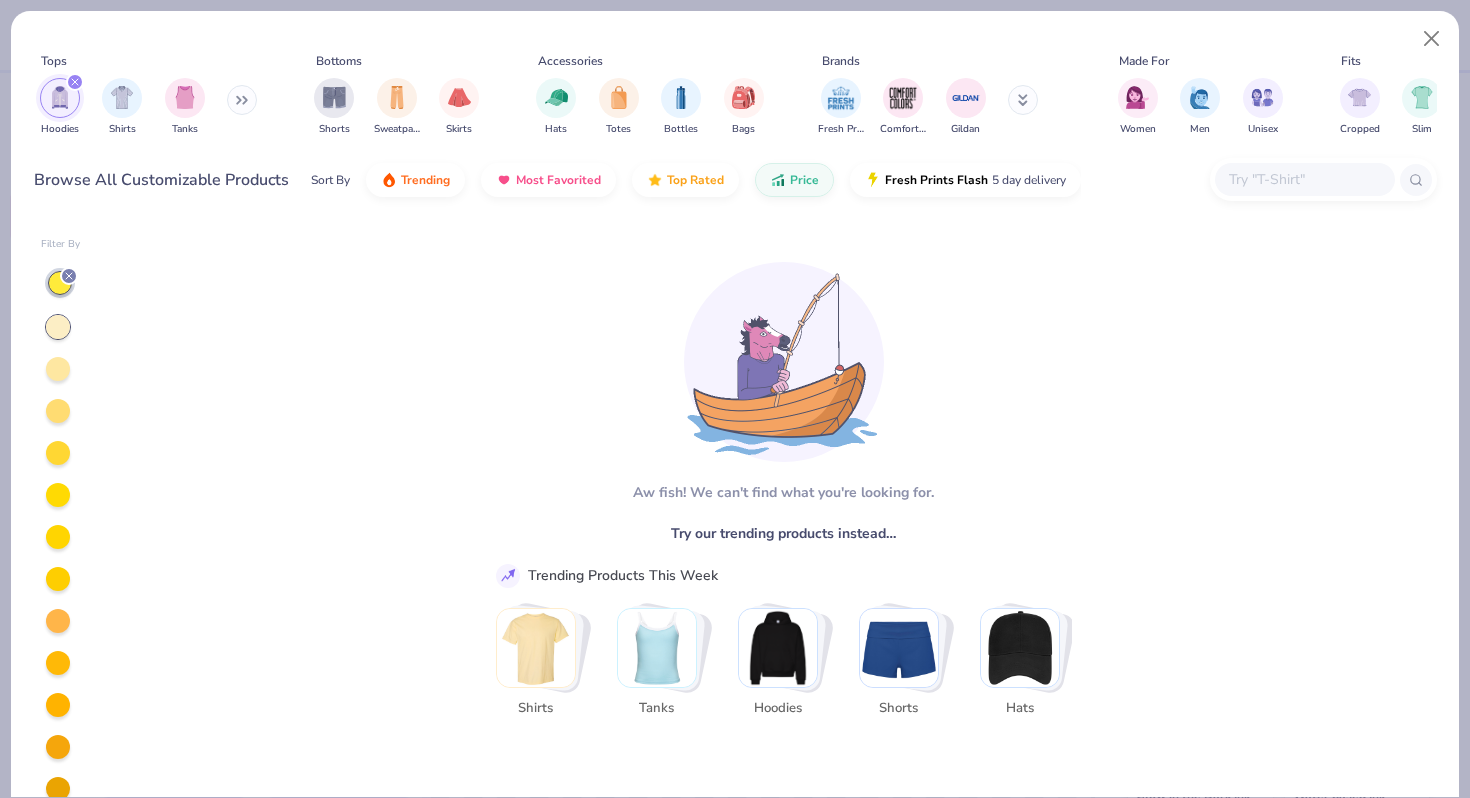 click at bounding box center (69, 276) 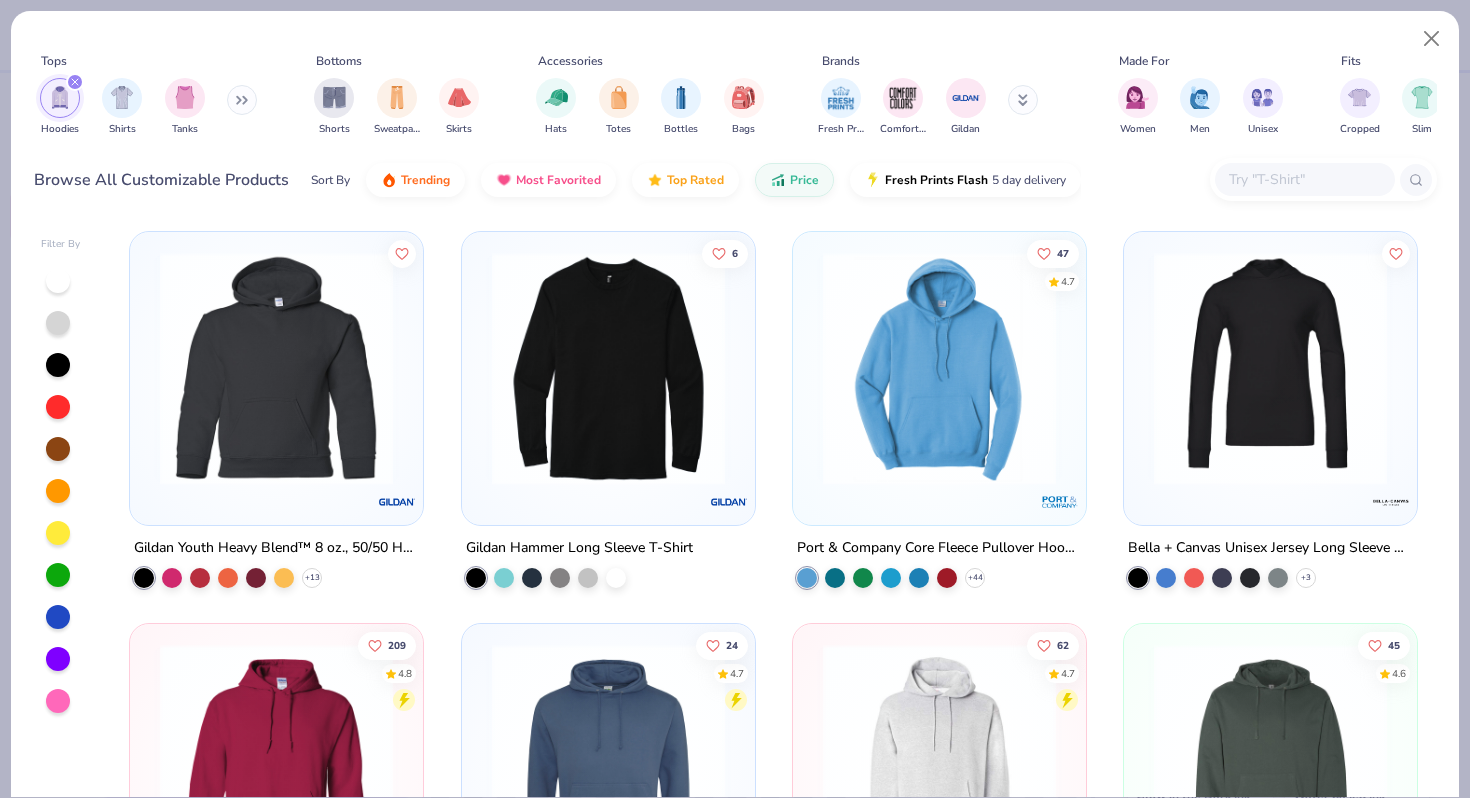 click at bounding box center (939, 368) 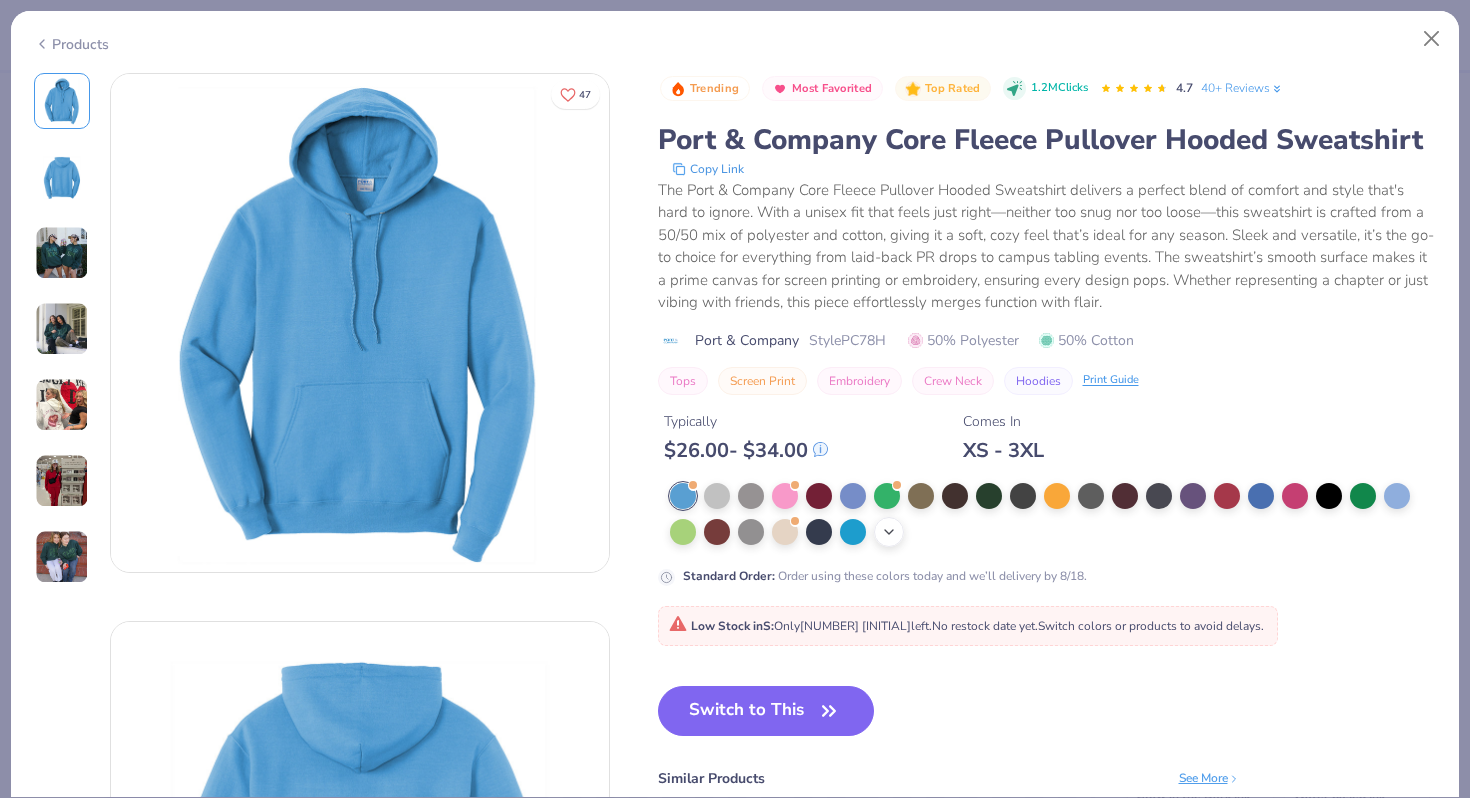 click 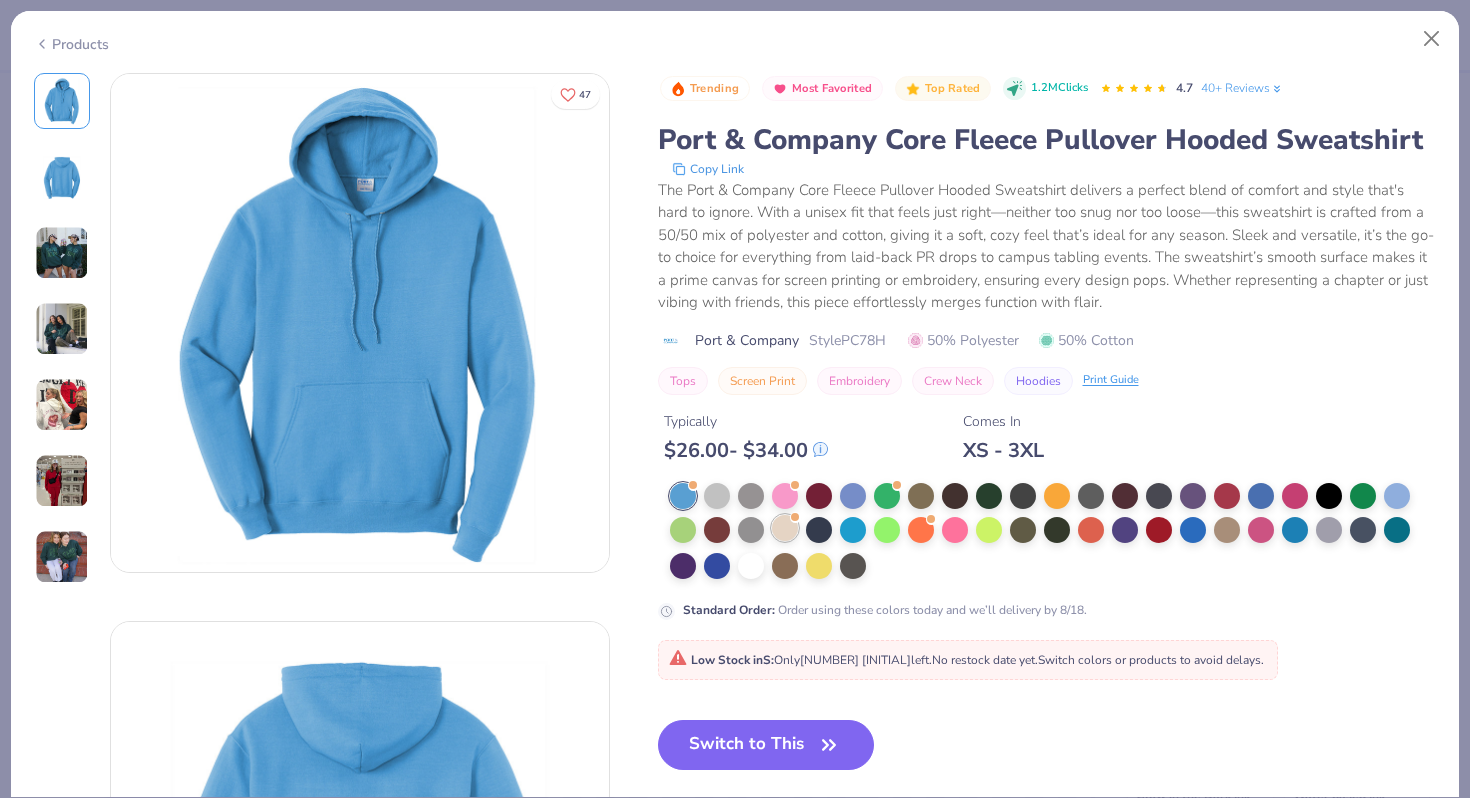 click at bounding box center (785, 528) 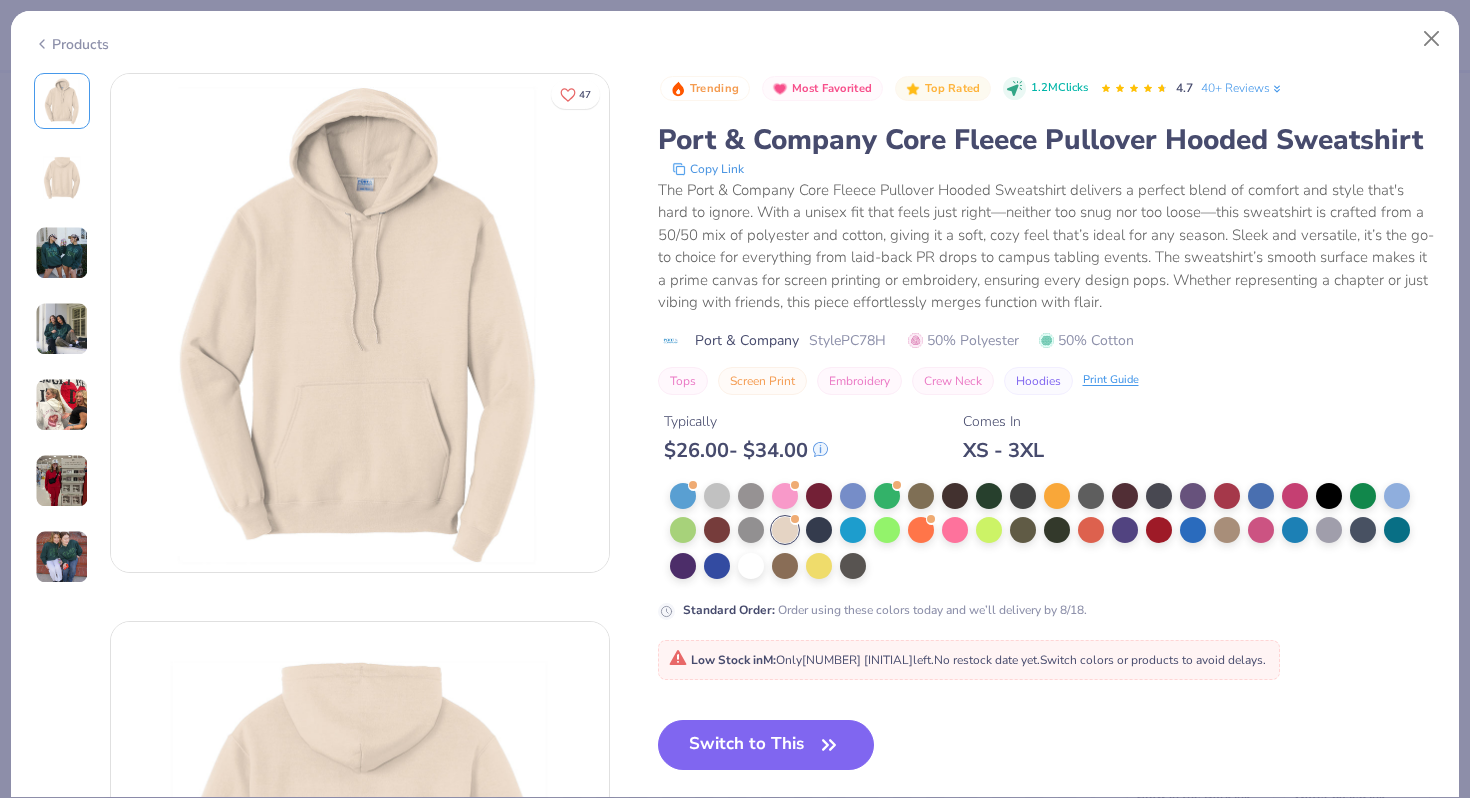 click at bounding box center (62, 253) 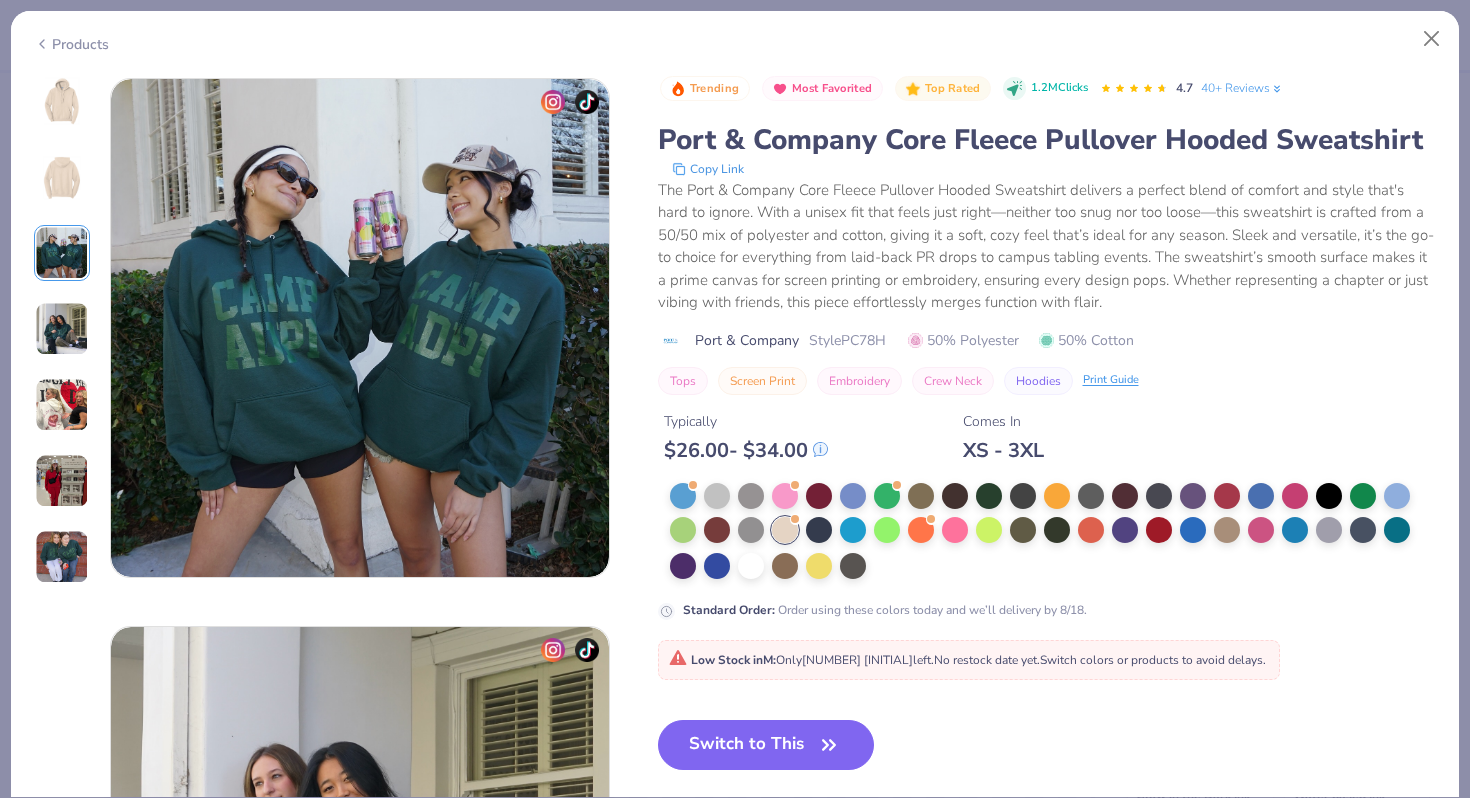 scroll, scrollTop: 1096, scrollLeft: 0, axis: vertical 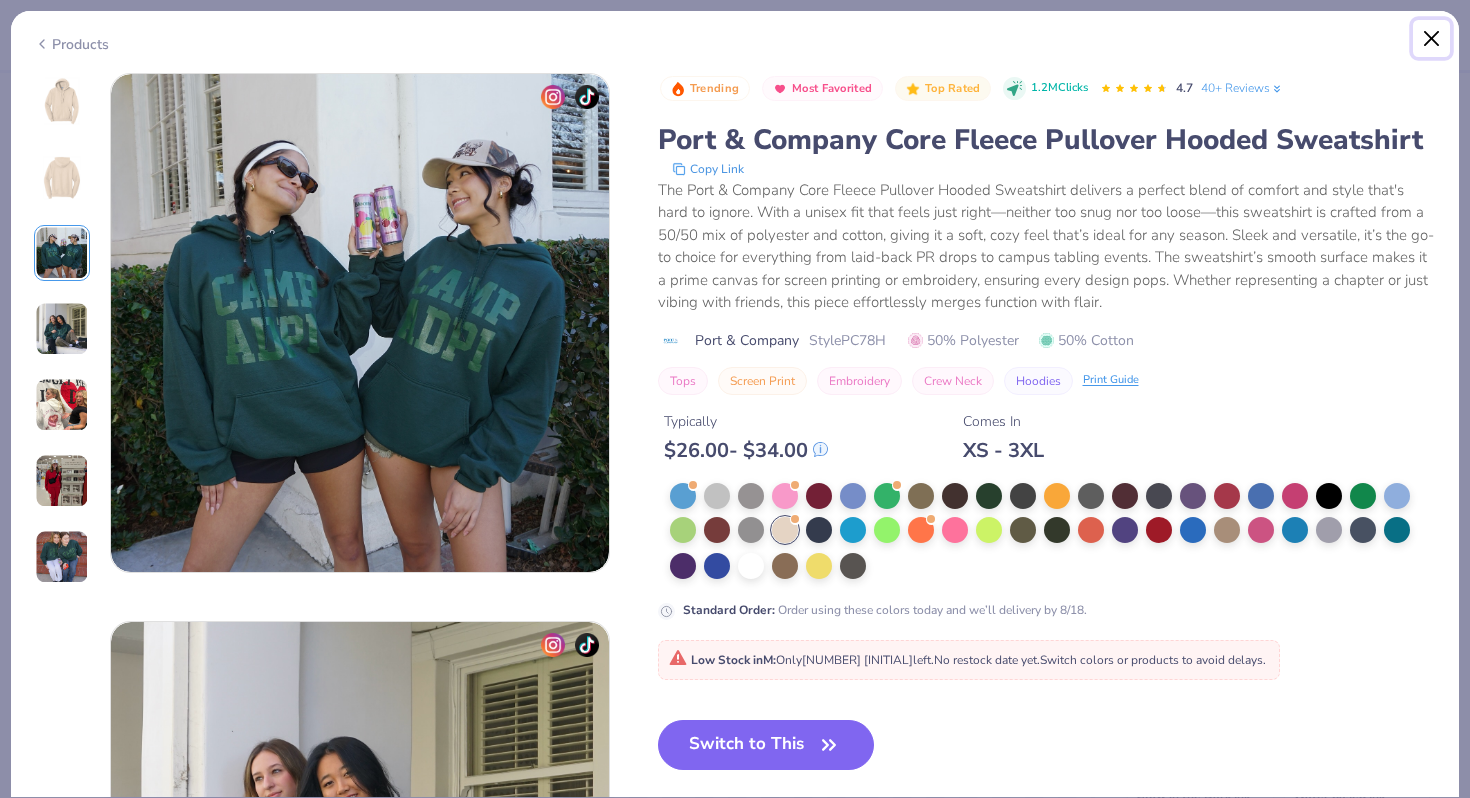 click at bounding box center (1432, 39) 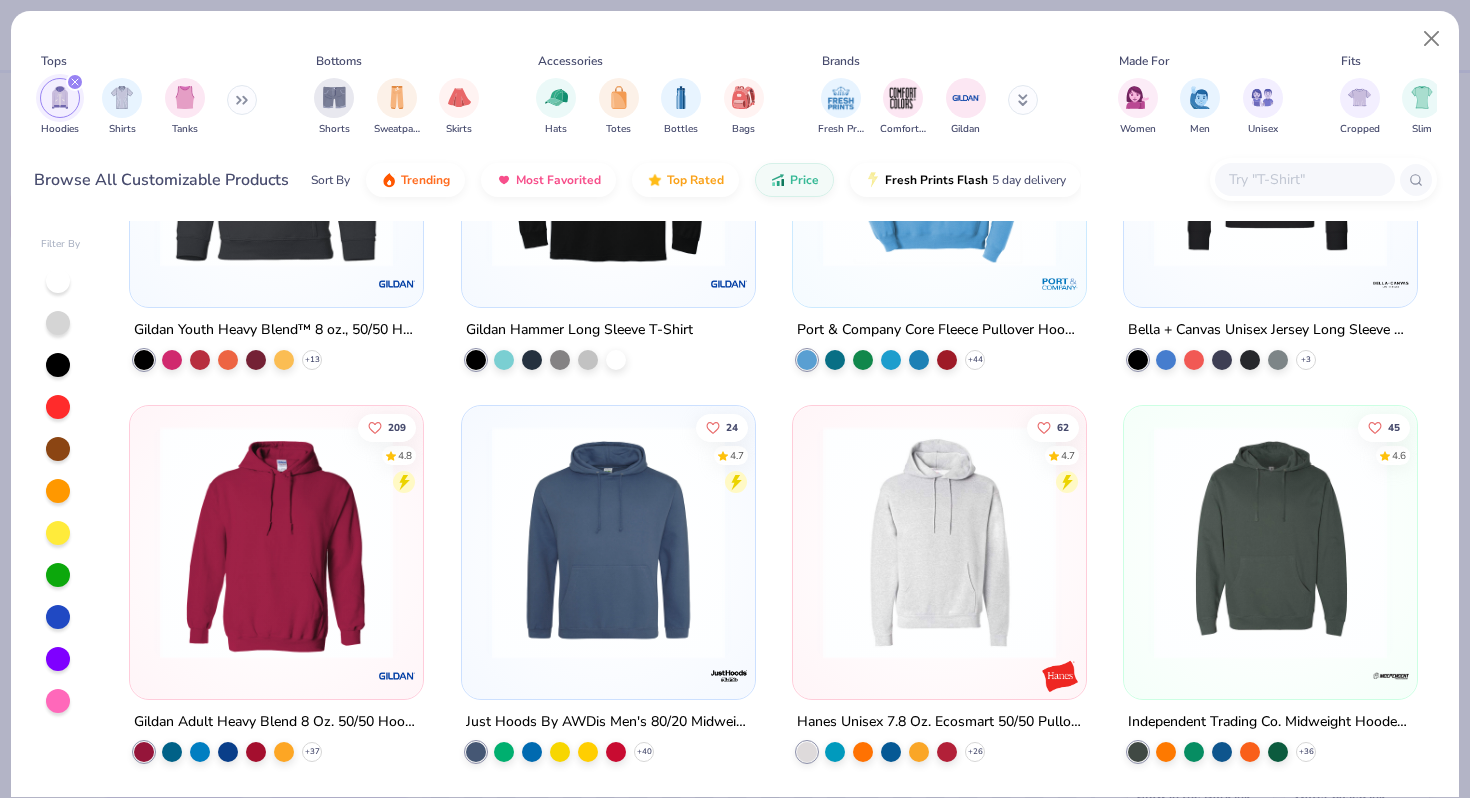 scroll, scrollTop: 304, scrollLeft: 0, axis: vertical 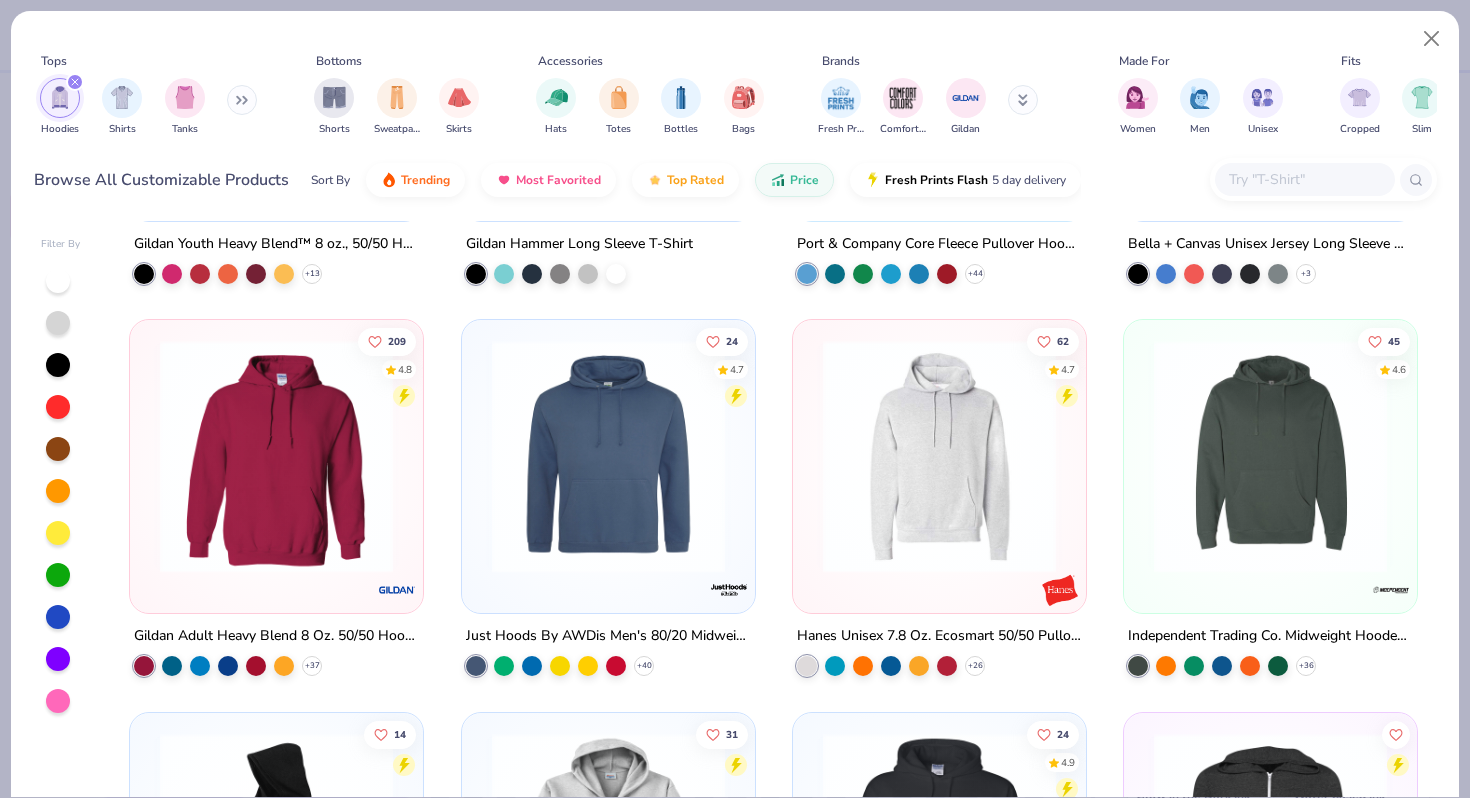 click at bounding box center [276, 456] 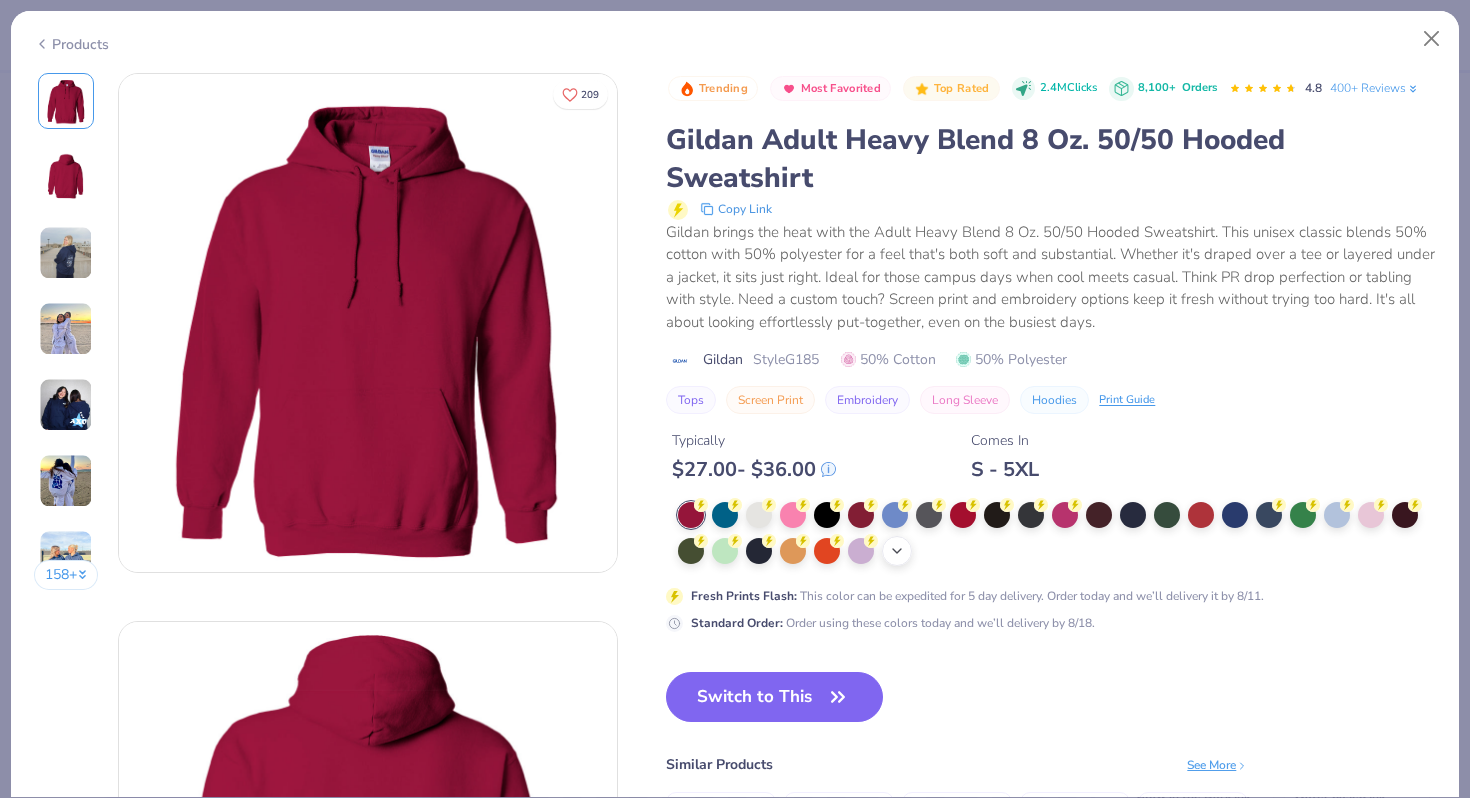 click 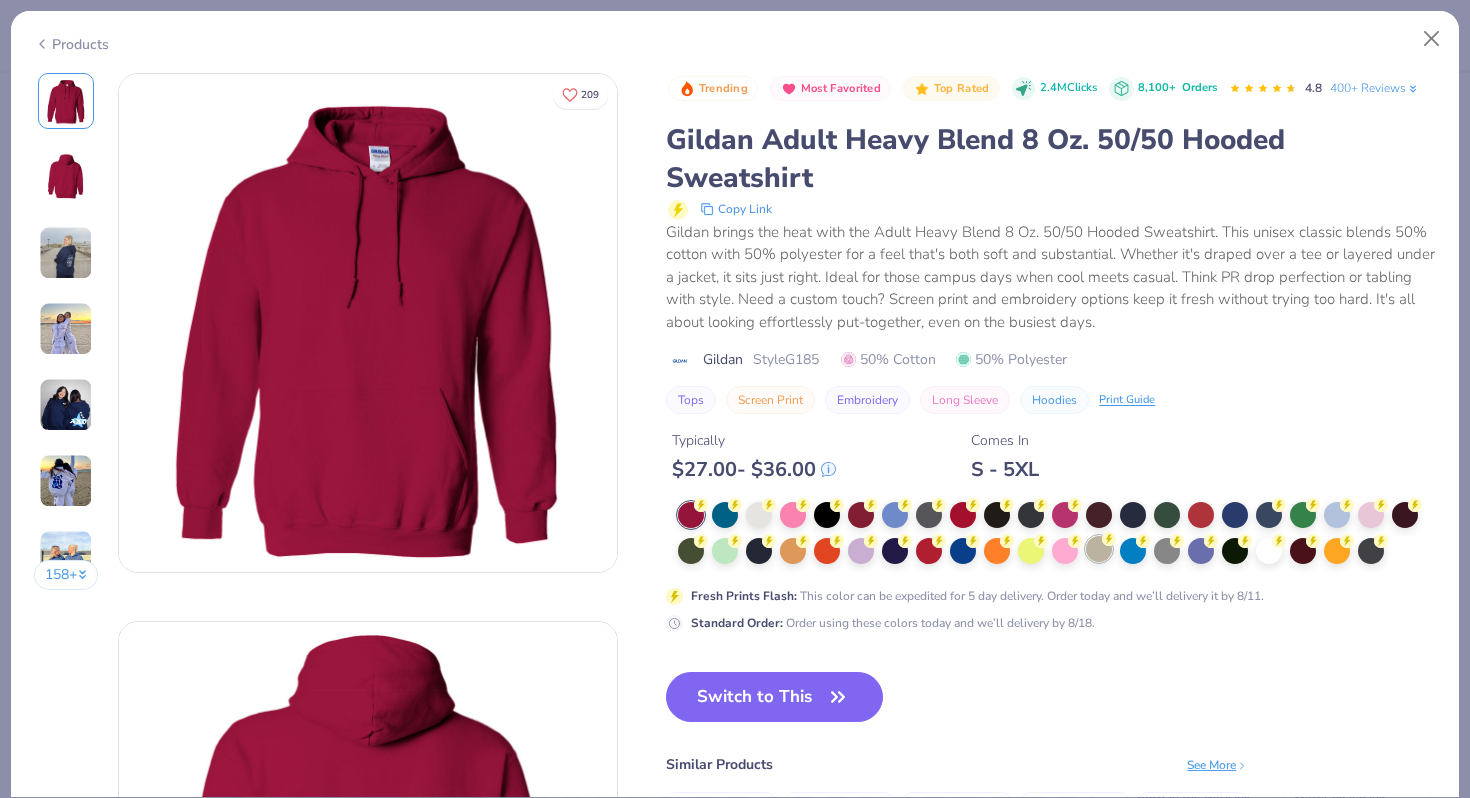 click at bounding box center [1099, 549] 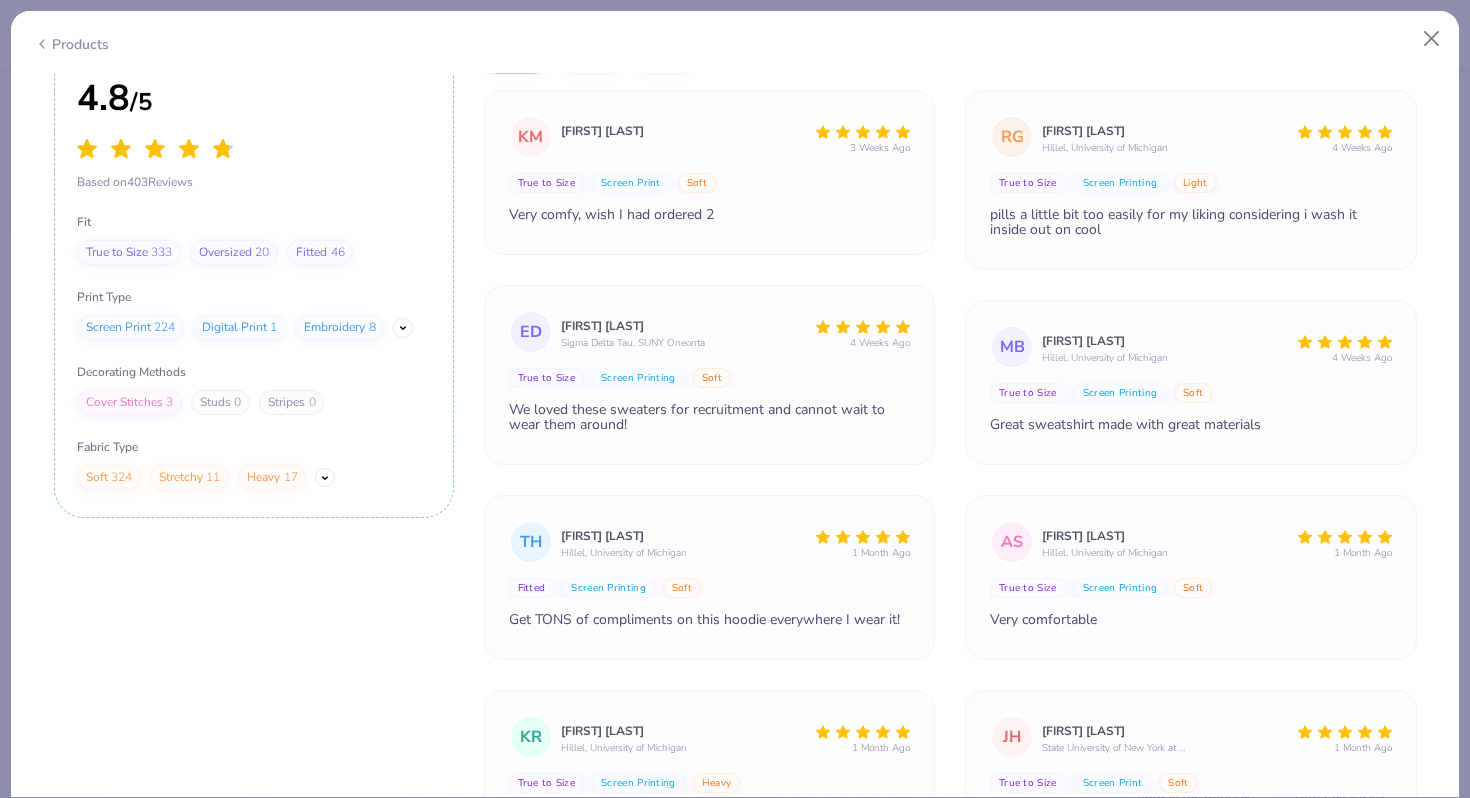 scroll, scrollTop: 7548, scrollLeft: 0, axis: vertical 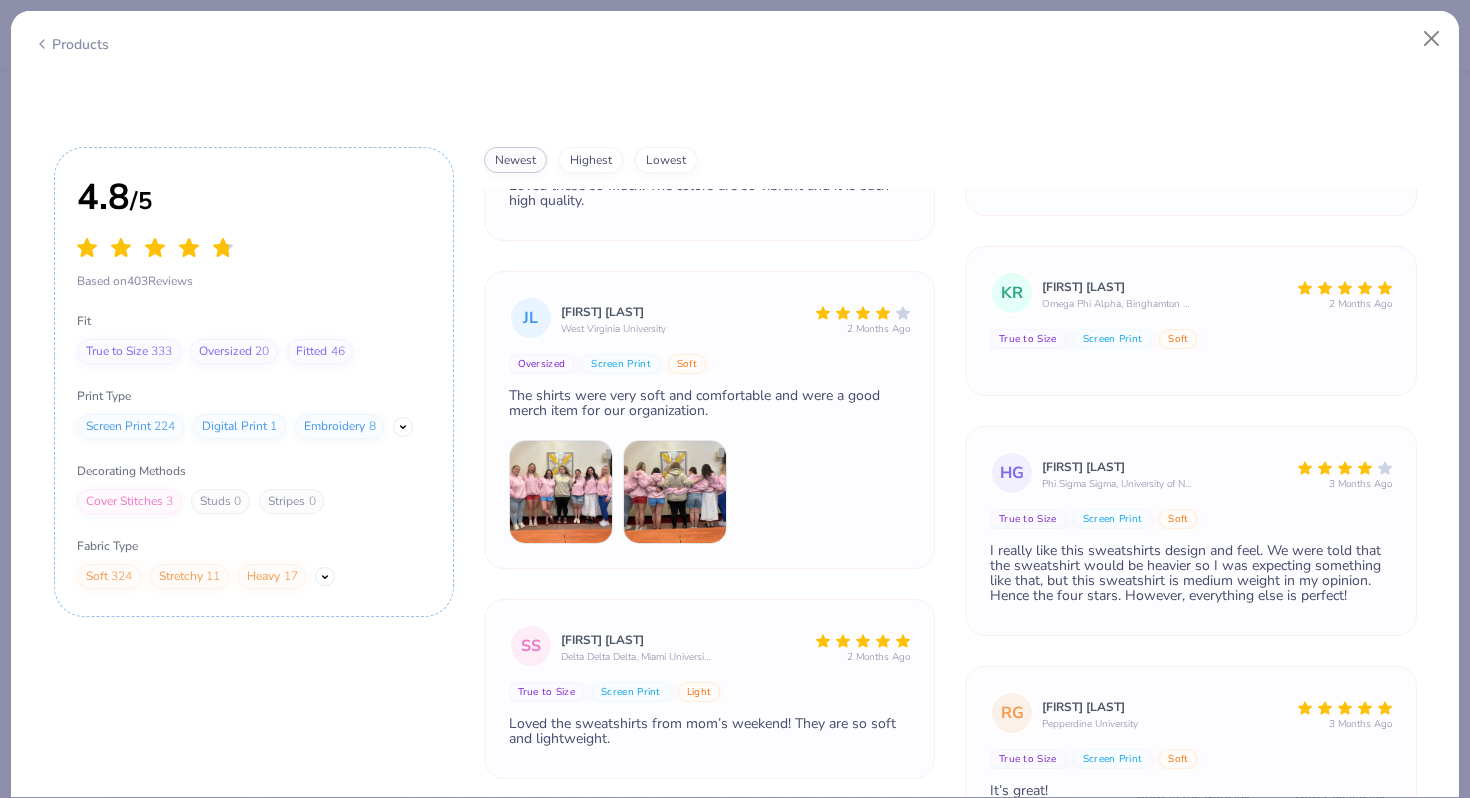 click at bounding box center [561, 492] 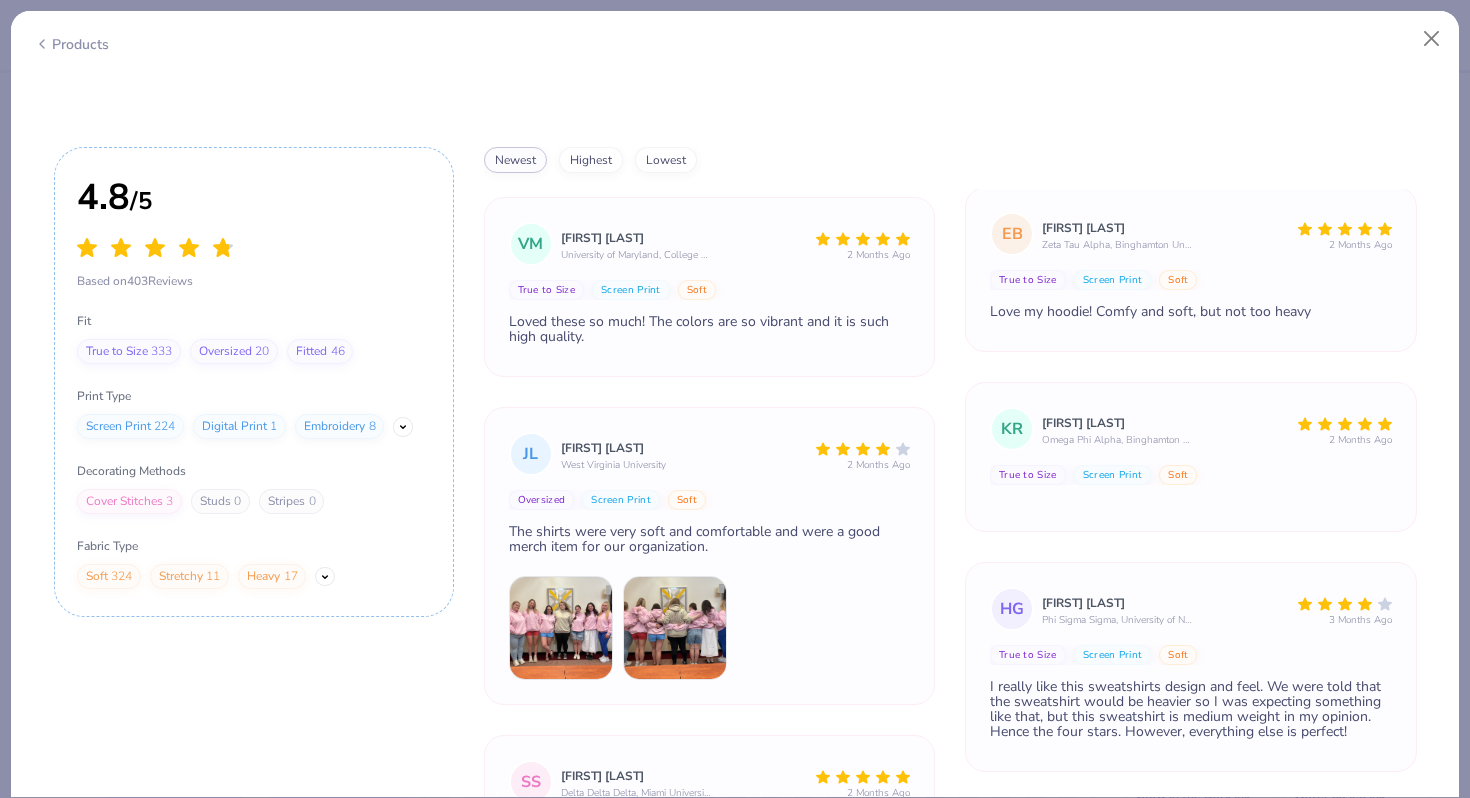 scroll, scrollTop: 1344, scrollLeft: 0, axis: vertical 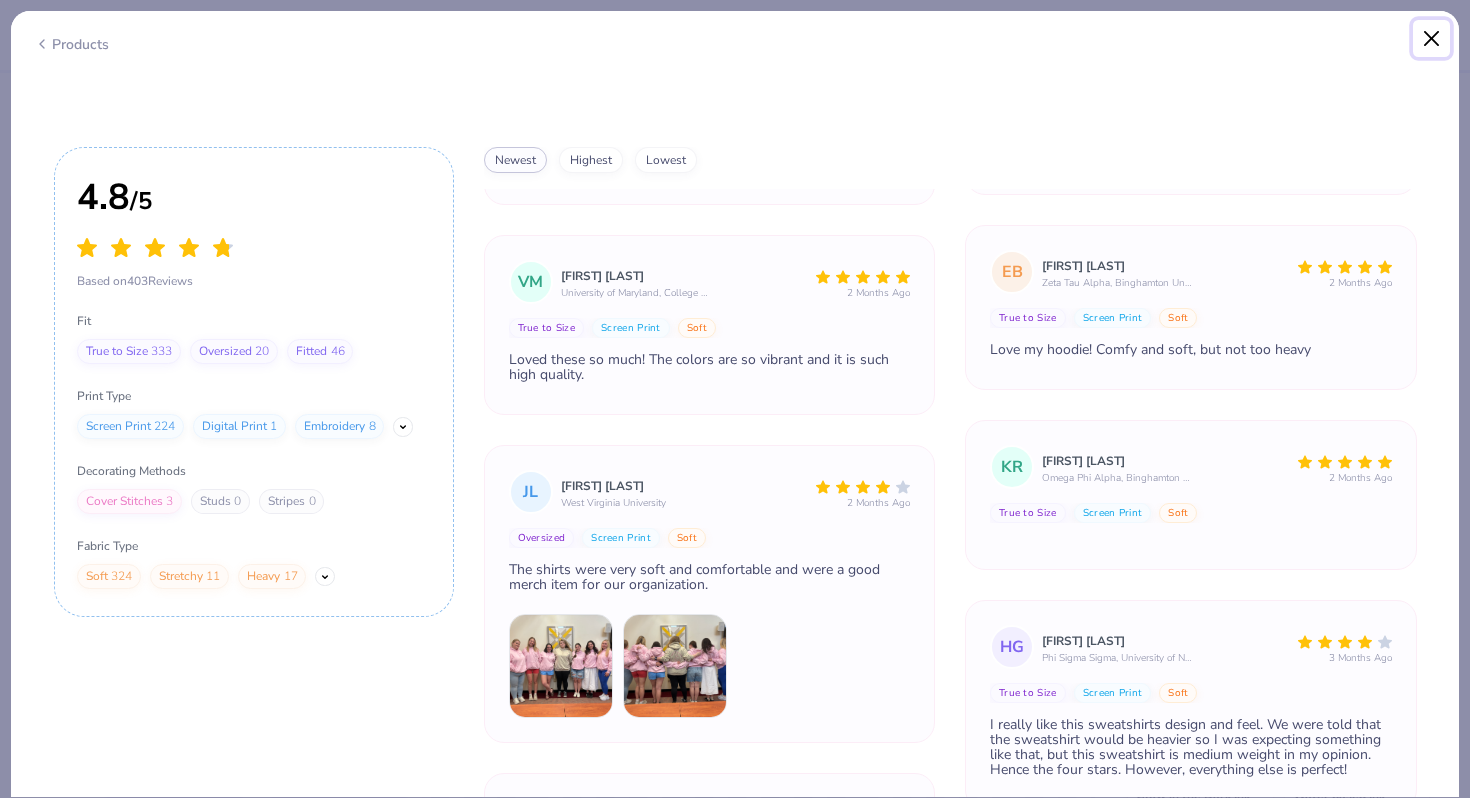 click at bounding box center [1432, 39] 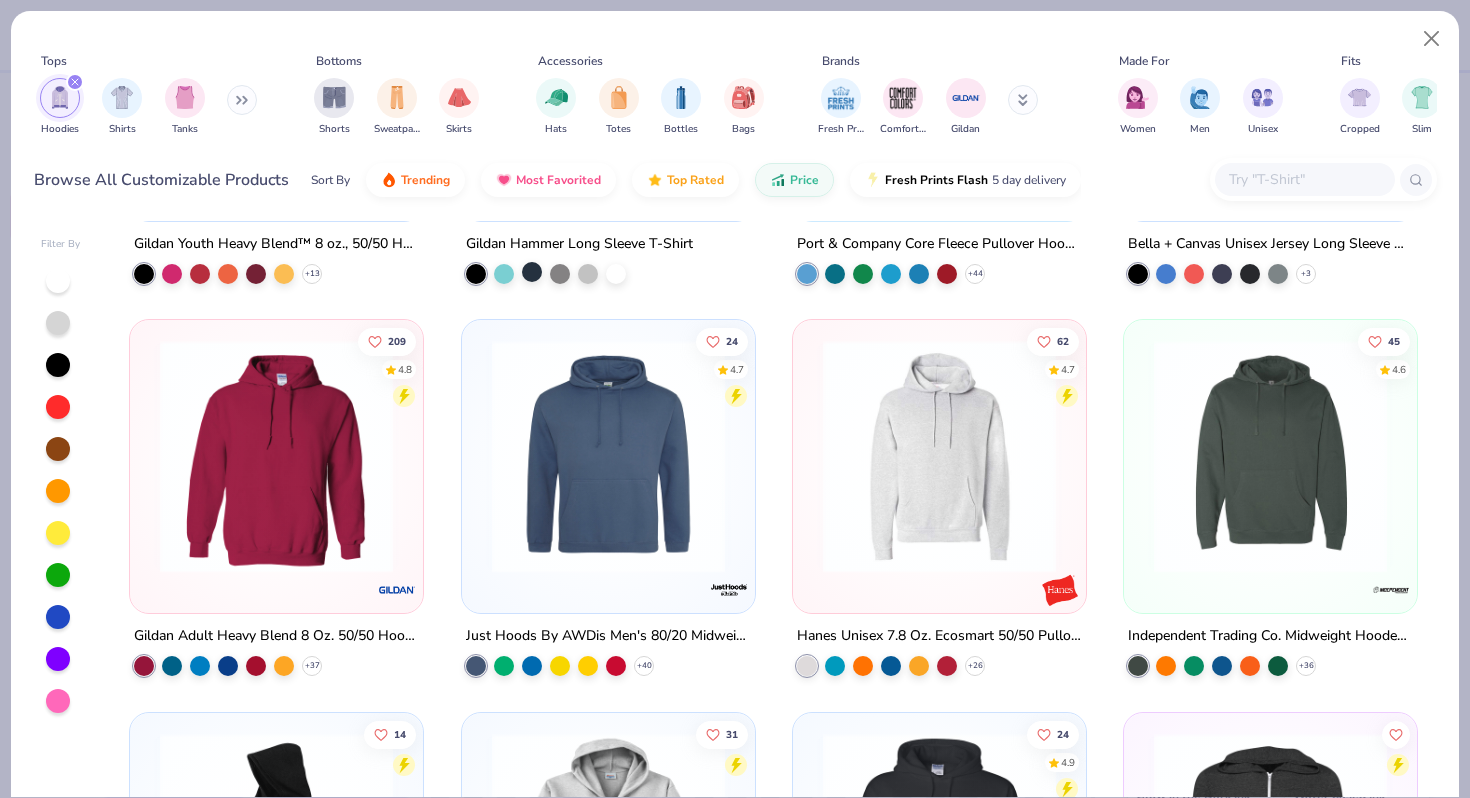 scroll, scrollTop: 0, scrollLeft: 0, axis: both 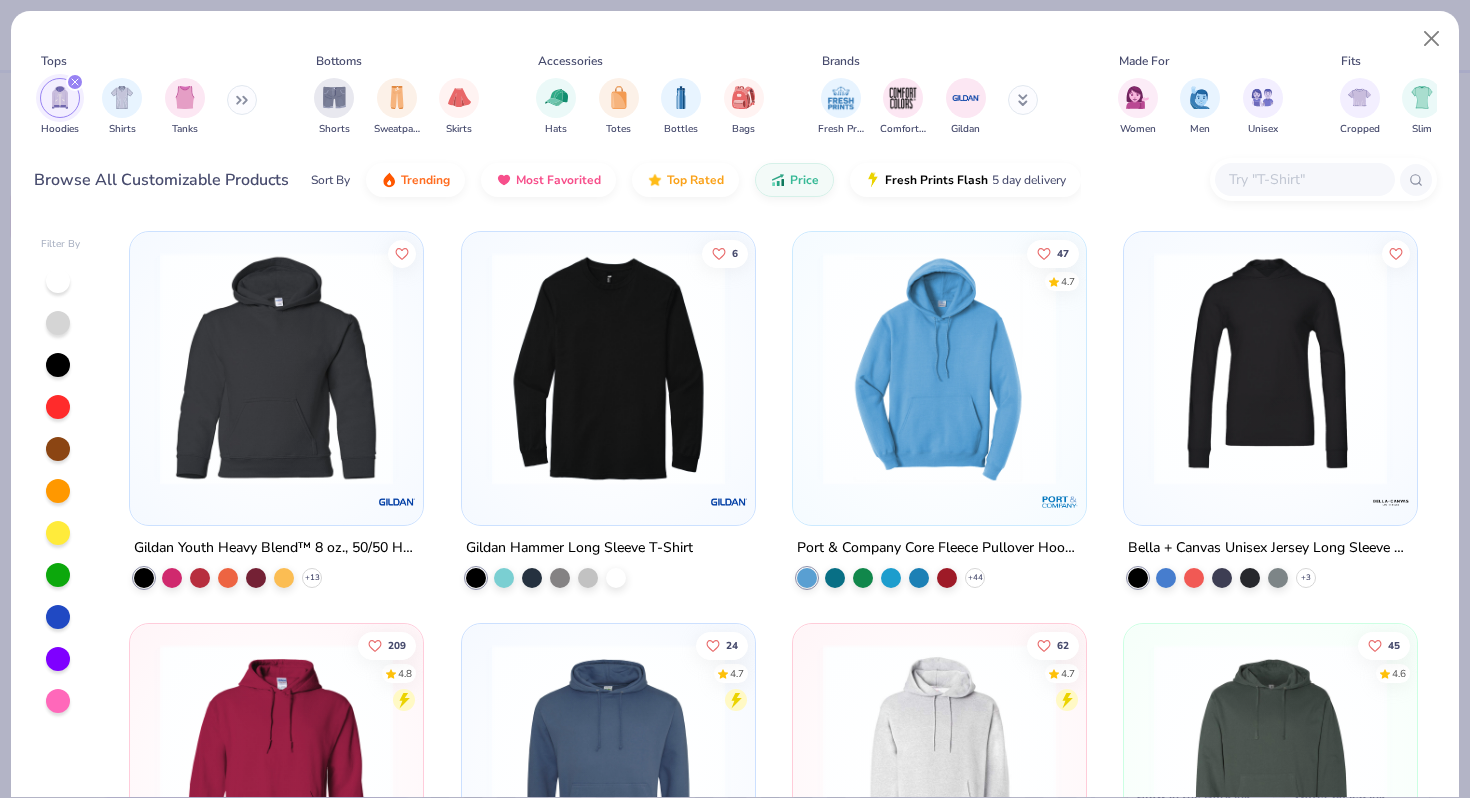 click at bounding box center [939, 368] 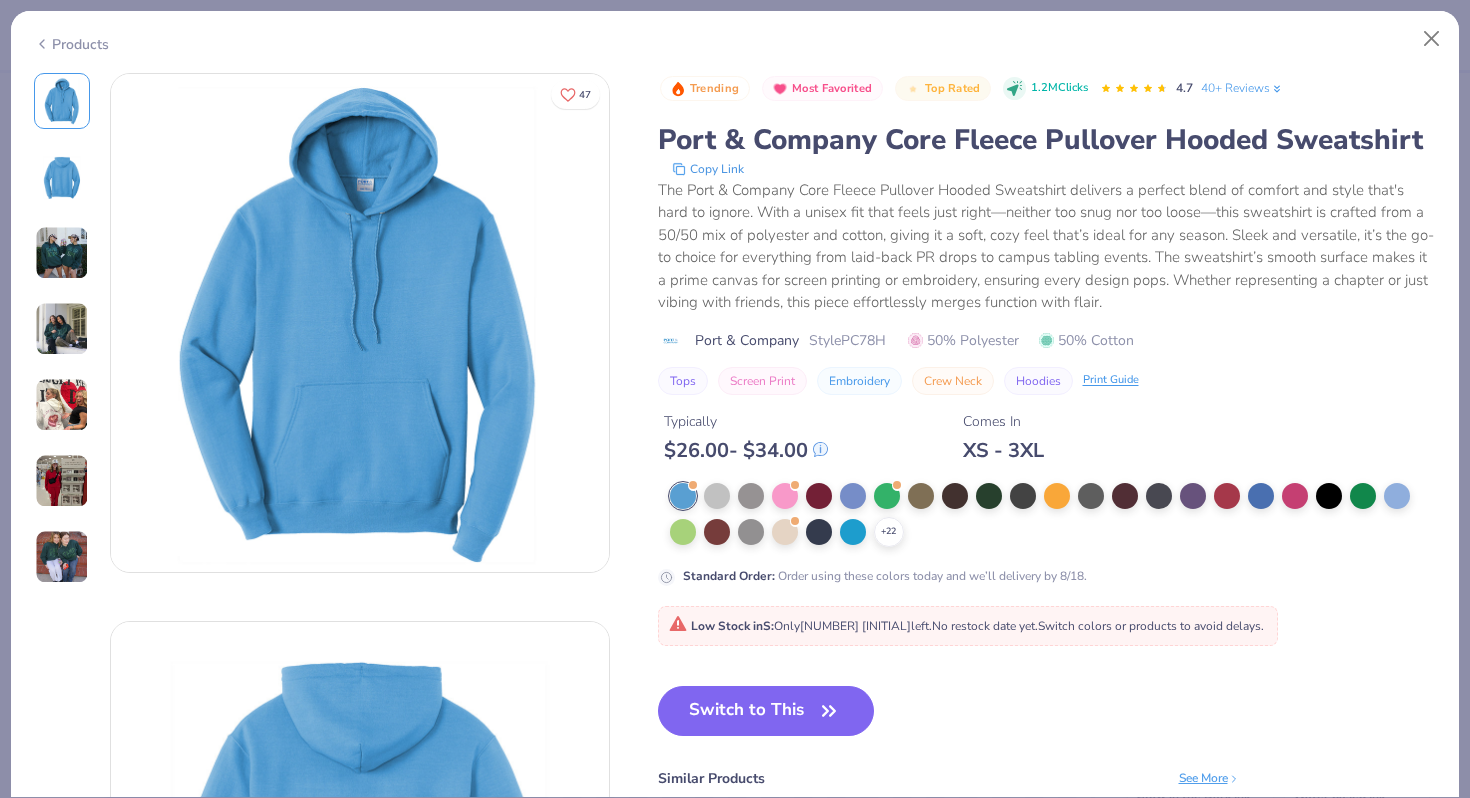 click at bounding box center [62, 405] 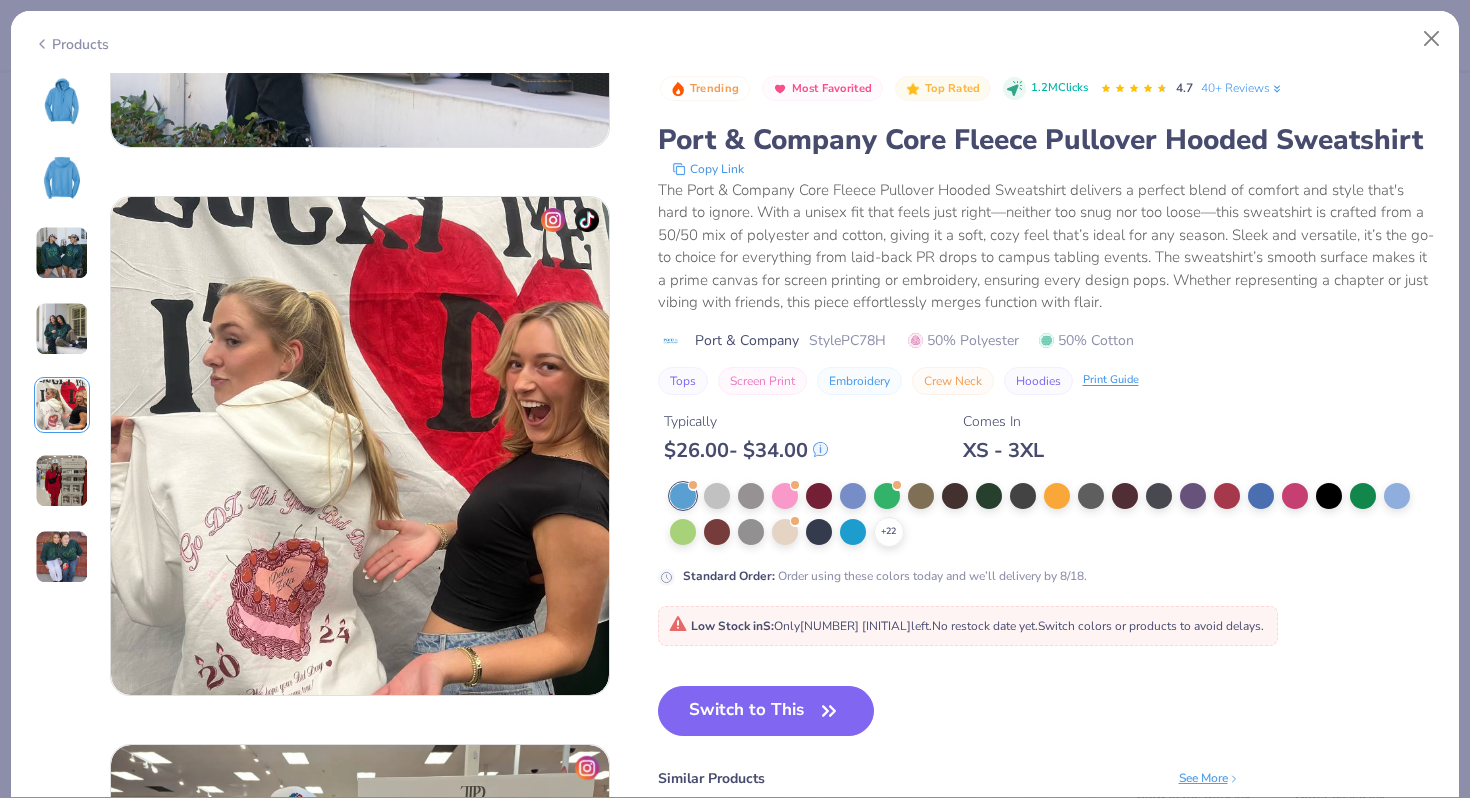scroll, scrollTop: 2192, scrollLeft: 0, axis: vertical 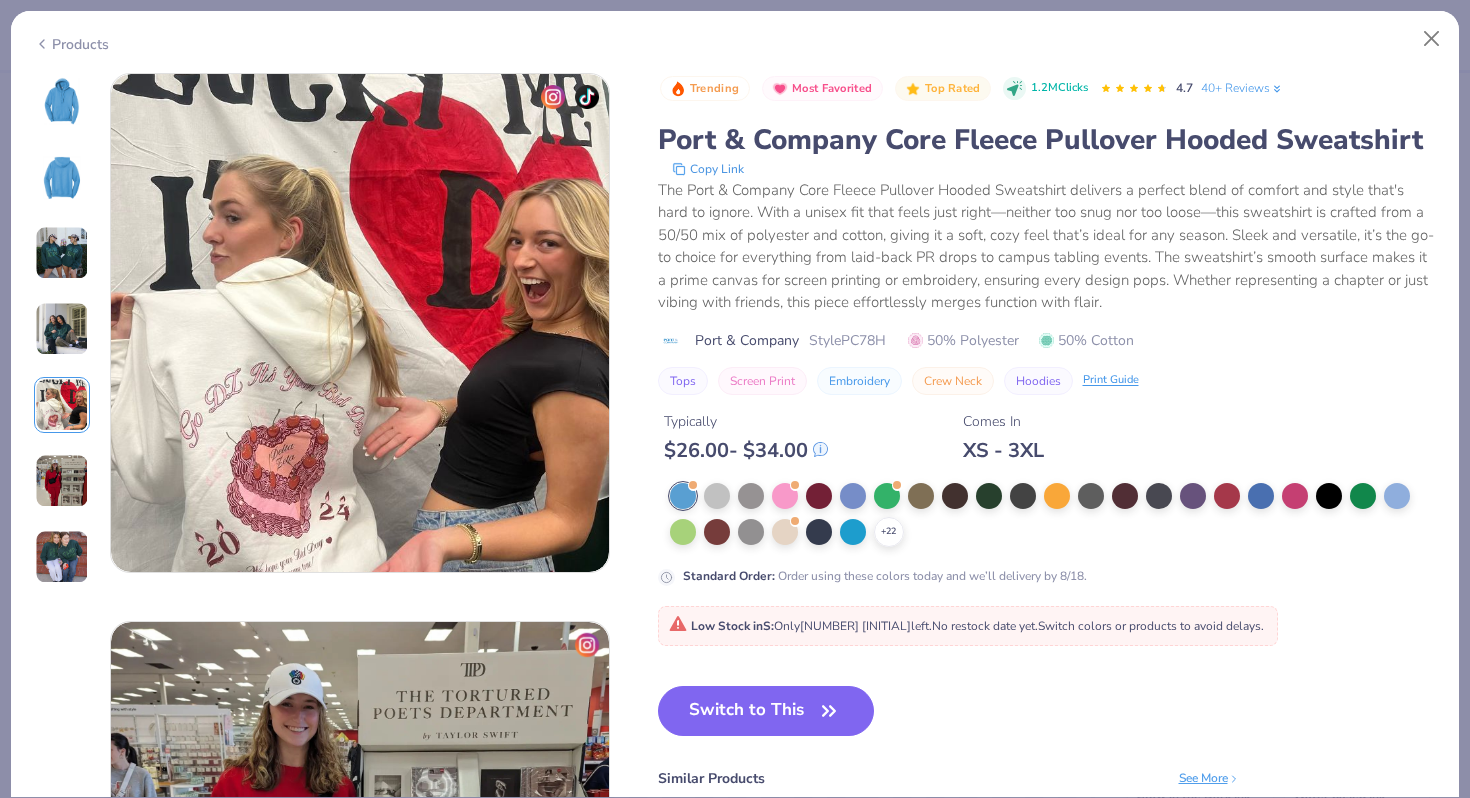 click at bounding box center (62, 329) 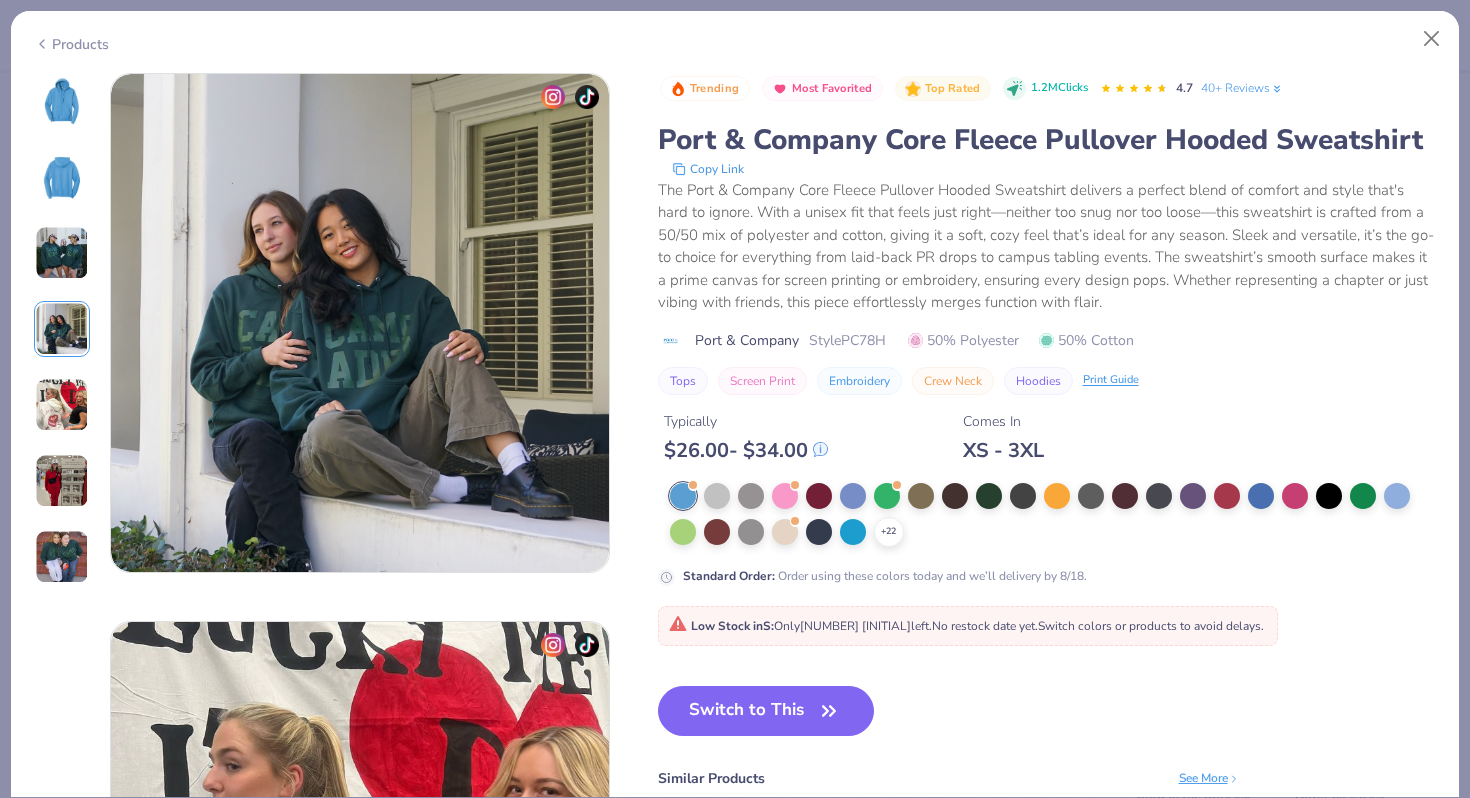 click at bounding box center (62, 253) 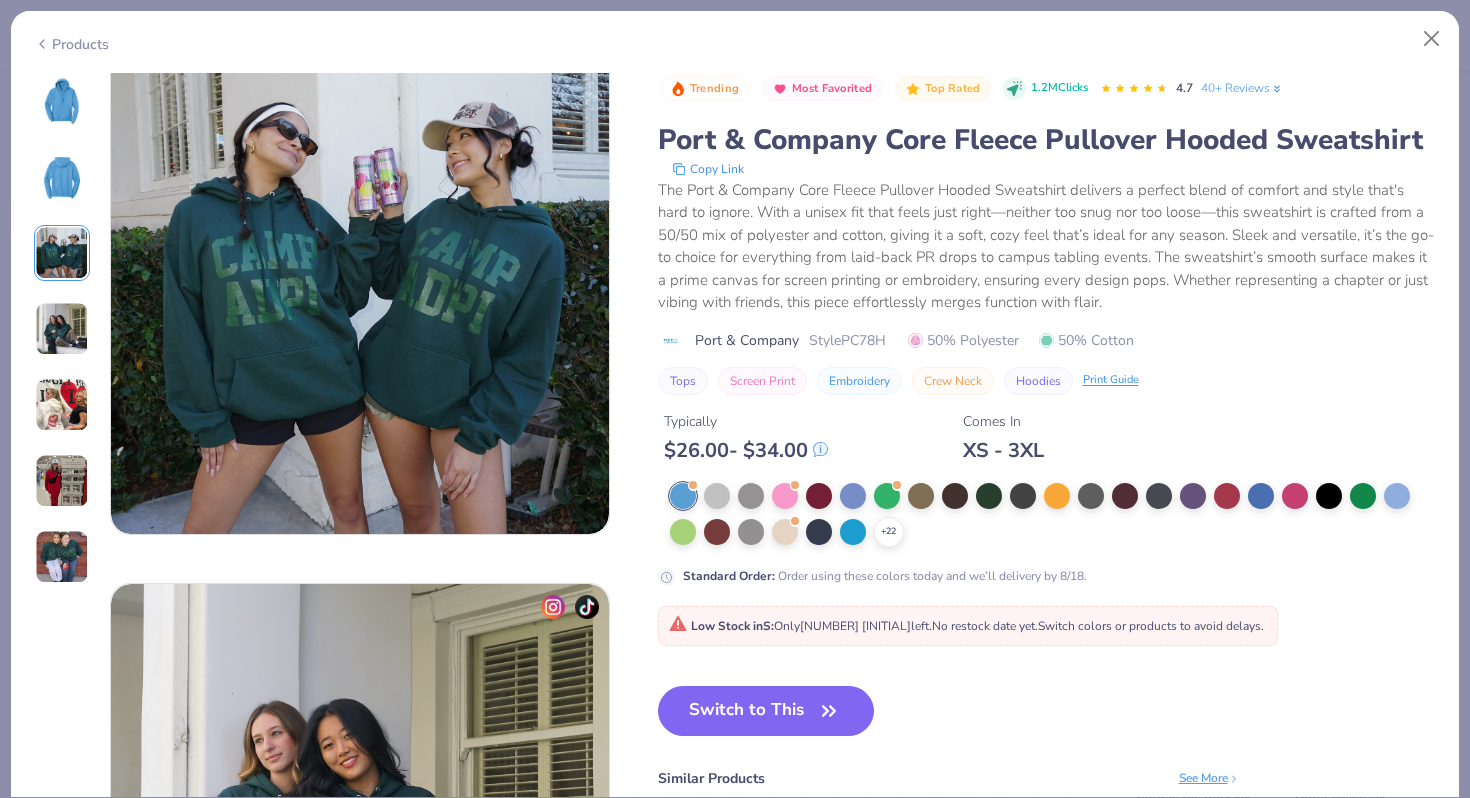 scroll, scrollTop: 1096, scrollLeft: 0, axis: vertical 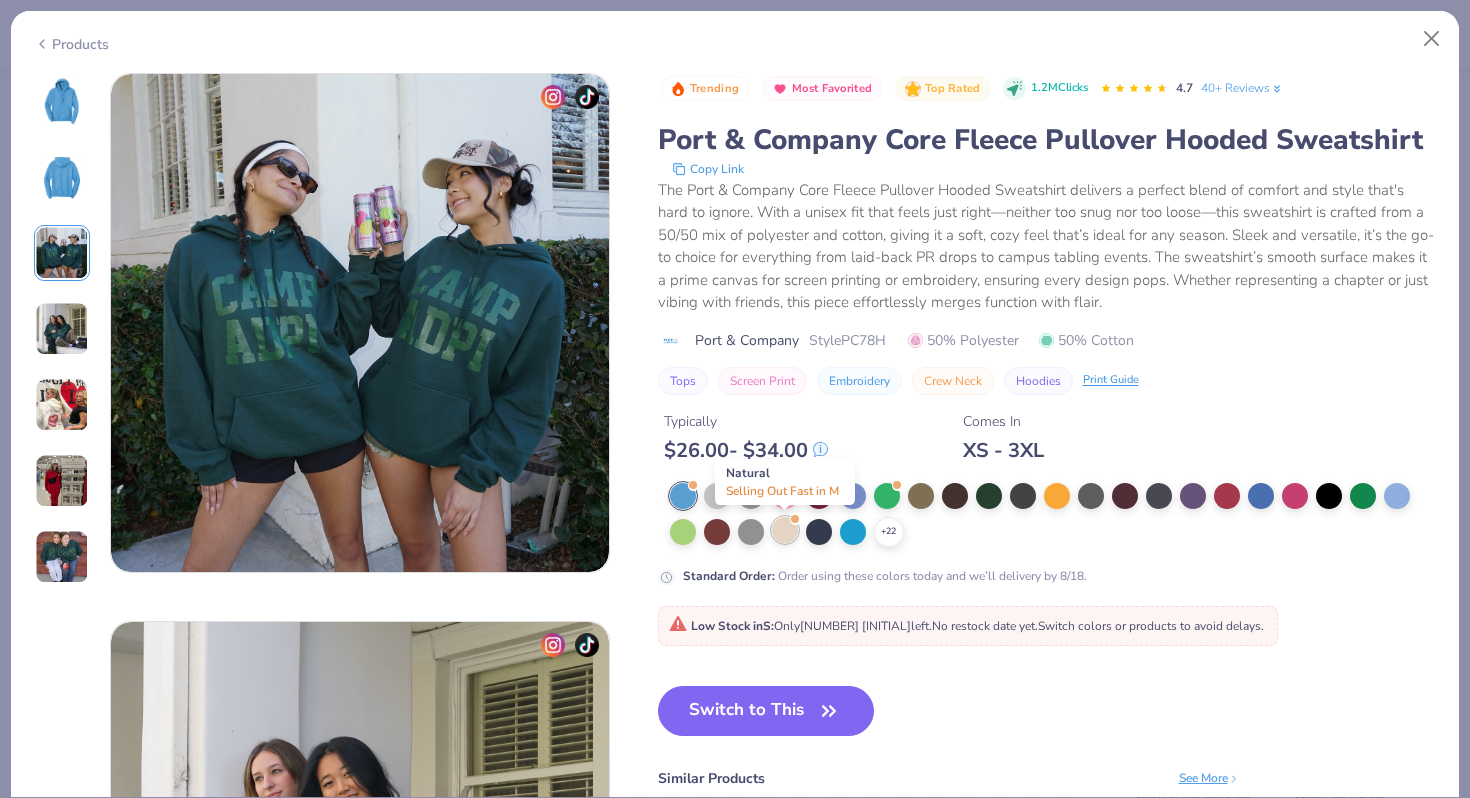 click at bounding box center (785, 530) 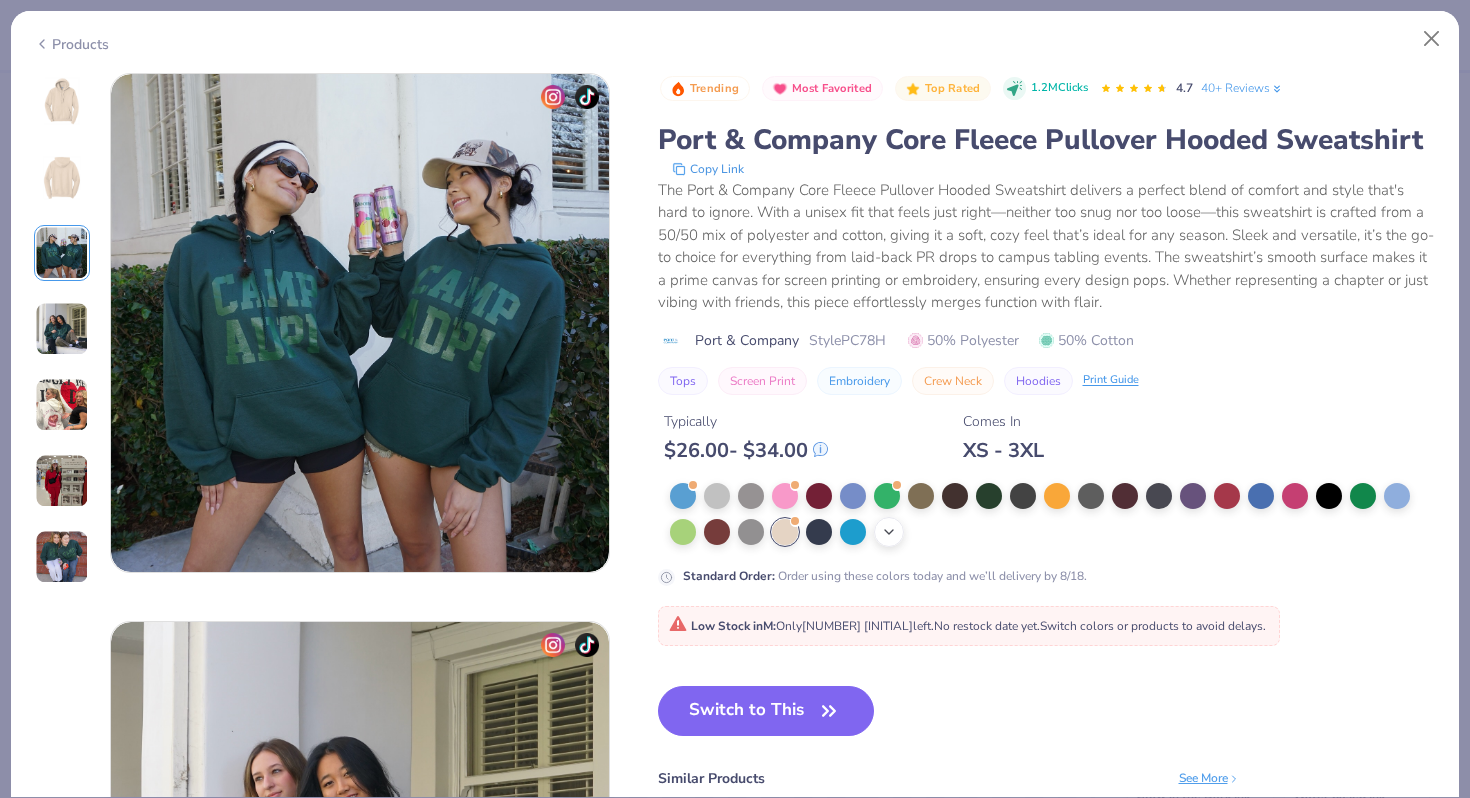 click on "+ 22" at bounding box center [889, 532] 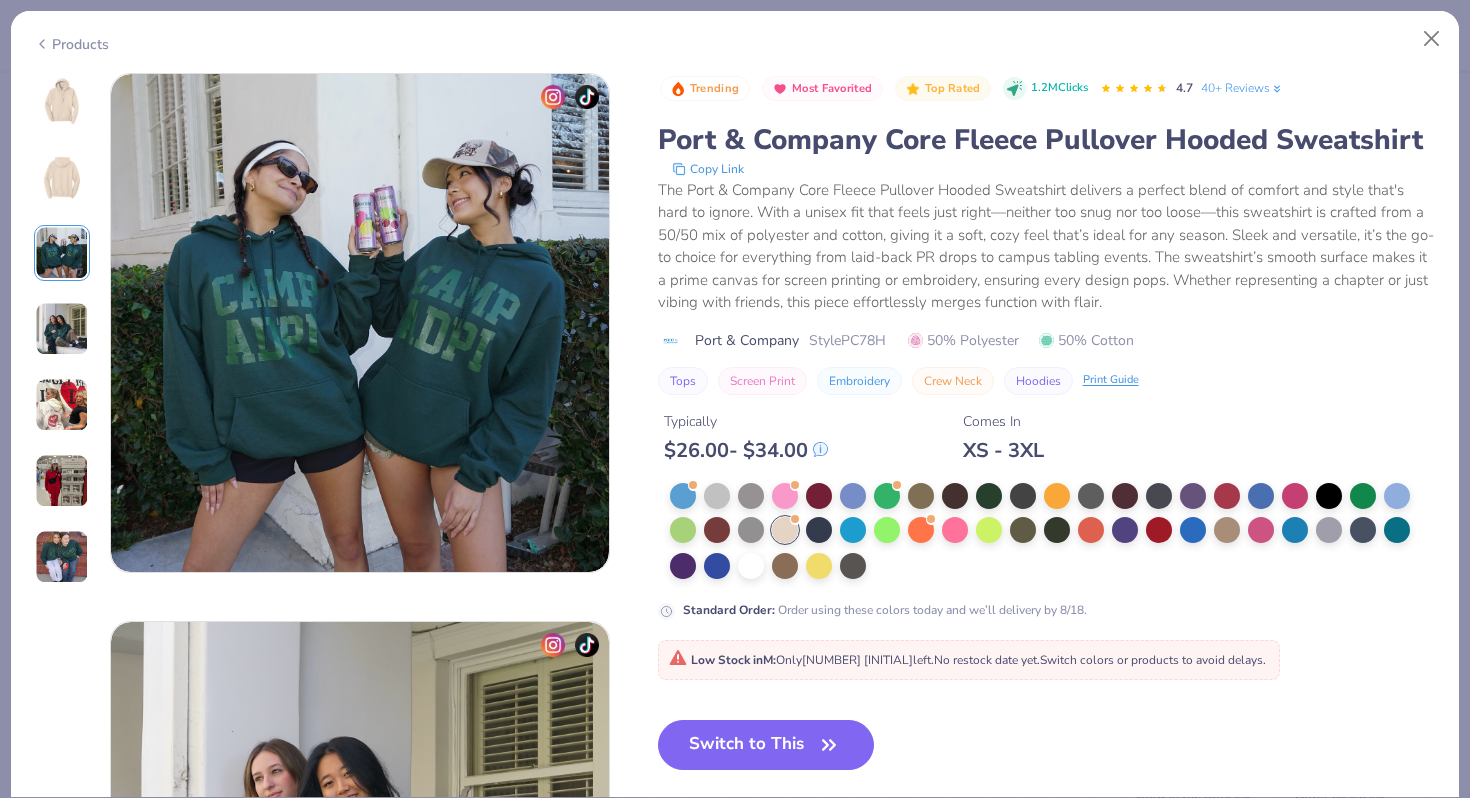click on "47 AC Alpha Delta Pi, University of Southern California AC Alpha Delta Pi, University of Southern California DU Delta Zeta, Indiana University Abbie Steinhart Delta Phi Epsilon, Indiana University Bloomington AC Alpha Delta Pi, University of Southern California Trending Most Favorited Top Rated 1.2M  Clicks 4.7 40+ Reviews Port & Company Core Fleece Pullover Hooded Sweatshirt Copy Link Port & Company Style  PC78H   50% Polyester   50% Cotton Tops Screen Print Embroidery Crew Neck Hoodies Print Guide Typically   $ 26.00  - $ 34.00   Comes In XS - 3XL     Standard Order :   Order using these colors today and we’ll delivery by 8/18. Low Stock in  M :  Only  438 Ms  left.  No restock date yet.  Switch colors or products to avoid delays.    Switch to This Similar Products See More ★ 4.8 ★ 4.8 ★ 4.8 ★ 4.8 ★ 4.7 Other Products You Might Like Hoodies Port & Company Unisex Regular Casual All Products 283 Comfort Colors Adult Heavyweight T-Shirt Comfort Colors Style  C1717 + 62 + 62 61 Exclusive + +" at bounding box center (735, 435) 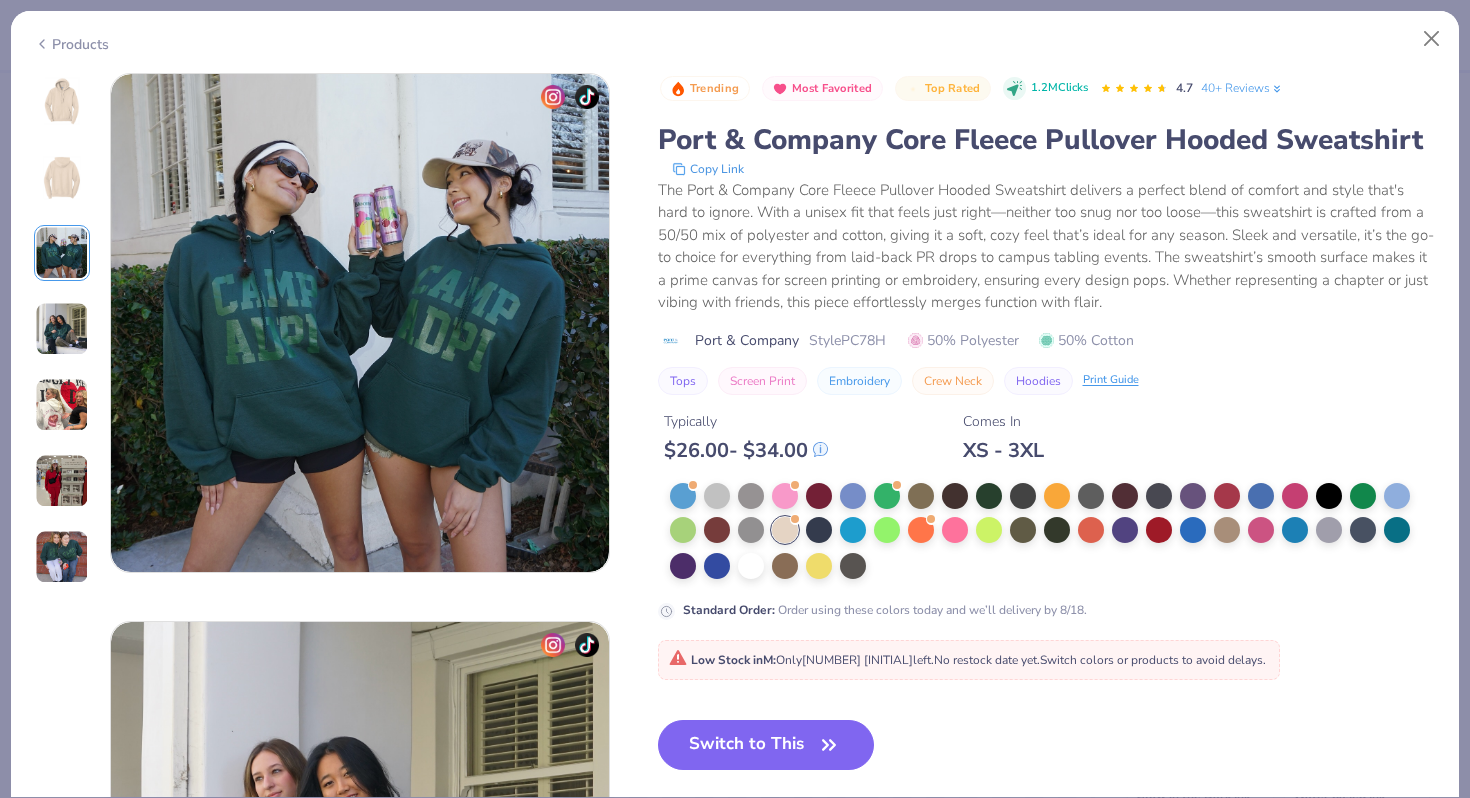 click at bounding box center [62, 101] 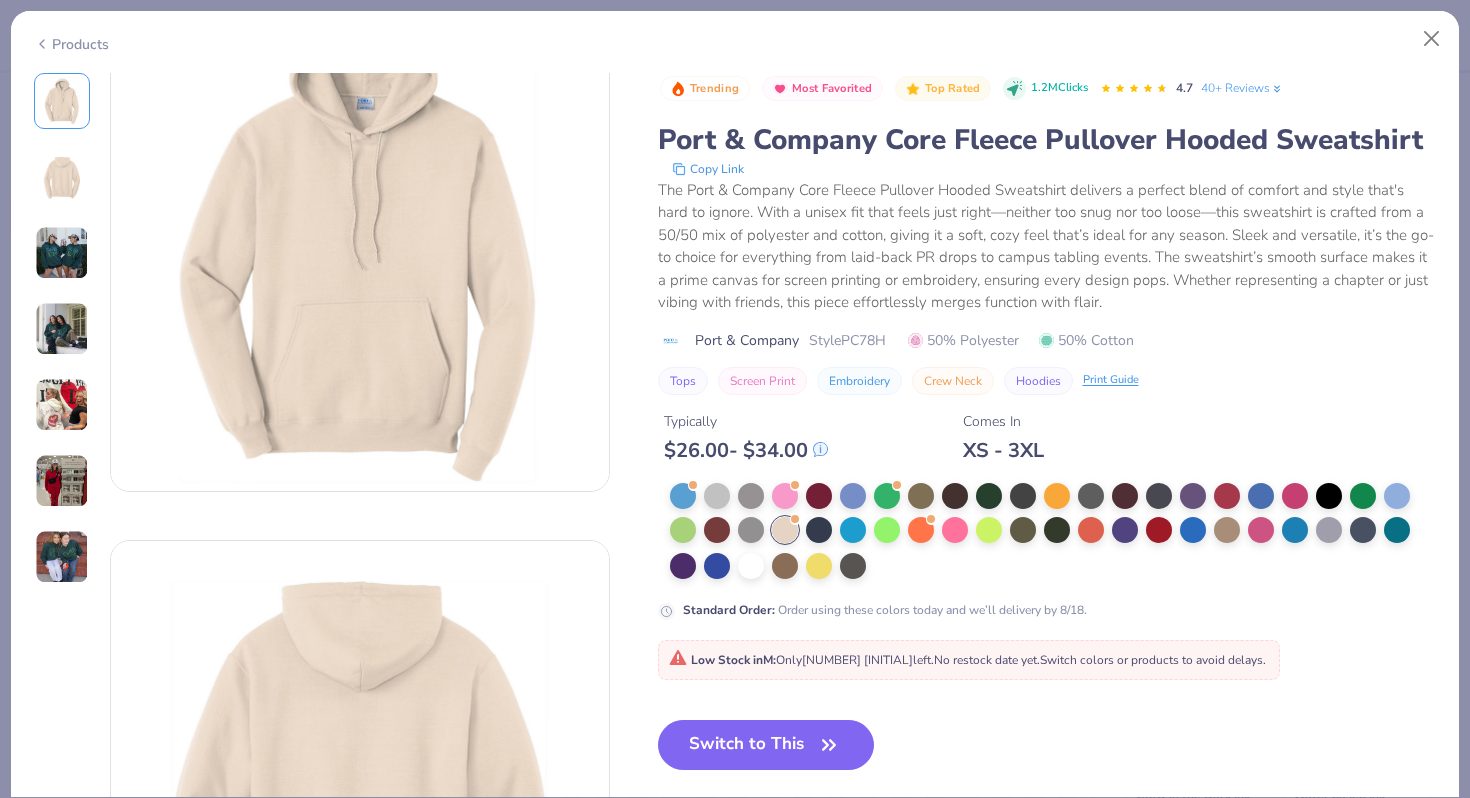 scroll, scrollTop: 0, scrollLeft: 0, axis: both 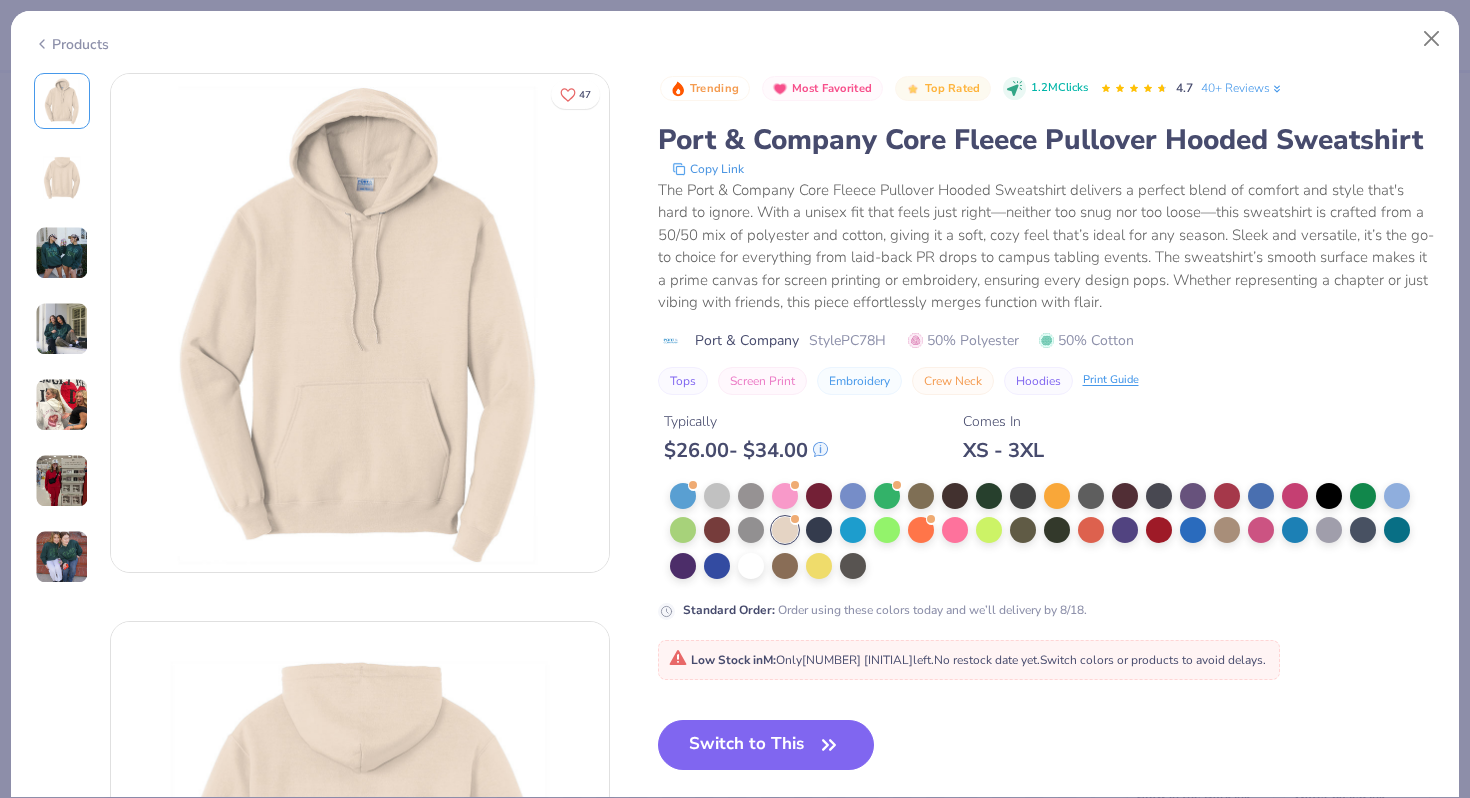 click on "Switch to This" at bounding box center [766, 745] 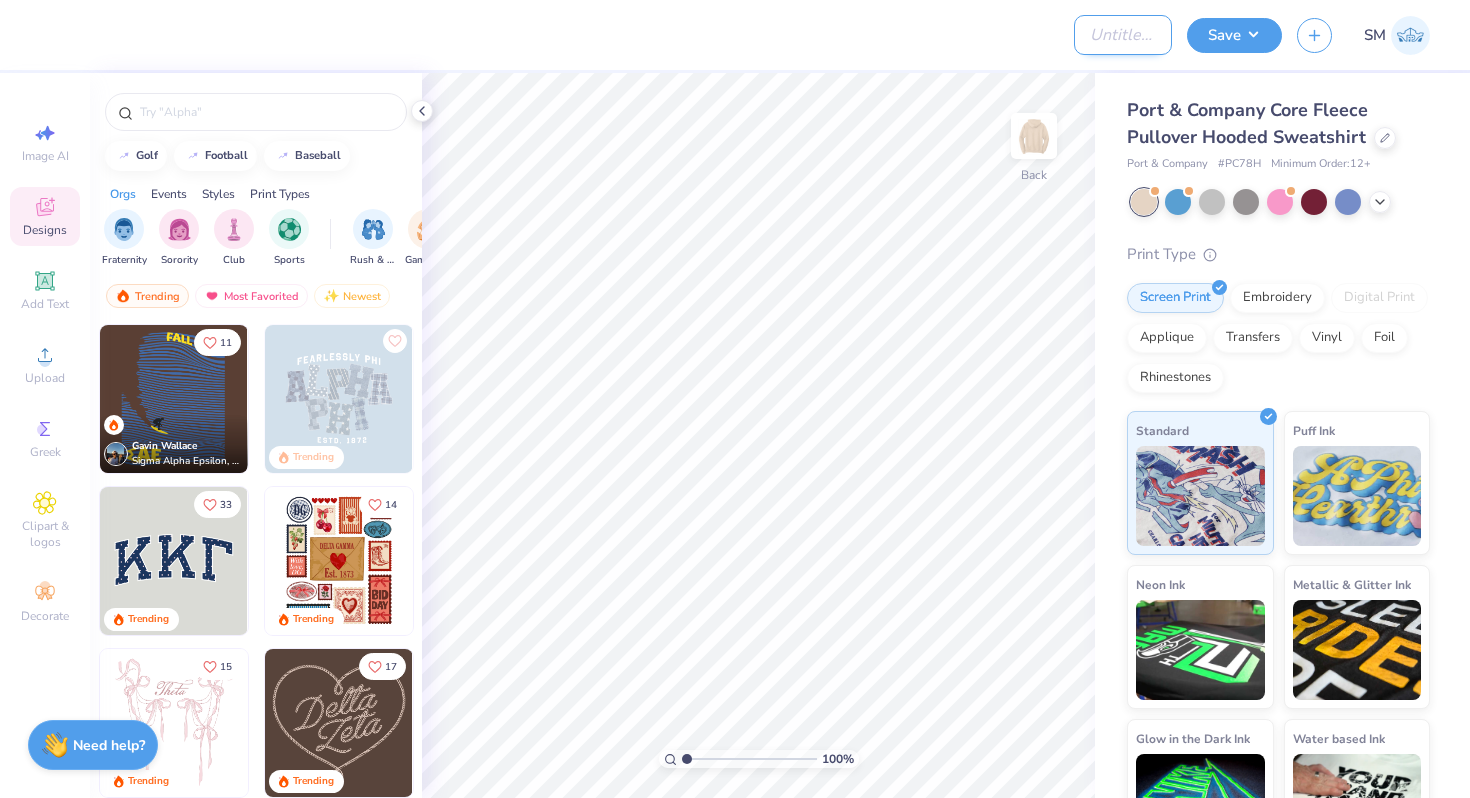 click on "Design Title" at bounding box center (1123, 35) 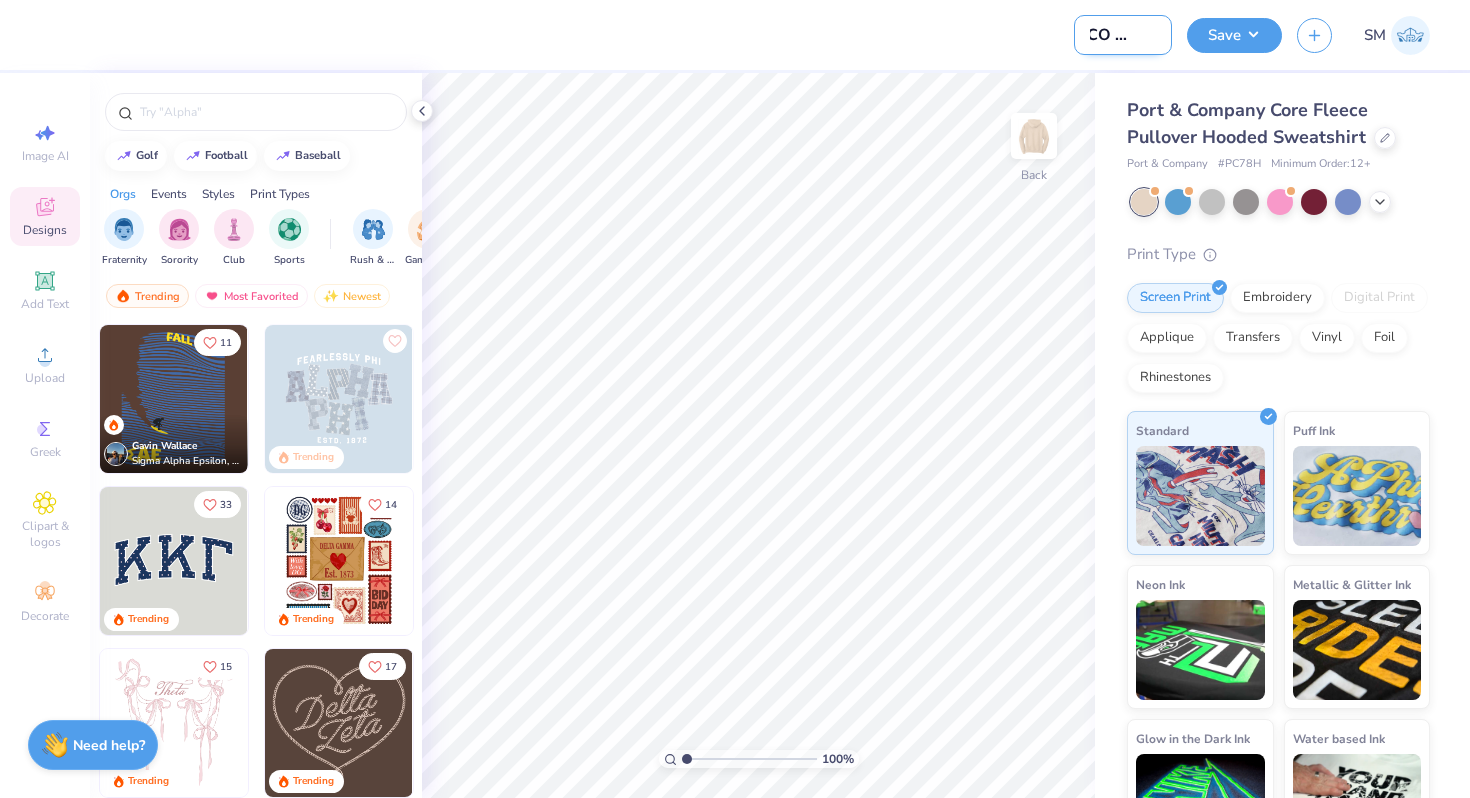 scroll, scrollTop: 0, scrollLeft: 28, axis: horizontal 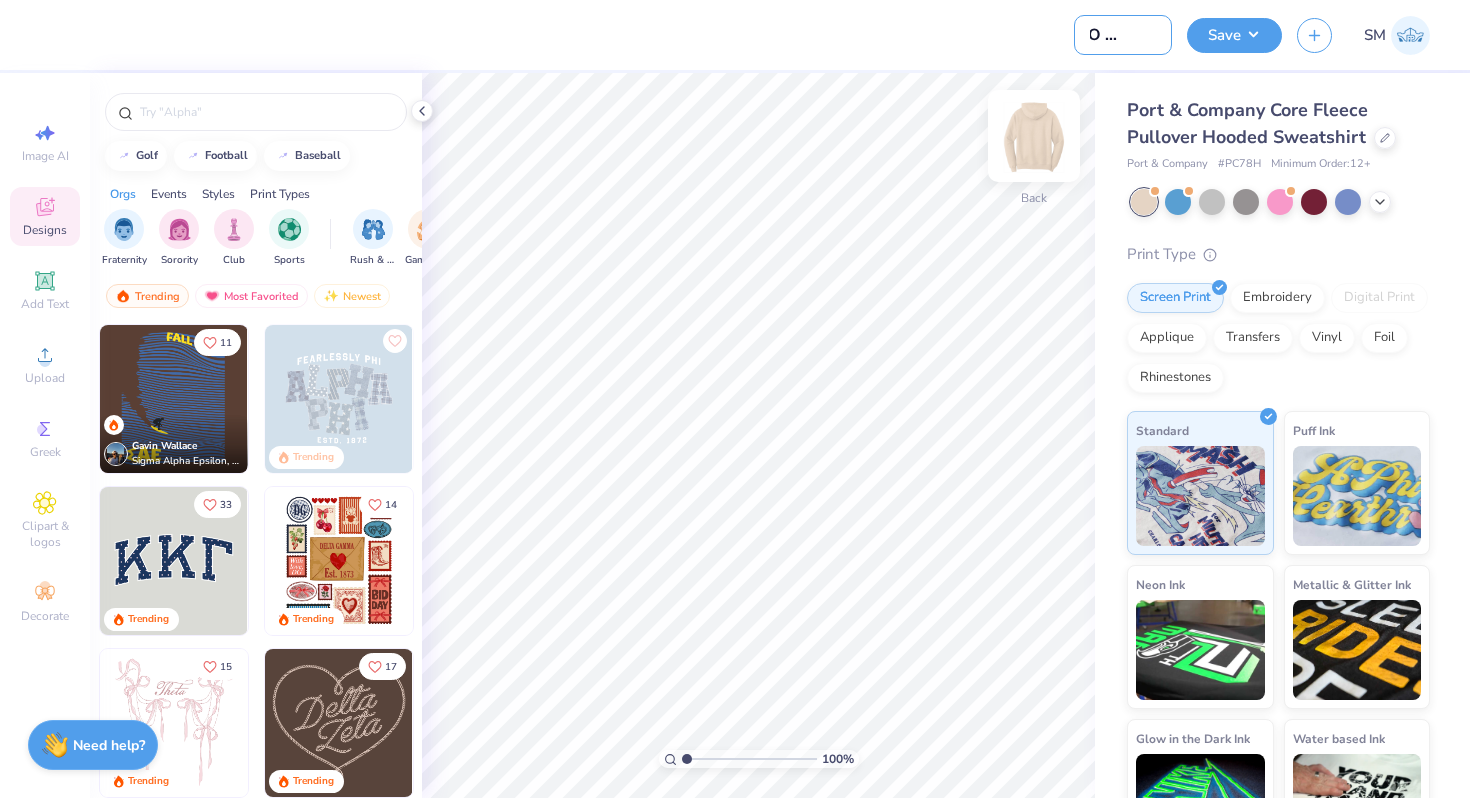 type on "ISCO Design" 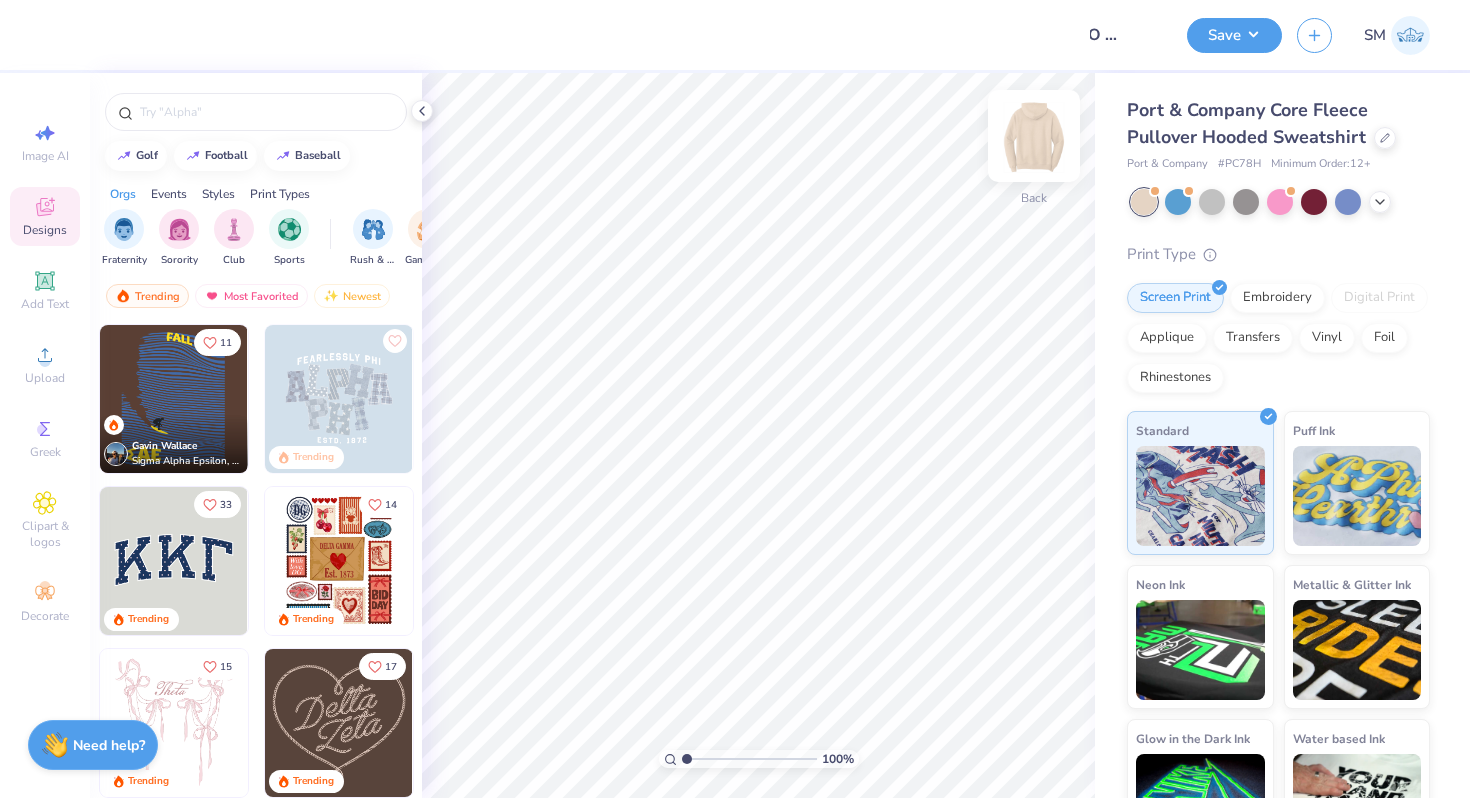 scroll, scrollTop: 0, scrollLeft: 0, axis: both 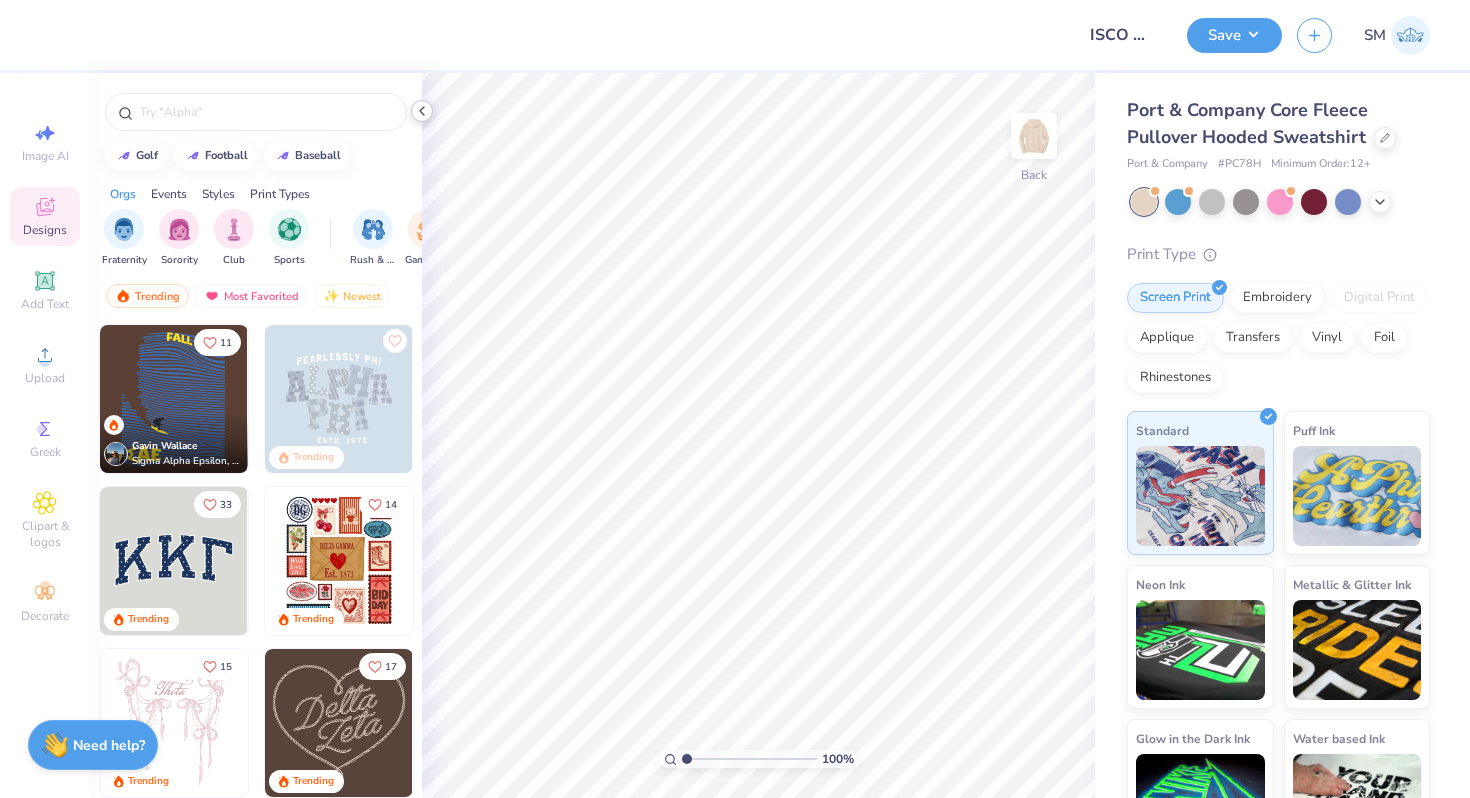 click 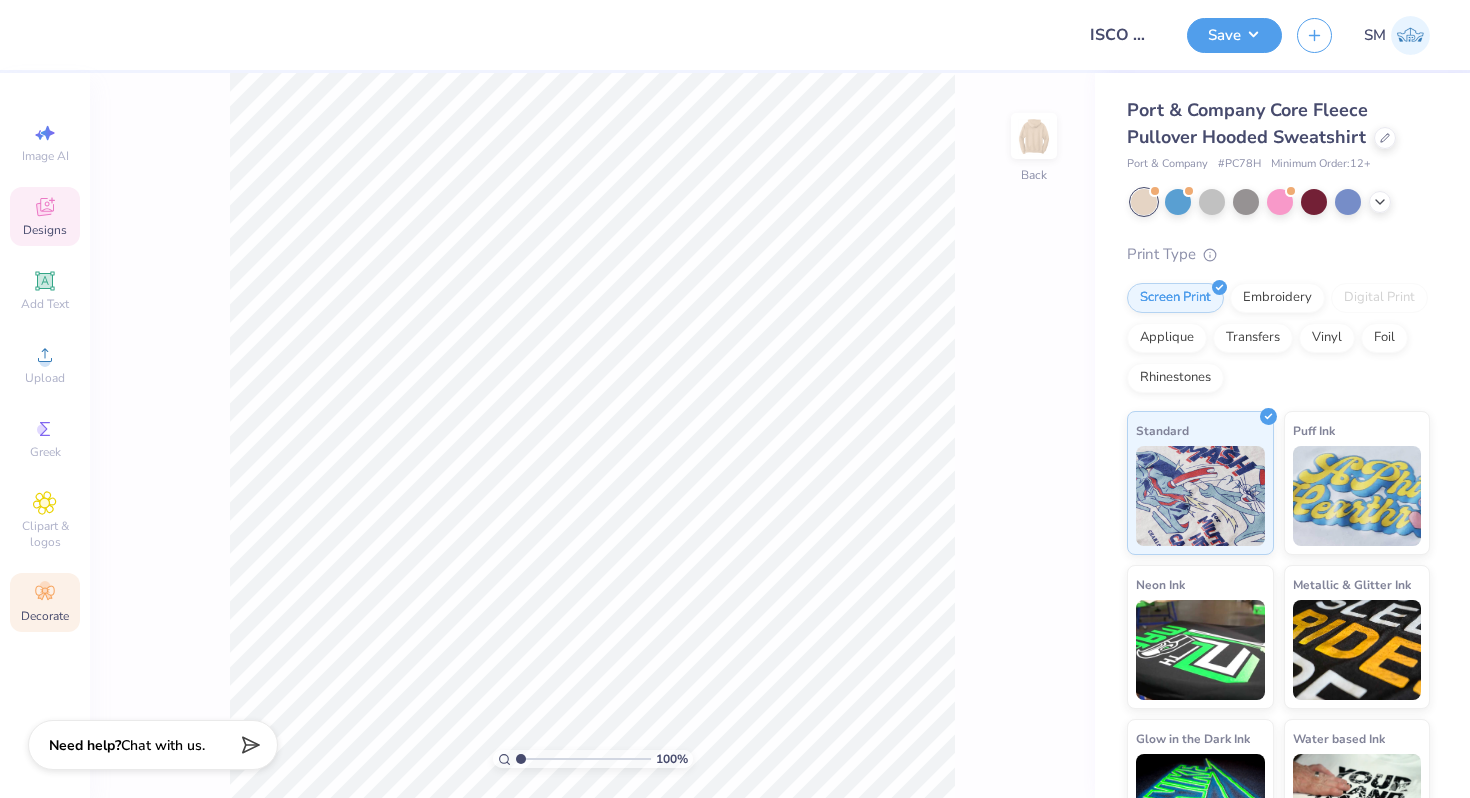 click 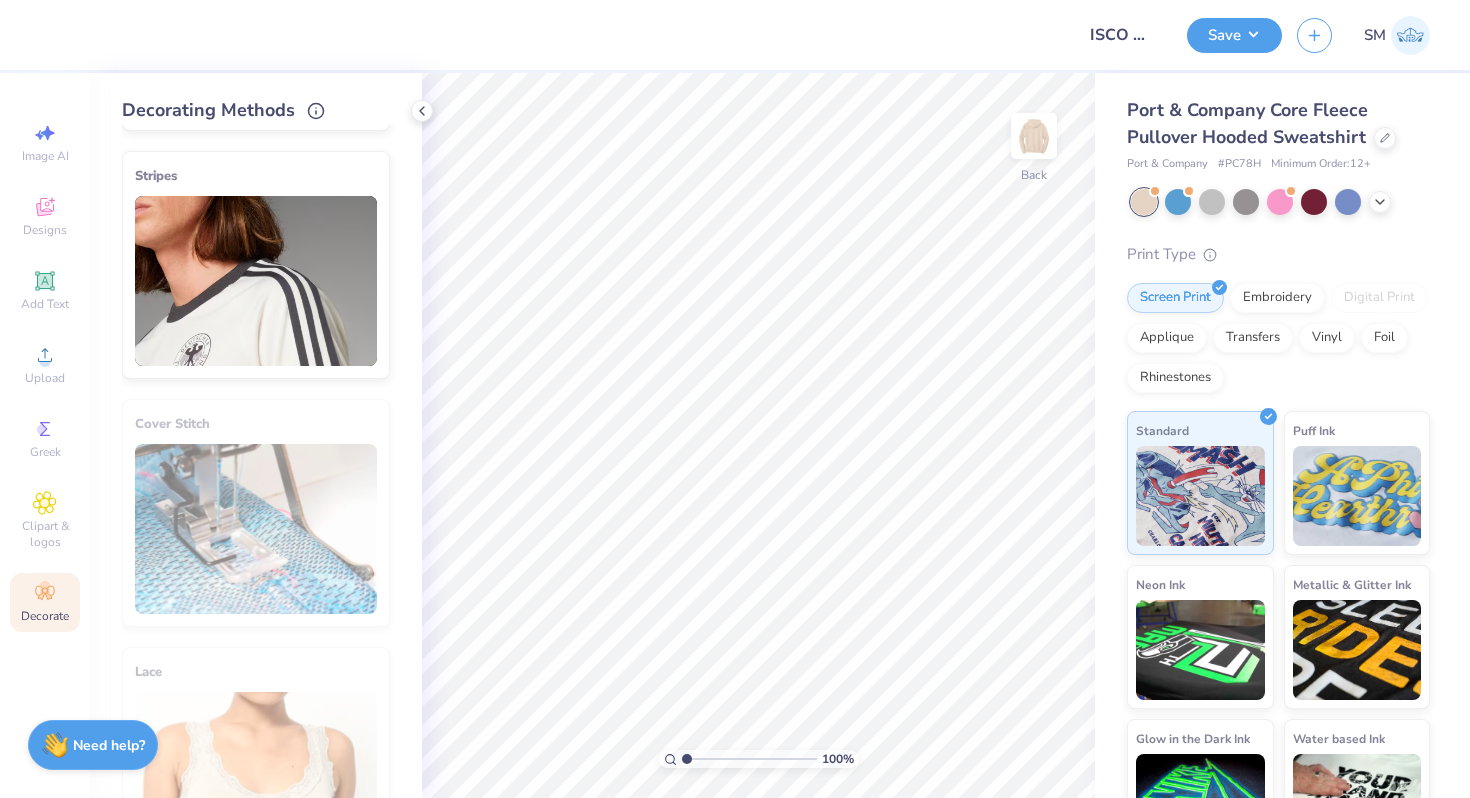 scroll, scrollTop: 516, scrollLeft: 0, axis: vertical 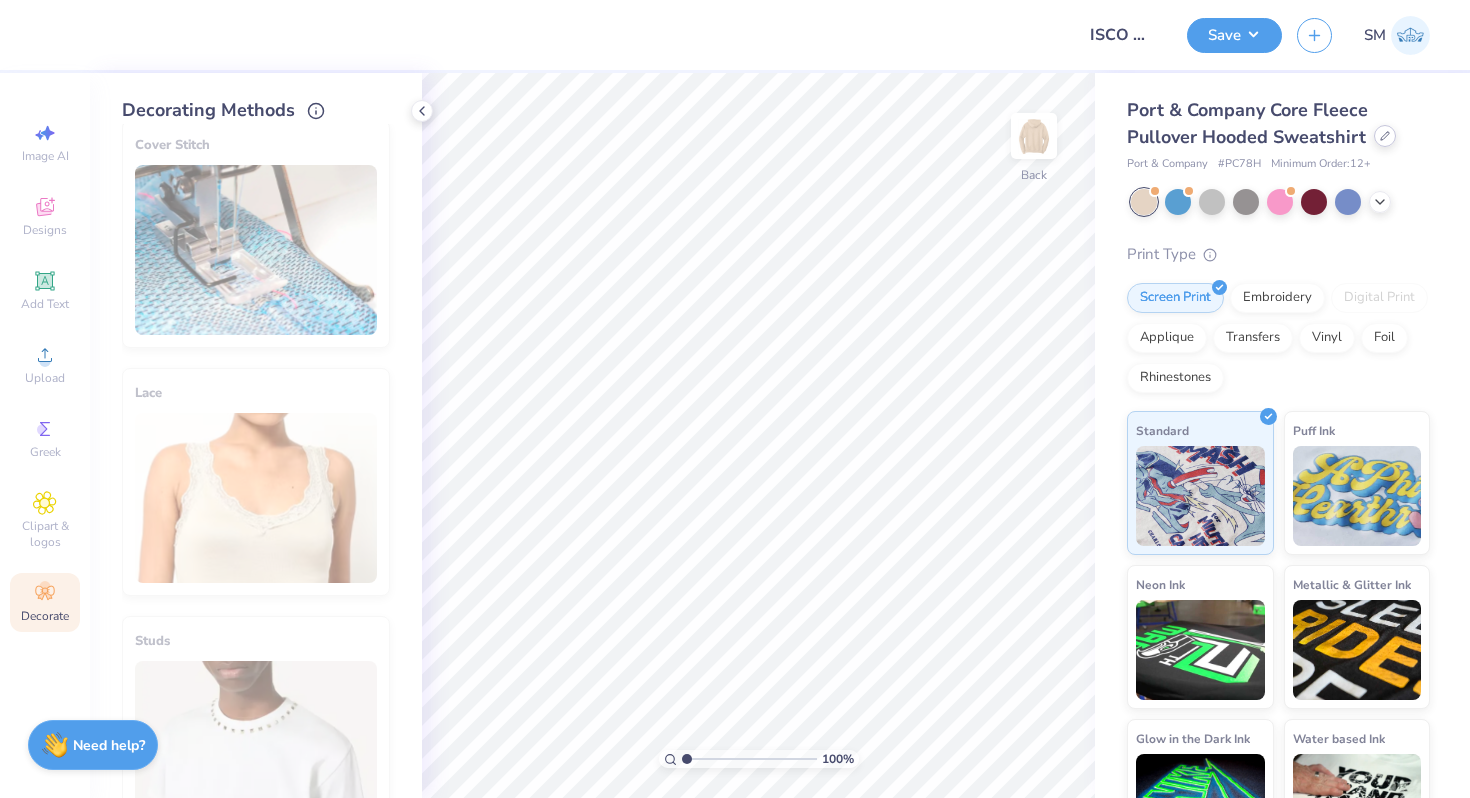 click at bounding box center (1385, 136) 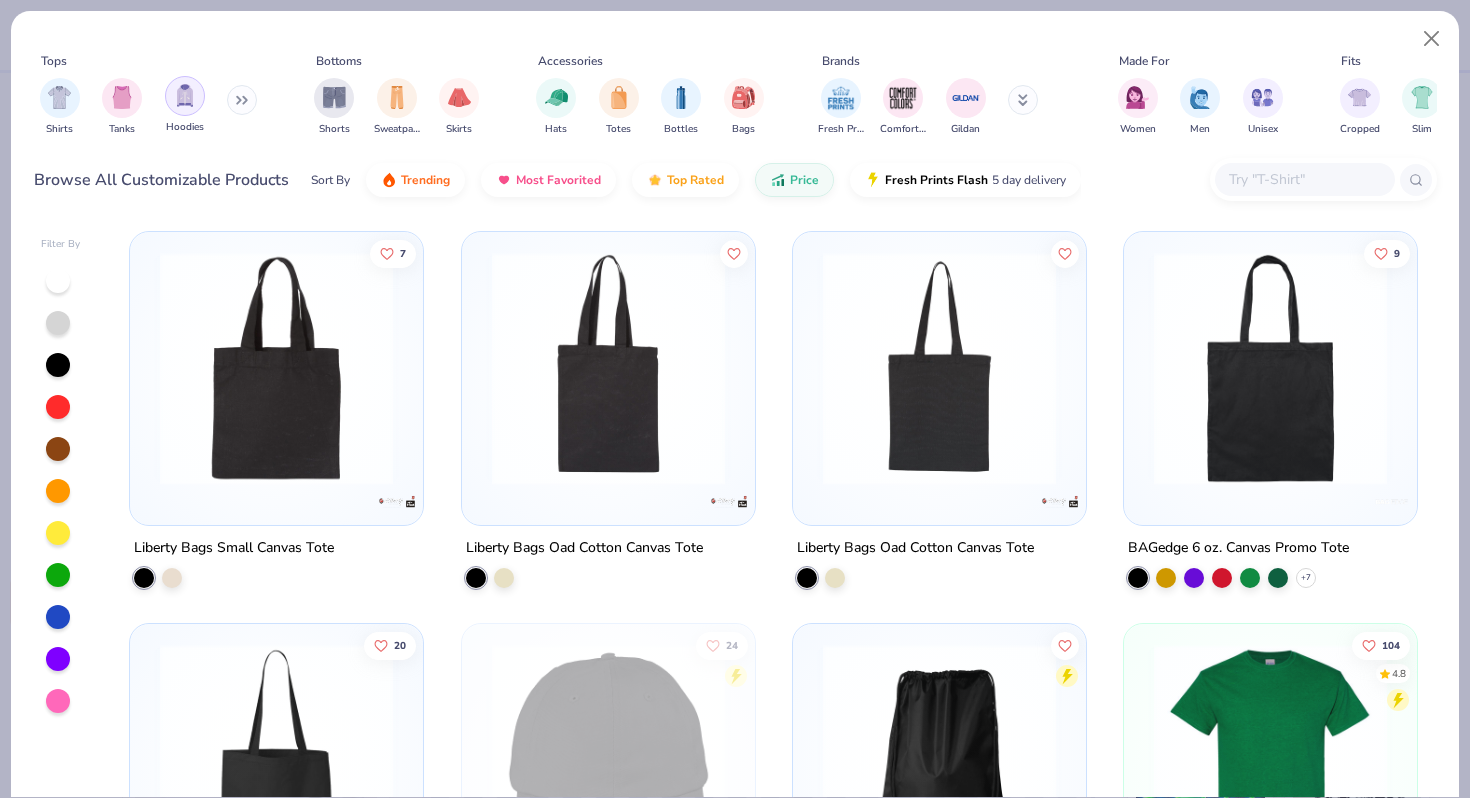 click at bounding box center (185, 95) 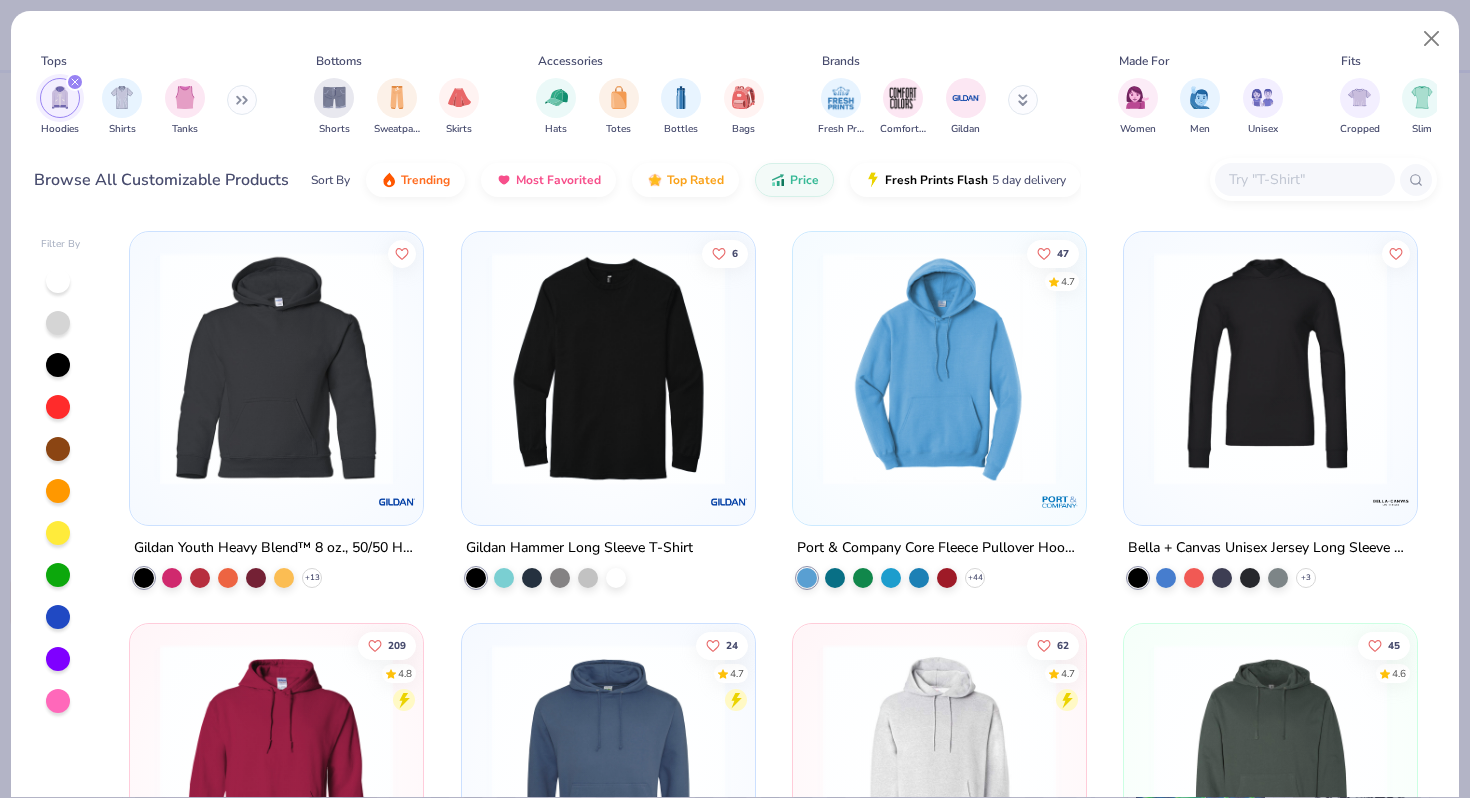 click at bounding box center (276, 368) 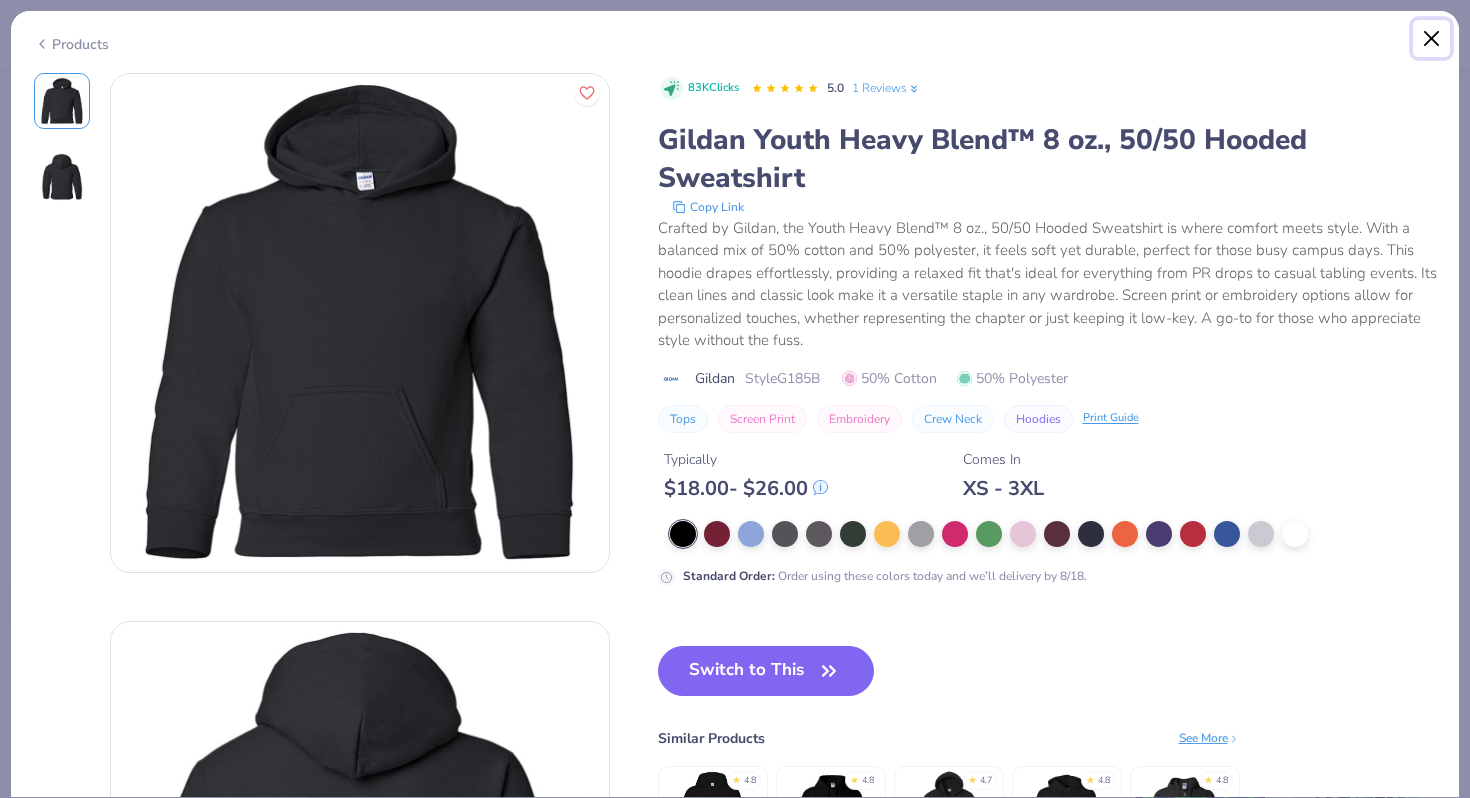 click at bounding box center (1432, 39) 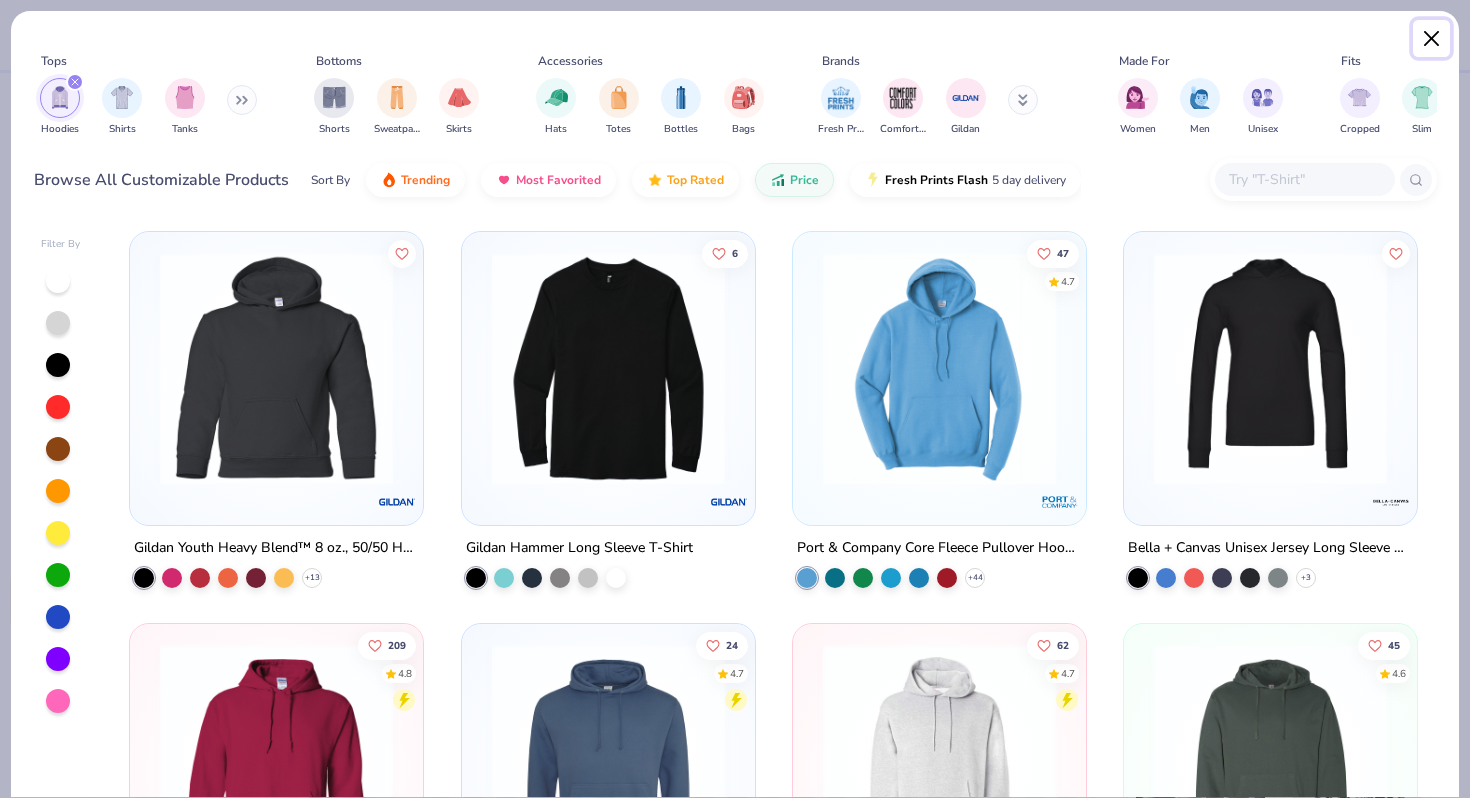 click at bounding box center [1432, 39] 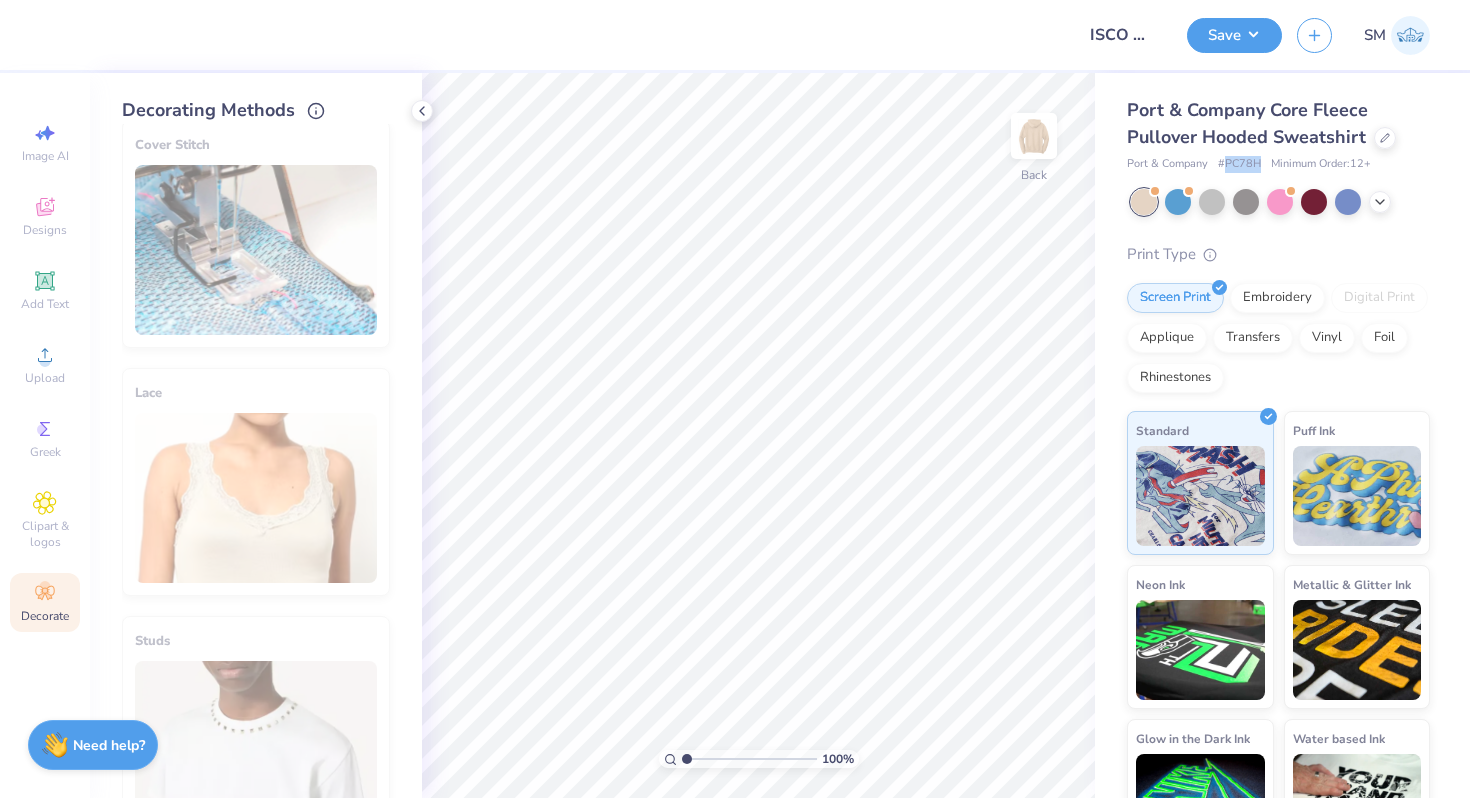 drag, startPoint x: 1261, startPoint y: 163, endPoint x: 1225, endPoint y: 164, distance: 36.013885 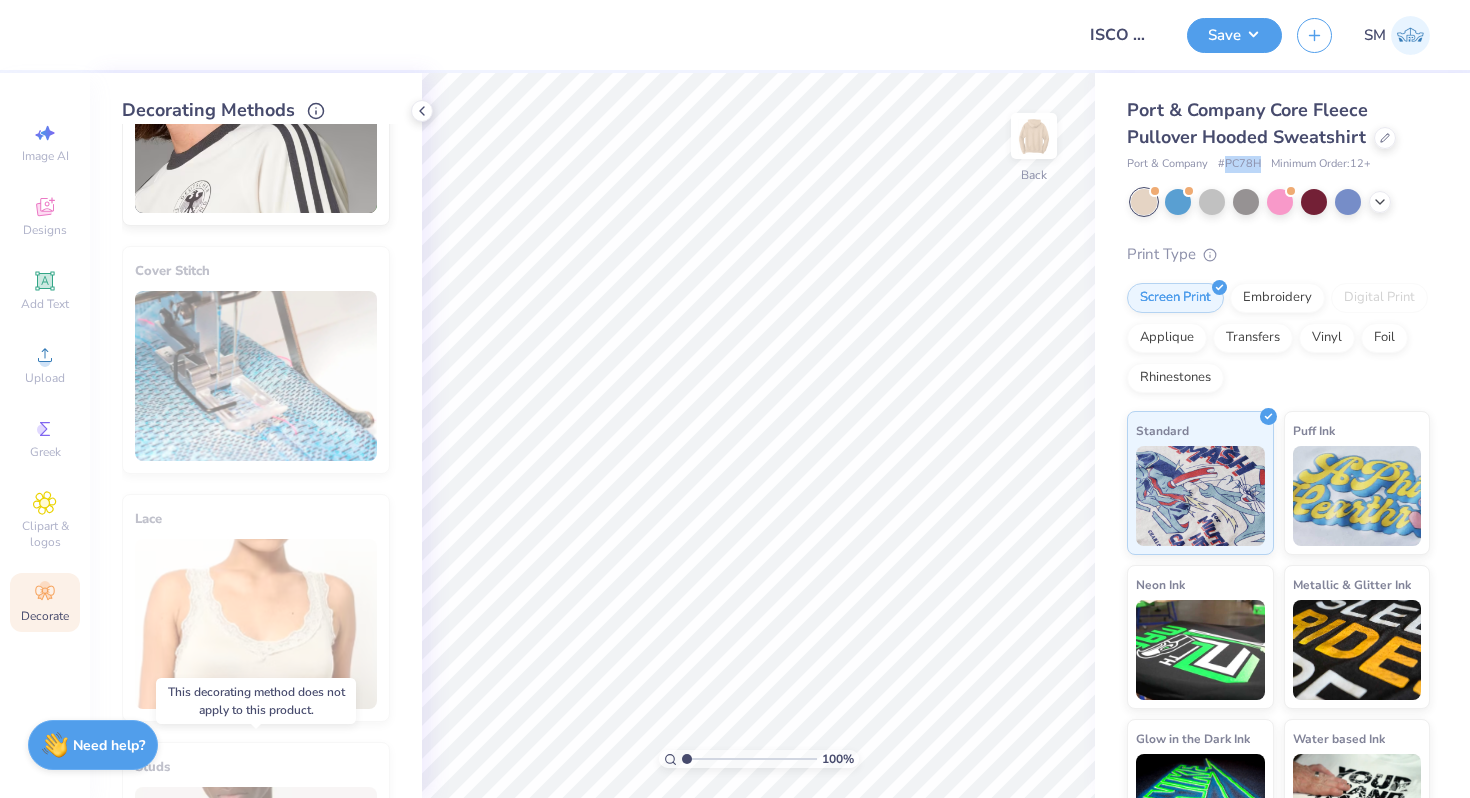 scroll, scrollTop: 0, scrollLeft: 0, axis: both 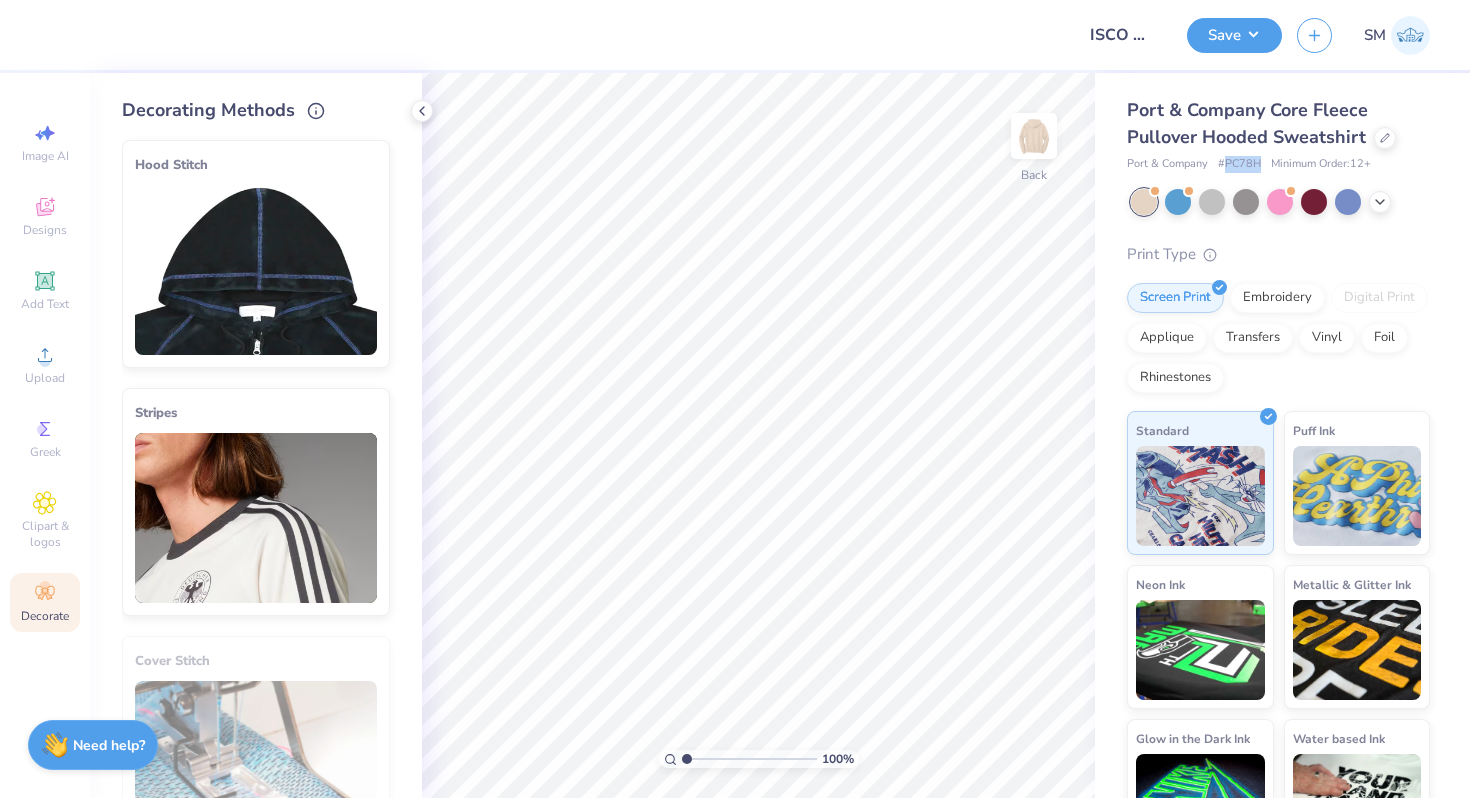 click at bounding box center [256, 270] 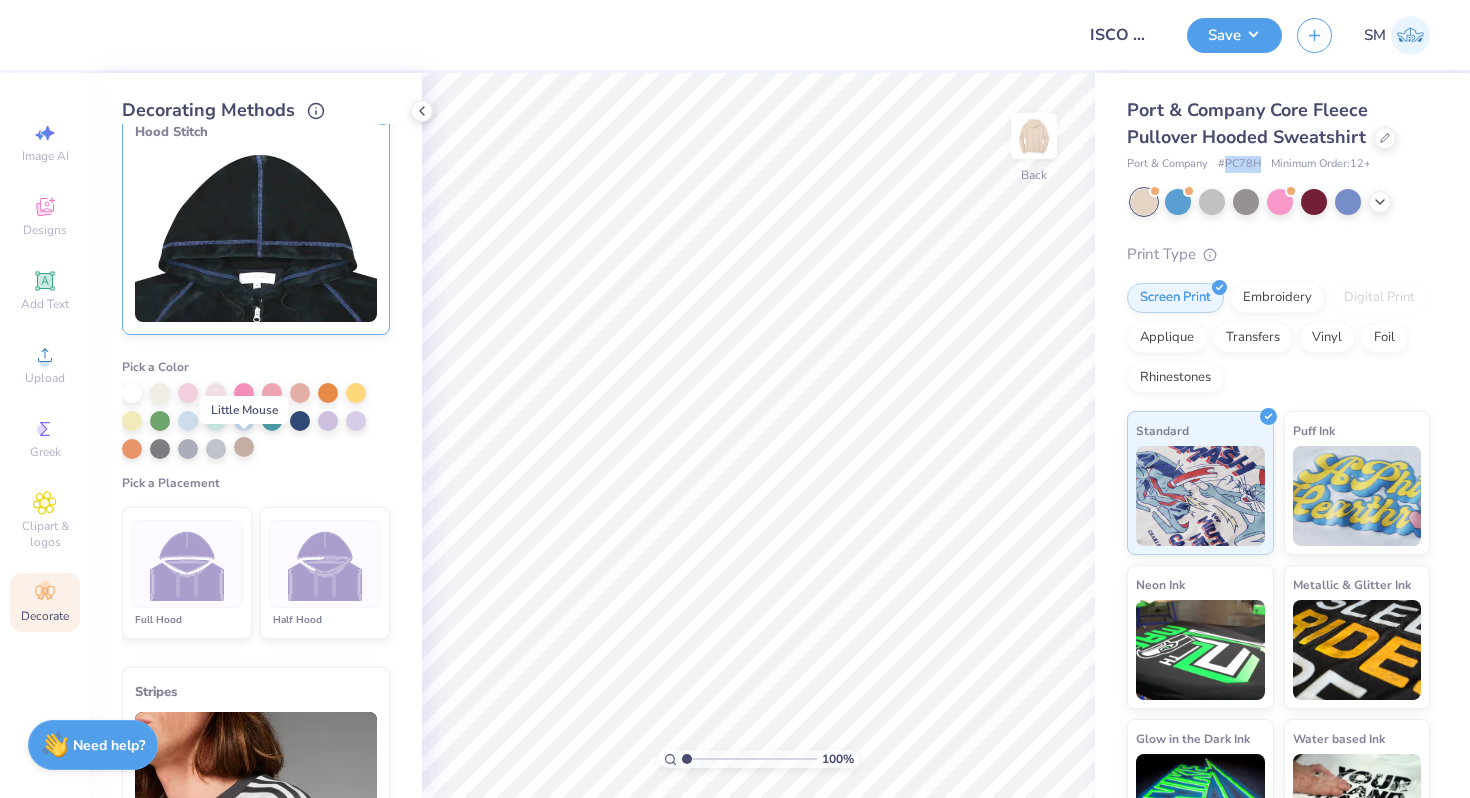 scroll, scrollTop: 37, scrollLeft: 0, axis: vertical 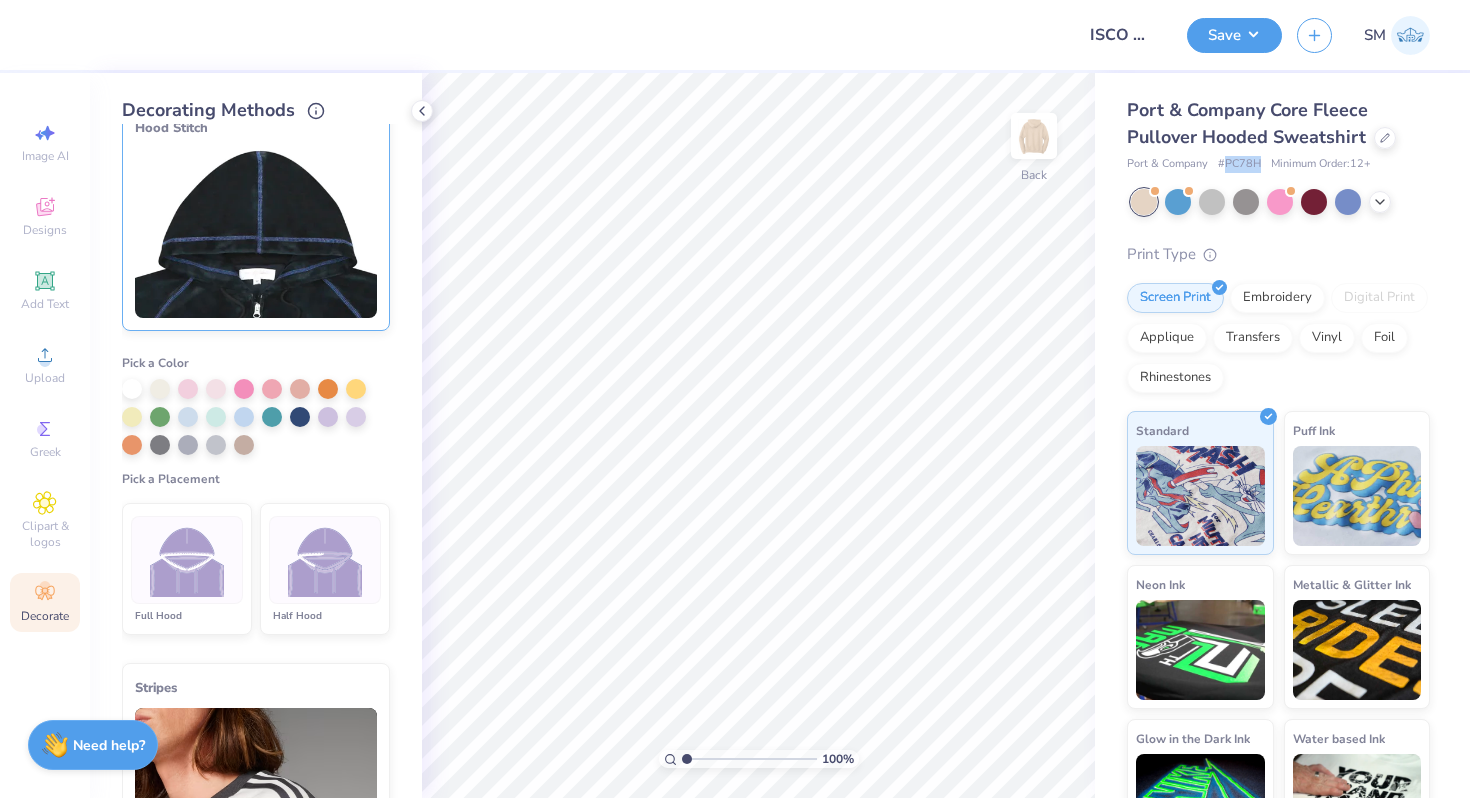 click at bounding box center (325, 560) 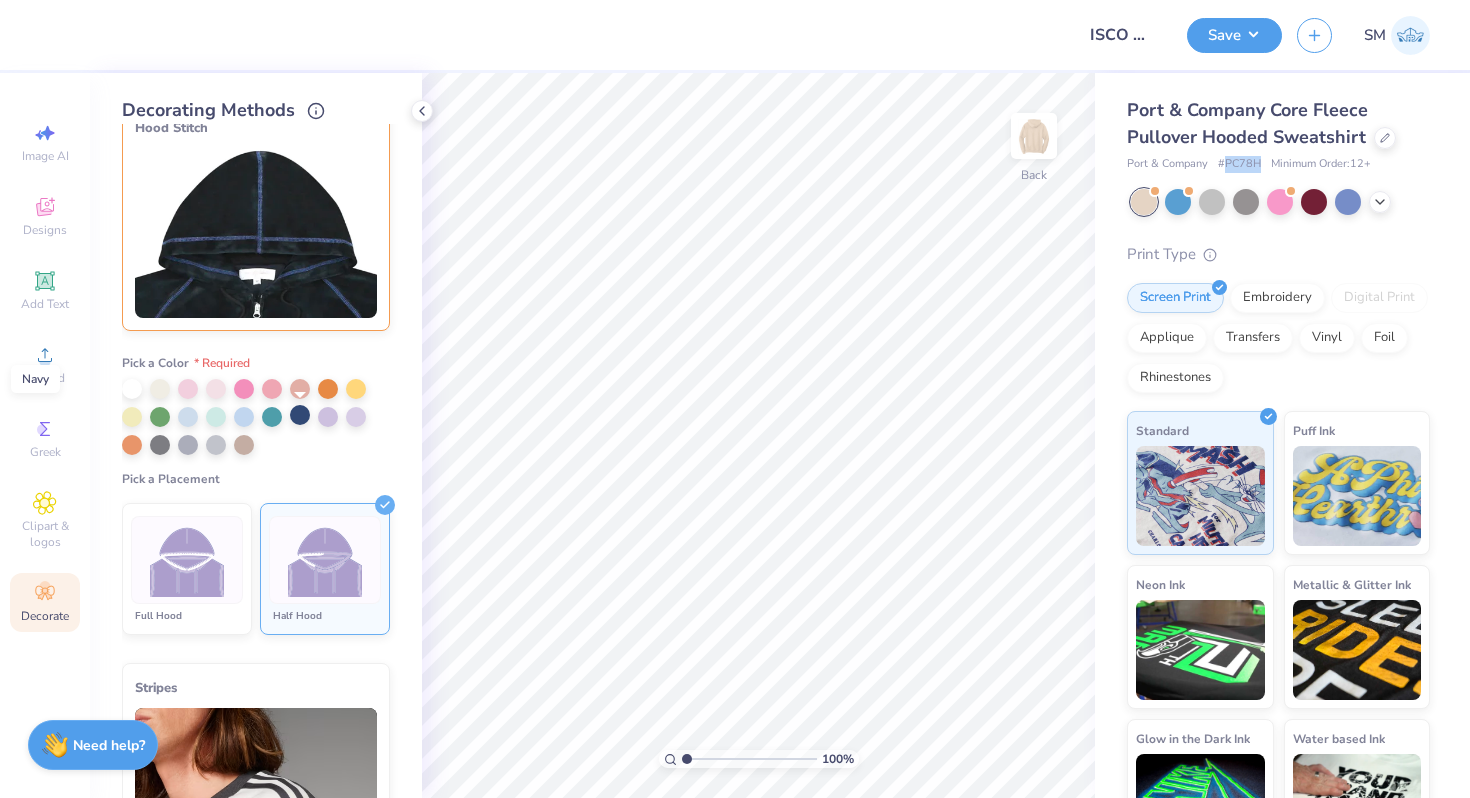 click at bounding box center [300, 415] 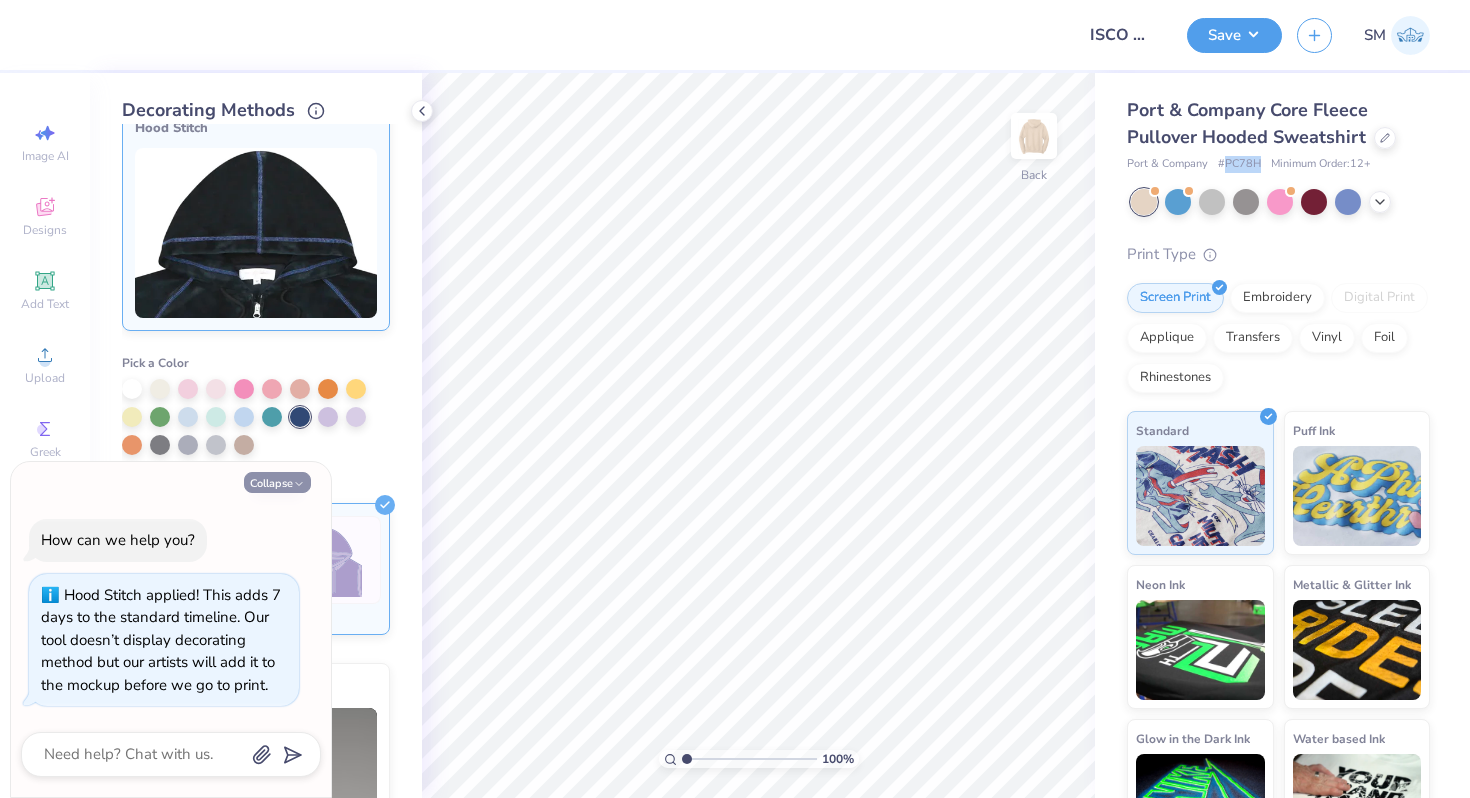 click on "Collapse" at bounding box center [277, 482] 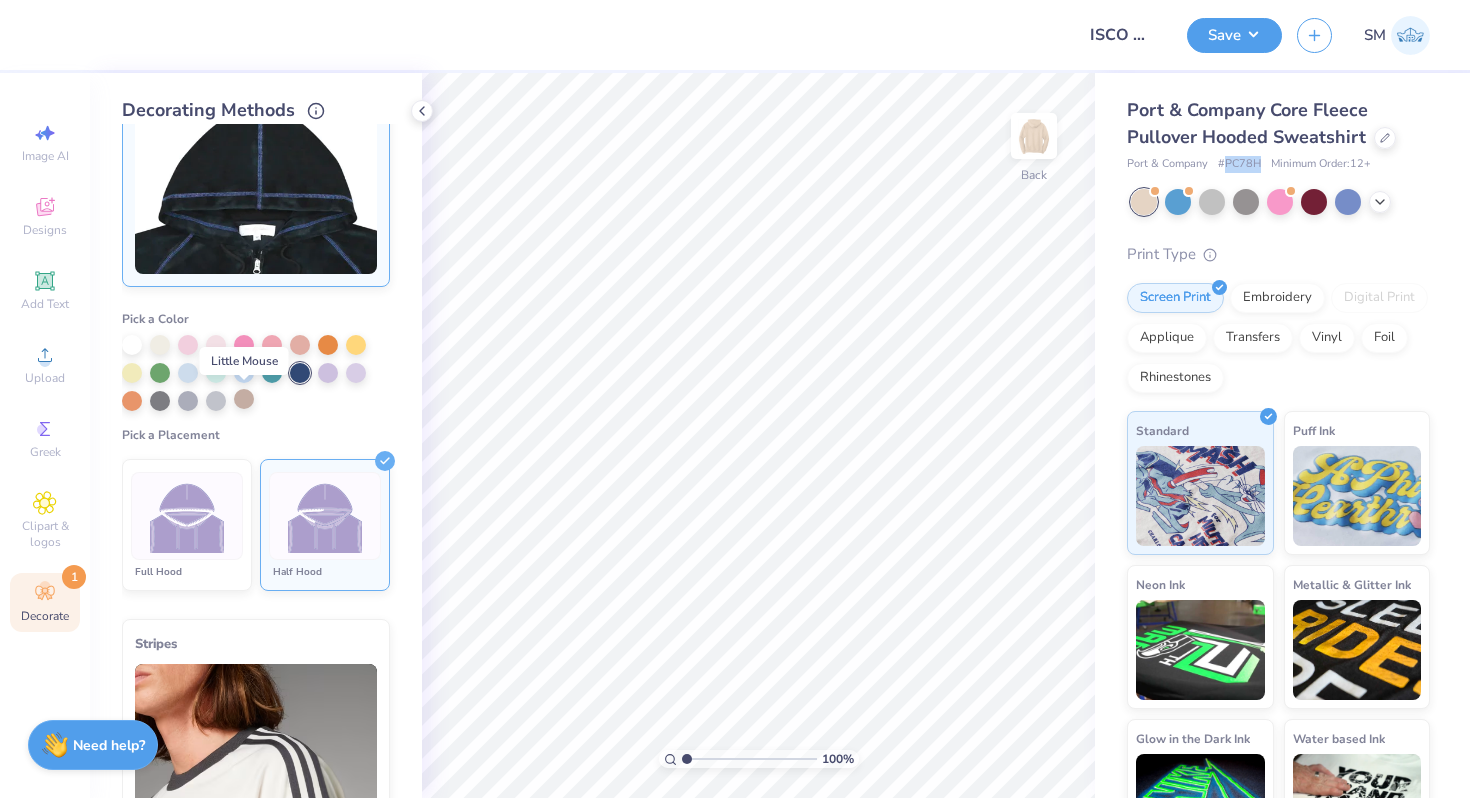 scroll, scrollTop: 85, scrollLeft: 0, axis: vertical 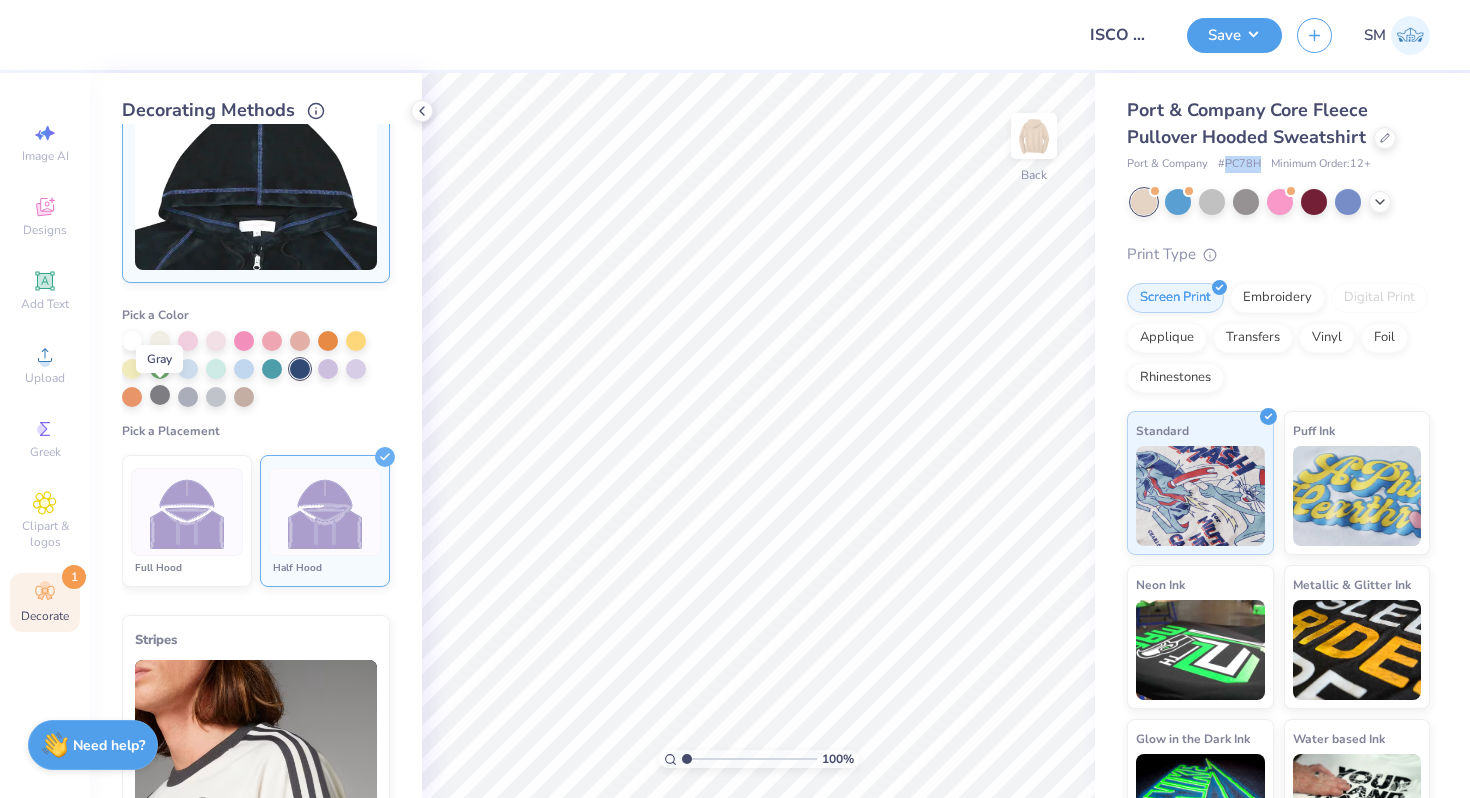 click at bounding box center [160, 395] 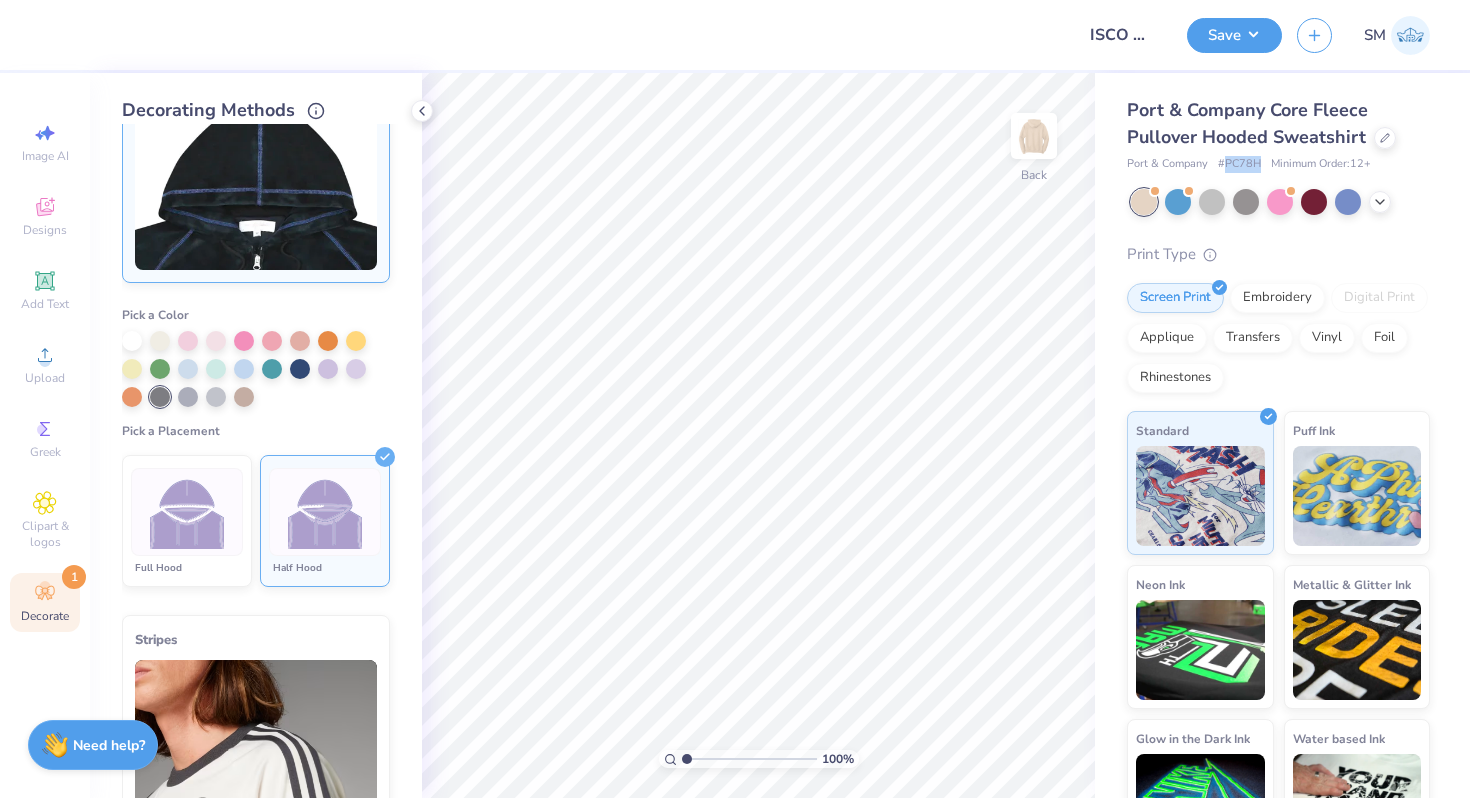 click at bounding box center (256, 369) 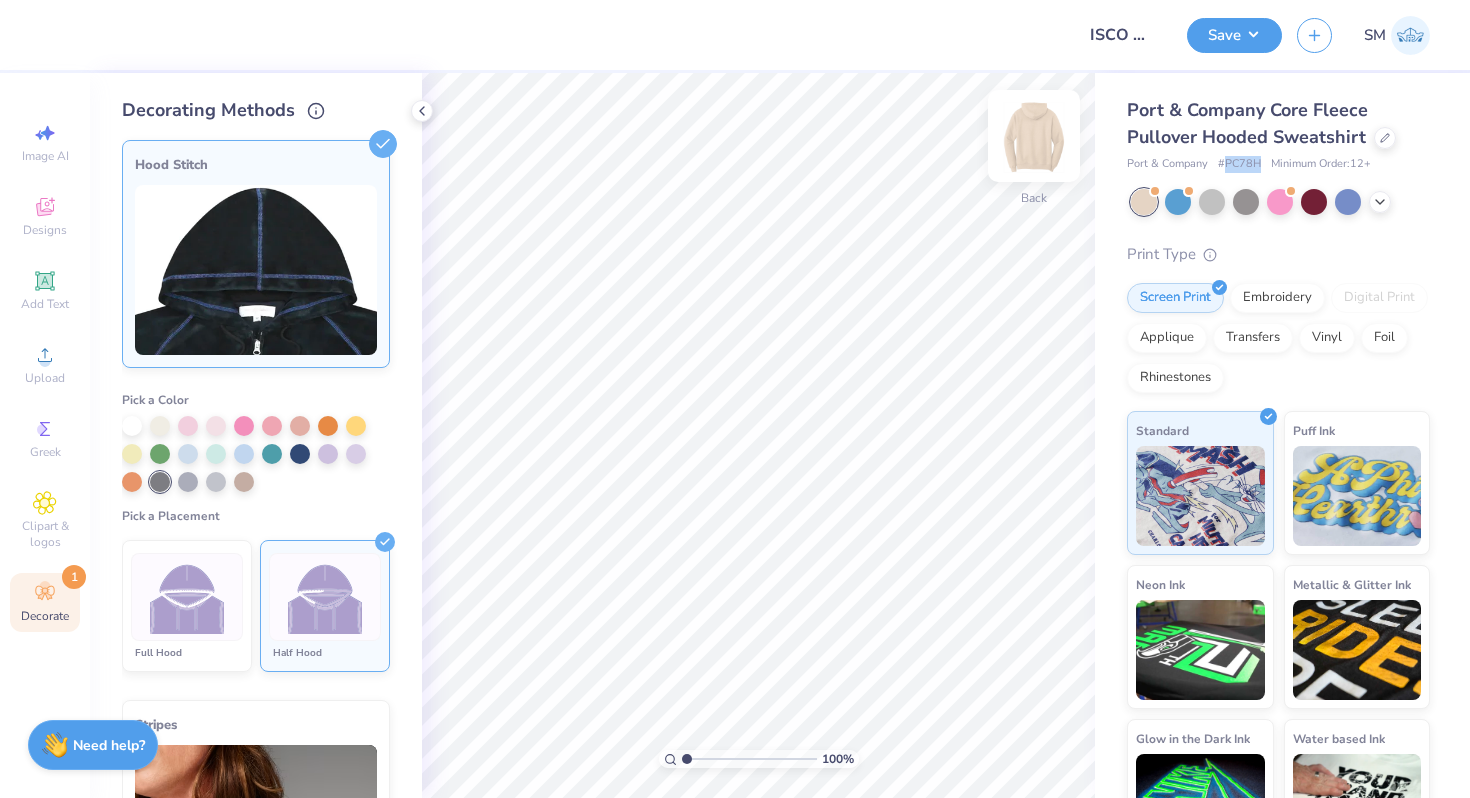 click at bounding box center [1034, 136] 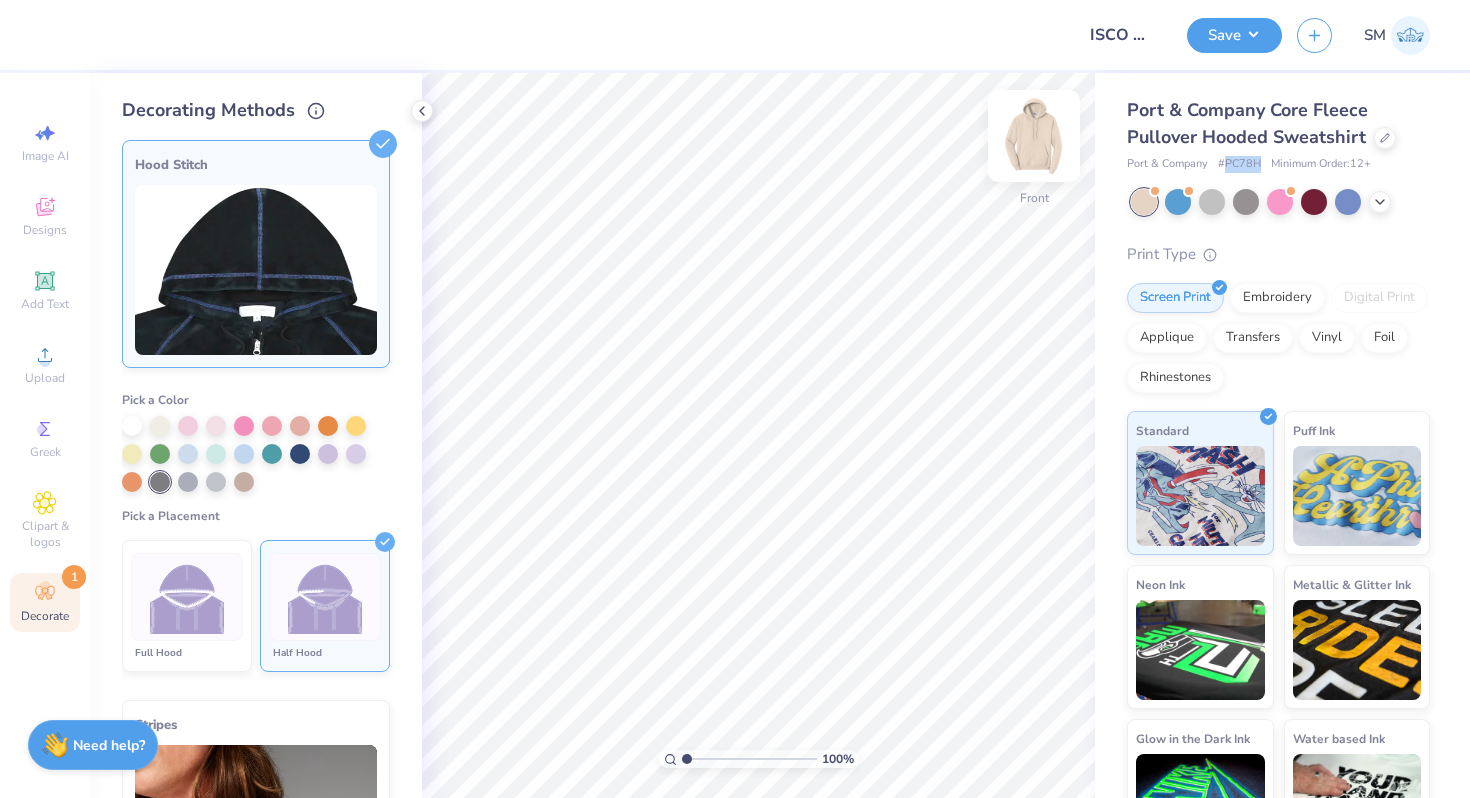 click at bounding box center [1034, 136] 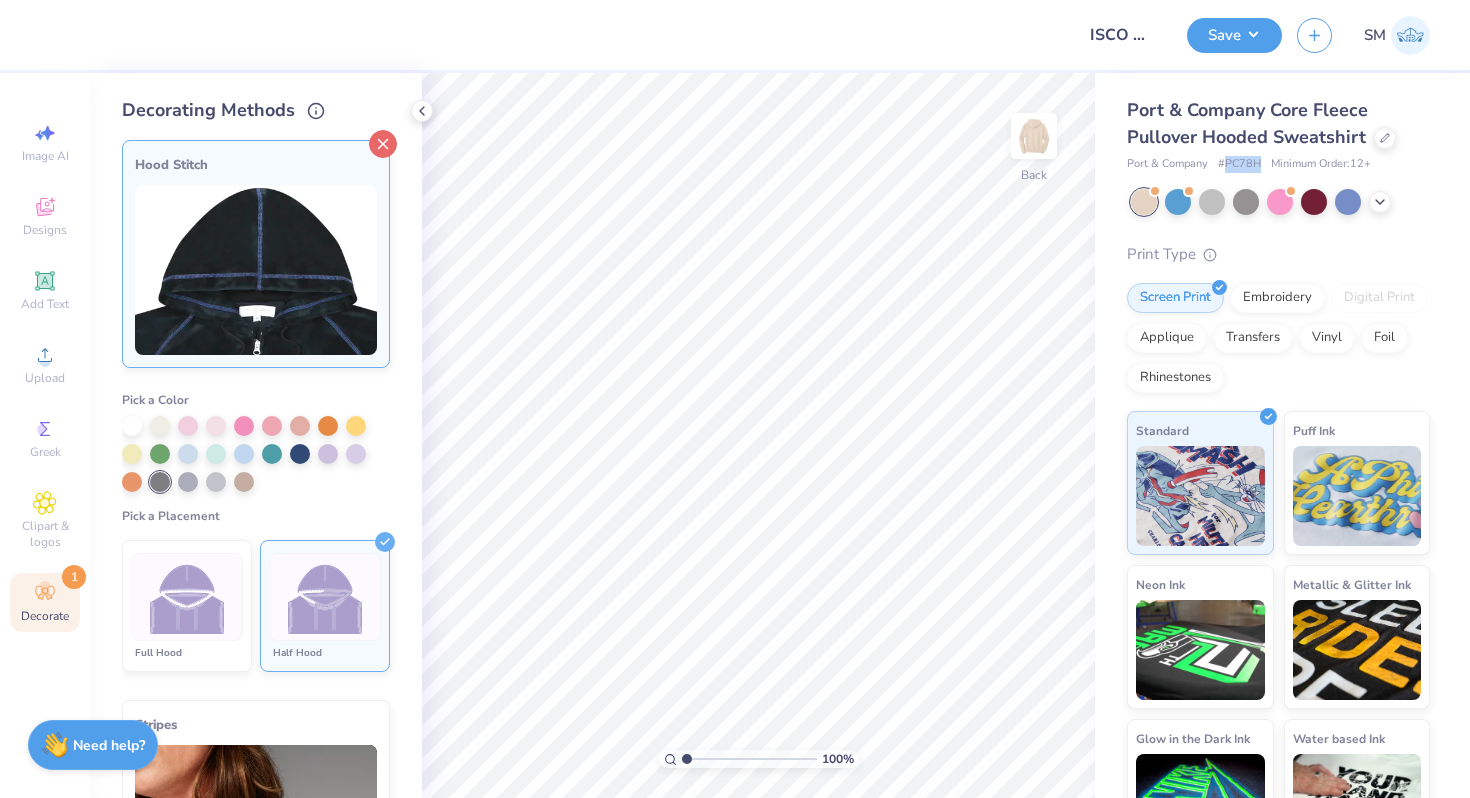 click 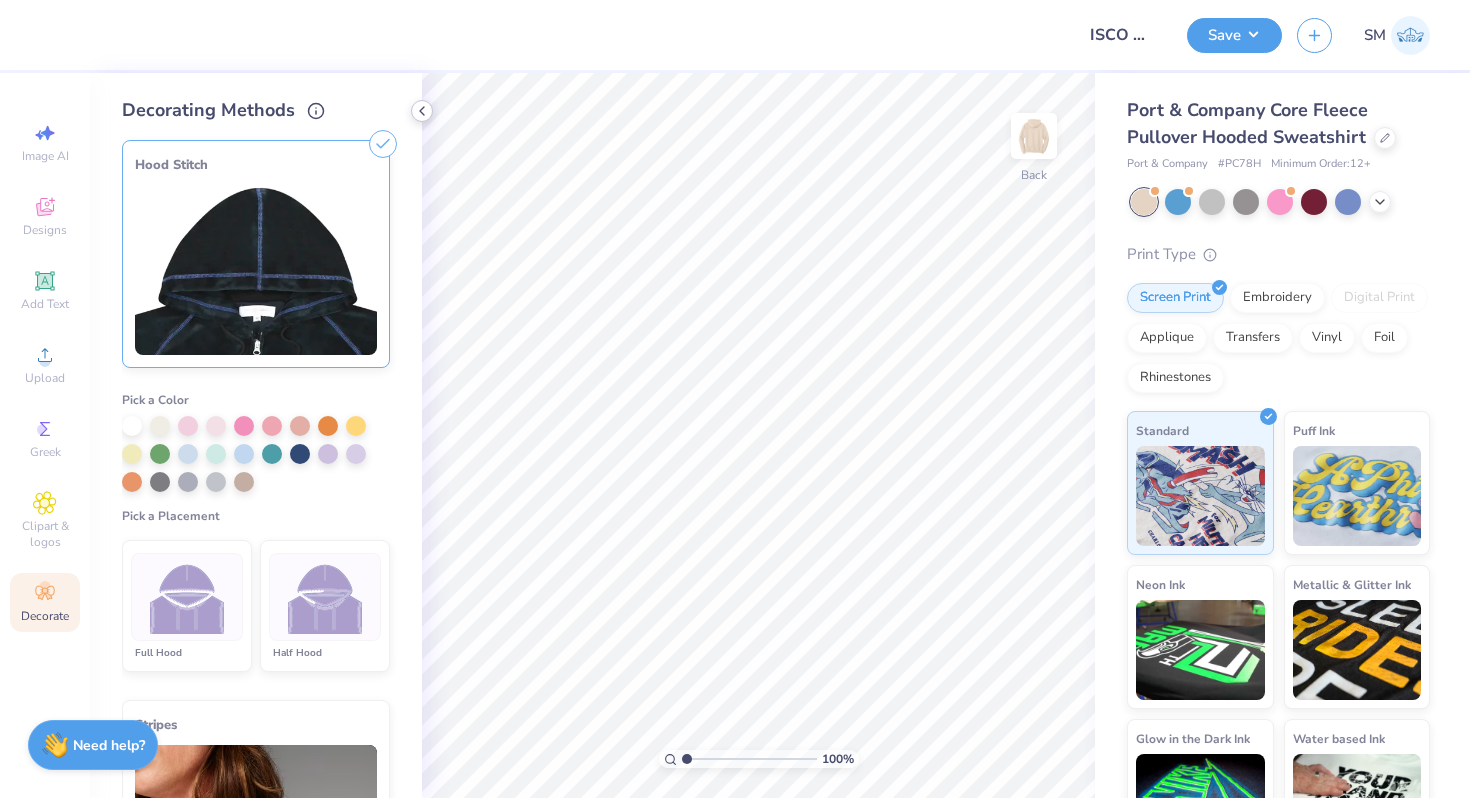 click 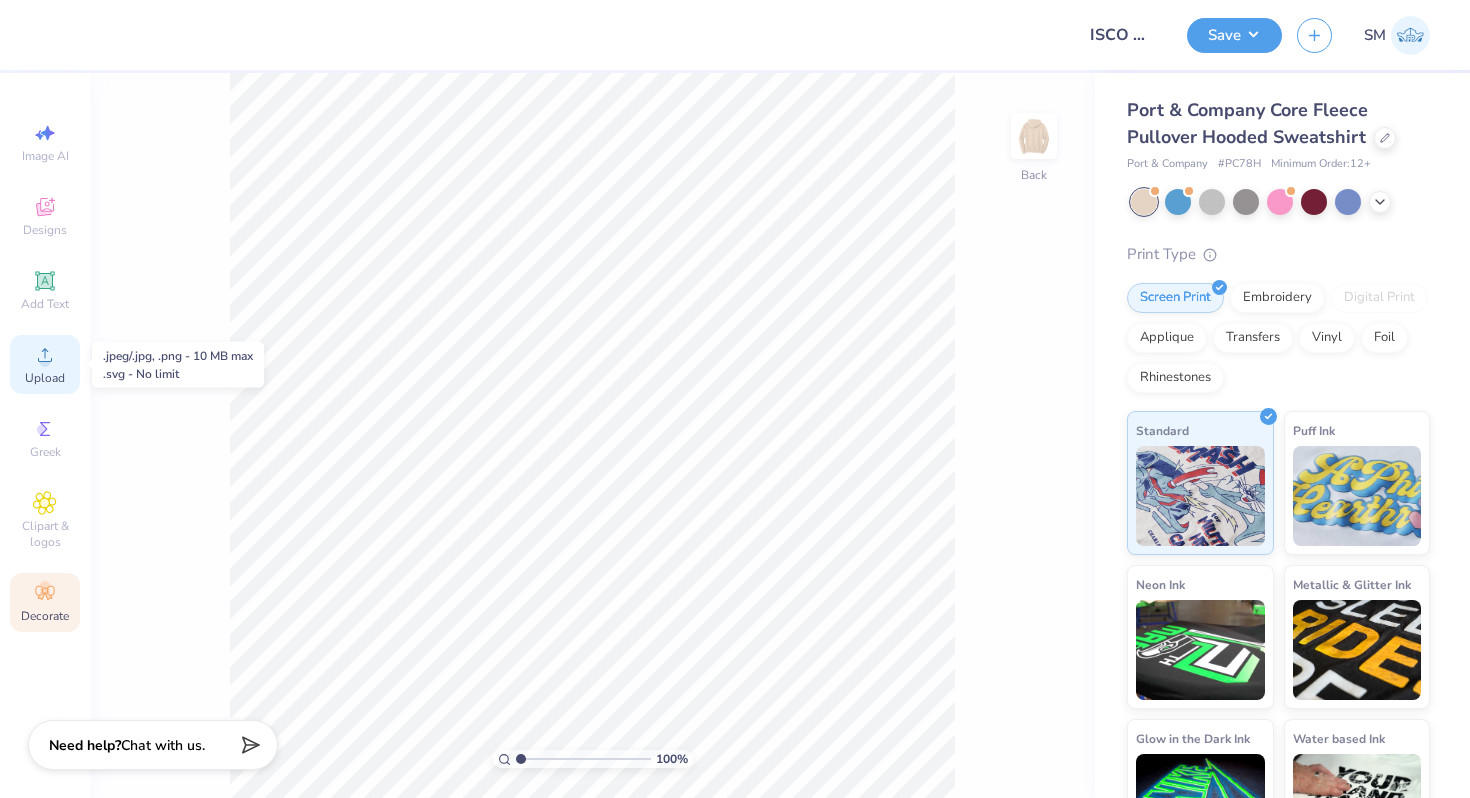 click on "Upload" at bounding box center [45, 364] 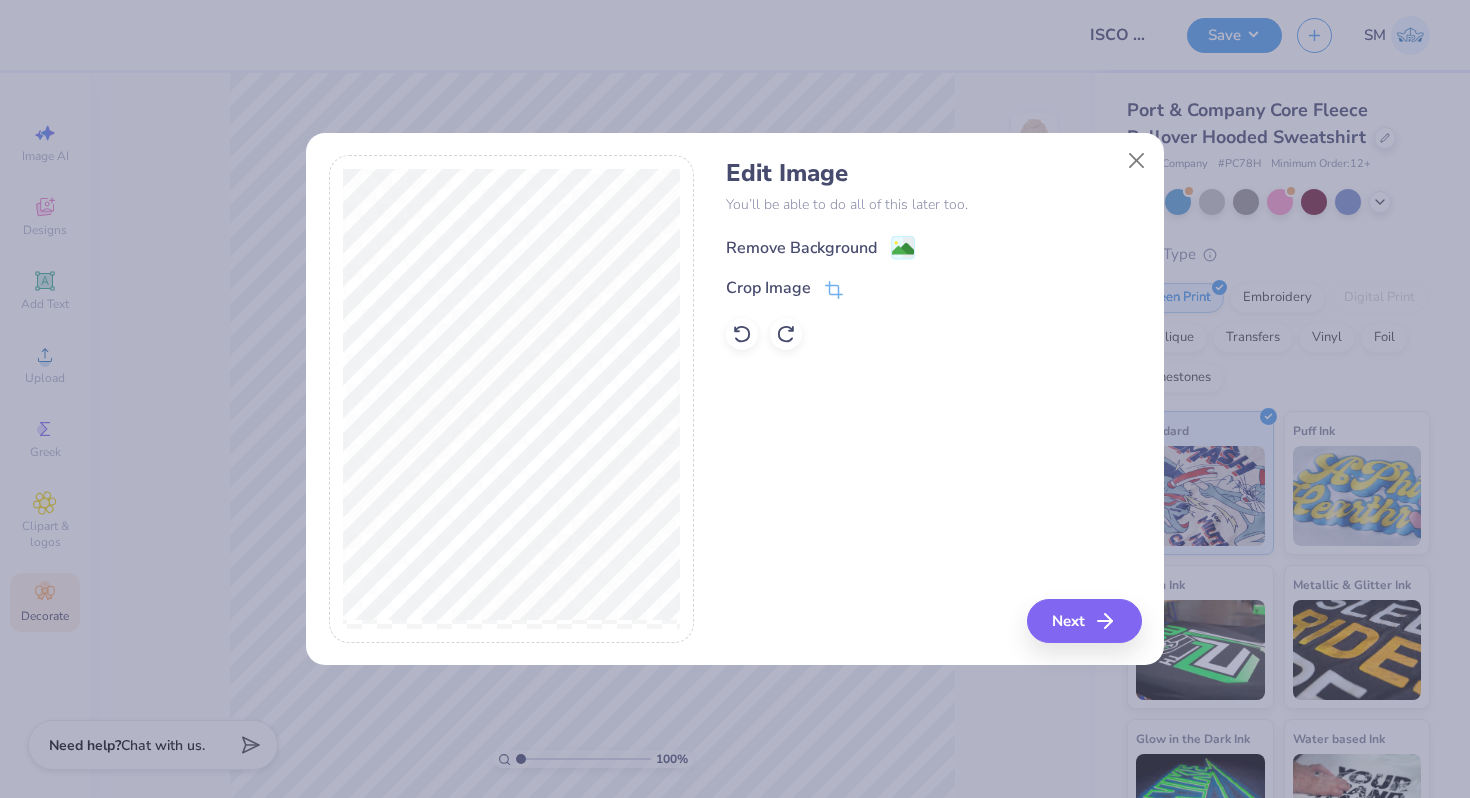 click 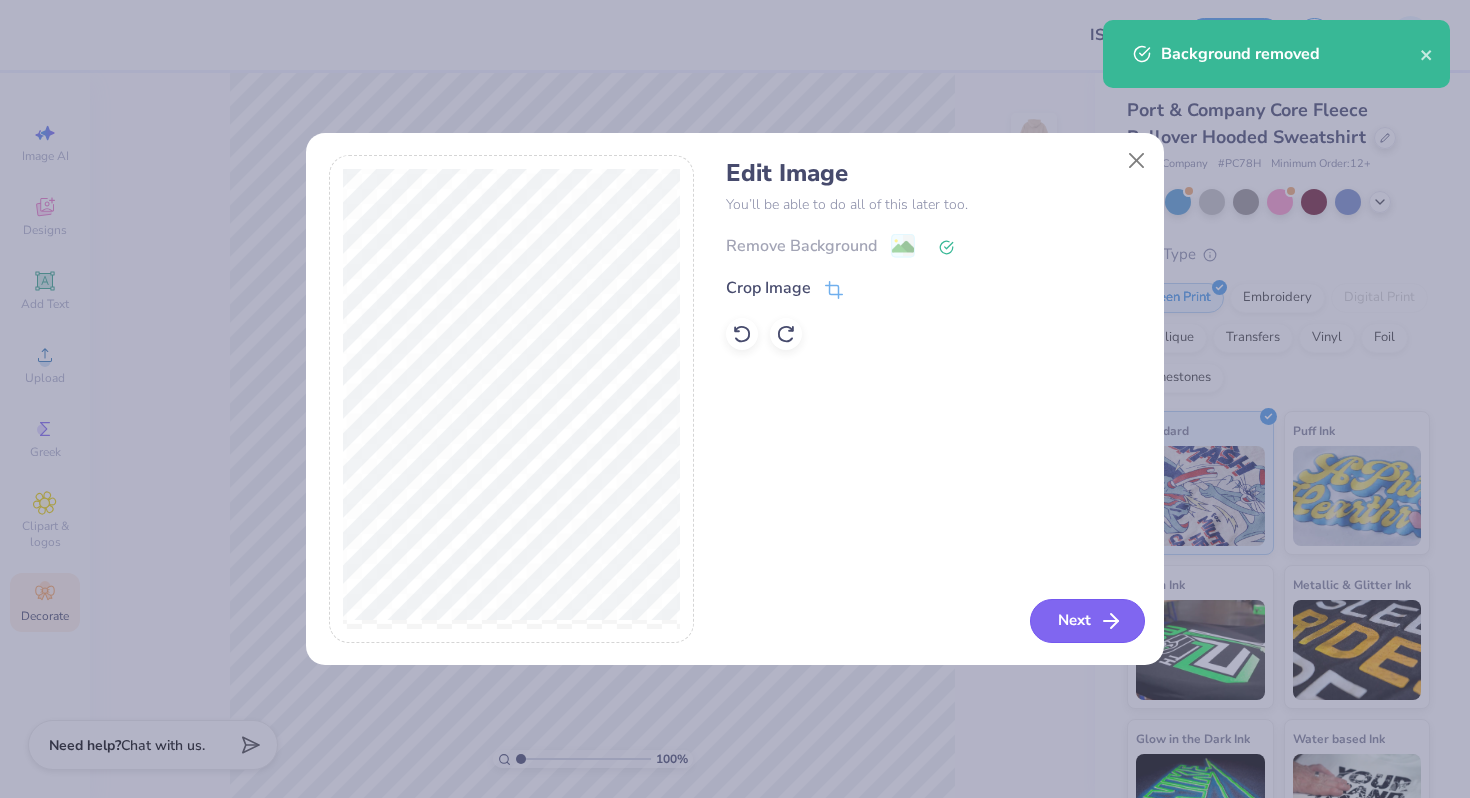 click on "Next" at bounding box center (1087, 621) 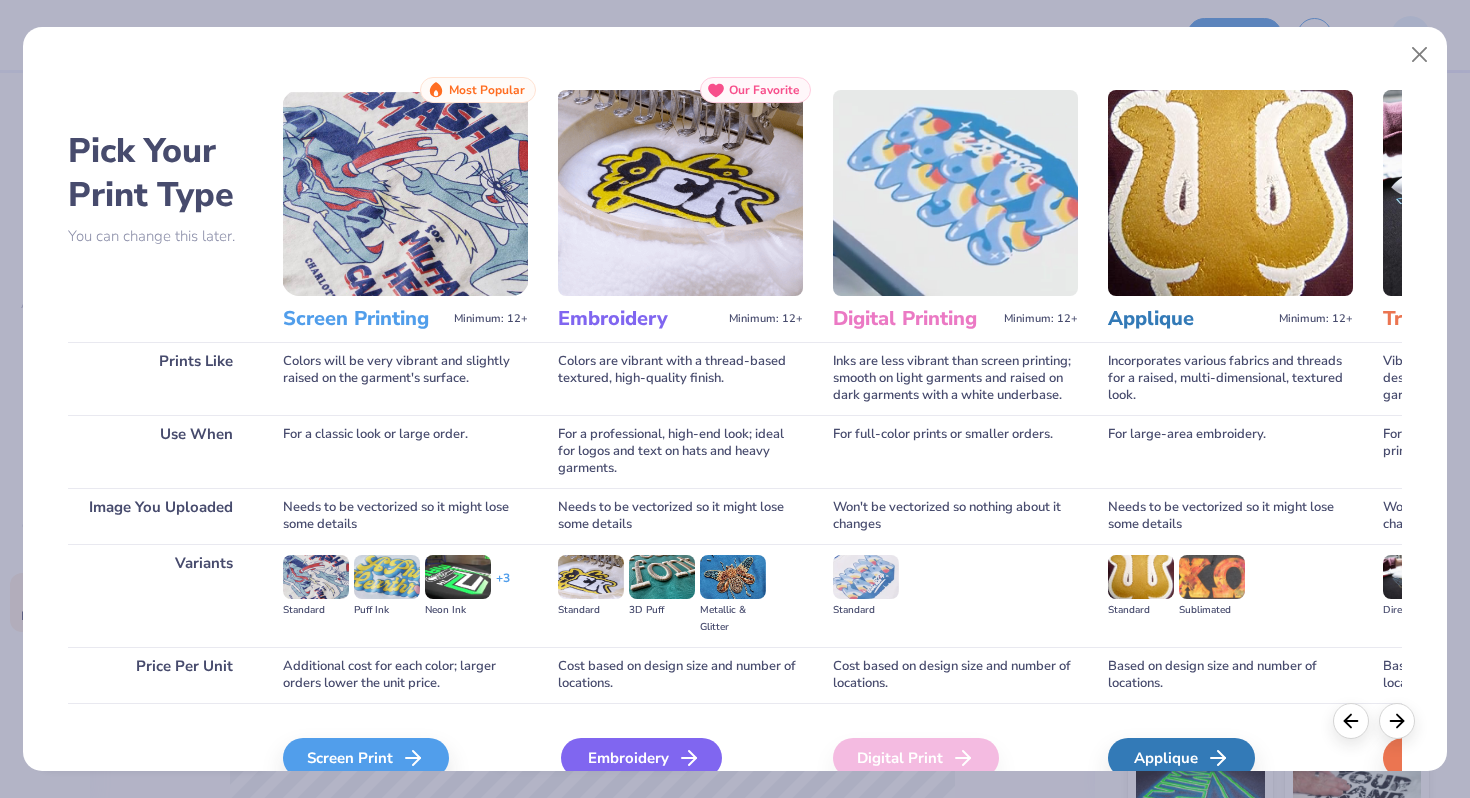 click on "Embroidery" at bounding box center [641, 758] 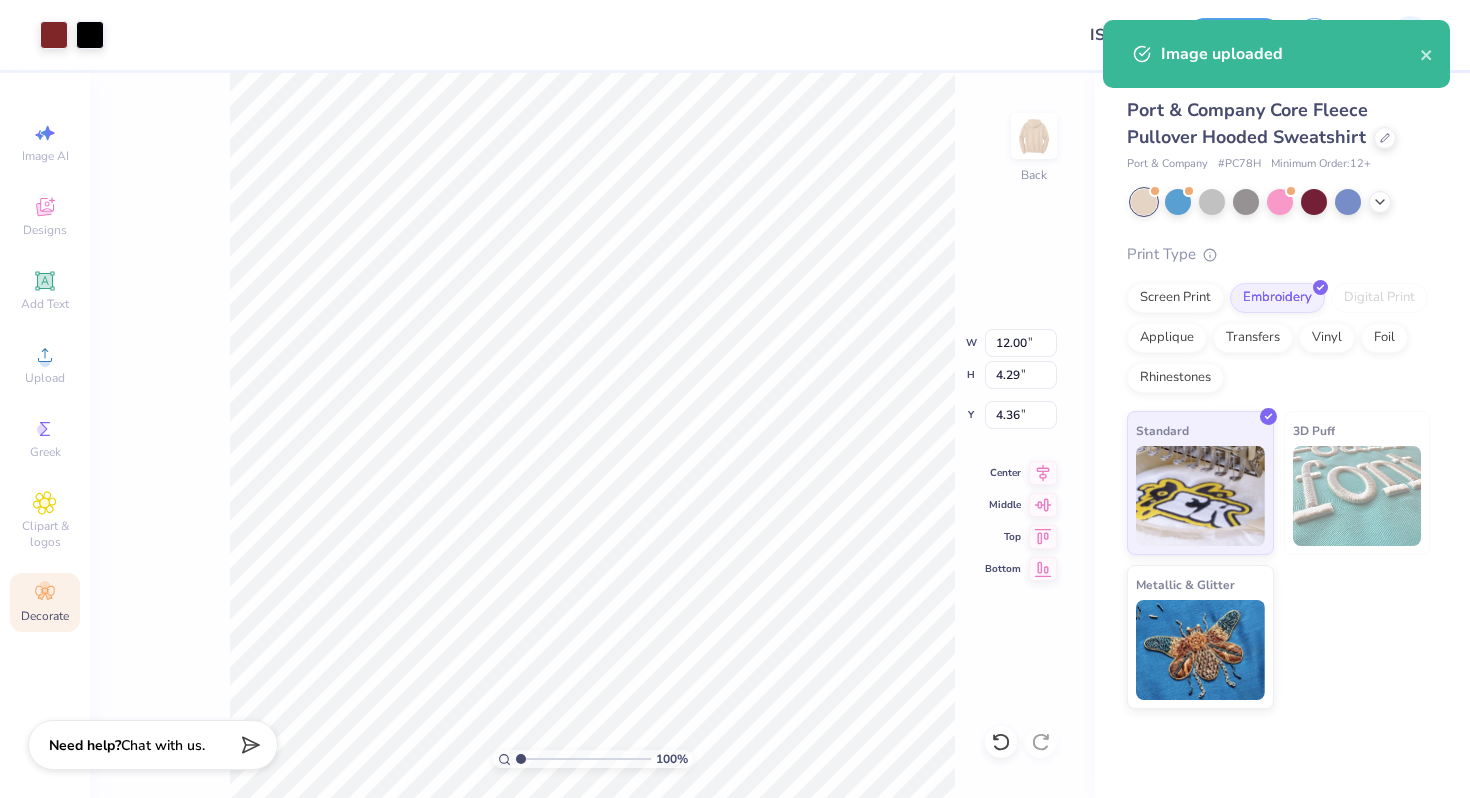type on "6.83" 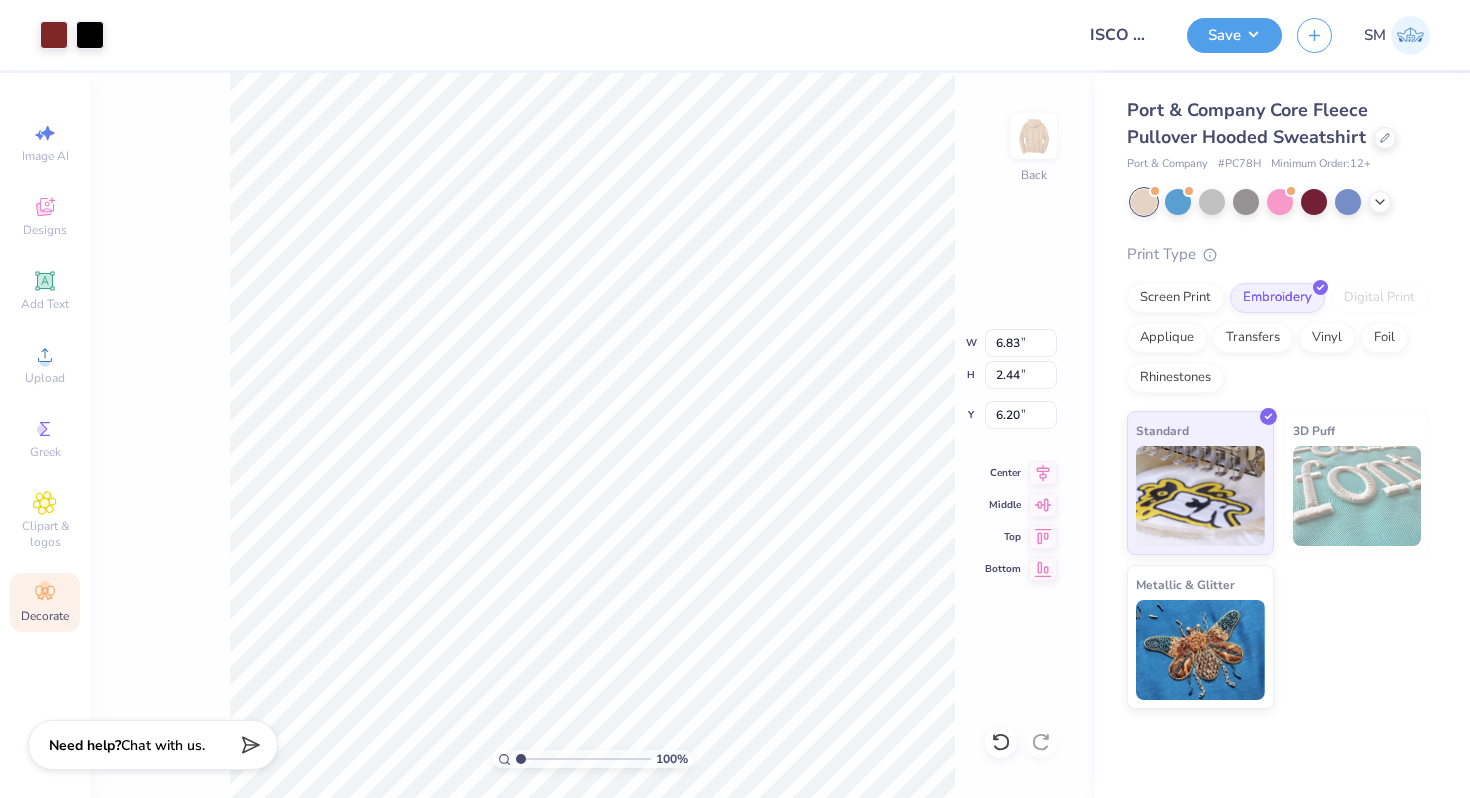 type on "4.47" 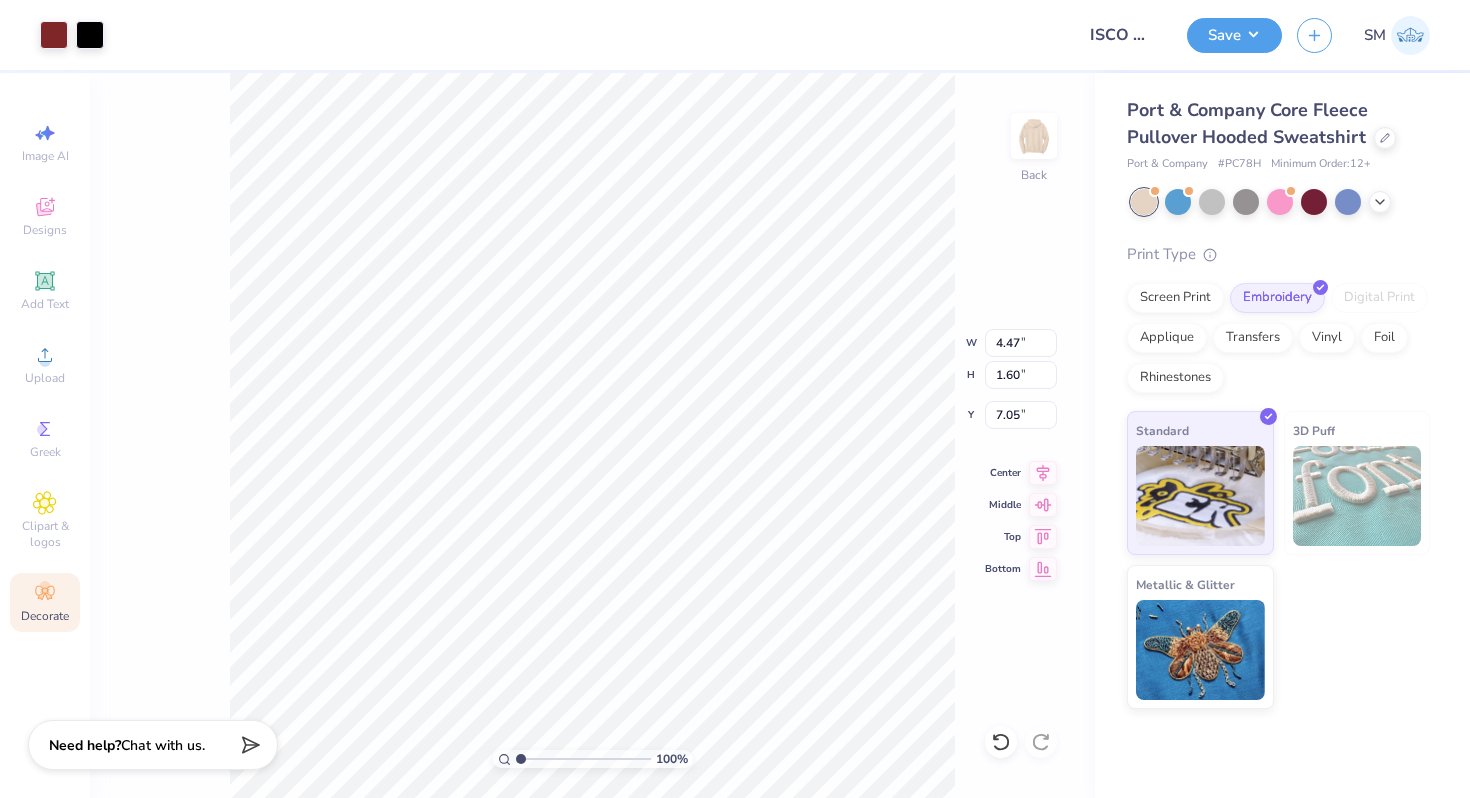 type on "2.20" 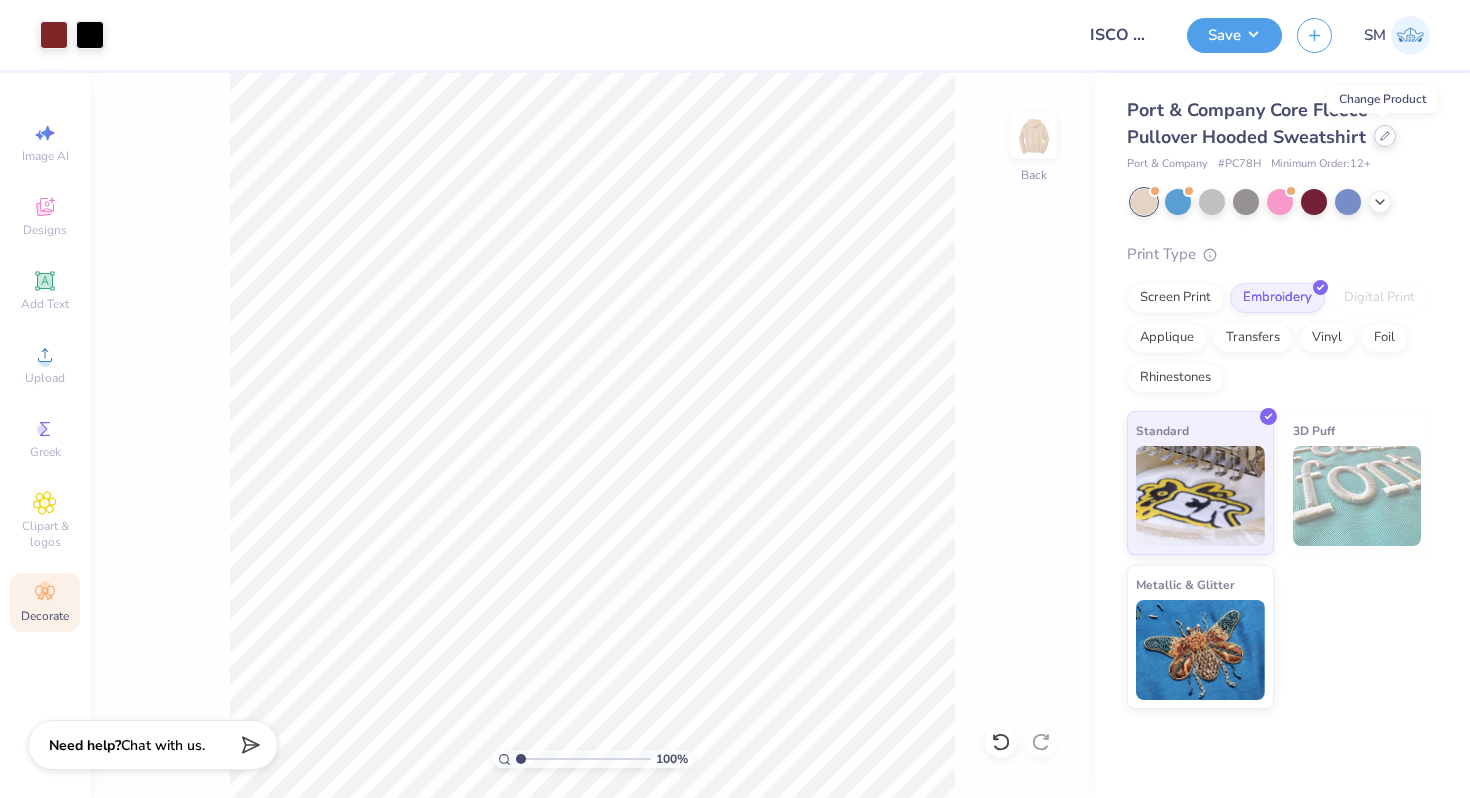 click at bounding box center [1385, 136] 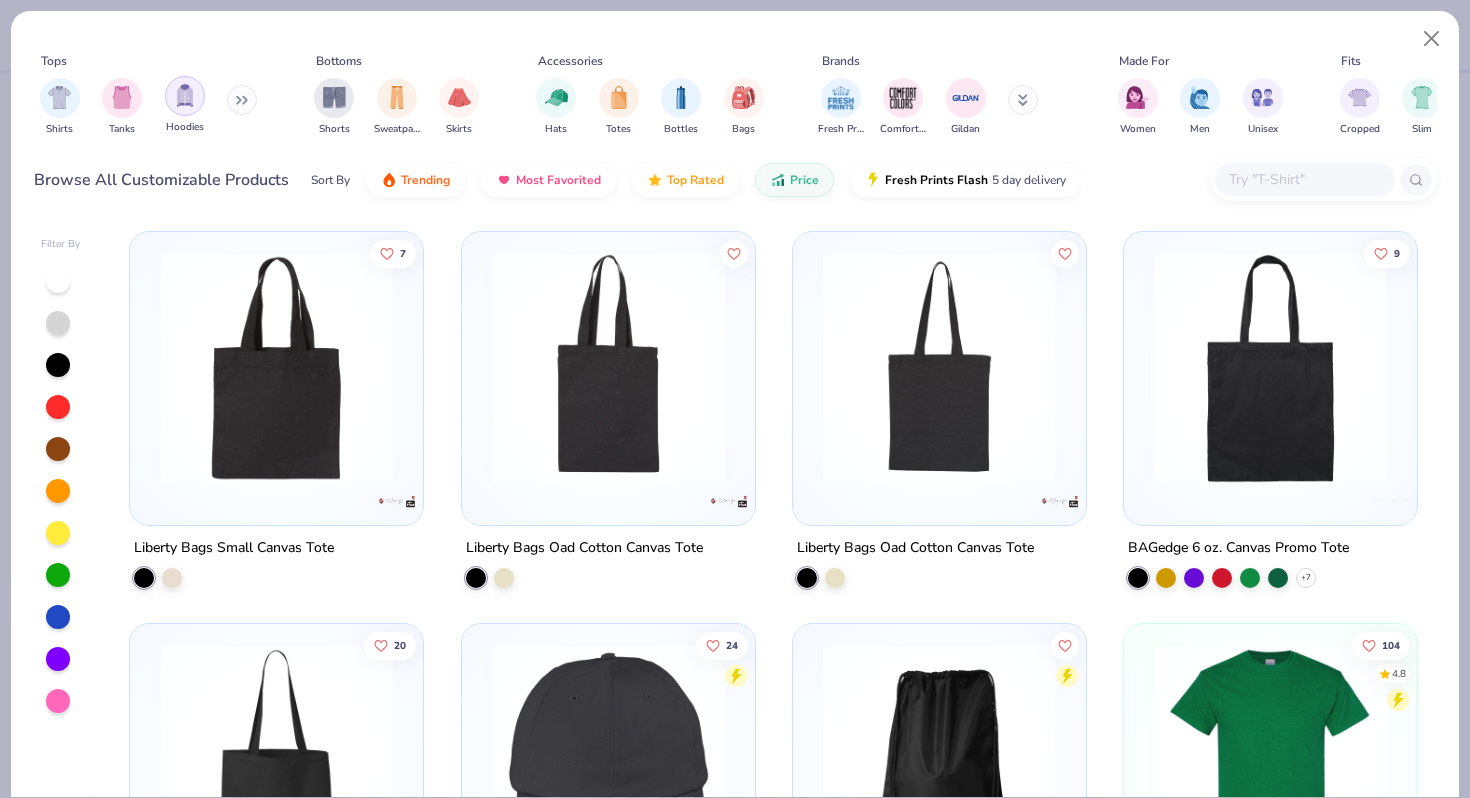 click at bounding box center (185, 96) 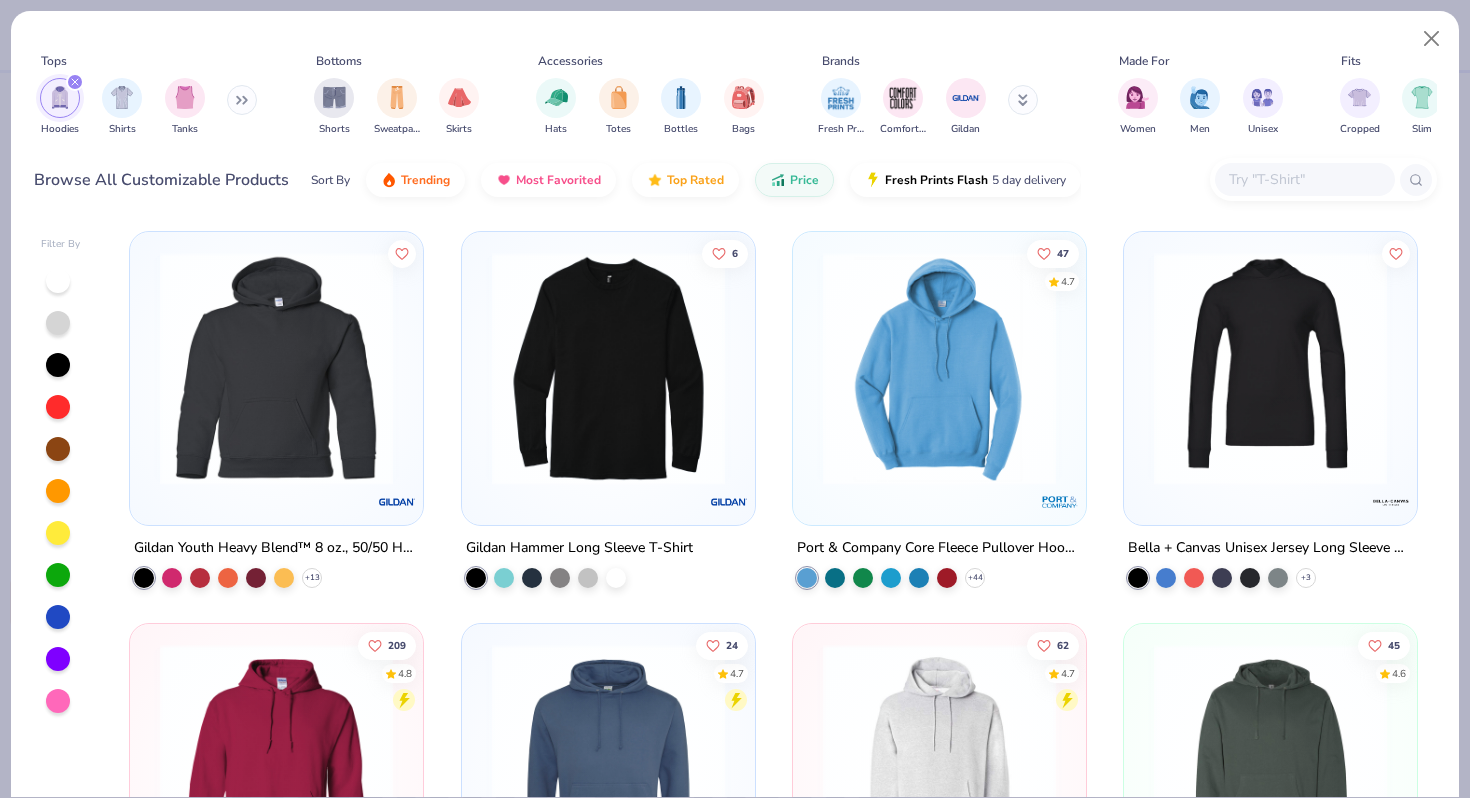 click at bounding box center (276, 368) 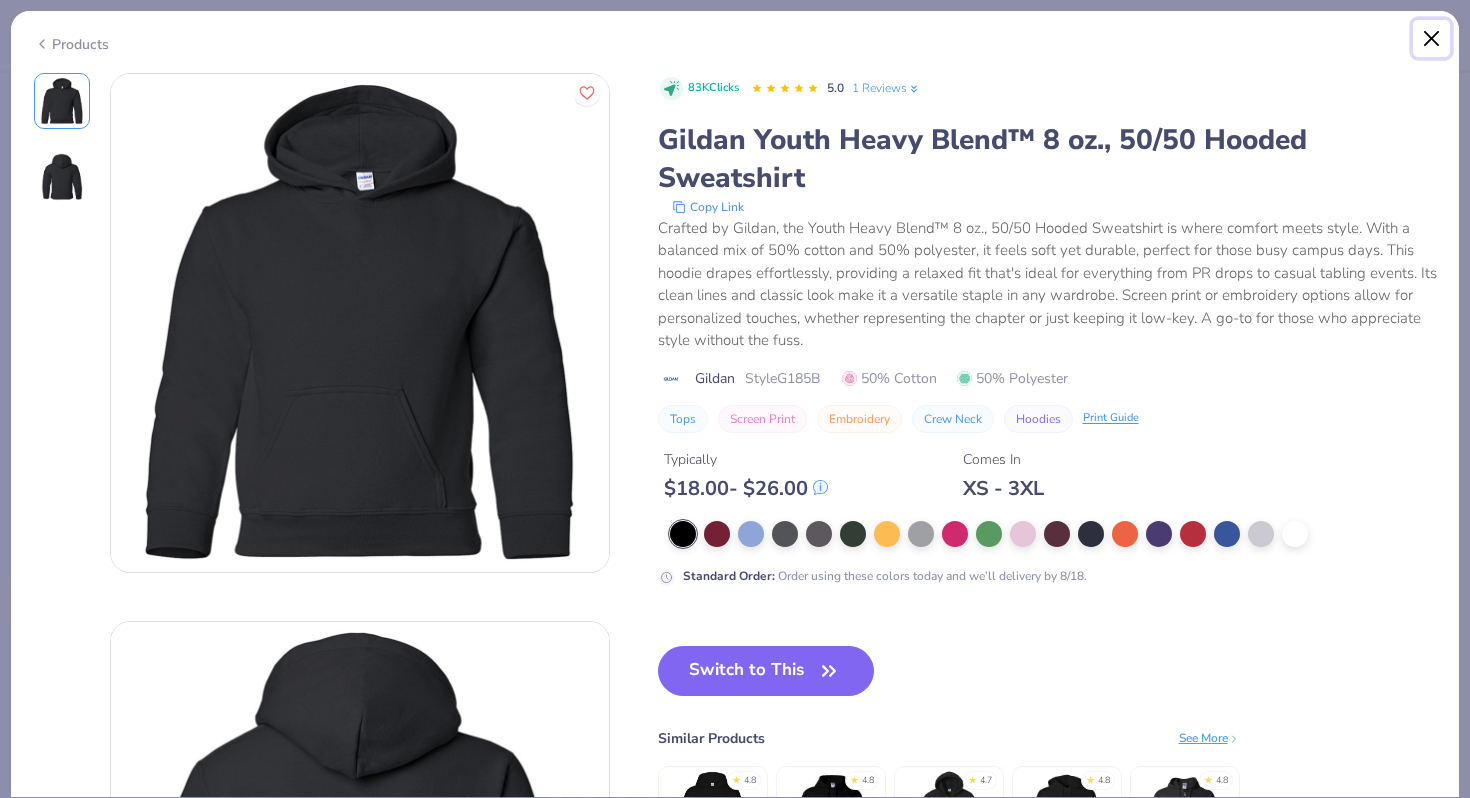 click at bounding box center (1432, 39) 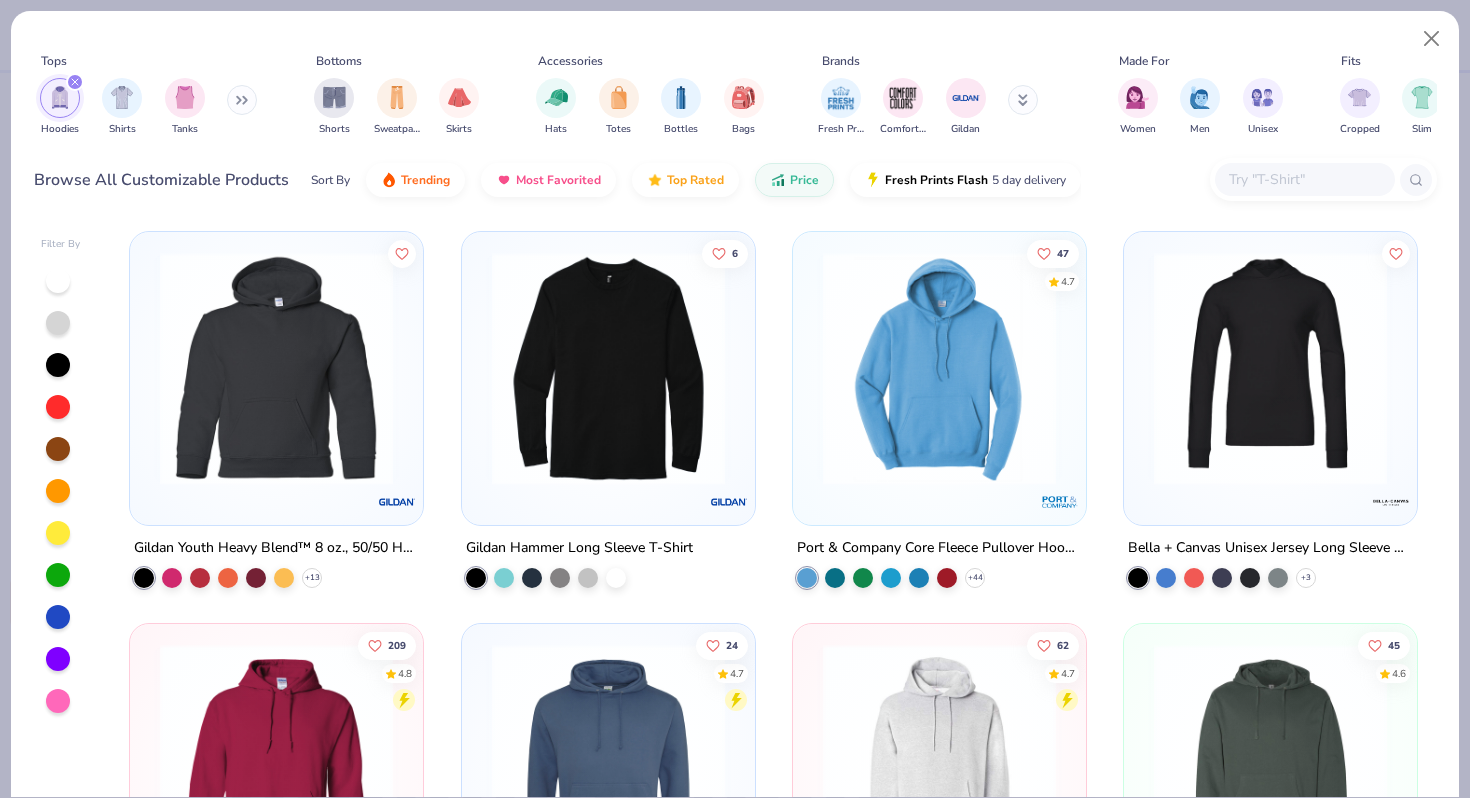 click at bounding box center [1304, 179] 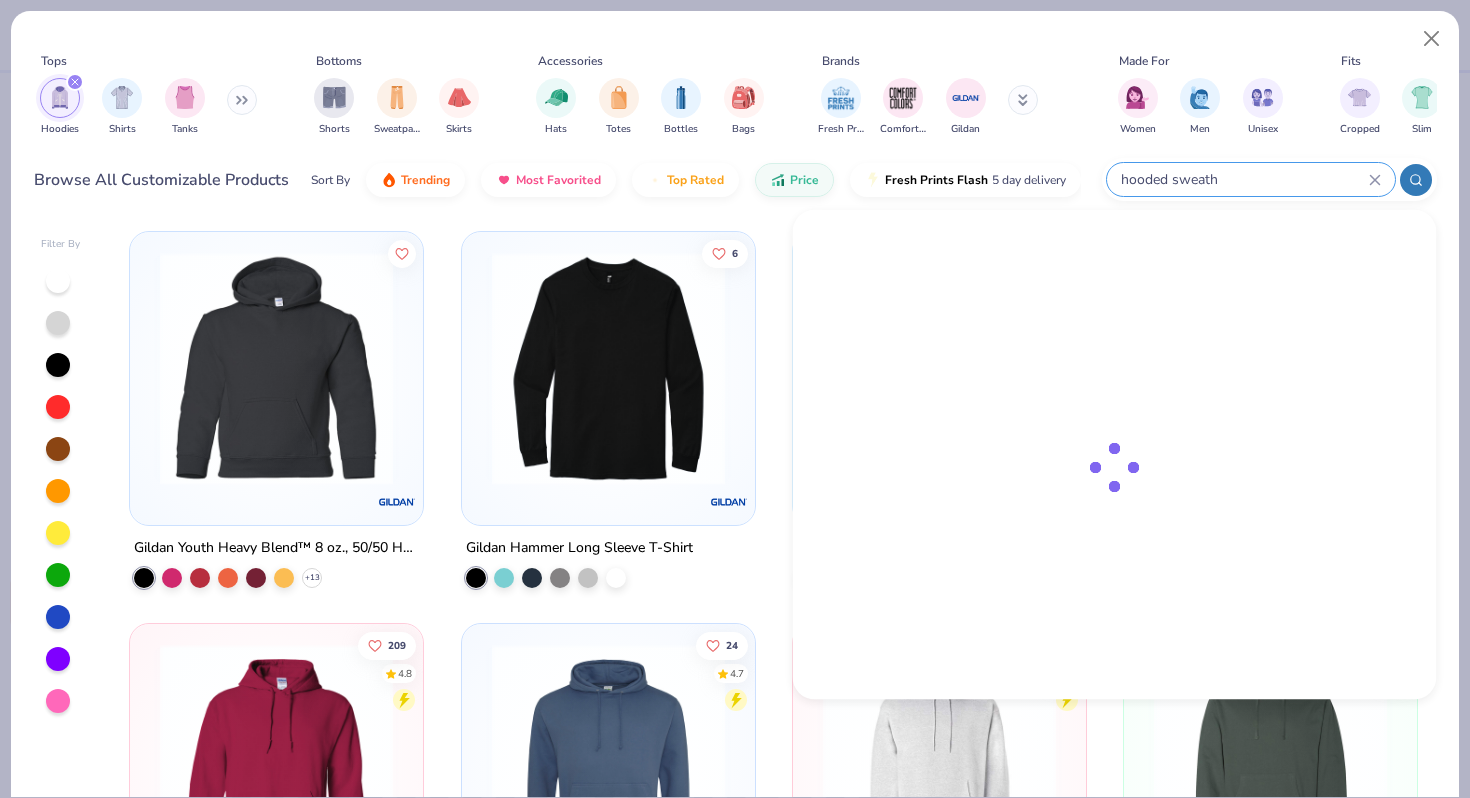 type on "hooded sweat" 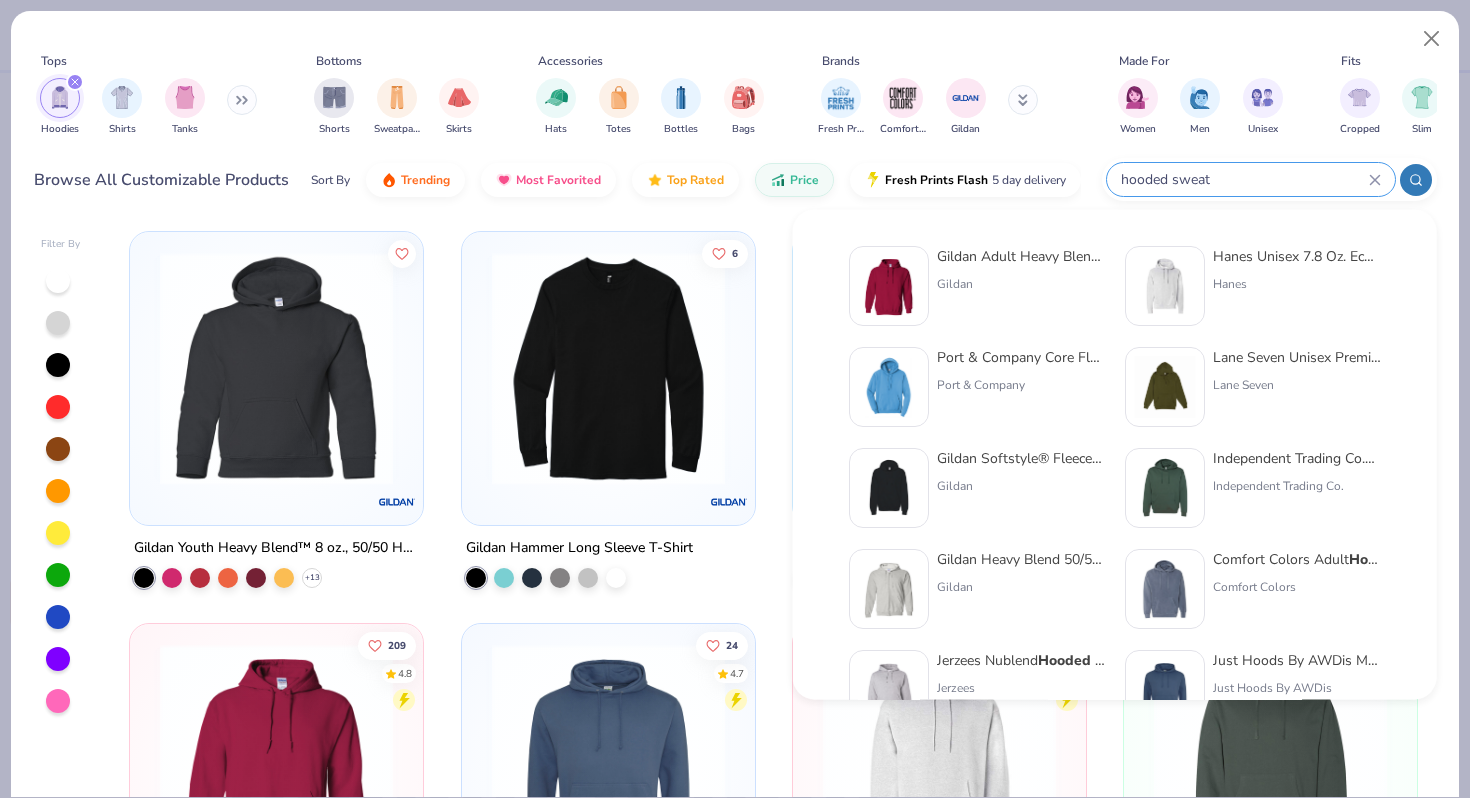 click 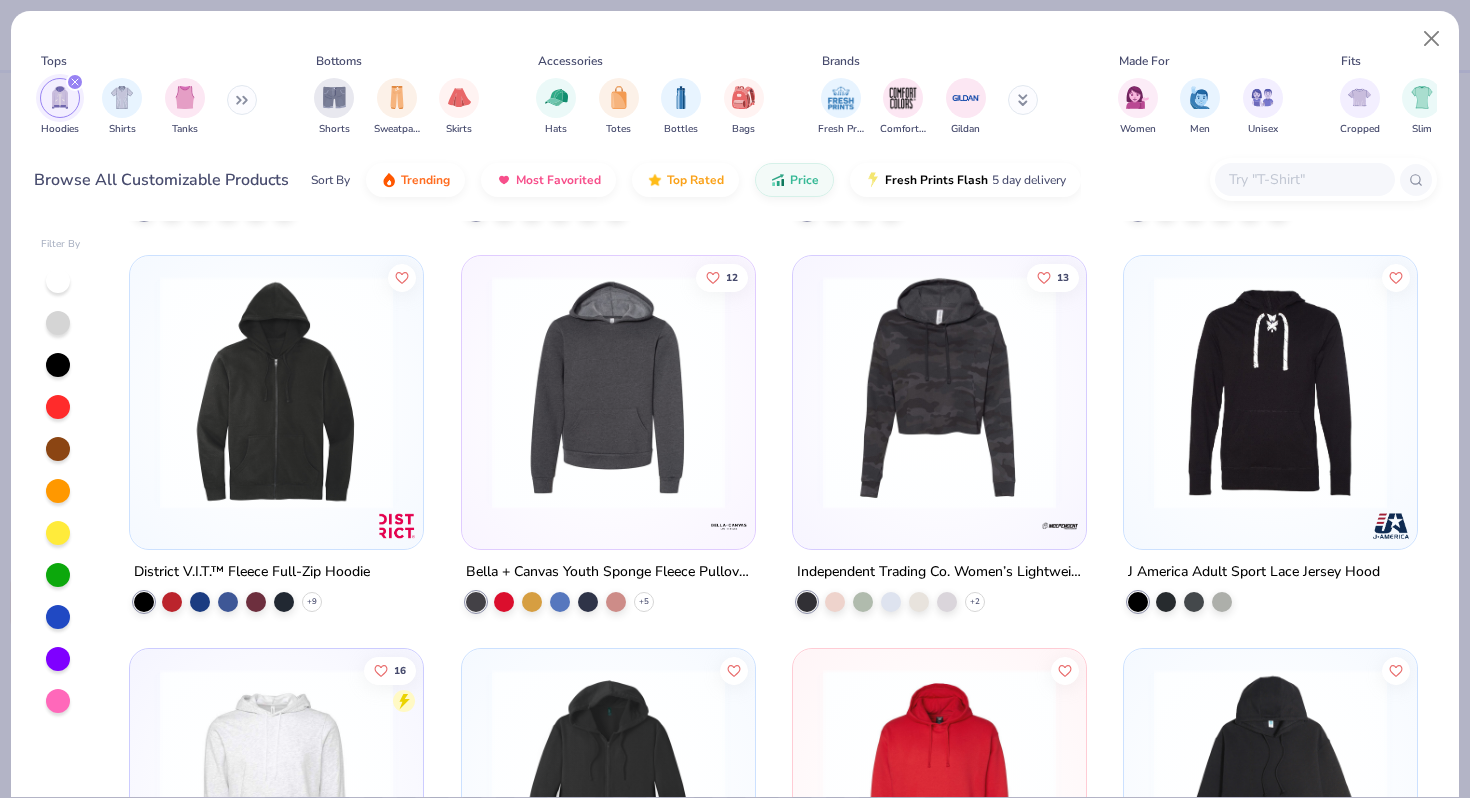 scroll, scrollTop: 1939, scrollLeft: 0, axis: vertical 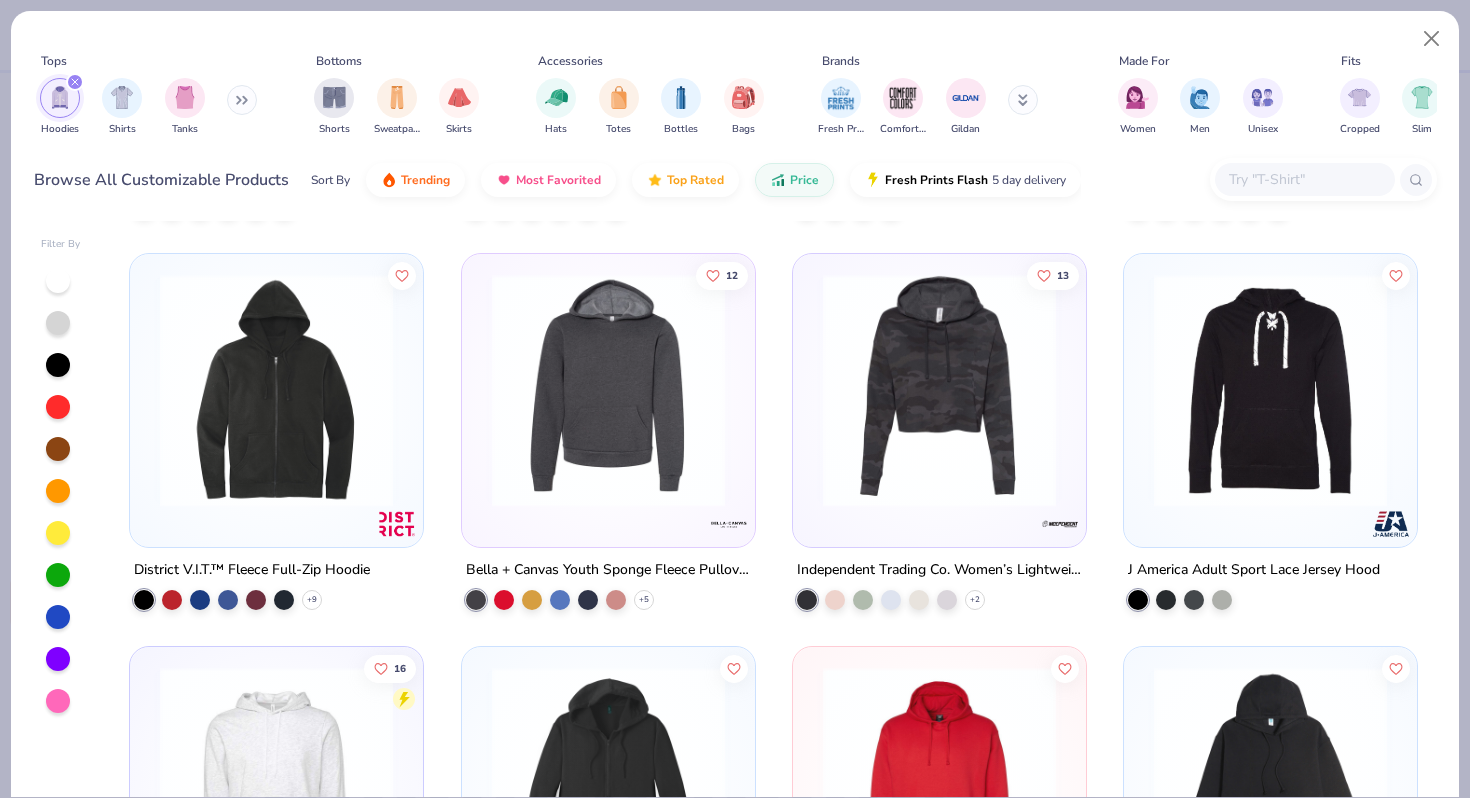 click at bounding box center (608, 390) 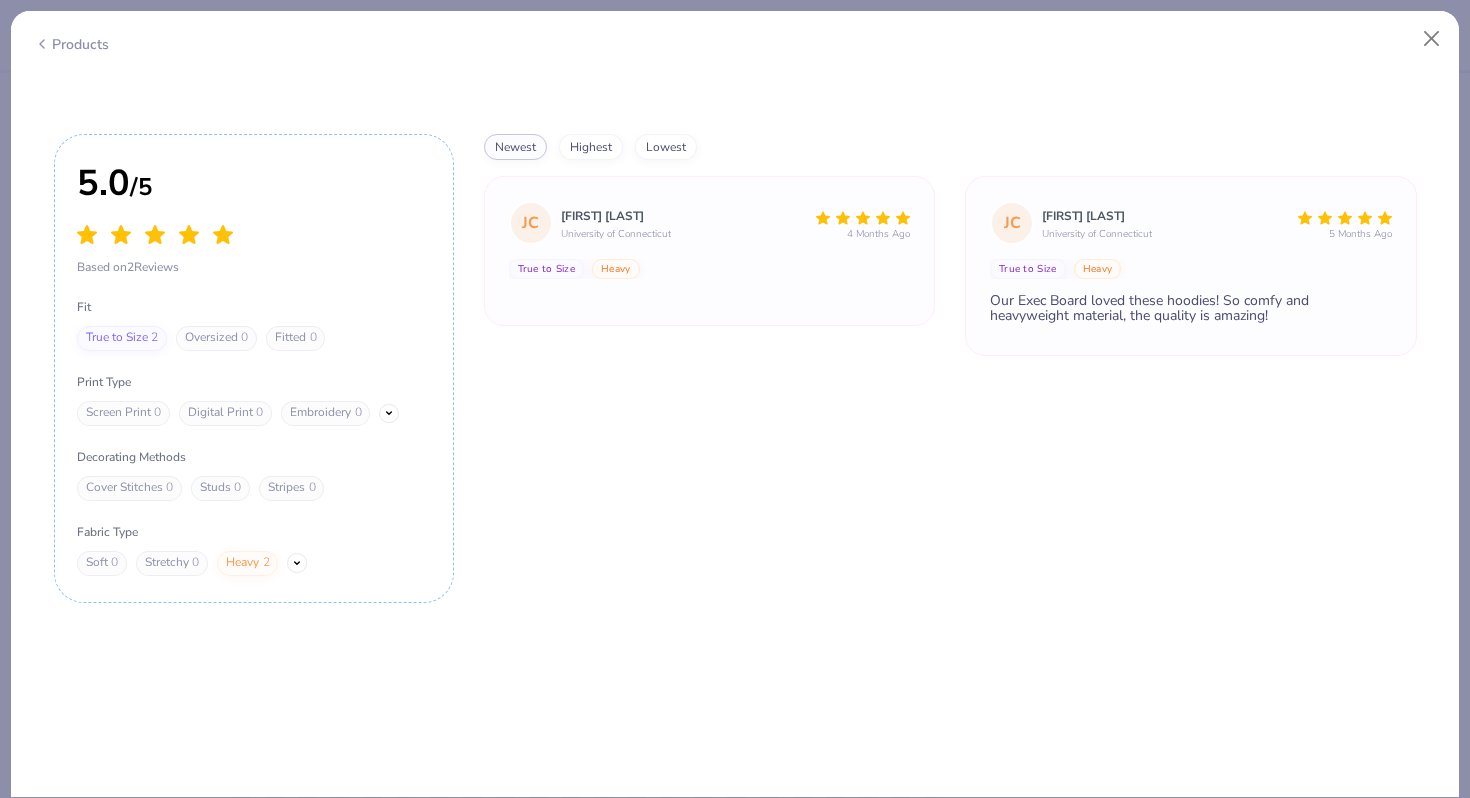 scroll, scrollTop: 2392, scrollLeft: 0, axis: vertical 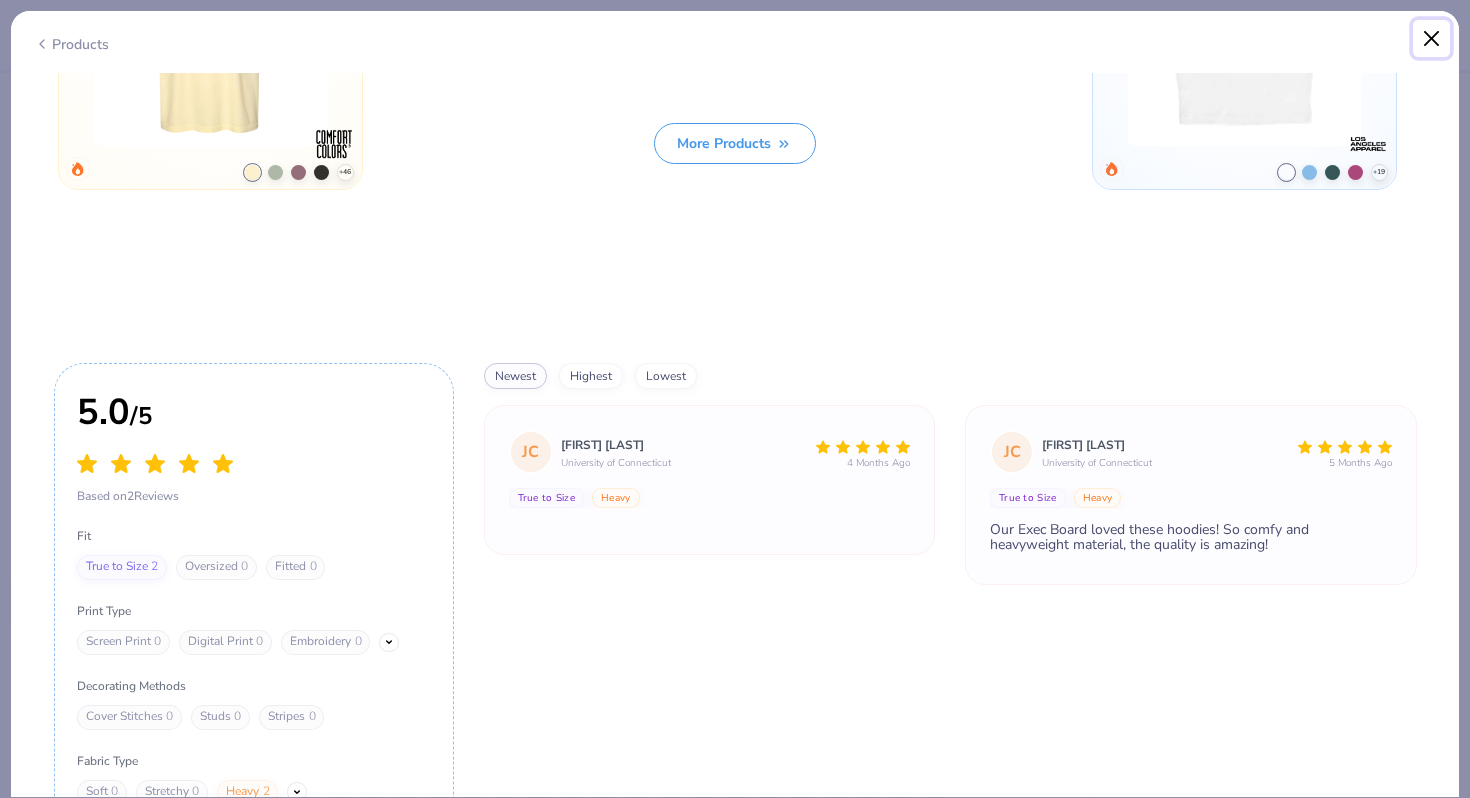 click at bounding box center [1432, 39] 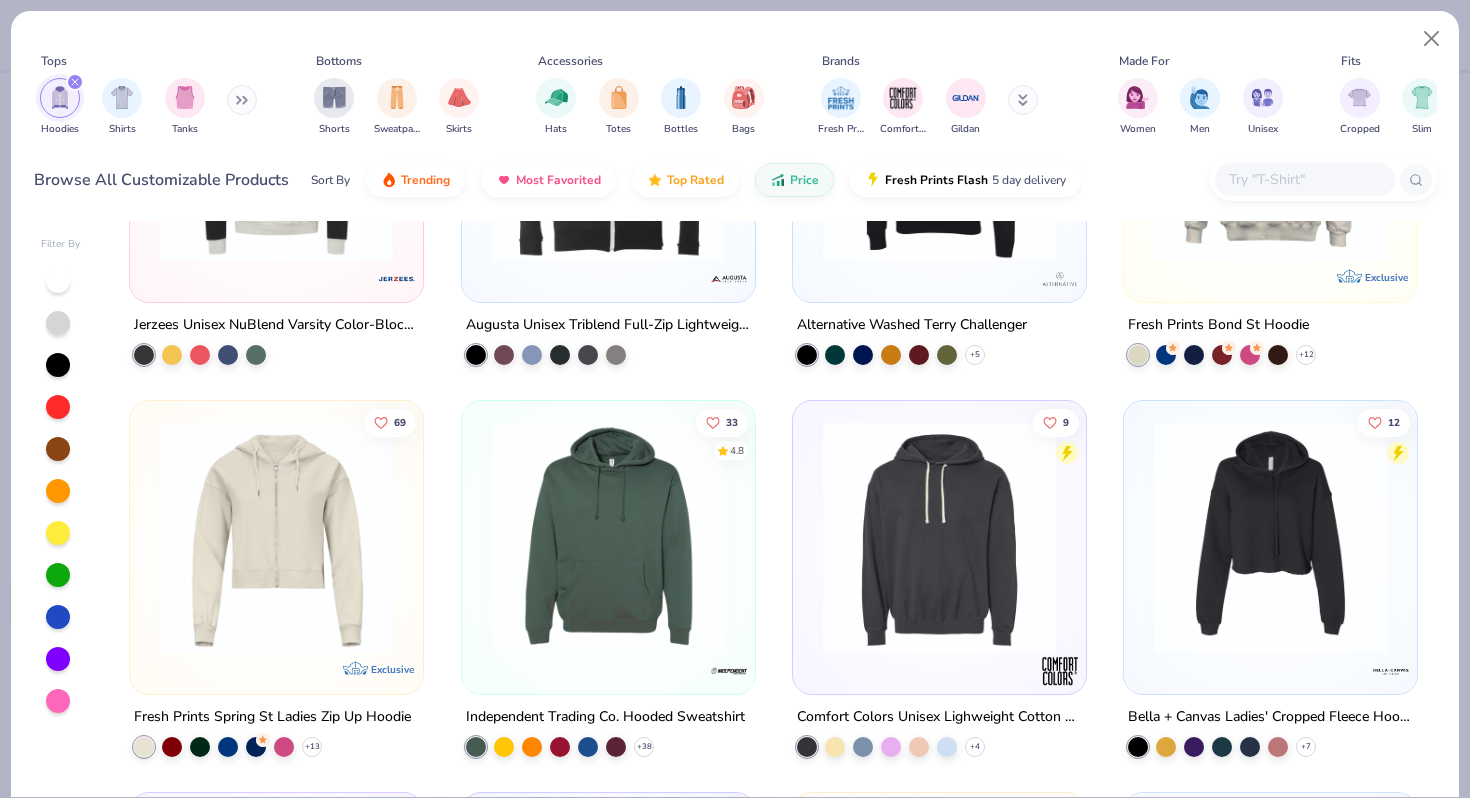scroll, scrollTop: 3846, scrollLeft: 0, axis: vertical 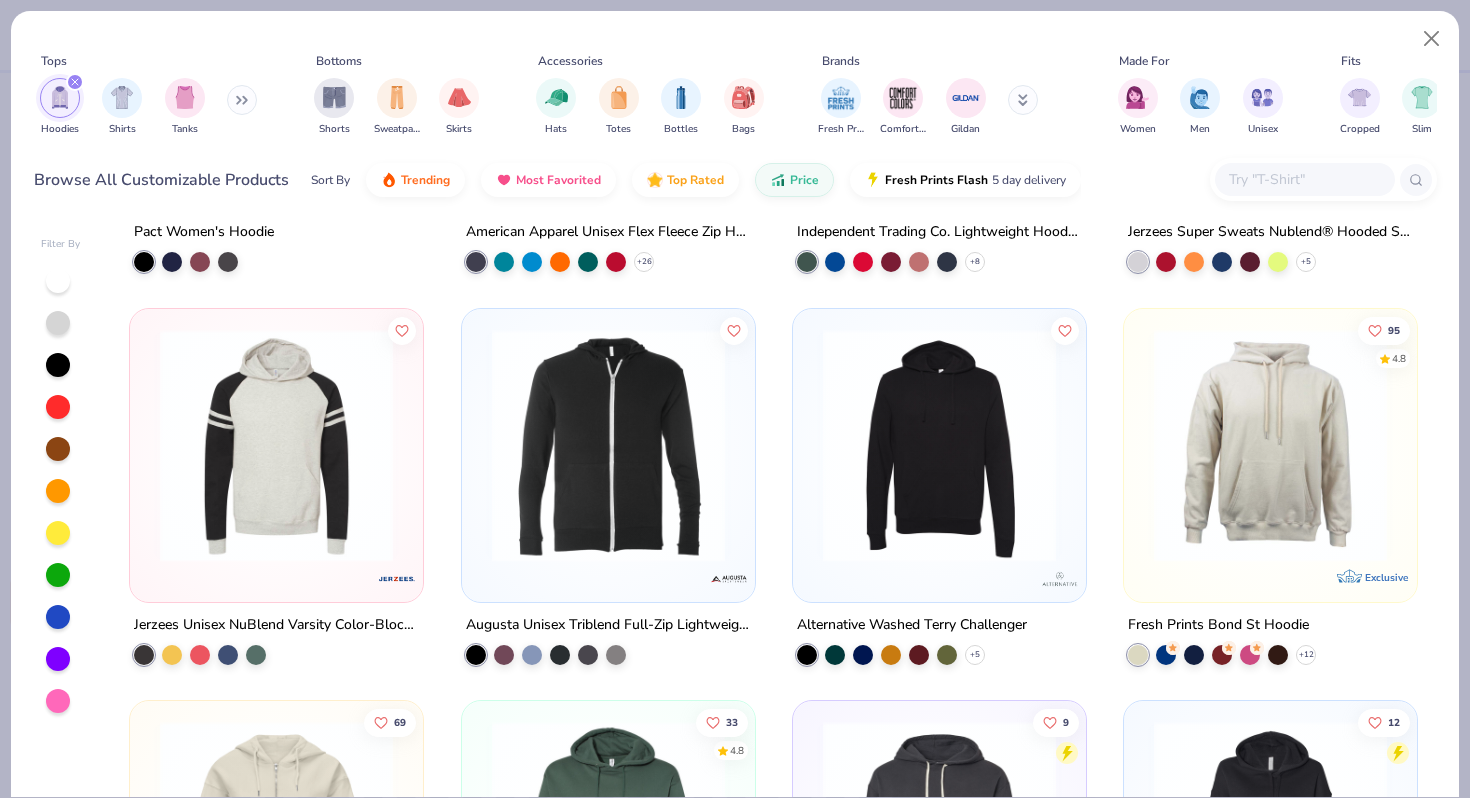 click at bounding box center [939, 444] 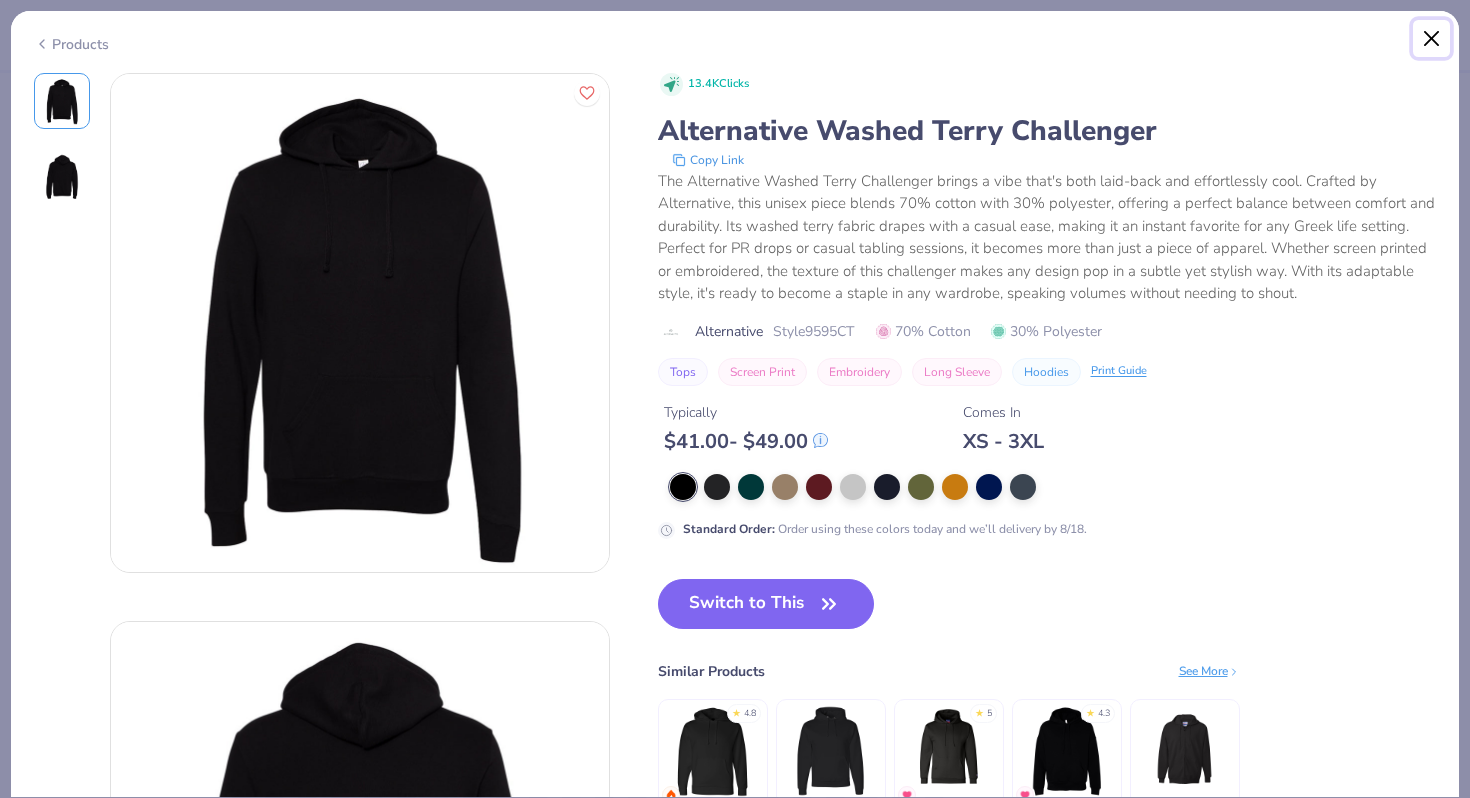 click at bounding box center (1432, 39) 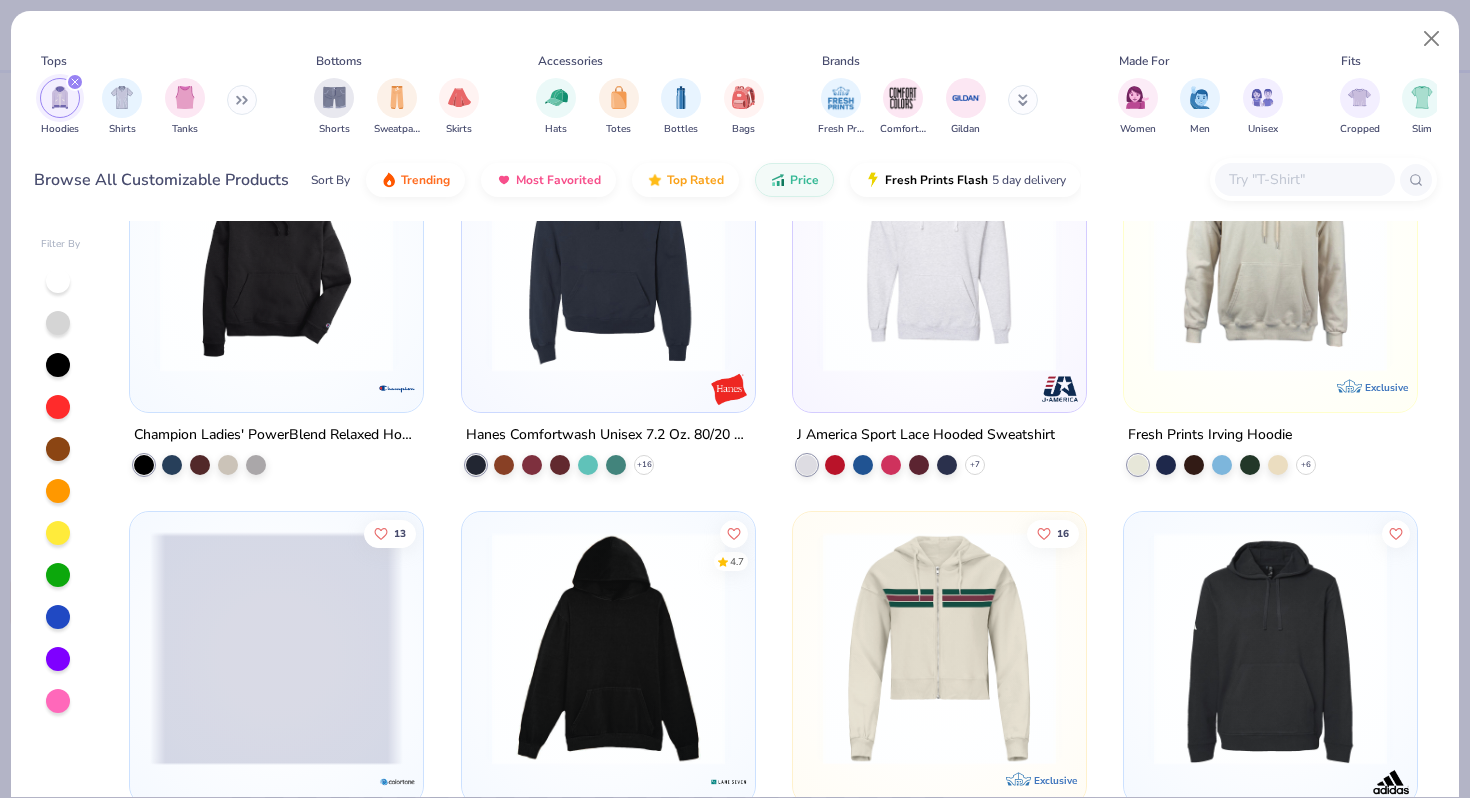 scroll, scrollTop: 5118, scrollLeft: 0, axis: vertical 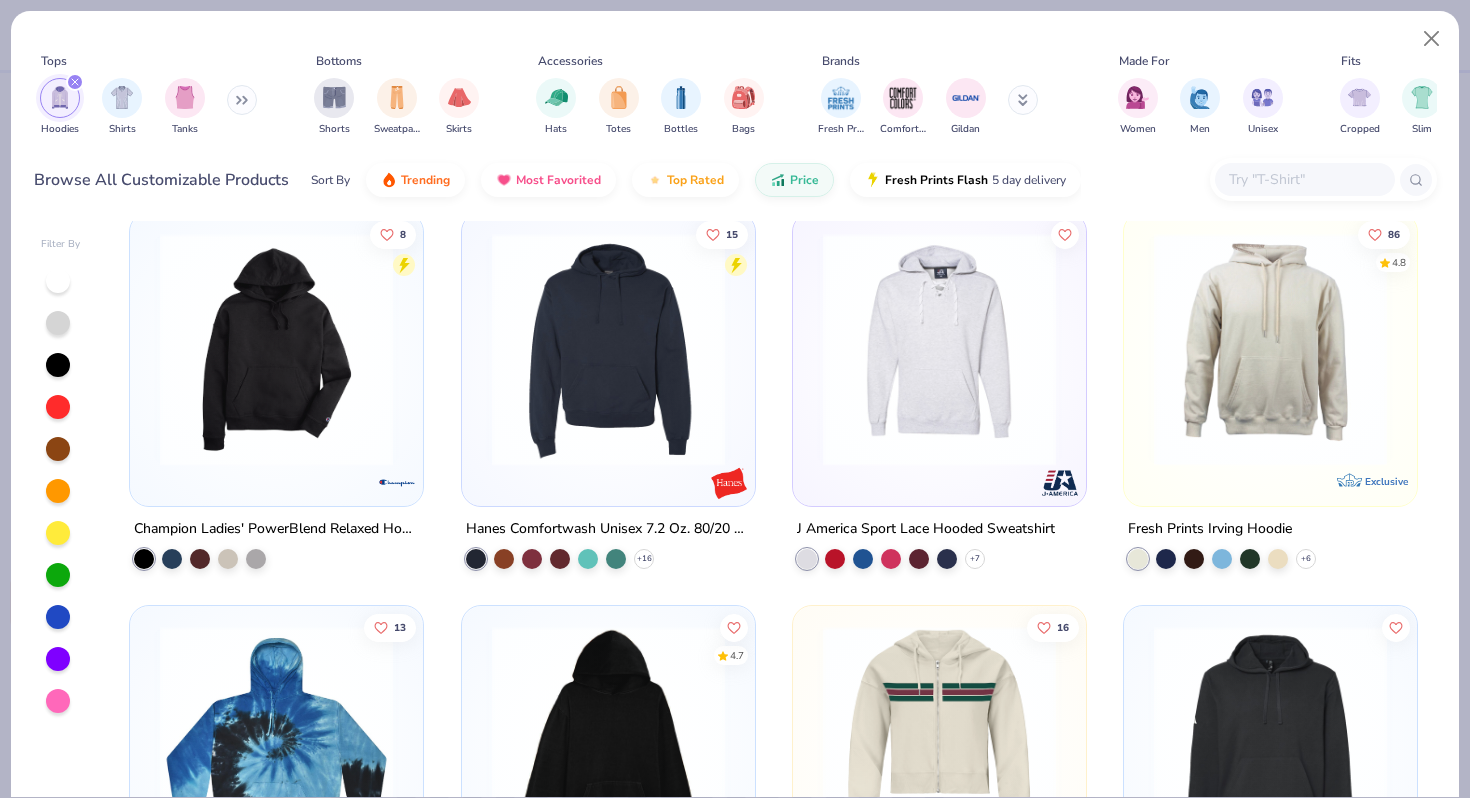 click at bounding box center (1304, 179) 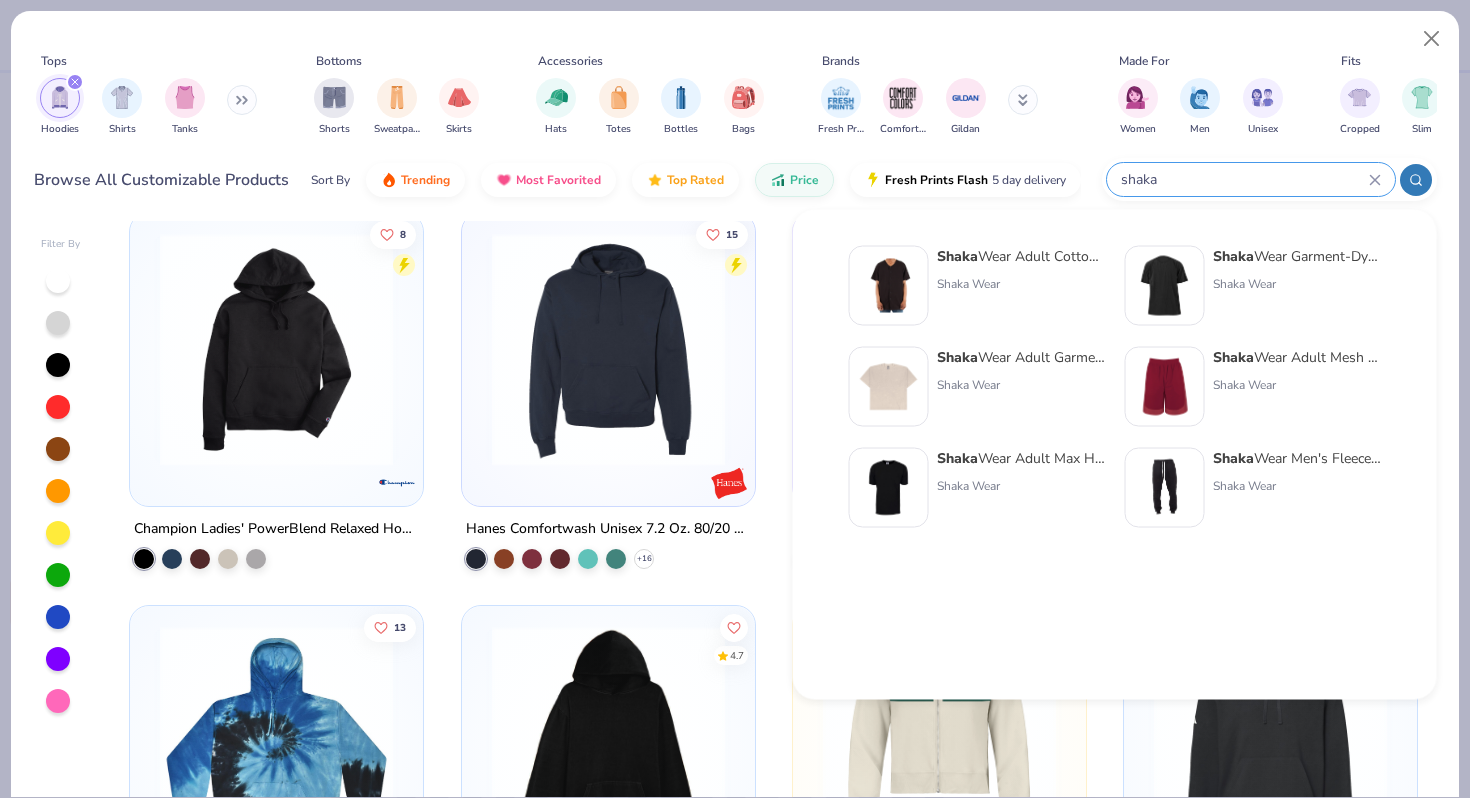type on "shaka" 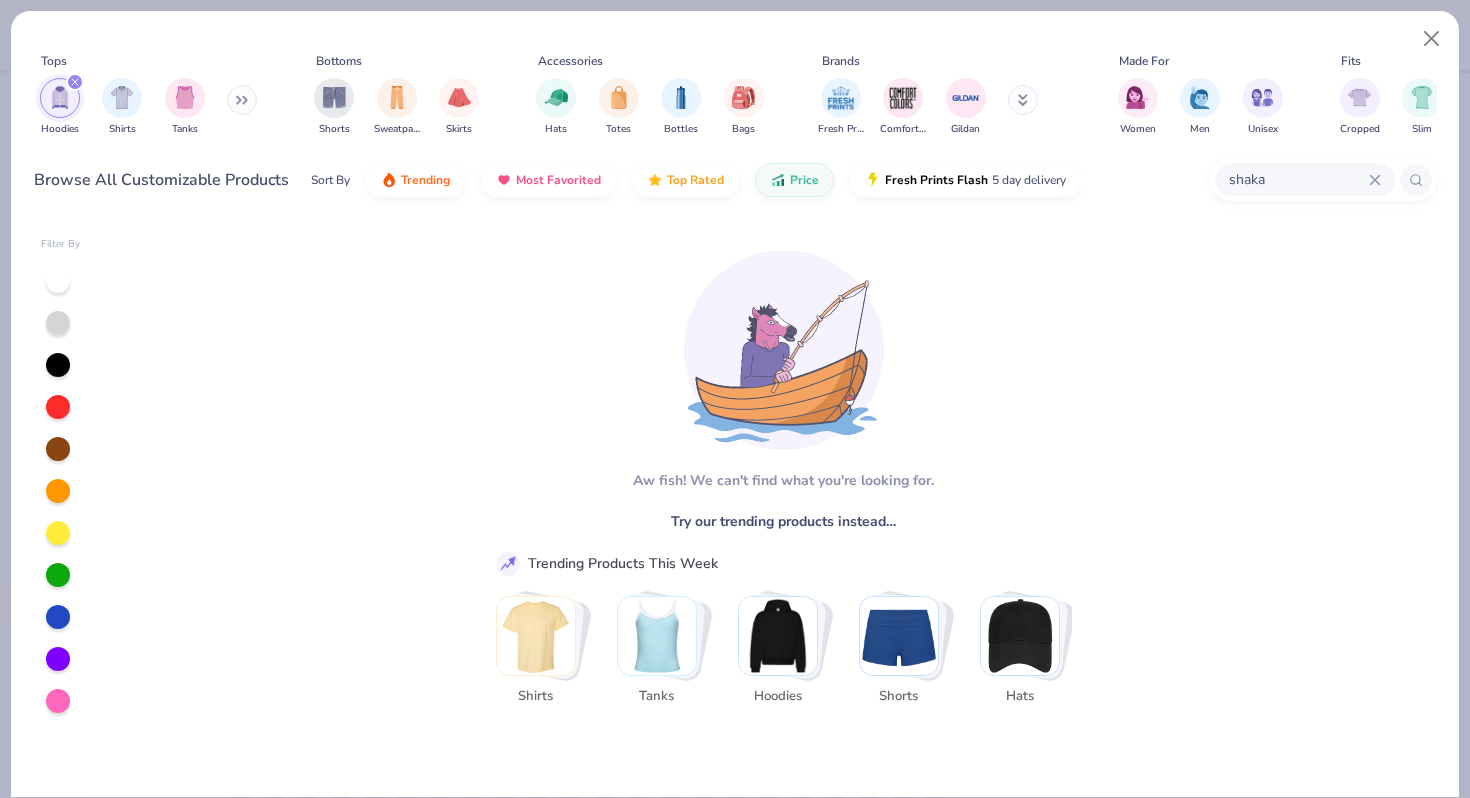 click at bounding box center (75, 82) 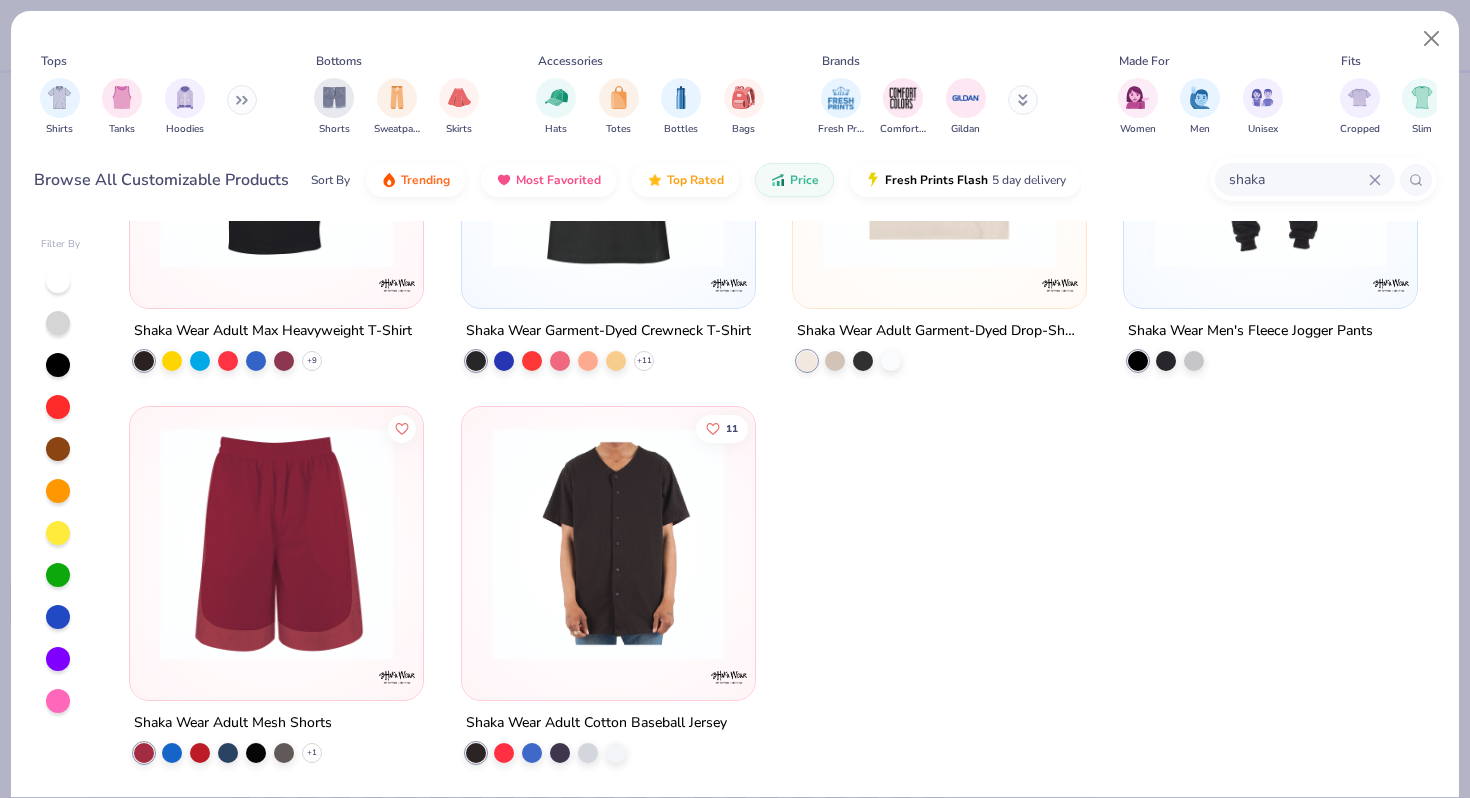 scroll, scrollTop: 0, scrollLeft: 0, axis: both 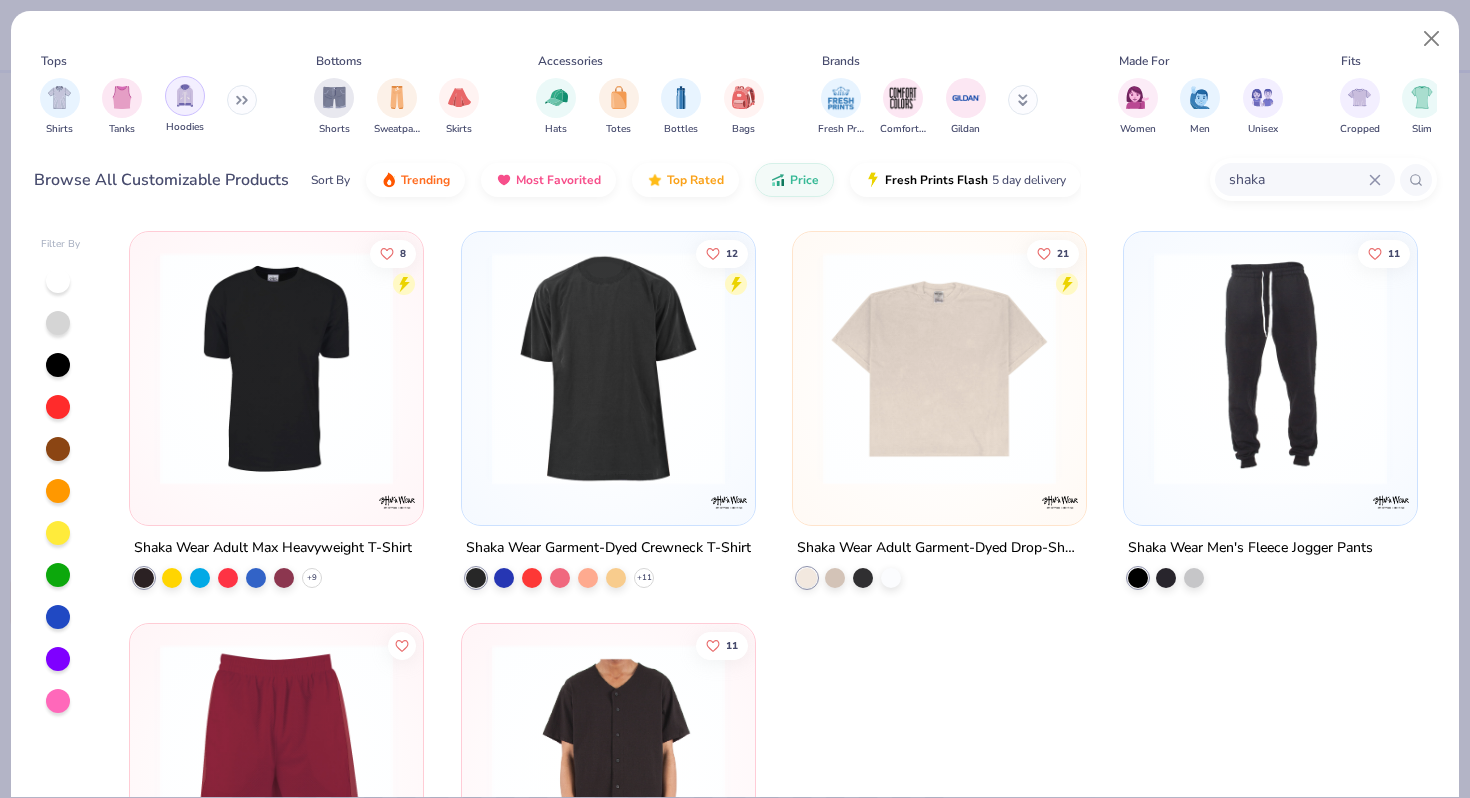 click at bounding box center (185, 95) 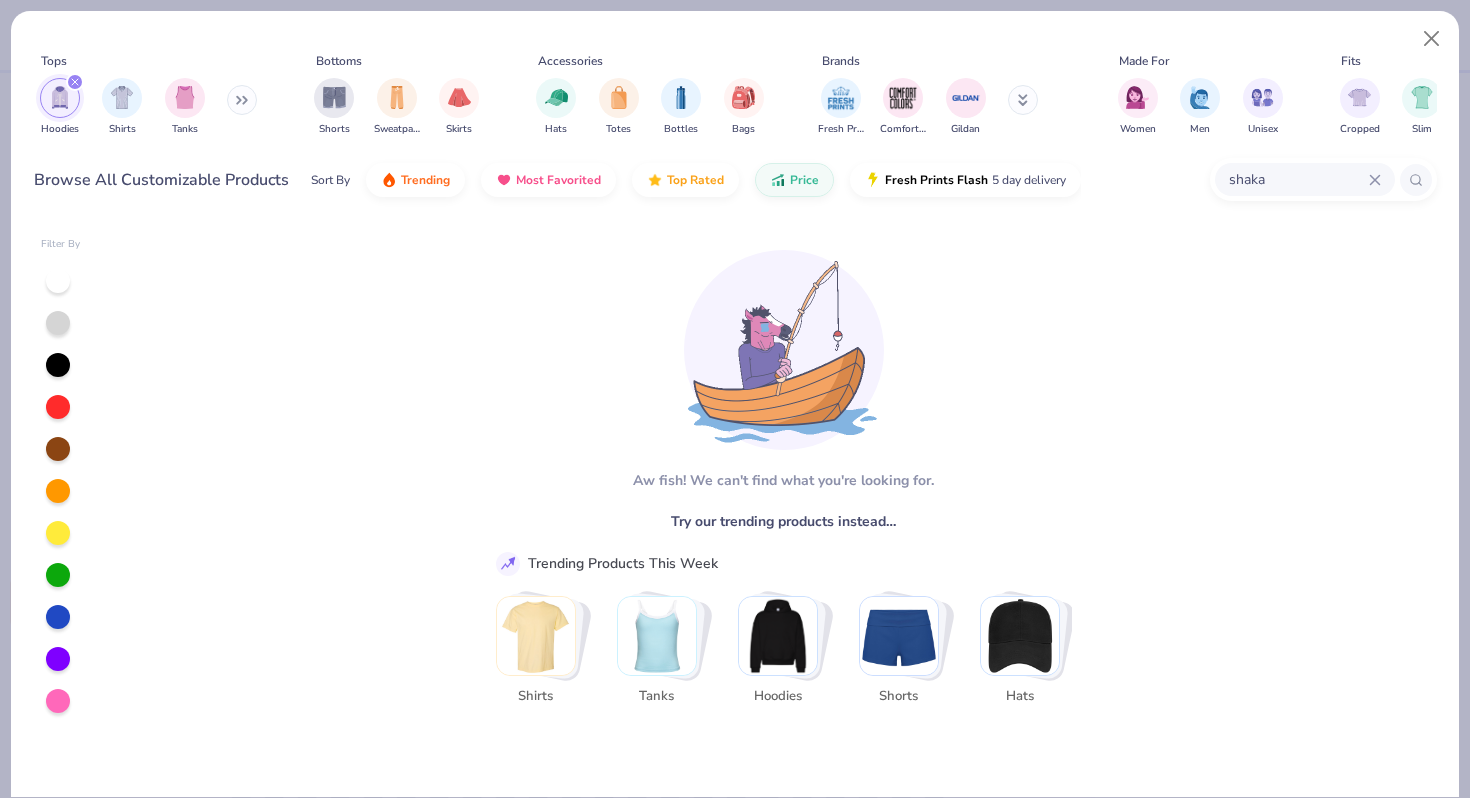 click 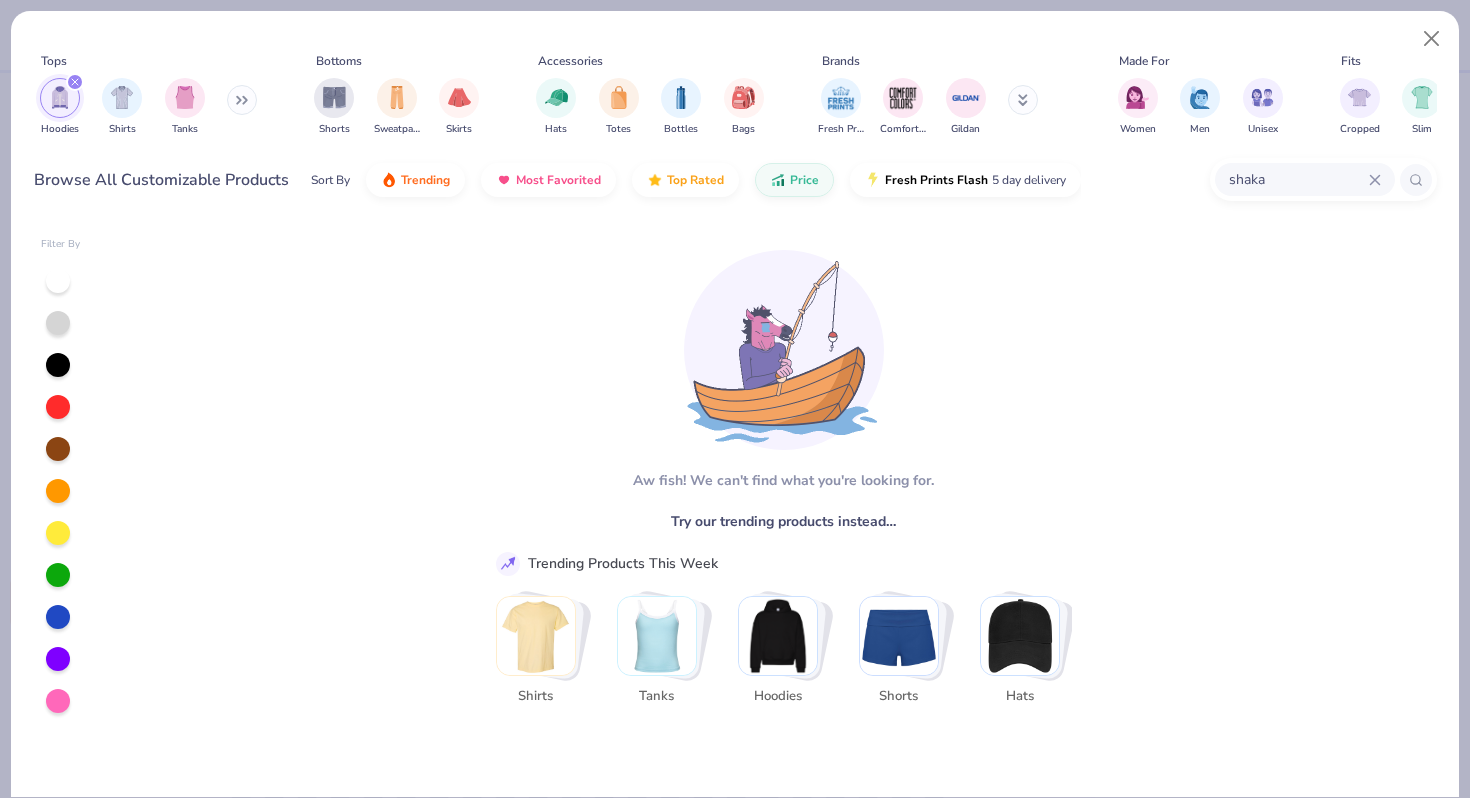 type 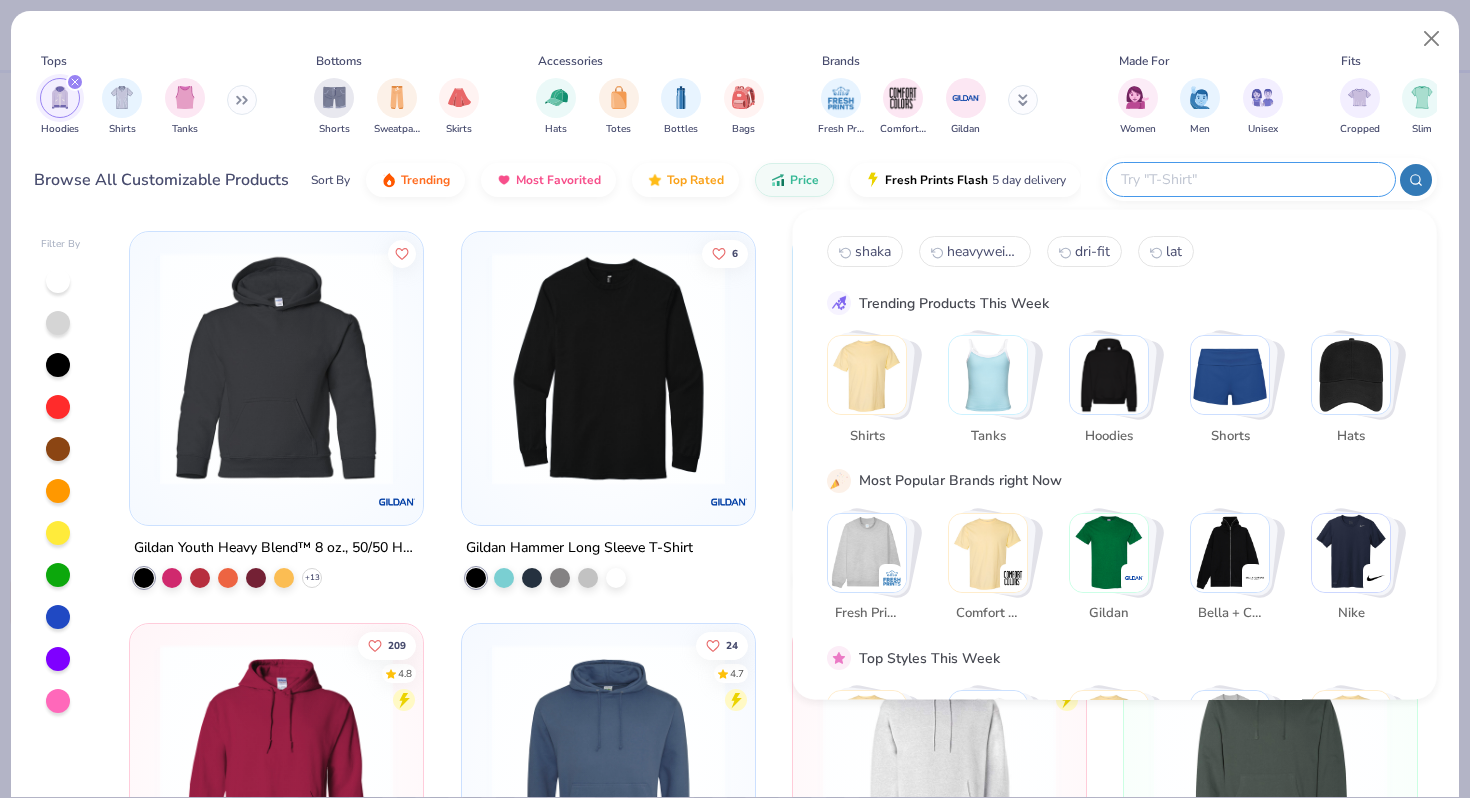 scroll, scrollTop: 275, scrollLeft: 0, axis: vertical 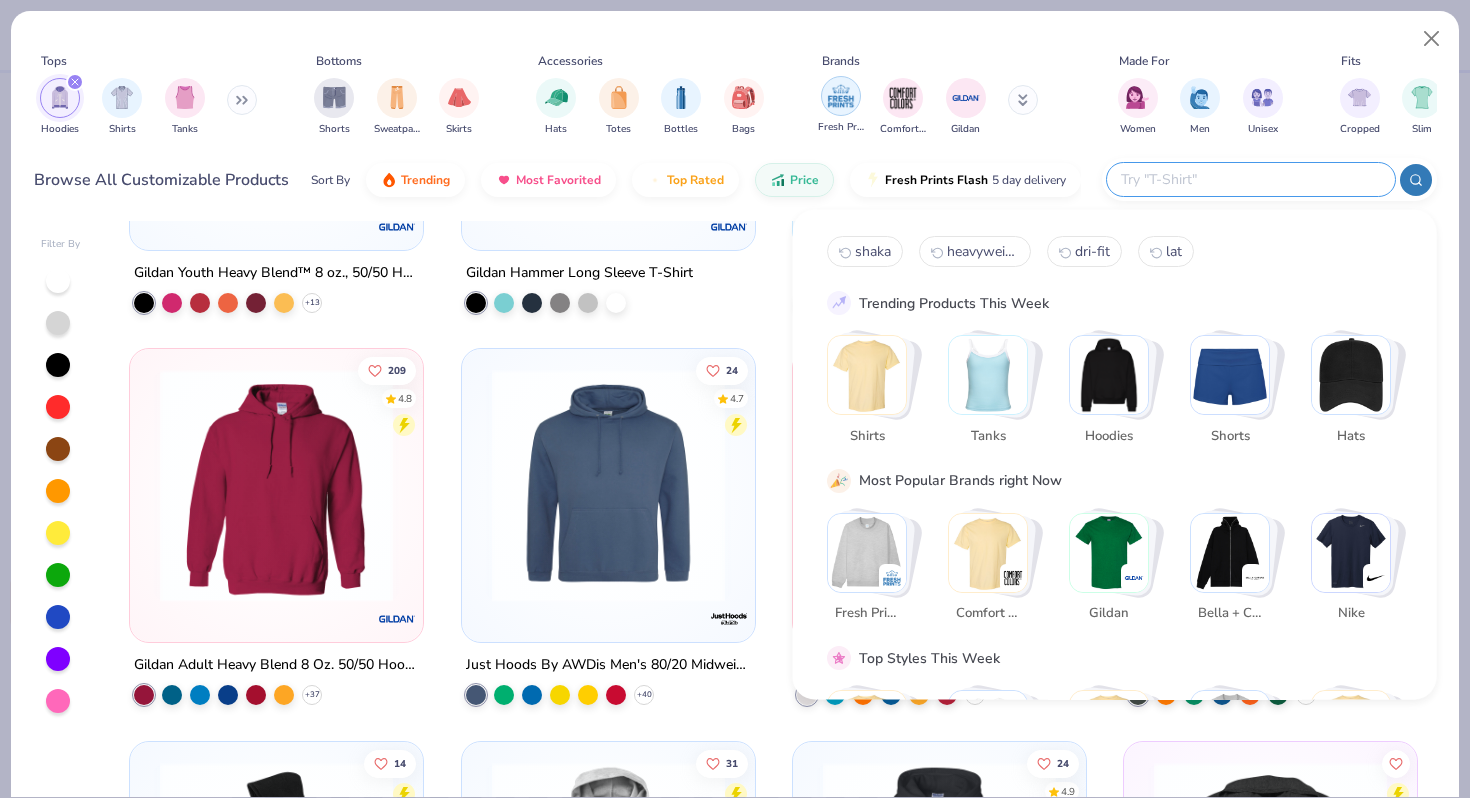 click at bounding box center [841, 96] 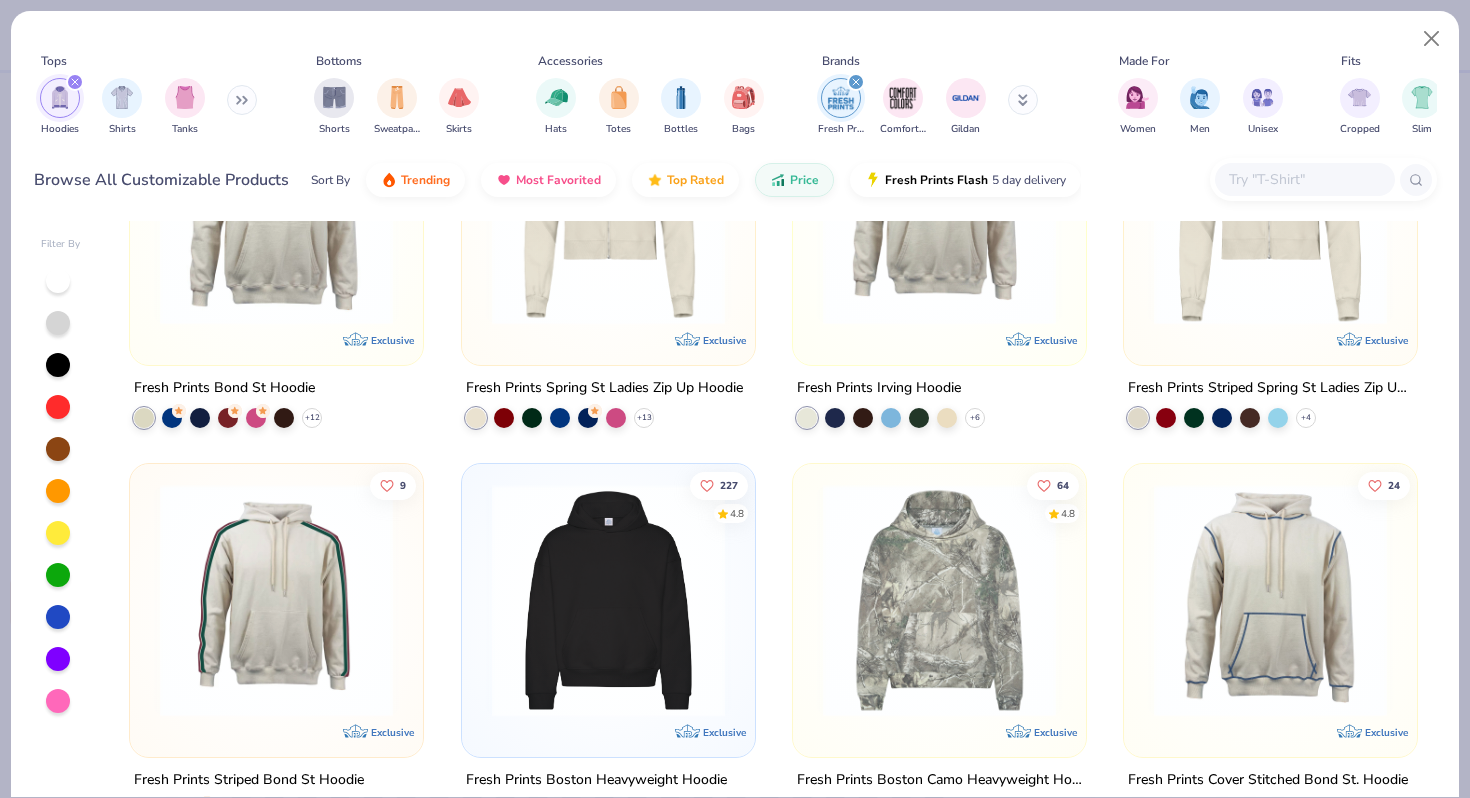 scroll, scrollTop: 217, scrollLeft: 0, axis: vertical 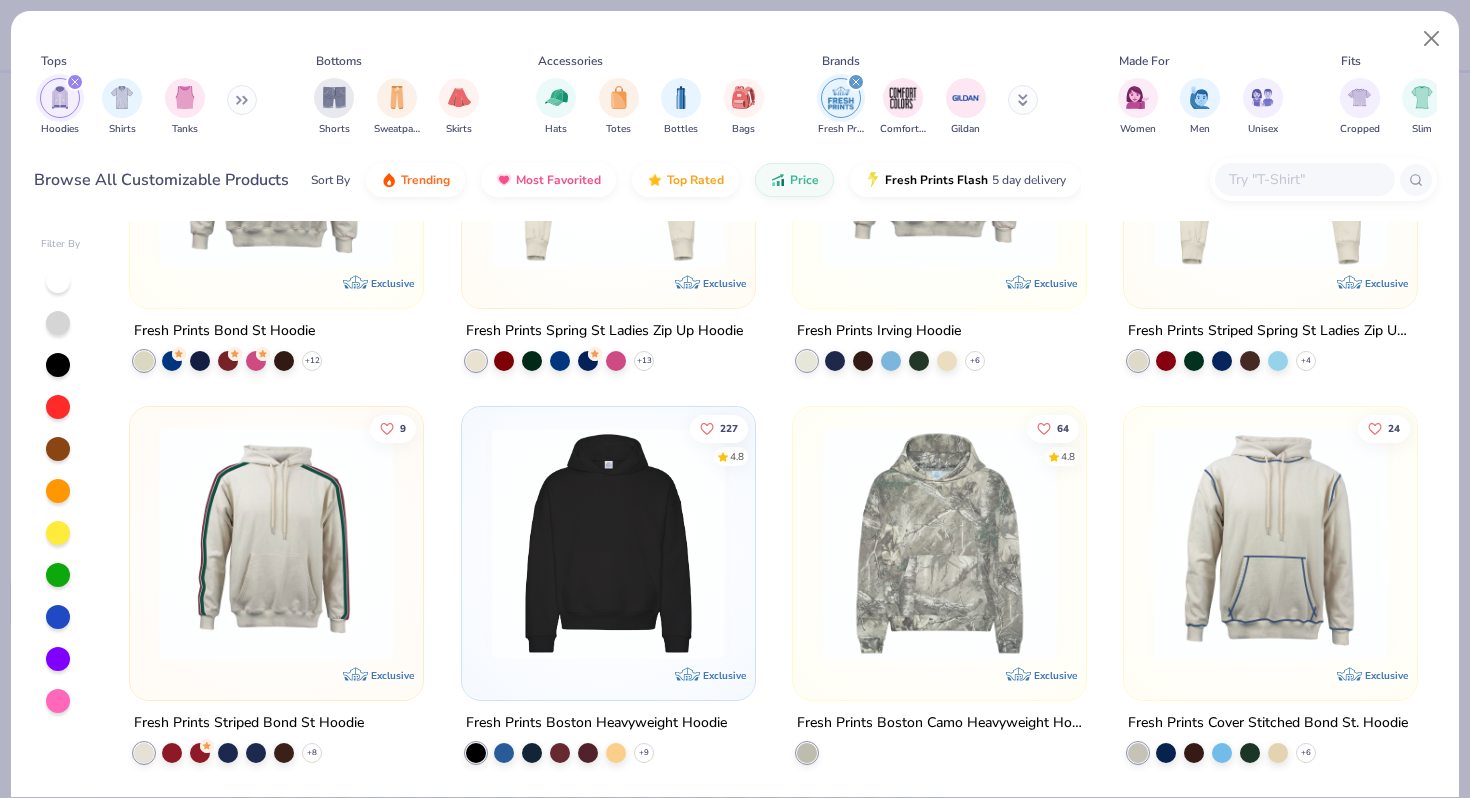 click at bounding box center (608, 543) 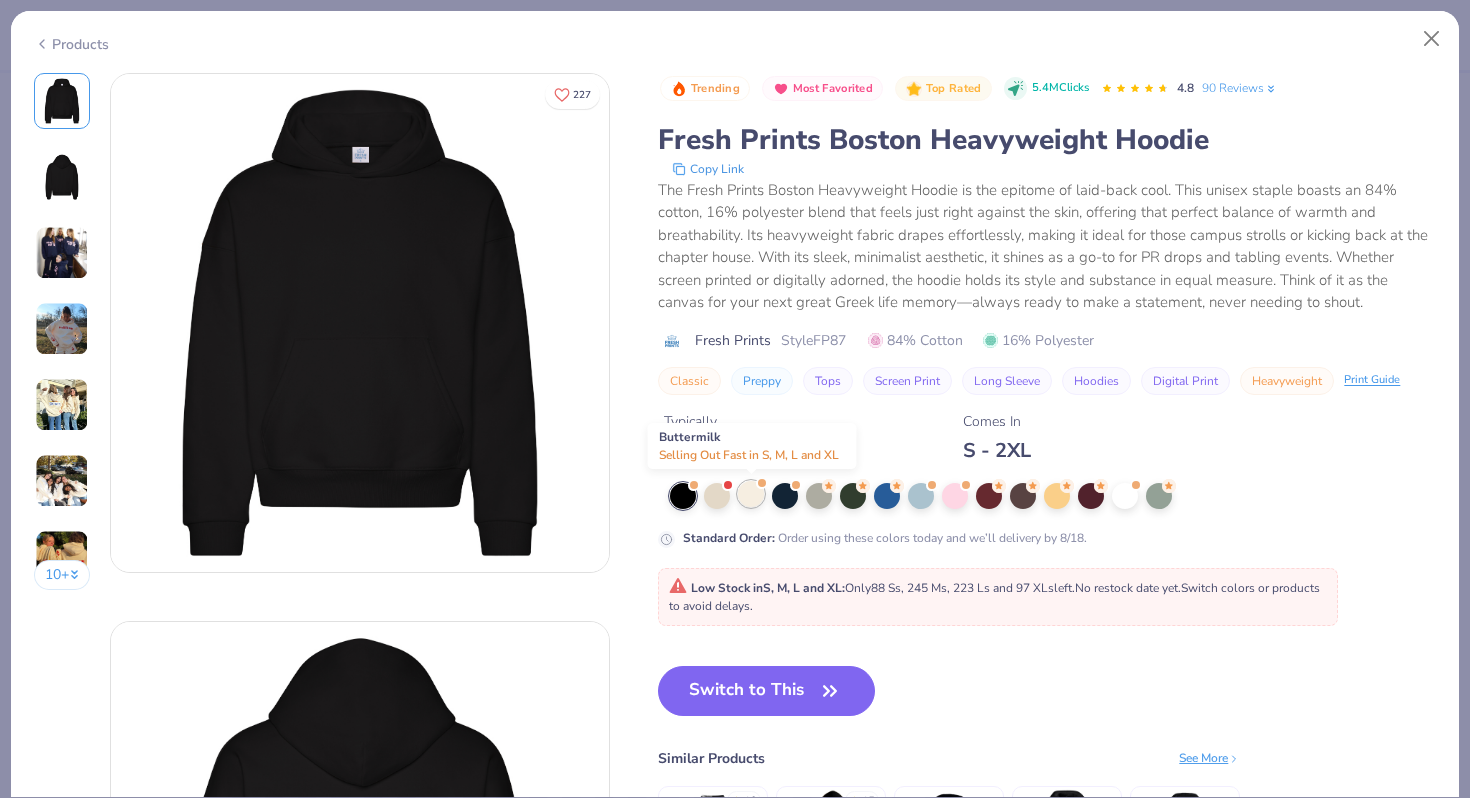 click at bounding box center [751, 494] 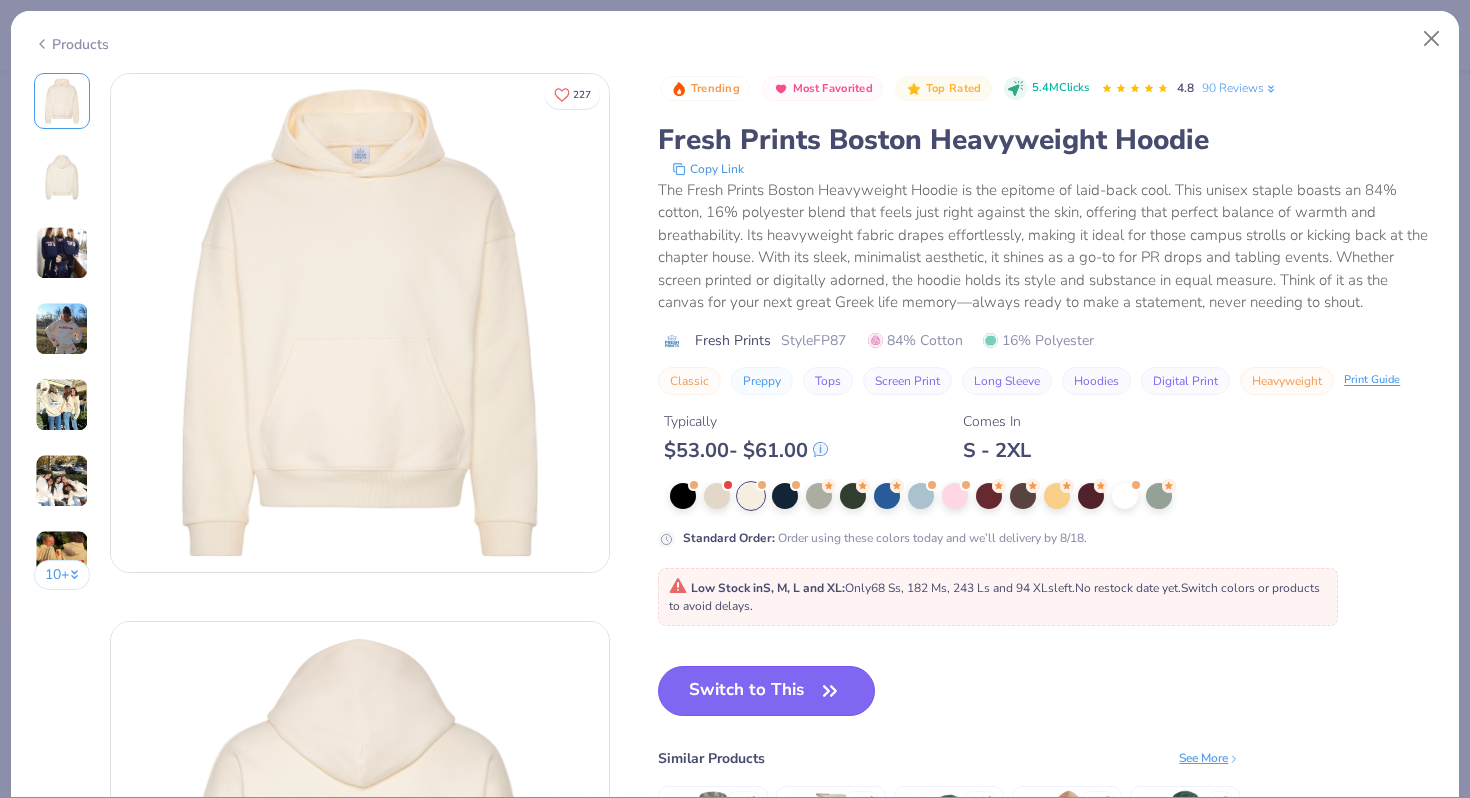 click on "Switch to This" at bounding box center [766, 691] 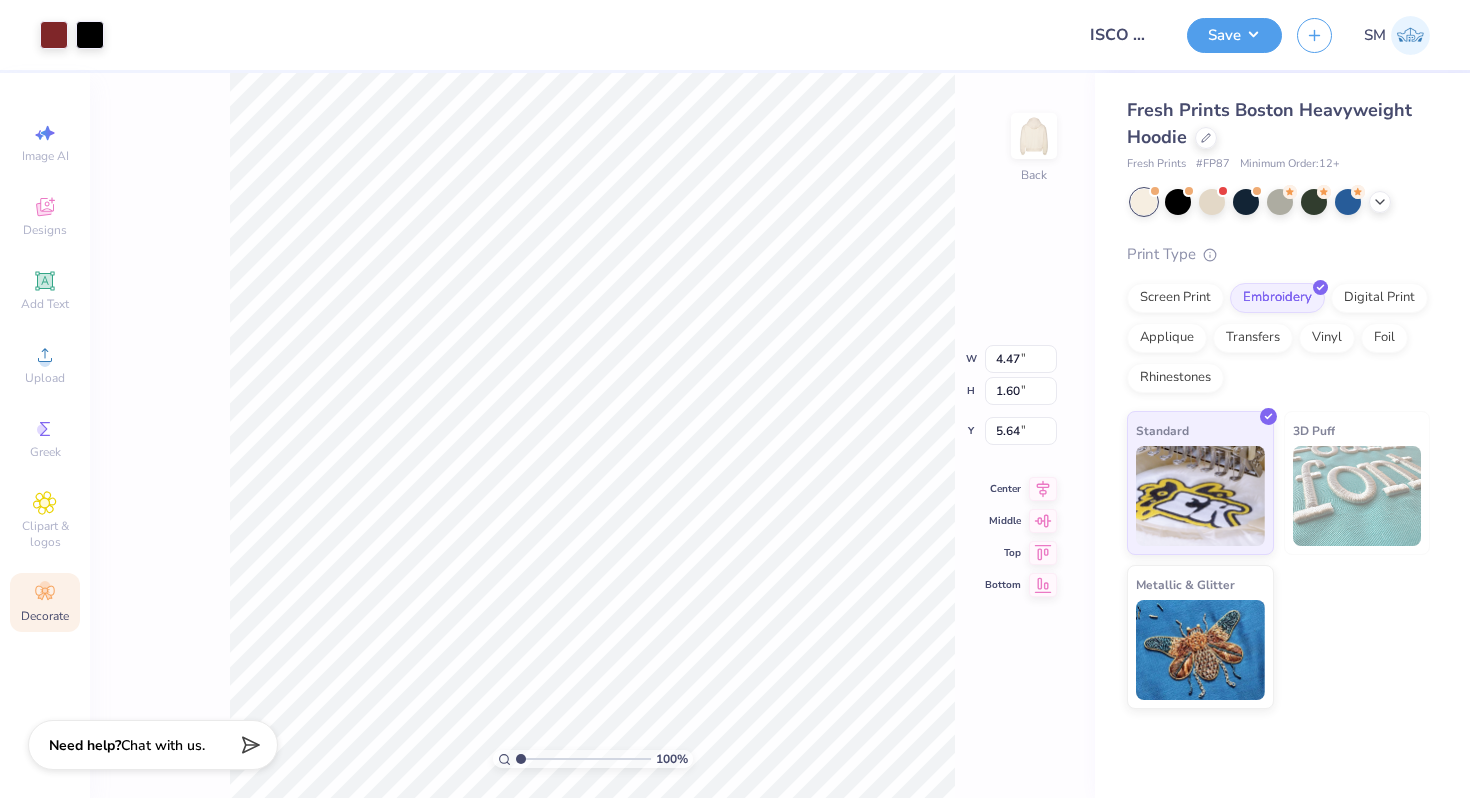 type on "4.04" 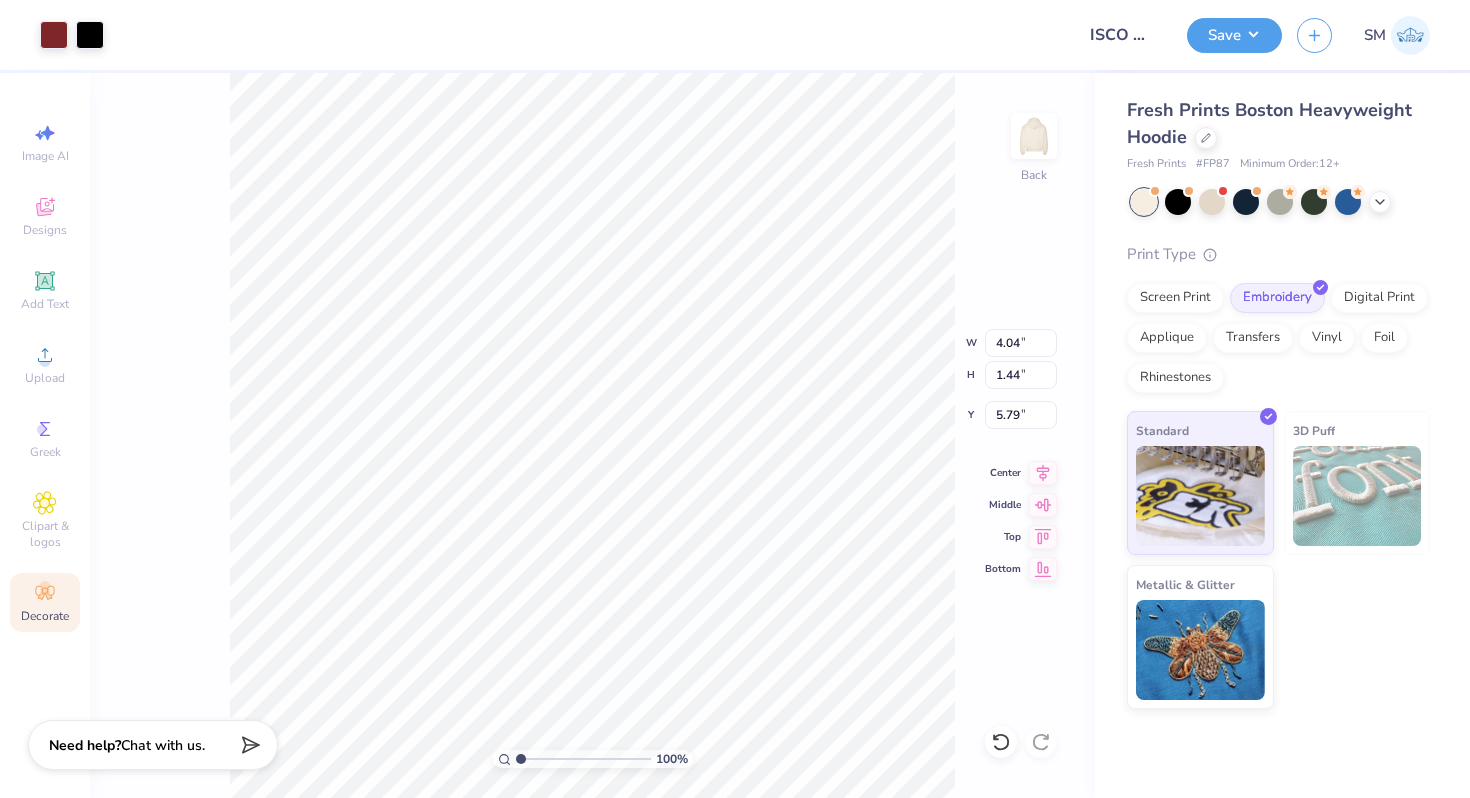 type on "3.66" 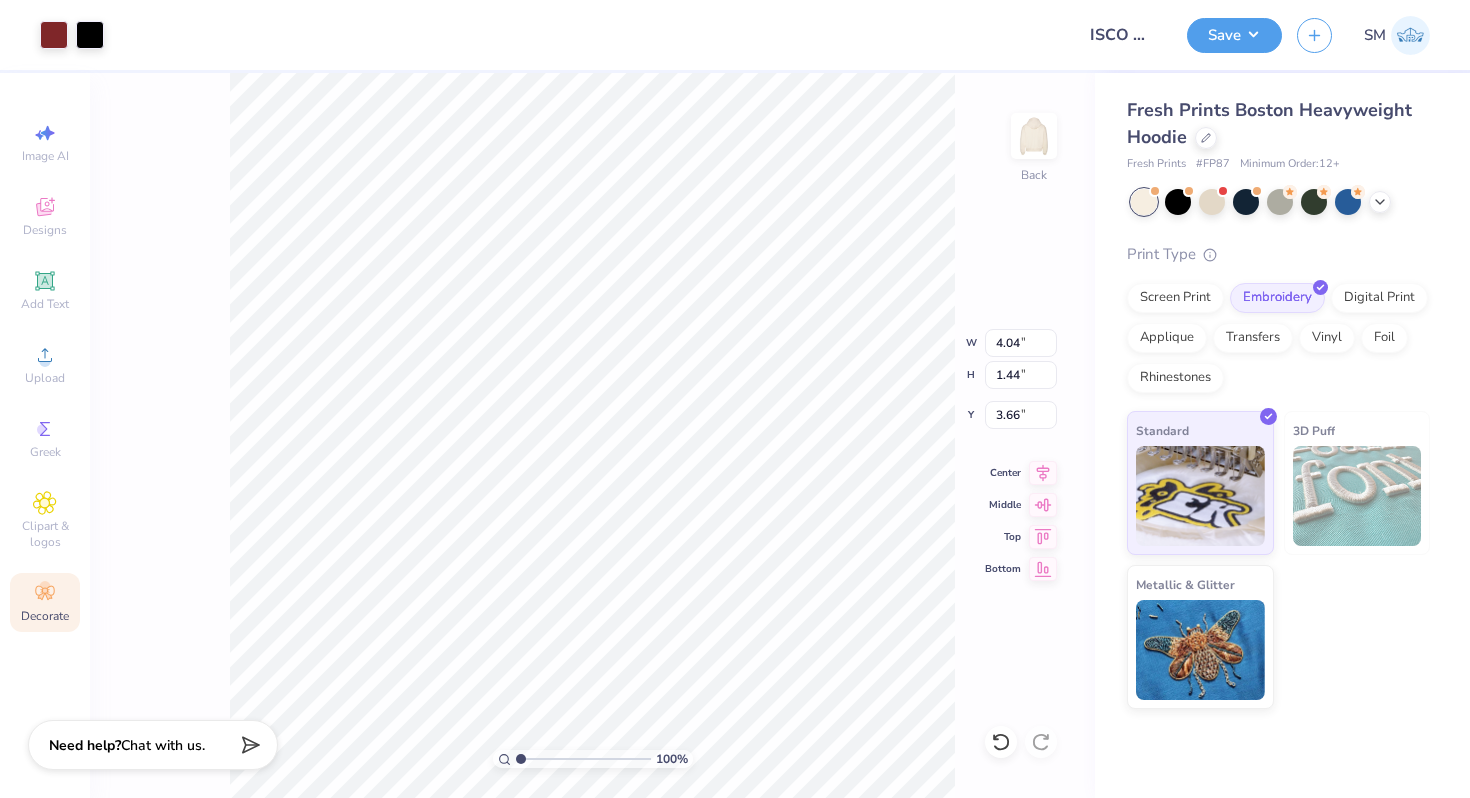 type on "4.24" 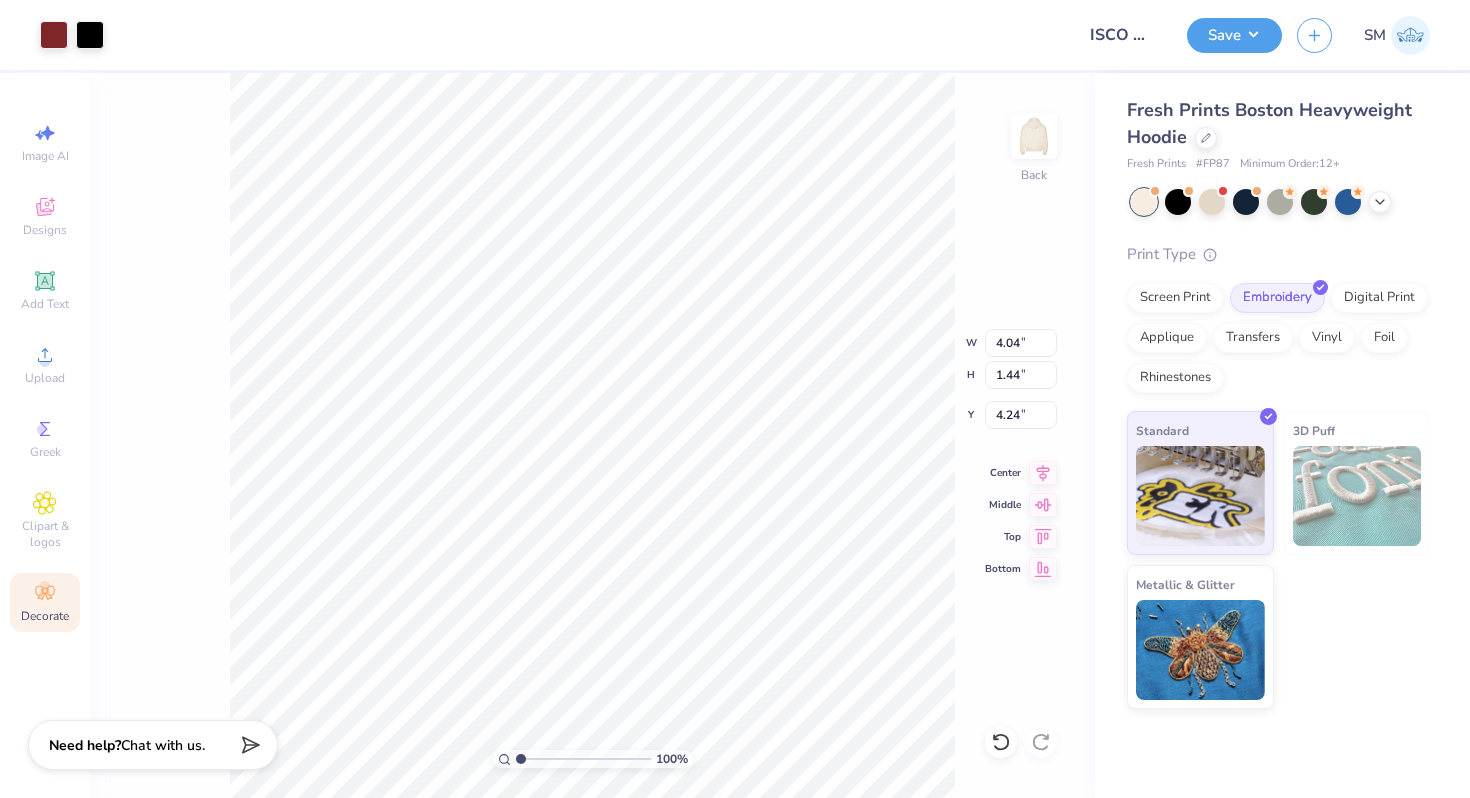 type on "4.52" 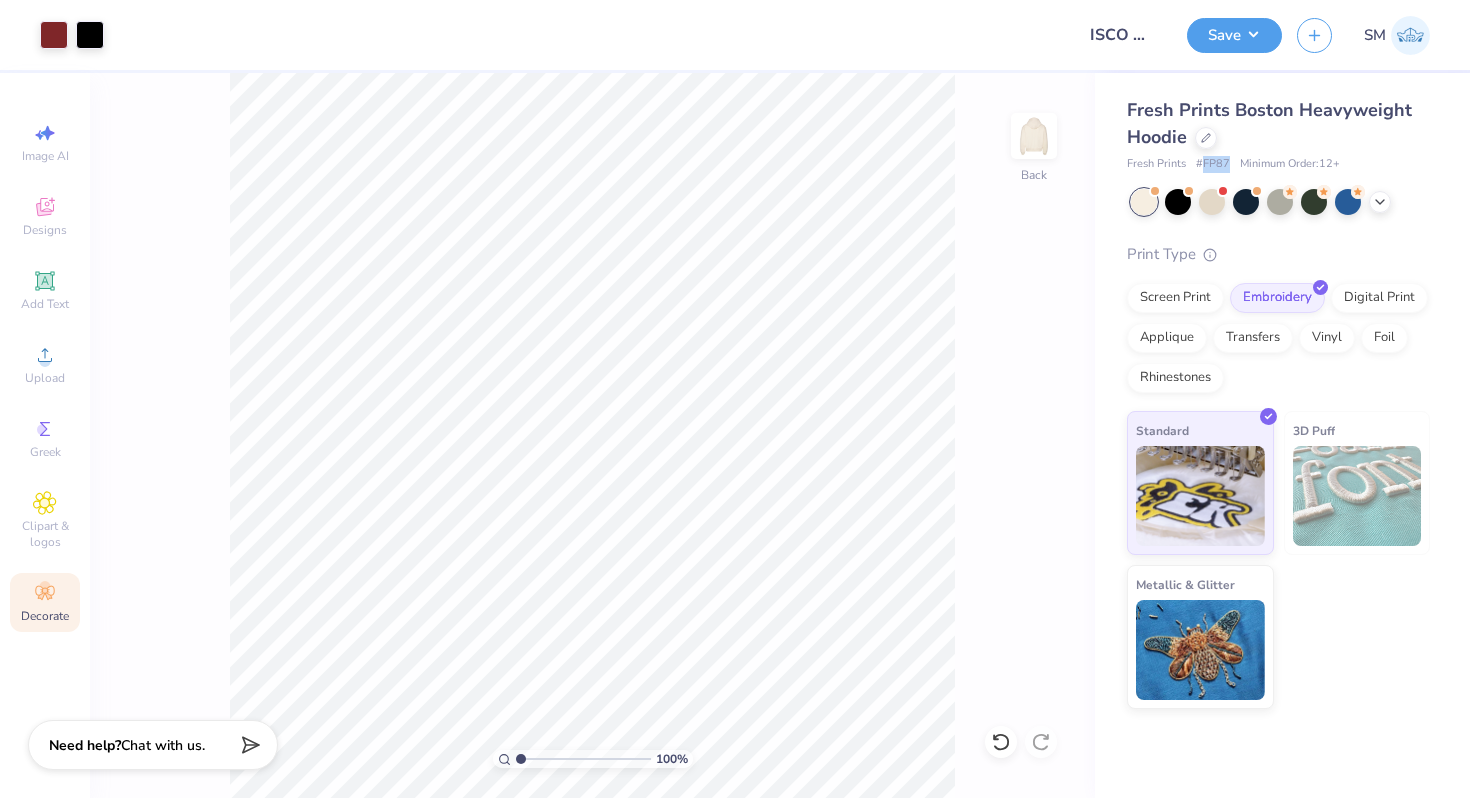 drag, startPoint x: 1231, startPoint y: 161, endPoint x: 1204, endPoint y: 160, distance: 27.018513 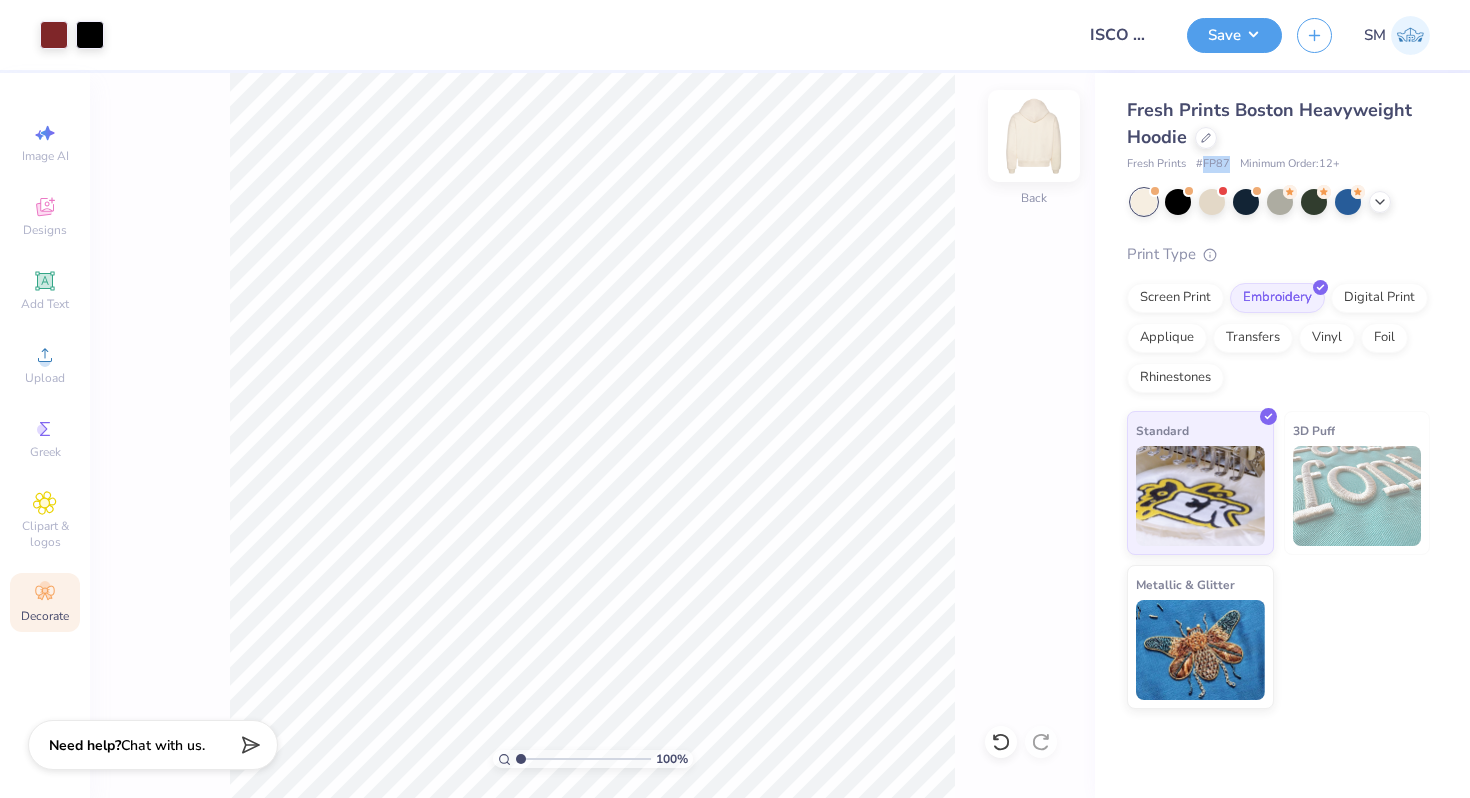 click at bounding box center (1034, 136) 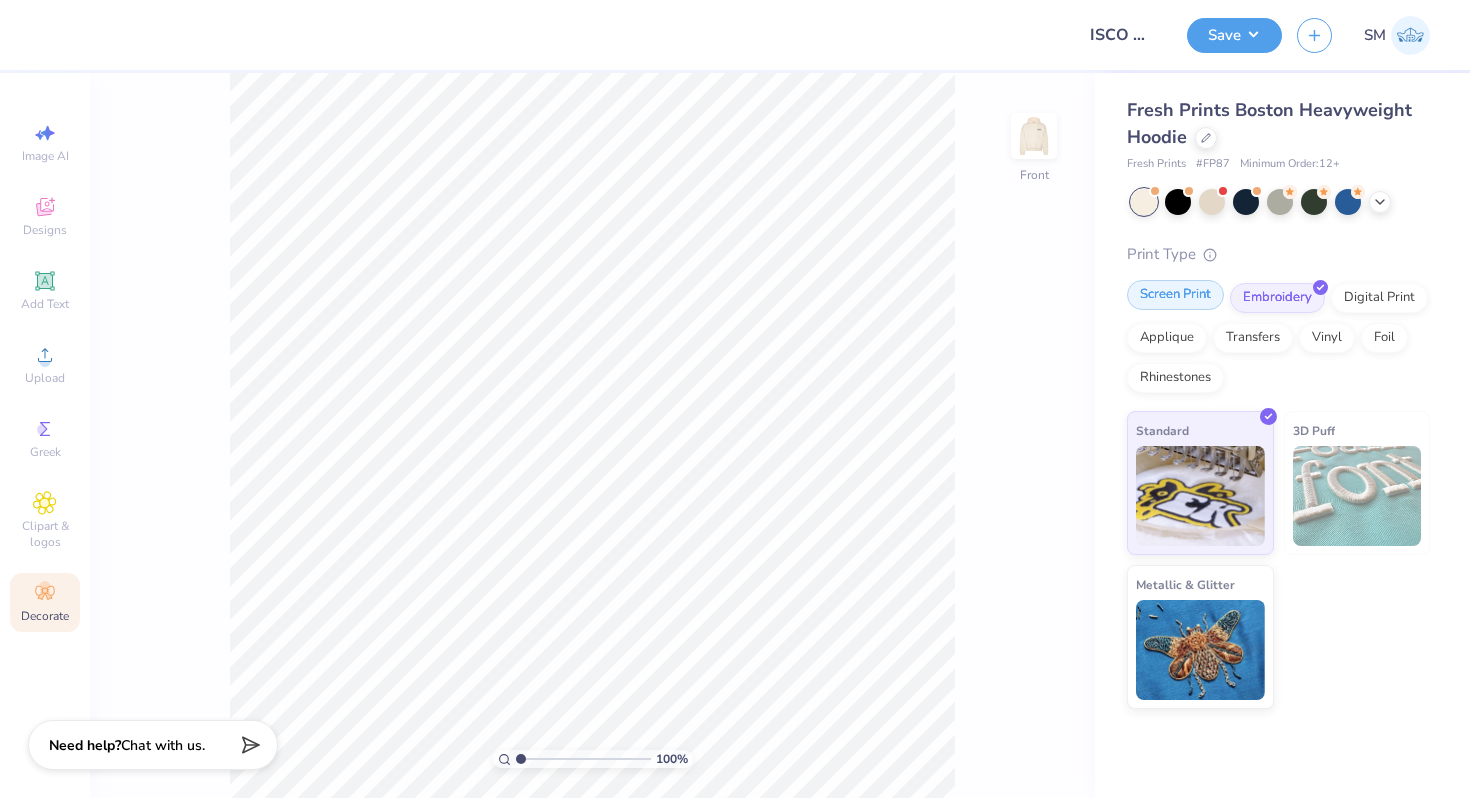 click on "Screen Print" at bounding box center (1175, 295) 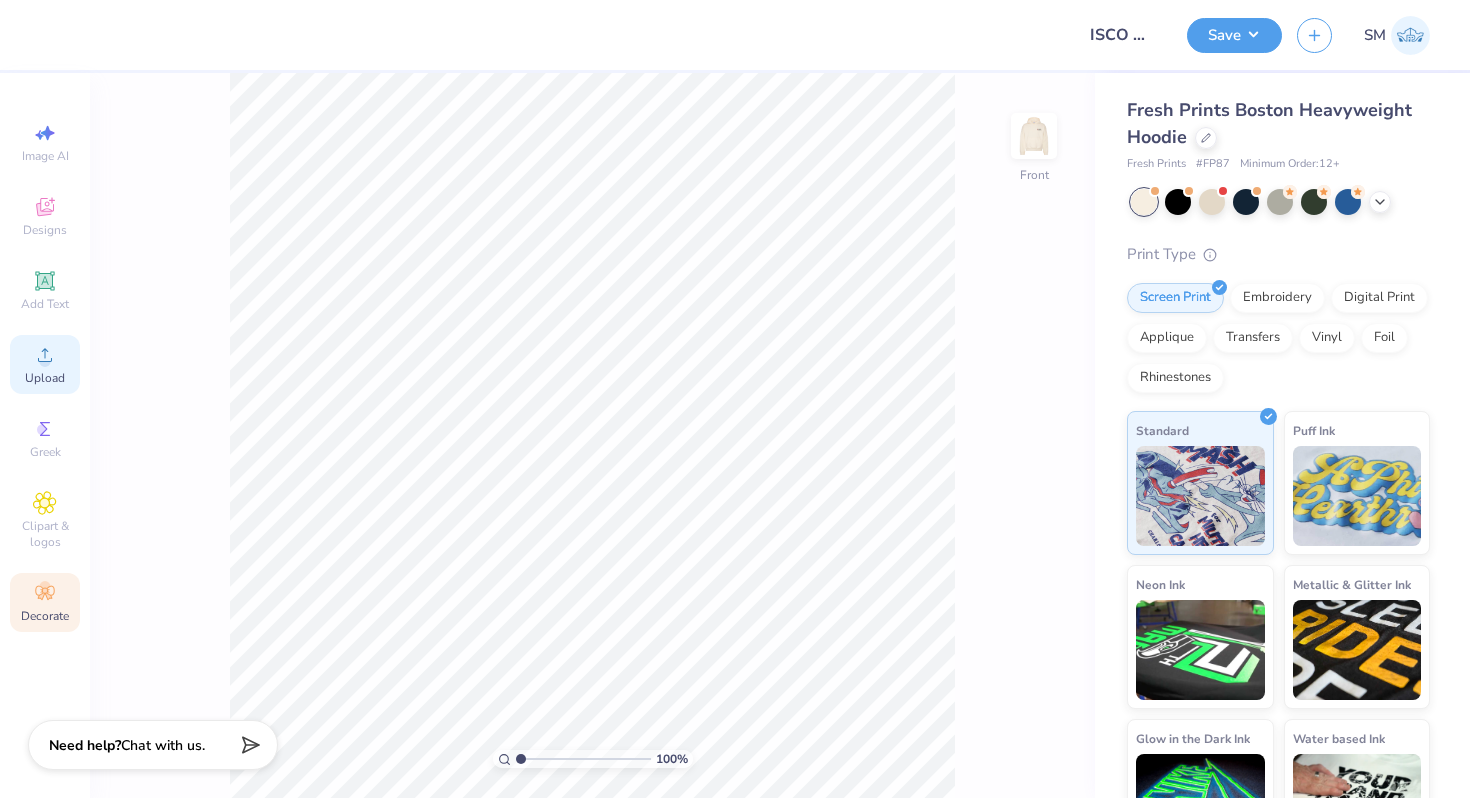 click 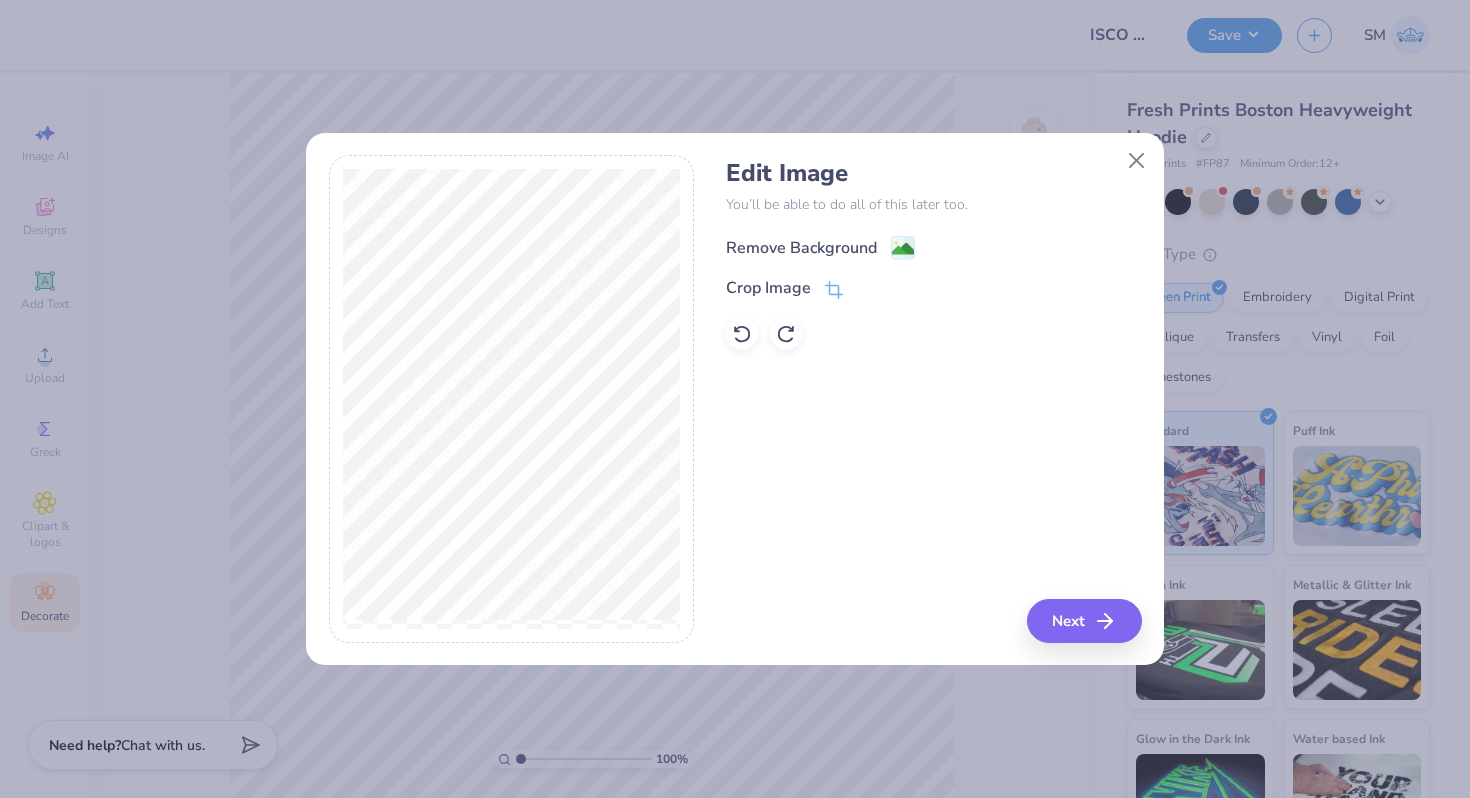 click 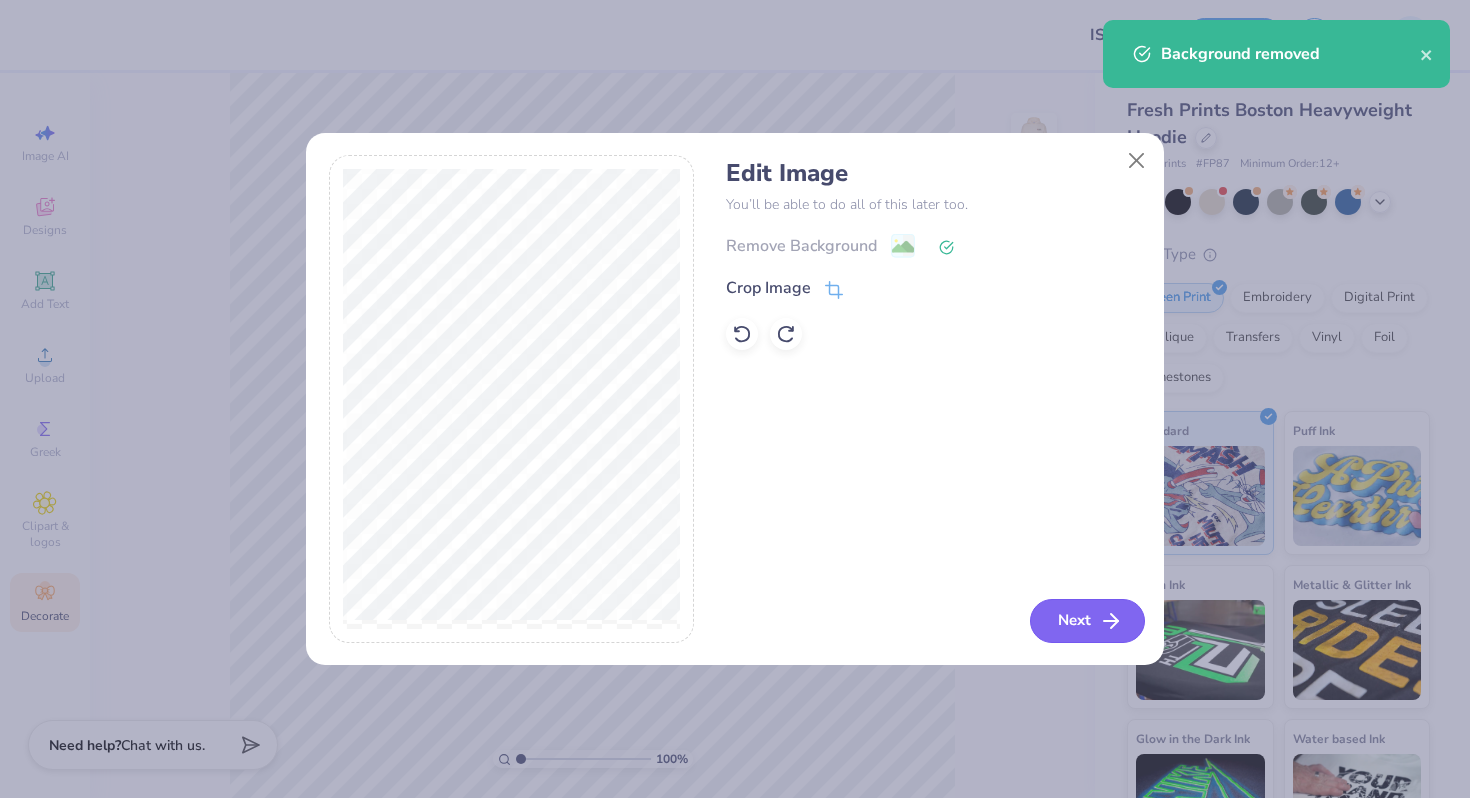 click on "Next" at bounding box center [1087, 621] 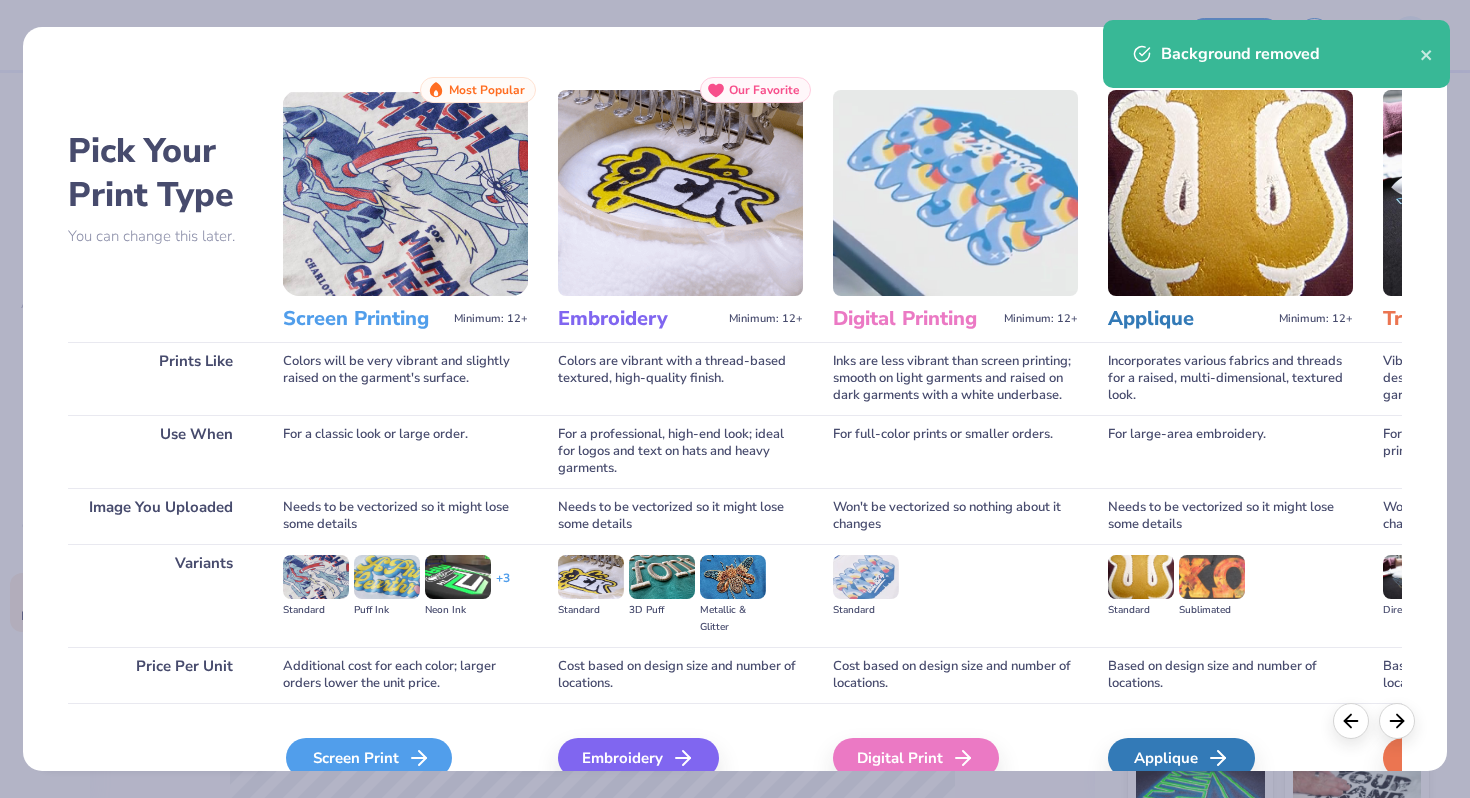 click on "Screen Print" at bounding box center [369, 758] 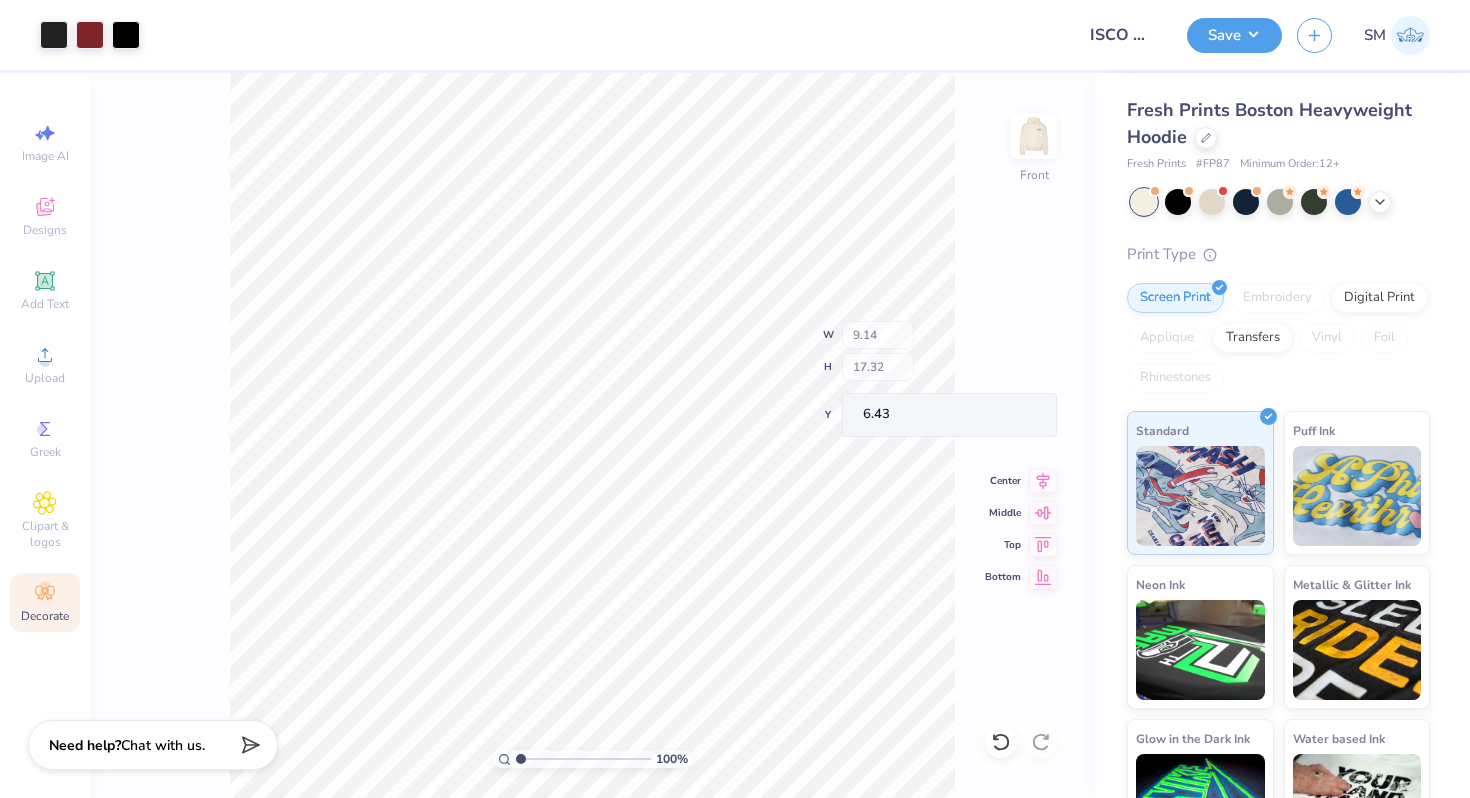 type on "9.14" 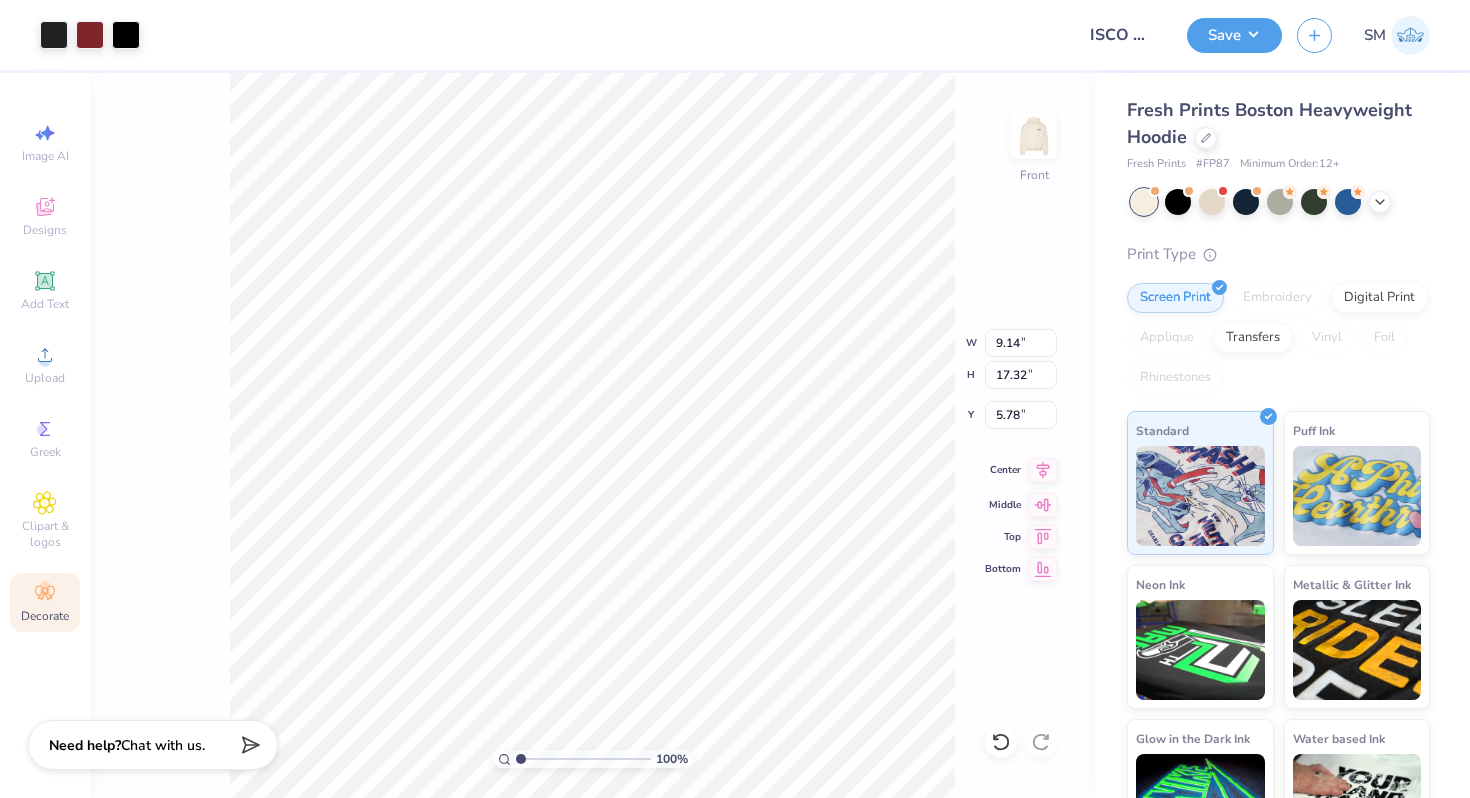 click 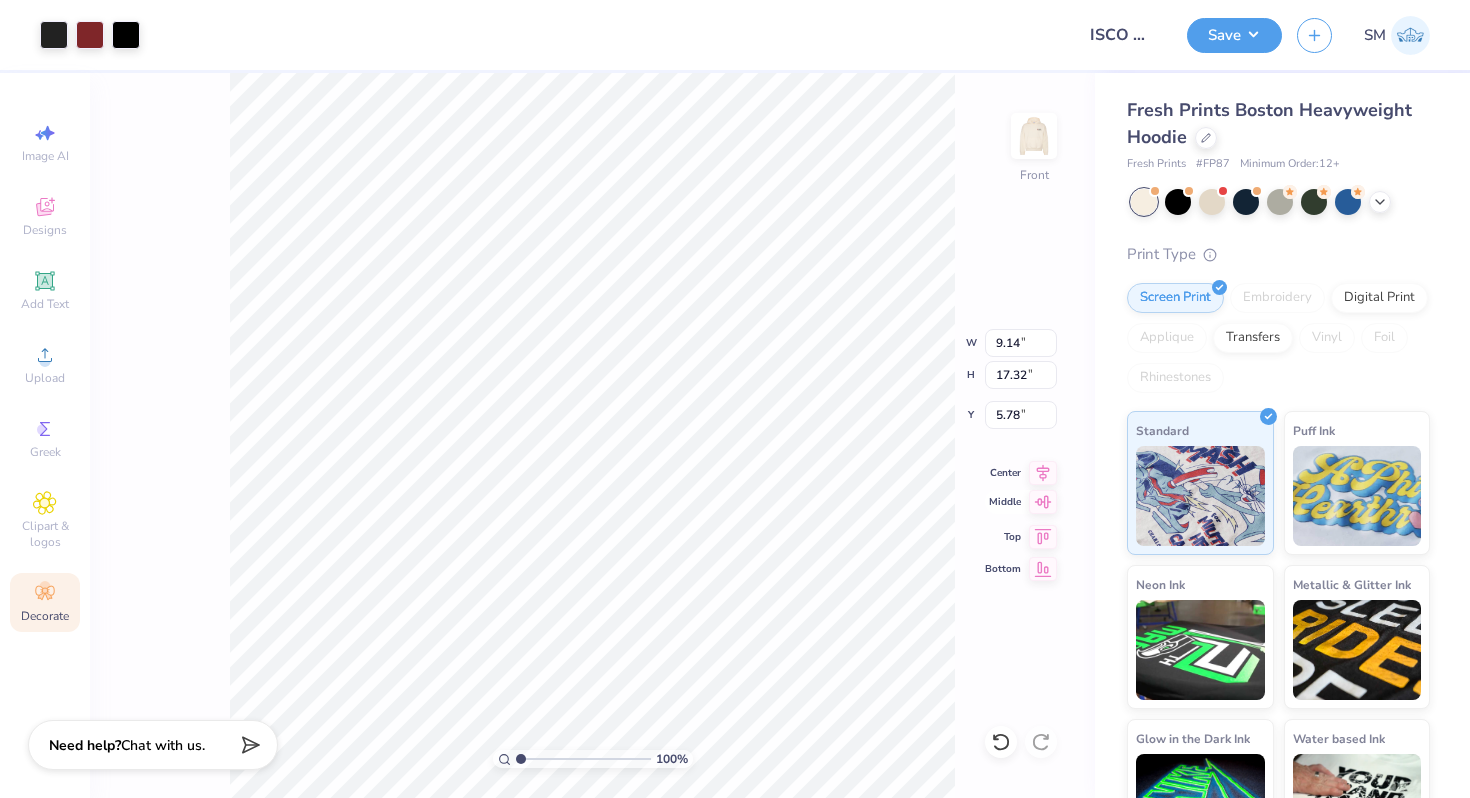 click 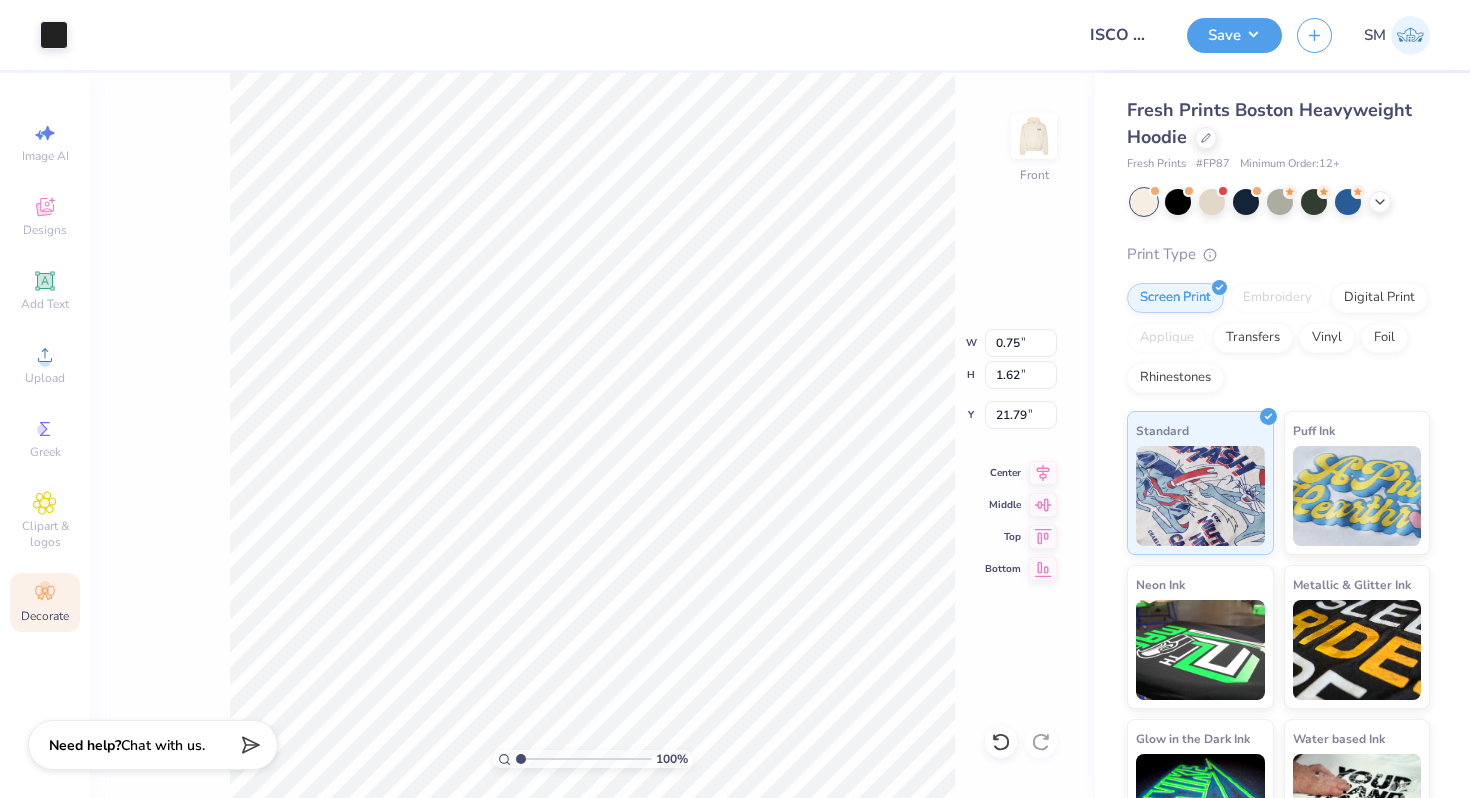 type on "21.90" 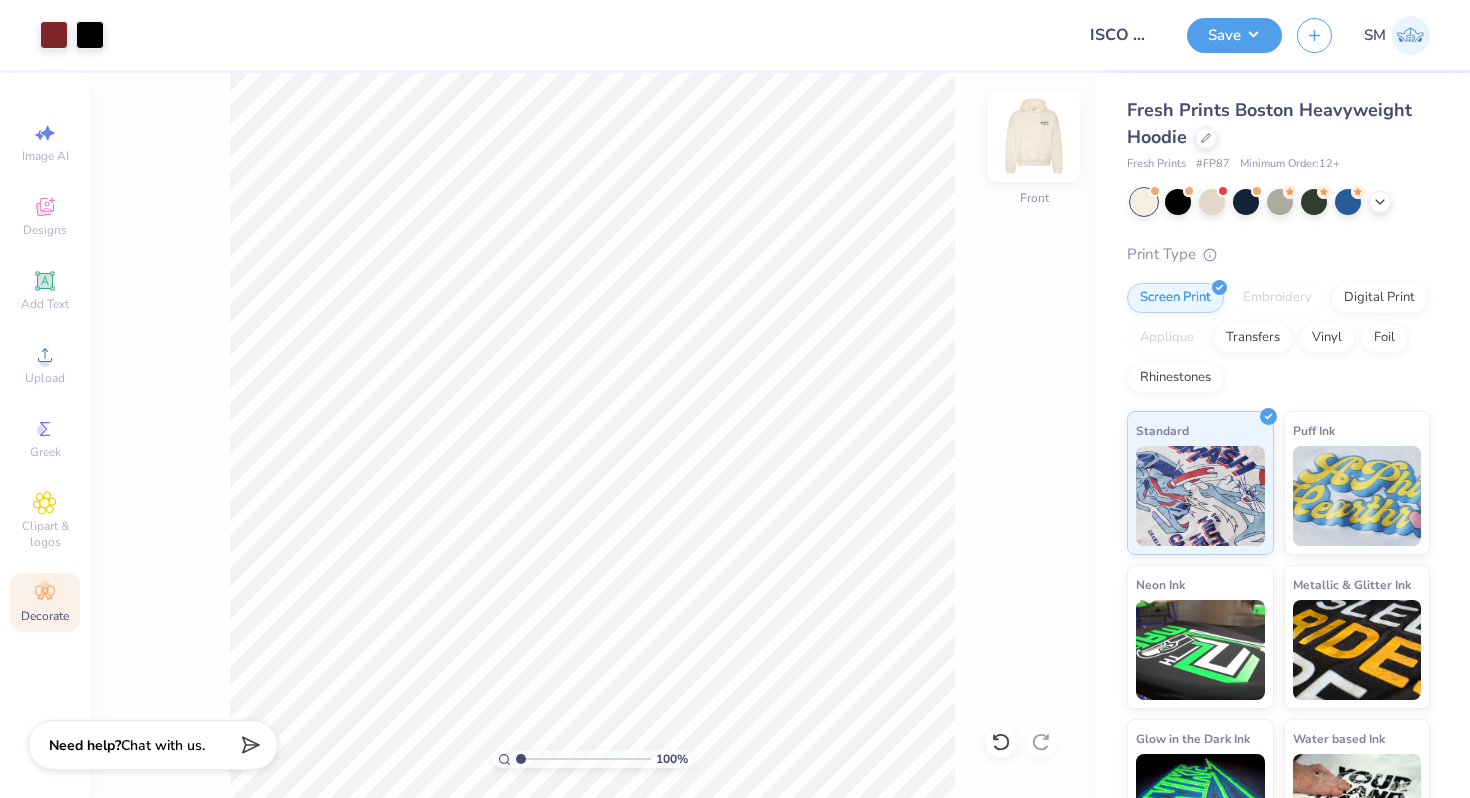 click at bounding box center [1034, 136] 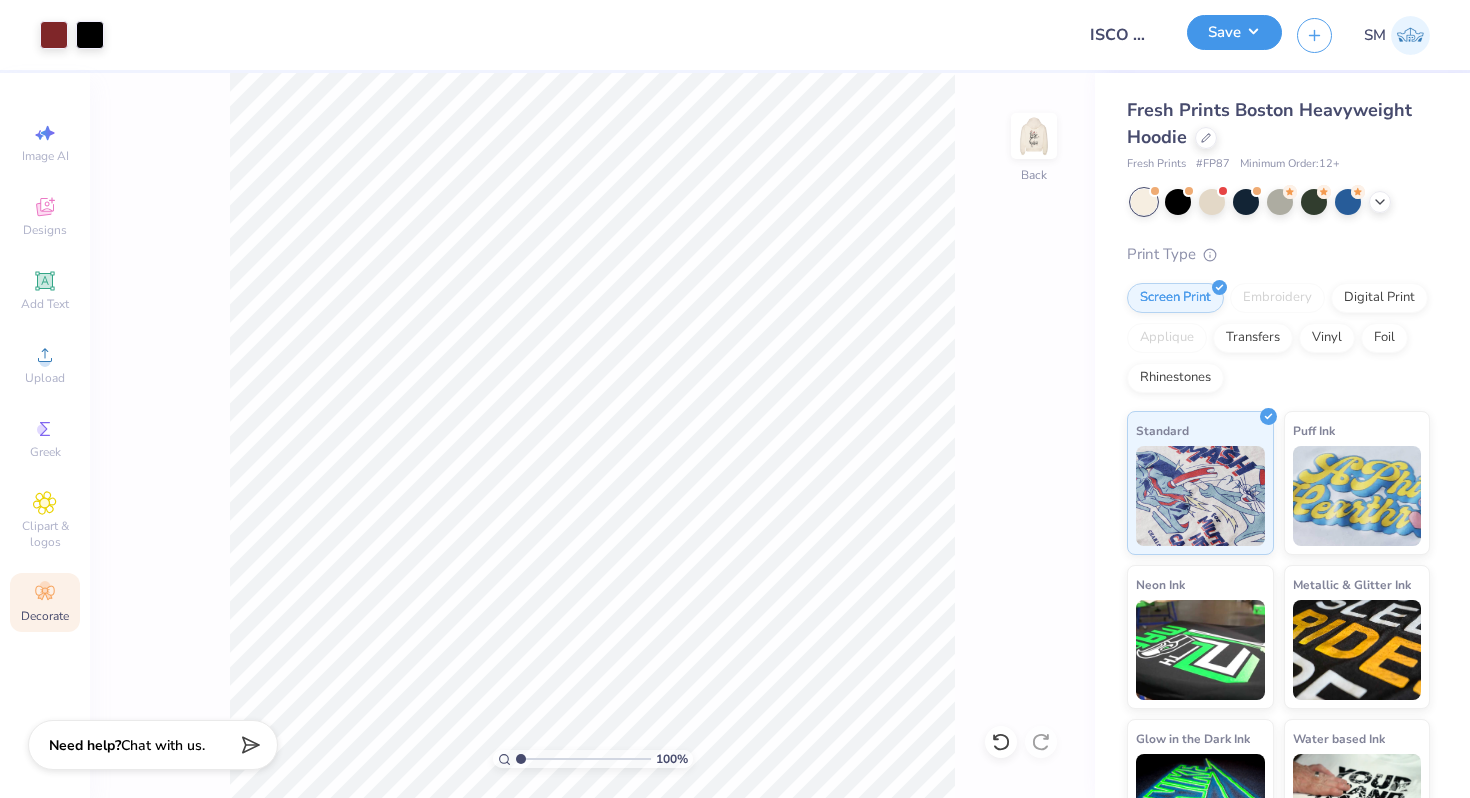 click on "Save" at bounding box center (1234, 32) 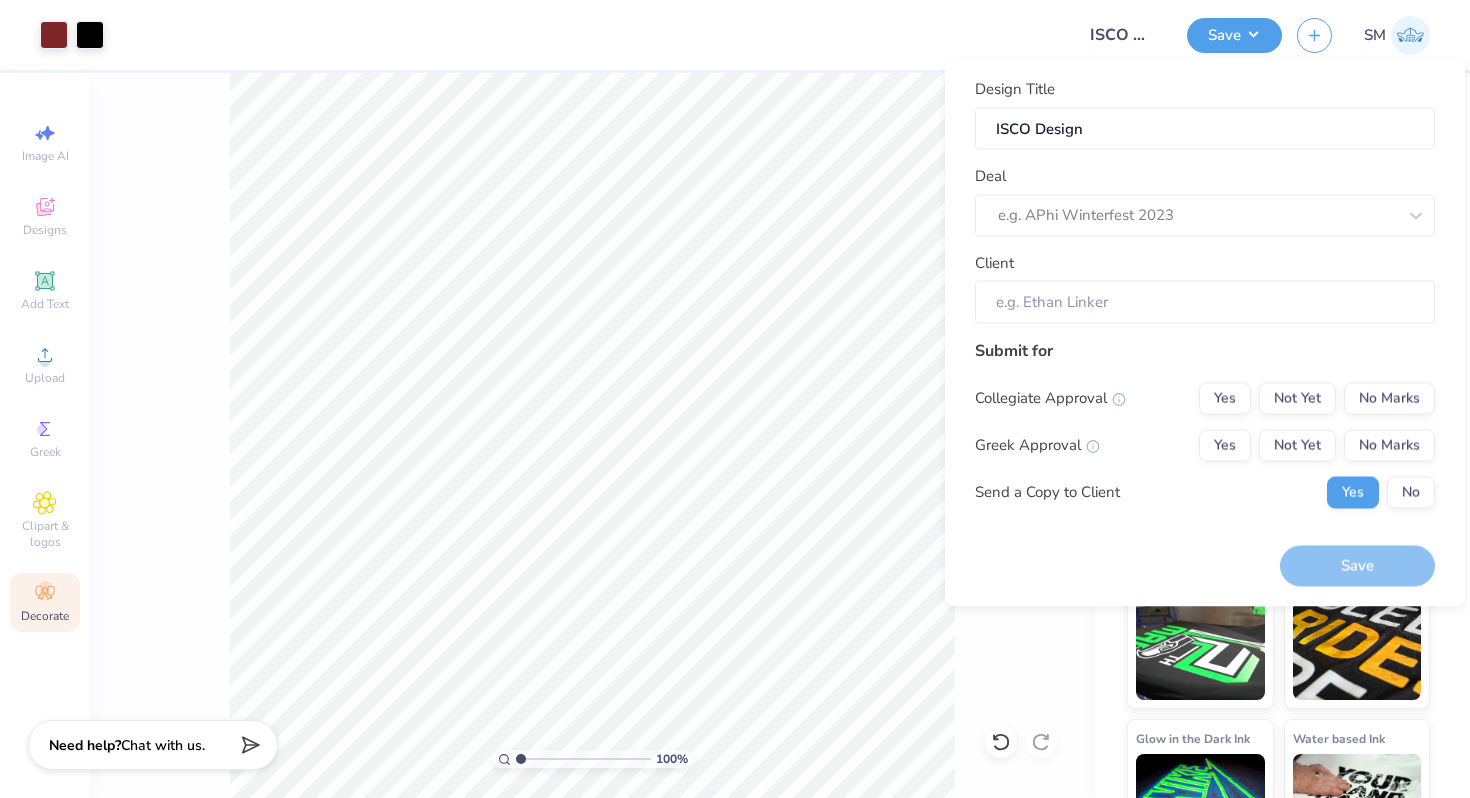 click on "Design Title ISCO Design Deal e.g. APhi Winterfest 2023 Client" at bounding box center (1205, 201) 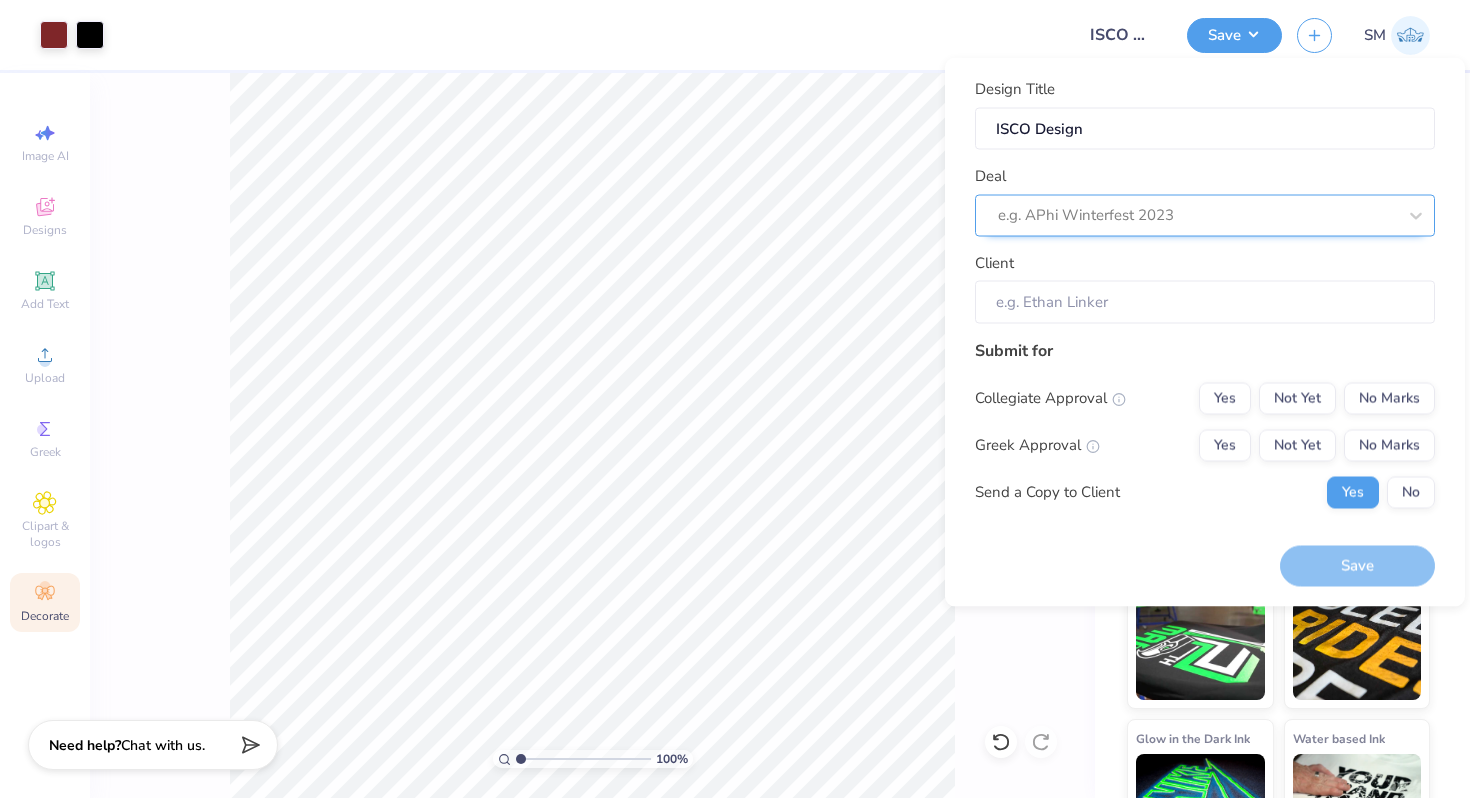 click at bounding box center (1197, 215) 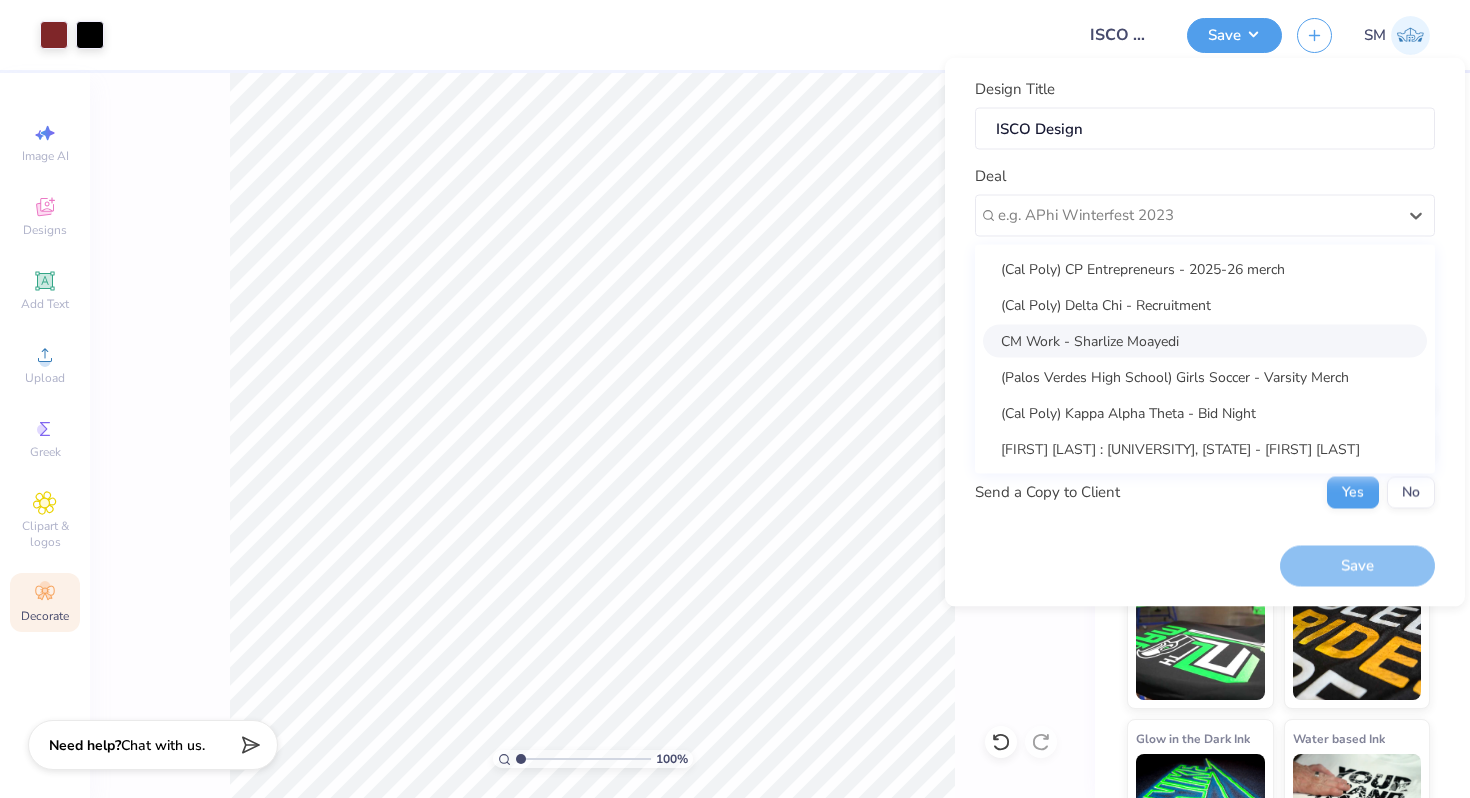 click on "CM Work - Sharlize Moayedi" at bounding box center (1205, 340) 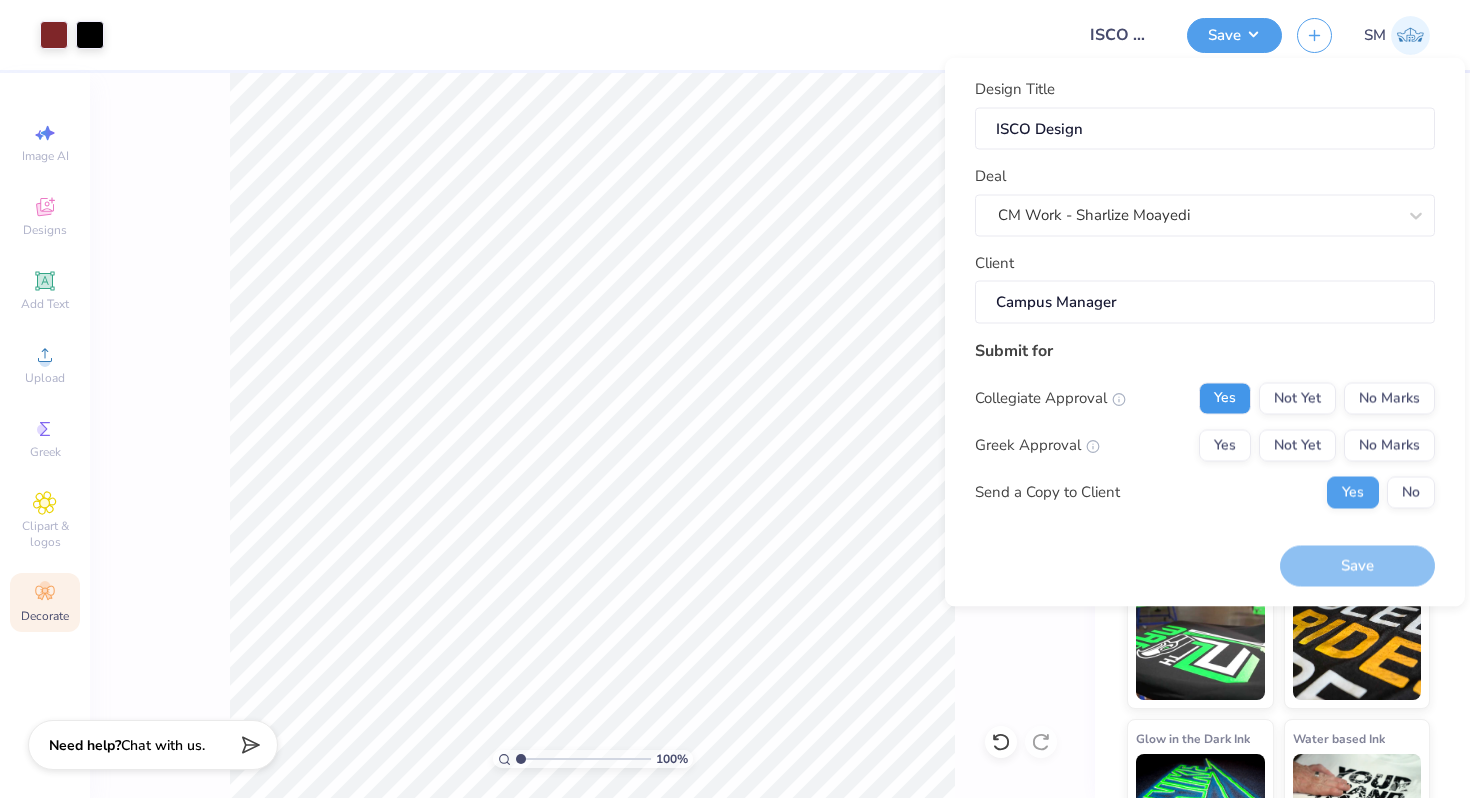click on "Yes" at bounding box center (1225, 398) 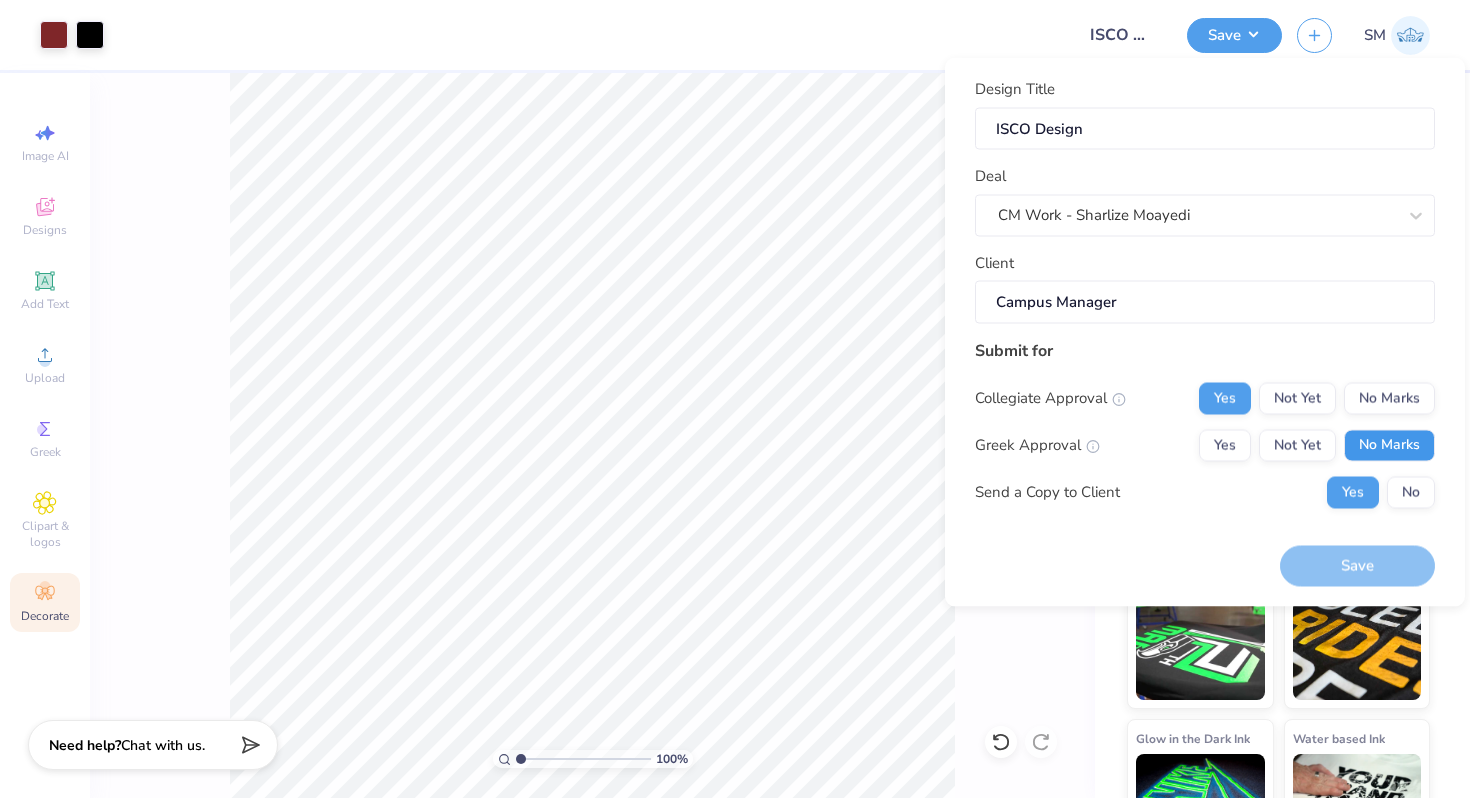 click on "No Marks" at bounding box center (1389, 445) 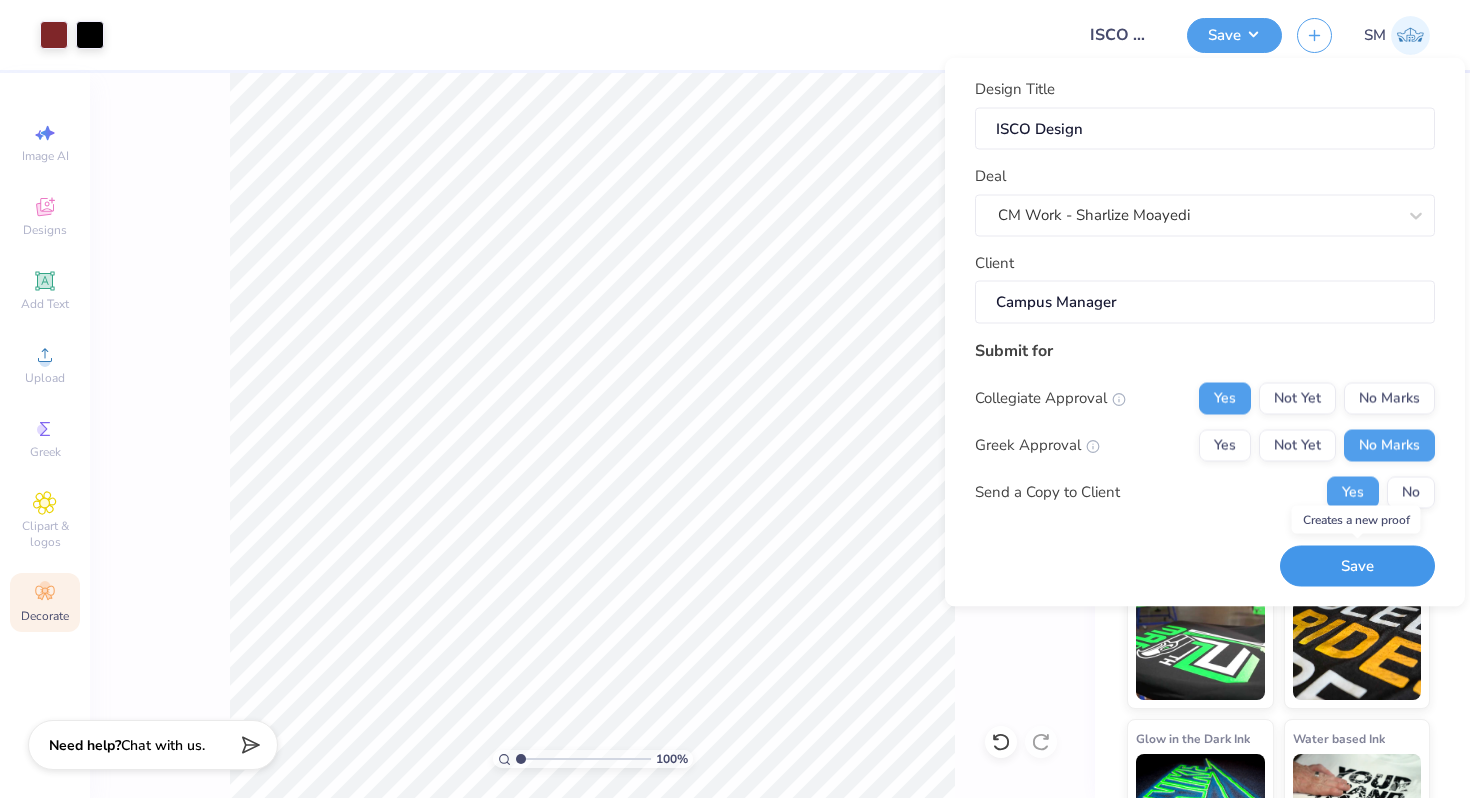 click on "Save" at bounding box center (1357, 566) 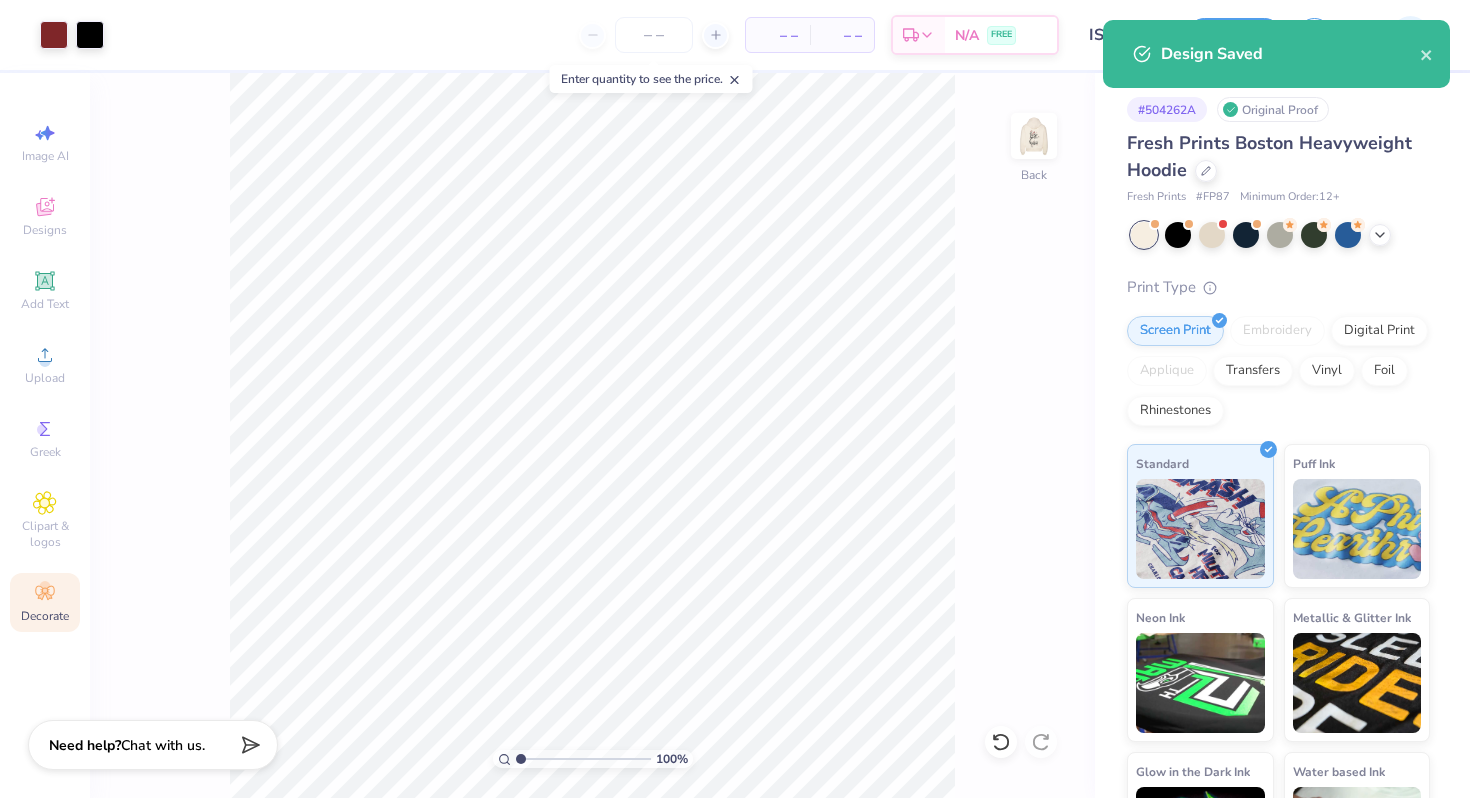 click on "– –" at bounding box center (778, 35) 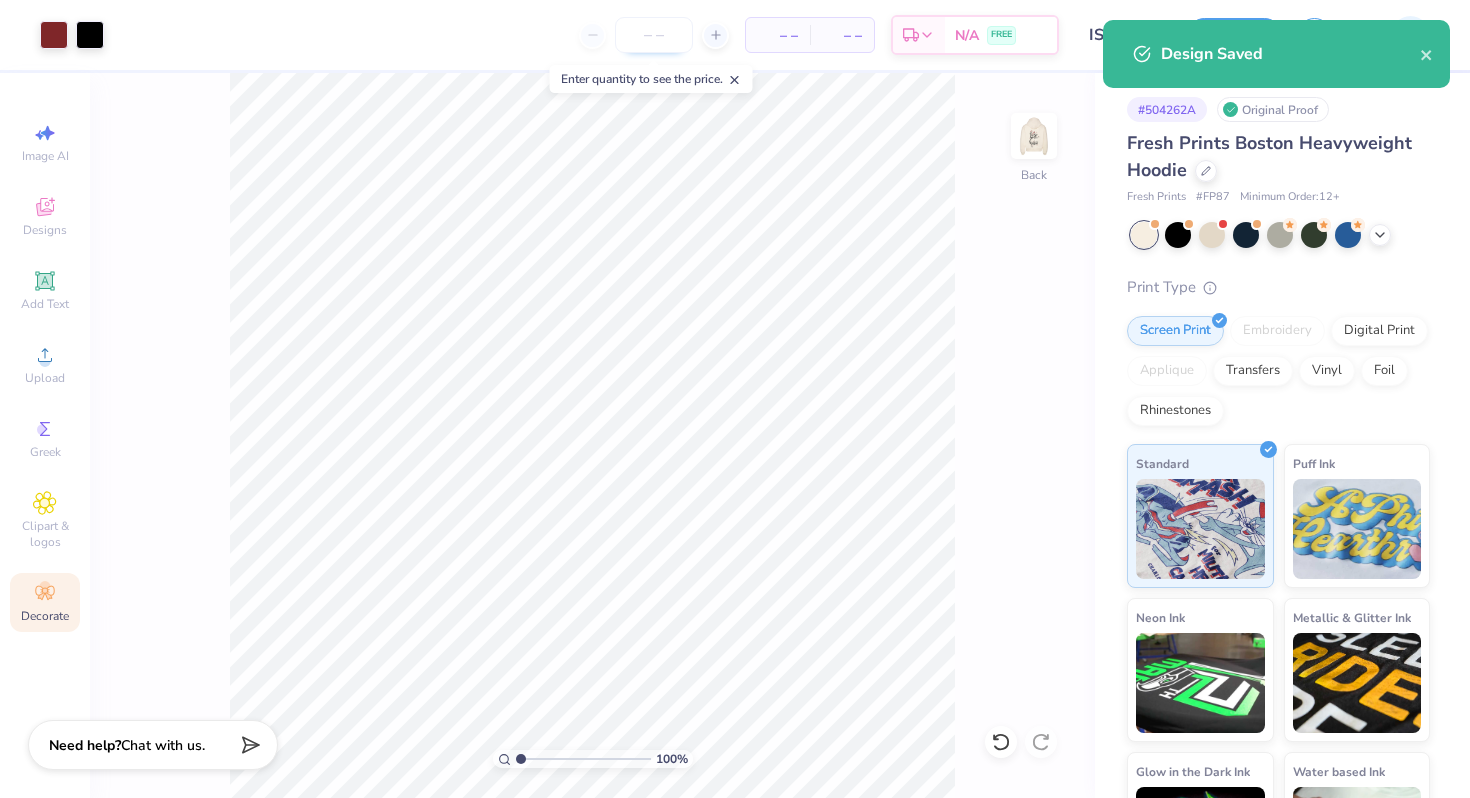 click at bounding box center (654, 35) 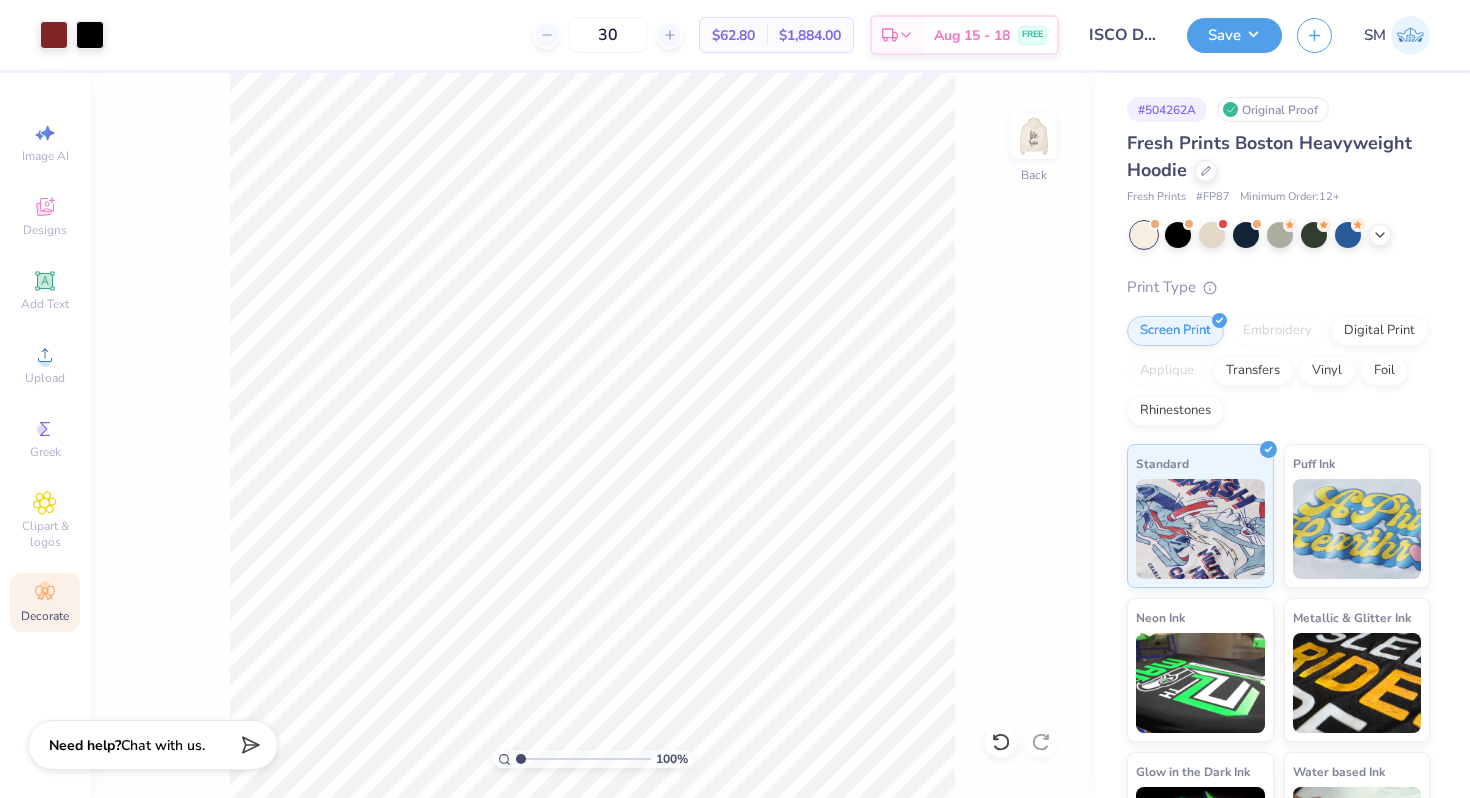 type on "30" 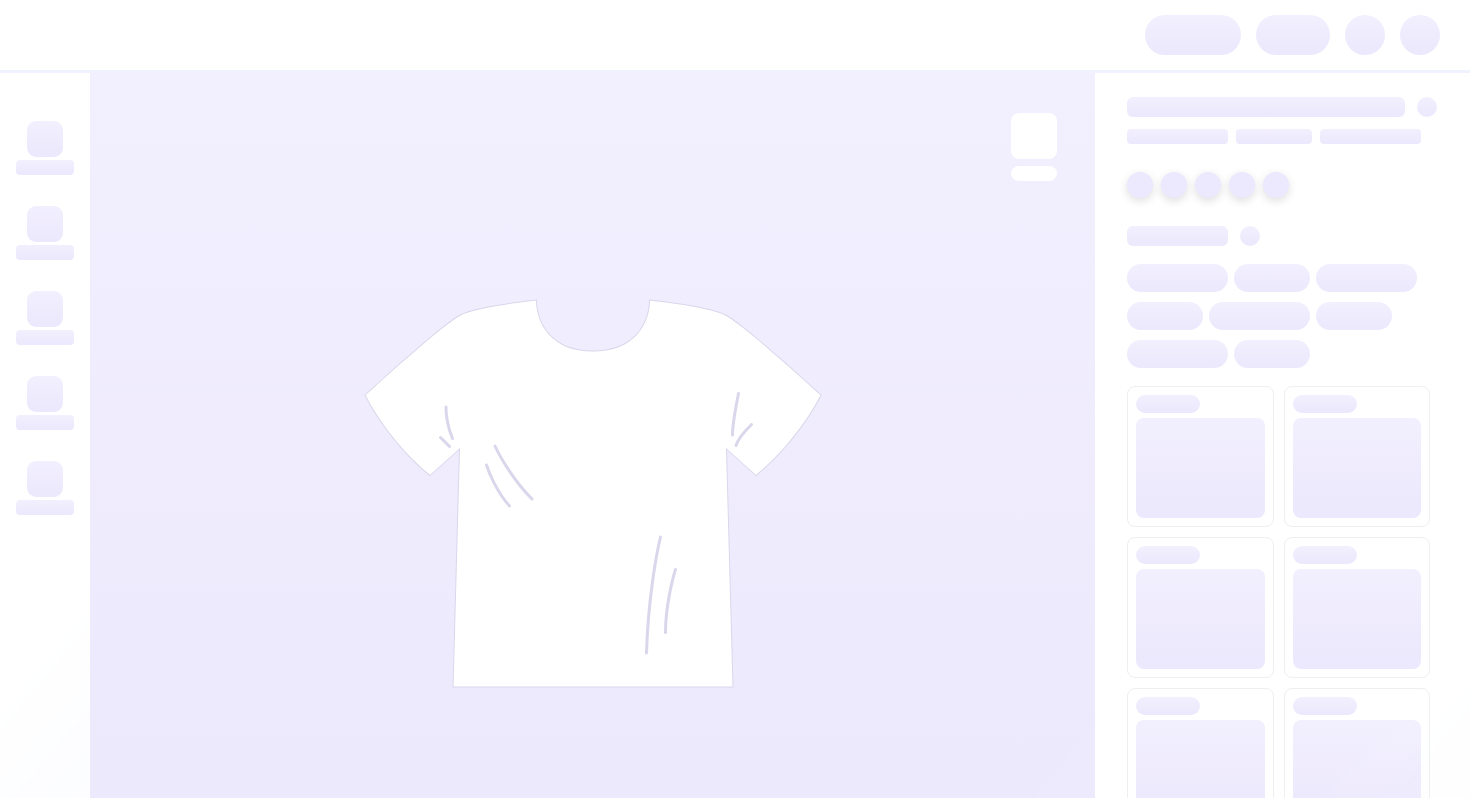 scroll, scrollTop: 0, scrollLeft: 0, axis: both 